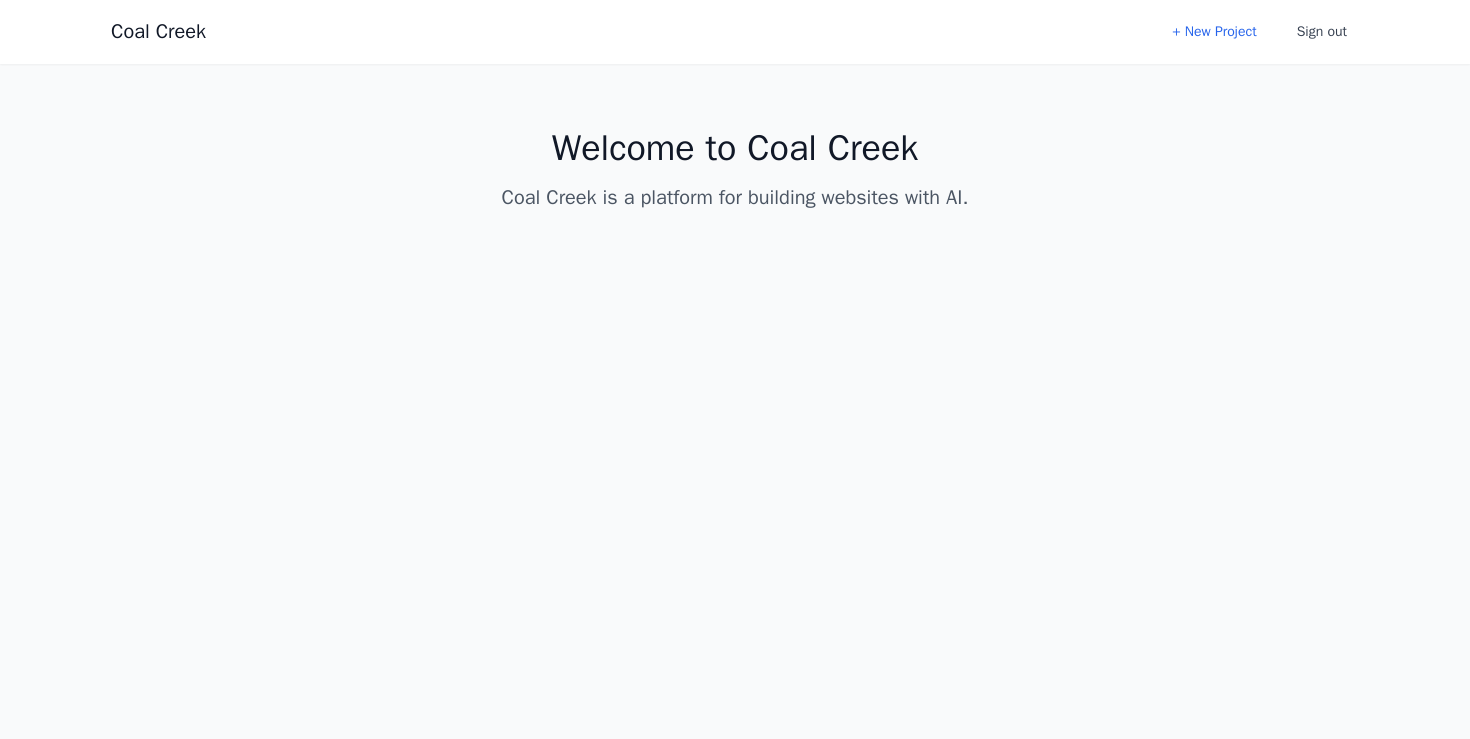 scroll, scrollTop: 0, scrollLeft: 0, axis: both 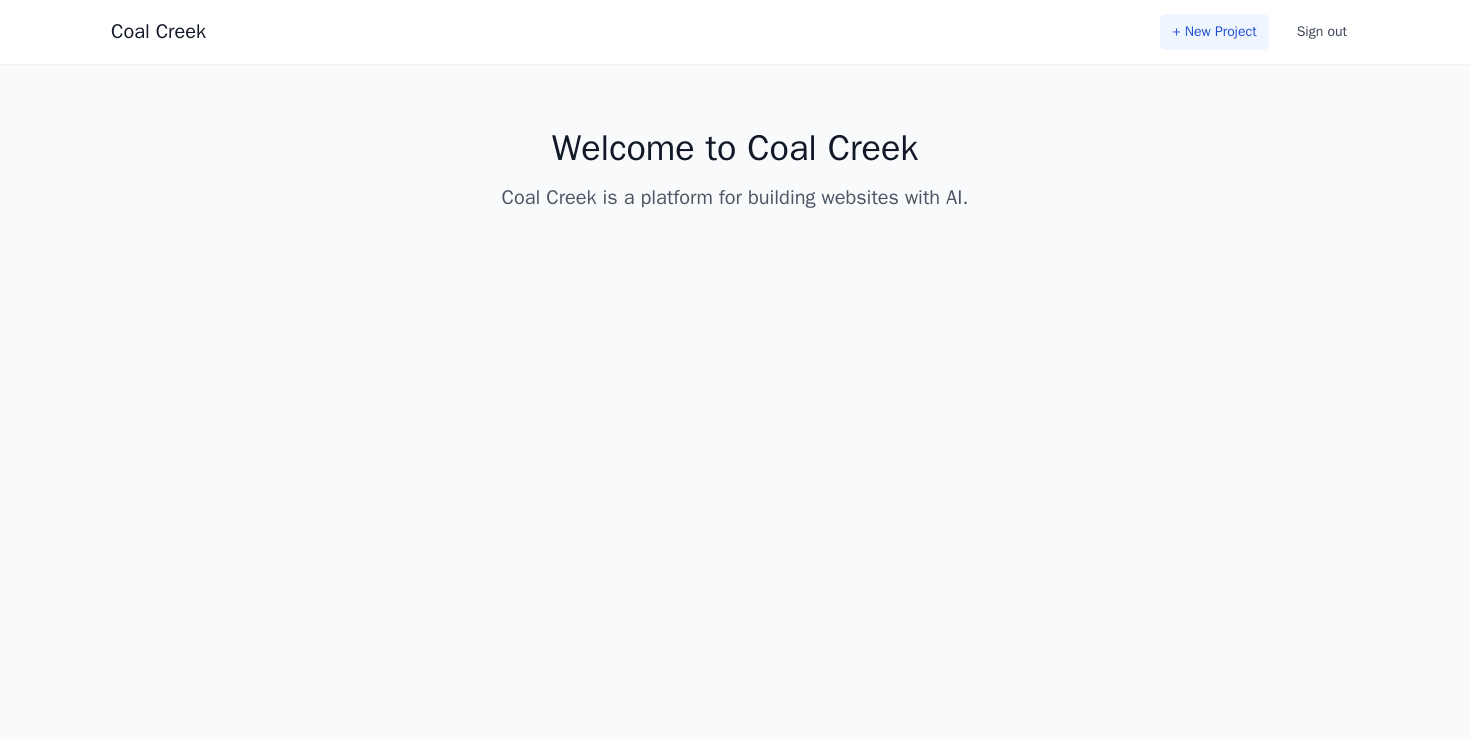 click on "+ New Project" at bounding box center (1214, 32) 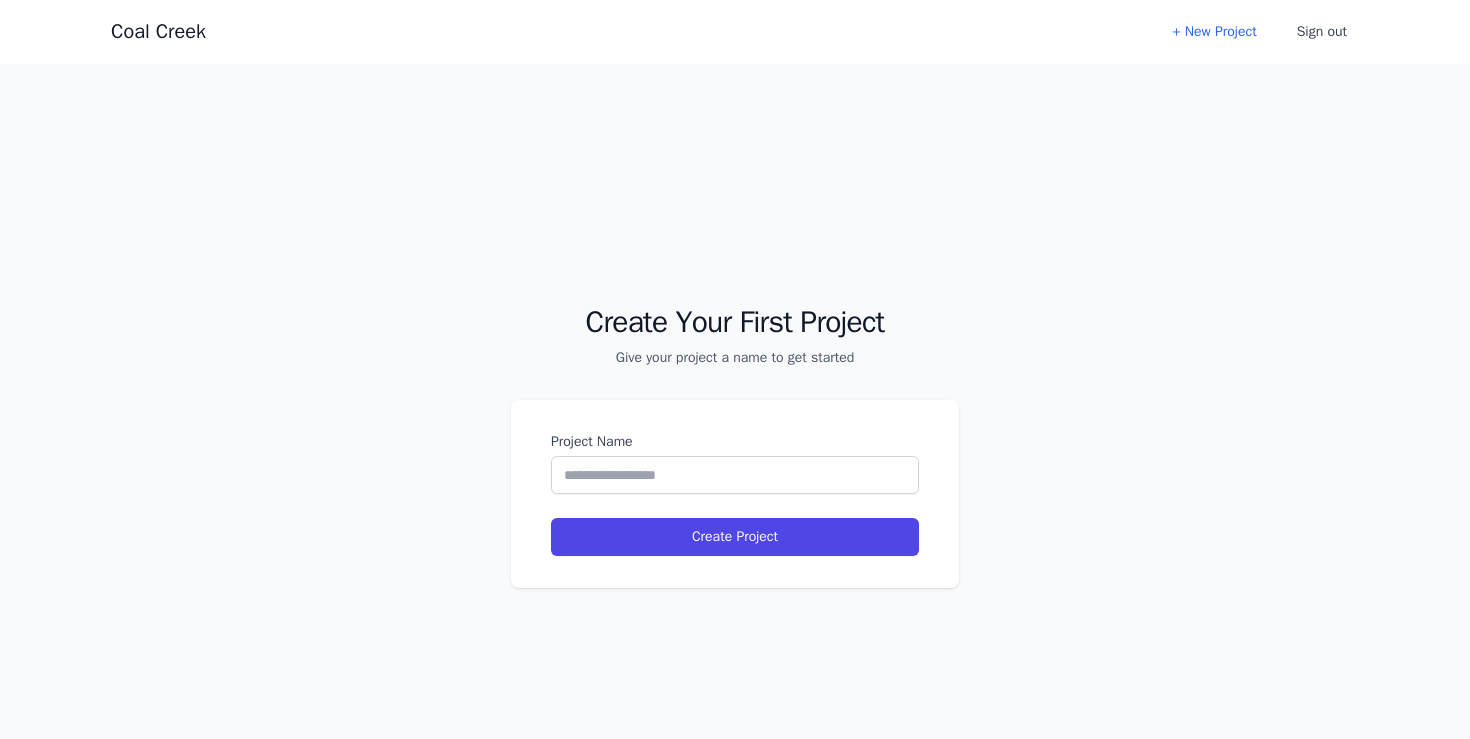 click on "Project Name Create Project" at bounding box center [735, 494] 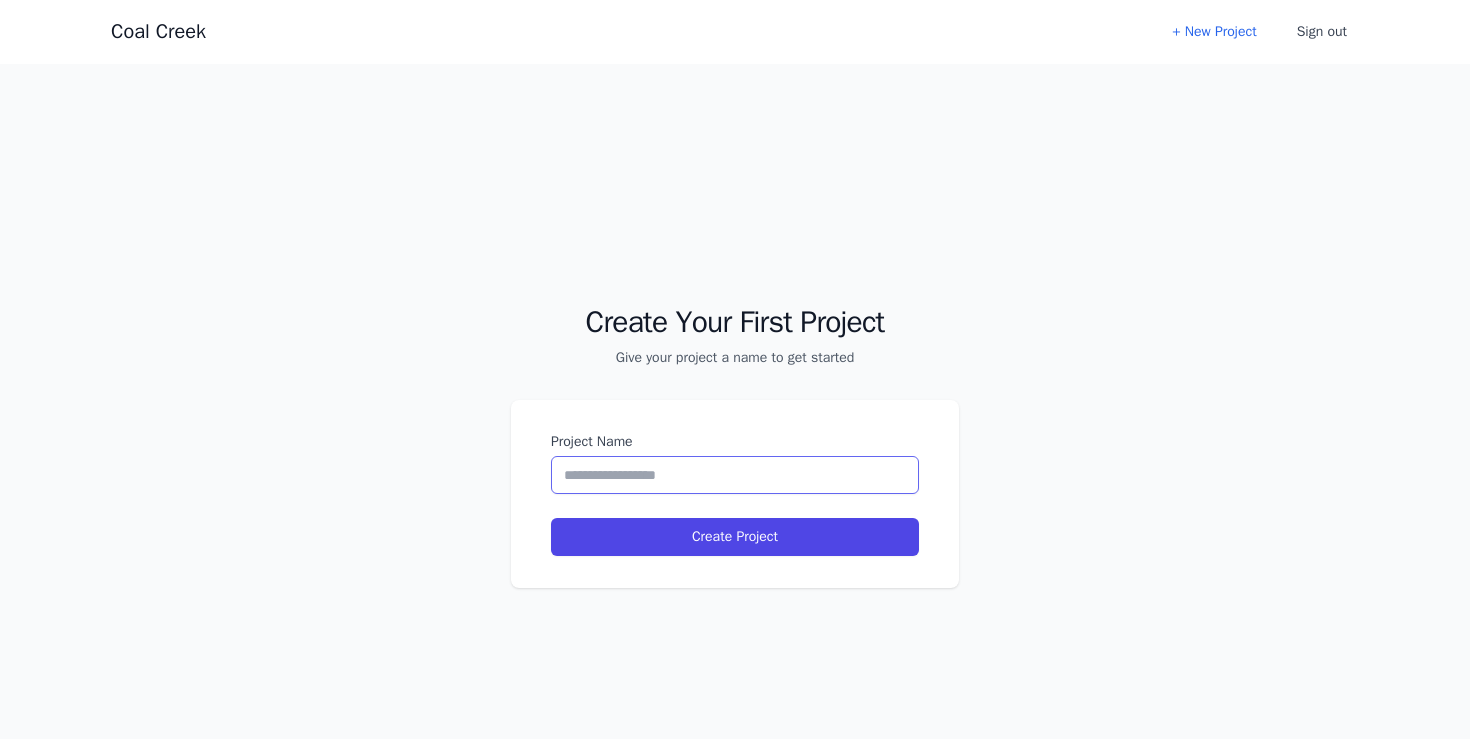 click on "Project Name" at bounding box center (735, 475) 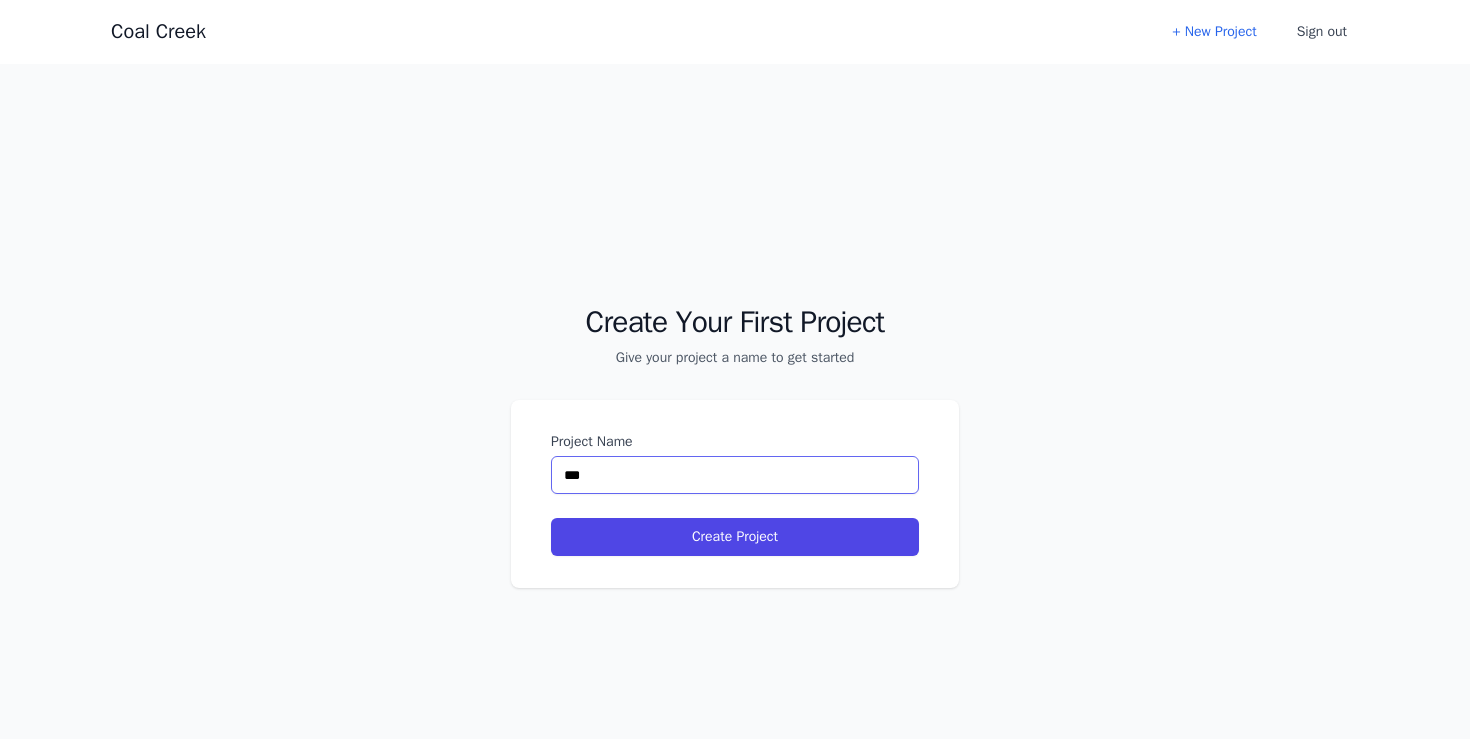 type on "****" 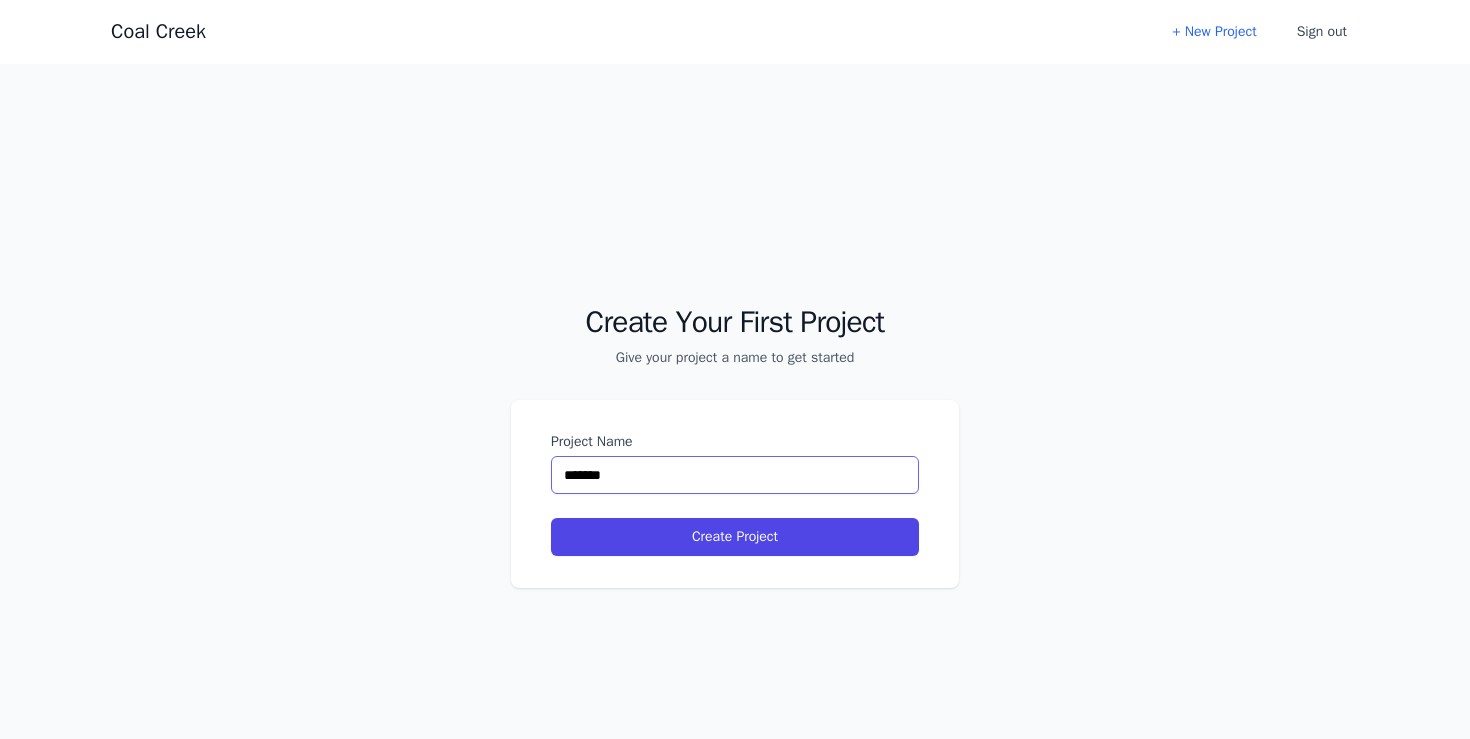 type on "*" 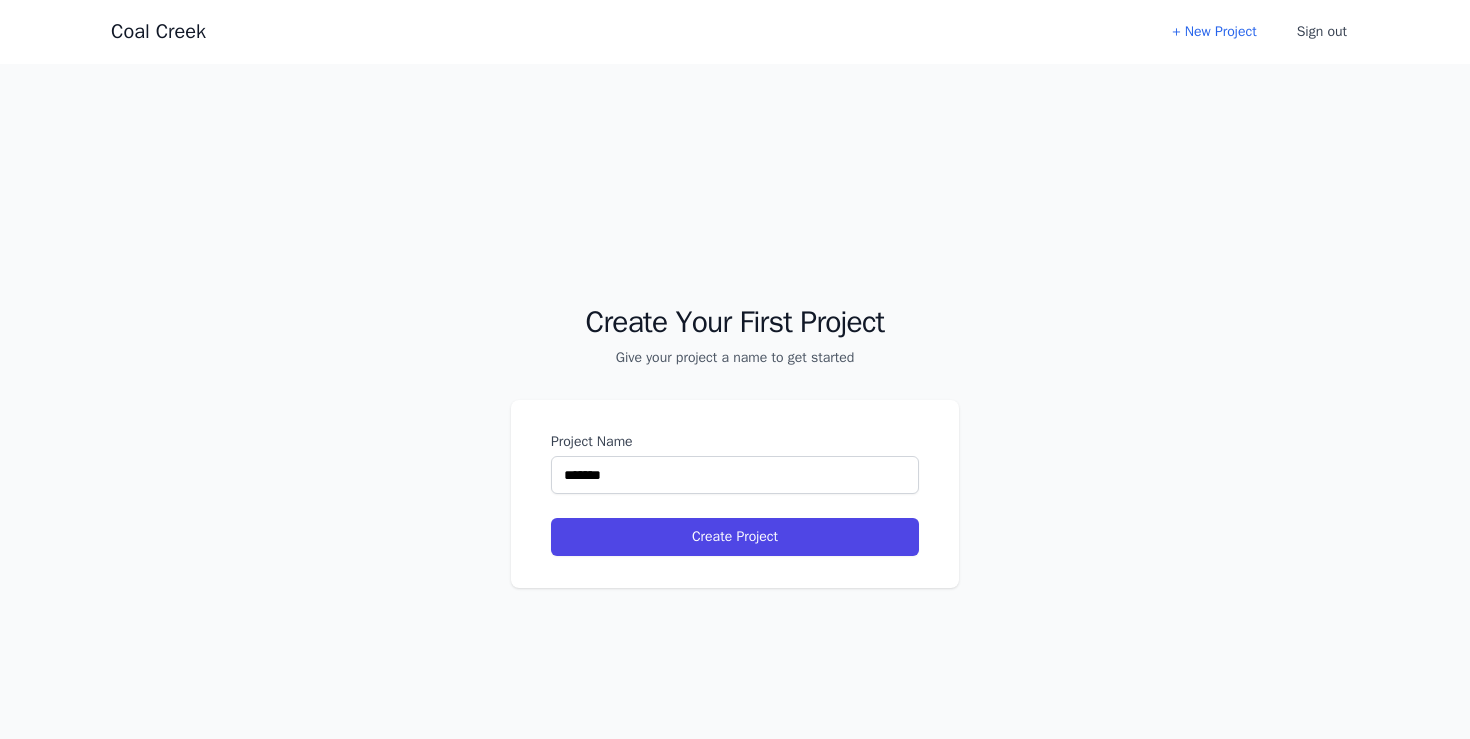 click on "Project Name ******* Create Project" at bounding box center (735, 494) 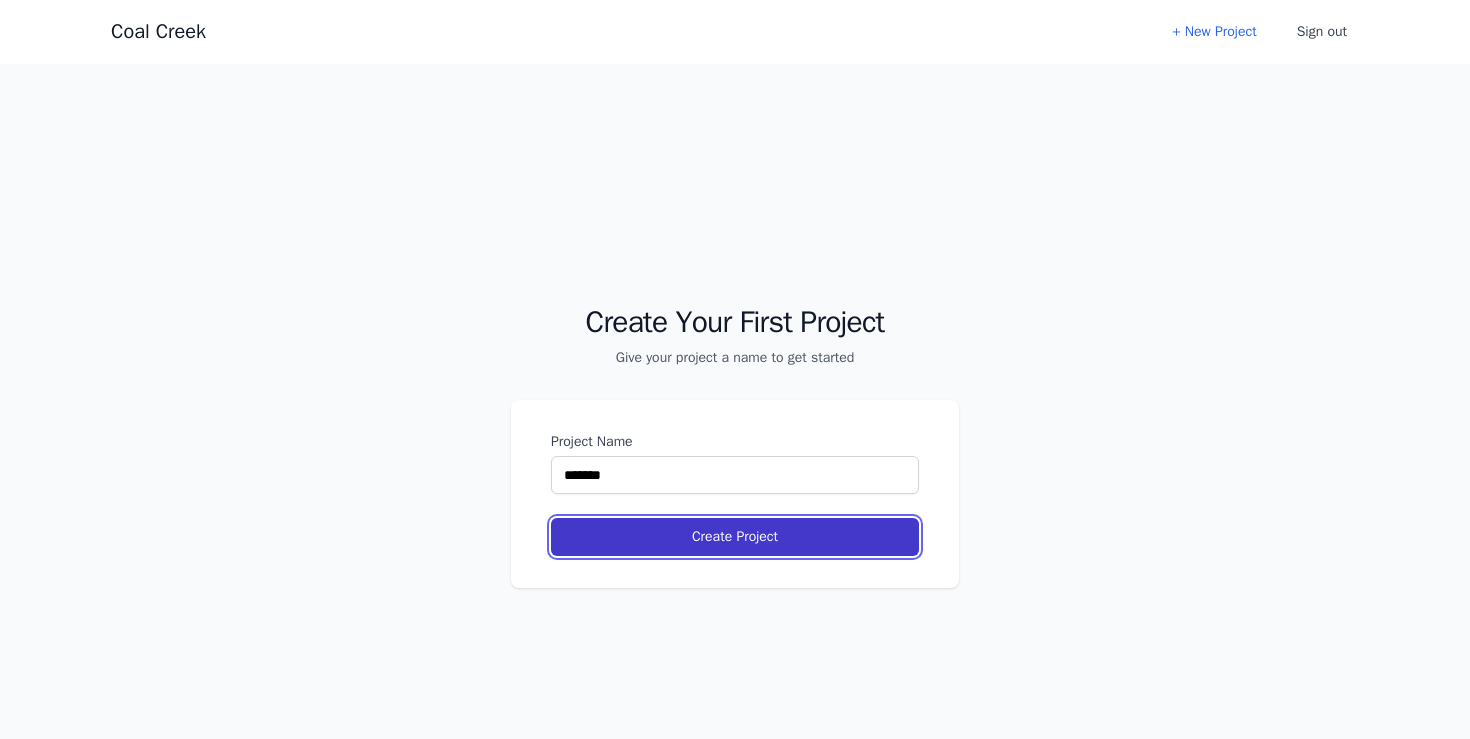 click on "Create Project" at bounding box center [735, 537] 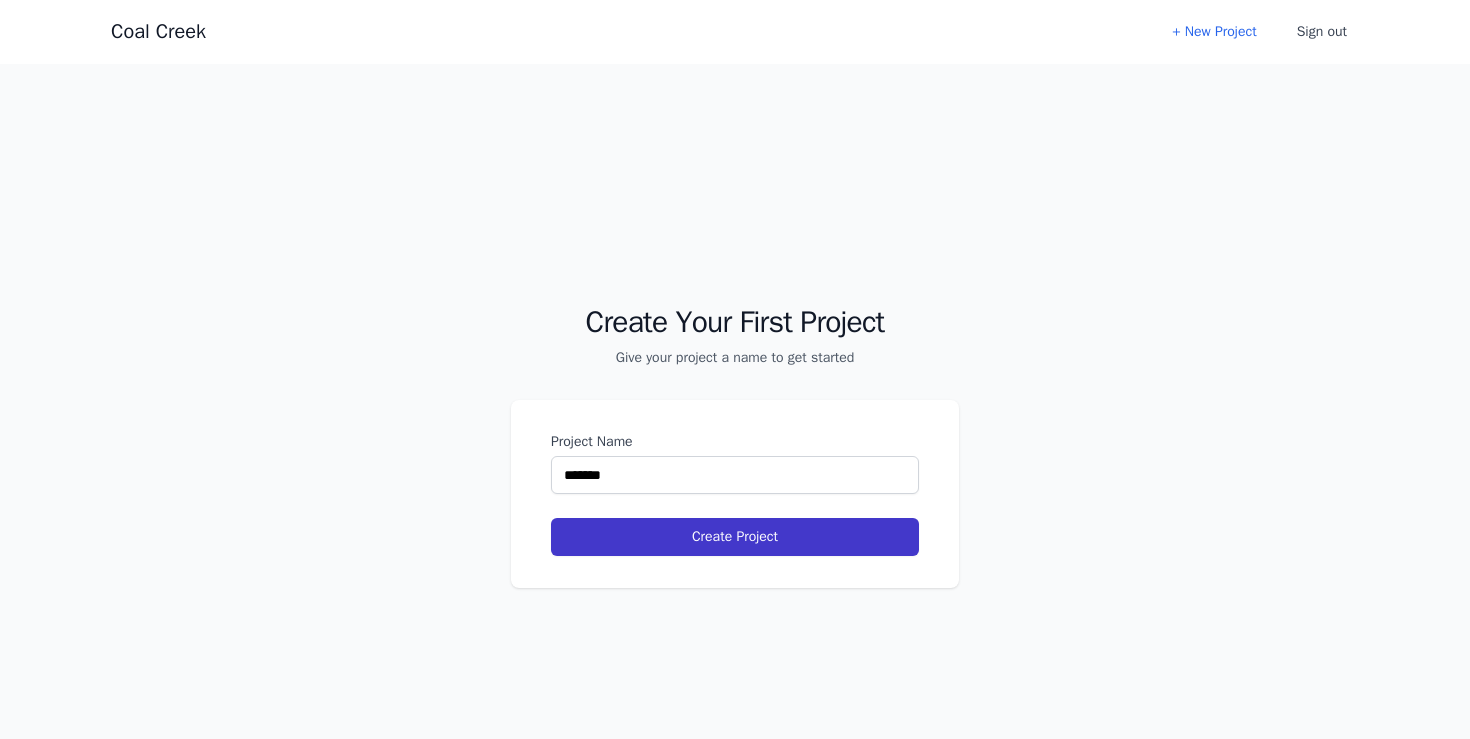 select on "**" 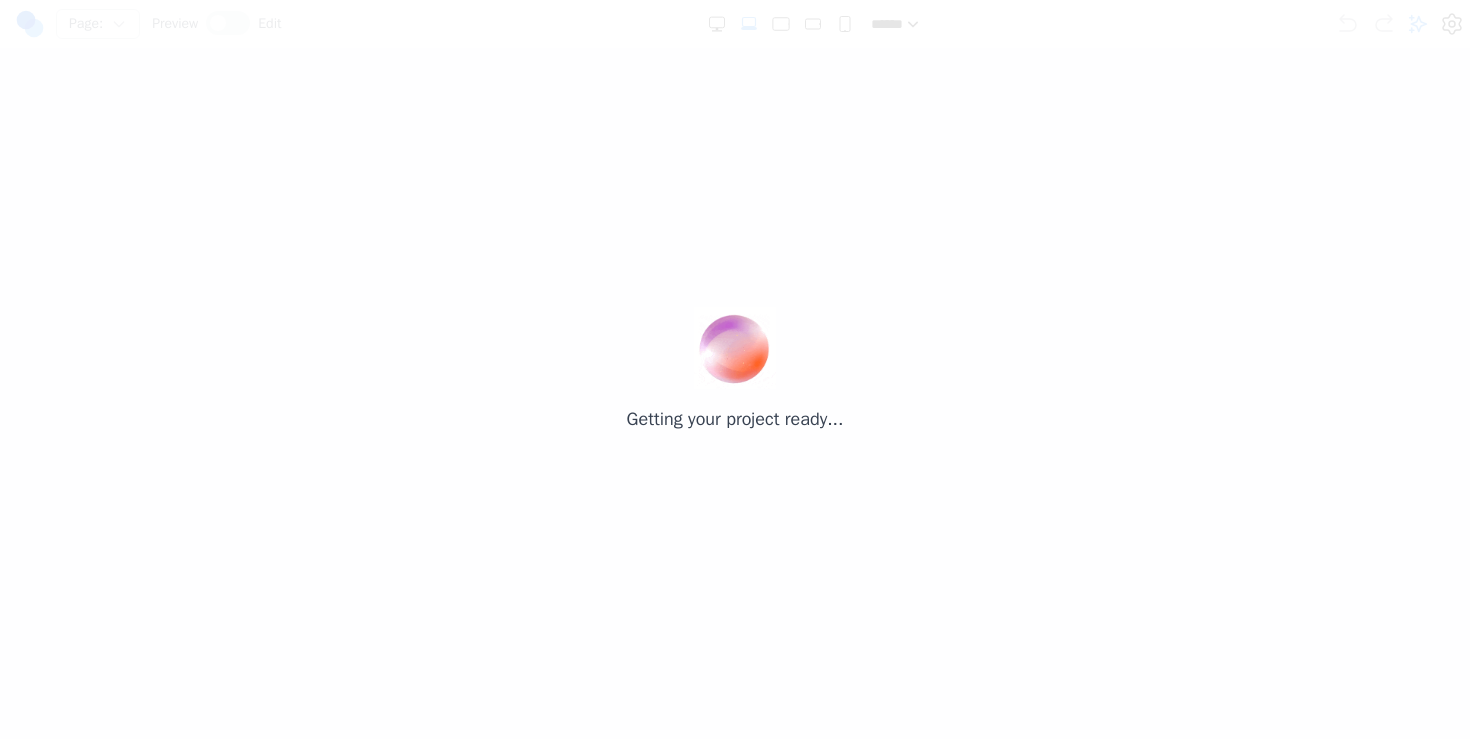scroll, scrollTop: 0, scrollLeft: 0, axis: both 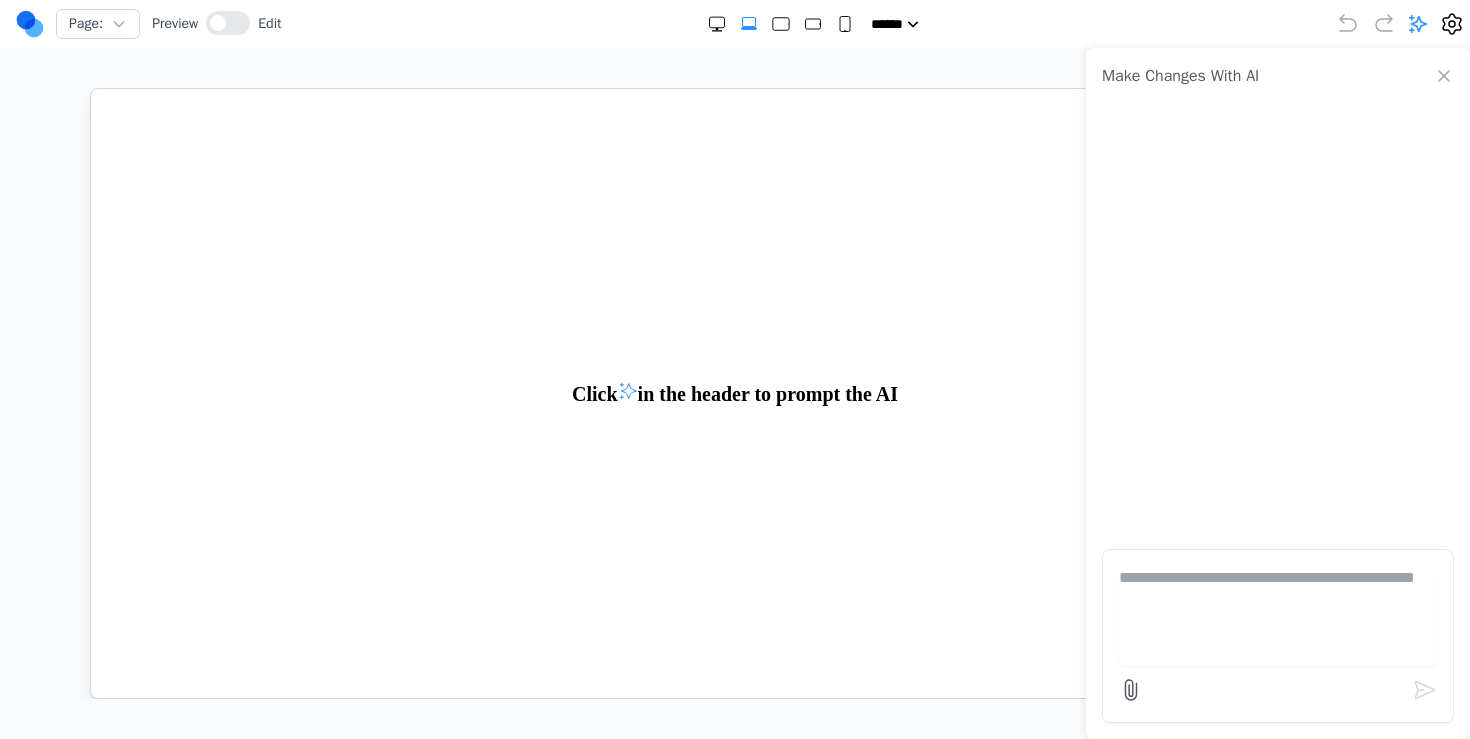 paste on "*" 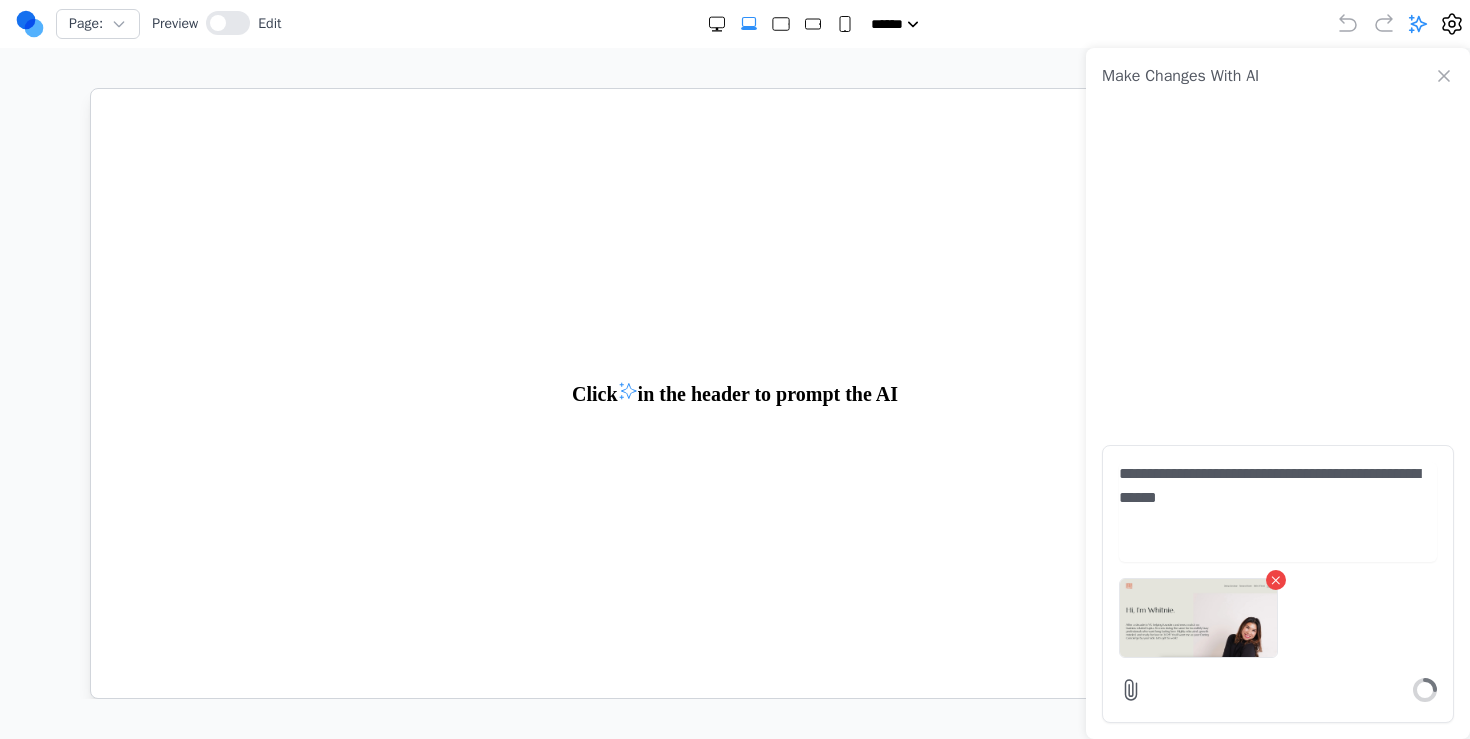 type on "**********" 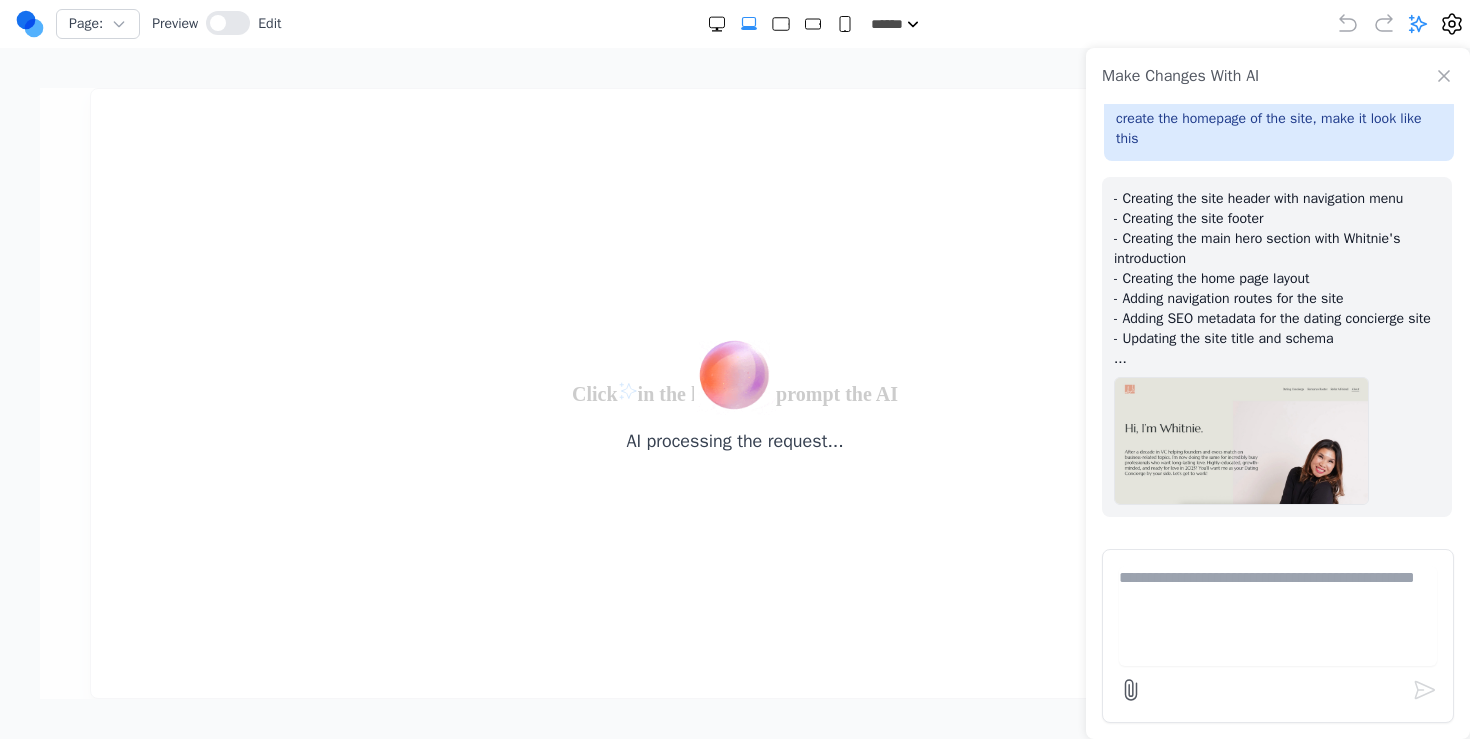 scroll, scrollTop: 0, scrollLeft: 0, axis: both 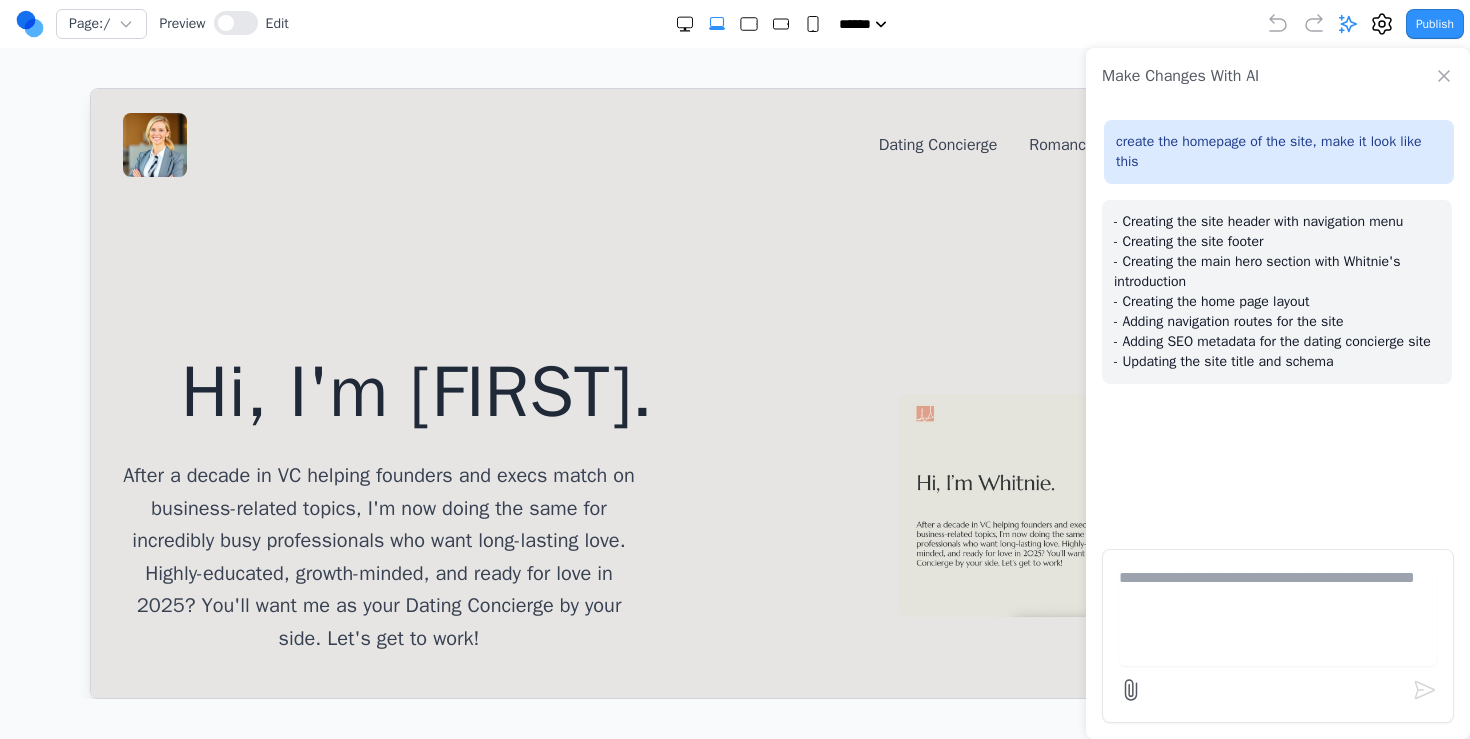 click 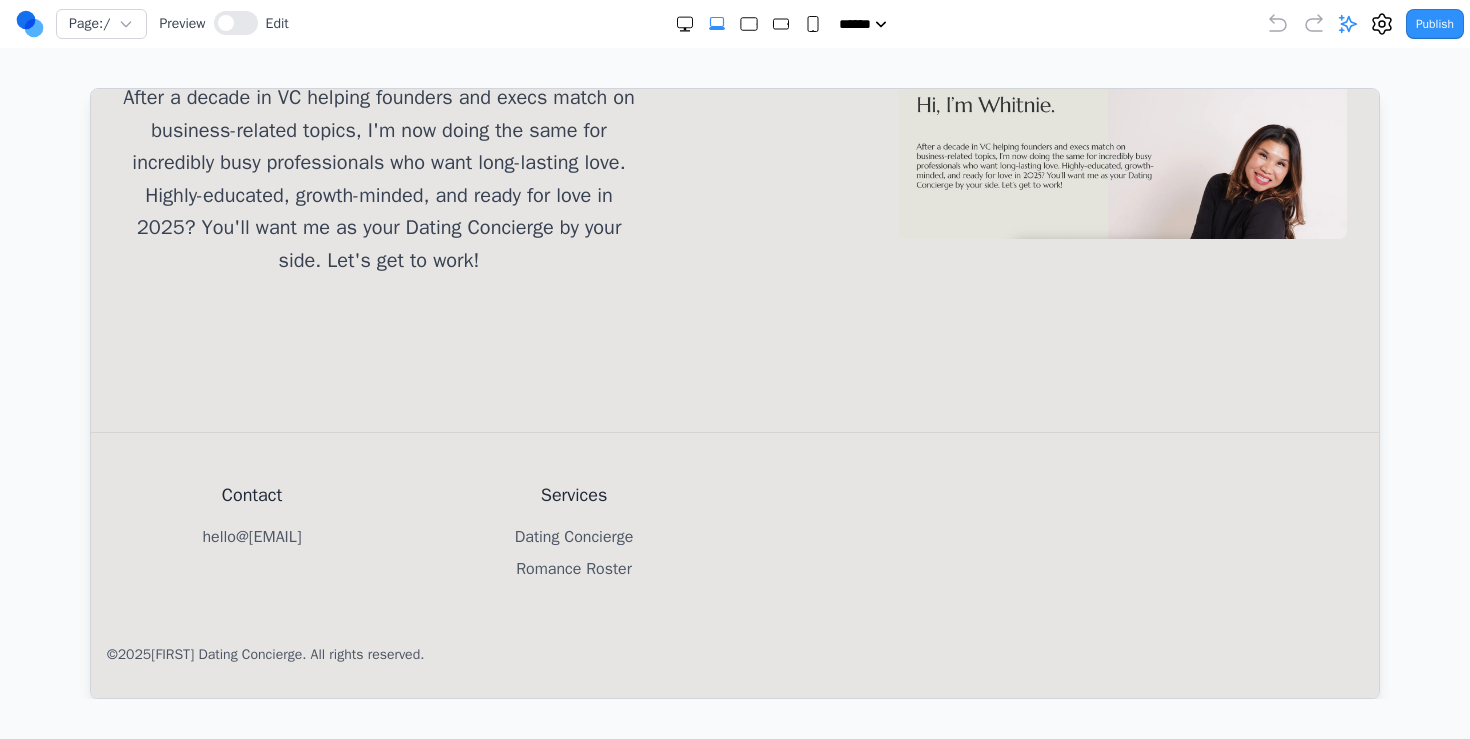 scroll, scrollTop: 0, scrollLeft: 0, axis: both 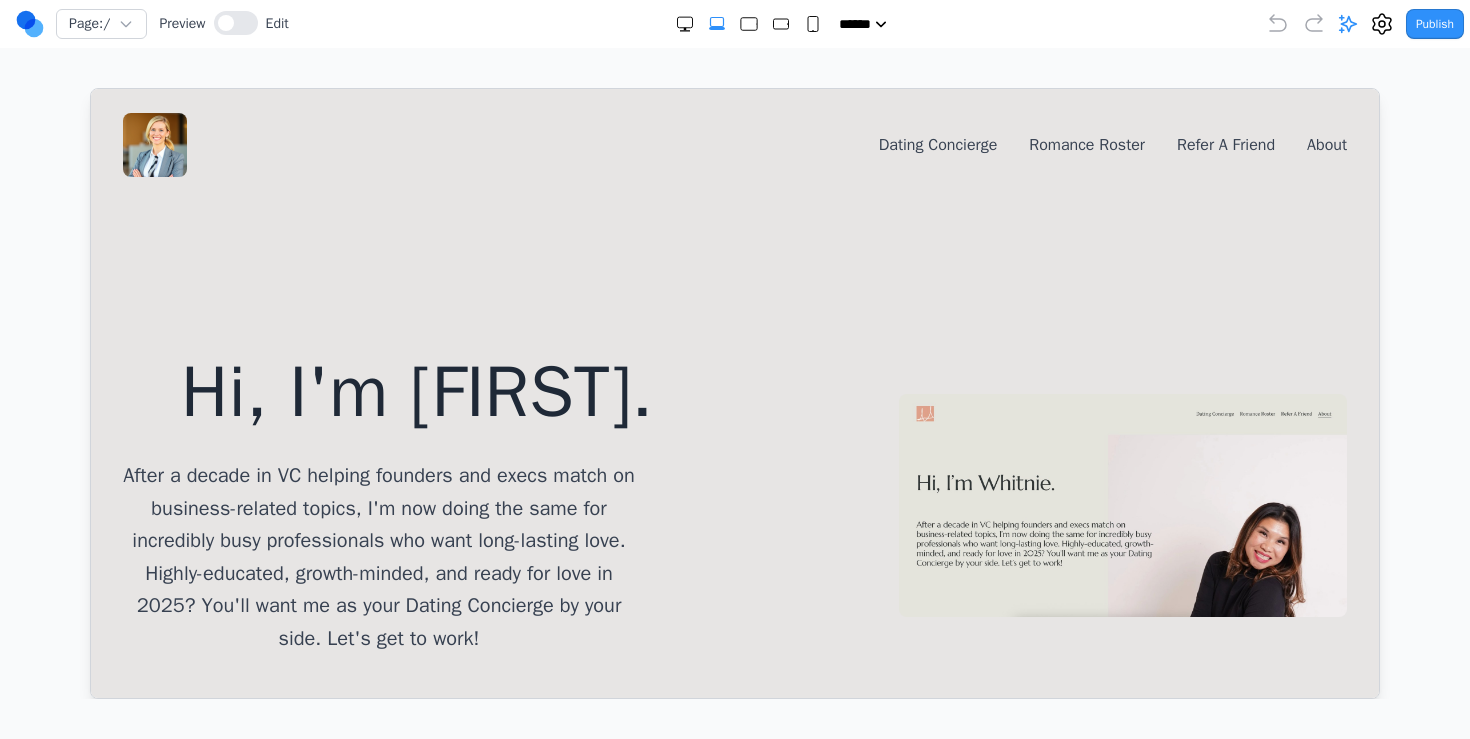 click at bounding box center [1122, 504] 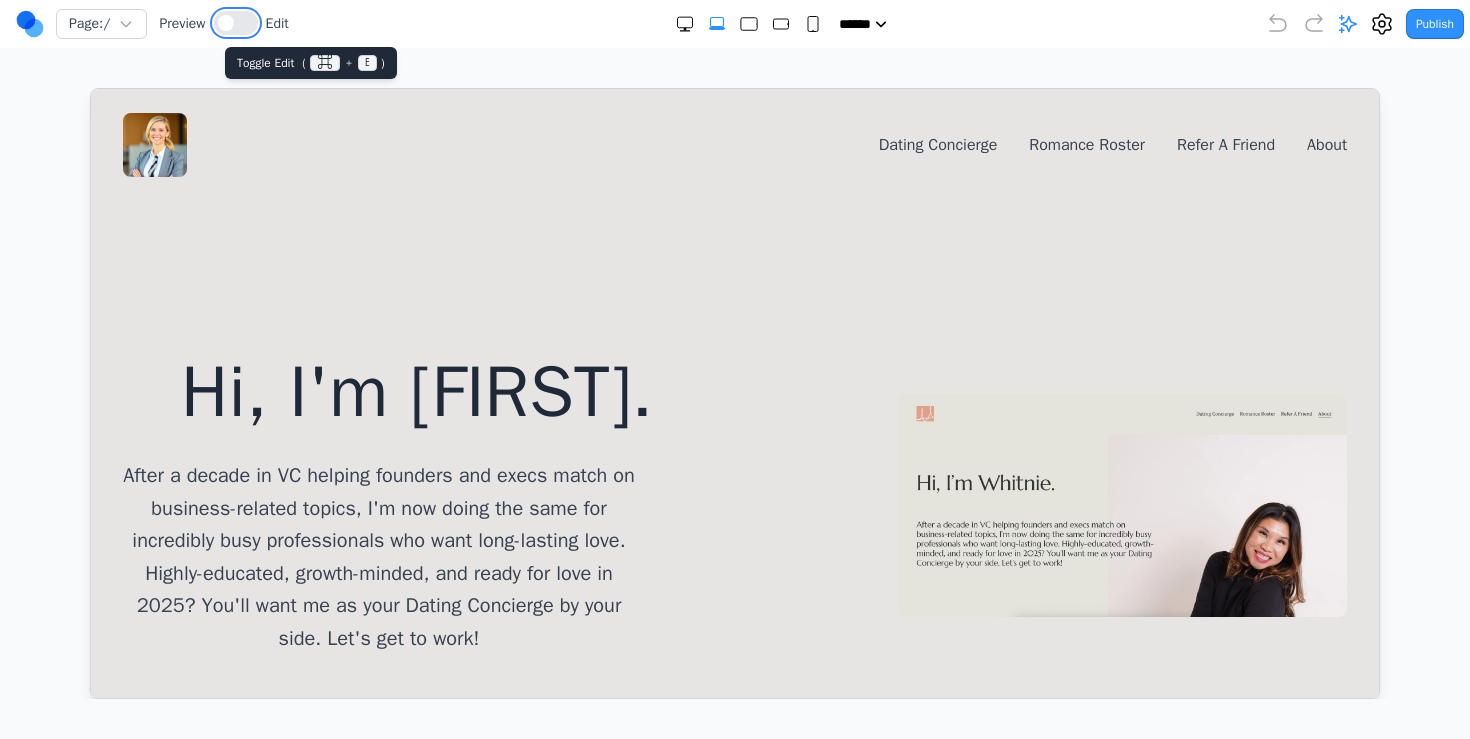 click at bounding box center (236, 23) 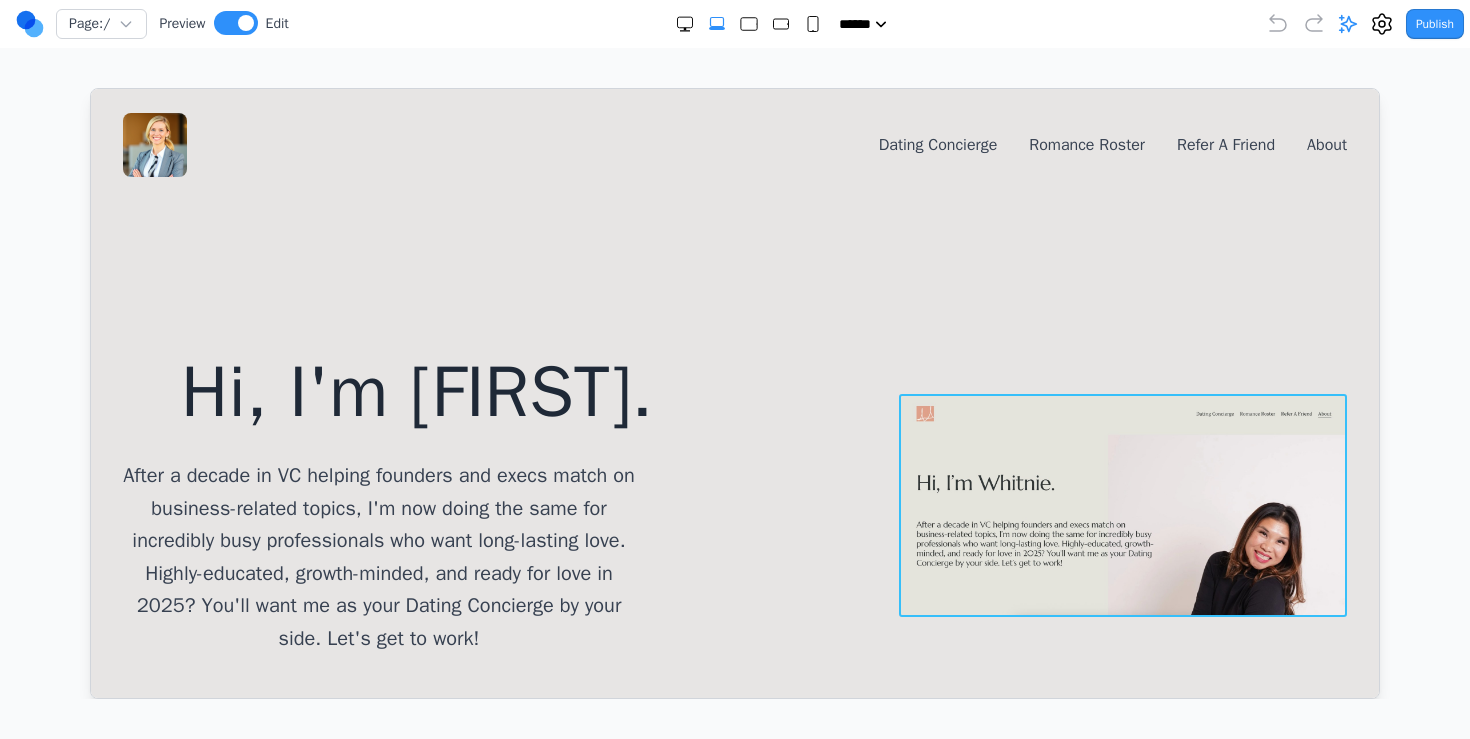 click at bounding box center [1122, 504] 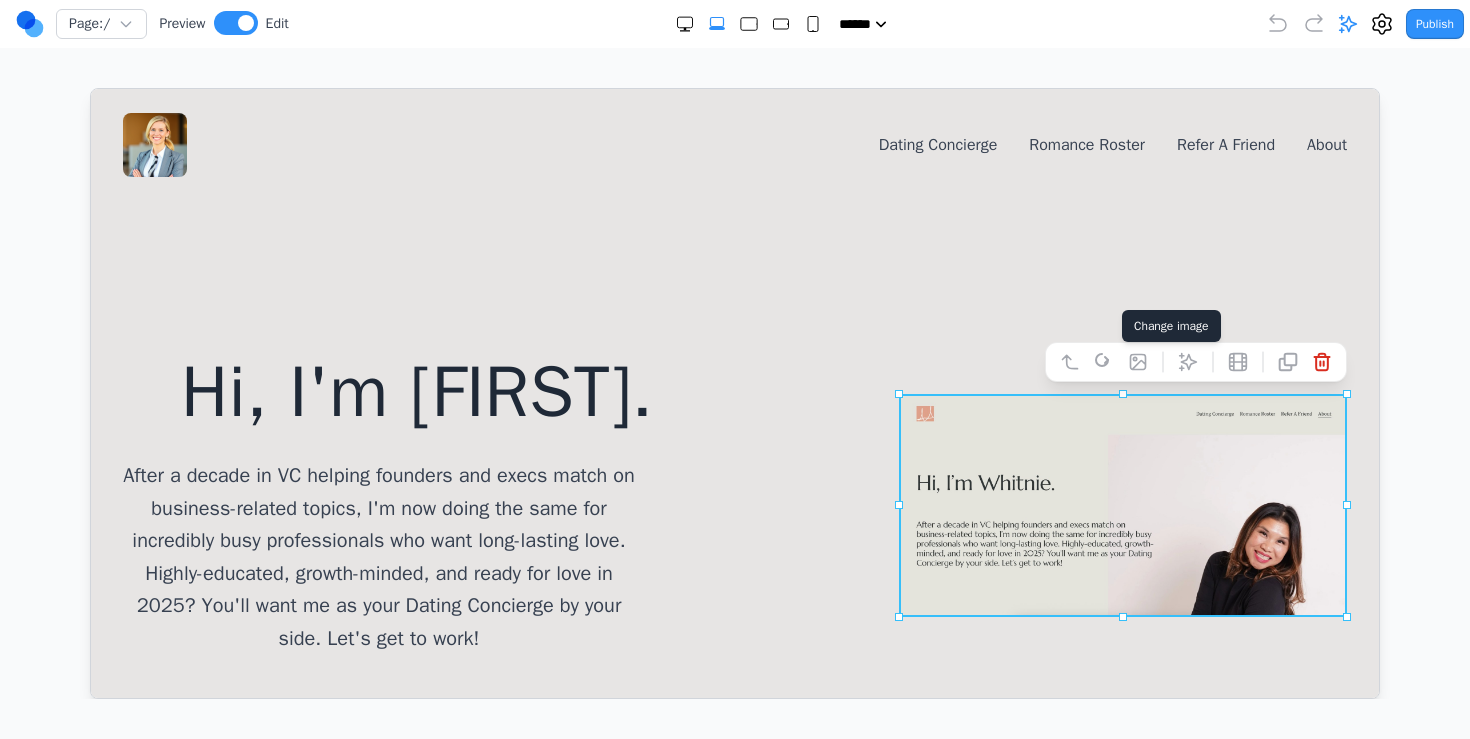 click 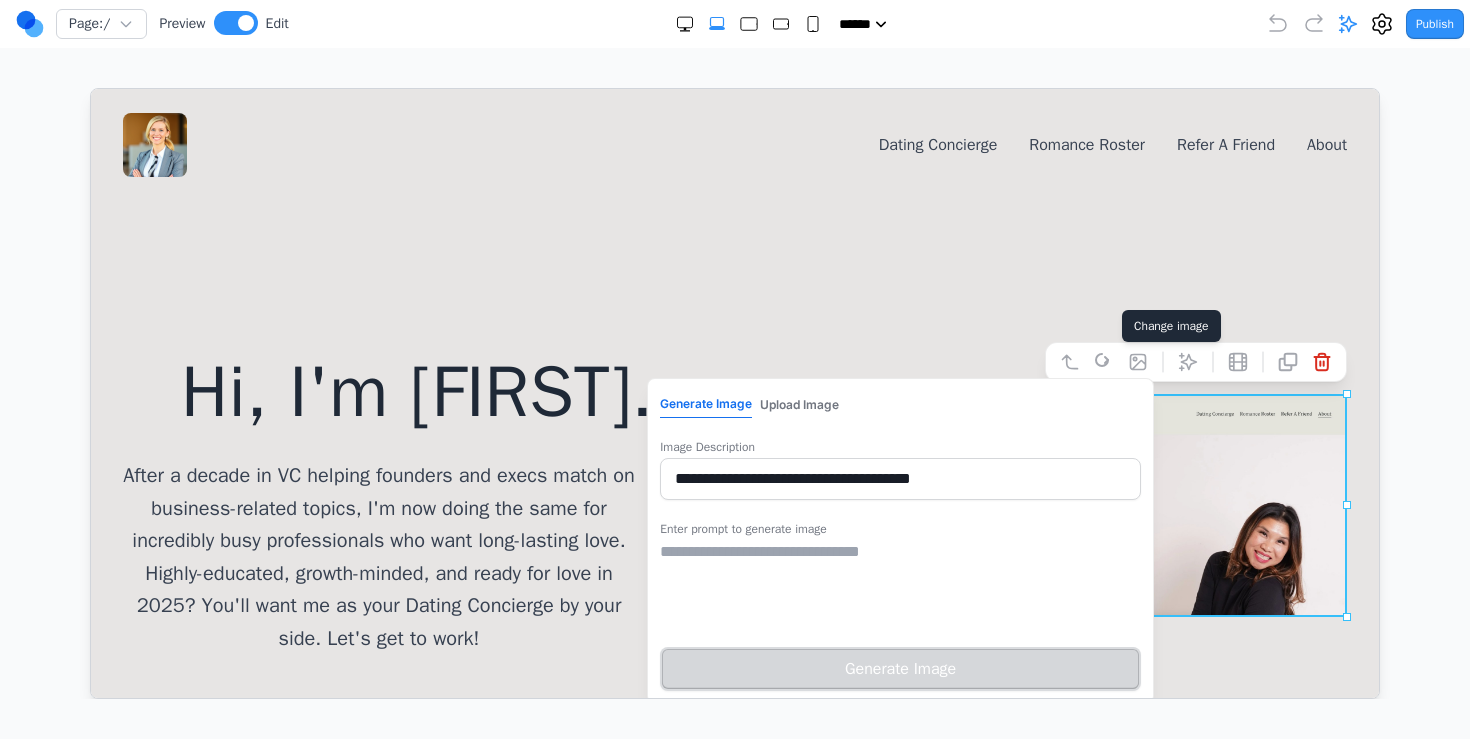 click on "Upload Image" at bounding box center [798, 404] 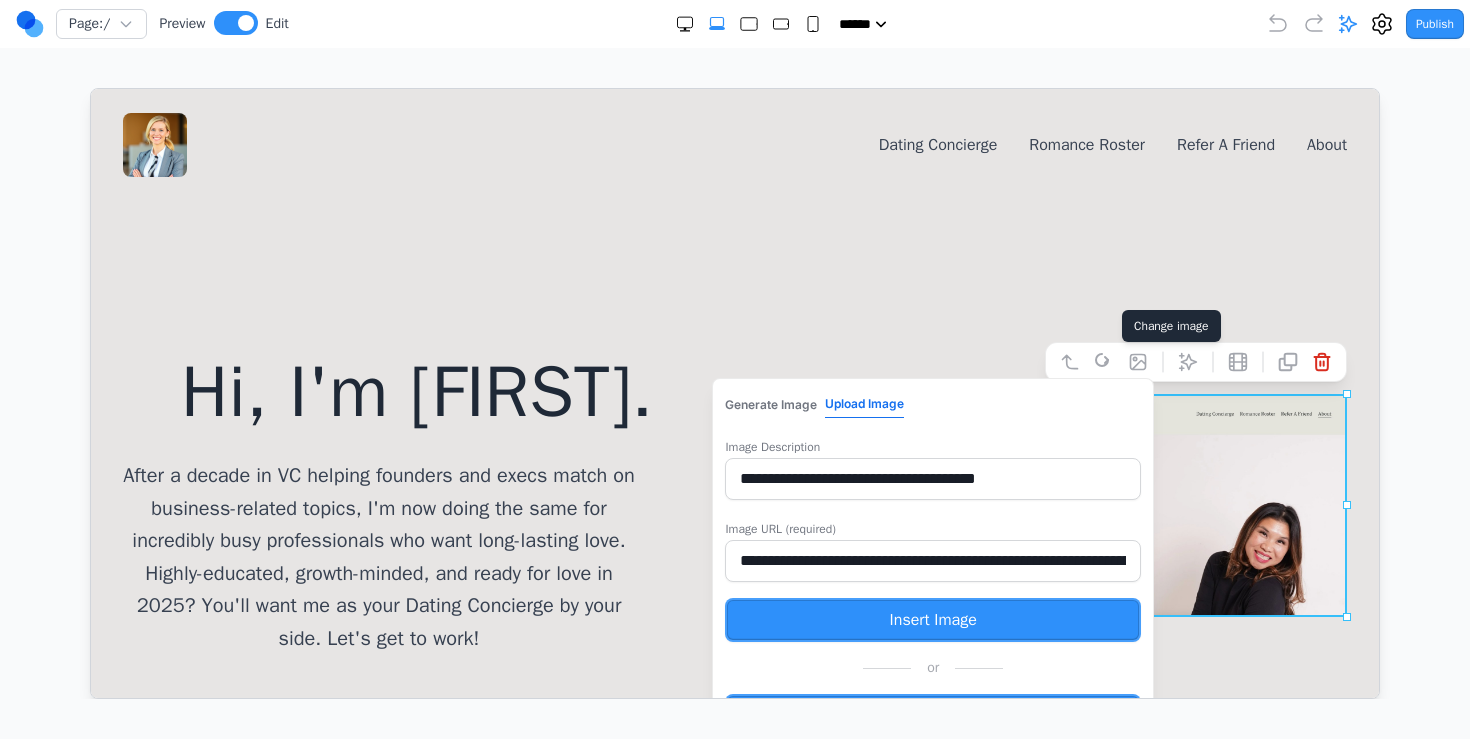 click on "**********" at bounding box center (932, 560) 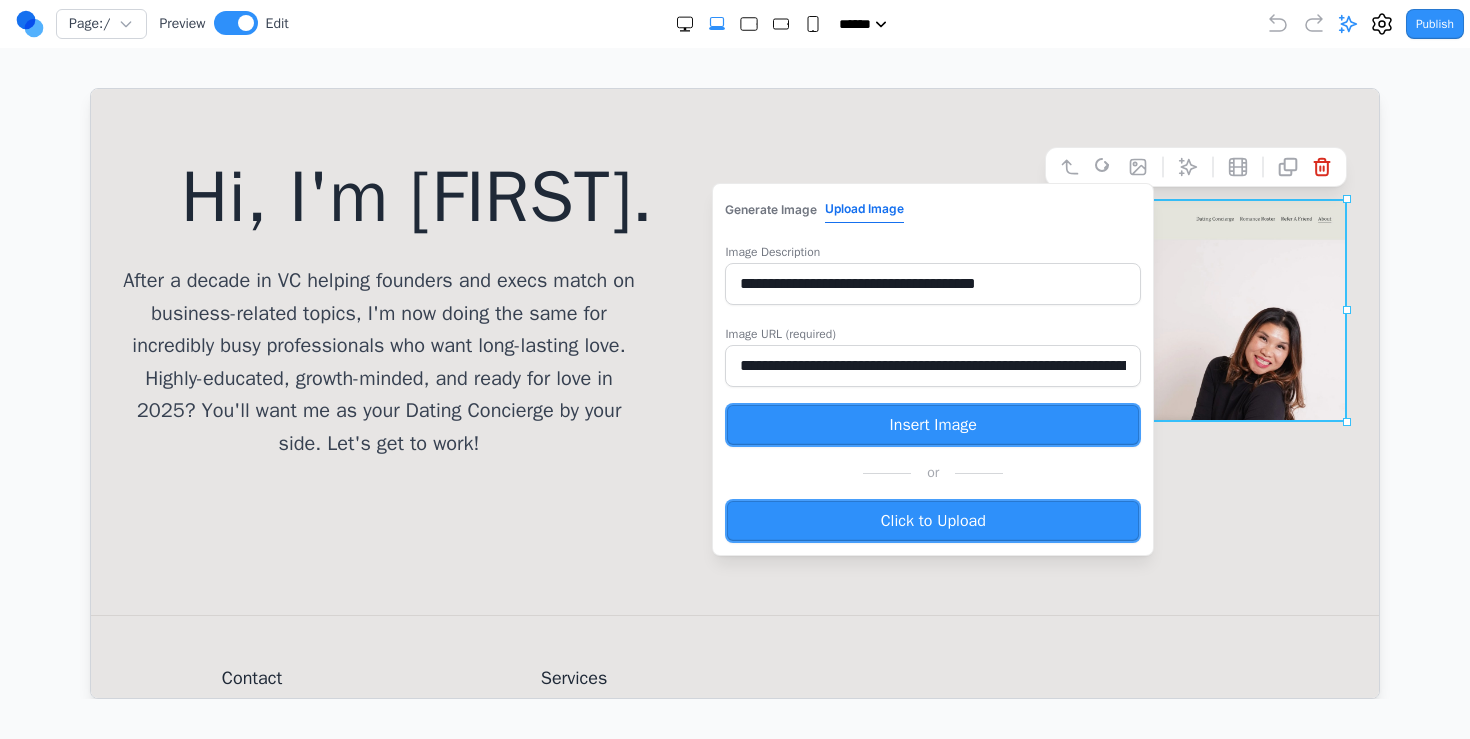 scroll, scrollTop: 202, scrollLeft: 0, axis: vertical 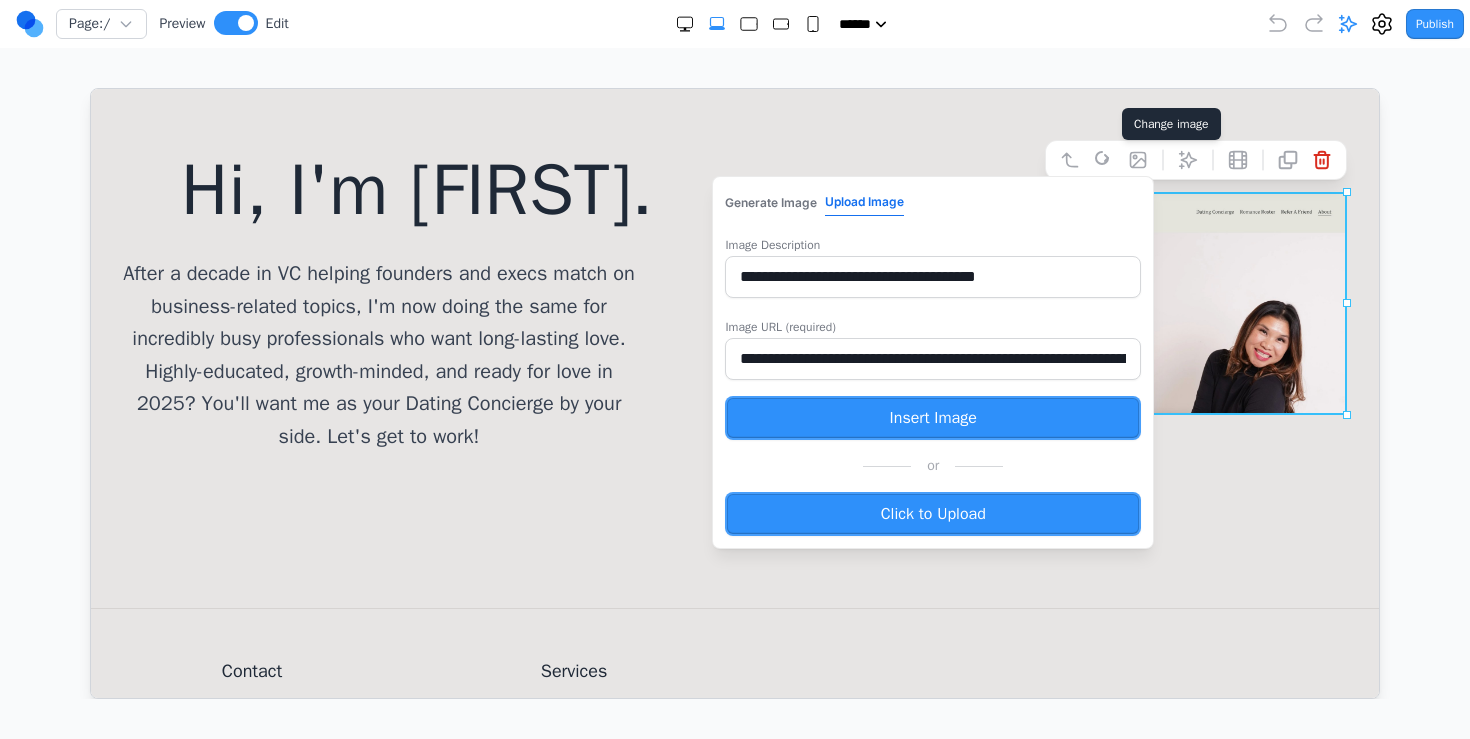 click on "Click to Upload" at bounding box center (932, 513) 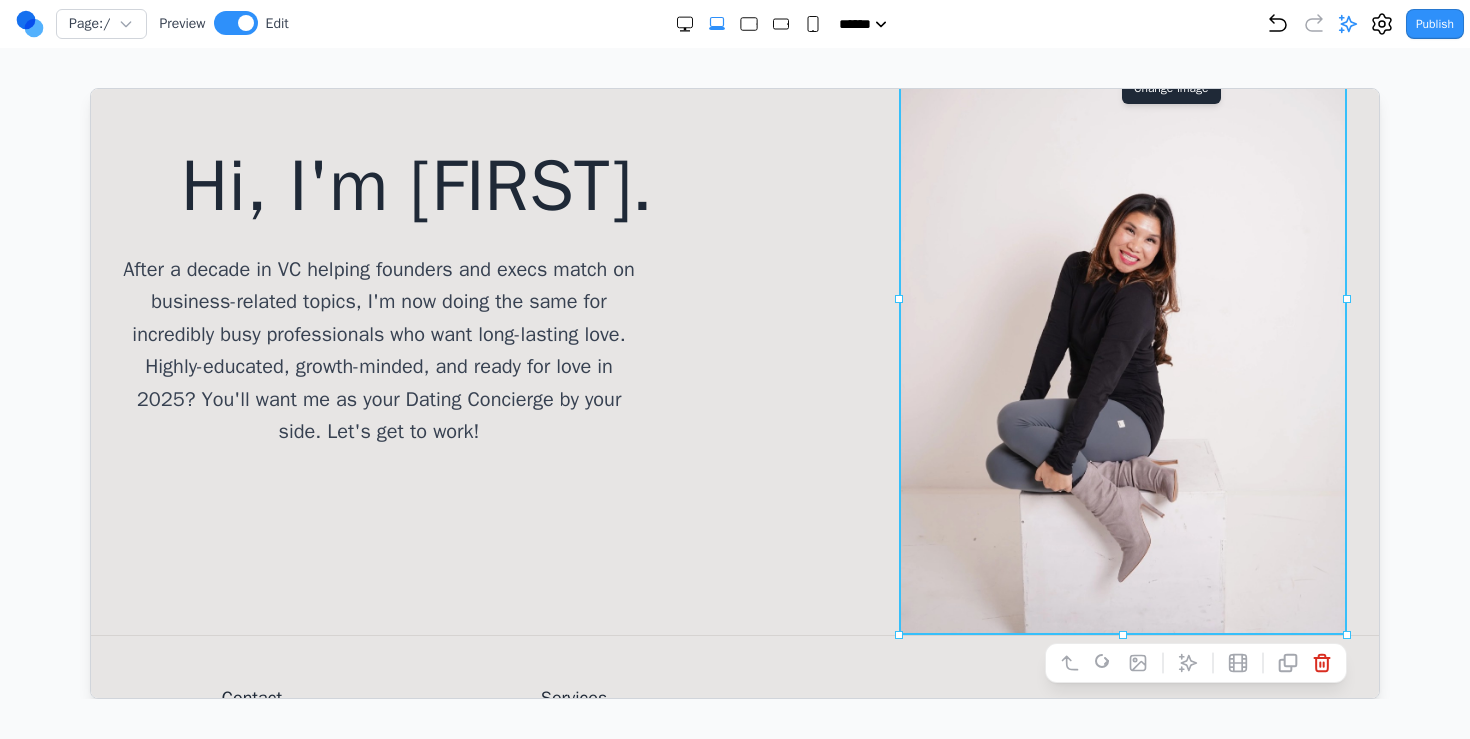 scroll, scrollTop: 232, scrollLeft: 0, axis: vertical 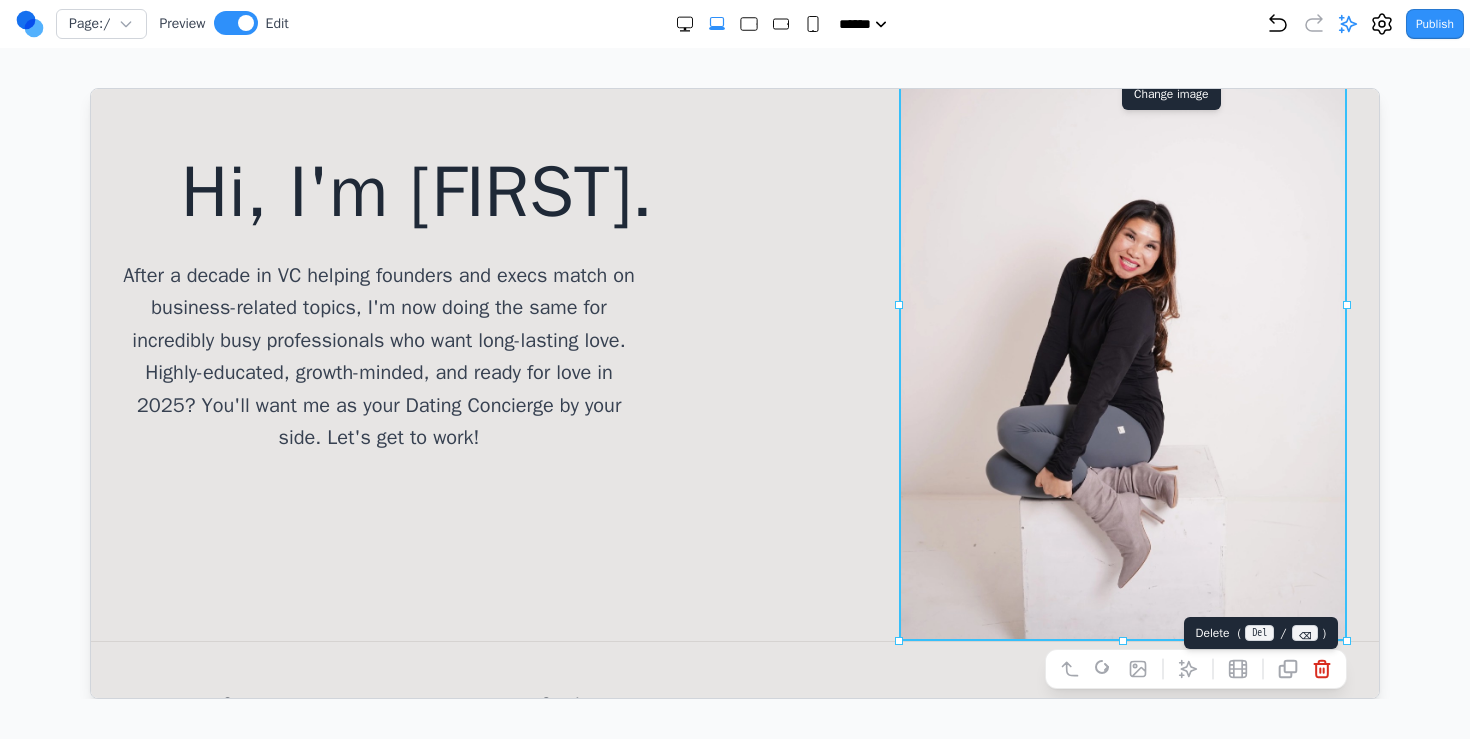 click 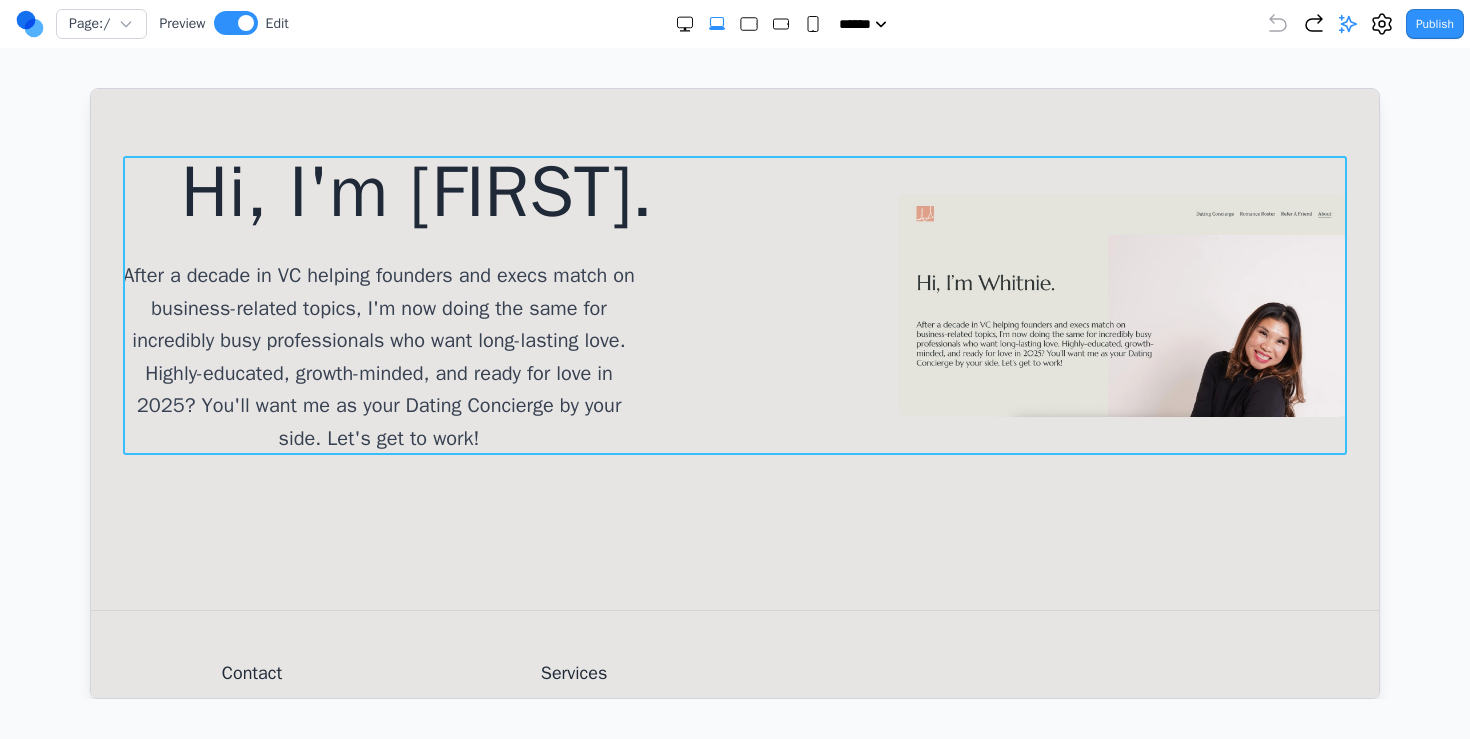 scroll, scrollTop: 0, scrollLeft: 0, axis: both 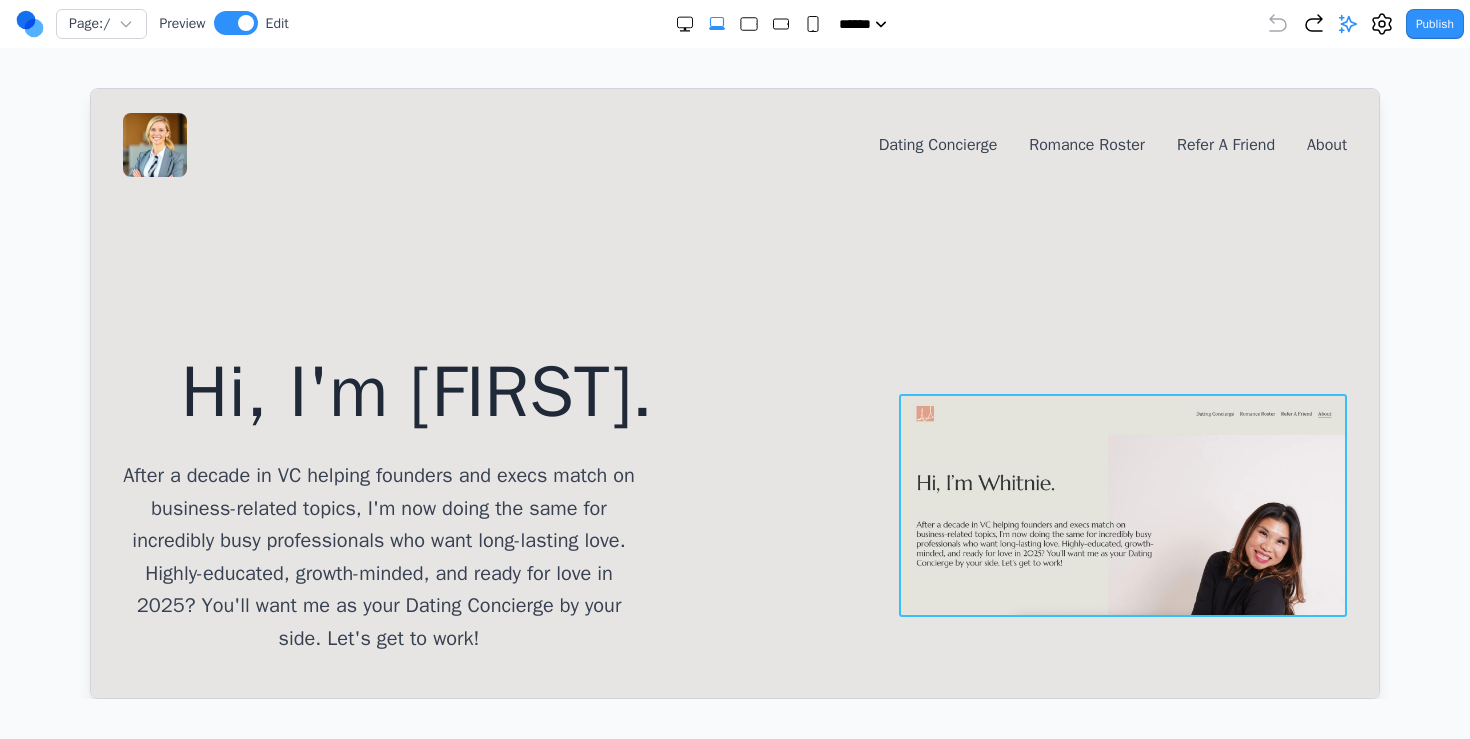click at bounding box center [1122, 504] 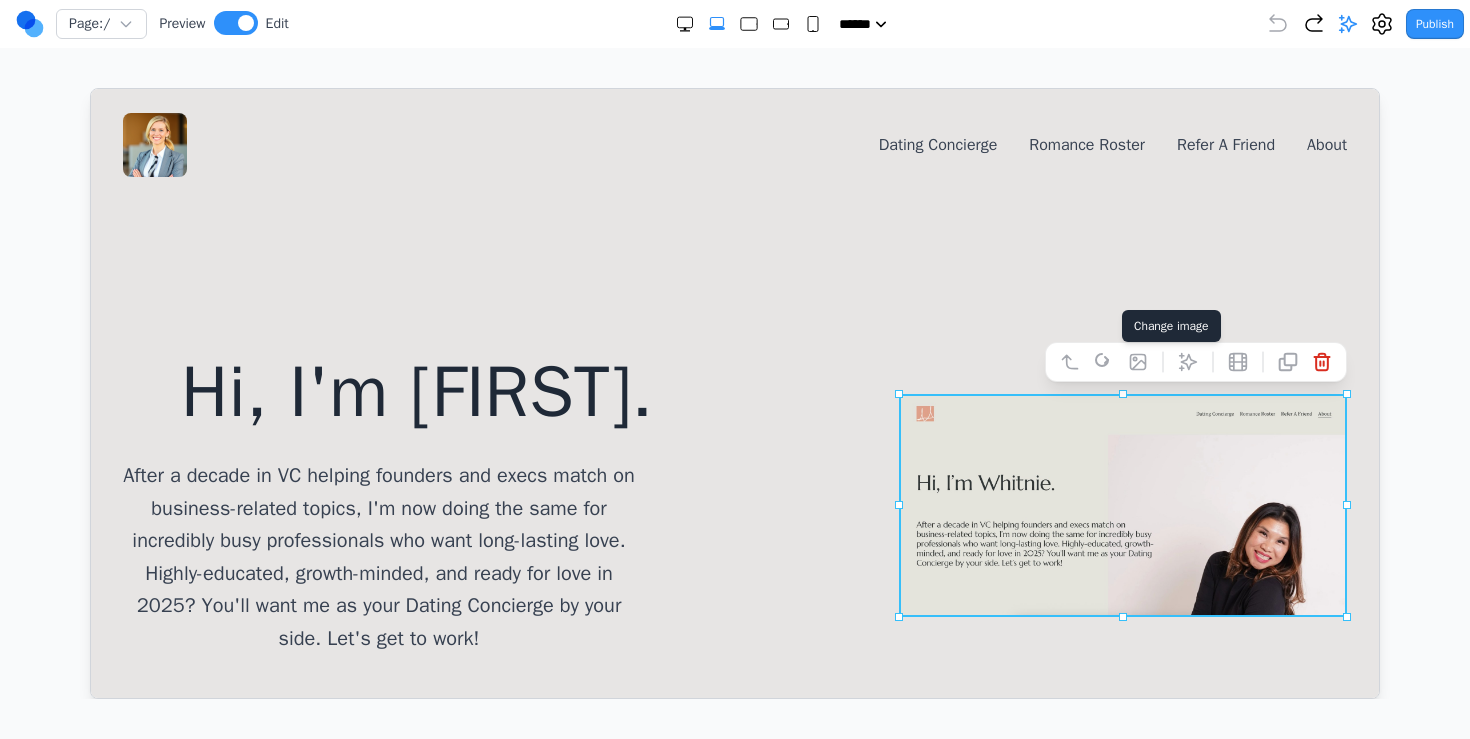 click 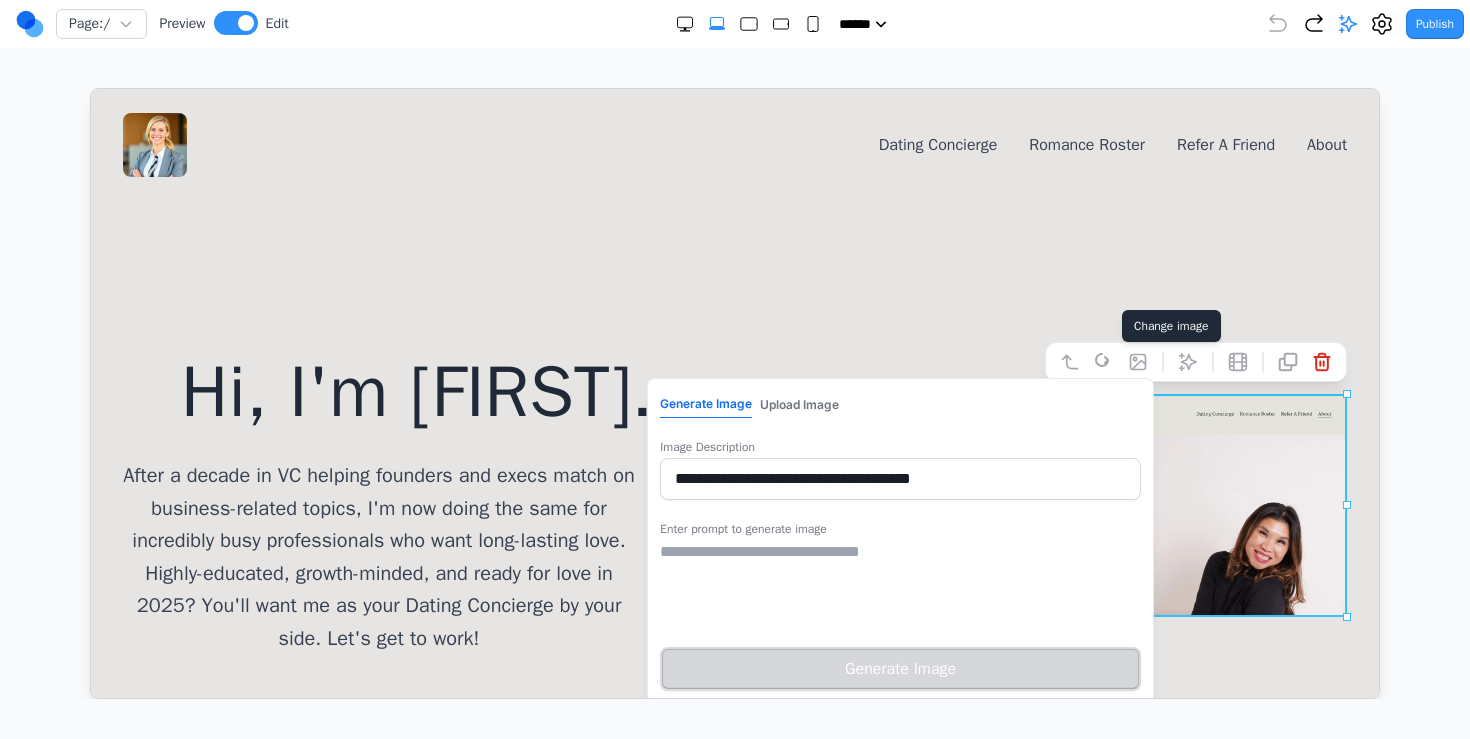 click on "Upload Image" at bounding box center (798, 404) 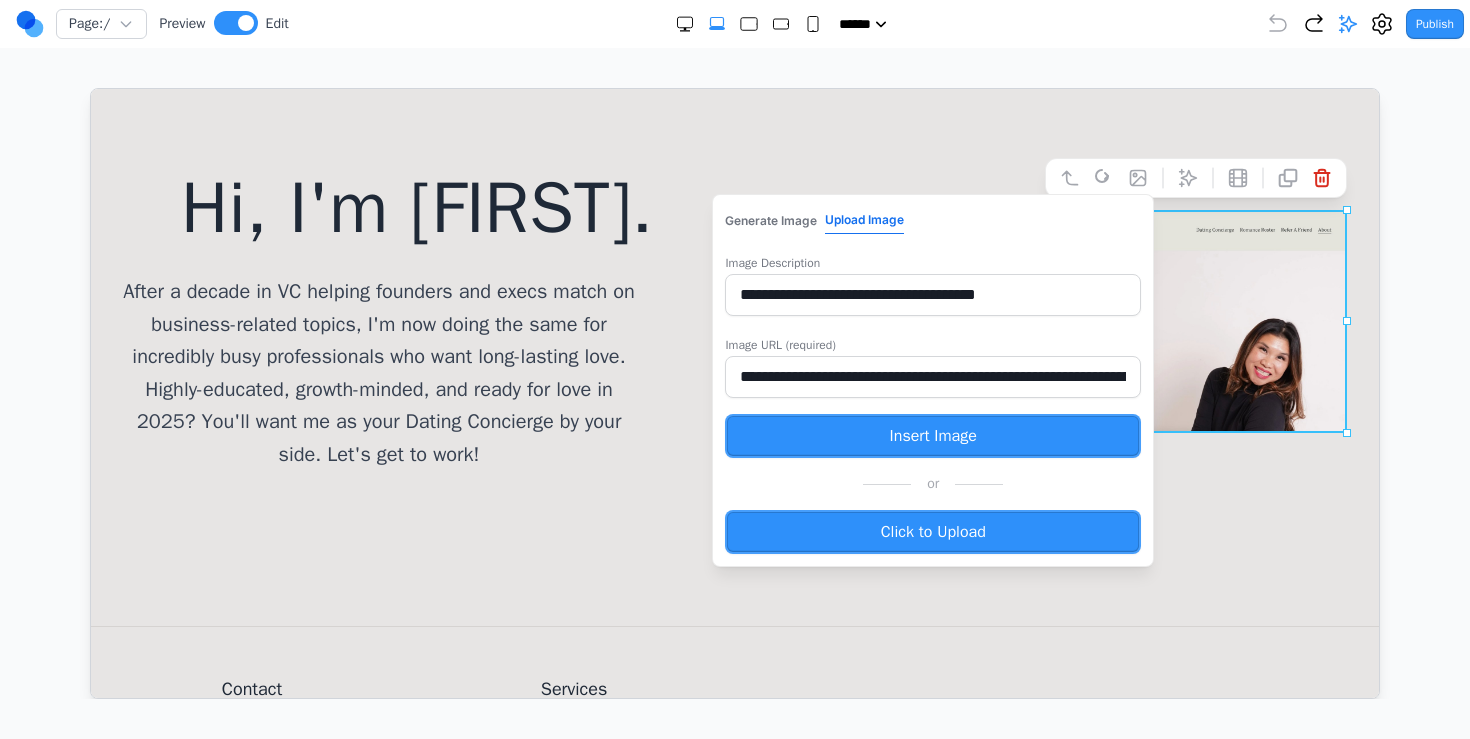 scroll, scrollTop: 252, scrollLeft: 0, axis: vertical 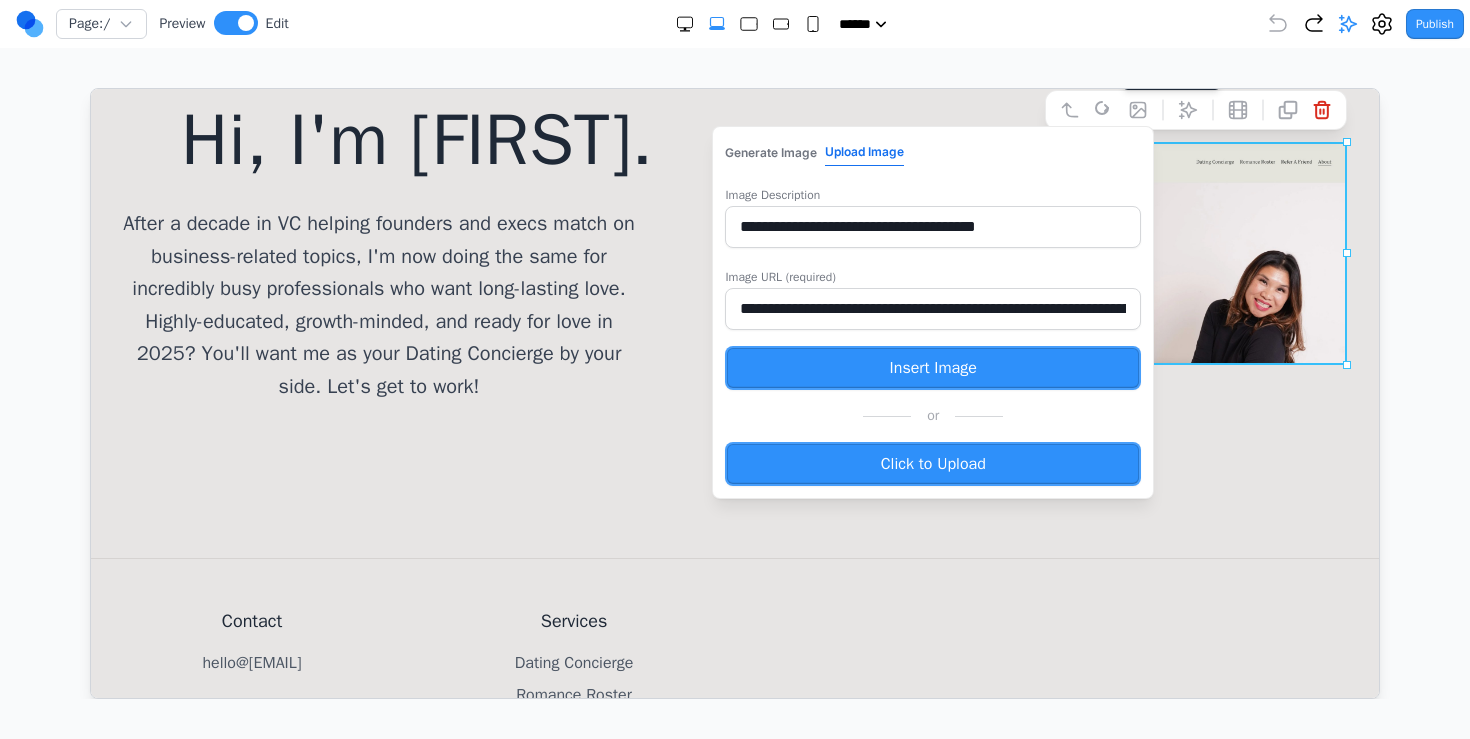 click on "Click to Upload" at bounding box center [932, 463] 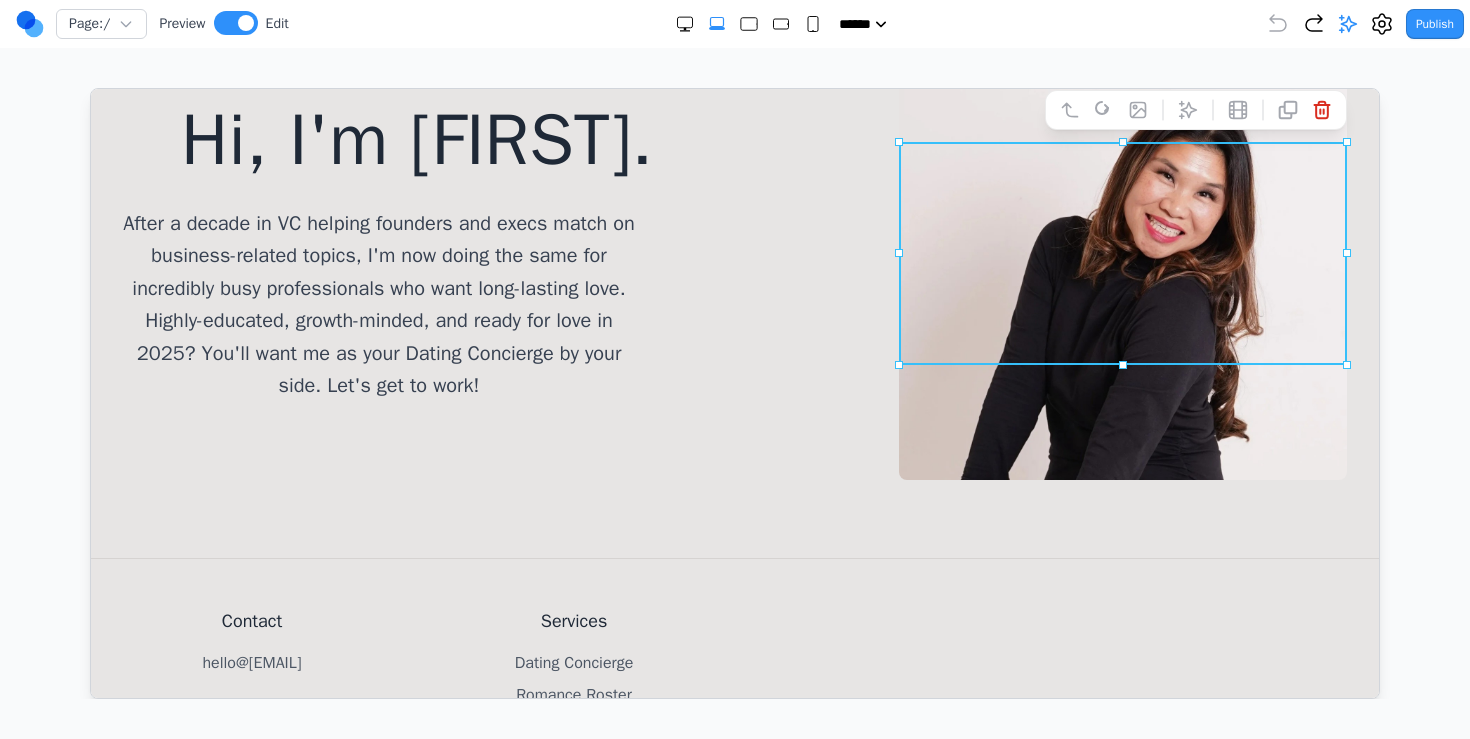 scroll, scrollTop: 175, scrollLeft: 0, axis: vertical 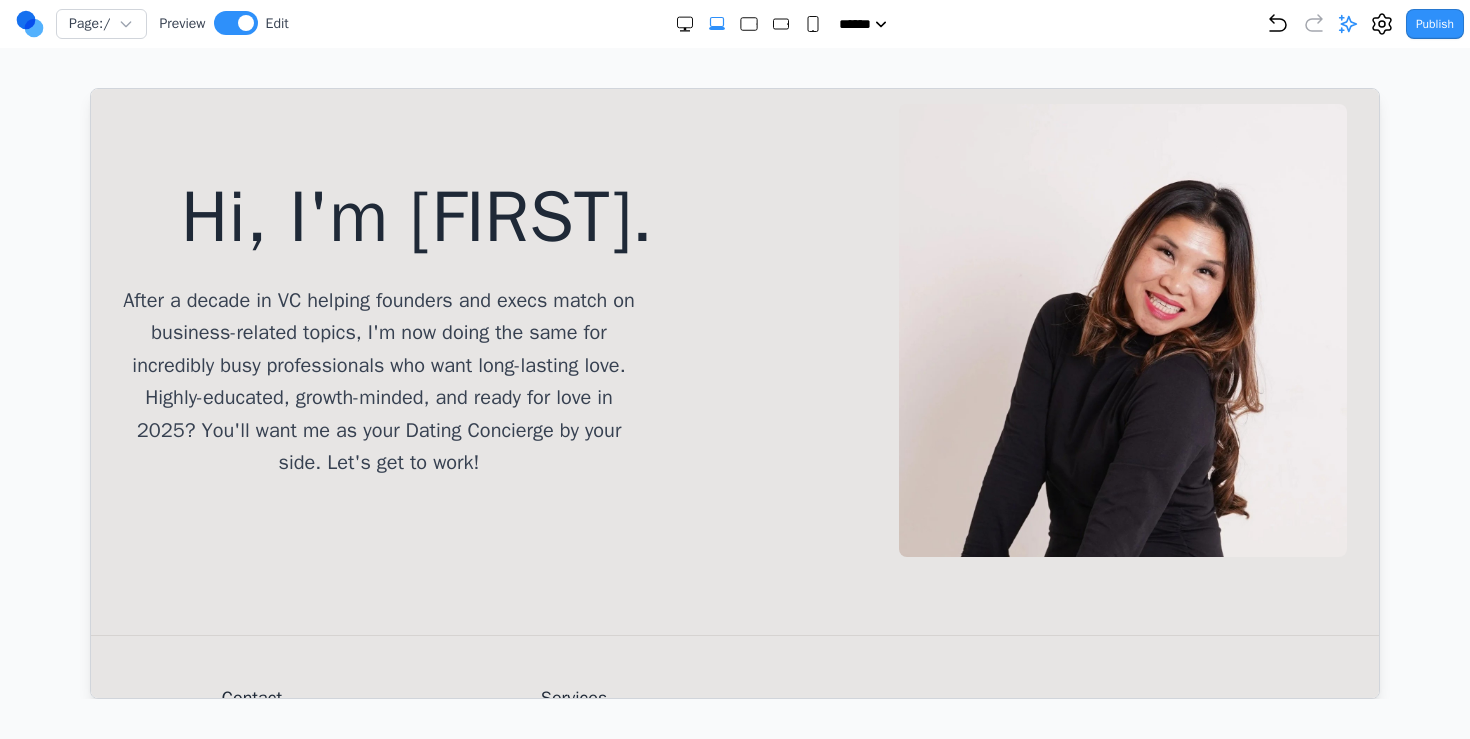 click on "Hi, I'm Whitnie. After a decade in VC helping founders and execs match on business-related topics, I'm now doing the same for incredibly busy professionals who want long-lasting love. Highly-educated, growth-minded, and ready for love in 2025? You'll want me as your Dating Concierge by your side. Let's get to work!" at bounding box center [734, 329] 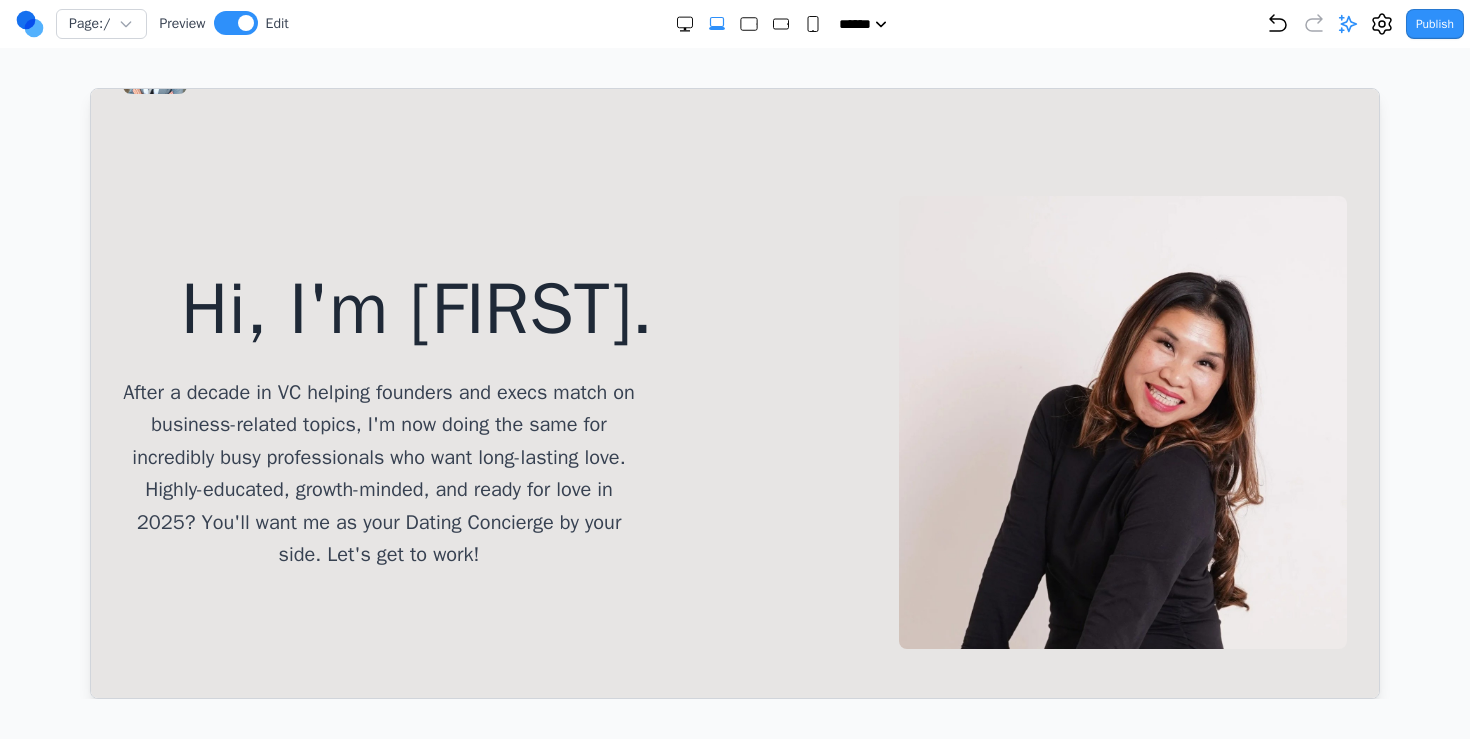 scroll, scrollTop: 0, scrollLeft: 0, axis: both 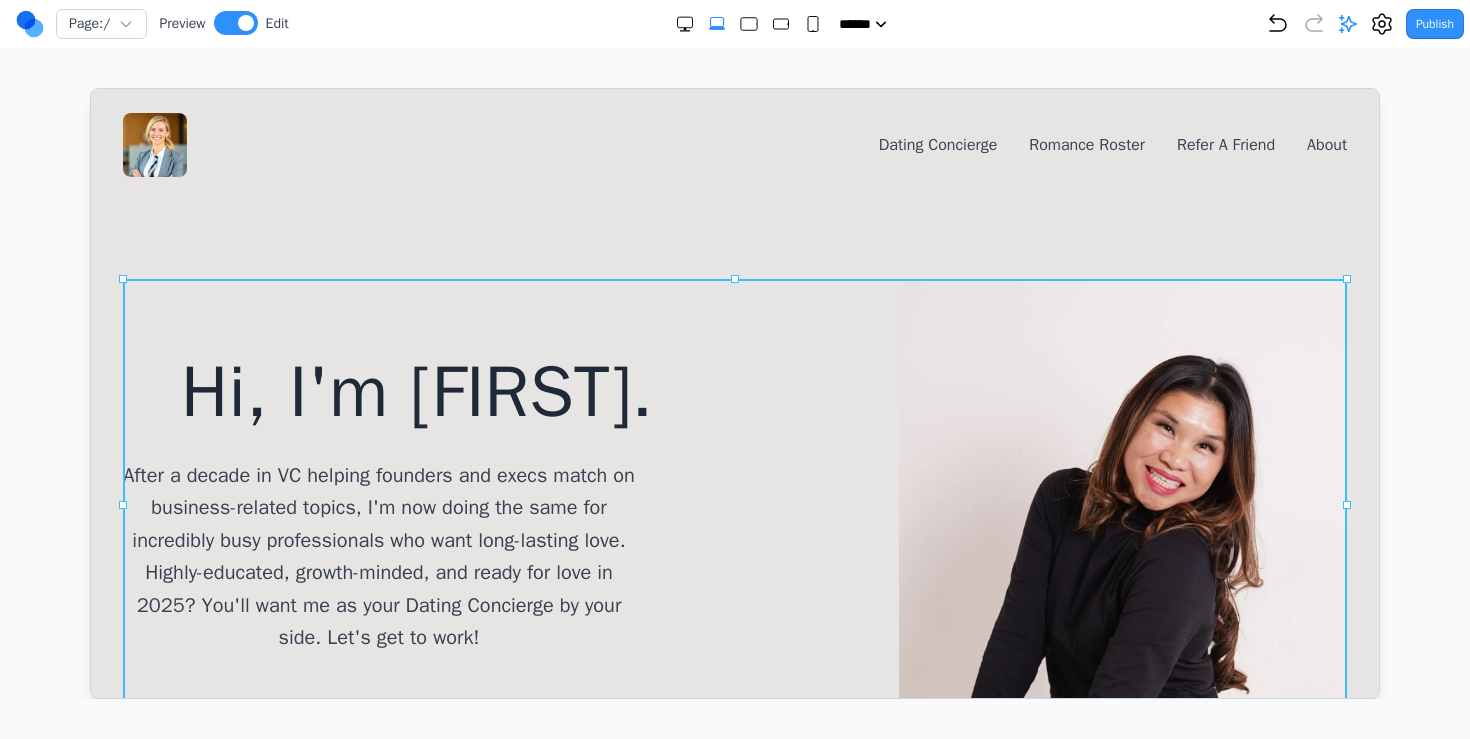 click on "Hi, I'm Whitnie. After a decade in VC helping founders and execs match on business-related topics, I'm now doing the same for incredibly busy professionals who want long-lasting love. Highly-educated, growth-minded, and ready for love in 2025? You'll want me as your Dating Concierge by your side. Let's get to work!" at bounding box center (734, 504) 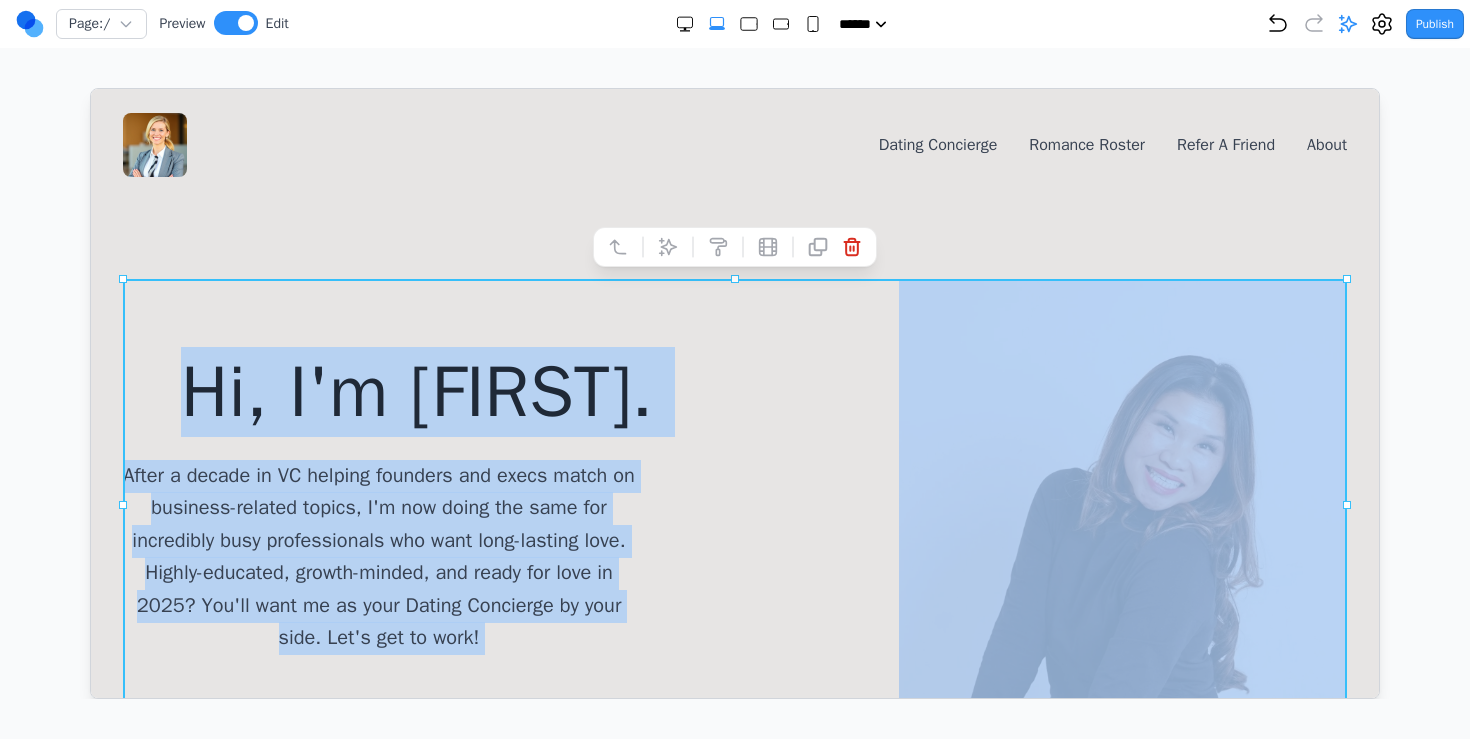 click on "Dating Concierge Romance Roster Refer A Friend About Hi, I'm Whitnie. After a decade in VC helping founders and execs match on business-related topics, I'm now doing the same for incredibly busy professionals who want long-lasting love. Highly-educated, growth-minded, and ready for love in 2025? You'll want me as your Dating Concierge by your side. Let's get to work! Contact [EMAIL] Services Dating Concierge Romance Roster ©  2025  Whitnie Dating Concierge. All rights reserved." at bounding box center [734, 589] 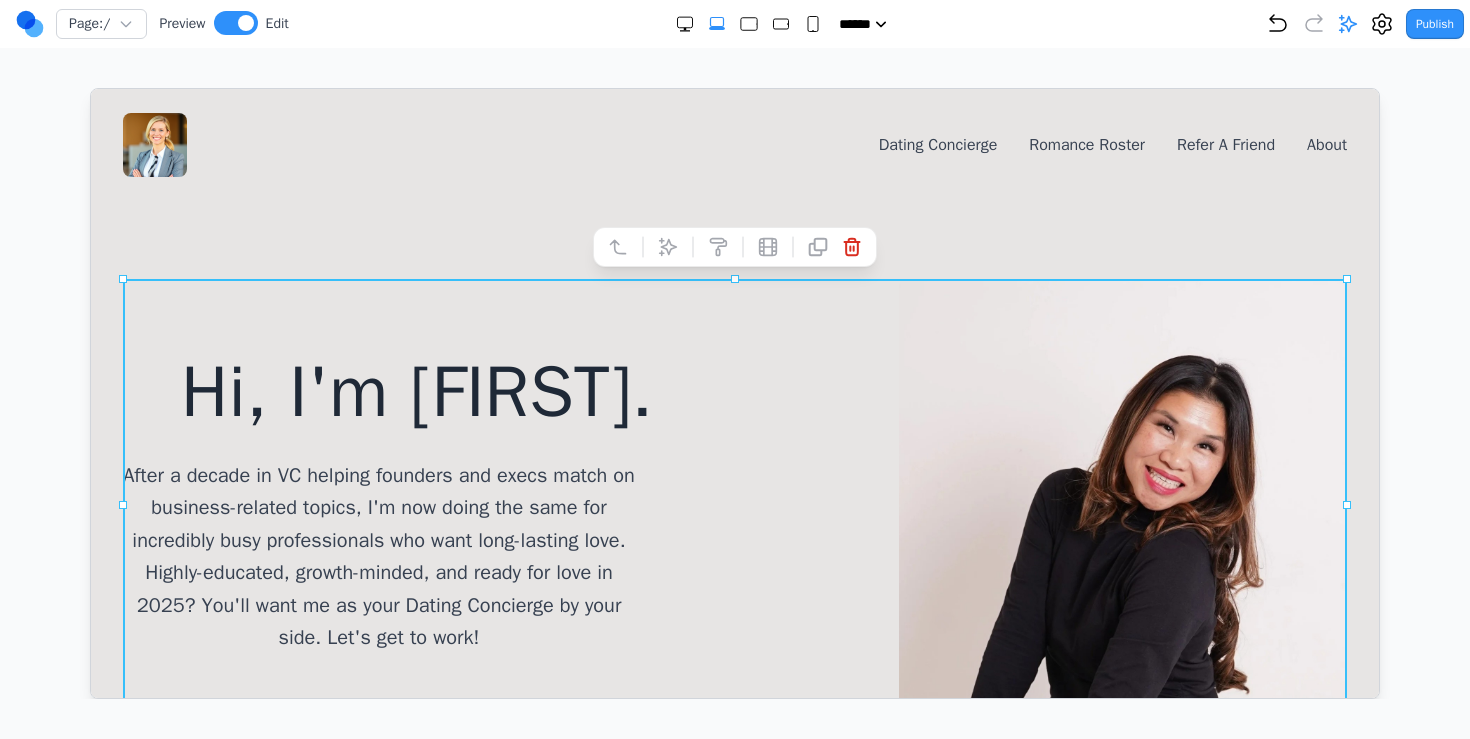 click on "Dating Concierge Romance Roster Refer A Friend About" at bounding box center (734, 144) 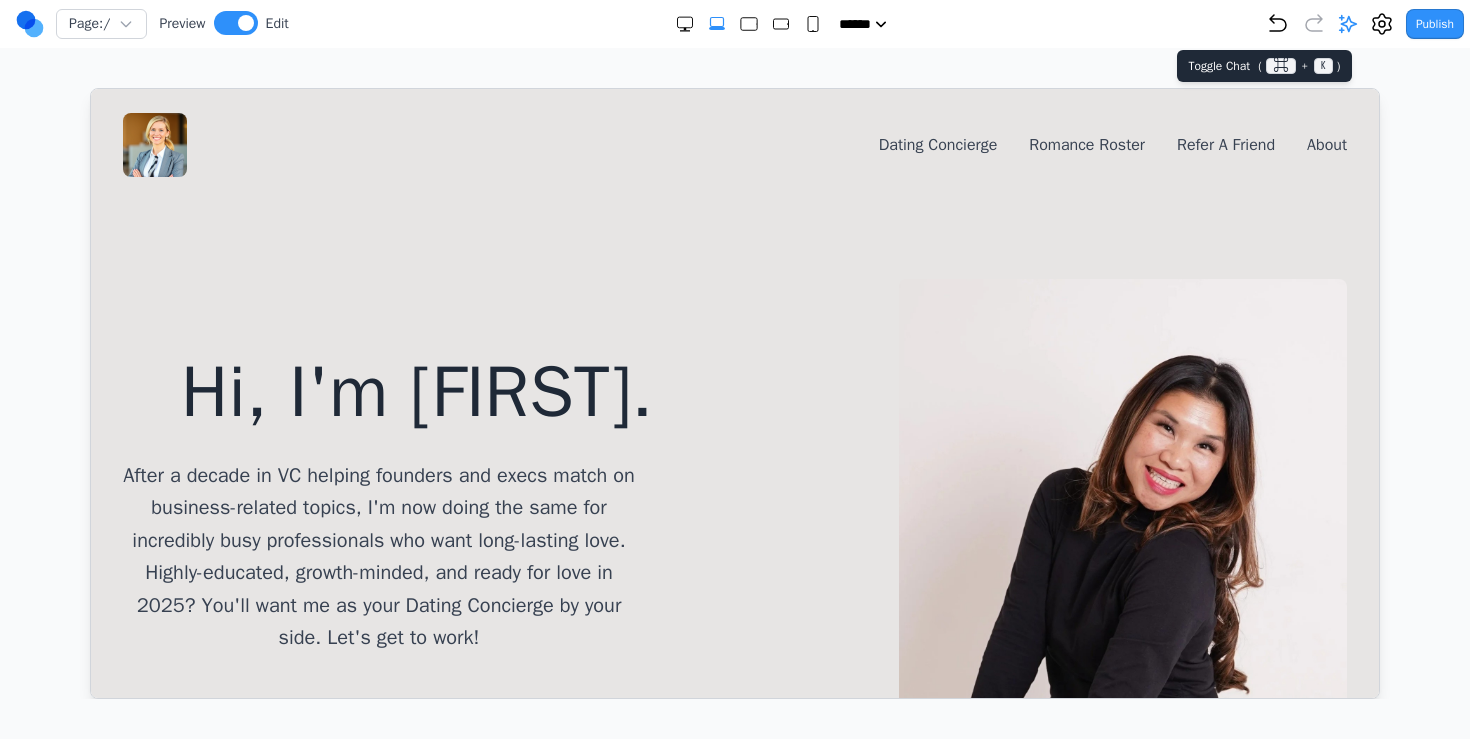click 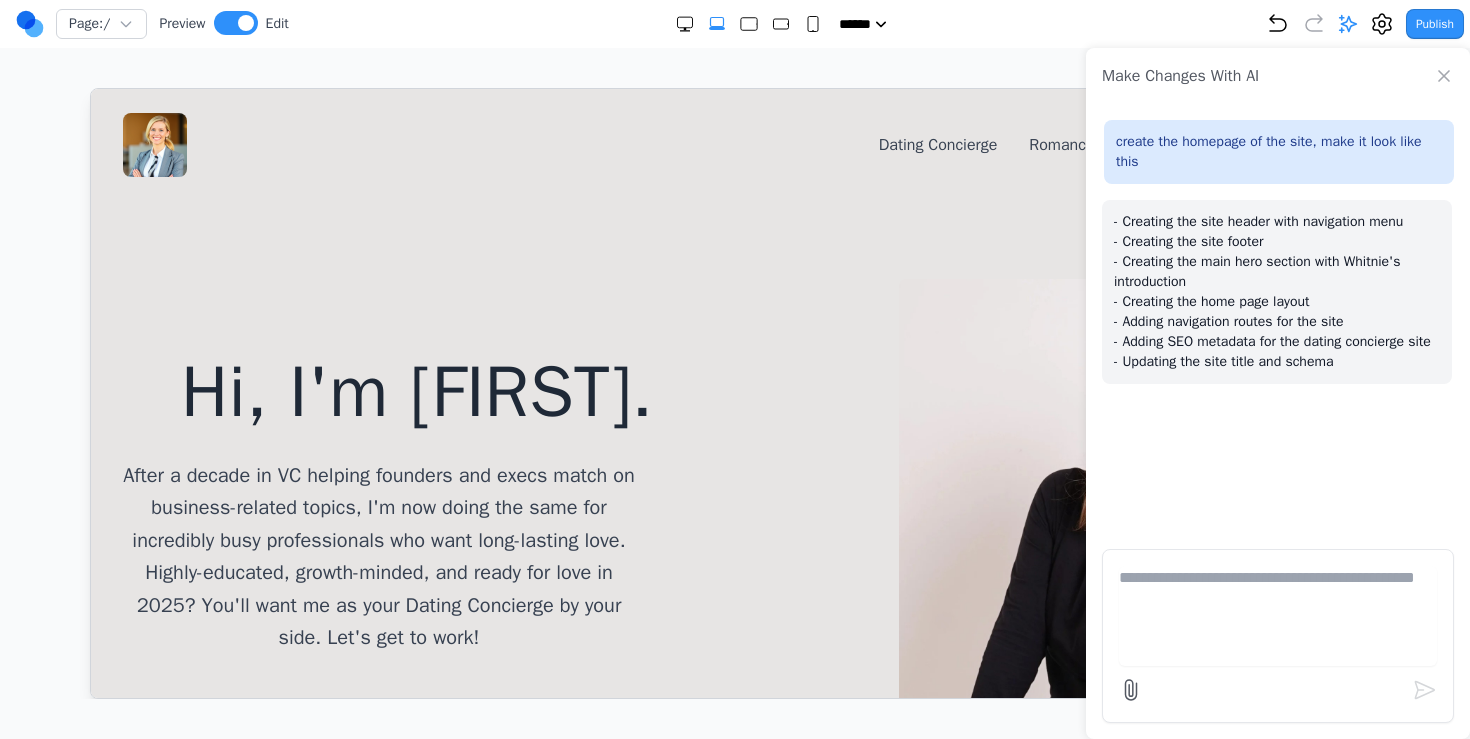 click at bounding box center [1278, 616] 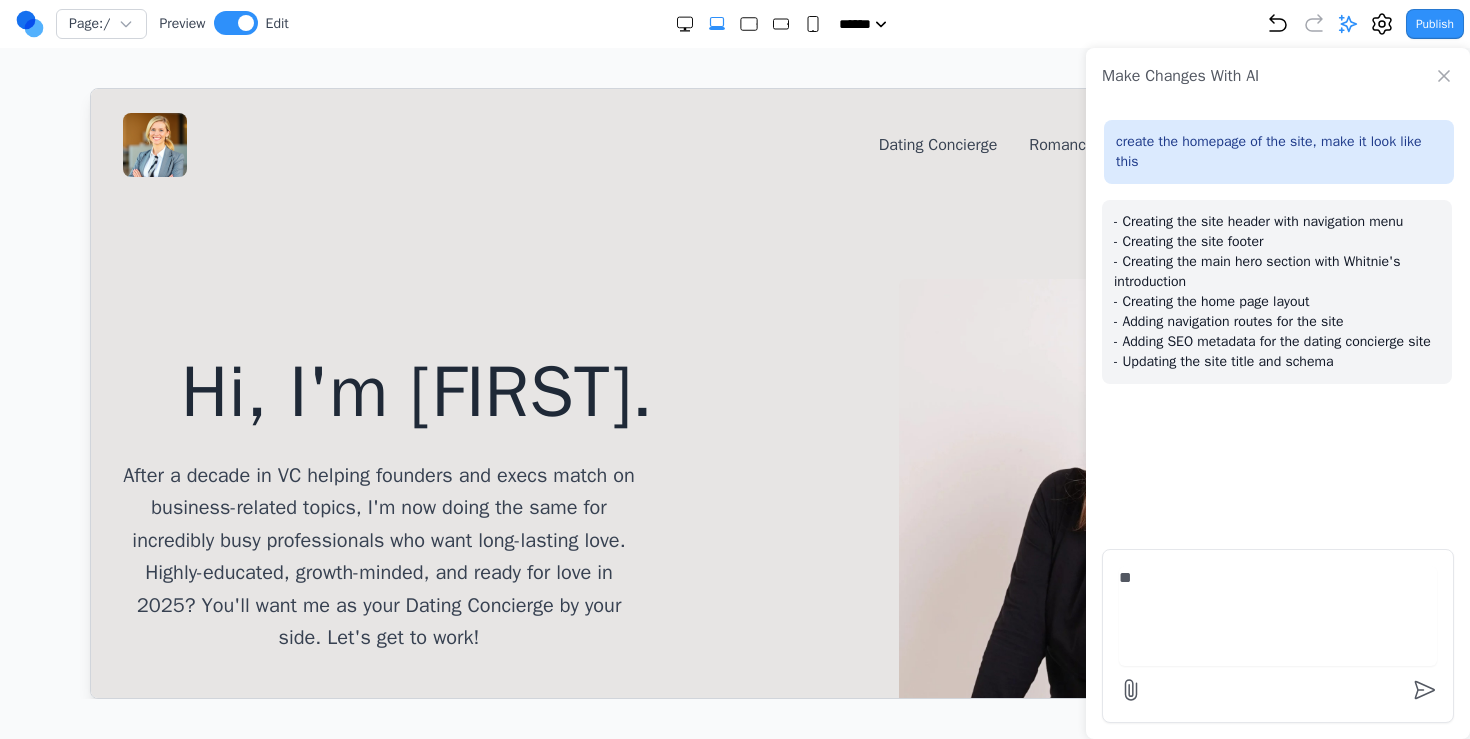 type on "*" 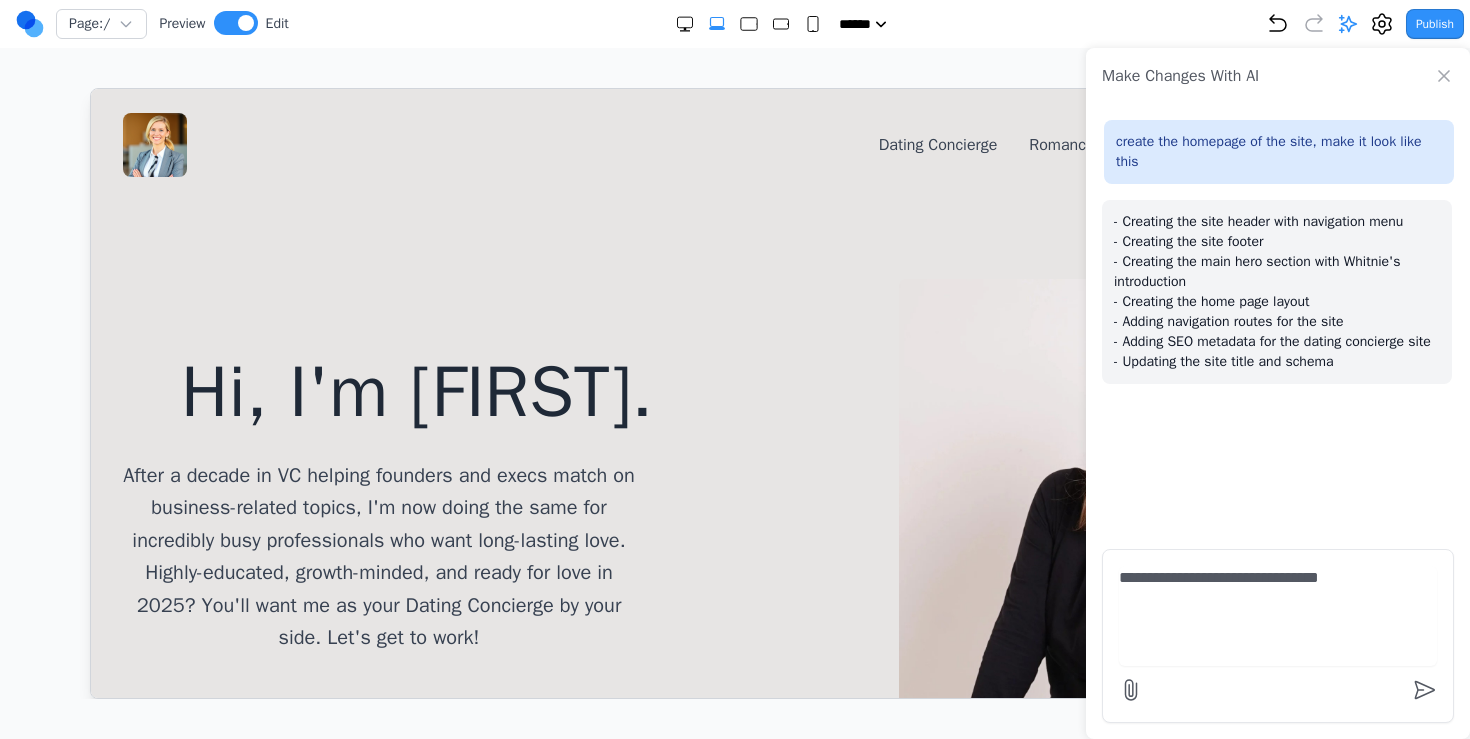 paste on "********" 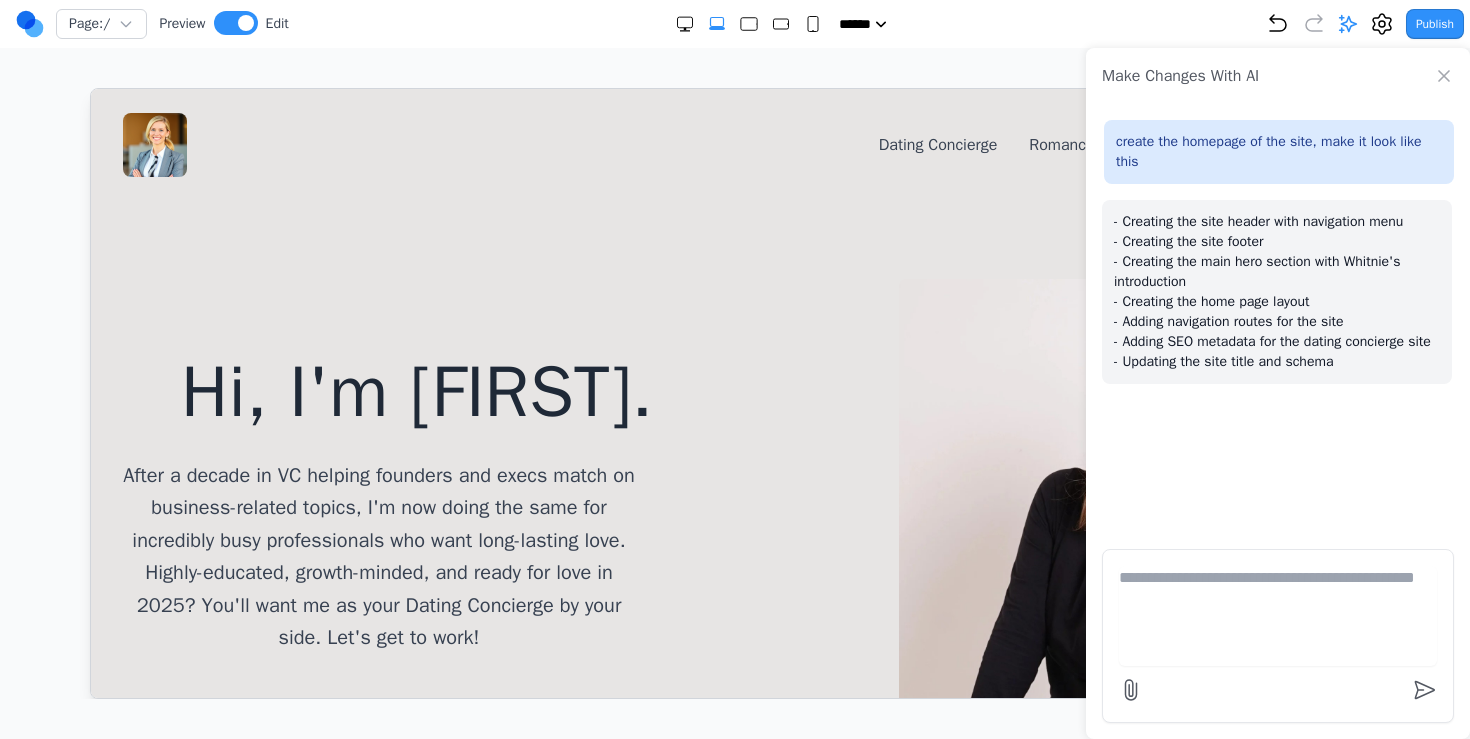scroll, scrollTop: 7, scrollLeft: 0, axis: vertical 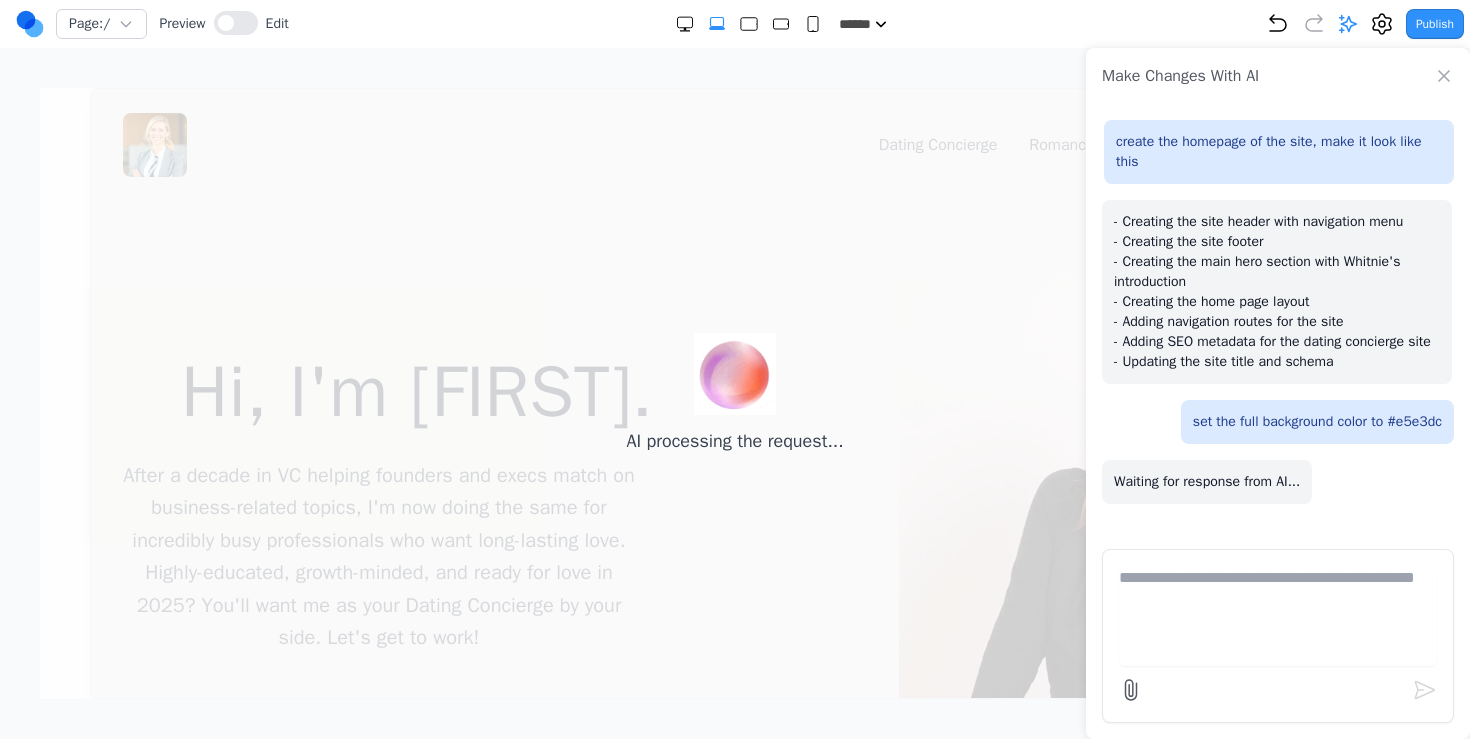 type 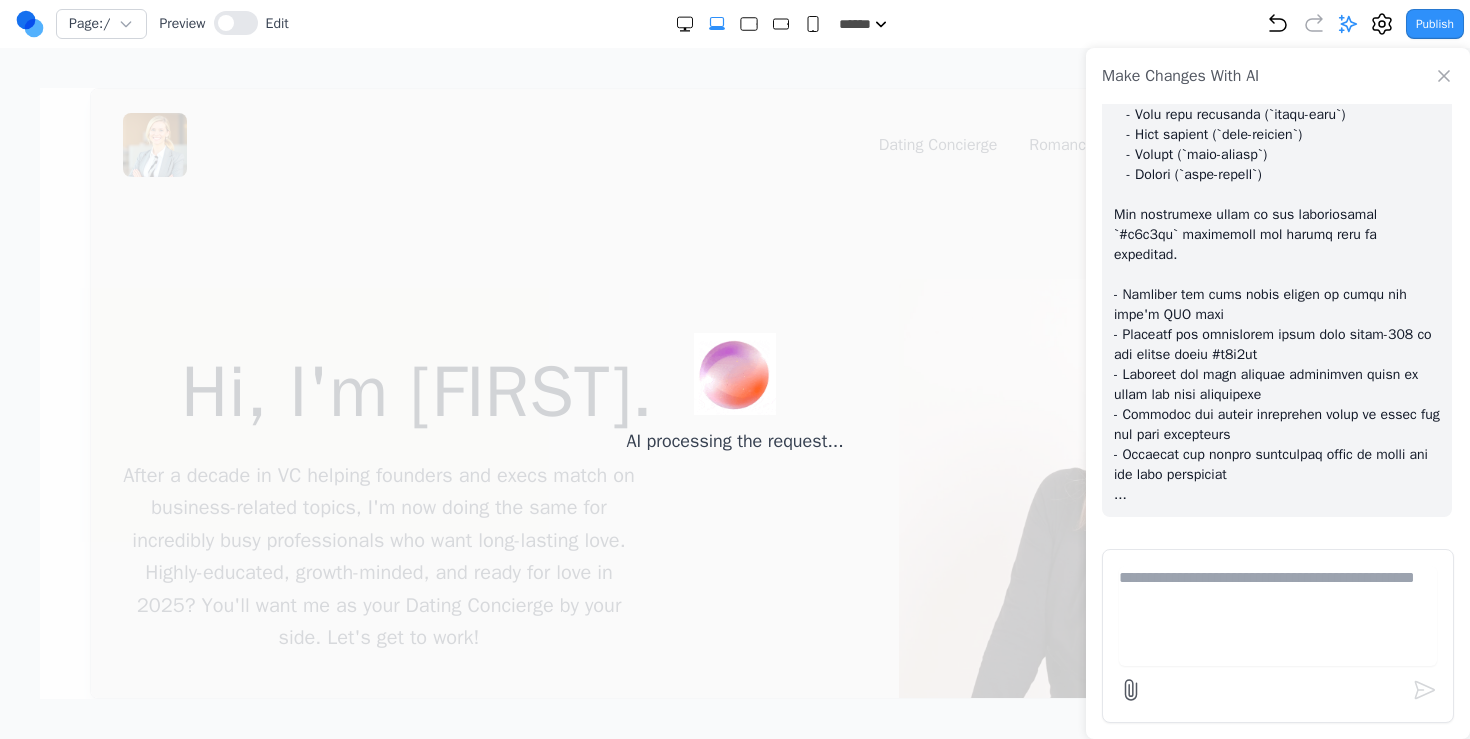 scroll, scrollTop: 727, scrollLeft: 0, axis: vertical 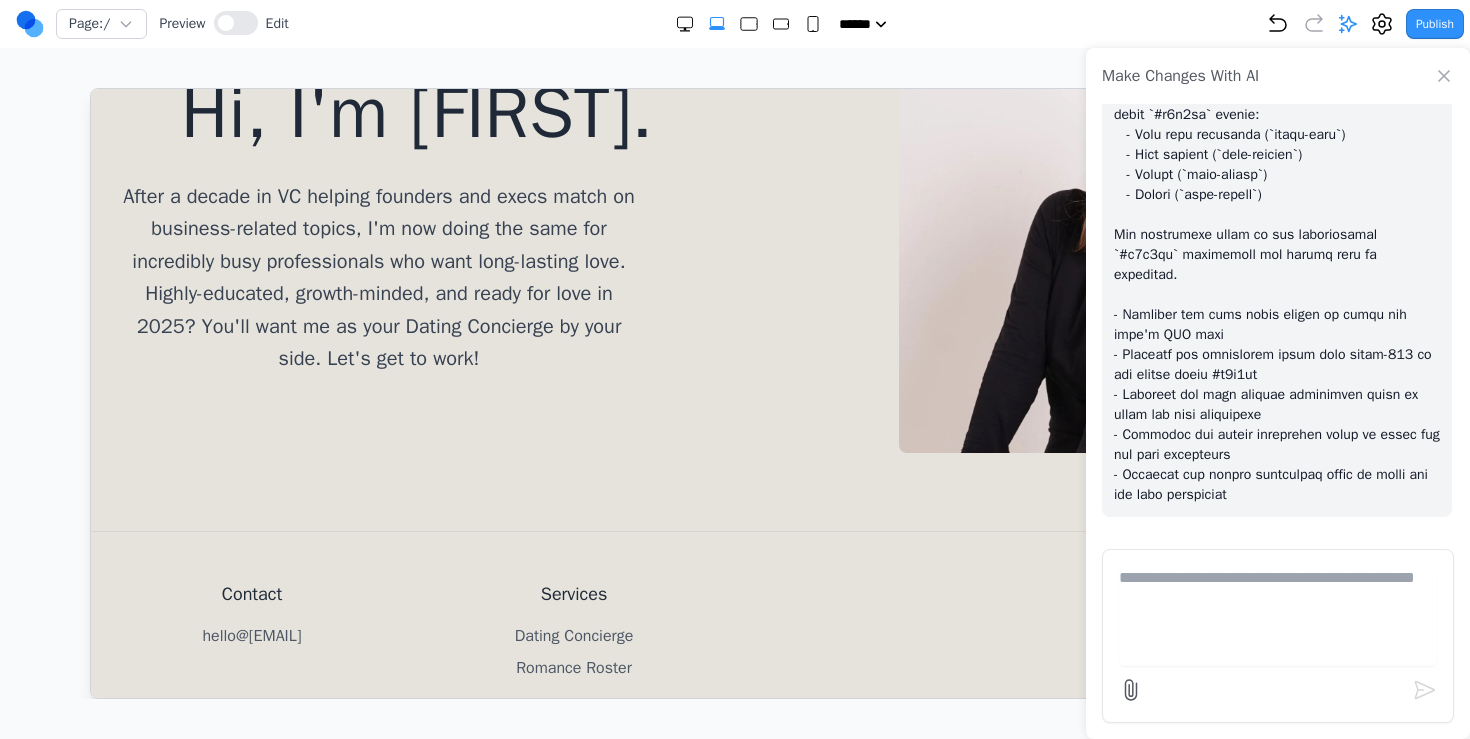 click 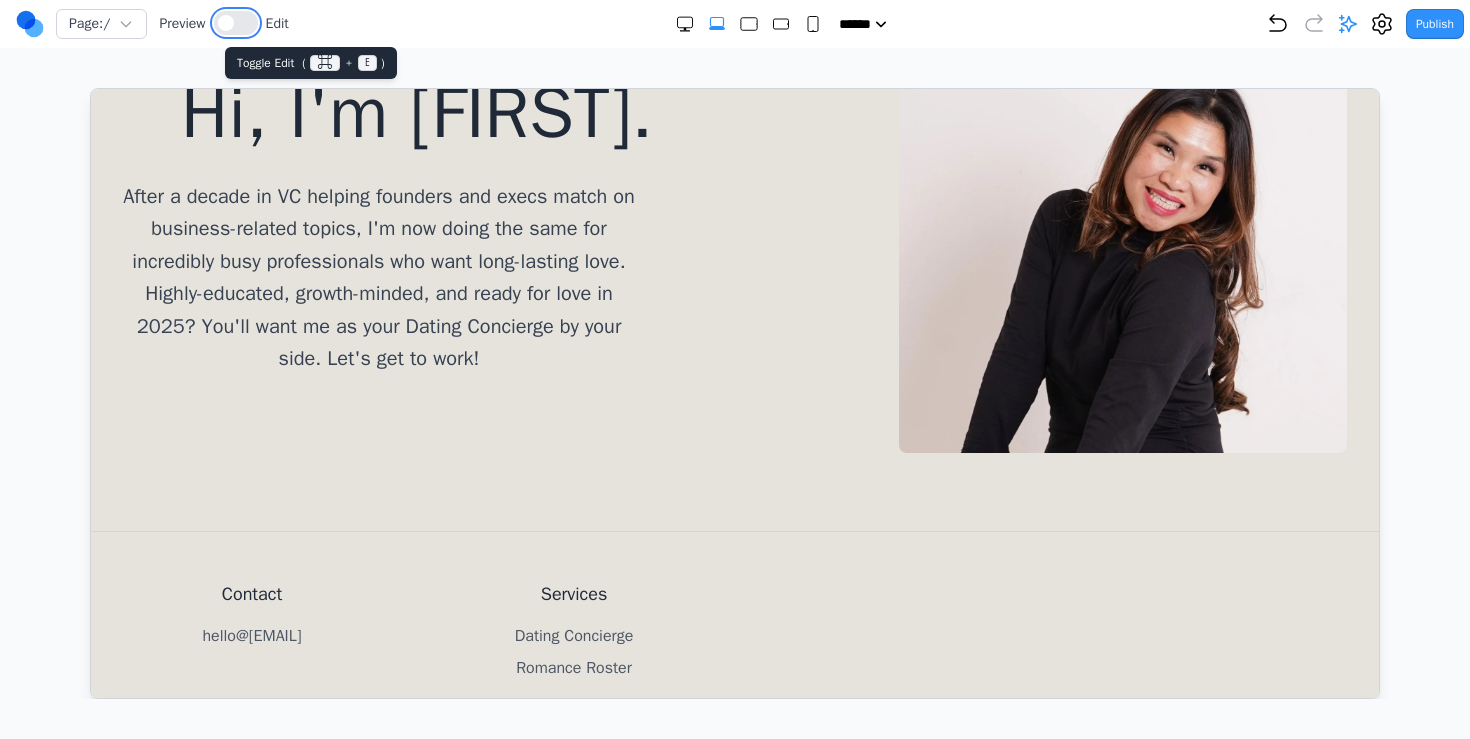 click at bounding box center (226, 23) 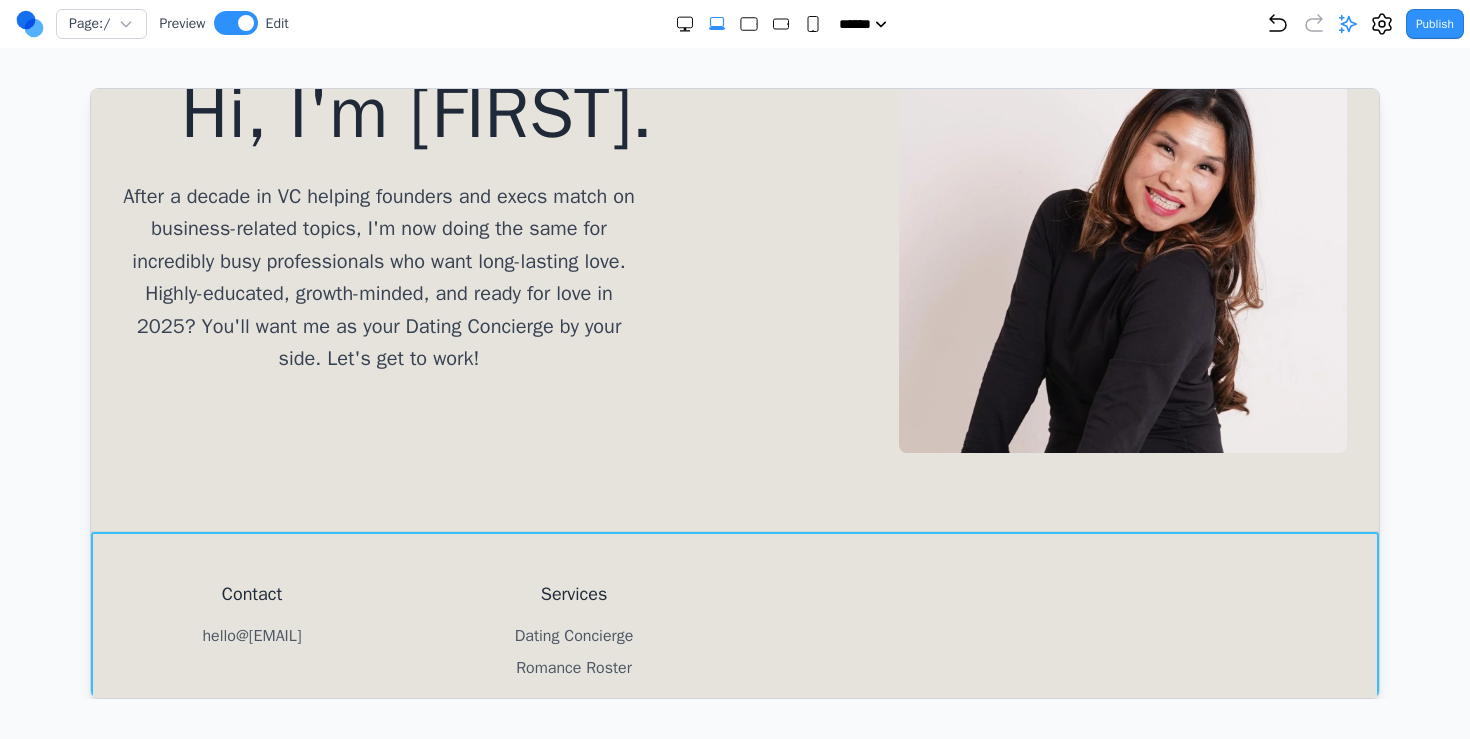 click on "Contact hello@whitnie.com Services Dating Concierge Romance Roster ©  2025  Whitnie Dating Concierge. All rights reserved." at bounding box center [734, 671] 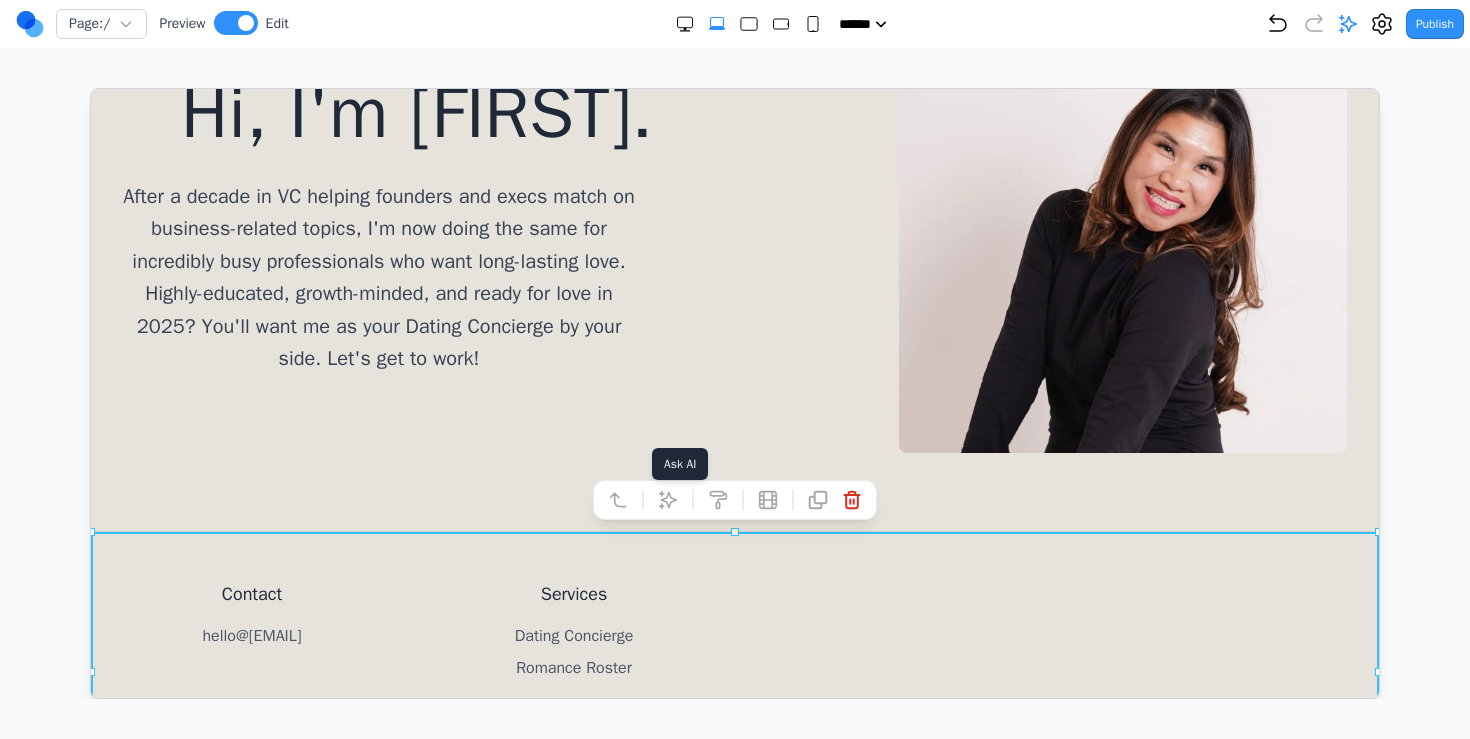click 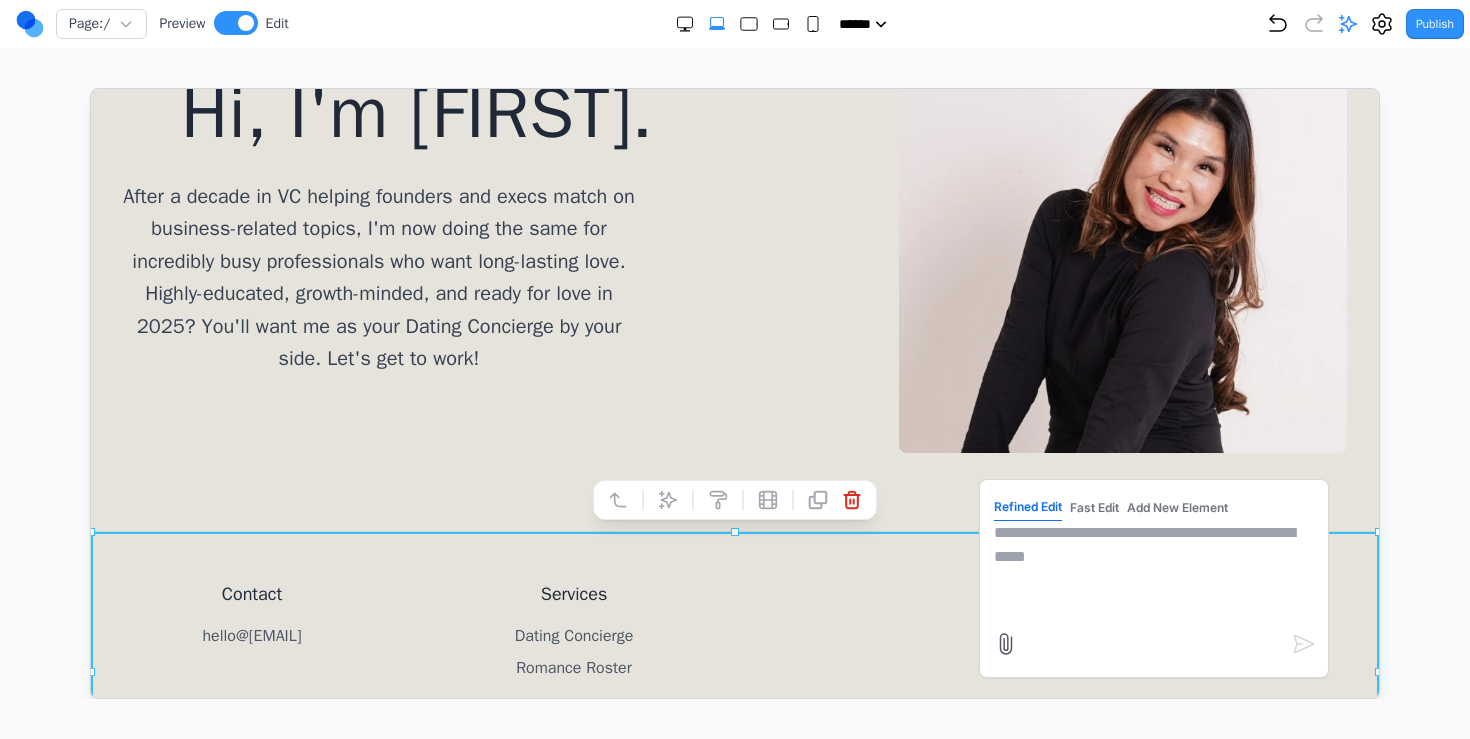 click on "Refined Edit Fast Edit Add New Element" at bounding box center (1153, 577) 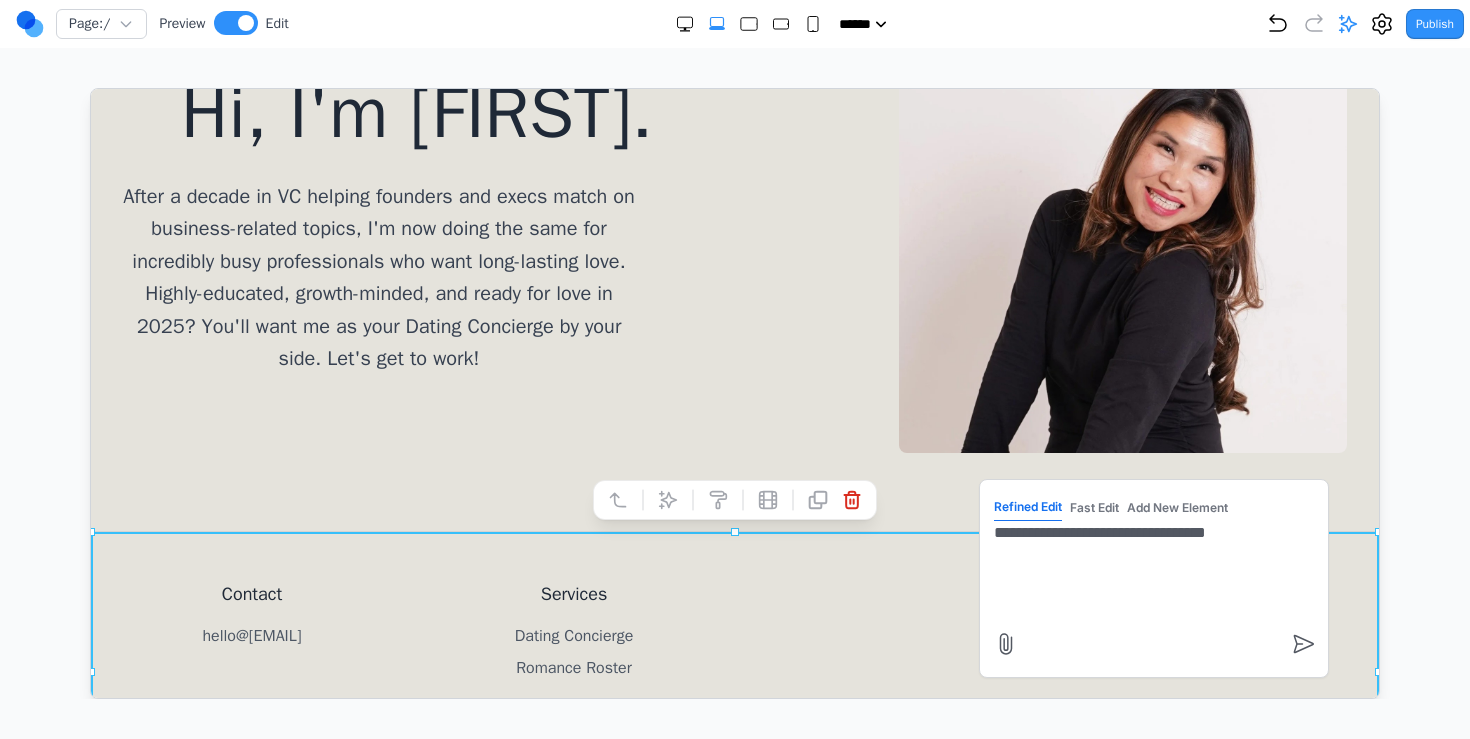 type on "**********" 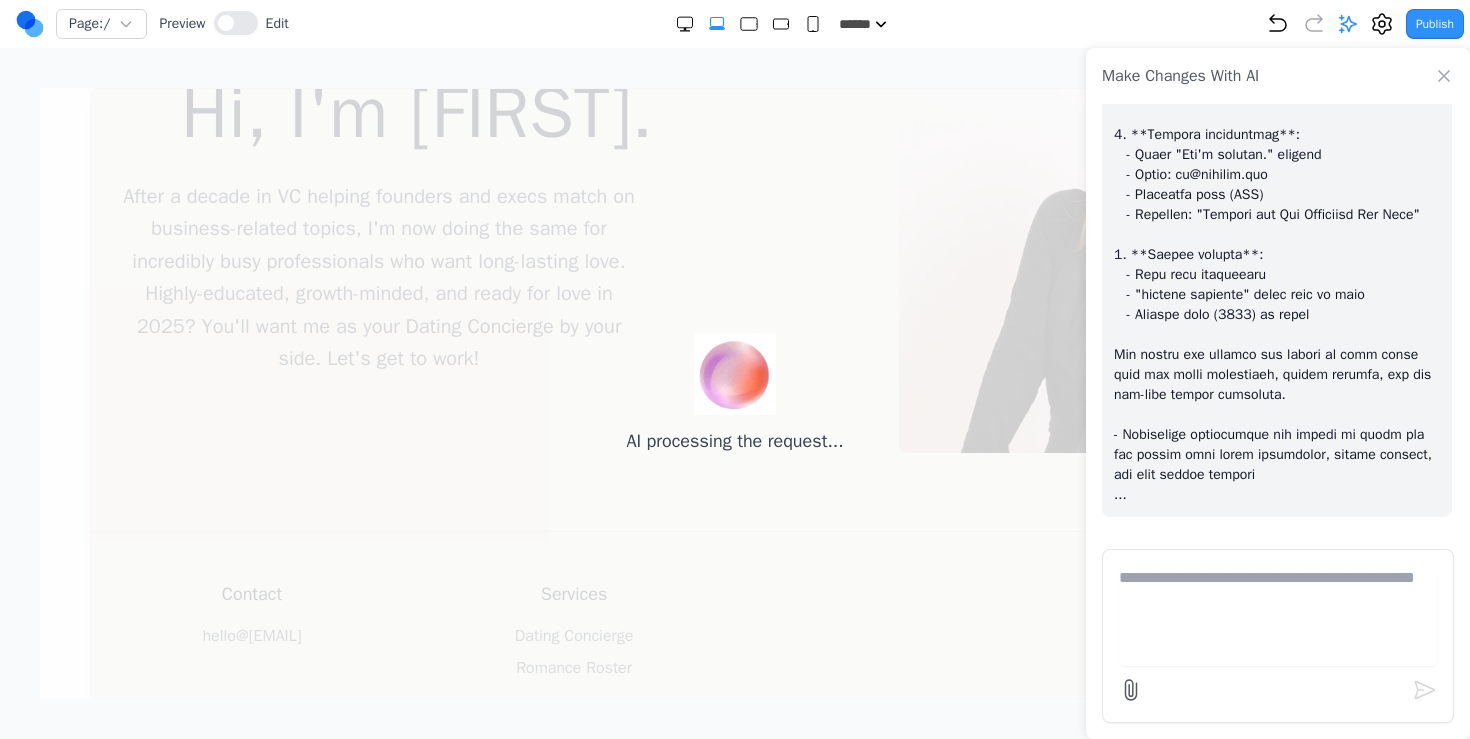scroll, scrollTop: 1667, scrollLeft: 0, axis: vertical 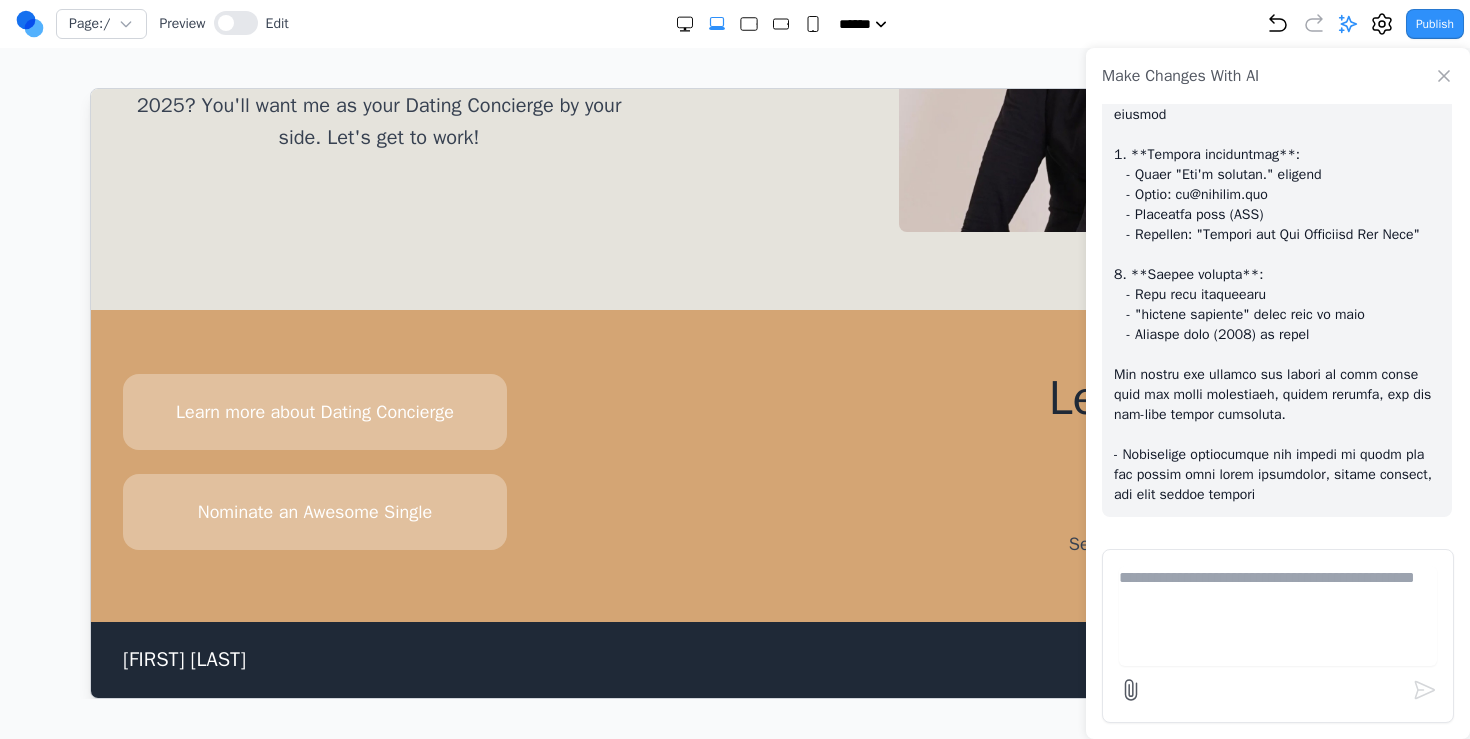 click on "Learn more about Dating Concierge Nominate an Awesome Single Let's connect. me@whitnie.com Serving the San Francisco Bay Area" at bounding box center [734, 465] 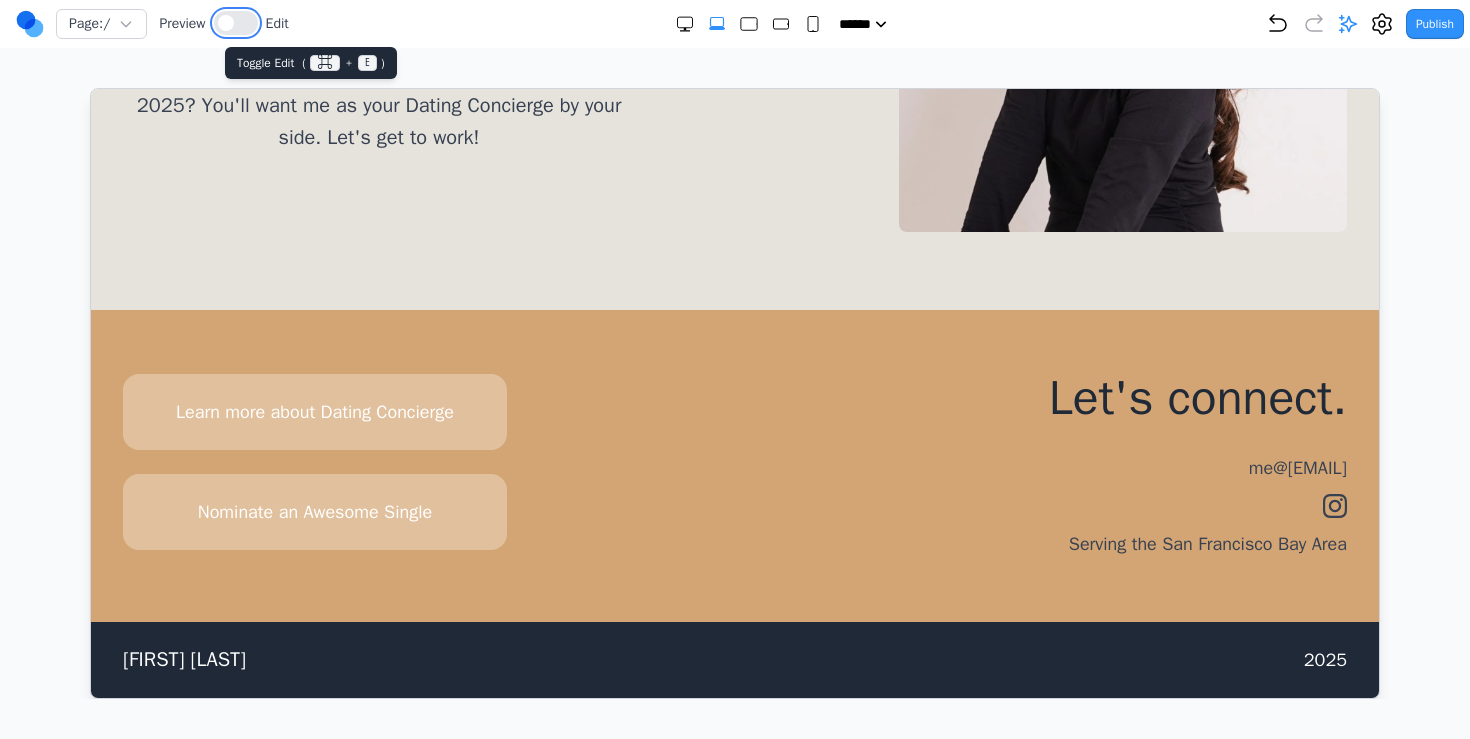 click at bounding box center [236, 23] 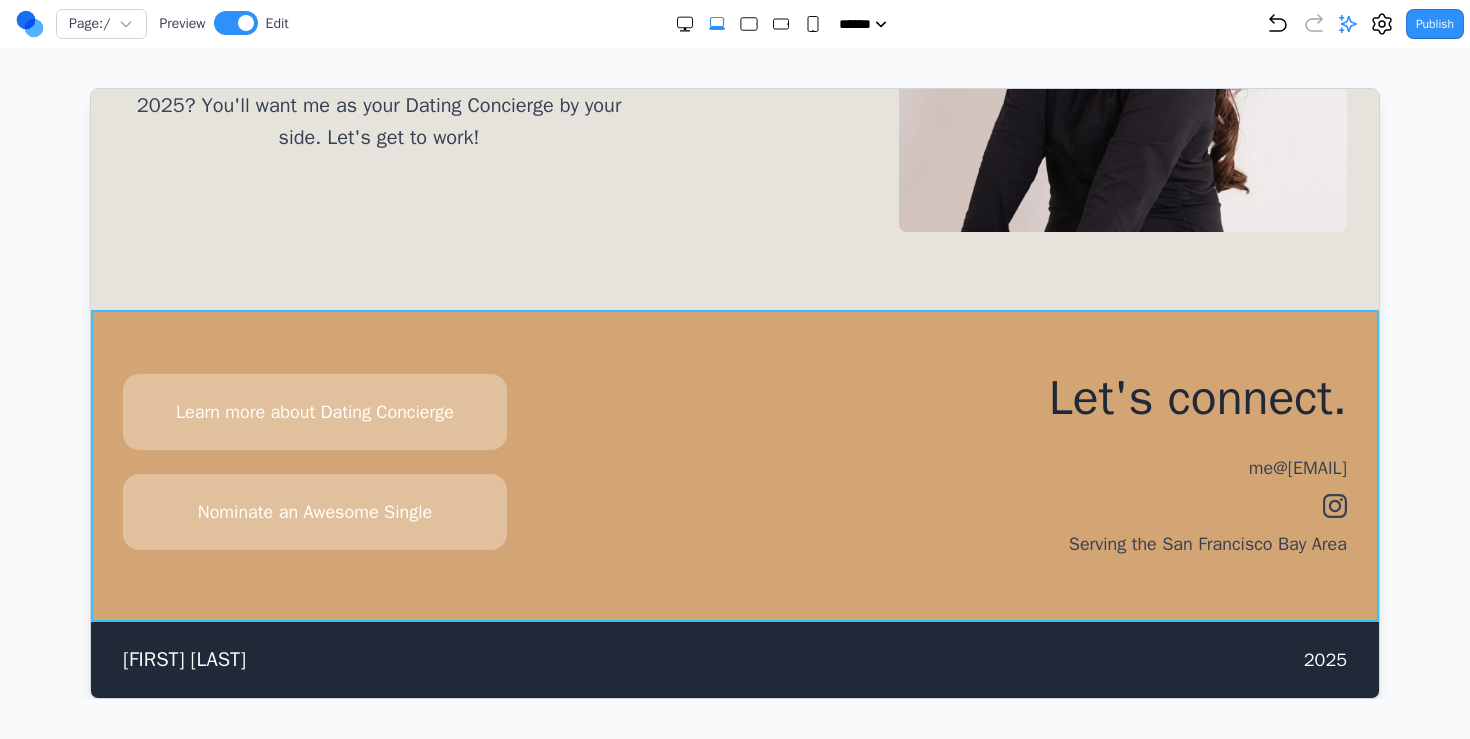 click on "Learn more about Dating Concierge Nominate an Awesome Single Let's connect. me@whitnie.com Serving the San Francisco Bay Area" at bounding box center [734, 465] 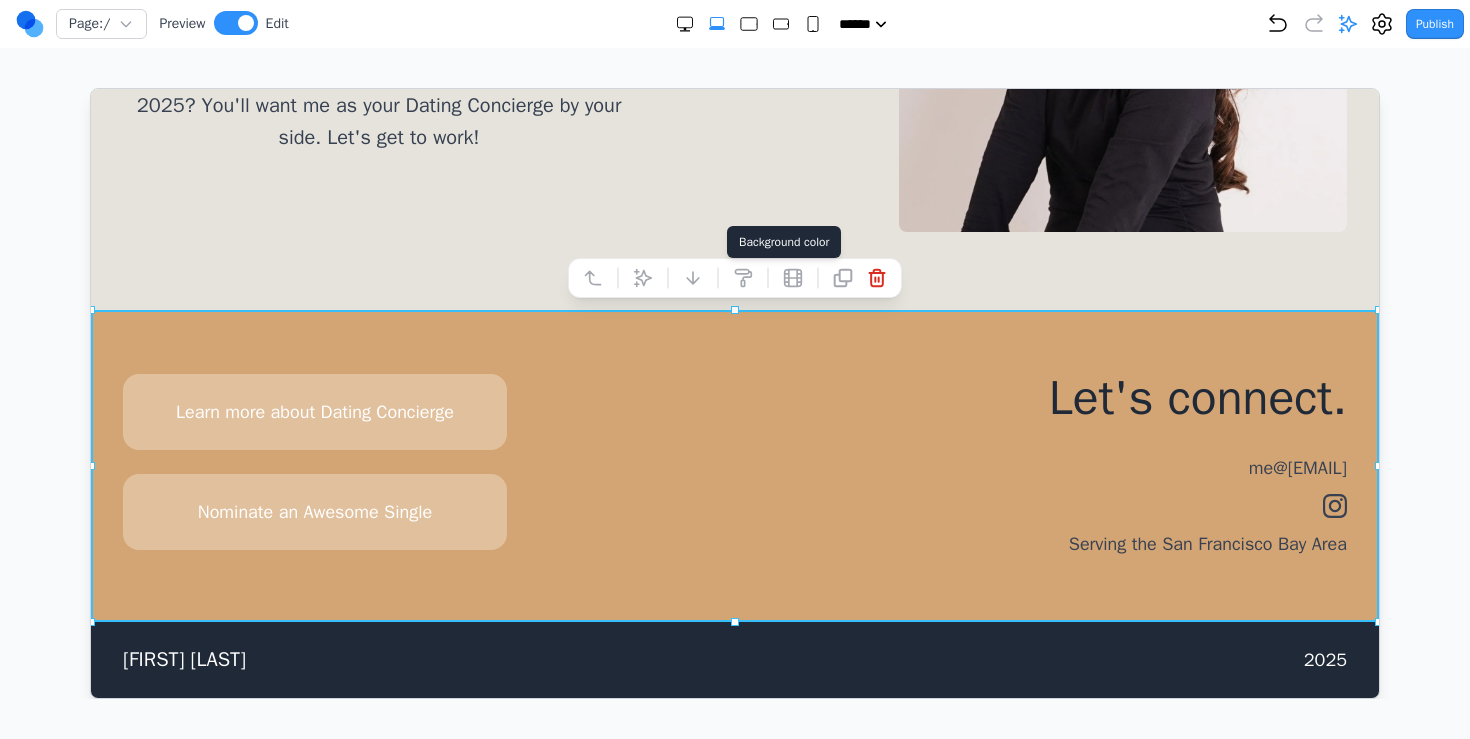 click 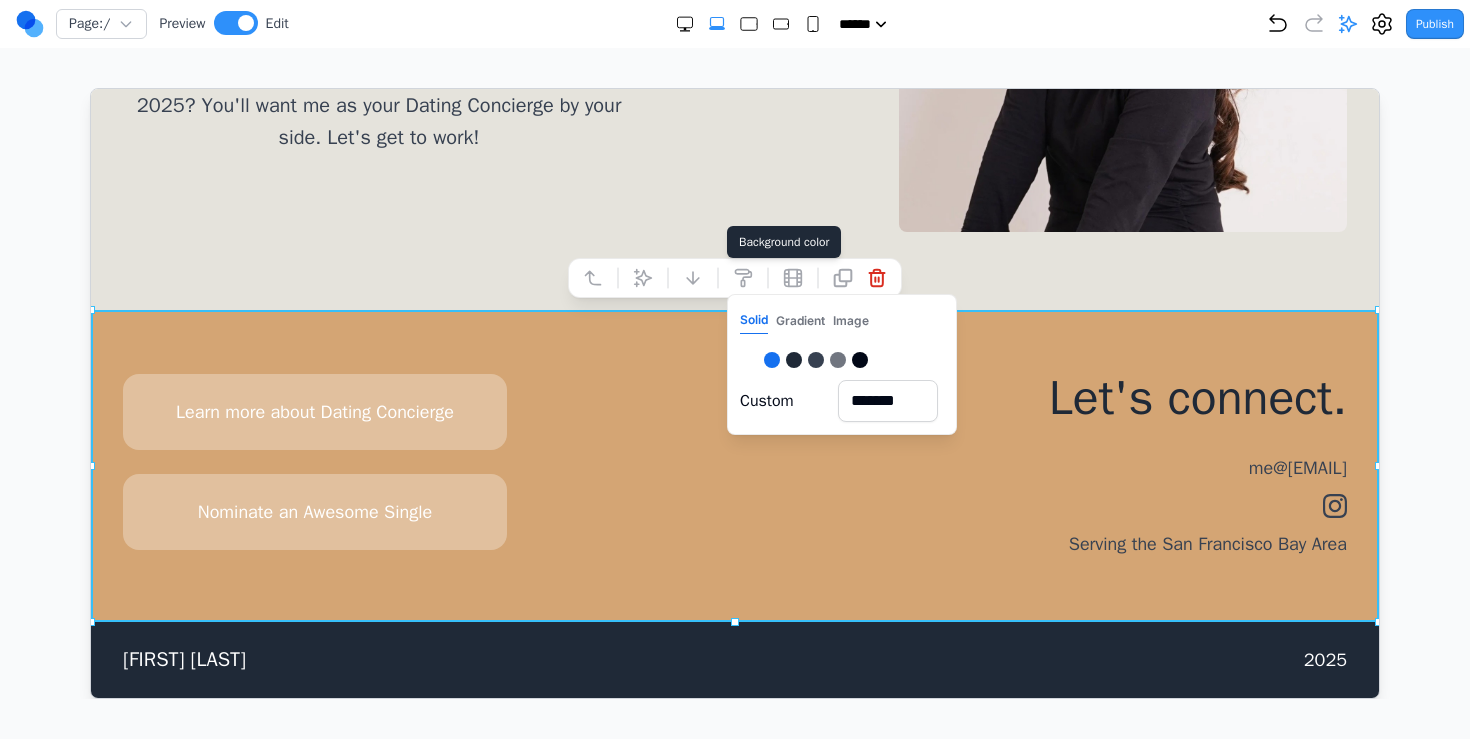 click on "Gradient" at bounding box center (799, 320) 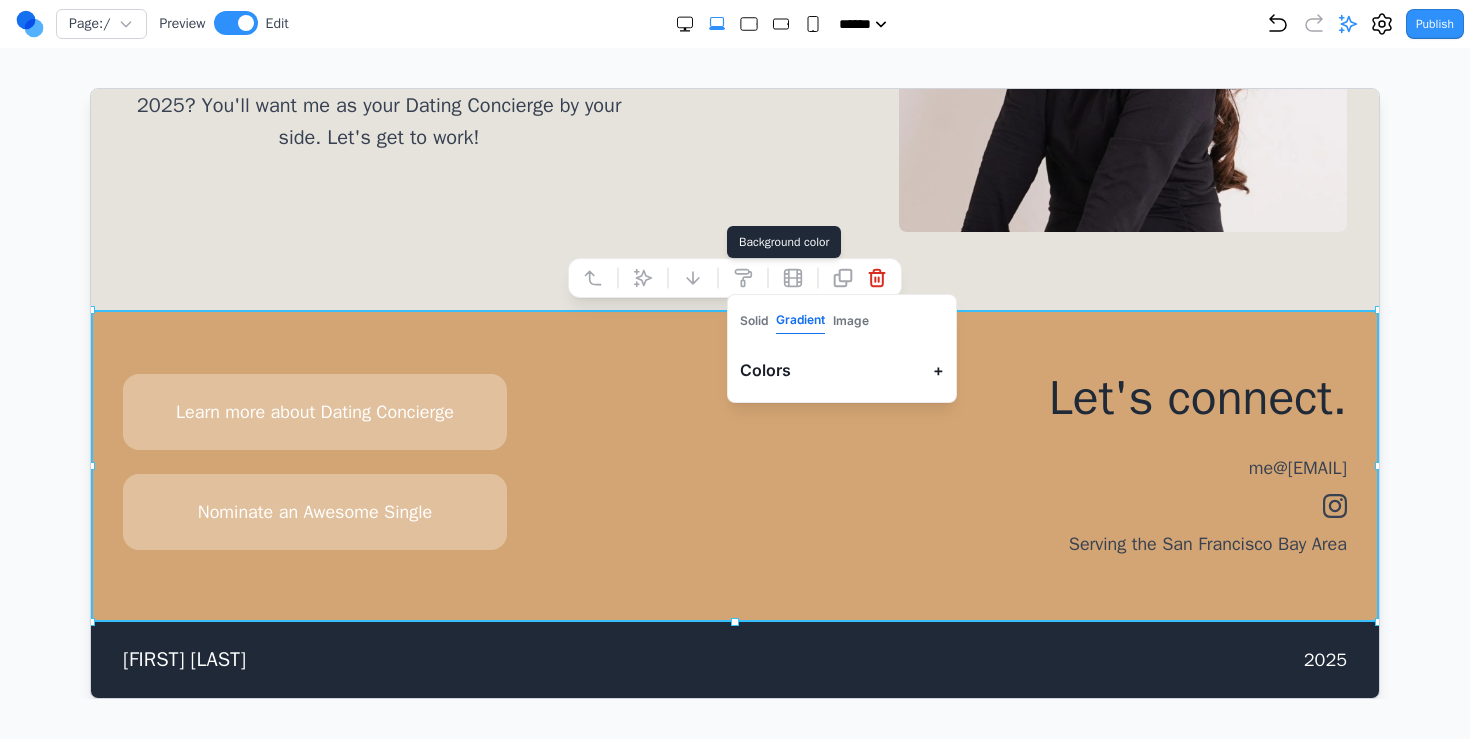 click on "Colors +" at bounding box center [841, 369] 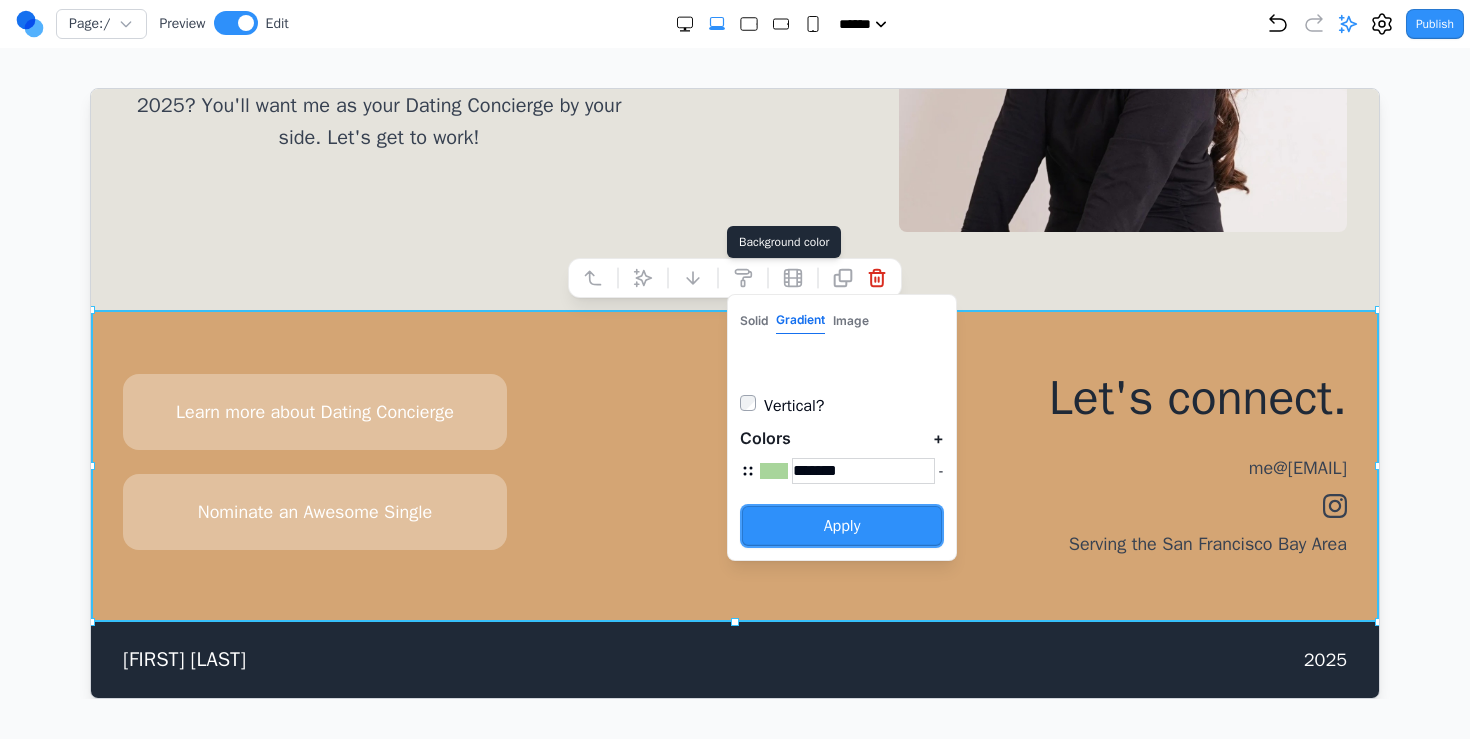click on "*******" at bounding box center (862, 470) 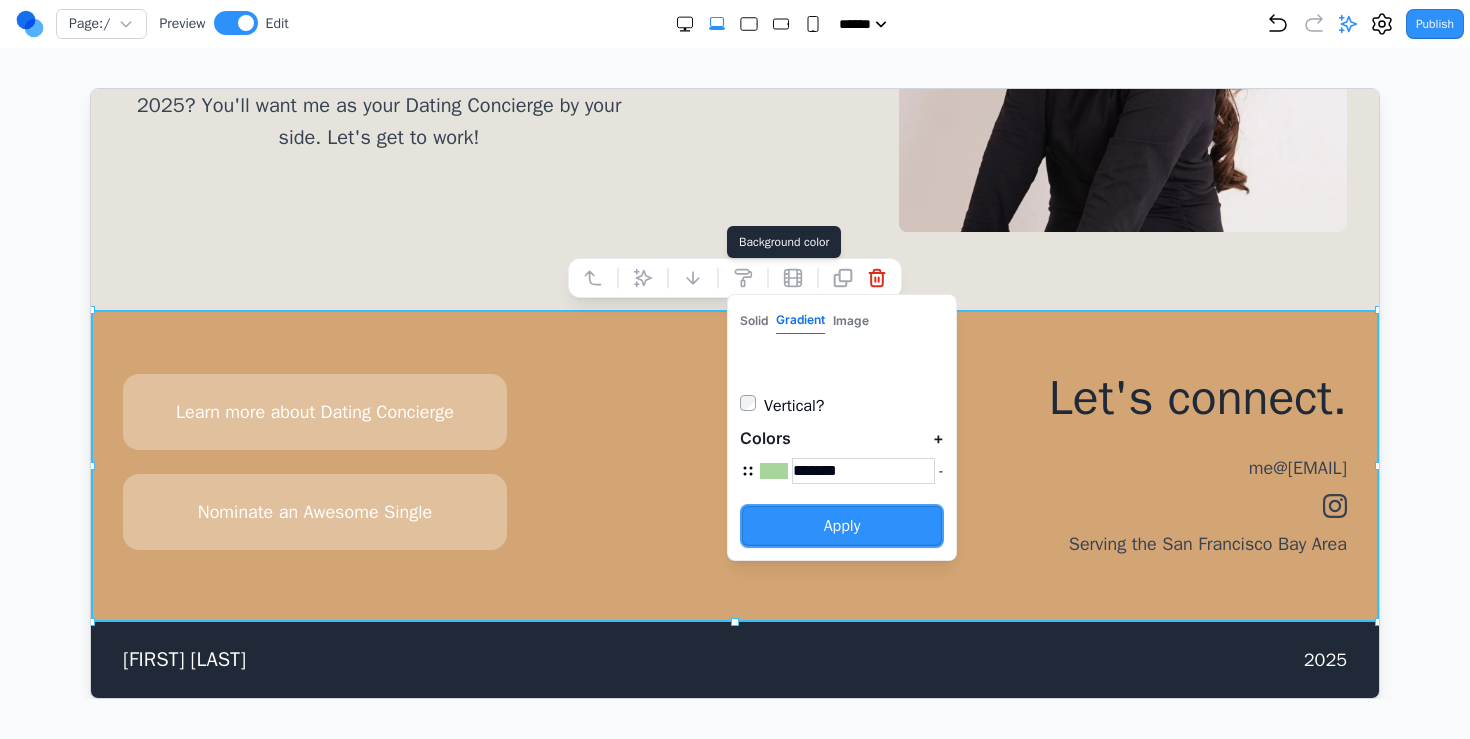 paste 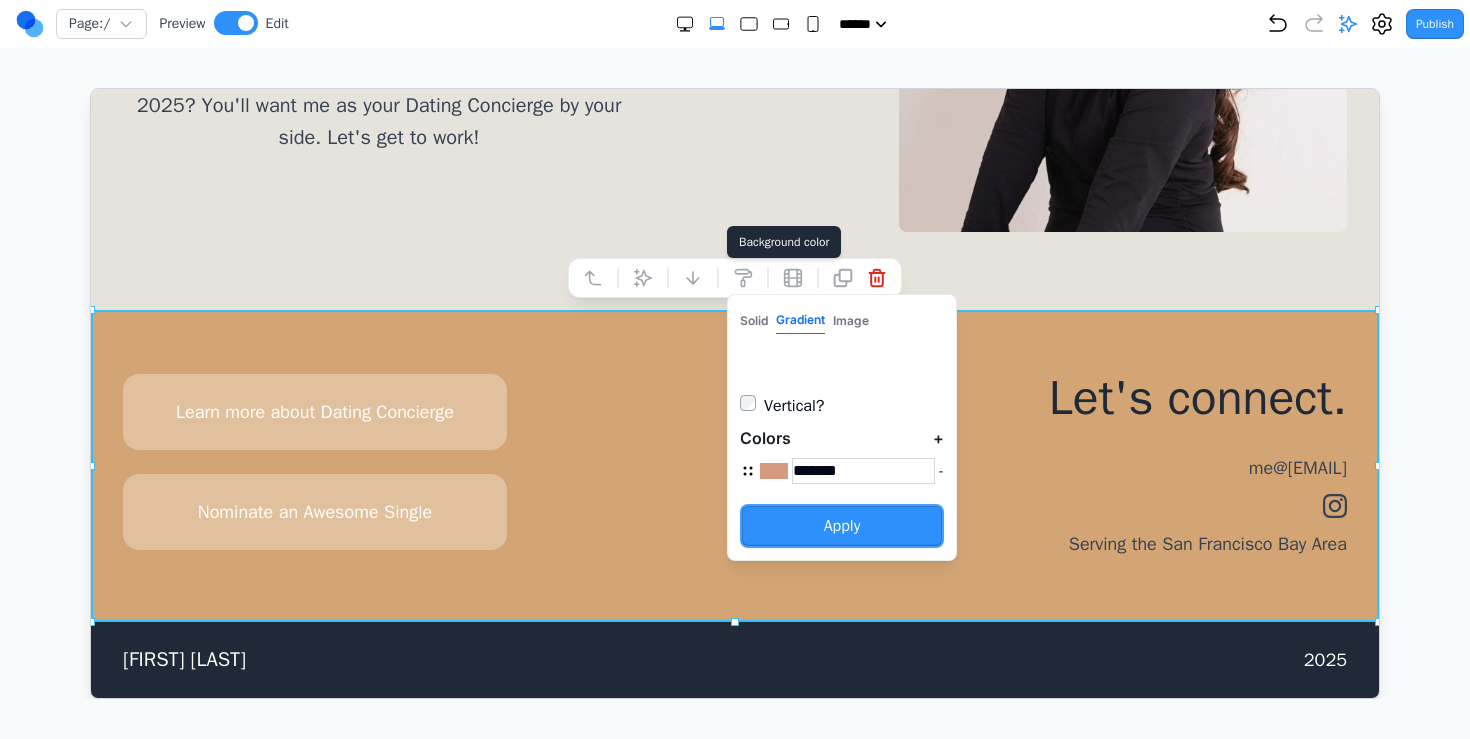 type on "*******" 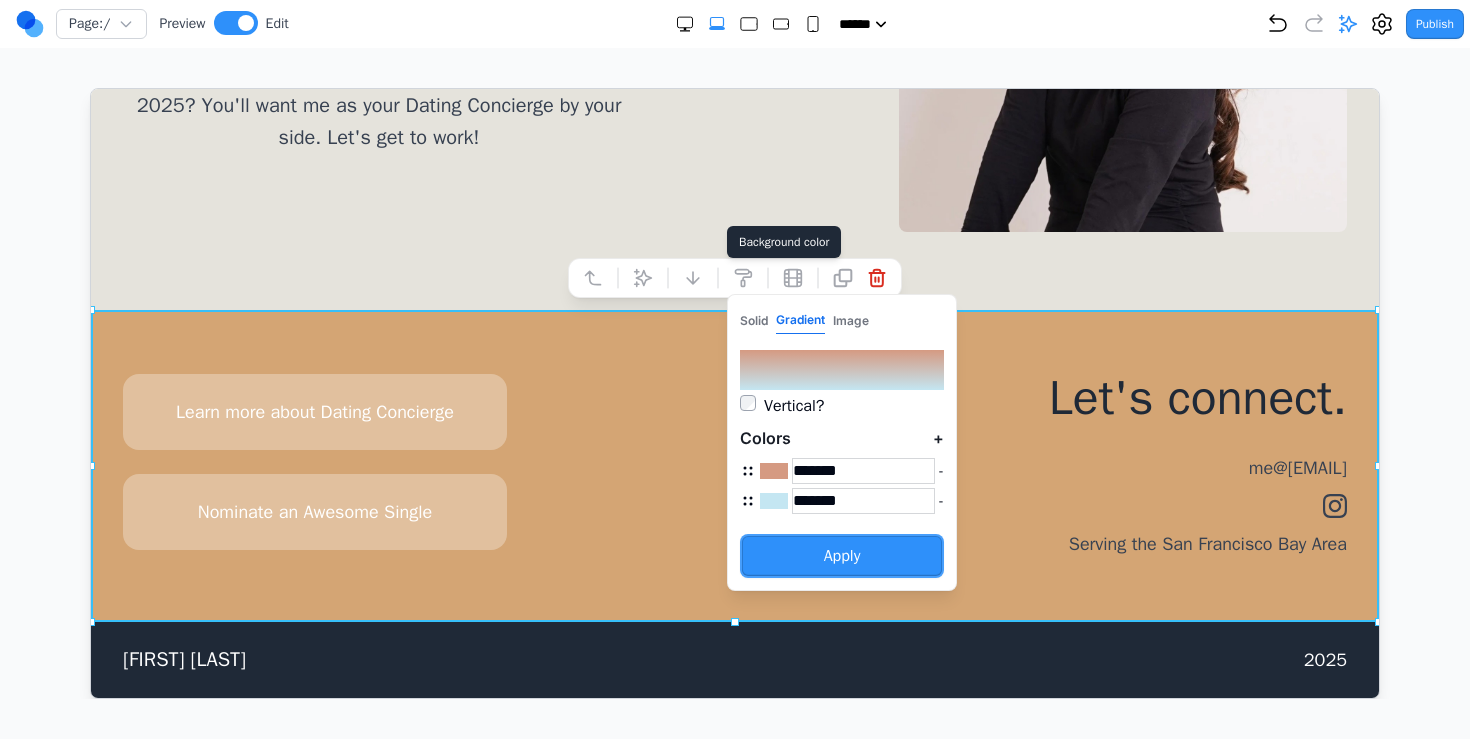 click on "*******" at bounding box center (862, 500) 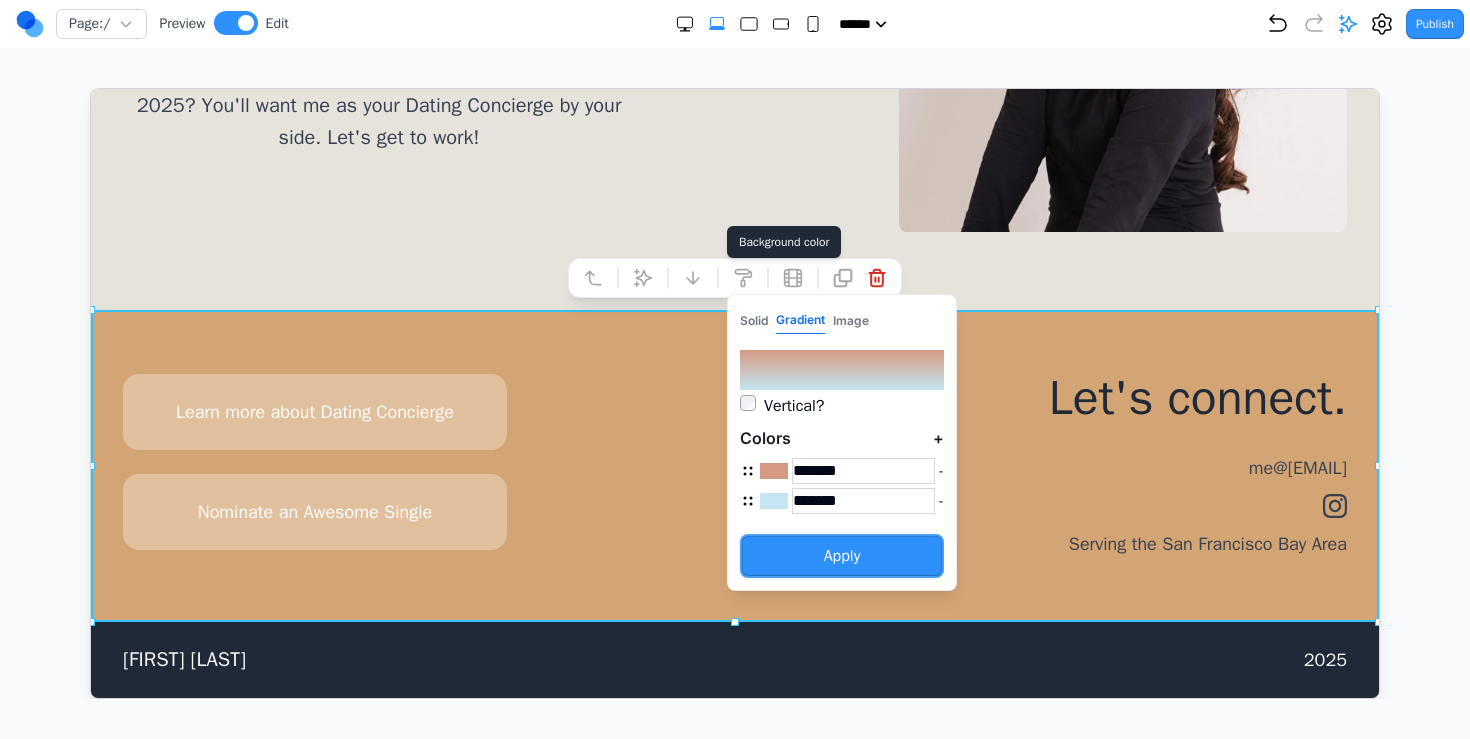 paste 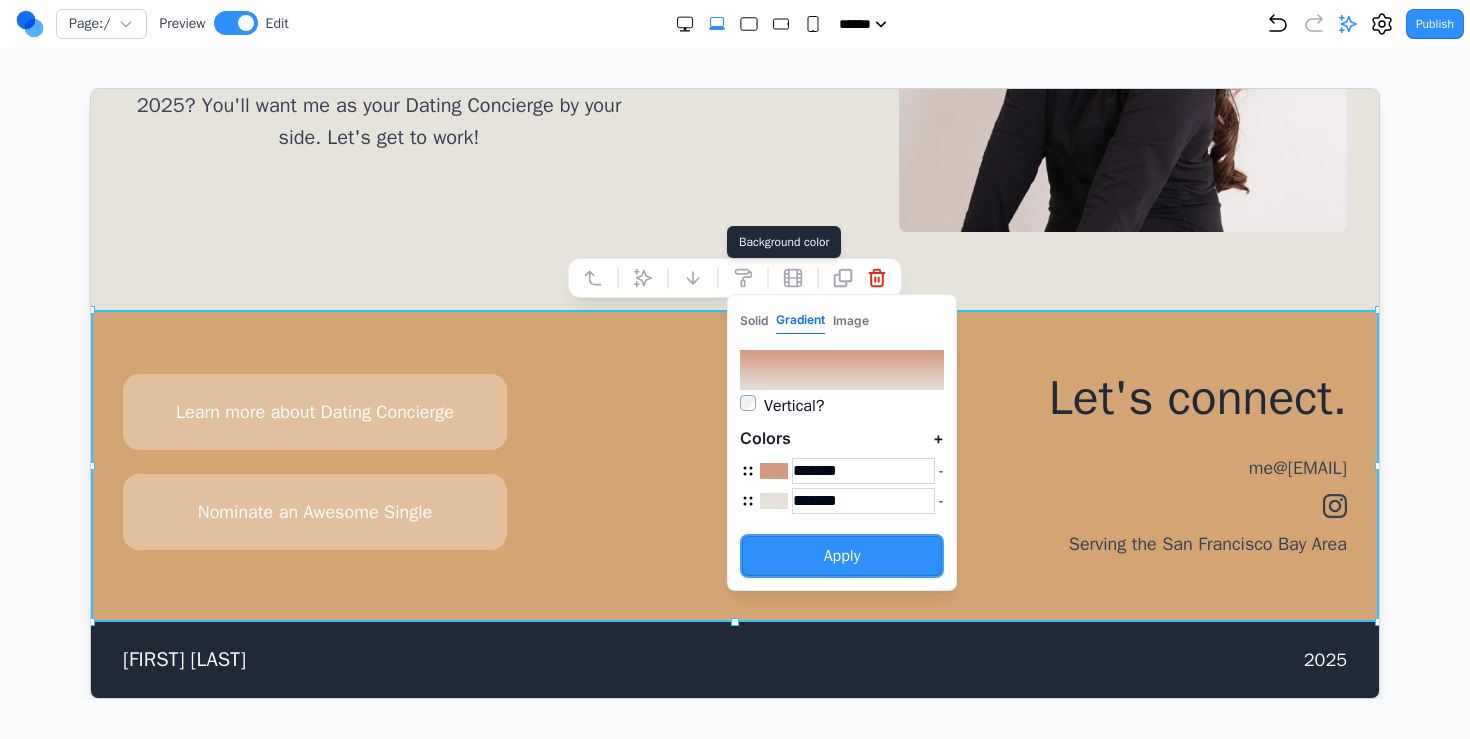 type on "*******" 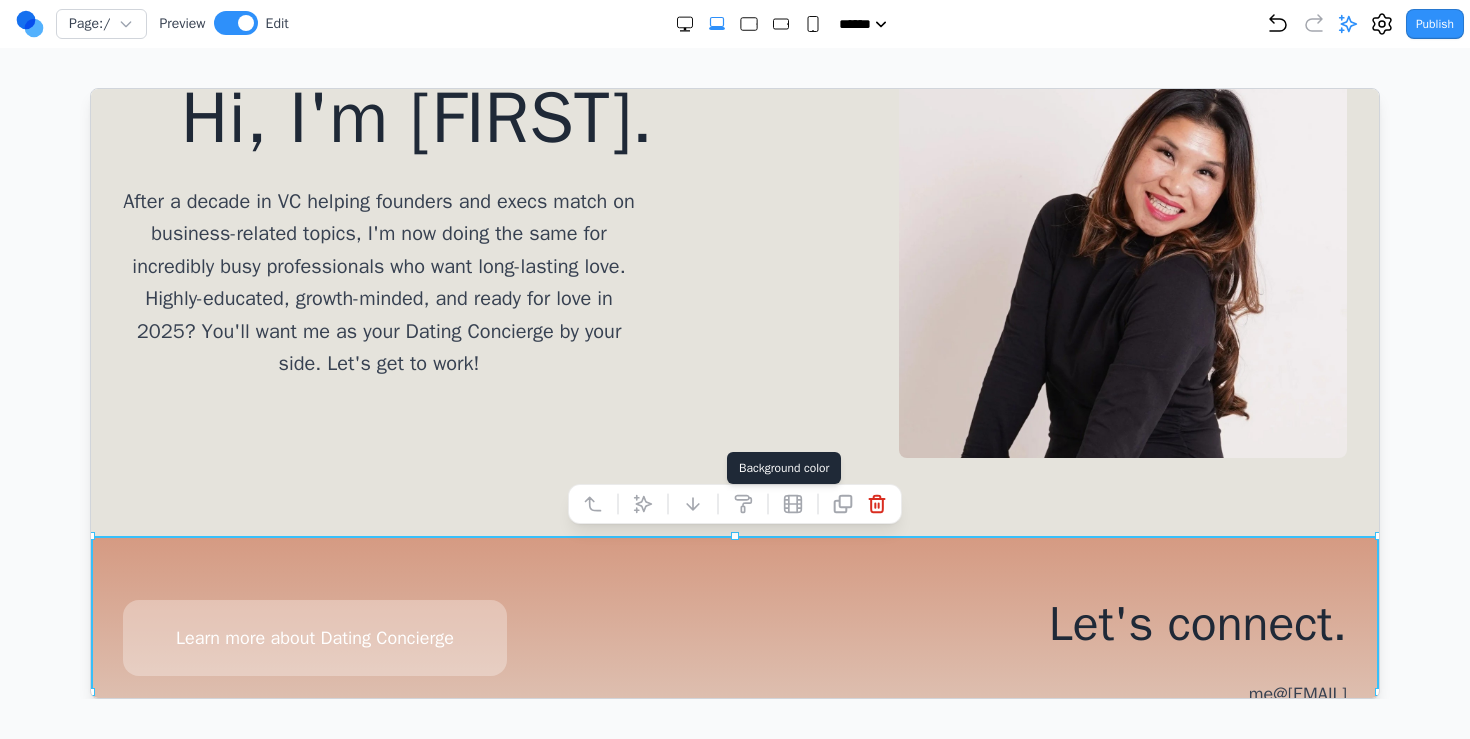 scroll, scrollTop: 500, scrollLeft: 0, axis: vertical 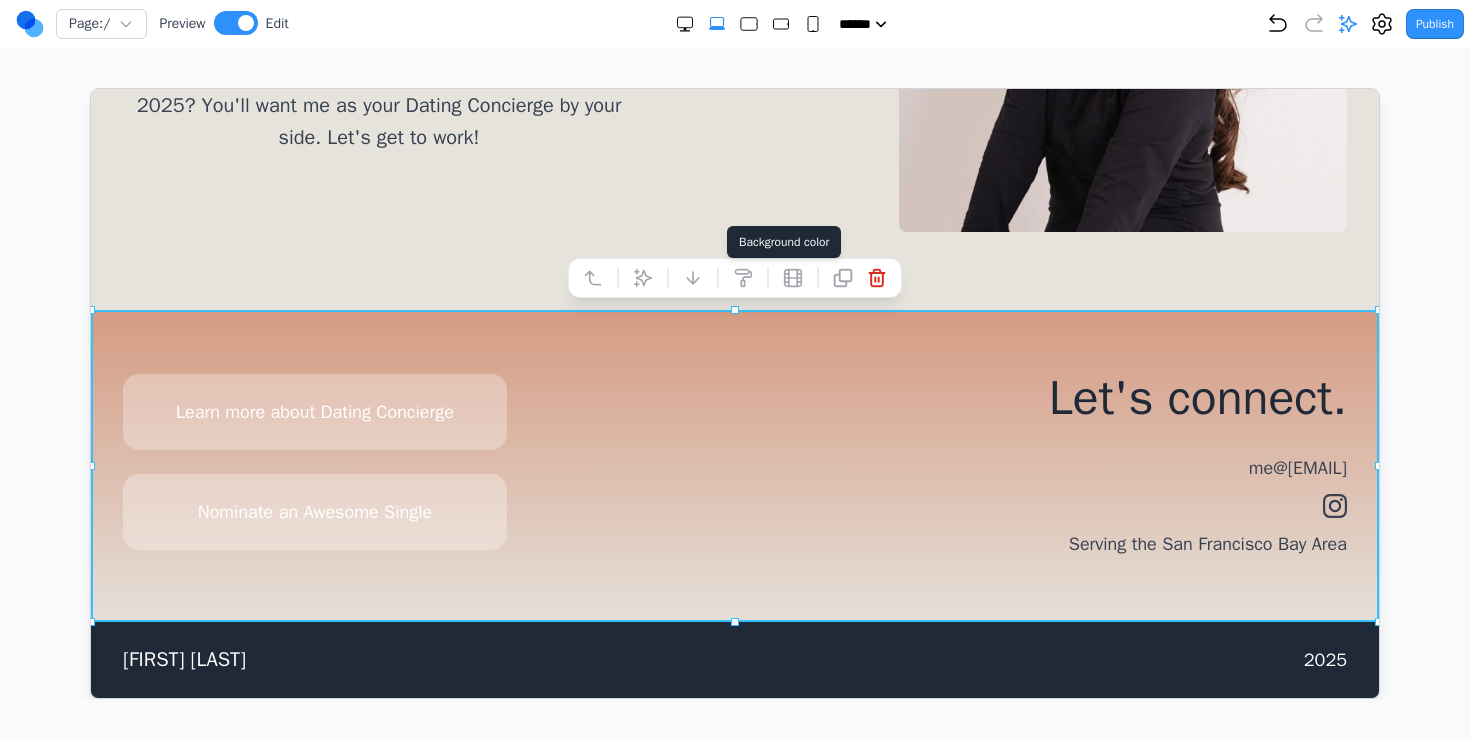 click 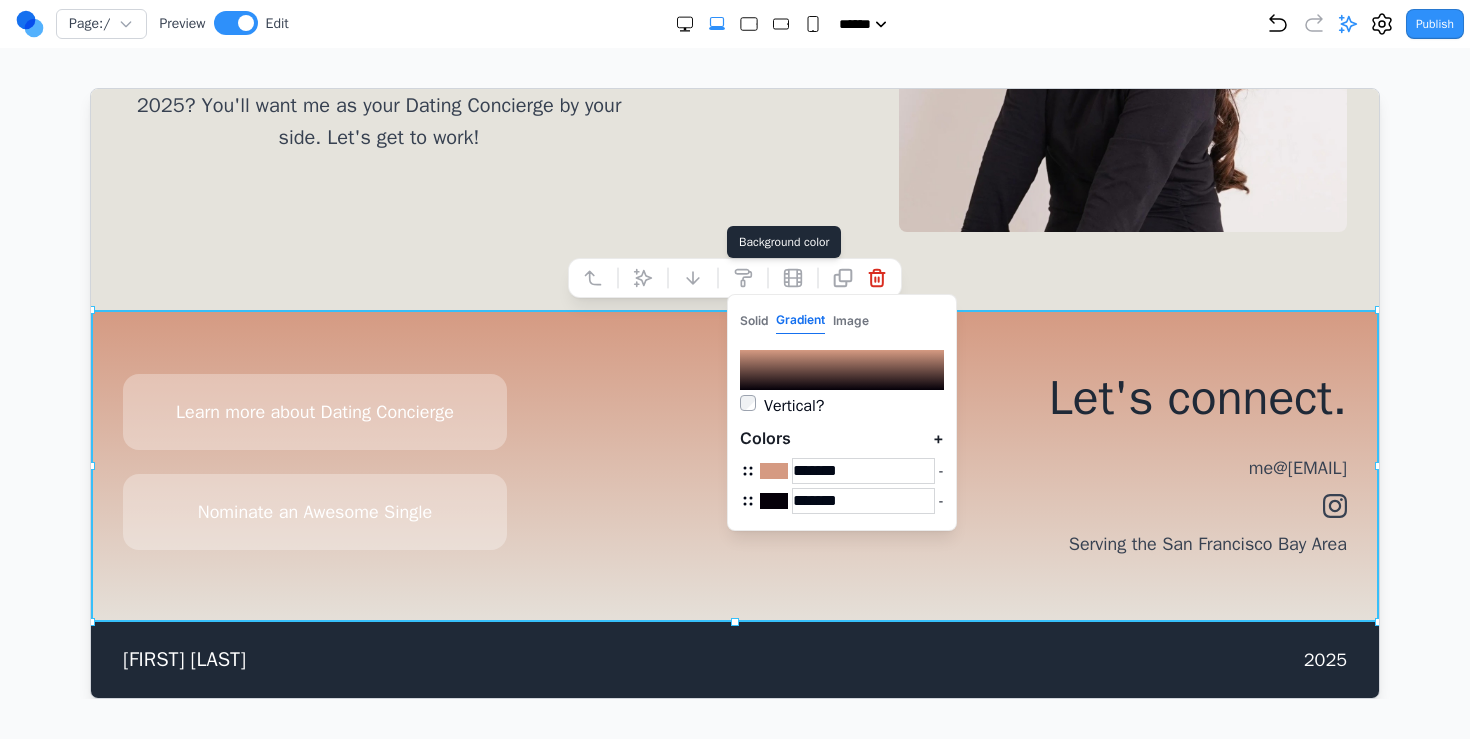 click on "+" at bounding box center (937, 437) 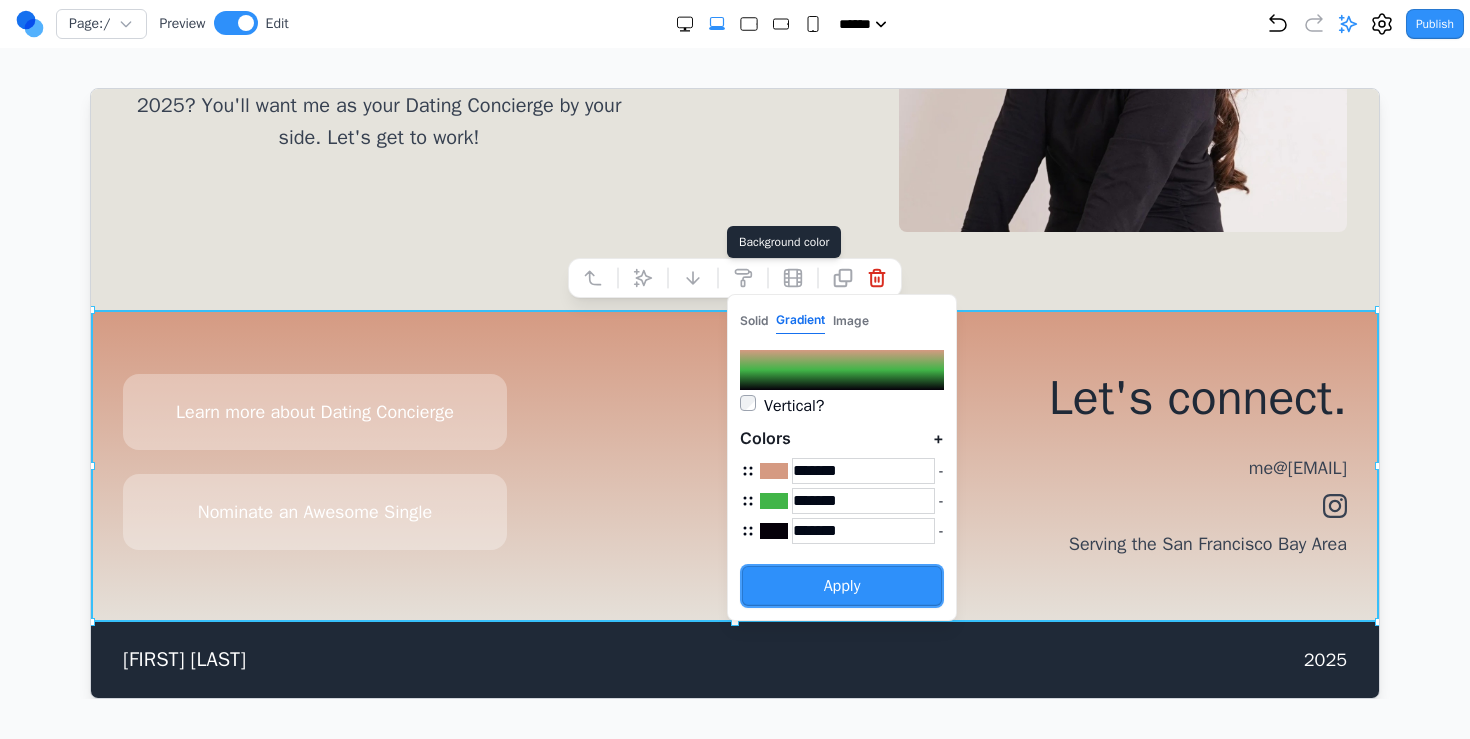 click on "*******" at bounding box center [862, 500] 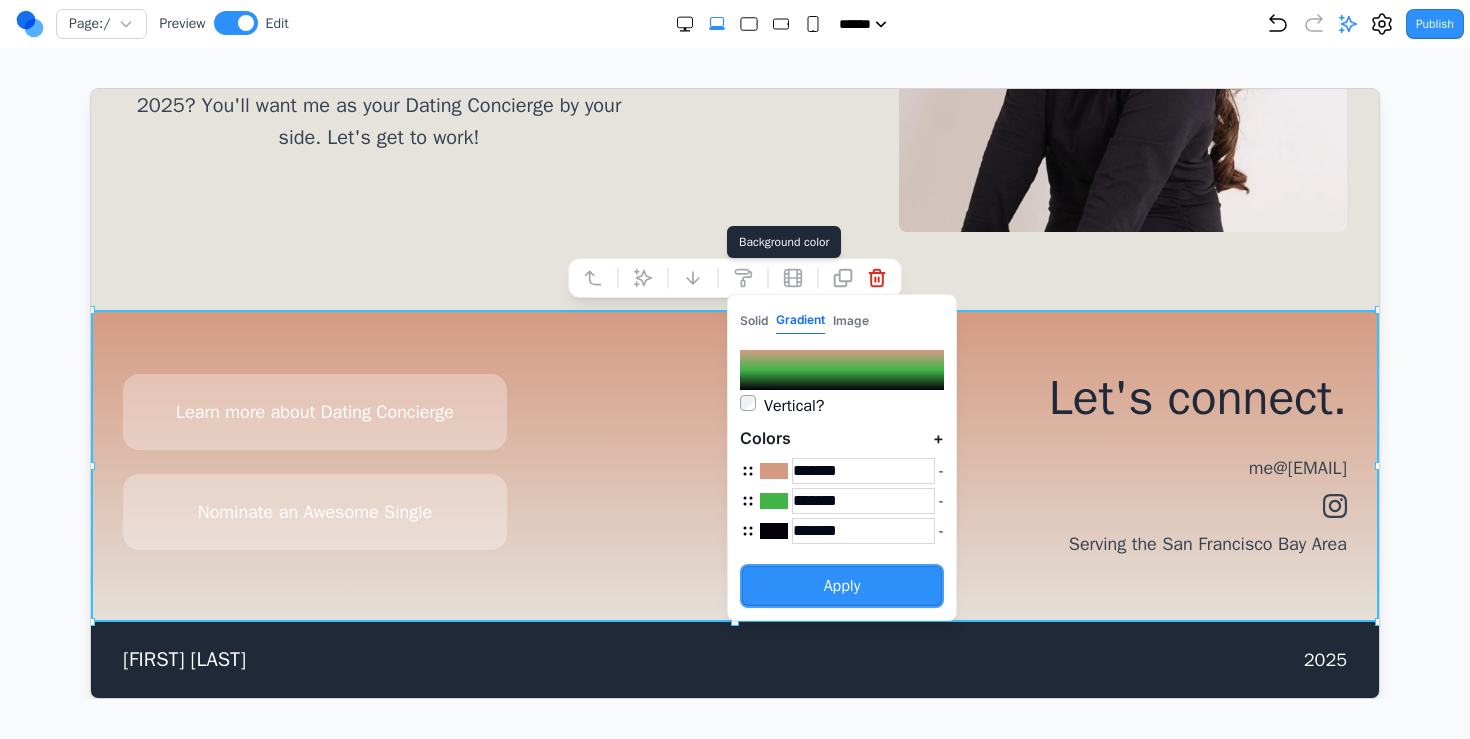 paste 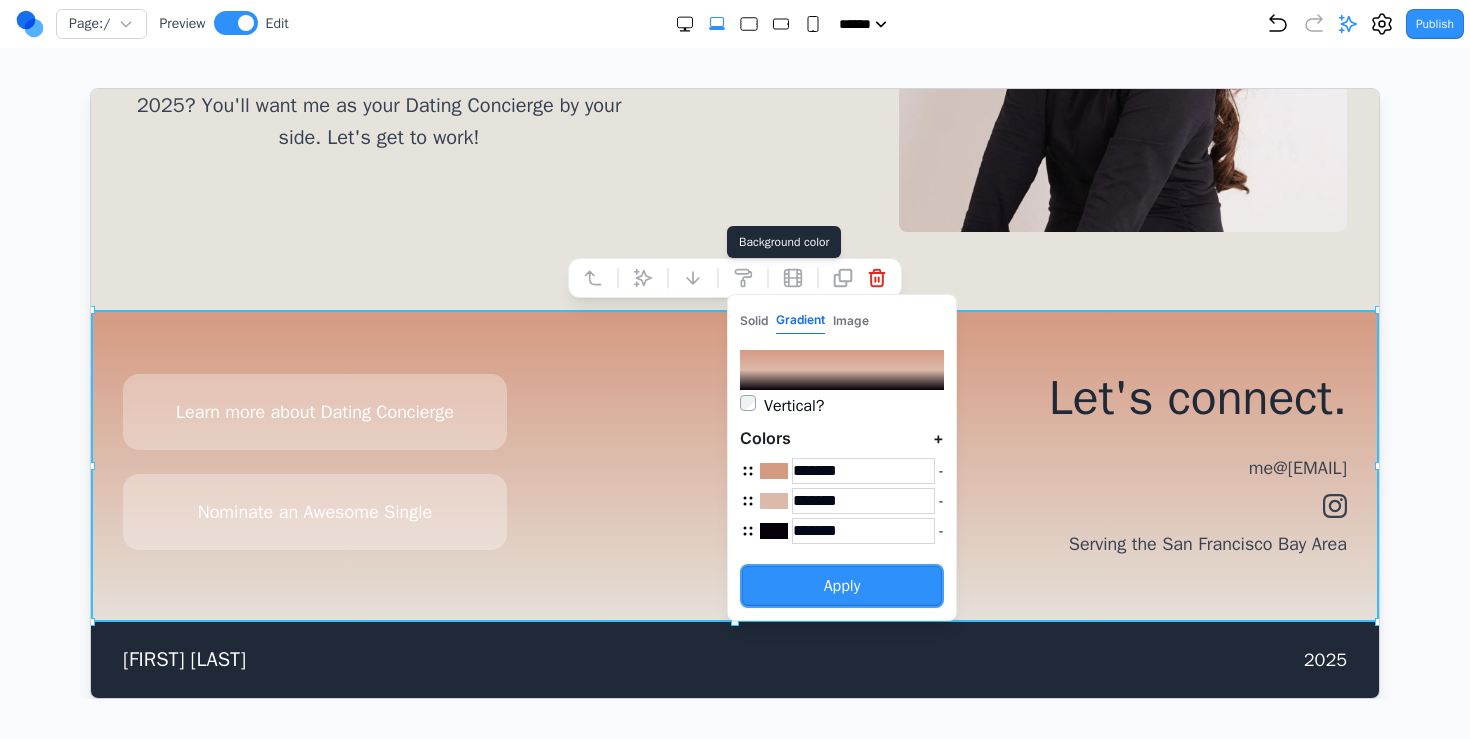 type on "*******" 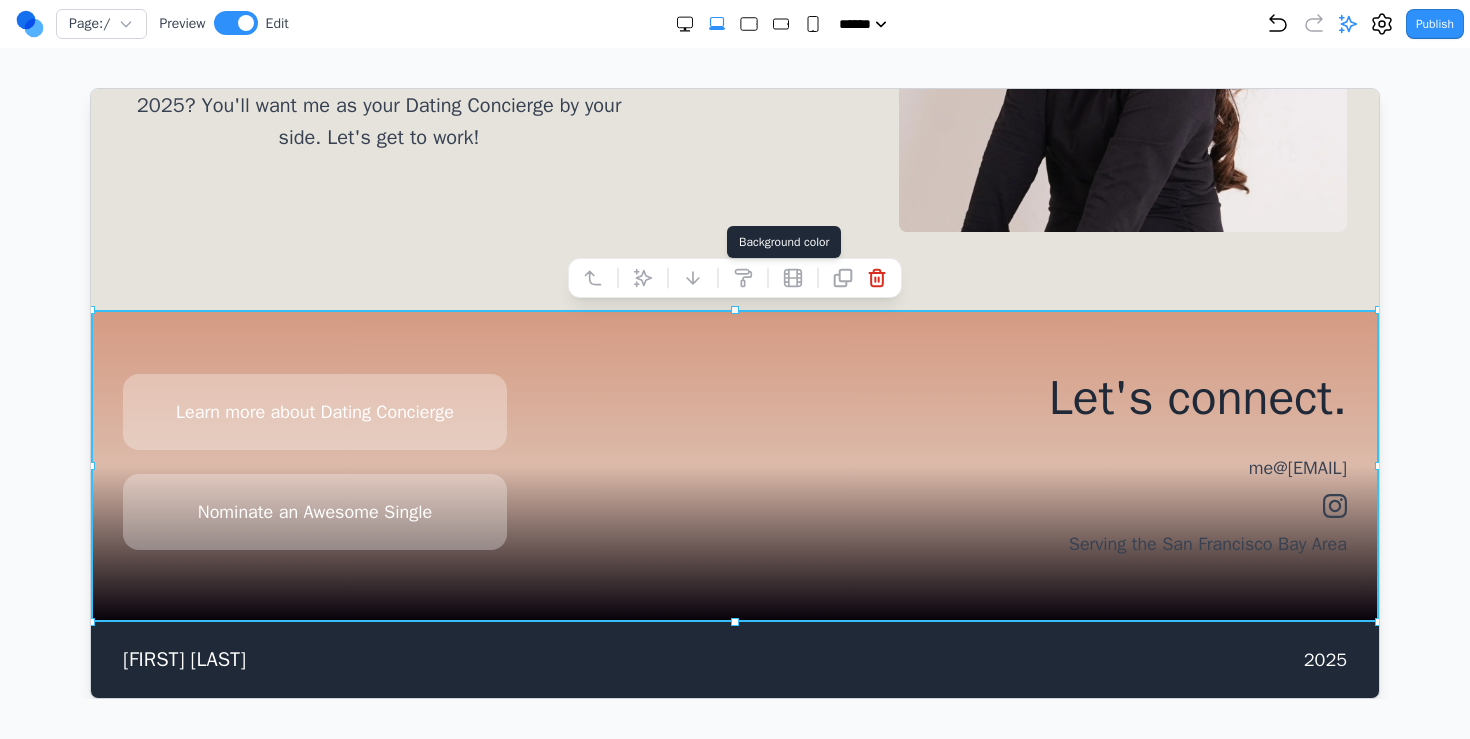 click at bounding box center (742, 277) 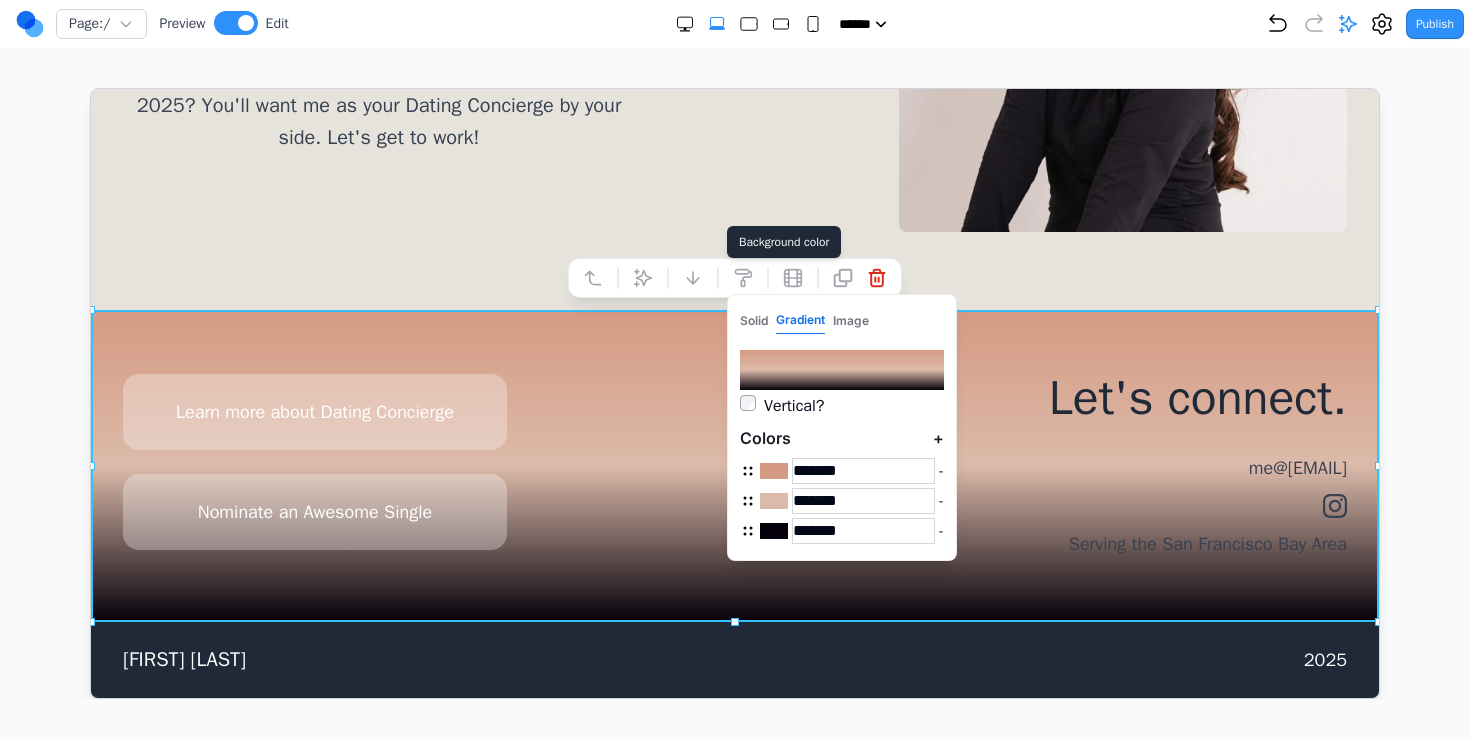 click on "*******" at bounding box center [862, 530] 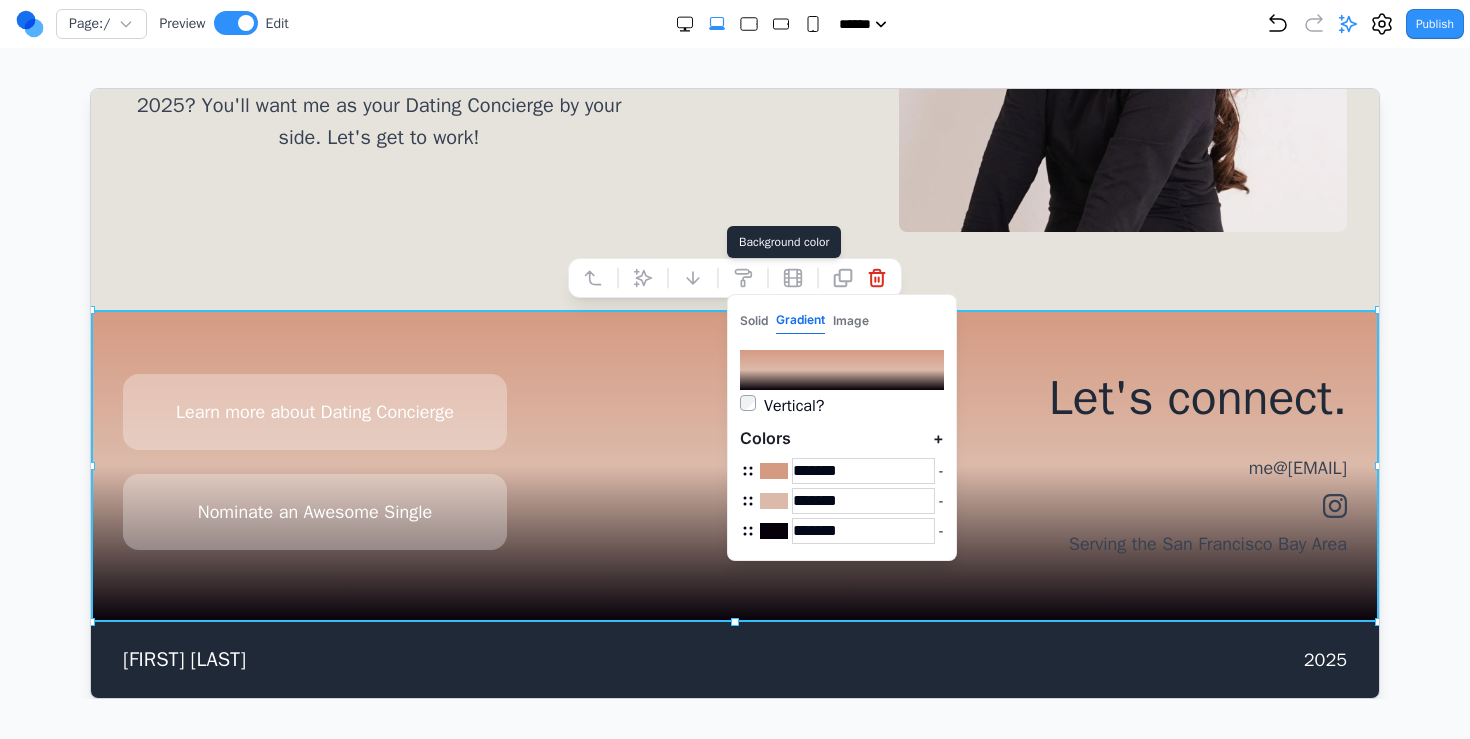 paste 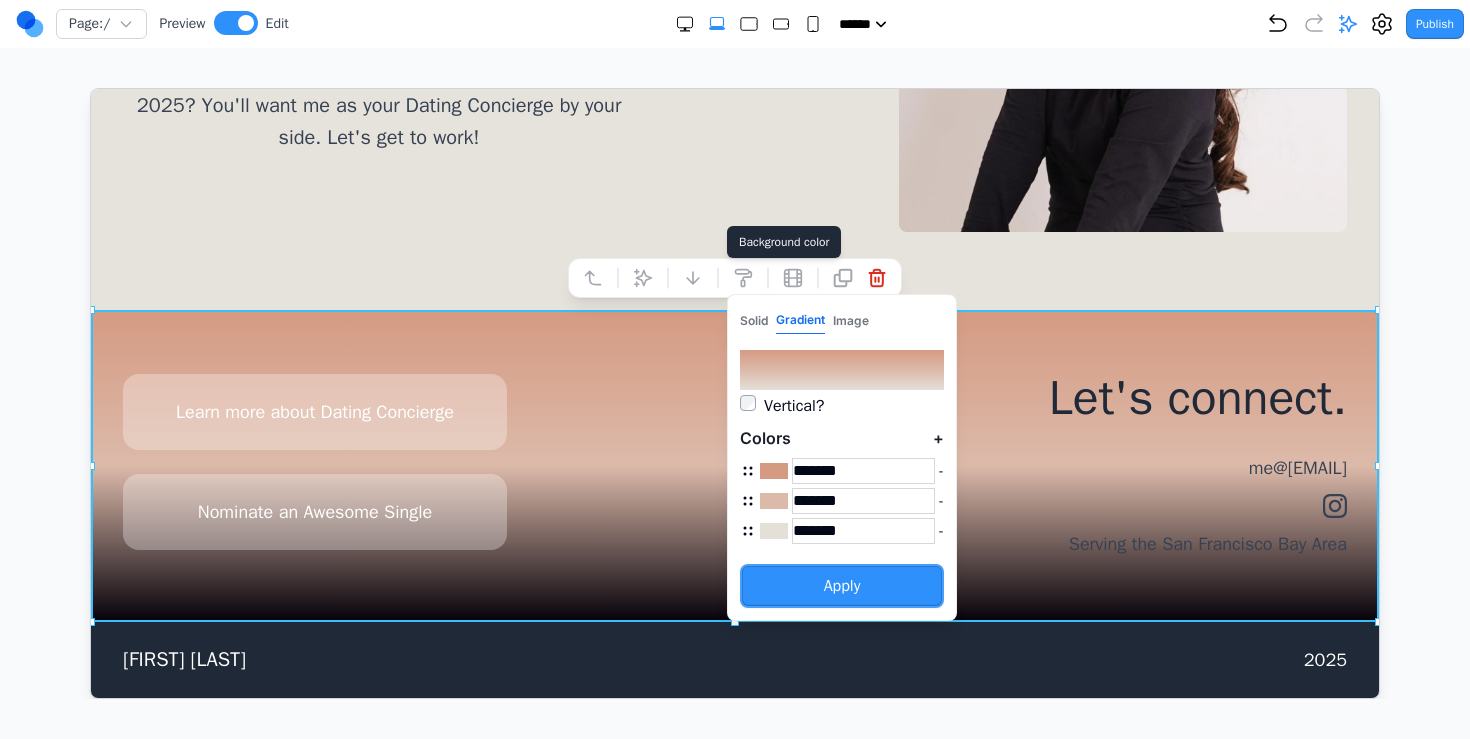 type on "*******" 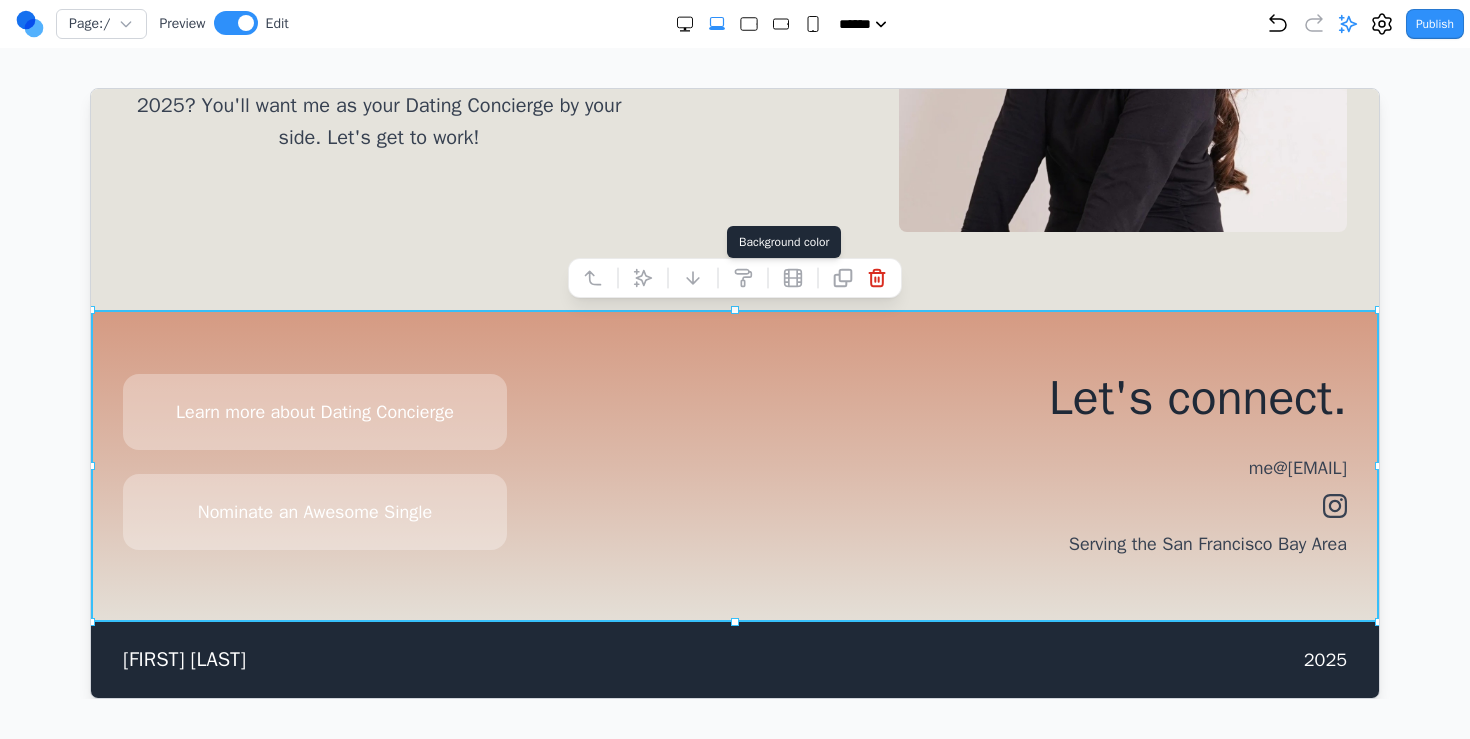 click on "Page:  / Preview Edit ***** ***** ****** ****** ****** Publish Project Settings Form Dashboard + New Project Delete Project Make Changes With AI create the homepage of the site, make it look like this - Creating the site header with navigation menu
- Creating the site footer
- Creating the main hero section with Whitnie's introduction
- Creating the home page layout
- Adding navigation routes for the site
- Adding SEO metadata for the dating concierge site
- Updating the site title and schema set the full background color to #e5e3dc update the footer to look like this" at bounding box center (735, 349) 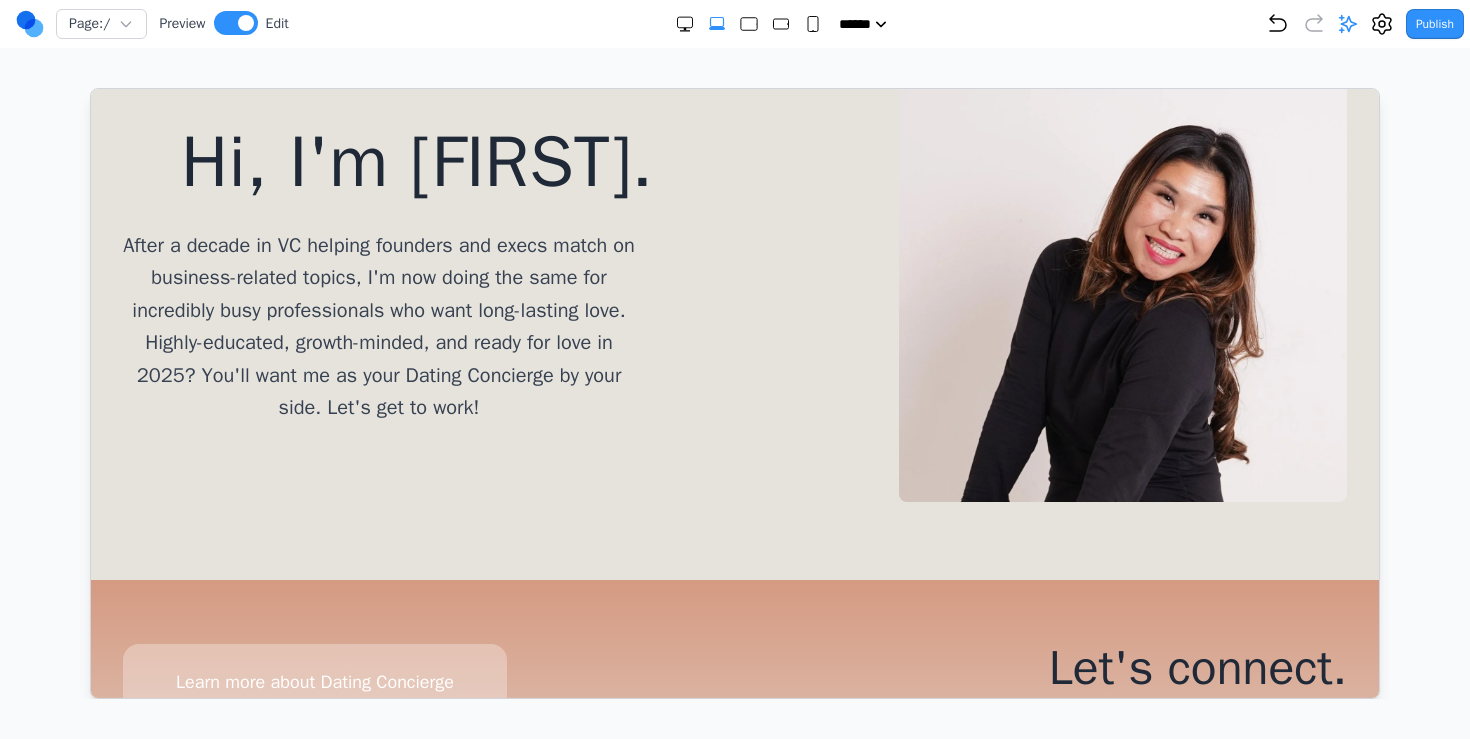 scroll, scrollTop: 500, scrollLeft: 0, axis: vertical 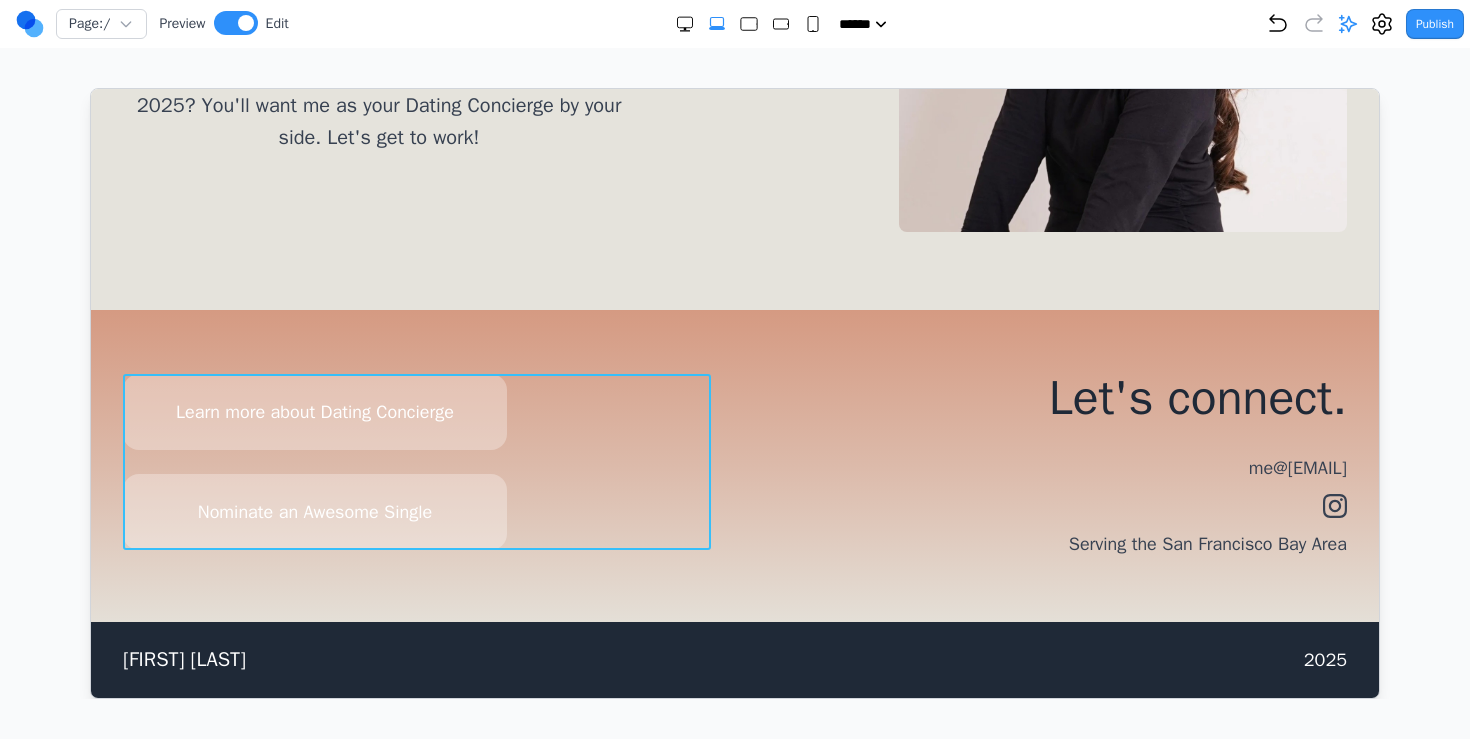 click on "Learn more about Dating Concierge Nominate an Awesome Single" at bounding box center [416, 461] 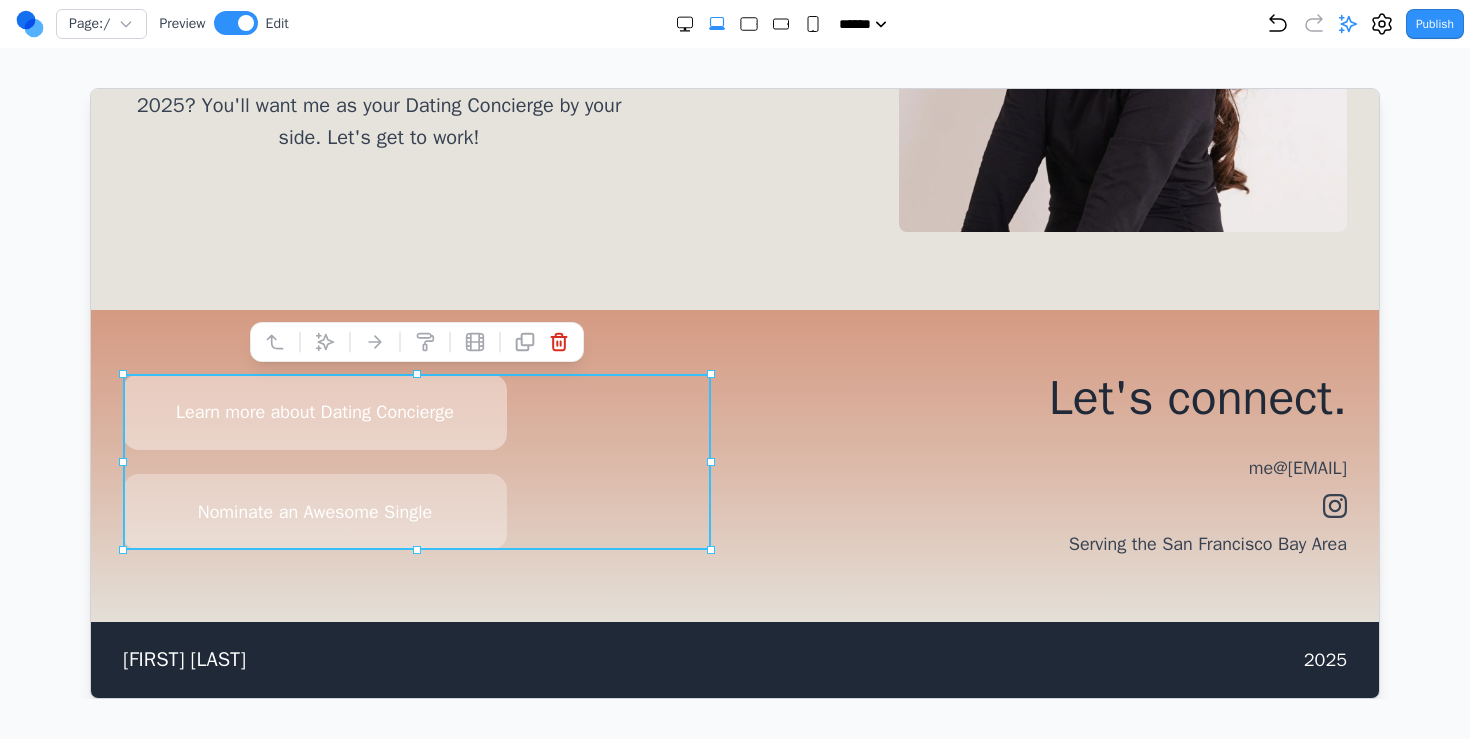 click on "Learn more about Dating Concierge" at bounding box center (314, 411) 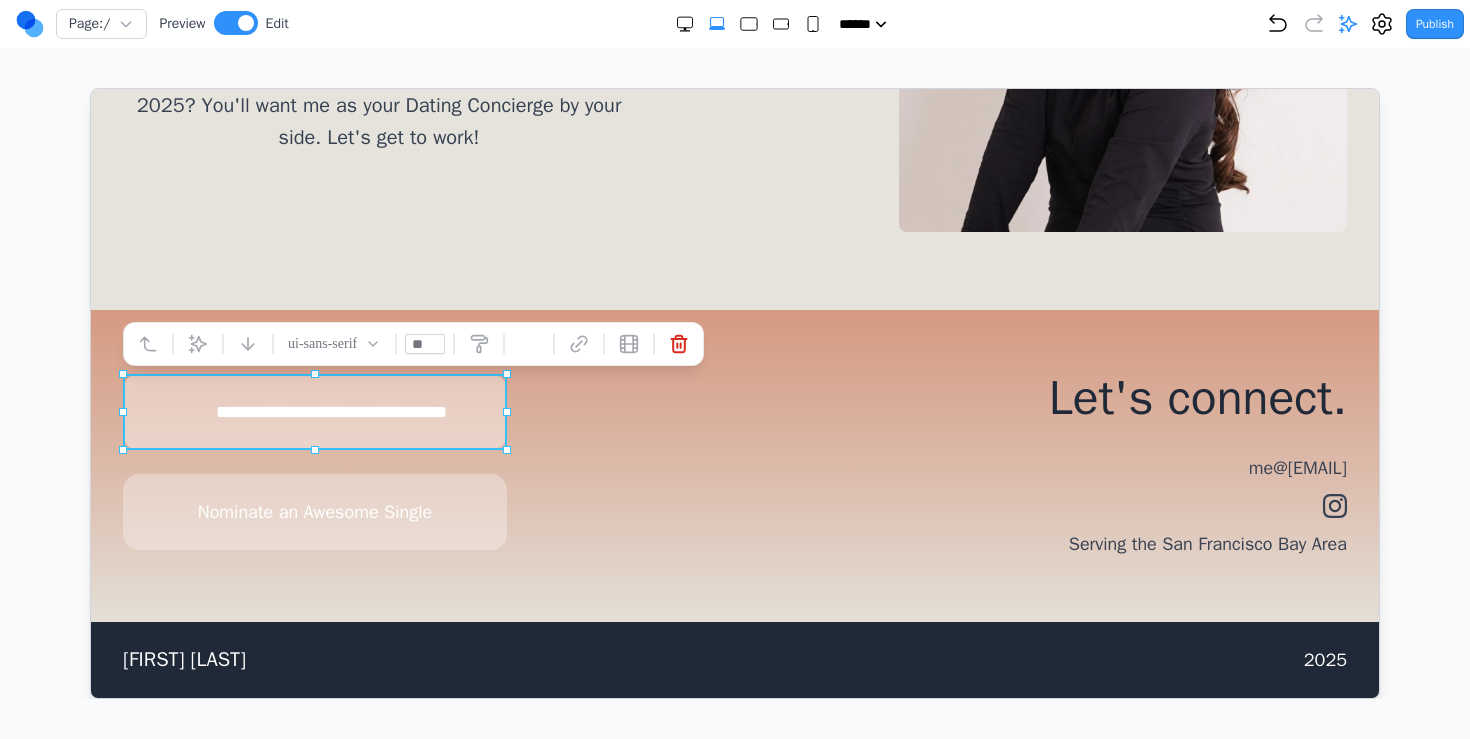 drag, startPoint x: 508, startPoint y: 414, endPoint x: 362, endPoint y: 420, distance: 146.12323 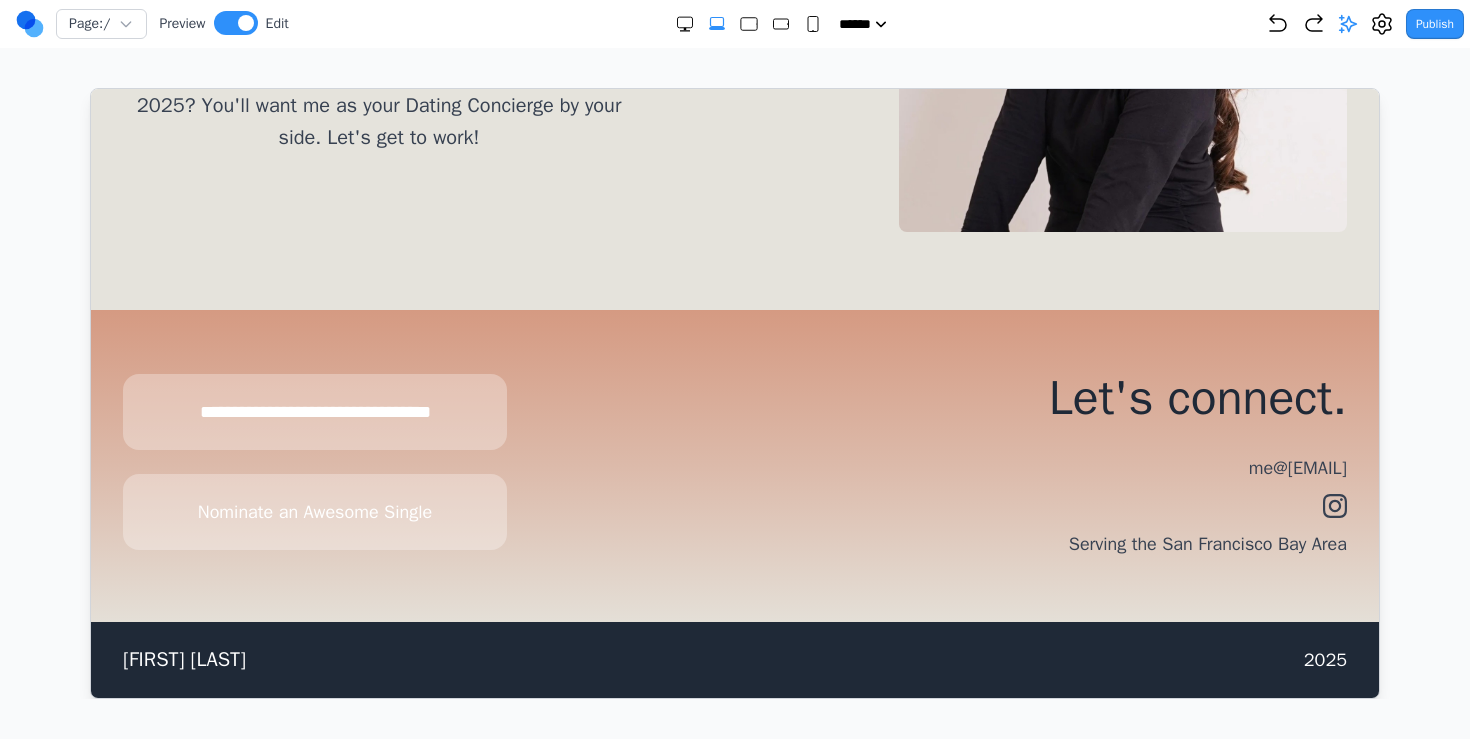 click on "**********" at bounding box center (416, 461) 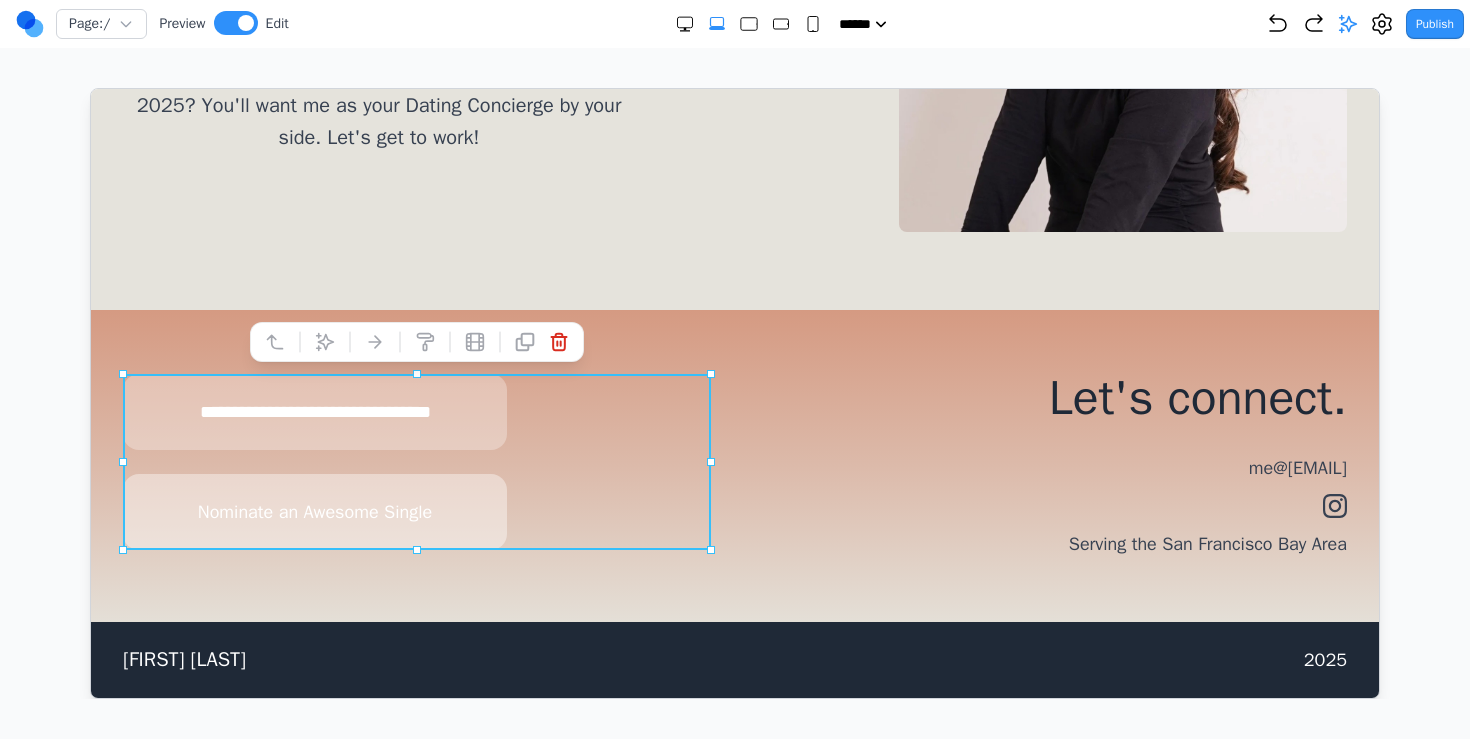 drag, startPoint x: 713, startPoint y: 458, endPoint x: 418, endPoint y: 473, distance: 295.3811 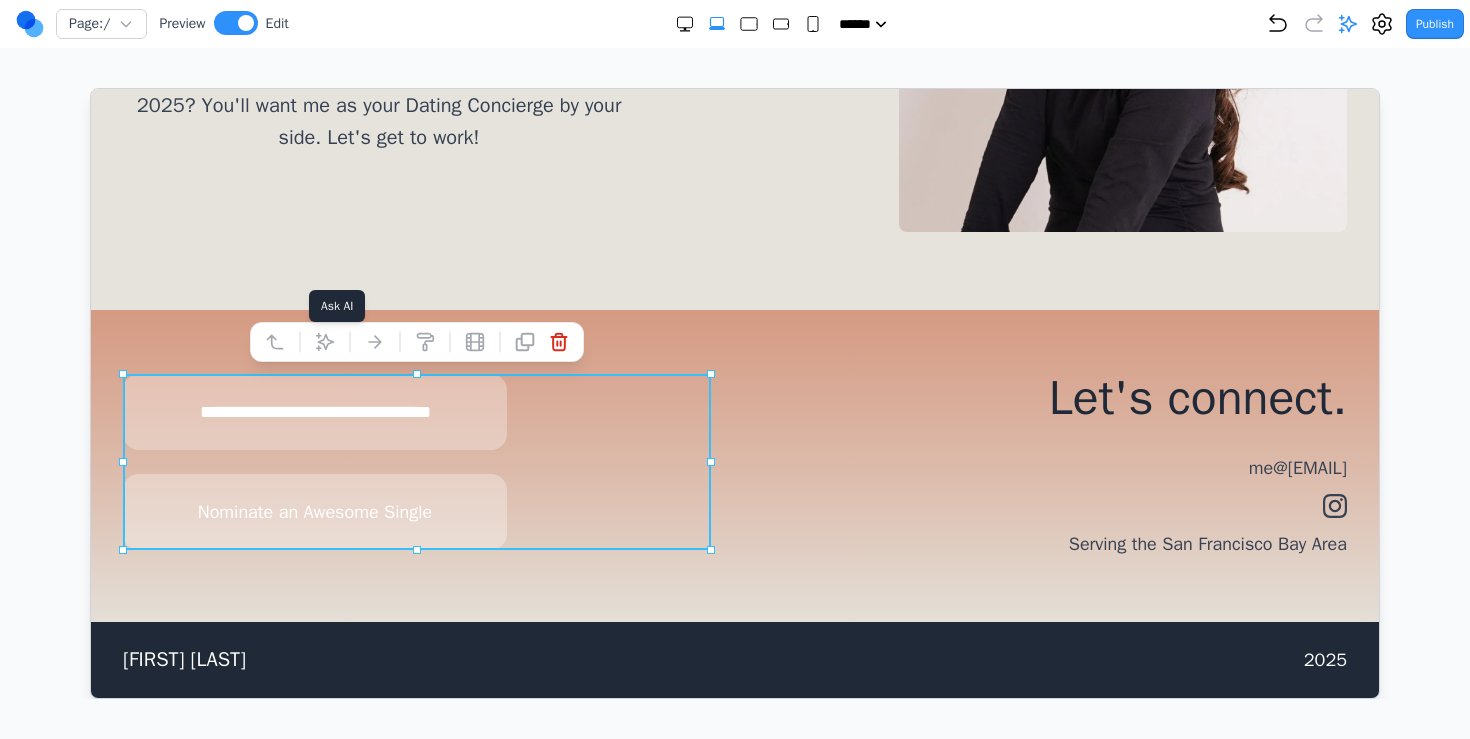 click 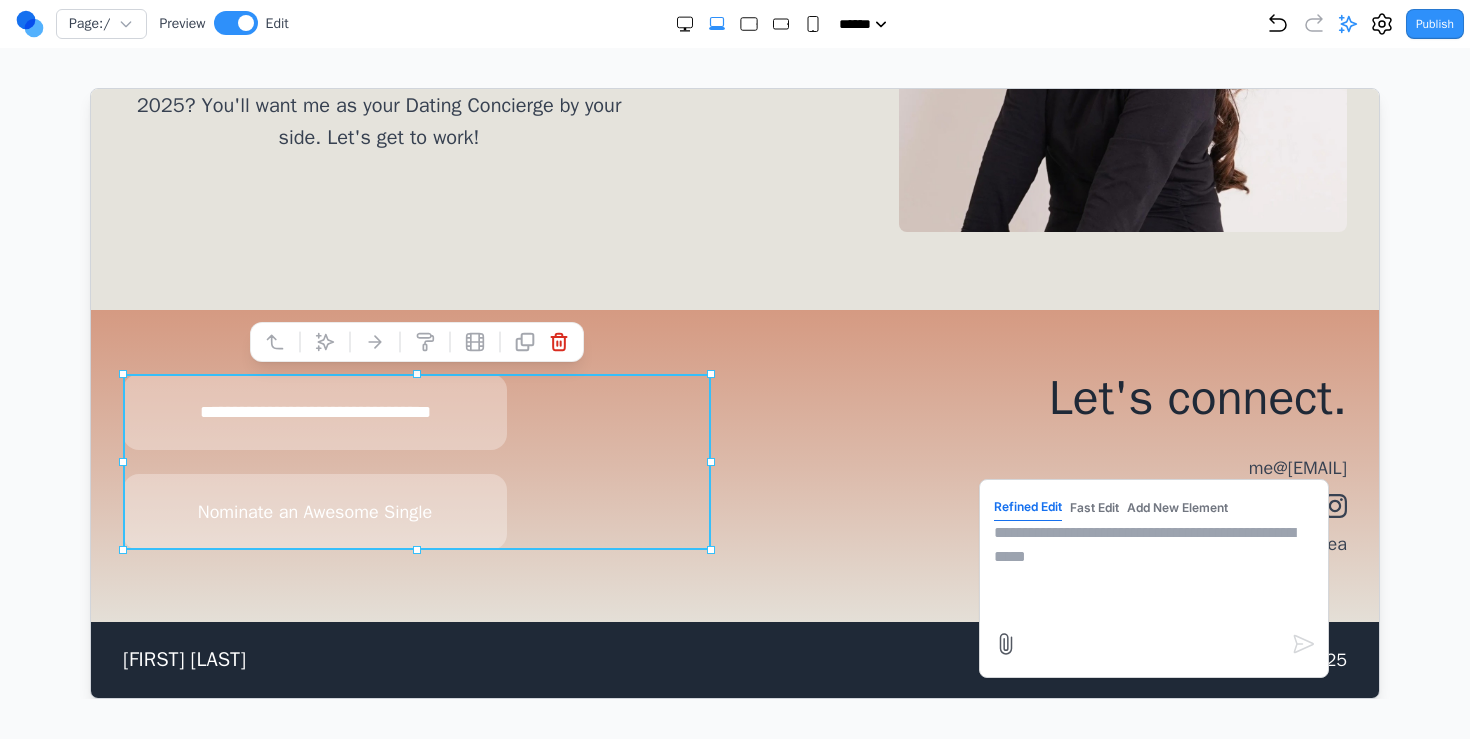 click at bounding box center [1153, 570] 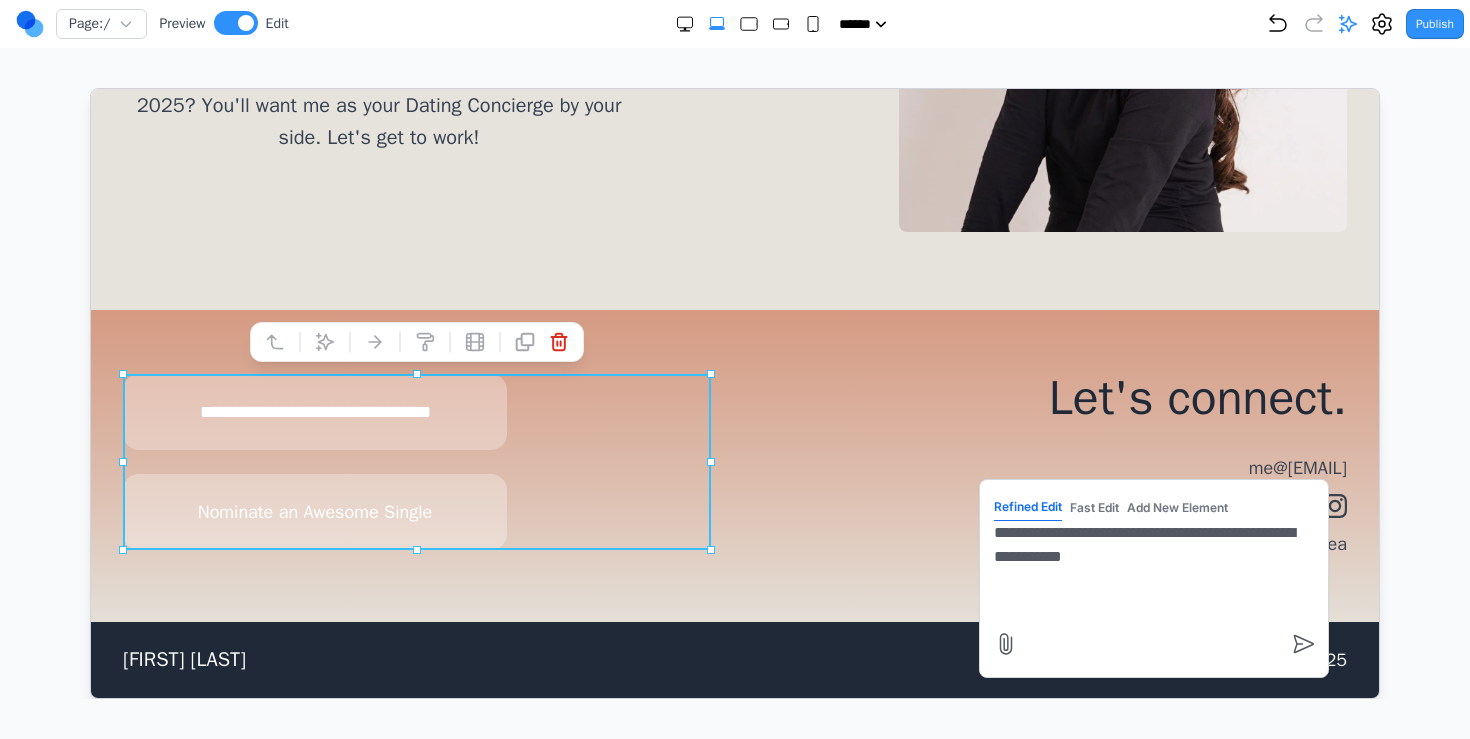 type on "**********" 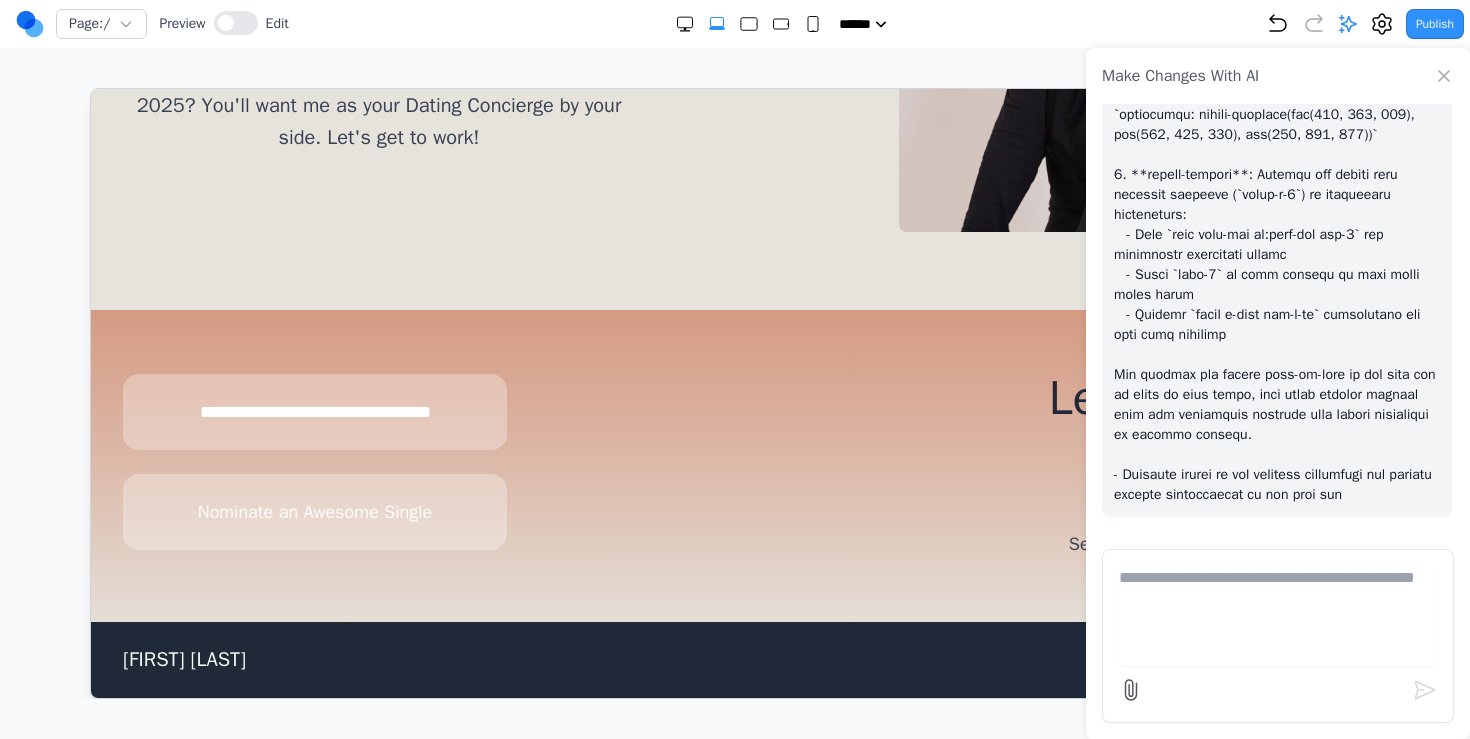 scroll, scrollTop: 2547, scrollLeft: 0, axis: vertical 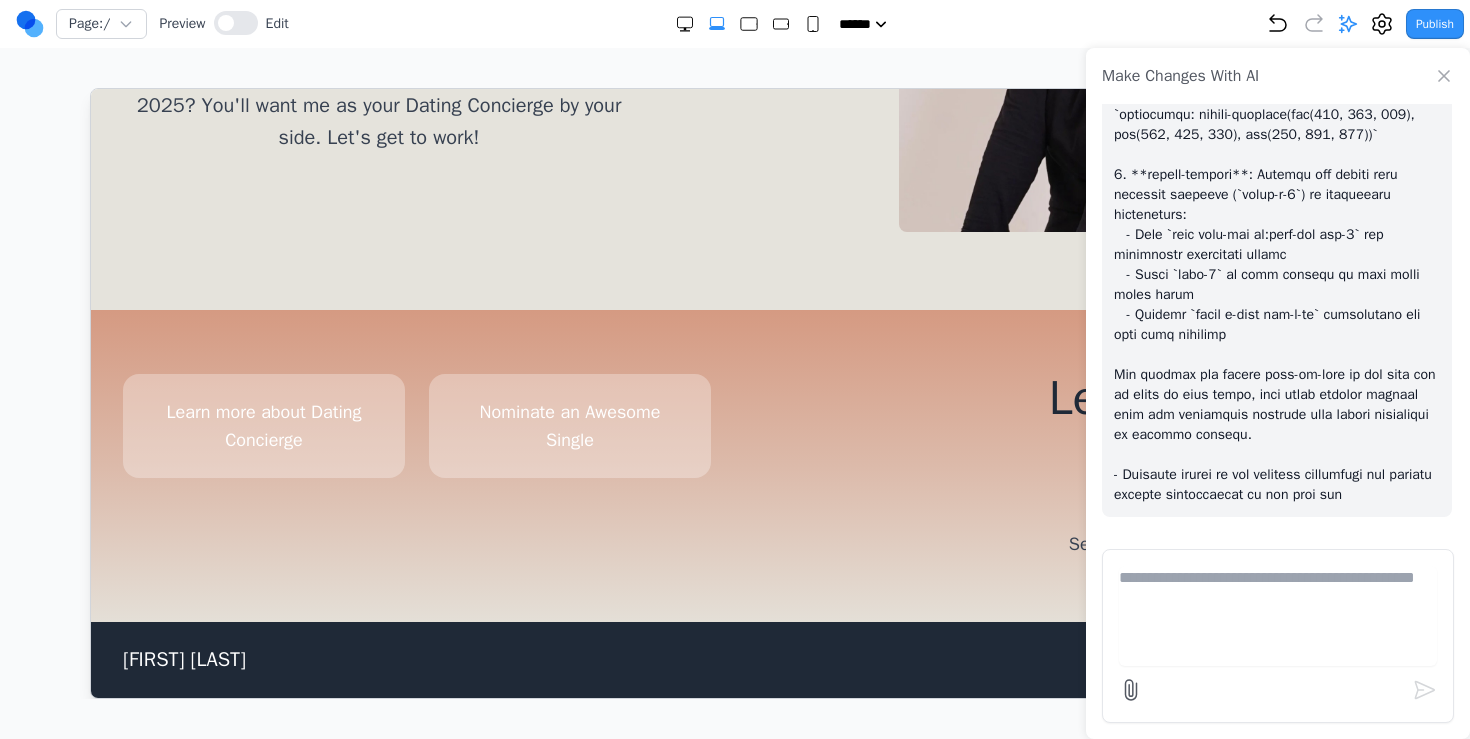 click on "Learn more about Dating Concierge Nominate an Awesome Single Let's connect. me@whitnie.com Serving the San Francisco Bay Area" at bounding box center [734, 465] 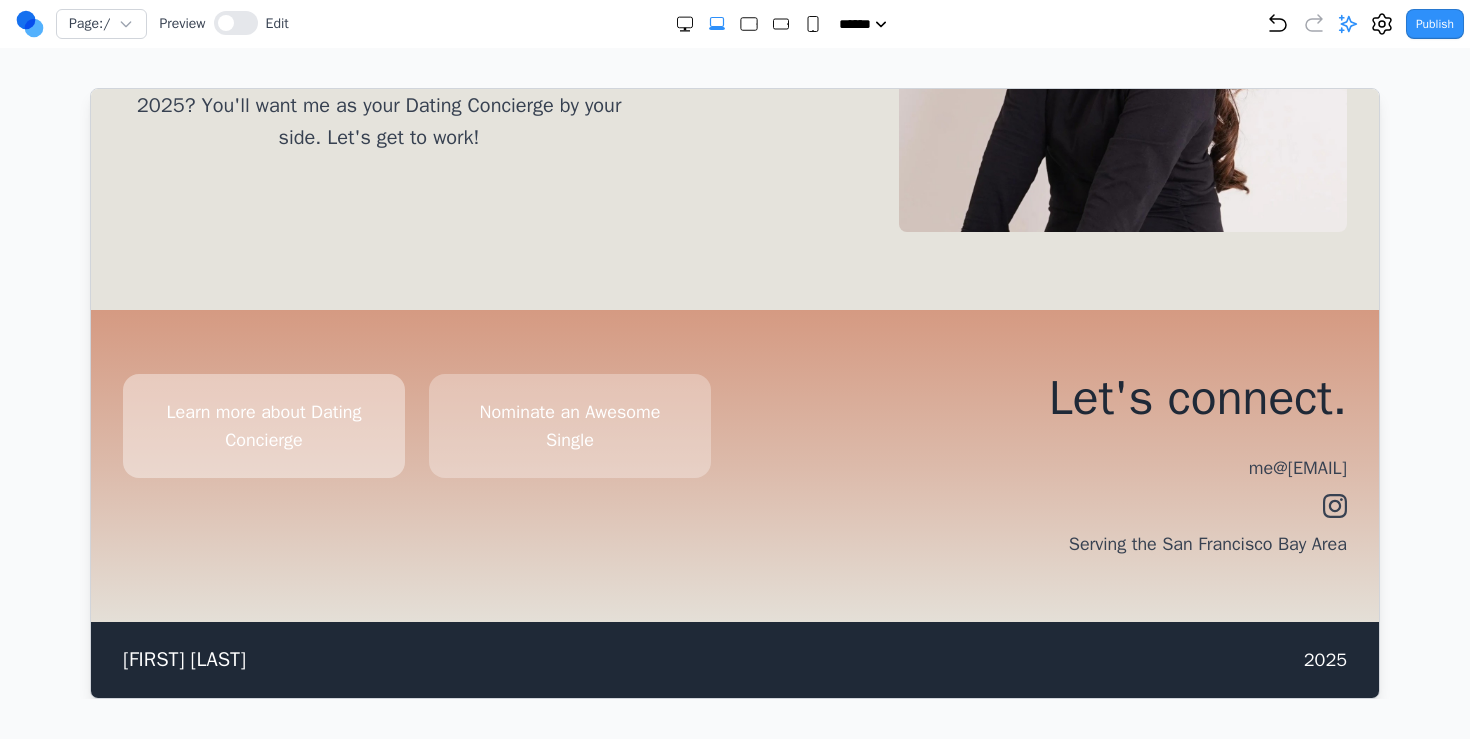 click on "Learn more about Dating Concierge" at bounding box center (263, 425) 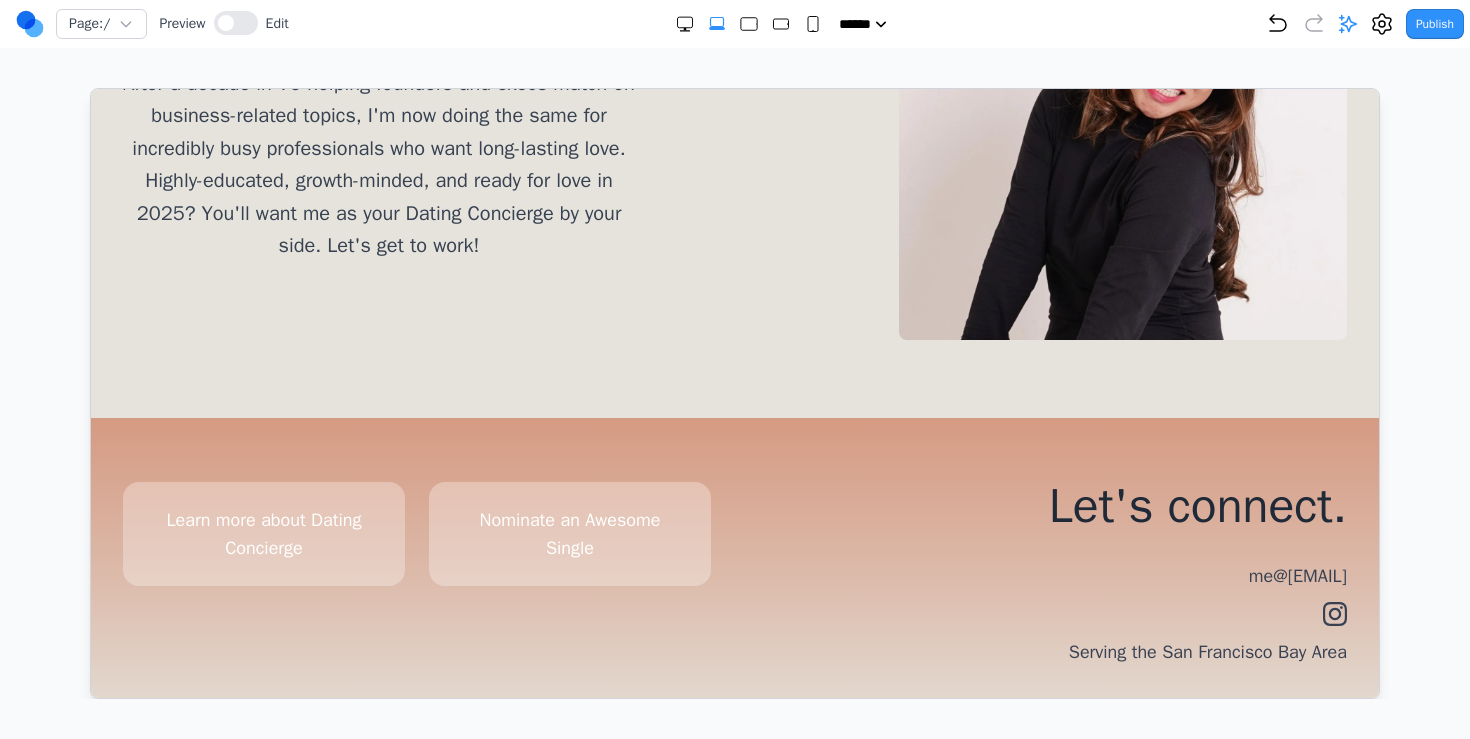 scroll, scrollTop: 500, scrollLeft: 0, axis: vertical 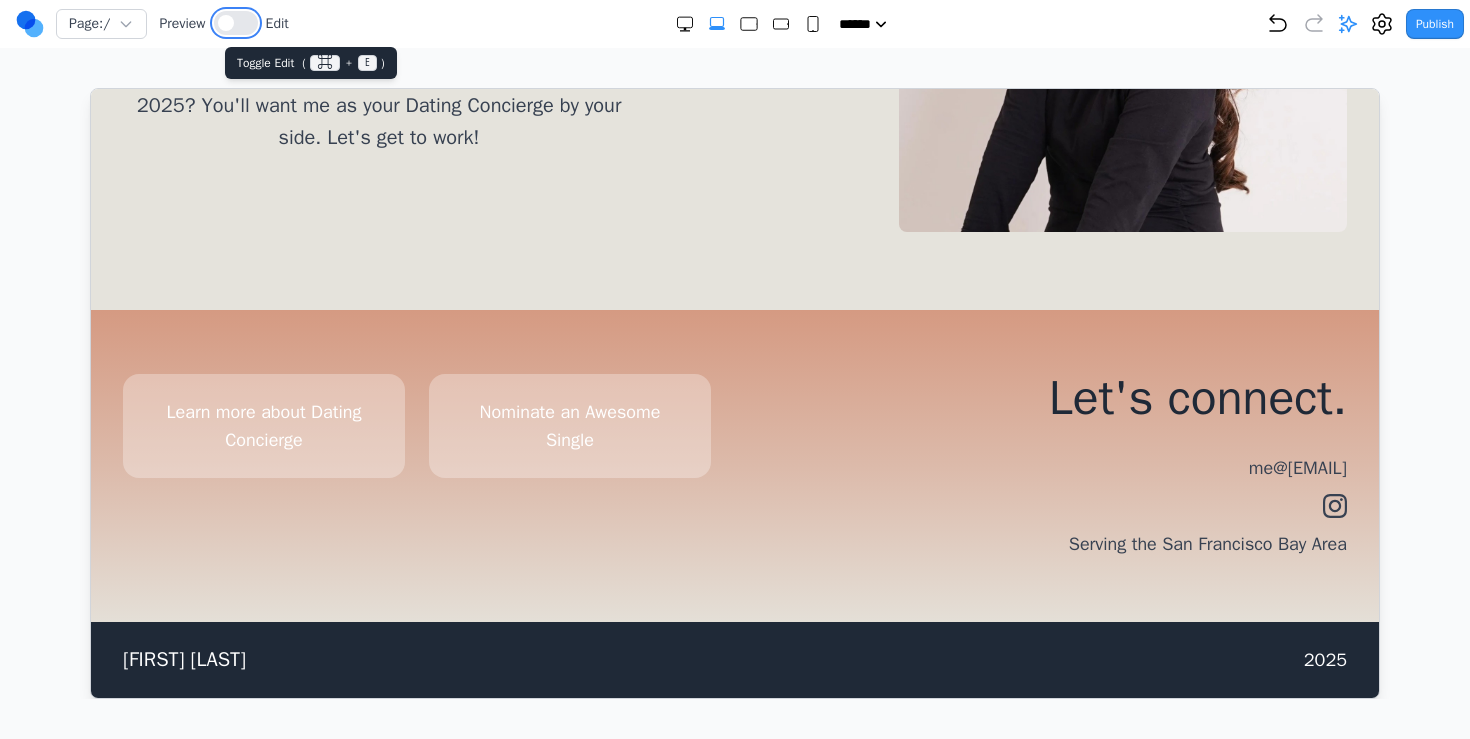 click at bounding box center (236, 23) 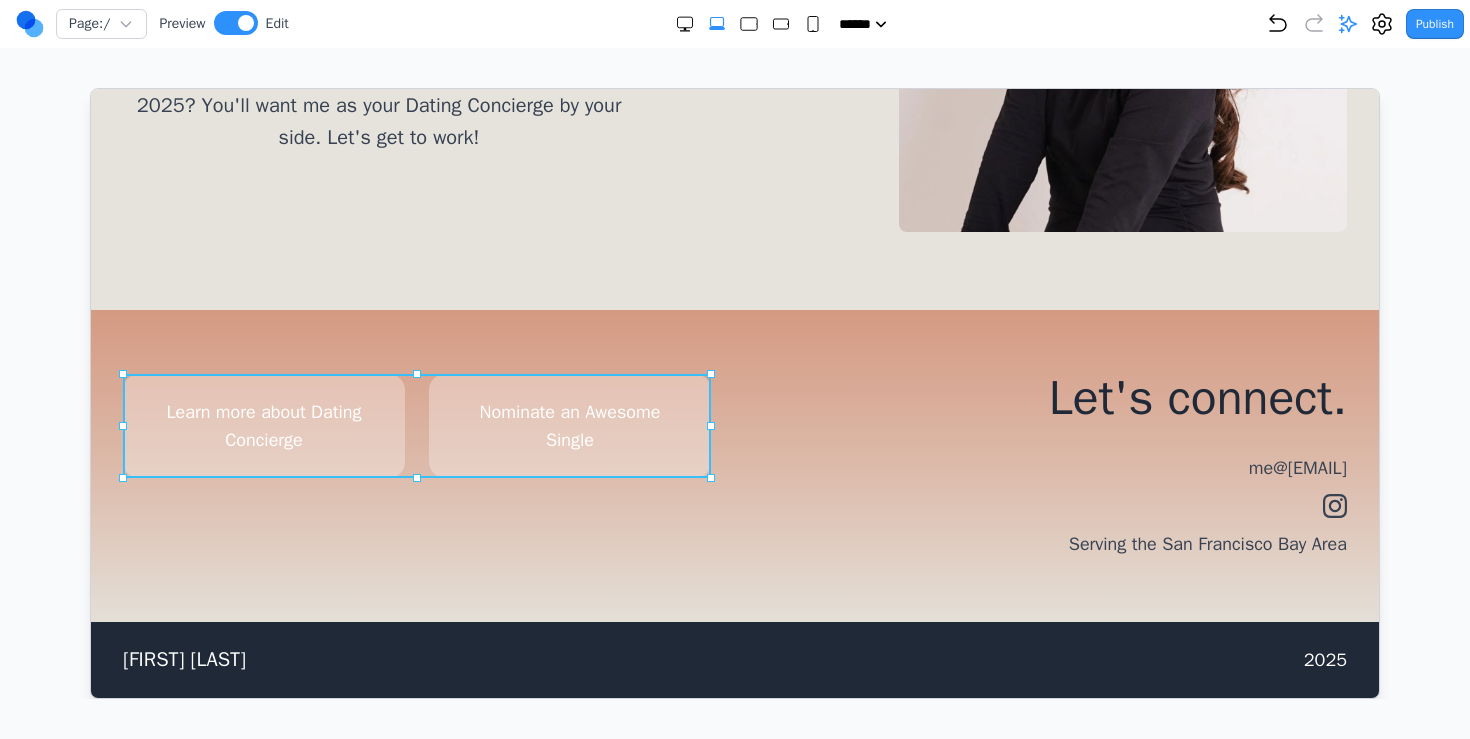 click on "Learn more about Dating Concierge Nominate an Awesome Single" at bounding box center (416, 425) 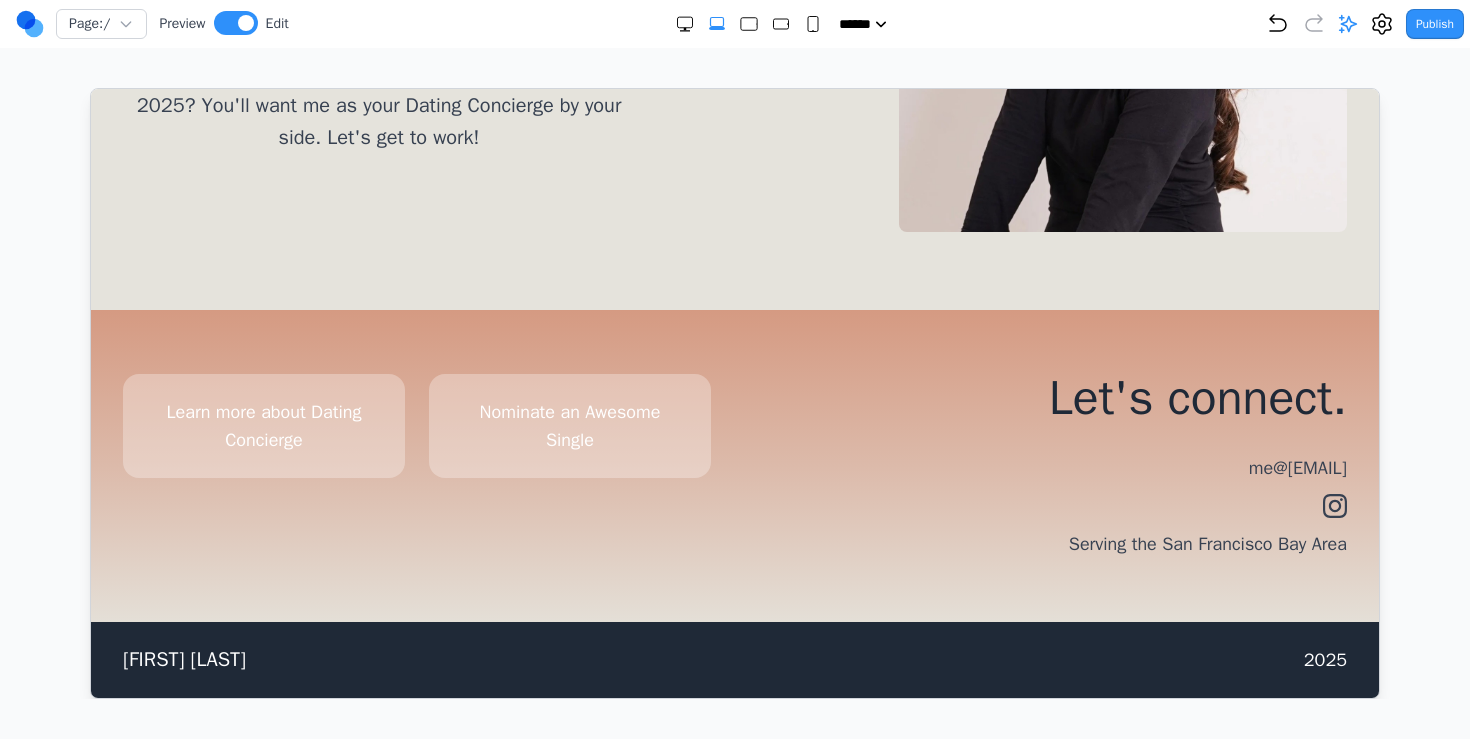 click on "Page:  / Preview Edit ***** ***** ****** ****** ****** Publish" at bounding box center [735, 24] 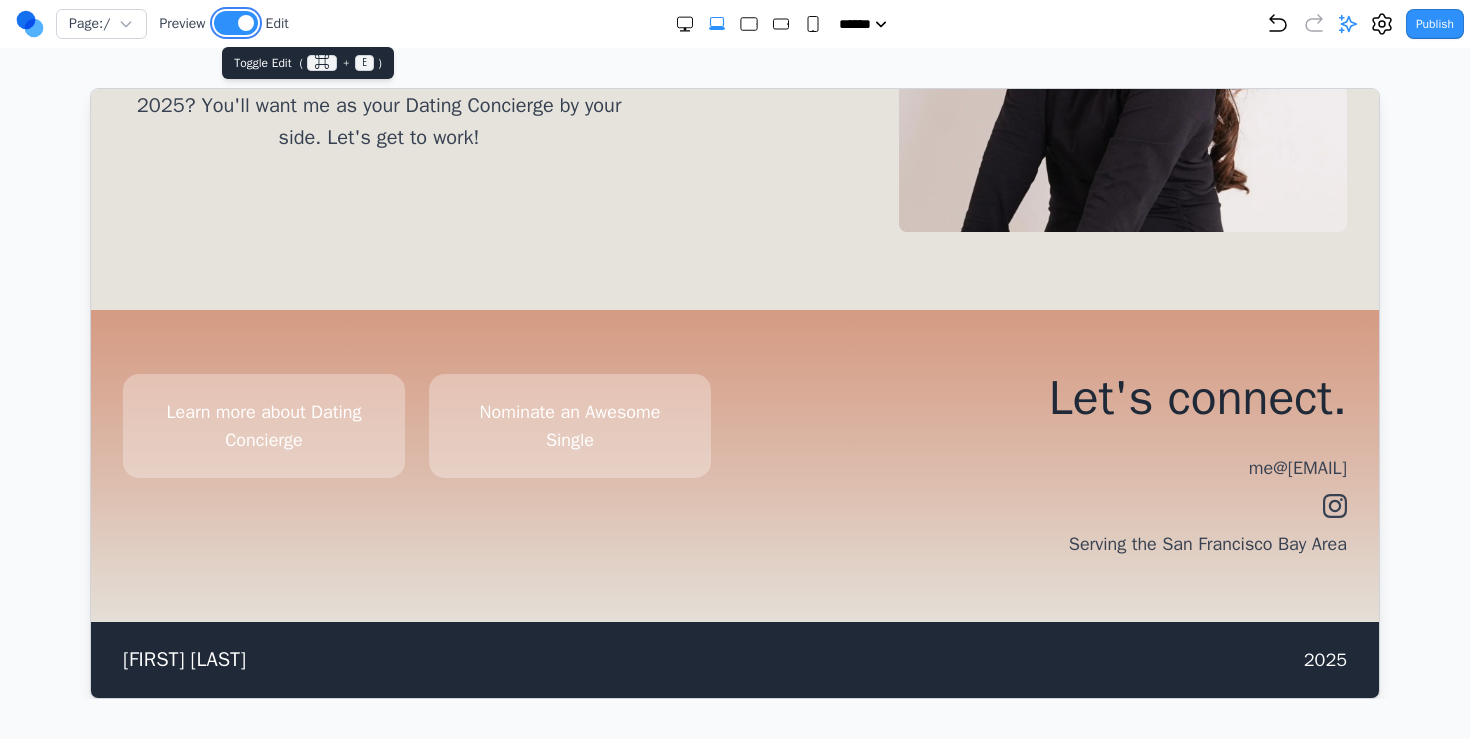 click at bounding box center [236, 23] 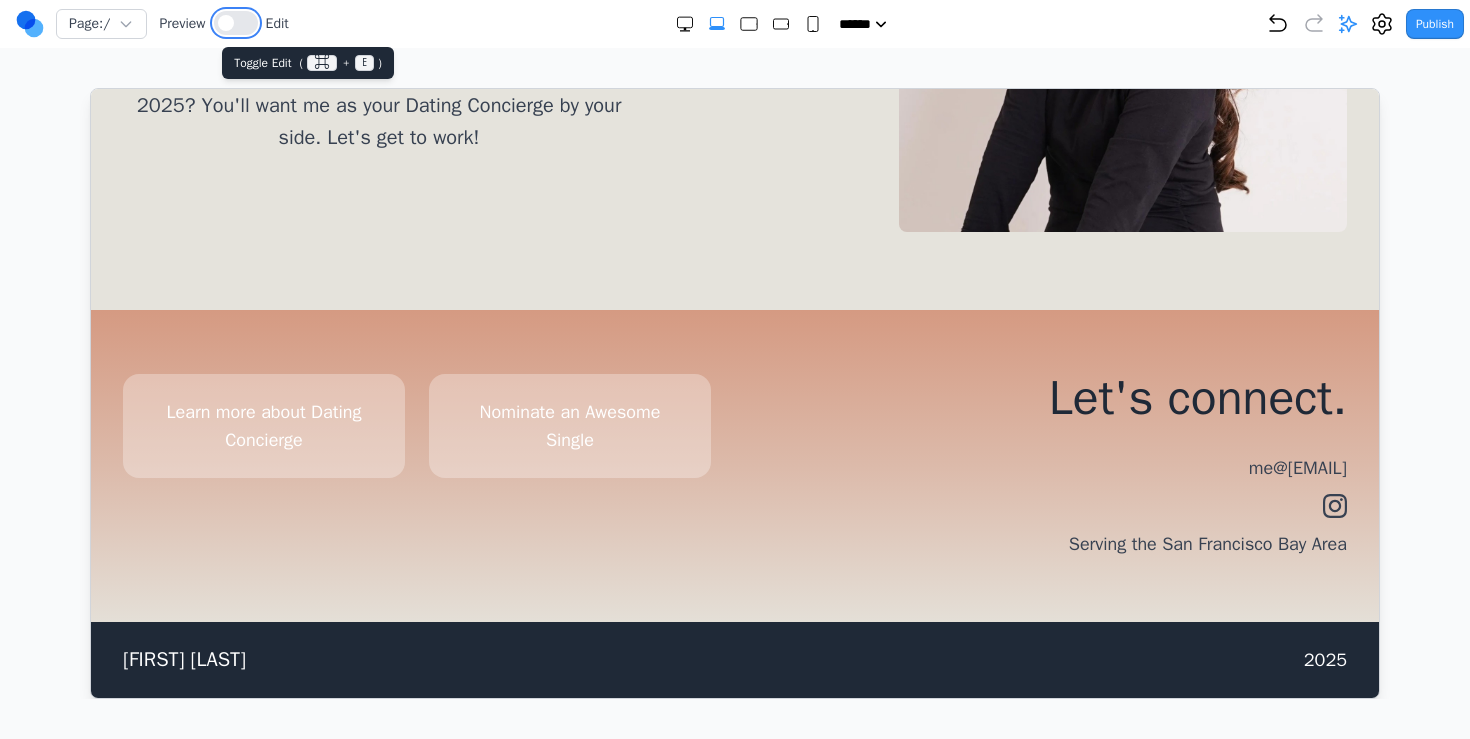 click at bounding box center [226, 23] 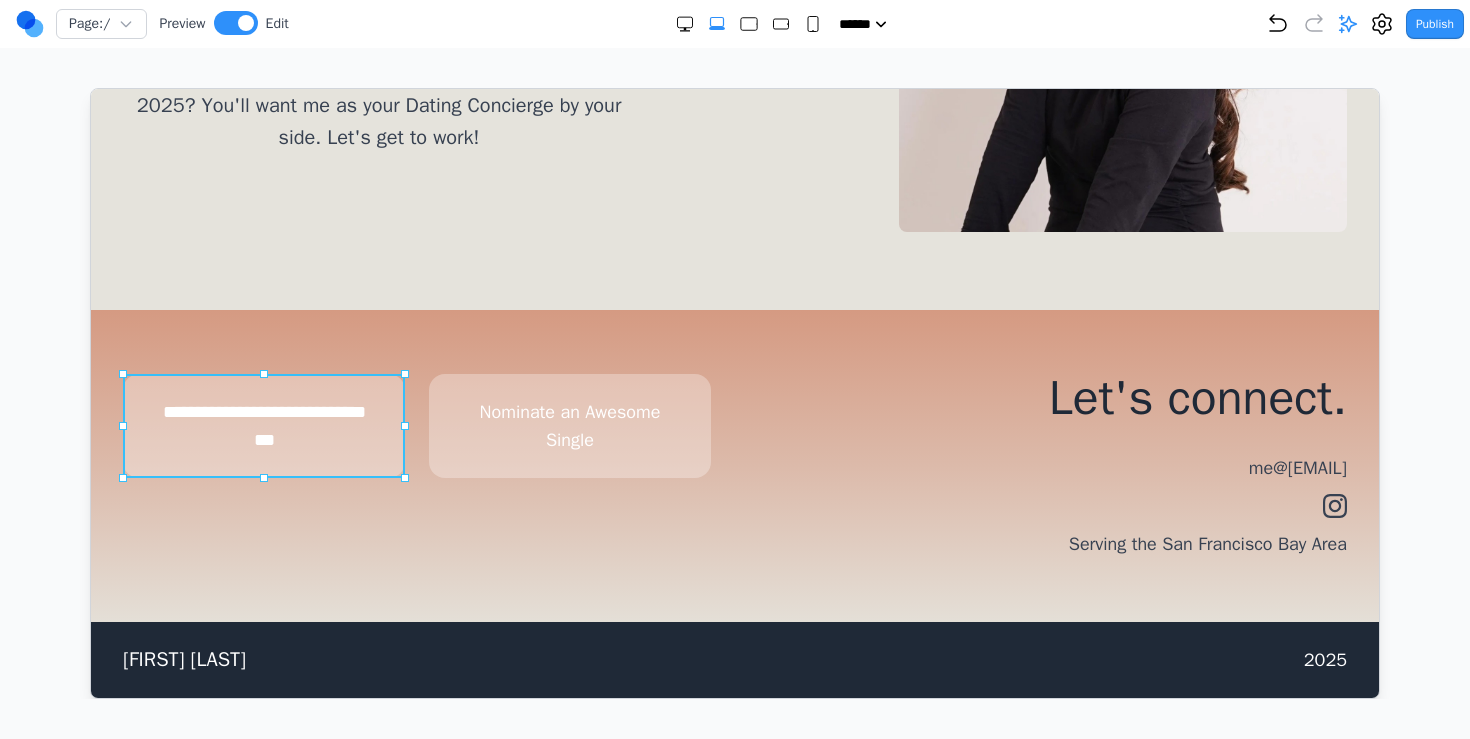 click on "**********" at bounding box center (263, 425) 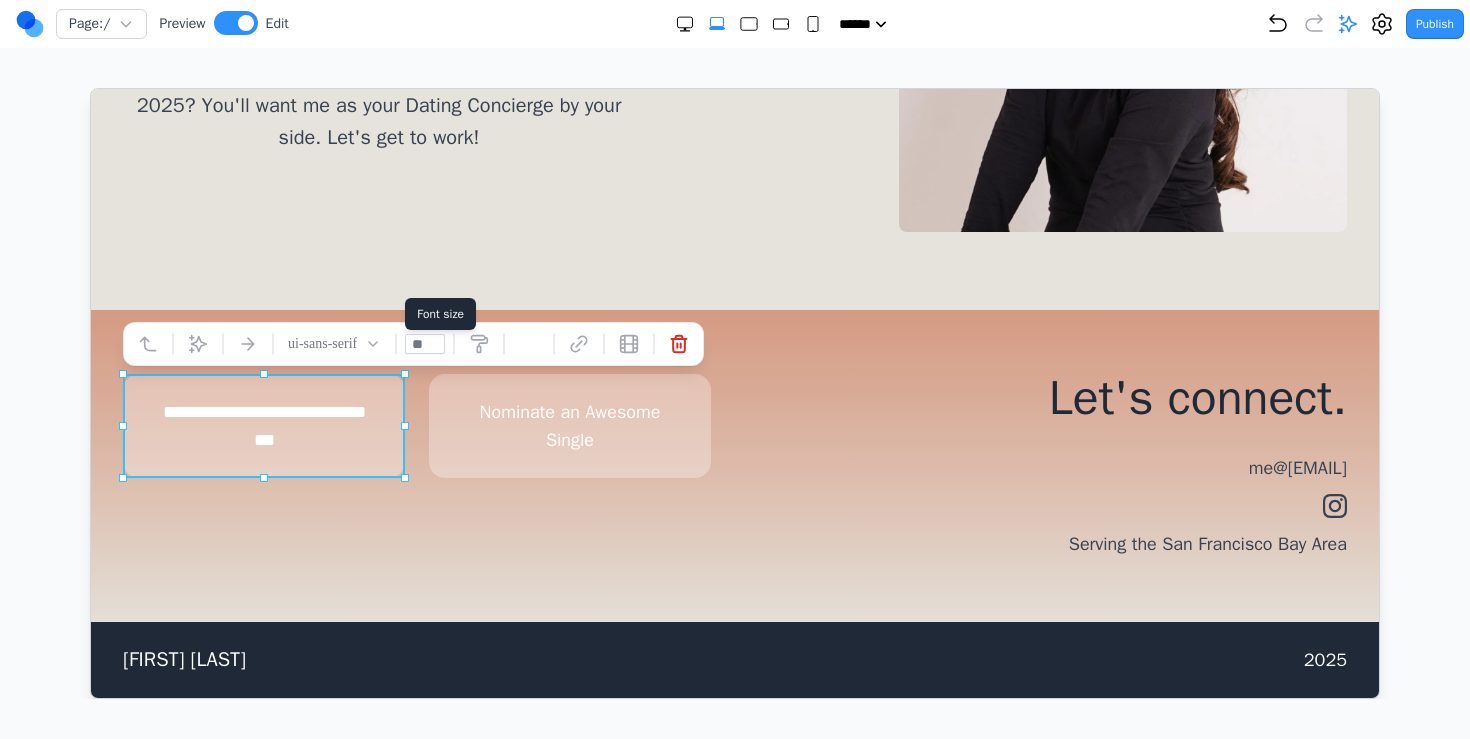 click on "**" at bounding box center (424, 343) 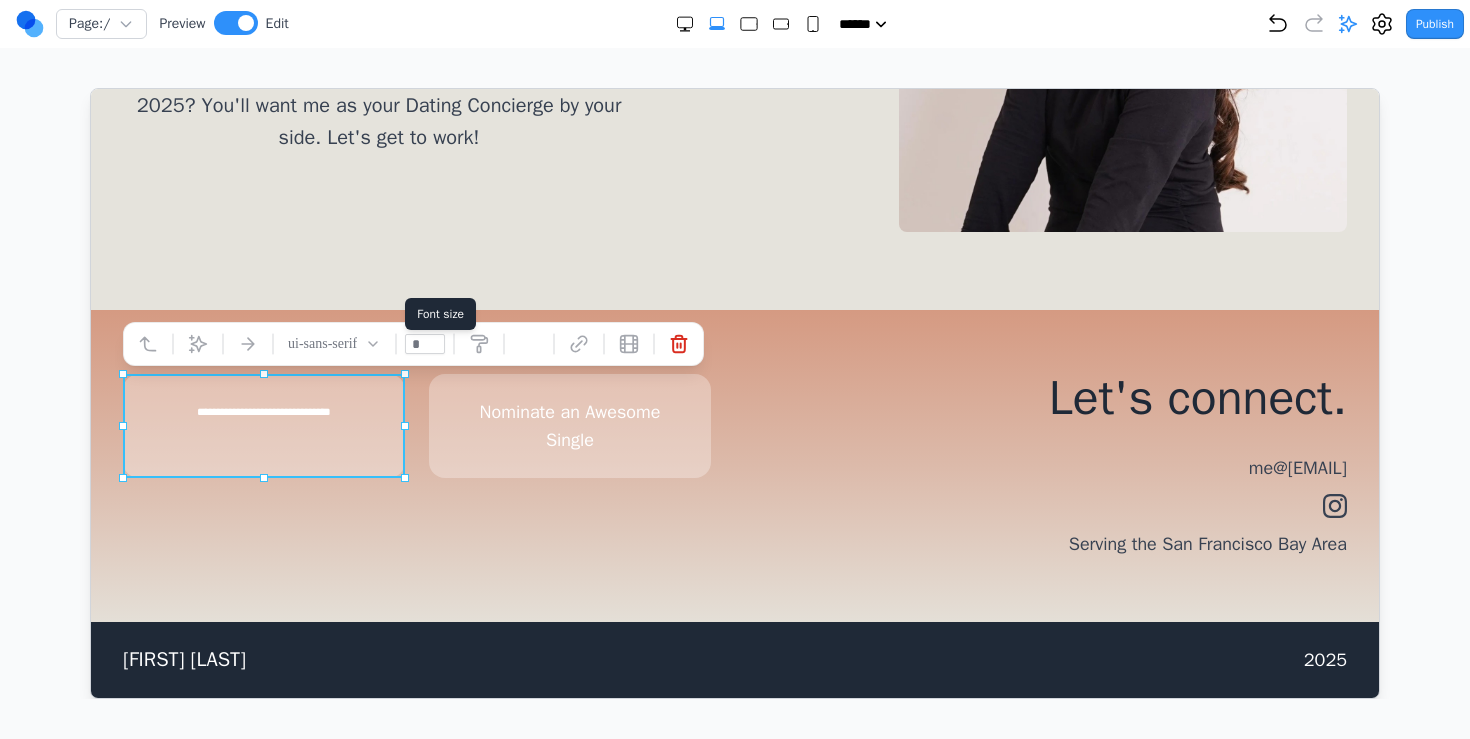 type on "**" 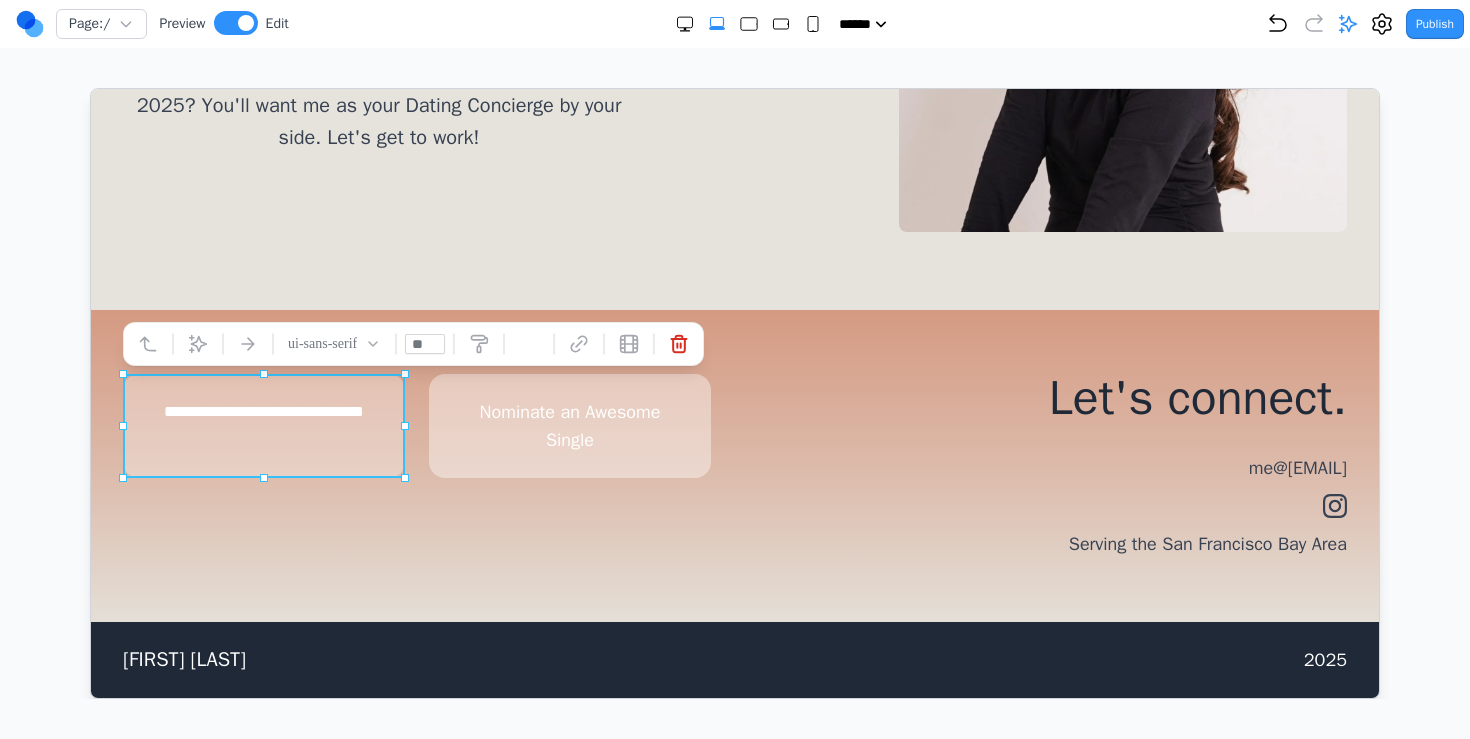 click on "Nominate an Awesome Single" at bounding box center (569, 425) 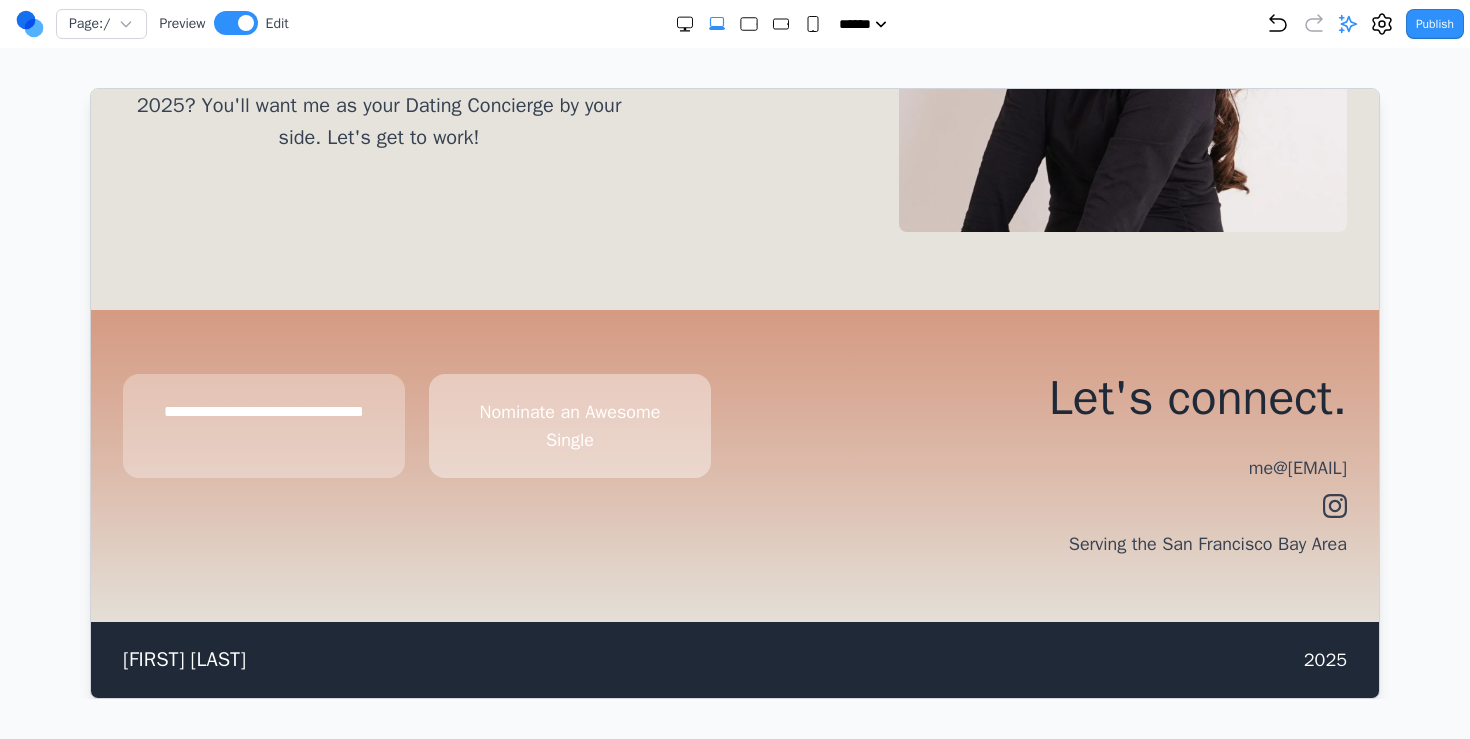 click on "Nominate an Awesome Single" at bounding box center (569, 425) 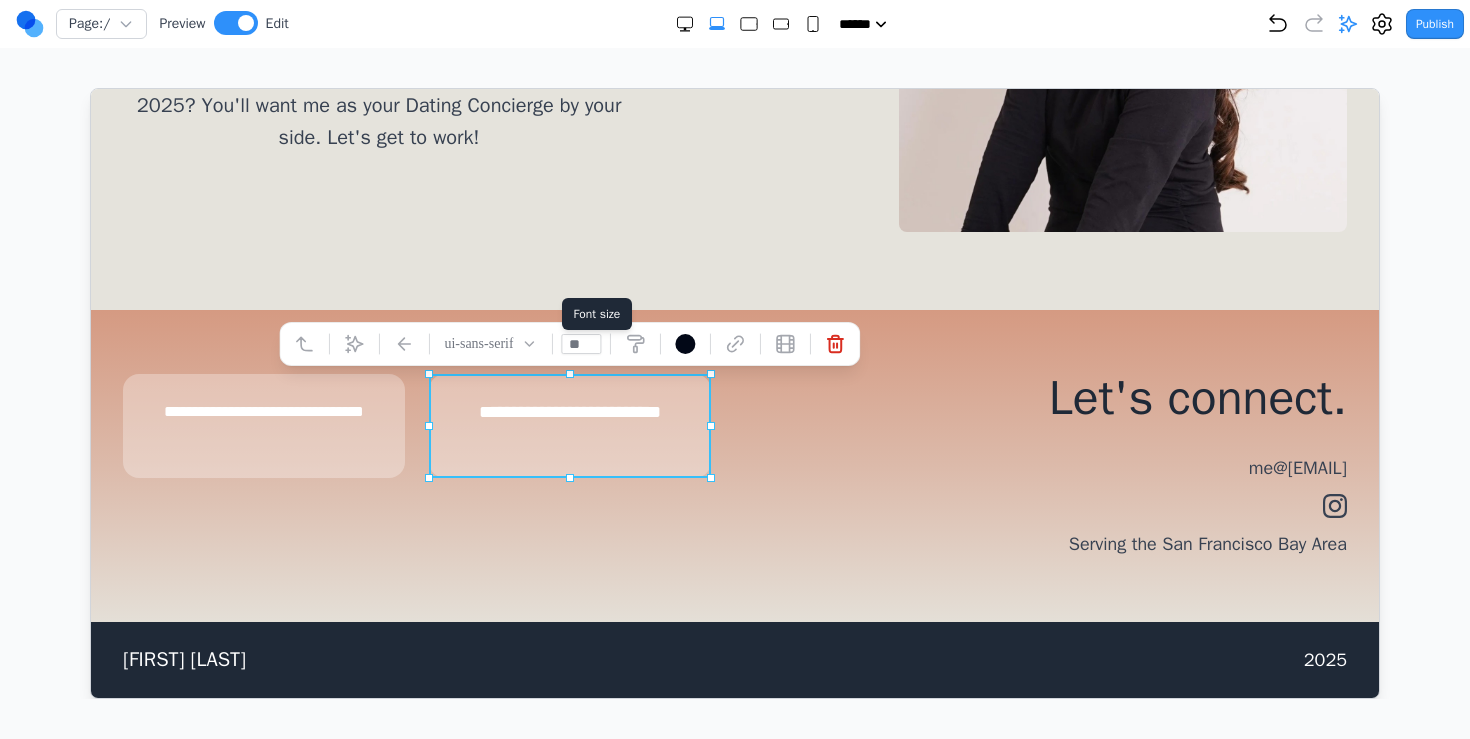 click on "**" at bounding box center [581, 343] 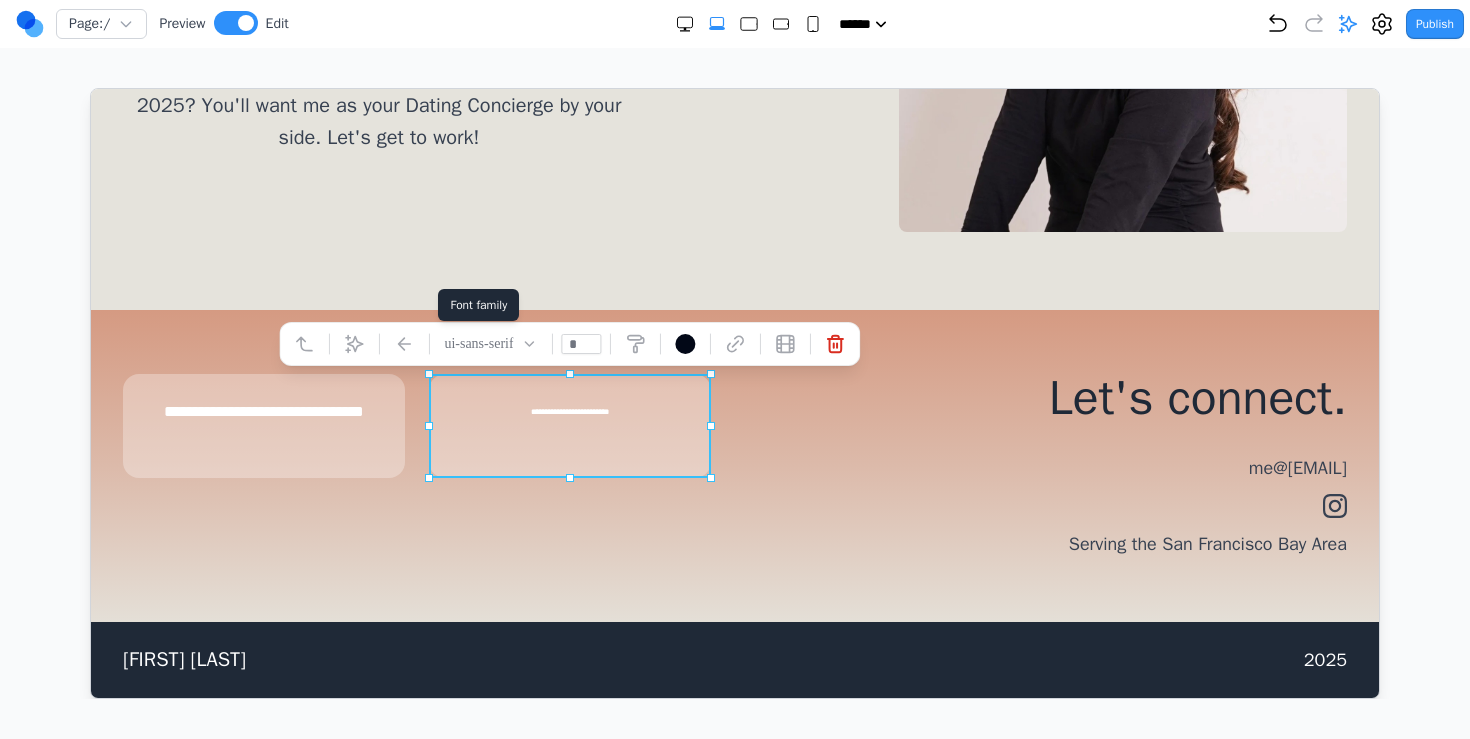 drag, startPoint x: 585, startPoint y: 341, endPoint x: 536, endPoint y: 341, distance: 49 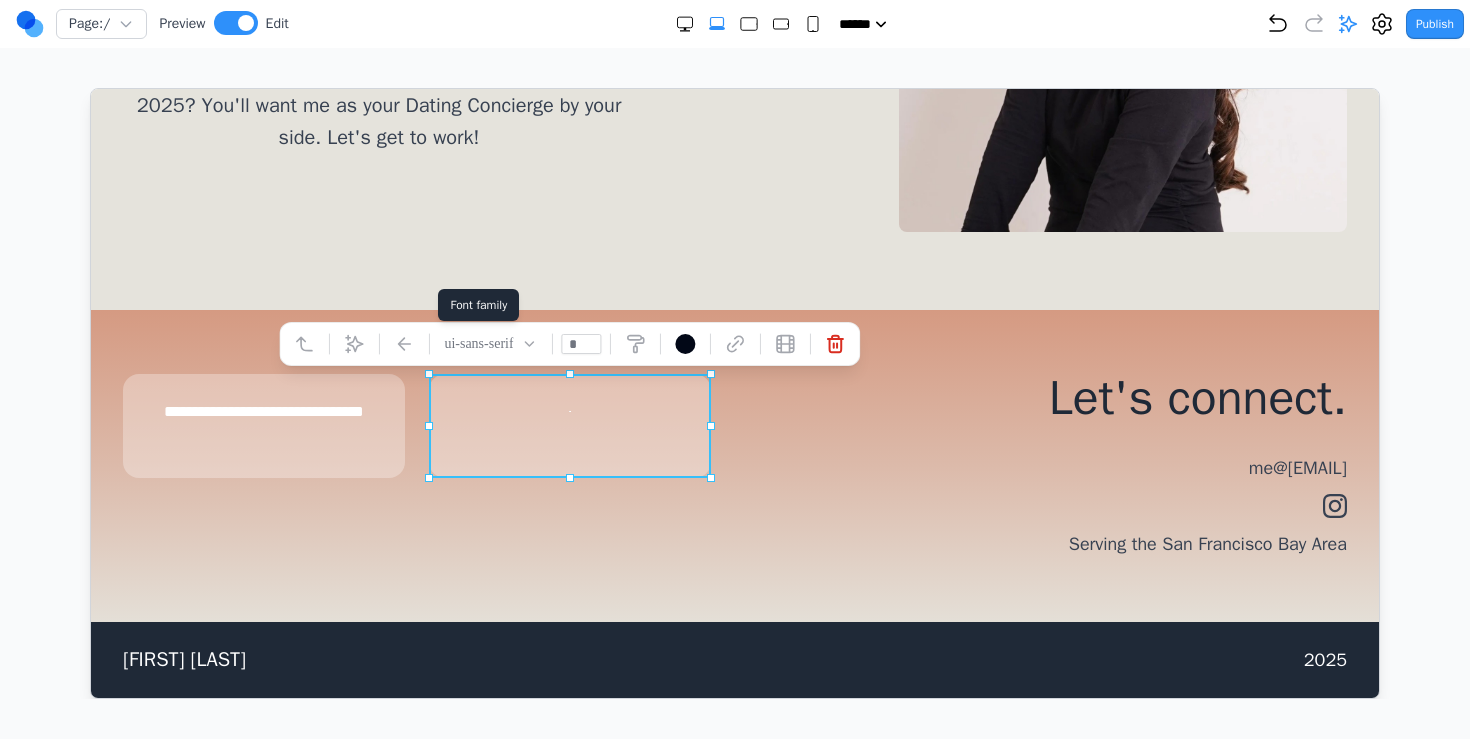 type on "**" 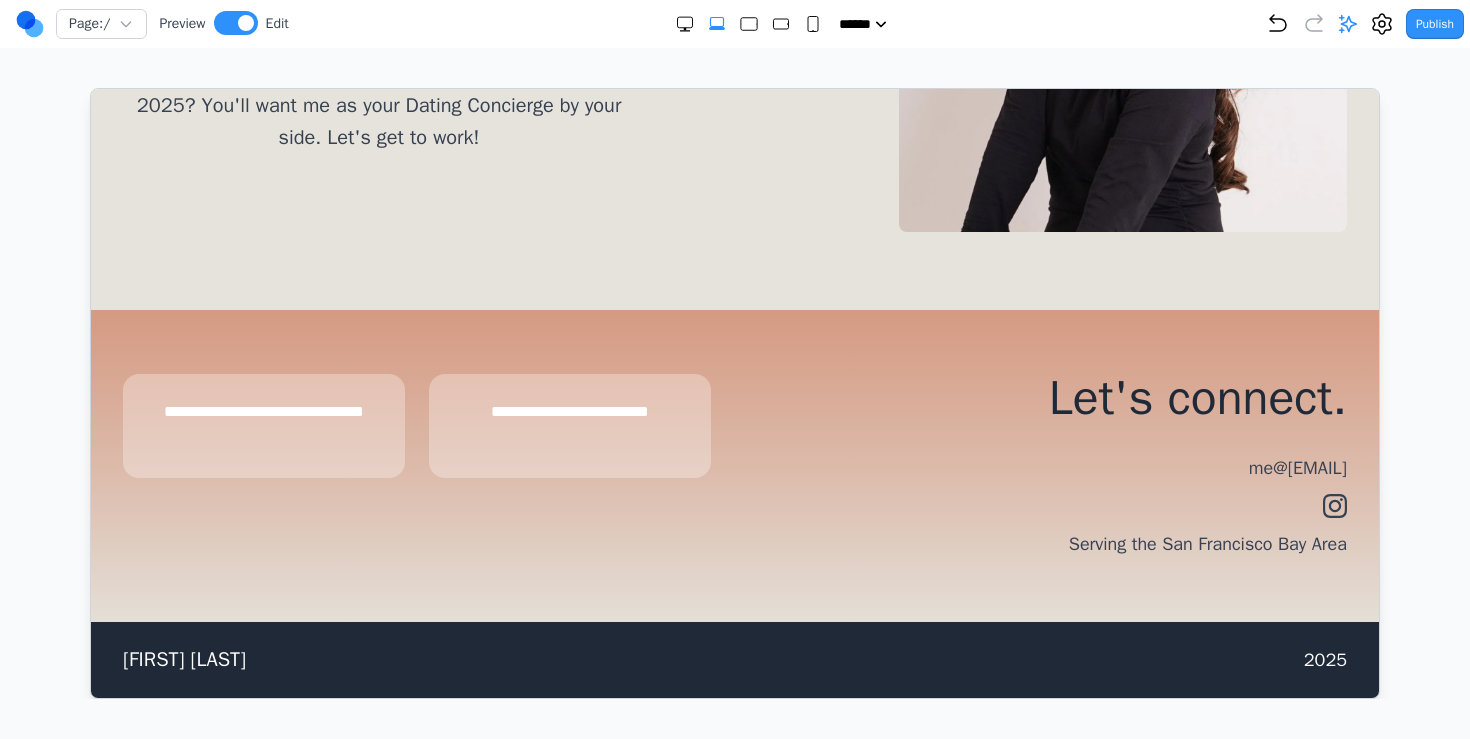 click on "**********" at bounding box center [734, 465] 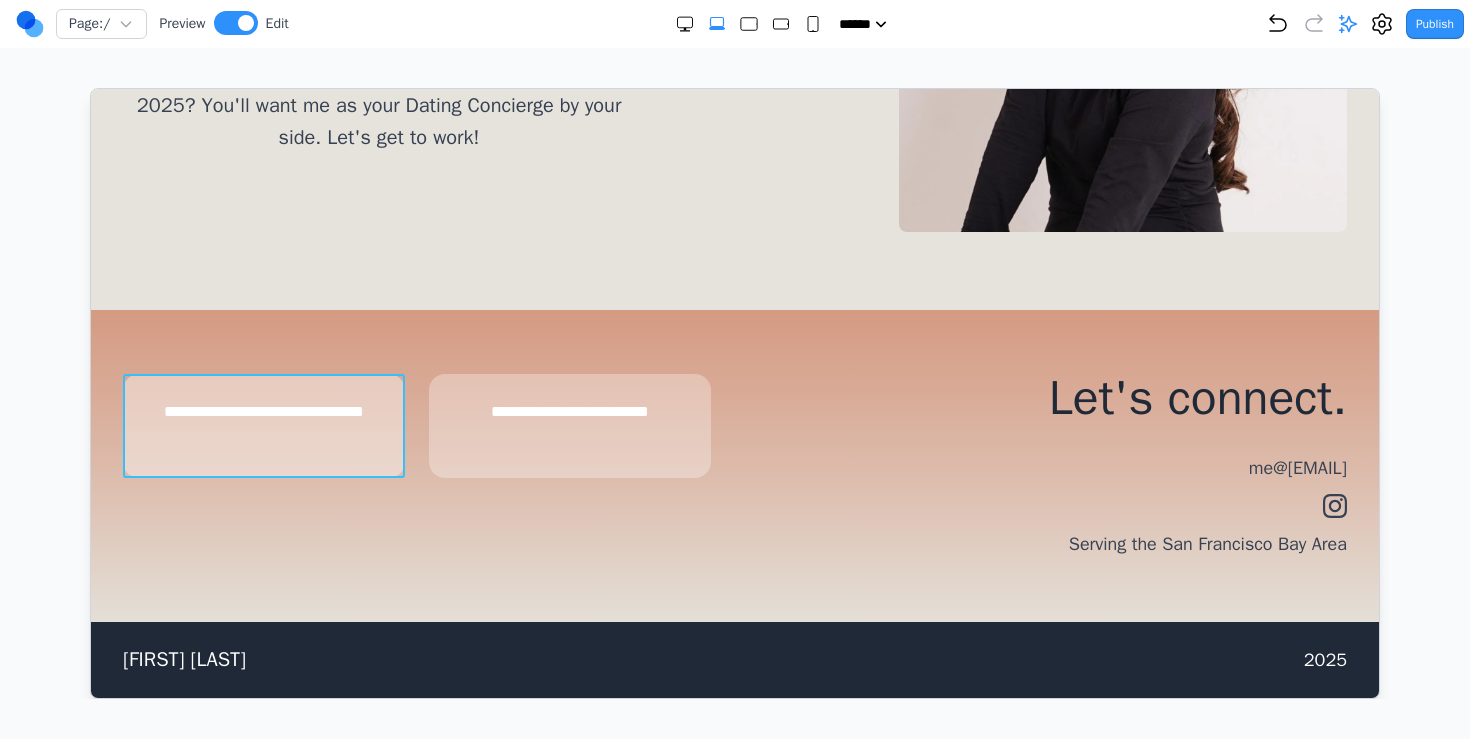 click on "**********" at bounding box center (263, 425) 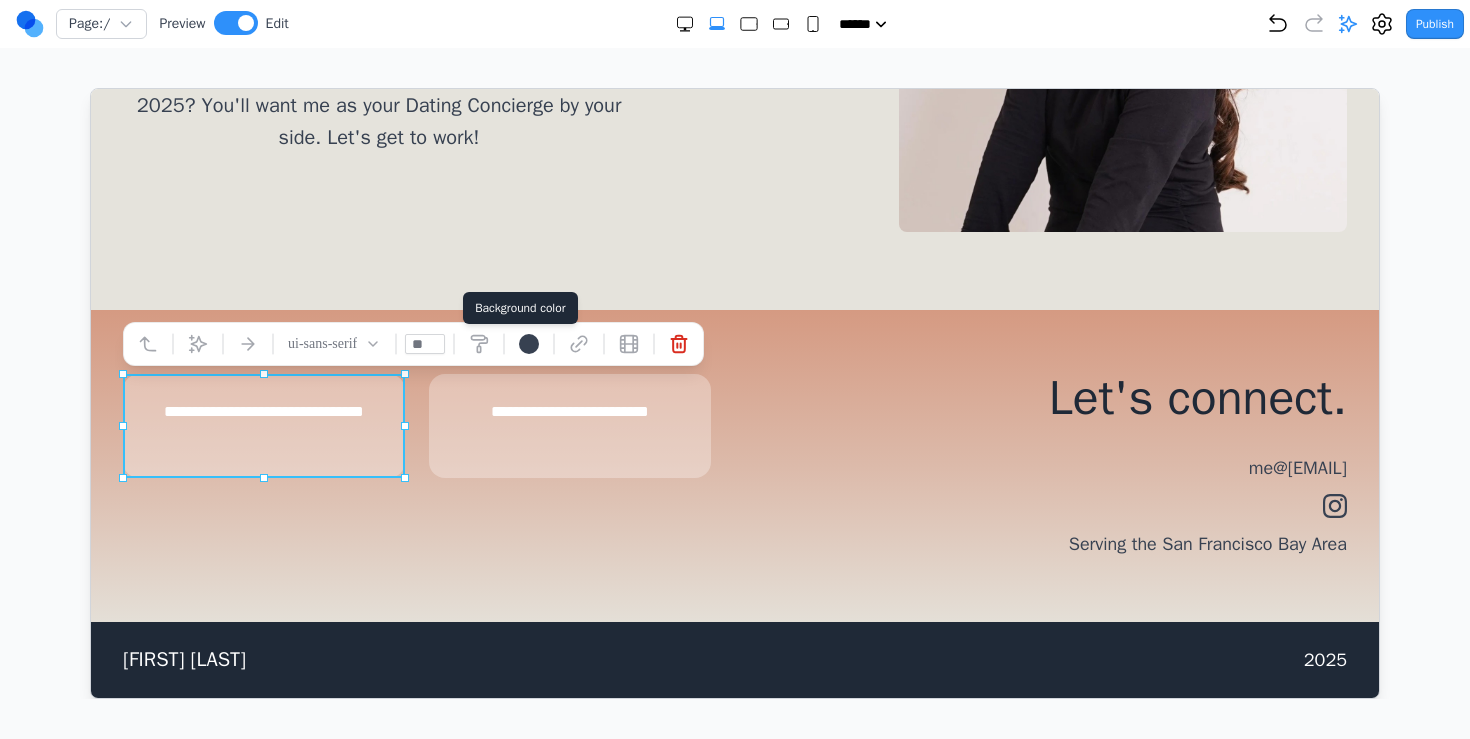 click at bounding box center [478, 343] 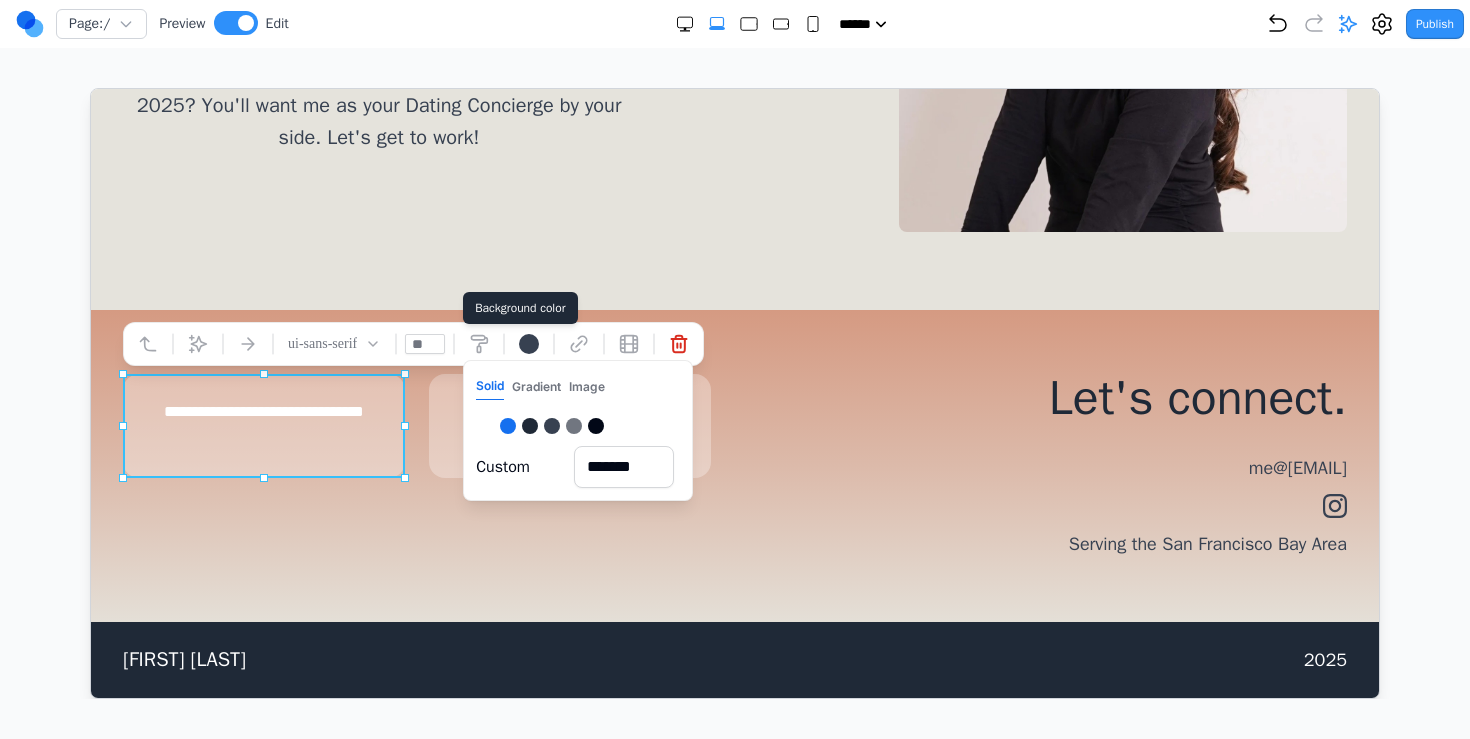 click on "*******" at bounding box center (623, 466) 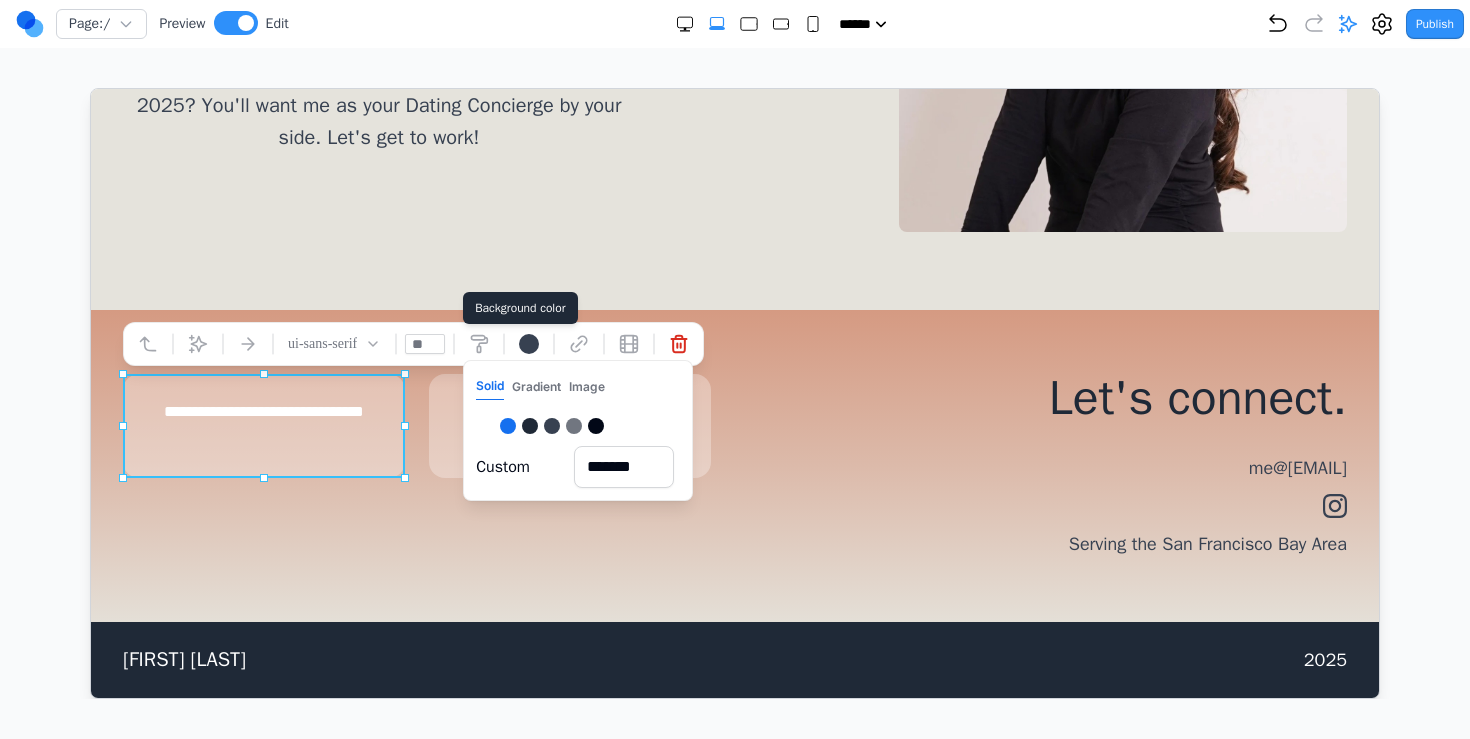 paste 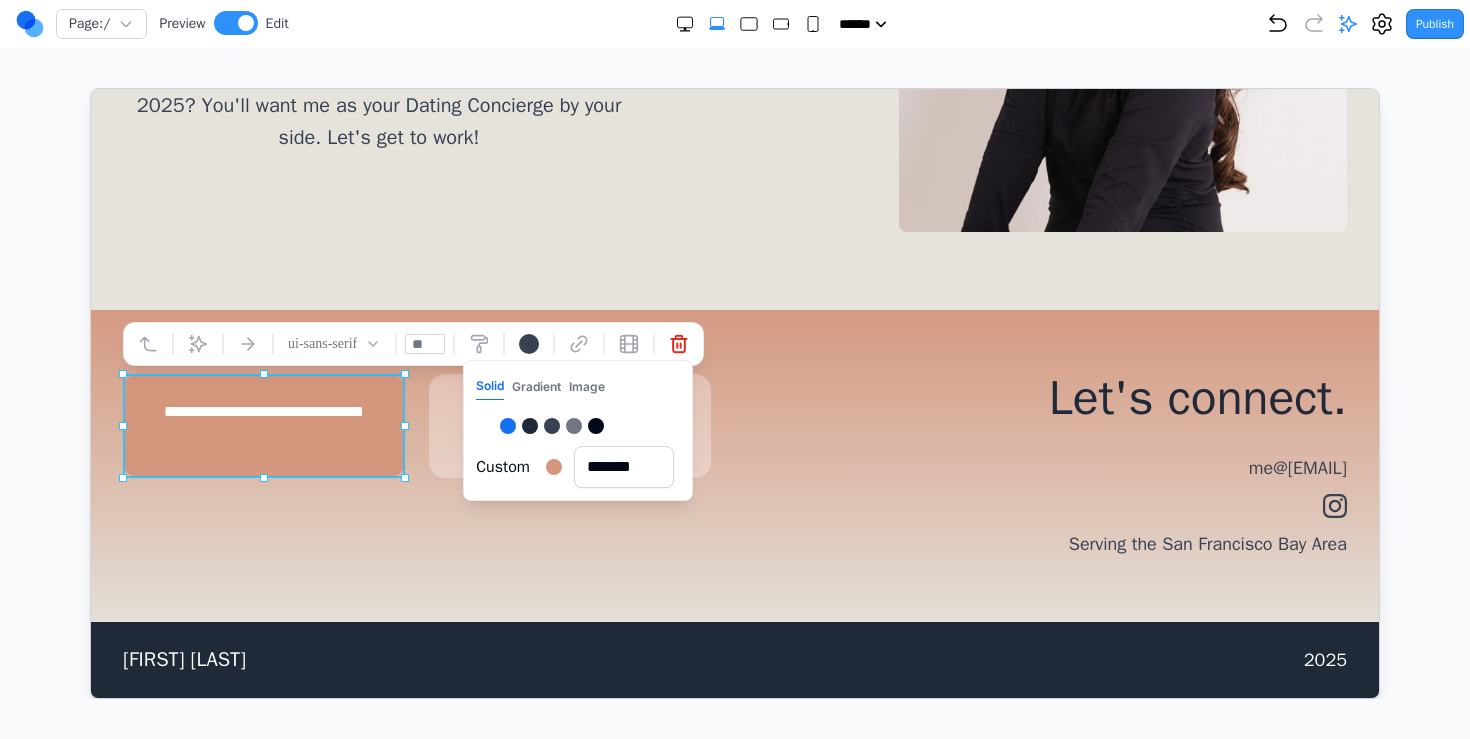 click on "Let's connect." at bounding box center [1052, 397] 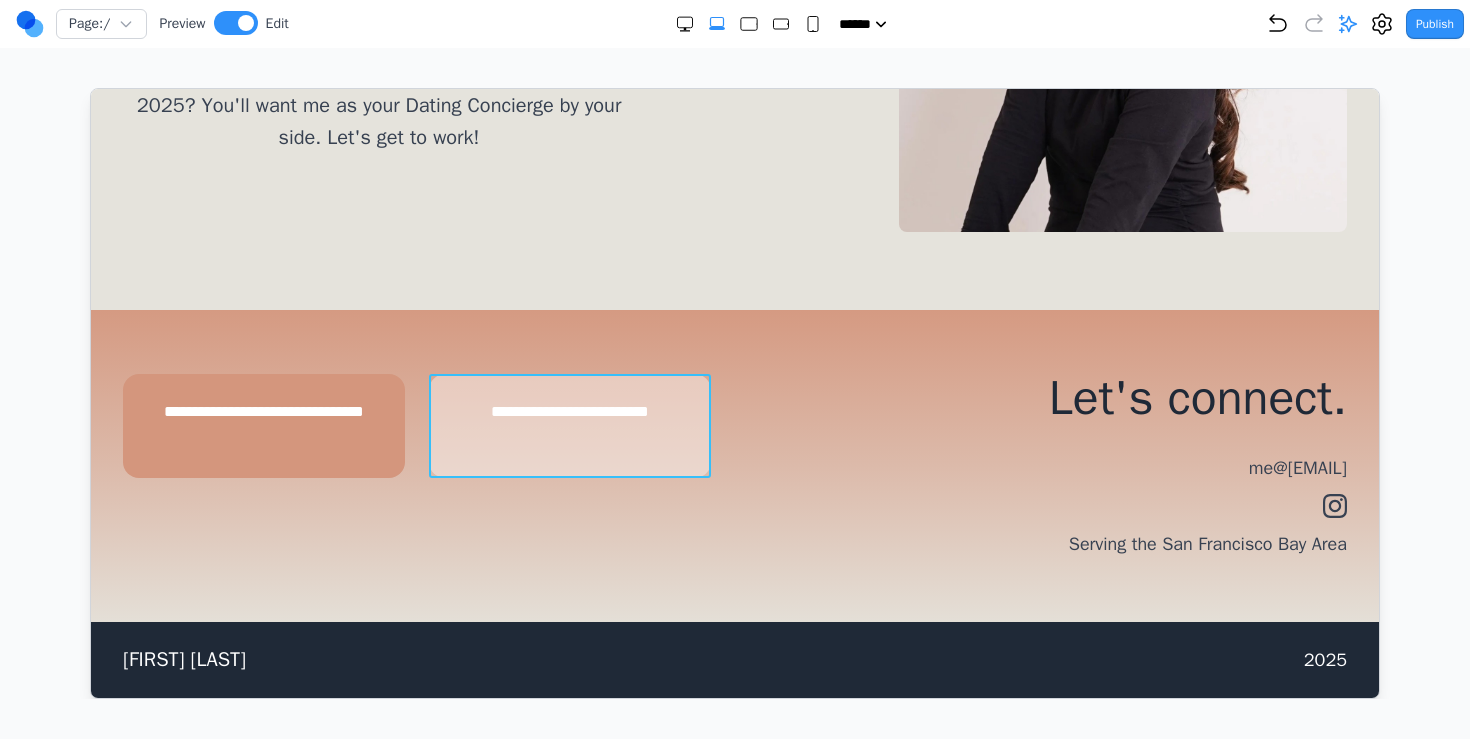 click on "**********" at bounding box center (569, 425) 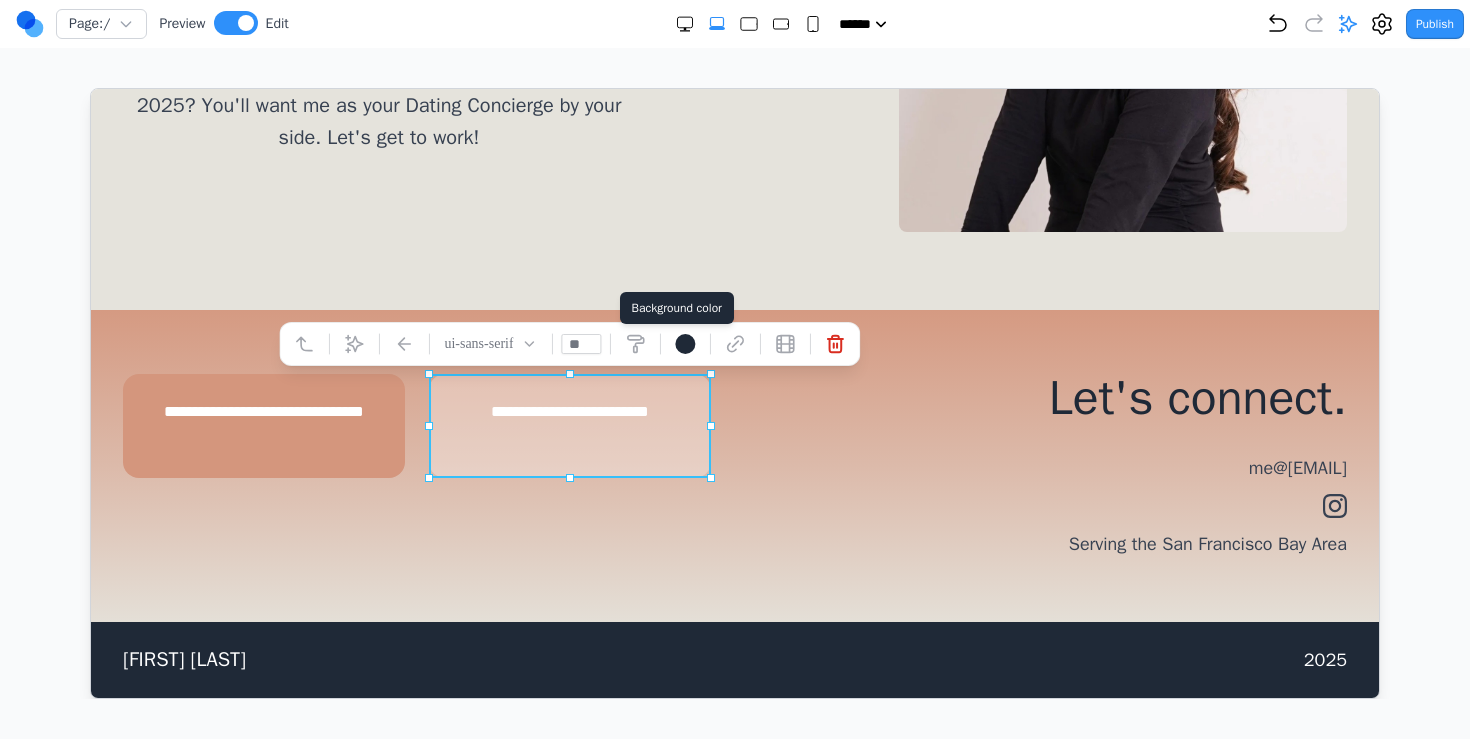 click 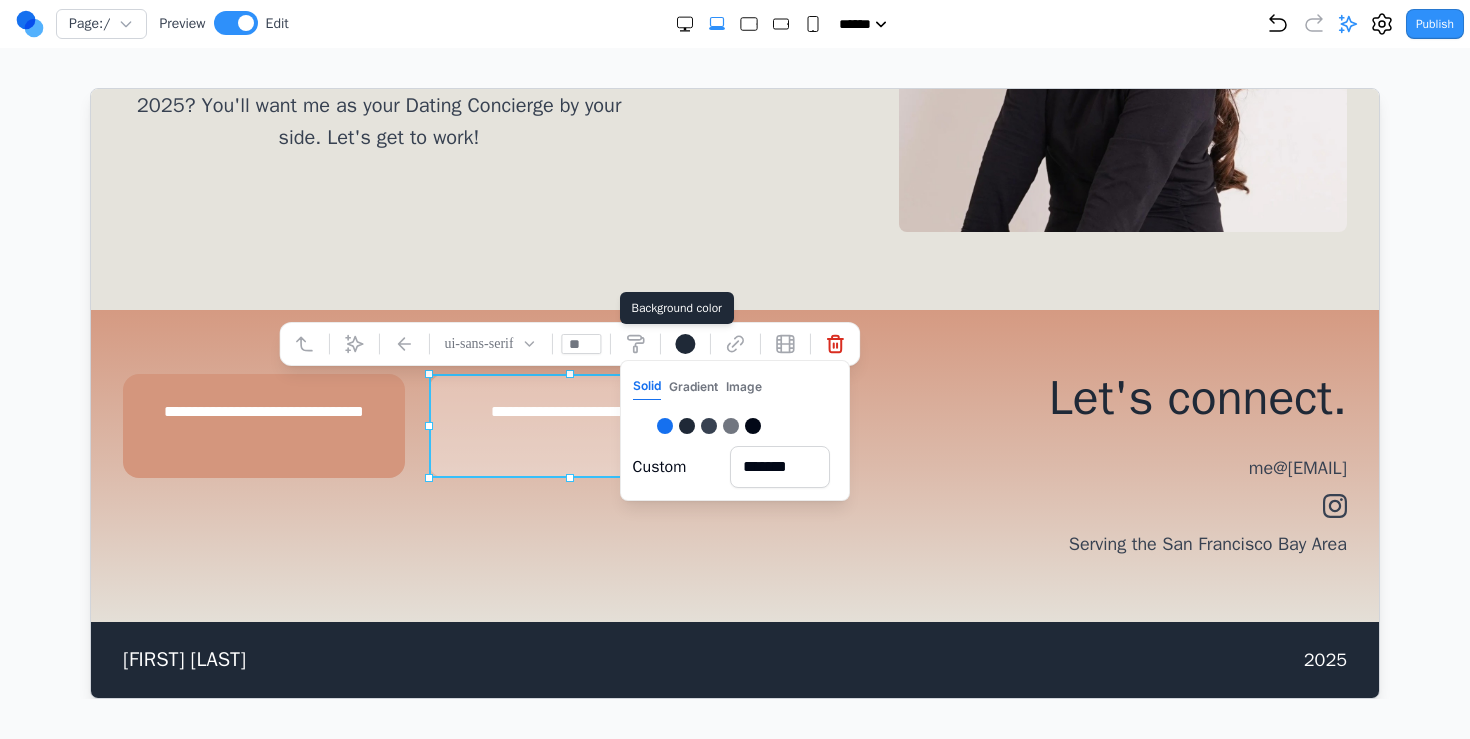 click on "*******" at bounding box center (779, 466) 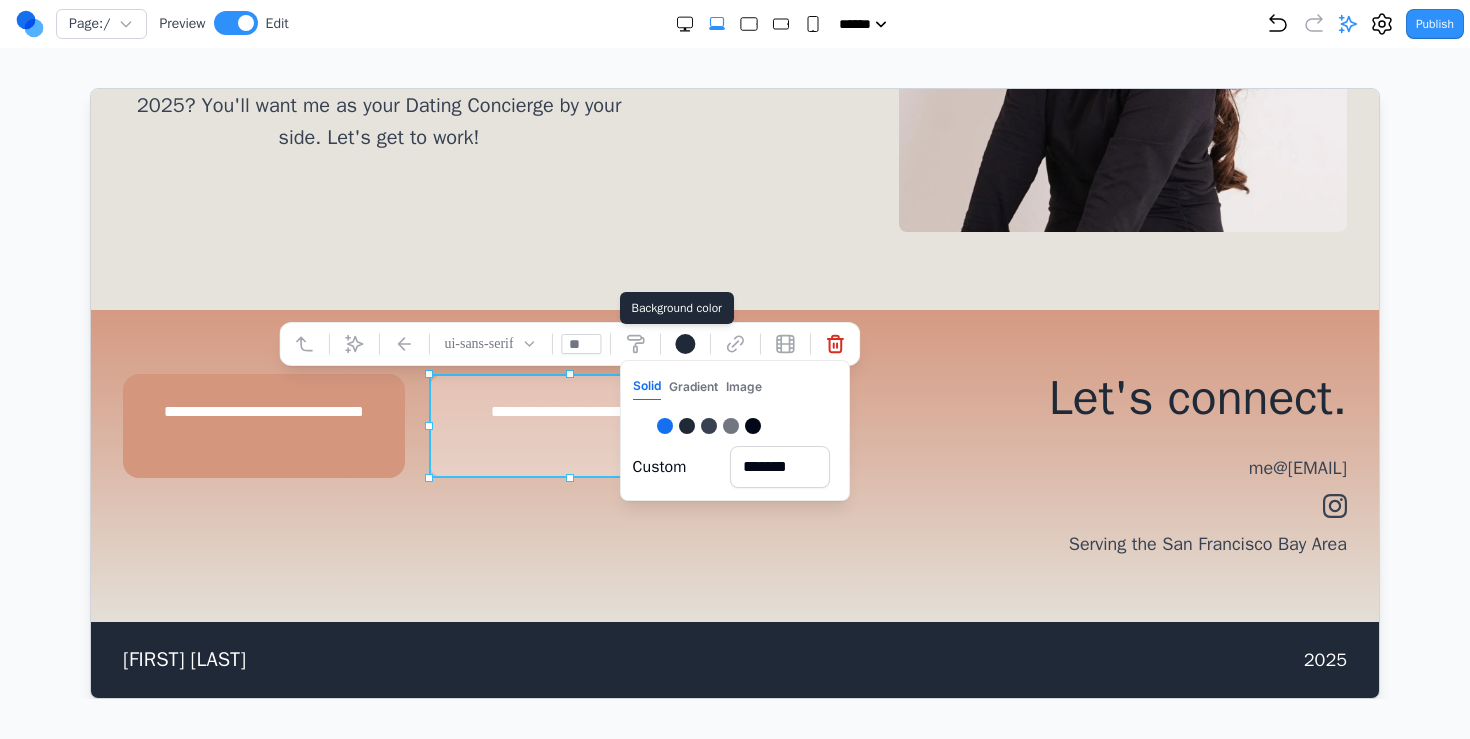 paste 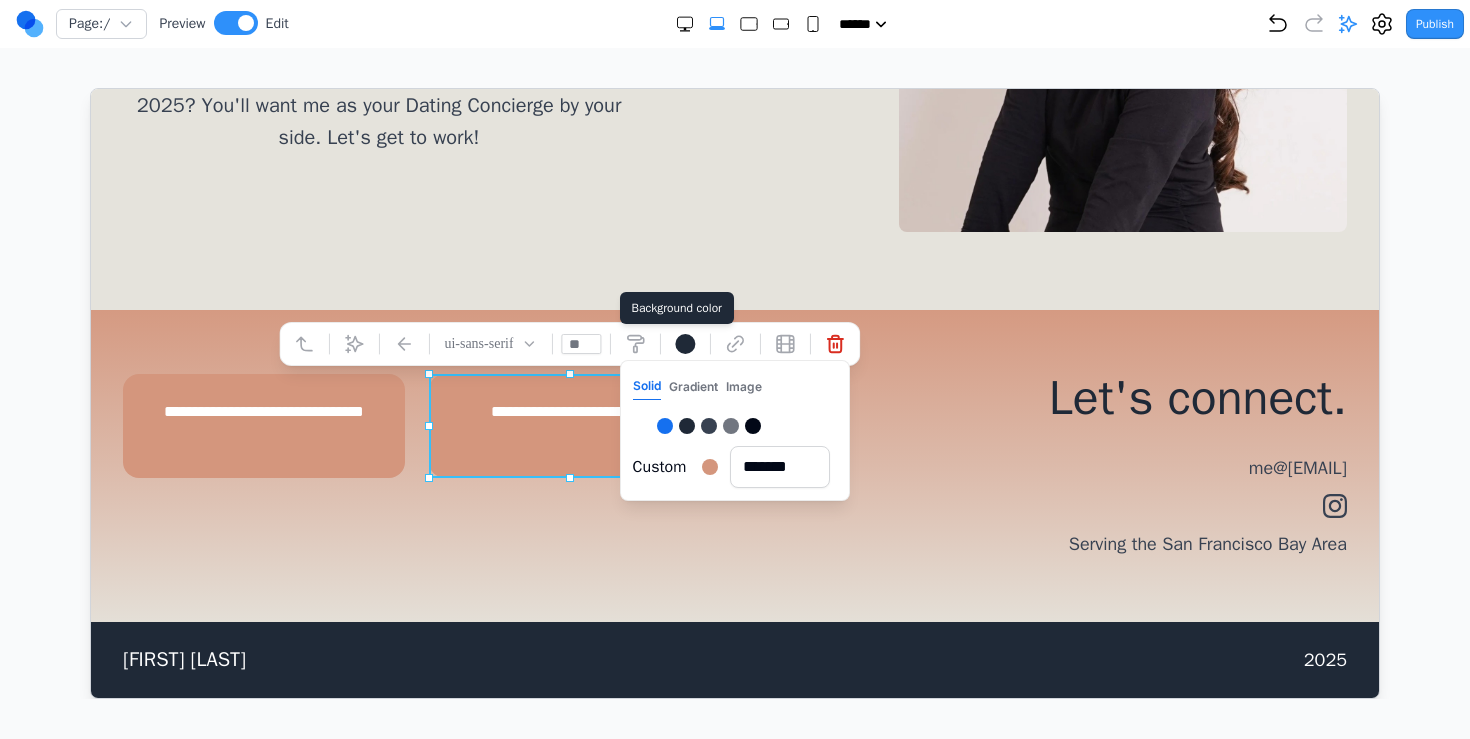 click on "Let's connect." at bounding box center [1052, 397] 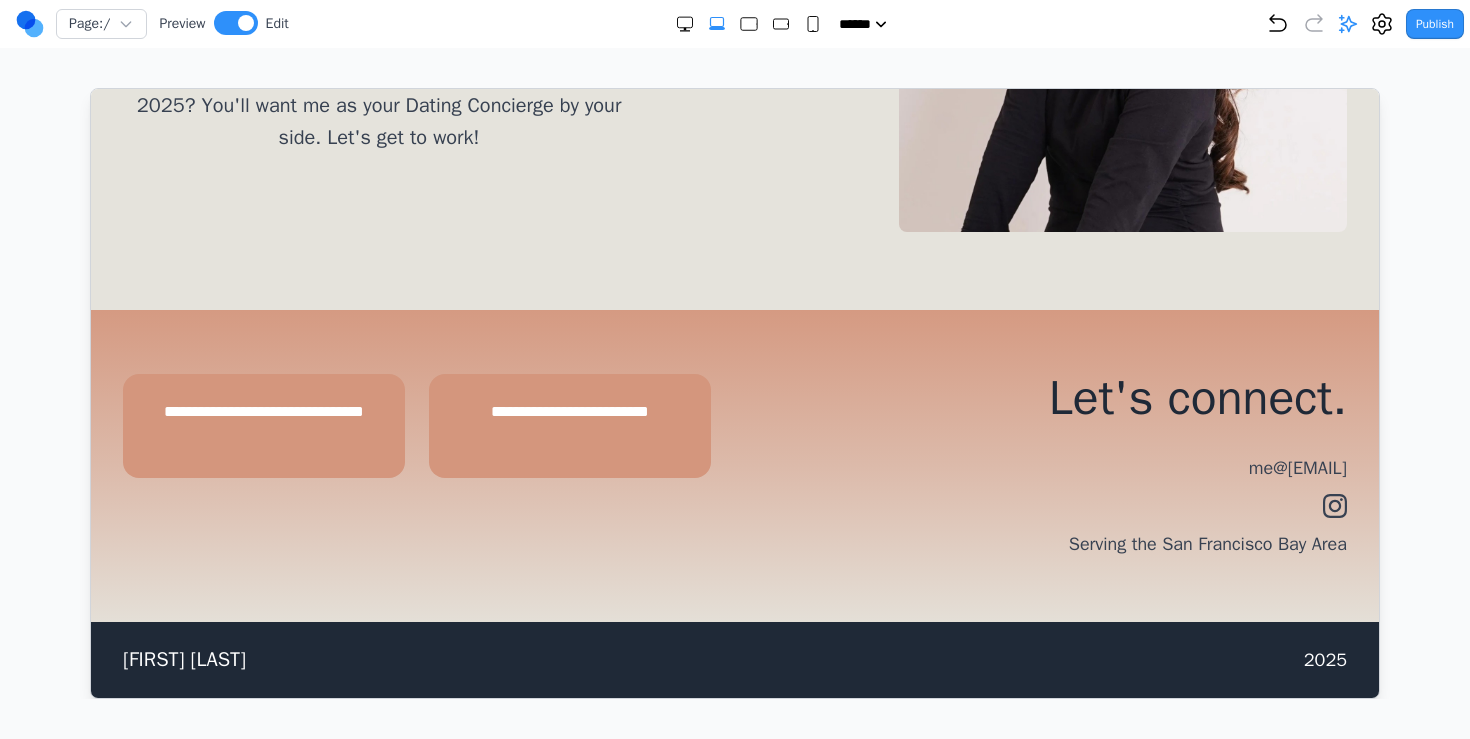 click on "Let's connect." at bounding box center [1052, 397] 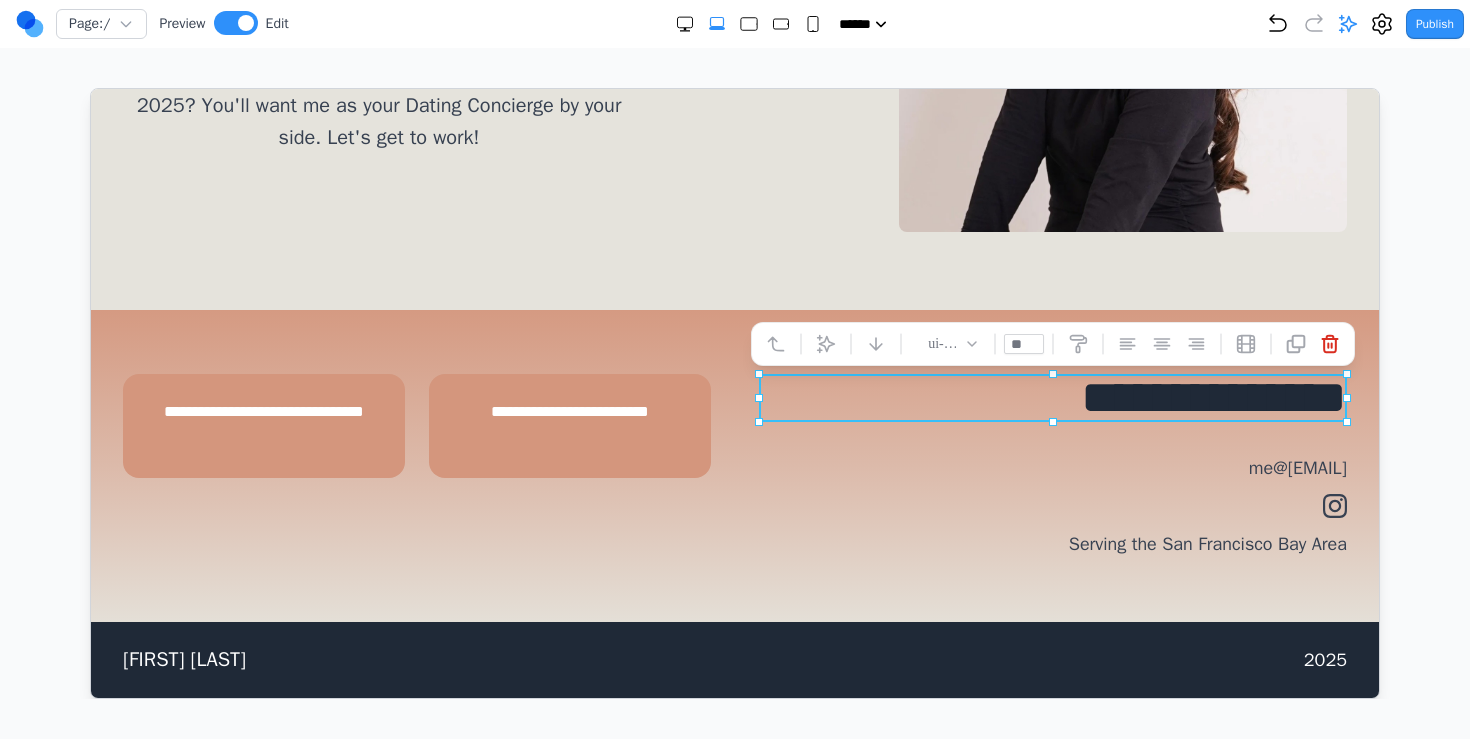 click on "**********" at bounding box center (734, 465) 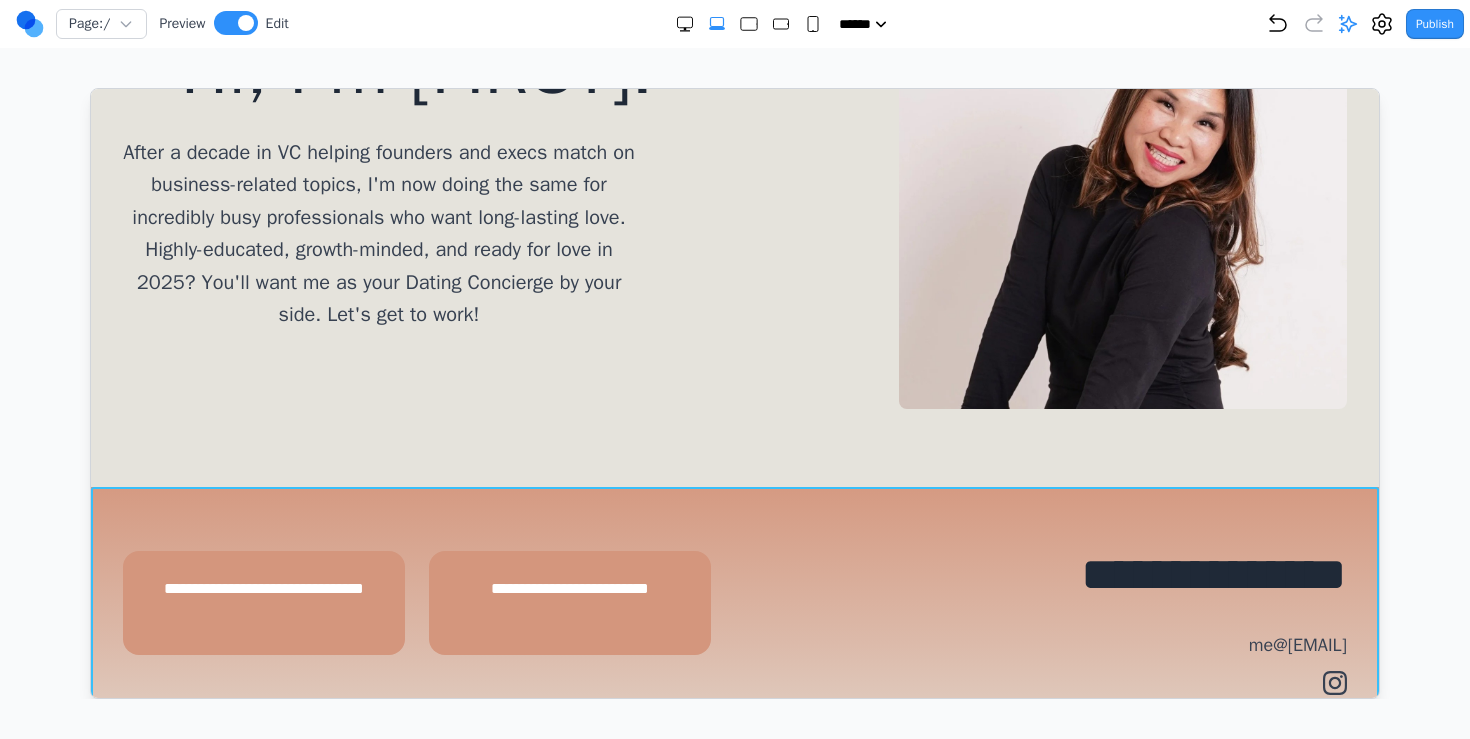 scroll, scrollTop: 500, scrollLeft: 0, axis: vertical 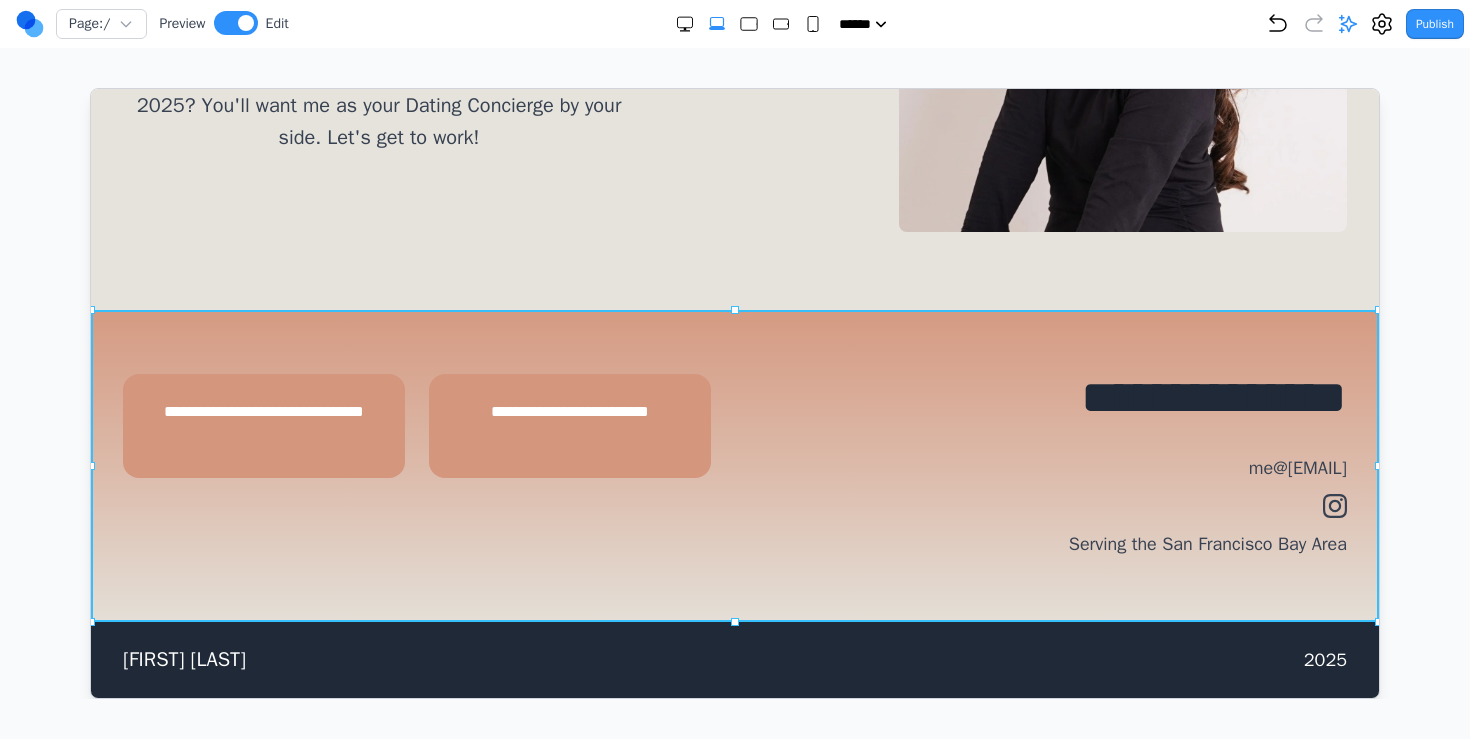 click on "**********" at bounding box center [734, 465] 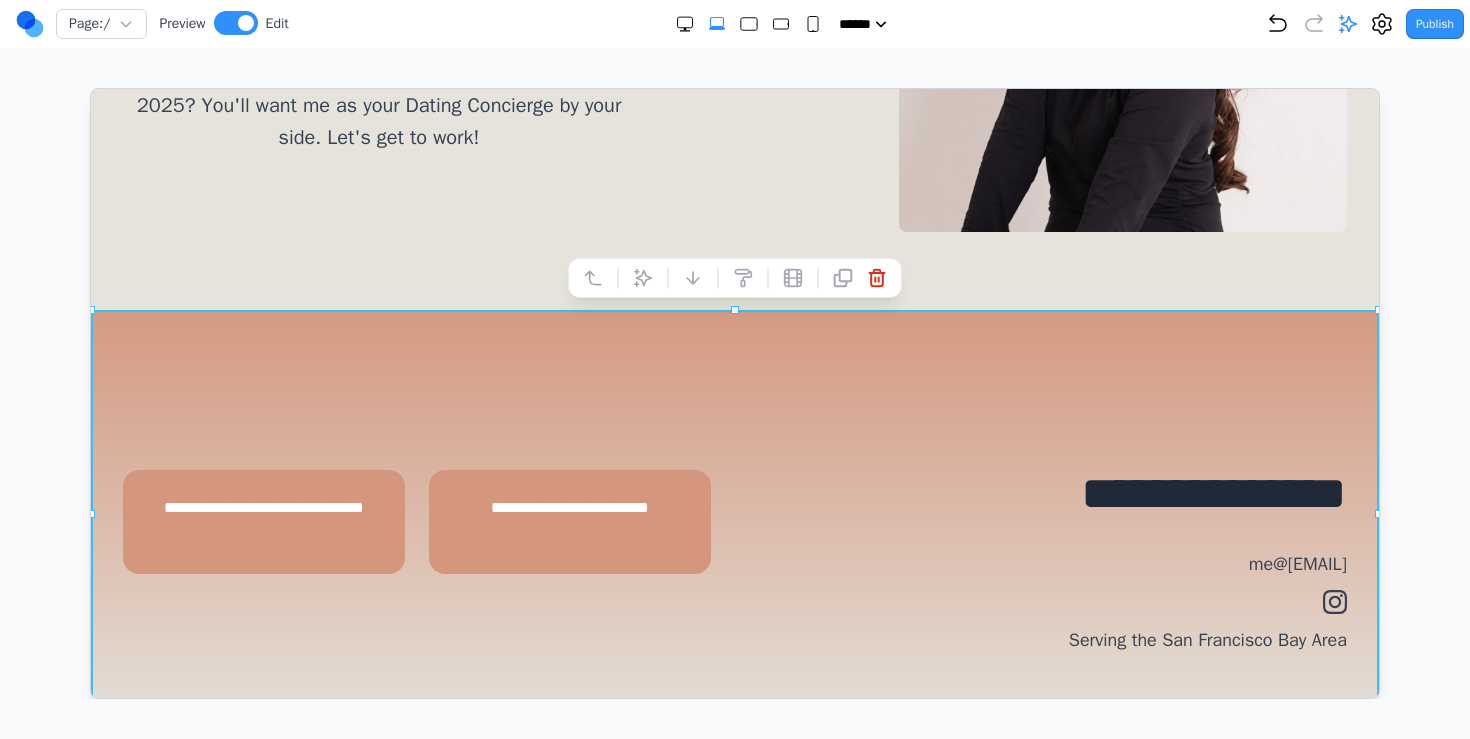 drag, startPoint x: 731, startPoint y: 305, endPoint x: 740, endPoint y: 210, distance: 95.42536 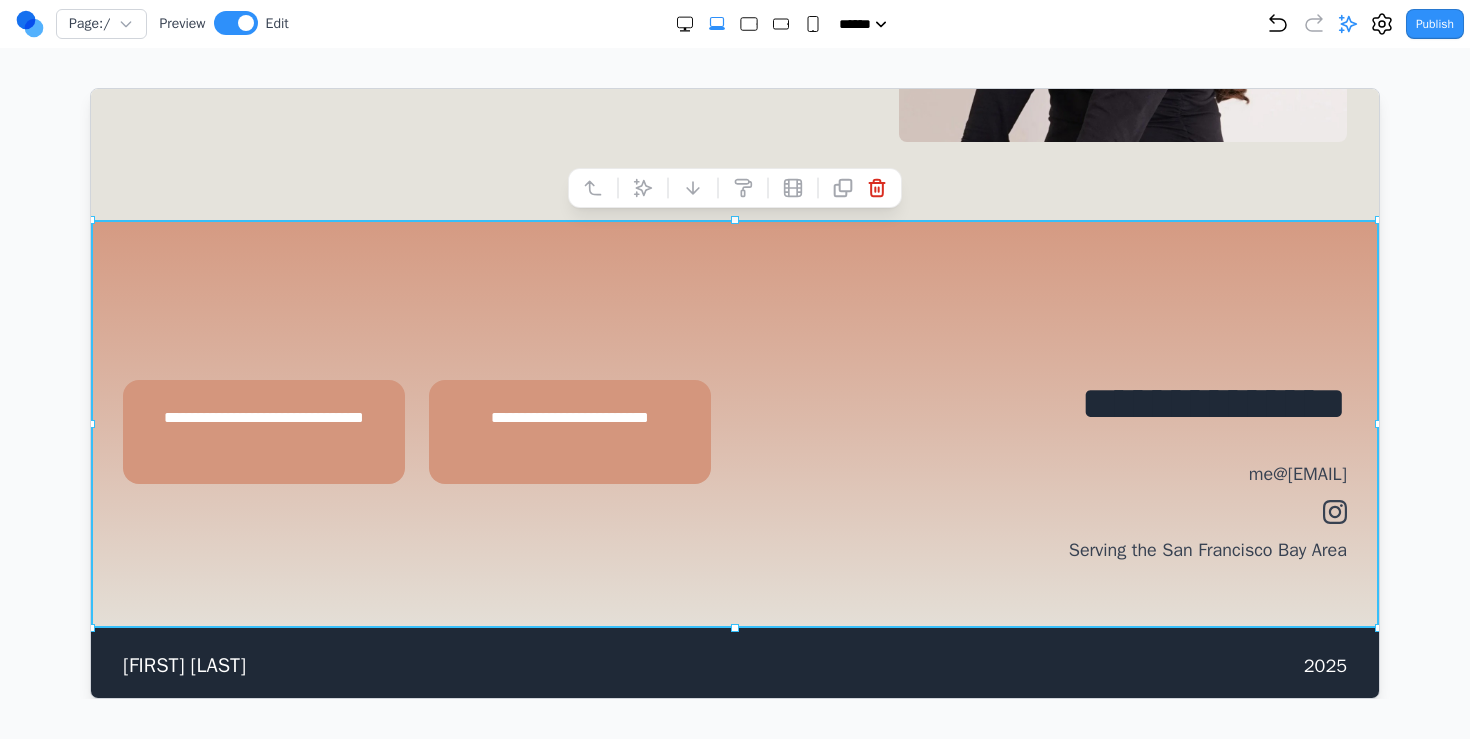 scroll, scrollTop: 589, scrollLeft: 0, axis: vertical 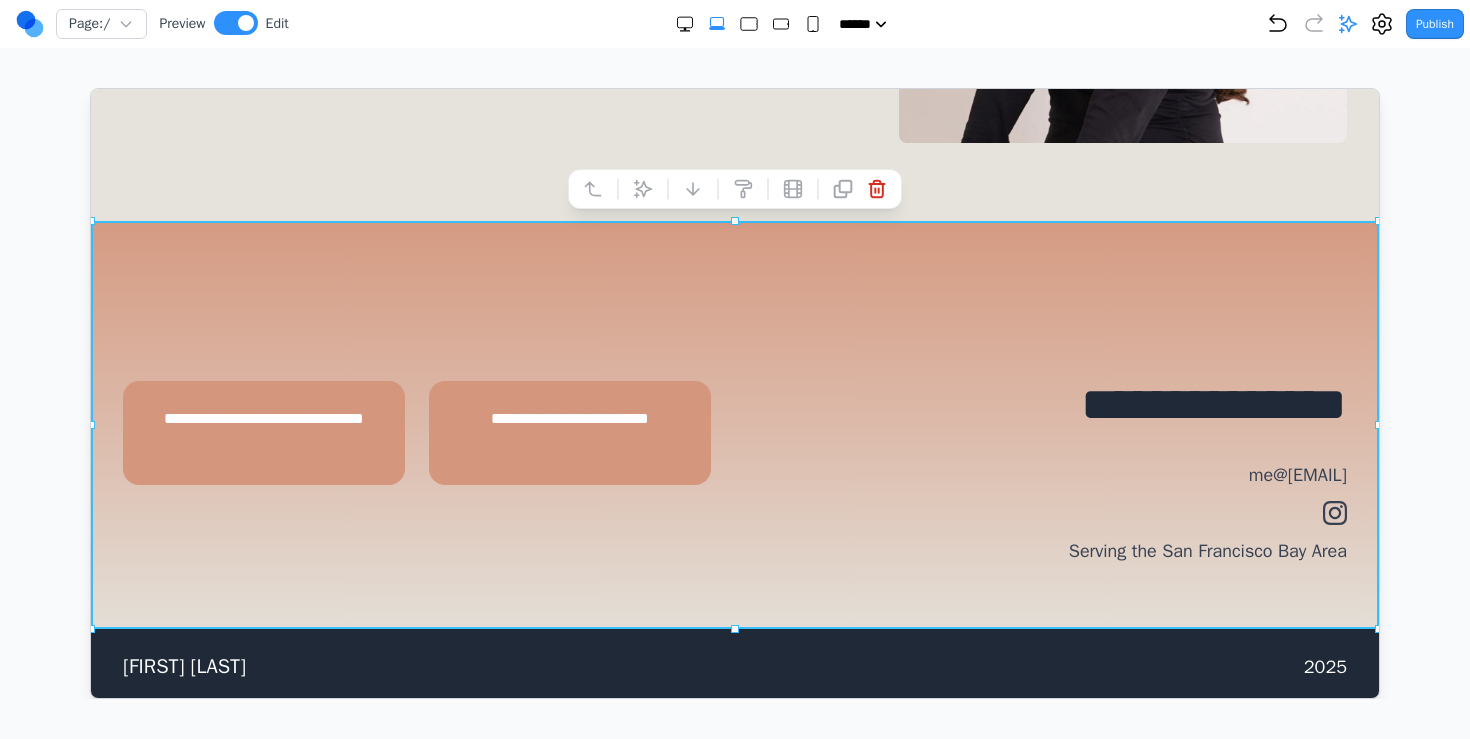 click on "**********" at bounding box center (1052, 404) 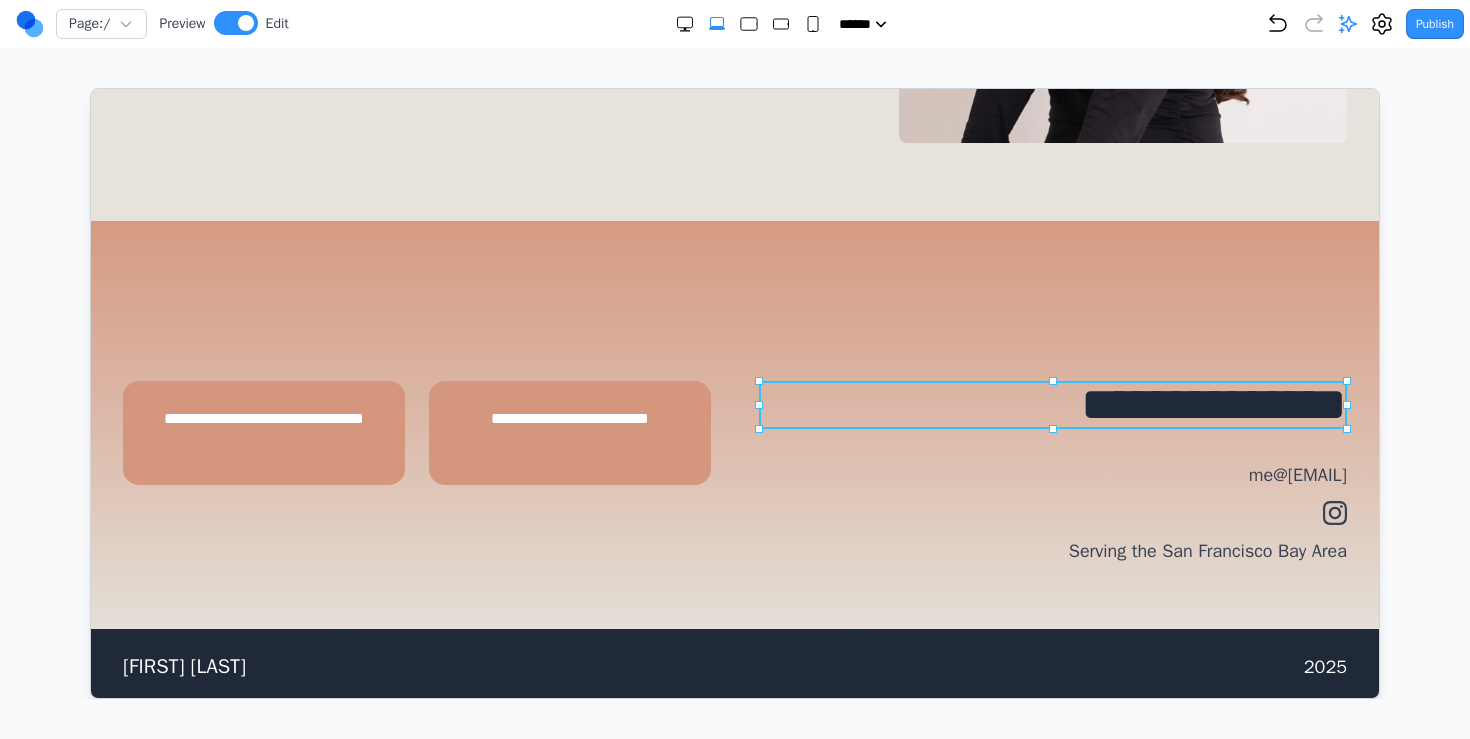 click on "**********" at bounding box center [1052, 404] 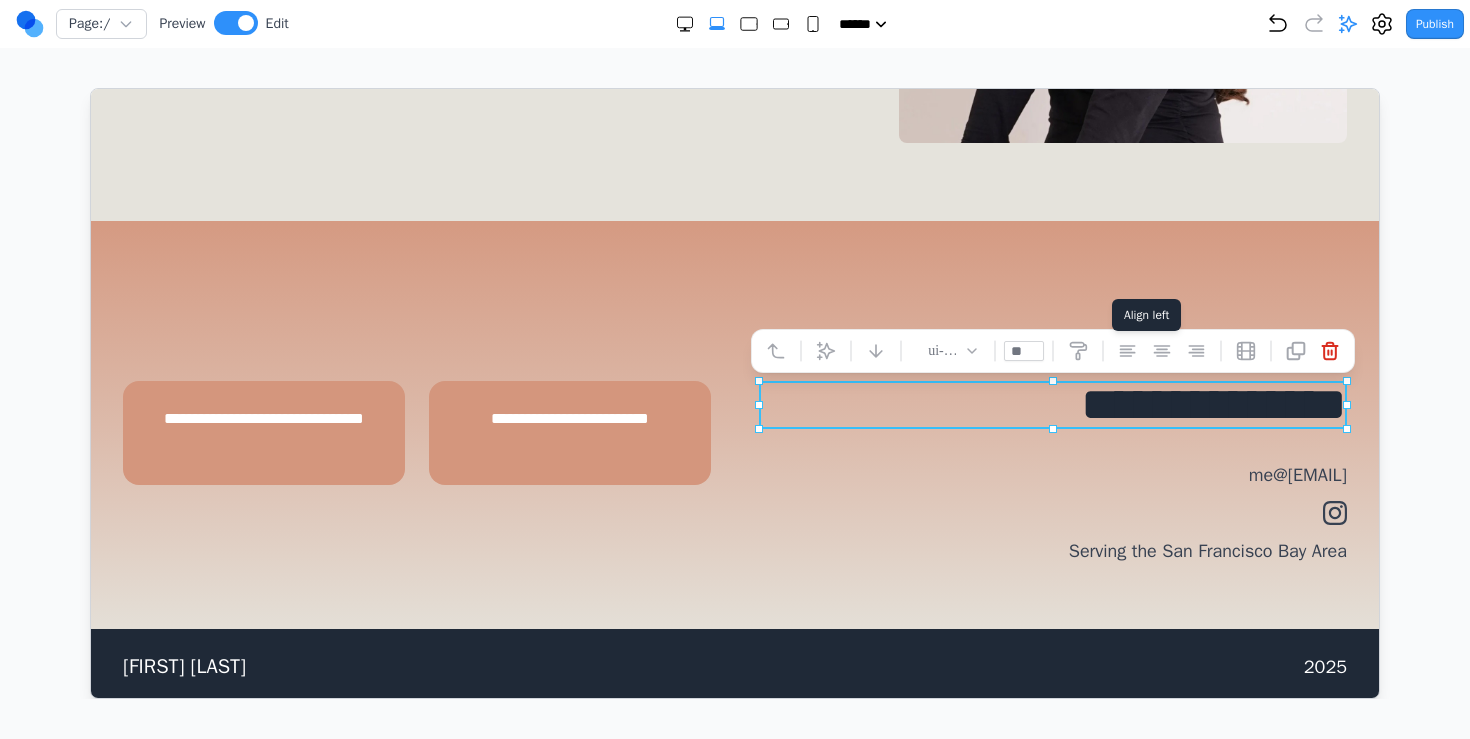 click 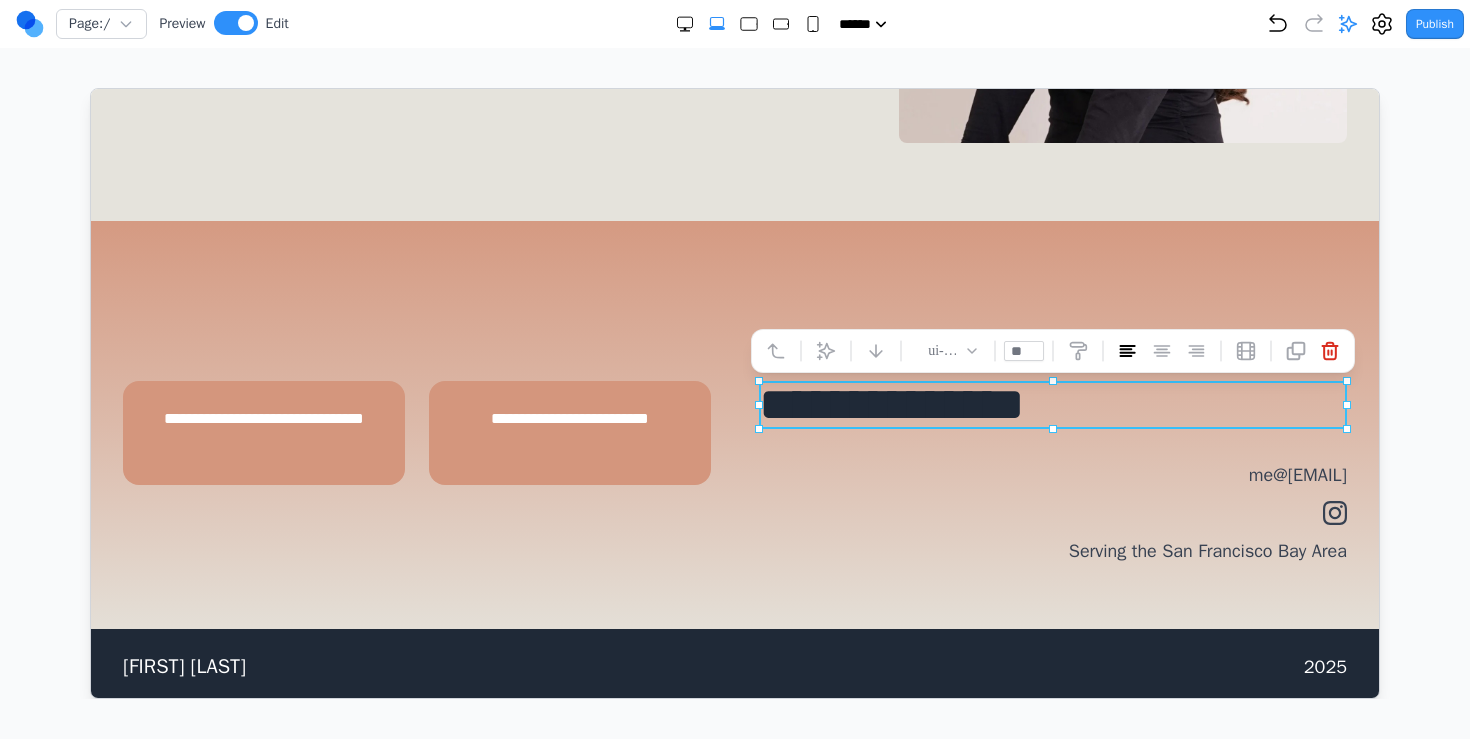 click on "[EMAIL]" at bounding box center [1052, 474] 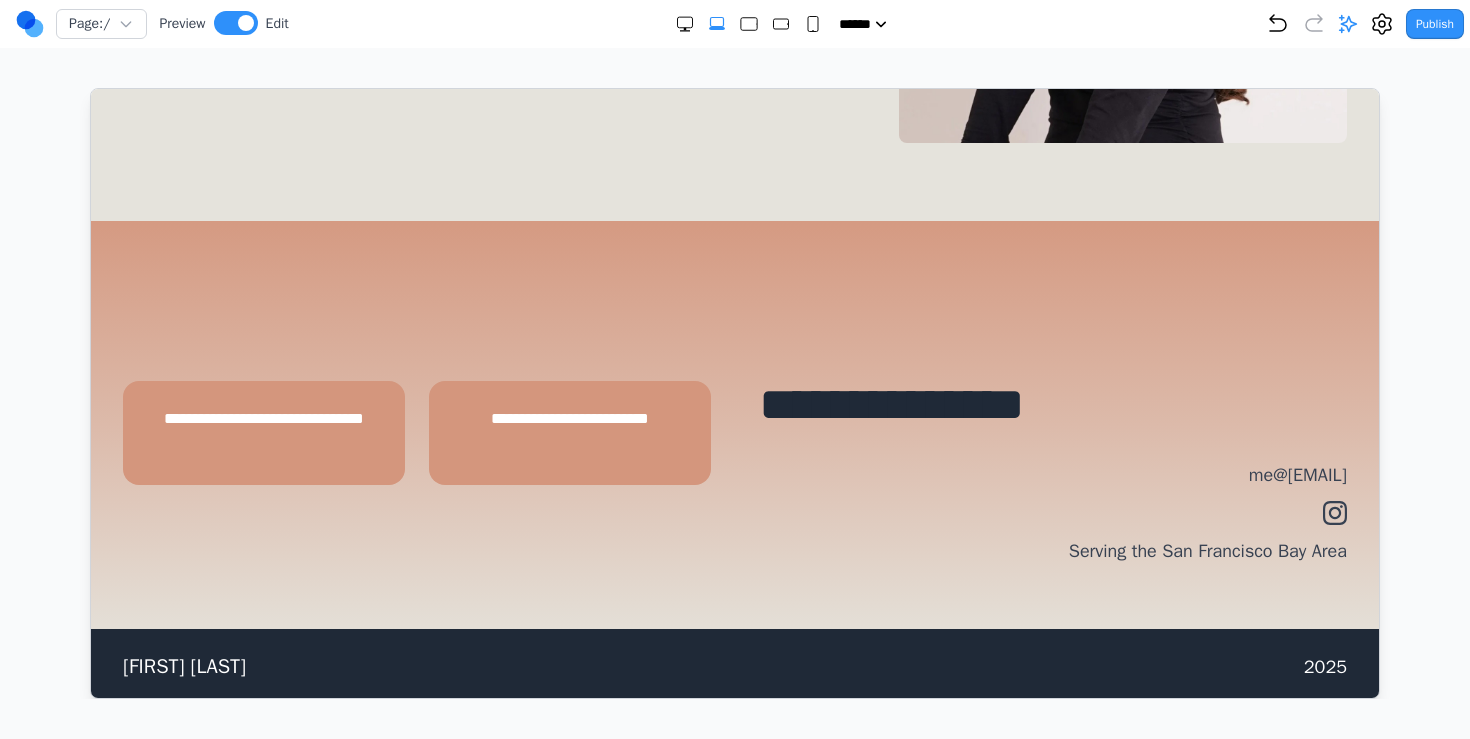 click on "[EMAIL]" at bounding box center [1052, 474] 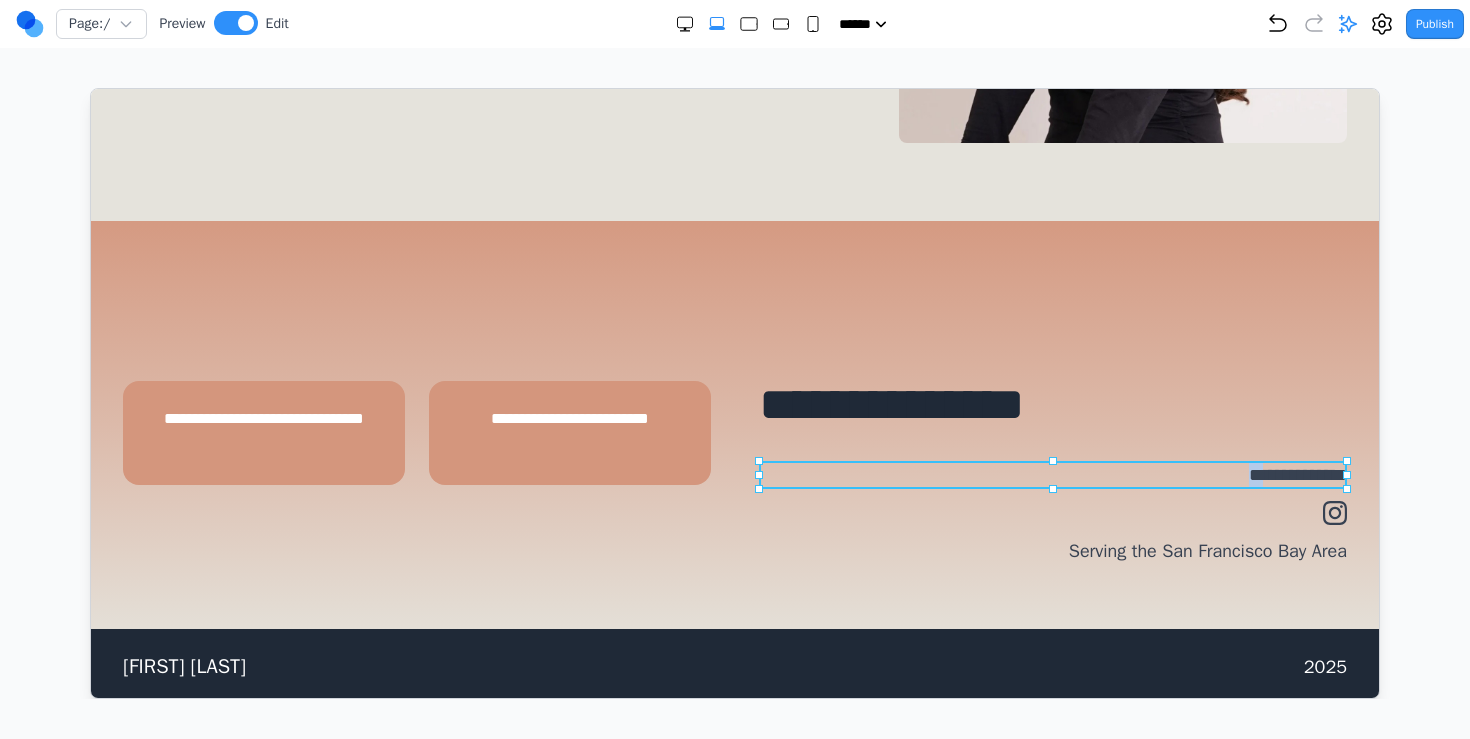 click on "**********" at bounding box center [1052, 474] 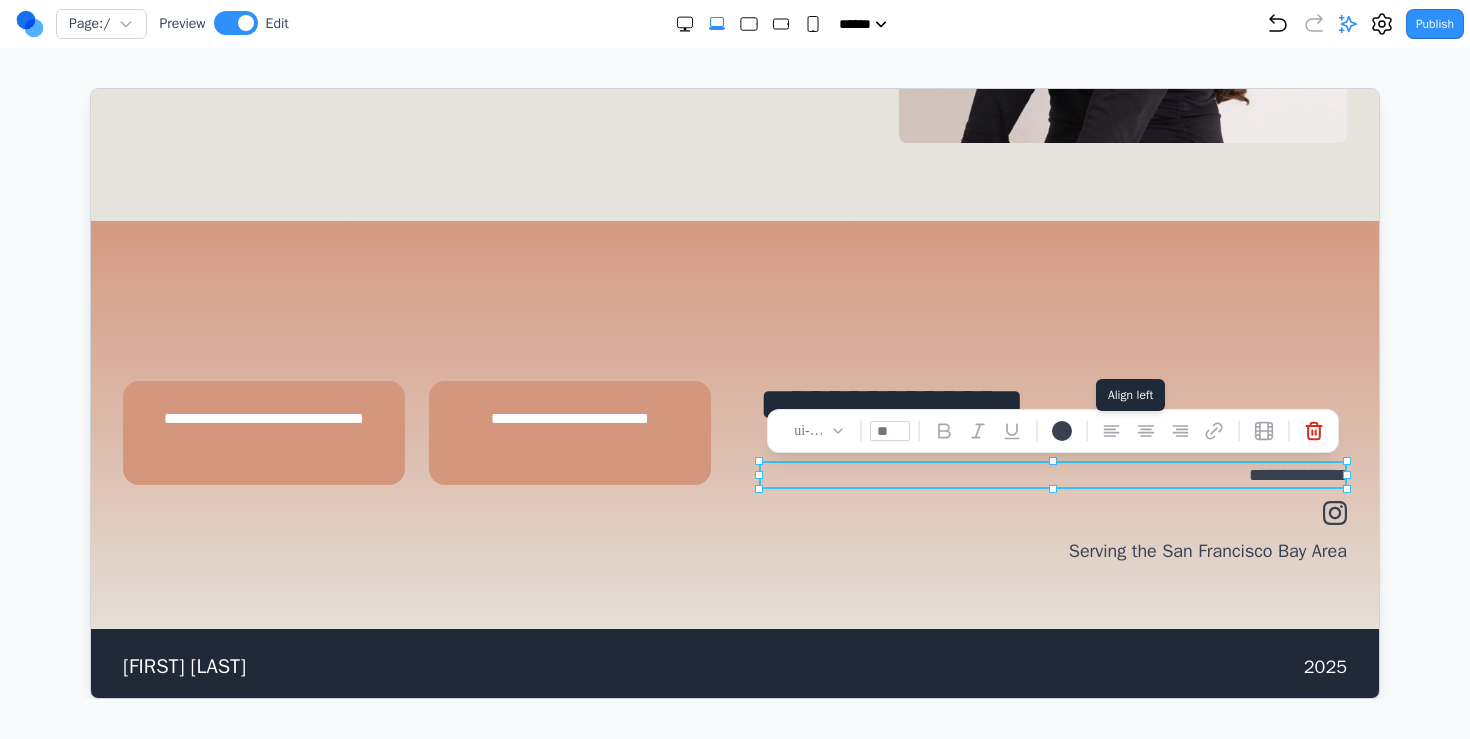 click at bounding box center (1111, 430) 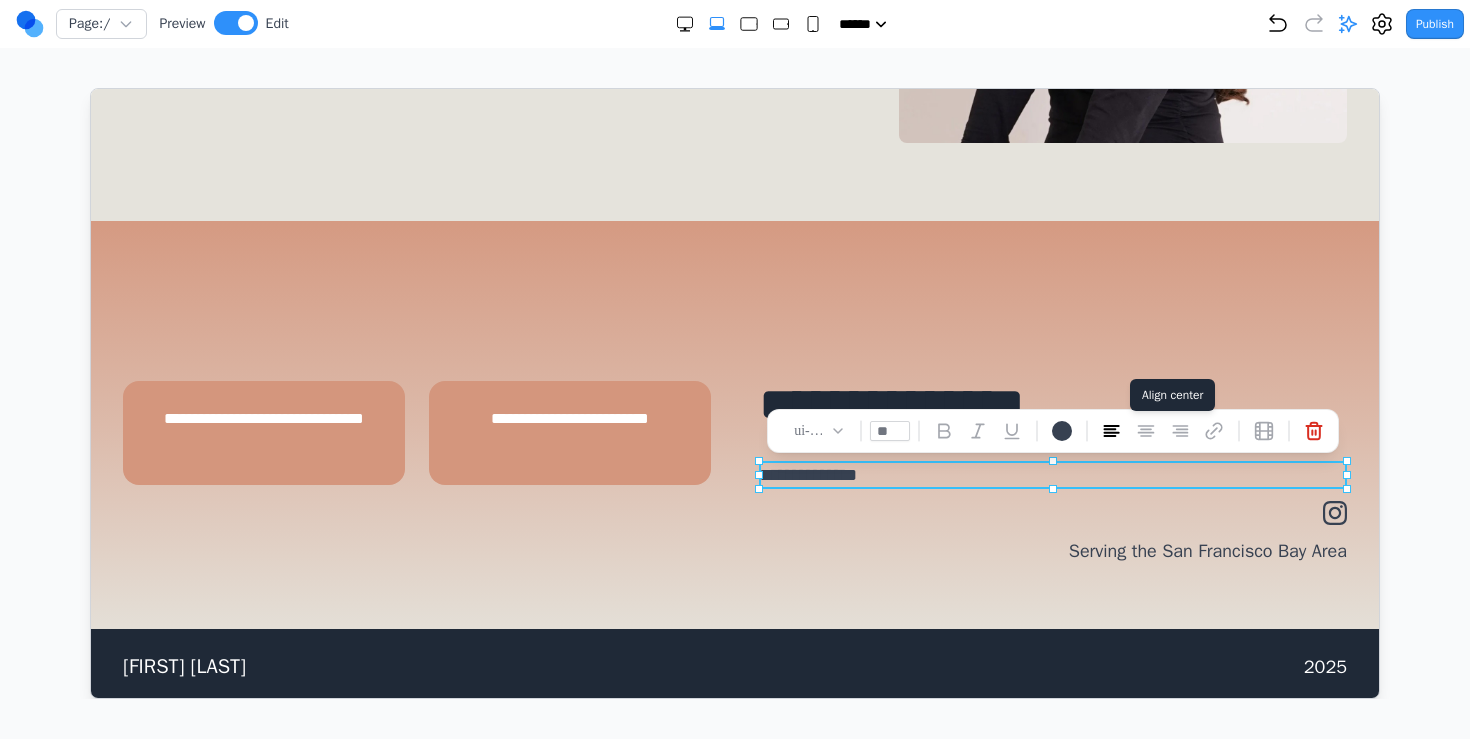 click 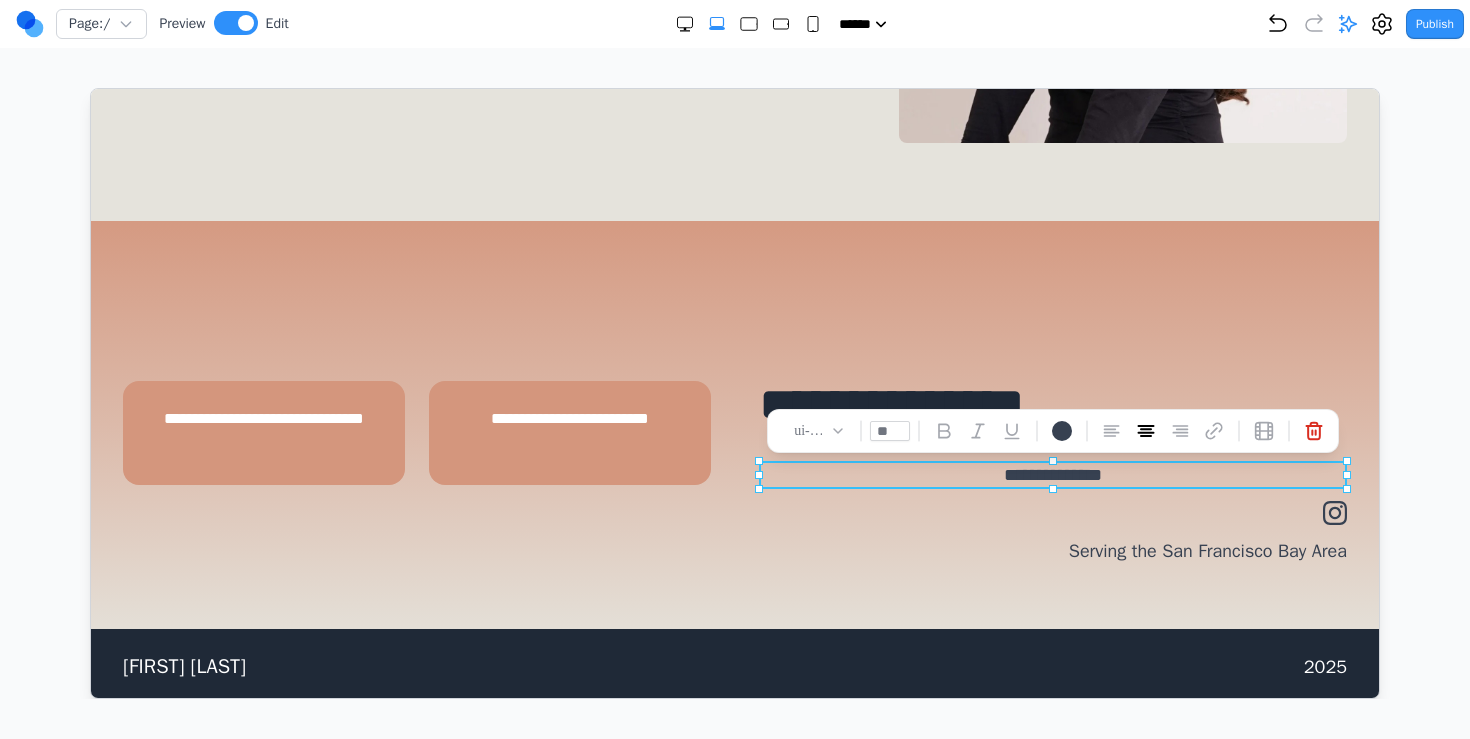 click on "Serving the San Francisco Bay Area" at bounding box center (1052, 550) 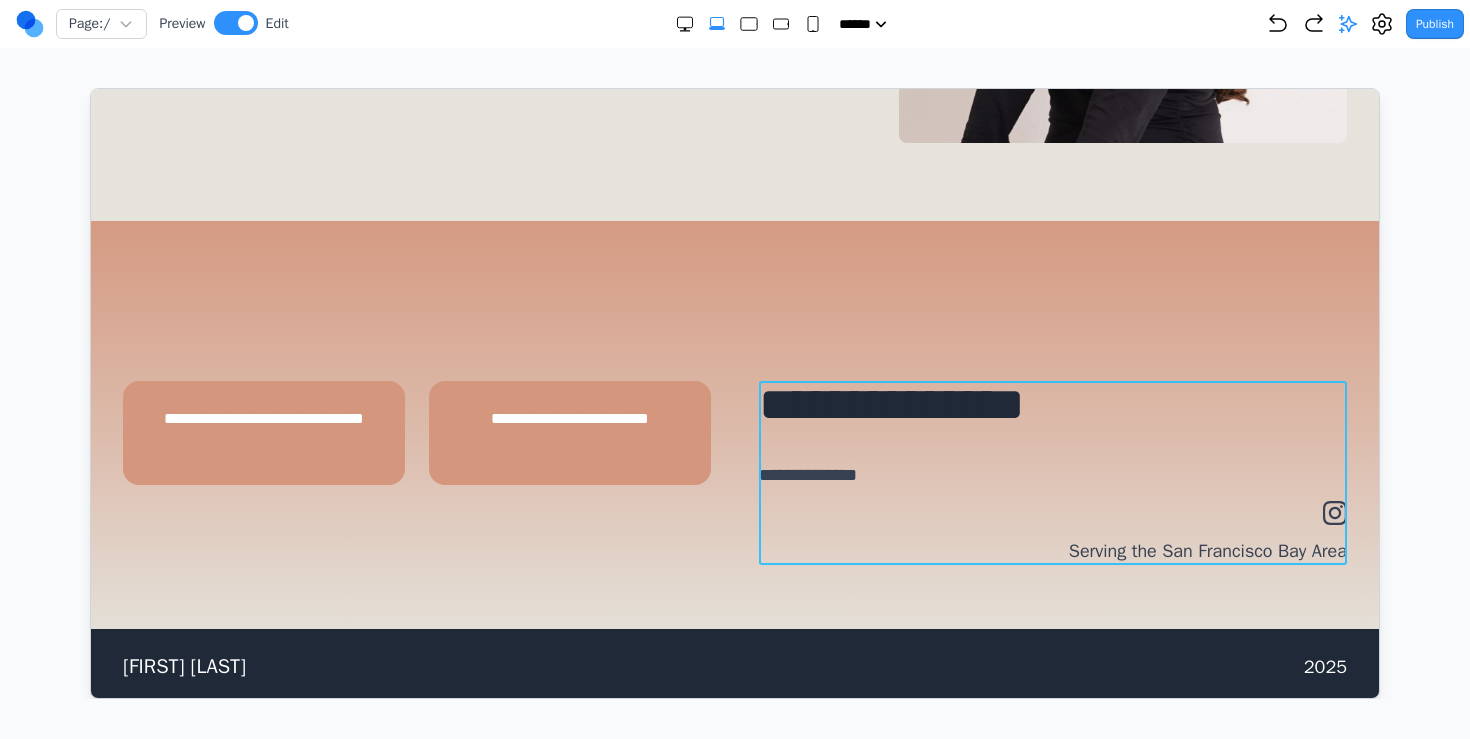 click on "**********" at bounding box center (1052, 472) 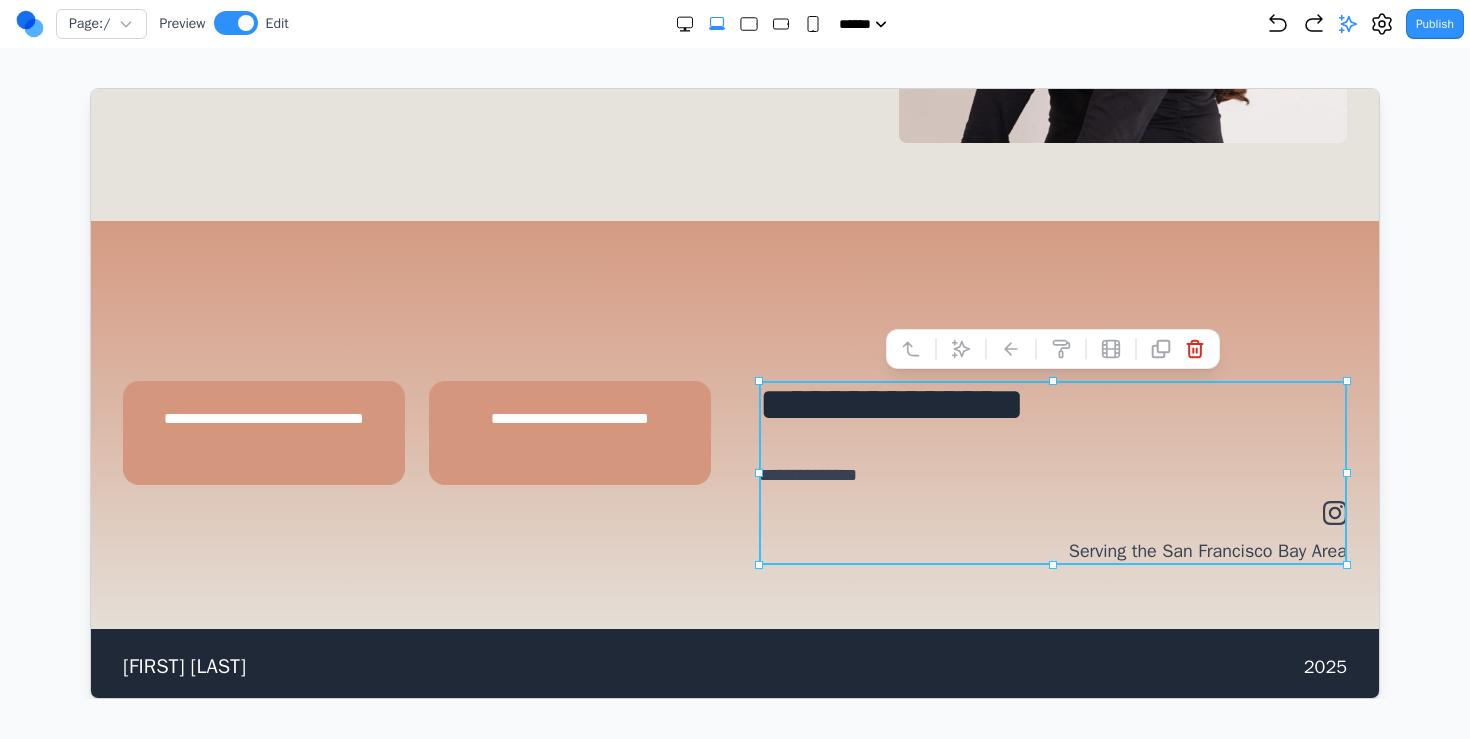 drag, startPoint x: 757, startPoint y: 475, endPoint x: 953, endPoint y: 475, distance: 196 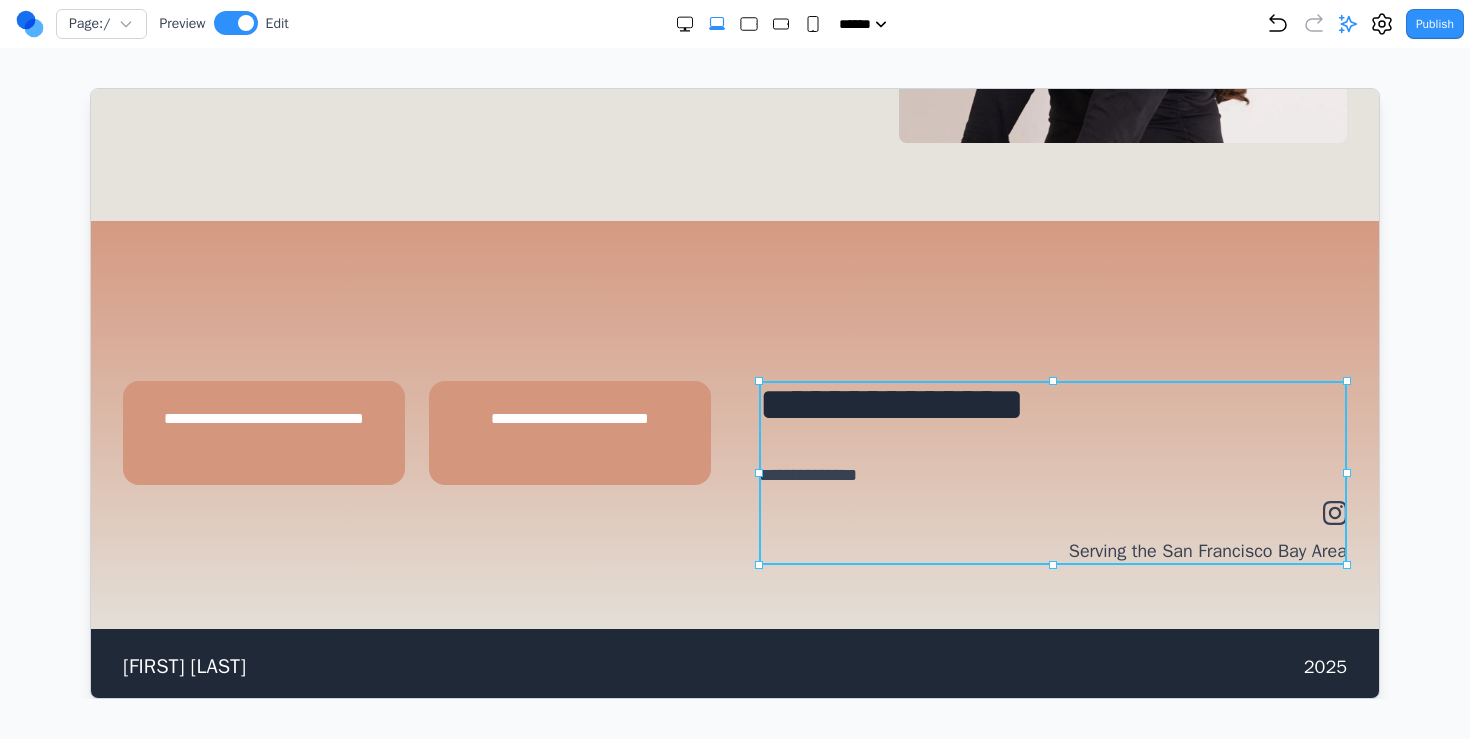 click on "**********" at bounding box center (1052, 474) 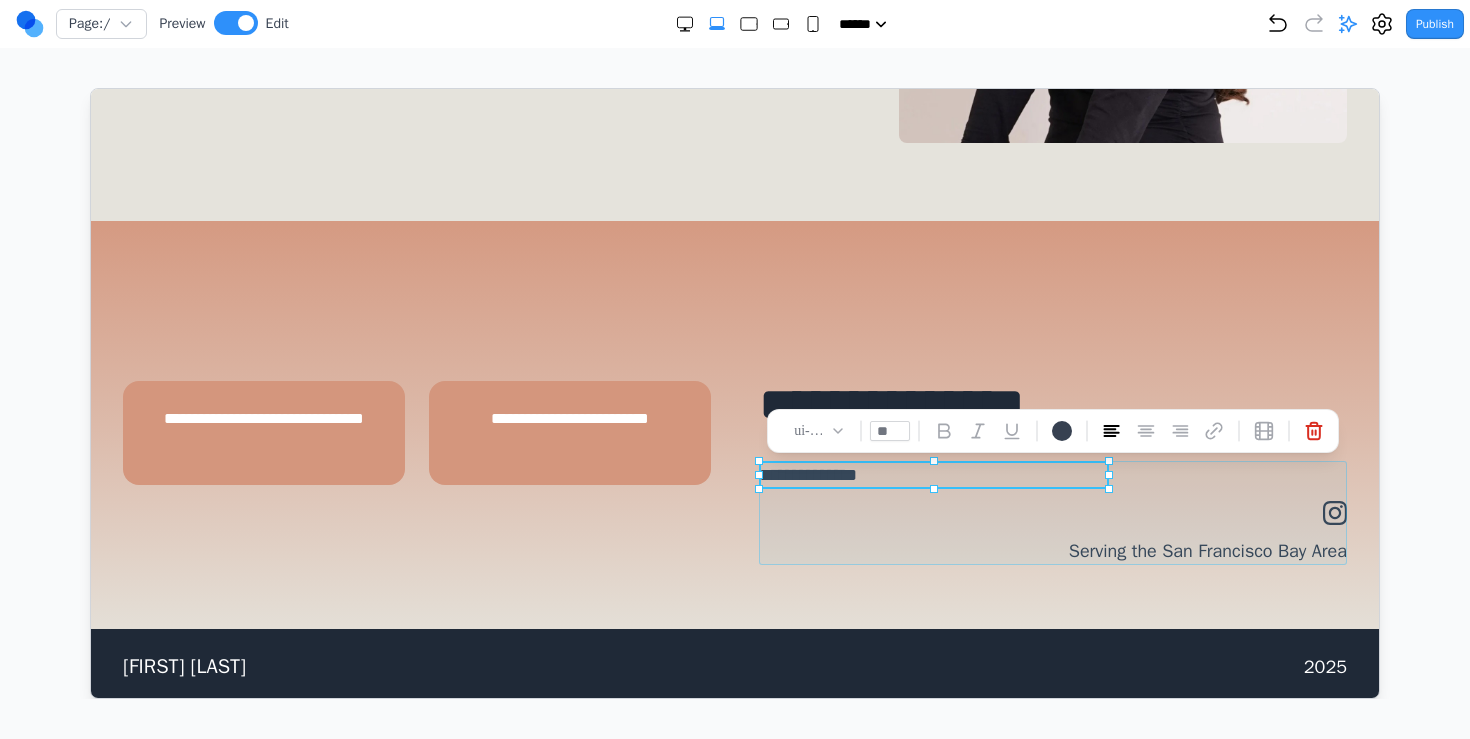 drag, startPoint x: 757, startPoint y: 475, endPoint x: 991, endPoint y: 475, distance: 234 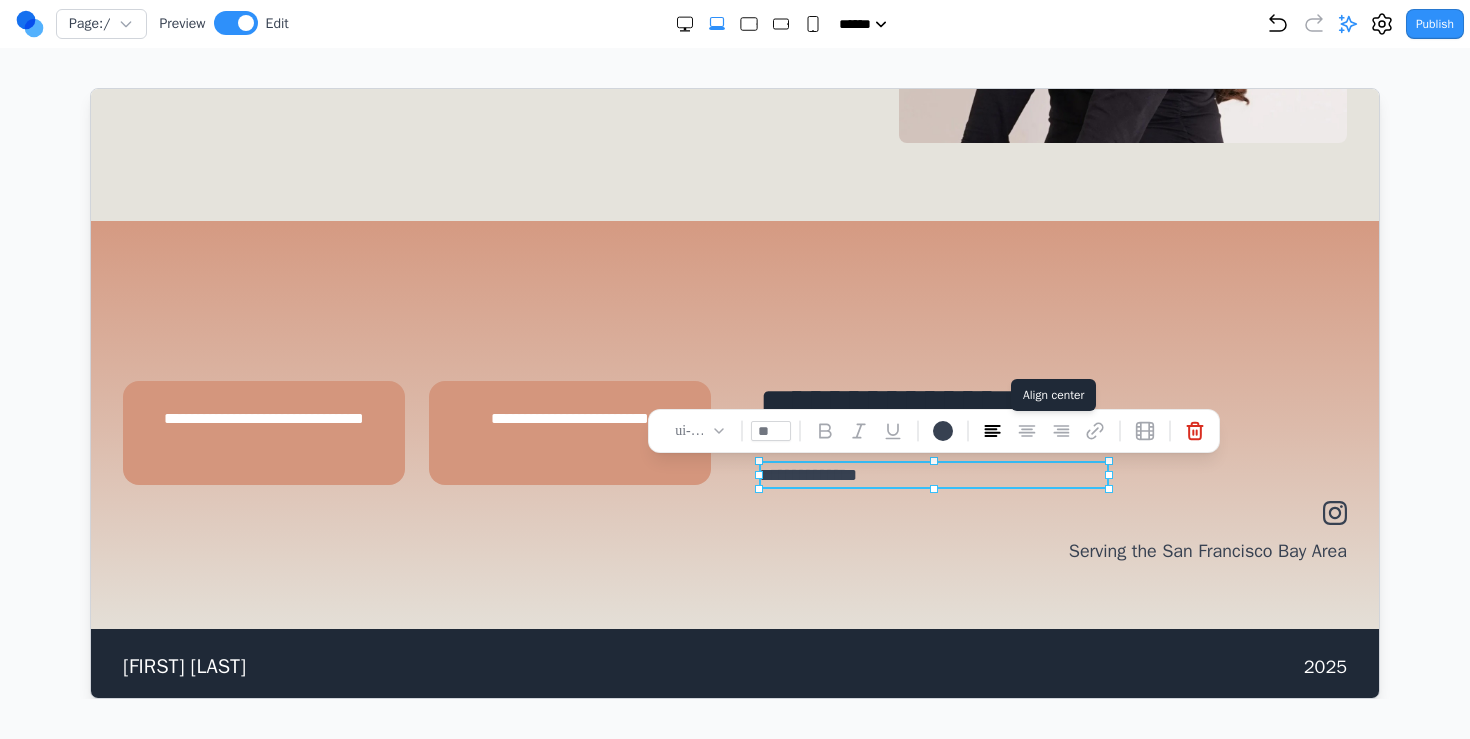 click 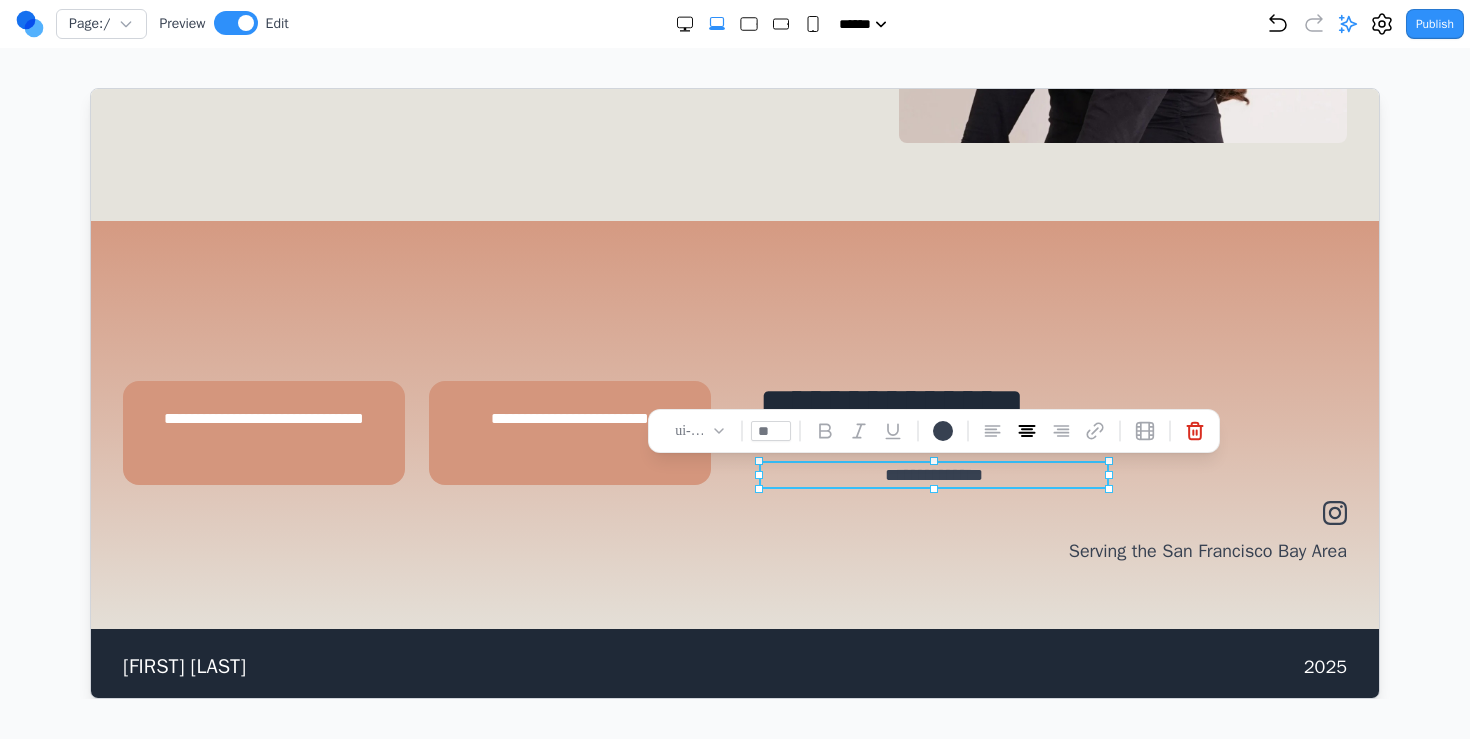 click on "**********" at bounding box center [1052, 512] 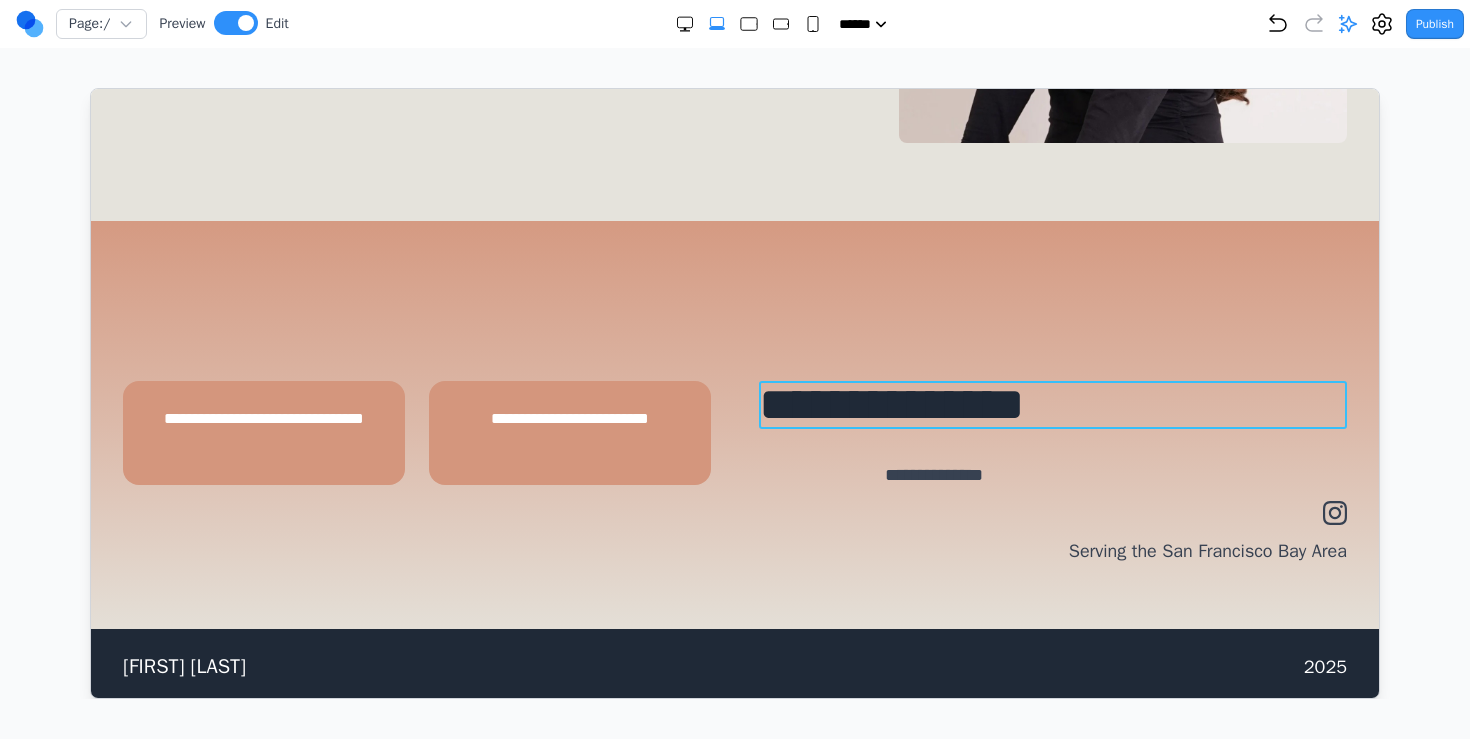 click on "**********" at bounding box center [734, 424] 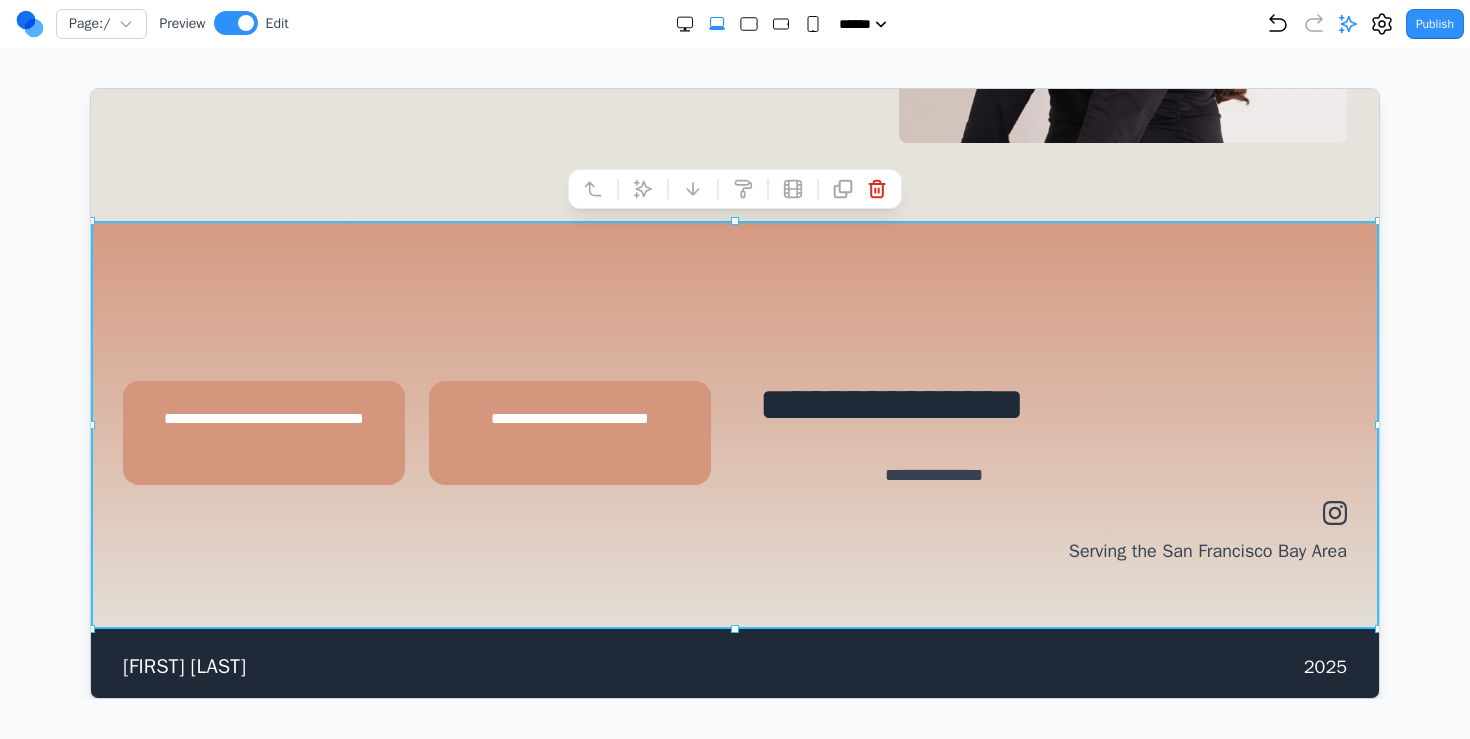 click on "**********" at bounding box center (1052, 404) 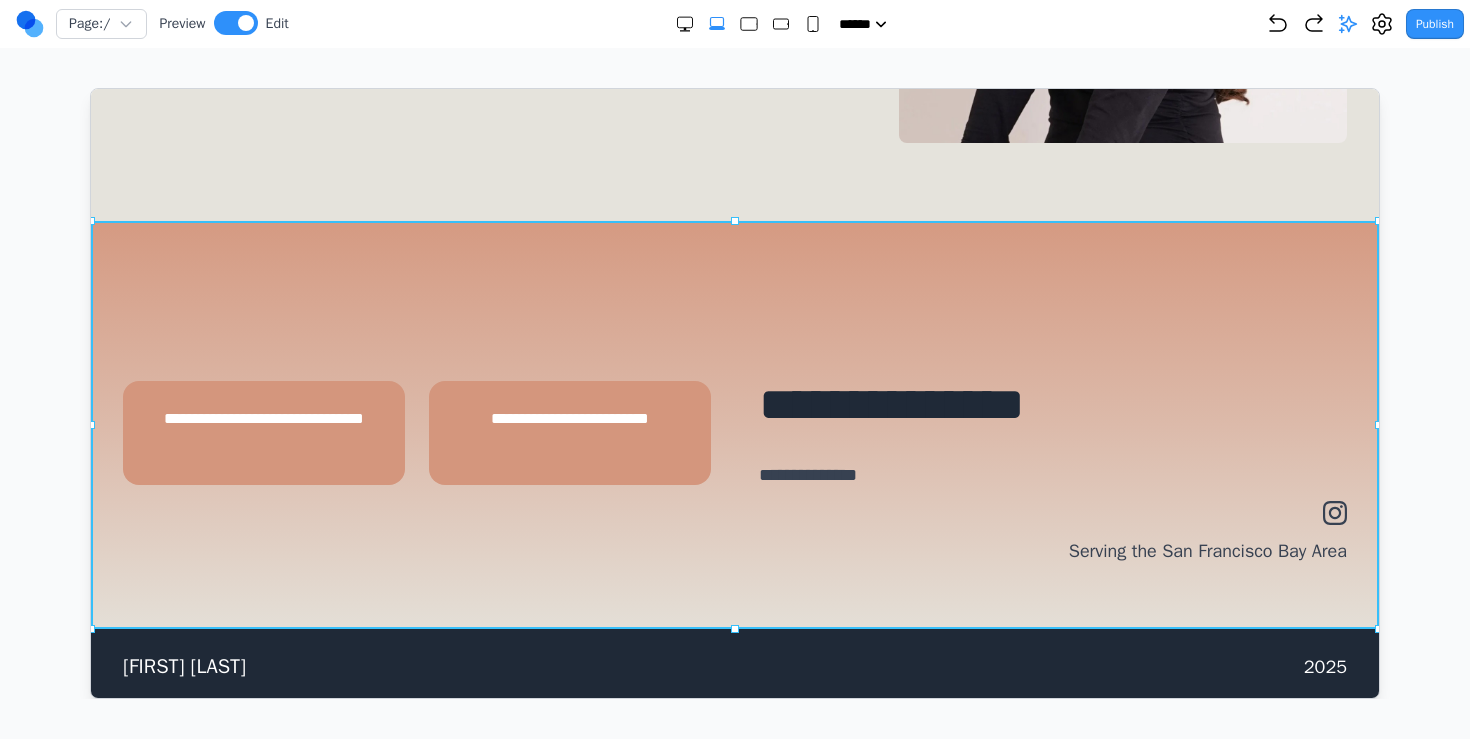 click on "**********" at bounding box center (734, 424) 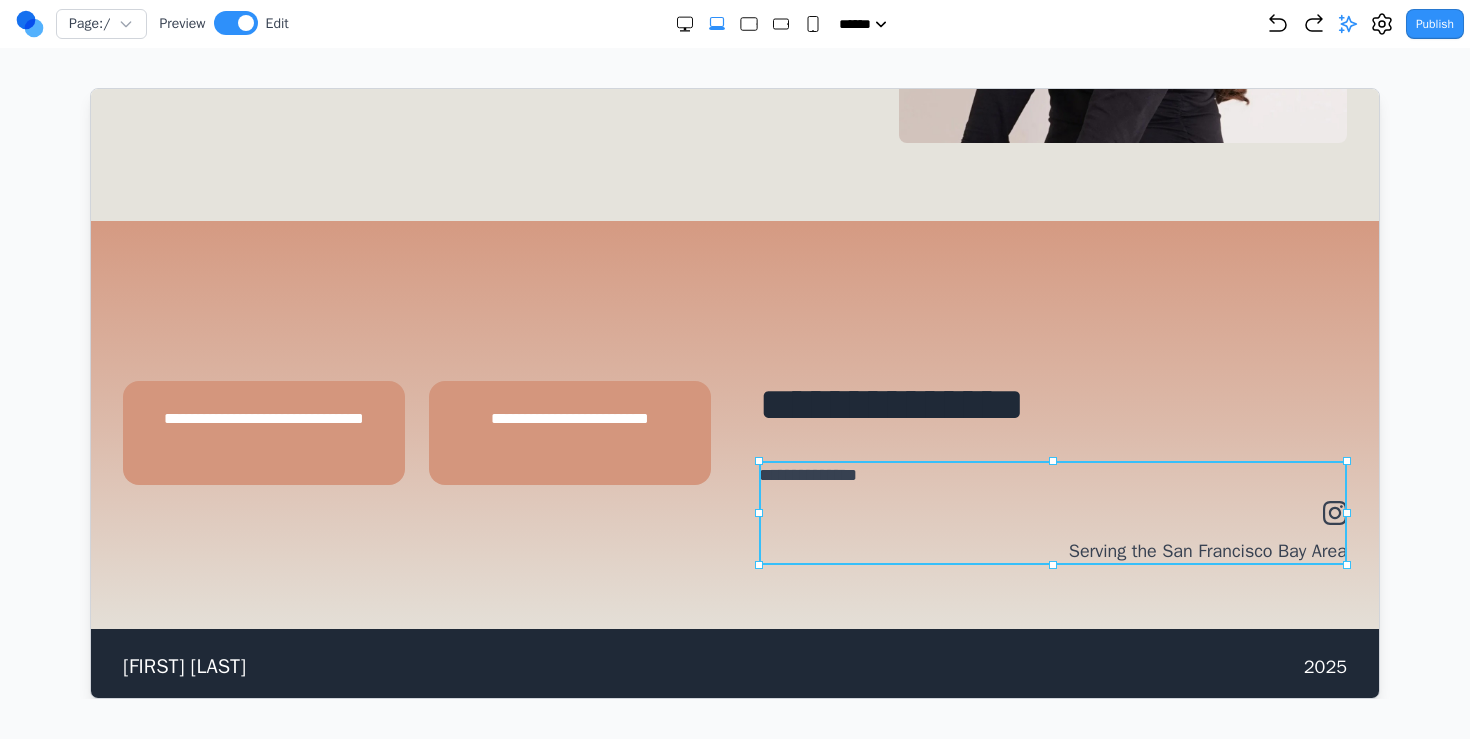 click on "**********" at bounding box center (1052, 512) 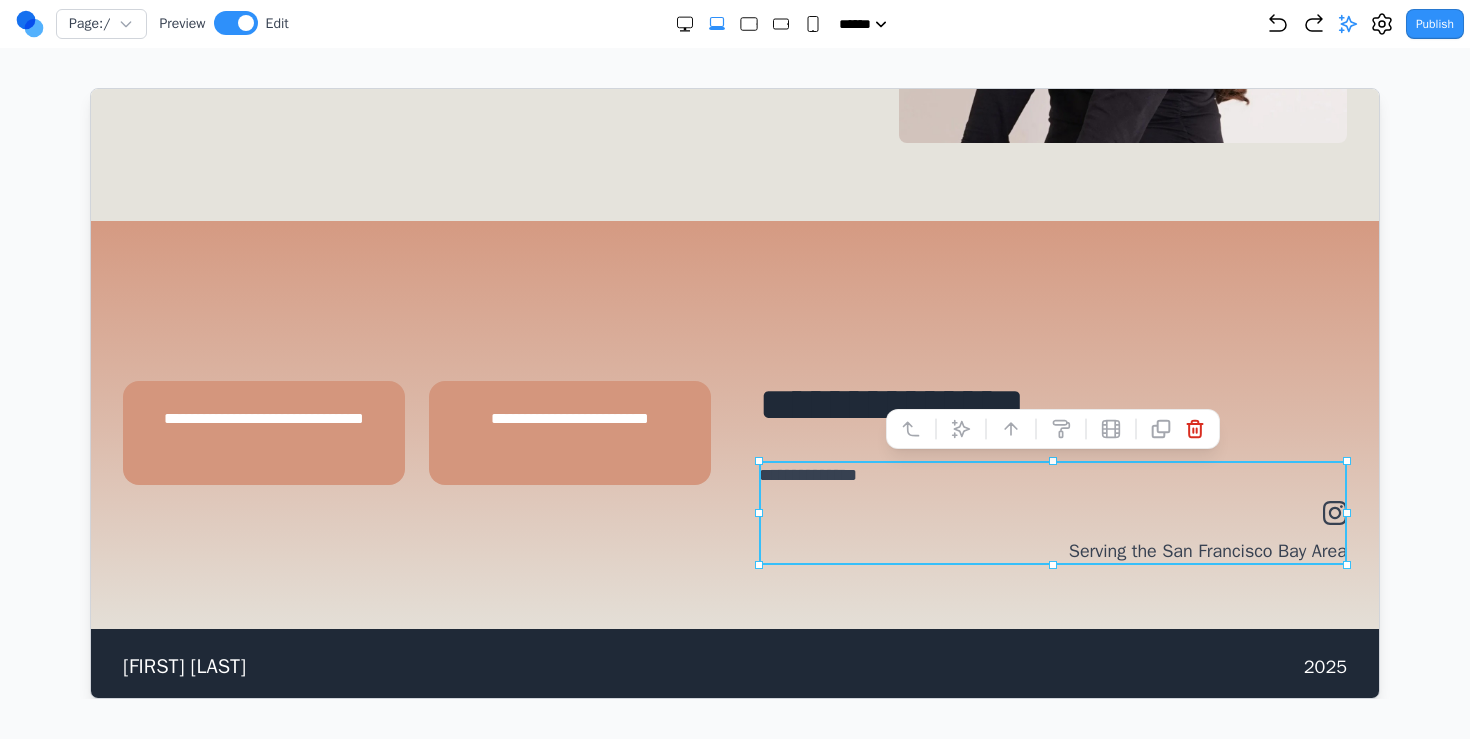 click on "Serving the San Francisco Bay Area" at bounding box center [1052, 550] 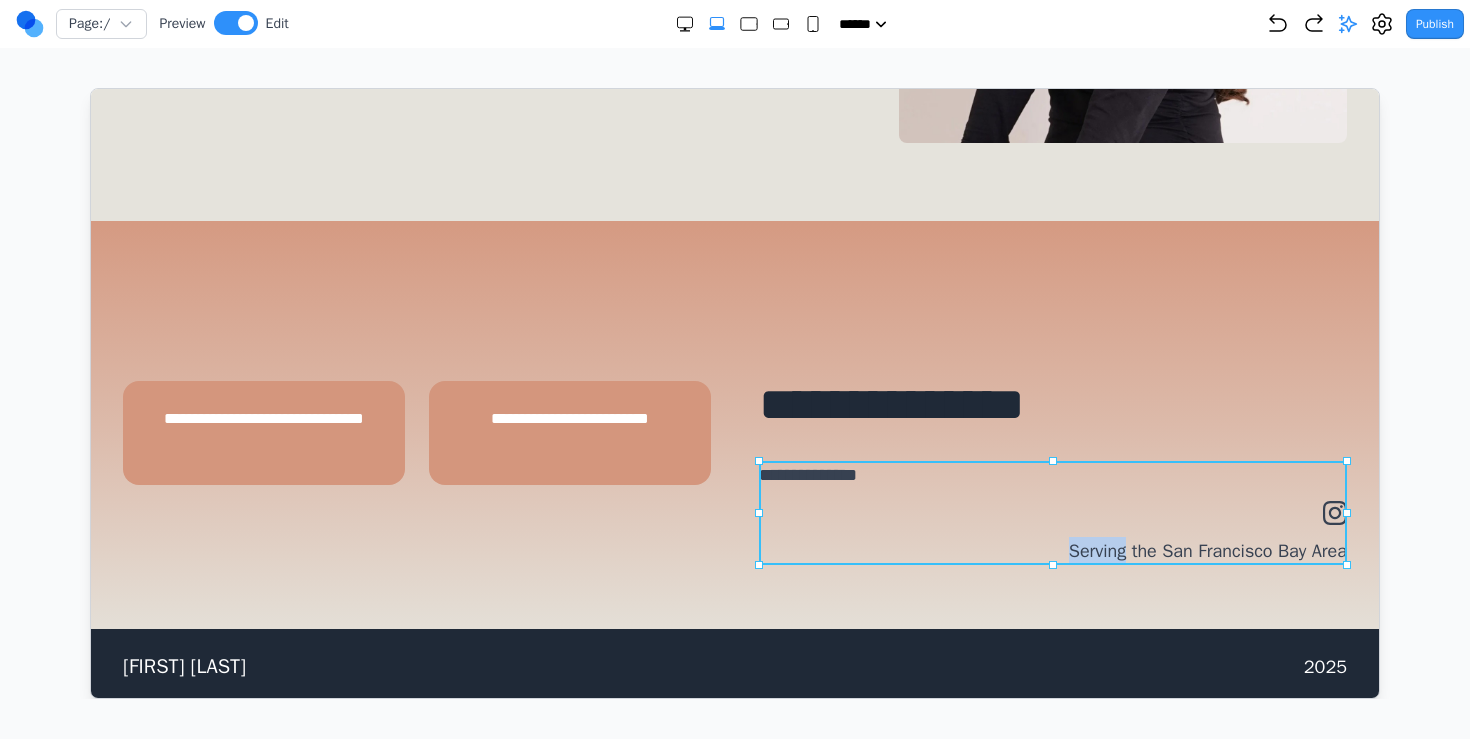 click on "Serving the San Francisco Bay Area" at bounding box center (1052, 550) 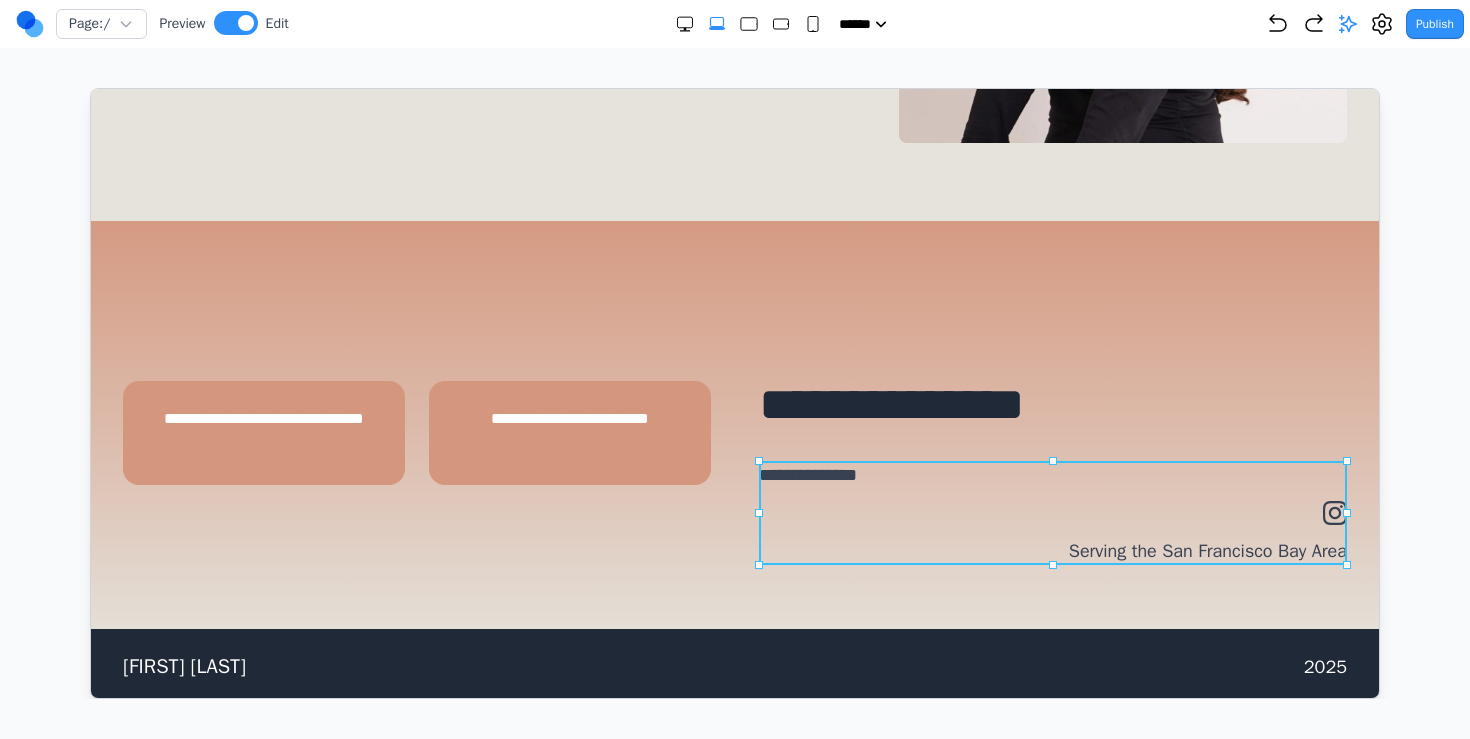 click on "Serving the San Francisco Bay Area" at bounding box center (1052, 550) 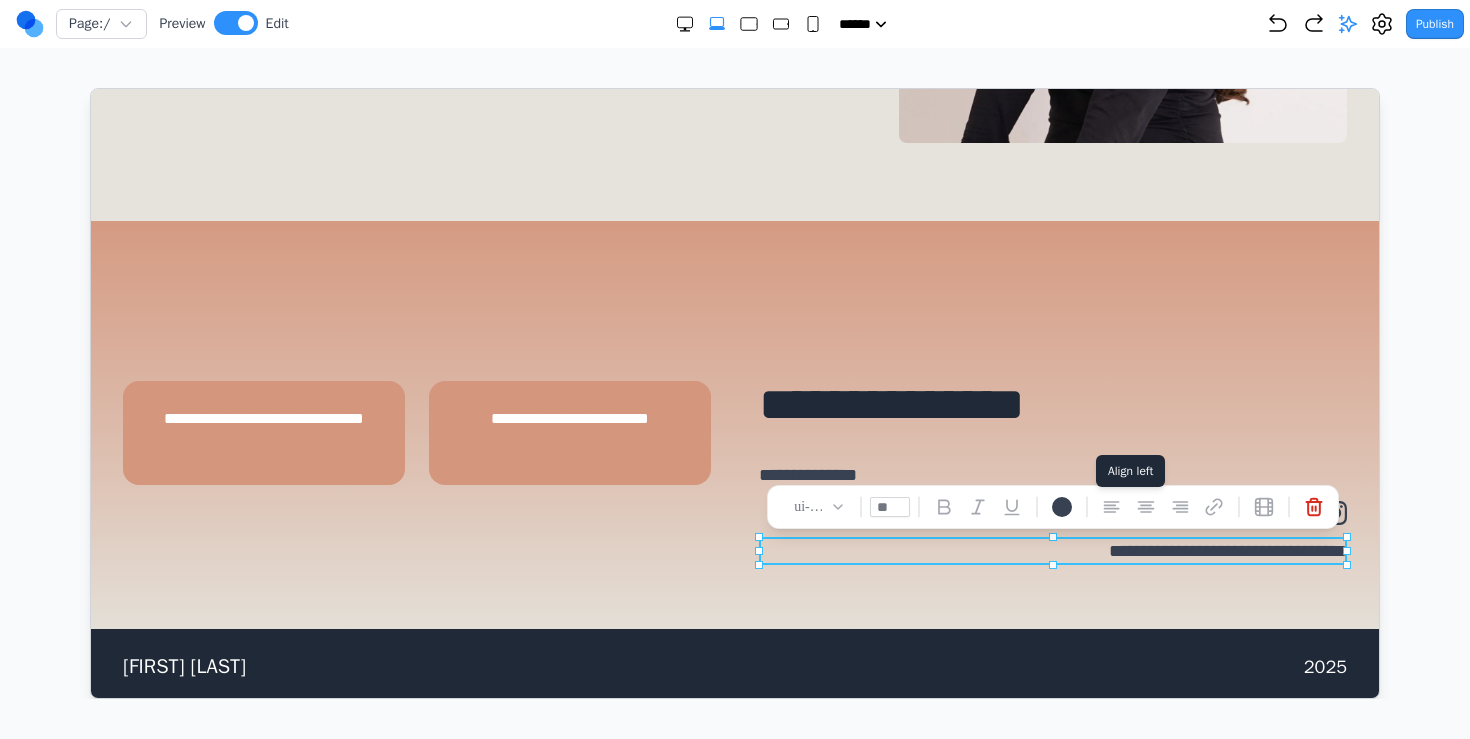 click 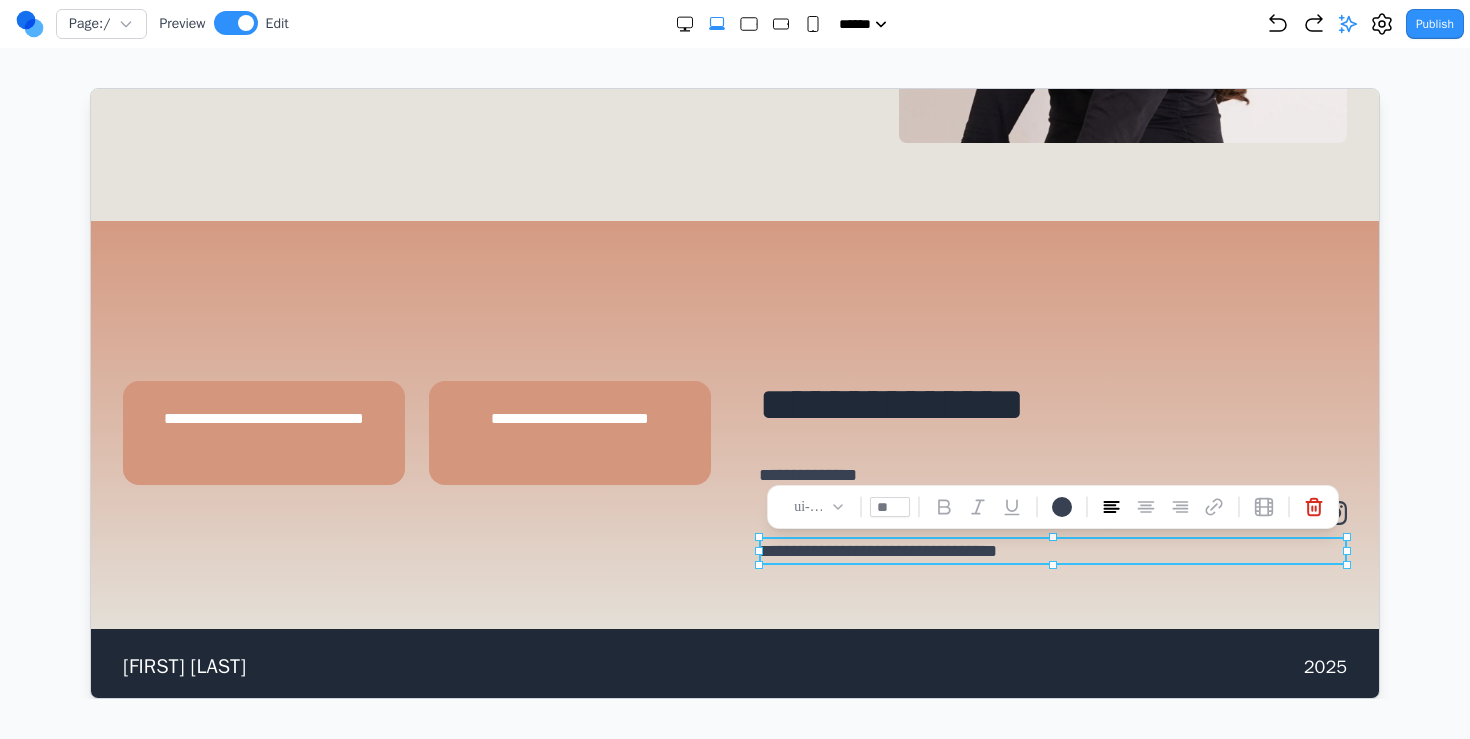 click on "**********" at bounding box center (1052, 404) 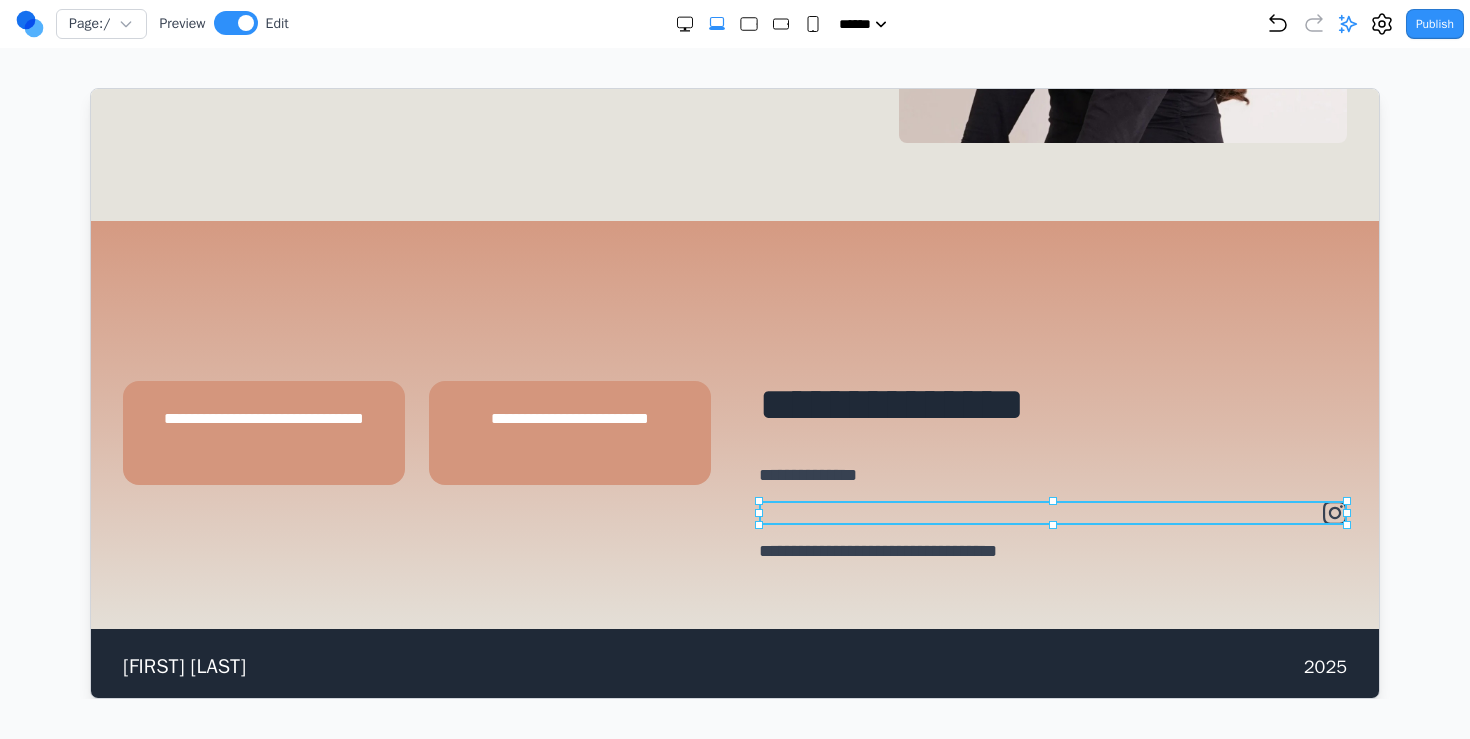 click at bounding box center [1052, 512] 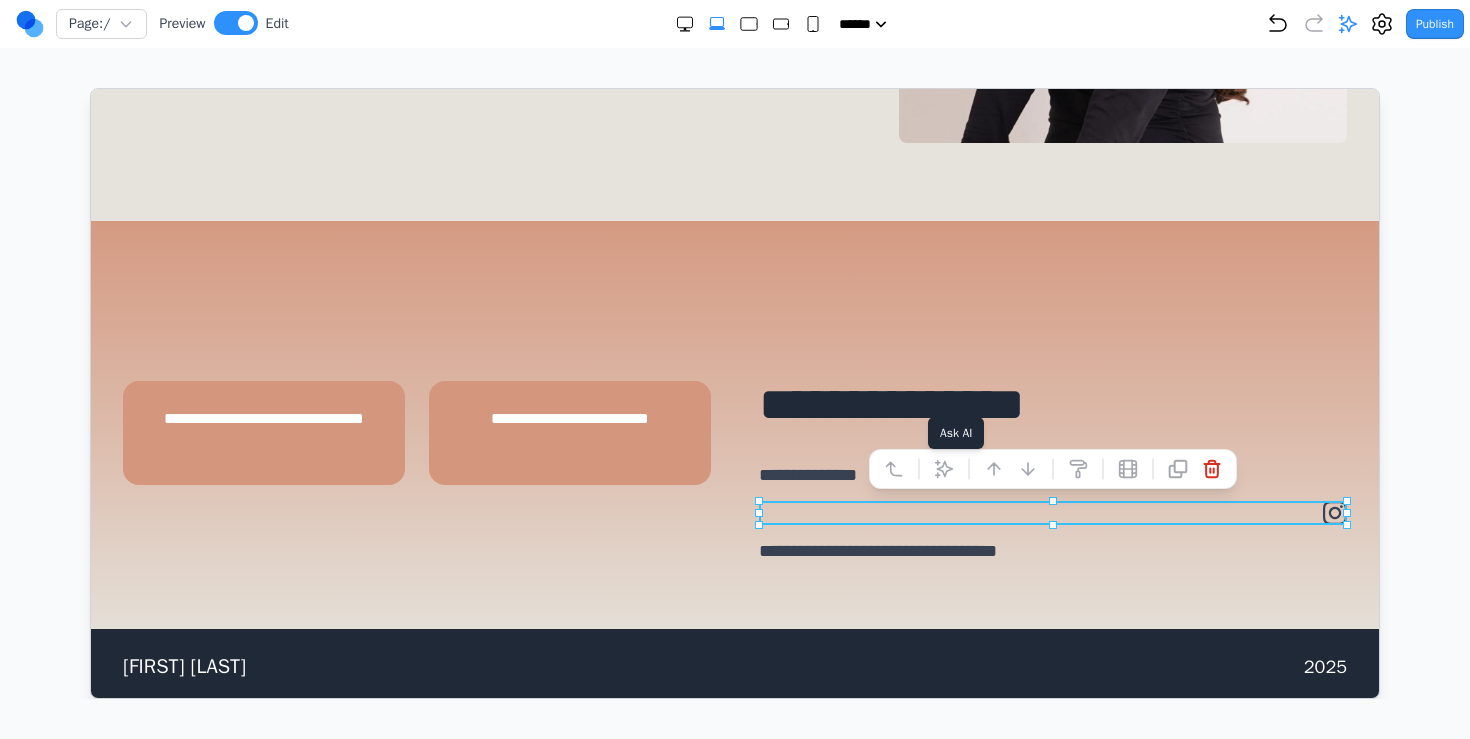 click 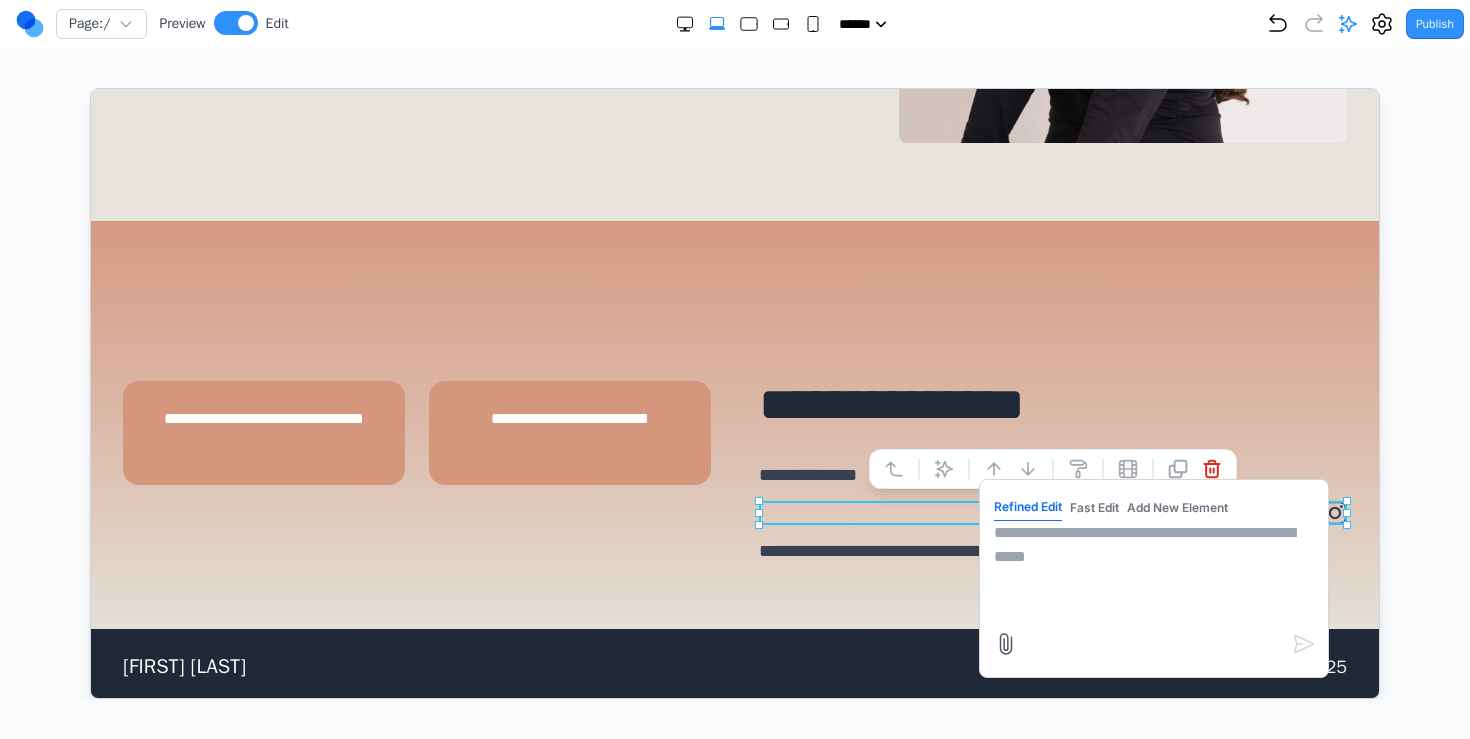 click at bounding box center [1153, 570] 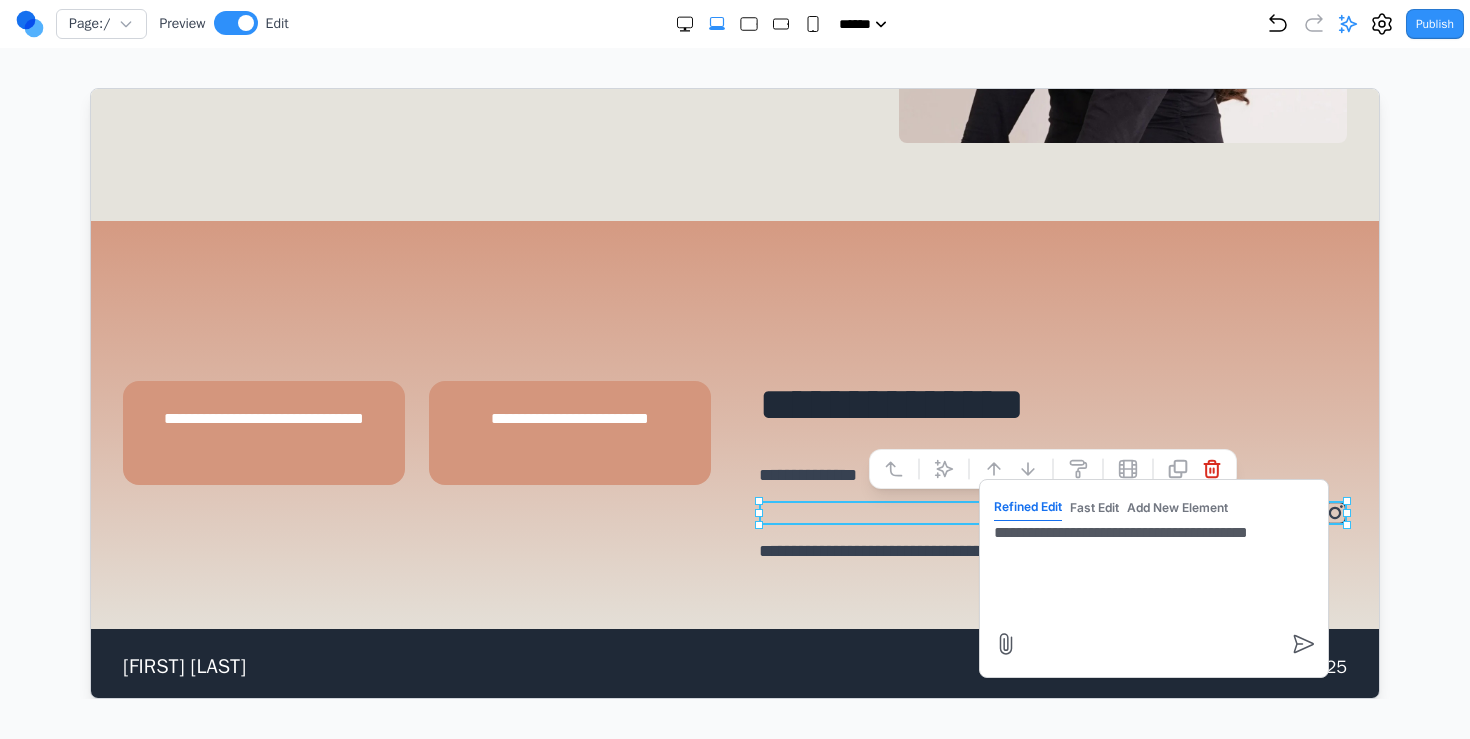 type on "**********" 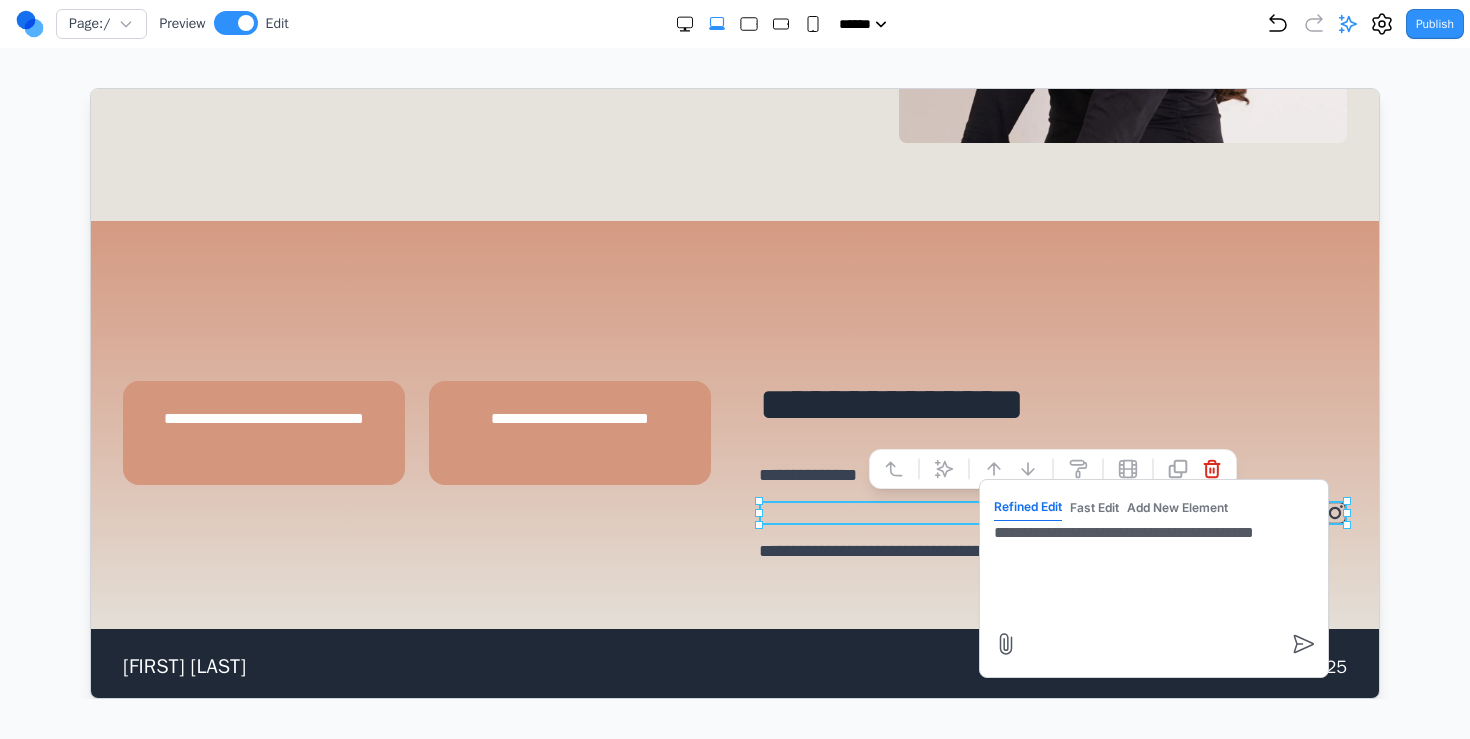 scroll, scrollTop: 2667, scrollLeft: 0, axis: vertical 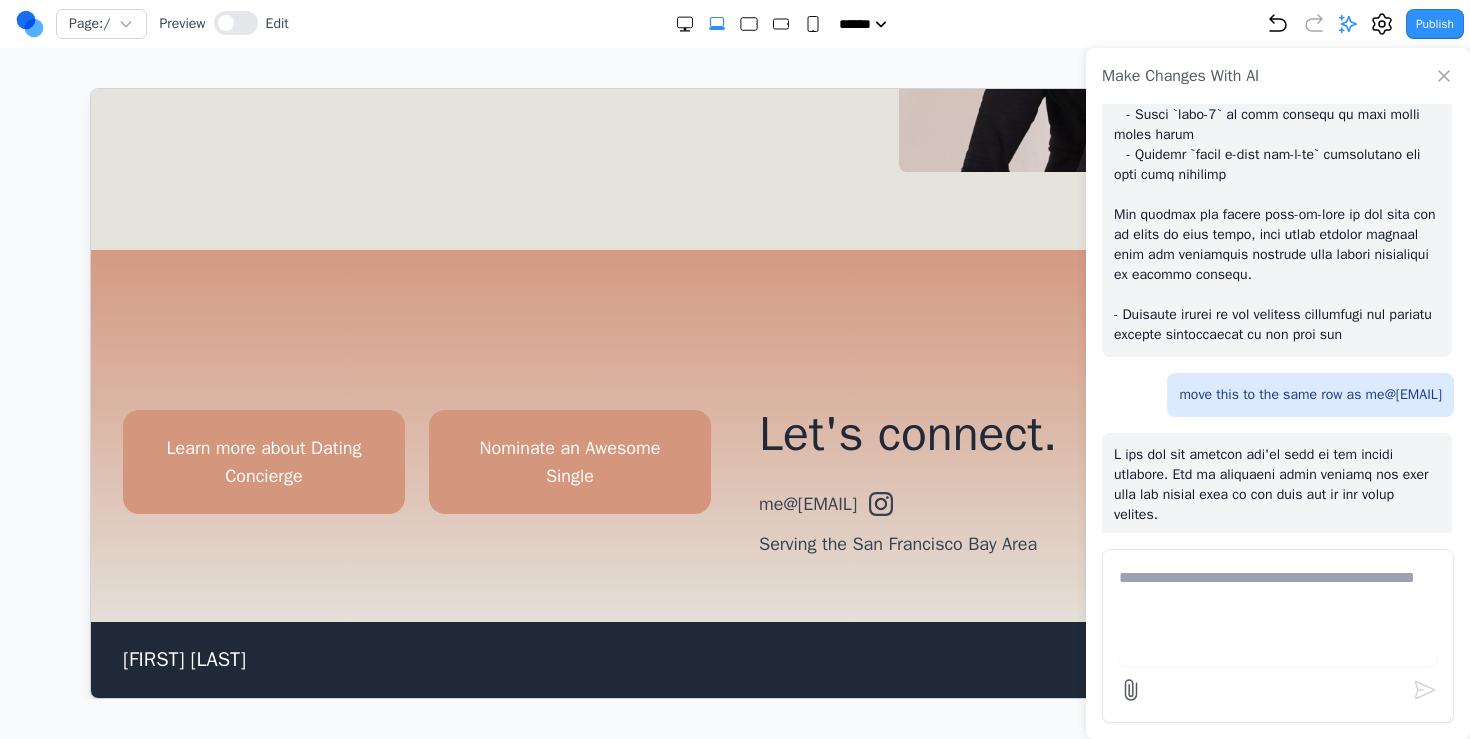 click on "Let's connect. me@whitnie.com Serving the San Francisco Bay Area" at bounding box center (1052, 483) 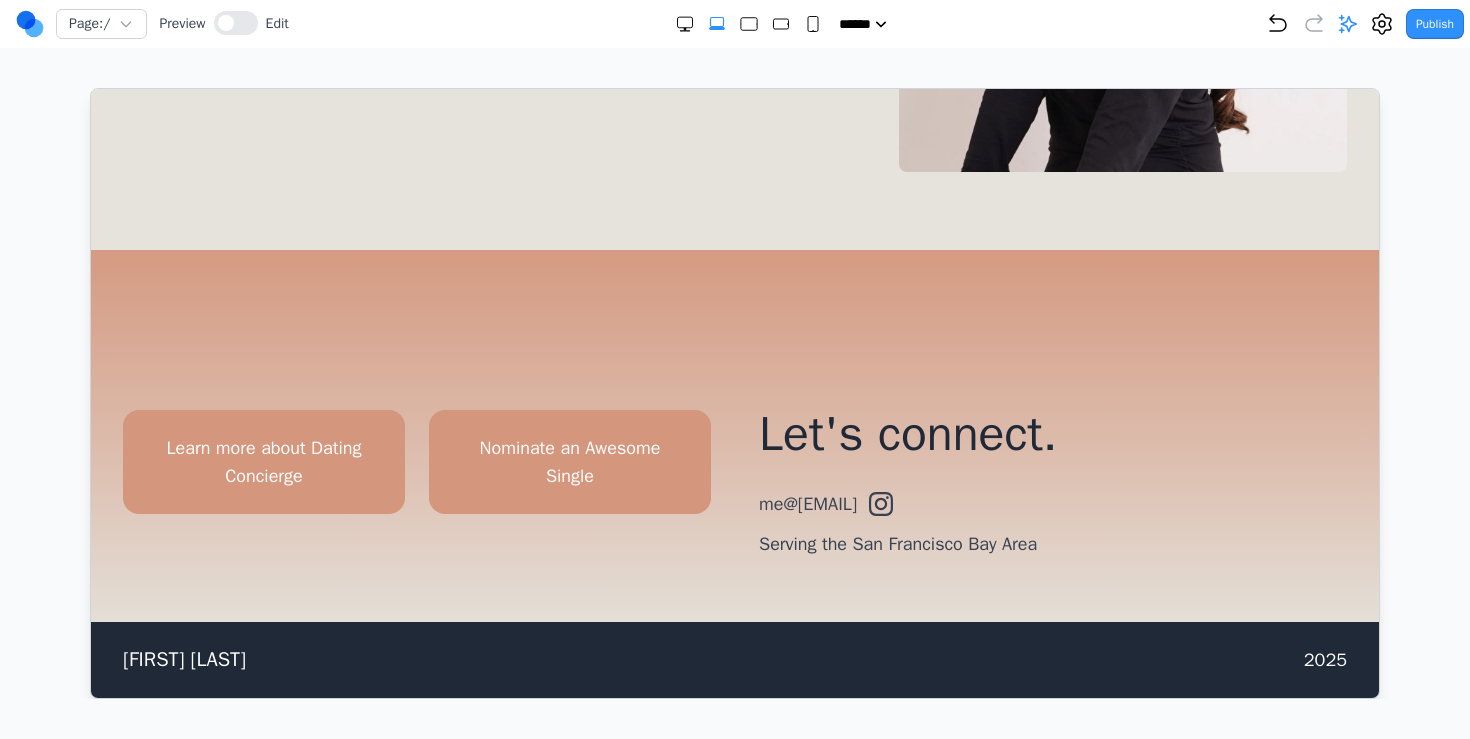click on "Learn more about Dating Concierge Nominate an Awesome Single Let's connect. me@whitnie.com Serving the San Francisco Bay Area" at bounding box center (734, 435) 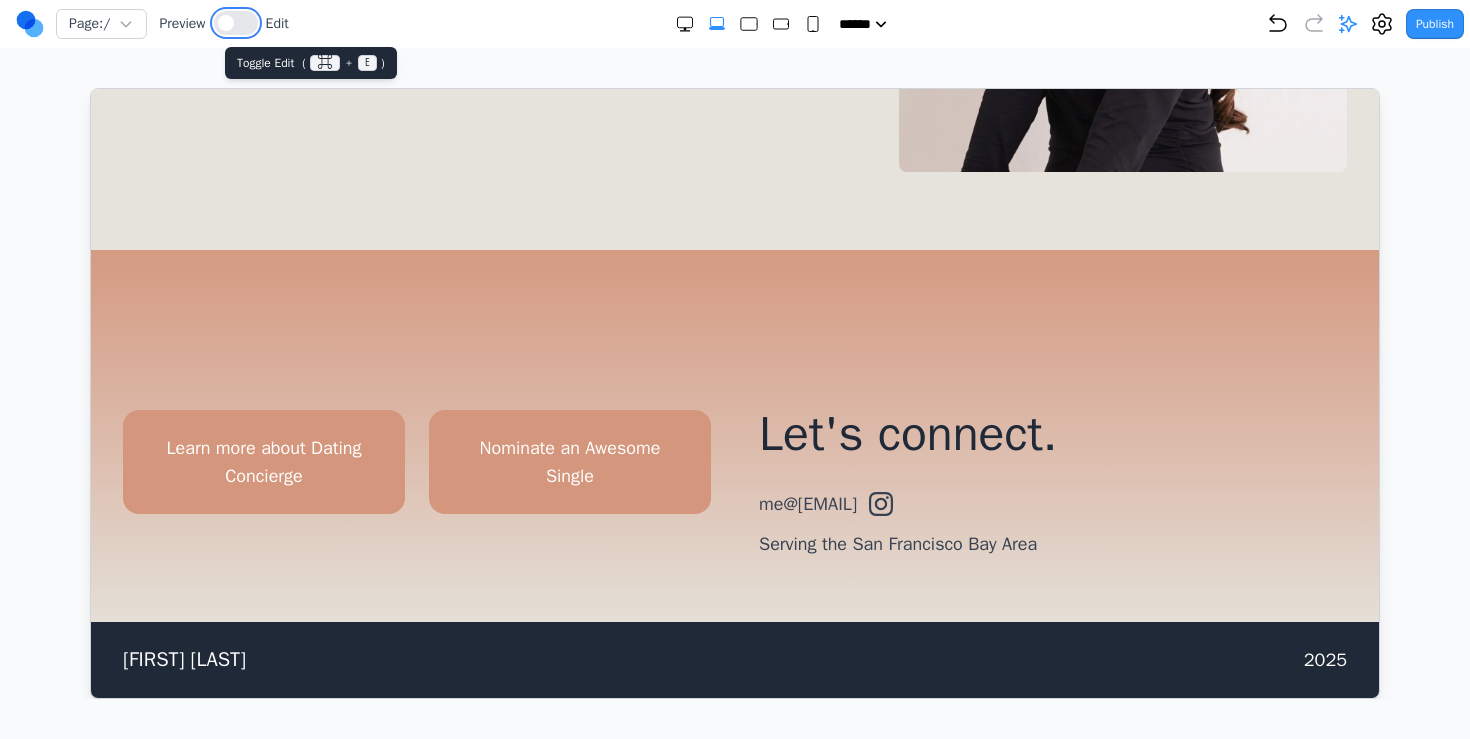 click at bounding box center [226, 23] 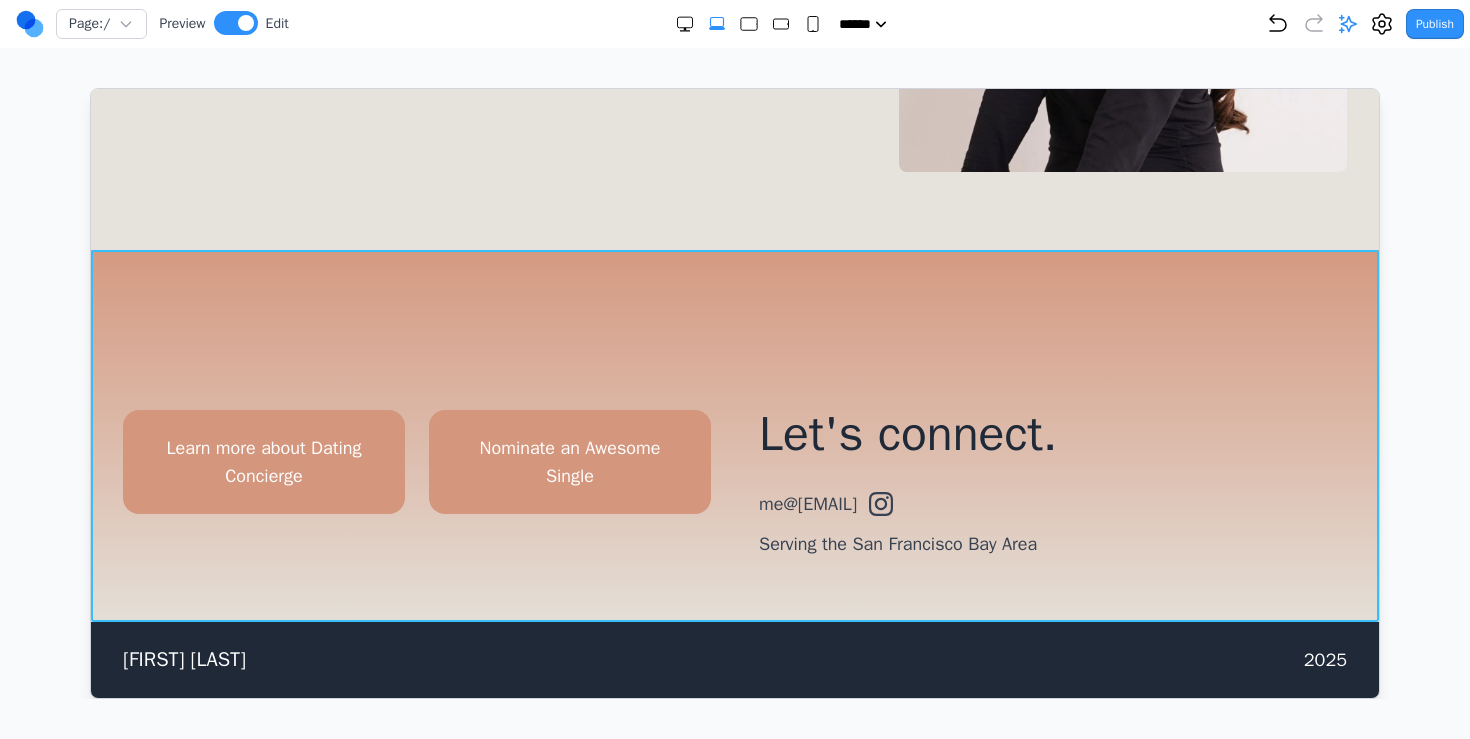 click on "Learn more about Dating Concierge Nominate an Awesome Single Let's connect. me@whitnie.com Serving the San Francisco Bay Area" at bounding box center (734, 435) 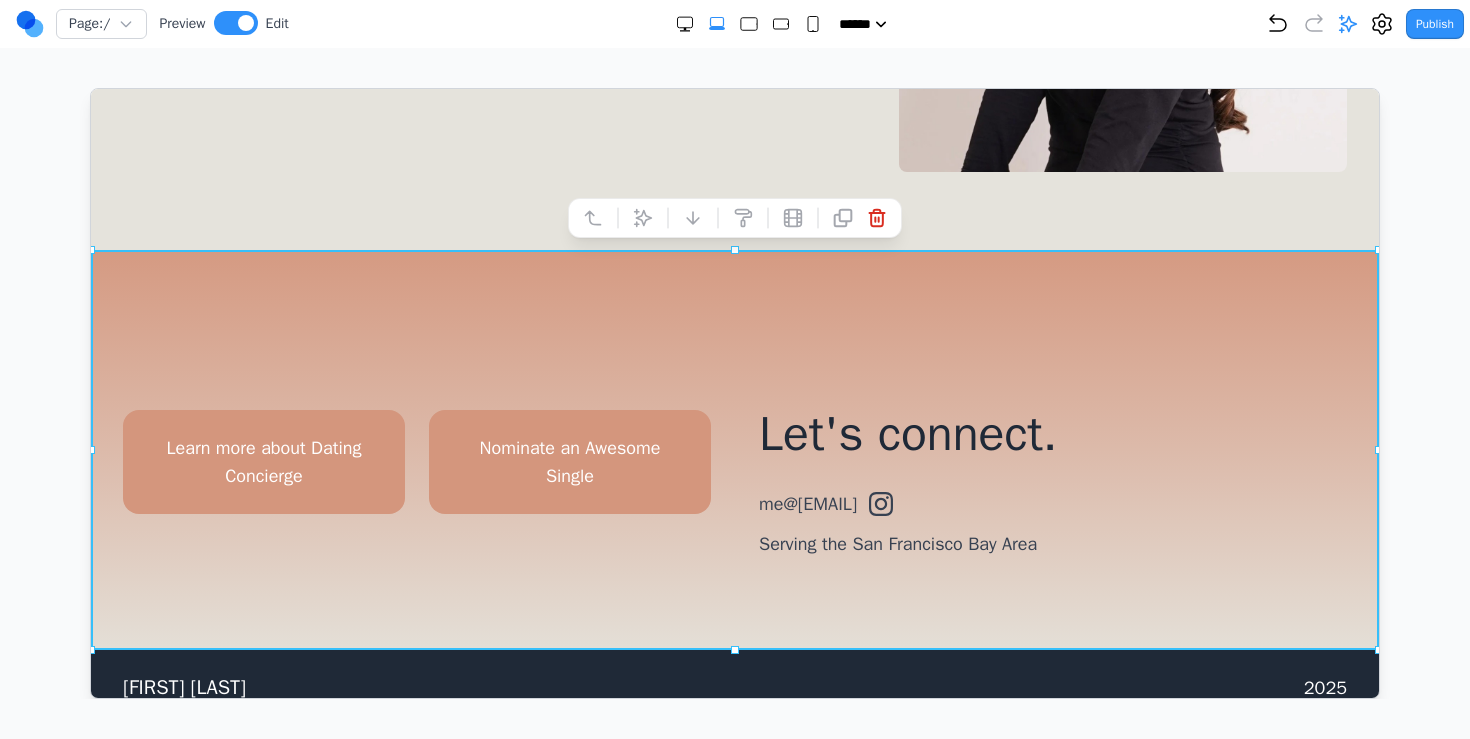 drag, startPoint x: 735, startPoint y: 624, endPoint x: 735, endPoint y: 652, distance: 28 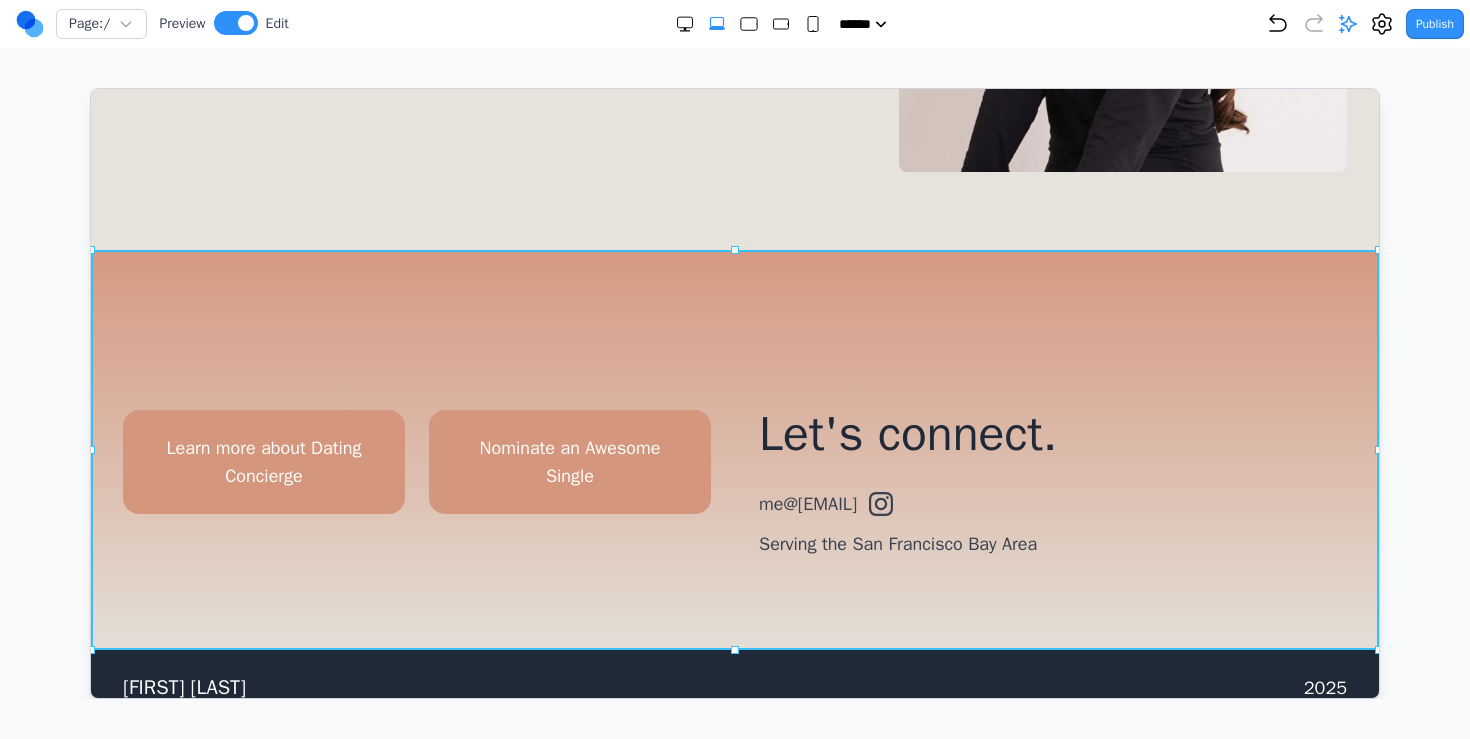 click on "Let's connect. me@whitnie.com Serving the San Francisco Bay Area" at bounding box center [1052, 483] 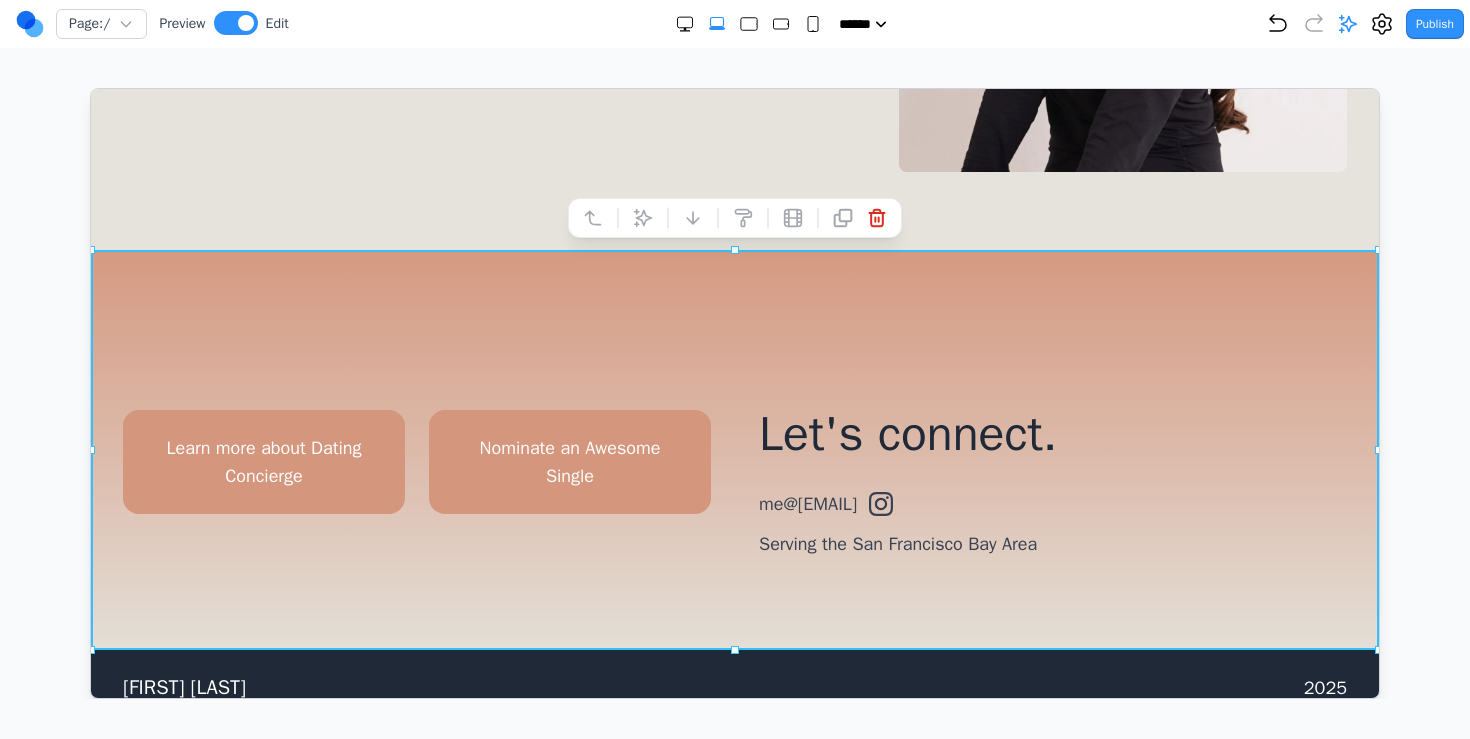 click on "Let's connect. me@whitnie.com Serving the San Francisco Bay Area" at bounding box center (1052, 483) 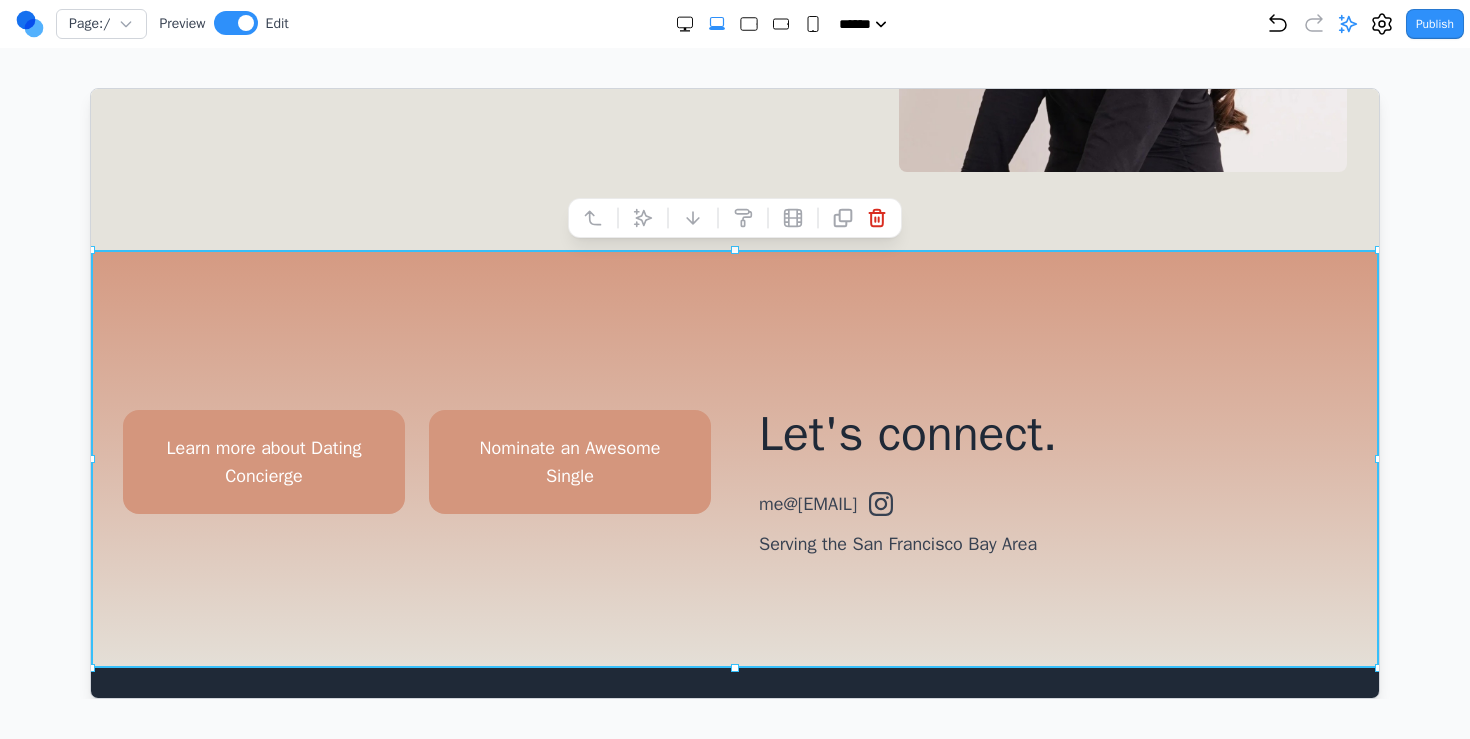 drag, startPoint x: 734, startPoint y: 651, endPoint x: 734, endPoint y: 669, distance: 18 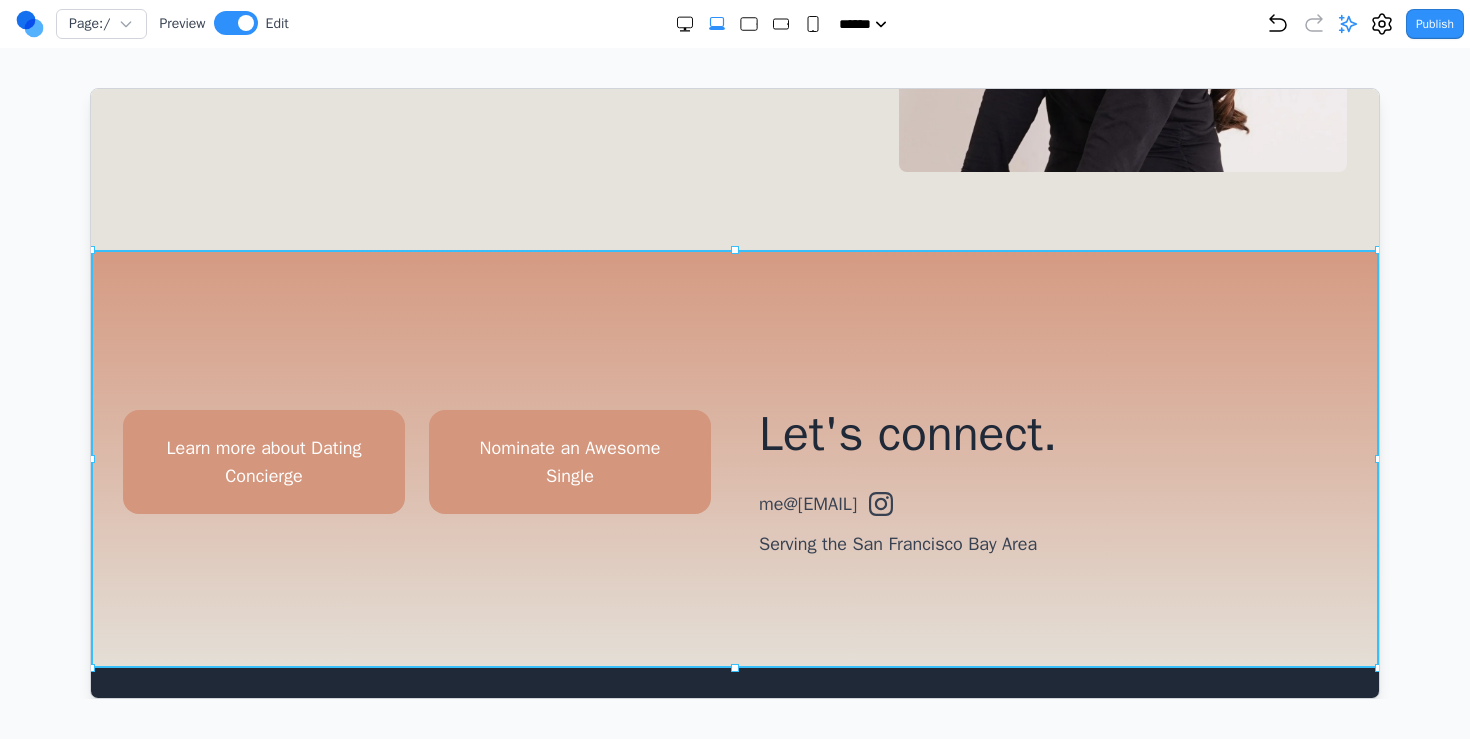 click on "Learn more about Dating Concierge Nominate an Awesome Single Let's connect. me@whitnie.com Serving the San Francisco Bay Area" at bounding box center [734, 458] 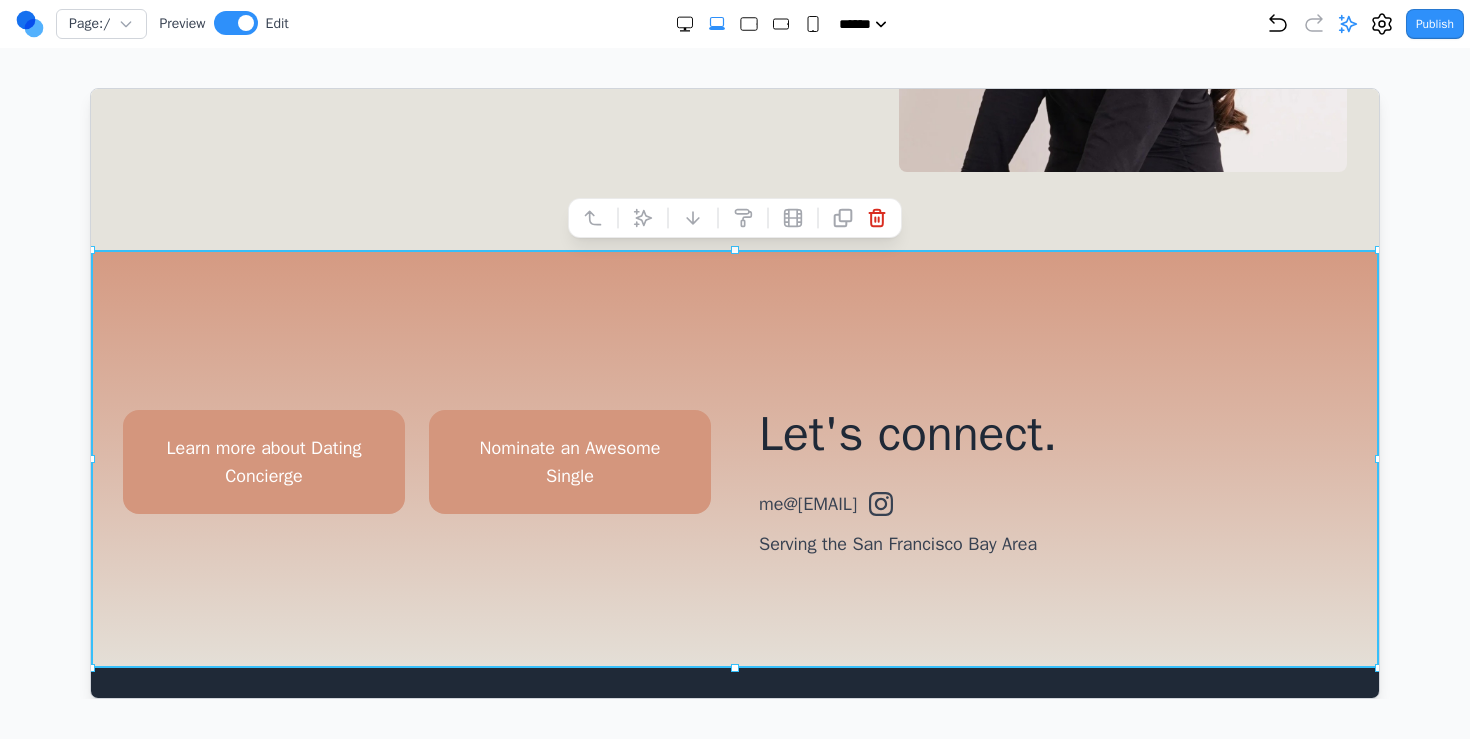 click on "Let's connect. me@whitnie.com Serving the San Francisco Bay Area" at bounding box center (1052, 483) 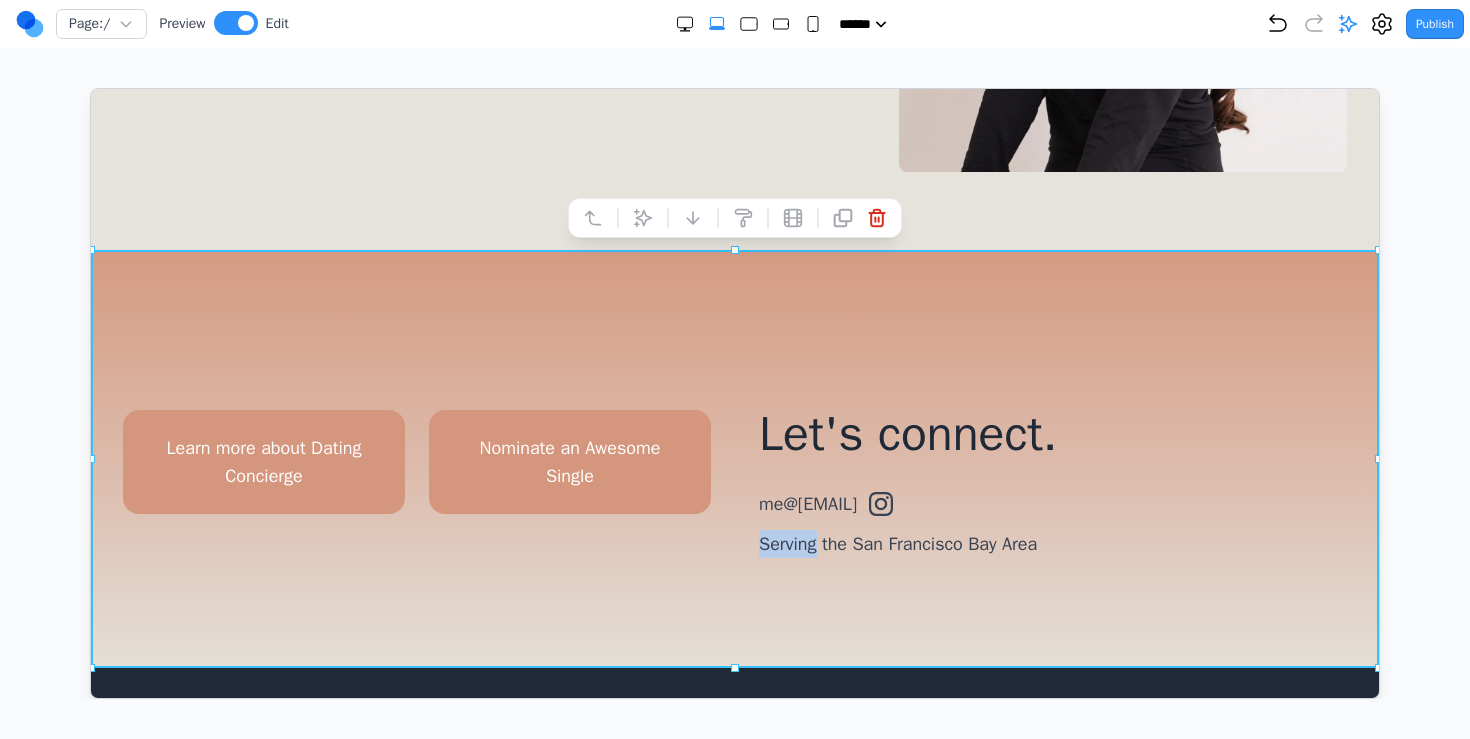 click on "Let's connect. me@whitnie.com Serving the San Francisco Bay Area" at bounding box center (1052, 483) 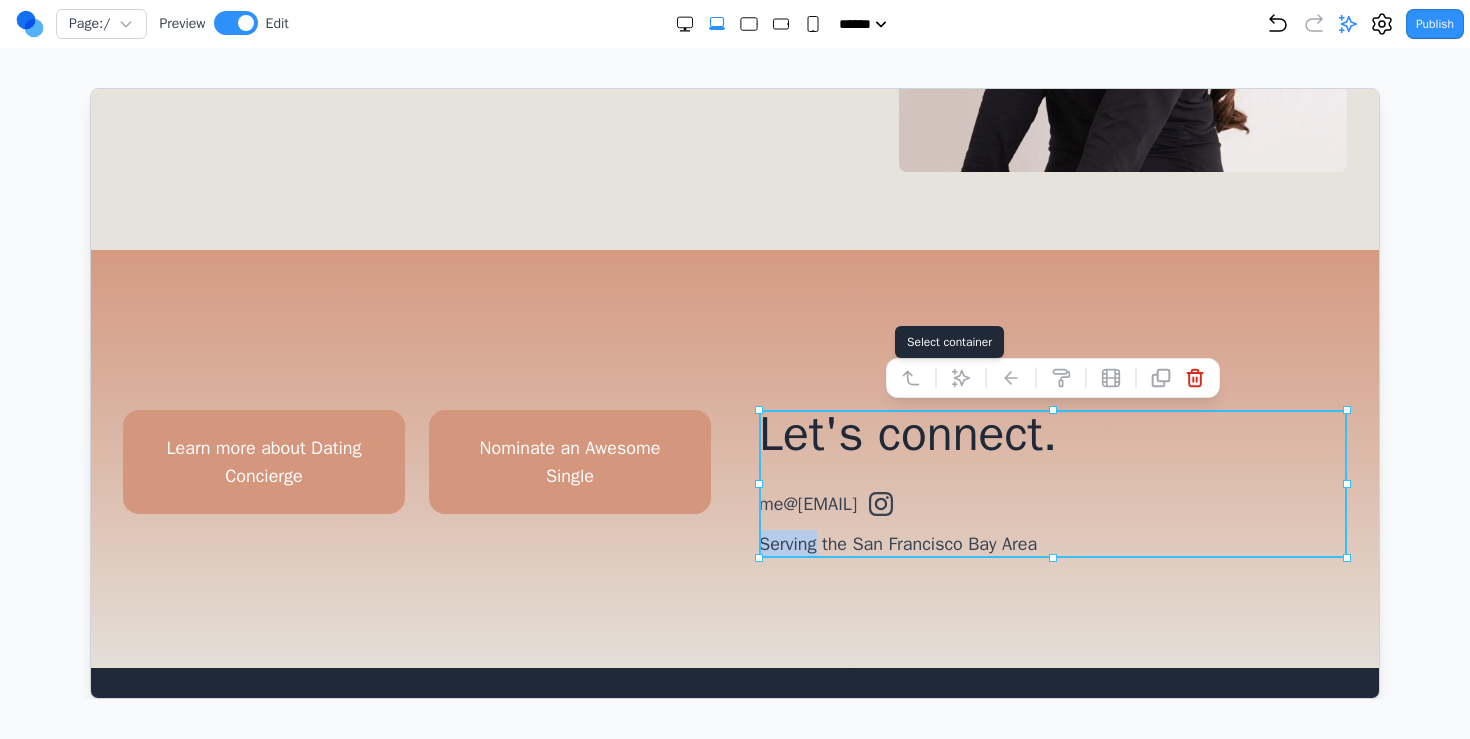 click 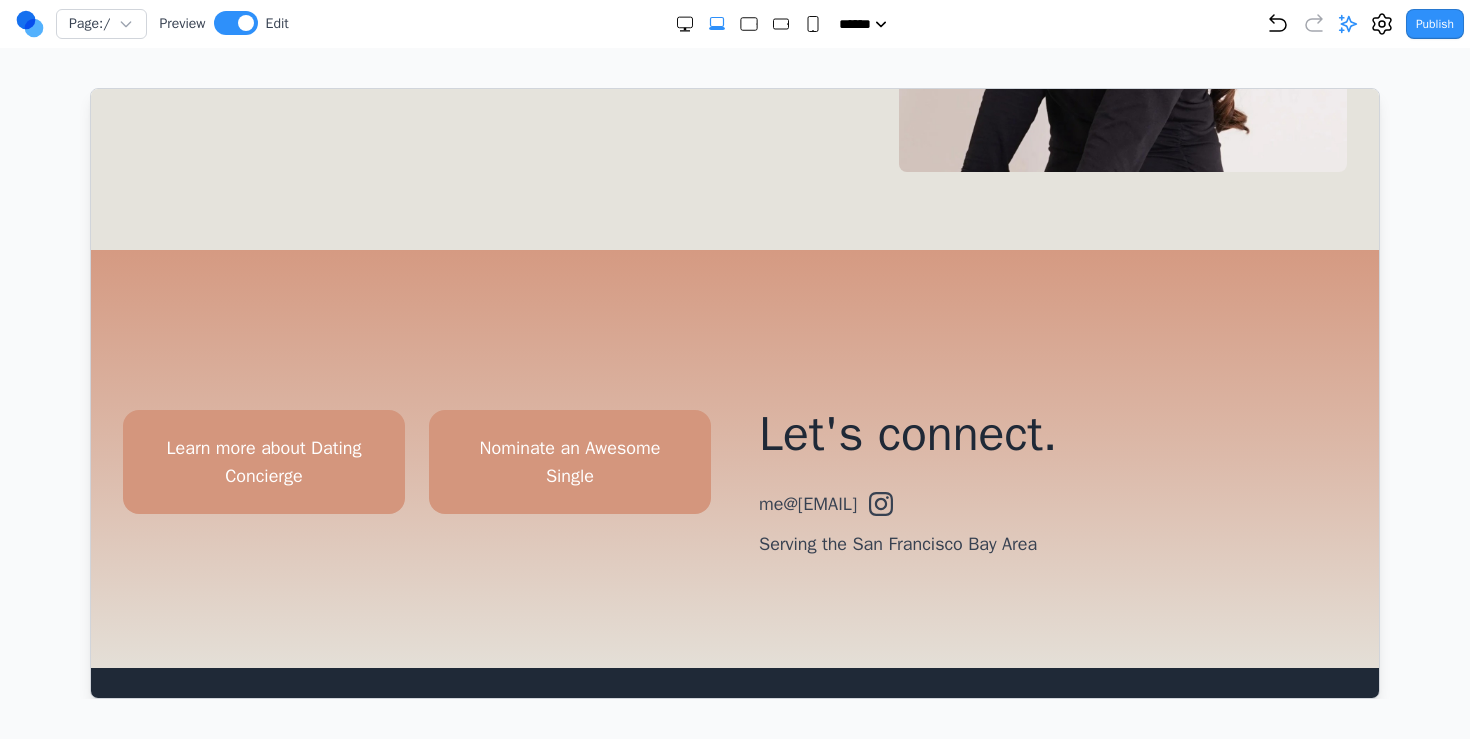 click on "Learn more about Dating Concierge Nominate an Awesome Single Let's connect. me@whitnie.com Serving the San Francisco Bay Area" at bounding box center [734, 458] 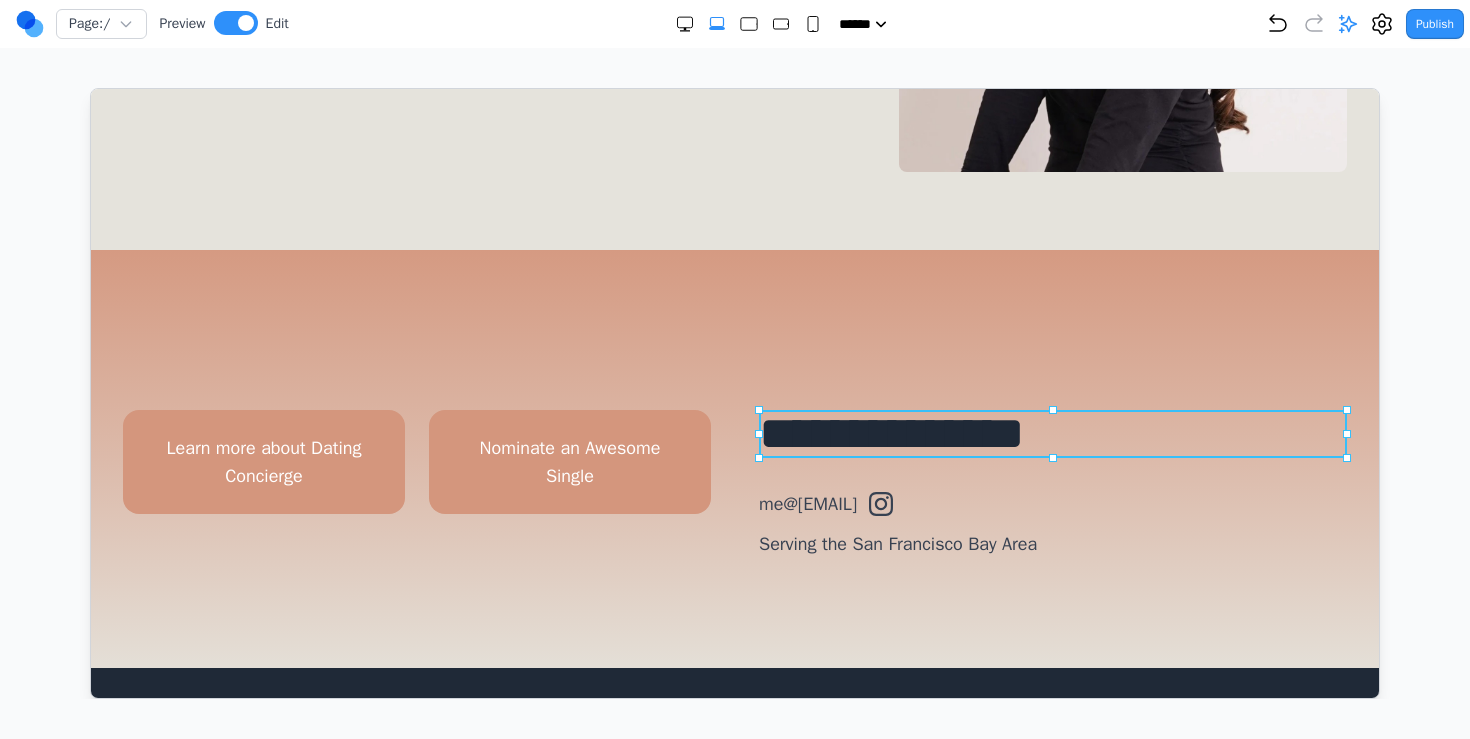 click on "**********" at bounding box center [1052, 433] 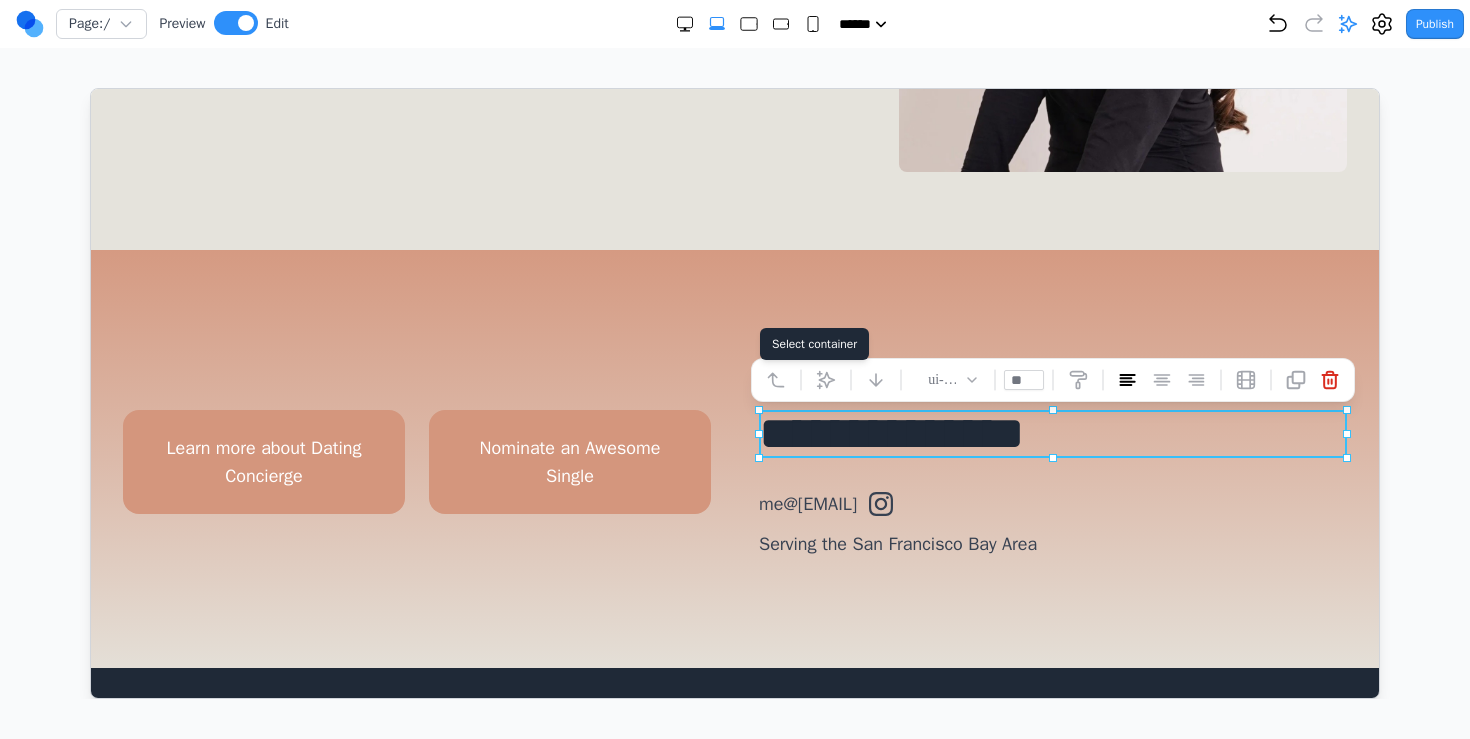 click at bounding box center (775, 379) 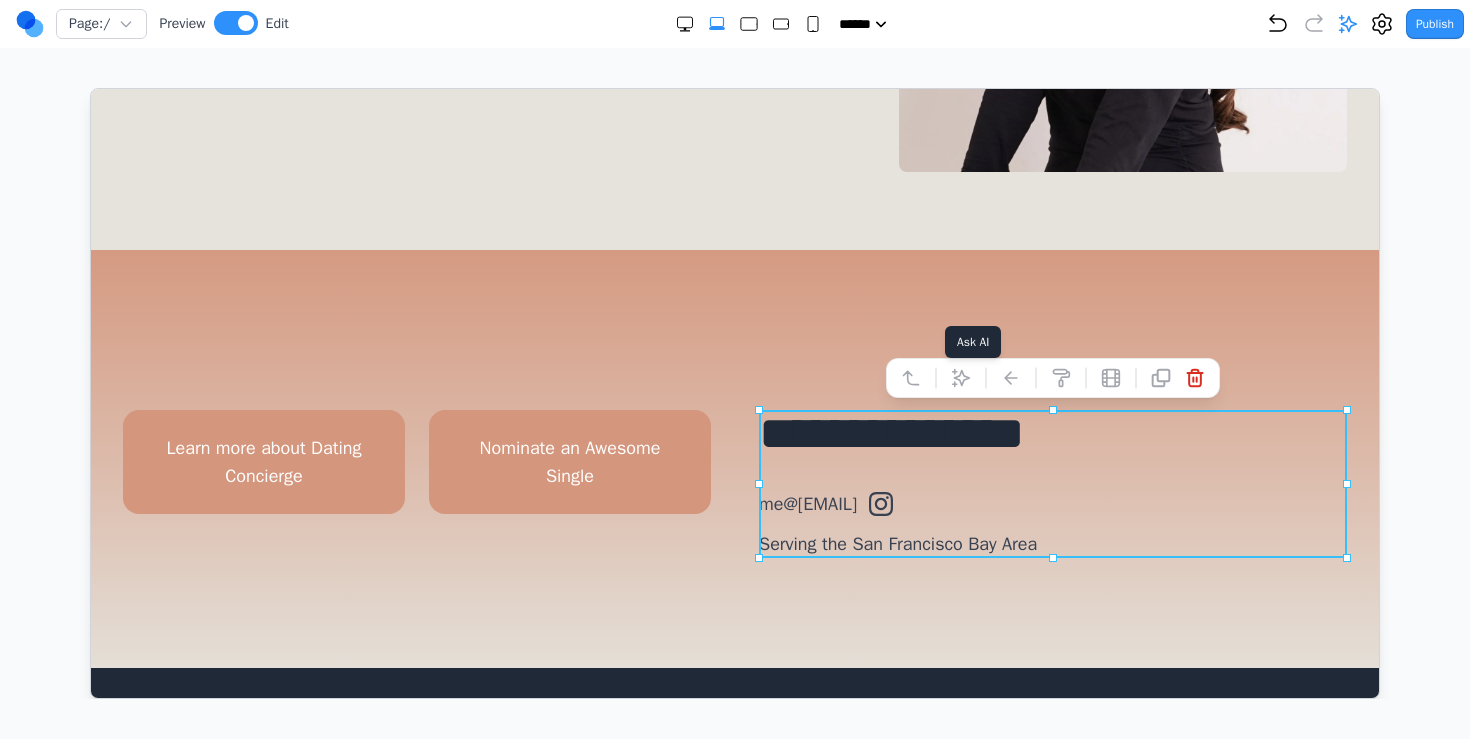 click 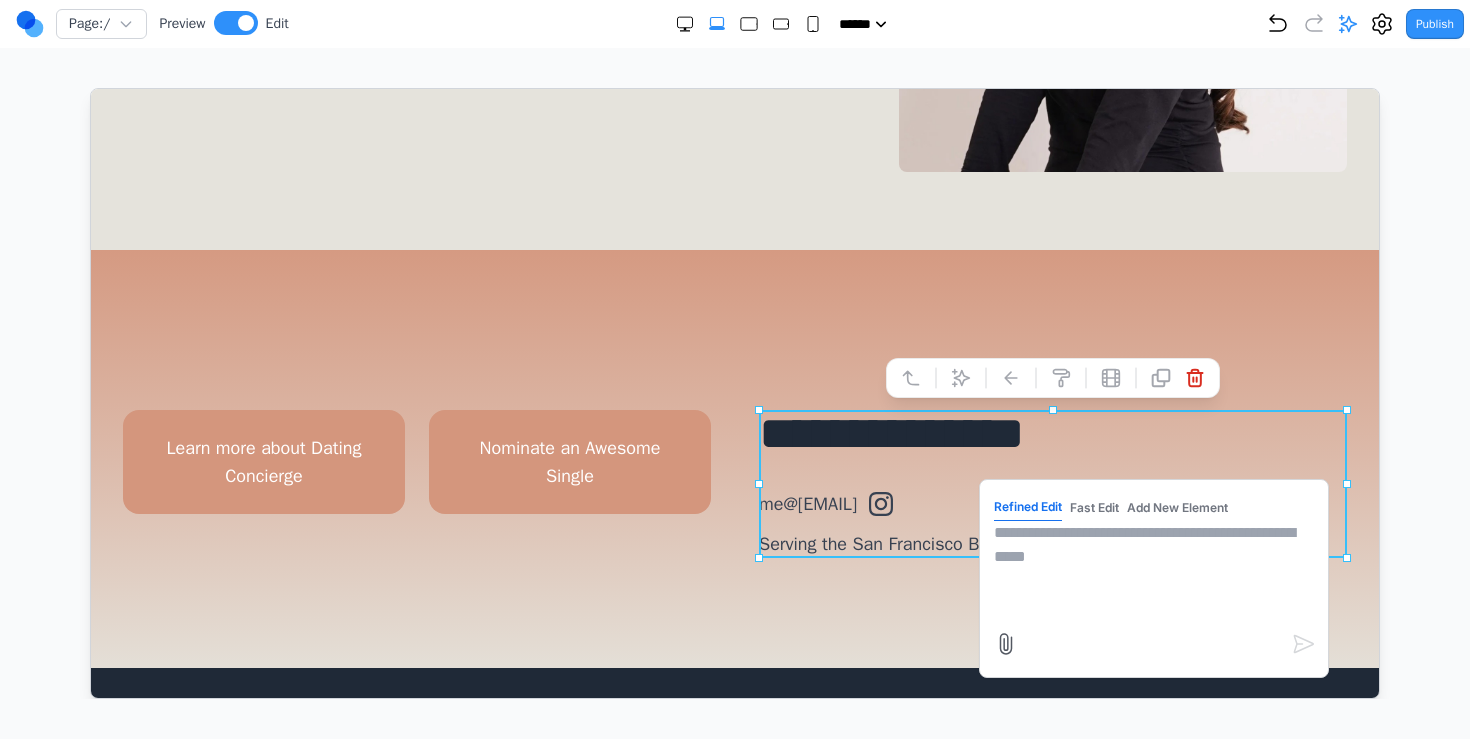 click at bounding box center [1153, 570] 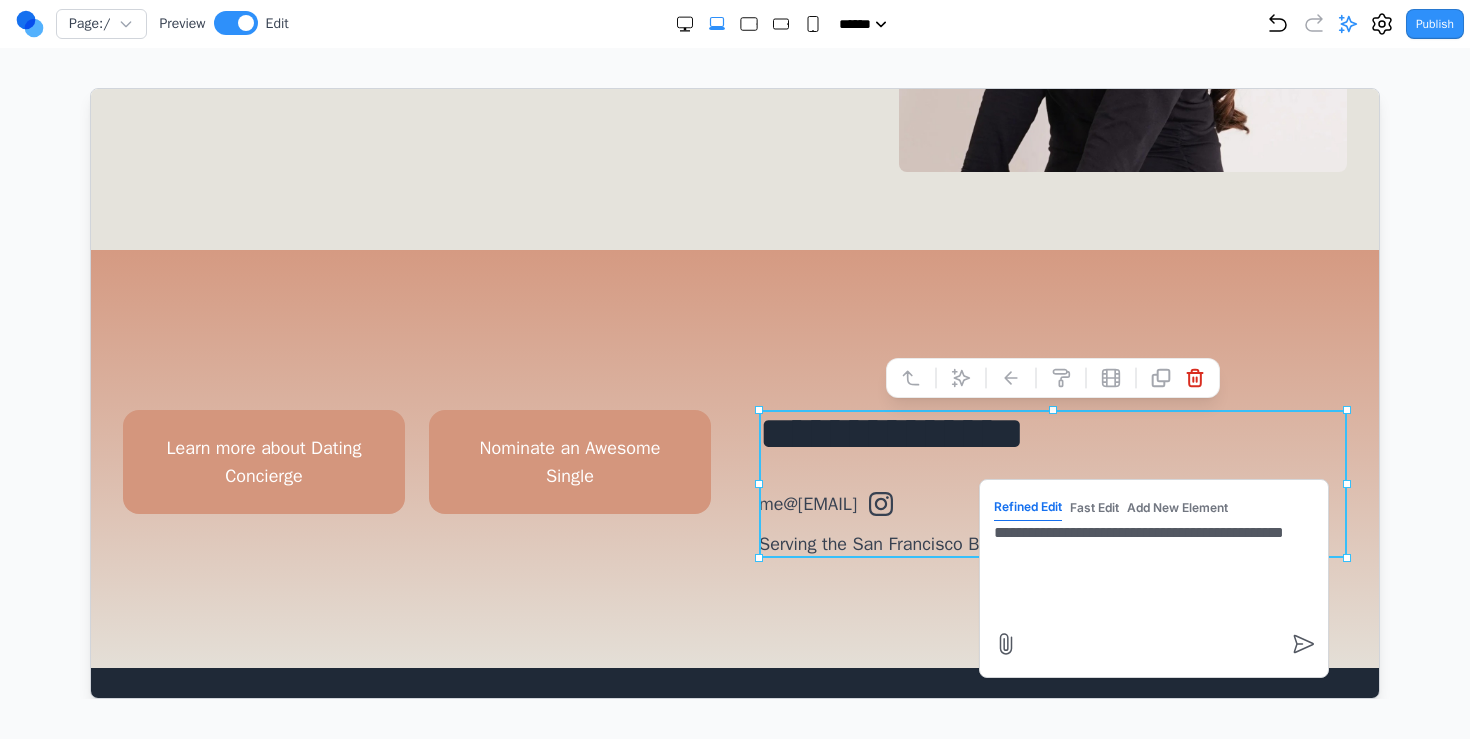 type on "**********" 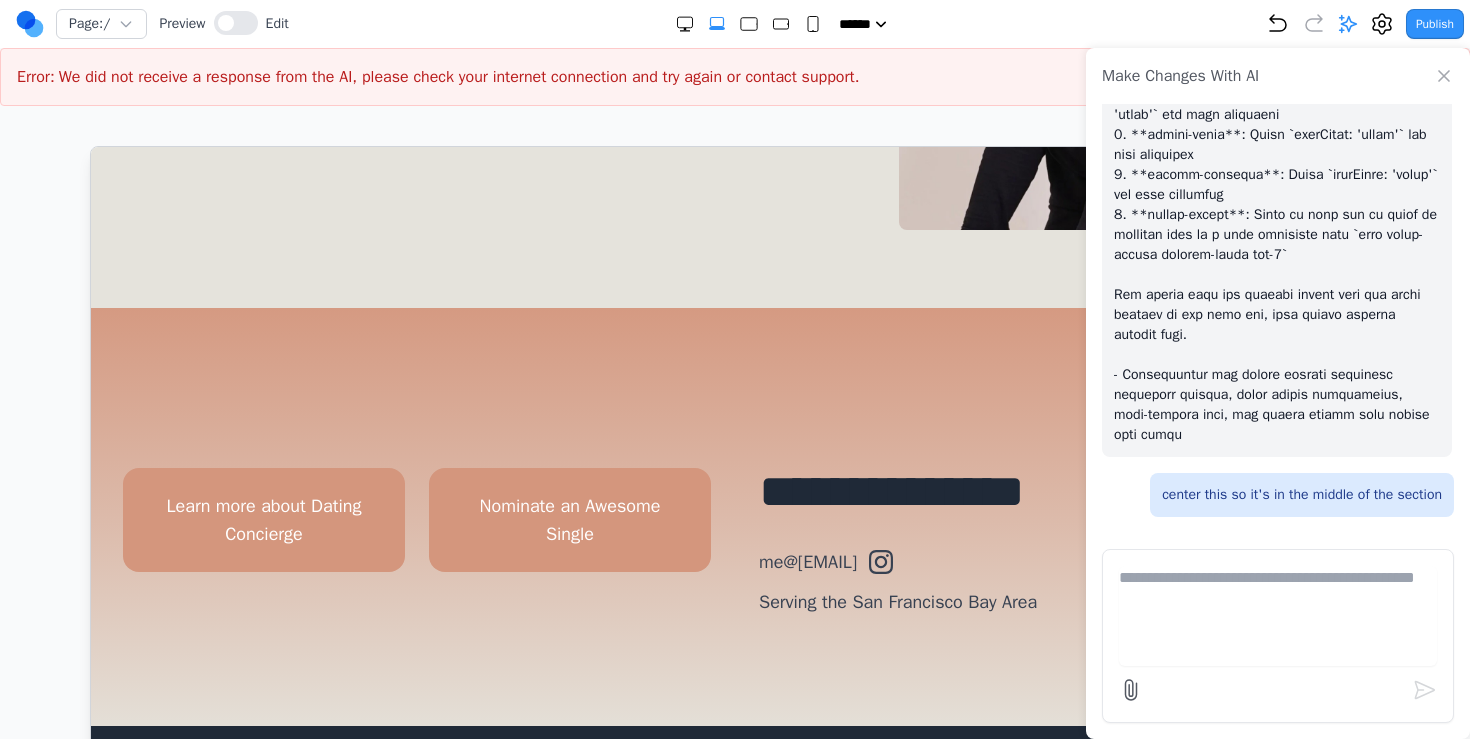 scroll, scrollTop: 3807, scrollLeft: 0, axis: vertical 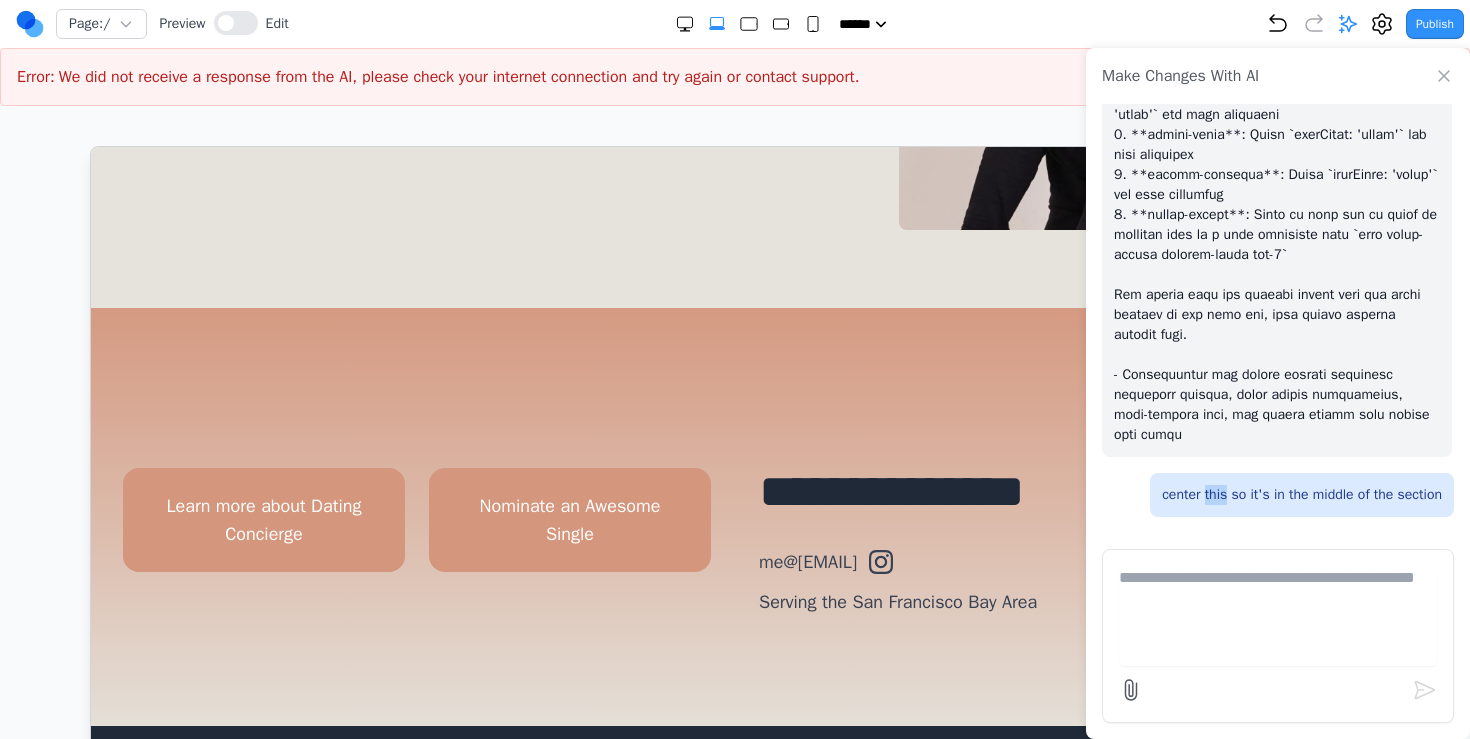 click on "center this so it's in the middle of the section" at bounding box center [1302, 495] 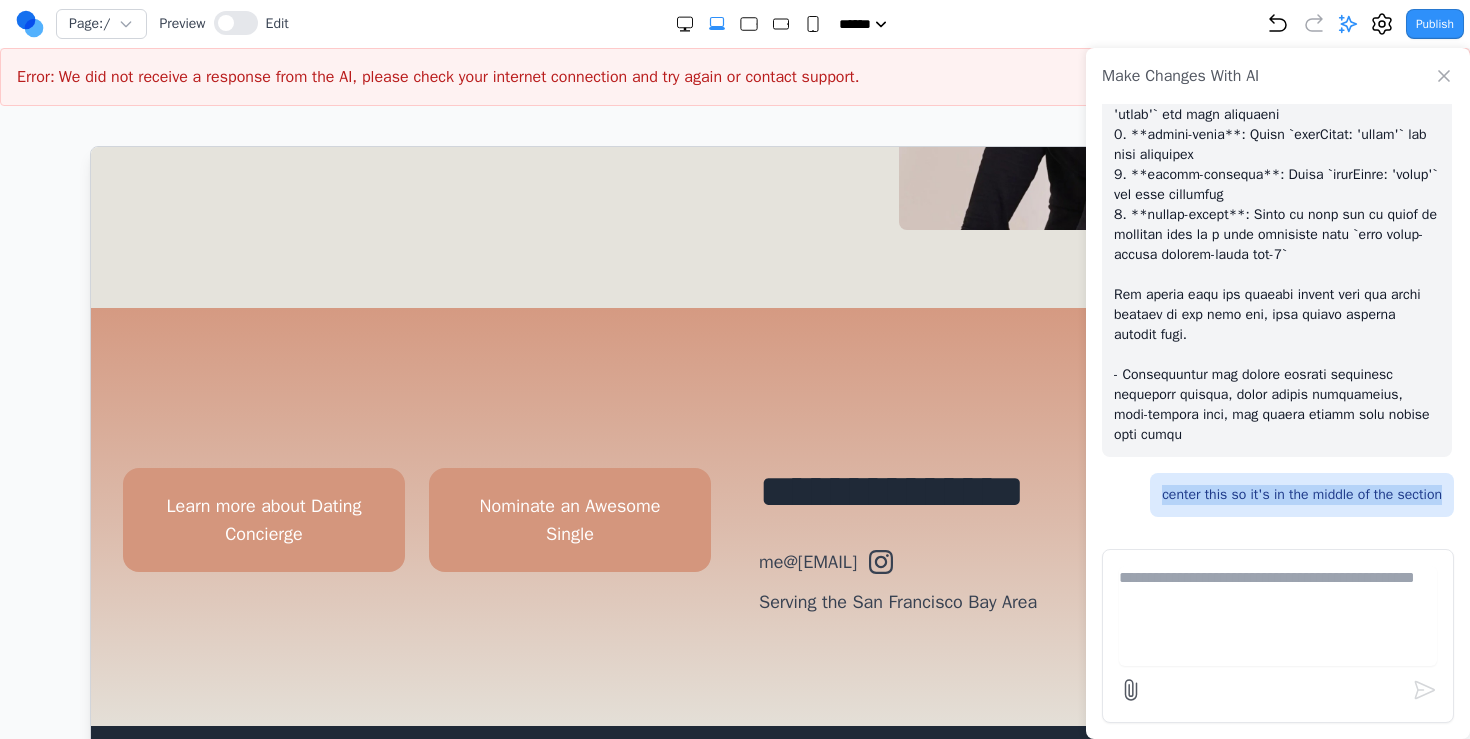 click on "center this so it's in the middle of the section" at bounding box center (1302, 495) 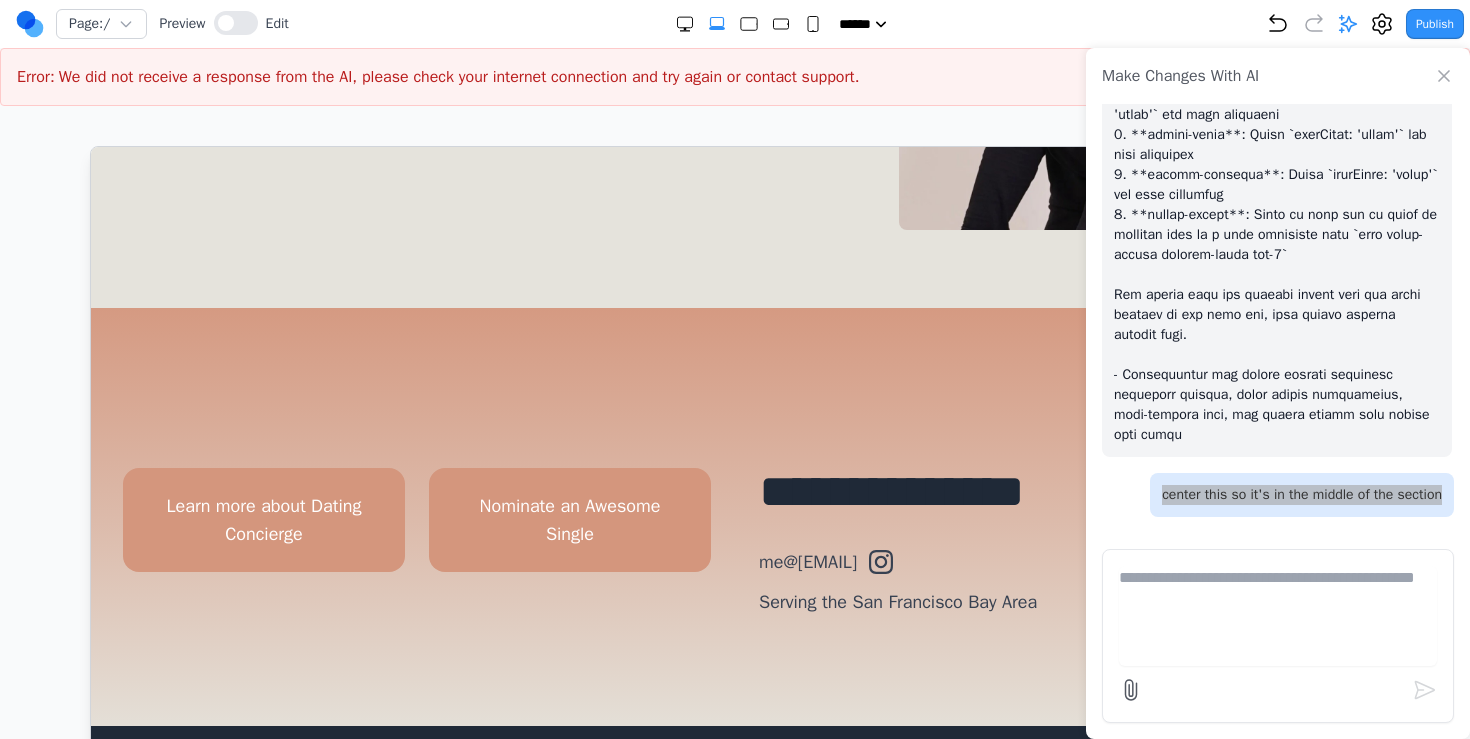 click on "me@[EMAIL]" at bounding box center (807, 561) 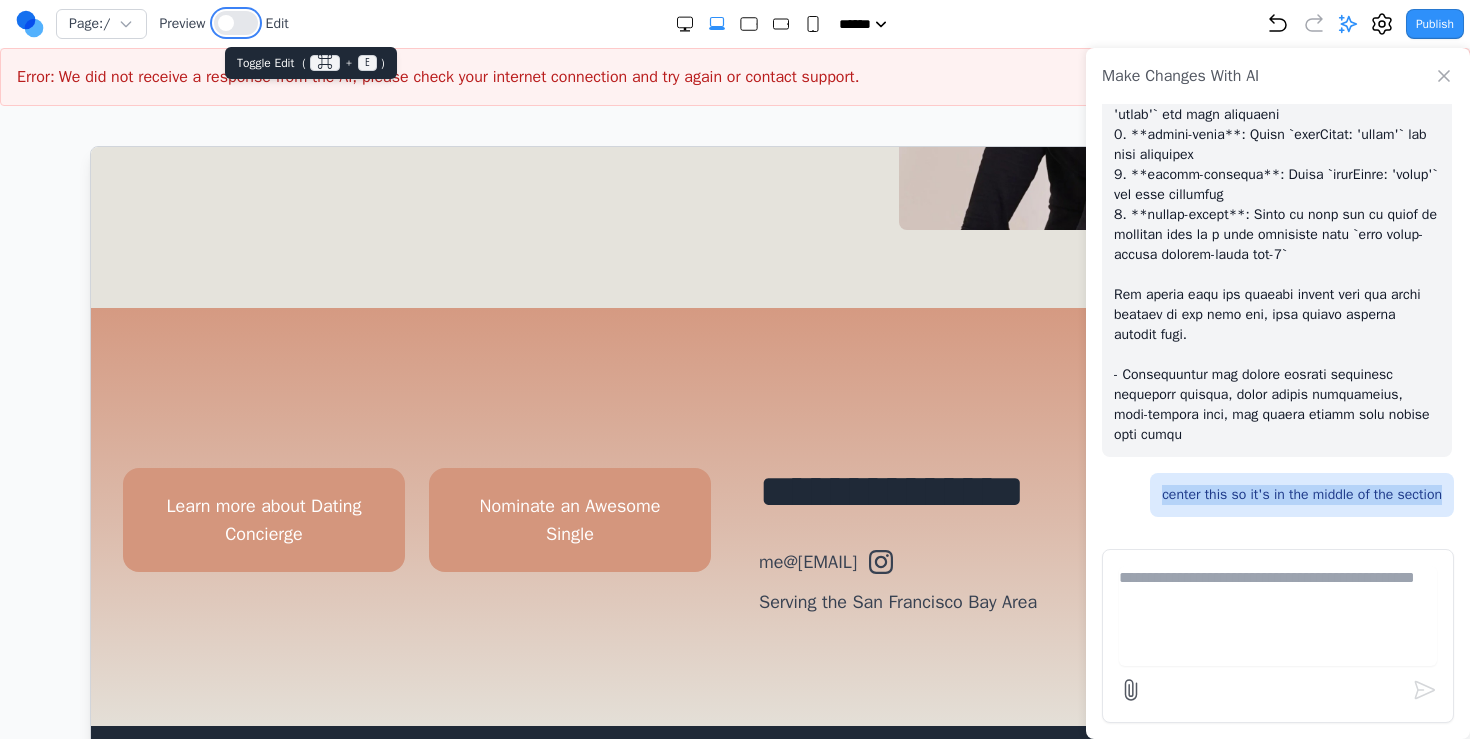click at bounding box center [236, 23] 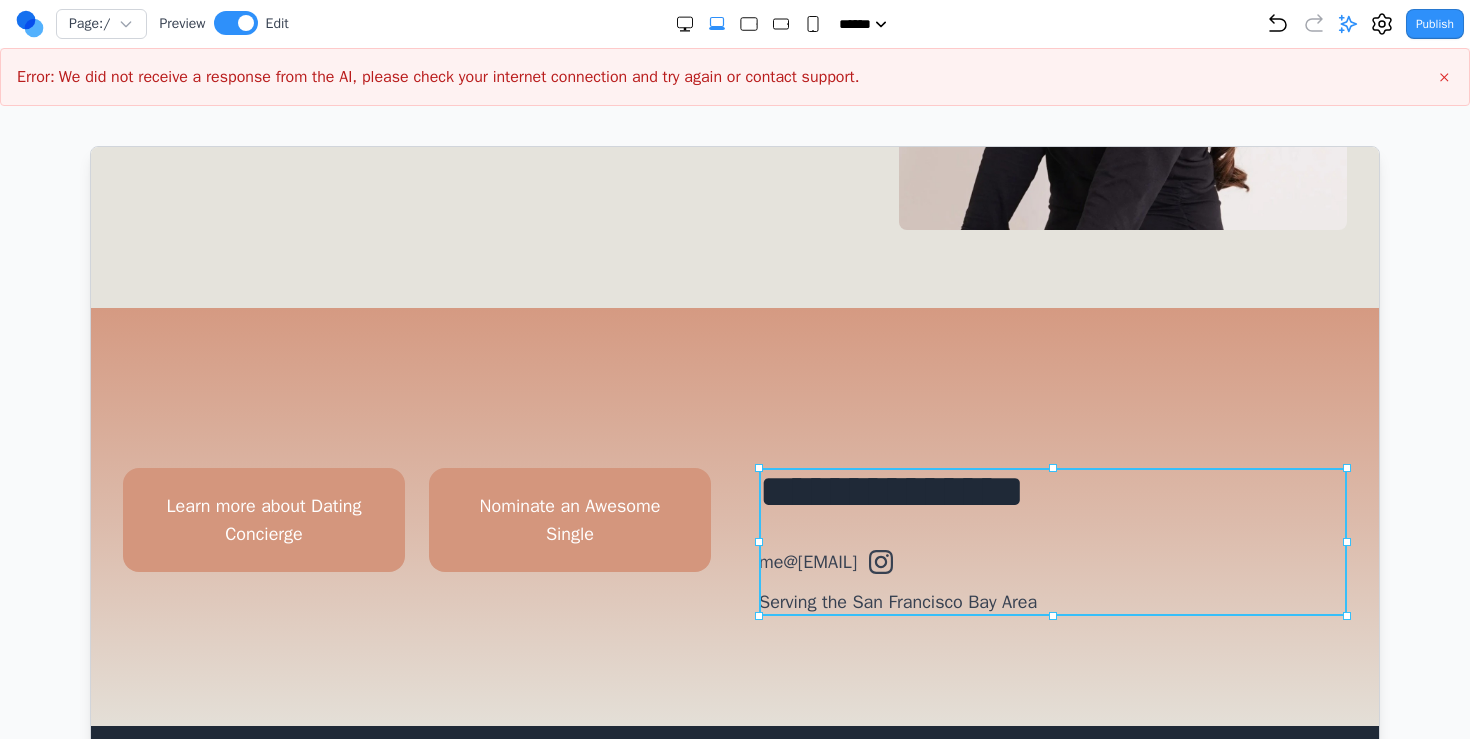 click on "**********" at bounding box center (1052, 541) 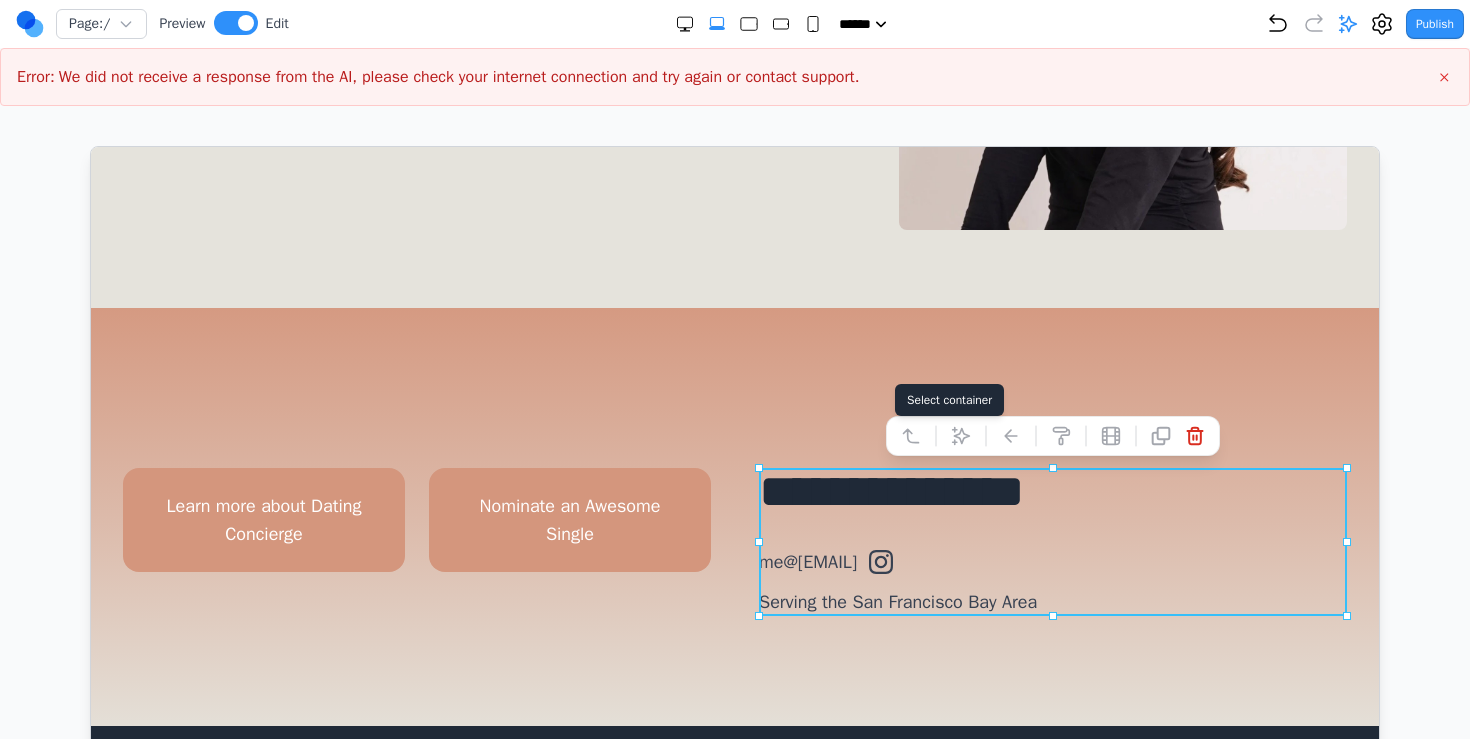 click 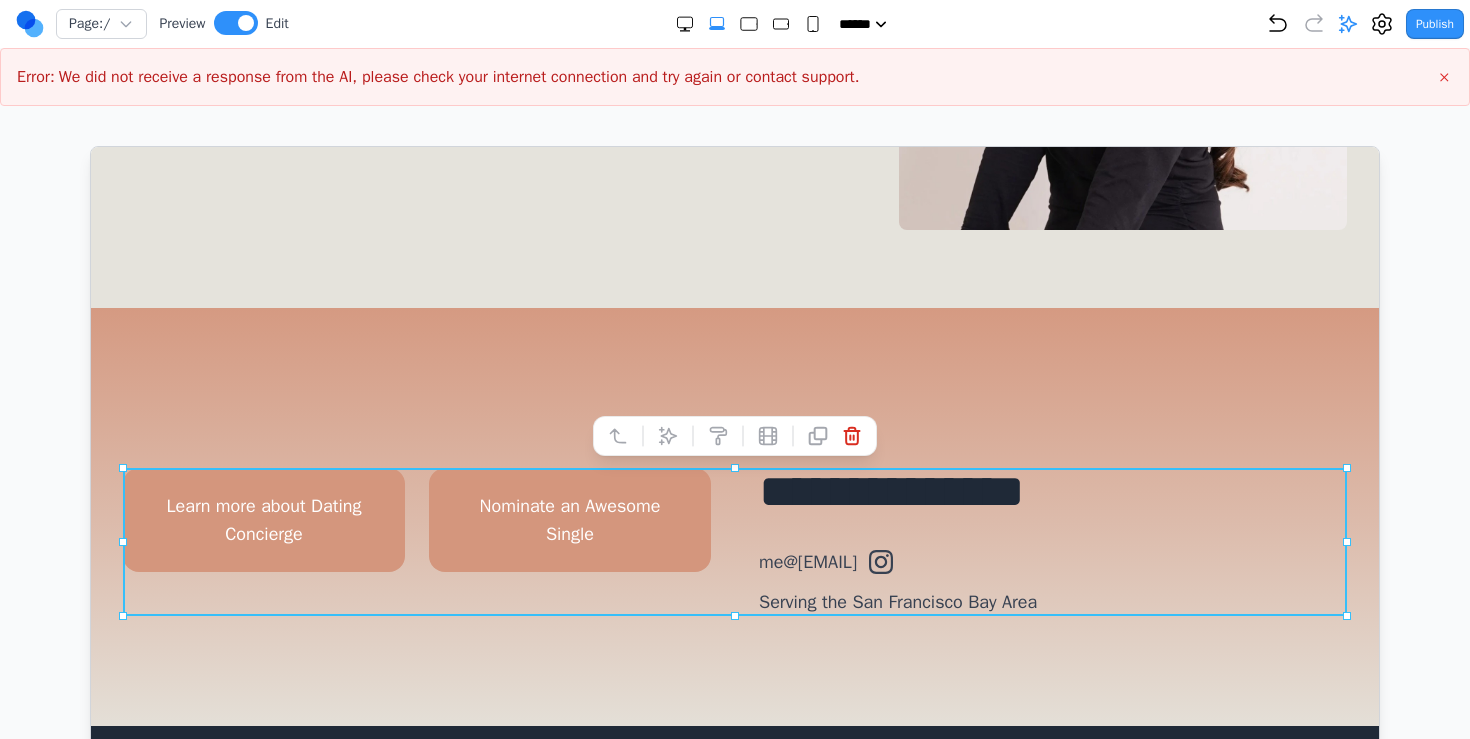 click on "**********" at bounding box center [734, 516] 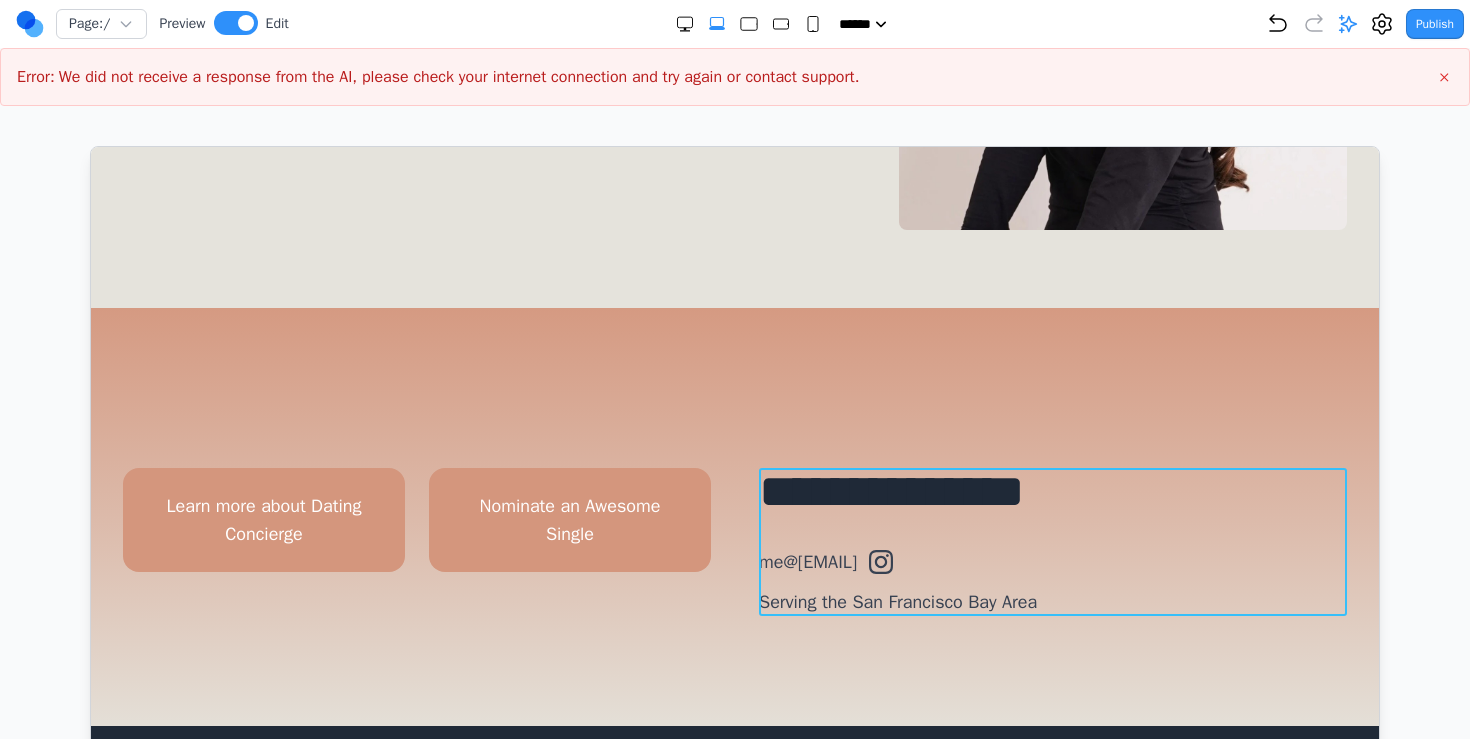 click on "**********" at bounding box center [1052, 541] 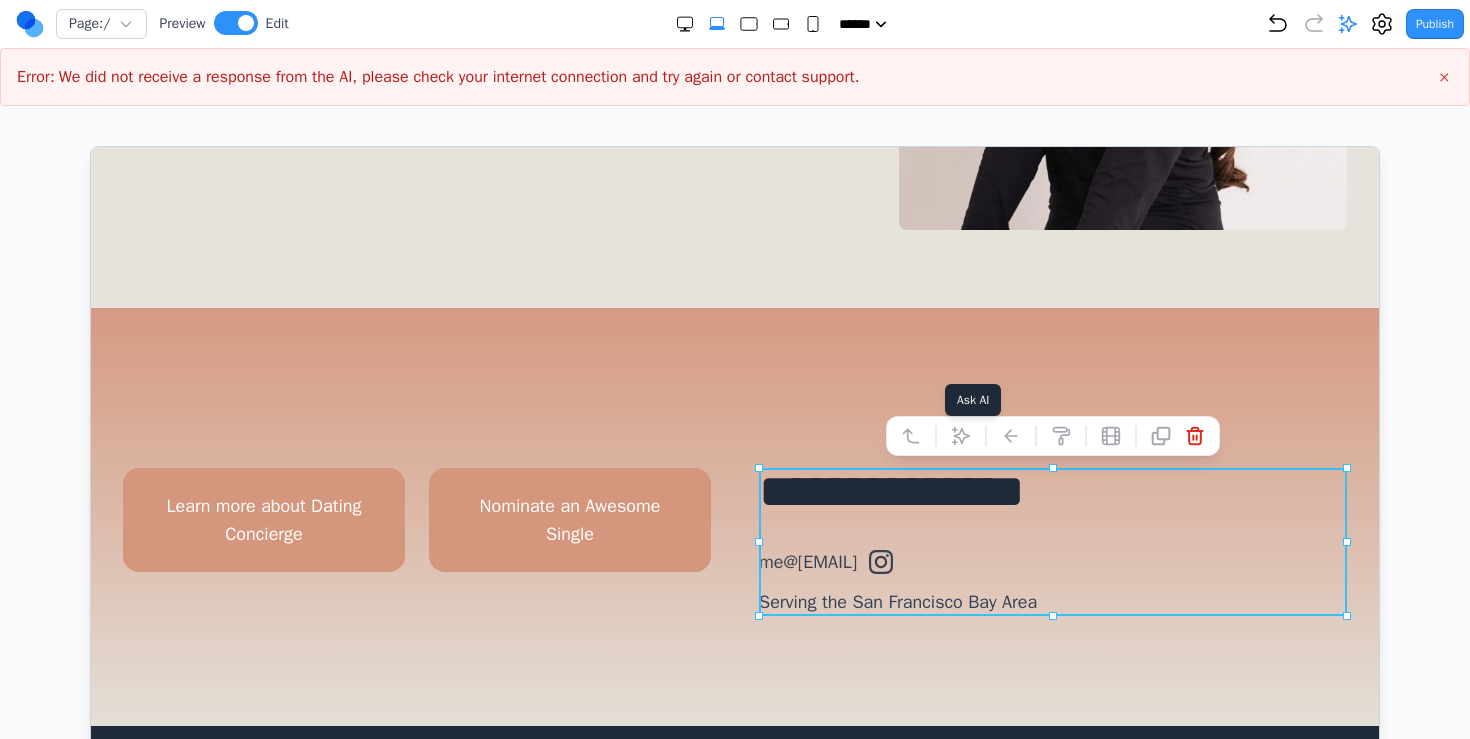 click 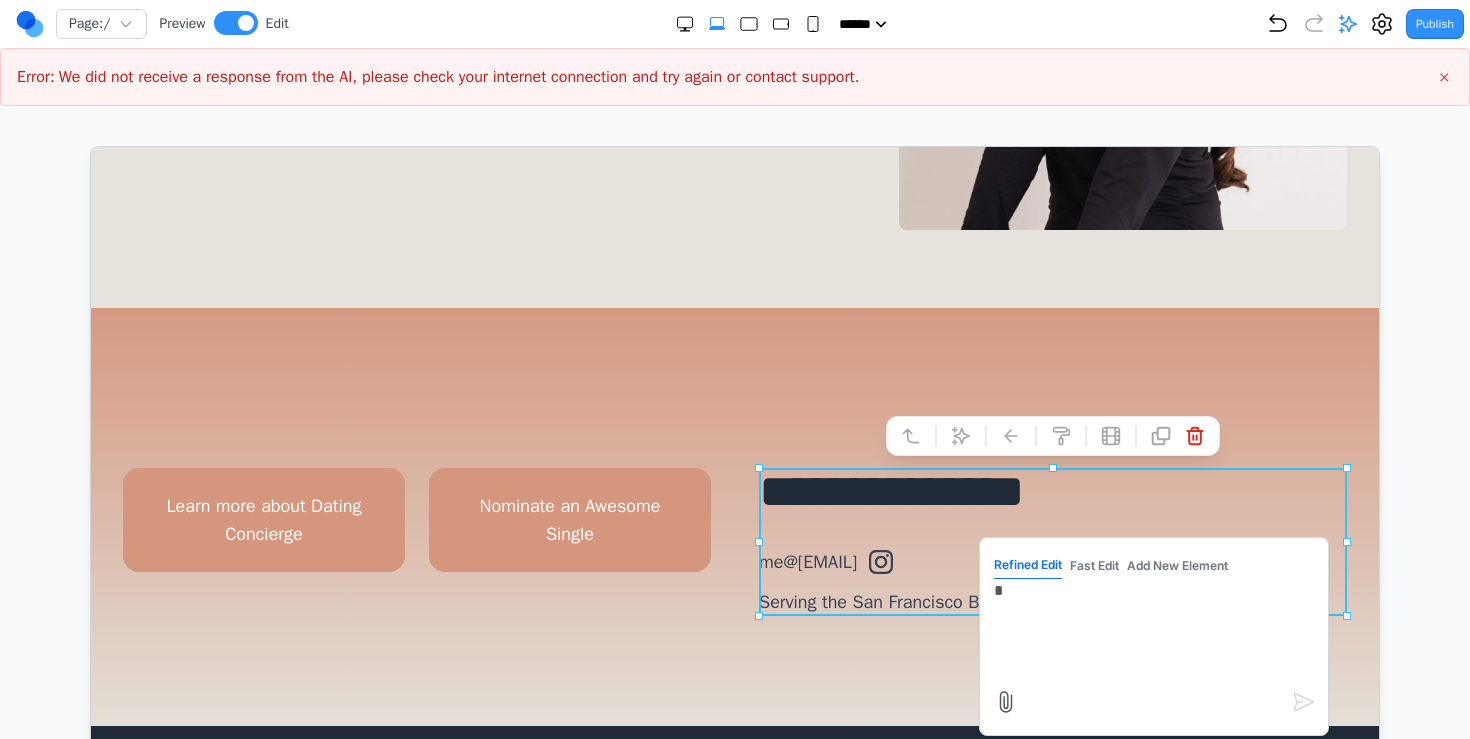click on "*" at bounding box center (1153, 628) 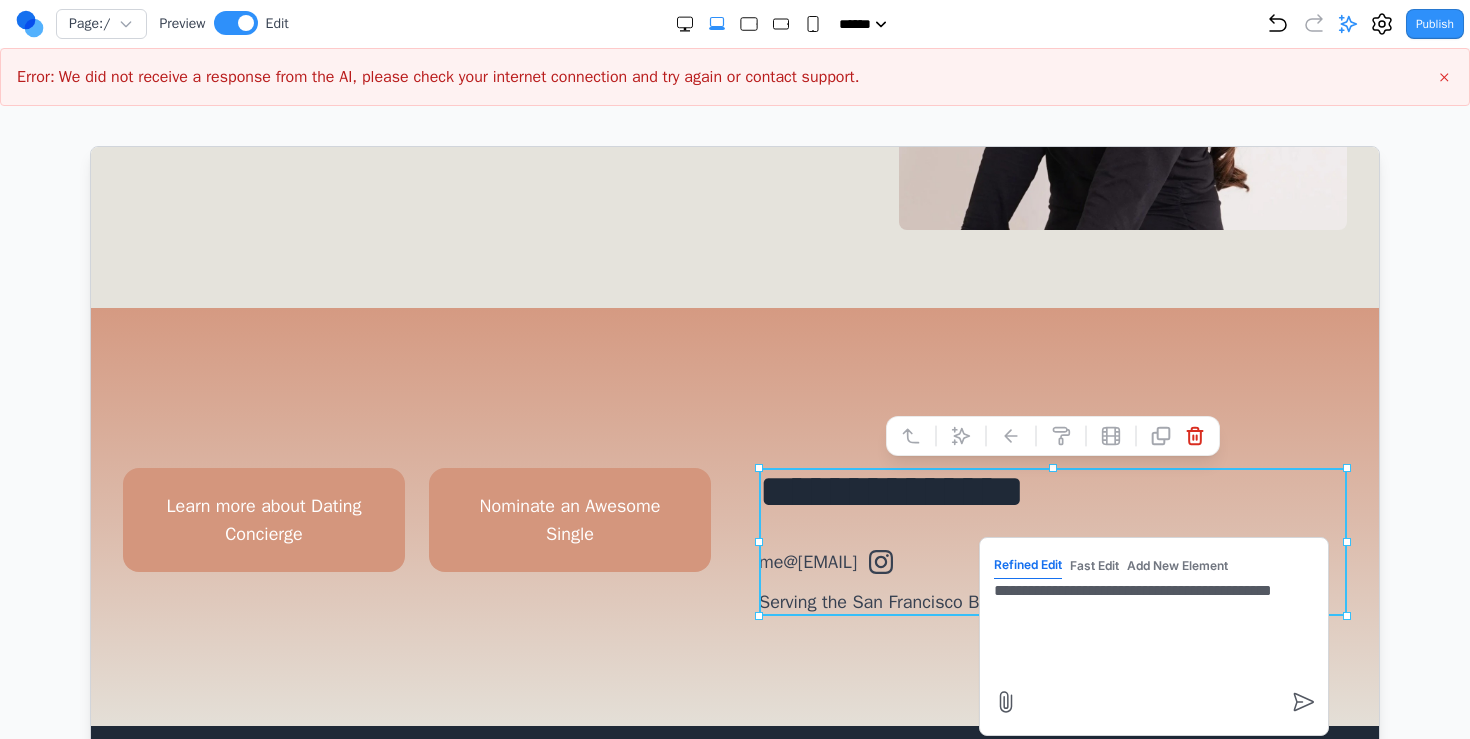 type on "**********" 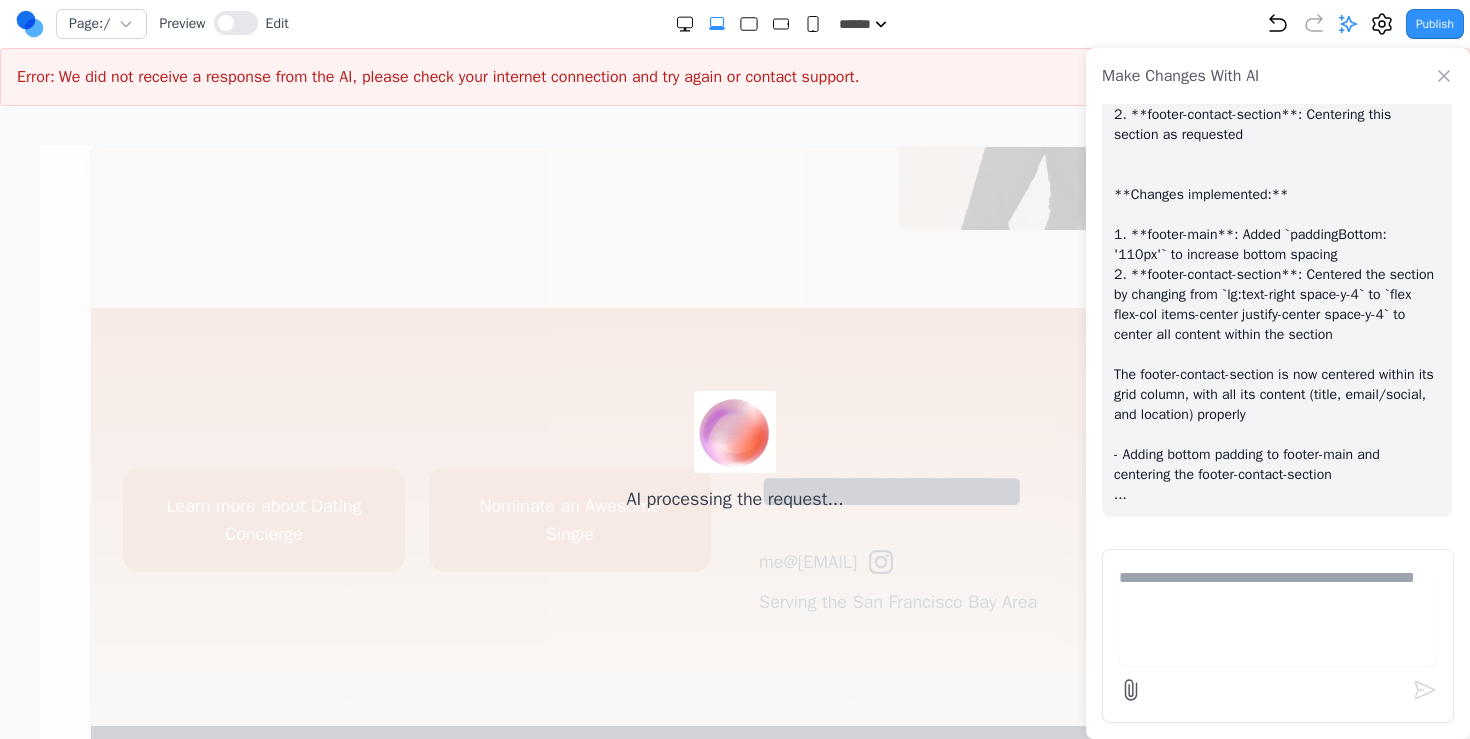 scroll, scrollTop: 4487, scrollLeft: 0, axis: vertical 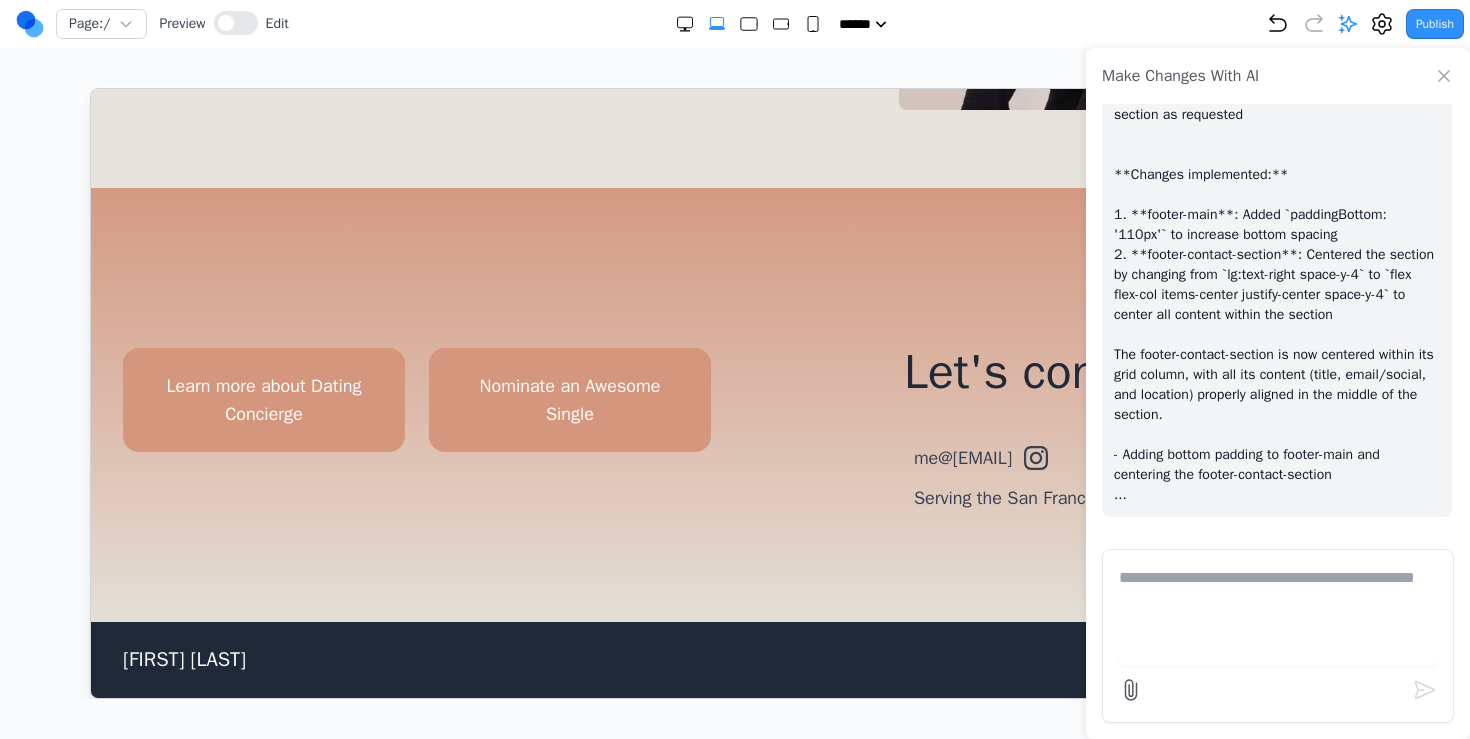 click on "Make Changes With AI" at bounding box center (1278, 76) 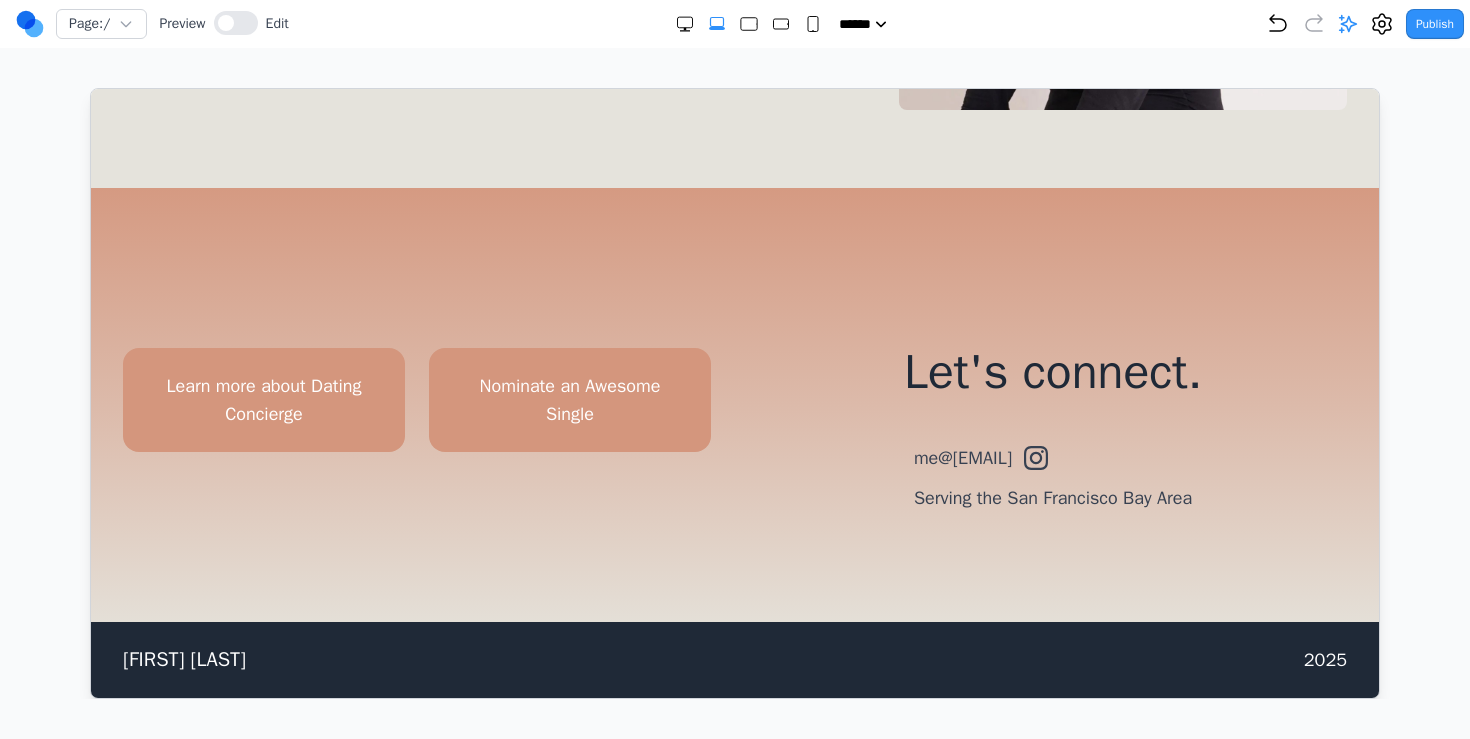 click on "Serving the San Francisco Bay Area" at bounding box center [1052, 497] 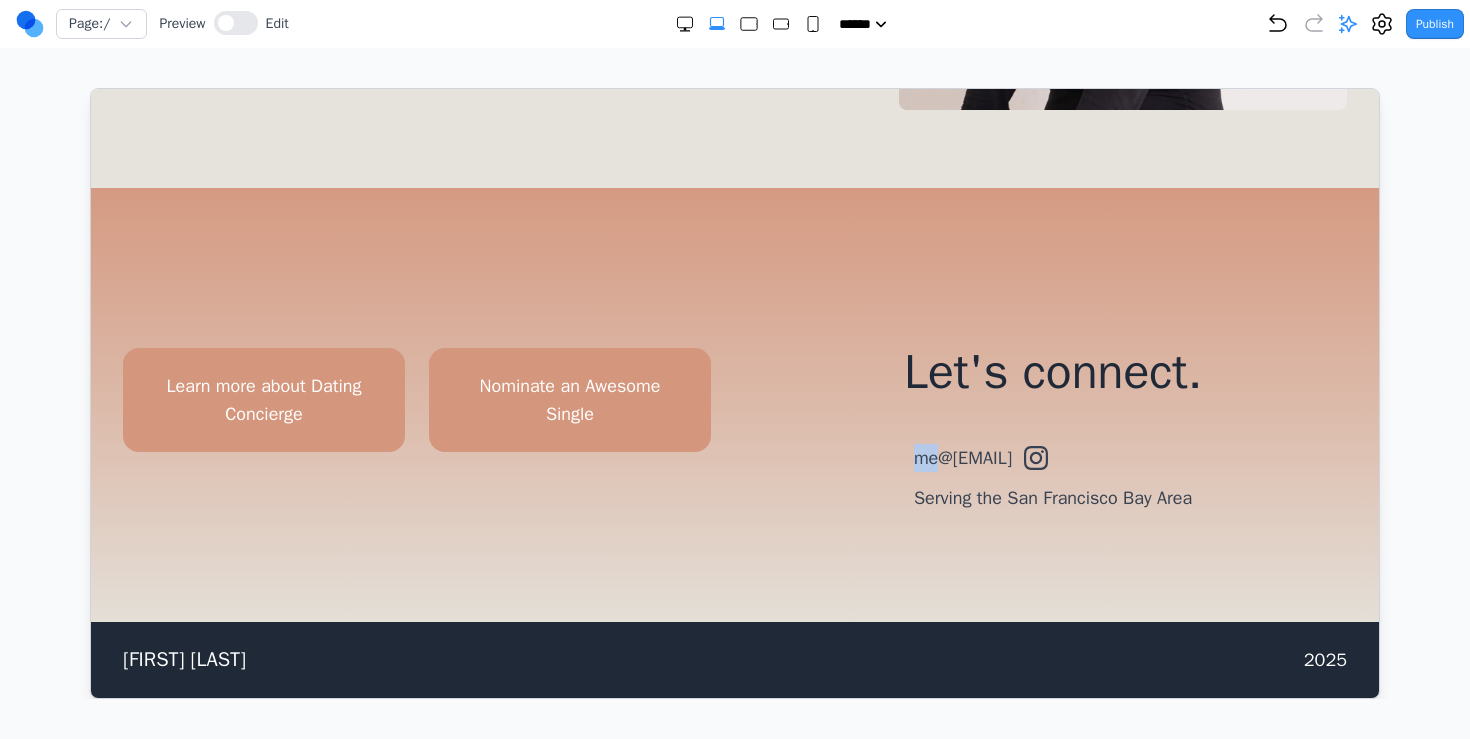 click on "Let's connect. me@whitnie.com Serving the San Francisco Bay Area" at bounding box center [1052, 429] 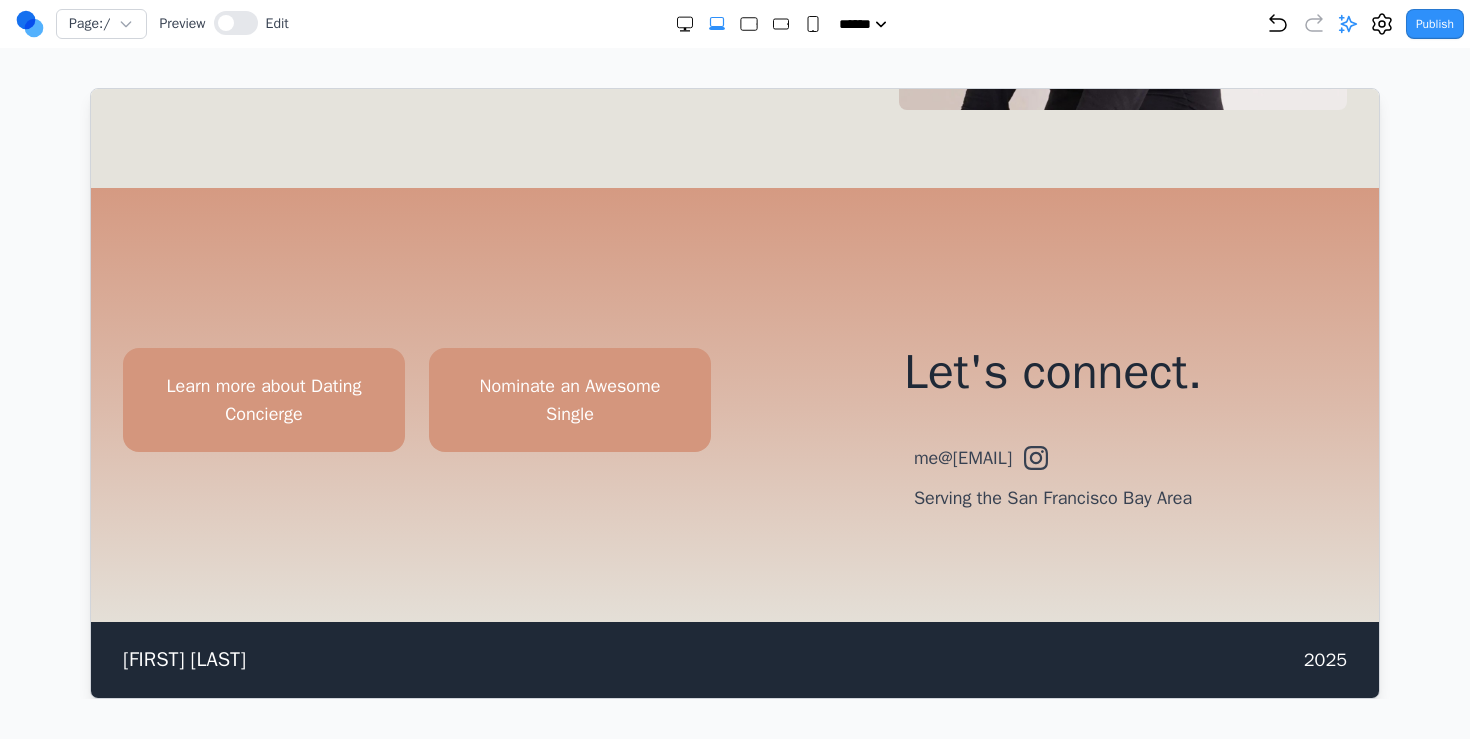 click on "Let's connect. me@whitnie.com Serving the San Francisco Bay Area" at bounding box center [1052, 429] 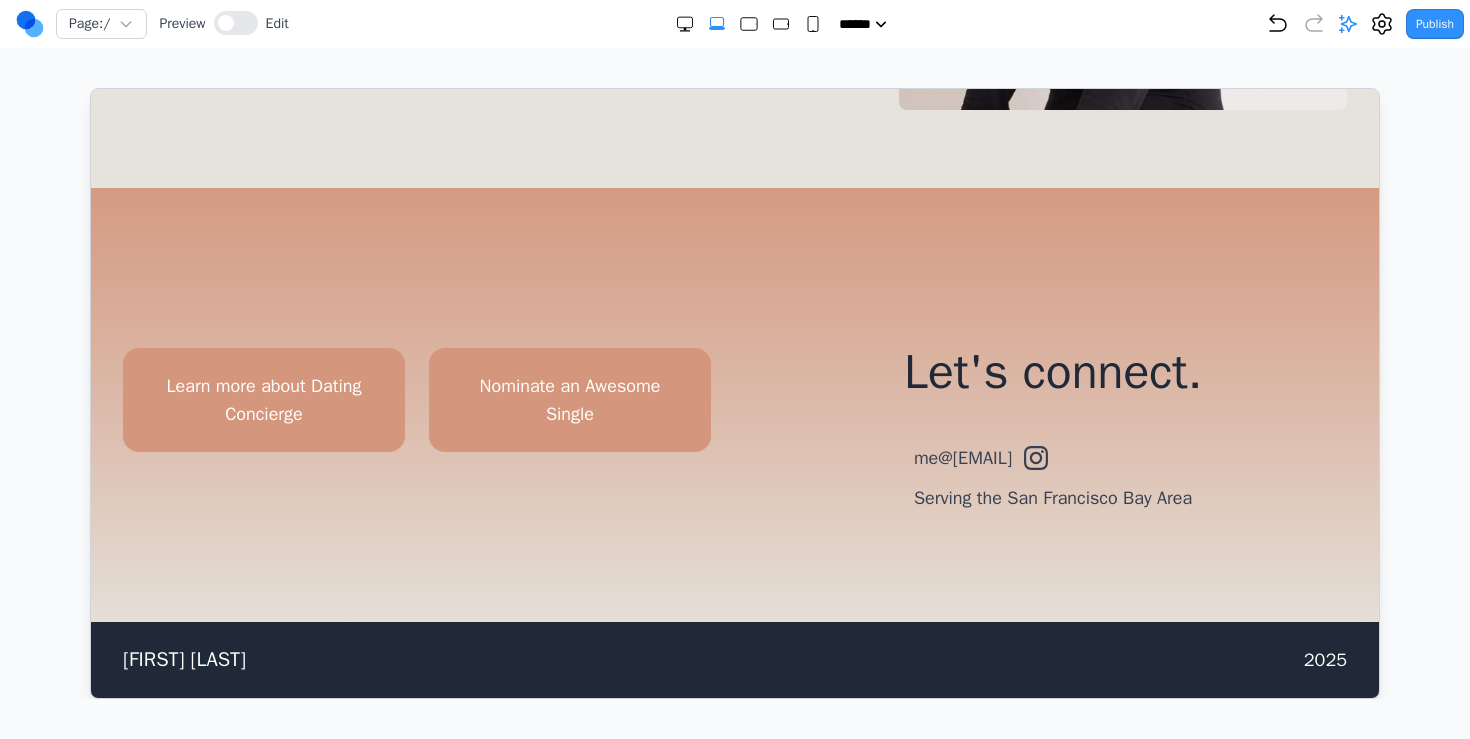 click on "Let's connect." at bounding box center (1052, 371) 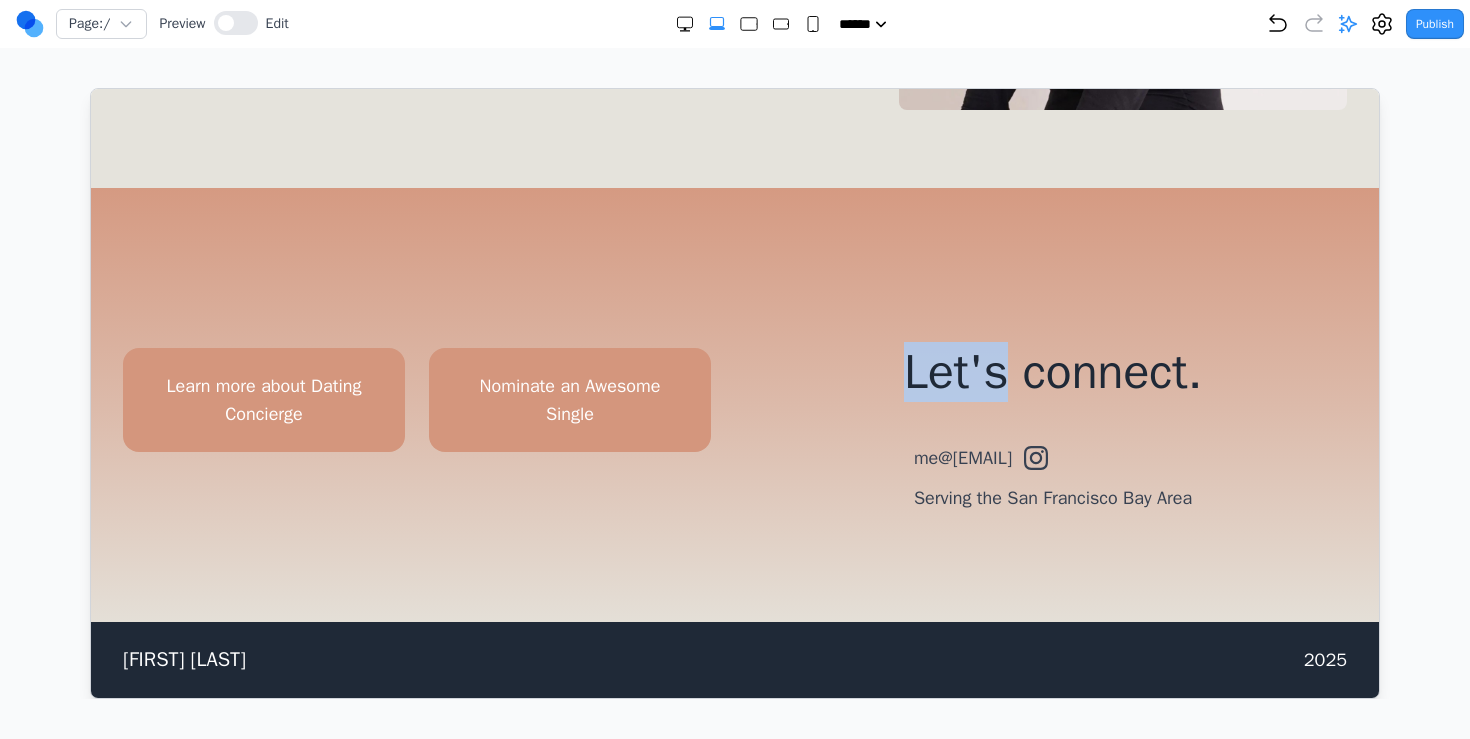 click on "Let's connect." at bounding box center (1052, 371) 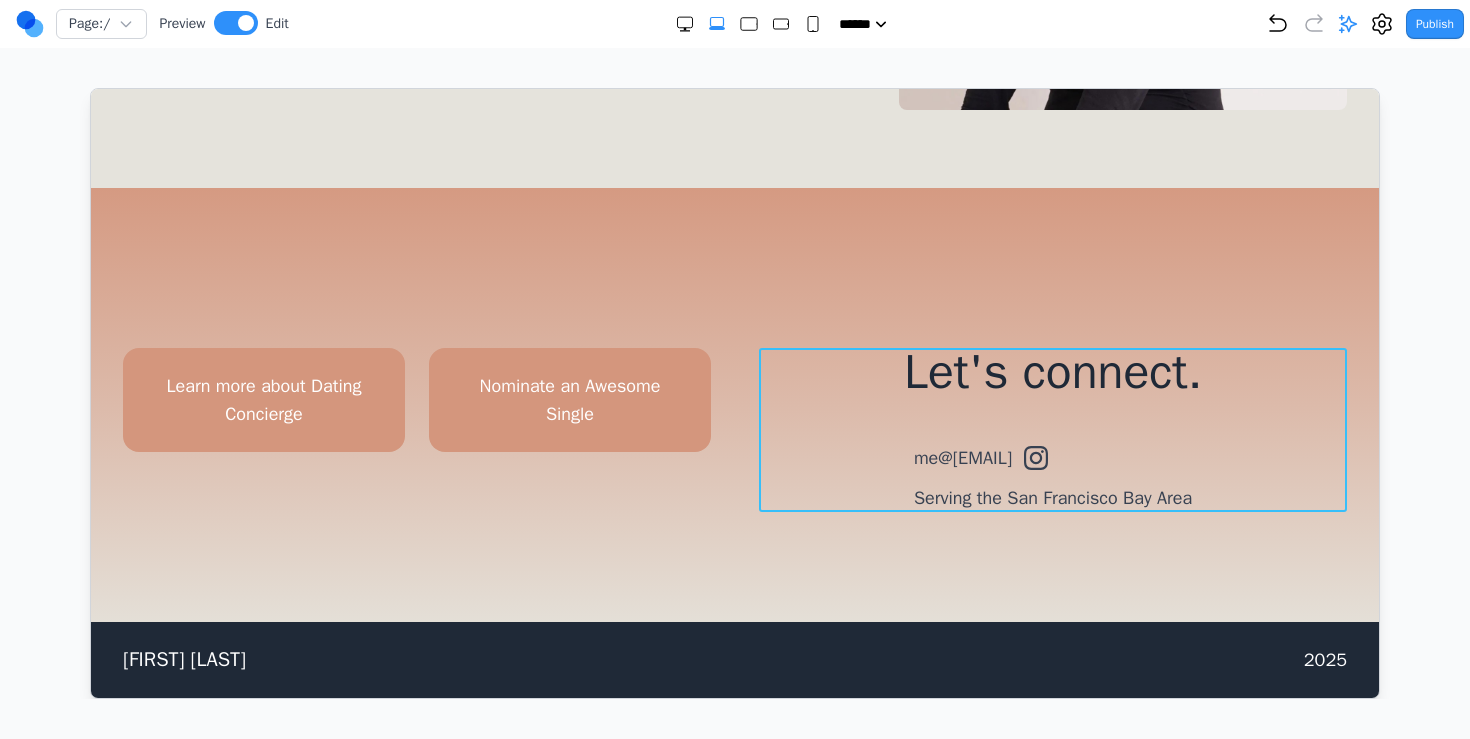 click on "Let's connect. me@whitnie.com Serving the San Francisco Bay Area" at bounding box center [1052, 429] 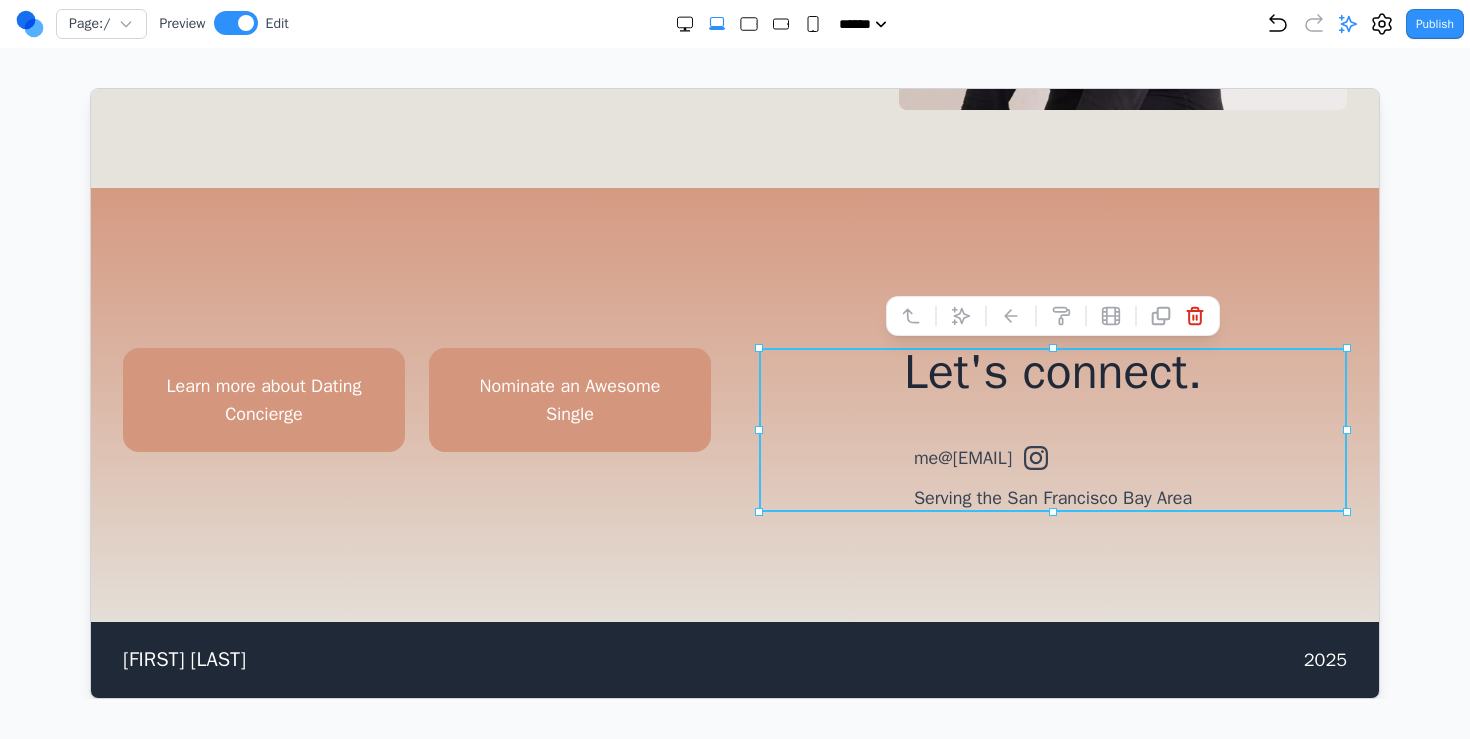 click on "Let's connect. me@whitnie.com Serving the San Francisco Bay Area" at bounding box center (1052, 429) 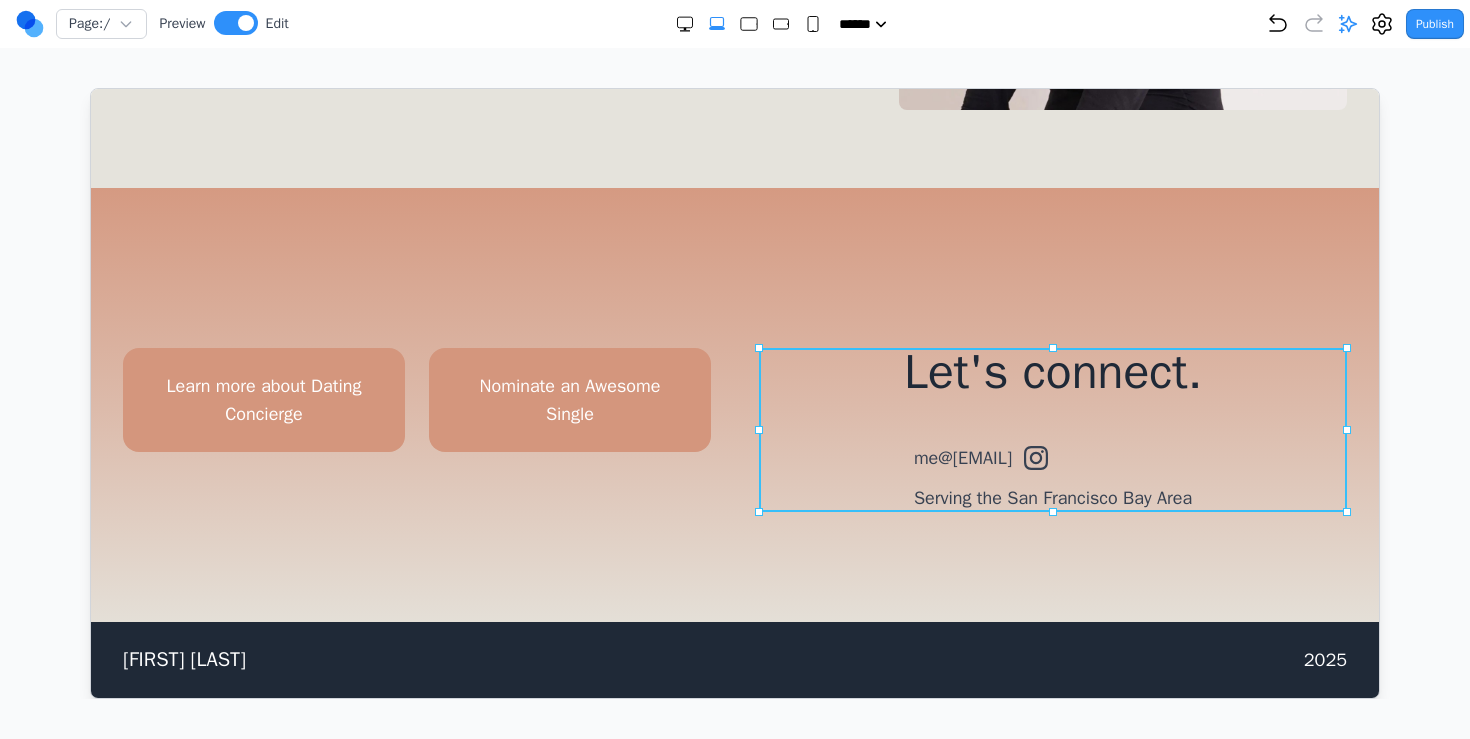 click on "Let's connect. me@whitnie.com Serving the San Francisco Bay Area" at bounding box center (1052, 429) 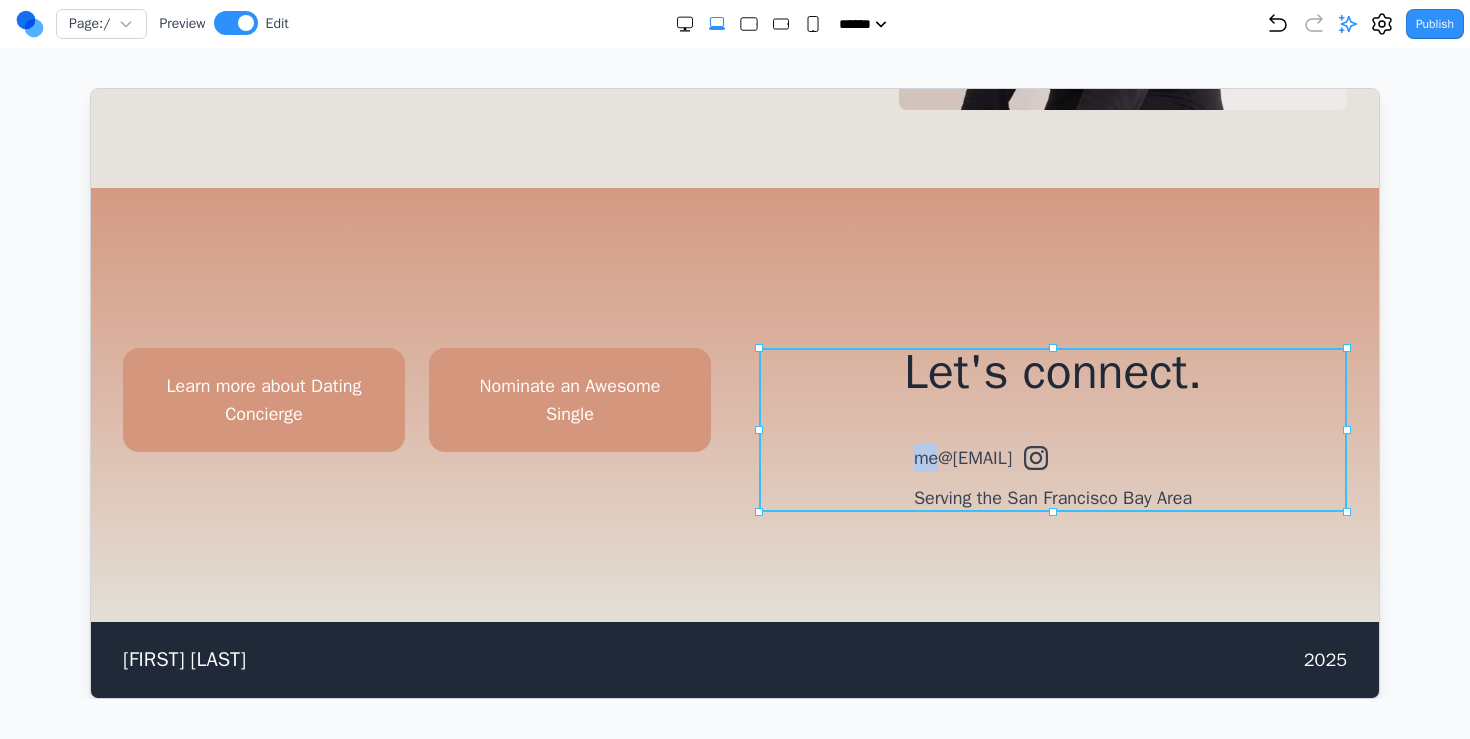 click on "Let's connect. me@whitnie.com Serving the San Francisco Bay Area" at bounding box center (1052, 429) 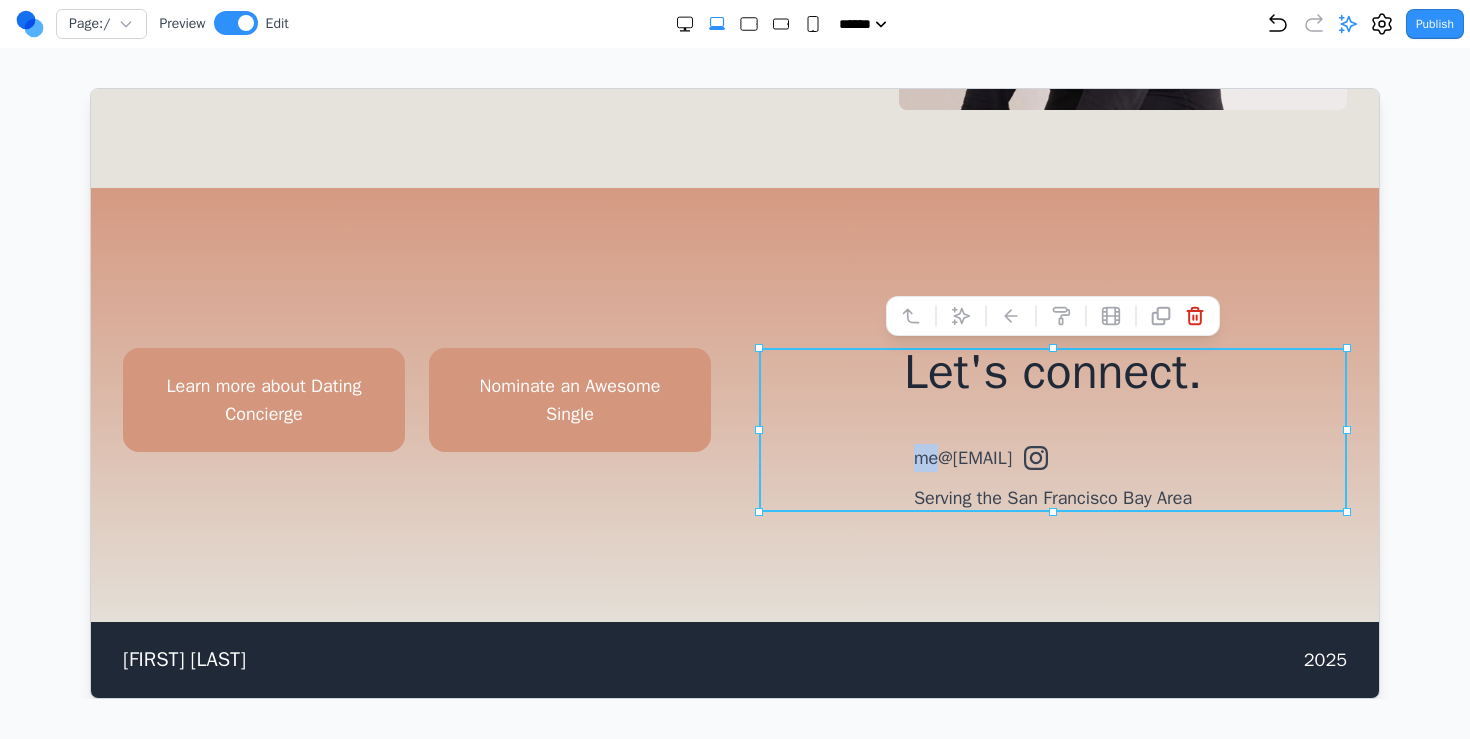 click on "Let's connect. me@whitnie.com Serving the San Francisco Bay Area" at bounding box center (1052, 429) 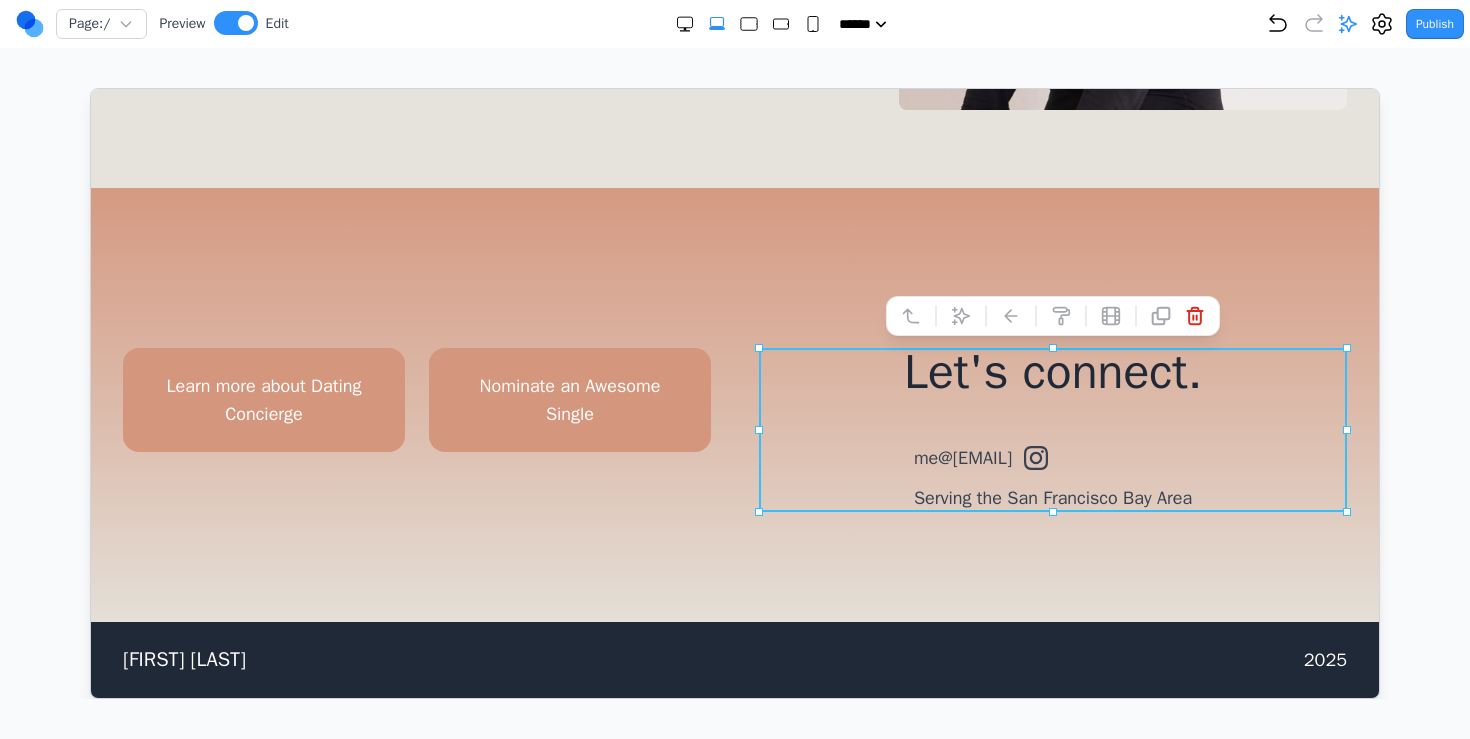 drag, startPoint x: 1052, startPoint y: 513, endPoint x: 1057, endPoint y: 445, distance: 68.18358 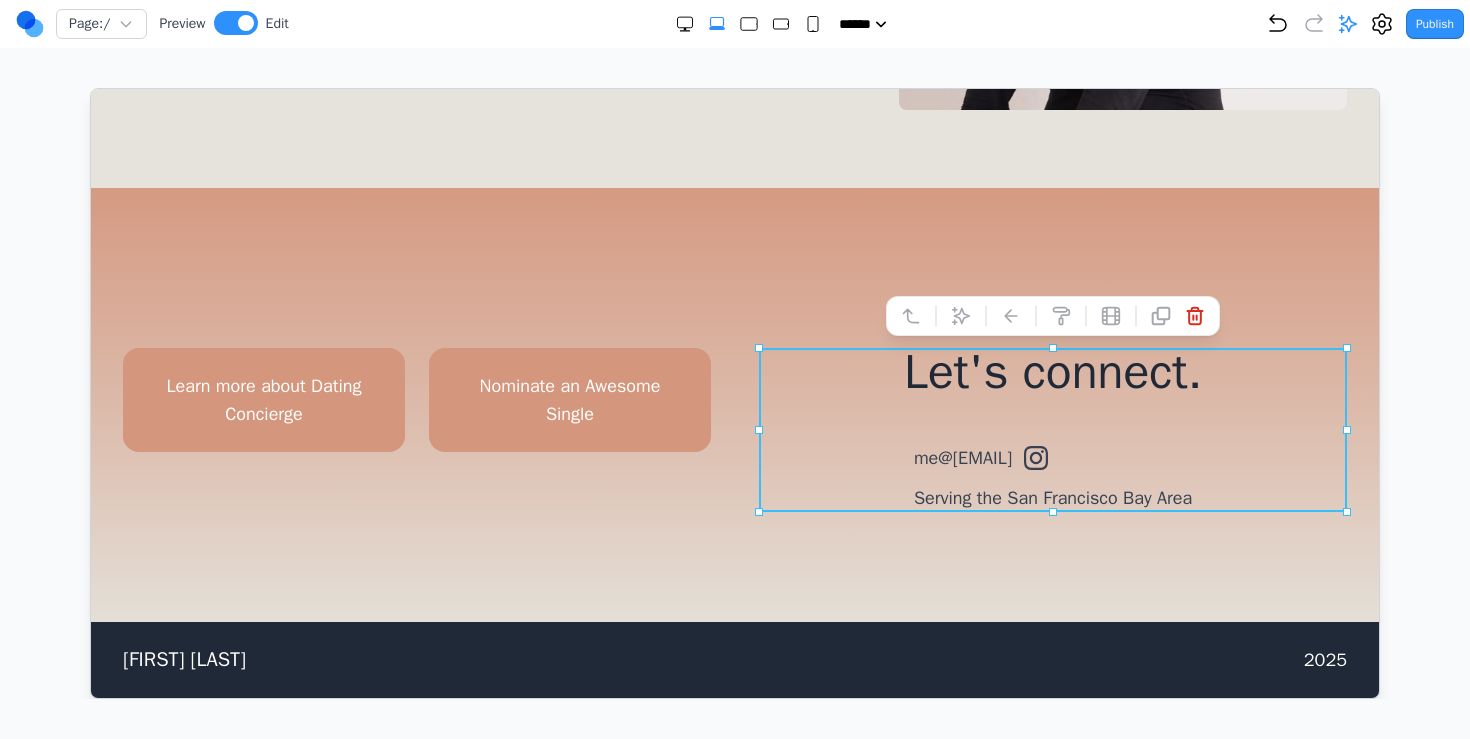 click on "Let's connect." at bounding box center (1052, 371) 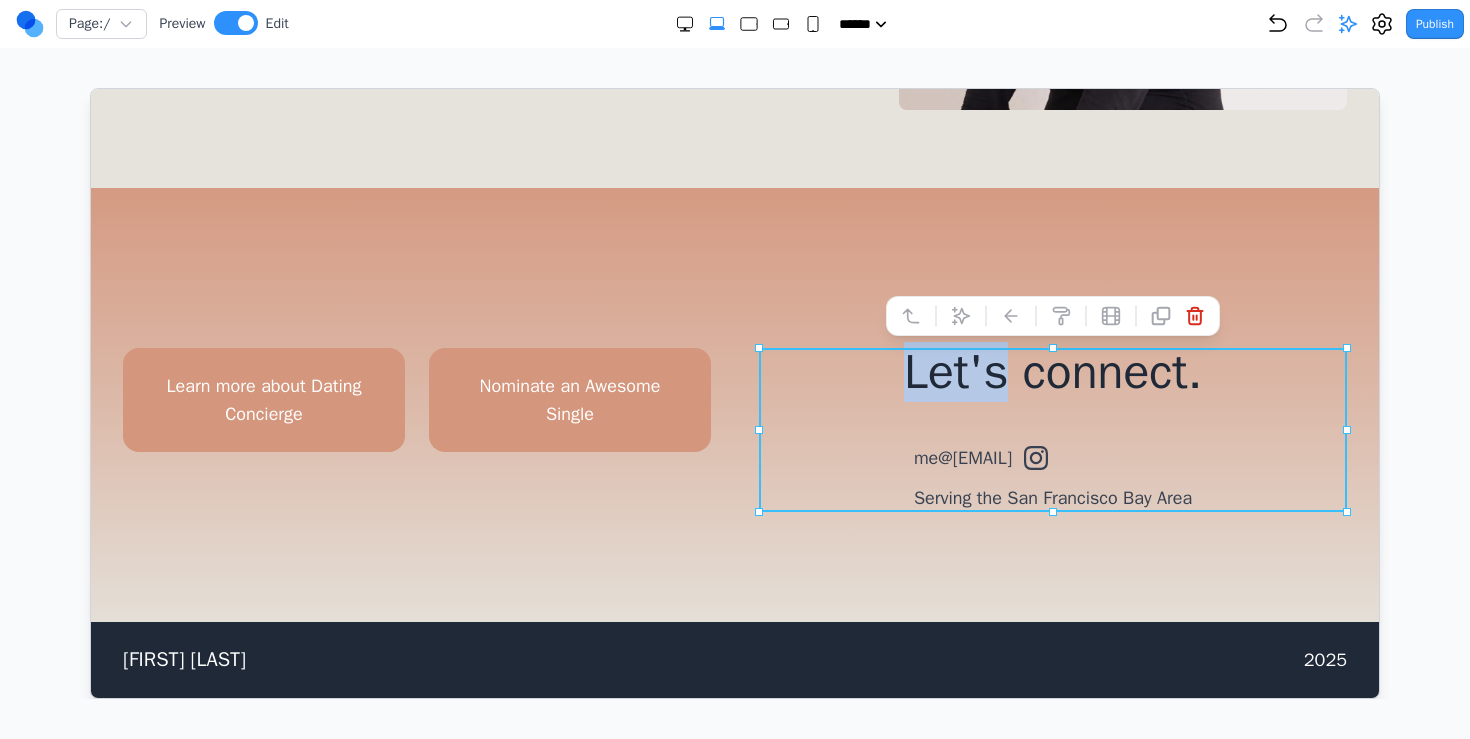 click on "Let's connect." at bounding box center [1052, 371] 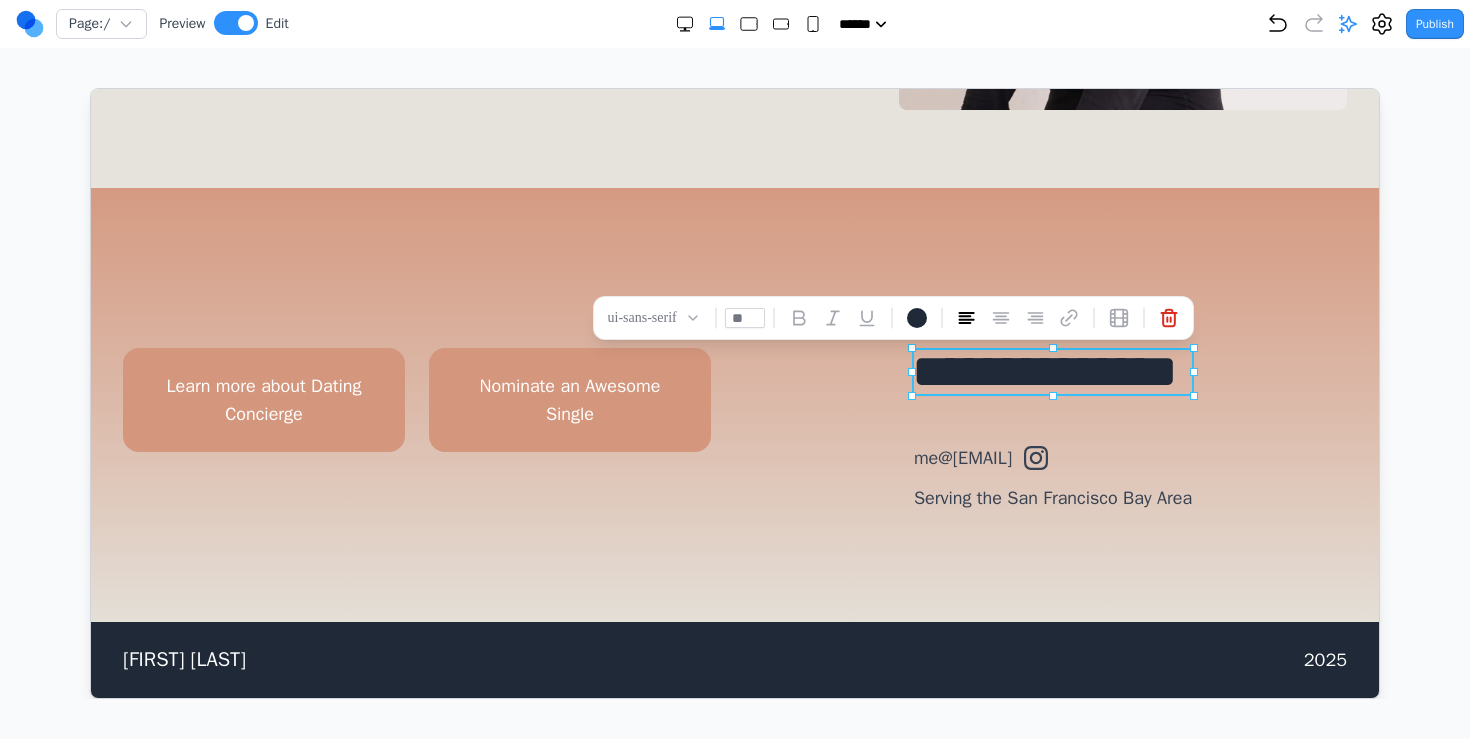 click on "me@[EMAIL]" at bounding box center [962, 457] 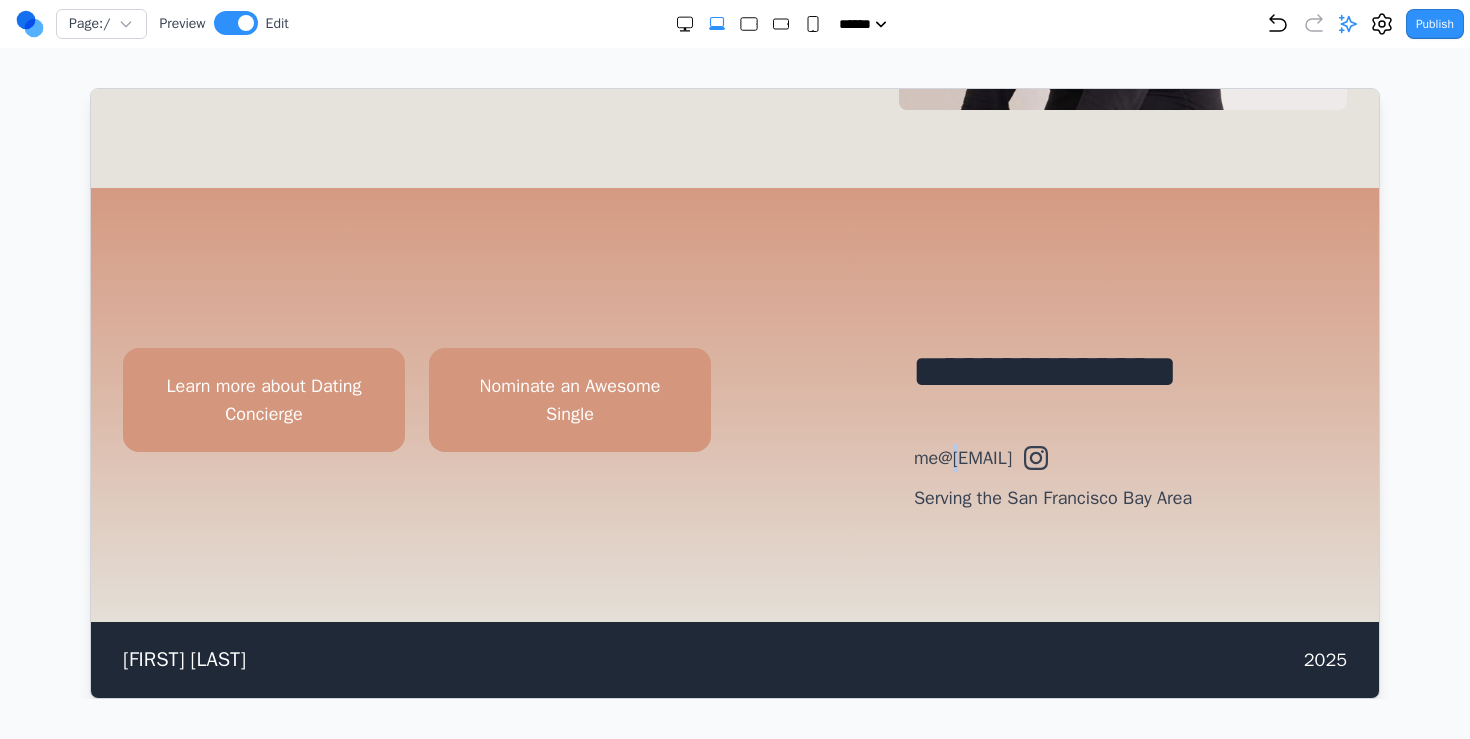 click on "me@[EMAIL]" at bounding box center [962, 457] 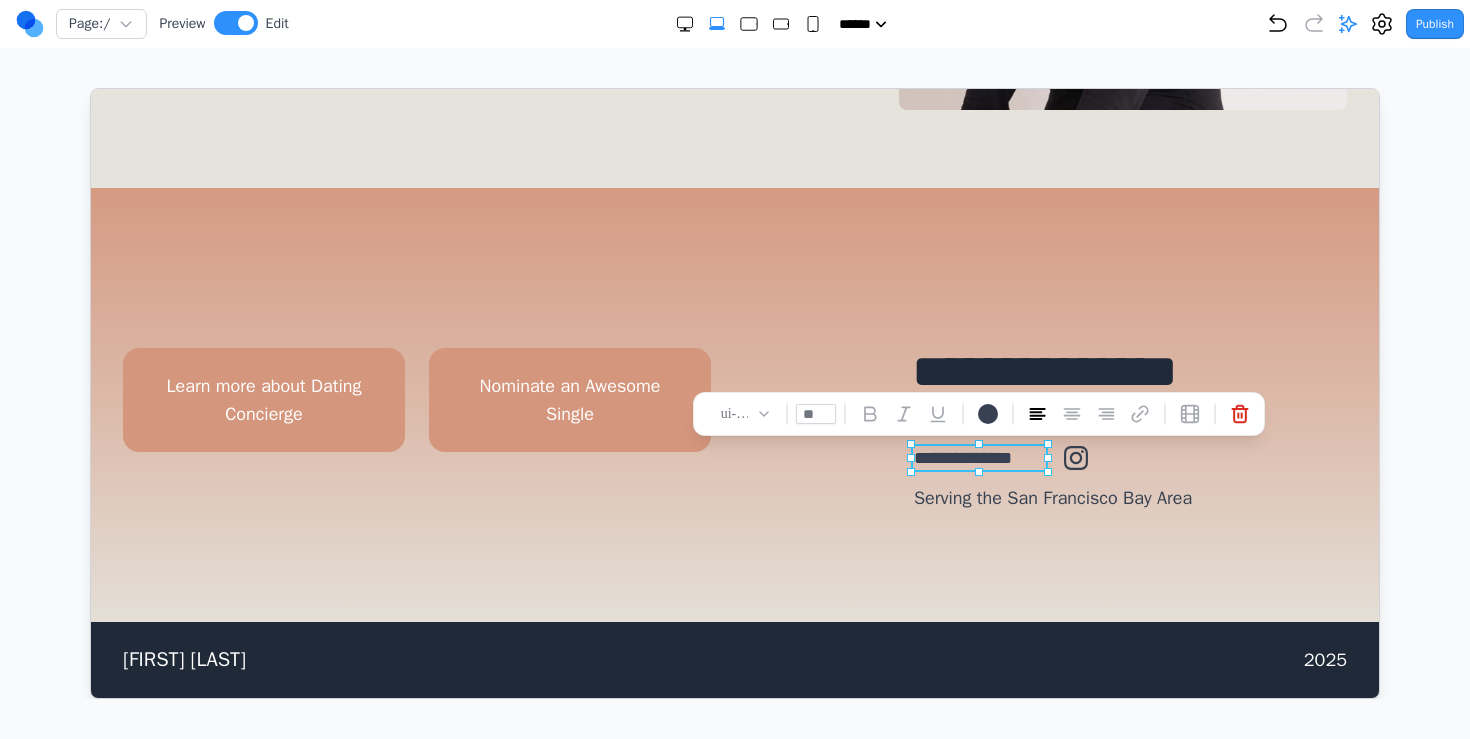 click on "**********" at bounding box center [982, 457] 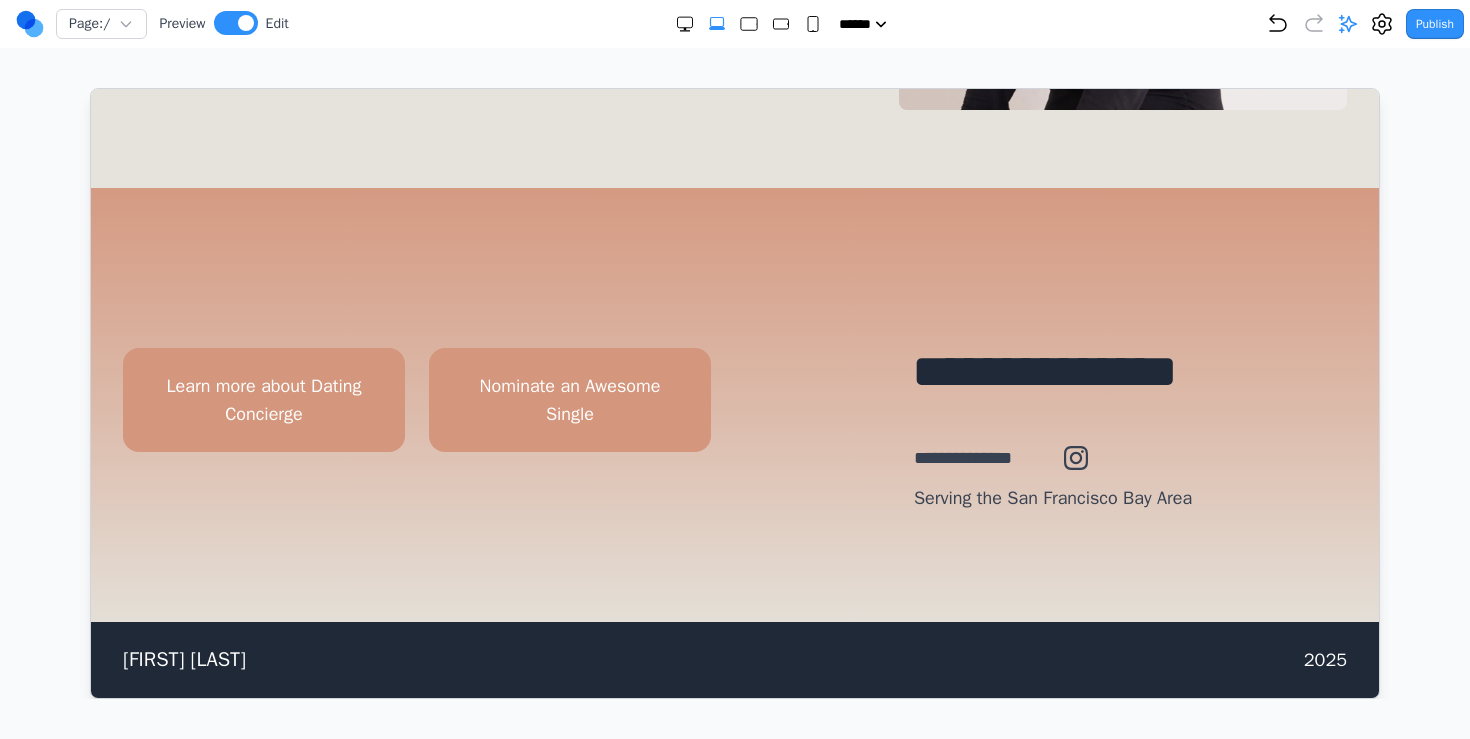 click on "**********" at bounding box center [734, 404] 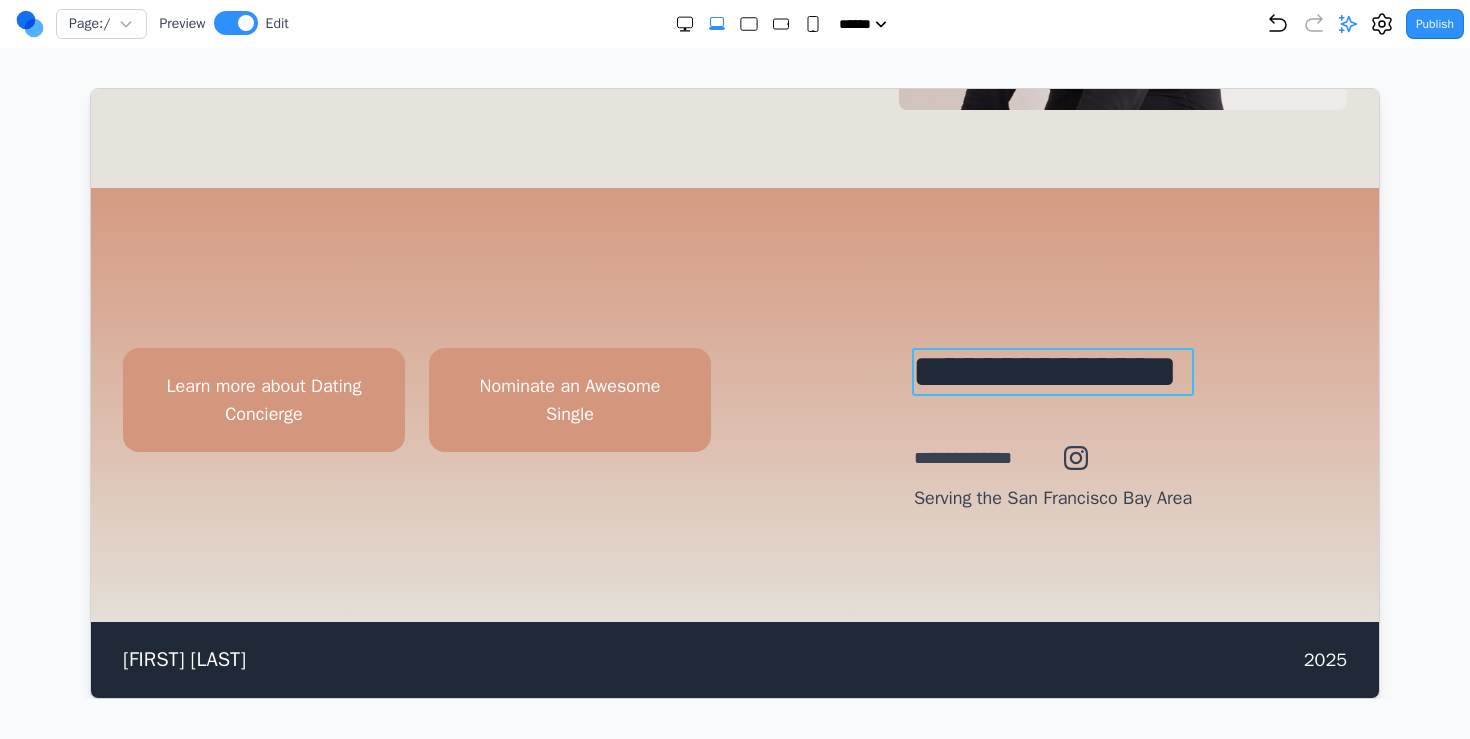 click on "**********" at bounding box center [1051, 371] 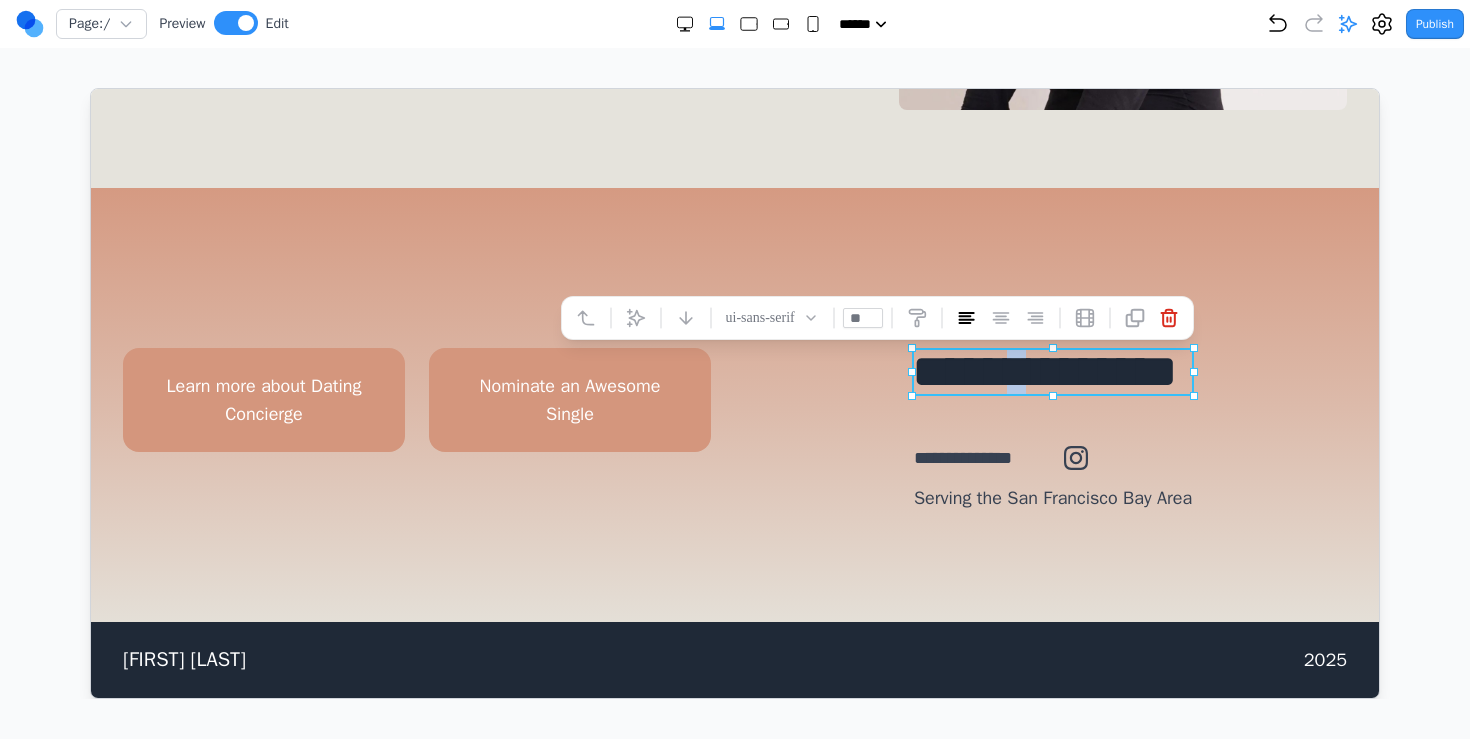 click on "**********" at bounding box center (1051, 371) 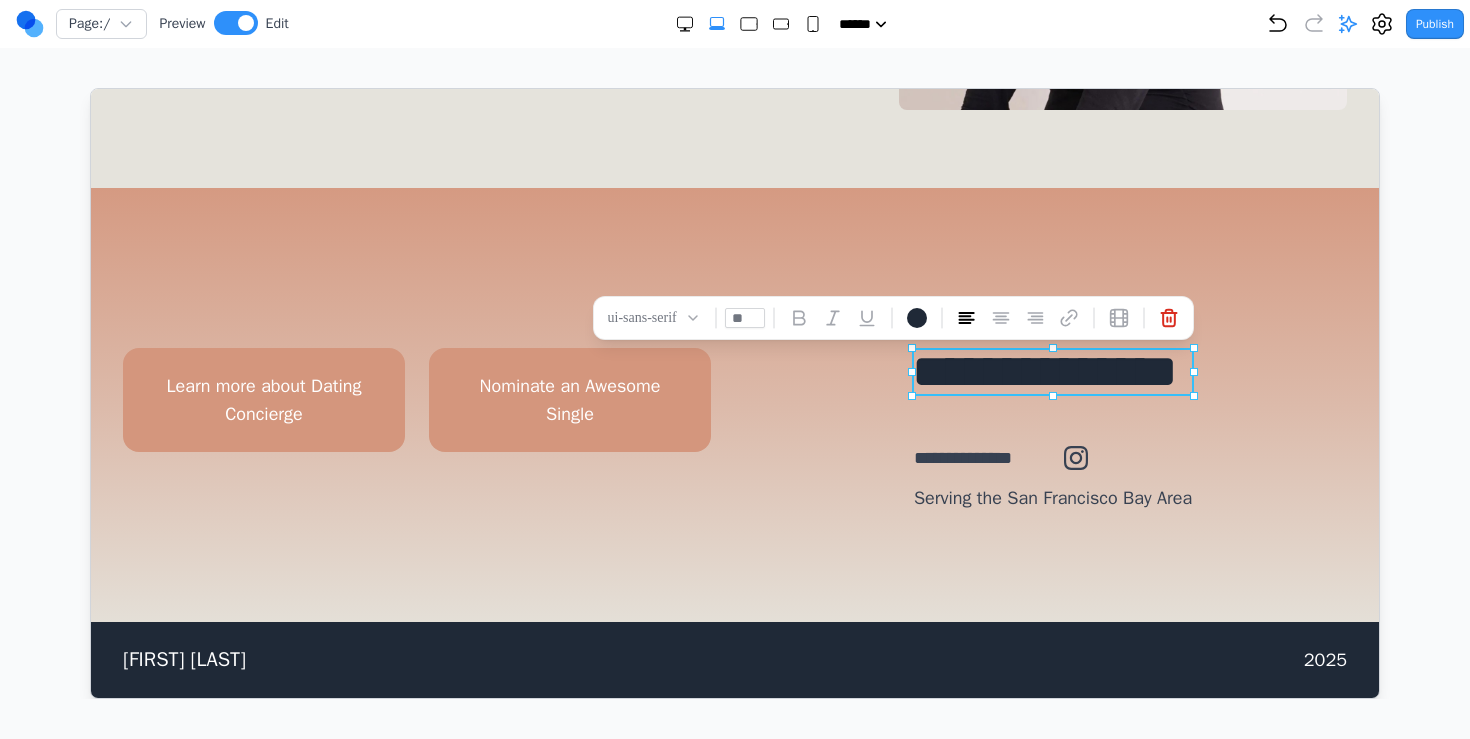 drag, startPoint x: 750, startPoint y: 320, endPoint x: 709, endPoint y: 320, distance: 41 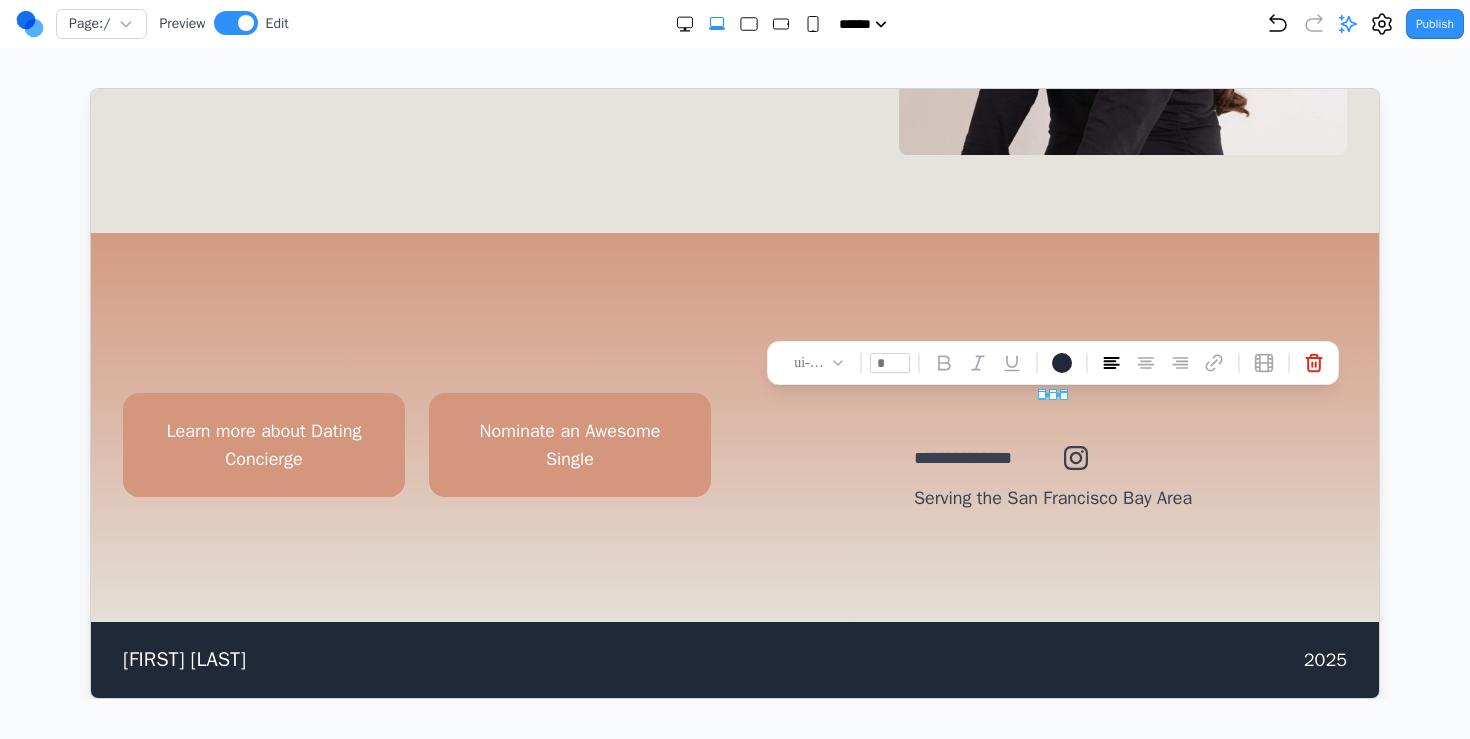type on "**" 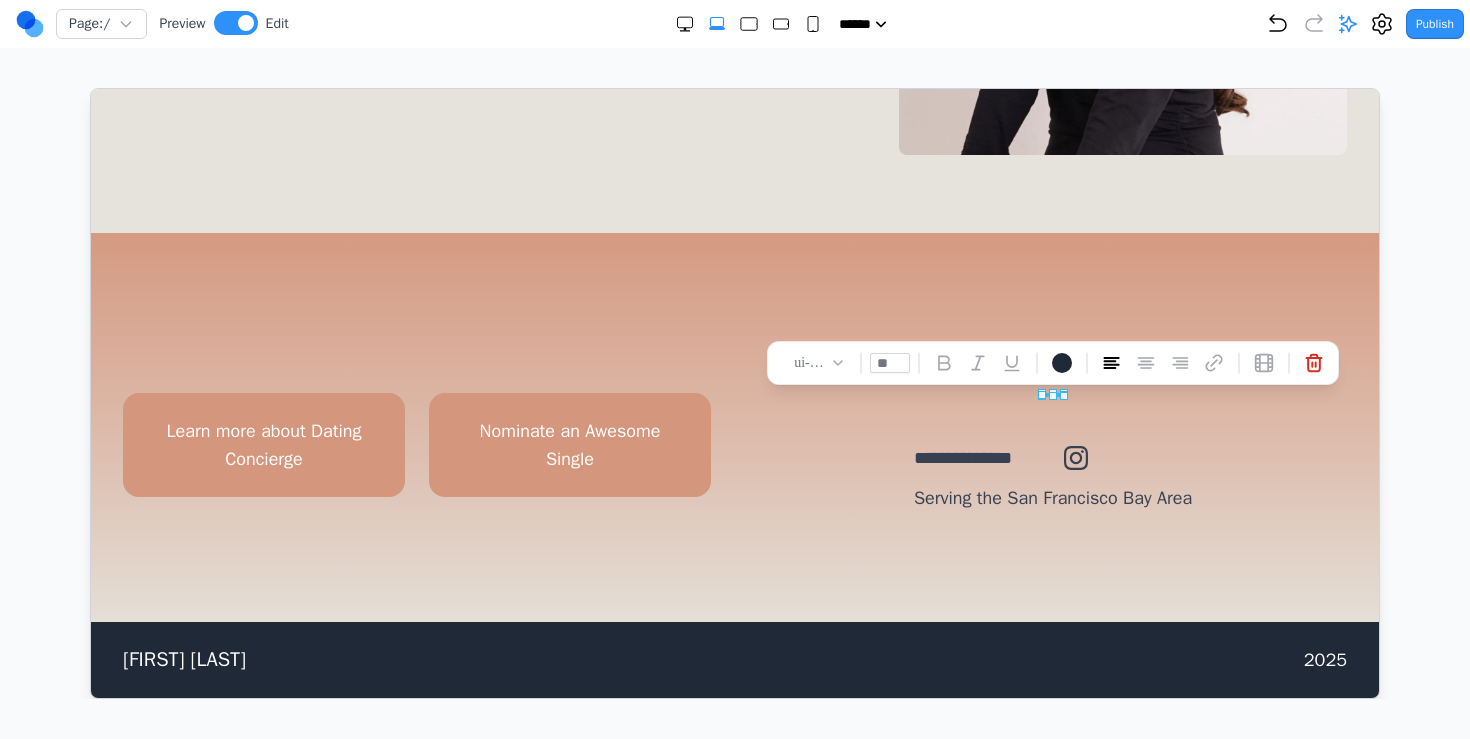 scroll, scrollTop: 606, scrollLeft: 0, axis: vertical 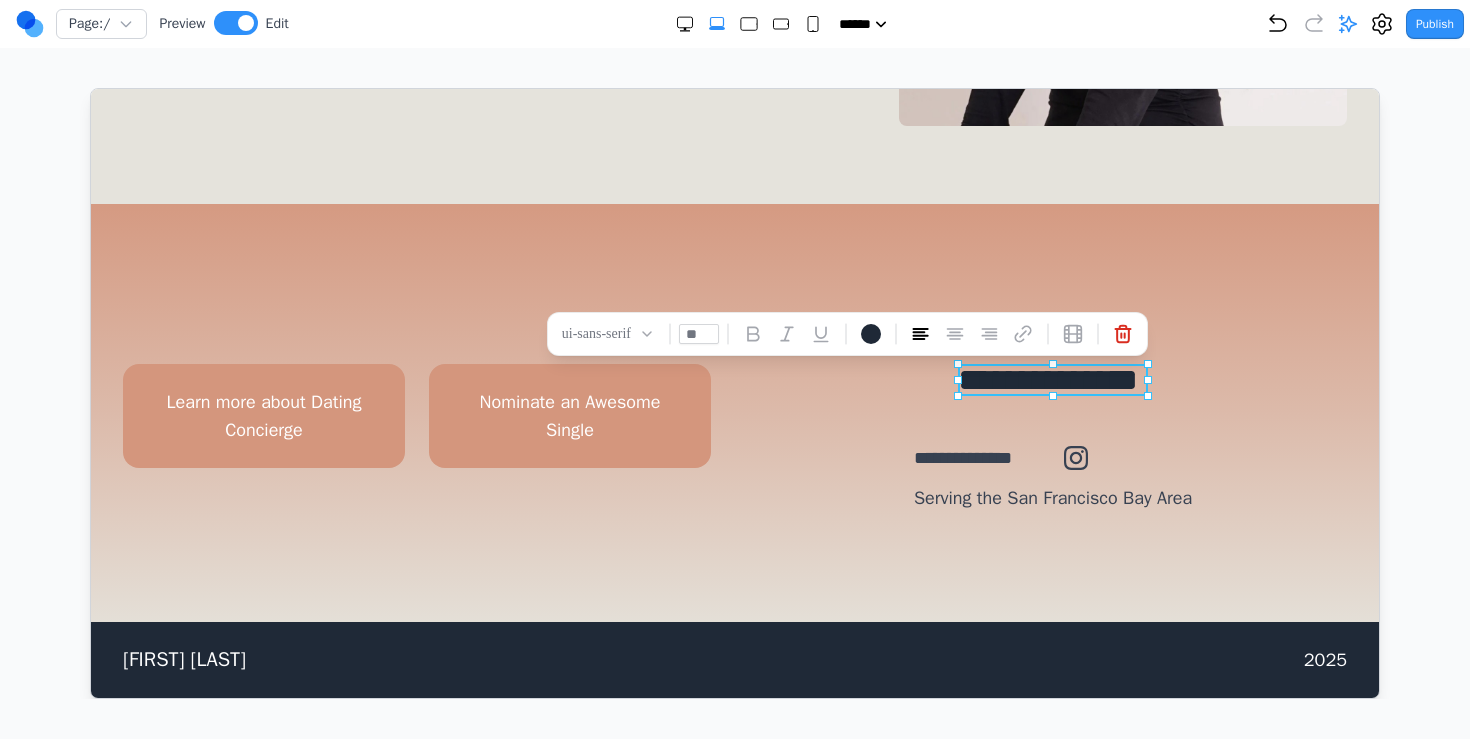 click on "**********" at bounding box center (1052, 477) 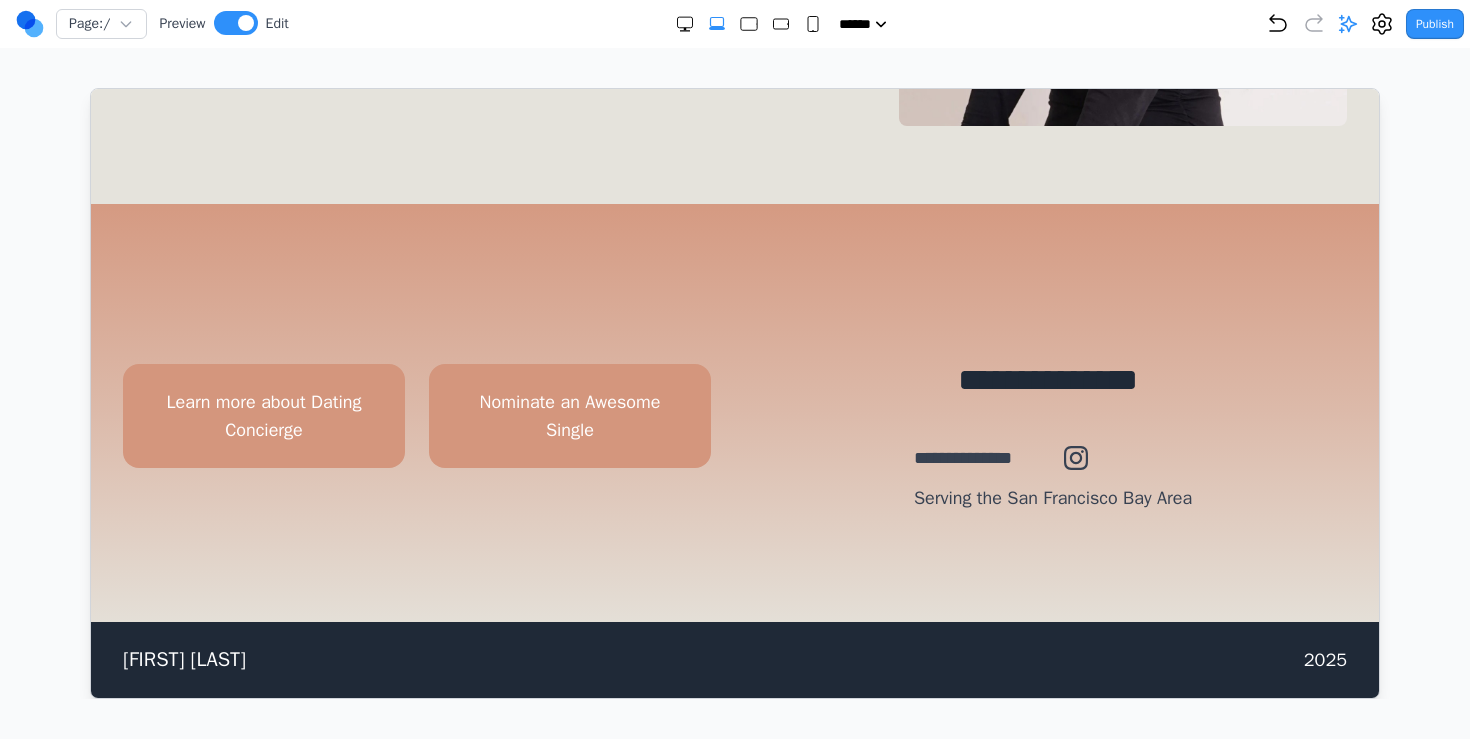 click on "**********" at bounding box center [1052, 477] 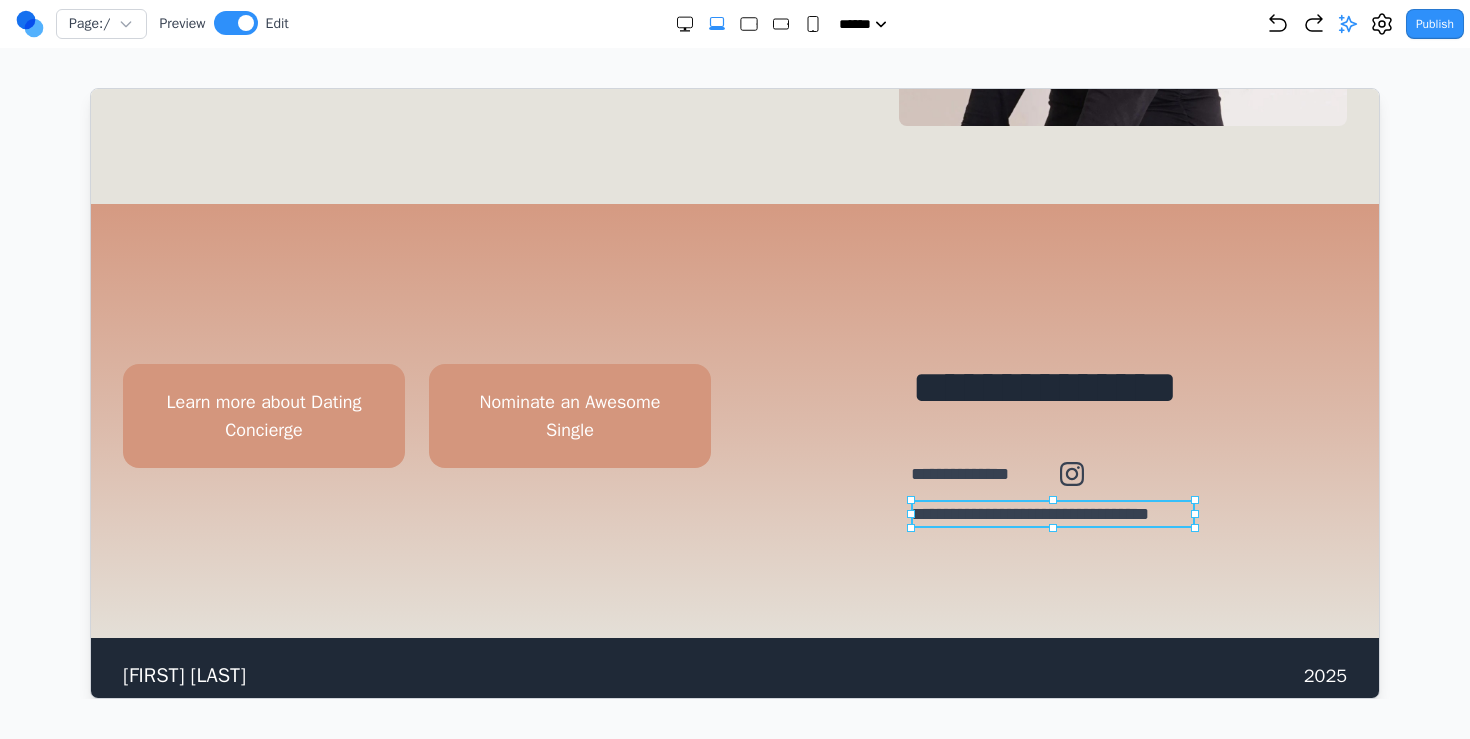 click on "**********" at bounding box center (1052, 513) 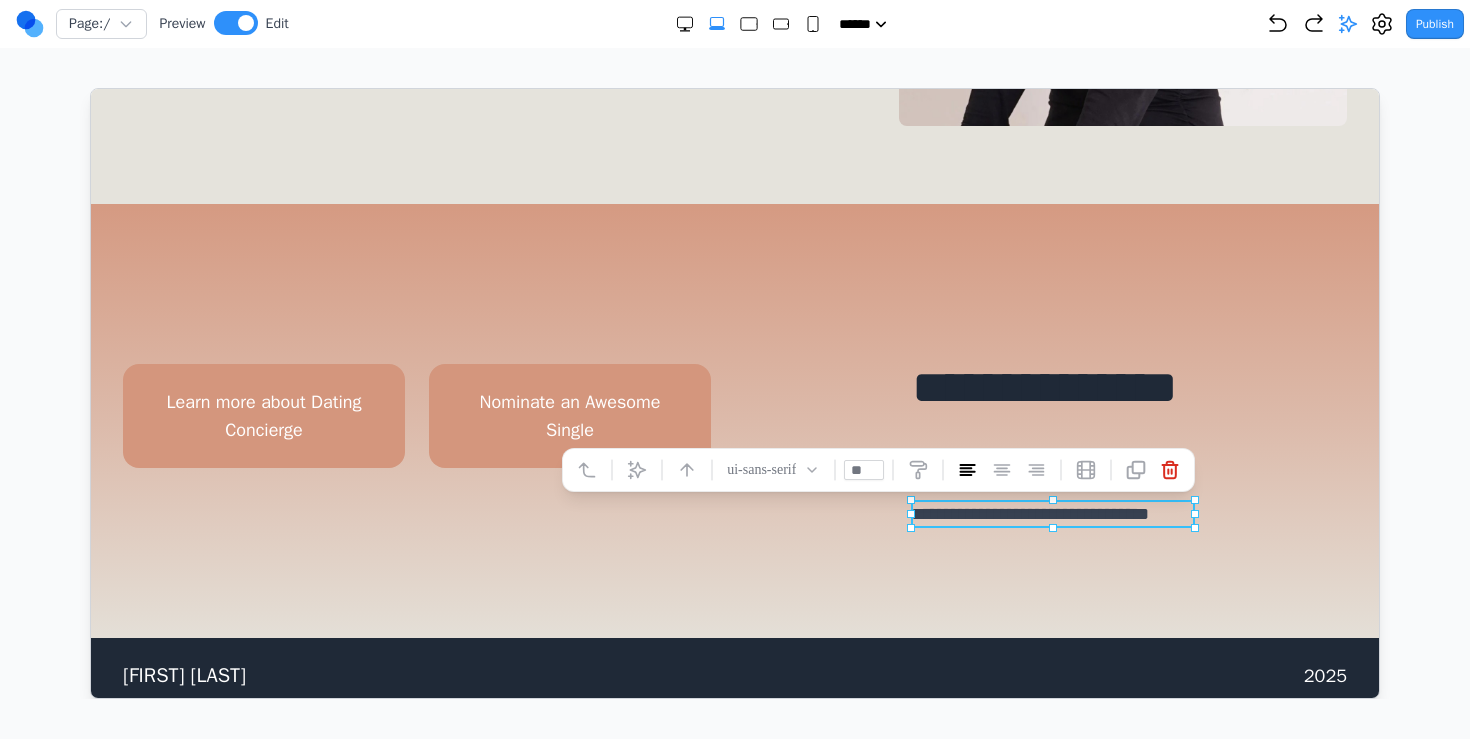 click on "**********" at bounding box center (1051, 387) 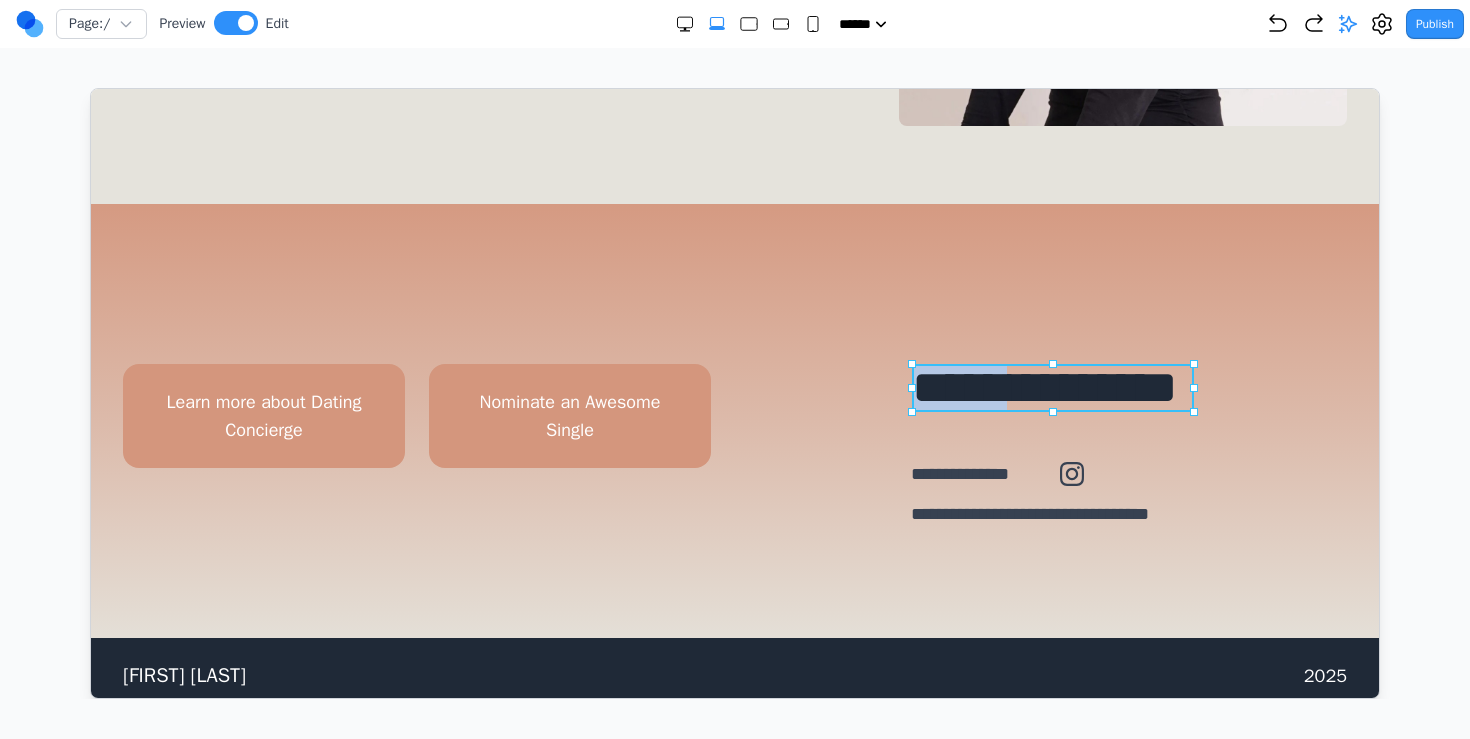 click on "**********" at bounding box center (1051, 387) 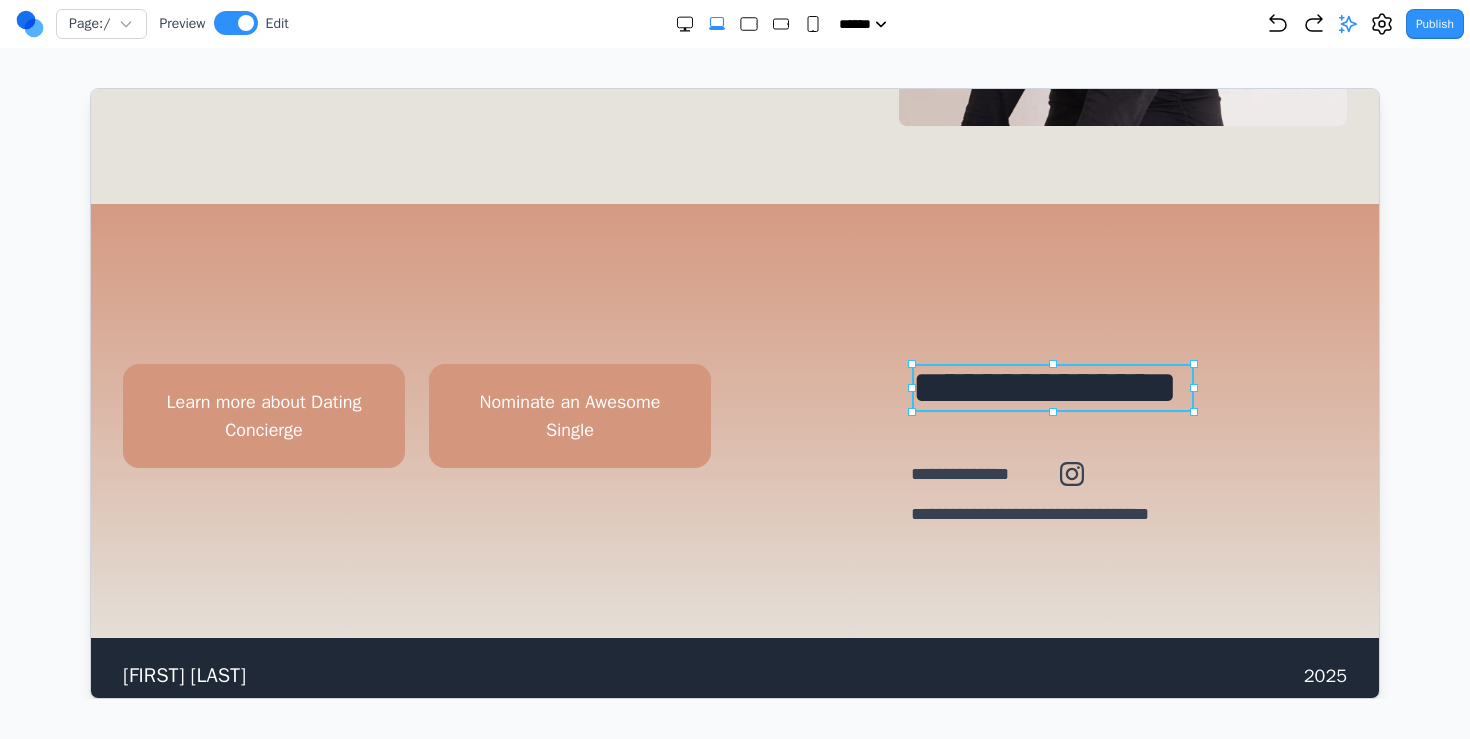 click on "**********" at bounding box center [1051, 387] 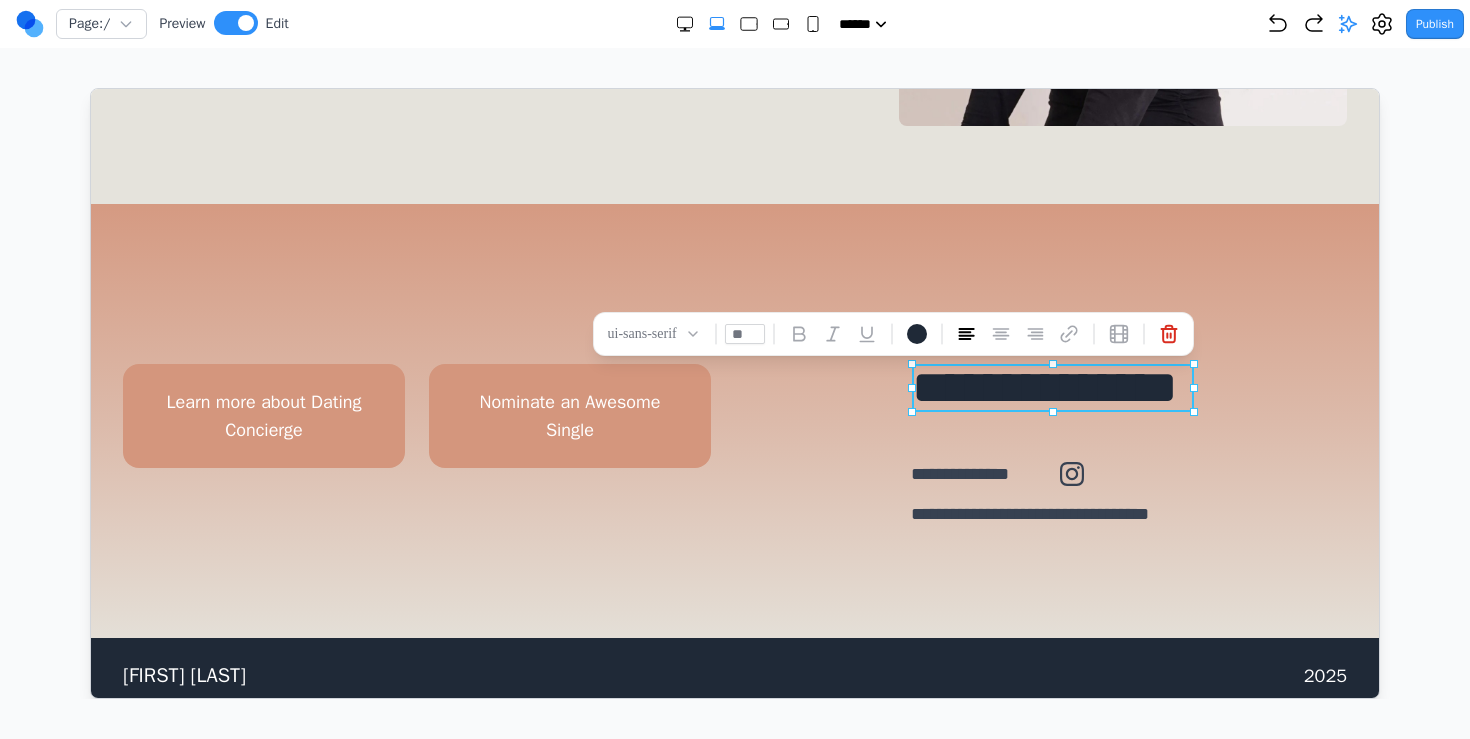 click on "**********" at bounding box center (979, 473) 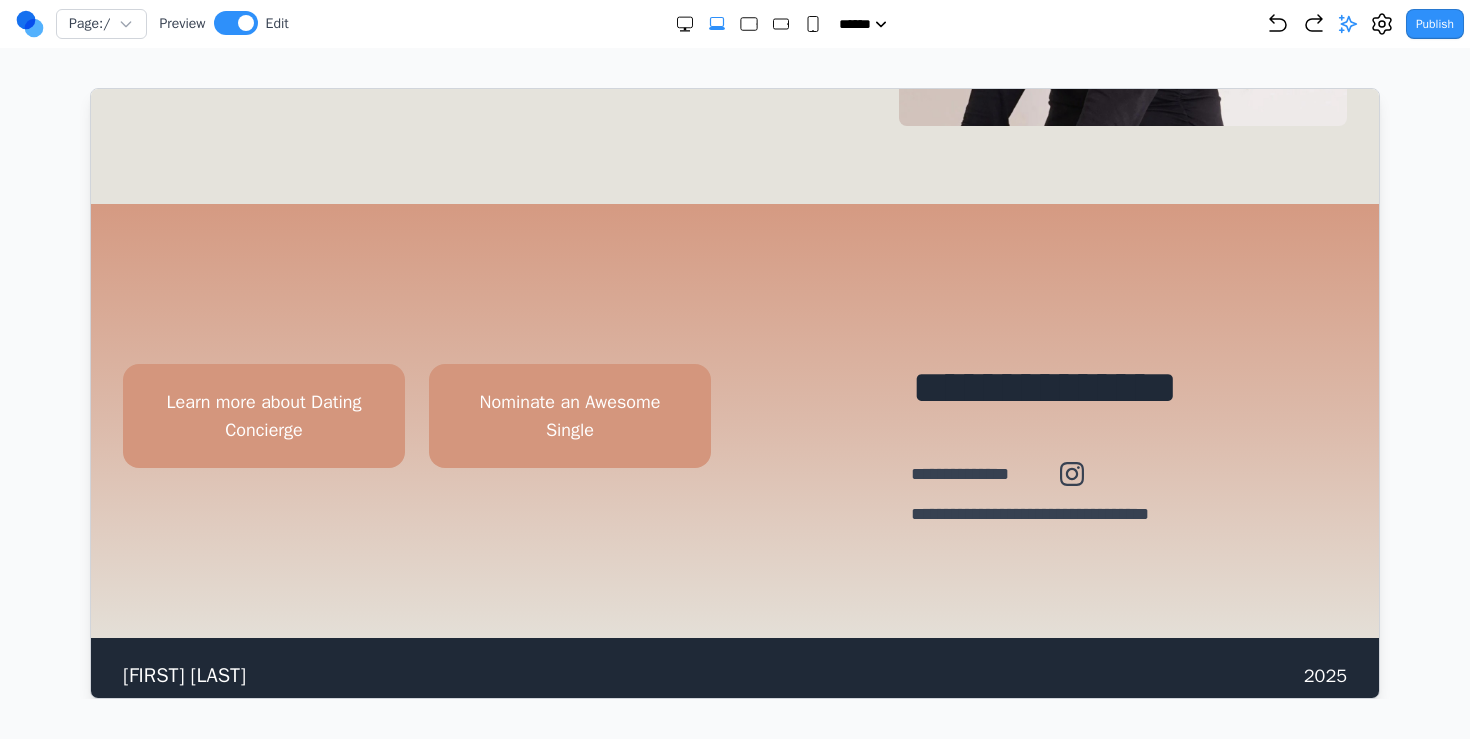 click on "**********" at bounding box center (1052, 445) 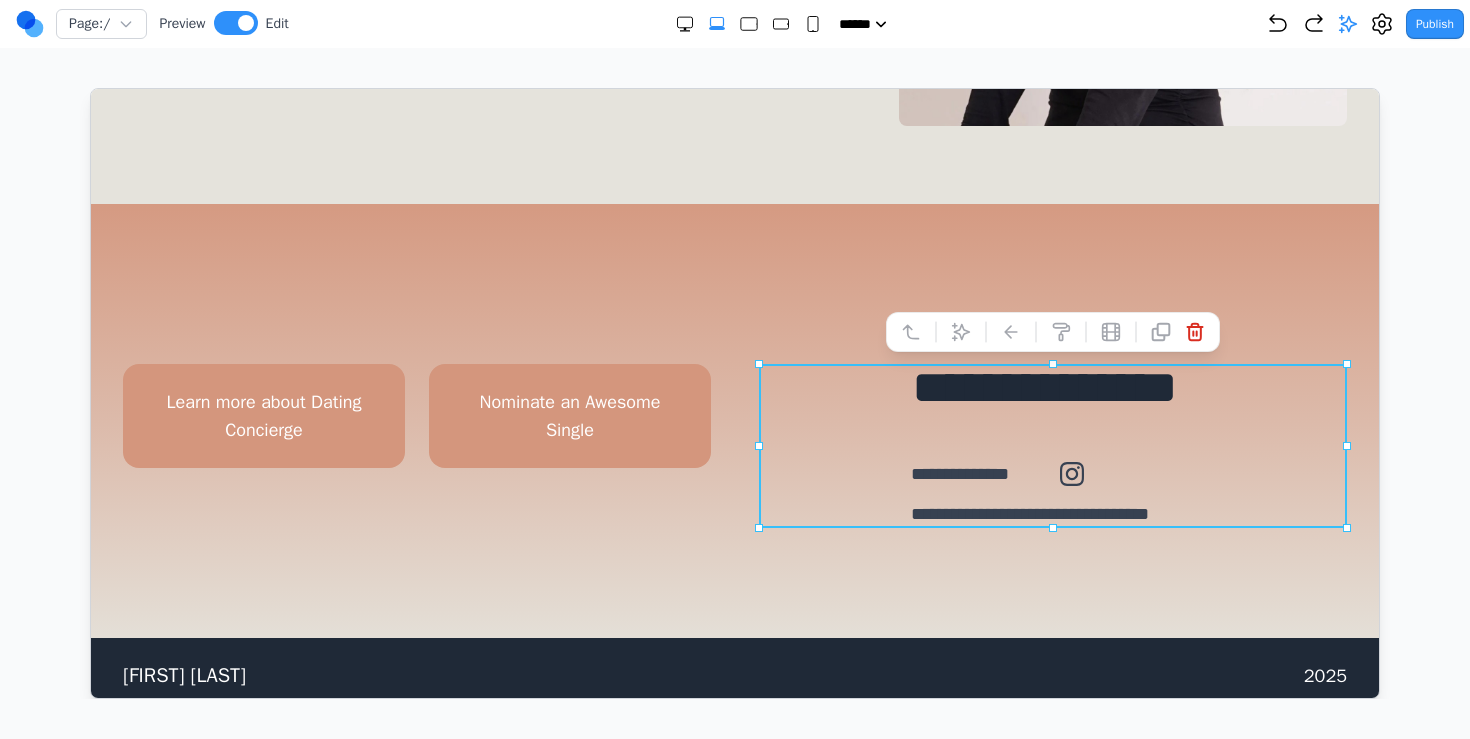 click on "**********" at bounding box center (1052, 445) 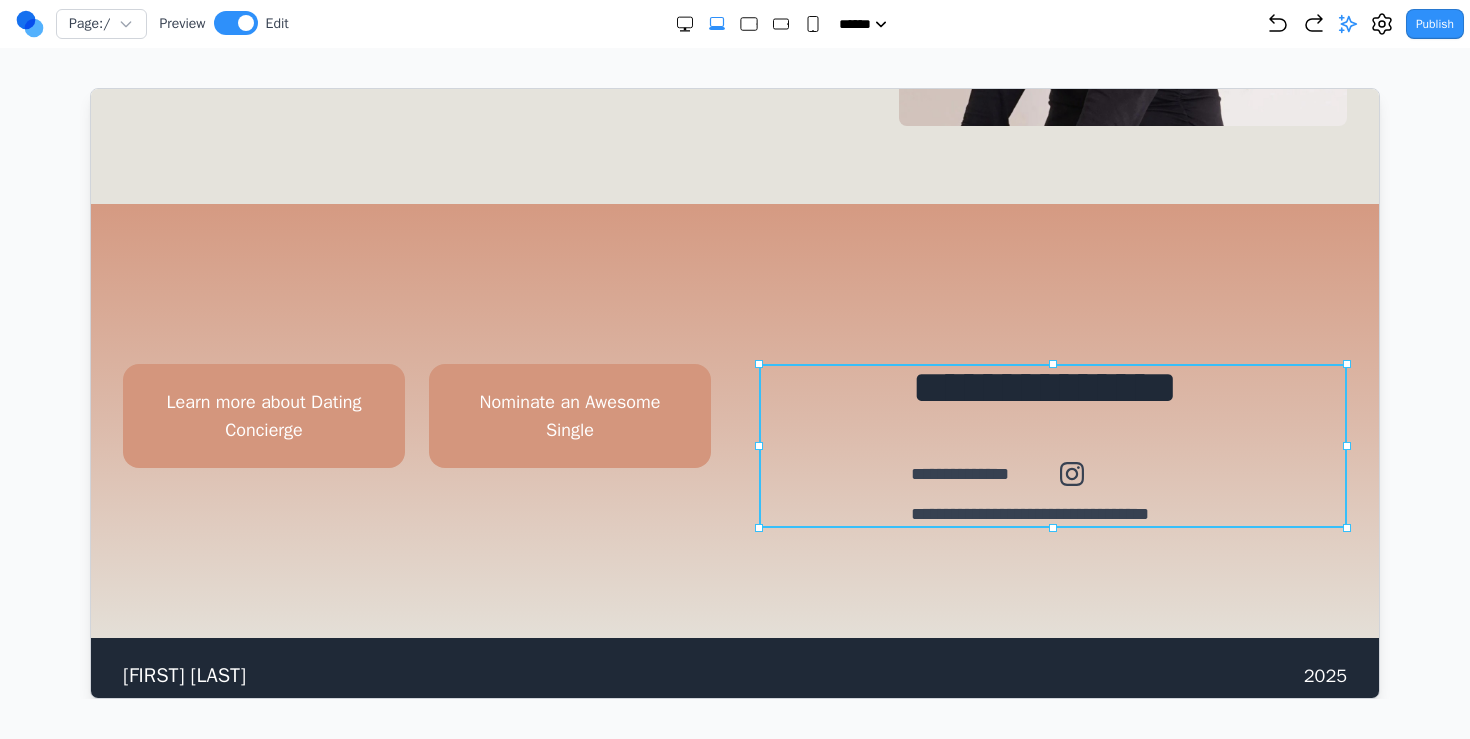 click on "**********" at bounding box center [1052, 445] 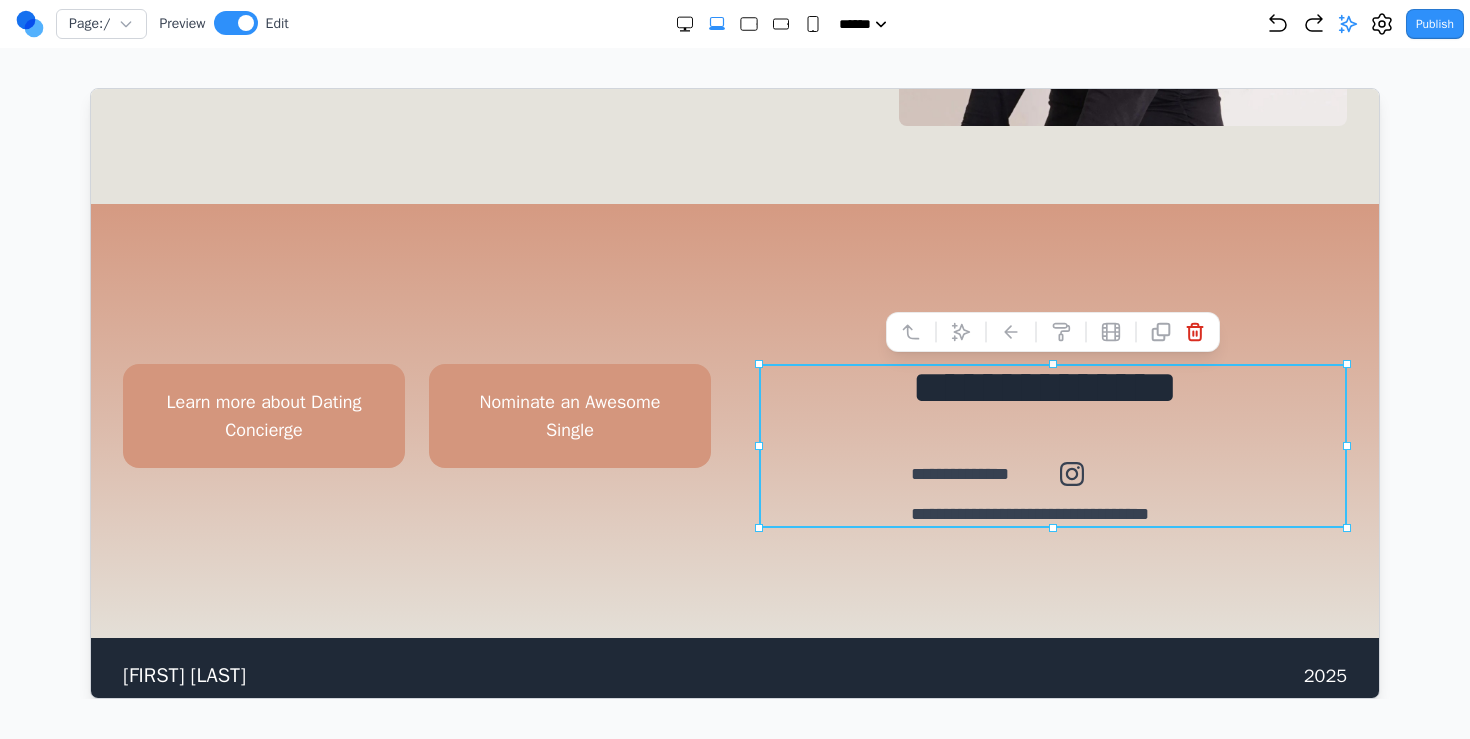 drag, startPoint x: 756, startPoint y: 442, endPoint x: 987, endPoint y: 448, distance: 231.07791 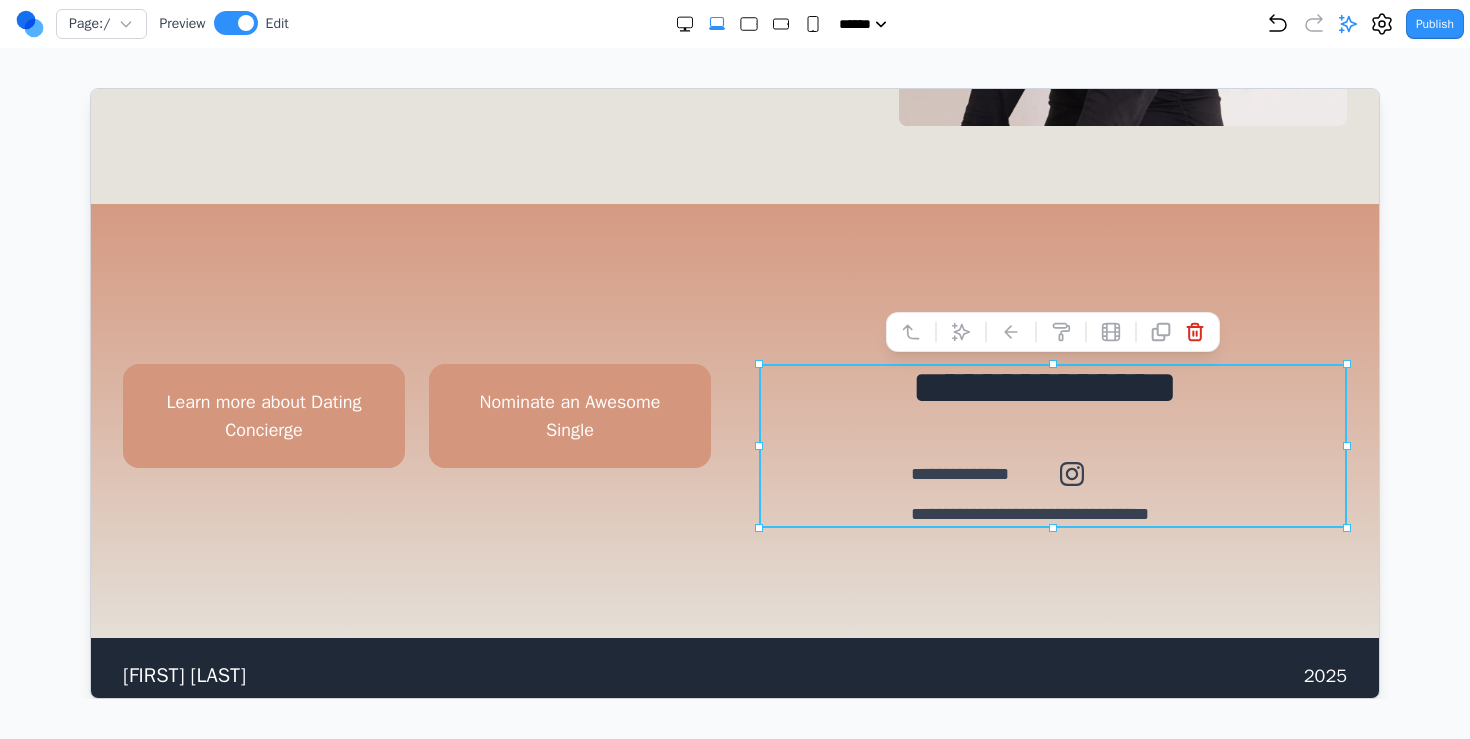 click on "**********" at bounding box center (734, 420) 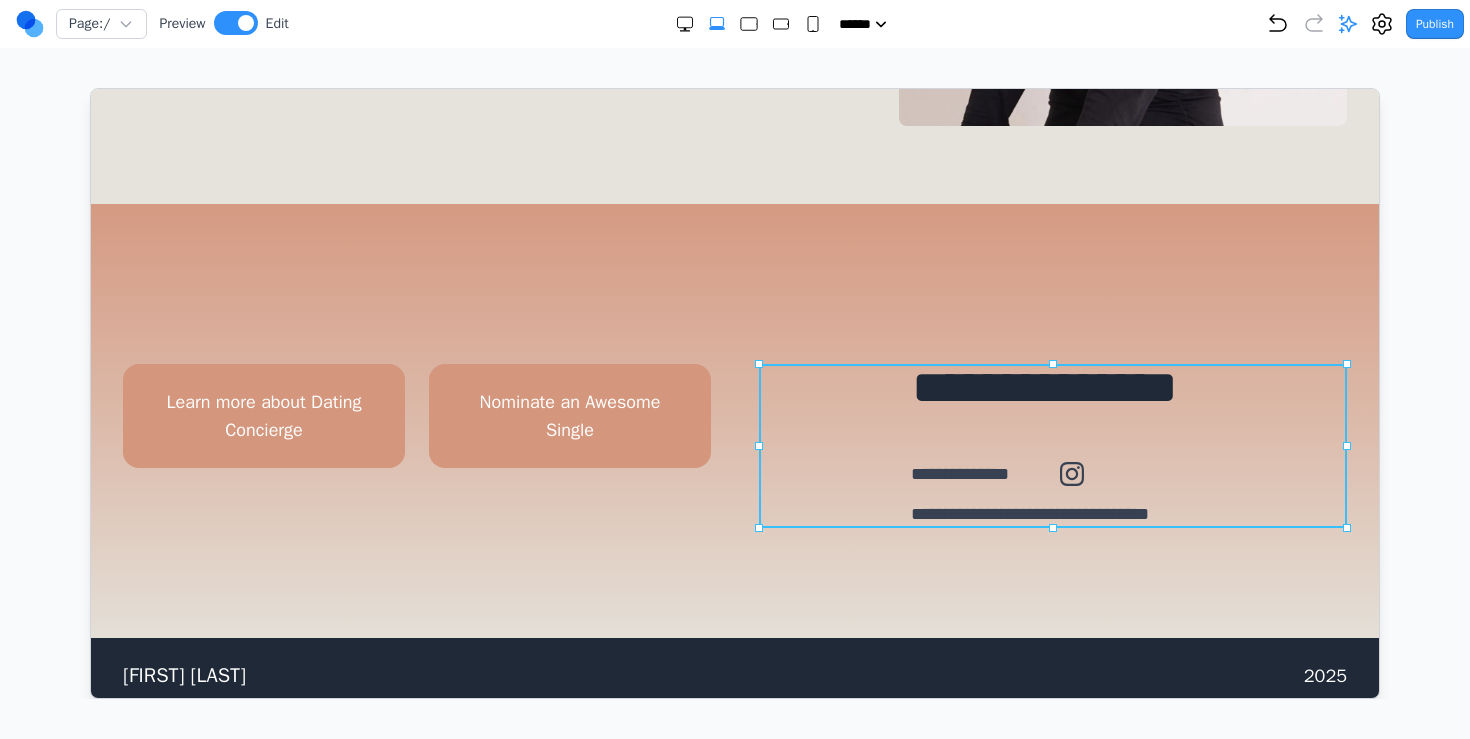 click on "**********" at bounding box center [1052, 445] 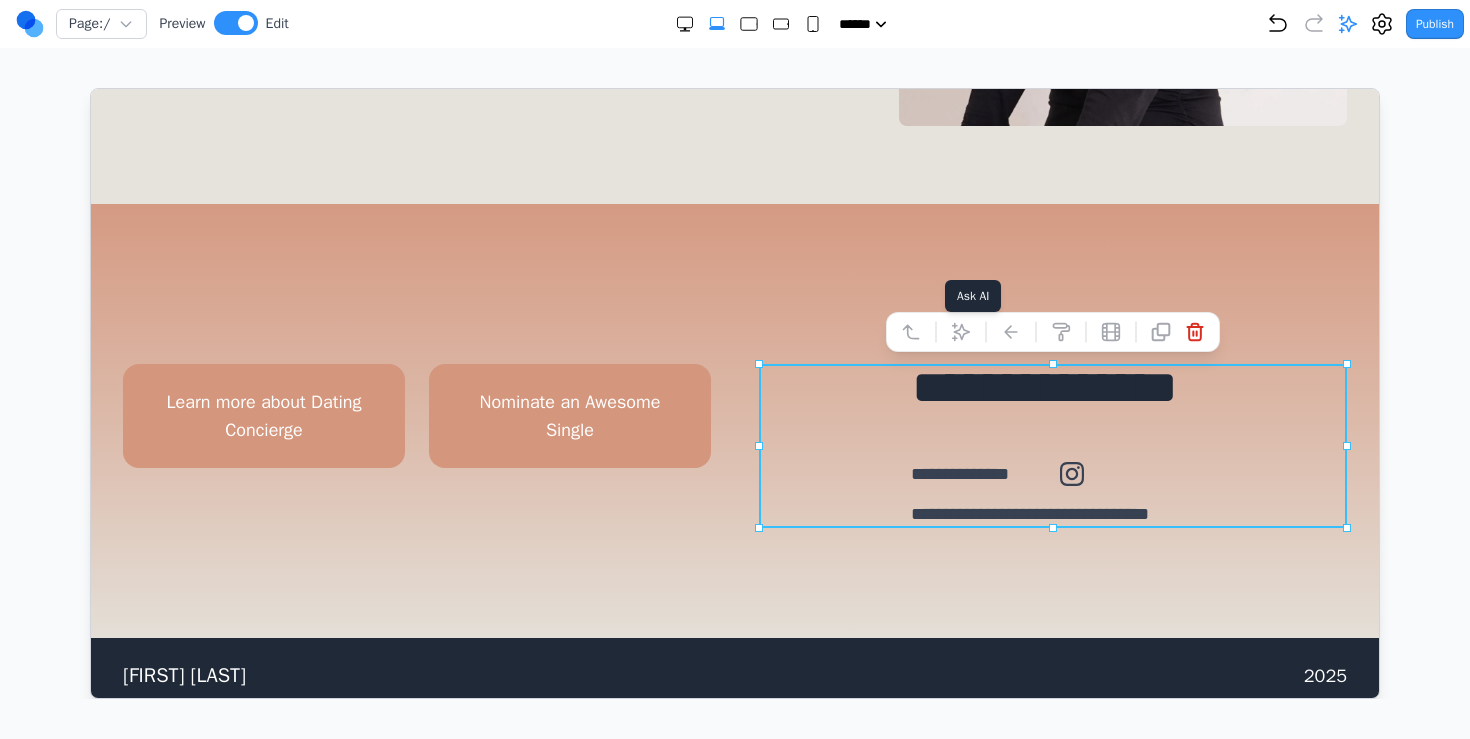 click 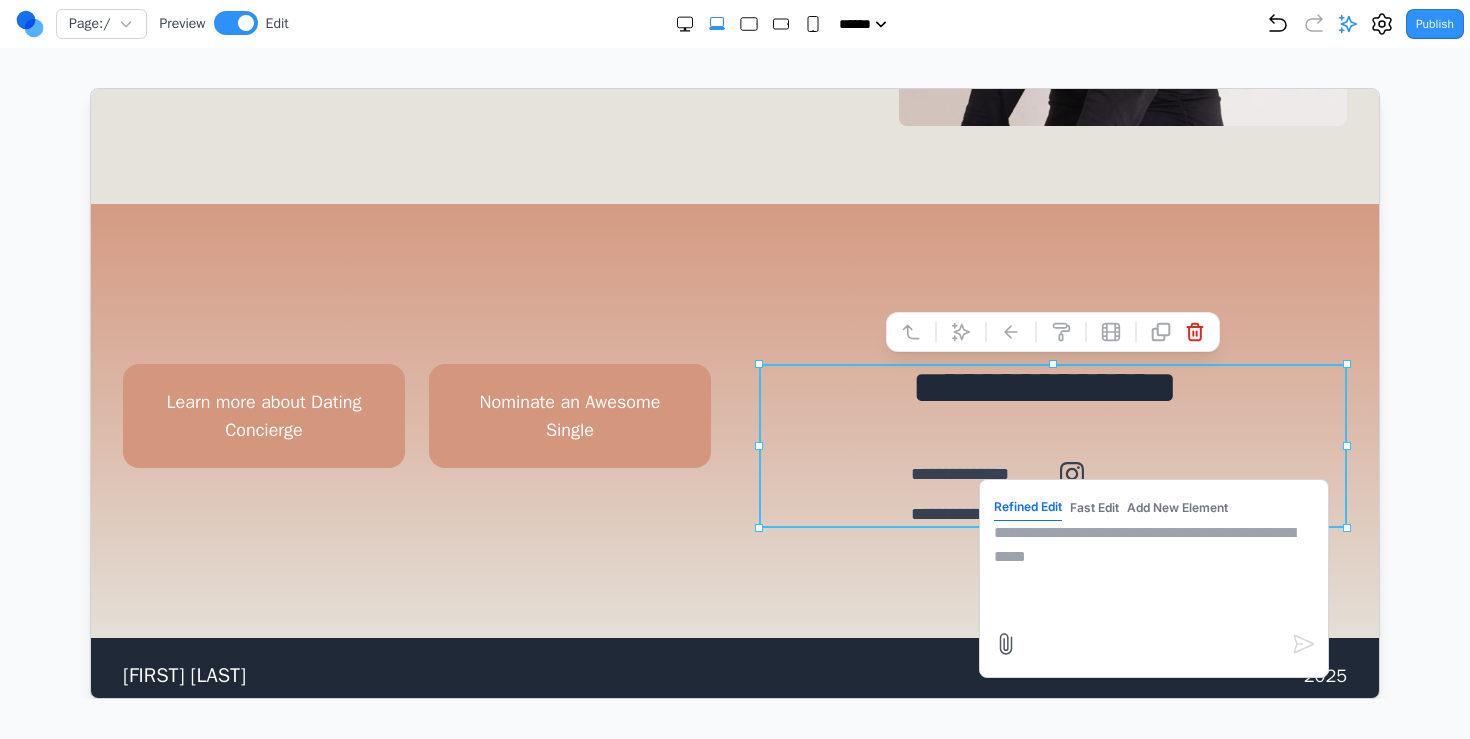 click at bounding box center (1153, 570) 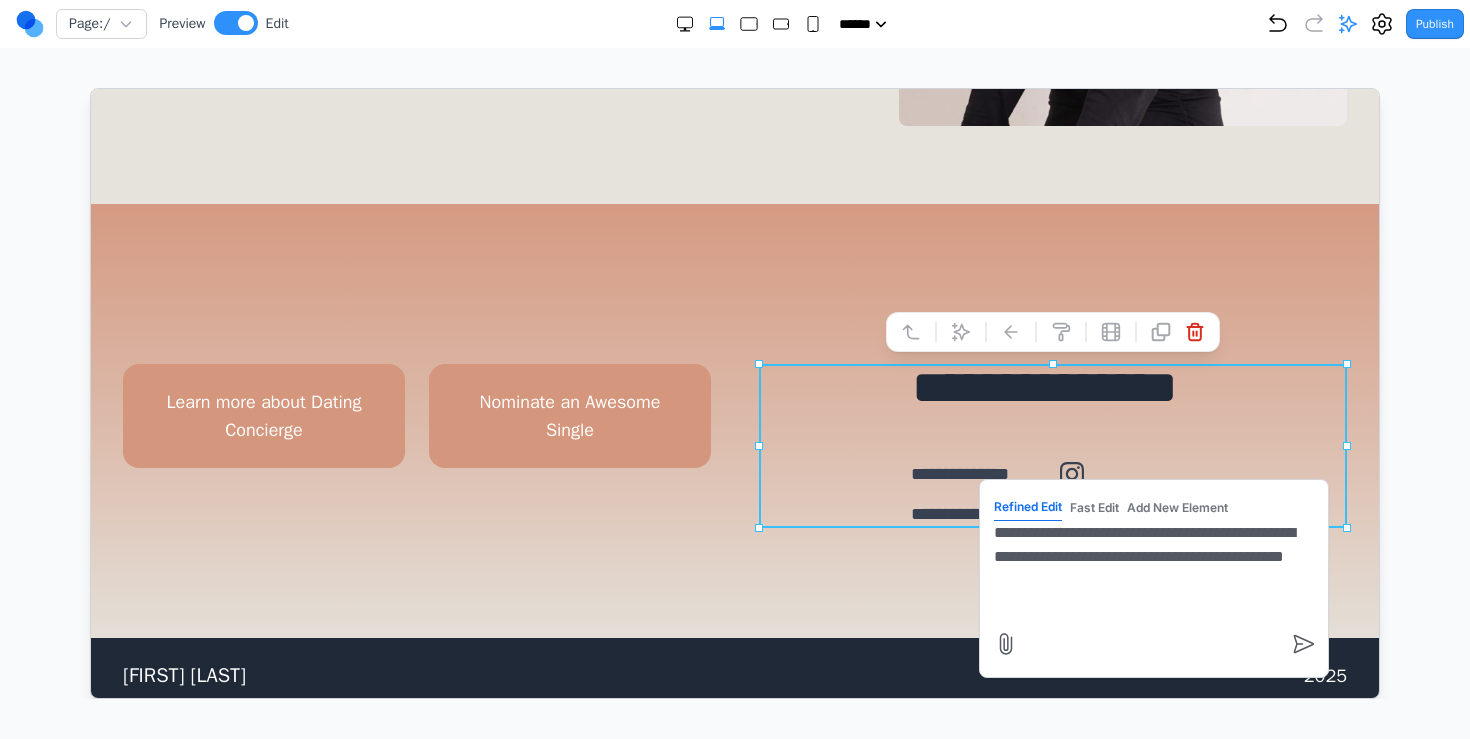 type on "**********" 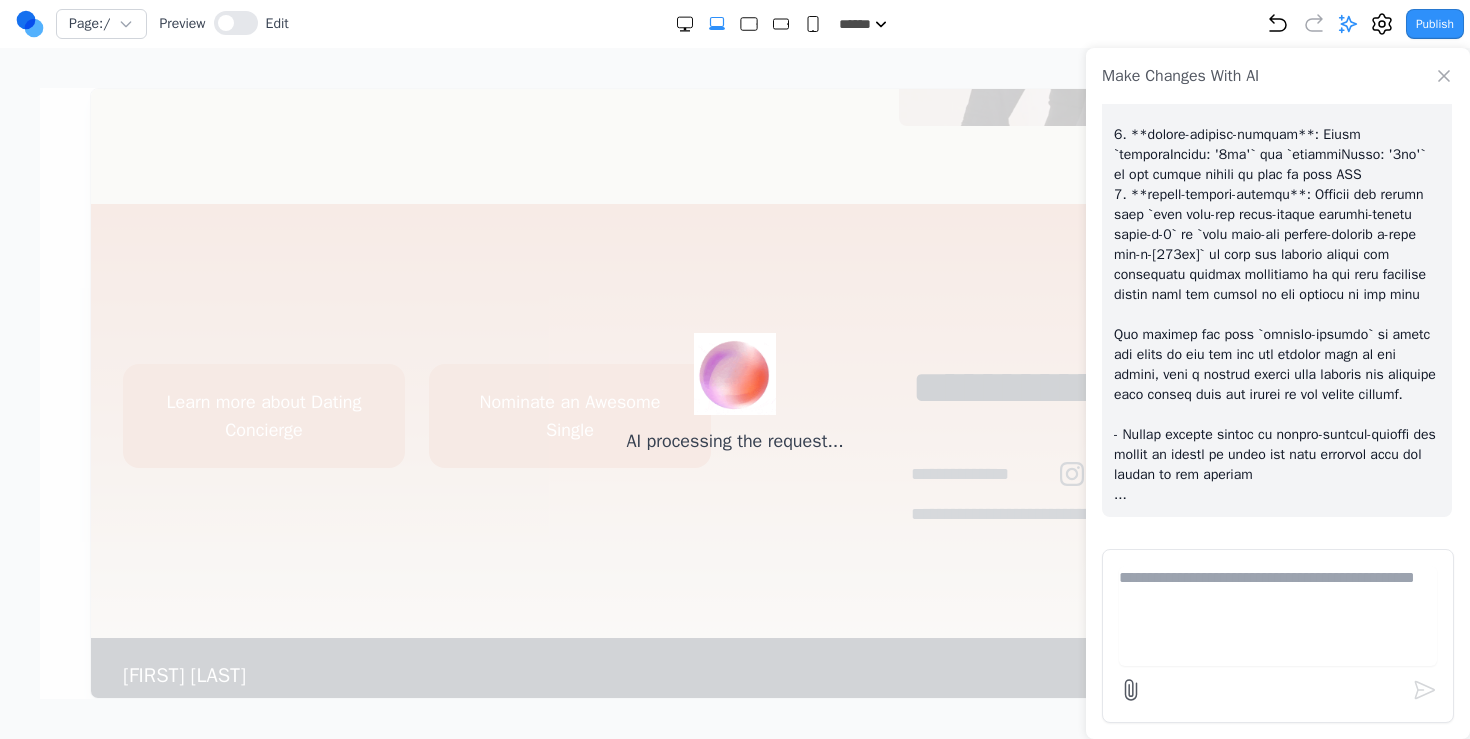 scroll, scrollTop: 5347, scrollLeft: 0, axis: vertical 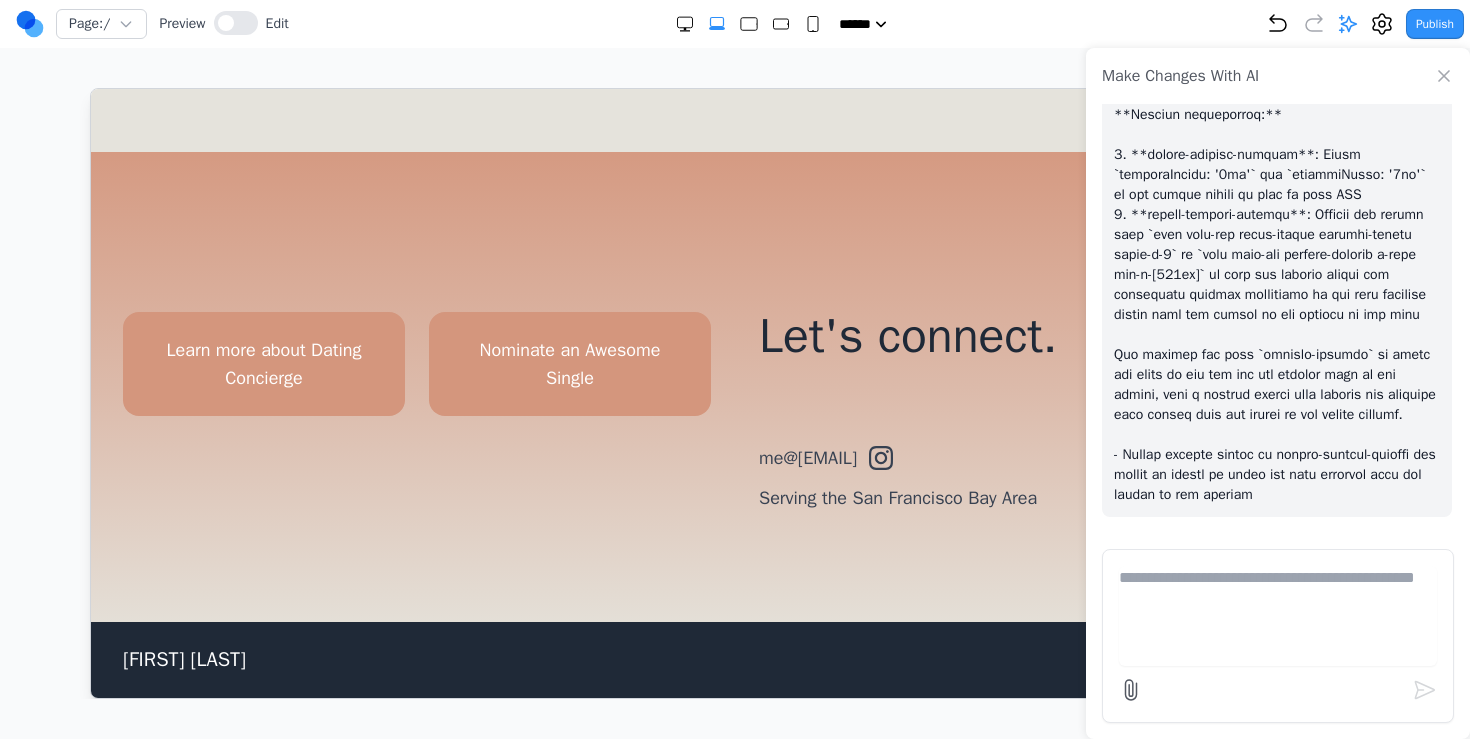 click on "Let's connect. me@whitnie.com Serving the San Francisco Bay Area" at bounding box center [1052, 411] 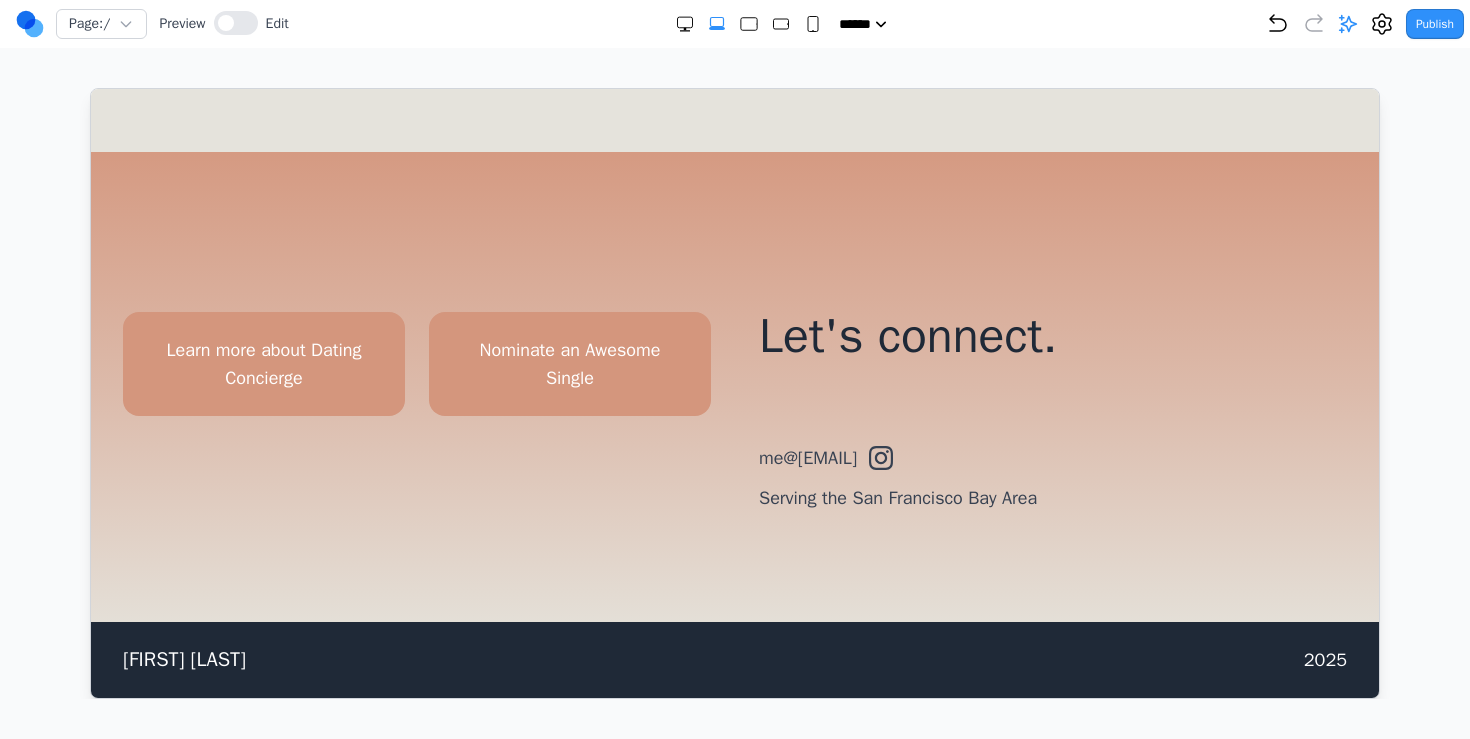 click on "Let's connect. me@whitnie.com Serving the San Francisco Bay Area" at bounding box center [1052, 411] 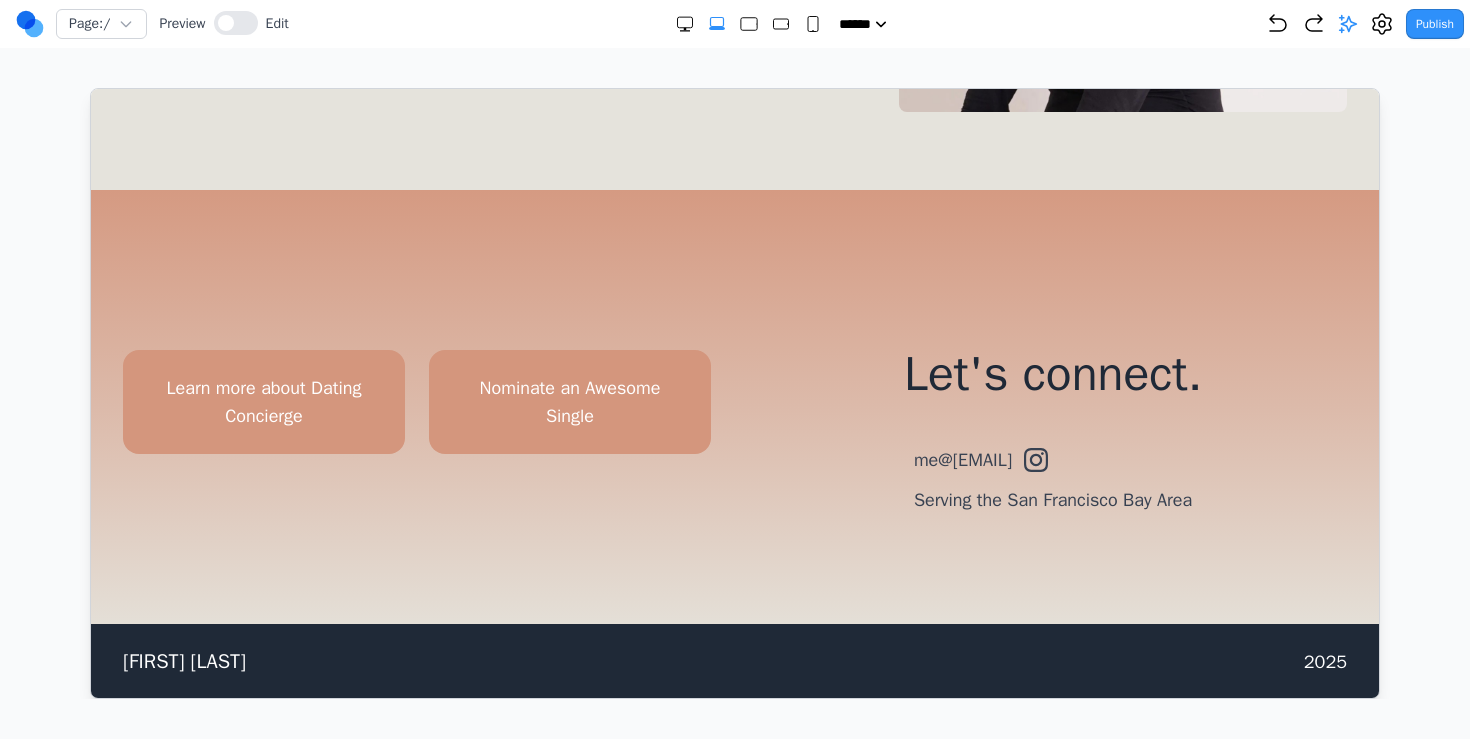 scroll, scrollTop: 621, scrollLeft: 0, axis: vertical 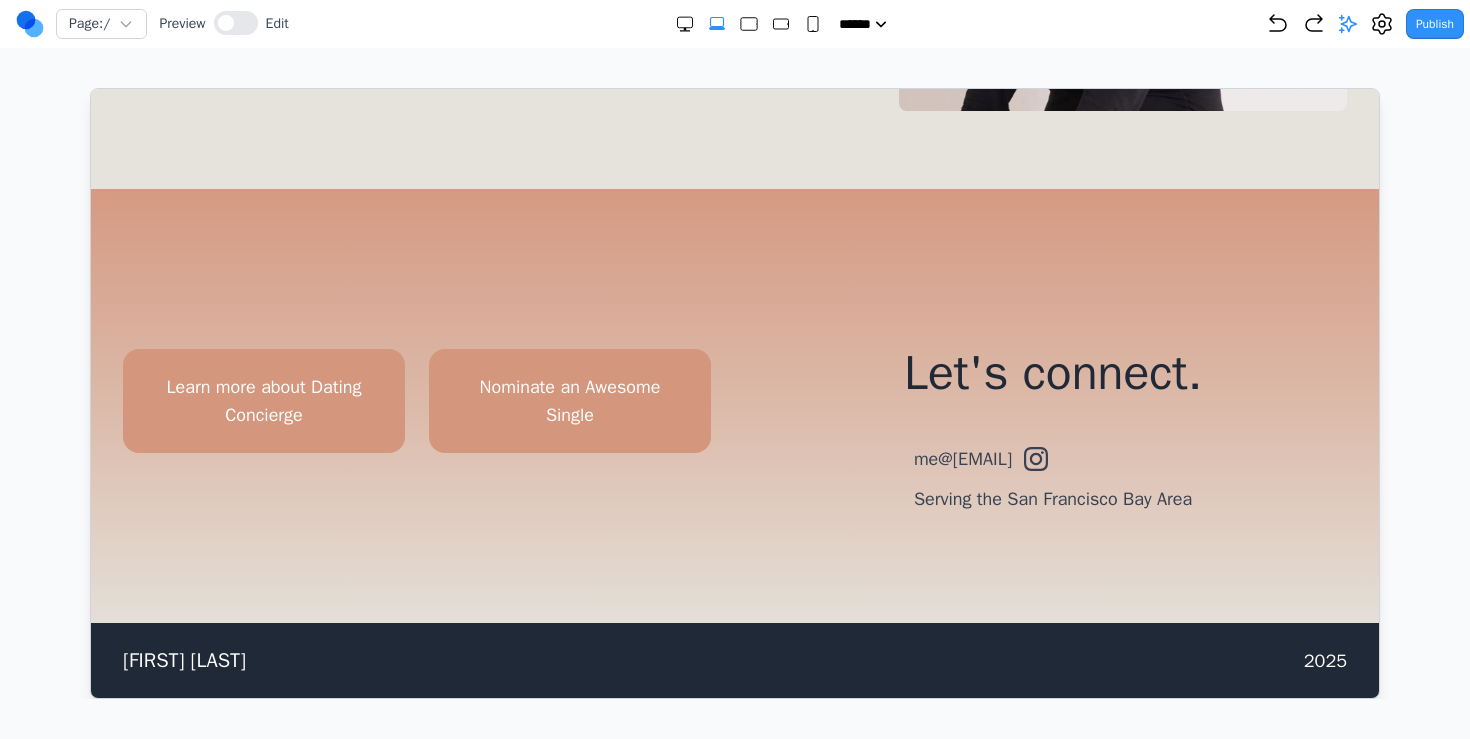 click on "whitnie narcisse 2025" at bounding box center (734, 660) 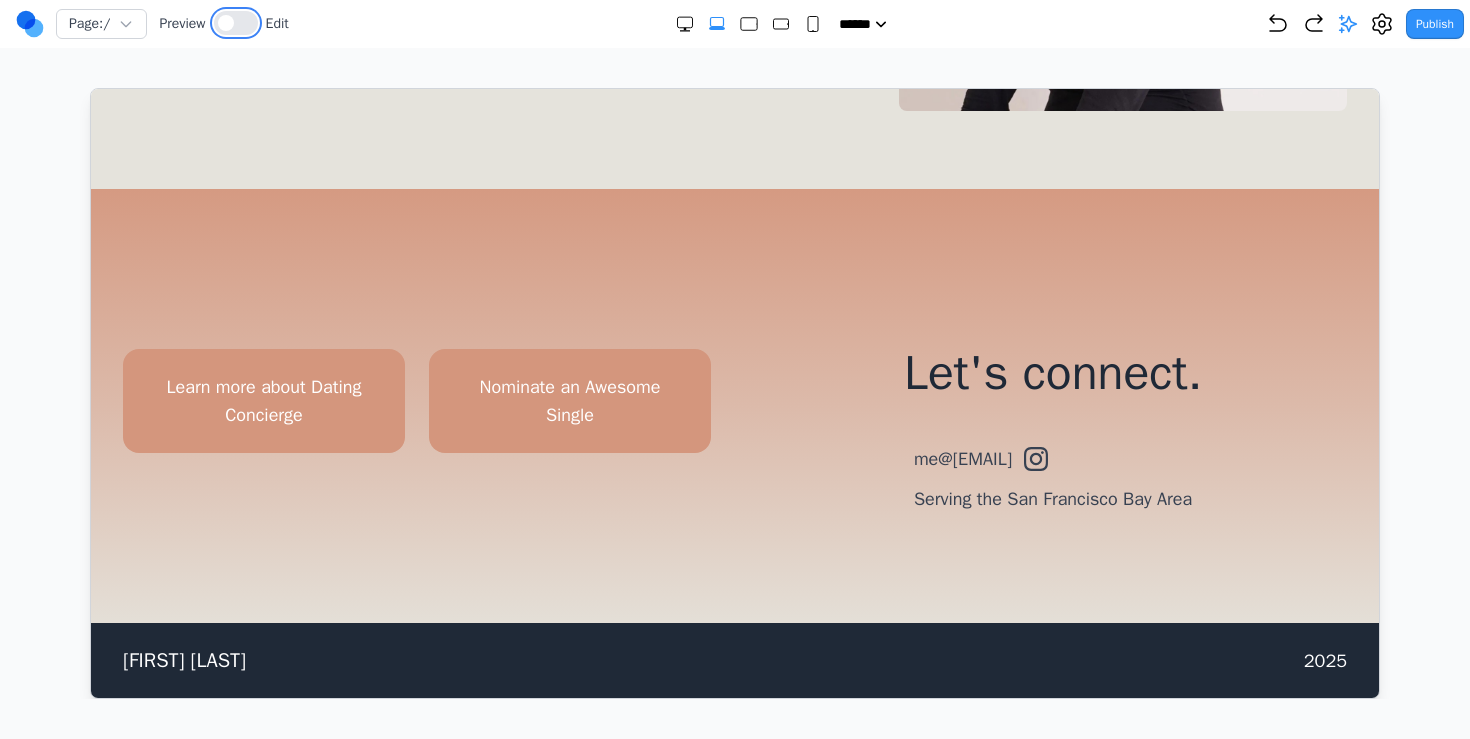 click at bounding box center (236, 23) 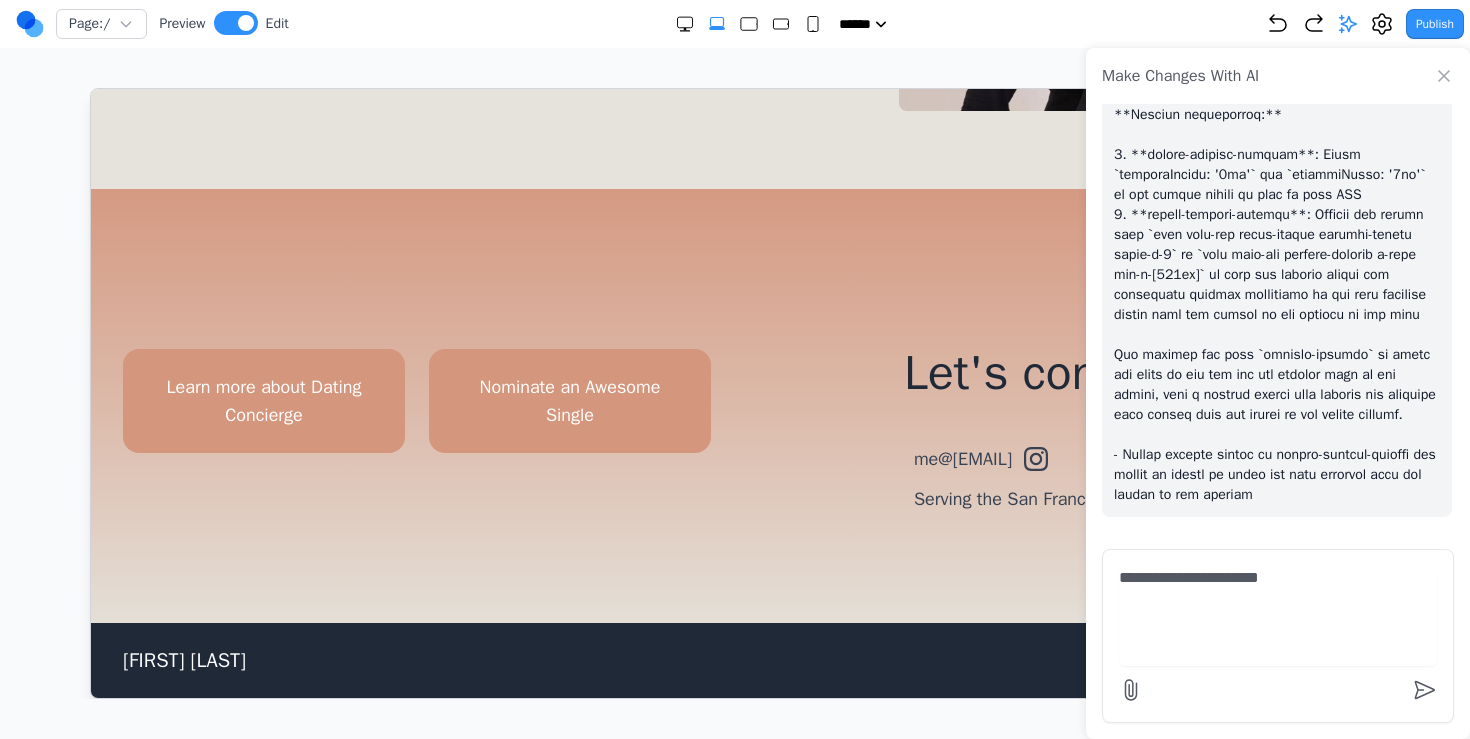 type on "**********" 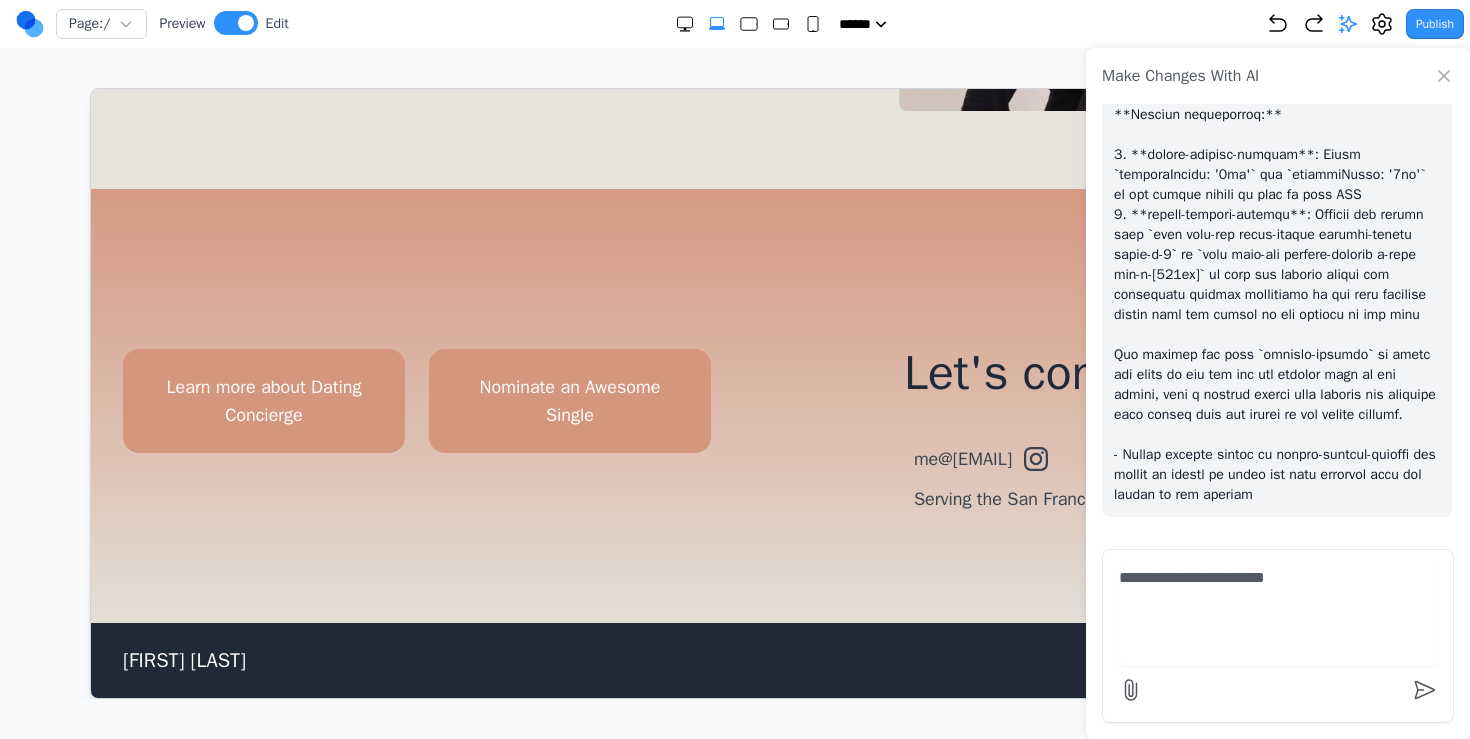 type 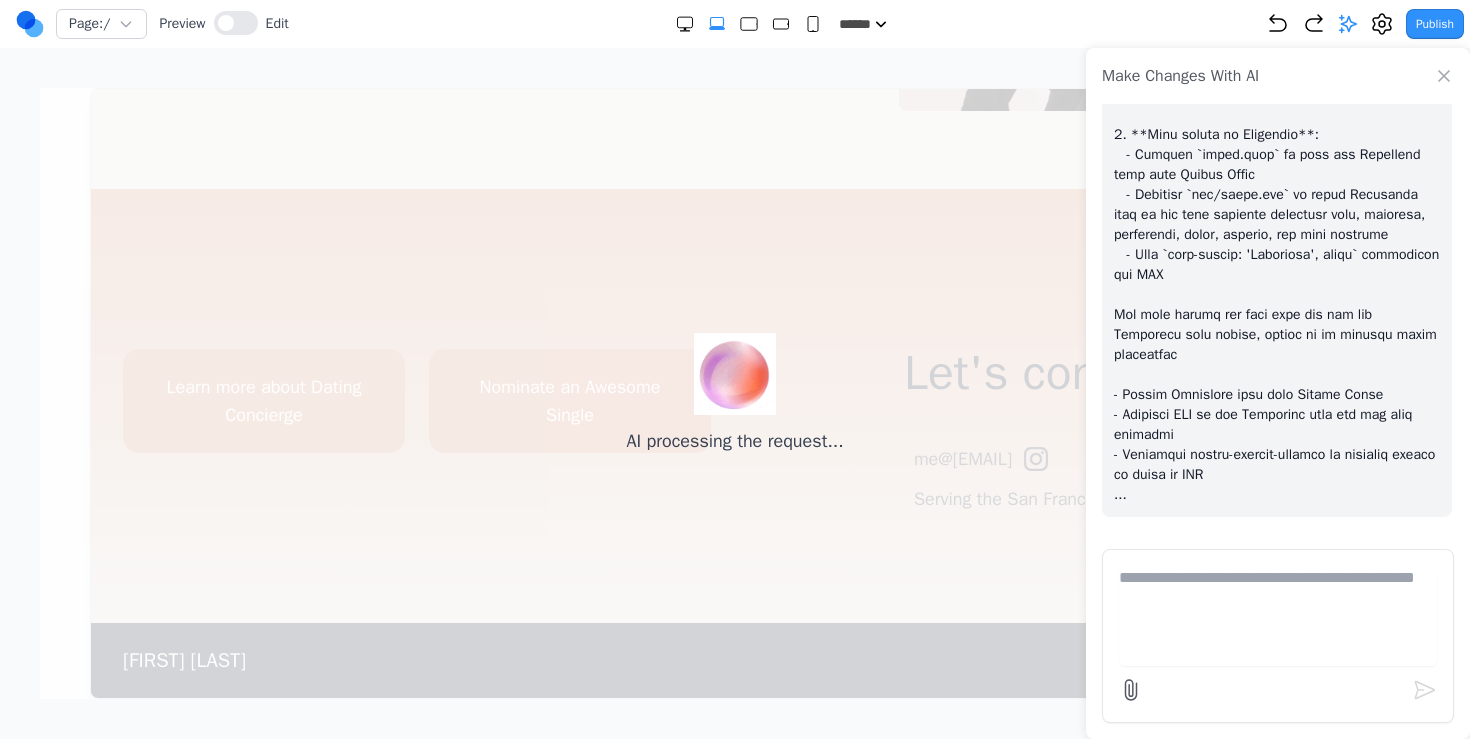 scroll, scrollTop: 6227, scrollLeft: 0, axis: vertical 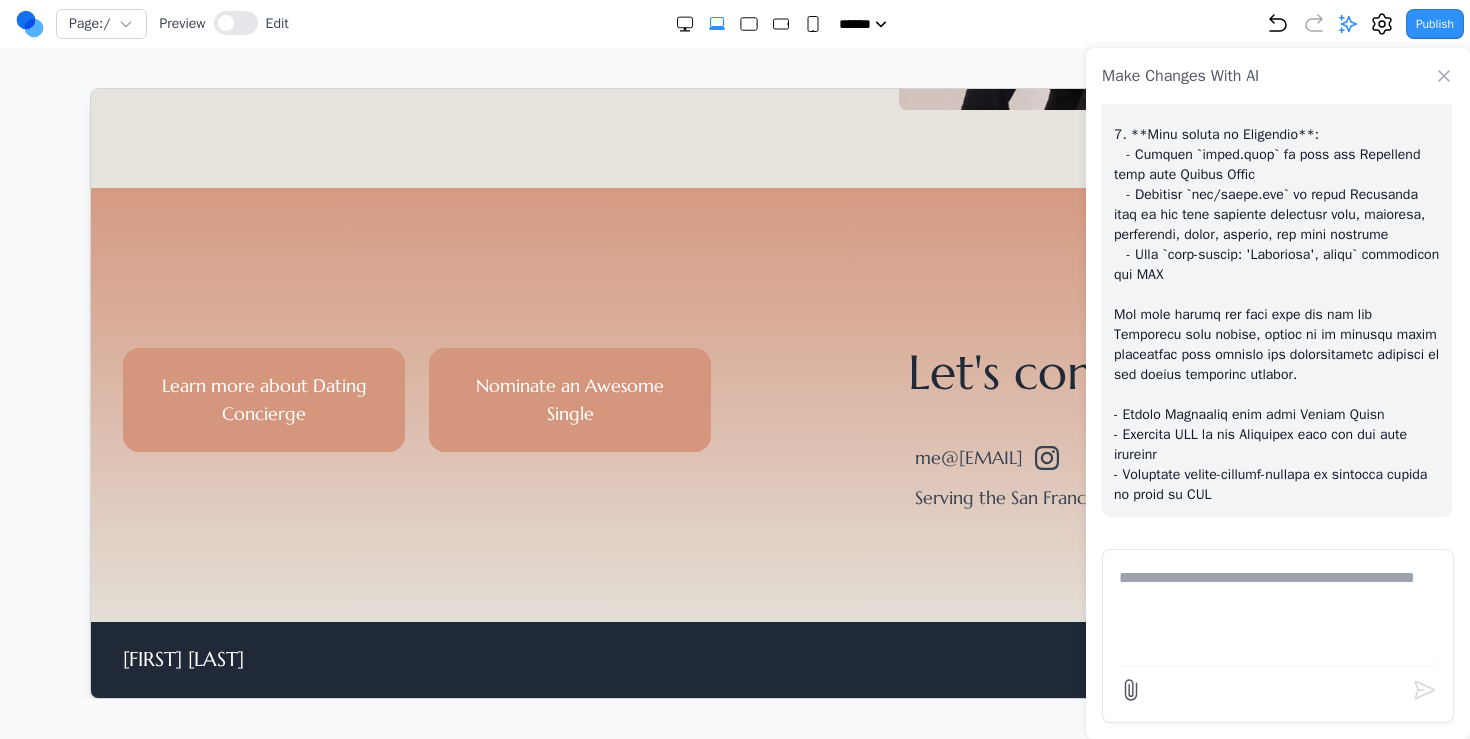 click 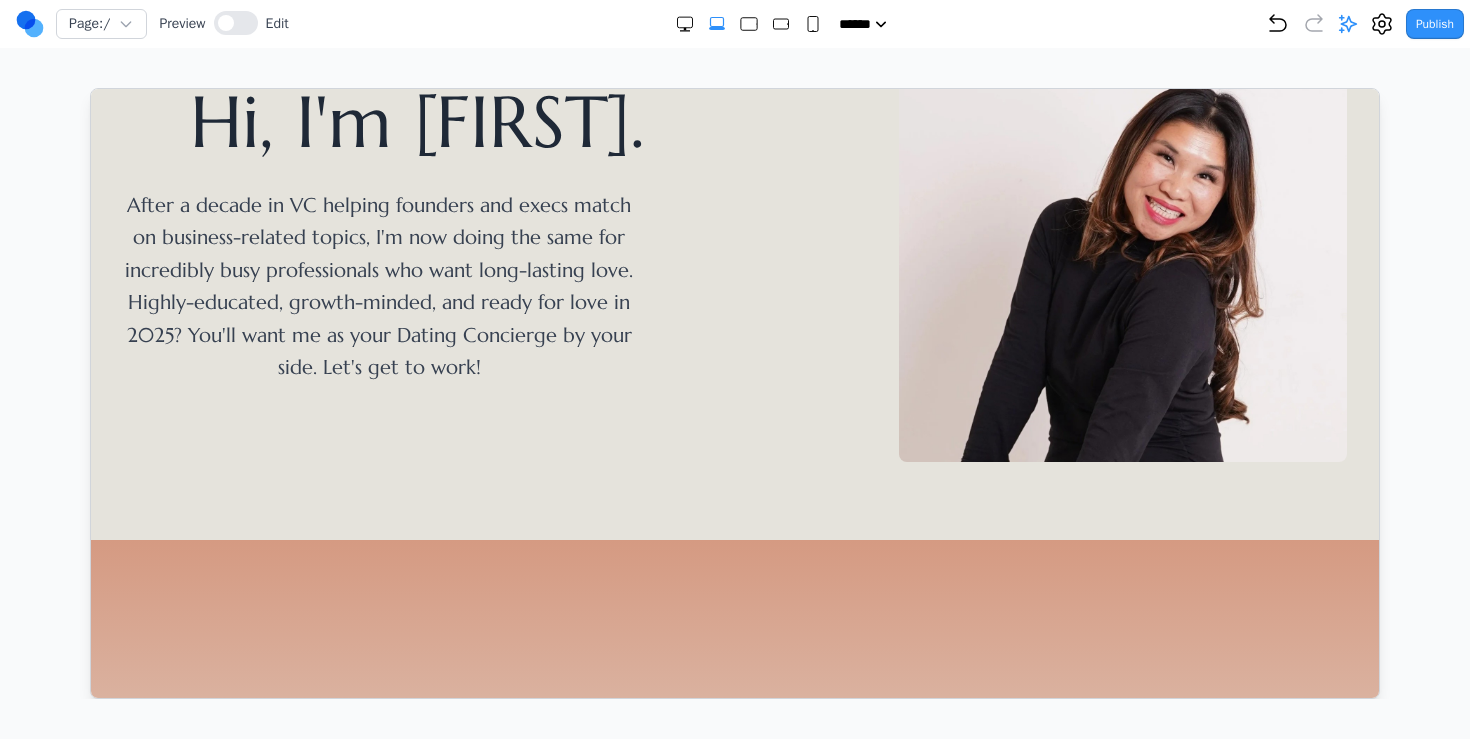 scroll, scrollTop: 0, scrollLeft: 0, axis: both 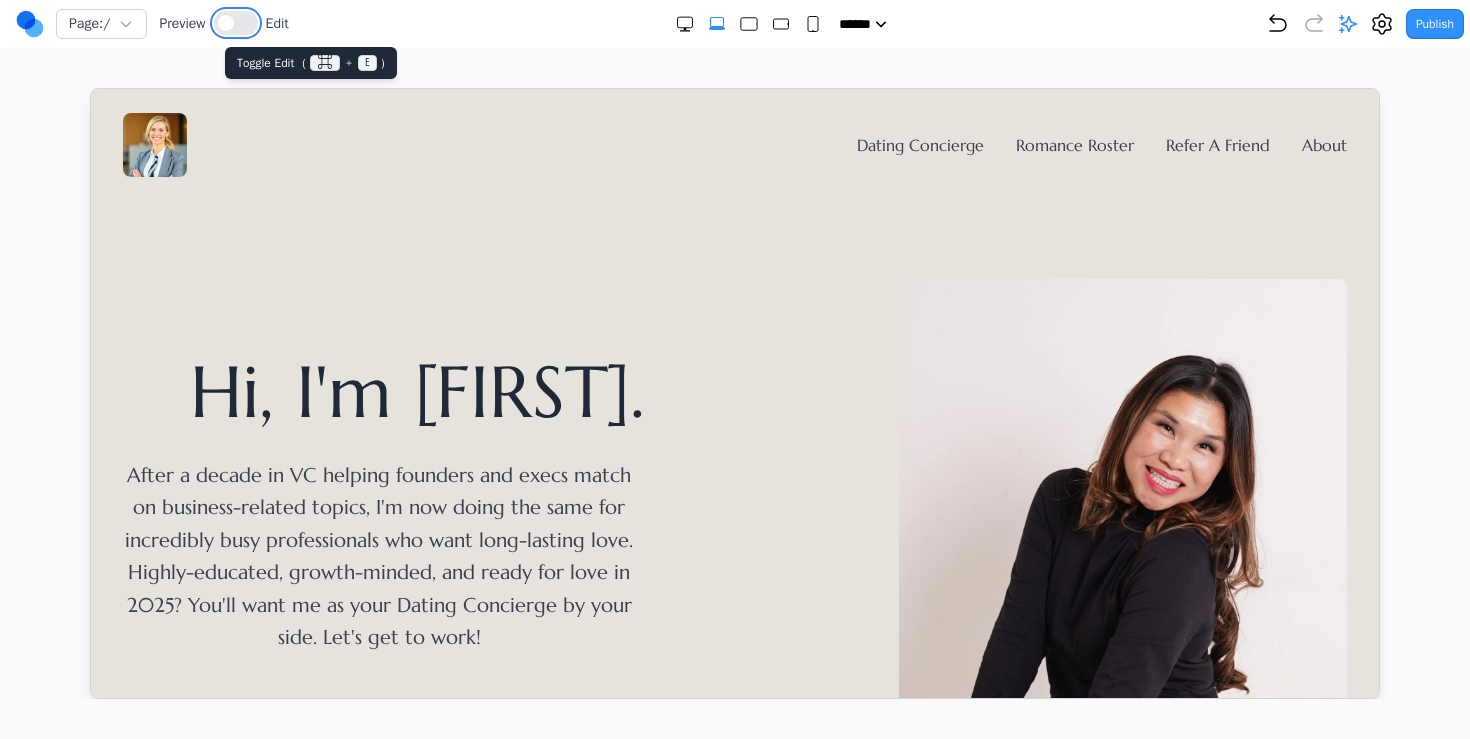 click at bounding box center [236, 23] 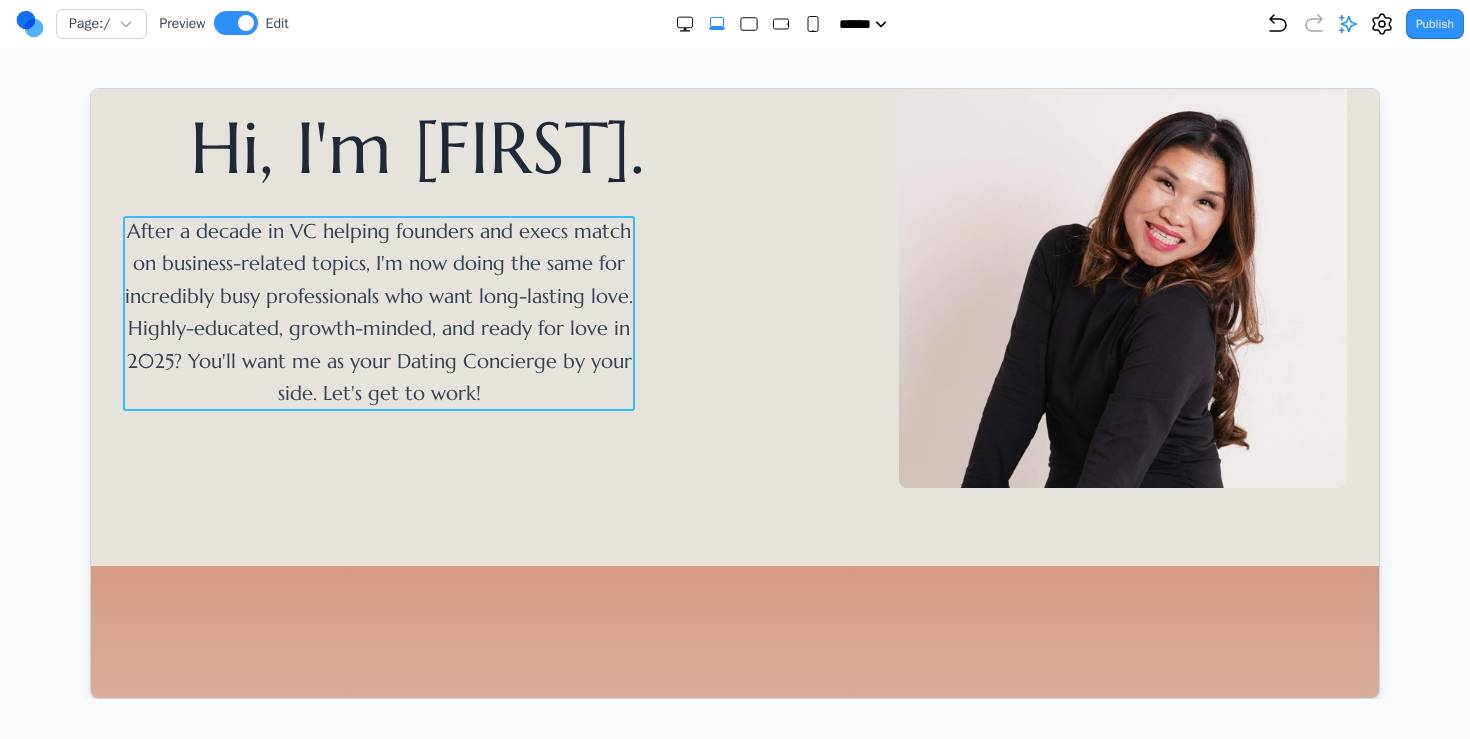 scroll, scrollTop: 622, scrollLeft: 0, axis: vertical 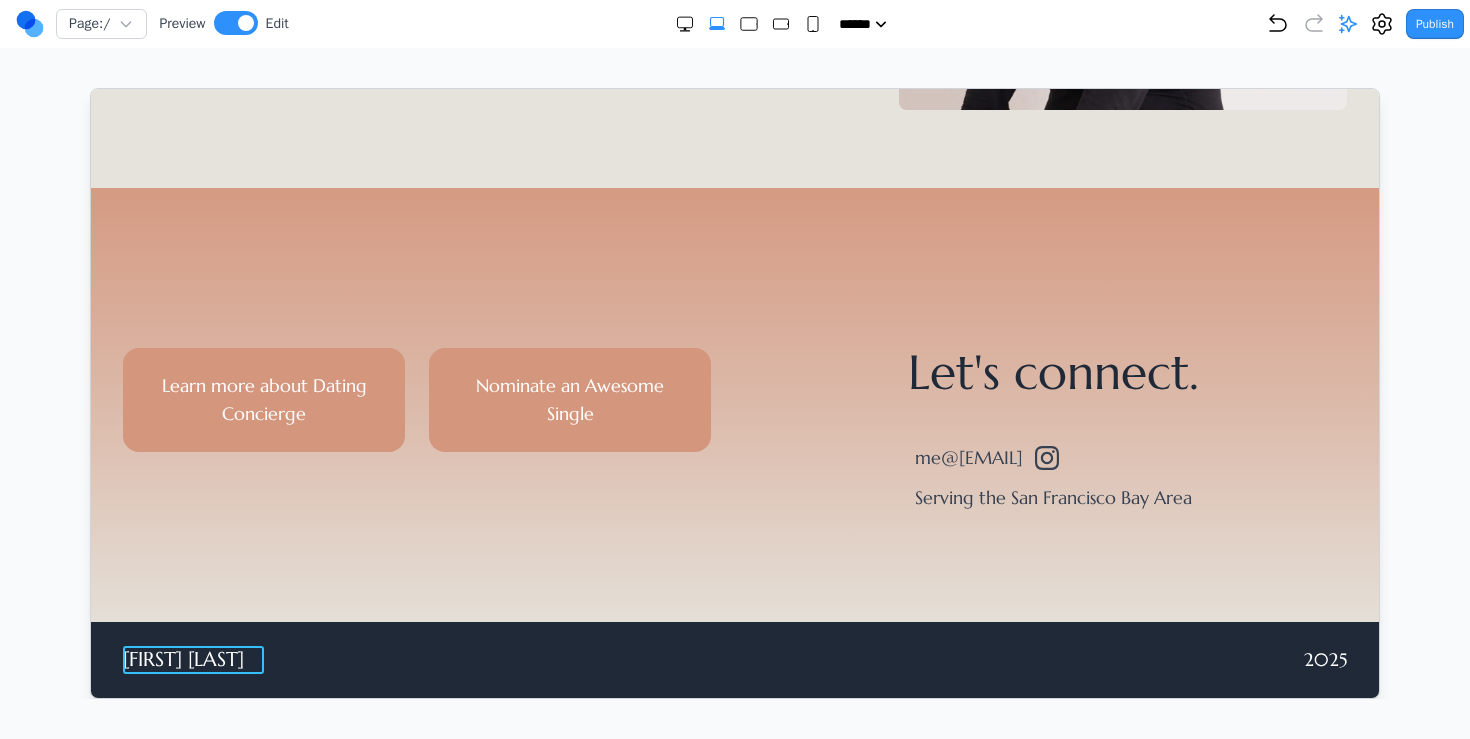 click on "[FIRST] [LAST]" at bounding box center [182, 659] 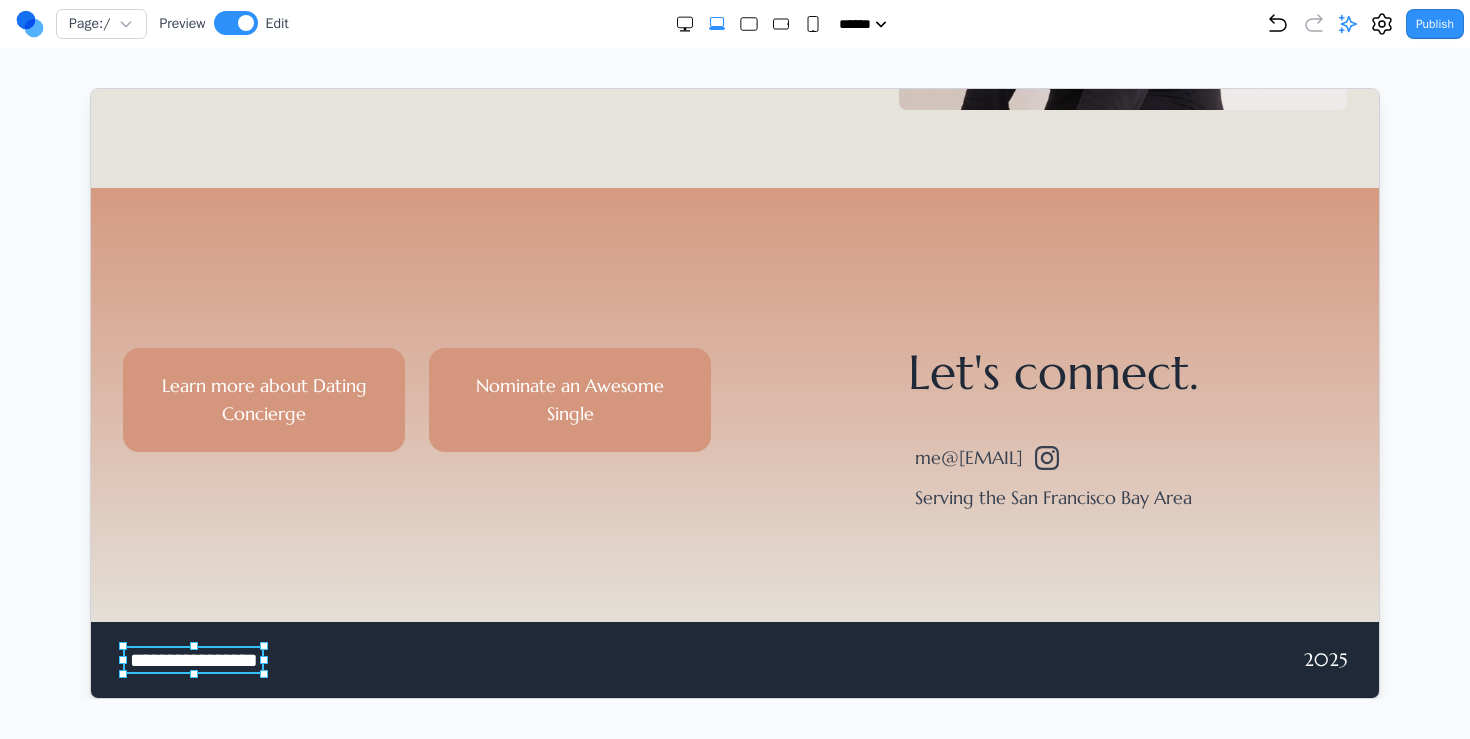 click on "**********" at bounding box center [192, 659] 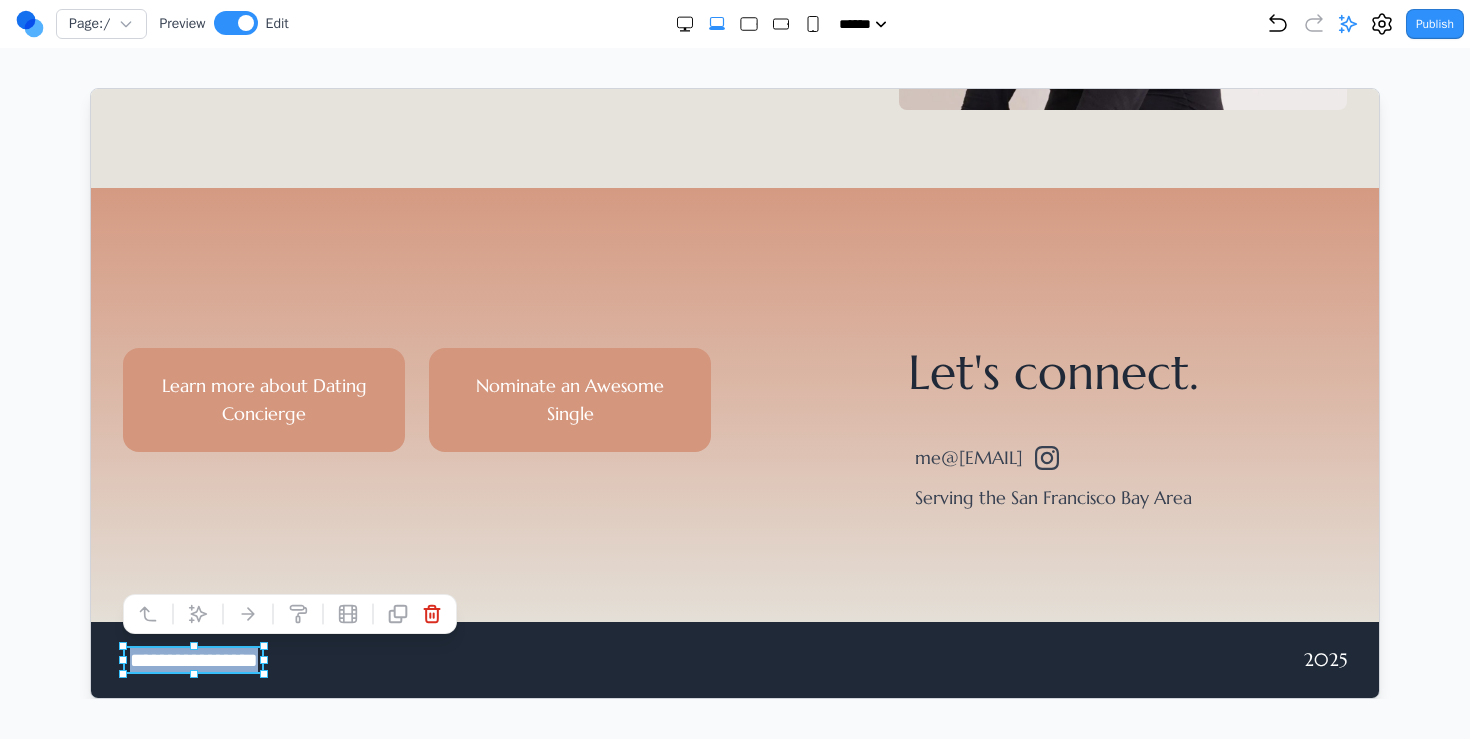 click on "**********" at bounding box center [192, 659] 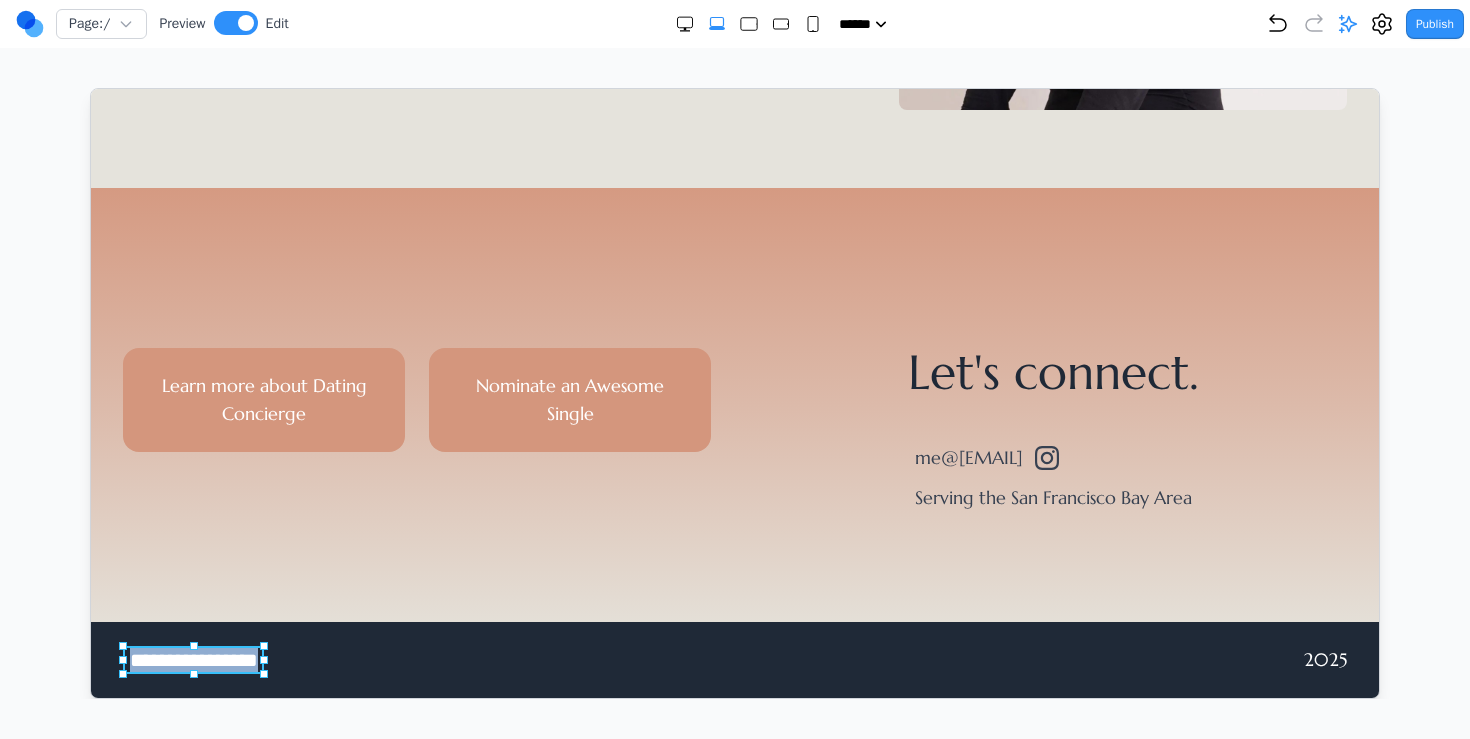 click on "**********" at bounding box center [192, 659] 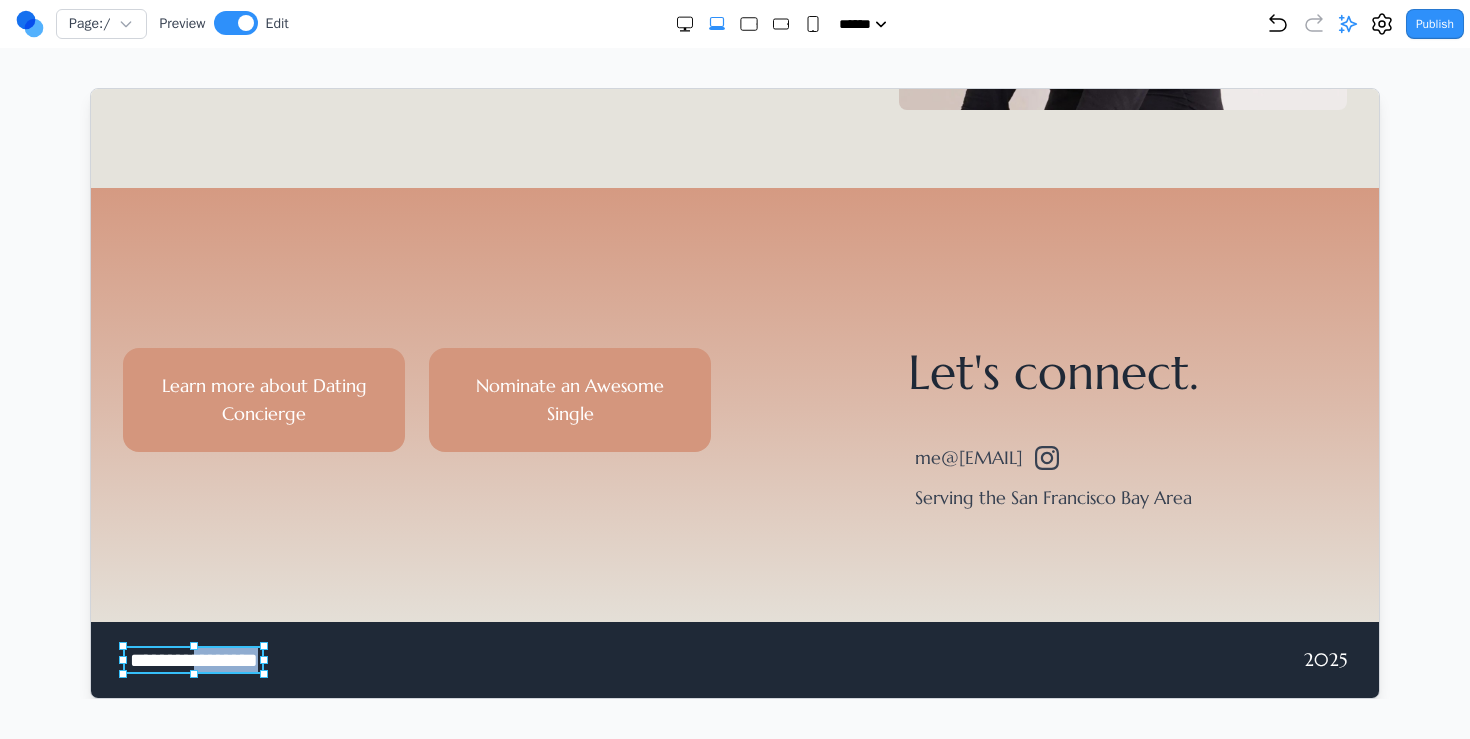 click on "**********" at bounding box center [192, 659] 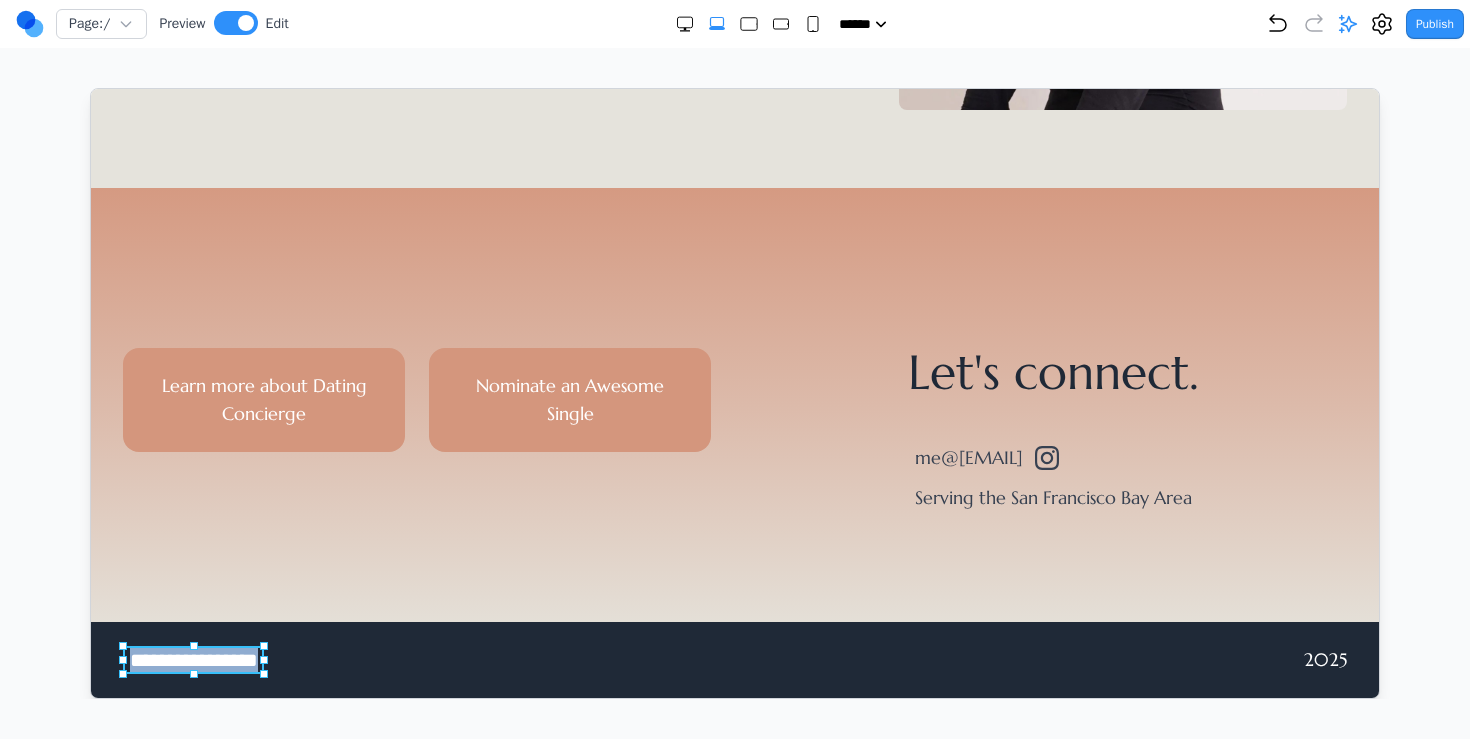 click on "**********" at bounding box center (192, 659) 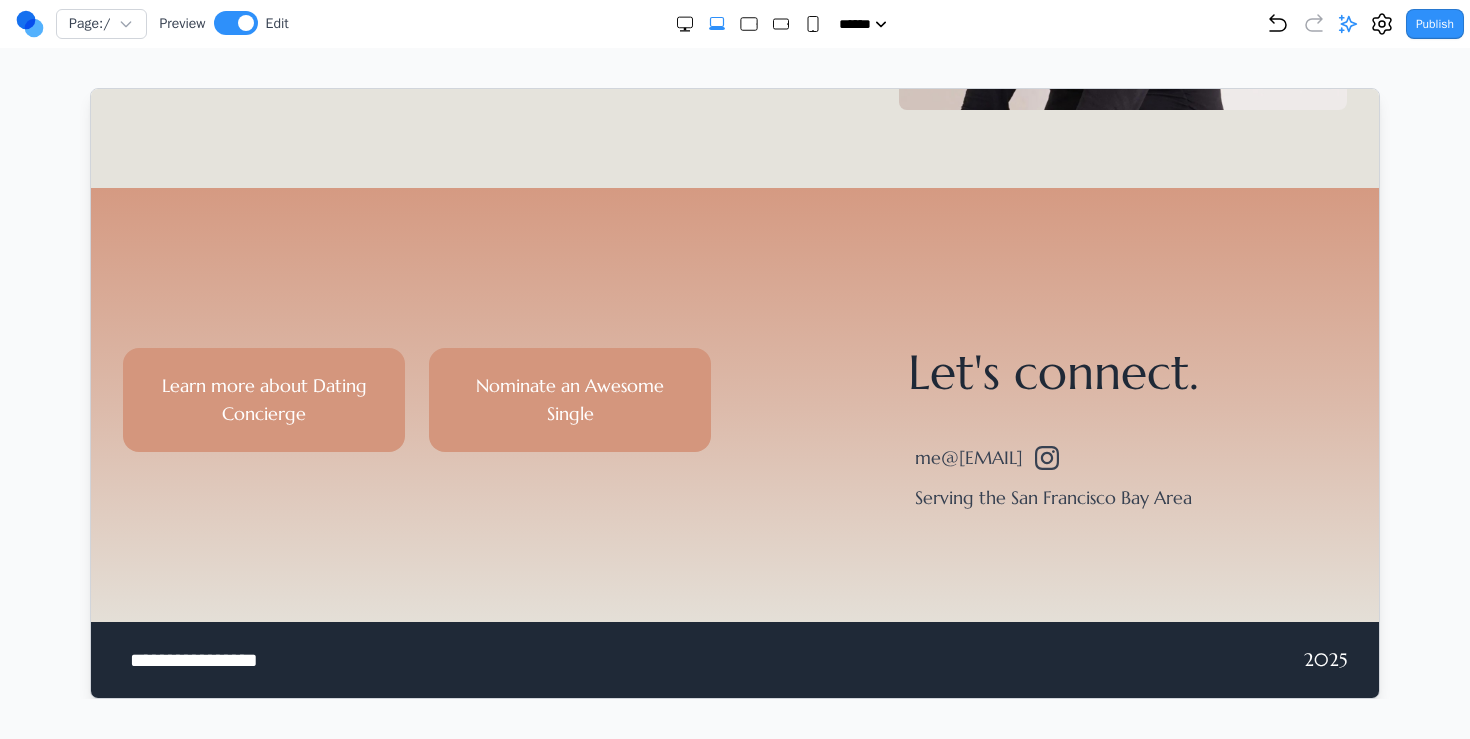 click on "**********" at bounding box center (734, 659) 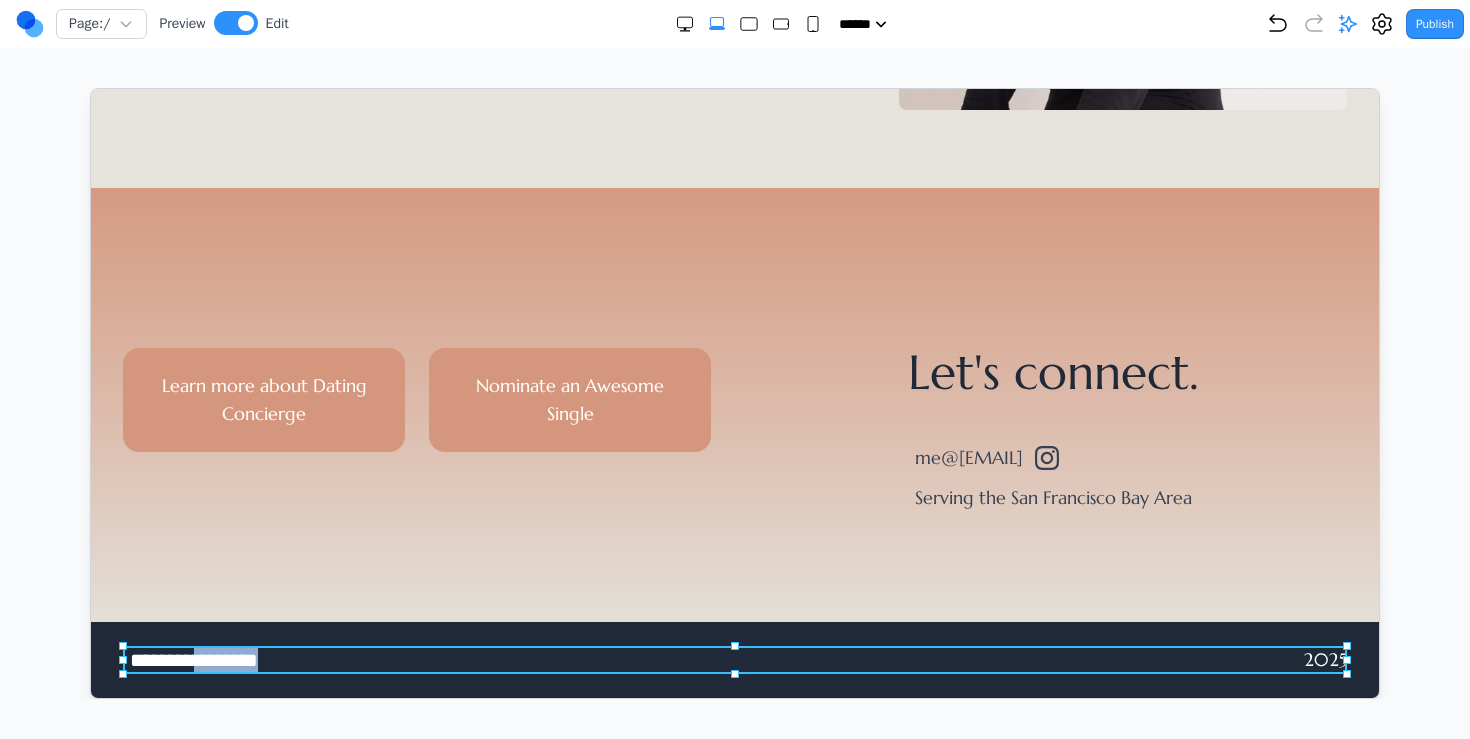 click on "**********" at bounding box center [734, 659] 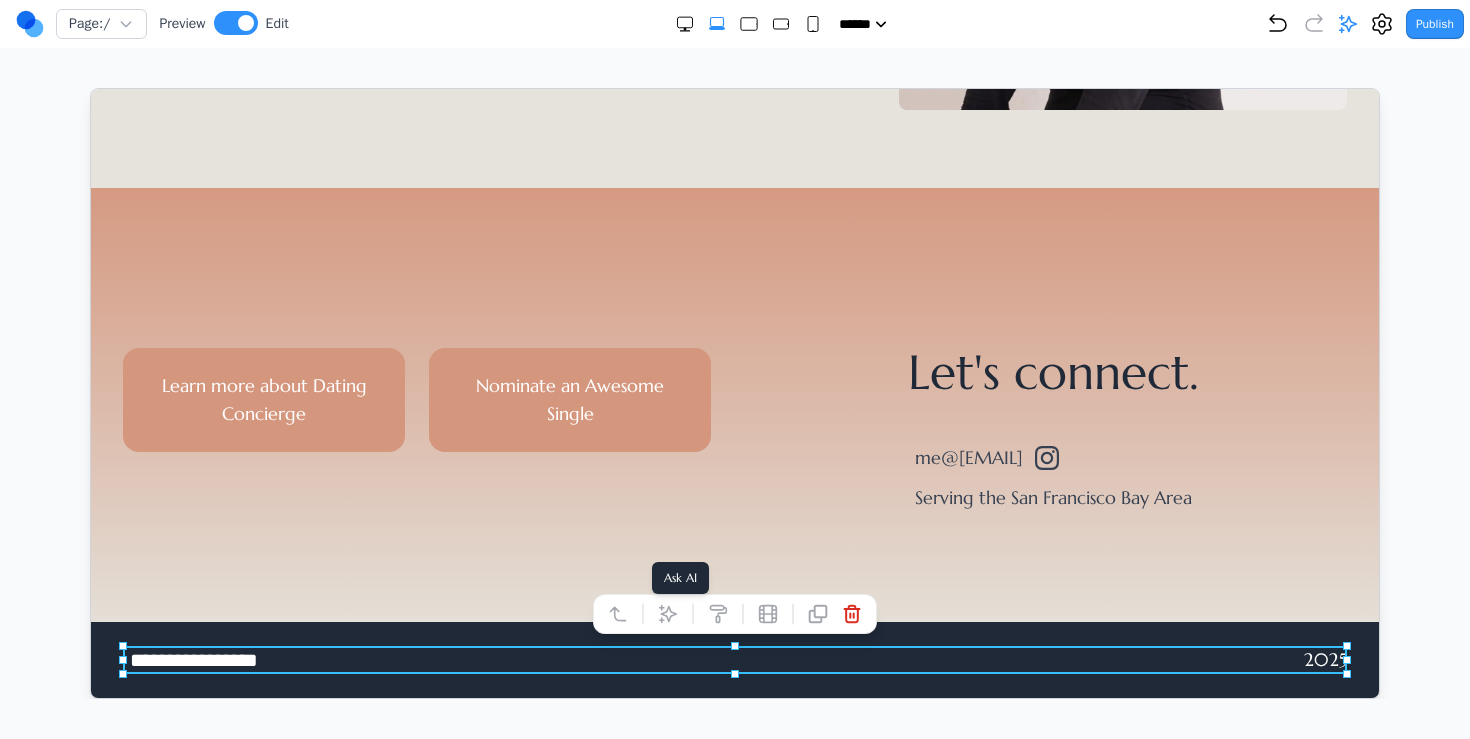 click 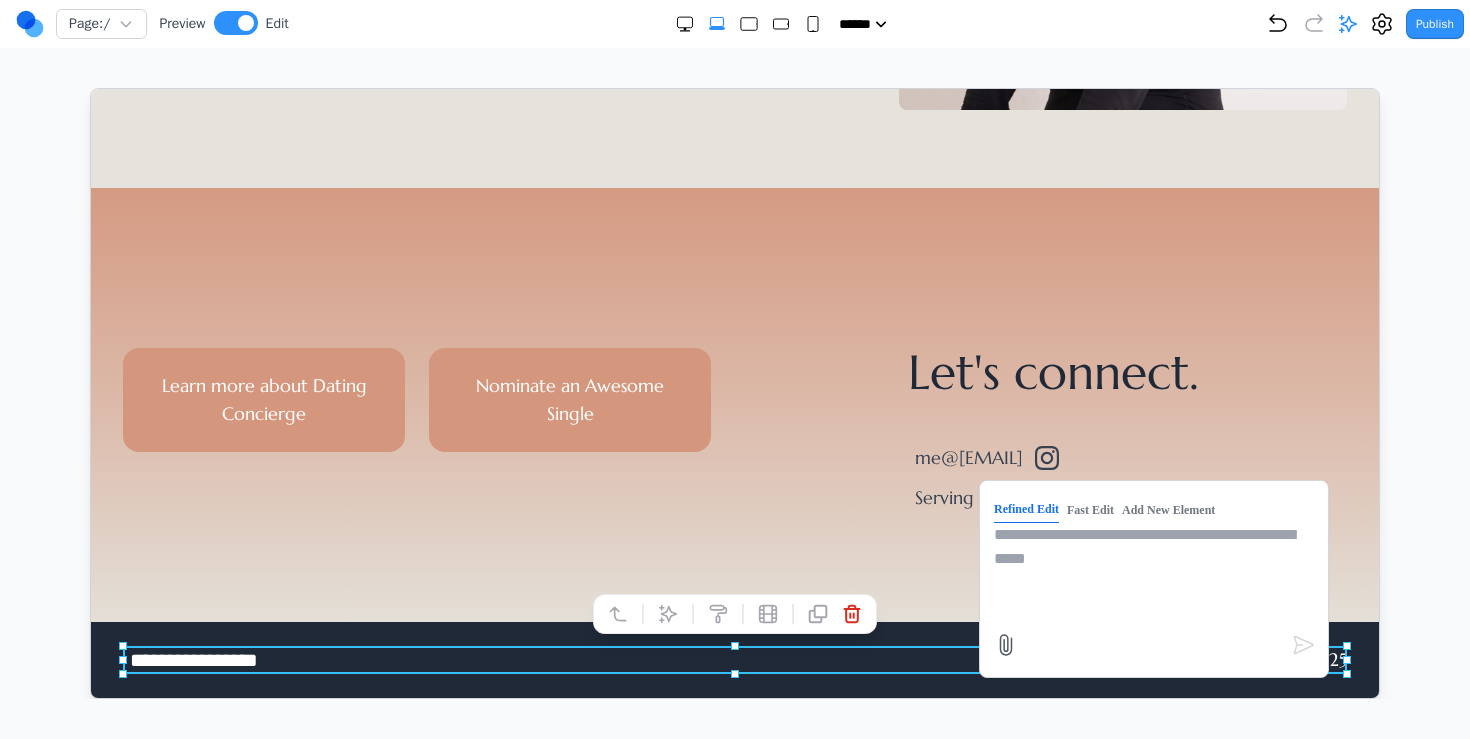click at bounding box center [1153, 572] 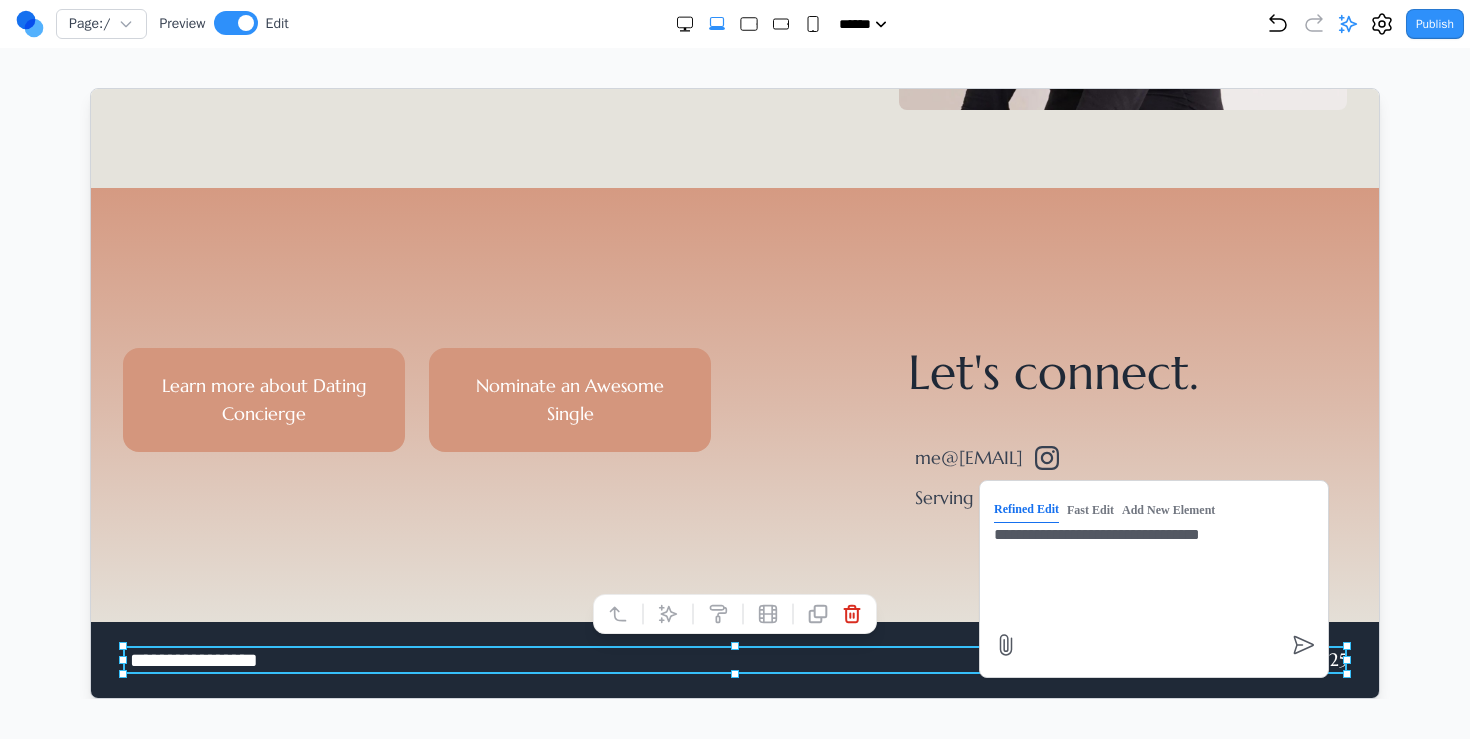 type on "**********" 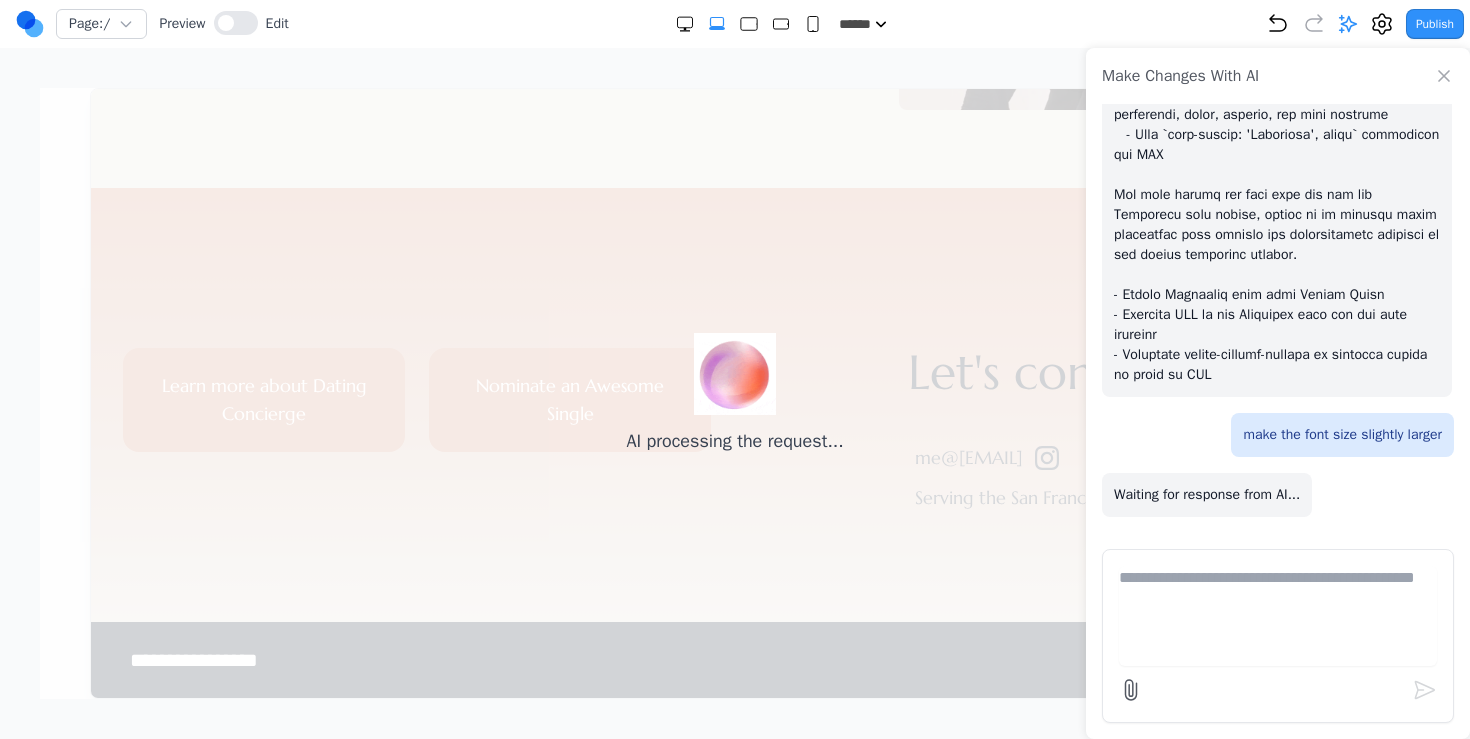 scroll, scrollTop: 6267, scrollLeft: 0, axis: vertical 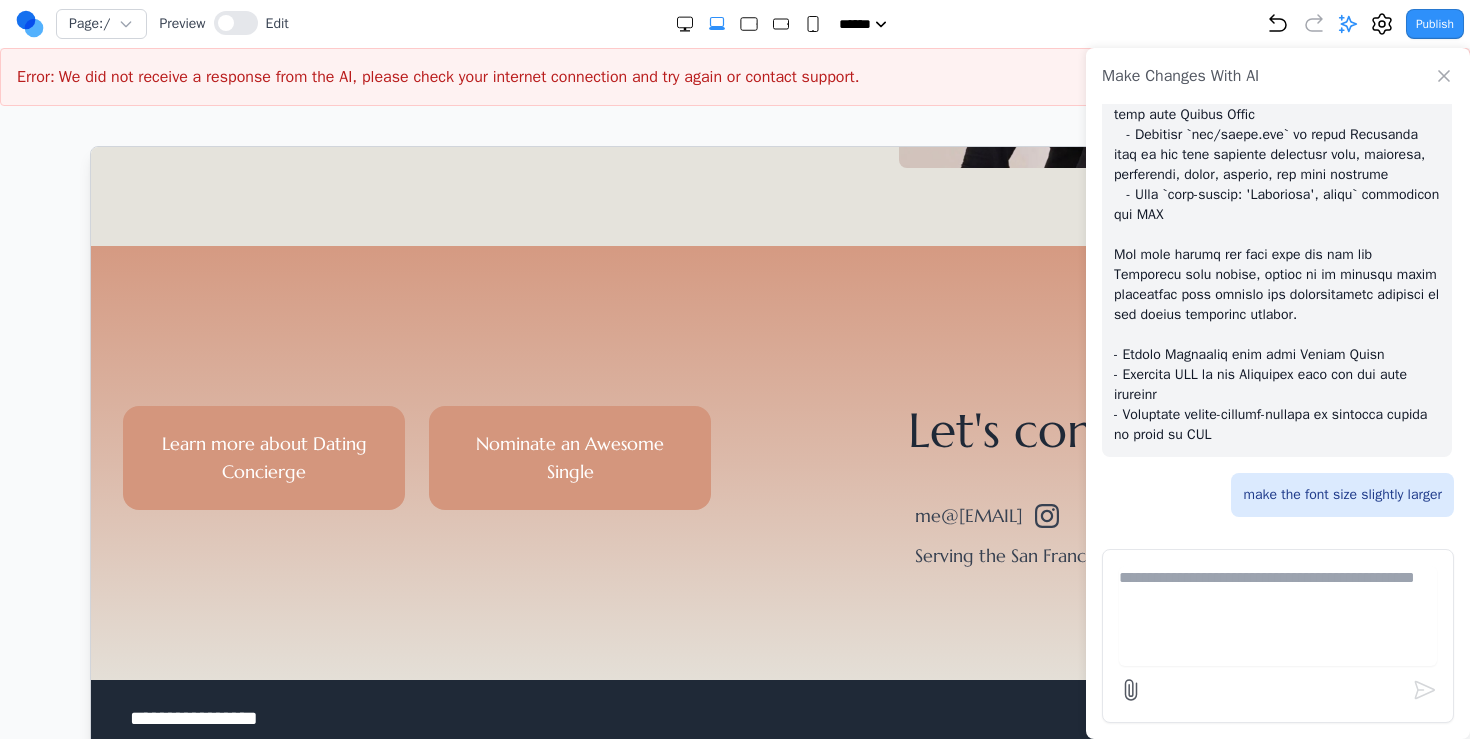 click 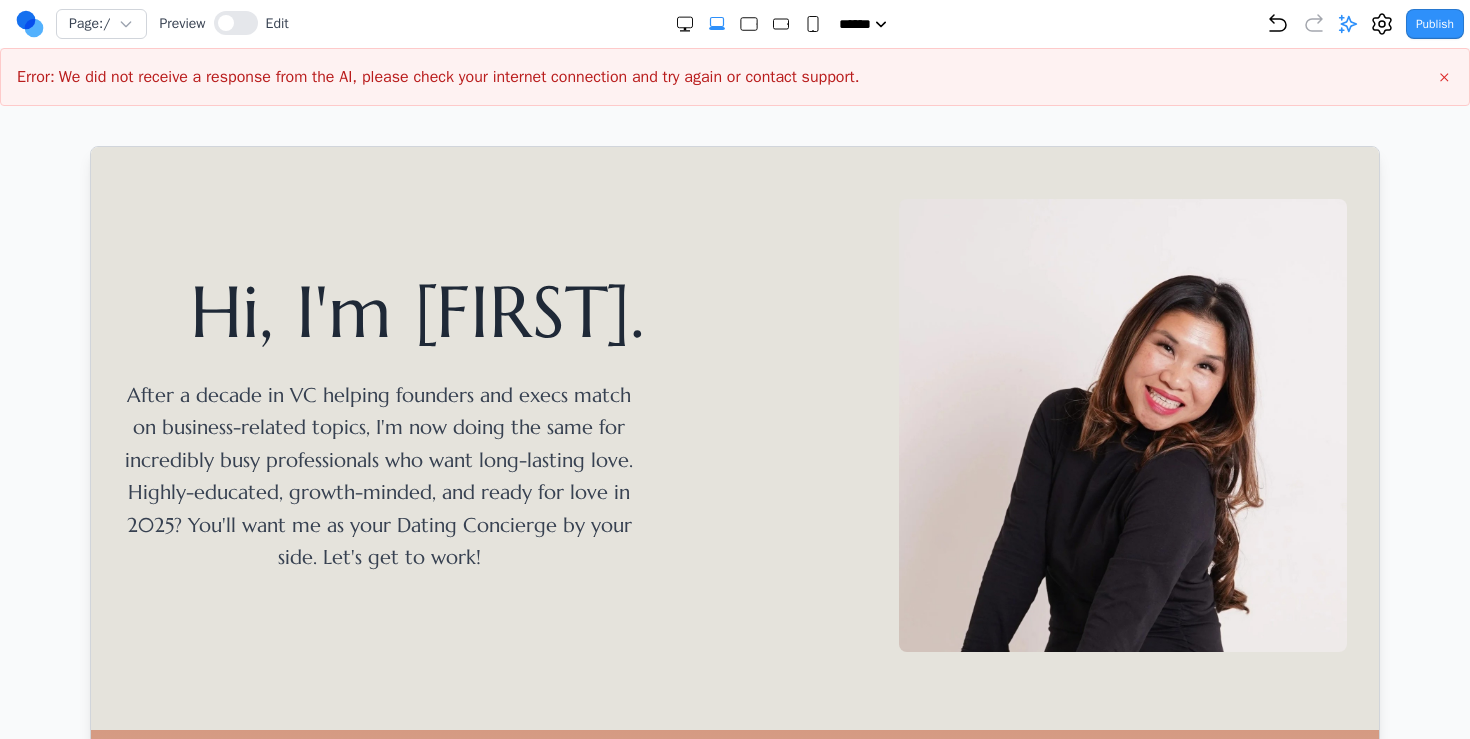 scroll, scrollTop: 0, scrollLeft: 0, axis: both 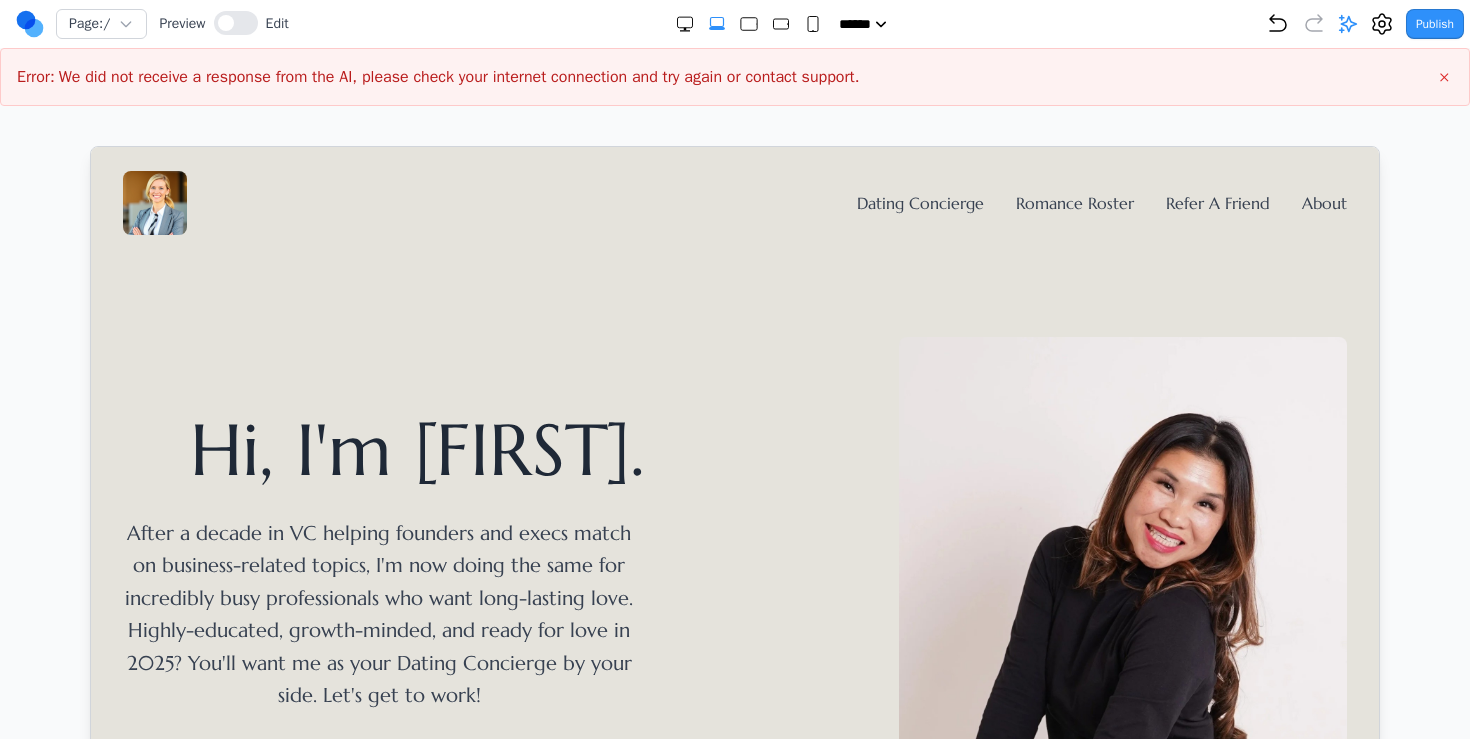 click on "Page:  / Preview Edit" at bounding box center (152, 24) 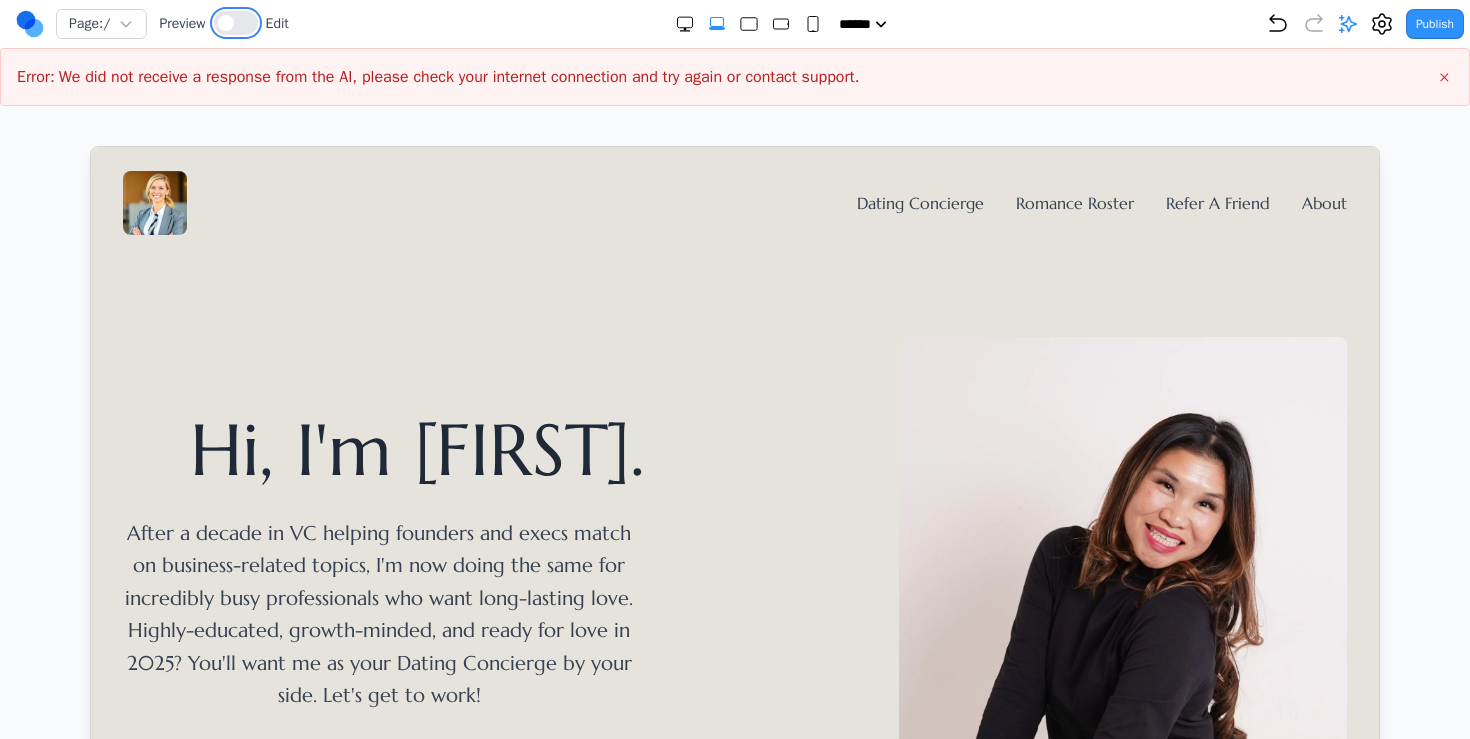 click at bounding box center [236, 23] 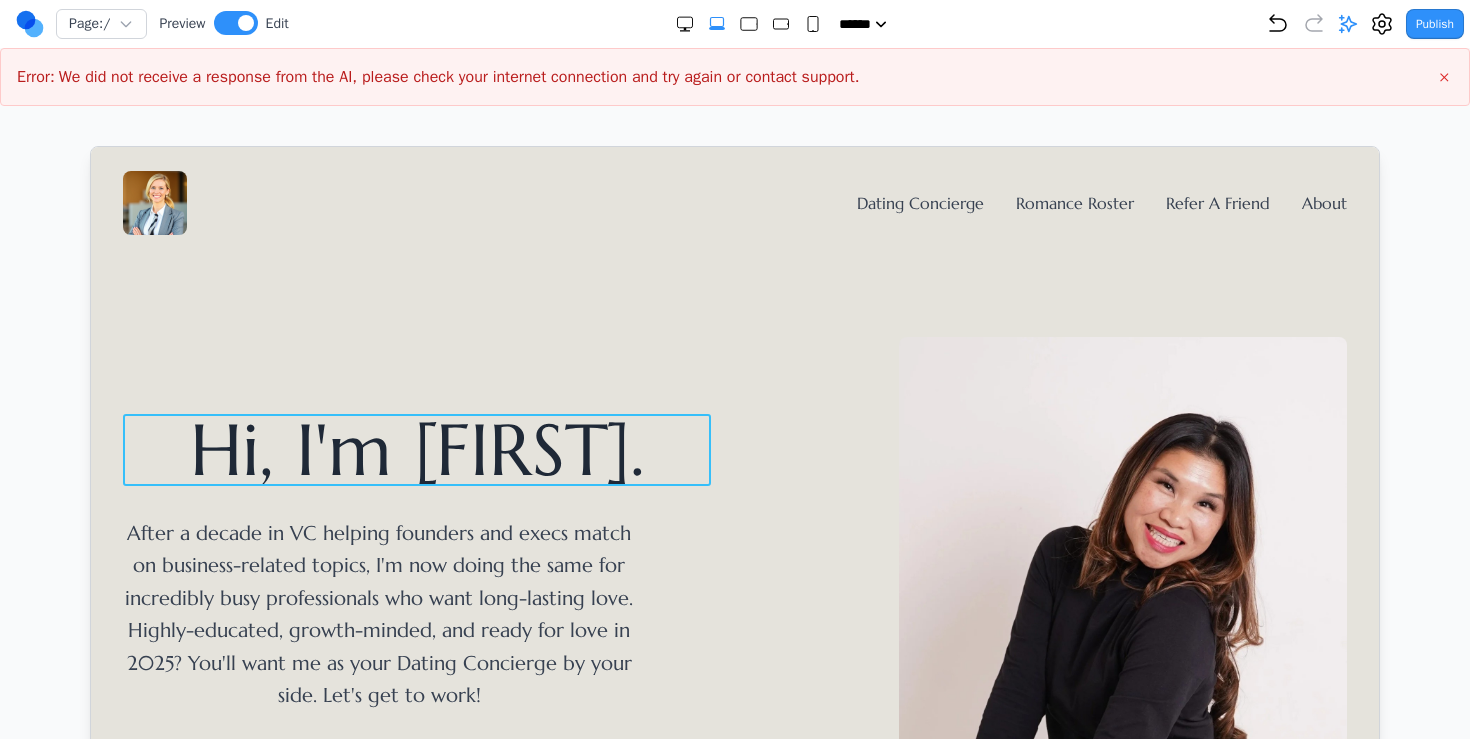 click on "Hi, I'm [FIRST]." at bounding box center [416, 449] 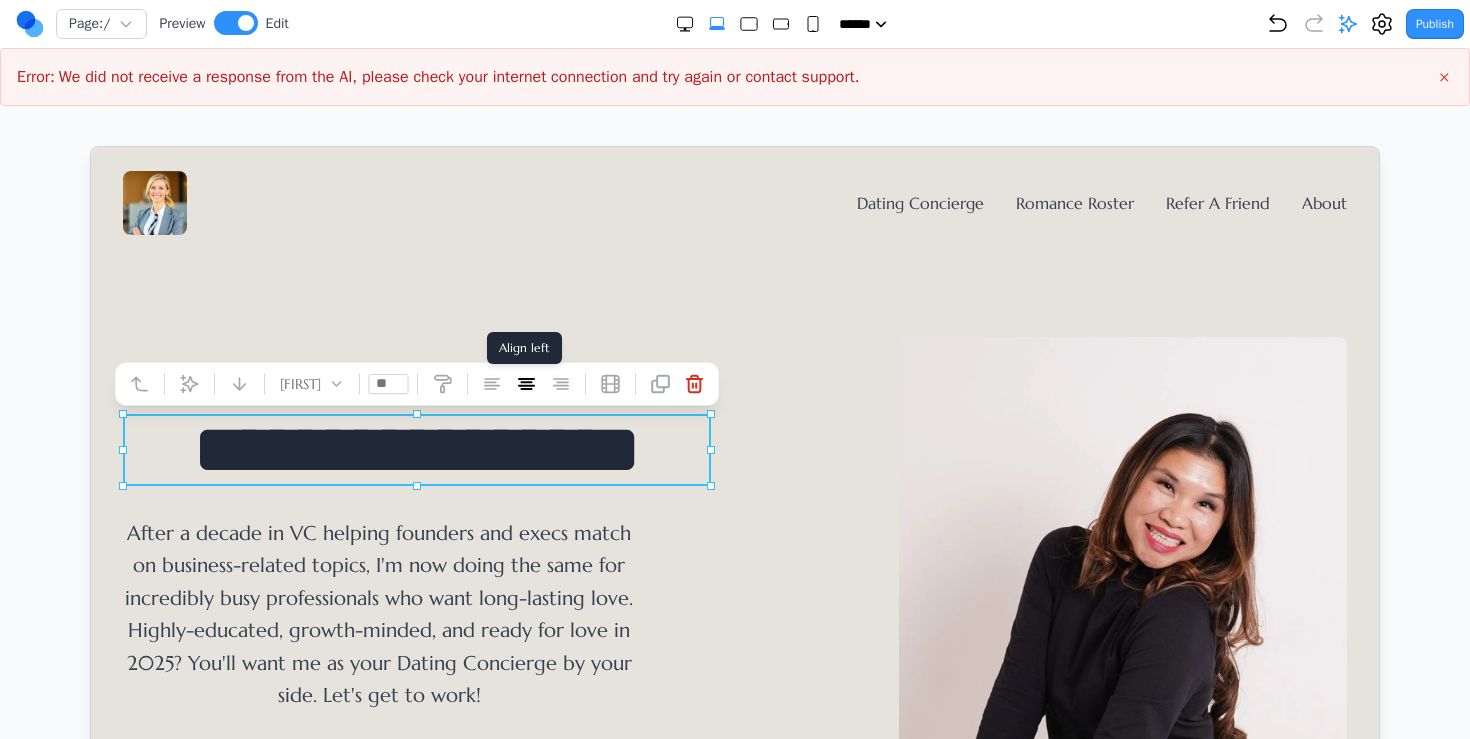 click 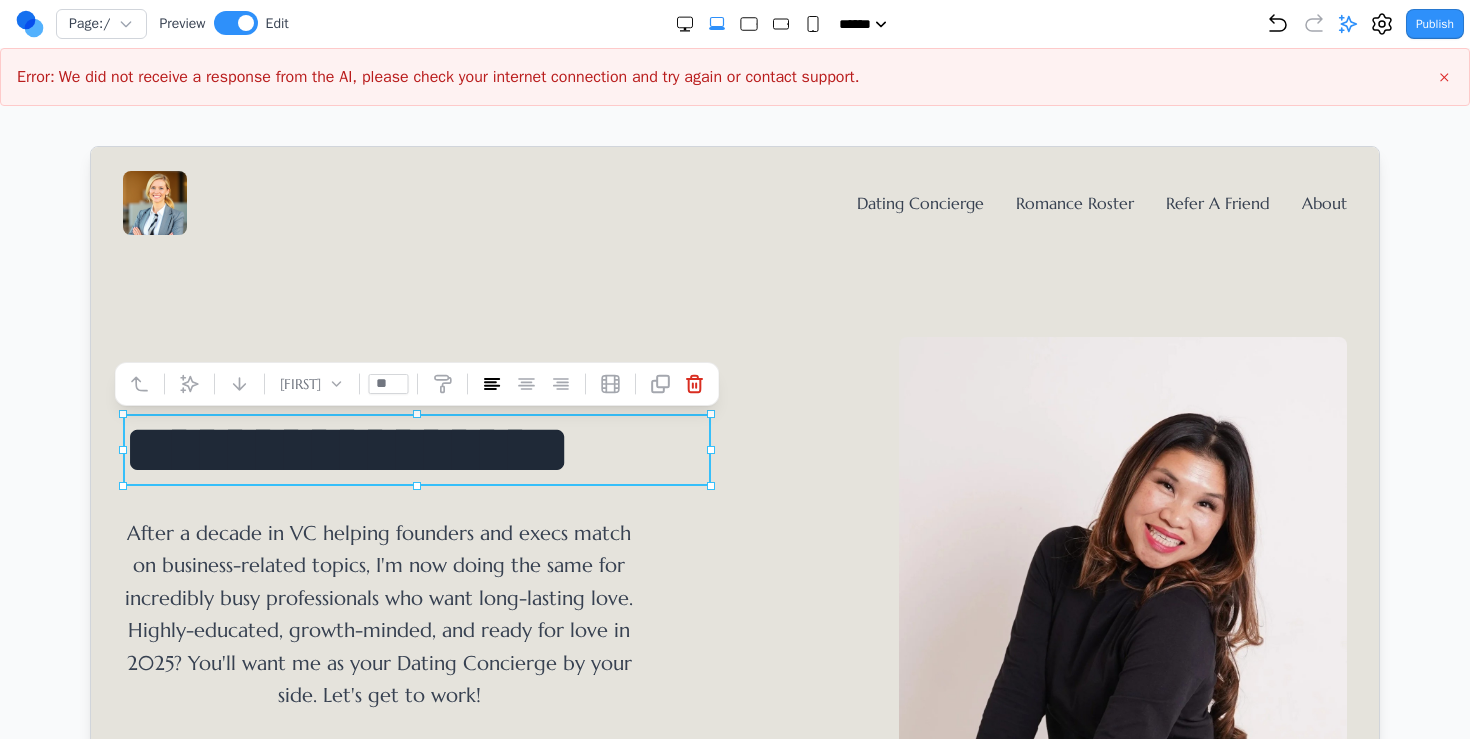 click on "After a decade in VC helping founders and execs match on business-related topics, I'm now doing the same for incredibly busy professionals who want long-lasting love. Highly-educated, growth-minded, and ready for love in 2025? You'll want me as your Dating Concierge by your side. Let's get to work!" at bounding box center [378, 614] 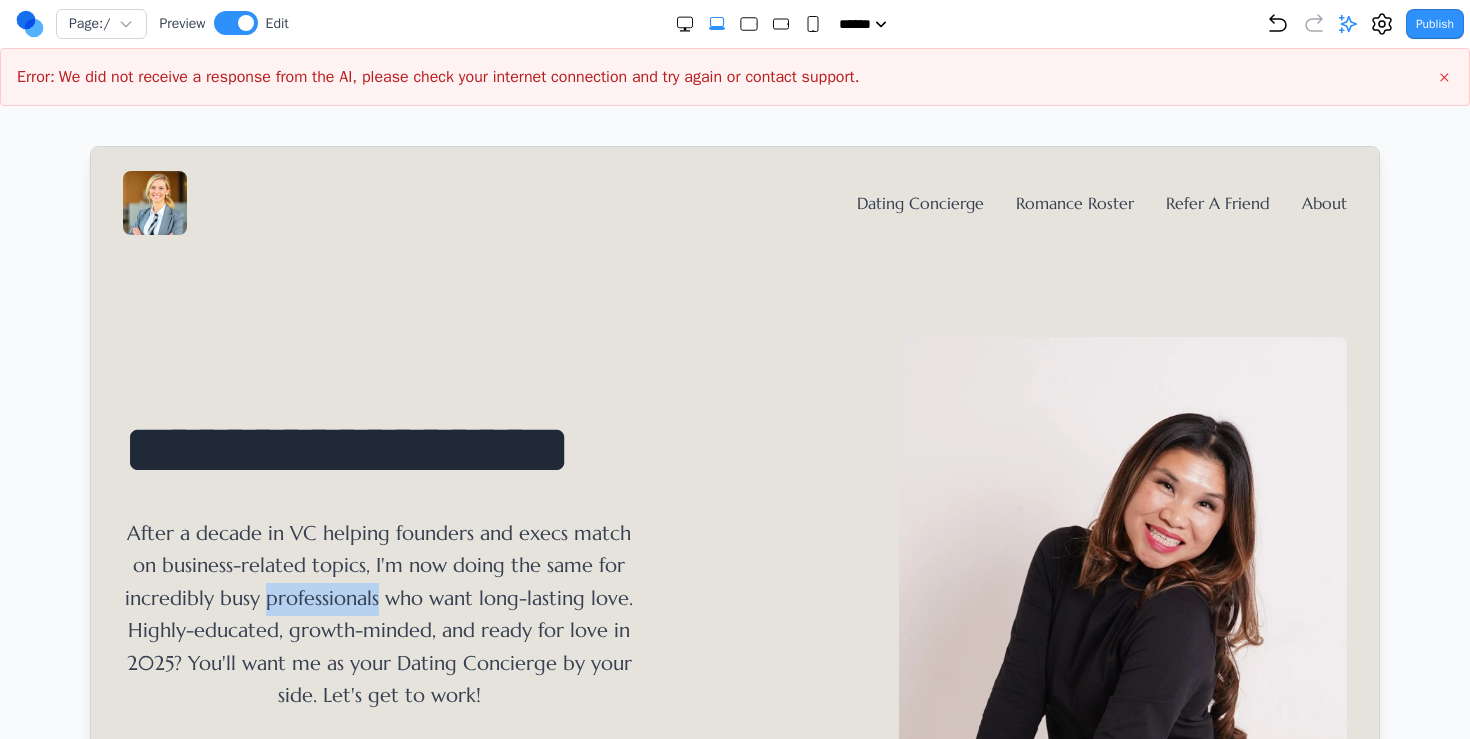 click on "After a decade in VC helping founders and execs match on business-related topics, I'm now doing the same for incredibly busy professionals who want long-lasting love. Highly-educated, growth-minded, and ready for love in 2025? You'll want me as your Dating Concierge by your side. Let's get to work!" at bounding box center (378, 614) 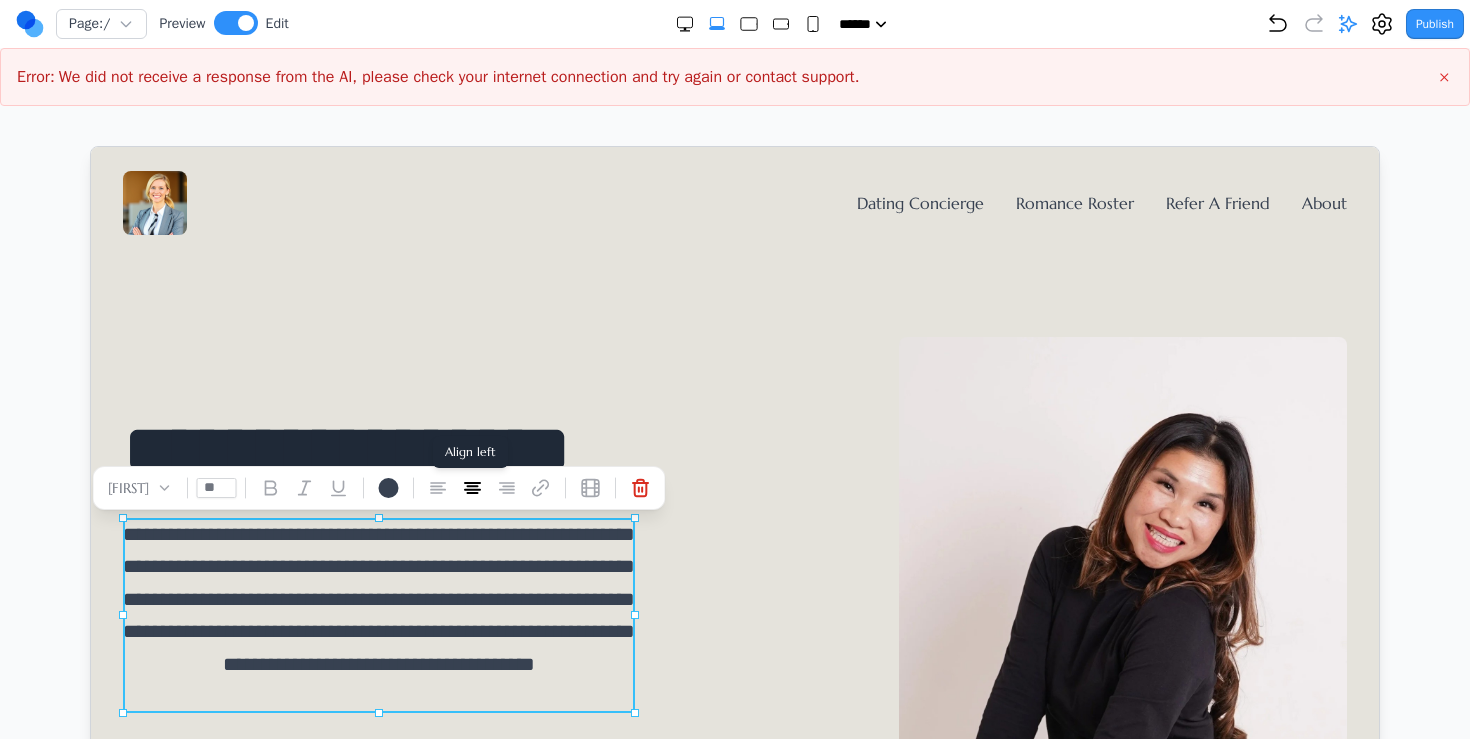 click 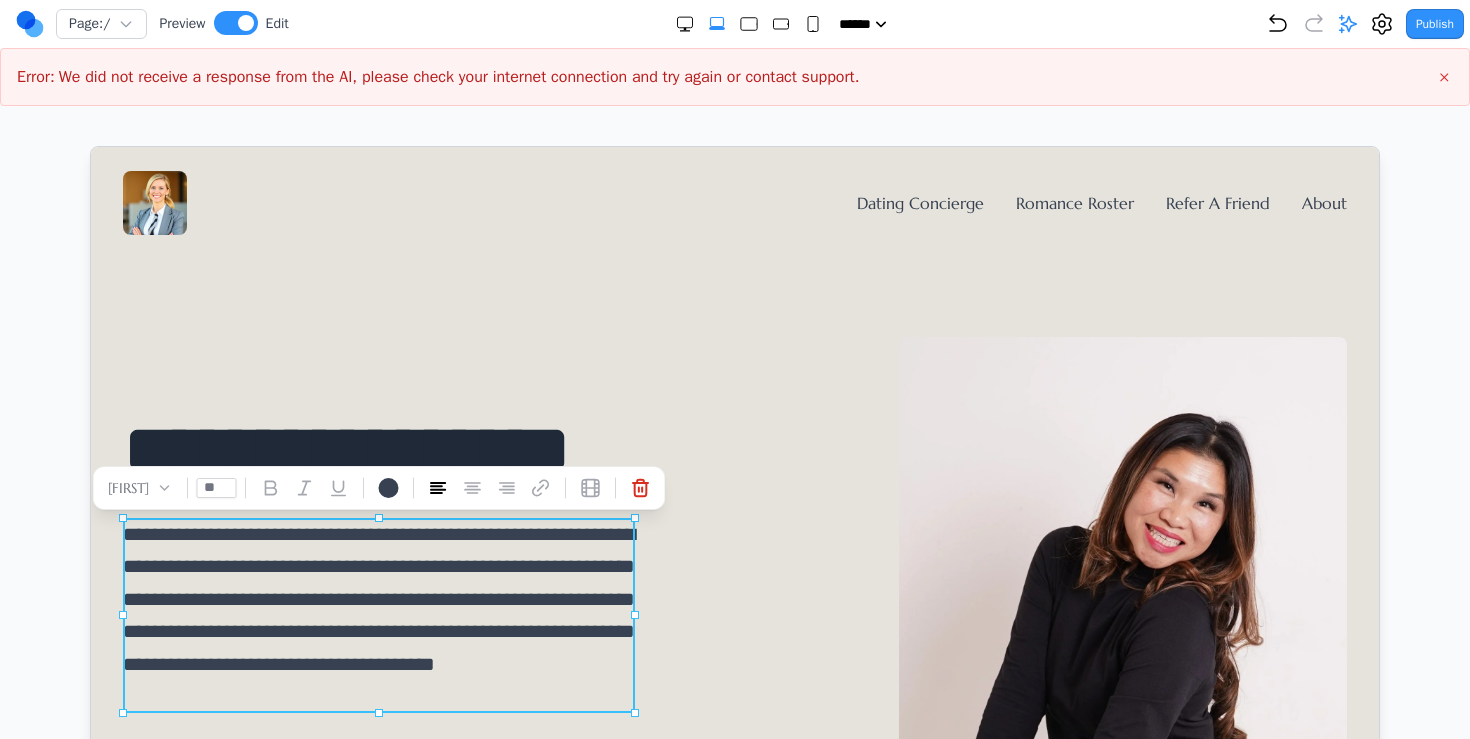 click on "**********" at bounding box center [378, 614] 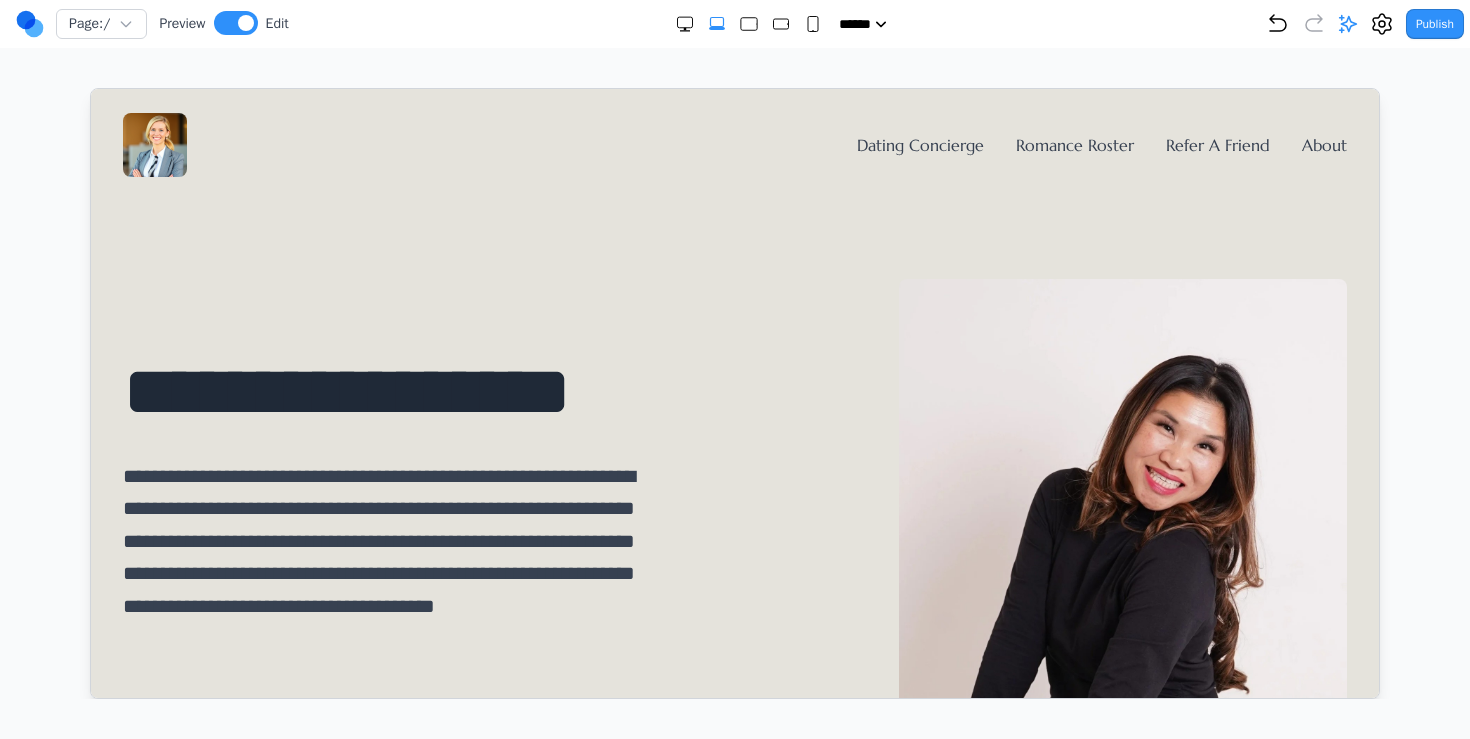 click at bounding box center [1052, 504] 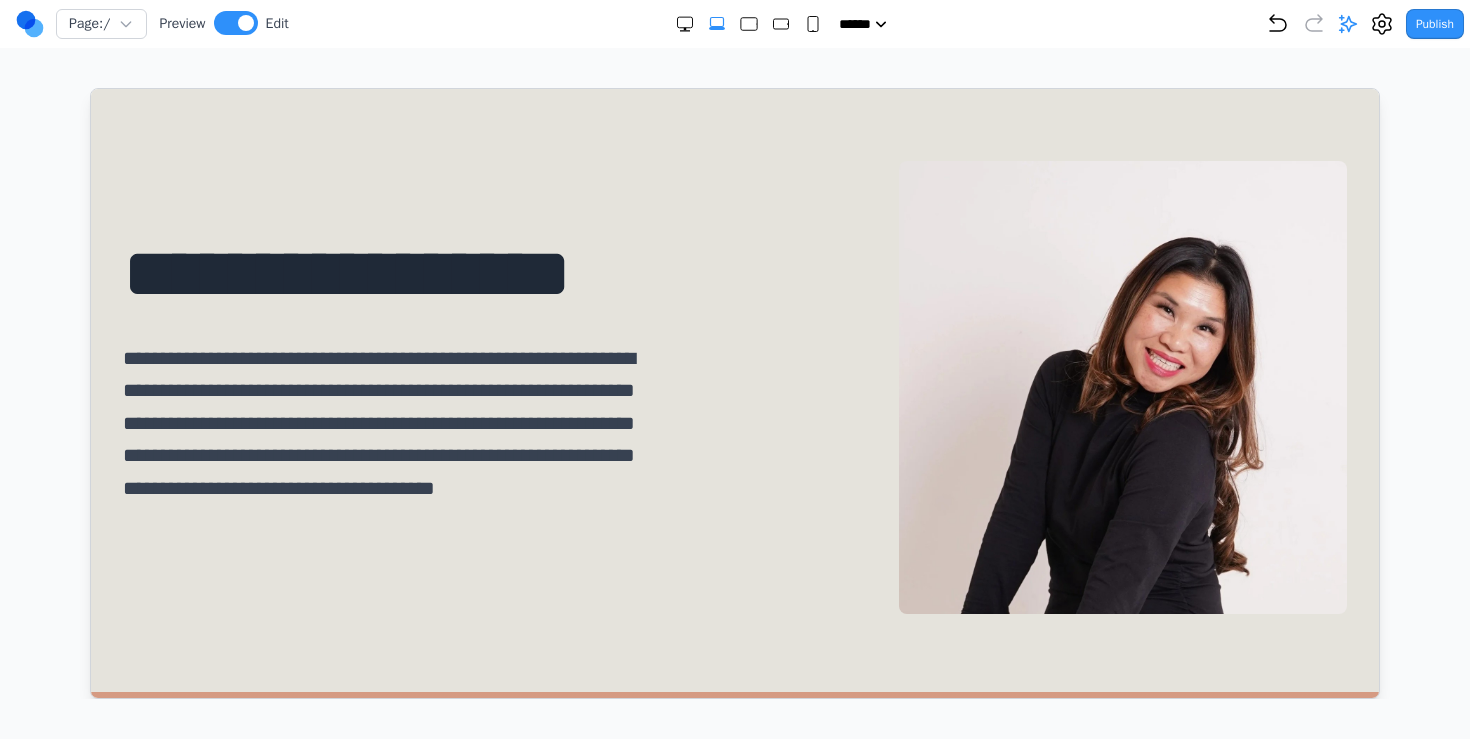 scroll, scrollTop: 0, scrollLeft: 0, axis: both 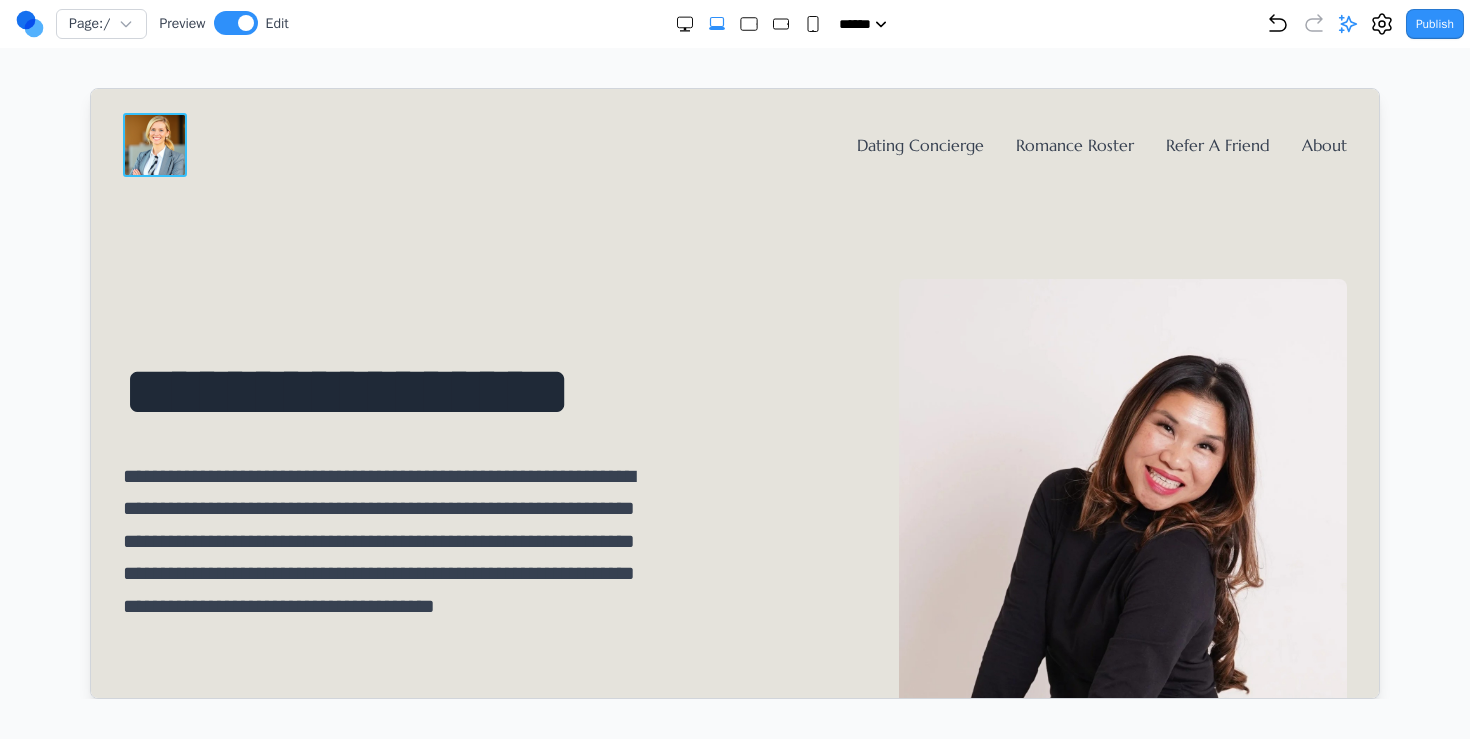 click at bounding box center (154, 144) 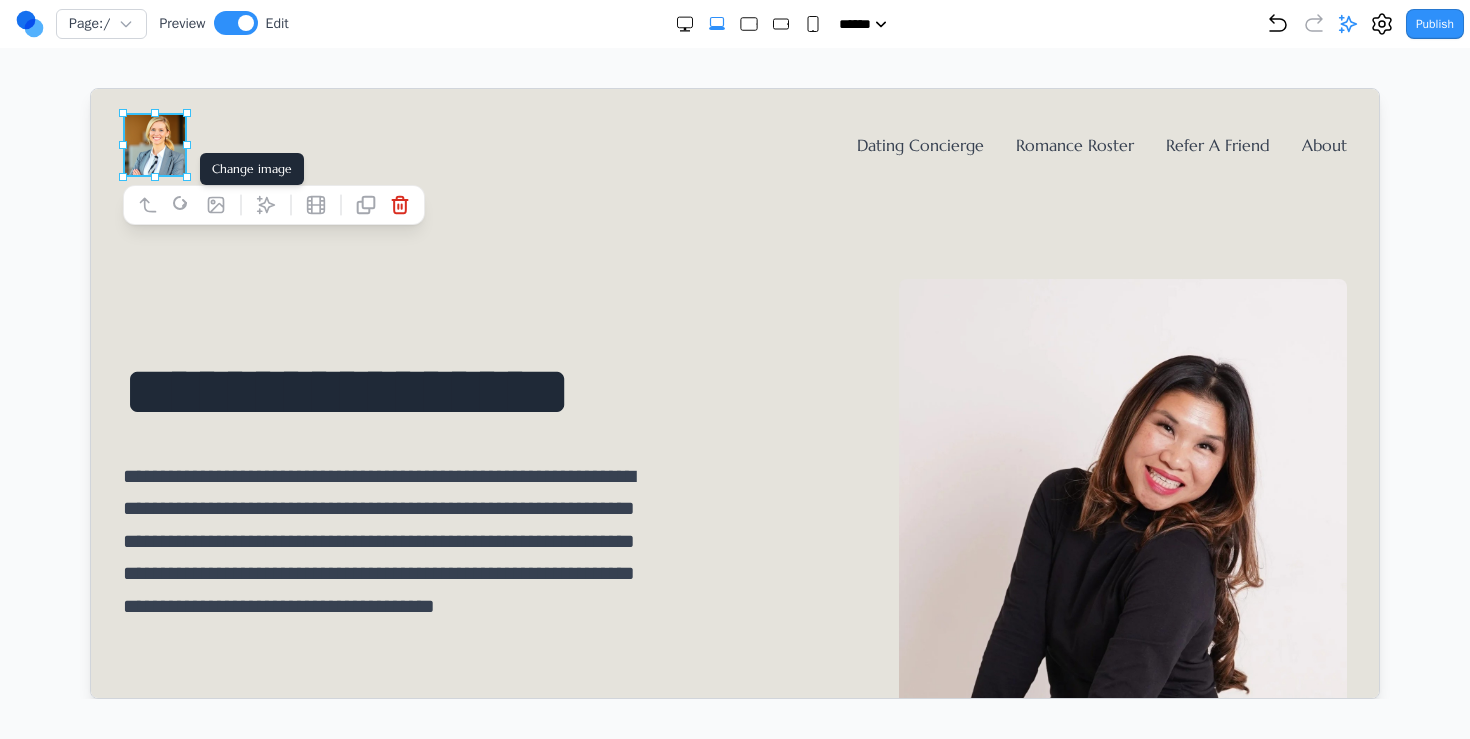 click 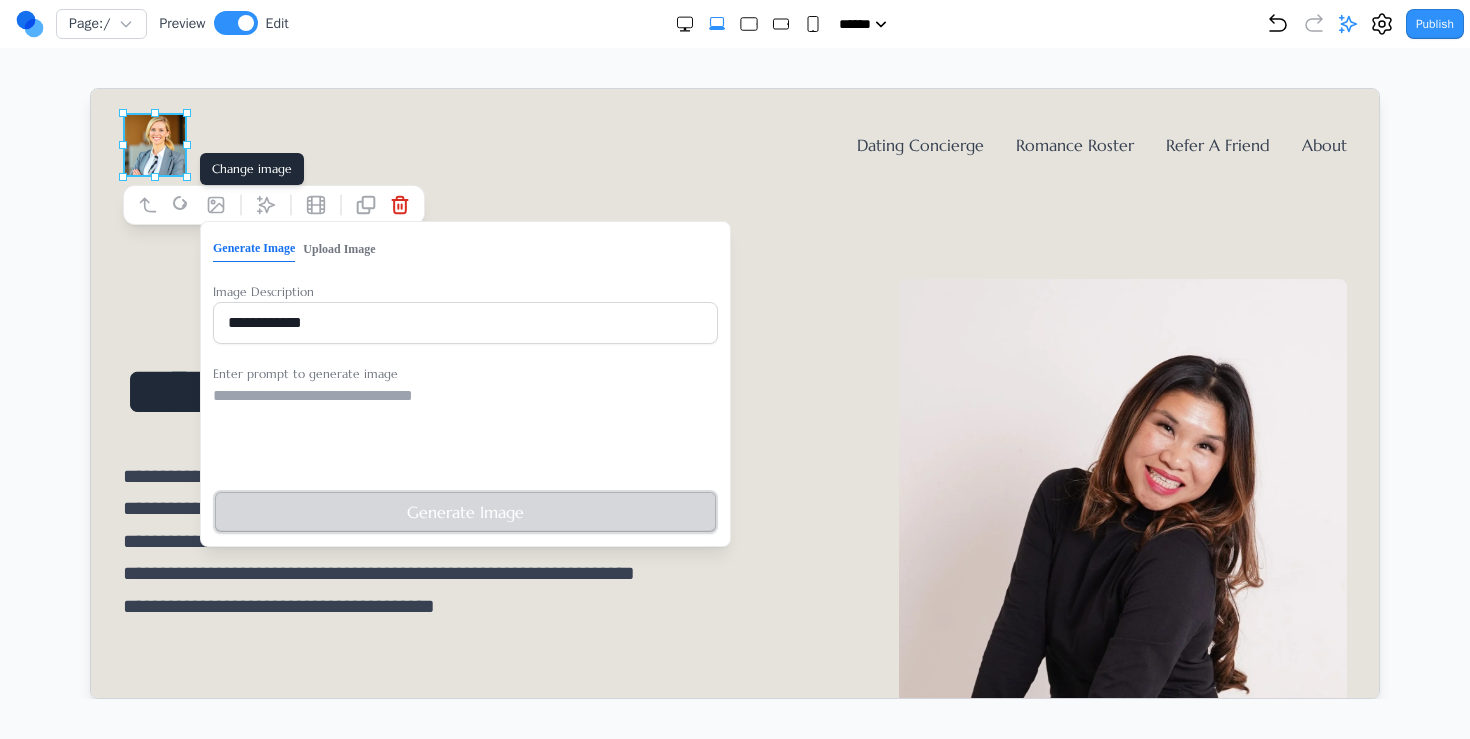 click on "Upload Image" at bounding box center [338, 248] 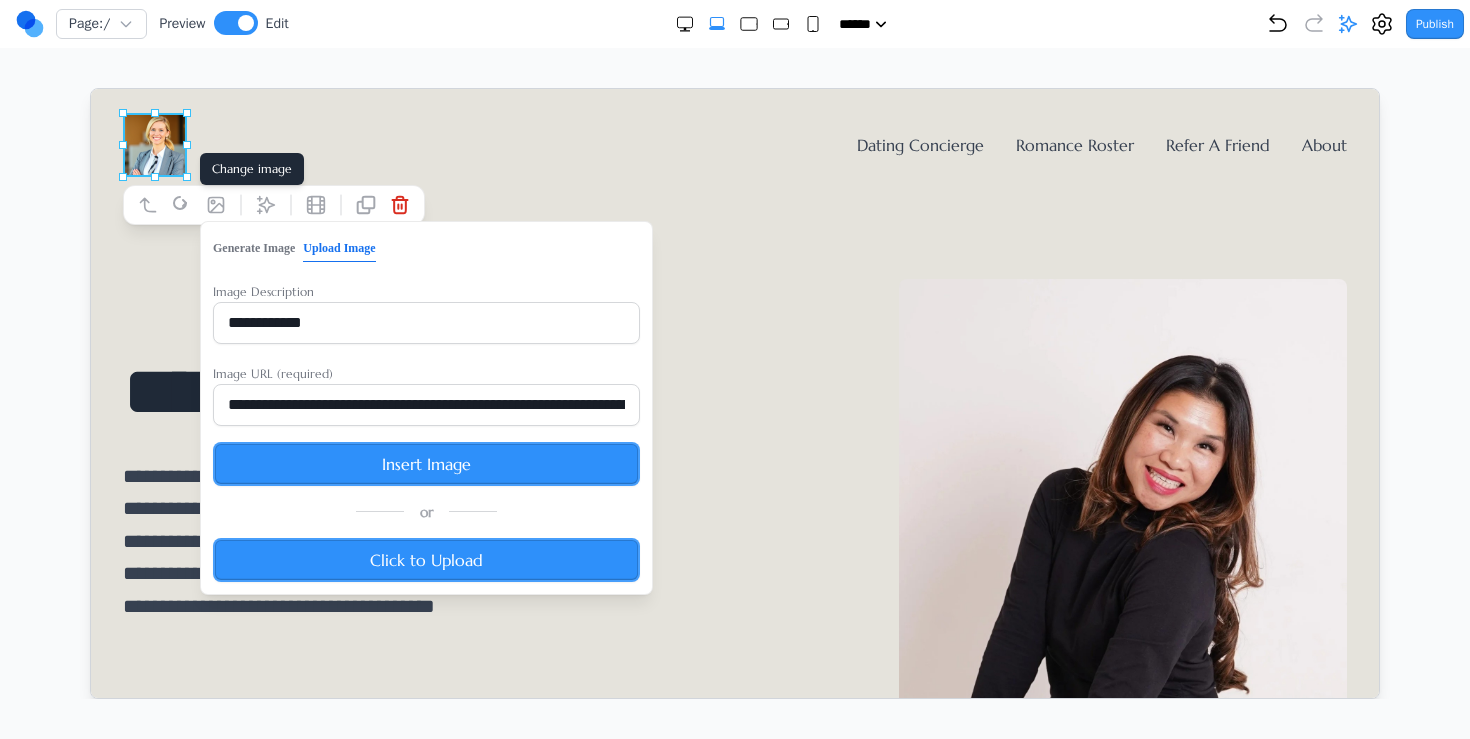 click on "Click to Upload" at bounding box center [425, 559] 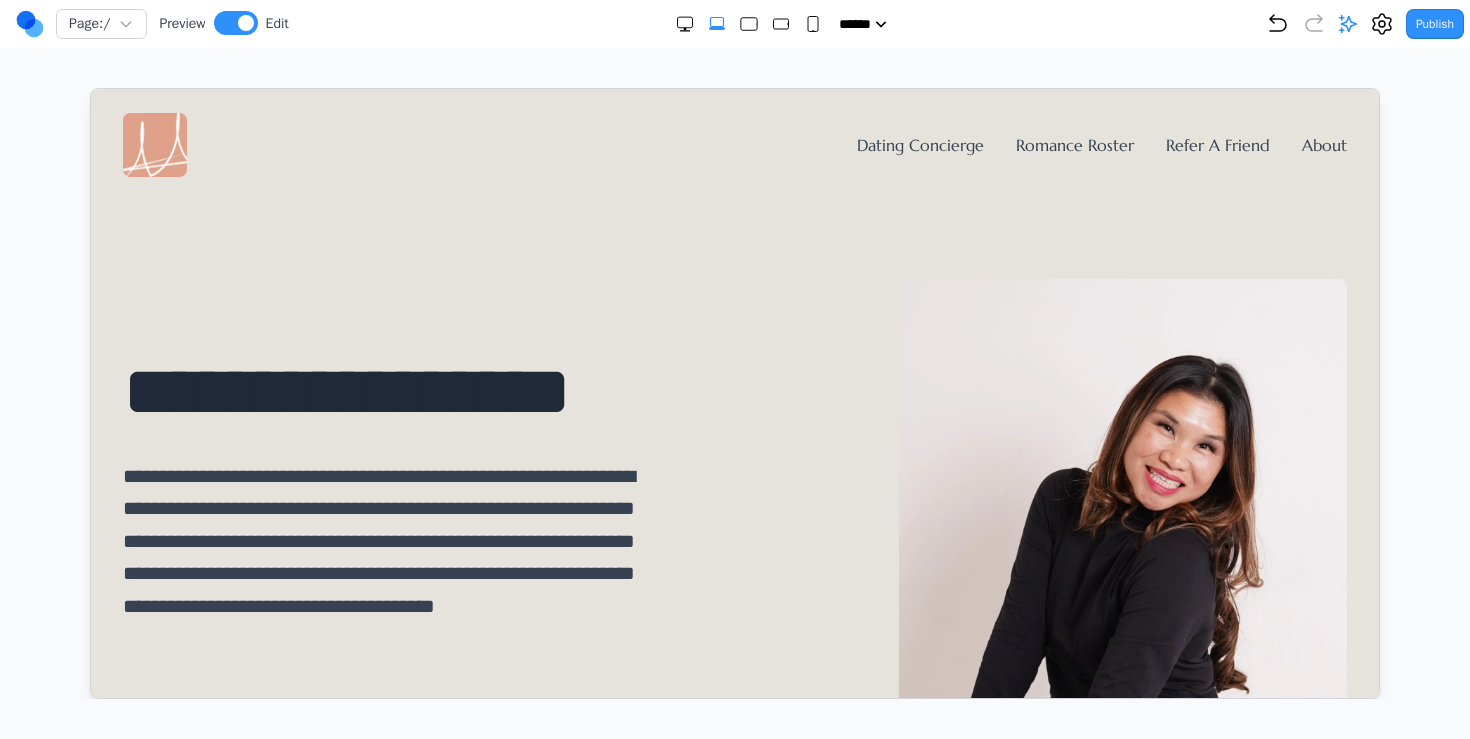 click on "**********" at bounding box center (734, 504) 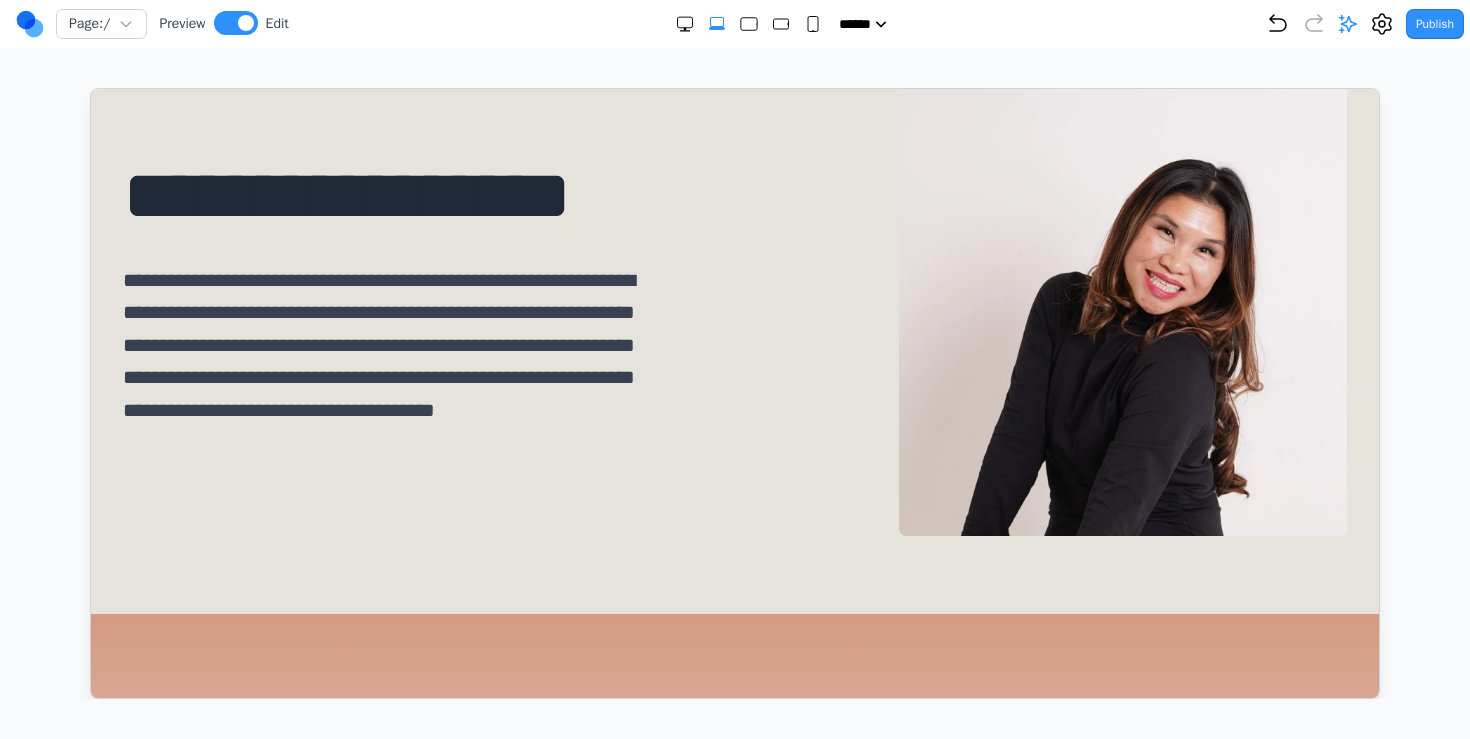 scroll, scrollTop: 0, scrollLeft: 0, axis: both 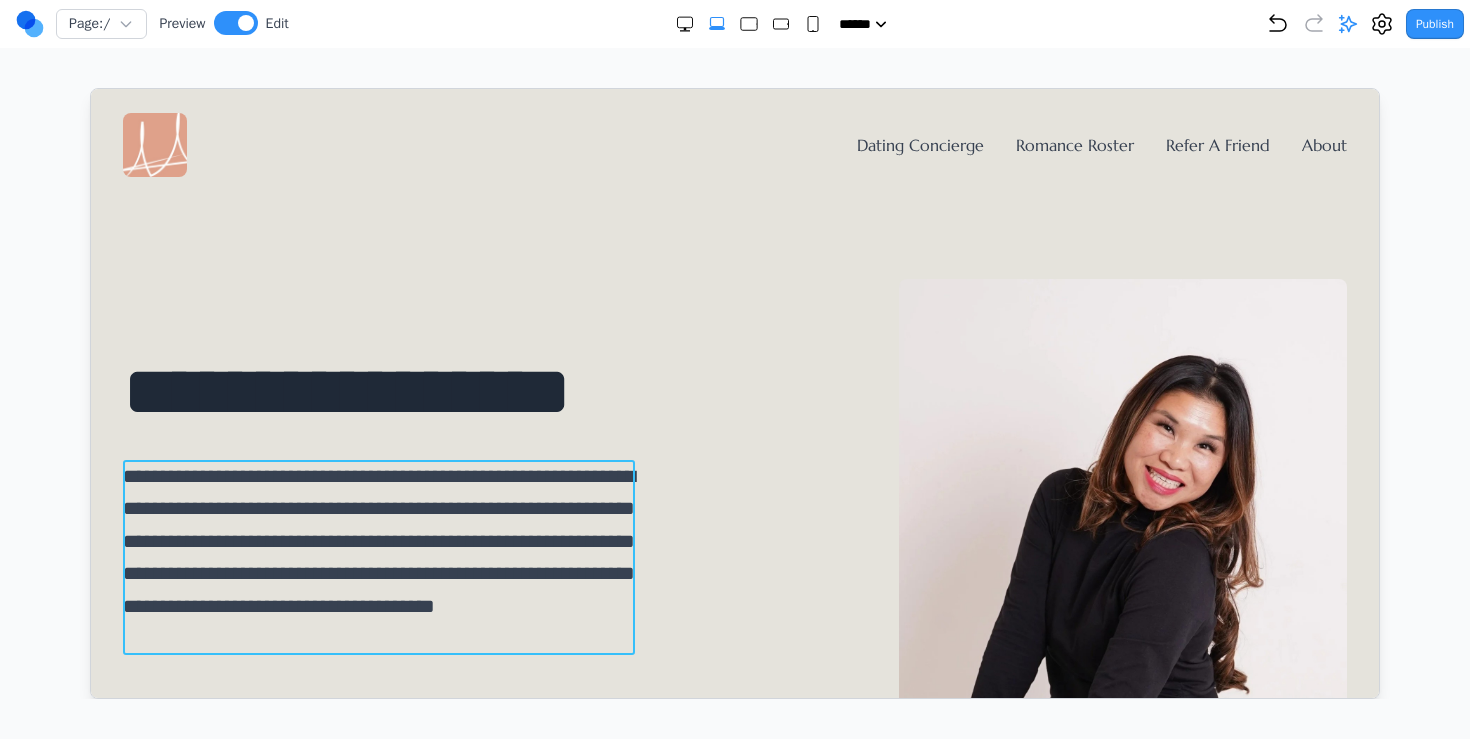 click on "**********" at bounding box center (378, 556) 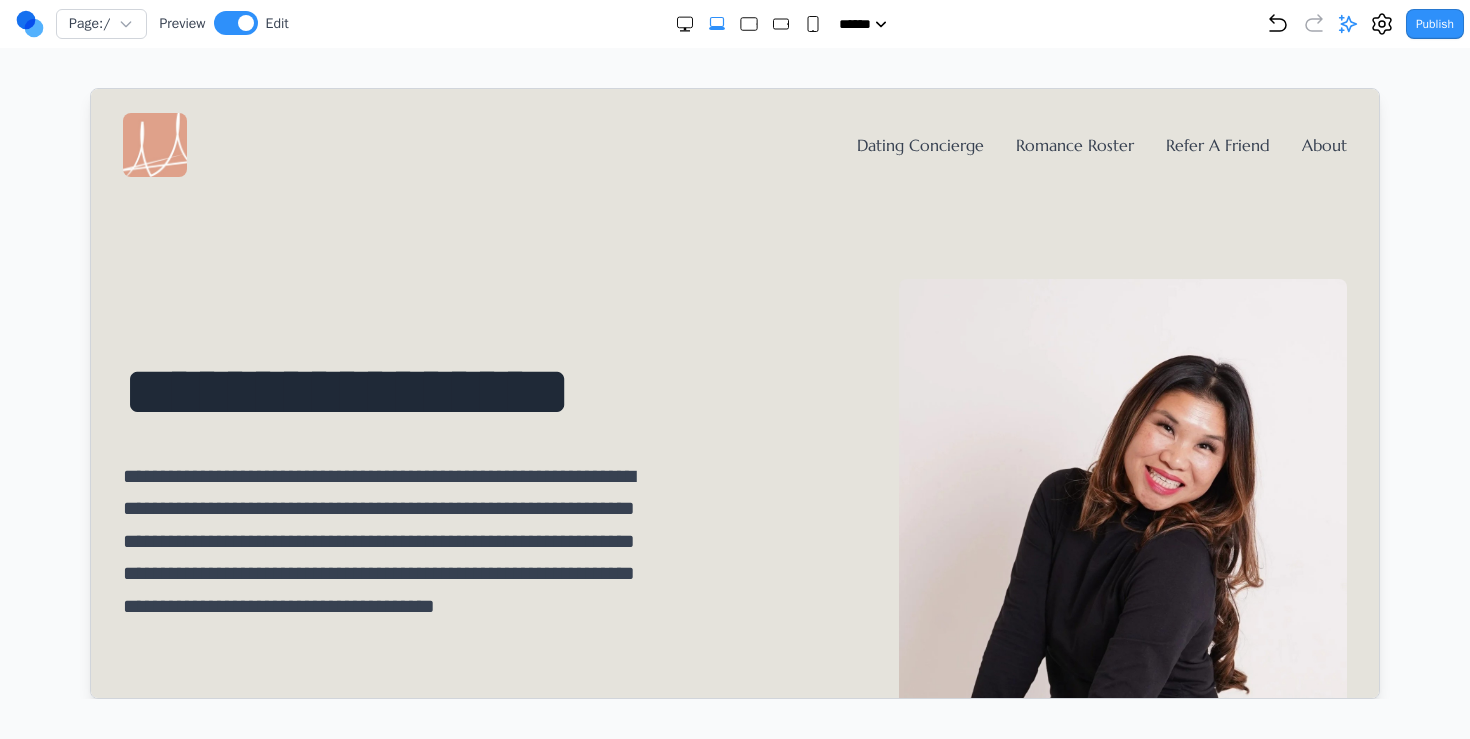 click on "**********" at bounding box center (734, 504) 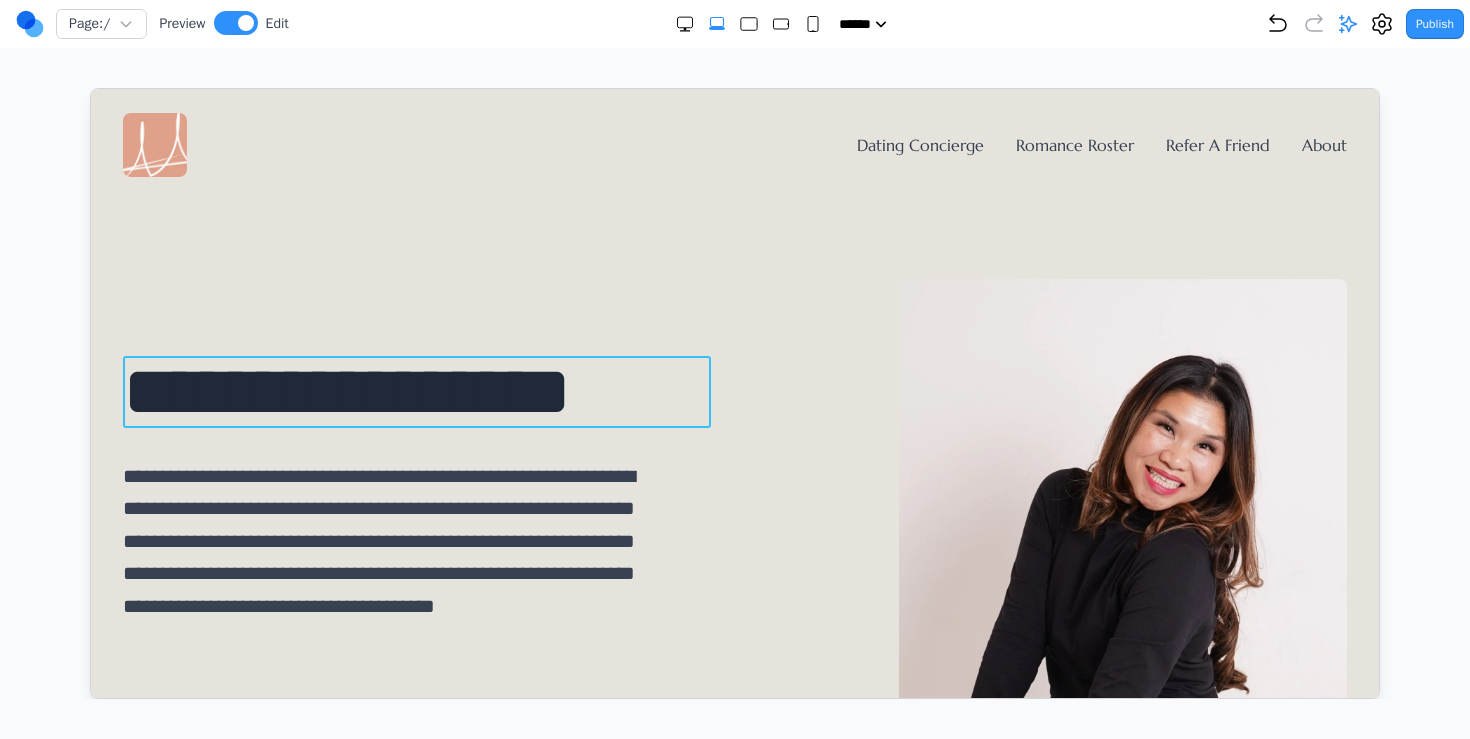click on "**********" at bounding box center (416, 391) 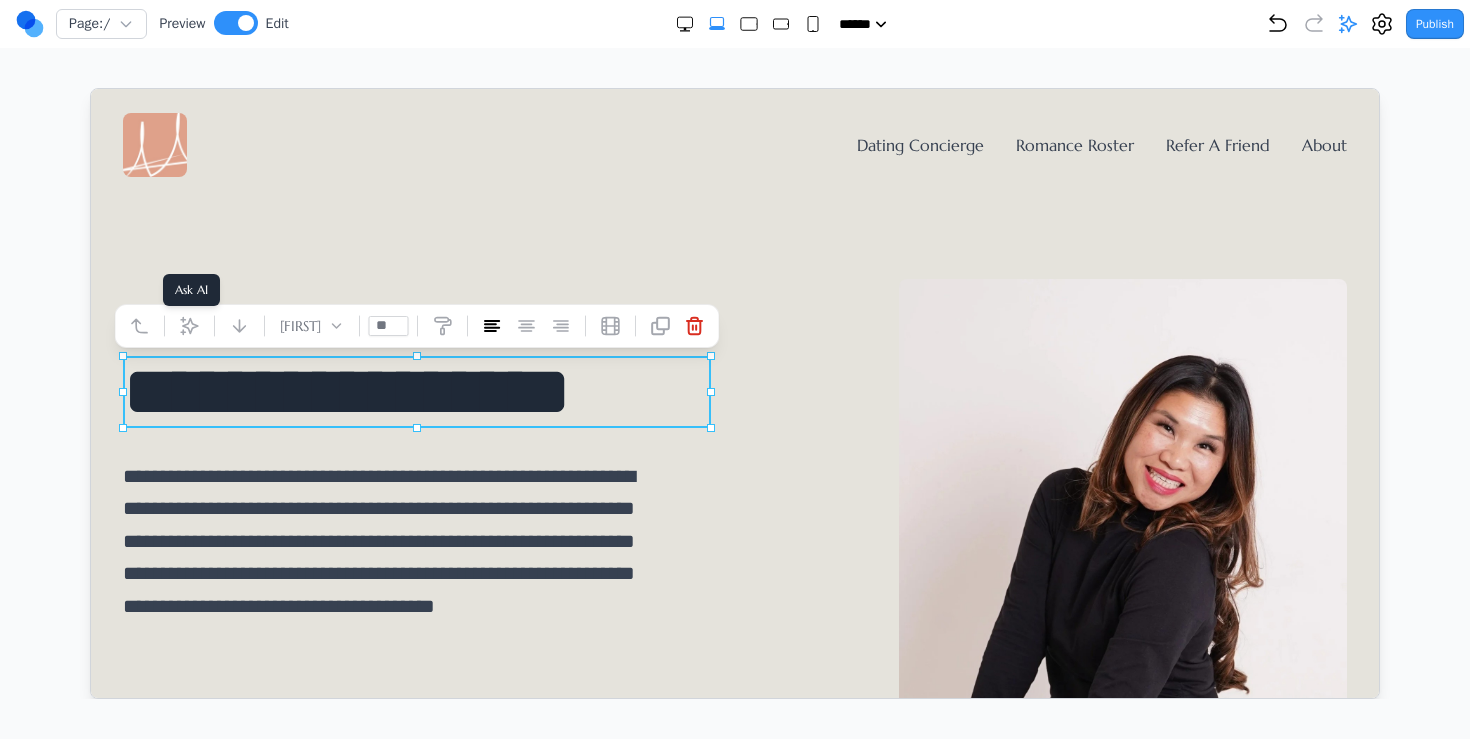 click 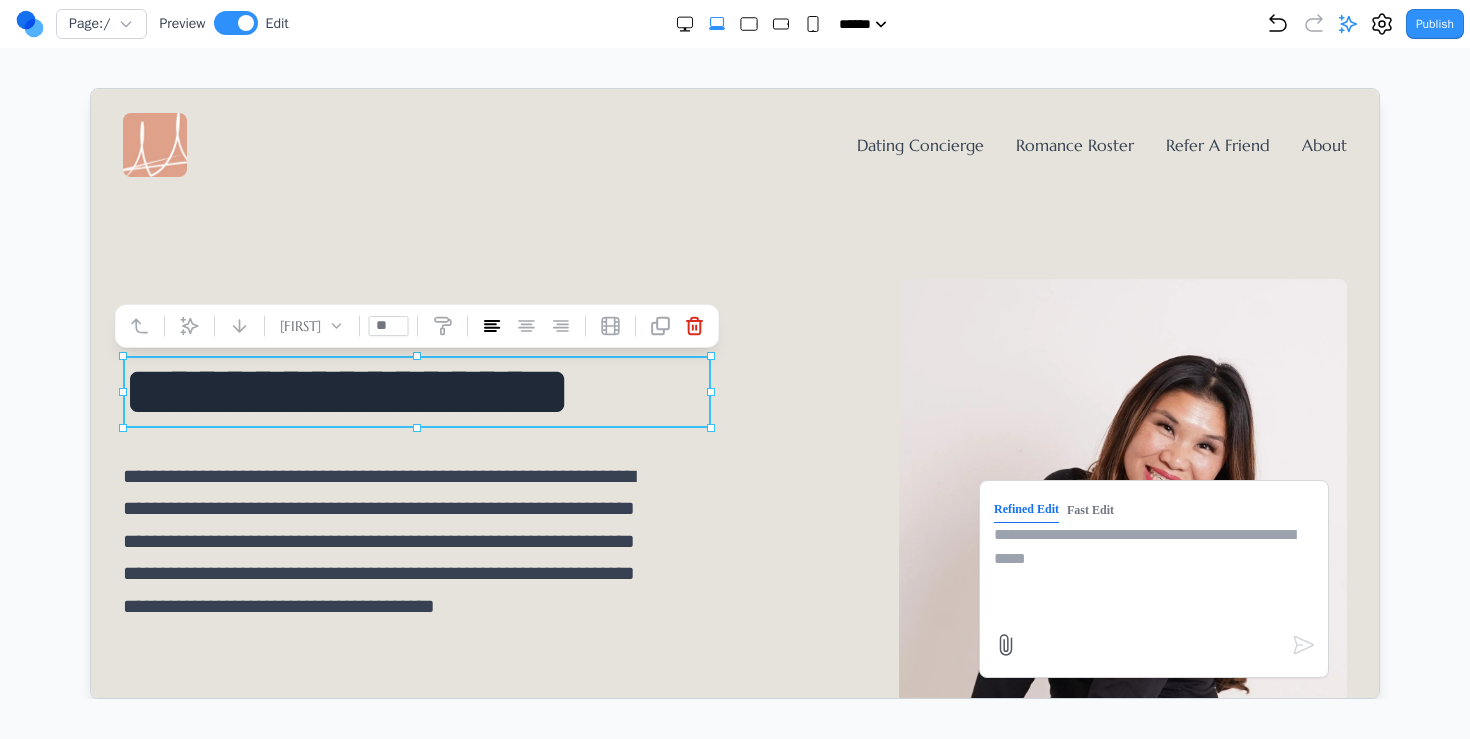 type 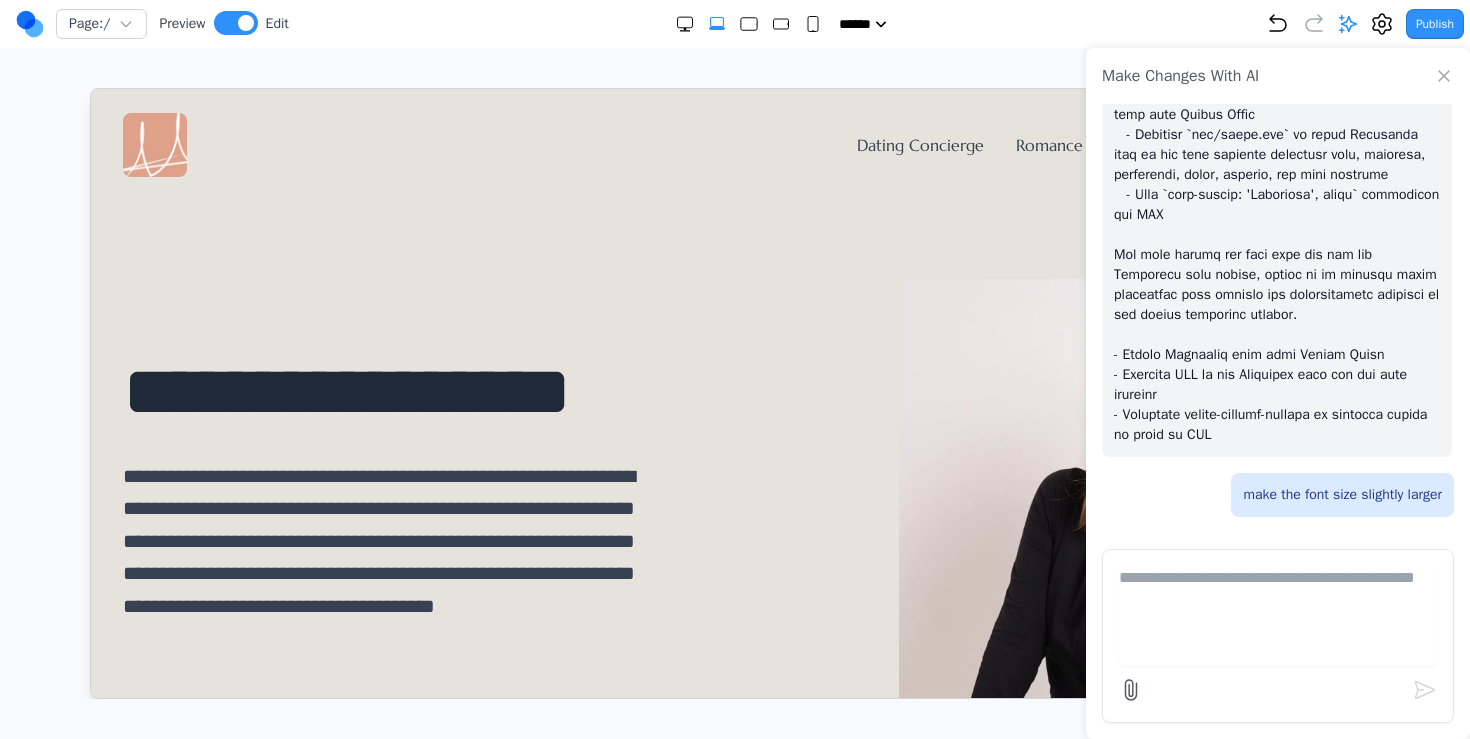 click at bounding box center (1277, 45) 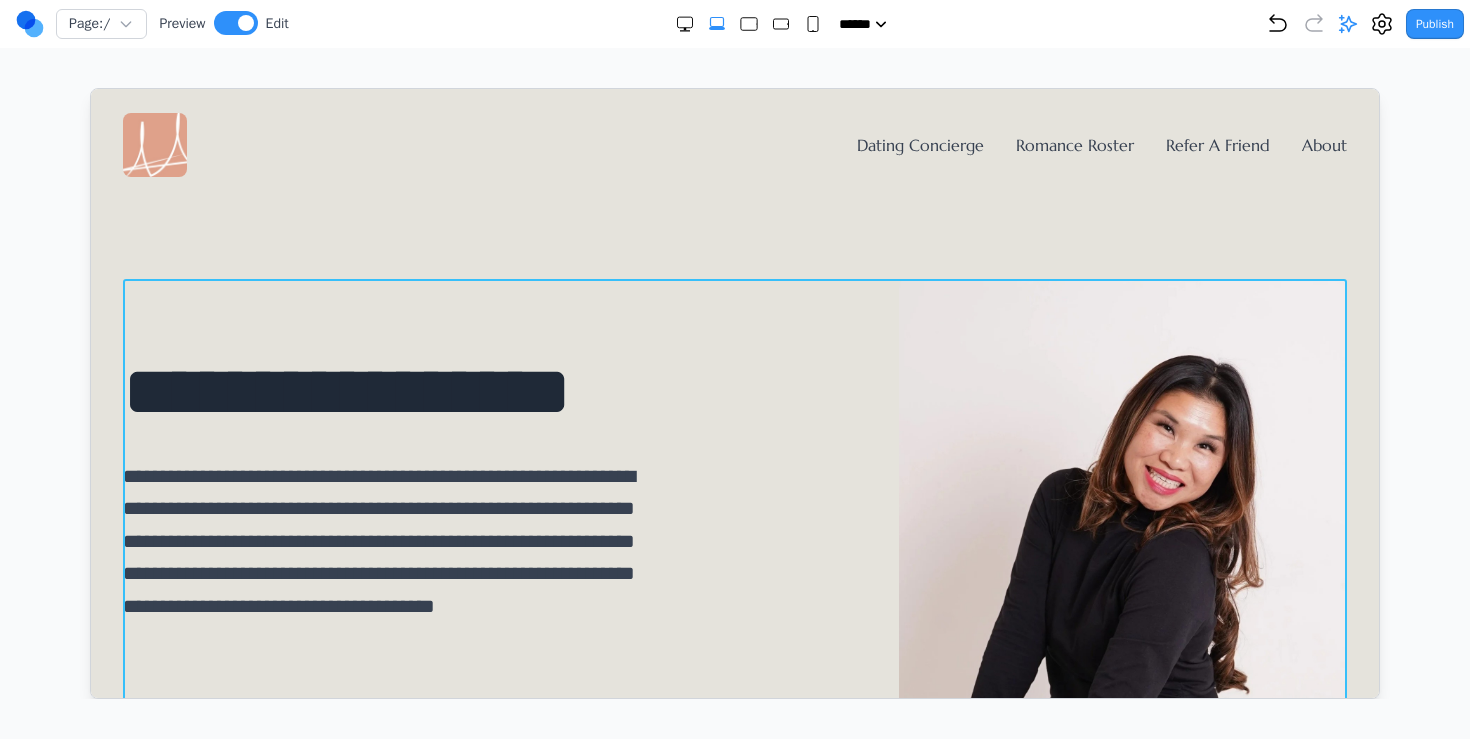 click on "**********" at bounding box center (734, 504) 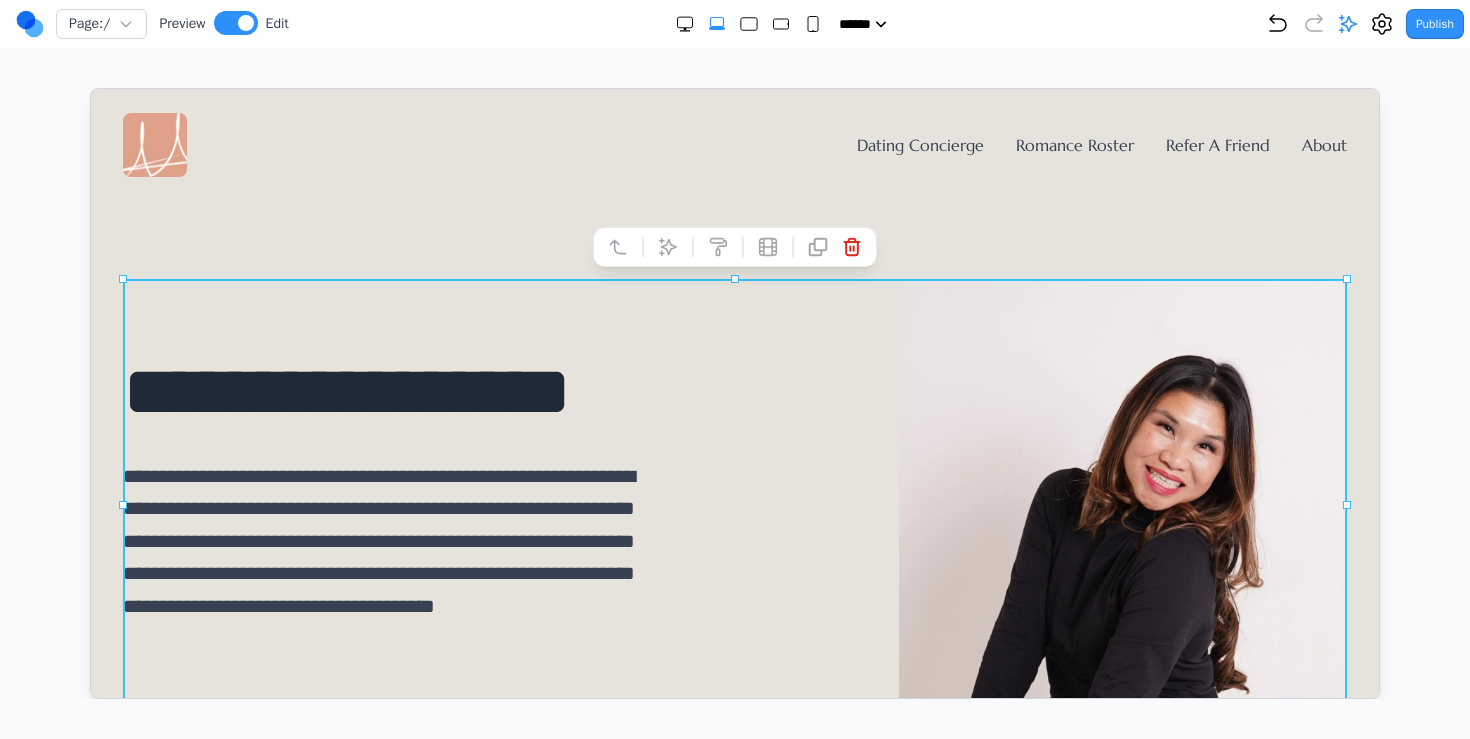 click on "Edit" at bounding box center [277, 24] 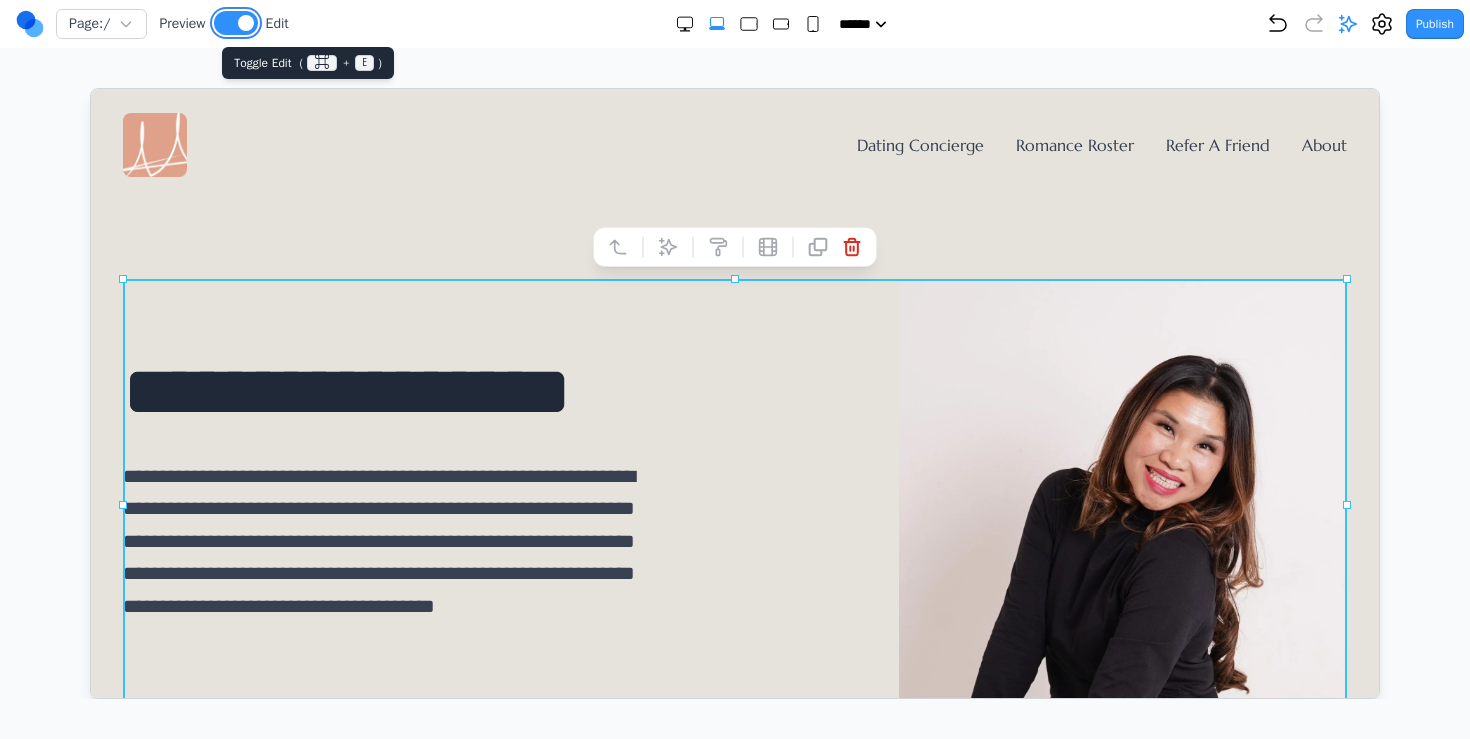 click at bounding box center [236, 23] 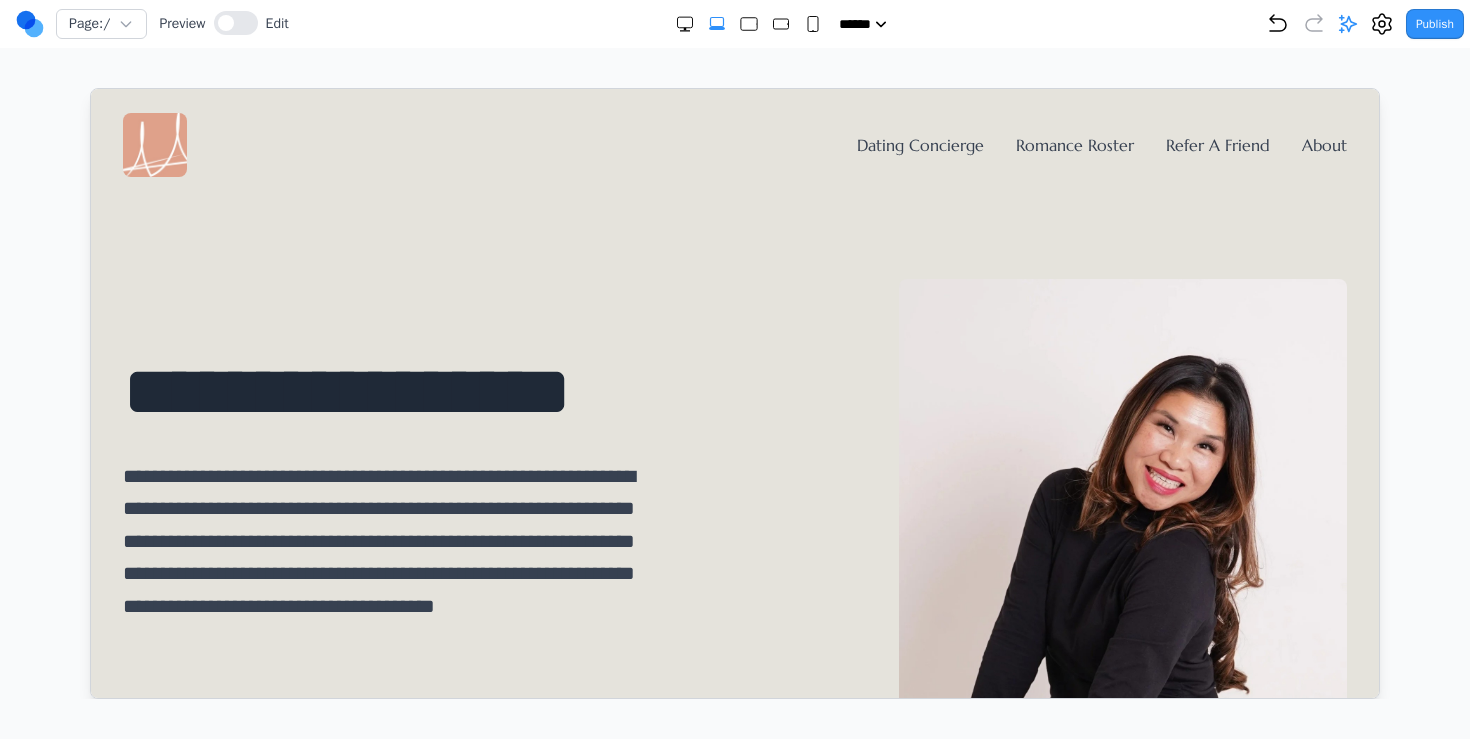 click on "Dating Concierge Romance Roster Refer A Friend About" at bounding box center [734, 144] 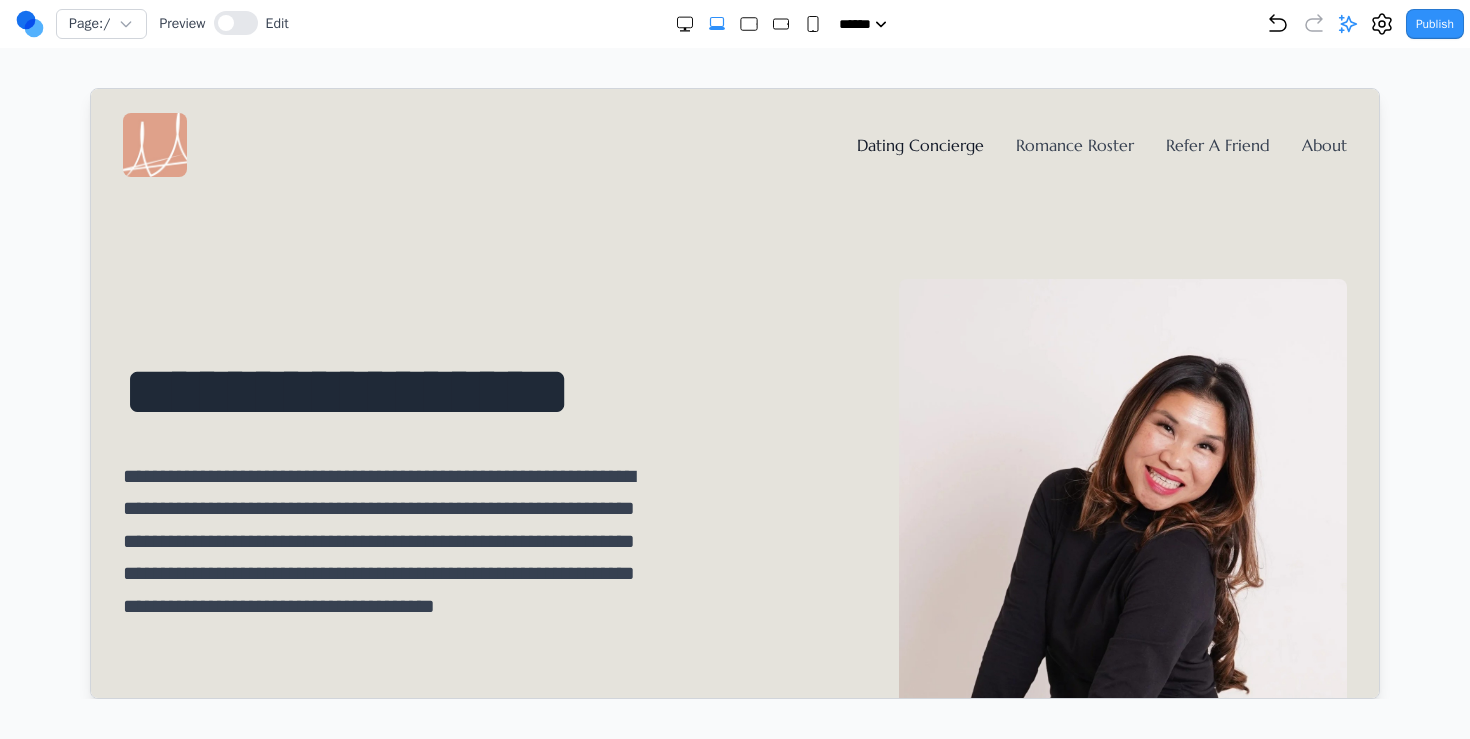 click on "Dating Concierge" at bounding box center (919, 144) 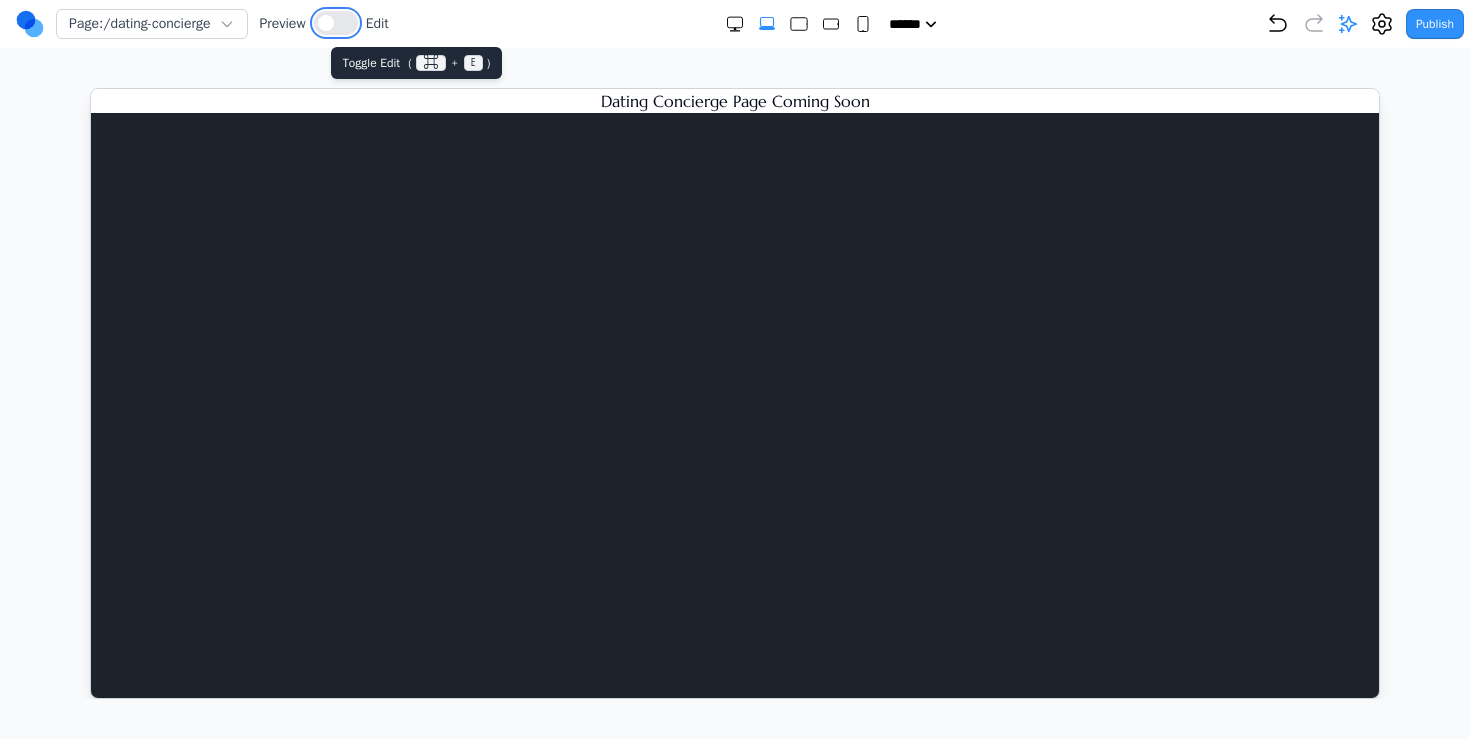 click at bounding box center (336, 23) 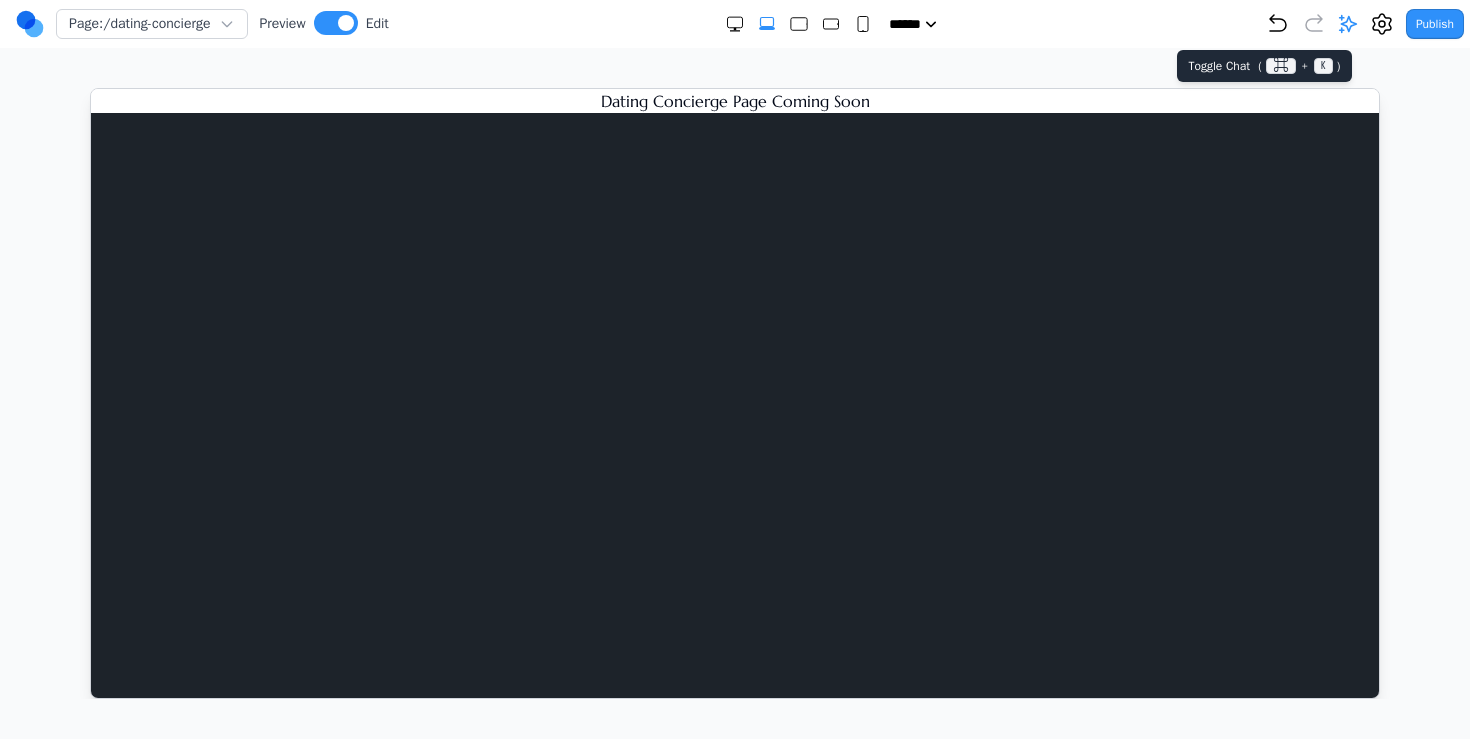 click 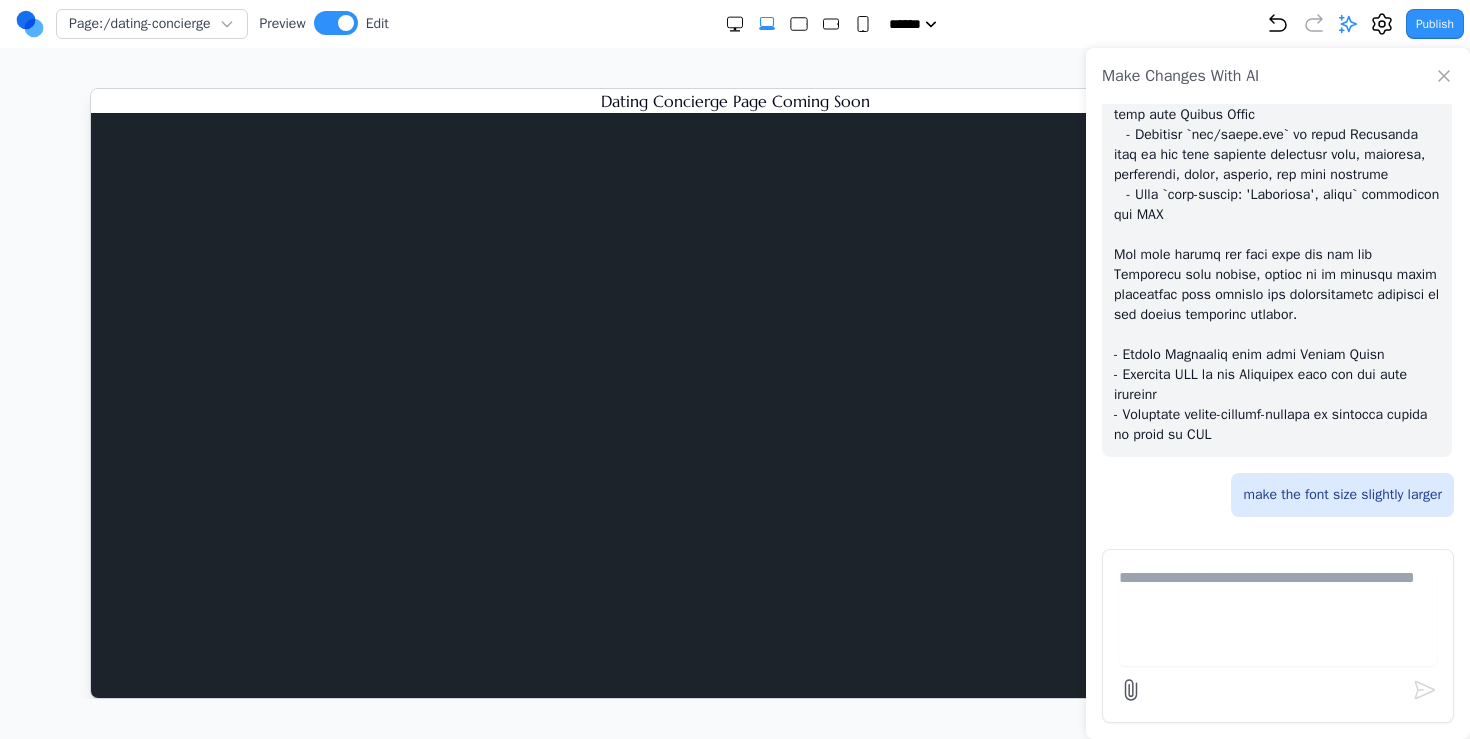 click at bounding box center [1278, 616] 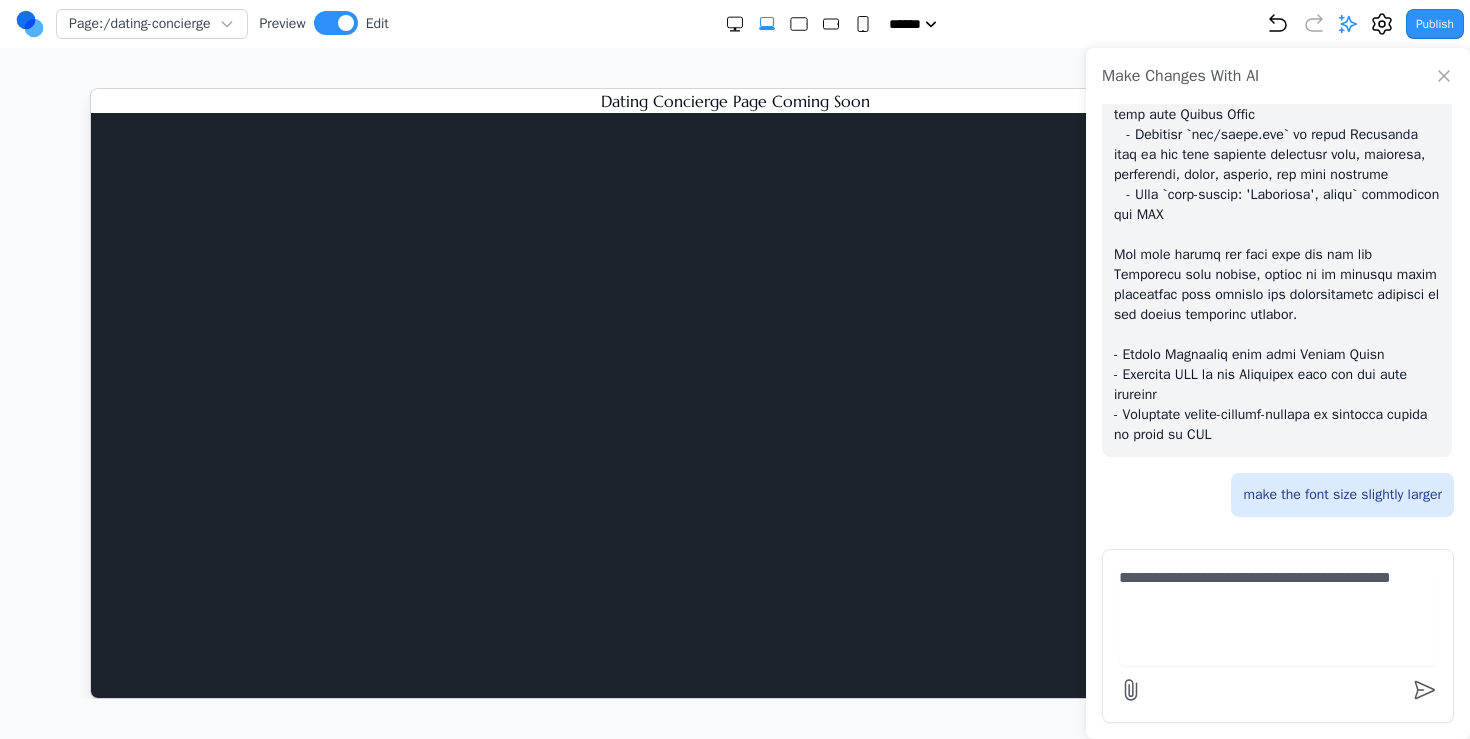 type on "**********" 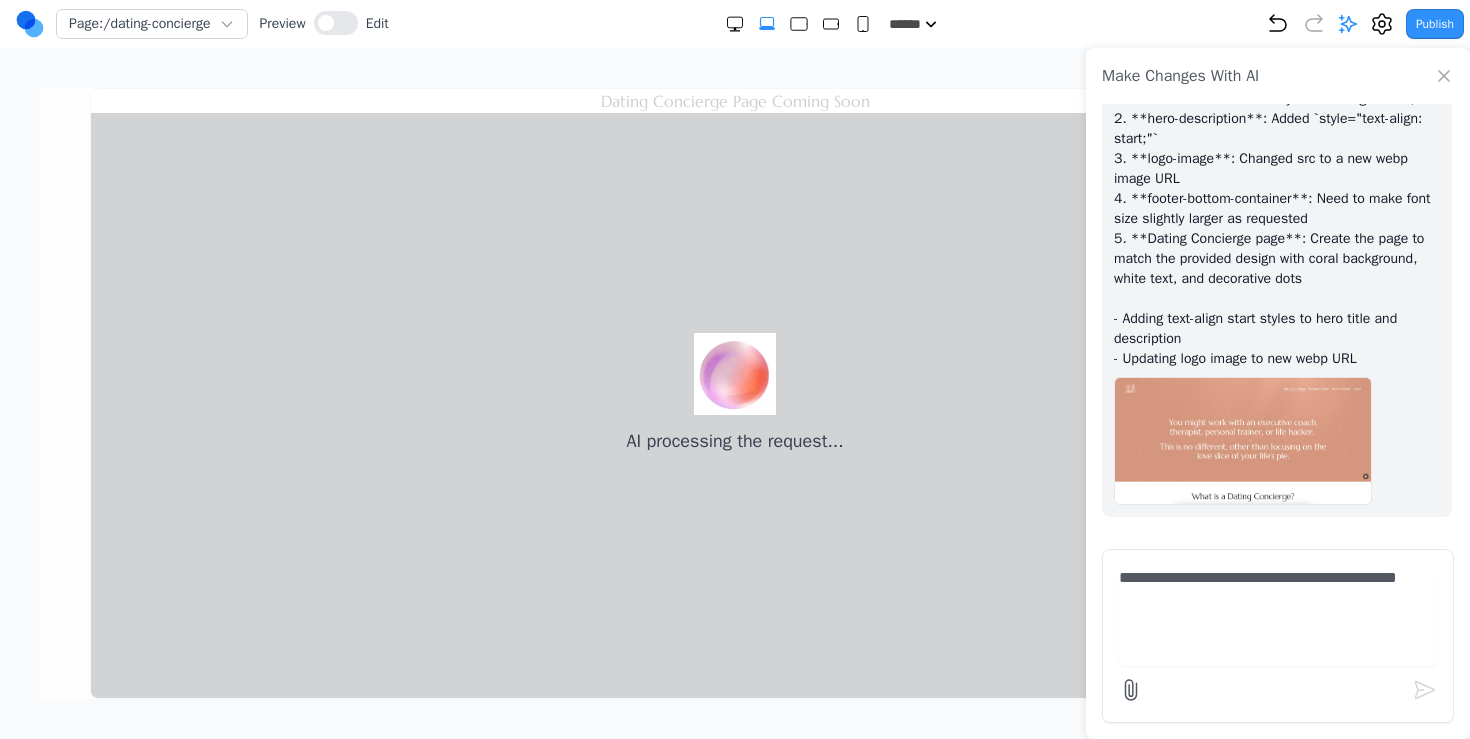 scroll, scrollTop: 6963, scrollLeft: 0, axis: vertical 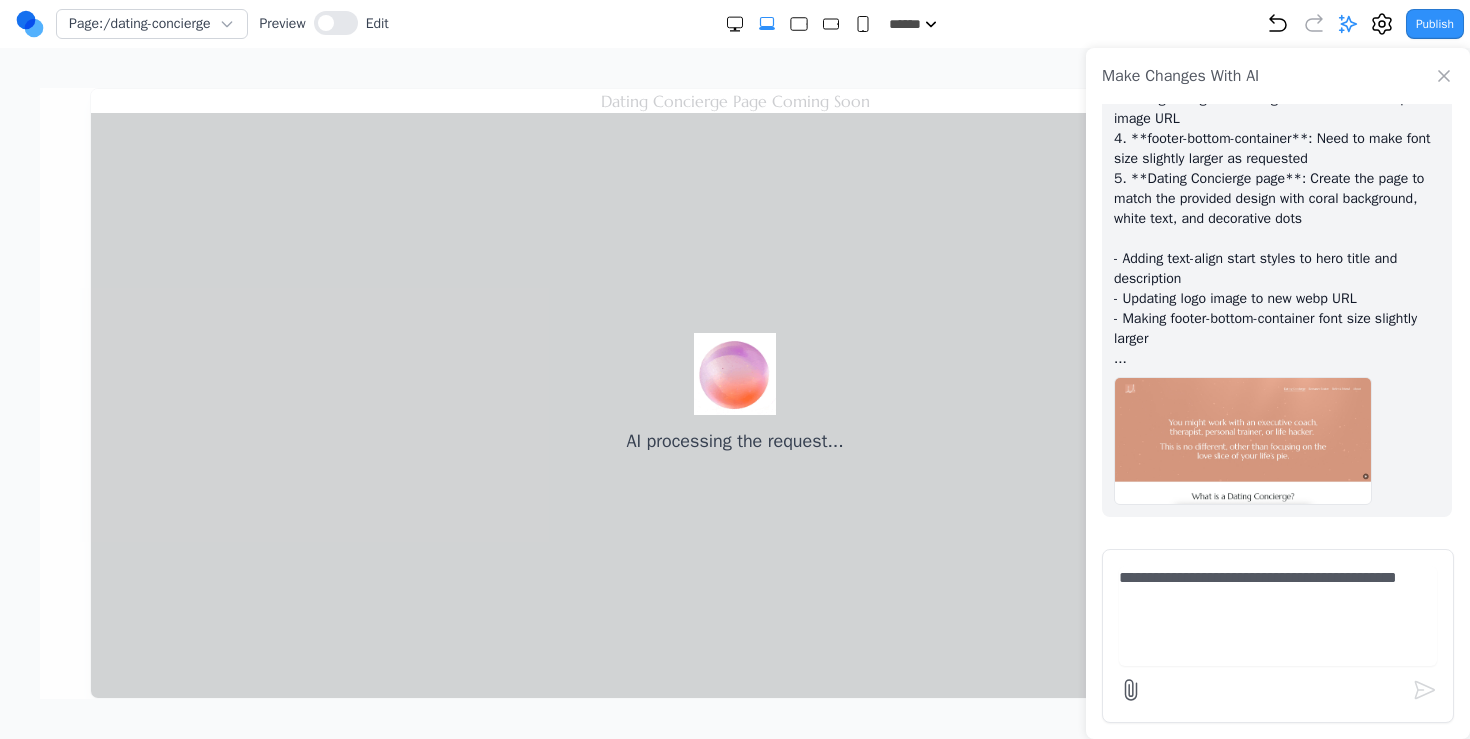 type 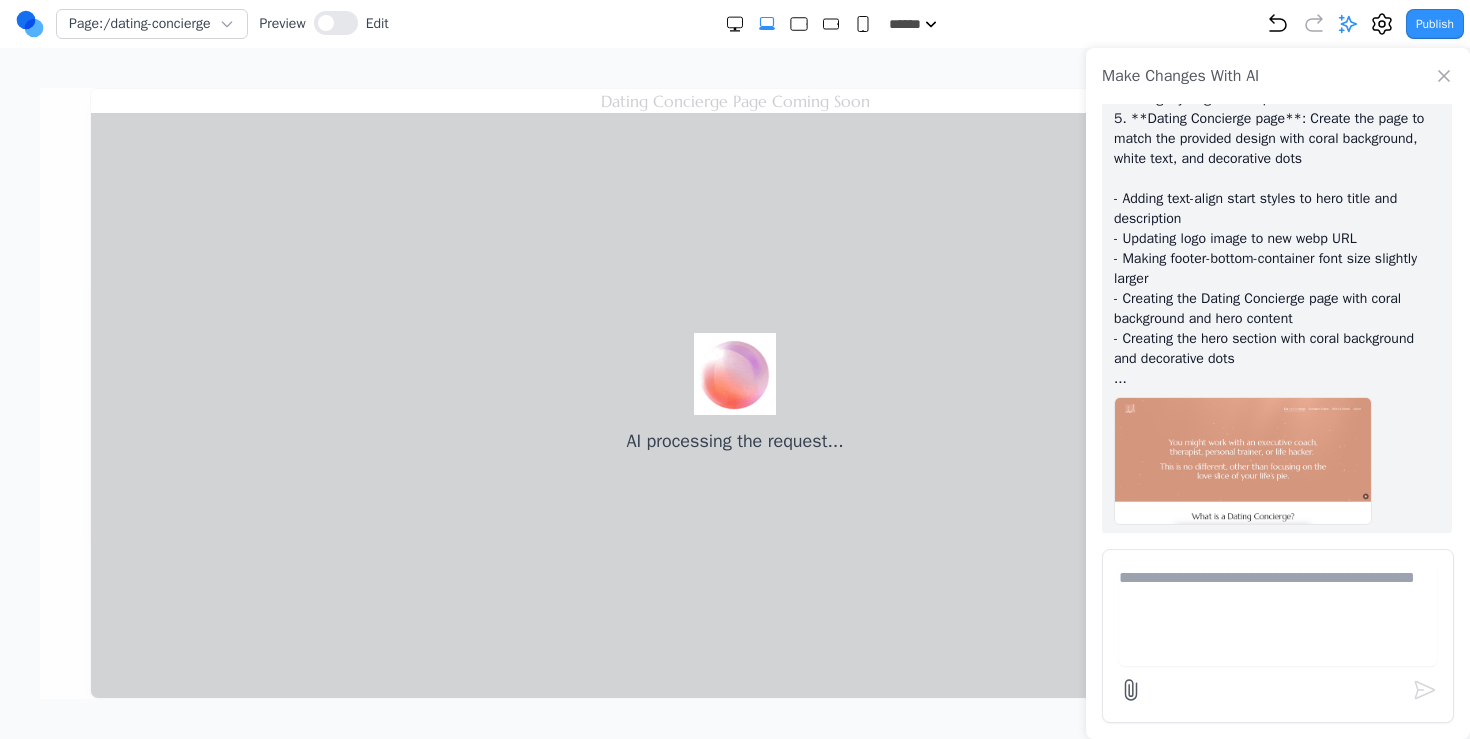 scroll, scrollTop: 7043, scrollLeft: 0, axis: vertical 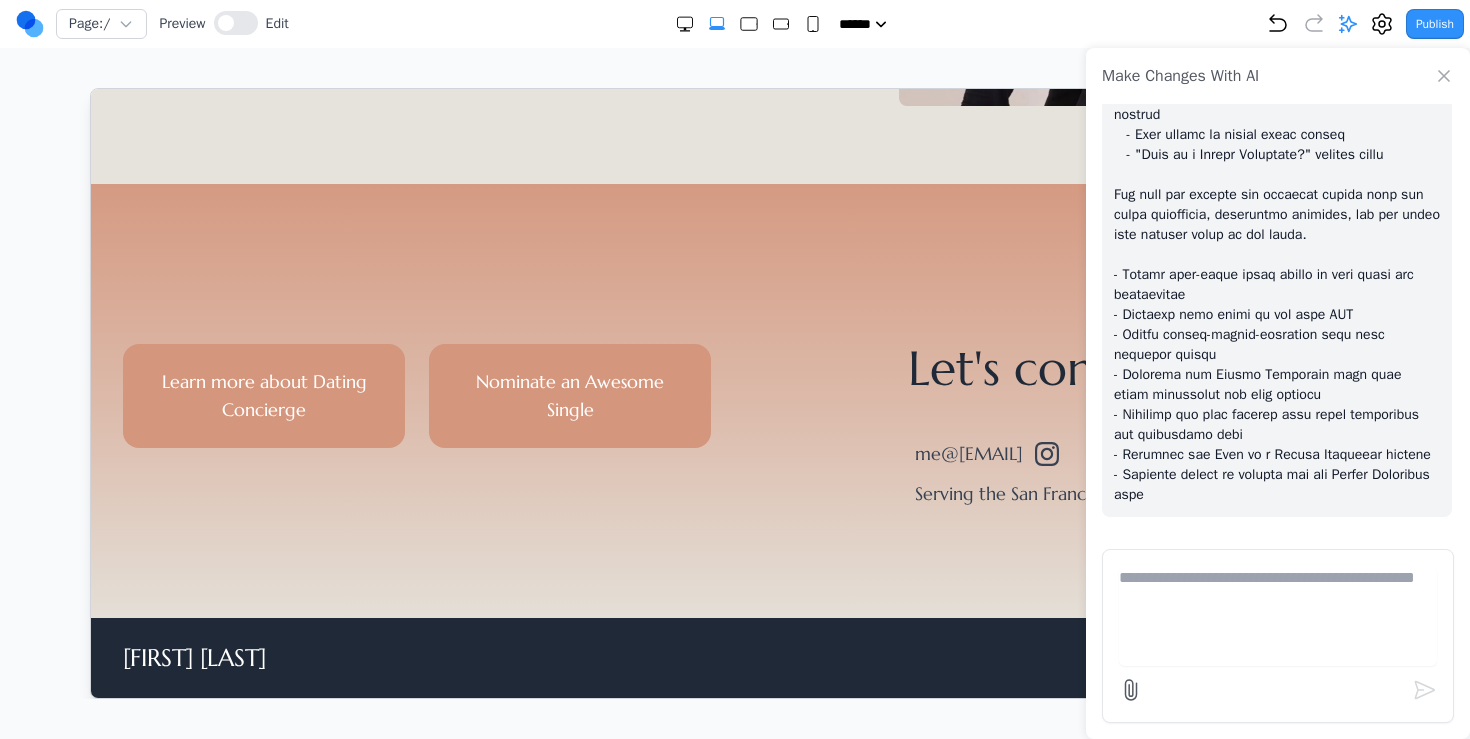 click on "Learn more about Dating Concierge Nominate an Awesome Single Let's connect. me@whitnie.com Serving the San Francisco Bay Area" at bounding box center (734, 400) 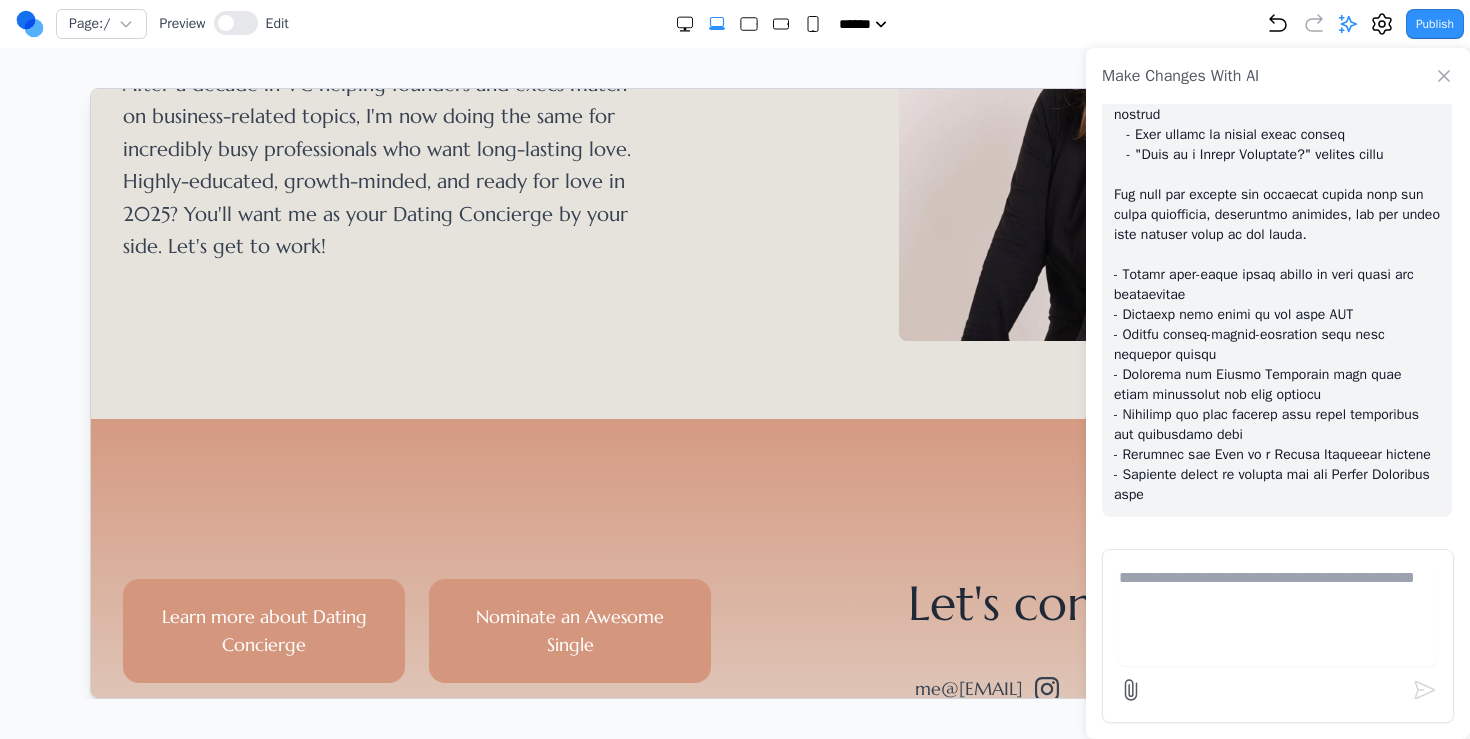 scroll, scrollTop: 0, scrollLeft: 0, axis: both 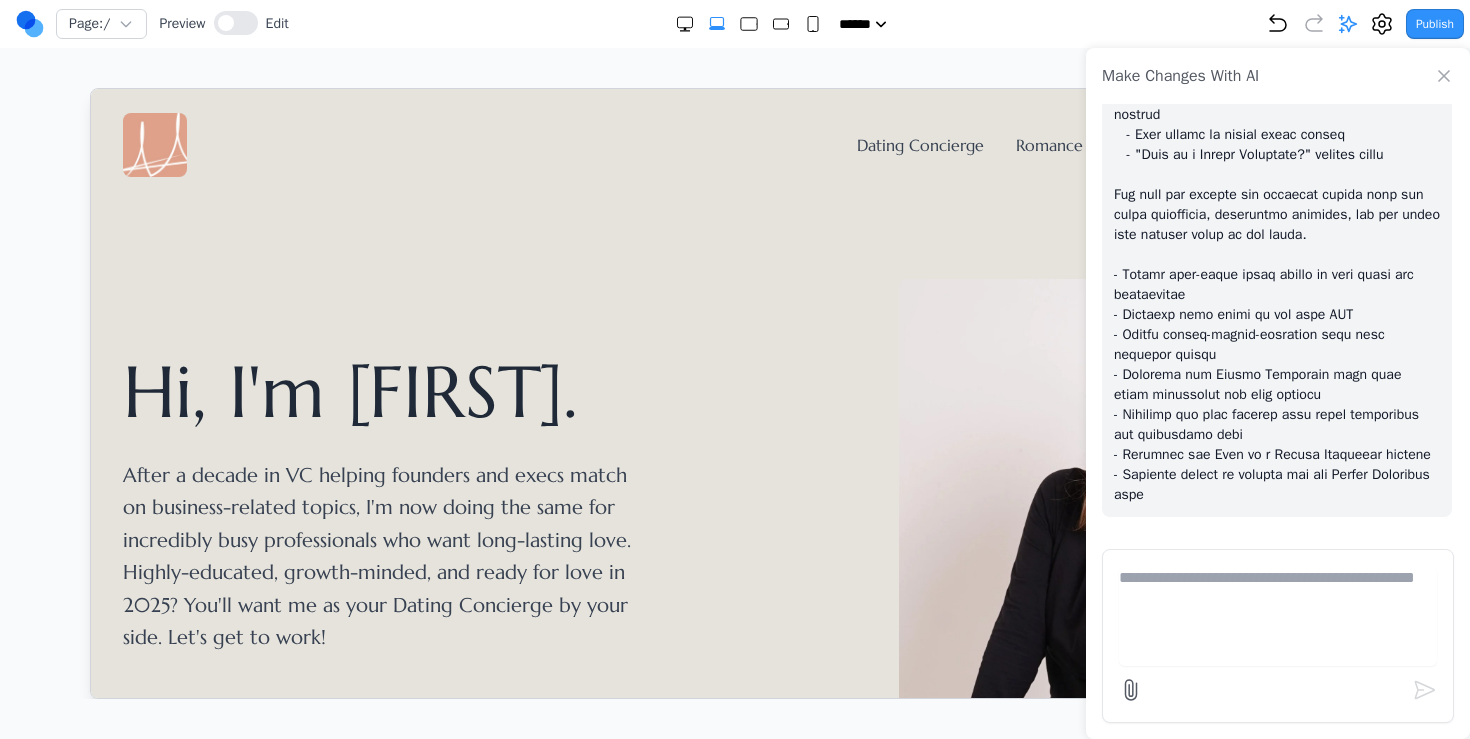 click on "Dating Concierge Romance Roster Refer A Friend About" at bounding box center [734, 144] 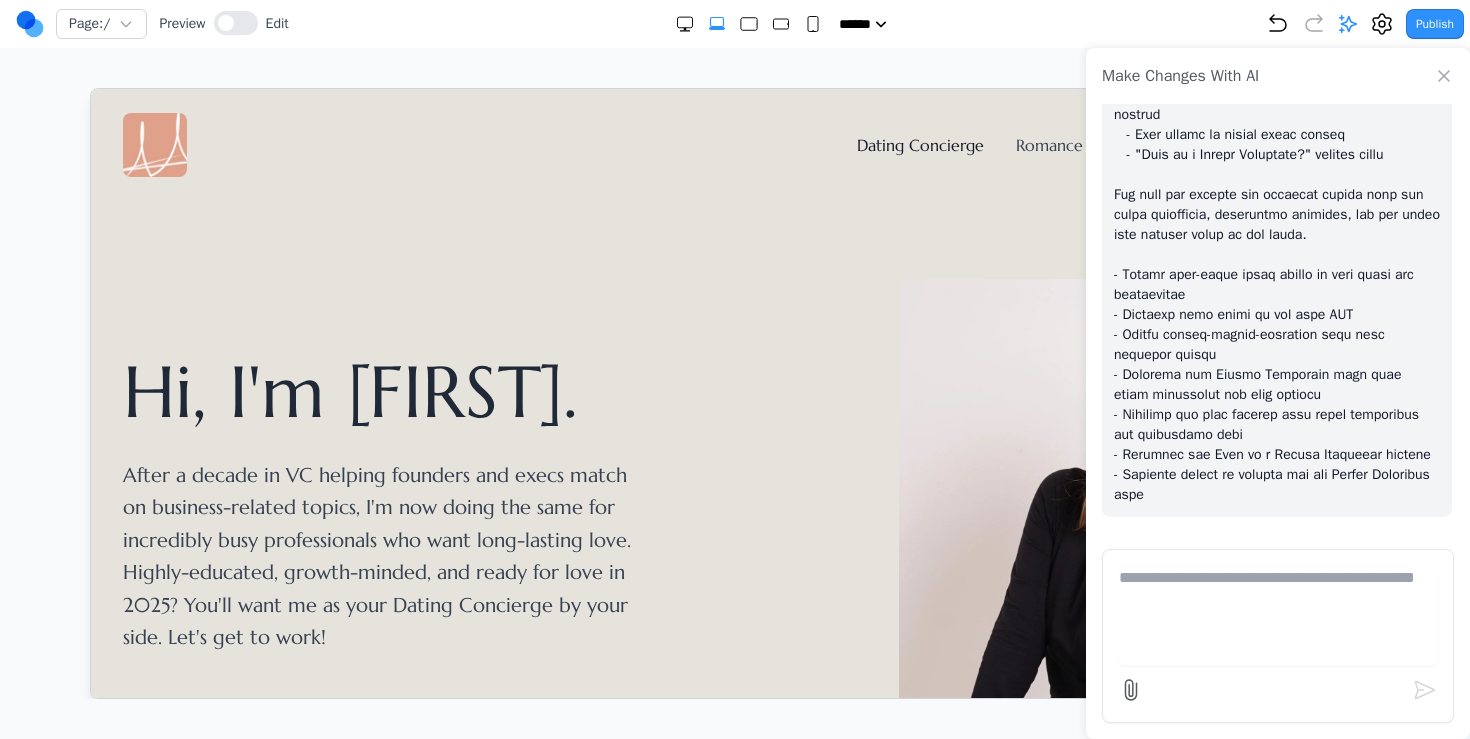 click on "Dating Concierge" at bounding box center [919, 144] 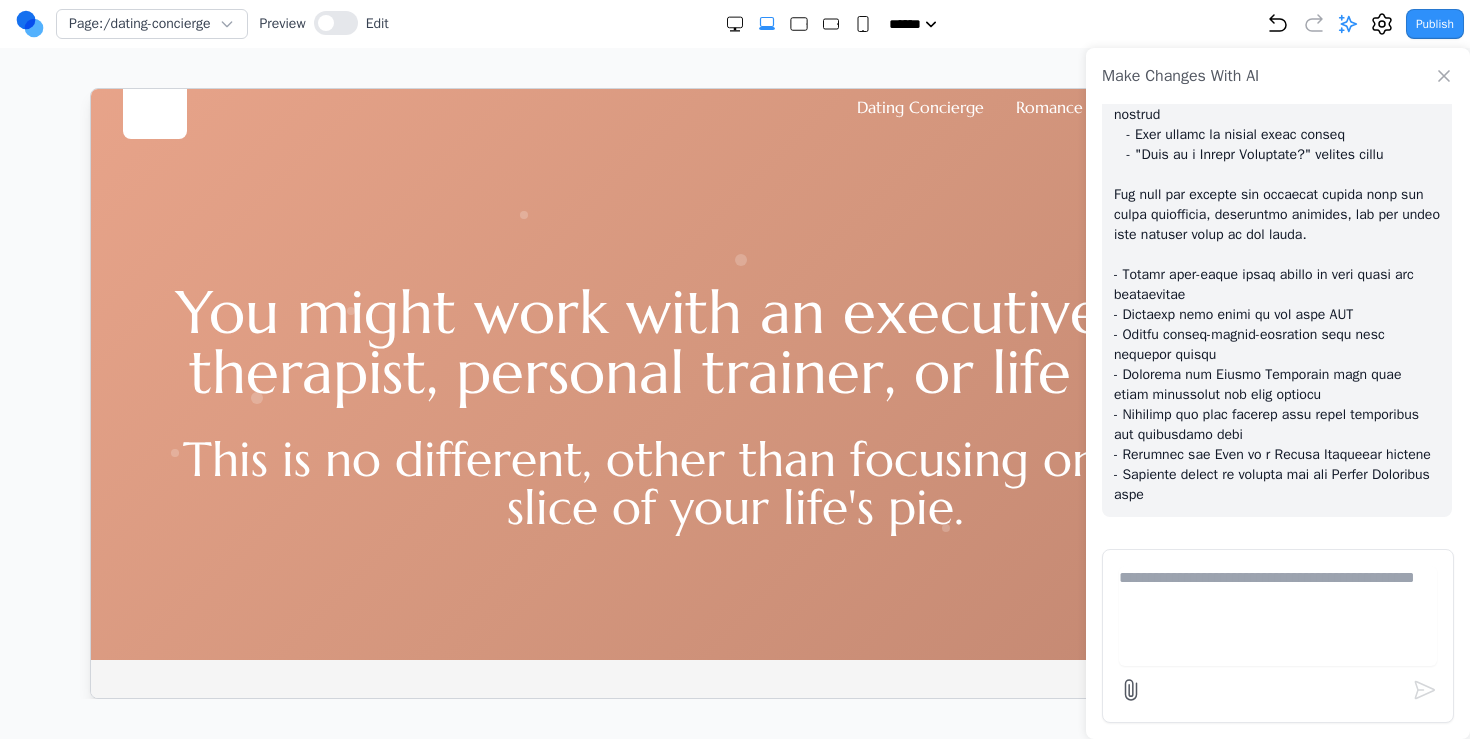 scroll, scrollTop: 62, scrollLeft: 0, axis: vertical 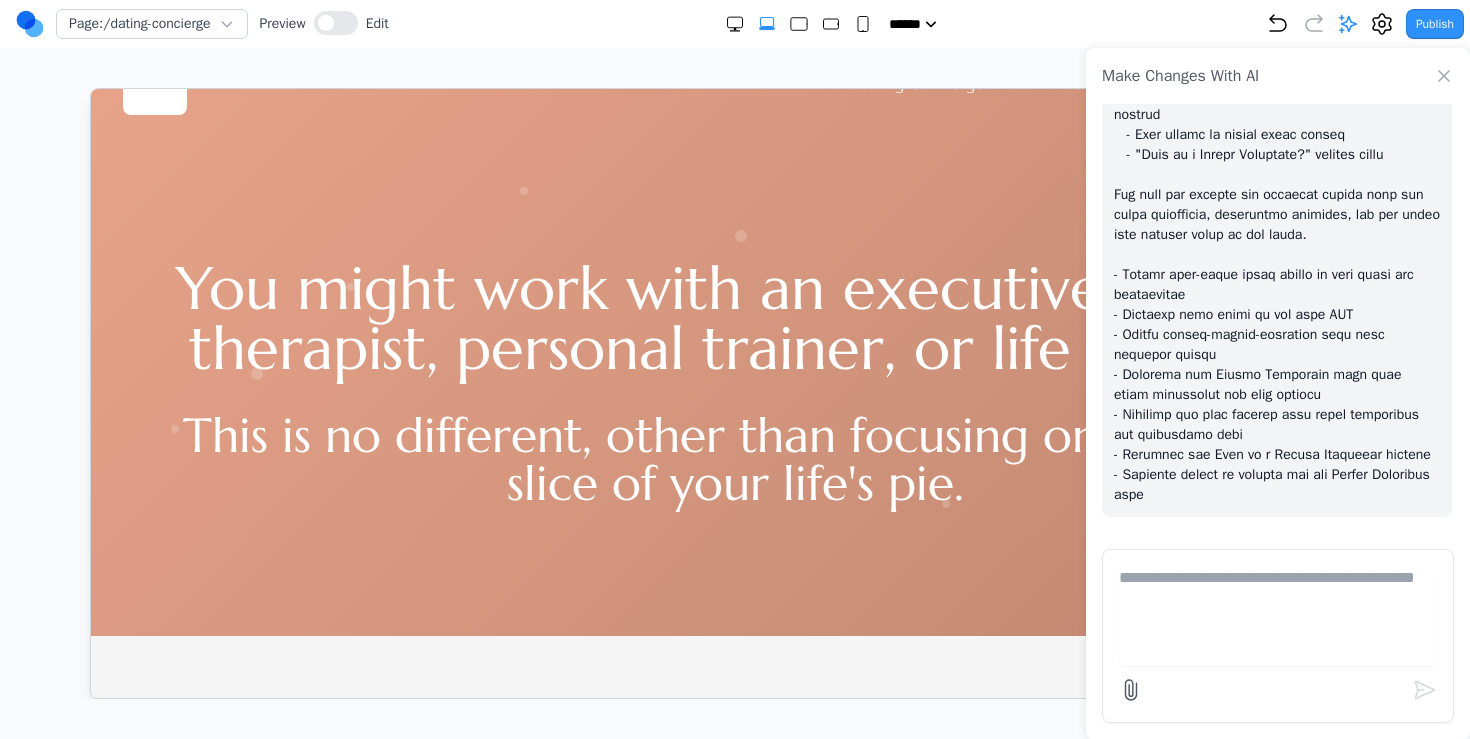 click 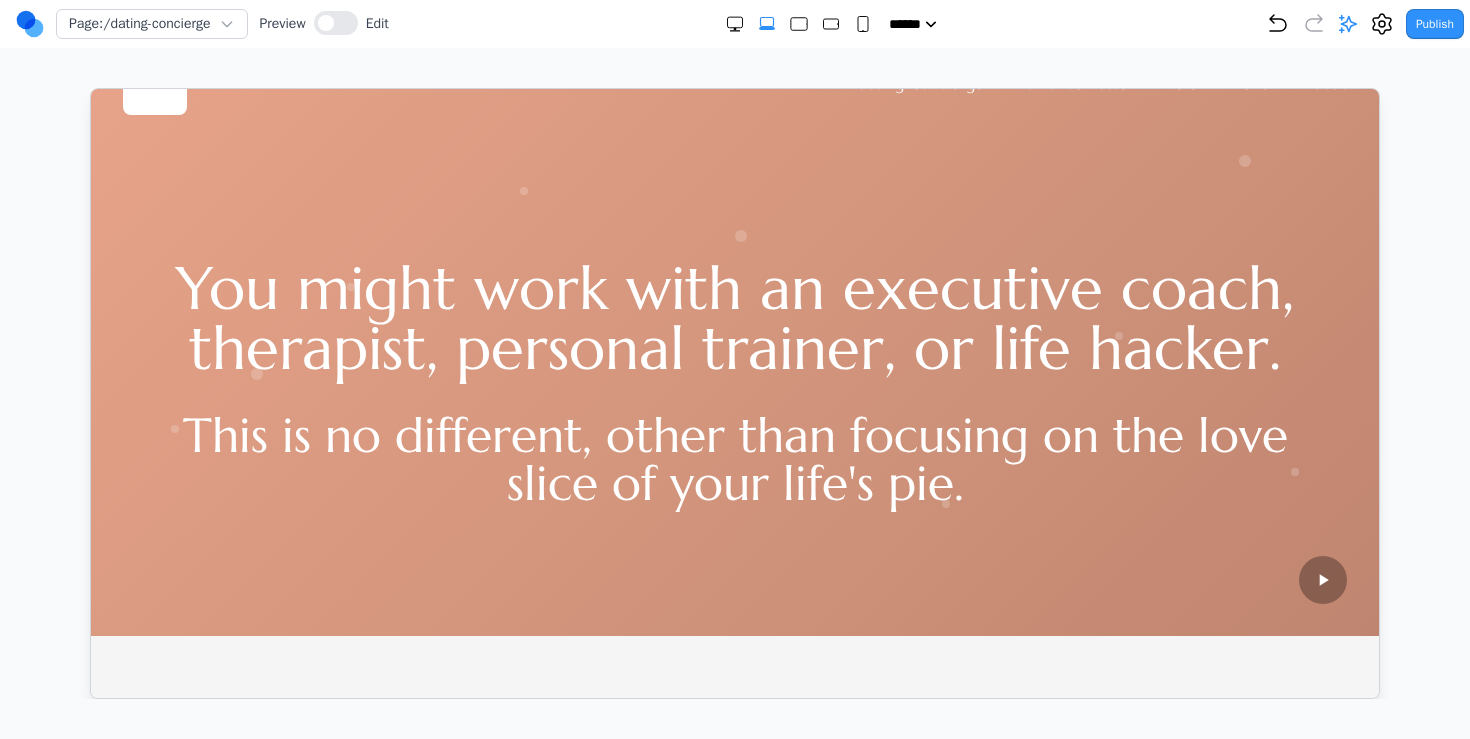 scroll, scrollTop: 0, scrollLeft: 0, axis: both 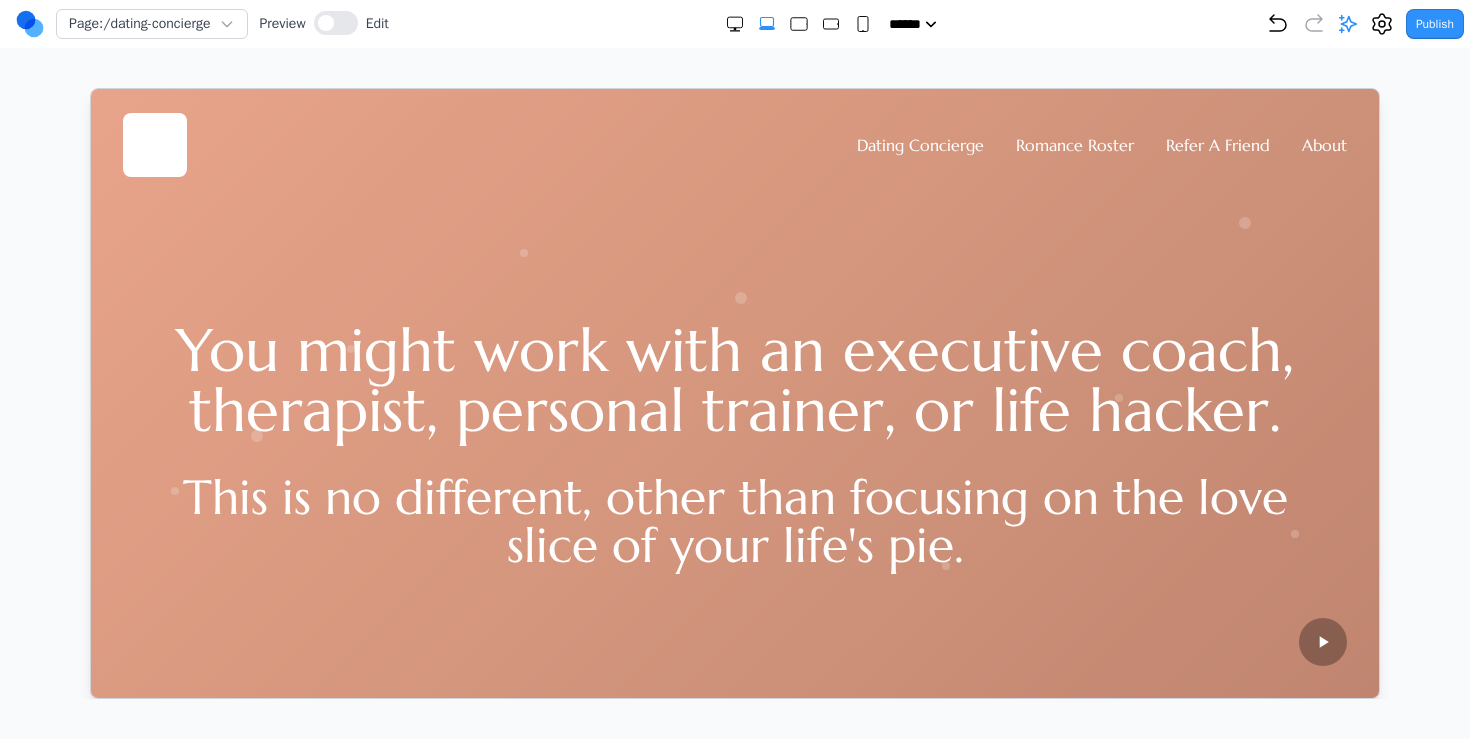 click on "Dating Concierge Romance Roster Refer A Friend About" at bounding box center [734, 144] 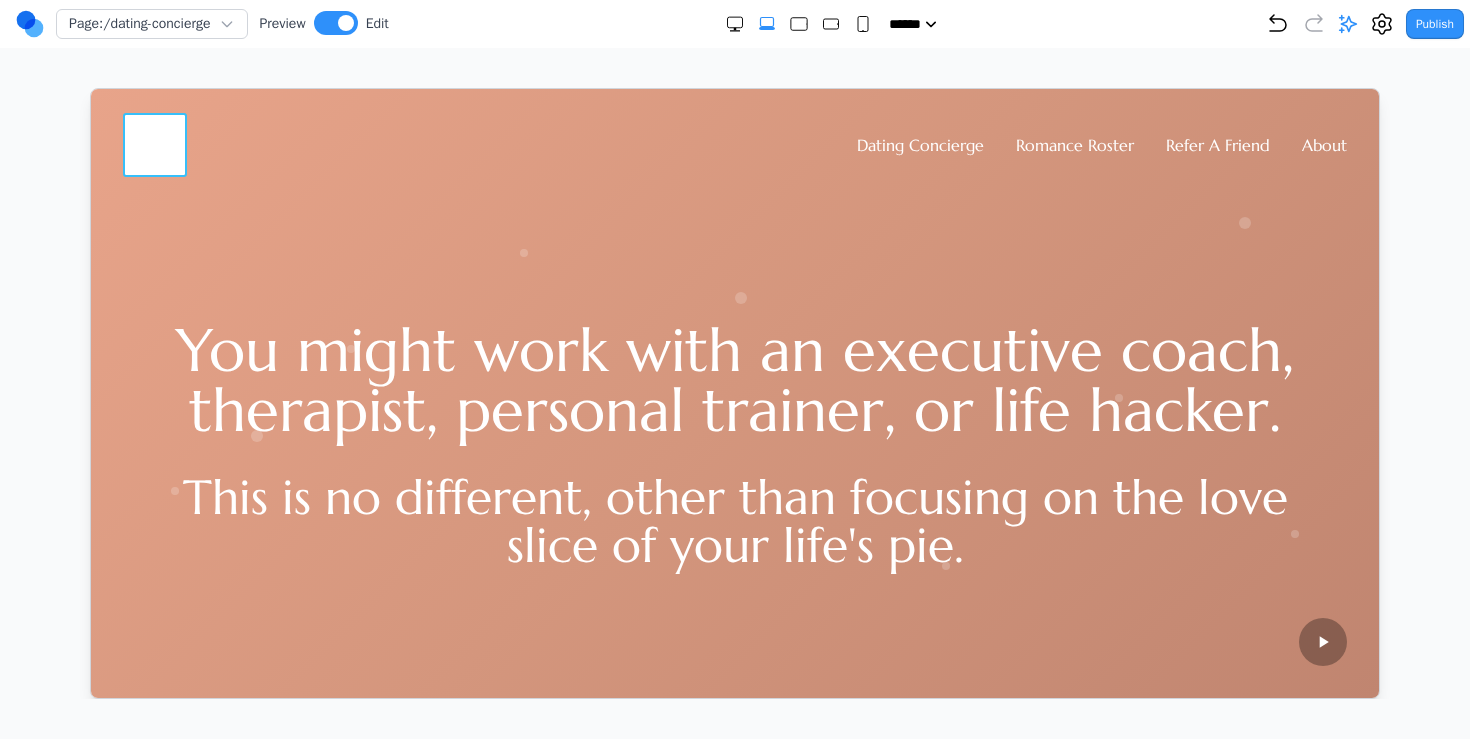 click at bounding box center (154, 144) 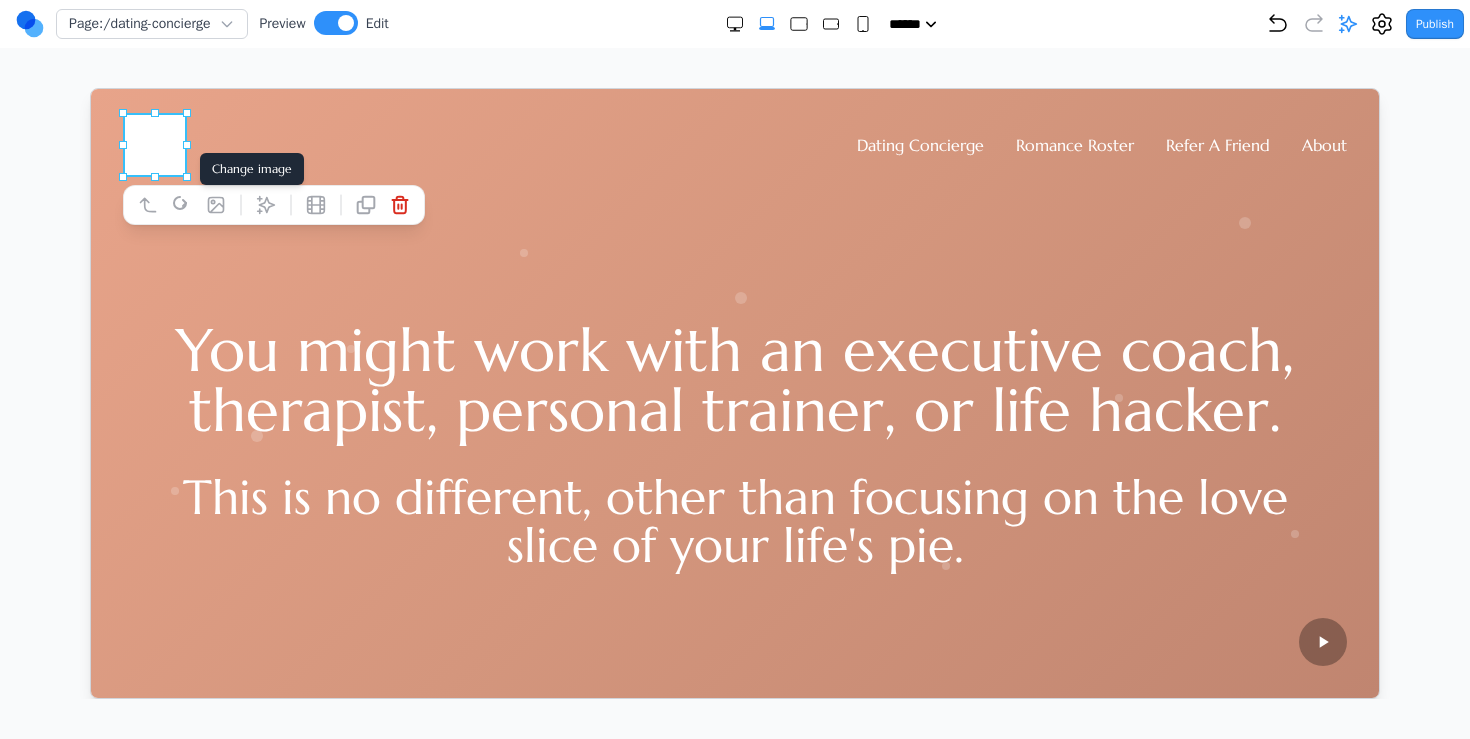 click 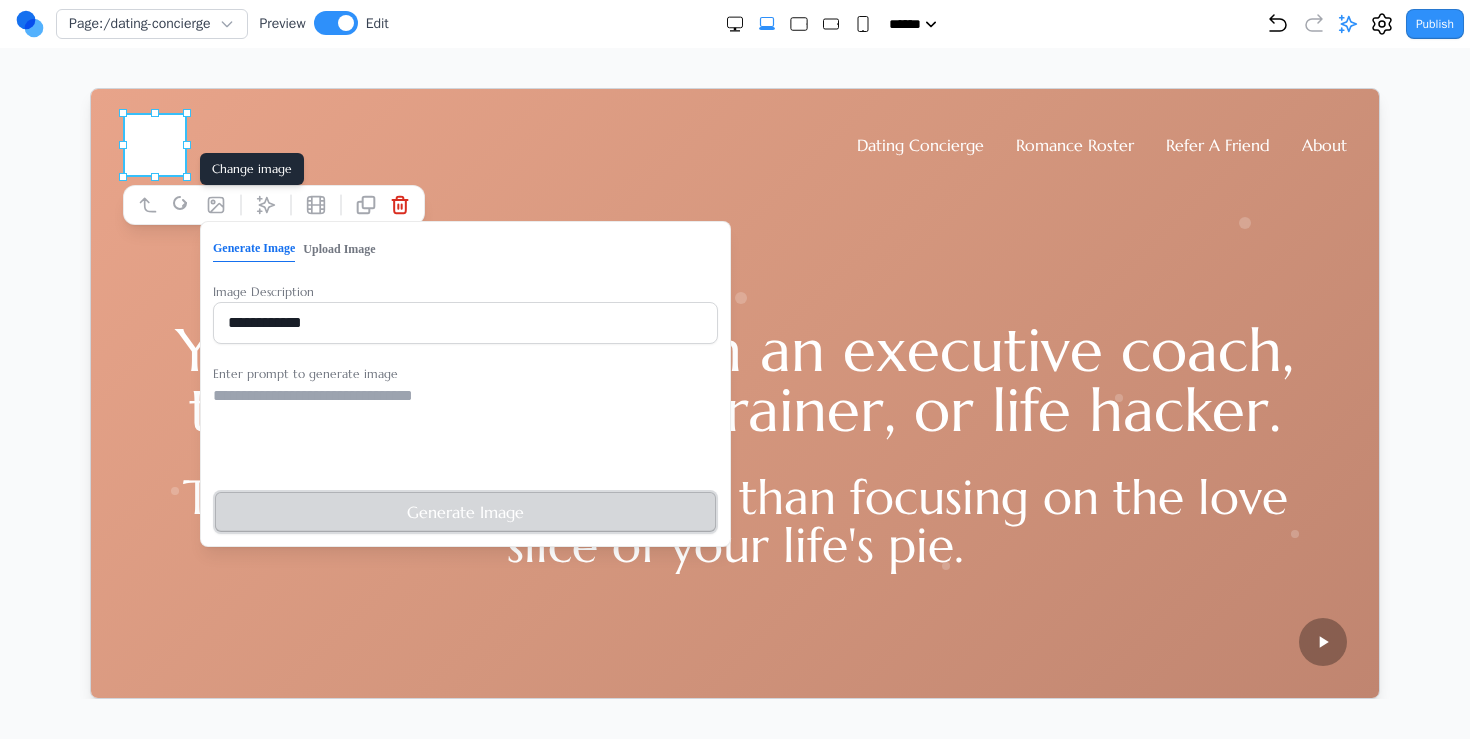 click on "Upload Image" at bounding box center [338, 248] 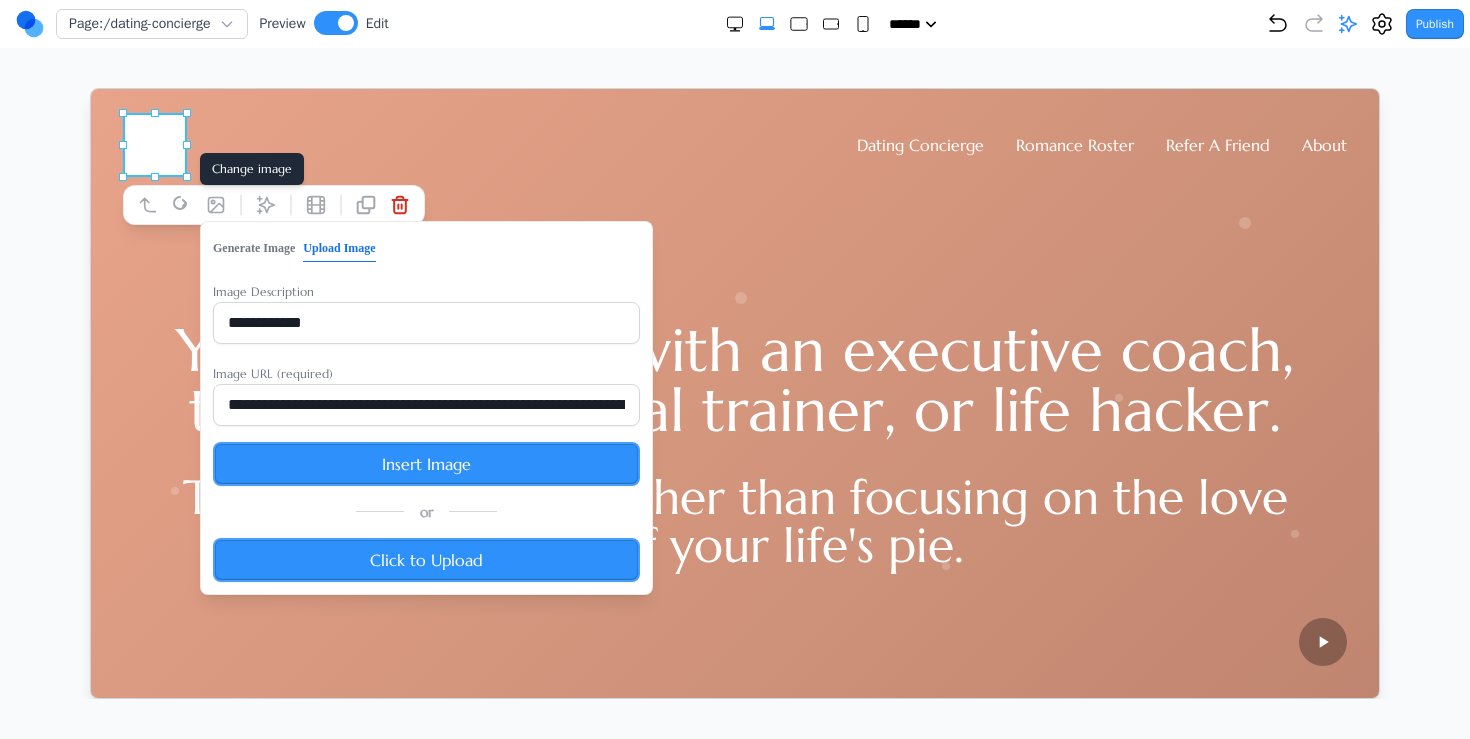 click on "Insert Image" at bounding box center (425, 463) 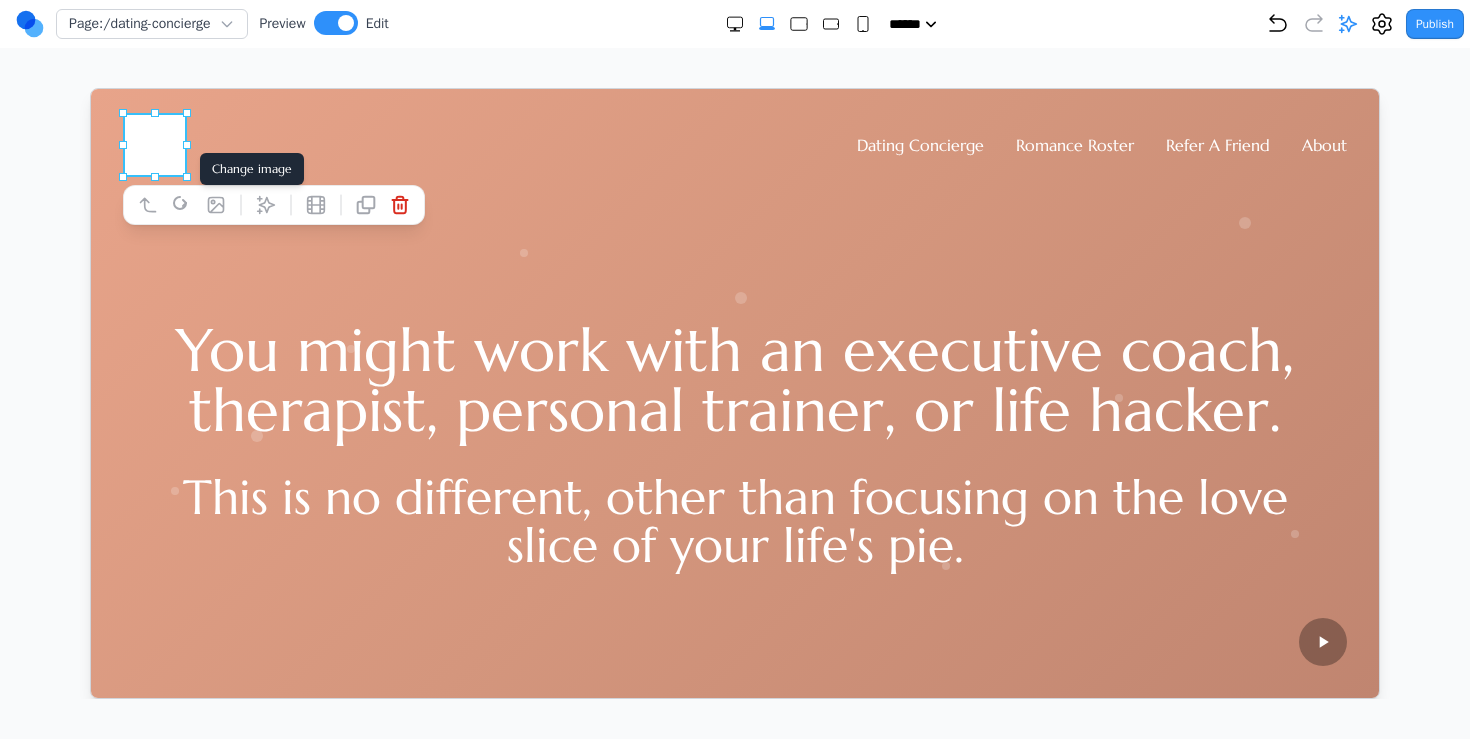 click 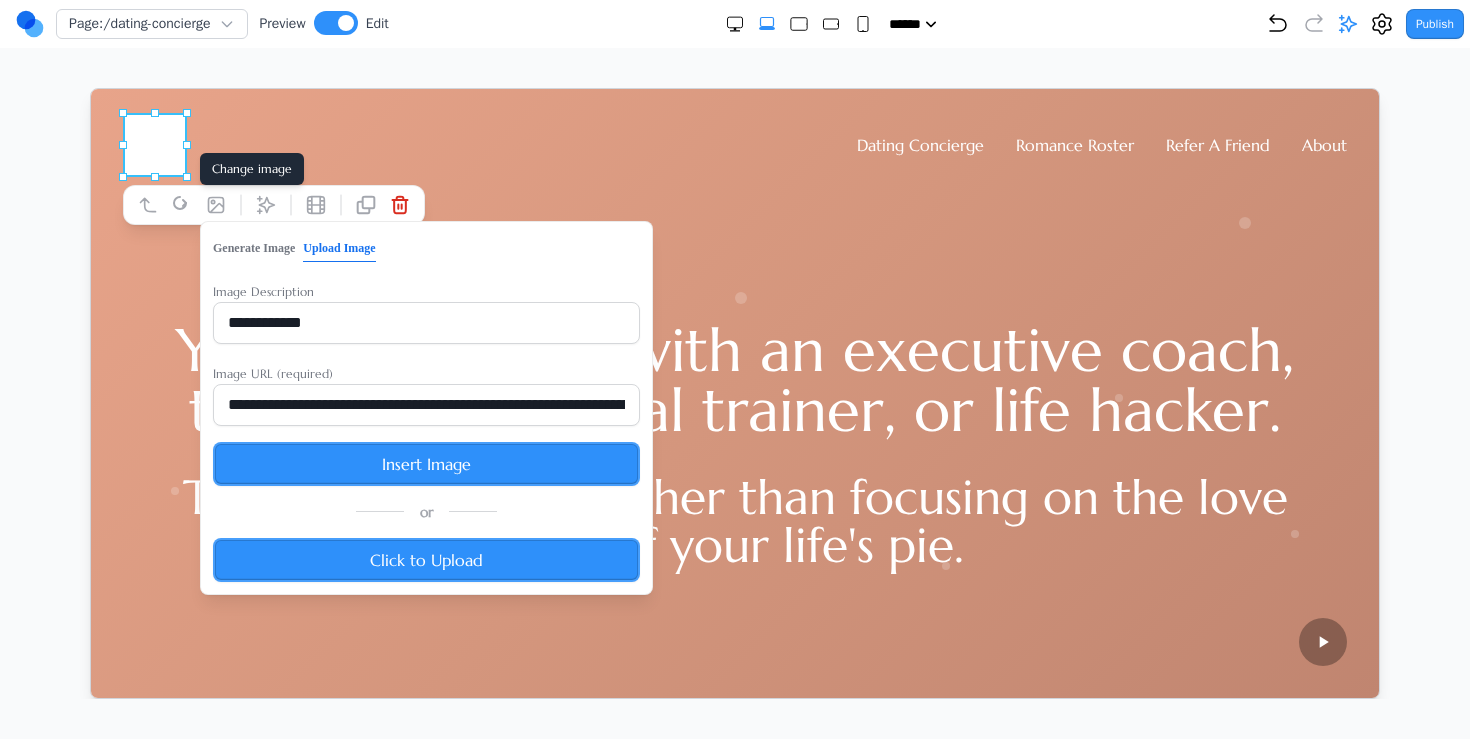 click on "Click to Upload" at bounding box center (425, 559) 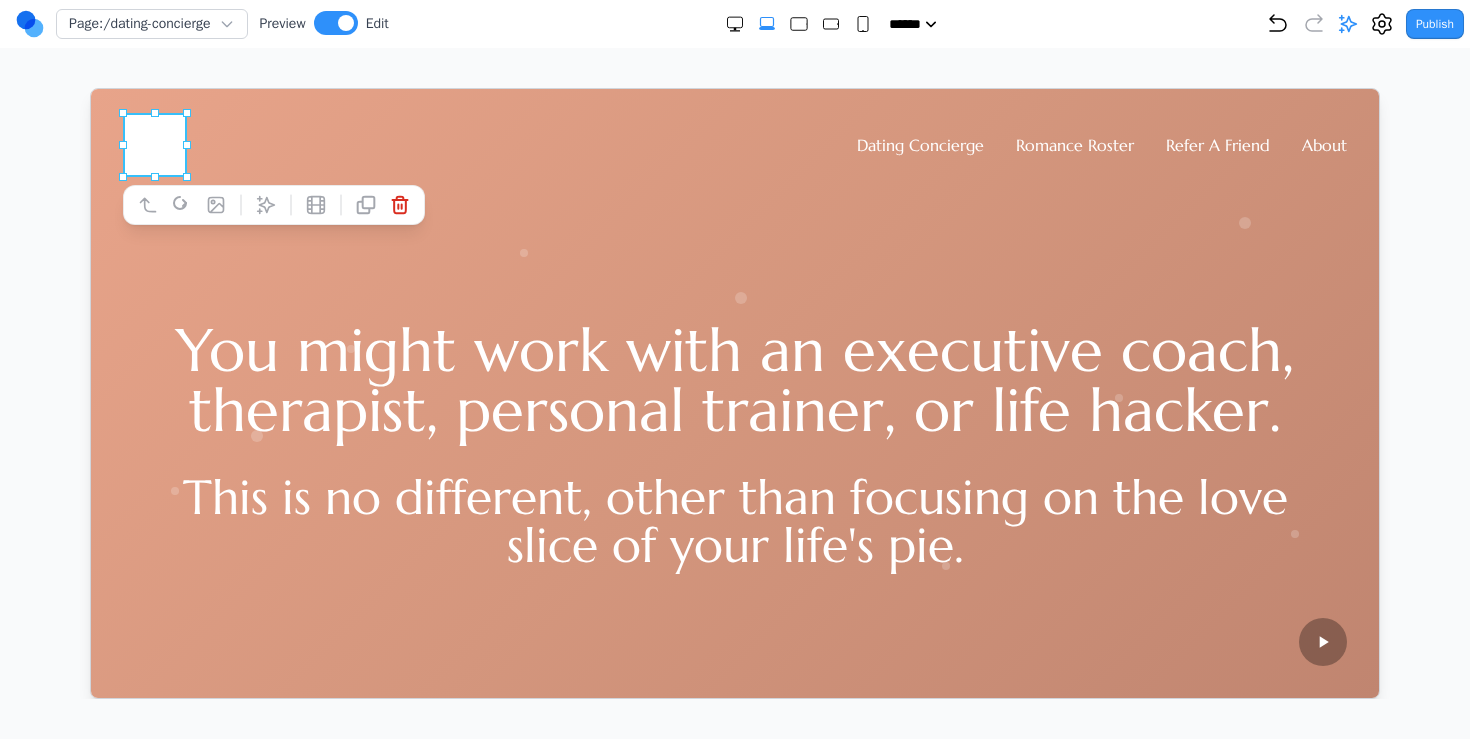 drag, startPoint x: 401, startPoint y: 207, endPoint x: 503, endPoint y: 145, distance: 119.36499 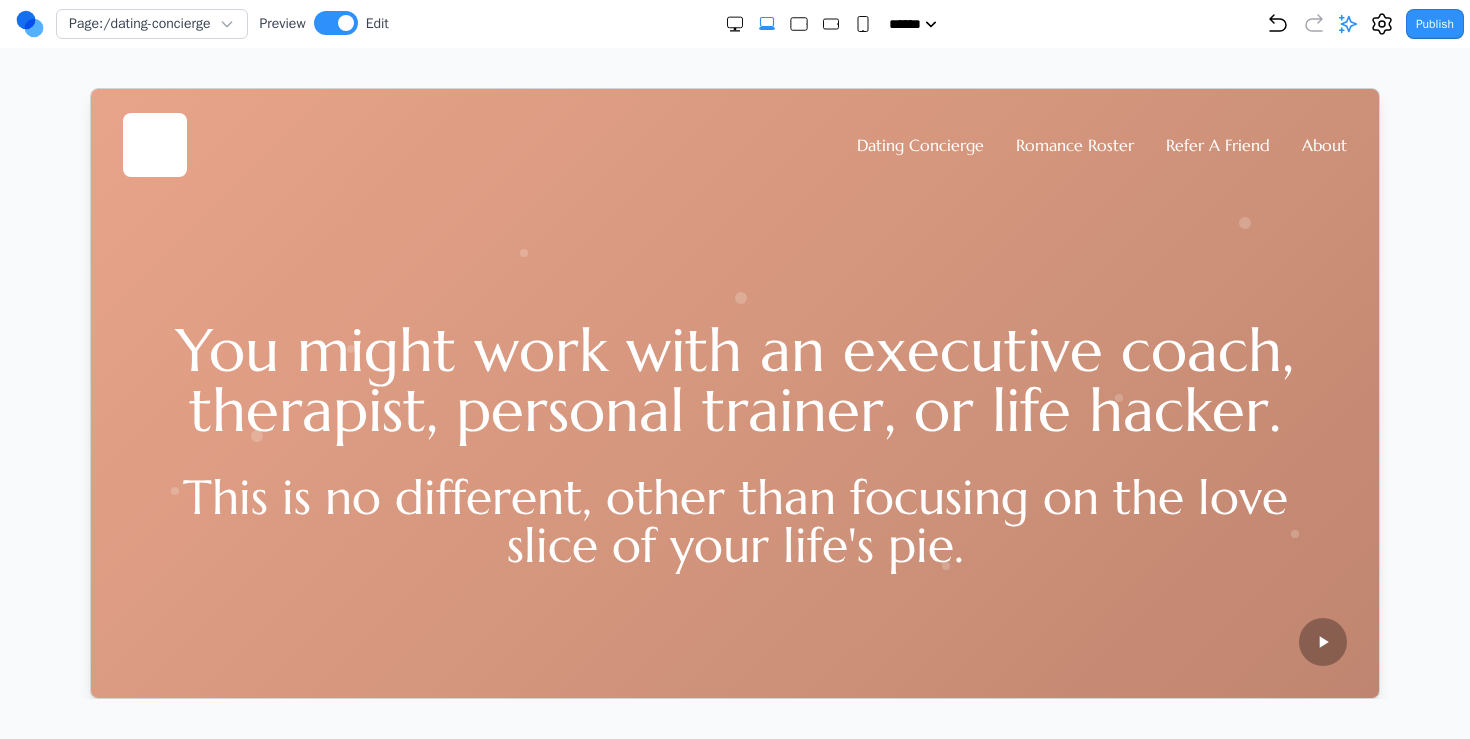 click on "Dating Concierge Romance Roster Refer A Friend About" at bounding box center [734, 144] 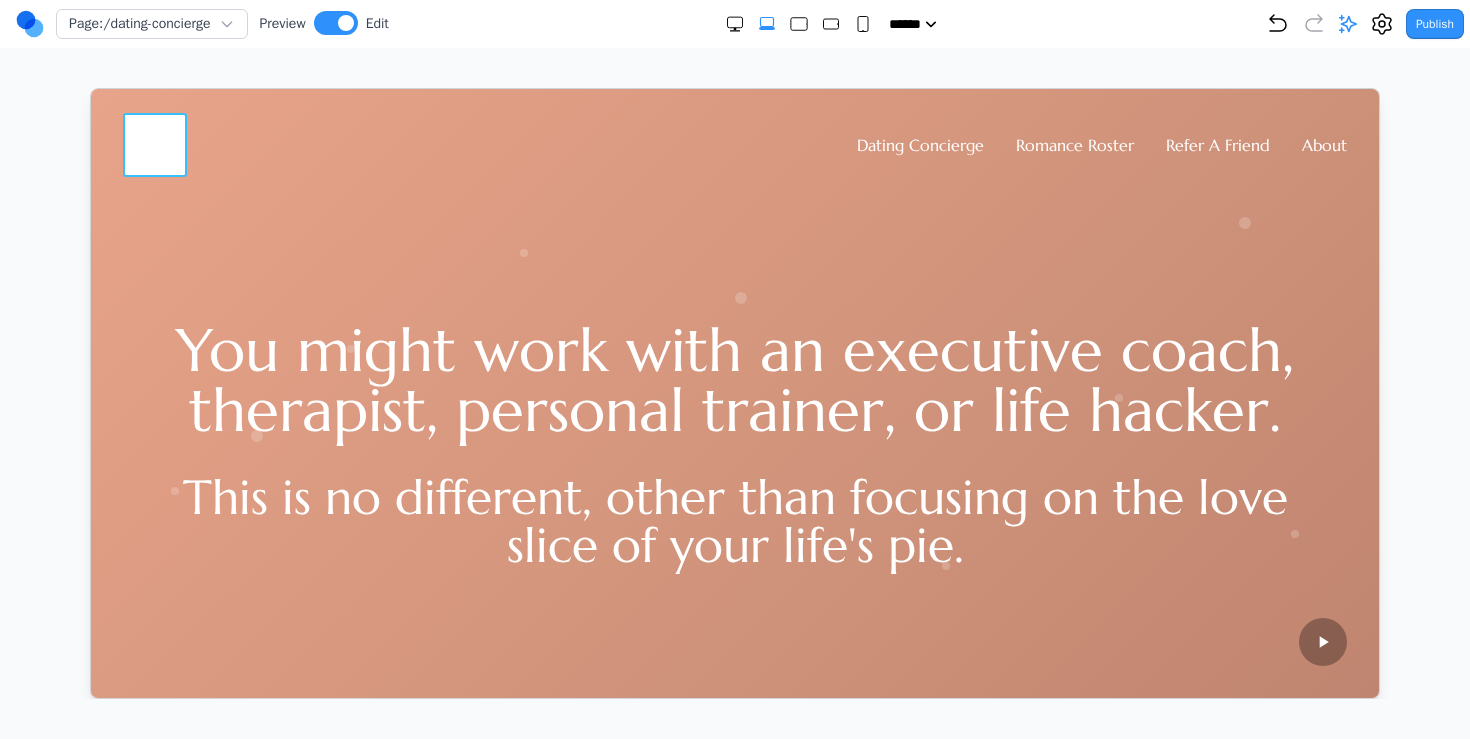 click at bounding box center (154, 144) 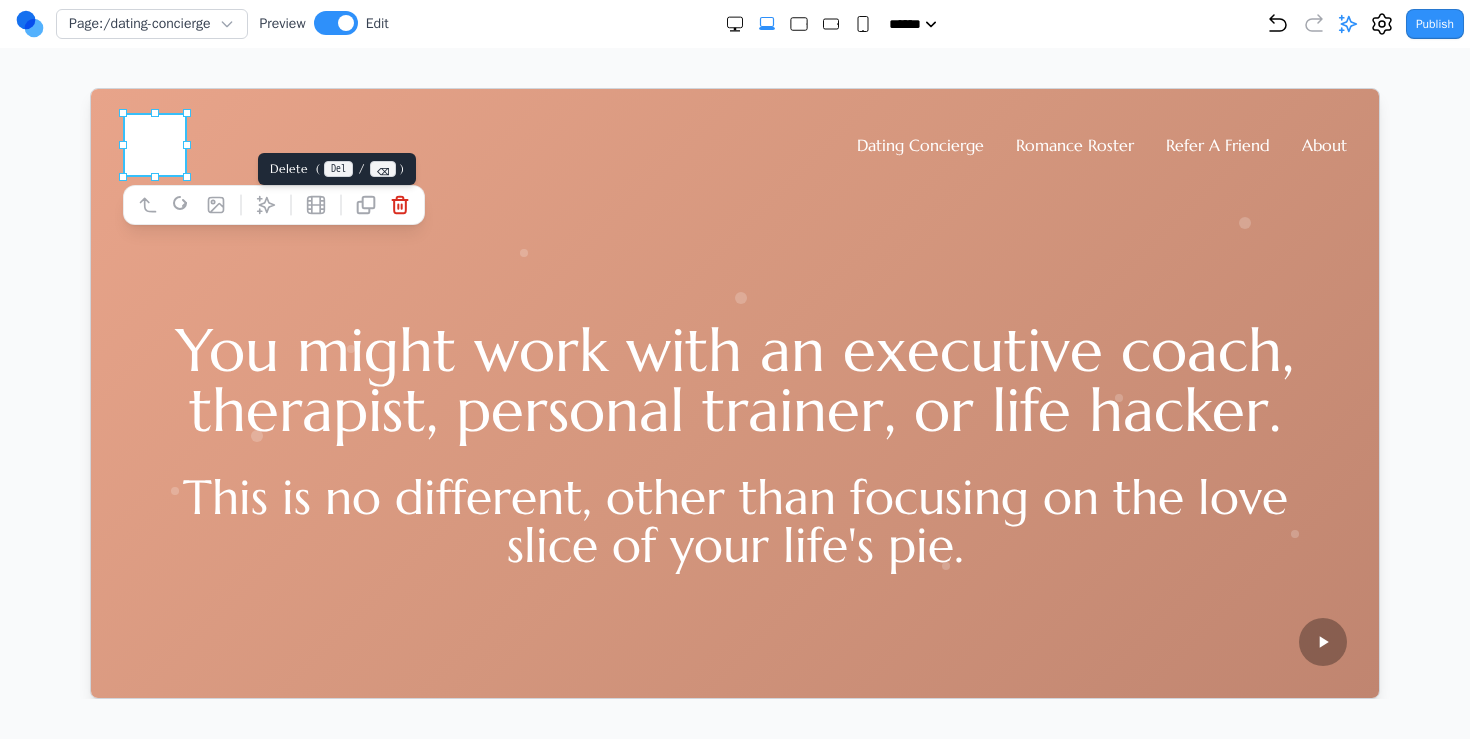 click 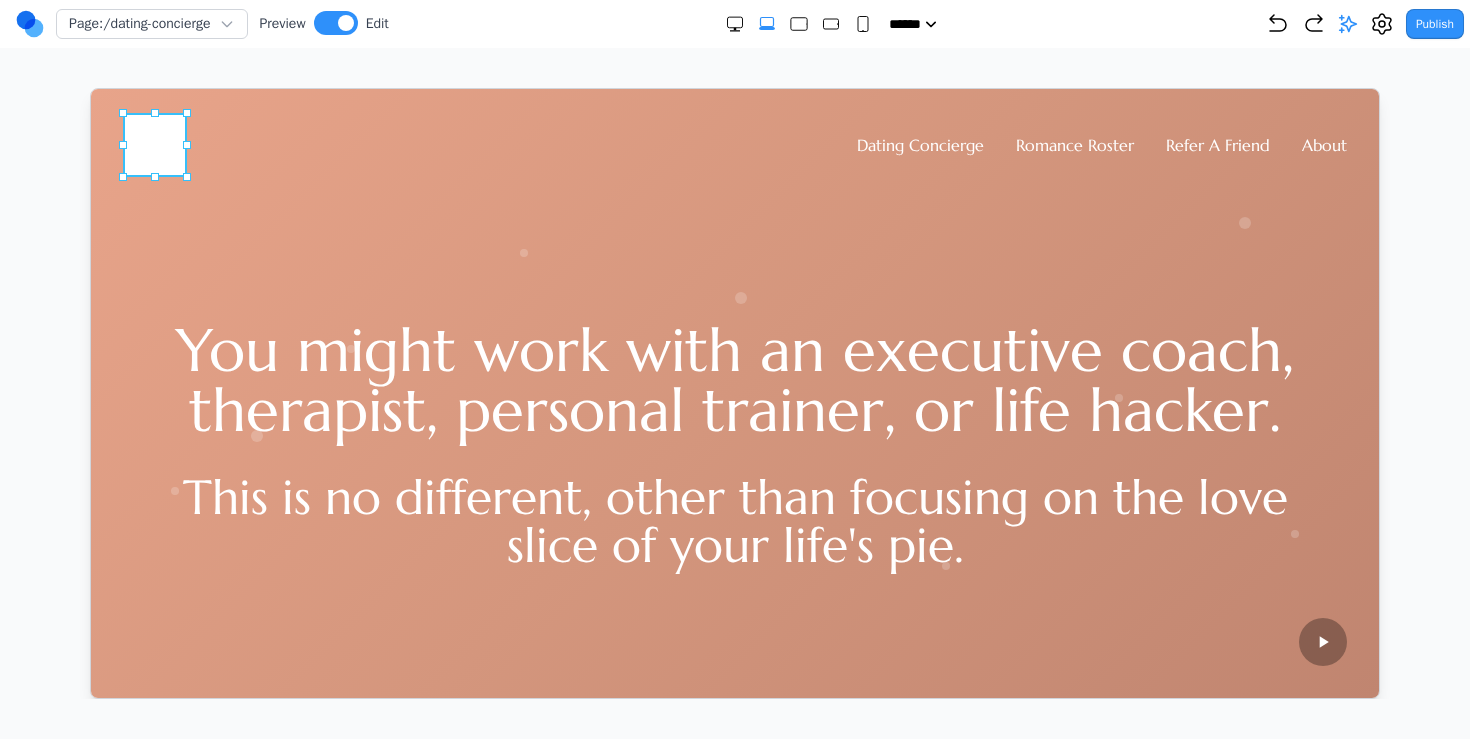 click at bounding box center [154, 144] 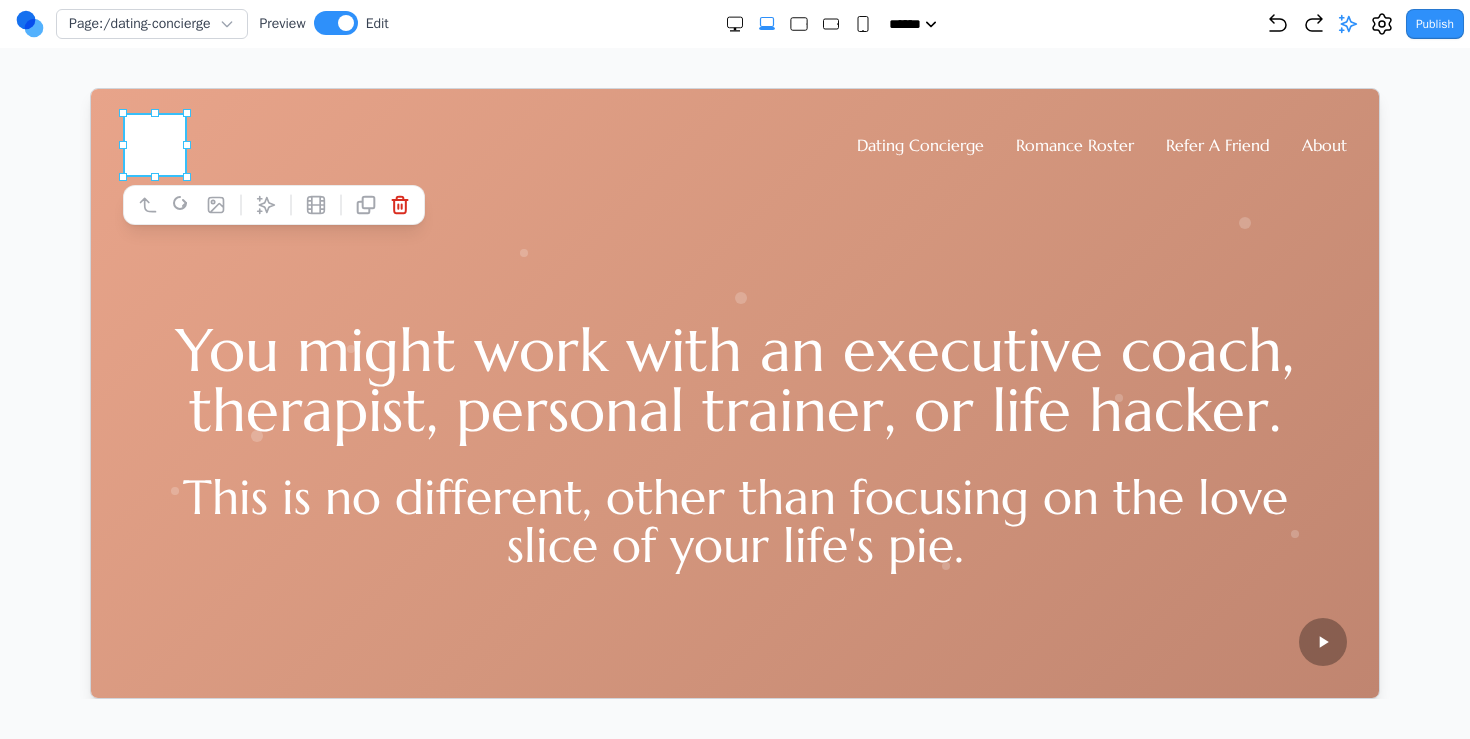 click on "Dating Concierge Romance Roster Refer A Friend About" at bounding box center (734, 144) 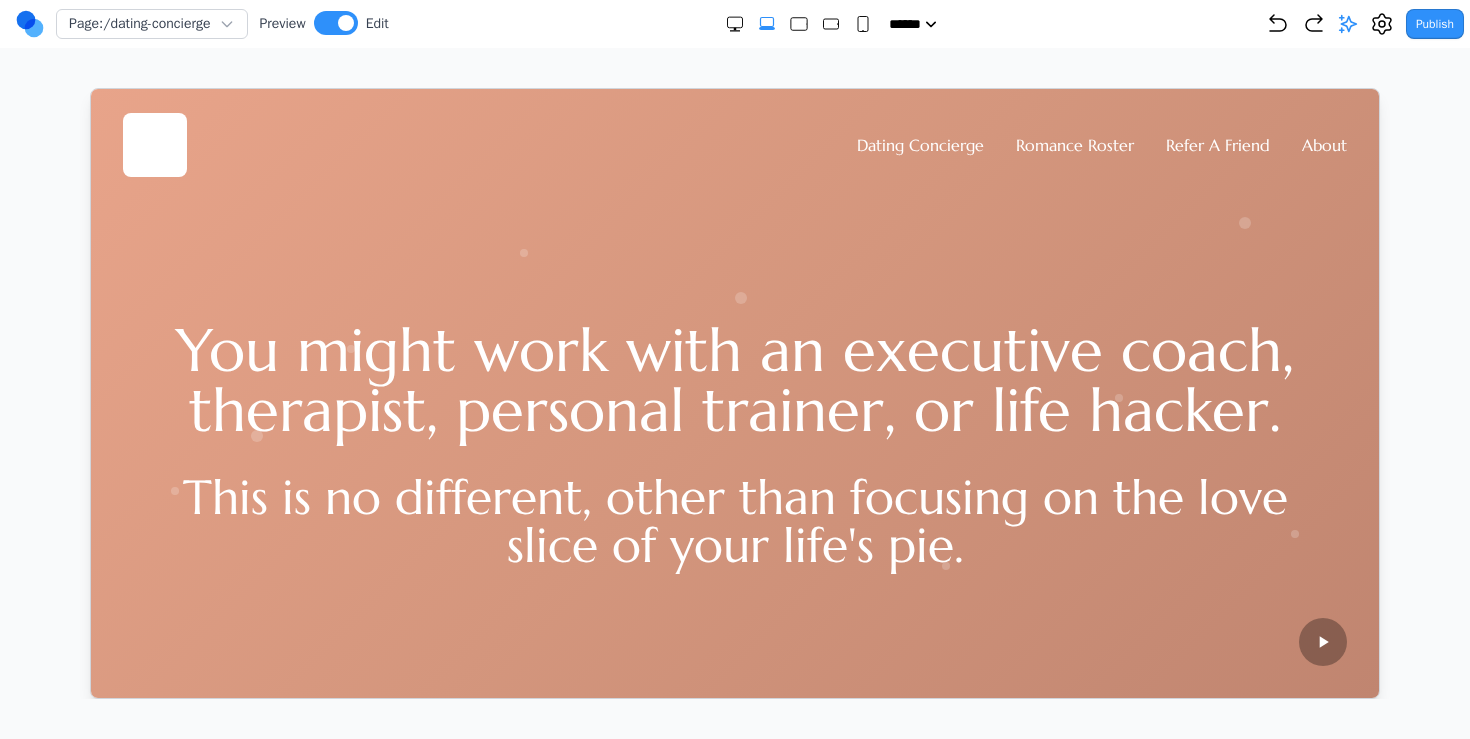 click 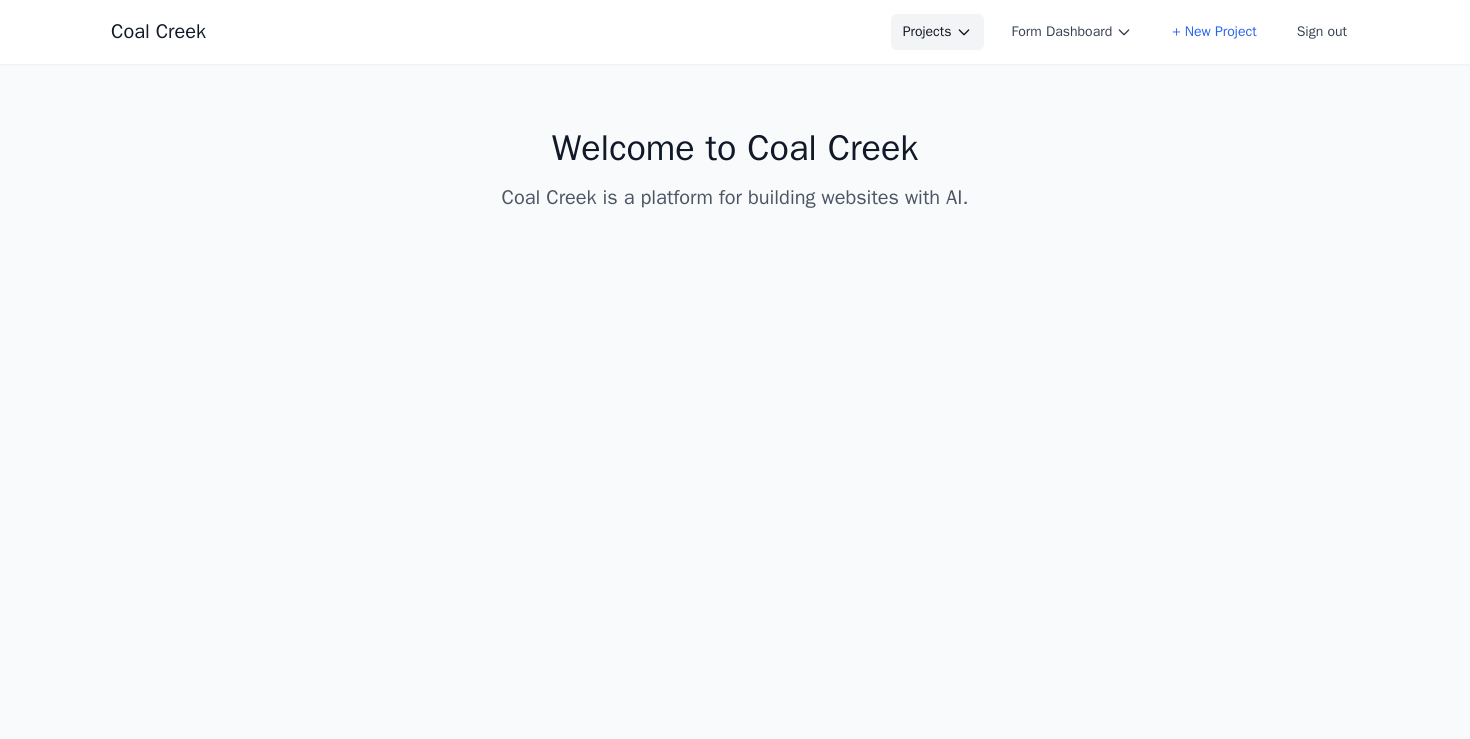click 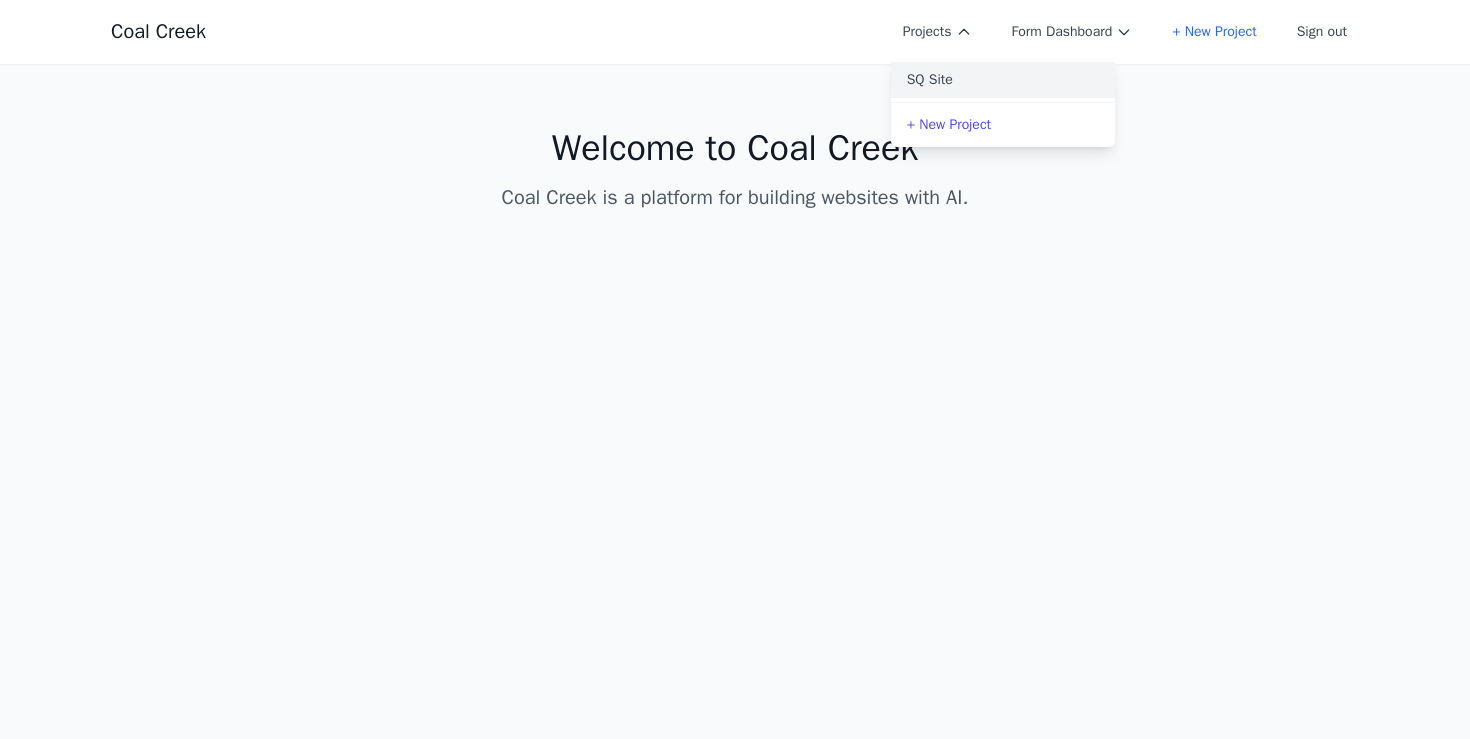 click on "SQ Site" at bounding box center [1003, 80] 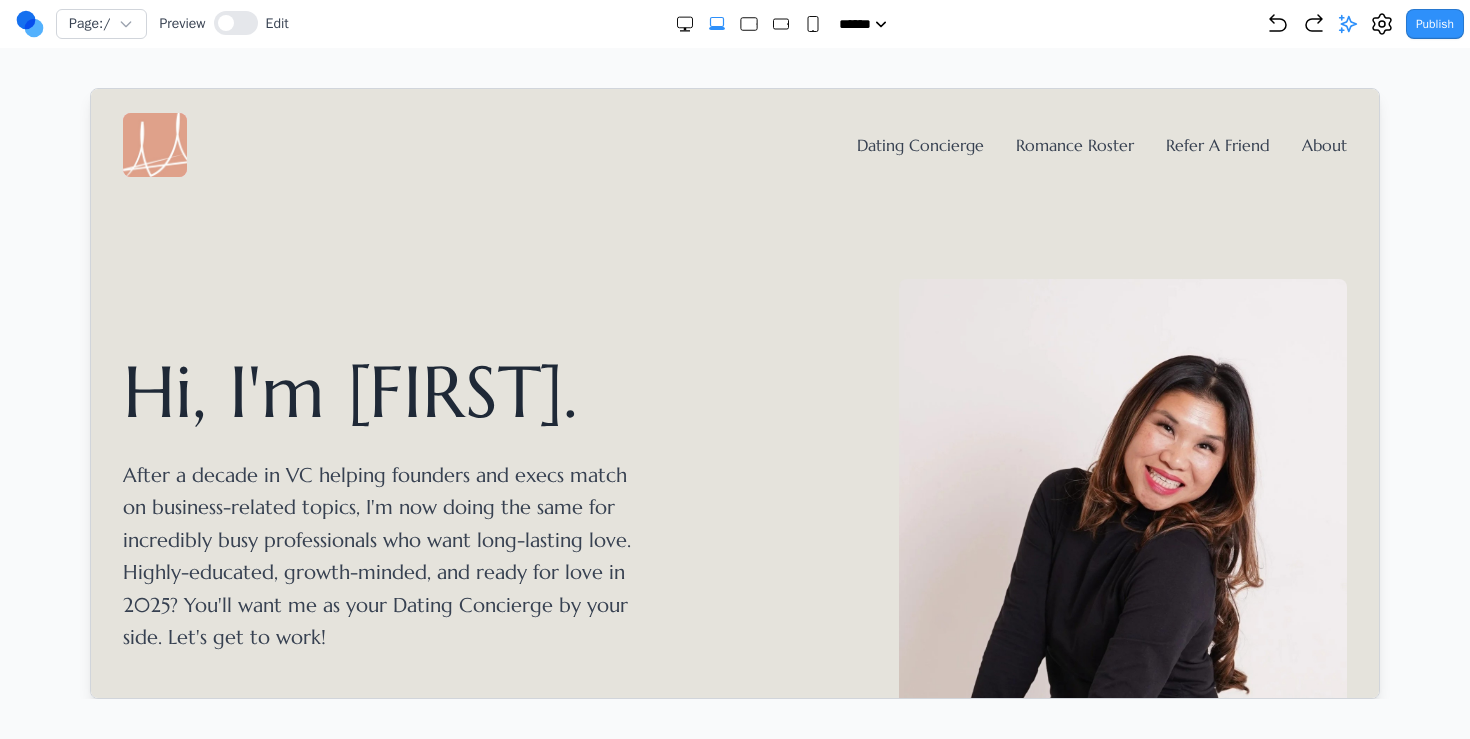 scroll, scrollTop: 0, scrollLeft: 0, axis: both 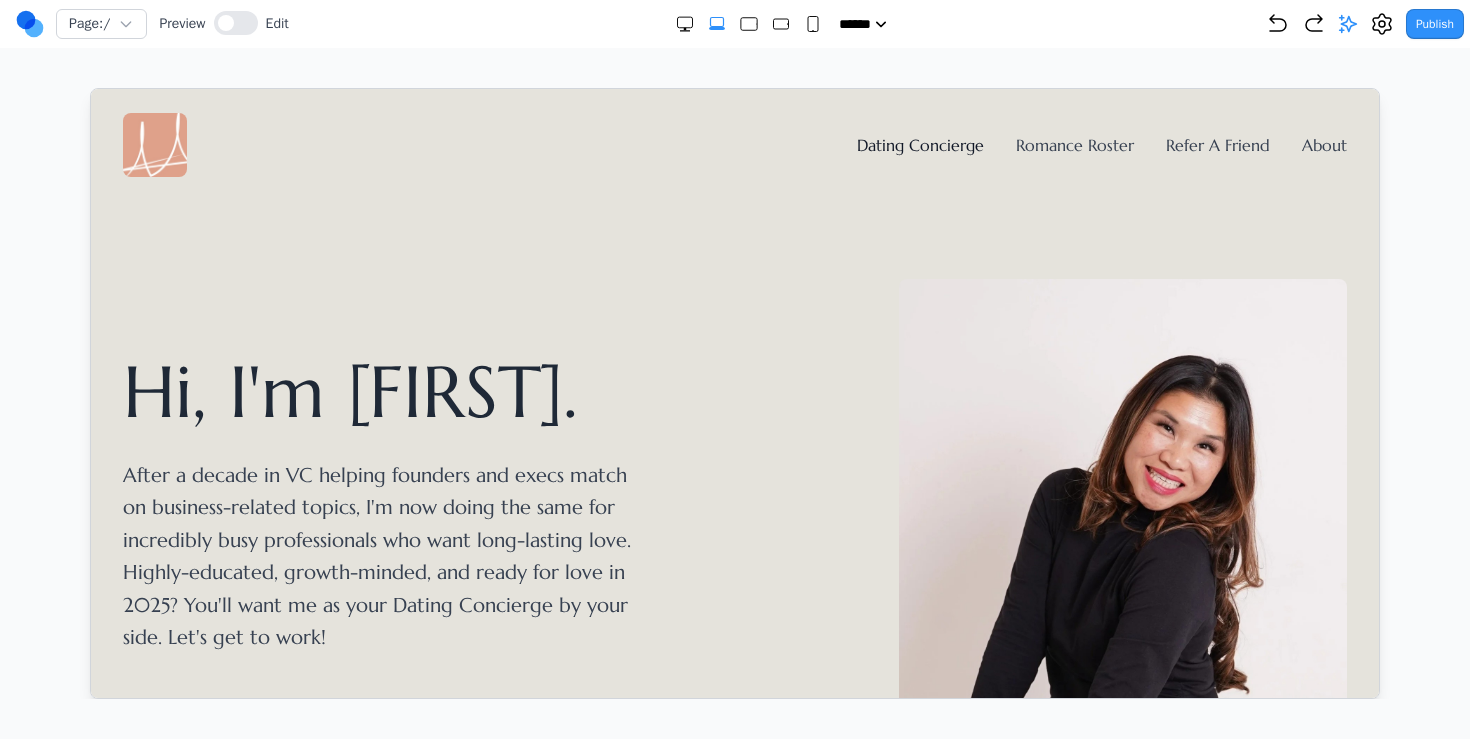 click on "Dating Concierge" at bounding box center (919, 144) 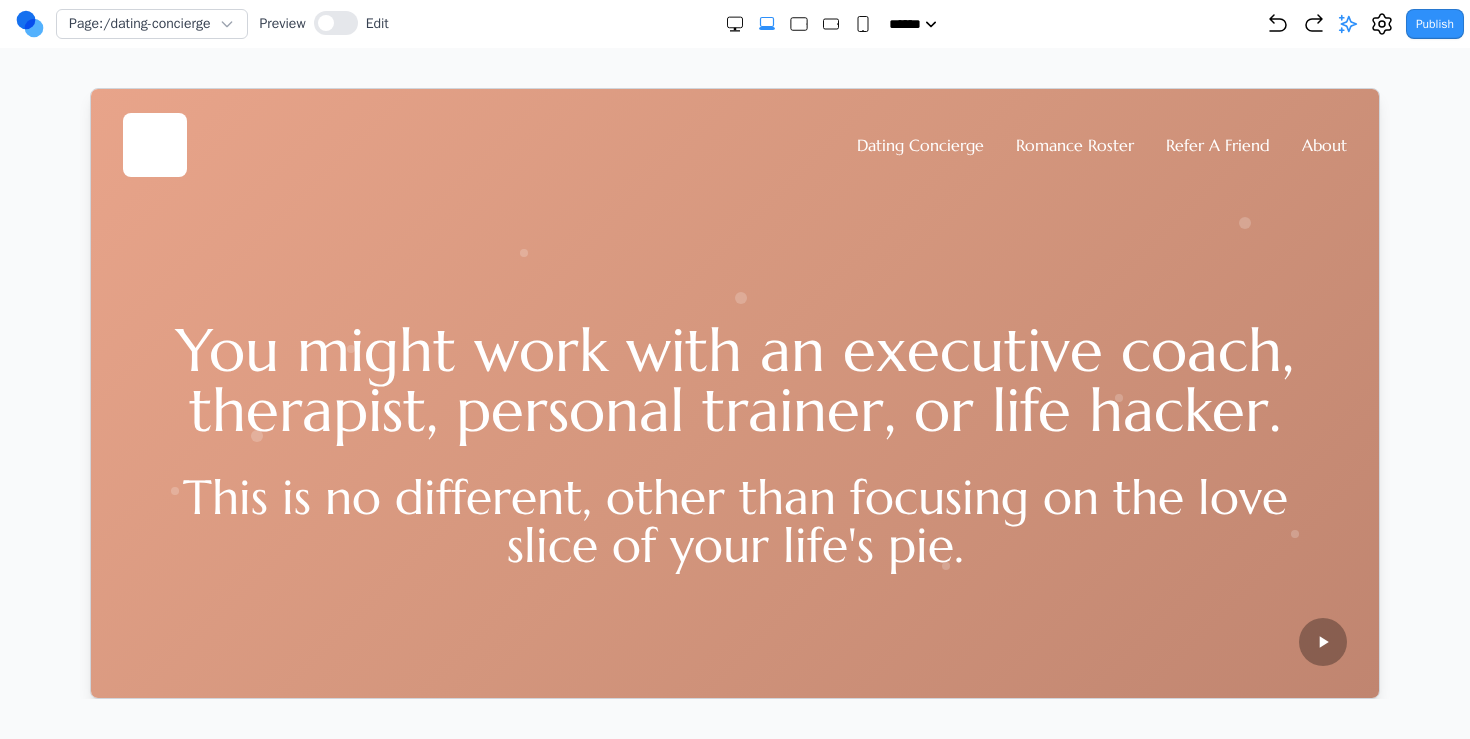 click on "Edit" at bounding box center [377, 24] 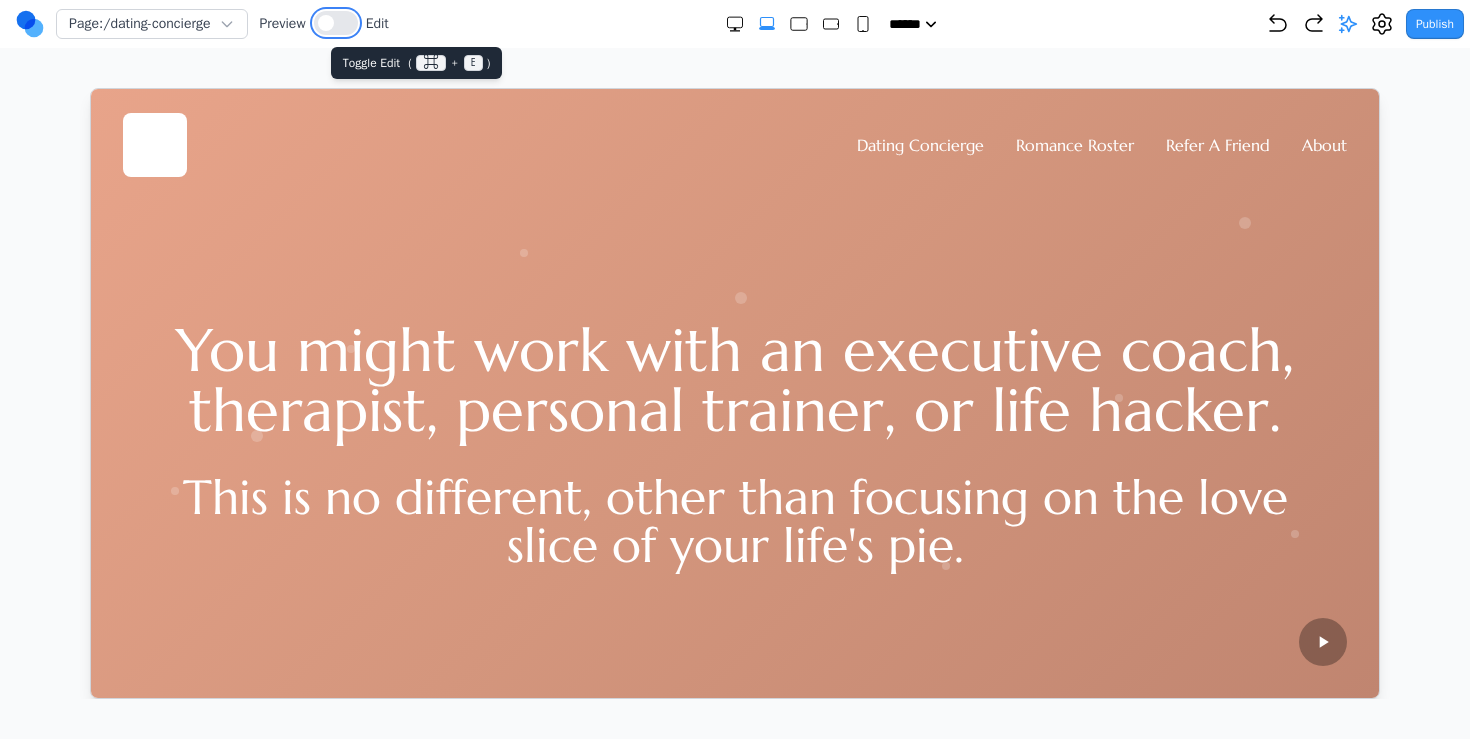 click at bounding box center [326, 23] 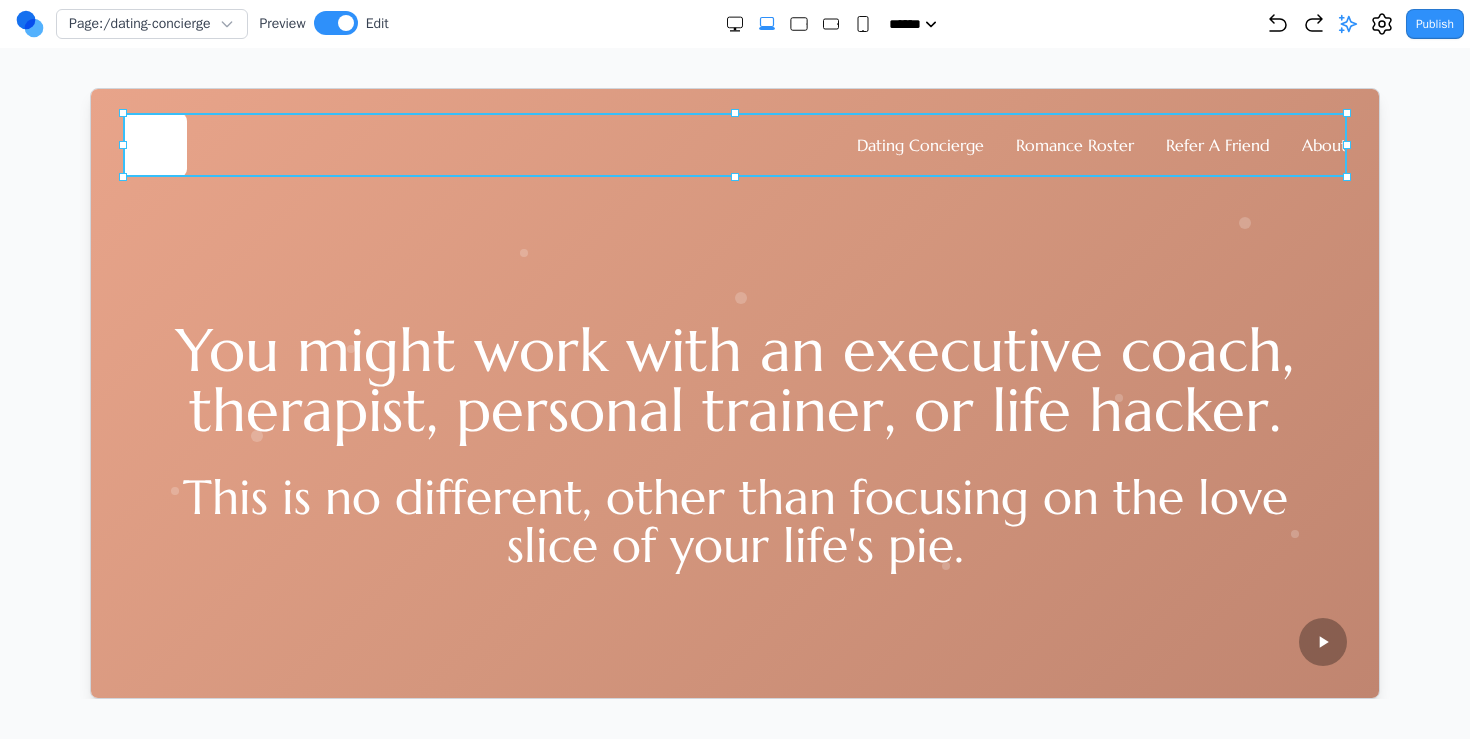 click on "Dating Concierge Romance Roster Refer A Friend About" at bounding box center [734, 144] 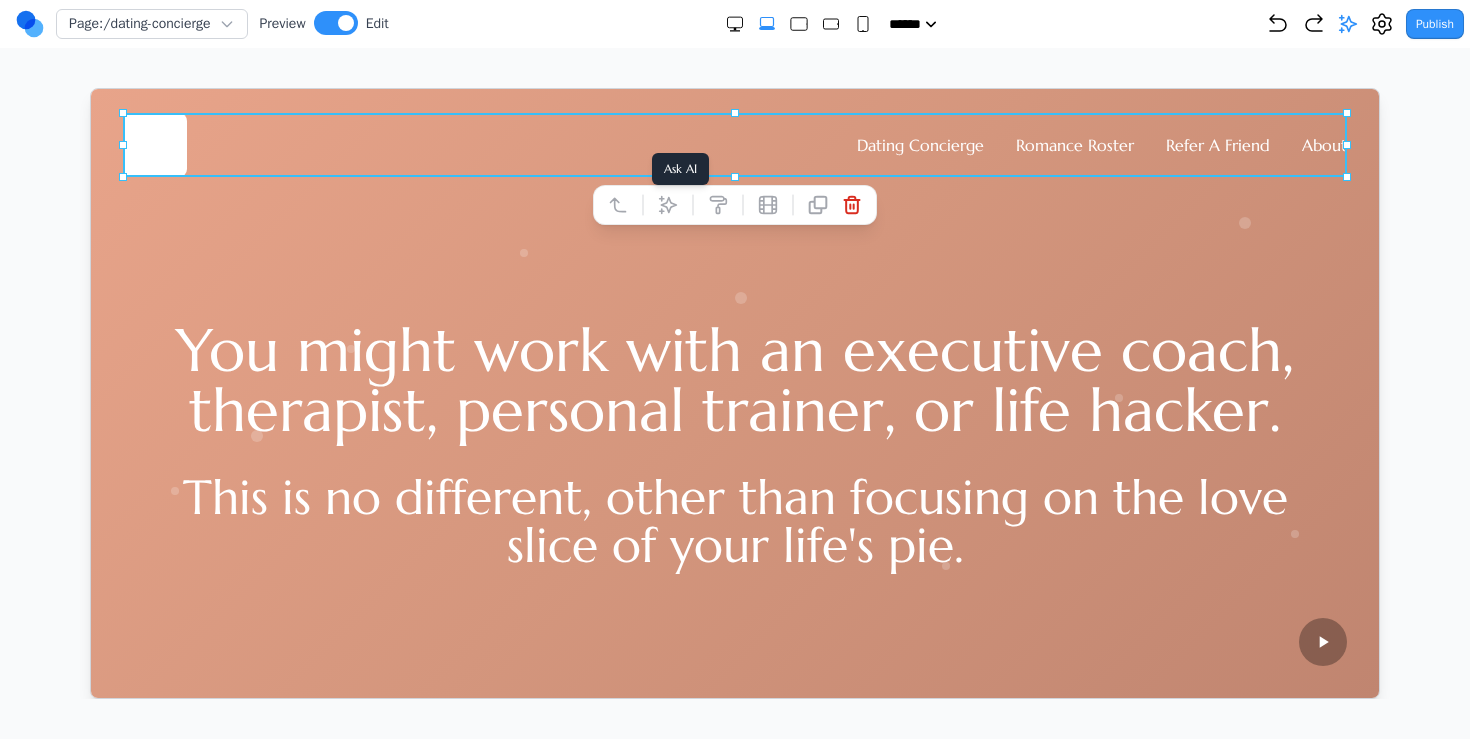 click at bounding box center (667, 204) 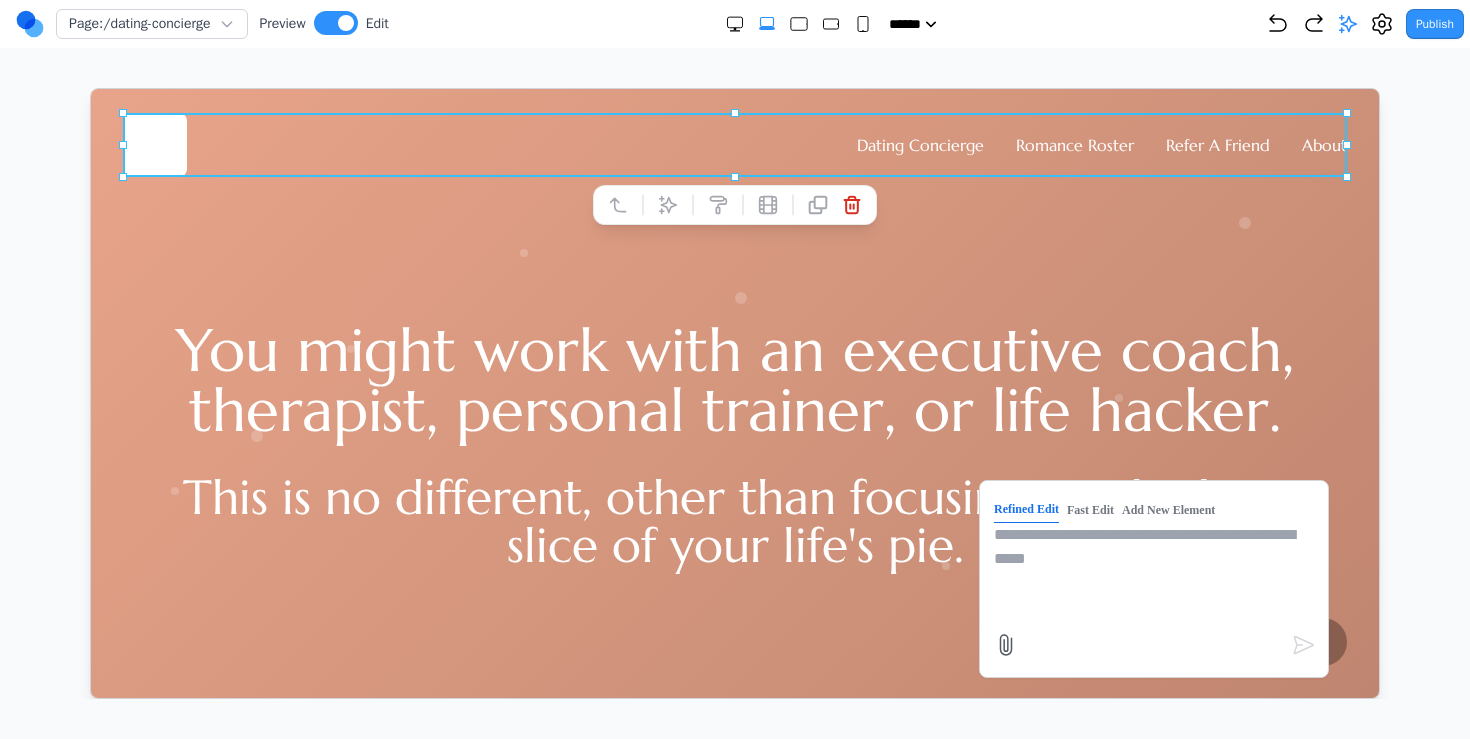 click at bounding box center (1153, 572) 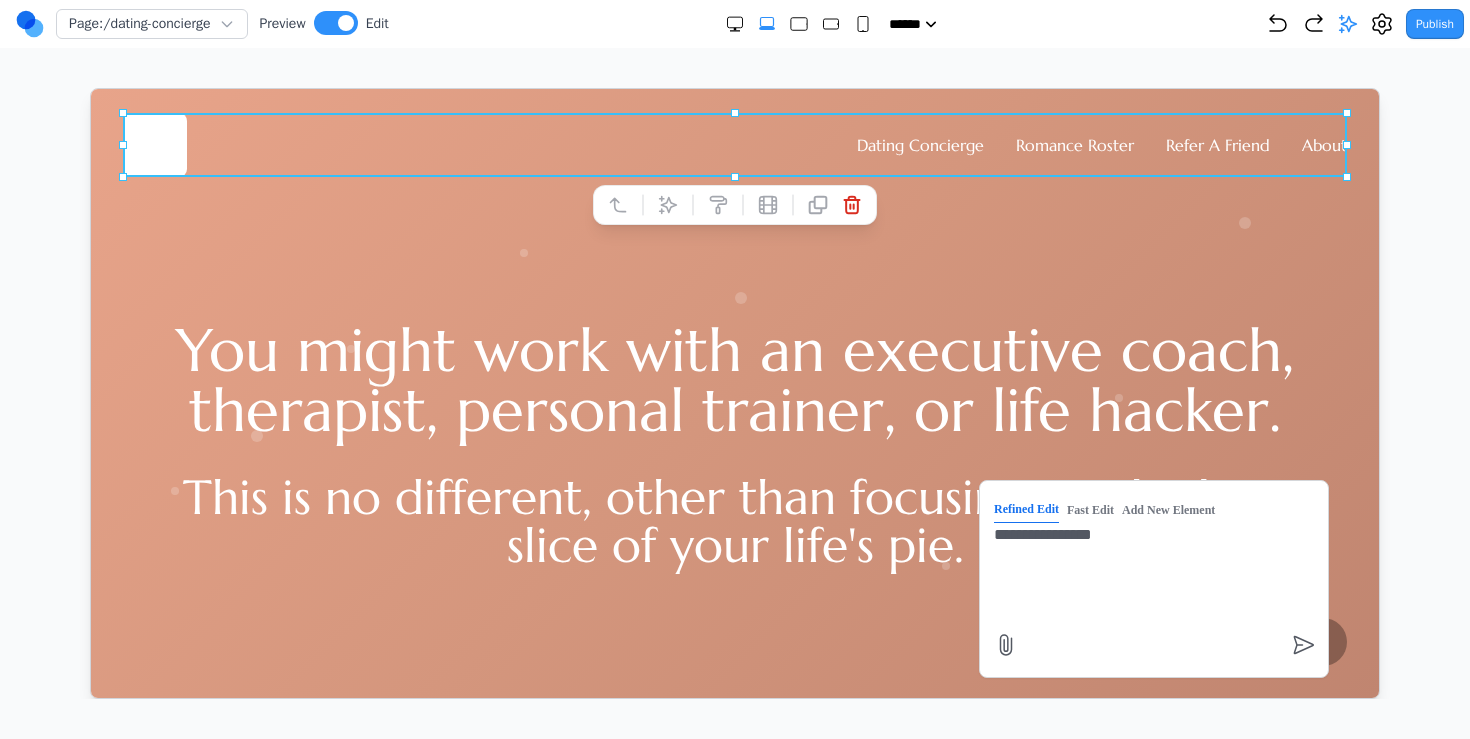 click 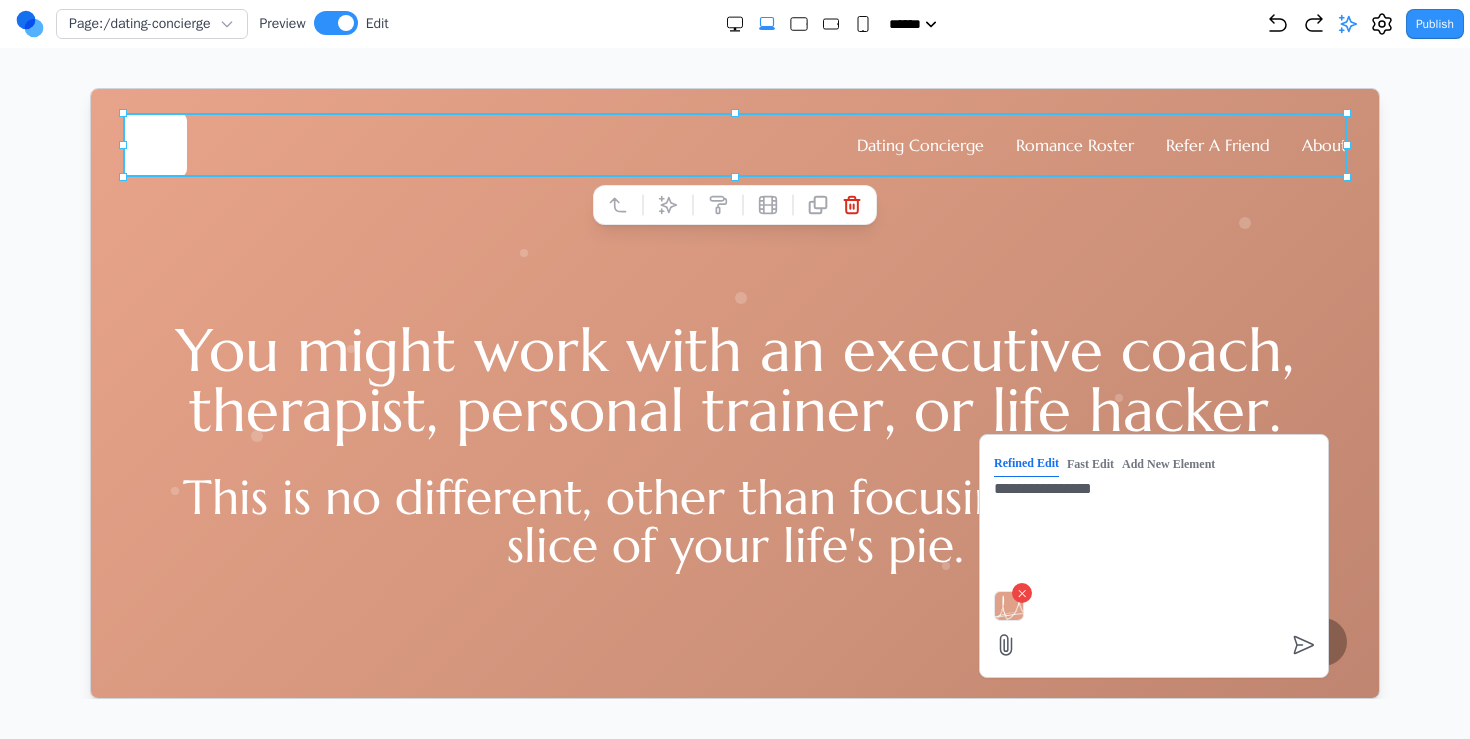 click on "**********" at bounding box center [1153, 526] 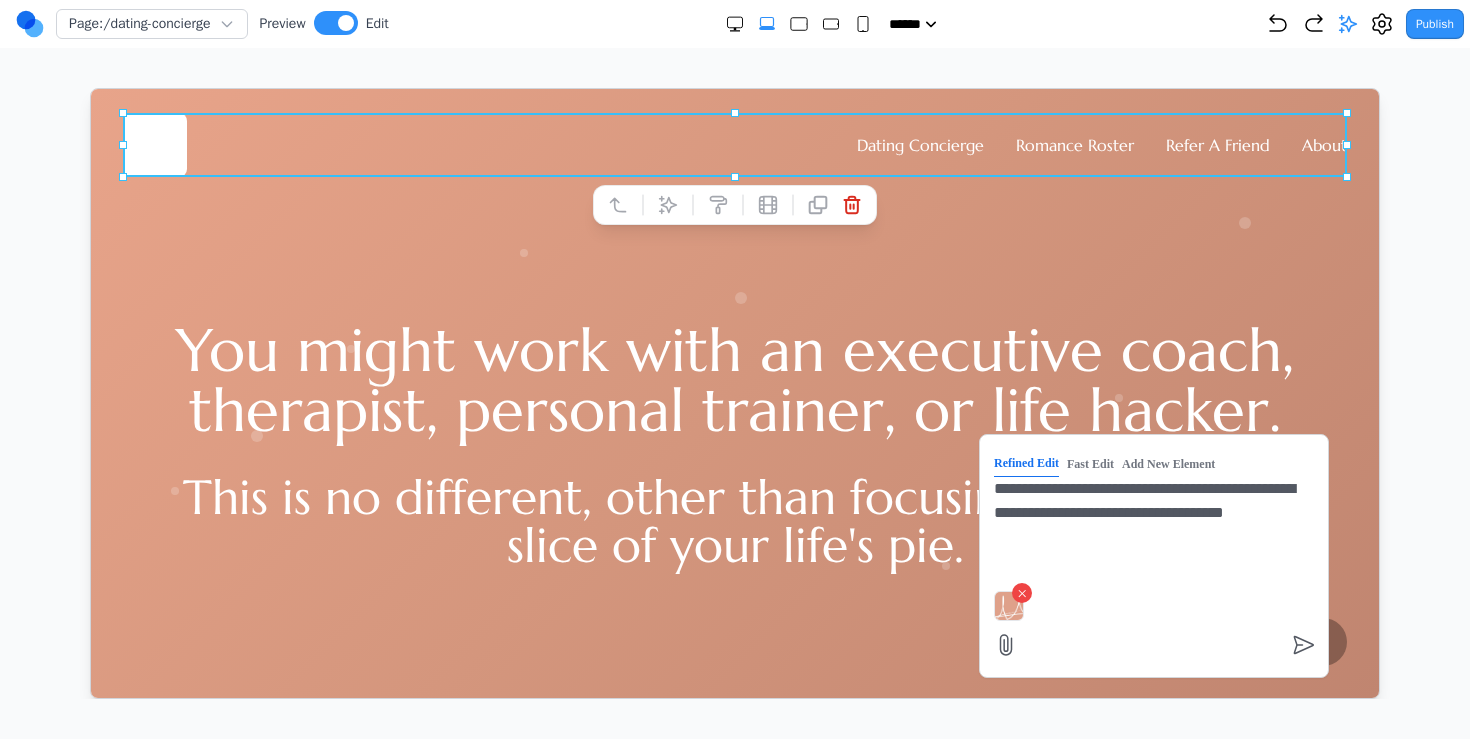 paste on "**********" 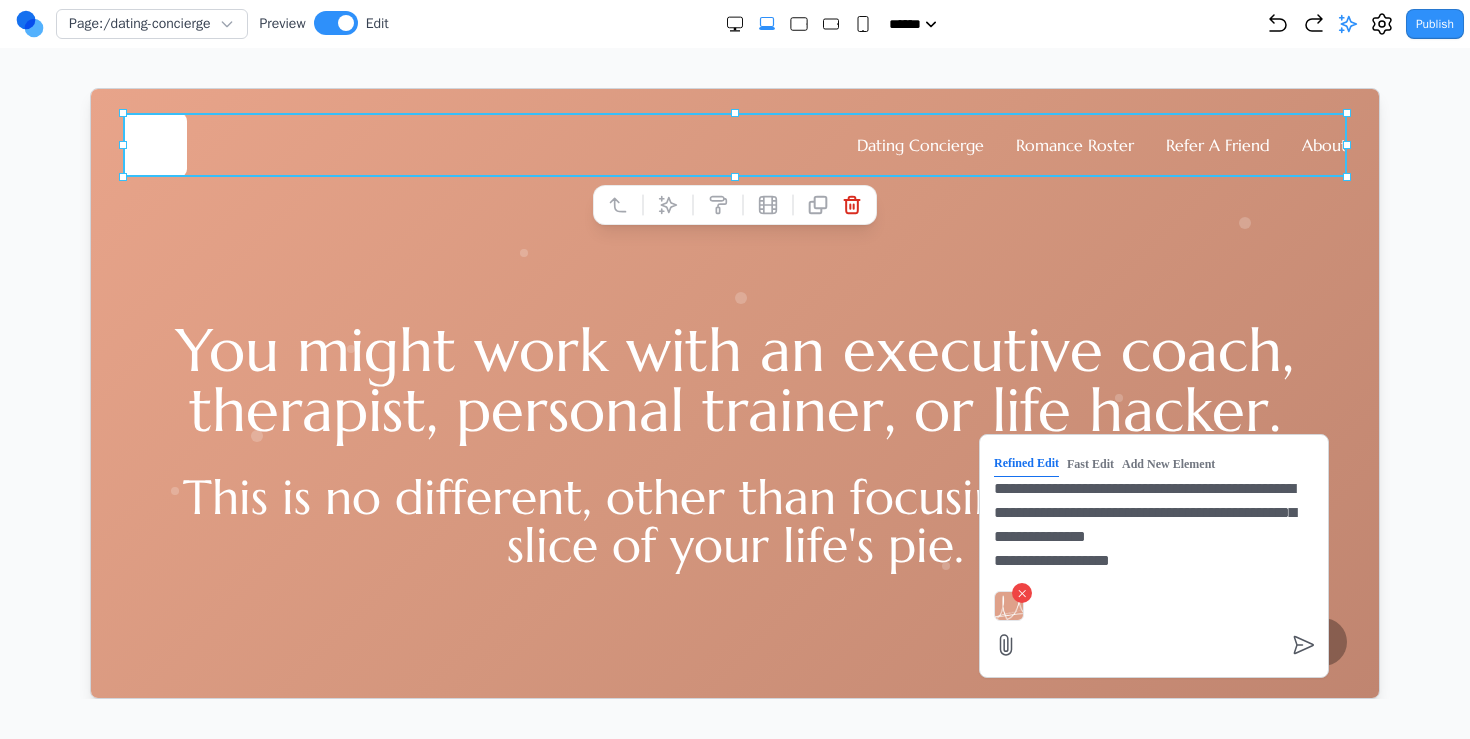 scroll, scrollTop: 17, scrollLeft: 0, axis: vertical 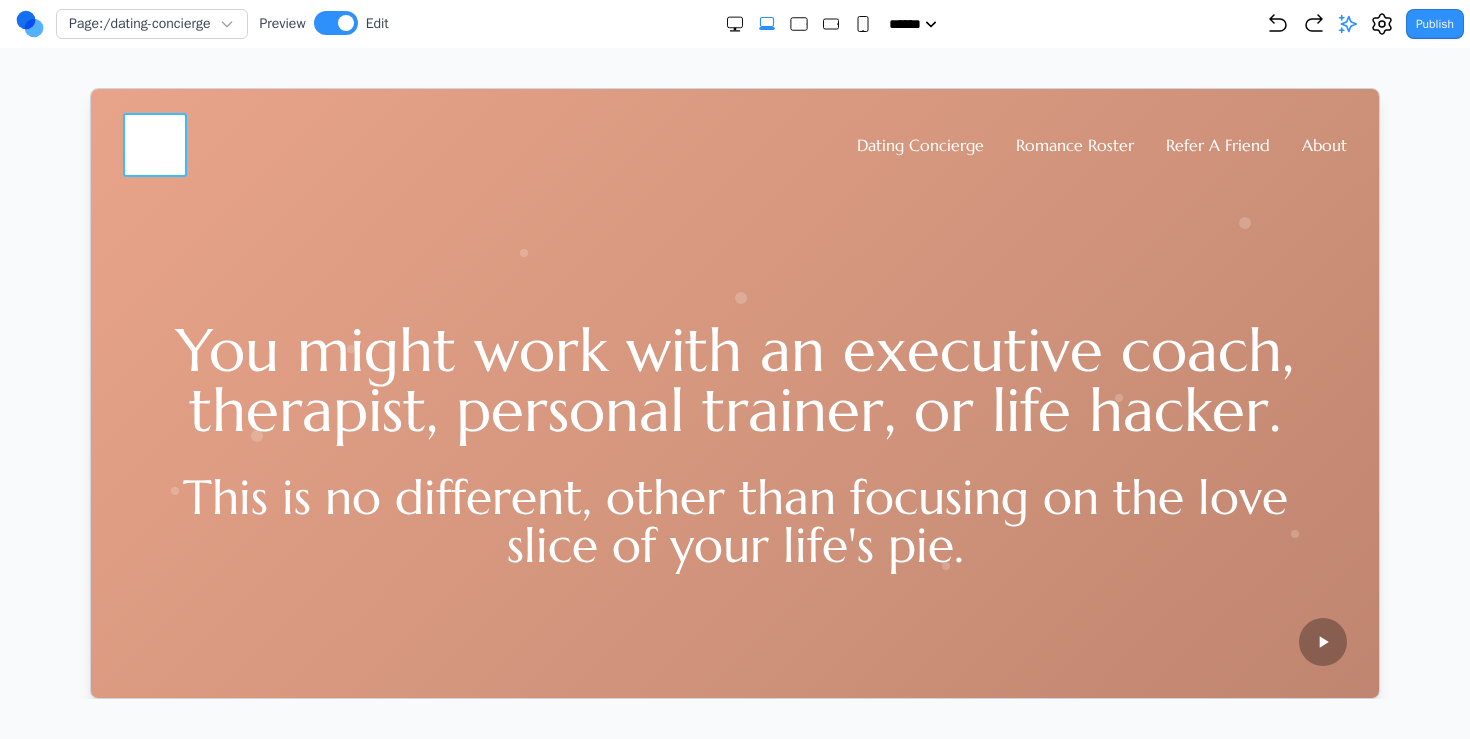 click at bounding box center [154, 144] 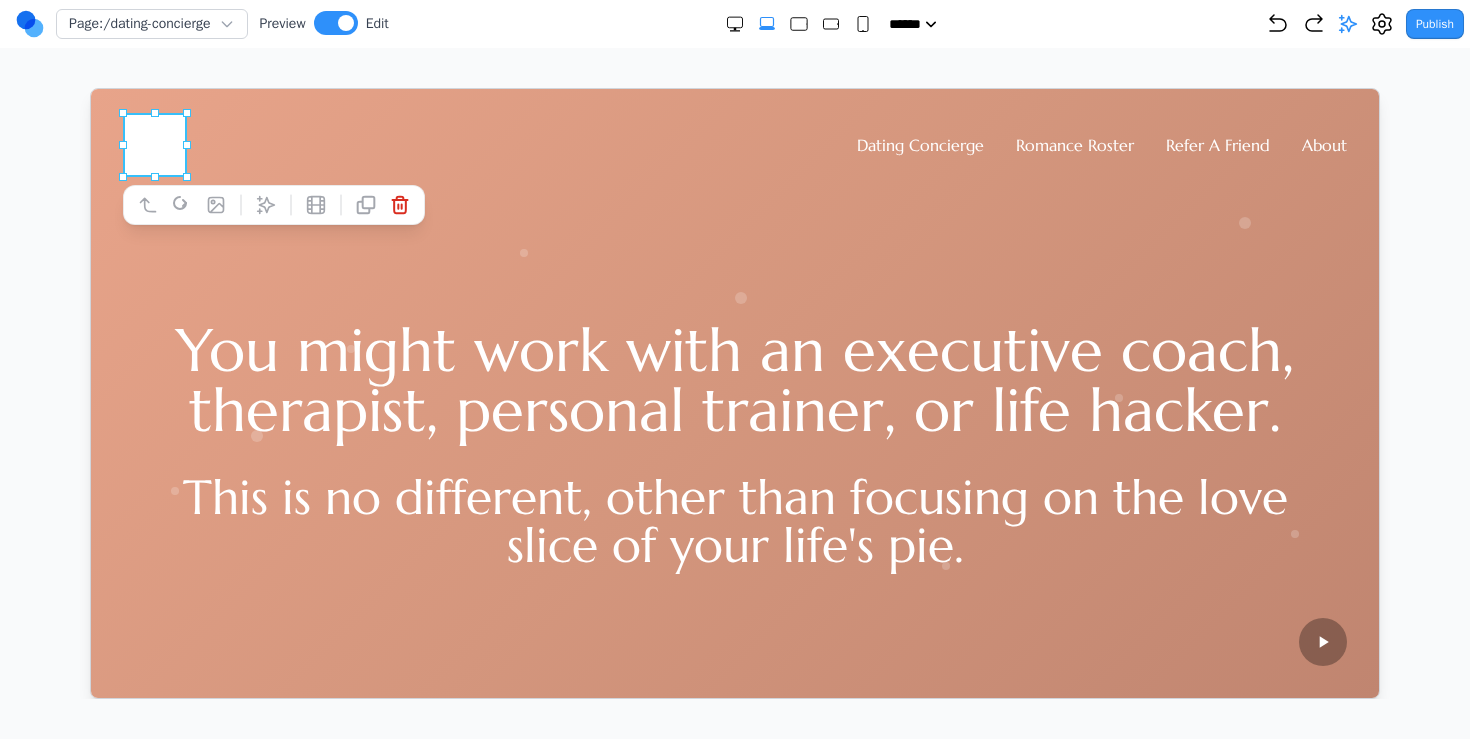click on "Dating Concierge Romance Roster Refer A Friend About" at bounding box center (734, 144) 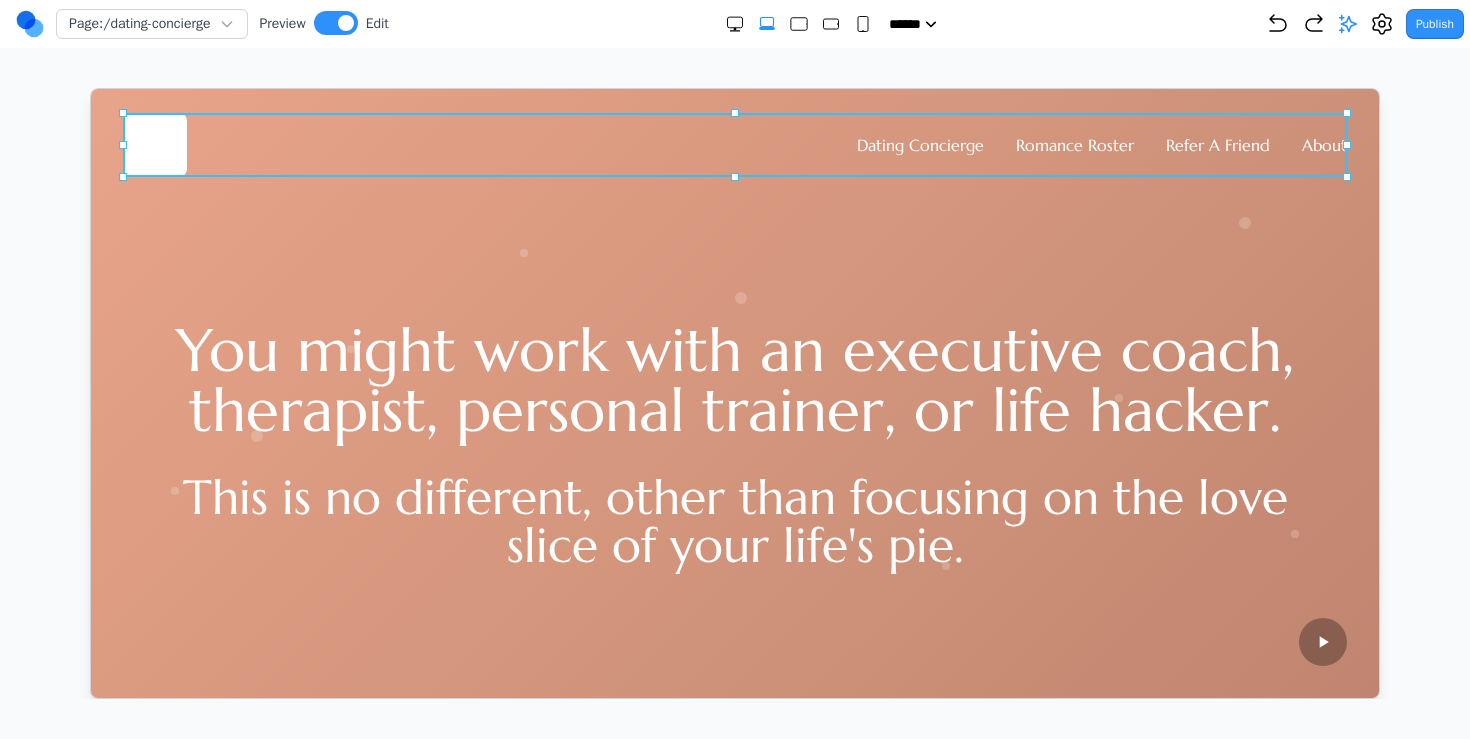 click on "Dating Concierge Romance Roster Refer A Friend About" at bounding box center (734, 144) 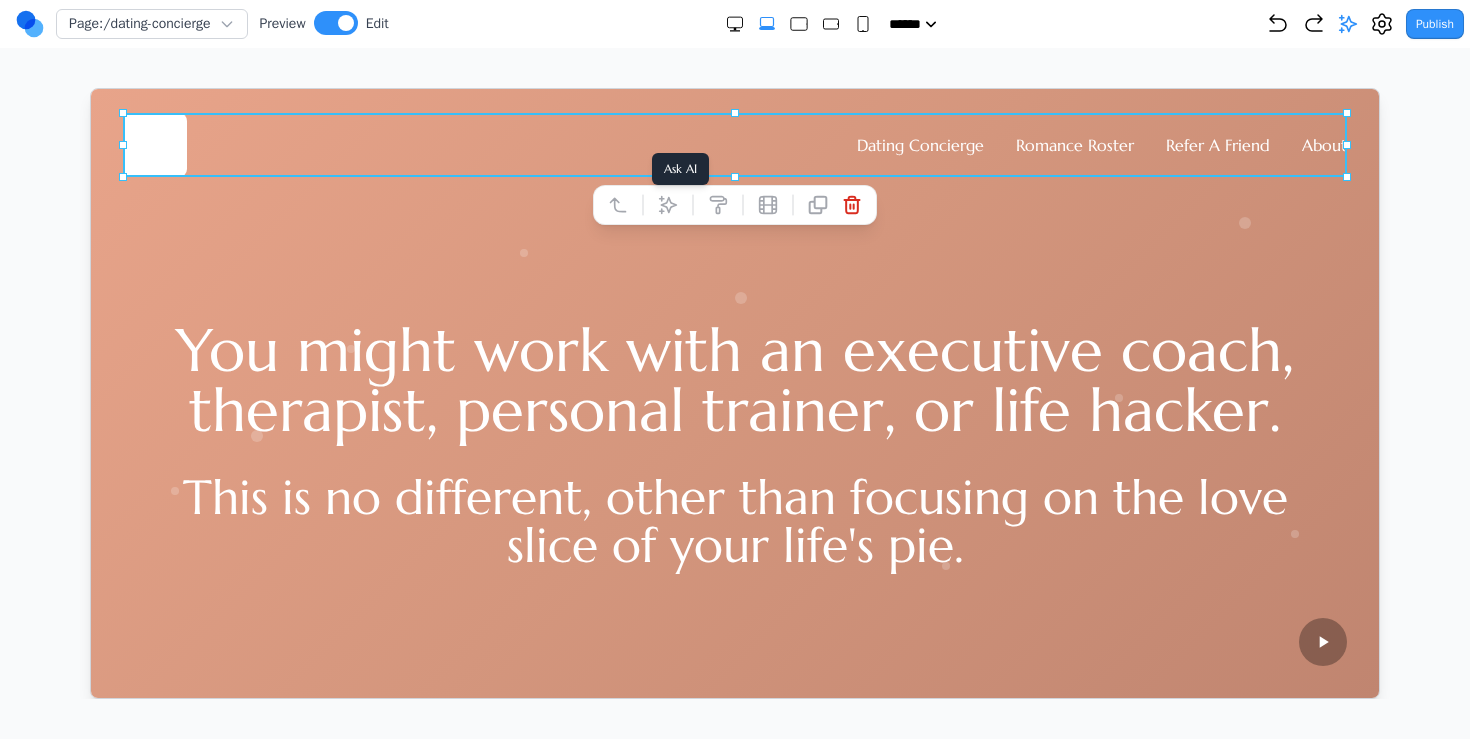 click at bounding box center [667, 204] 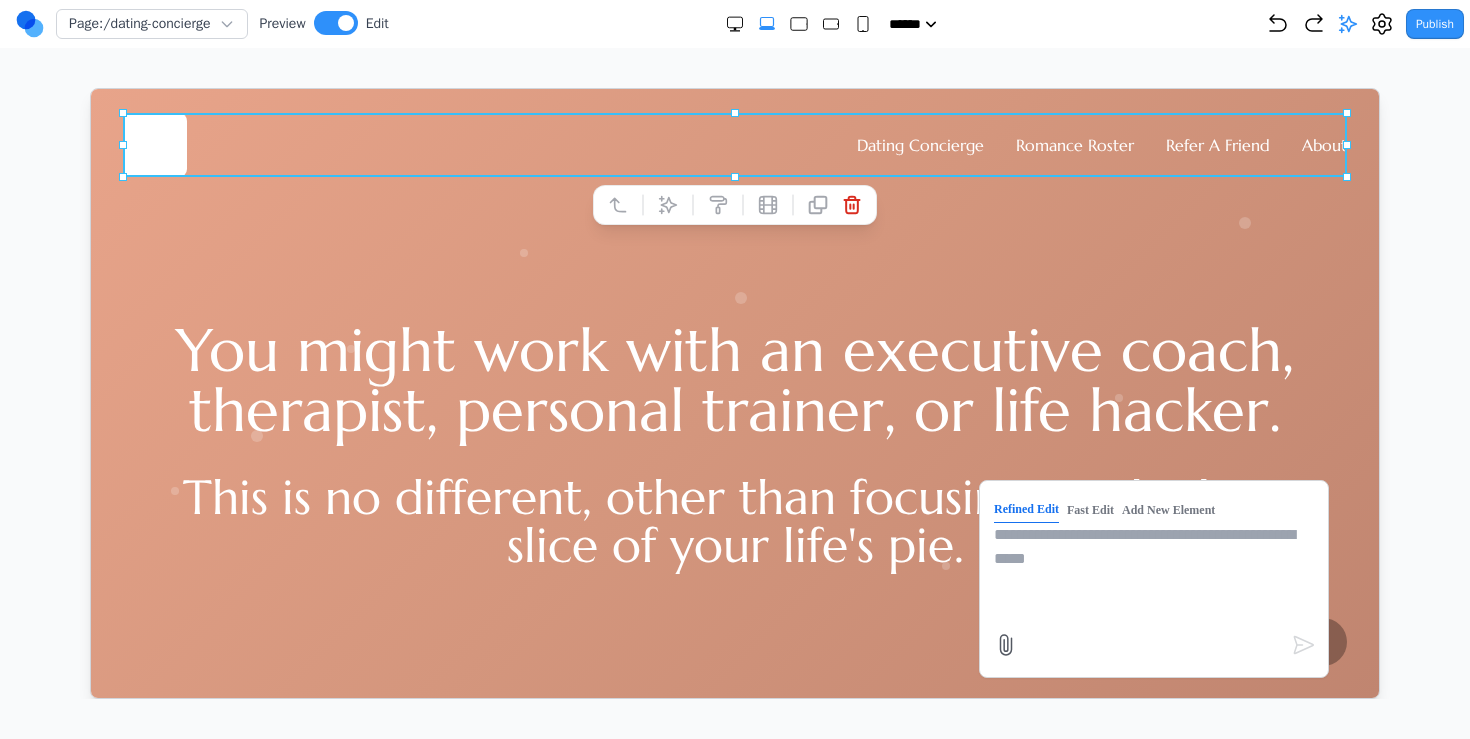 click at bounding box center (1153, 572) 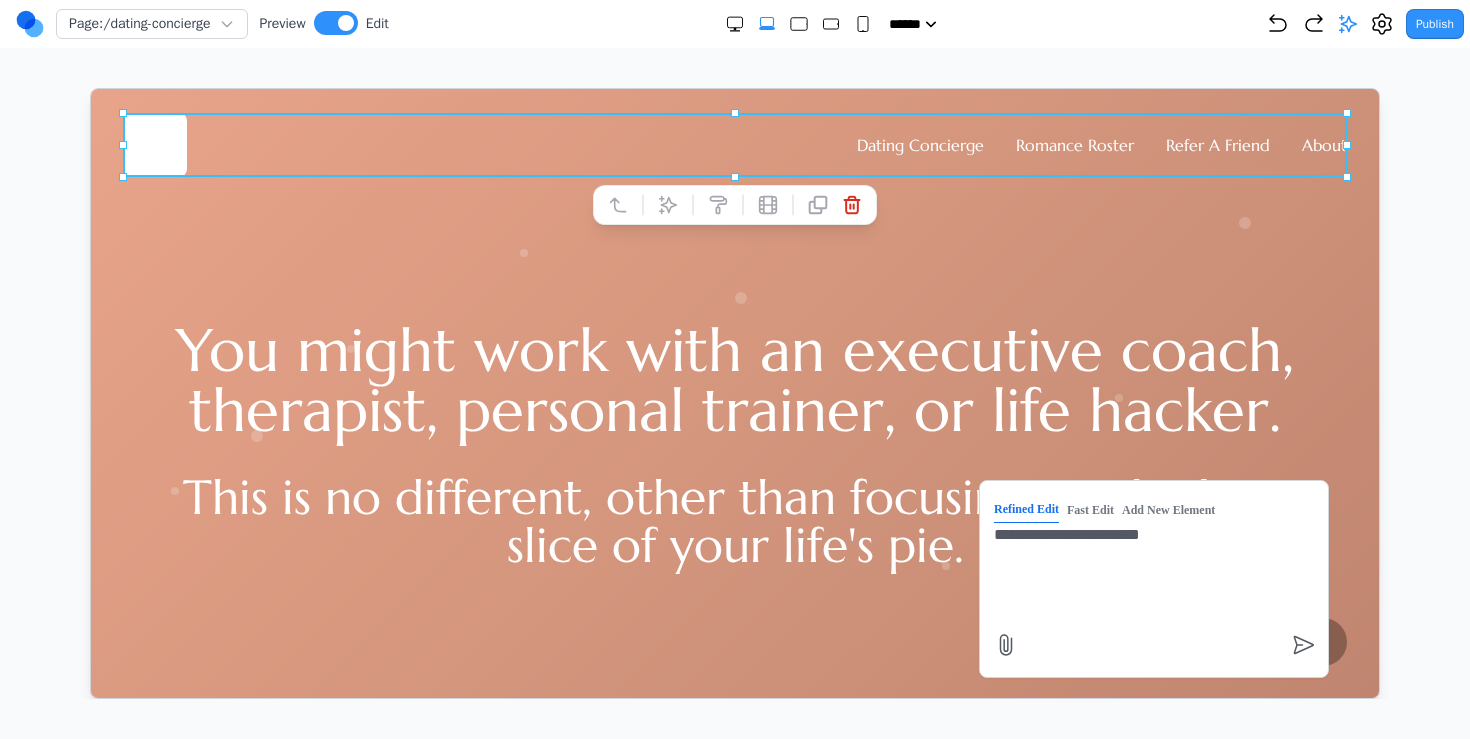 click 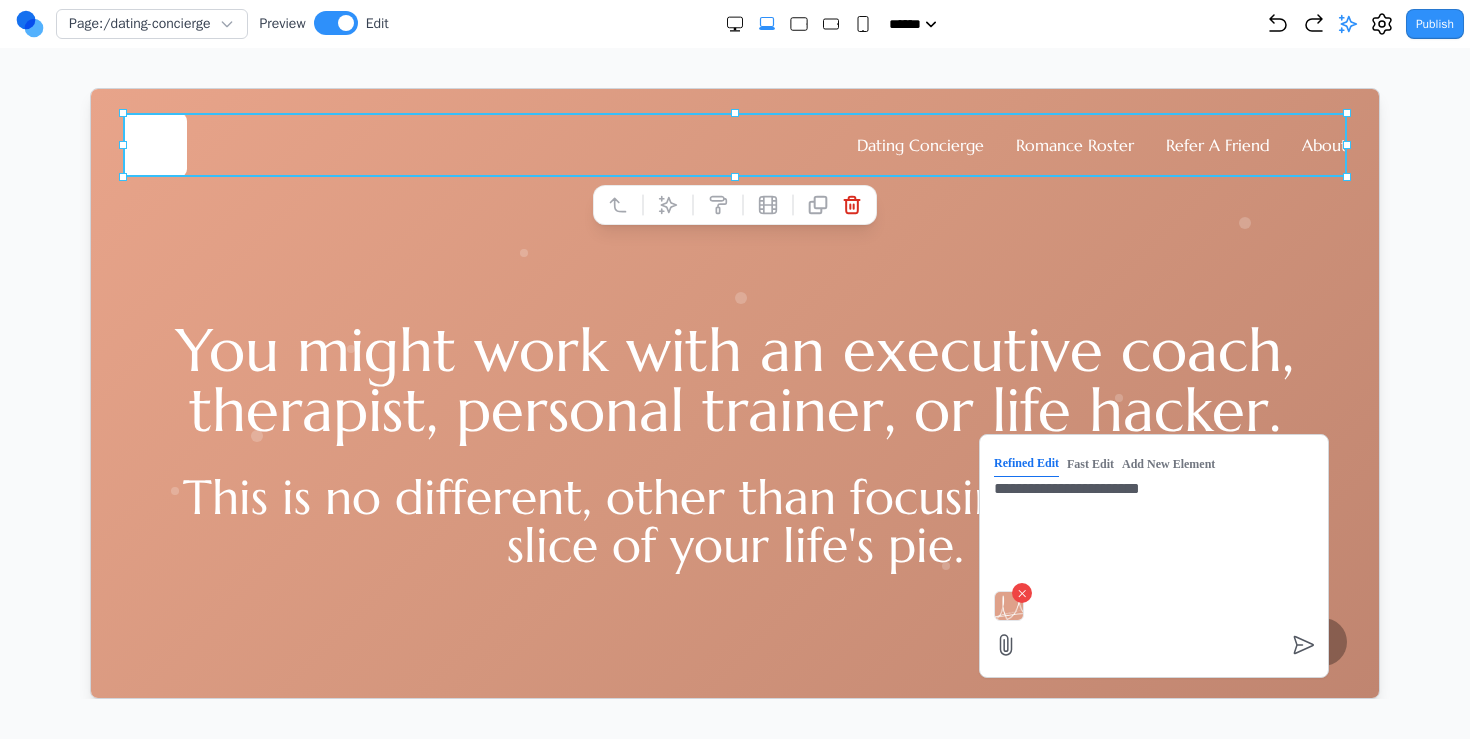 click on "**********" at bounding box center [1153, 526] 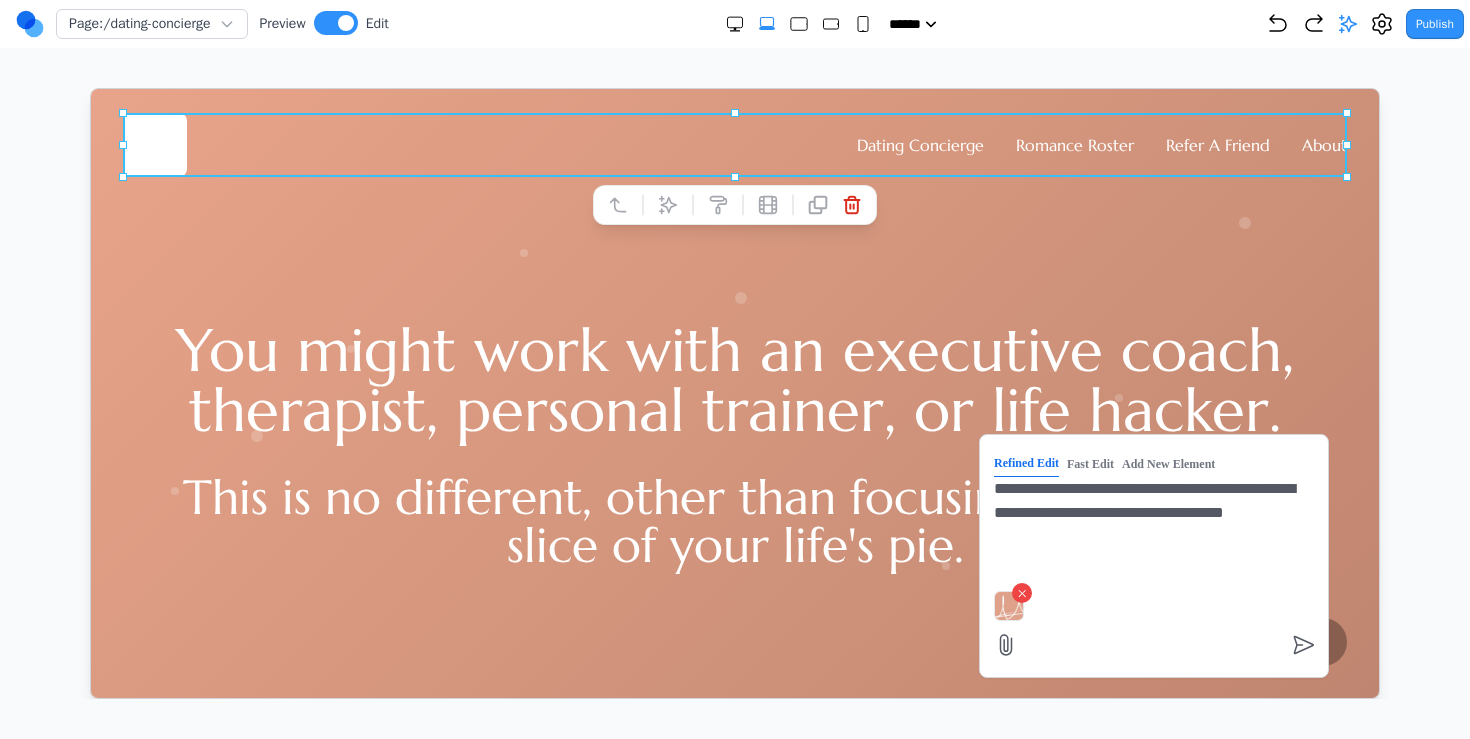 type on "**********" 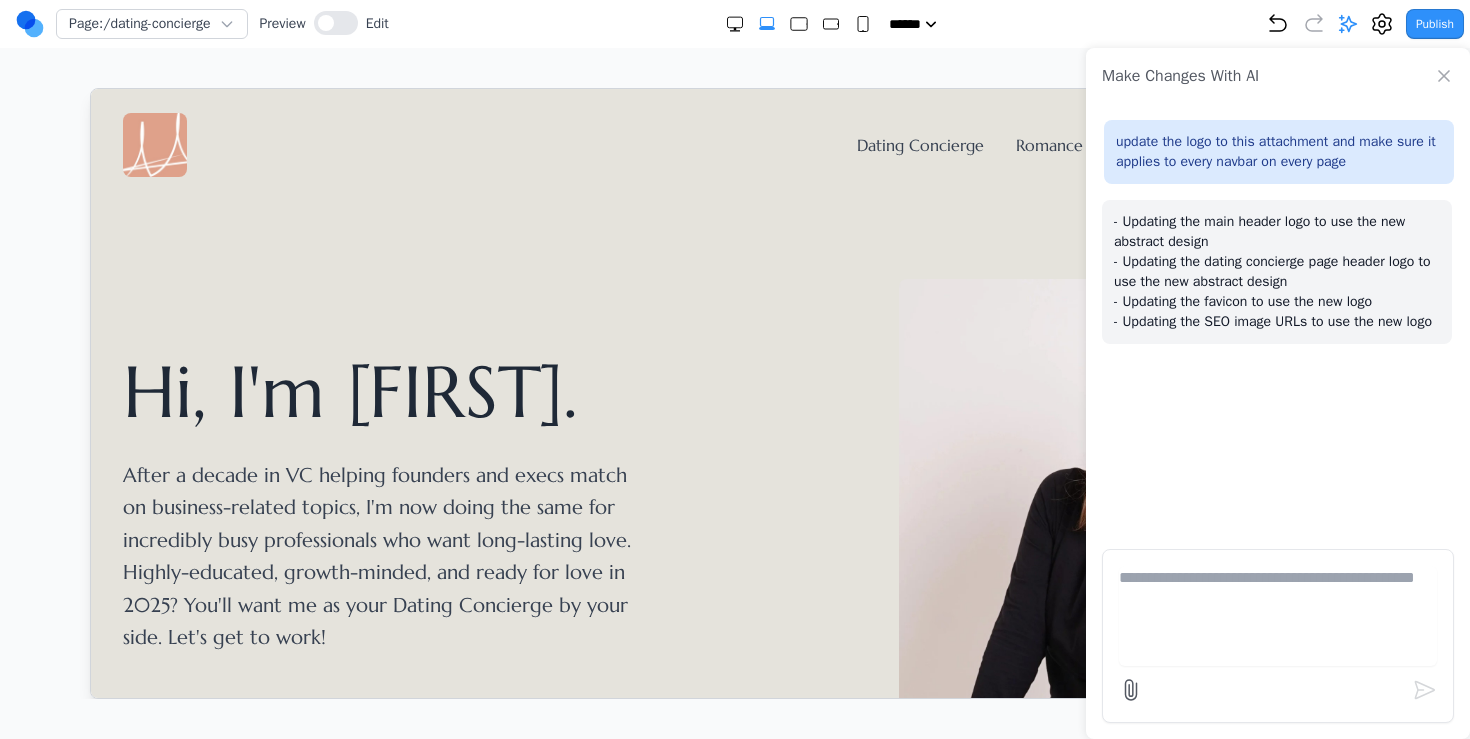 scroll, scrollTop: 0, scrollLeft: 0, axis: both 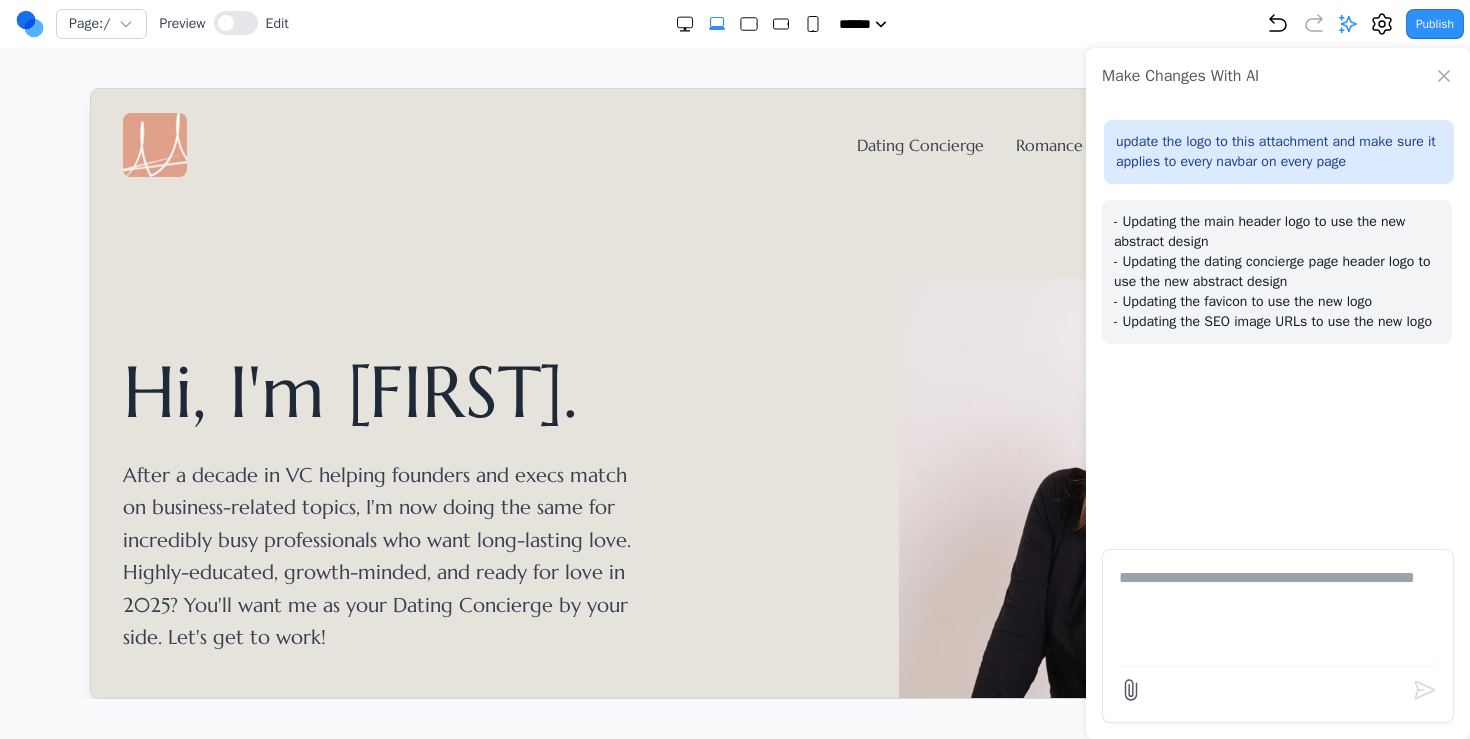 click on "Make Changes With AI" at bounding box center (1278, 76) 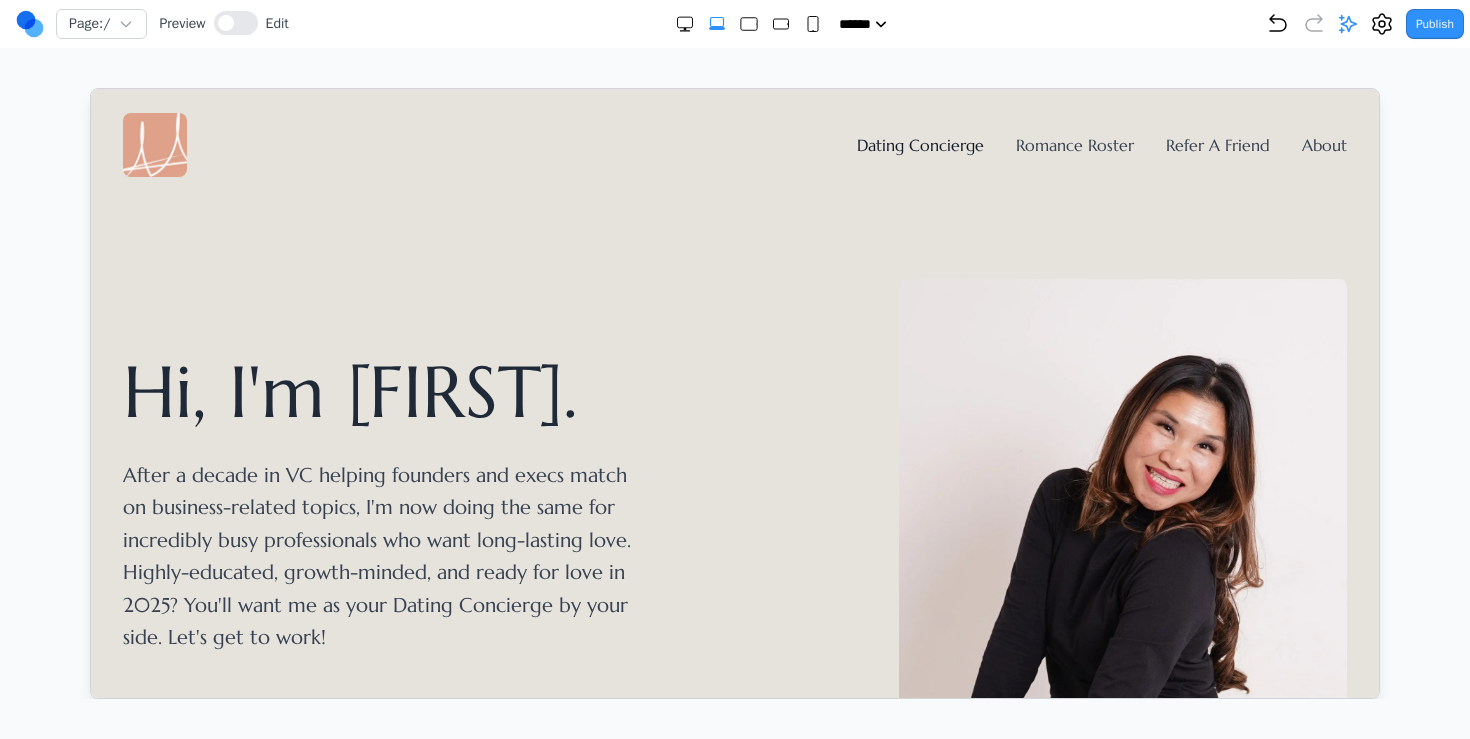 click on "Dating Concierge" at bounding box center (919, 144) 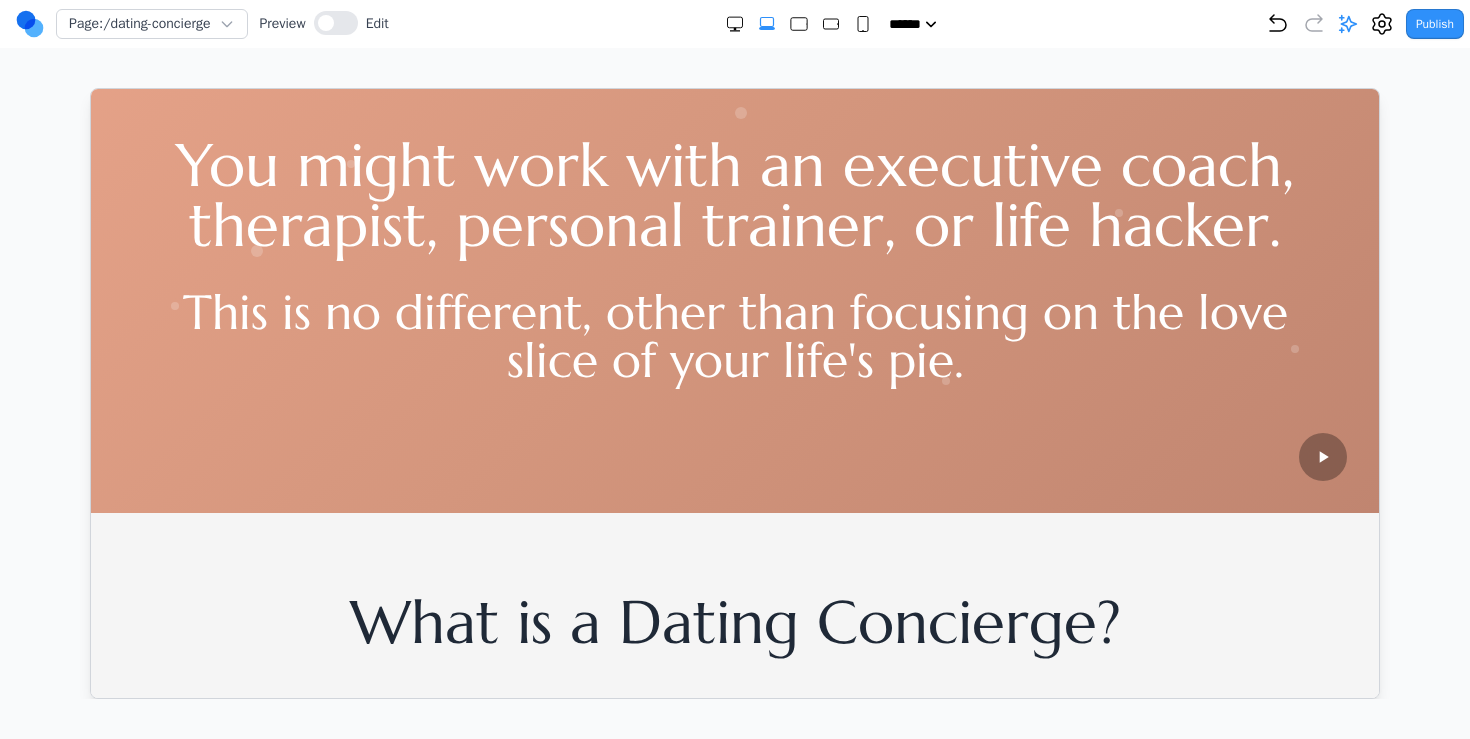 scroll, scrollTop: 83, scrollLeft: 0, axis: vertical 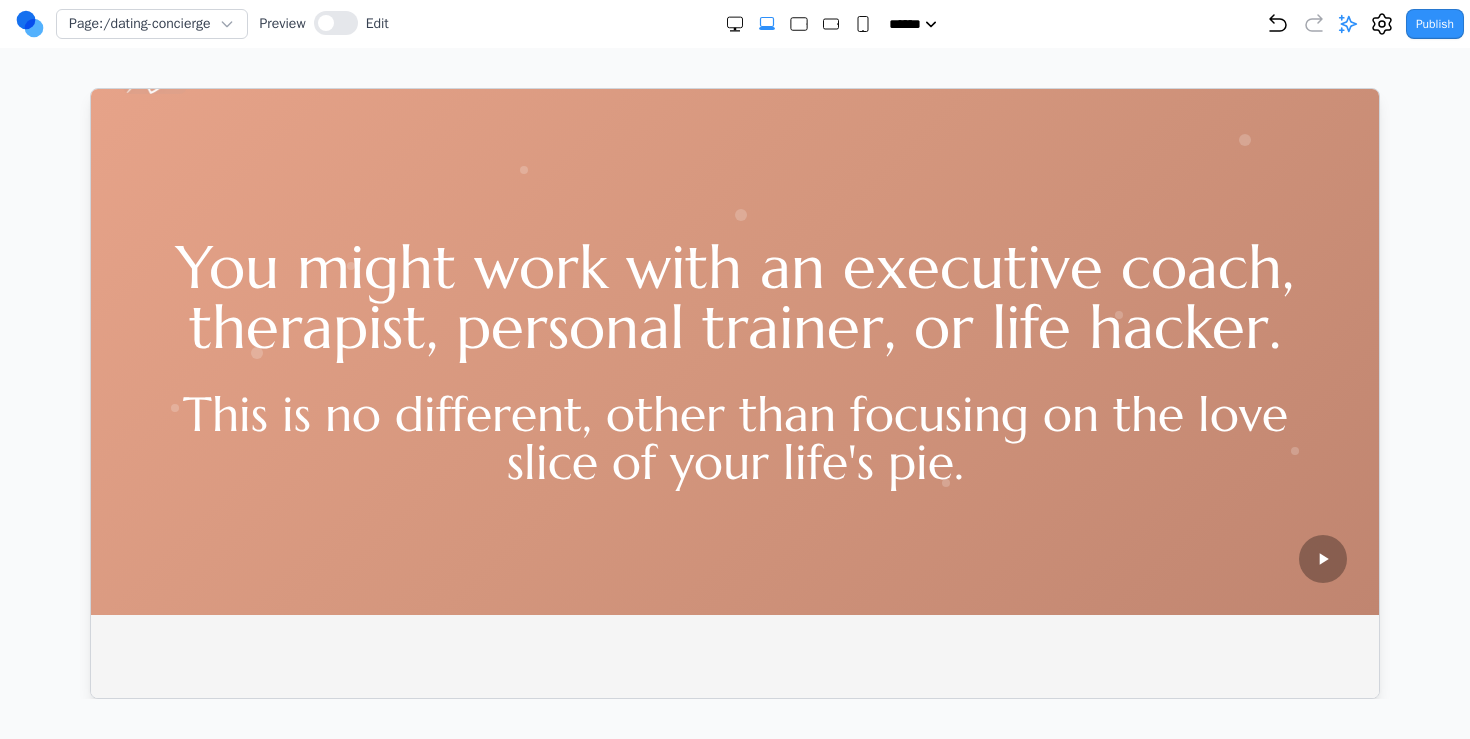 click on "You might work with an executive coach, therapist, personal trainer, or life hacker." at bounding box center [734, 297] 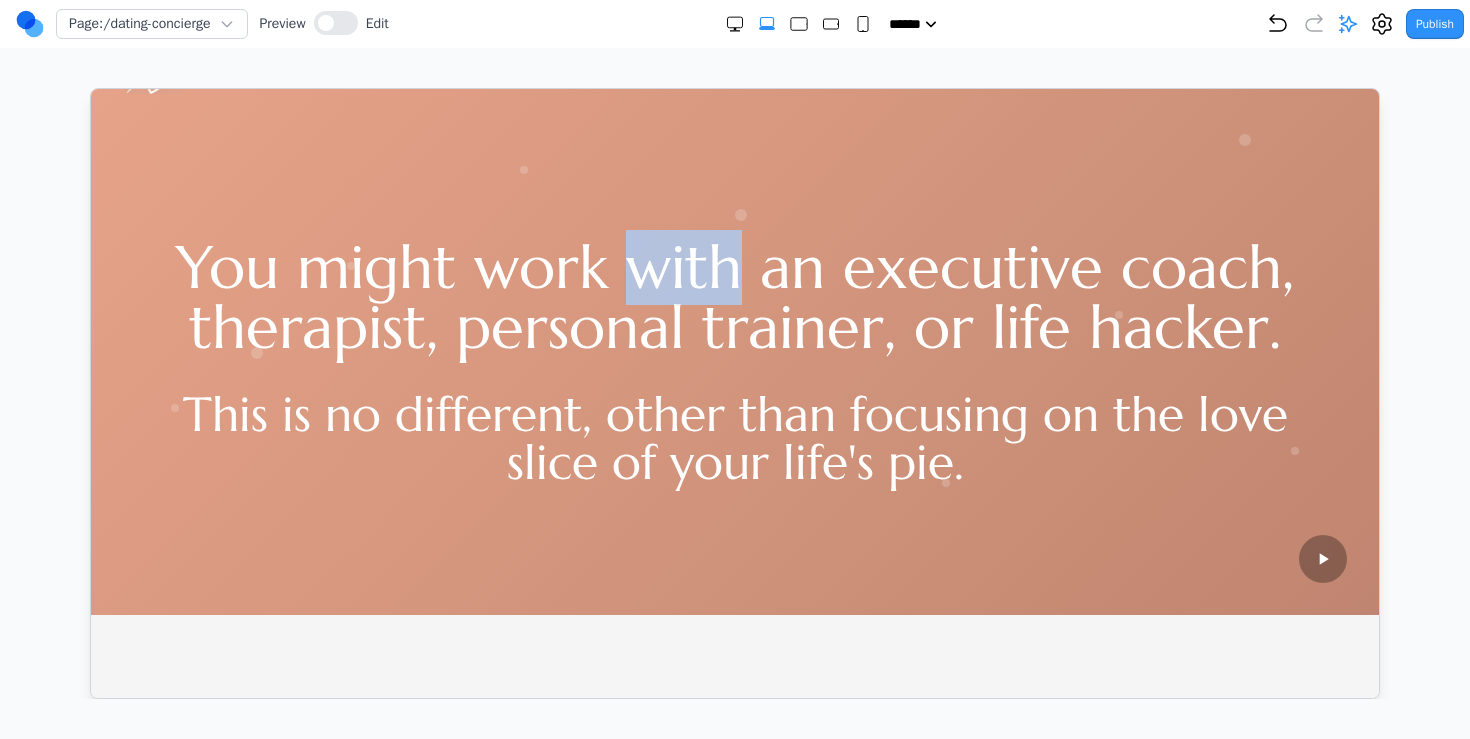 click on "You might work with an executive coach, therapist, personal trainer, or life hacker." at bounding box center [734, 297] 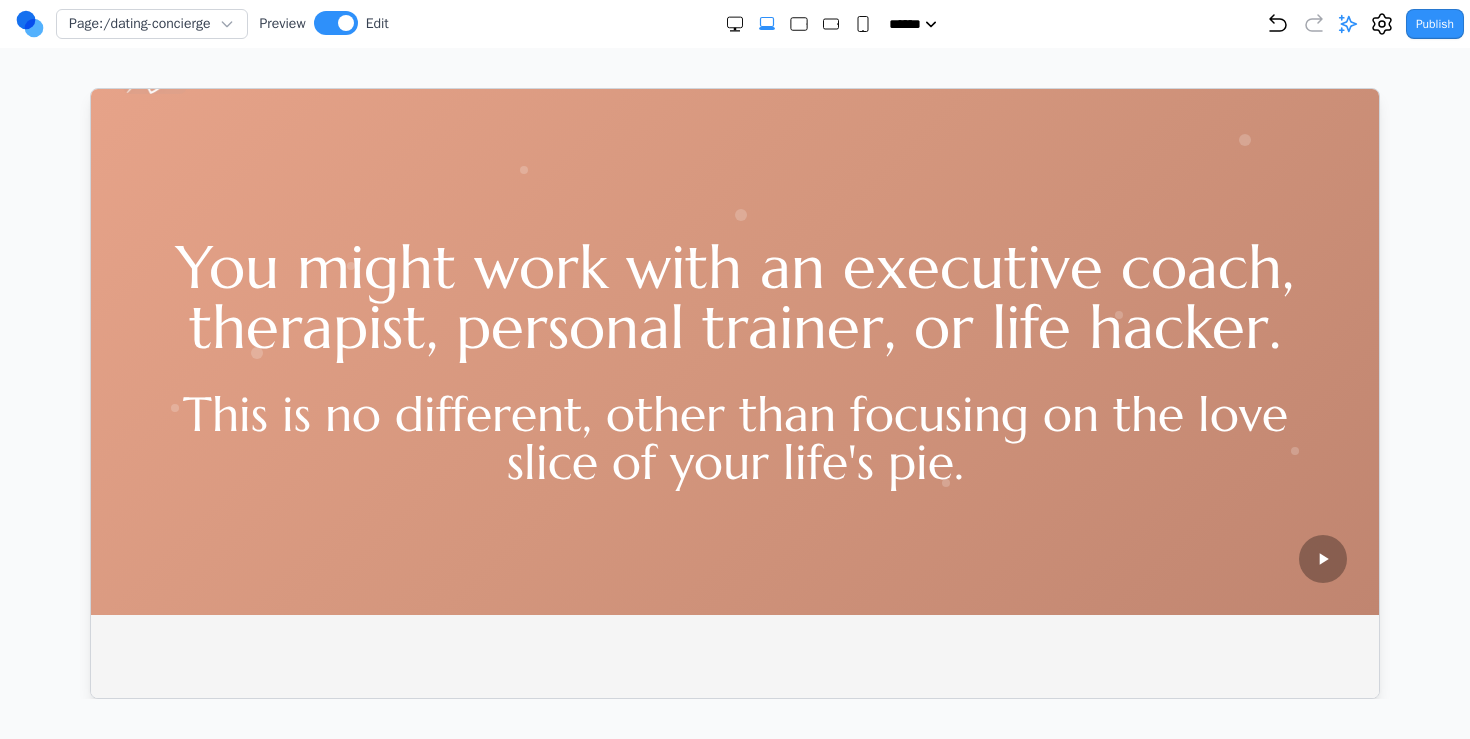 click on "You might work with an executive coach, therapist, personal trainer, or life hacker." at bounding box center [734, 297] 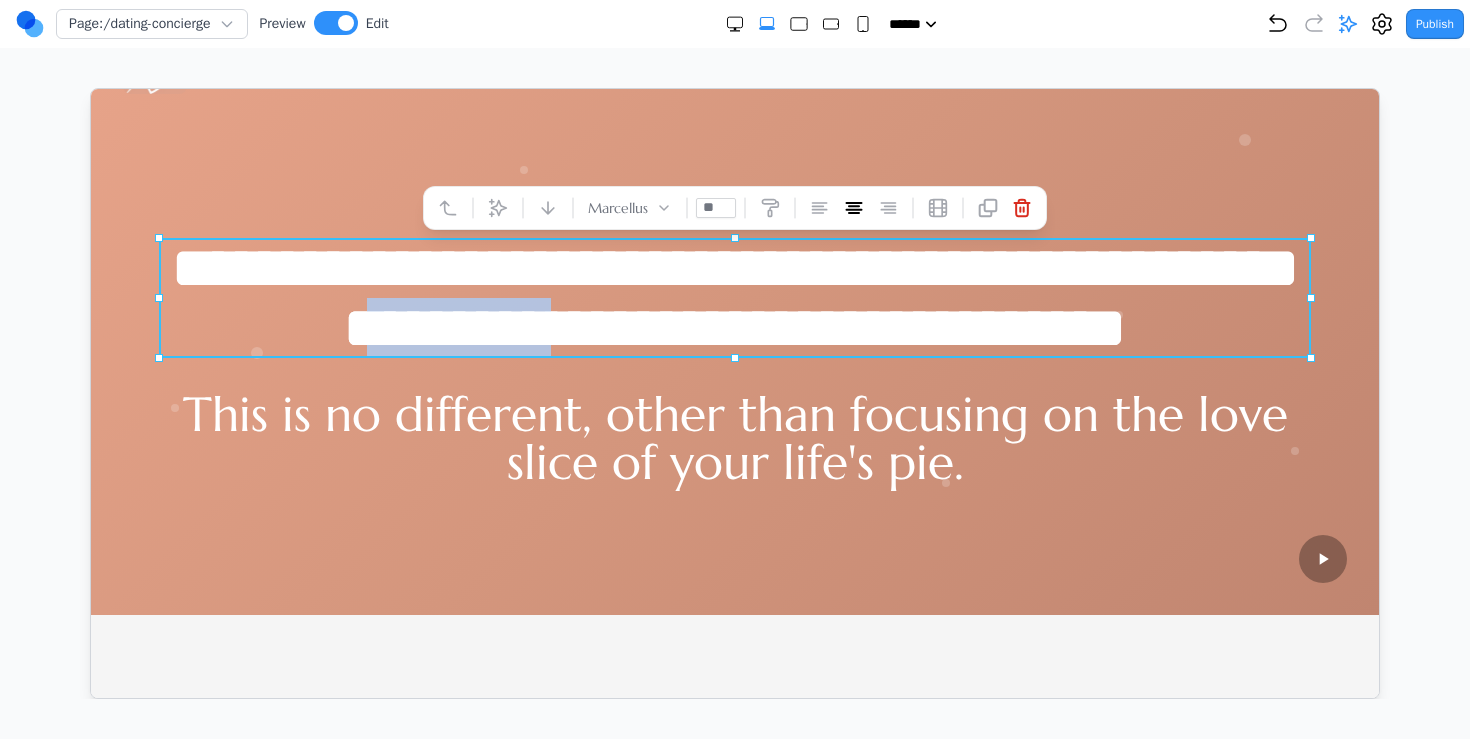 click on "**********" at bounding box center [734, 297] 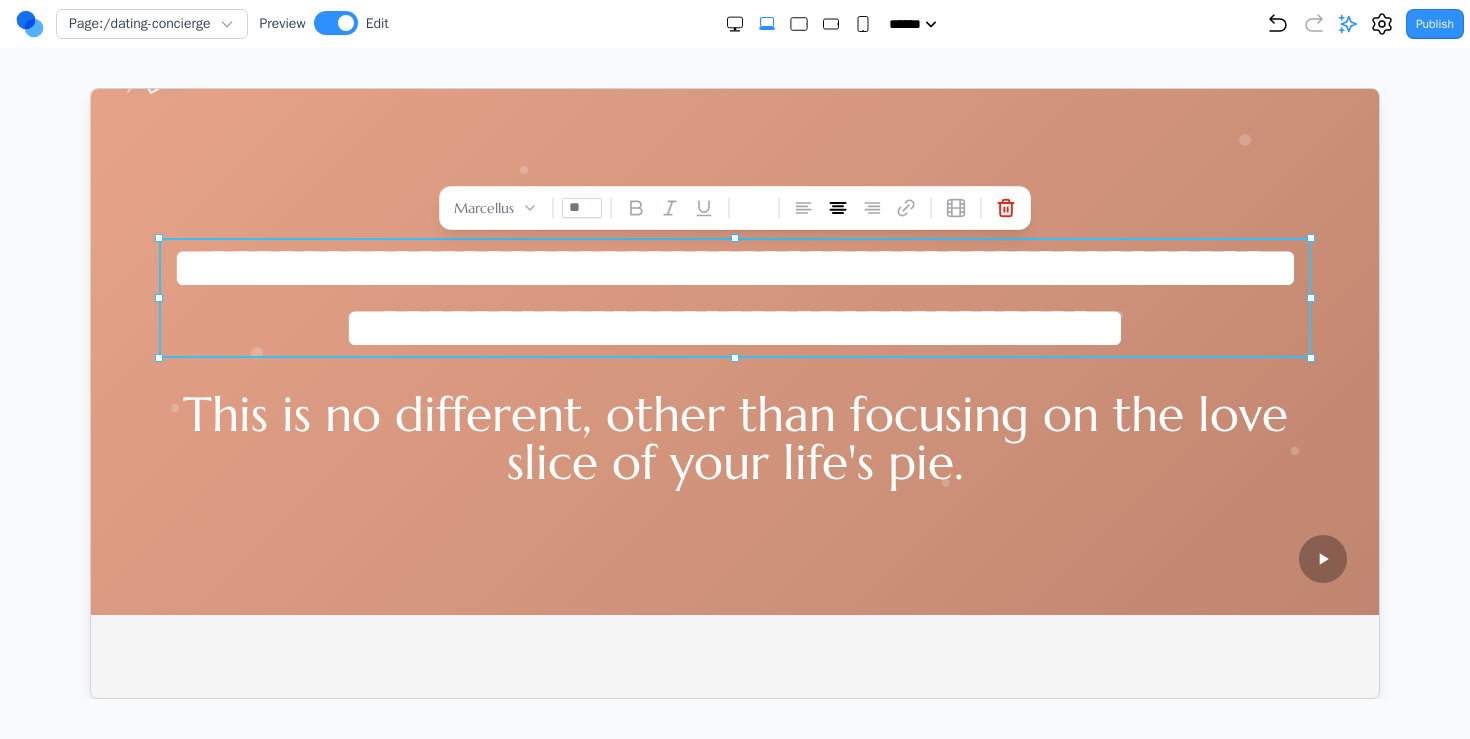 click on "This is no different, other than focusing on the love slice of your life's pie." at bounding box center (734, 437) 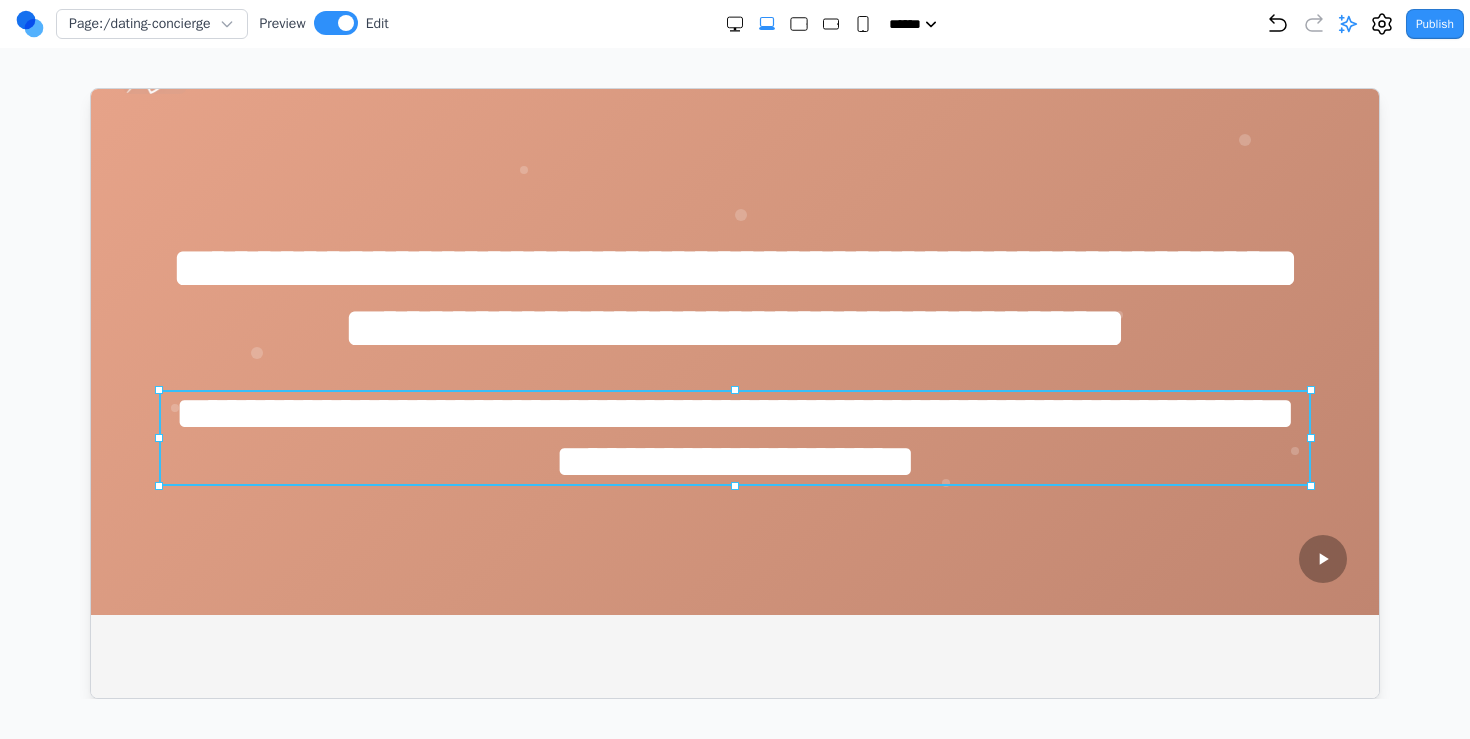 click on "**********" at bounding box center (734, 437) 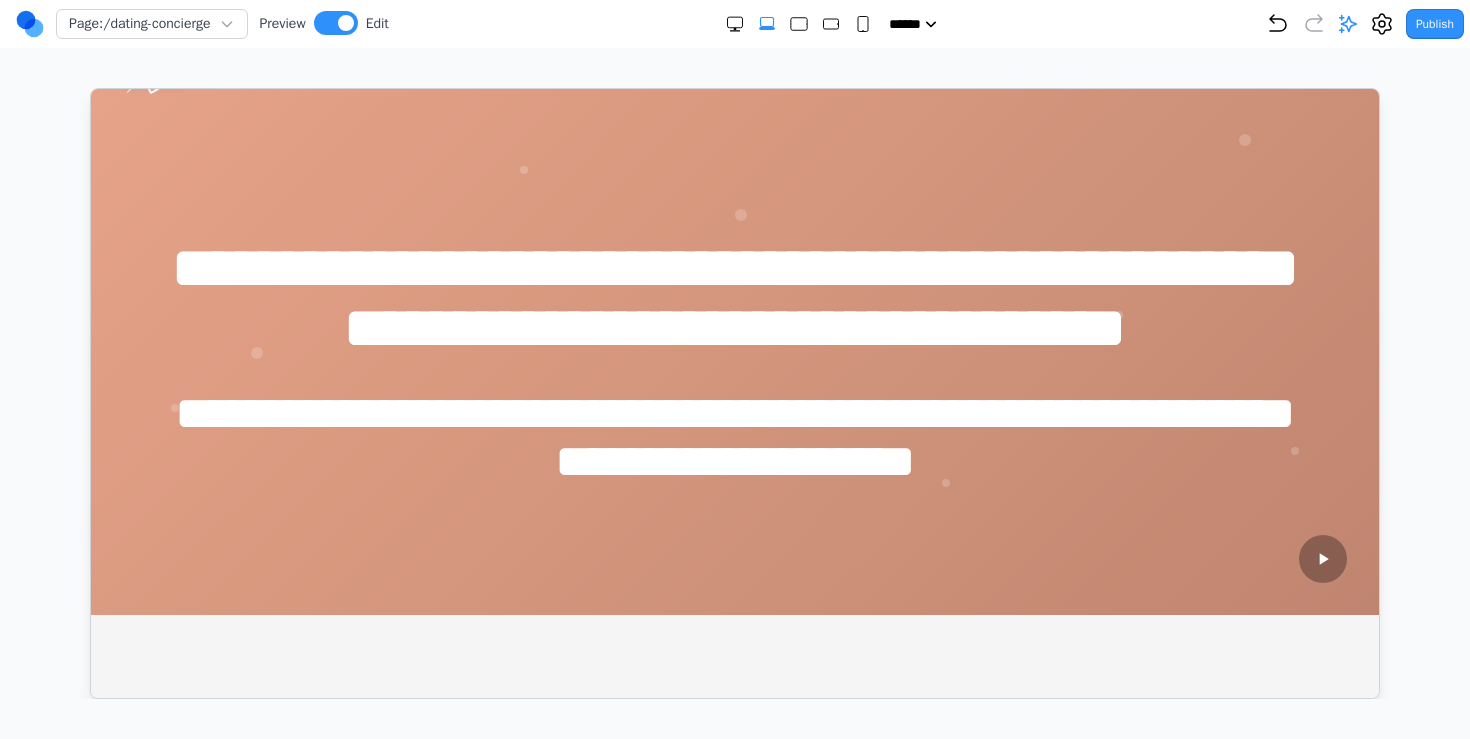 click on "**********" at bounding box center (734, 297) 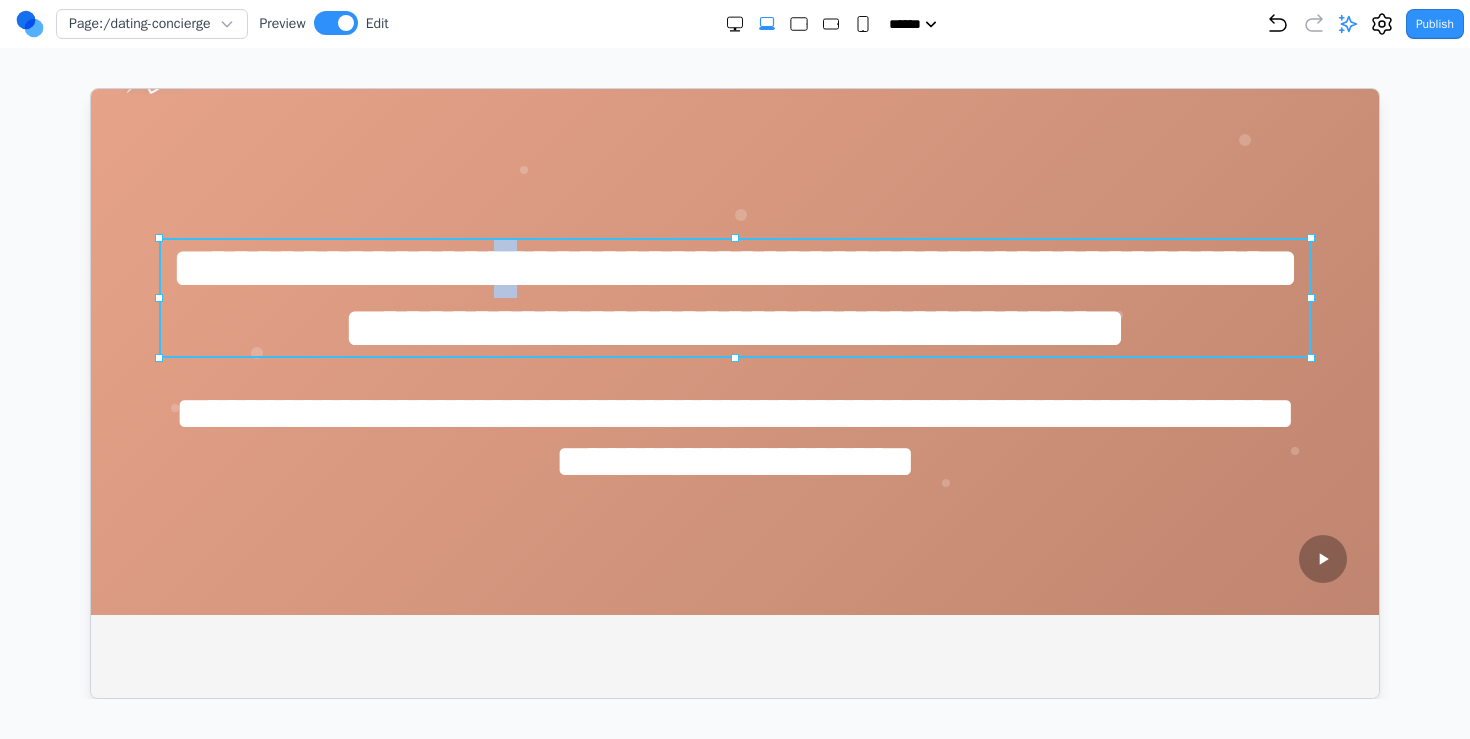 click on "**********" at bounding box center [734, 297] 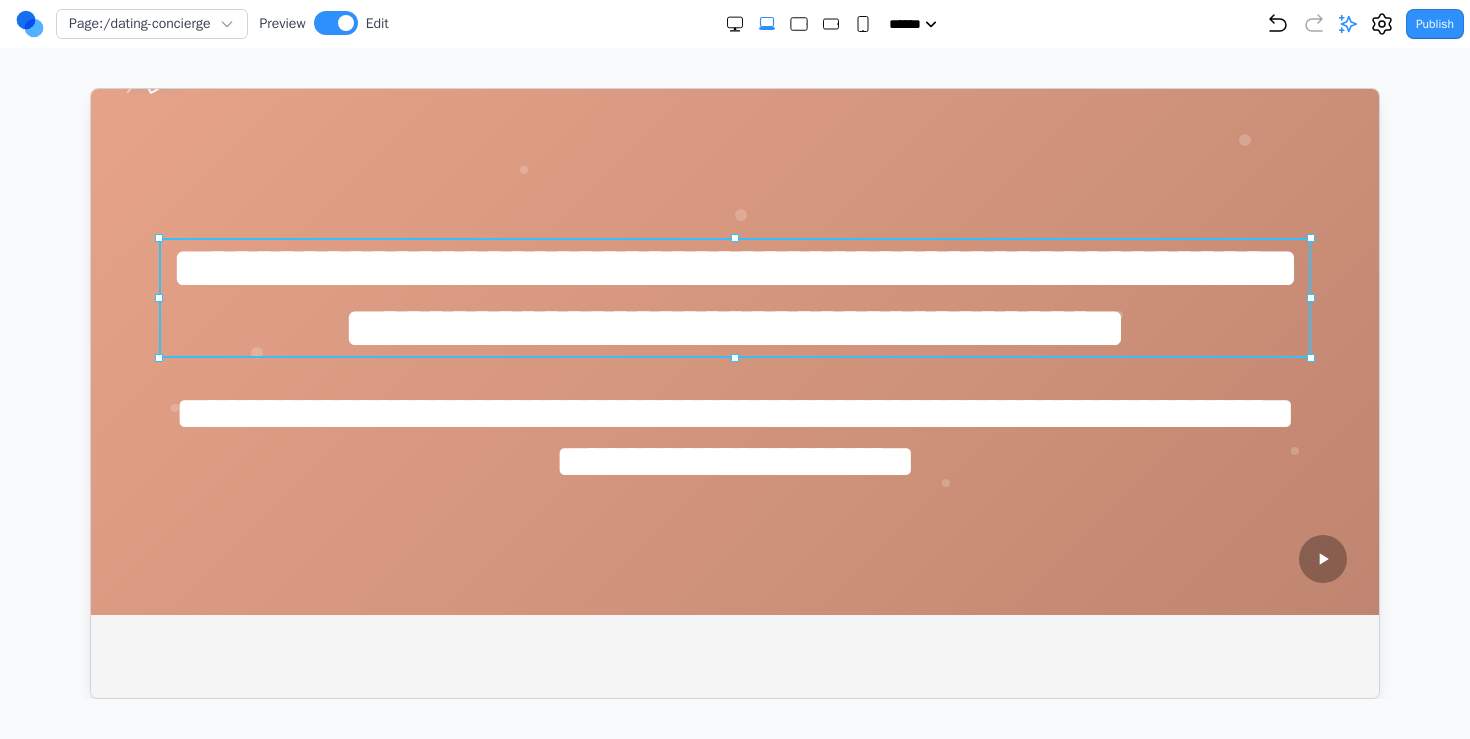click on "**********" at bounding box center (734, 297) 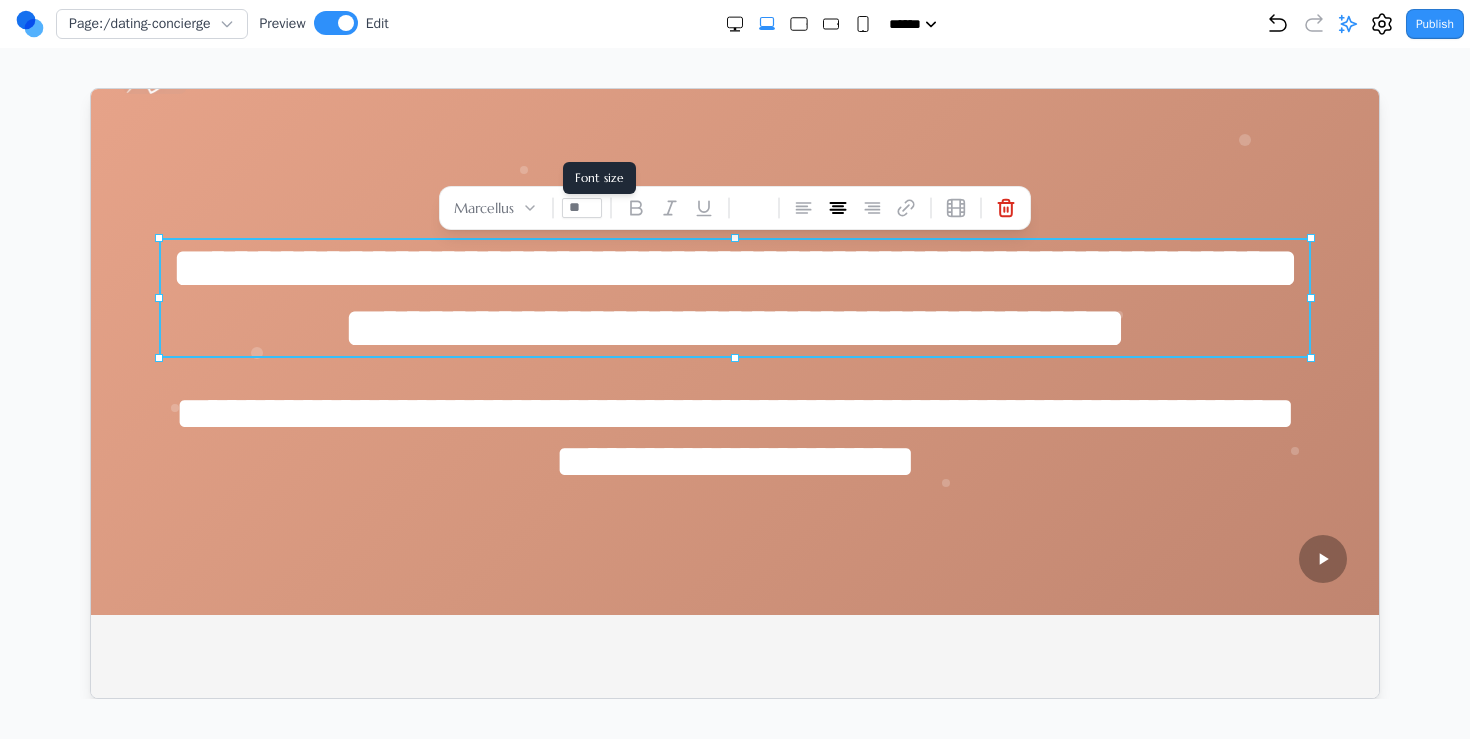 click on "**" at bounding box center (581, 207) 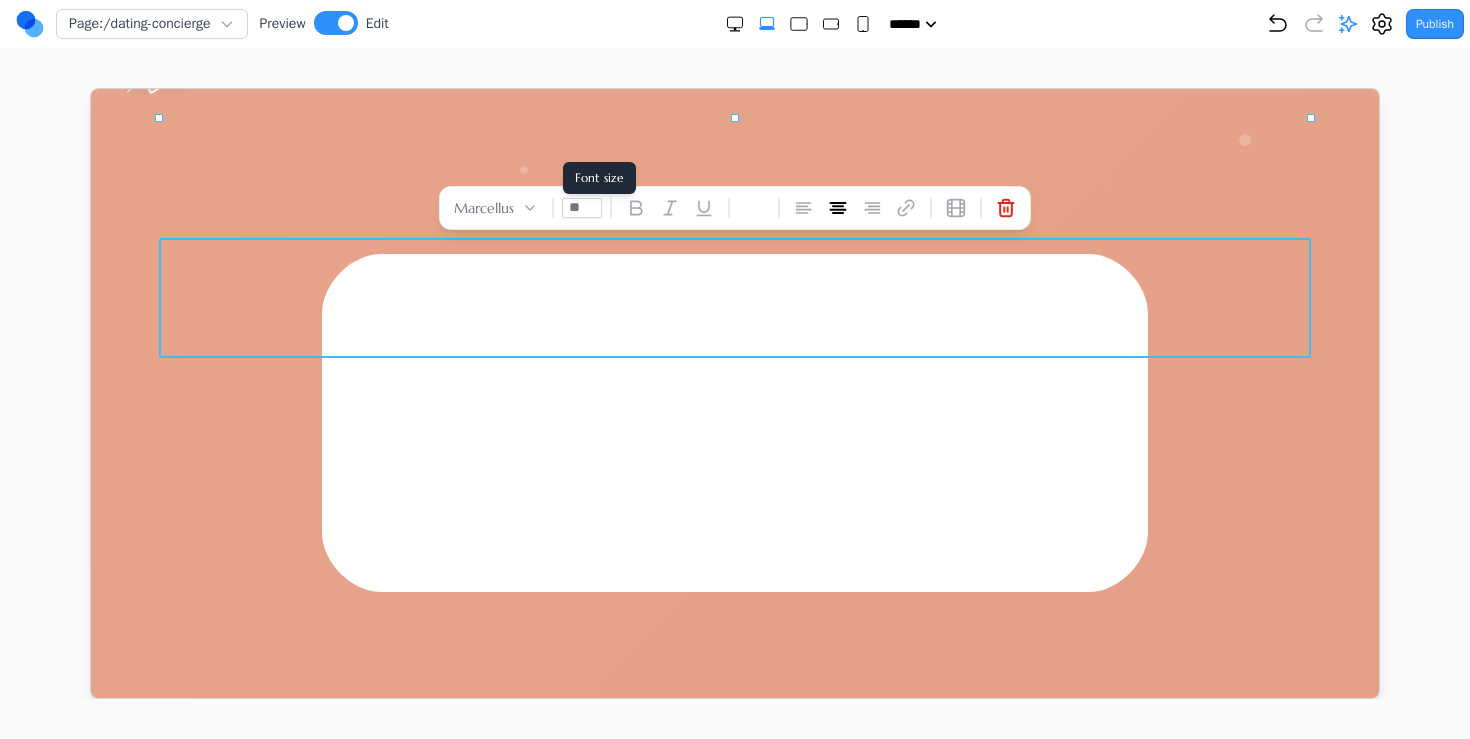 scroll, scrollTop: 0, scrollLeft: 0, axis: both 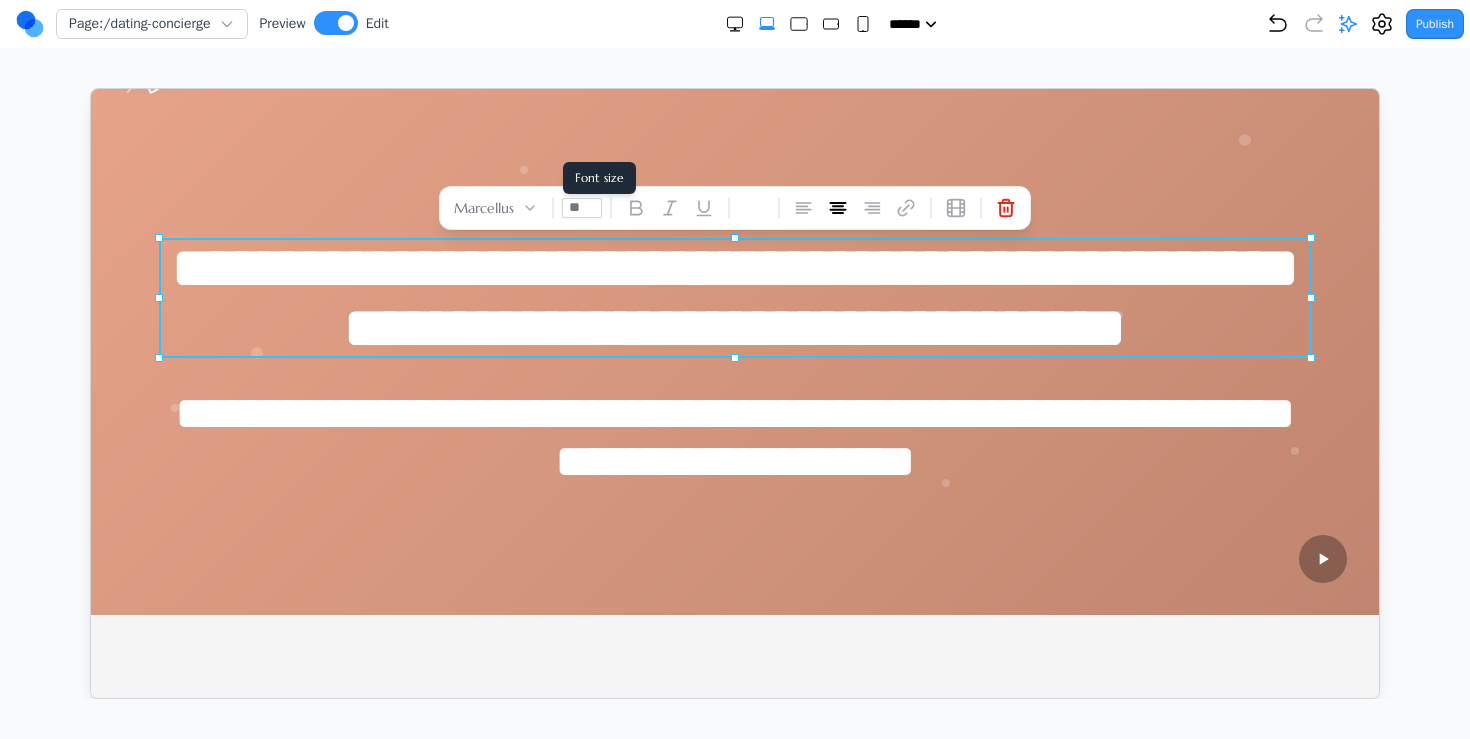type on "*" 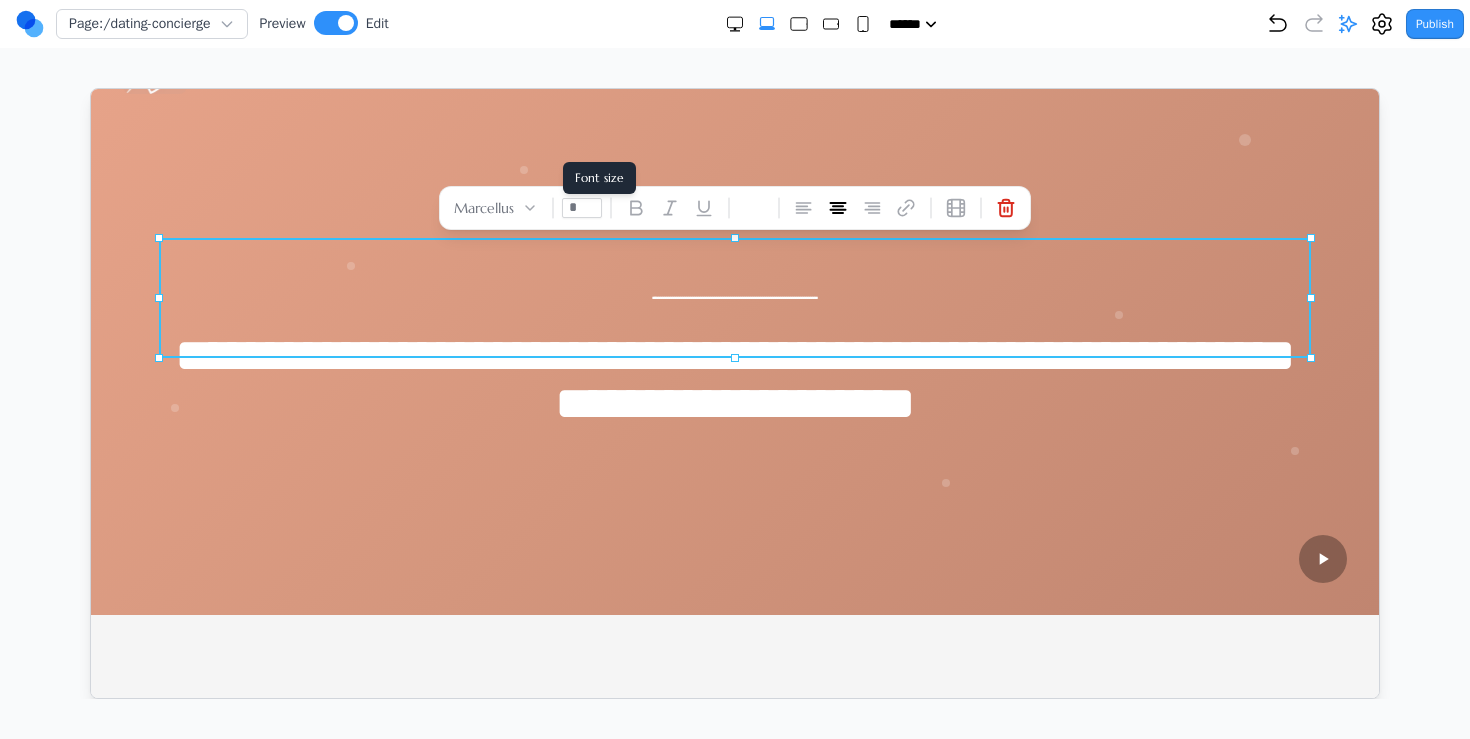 type on "**" 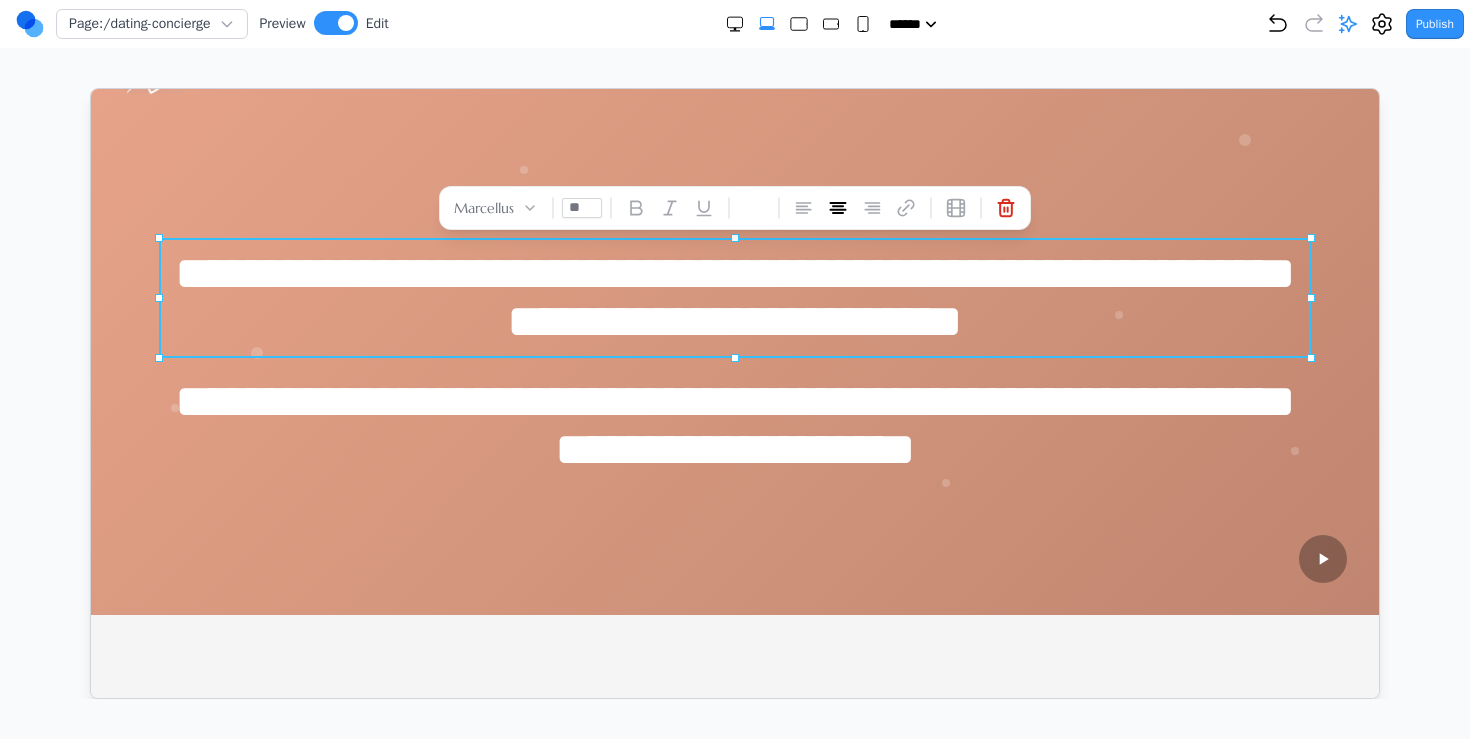 click on "**********" at bounding box center [734, 360] 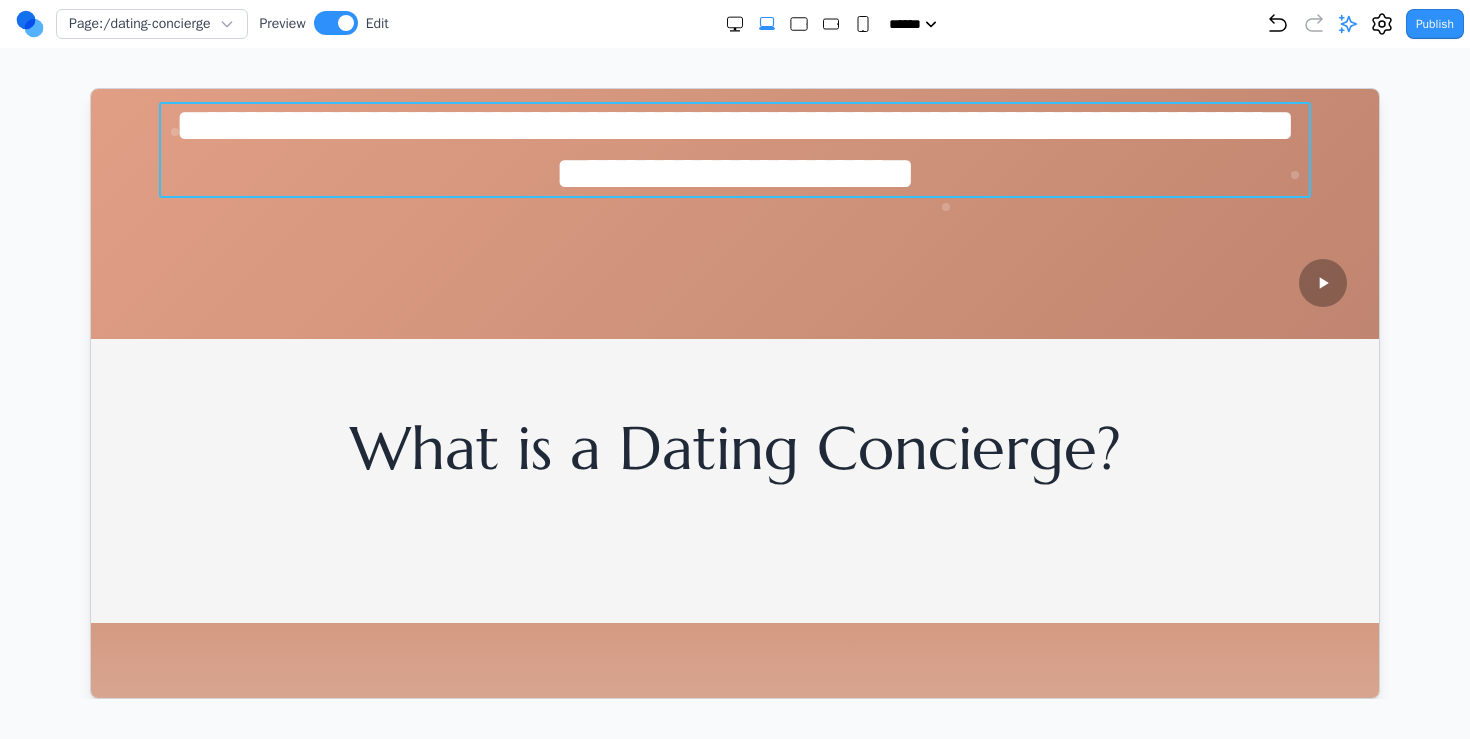 scroll, scrollTop: 0, scrollLeft: 0, axis: both 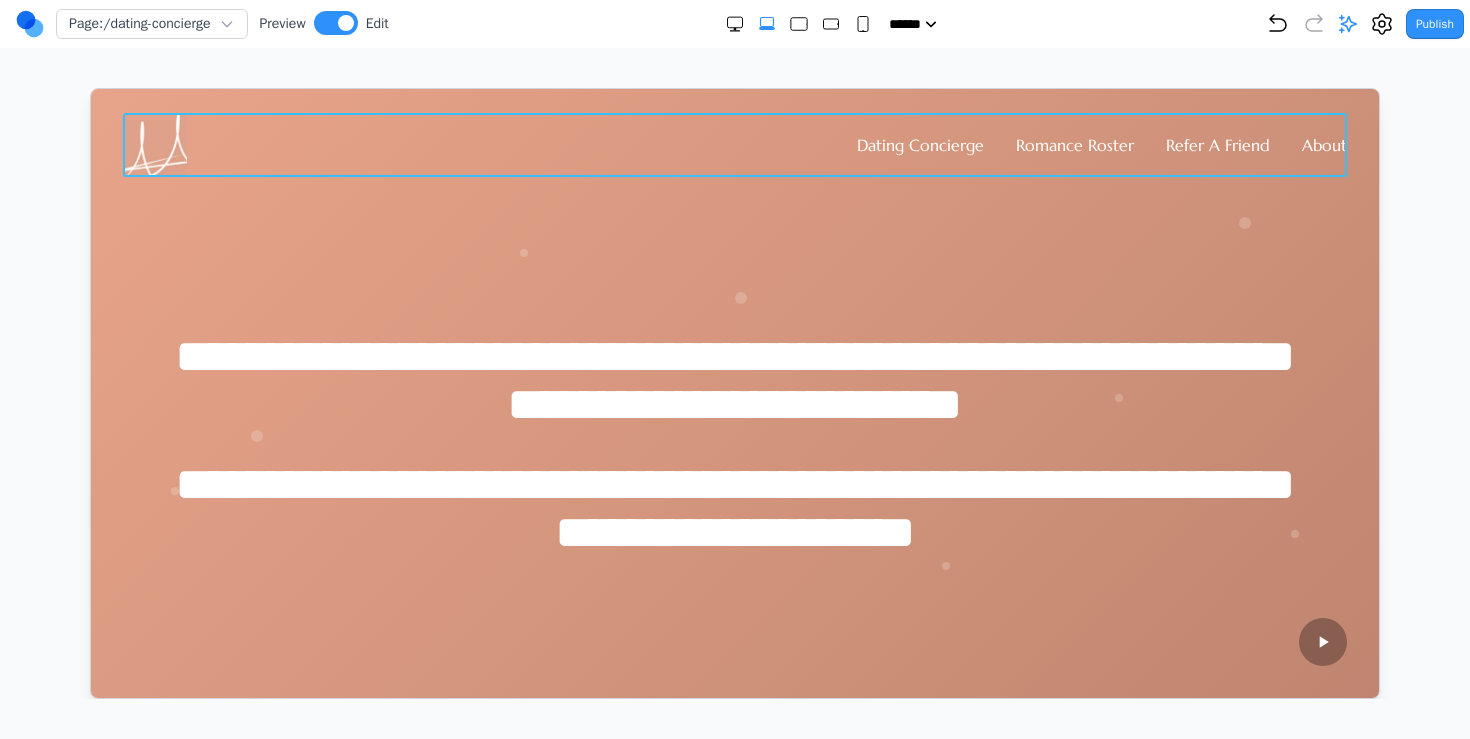 click on "Dating Concierge Romance Roster Refer A Friend About" at bounding box center (734, 144) 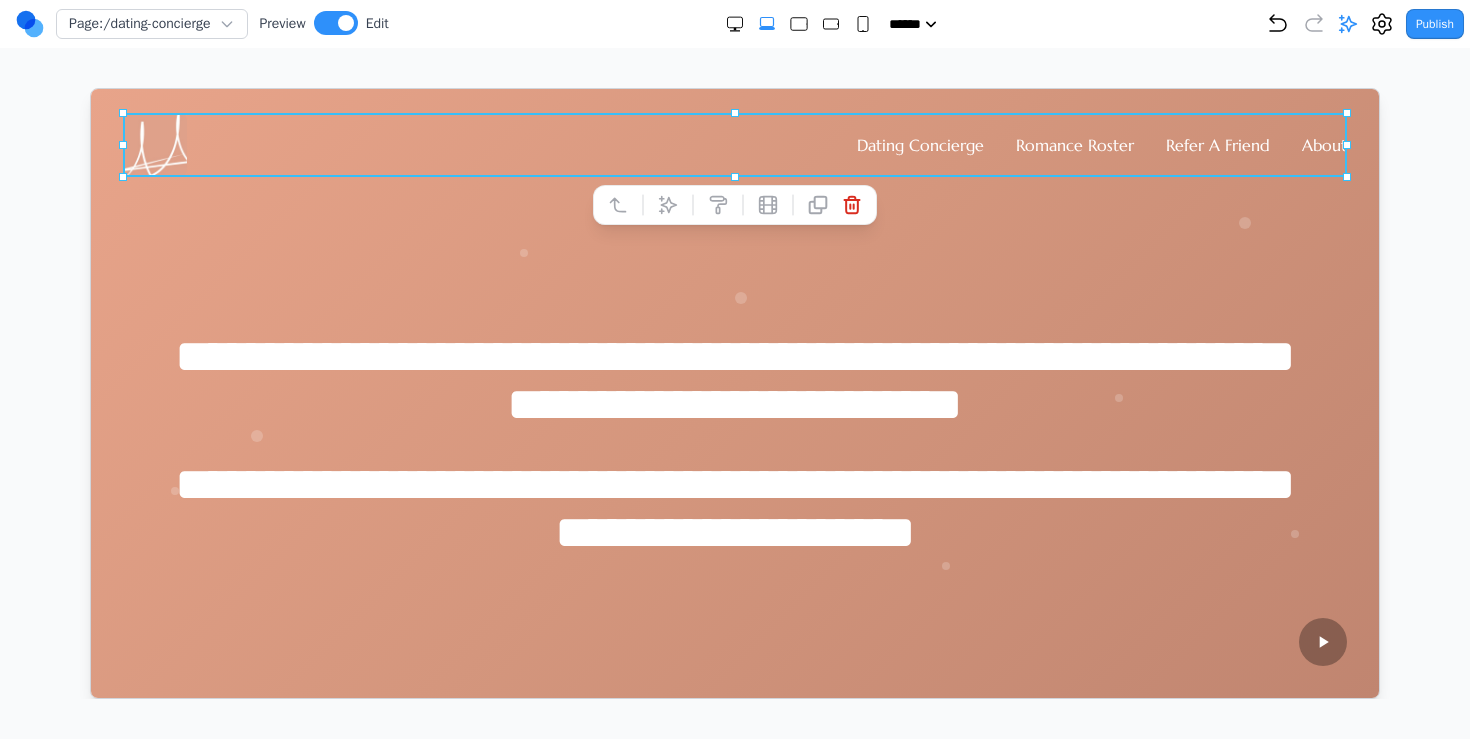 click on "**********" at bounding box center (734, 443) 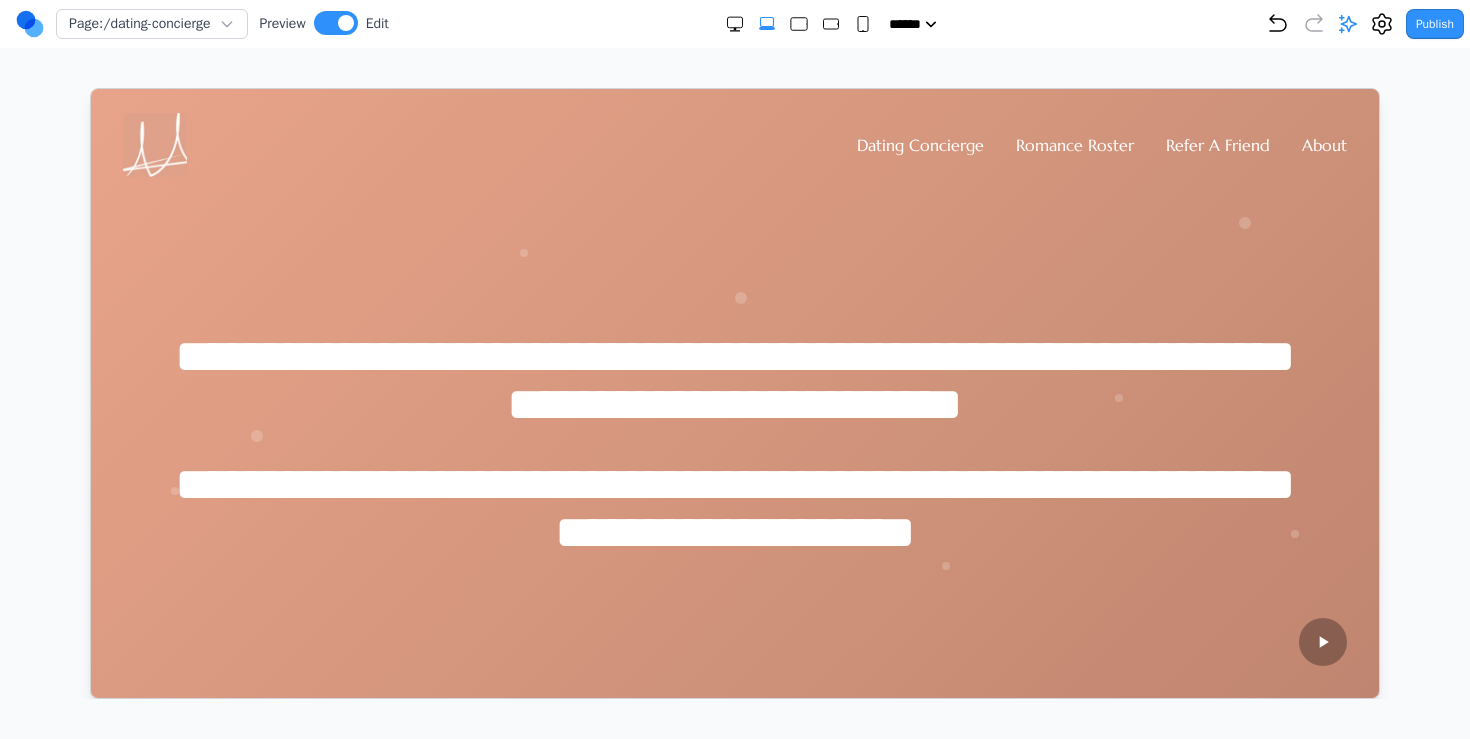 click on "**********" at bounding box center [734, 443] 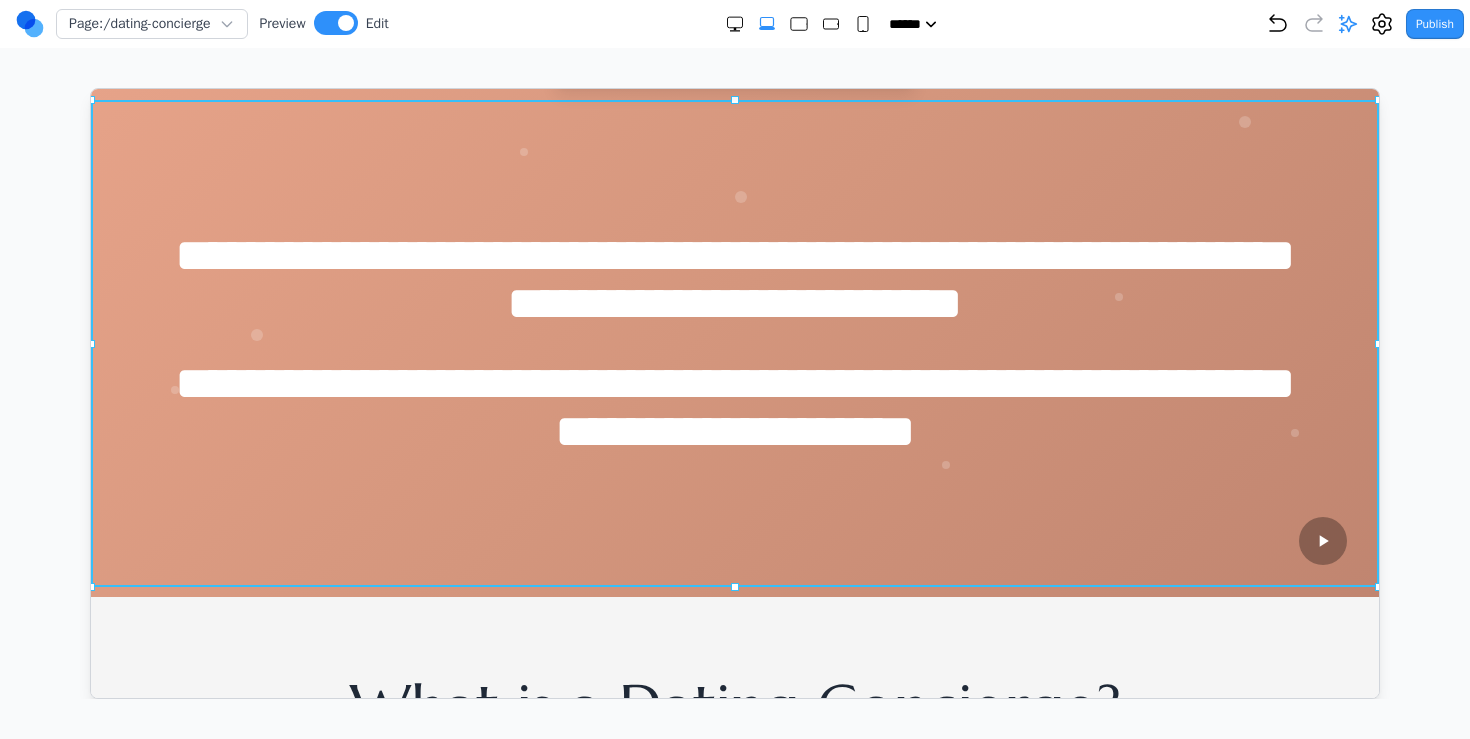 scroll, scrollTop: 0, scrollLeft: 0, axis: both 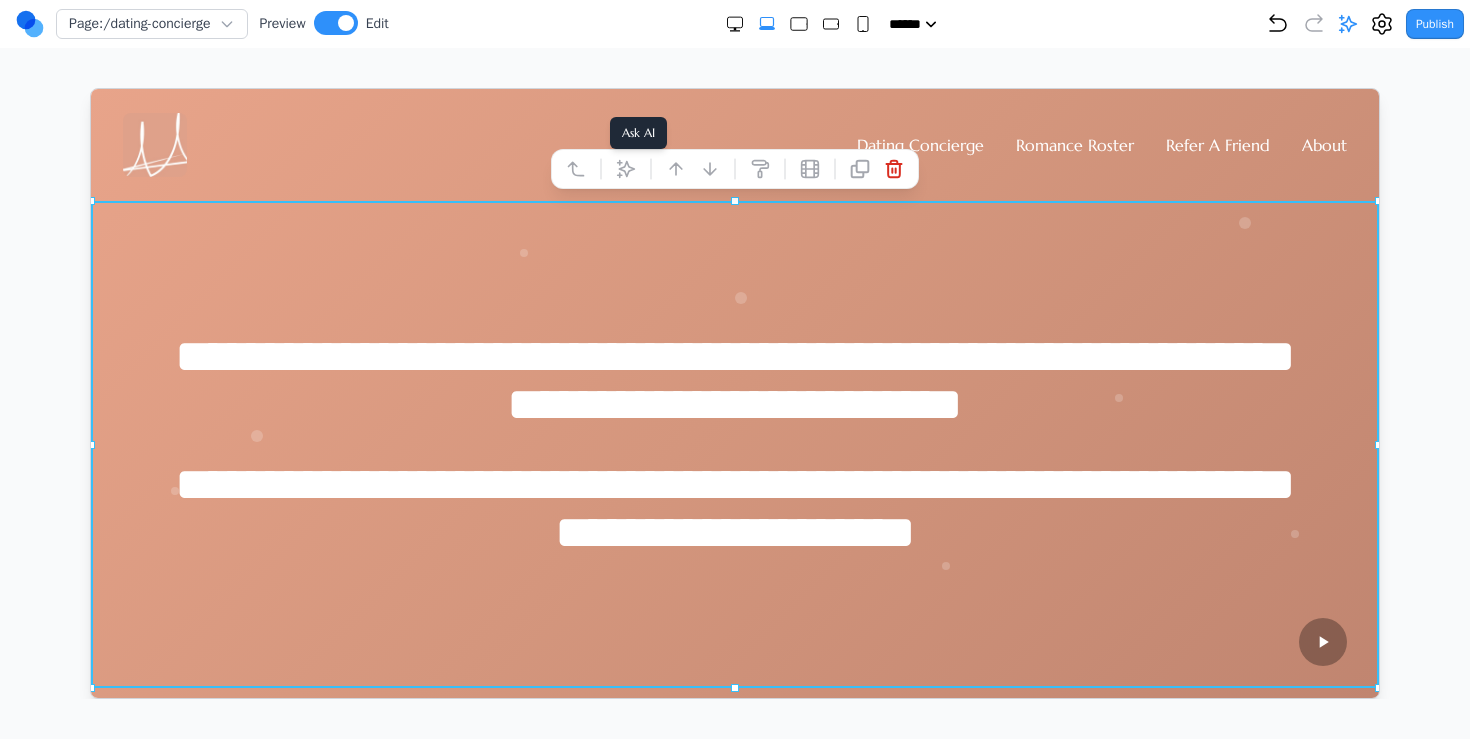 click 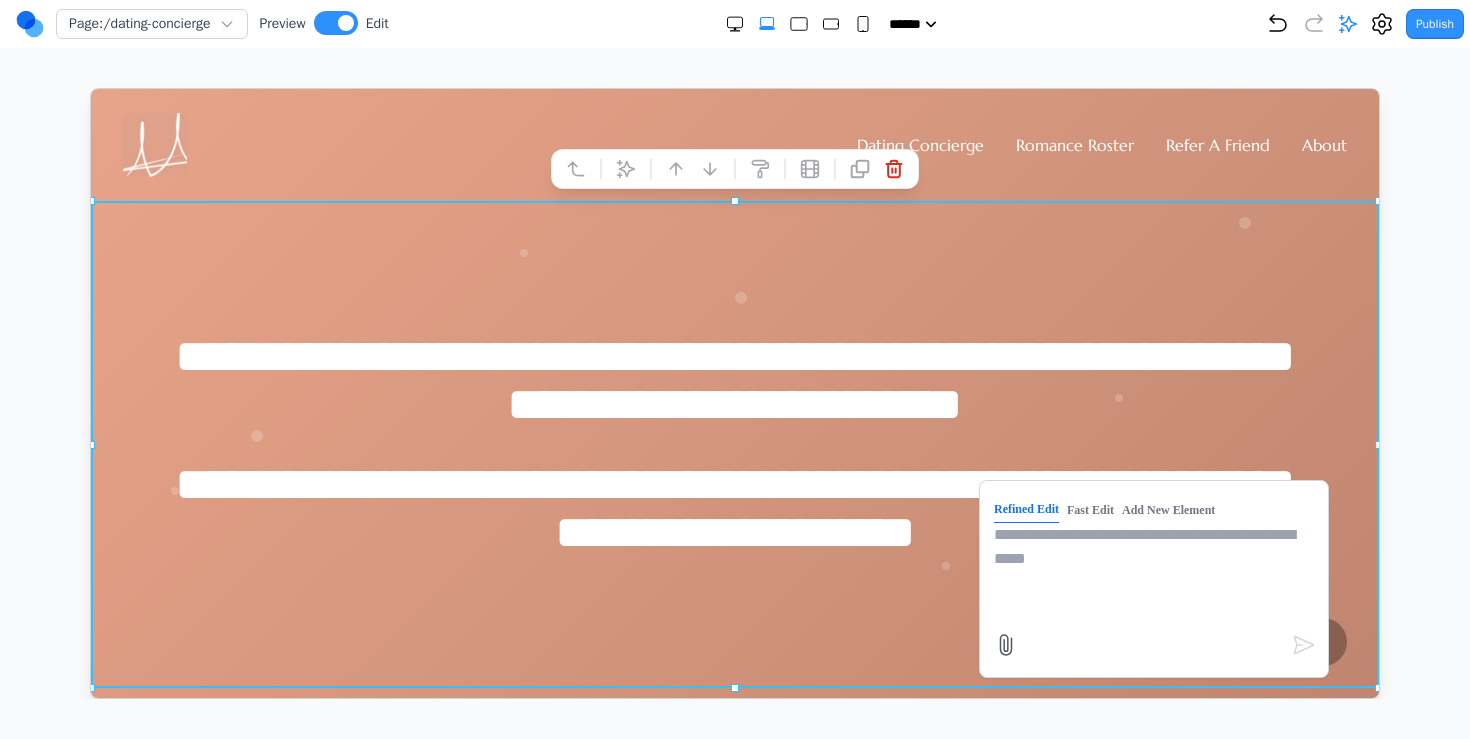 click at bounding box center (1153, 572) 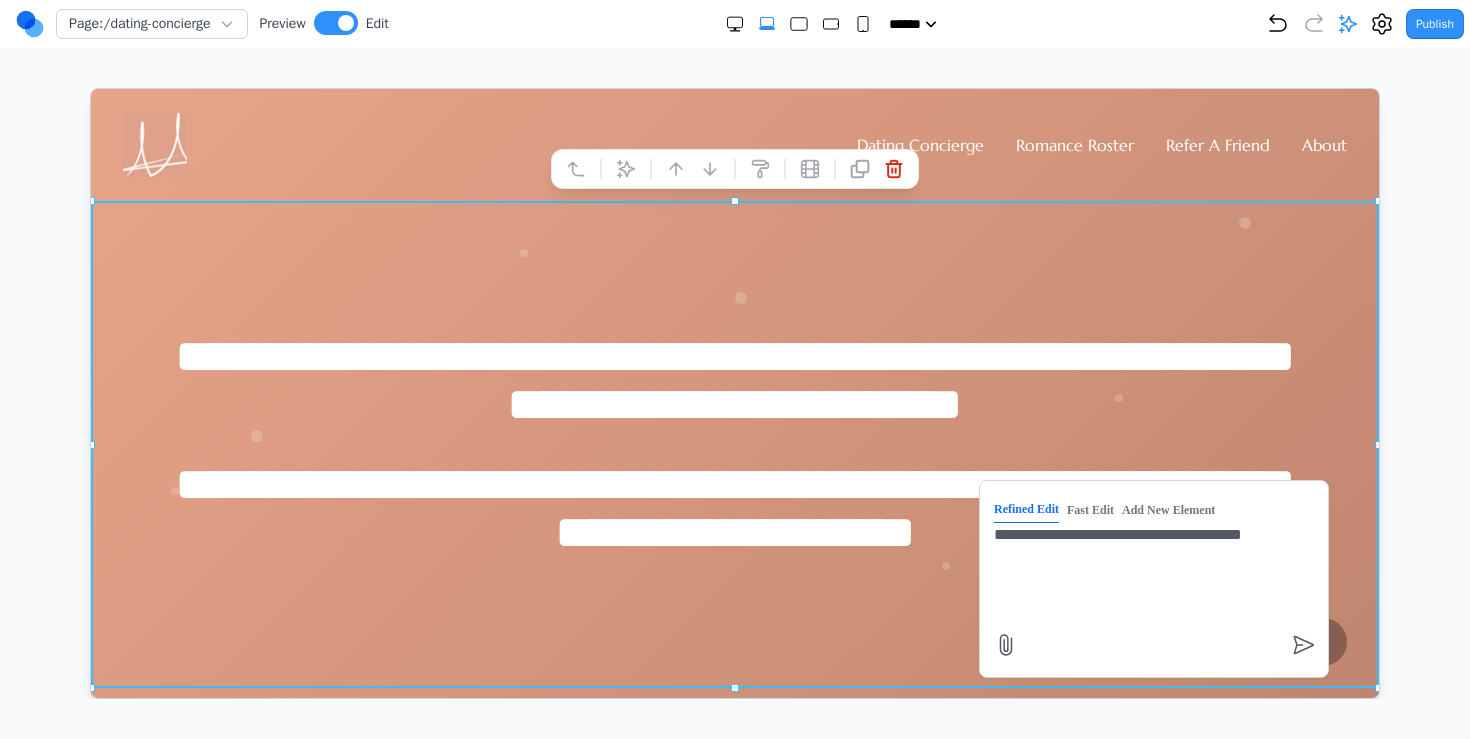 type on "**********" 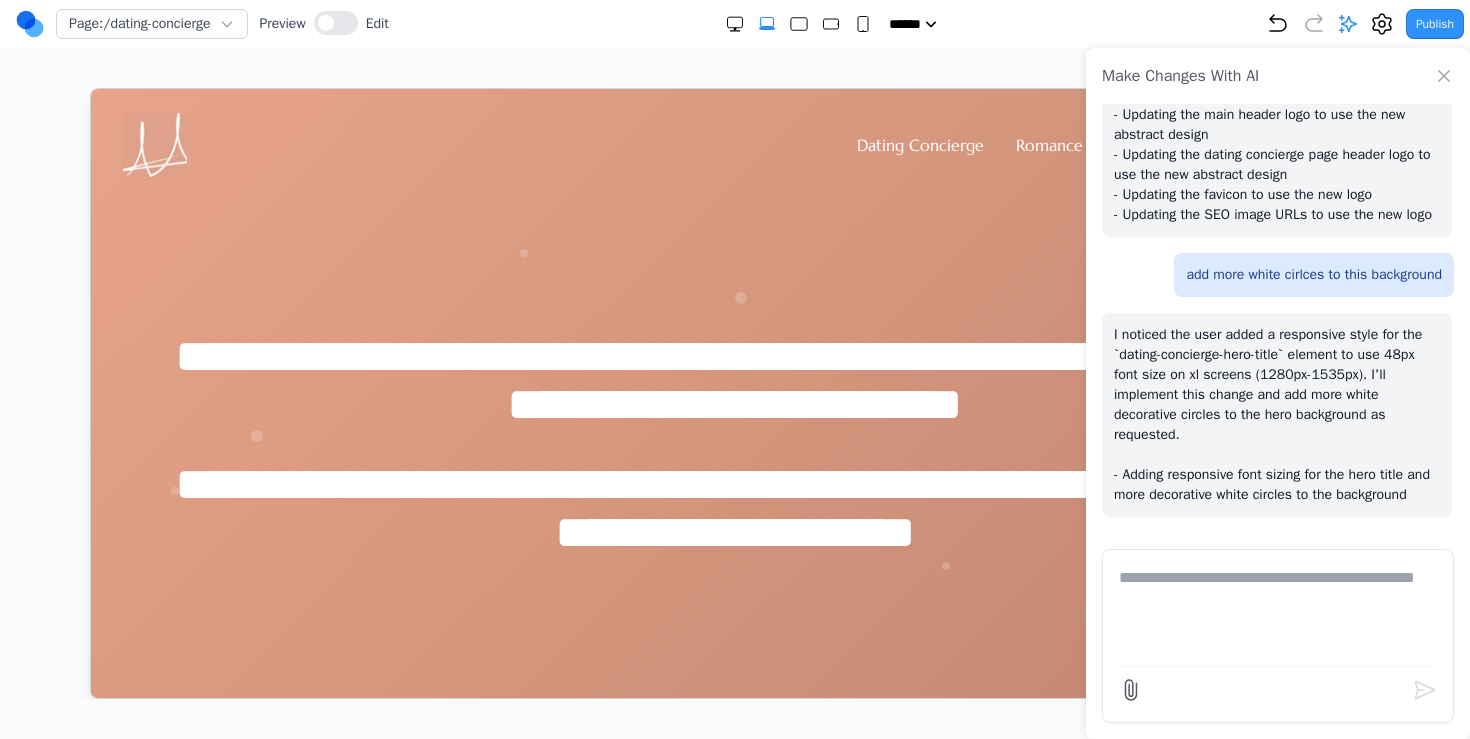 scroll, scrollTop: 147, scrollLeft: 0, axis: vertical 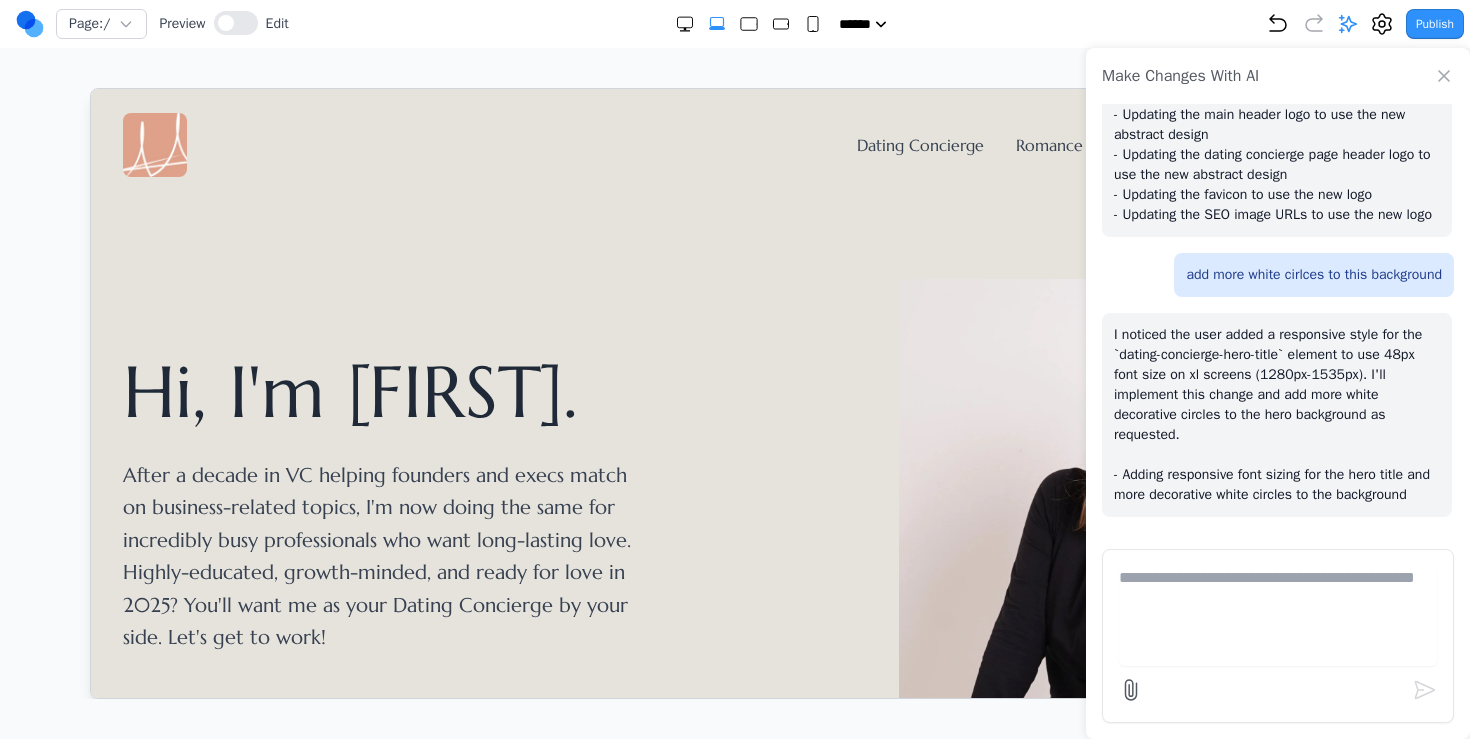click 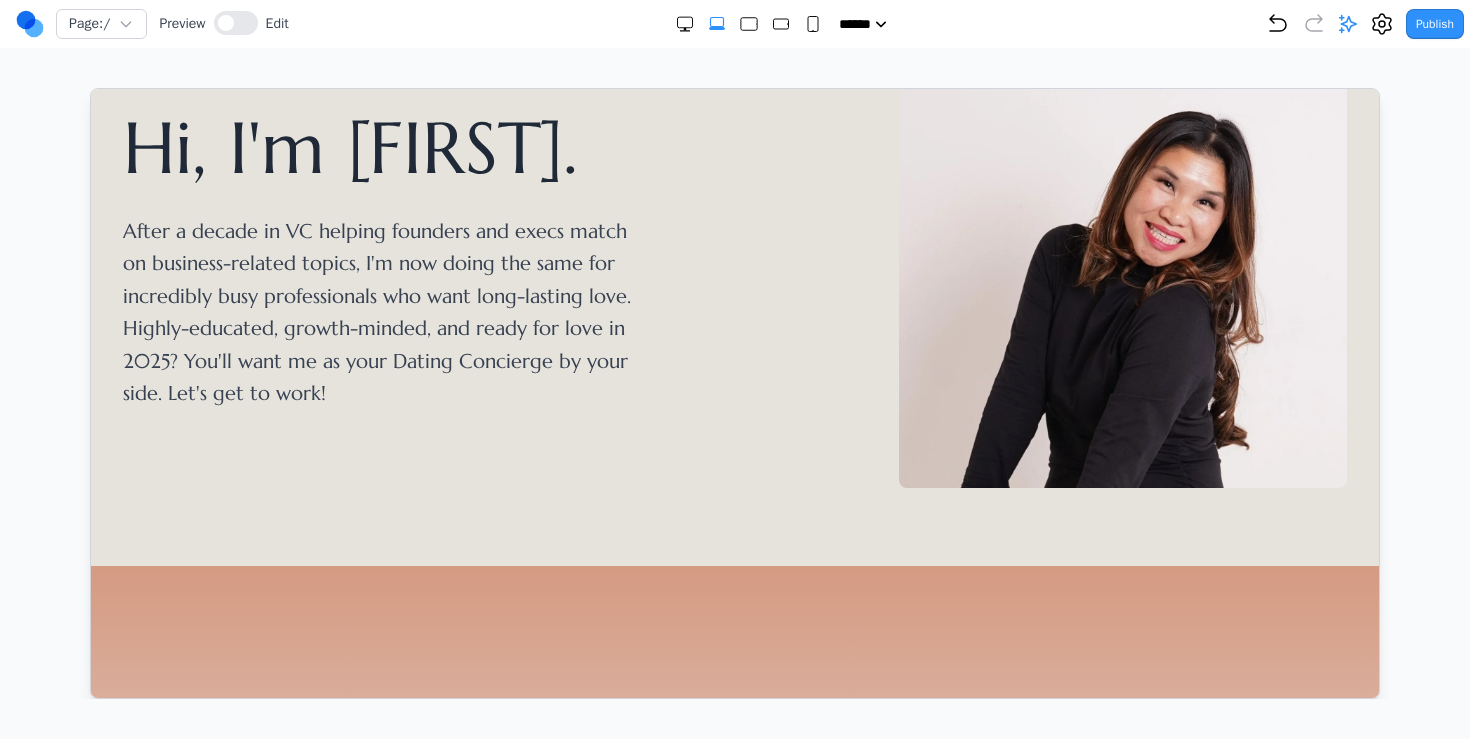 scroll, scrollTop: 0, scrollLeft: 0, axis: both 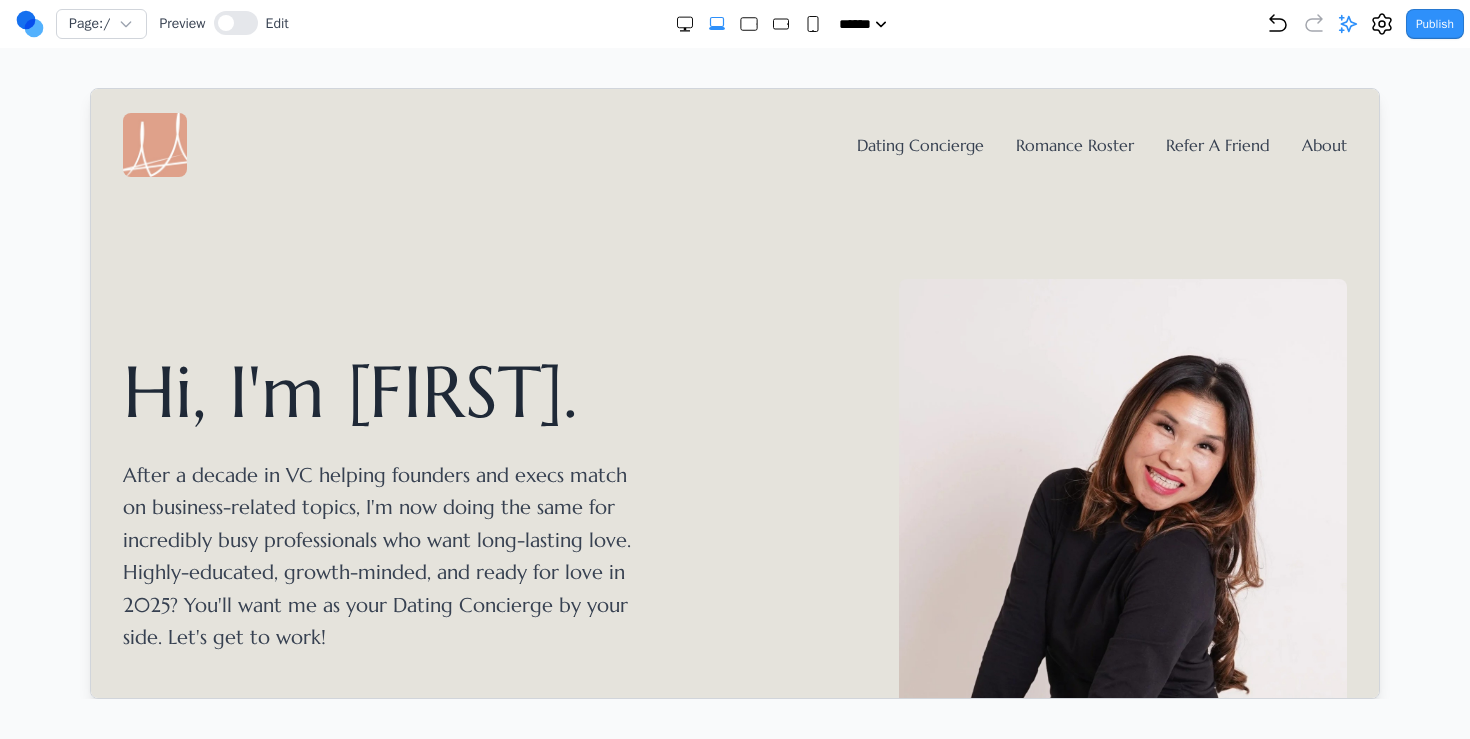 click on "Dating Concierge" at bounding box center (919, 144) 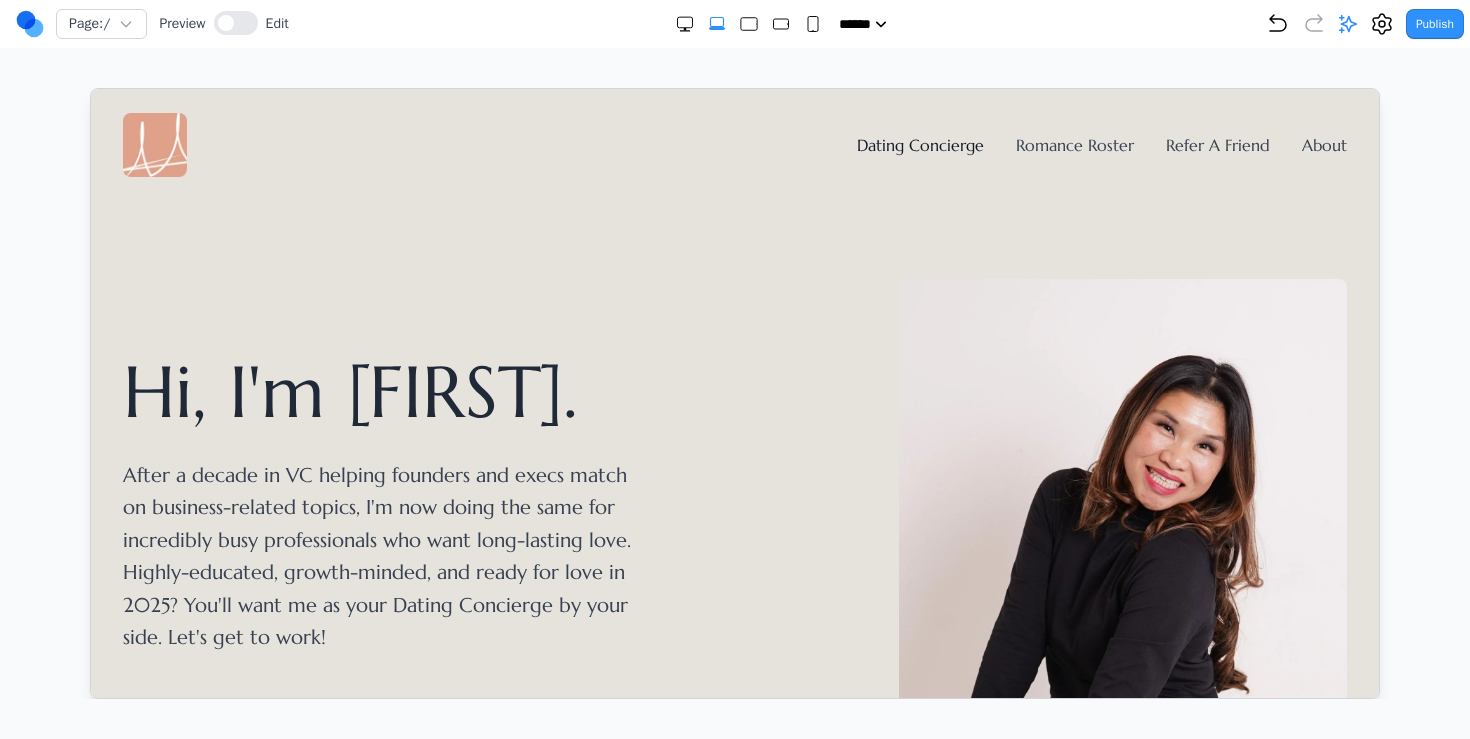 click on "Dating Concierge" at bounding box center (919, 144) 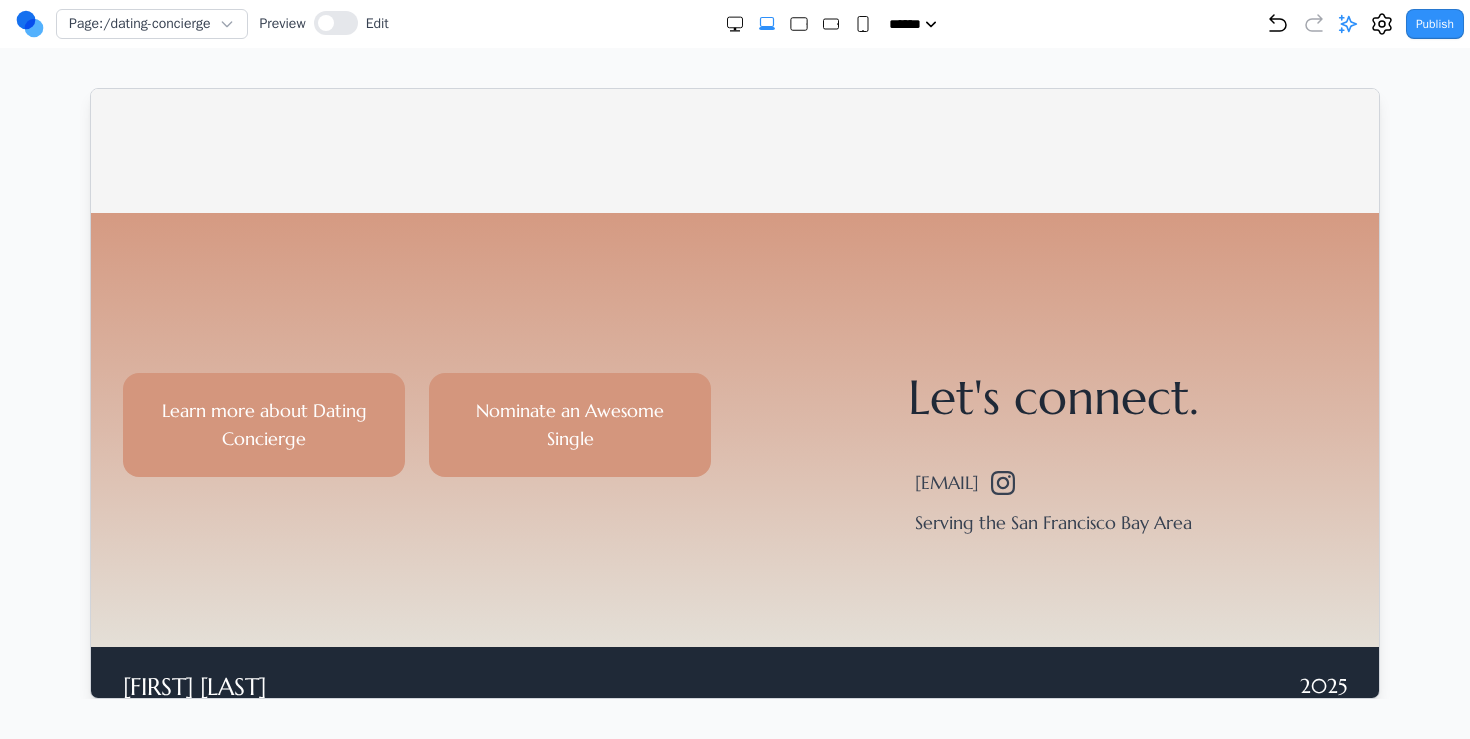 scroll, scrollTop: 798, scrollLeft: 0, axis: vertical 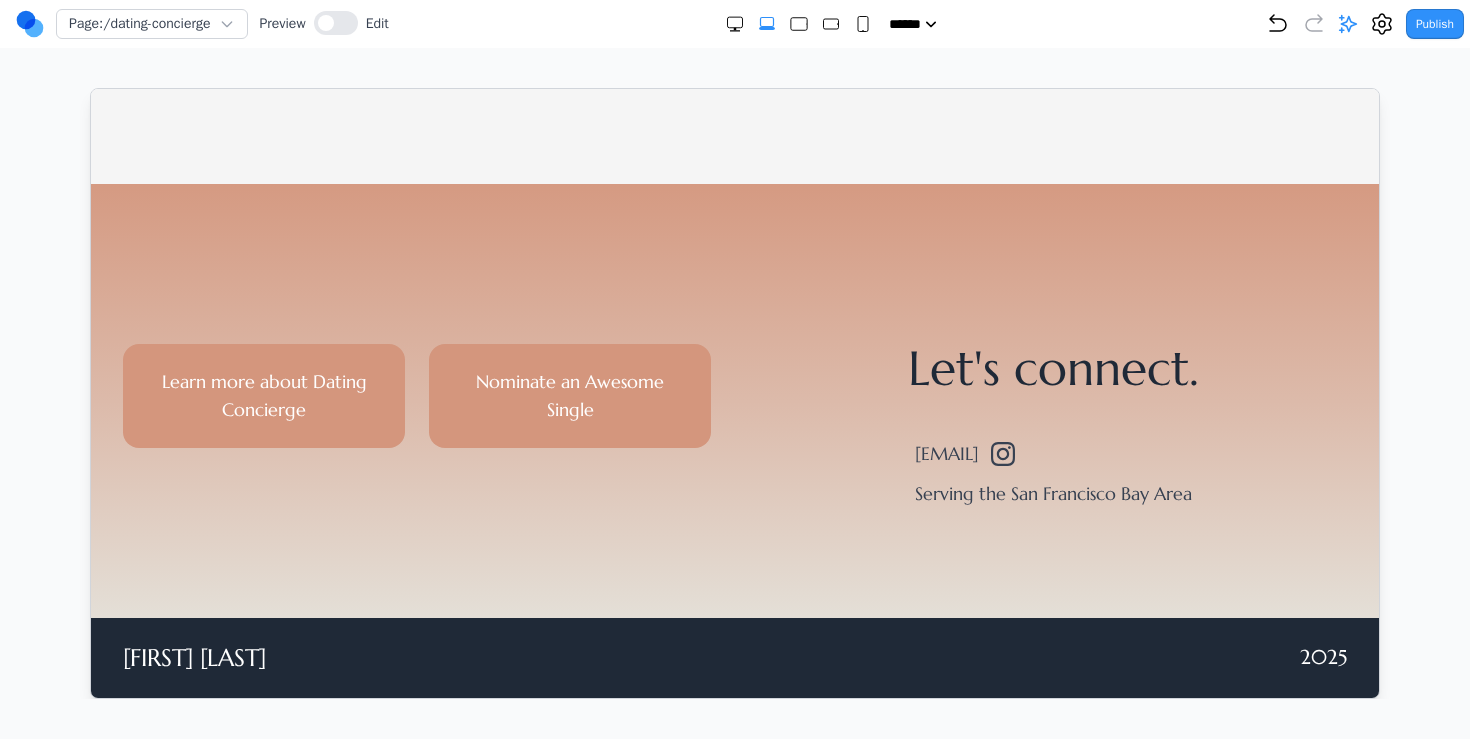 click on "Learn more about Dating Concierge Nominate an Awesome Single Let's connect. me@whitnie.com Serving the San Francisco Bay Area" at bounding box center (734, 400) 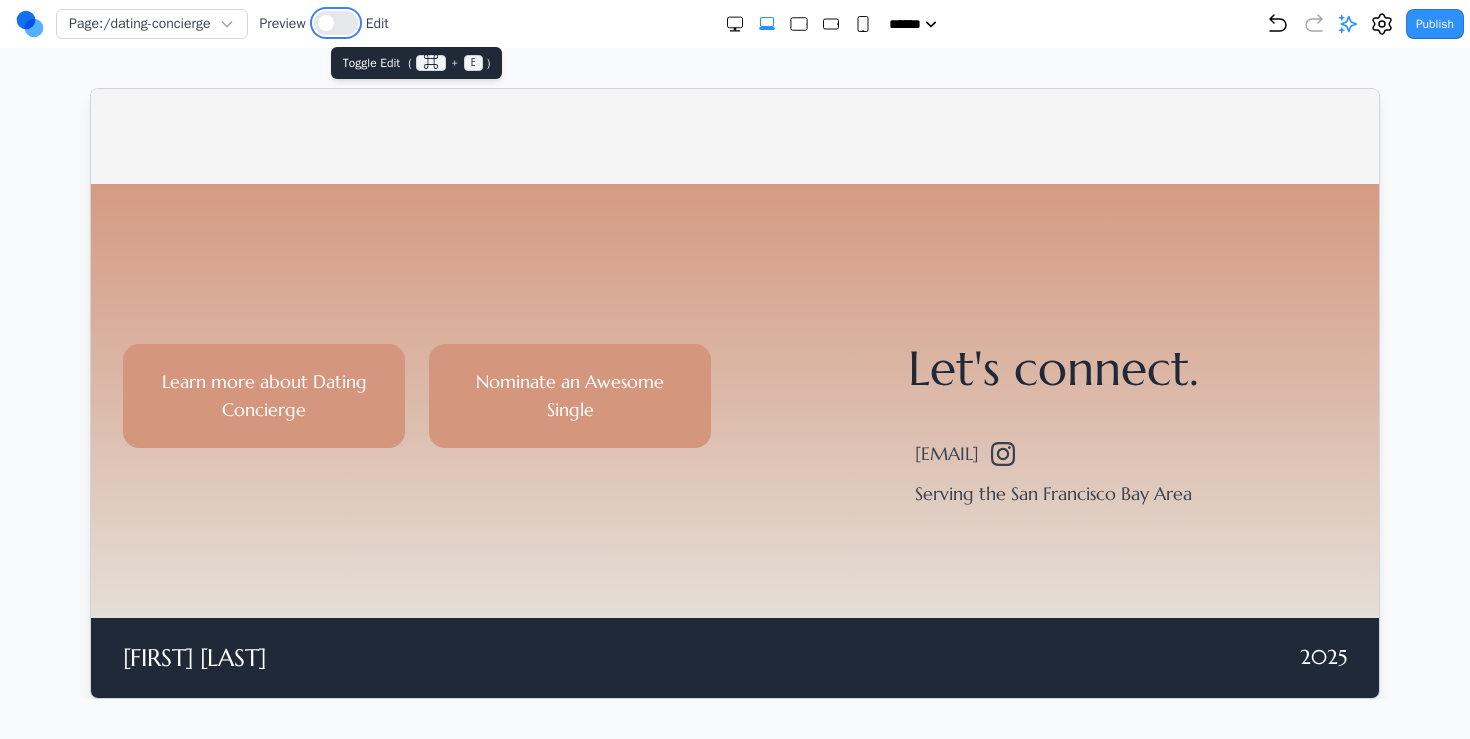 click at bounding box center (336, 23) 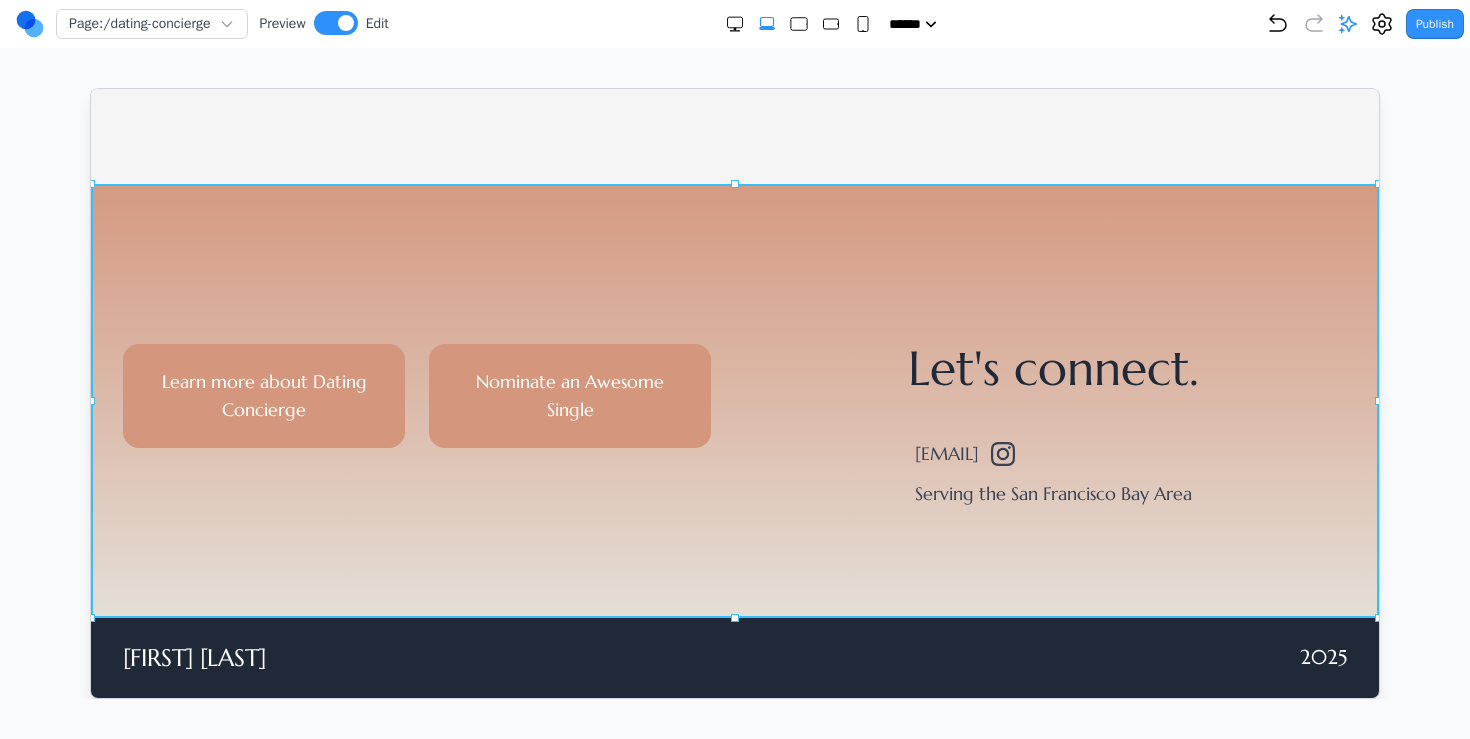 click on "Learn more about Dating Concierge Nominate an Awesome Single Let's connect. me@whitnie.com Serving the San Francisco Bay Area" at bounding box center (734, 400) 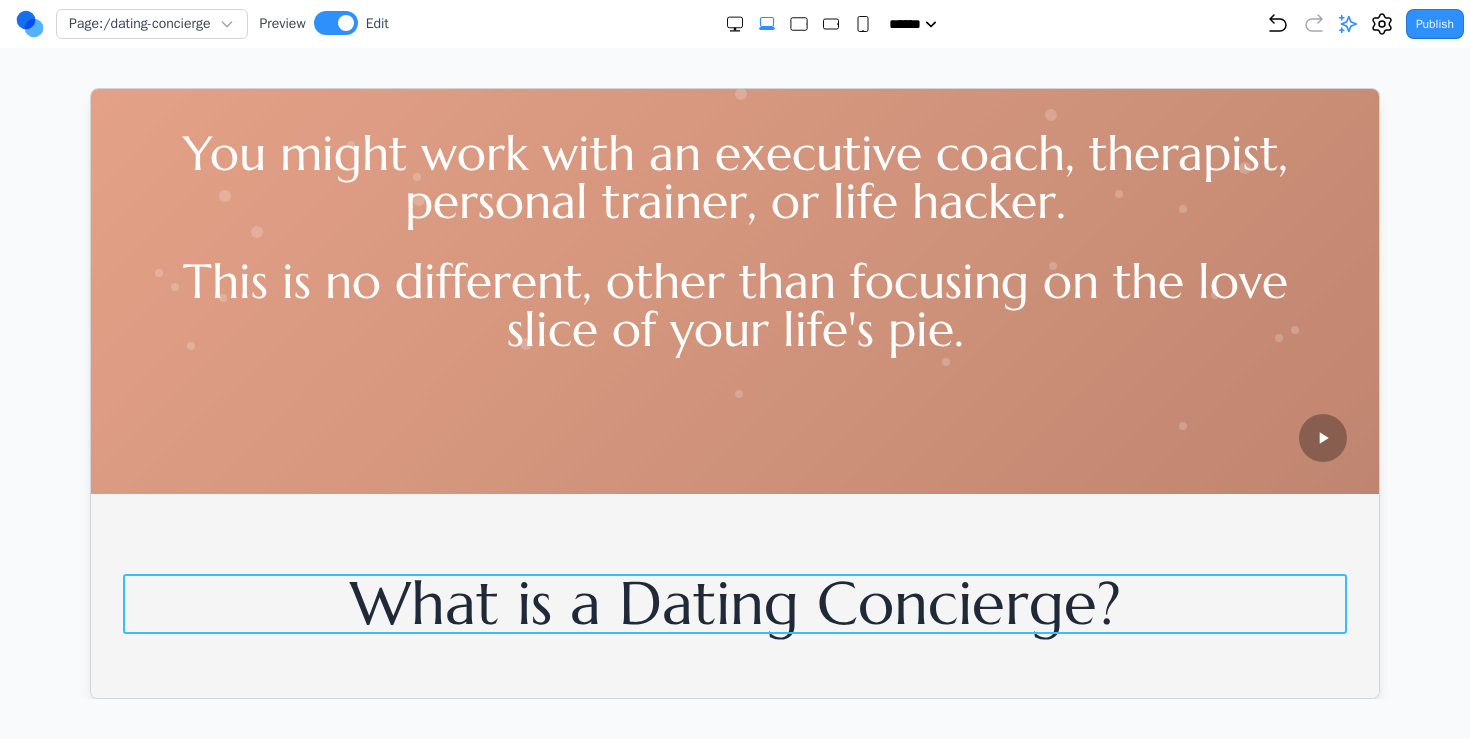 scroll, scrollTop: 364, scrollLeft: 0, axis: vertical 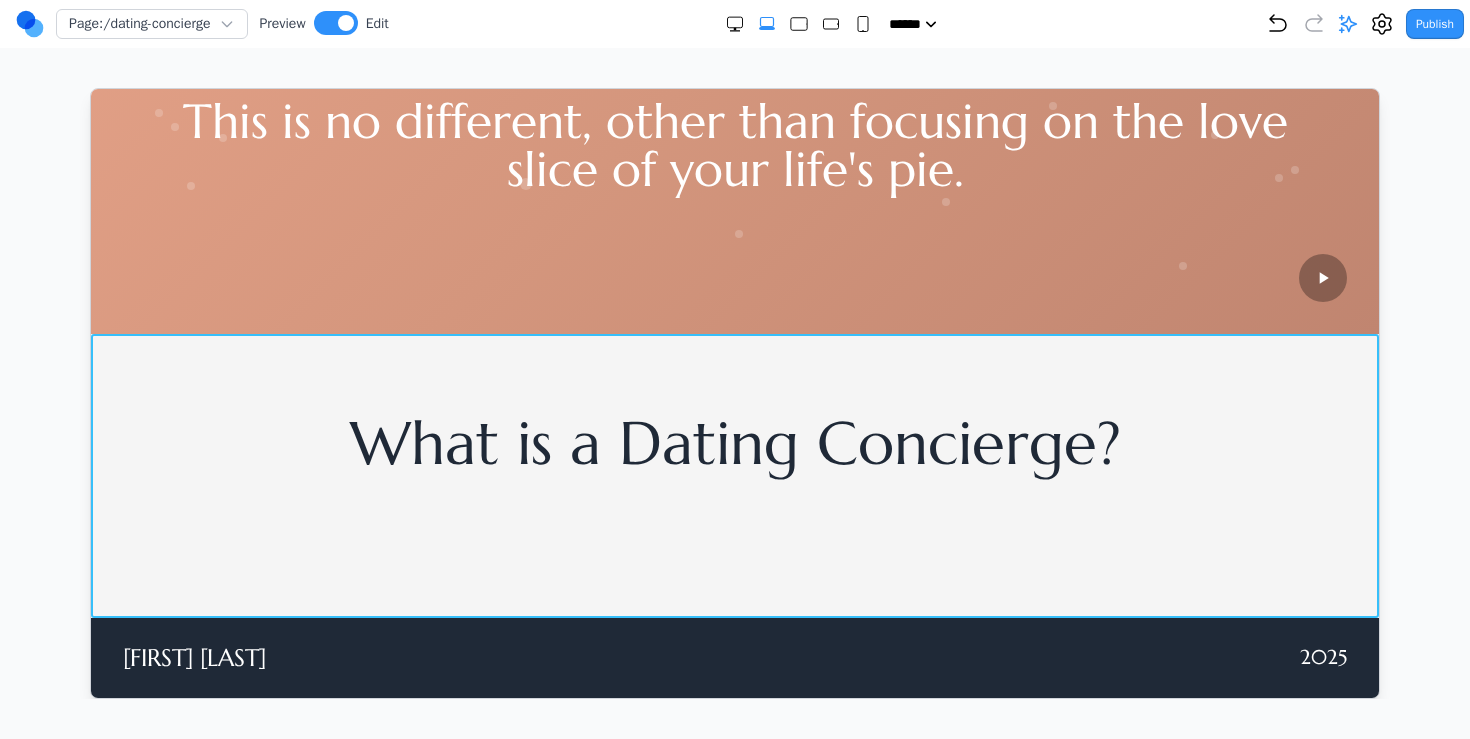 click on "What is a Dating Concierge?" at bounding box center [734, 475] 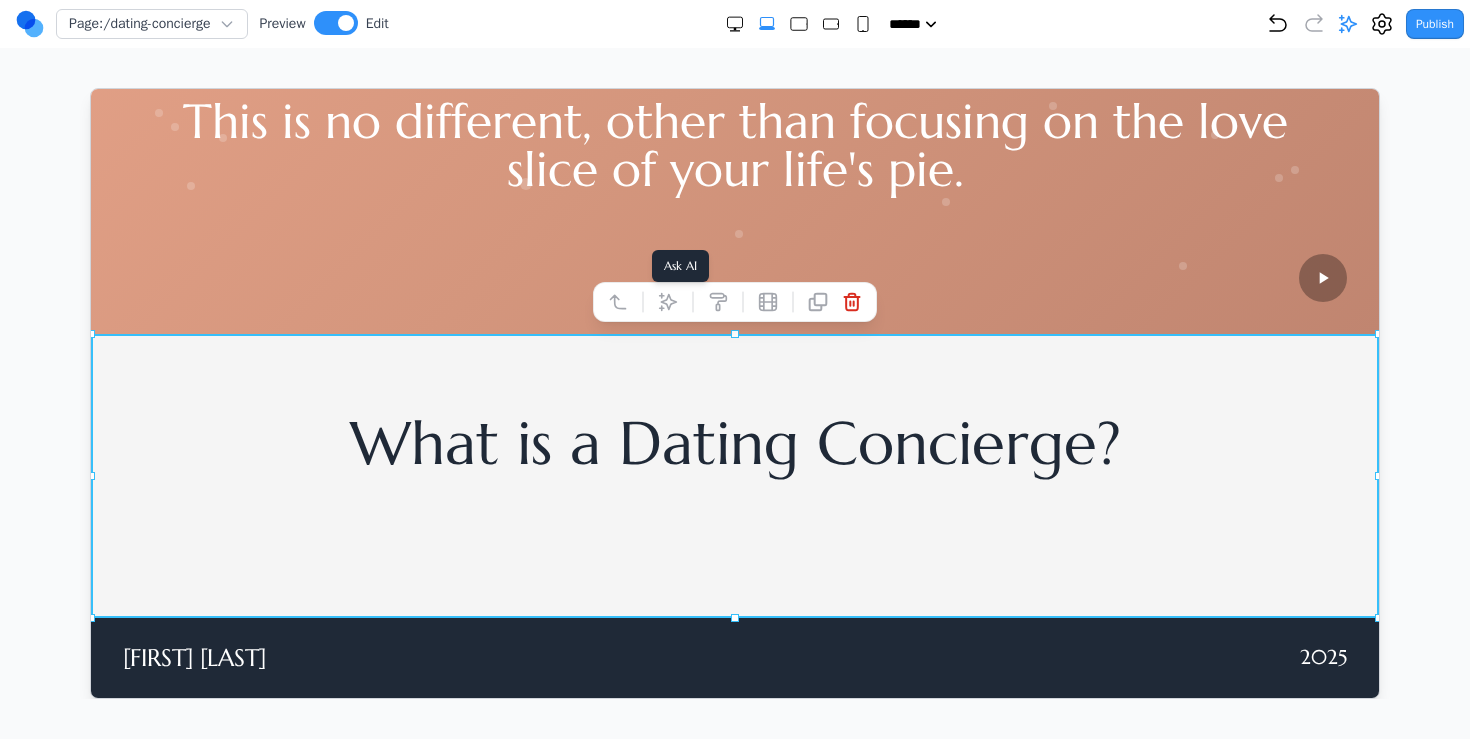 click 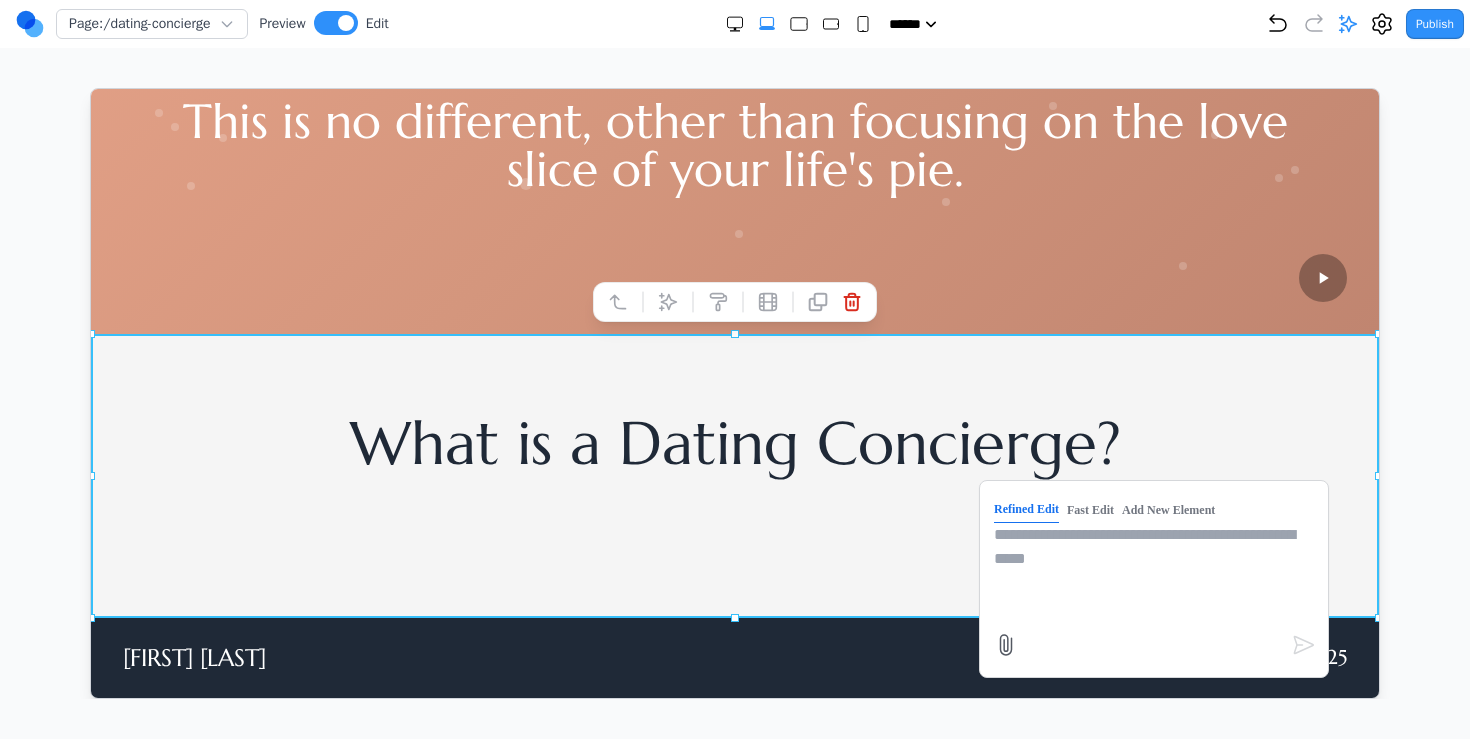 click at bounding box center [1153, 572] 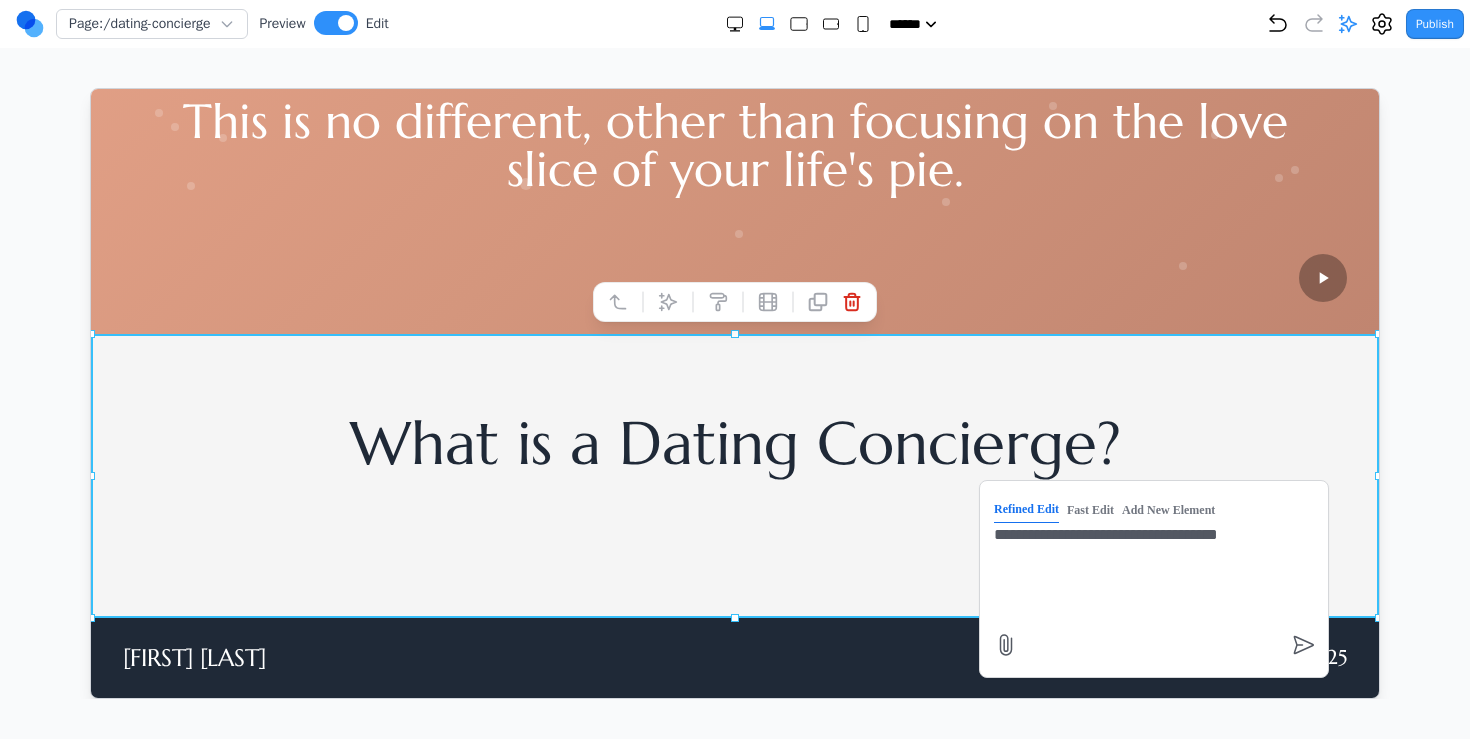 type on "**********" 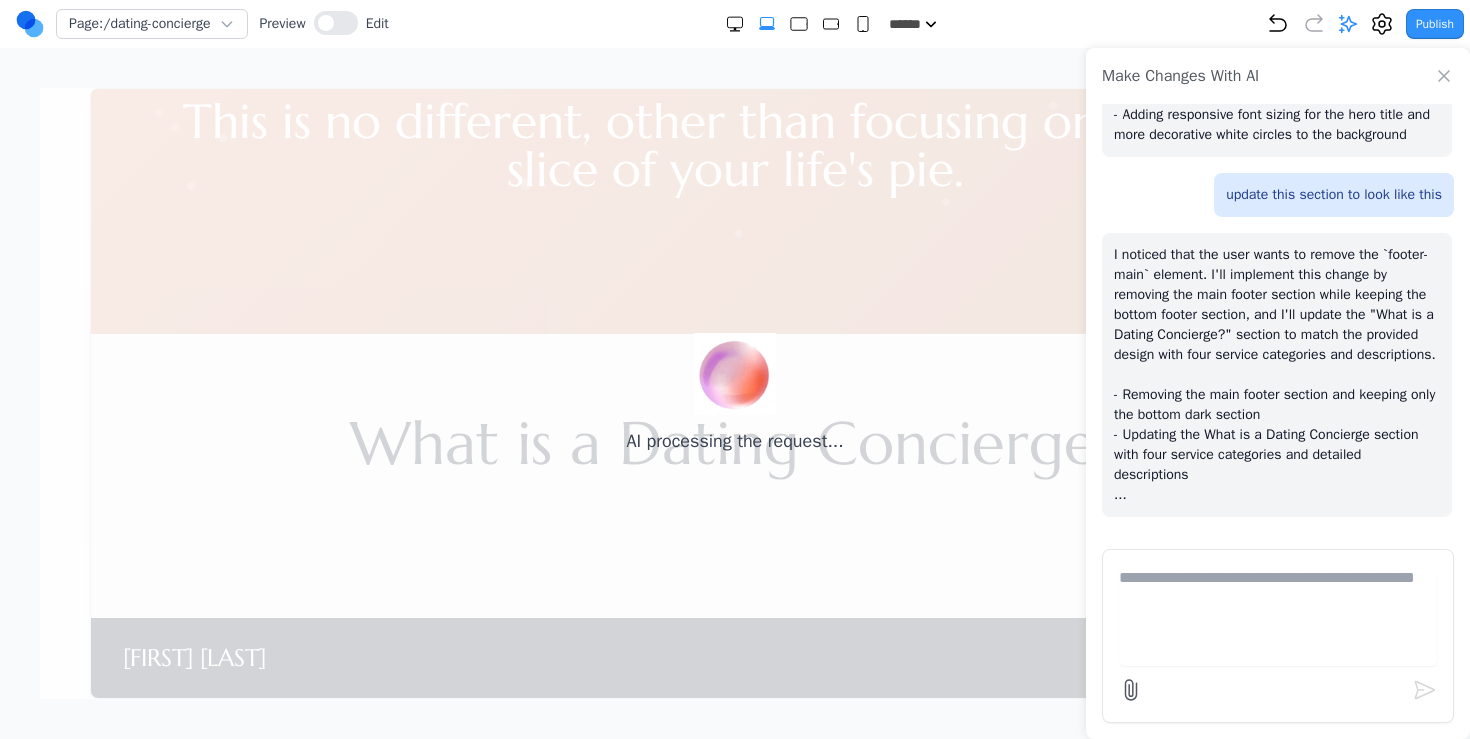 scroll, scrollTop: 507, scrollLeft: 0, axis: vertical 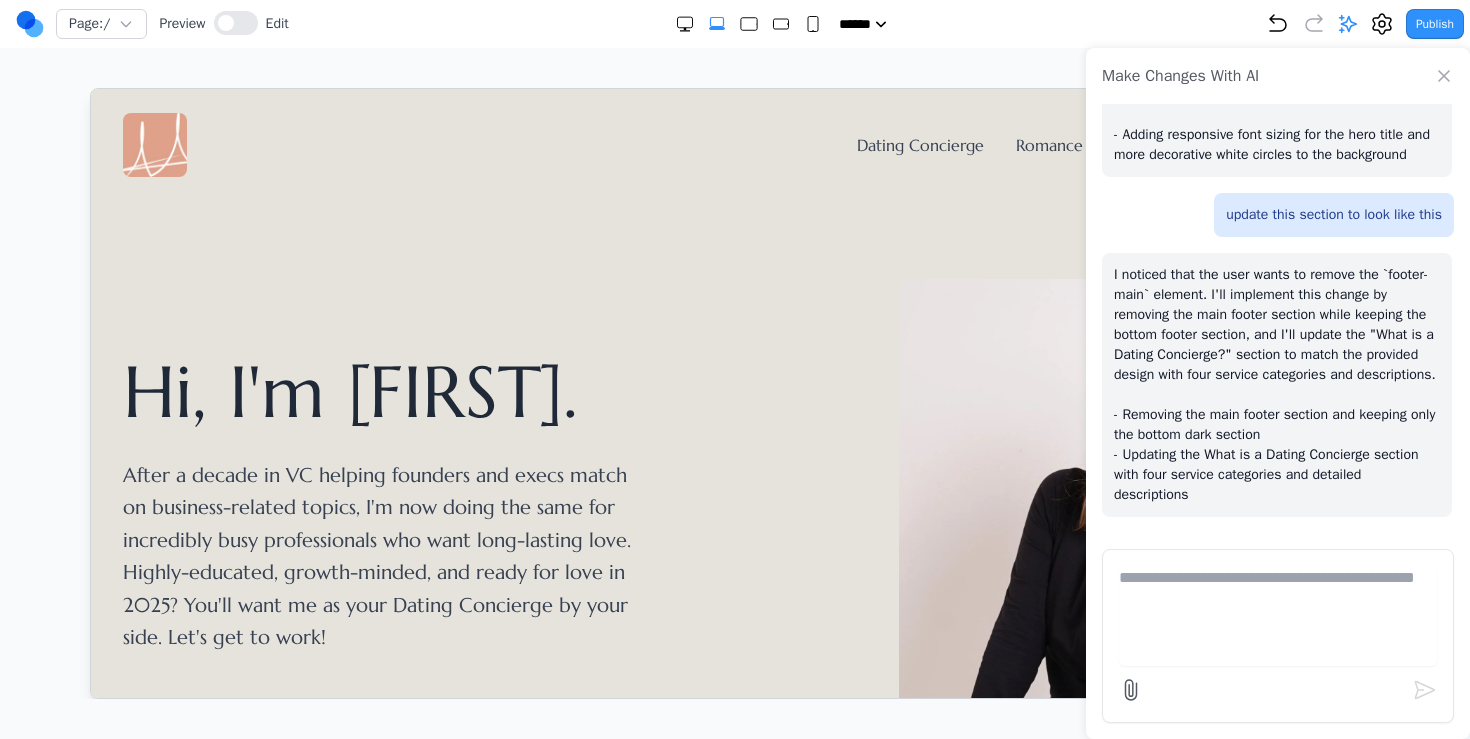 click 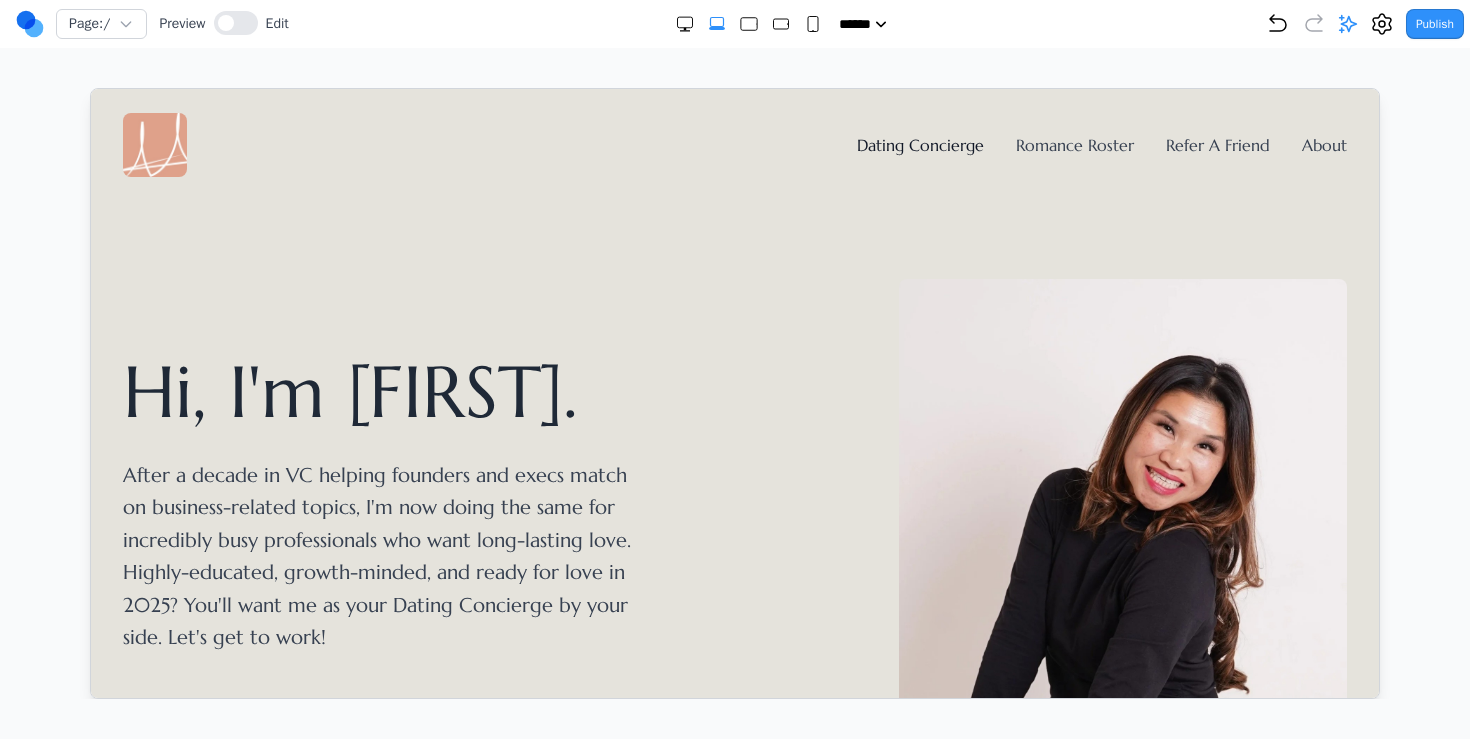 click on "Dating Concierge" at bounding box center (919, 144) 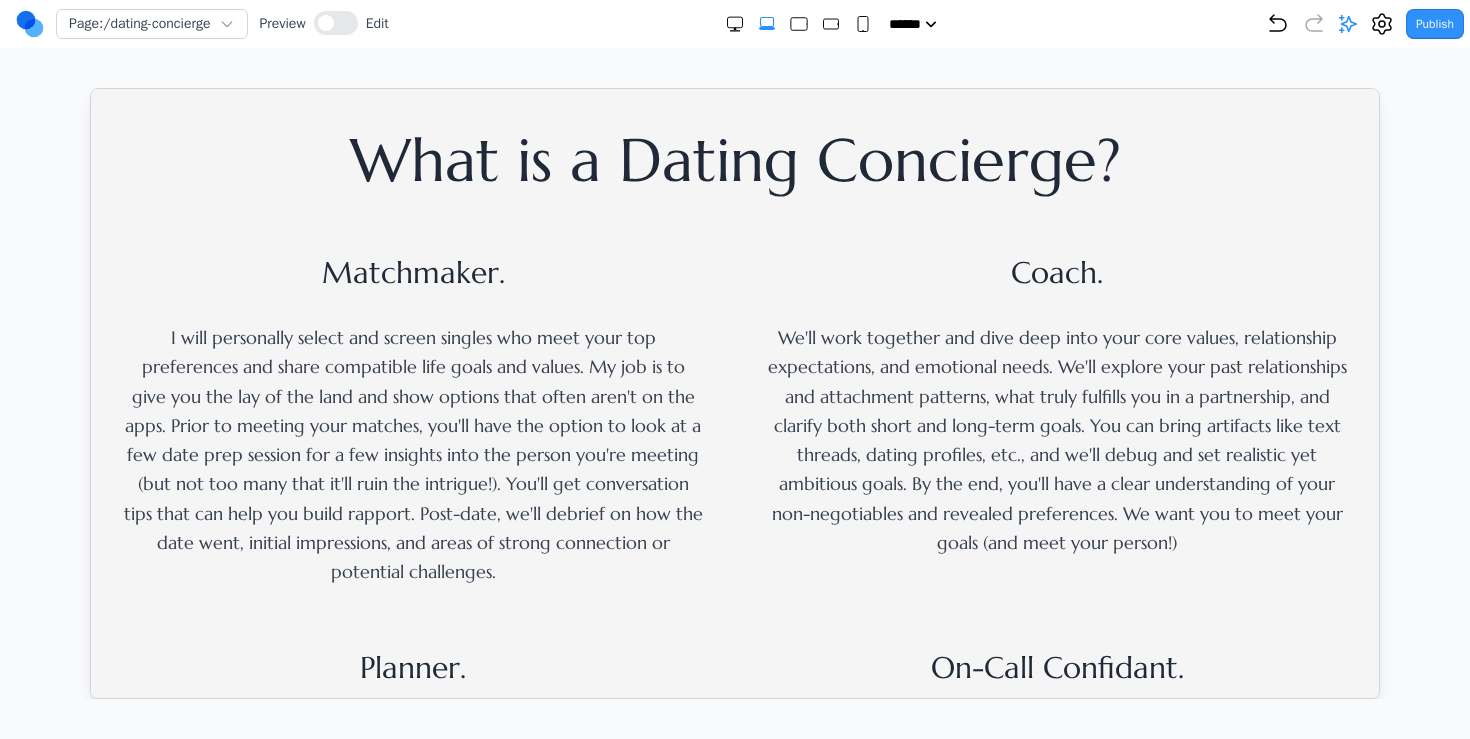 scroll, scrollTop: 762, scrollLeft: 0, axis: vertical 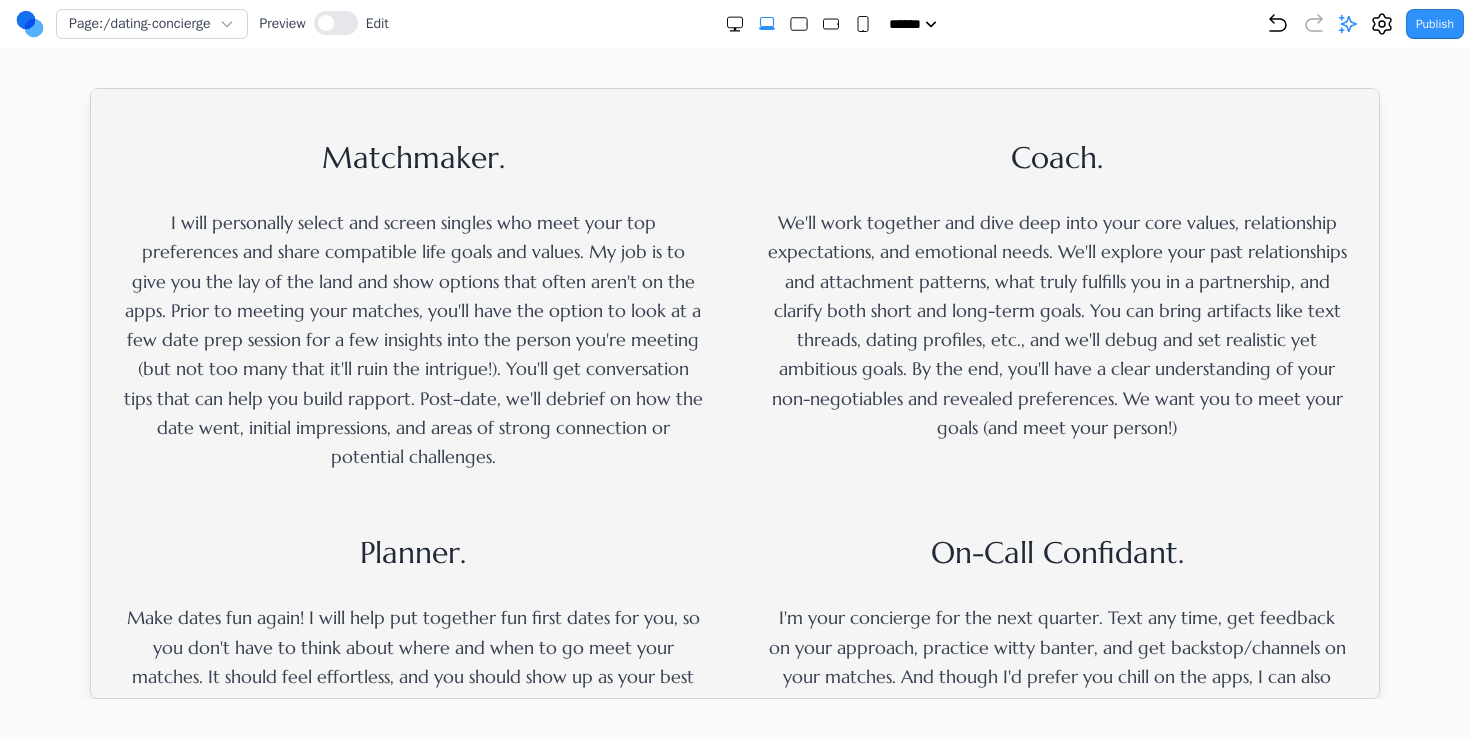 click on "Matchmaker. I will personally select and screen singles who meet your top preferences and share compatible life goals and values. My job is to give you the lay of the land and show options that often aren't on the apps. Prior to meeting your matches, you'll have the option to look at a few date prep session for a few insights into the person you're meeting (but not too many that it'll ruin the intrigue!). You'll get conversation tips that can help you build rapport. Post-date, we'll debrief on how the date went, initial impressions, and areas of strong connection or potential challenges. Coach. Planner. On-Call Confidant. I'm your concierge for the next quarter. Text any time, get feedback on your approach, practice witty banter, and get backstop/channels on your matches. And though I'd prefer you chill on the apps, I can also help with that as well. Tell me about your online dates - and I'm here on standby in the judge-free zone! I have a guaranteed 4-hour response time with my clients." at bounding box center (734, 473) 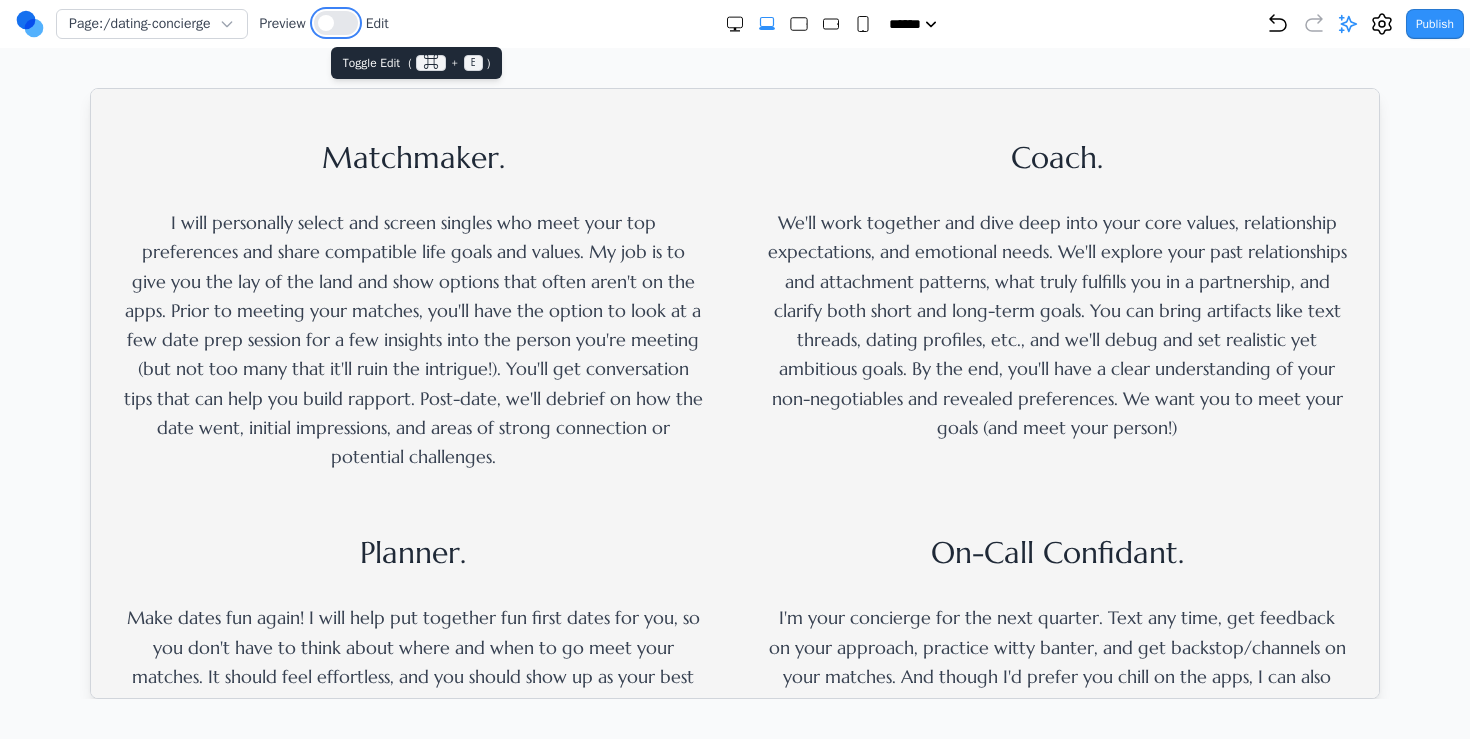 click at bounding box center [336, 23] 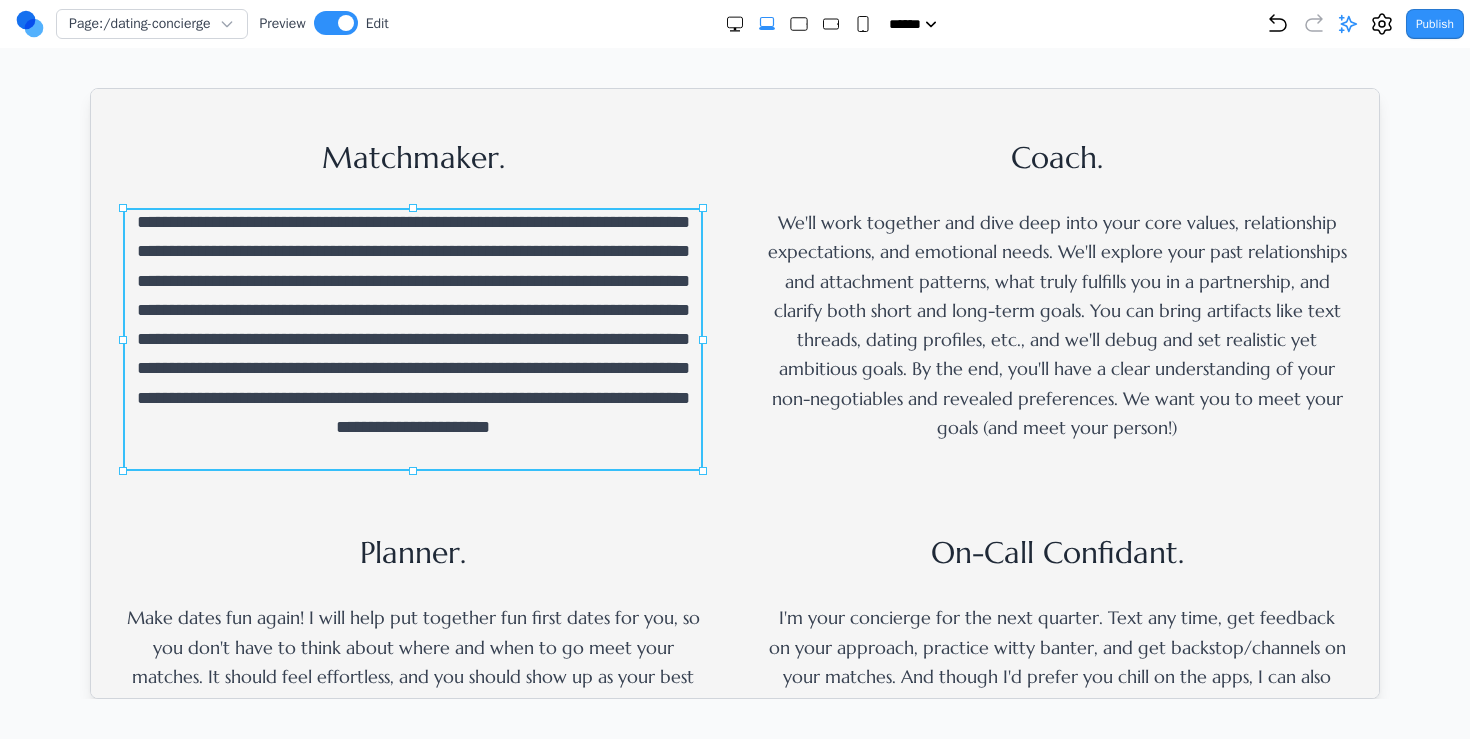 click on "**********" at bounding box center [412, 338] 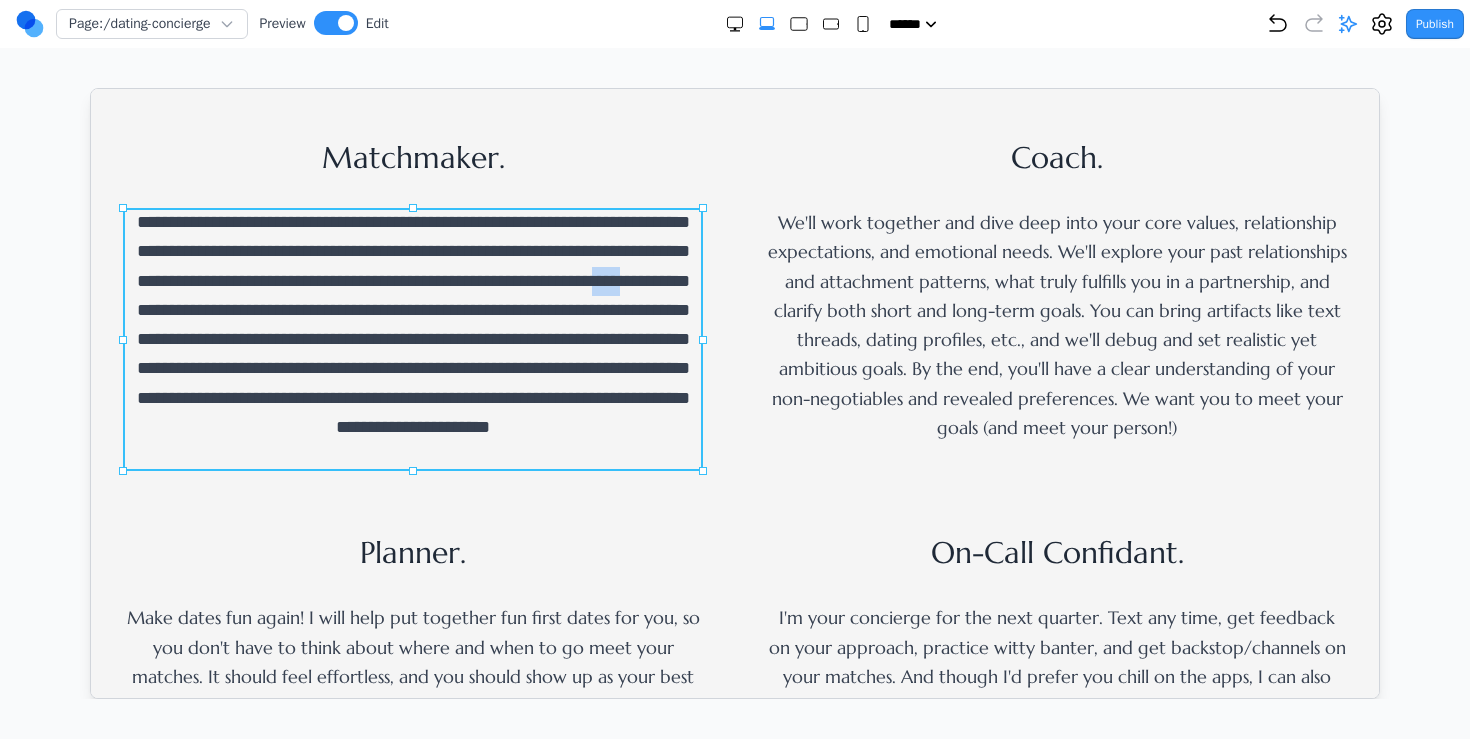 click on "**********" at bounding box center (412, 338) 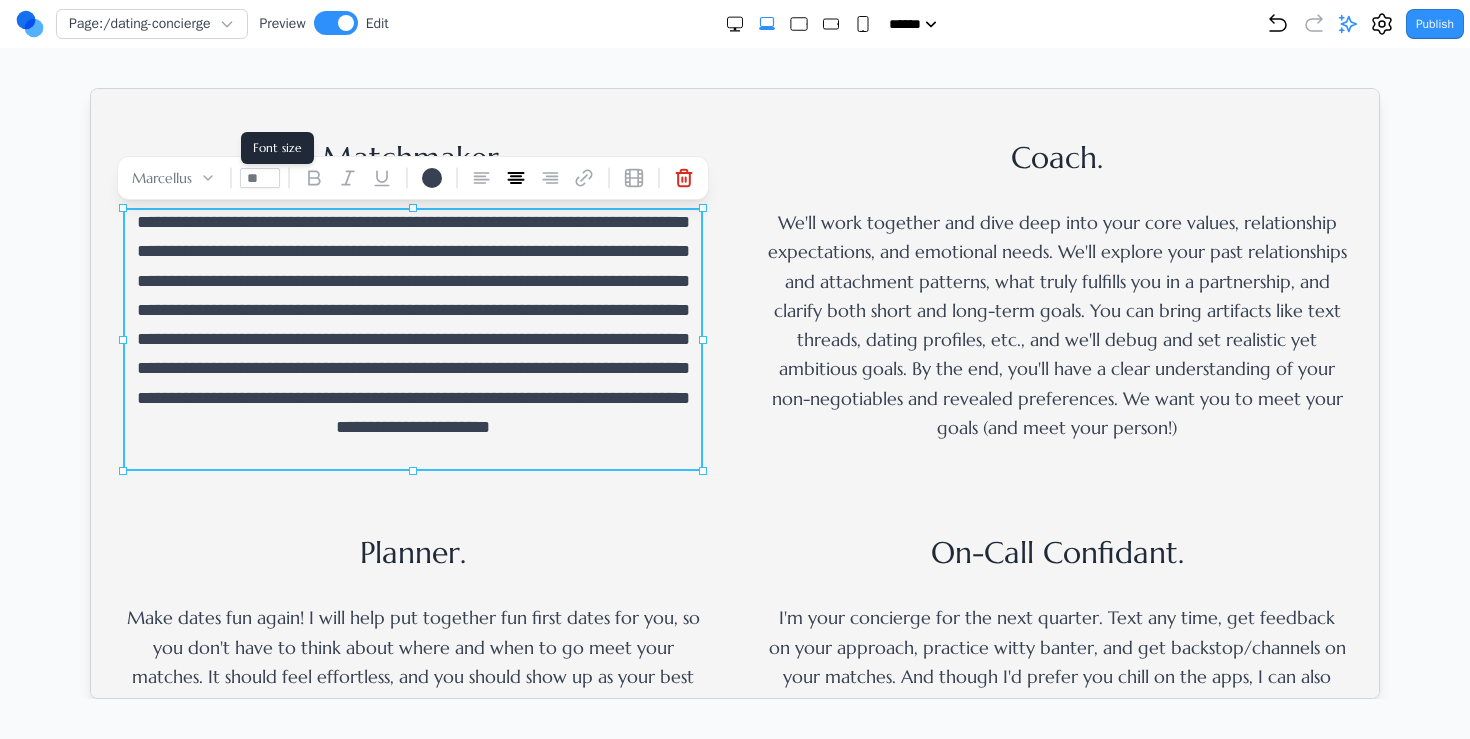 drag, startPoint x: 261, startPoint y: 173, endPoint x: 237, endPoint y: 173, distance: 24 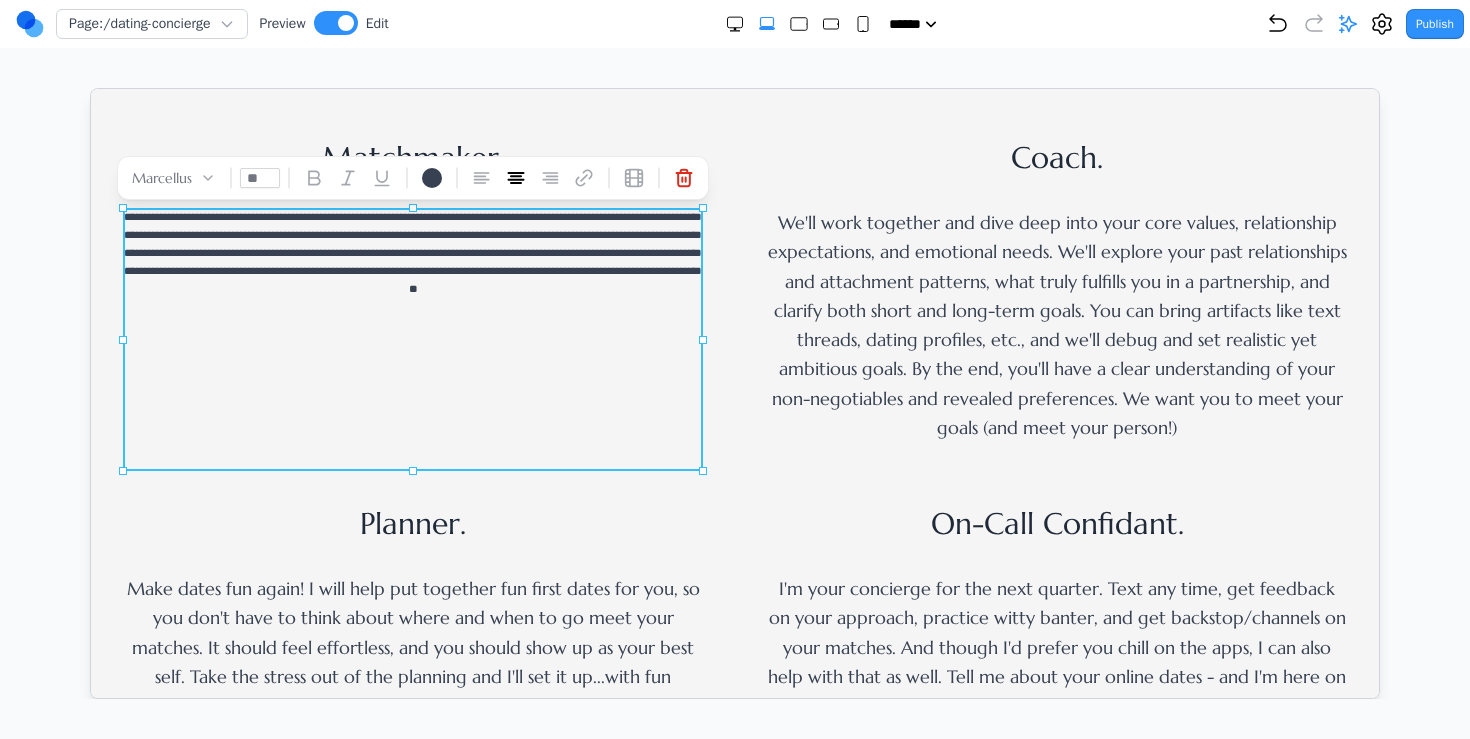 type on "*" 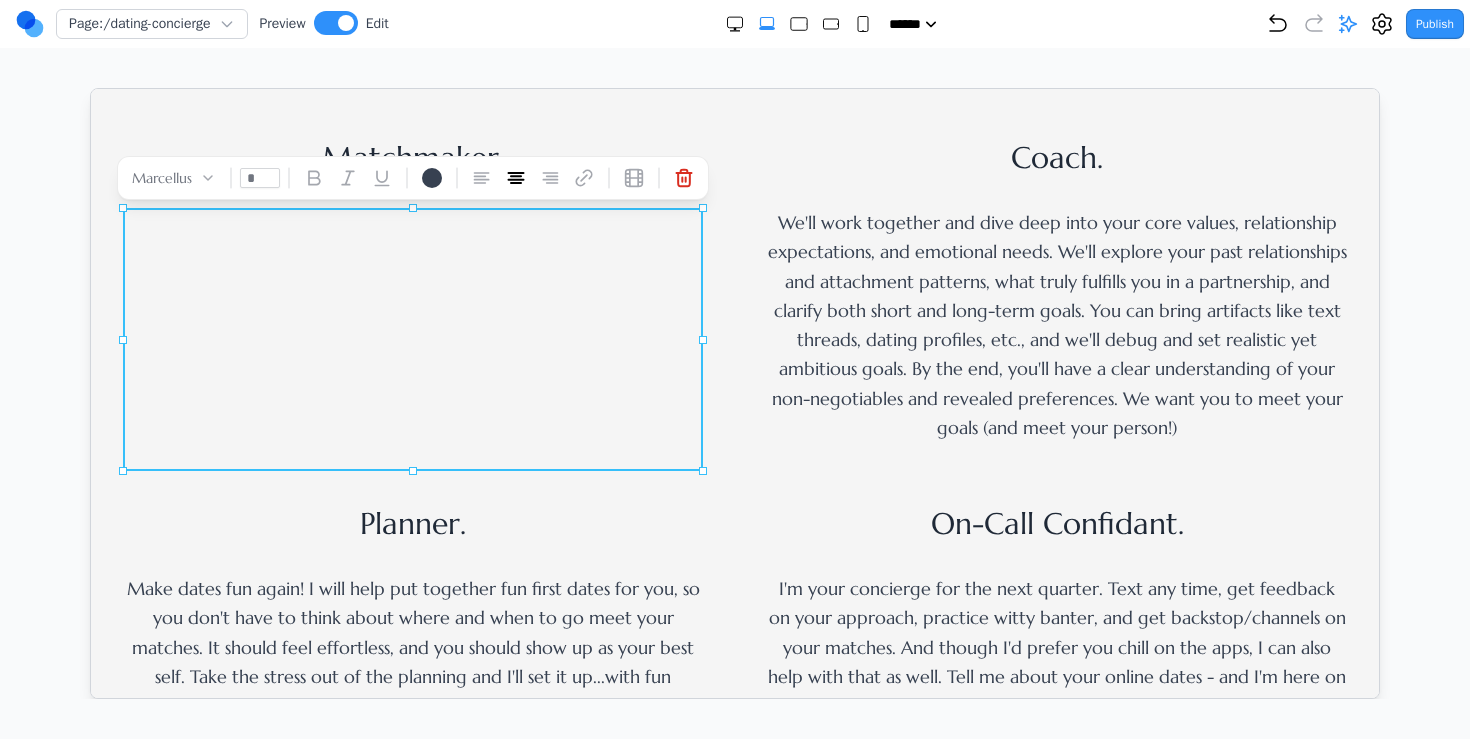 type on "**" 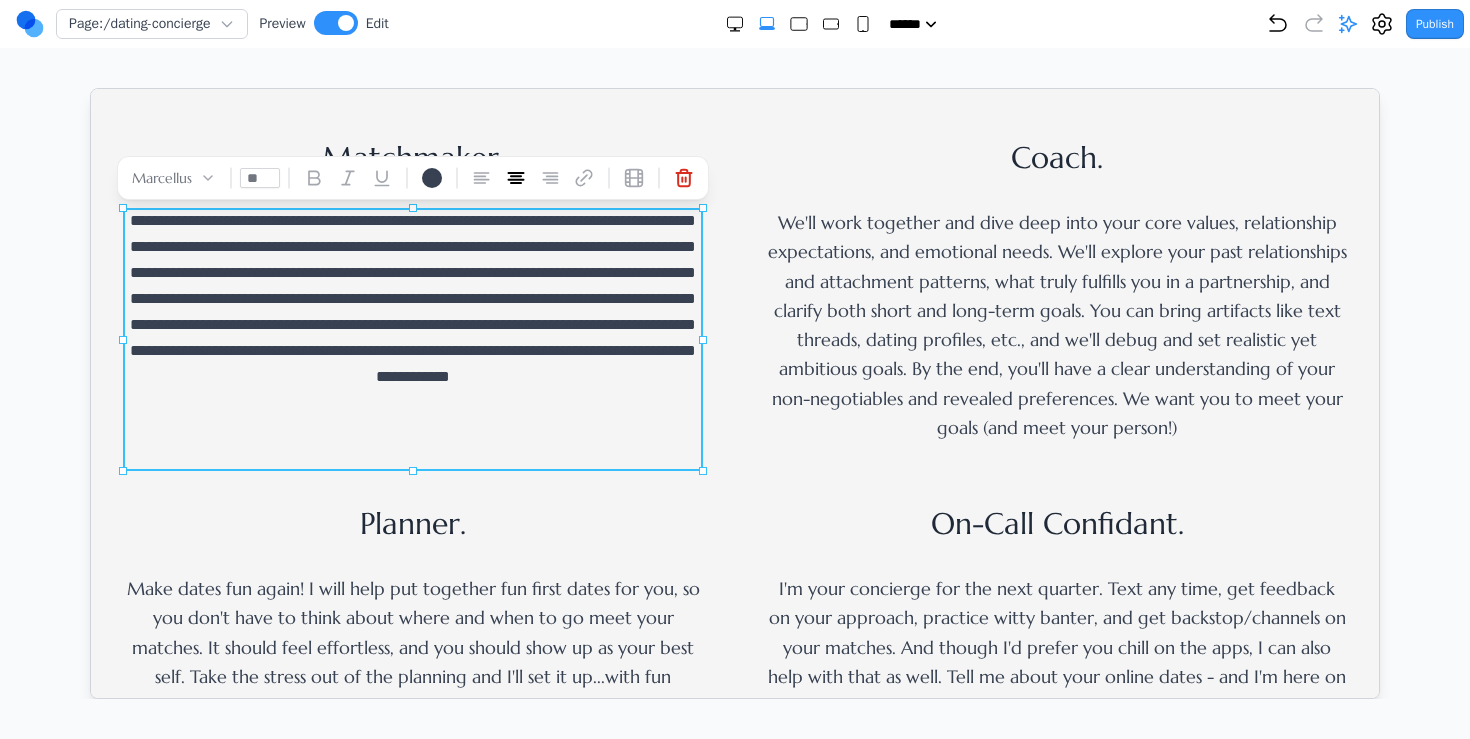click on "We'll work together and dive deep into your core values, relationship expectations, and emotional needs. We'll explore your past relationships and attachment patterns, what truly fulfills you in a partnership, and clarify both short and long-term goals. You can bring artifacts like text threads, dating profiles, etc., and we'll debug and set realistic yet ambitious goals. By the end, you'll have a clear understanding of your non-negotiables and revealed preferences. We want you to meet your goals (and meet your person!)" at bounding box center [1056, 324] 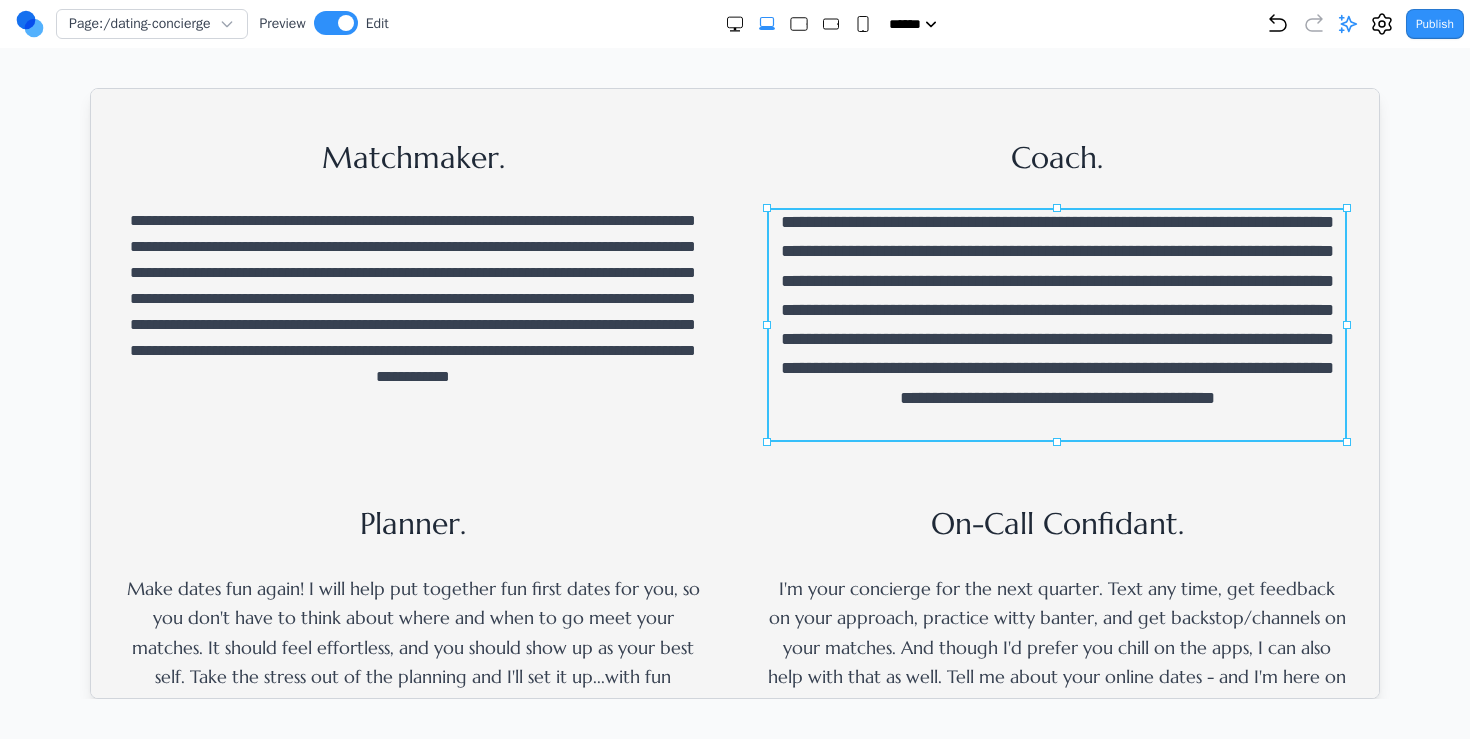 click on "**********" at bounding box center [1056, 324] 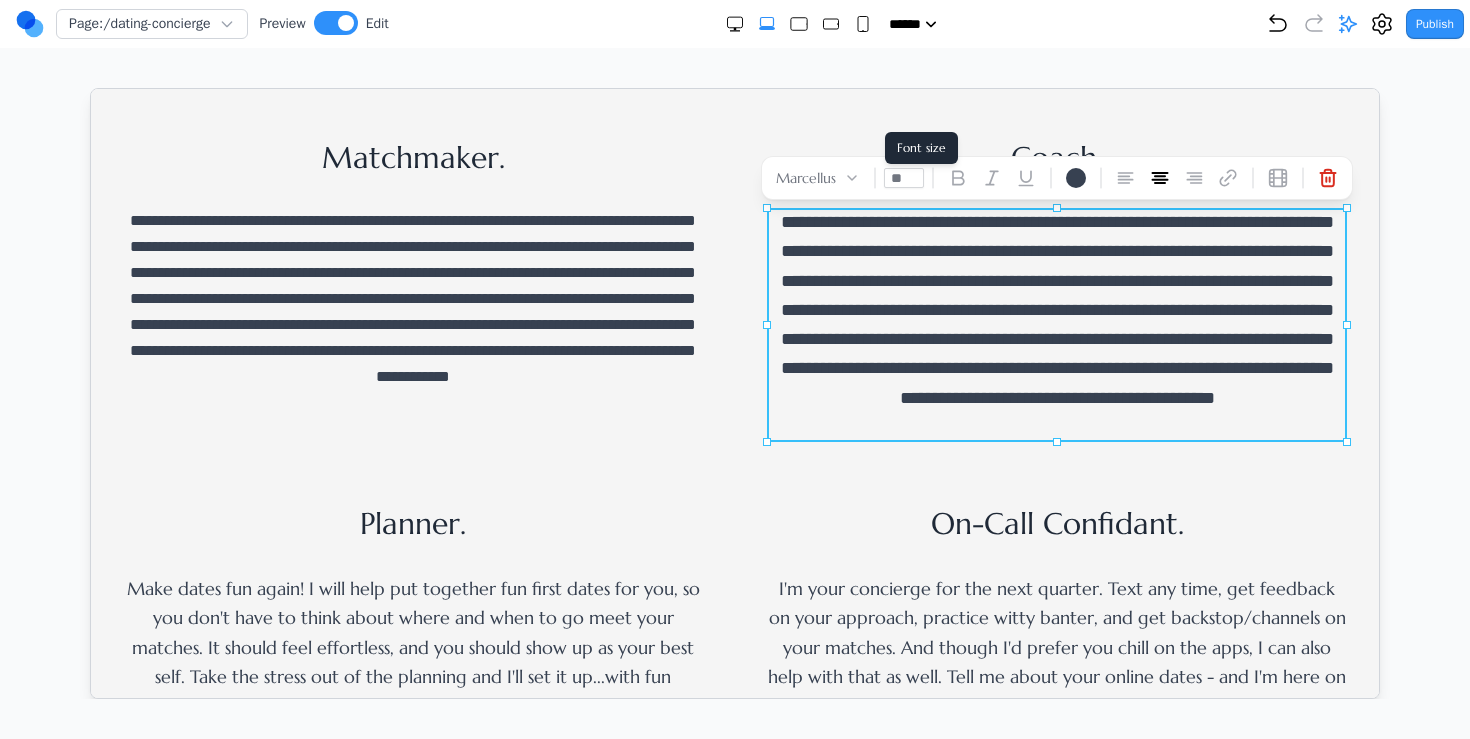 drag, startPoint x: 904, startPoint y: 178, endPoint x: 813, endPoint y: 178, distance: 91 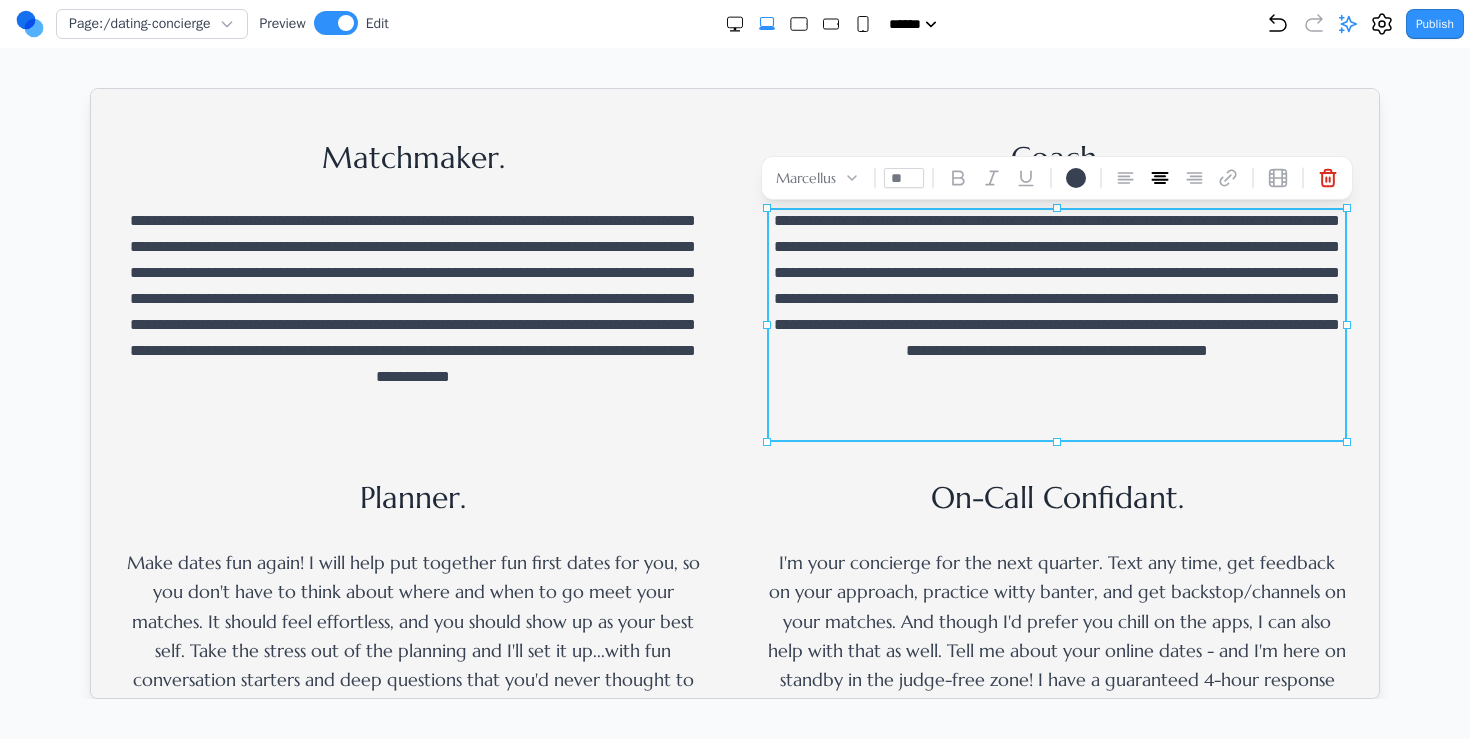 type on "**" 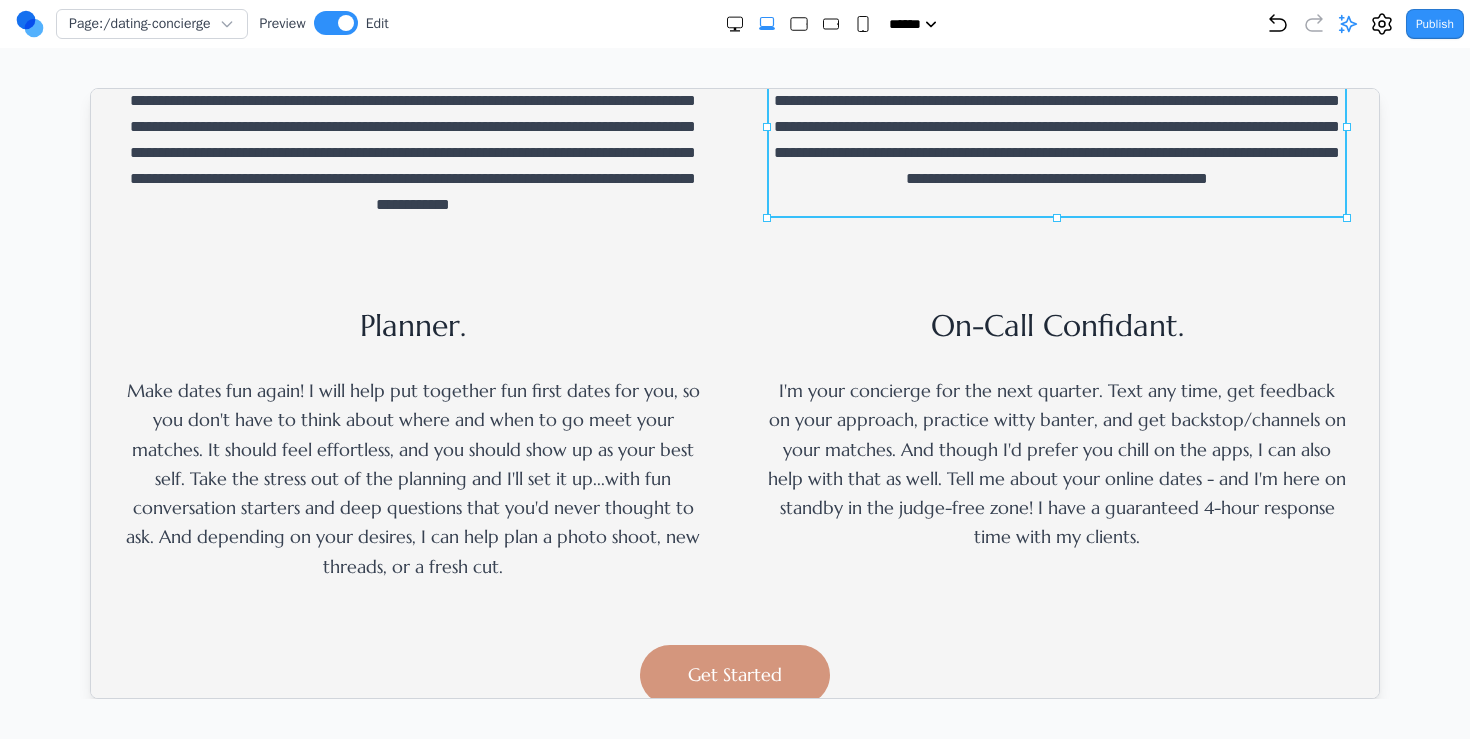 scroll, scrollTop: 936, scrollLeft: 0, axis: vertical 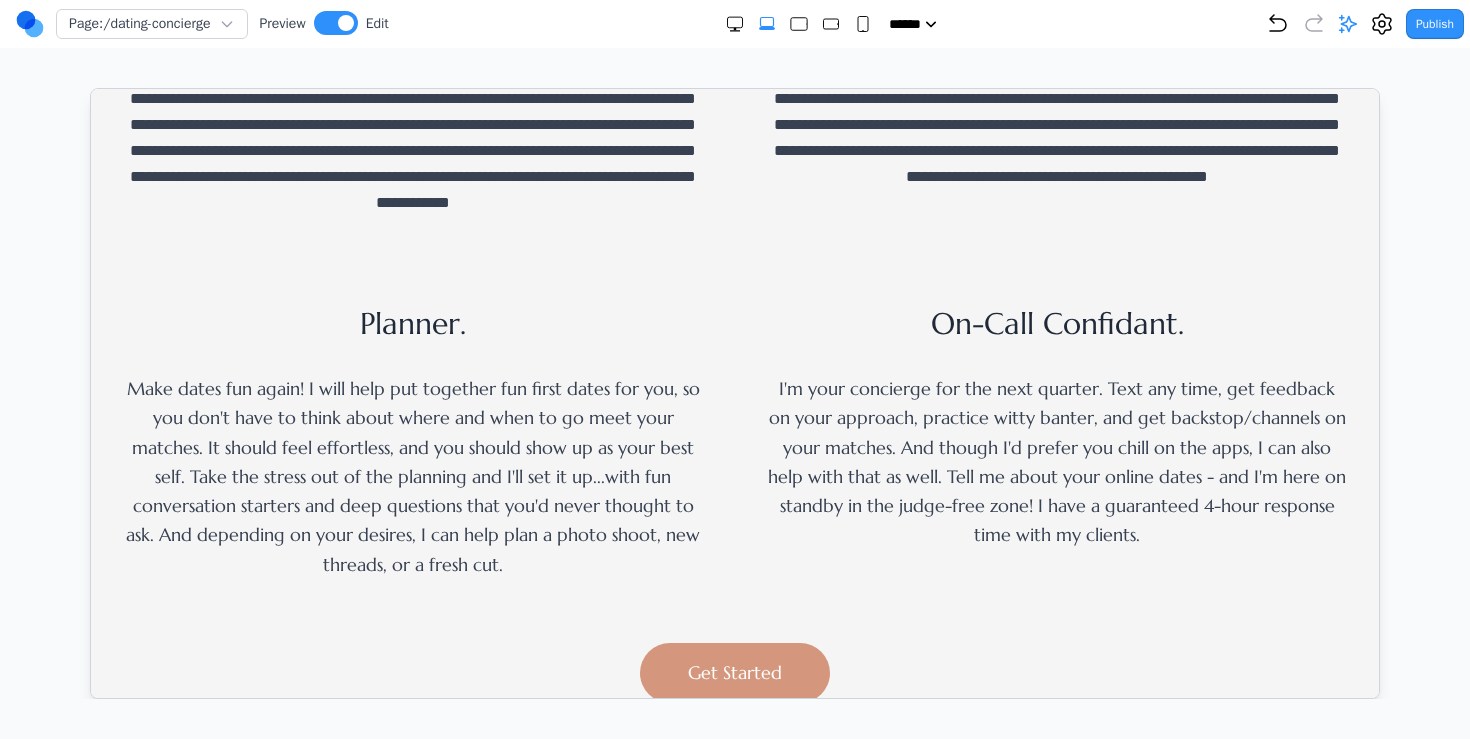 click on "Make dates fun again! I will help put together fun first dates for you, so you don't have to think about where and when to go meet your matches. It should feel effortless, and you should show up as your best self. Take the stress out of the planning and I'll set it up...with fun conversation starters and deep questions that you'd never thought to ask. And depending on your desires, I can help plan a photo shoot, new threads, or a fresh cut." at bounding box center (412, 475) 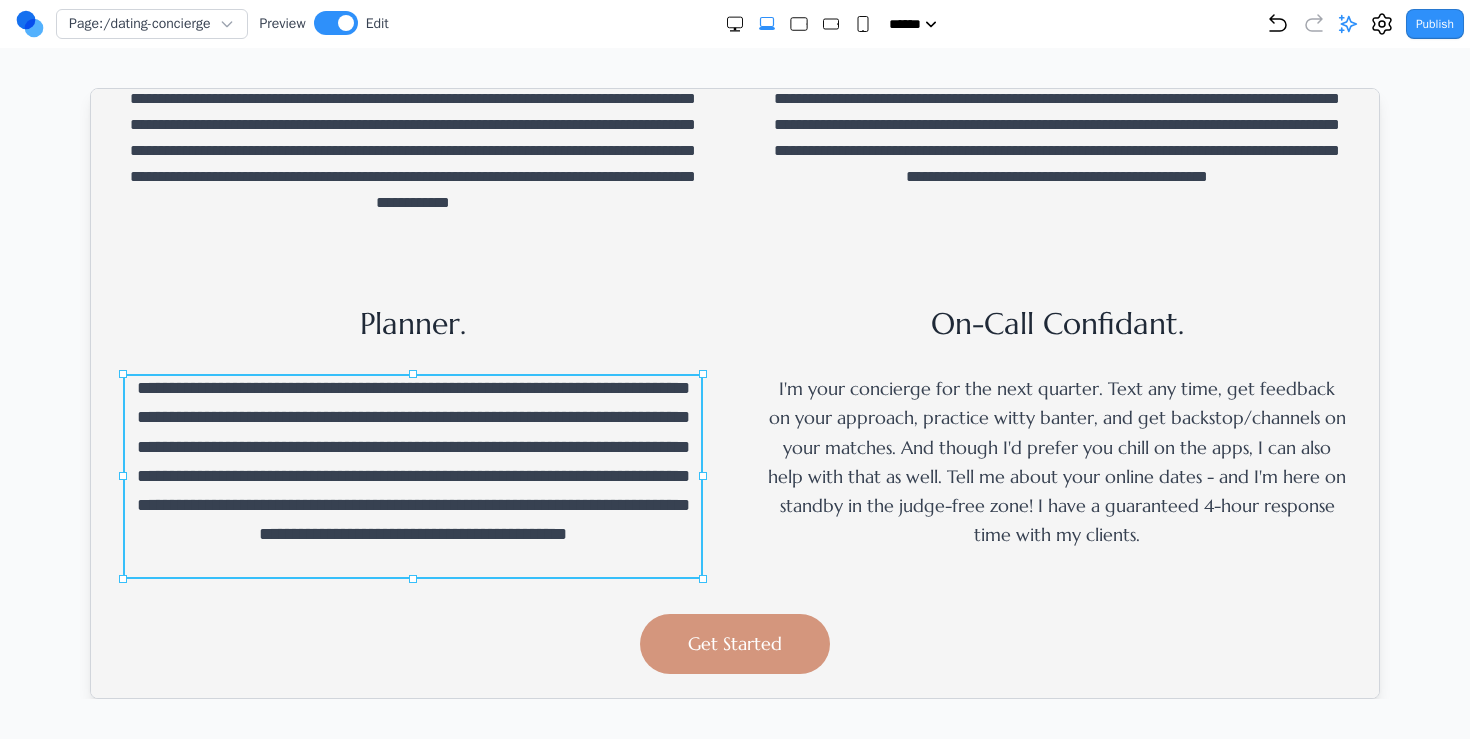 click on "**********" at bounding box center [412, 461] 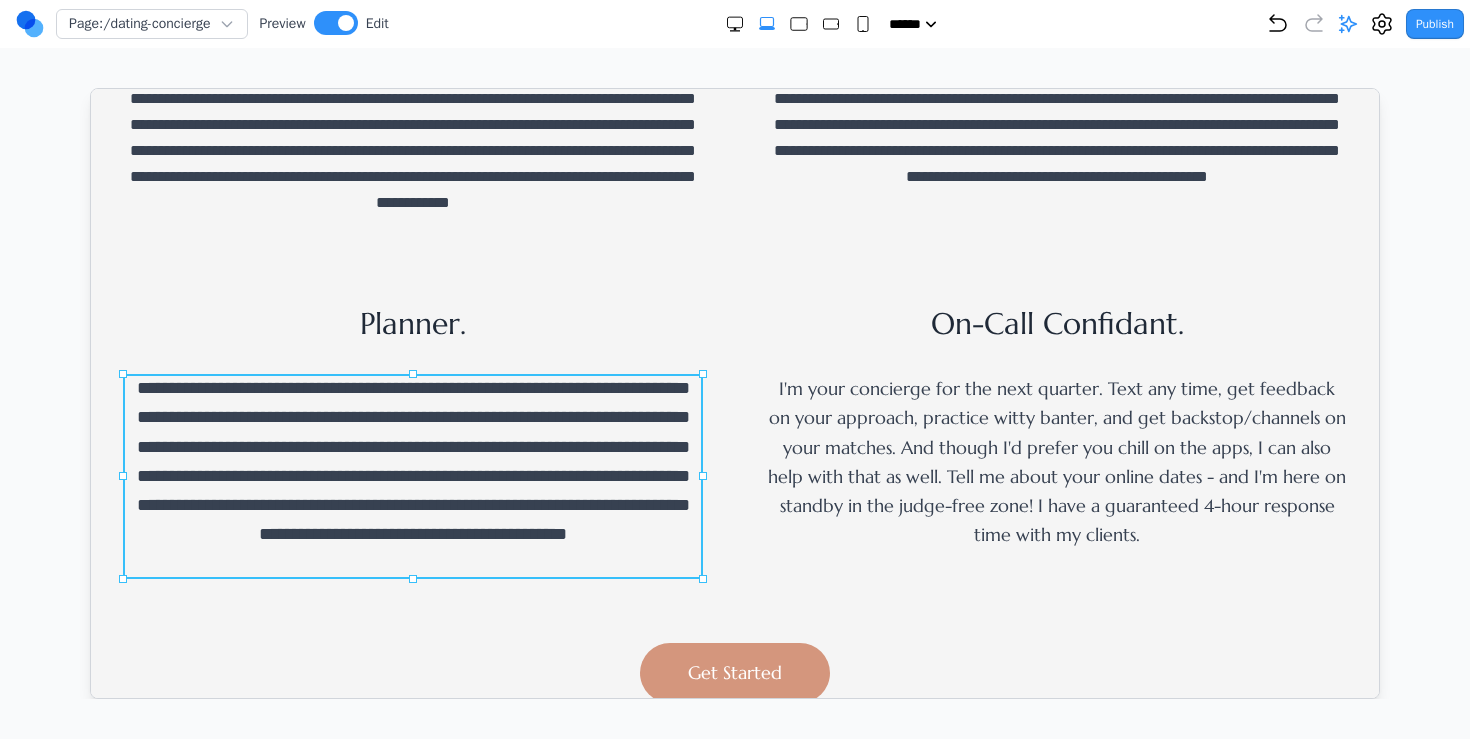click on "**********" at bounding box center (412, 475) 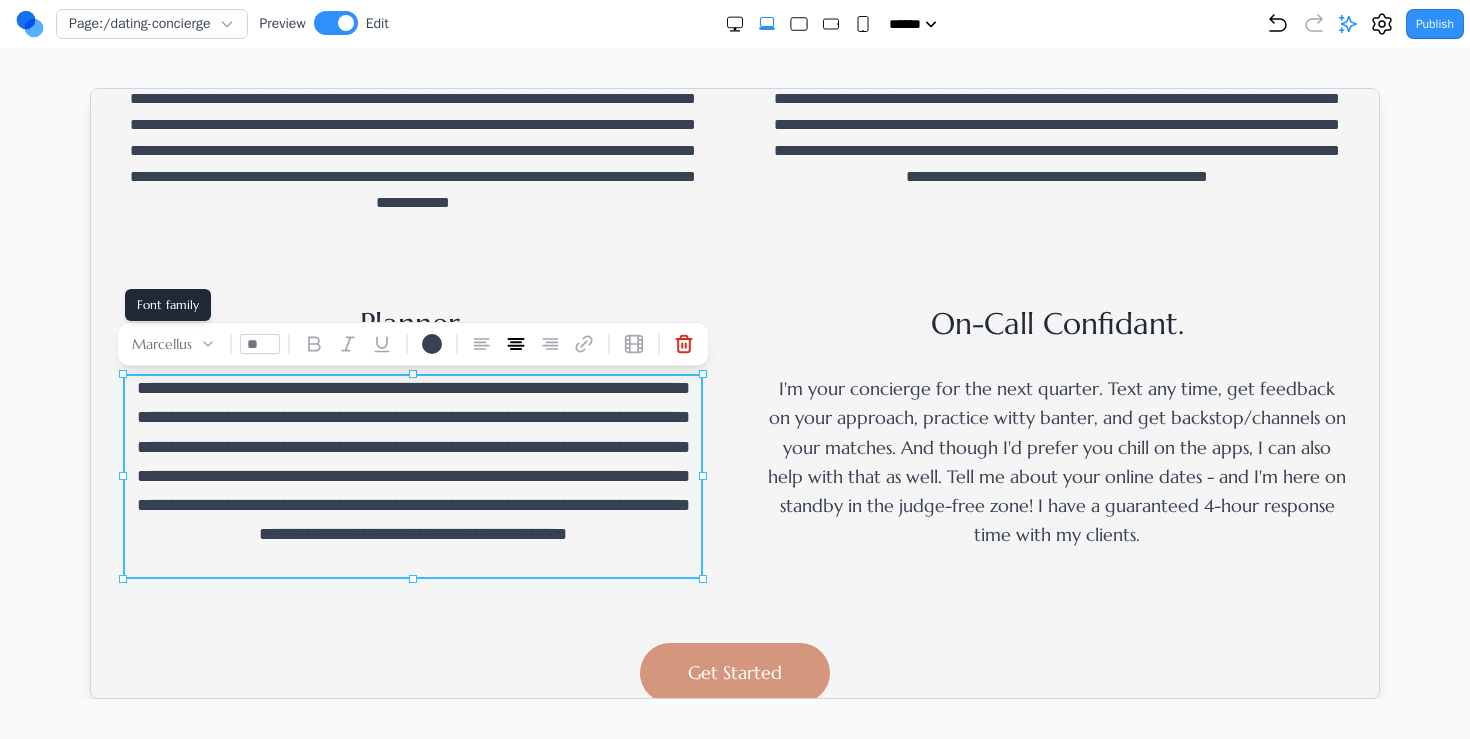 drag, startPoint x: 267, startPoint y: 347, endPoint x: 196, endPoint y: 346, distance: 71.00704 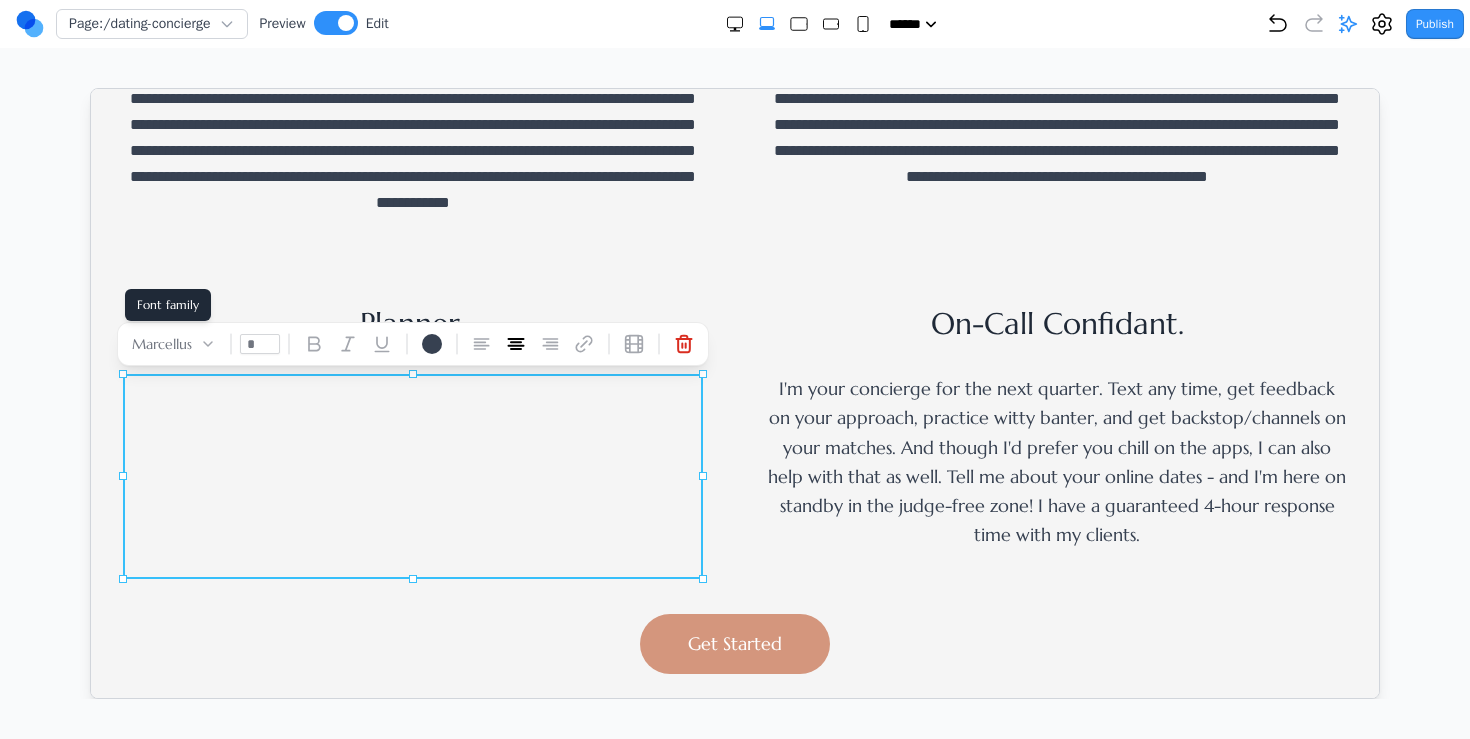 type on "**" 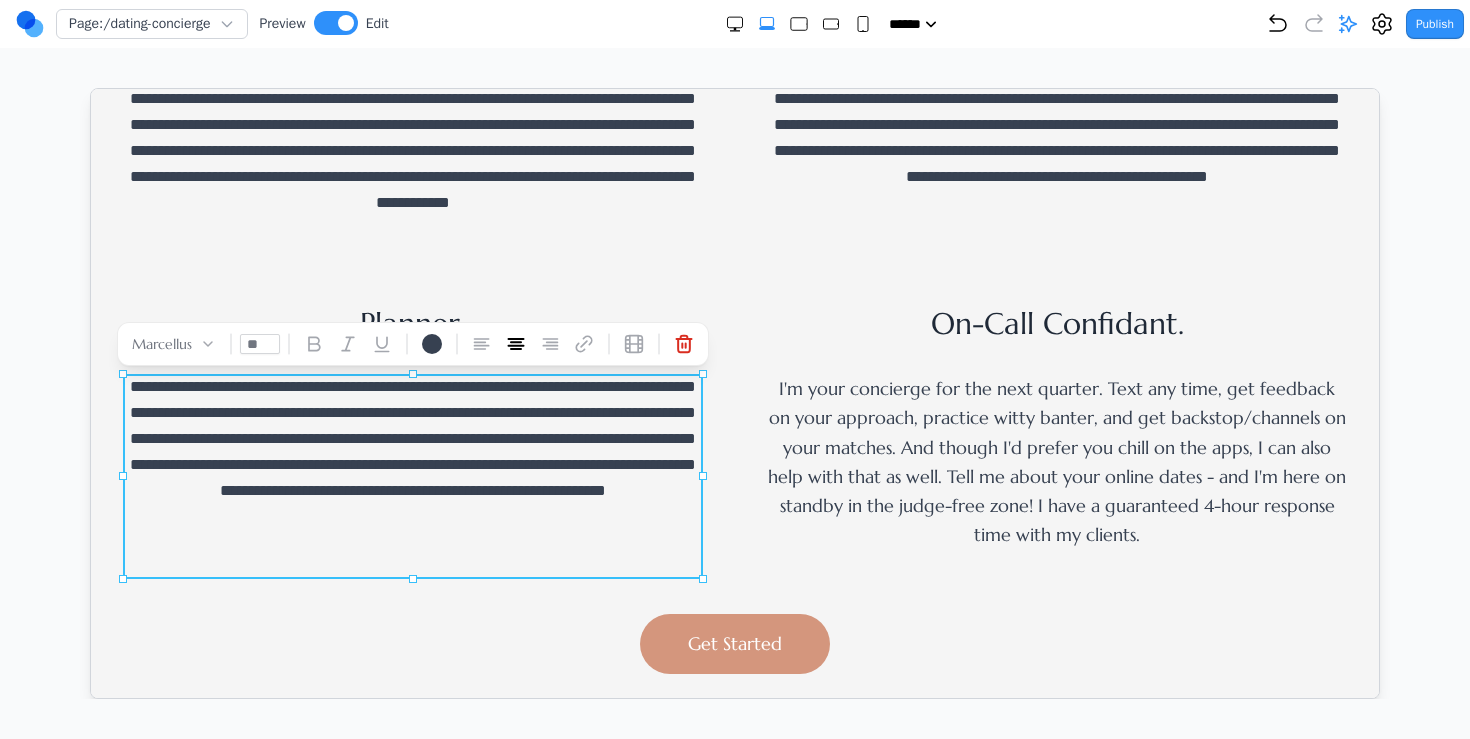 click on "I'm your concierge for the next quarter. Text any time, get feedback on your approach, practice witty banter, and get backstop/channels on your matches. And though I'd prefer you chill on the apps, I can also help with that as well. Tell me about your online dates - and I'm here on standby in the judge-free zone! I have a guaranteed 4-hour response time with my clients." at bounding box center (1056, 461) 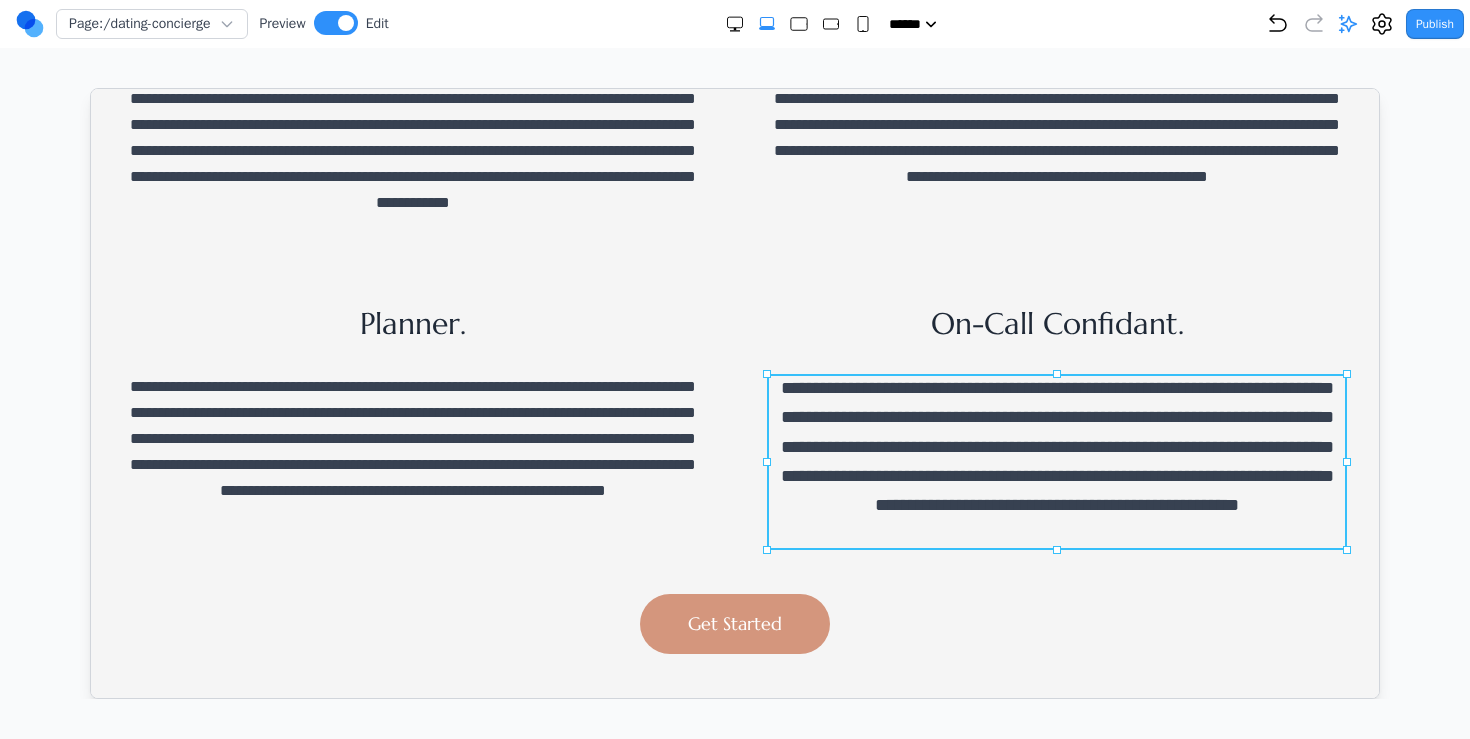 click on "**********" at bounding box center (1056, 446) 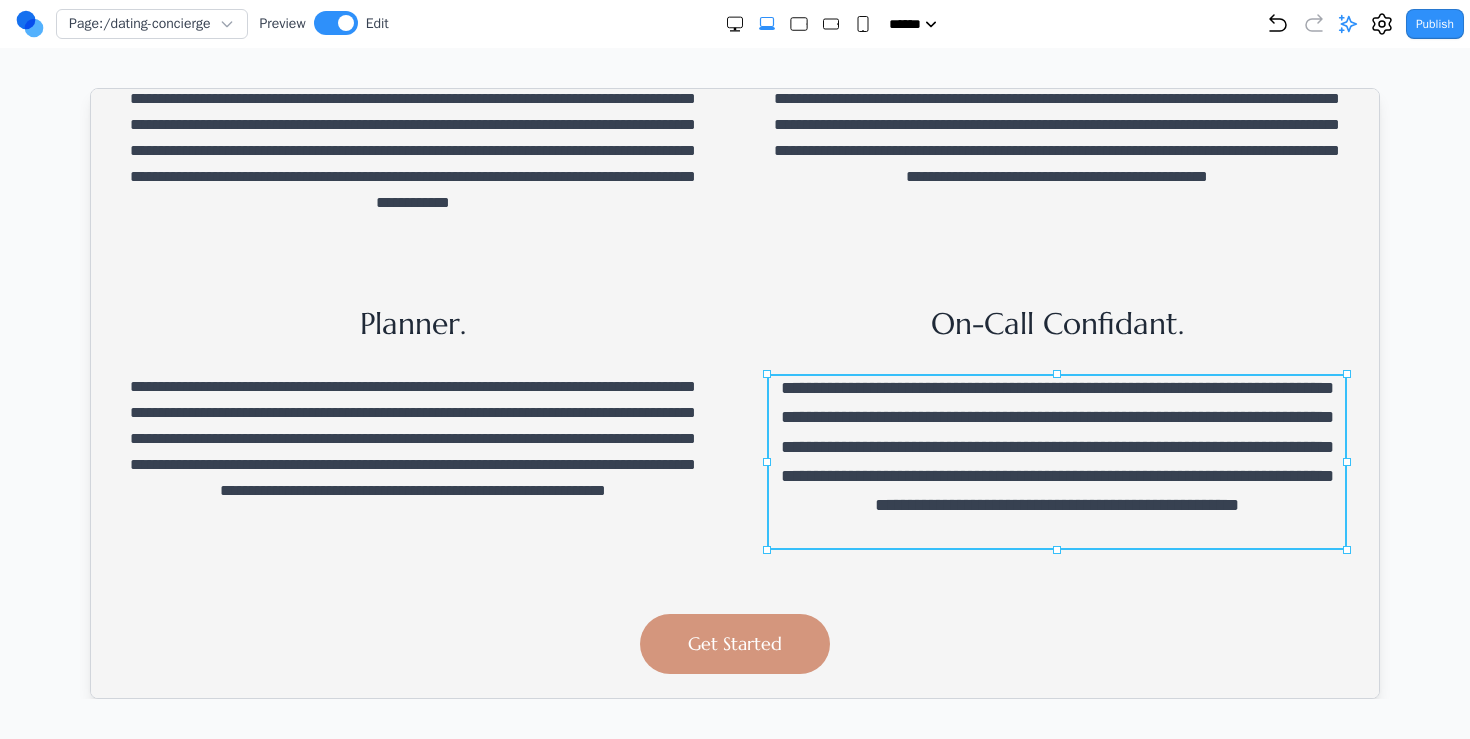 click on "**********" at bounding box center [1056, 461] 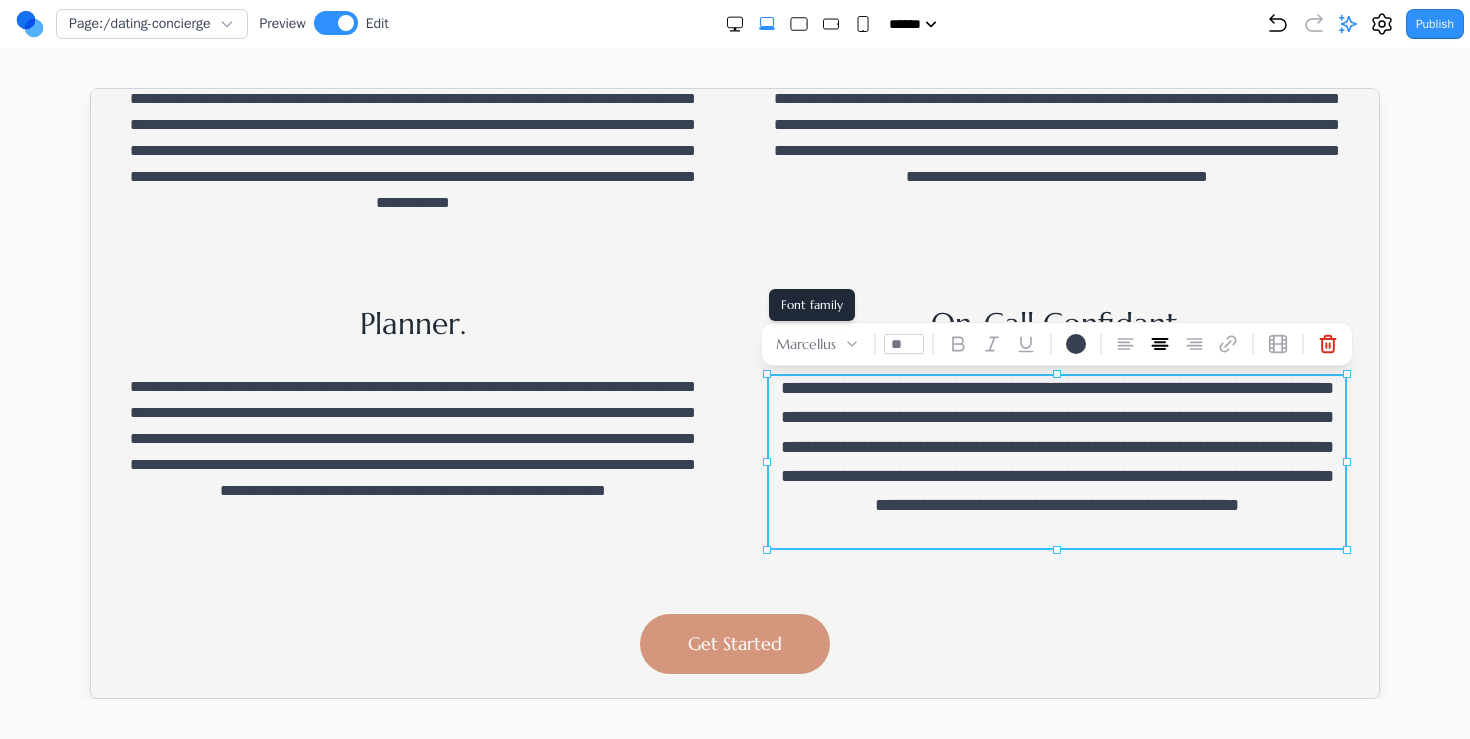 drag, startPoint x: 908, startPoint y: 350, endPoint x: 783, endPoint y: 350, distance: 125 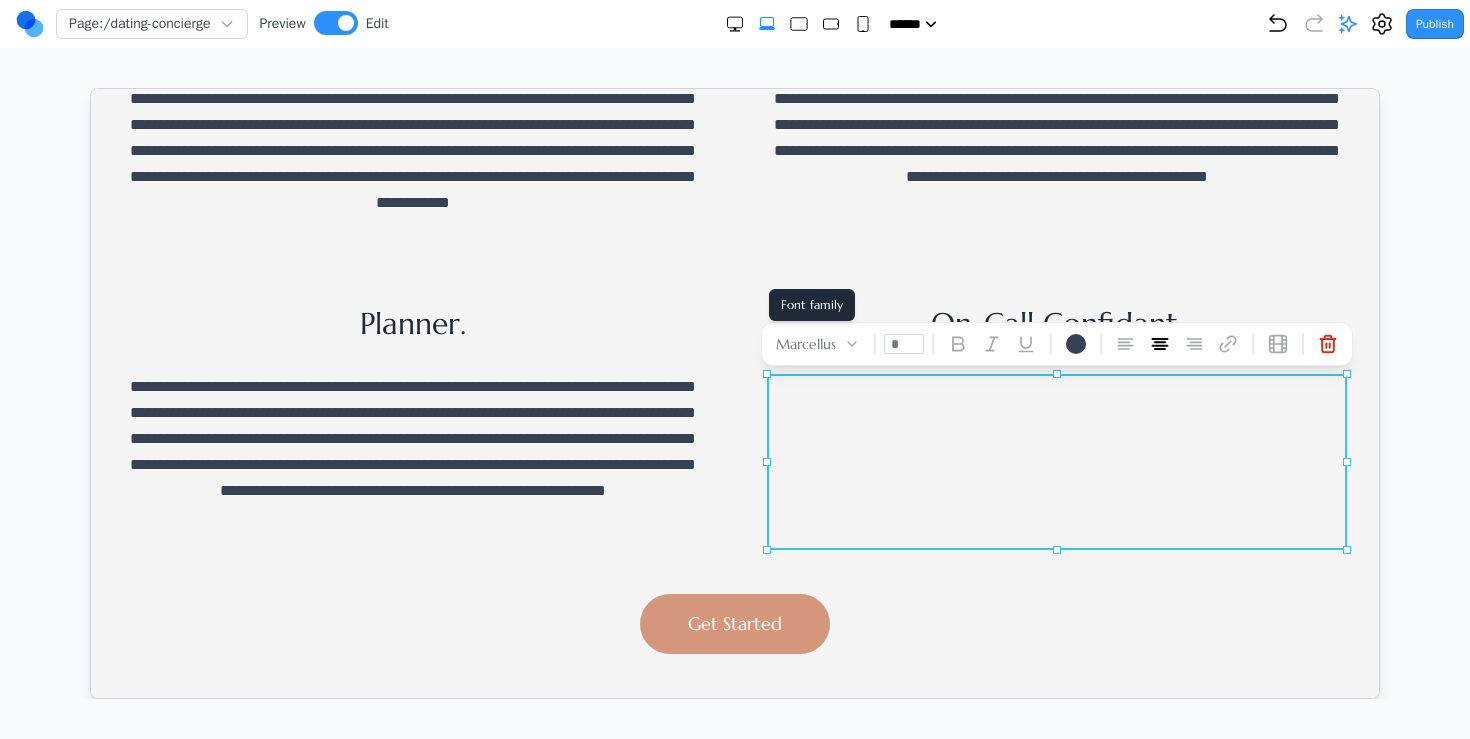 type on "**" 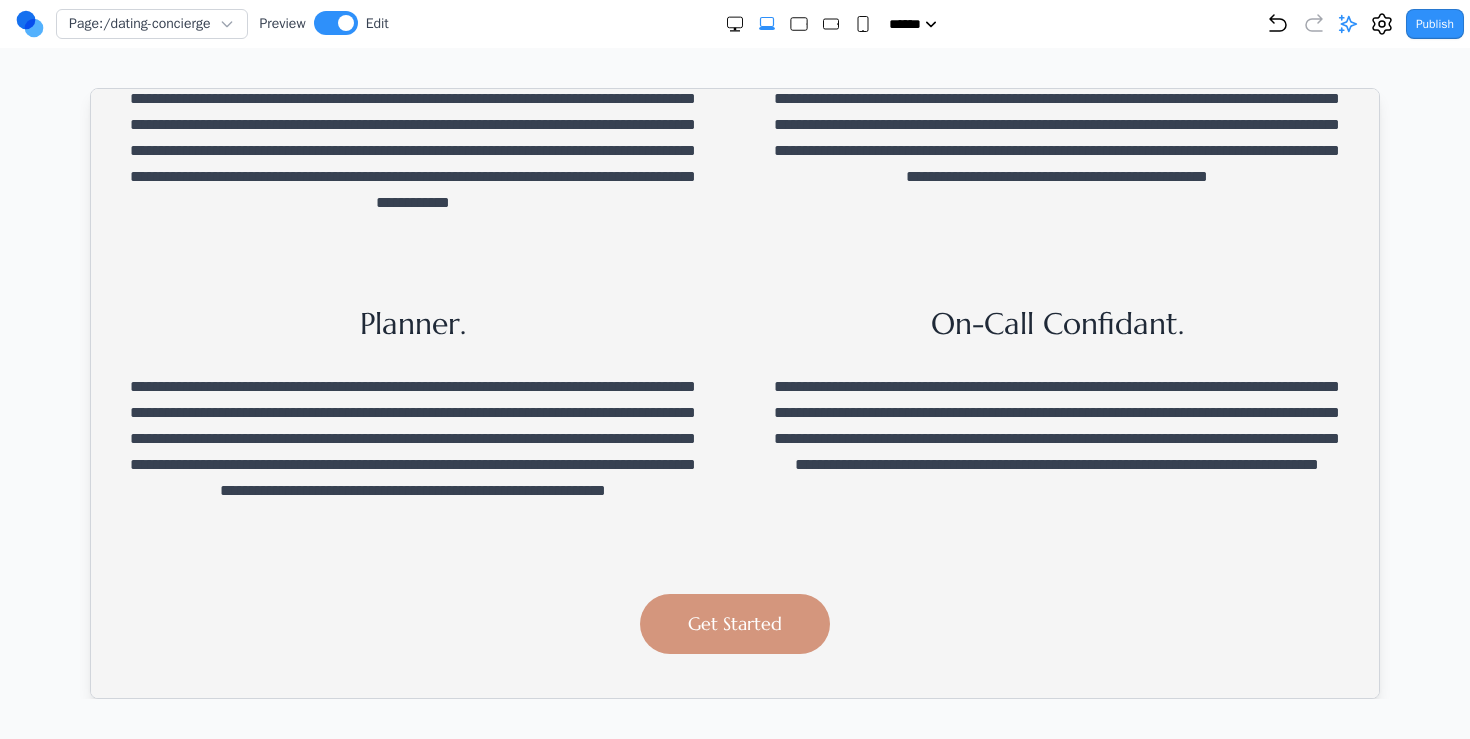 click on "**********" at bounding box center [412, 451] 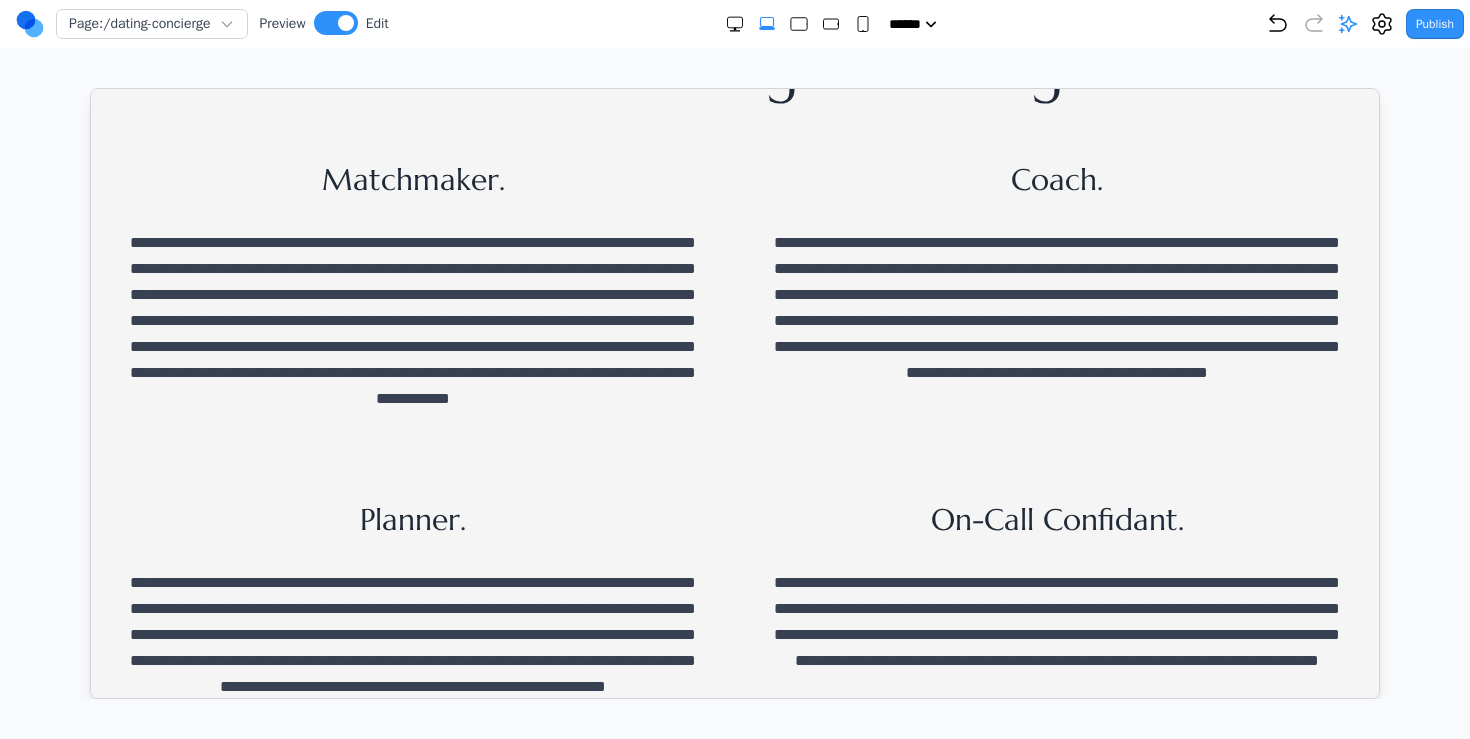 scroll, scrollTop: 0, scrollLeft: 0, axis: both 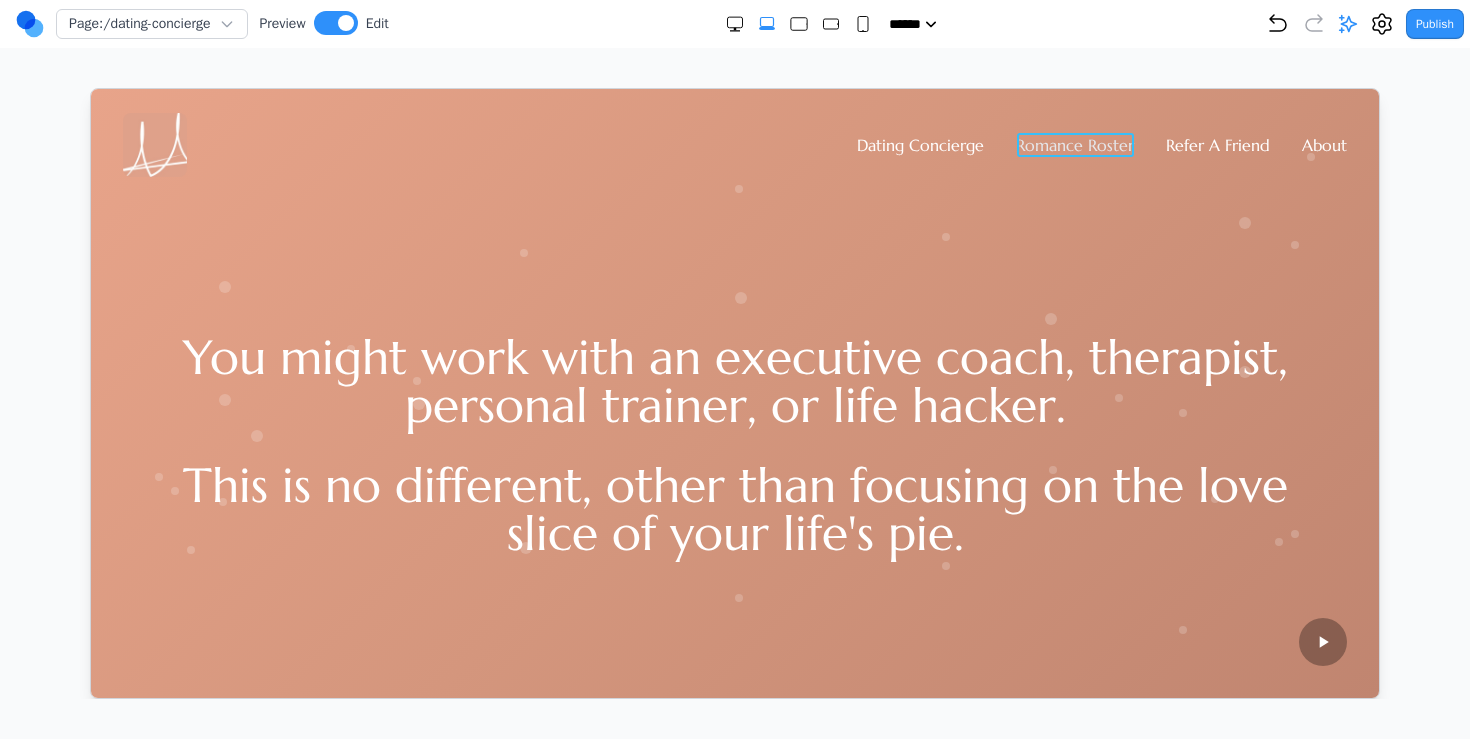 click on "Romance Roster" at bounding box center (1074, 144) 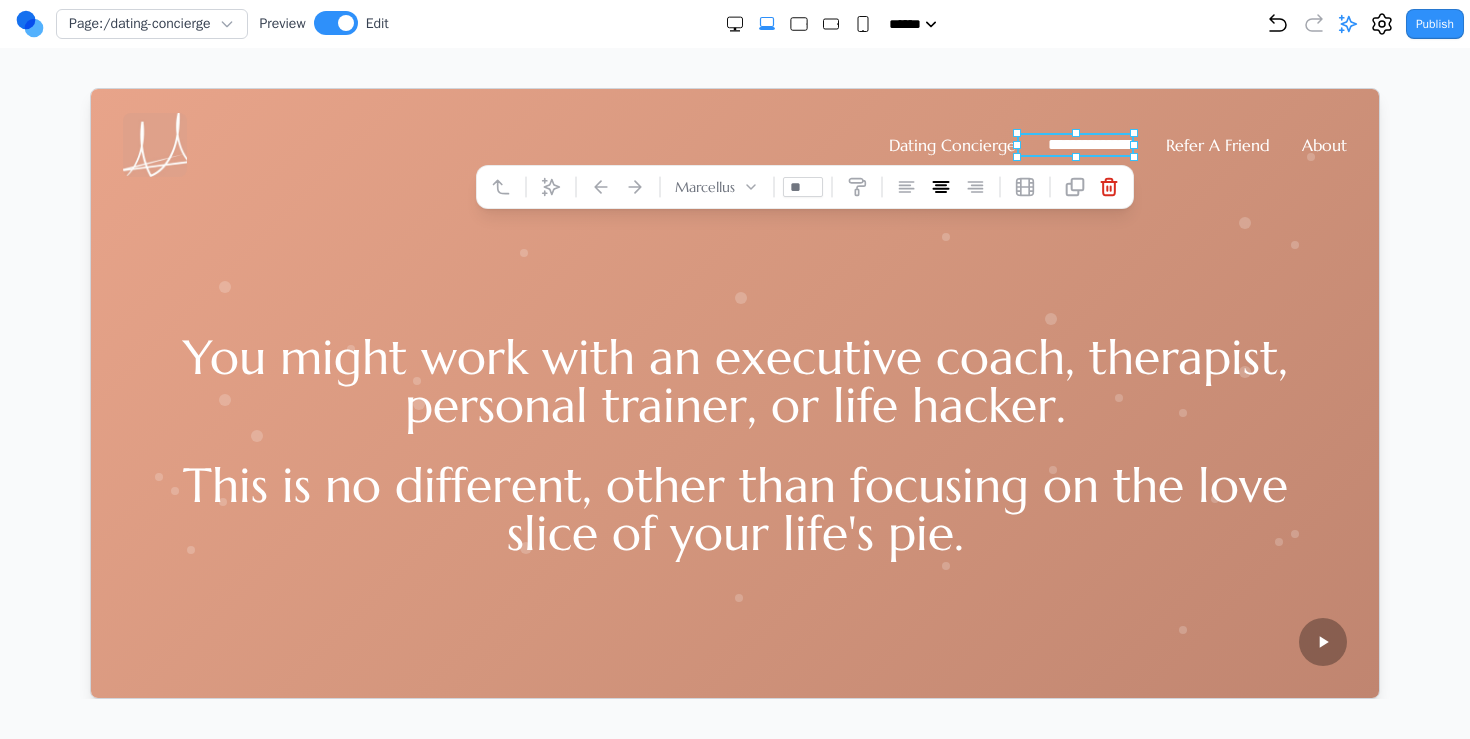 click on "You might work with an executive coach, therapist, personal trainer, or life hacker. This is no different, other than focusing on the love slice of your life's pie." at bounding box center [734, 443] 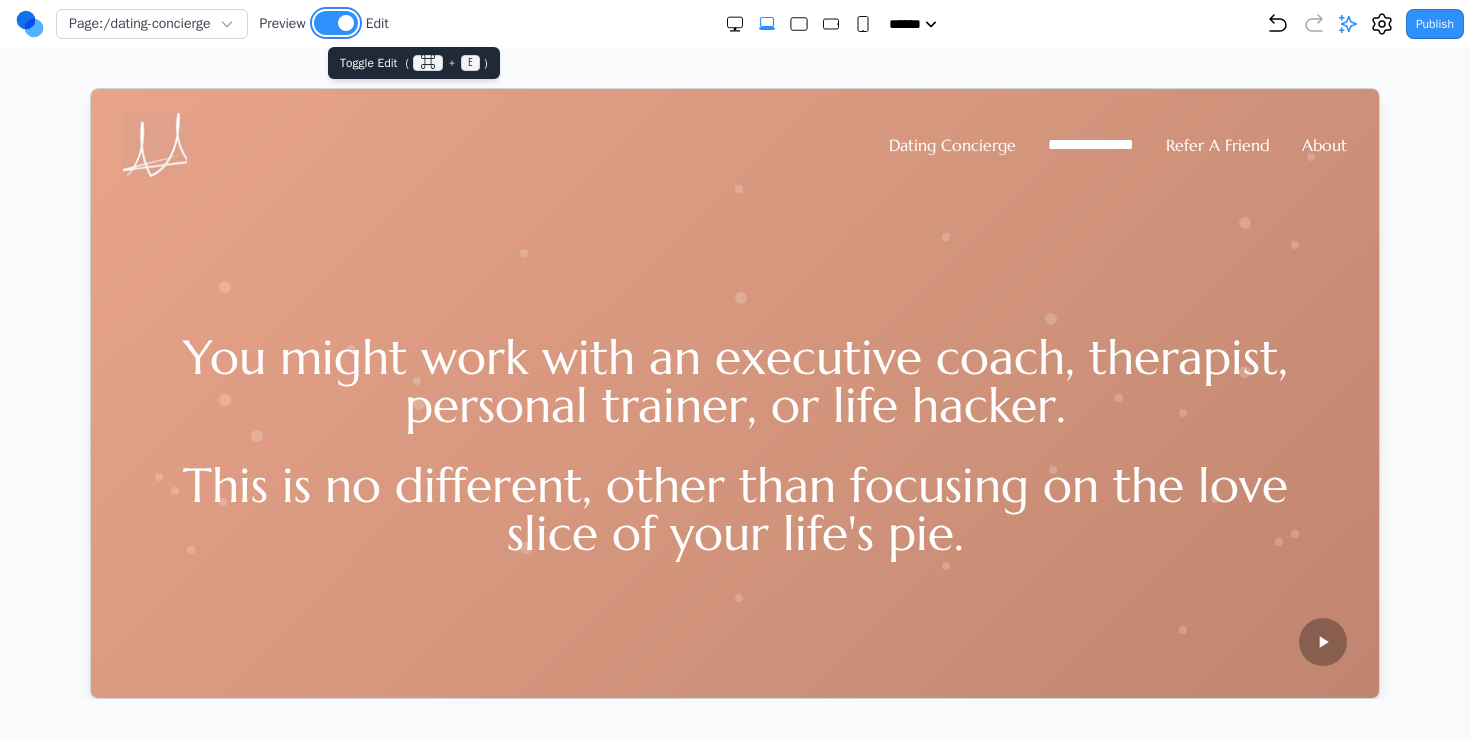 click at bounding box center (336, 23) 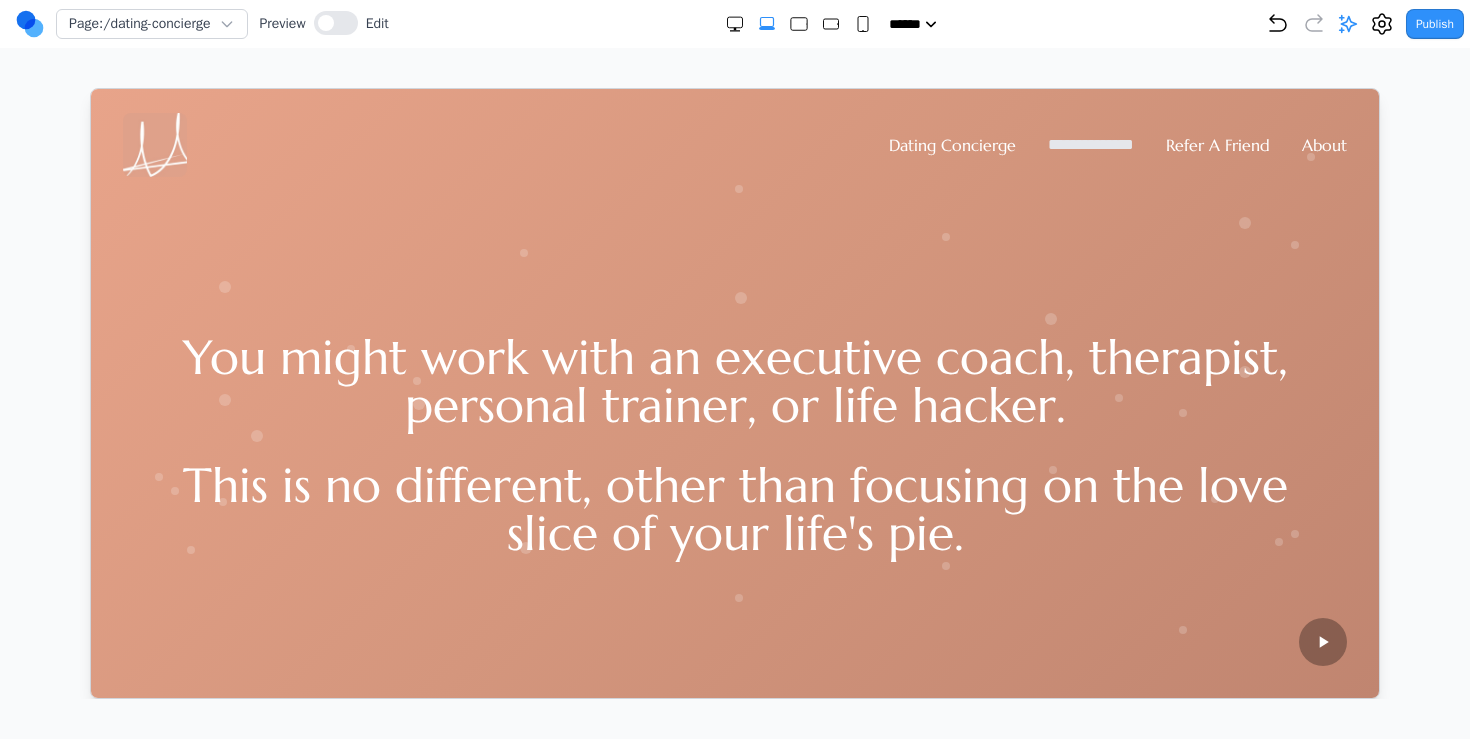 click on "**********" at bounding box center (1090, 143) 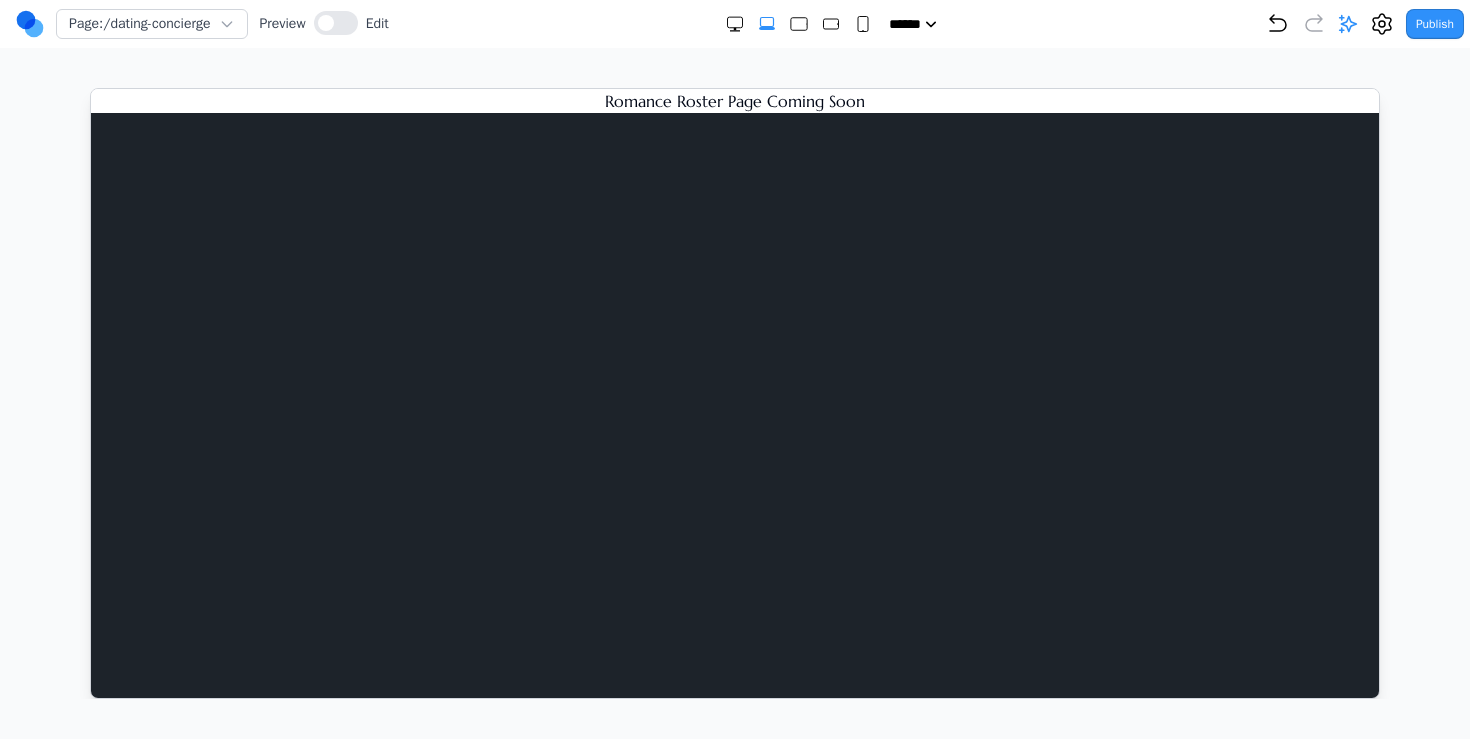 scroll, scrollTop: 0, scrollLeft: 0, axis: both 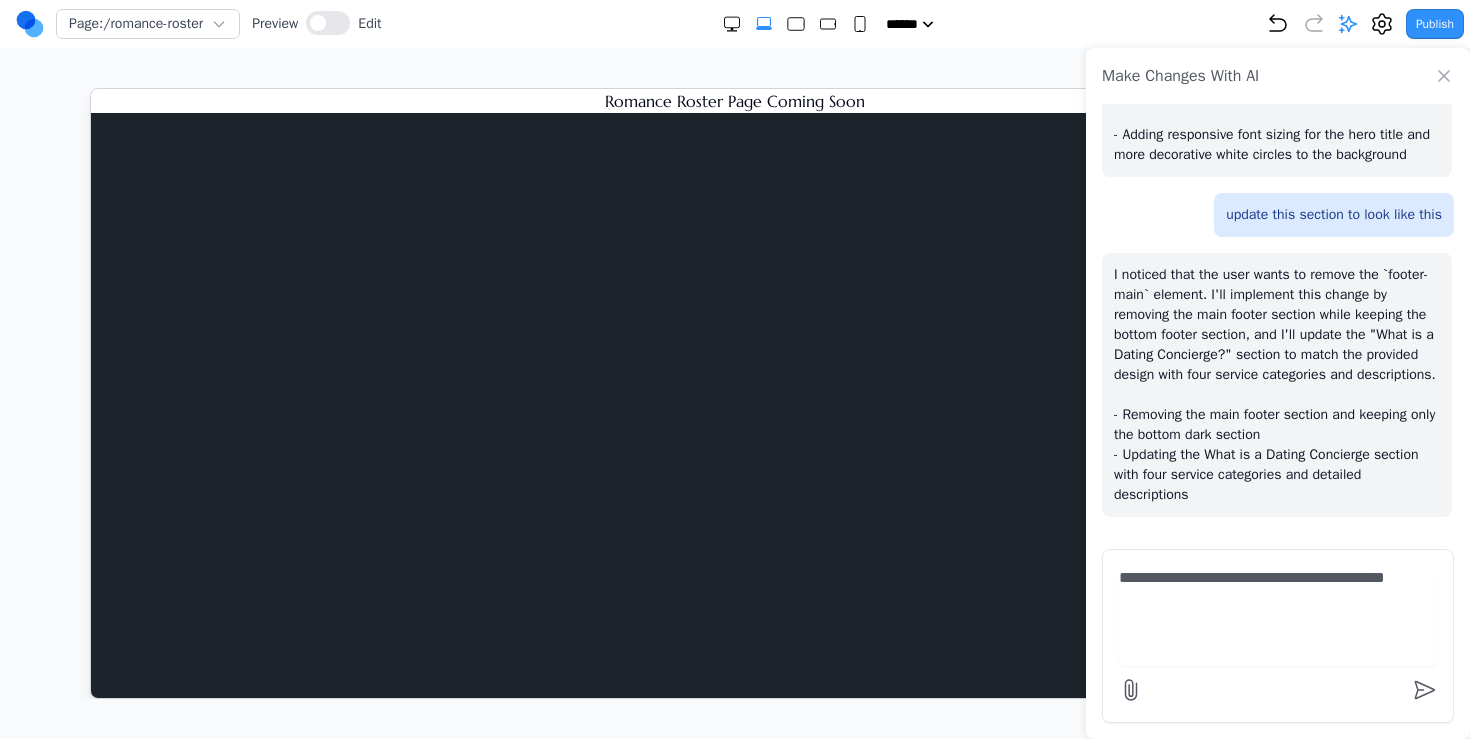 paste 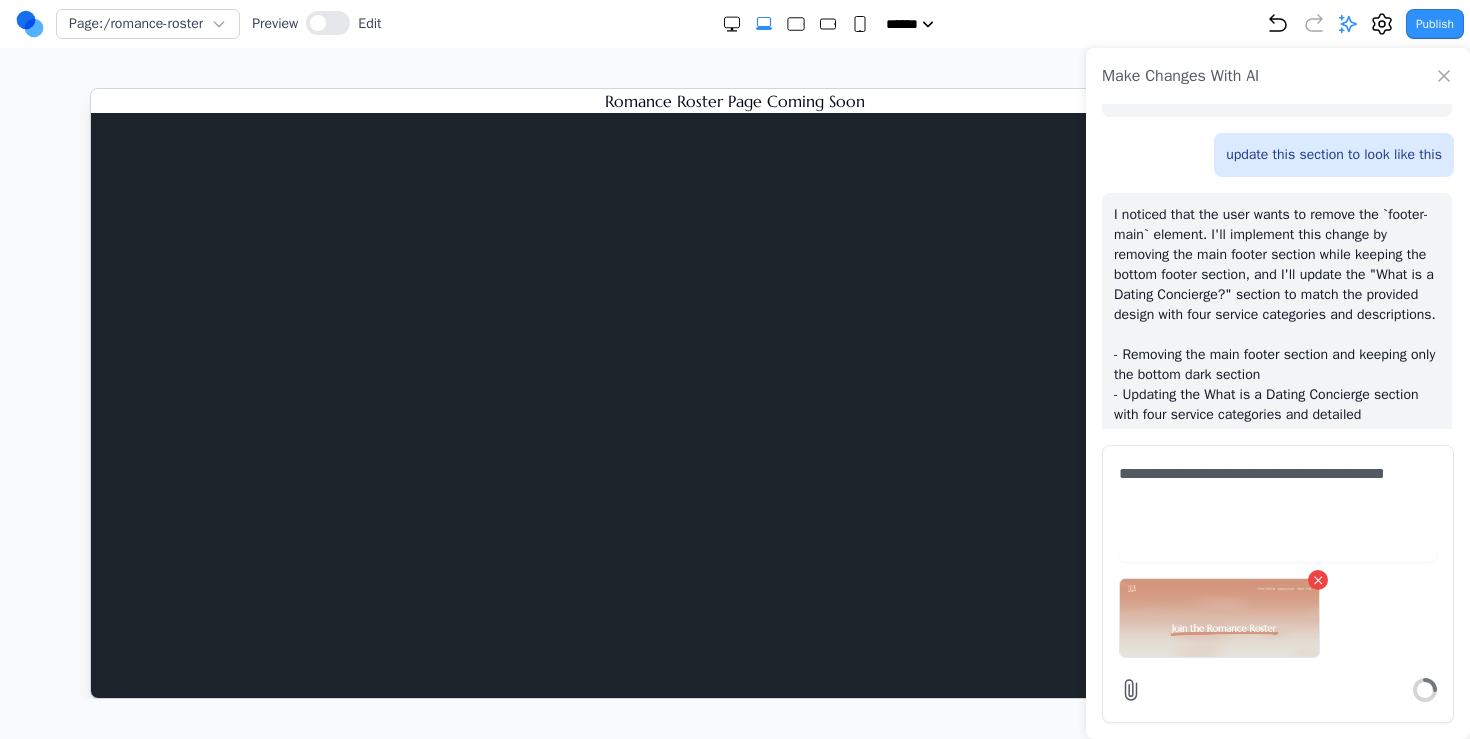 type on "**********" 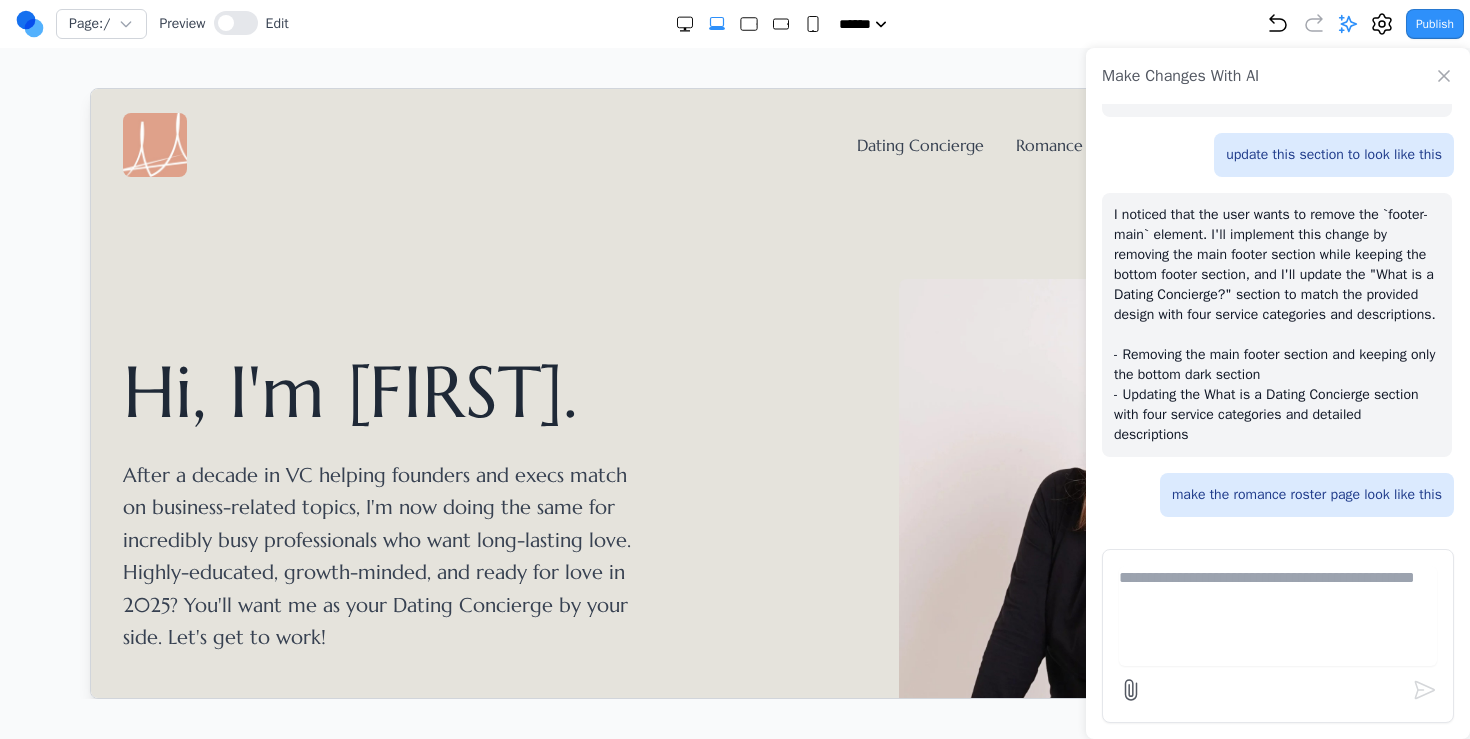 scroll, scrollTop: 0, scrollLeft: 0, axis: both 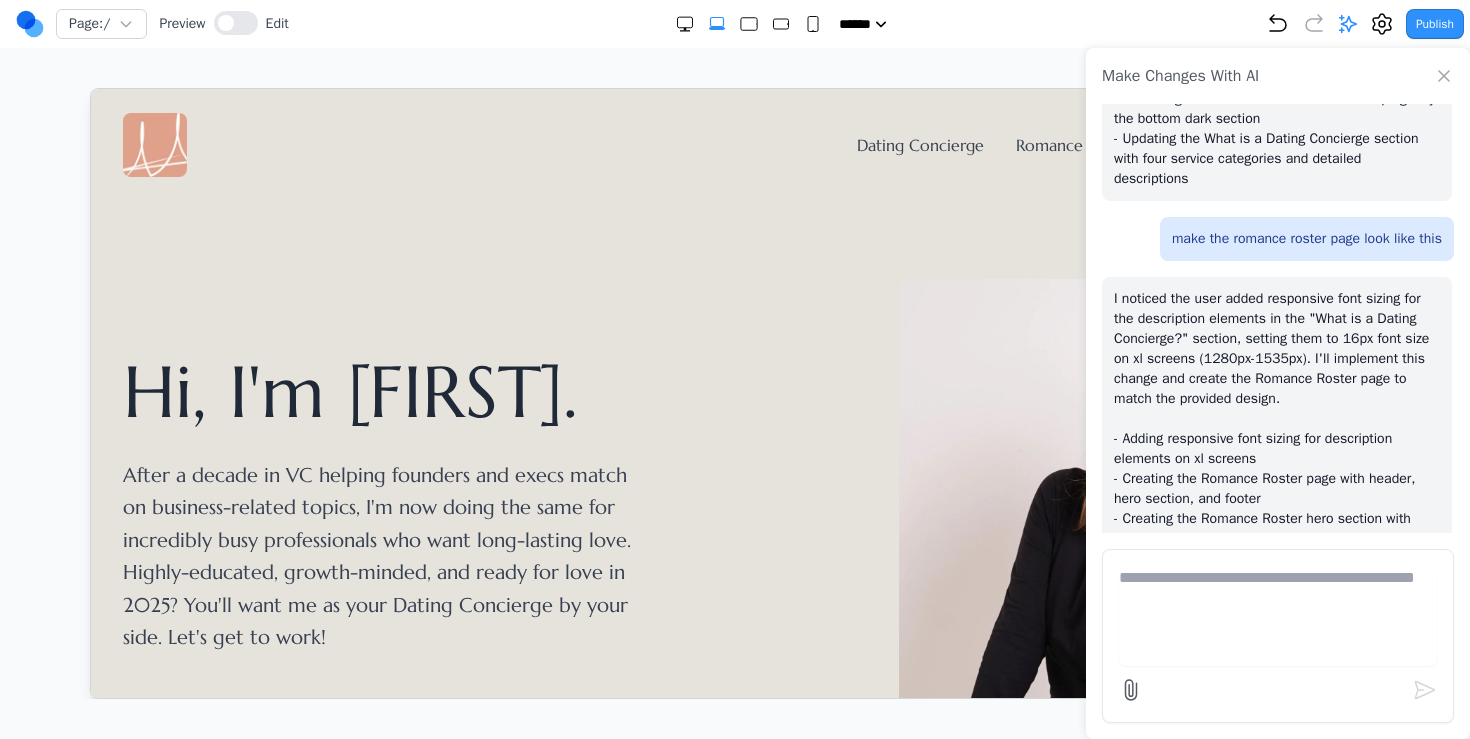 click 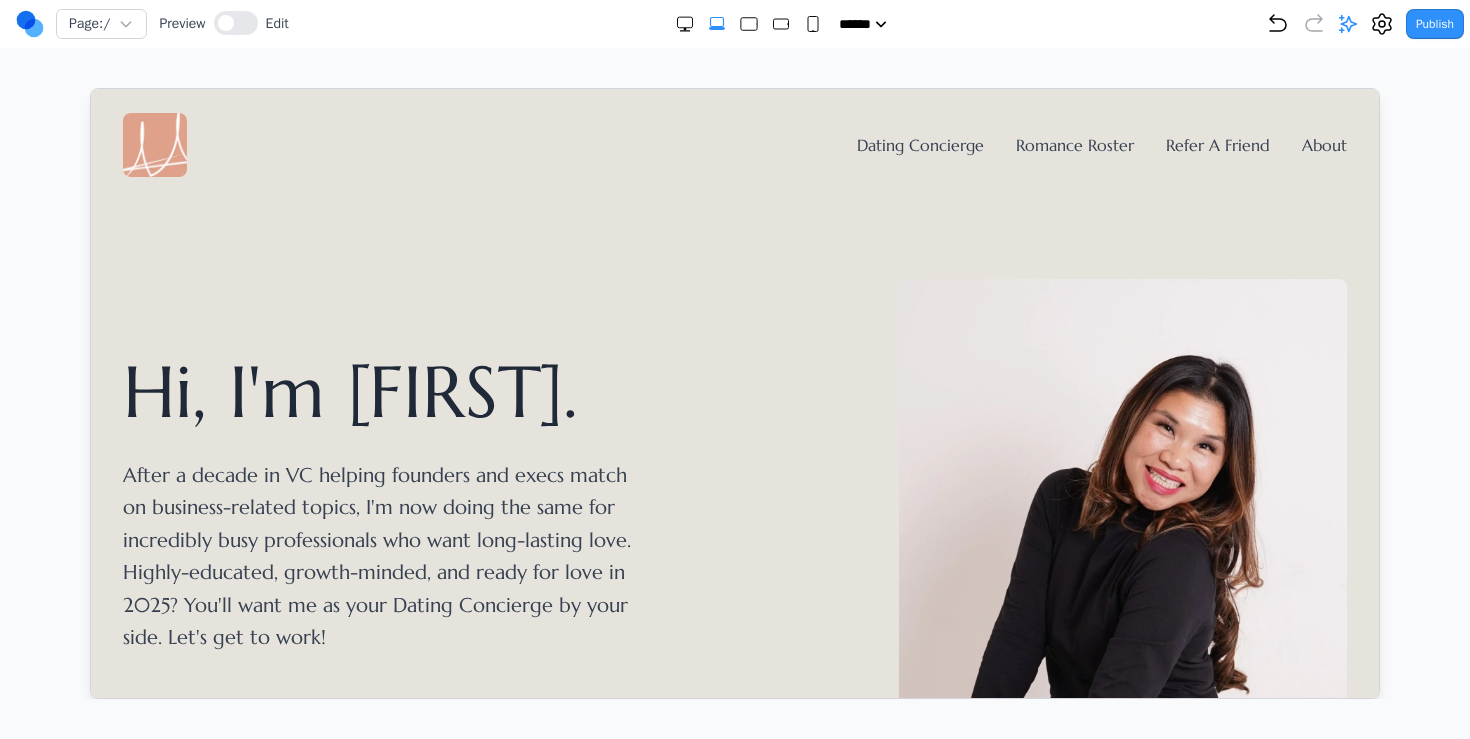 scroll, scrollTop: 192, scrollLeft: 0, axis: vertical 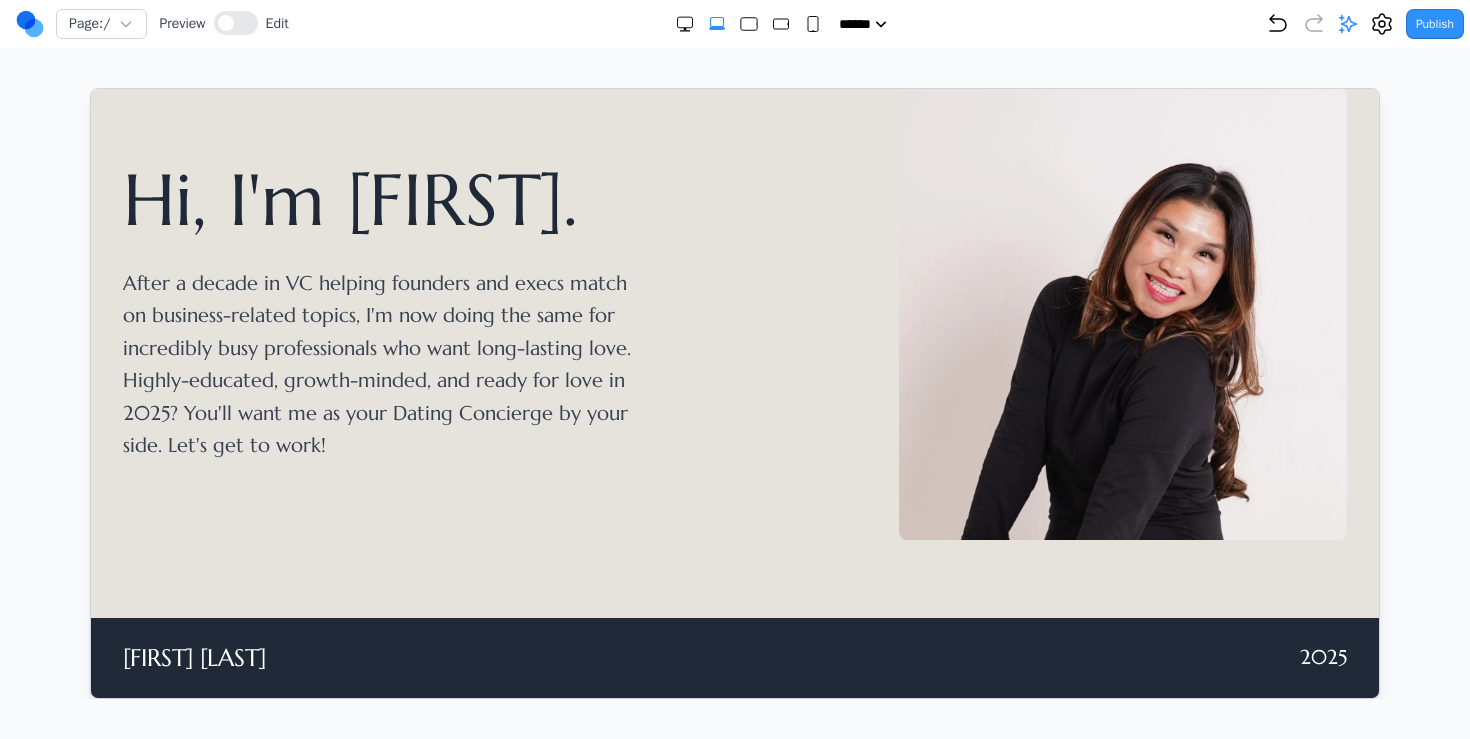 click on "Hi, I'm Whitnie. After a decade in VC helping founders and execs match on business-related topics, I'm now doing the same for incredibly busy professionals who want long-lasting love. Highly-educated, growth-minded, and ready for love in 2025? You'll want me as your Dating Concierge by your side. Let's get to work!" at bounding box center (416, 312) 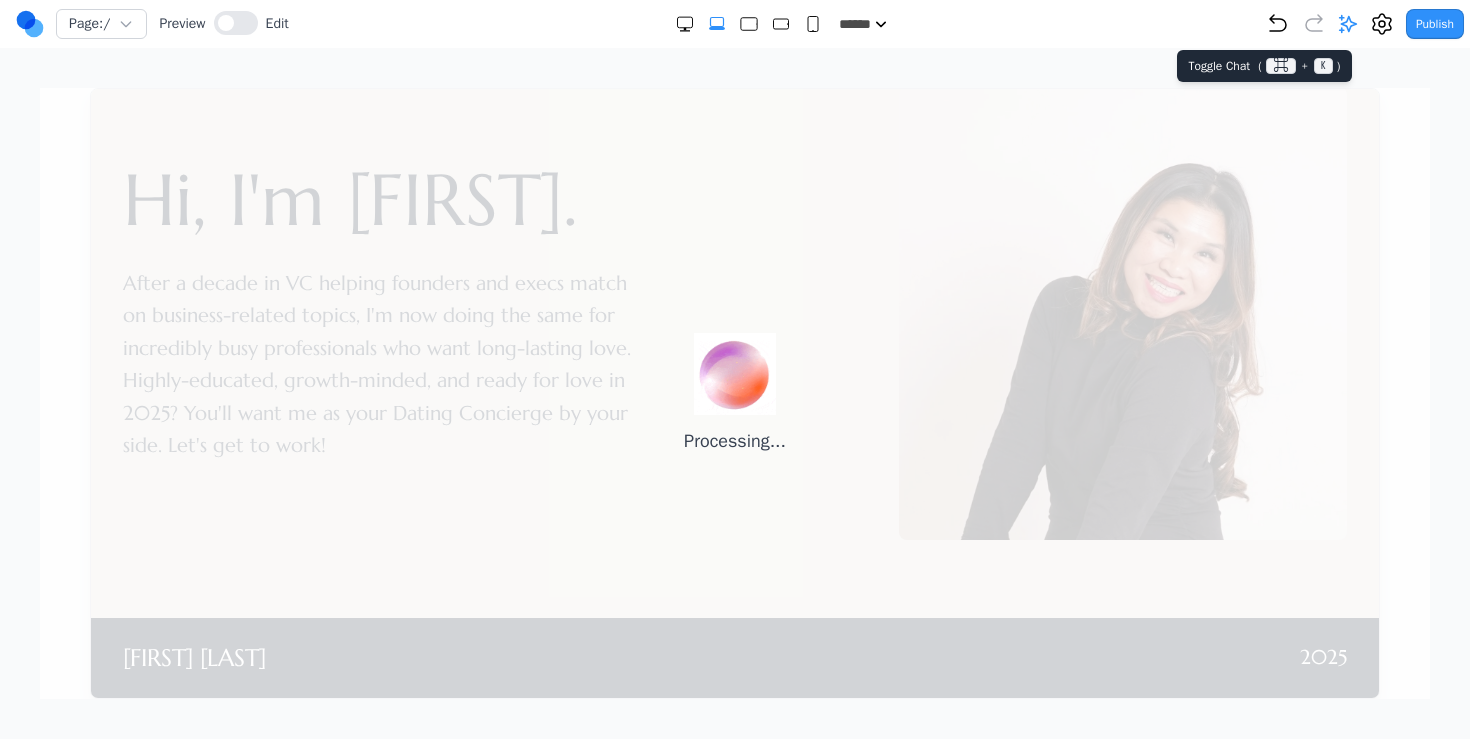 click 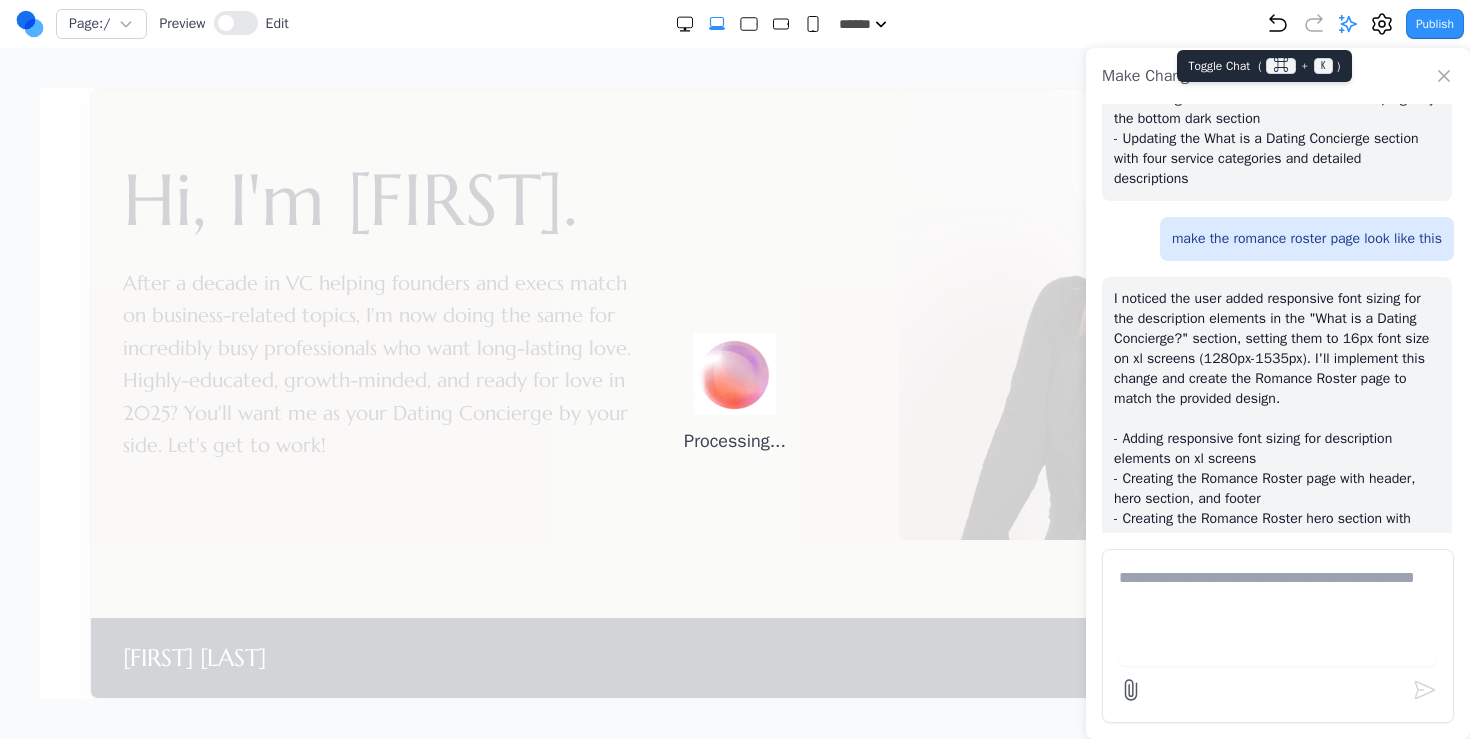 click 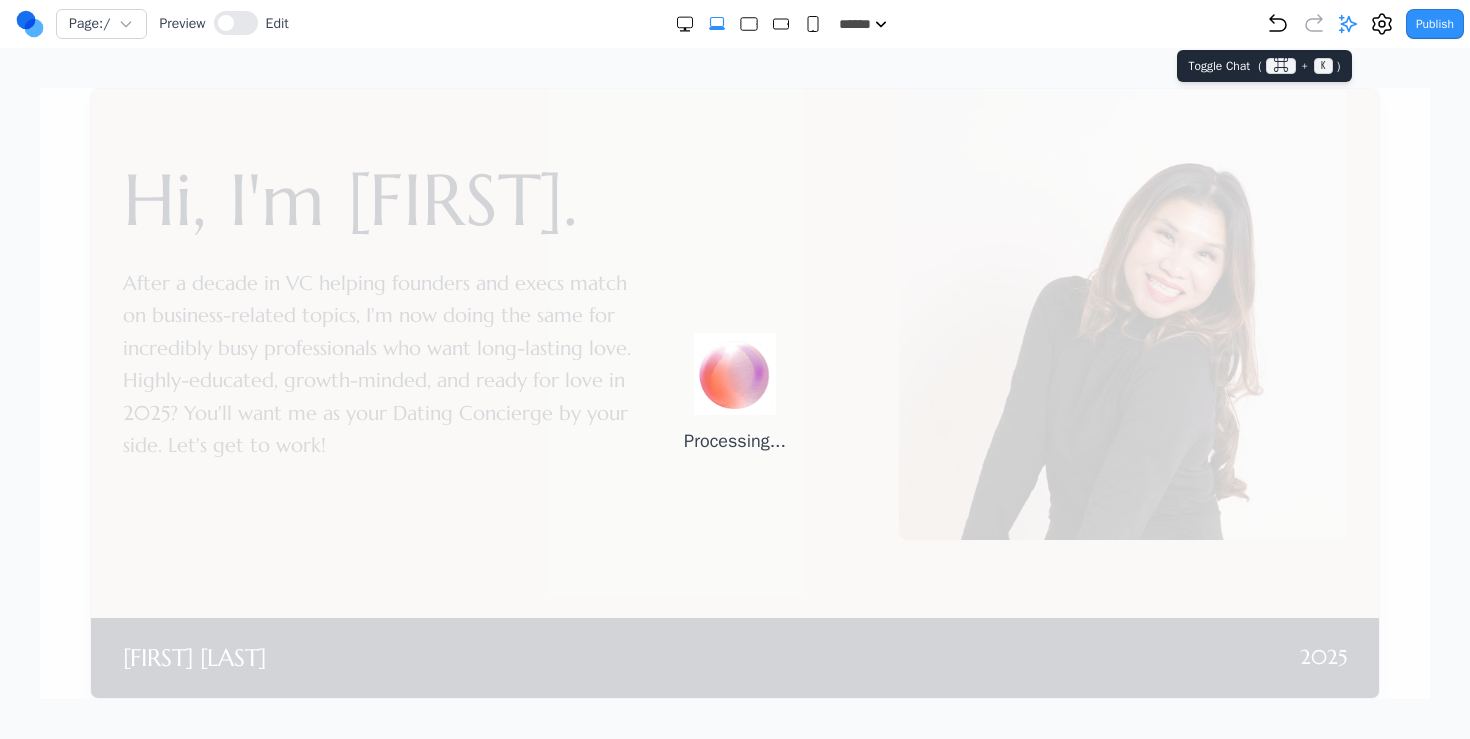 click 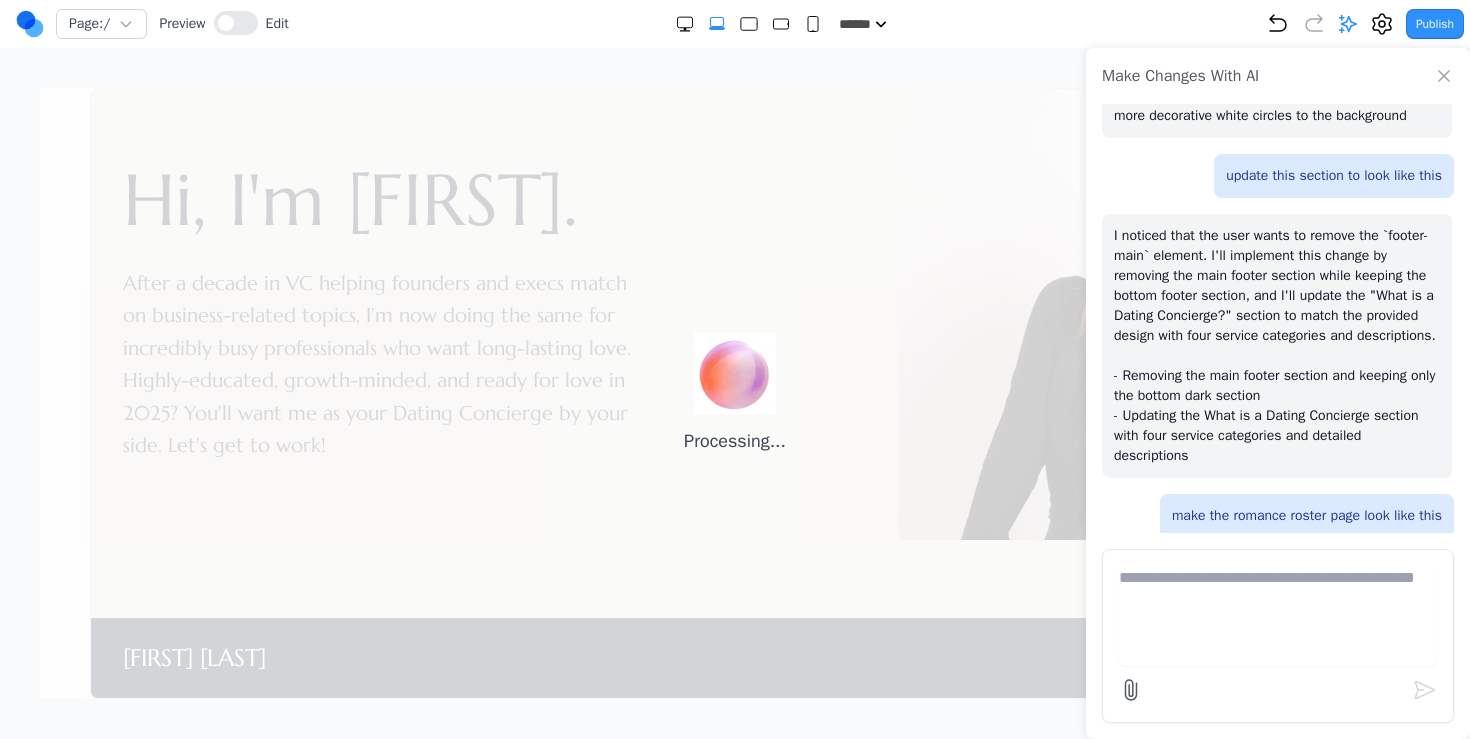 scroll, scrollTop: 489, scrollLeft: 0, axis: vertical 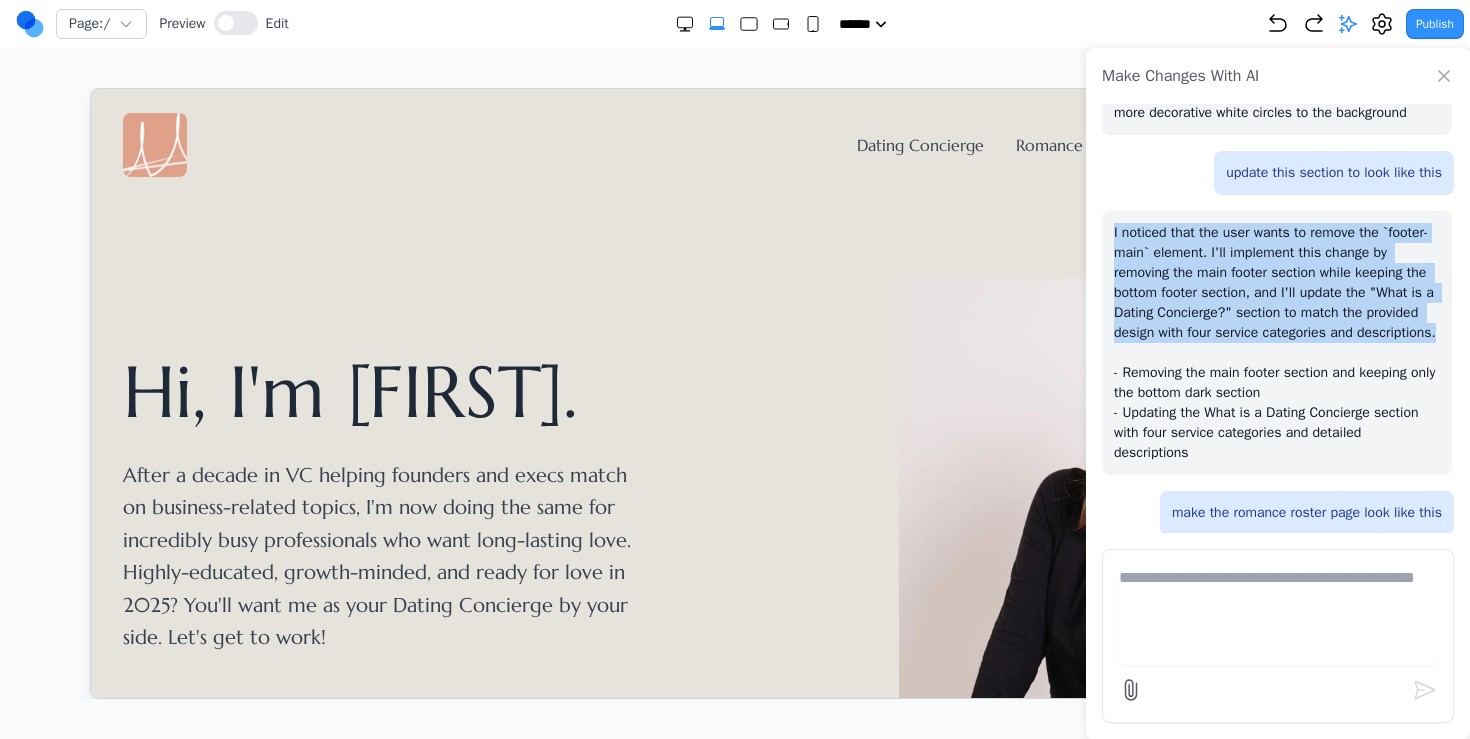 drag, startPoint x: 1233, startPoint y: 400, endPoint x: 1106, endPoint y: 274, distance: 178.89941 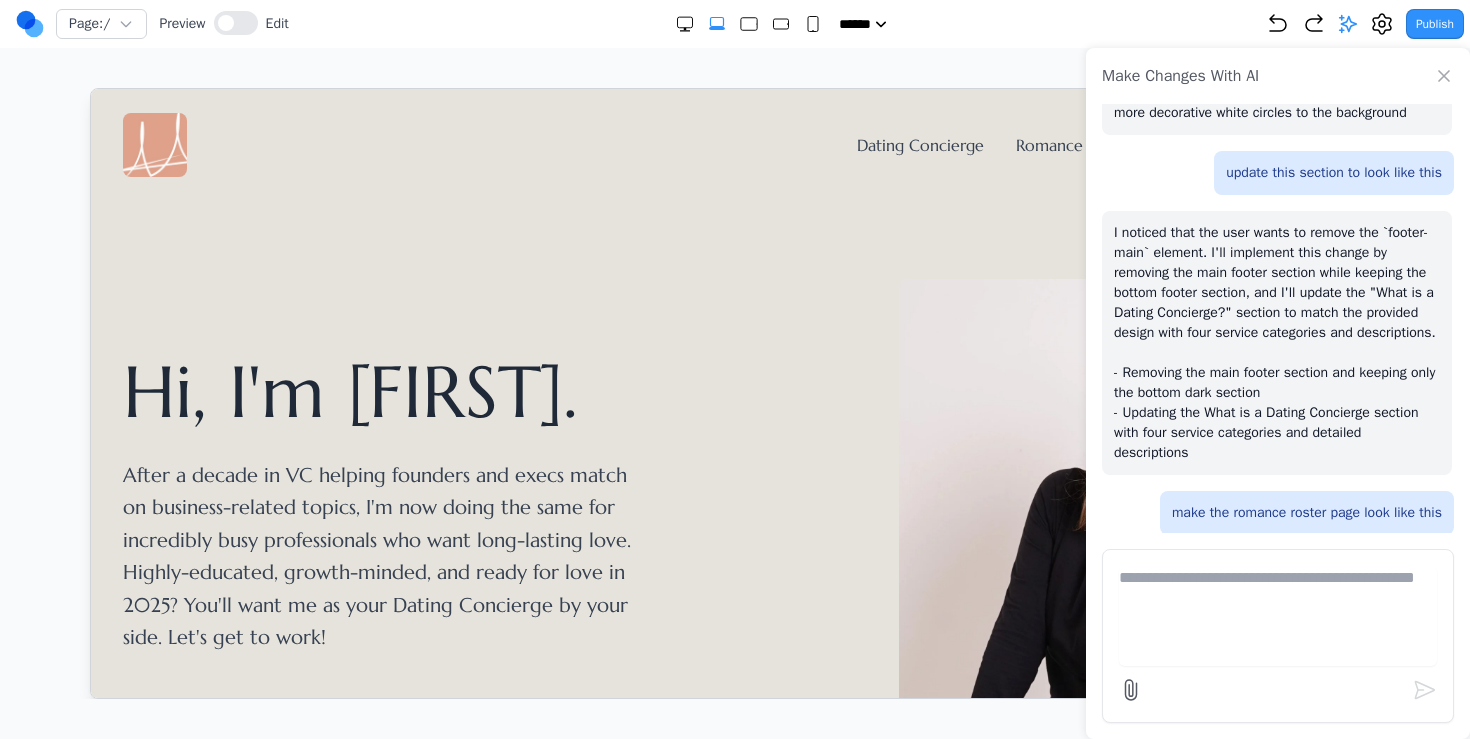 click at bounding box center (1278, 616) 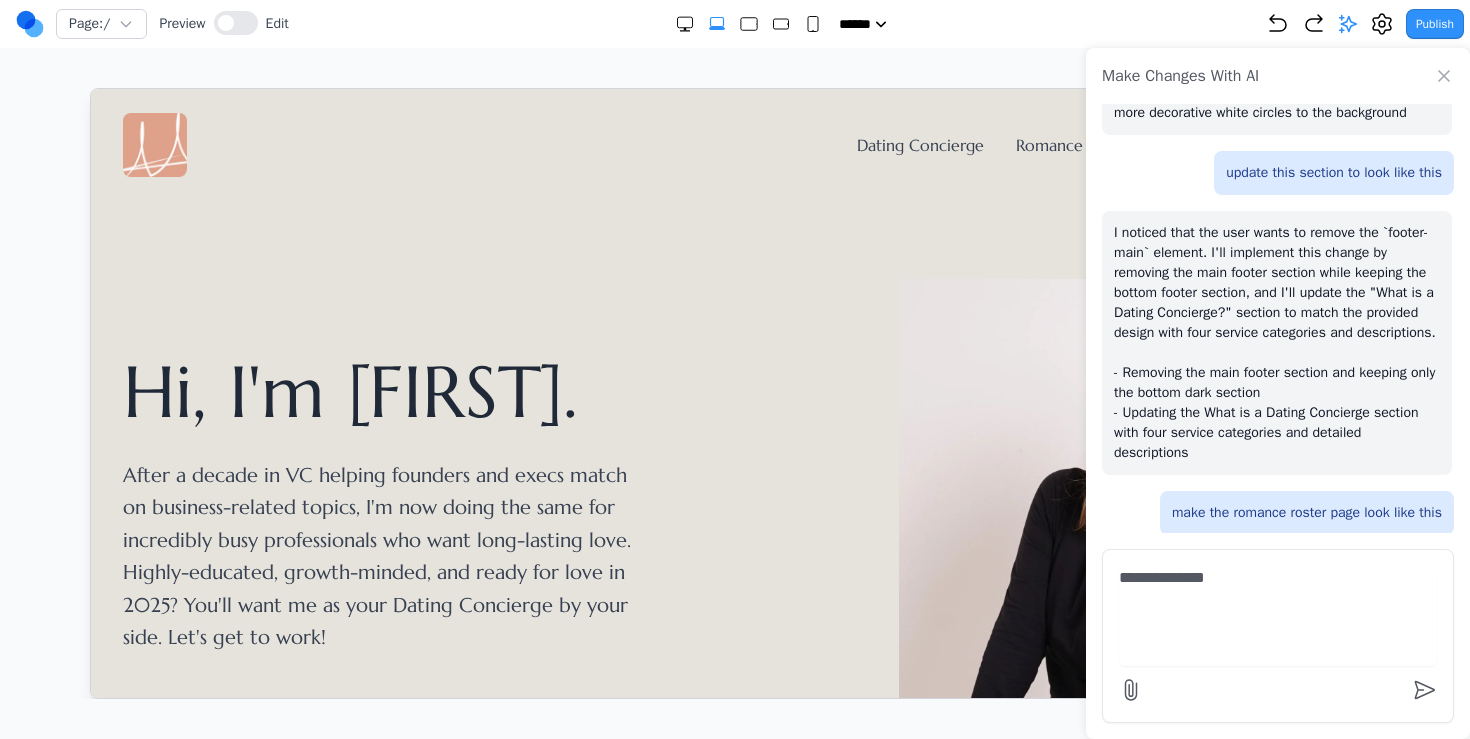 type on "**********" 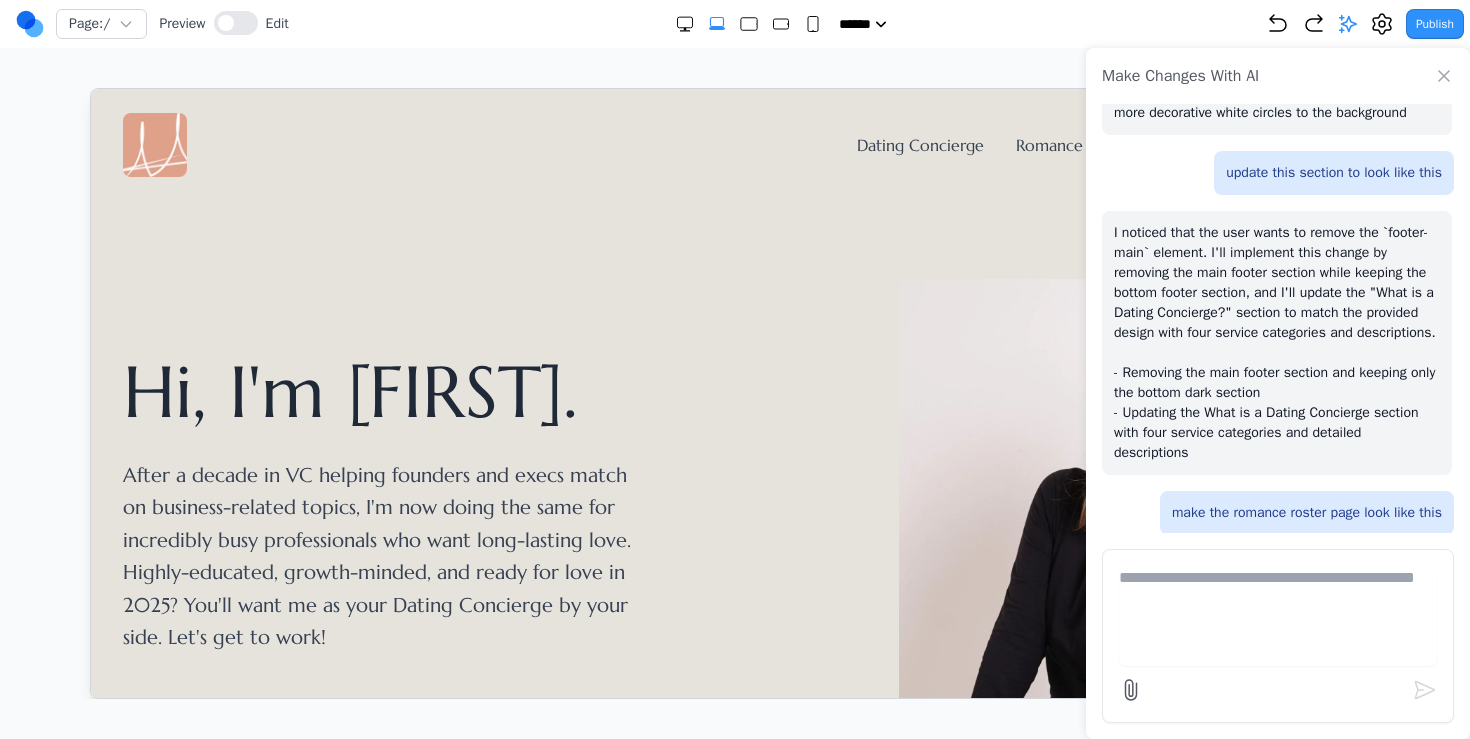 scroll, scrollTop: 192, scrollLeft: 0, axis: vertical 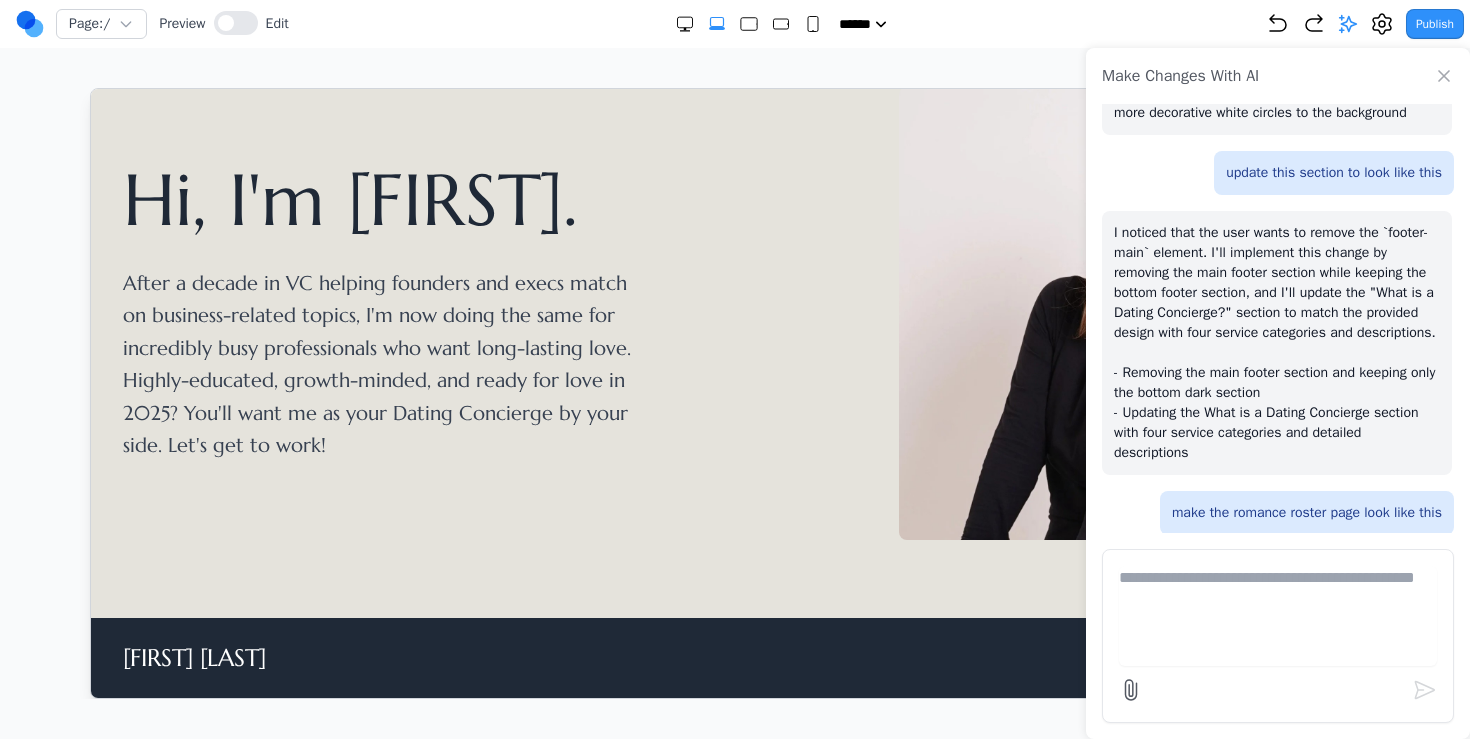 click on "I noticed that the user wants to remove the `footer-main` element. I'll implement this change by removing the main footer section while keeping the bottom footer section, and I'll update the "What is a Dating Concierge?" section to match the provided design with four service categories and descriptions.
- Removing the main footer section and keeping only the bottom dark section
- Updating the What is a Dating Concierge section with four service categories and detailed descriptions" at bounding box center (1277, 343) 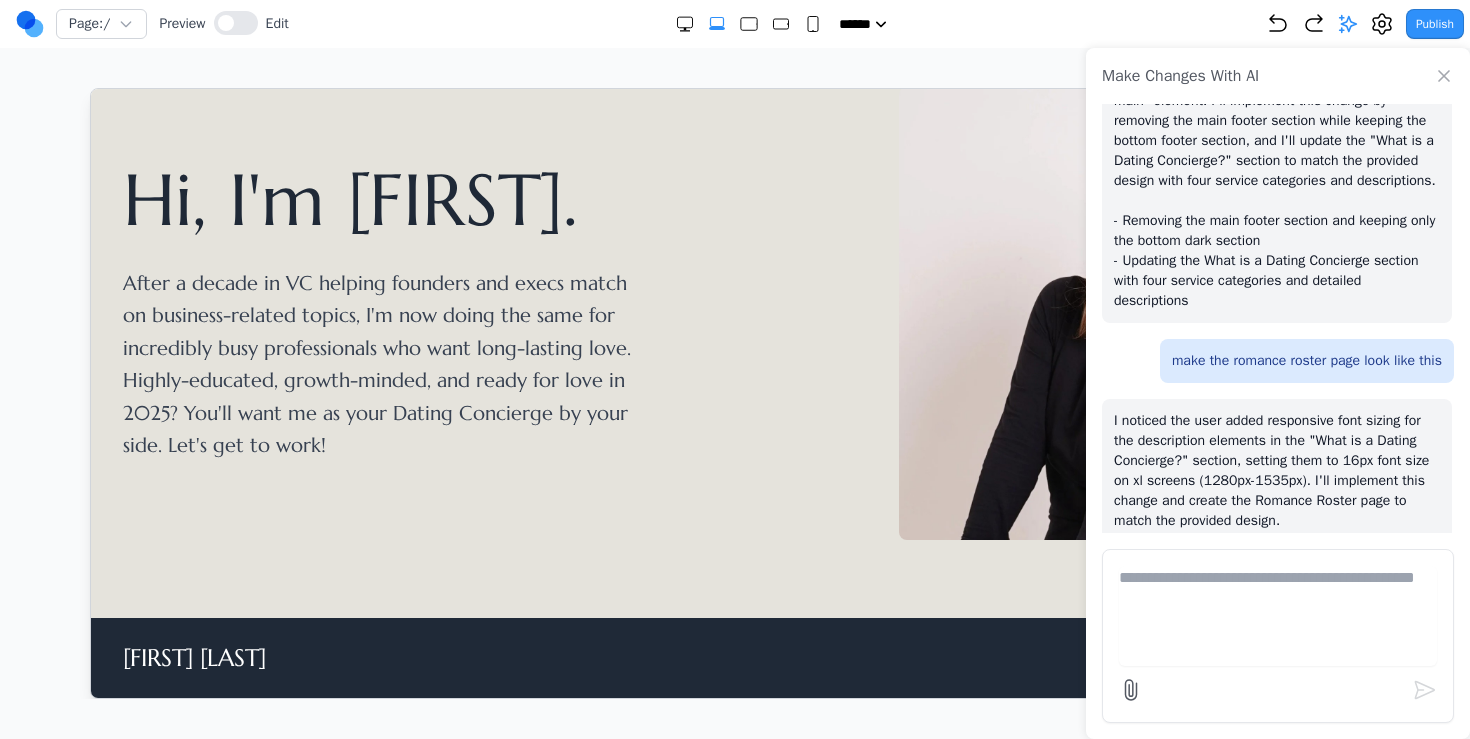 scroll, scrollTop: 528, scrollLeft: 0, axis: vertical 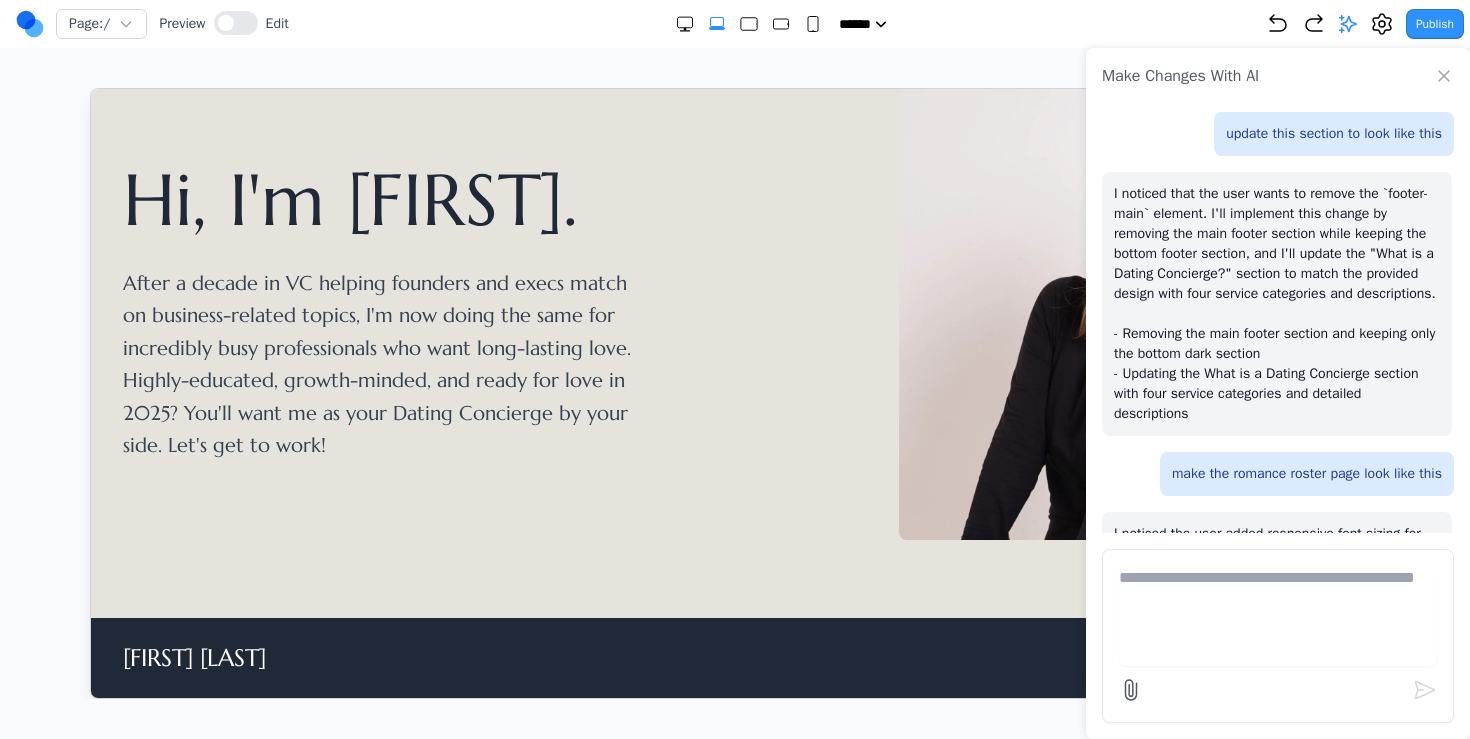 click on "I noticed that the user wants to remove the `footer-main` element. I'll implement this change by removing the main footer section while keeping the bottom footer section, and I'll update the "What is a Dating Concierge?" section to match the provided design with four service categories and descriptions.
- Removing the main footer section and keeping only the bottom dark section
- Updating the What is a Dating Concierge section with four service categories and detailed descriptions" at bounding box center (1277, 304) 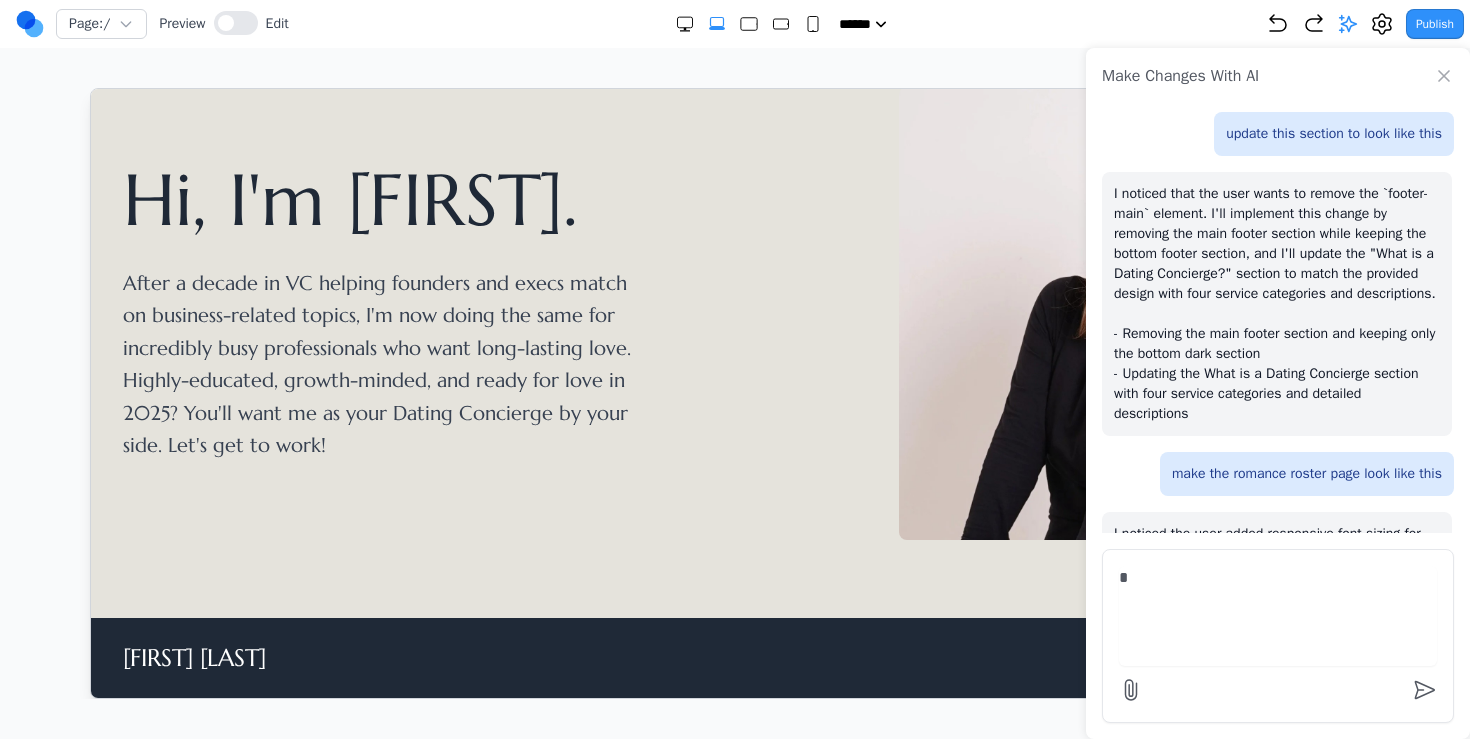 type on "**" 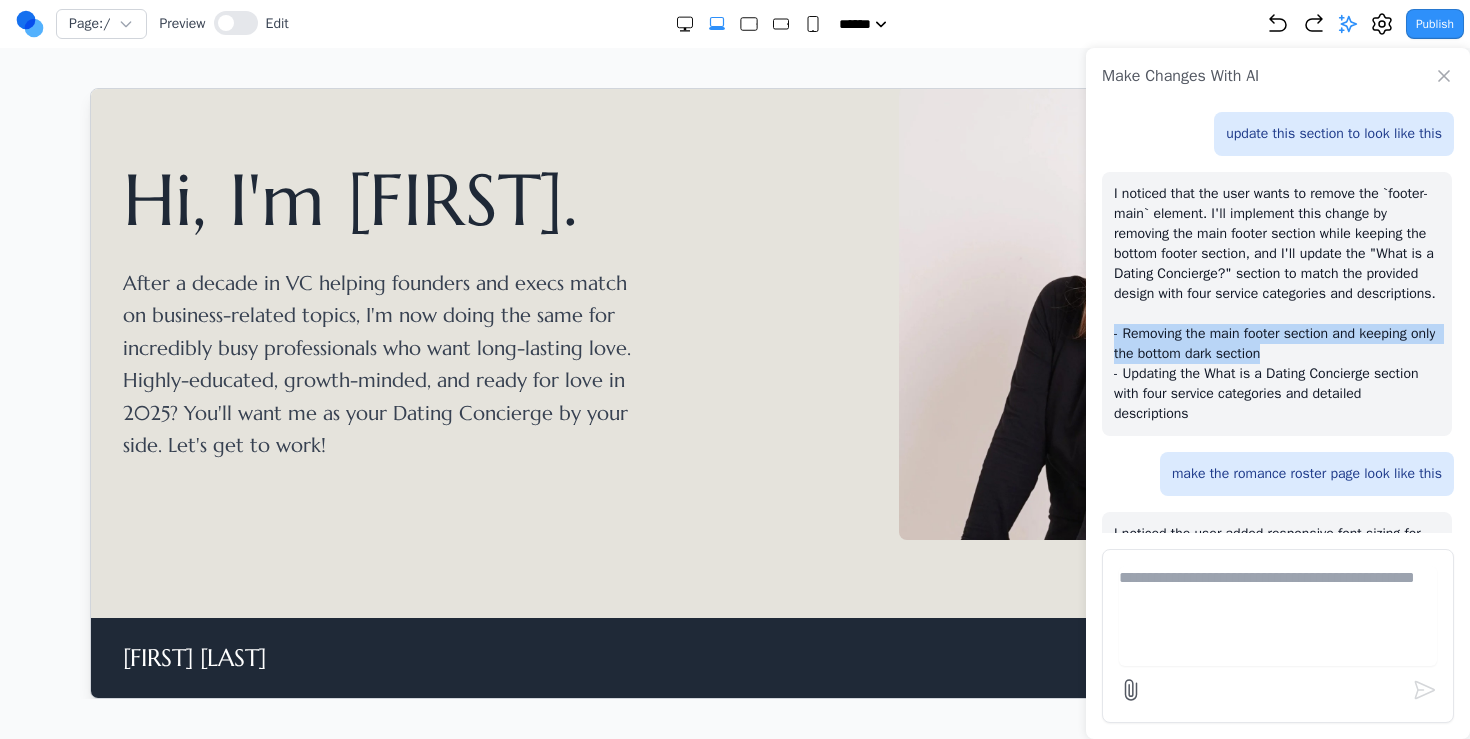 drag, startPoint x: 1317, startPoint y: 405, endPoint x: 1106, endPoint y: 387, distance: 211.76639 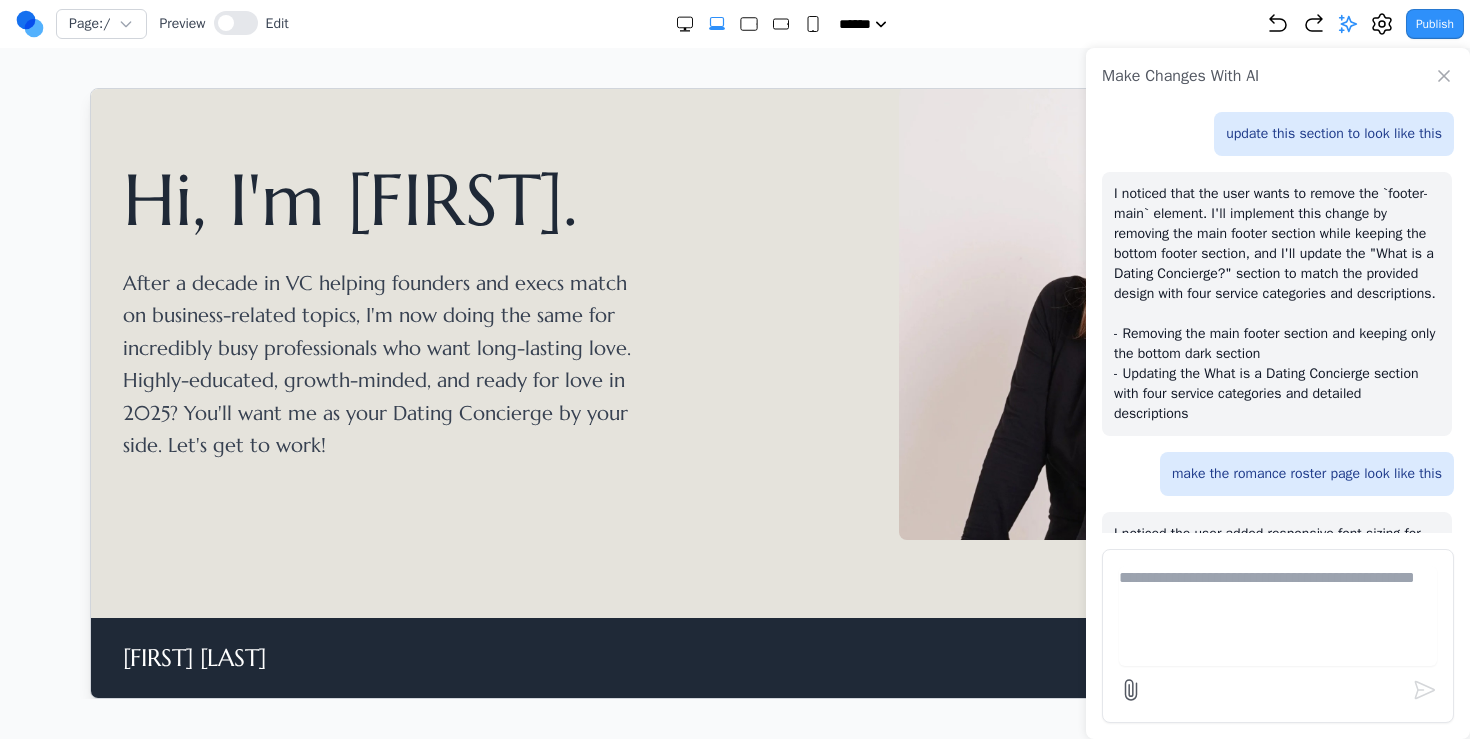click at bounding box center (1278, 616) 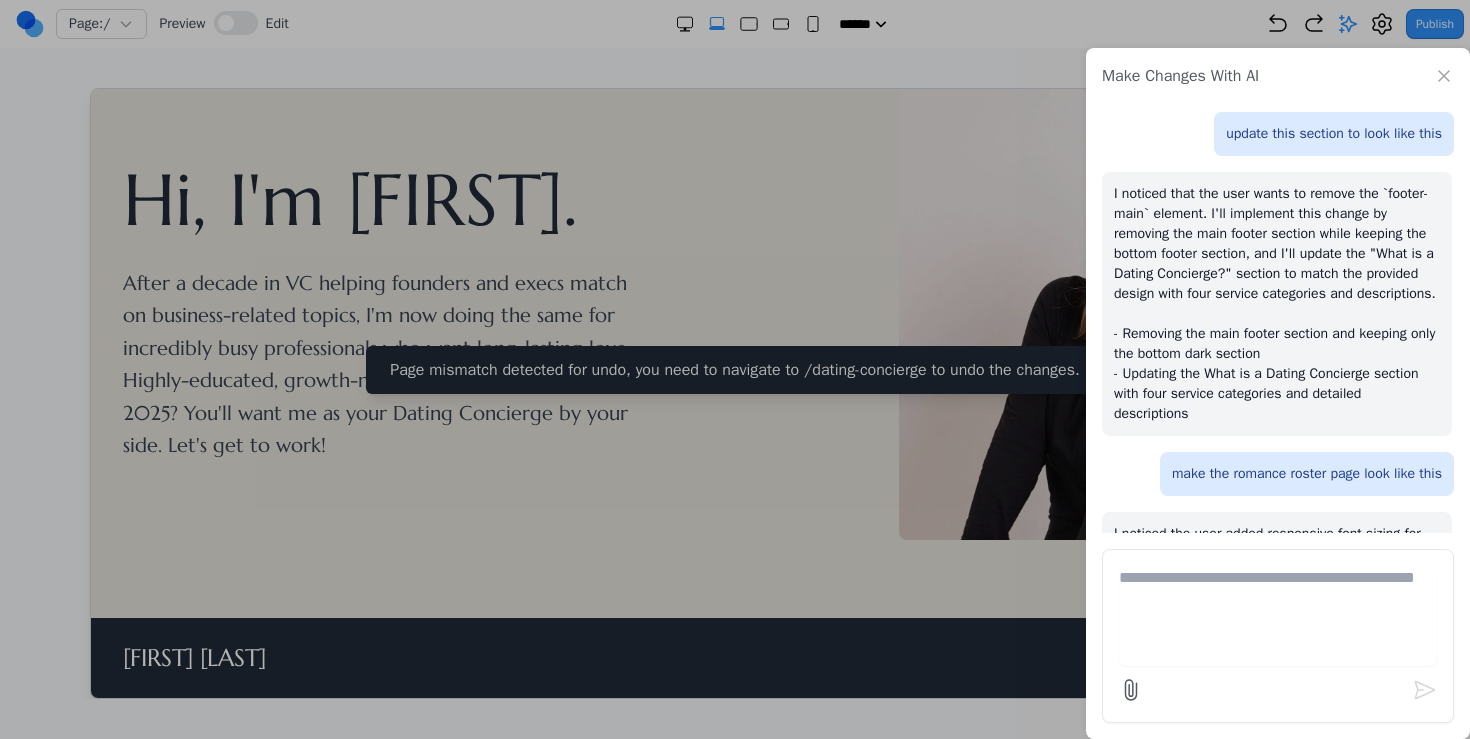 click at bounding box center [1278, 636] 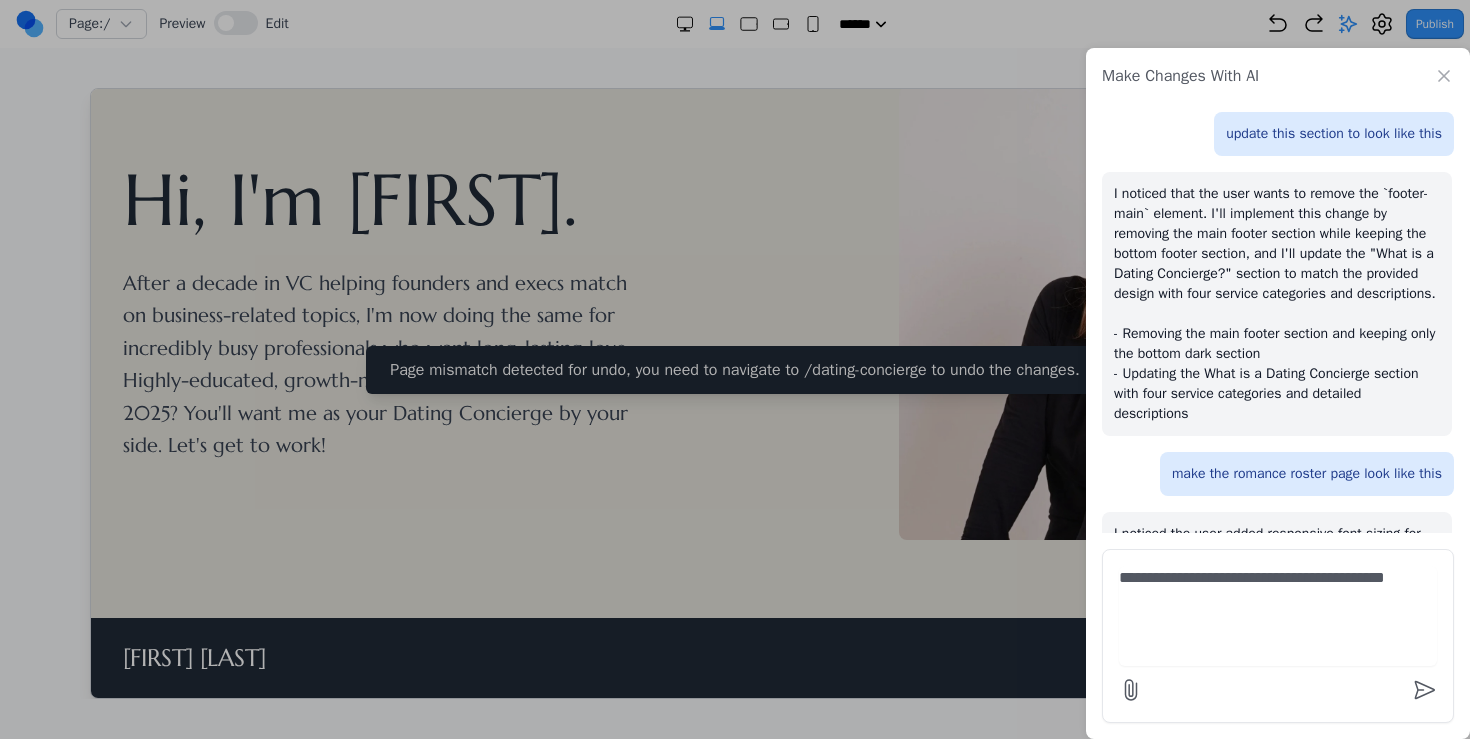 paste on "**********" 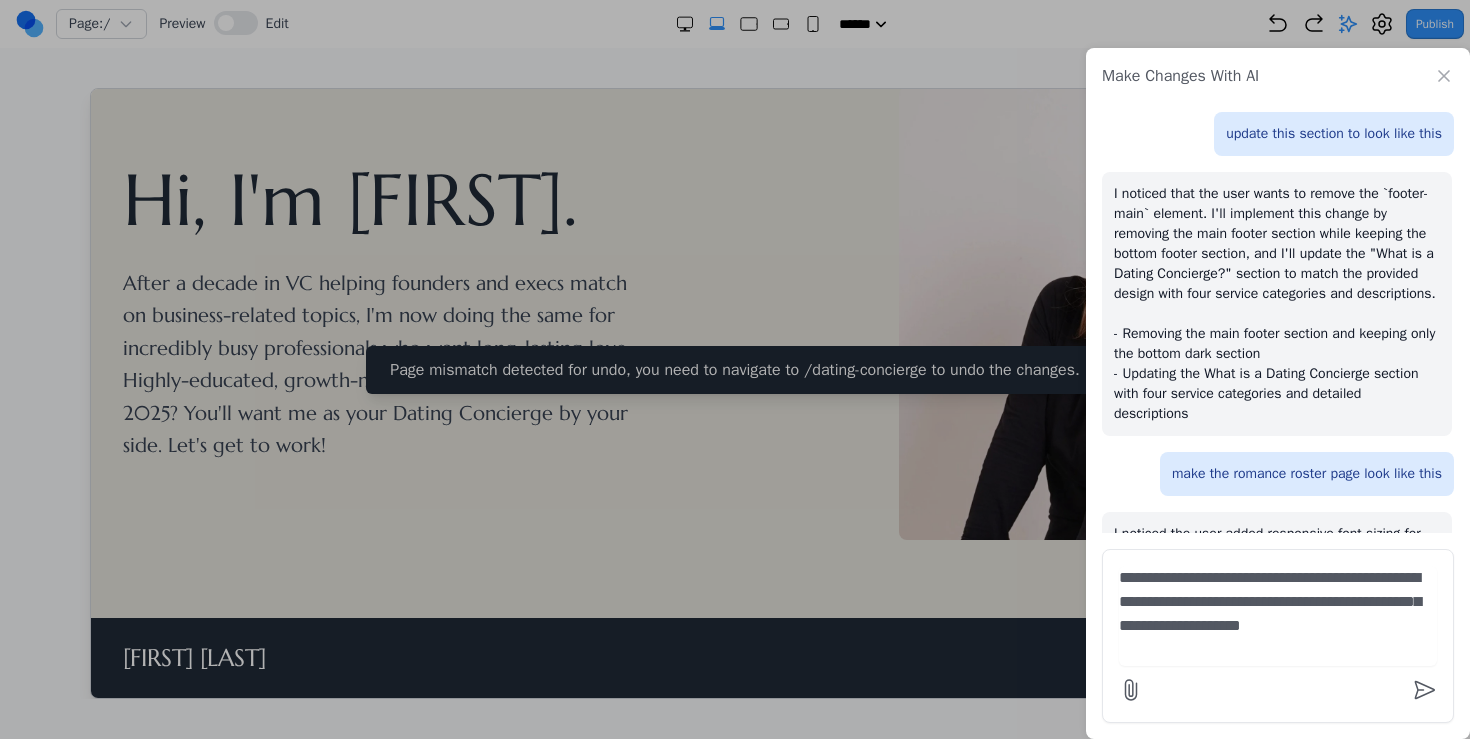 click on "**********" at bounding box center [1278, 616] 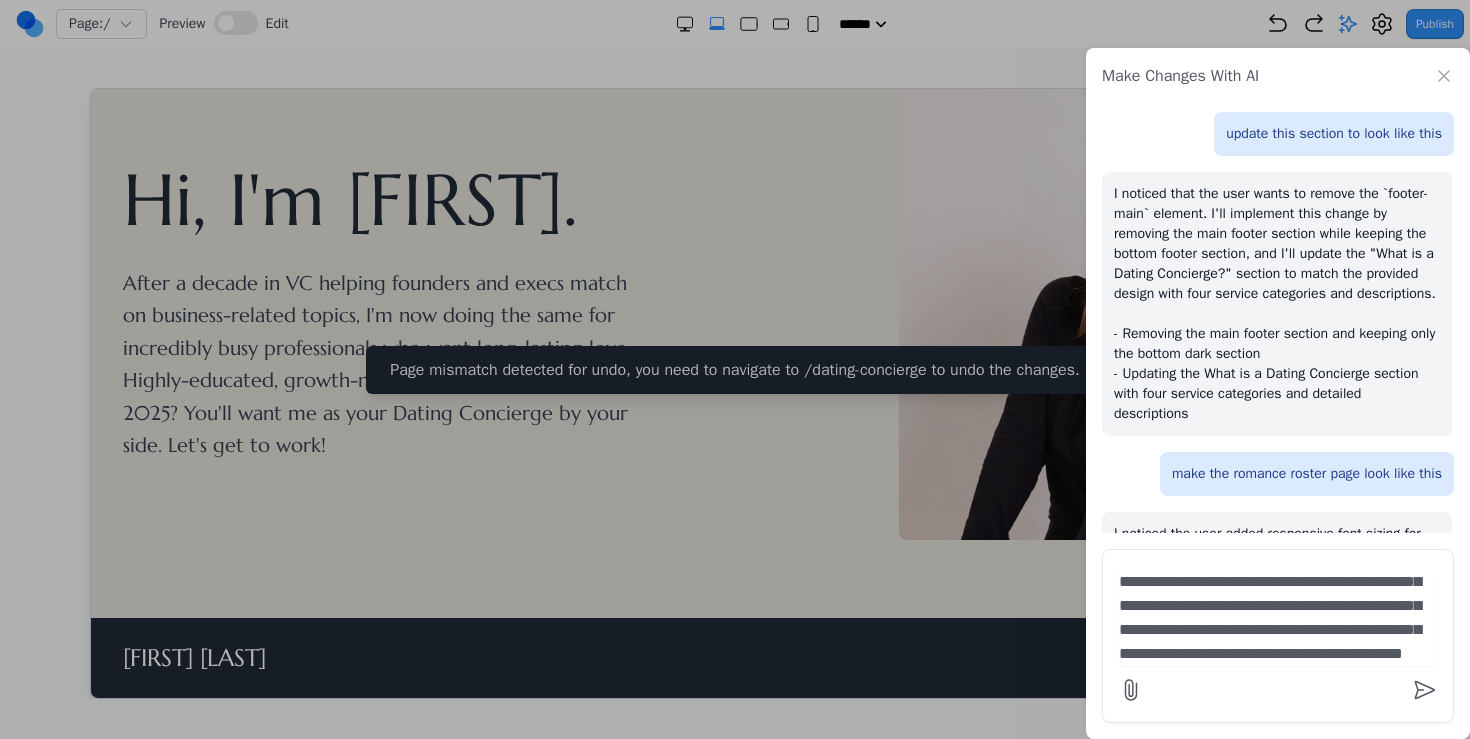 scroll, scrollTop: 65, scrollLeft: 0, axis: vertical 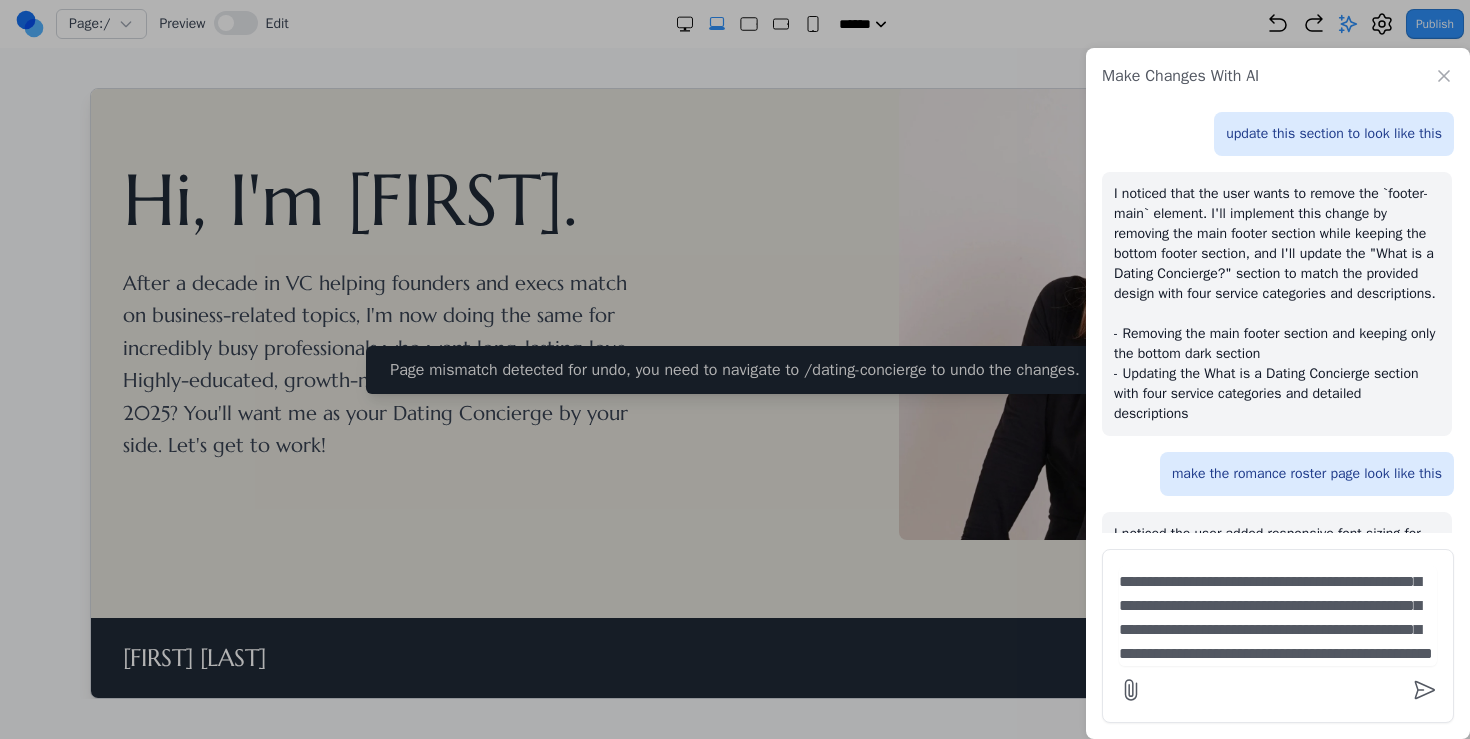 type on "**********" 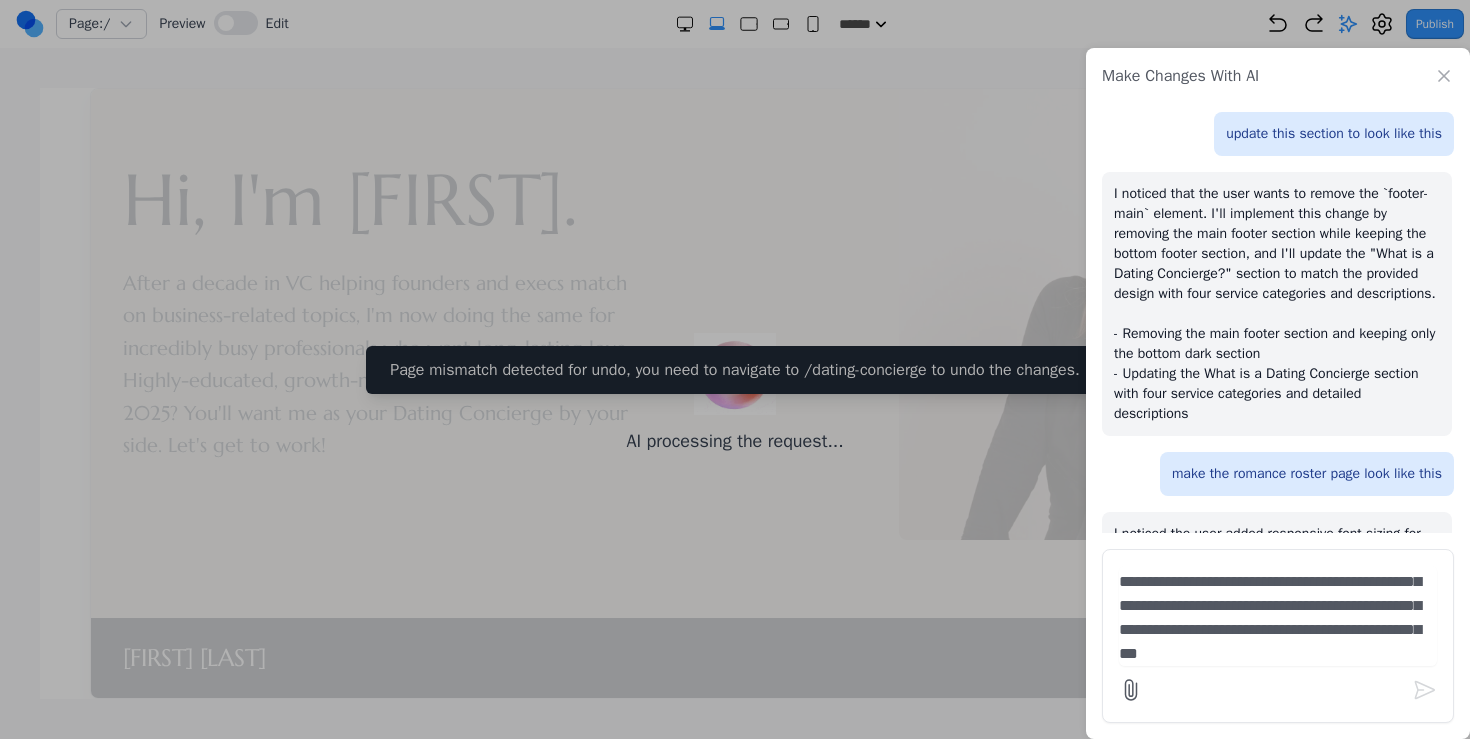 scroll, scrollTop: 1127, scrollLeft: 0, axis: vertical 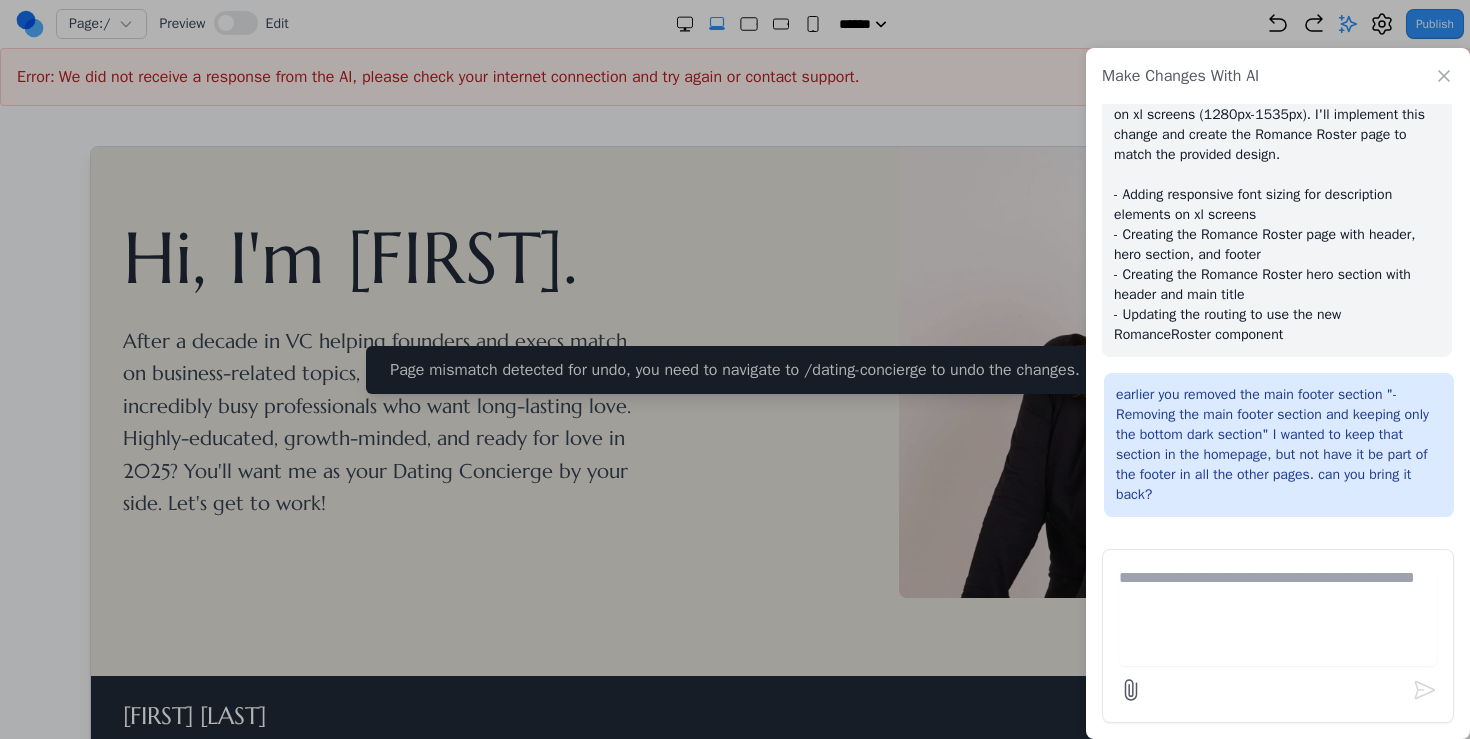 click on "earlier you removed the main footer section "- Removing the main footer section and keeping only the bottom dark section" I wanted to keep that section in the homepage, but not have it be part of the footer in all the other pages. can you bring it back?" at bounding box center (1279, 445) 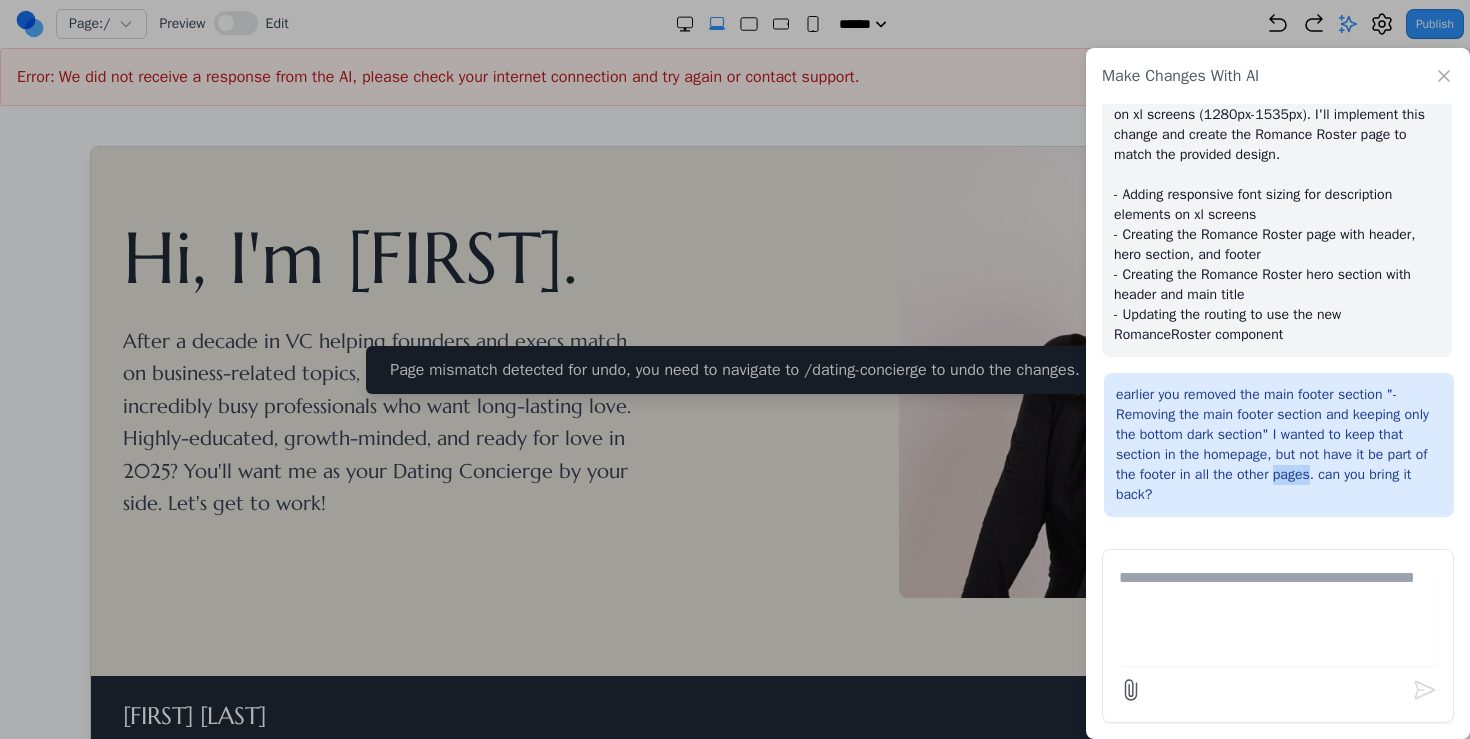 click on "earlier you removed the main footer section "- Removing the main footer section and keeping only the bottom dark section" I wanted to keep that section in the homepage, but not have it be part of the footer in all the other pages. can you bring it back?" at bounding box center (1279, 445) 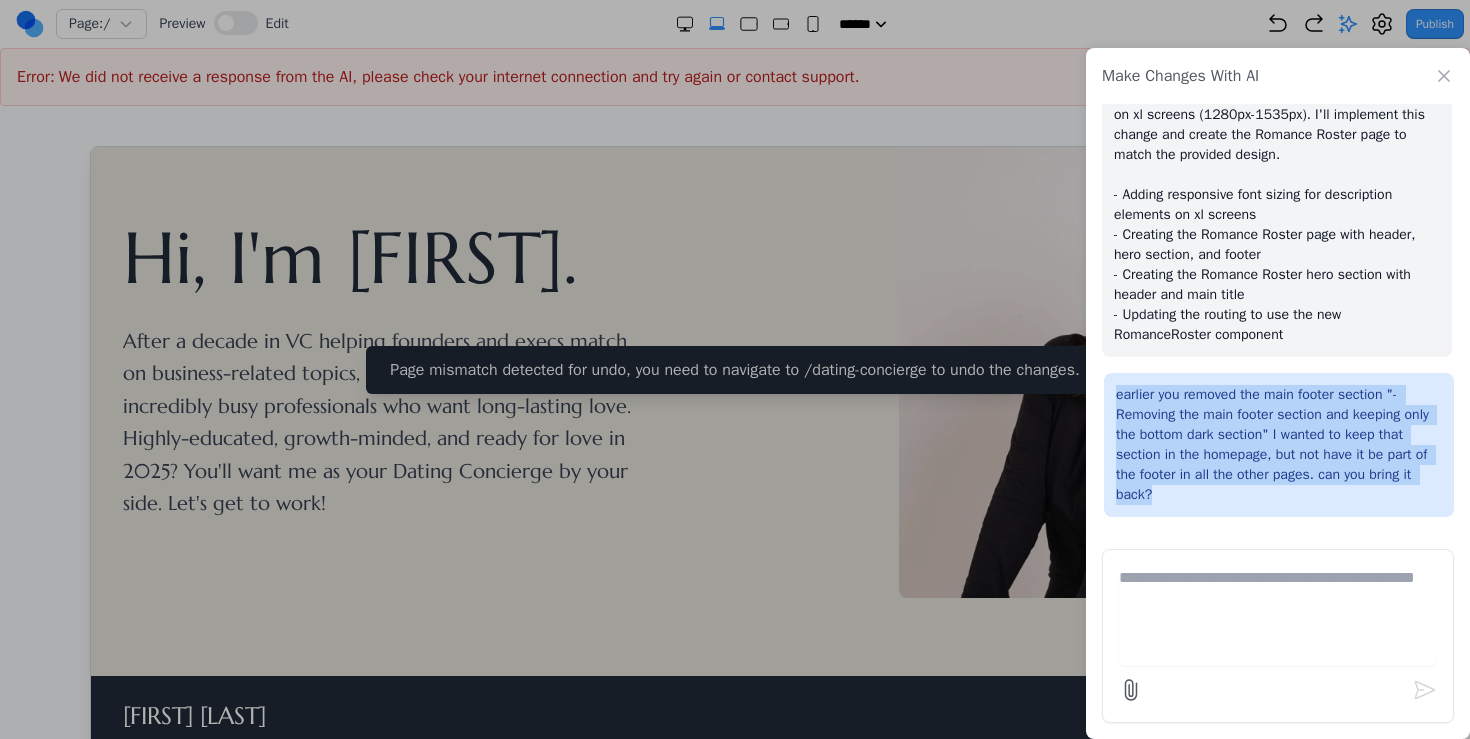 click on "earlier you removed the main footer section "- Removing the main footer section and keeping only the bottom dark section" I wanted to keep that section in the homepage, but not have it be part of the footer in all the other pages. can you bring it back?" at bounding box center [1279, 445] 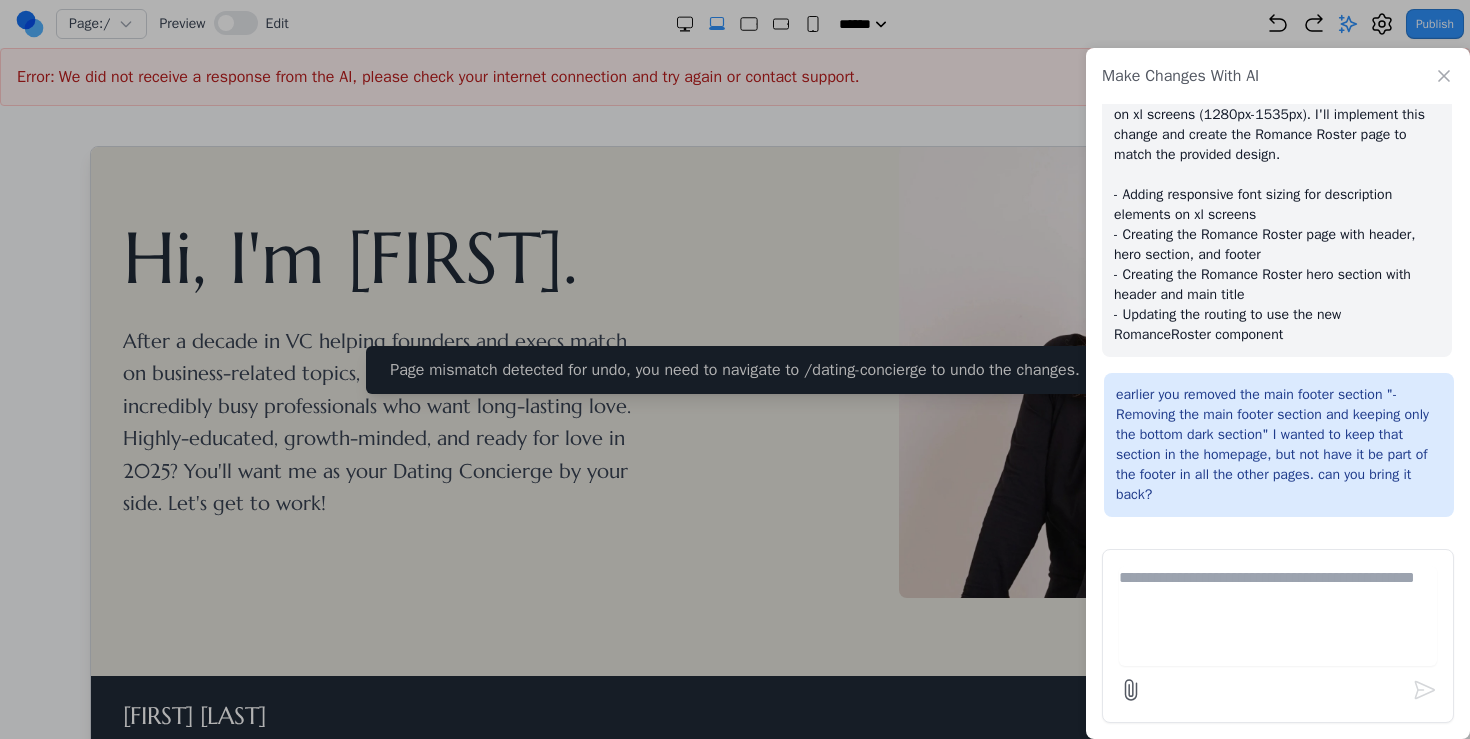 click at bounding box center [1278, 616] 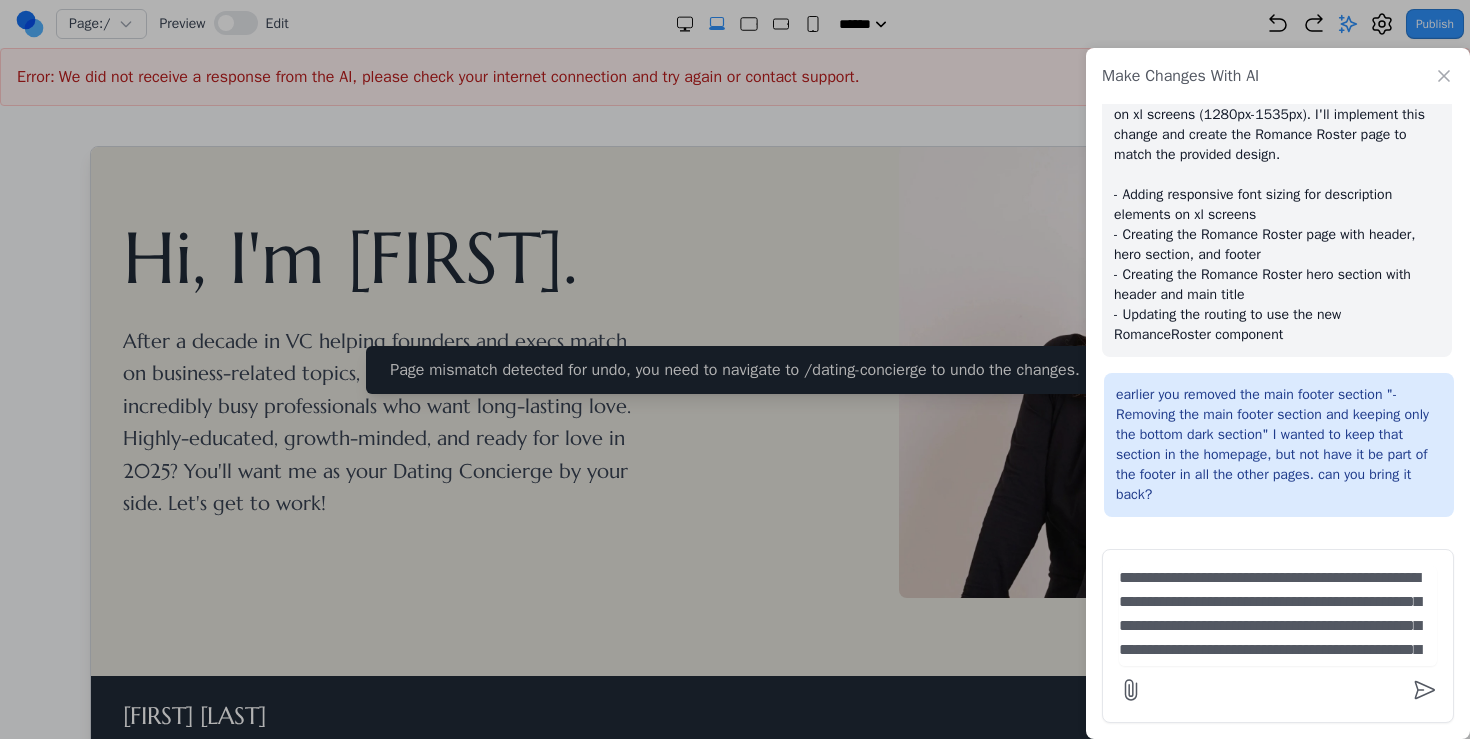 scroll, scrollTop: 113, scrollLeft: 0, axis: vertical 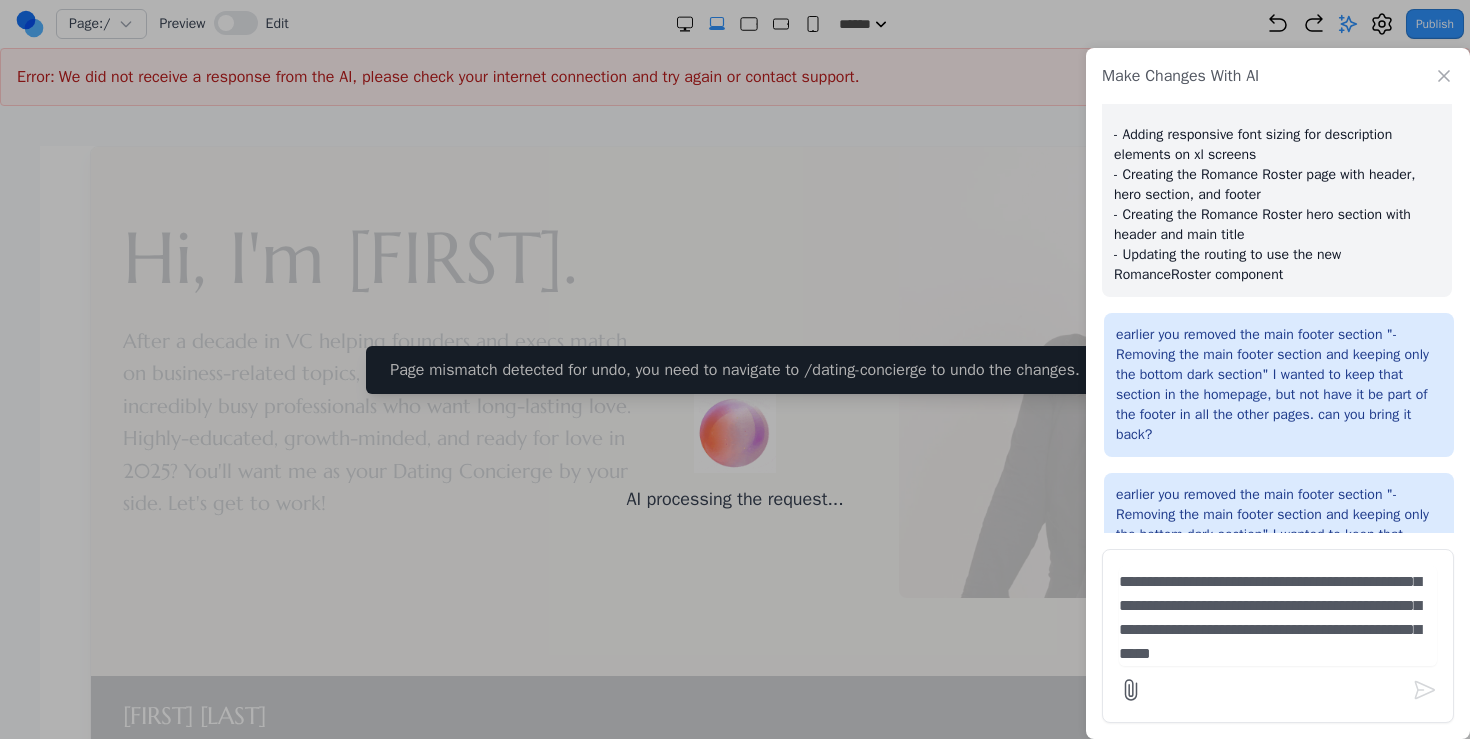 type 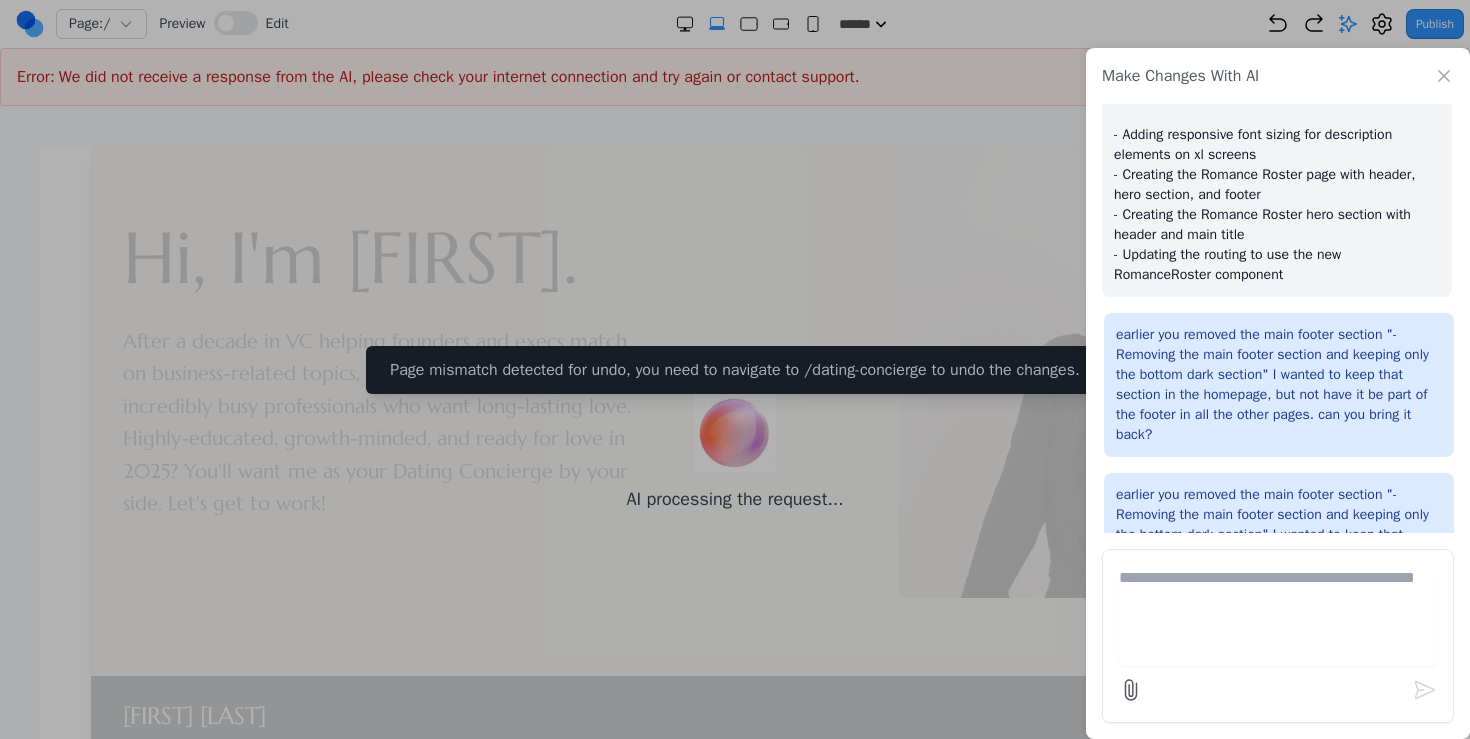 scroll, scrollTop: 1287, scrollLeft: 0, axis: vertical 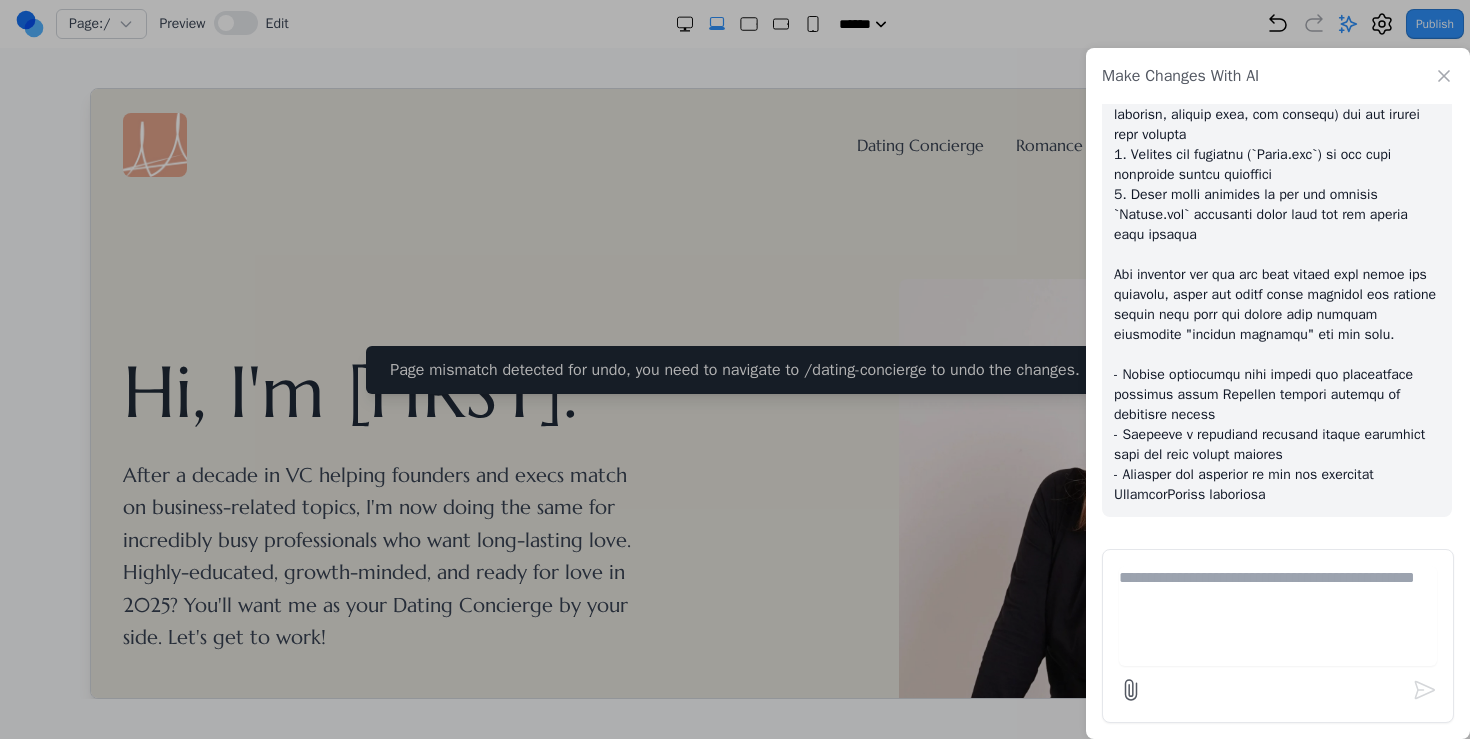 click at bounding box center [735, 369] 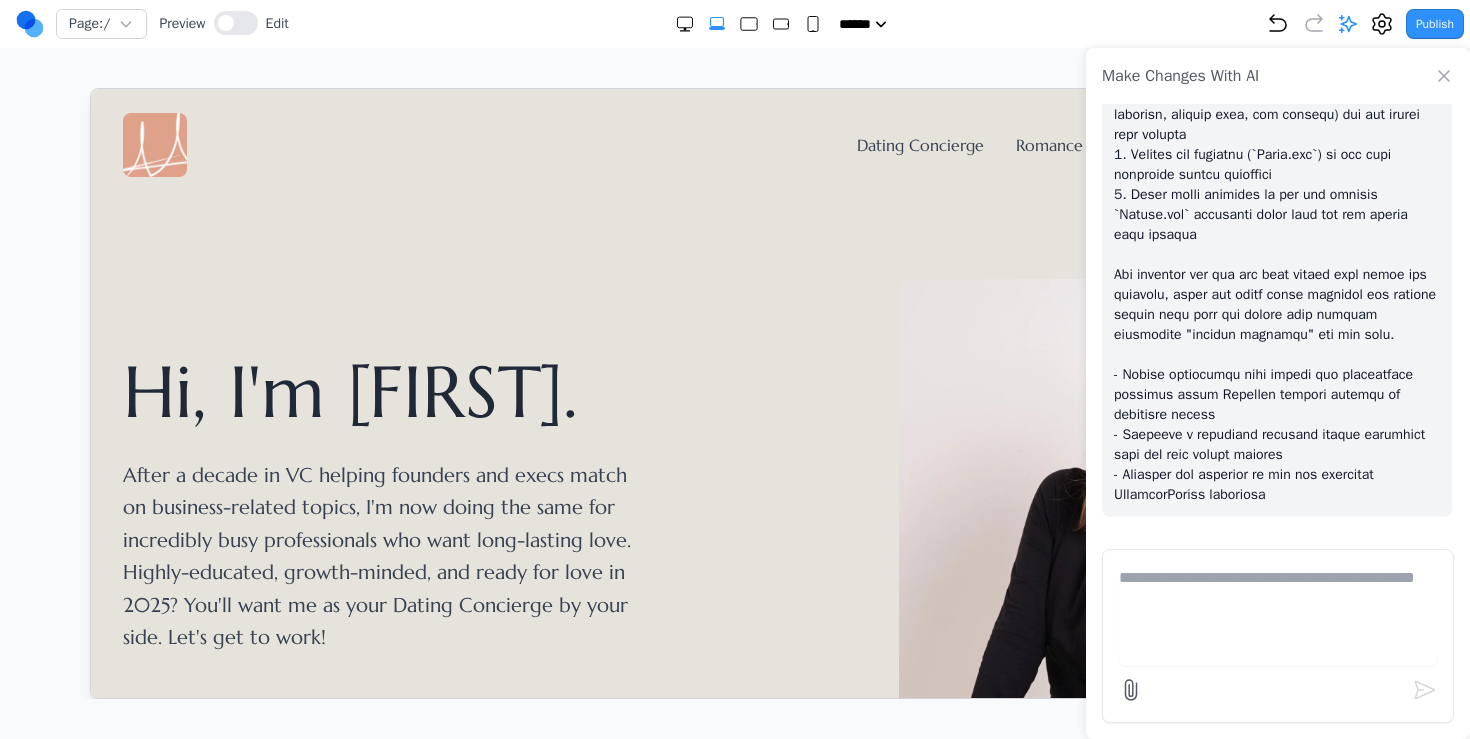 click on "Hi, I'm Whitnie. After a decade in VC helping founders and execs match on business-related topics, I'm now doing the same for incredibly busy professionals who want long-lasting love. Highly-educated, growth-minded, and ready for love in 2025? You'll want me as your Dating Concierge by your side. Let's get to work!" at bounding box center (734, 504) 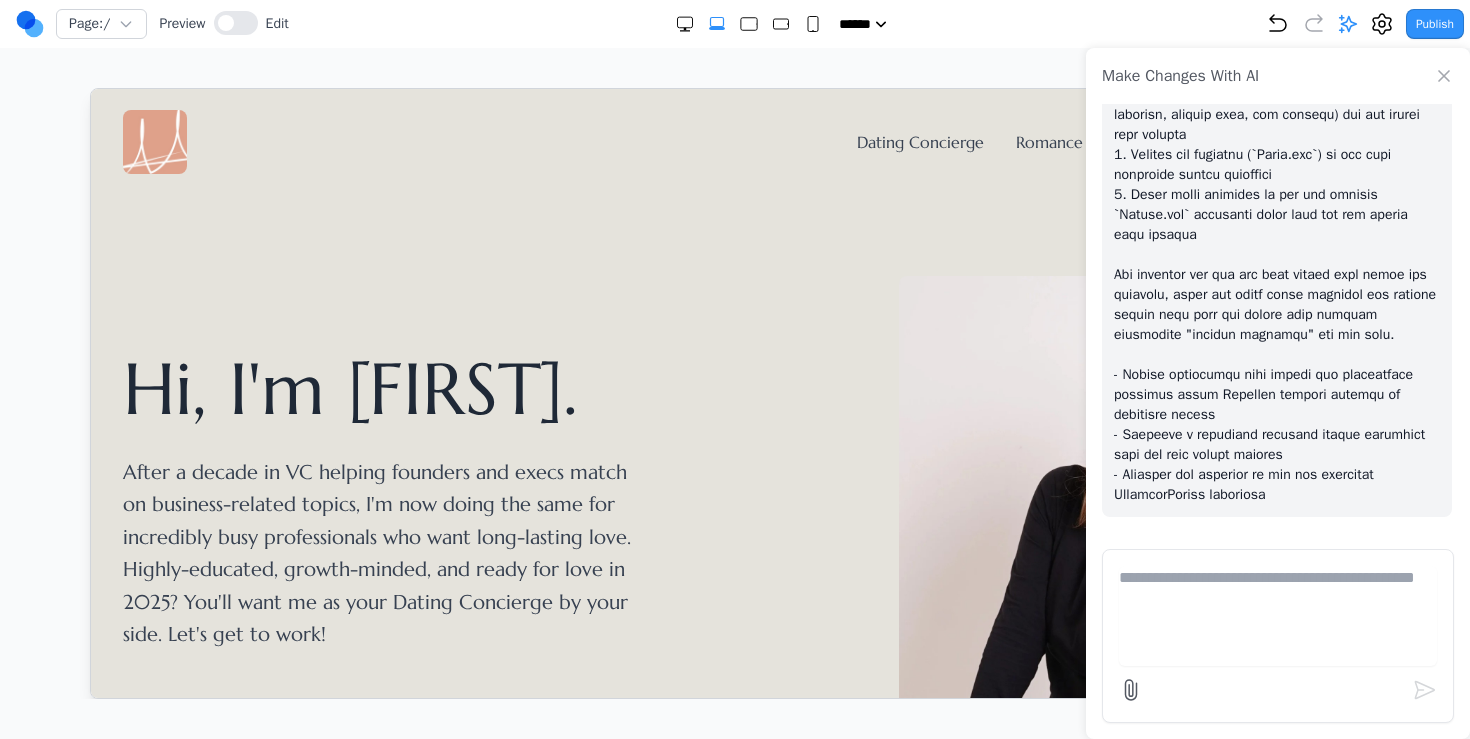 click on "Make Changes With AI" at bounding box center [1278, 76] 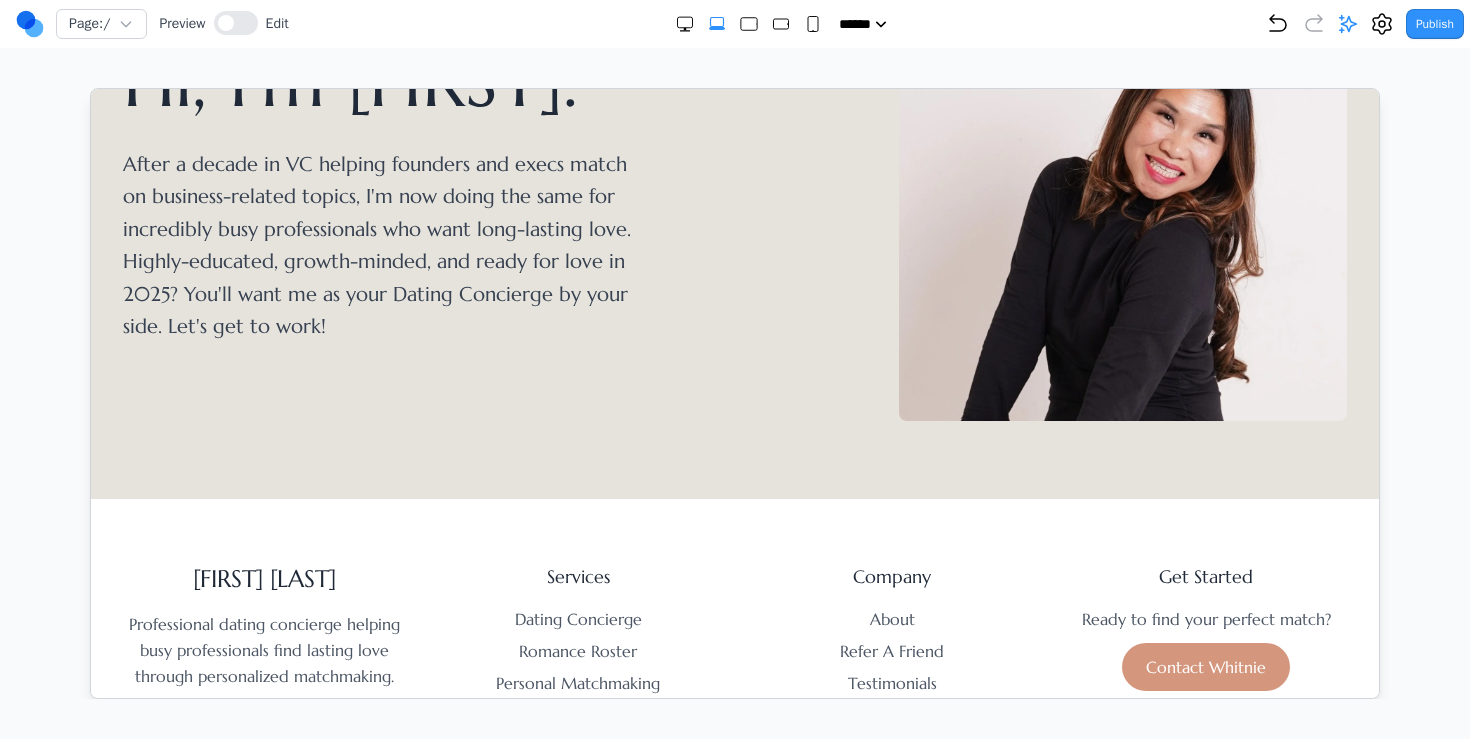 scroll, scrollTop: 484, scrollLeft: 0, axis: vertical 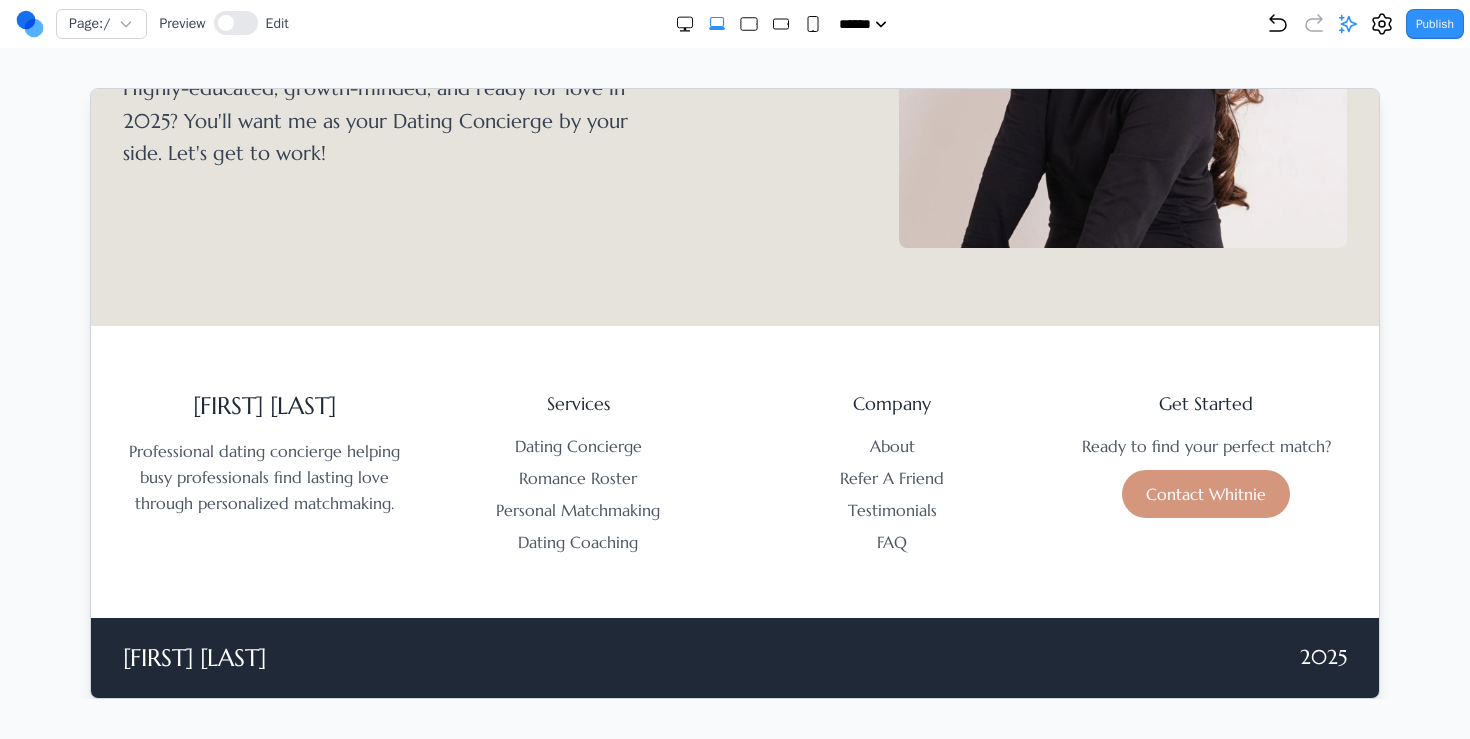 click on "whitnie narcisse Professional dating concierge helping busy professionals find lasting love through personalized matchmaking. Services Dating Concierge Romance Roster Personal Matchmaking Dating Coaching Company About Refer A Friend Testimonials FAQ Get Started Ready to find your perfect match? Contact Whitnie" at bounding box center [734, 471] 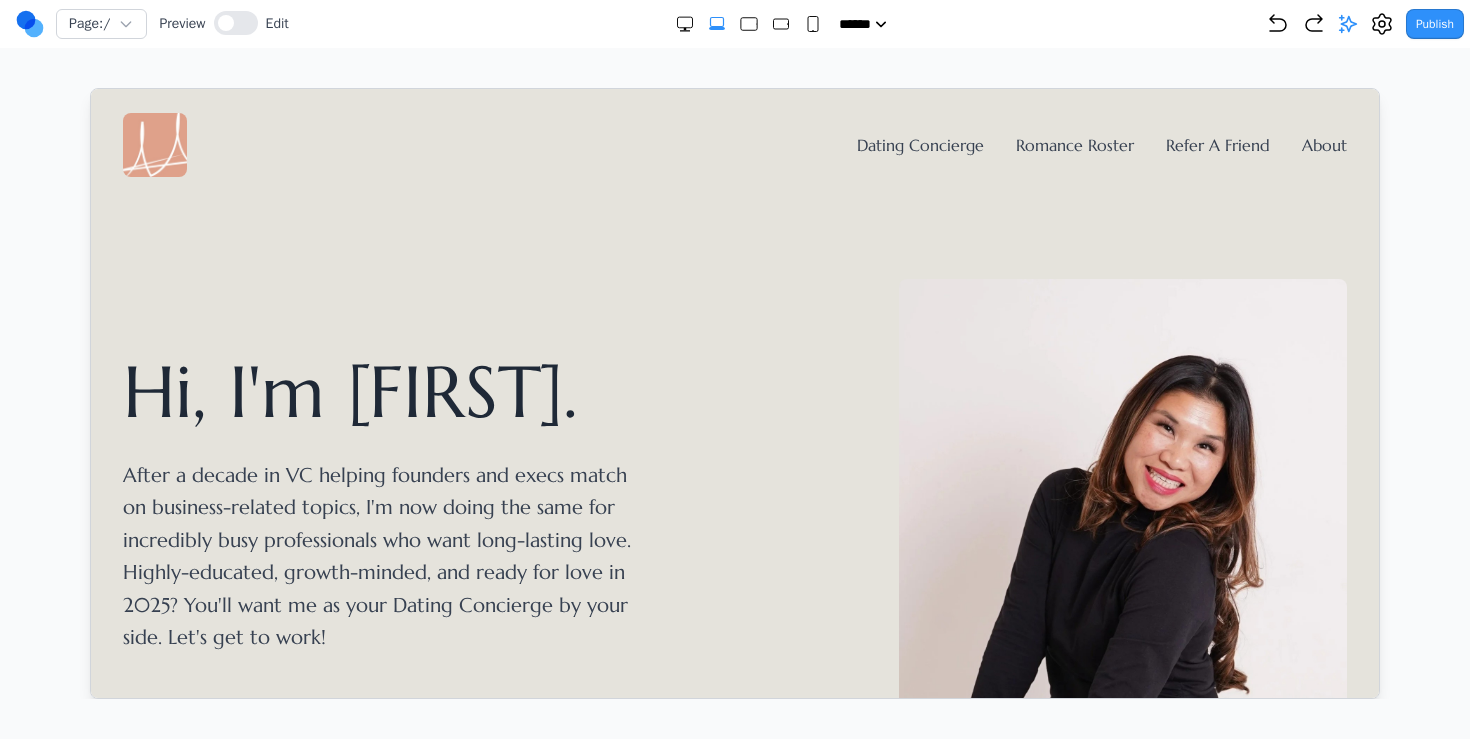 scroll, scrollTop: 192, scrollLeft: 0, axis: vertical 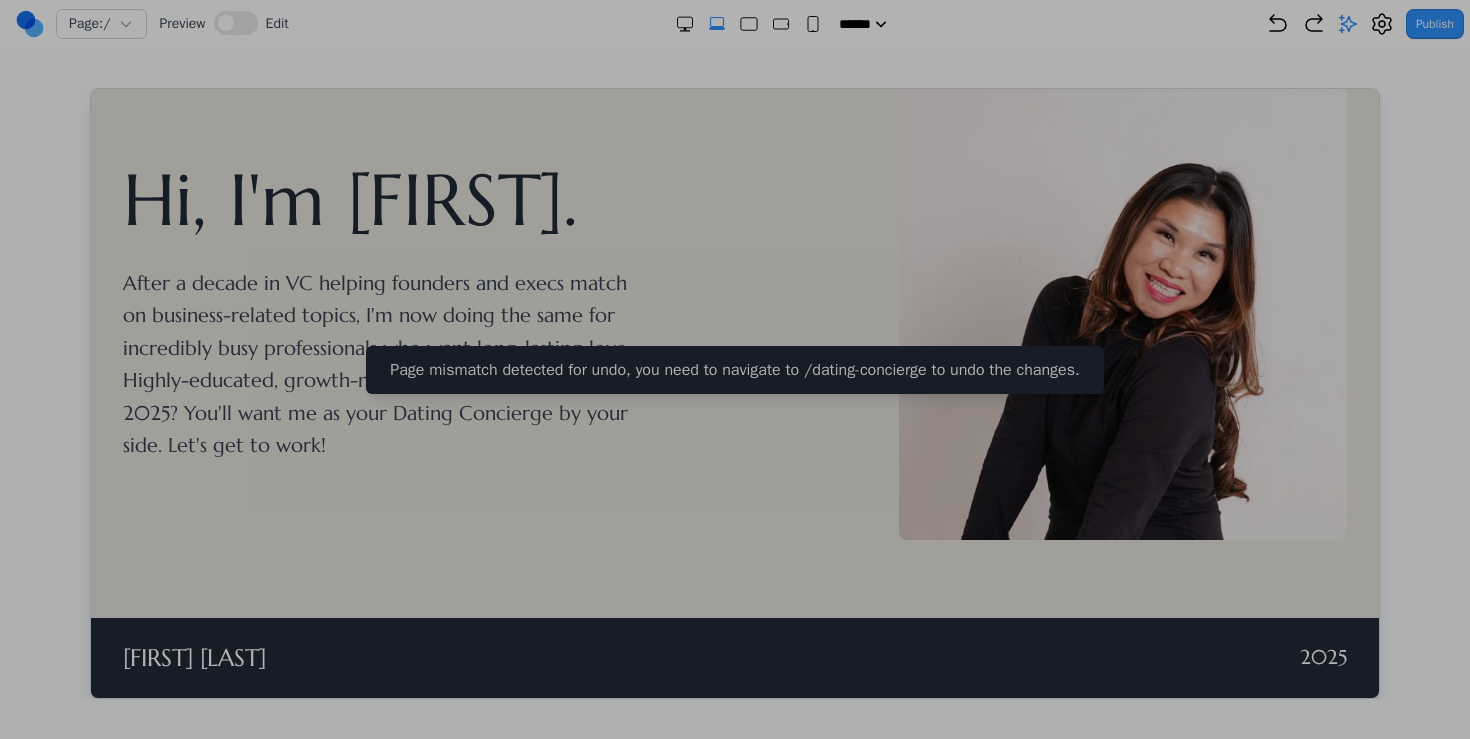 click at bounding box center (735, 369) 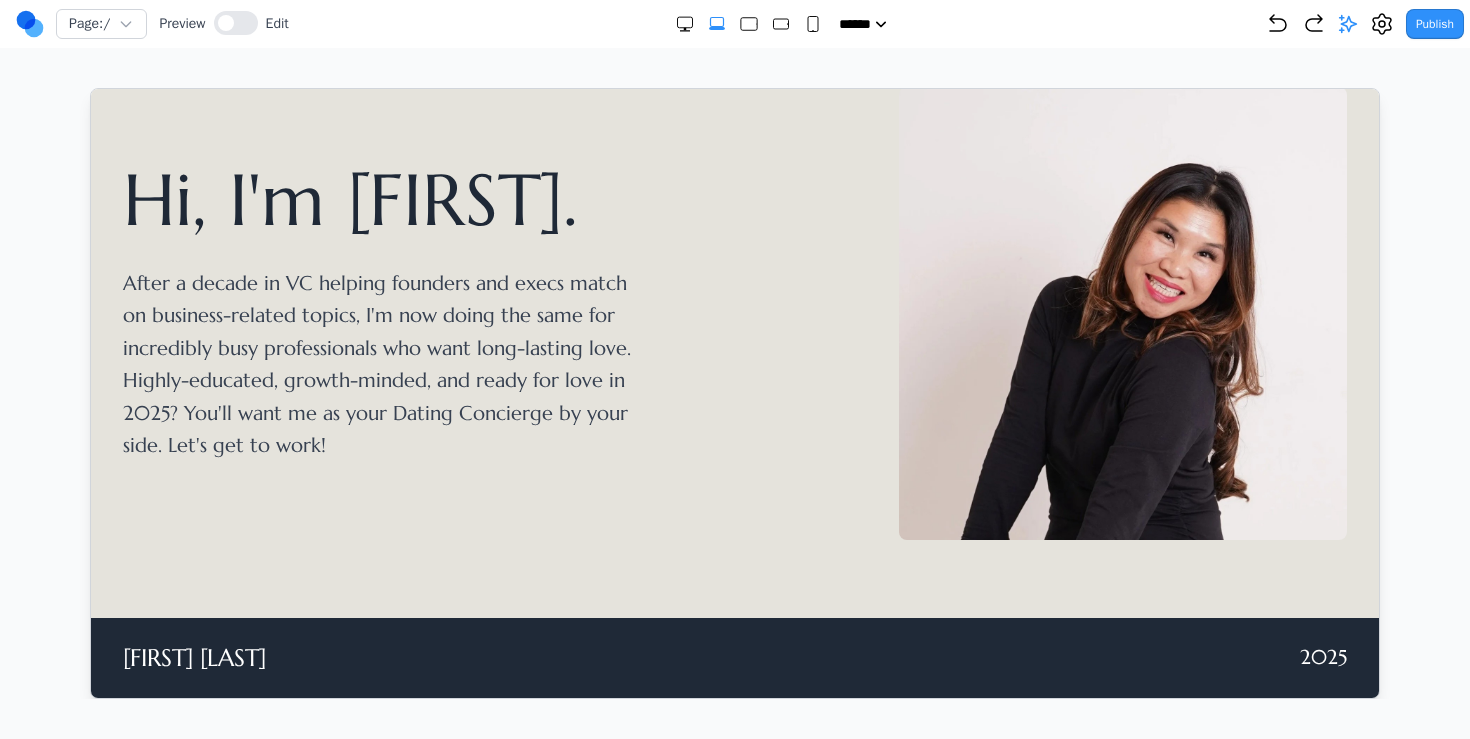 click on "Page:  / Preview Edit ***** ***** ****** ****** ****** Publish" at bounding box center (735, 24) 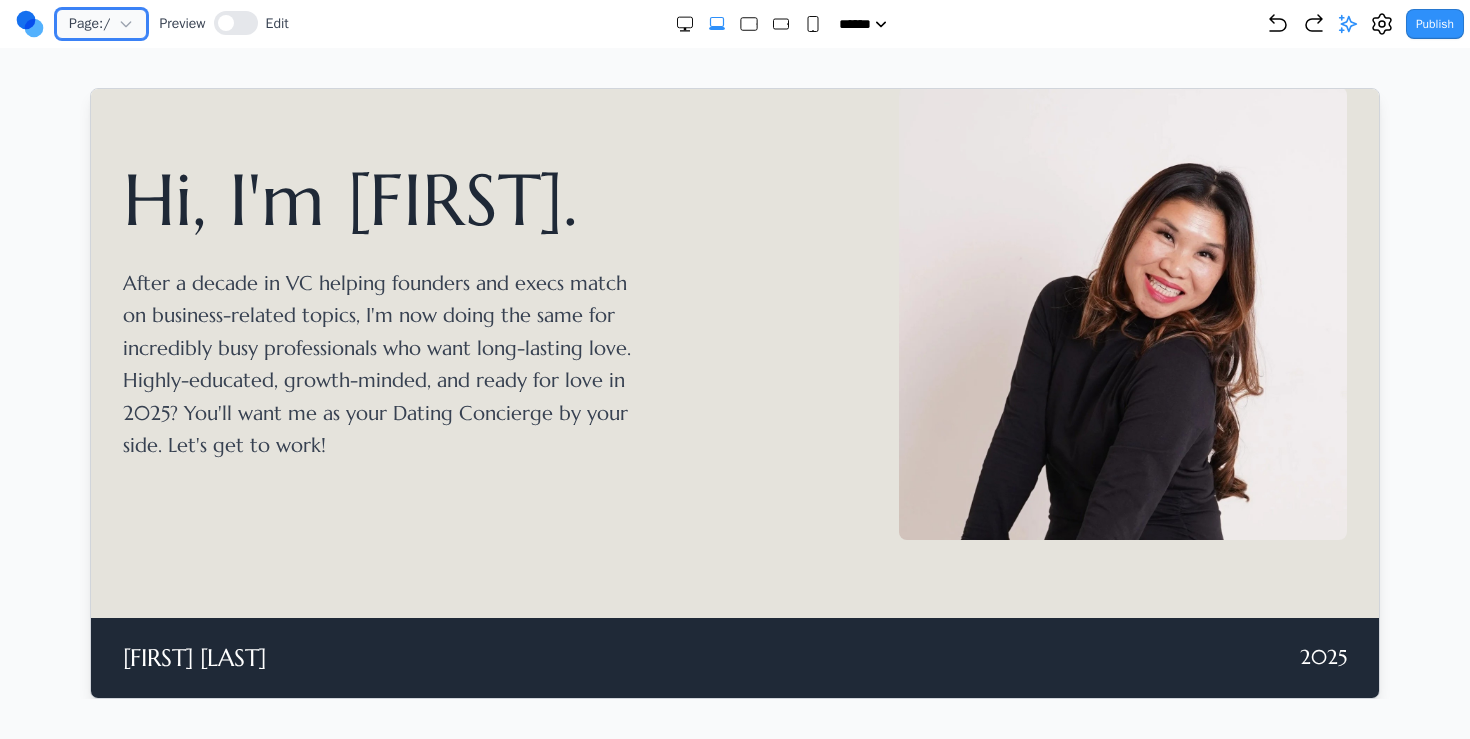 click on "Page:  /" at bounding box center (101, 24) 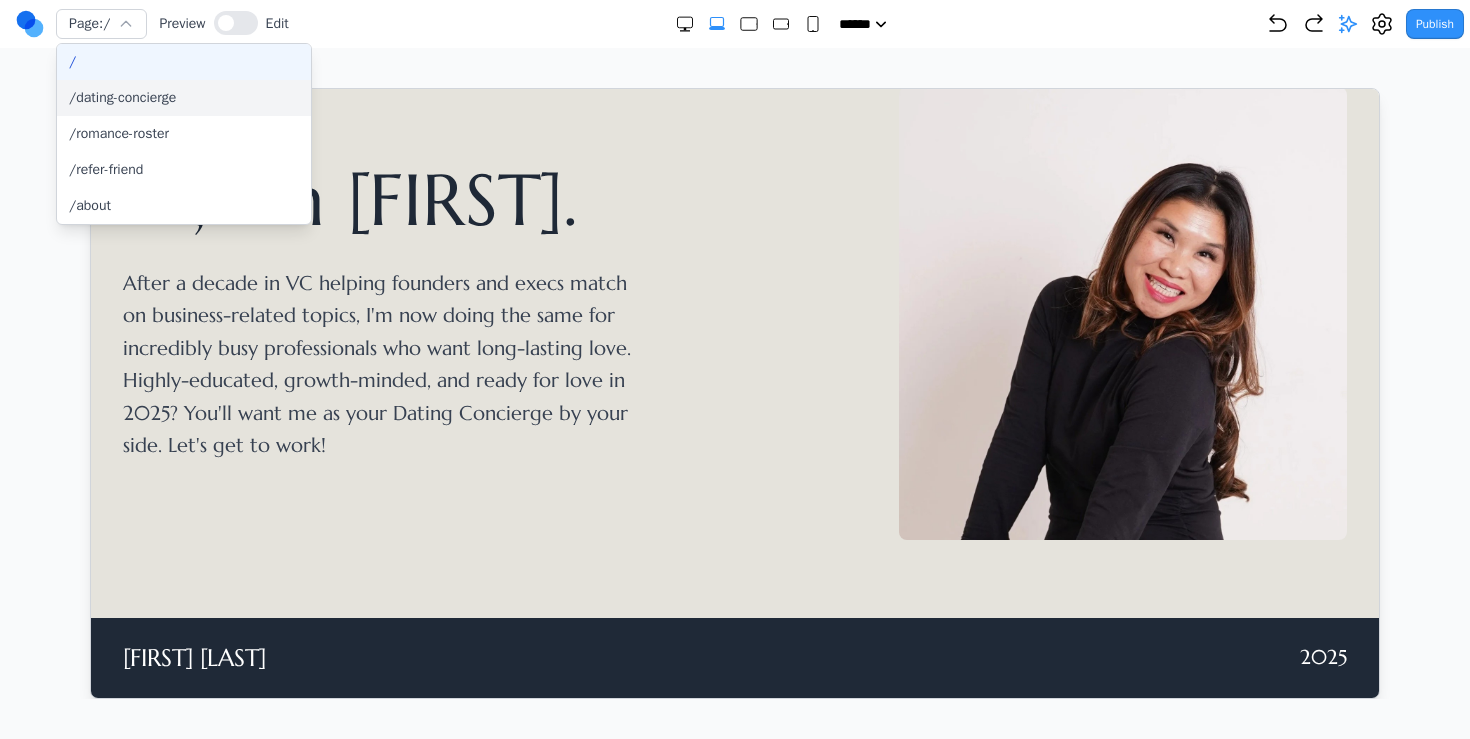 click on "/dating-concierge" at bounding box center [184, 98] 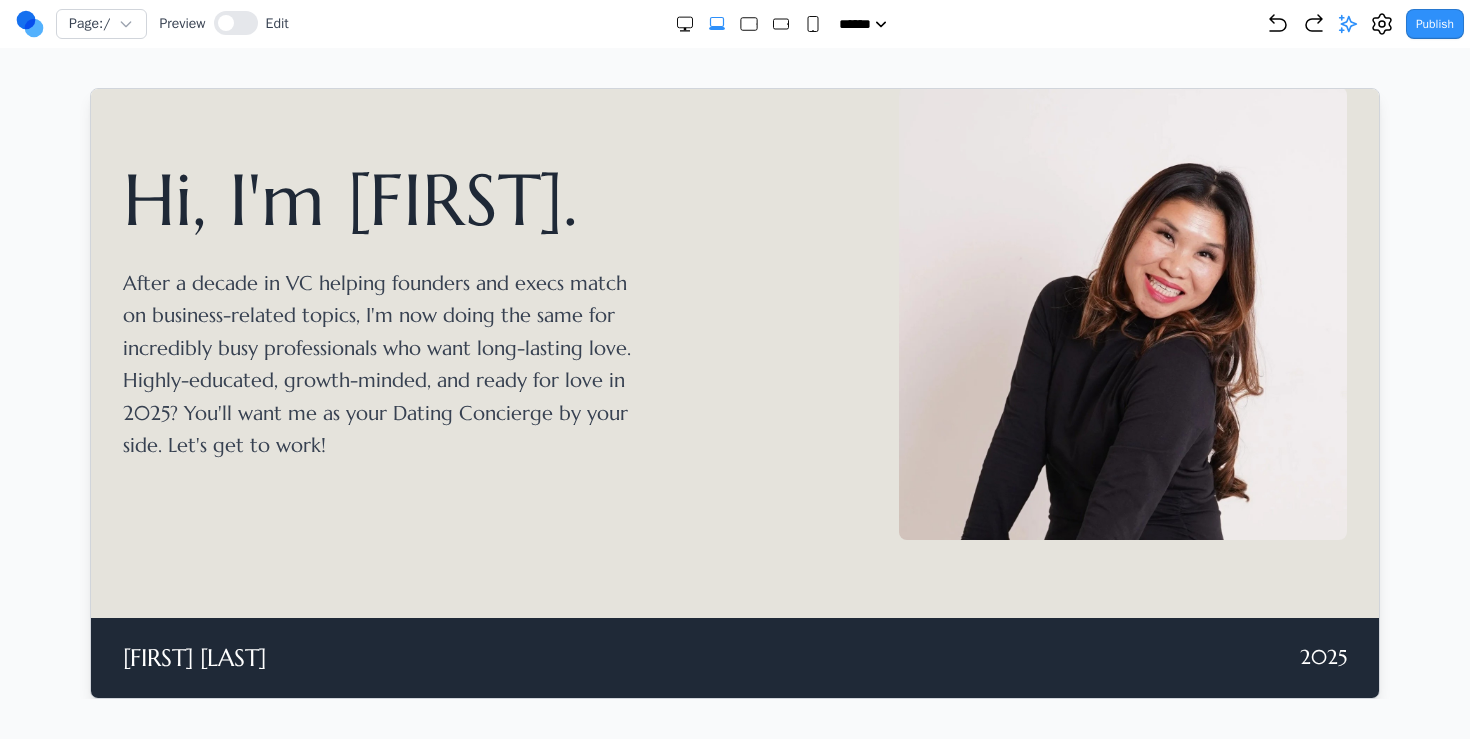 scroll, scrollTop: 0, scrollLeft: 0, axis: both 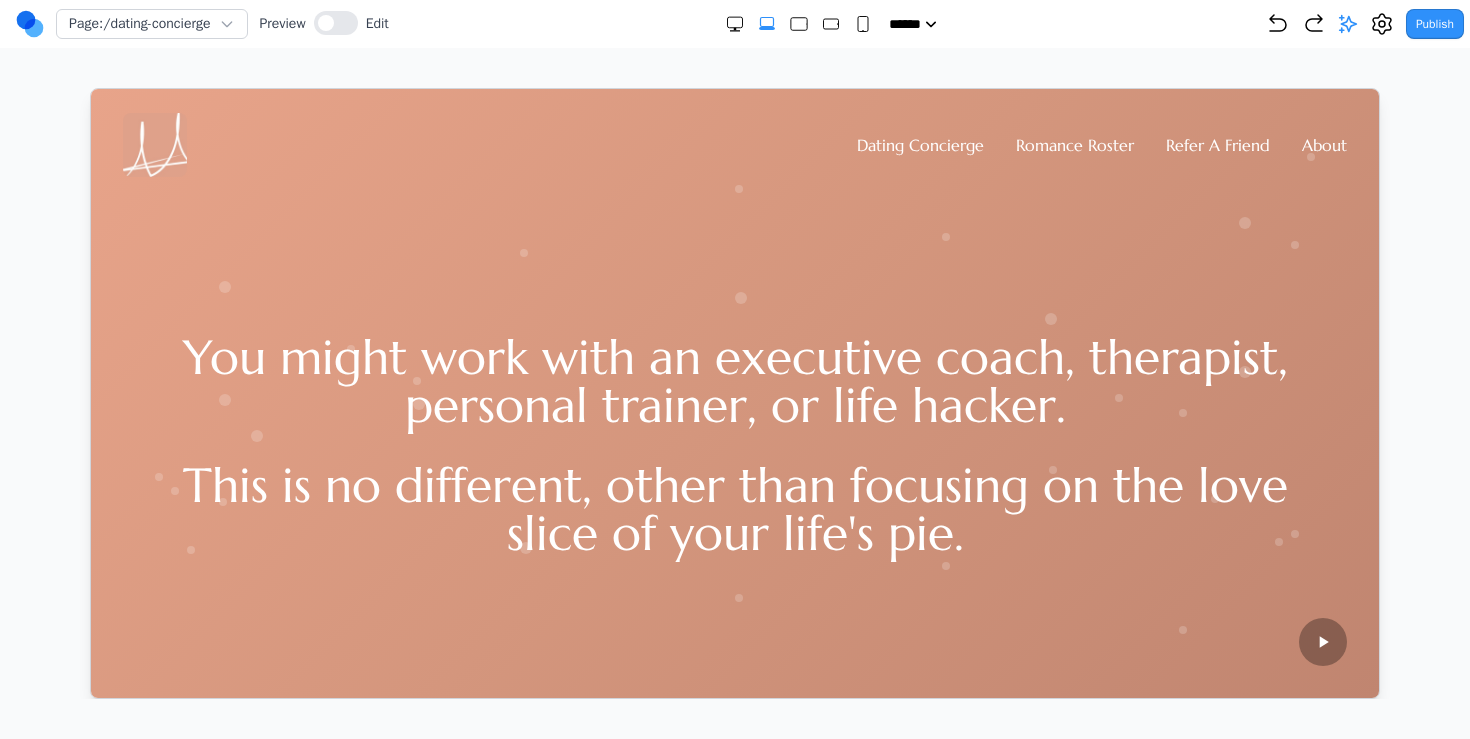 click on "You might work with an executive coach, therapist, personal trainer, or life hacker." at bounding box center (734, 380) 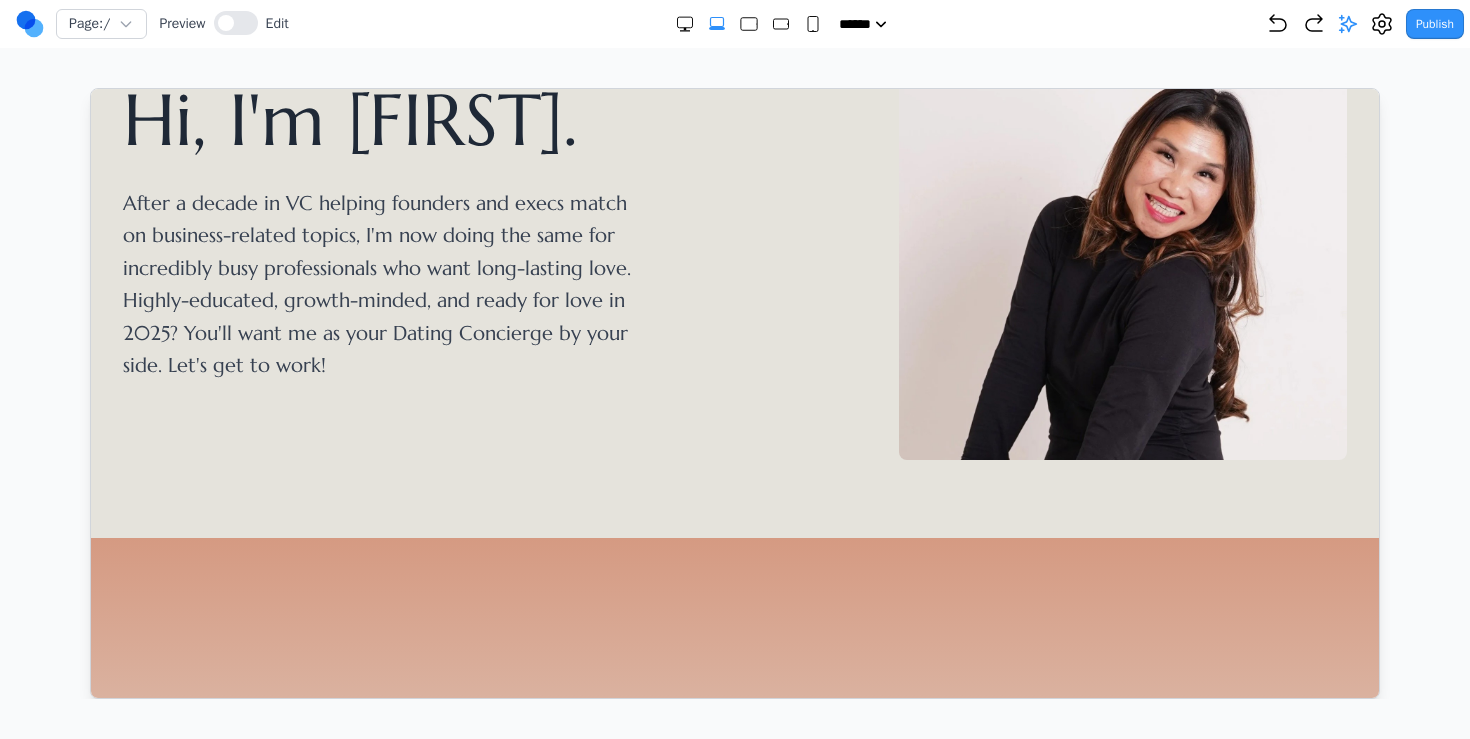 scroll, scrollTop: 626, scrollLeft: 0, axis: vertical 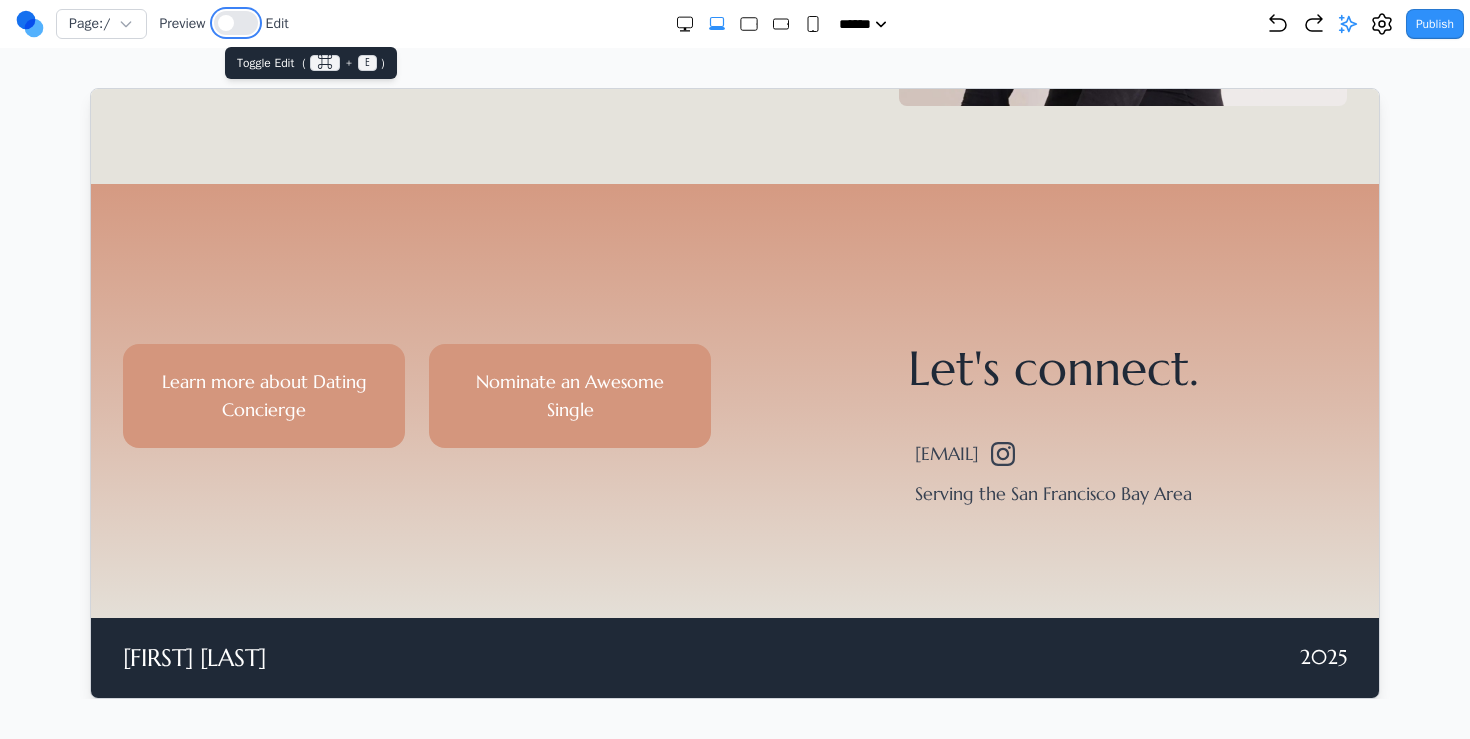 click at bounding box center (236, 23) 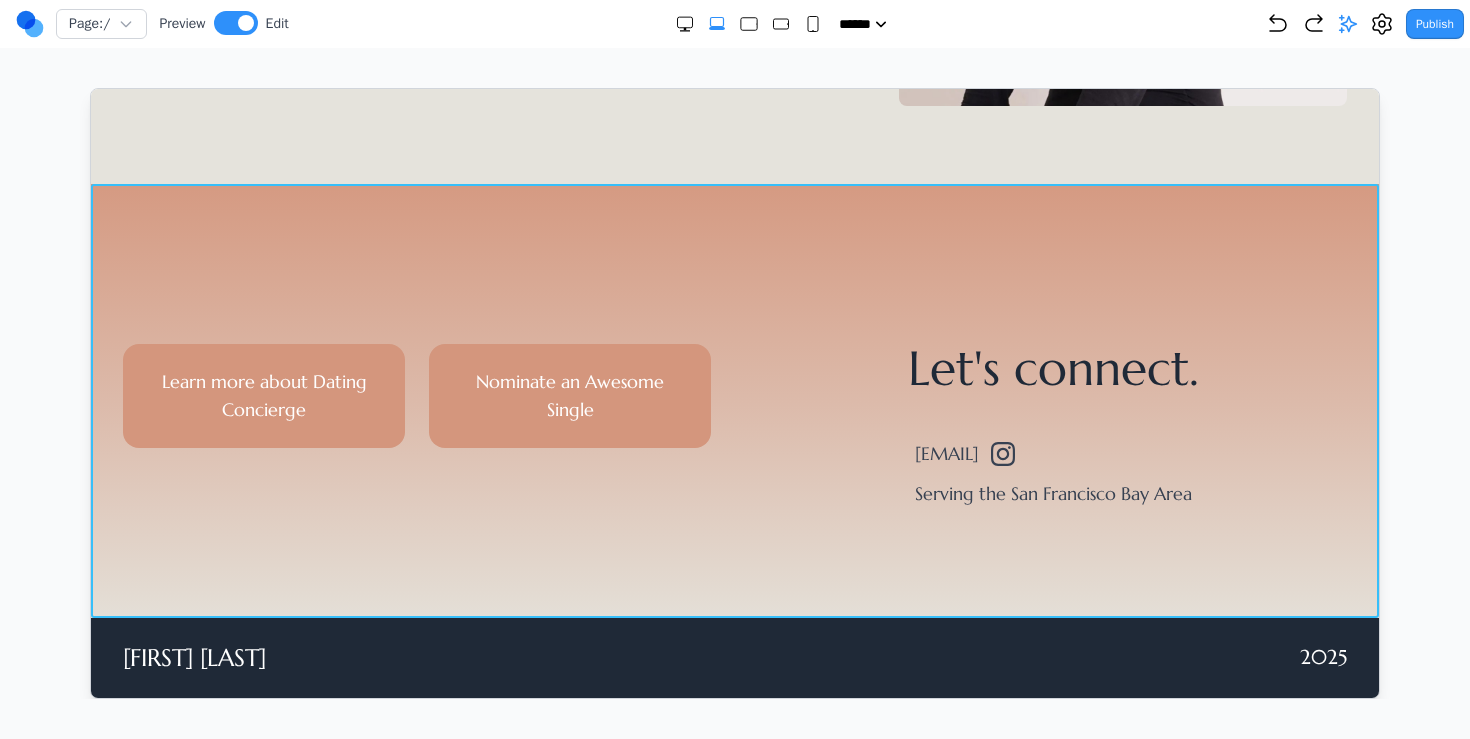click on "Learn more about Dating Concierge Nominate an Awesome Single Let's connect. me@whitnie.com Serving the San Francisco Bay Area" at bounding box center [734, 400] 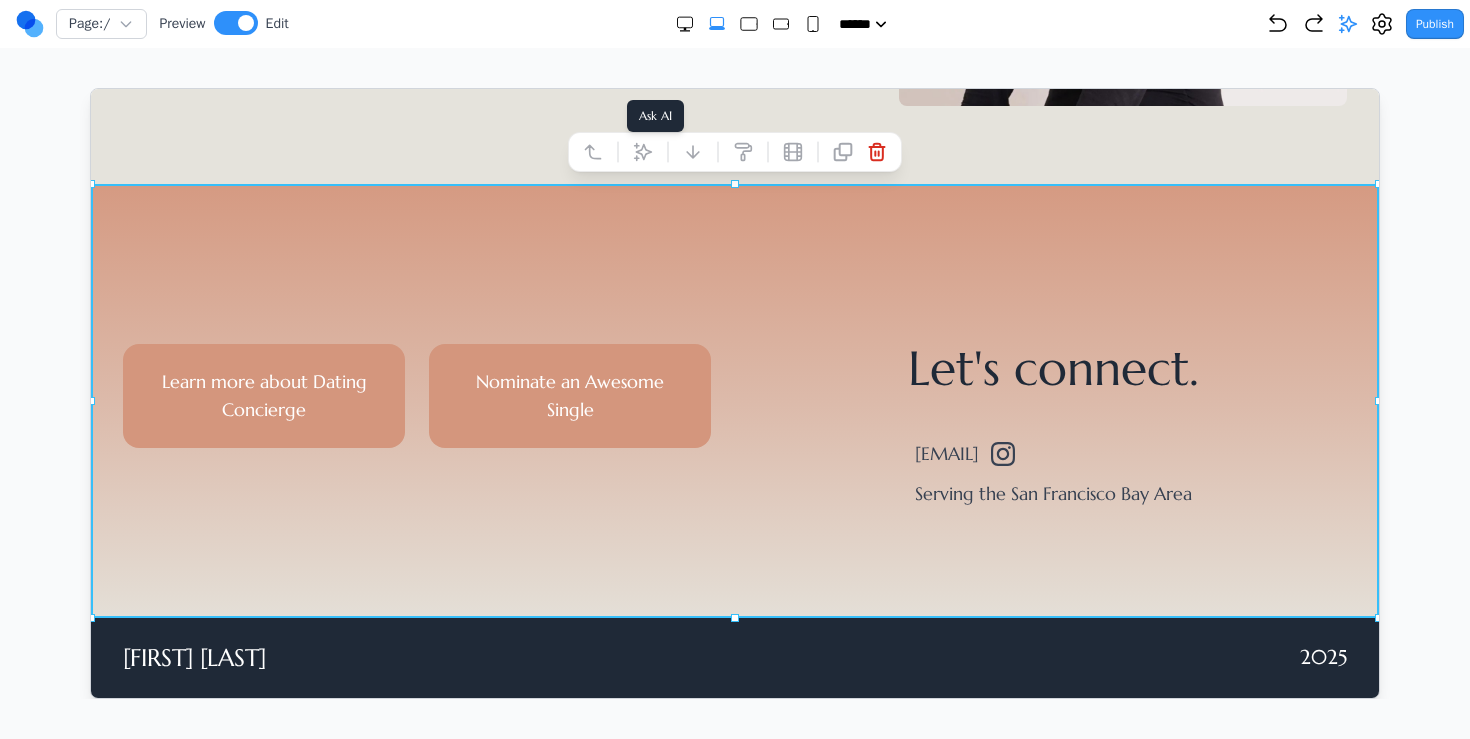 click 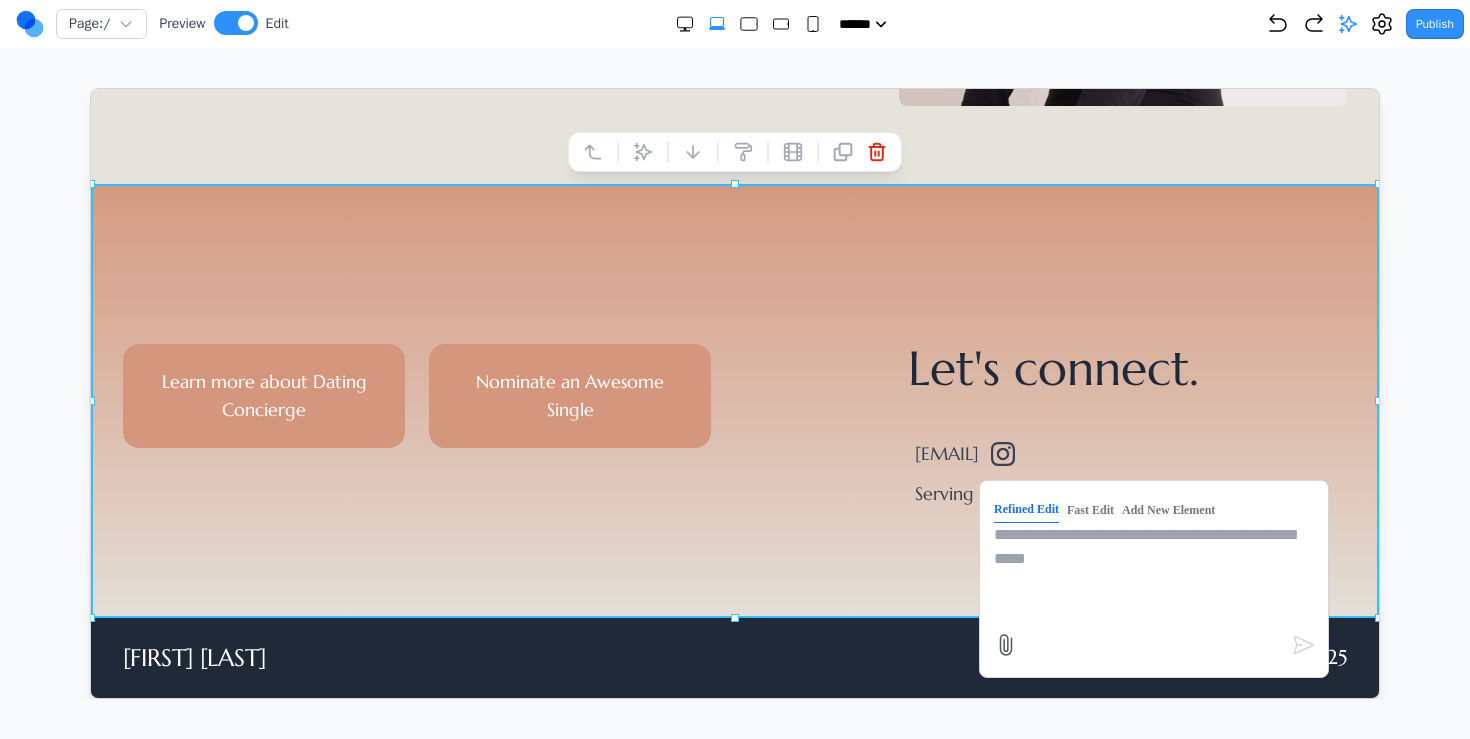 click at bounding box center [1153, 572] 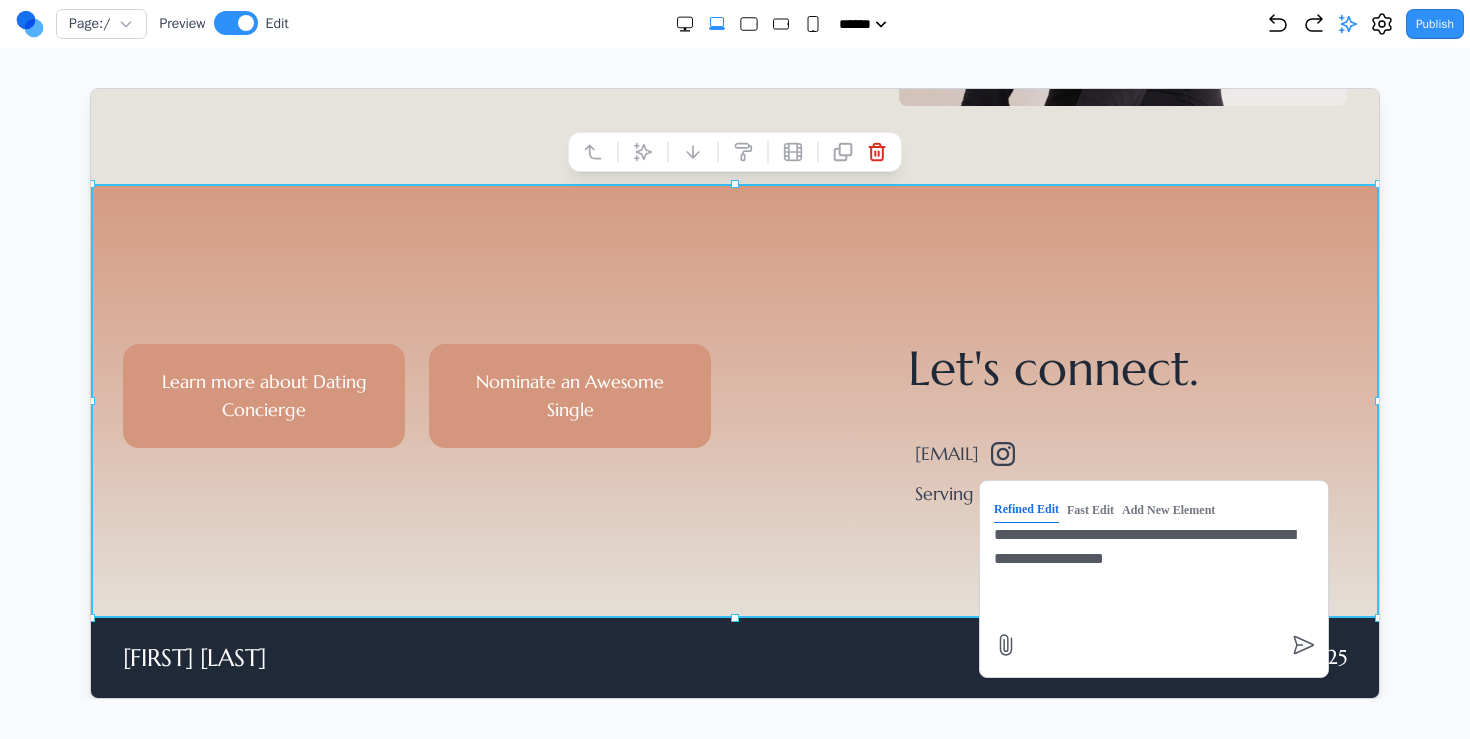 type on "**********" 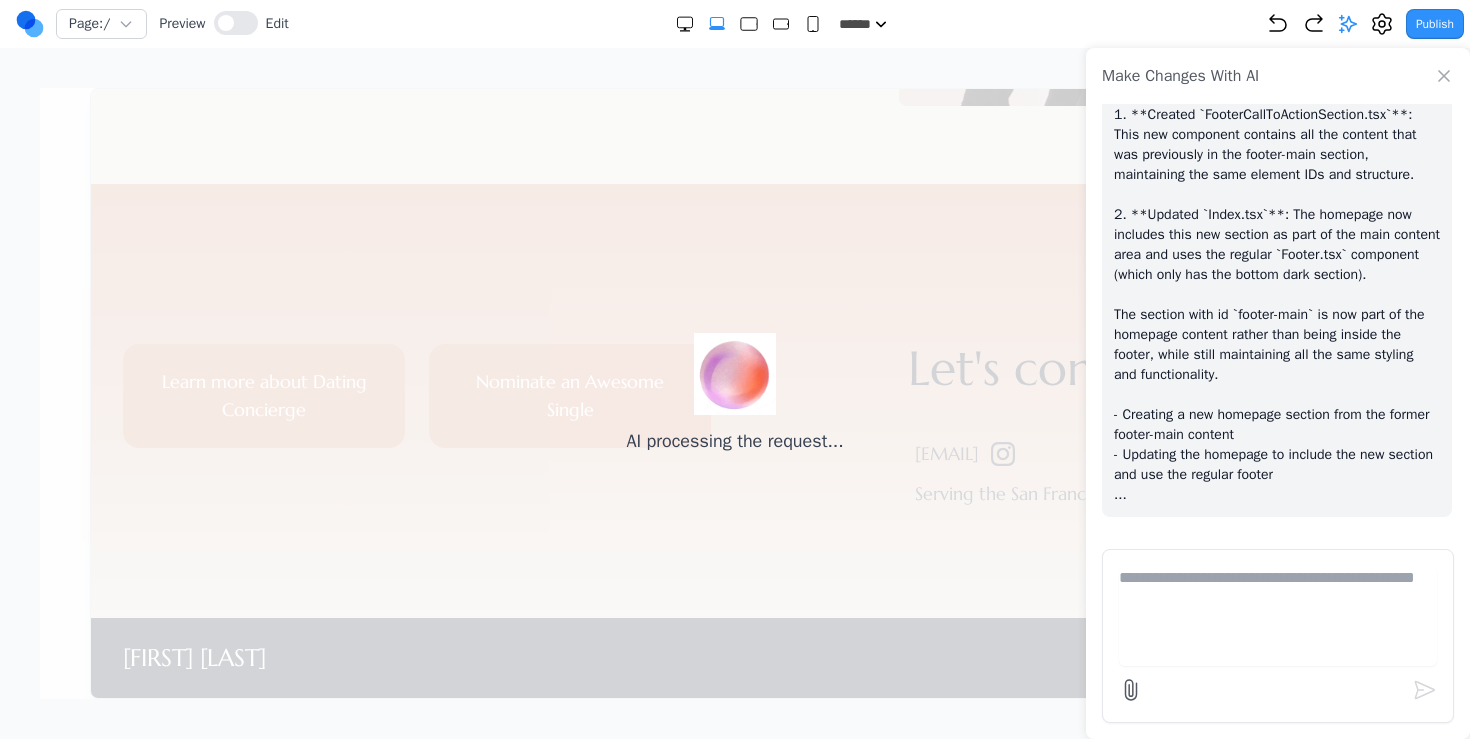scroll, scrollTop: 2987, scrollLeft: 0, axis: vertical 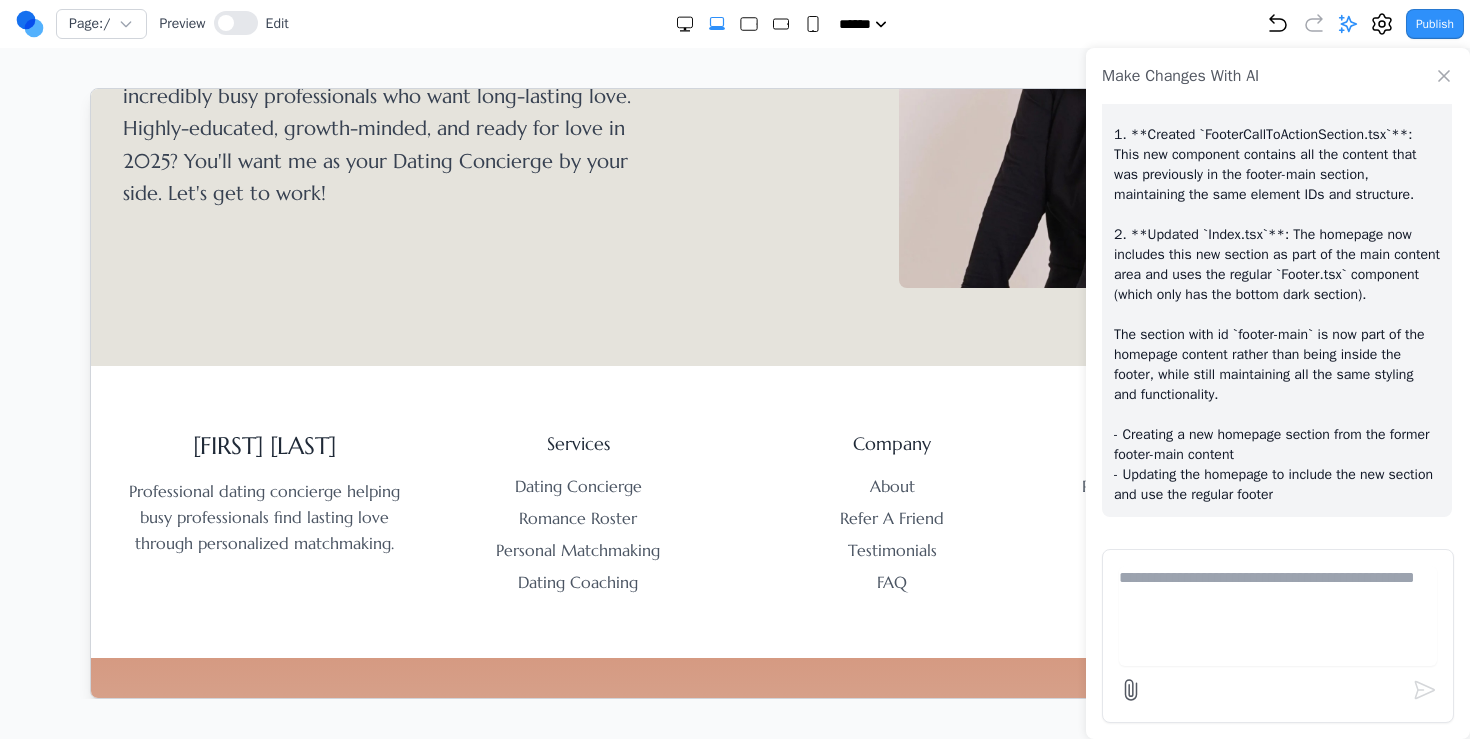 click 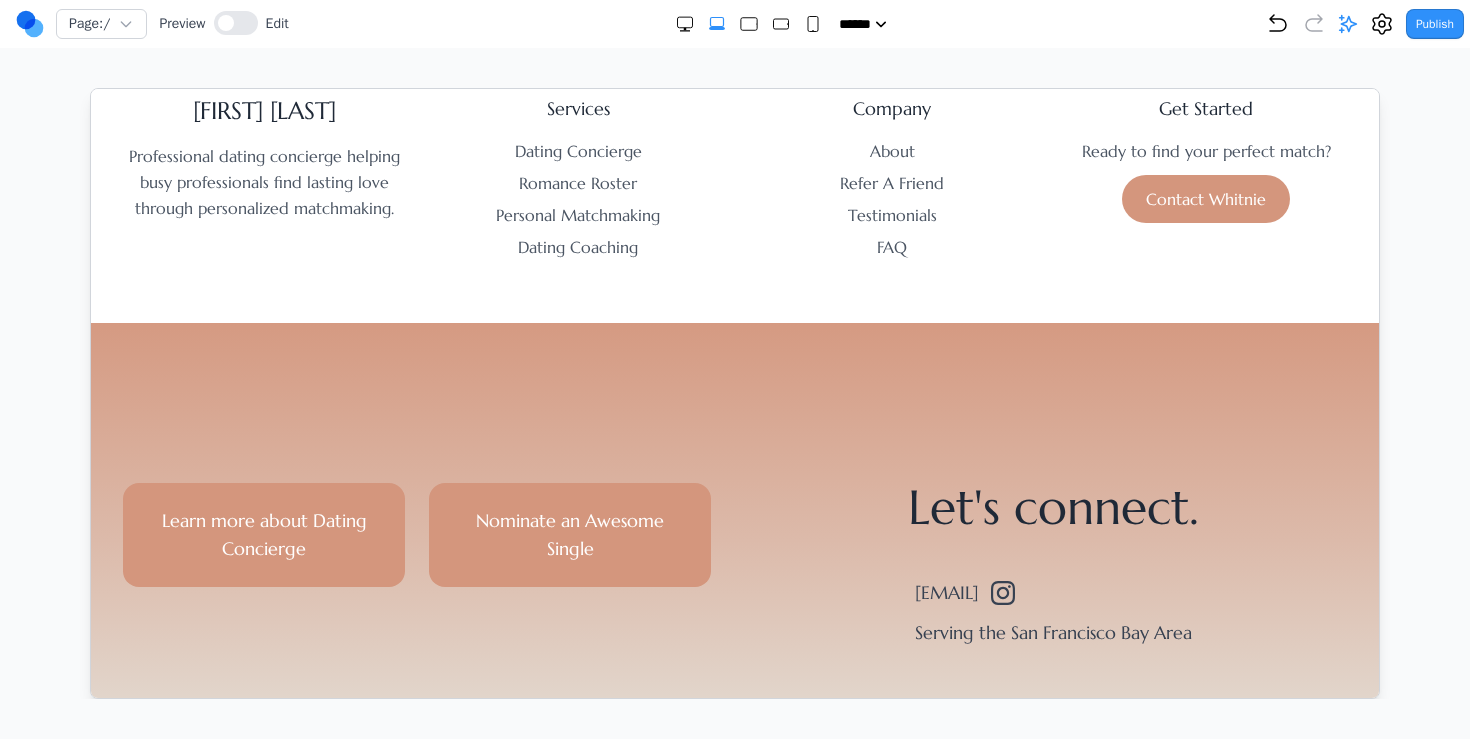 scroll, scrollTop: 866, scrollLeft: 0, axis: vertical 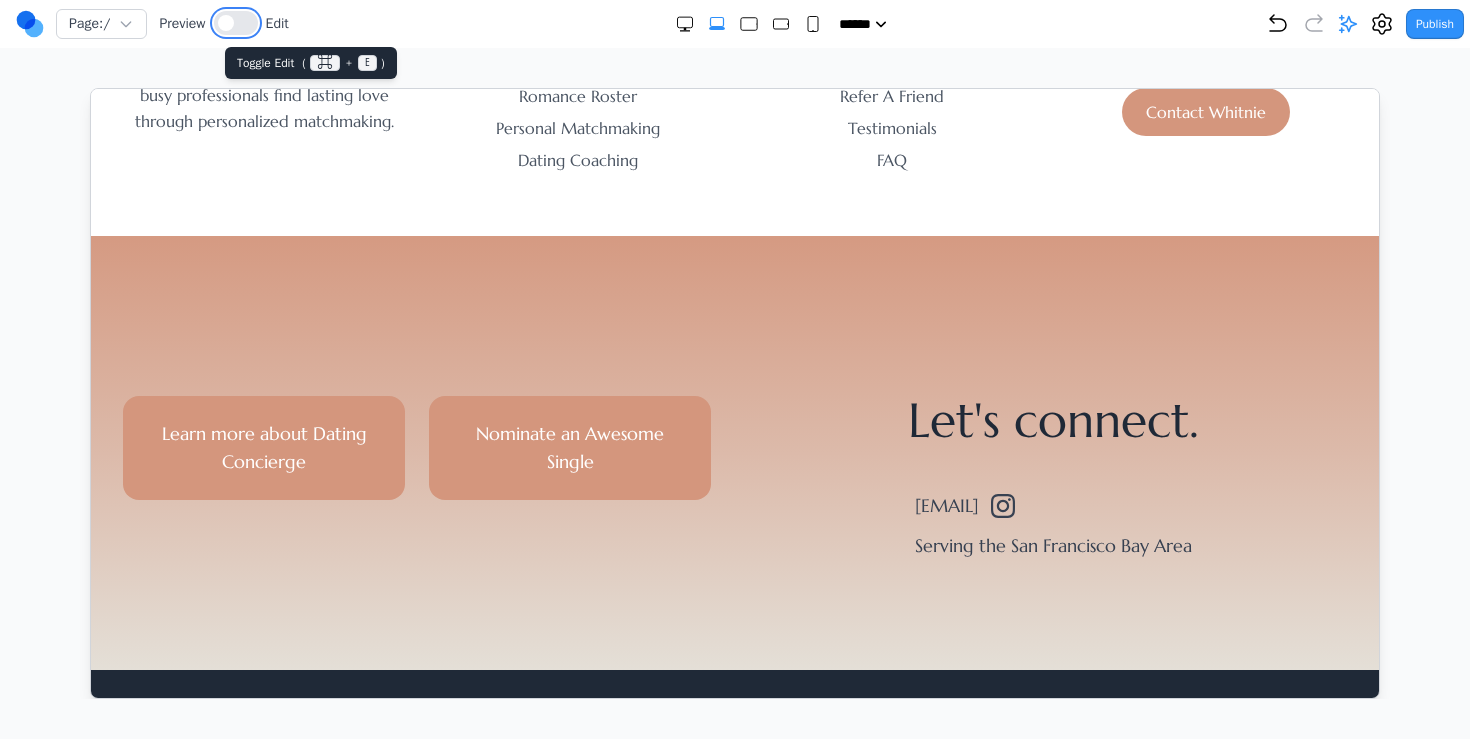 click at bounding box center [236, 23] 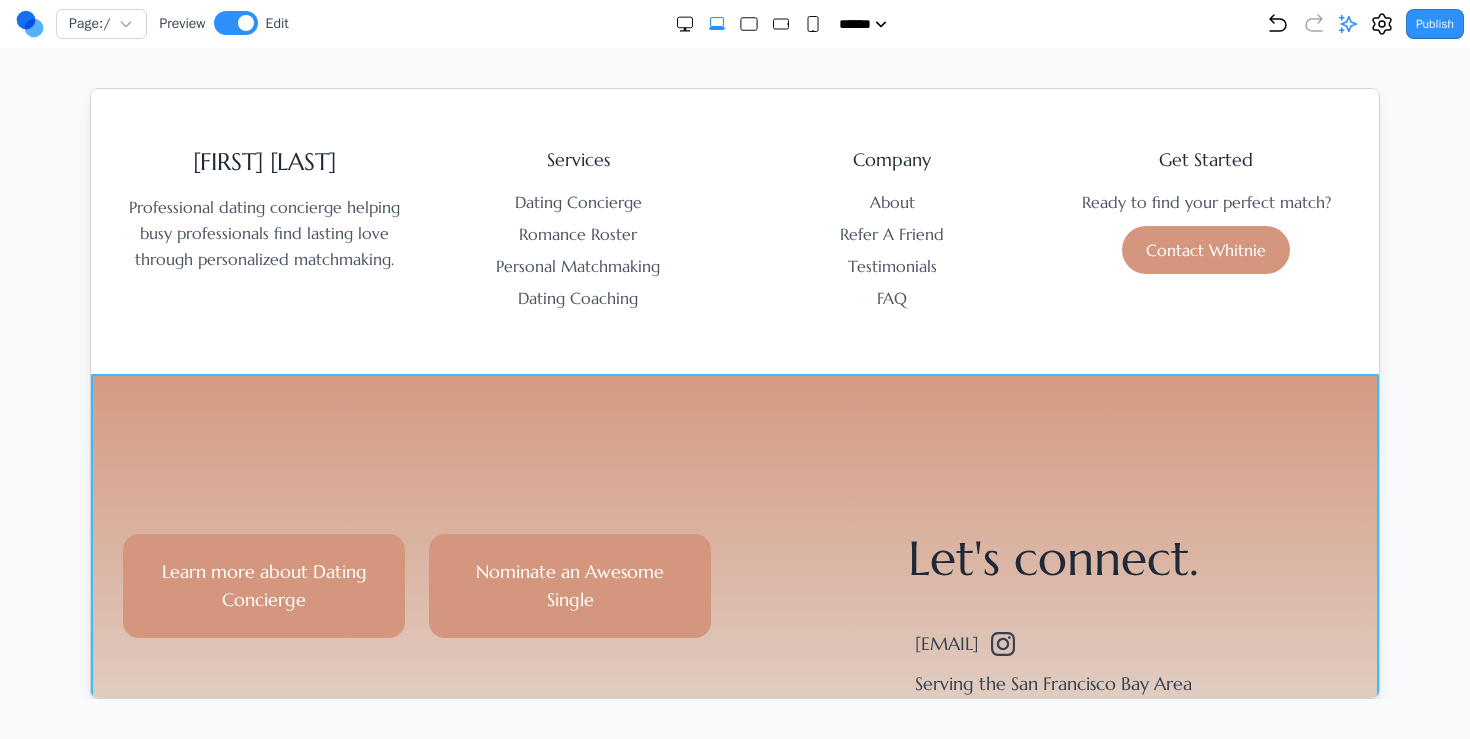 scroll, scrollTop: 691, scrollLeft: 0, axis: vertical 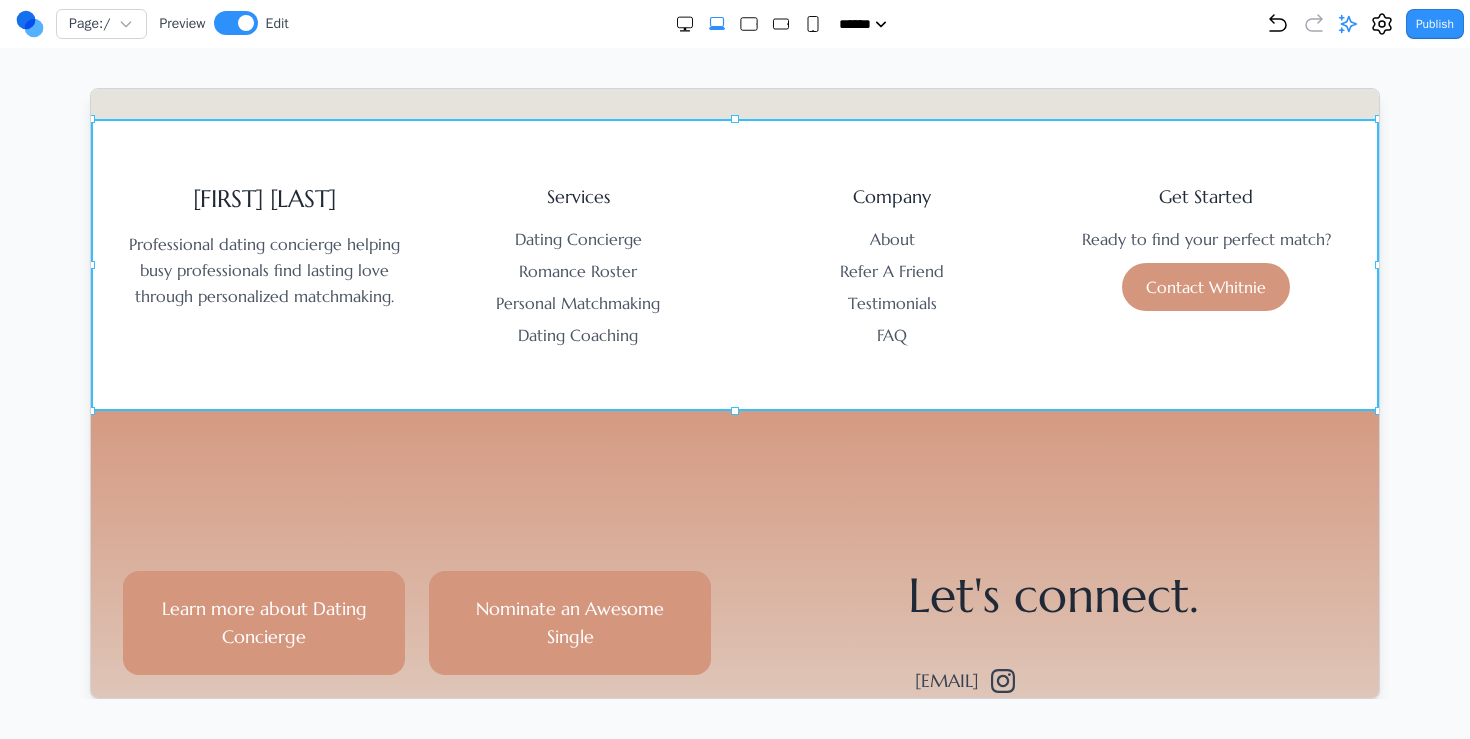 click on "whitnie narcisse Professional dating concierge helping busy professionals find lasting love through personalized matchmaking. Services Dating Concierge Romance Roster Personal Matchmaking Dating Coaching Company About Refer A Friend Testimonials FAQ Get Started Ready to find your perfect match? Contact Whitnie" at bounding box center [734, 264] 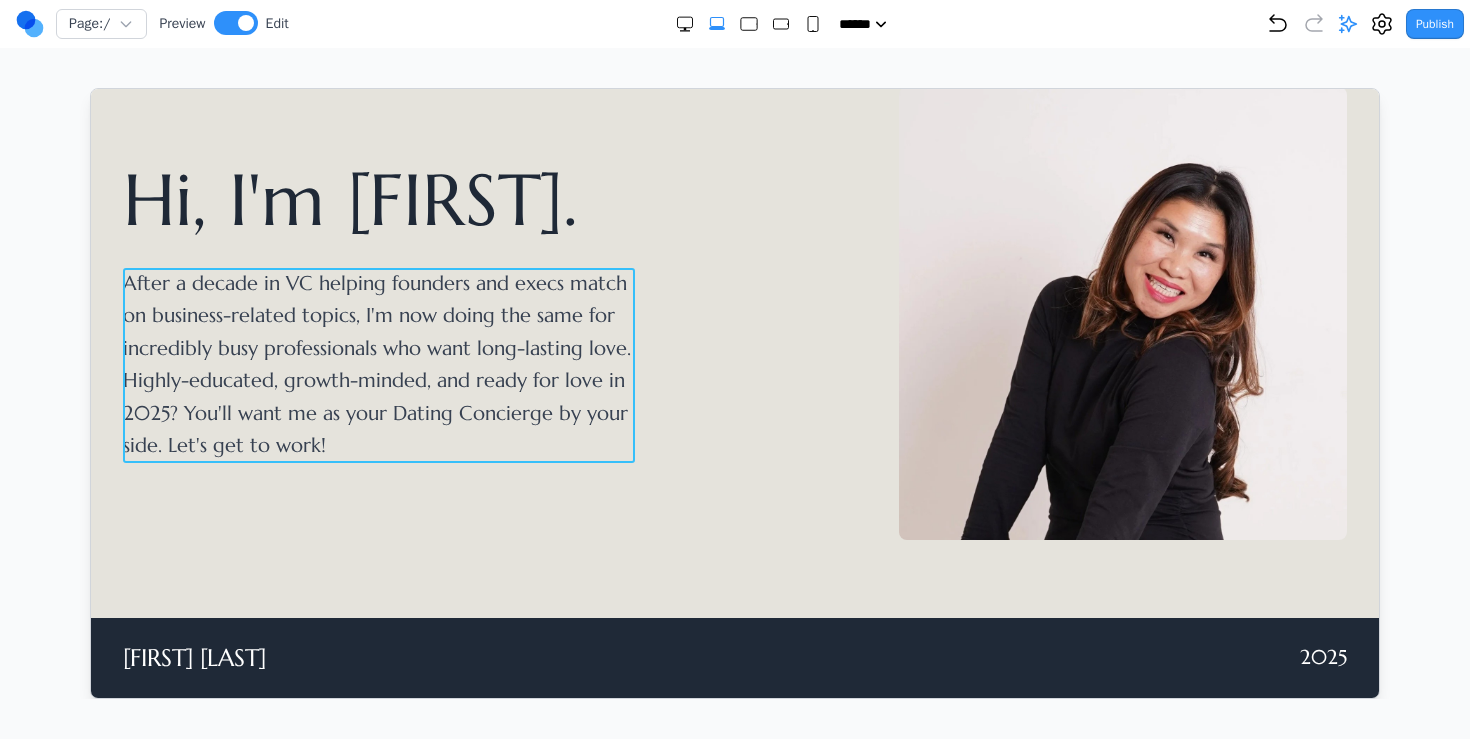 scroll, scrollTop: 691, scrollLeft: 0, axis: vertical 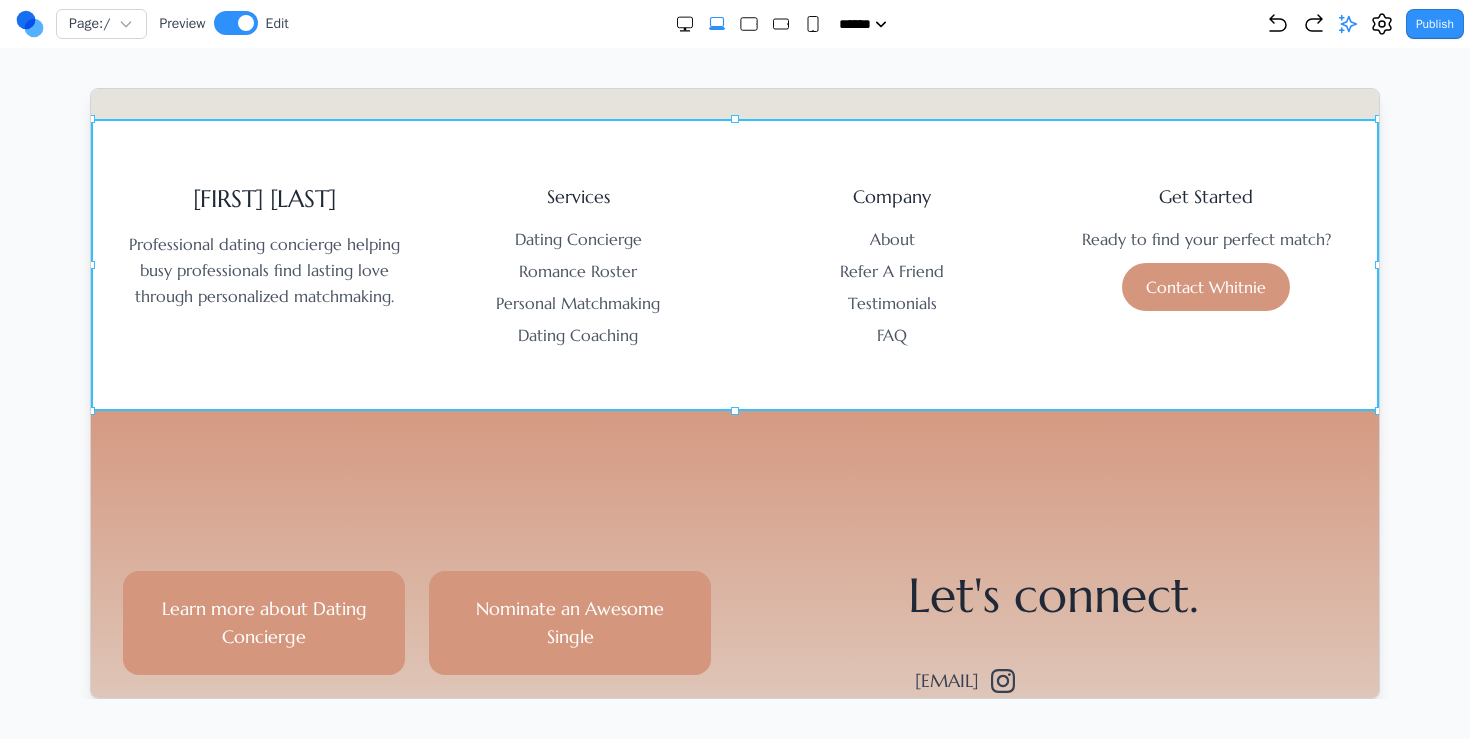 click on "whitnie narcisse Professional dating concierge helping busy professionals find lasting love through personalized matchmaking. Services Dating Concierge Romance Roster Personal Matchmaking Dating Coaching Company About Refer A Friend Testimonials FAQ Get Started Ready to find your perfect match? Contact Whitnie" at bounding box center [734, 264] 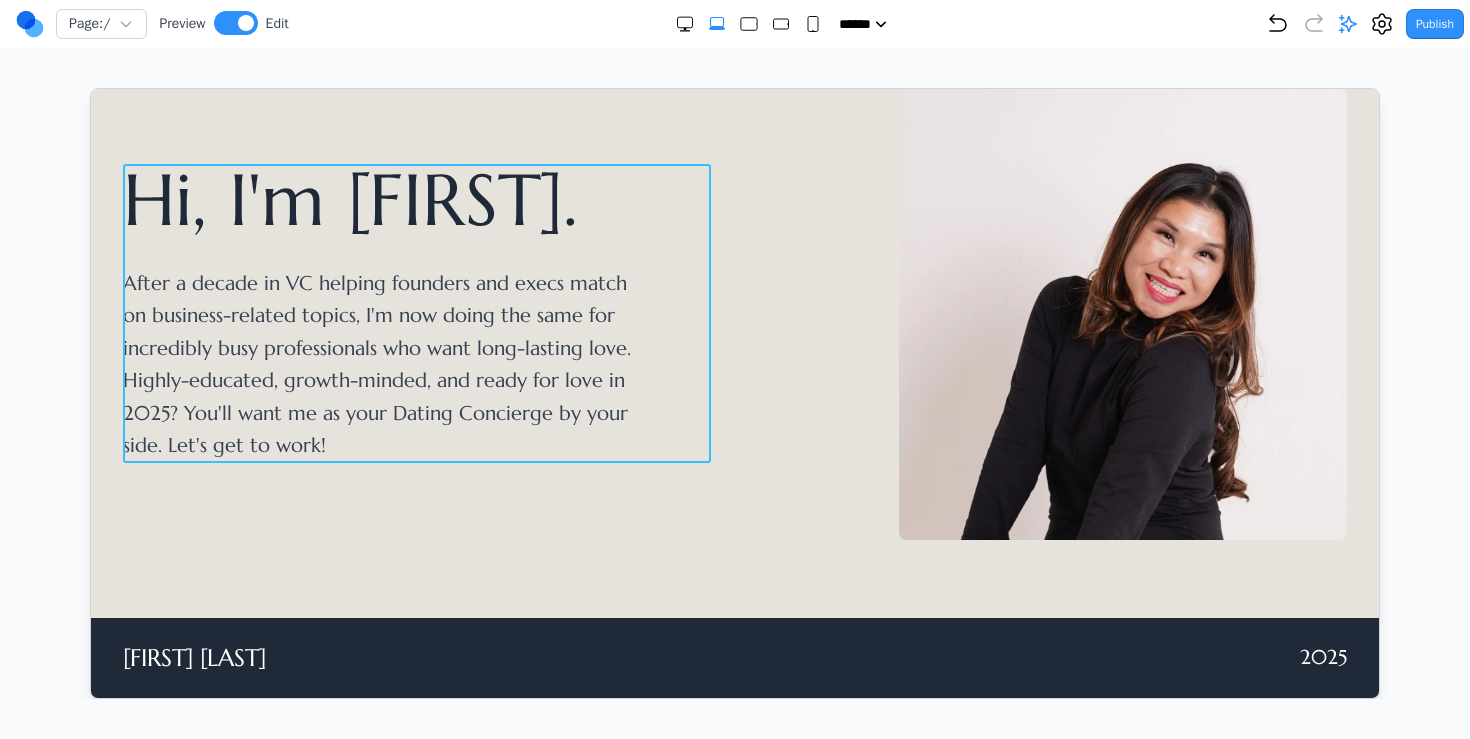 scroll, scrollTop: 691, scrollLeft: 0, axis: vertical 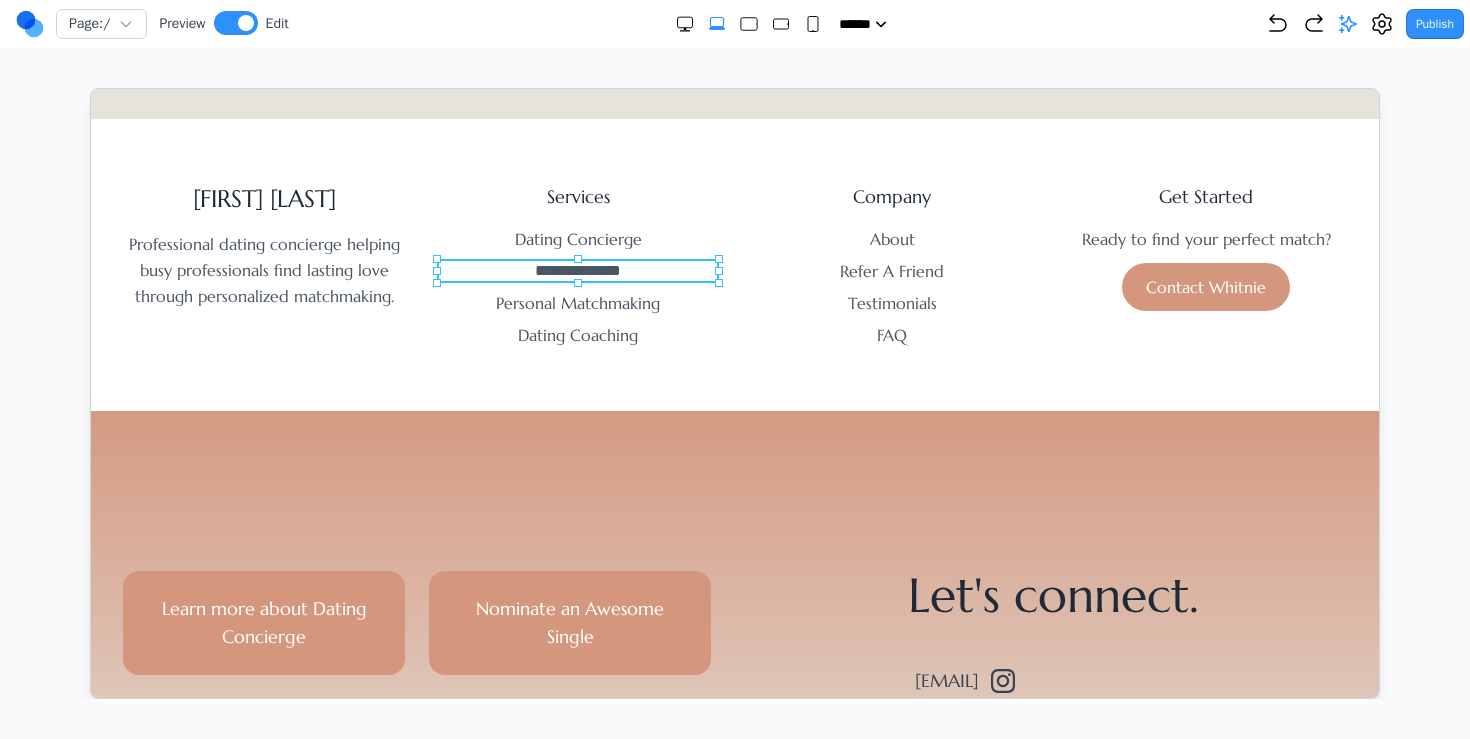 click on "**********" at bounding box center (577, 270) 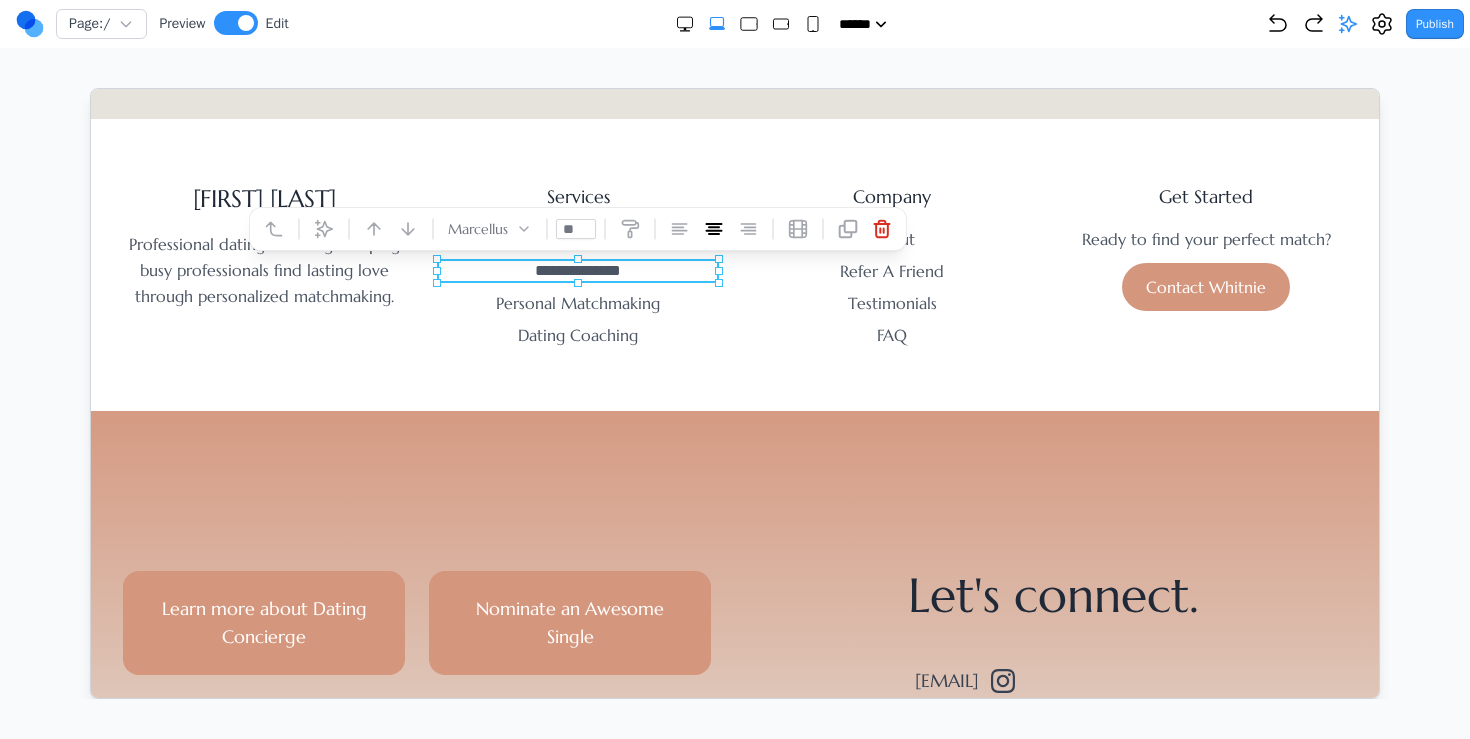 type 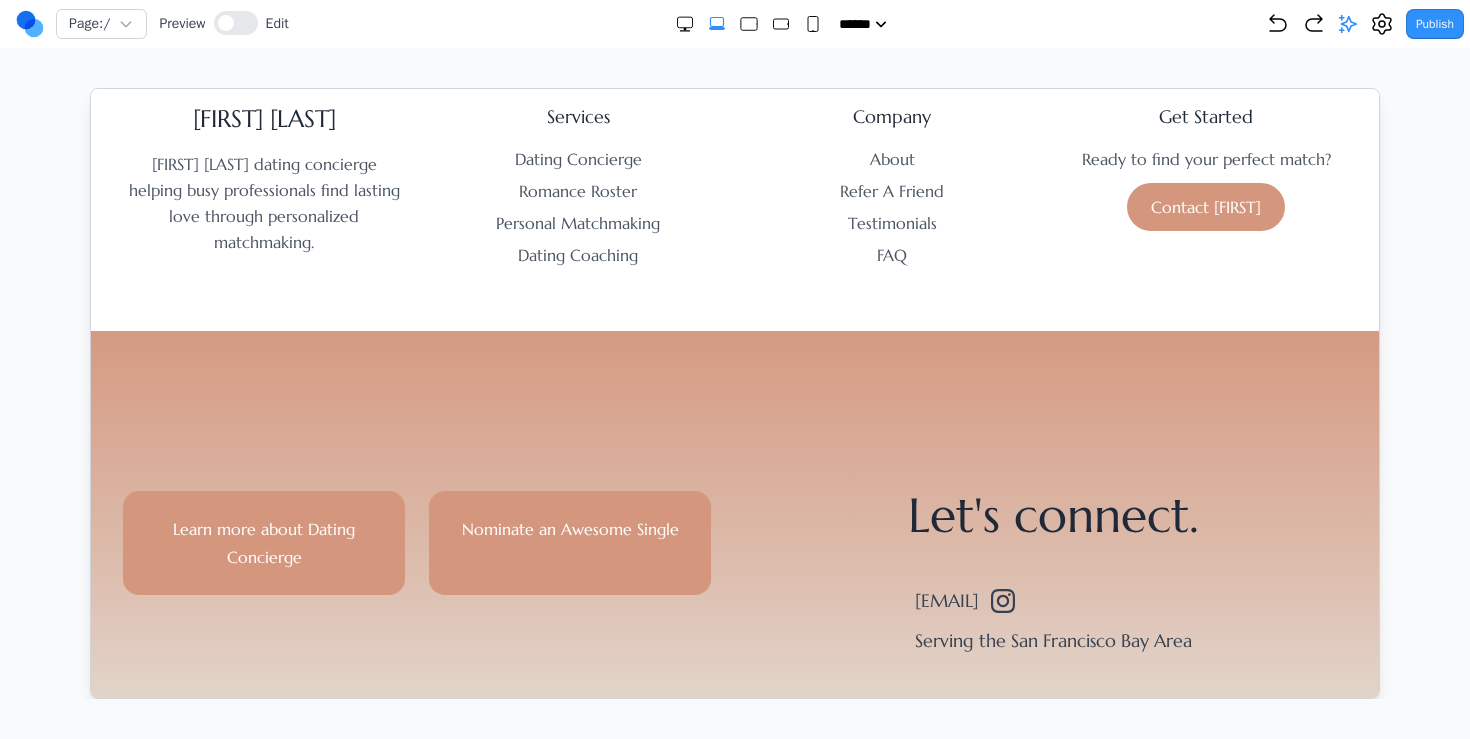 scroll, scrollTop: 789, scrollLeft: 0, axis: vertical 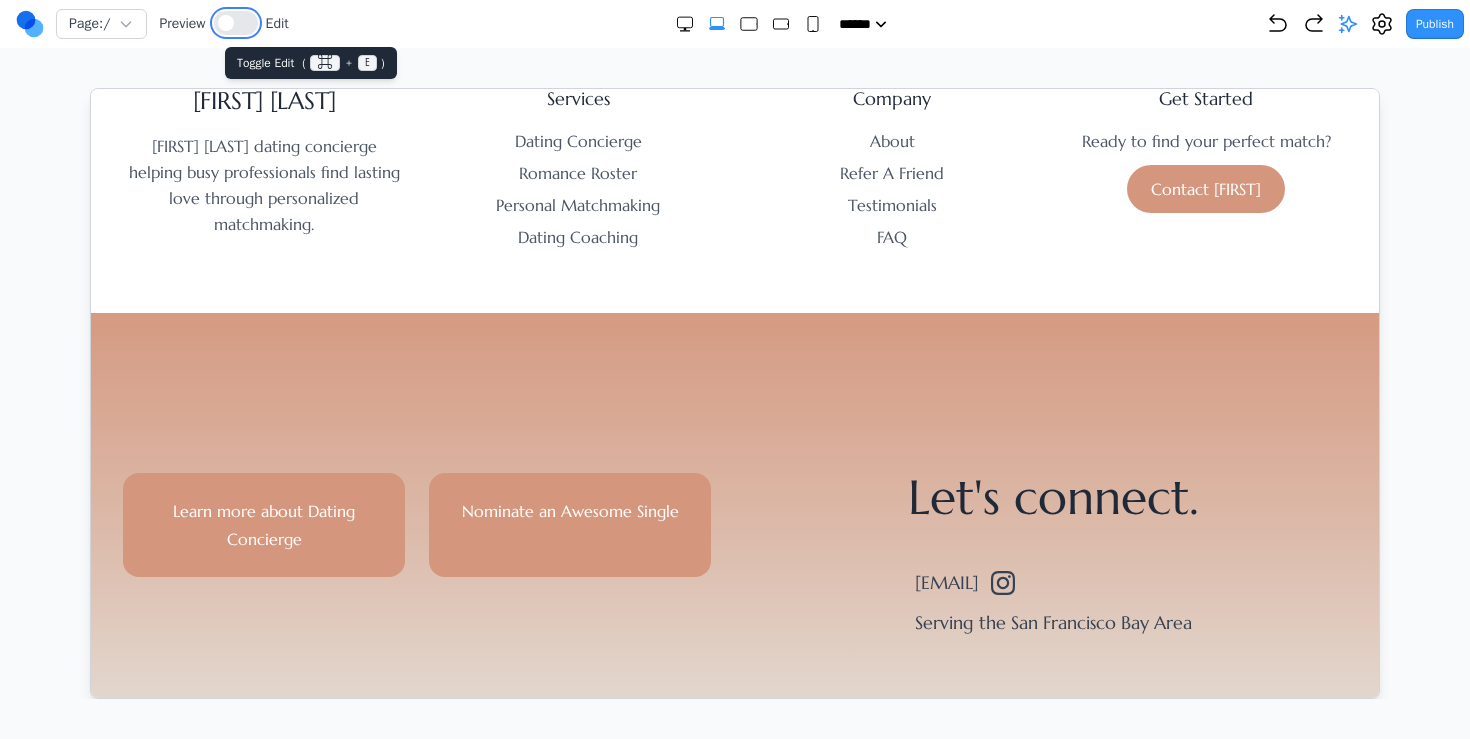 drag, startPoint x: 242, startPoint y: 22, endPoint x: 192, endPoint y: 81, distance: 77.33692 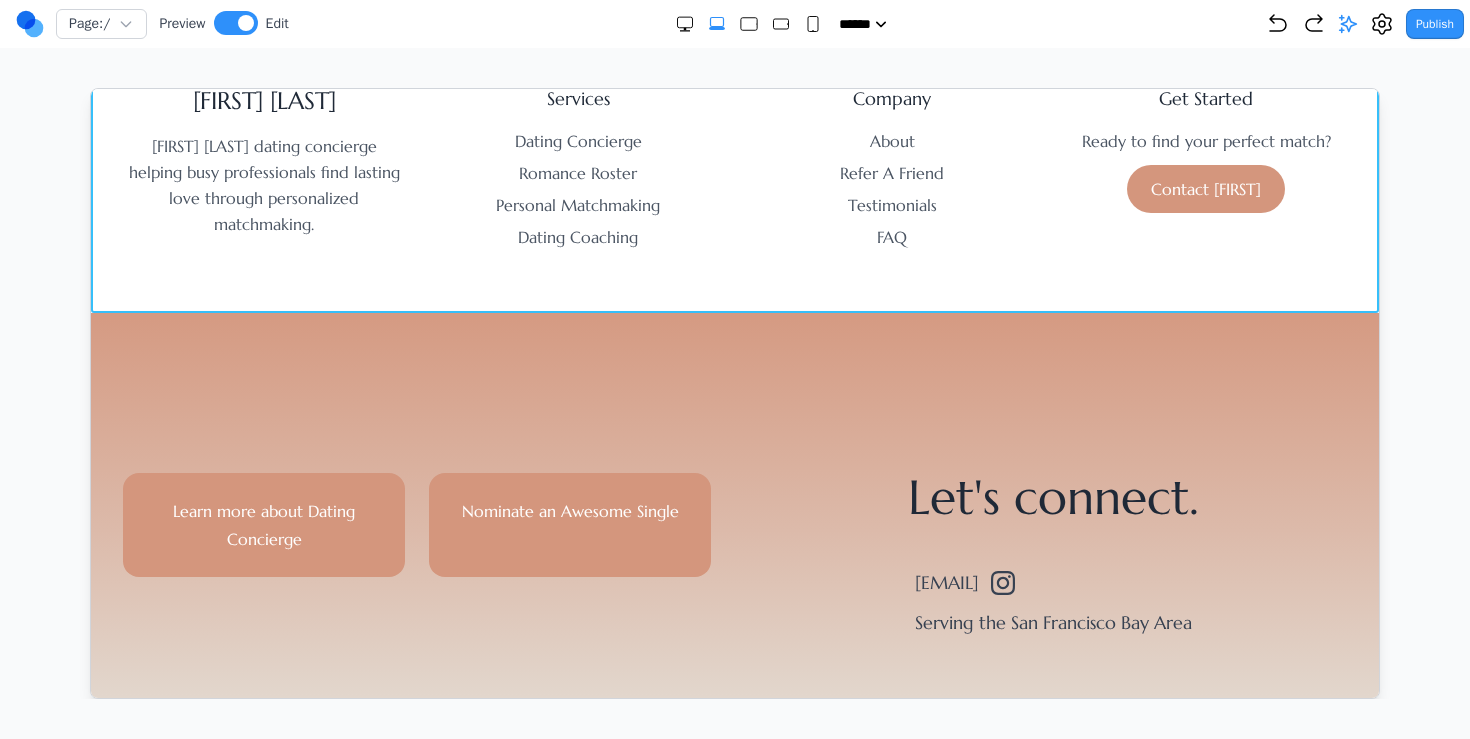 click on "[FIRST] [LAST] Professional dating concierge helping busy professionals find lasting love through personalized matchmaking. Services Dating Concierge Romance Roster Personal Matchmaking Dating Coaching Company About Refer A Friend Testimonials FAQ Get Started Ready to find your perfect match? Contact [FIRST]" at bounding box center [734, 166] 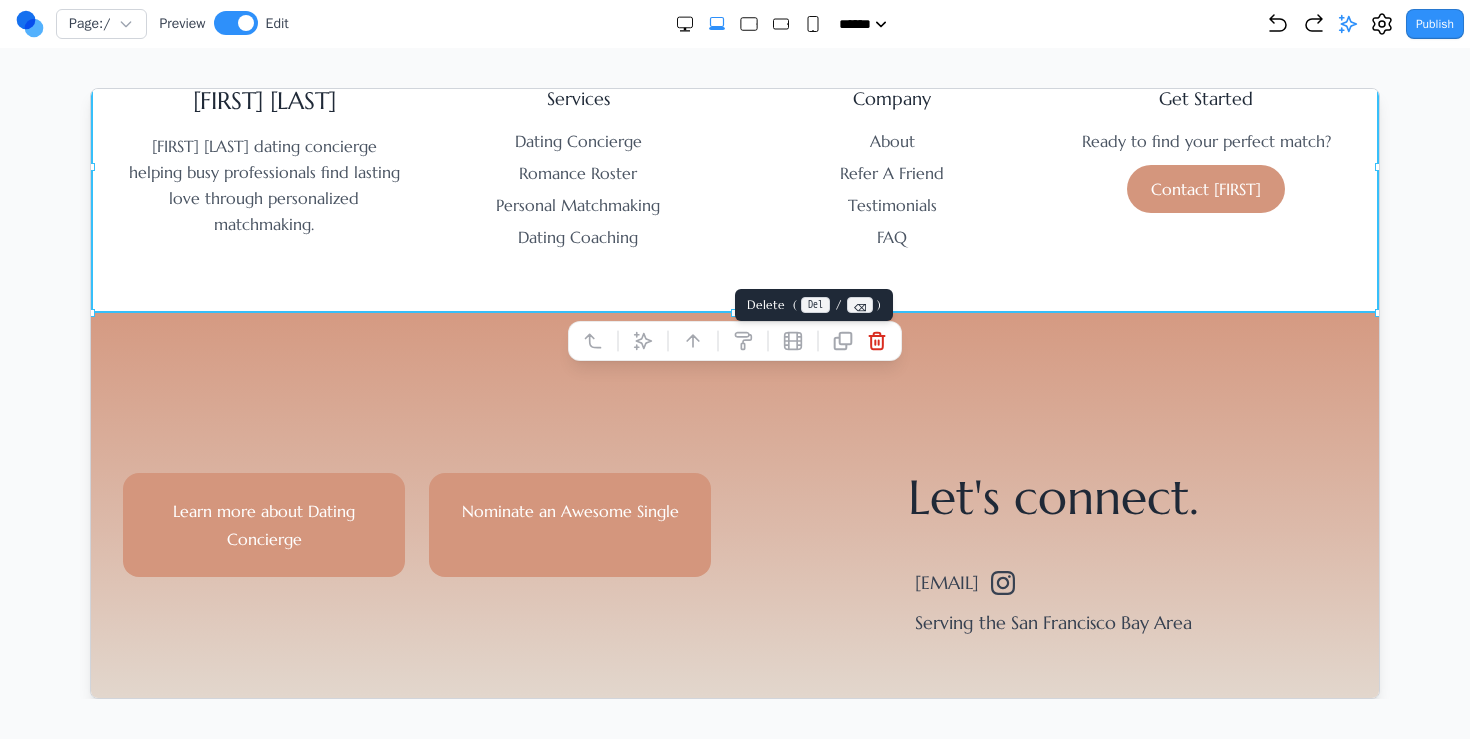 click 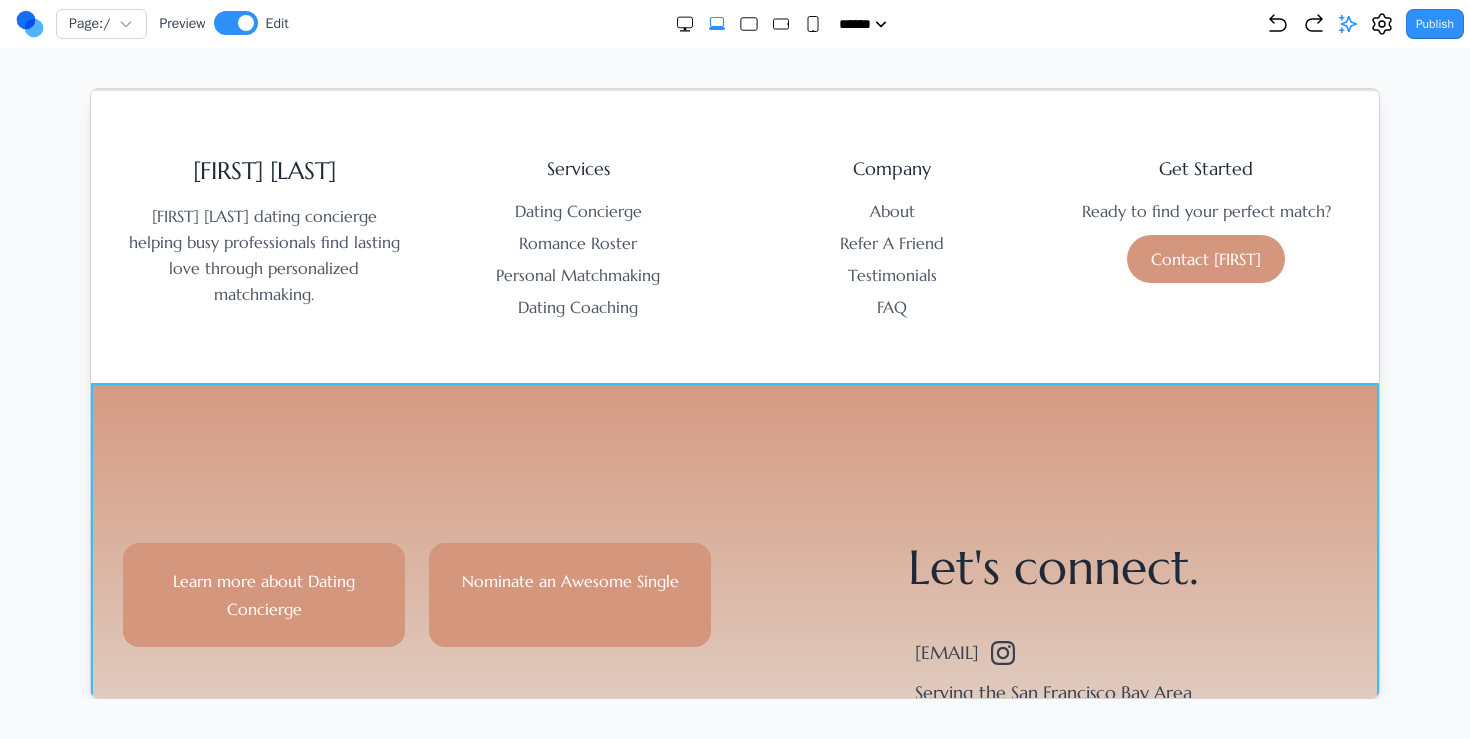 scroll, scrollTop: 716, scrollLeft: 0, axis: vertical 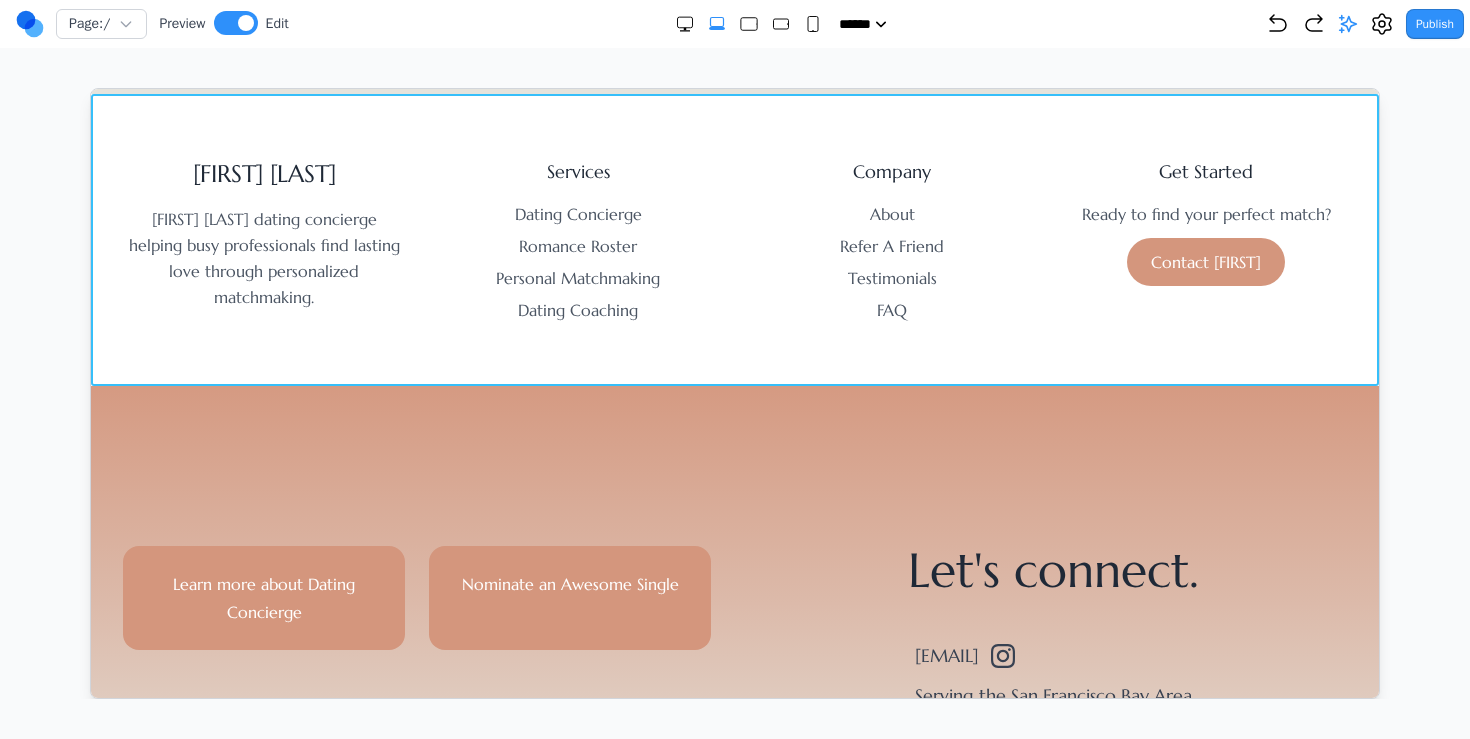click on "[FIRST] [LAST] Professional dating concierge helping busy professionals find lasting love through personalized matchmaking. Services Dating Concierge Romance Roster Personal Matchmaking Dating Coaching Company About Refer A Friend Testimonials FAQ Get Started Ready to find your perfect match? Contact [FIRST]" at bounding box center [734, 239] 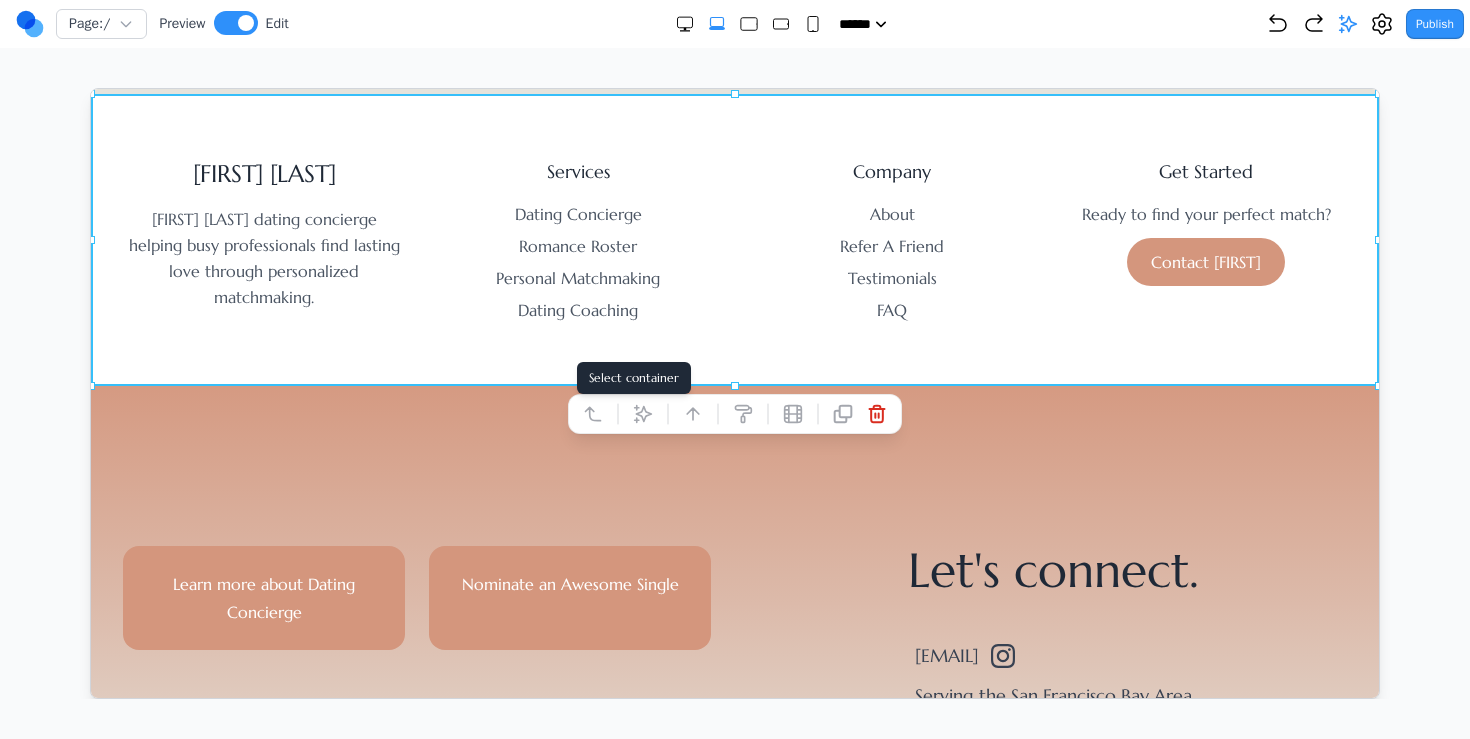 click 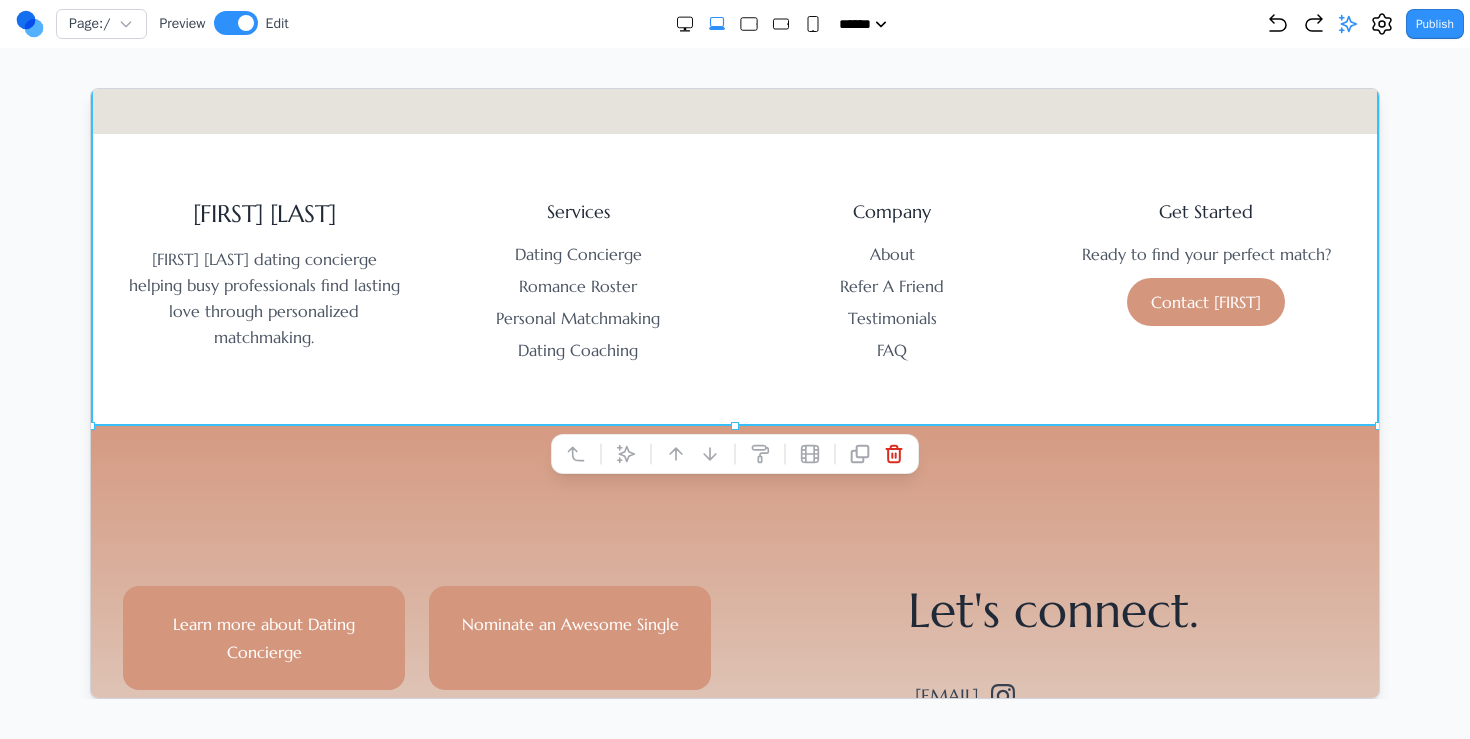 scroll, scrollTop: 690, scrollLeft: 0, axis: vertical 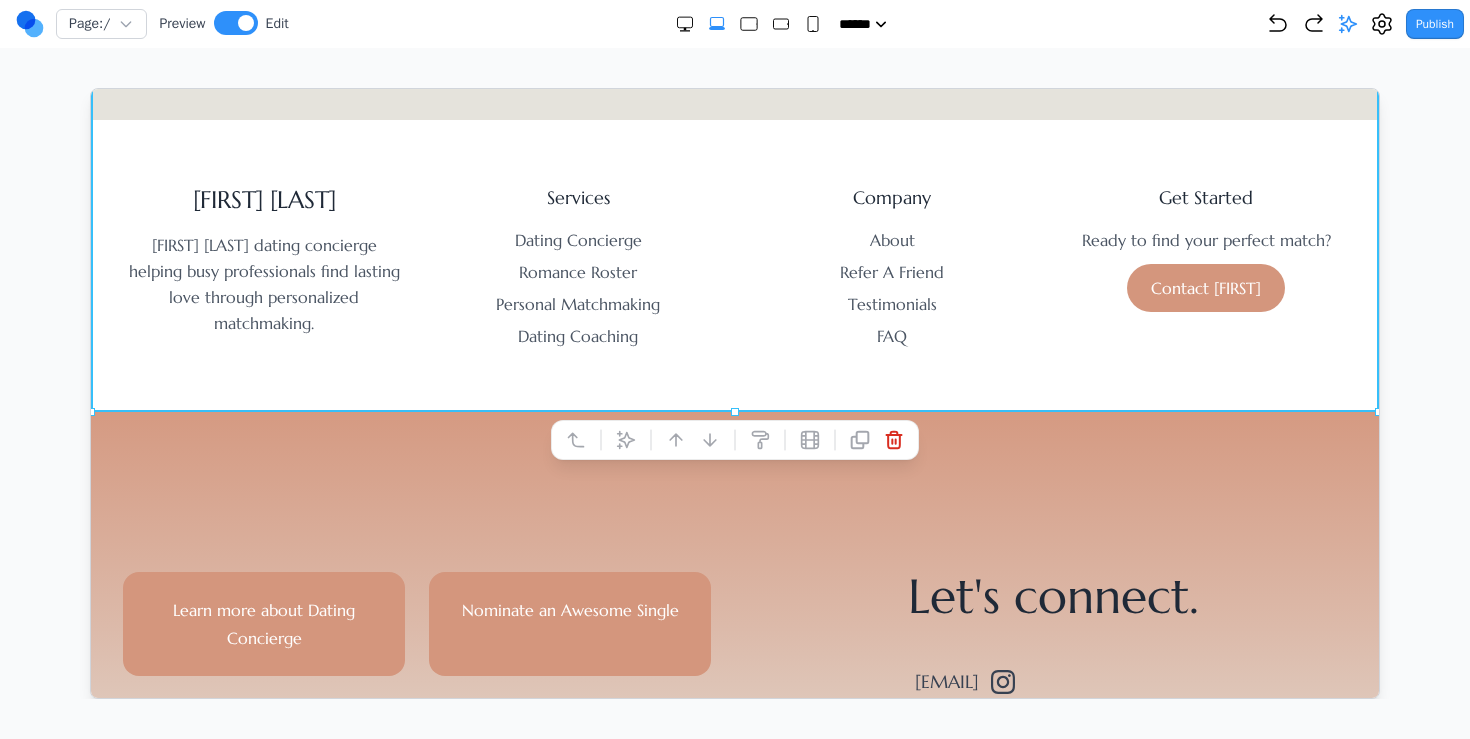 click on "Services" at bounding box center [577, 197] 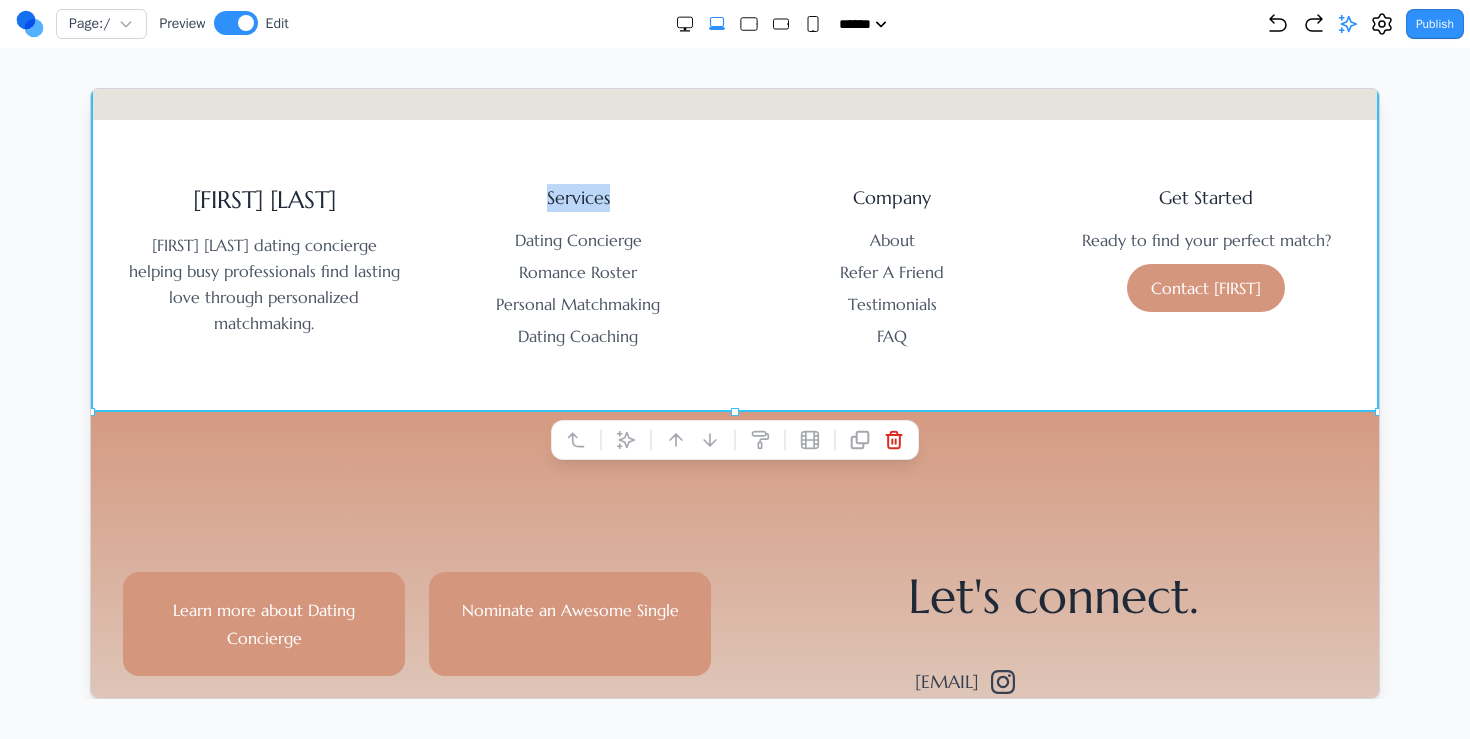 click on "Services" at bounding box center [577, 197] 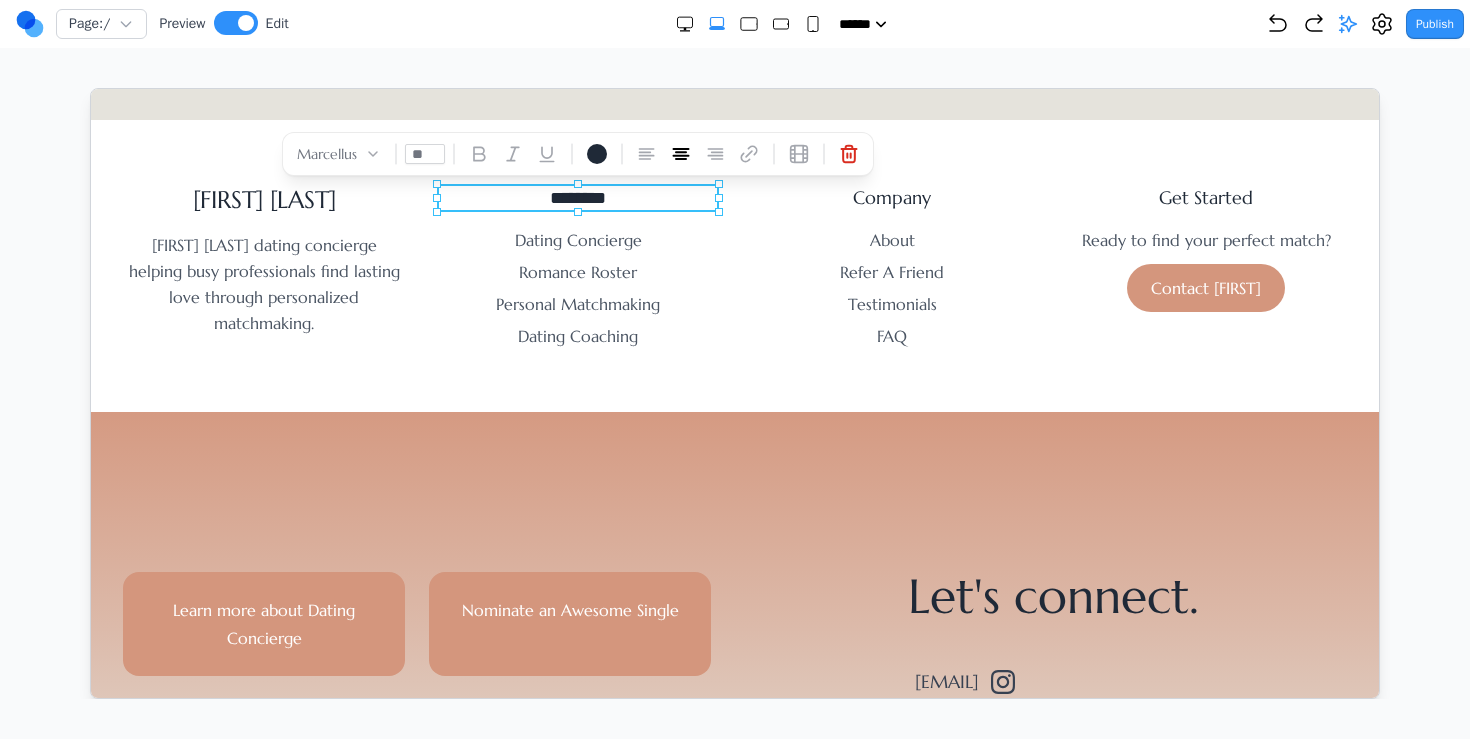 click on "[FIRST] [LAST] Professional dating concierge helping busy professionals find lasting love through personalized matchmaking. ******** Dating Concierge Romance Roster Personal Matchmaking Dating Coaching Company About Refer A Friend Testimonials FAQ Get Started Ready to find your perfect match? Contact [FIRST]" at bounding box center (734, 265) 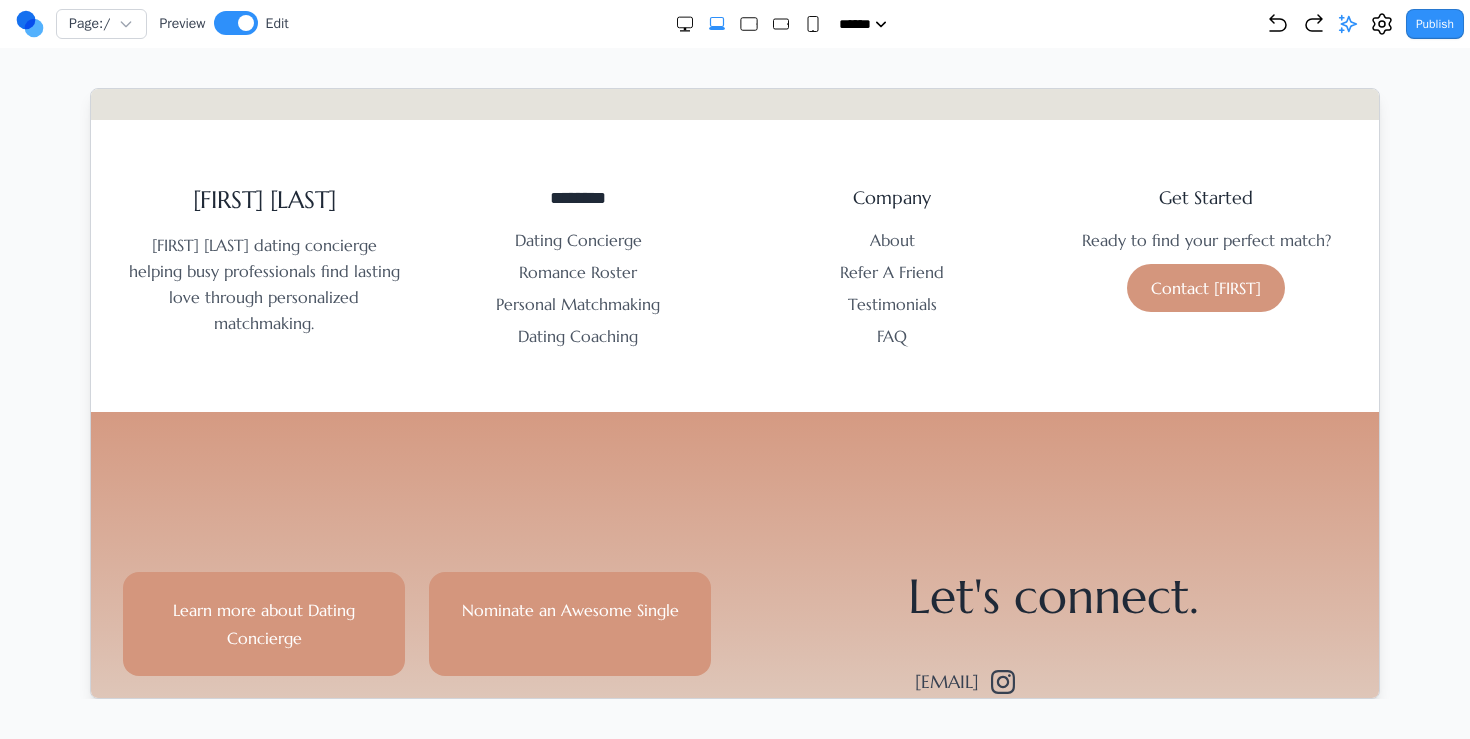 click on "whitnie narcisse Professional dating concierge helping busy professionals find lasting love through personalized matchmaking. ******** Dating Concierge Romance Roster Personal Matchmaking Dating Coaching Company About Refer A Friend Testimonials FAQ Get Started Ready to find your perfect match? Contact Whitnie" at bounding box center (734, 265) 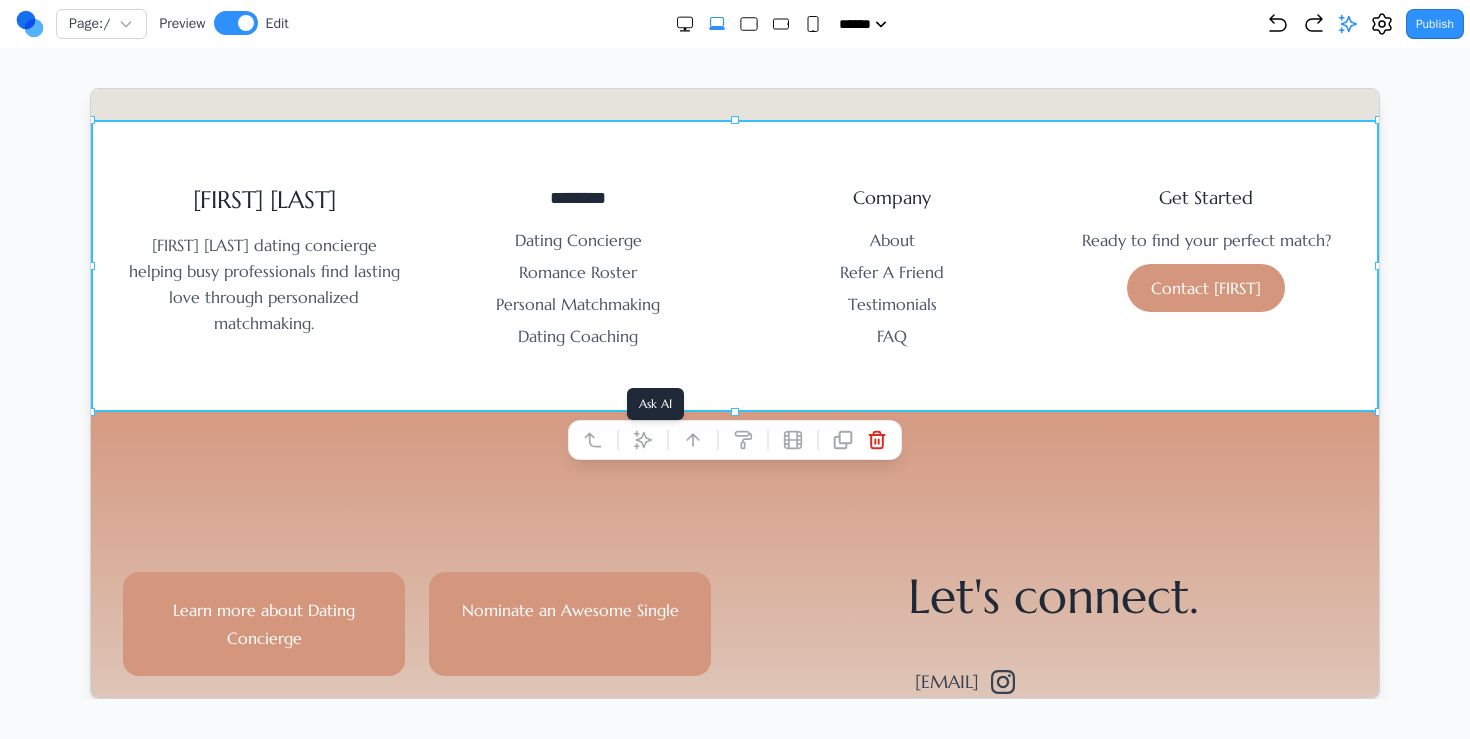 click 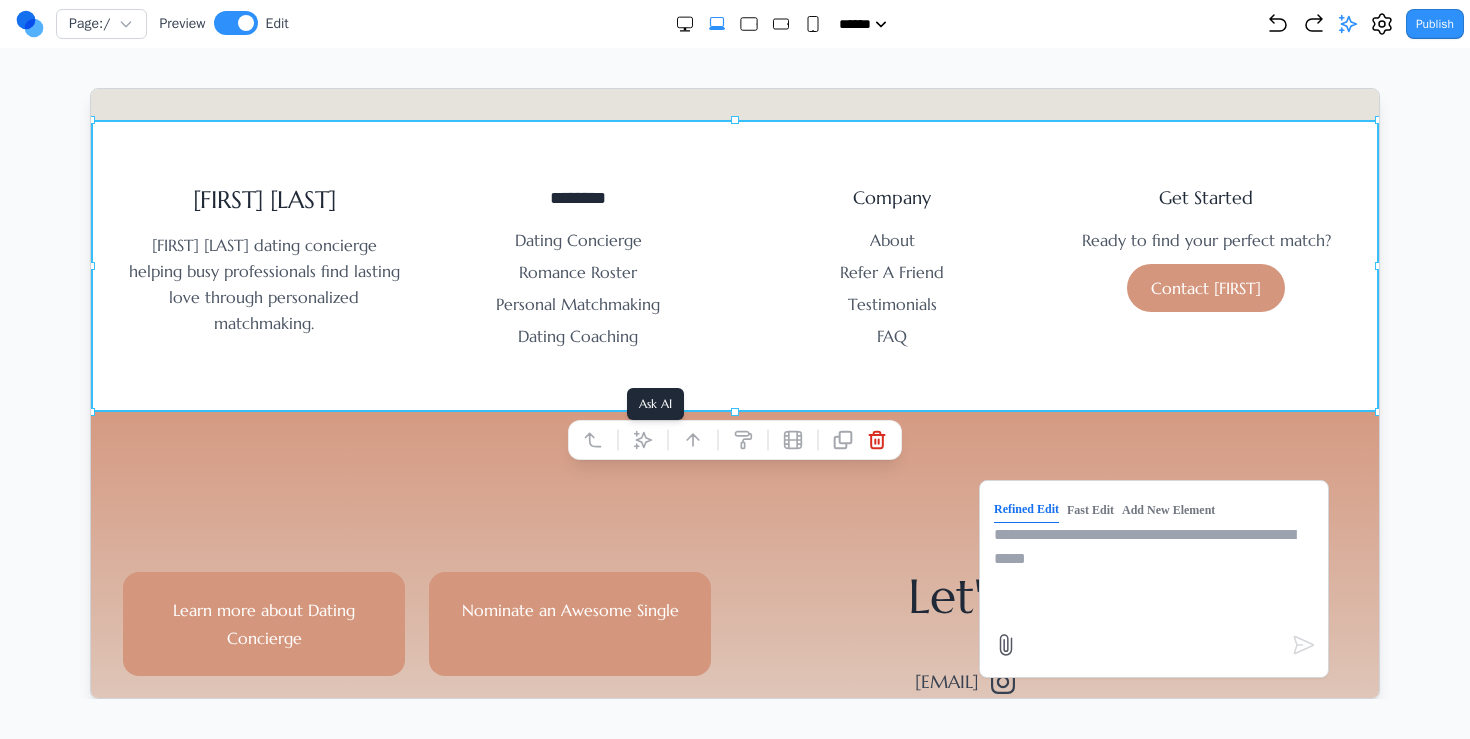type 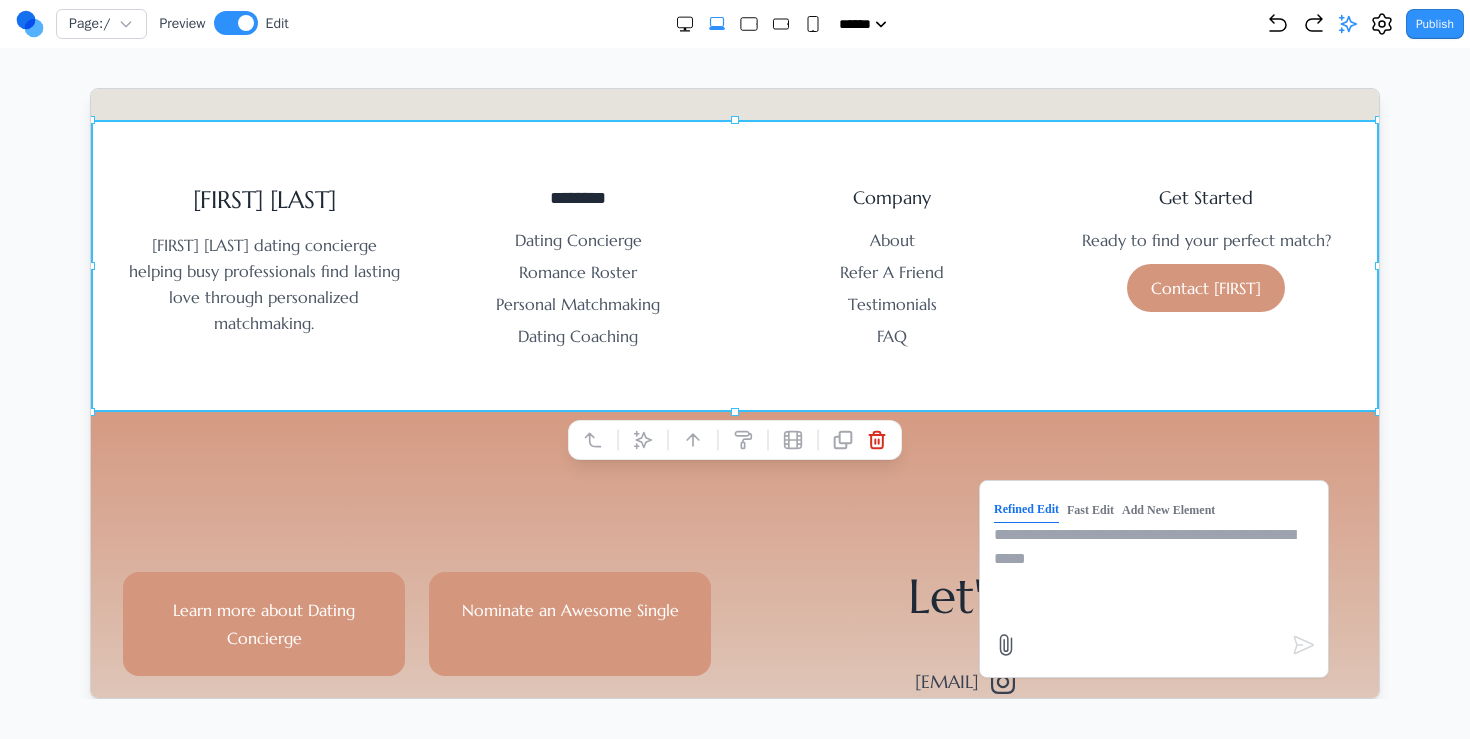 click at bounding box center (1153, 572) 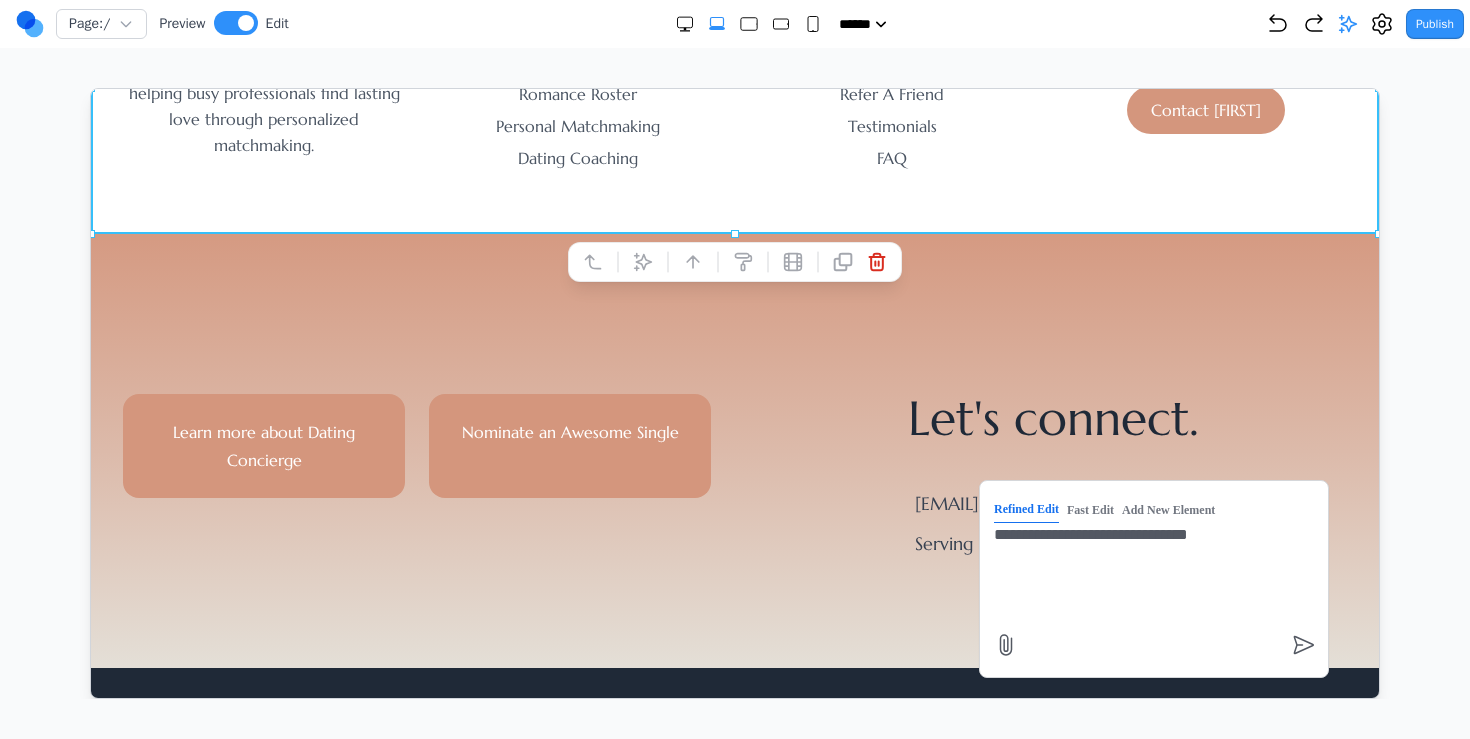 scroll, scrollTop: 918, scrollLeft: 0, axis: vertical 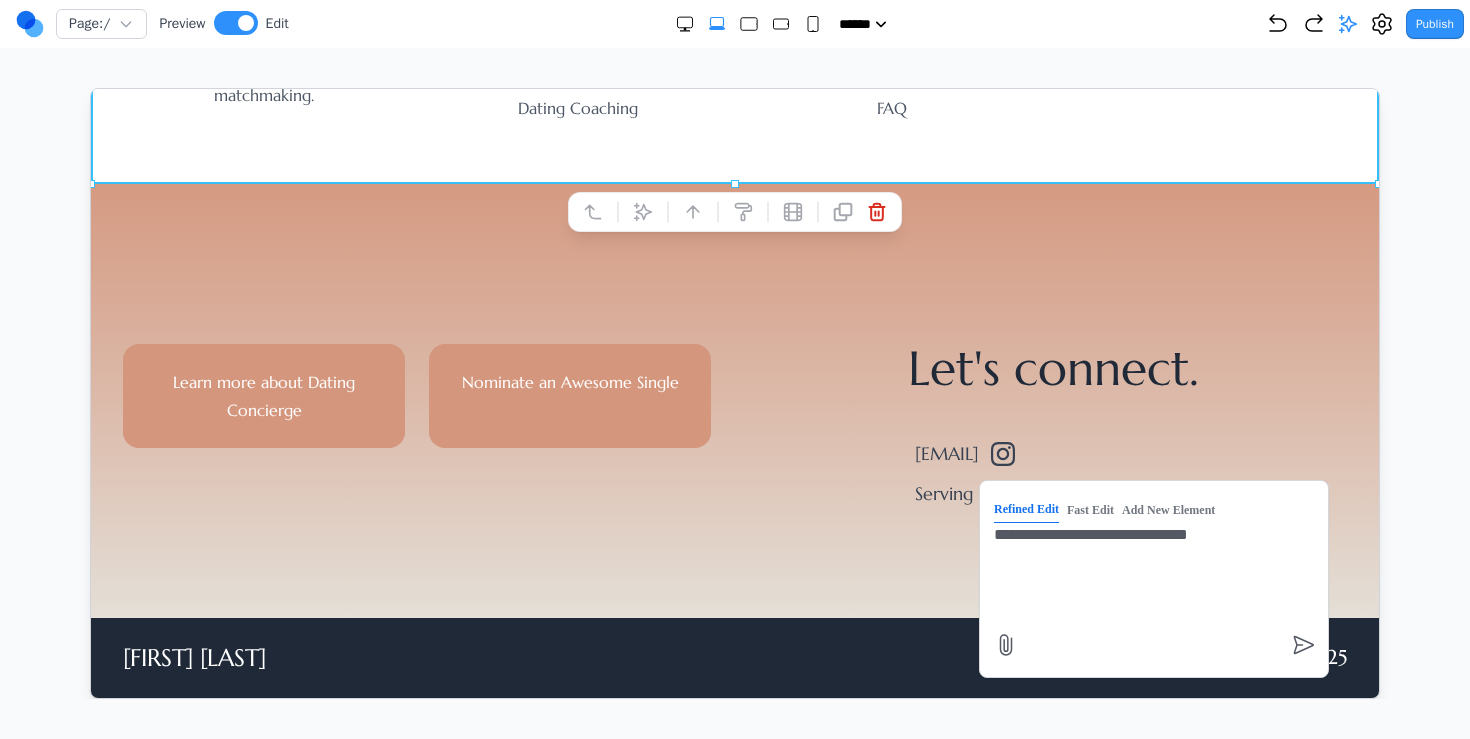 click on "**********" at bounding box center [1153, 572] 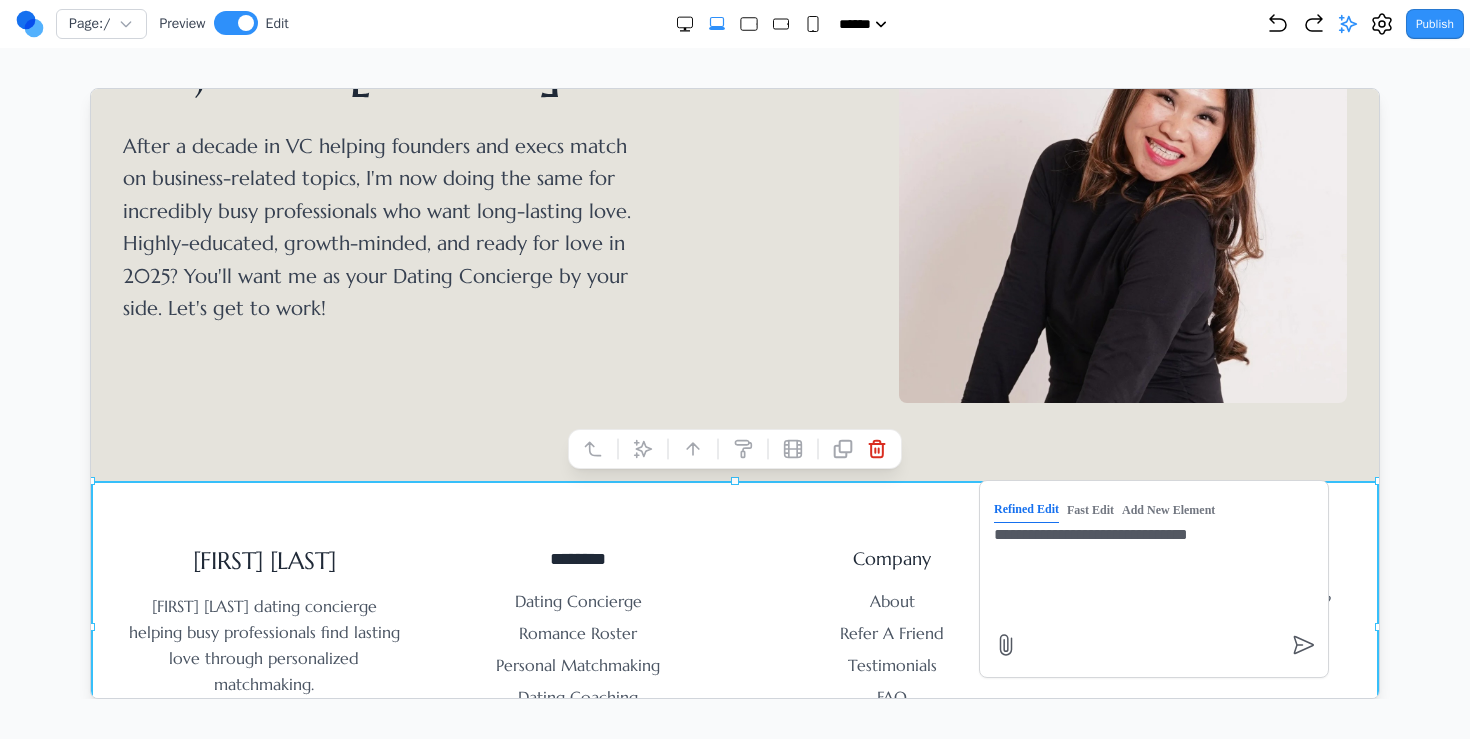 scroll, scrollTop: 363, scrollLeft: 0, axis: vertical 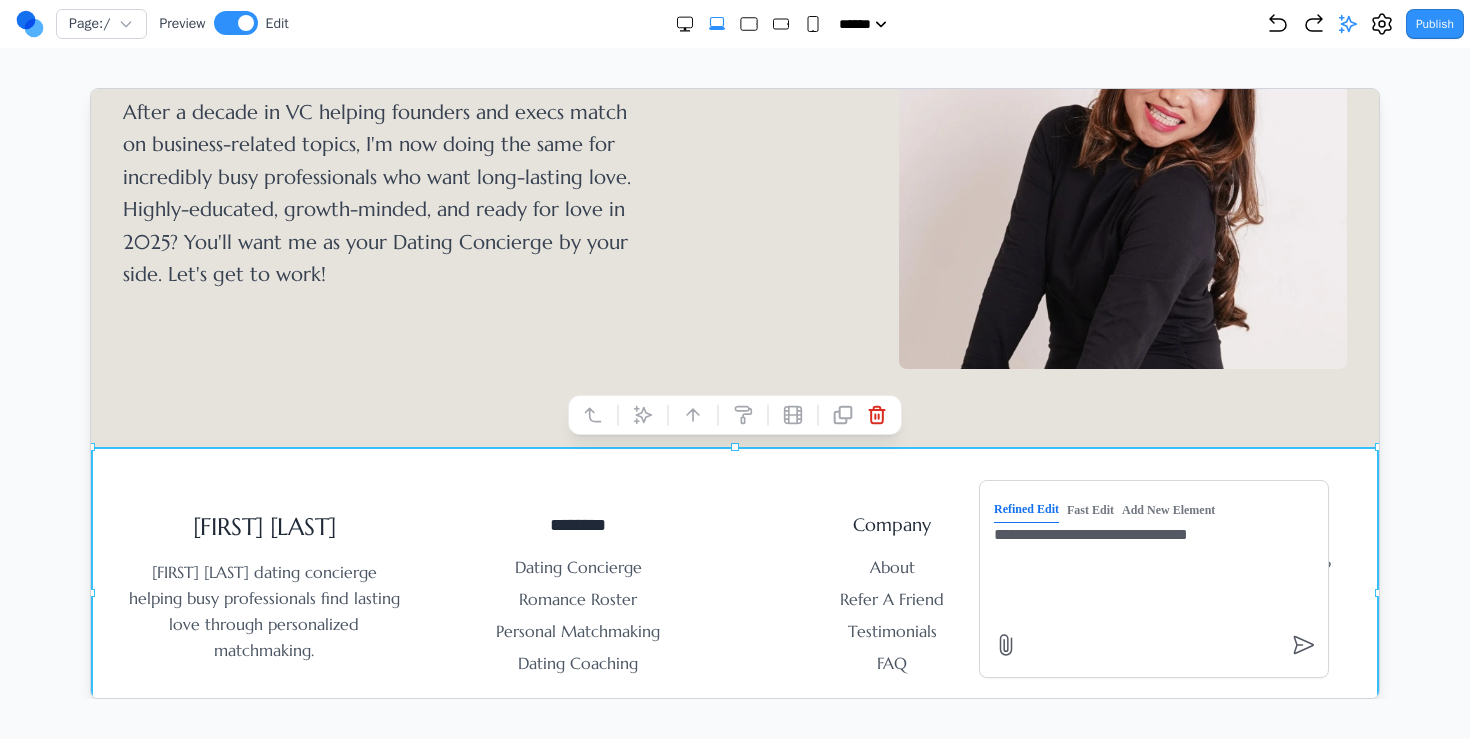 click on "**********" at bounding box center (1153, 572) 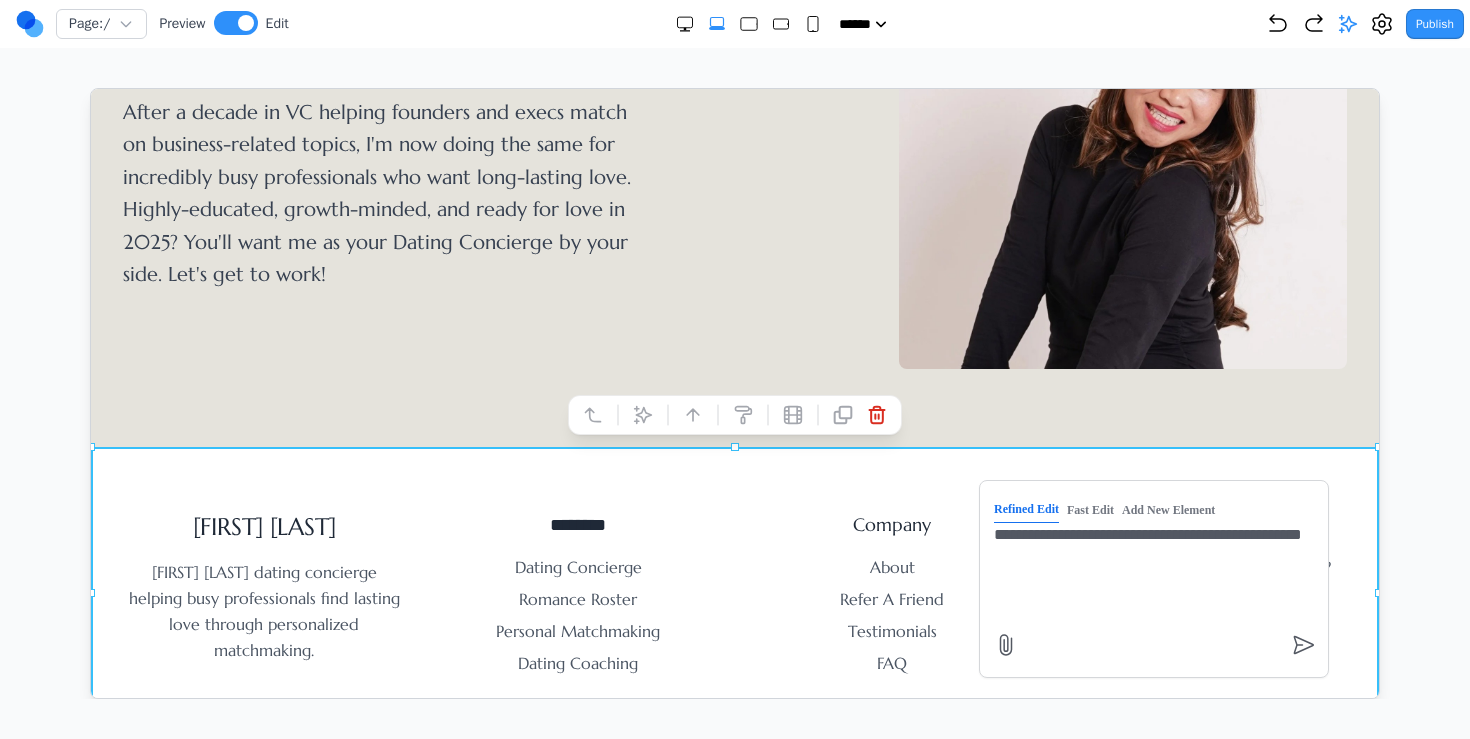 type on "**********" 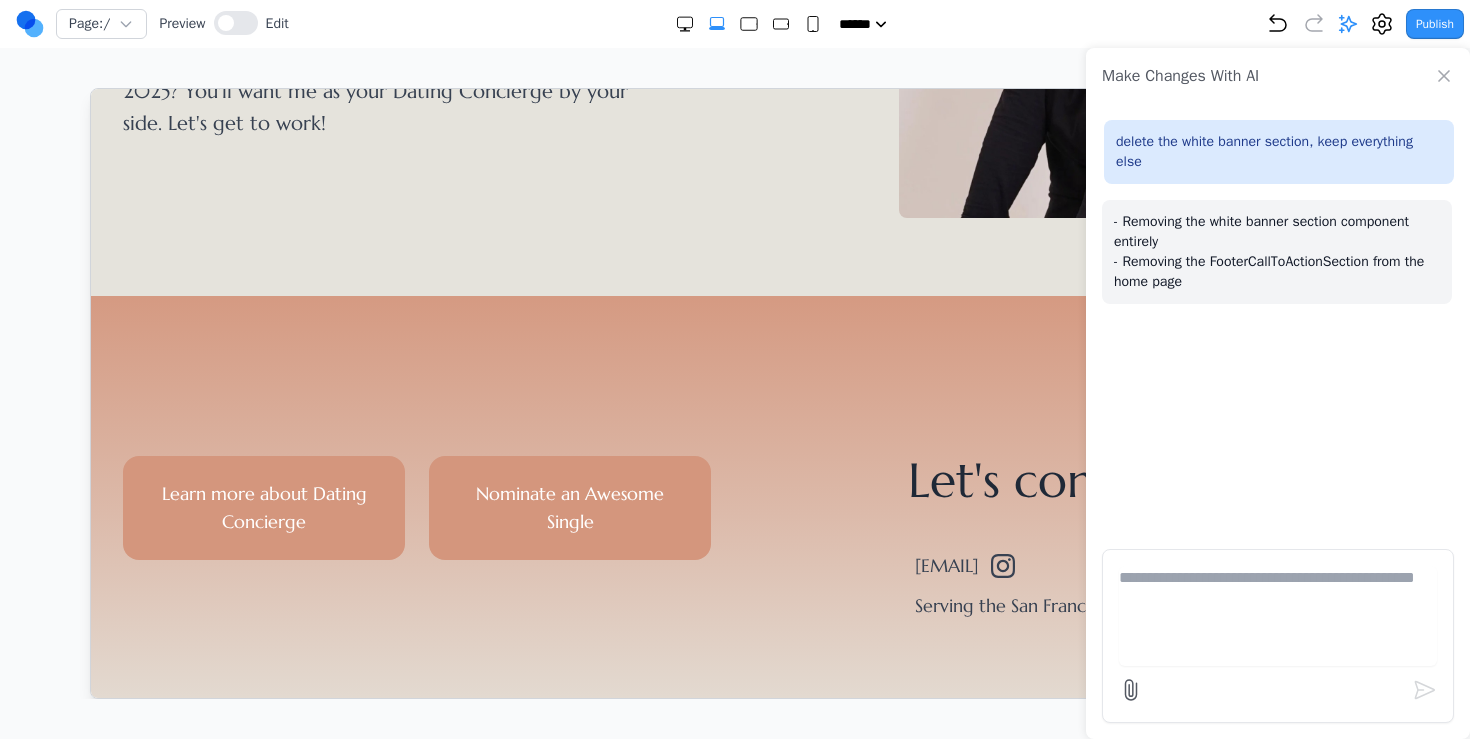 scroll, scrollTop: 626, scrollLeft: 0, axis: vertical 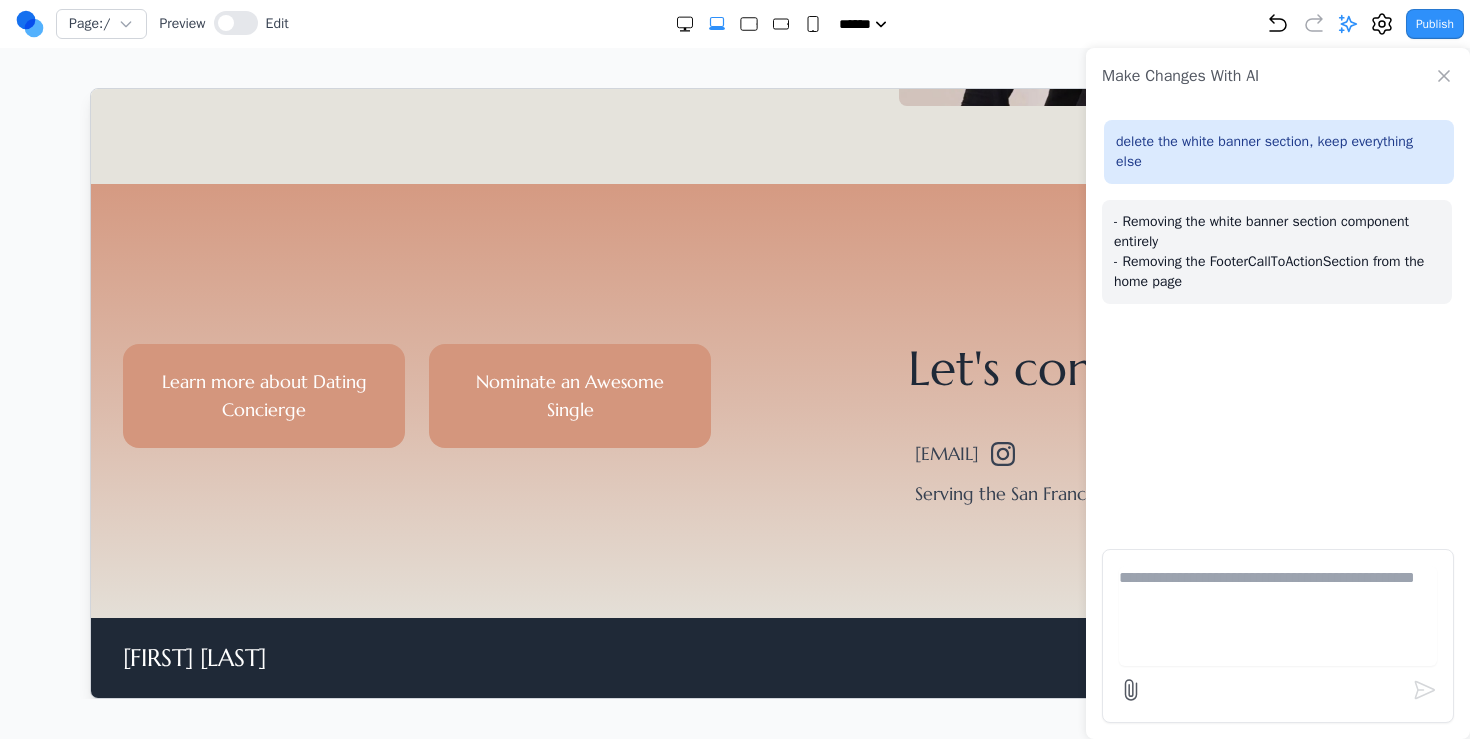 click 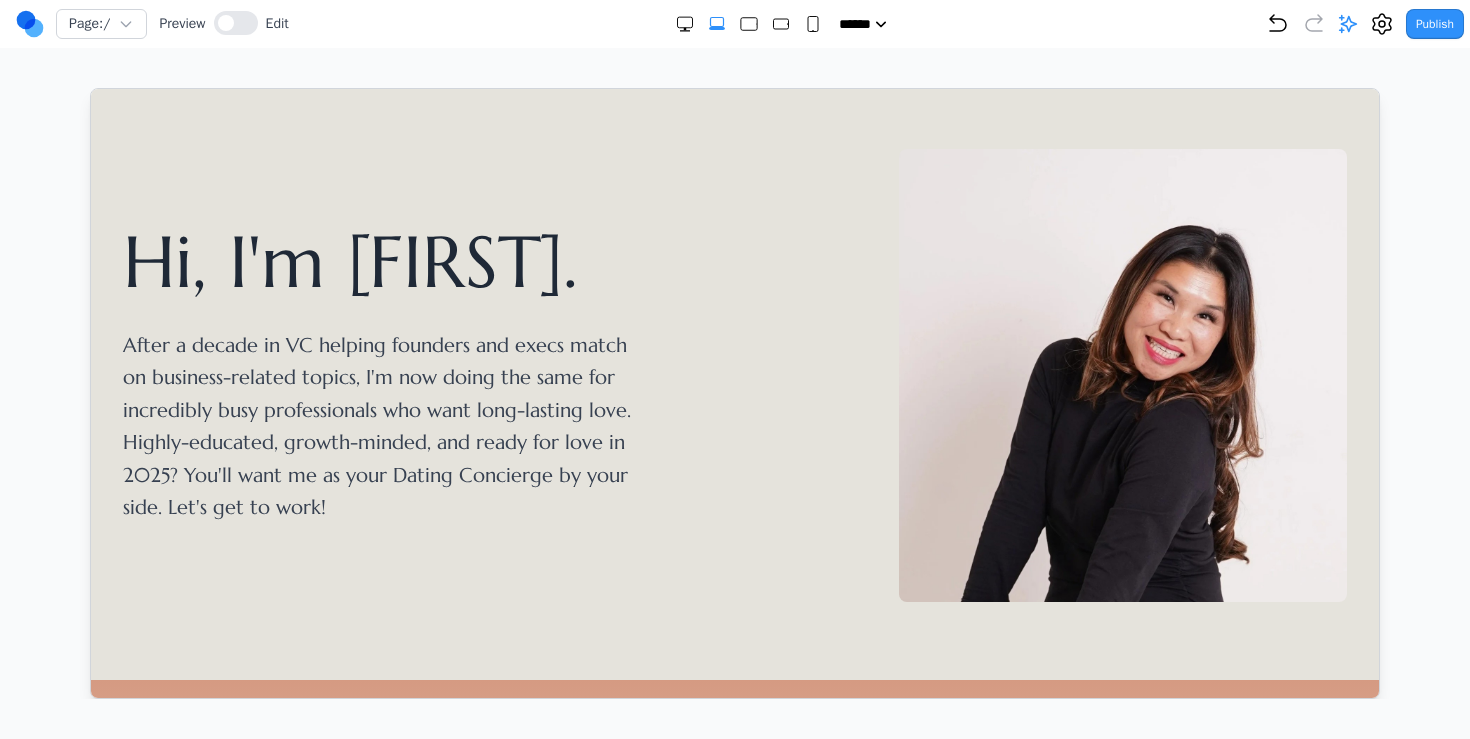 scroll, scrollTop: 0, scrollLeft: 0, axis: both 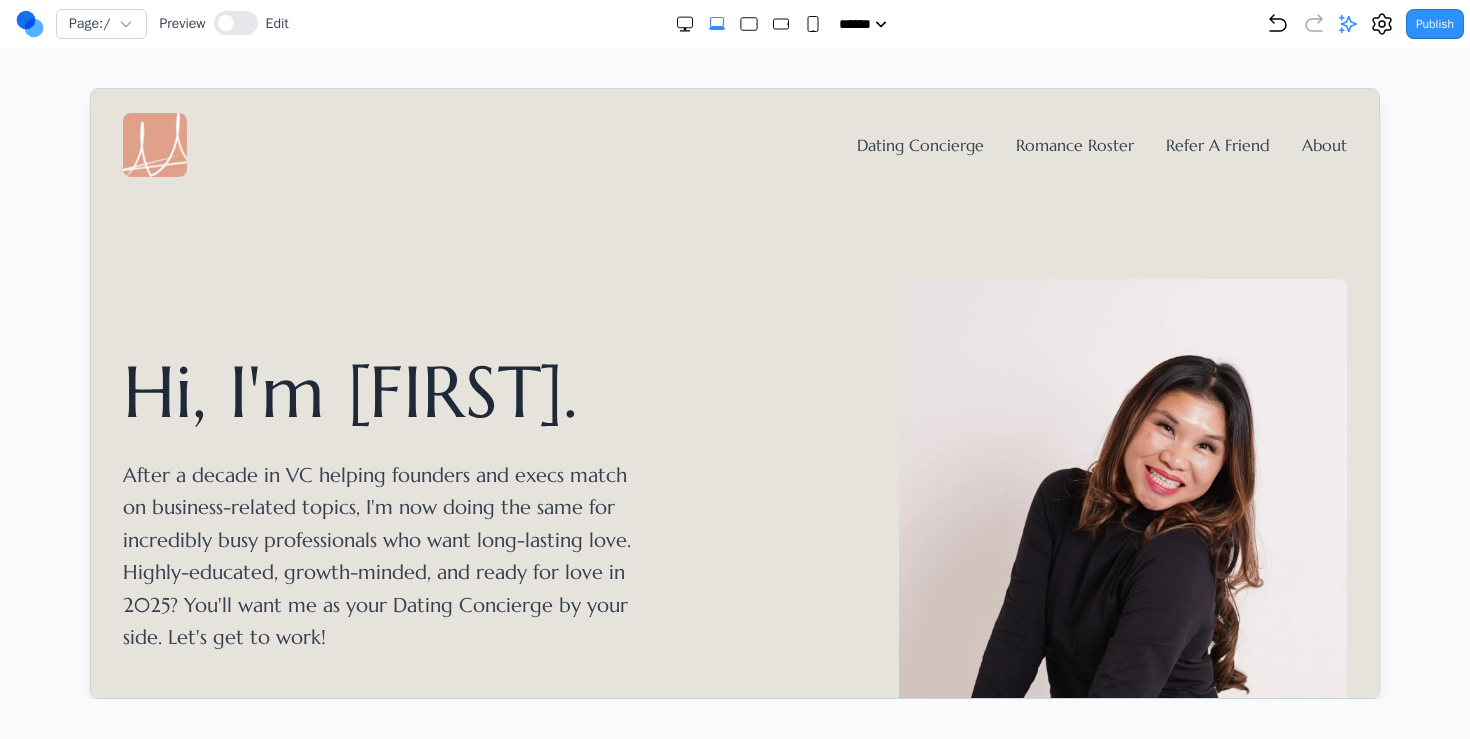 click on "Dating Concierge" at bounding box center [919, 144] 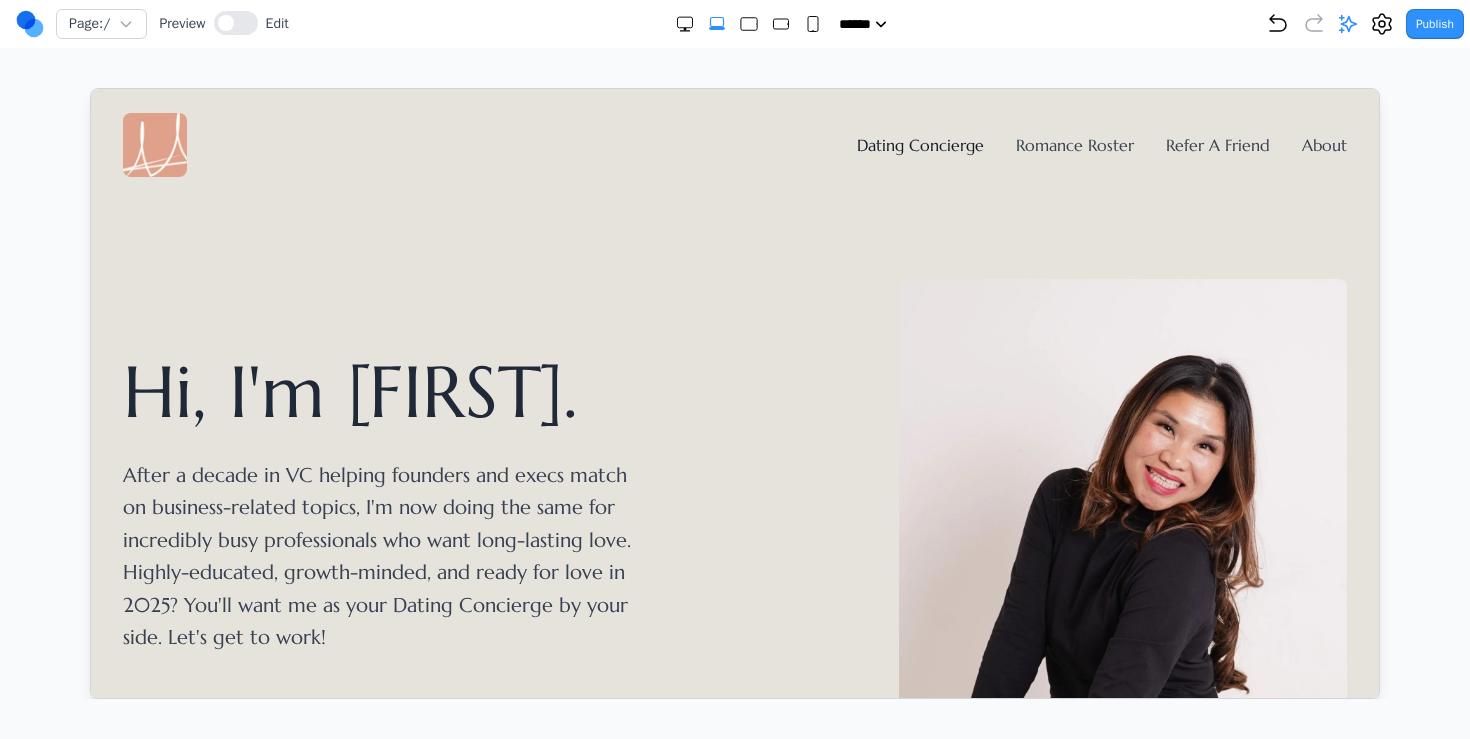 click on "Dating Concierge" at bounding box center (919, 144) 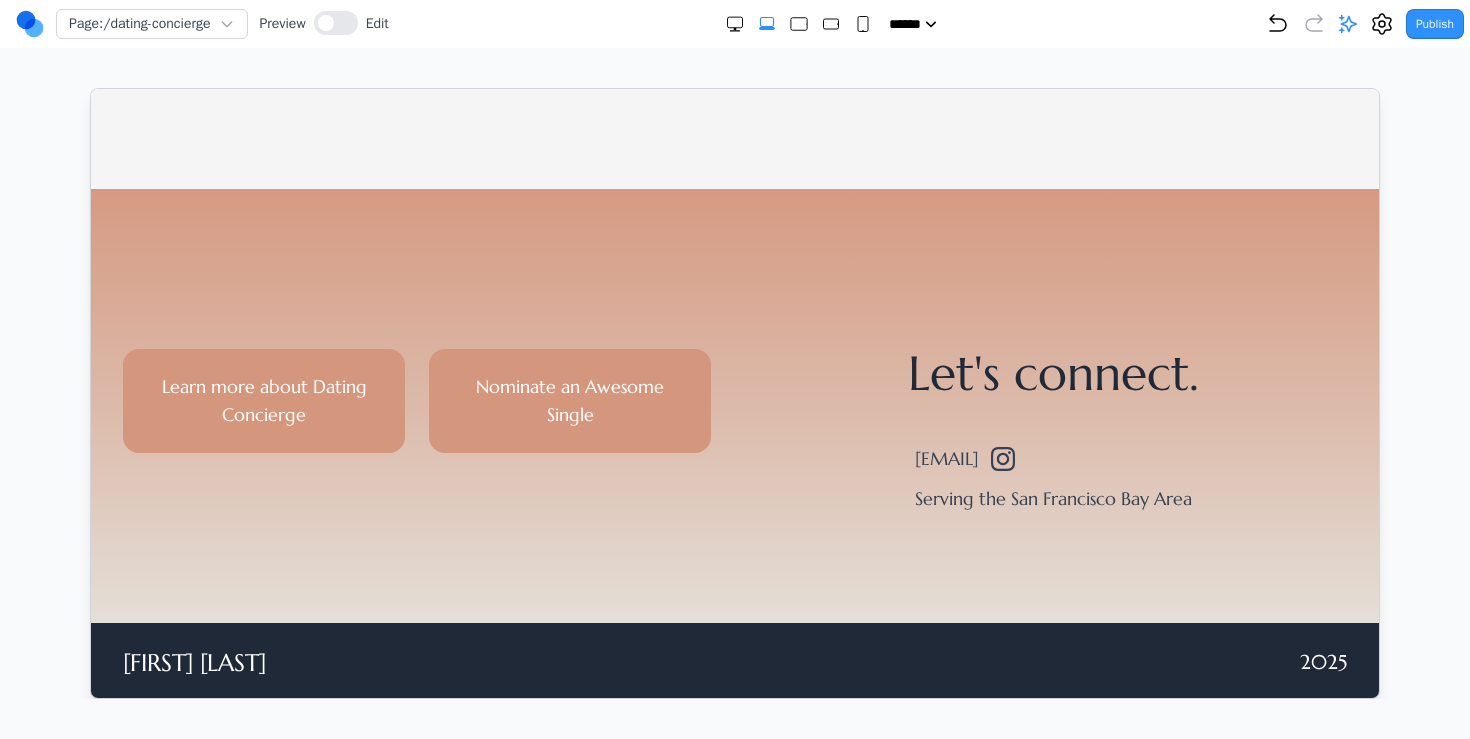 scroll, scrollTop: 0, scrollLeft: 0, axis: both 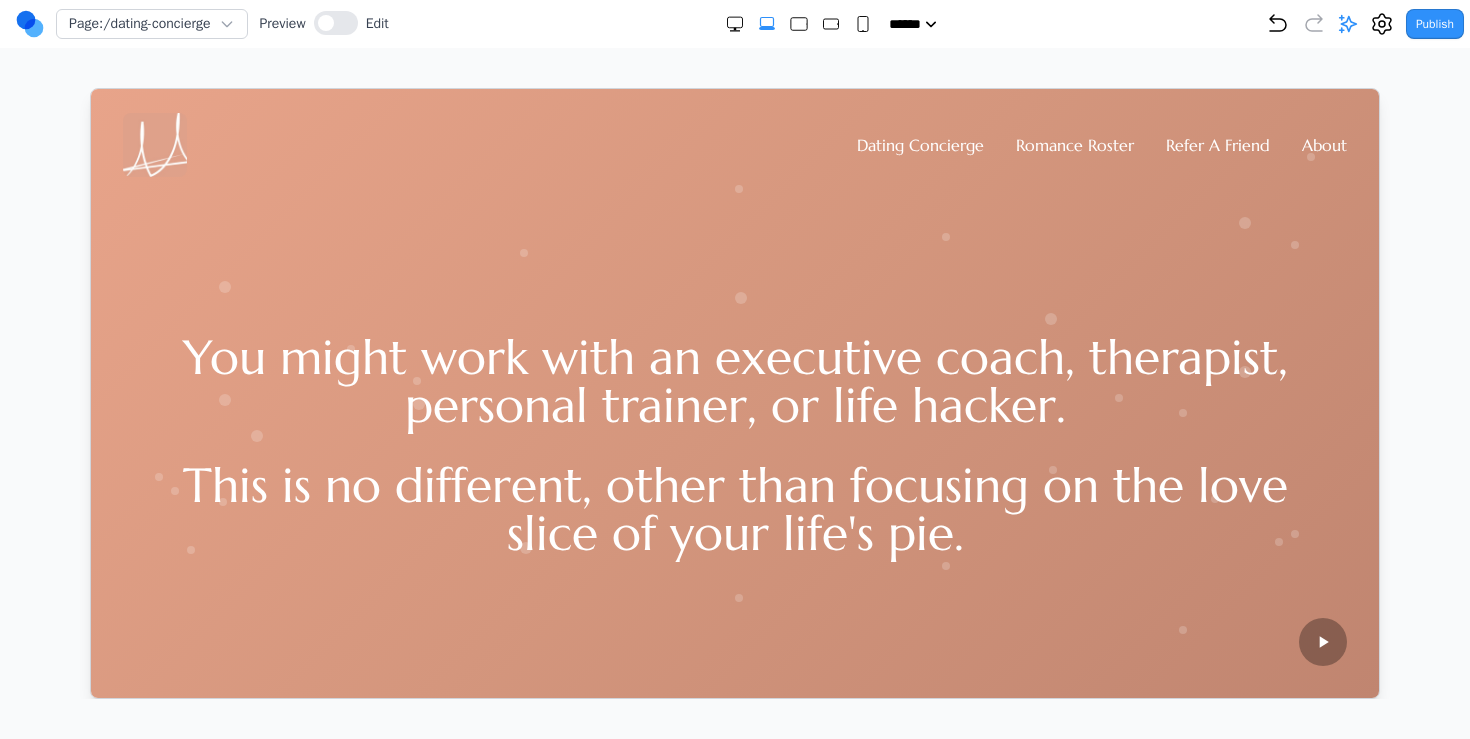 click on "Dating Concierge Romance Roster Refer A Friend About" at bounding box center [734, 144] 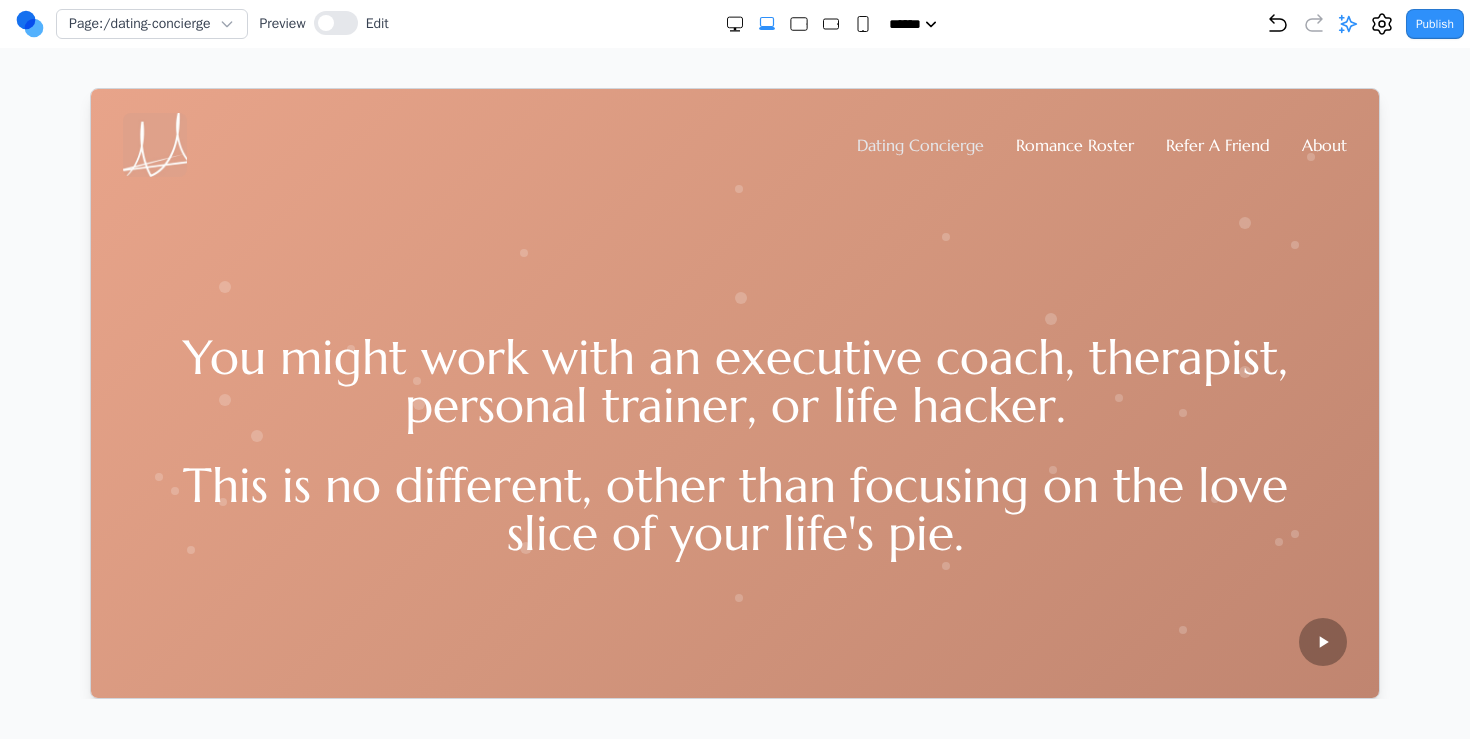 click on "Dating Concierge" at bounding box center [919, 144] 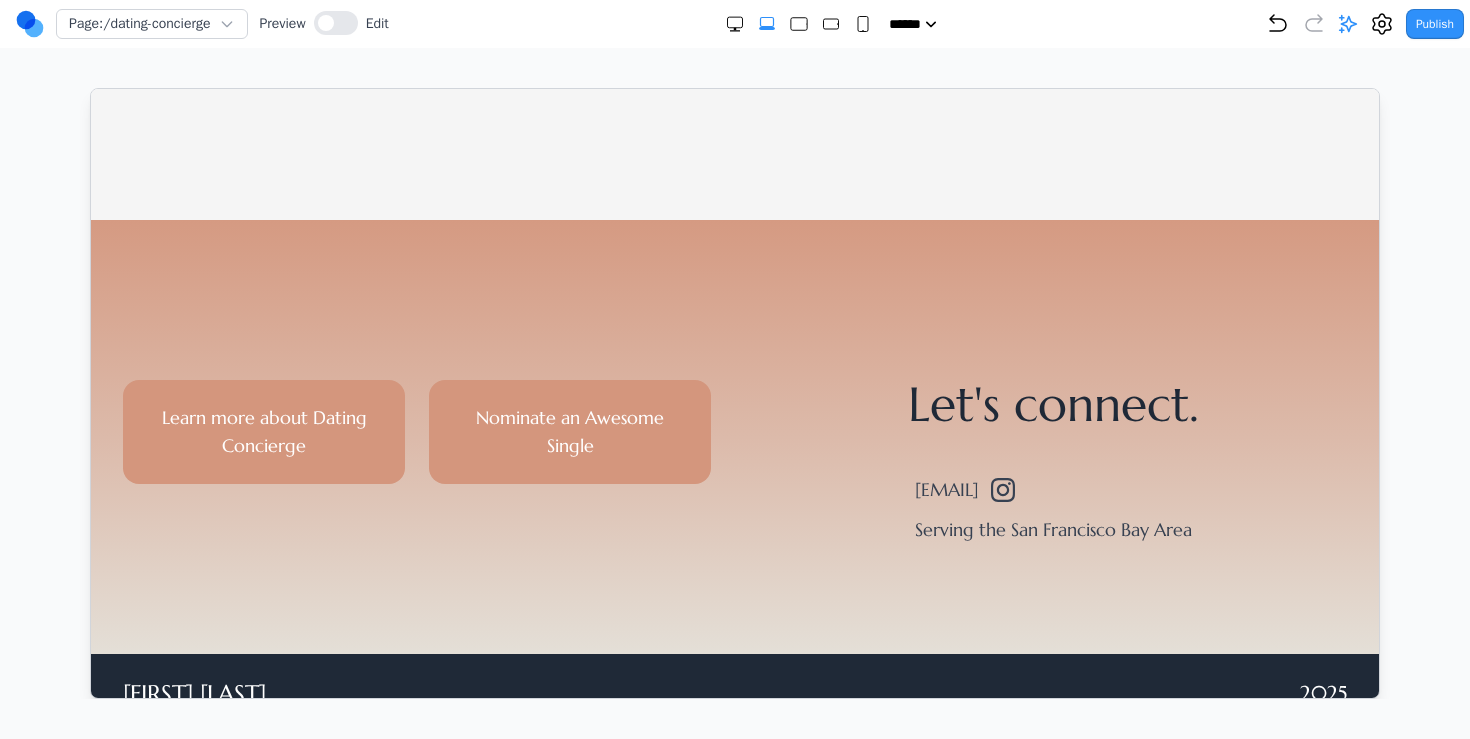 scroll, scrollTop: 765, scrollLeft: 0, axis: vertical 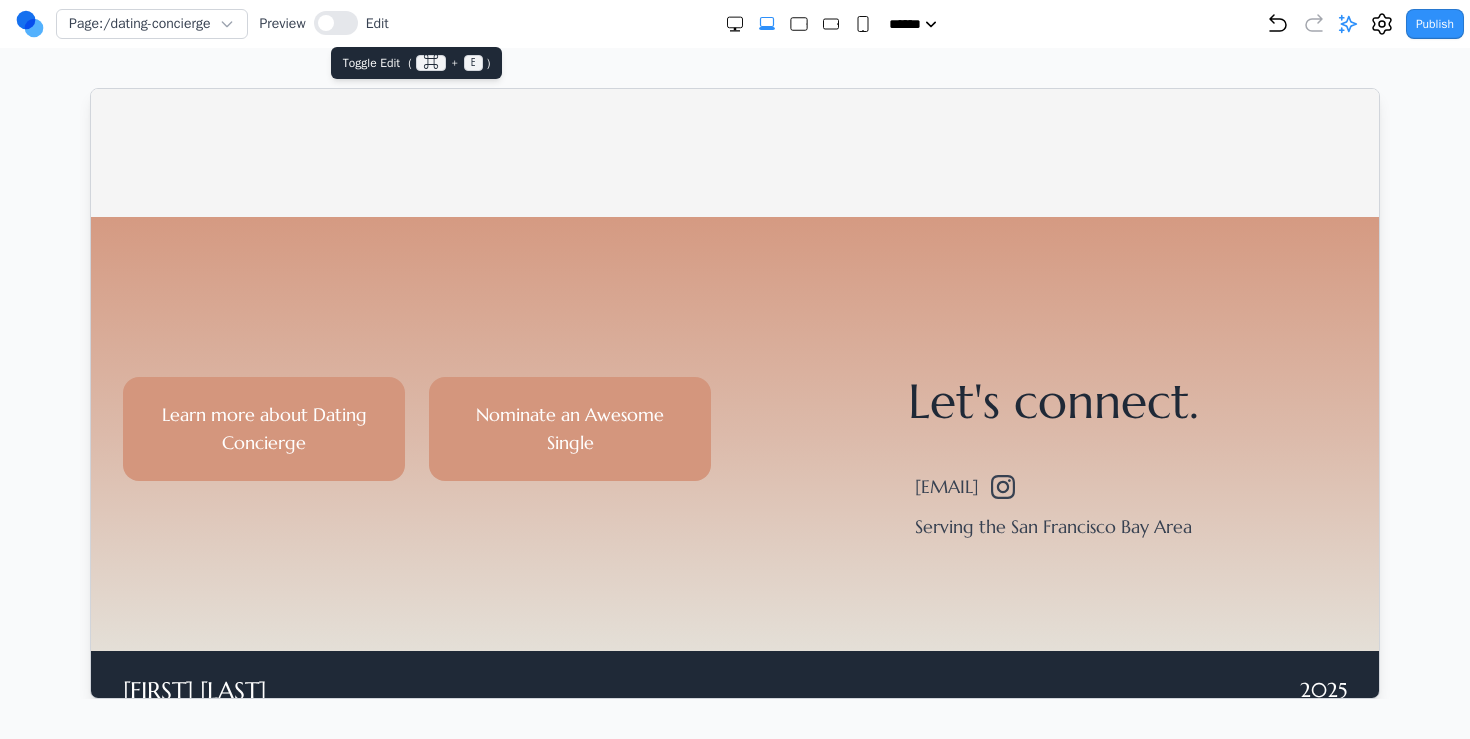 click at bounding box center (336, 23) 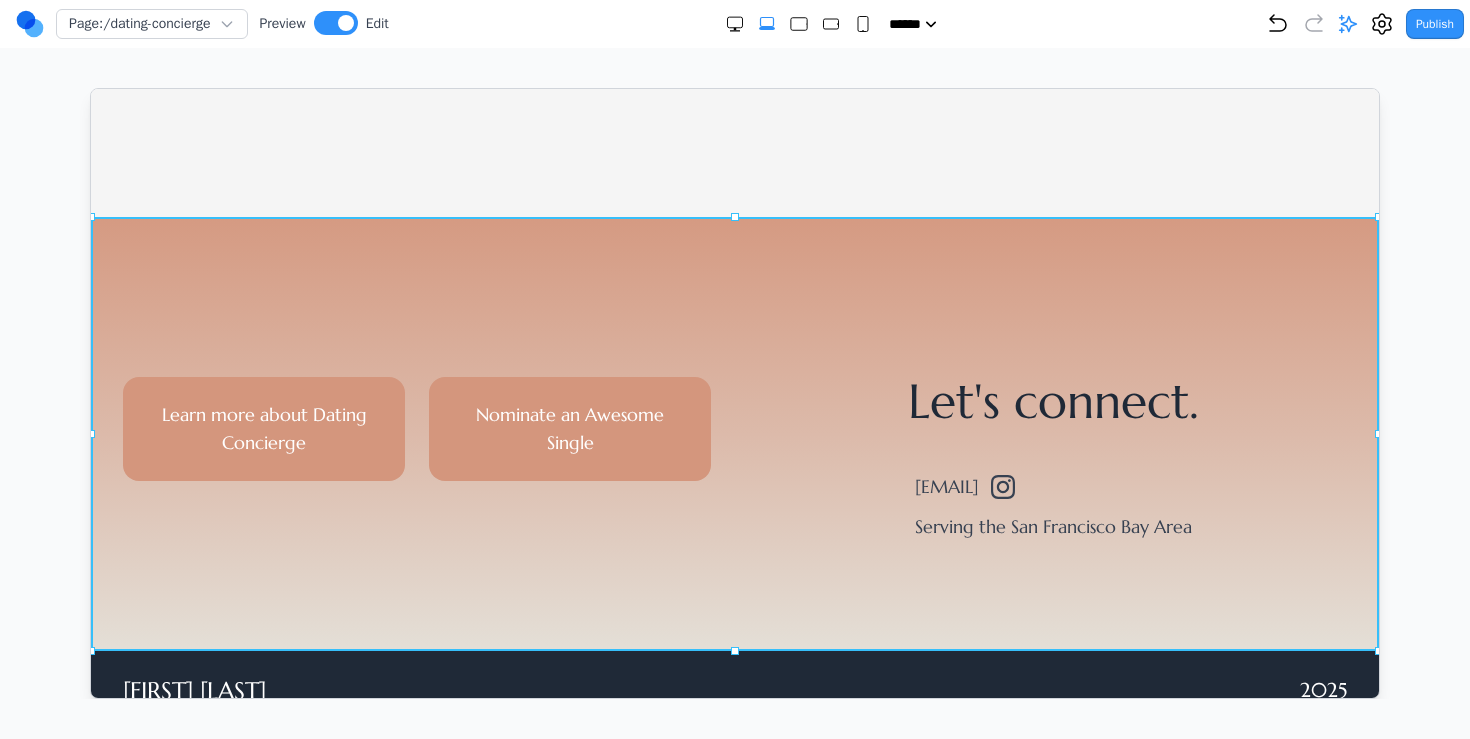 click on "Learn more about Dating Concierge Nominate an Awesome Single Let's connect. me@[DOMAIN].com Serving the [REGION]" at bounding box center [734, 433] 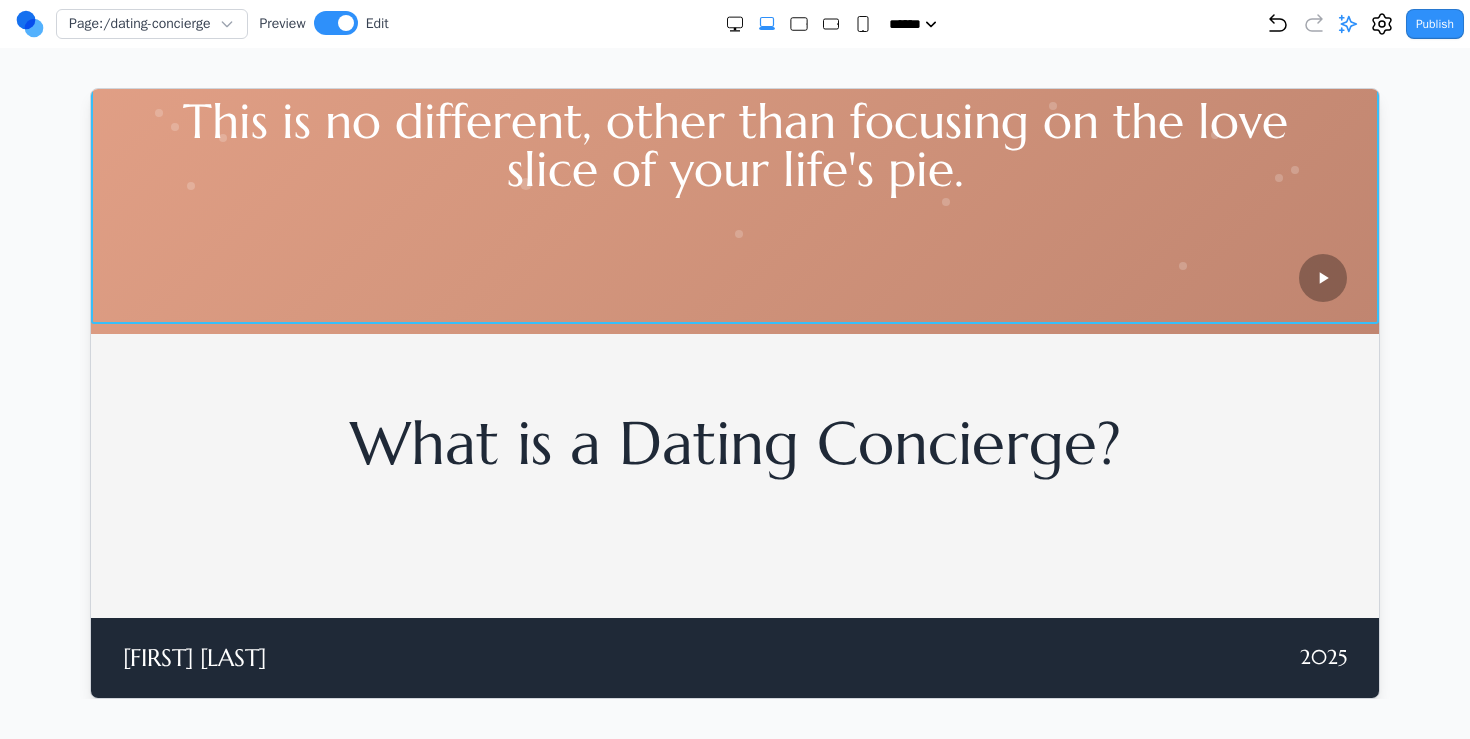 scroll, scrollTop: 0, scrollLeft: 0, axis: both 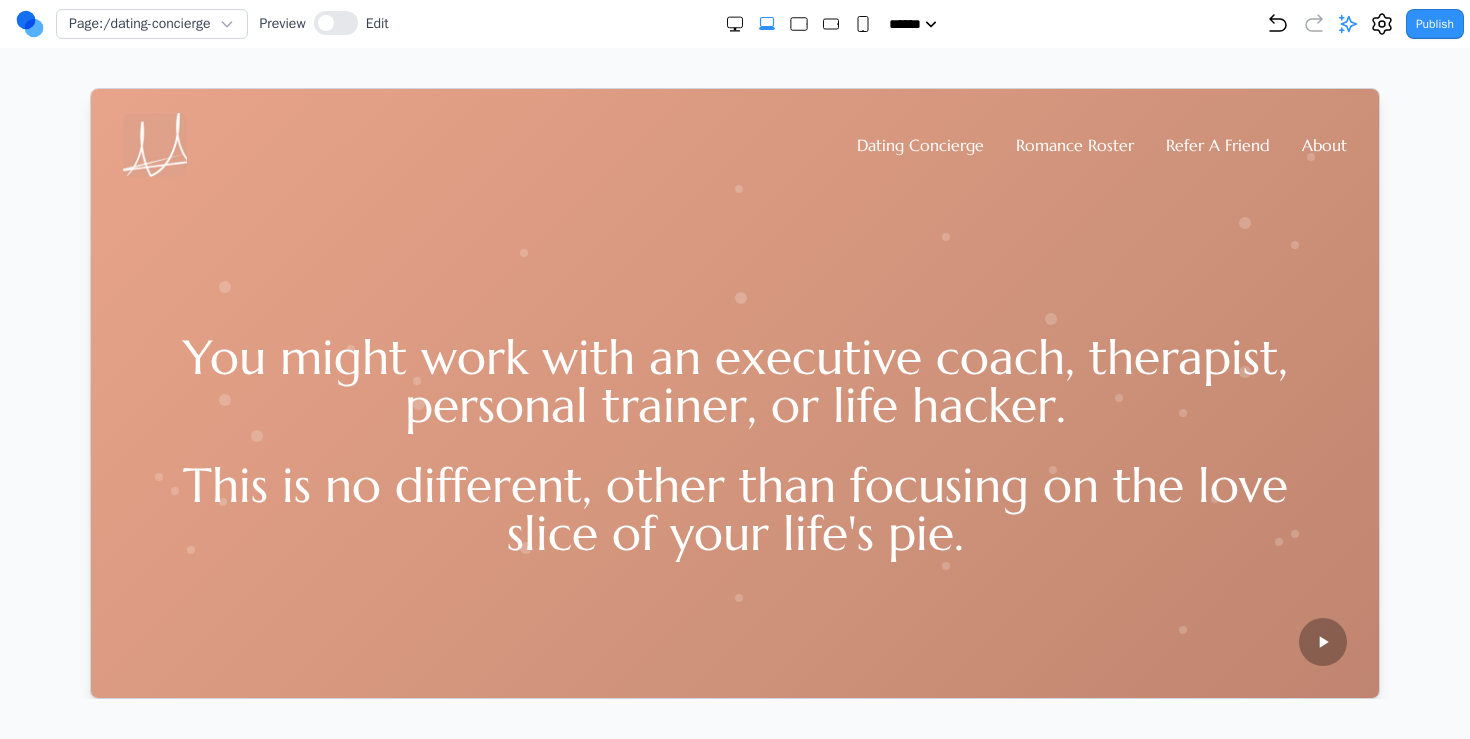 click at bounding box center [154, 144] 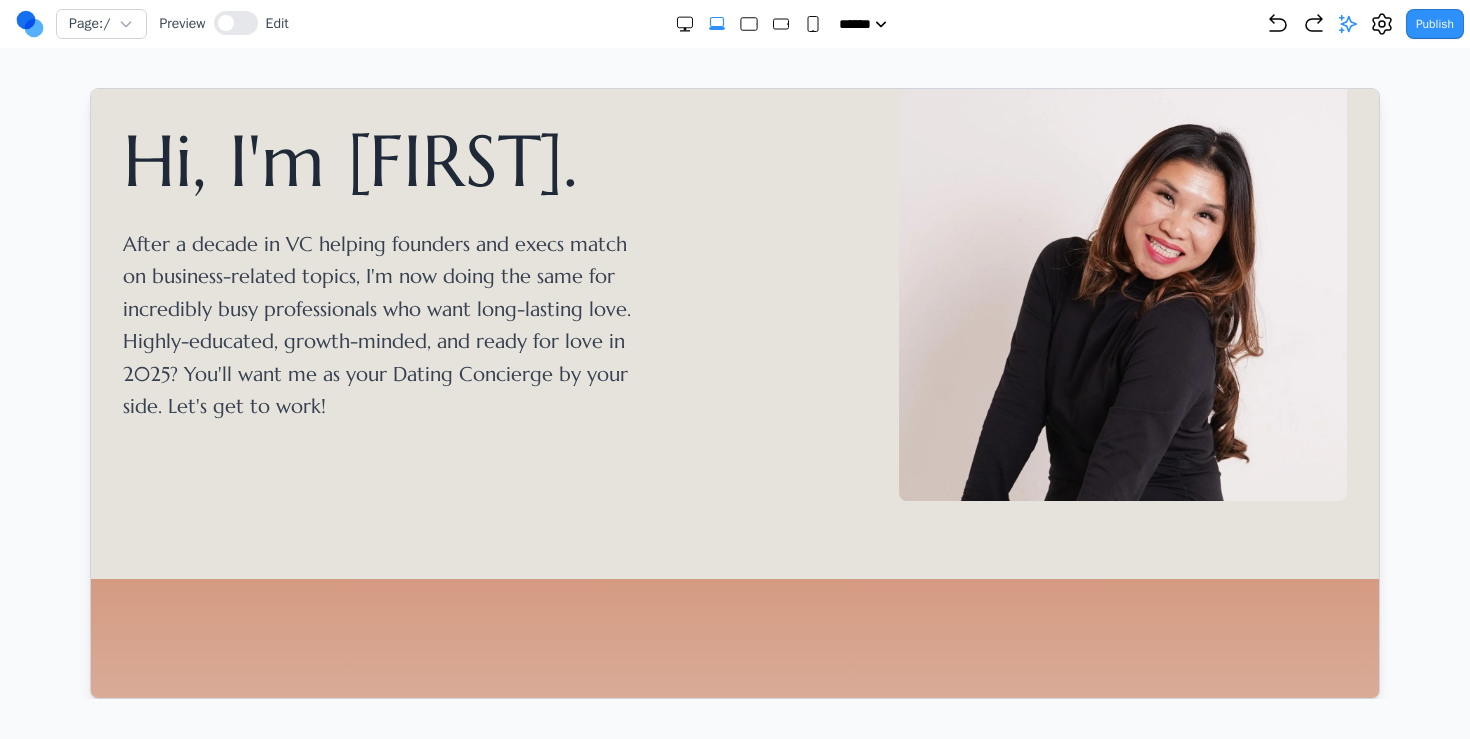 scroll, scrollTop: 626, scrollLeft: 0, axis: vertical 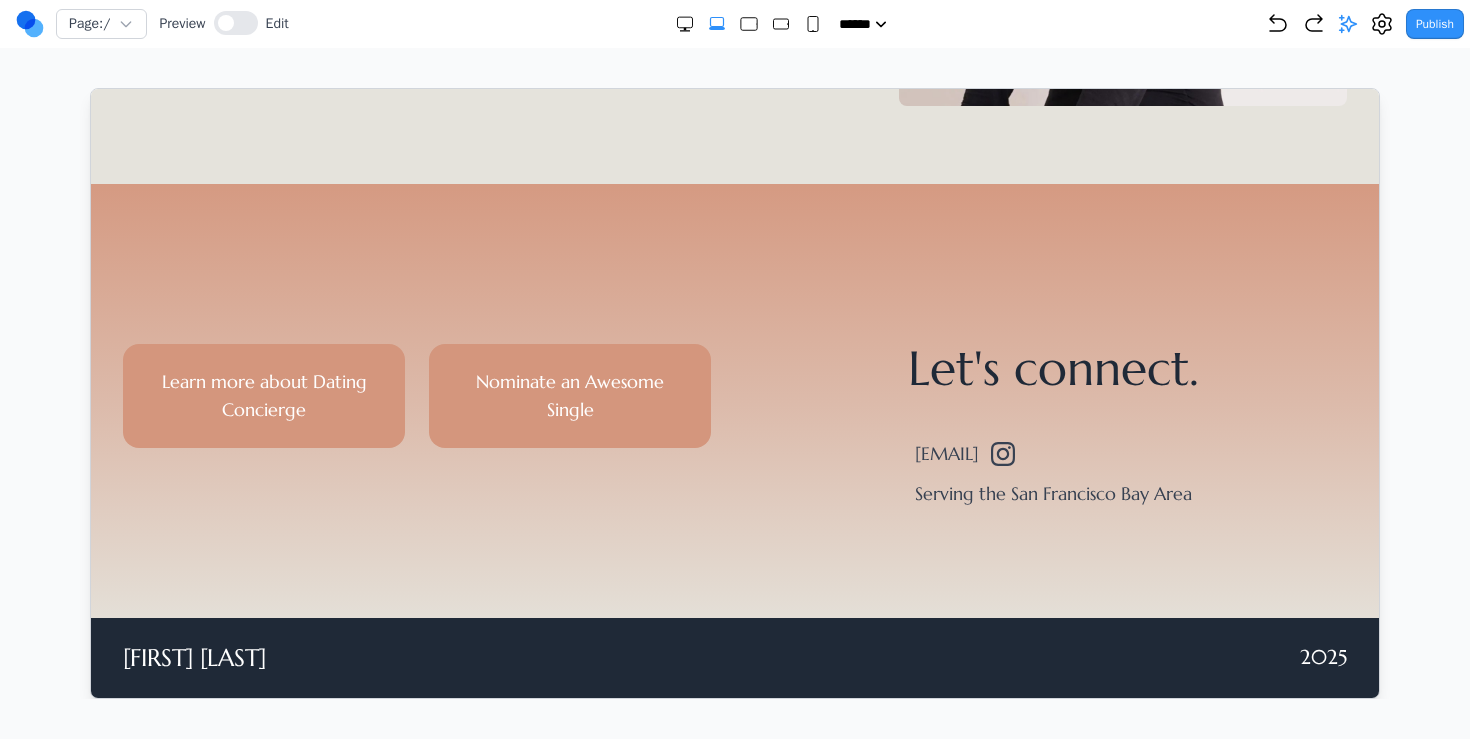 click on "Learn more about Dating Concierge Nominate an Awesome Single Let's connect. me@[DOMAIN].com Serving the [REGION]" at bounding box center [734, 400] 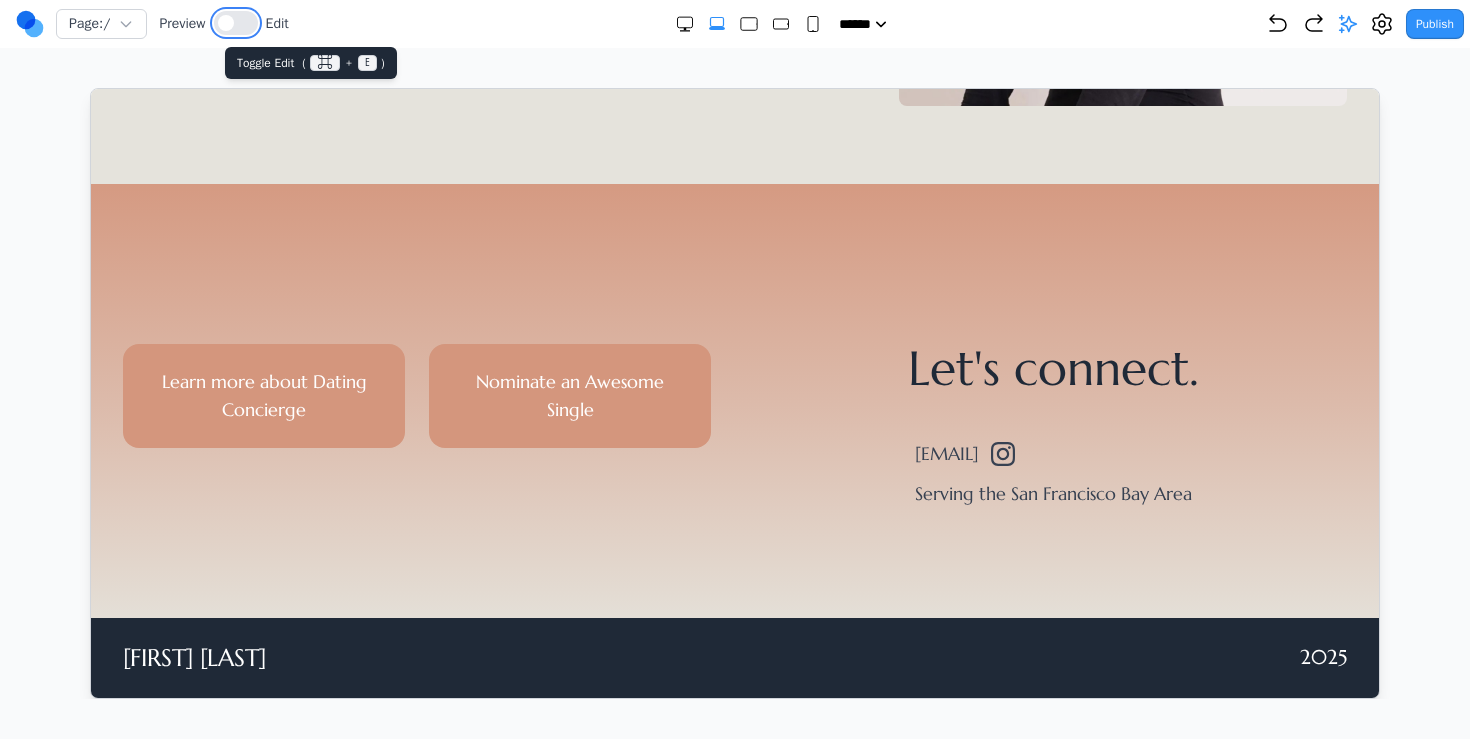 click at bounding box center (236, 23) 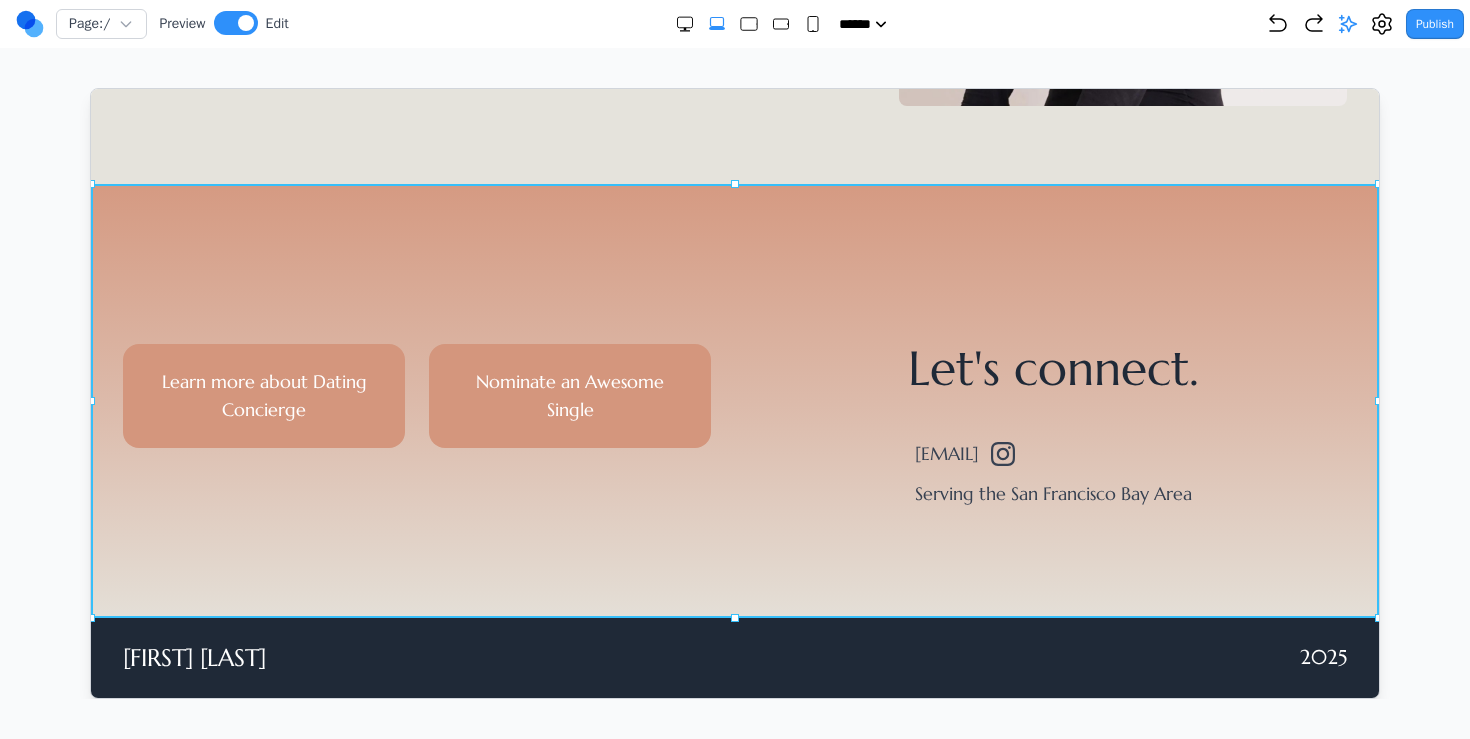 click on "Learn more about Dating Concierge Nominate an Awesome Single Let's connect. me@[DOMAIN].com Serving the [REGION]" at bounding box center [734, 400] 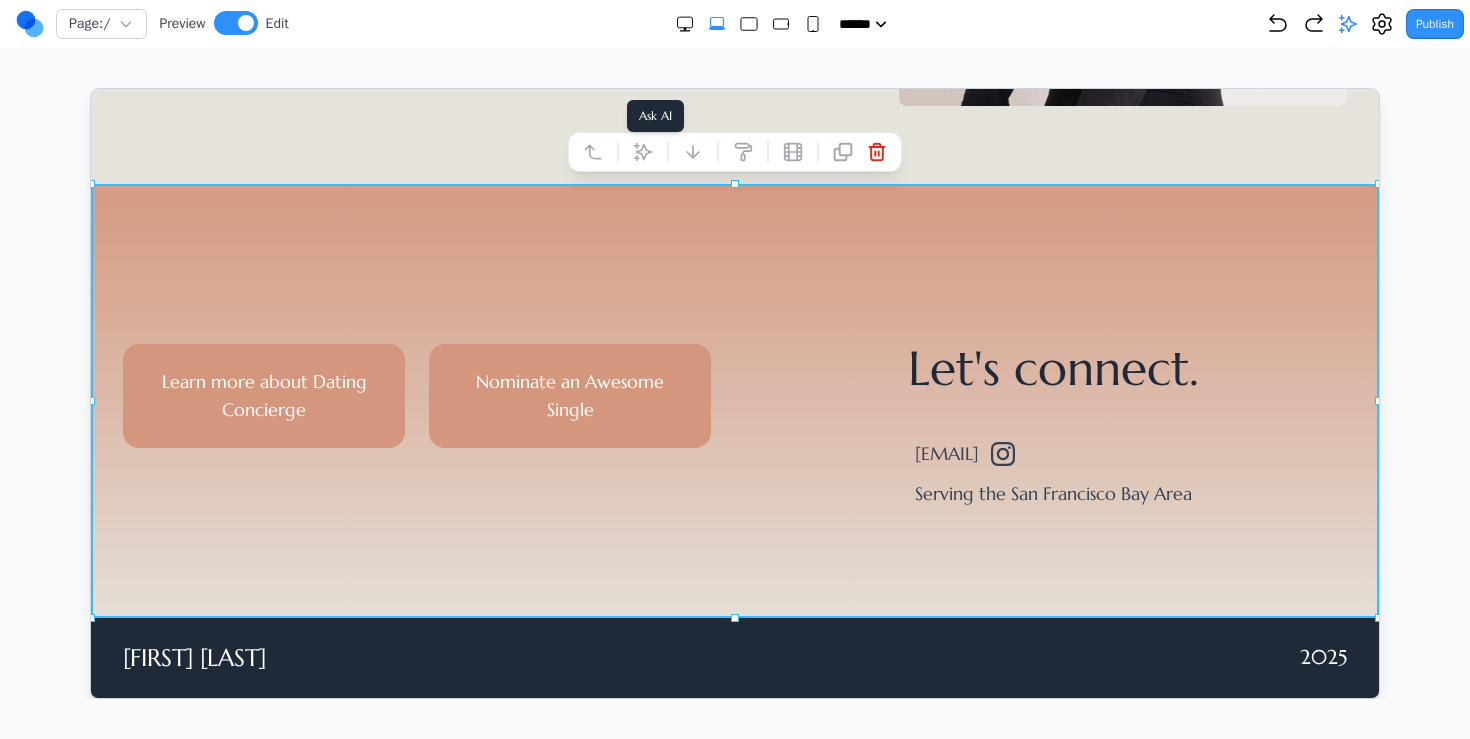 click at bounding box center [642, 151] 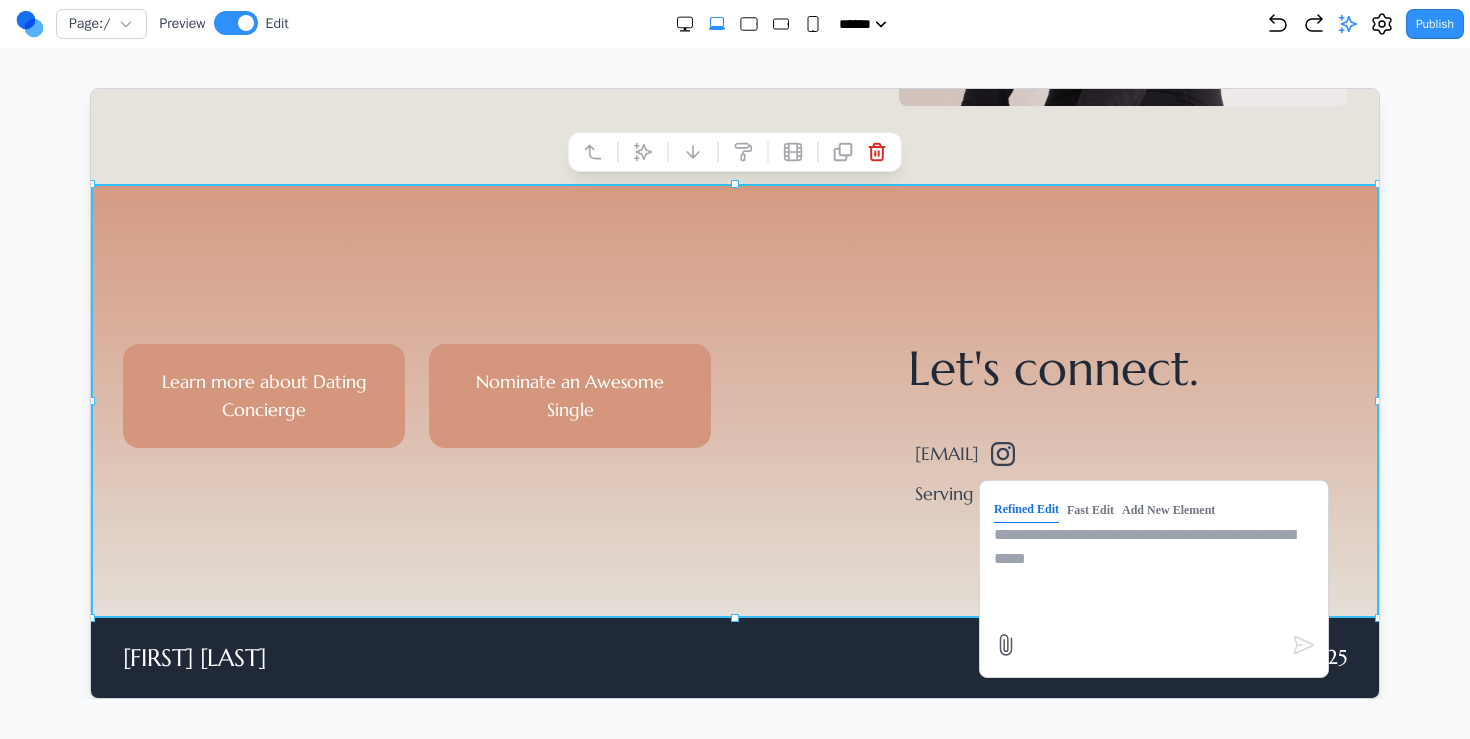 click at bounding box center (1153, 572) 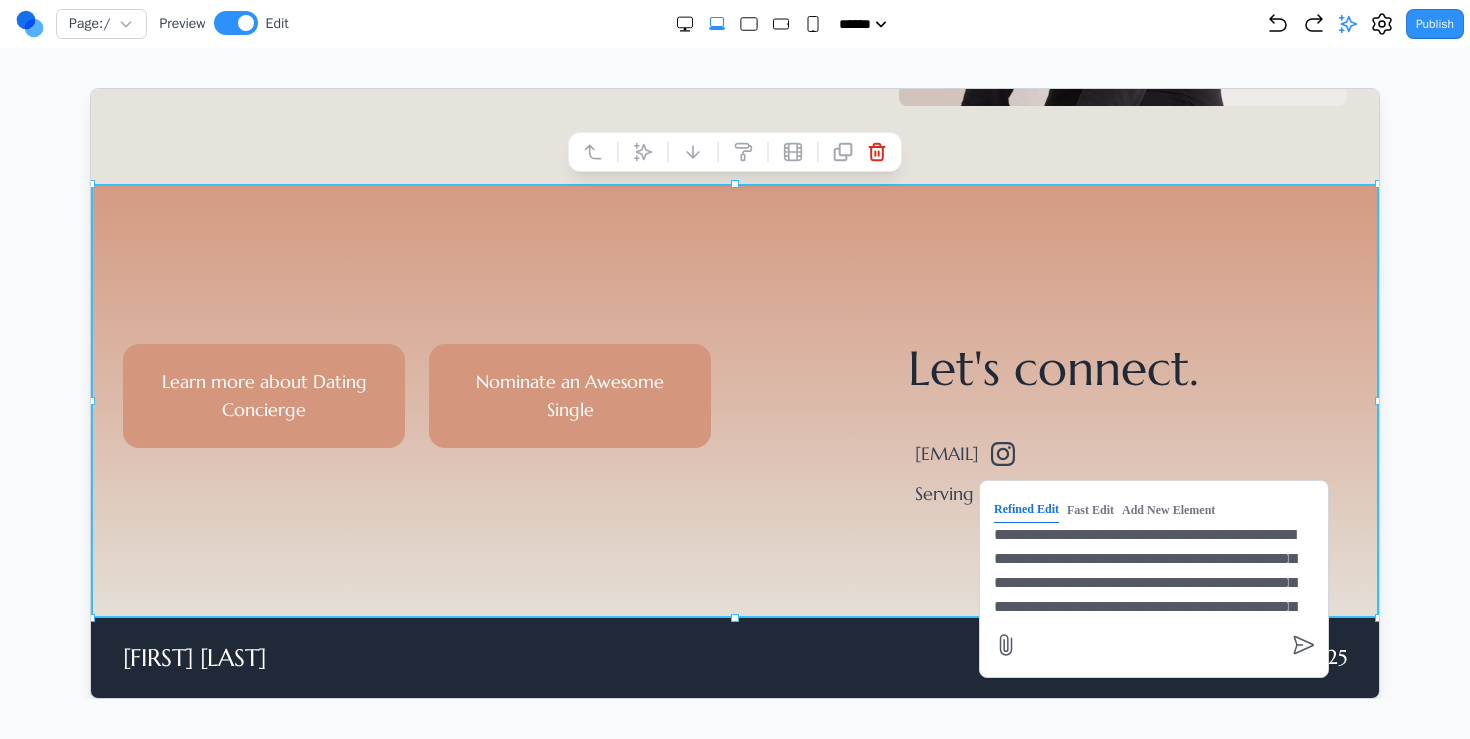 scroll, scrollTop: 17, scrollLeft: 0, axis: vertical 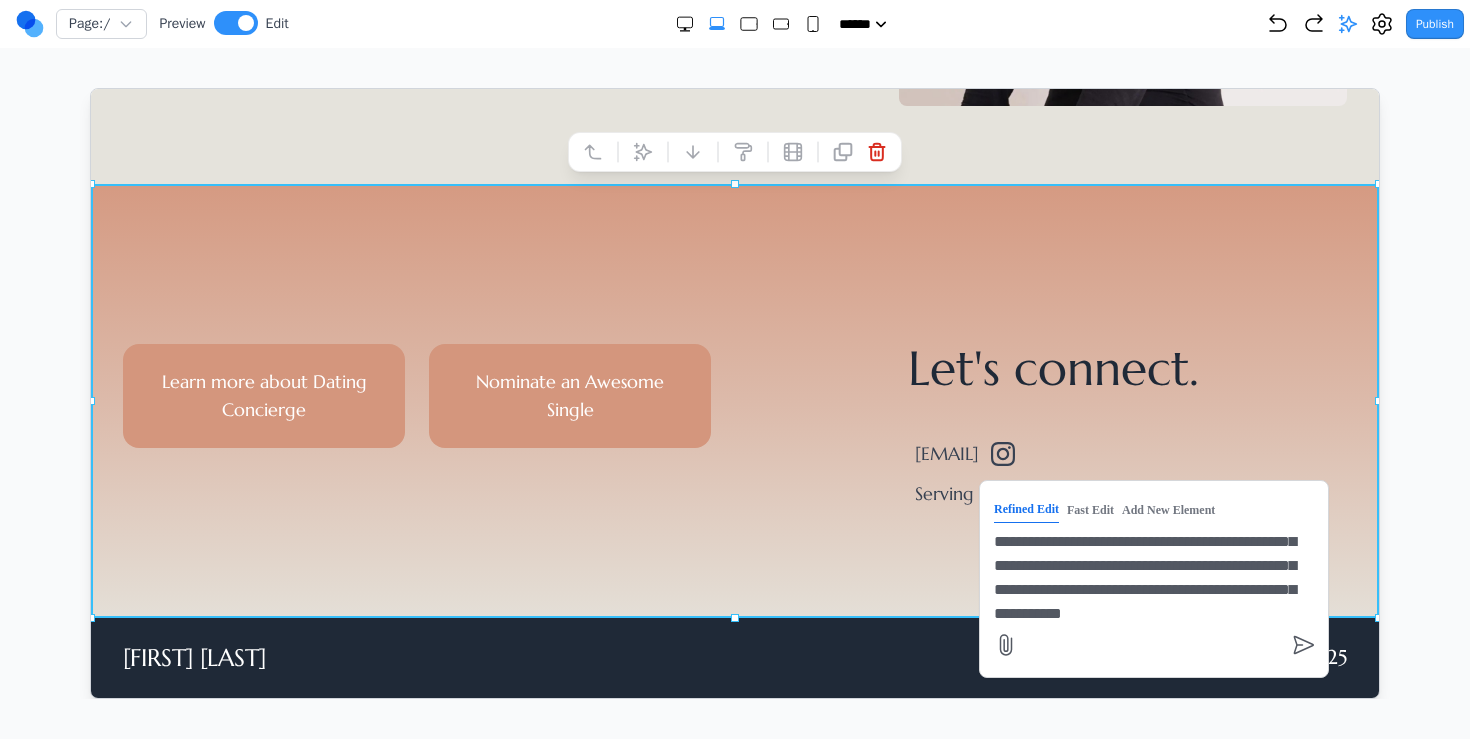 type on "**********" 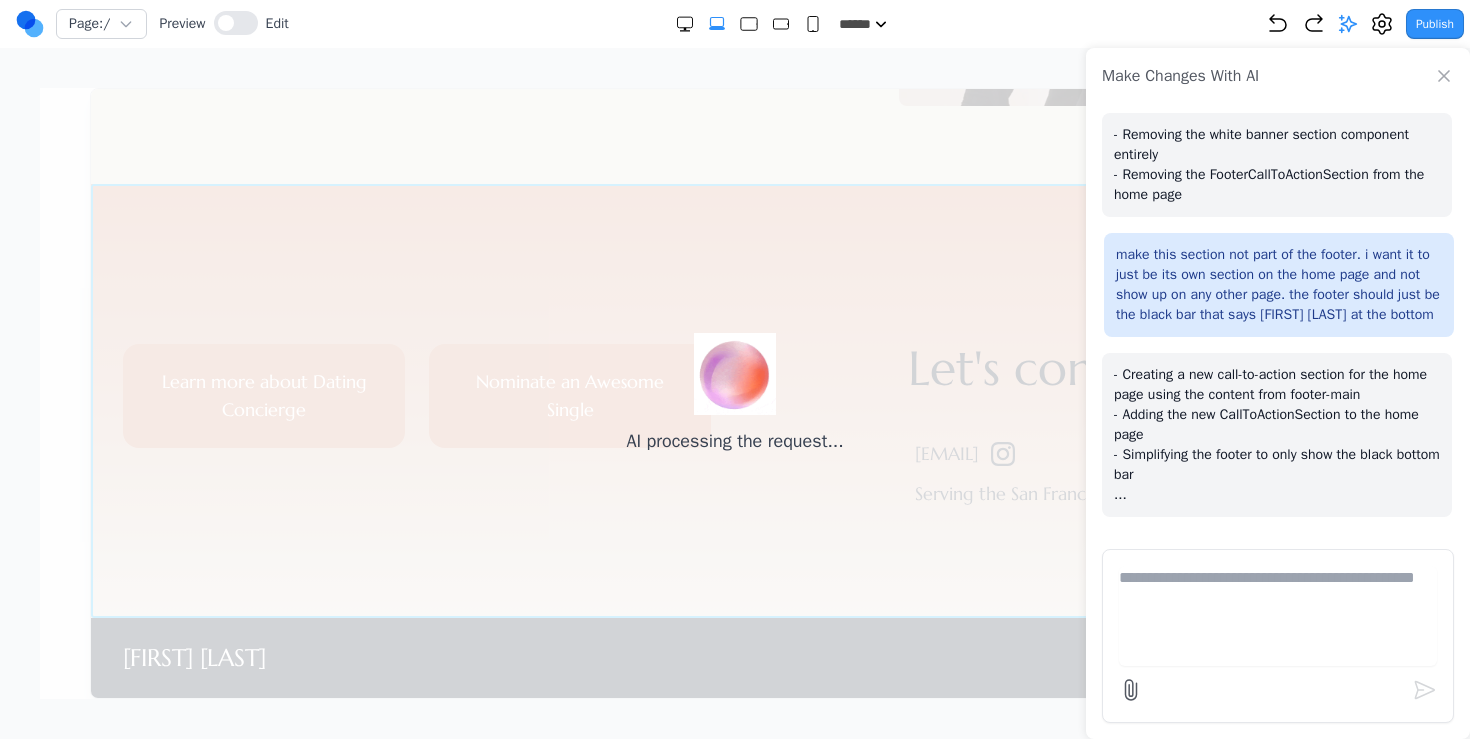 scroll, scrollTop: 87, scrollLeft: 0, axis: vertical 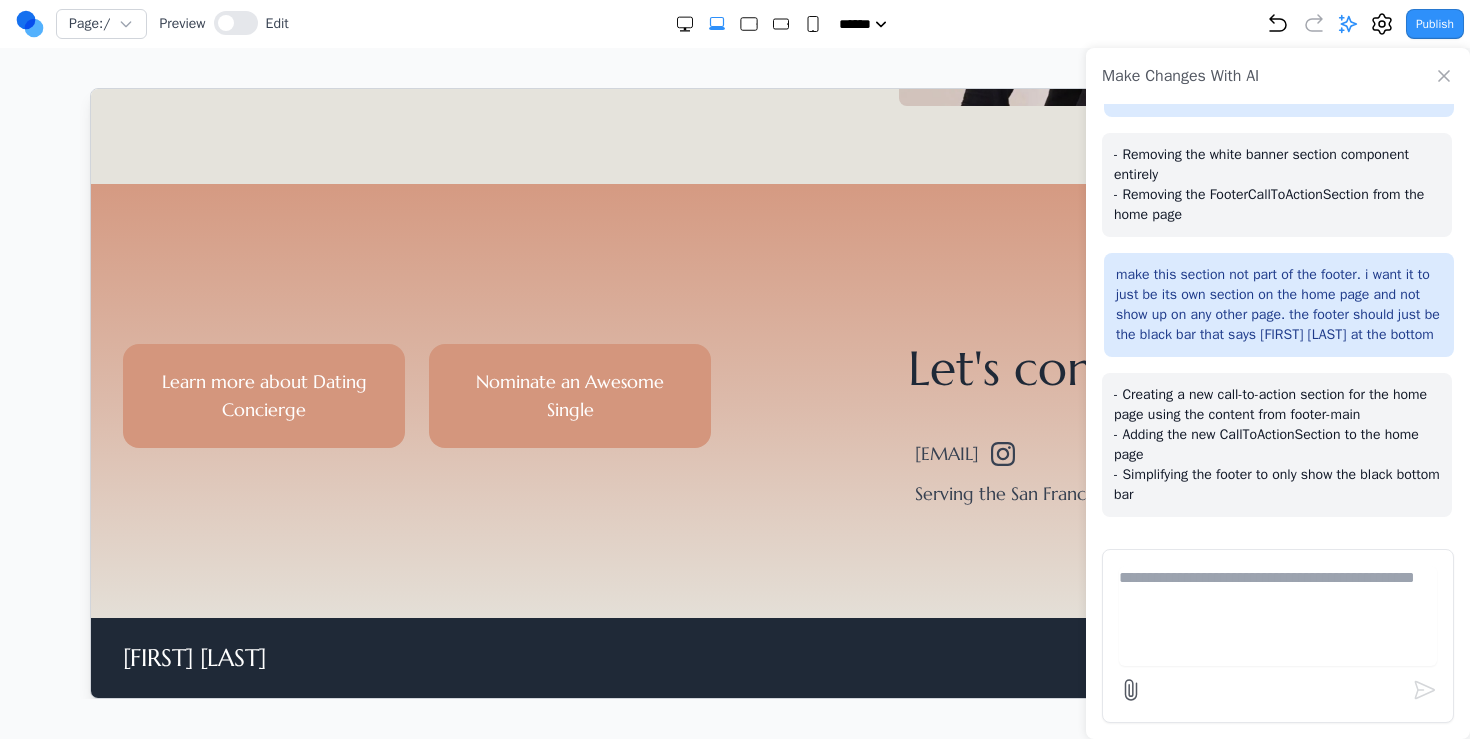 click 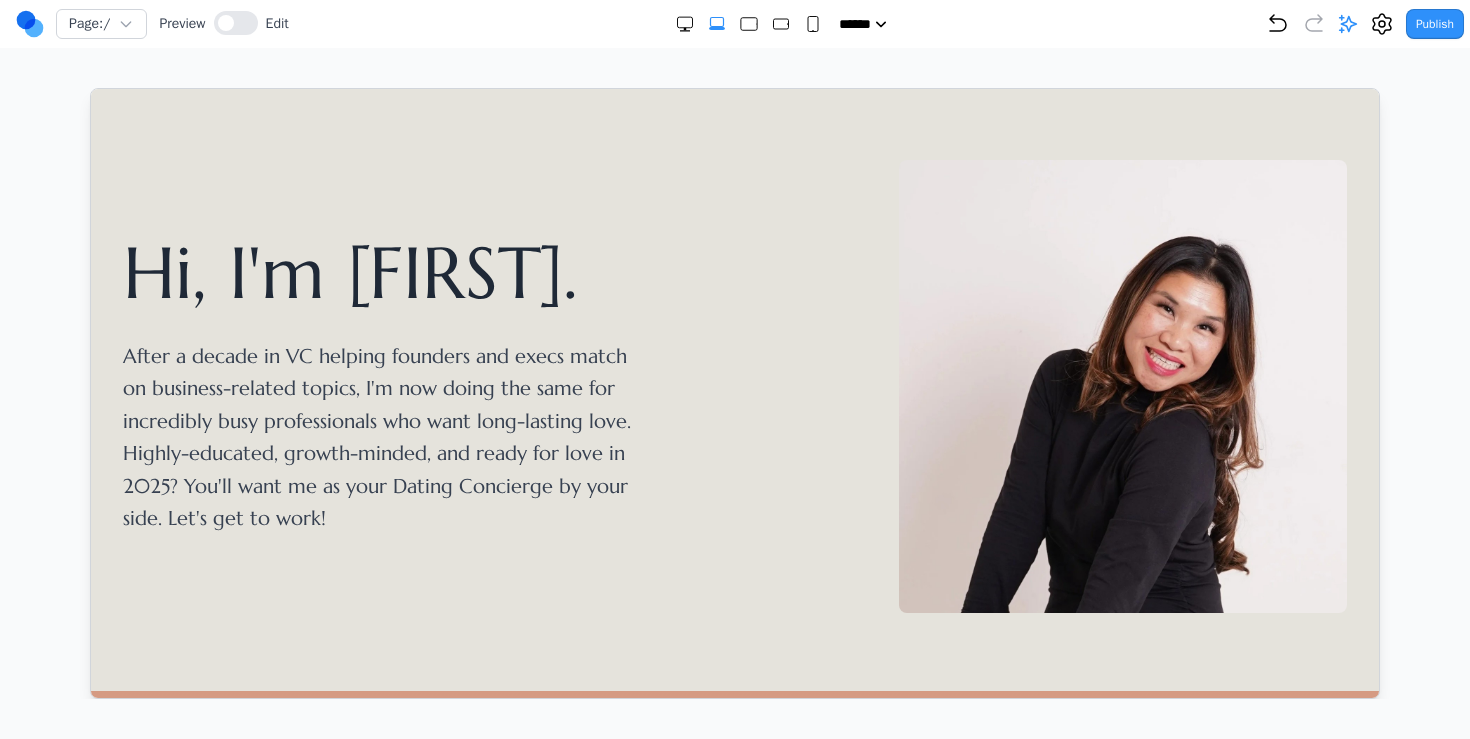 scroll, scrollTop: 0, scrollLeft: 0, axis: both 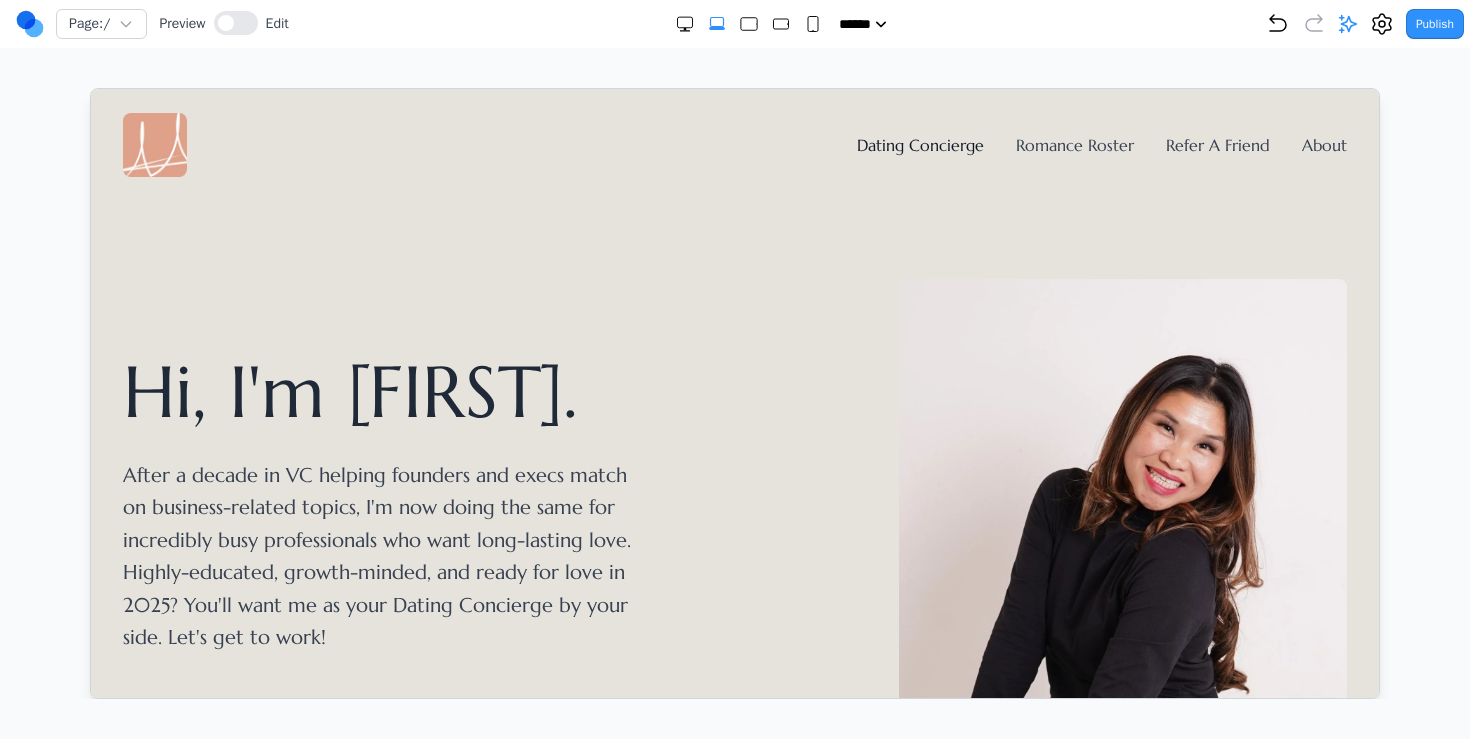 click on "Dating Concierge" at bounding box center (919, 144) 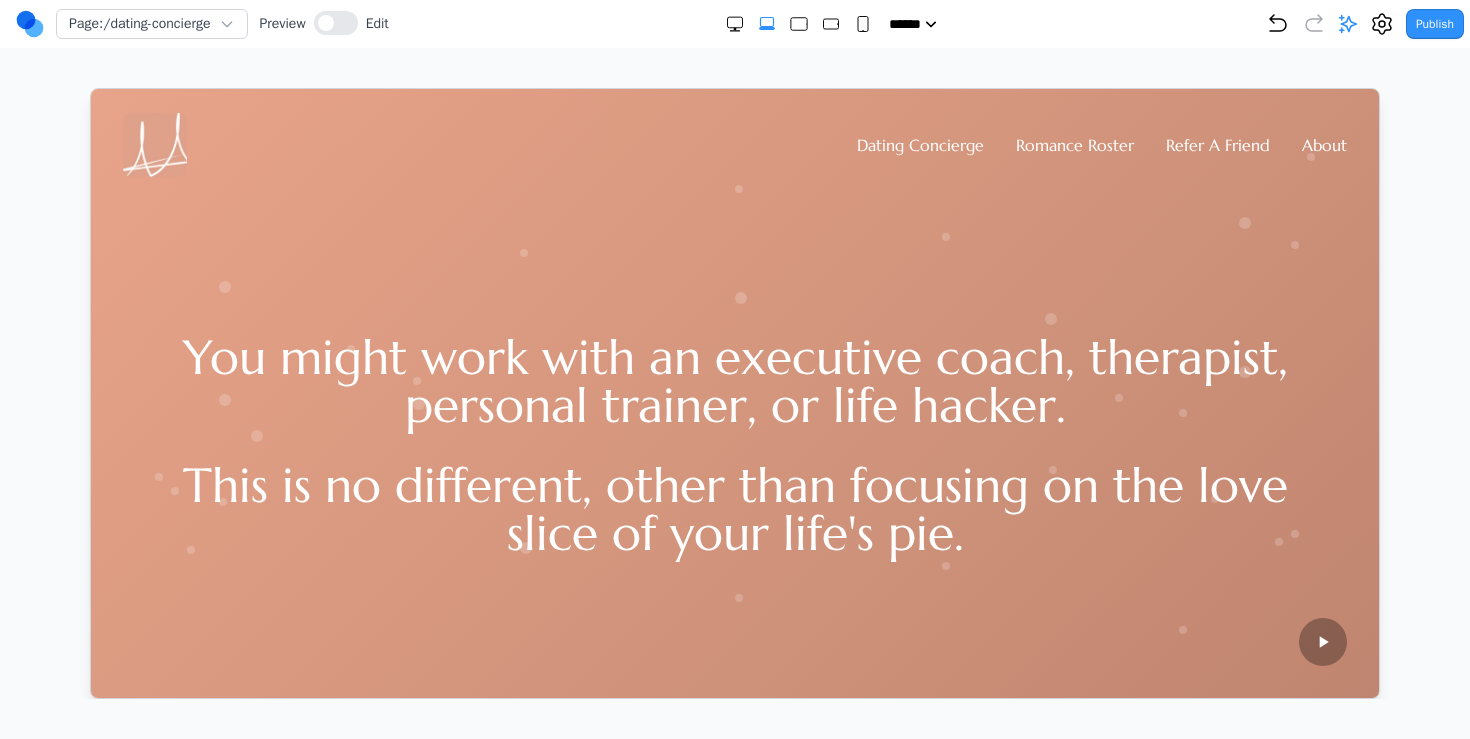 scroll, scrollTop: 364, scrollLeft: 0, axis: vertical 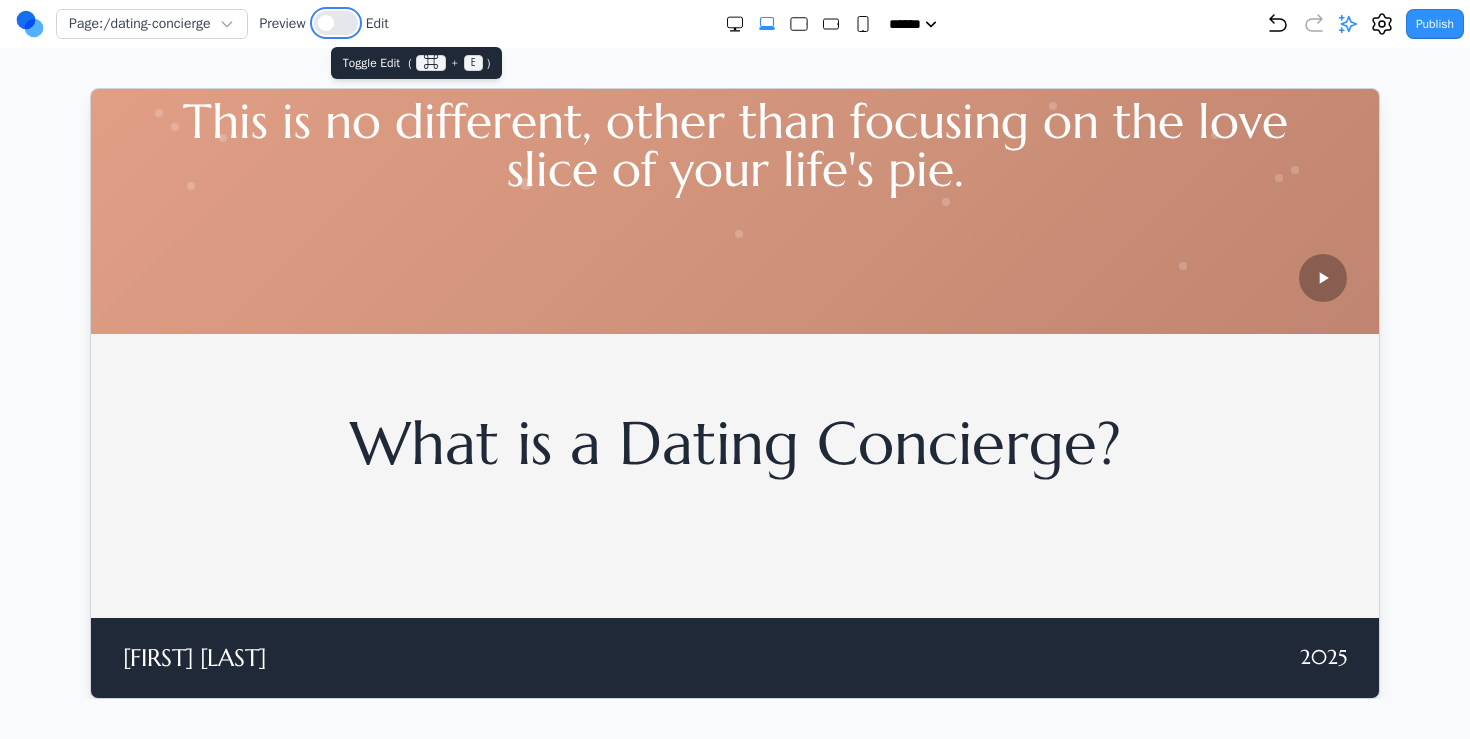 click at bounding box center (336, 23) 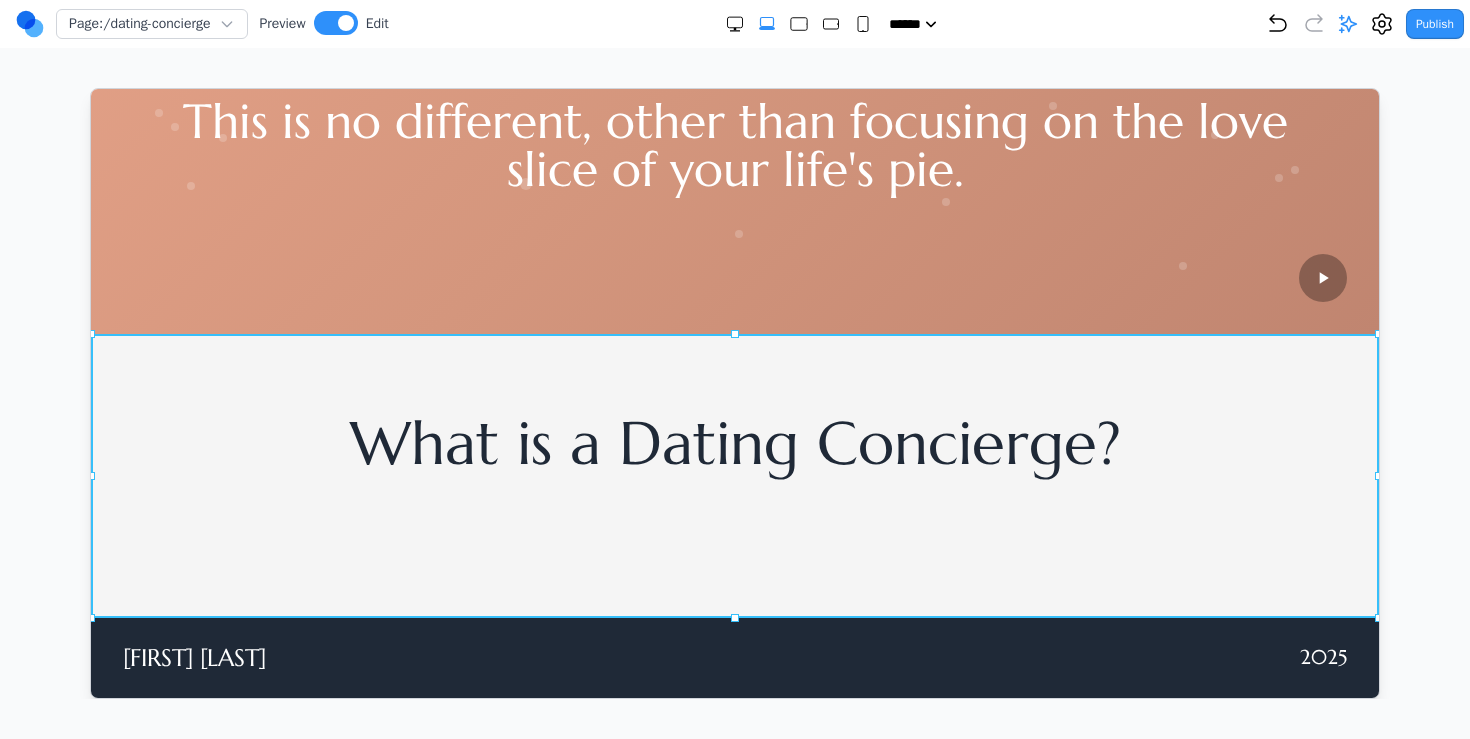 click on "What is a Dating Concierge?" at bounding box center [734, 475] 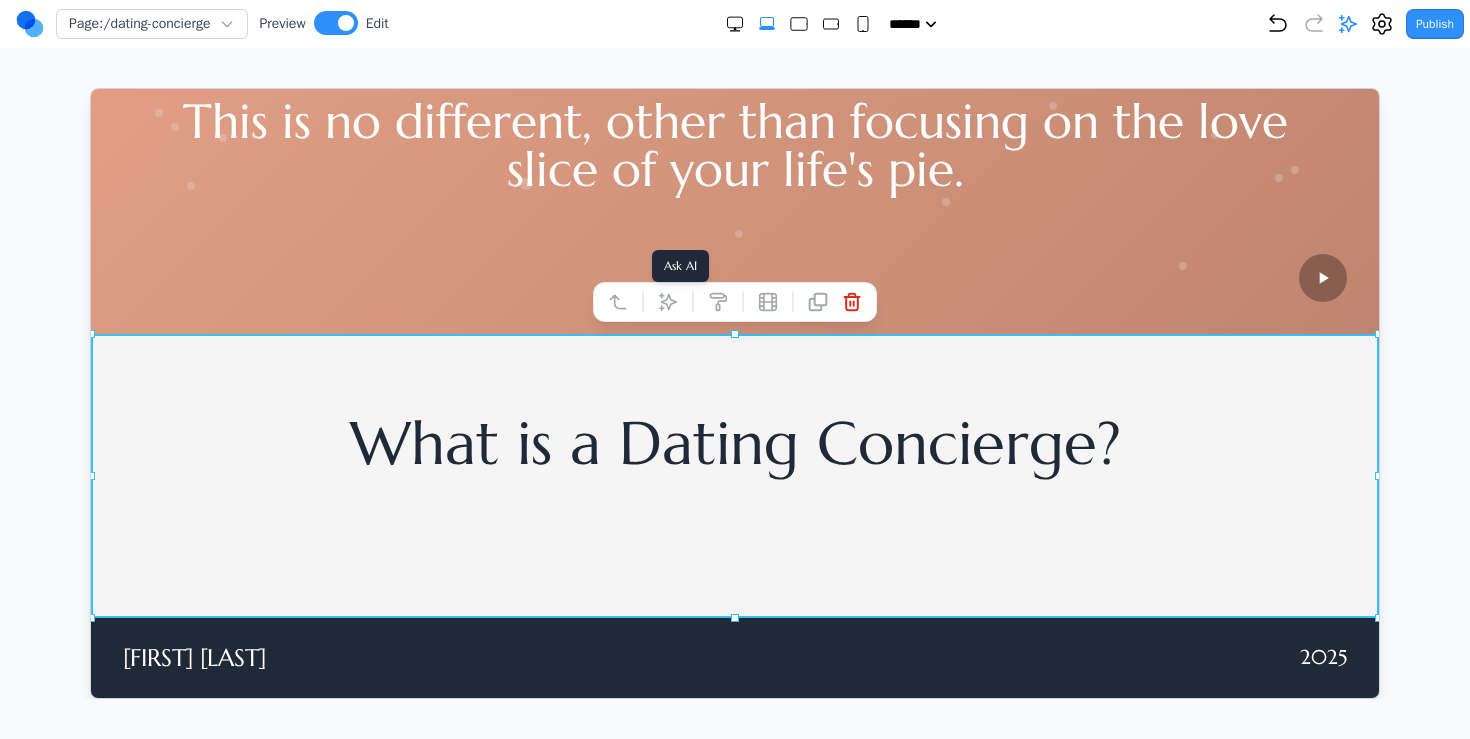 click at bounding box center [667, 301] 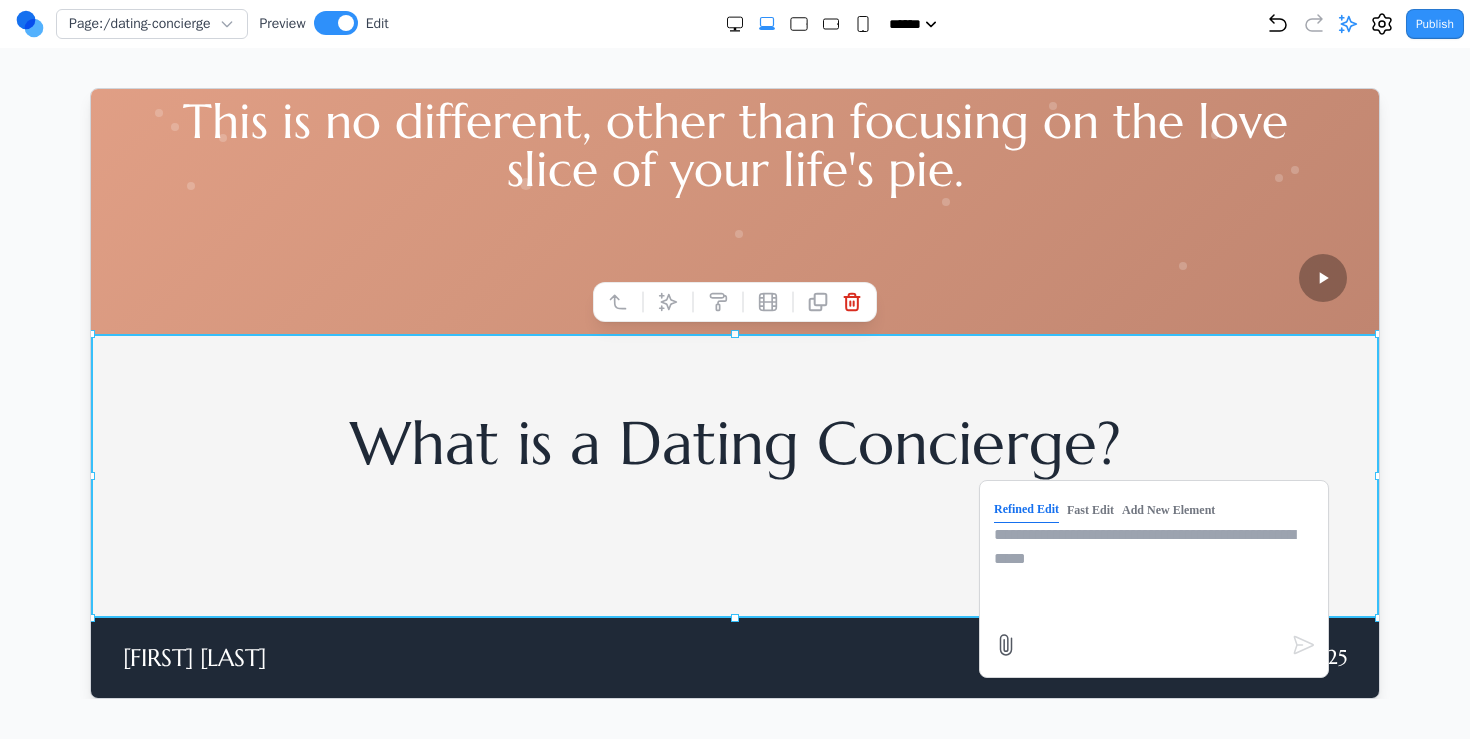 click at bounding box center (1153, 572) 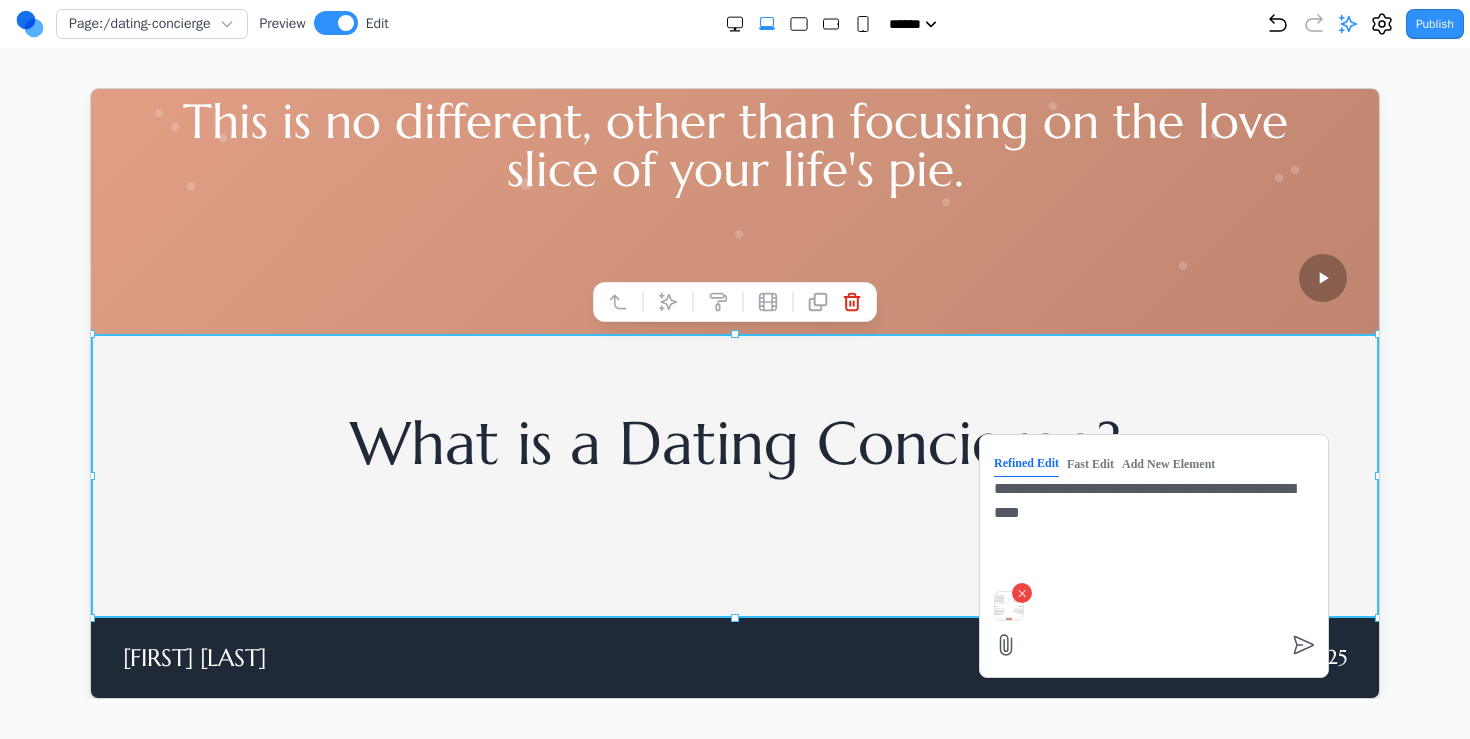 type on "**********" 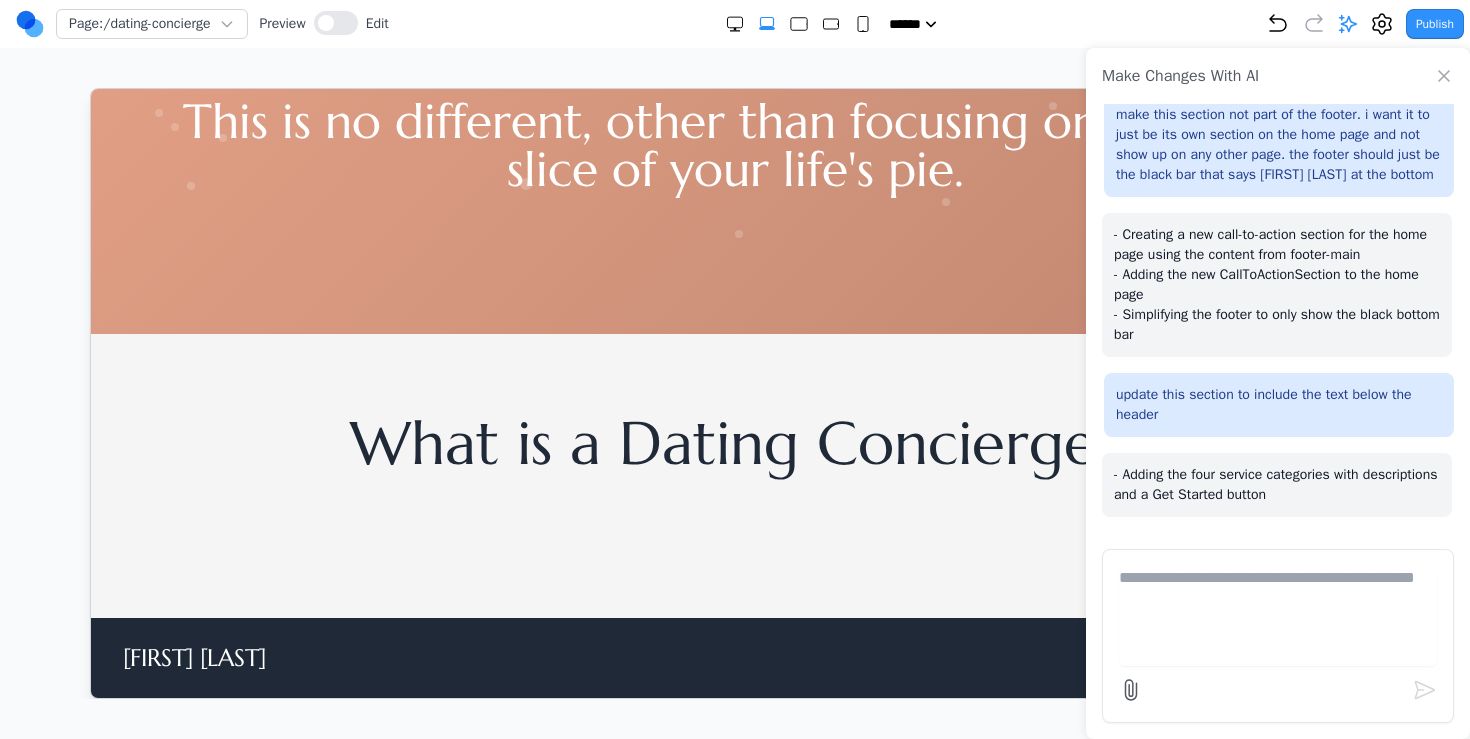 scroll, scrollTop: 247, scrollLeft: 0, axis: vertical 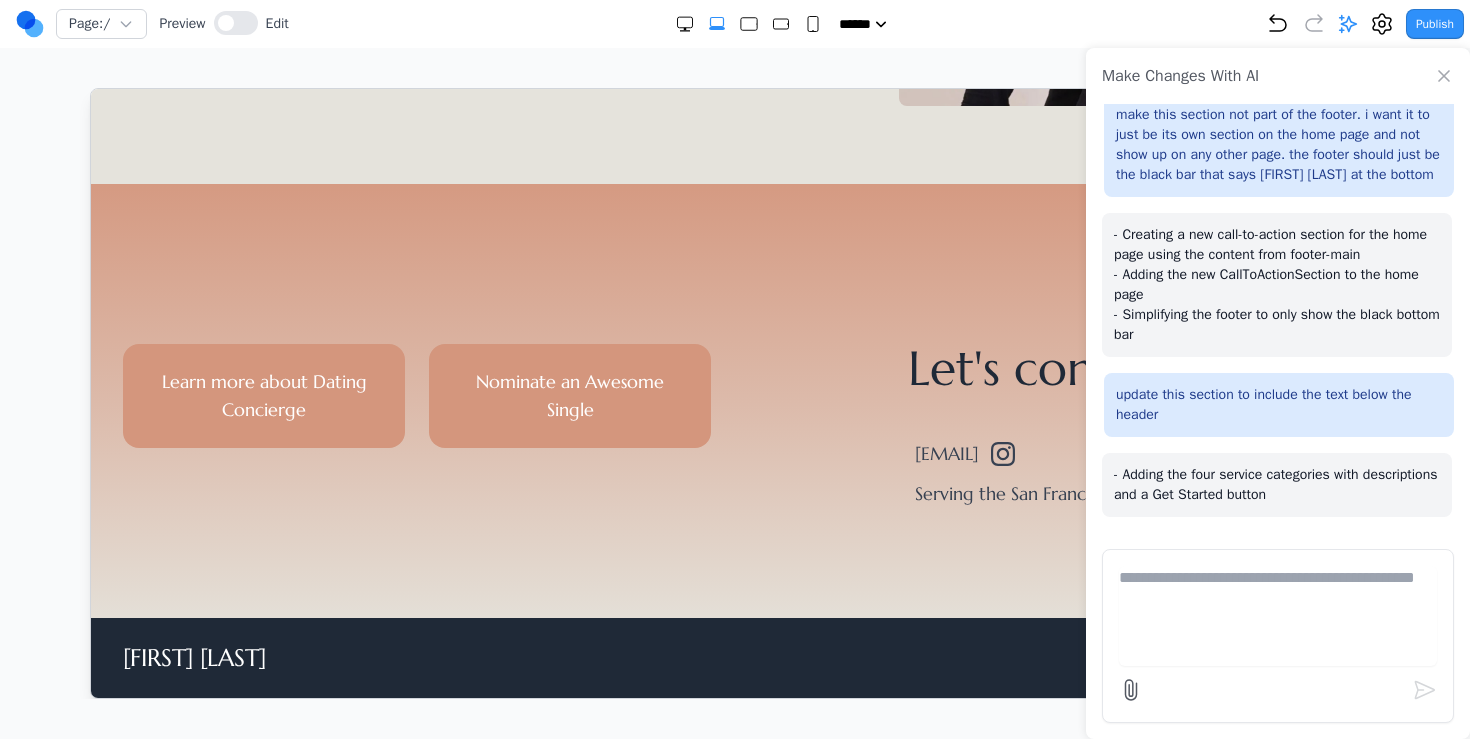 click on "Make Changes With AI" at bounding box center (1278, 76) 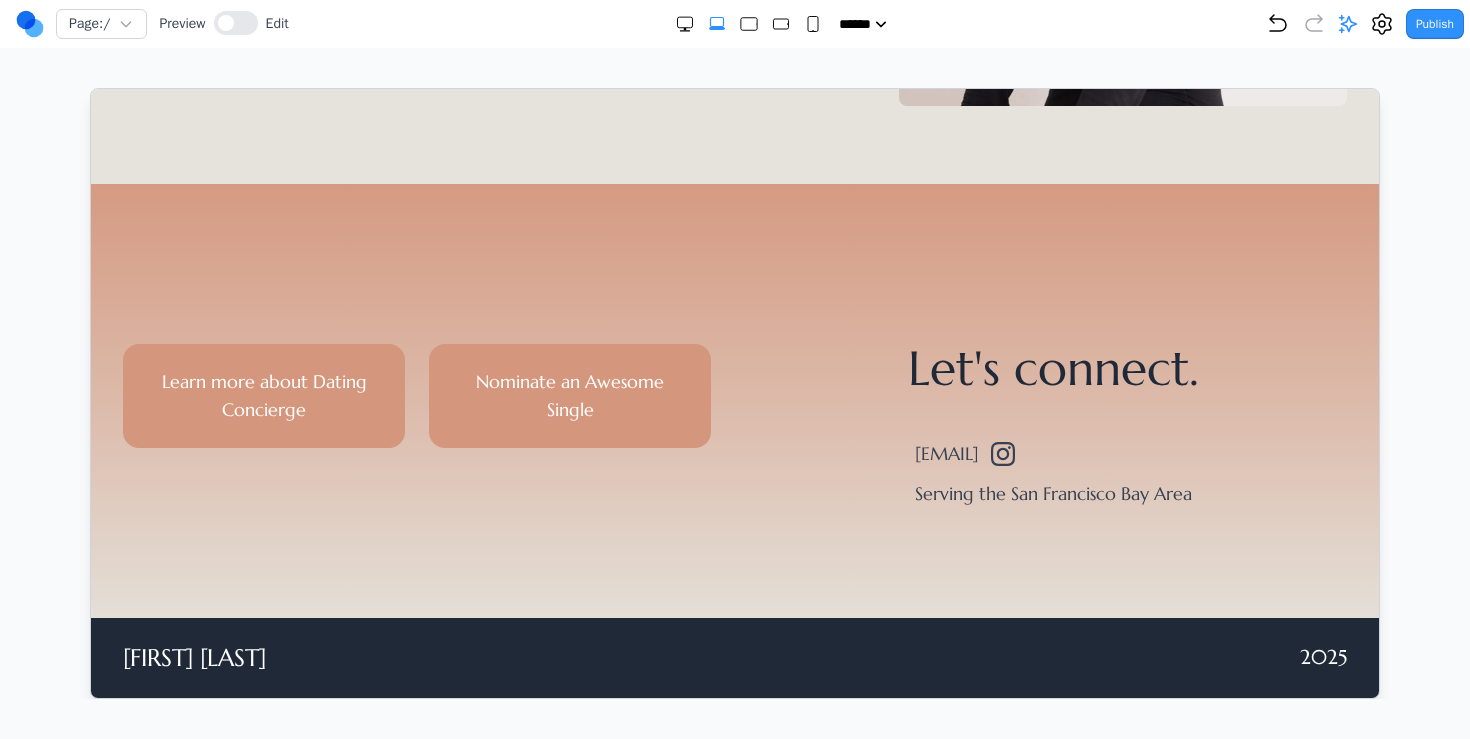 scroll, scrollTop: 0, scrollLeft: 0, axis: both 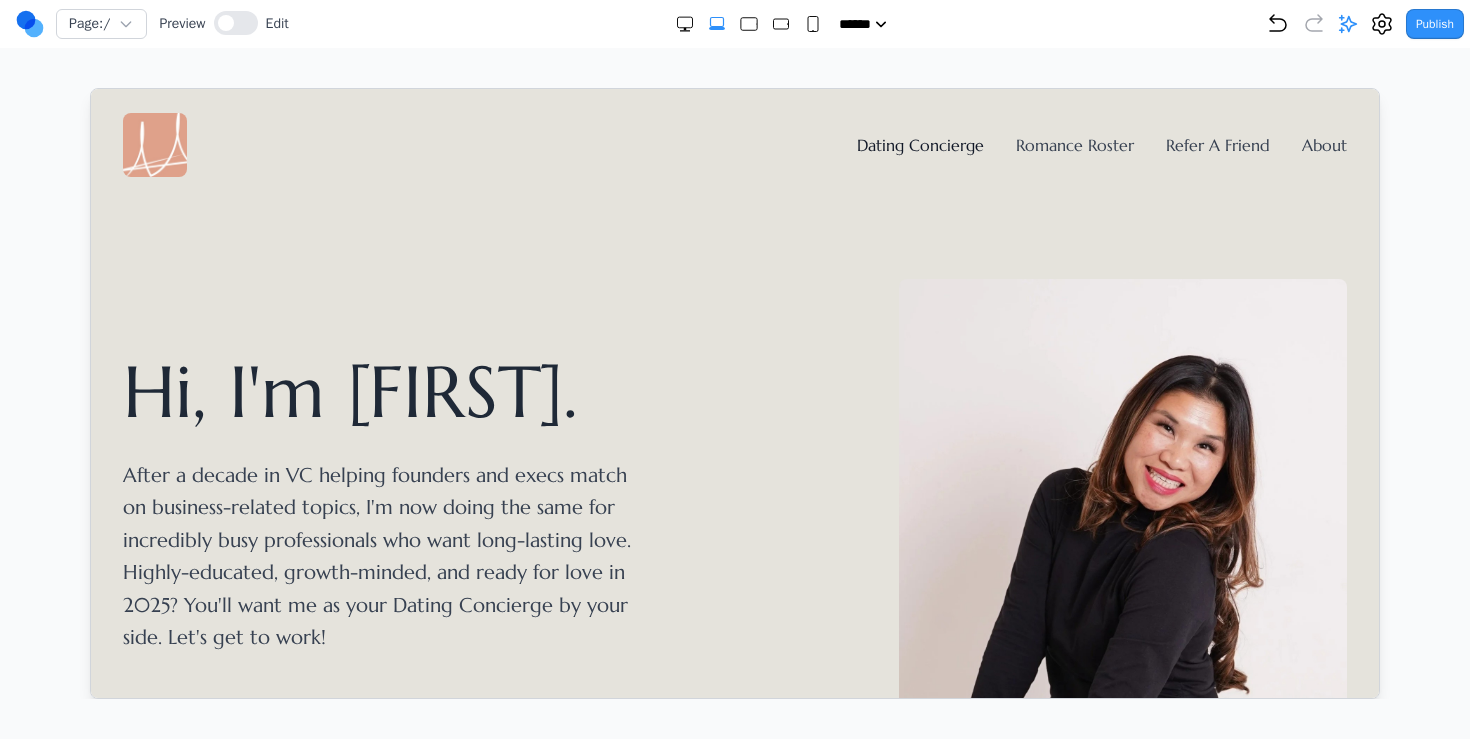 click on "Dating Concierge" at bounding box center [919, 144] 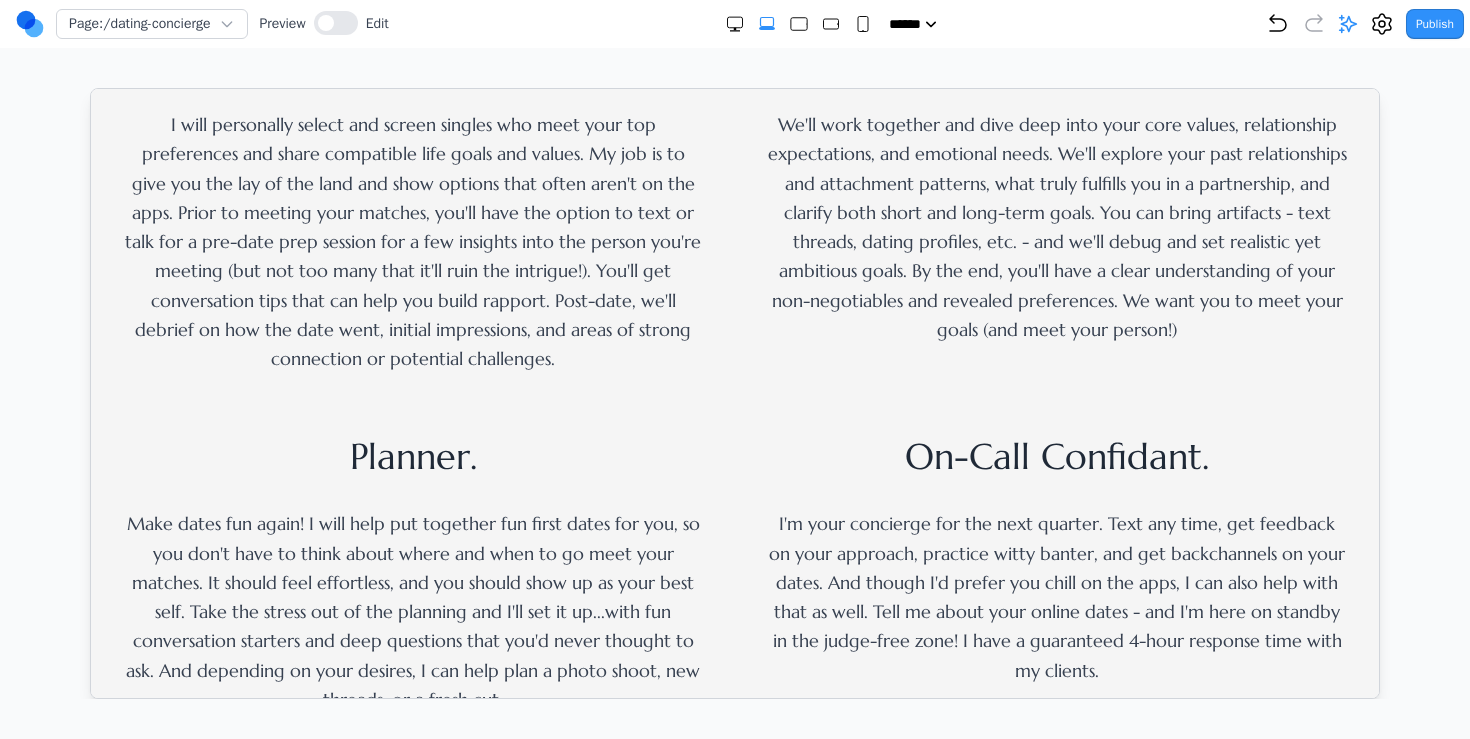 scroll, scrollTop: 942, scrollLeft: 0, axis: vertical 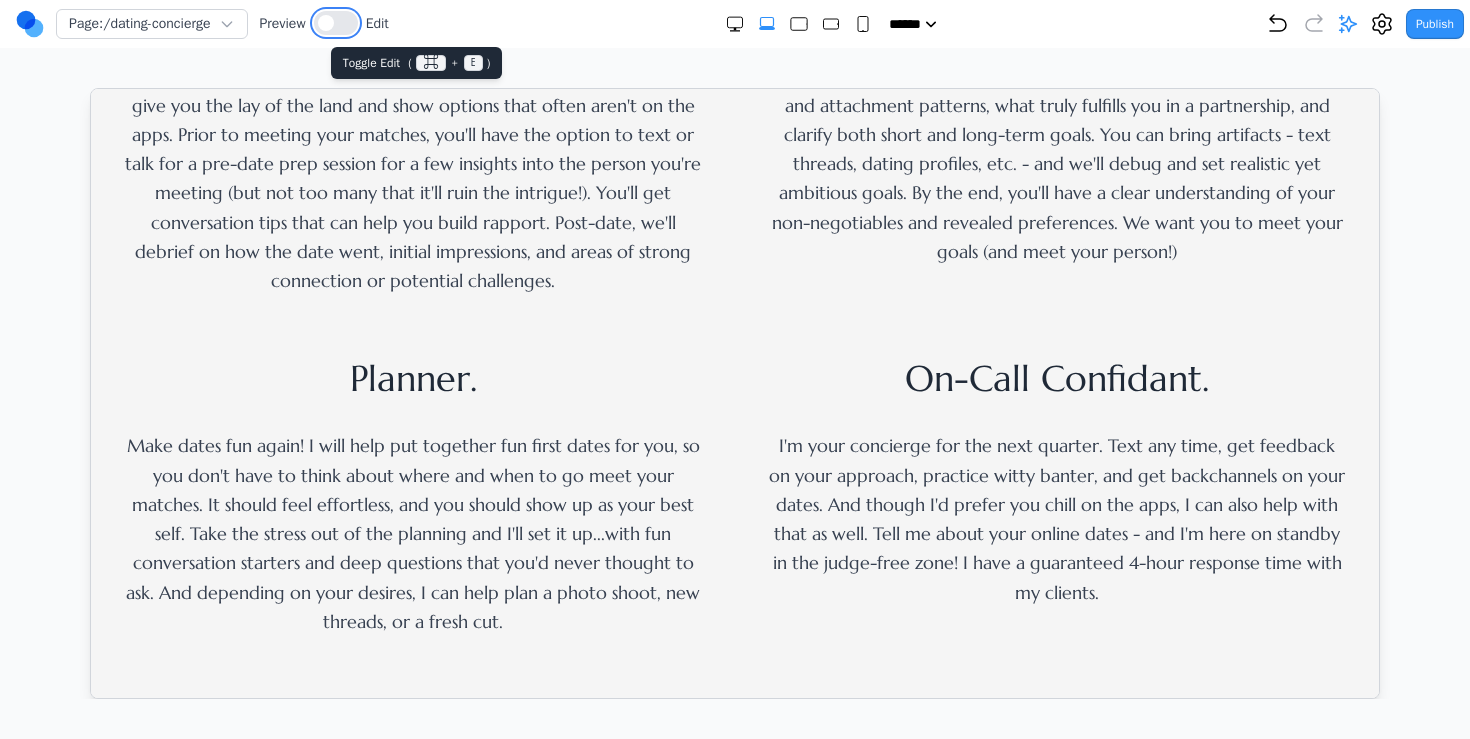 click at bounding box center (336, 23) 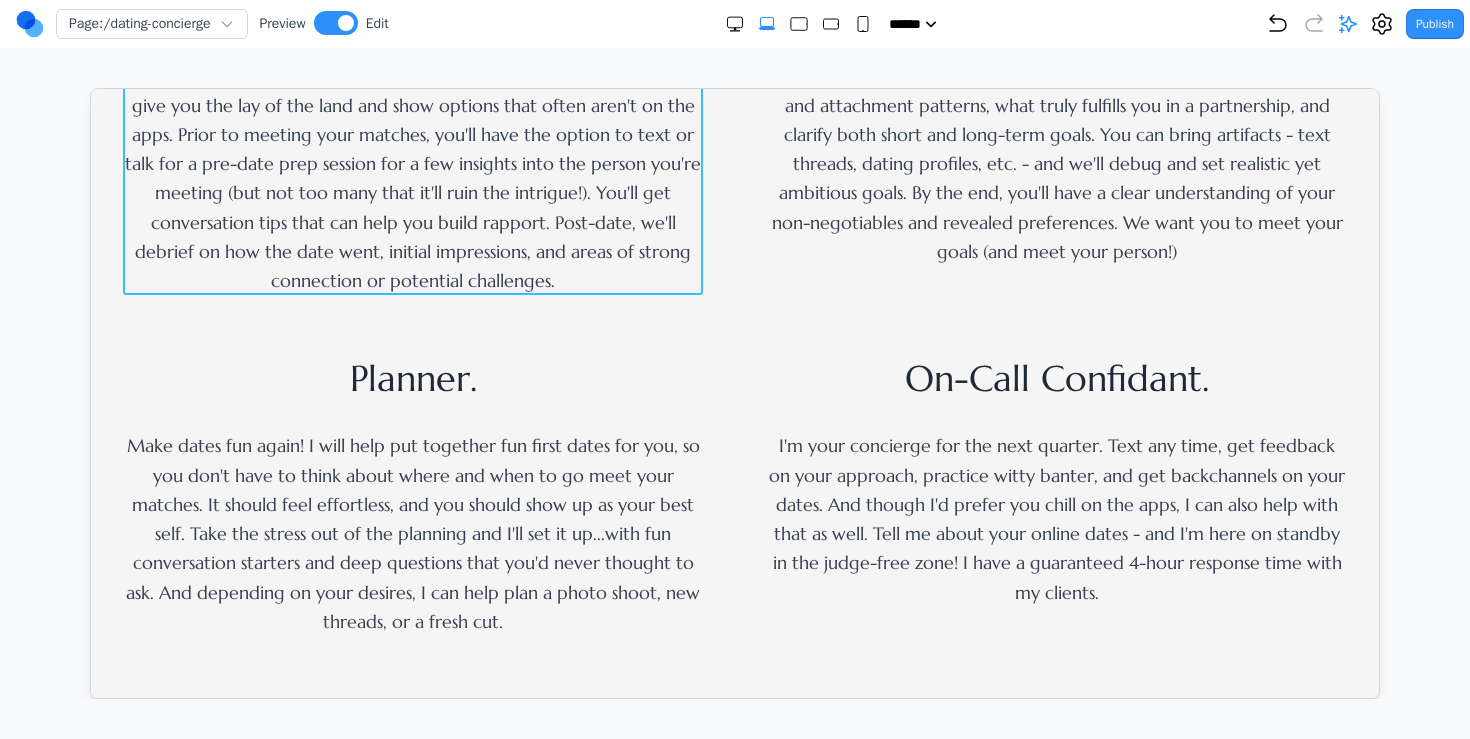 click on "I will personally select and screen singles who meet your top preferences and share compatible life goals and values. My job is to give you the lay of the land and show options that often aren't on the apps. Prior to meeting your matches, you'll have the option to text or talk for a pre-date prep session for a few insights into the person you're meeting (but not too many that it'll ruin the intrigue!). You'll get conversation tips that can help you build rapport. Post-date, we'll debrief on how the date went, initial impressions, and areas of strong connection or potential challenges." at bounding box center (412, 162) 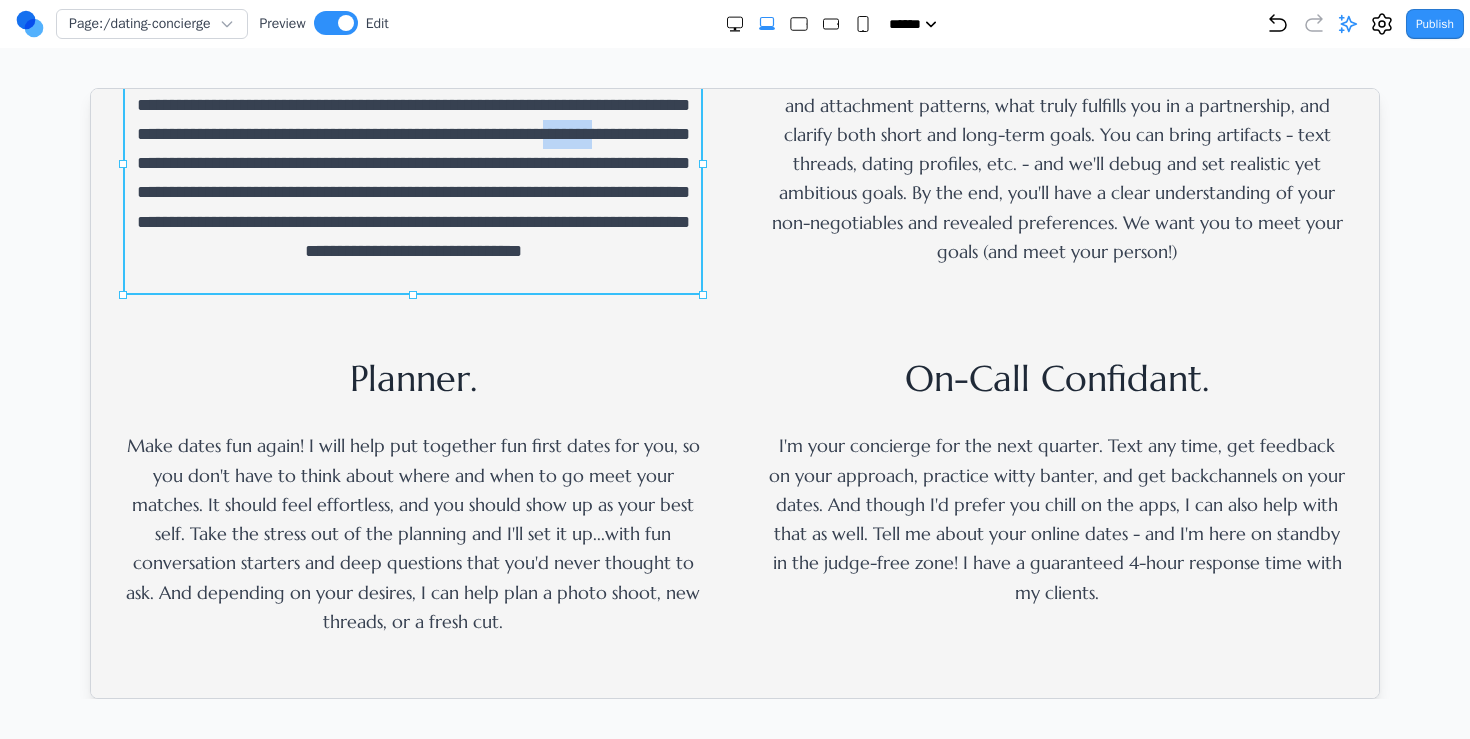 click on "**********" at bounding box center [412, 162] 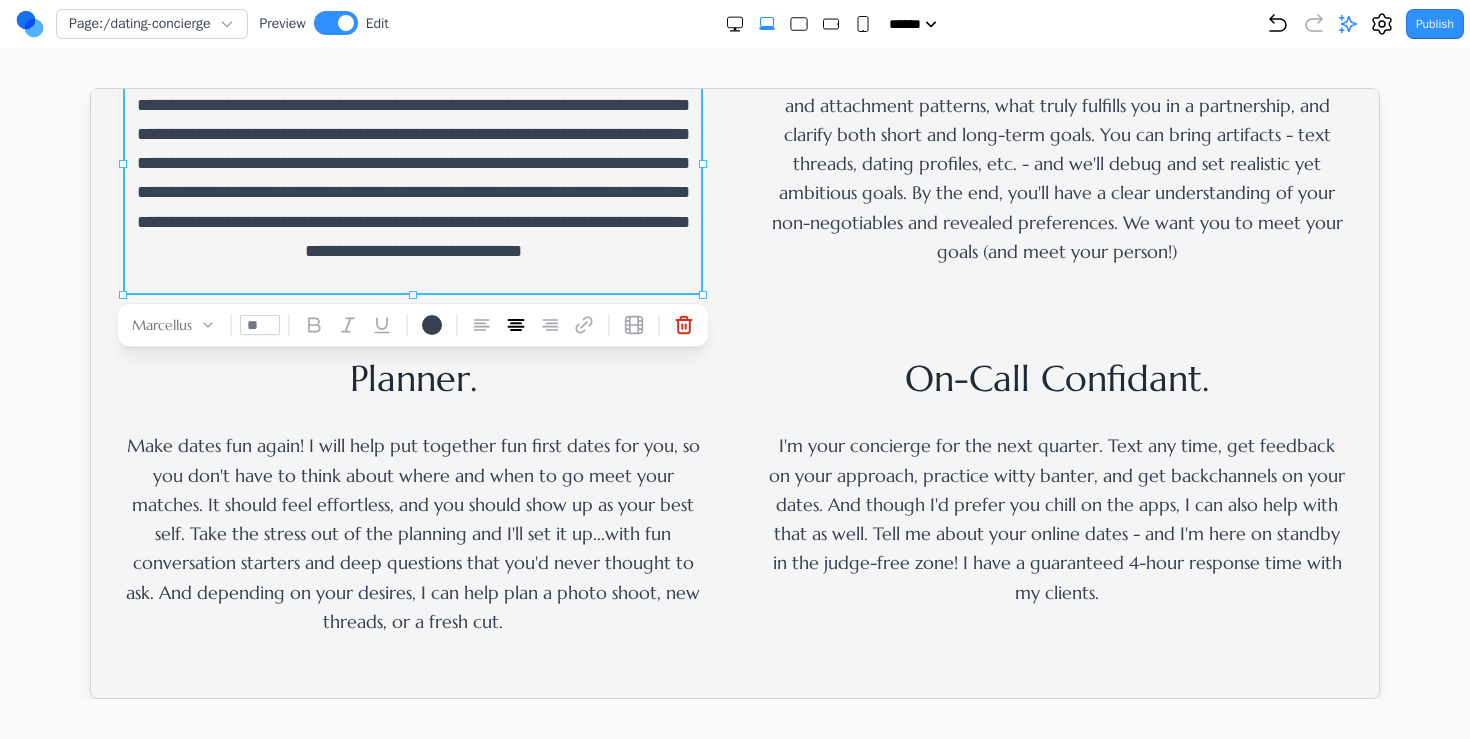 scroll, scrollTop: 749, scrollLeft: 0, axis: vertical 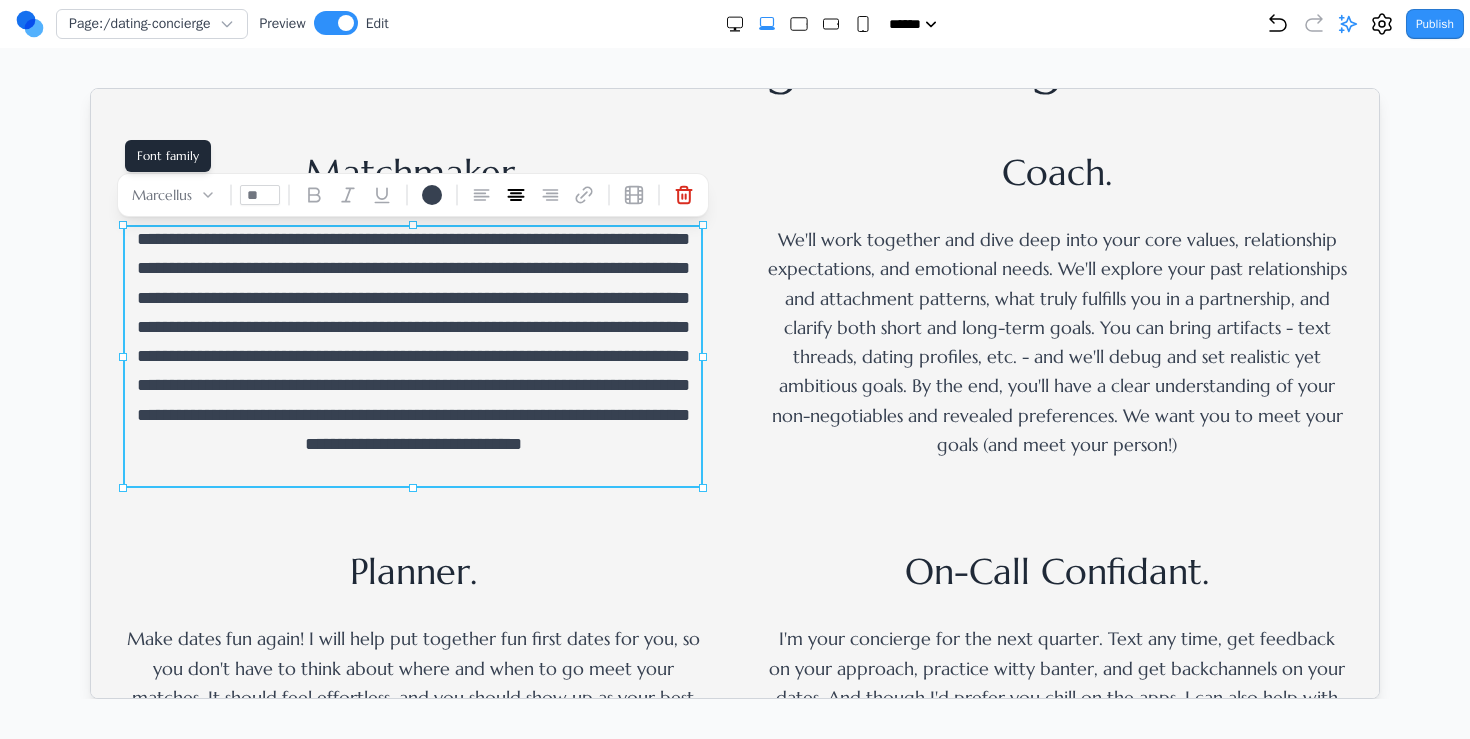 drag, startPoint x: 264, startPoint y: 196, endPoint x: 203, endPoint y: 192, distance: 61.13101 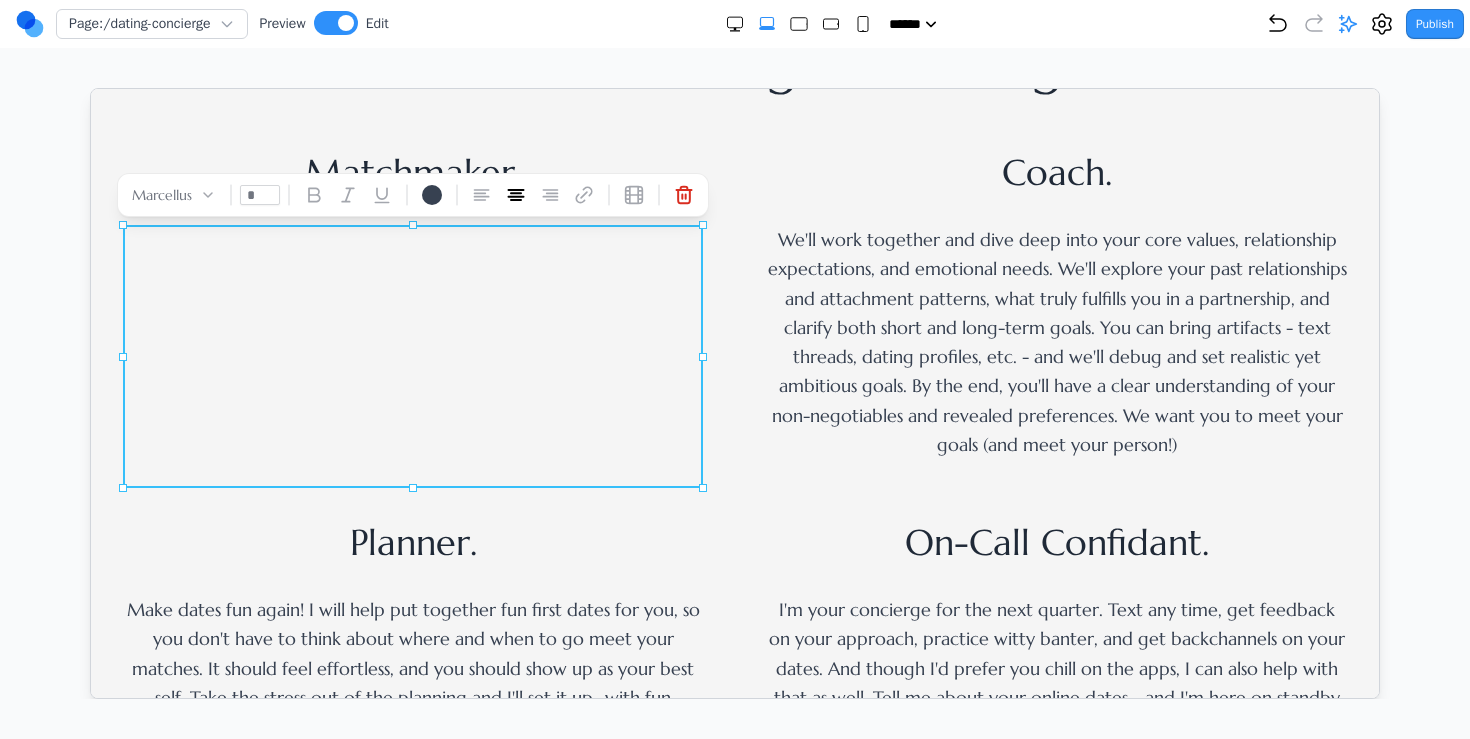 type on "**" 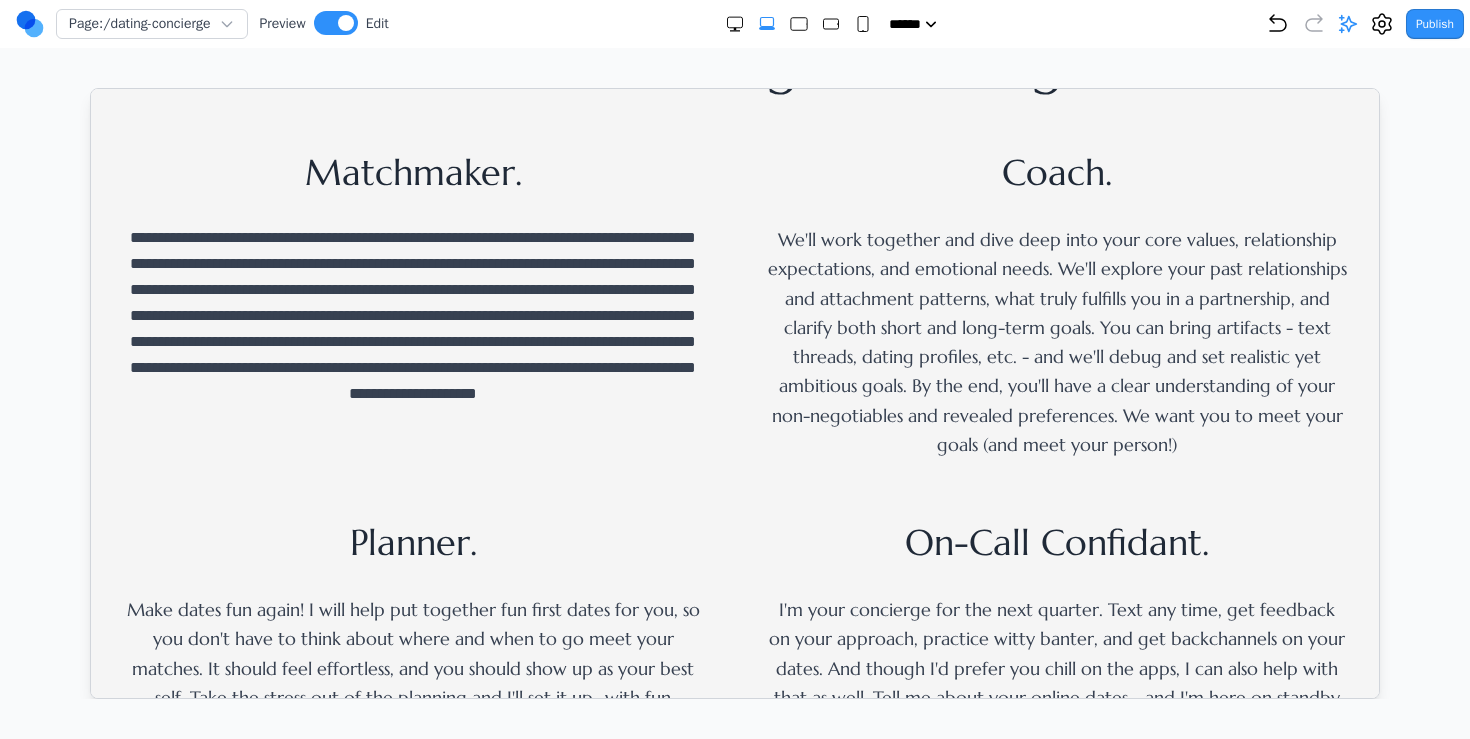 click on "We'll work together and dive deep into your core values, relationship expectations, and emotional needs. We'll explore your past relationships and attachment patterns, what truly fulfills you in a partnership, and clarify both short and long-term goals. You can bring artifacts - text threads, dating profiles, etc. - and we'll debug and set realistic yet ambitious goals. By the end, you'll have a clear understanding of your non-negotiables and revealed preferences. We want you to meet your goals (and meet your person!)" at bounding box center (1056, 341) 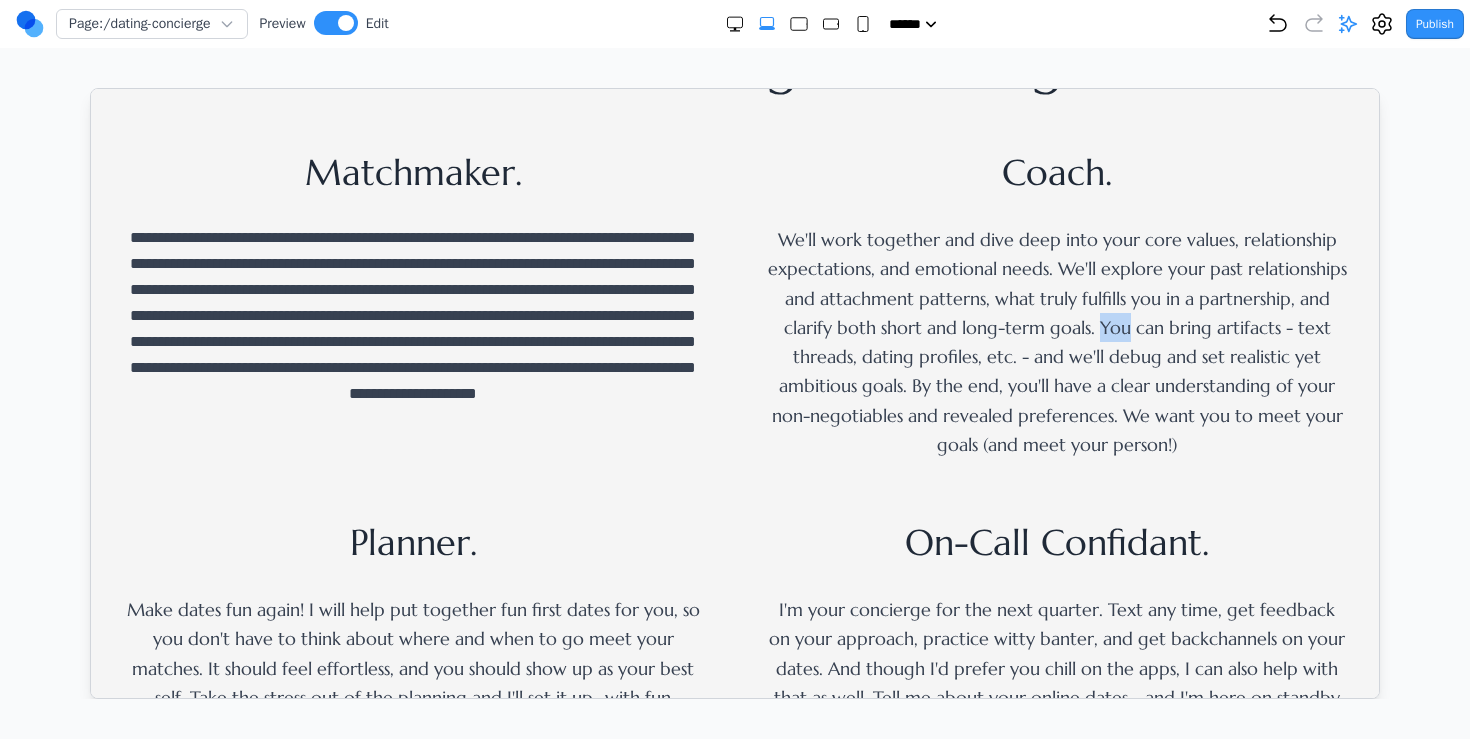 click on "We'll work together and dive deep into your core values, relationship expectations, and emotional needs. We'll explore your past relationships and attachment patterns, what truly fulfills you in a partnership, and clarify both short and long-term goals. You can bring artifacts - text threads, dating profiles, etc. - and we'll debug and set realistic yet ambitious goals. By the end, you'll have a clear understanding of your non-negotiables and revealed preferences. We want you to meet your goals (and meet your person!)" at bounding box center (1056, 341) 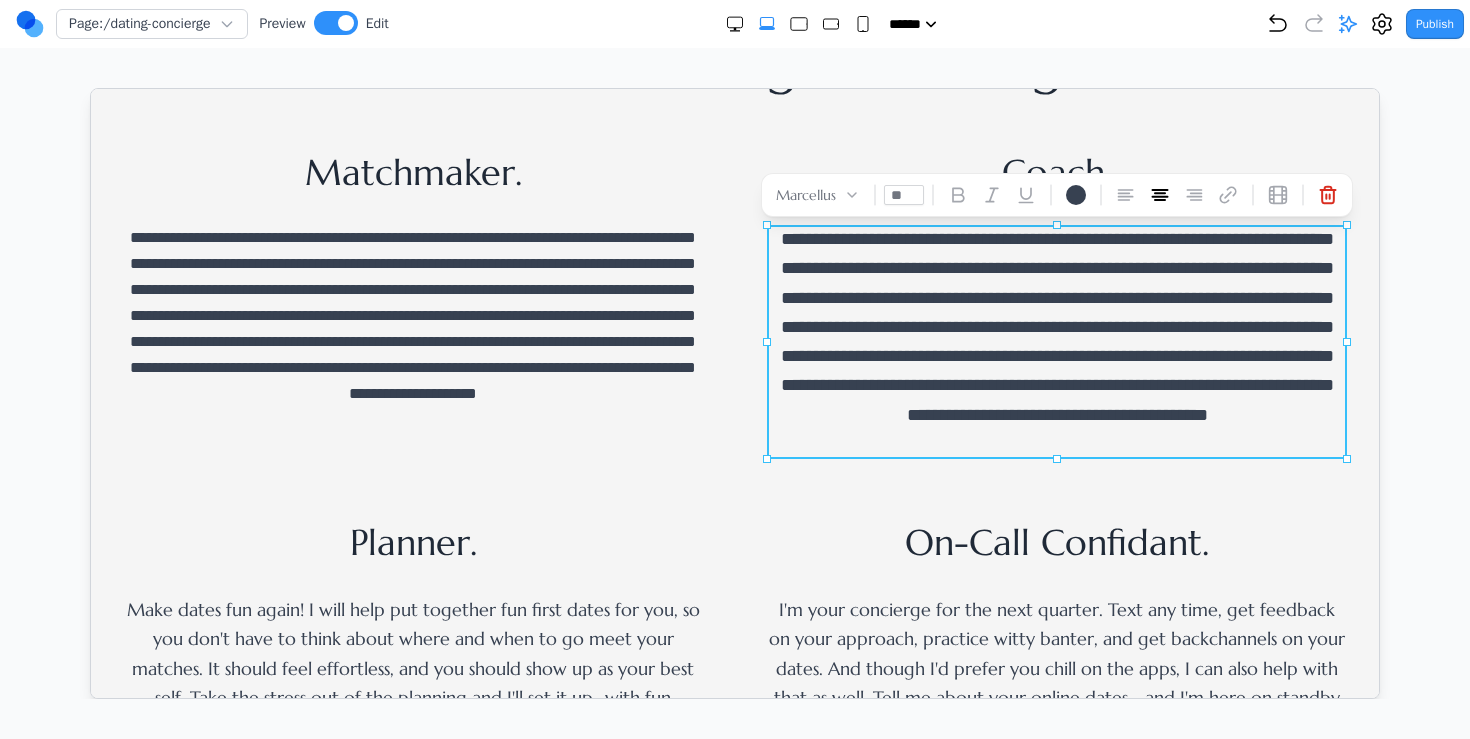 click on "**********" at bounding box center [1056, 341] 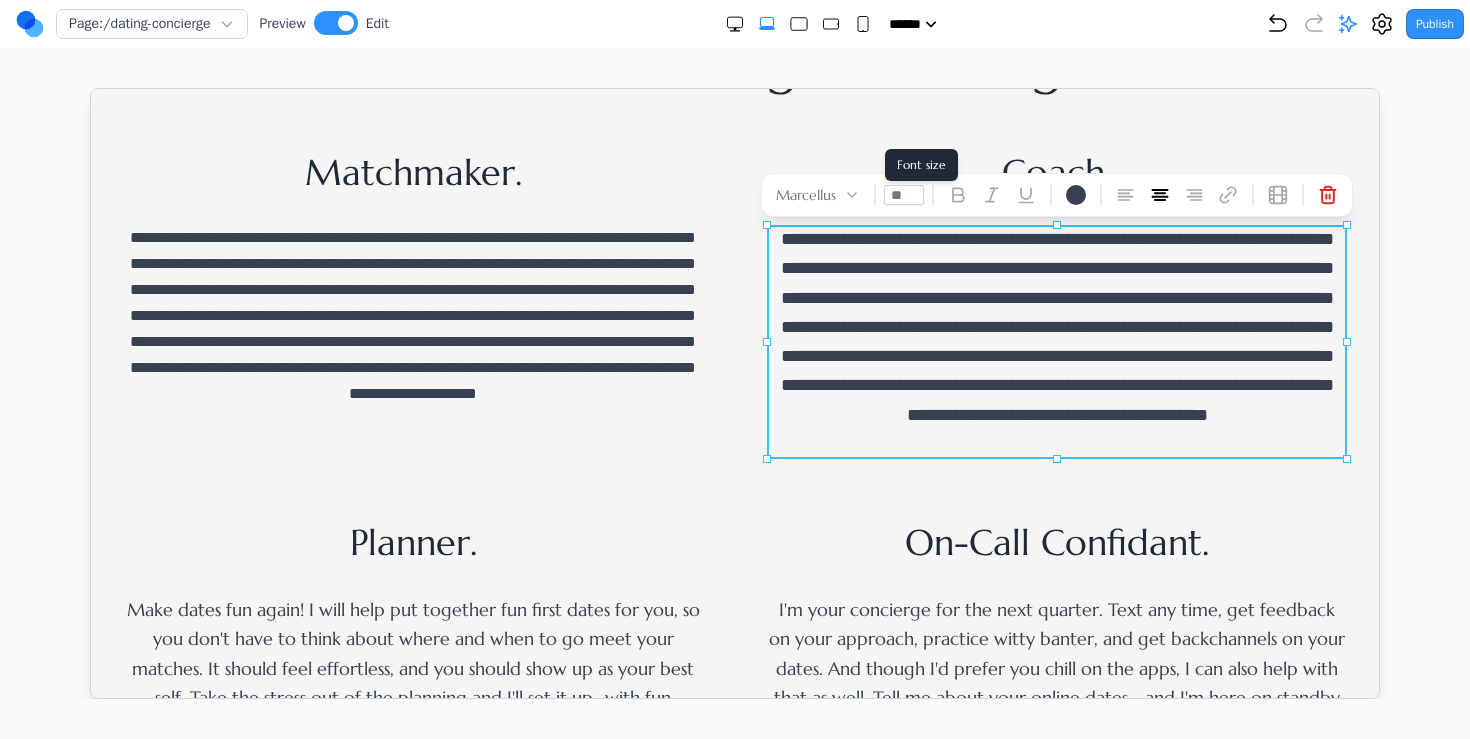 click on "**" at bounding box center [903, 194] 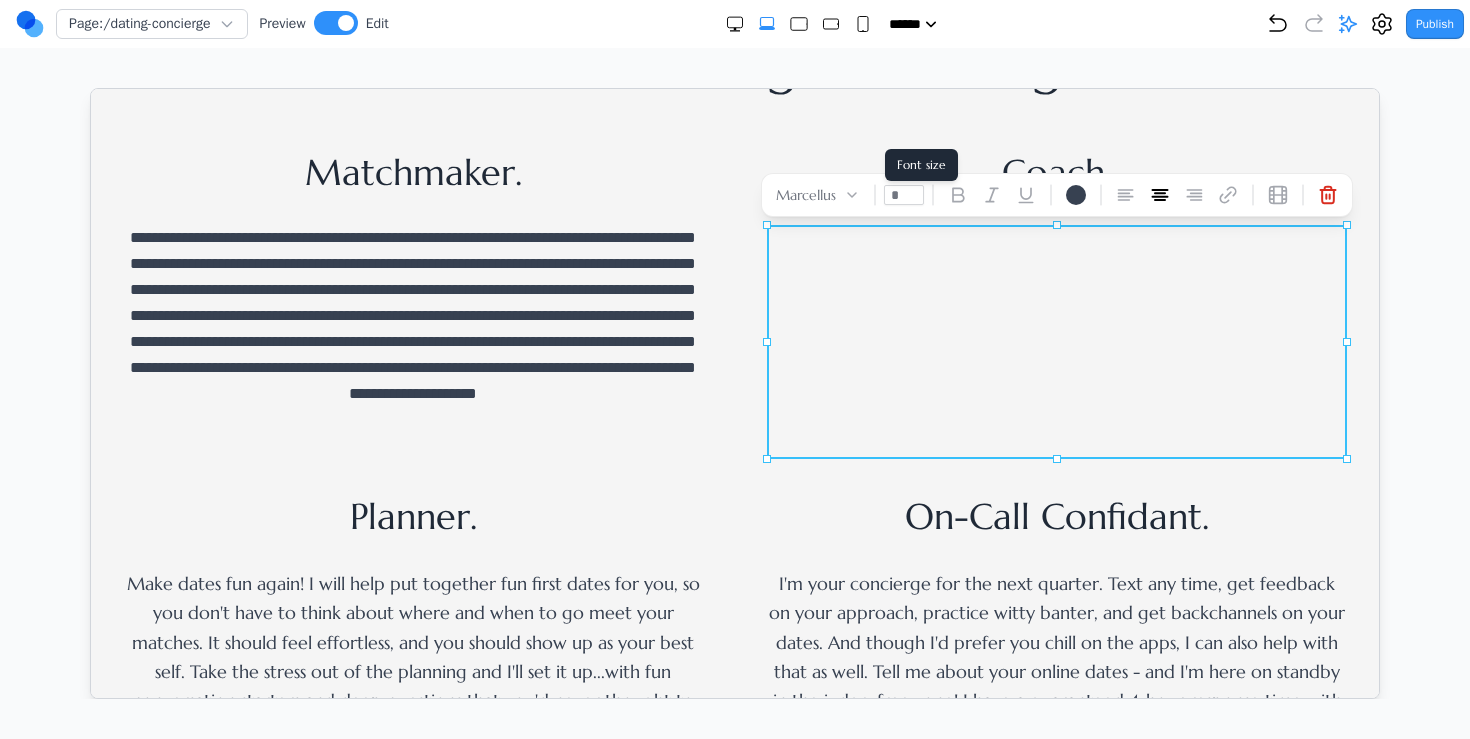 type on "**" 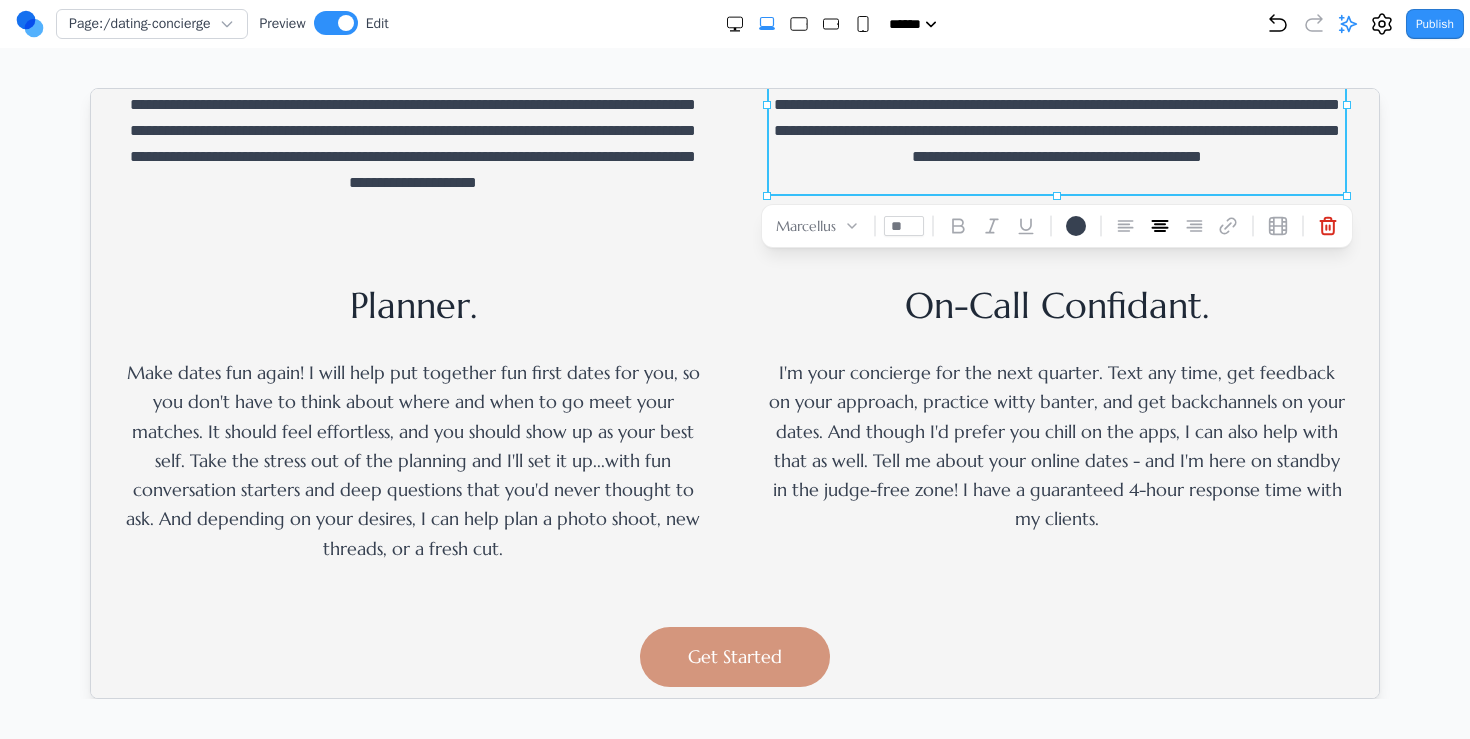scroll, scrollTop: 1024, scrollLeft: 0, axis: vertical 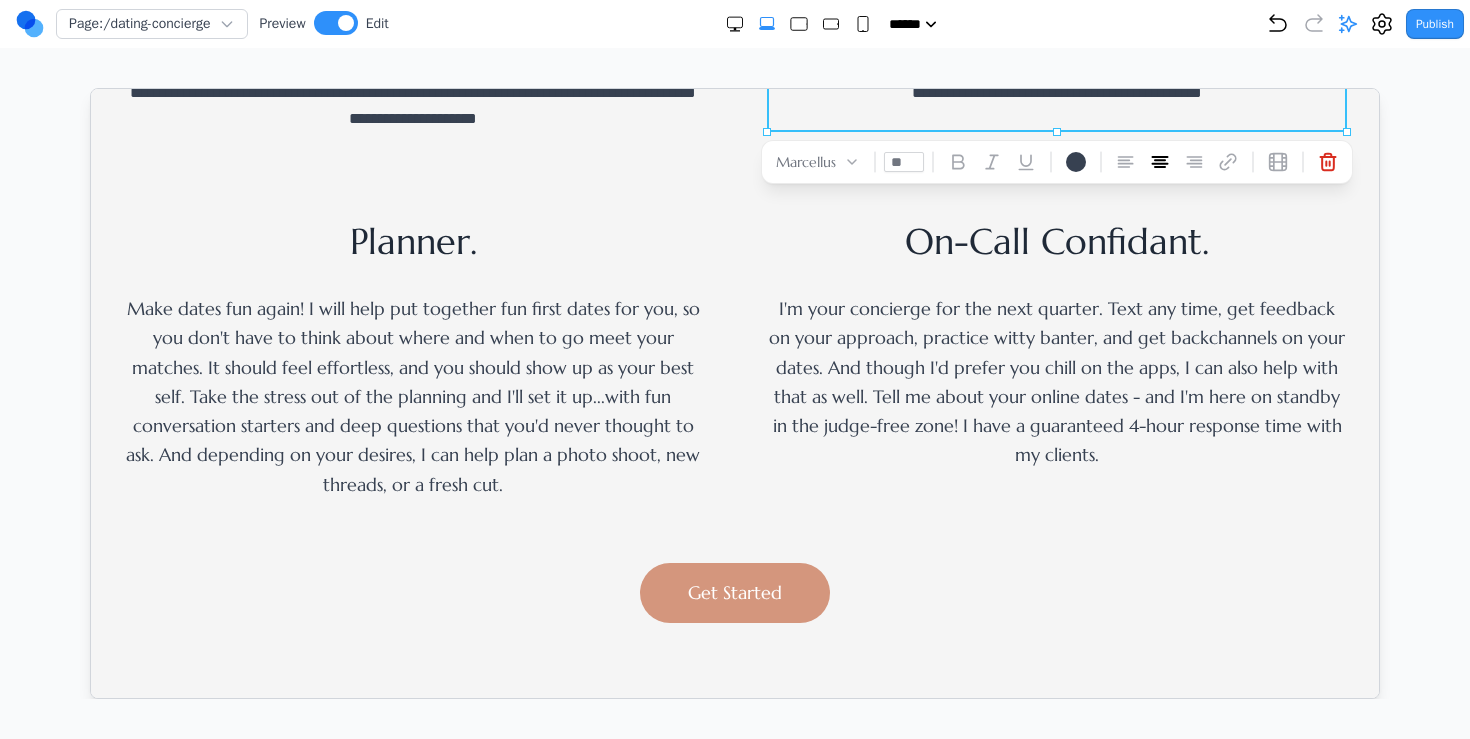 click on "Make dates fun again! I will help put together fun first dates for you, so you don't have to think about where and when to go meet your matches. It should feel effortless, and you should show up as your best self. Take the stress out of the planning and I'll set it up...with fun conversation starters and deep questions that you'd never thought to ask. And depending on your desires, I can help plan a photo shoot, new threads, or a fresh cut." at bounding box center [412, 395] 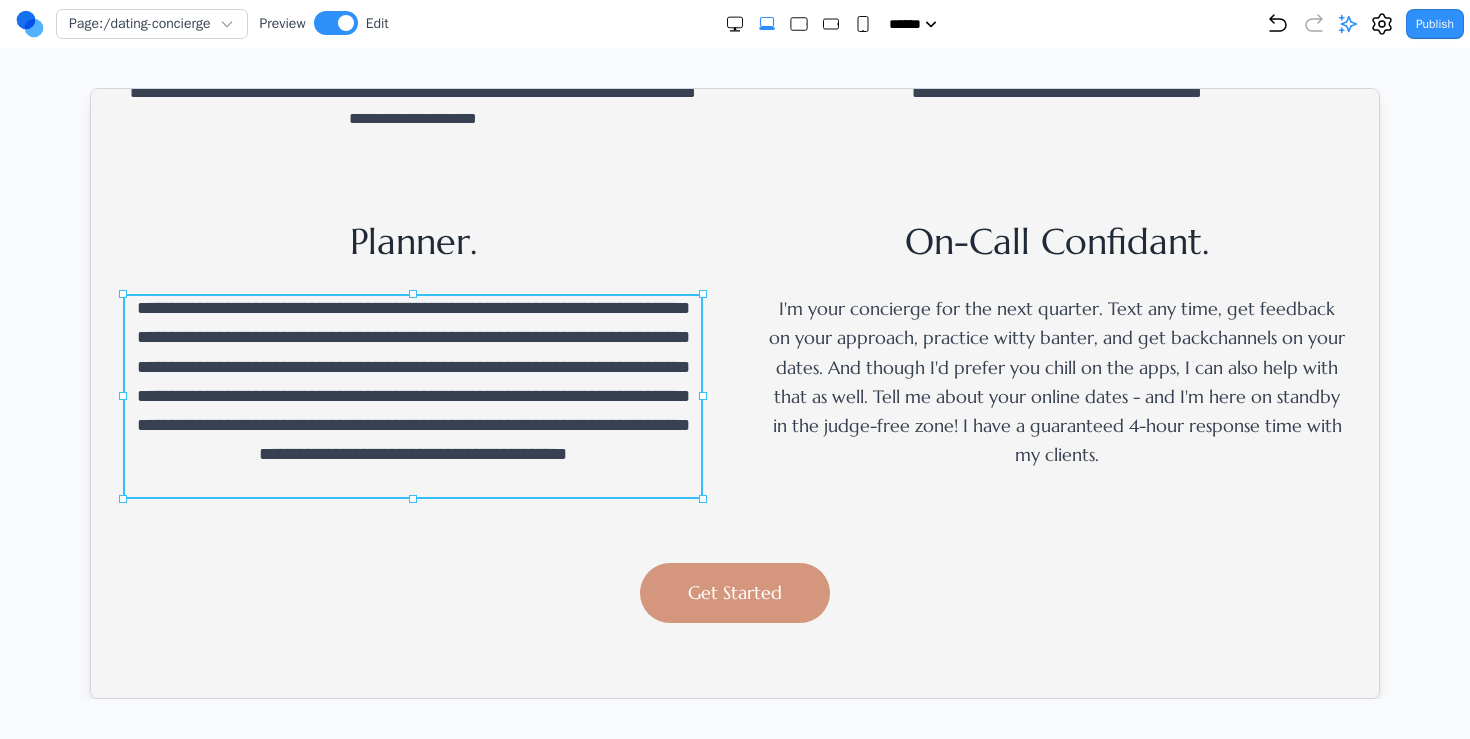 click on "**********" at bounding box center (412, 395) 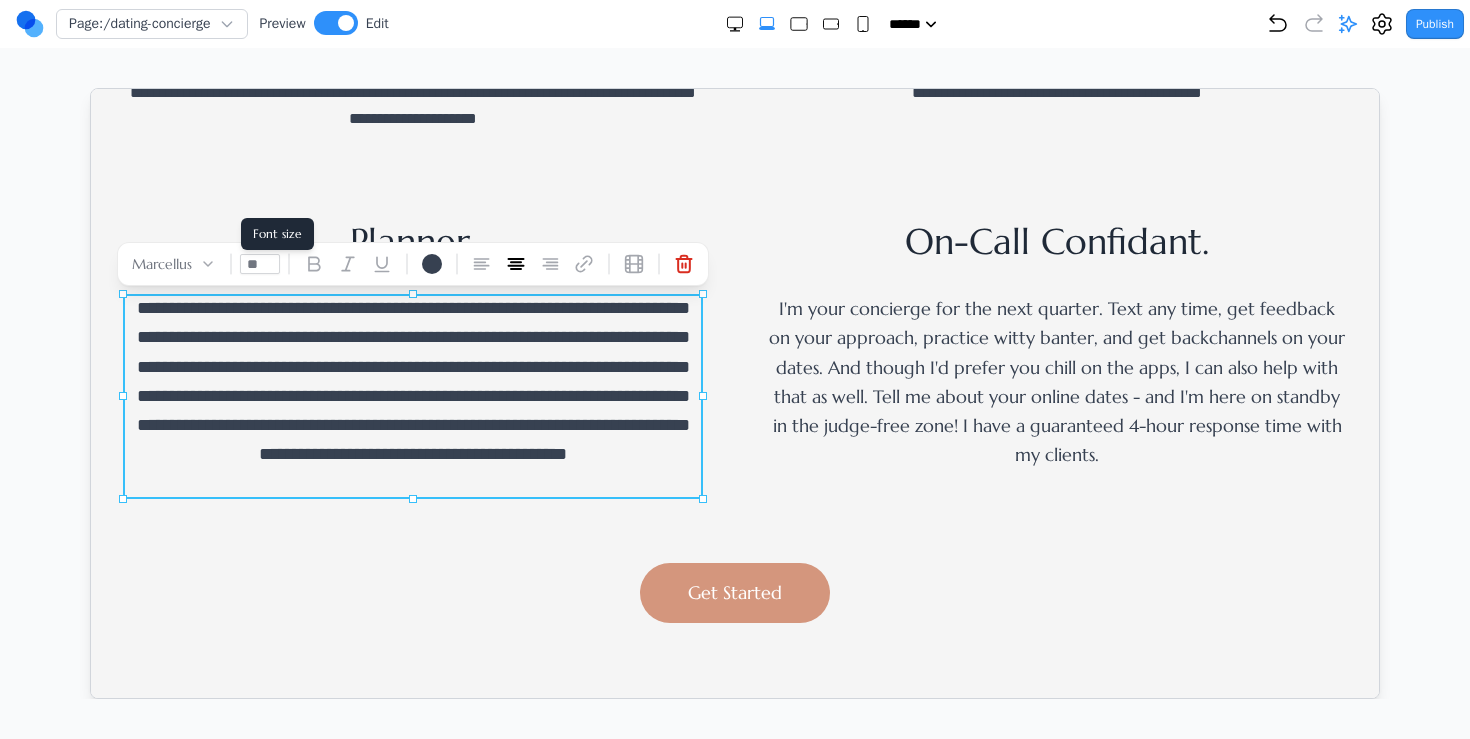 click on "**" at bounding box center (259, 263) 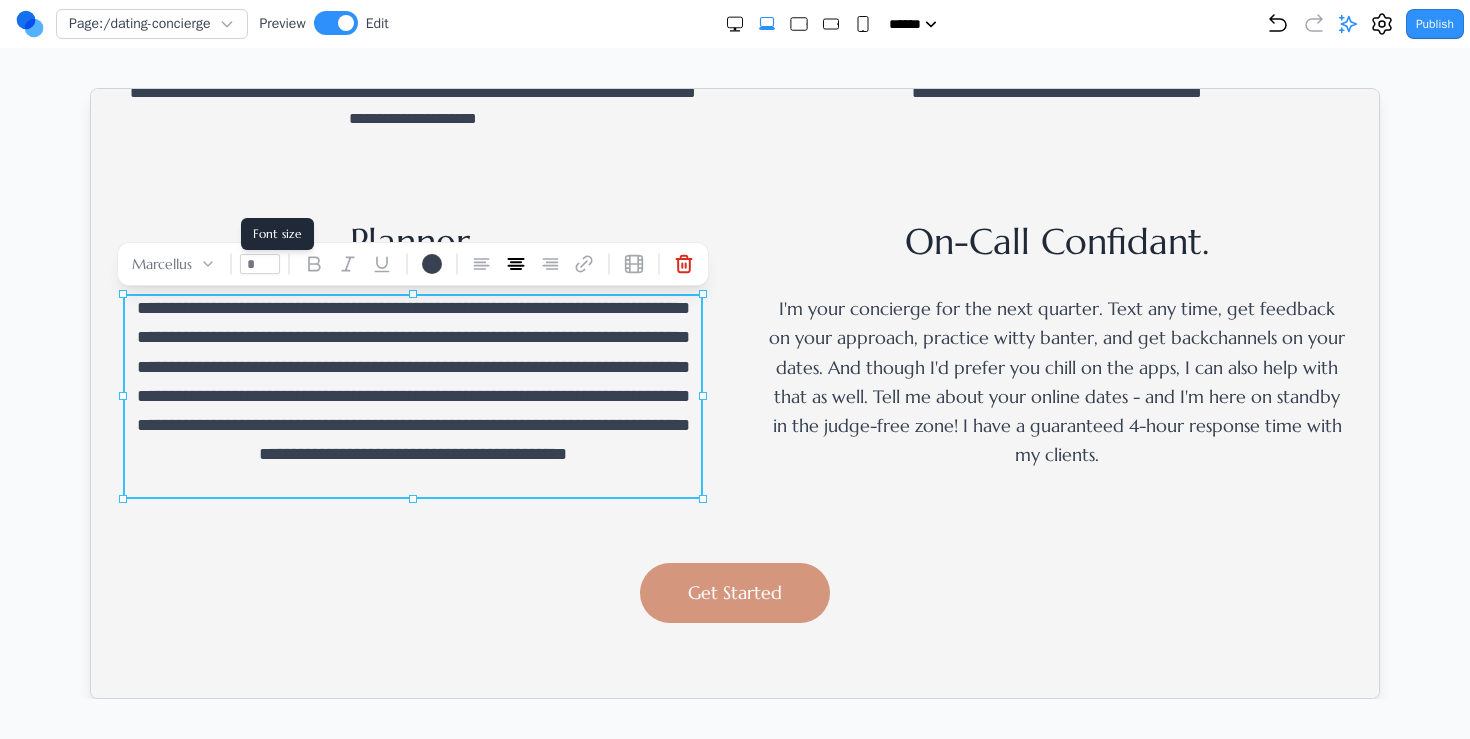 type on "**" 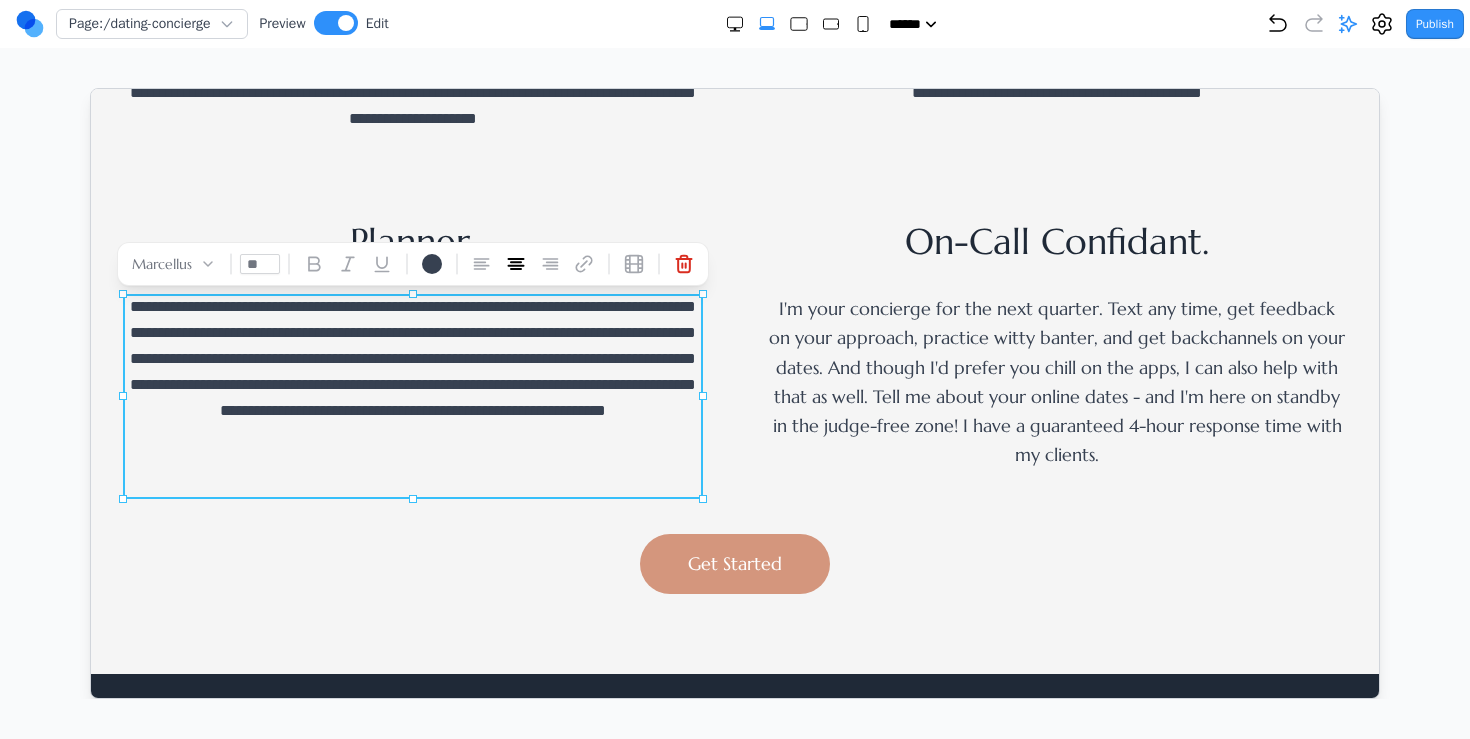 click on "I'm your concierge for the next quarter. Text any time, get feedback on your approach, practice witty banter, and get backchannels on your dates. And though I'd prefer you chill on the apps, I can also help with that as well. Tell me about your online dates - and I'm here on standby in the judge-free zone! I have a guaranteed 4-hour response time with my clients." at bounding box center [1056, 381] 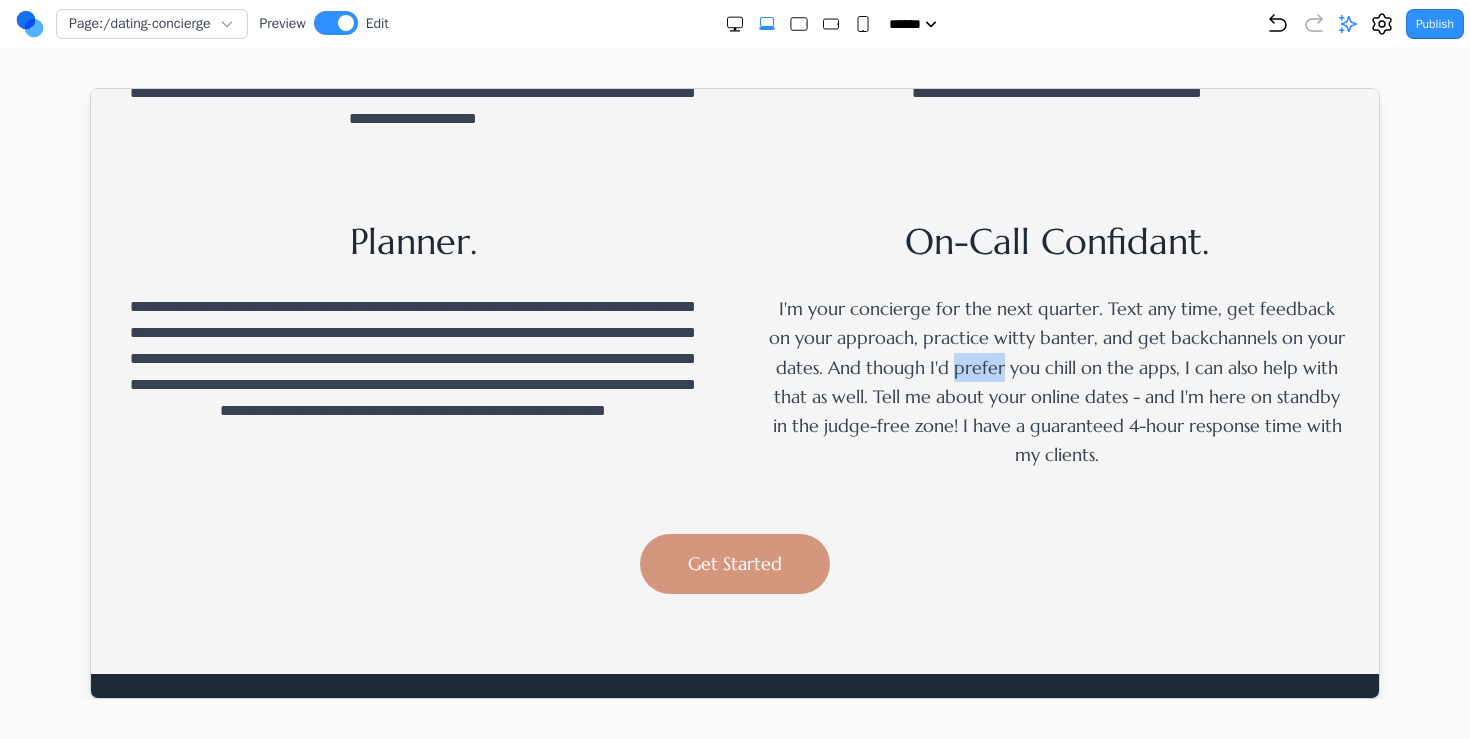 click on "I'm your concierge for the next quarter. Text any time, get feedback on your approach, practice witty banter, and get backchannels on your dates. And though I'd prefer you chill on the apps, I can also help with that as well. Tell me about your online dates - and I'm here on standby in the judge-free zone! I have a guaranteed 4-hour response time with my clients." at bounding box center (1056, 381) 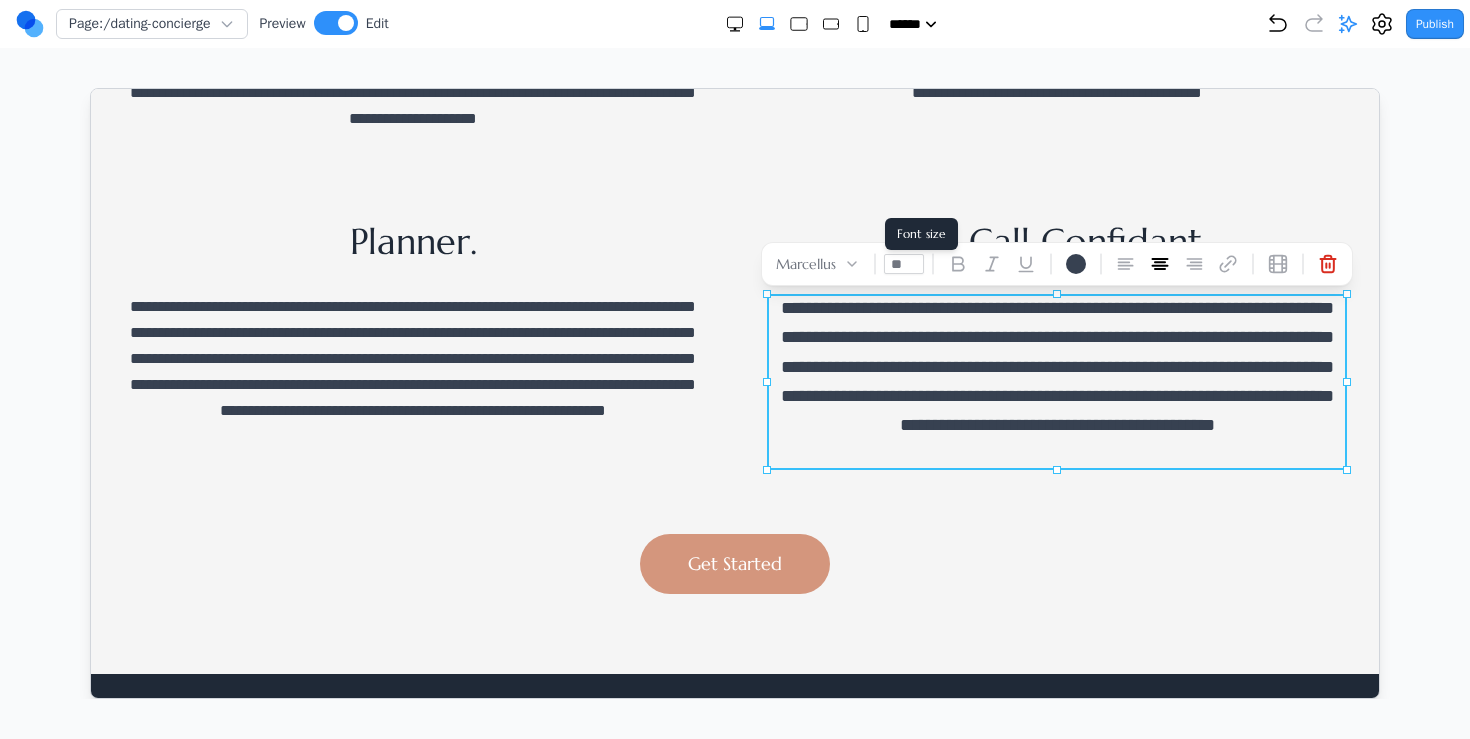click on "**" at bounding box center [903, 263] 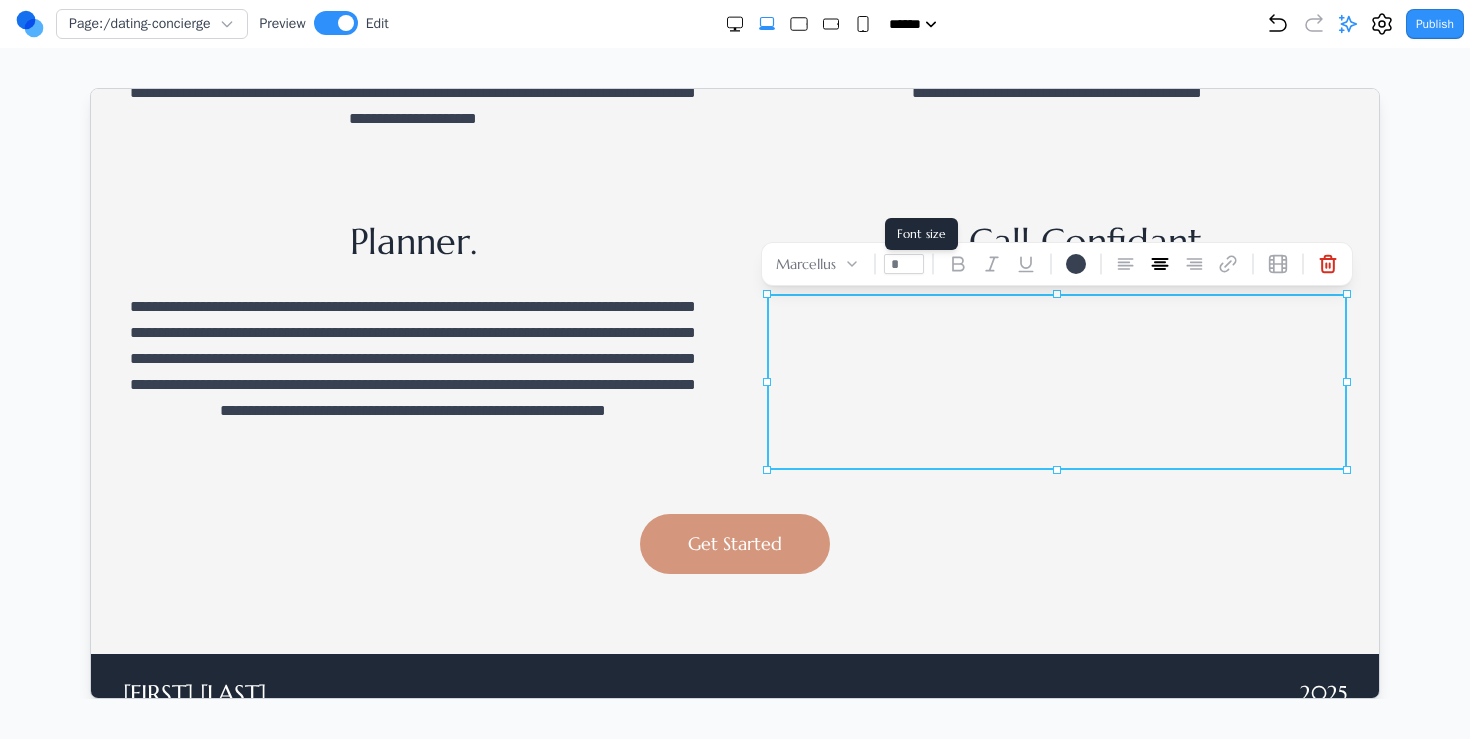 type on "**" 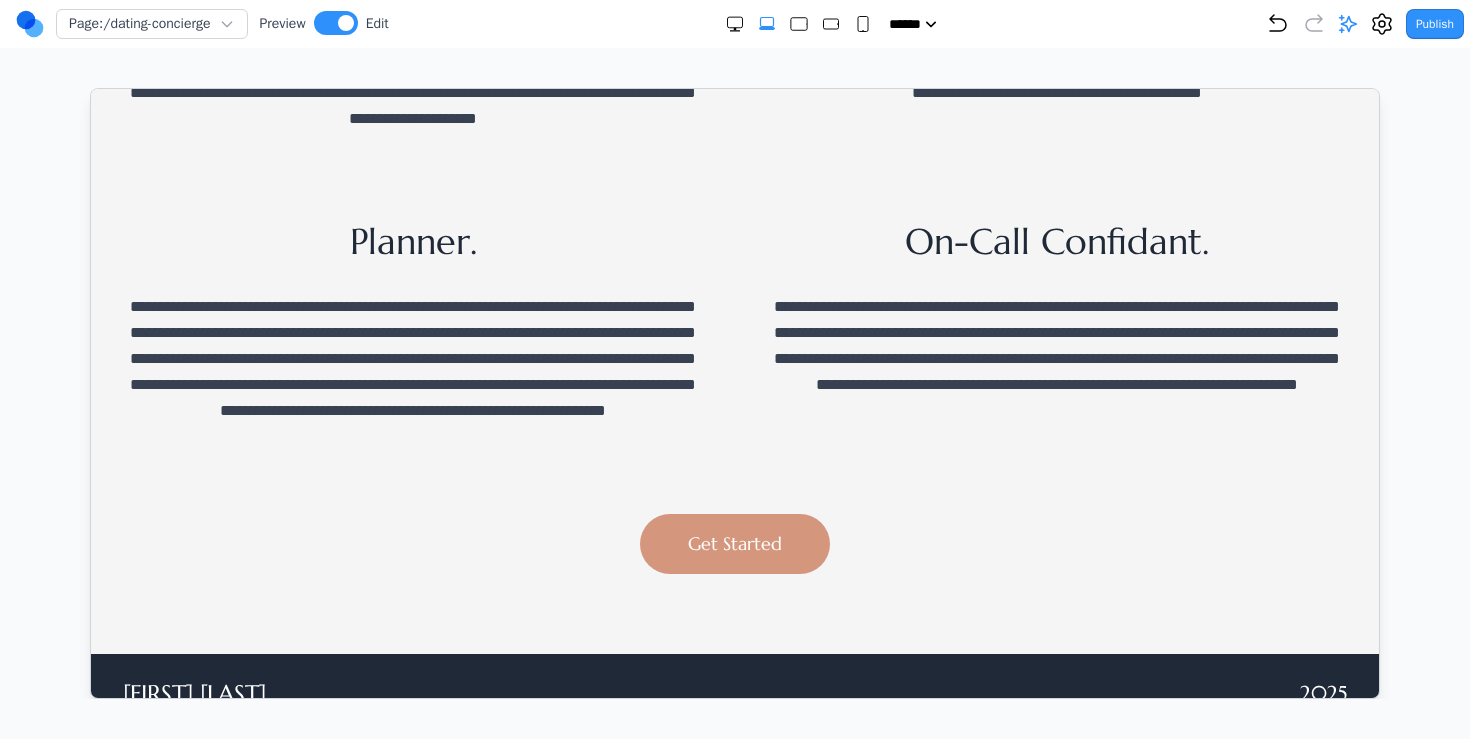 click on "Get Started" at bounding box center (734, 543) 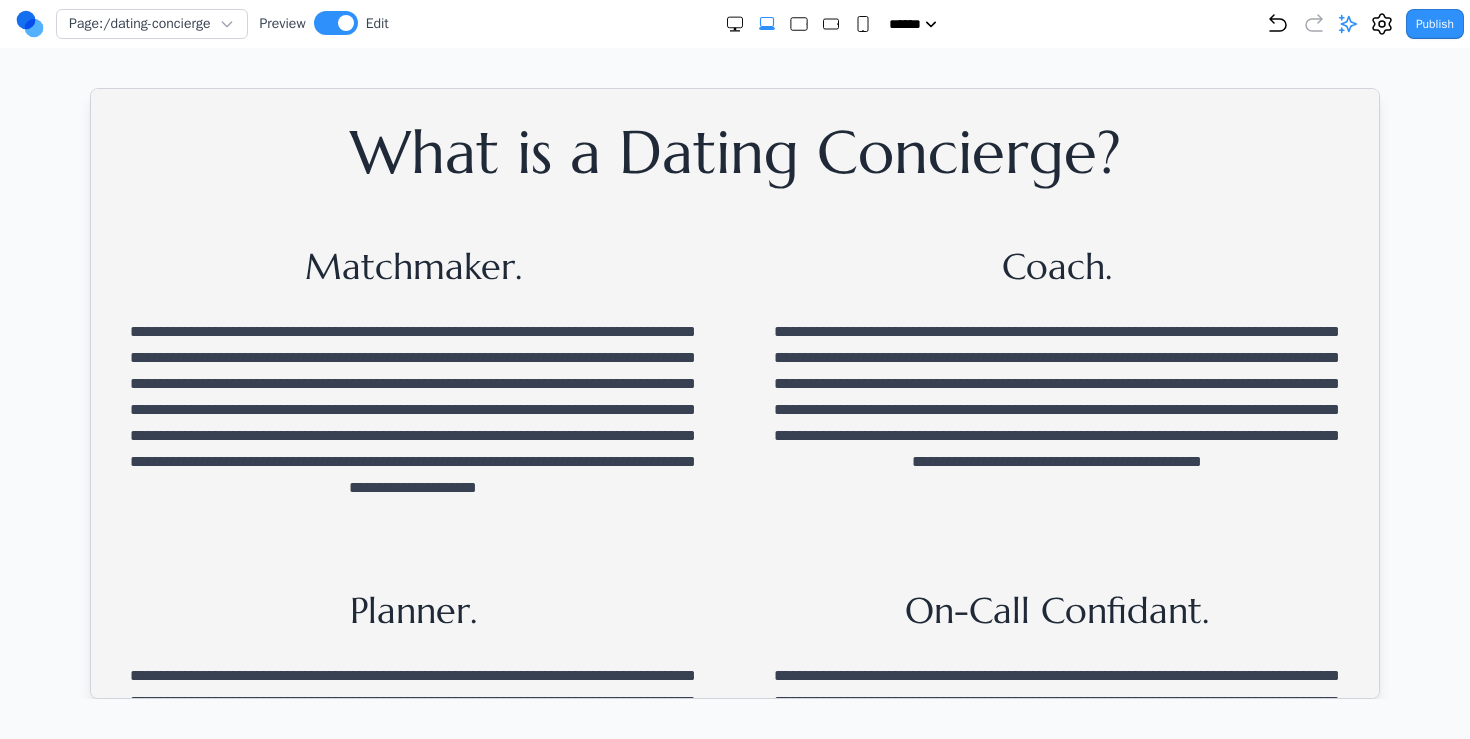 scroll, scrollTop: 0, scrollLeft: 0, axis: both 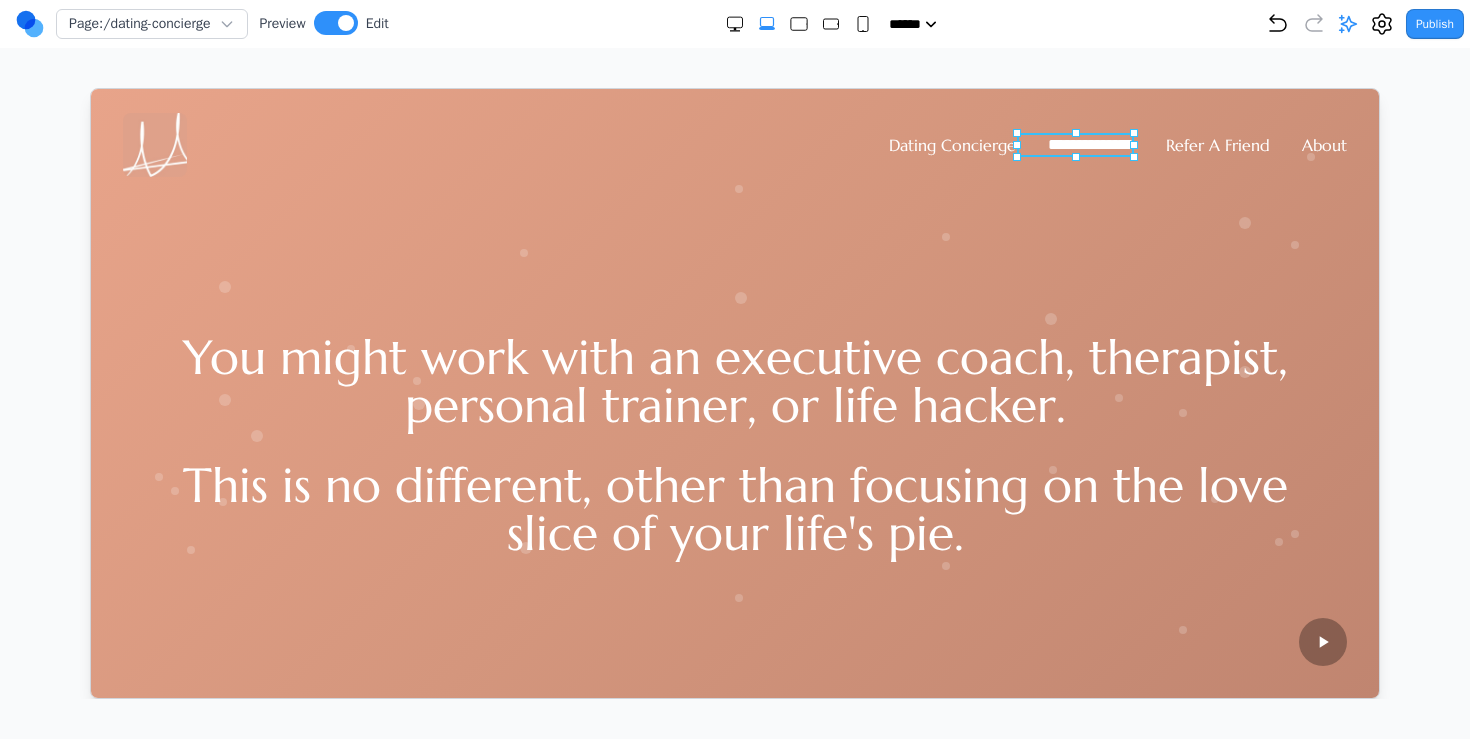 click on "**********" at bounding box center (1090, 143) 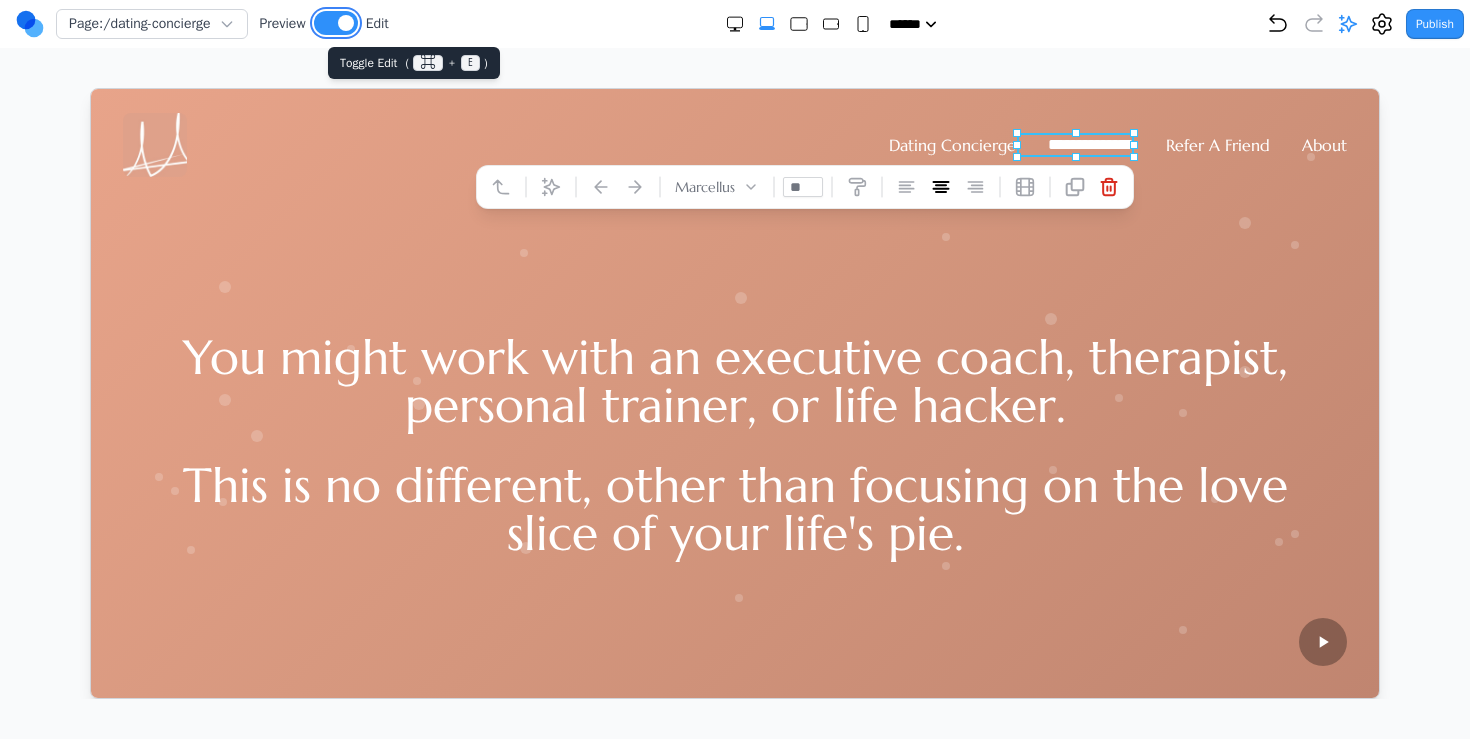 click at bounding box center (336, 23) 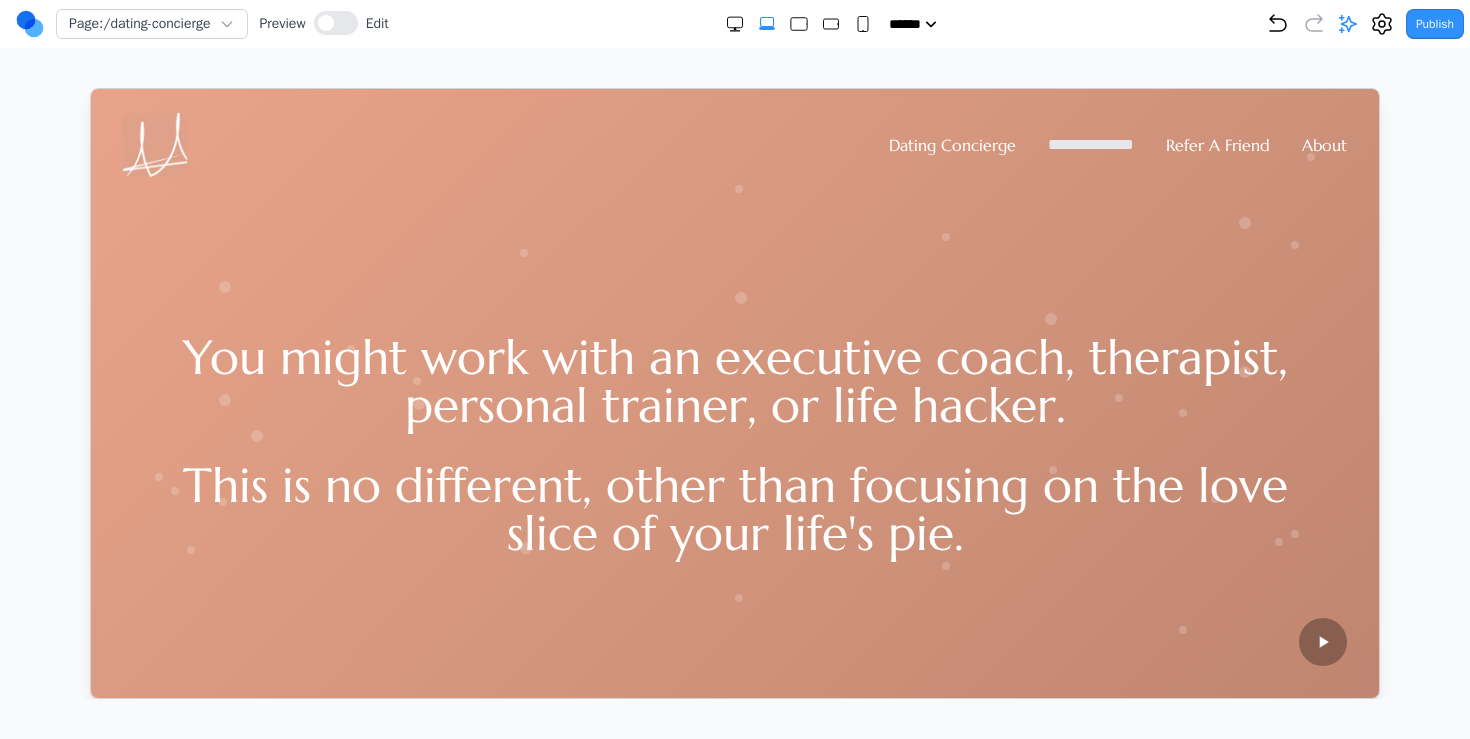 click on "**********" at bounding box center [1090, 143] 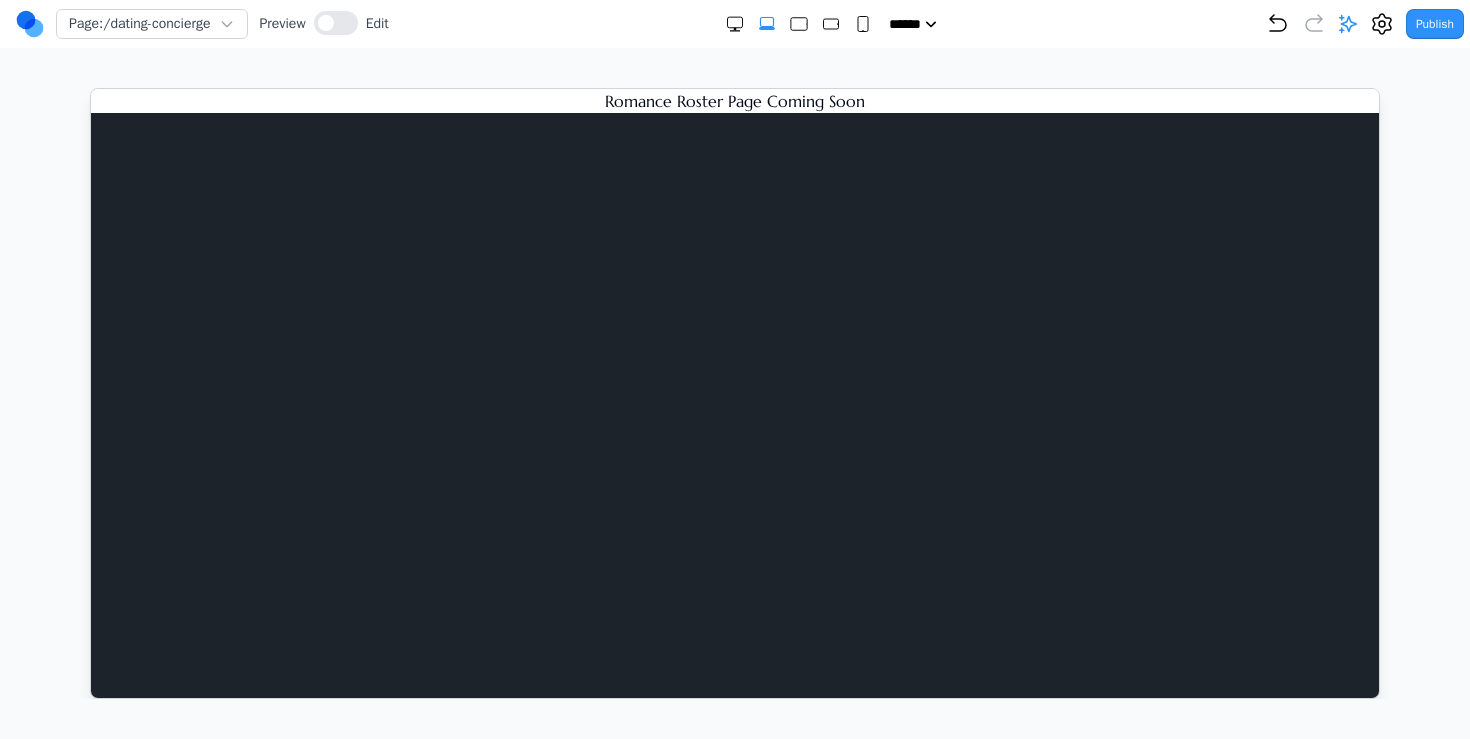 scroll, scrollTop: 0, scrollLeft: 0, axis: both 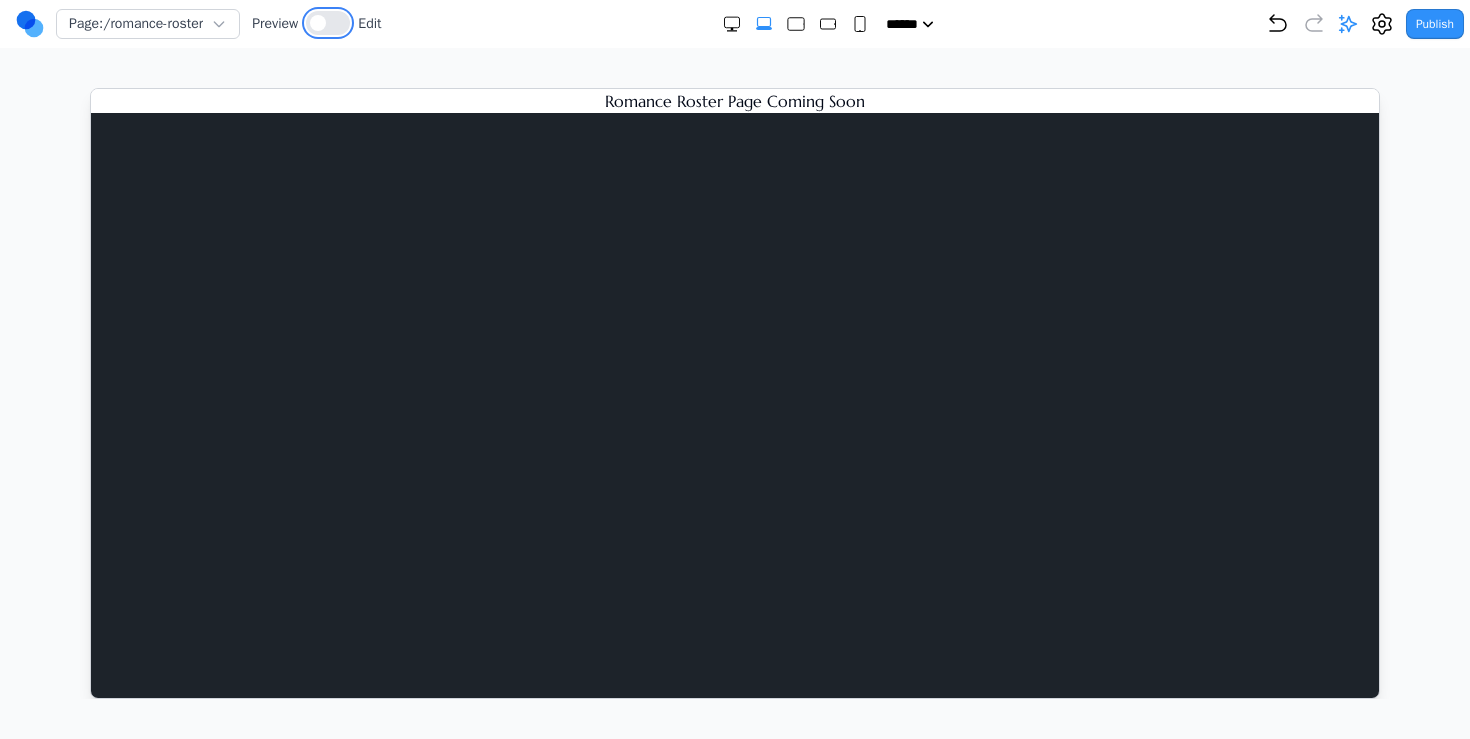 click at bounding box center [328, 23] 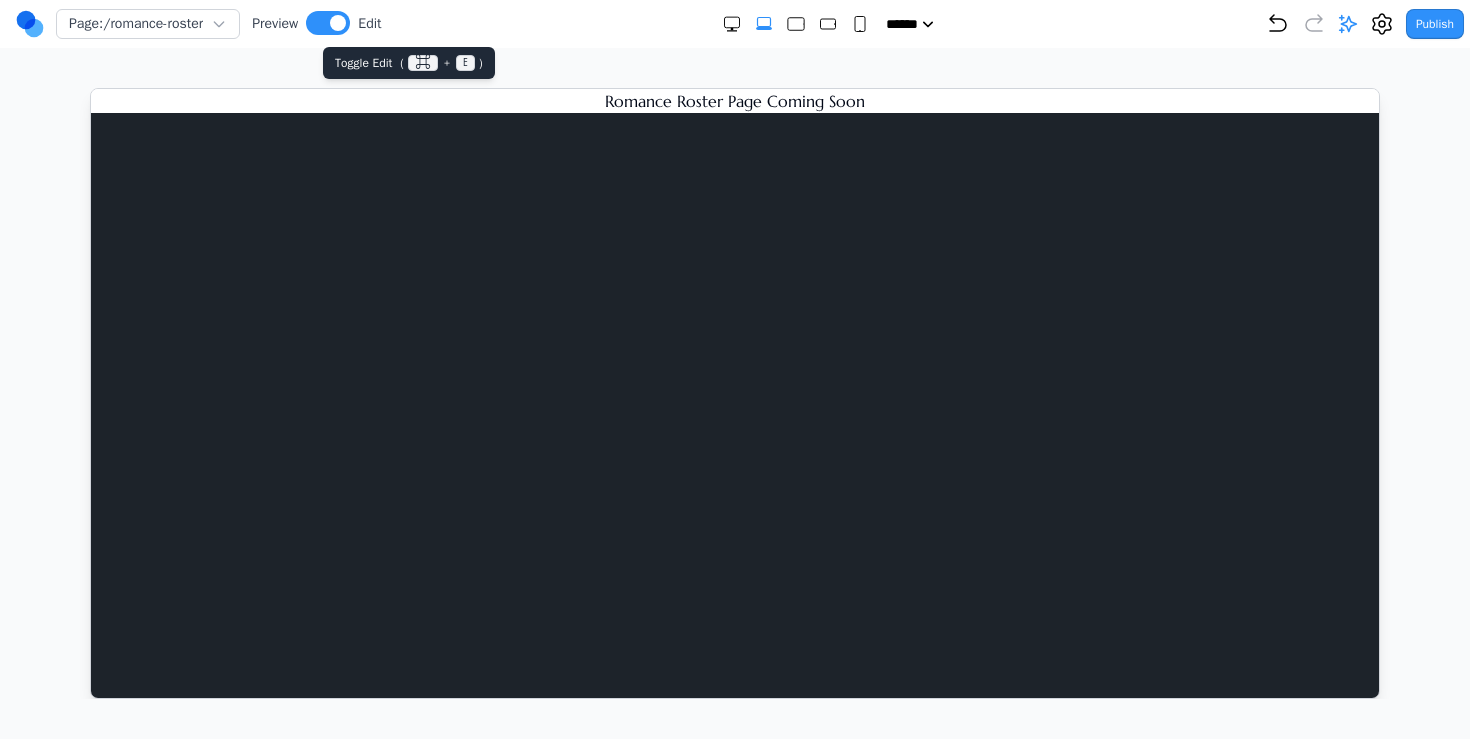 click at bounding box center (328, 23) 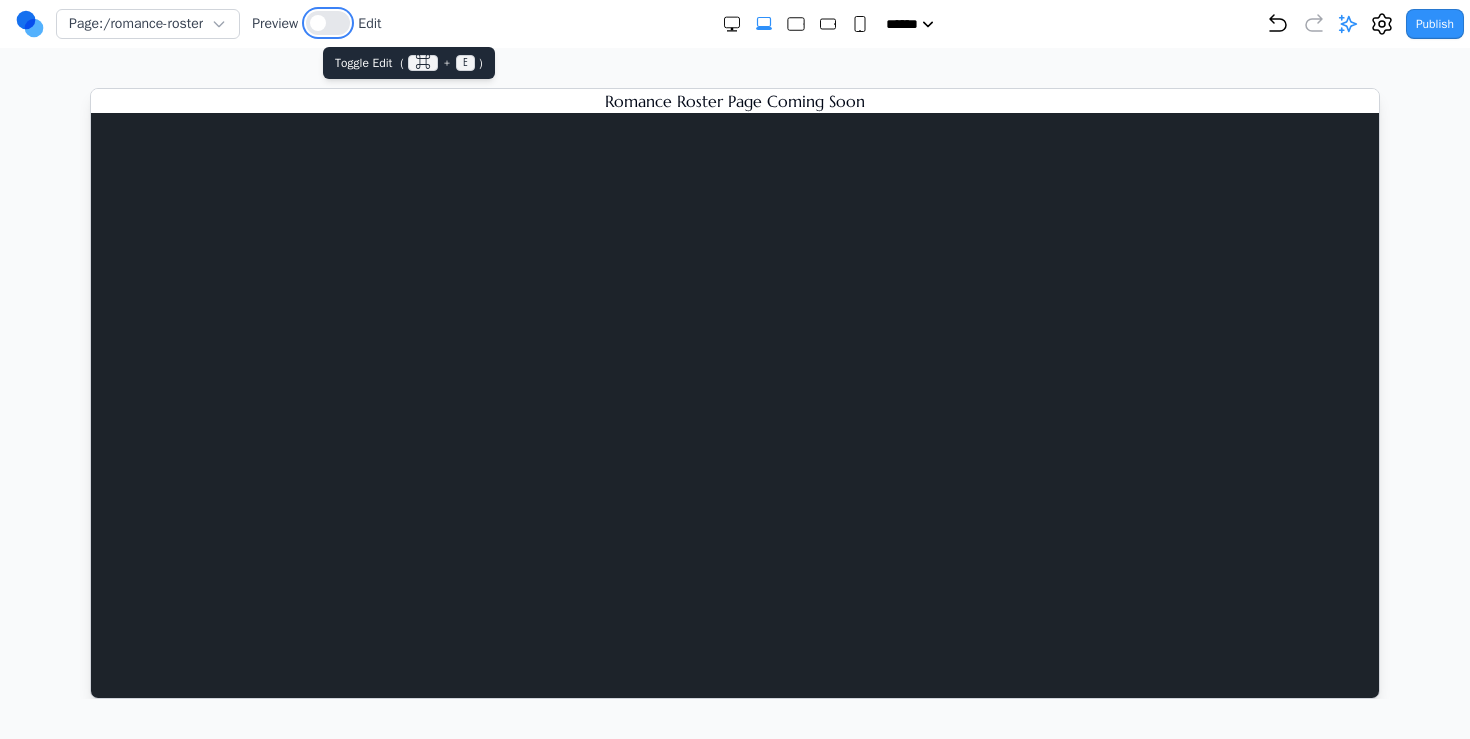 click at bounding box center (318, 23) 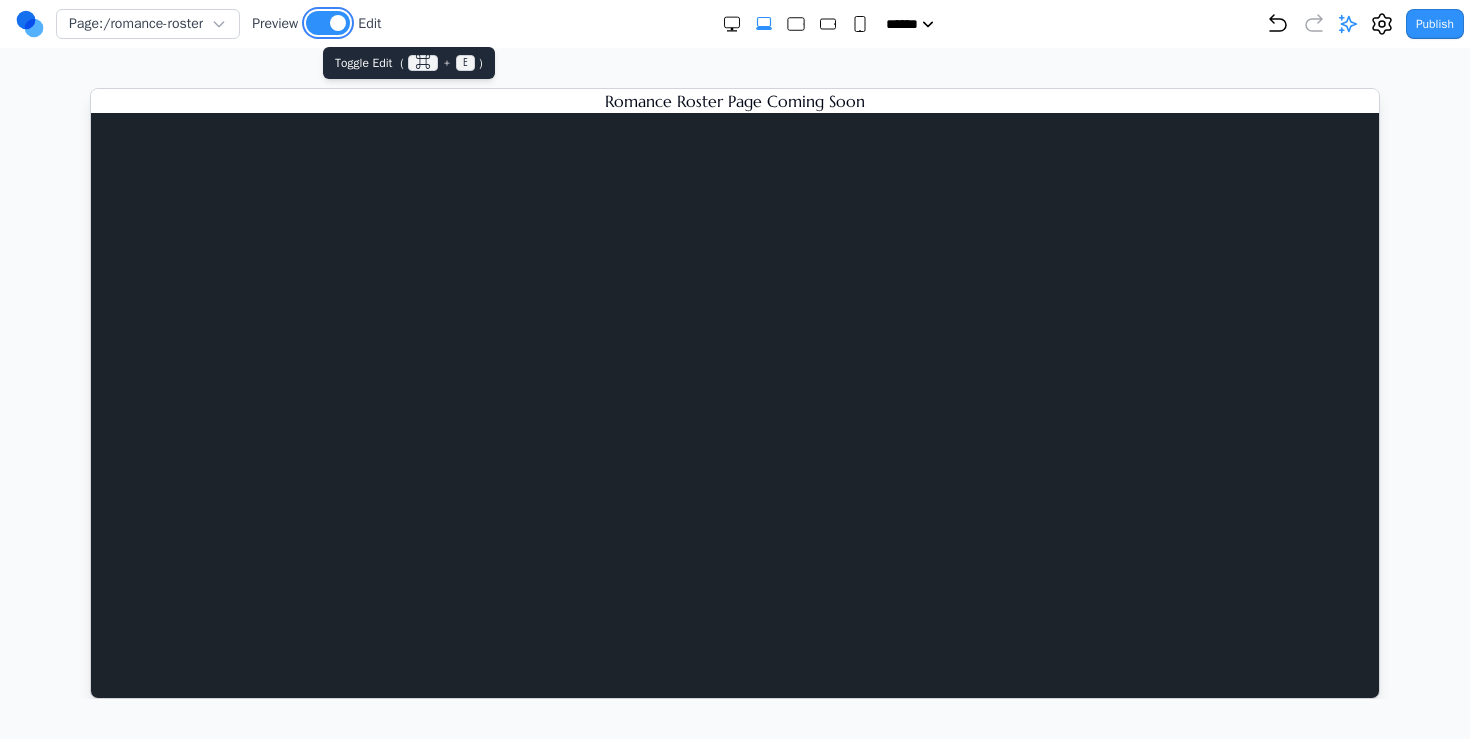 click at bounding box center [328, 23] 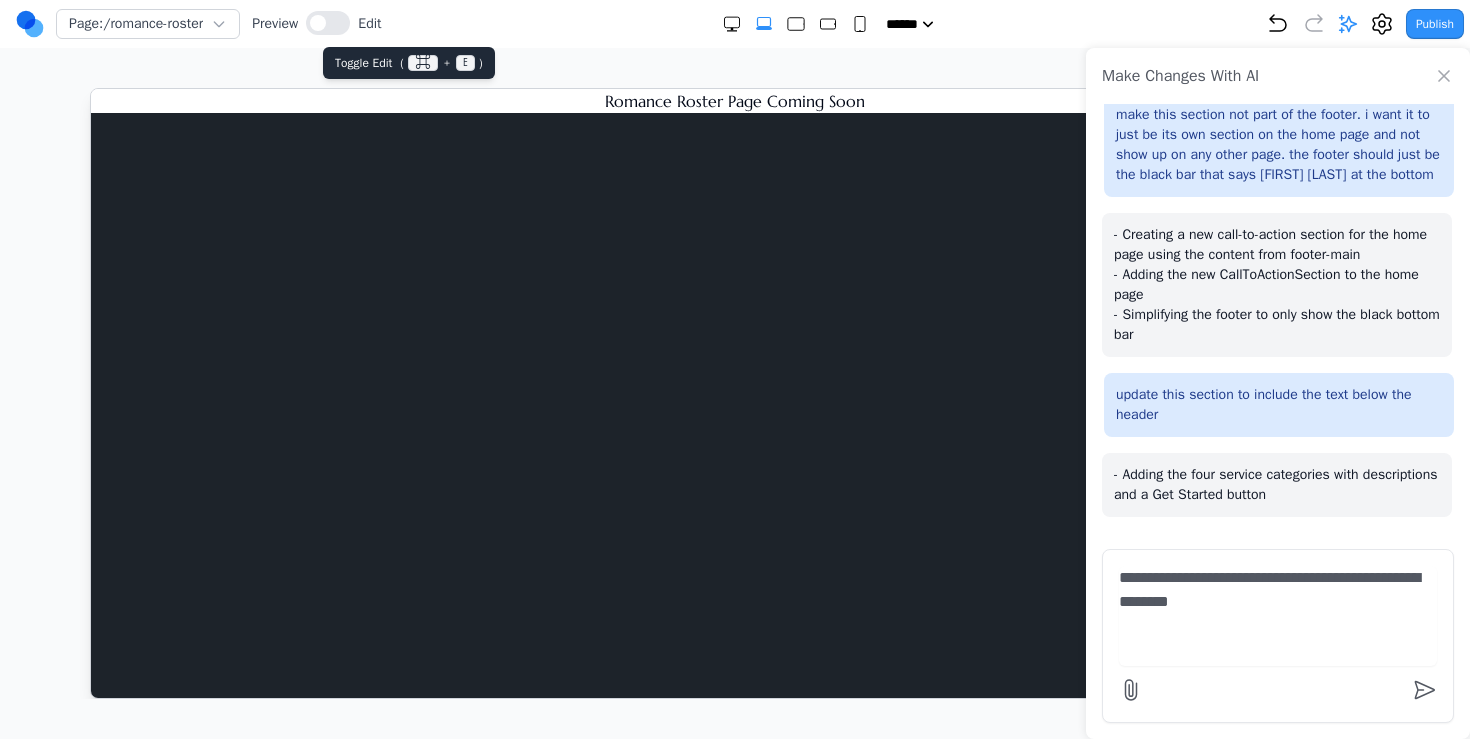 type on "**********" 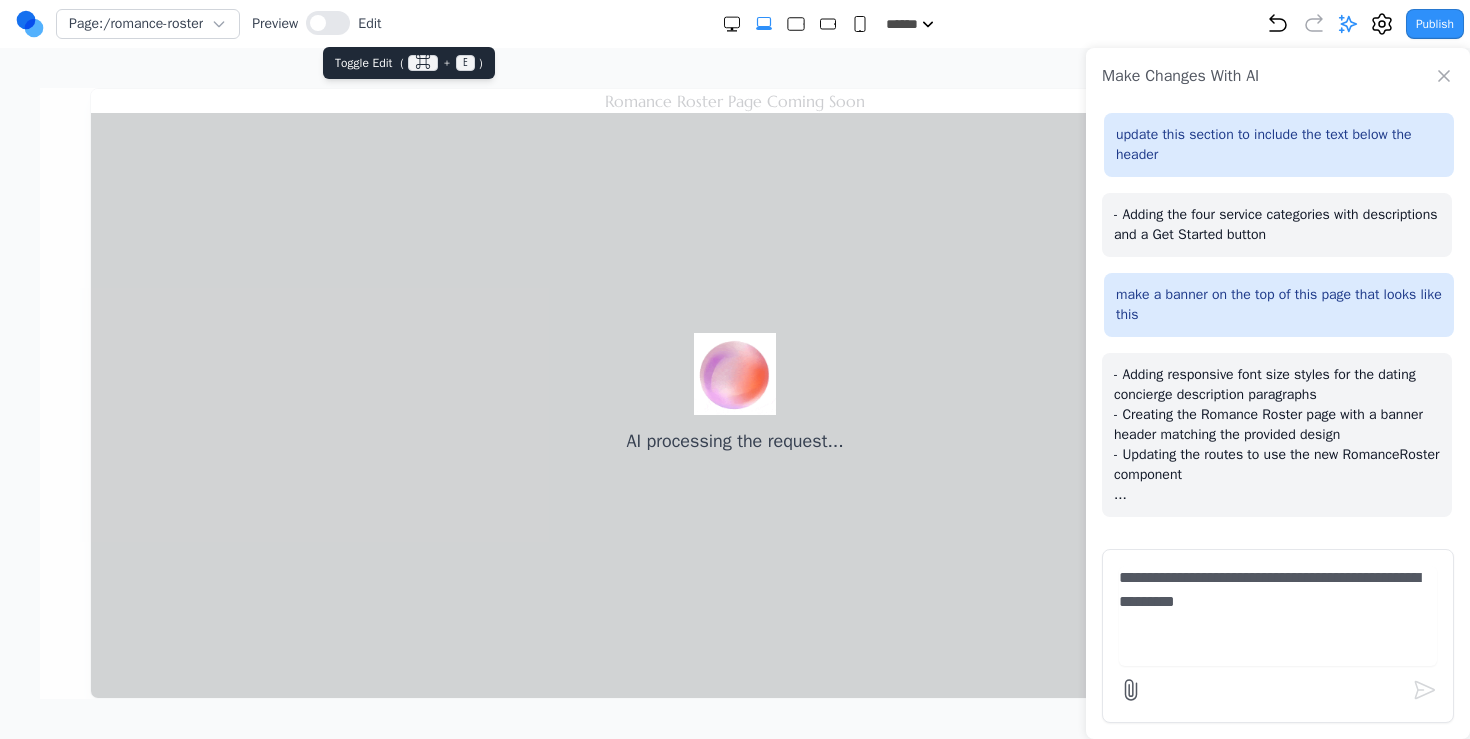 scroll, scrollTop: 487, scrollLeft: 0, axis: vertical 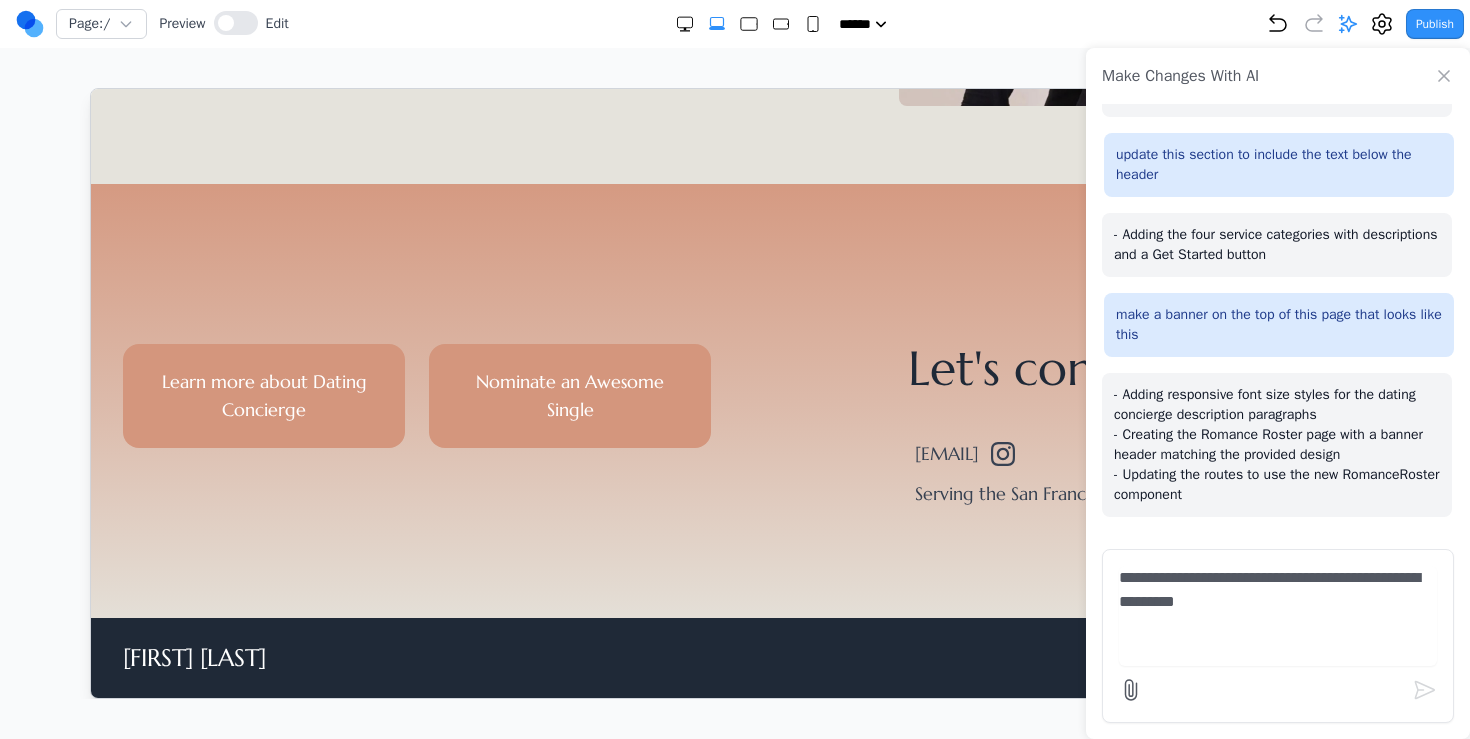 click 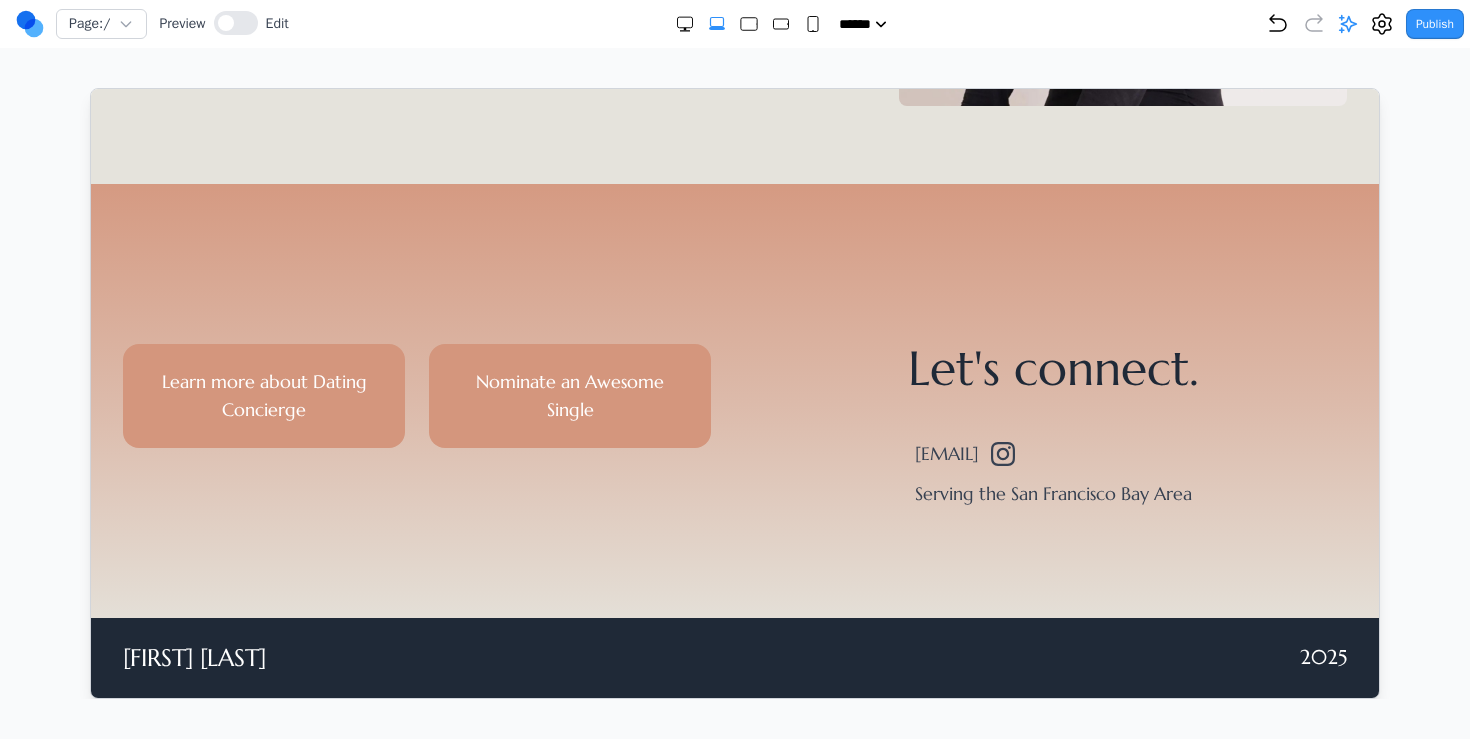 scroll, scrollTop: 0, scrollLeft: 0, axis: both 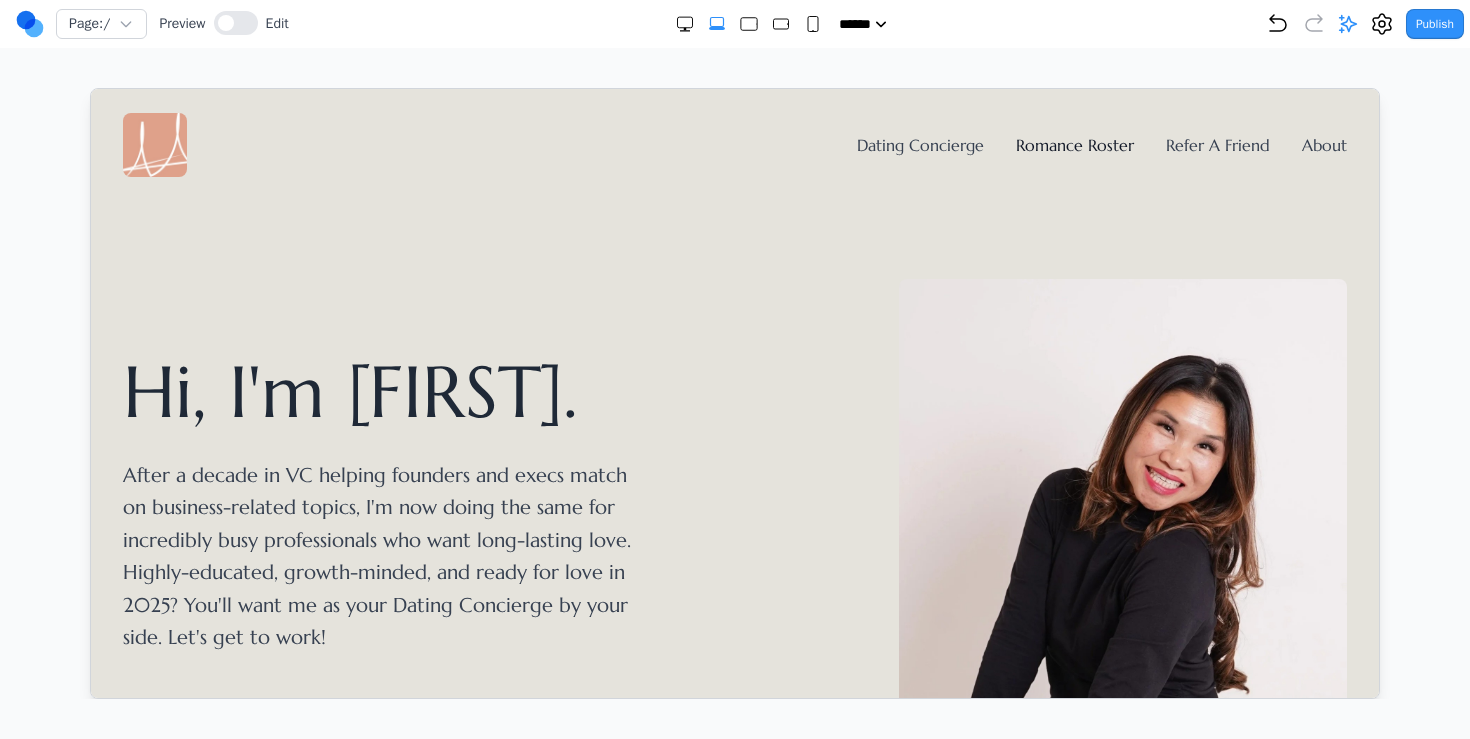 click on "Romance Roster" at bounding box center (1074, 144) 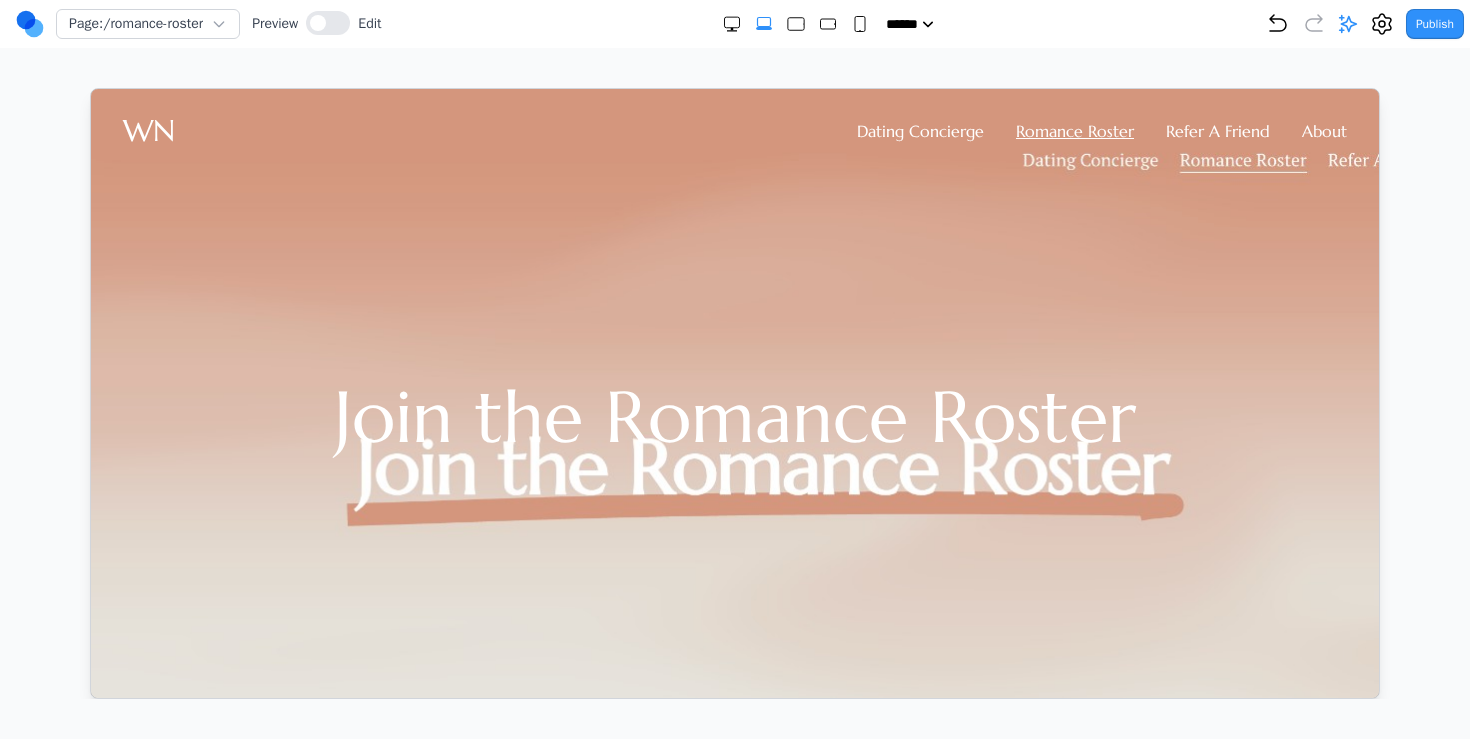 click on "Join the Romance Roster" at bounding box center [734, 415] 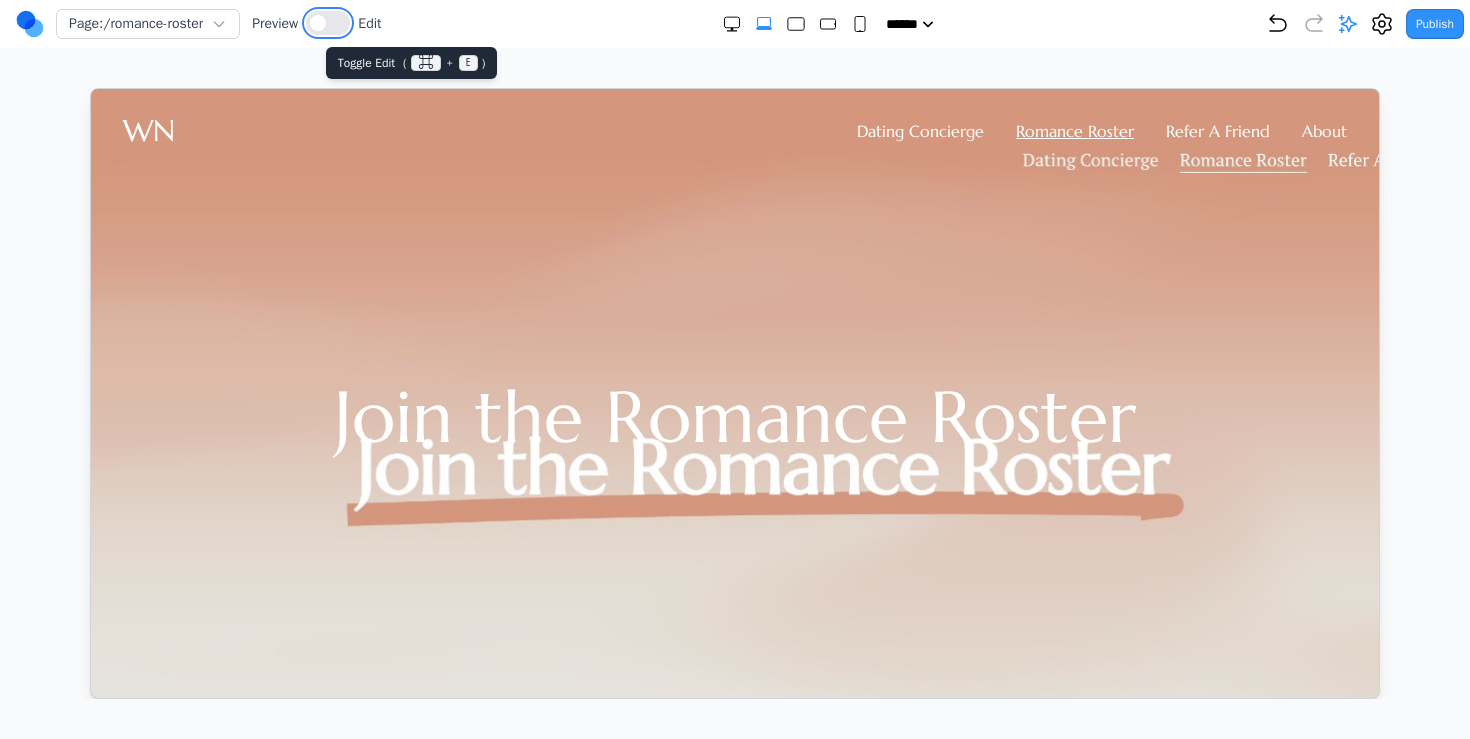 click at bounding box center [318, 23] 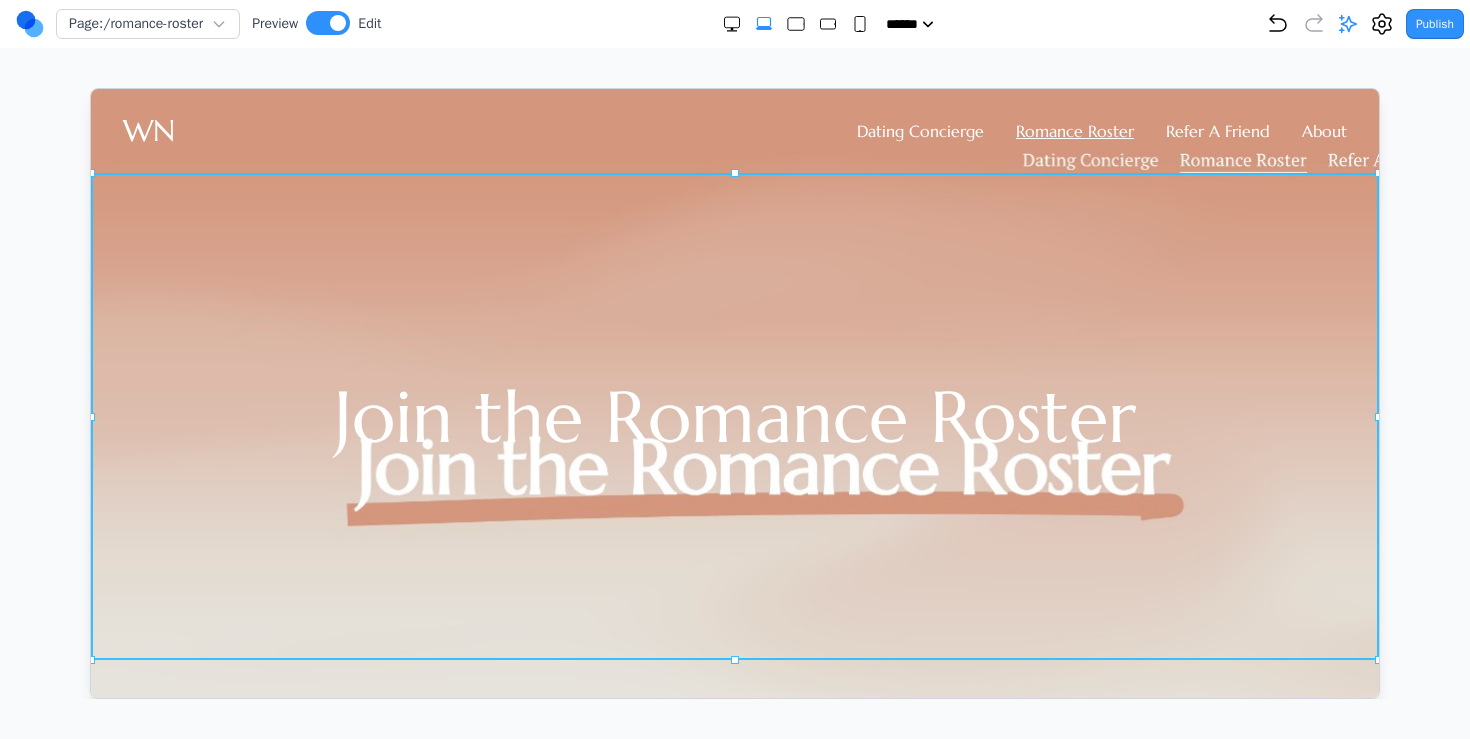 click on "Join the Romance Roster" at bounding box center (734, 415) 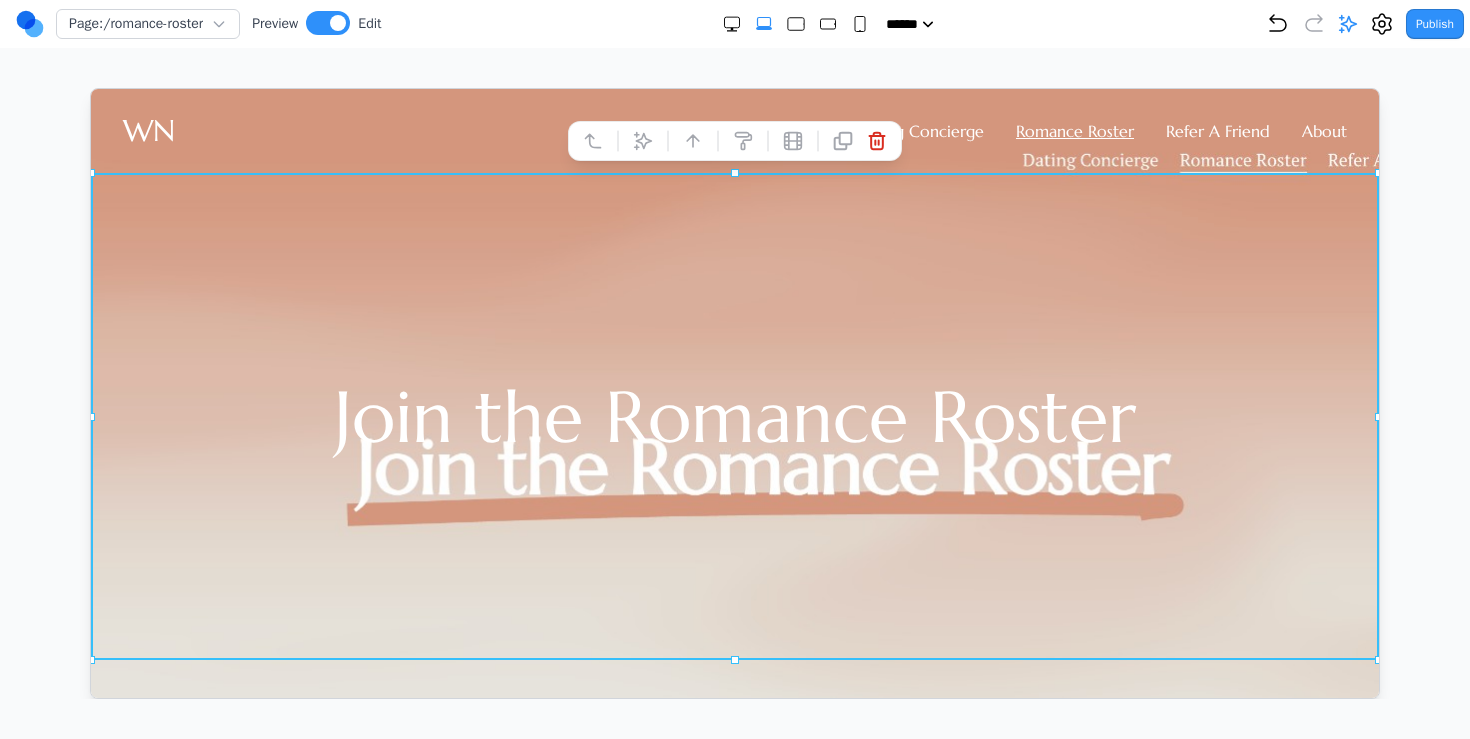 click at bounding box center (592, 140) 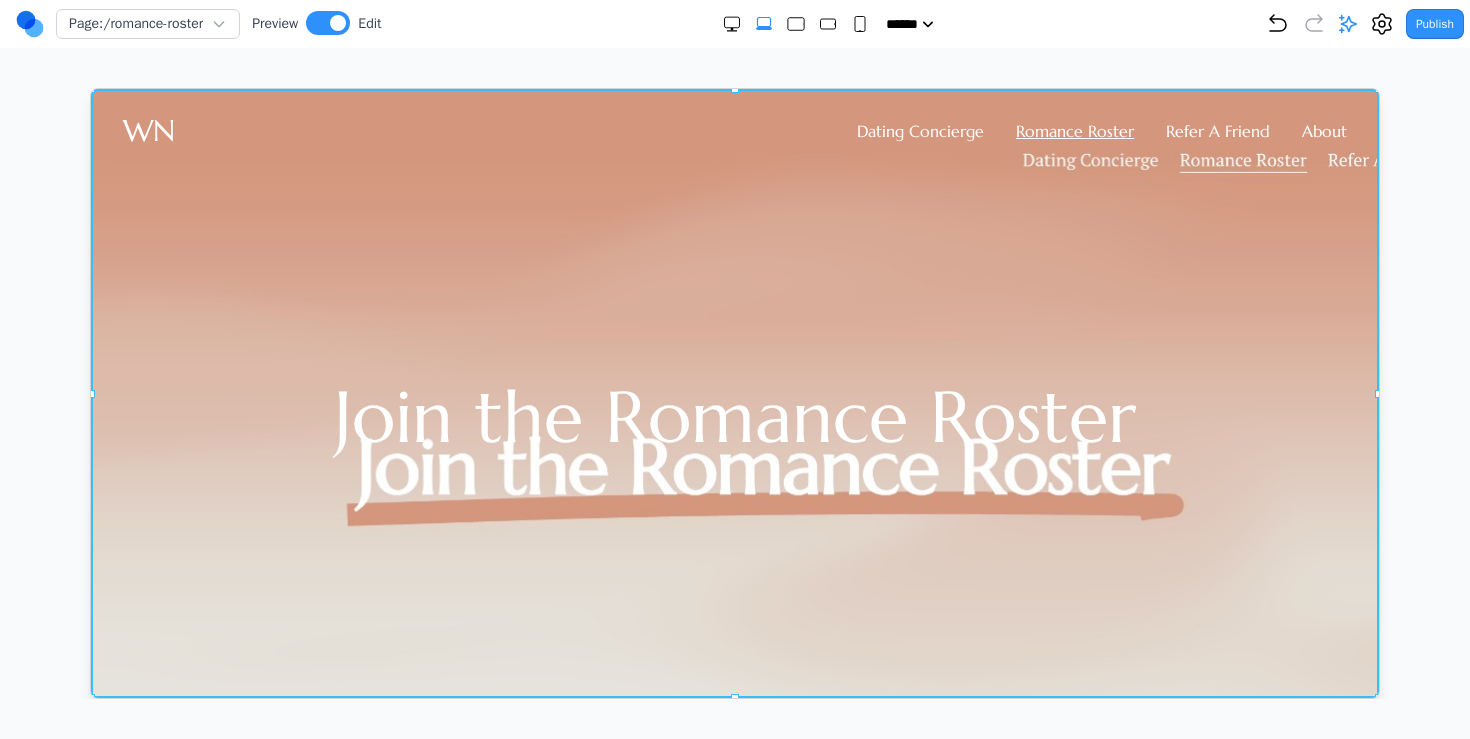 scroll, scrollTop: 48, scrollLeft: 0, axis: vertical 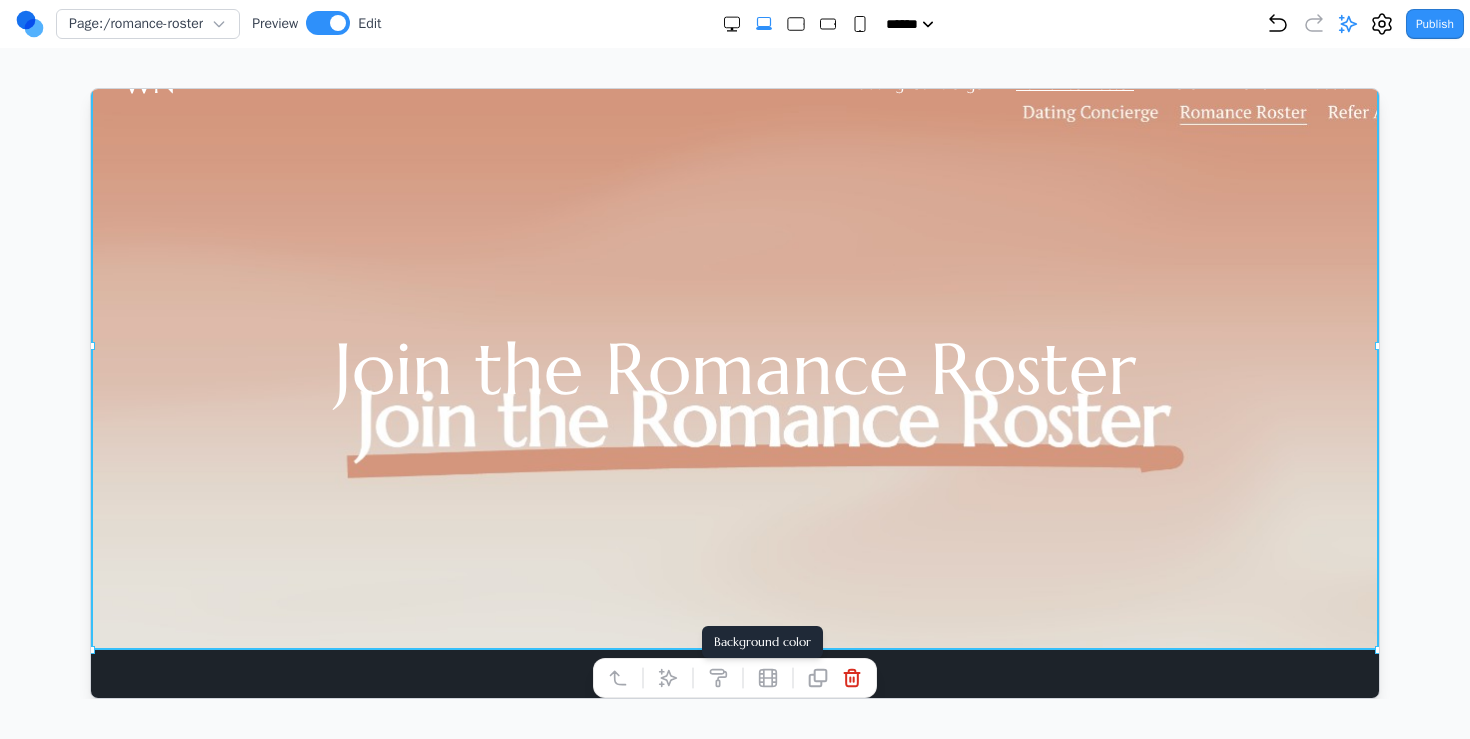 click 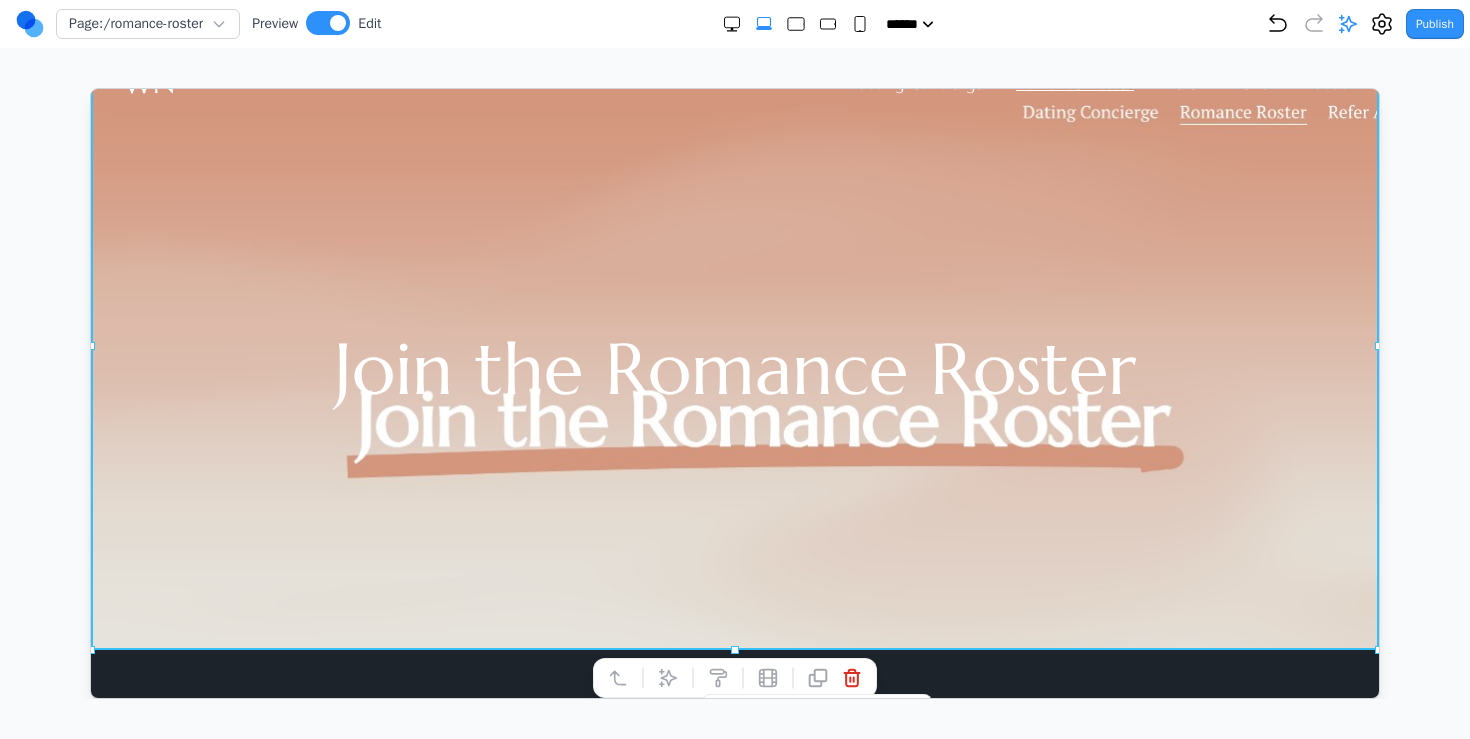 scroll, scrollTop: 185, scrollLeft: 0, axis: vertical 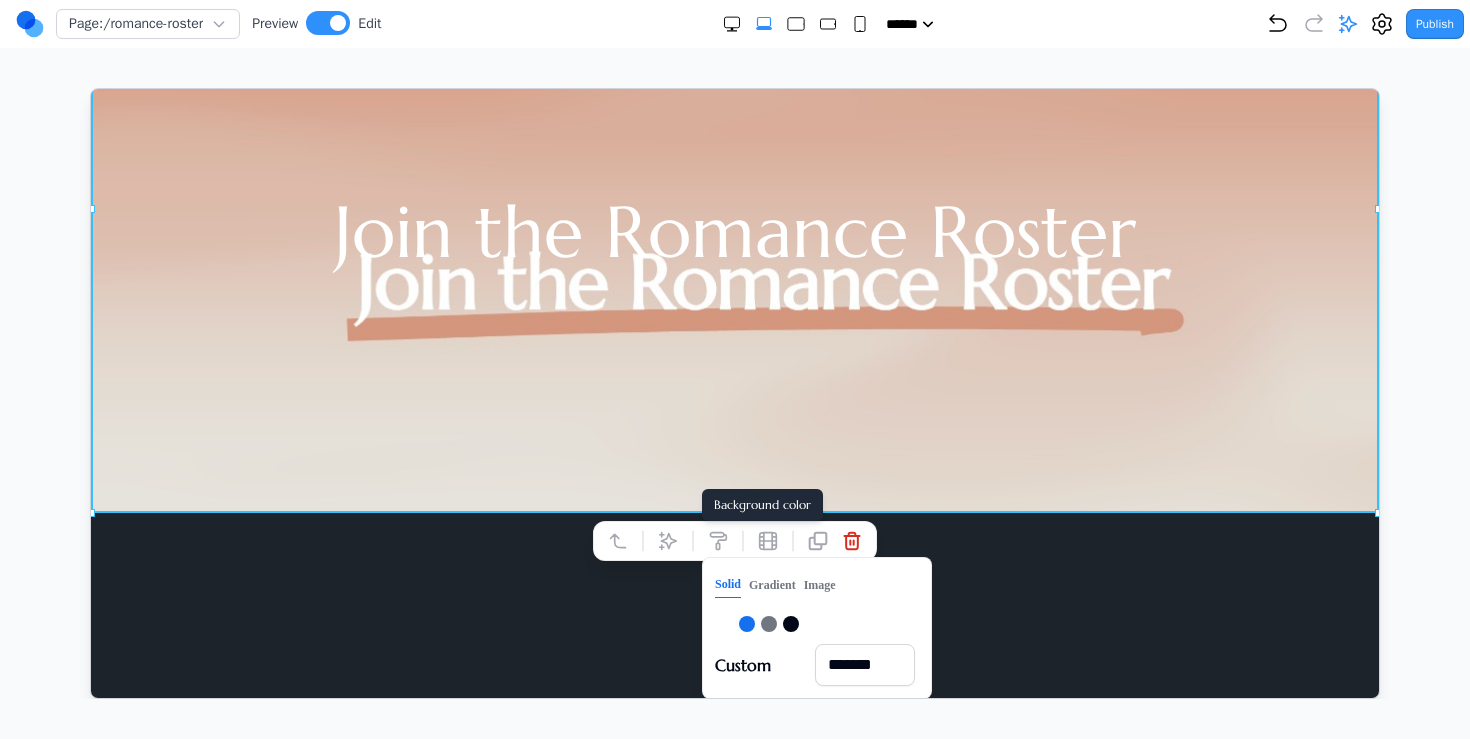 click on "Gradient" at bounding box center (771, 584) 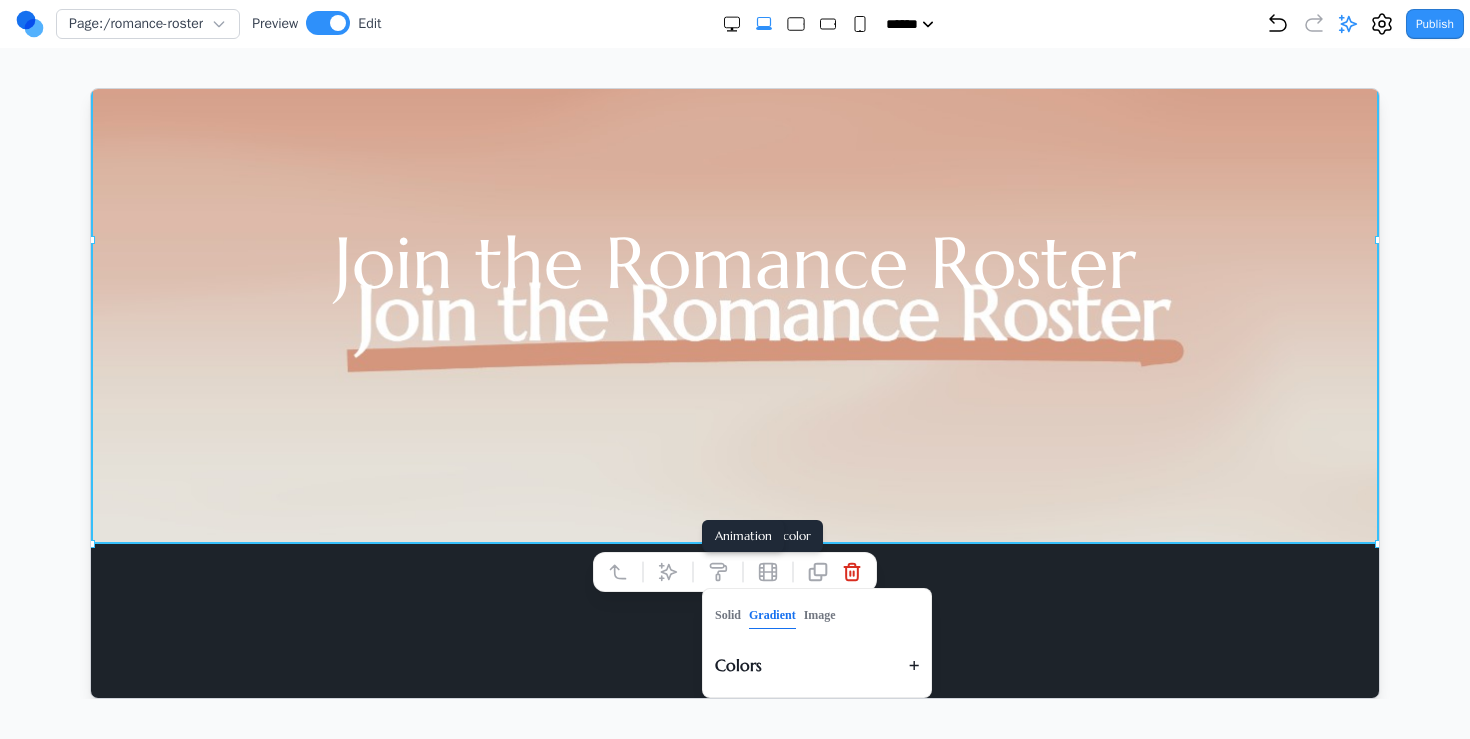 scroll, scrollTop: 153, scrollLeft: 0, axis: vertical 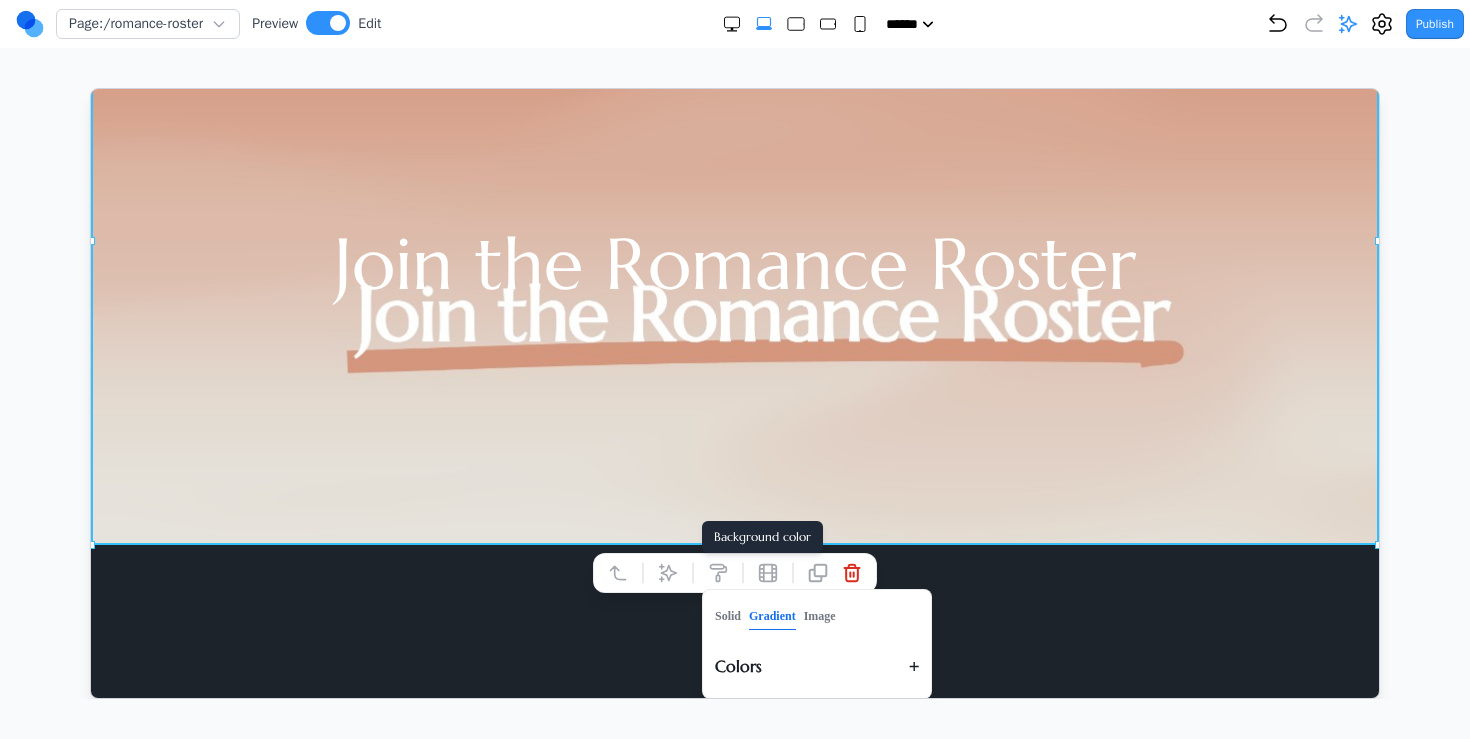 click on "Colors +" at bounding box center (816, 665) 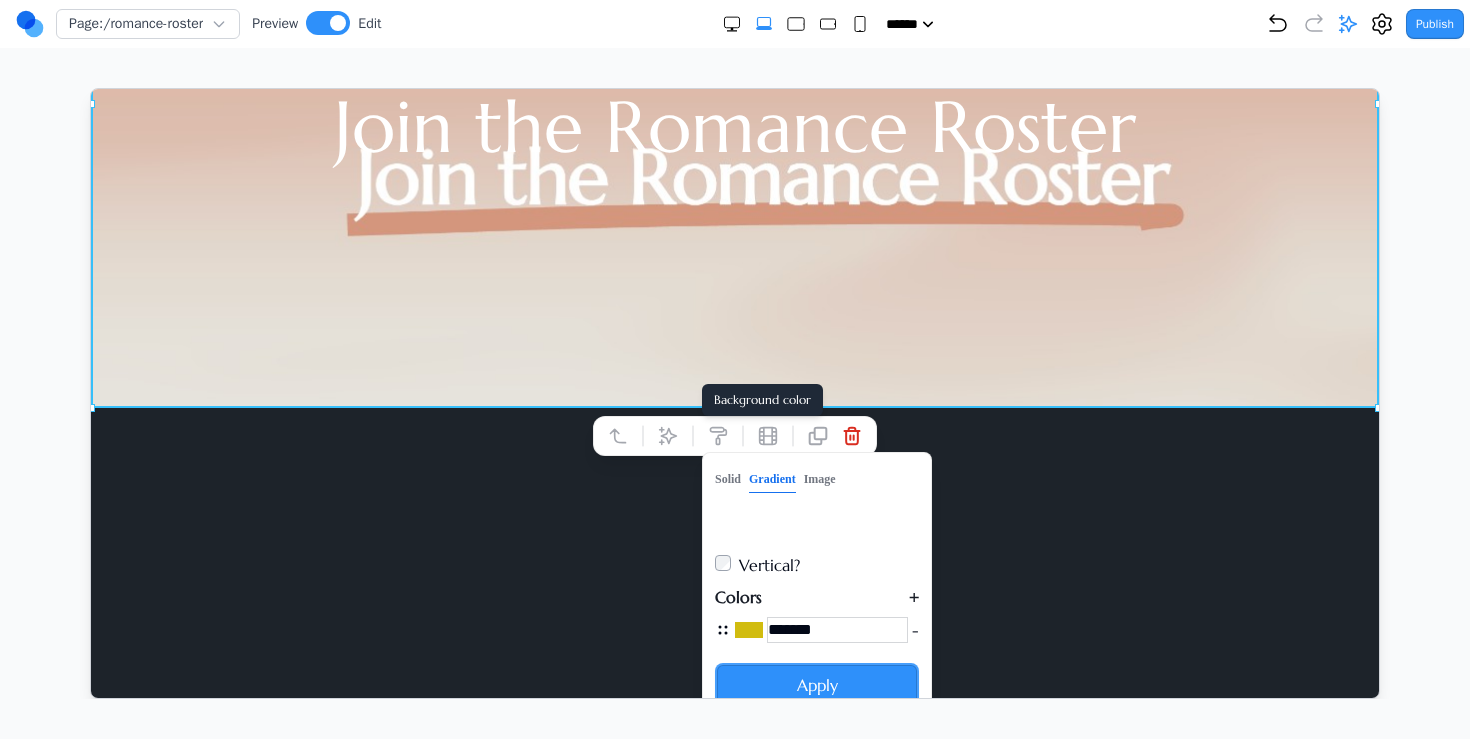 scroll, scrollTop: 311, scrollLeft: 0, axis: vertical 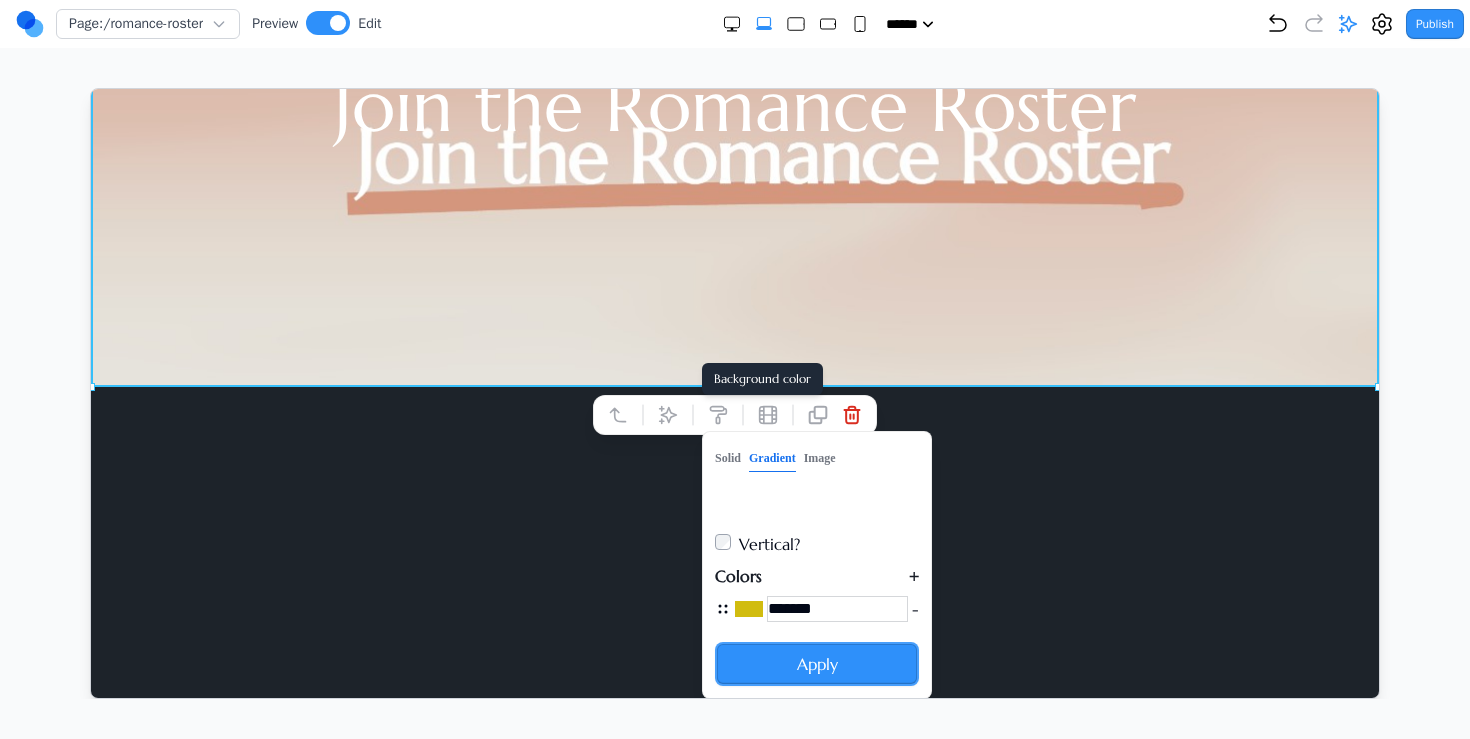 click on "*******" at bounding box center [836, 608] 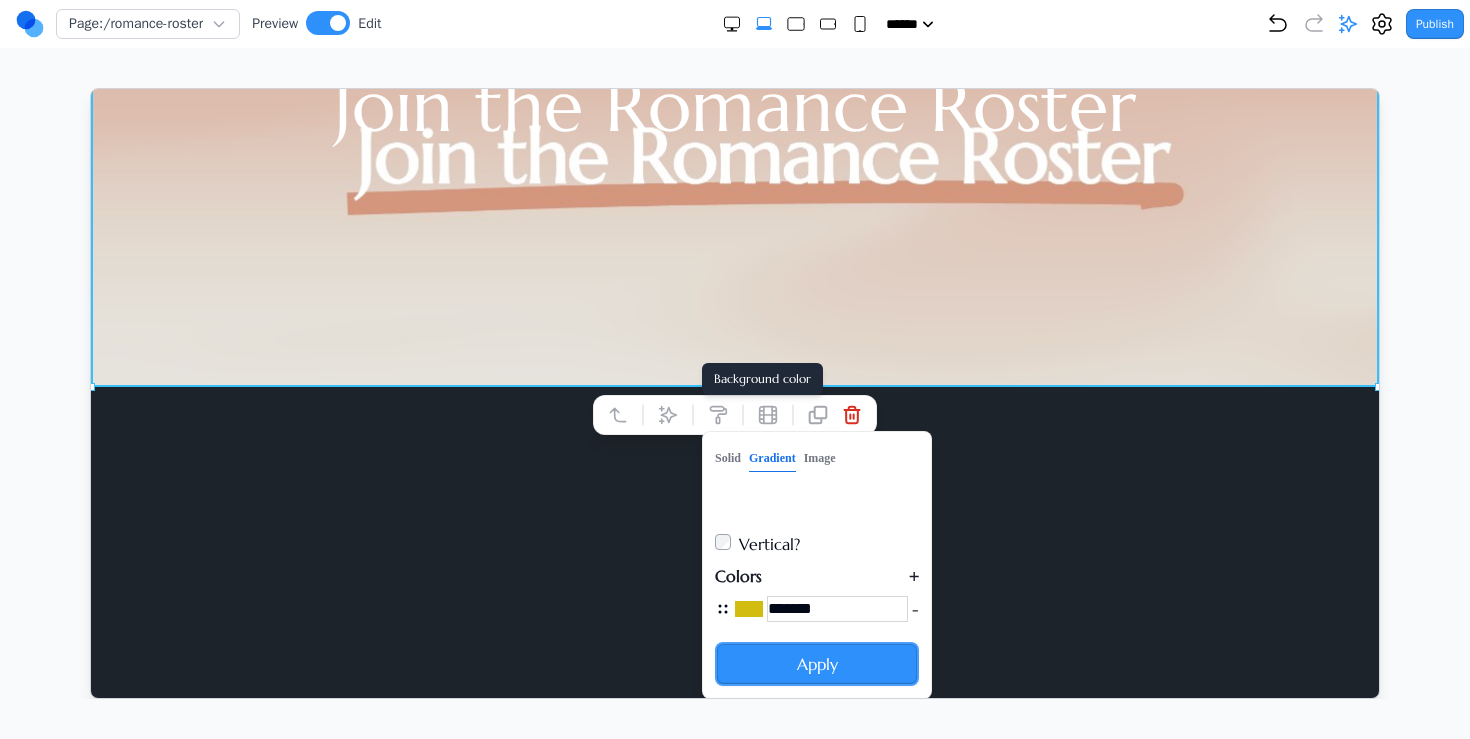 paste 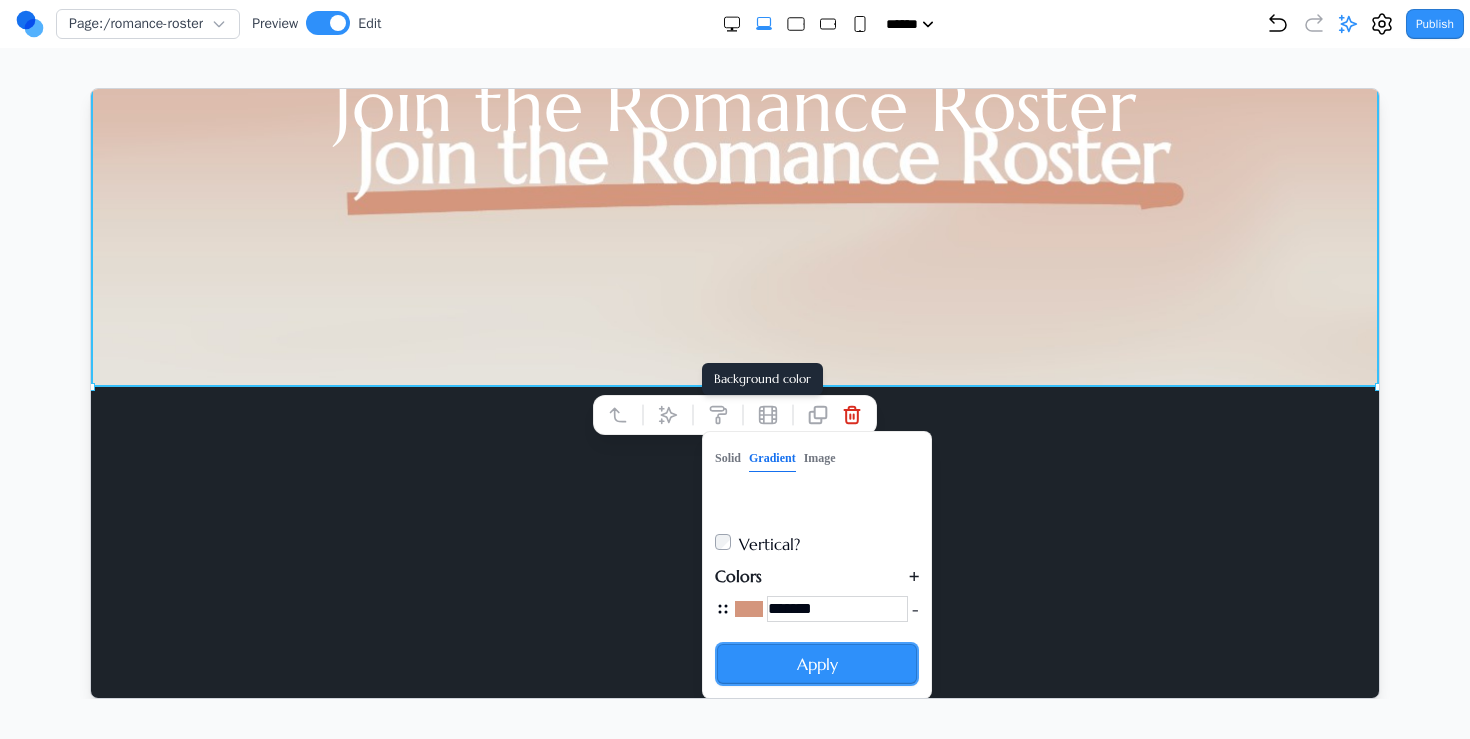 type on "*******" 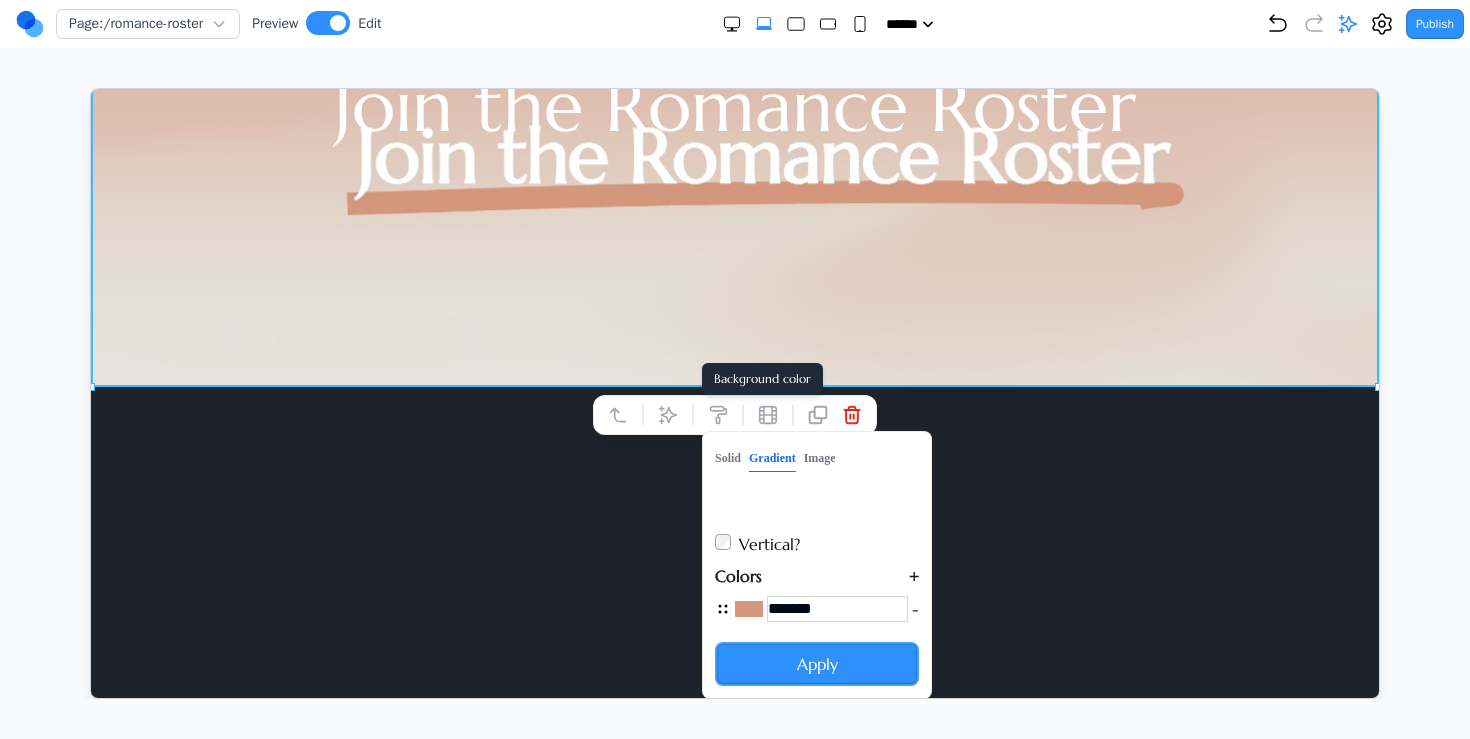 click on "+" at bounding box center (913, 575) 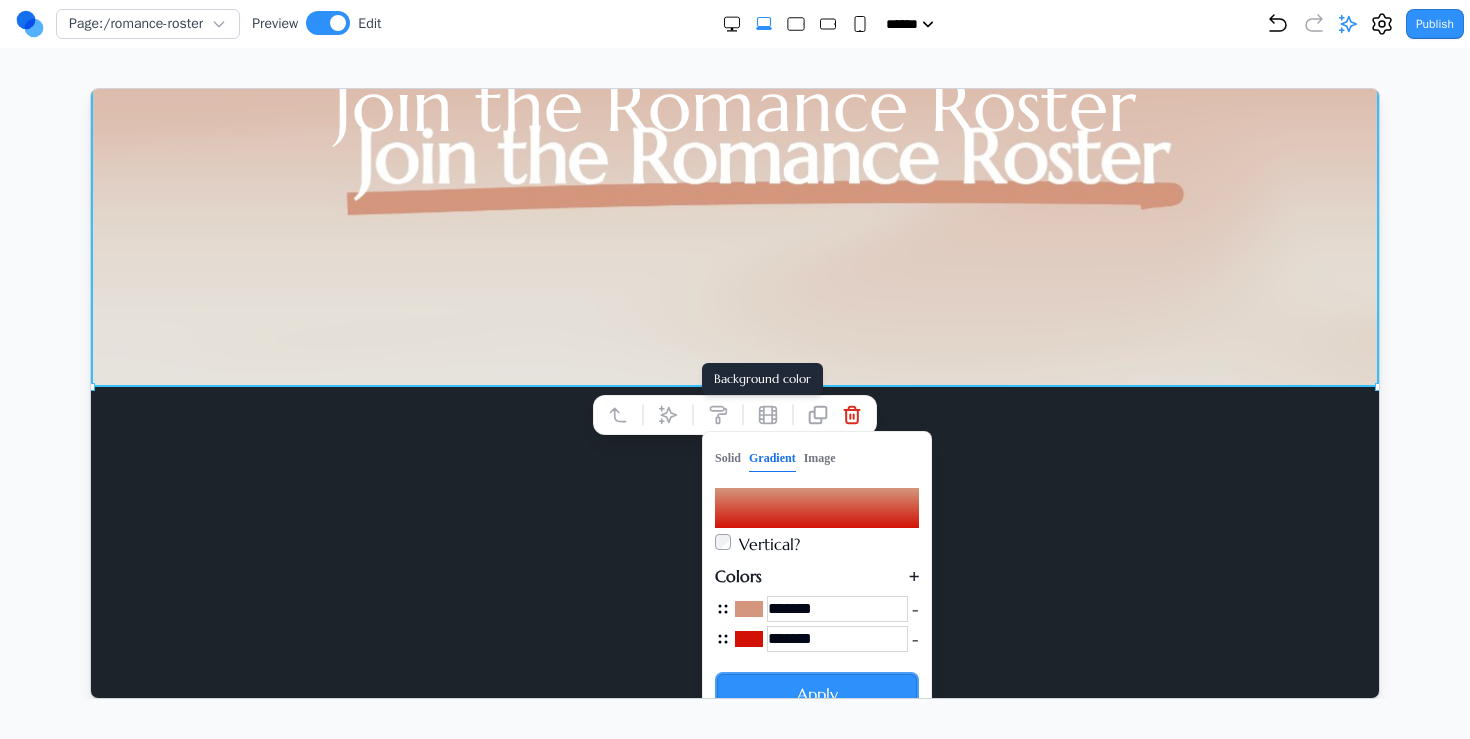click on "*******" at bounding box center (836, 638) 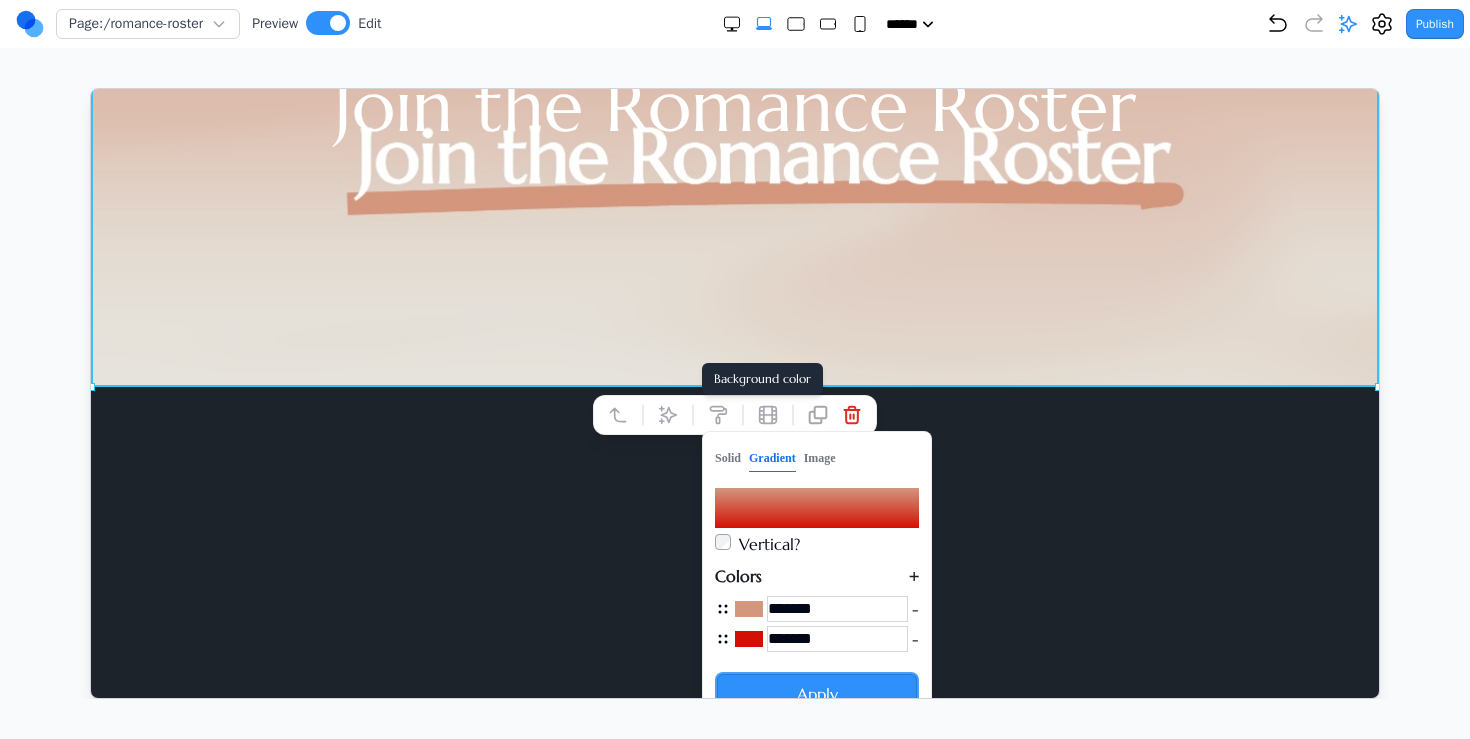paste 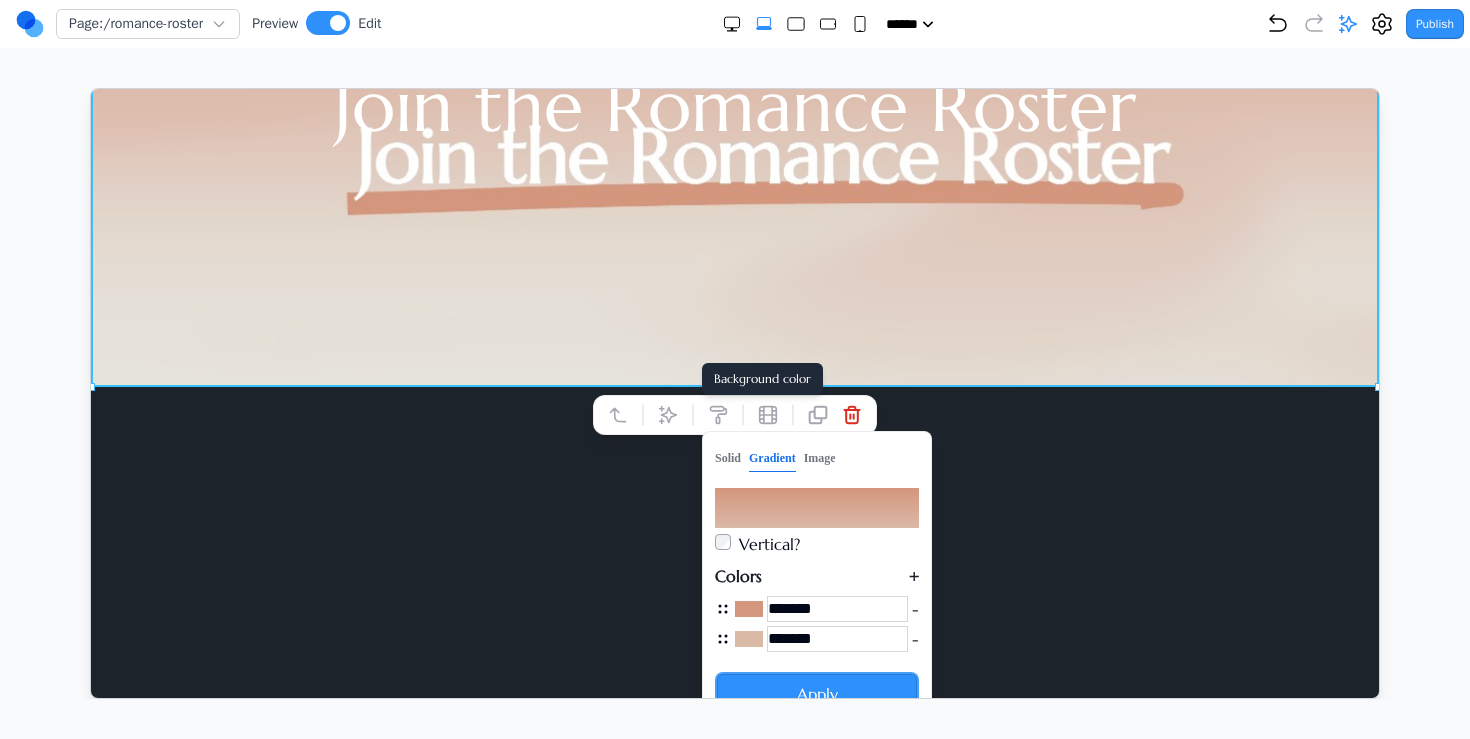type on "*******" 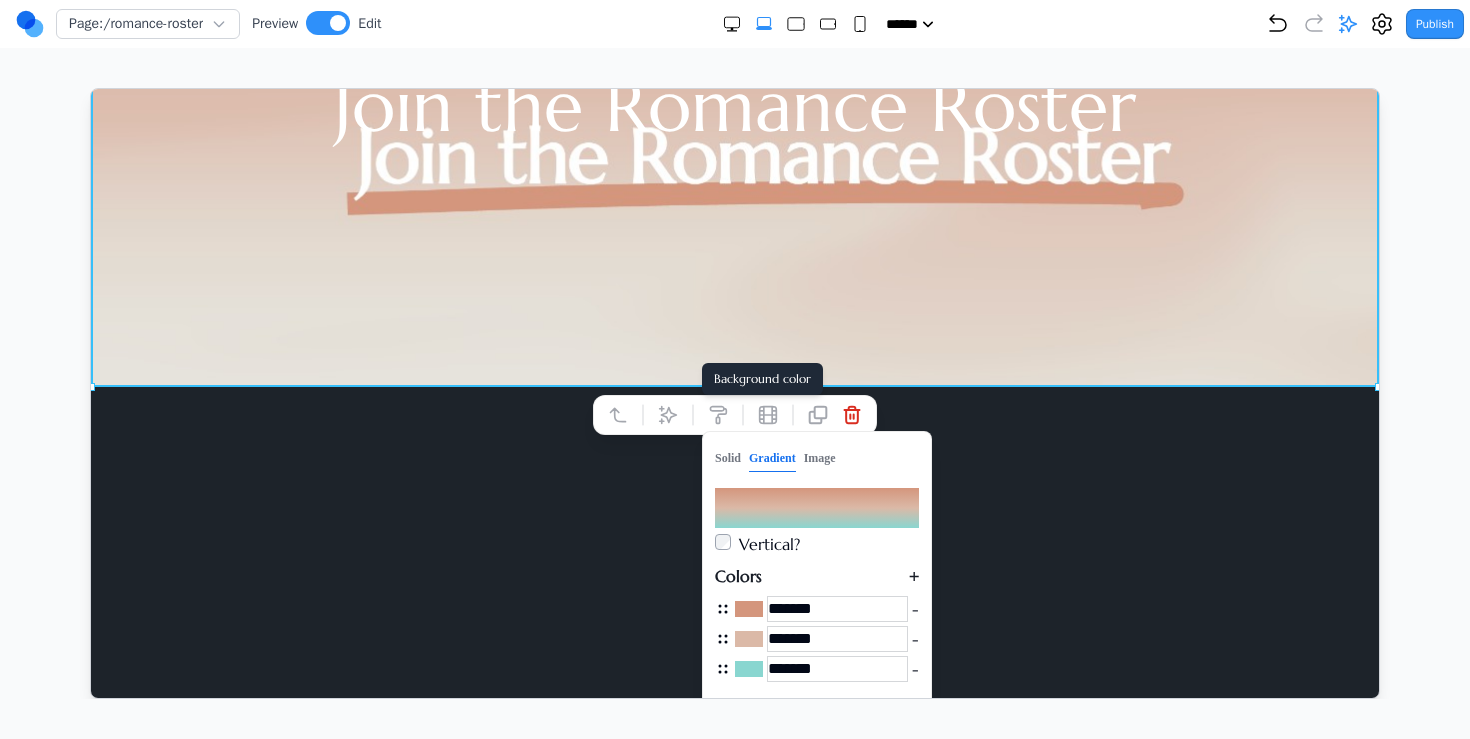 click on "*******" at bounding box center [836, 668] 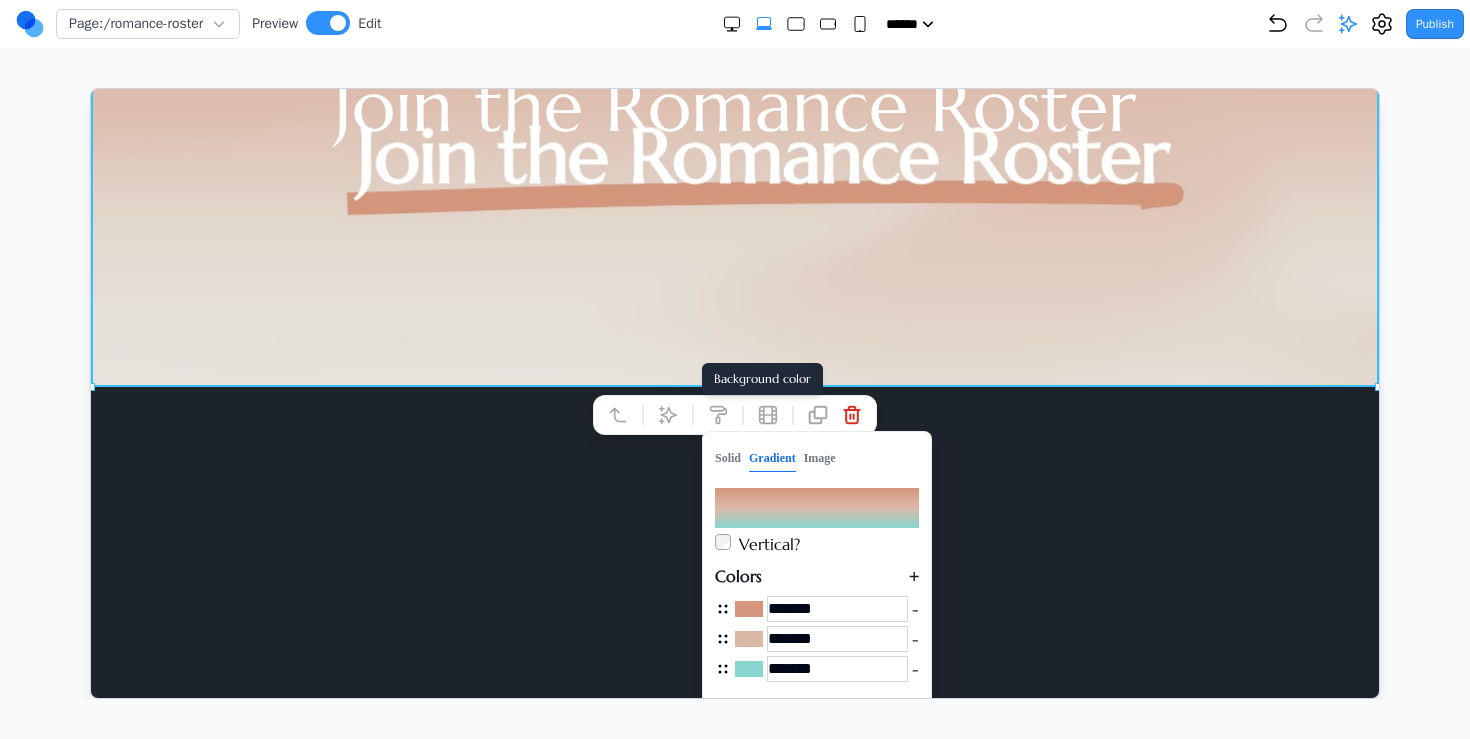 paste 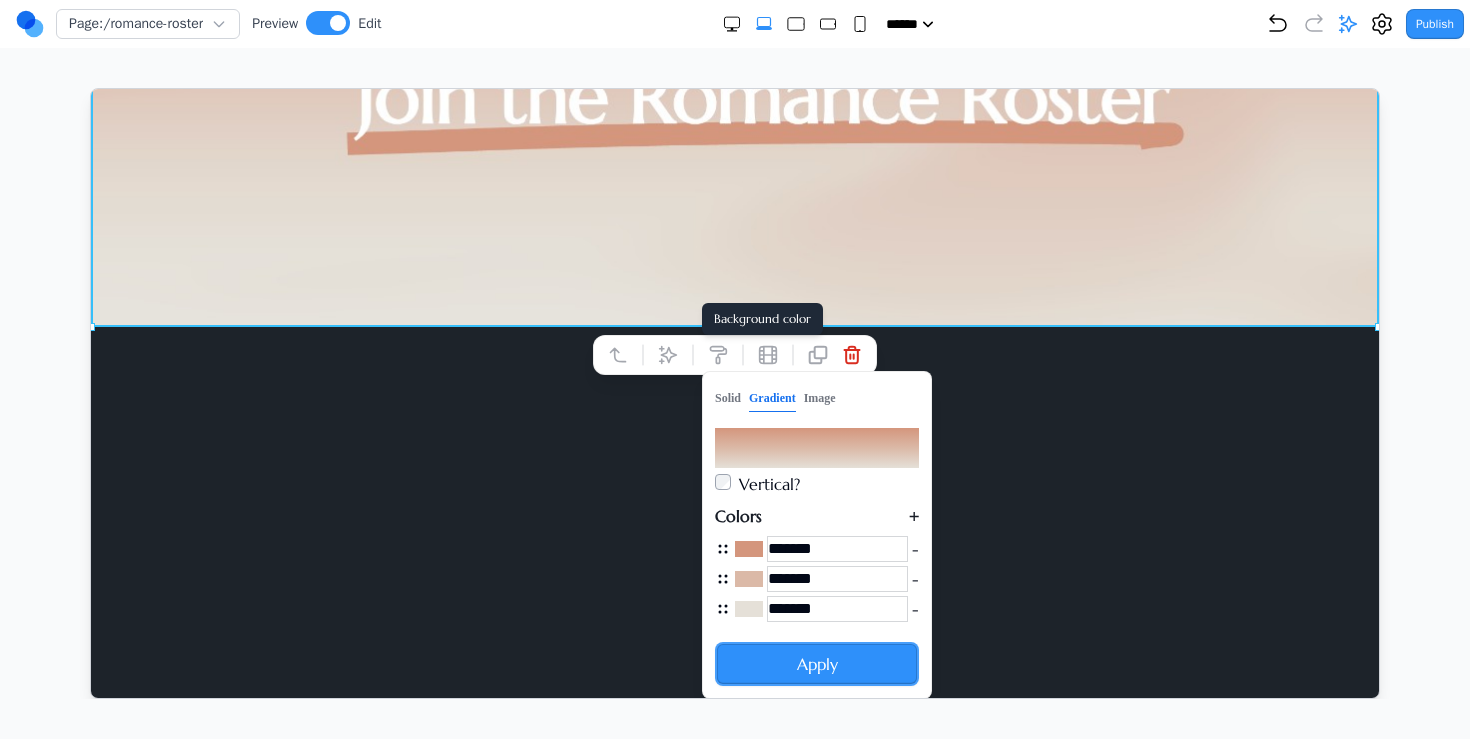 type on "*******" 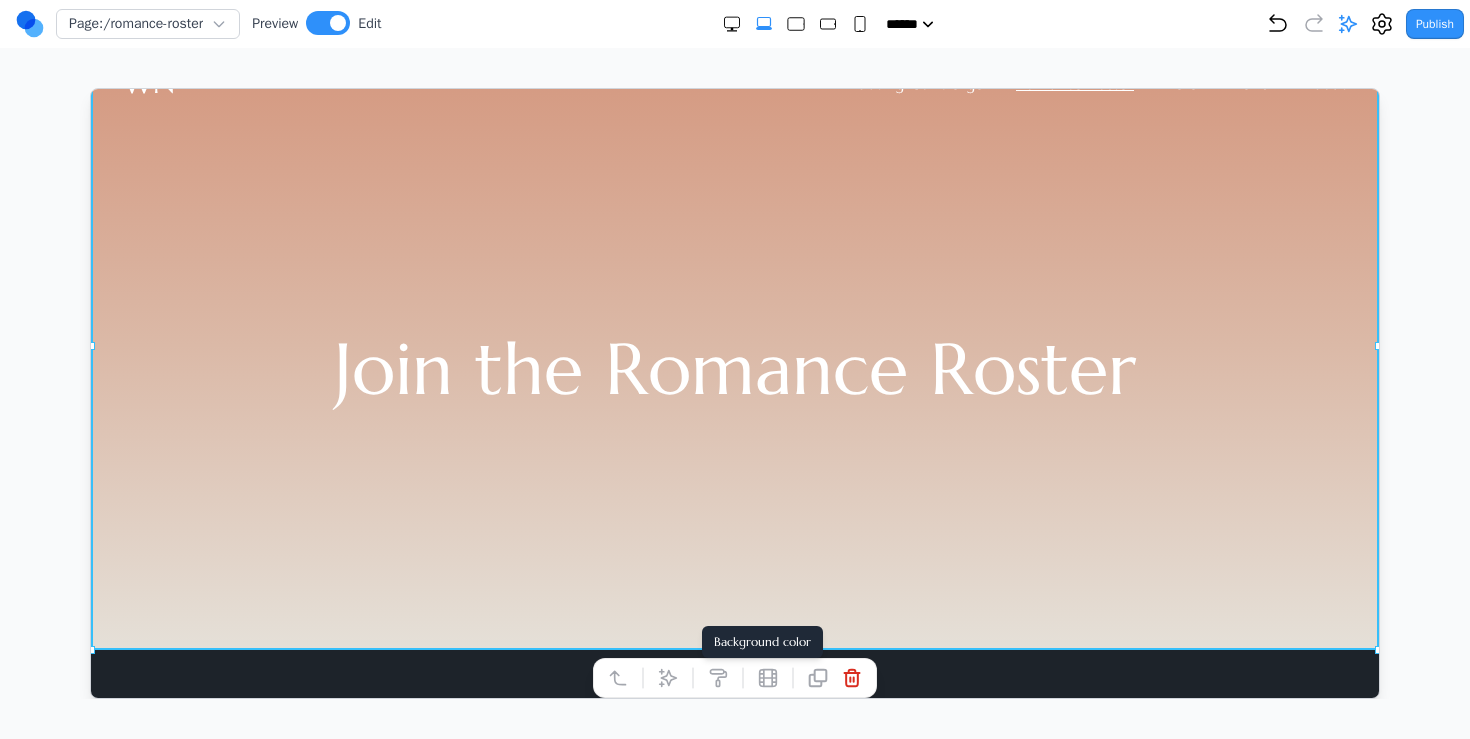 scroll, scrollTop: 0, scrollLeft: 0, axis: both 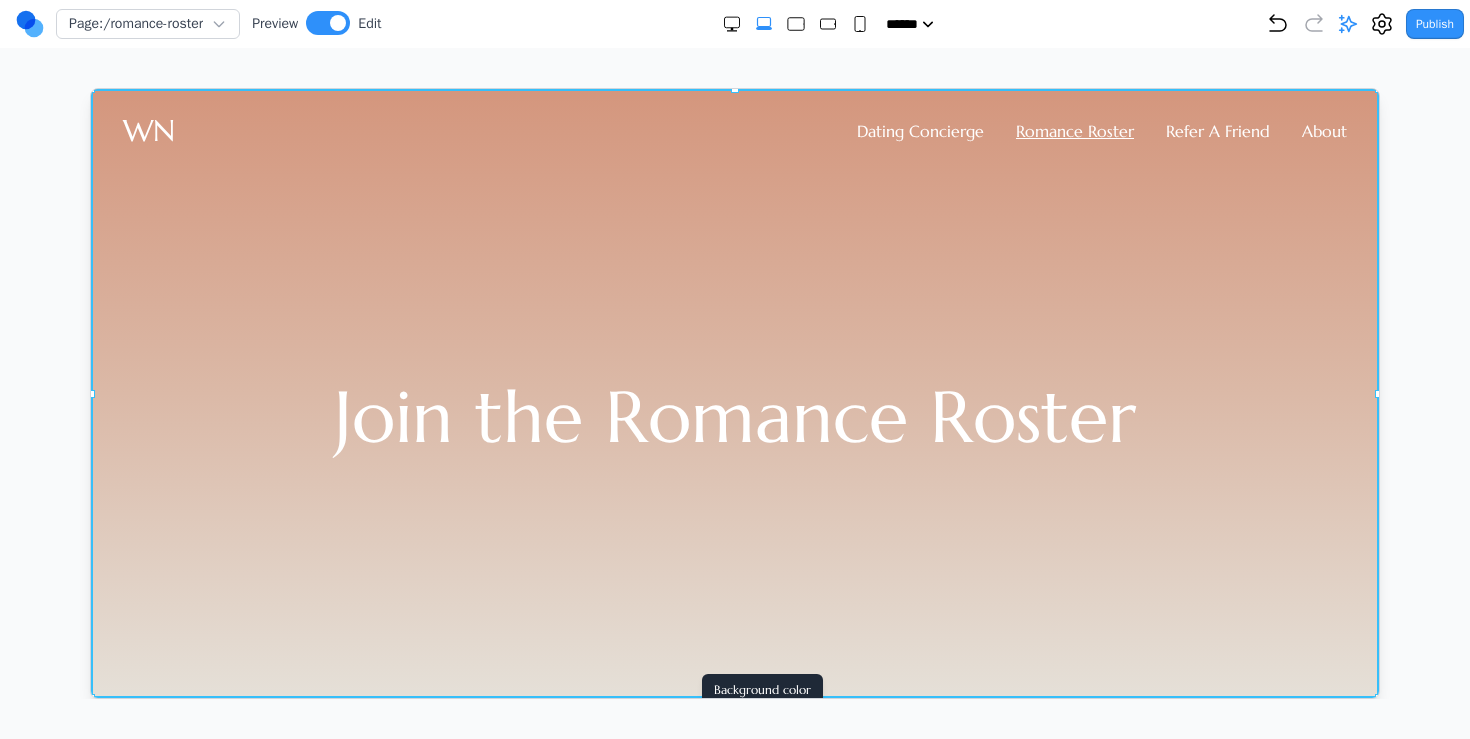 click on "Join the Romance Roster" at bounding box center [734, 415] 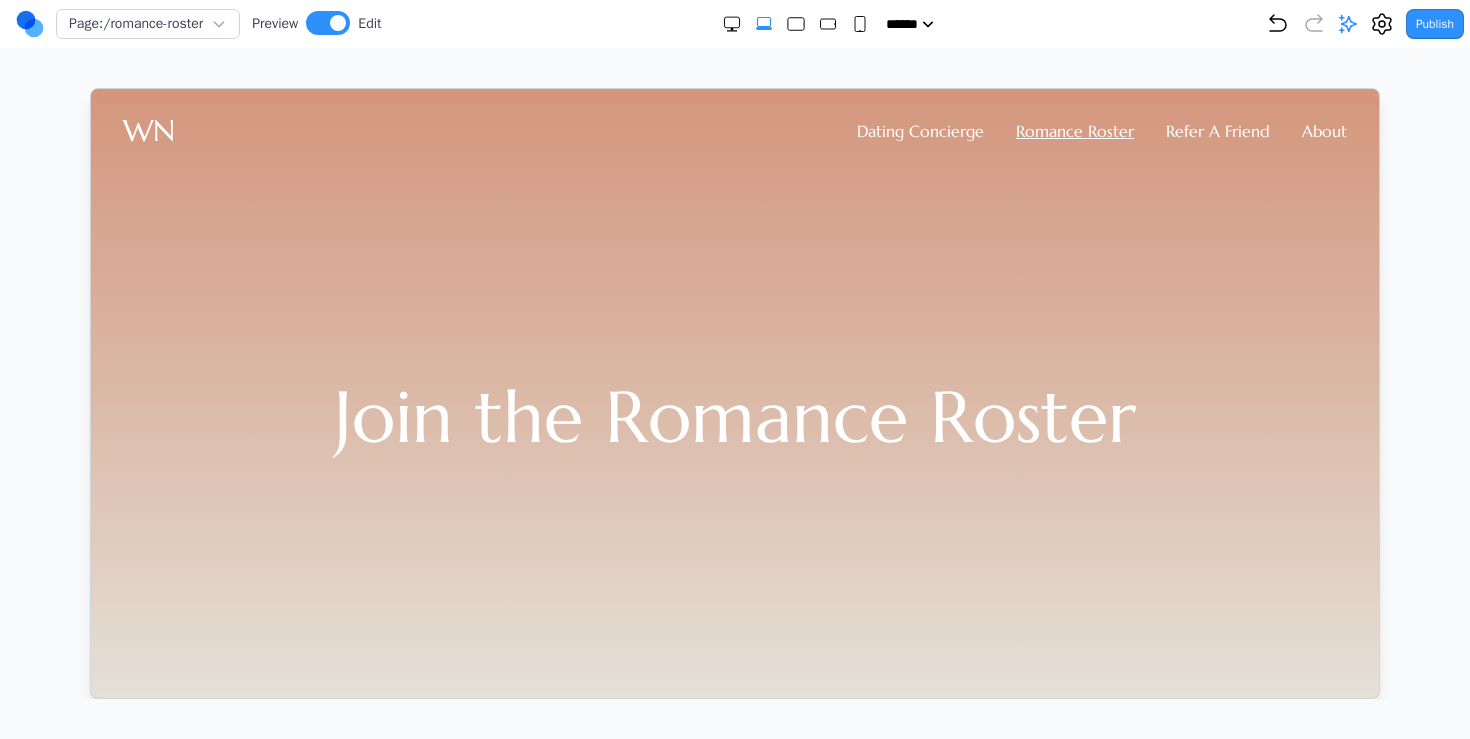 click at bounding box center (735, 393) 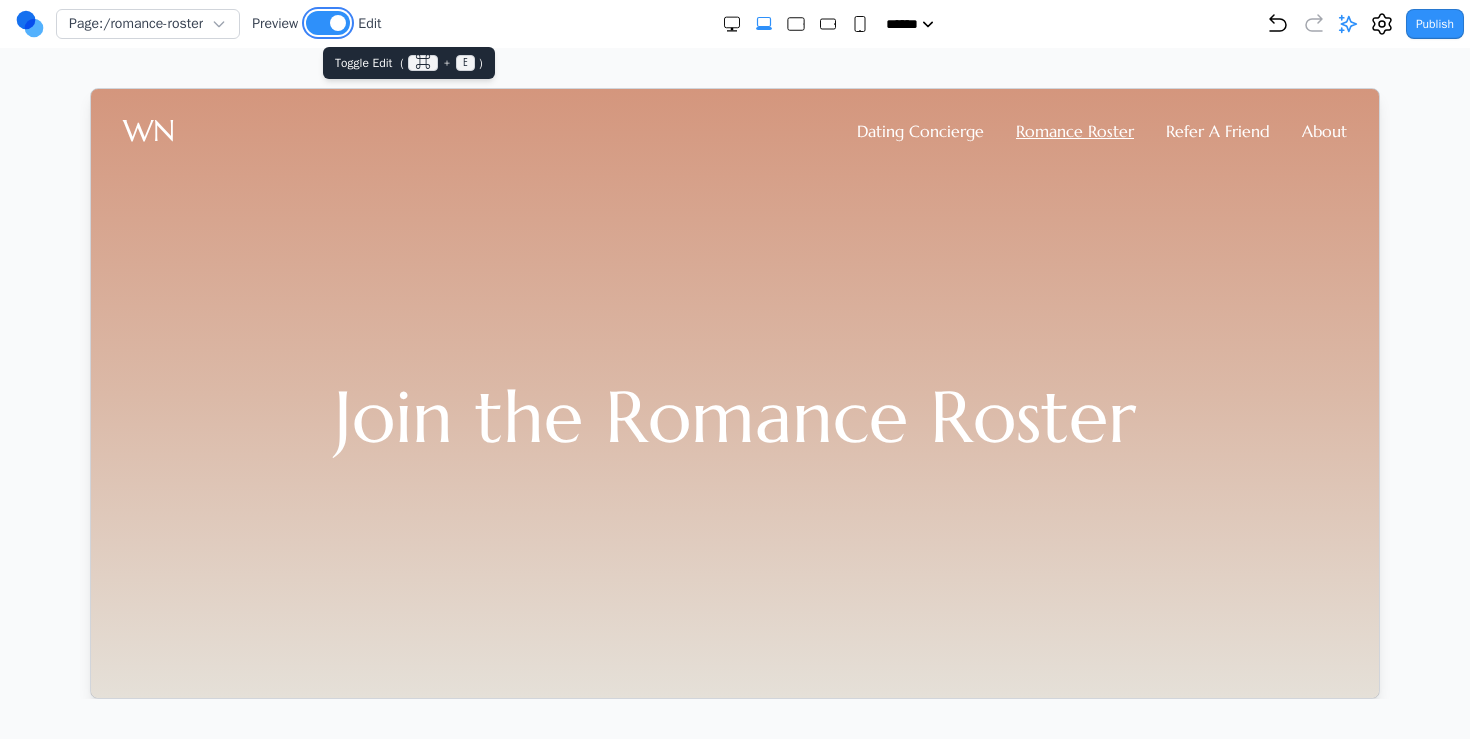 click at bounding box center [328, 23] 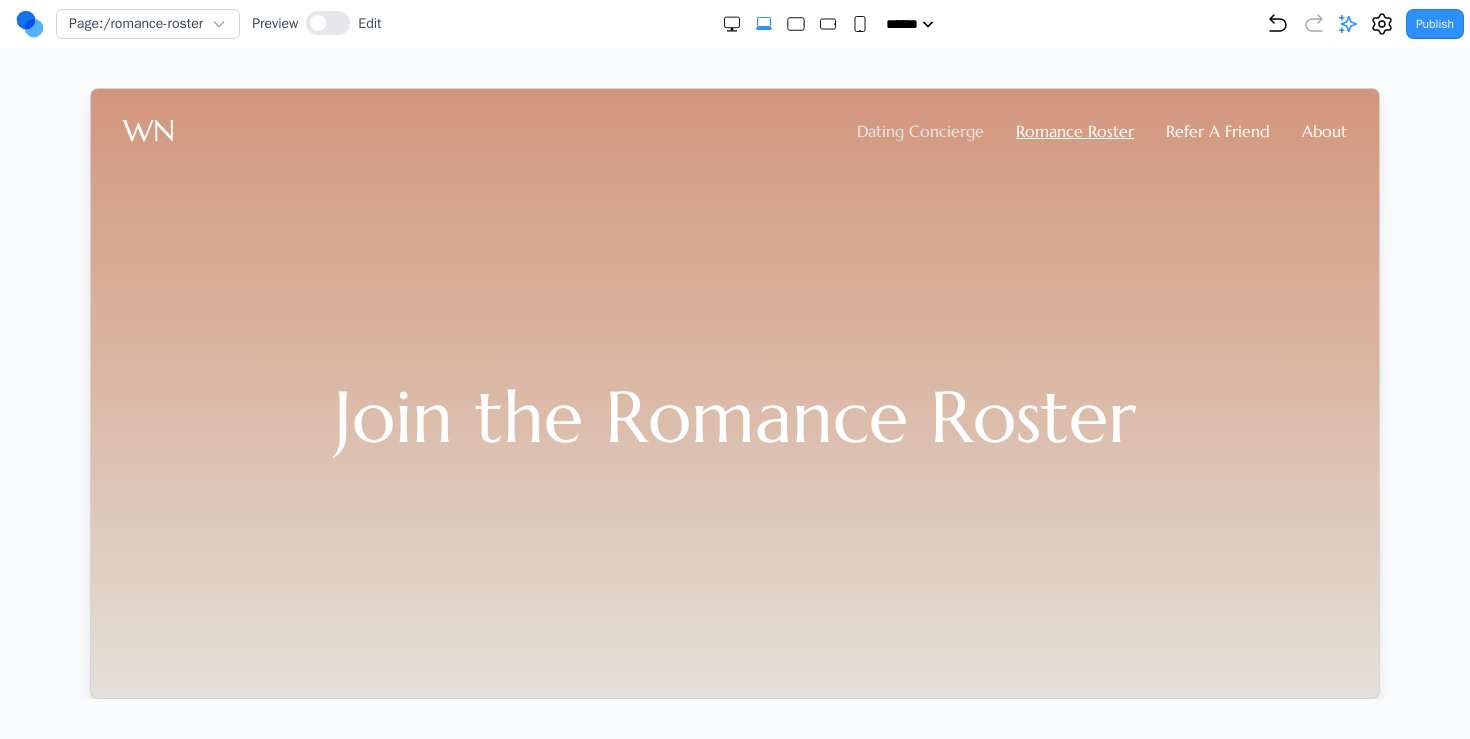 click on "Dating Concierge" at bounding box center (919, 130) 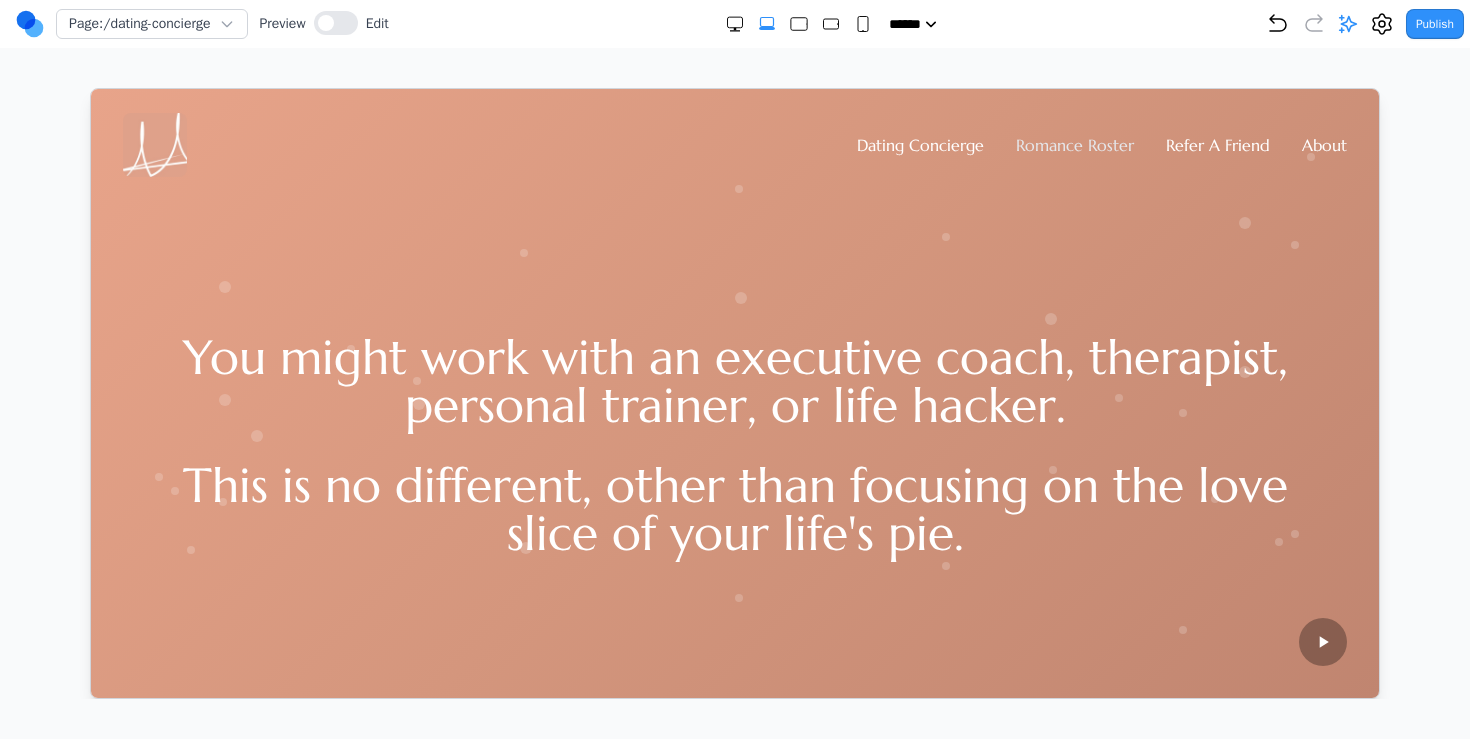 click on "Romance Roster" at bounding box center (1074, 144) 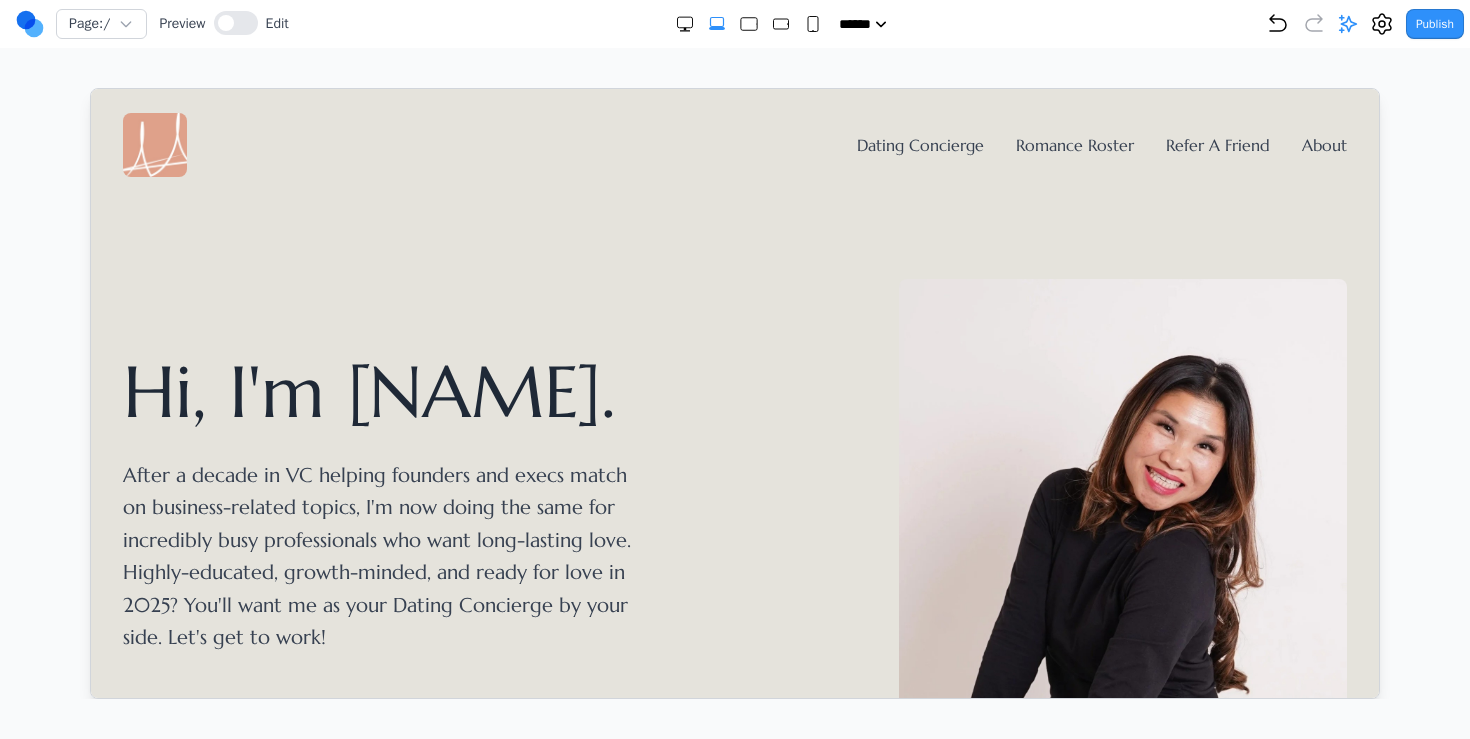 scroll, scrollTop: 0, scrollLeft: 0, axis: both 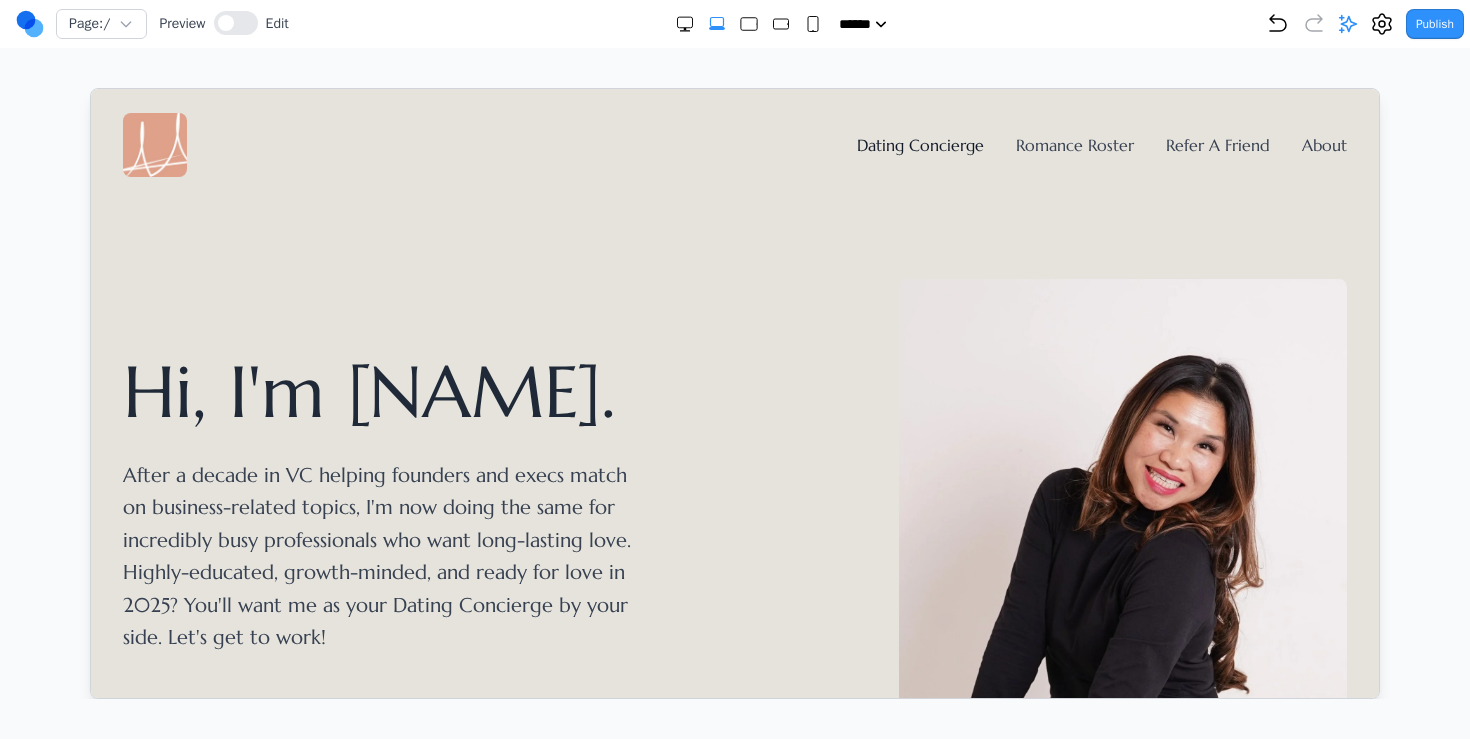 click on "Dating Concierge" at bounding box center [919, 144] 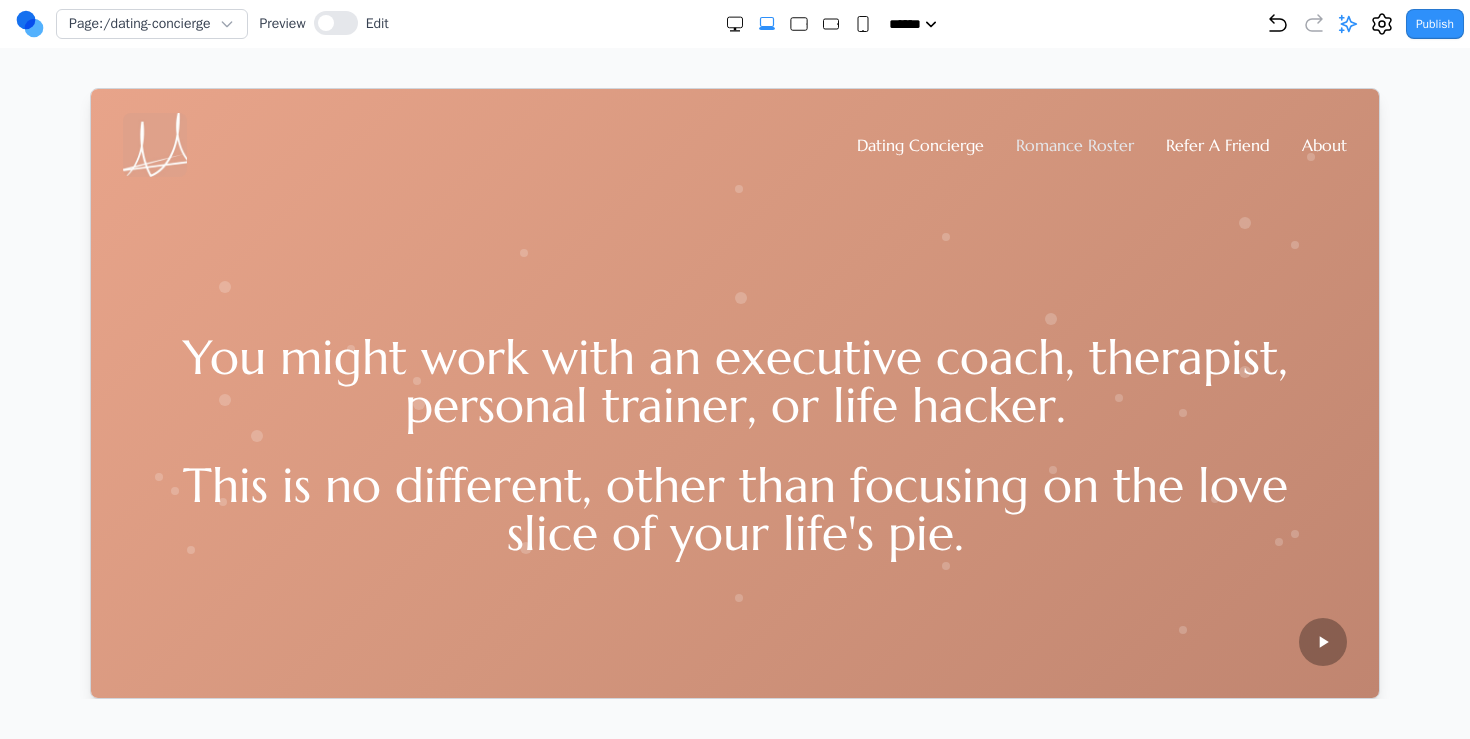 click on "Romance Roster" at bounding box center (1074, 144) 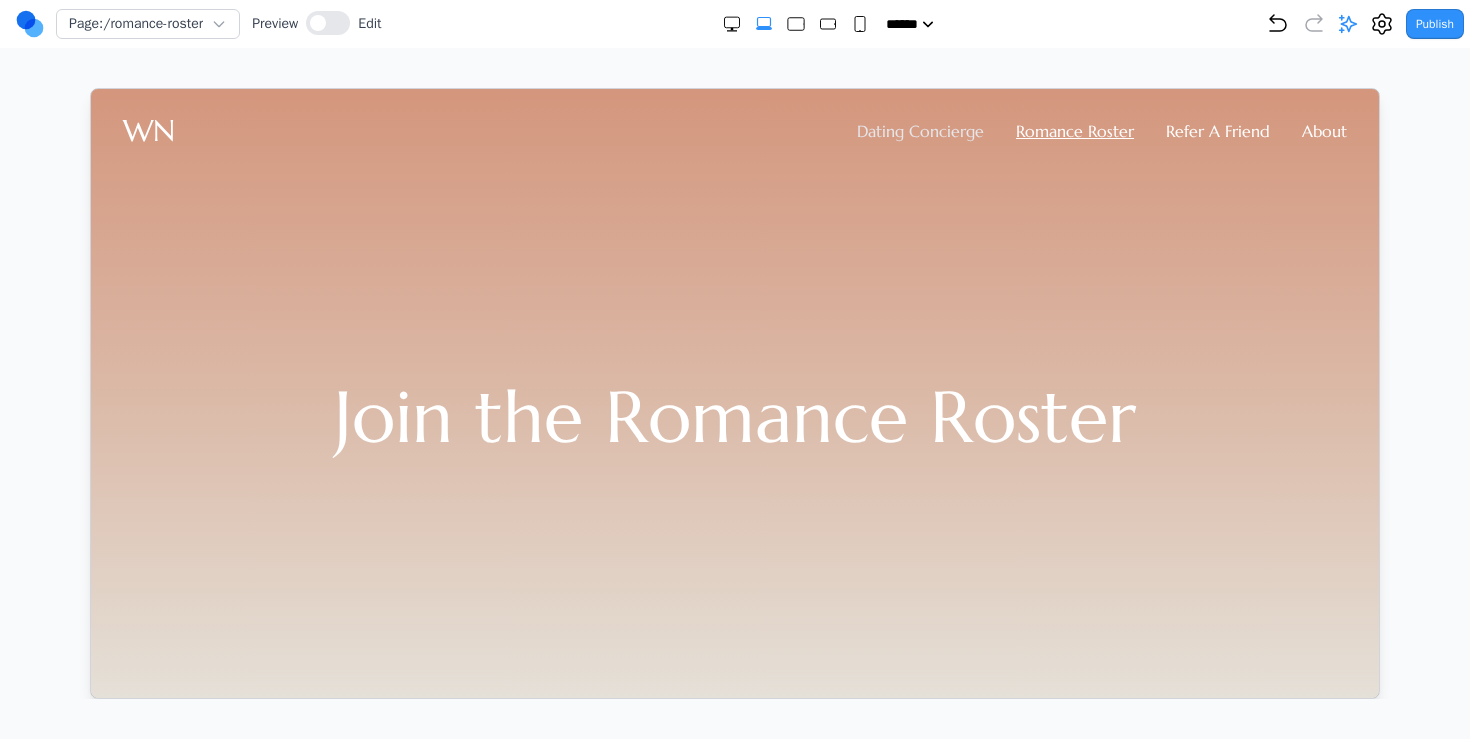 click on "Dating Concierge" at bounding box center [919, 130] 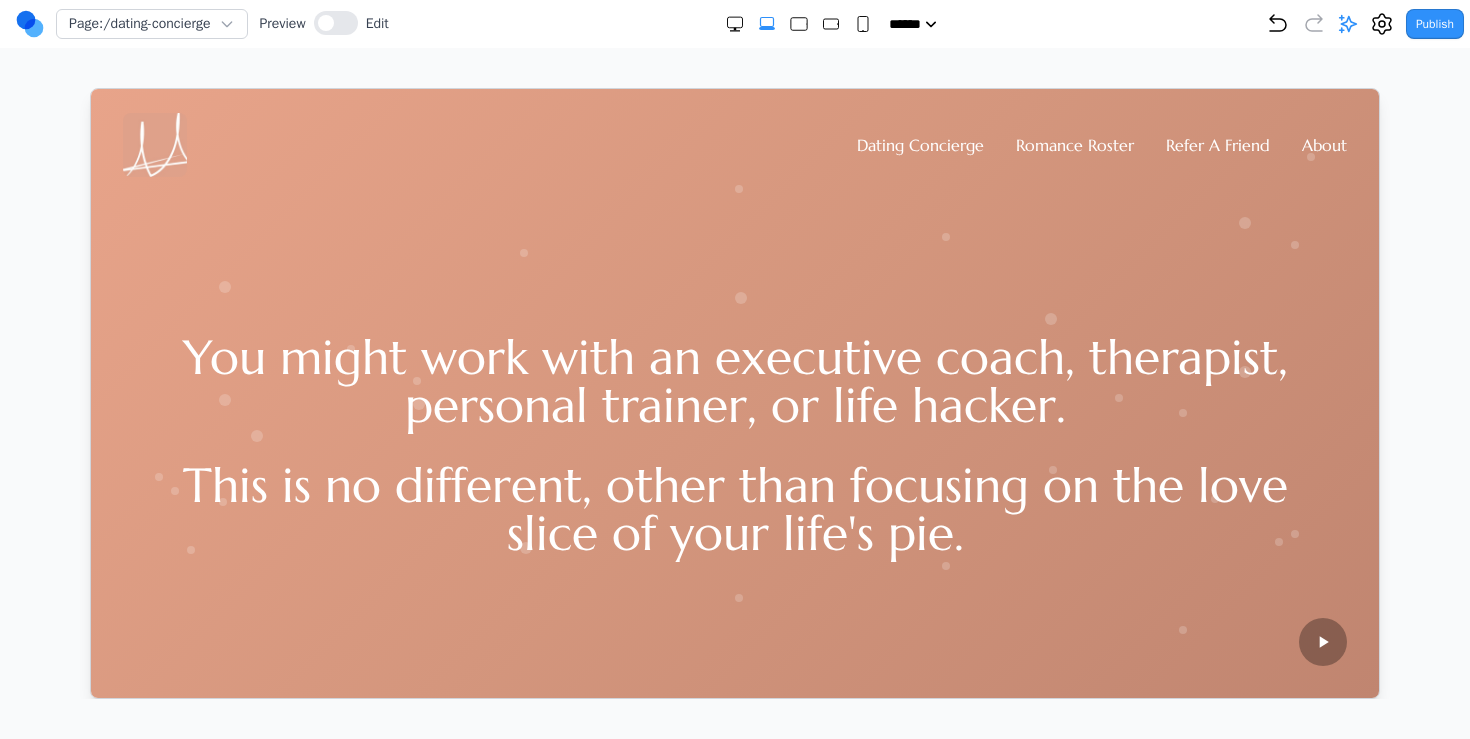 click on "Dating Concierge Romance Roster Refer A Friend About" at bounding box center (734, 144) 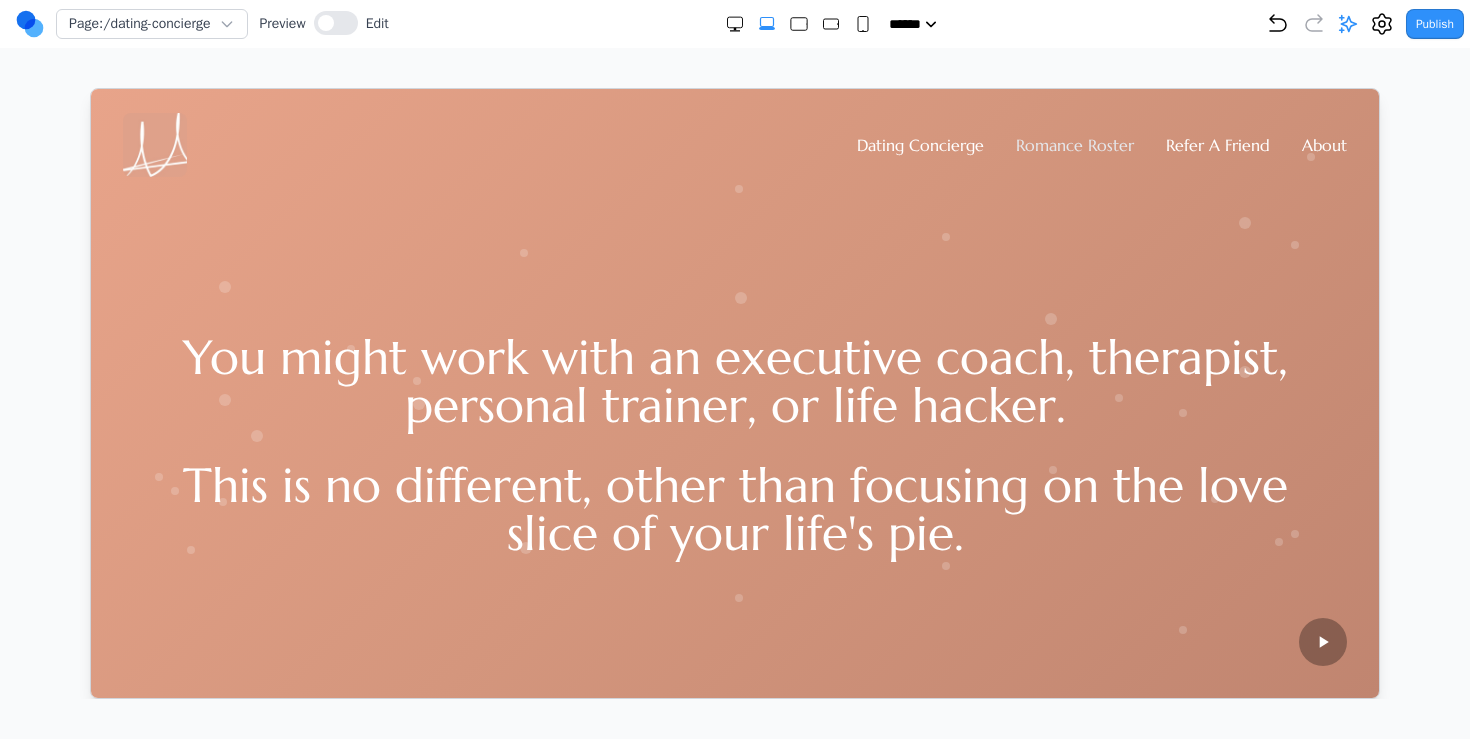 click on "Romance Roster" at bounding box center (1074, 144) 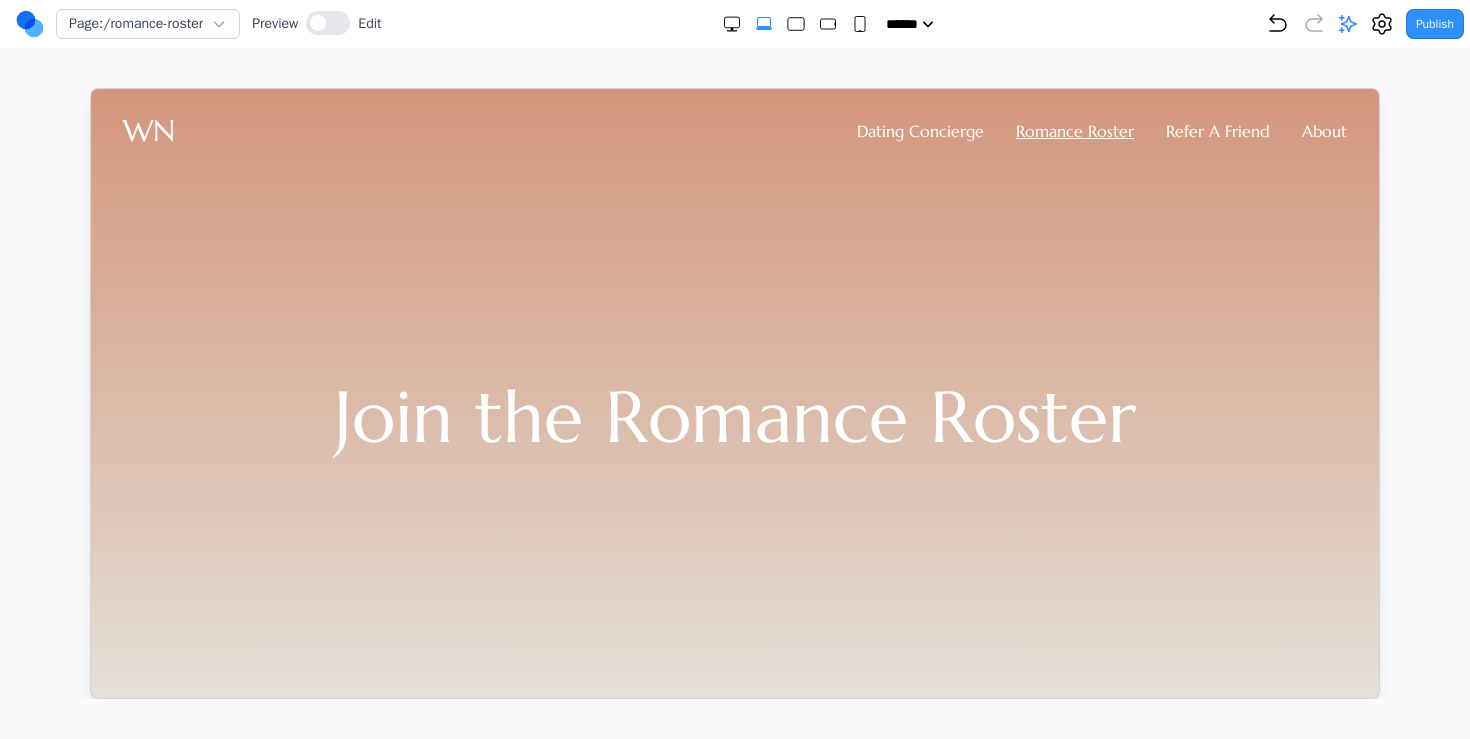 click on "WN Dating Concierge Romance Roster Refer A Friend About" at bounding box center (734, 130) 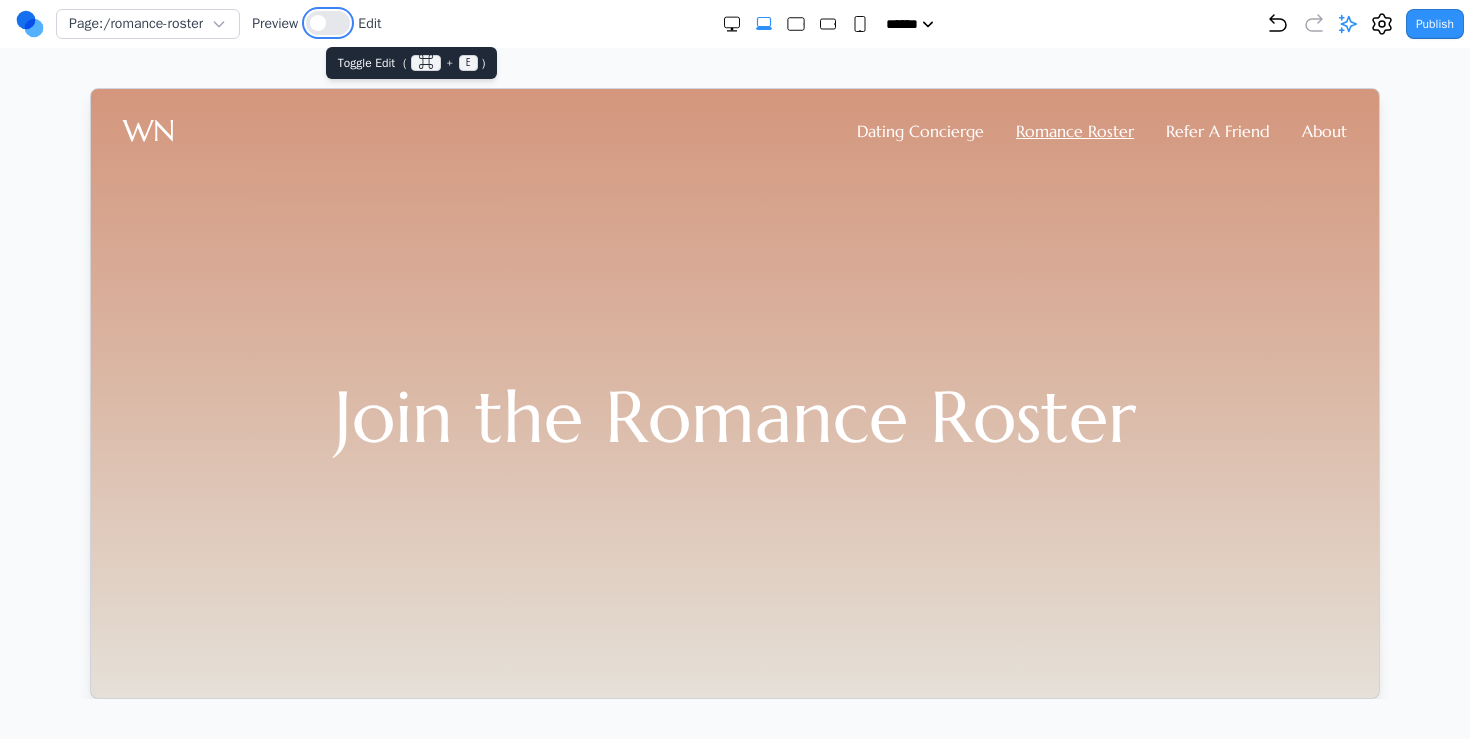 click at bounding box center (328, 23) 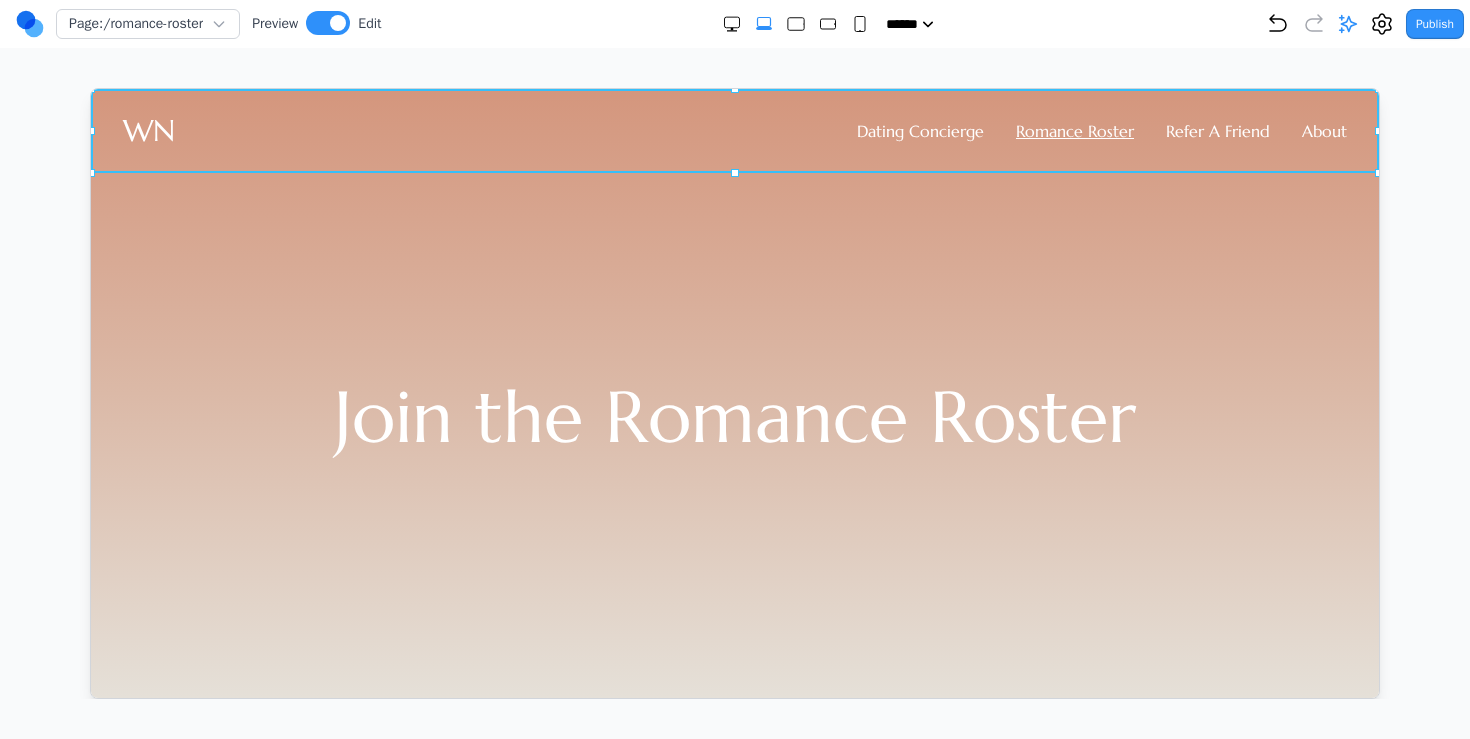 click on "WN Dating Concierge Romance Roster Refer A Friend About" at bounding box center (734, 130) 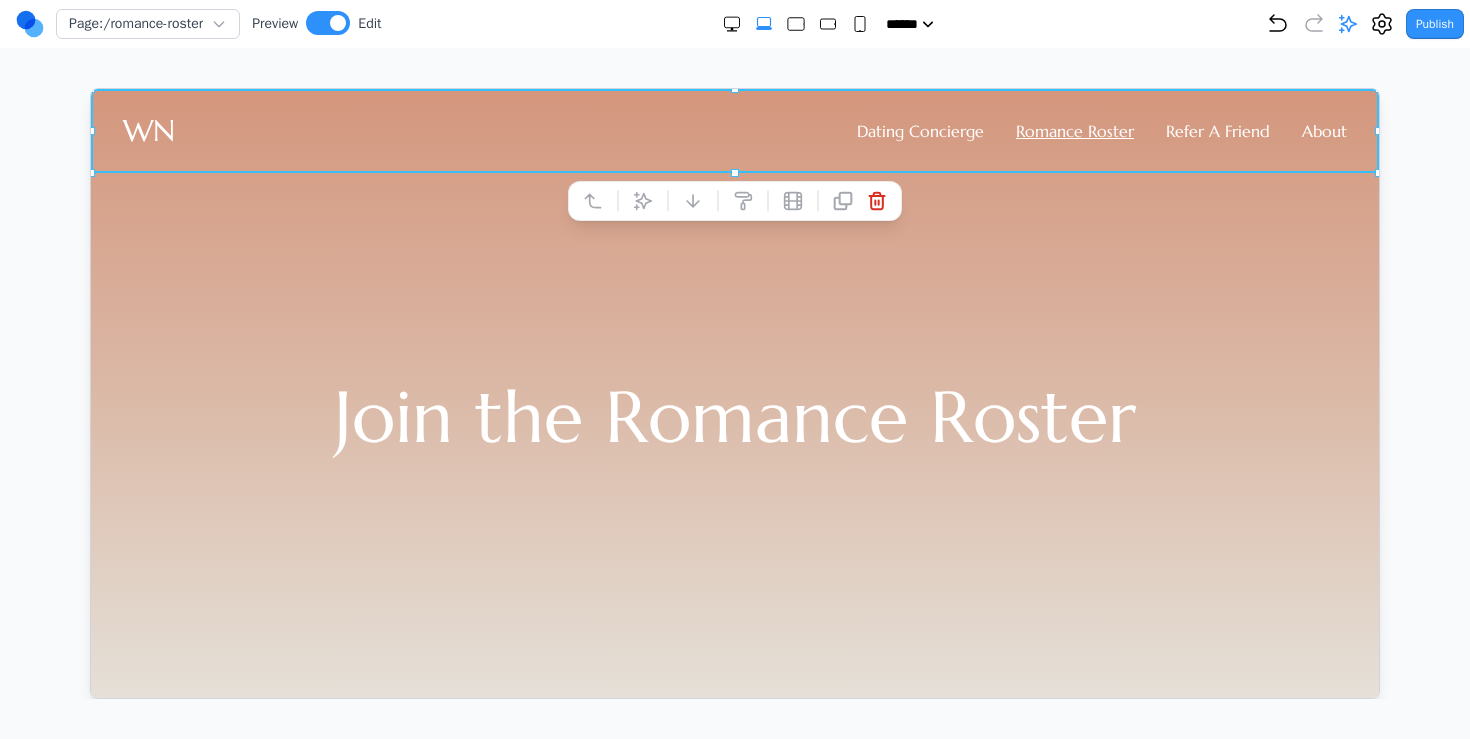 click 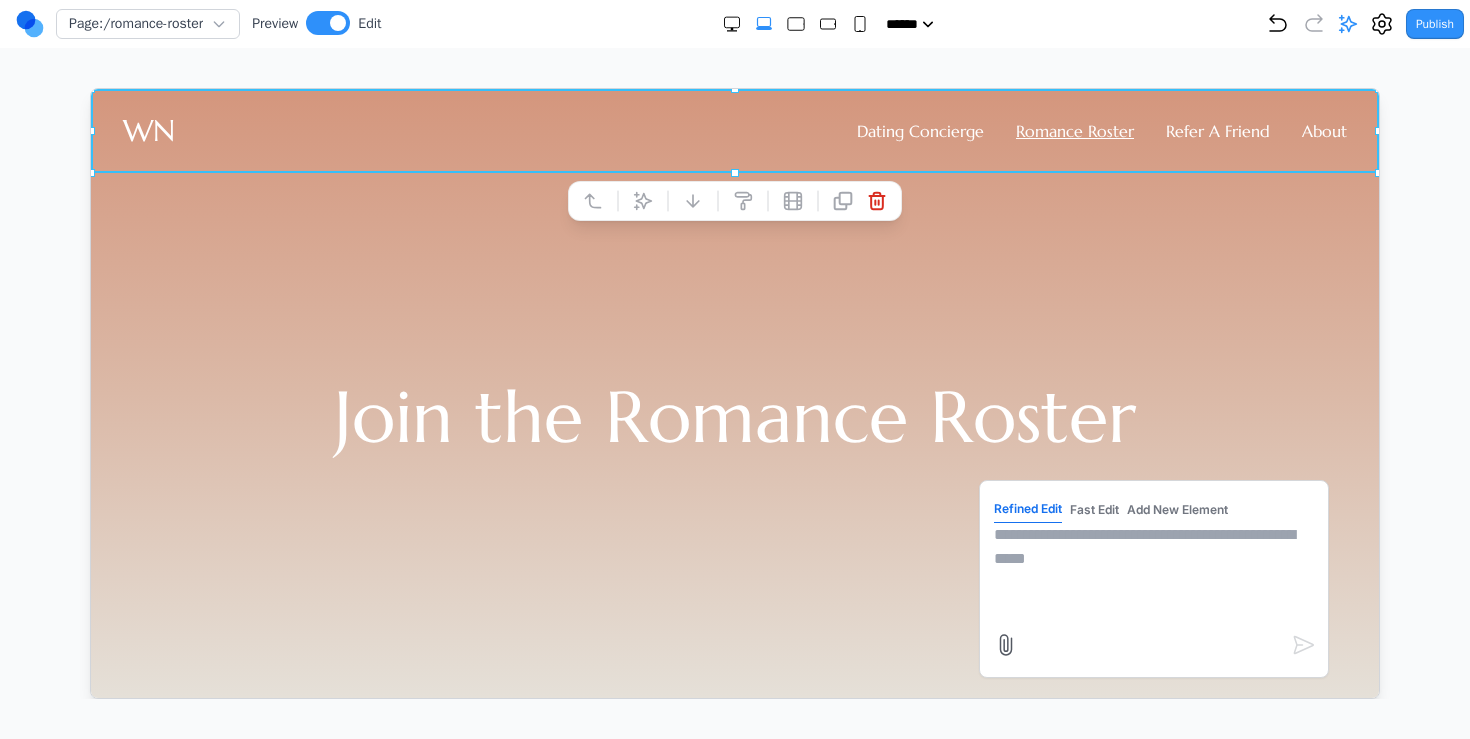 click at bounding box center [1153, 572] 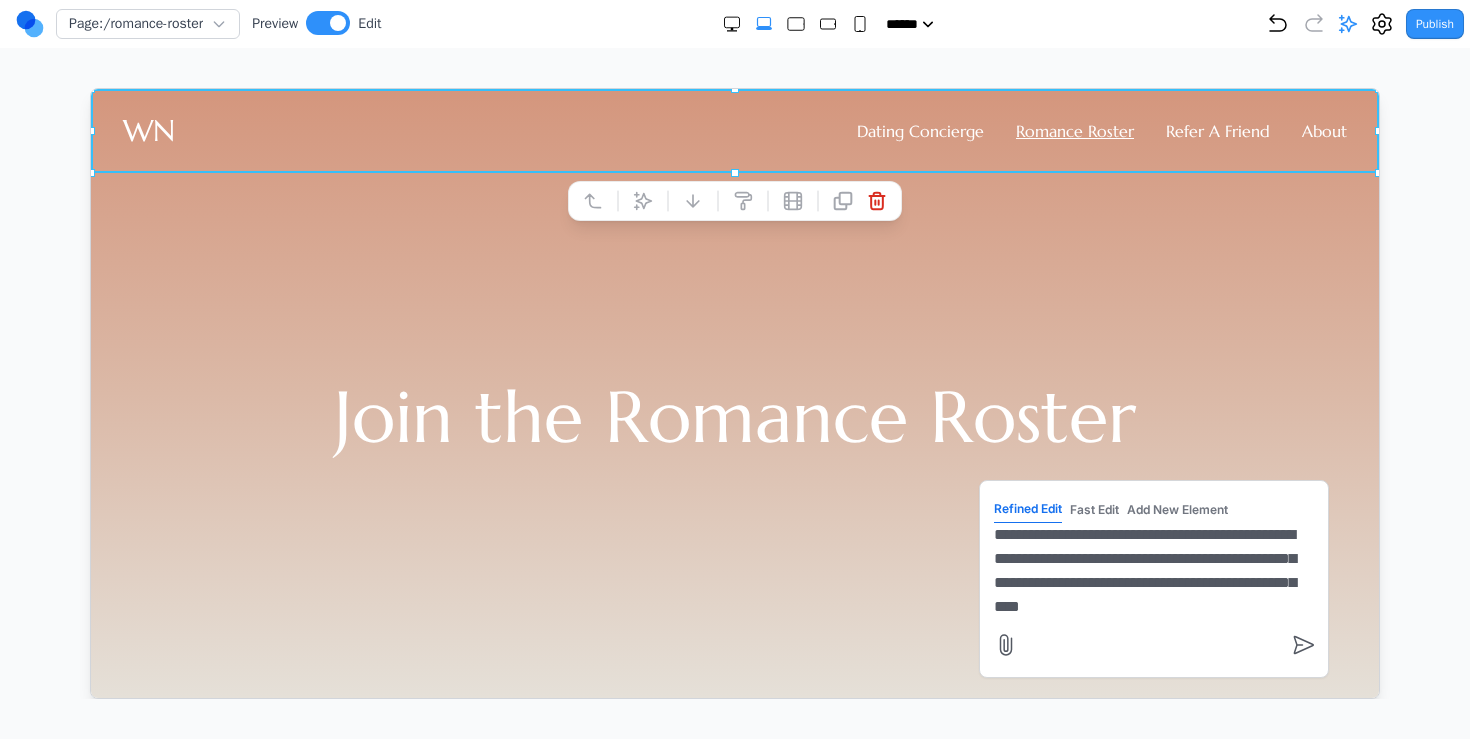 type on "**********" 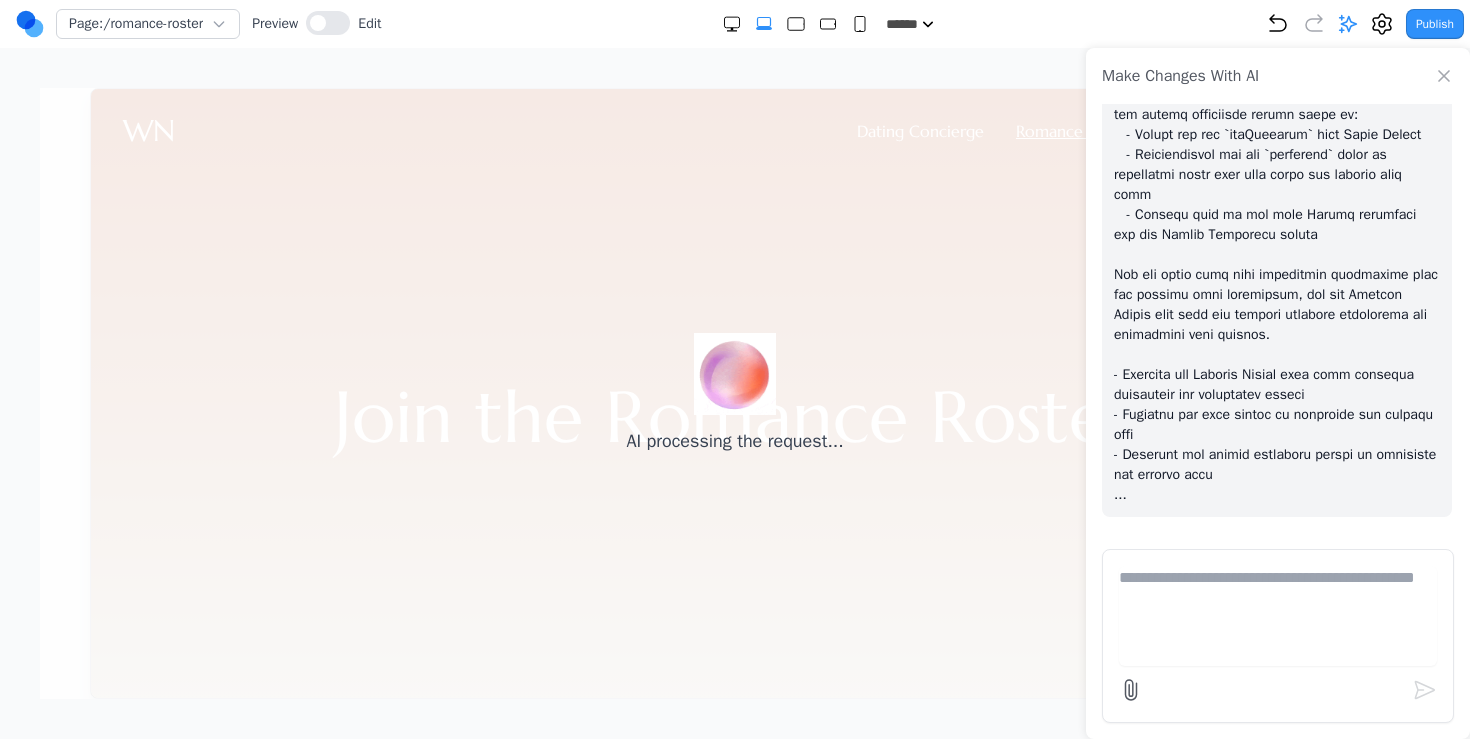 scroll, scrollTop: 567, scrollLeft: 0, axis: vertical 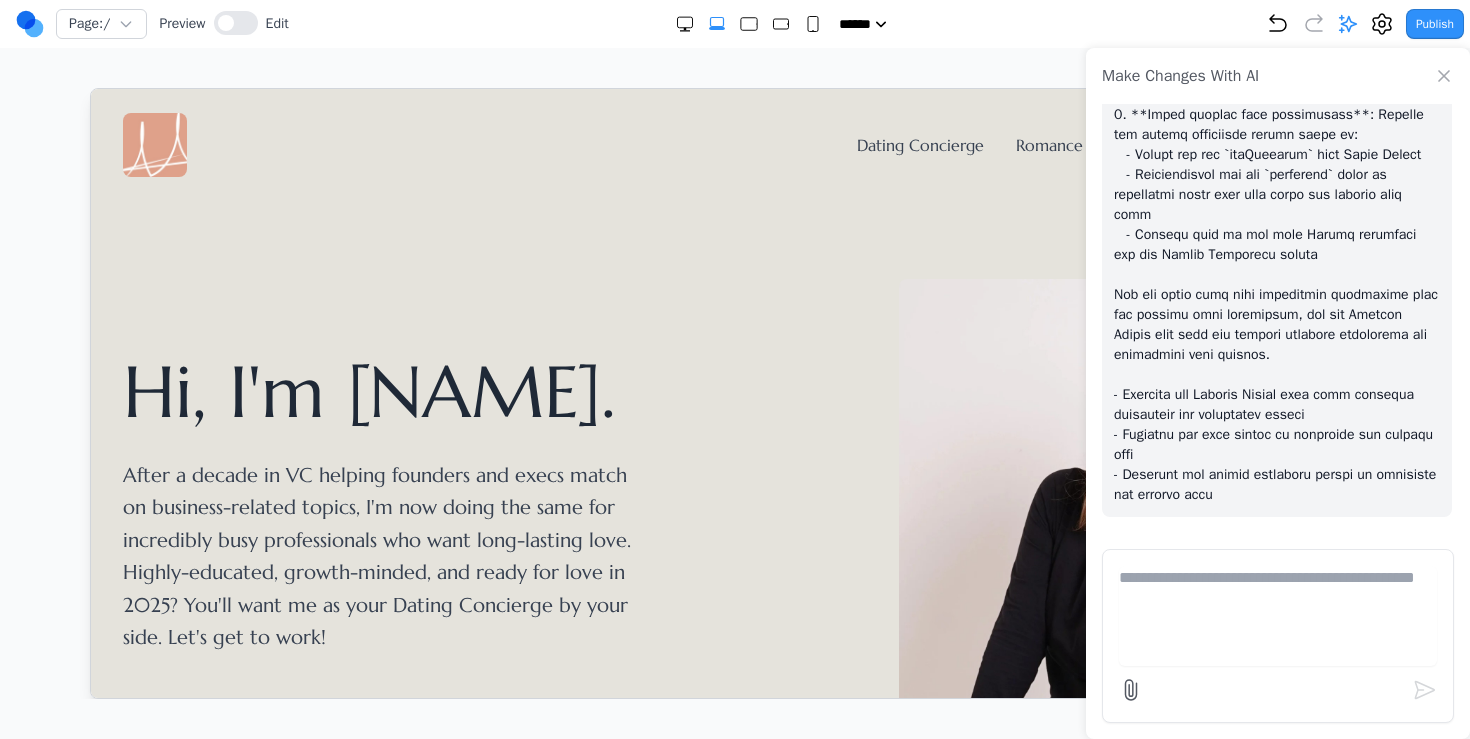 click 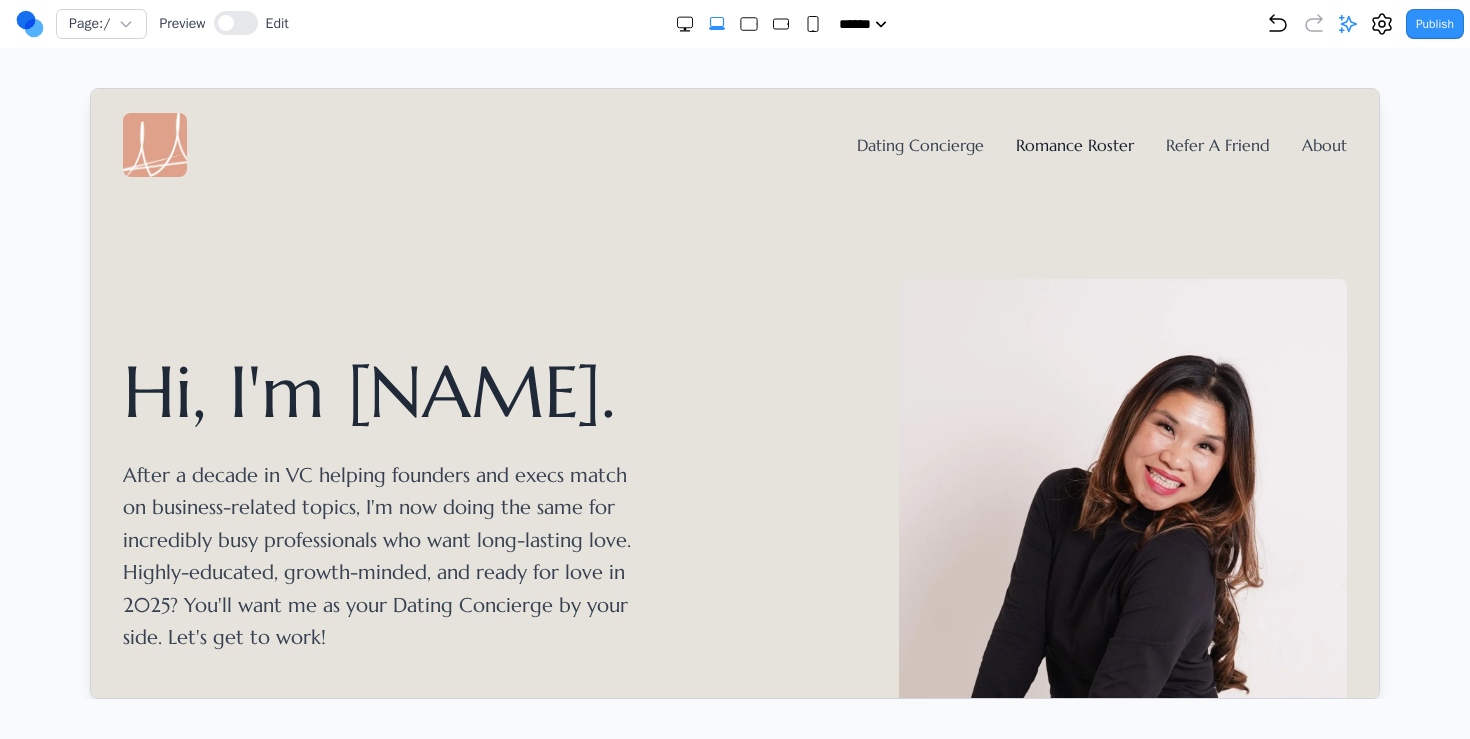 click on "Romance Roster" at bounding box center (1074, 144) 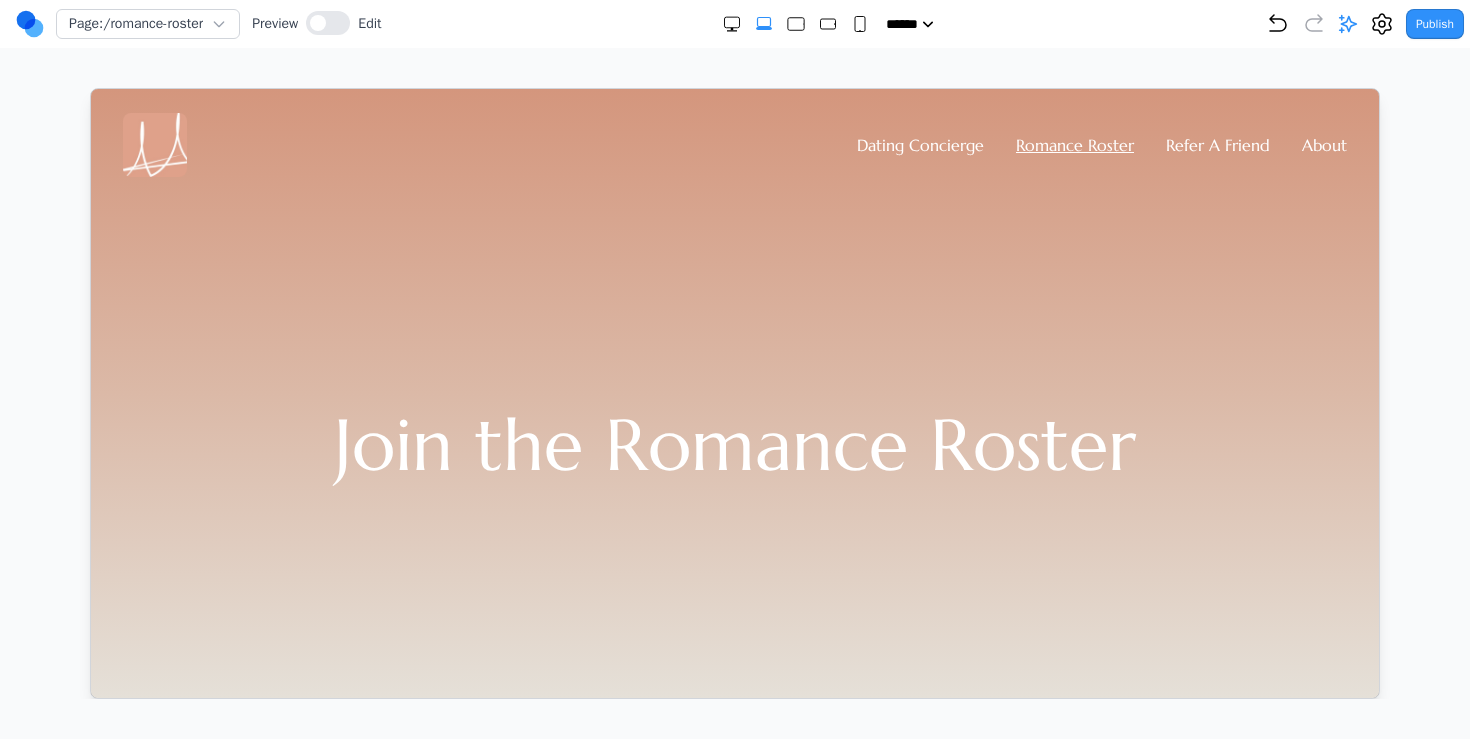 click on "Dating Concierge" at bounding box center [919, 144] 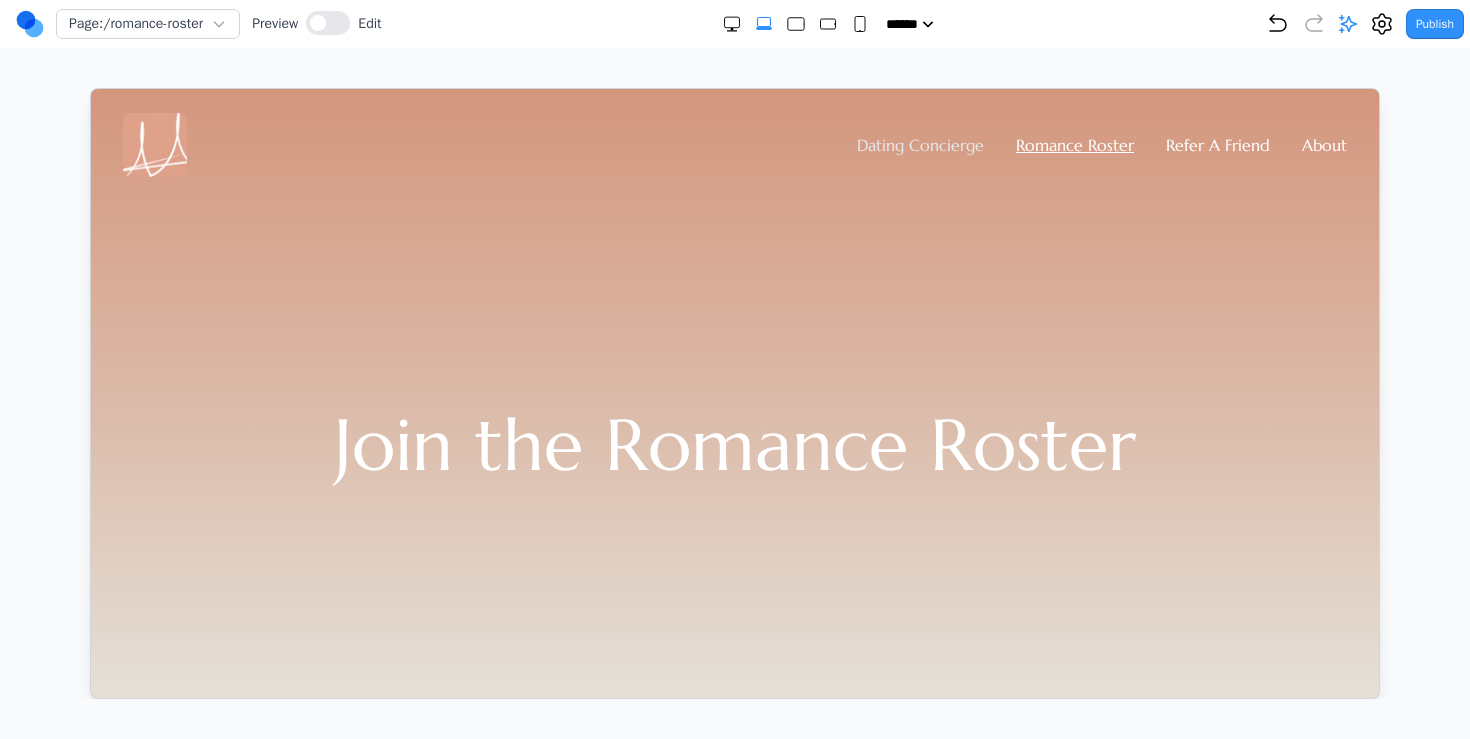 click on "Dating Concierge" at bounding box center [919, 144] 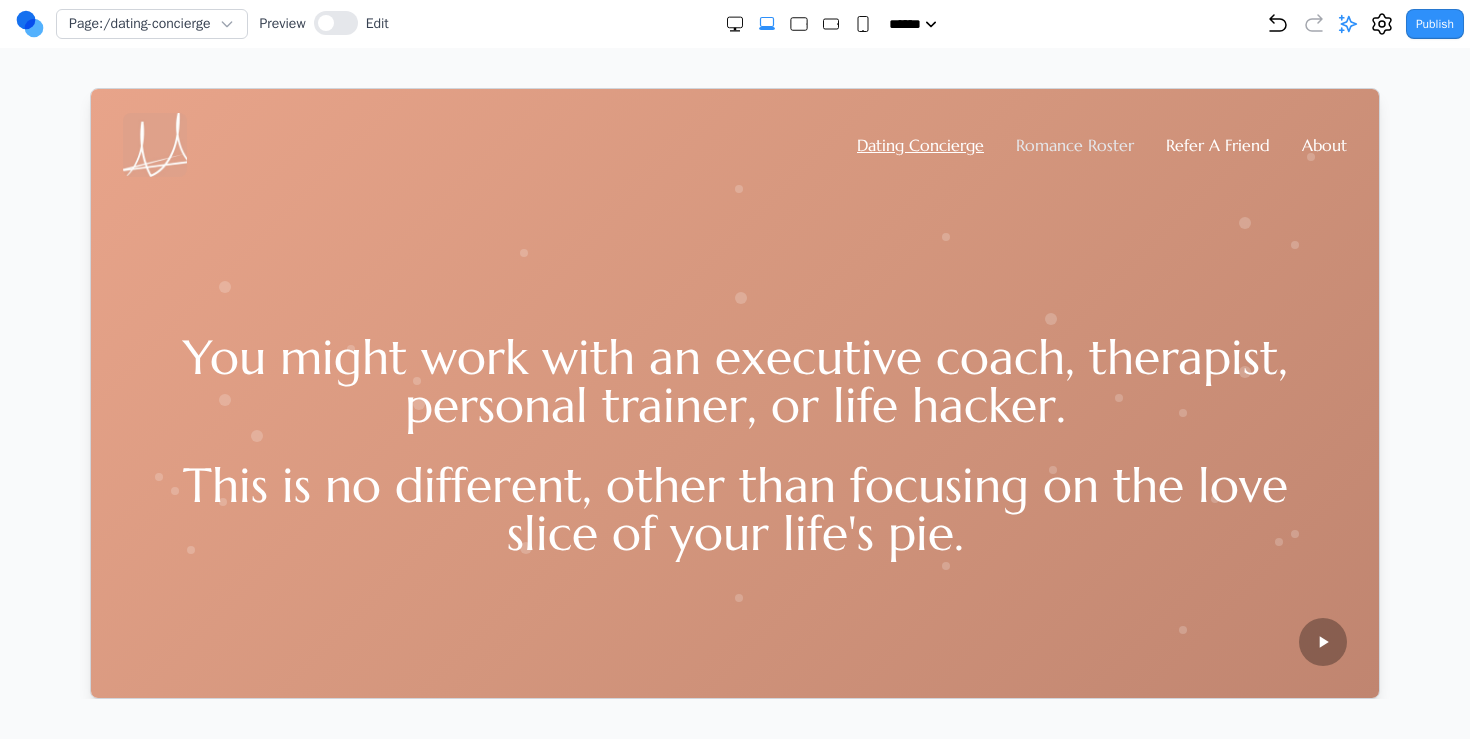 click on "Romance Roster" at bounding box center [1074, 144] 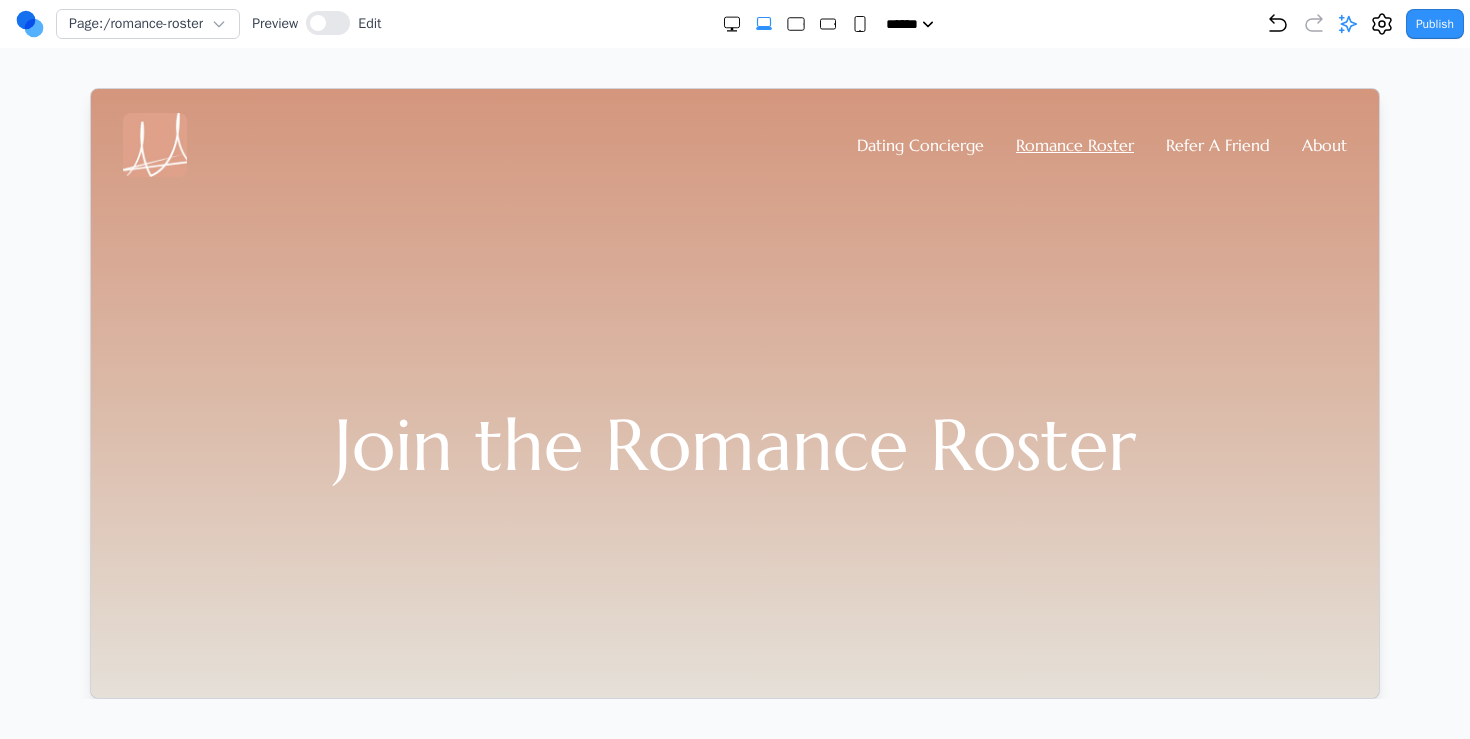 click on "Dating Concierge Romance Roster Refer A Friend About" at bounding box center (734, 144) 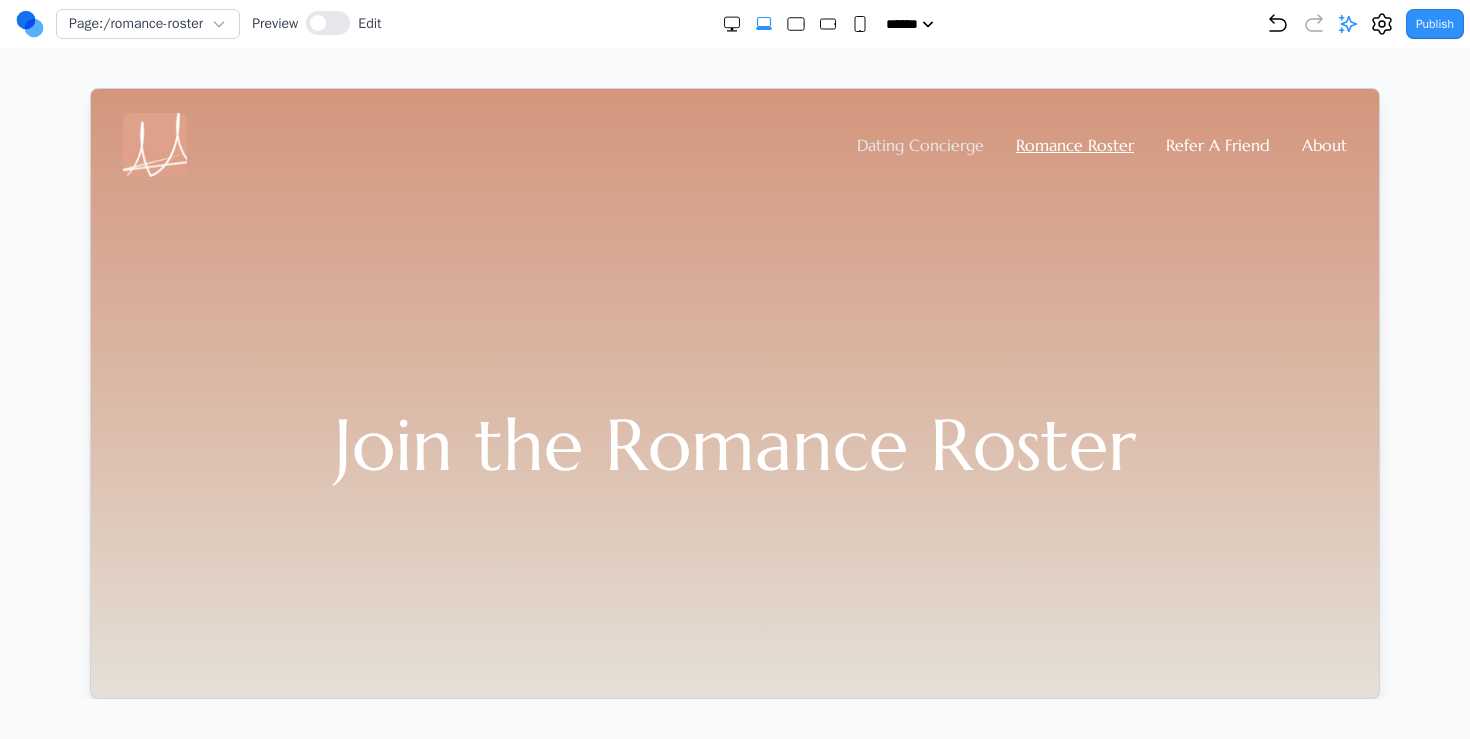click on "Dating Concierge" at bounding box center (919, 144) 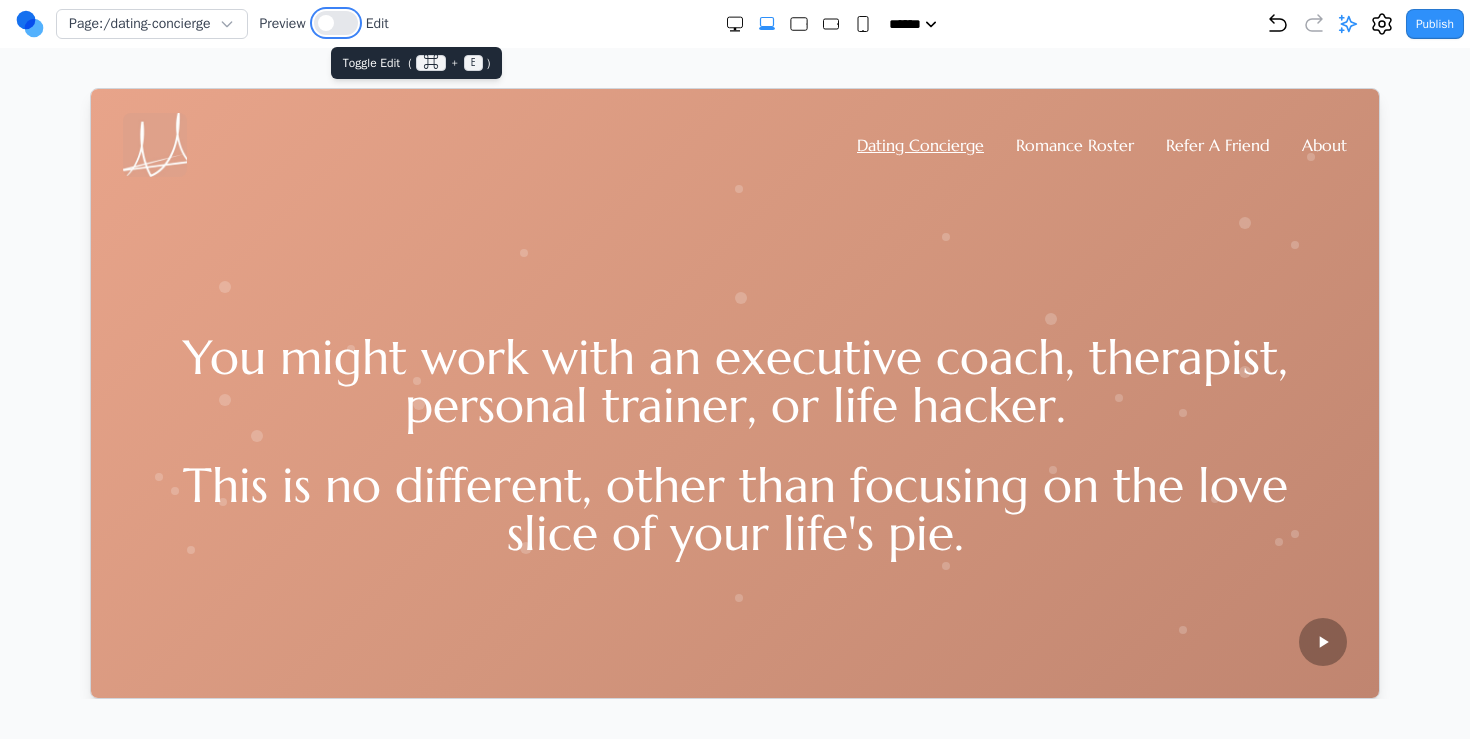 click at bounding box center (336, 23) 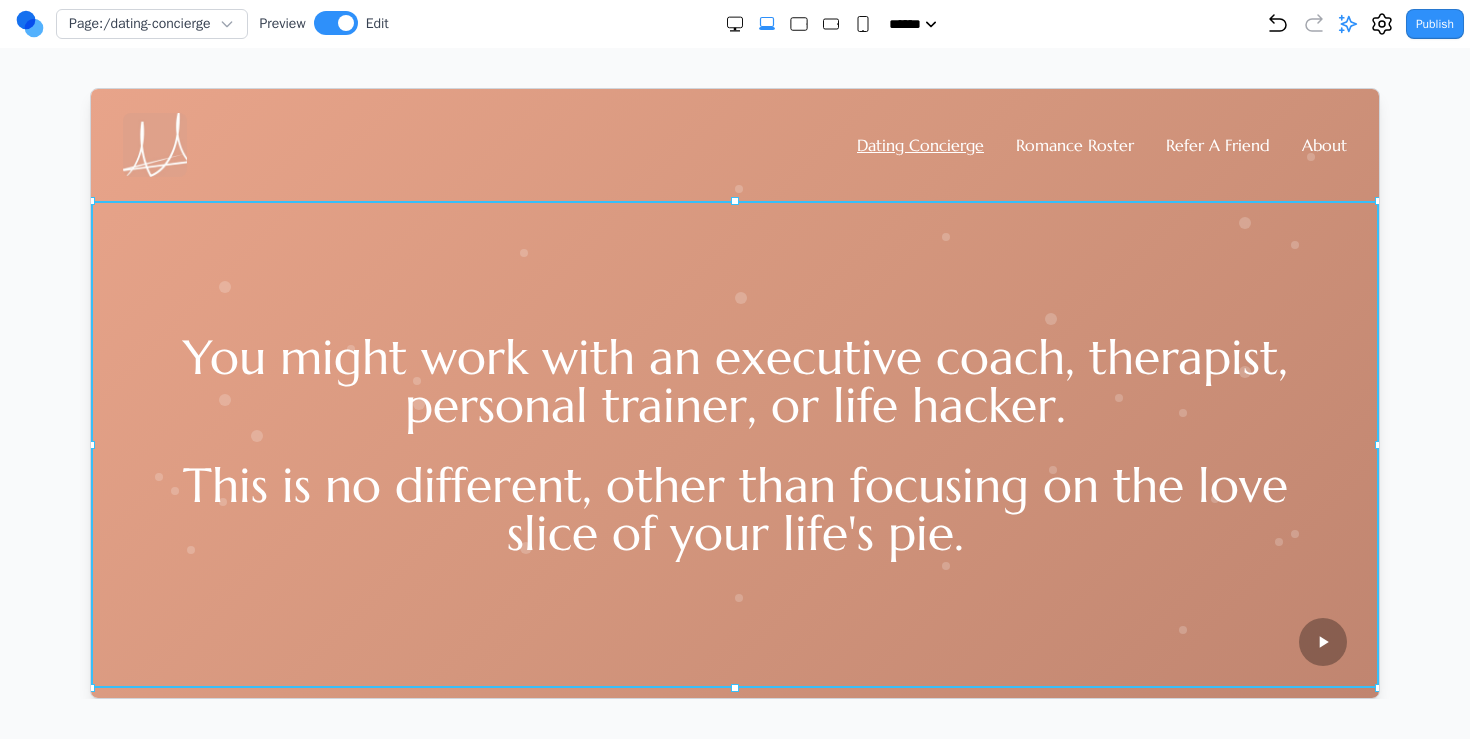 click on "You might work with an executive coach, therapist, personal trainer, or life hacker. This is no different, other than focusing on the love slice of your life's pie." at bounding box center [734, 443] 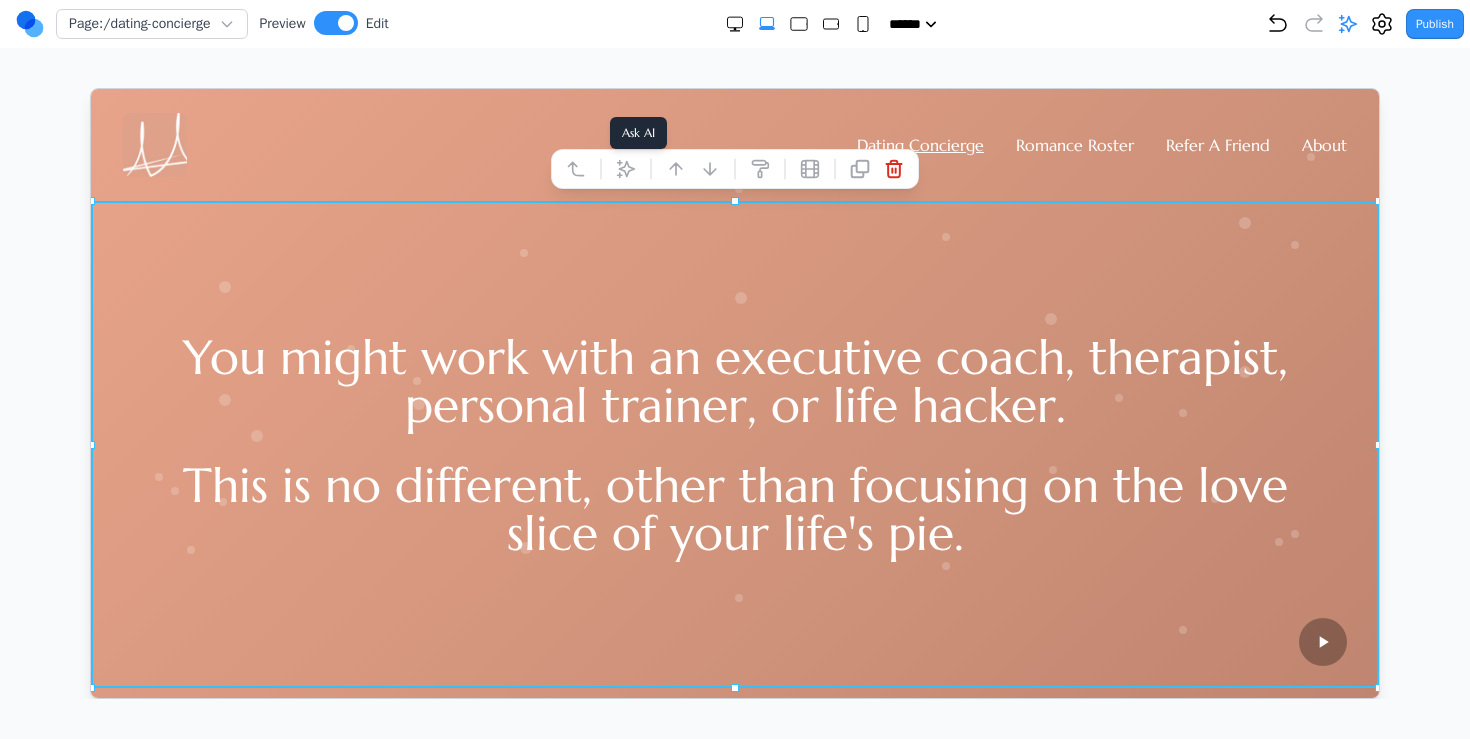 click 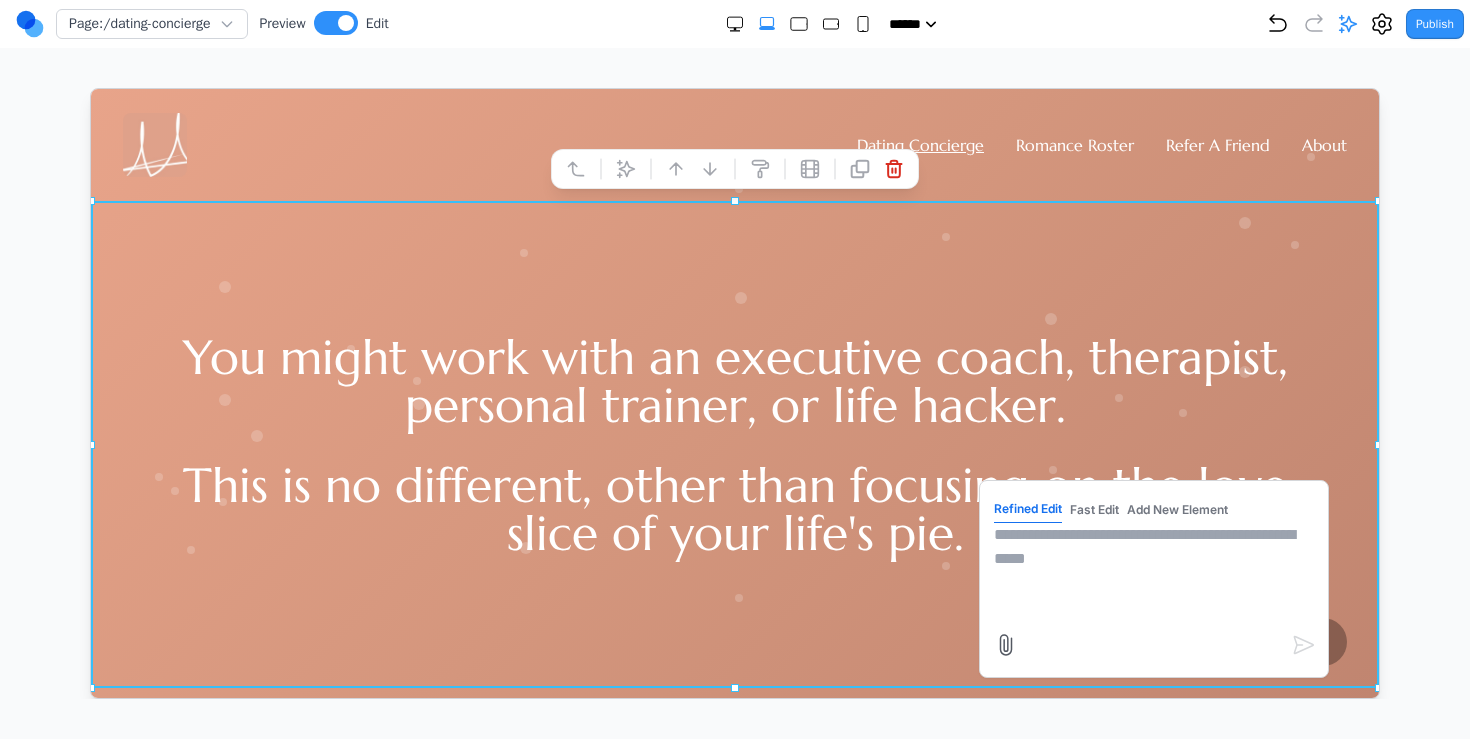click at bounding box center [1153, 572] 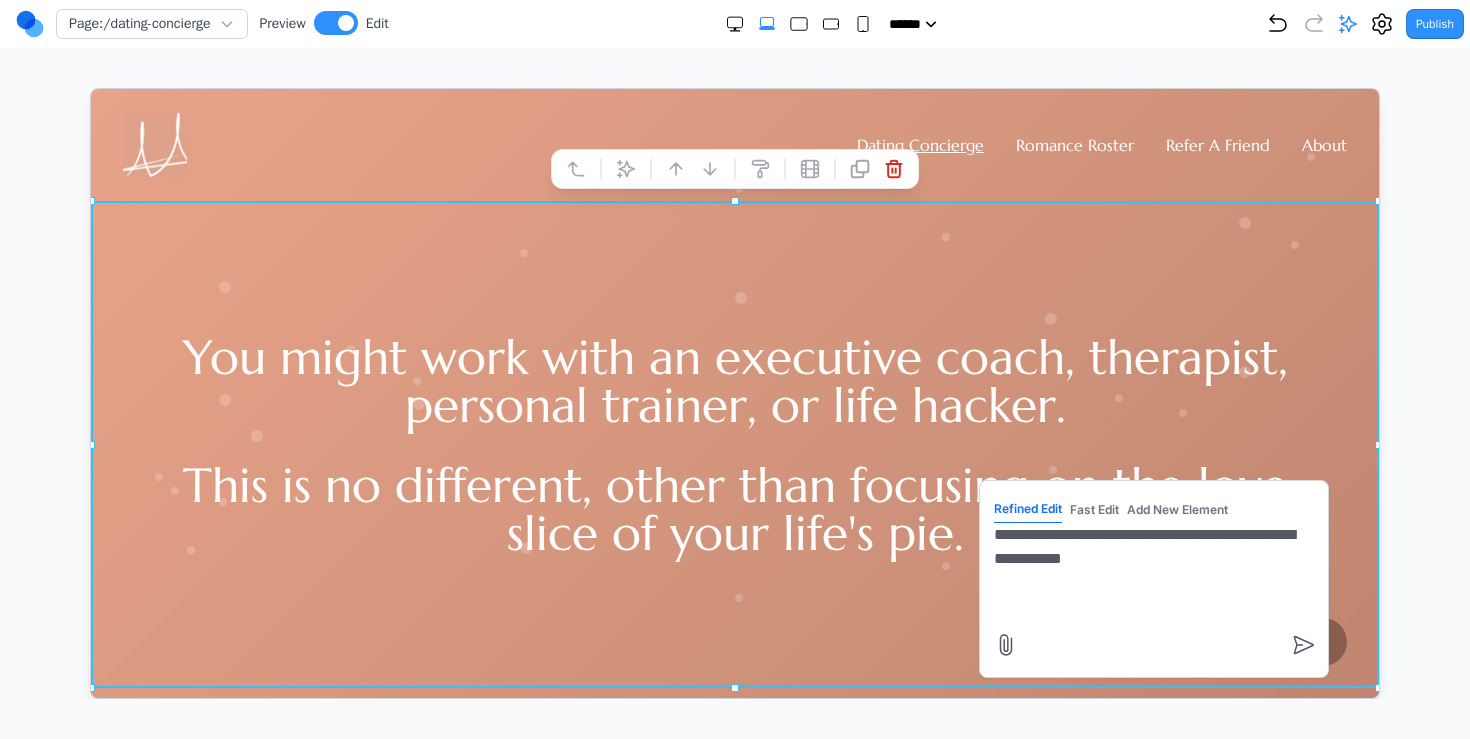 type on "**********" 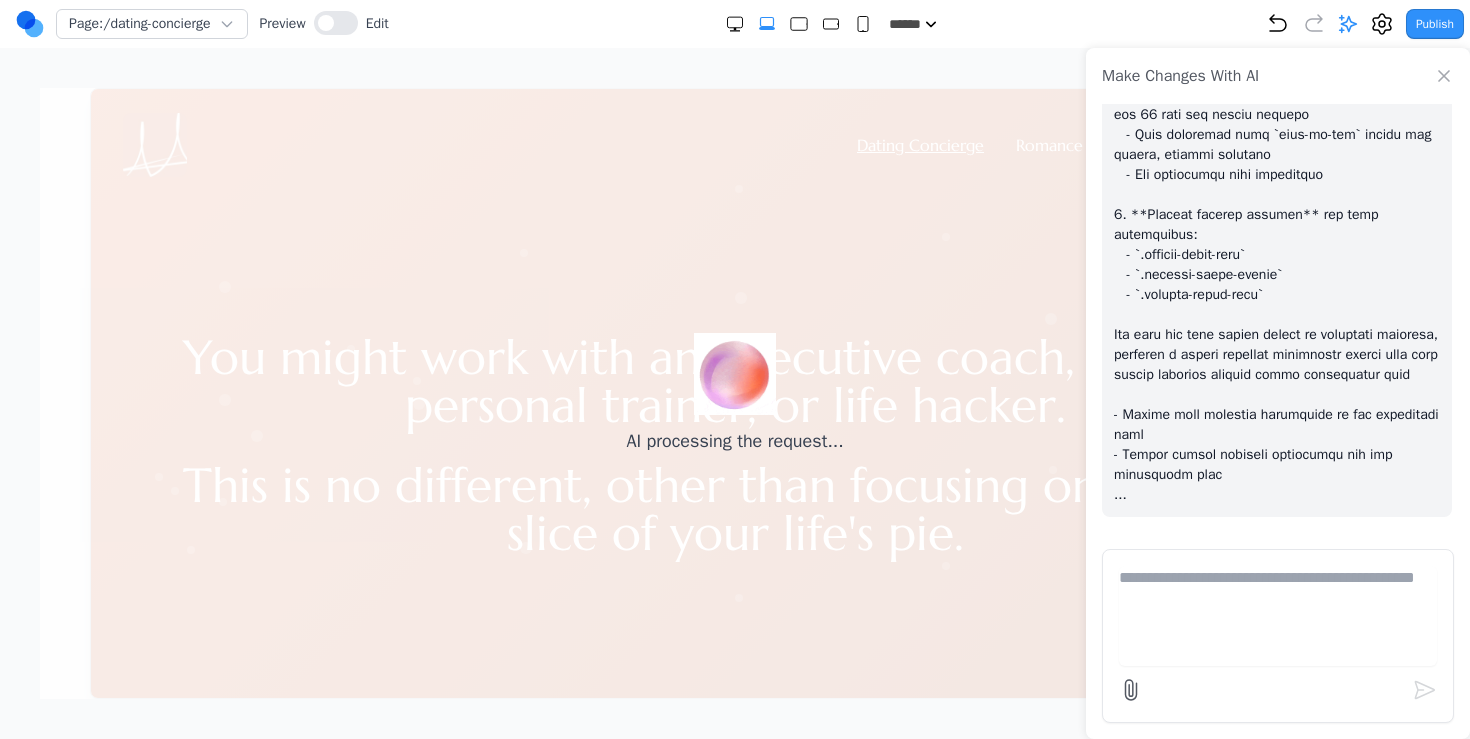 scroll, scrollTop: 1407, scrollLeft: 0, axis: vertical 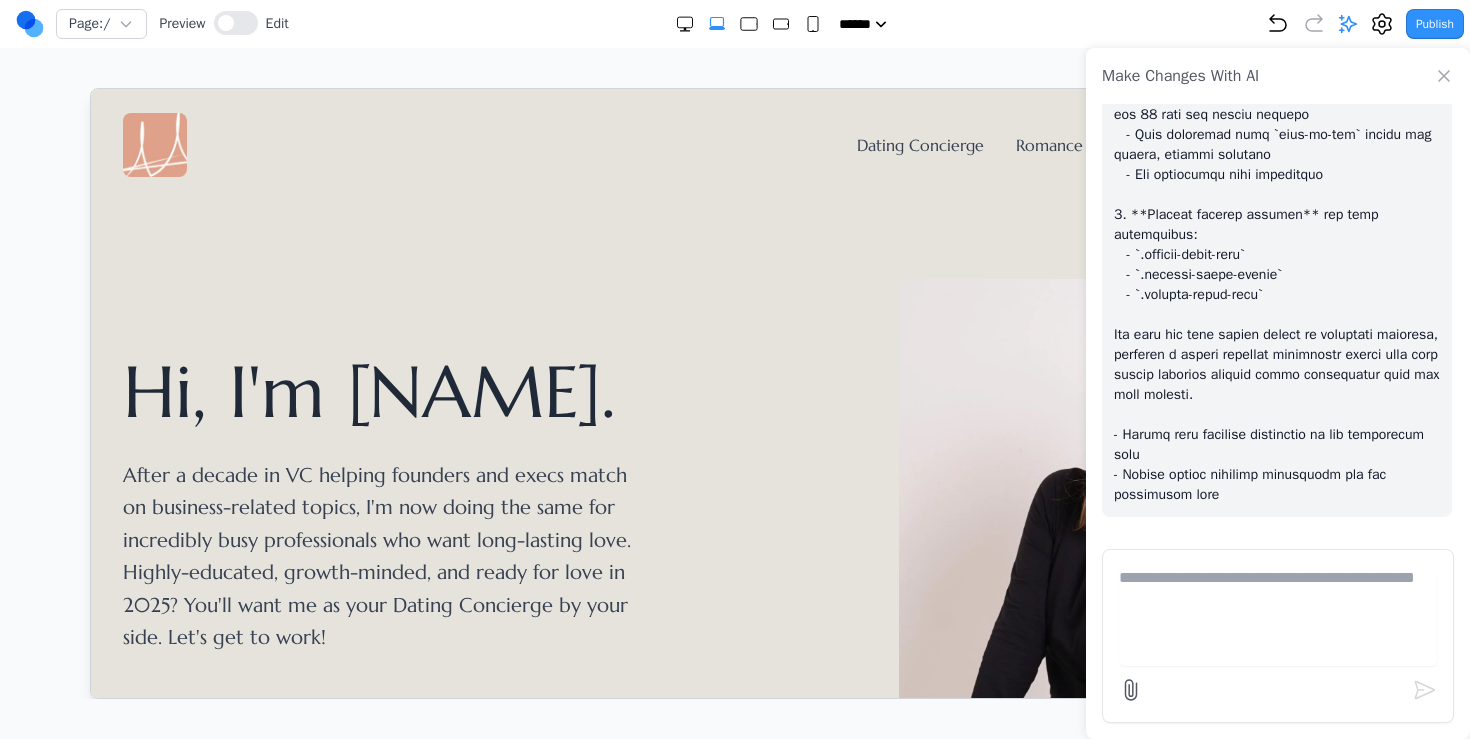 click 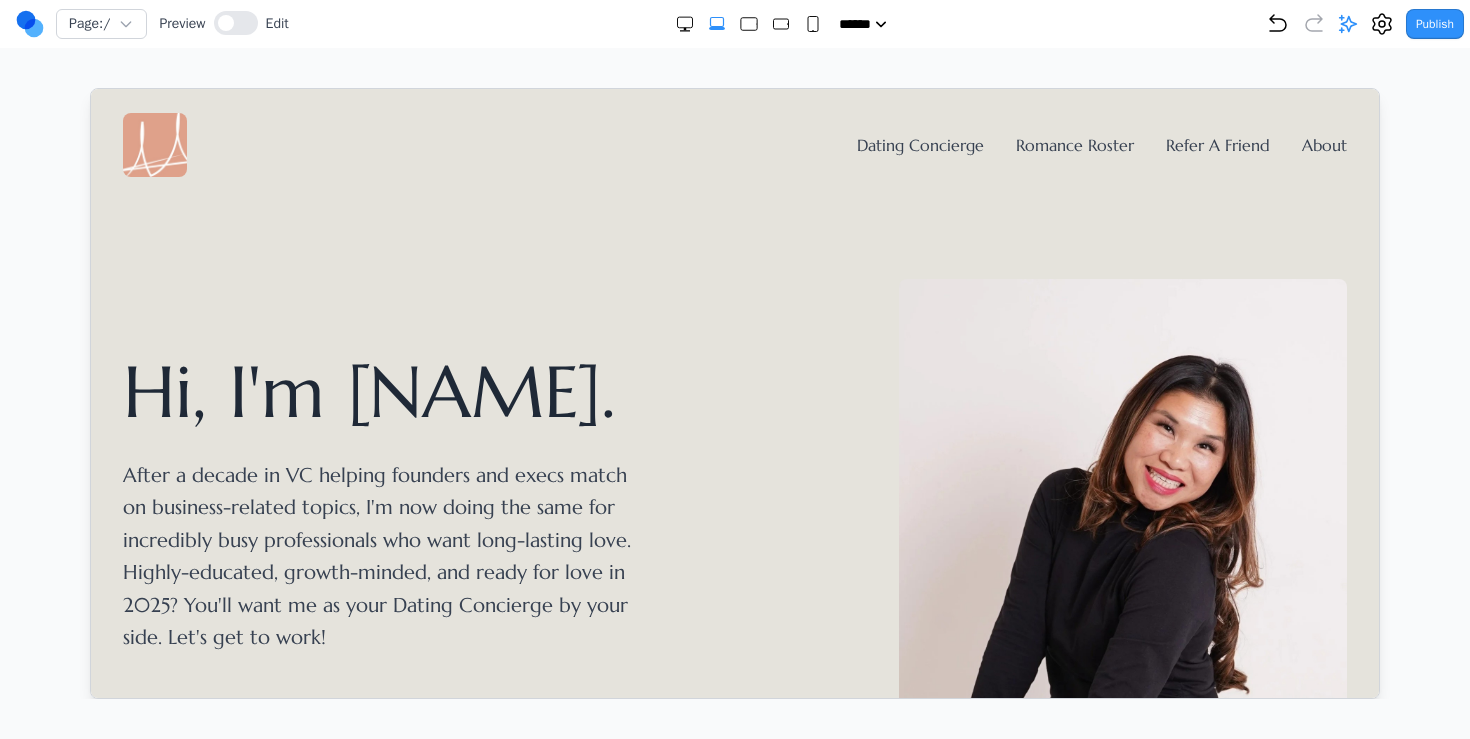 click on "Dating Concierge" at bounding box center (919, 144) 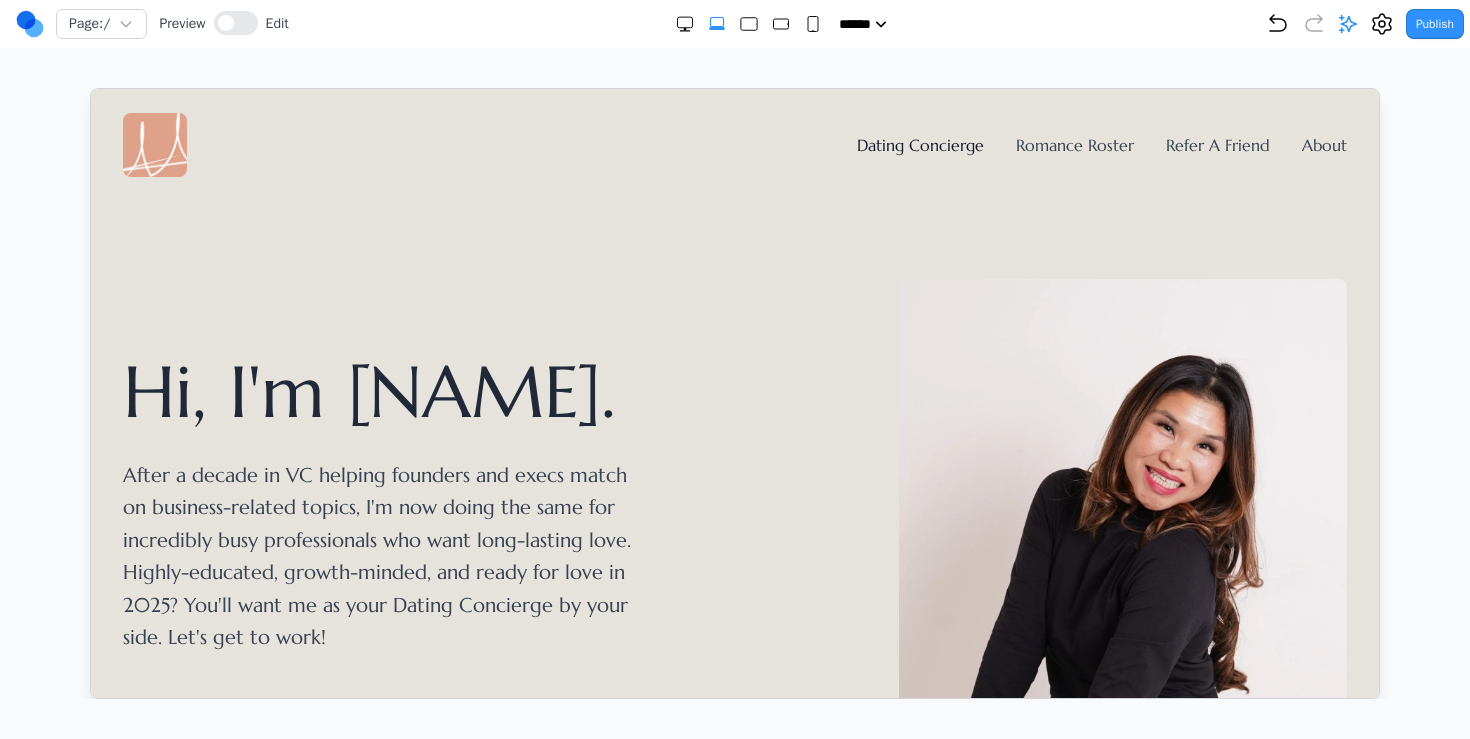 click on "Dating Concierge" at bounding box center [919, 144] 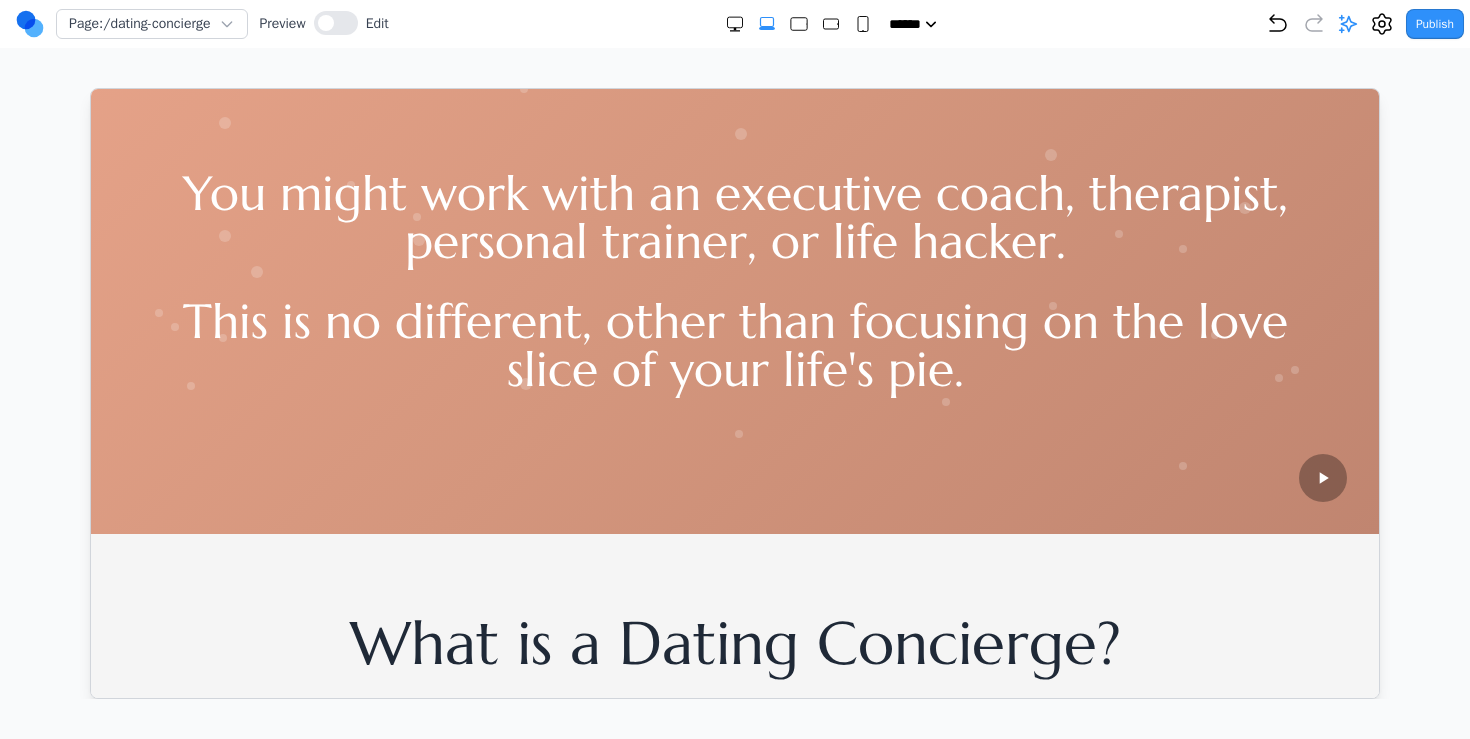 scroll, scrollTop: 0, scrollLeft: 0, axis: both 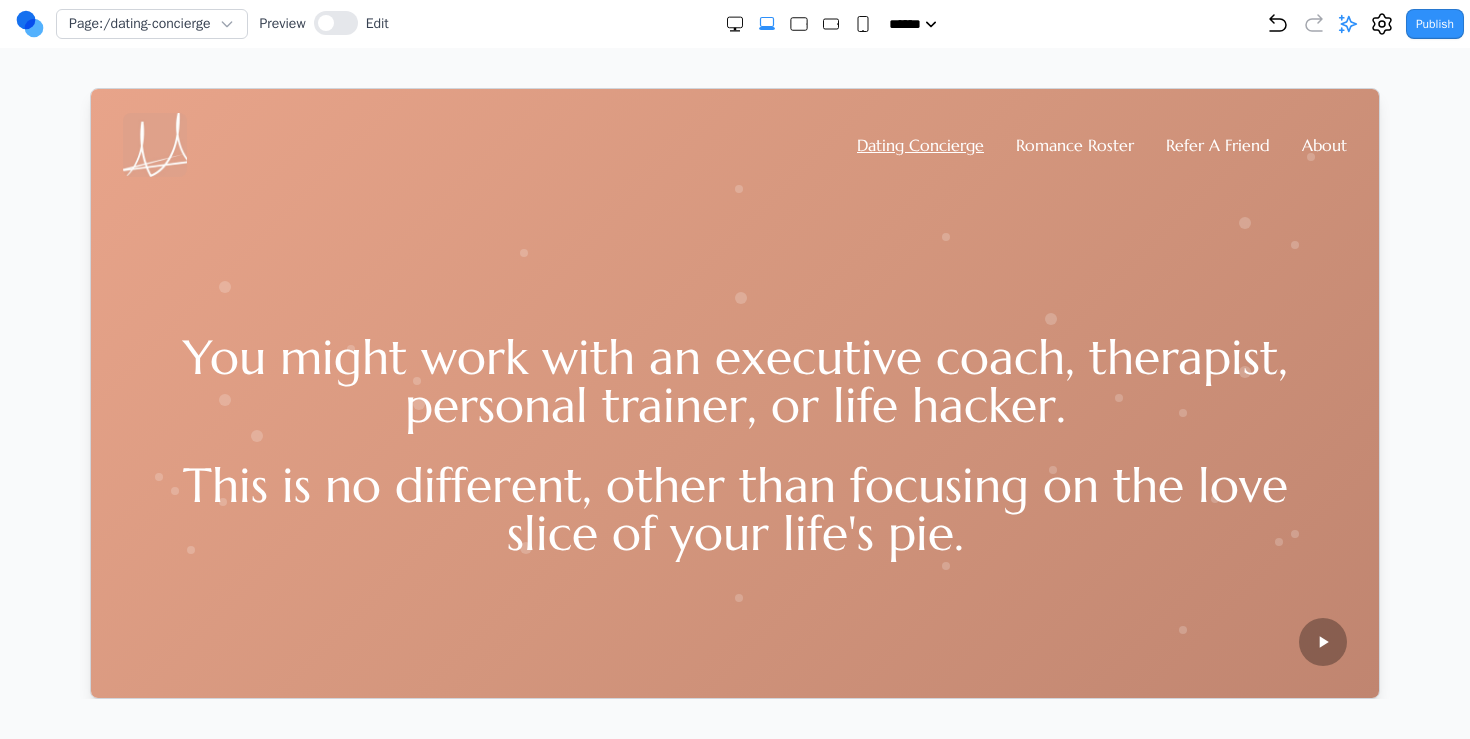 click on "You might work with an executive coach, therapist, personal trainer, or life hacker. This is no different, other than focusing on the love slice of your life's pie." at bounding box center [734, 443] 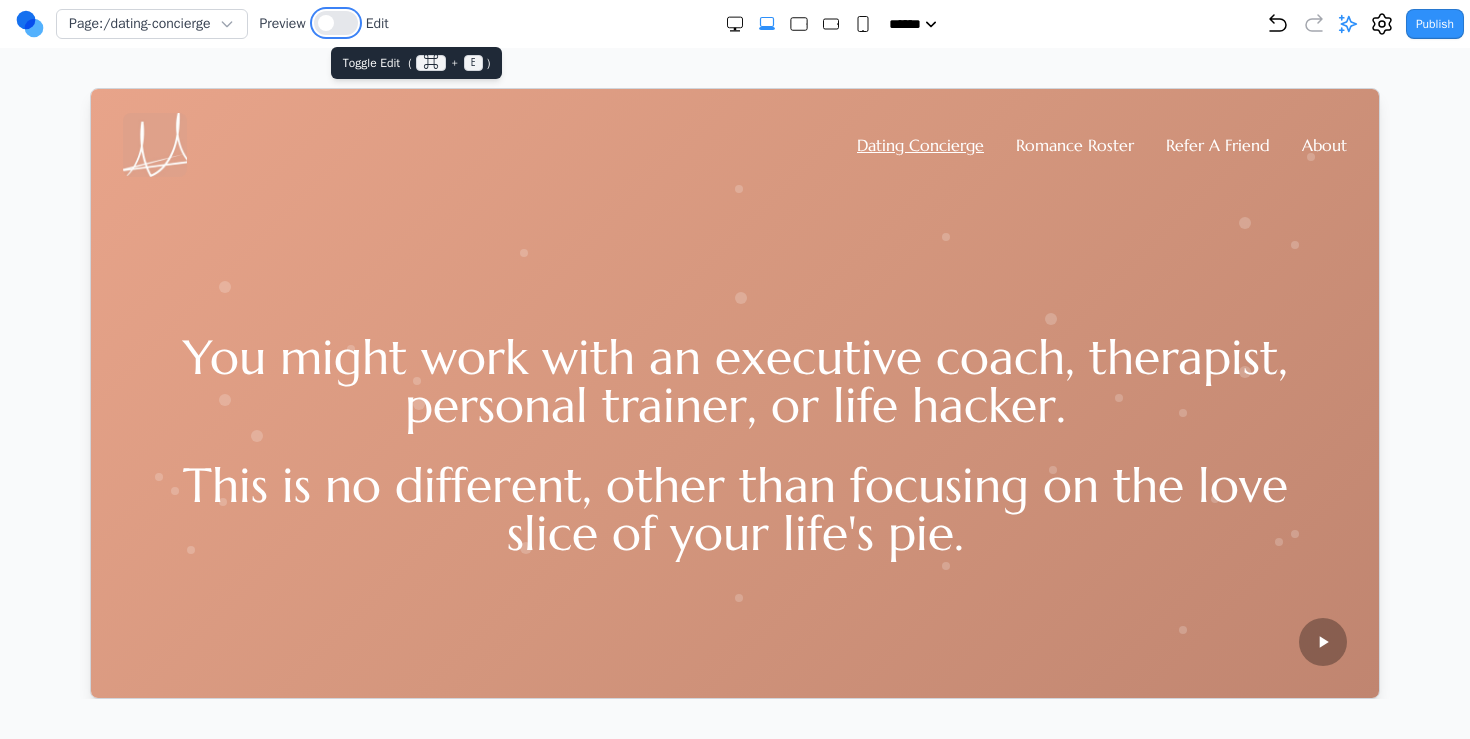click at bounding box center [336, 23] 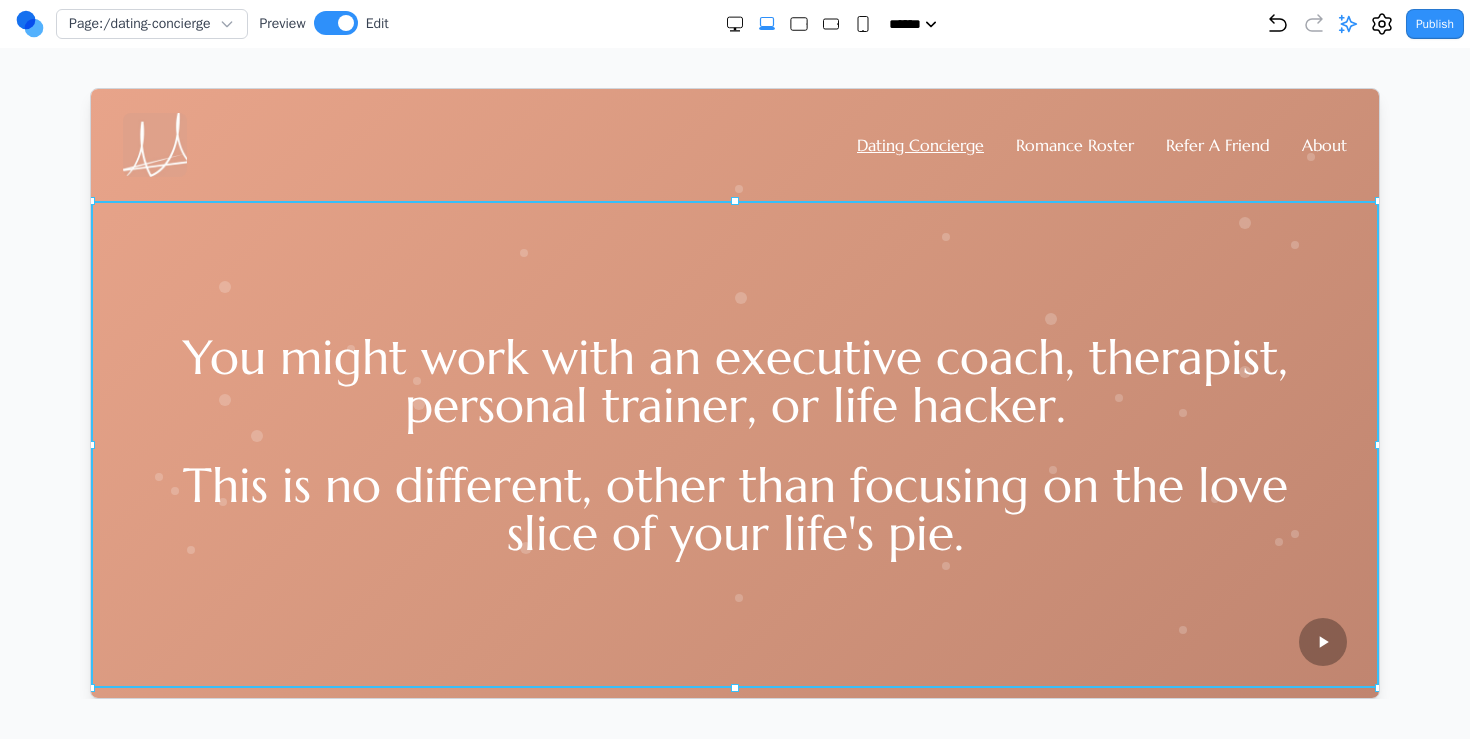 click on "You might work with an executive coach, therapist, personal trainer, or life hacker. This is no different, other than focusing on the love slice of your life's pie." at bounding box center [734, 443] 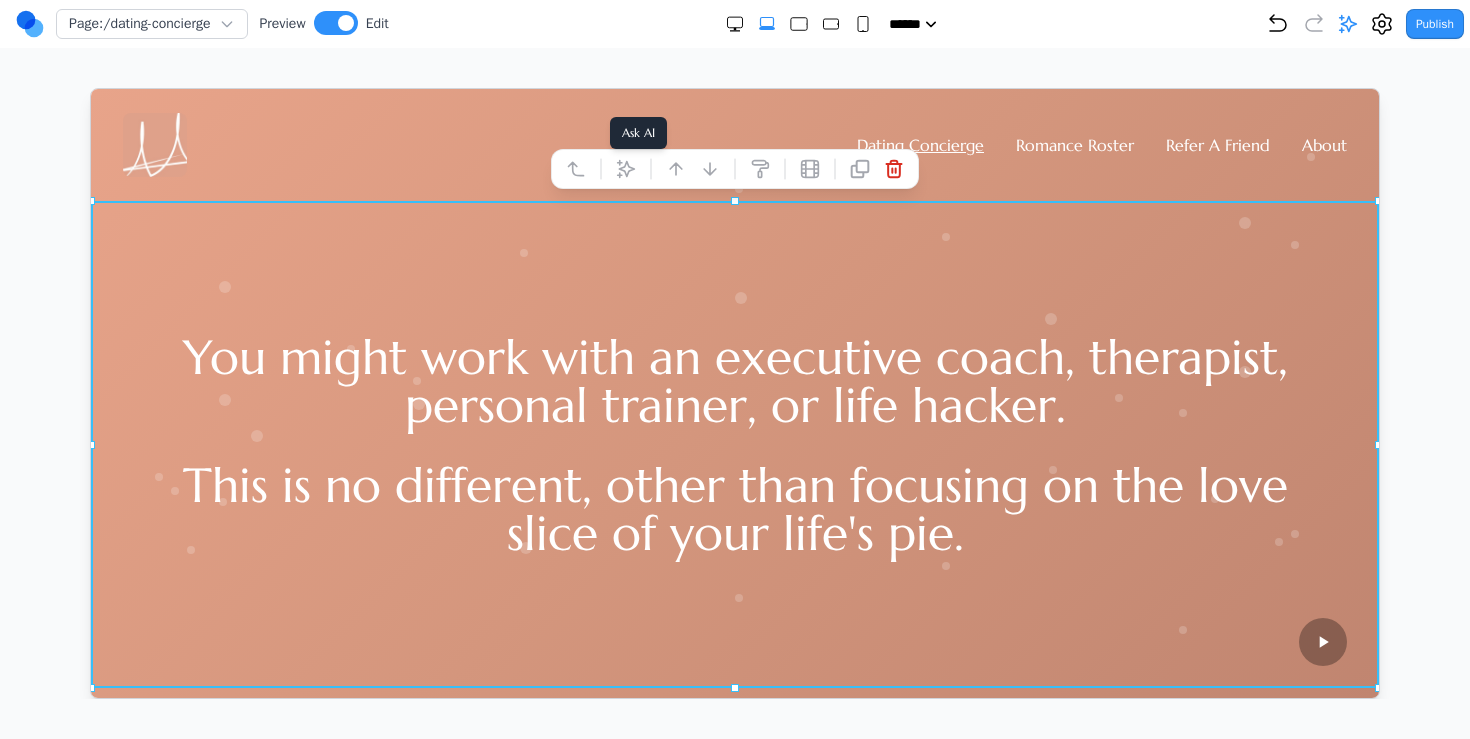 click 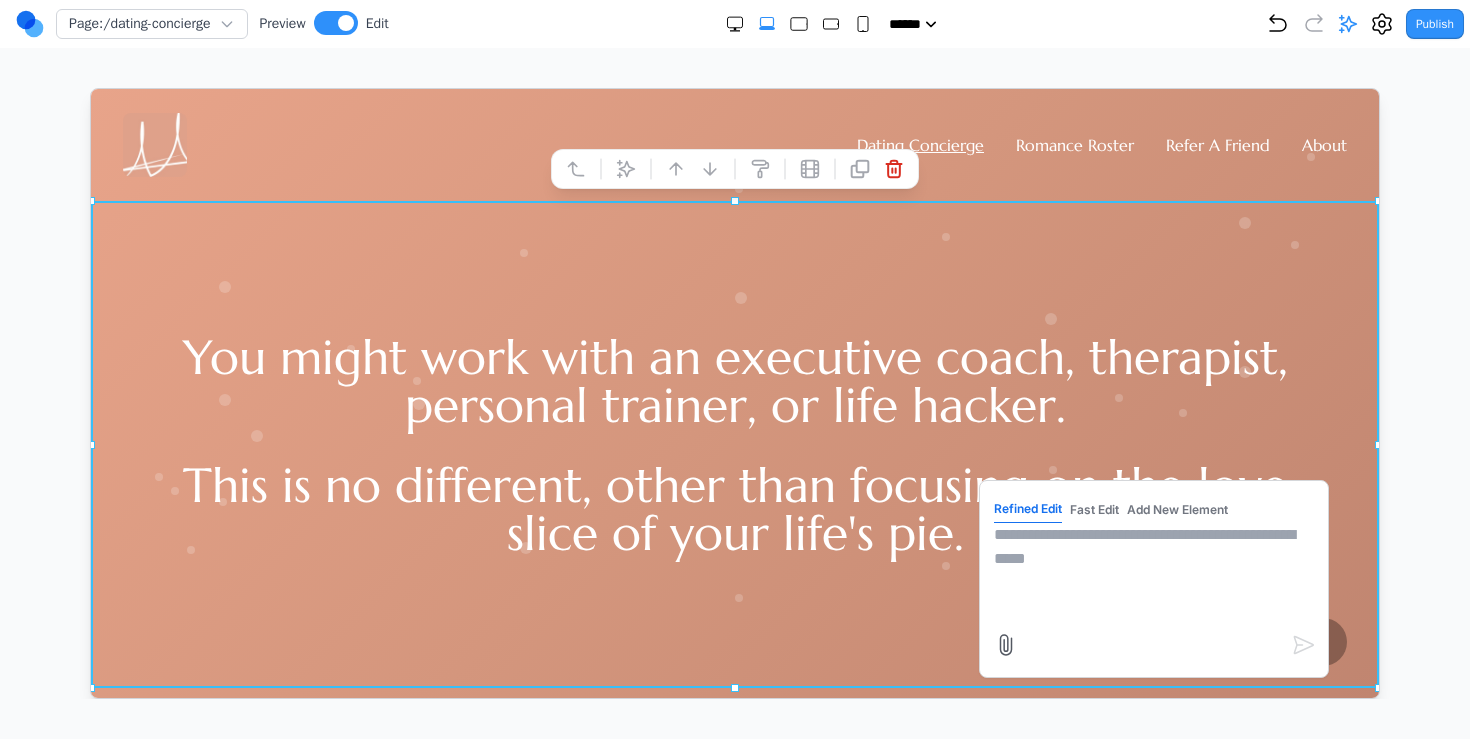 click at bounding box center (1153, 572) 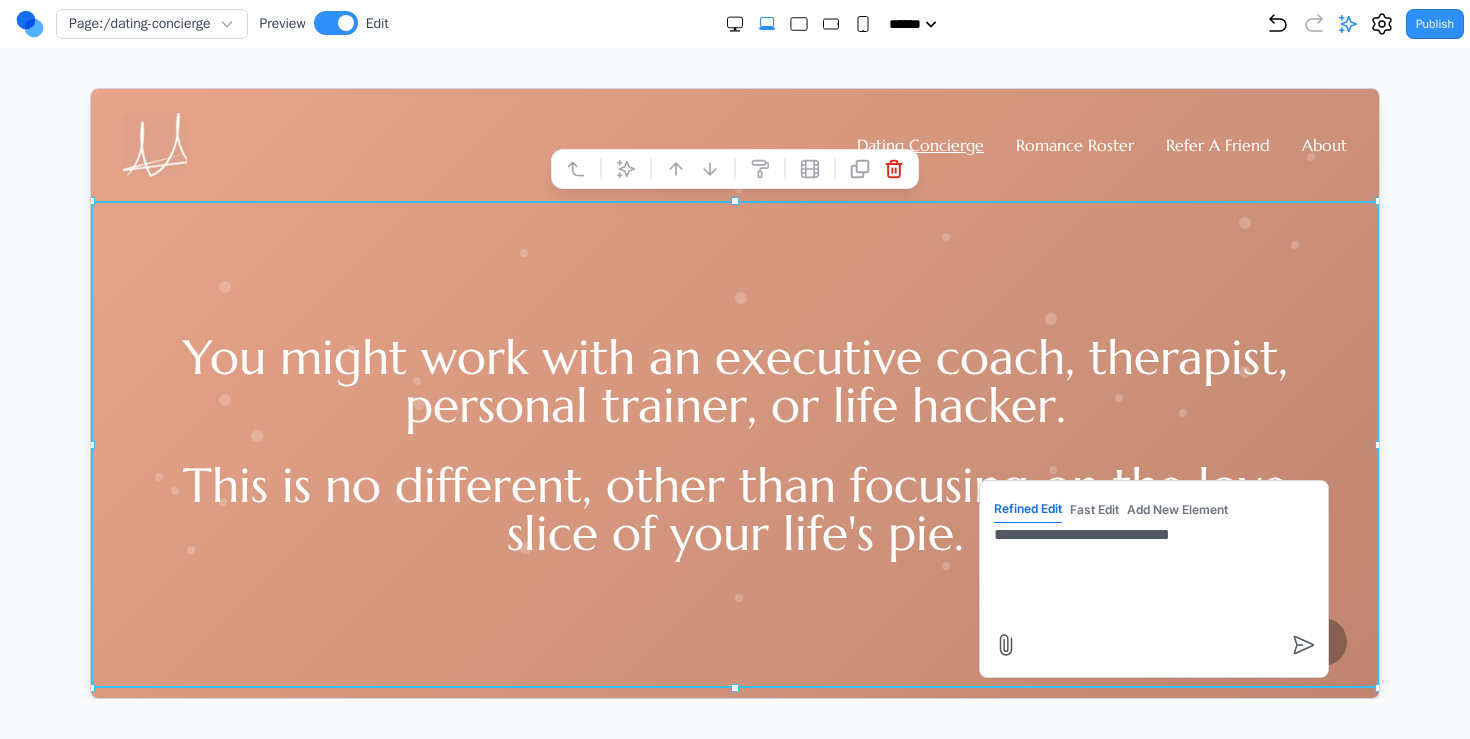 type on "**********" 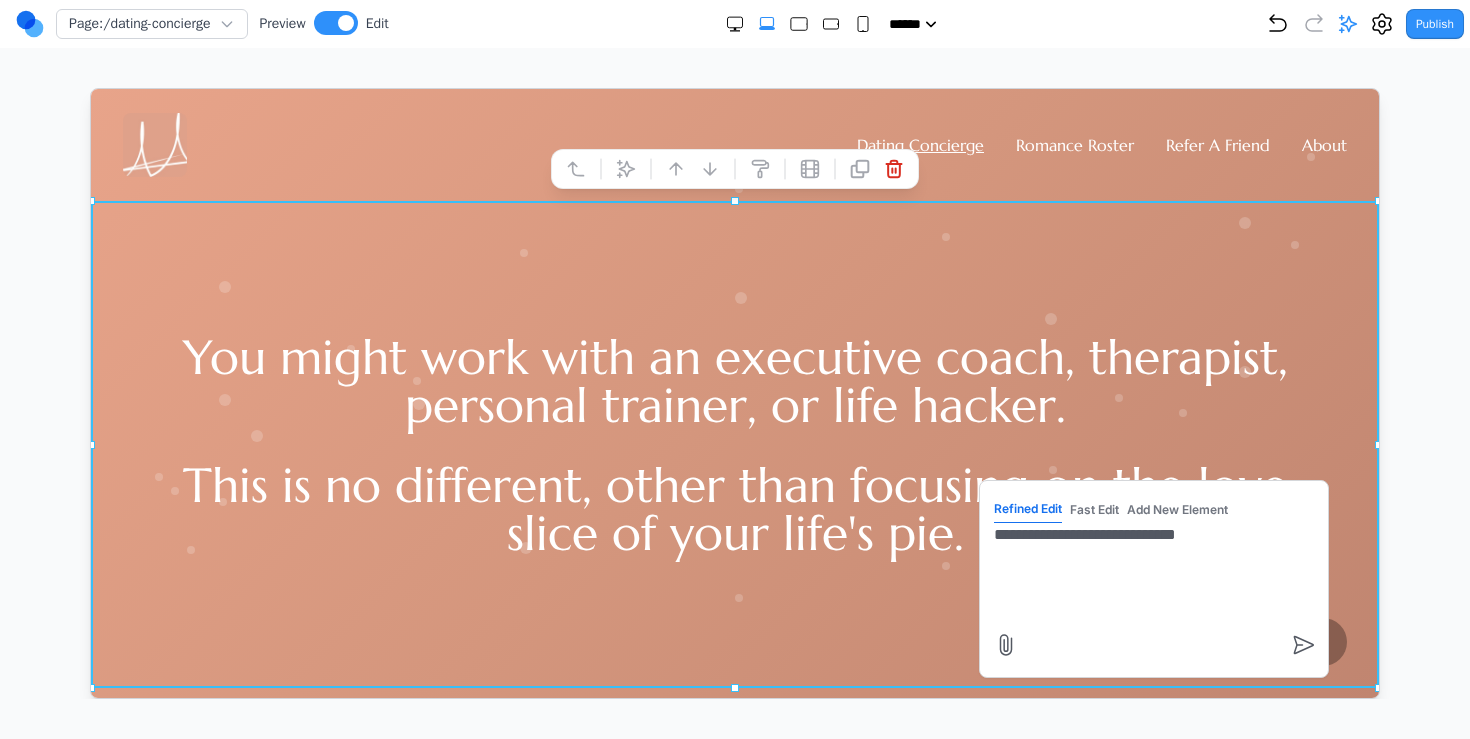 type 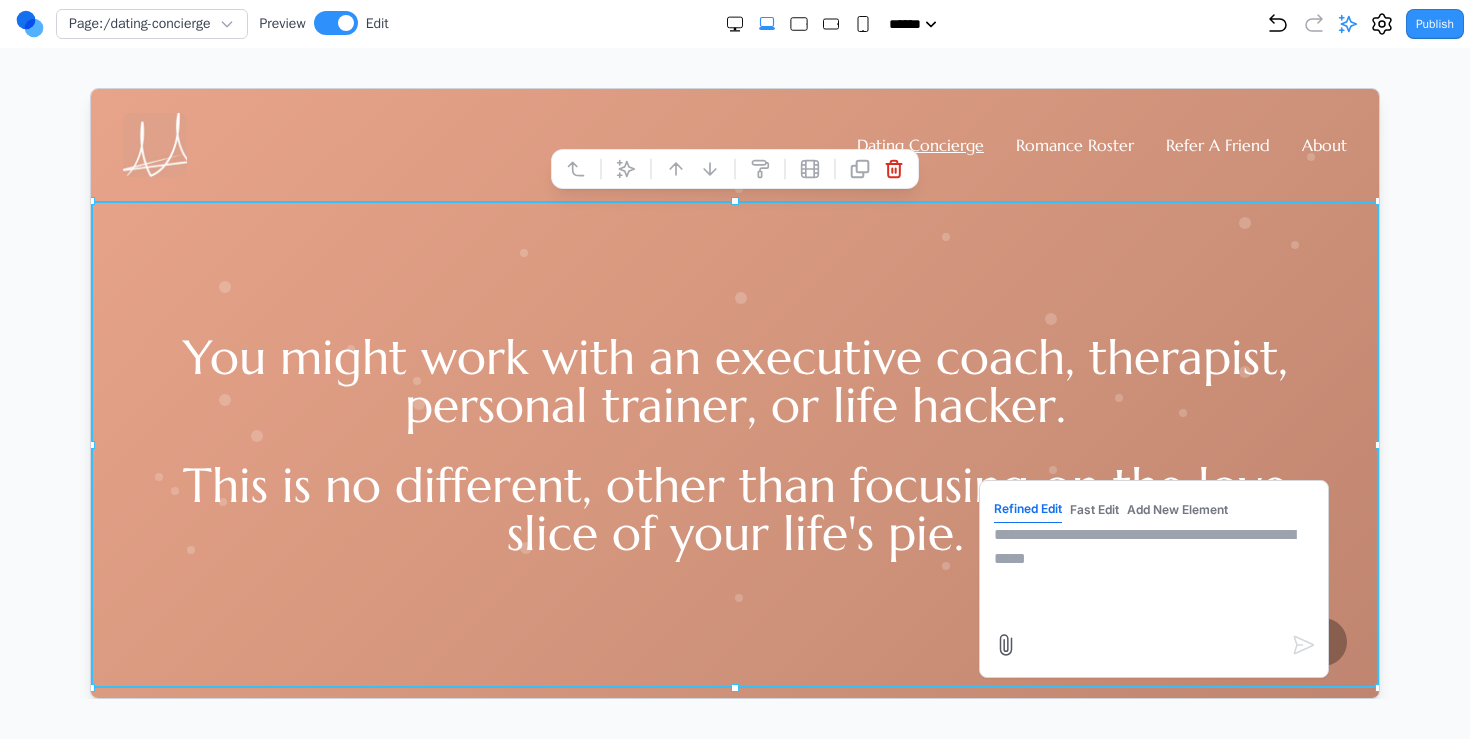 click on "Publish" at bounding box center (1365, 24) 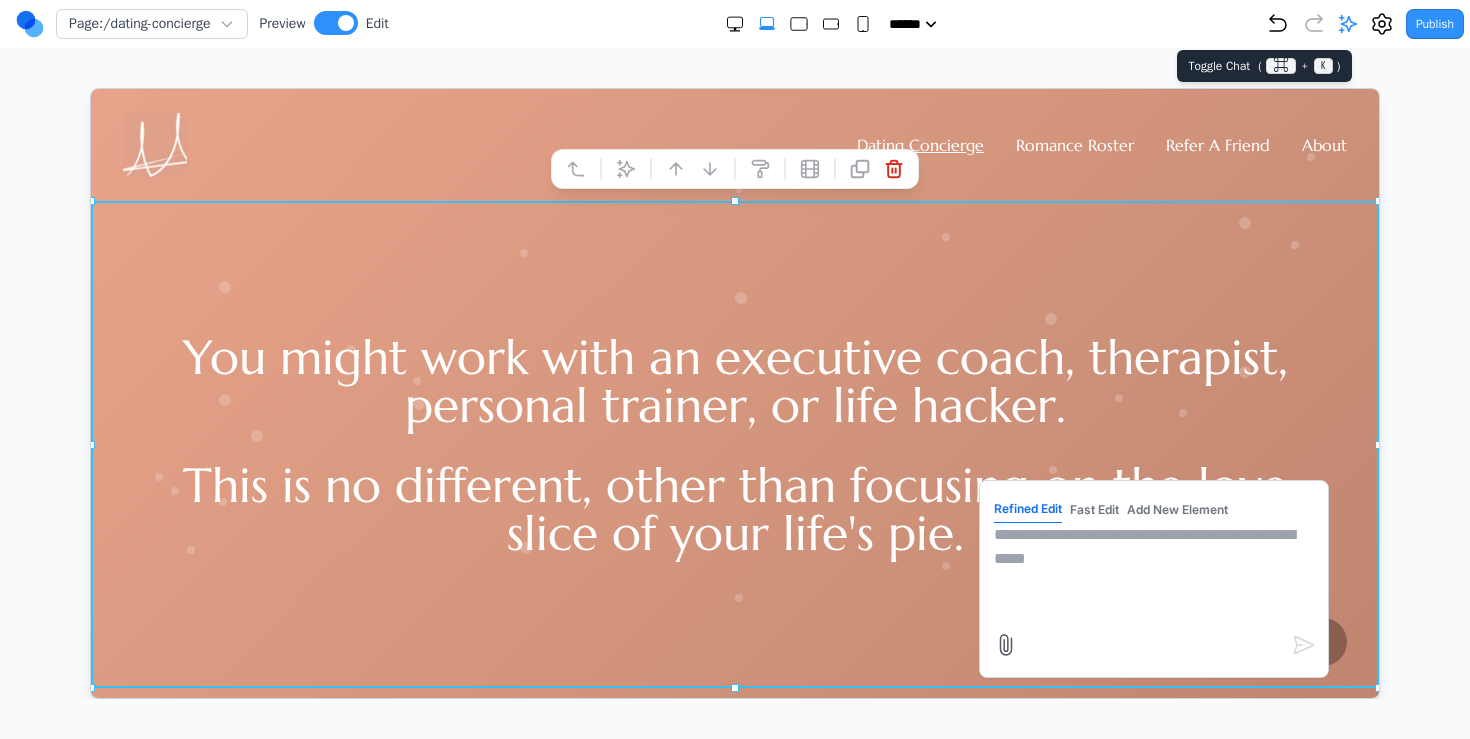 click 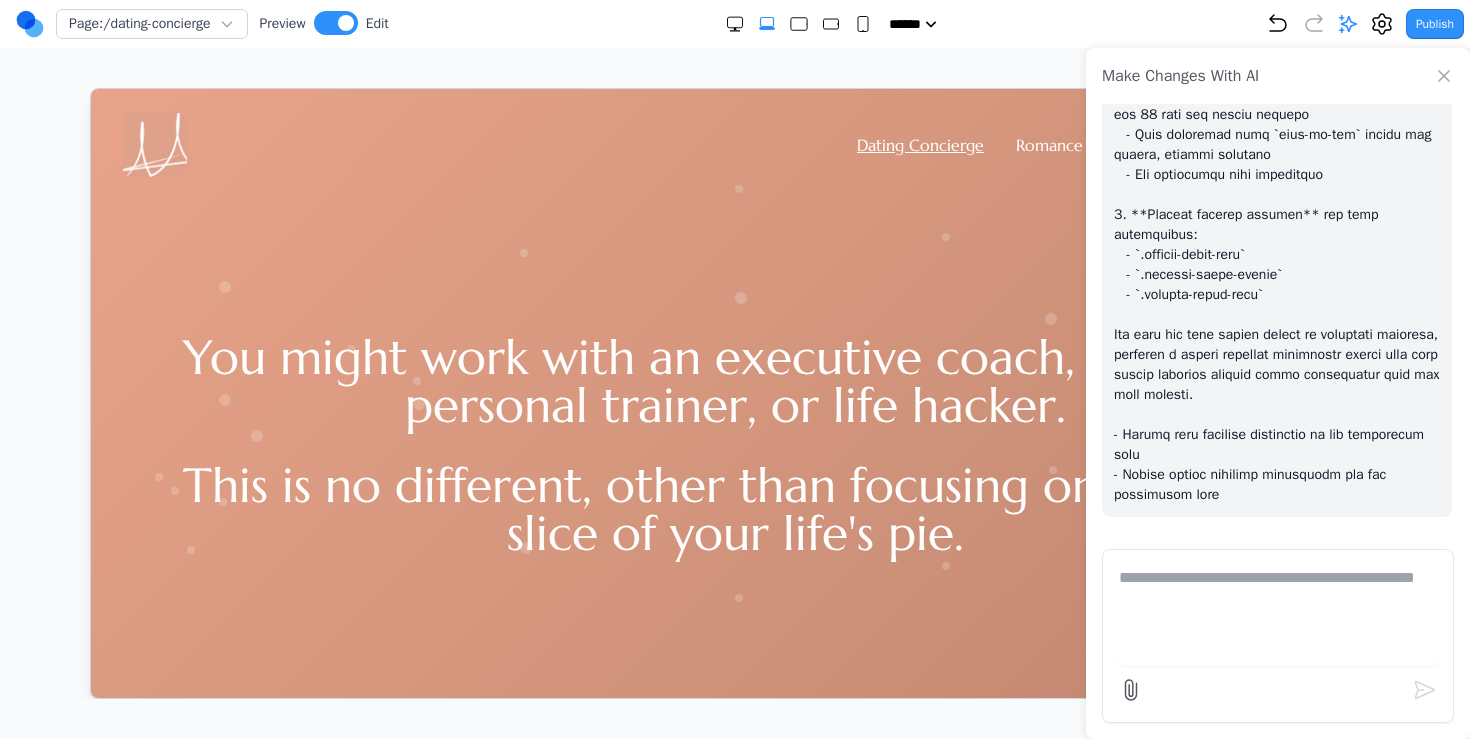 click at bounding box center [1278, 616] 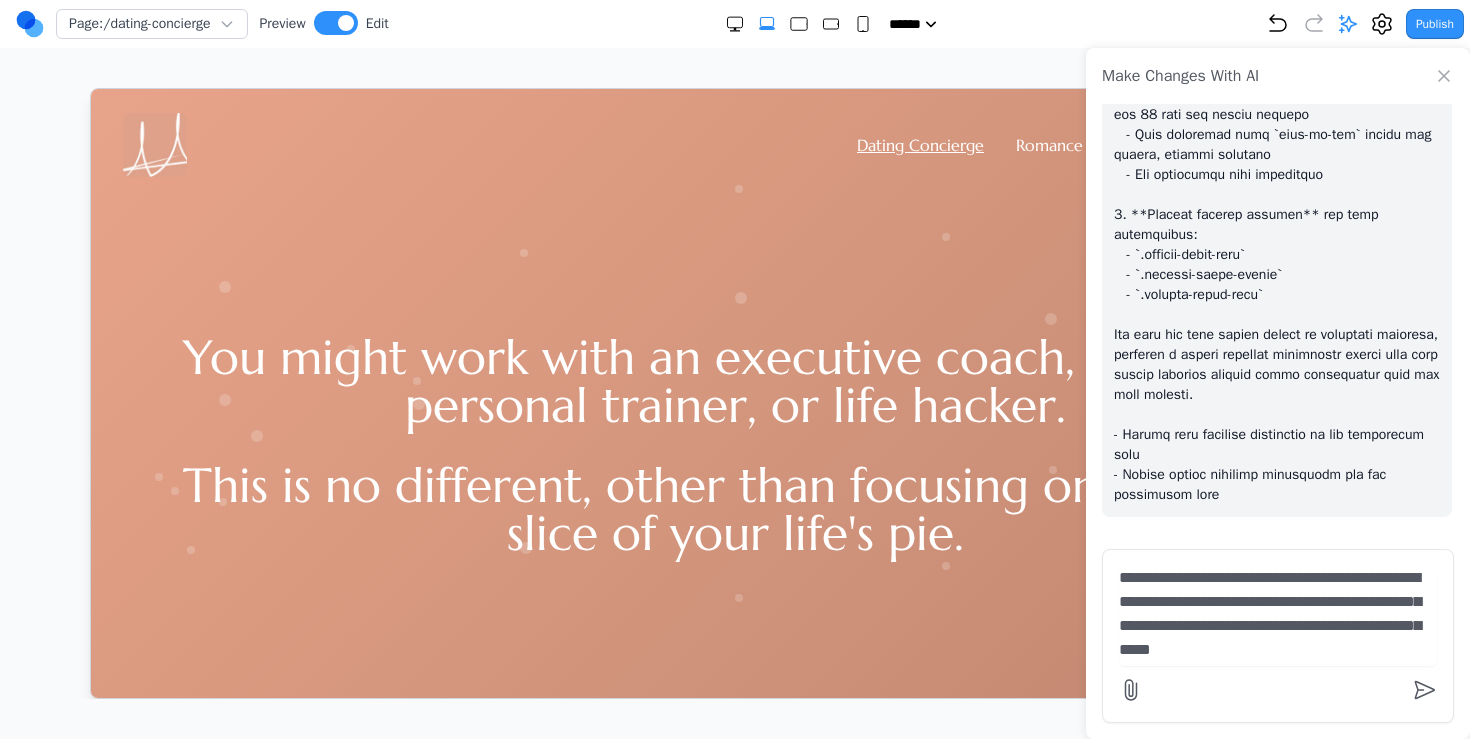 type on "**********" 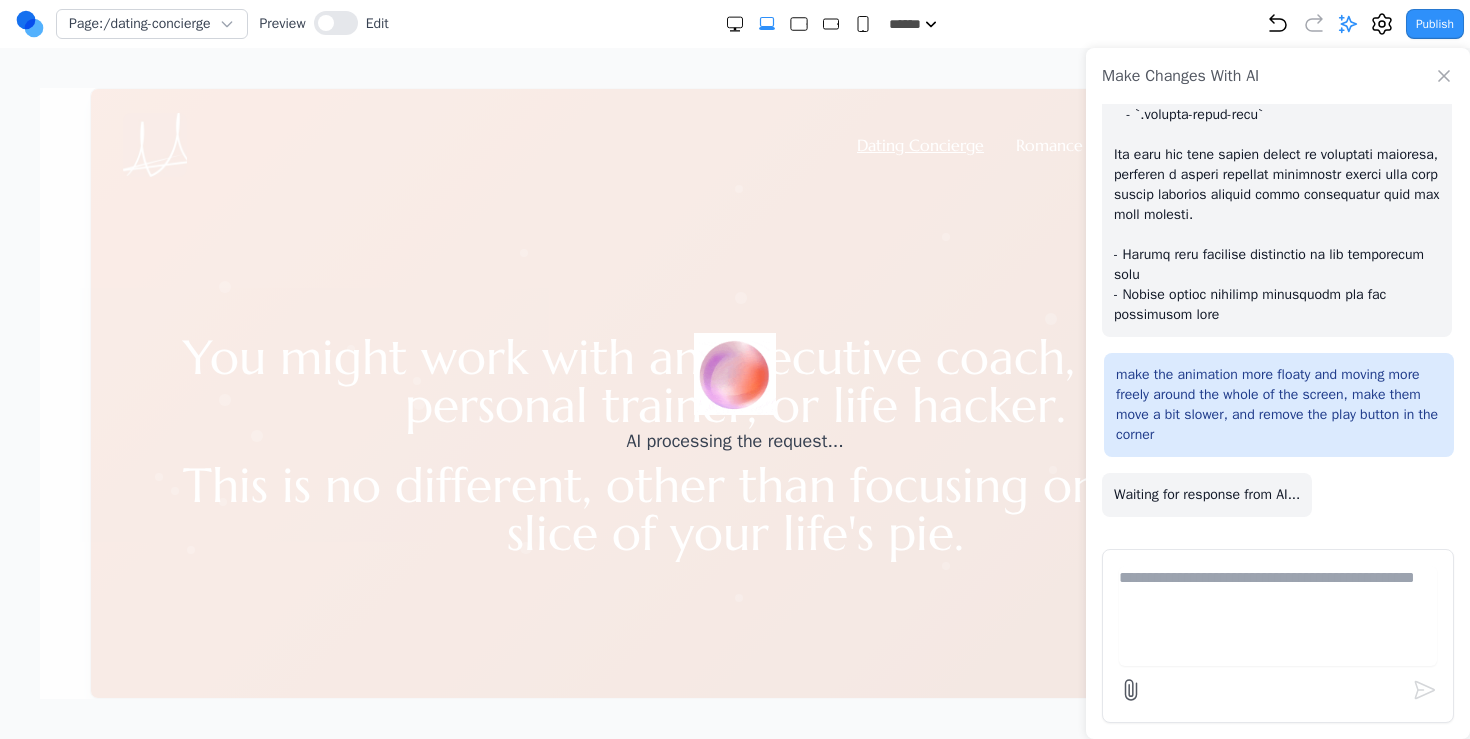 scroll, scrollTop: 1507, scrollLeft: 0, axis: vertical 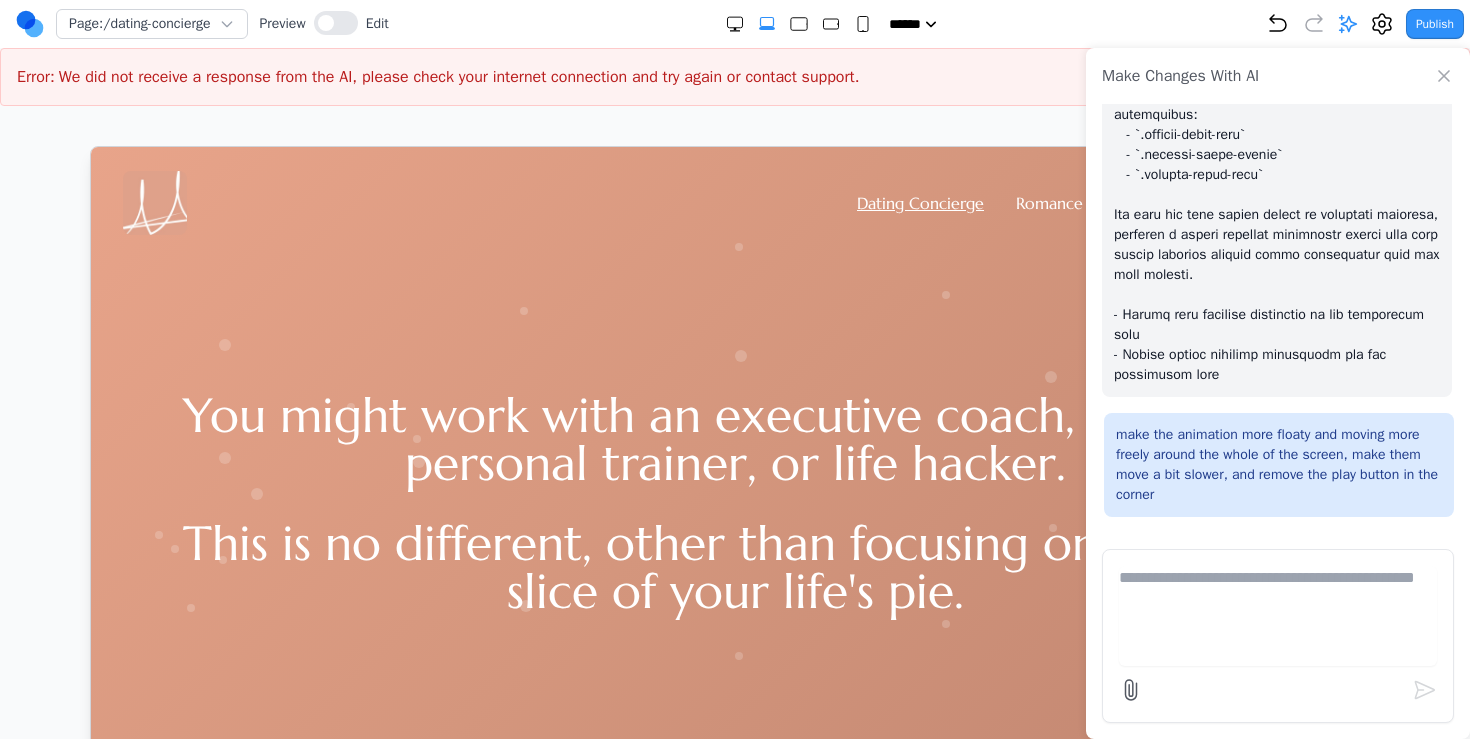 click on "make the animation more floaty and moving more freely around the whole of the screen, make them move a bit slower, and remove the play button in the corner" at bounding box center [1279, 465] 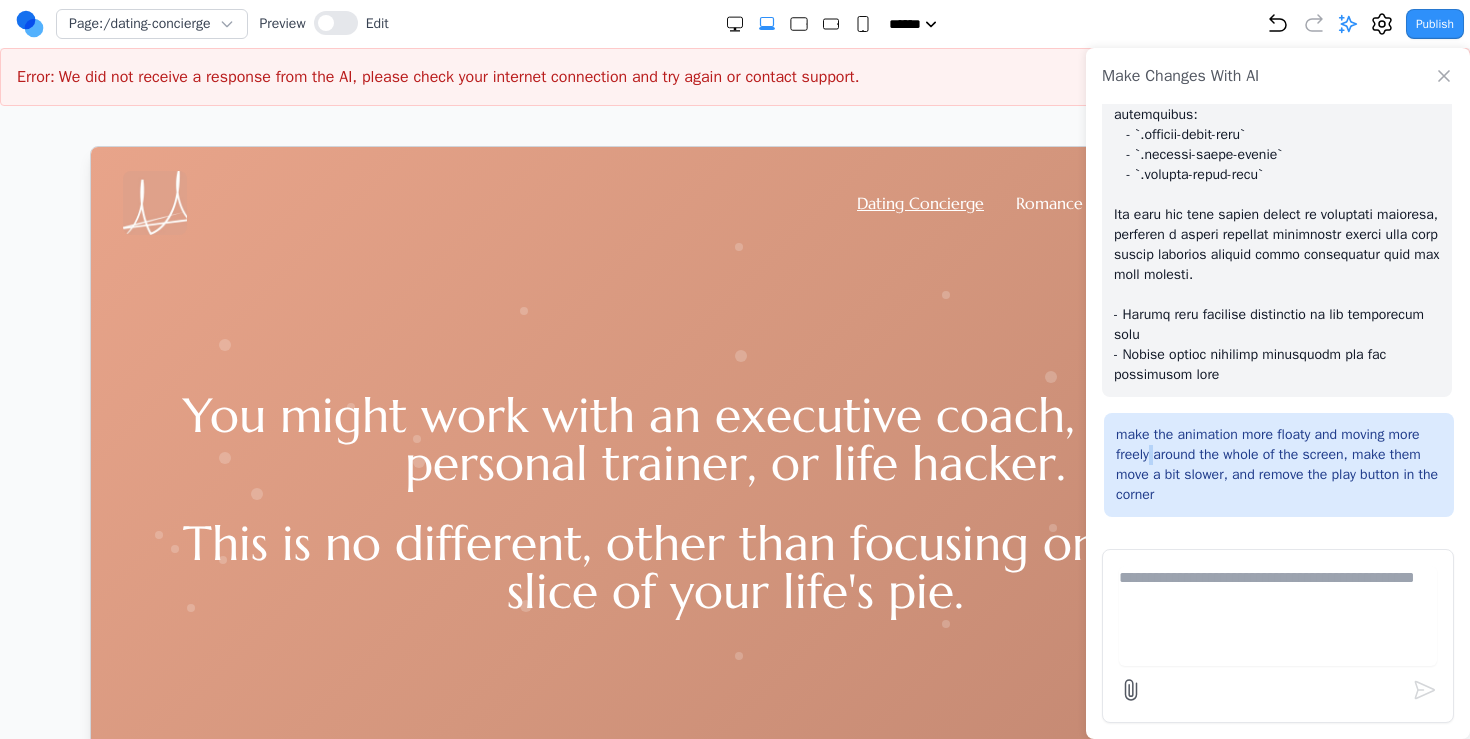 click on "make the animation more floaty and moving more freely around the whole of the screen, make them move a bit slower, and remove the play button in the corner" at bounding box center [1279, 465] 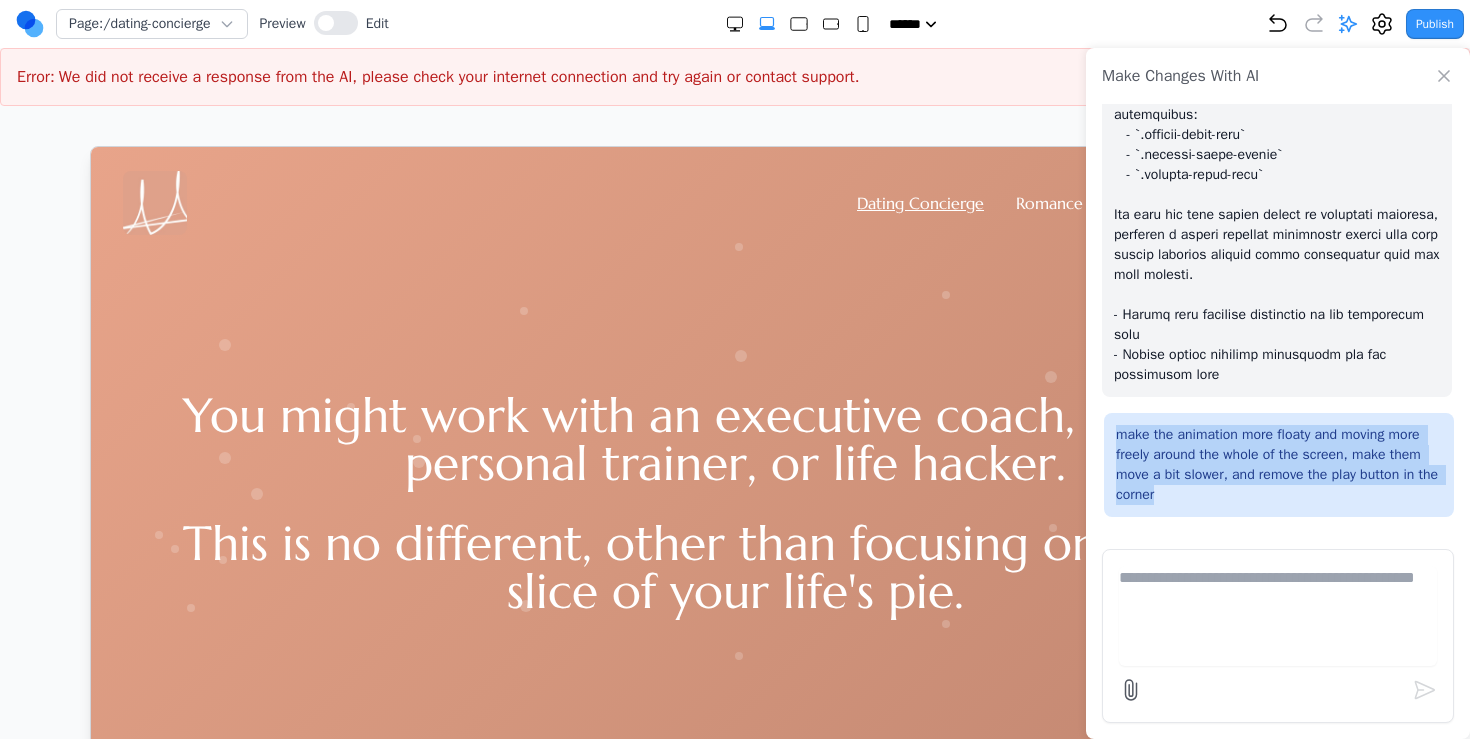 click on "make the animation more floaty and moving more freely around the whole of the screen, make them move a bit slower, and remove the play button in the corner" at bounding box center [1279, 465] 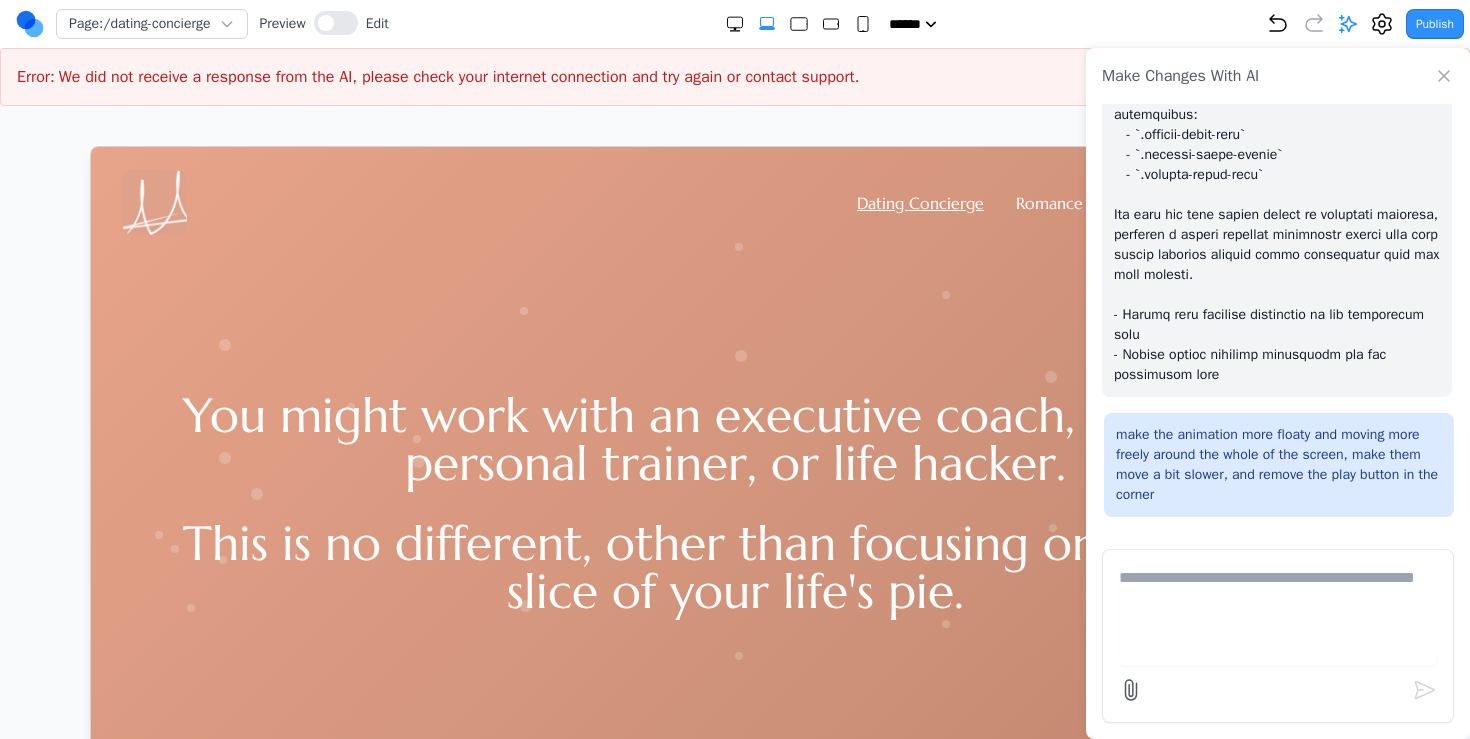 click at bounding box center (1278, 616) 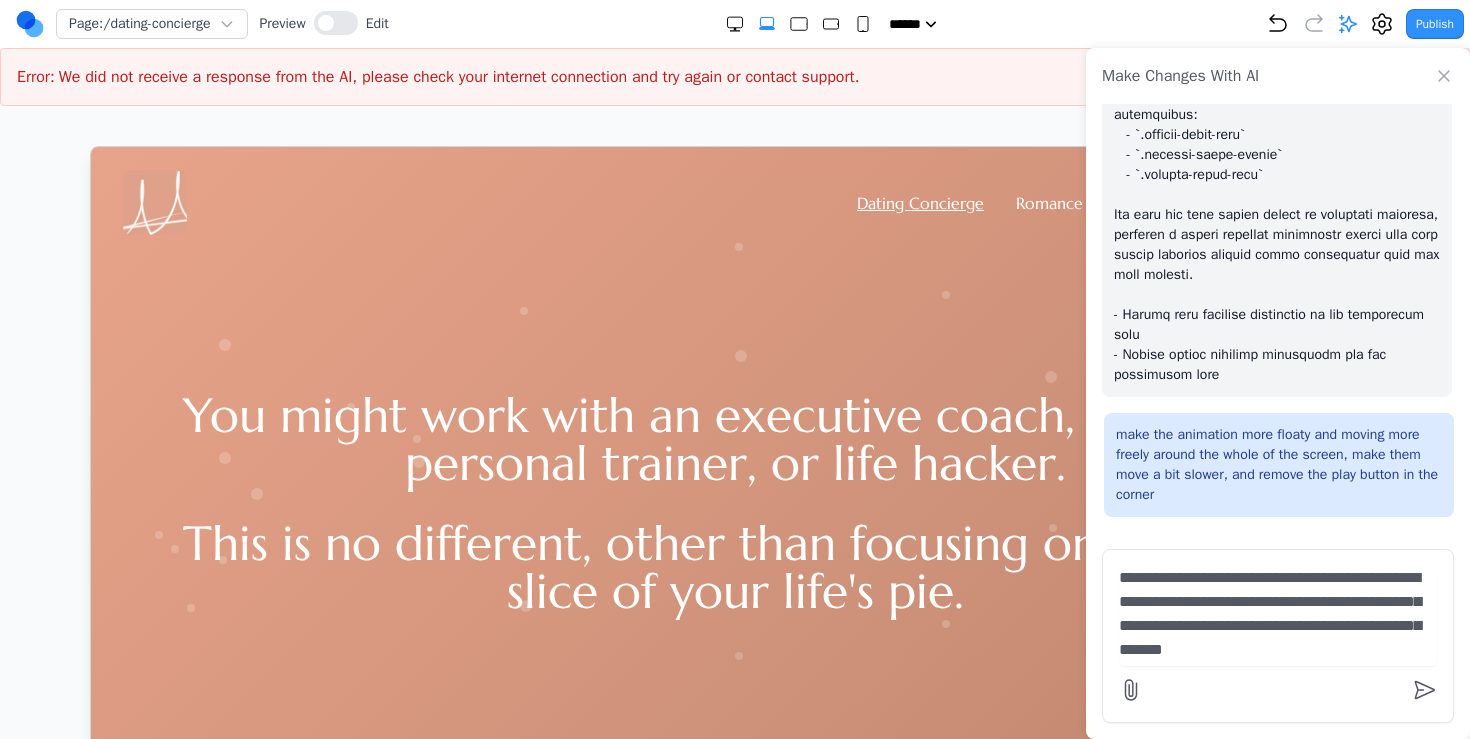 scroll, scrollTop: 41, scrollLeft: 0, axis: vertical 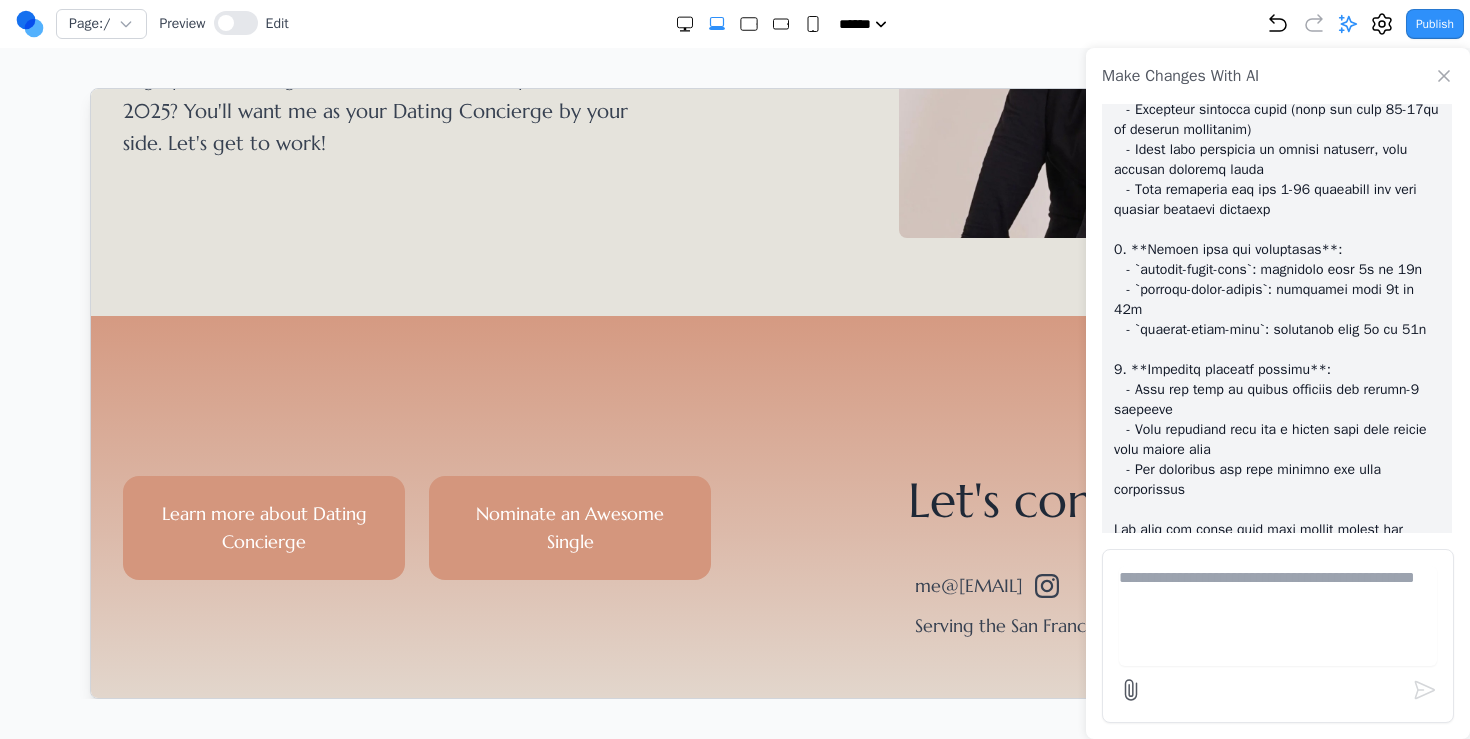 click 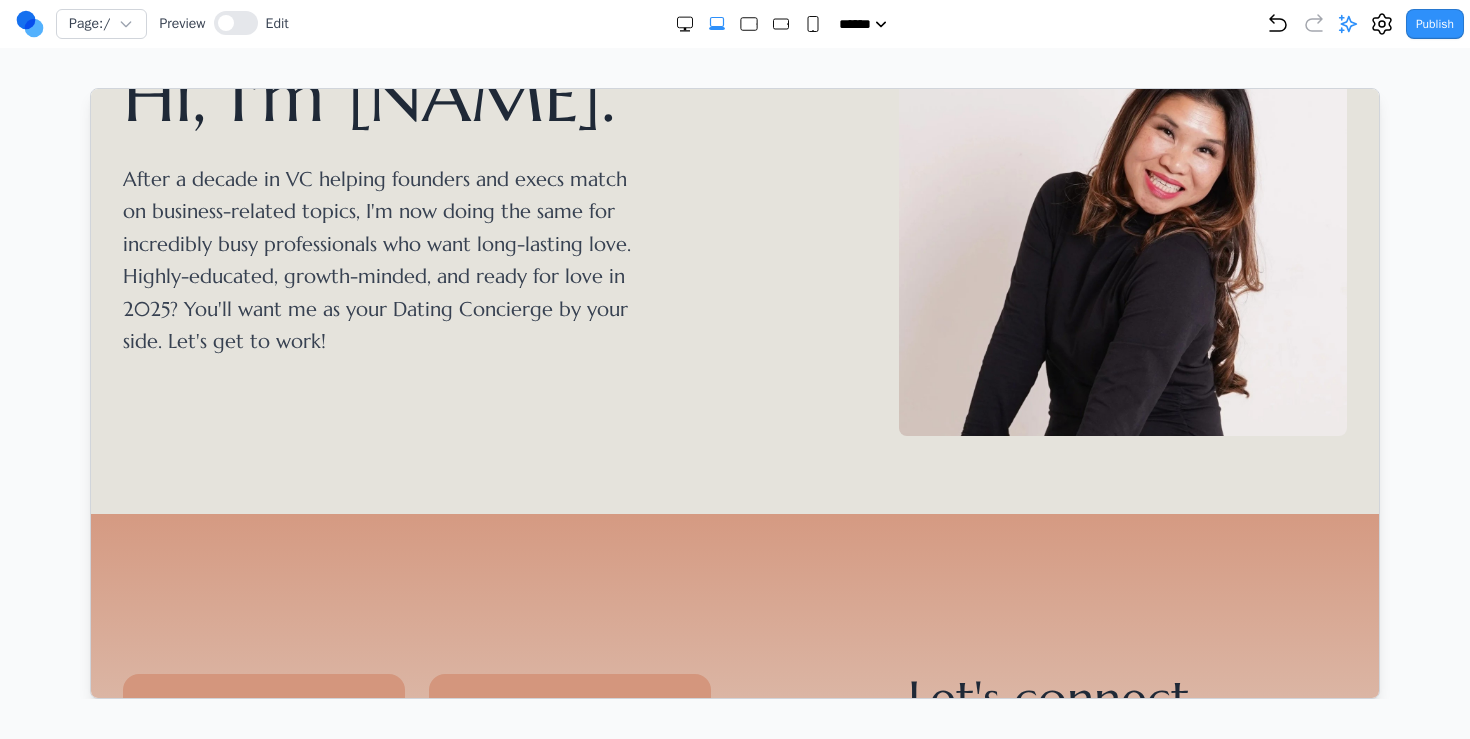 scroll, scrollTop: 0, scrollLeft: 0, axis: both 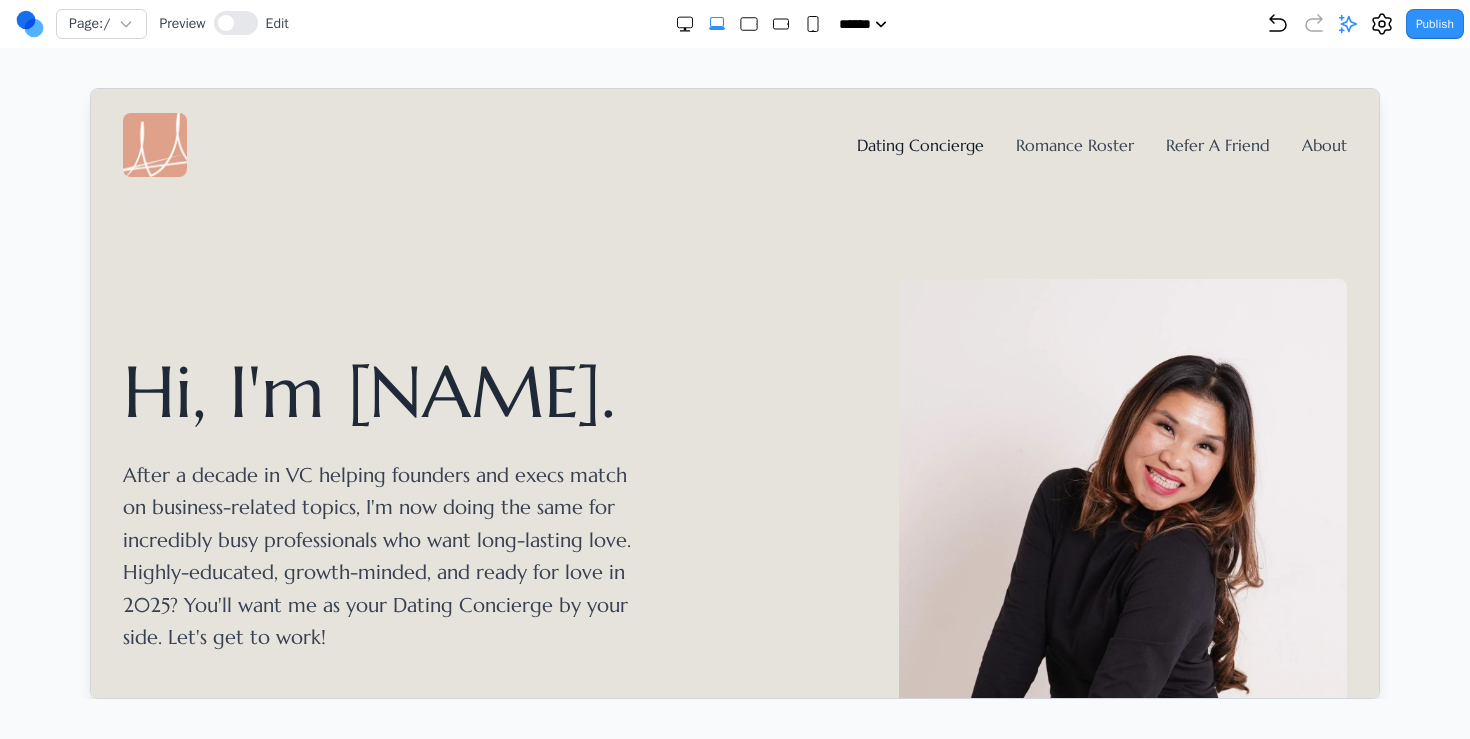 click on "Dating Concierge" at bounding box center (919, 144) 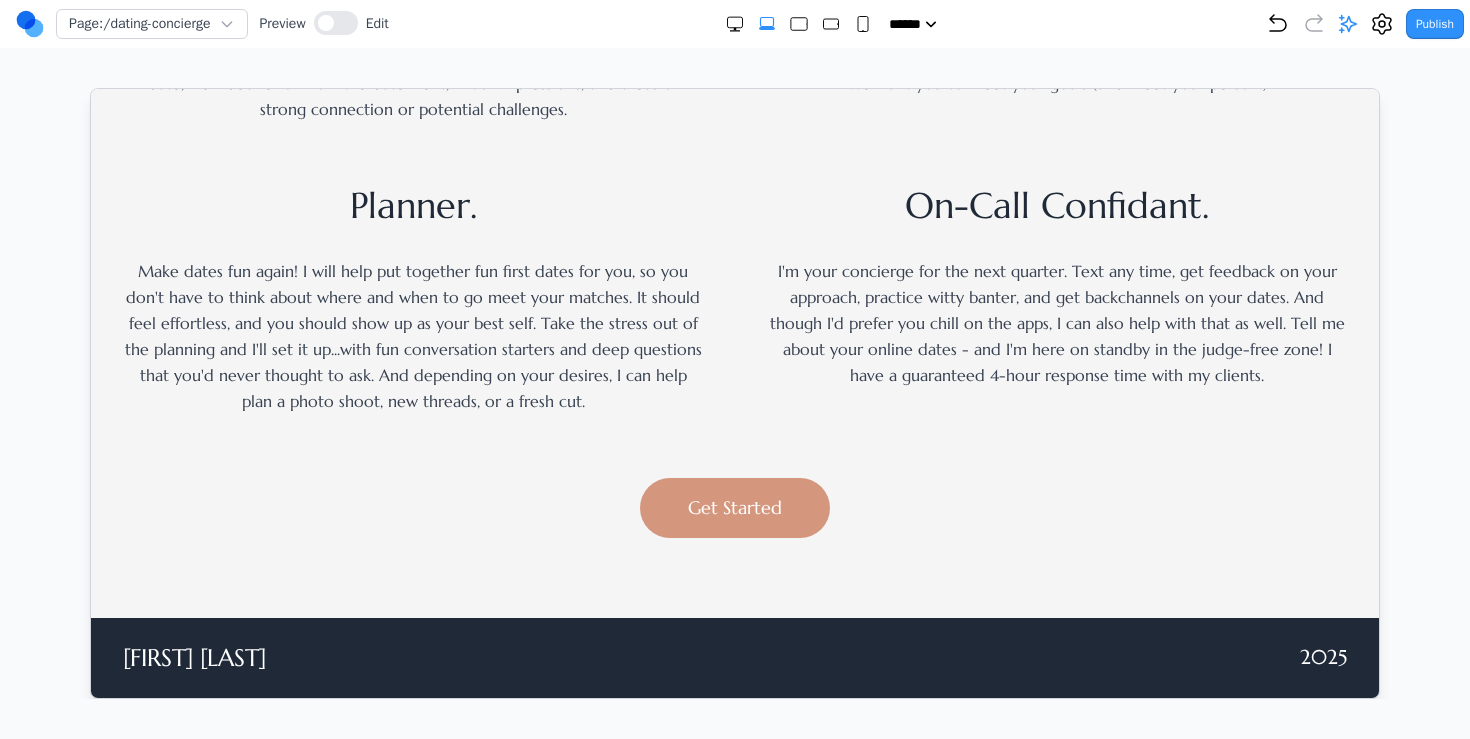 scroll, scrollTop: 0, scrollLeft: 0, axis: both 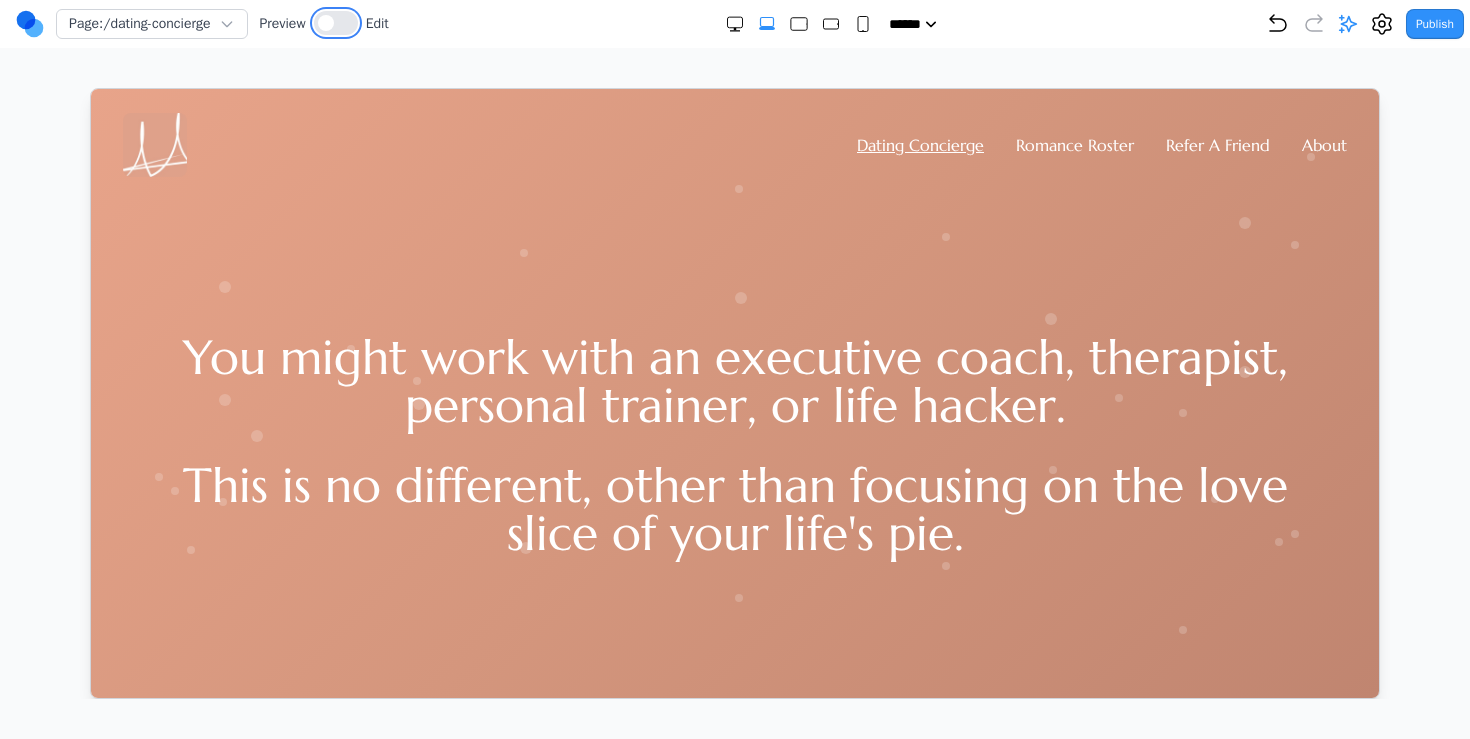 click at bounding box center (336, 23) 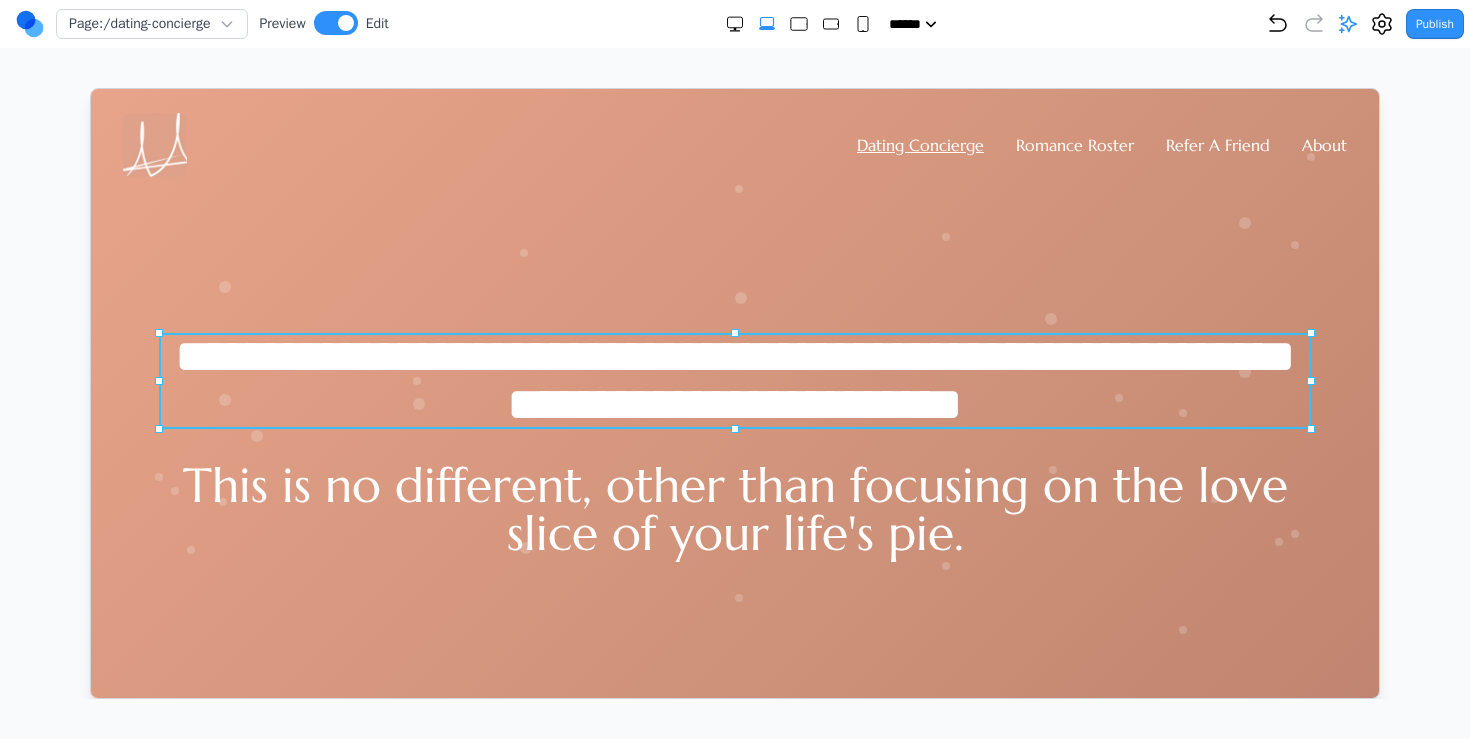 click on "**********" at bounding box center [734, 380] 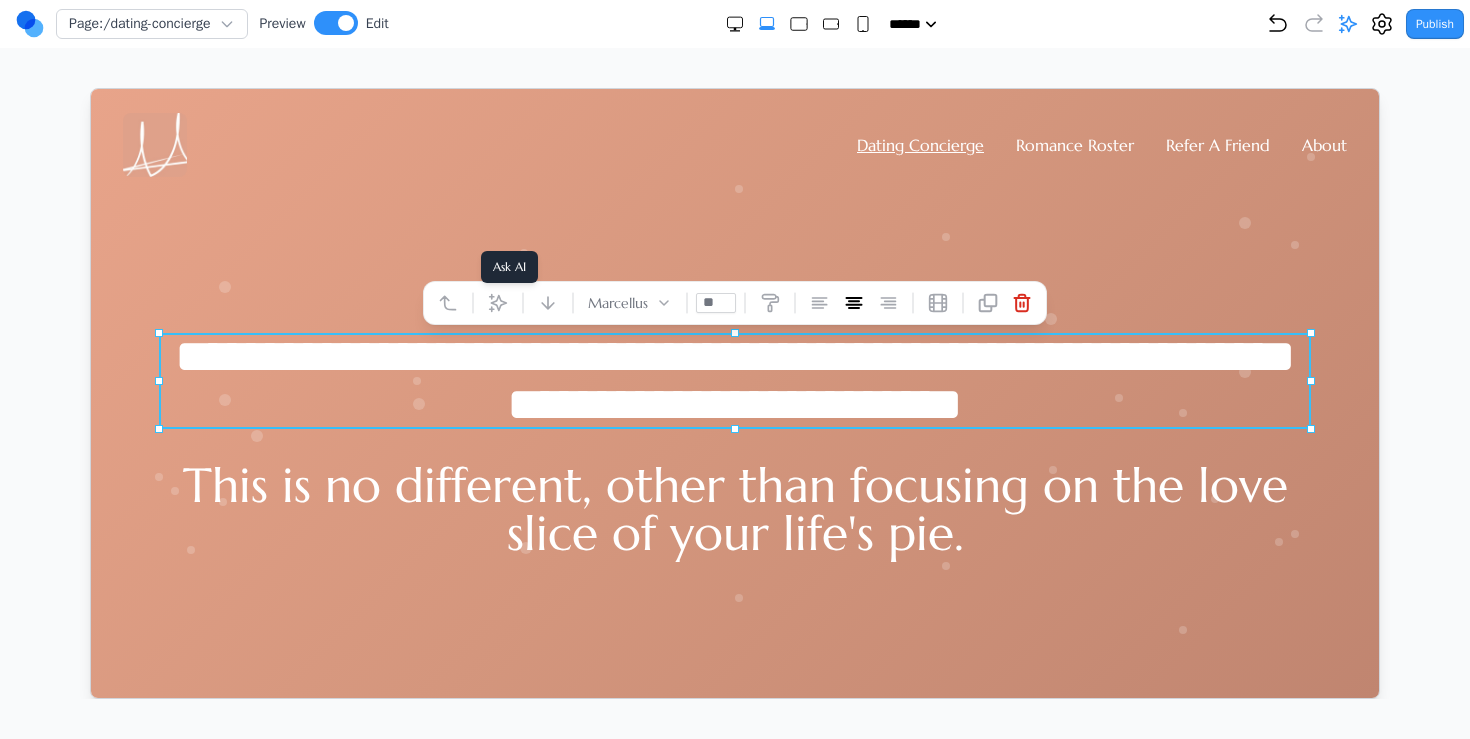 click 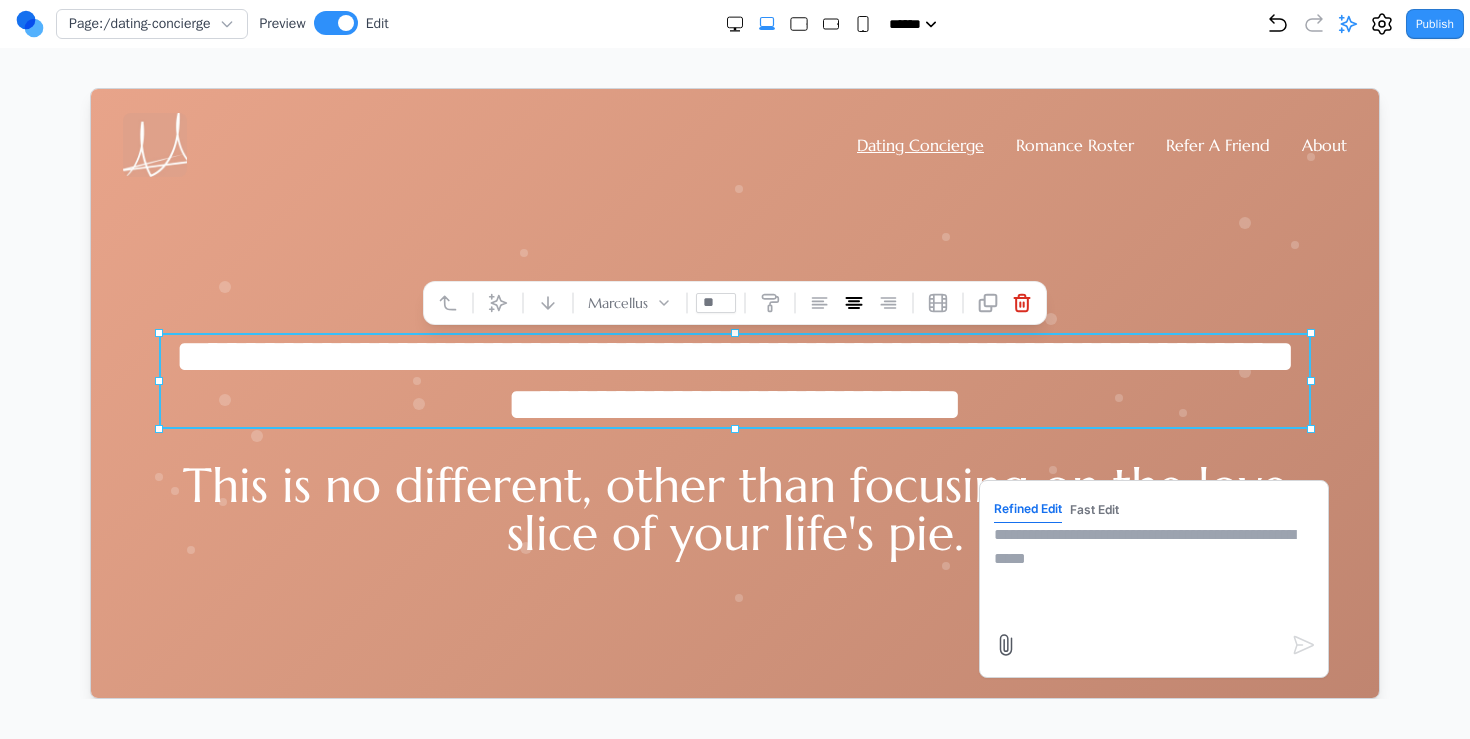 click at bounding box center [1153, 572] 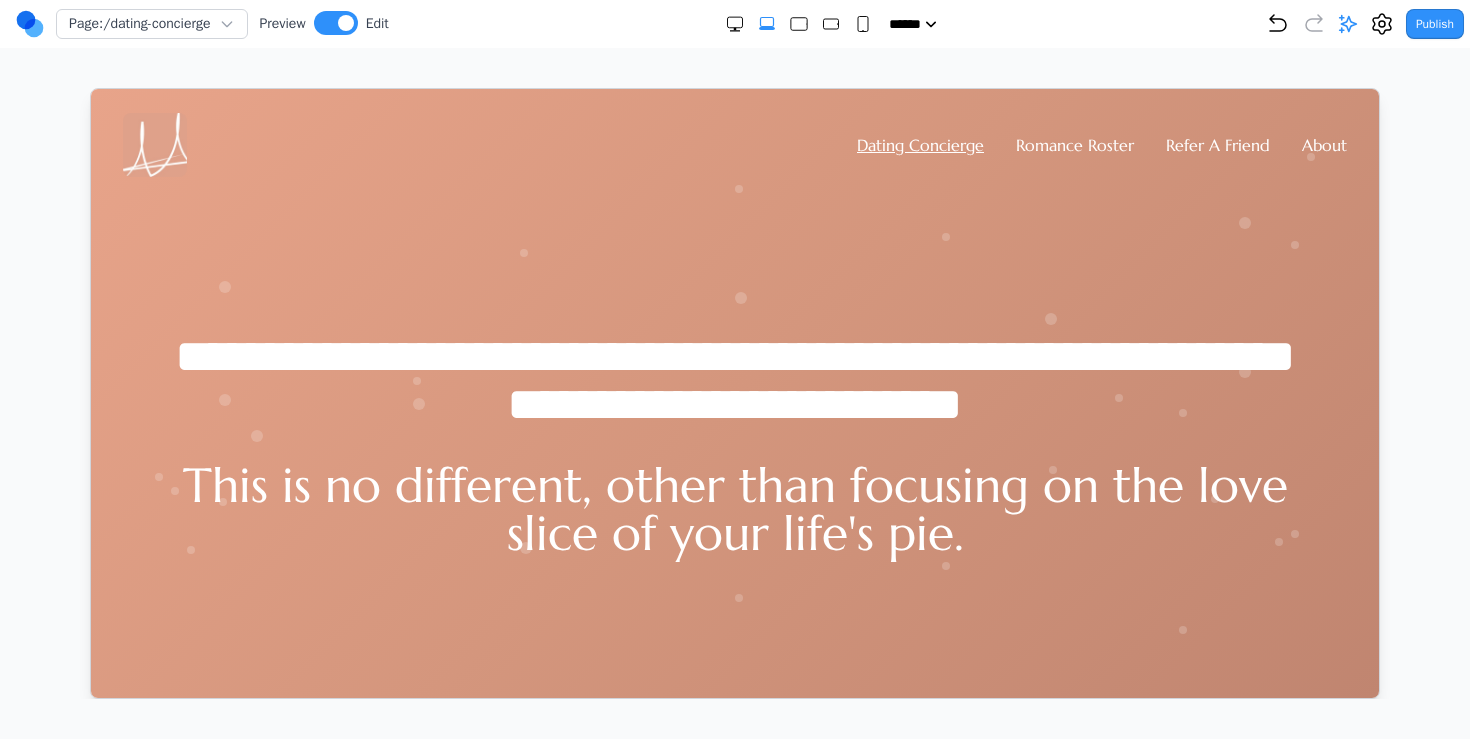 click on "Publish" at bounding box center [1365, 24] 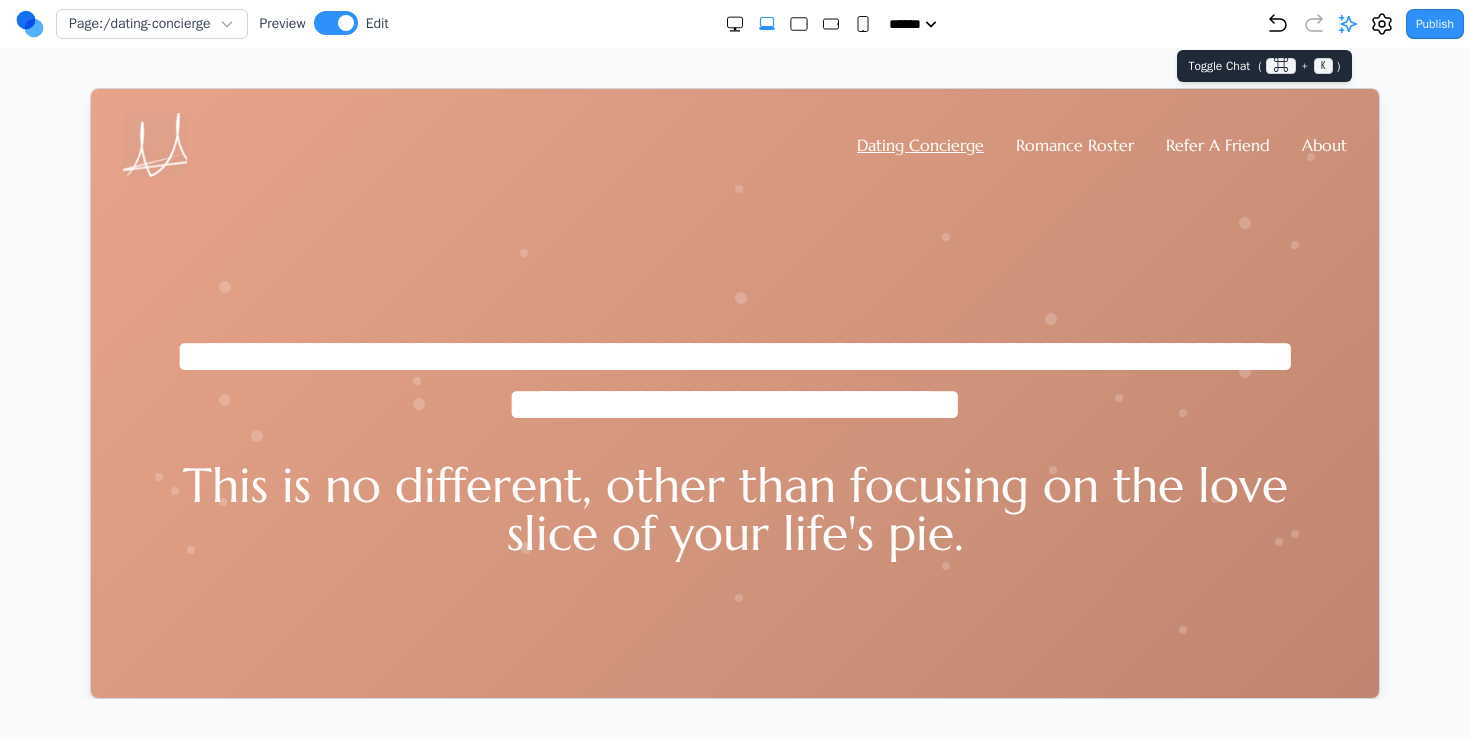 click 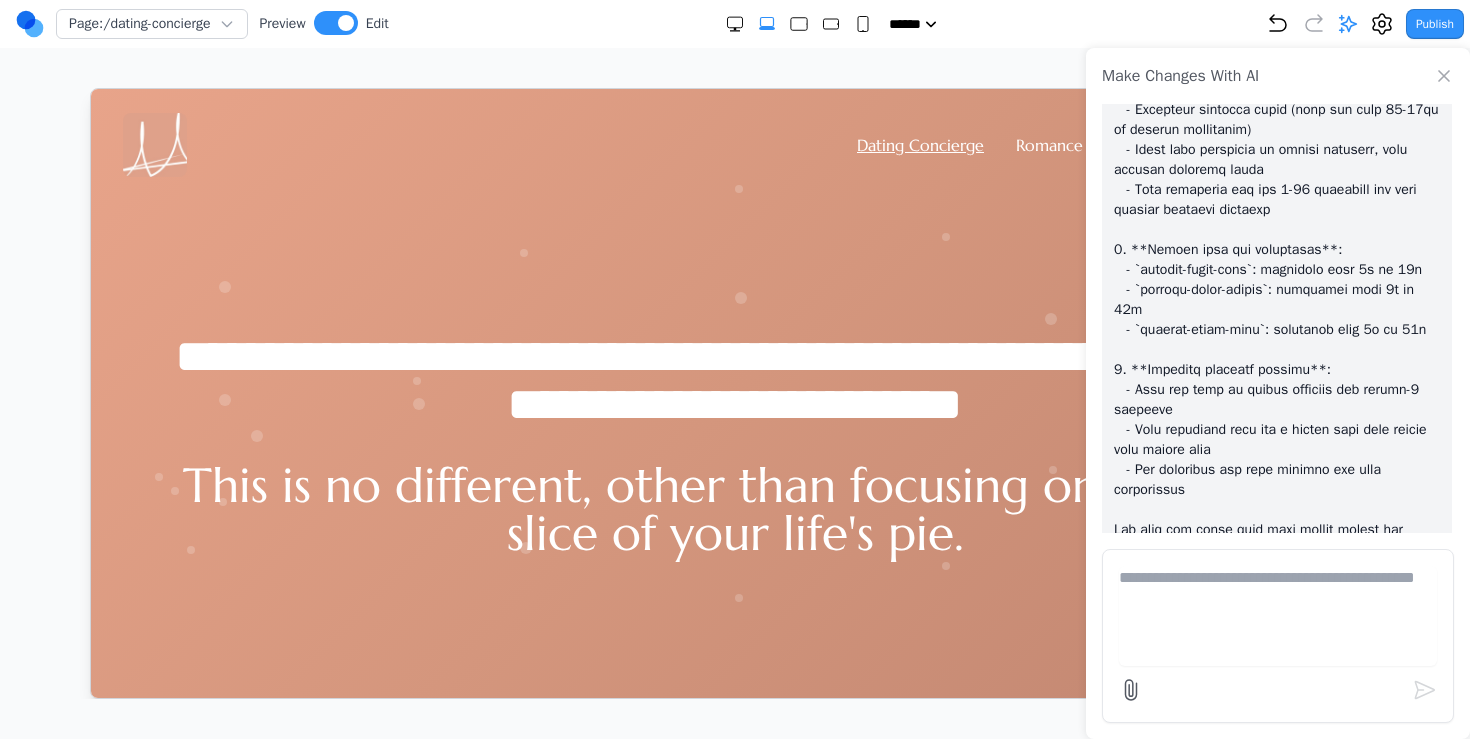 click at bounding box center (1278, 616) 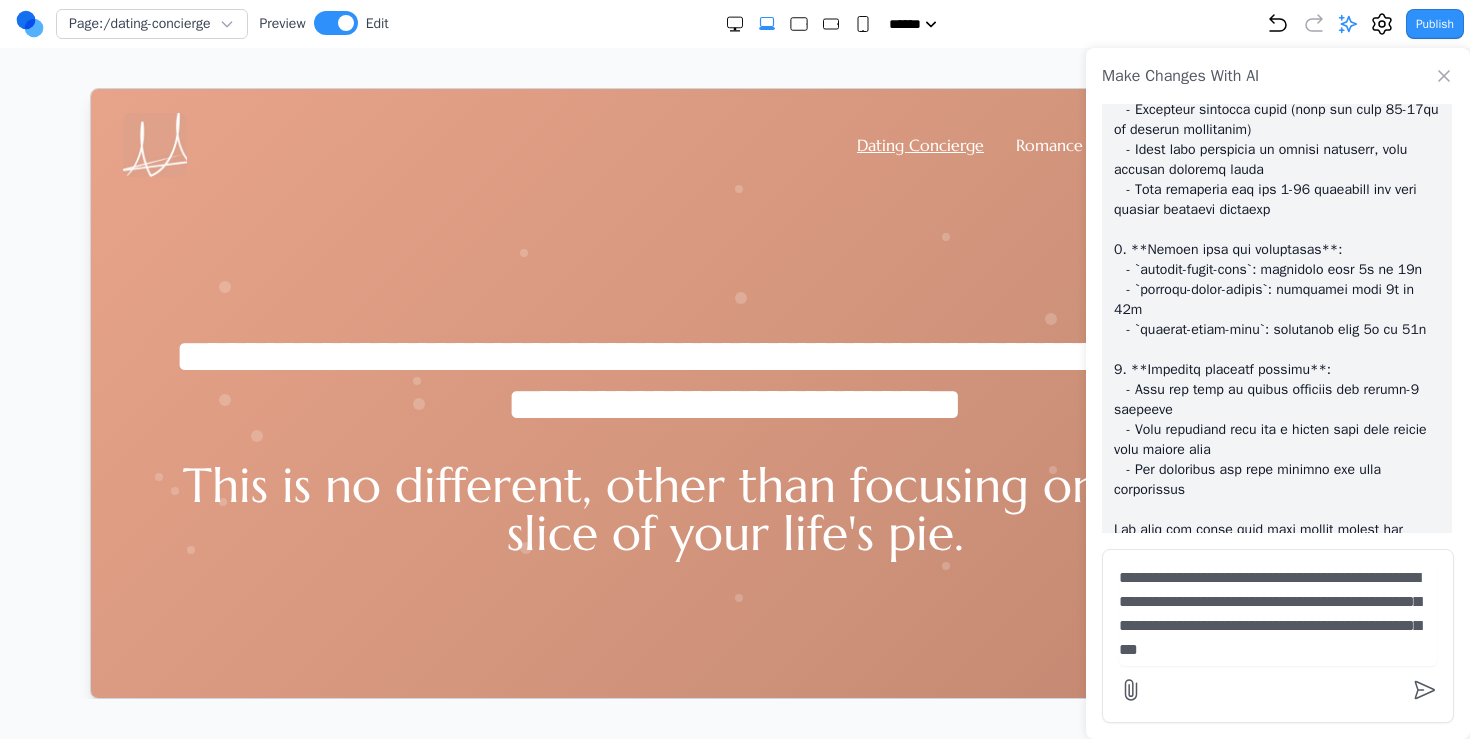 type on "**********" 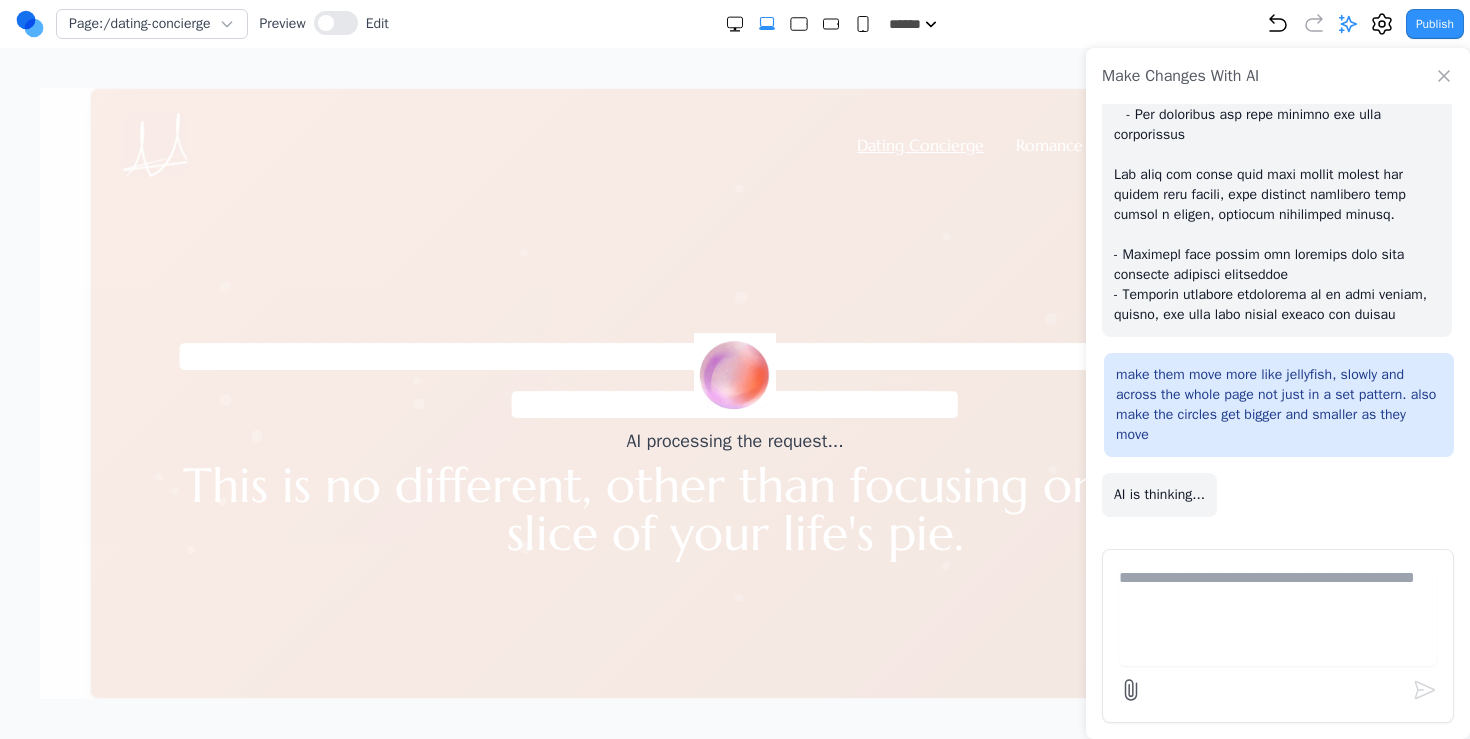 scroll, scrollTop: 2647, scrollLeft: 0, axis: vertical 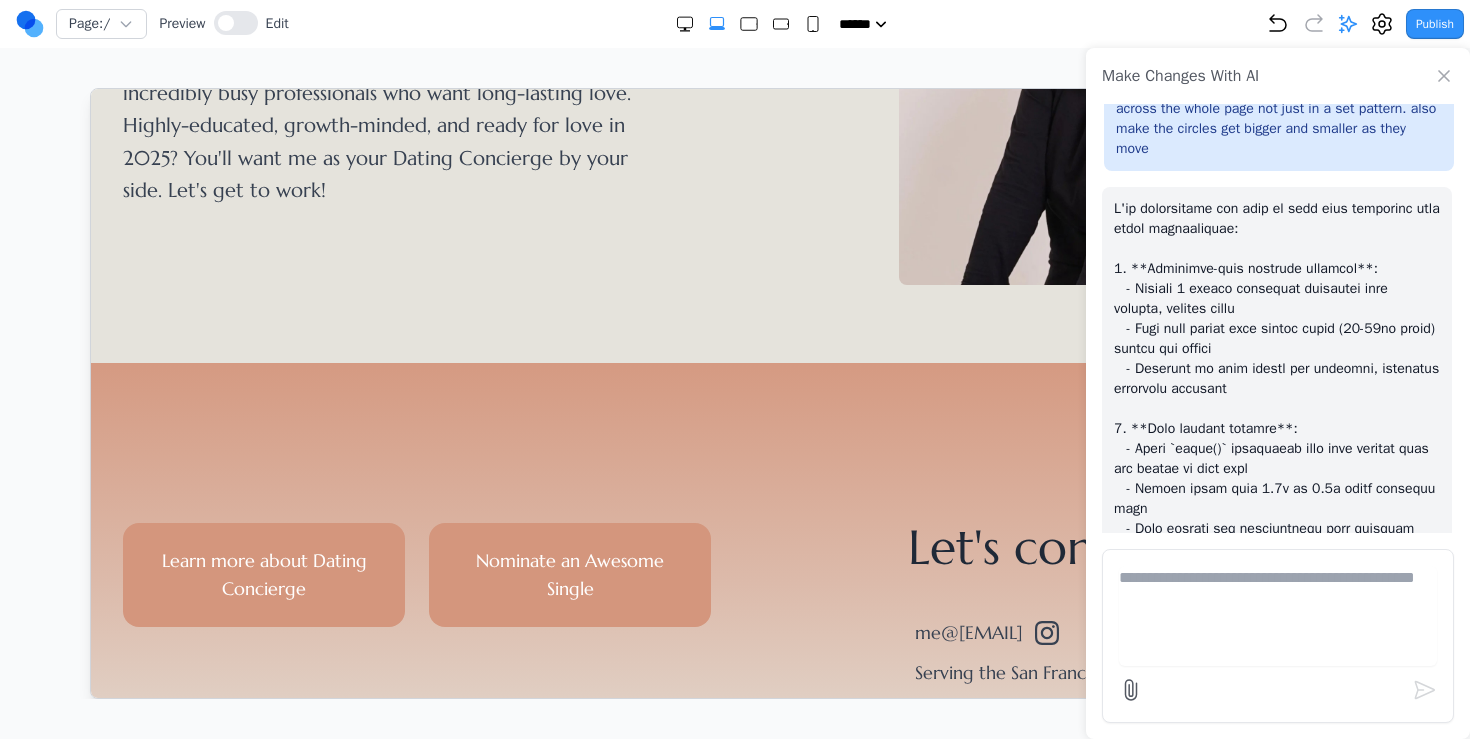 click 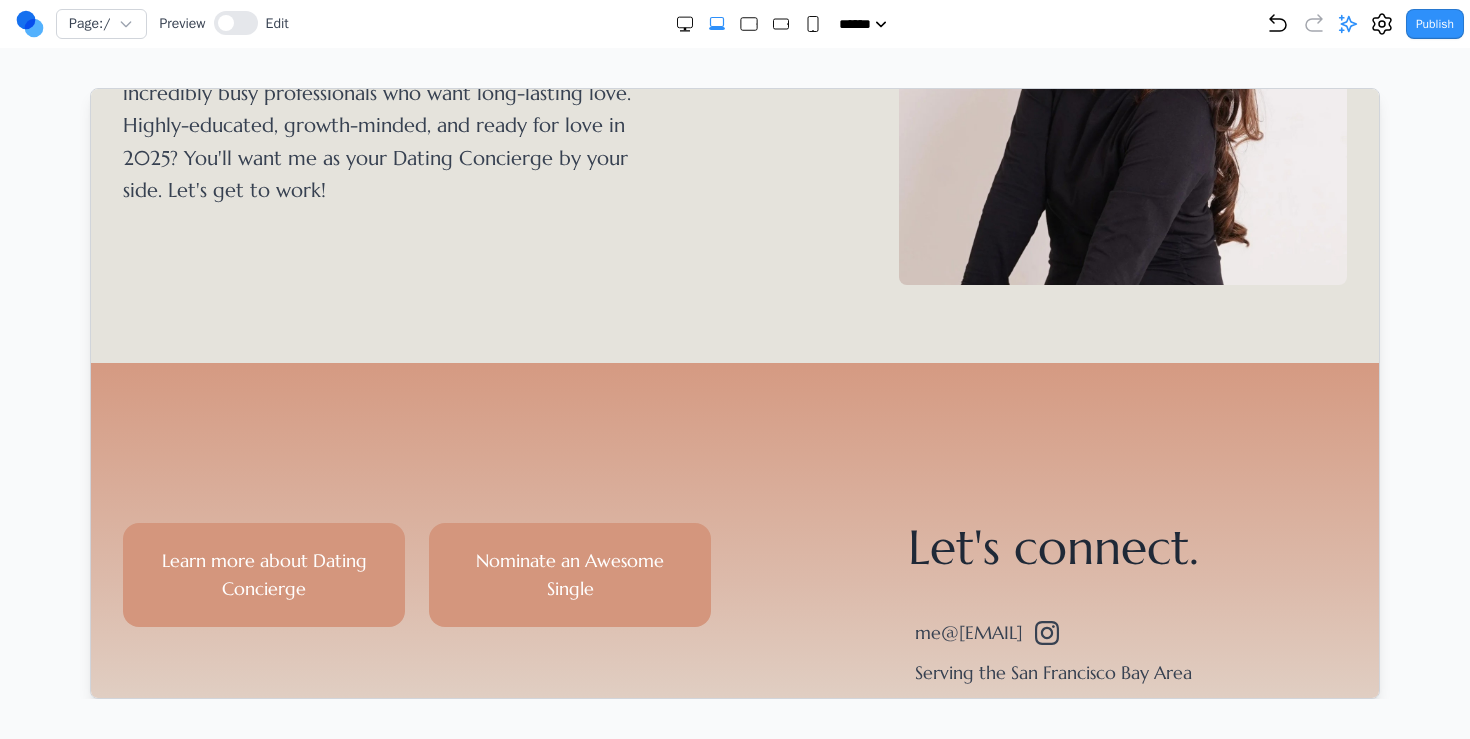 scroll, scrollTop: 0, scrollLeft: 0, axis: both 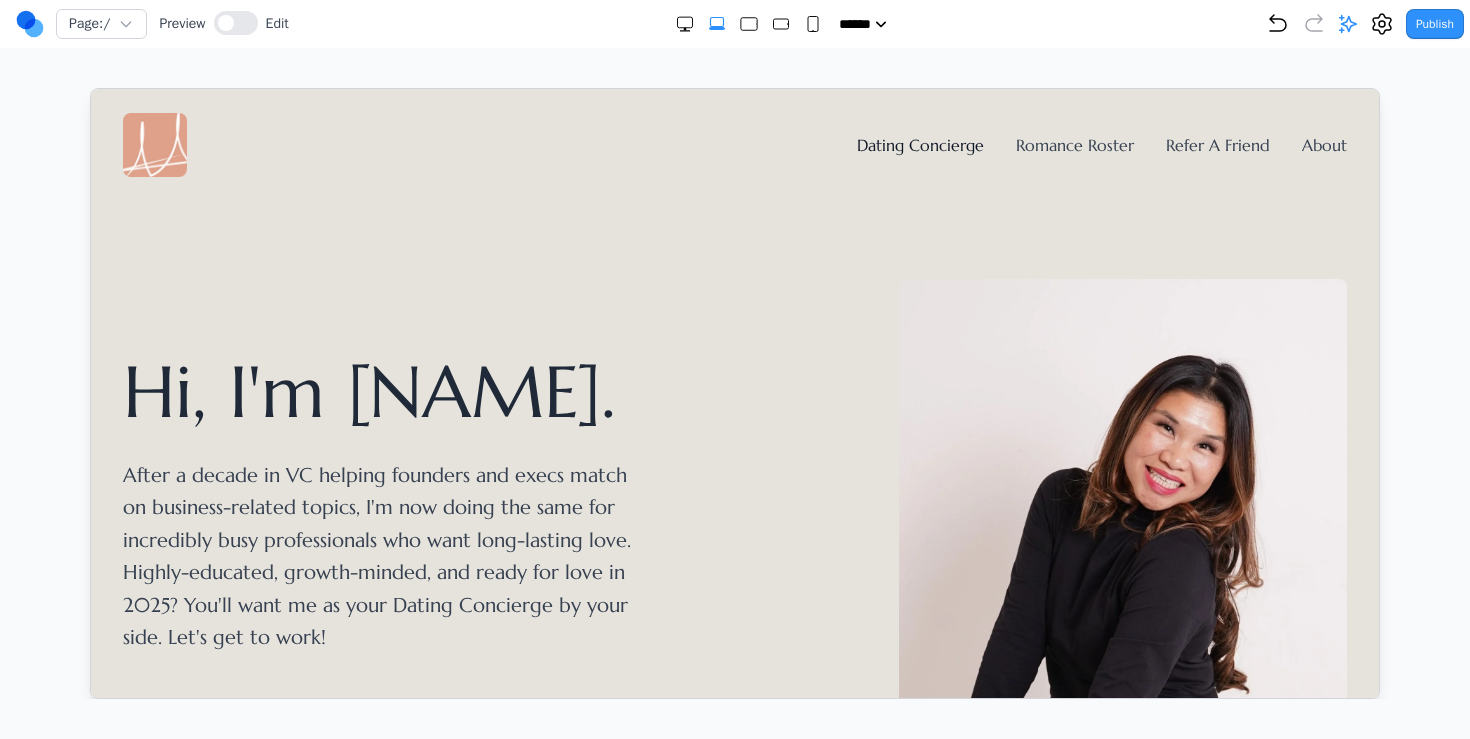 click on "Dating Concierge" at bounding box center (919, 144) 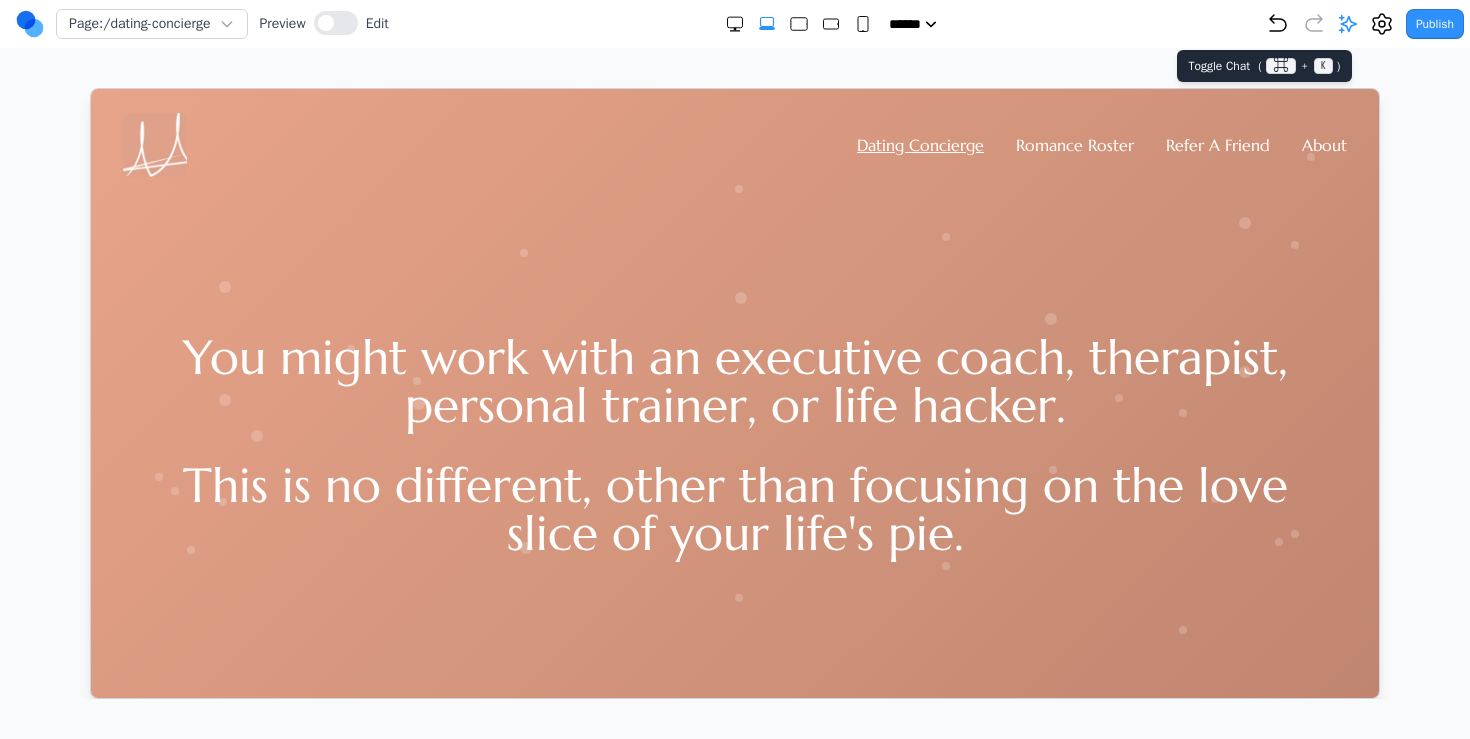 click 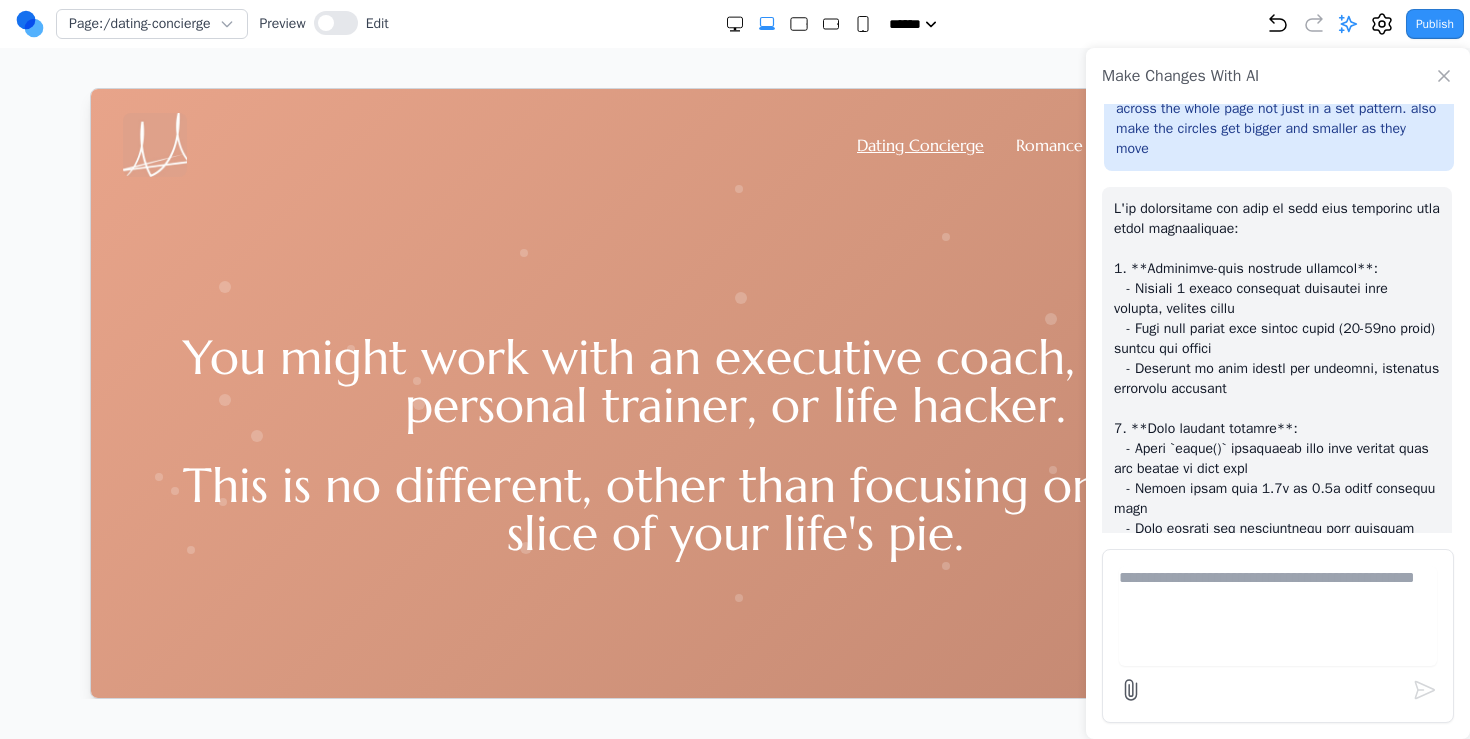 click at bounding box center [1278, 616] 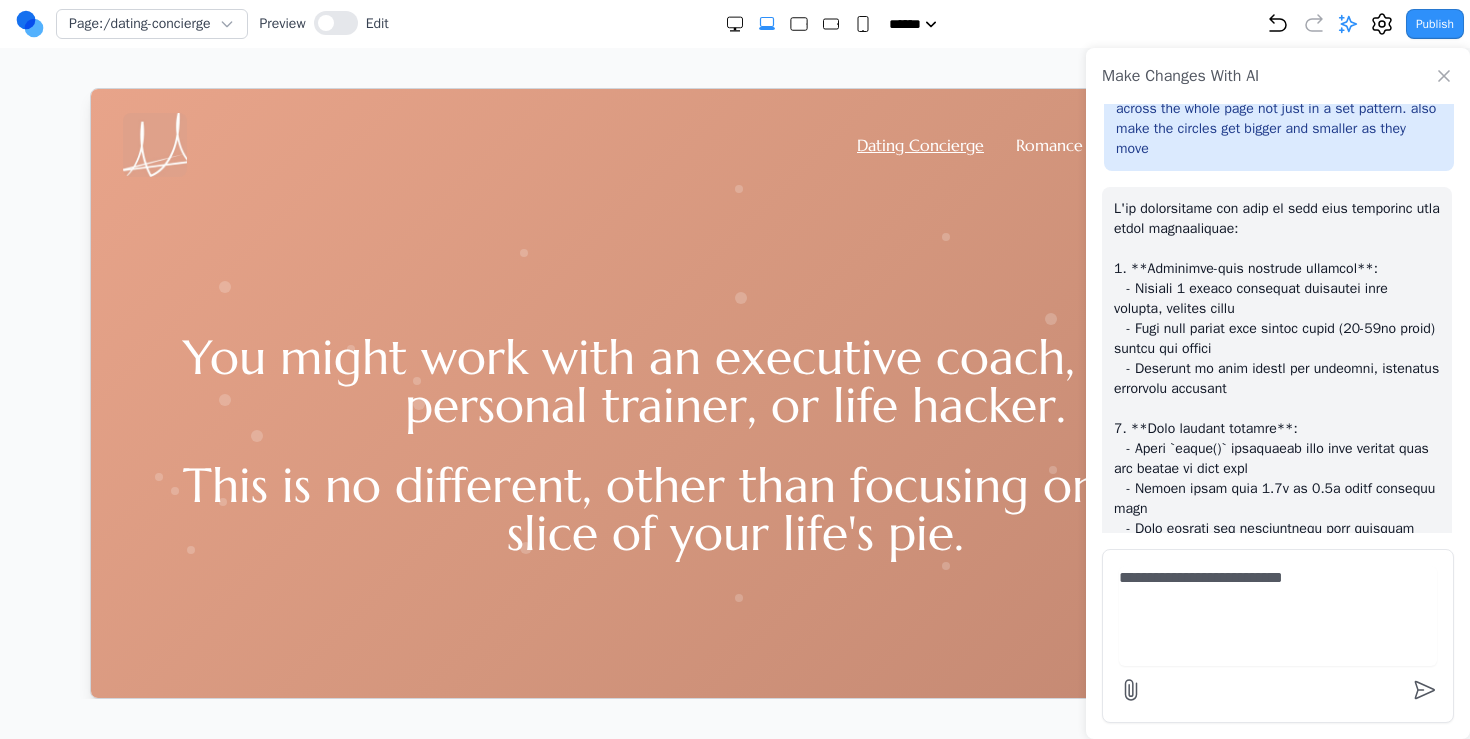 type on "*" 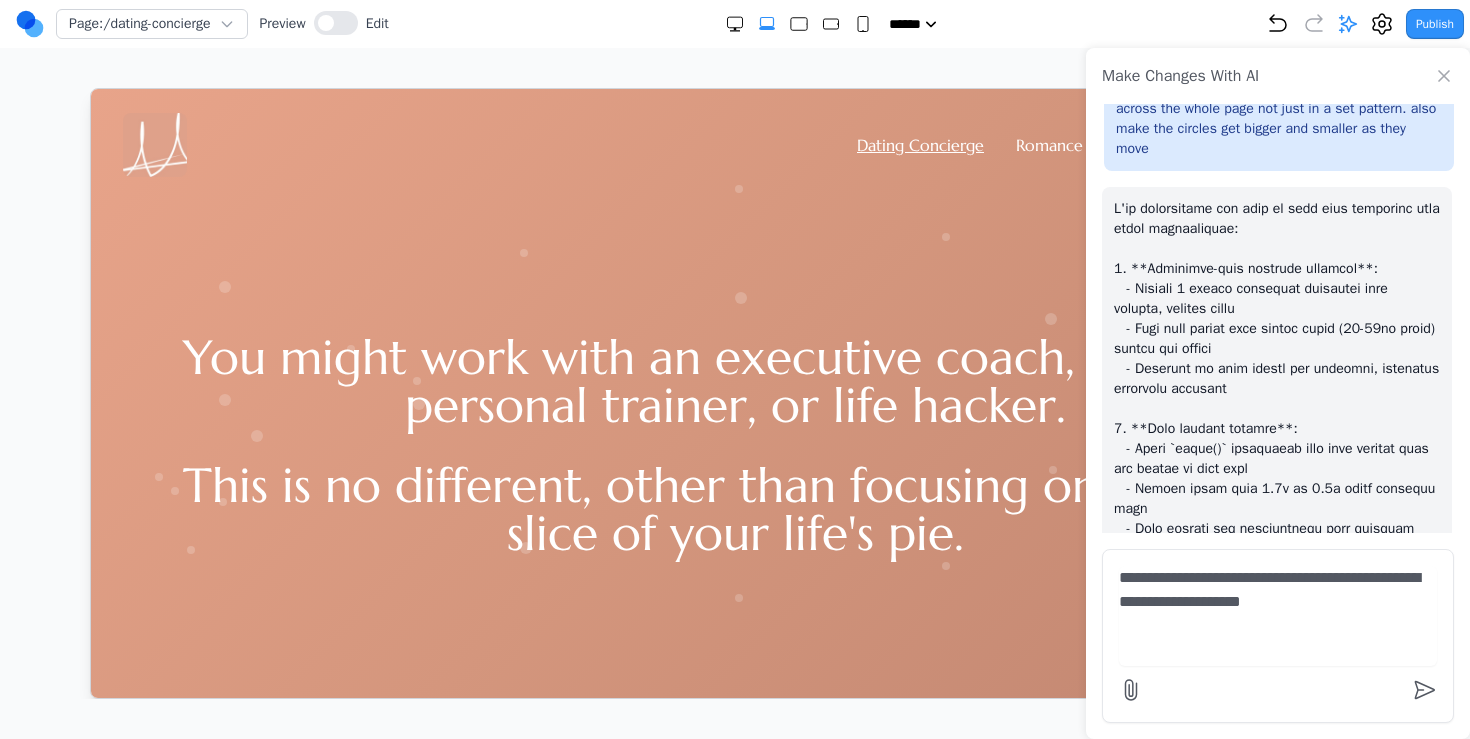 type on "**********" 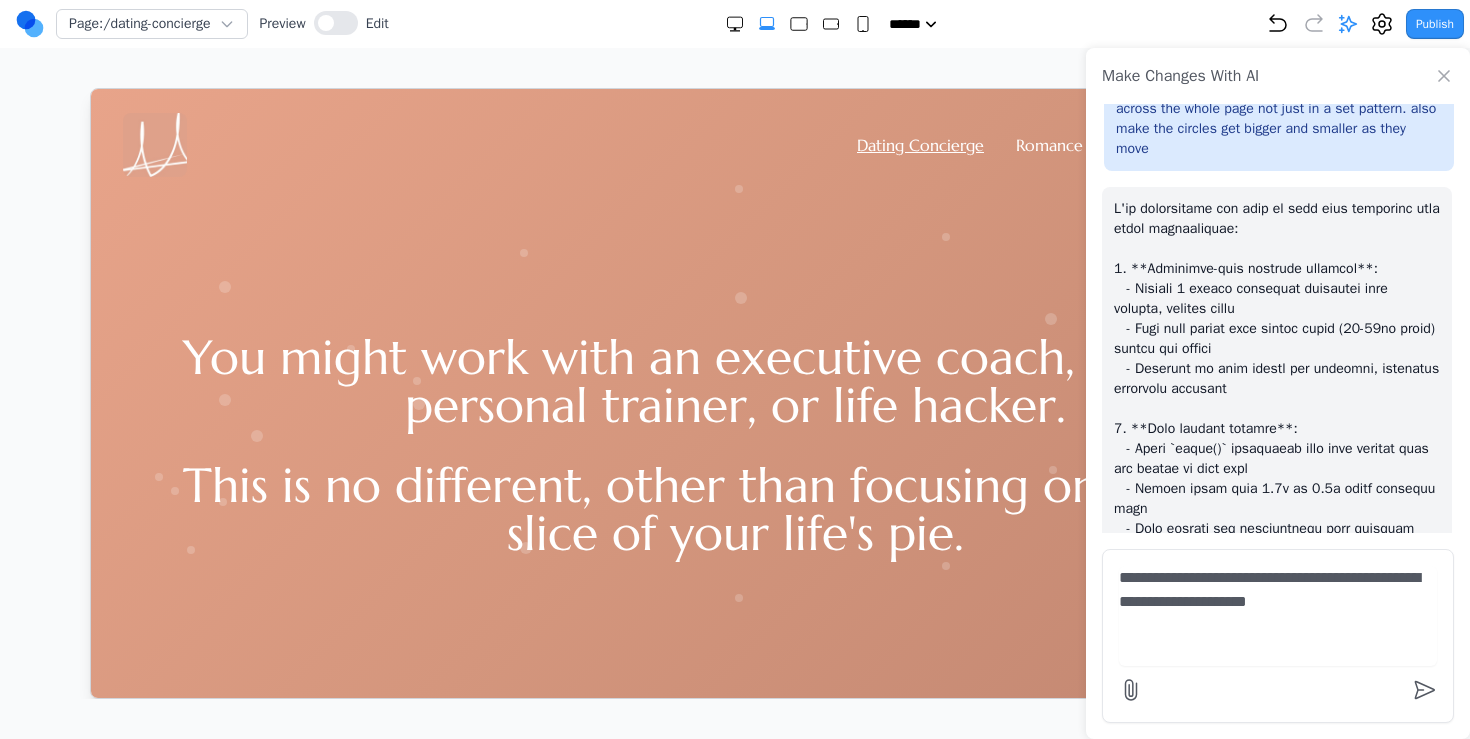 type 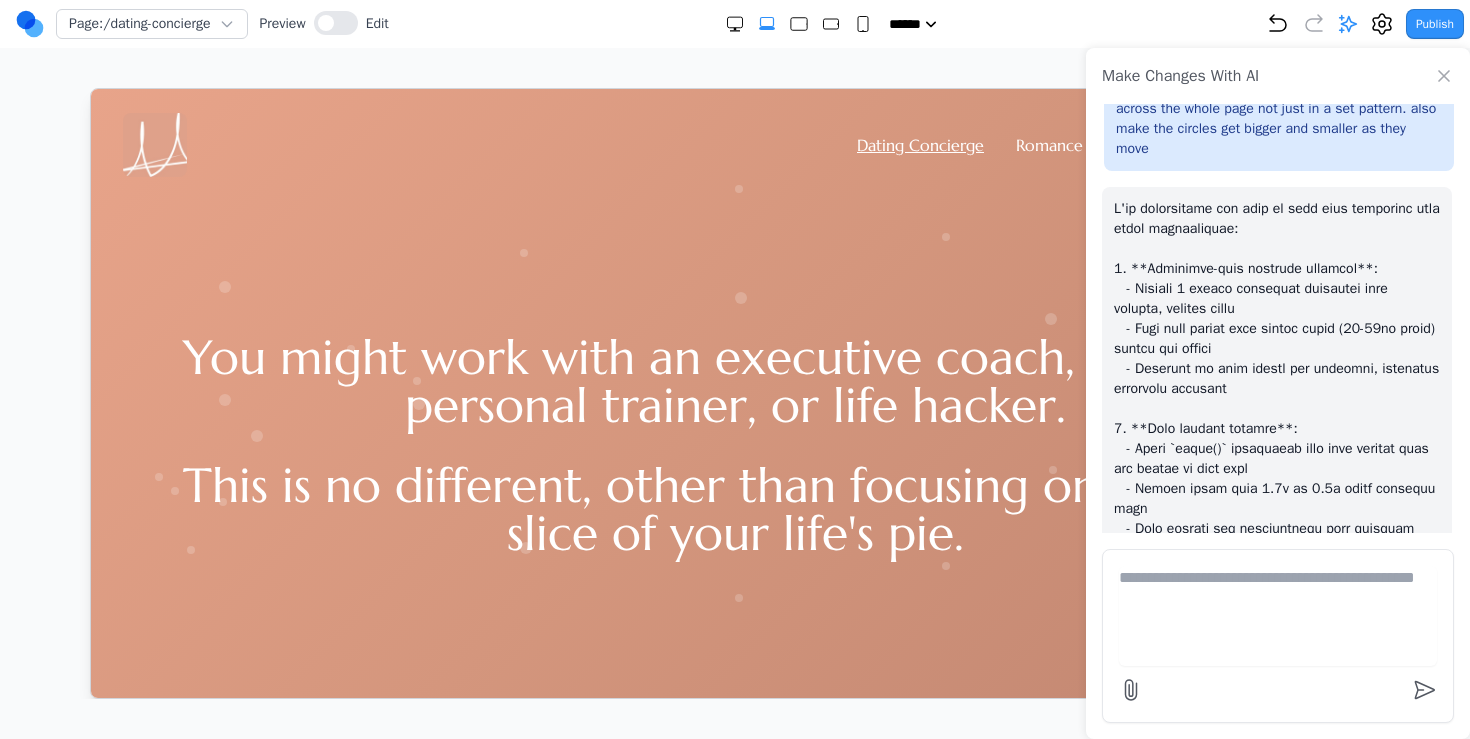 scroll, scrollTop: 3607, scrollLeft: 0, axis: vertical 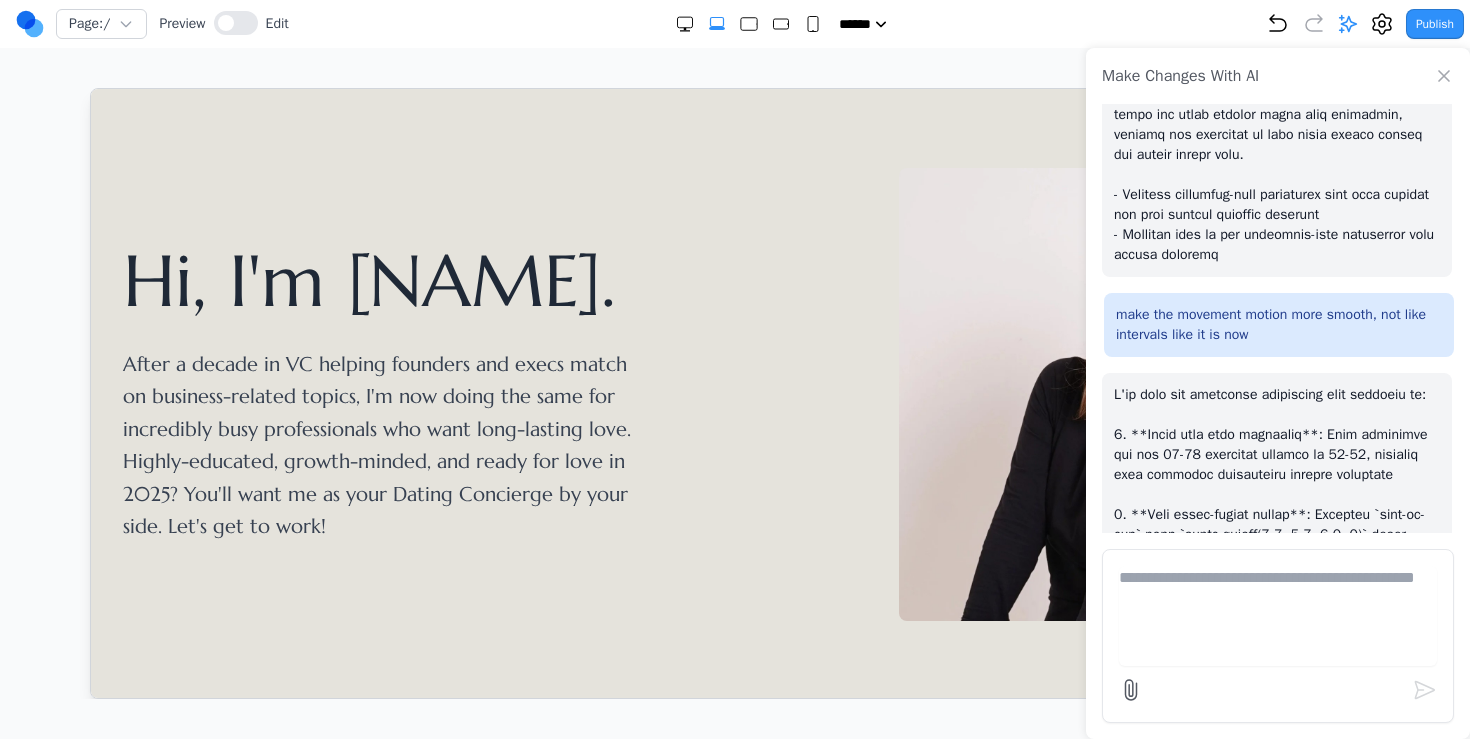 click at bounding box center (1052, 393) 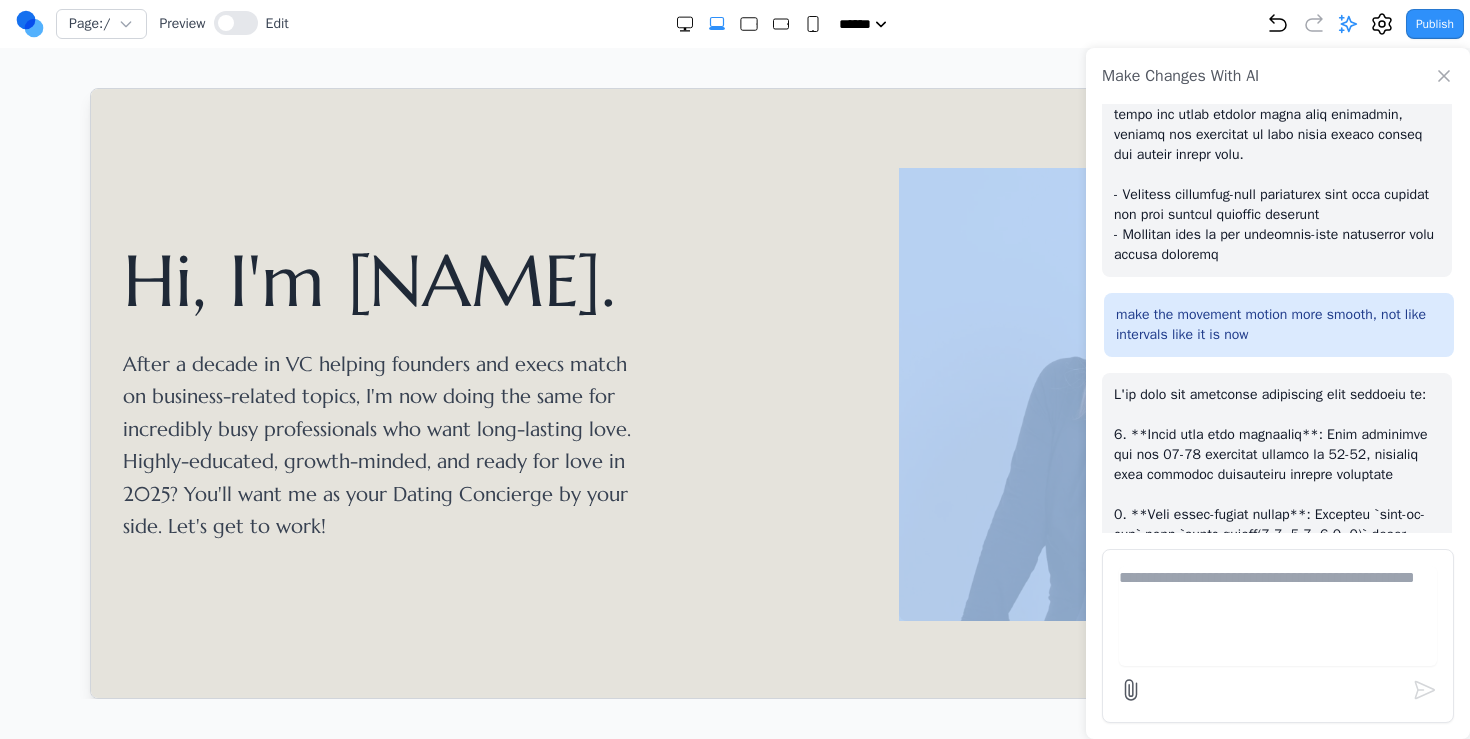 click at bounding box center (1052, 393) 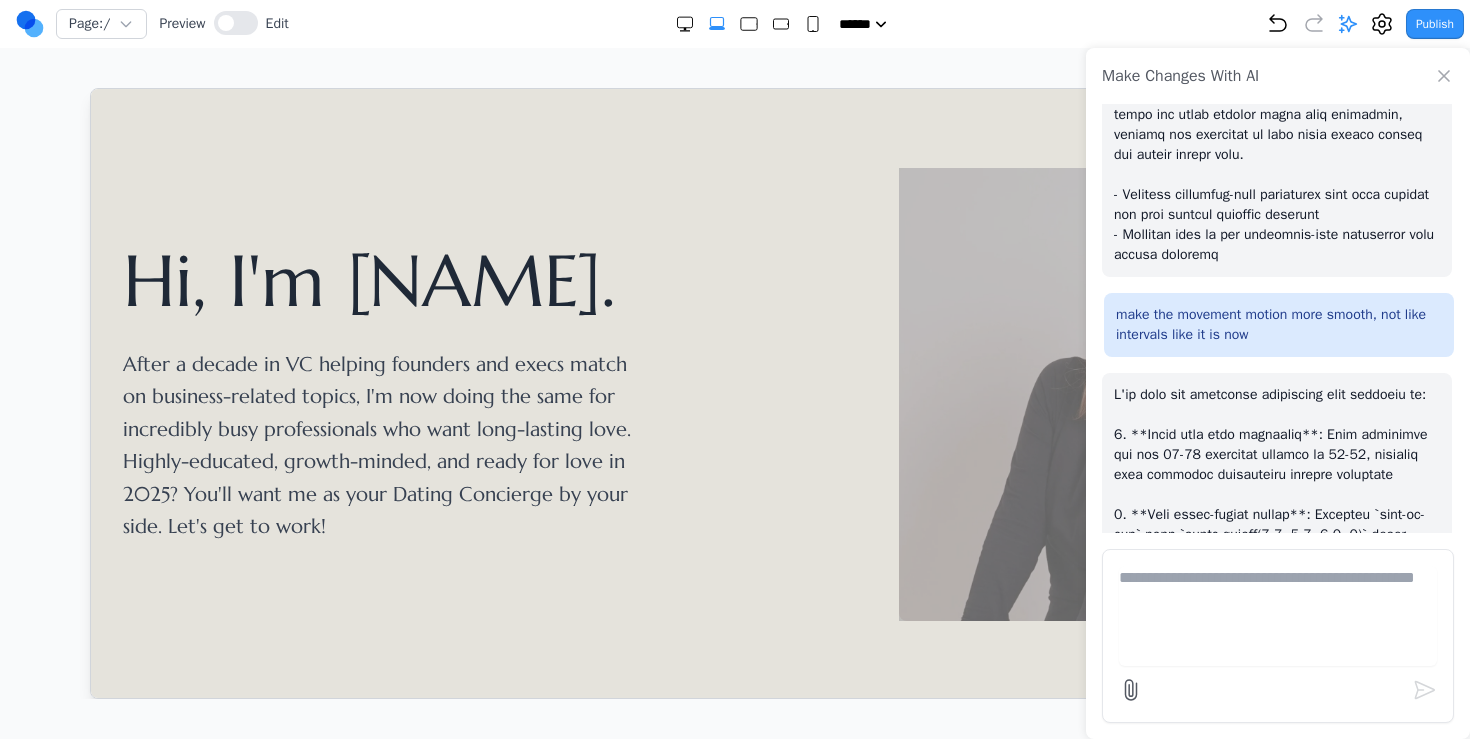 click 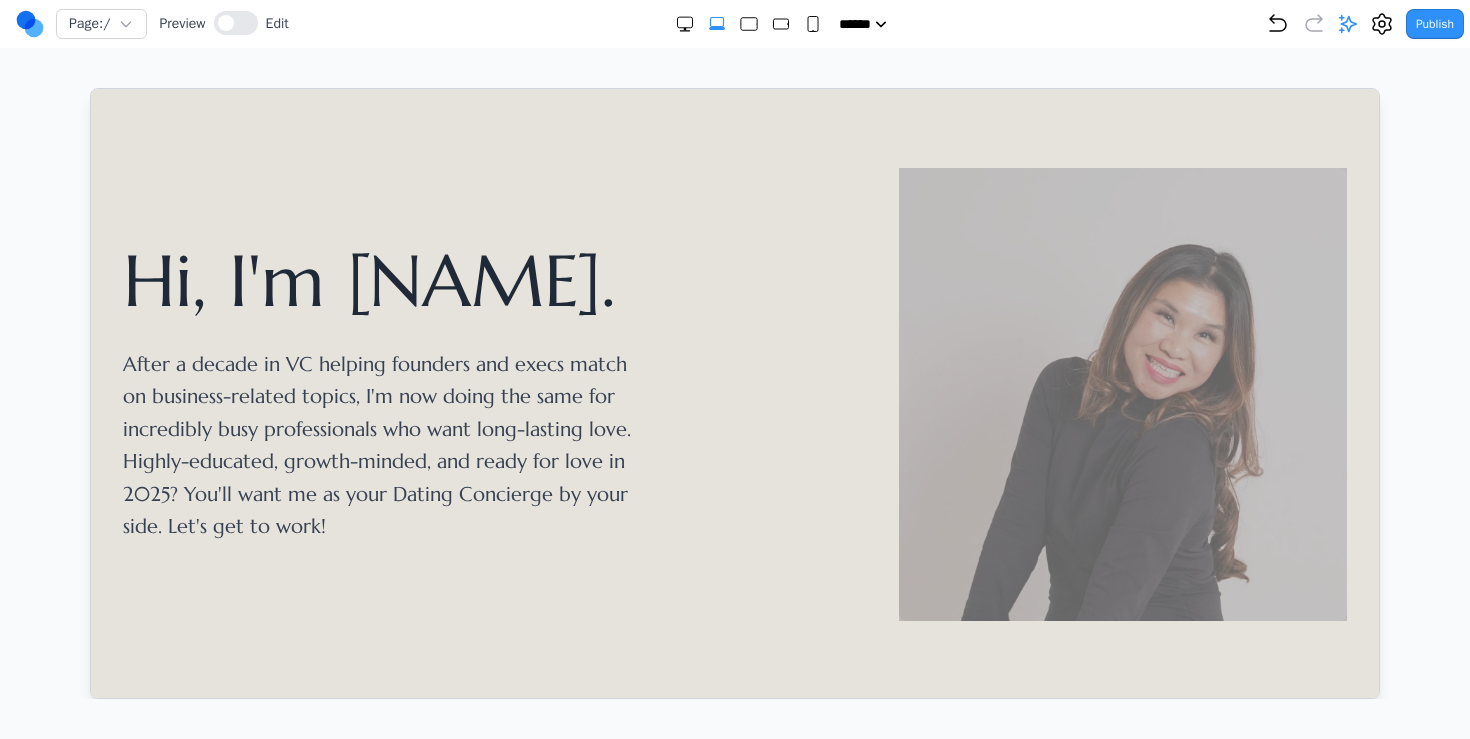 scroll, scrollTop: 0, scrollLeft: 0, axis: both 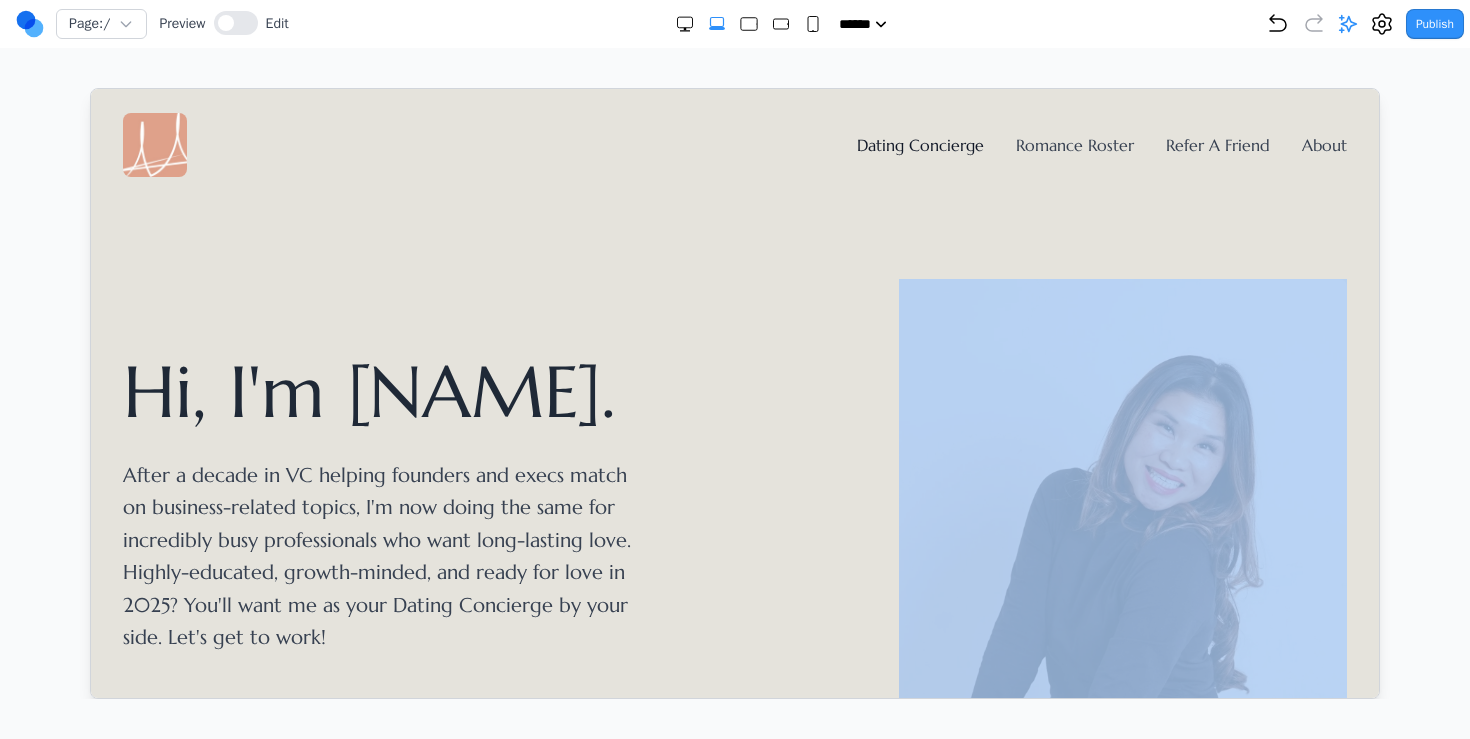 click on "Dating Concierge" at bounding box center (919, 144) 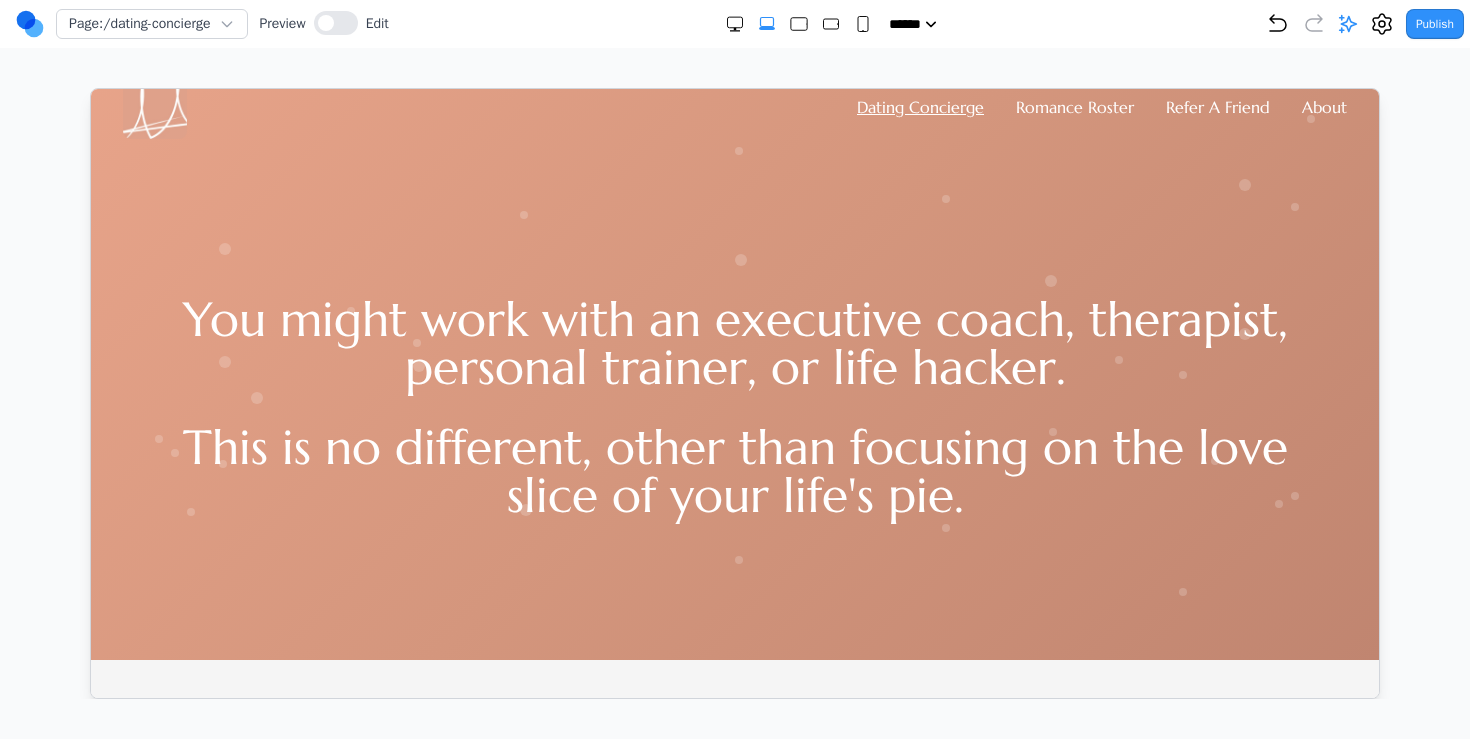 scroll, scrollTop: 34, scrollLeft: 0, axis: vertical 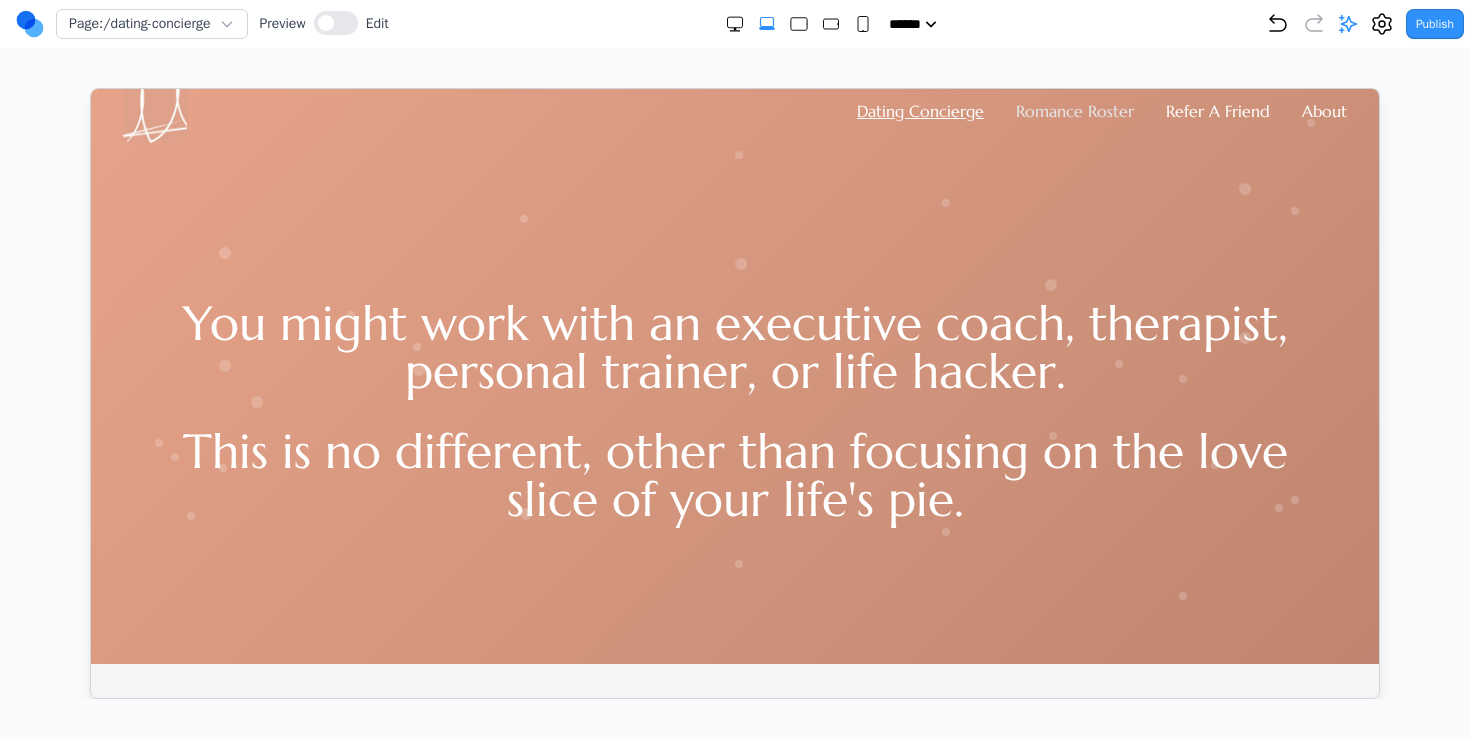 click on "Romance Roster" at bounding box center [1074, 110] 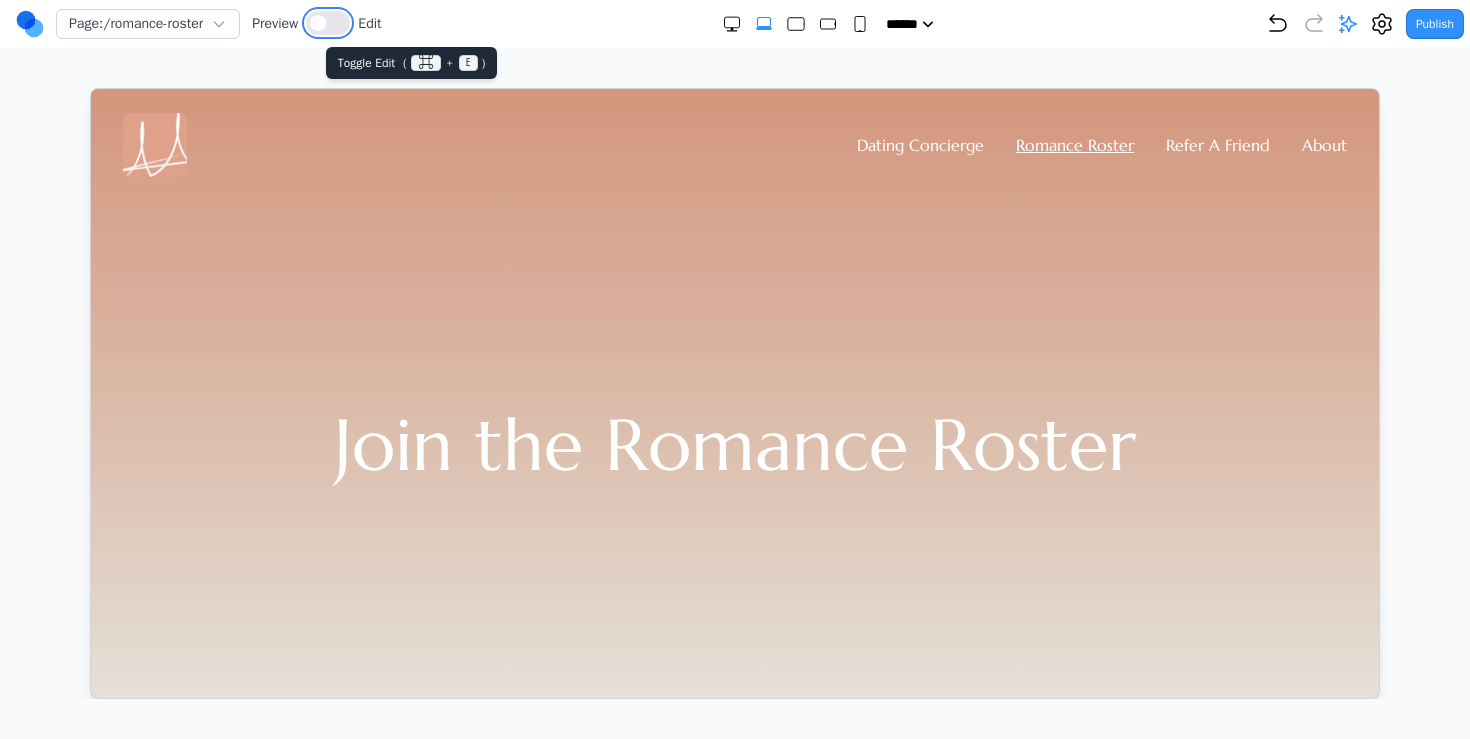 click at bounding box center (318, 23) 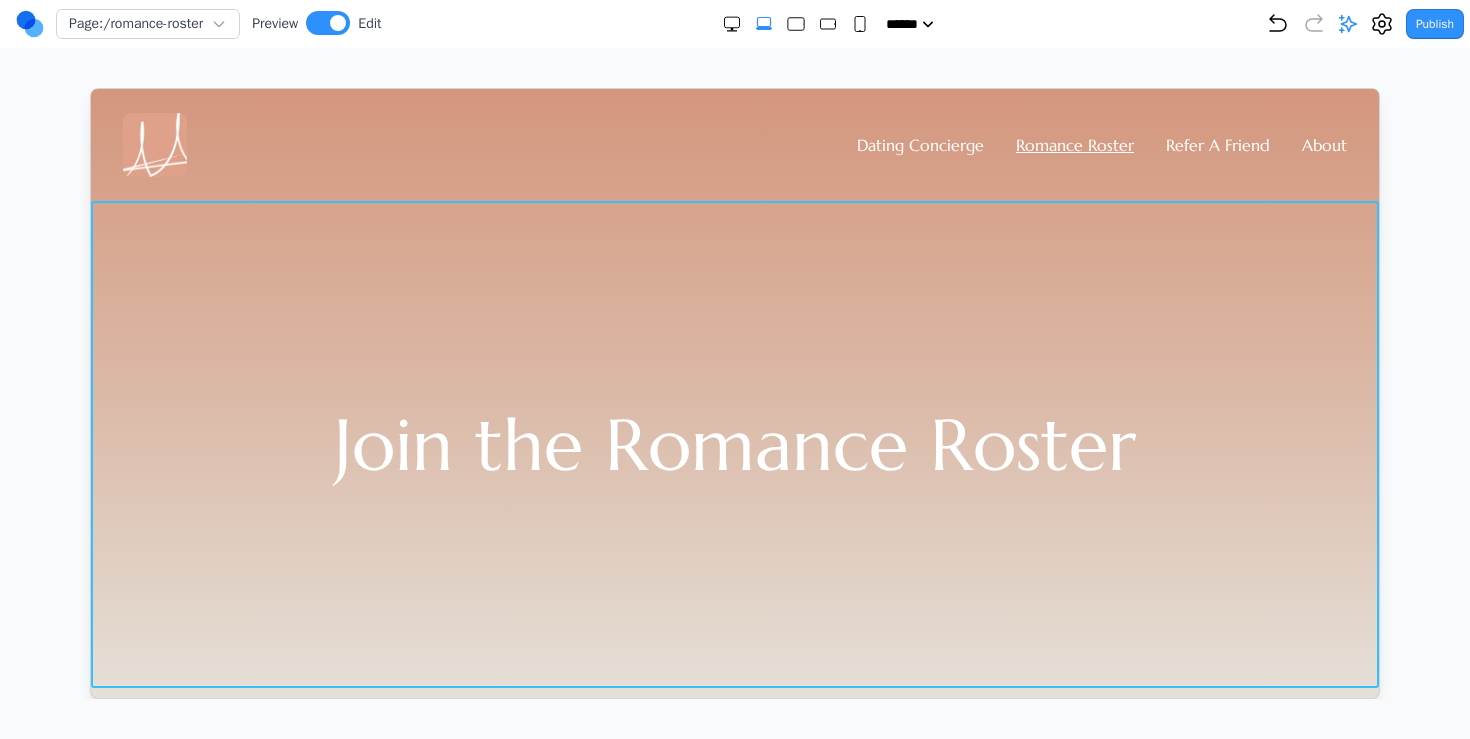 click on "Join the Romance Roster" at bounding box center (734, 443) 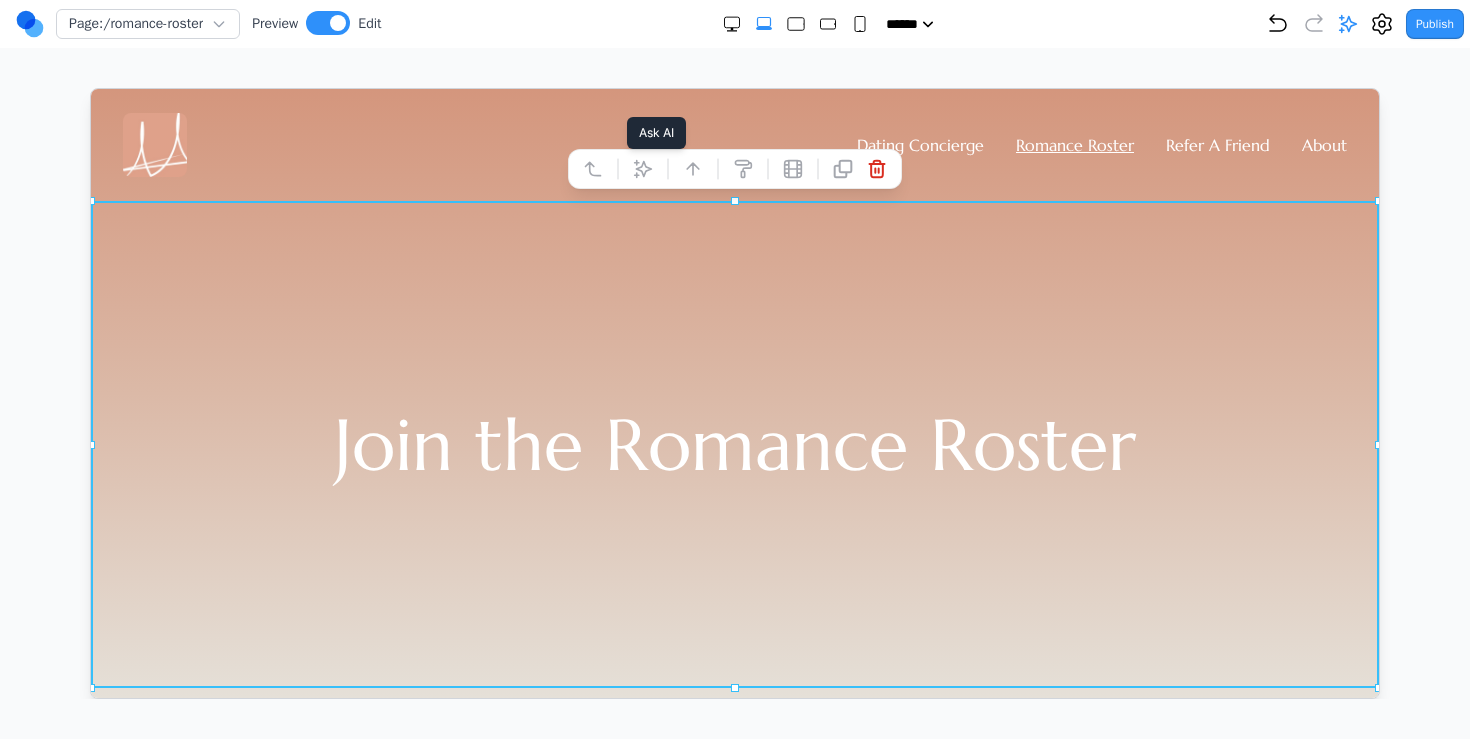 click at bounding box center (642, 168) 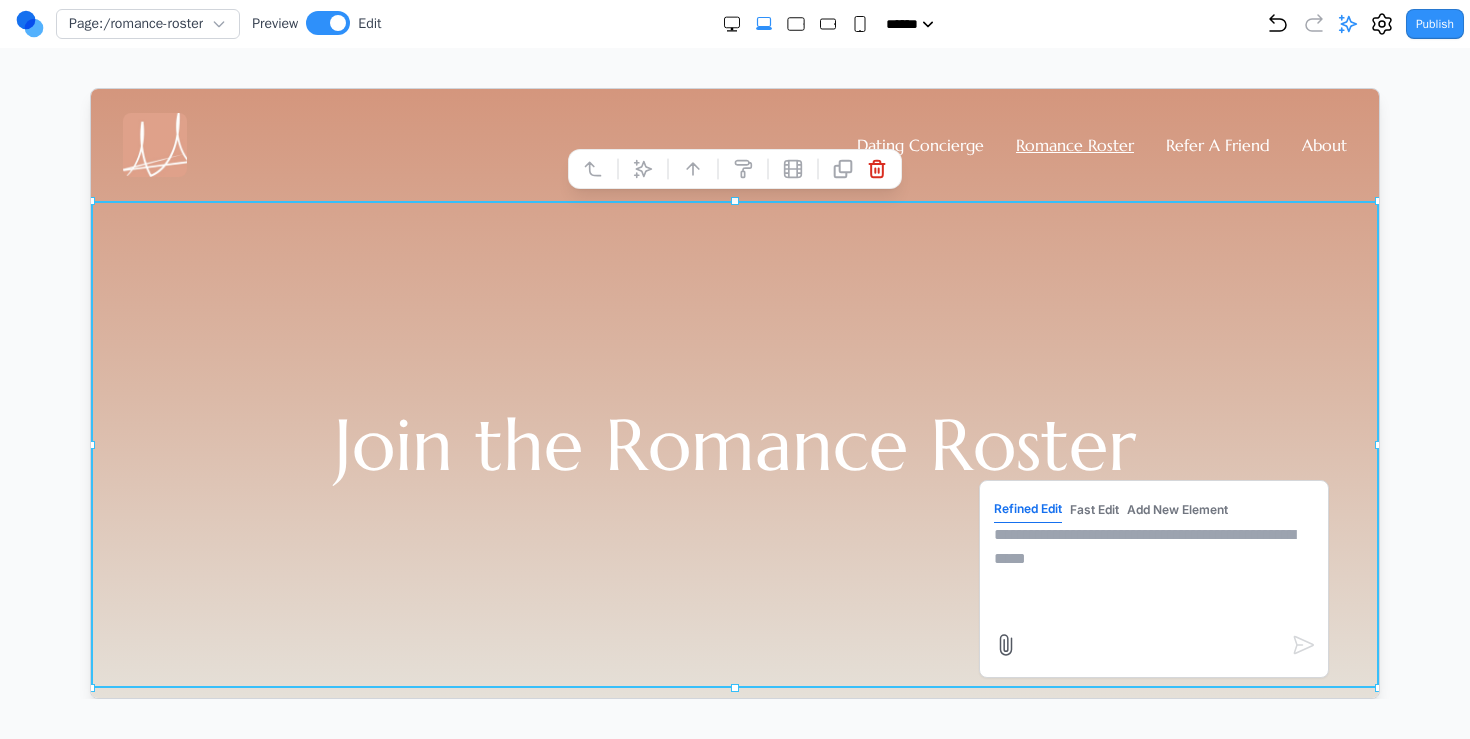 click at bounding box center [1153, 572] 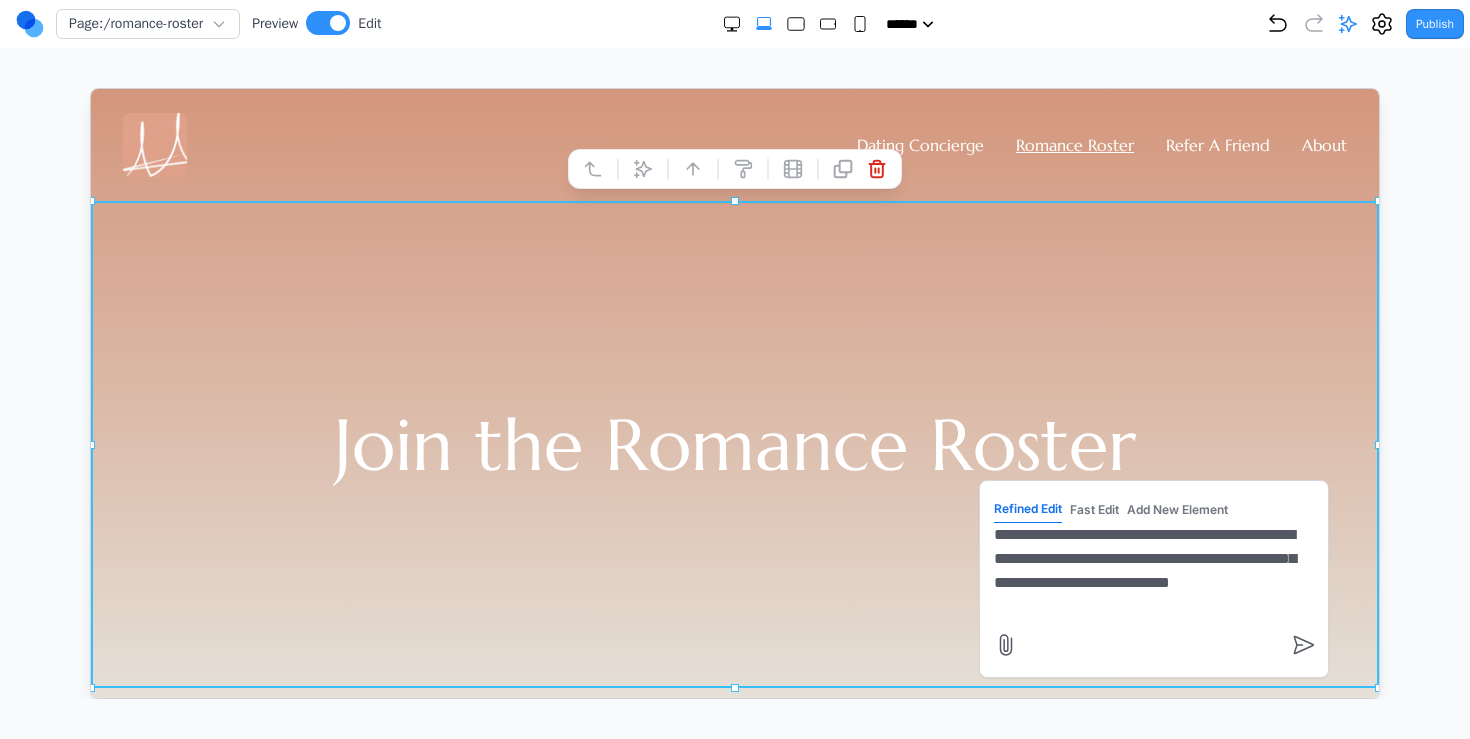 type on "**********" 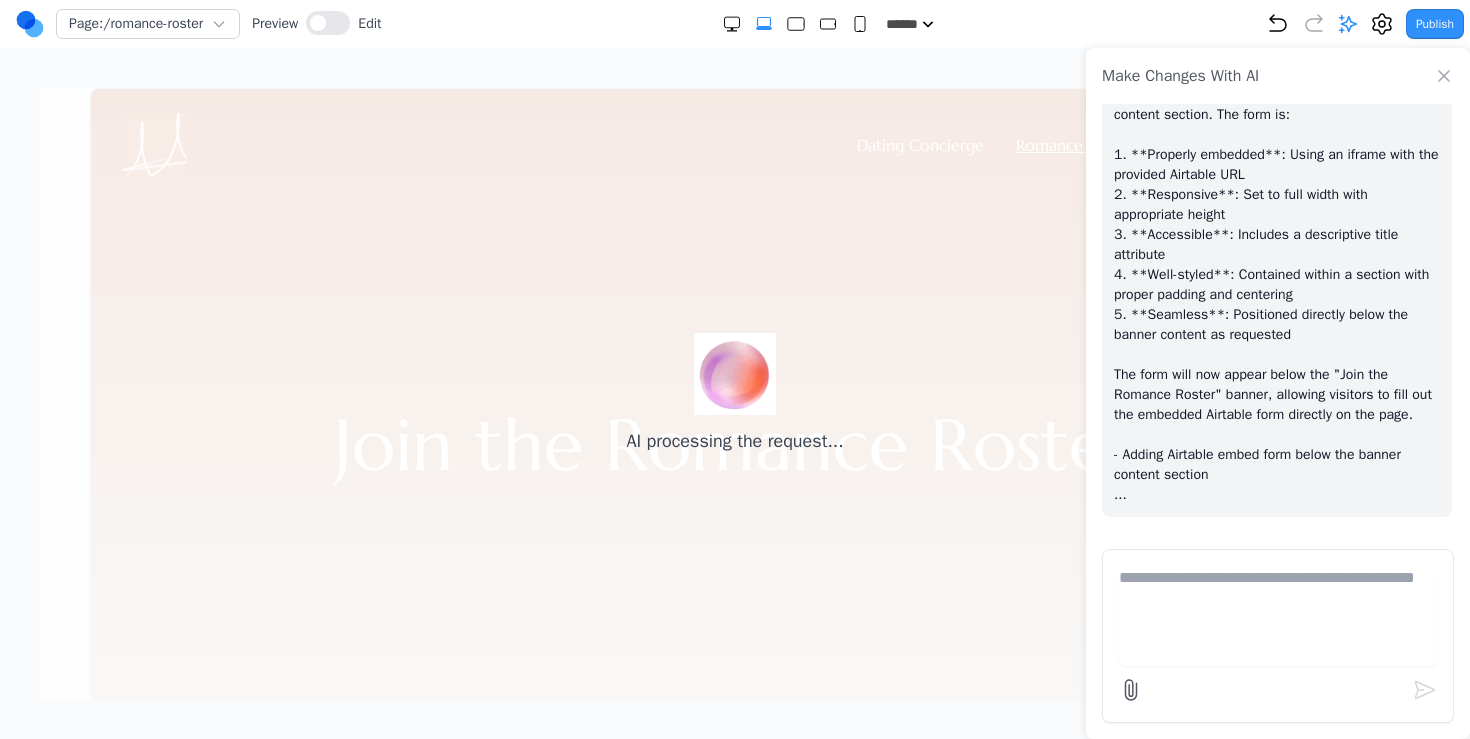 scroll, scrollTop: 4787, scrollLeft: 0, axis: vertical 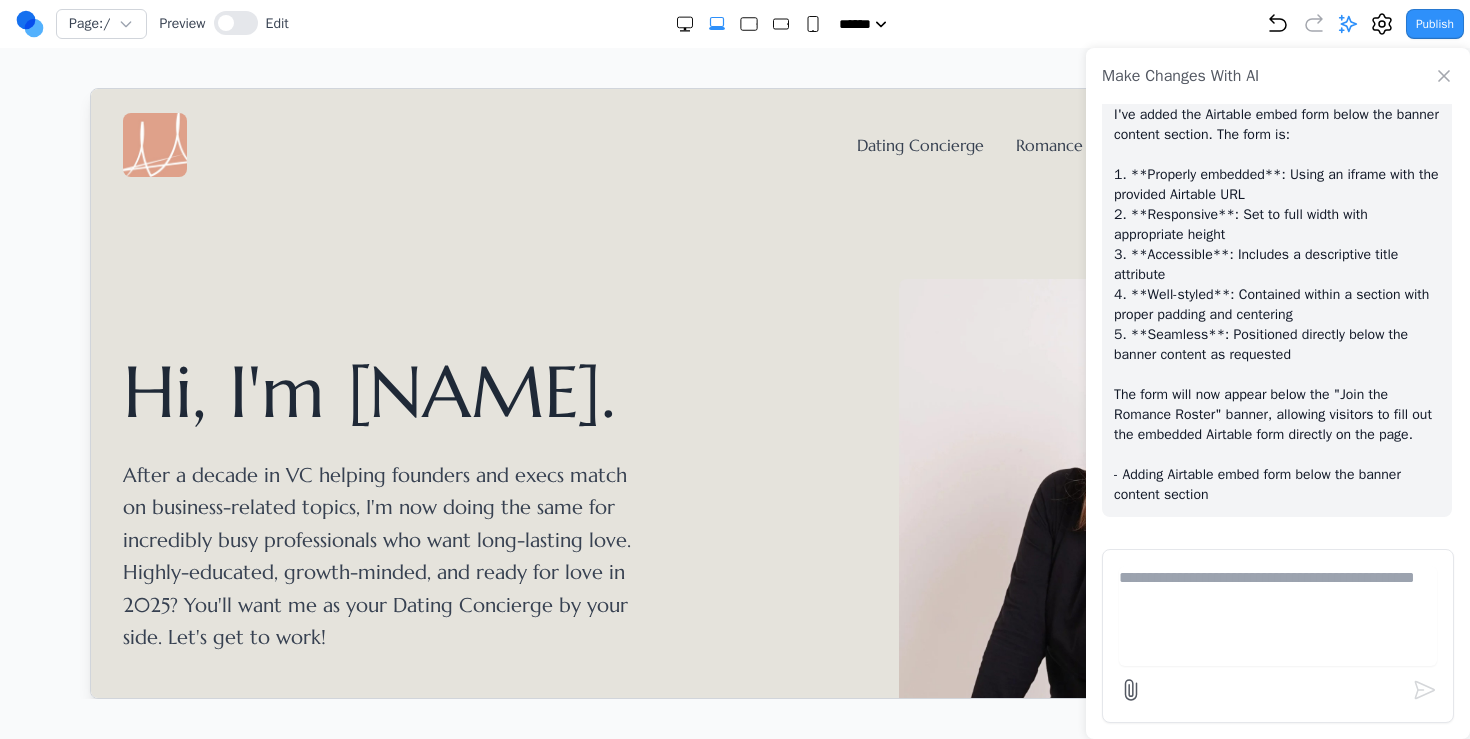 click at bounding box center (1122, 504) 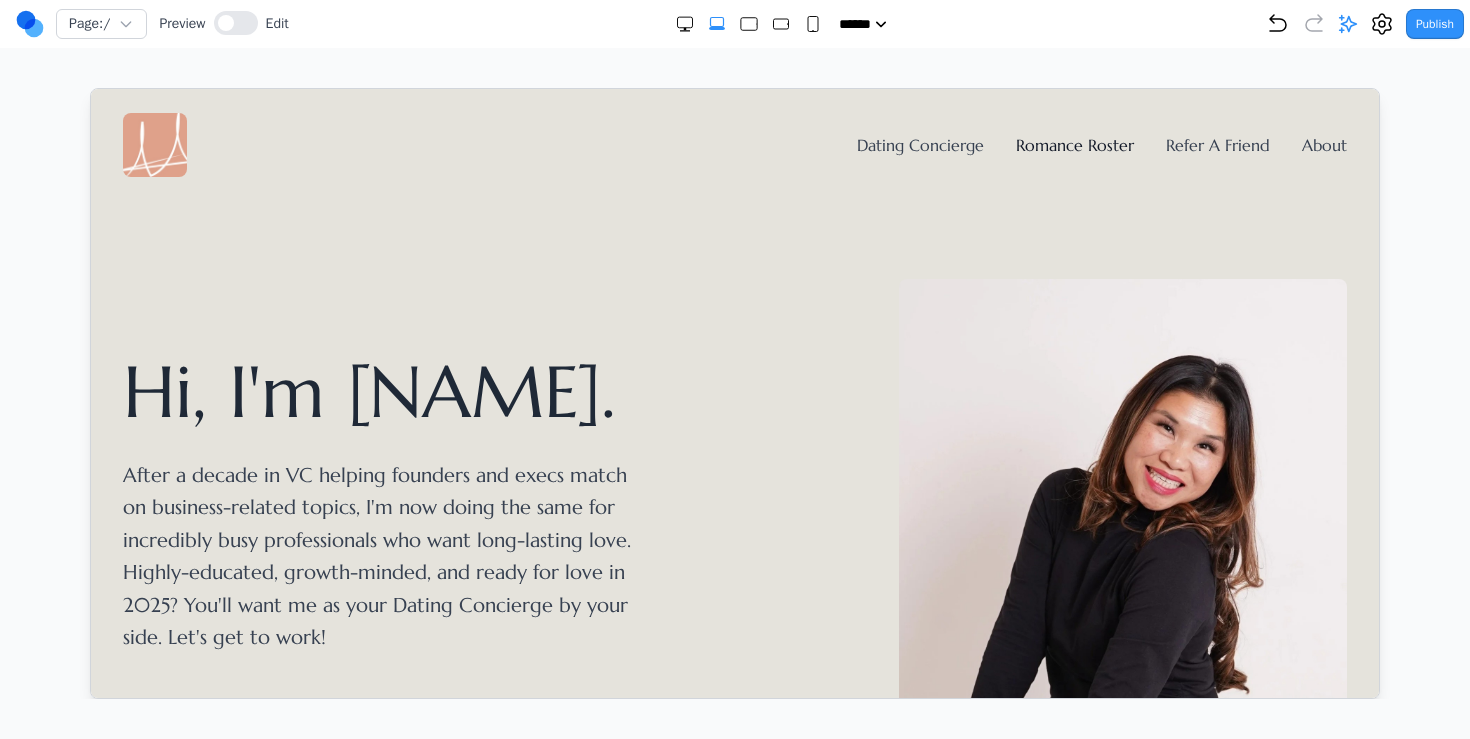 click on "Romance Roster" at bounding box center [1074, 144] 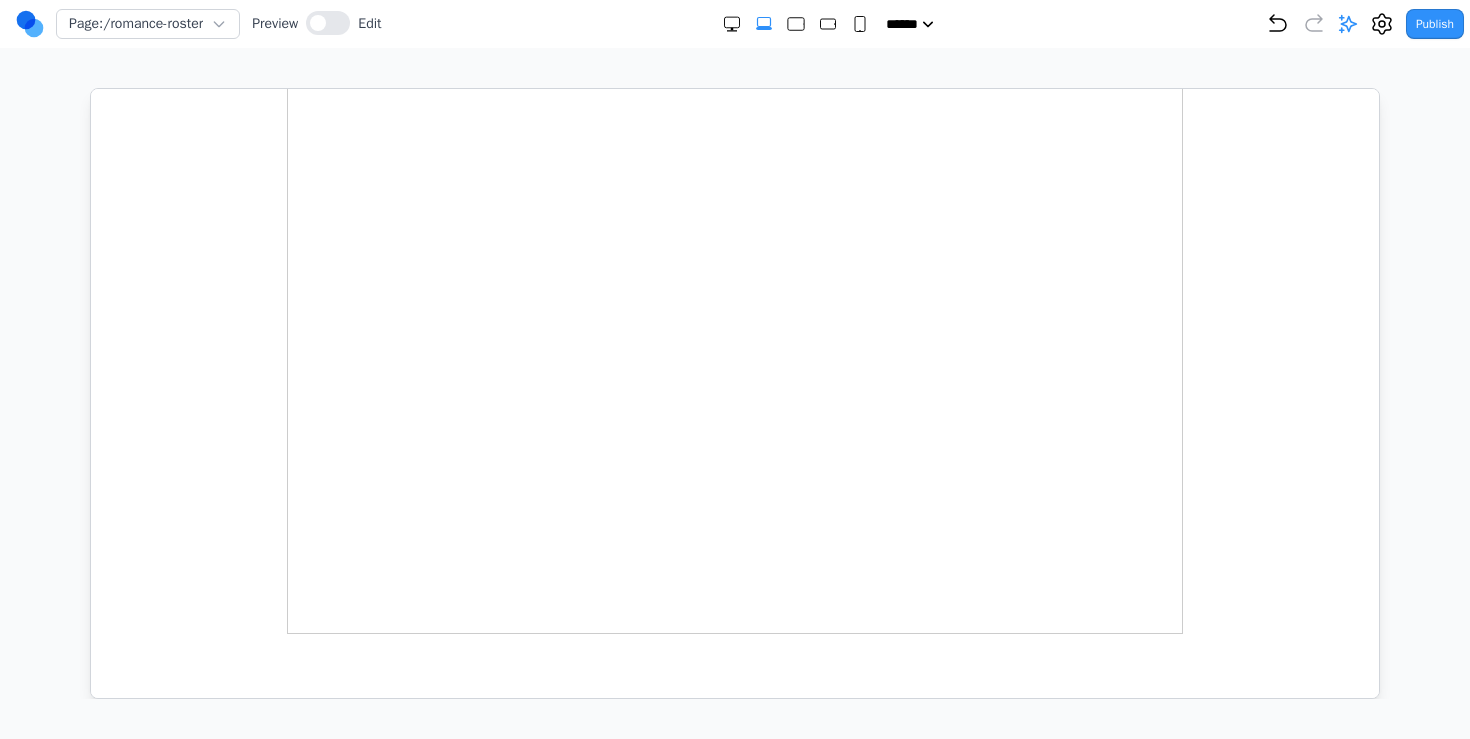 scroll, scrollTop: 0, scrollLeft: 0, axis: both 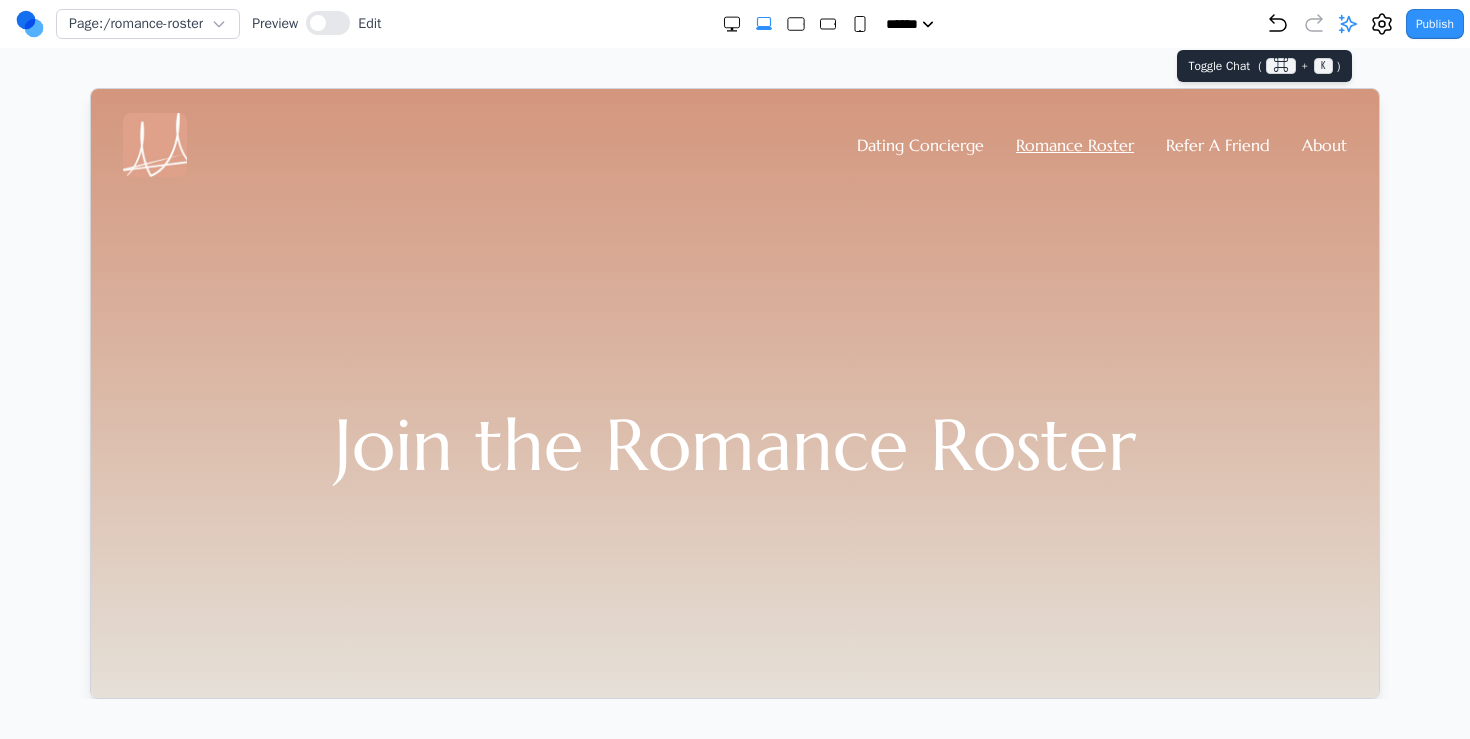 click 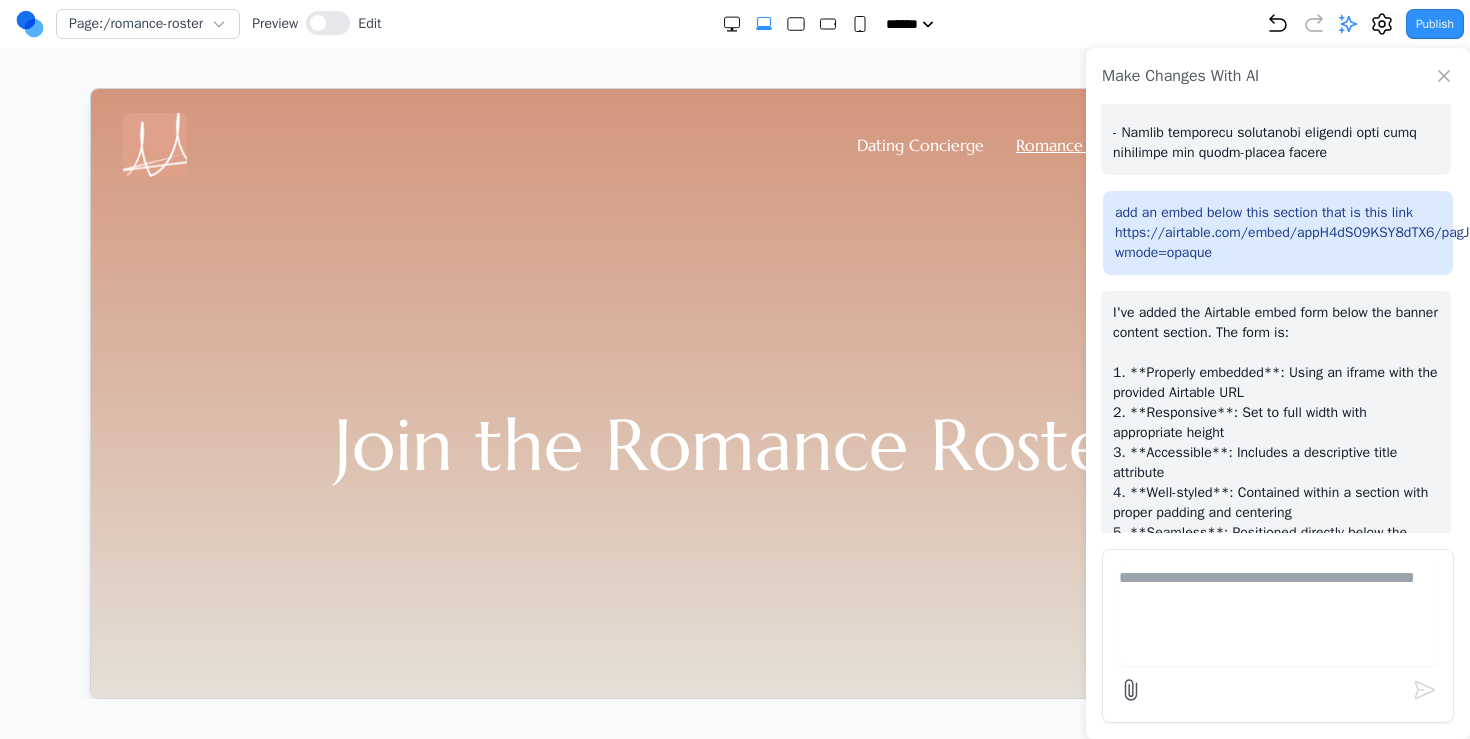 scroll, scrollTop: 4448, scrollLeft: 1, axis: both 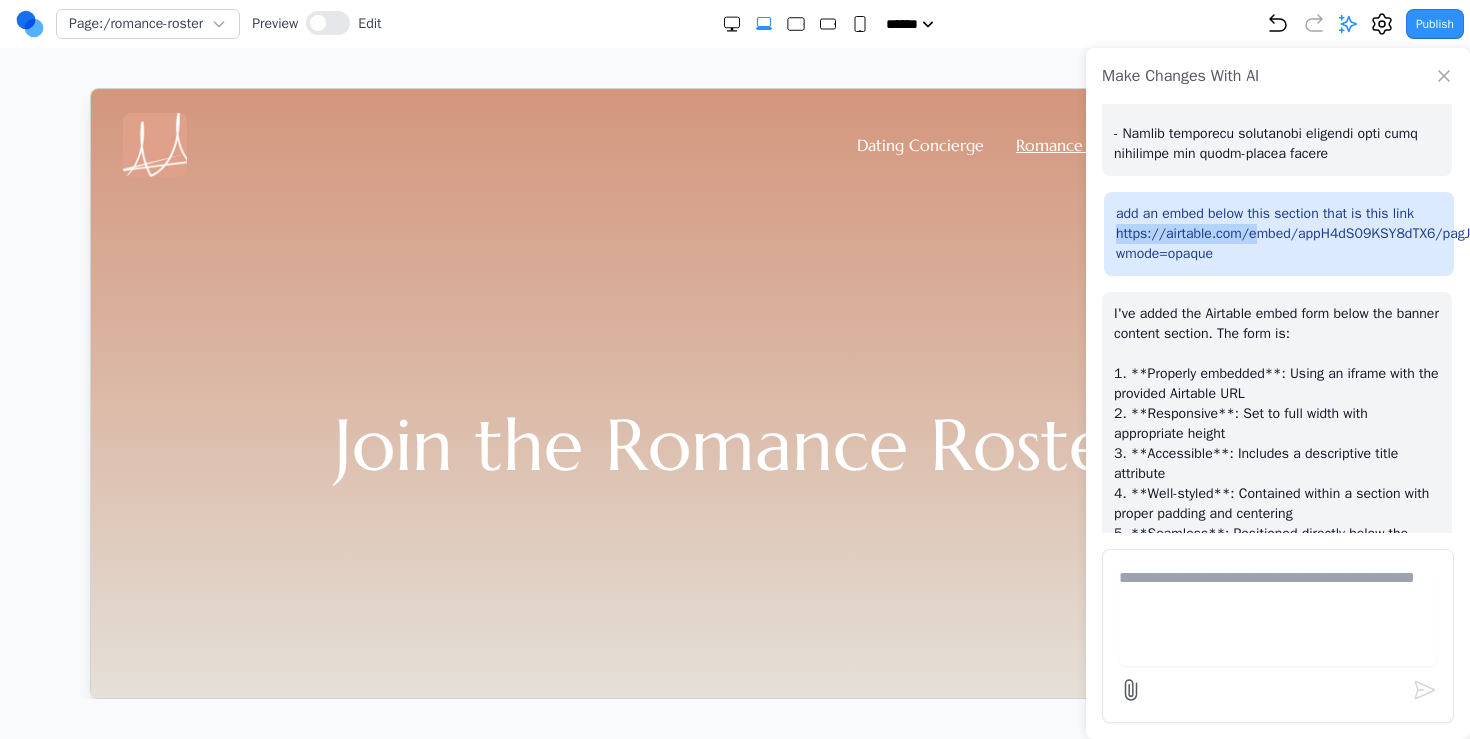 drag, startPoint x: 1250, startPoint y: 363, endPoint x: 1093, endPoint y: 358, distance: 157.0796 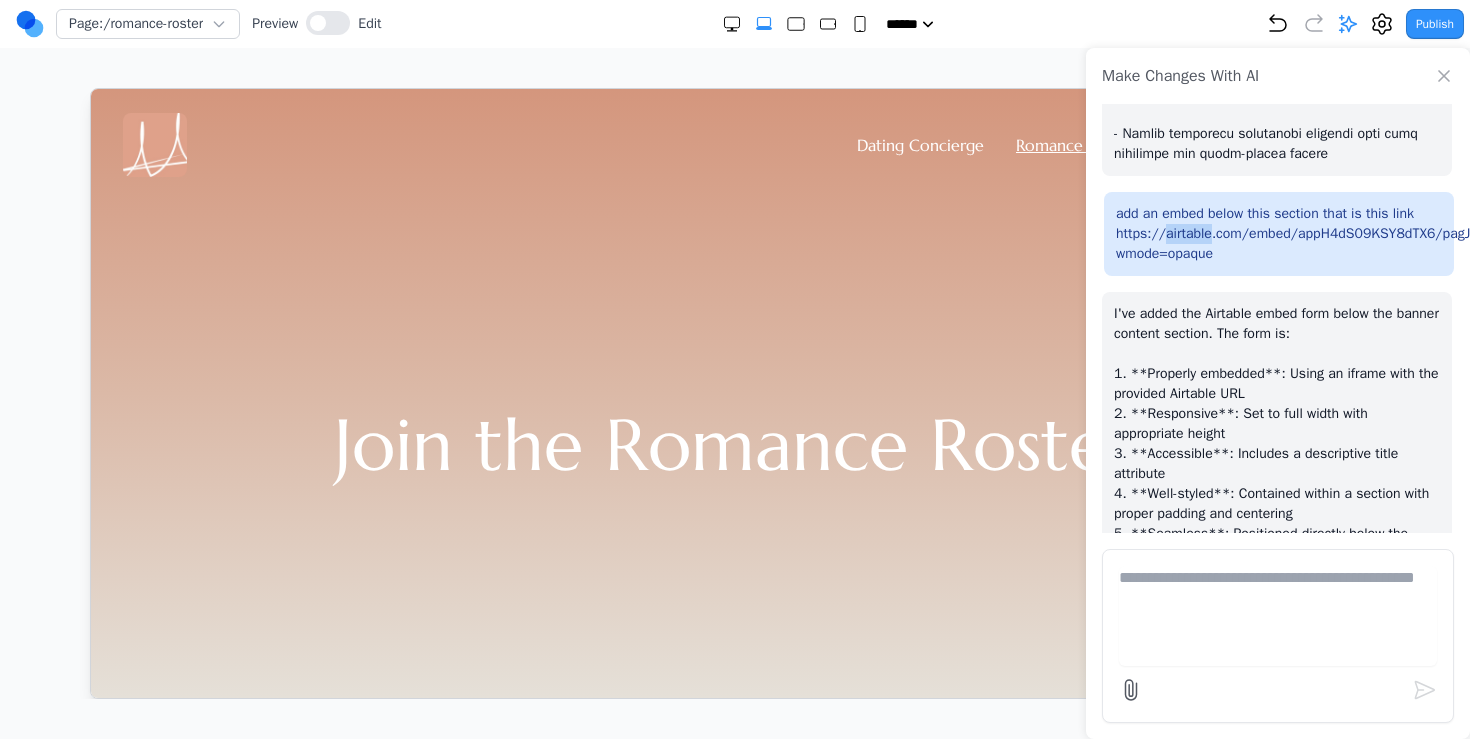 click on "add an embed below this section that is this link https://airtable.com/embed/appH4dS09KSY8dTX6/pagJPmGzAnfF5iWSC/form?wmode=opaque" at bounding box center (1279, 234) 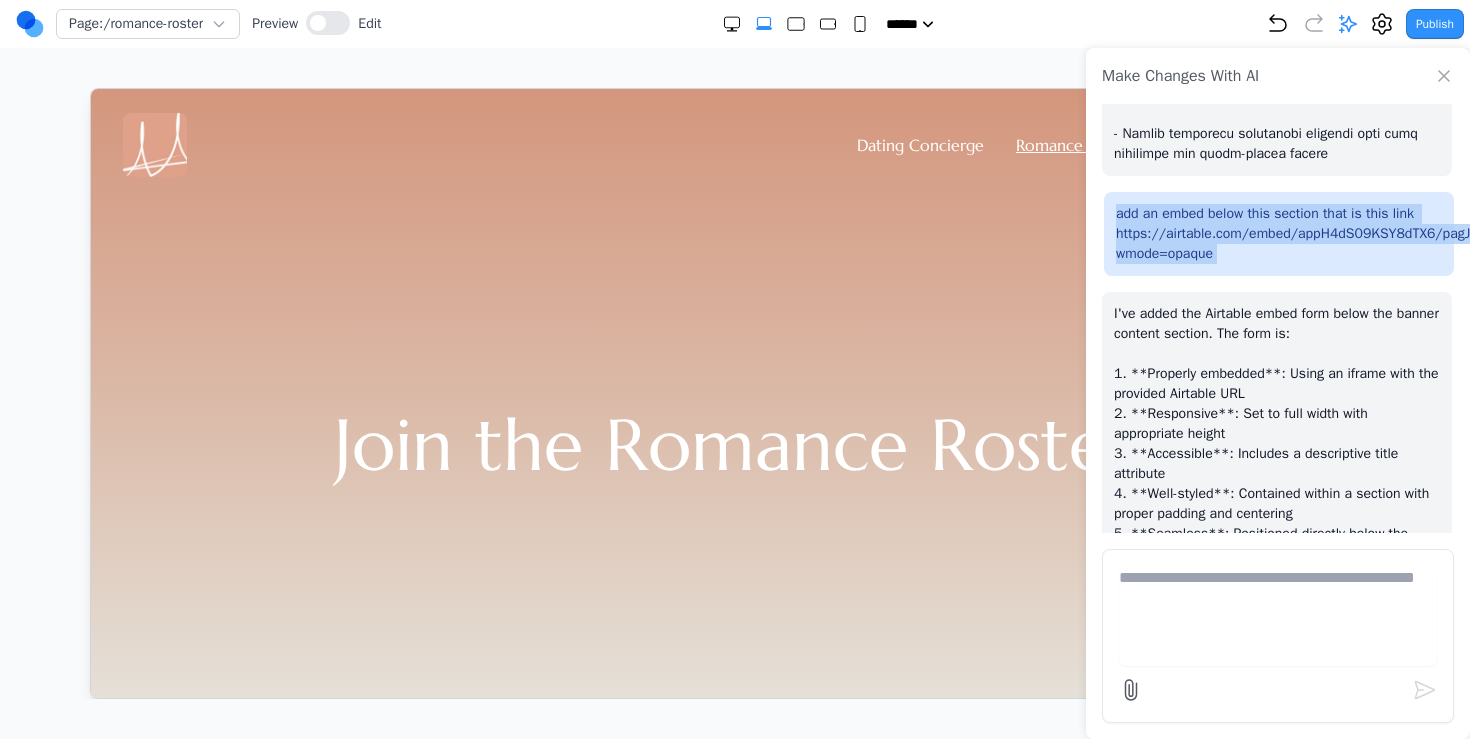 click on "add an embed below this section that is this link https://airtable.com/embed/appH4dS09KSY8dTX6/pagJPmGzAnfF5iWSC/form?wmode=opaque" at bounding box center [1279, 234] 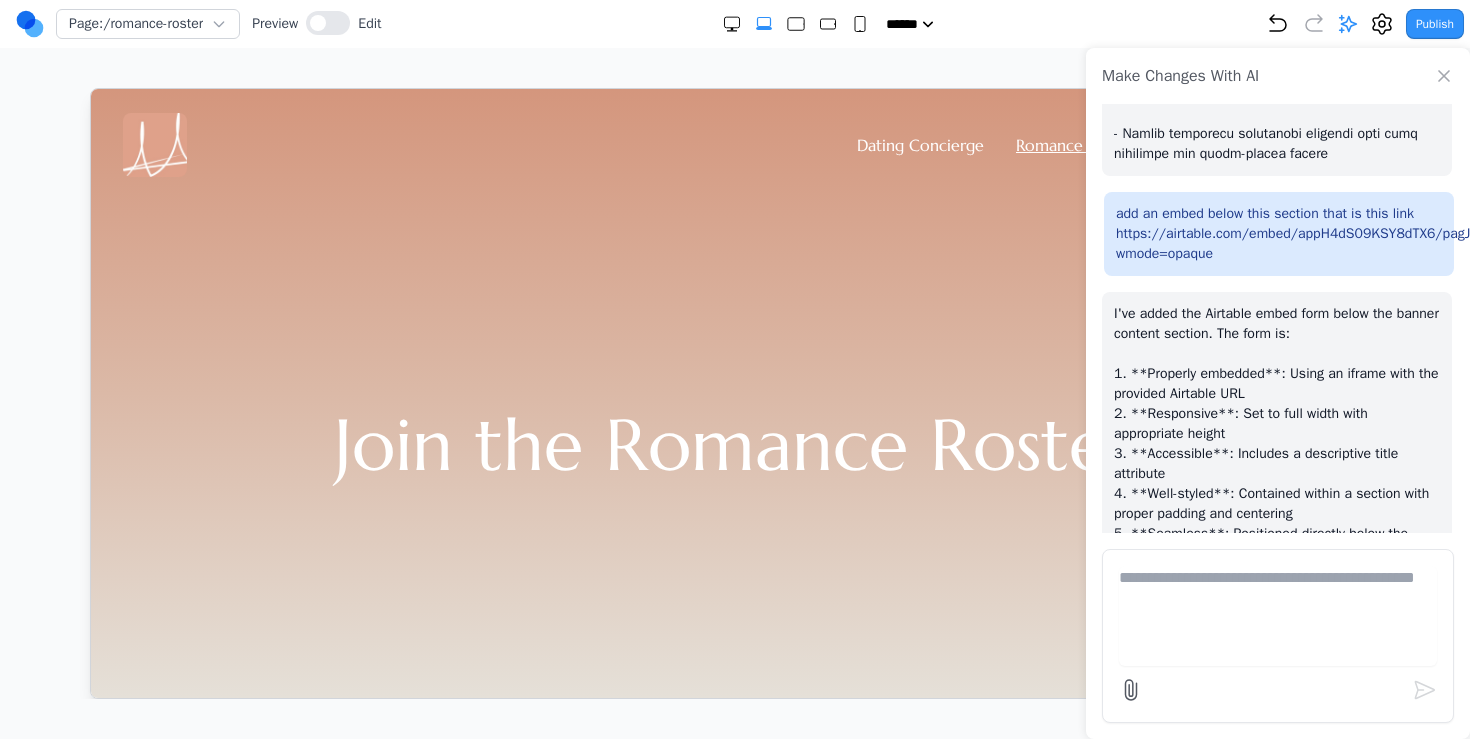 click on "add an embed below this section that is this link https://airtable.com/embed/appH4dS09KSY8dTX6/pagJPmGzAnfF5iWSC/form?wmode=opaque" at bounding box center [1279, 234] 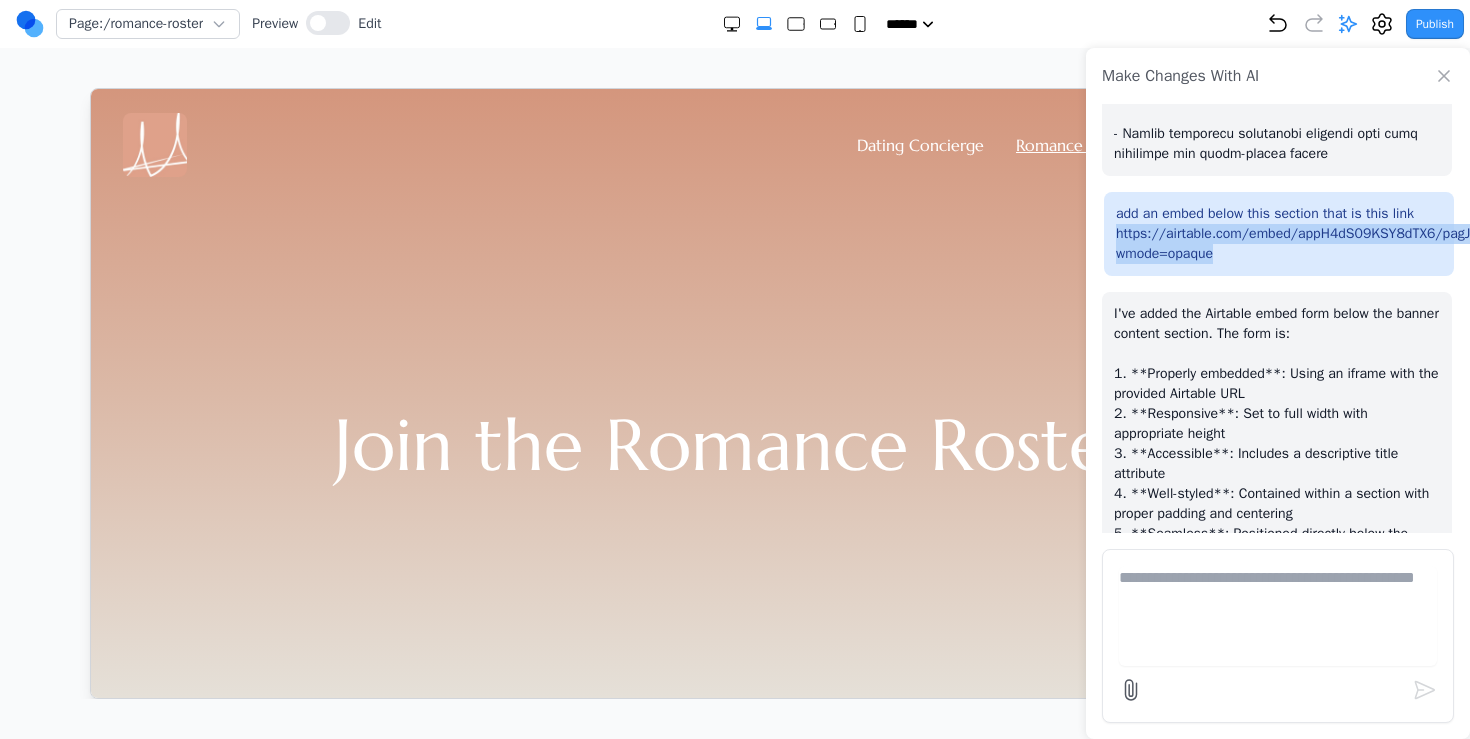 drag, startPoint x: 1241, startPoint y: 368, endPoint x: 1113, endPoint y: 346, distance: 129.87686 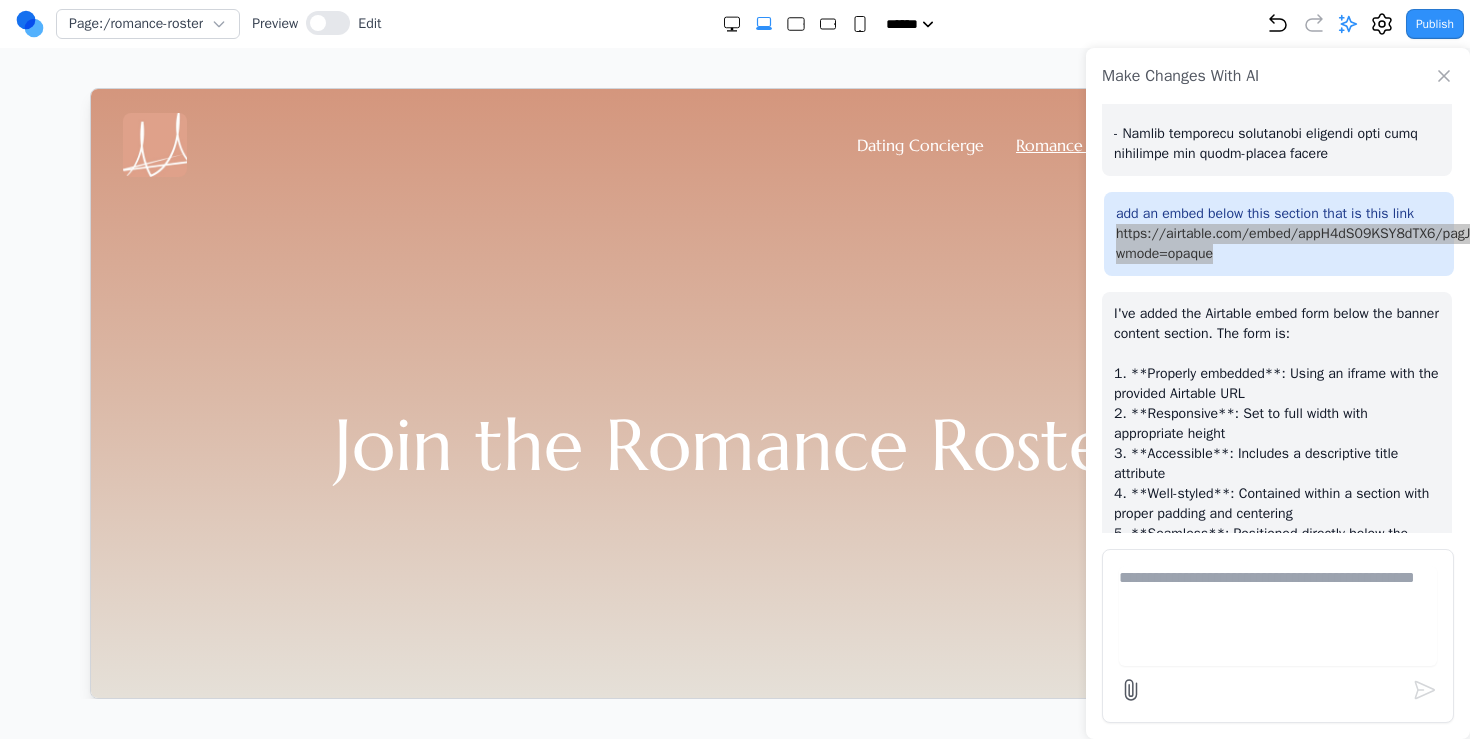 click on "Join the Romance Roster" at bounding box center [734, 443] 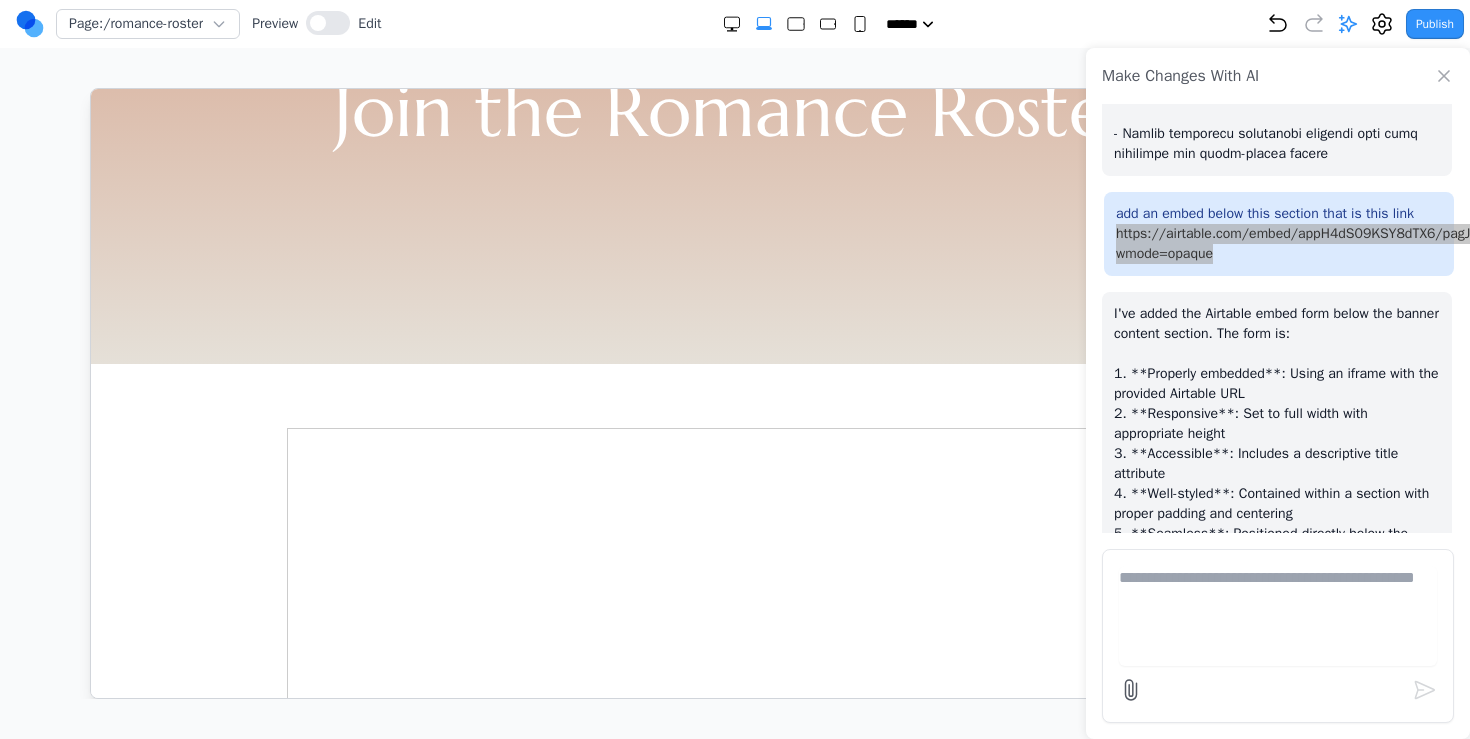 scroll, scrollTop: 368, scrollLeft: 0, axis: vertical 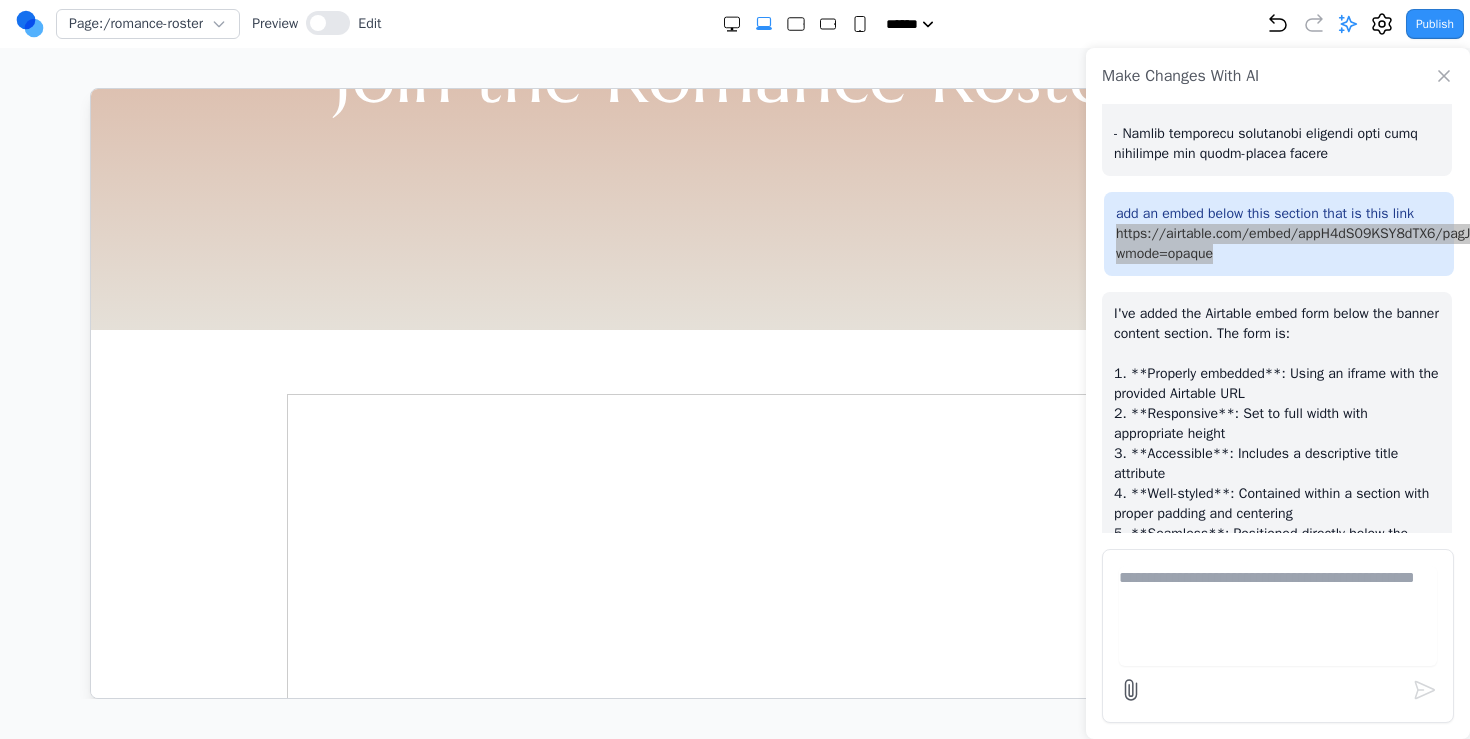 click on "Join the Romance Roster" at bounding box center [734, 75] 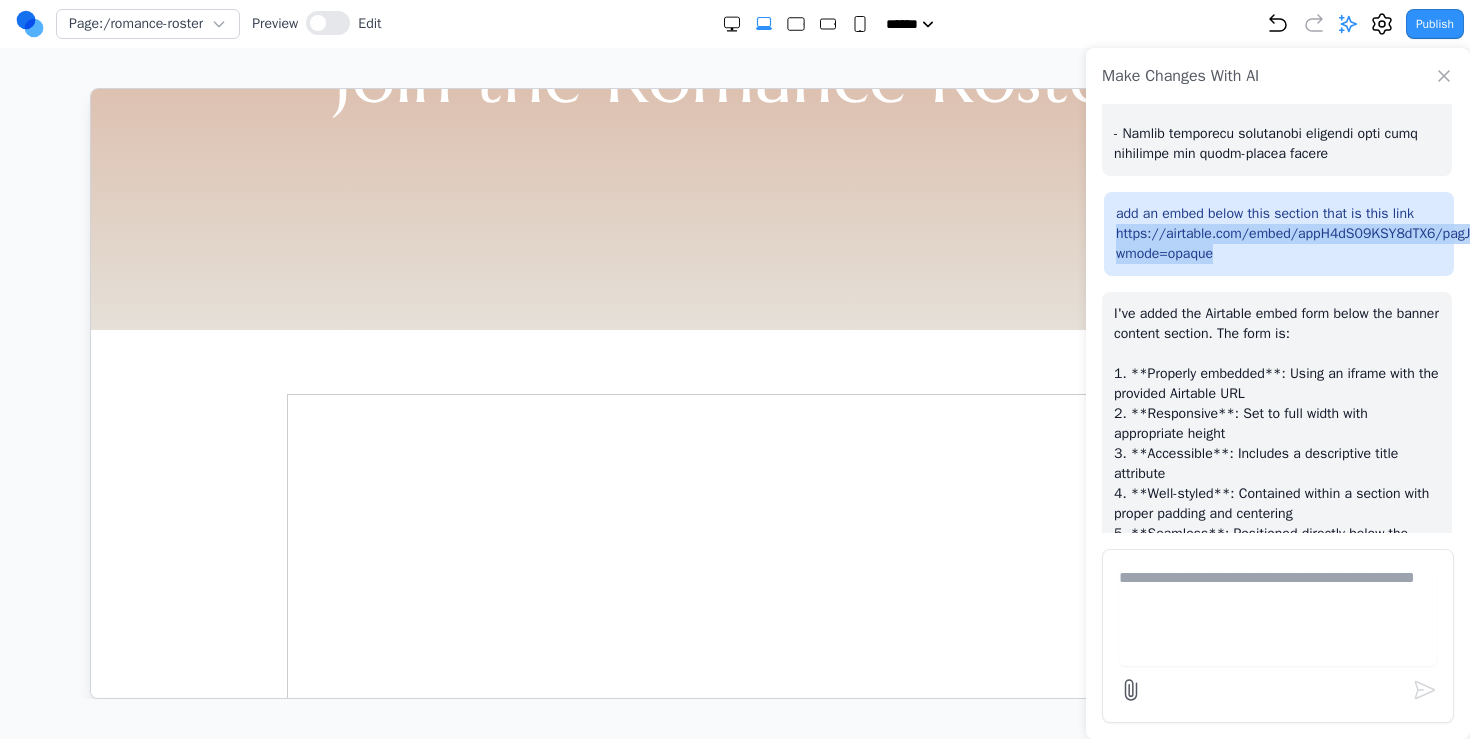 click 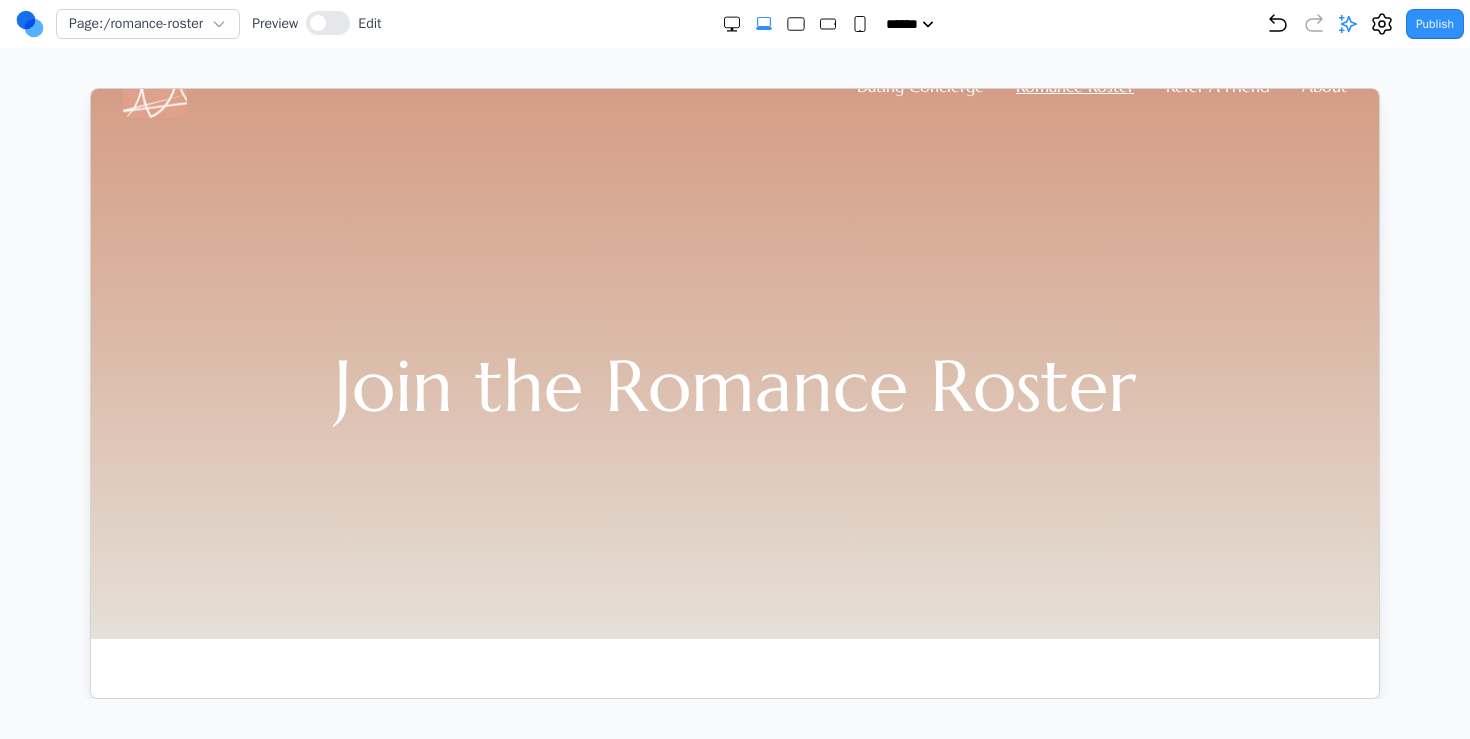 scroll, scrollTop: 0, scrollLeft: 0, axis: both 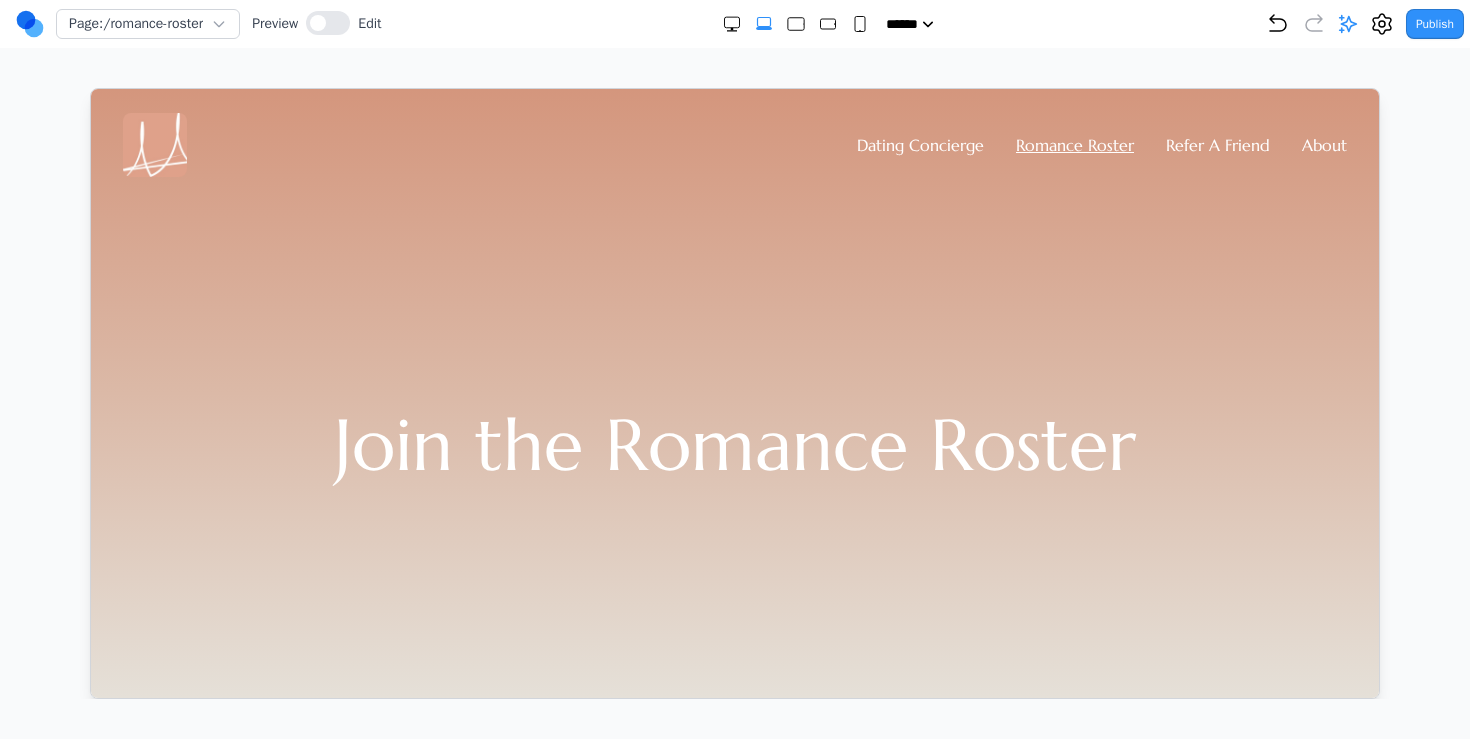 click on "Page:  /romance-roster Preview Edit" at bounding box center [199, 24] 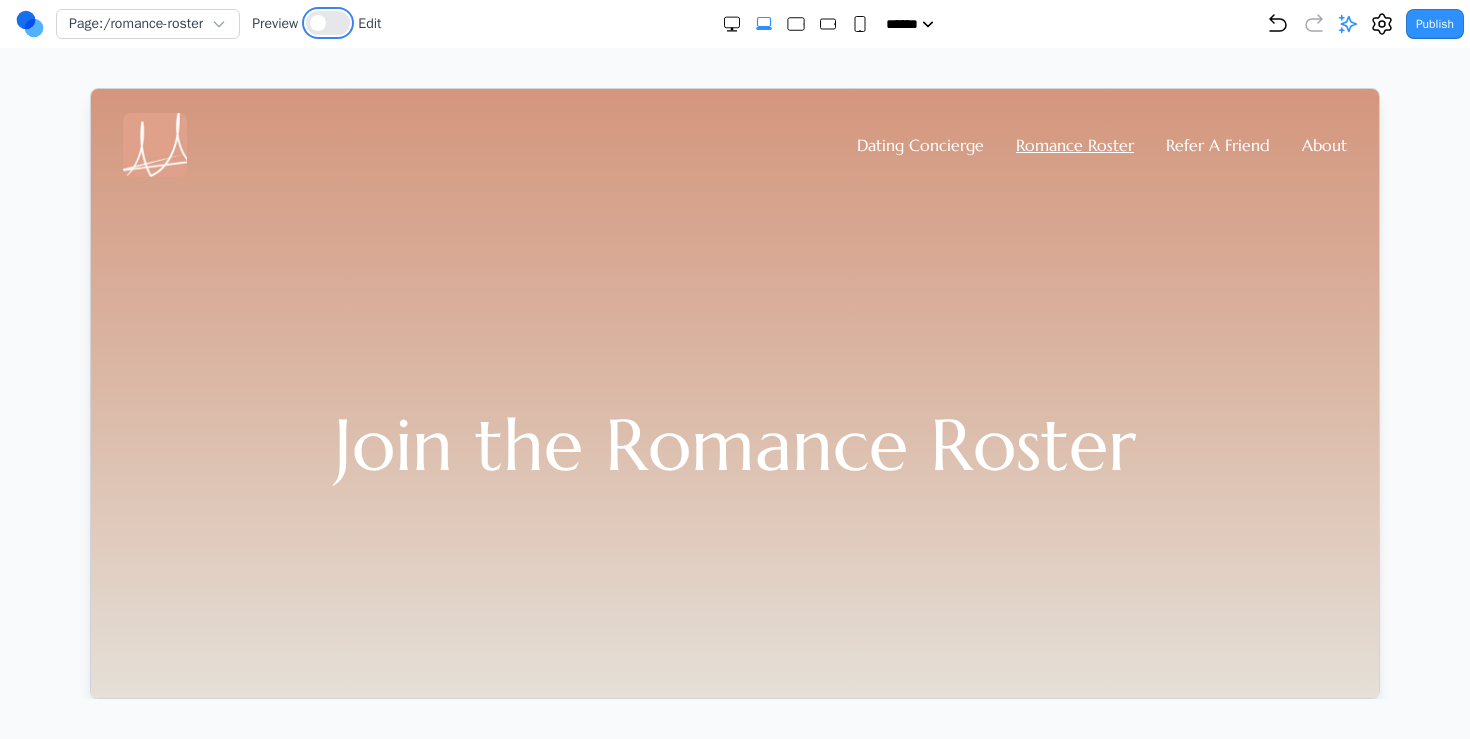 click at bounding box center [328, 23] 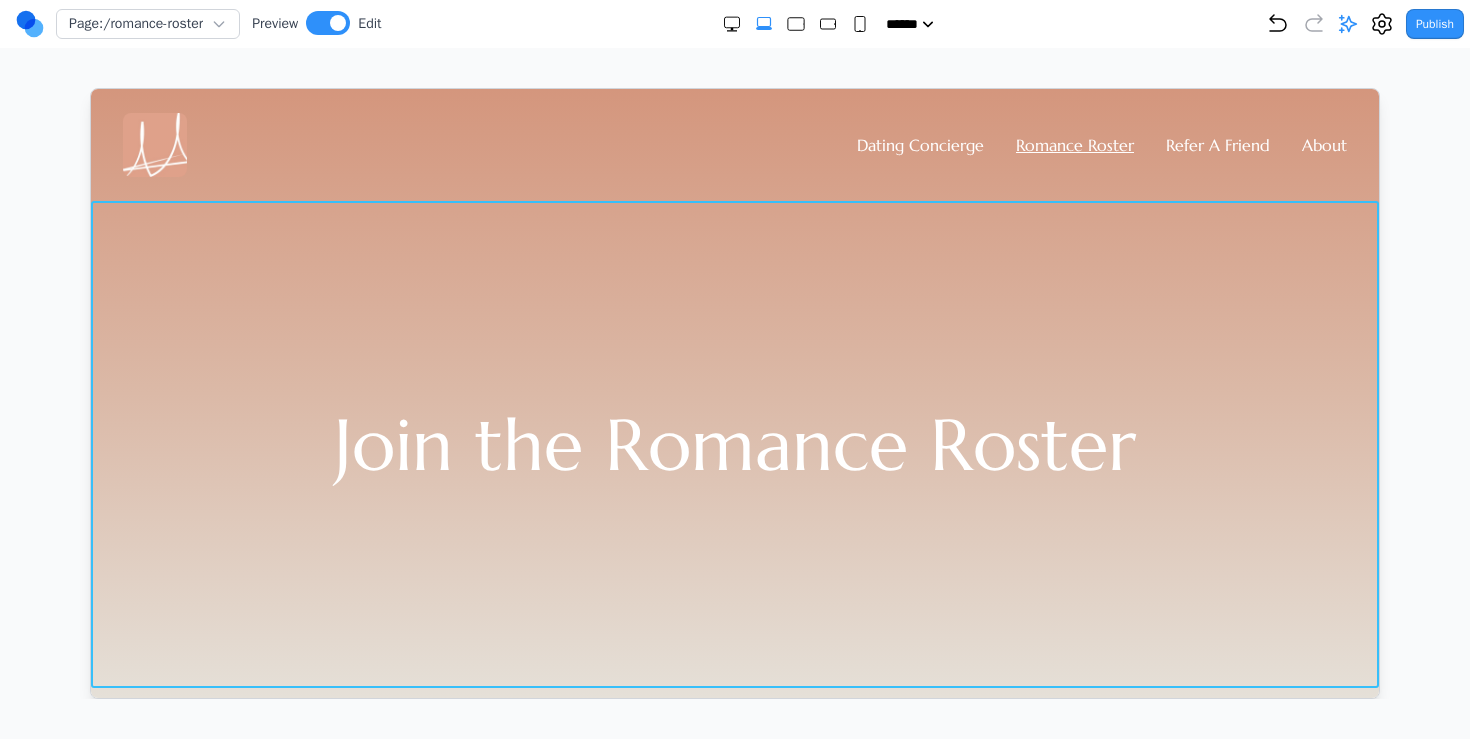 click on "Join the Romance Roster" at bounding box center (734, 443) 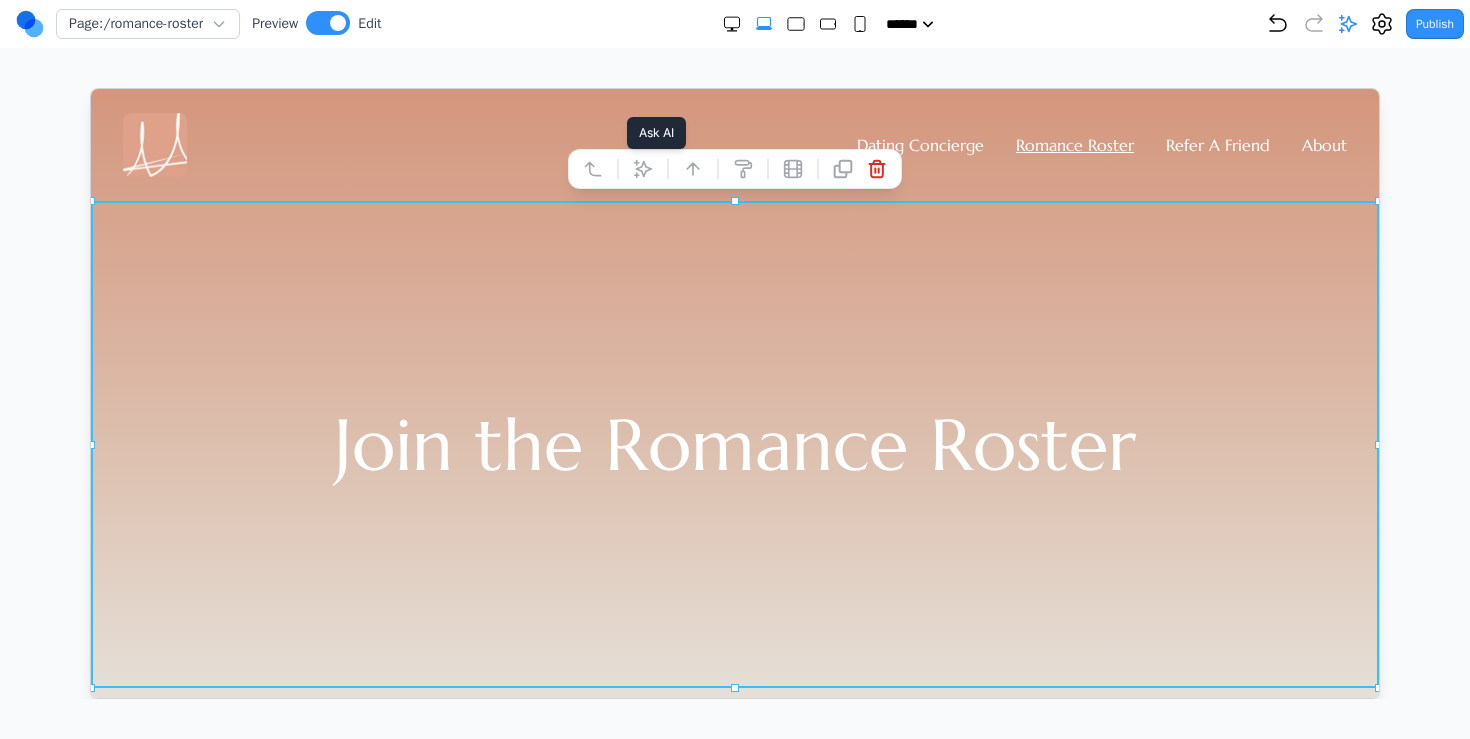 click 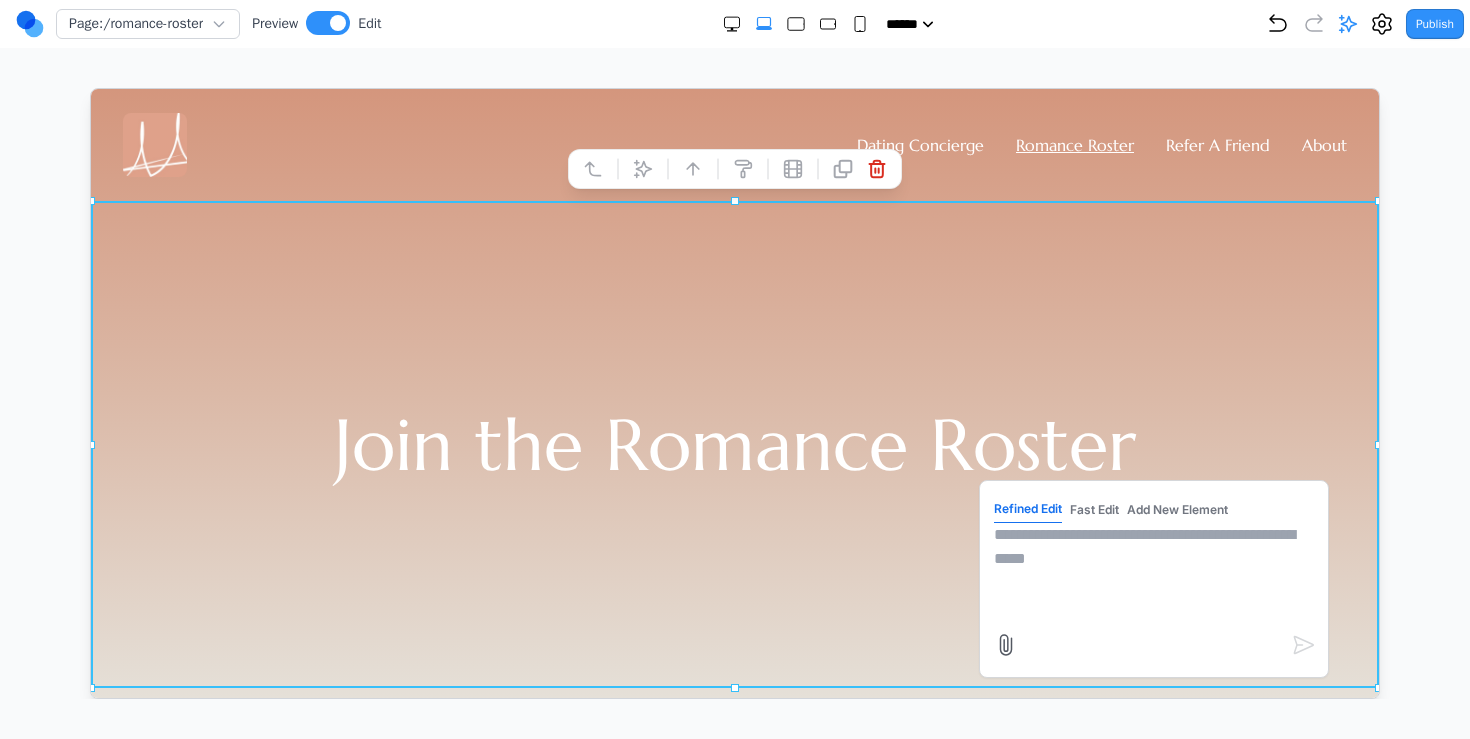 click at bounding box center [1153, 572] 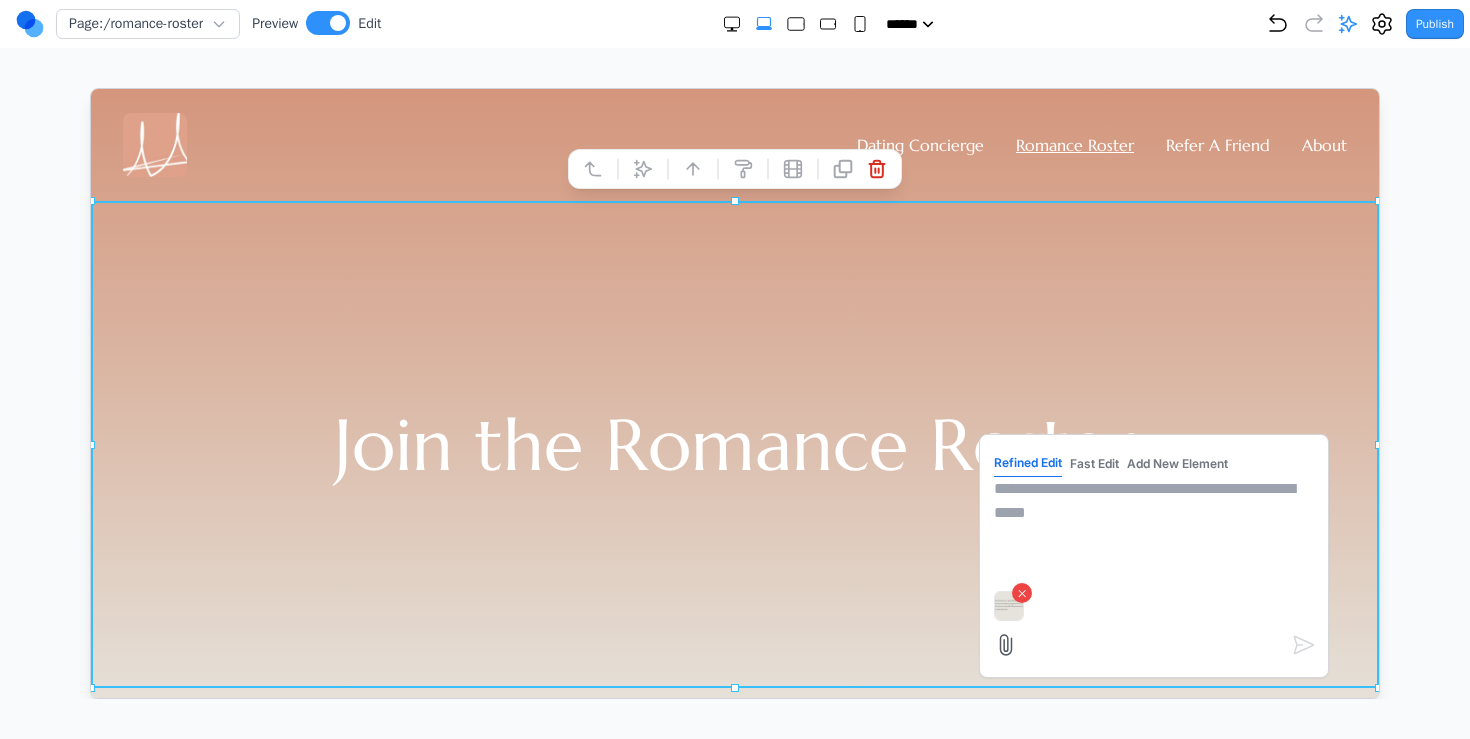 click at bounding box center [1153, 526] 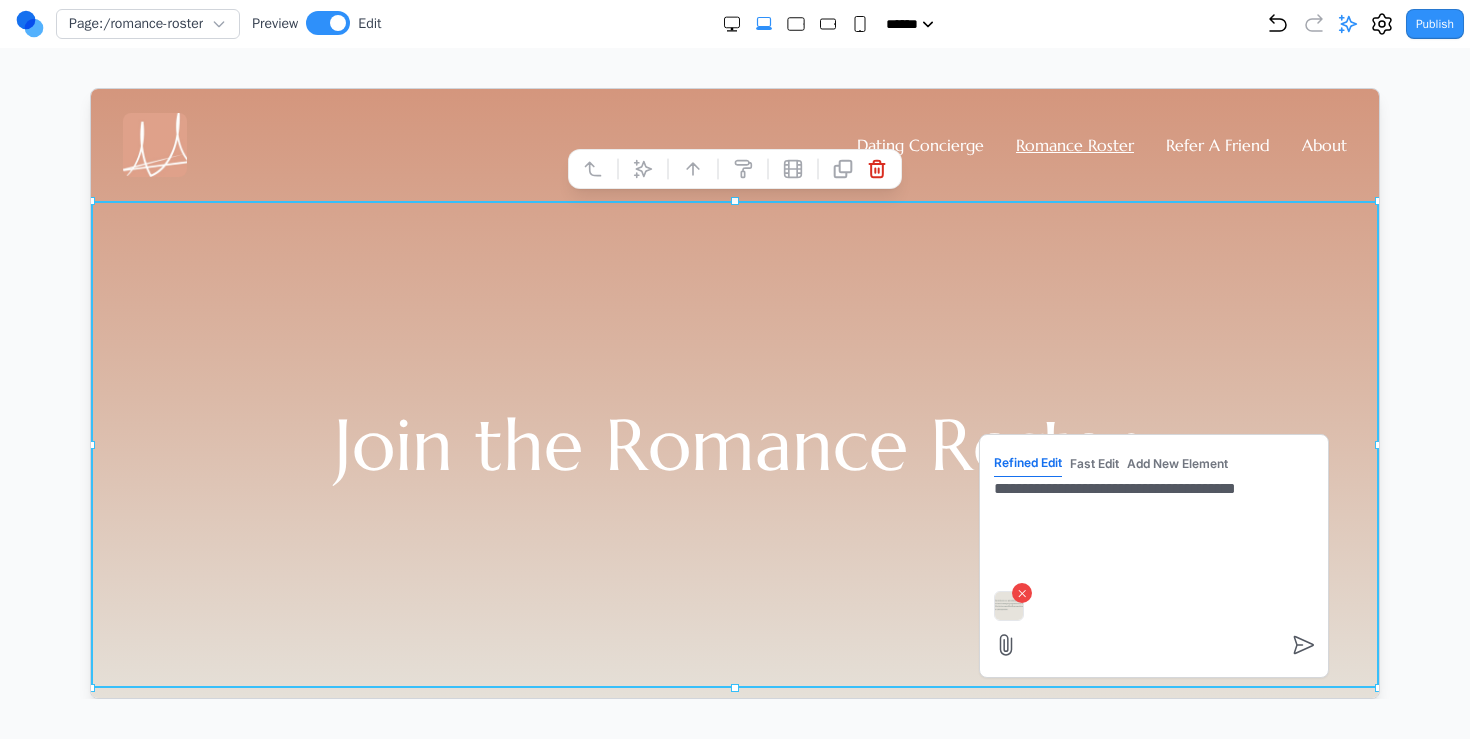 type on "**********" 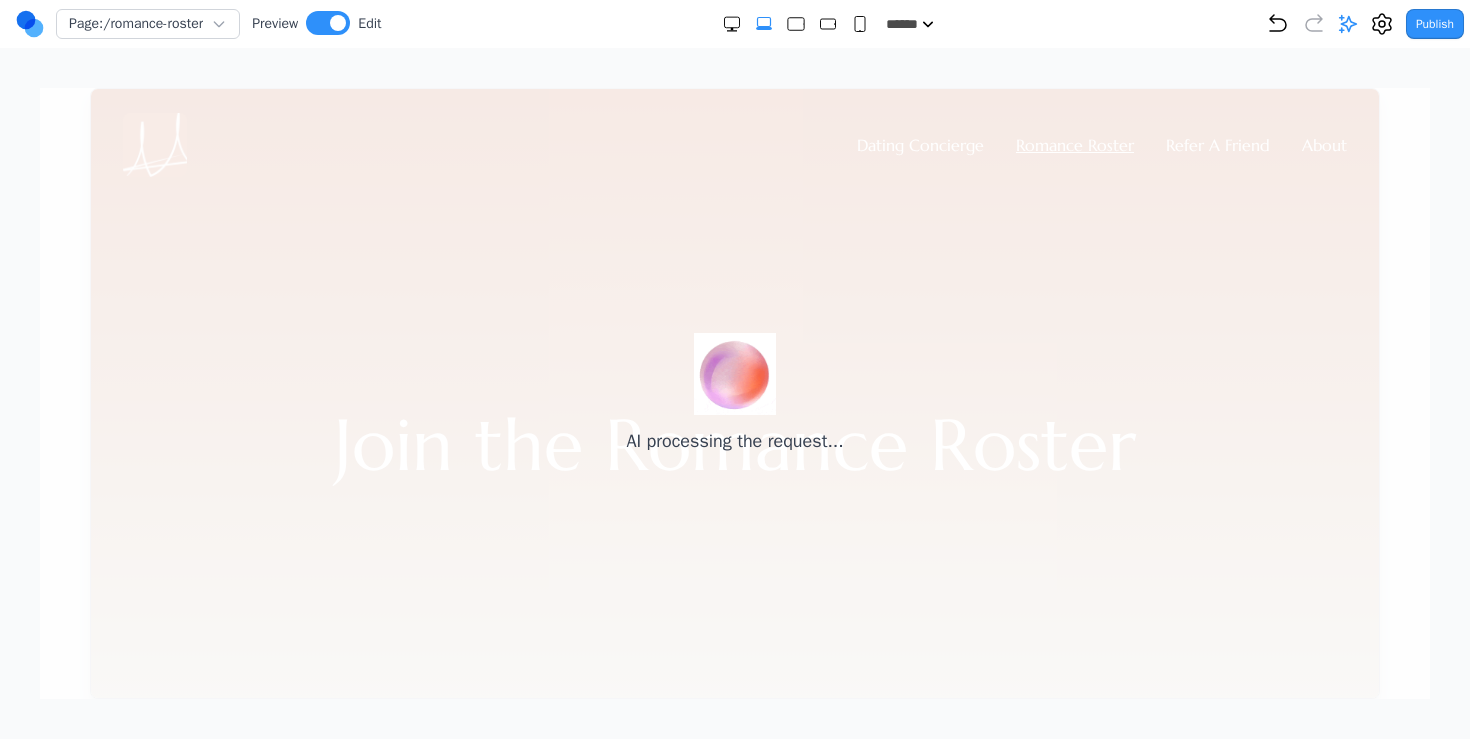 scroll, scrollTop: 5043, scrollLeft: 0, axis: vertical 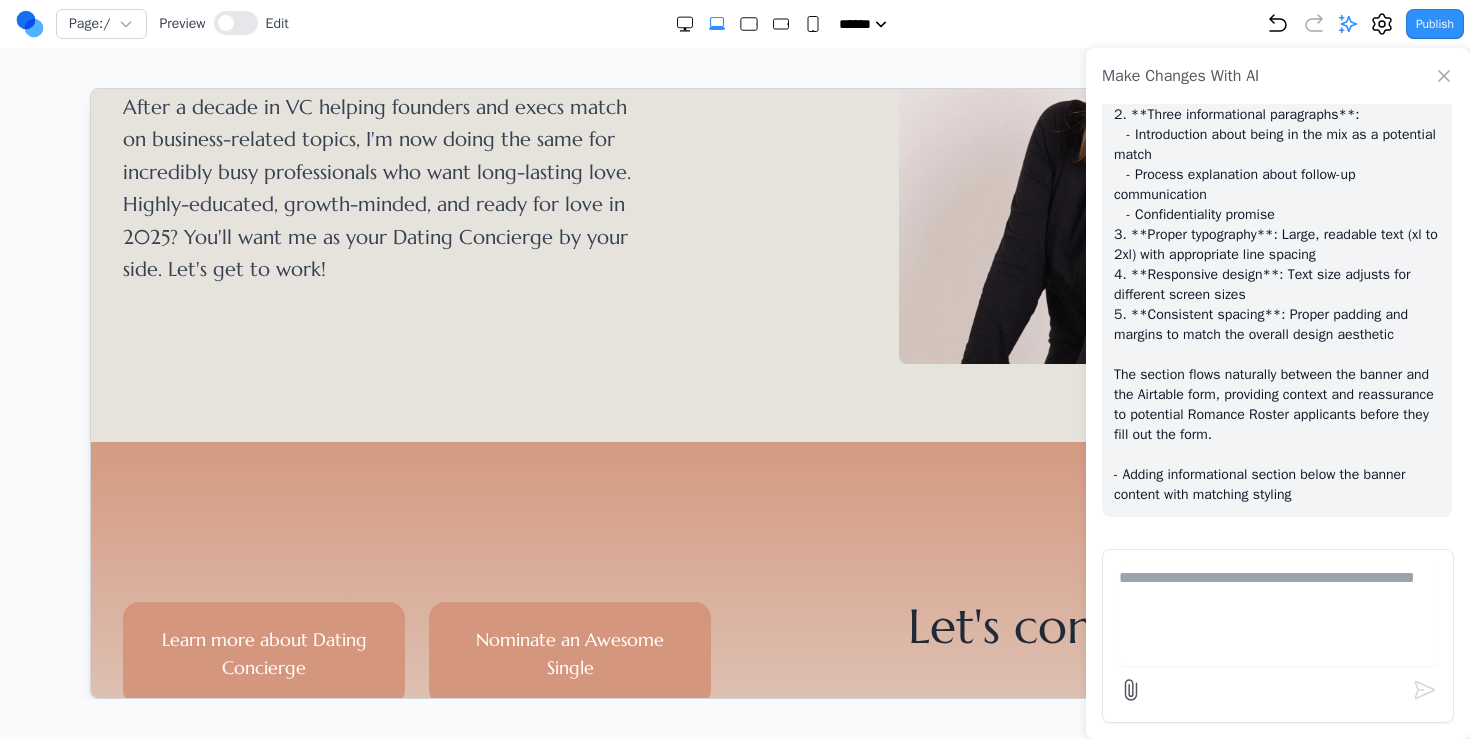 click 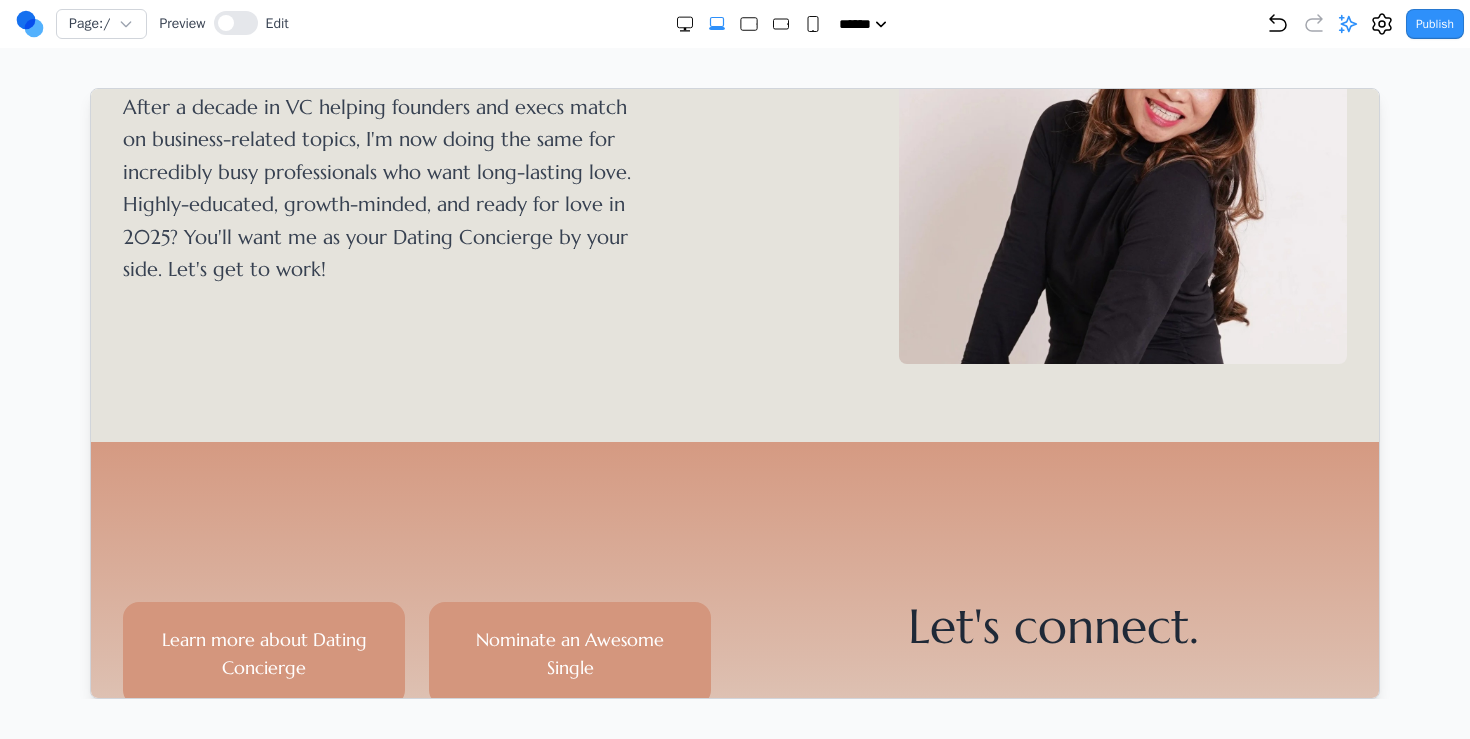 scroll, scrollTop: 0, scrollLeft: 0, axis: both 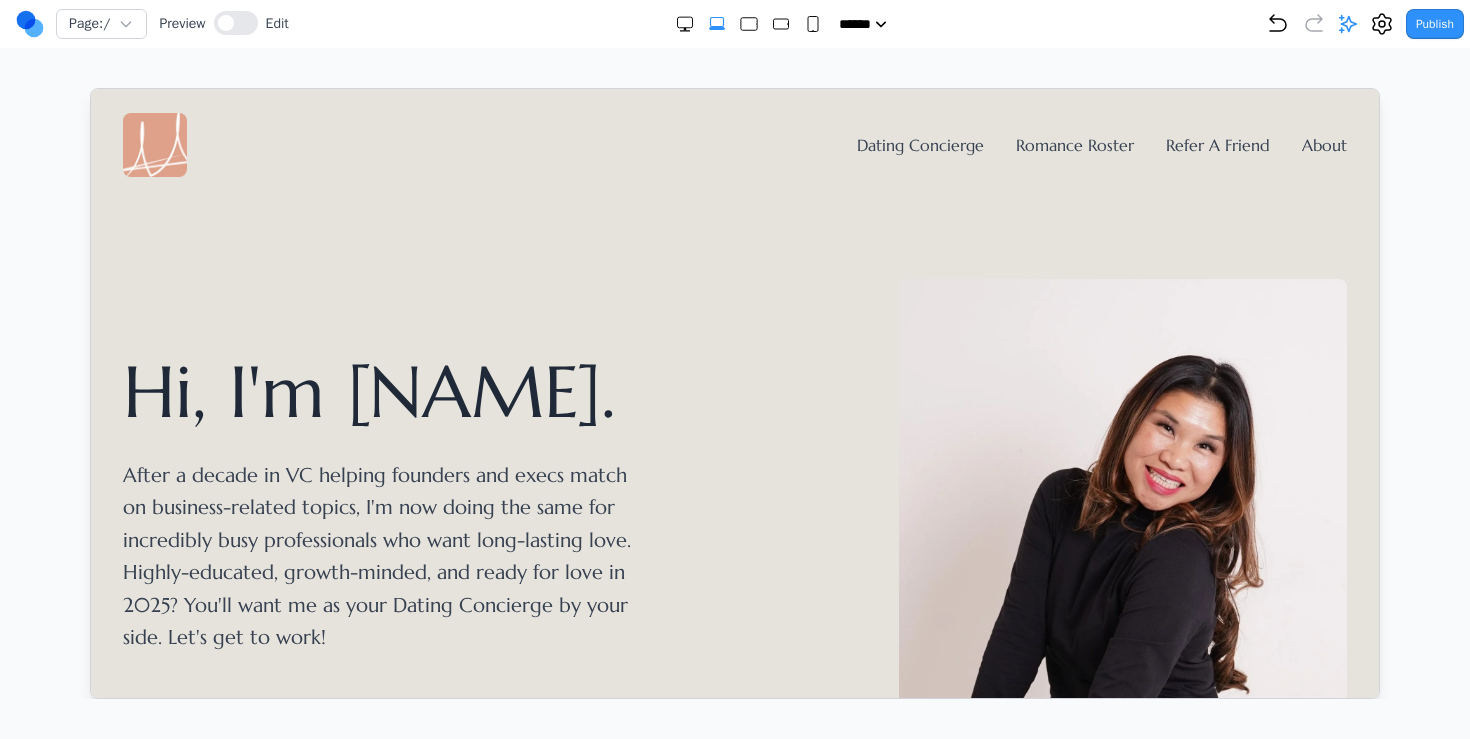 click on "Dating Concierge Romance Roster Refer A Friend About" at bounding box center [734, 144] 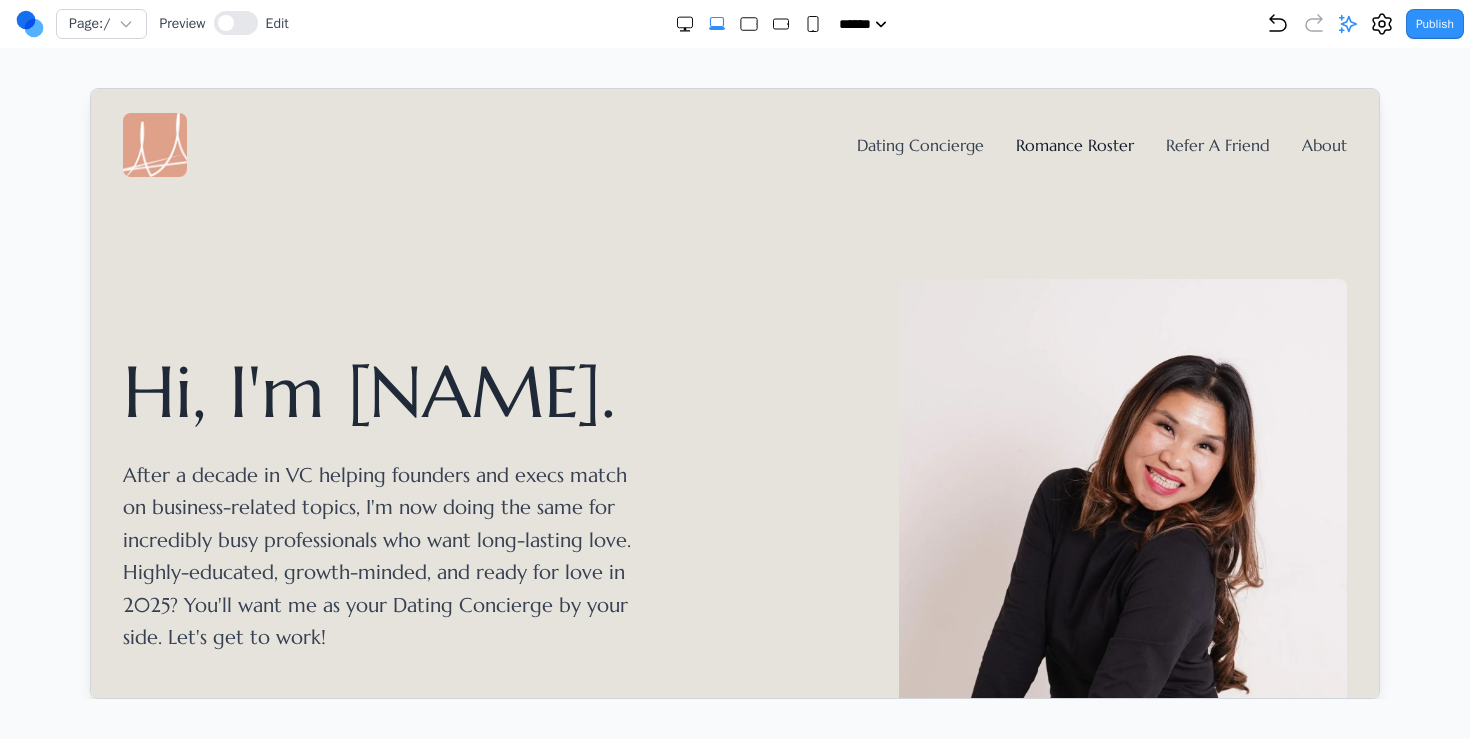 click on "Romance Roster" at bounding box center (1074, 144) 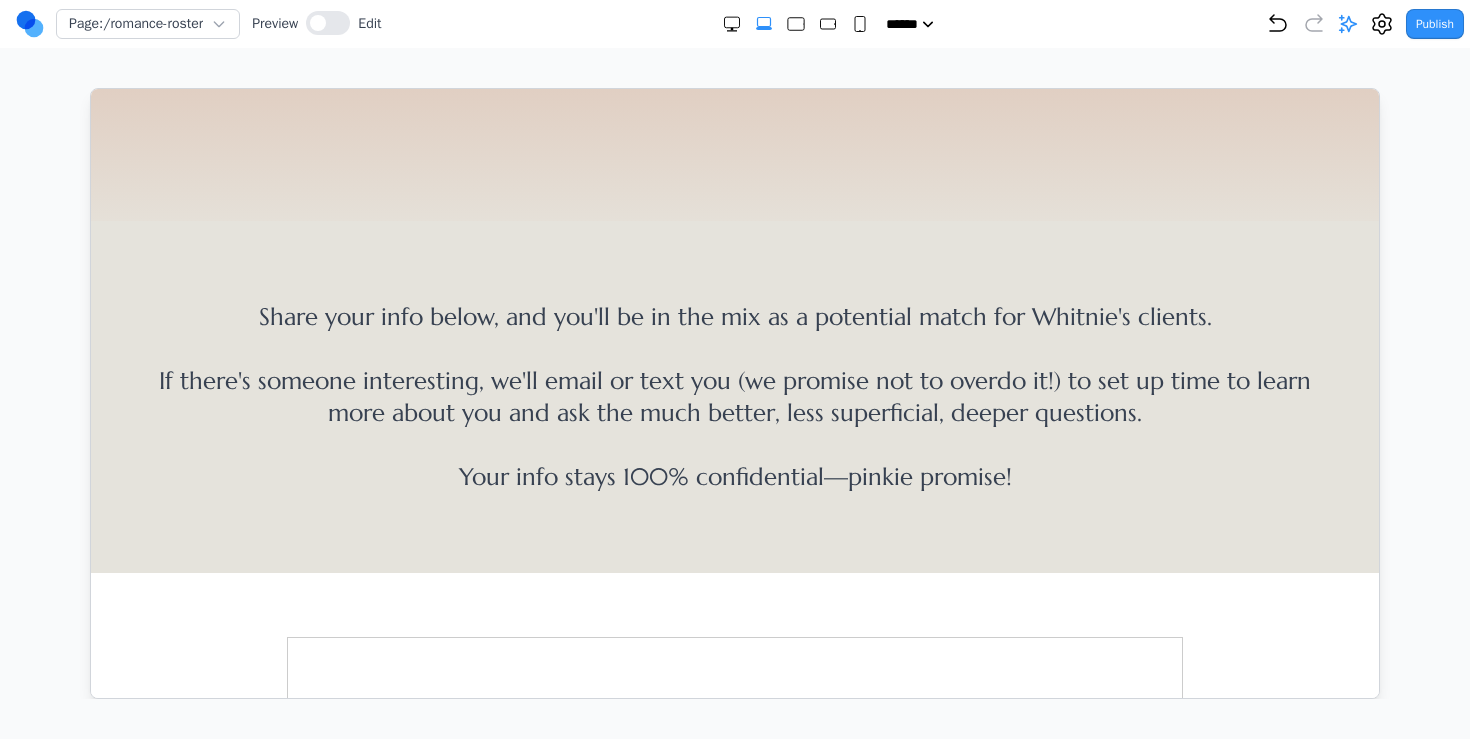 scroll, scrollTop: 355, scrollLeft: 0, axis: vertical 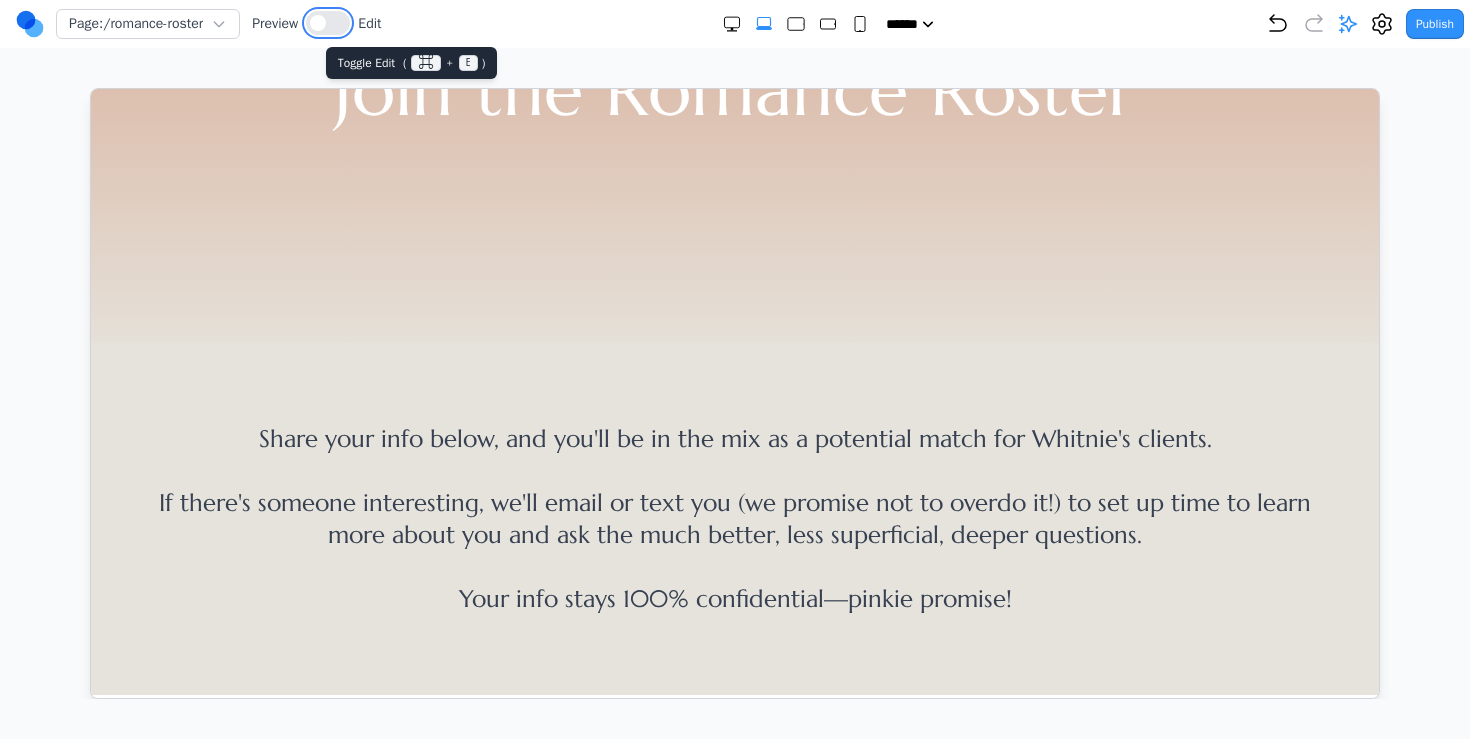 click at bounding box center [328, 23] 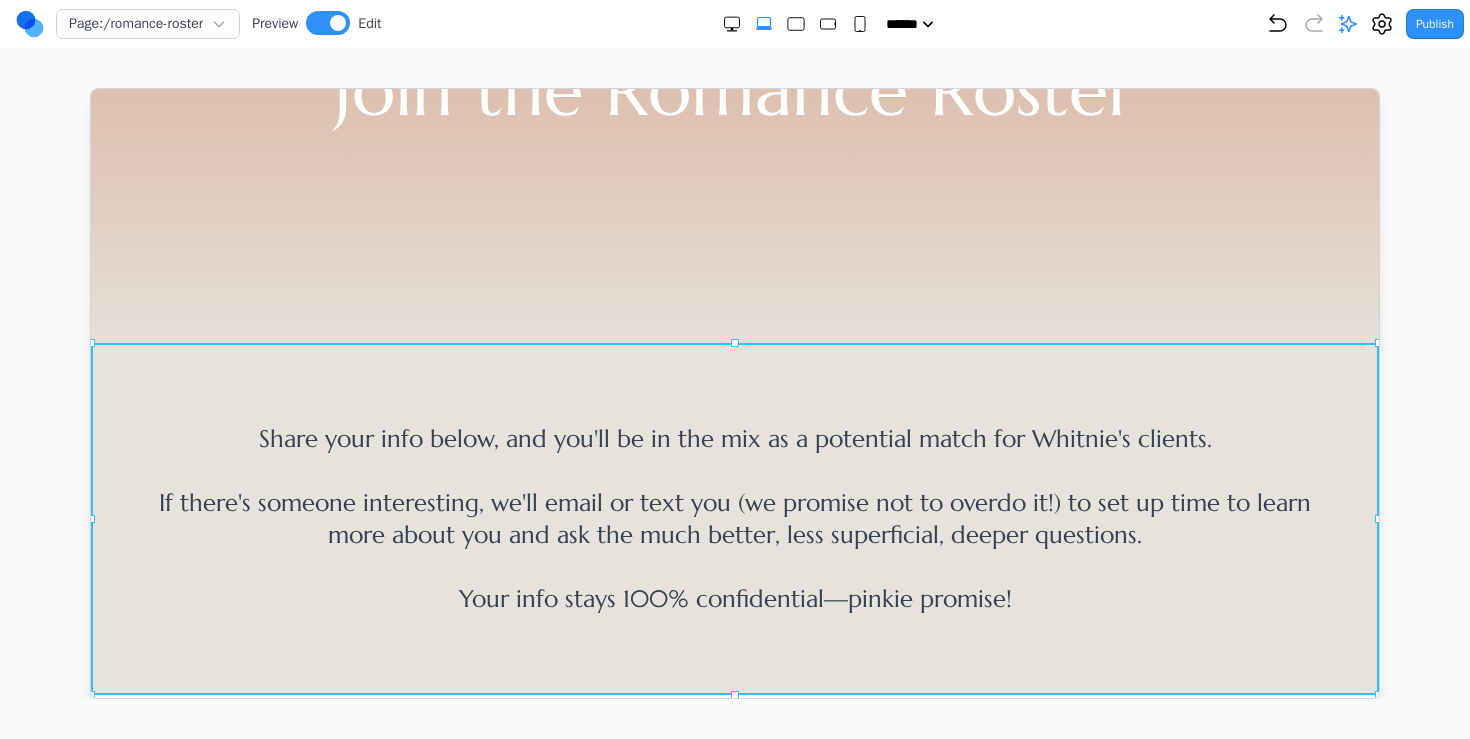 click on "Share your info below, and you'll be in the mix as a potential match for Whitnie's clients. If there's someone interesting, we'll email or text you (we promise not to overdo it!) to set up time to learn more about you and ask the much better, less superficial, deeper questions. Your info stays 100% confidential—pinkie promise!" at bounding box center (734, 518) 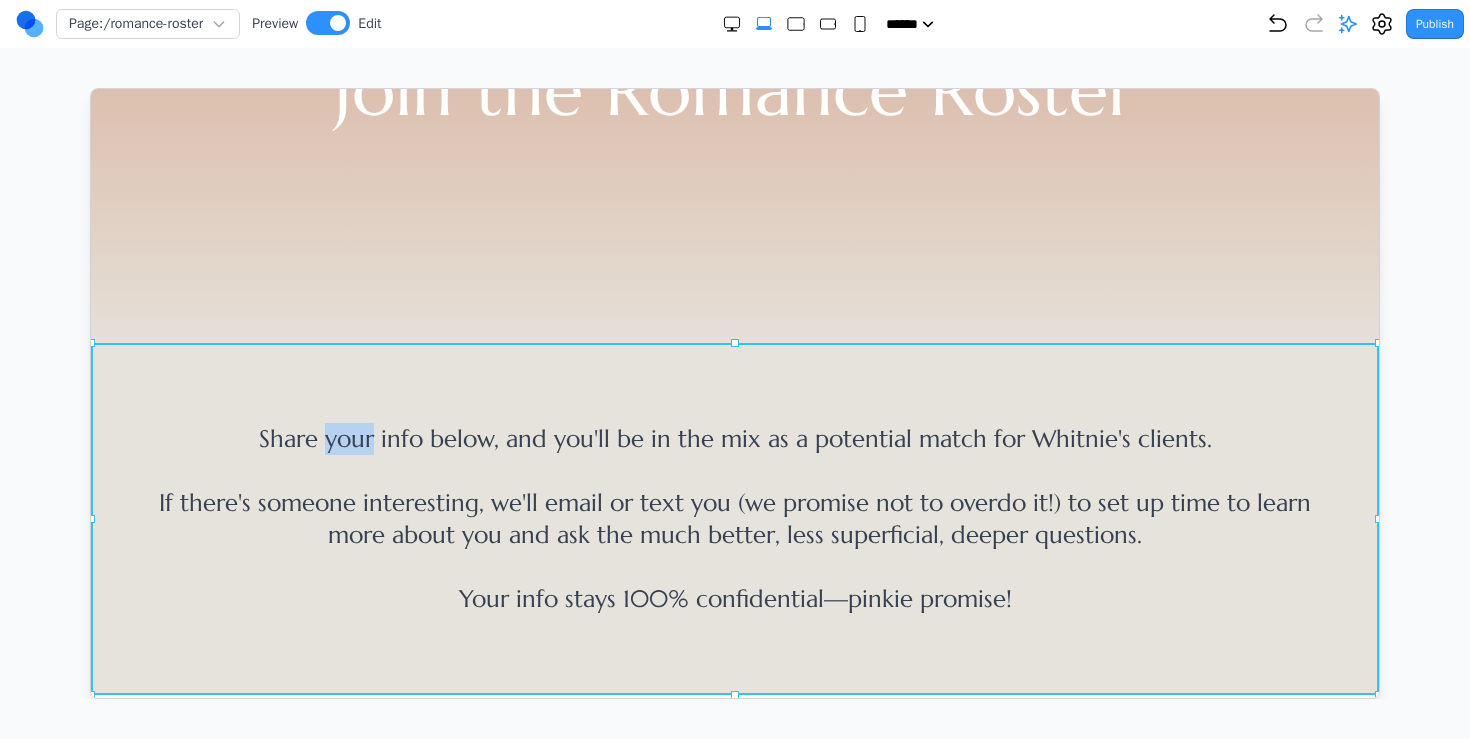 click on "Share your info below, and you'll be in the mix as a potential match for Whitnie's clients." at bounding box center [734, 438] 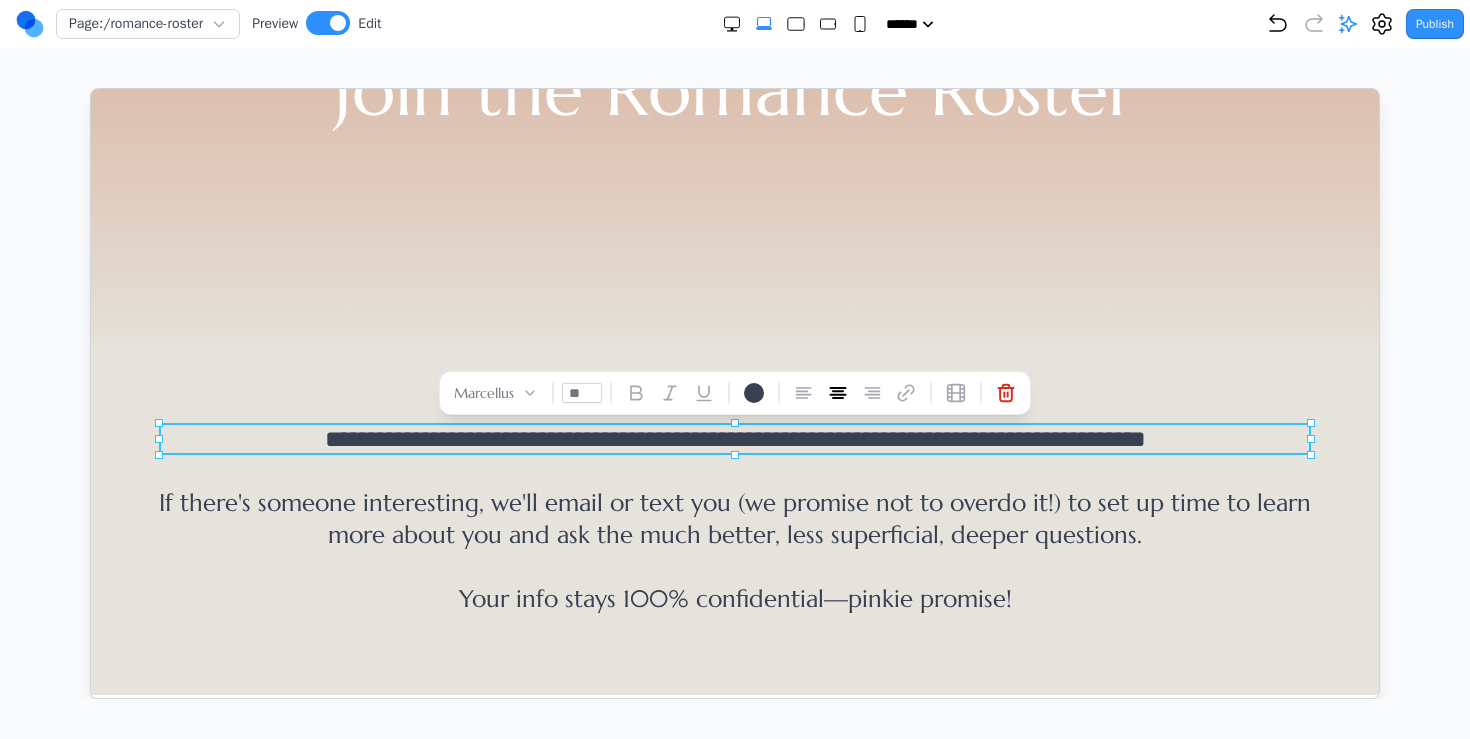 click on "**********" at bounding box center [734, 438] 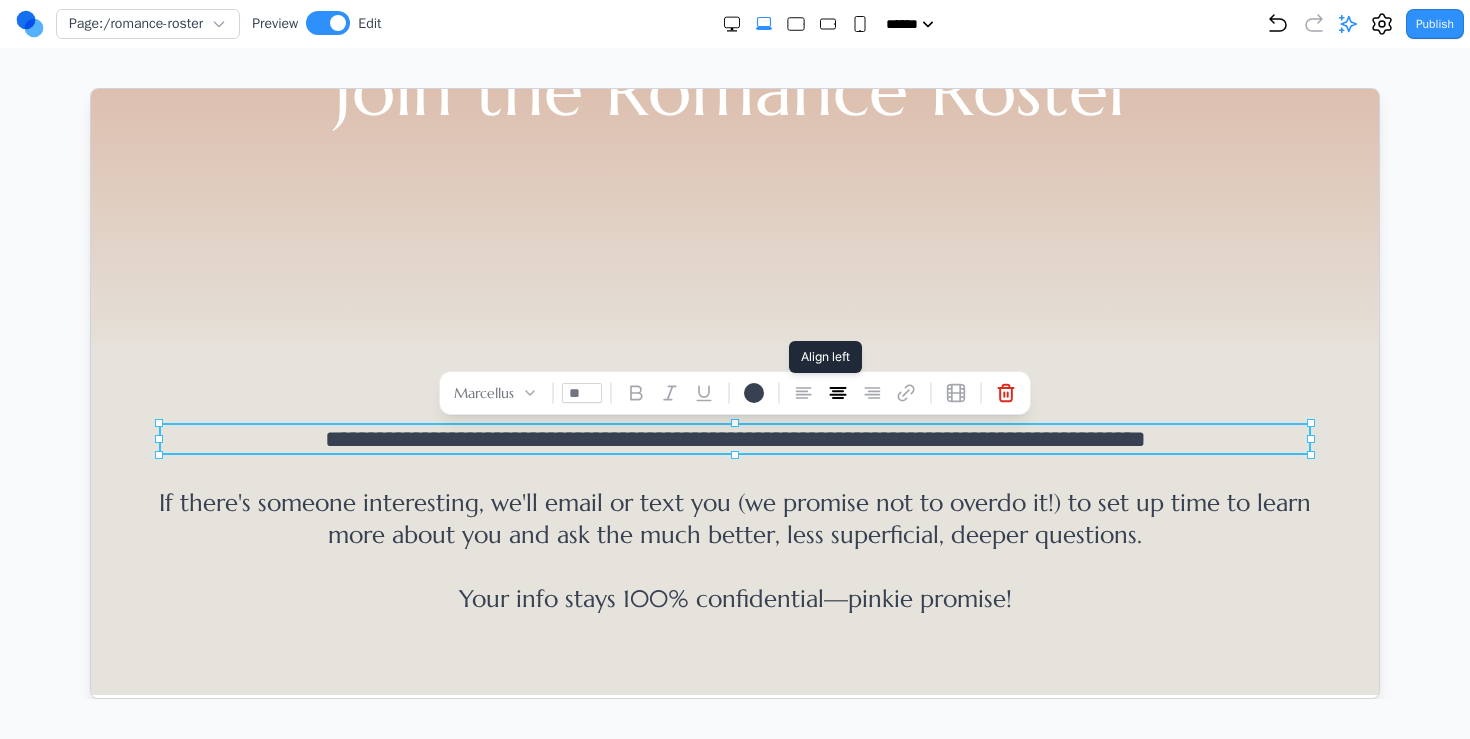 click 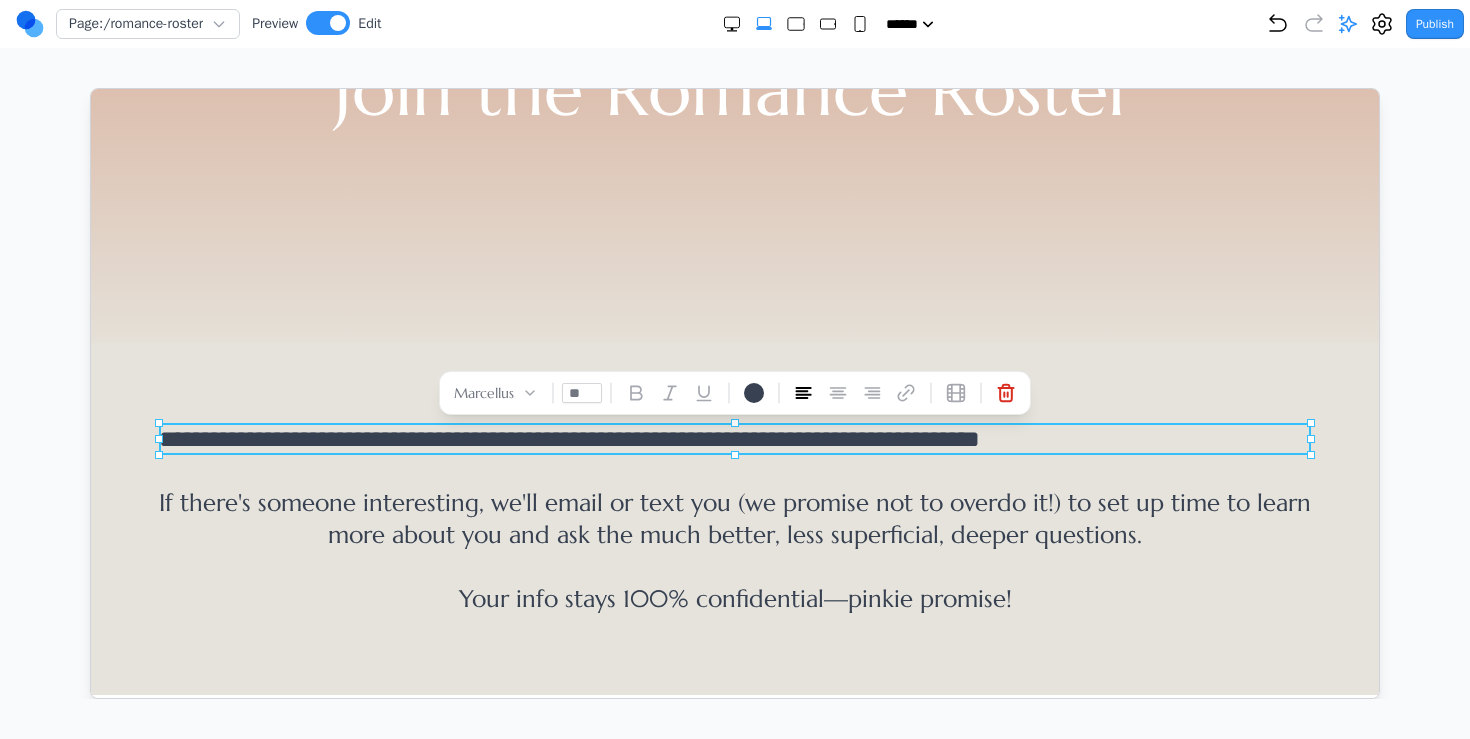 click on "If there's someone interesting, we'll email or text you (we promise not to overdo it!) to set up time to learn more about you and ask the much better, less superficial, deeper questions." at bounding box center (734, 518) 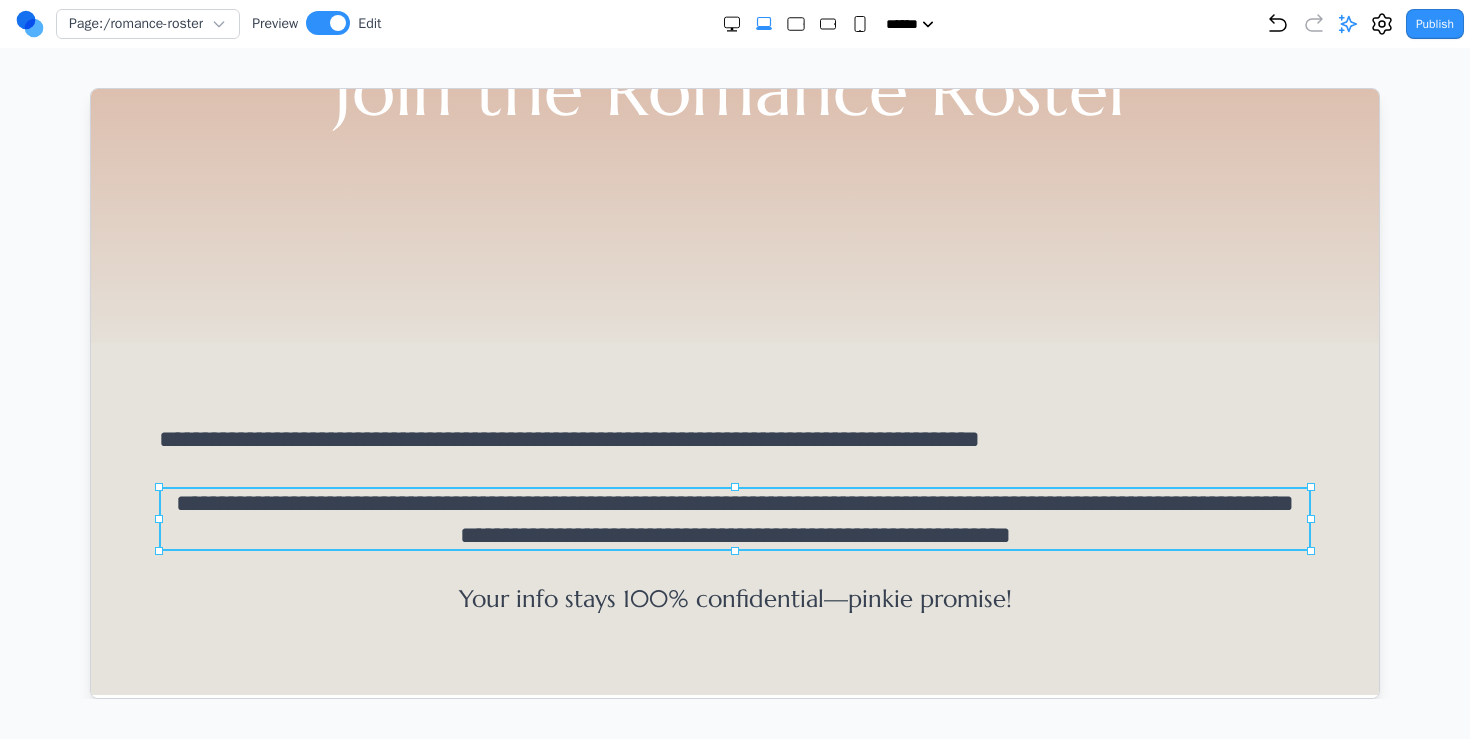 click on "**********" at bounding box center [734, 518] 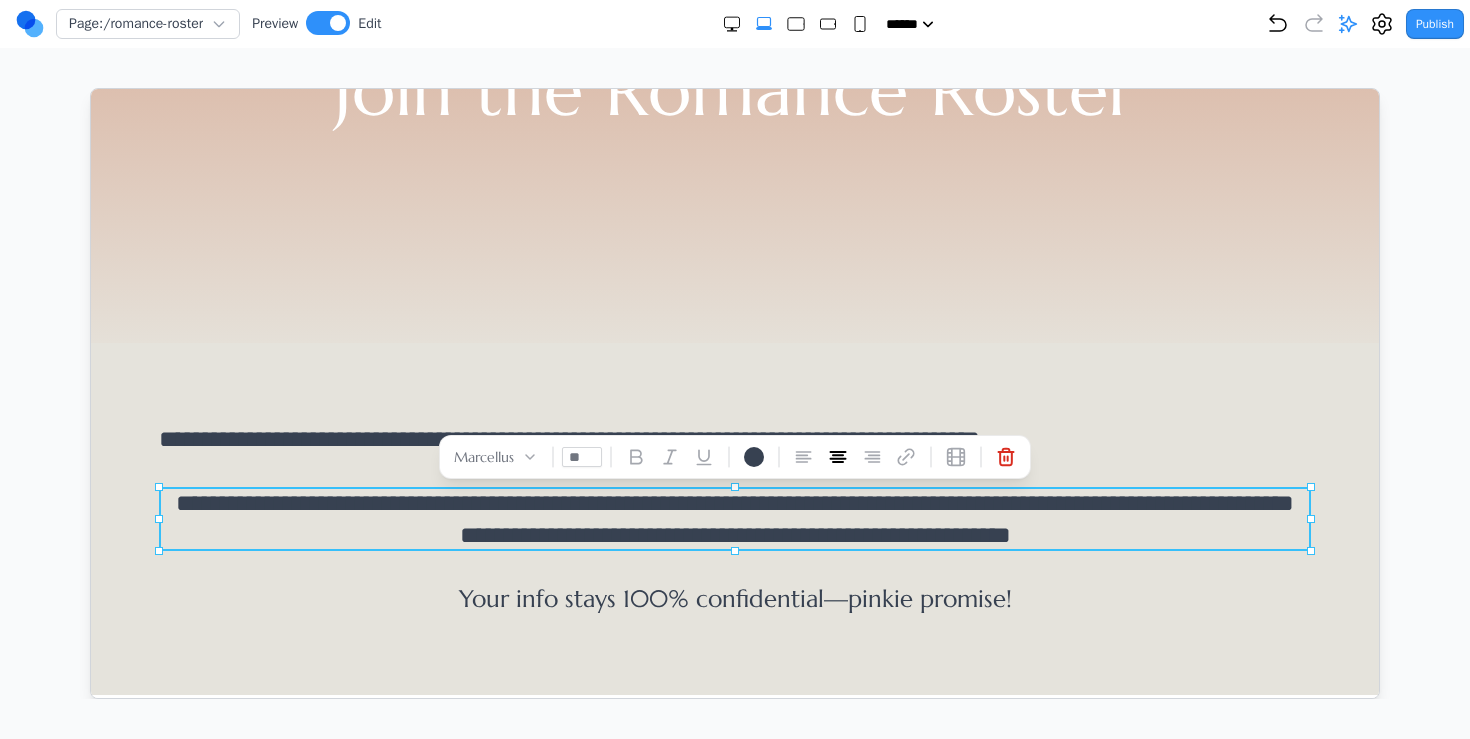 click on "**********" at bounding box center [734, 518] 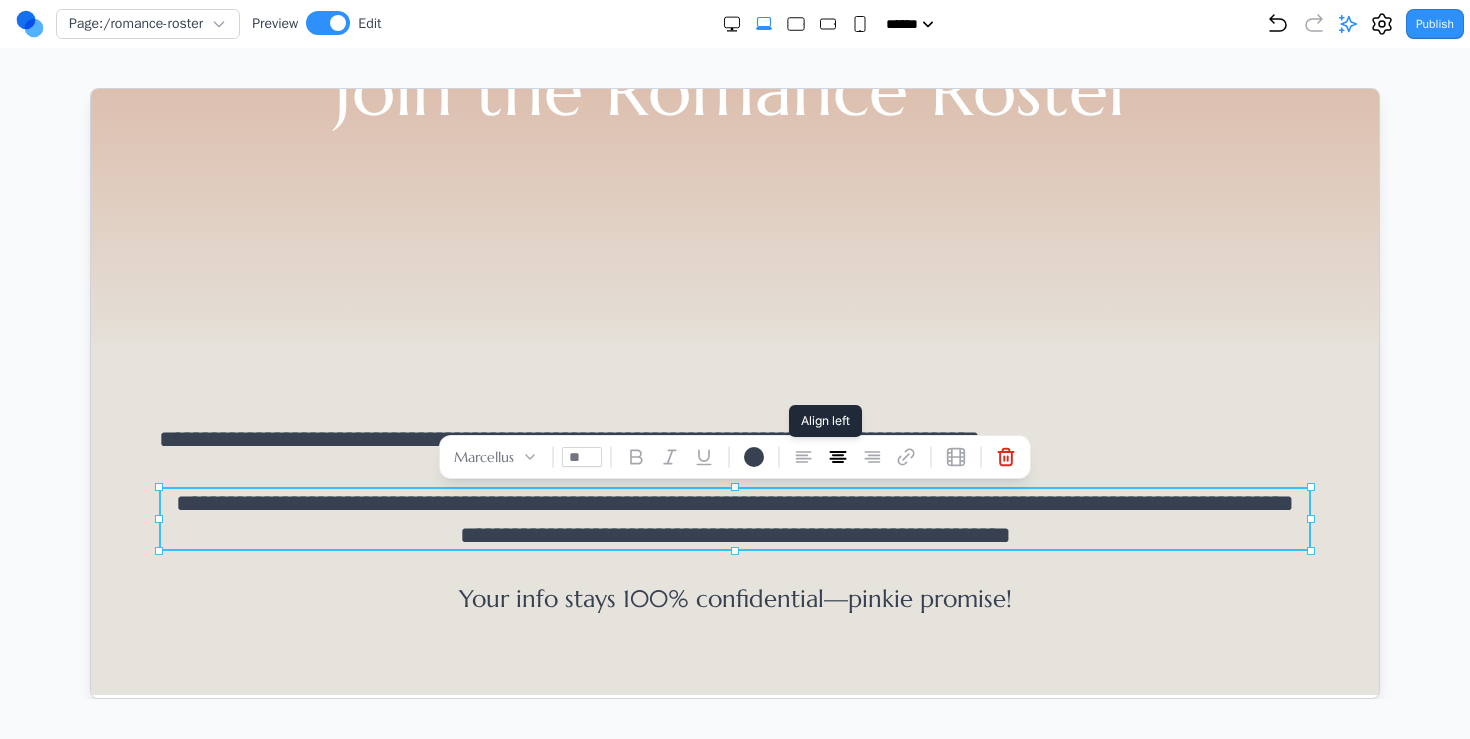 click 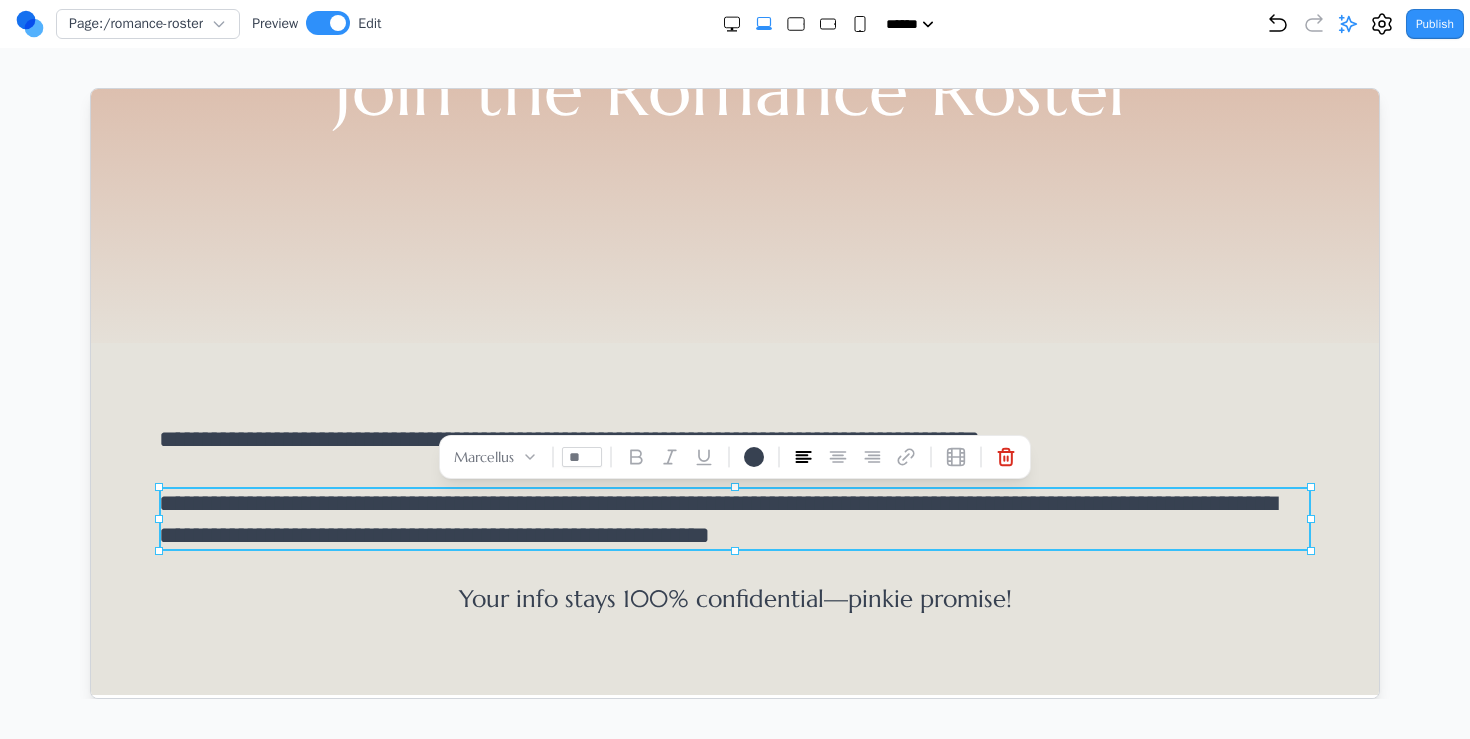 click on "Your info stays 100% confidential—pinkie promise!" at bounding box center [734, 598] 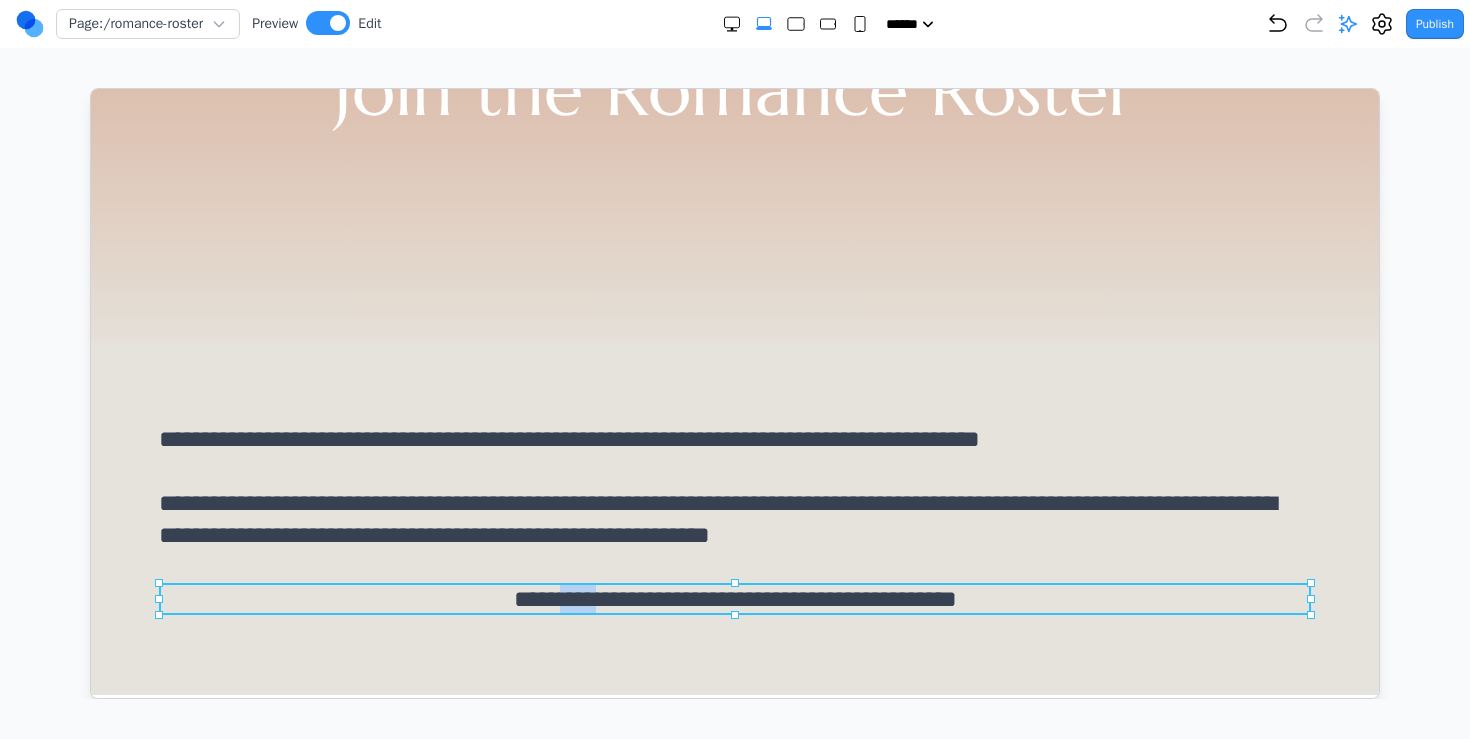 click on "**********" at bounding box center (734, 598) 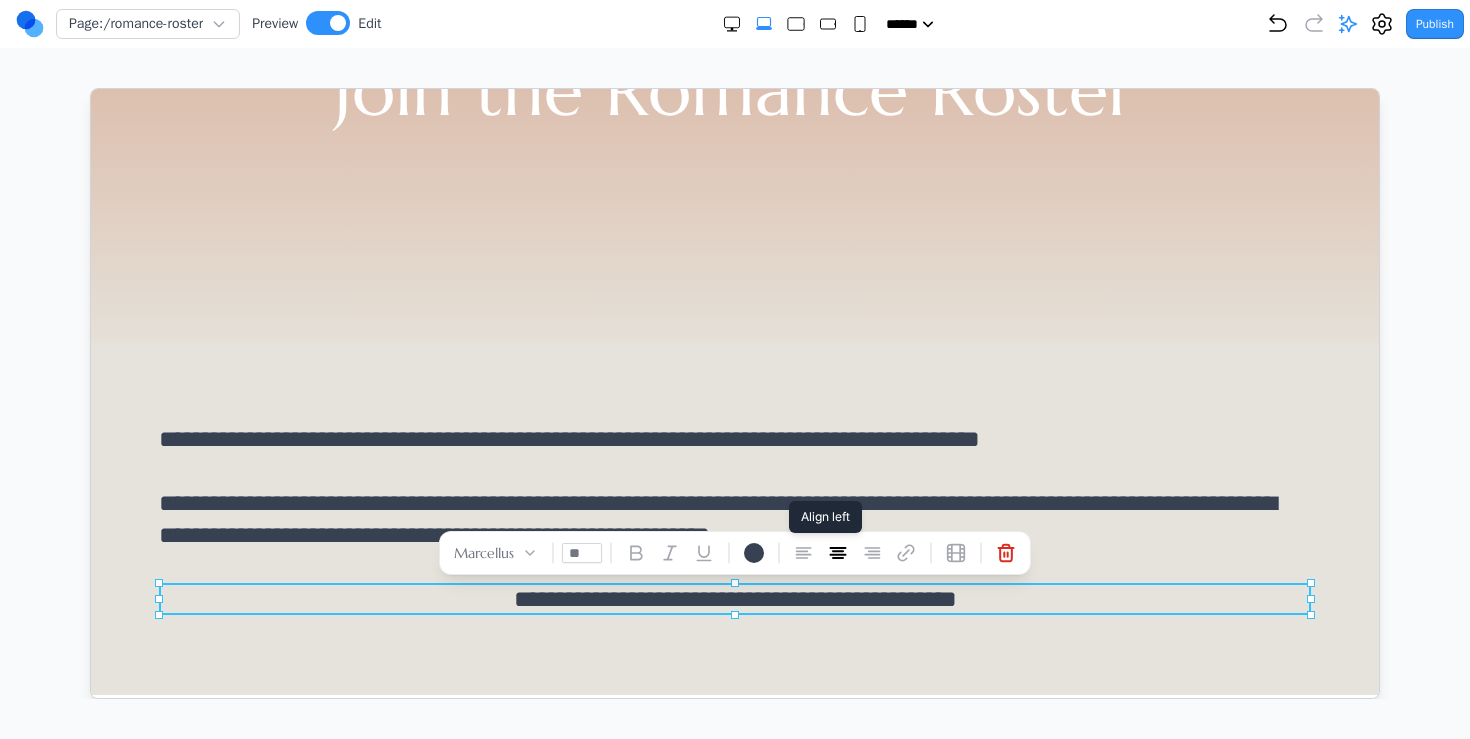 click at bounding box center [803, 552] 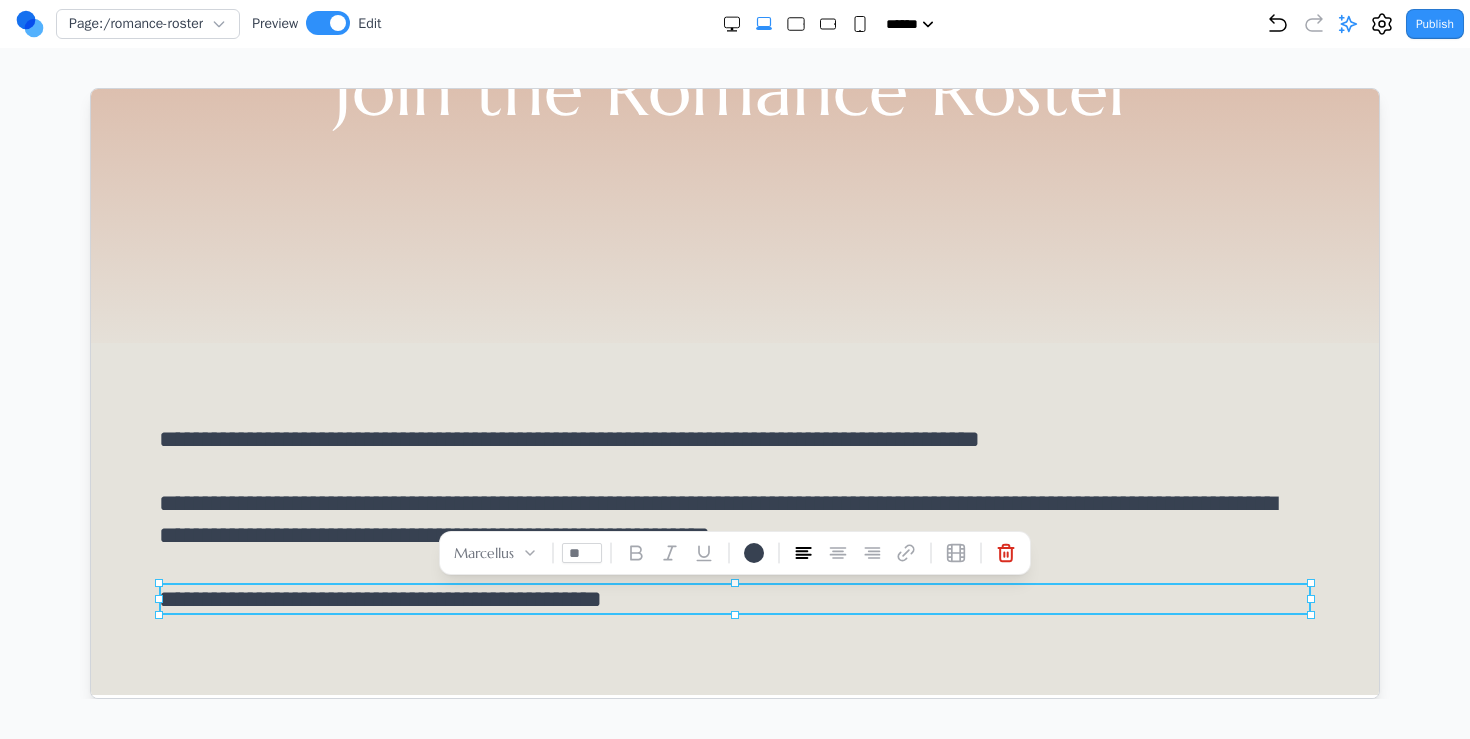 click on "**********" at bounding box center [734, 438] 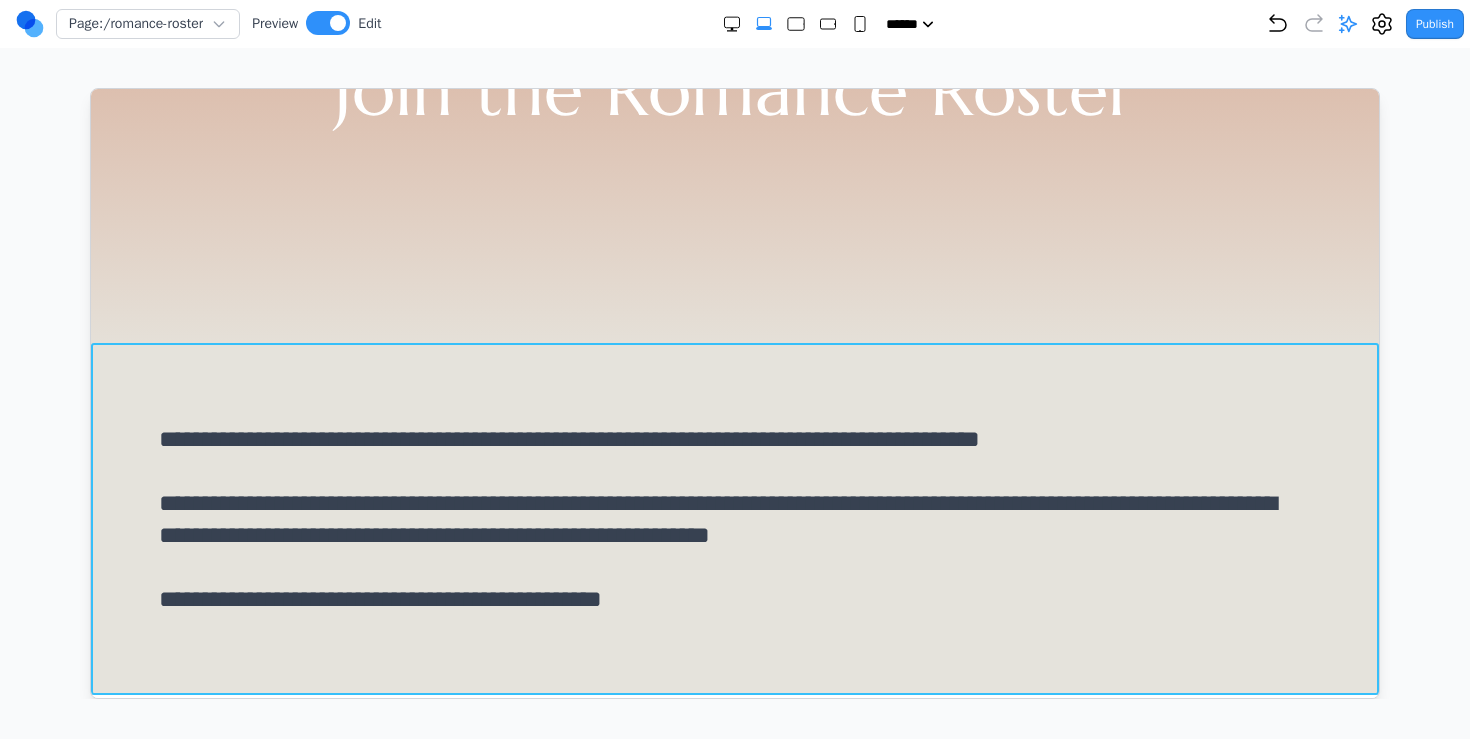 click on "**********" at bounding box center [734, 518] 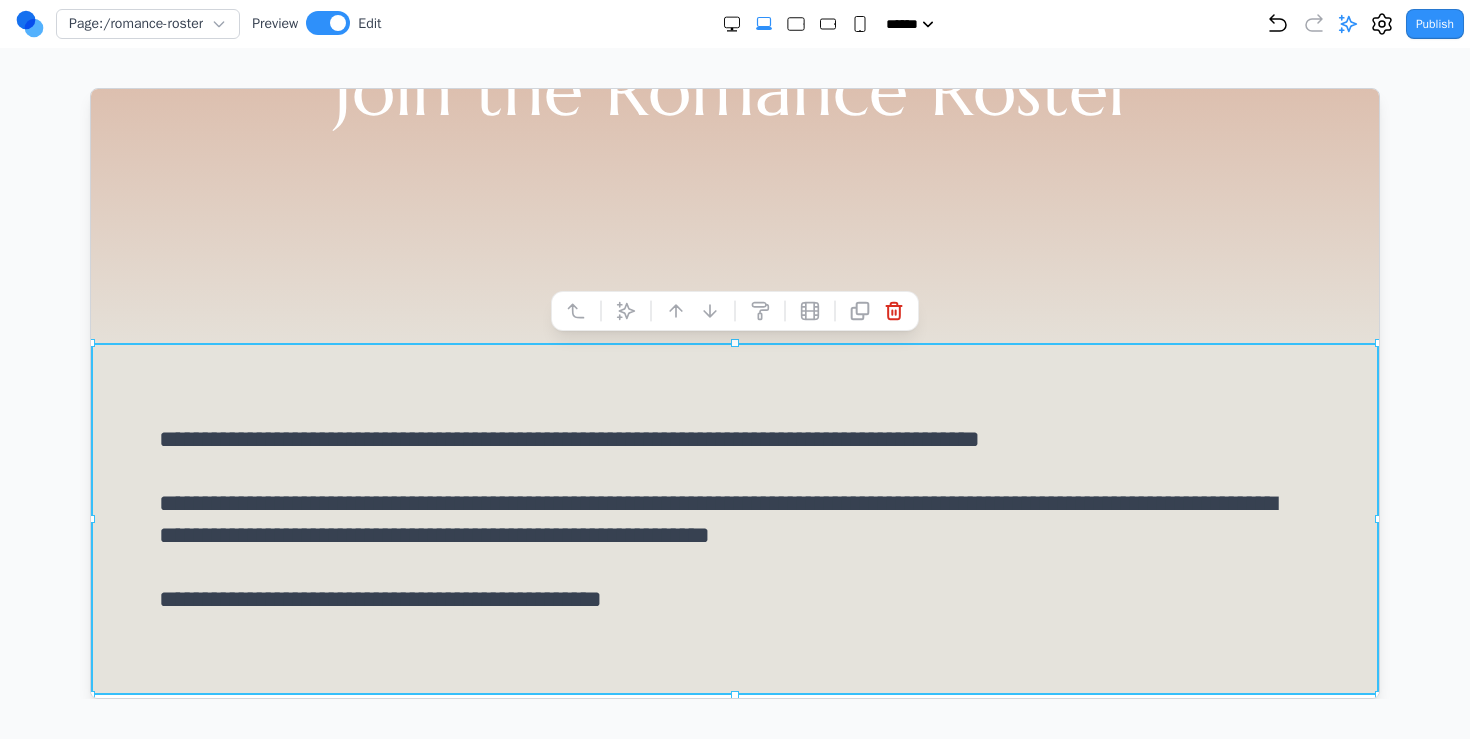click on "**********" at bounding box center (734, 518) 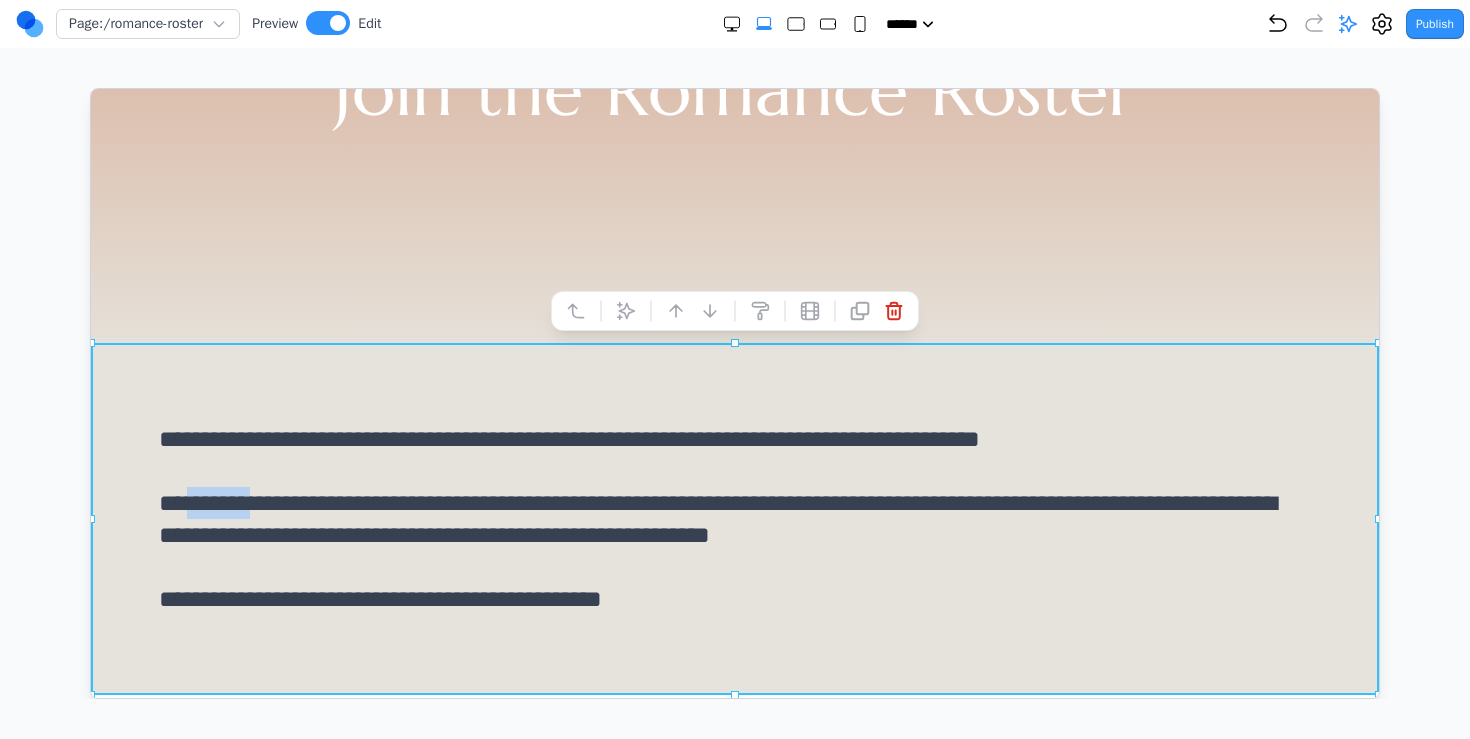 click on "**********" at bounding box center (734, 518) 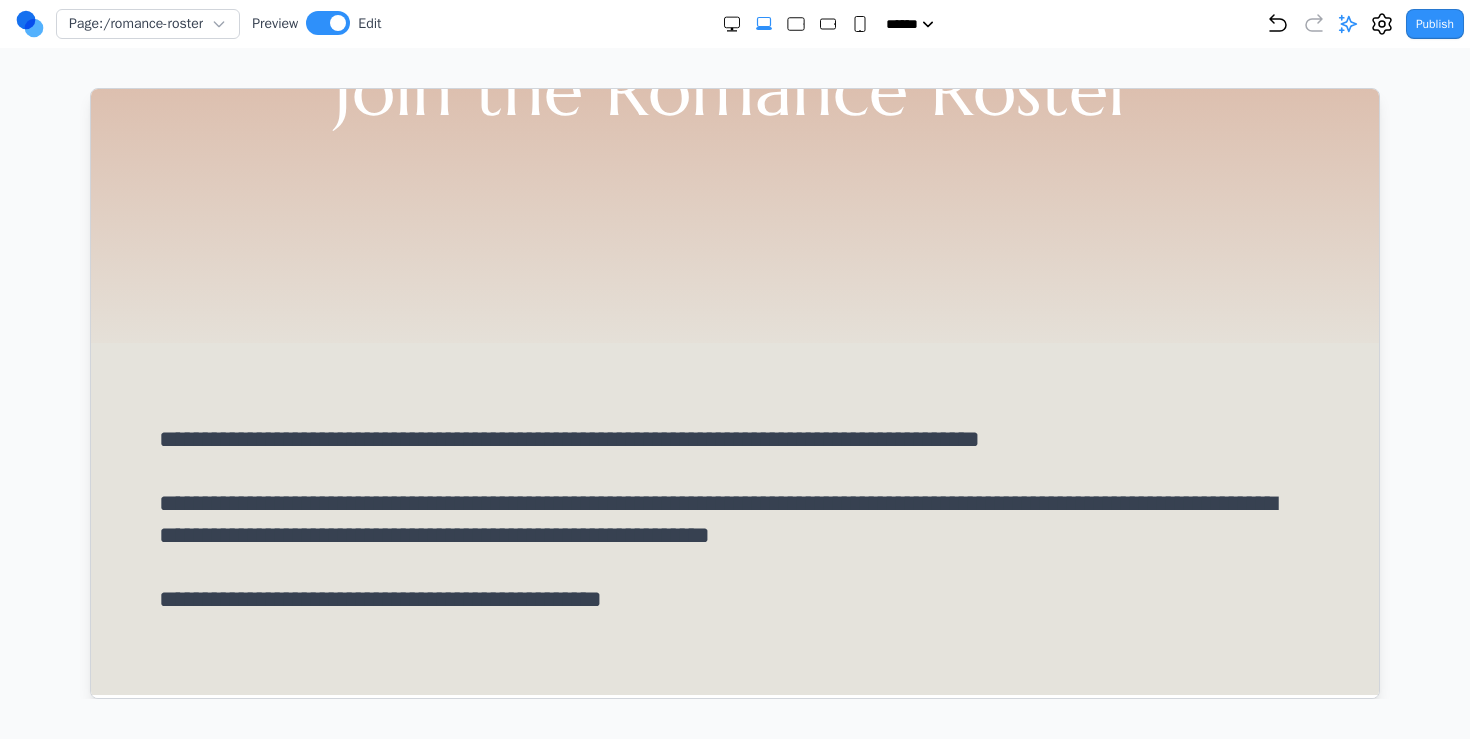 click on "Page:  /romance-roster Preview Edit ***** ***** ****** ****** ****** Publish Project Settings Form Dashboard + New Project Clone Project Delete Project Make Changes With AI update the navbar to be exactly the same as the one on the dating concierge page. then make the navbar on every page underline the page theyre currently on animate the dots in the background so they move around slowly make the animation more floaty and moving more freely around the whole of the screen, make them move a bit slower, and remove the play button in the corner make the animation more floaty and moving more freely around the whole of the screen, make them move a bit slower, and remove the play button in the corner make them move more like jellyfish, slowly and across the whole page not just in a set pattern. also make the circles get bigger and smaller as they move make the movement motion more smooth, not like intervals like it is now add a section below that looks like this" at bounding box center [735, 349] 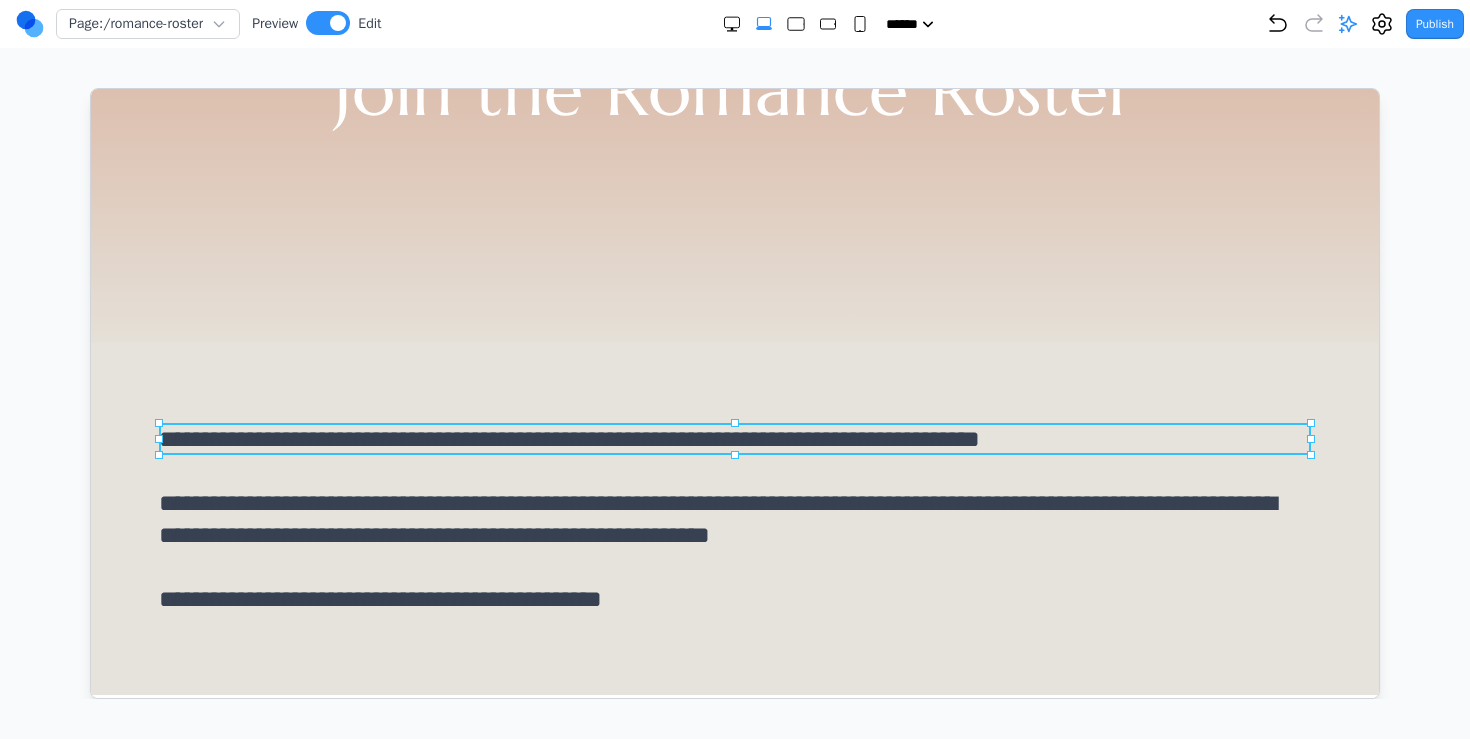 click on "**********" at bounding box center [734, 438] 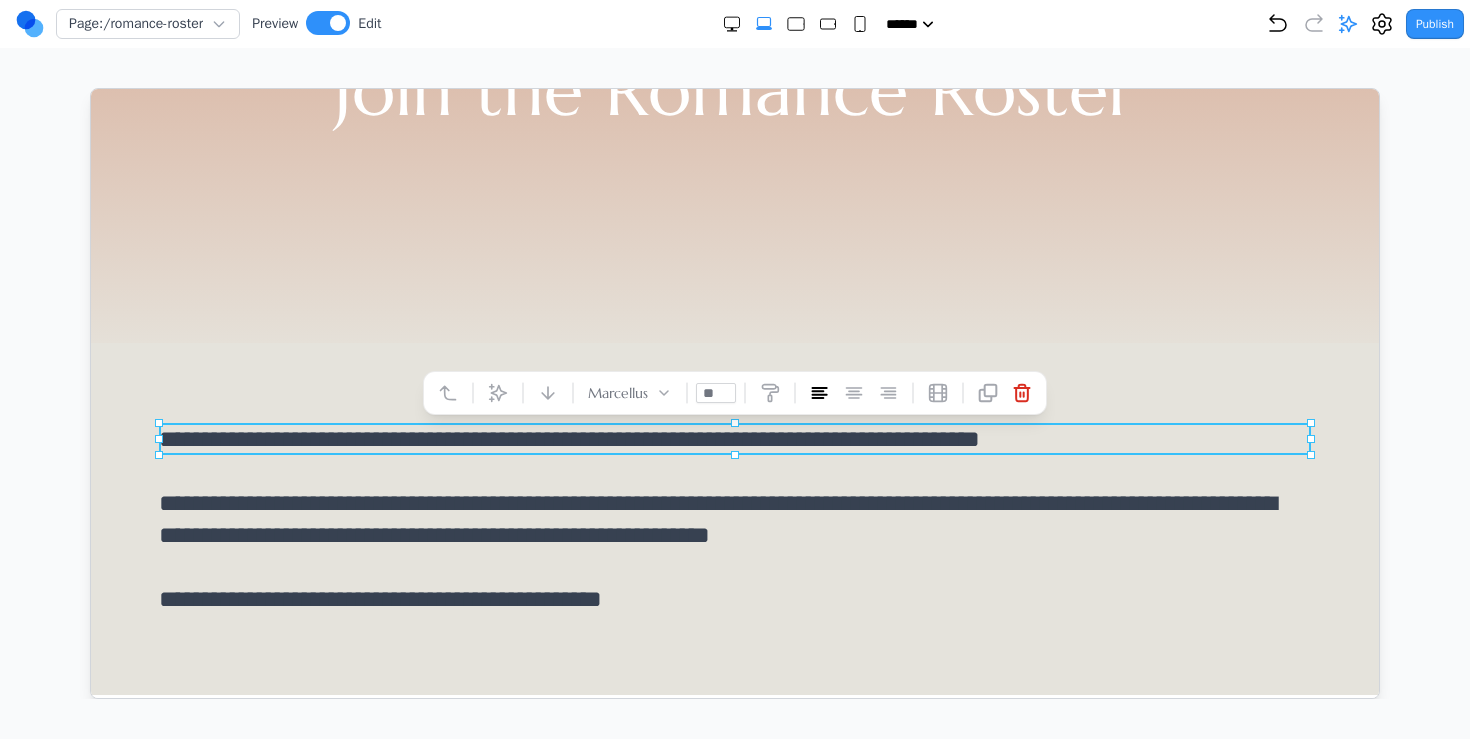click at bounding box center [472, 392] 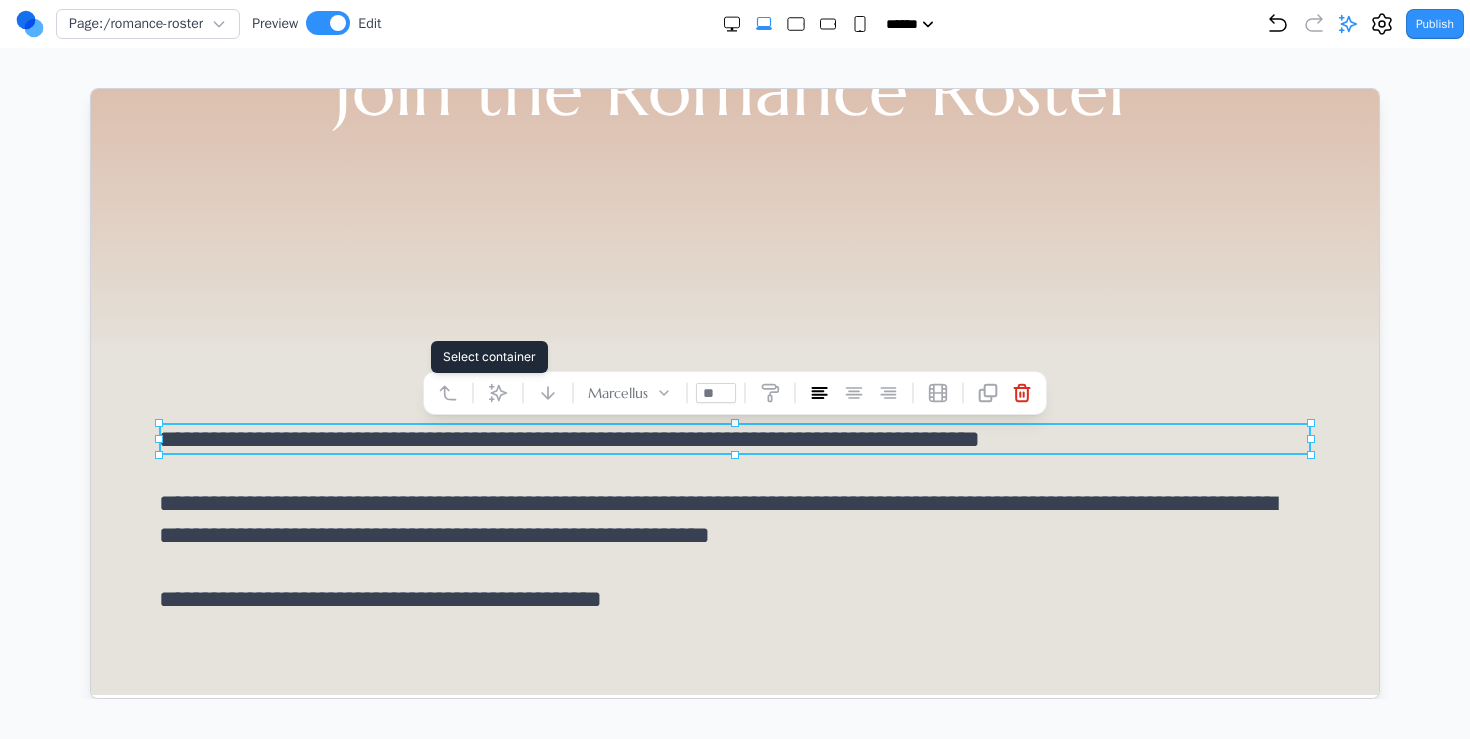 click 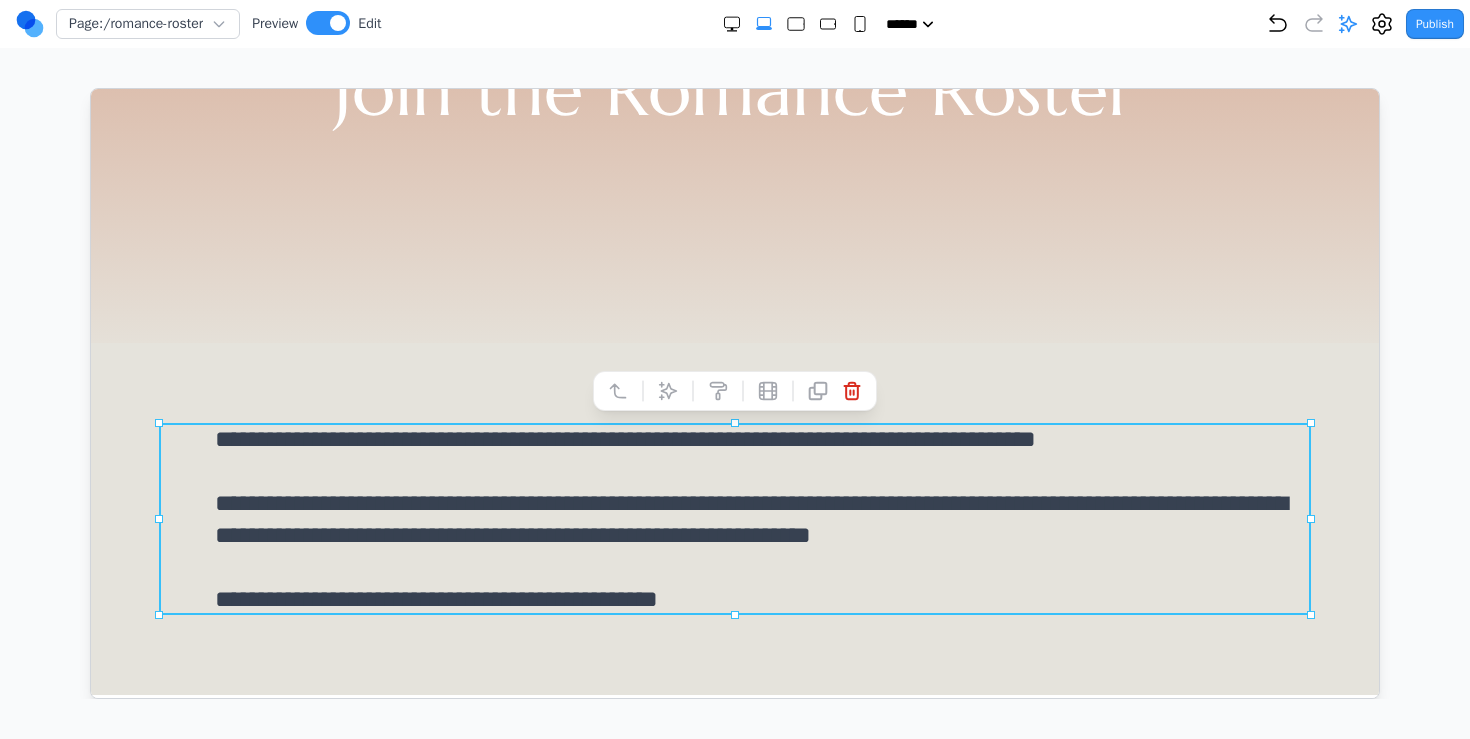 drag, startPoint x: 69, startPoint y: 432, endPoint x: 15, endPoint y: 481, distance: 72.91776 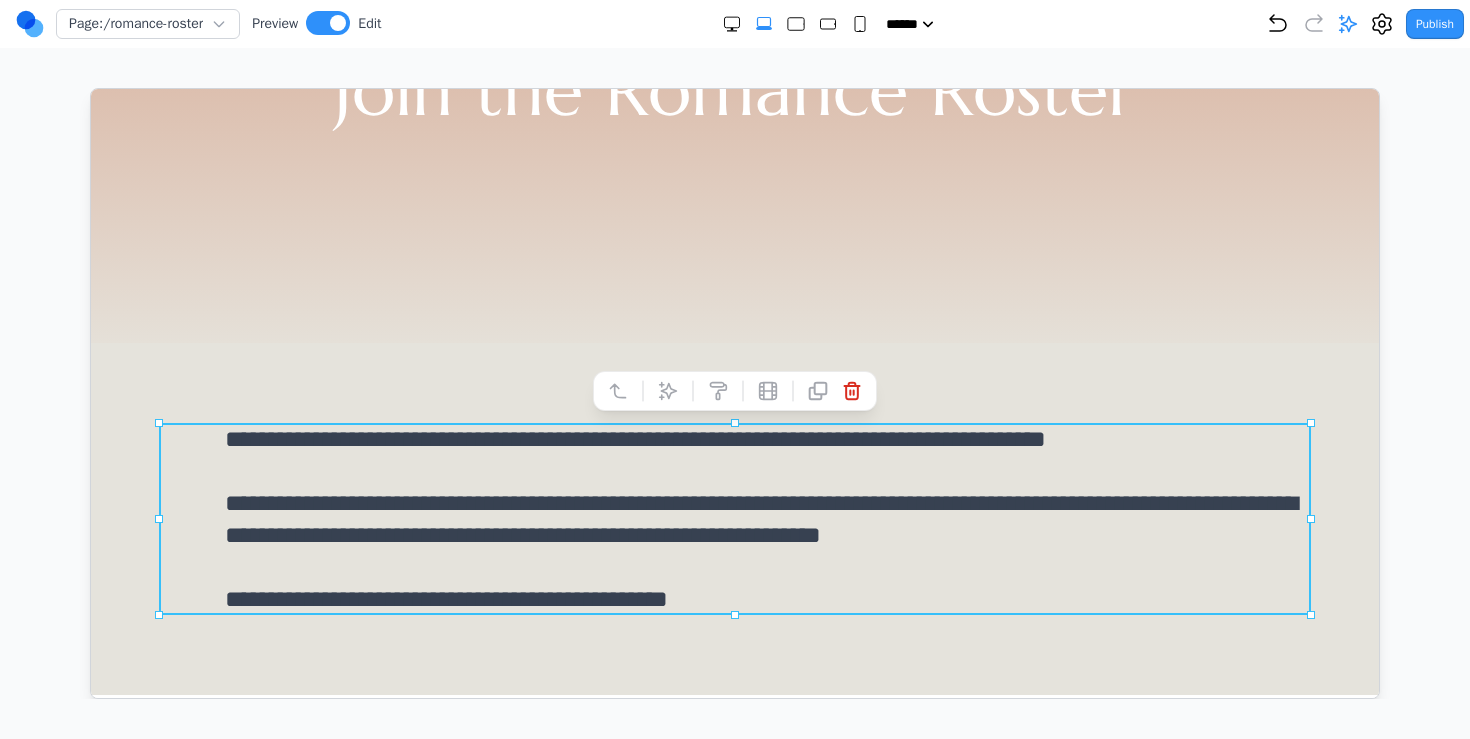 click on "**********" at bounding box center (734, 518) 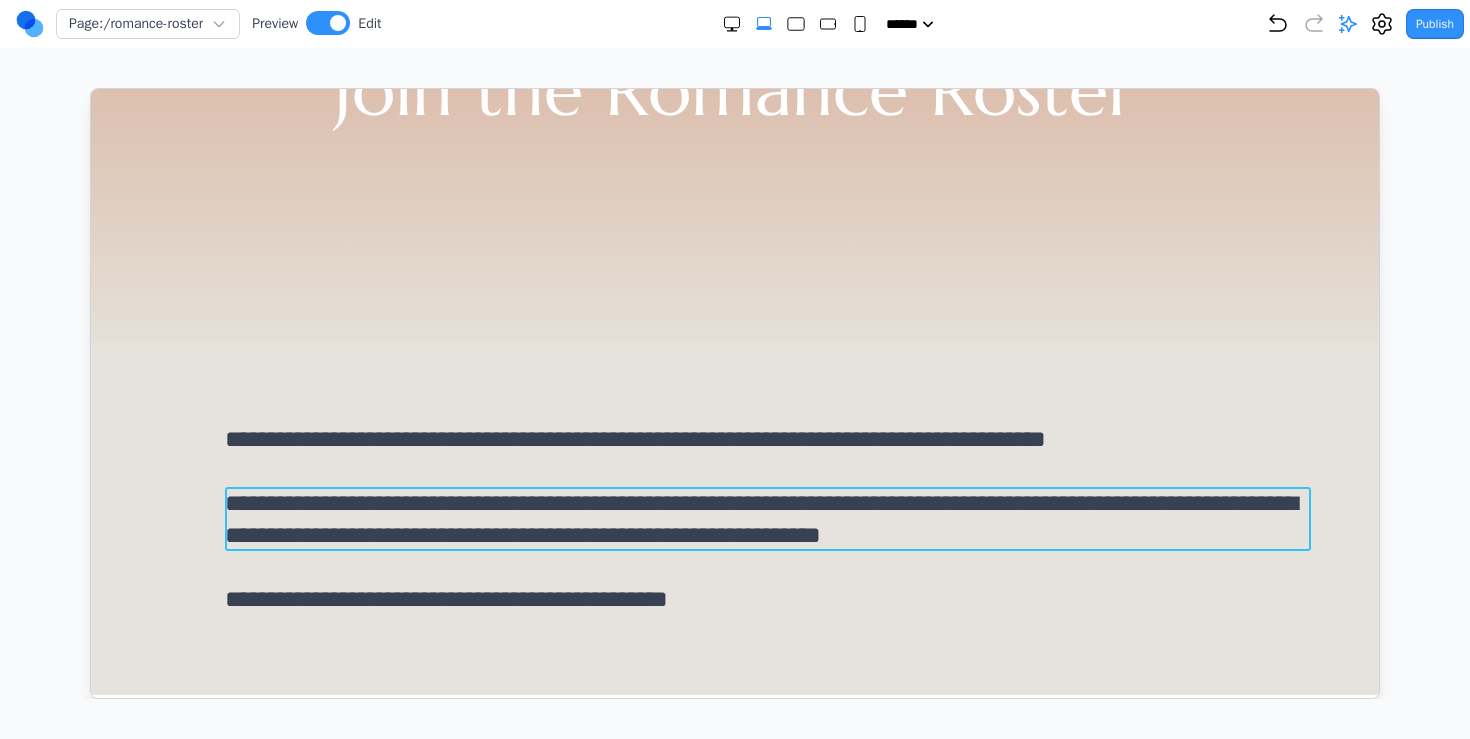 click on "**********" at bounding box center [767, 518] 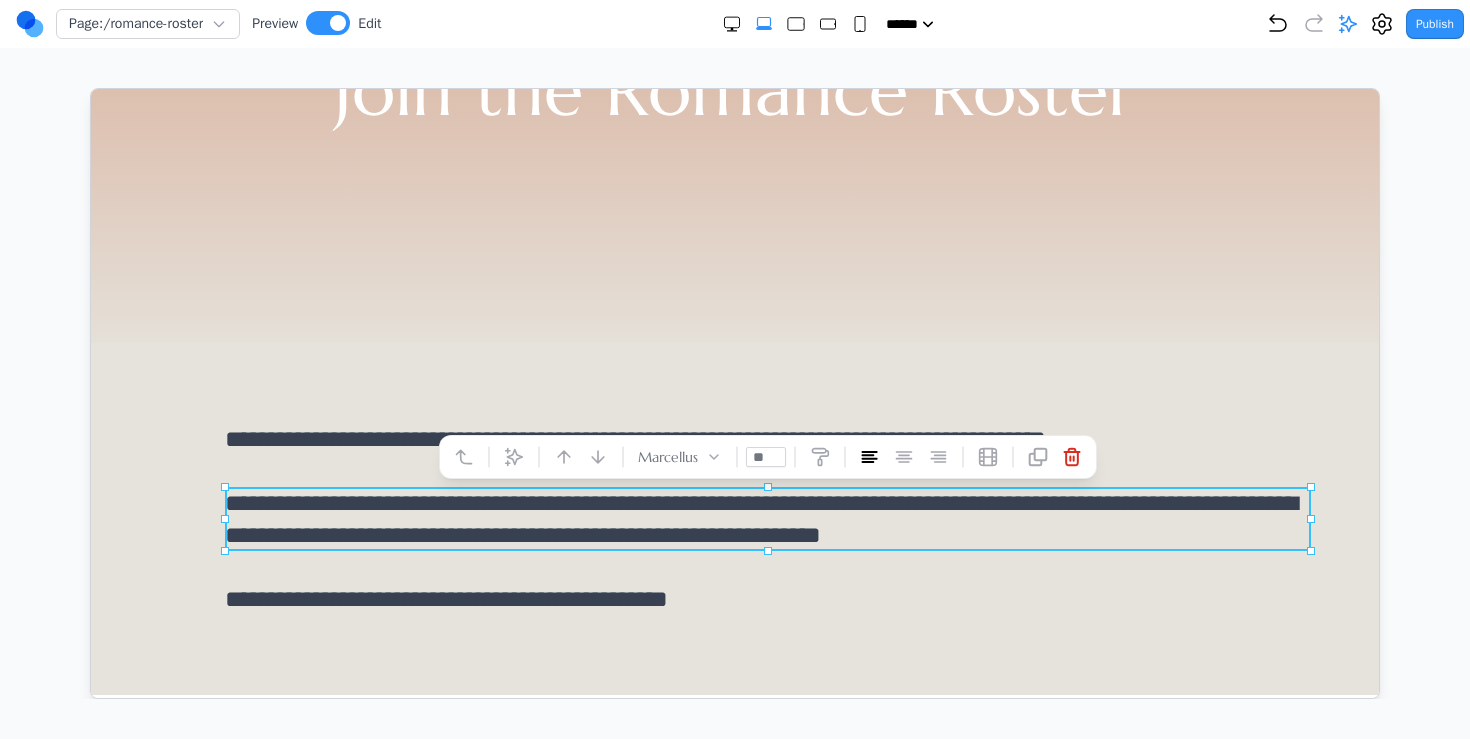 click on "**********" at bounding box center [767, 438] 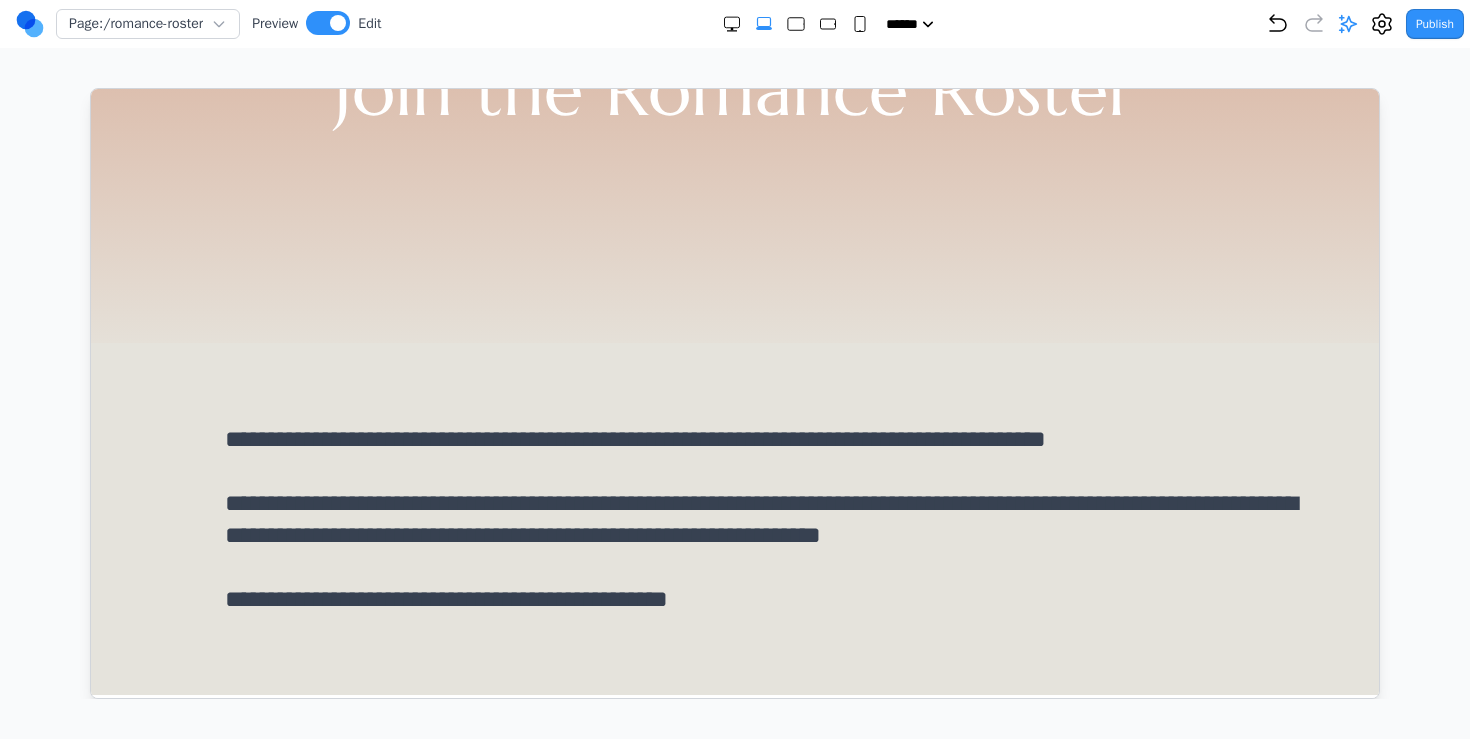 click on "**********" at bounding box center [767, 438] 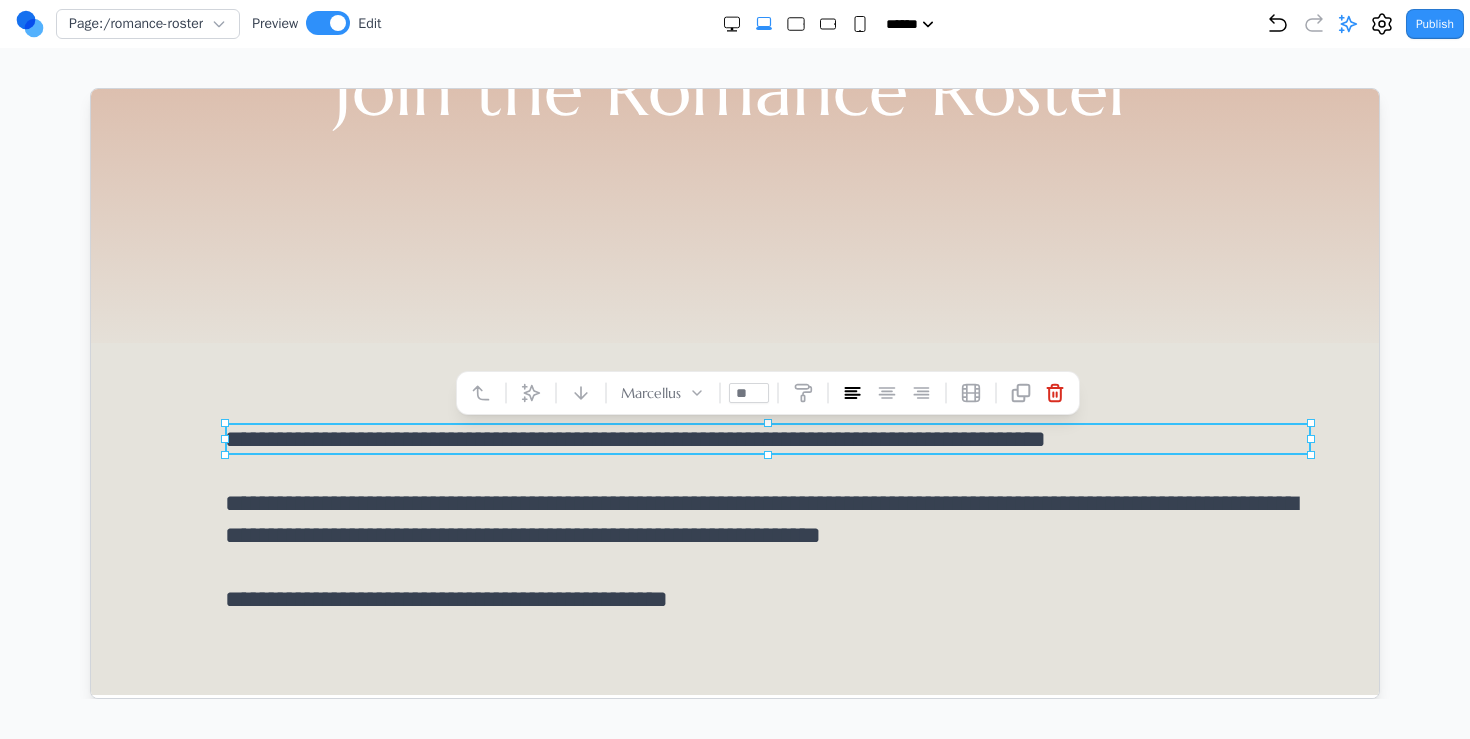 click at bounding box center (480, 392) 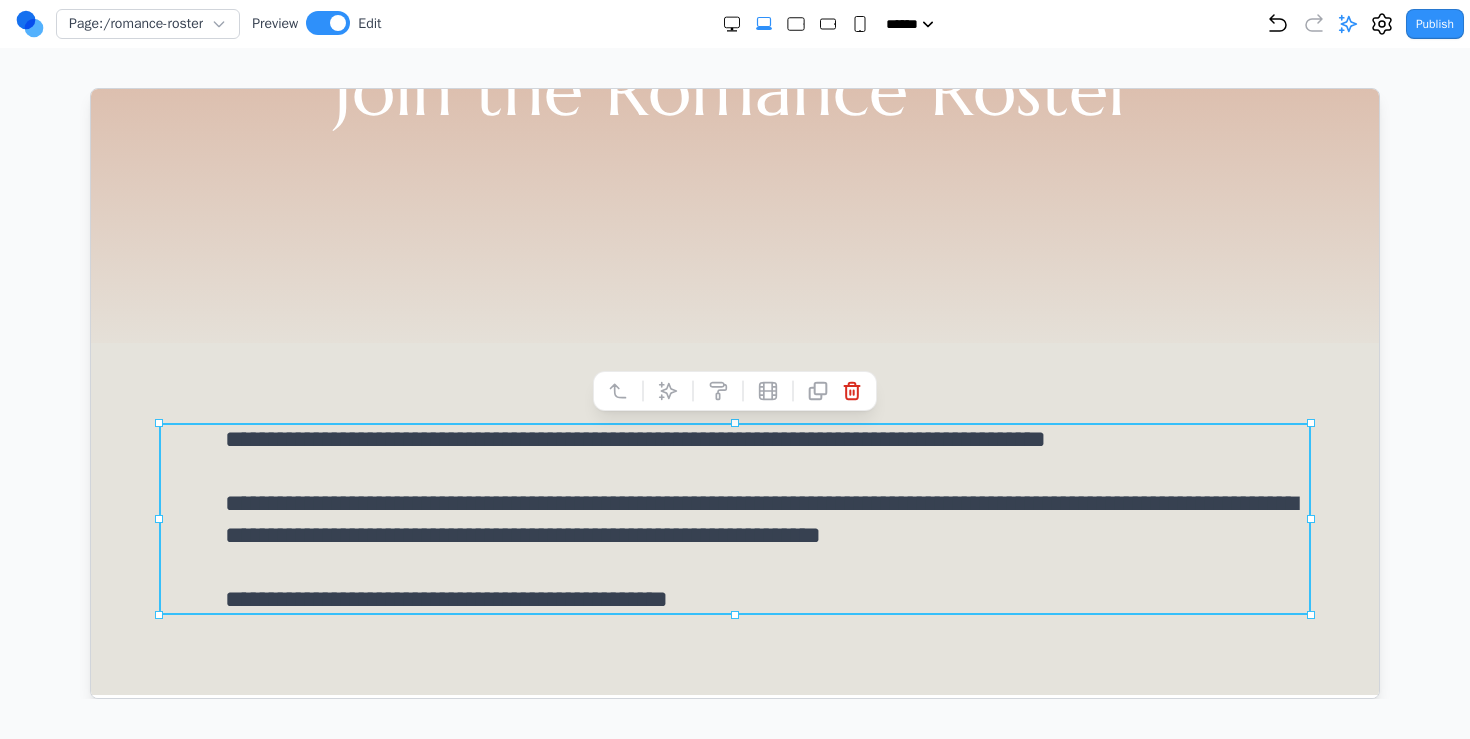 drag, startPoint x: 1307, startPoint y: 520, endPoint x: 1163, endPoint y: 506, distance: 144.67896 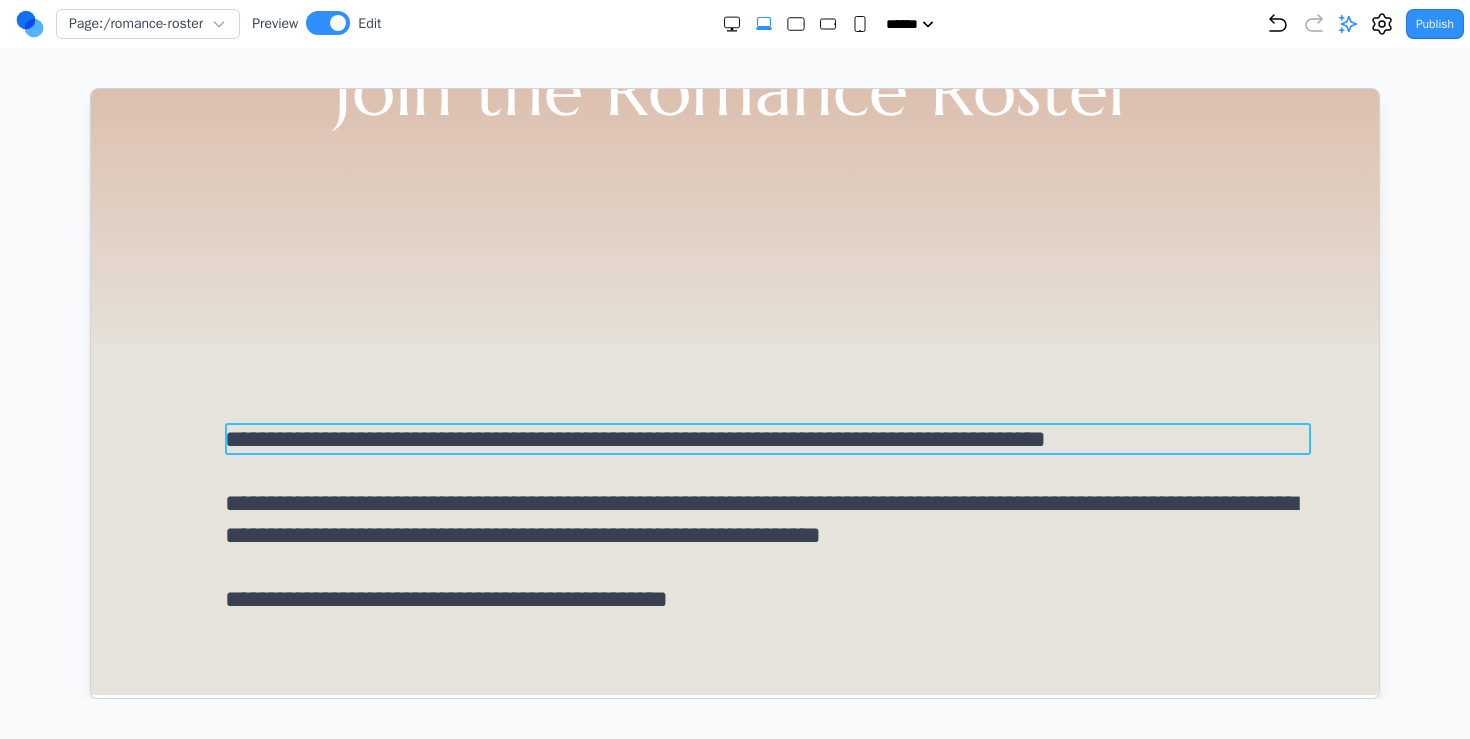 click on "**********" at bounding box center (767, 438) 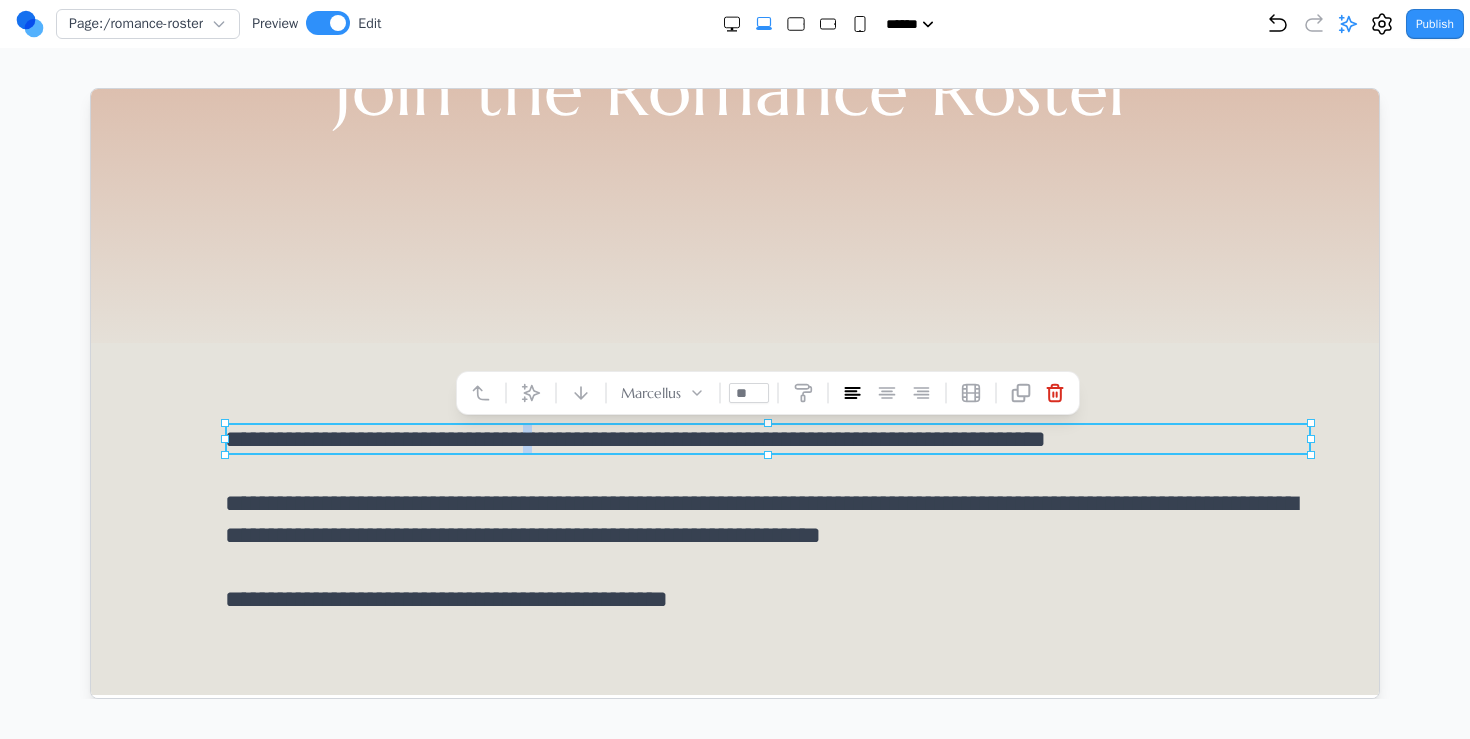 click on "**********" at bounding box center [767, 438] 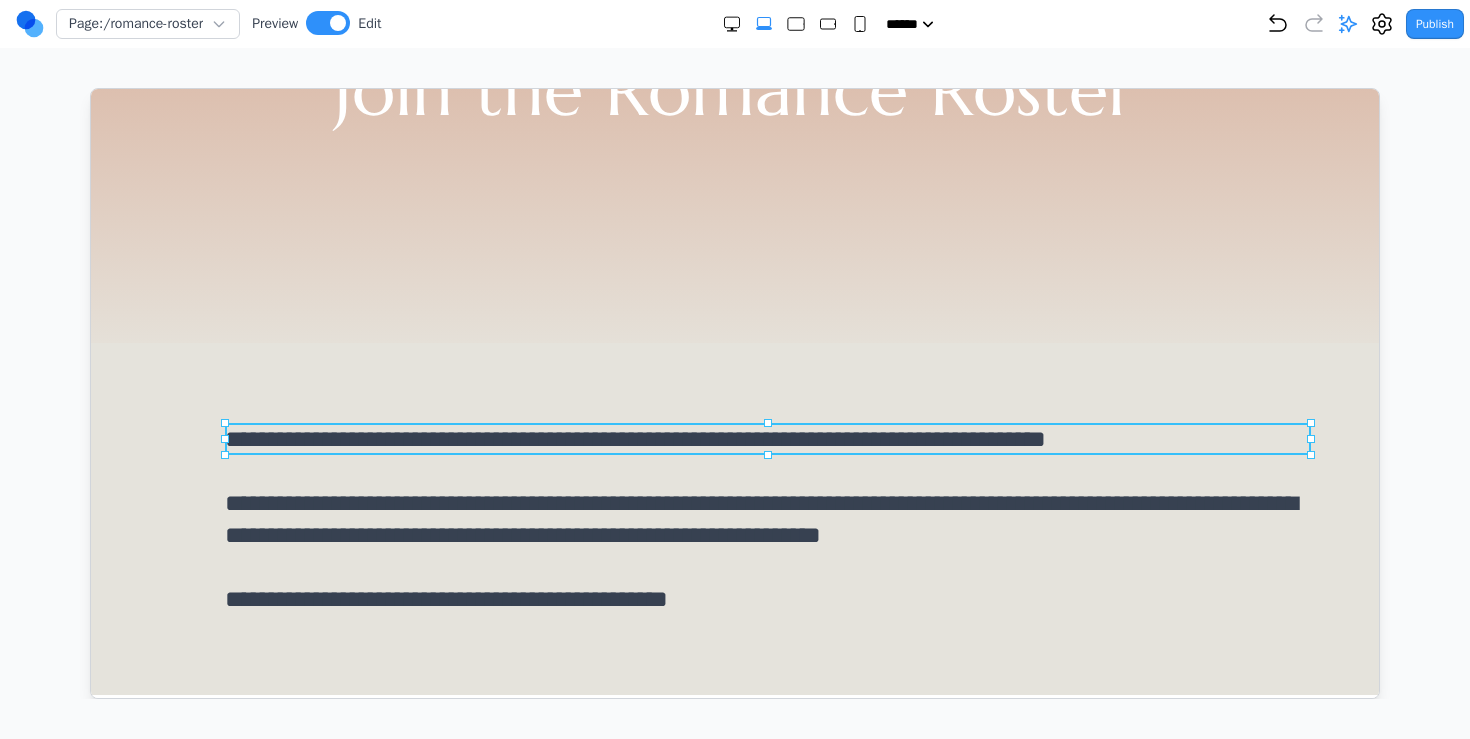 click on "**********" at bounding box center (767, 438) 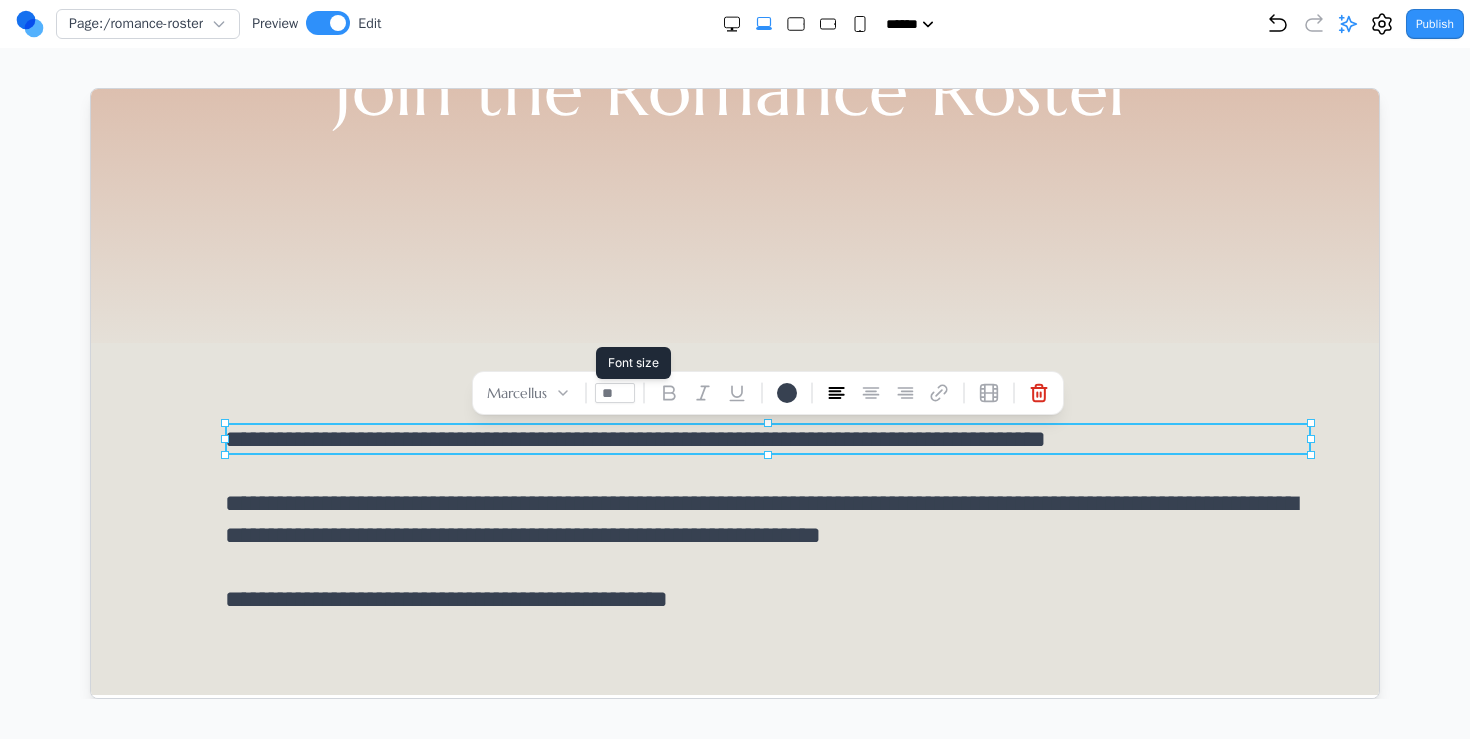 click on "**" at bounding box center (614, 392) 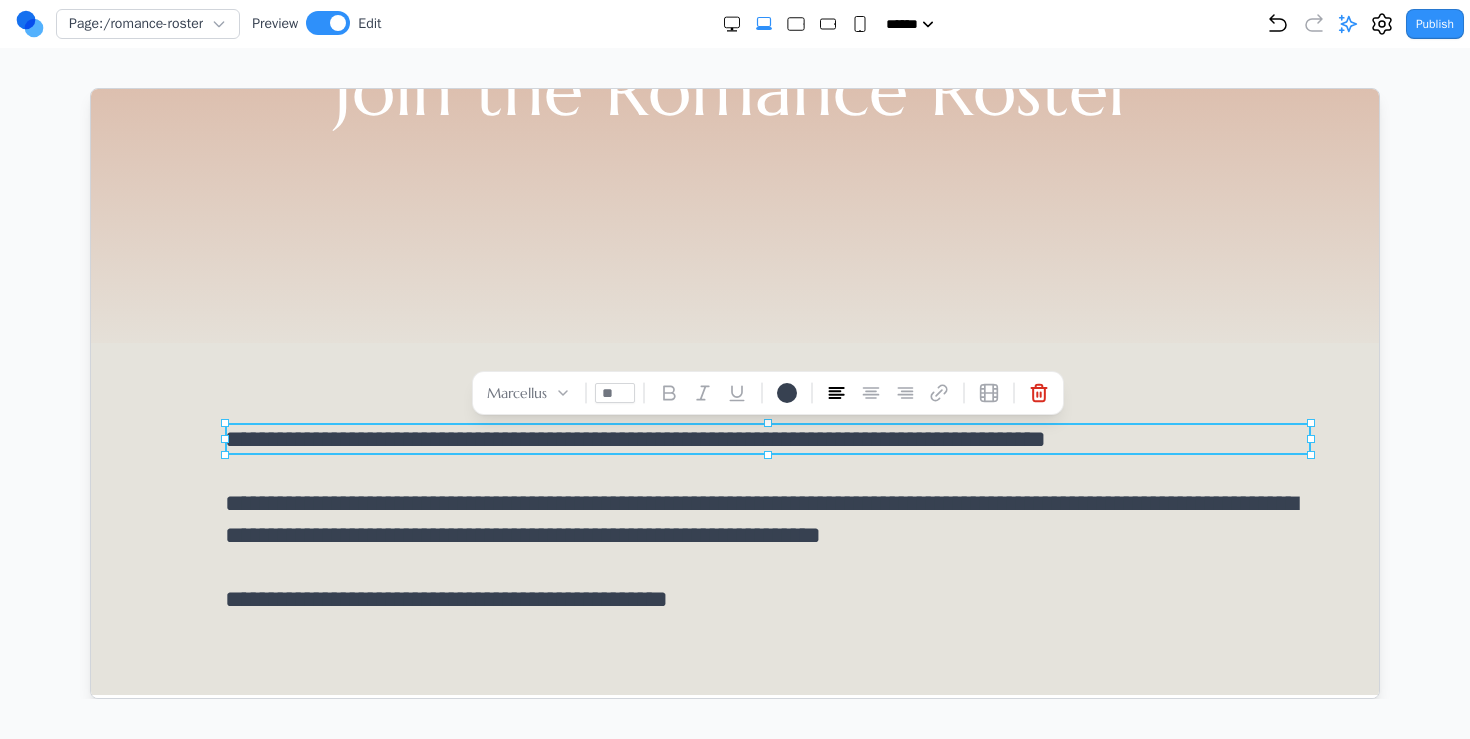 click on "**********" at bounding box center [767, 518] 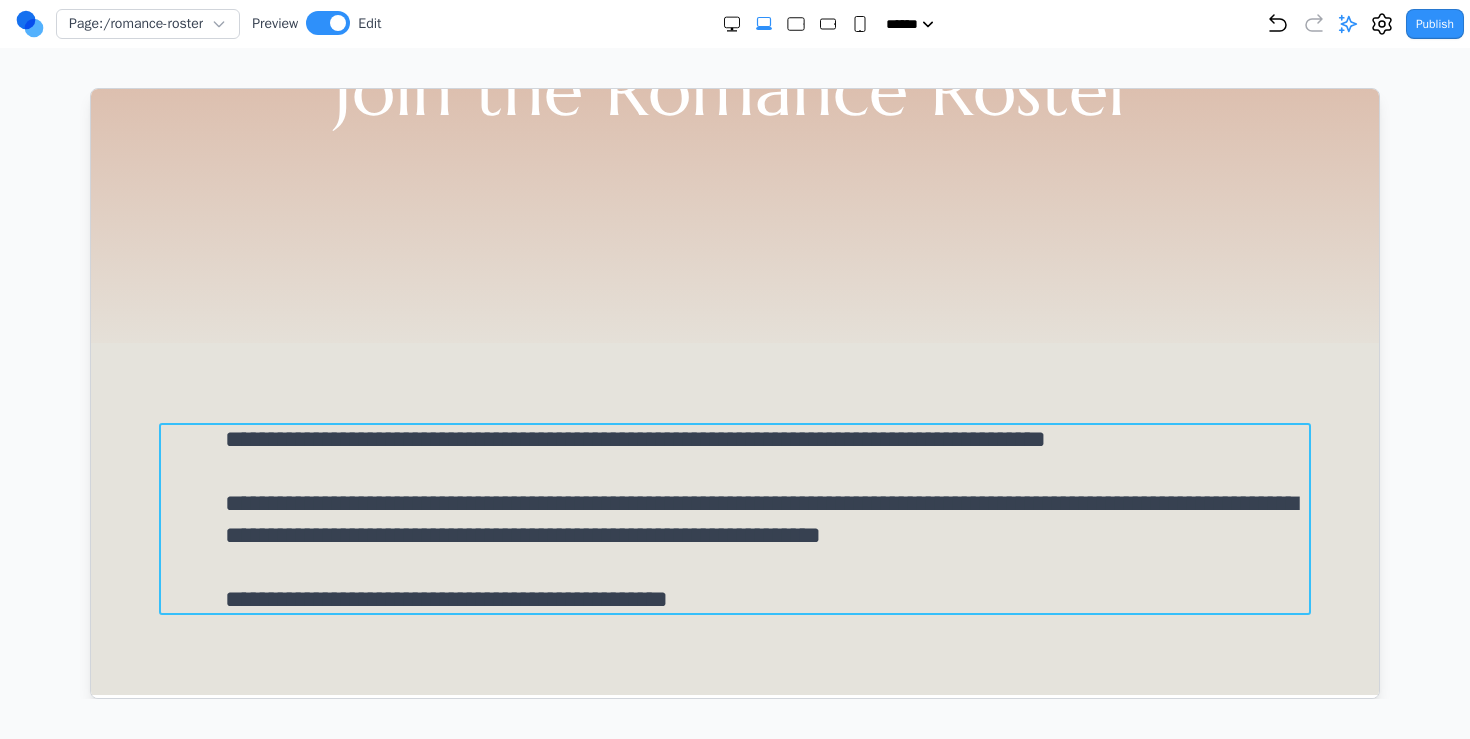 click on "**********" at bounding box center [734, 518] 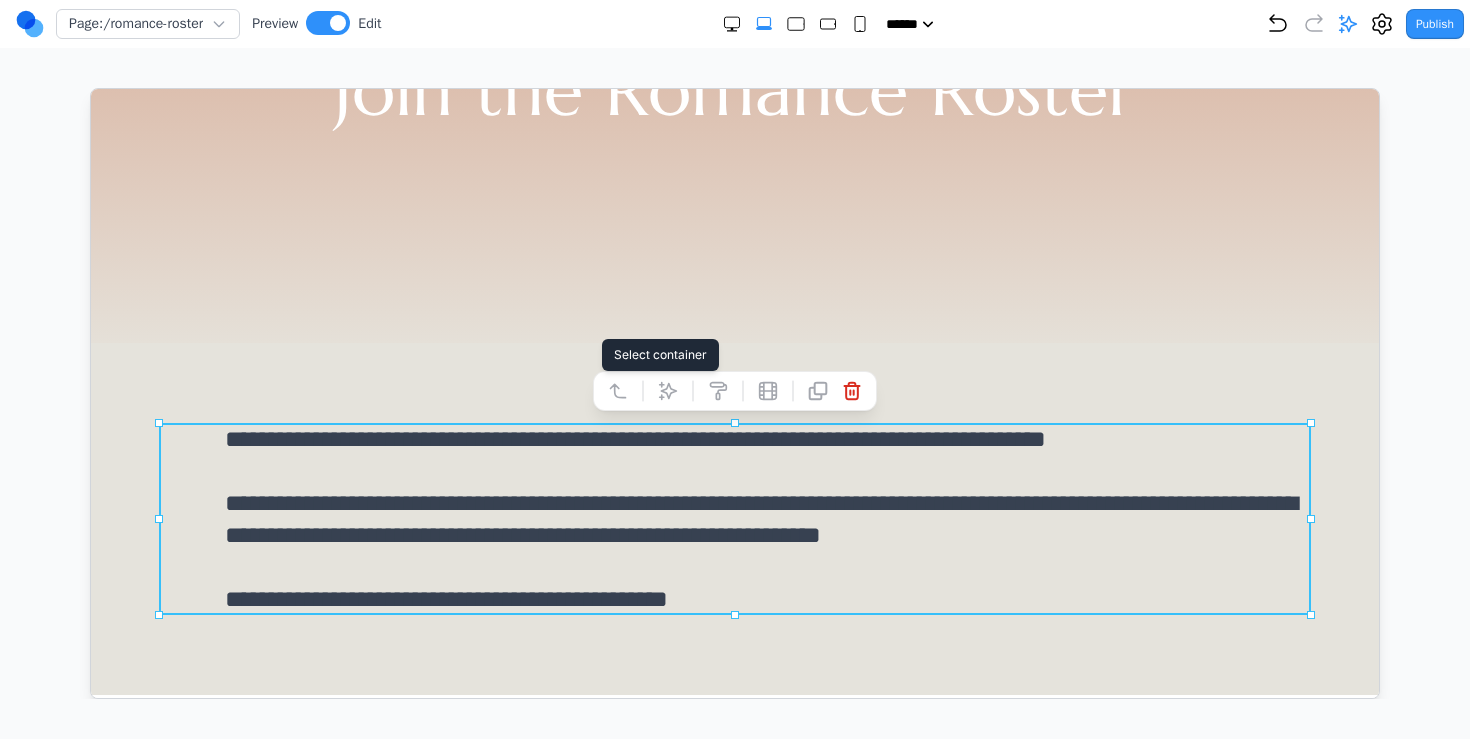 click at bounding box center (617, 390) 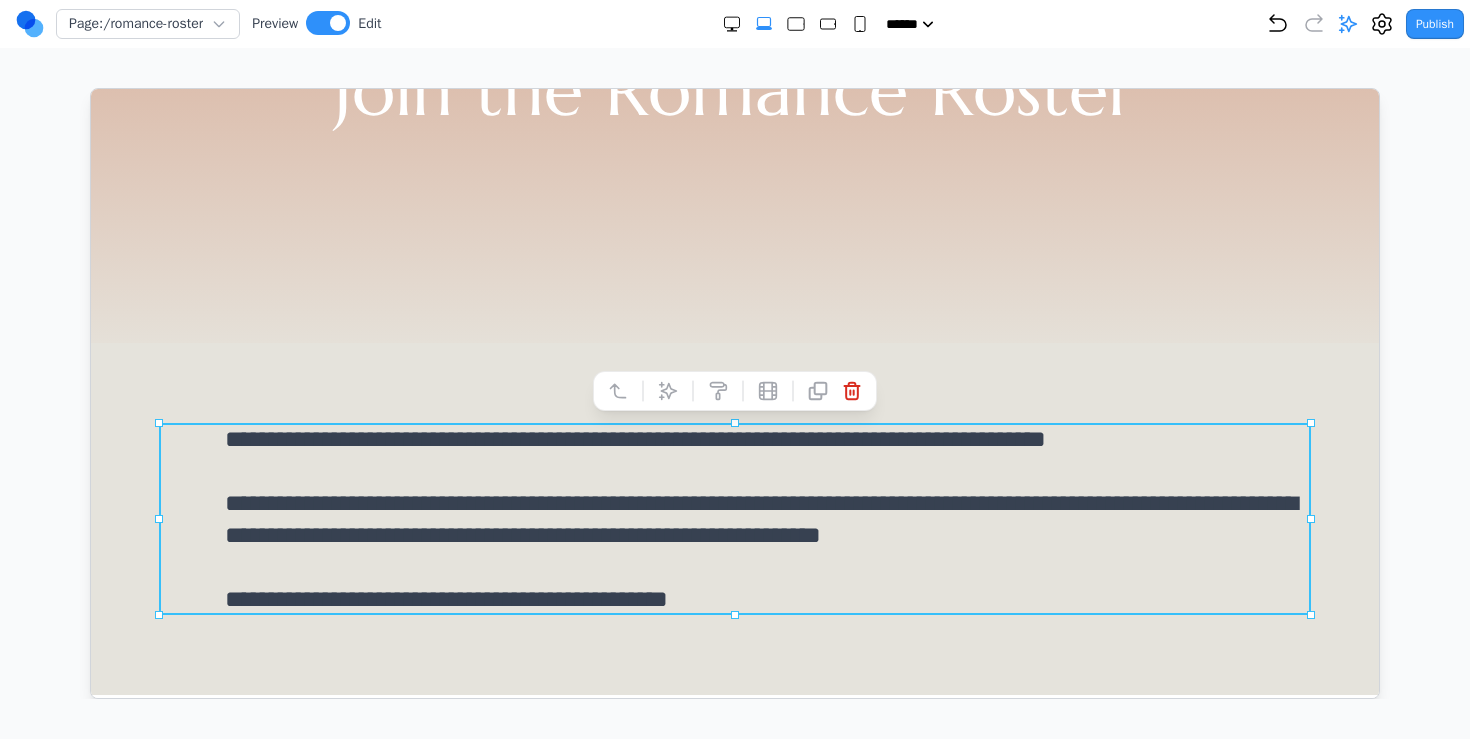 click on "**********" at bounding box center (734, 518) 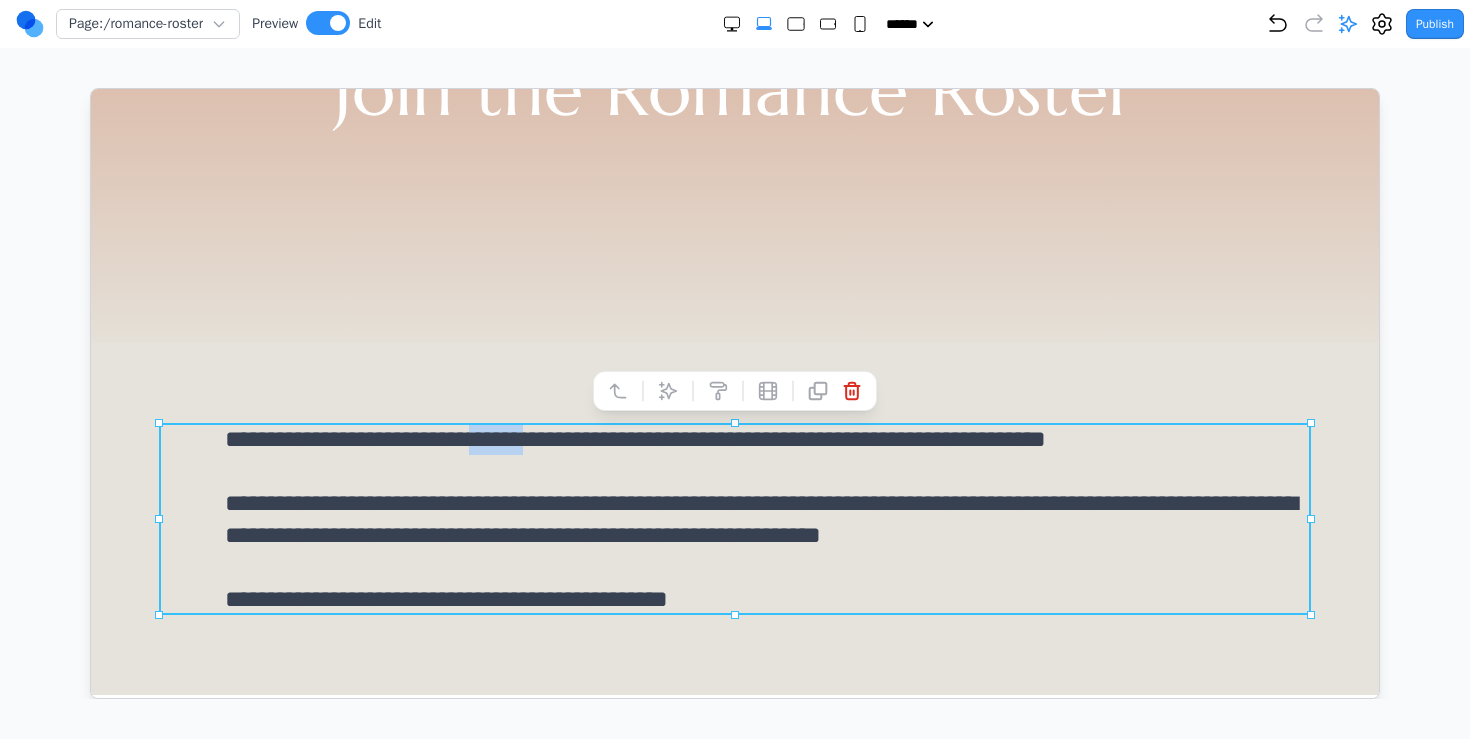 click on "**********" at bounding box center [767, 438] 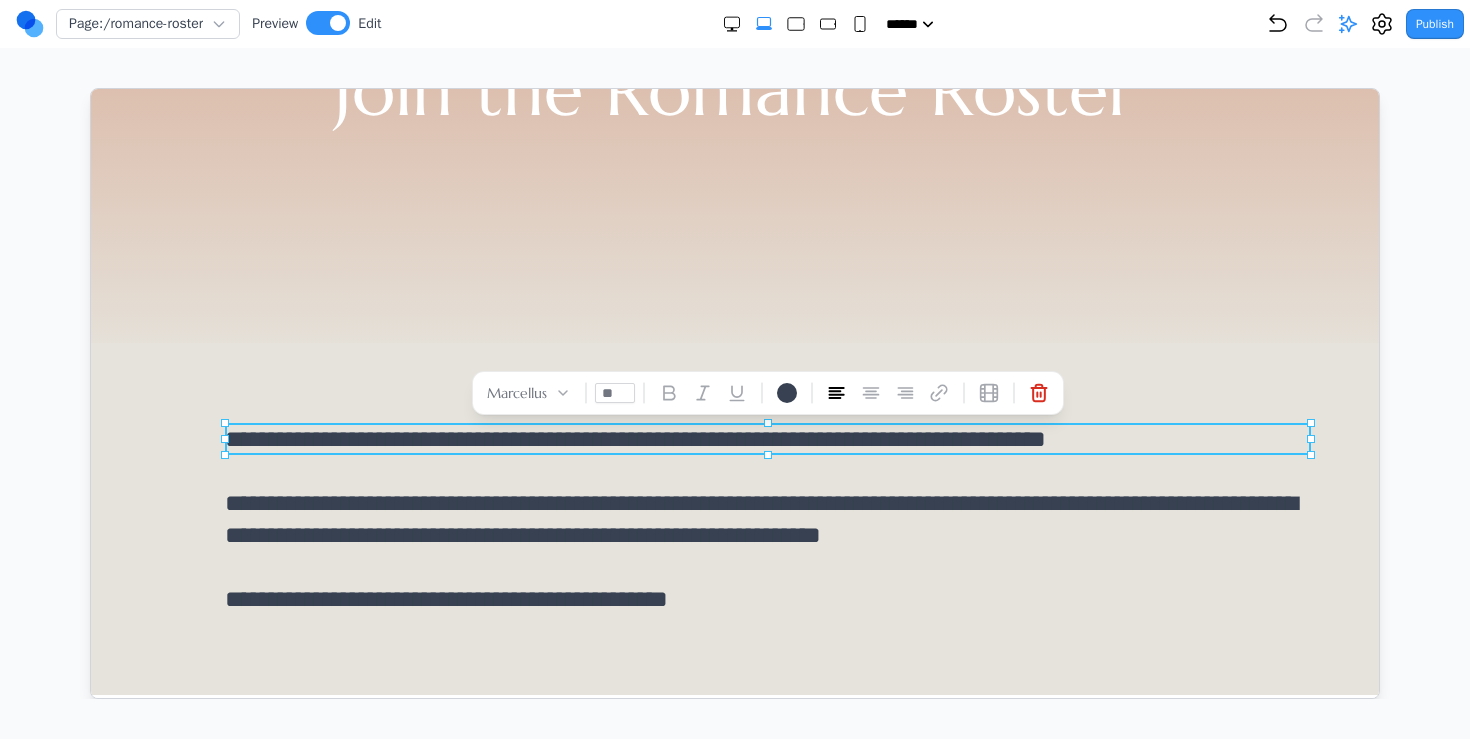 click on "**********" at bounding box center (767, 438) 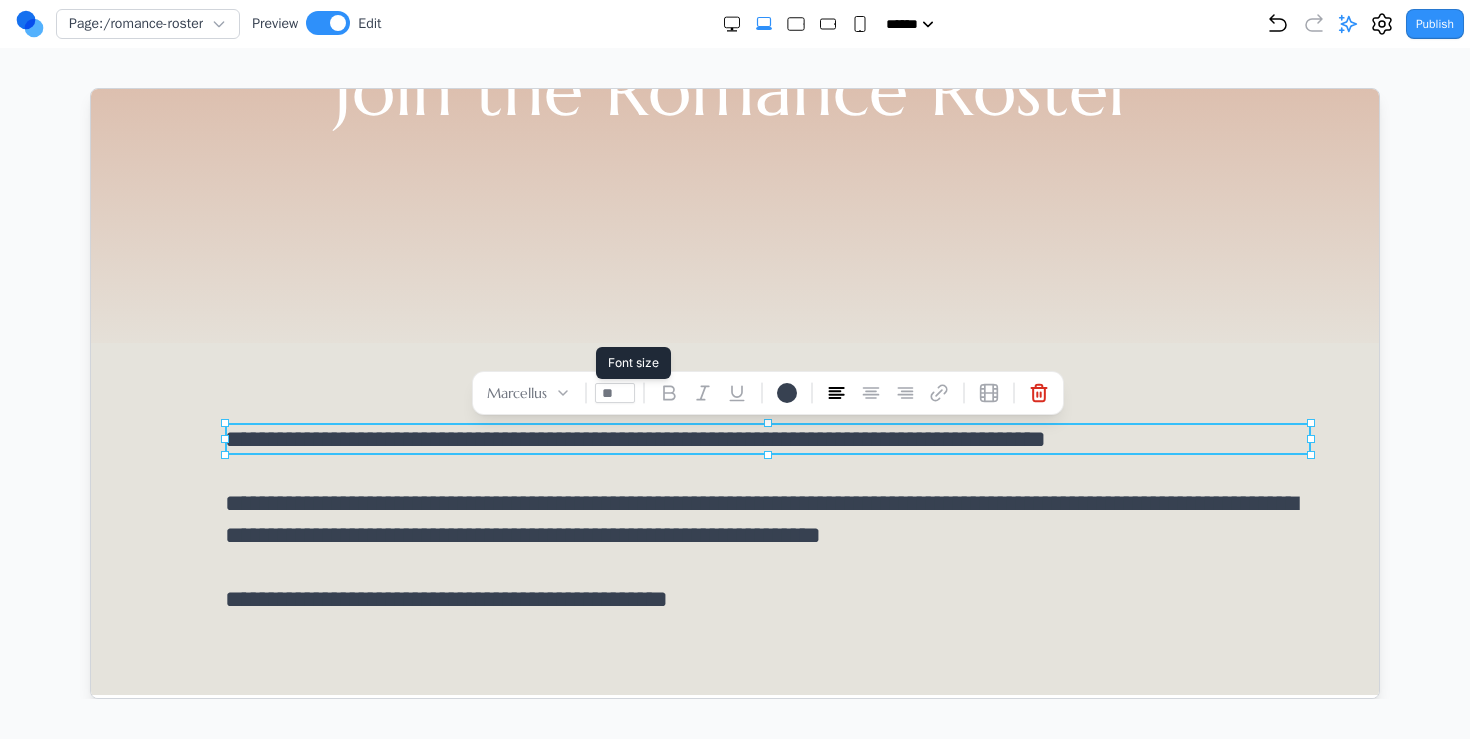 drag, startPoint x: 618, startPoint y: 391, endPoint x: 532, endPoint y: 391, distance: 86 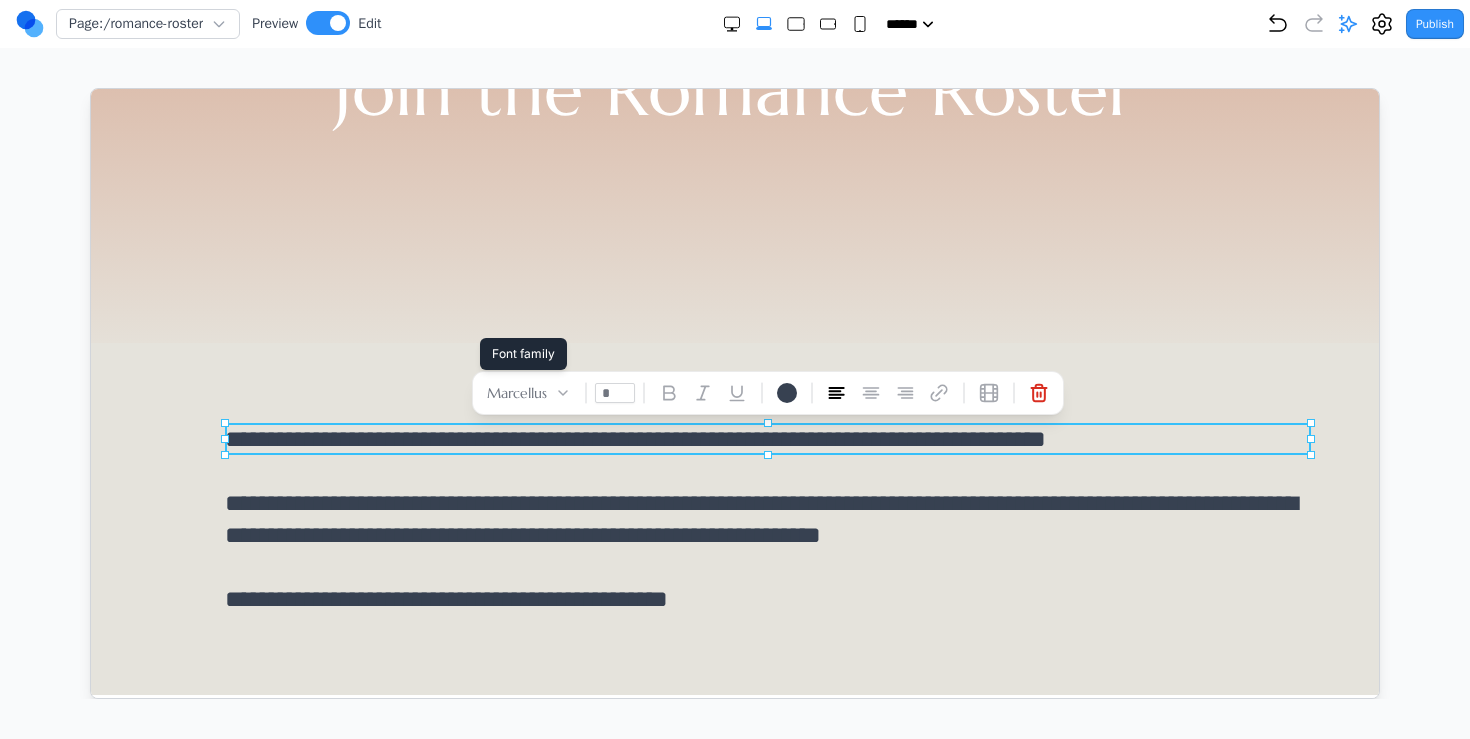 type on "**" 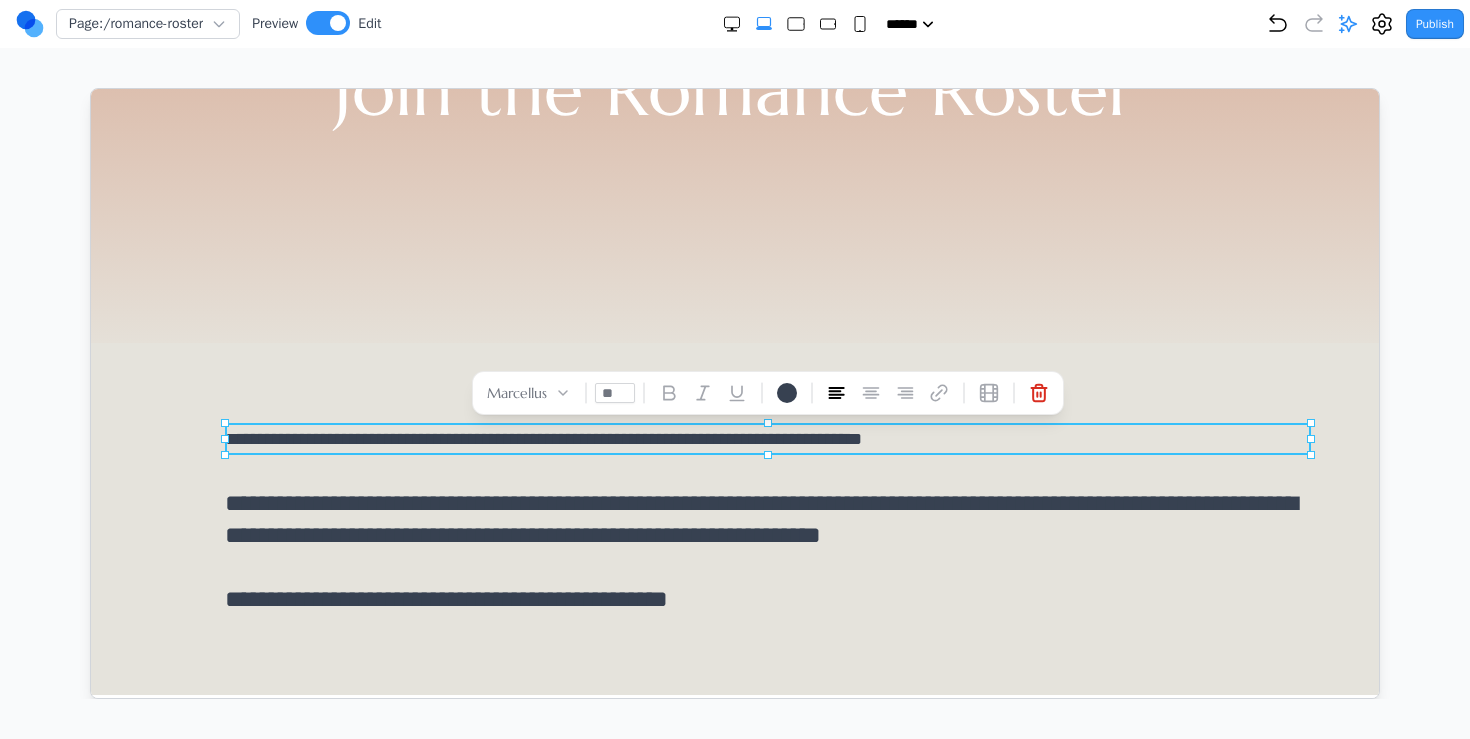 click on "**********" at bounding box center (767, 518) 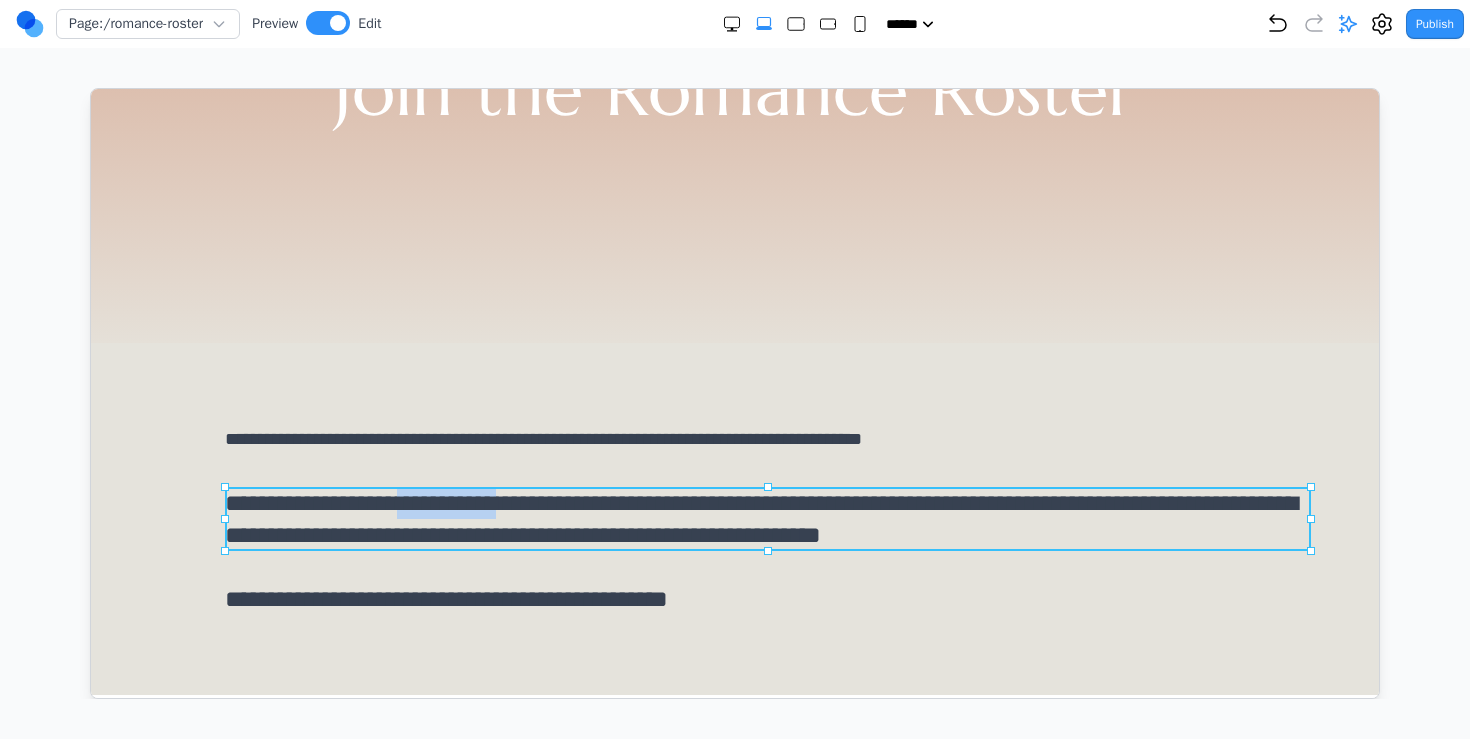 click on "**********" at bounding box center (767, 518) 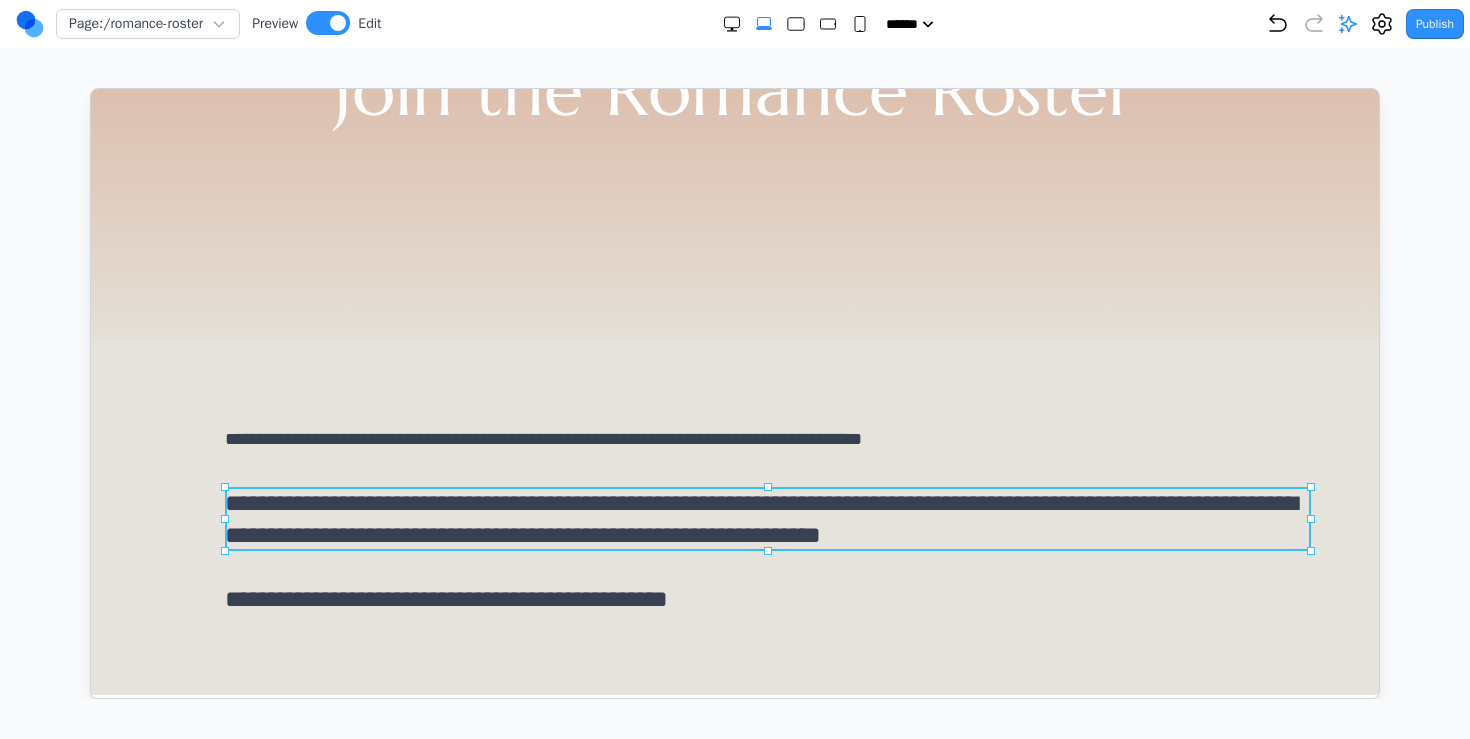 click on "**********" at bounding box center (767, 518) 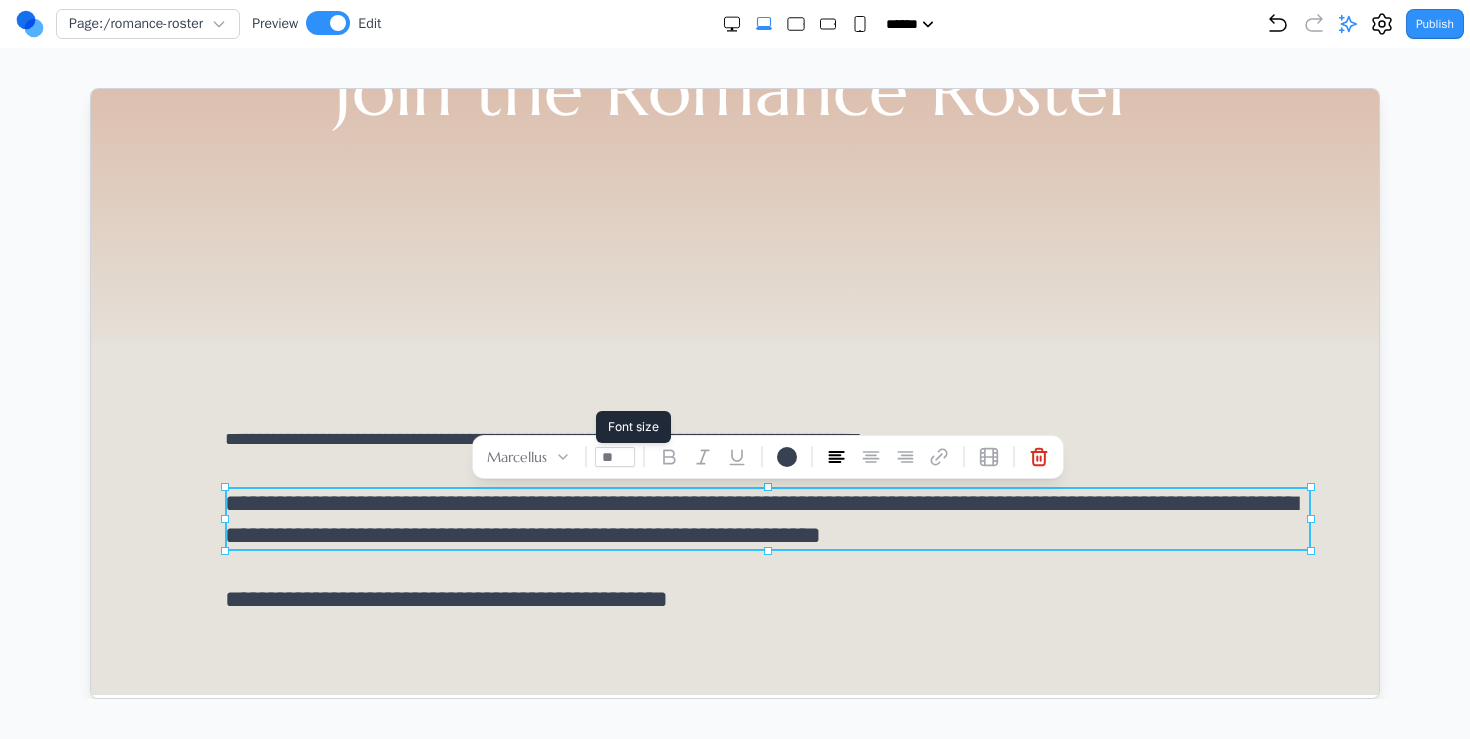 drag, startPoint x: 622, startPoint y: 452, endPoint x: 508, endPoint y: 452, distance: 114 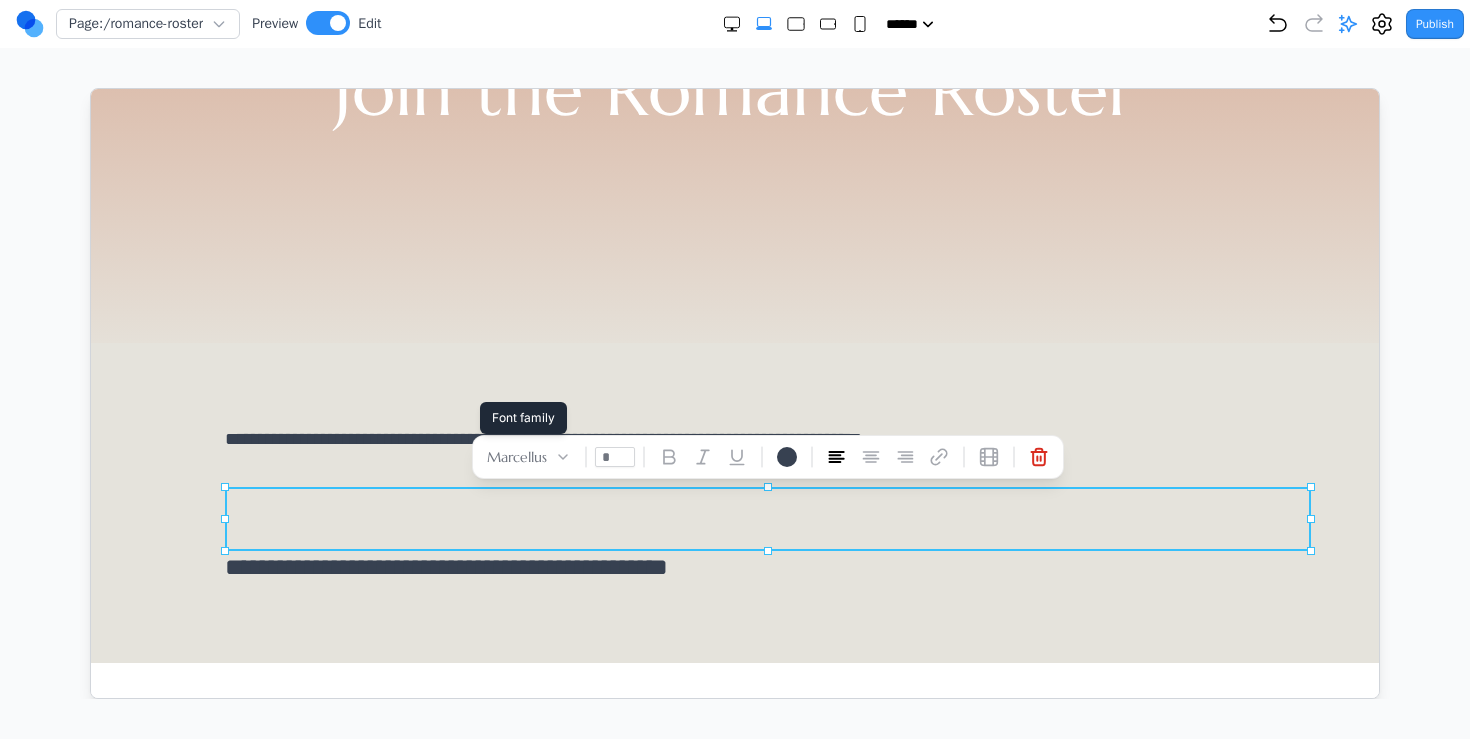 type on "**" 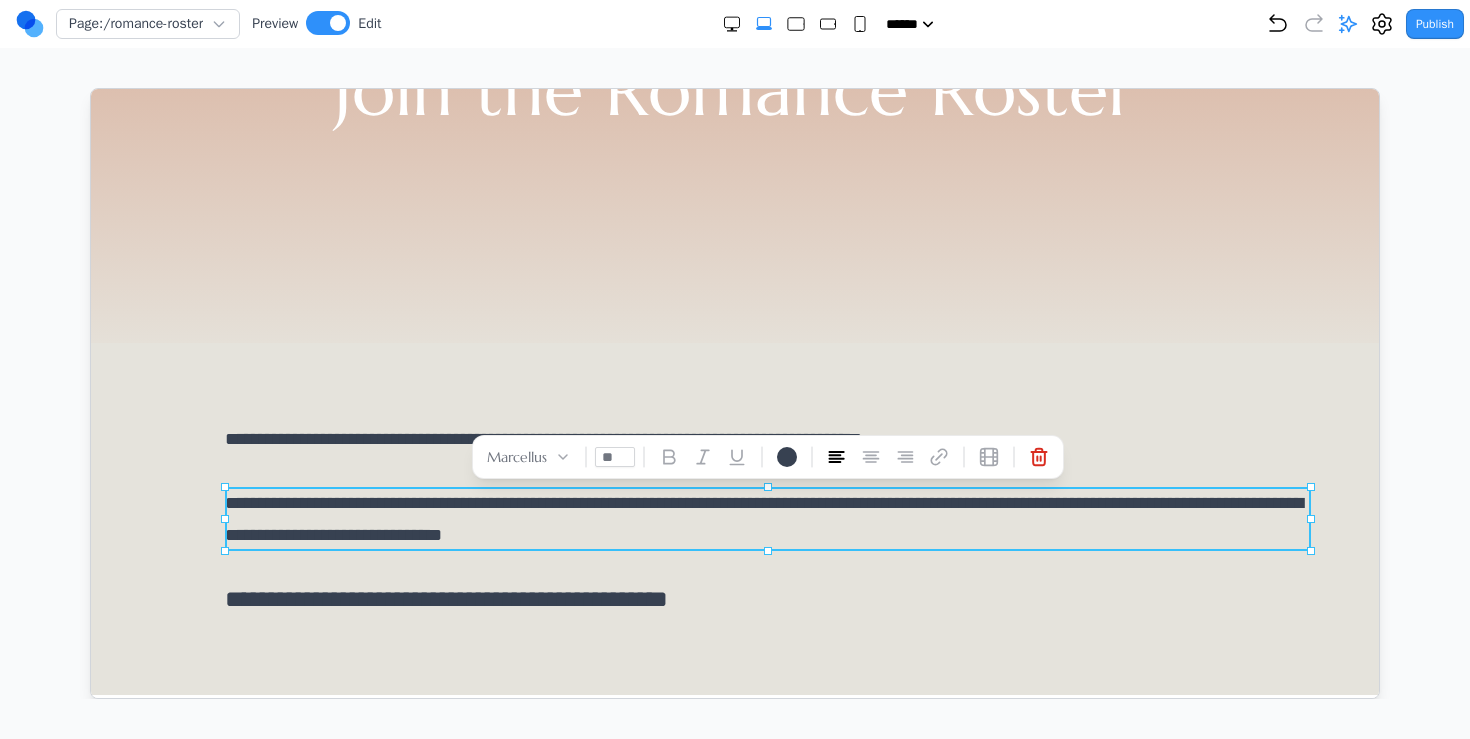 click on "**********" at bounding box center (767, 598) 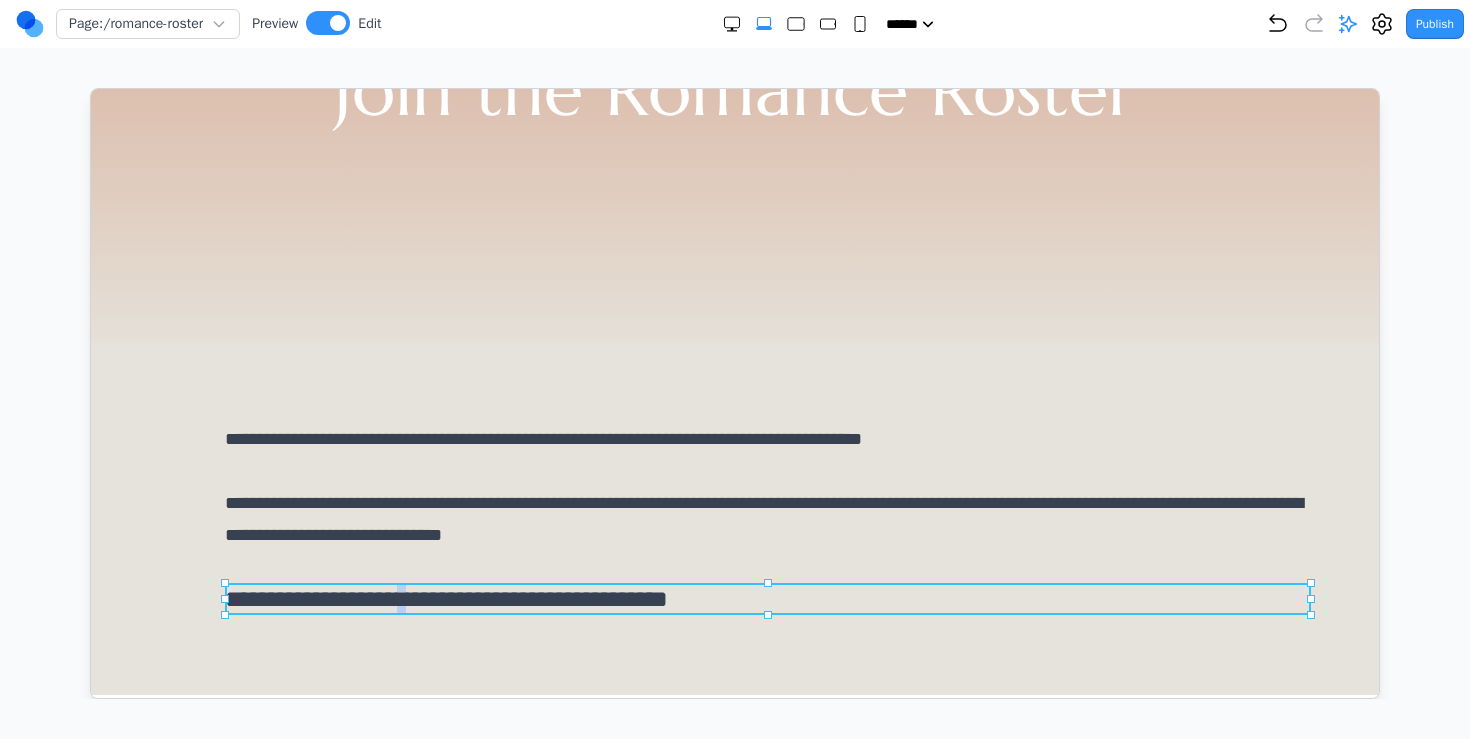 click on "**********" at bounding box center [767, 598] 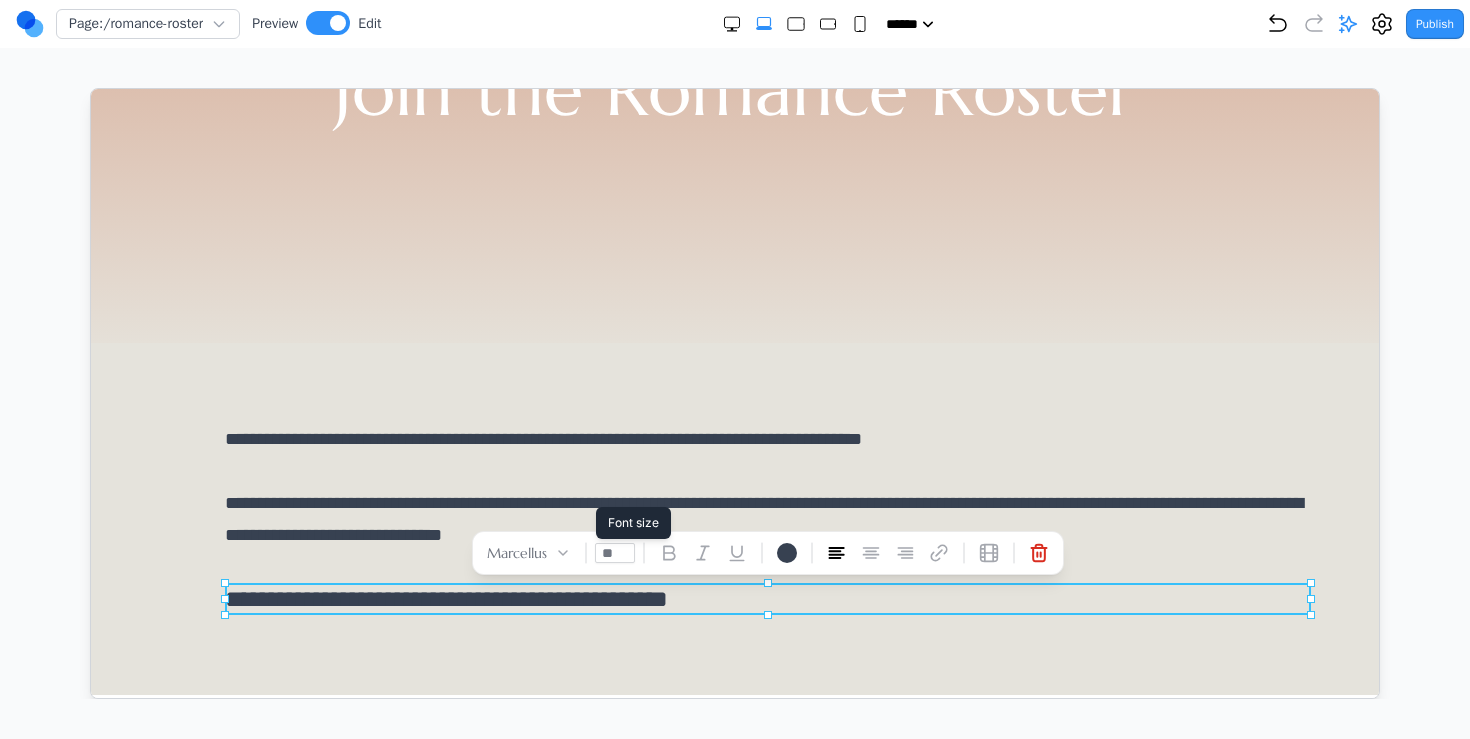 drag, startPoint x: 616, startPoint y: 553, endPoint x: 529, endPoint y: 553, distance: 87 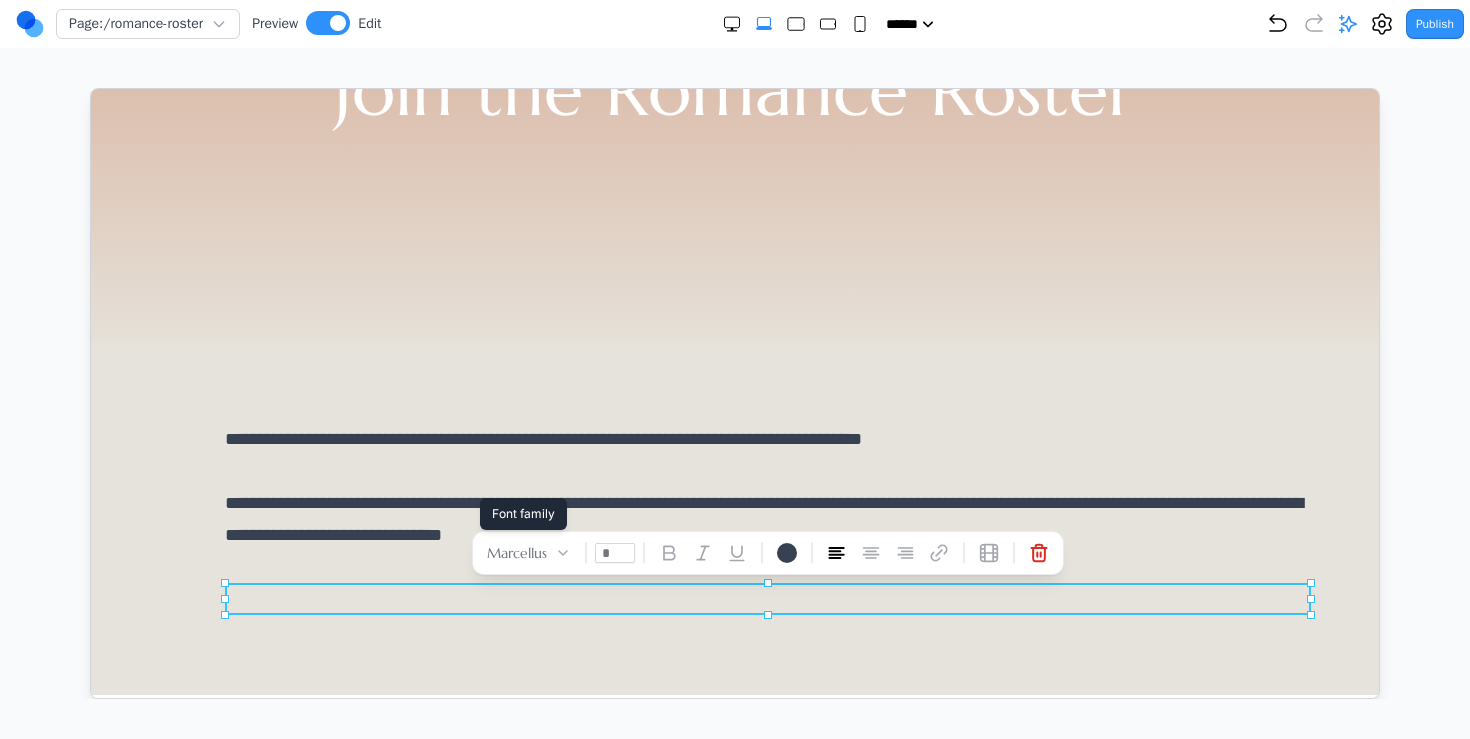 type on "**" 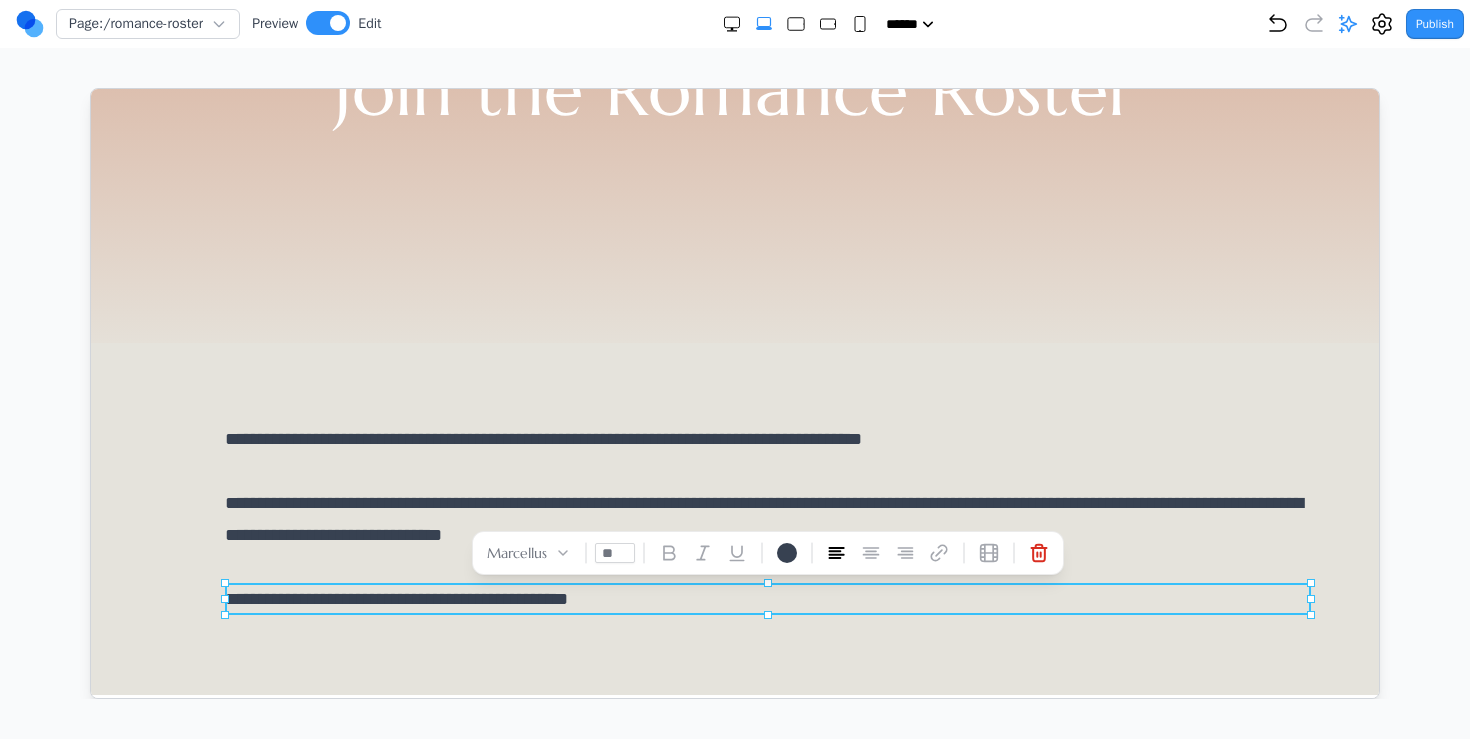 click on "**********" at bounding box center [734, 518] 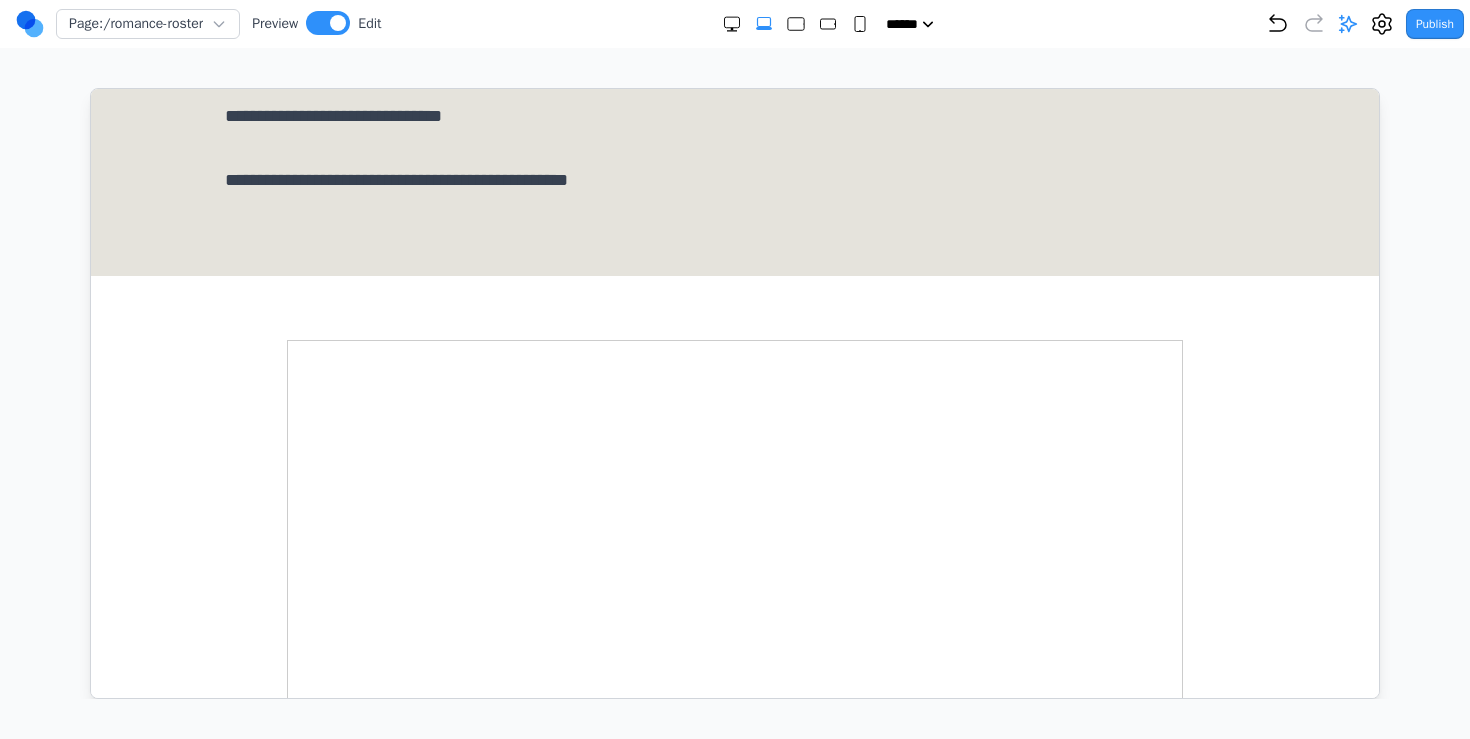 scroll, scrollTop: 333, scrollLeft: 0, axis: vertical 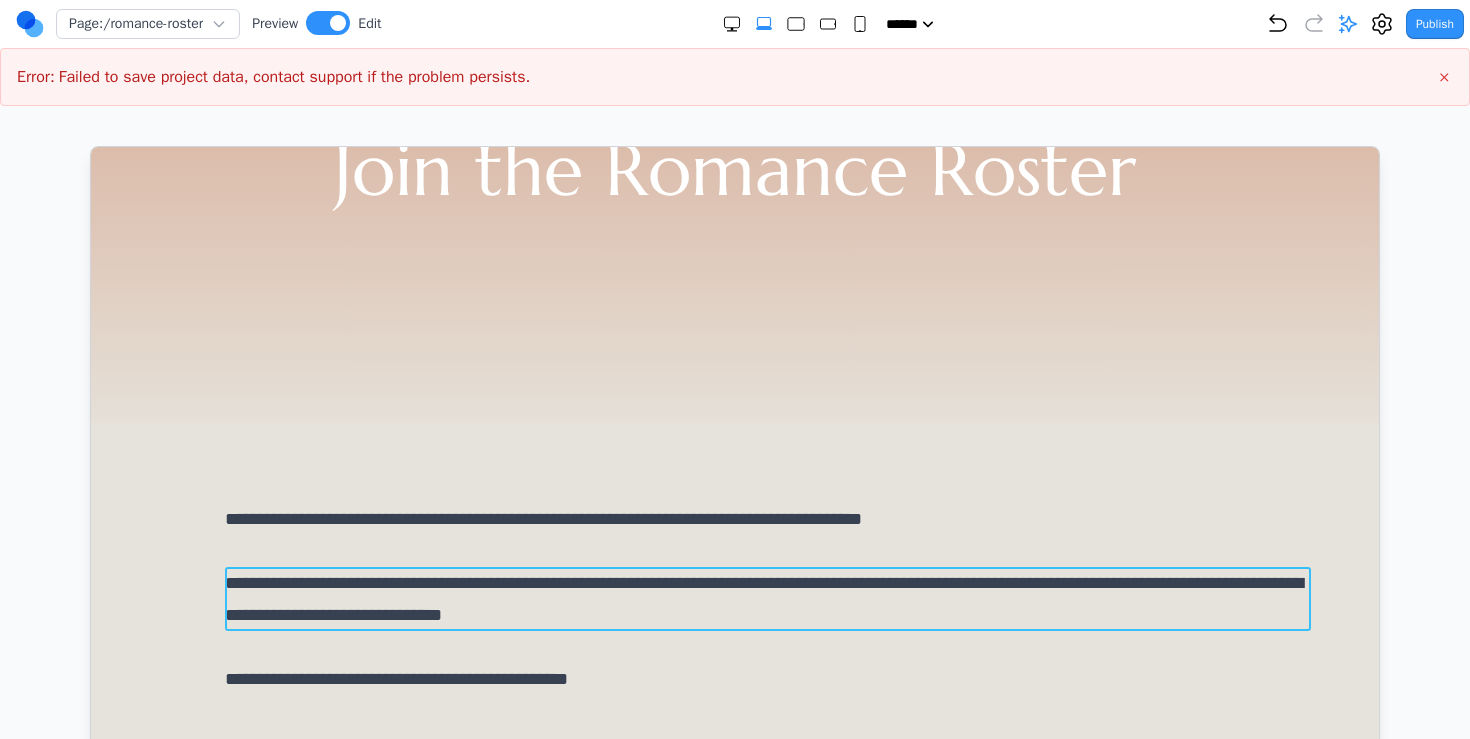 click on "**********" at bounding box center (767, 598) 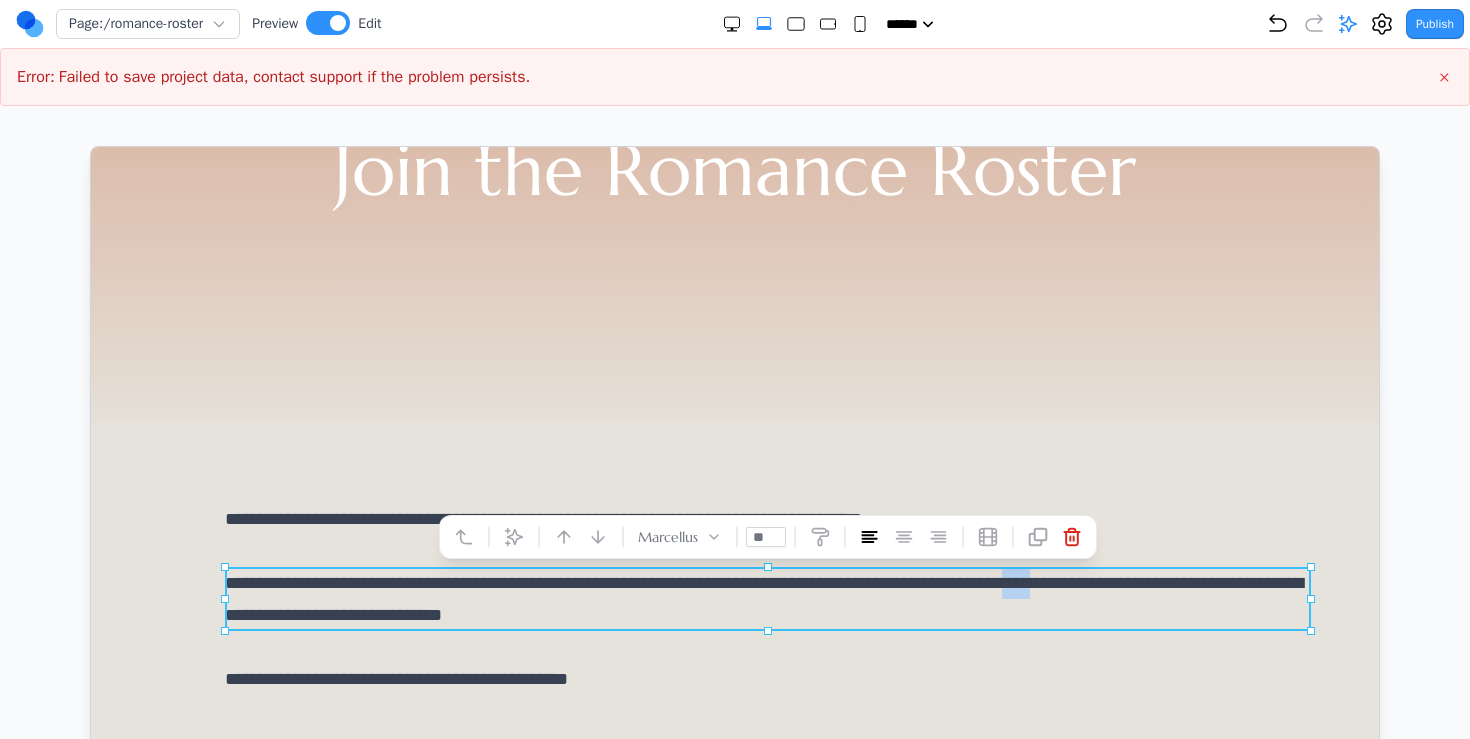 click on "**********" at bounding box center [767, 598] 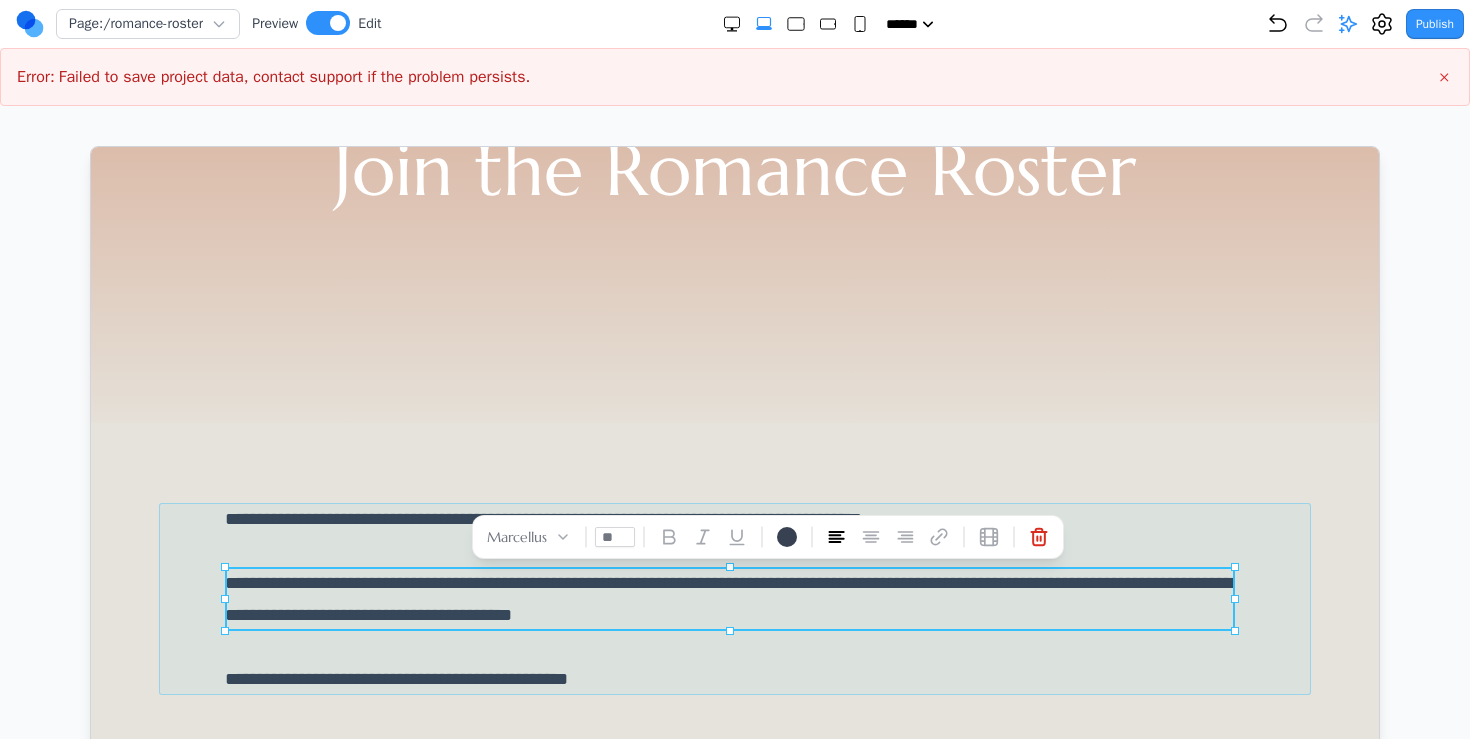 drag, startPoint x: 1308, startPoint y: 599, endPoint x: 1228, endPoint y: 607, distance: 80.399 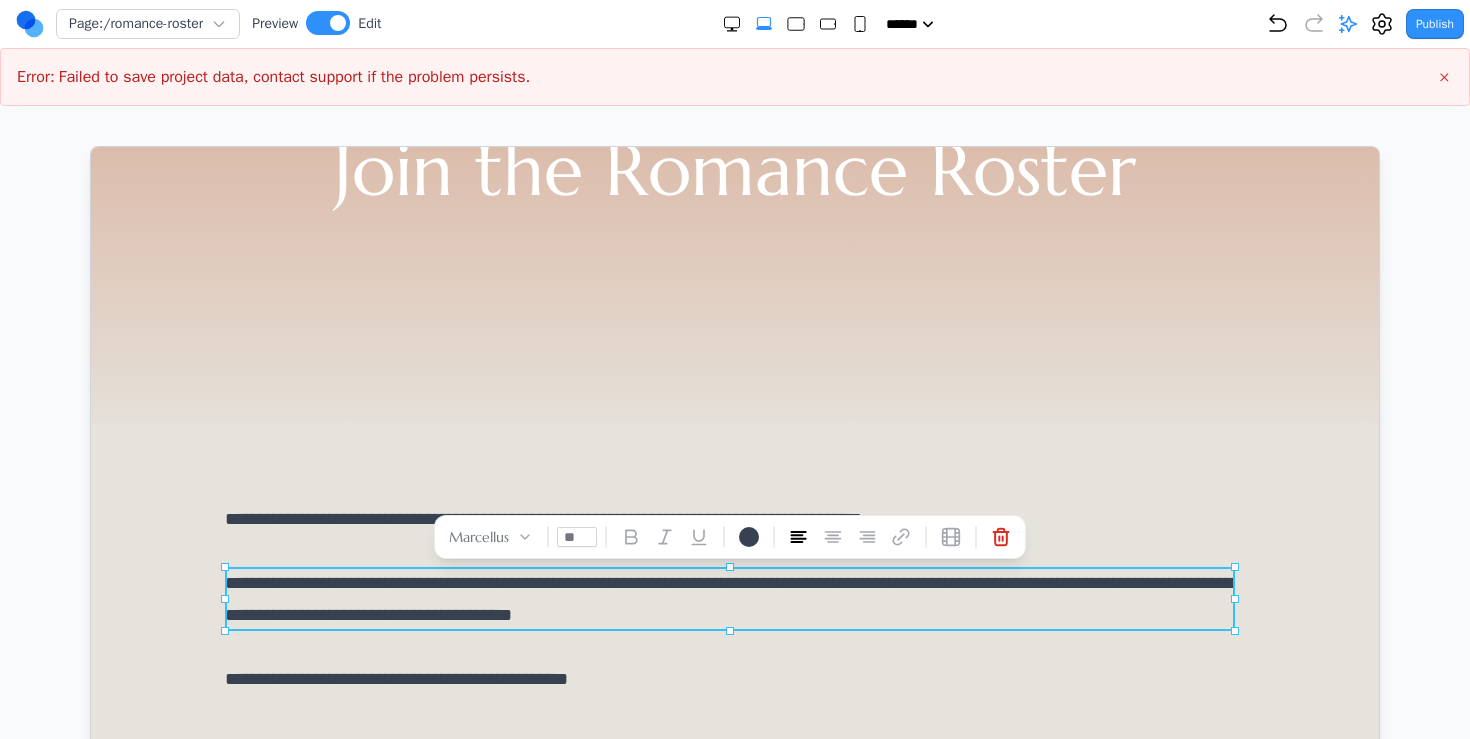 click on "**********" at bounding box center [734, 598] 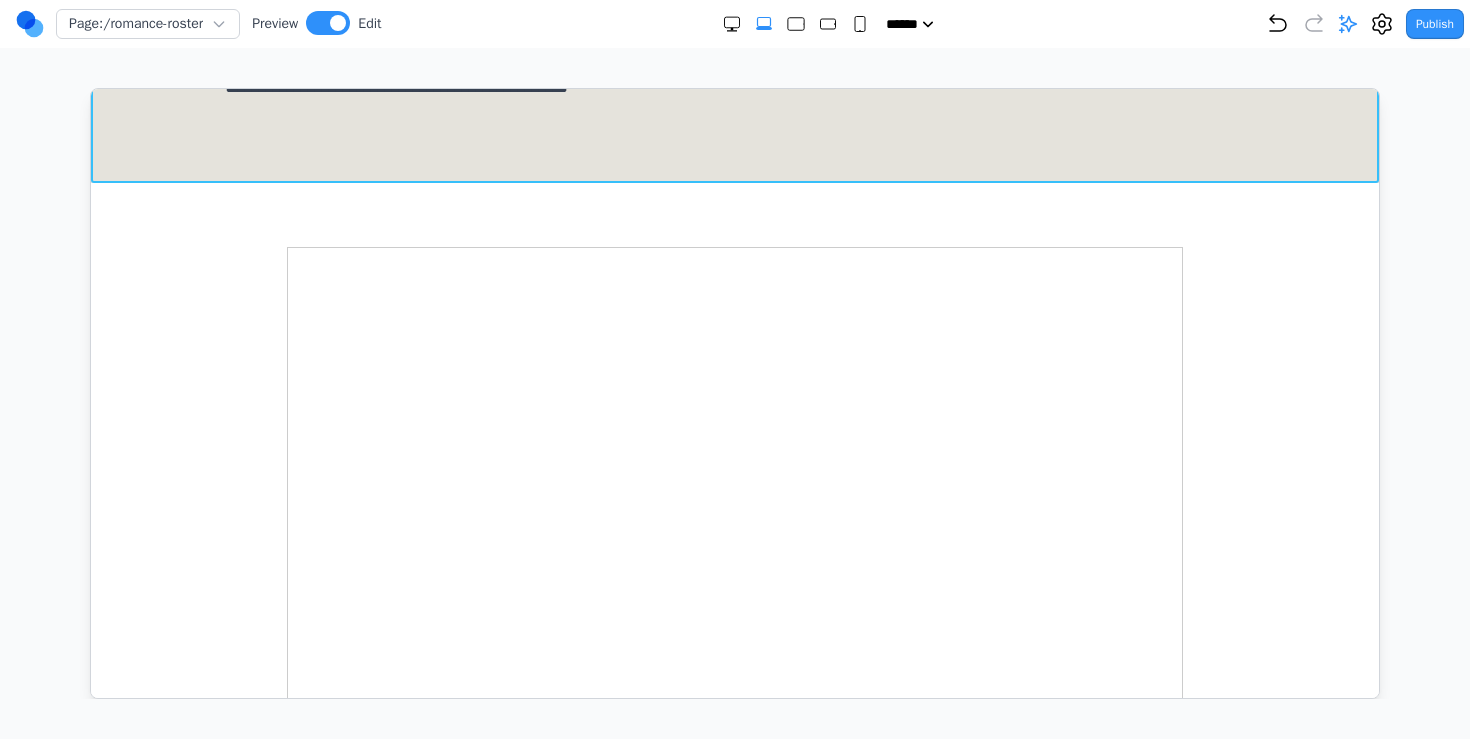 scroll, scrollTop: 864, scrollLeft: 0, axis: vertical 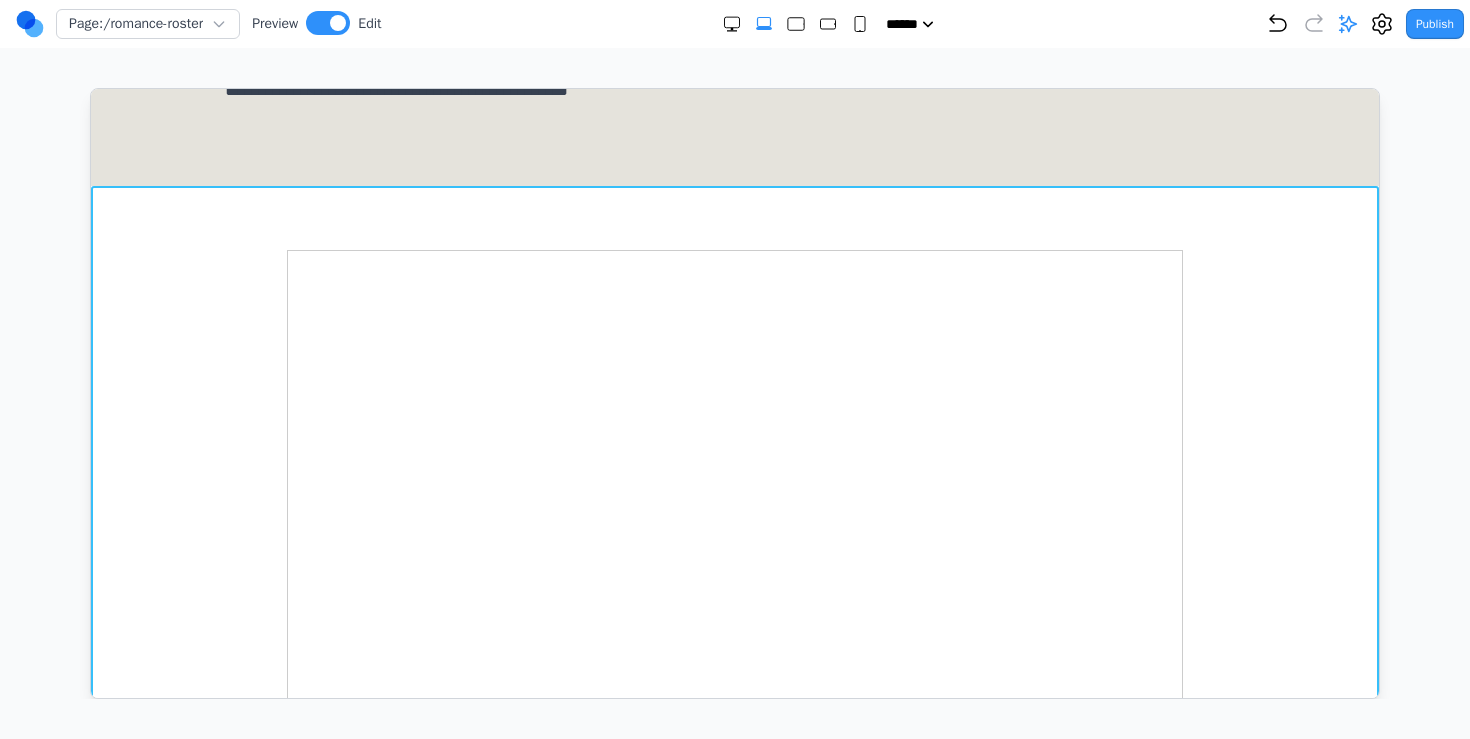 click at bounding box center [734, 553] 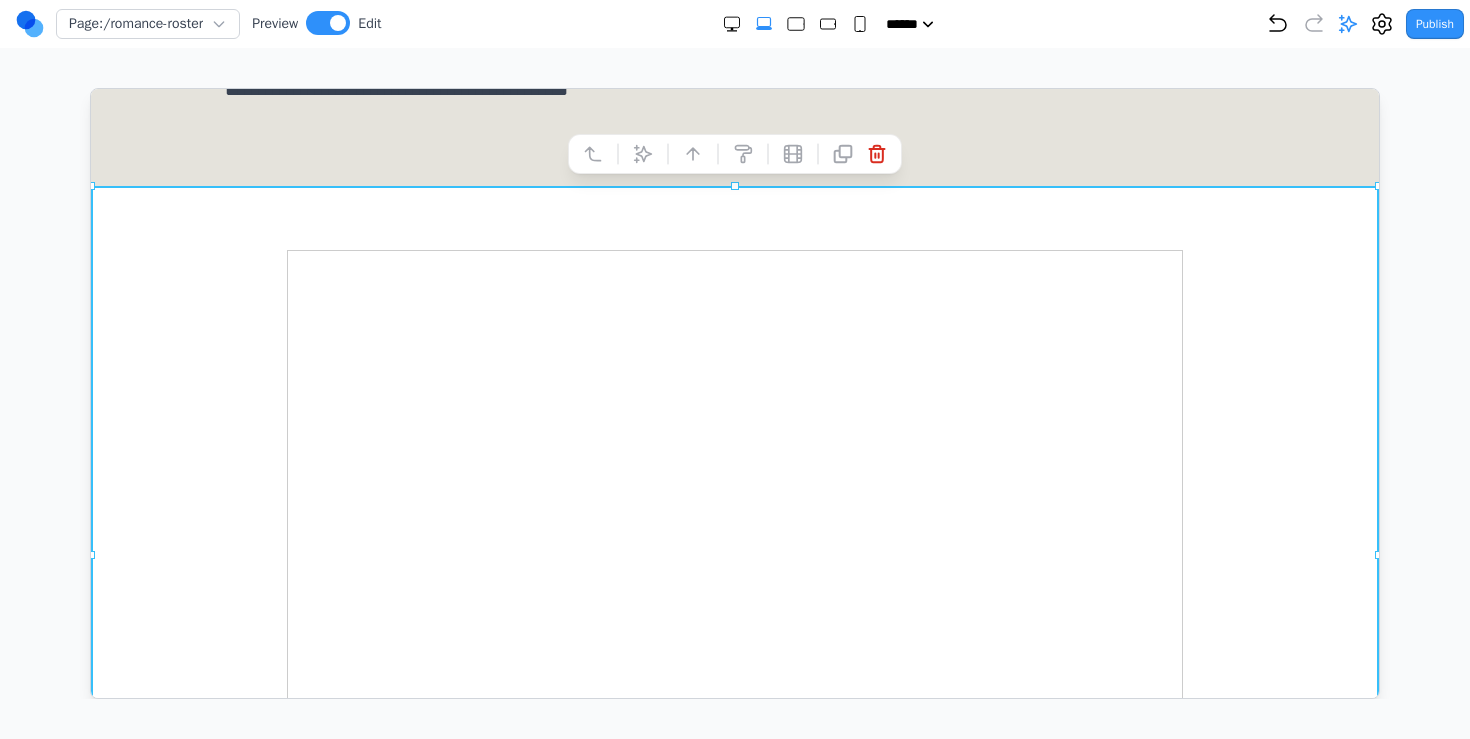 click on "Page:  /romance-roster Preview Edit ***** ***** ****** ****** ****** Publish" at bounding box center [740, 24] 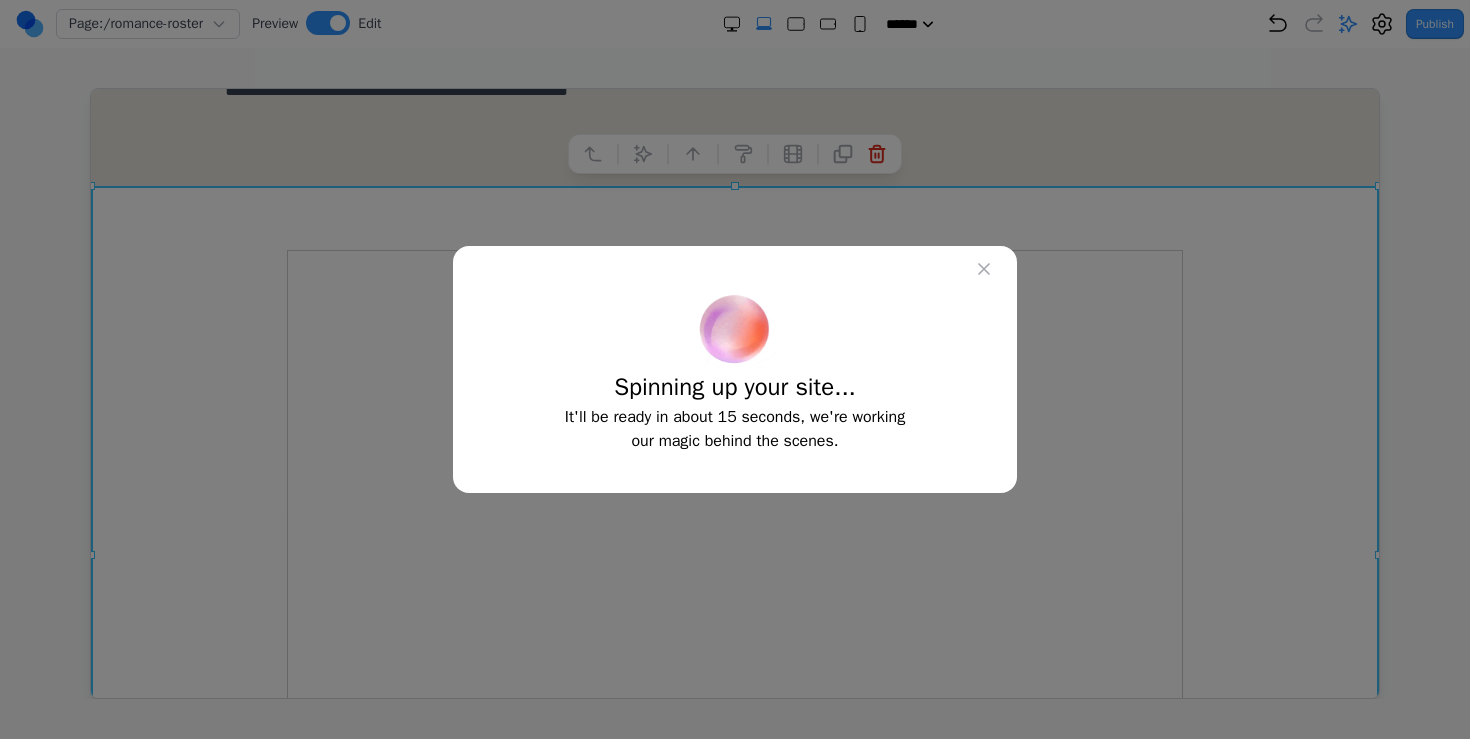 type 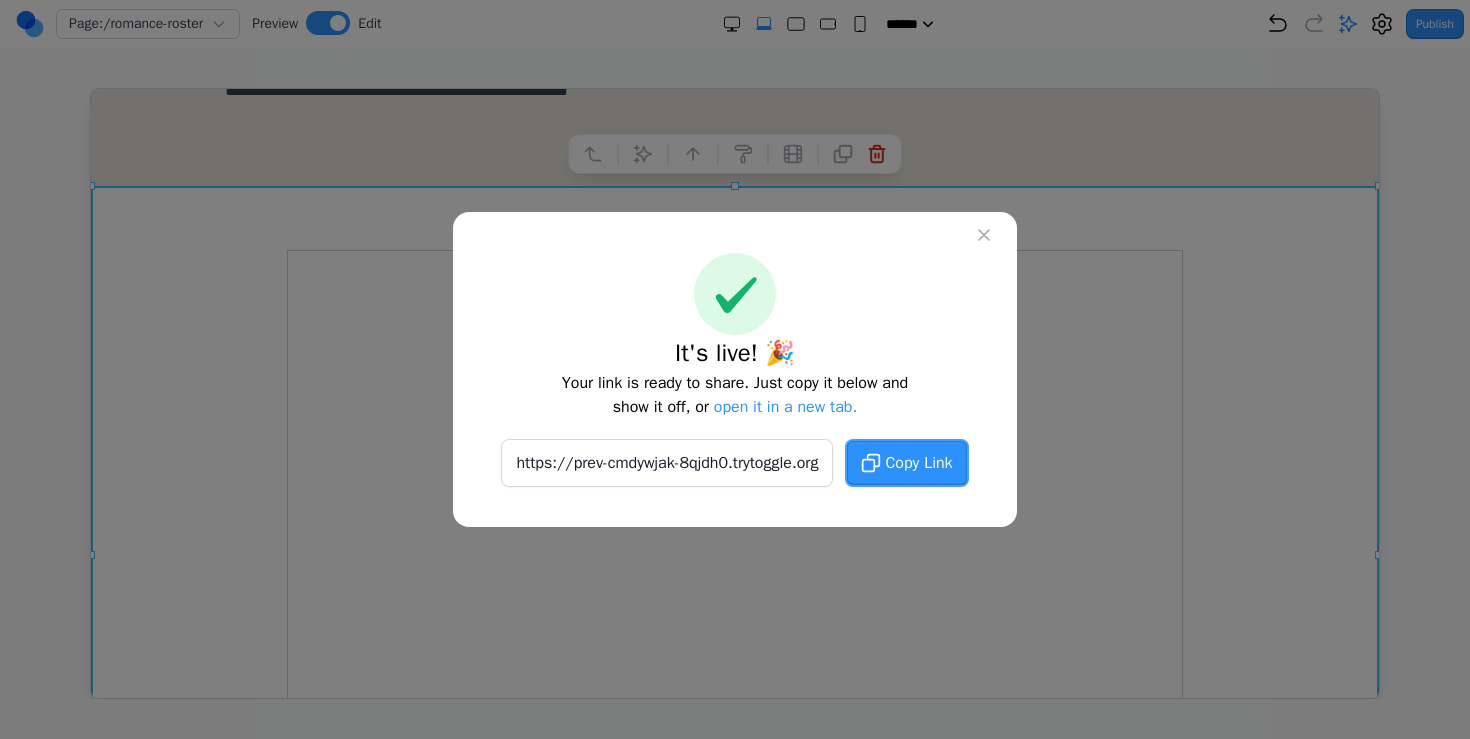 click on "Copy Link" at bounding box center (906, 463) 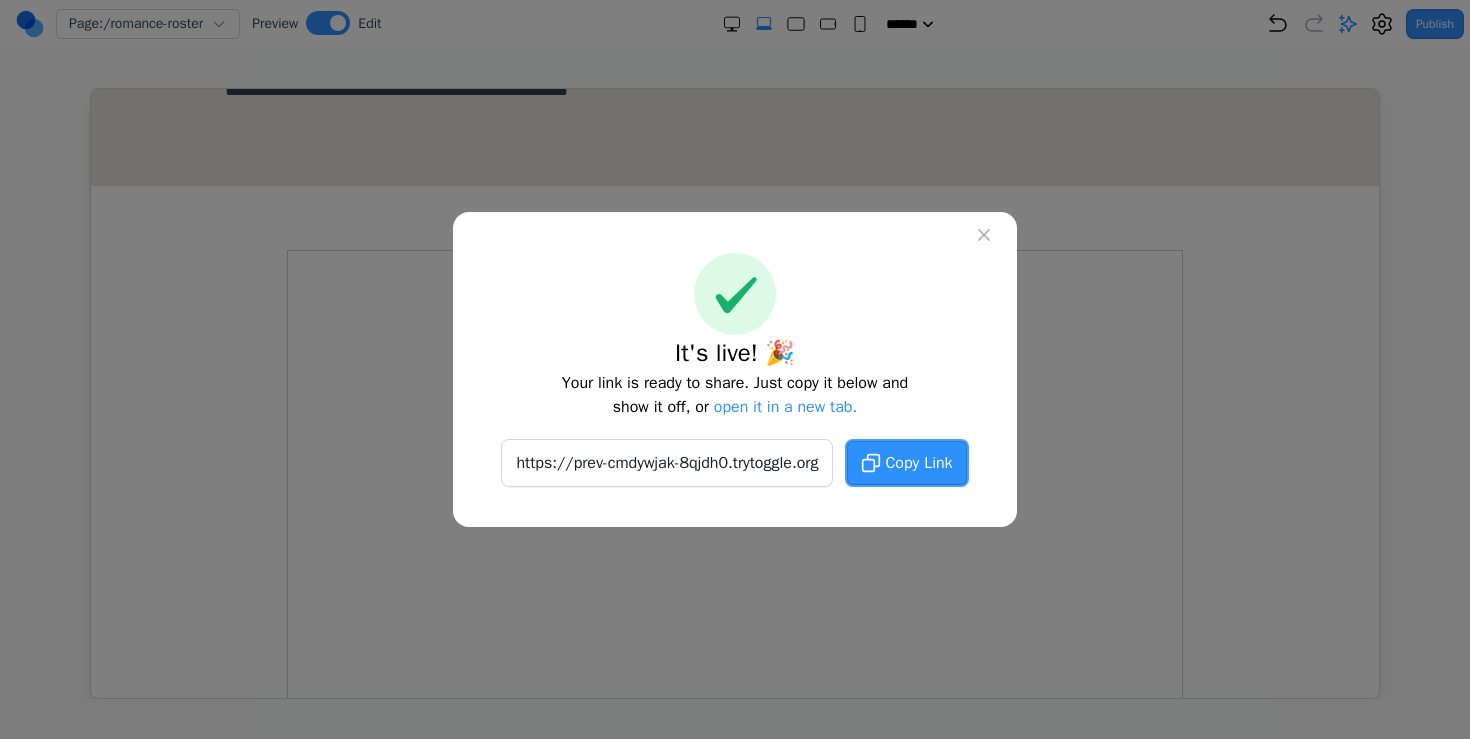 click 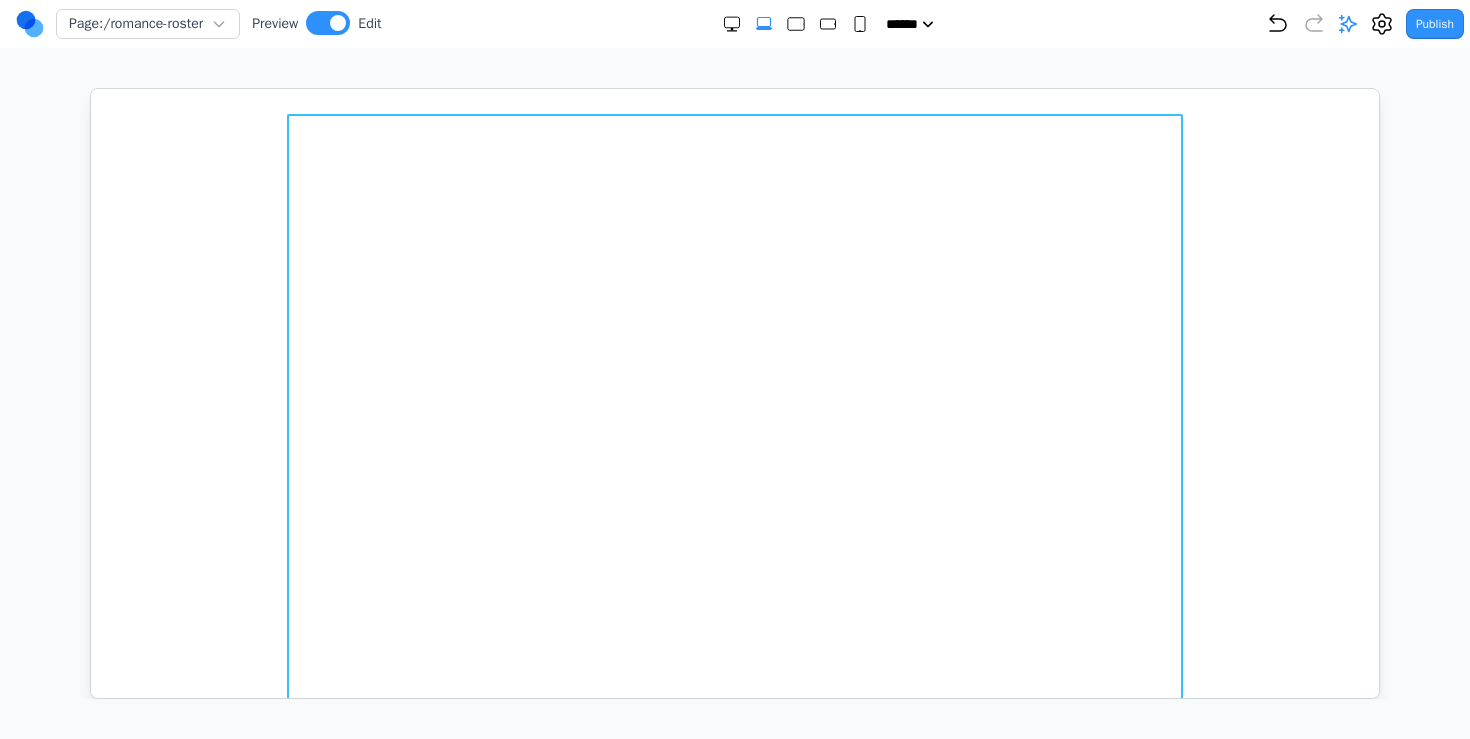 scroll, scrollTop: 1071, scrollLeft: 0, axis: vertical 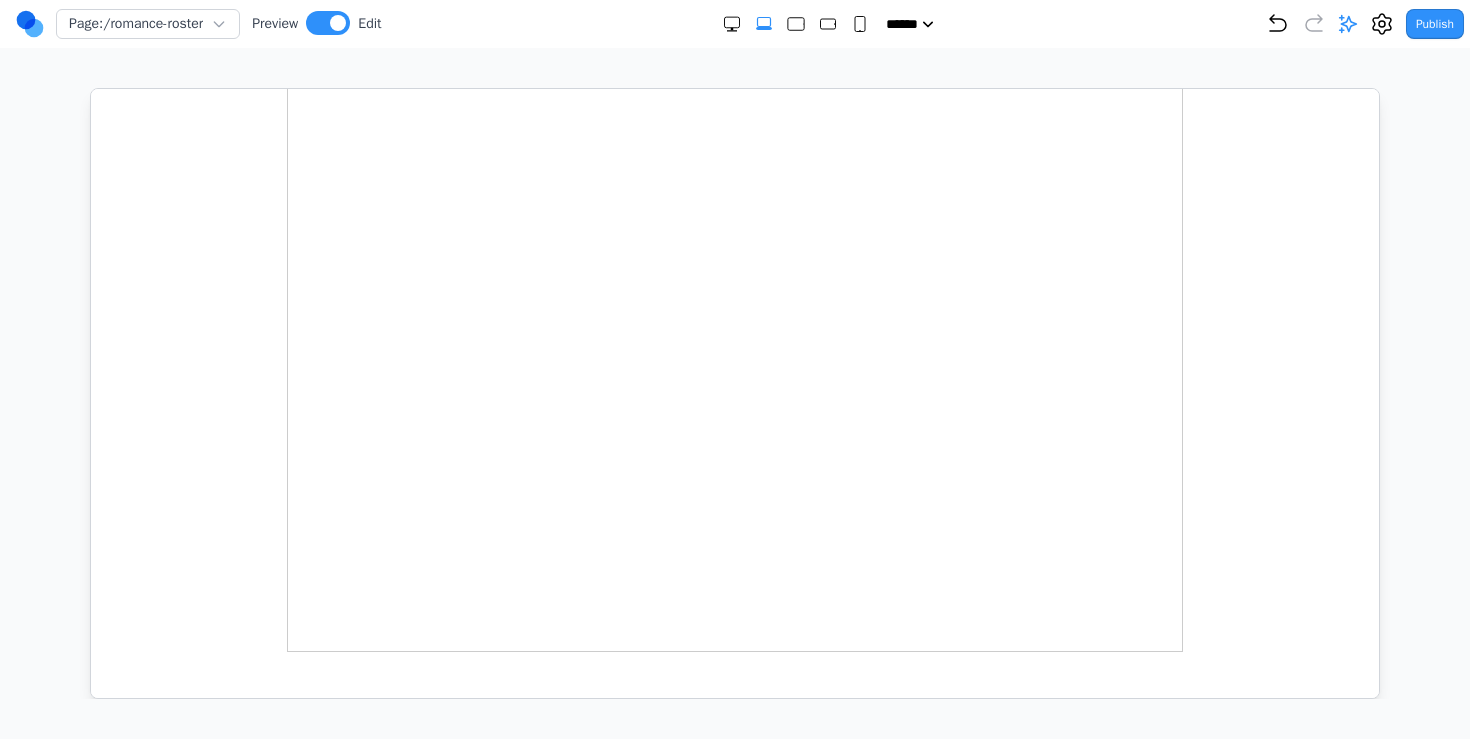 click 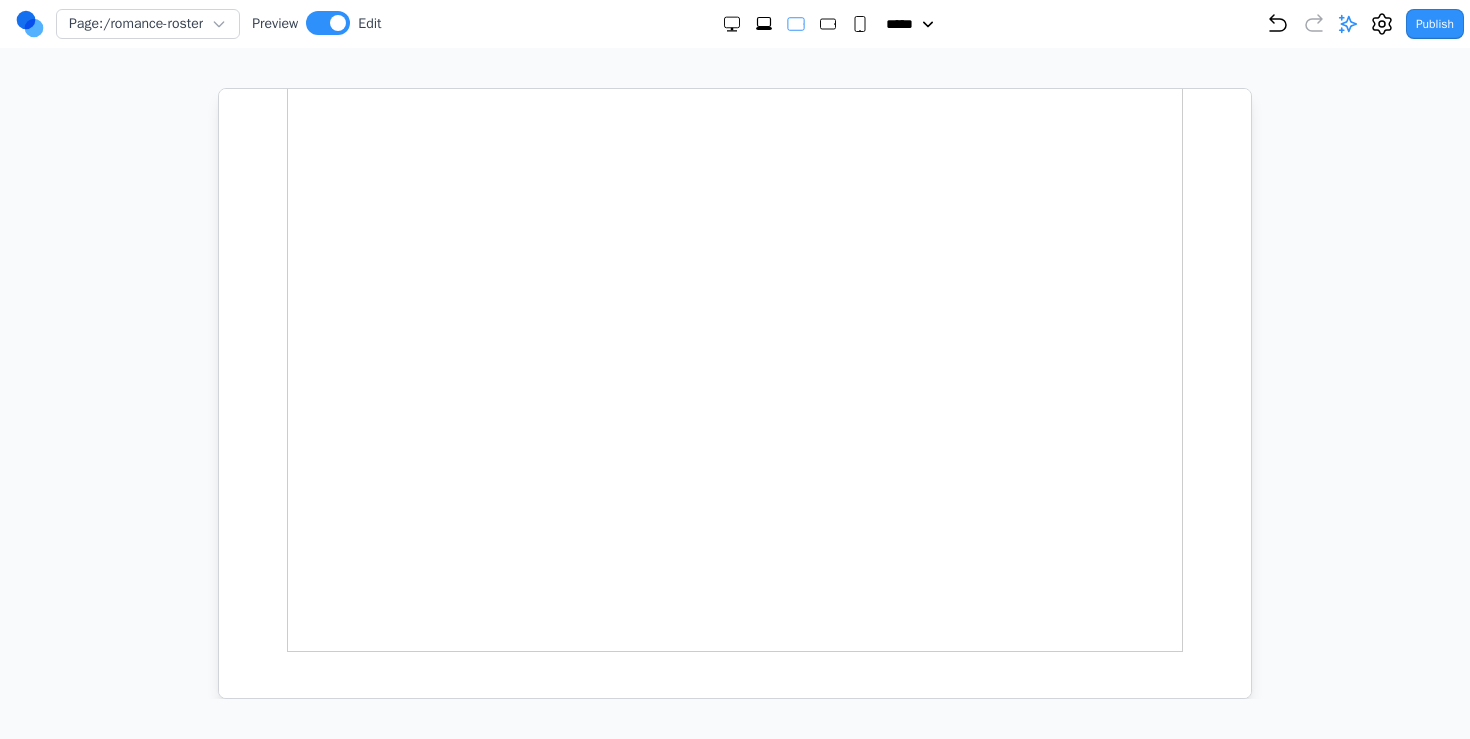 scroll, scrollTop: 1135, scrollLeft: 0, axis: vertical 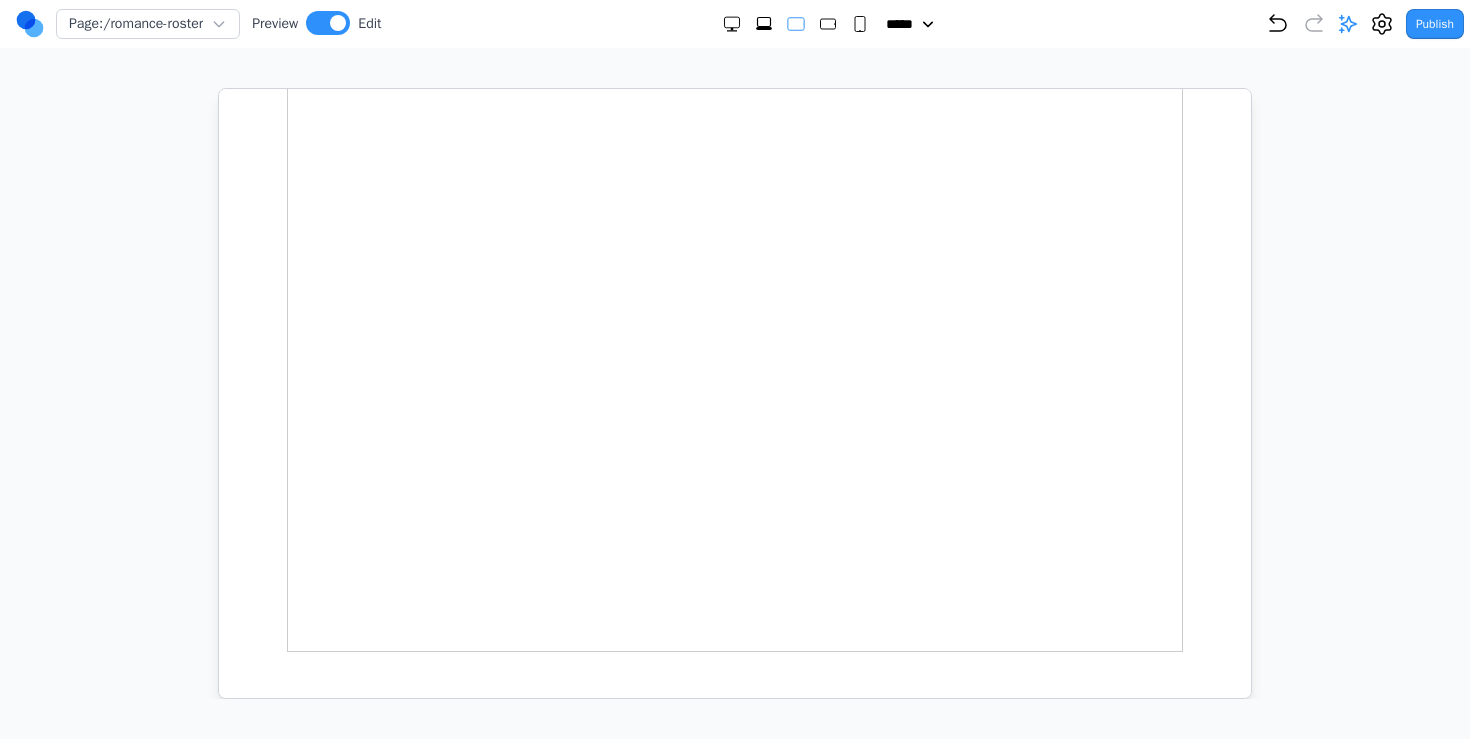 click at bounding box center [796, 24] 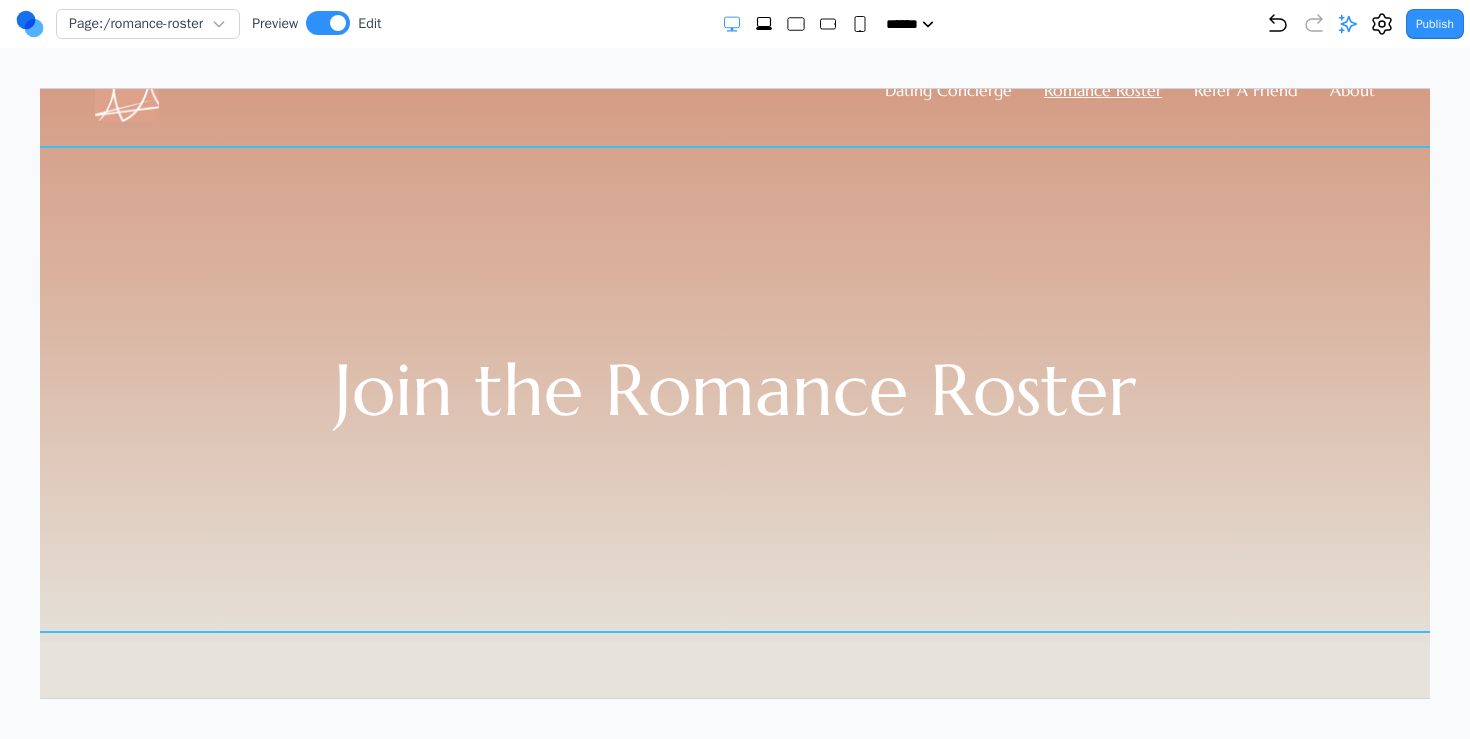 scroll, scrollTop: 0, scrollLeft: 0, axis: both 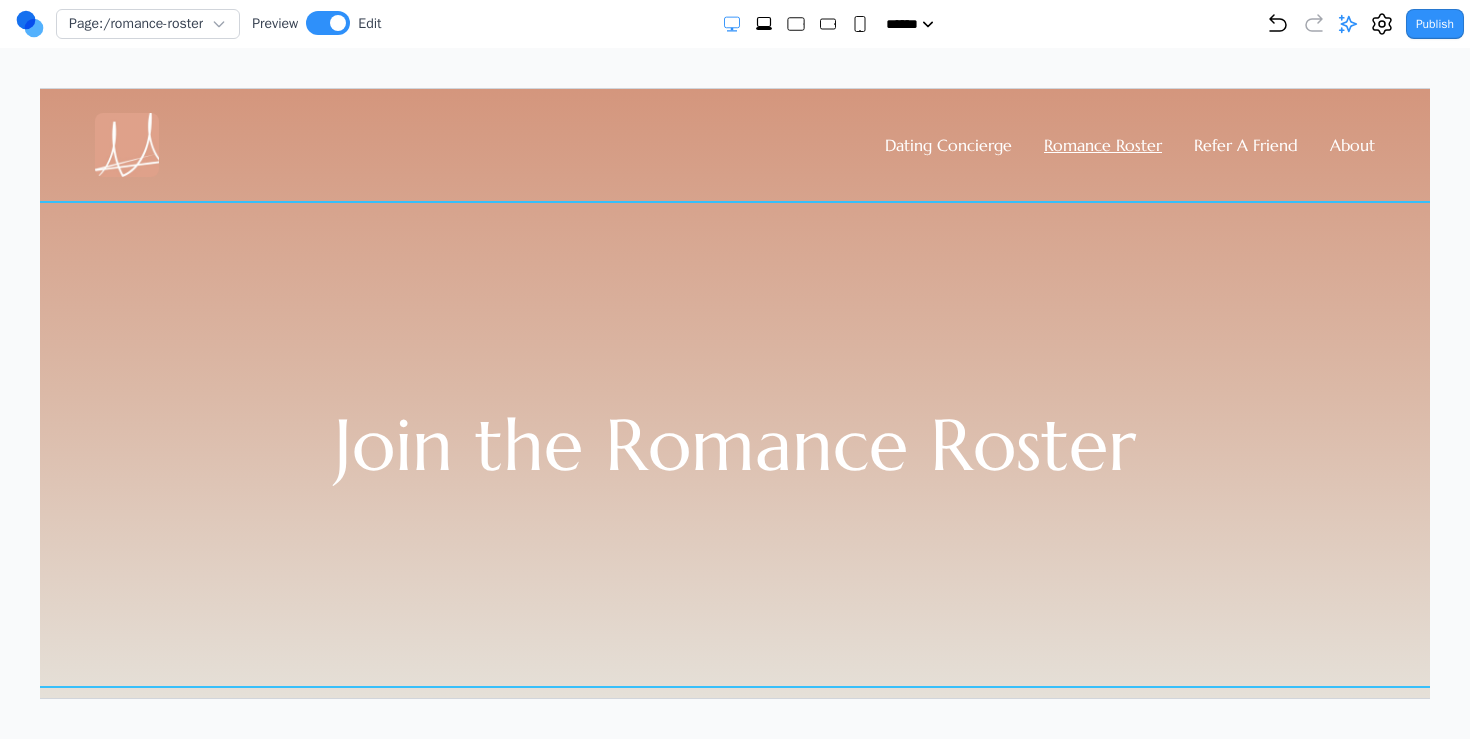 click on "Join the Romance Roster" at bounding box center [734, 443] 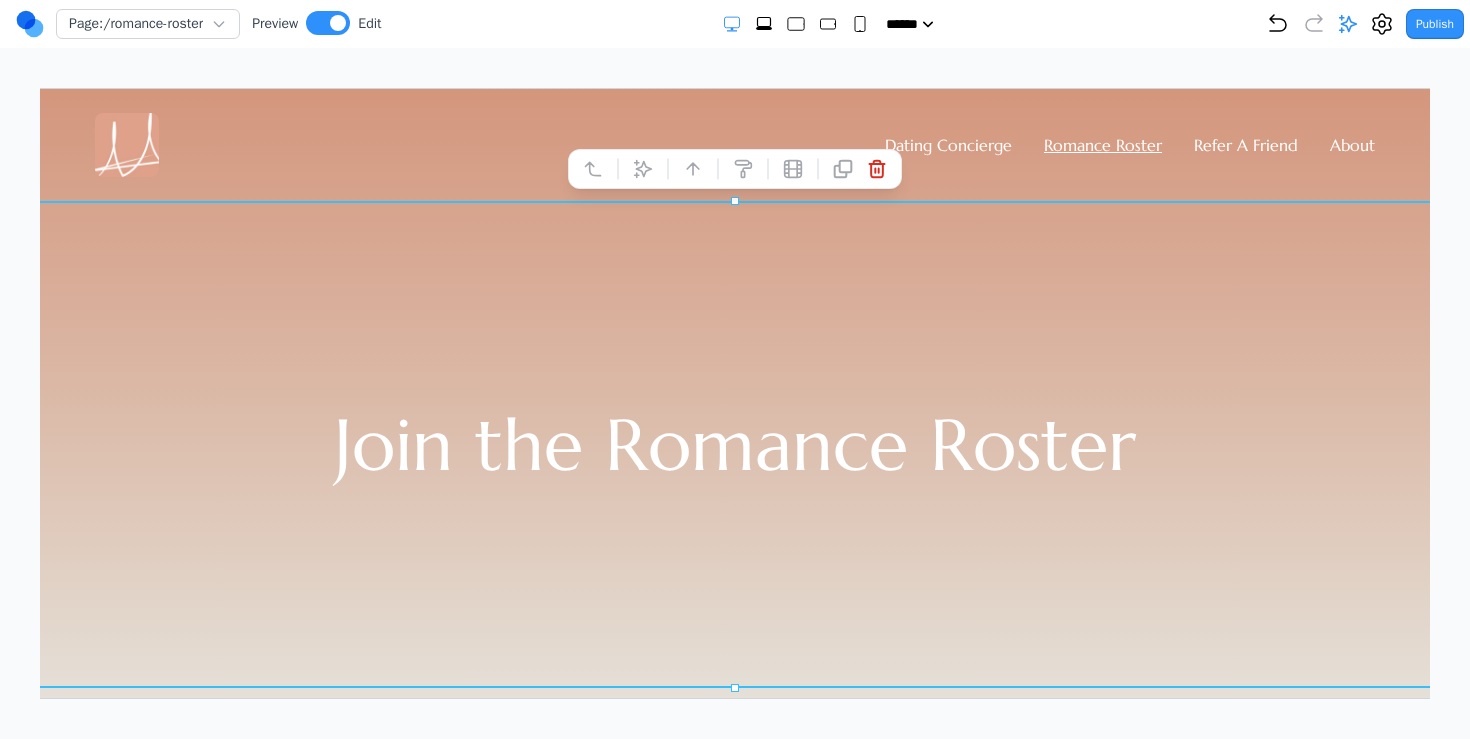 drag, startPoint x: 733, startPoint y: 684, endPoint x: 754, endPoint y: 534, distance: 151.46286 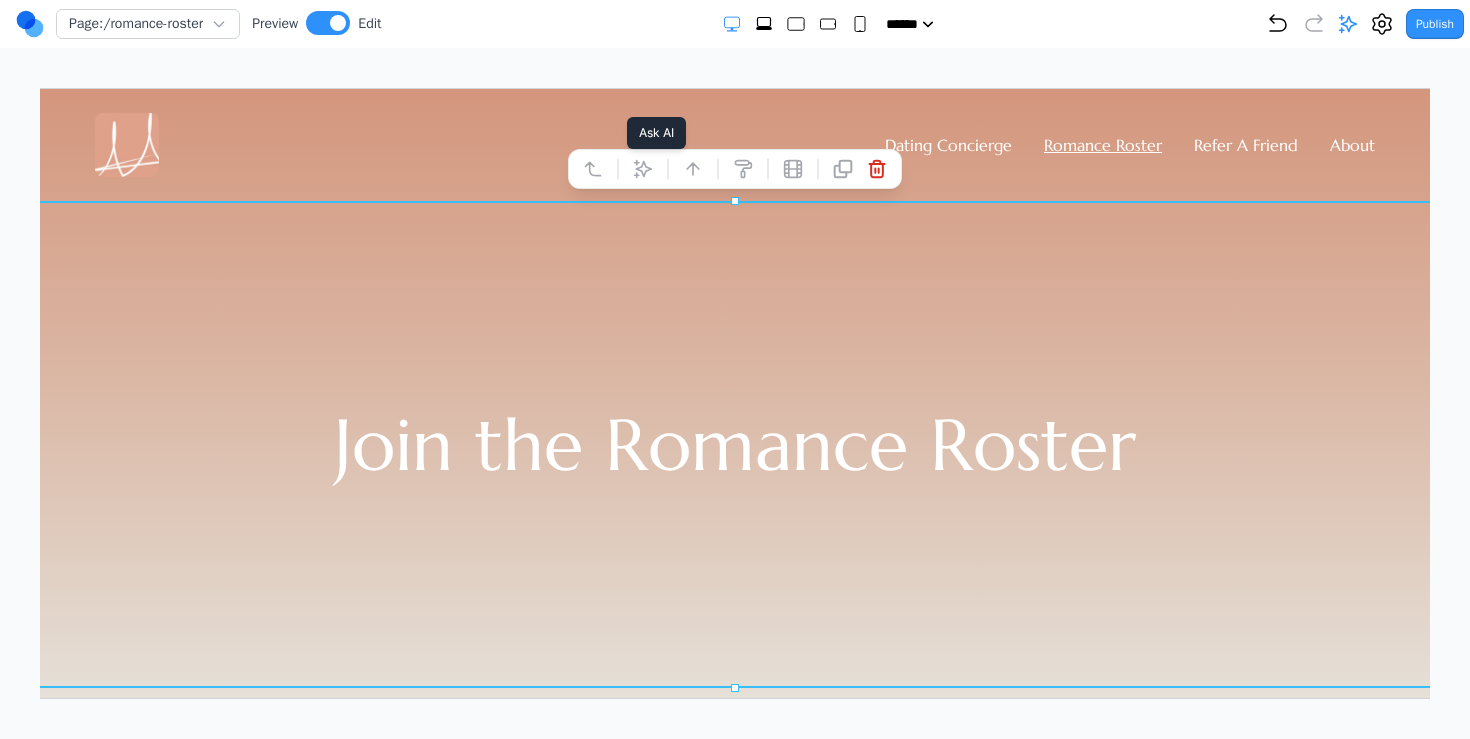 click 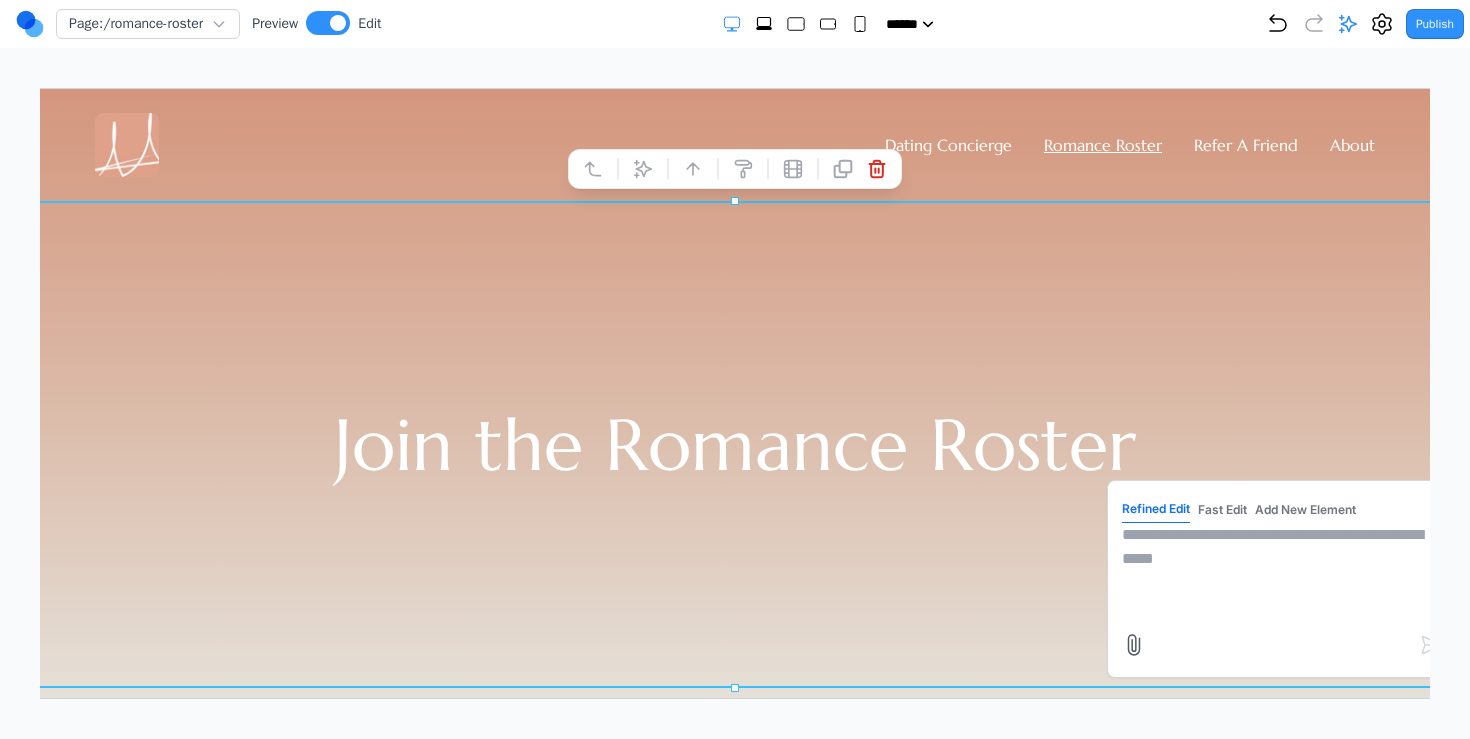 click at bounding box center (1281, 572) 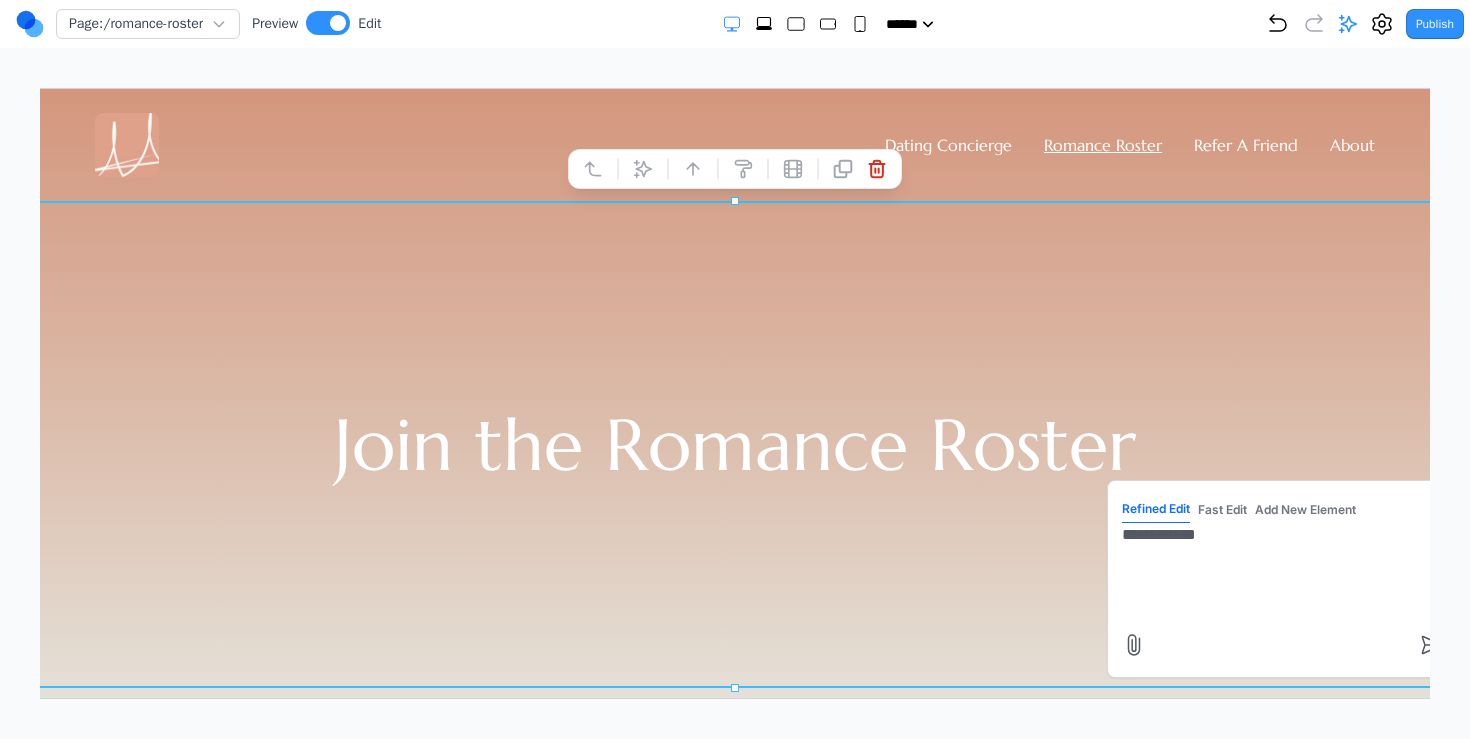 type on "**********" 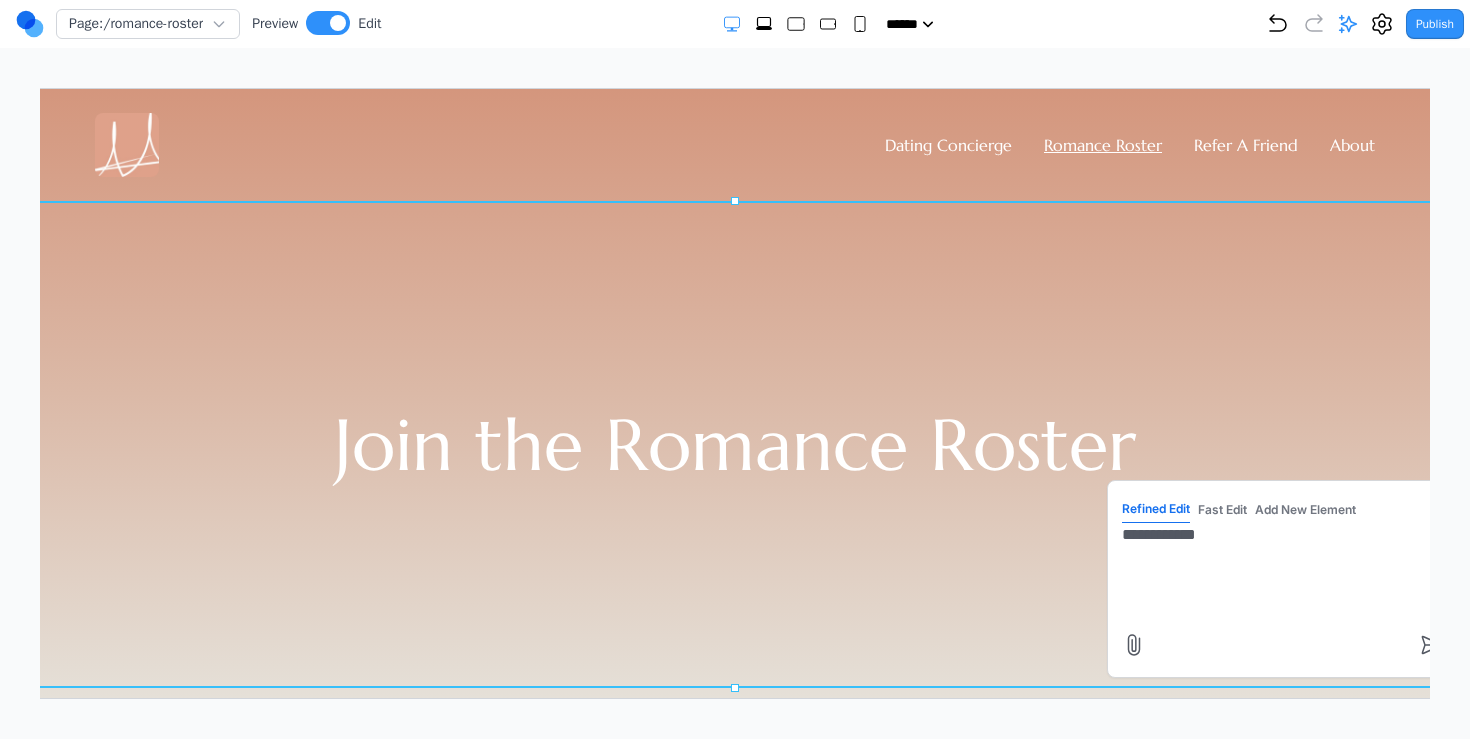 click on "Join the Romance Roster" at bounding box center (734, 444) 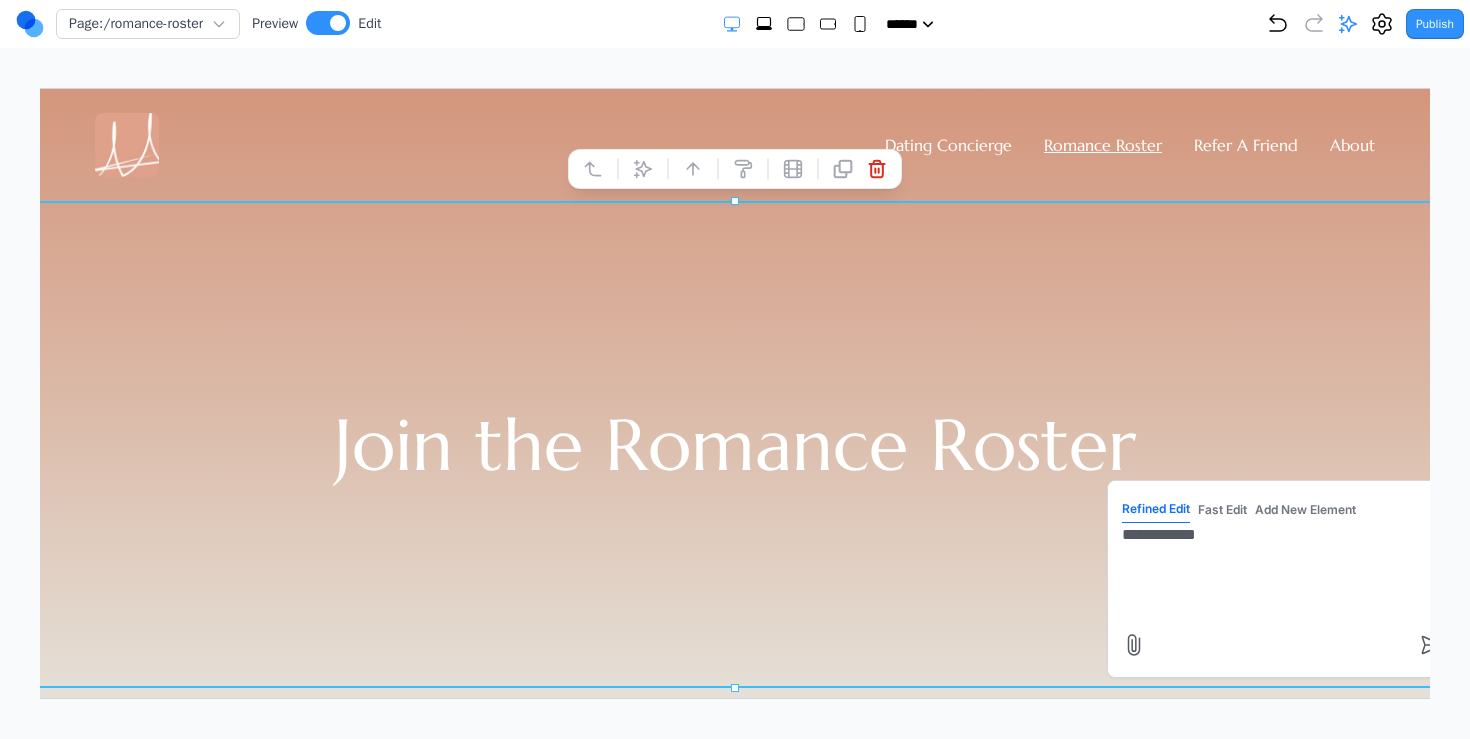 scroll, scrollTop: 5, scrollLeft: 0, axis: vertical 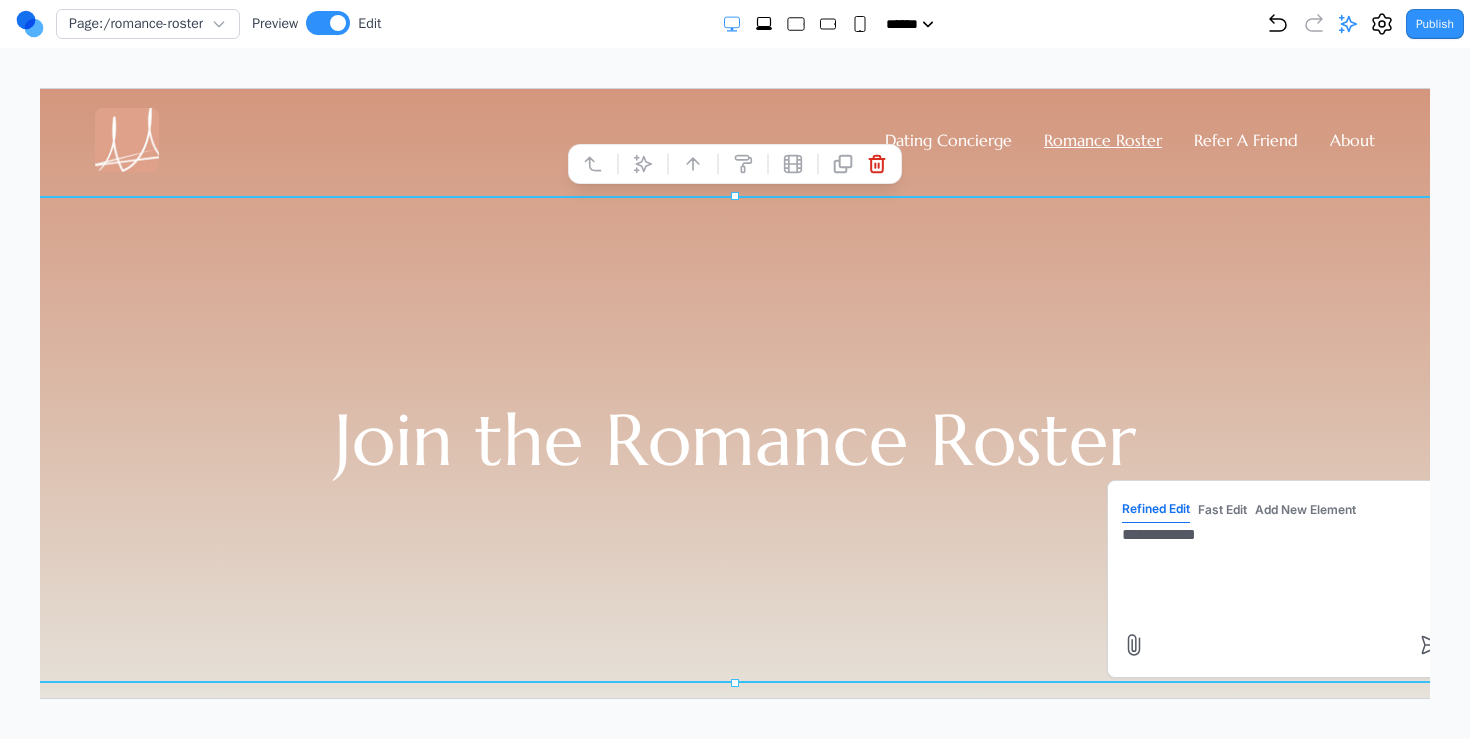 click on "Dating Concierge Romance Roster Refer A Friend About" at bounding box center [734, 139] 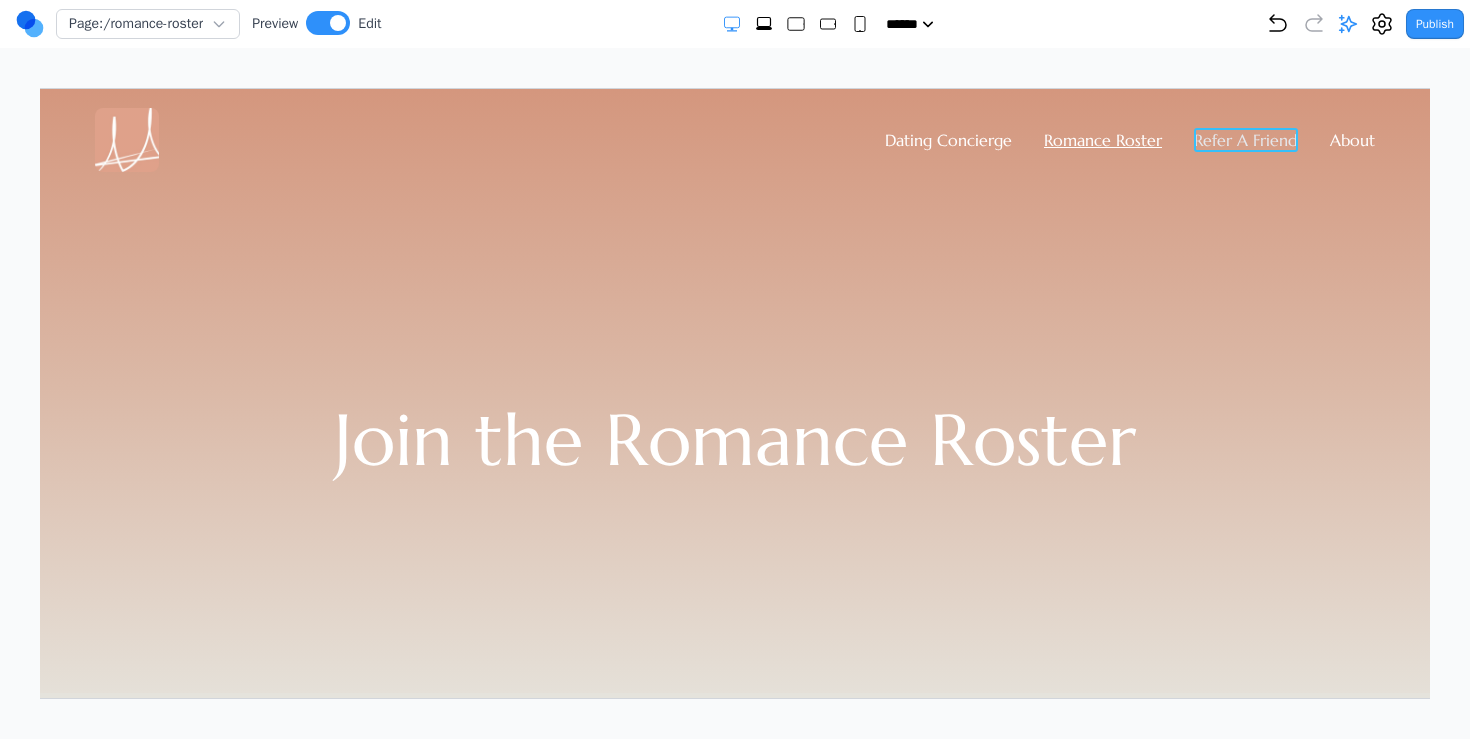 click on "Refer A Friend" at bounding box center [1245, 139] 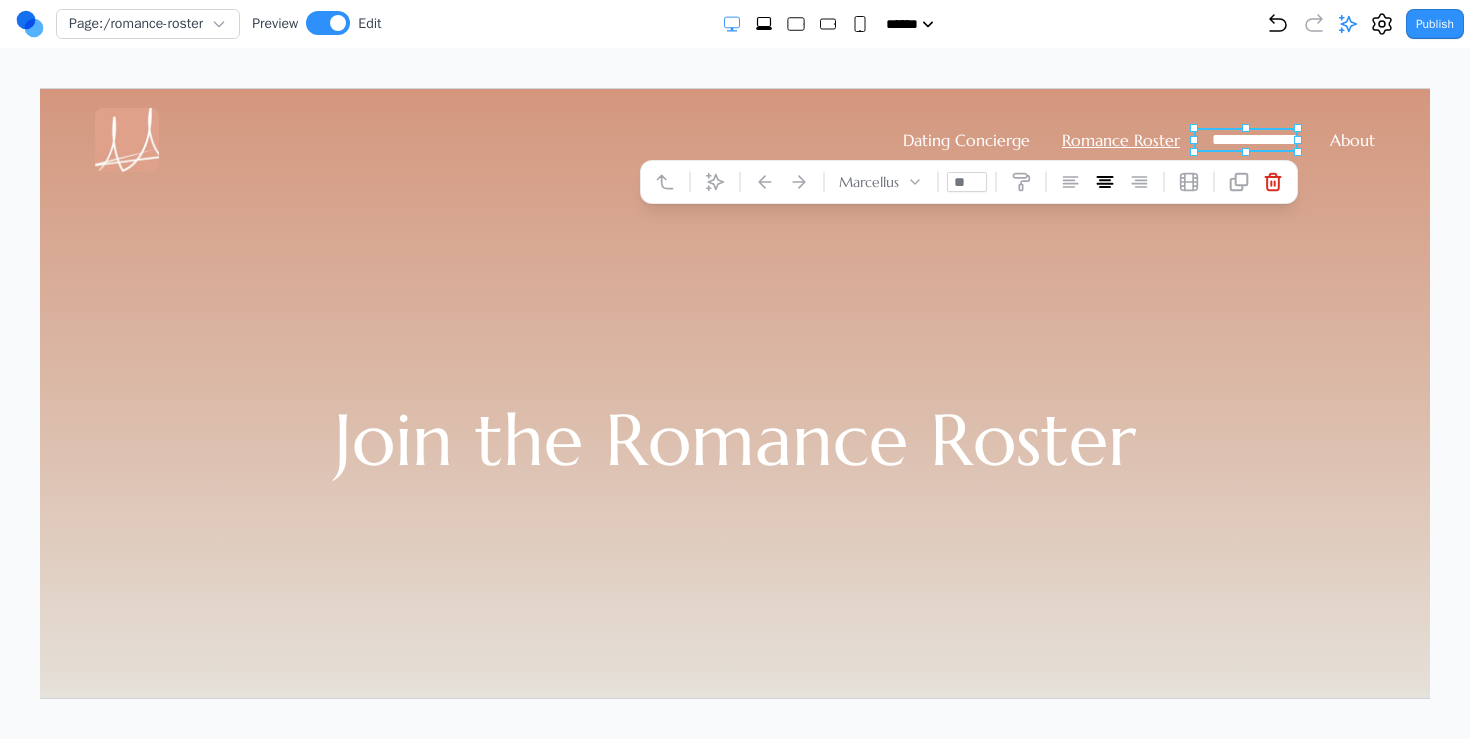 click on "Join the Romance Roster" at bounding box center [734, 438] 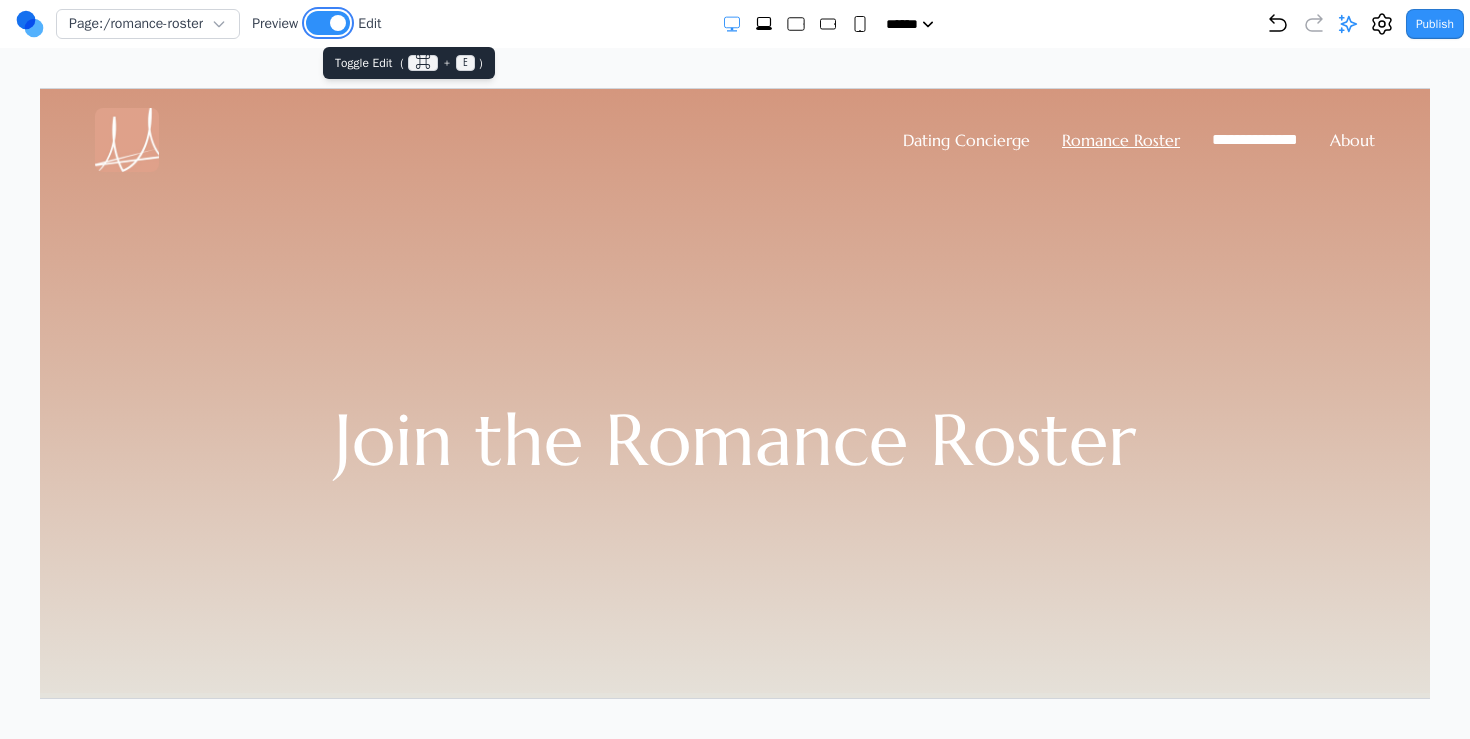 click at bounding box center [338, 23] 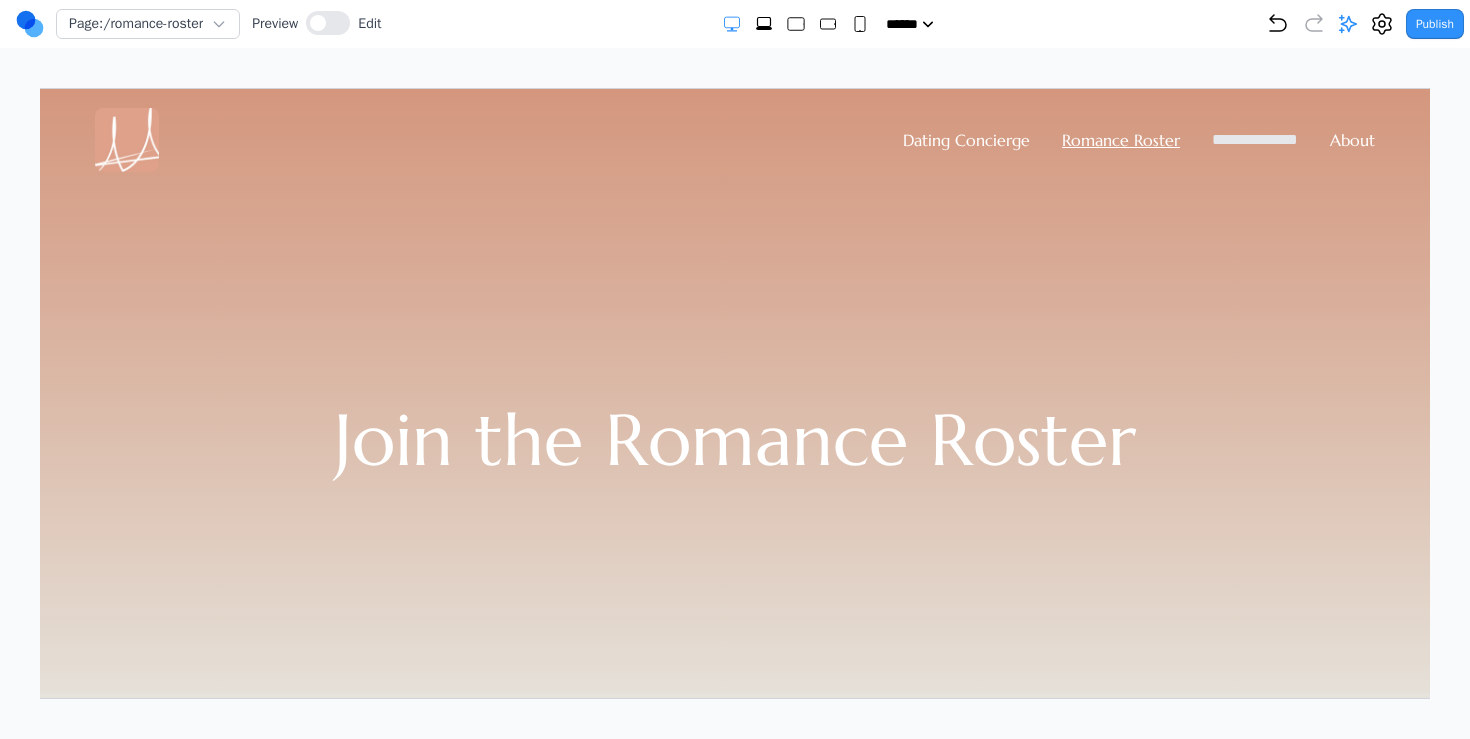 click on "**********" at bounding box center [1254, 138] 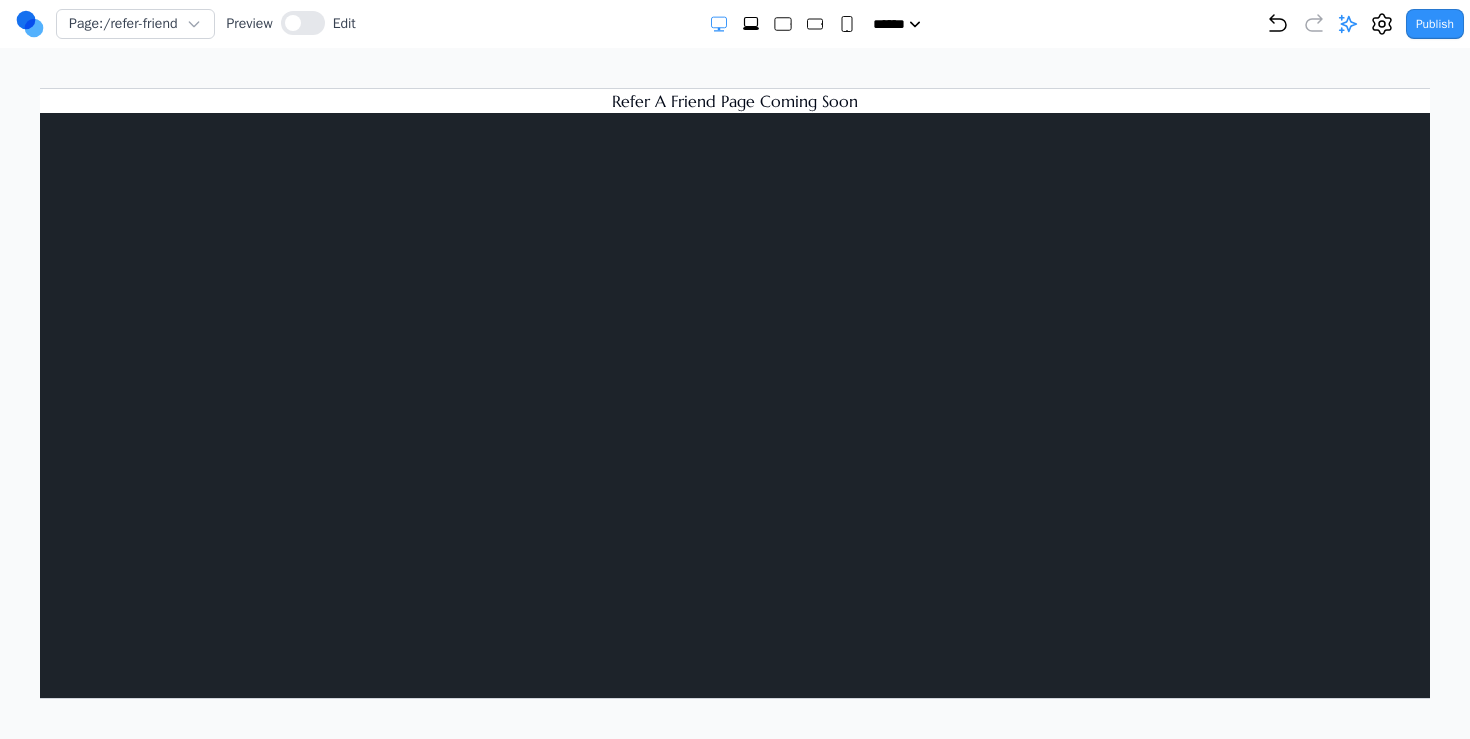 scroll, scrollTop: 0, scrollLeft: 0, axis: both 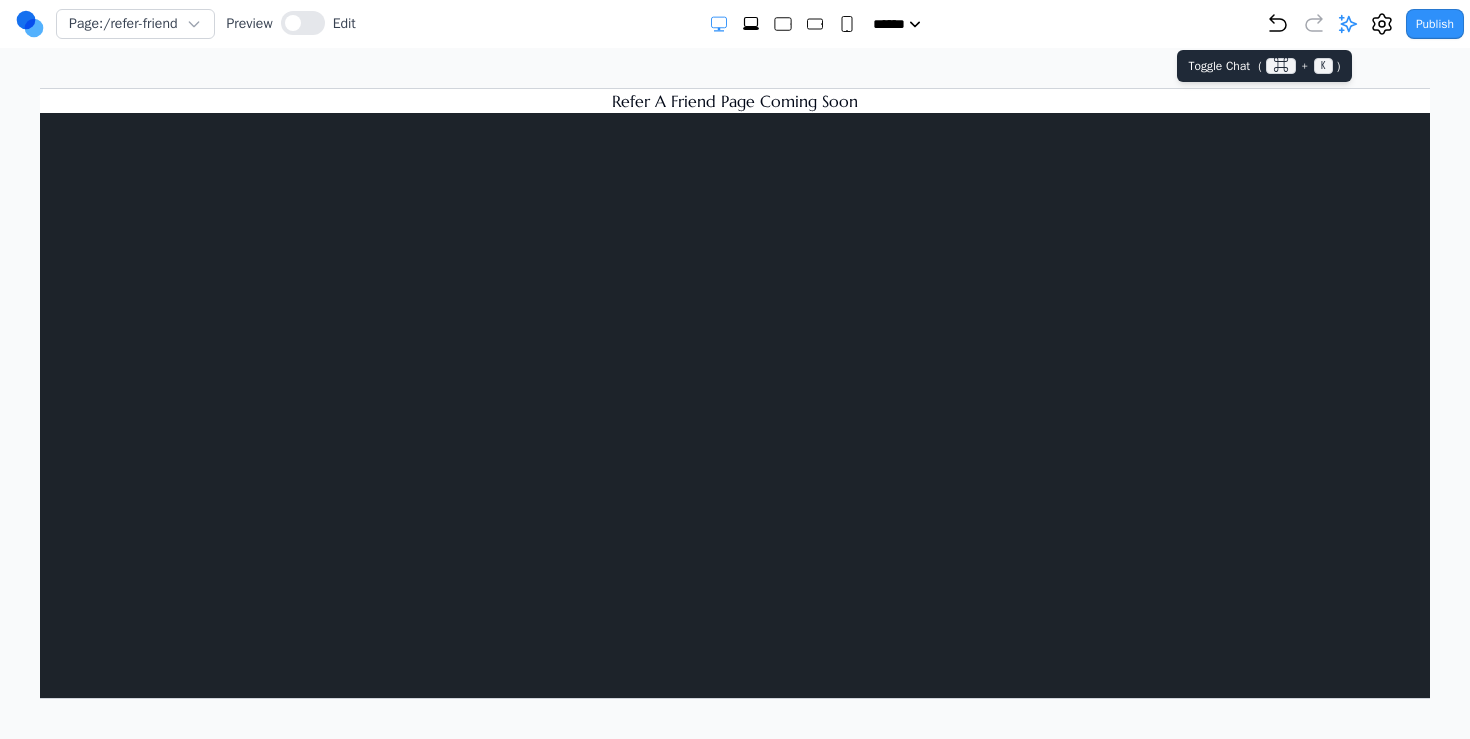 click 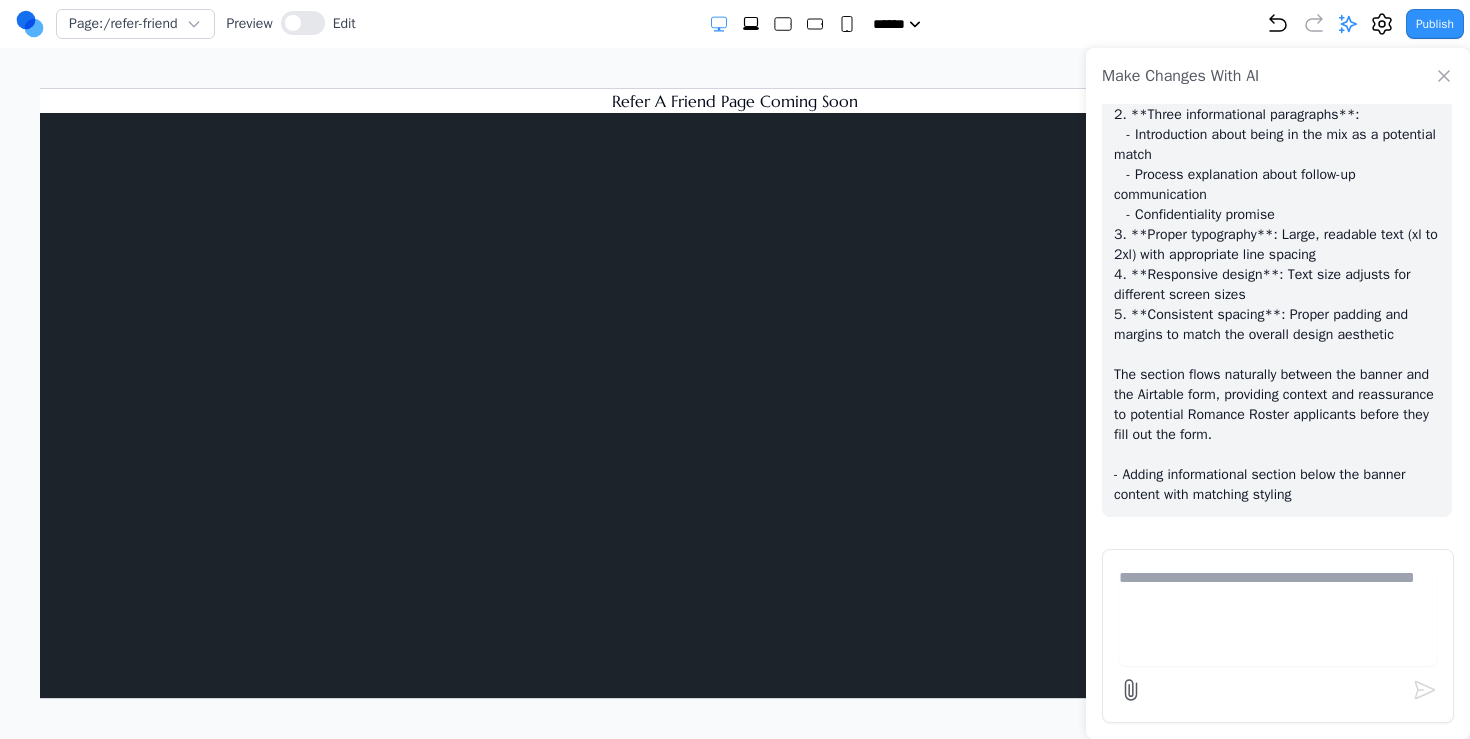 click at bounding box center [1278, 616] 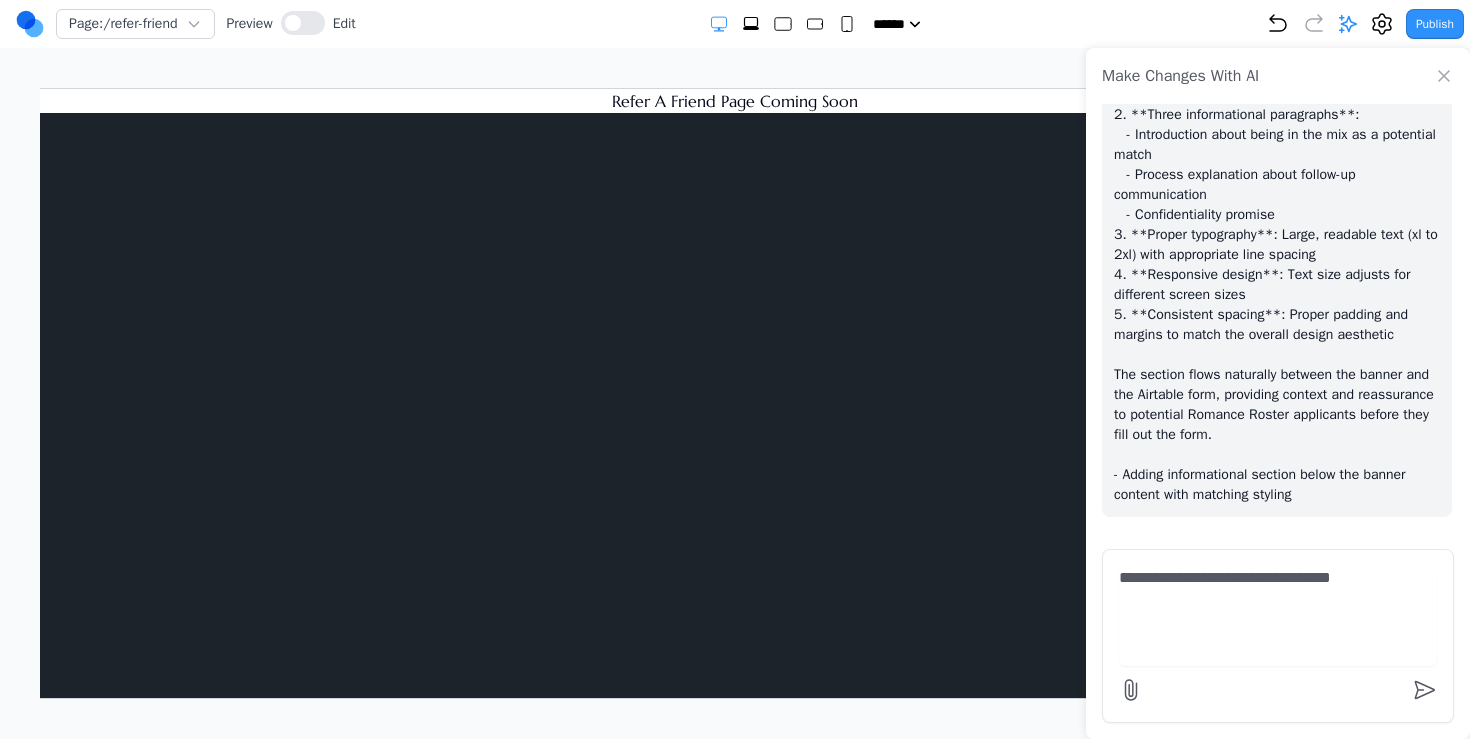 paste on "**" 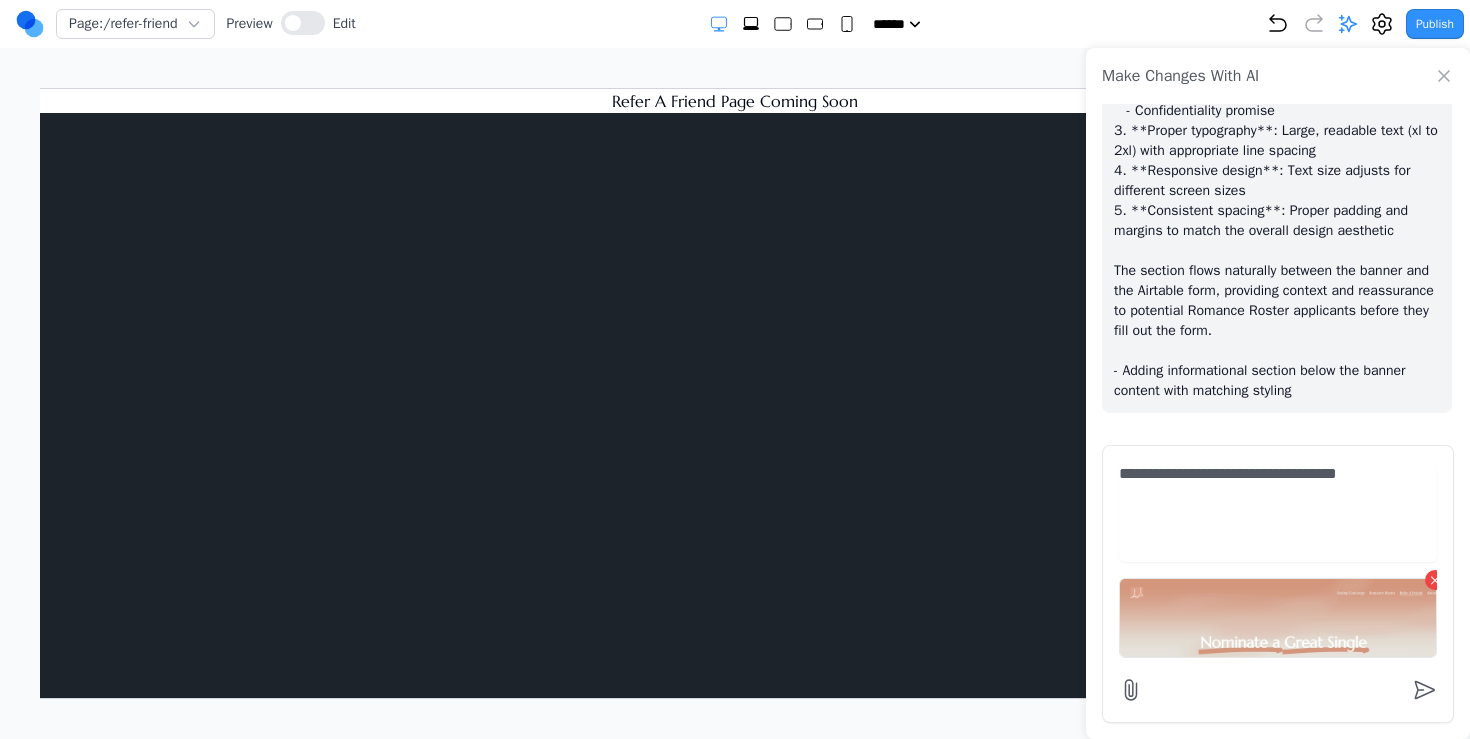 type on "**********" 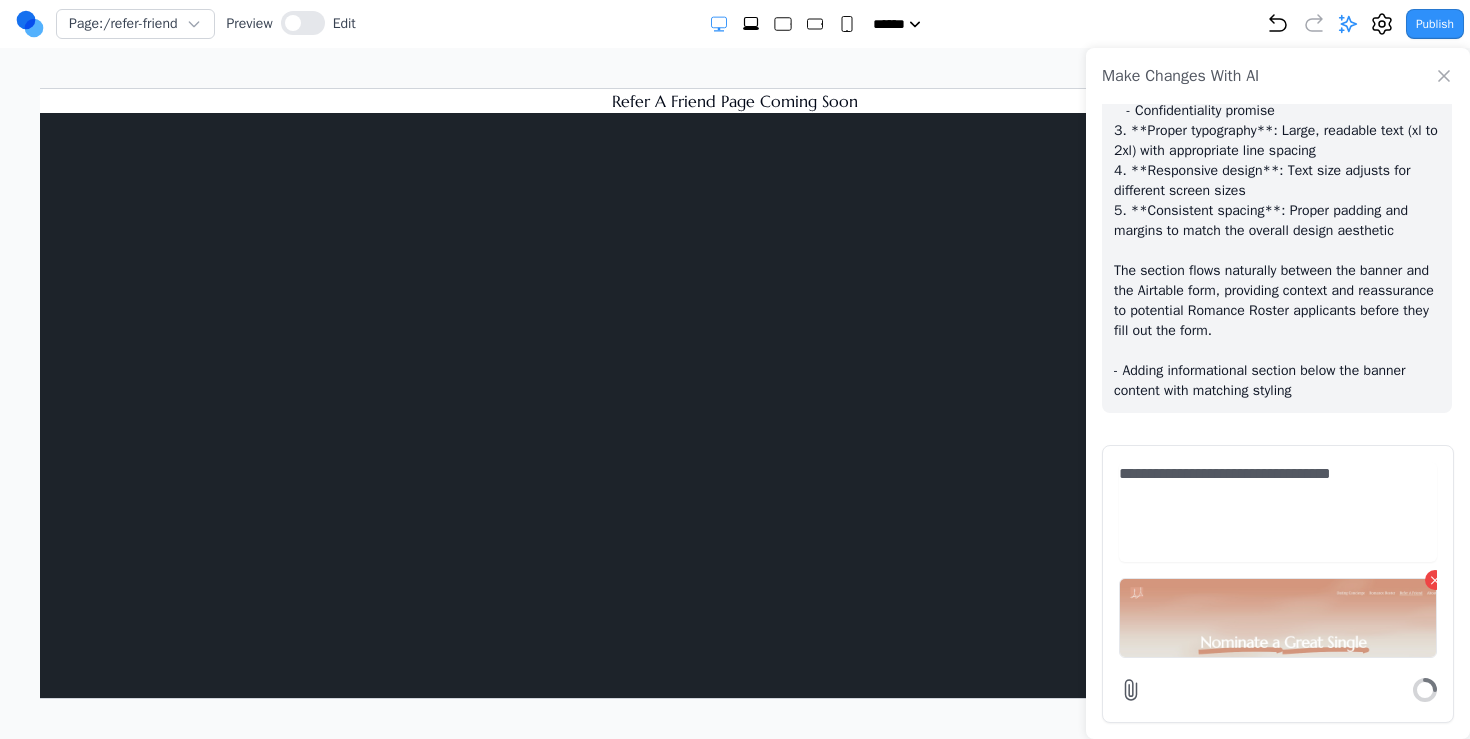 scroll, scrollTop: 5663, scrollLeft: 0, axis: vertical 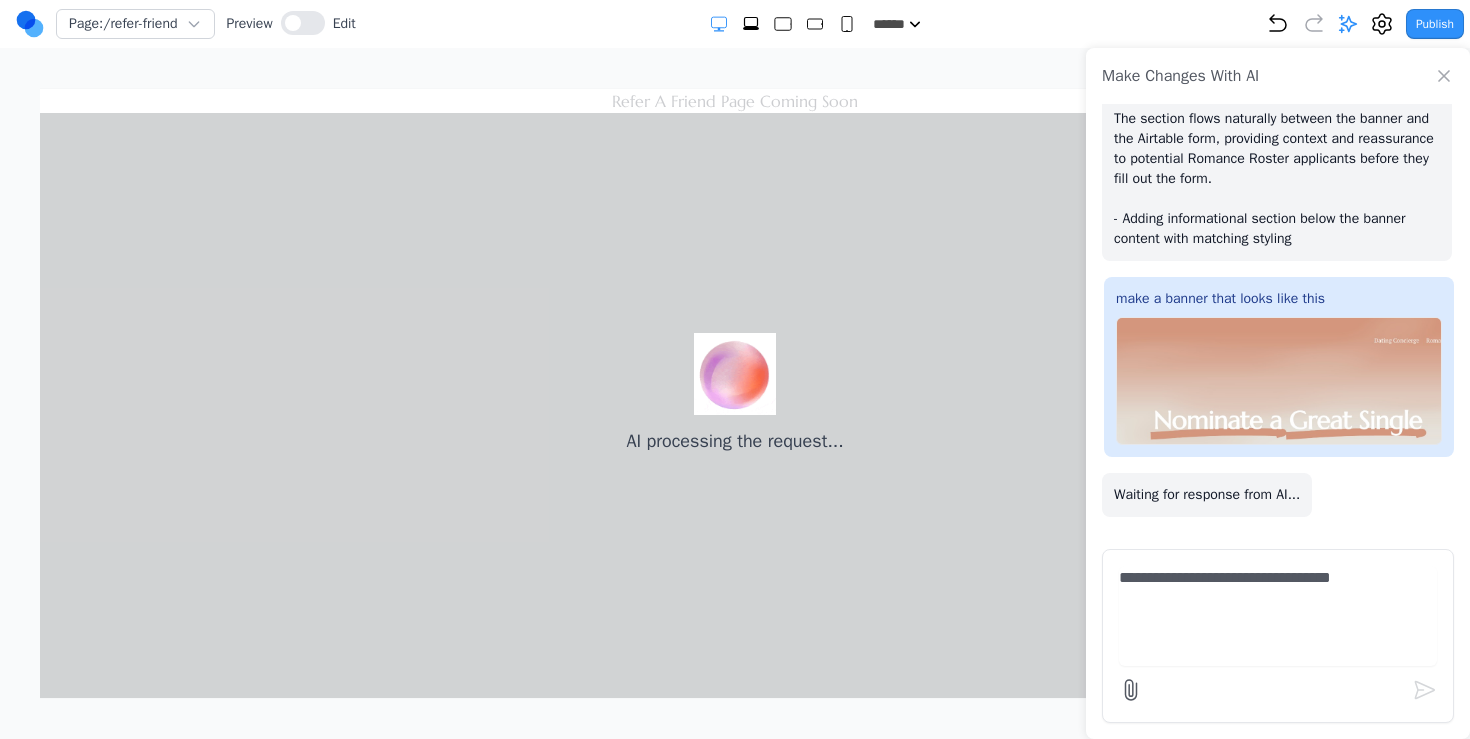 type 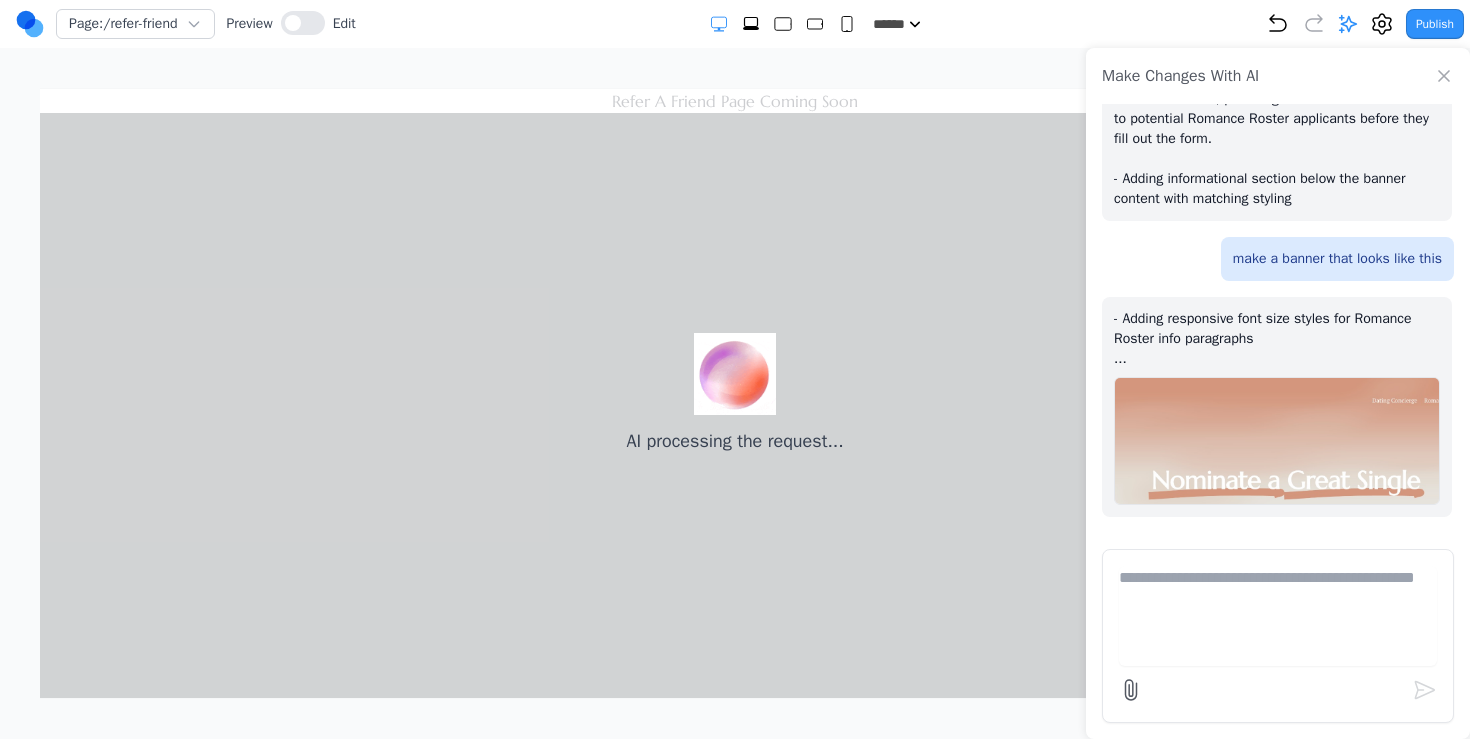 scroll, scrollTop: 5703, scrollLeft: 0, axis: vertical 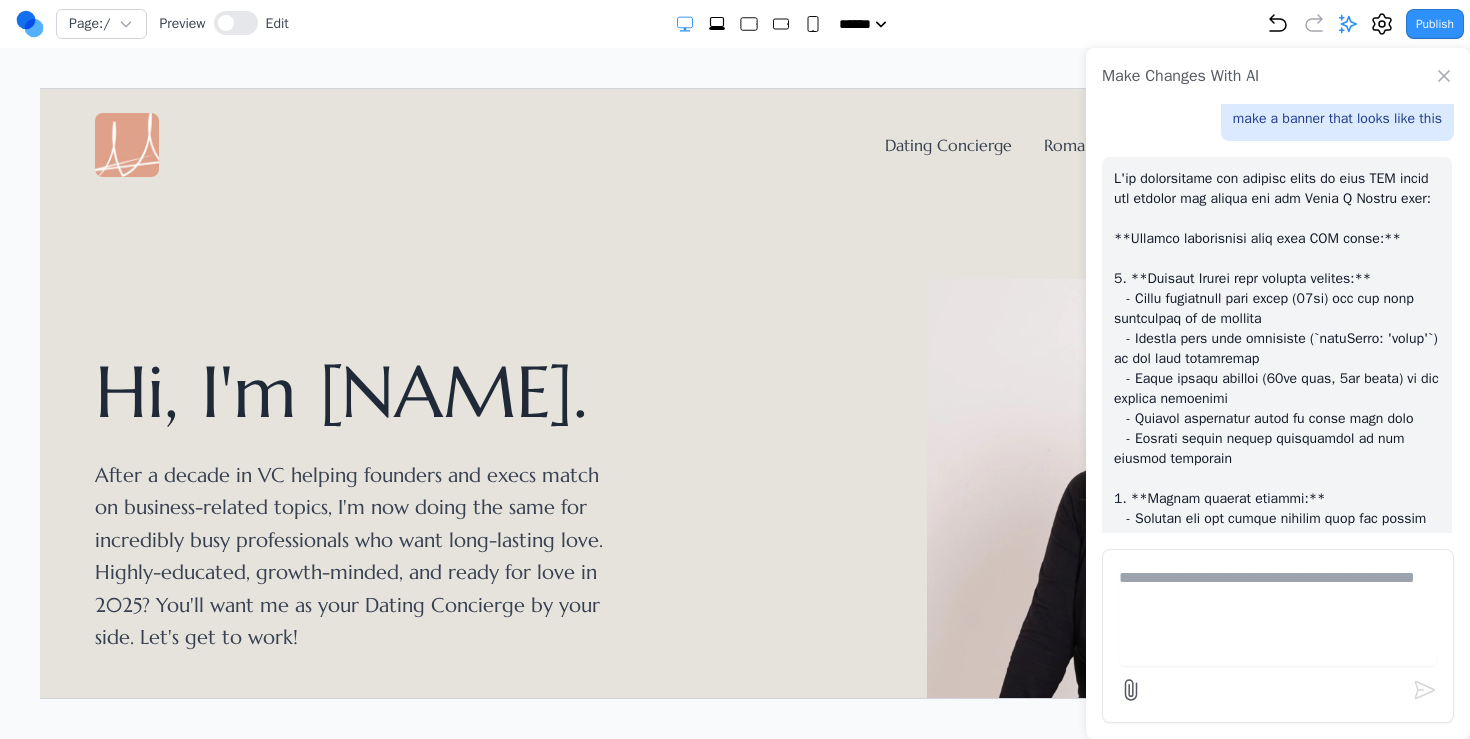 click 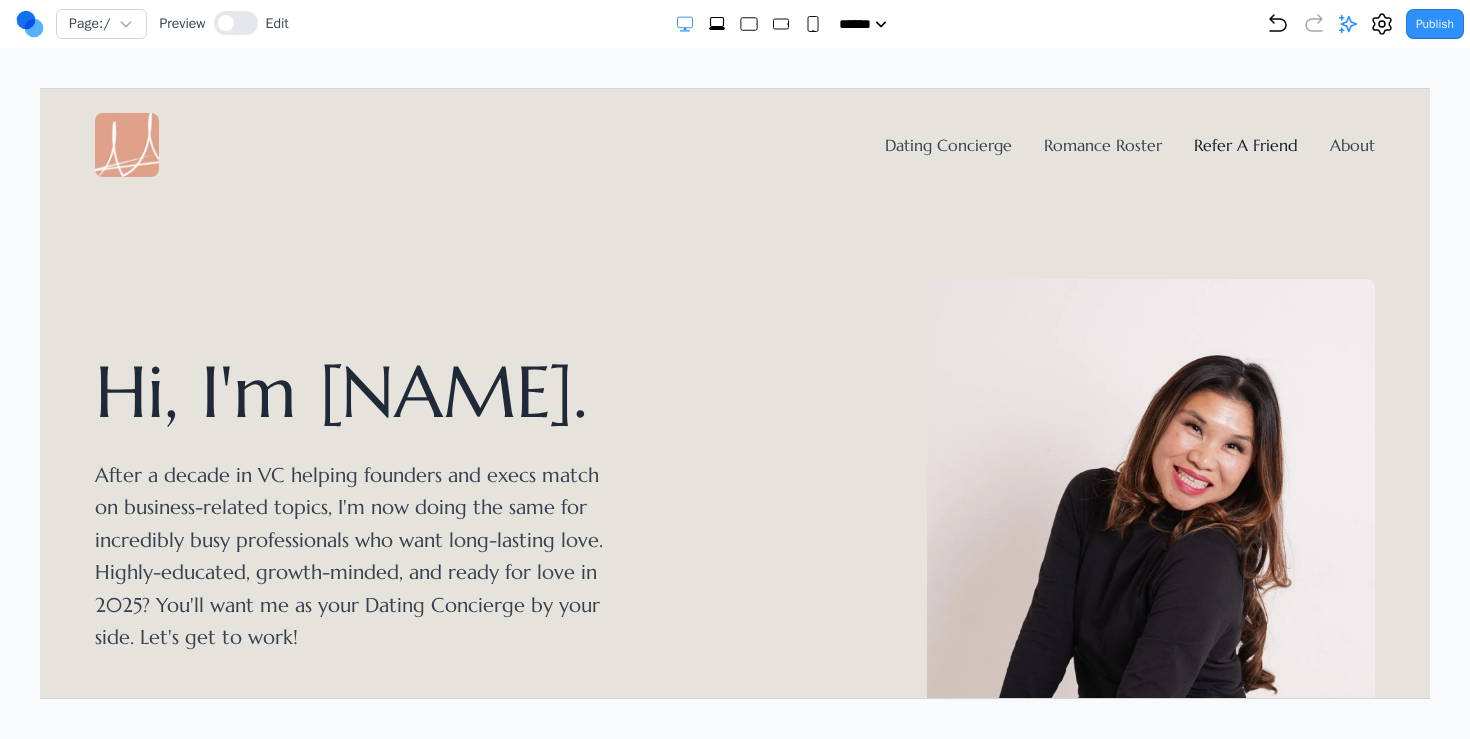 click on "Refer A Friend" at bounding box center [1245, 144] 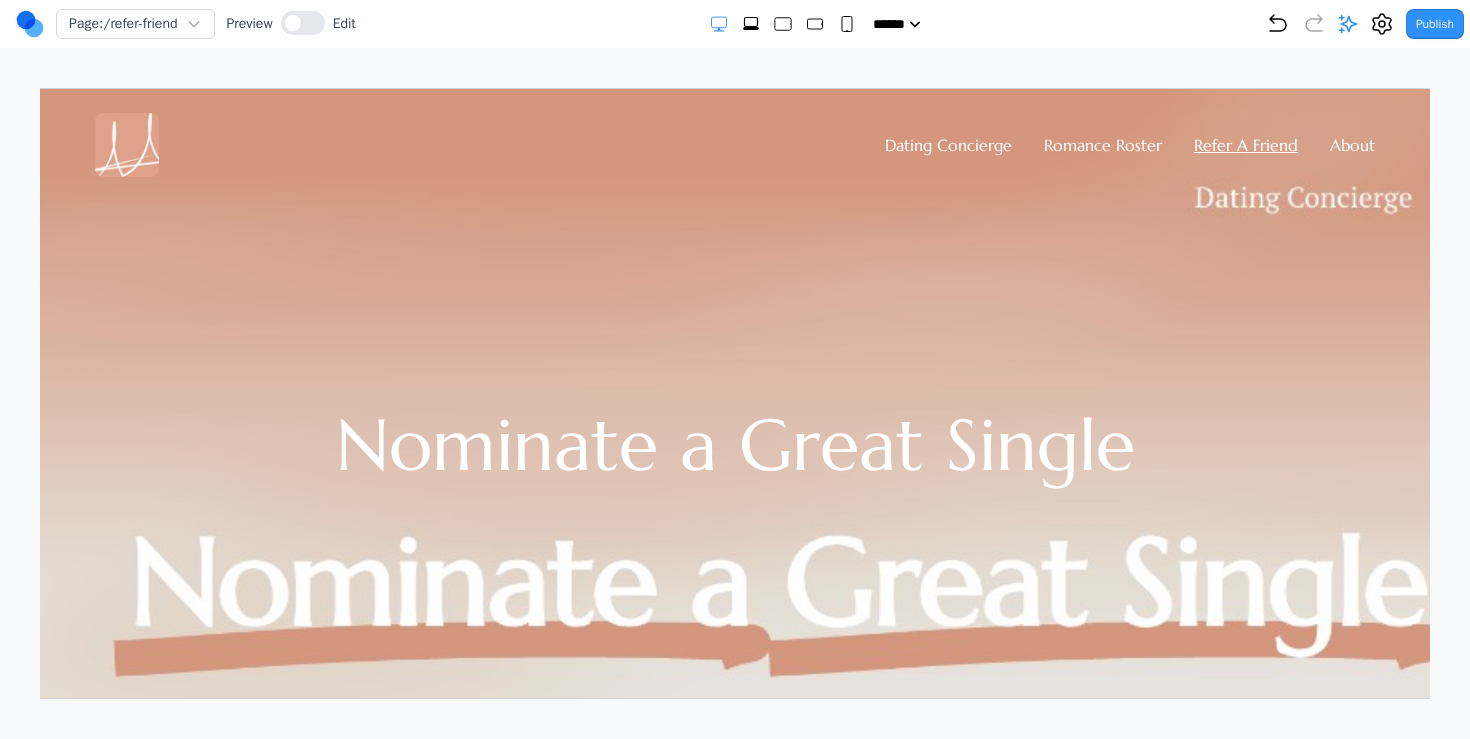click on "Nominate a Great Single" at bounding box center [734, 443] 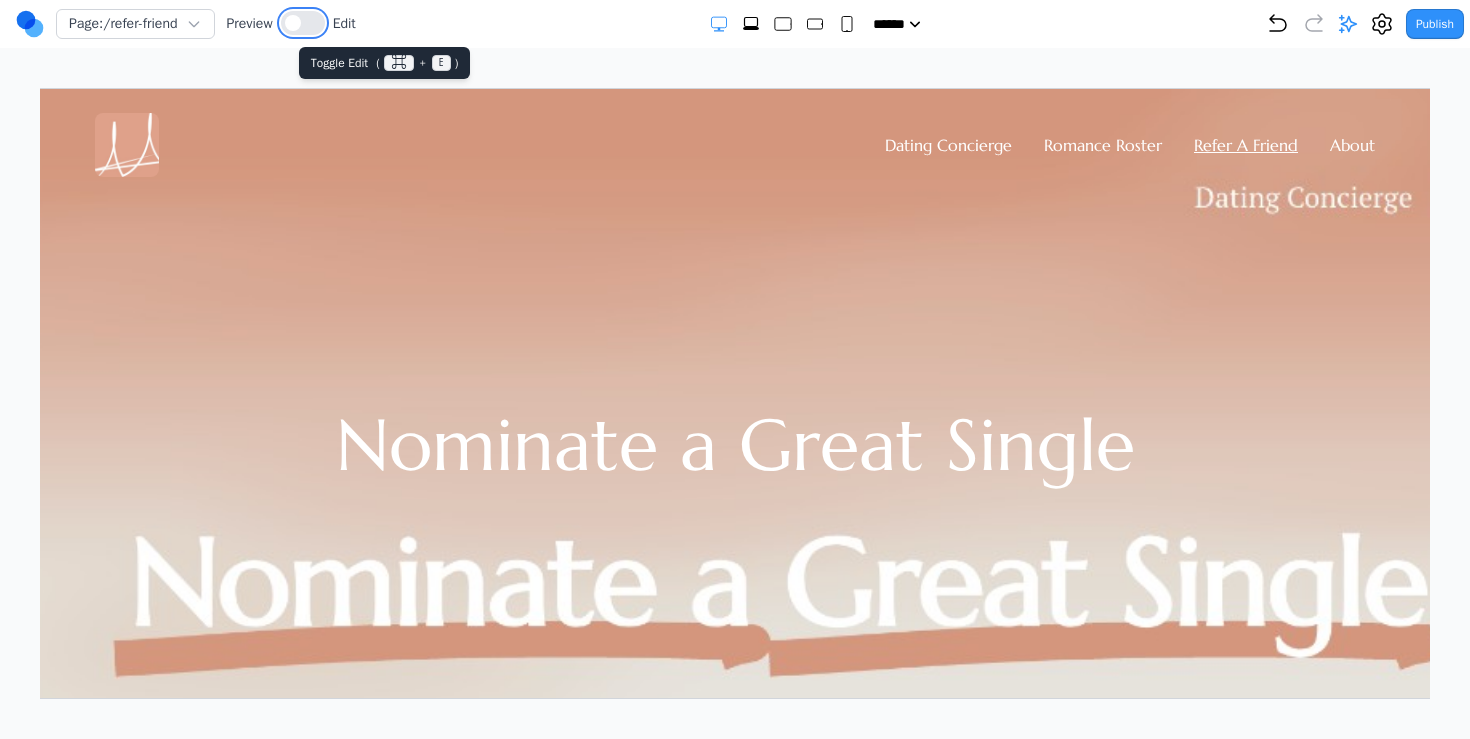 click at bounding box center (303, 23) 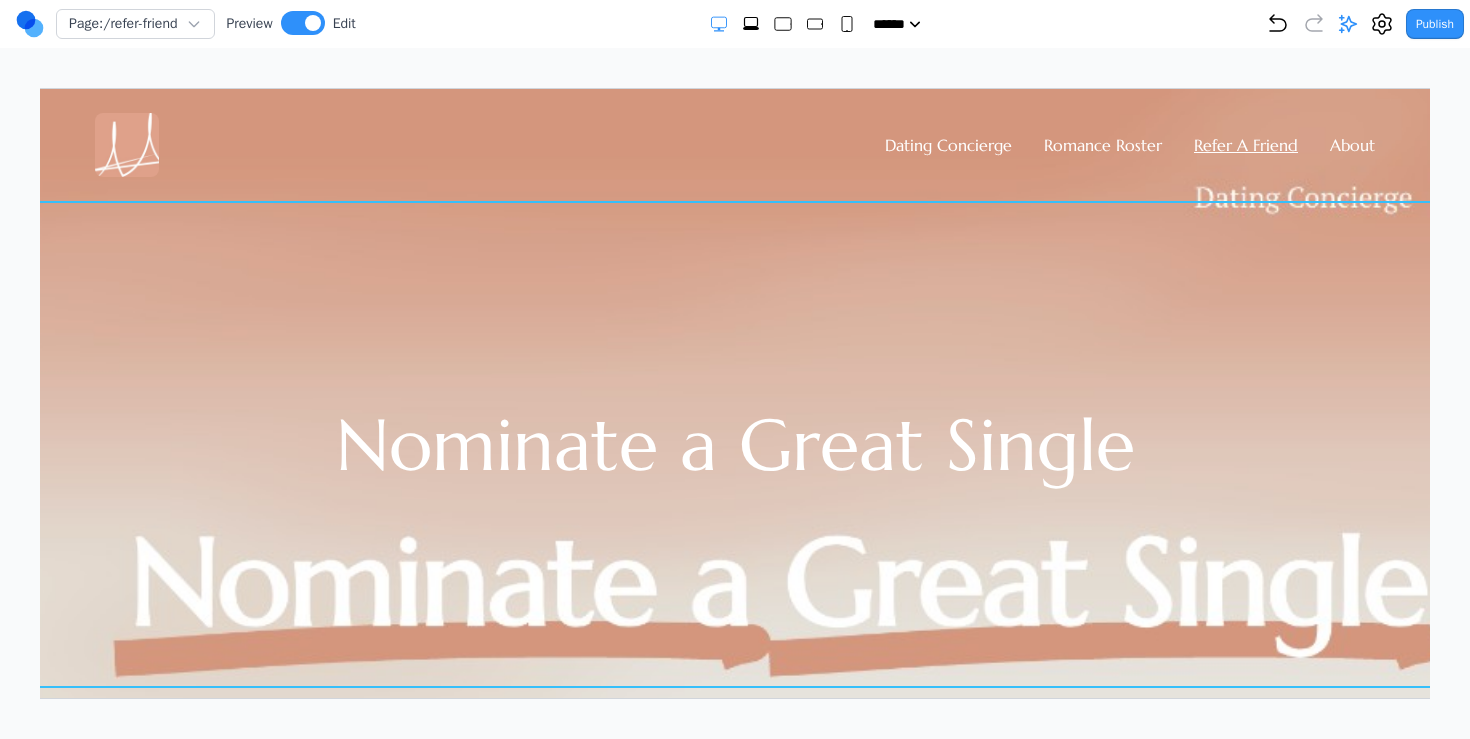 click on "Nominate a Great Single" at bounding box center (734, 443) 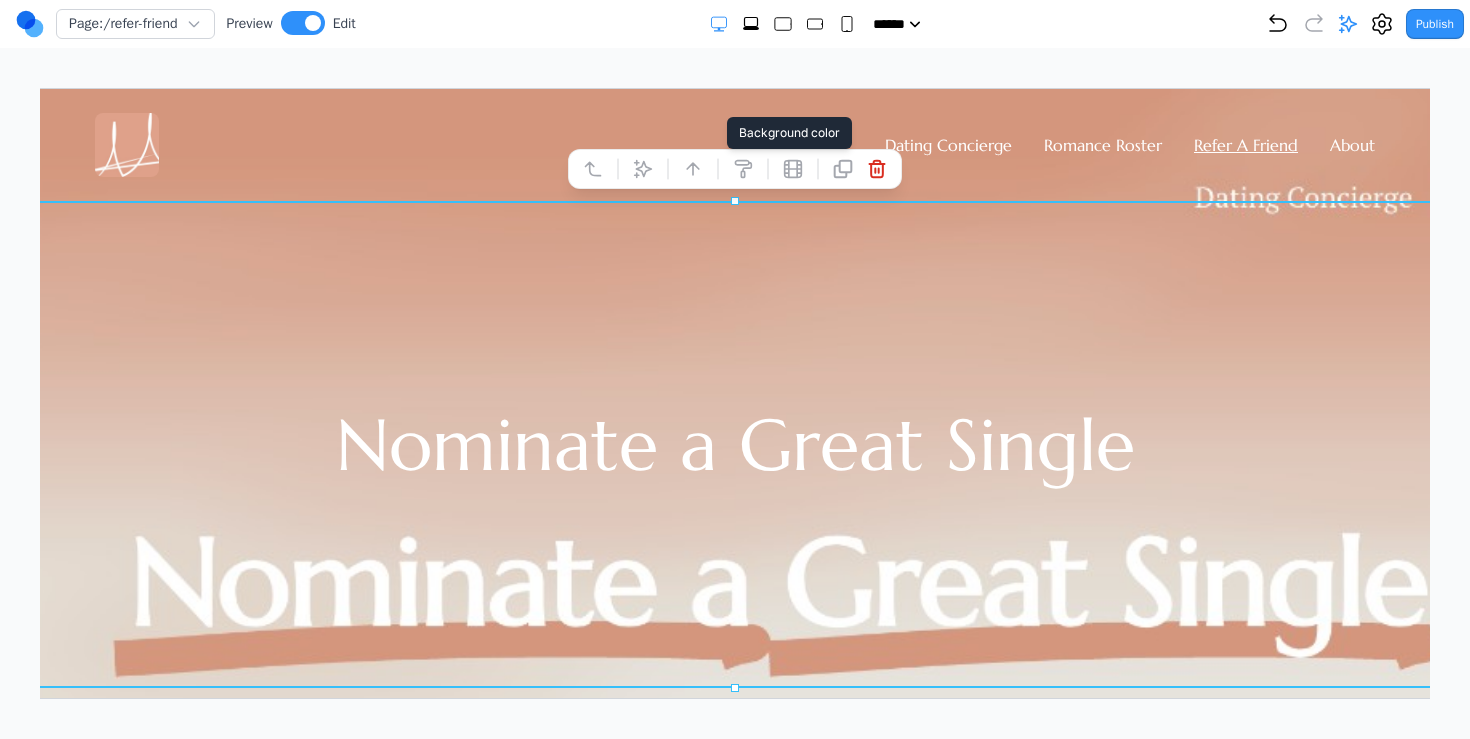 click 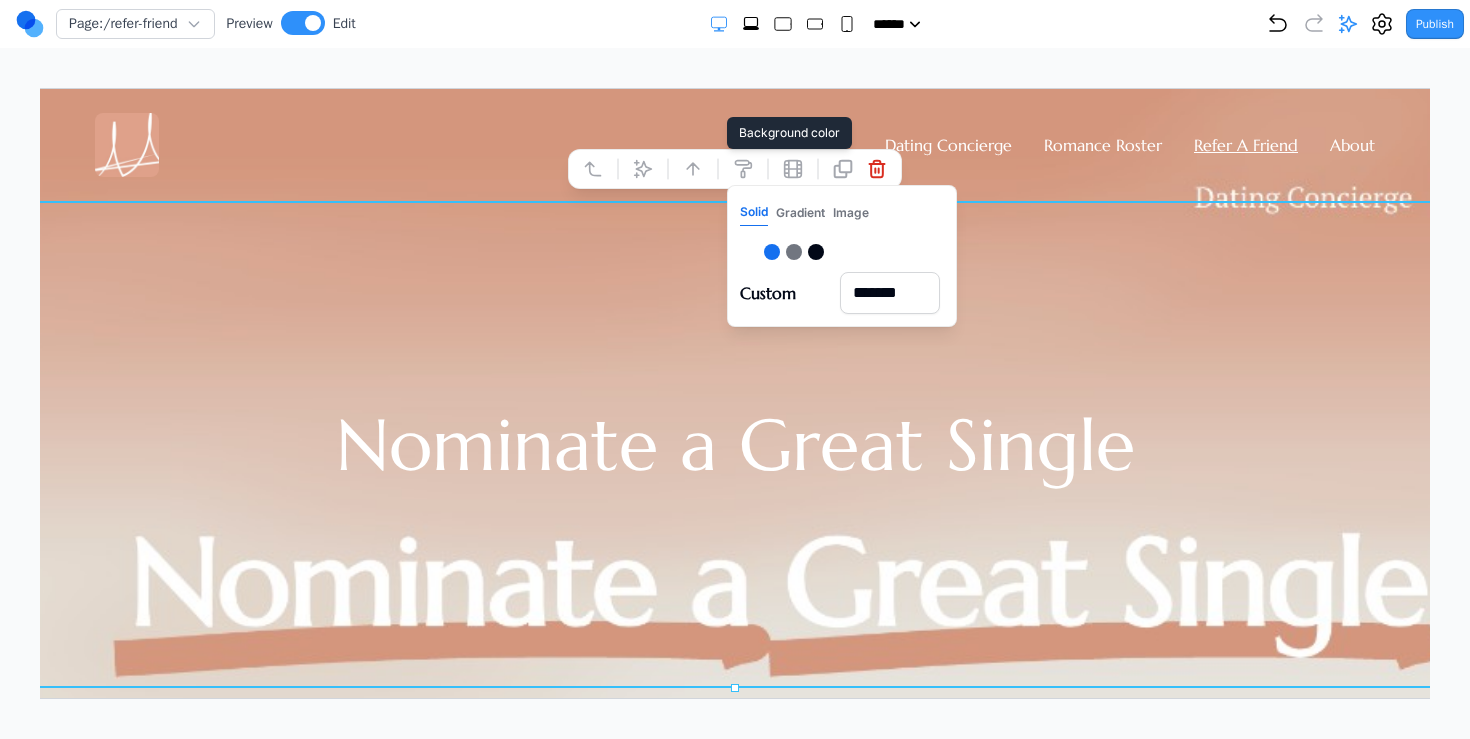 click on "Gradient" at bounding box center (799, 212) 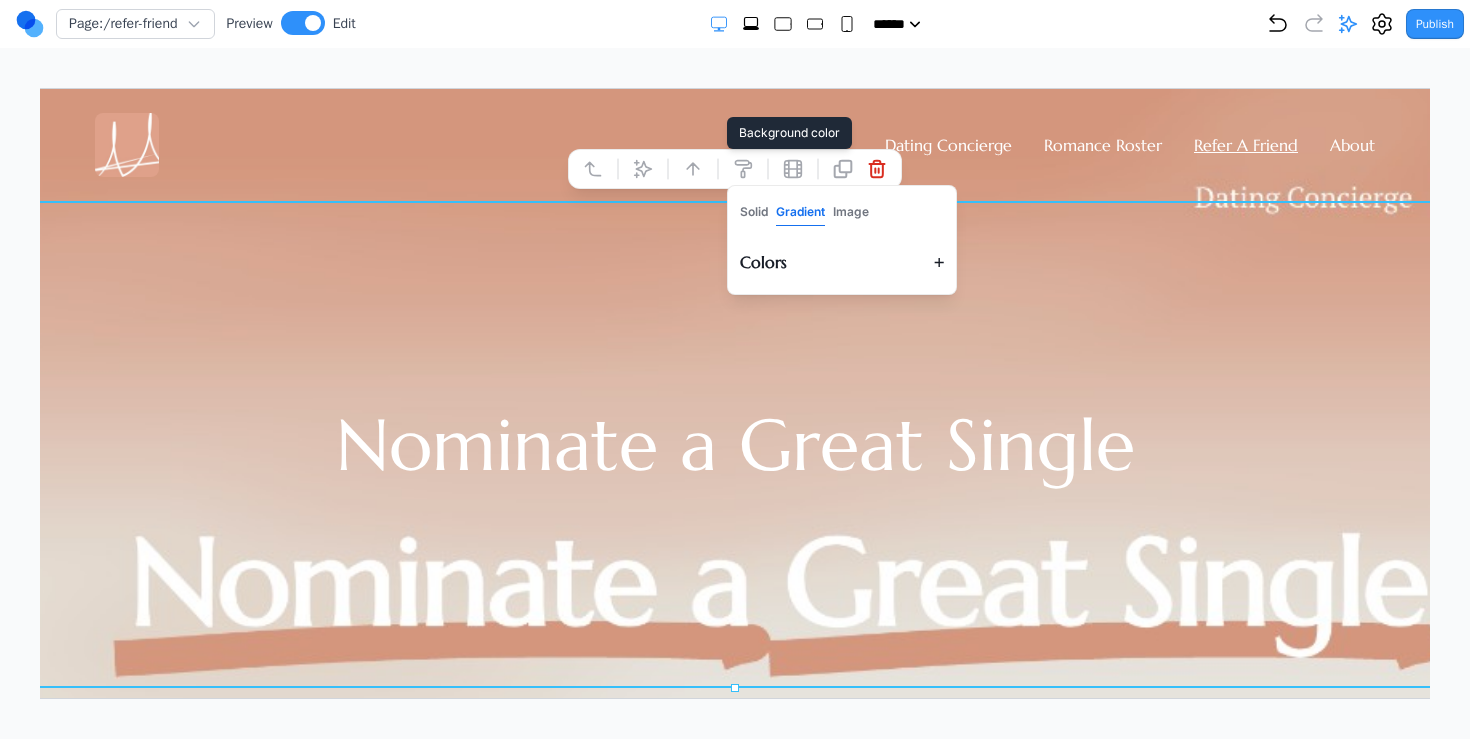 click on "Solid Gradient Image Colors +" at bounding box center [841, 239] 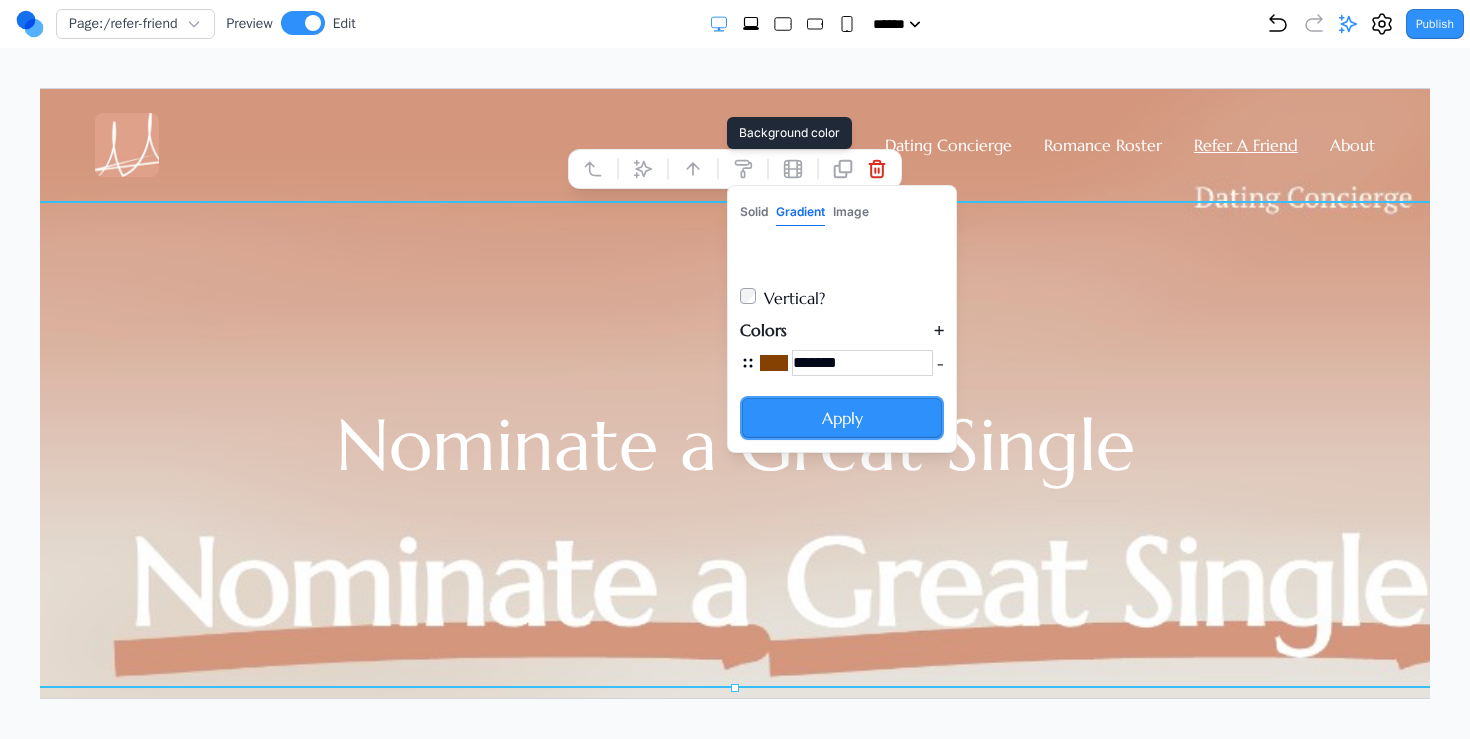 type 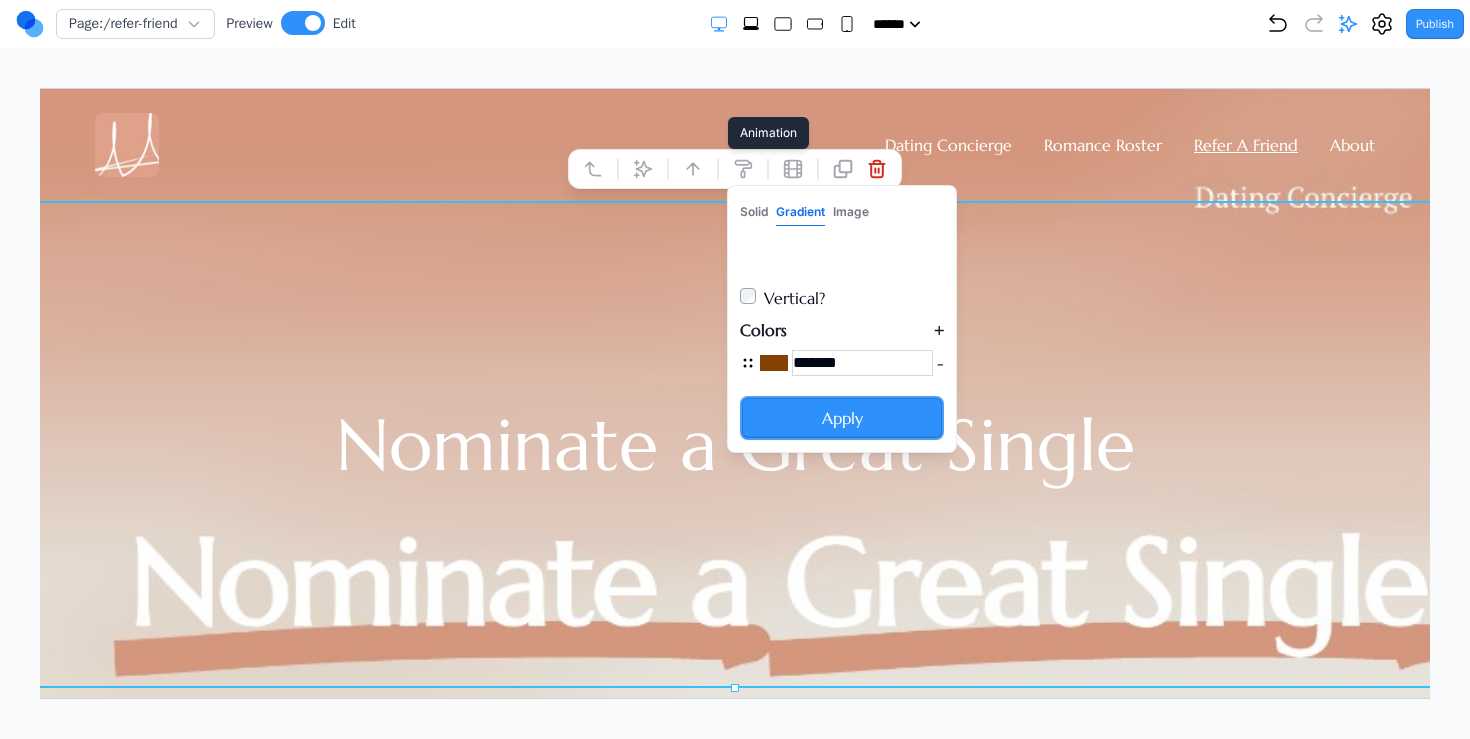 click 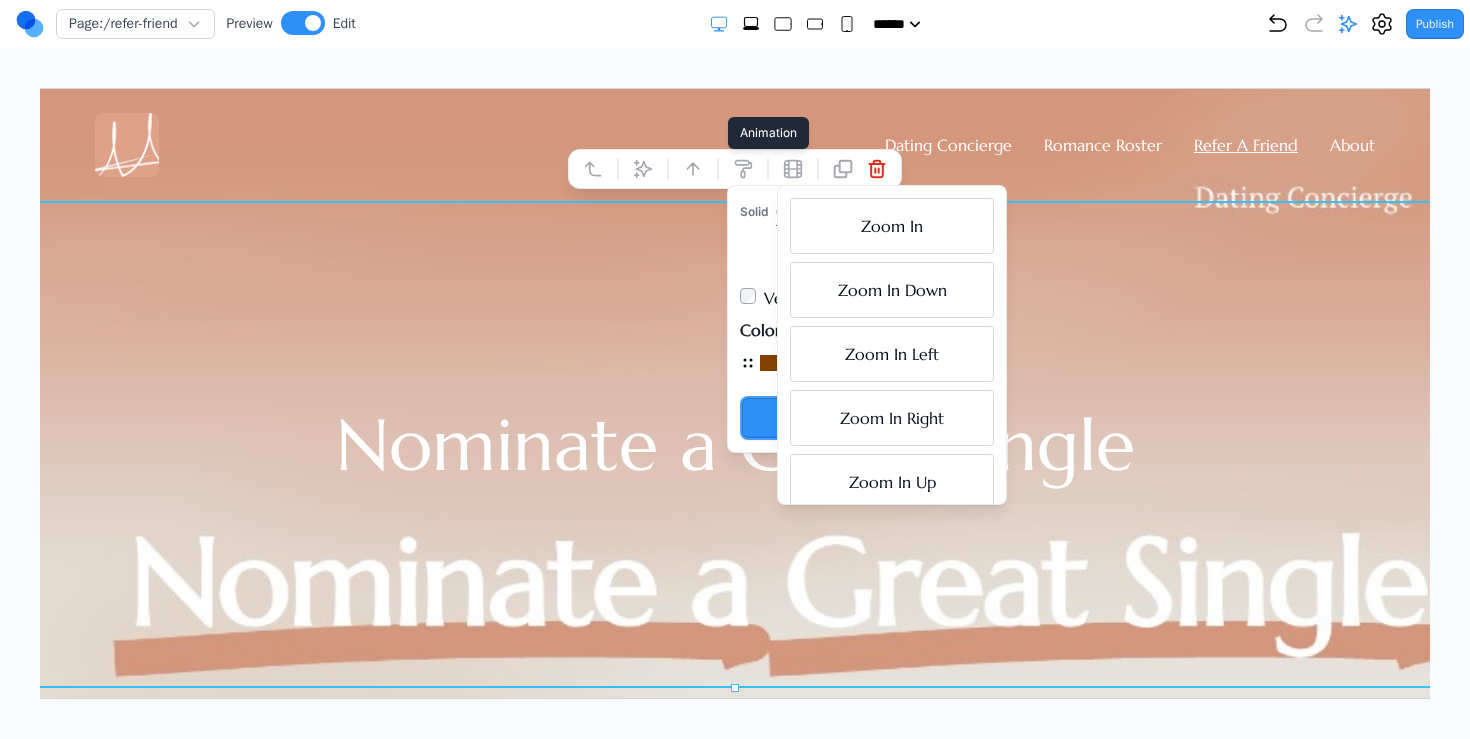 type 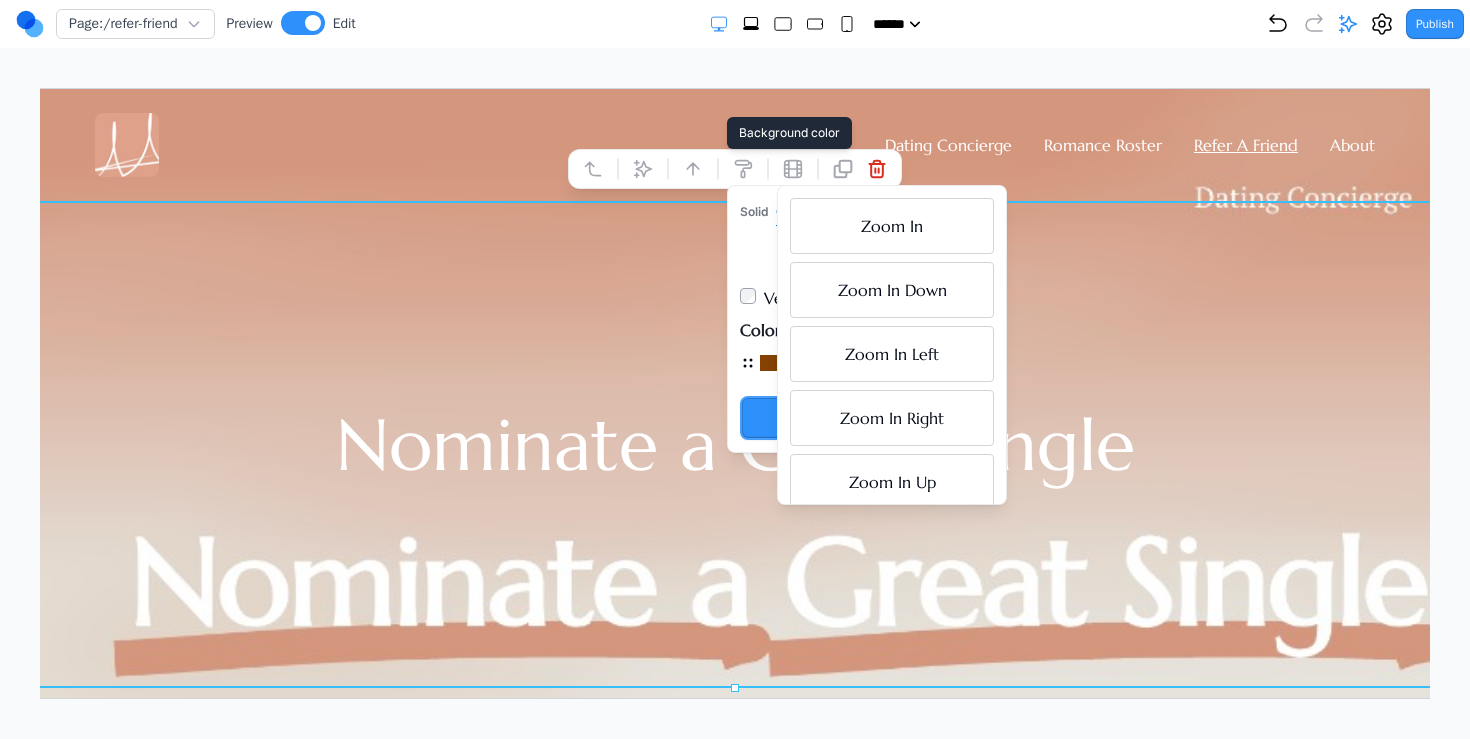 click on "Solid Gradient Image Vertical? Colors + ******* - Apply" at bounding box center [841, 318] 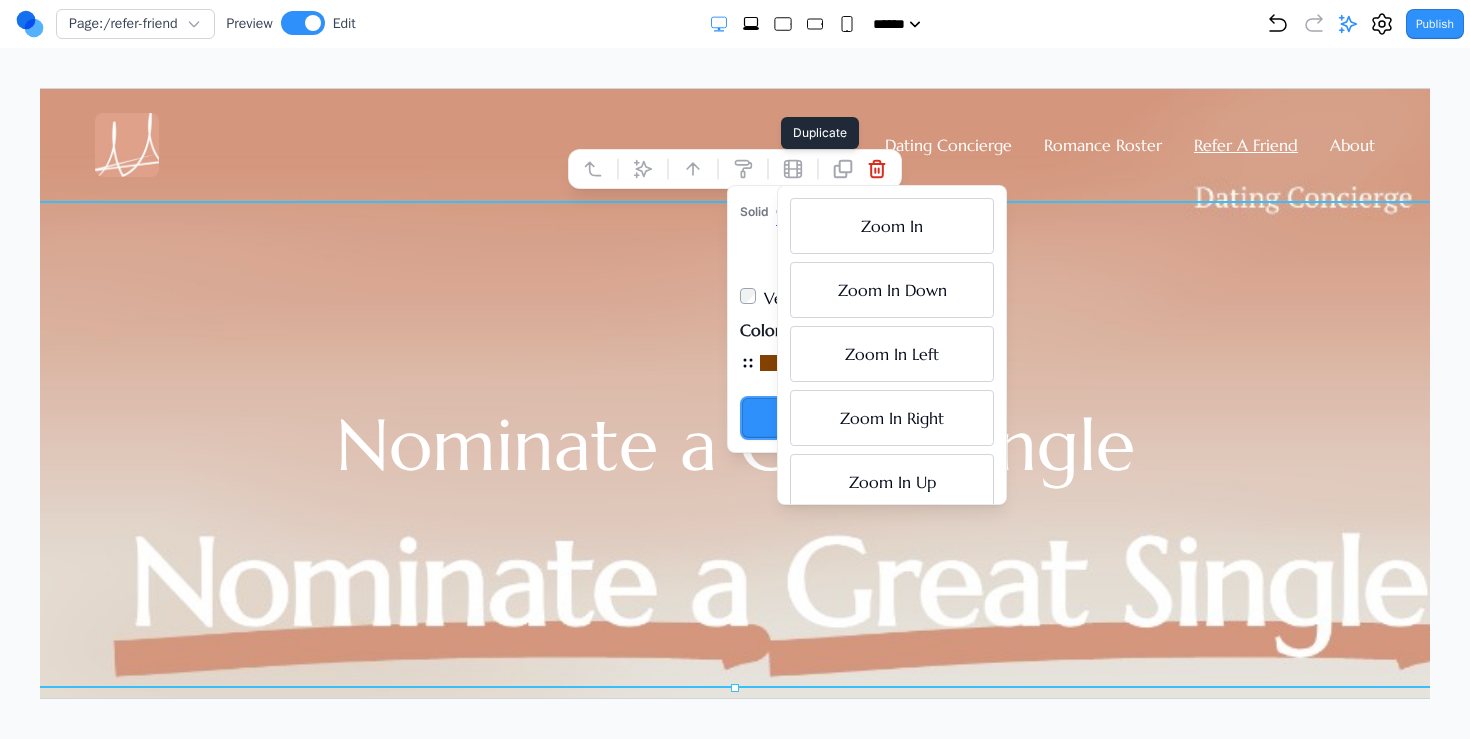 click 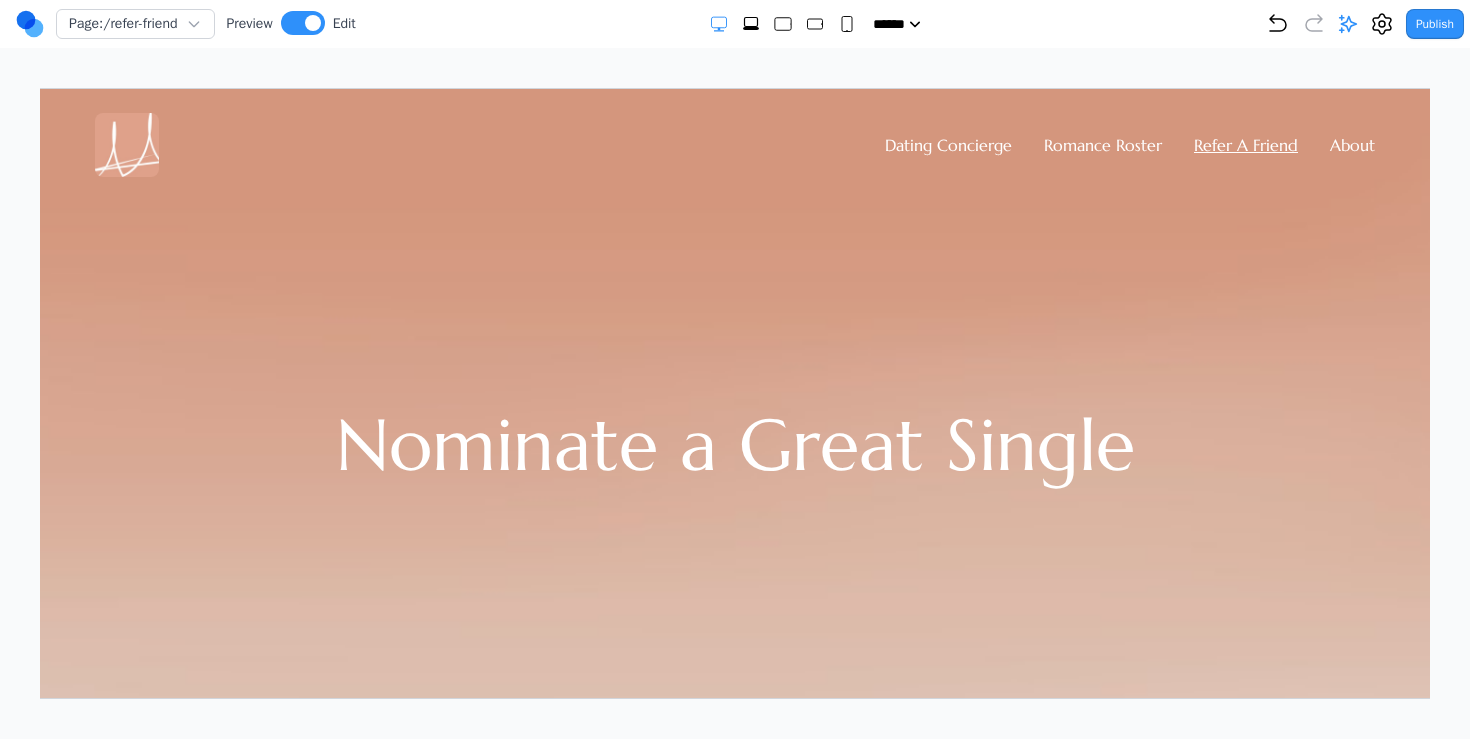 click on "Nominate a Great Single" at bounding box center [734, 443] 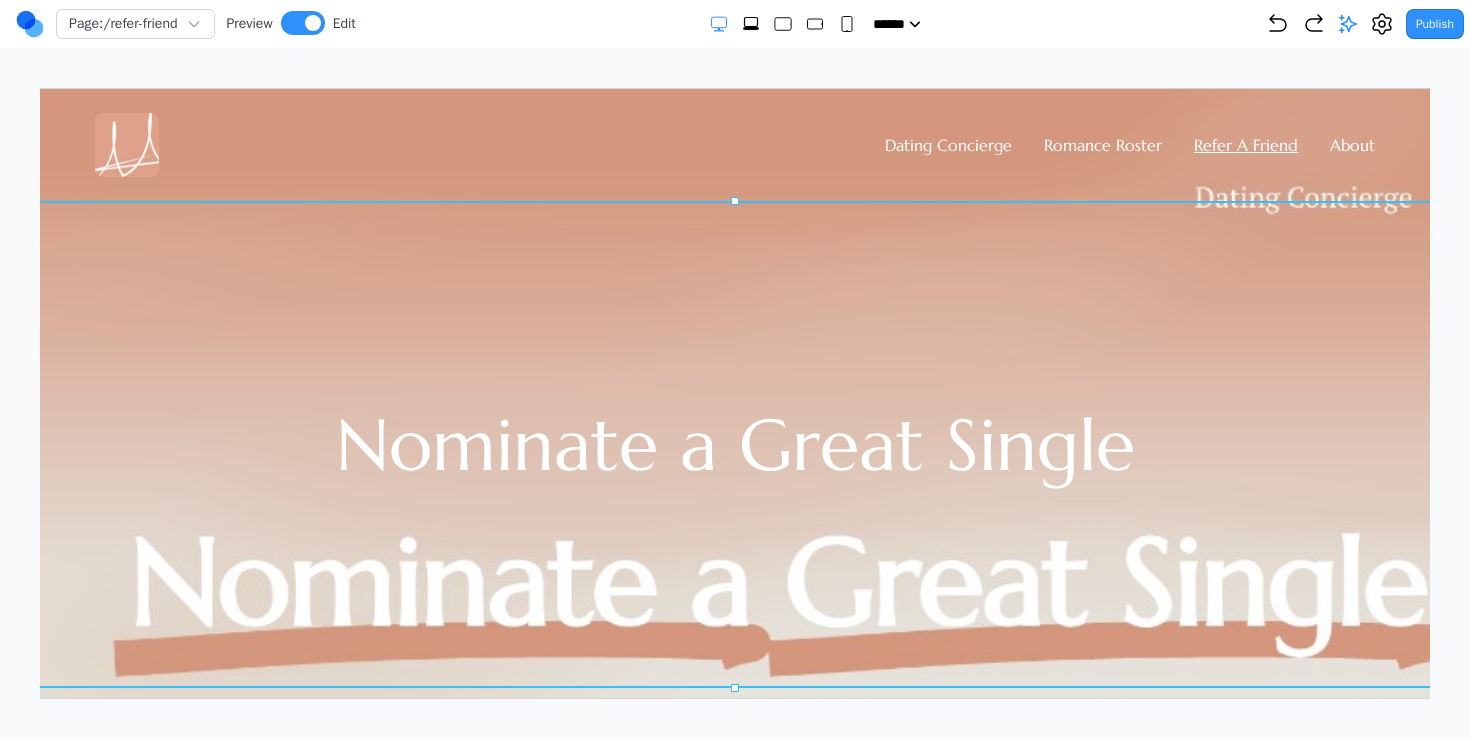 click on "Nominate a Great Single" at bounding box center [734, 443] 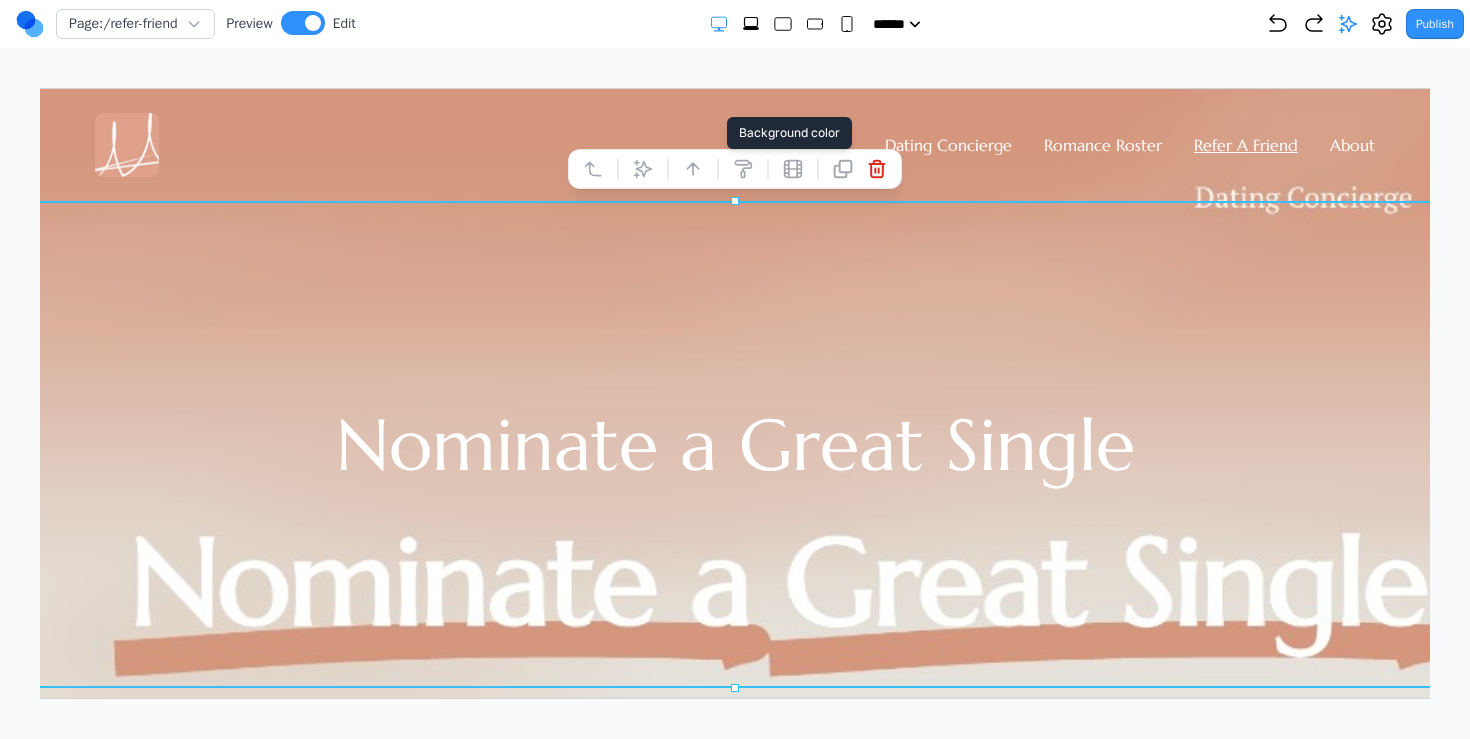 click 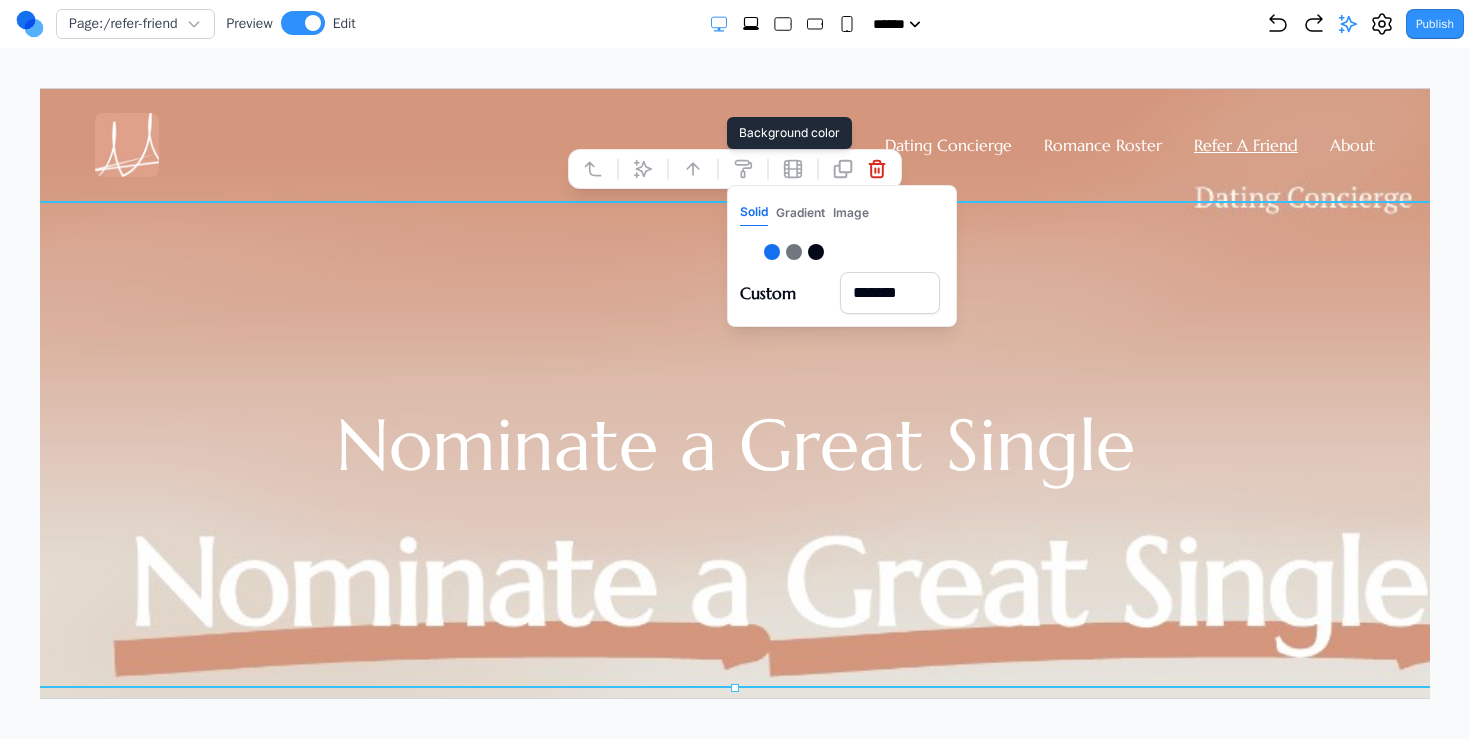 click on "Gradient" at bounding box center [799, 212] 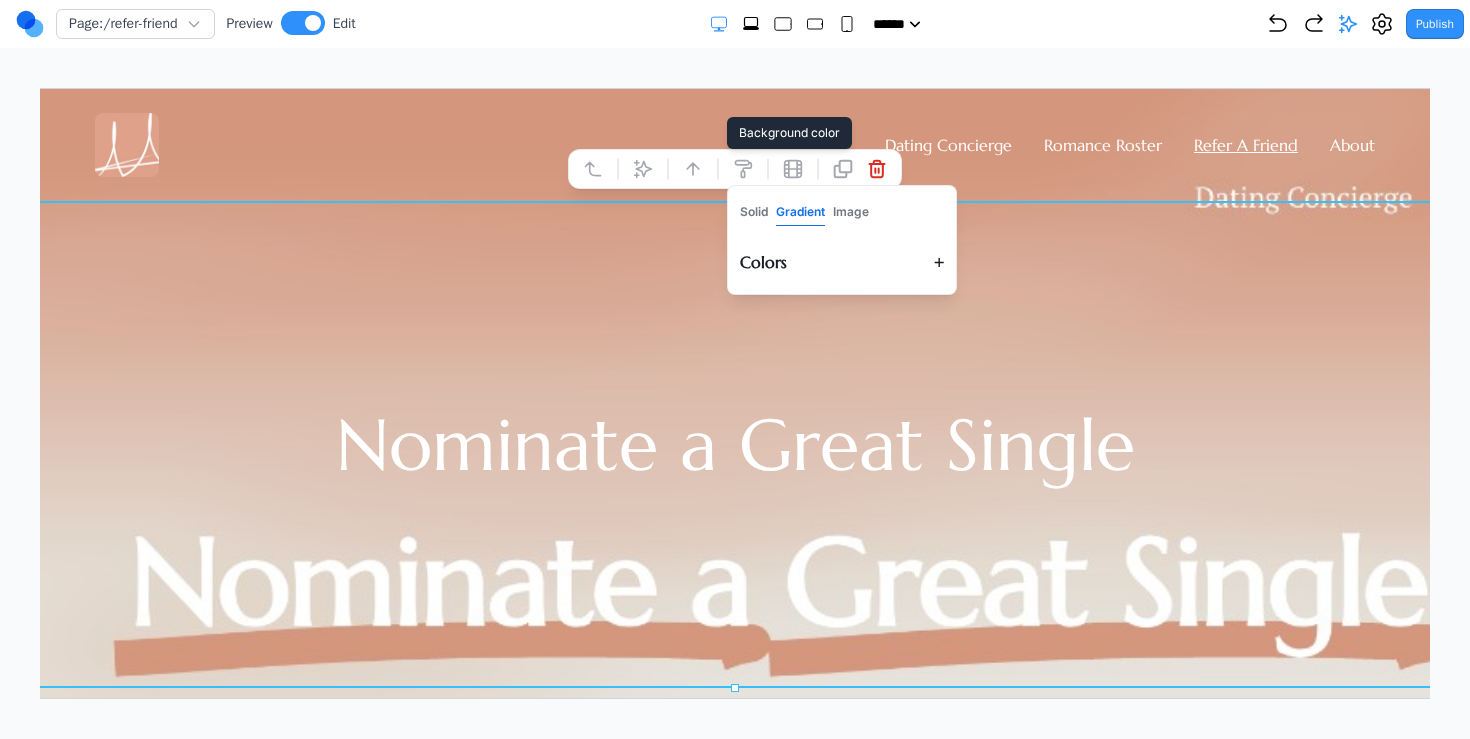 click on "+" at bounding box center [938, 261] 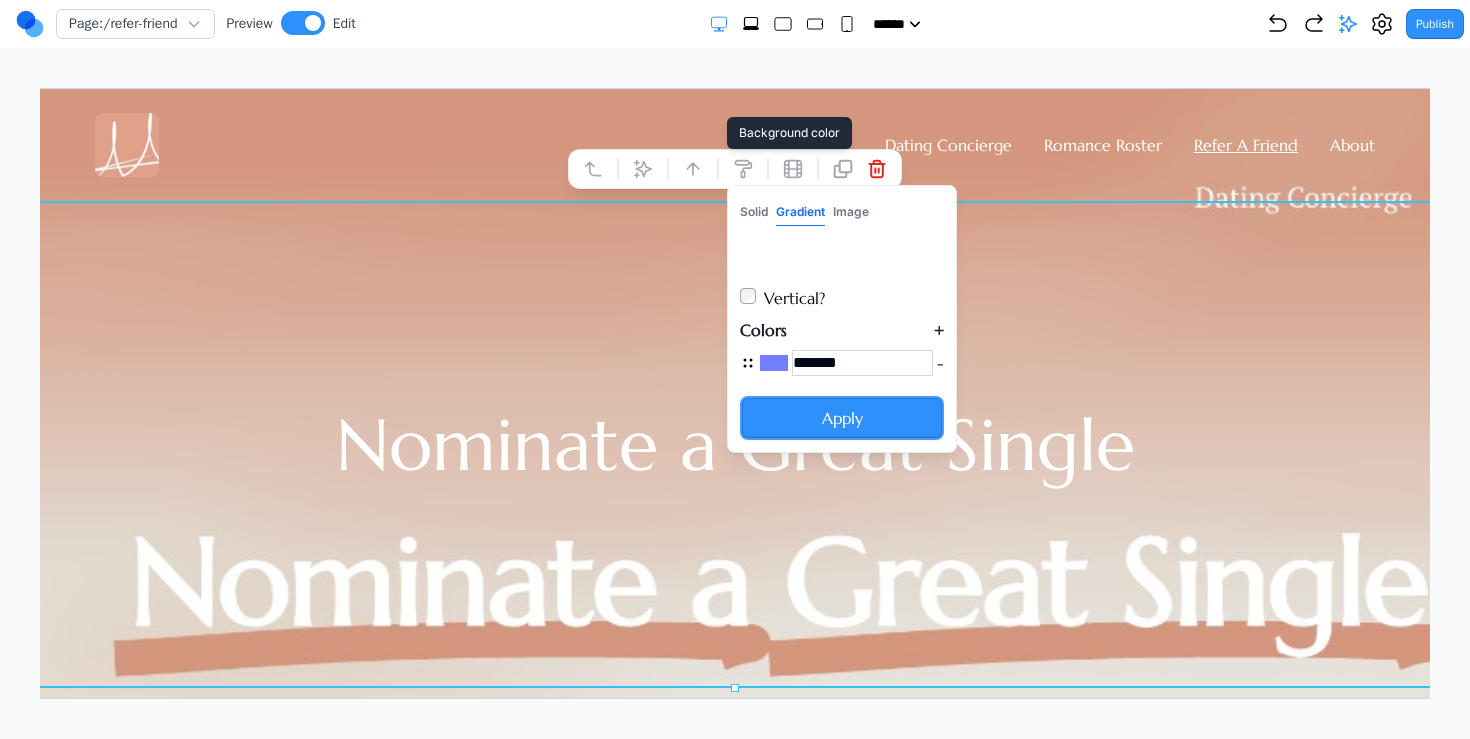 click on "*******" at bounding box center [861, 362] 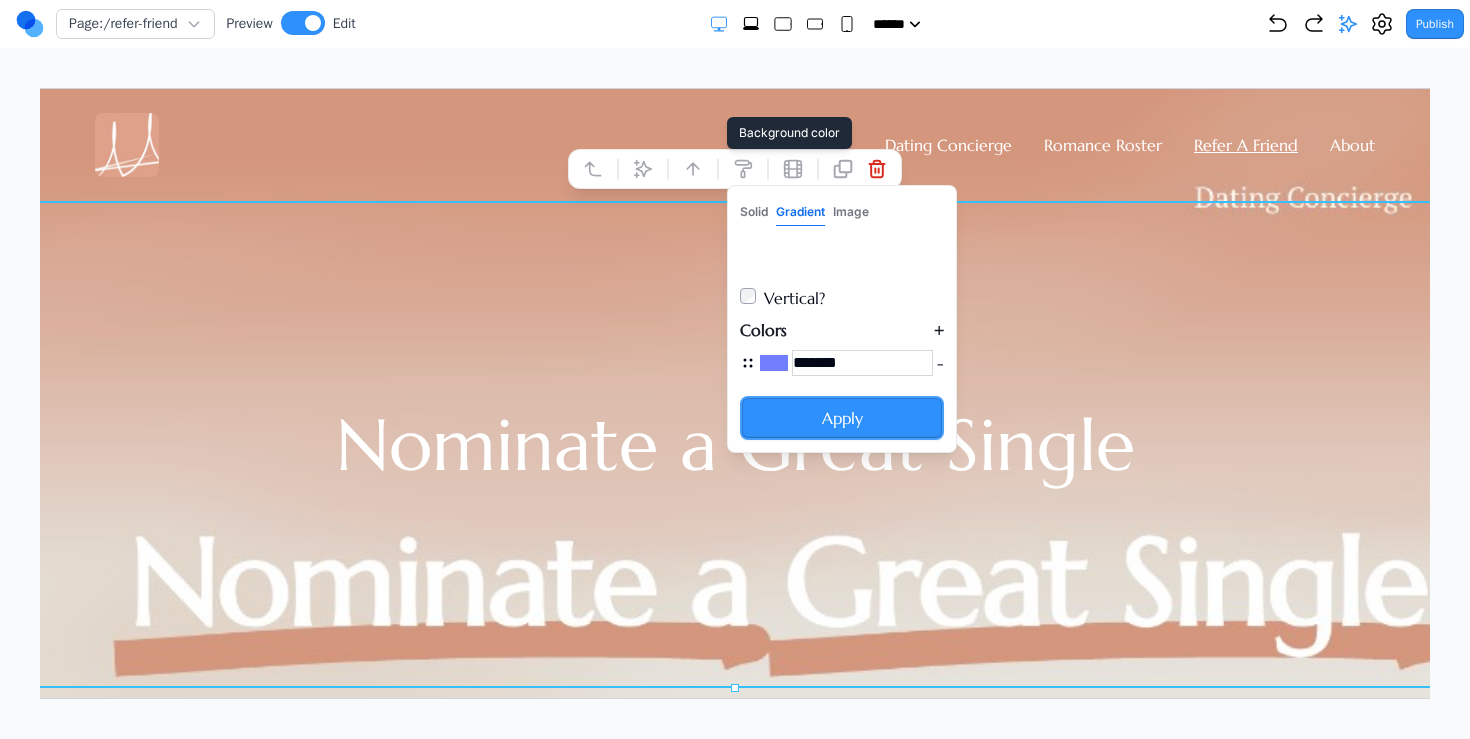 paste 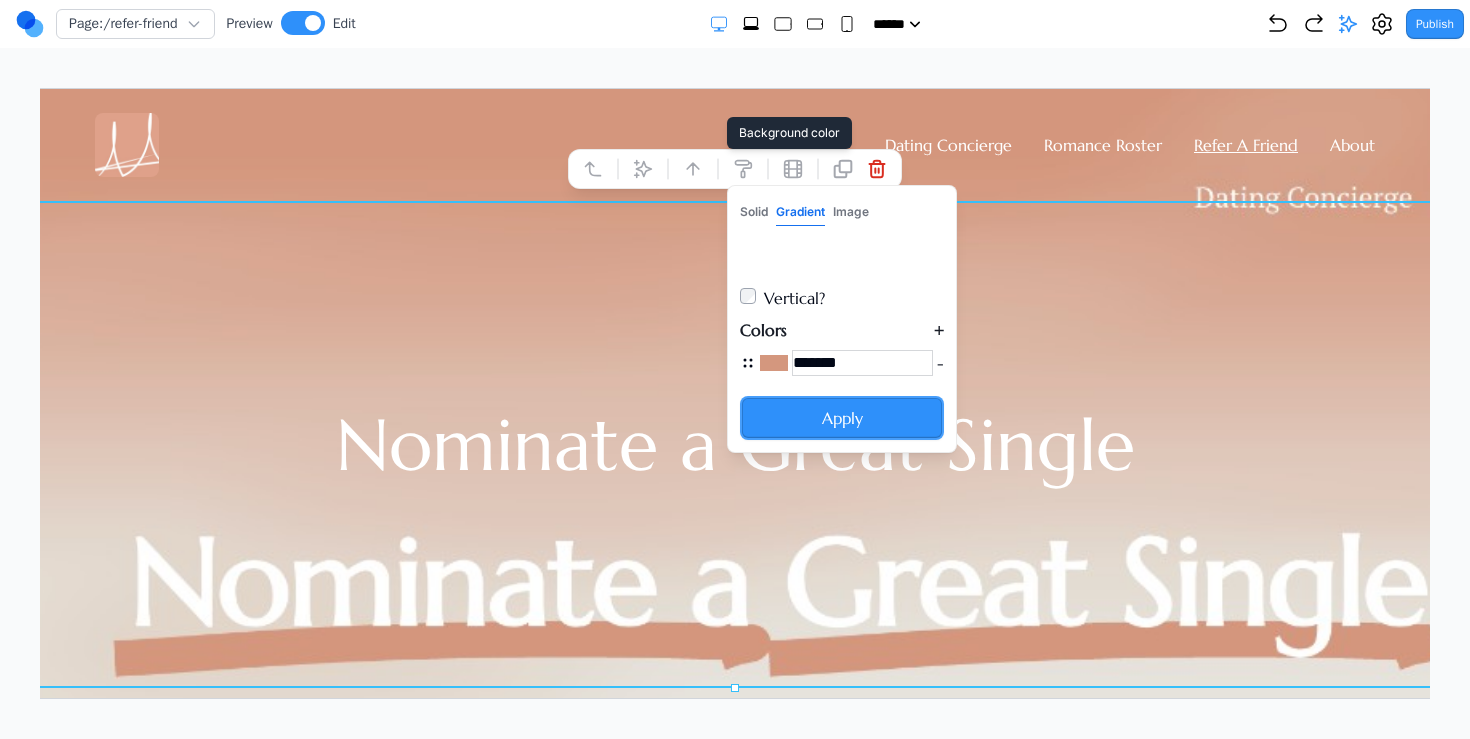 type on "*******" 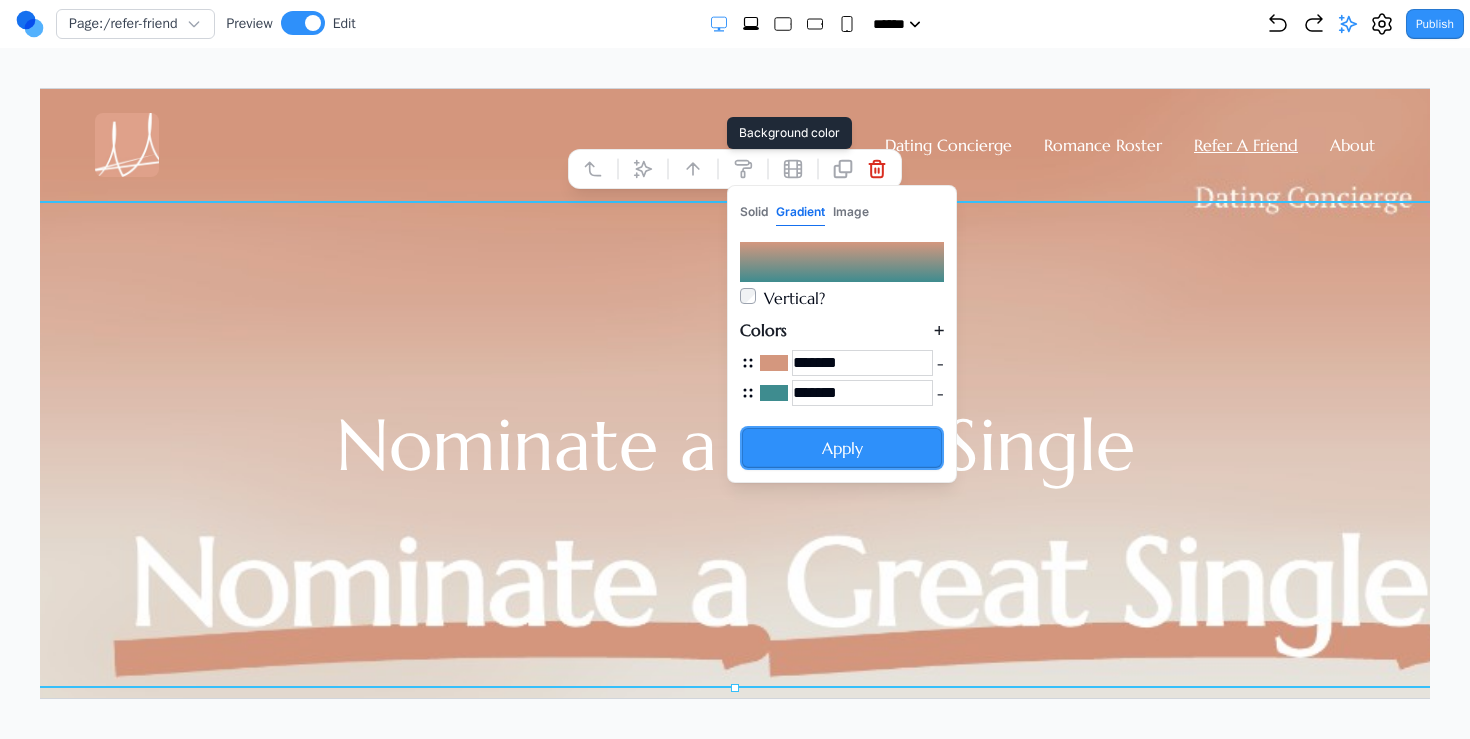 click on "*******" at bounding box center [861, 392] 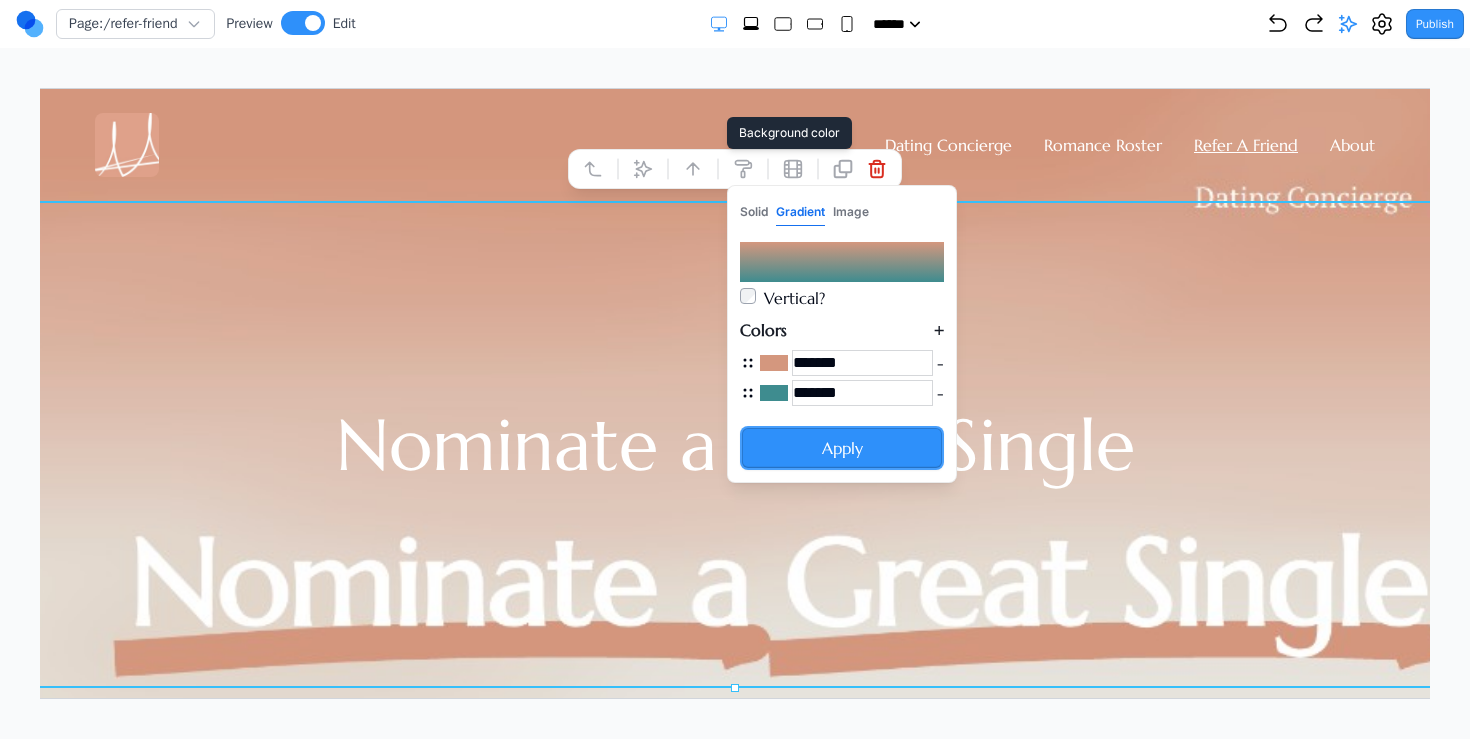 paste 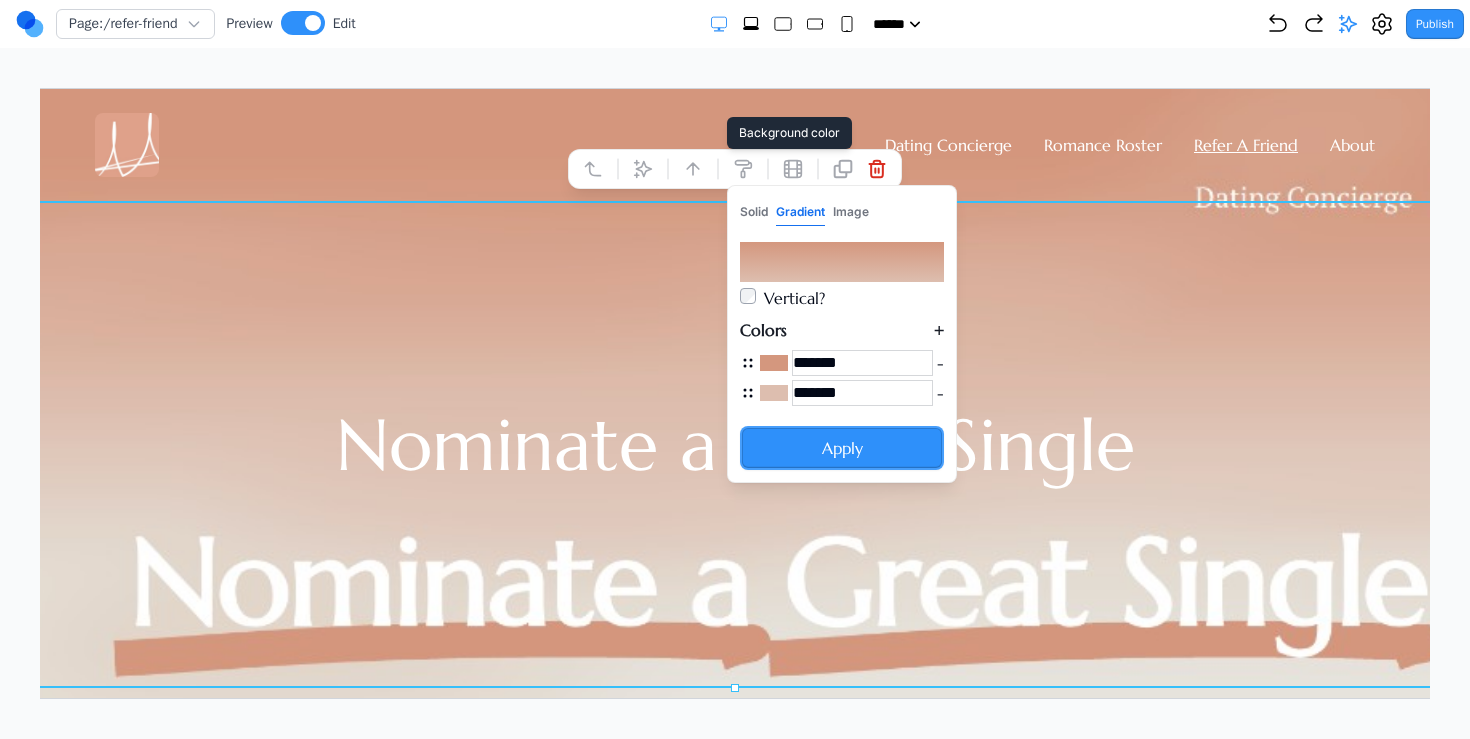 click on "*******" at bounding box center (861, 392) 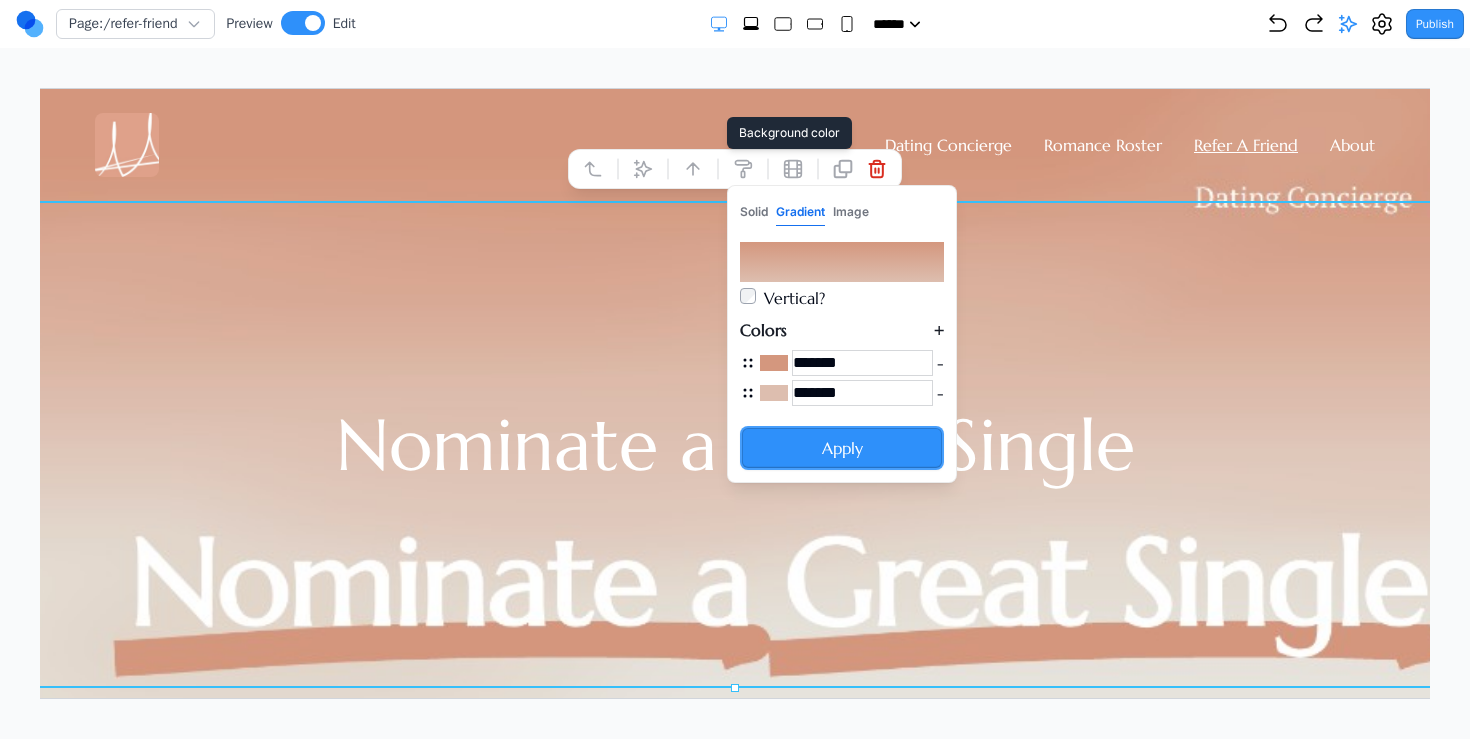 paste 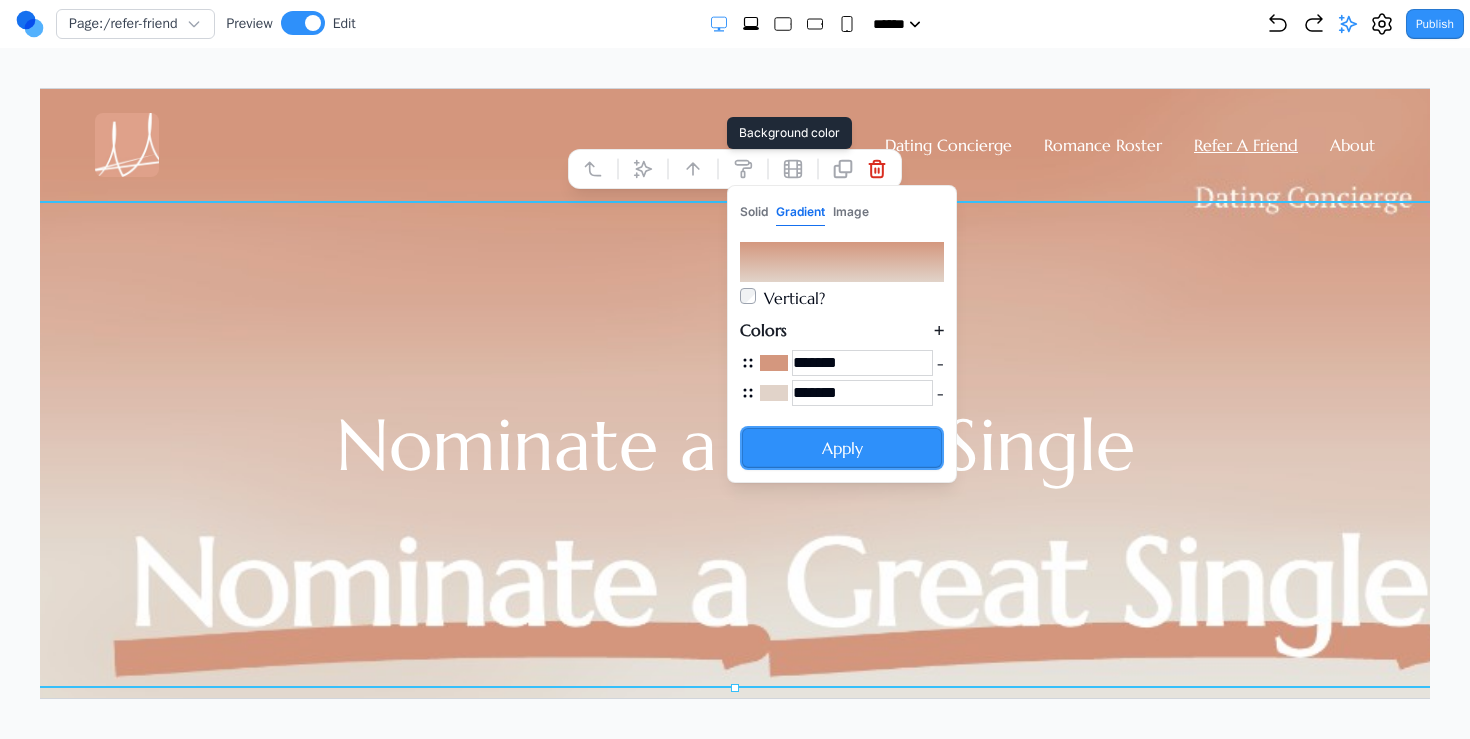 type on "*******" 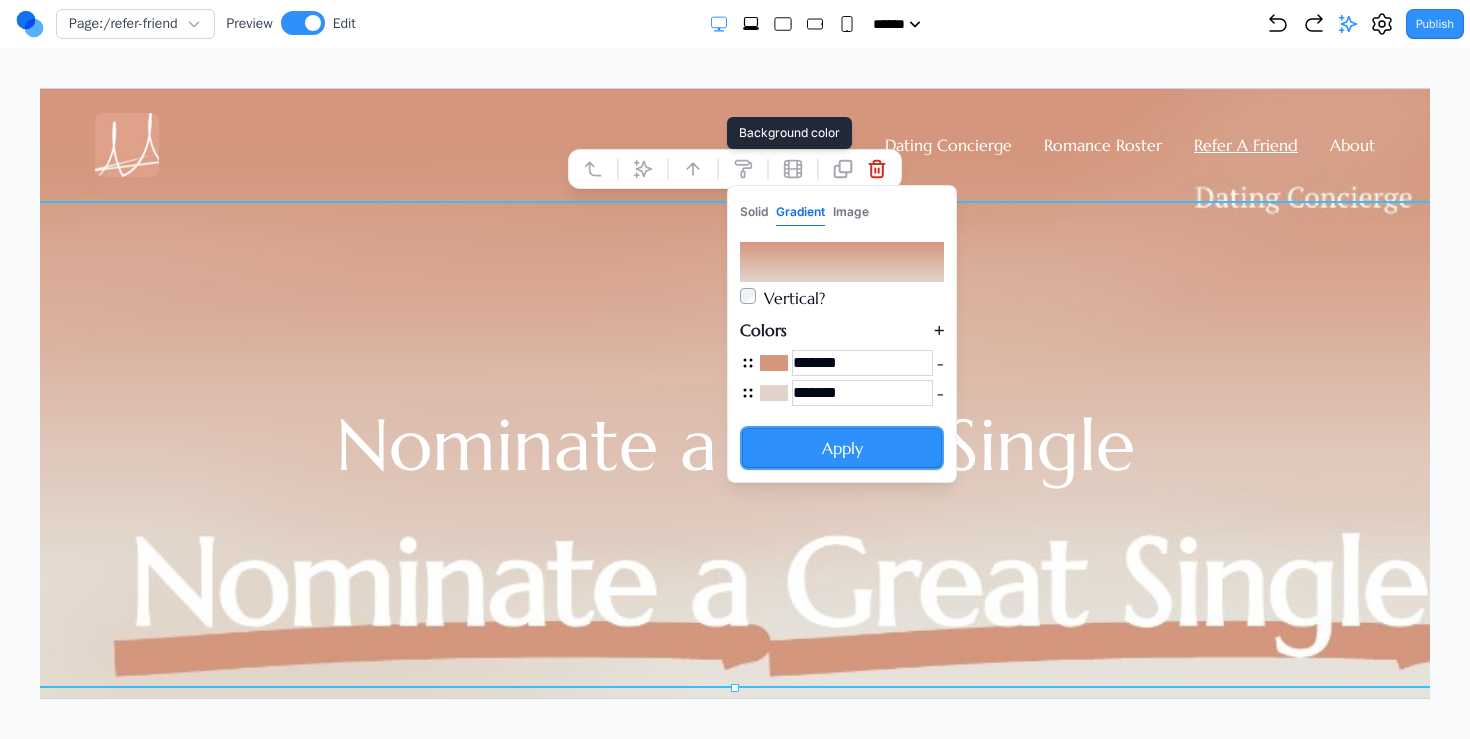 click on "+" at bounding box center [938, 329] 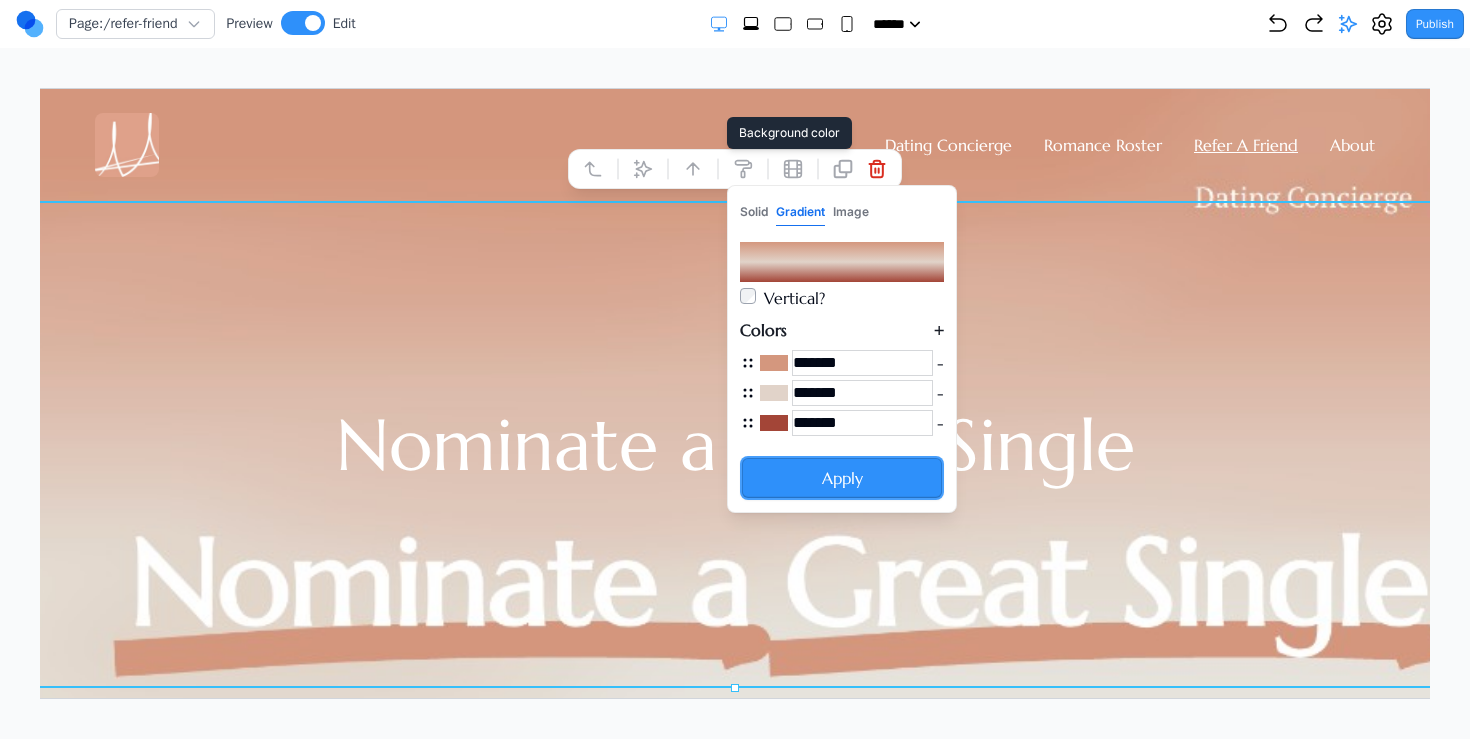 click on "*******" at bounding box center (861, 422) 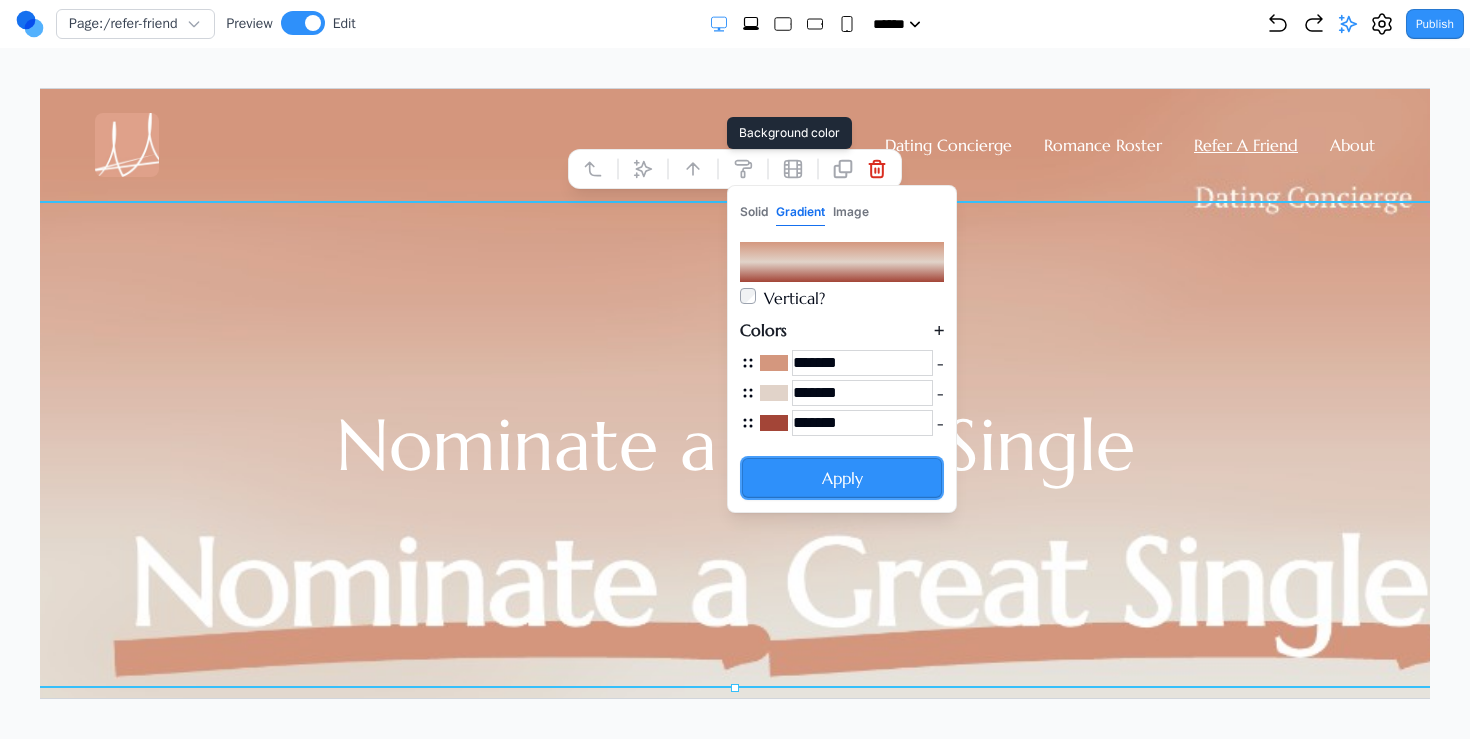 paste 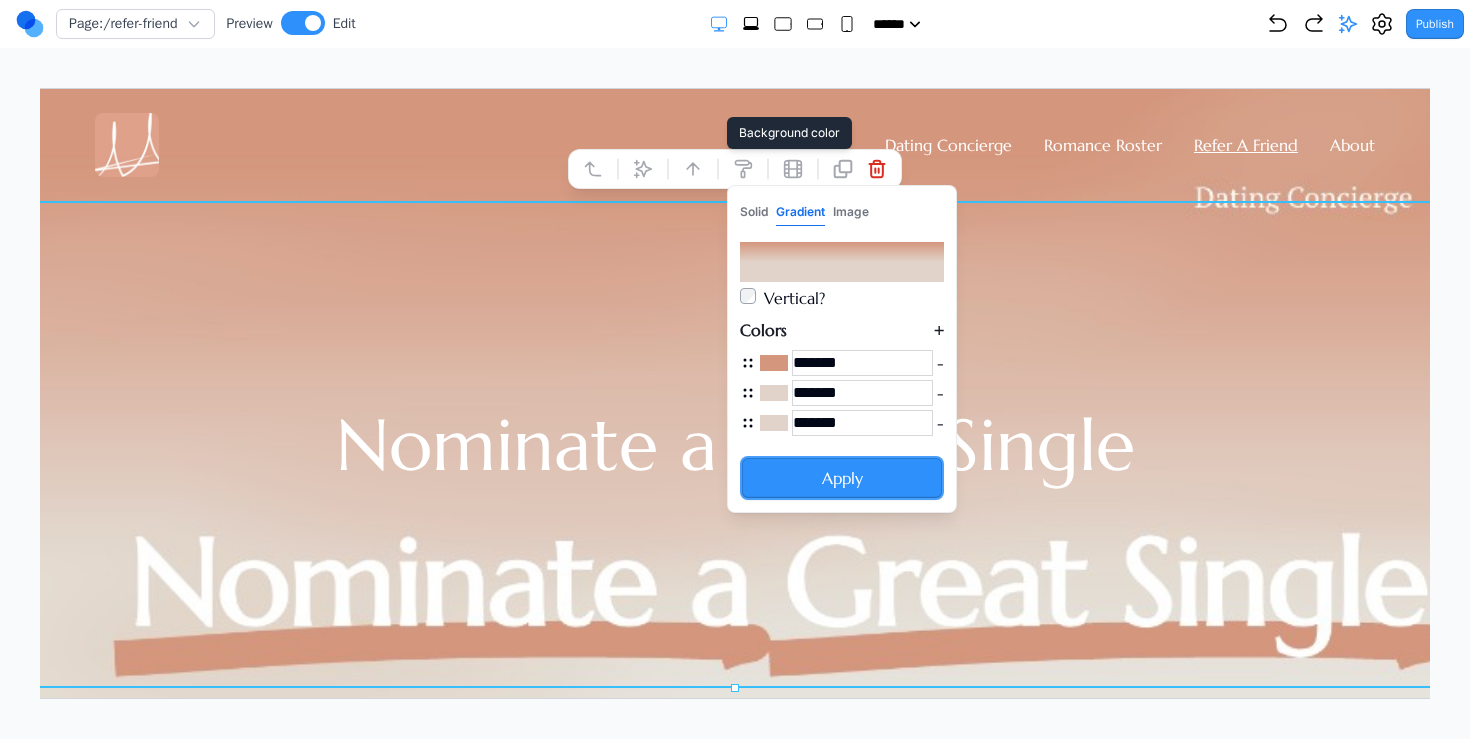 type on "*******" 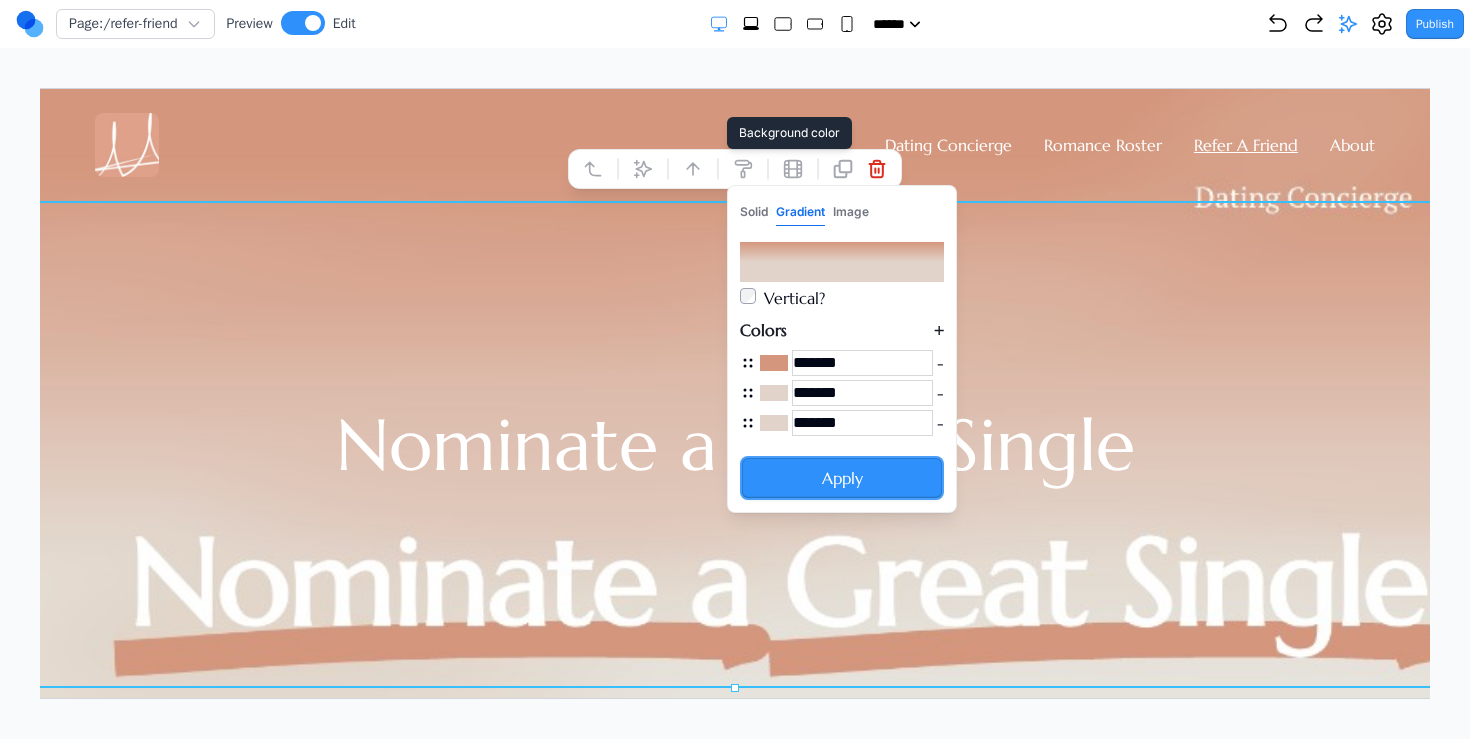 paste 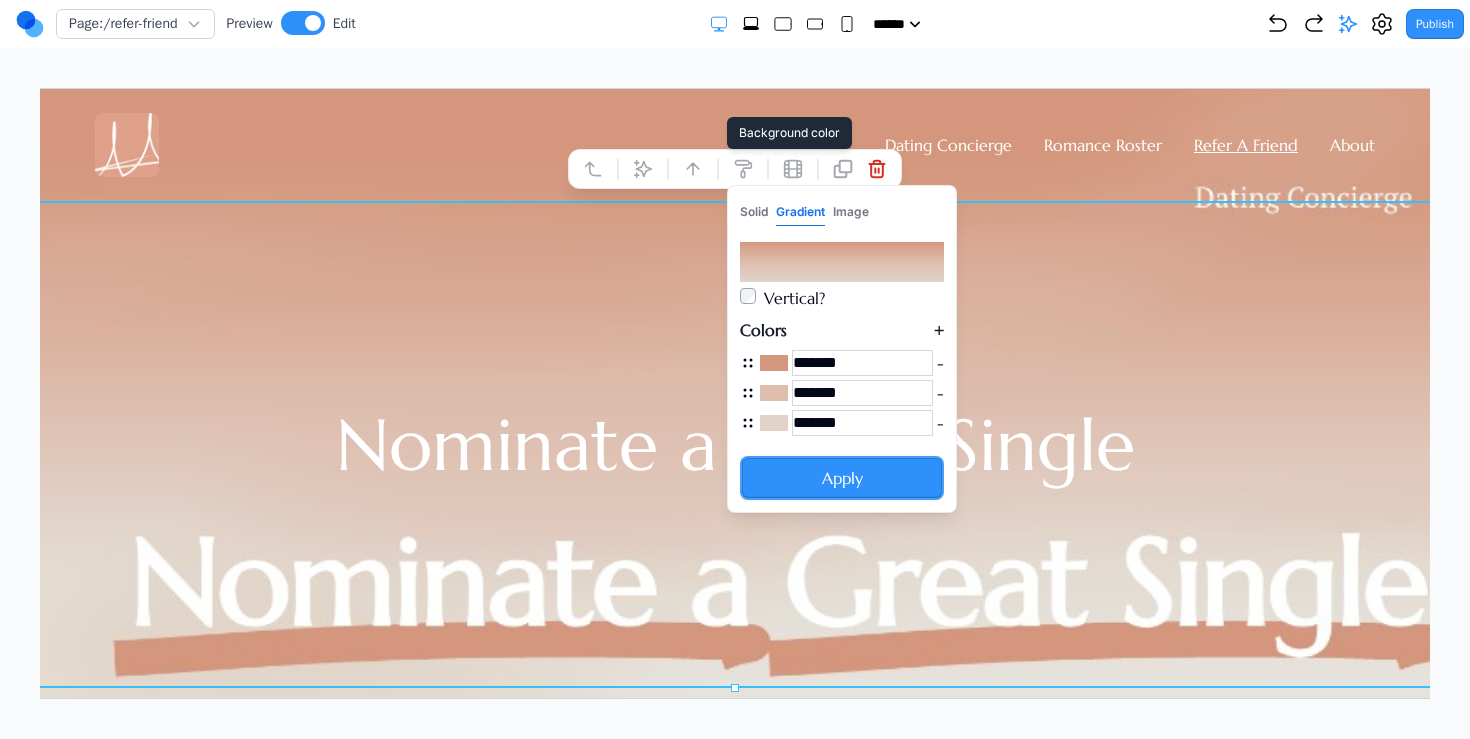 type on "*******" 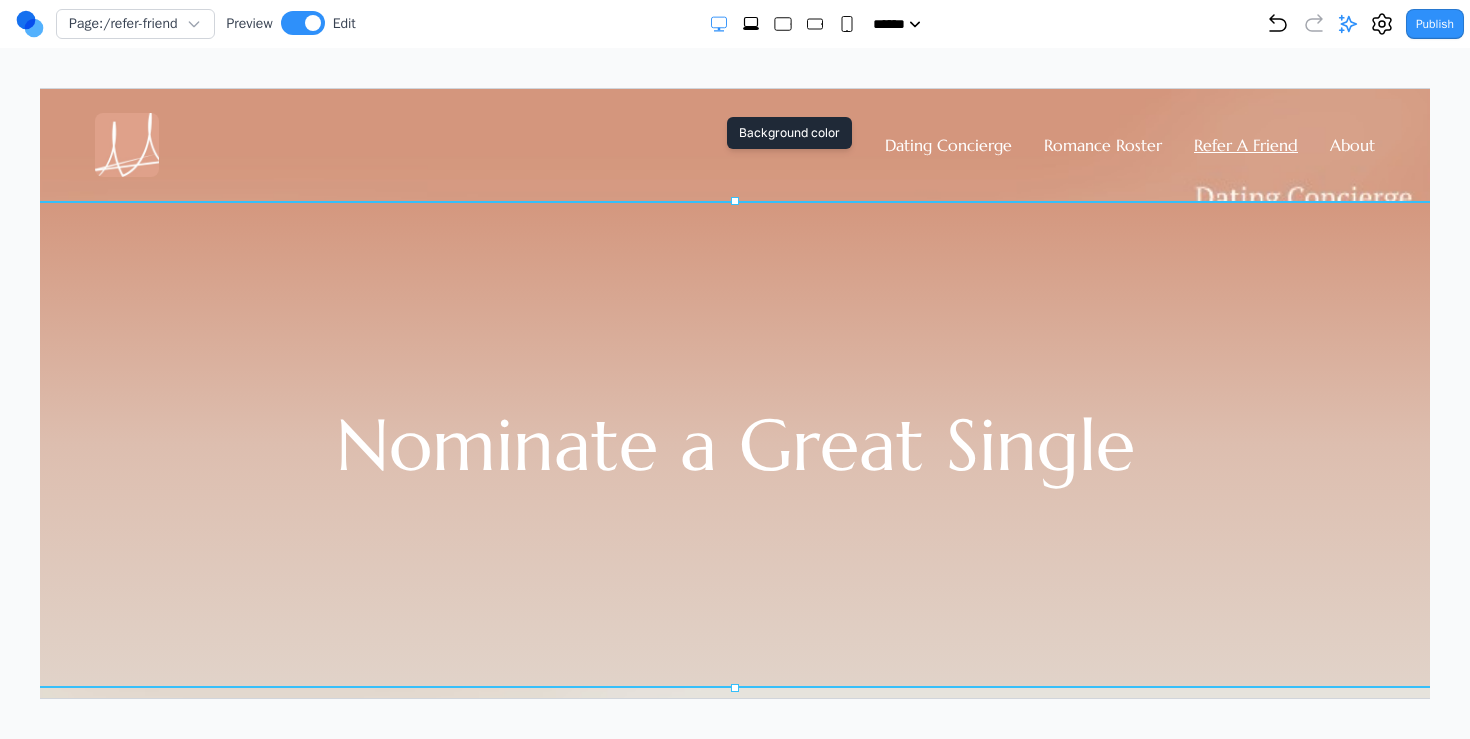 click on "Nominate a Great Single" at bounding box center (734, 444) 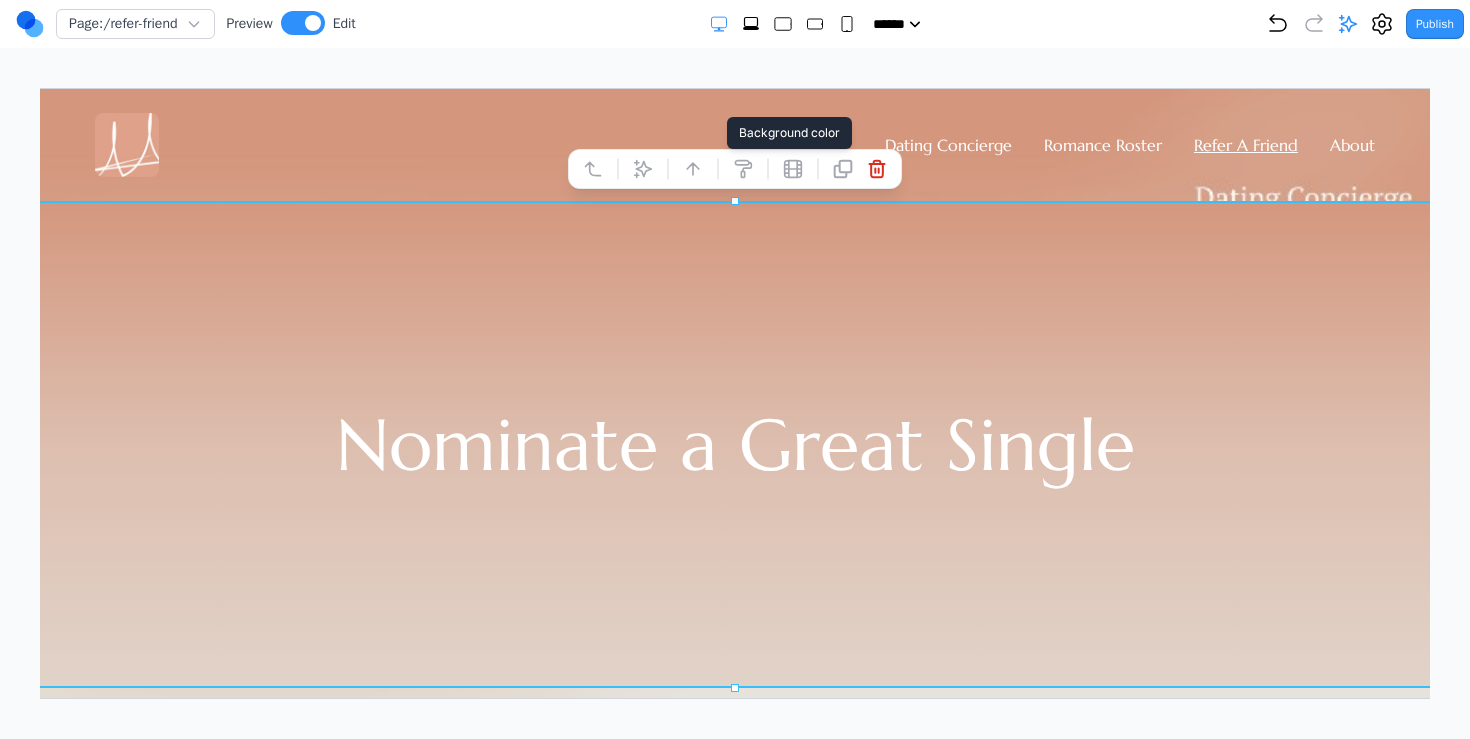 click on "Nominate a Great Single" at bounding box center (734, 444) 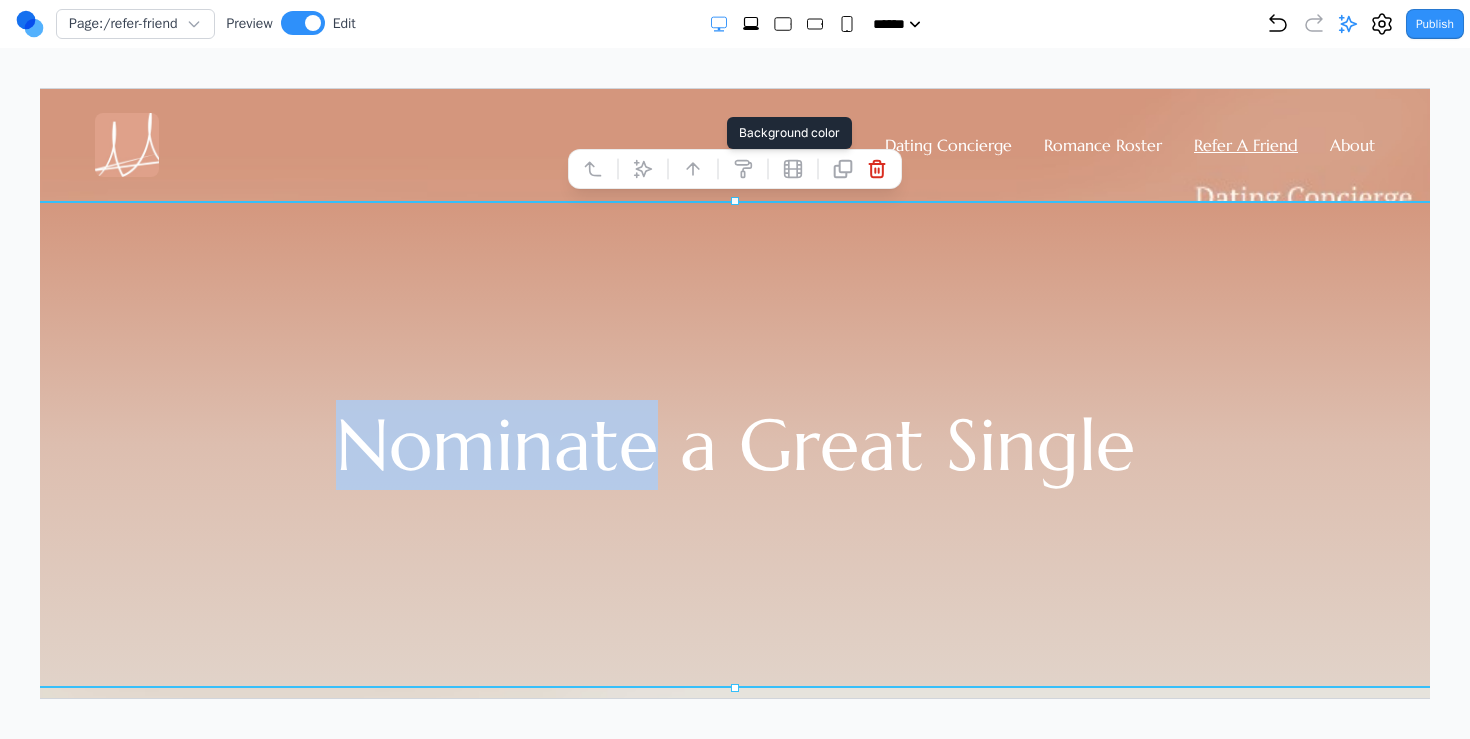 click on "Nominate a Great Single" at bounding box center (734, 444) 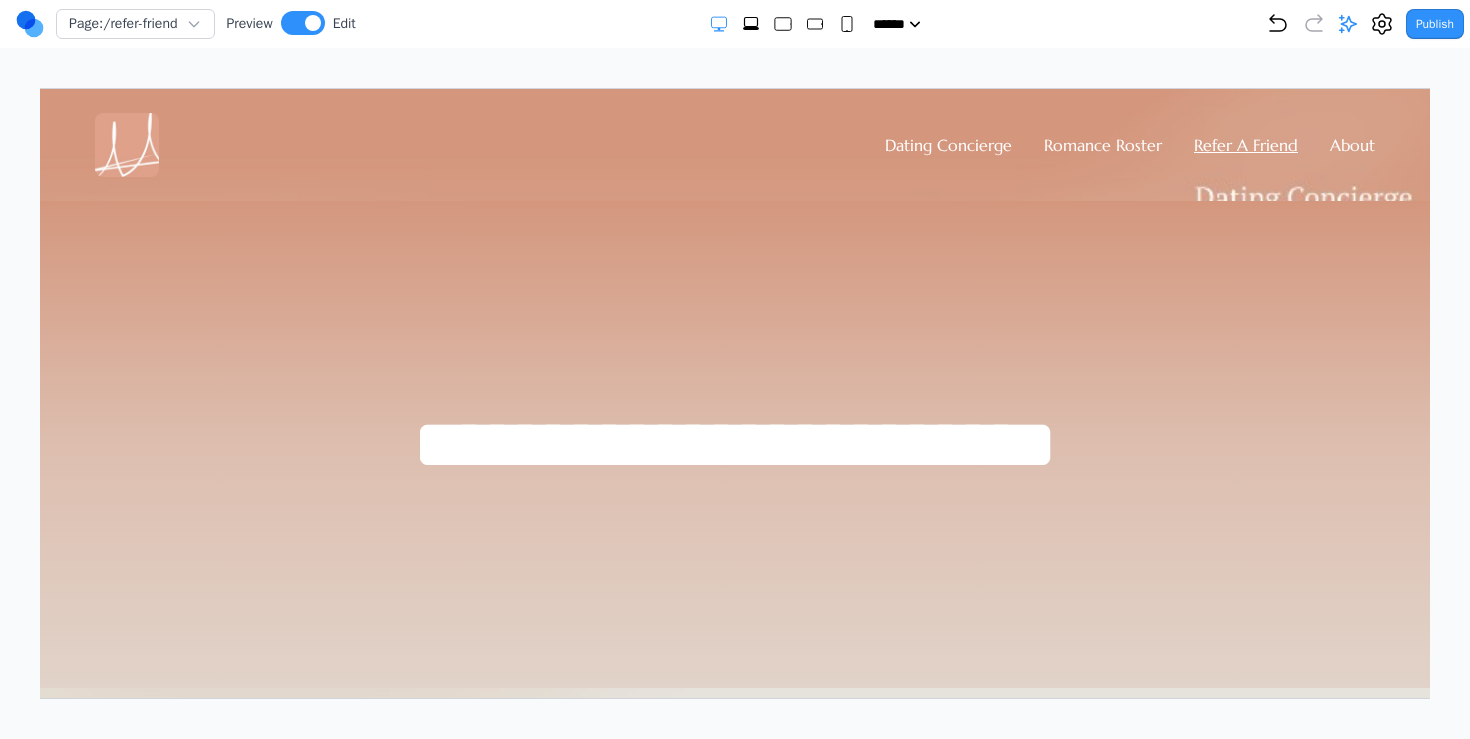 click on "**********" at bounding box center [734, 443] 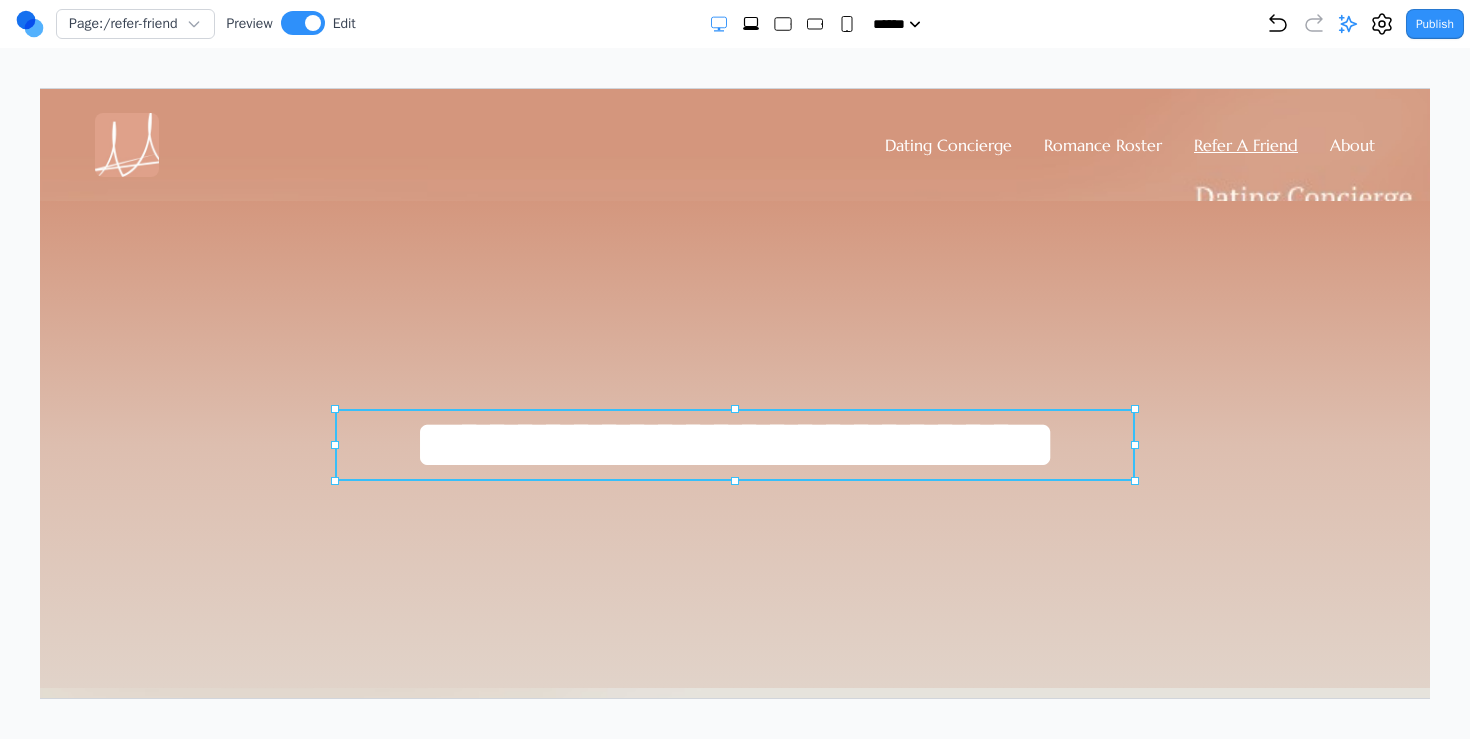 click on "**********" at bounding box center (733, 444) 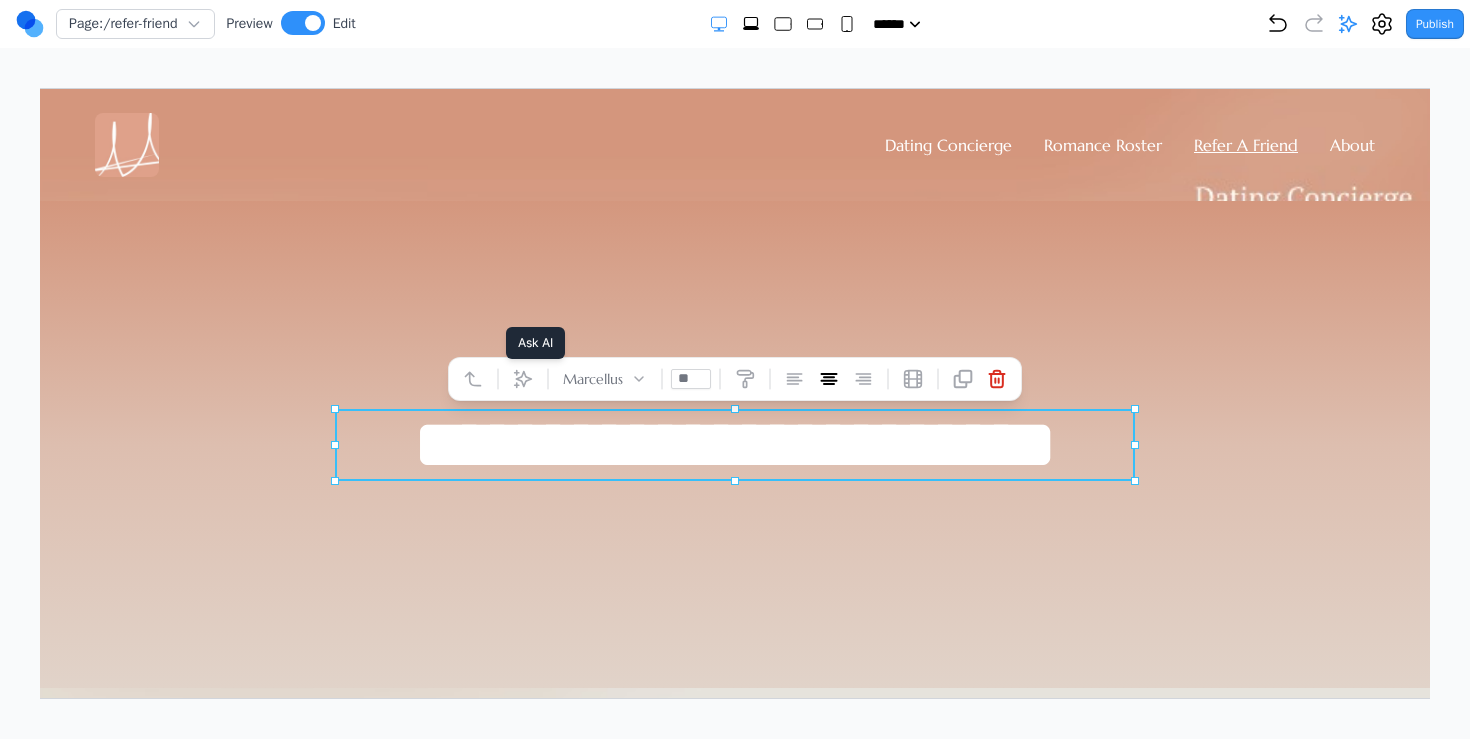 click 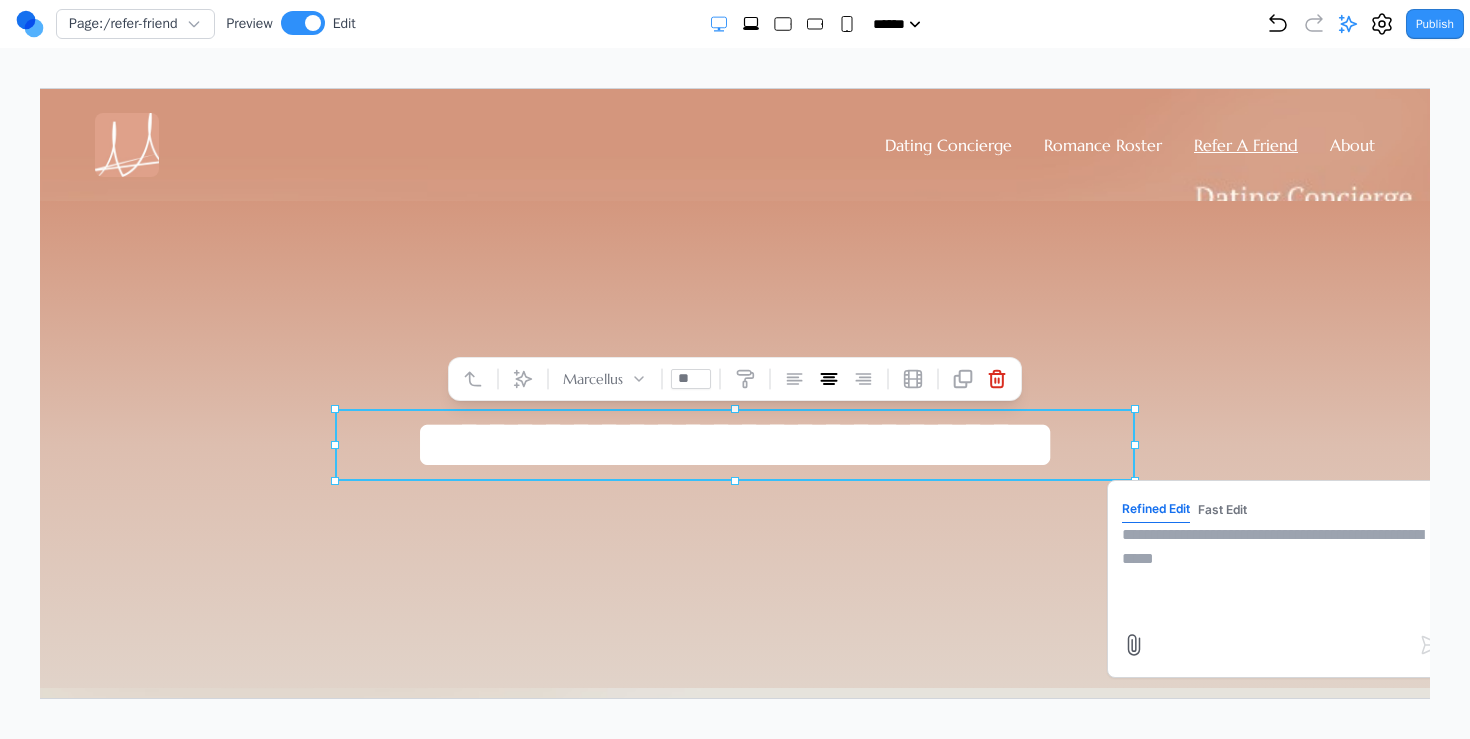 click at bounding box center [1281, 572] 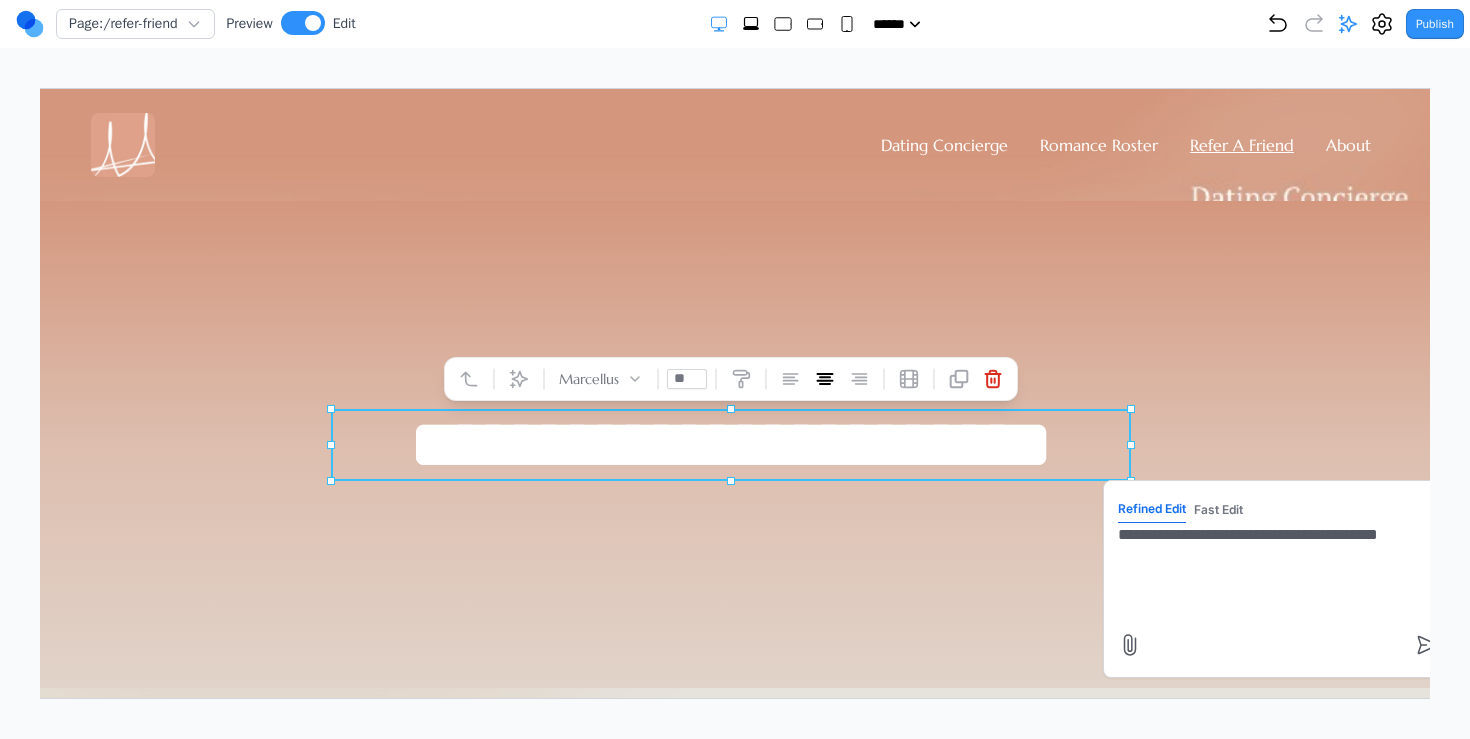 scroll, scrollTop: 0, scrollLeft: 9, axis: horizontal 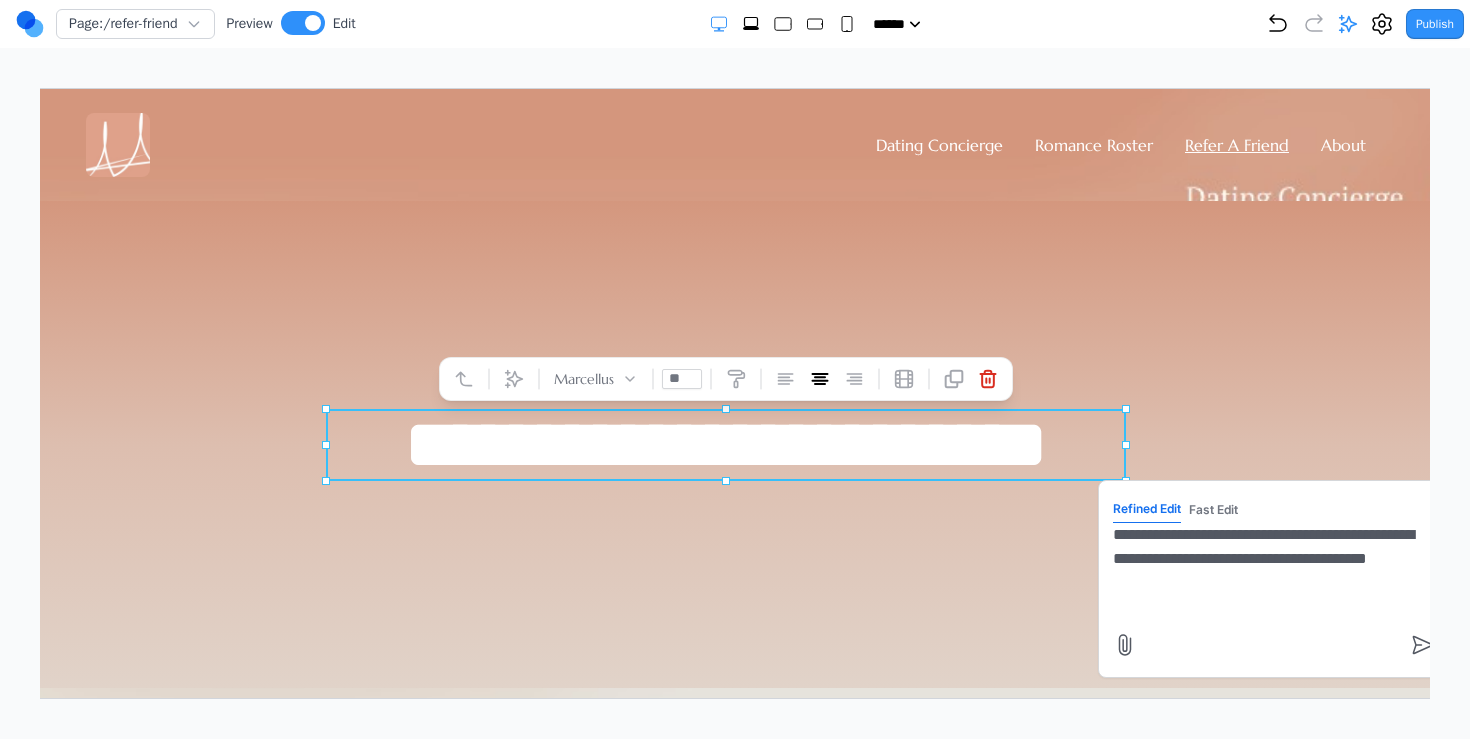 paste on "********" 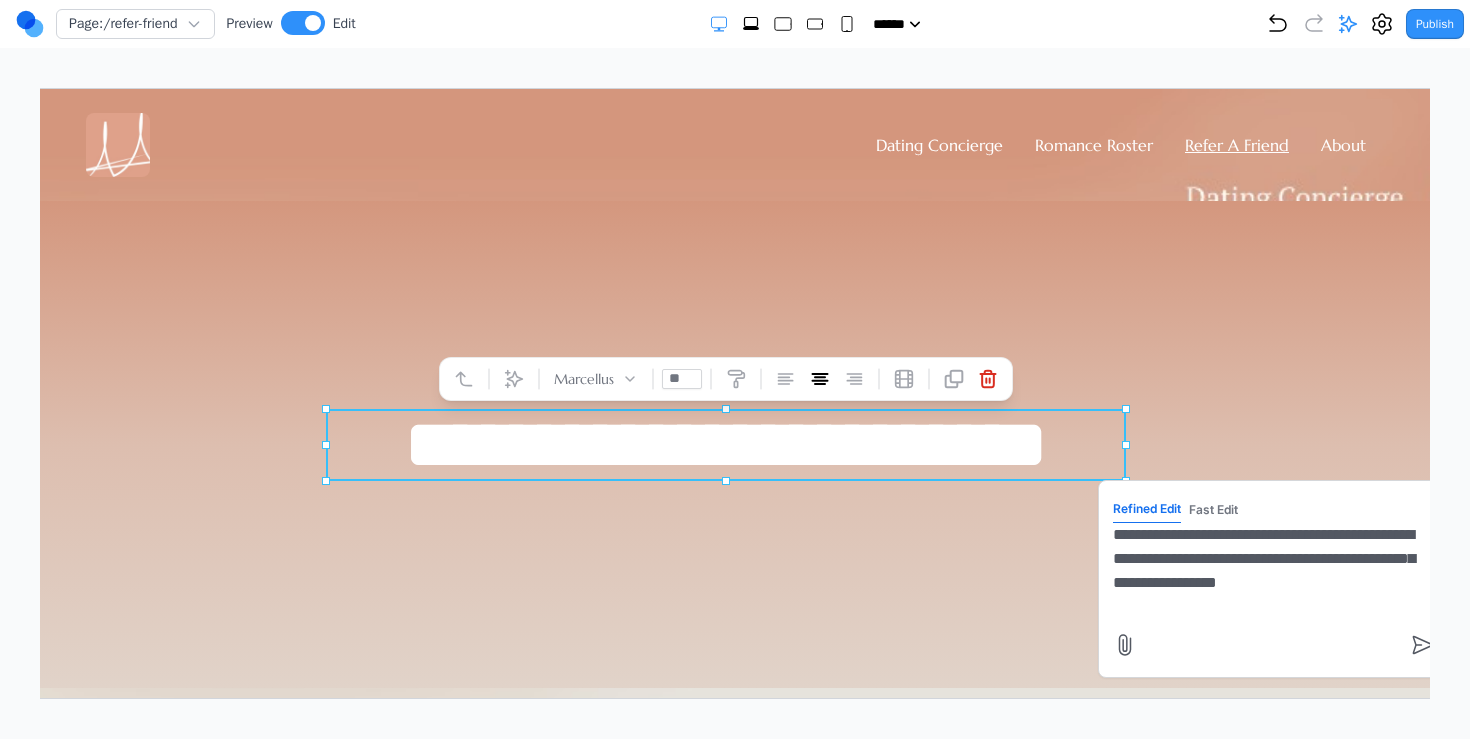 scroll, scrollTop: 0, scrollLeft: 11, axis: horizontal 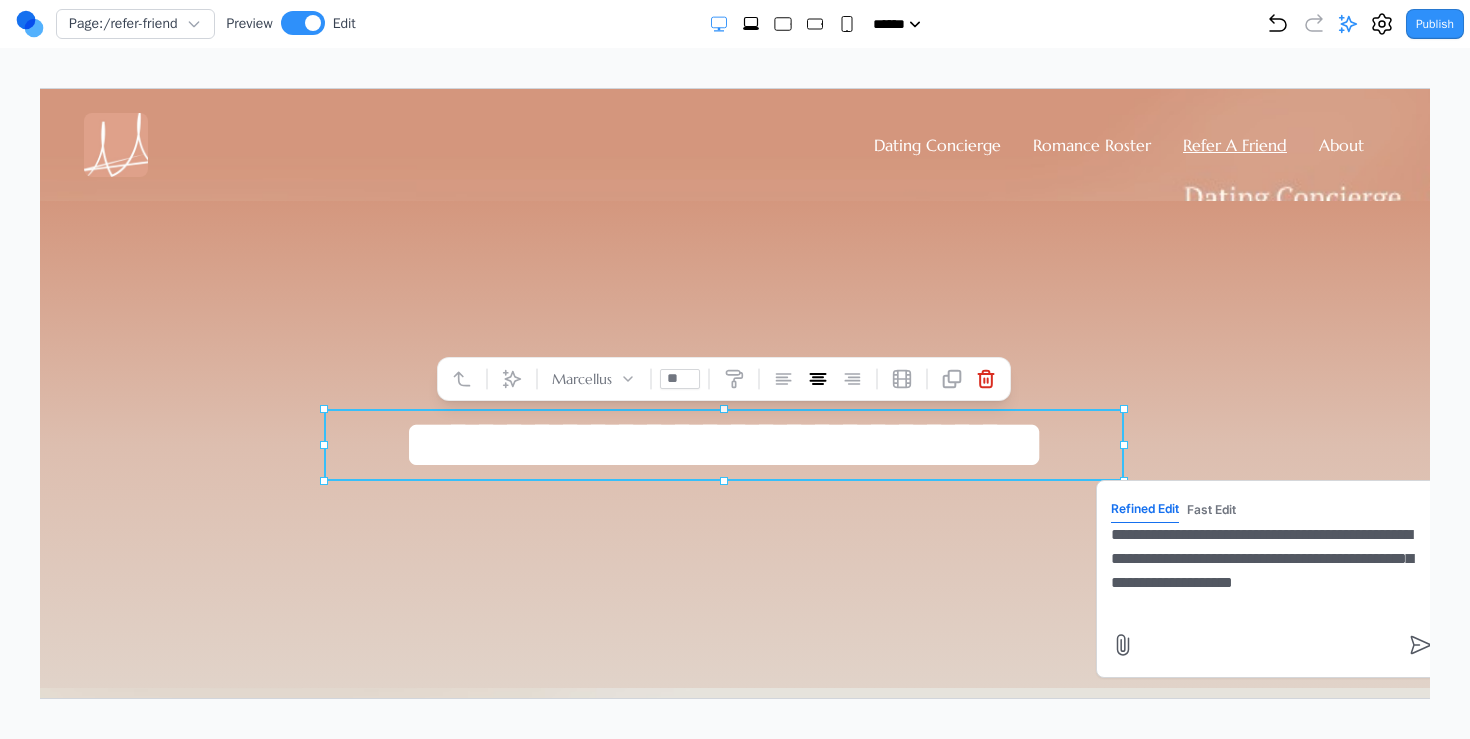 type on "**********" 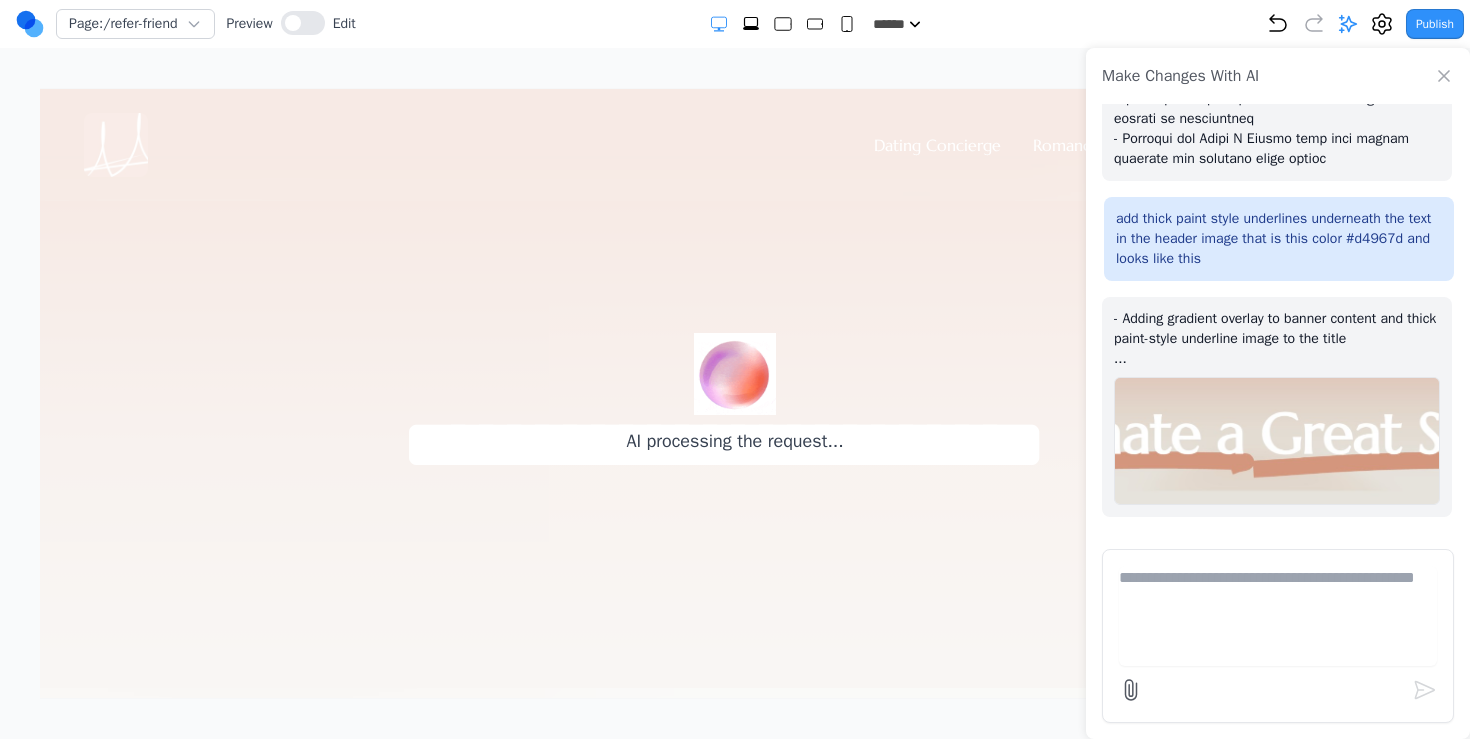 scroll, scrollTop: 6803, scrollLeft: 0, axis: vertical 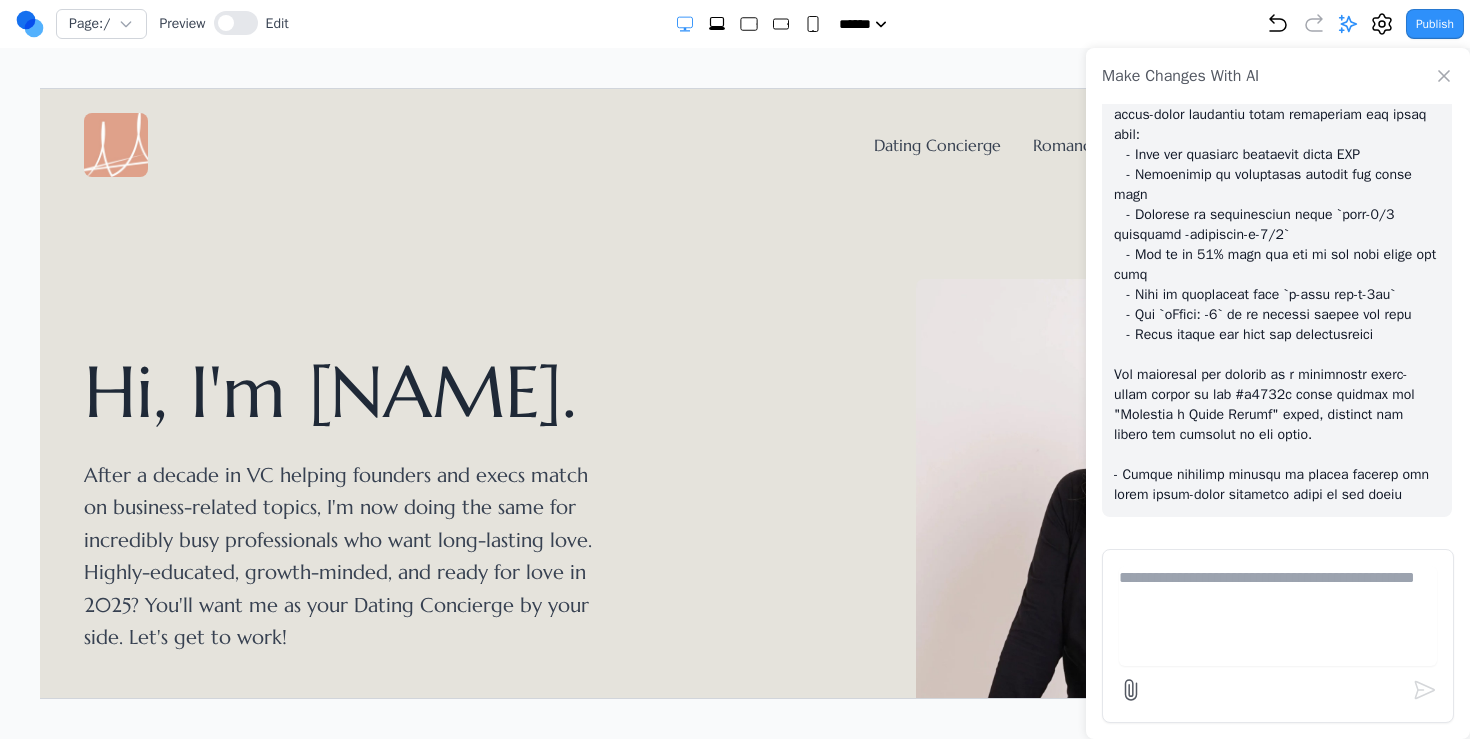click 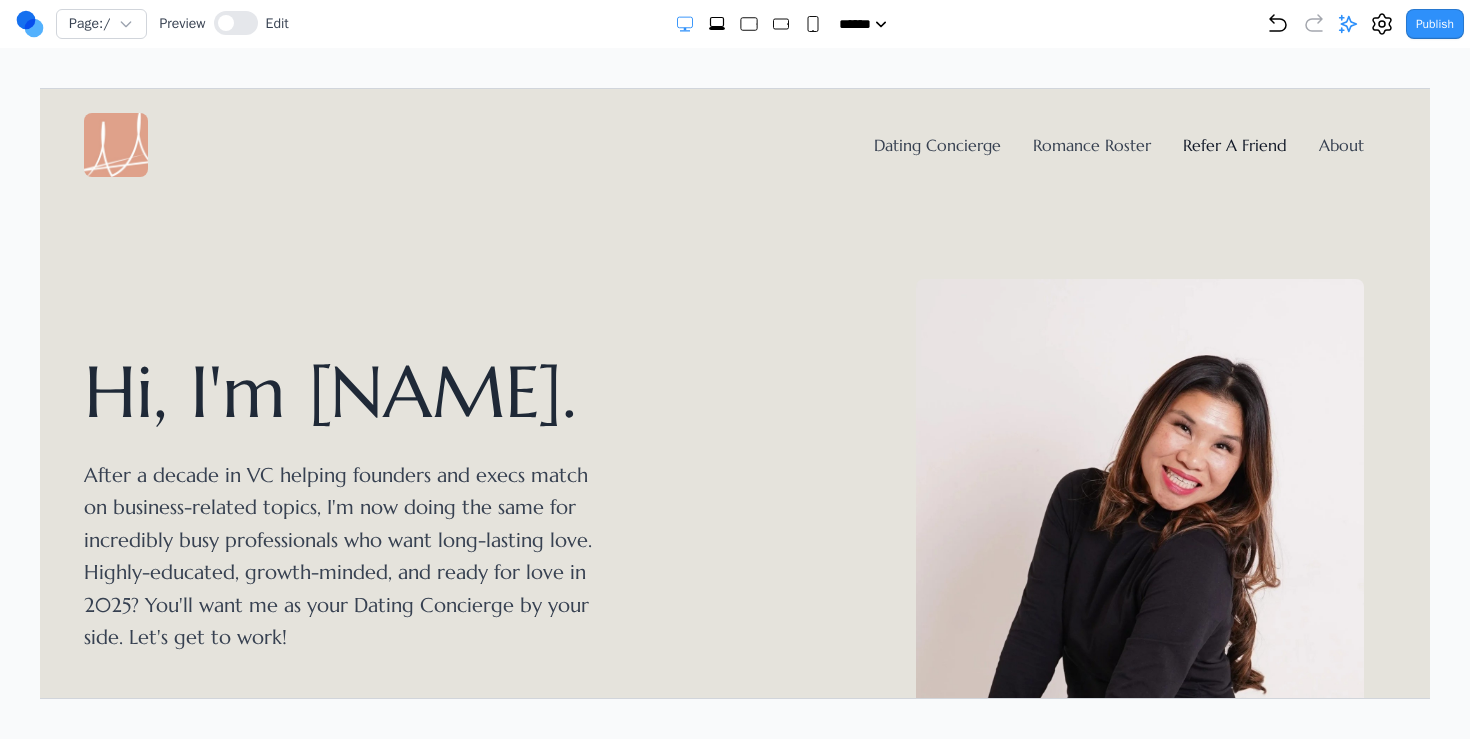 click on "Refer A Friend" at bounding box center (1234, 144) 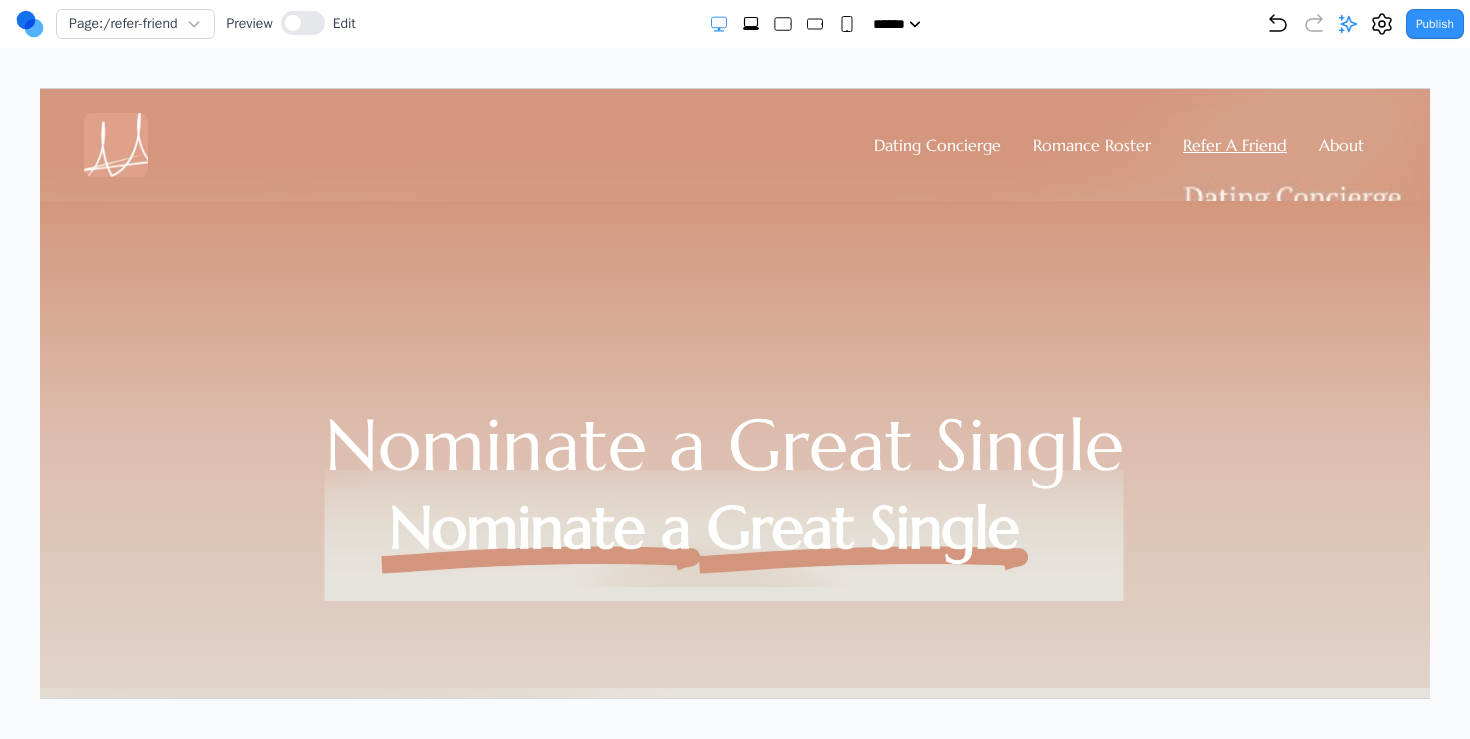 click at bounding box center [723, 534] 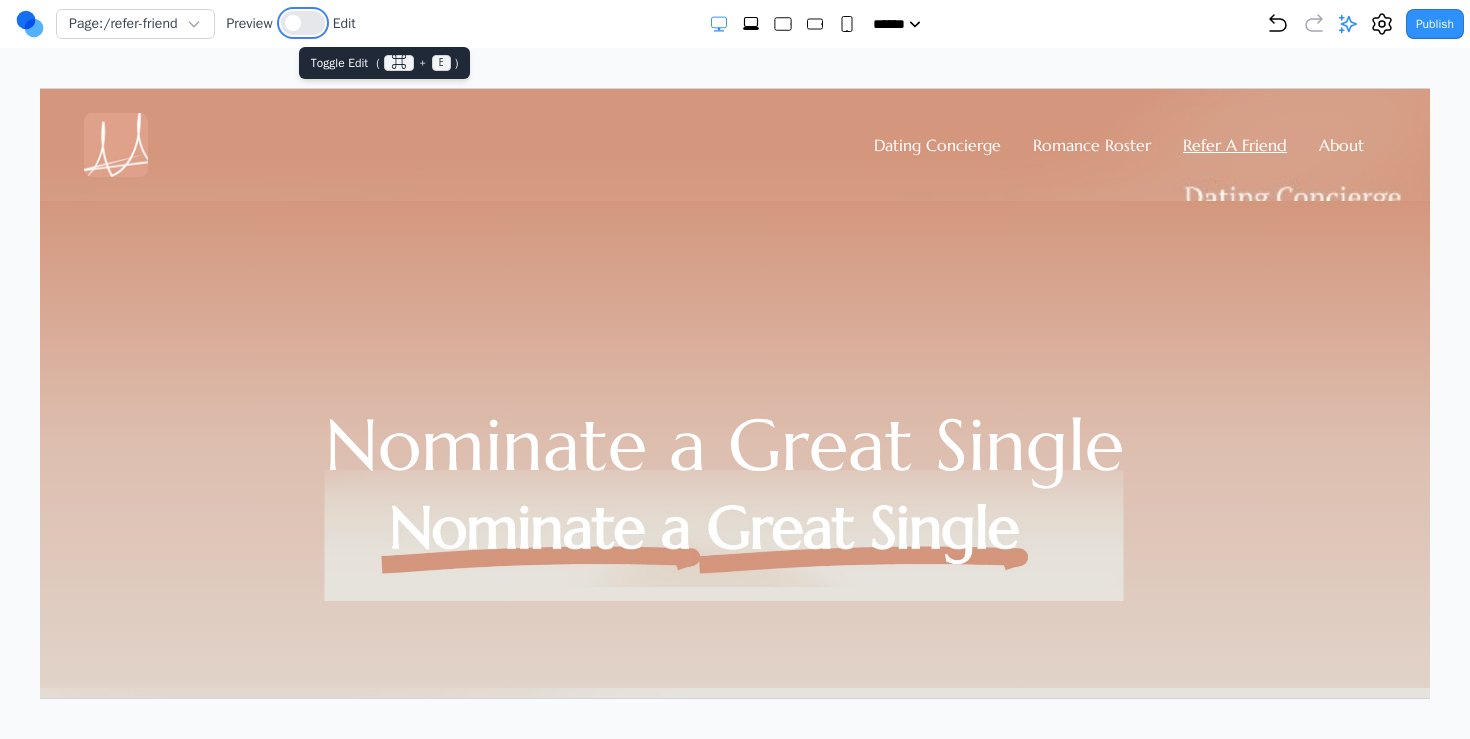 click at bounding box center (303, 23) 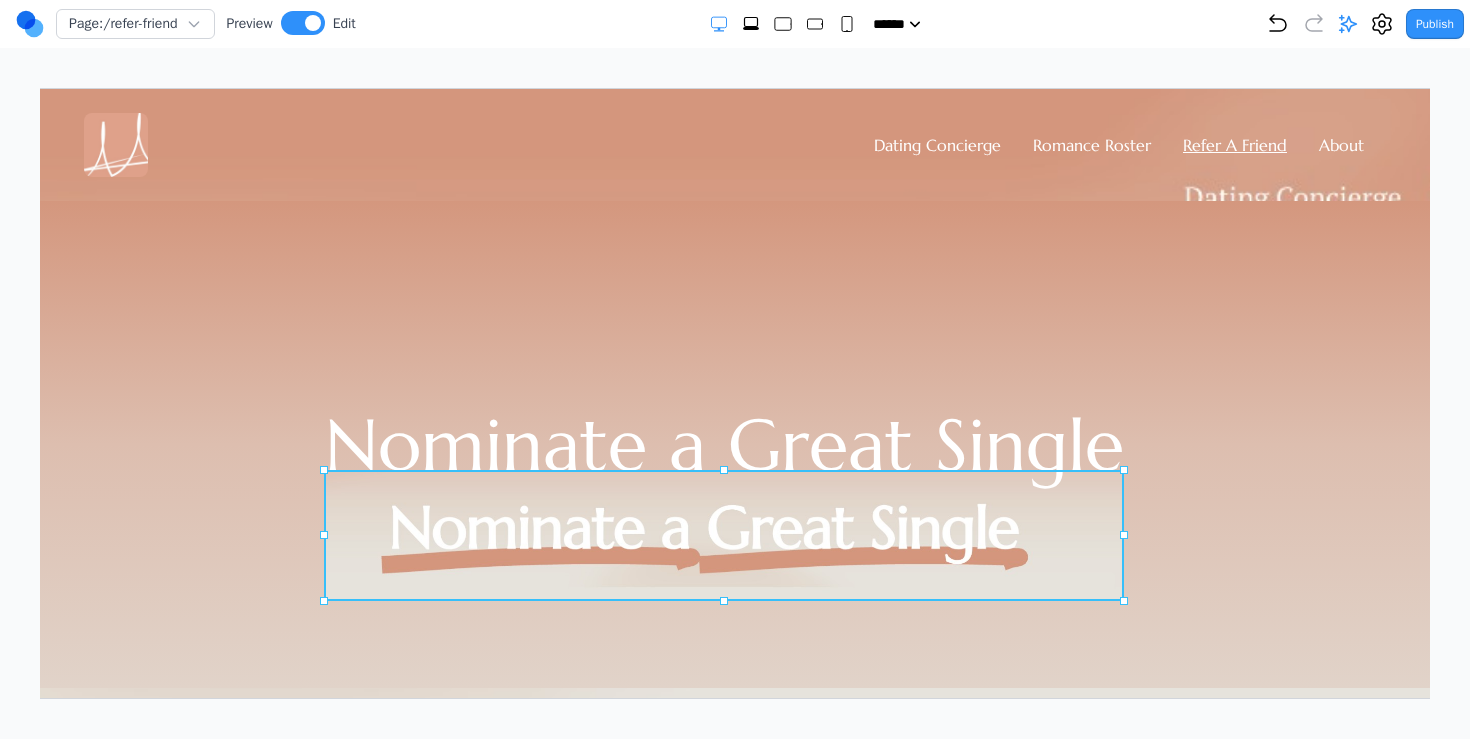click at bounding box center (723, 534) 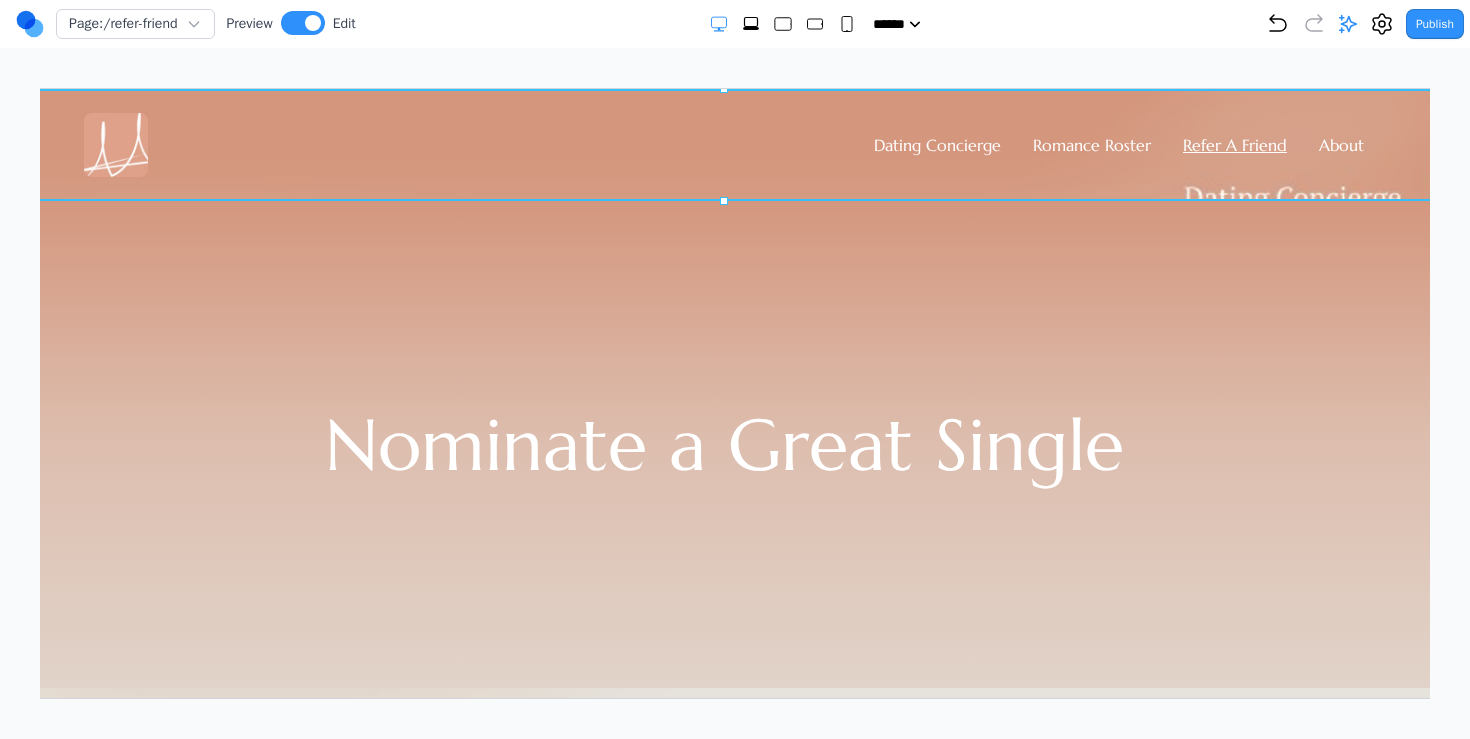 click on "Dating Concierge Romance Roster Refer A Friend About" at bounding box center [723, 144] 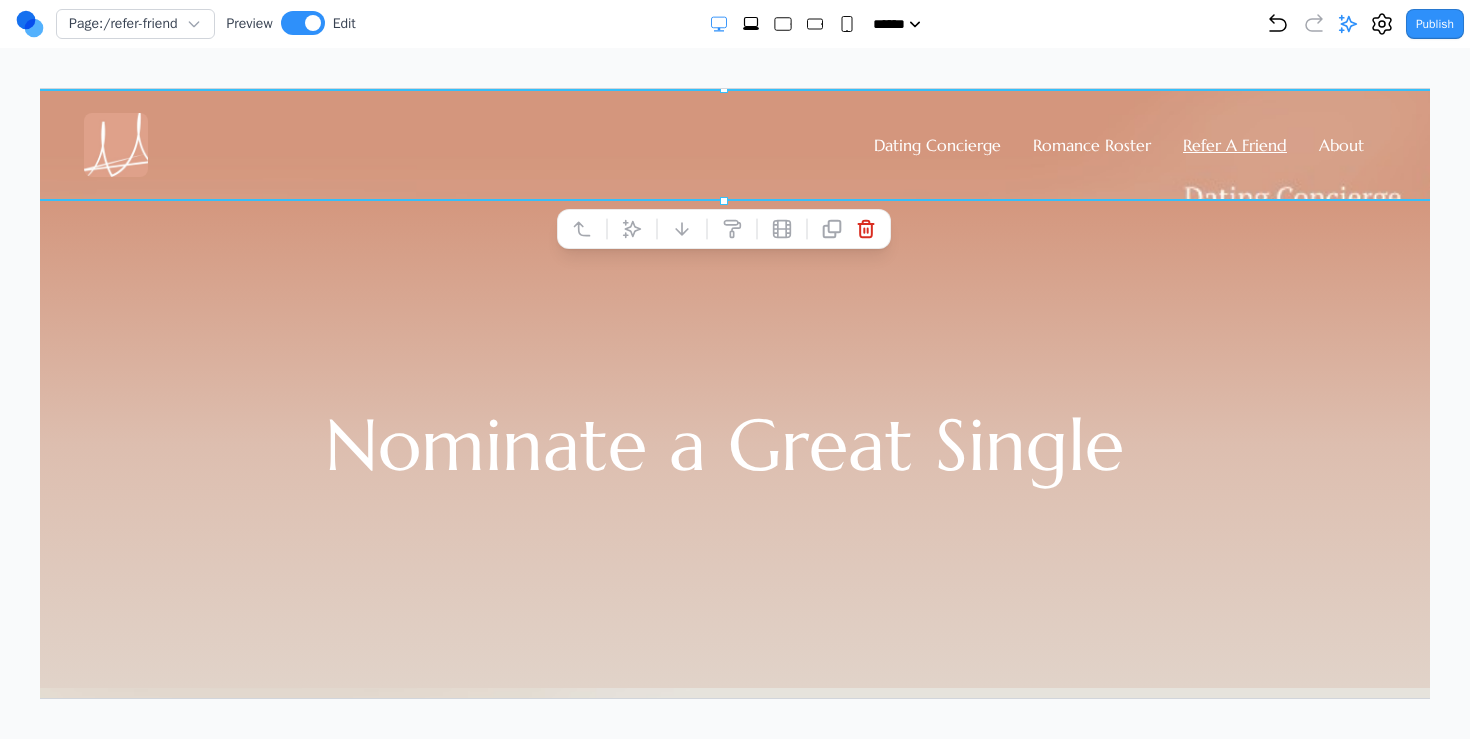 click on "Nominate a Great Single" at bounding box center [723, 443] 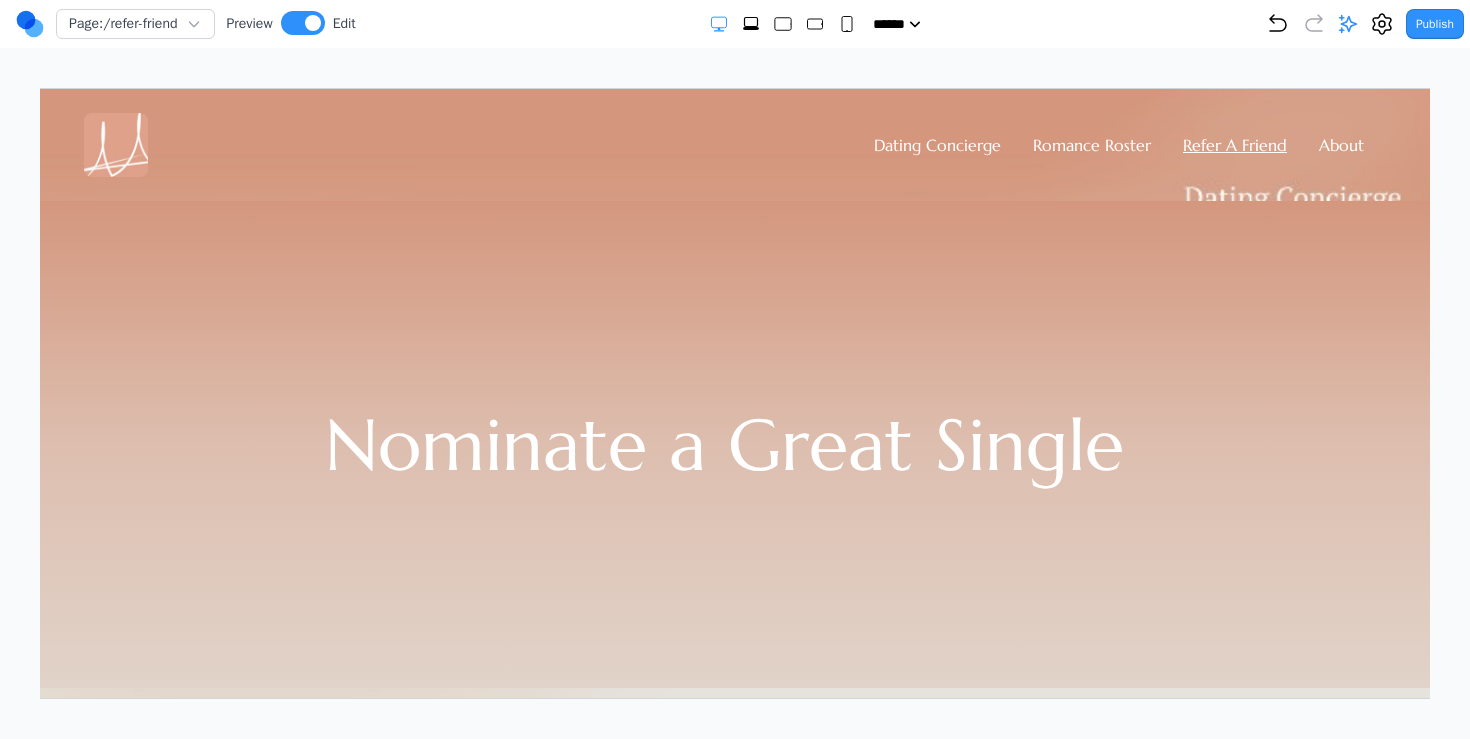 click on "Page:  /refer-friend Preview Edit ***** ***** ****** ****** ****** Publish Project Settings Form Dashboard + New Project Clone Project Delete Project Make Changes With AI update the navbar to be exactly the same as the one on the dating concierge page. then make the navbar on every page underline the page theyre currently on animate the dots in the background so they move around slowly make the animation more floaty and moving more freely around the whole of the screen, make them move a bit slower, and remove the play button in the corner make the animation more floaty and moving more freely around the whole of the screen, make them move a bit slower, and remove the play button in the corner make them move more like jellyfish, slowly and across the whole page not just in a set pattern. also make the circles get bigger and smaller as they move make the movement motion more smooth, not like intervals like it is now add a section below that looks like this make a banner that looks like this" at bounding box center [735, 349] 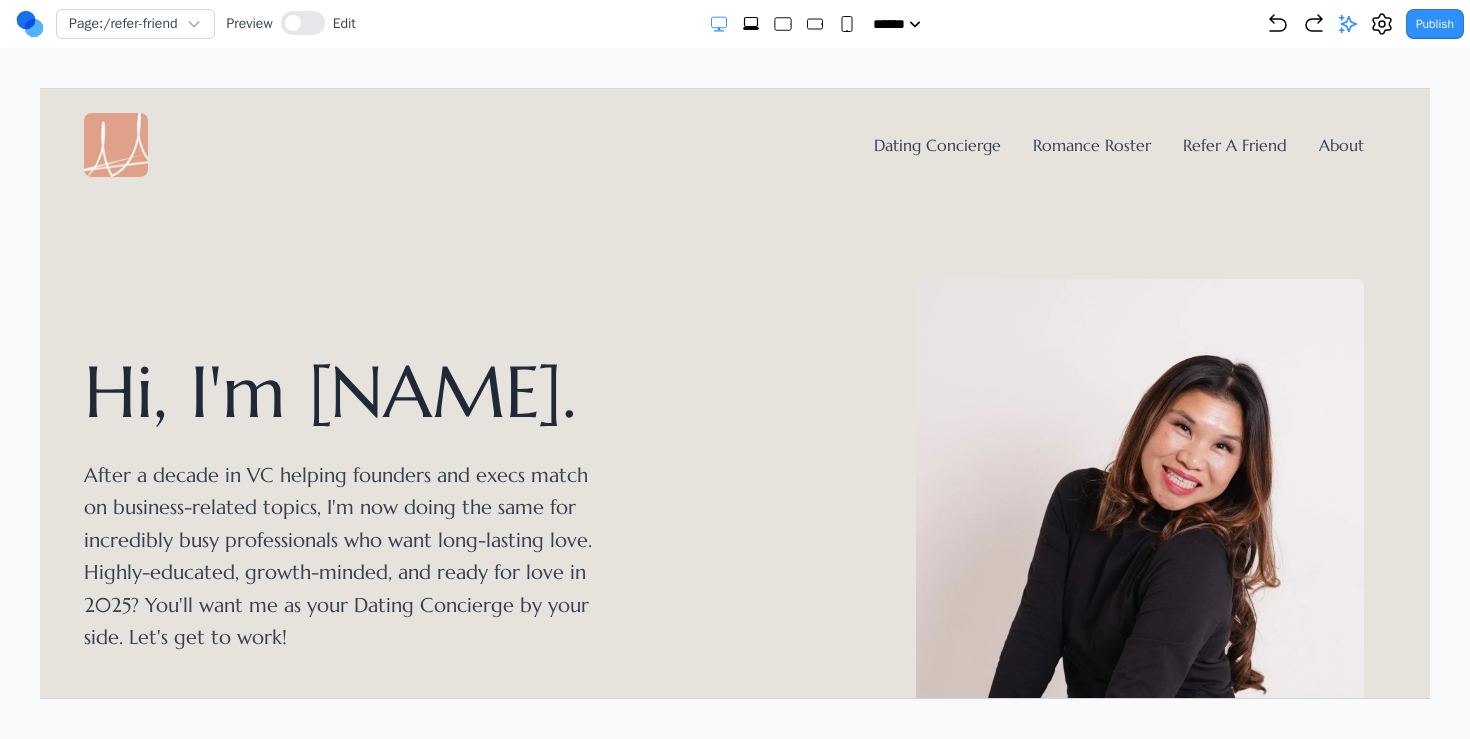 scroll, scrollTop: 0, scrollLeft: 0, axis: both 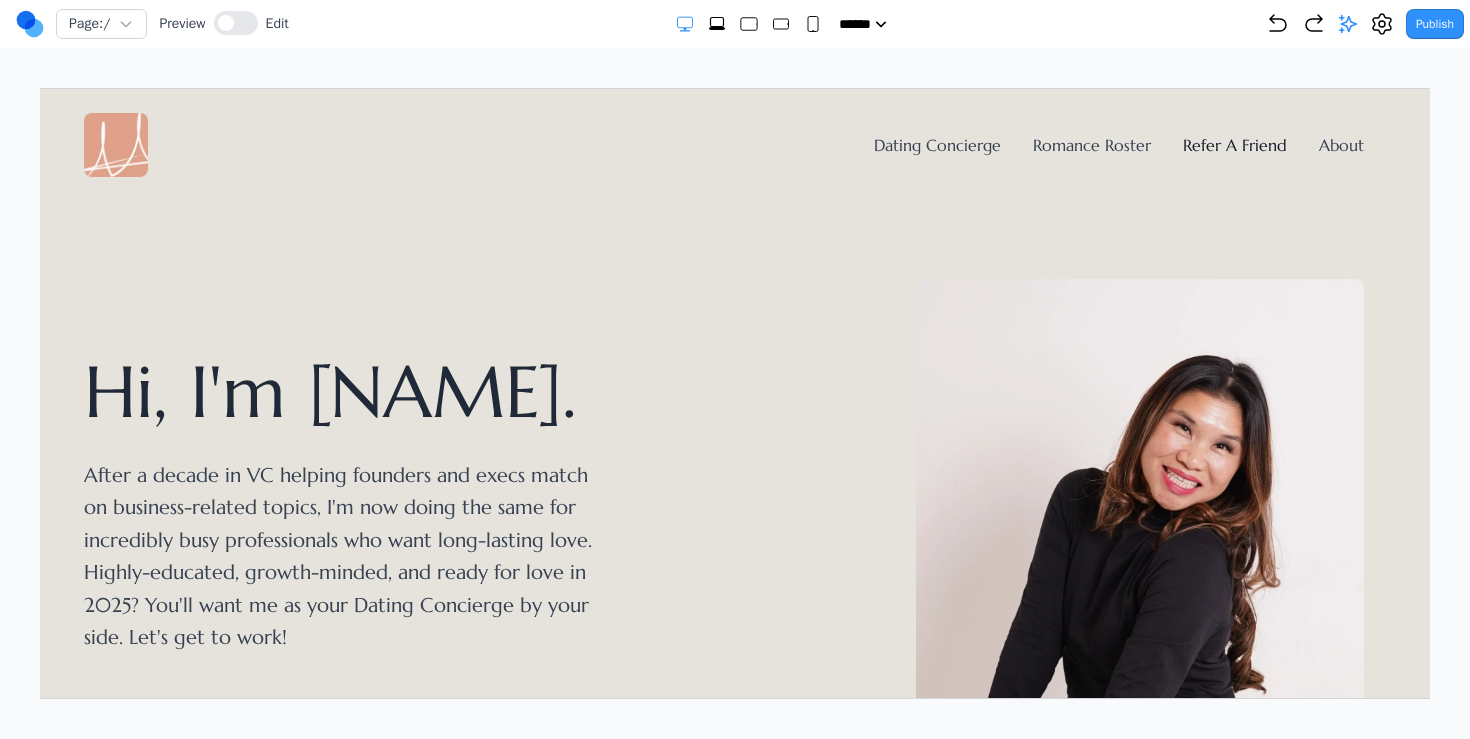 click on "Refer A Friend" at bounding box center [1234, 144] 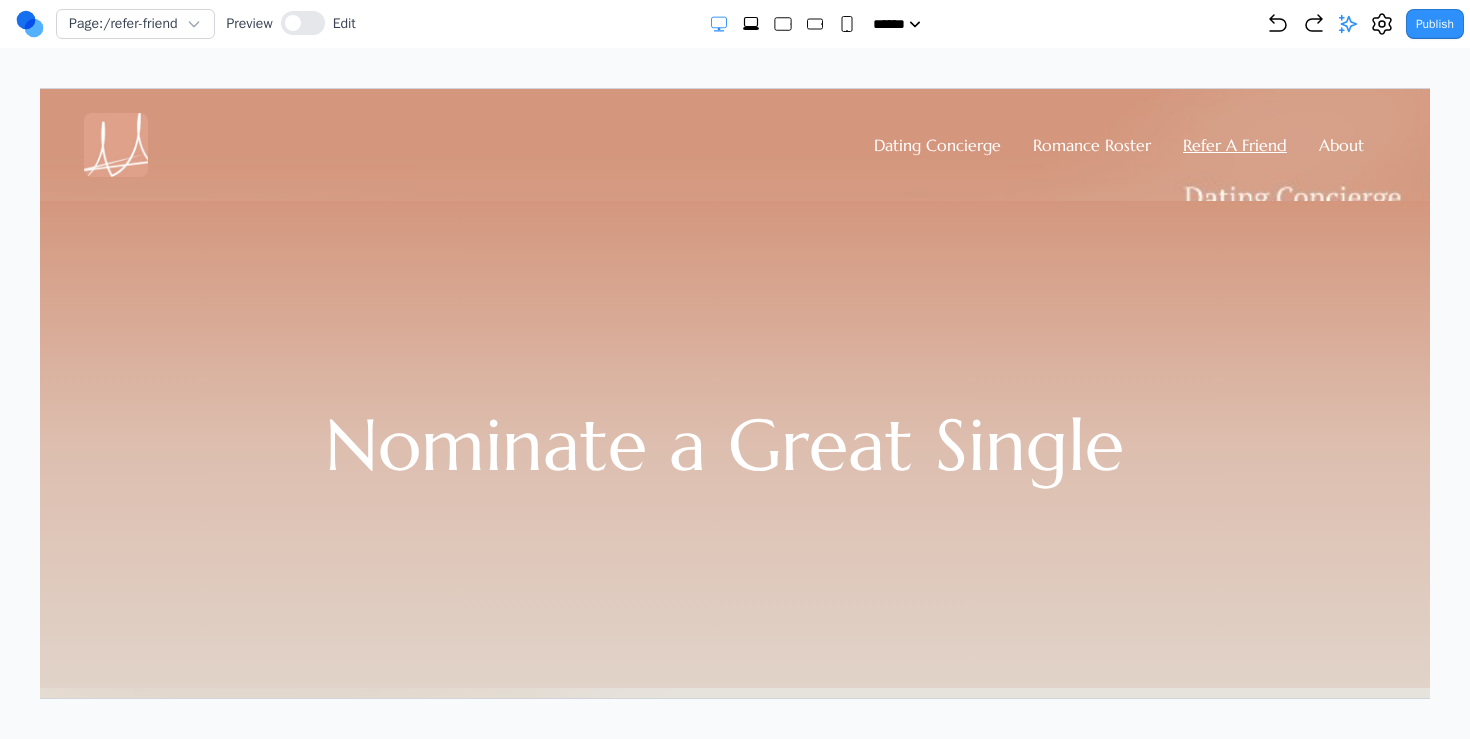 click on "Dating Concierge Romance Roster Refer A Friend About" at bounding box center (723, 144) 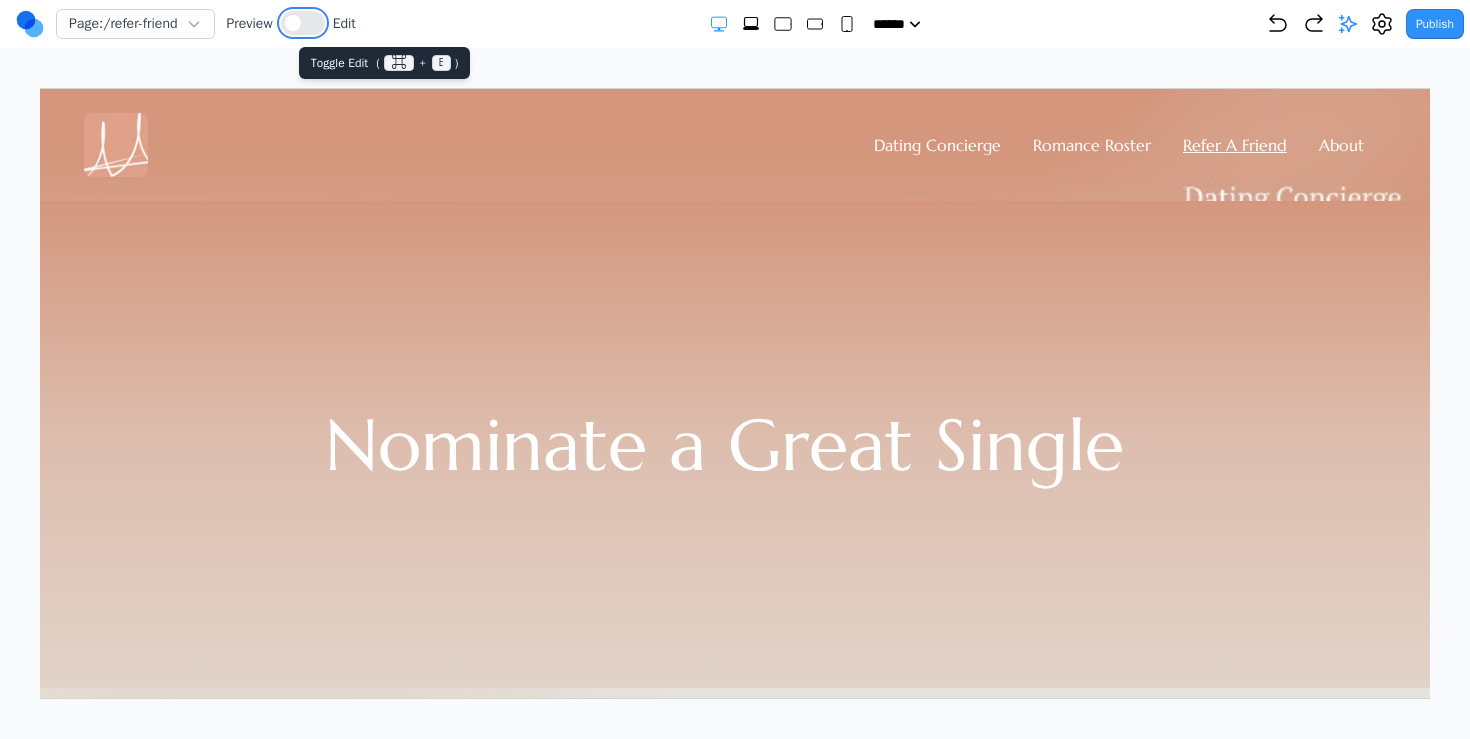 click at bounding box center [303, 23] 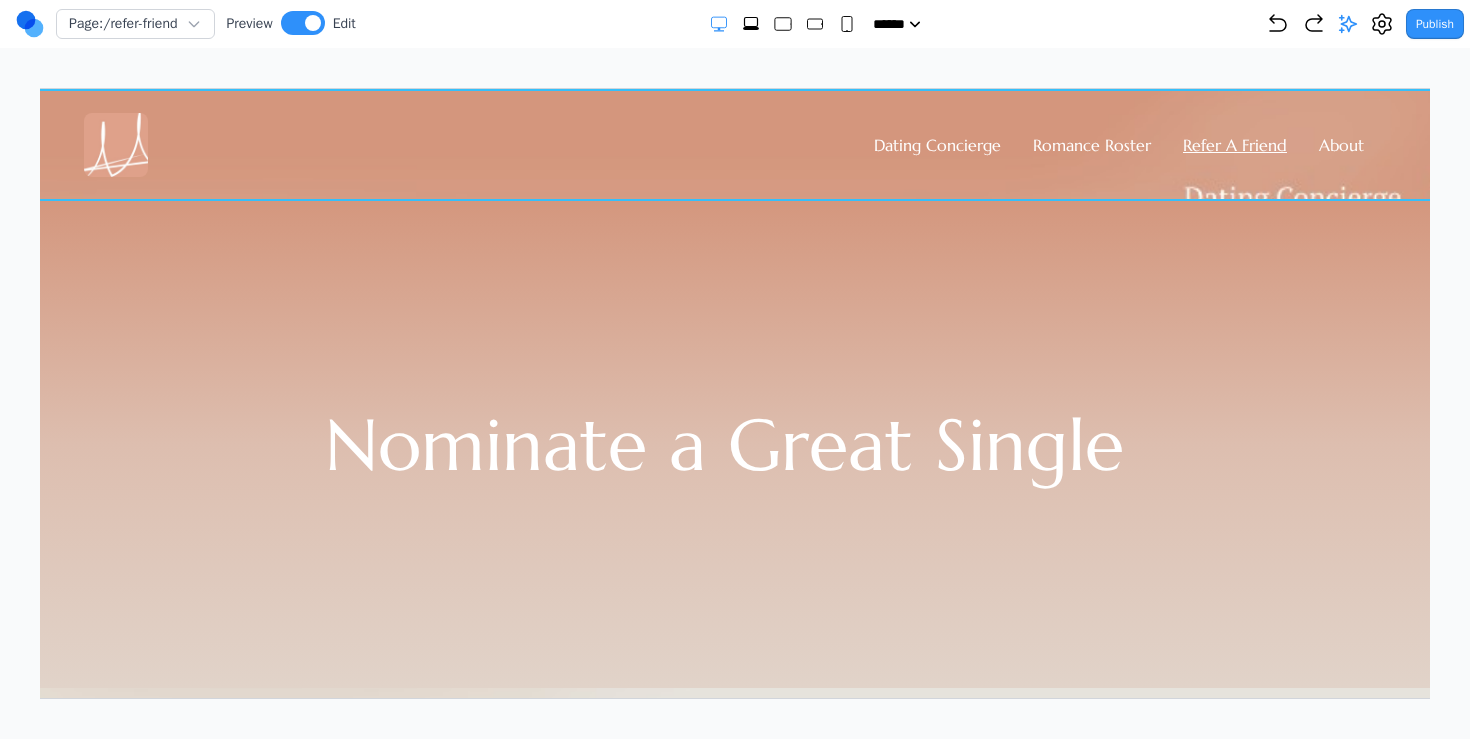click on "Dating Concierge Romance Roster Refer A Friend About" at bounding box center (723, 144) 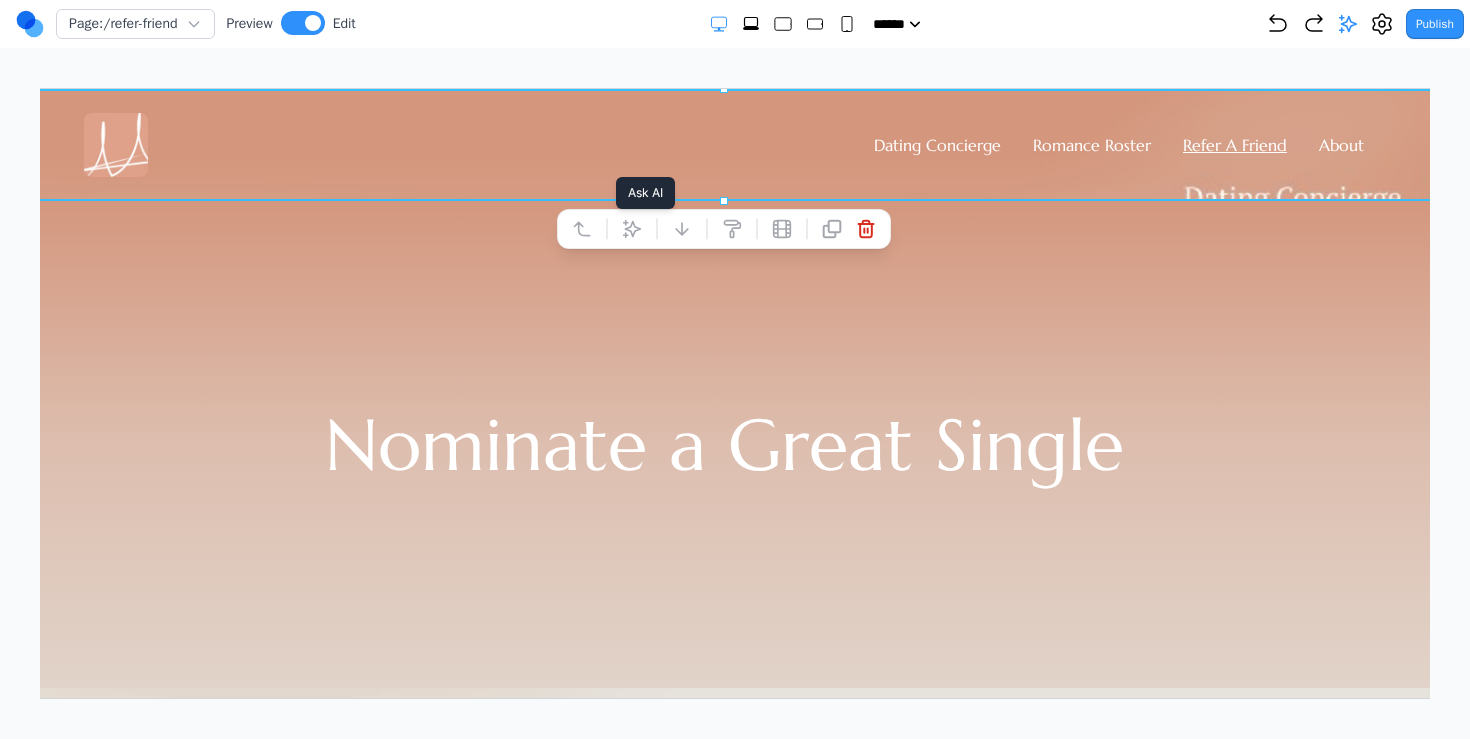 click 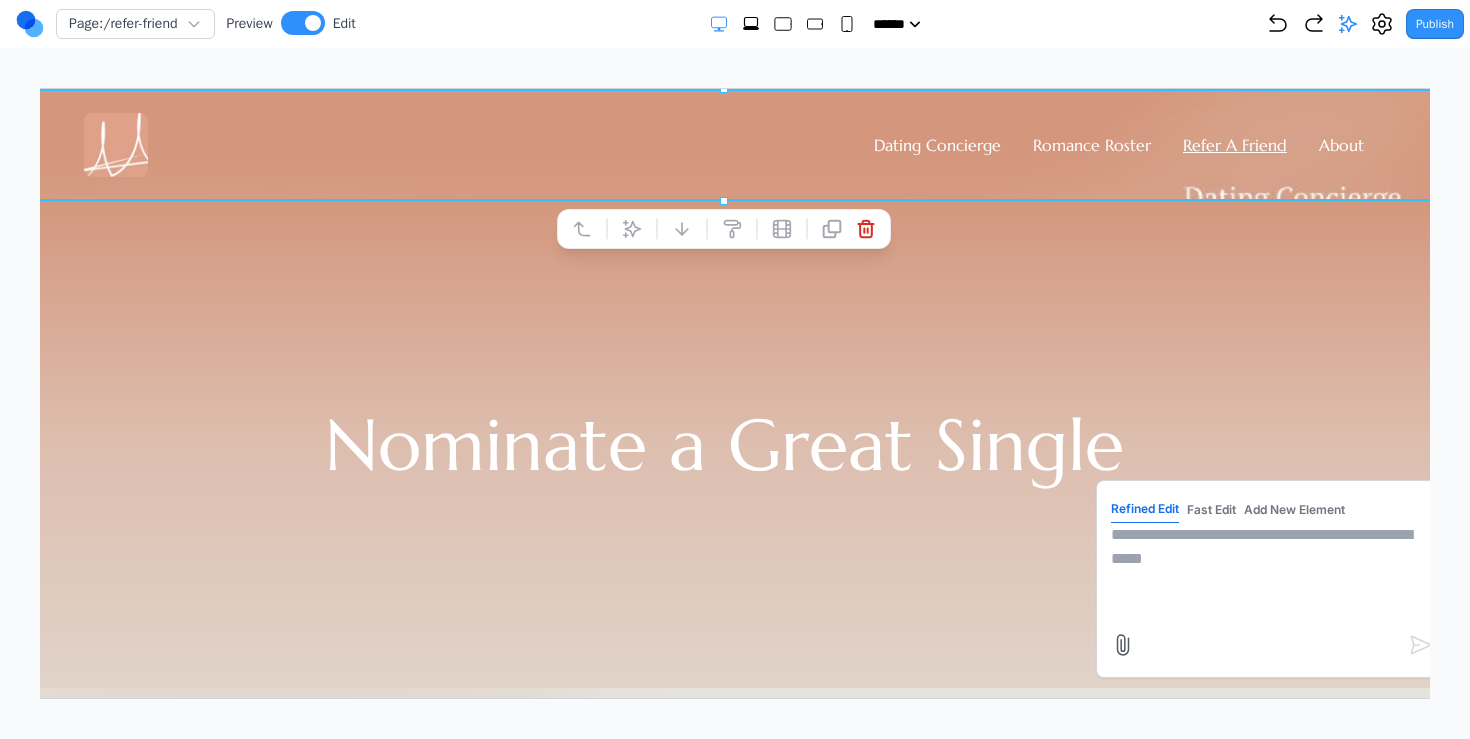 click at bounding box center (1270, 572) 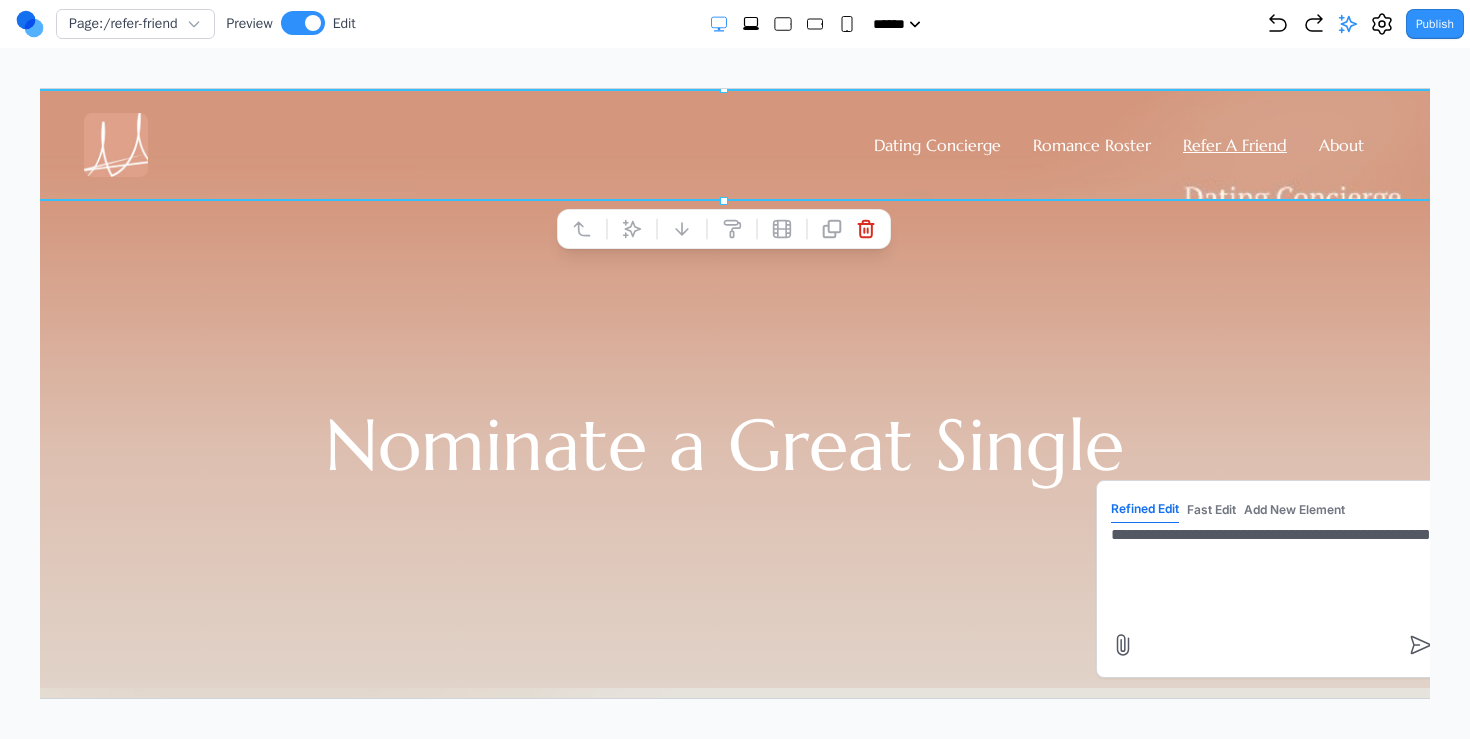 type on "**********" 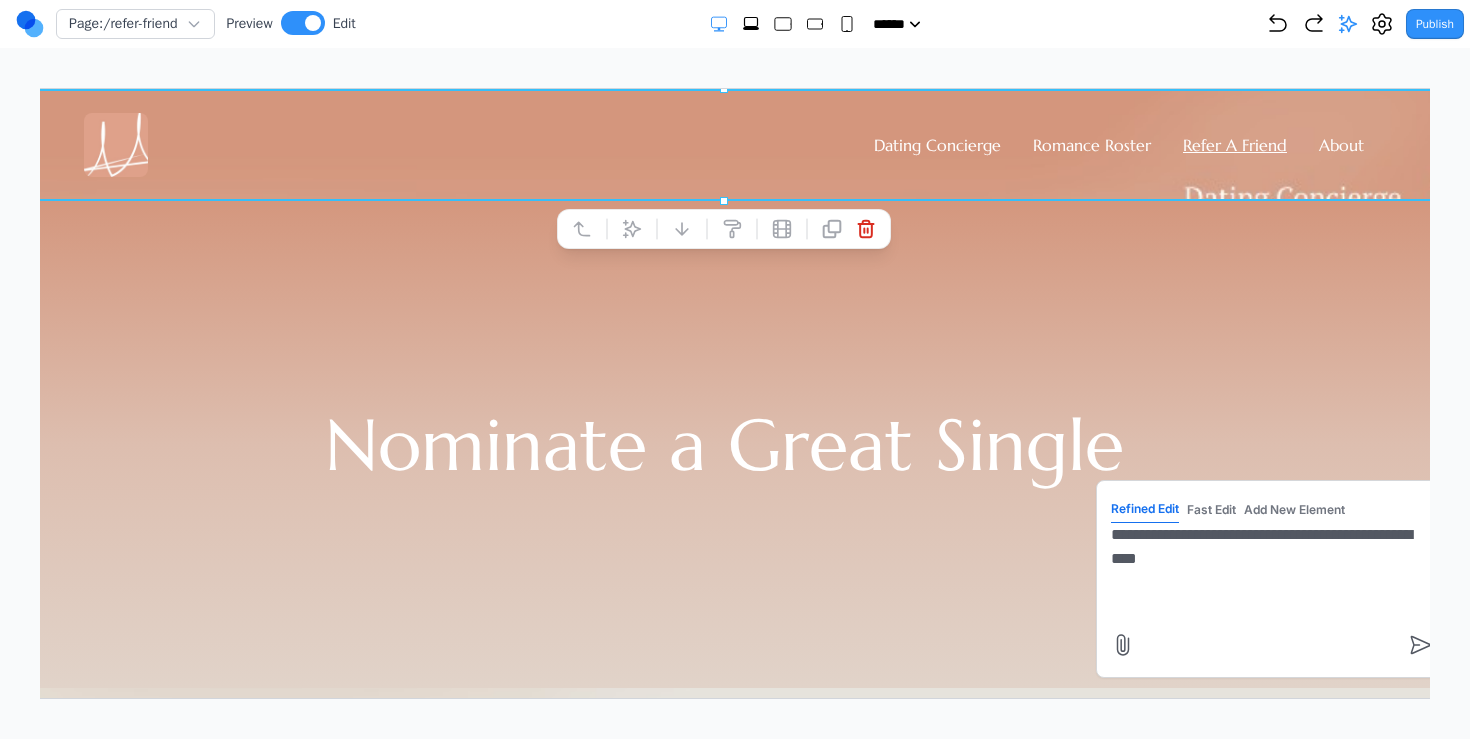 scroll, scrollTop: 7347, scrollLeft: 0, axis: vertical 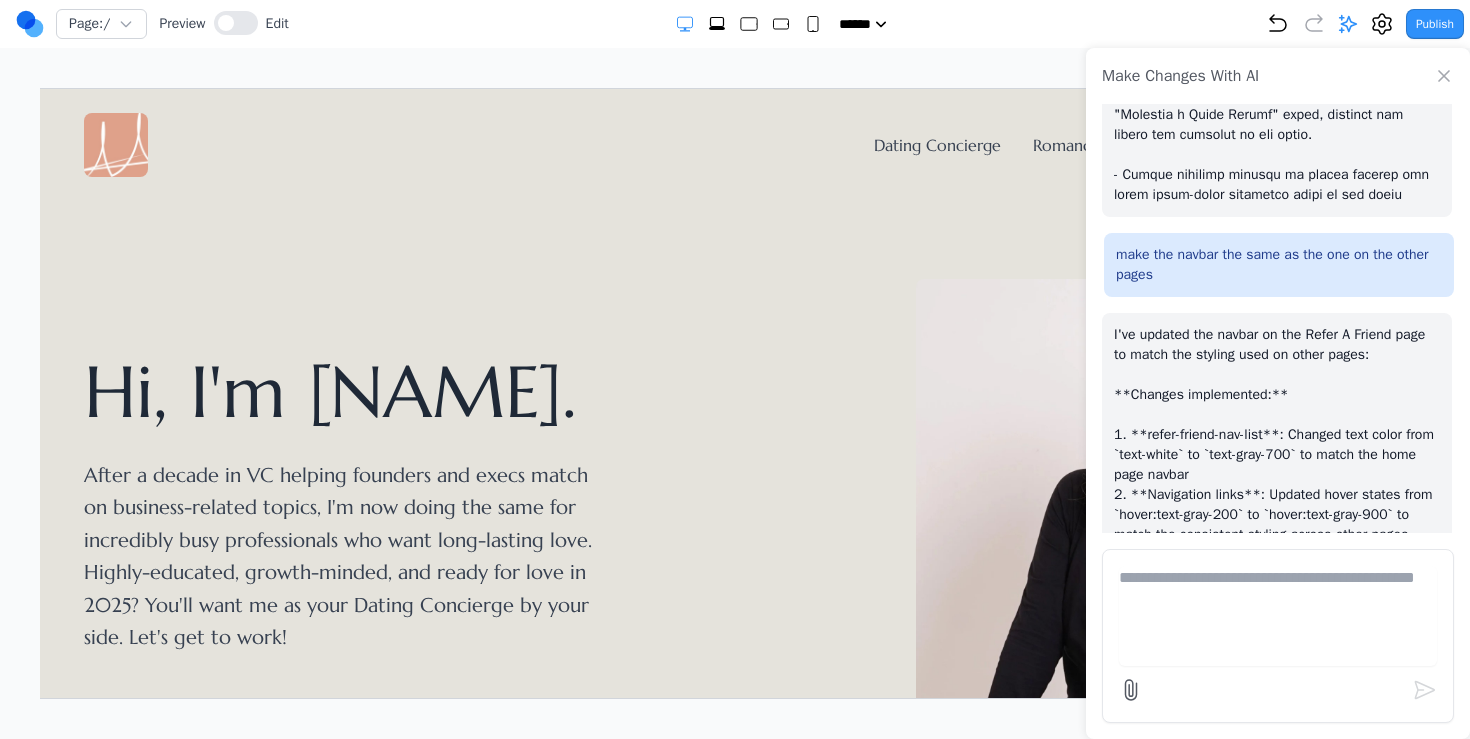 click at bounding box center (1139, 504) 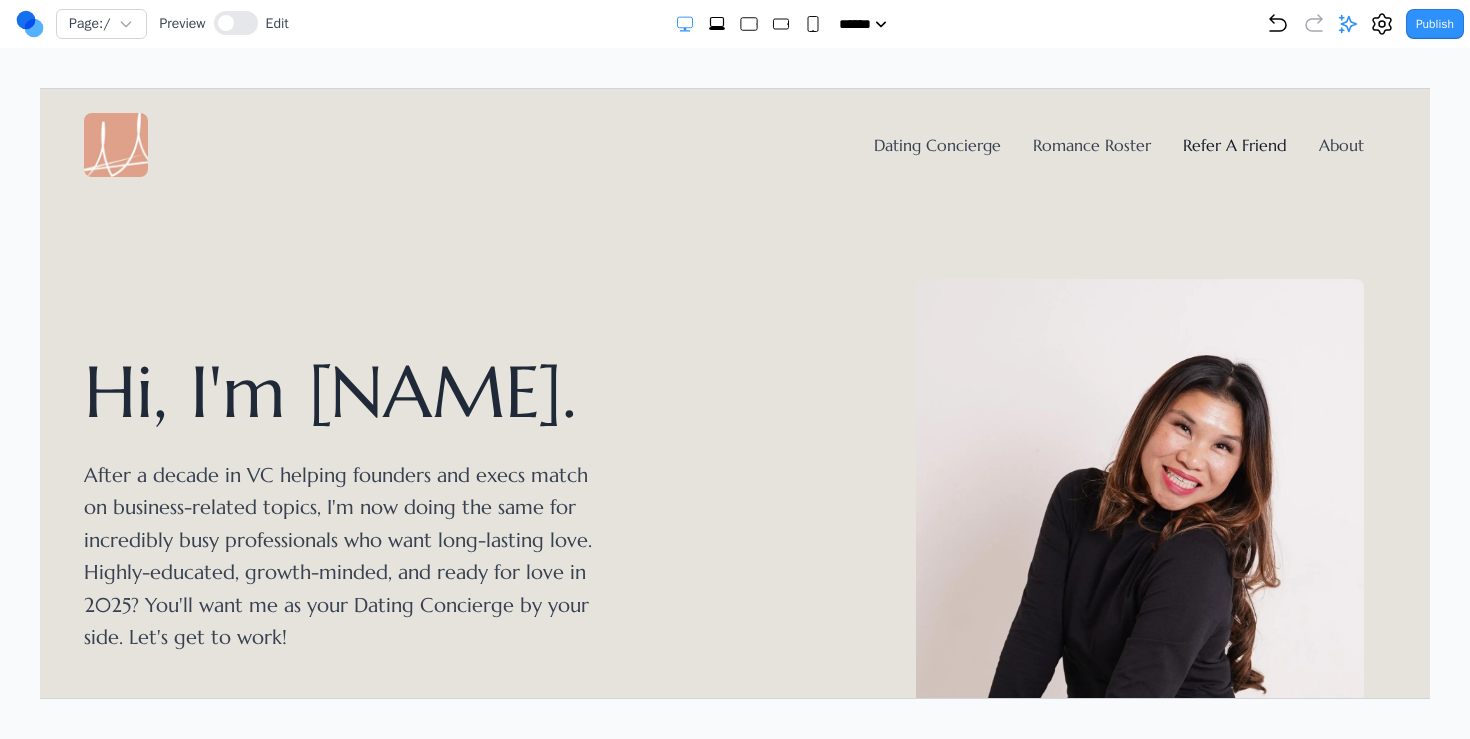 click on "Refer A Friend" at bounding box center (1234, 144) 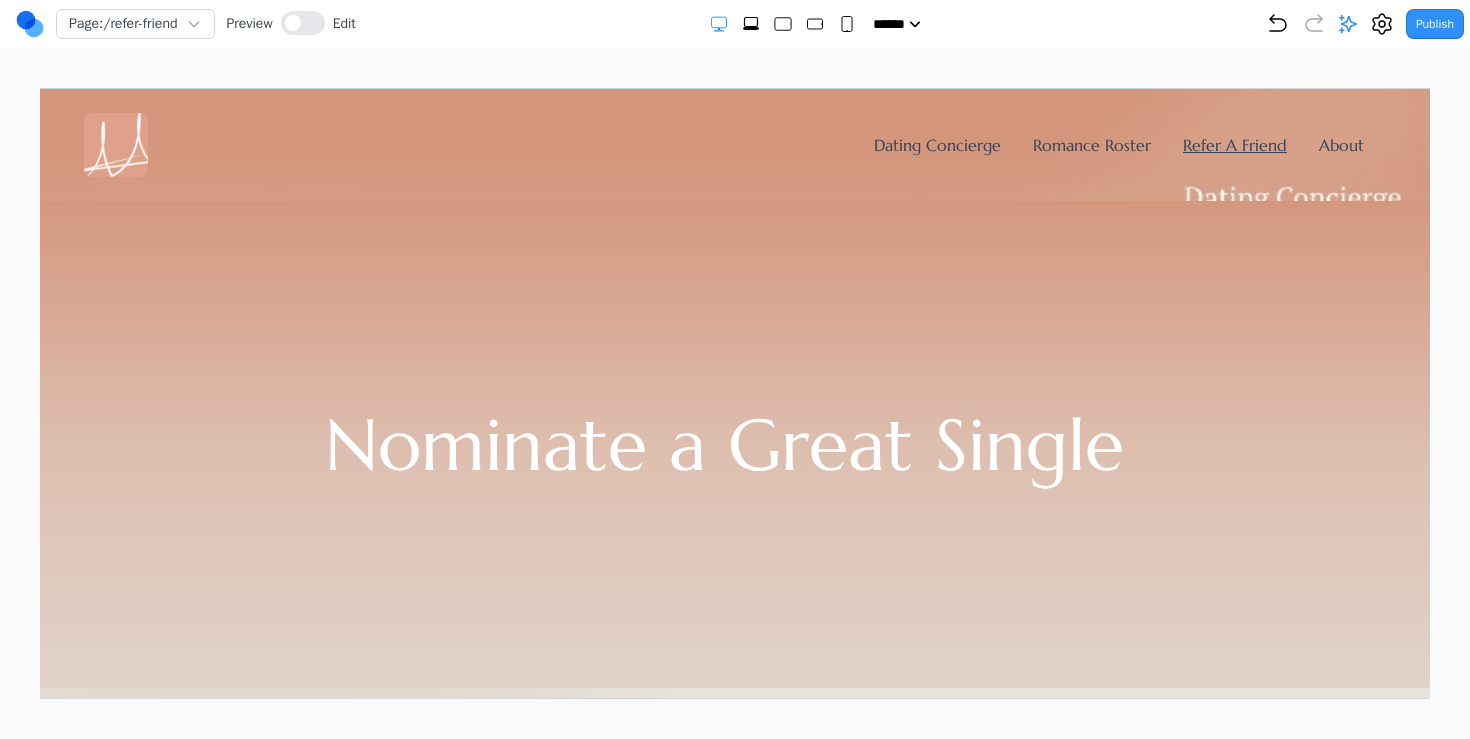 click on "Dating Concierge Romance Roster Refer A Friend About" at bounding box center [723, 144] 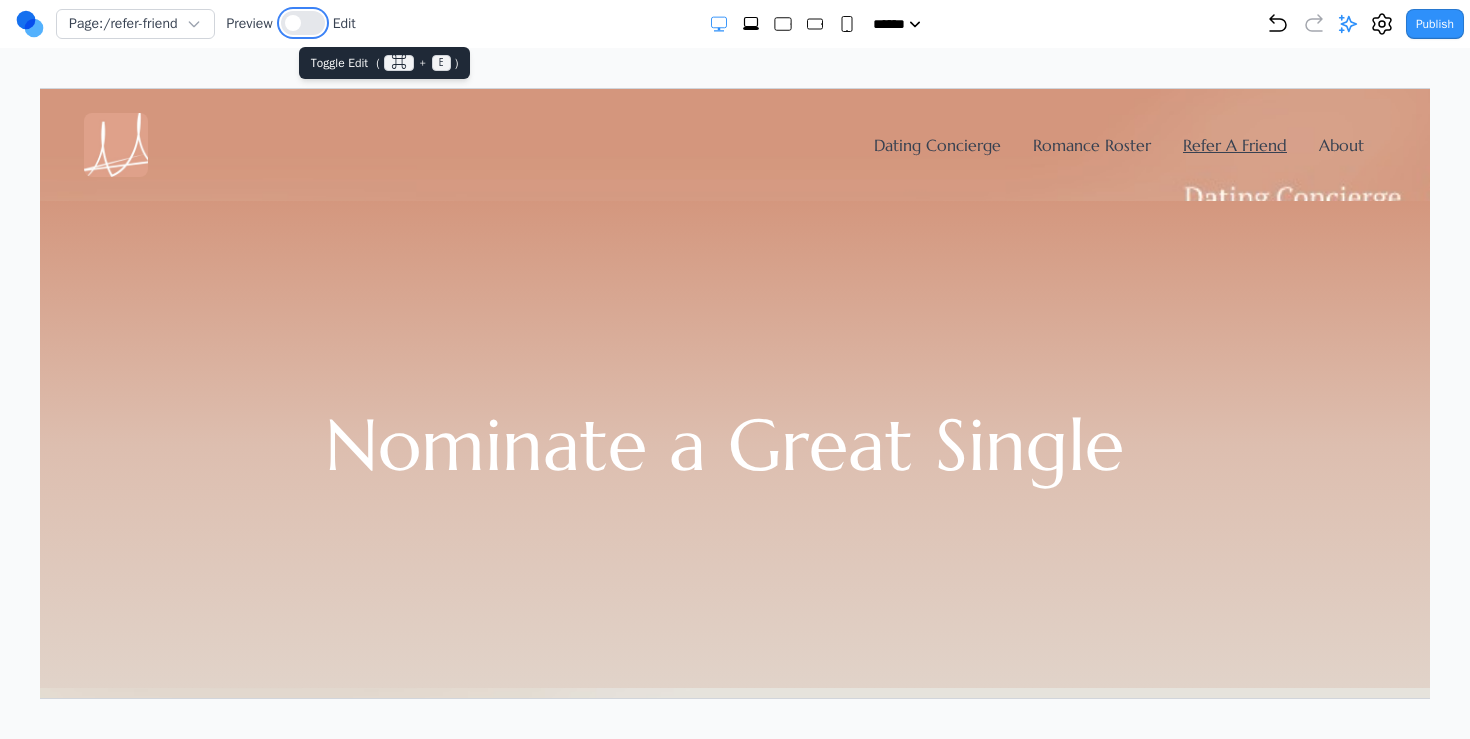 click at bounding box center [293, 23] 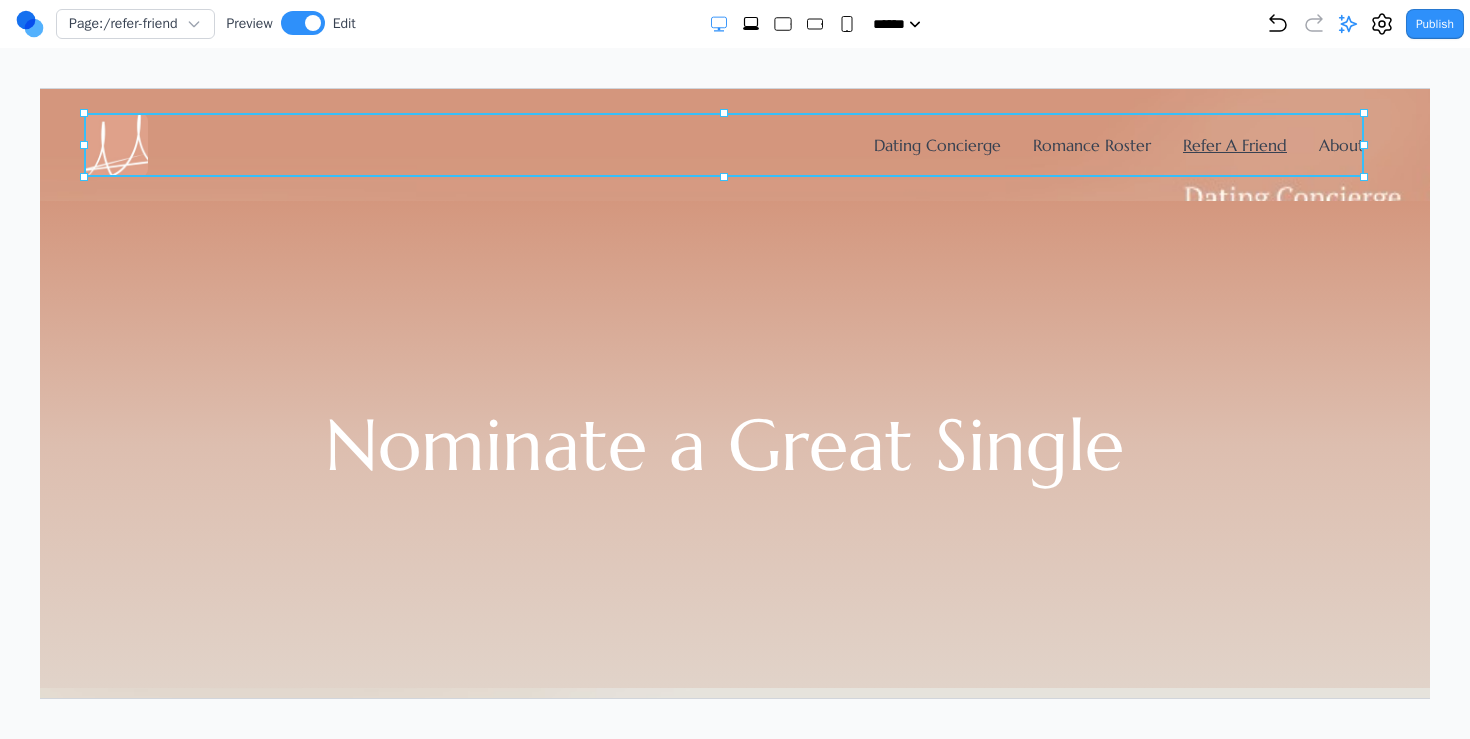 click on "Dating Concierge Romance Roster Refer A Friend About" at bounding box center (723, 144) 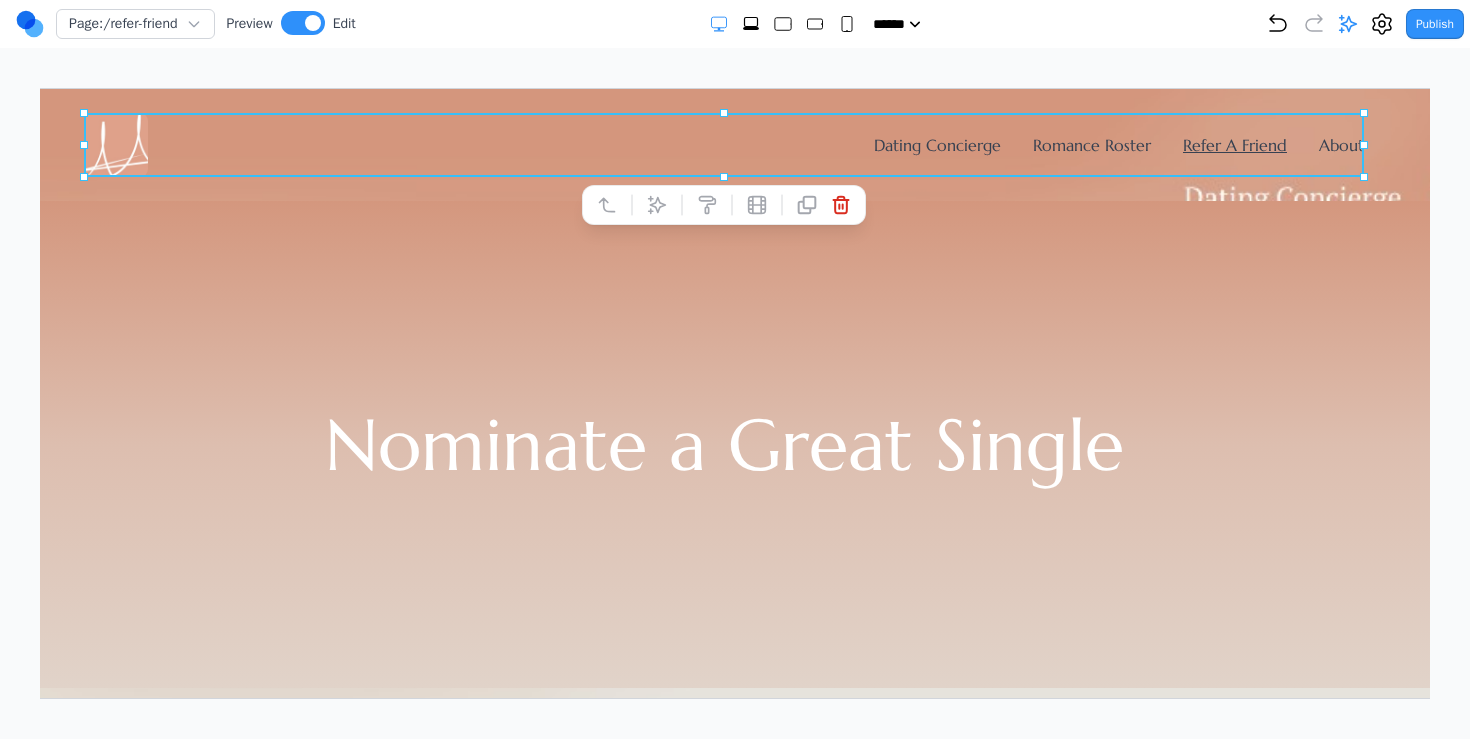 click on "Page:  /refer-friend Preview Edit ***** ***** ****** ****** ****** Publish Project Settings Form Dashboard + New Project Clone Project Delete Project Make Changes With AI update the navbar to be exactly the same as the one on the dating concierge page. then make the navbar on every page underline the page theyre currently on animate the dots in the background so they move around slowly make the animation more floaty and moving more freely around the whole of the screen, make them move a bit slower, and remove the play button in the corner make the animation more floaty and moving more freely around the whole of the screen, make them move a bit slower, and remove the play button in the corner make them move more like jellyfish, slowly and across the whole page not just in a set pattern. also make the circles get bigger and smaller as they move make the movement motion more smooth, not like intervals like it is now add a section below that looks like this make a banner that looks like this" at bounding box center (735, 349) 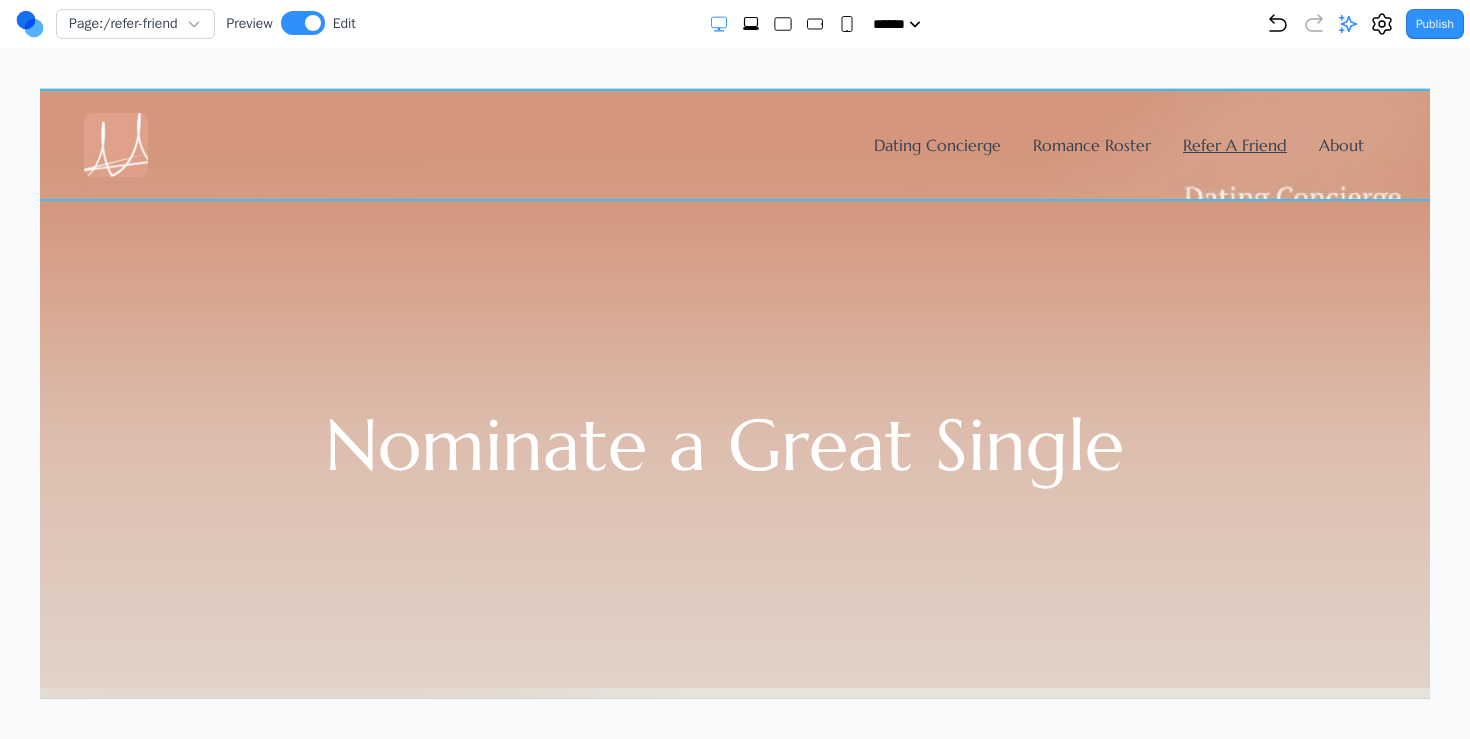 click on "Dating Concierge Romance Roster Refer A Friend About" at bounding box center [723, 144] 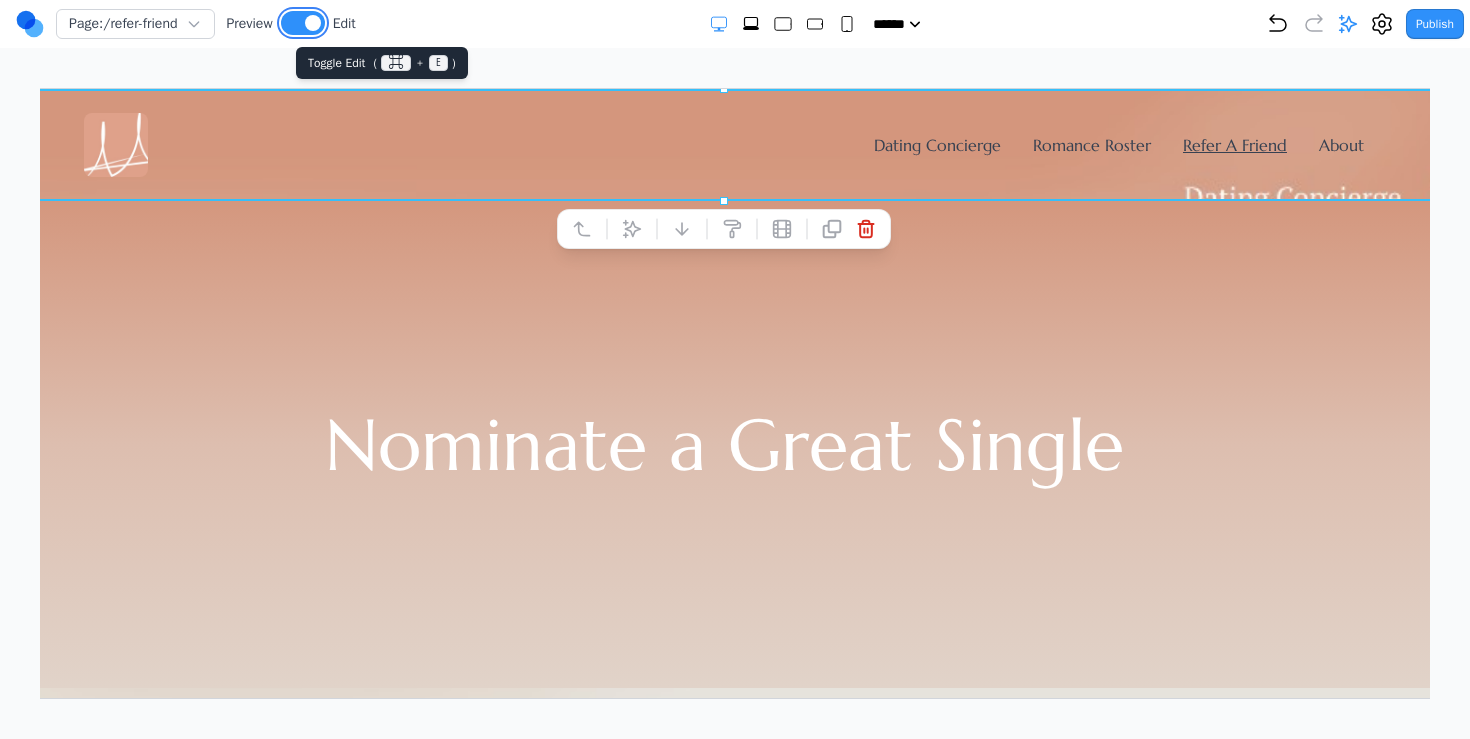 click at bounding box center [303, 23] 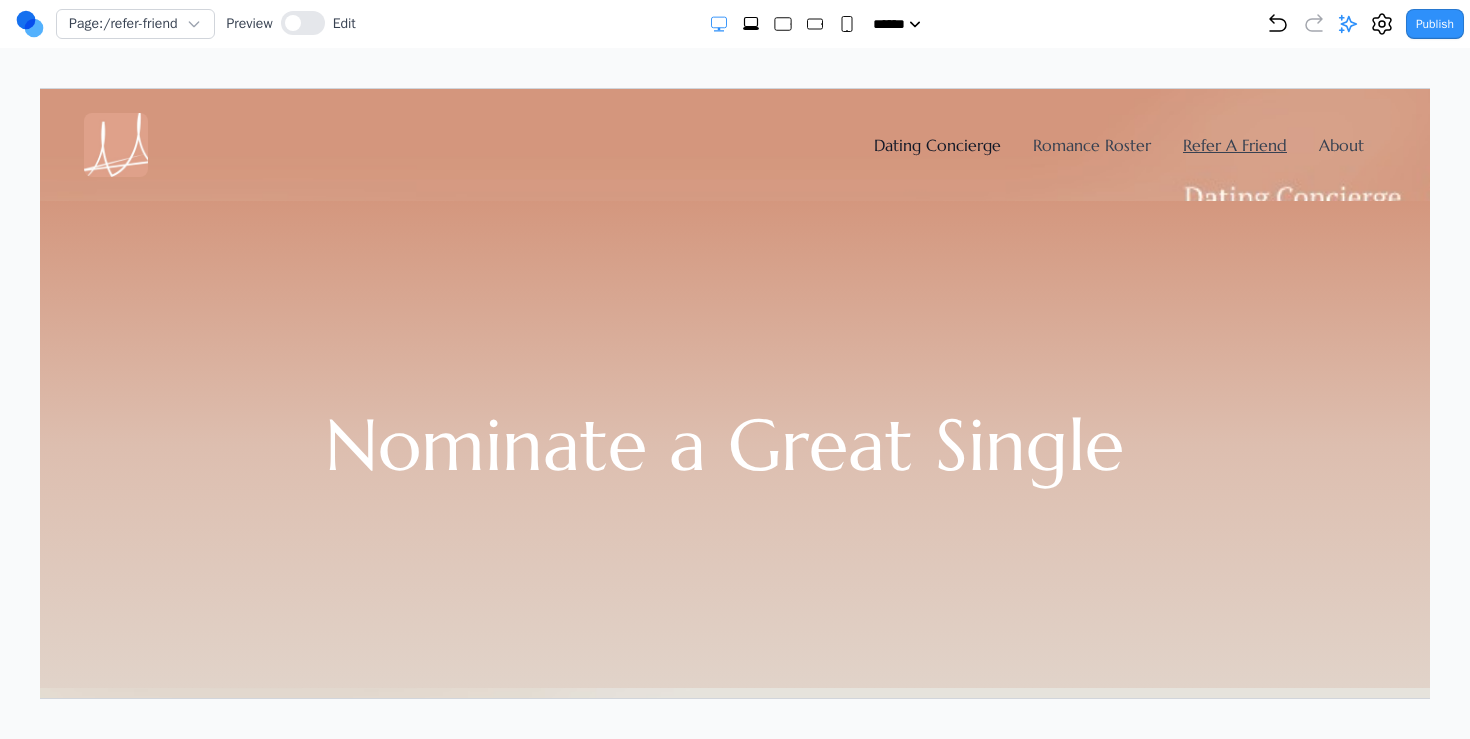 click on "Dating Concierge" at bounding box center [936, 144] 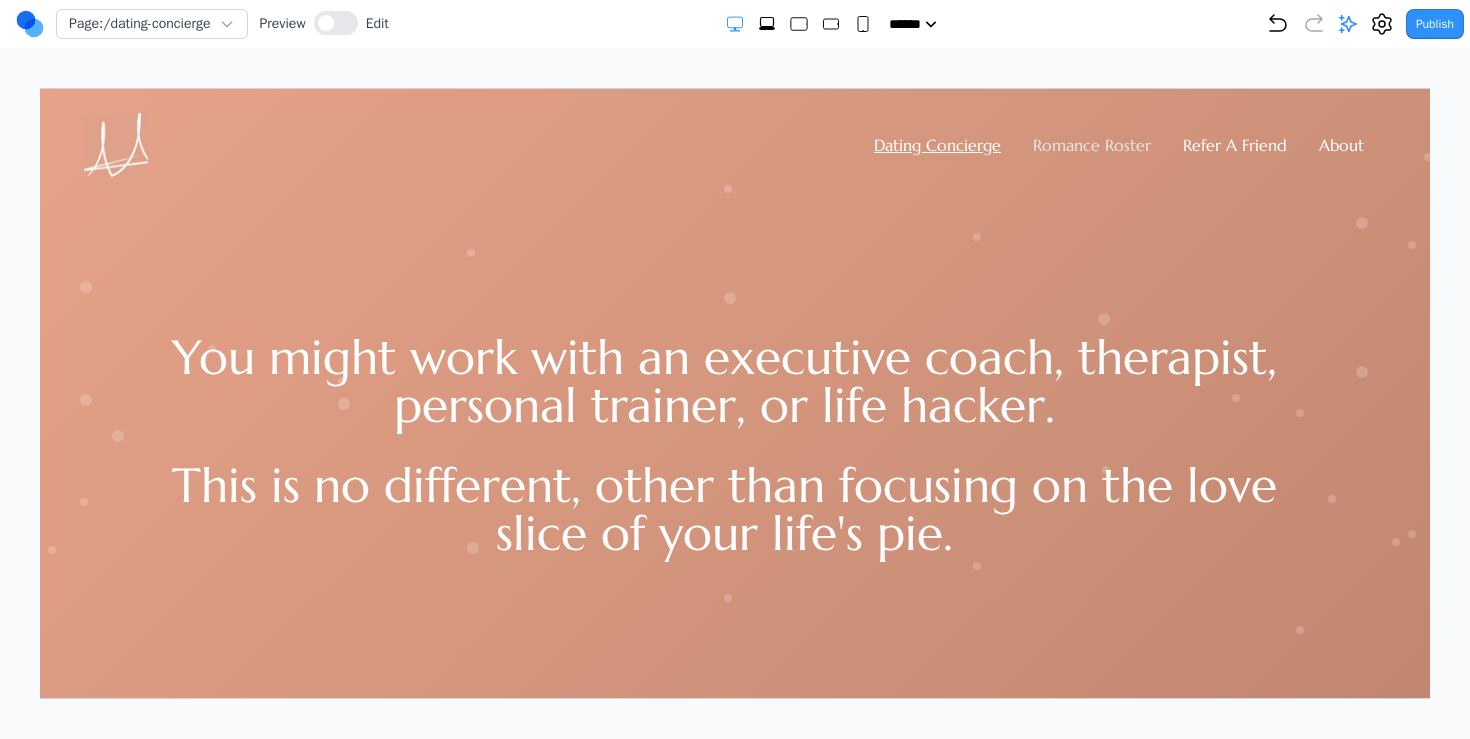 click on "Romance Roster" at bounding box center (1091, 144) 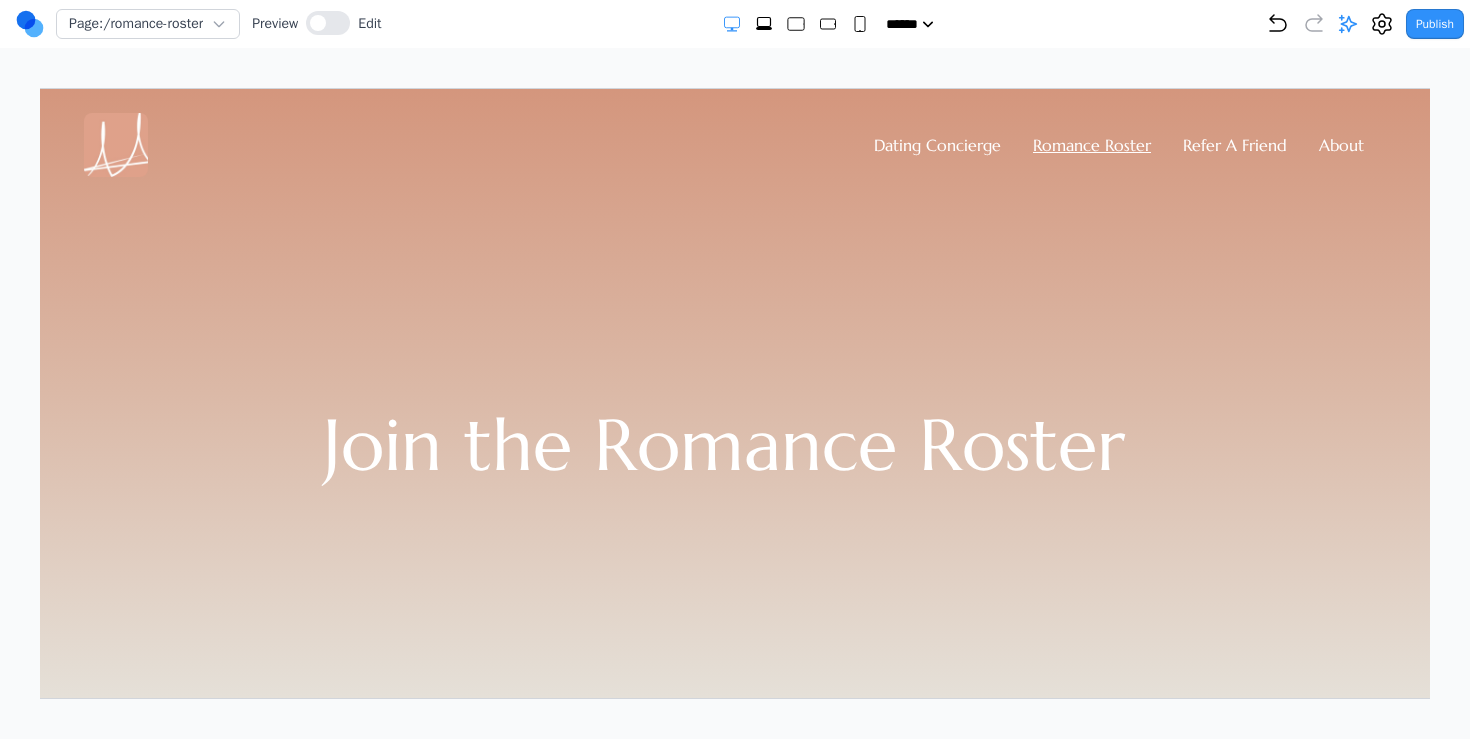 click on "Dating Concierge Romance Roster Refer A Friend About" at bounding box center (723, 144) 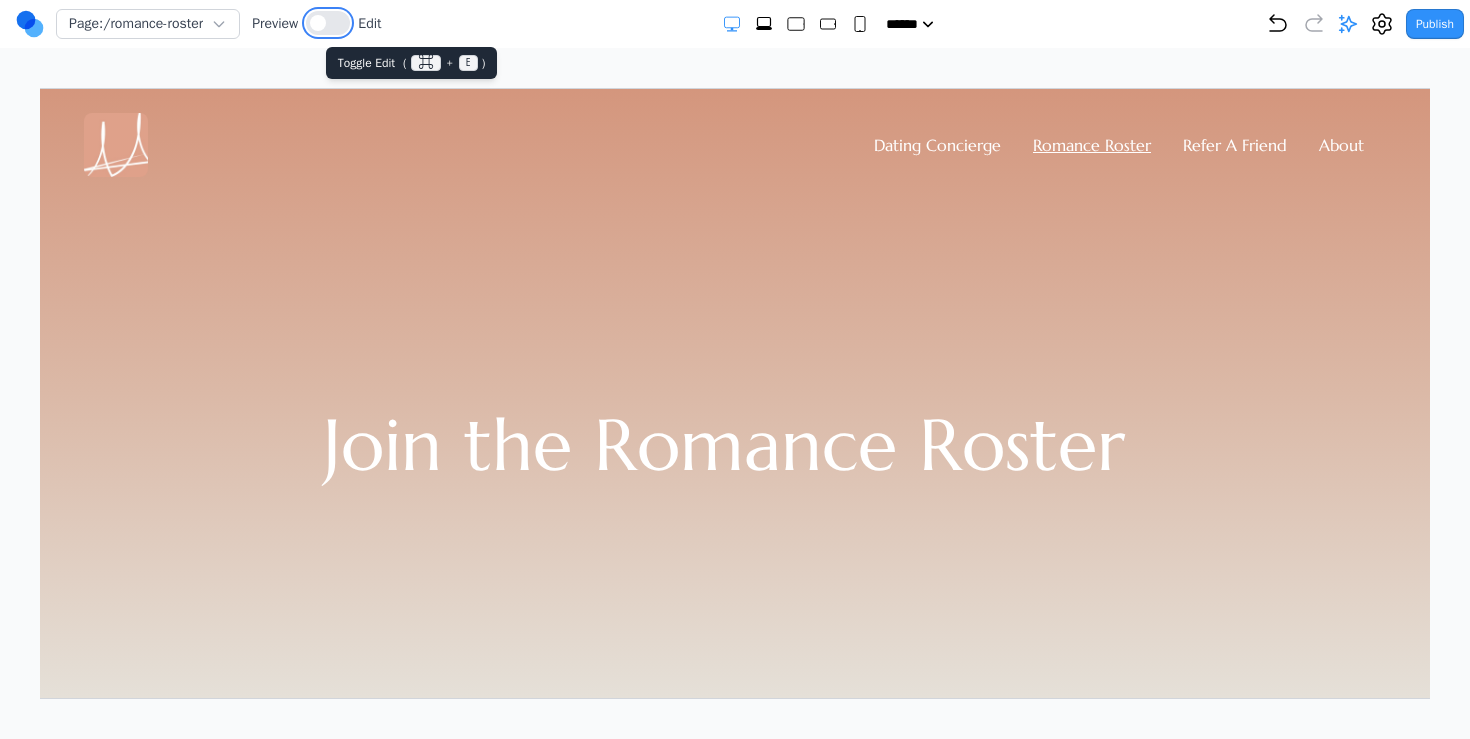 click at bounding box center [318, 23] 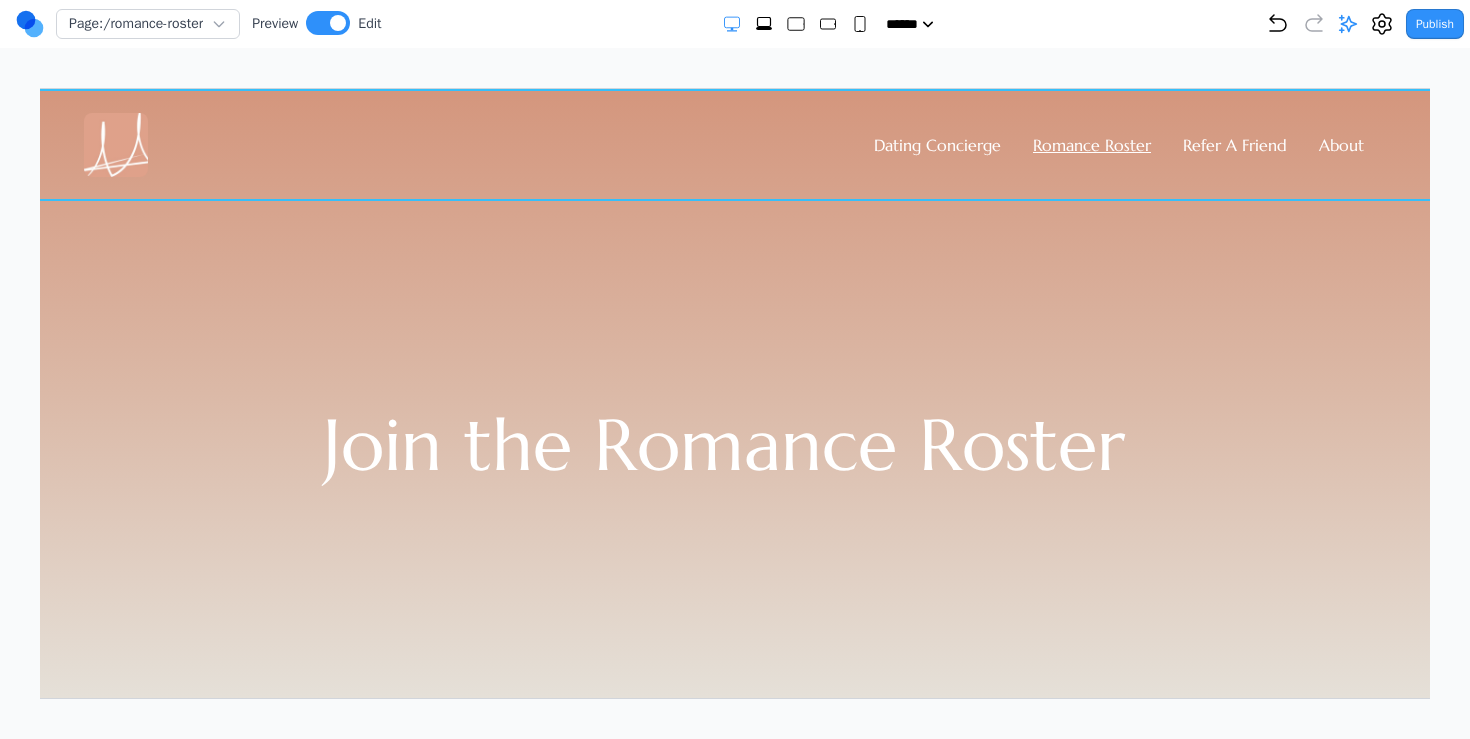 click on "Dating Concierge Romance Roster Refer A Friend About" at bounding box center (723, 144) 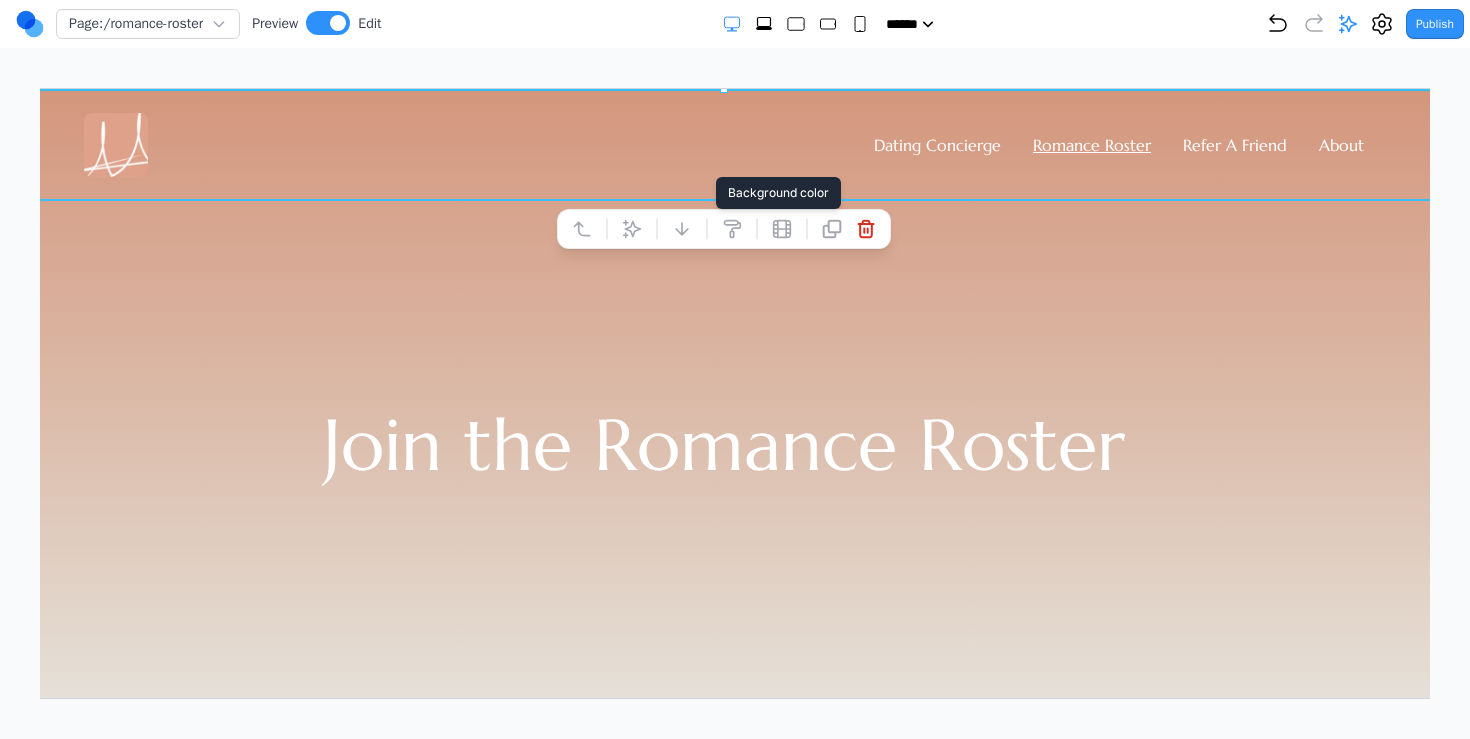click 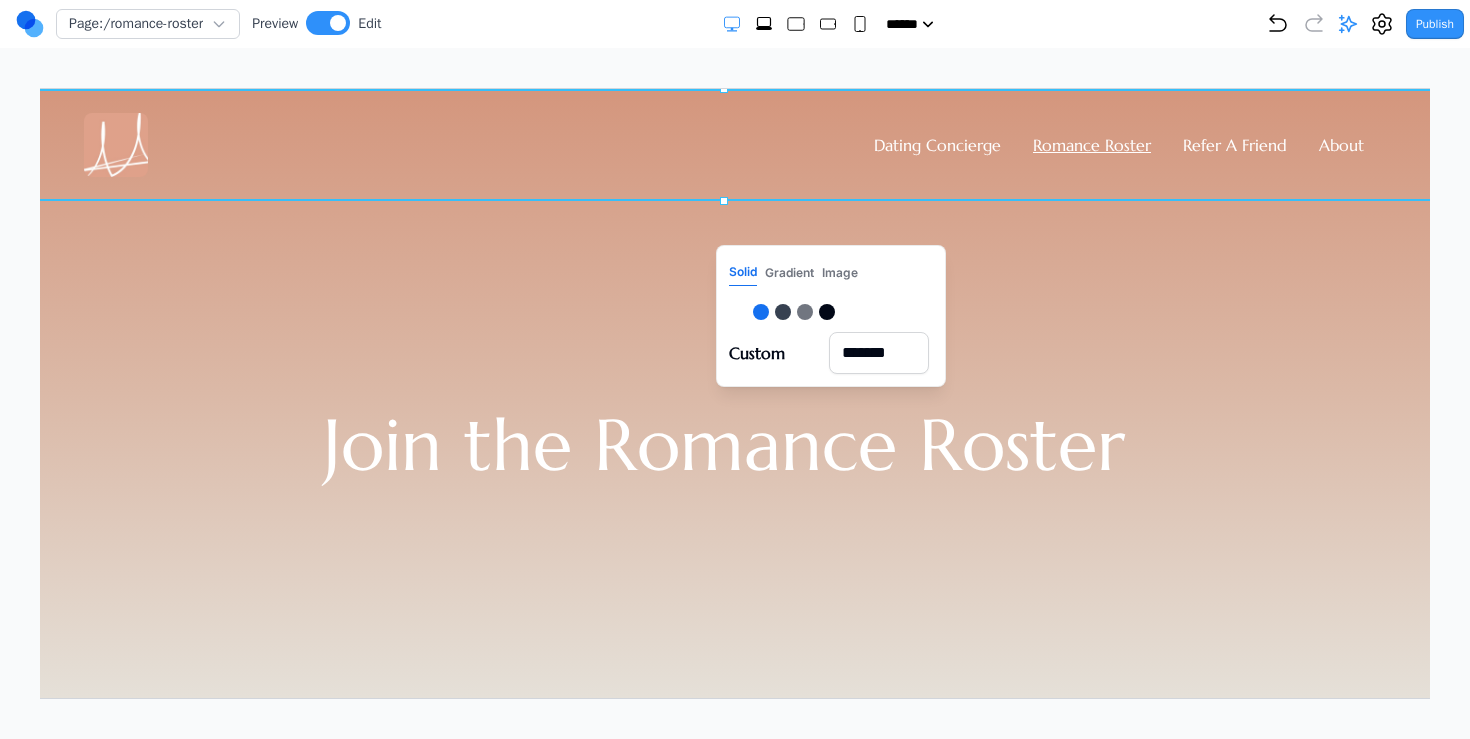click on "Dating Concierge Romance Roster Refer A Friend About" at bounding box center (723, 144) 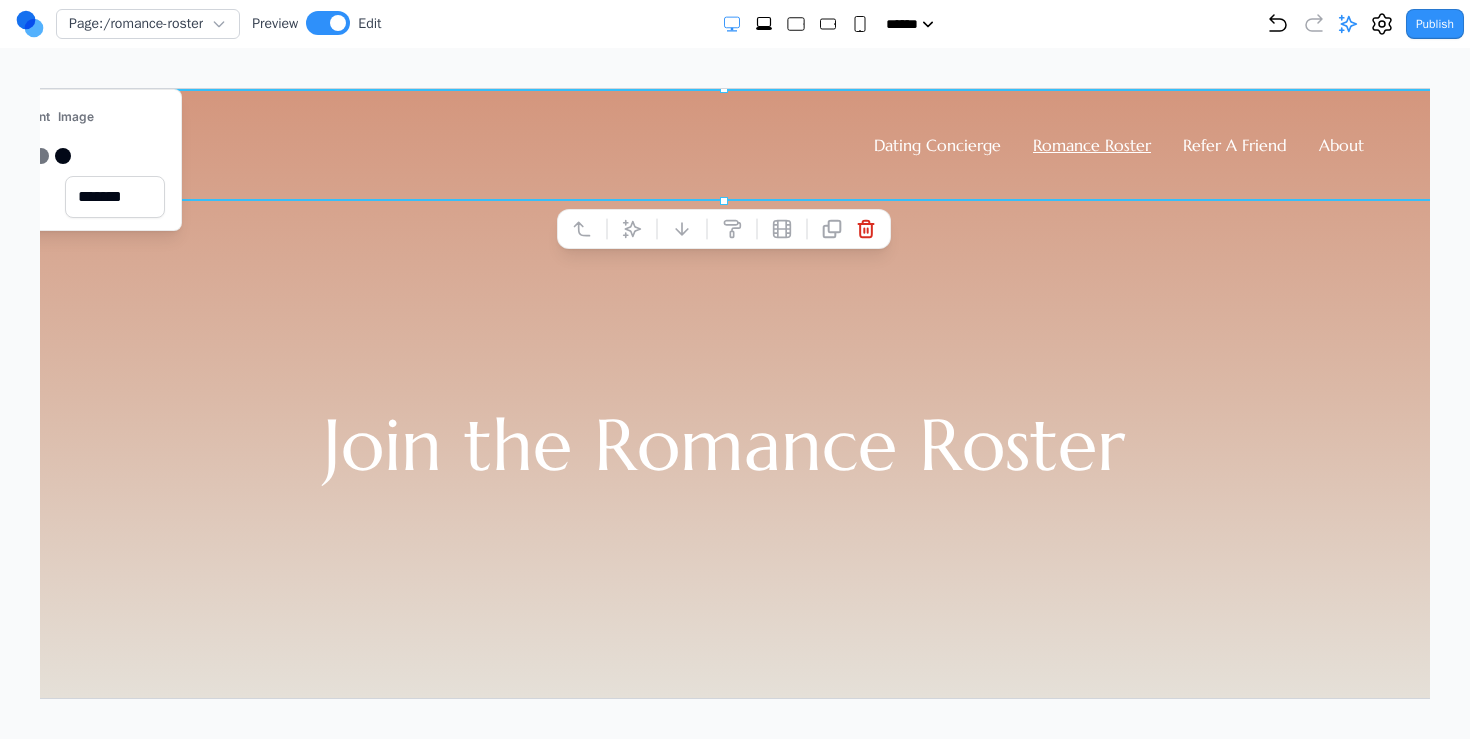 click on "Page:  /romance-roster Preview Edit ***** ***** ****** ****** ****** Publish Project Settings Form Dashboard + New Project Clone Project Delete Project Make Changes With AI update the navbar to be exactly the same as the one on the dating concierge page. then make the navbar on every page underline the page theyre currently on animate the dots in the background so they move around slowly make the animation more floaty and moving more freely around the whole of the screen, make them move a bit slower, and remove the play button in the corner make the animation more floaty and moving more freely around the whole of the screen, make them move a bit slower, and remove the play button in the corner make them move more like jellyfish, slowly and across the whole page not just in a set pattern. also make the circles get bigger and smaller as they move make the movement motion more smooth, not like intervals like it is now add a section below that looks like this make a banner that looks like this" at bounding box center (735, 349) 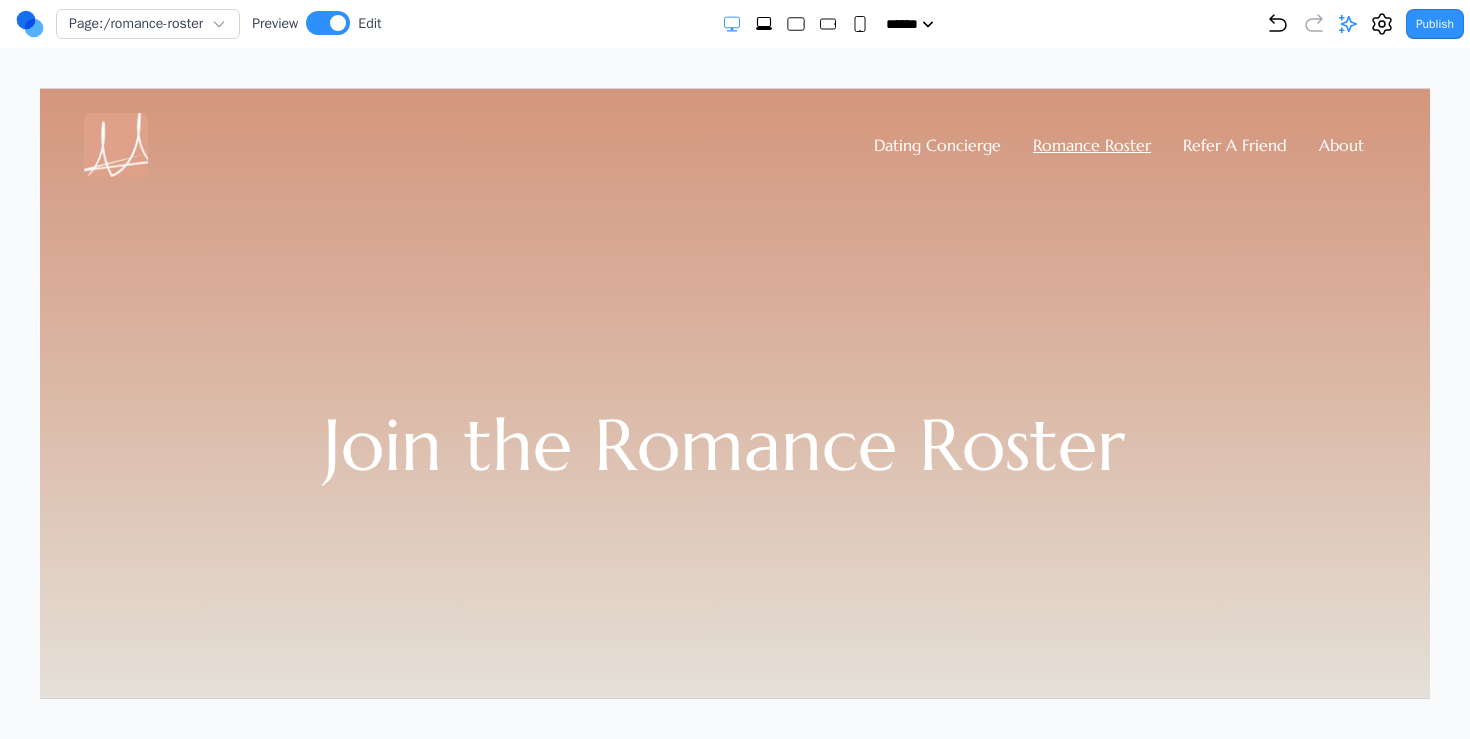 click at bounding box center (735, 783) 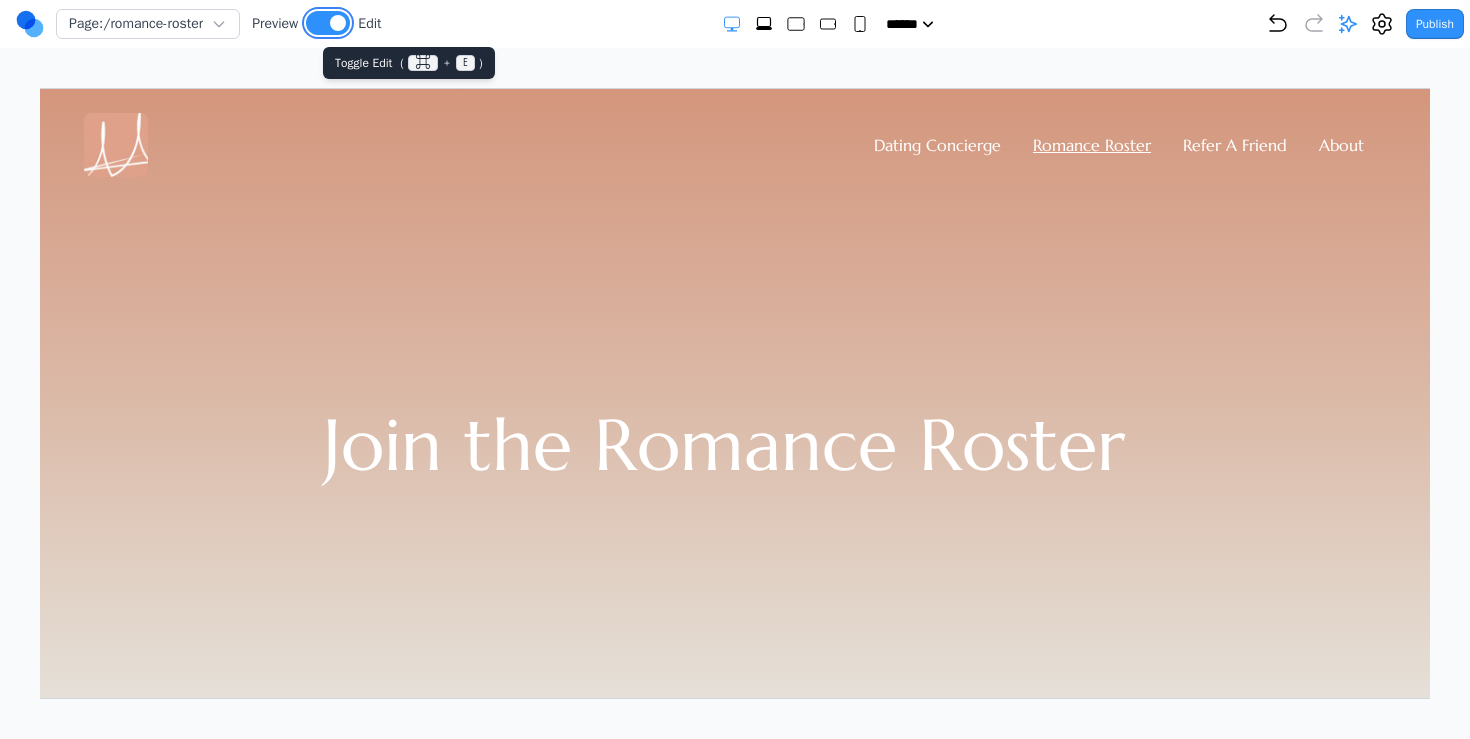 click at bounding box center [328, 23] 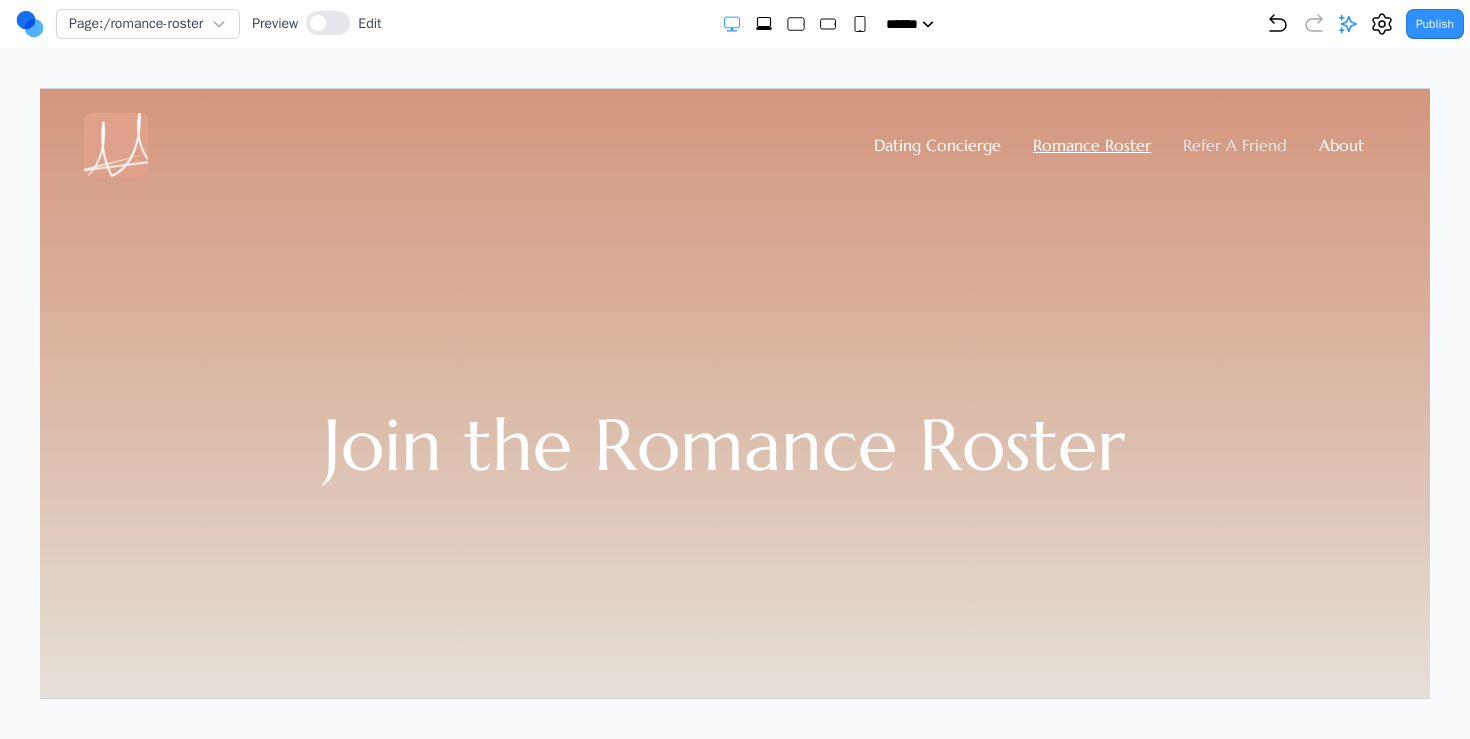 click on "Refer A Friend" at bounding box center (1234, 144) 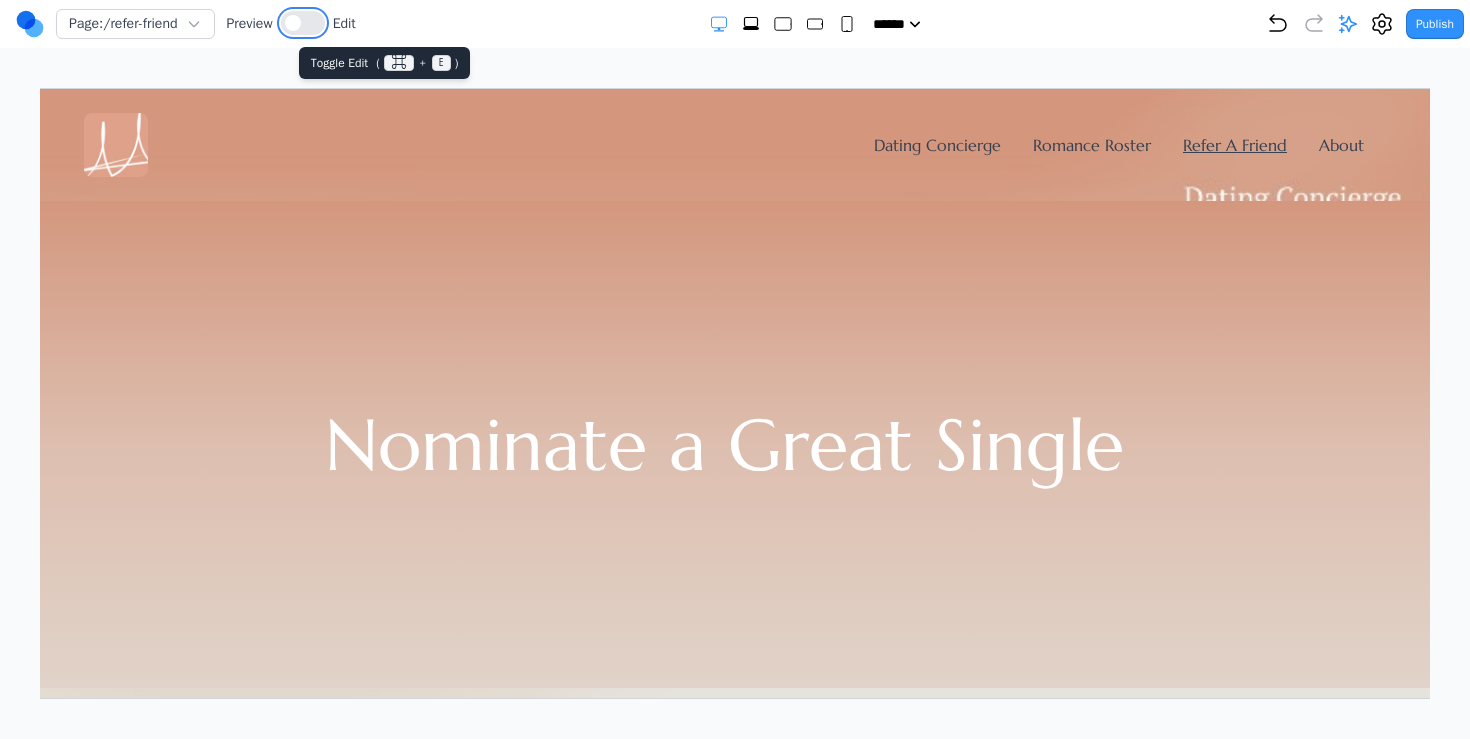 click at bounding box center (303, 23) 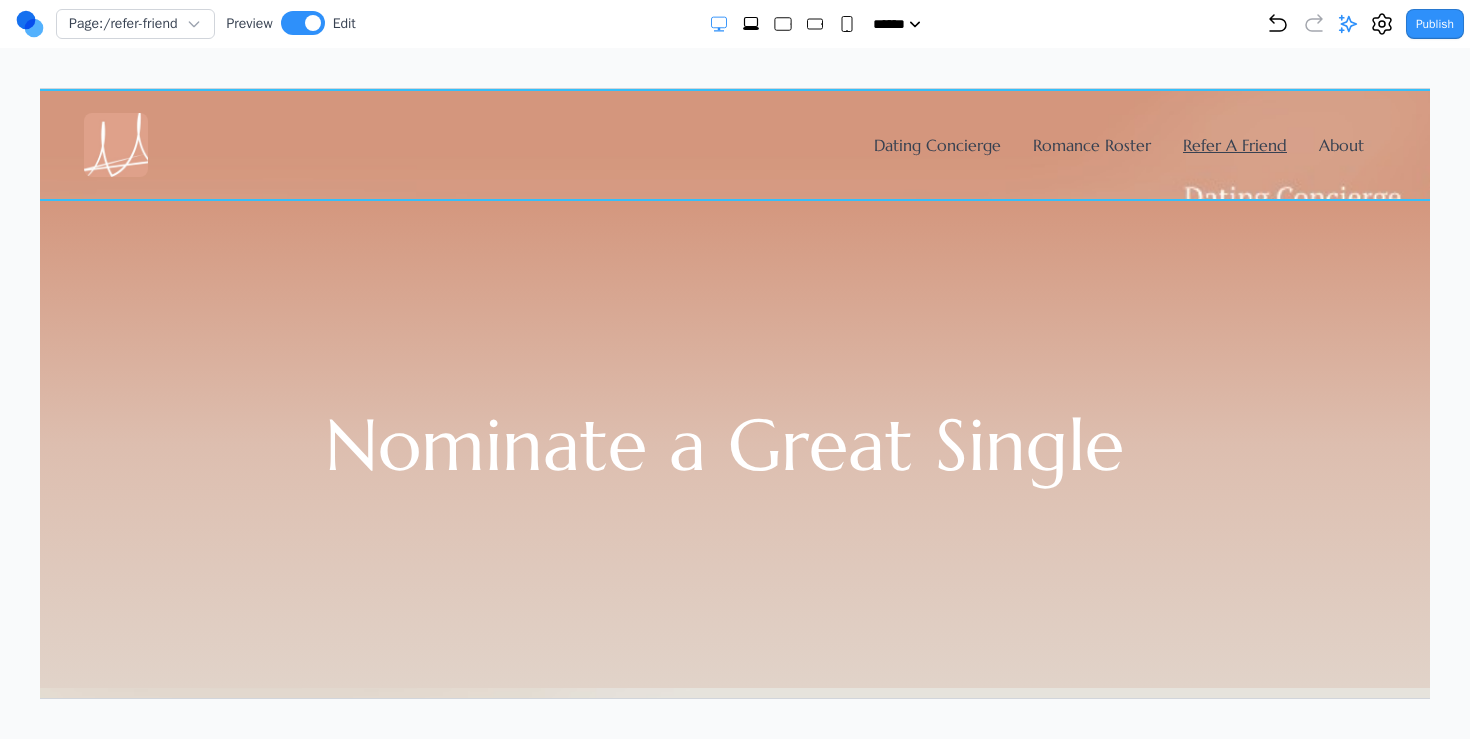 click on "Dating Concierge Romance Roster Refer A Friend About" at bounding box center (723, 144) 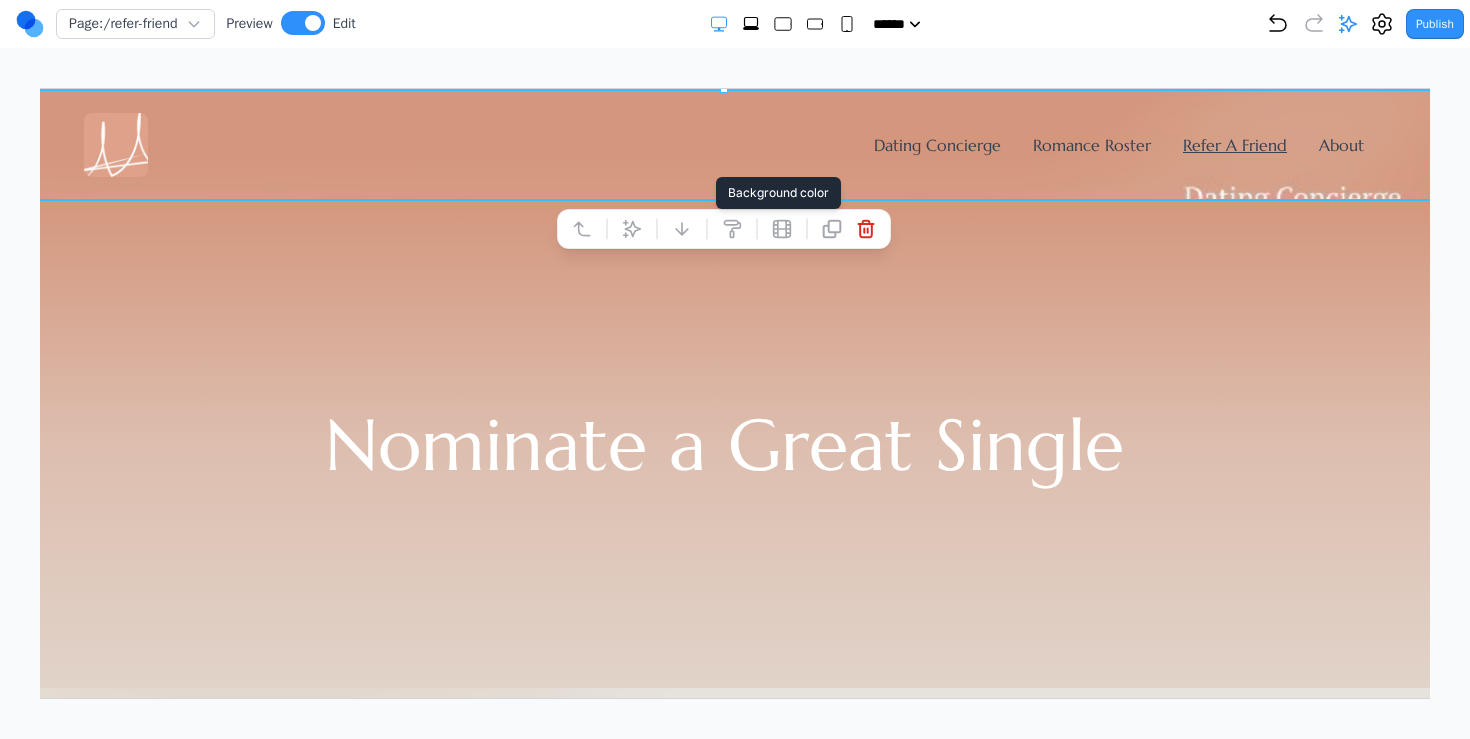 click 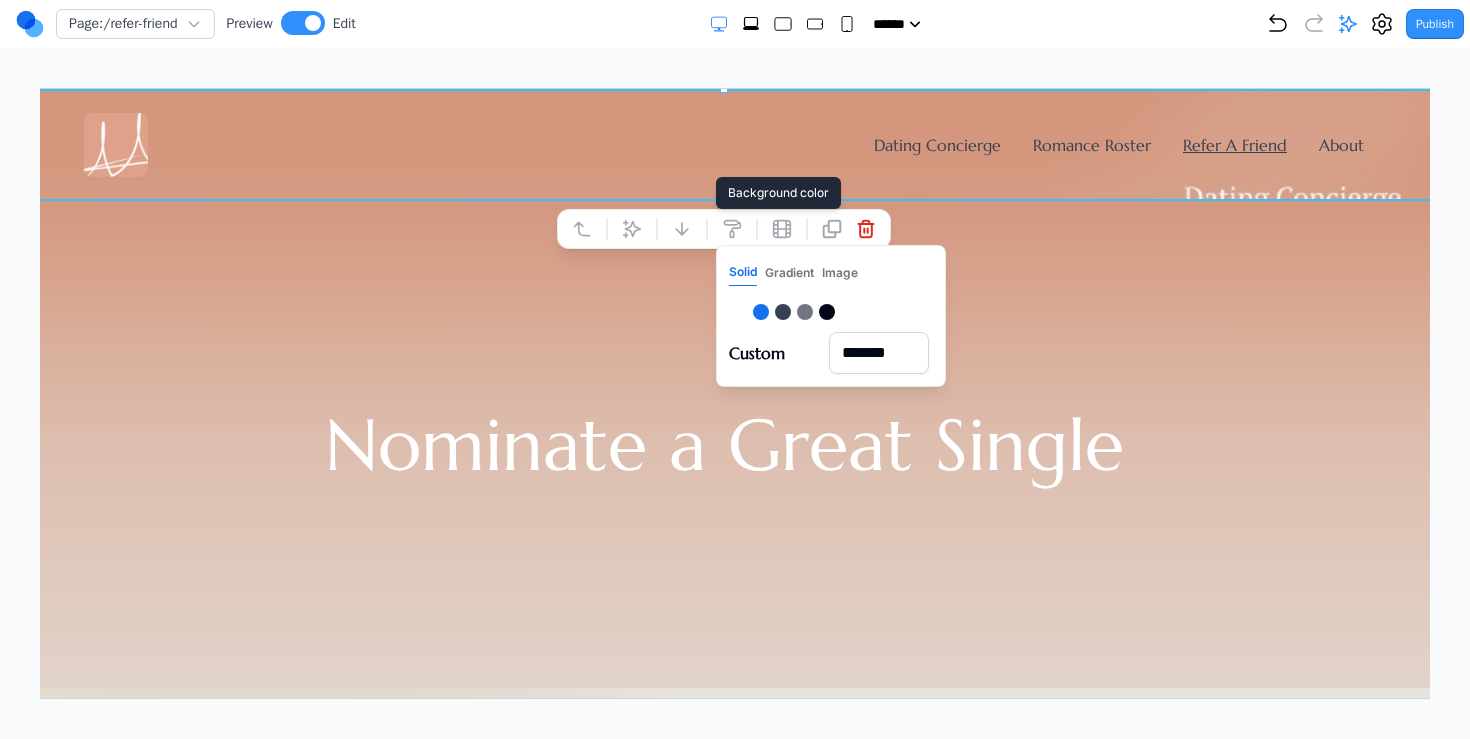 click on "*******" at bounding box center (878, 352) 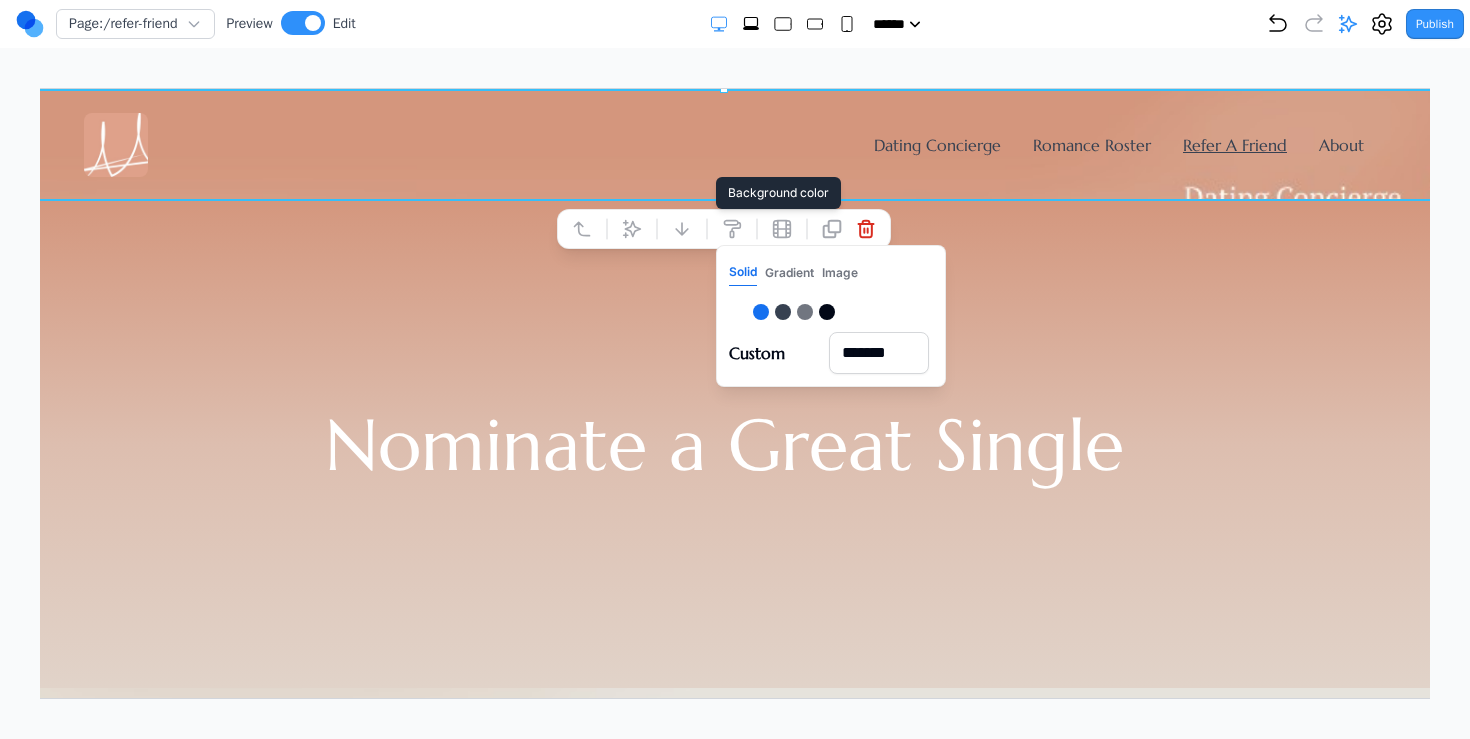 paste 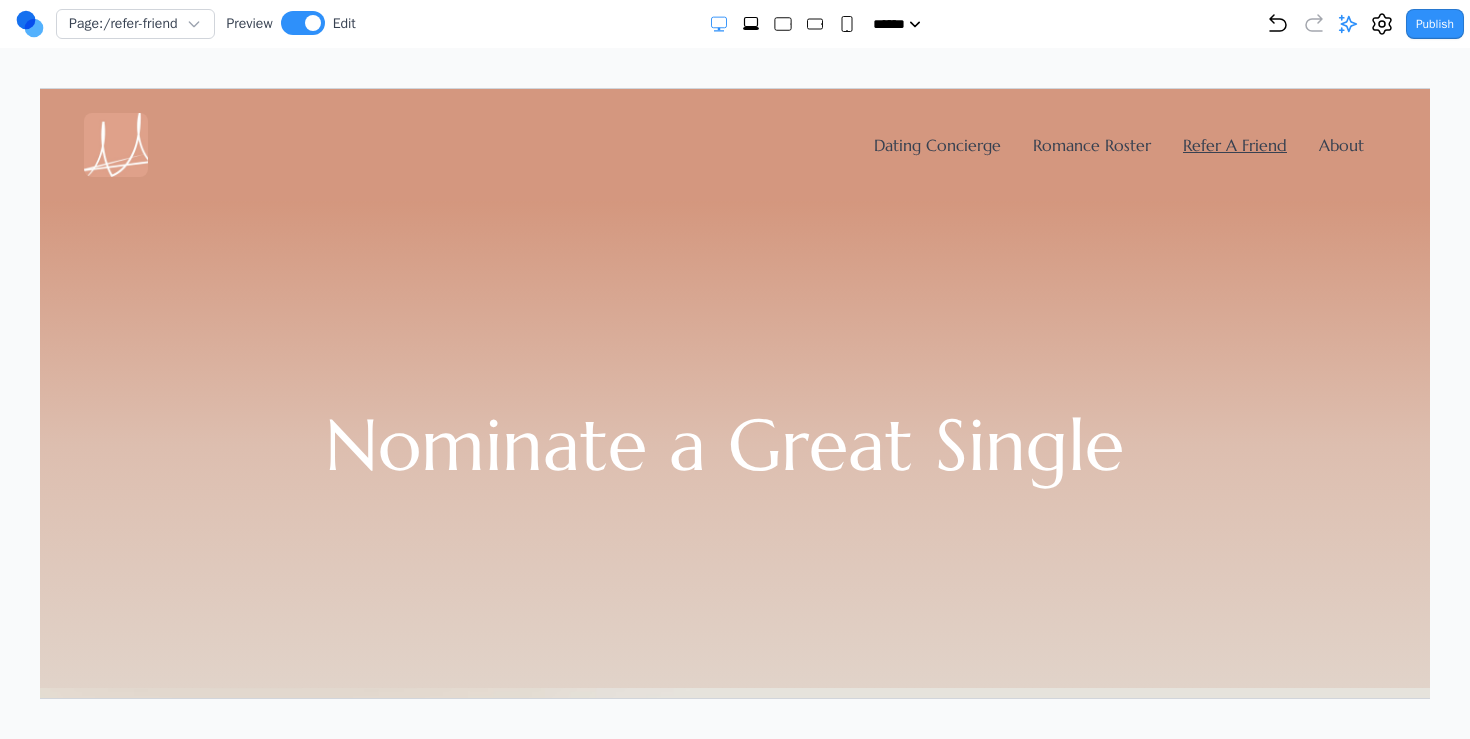 click on "Nominate a Great Single" at bounding box center [723, 443] 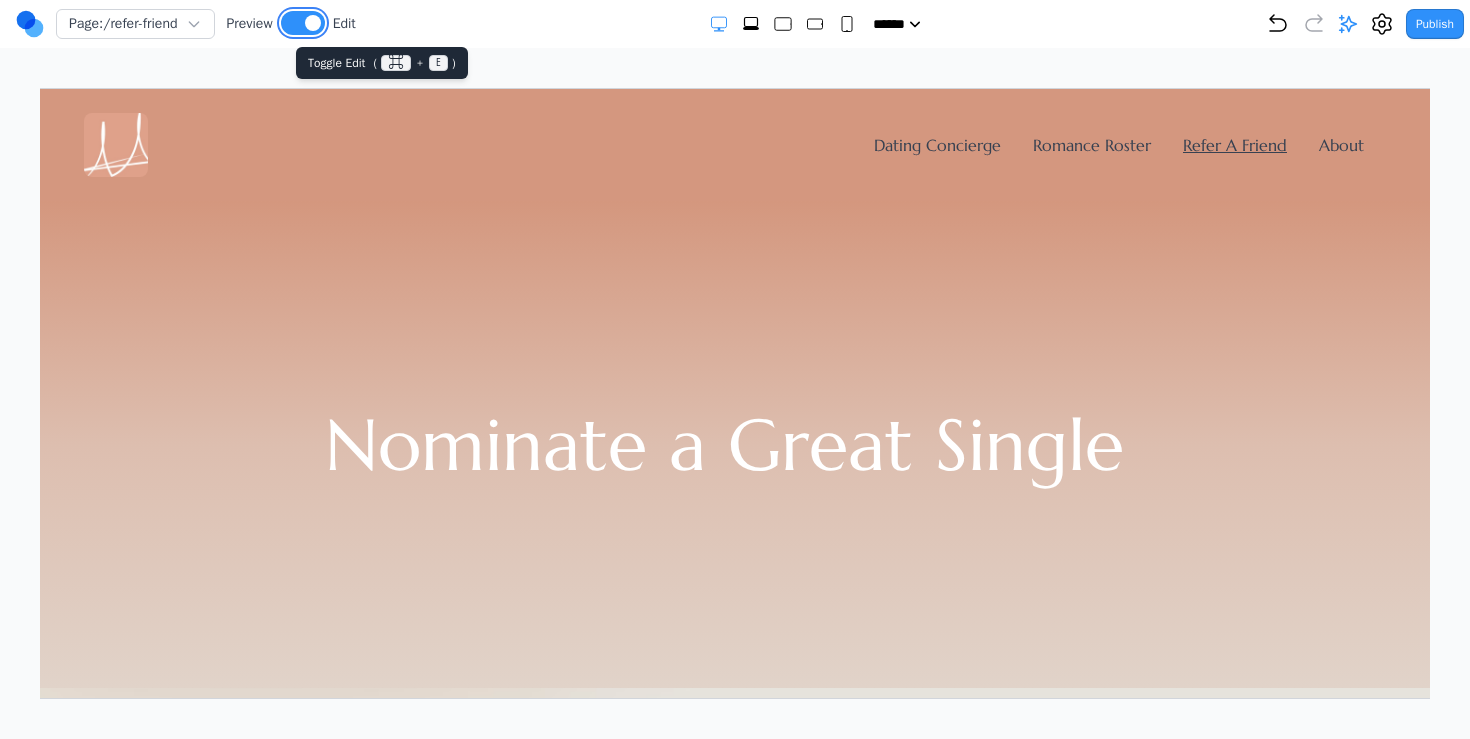 click at bounding box center [303, 23] 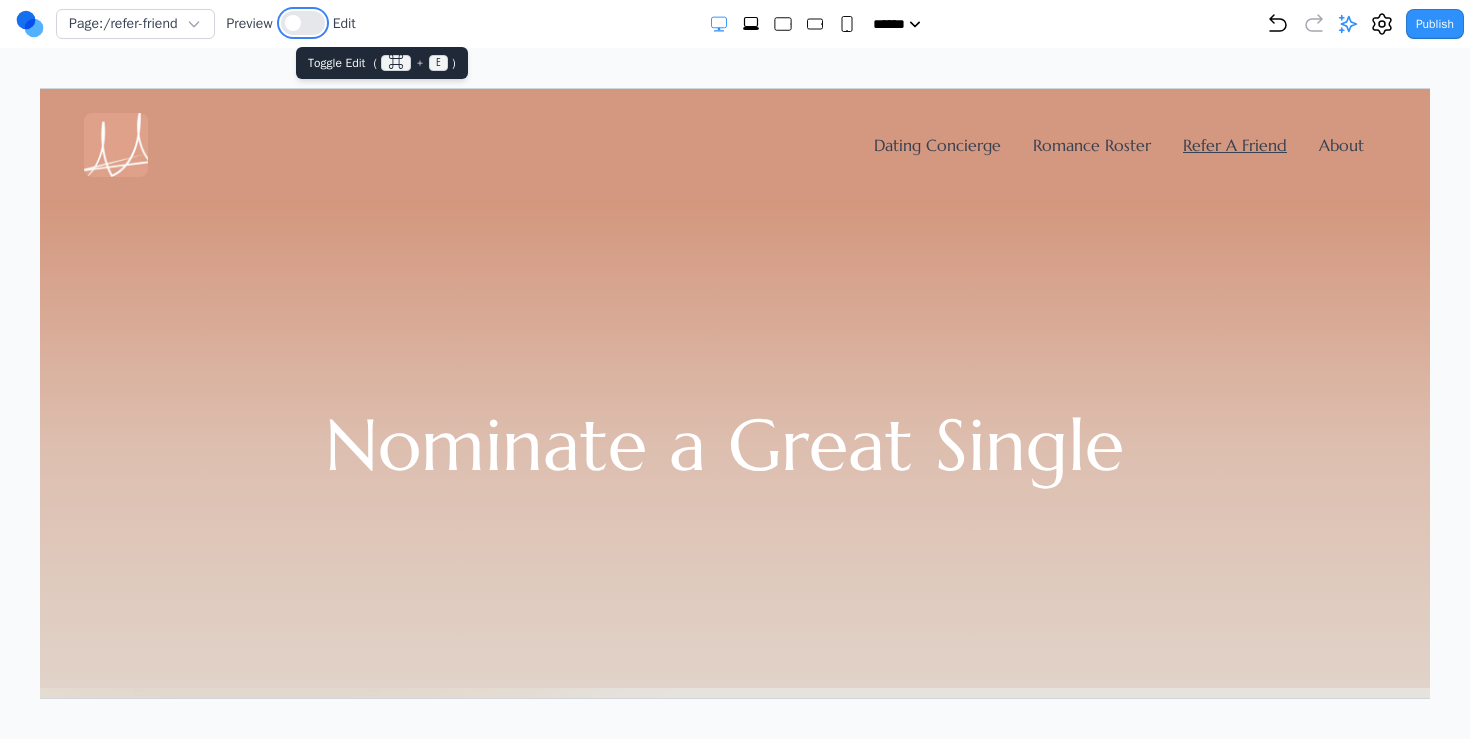 click at bounding box center [293, 23] 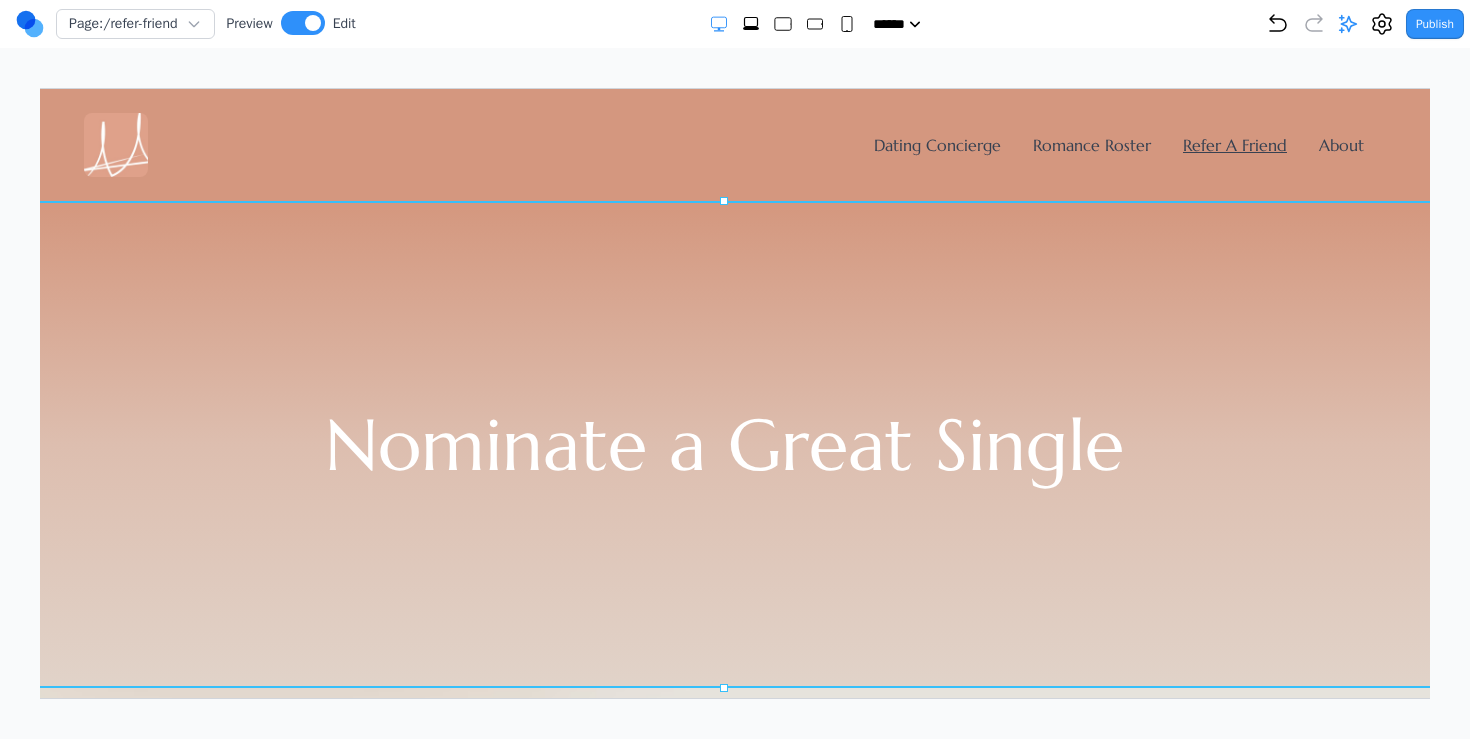 click on "Nominate a Great Single" at bounding box center [723, 443] 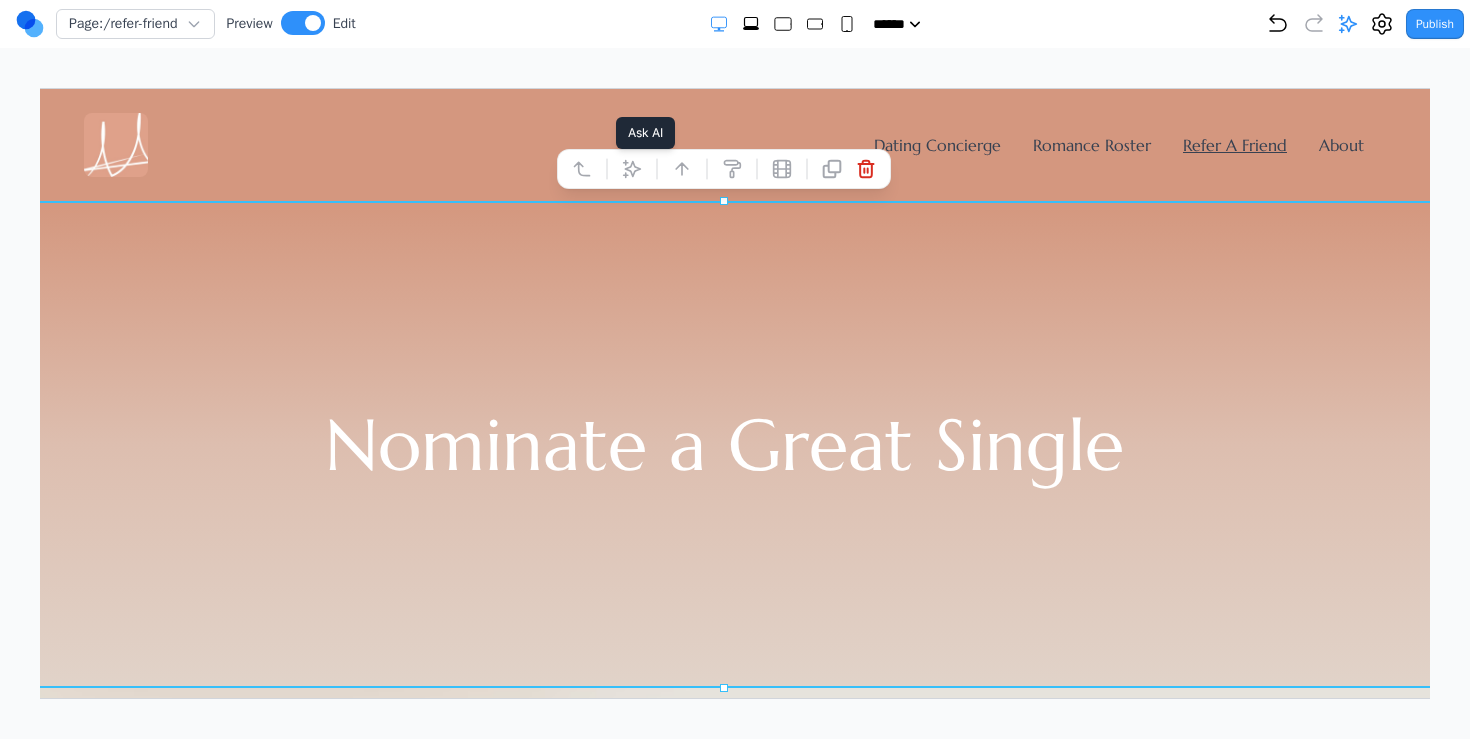 click 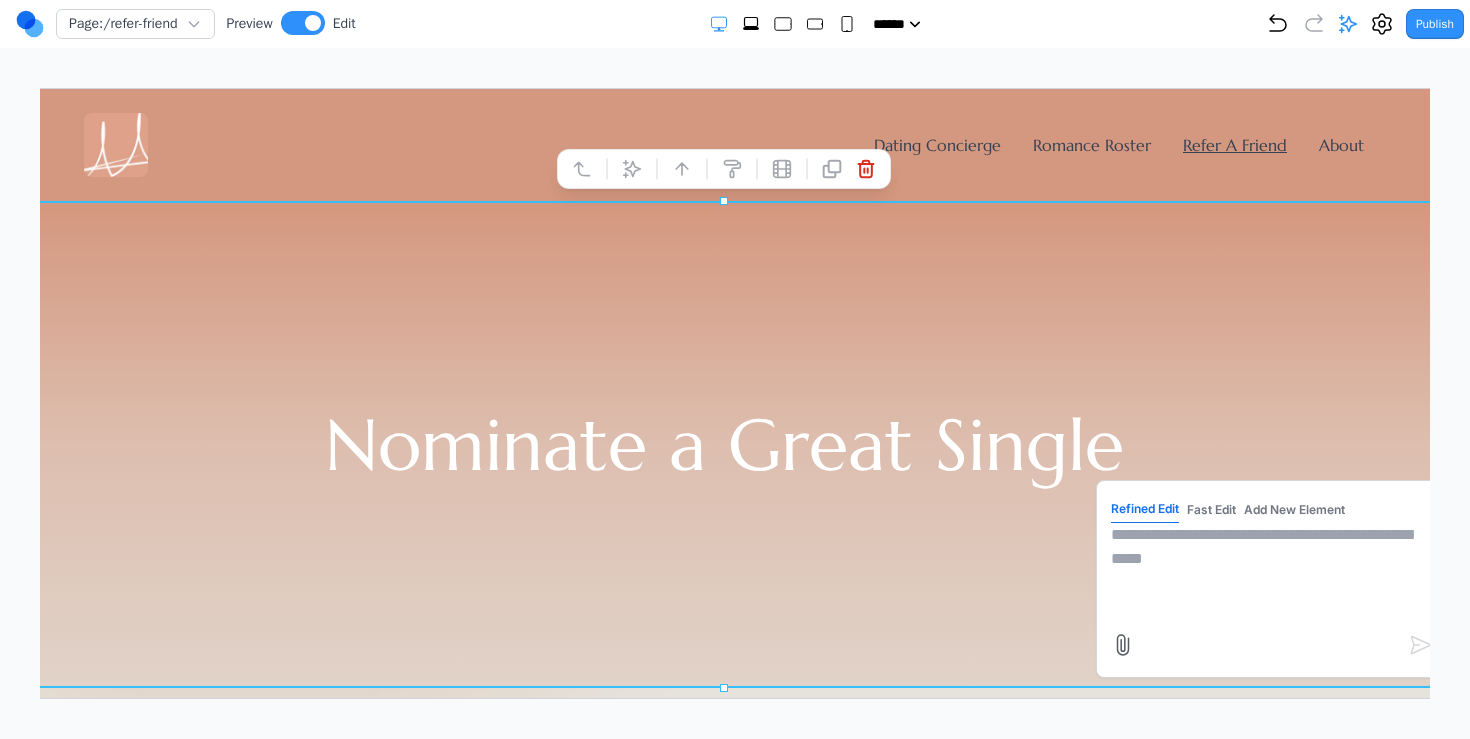 click at bounding box center [1270, 572] 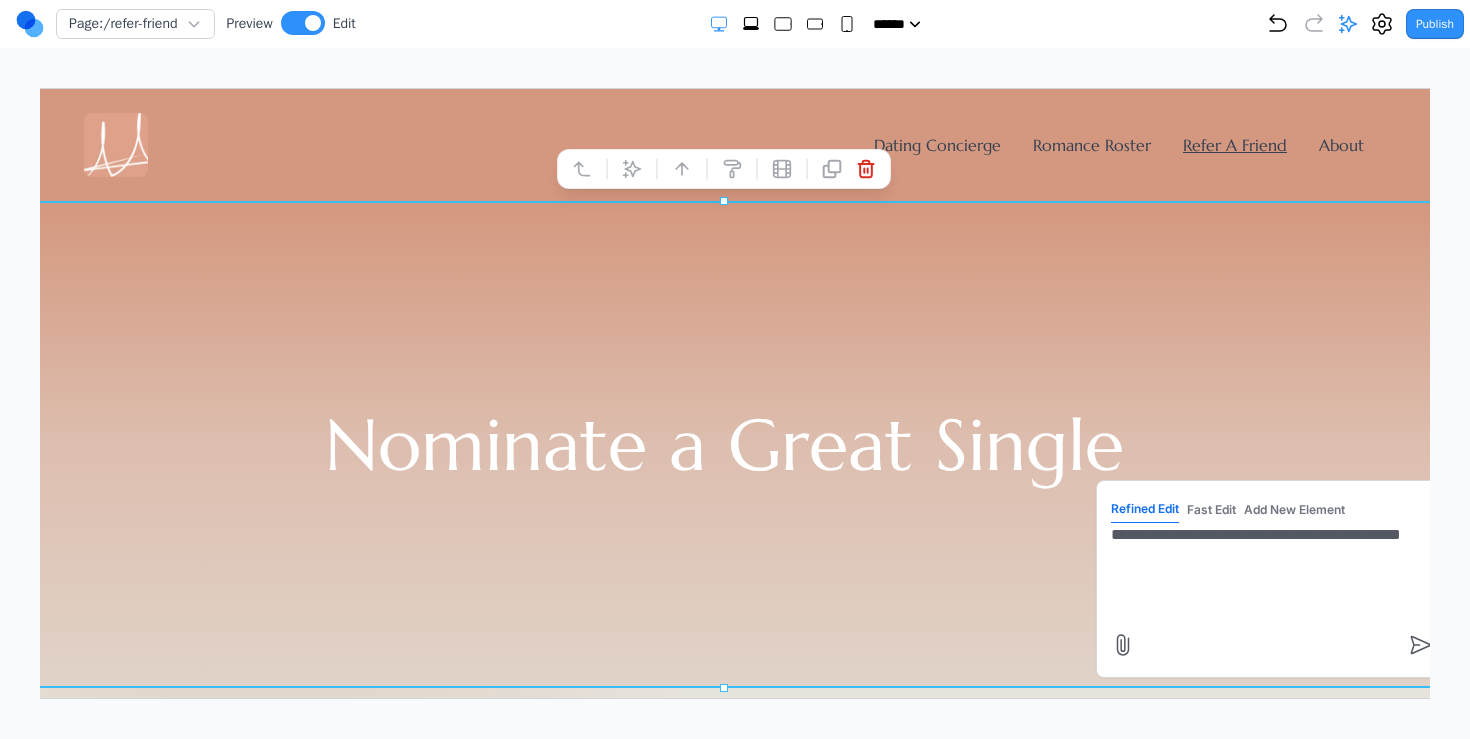click on "**********" at bounding box center [1270, 572] 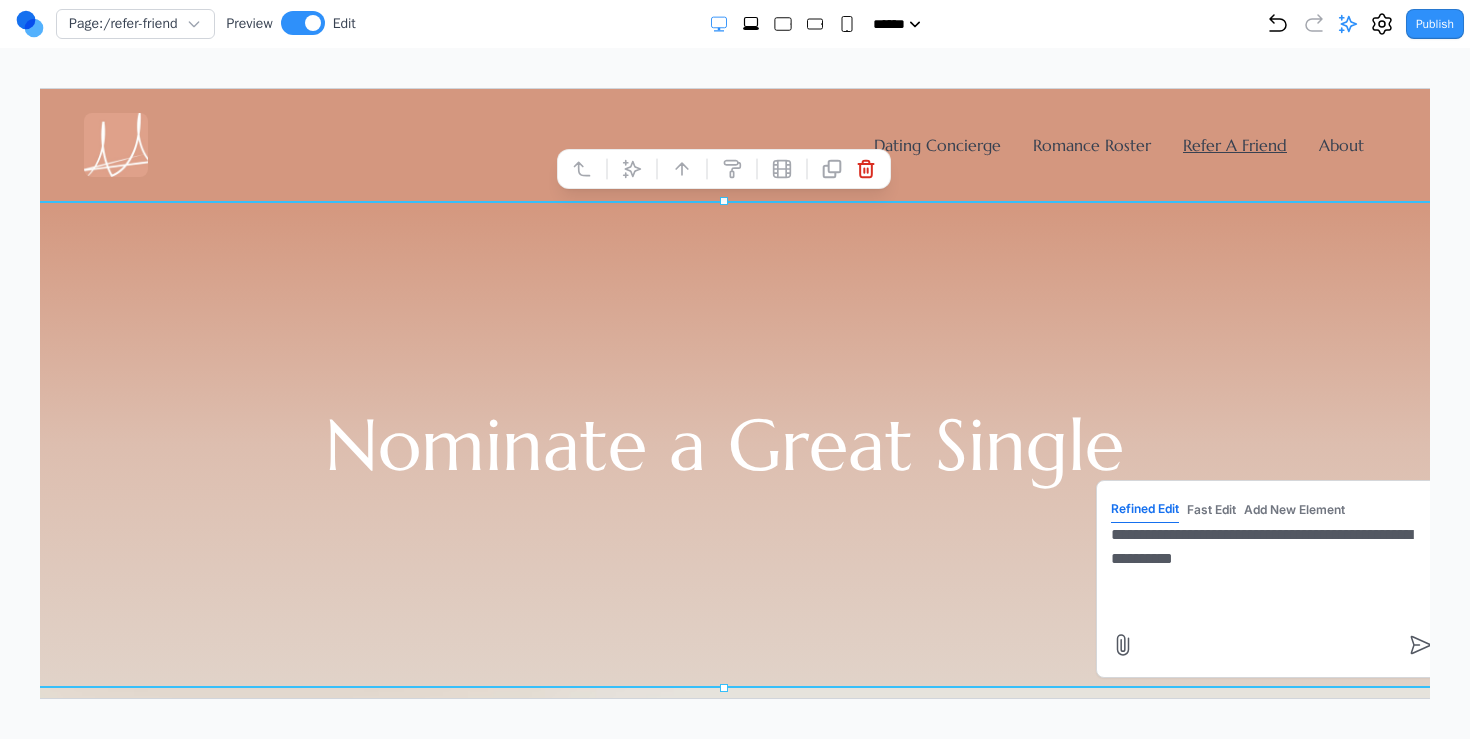 click on "**********" at bounding box center (1270, 572) 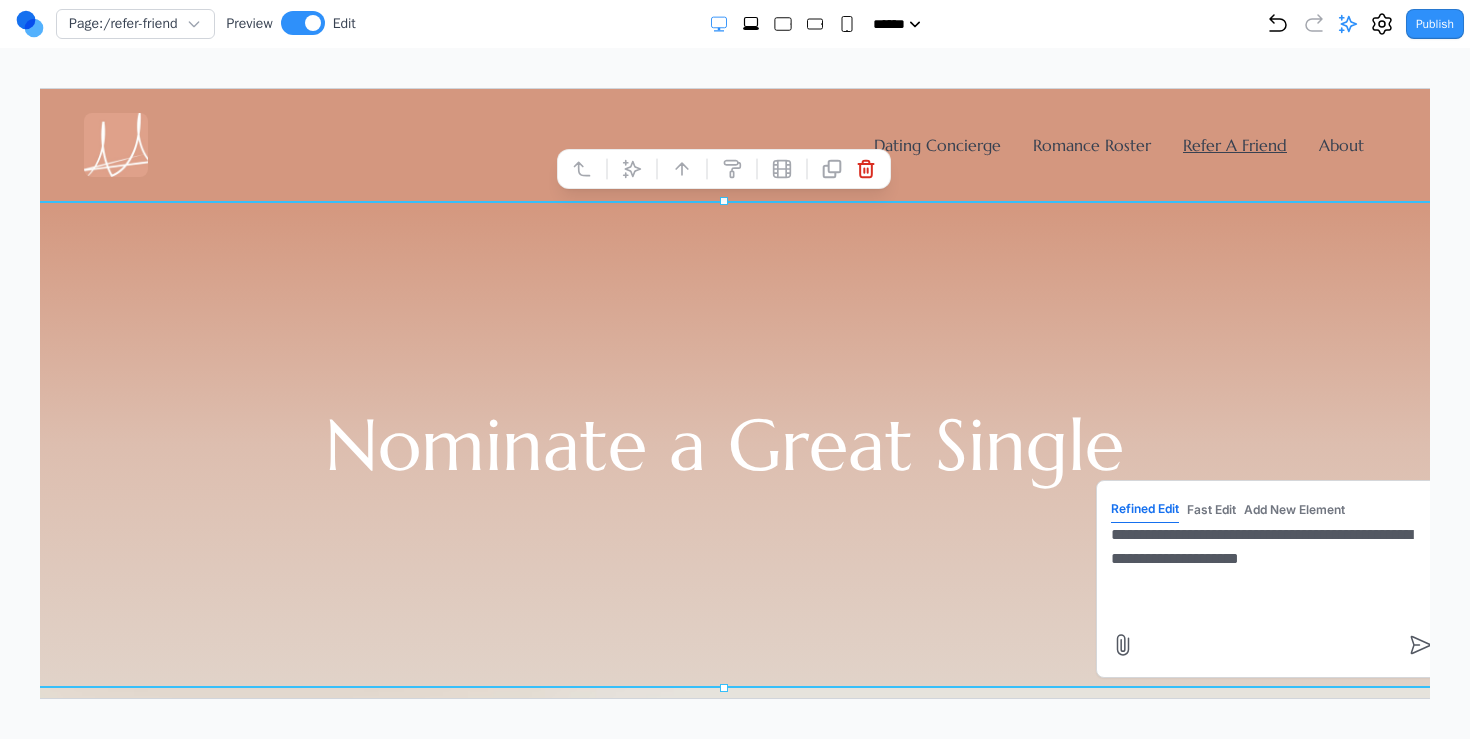 paste on "********" 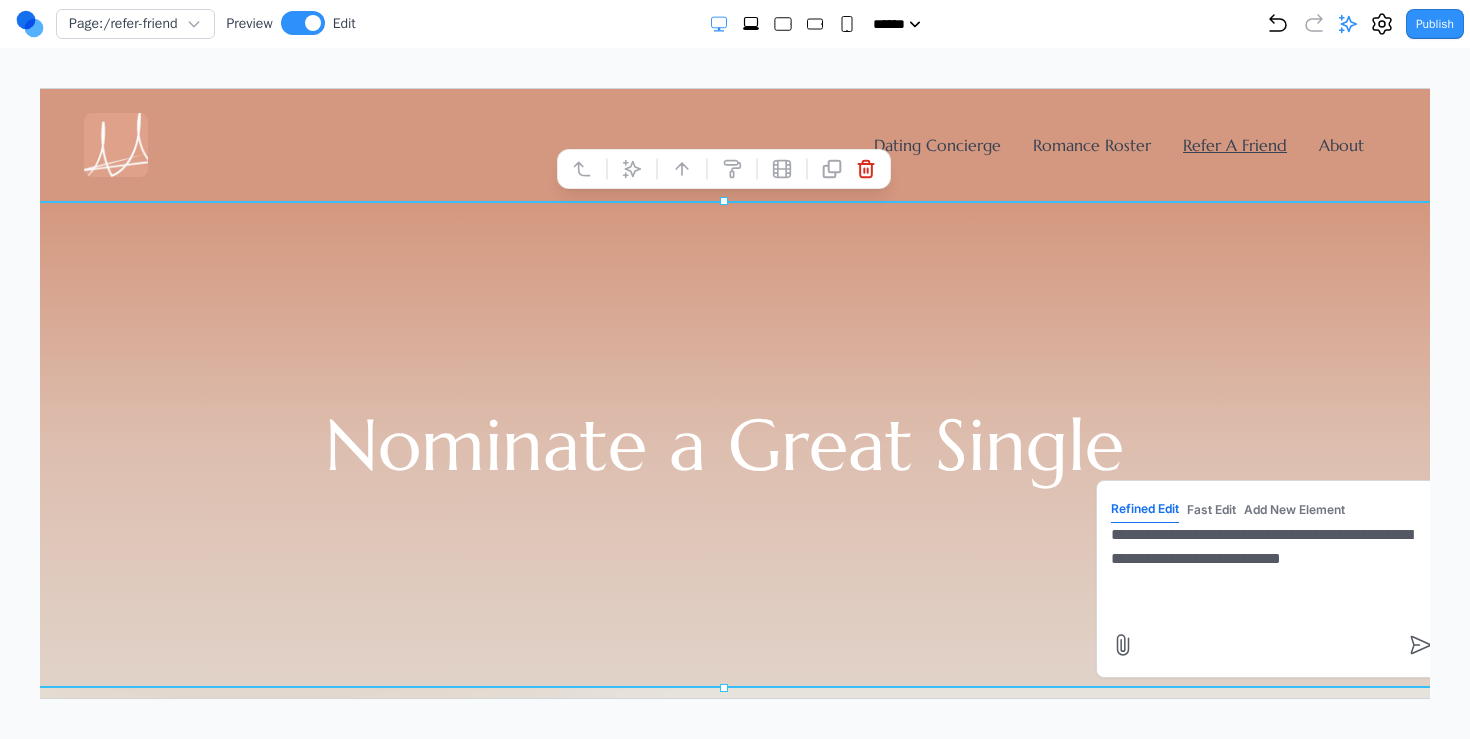 click on "**********" at bounding box center (1270, 572) 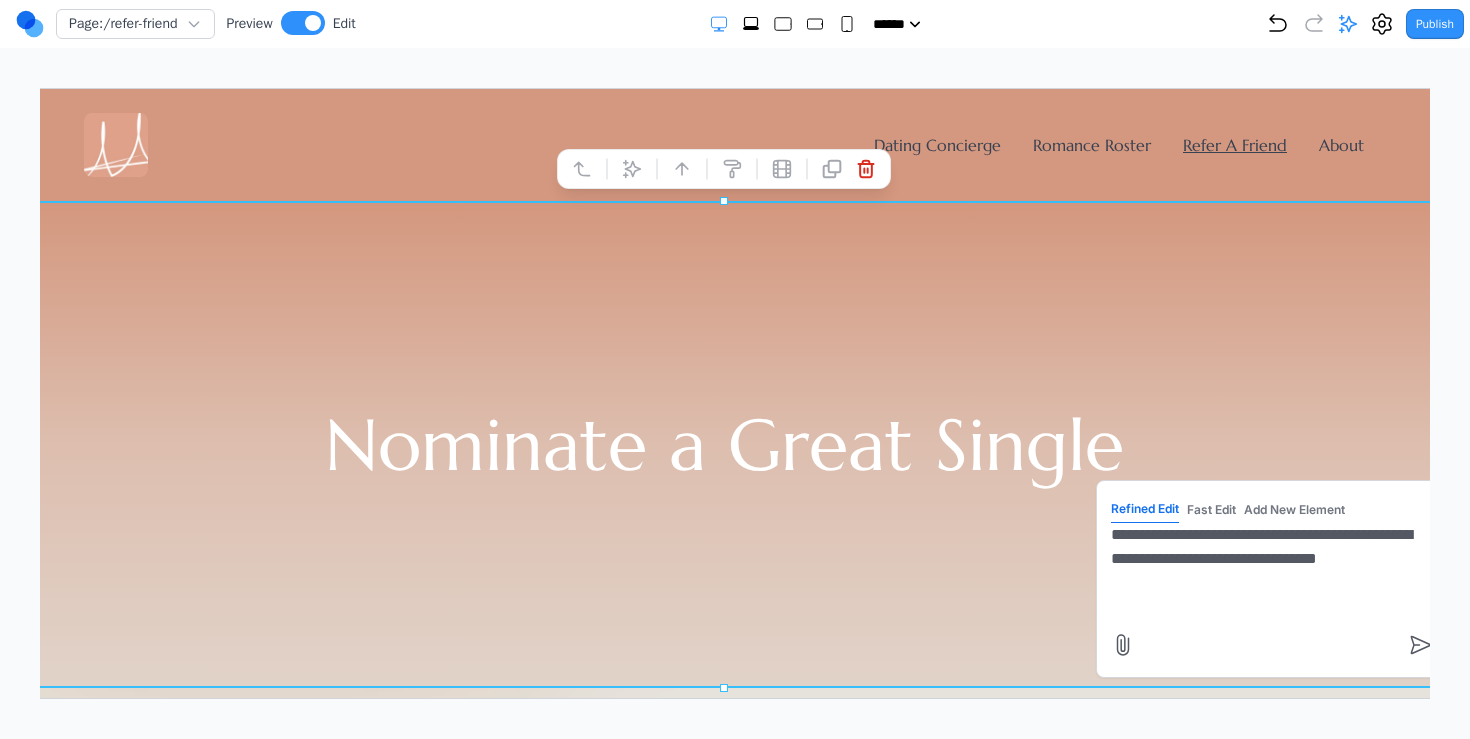 type on "**********" 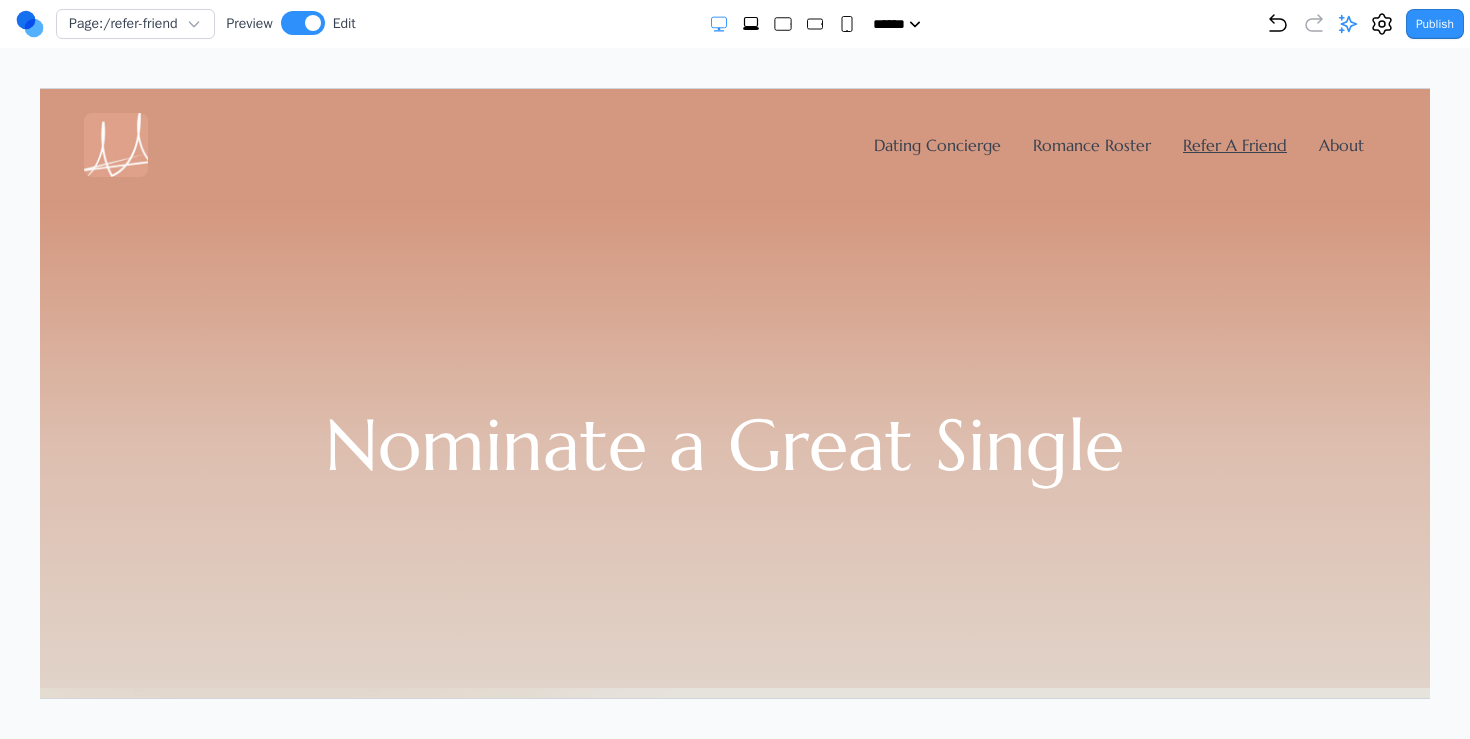 scroll, scrollTop: 7887, scrollLeft: 0, axis: vertical 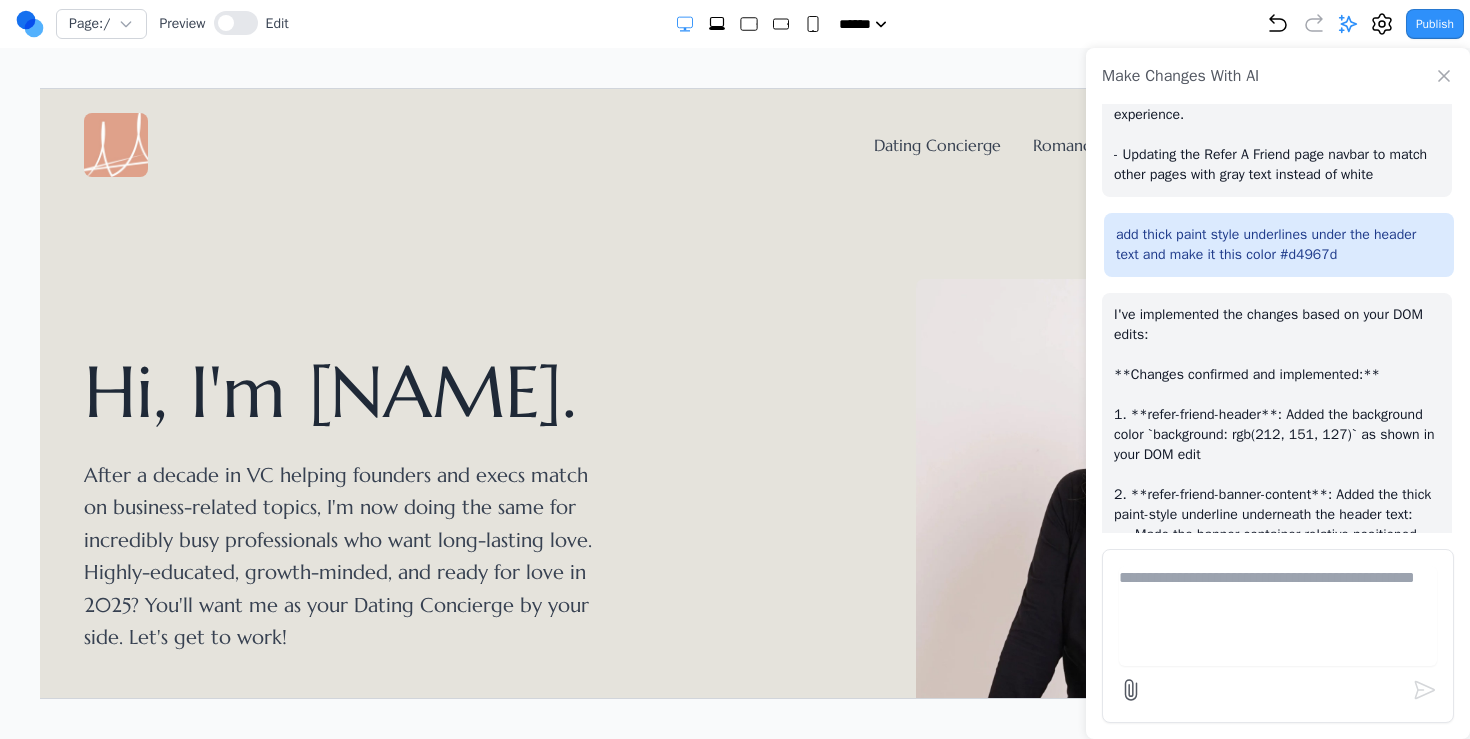 click at bounding box center (1055, 504) 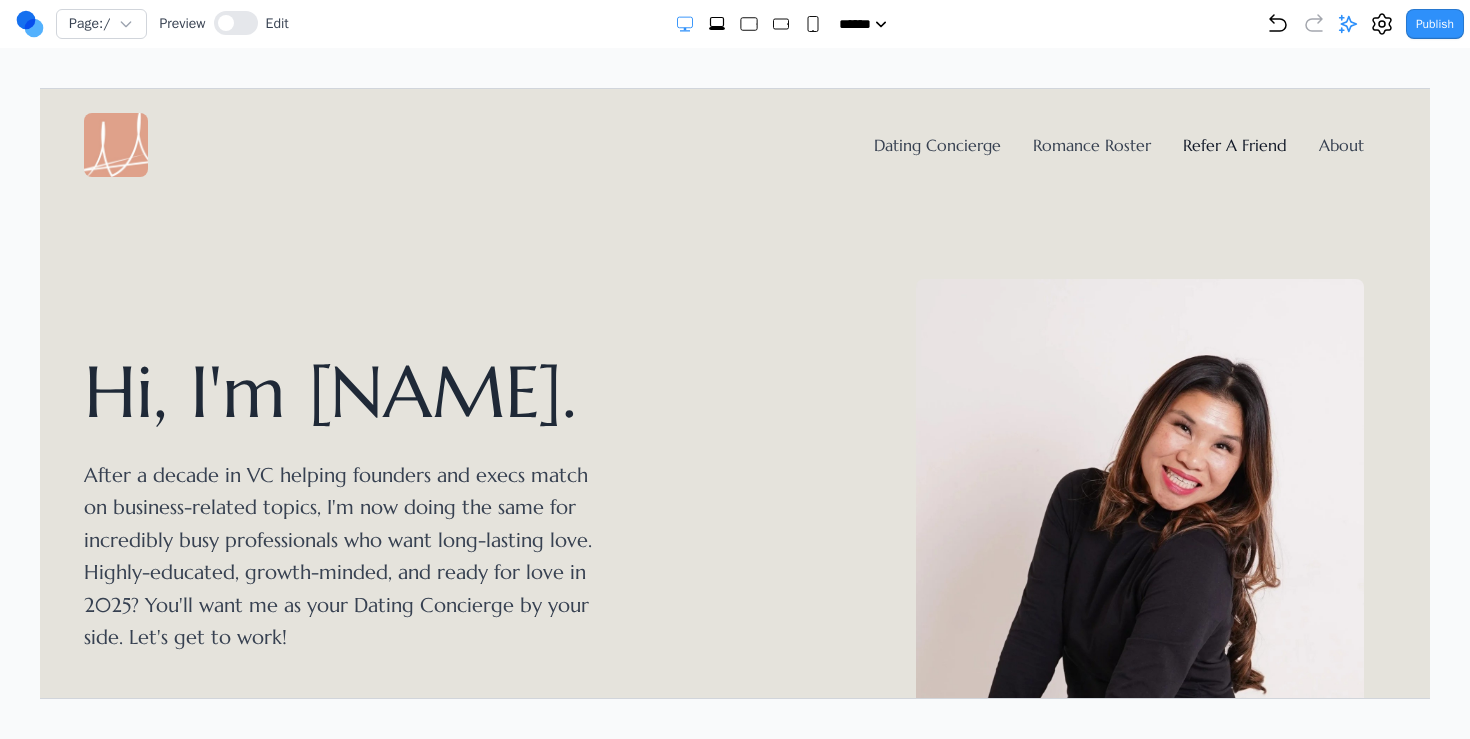 click on "Refer A Friend" at bounding box center (1234, 144) 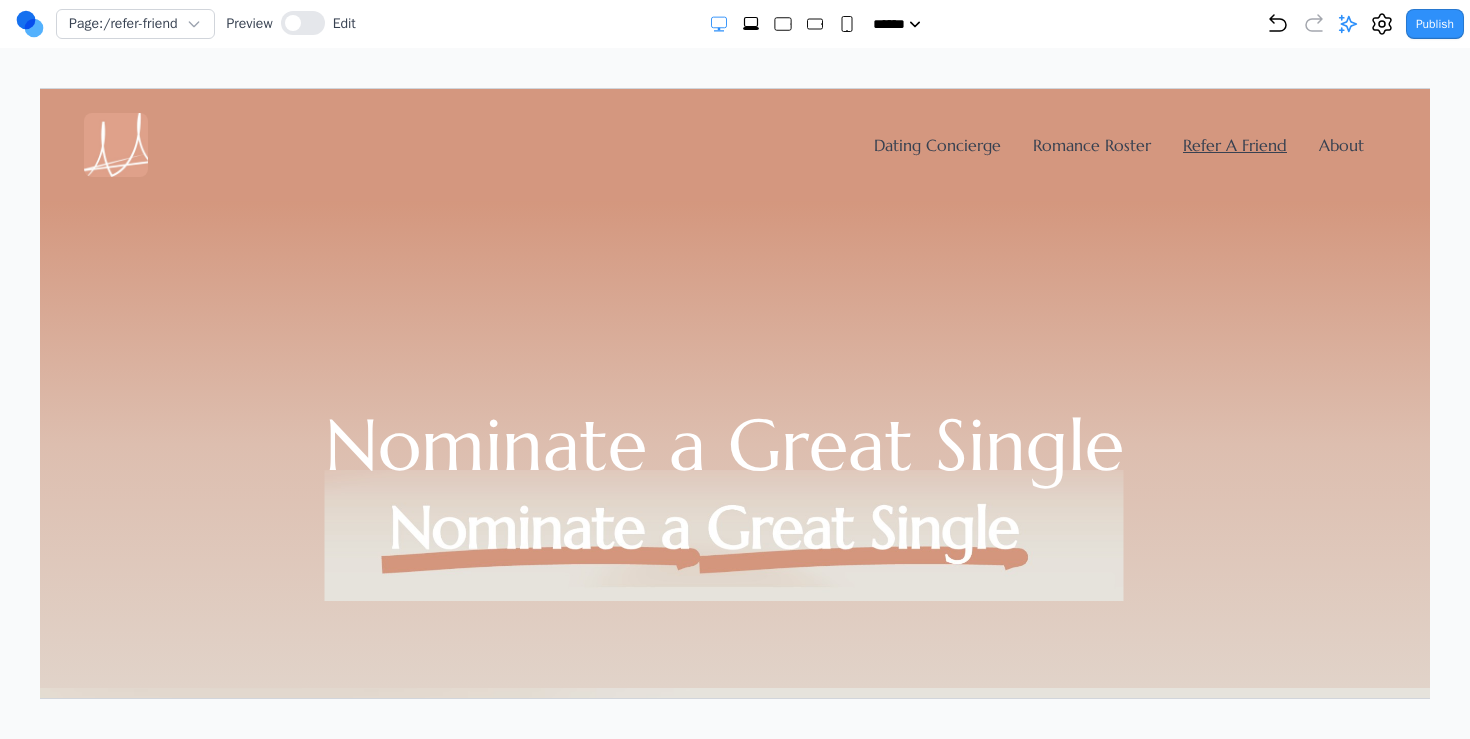 click at bounding box center [723, 534] 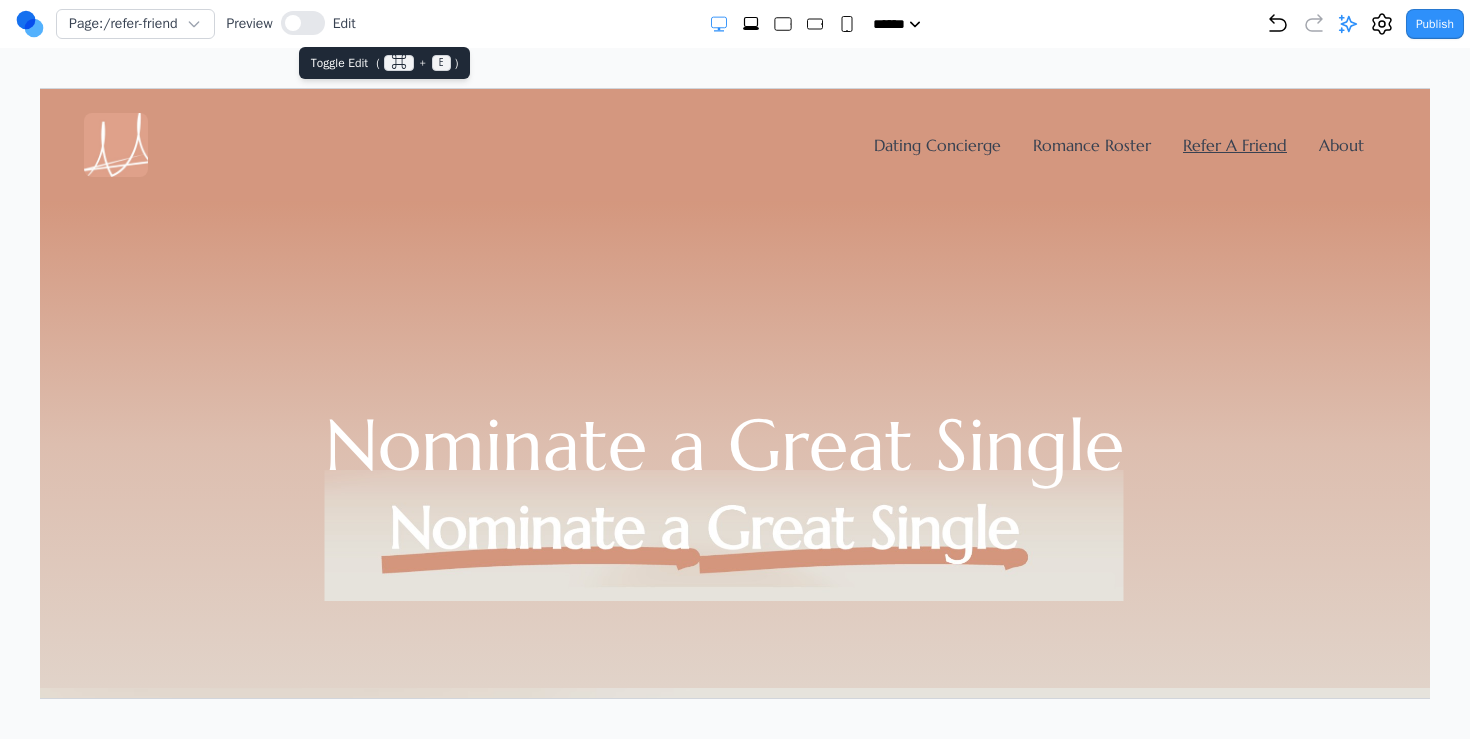 click at bounding box center [303, 24] 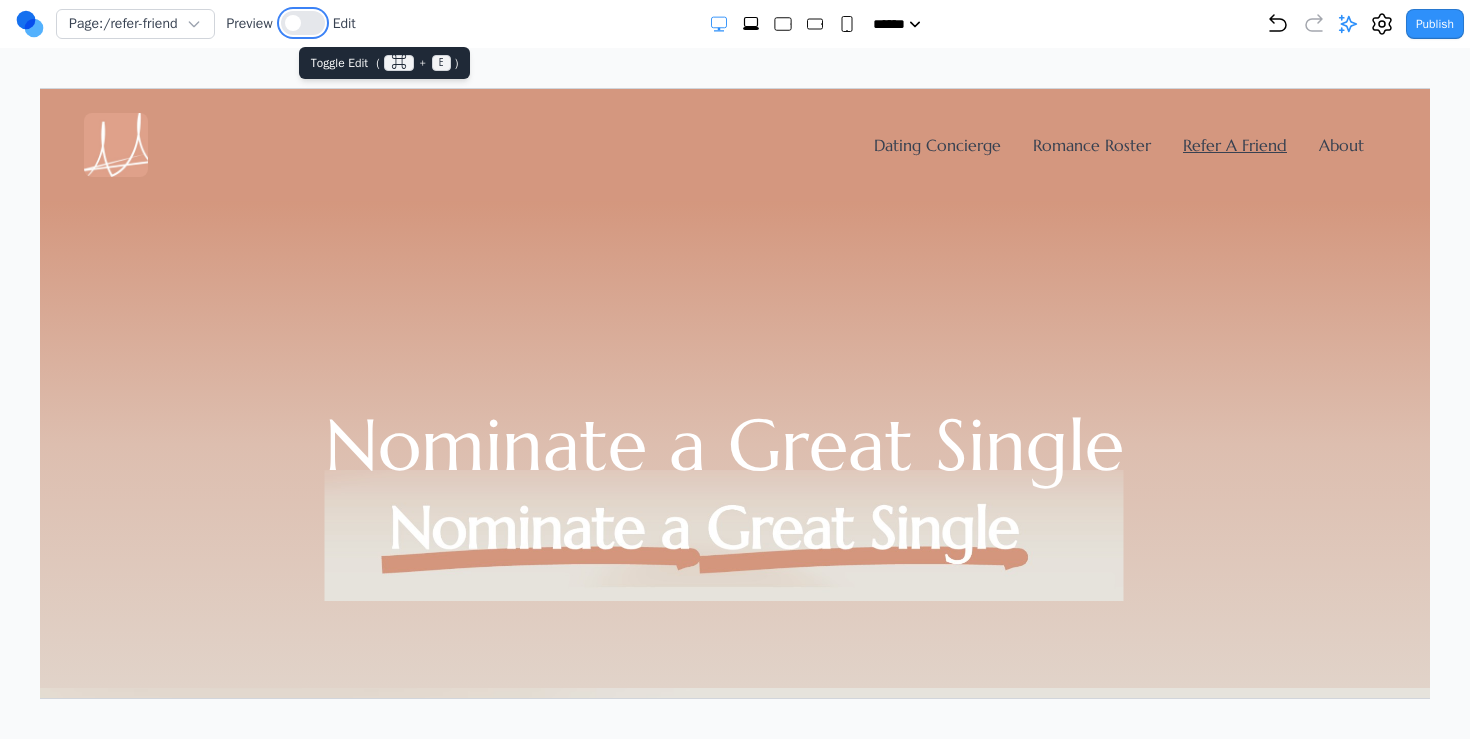 click at bounding box center (303, 23) 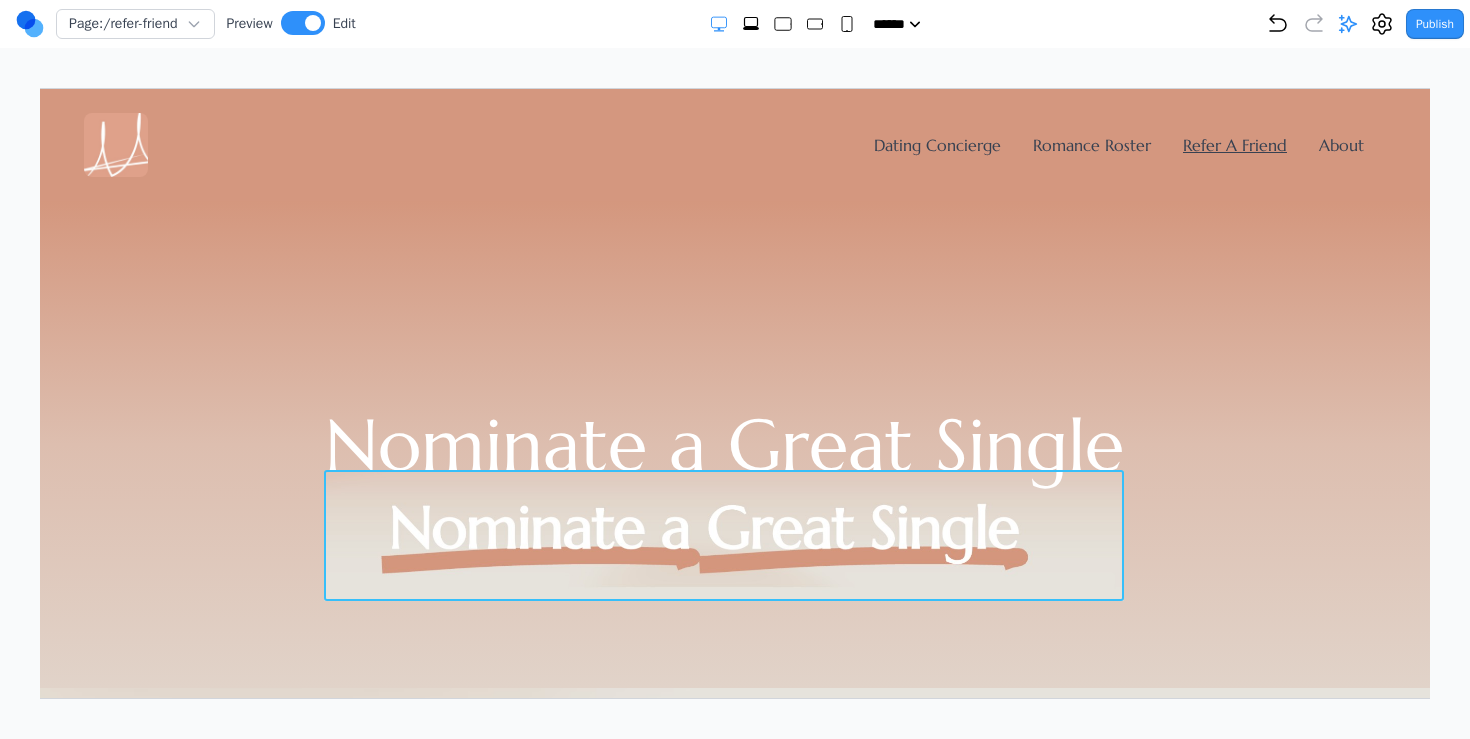 click at bounding box center (723, 534) 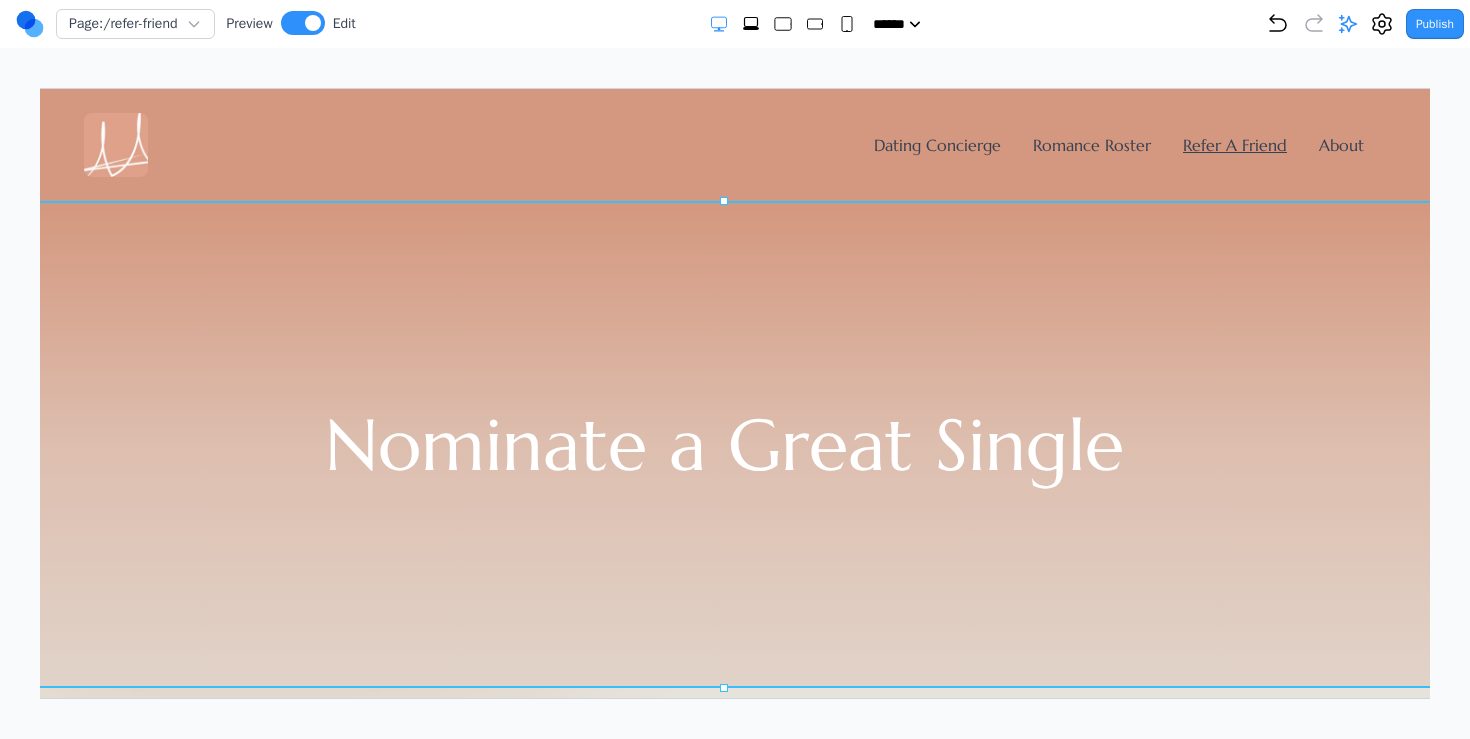 click on "Nominate a Great Single" at bounding box center (723, 443) 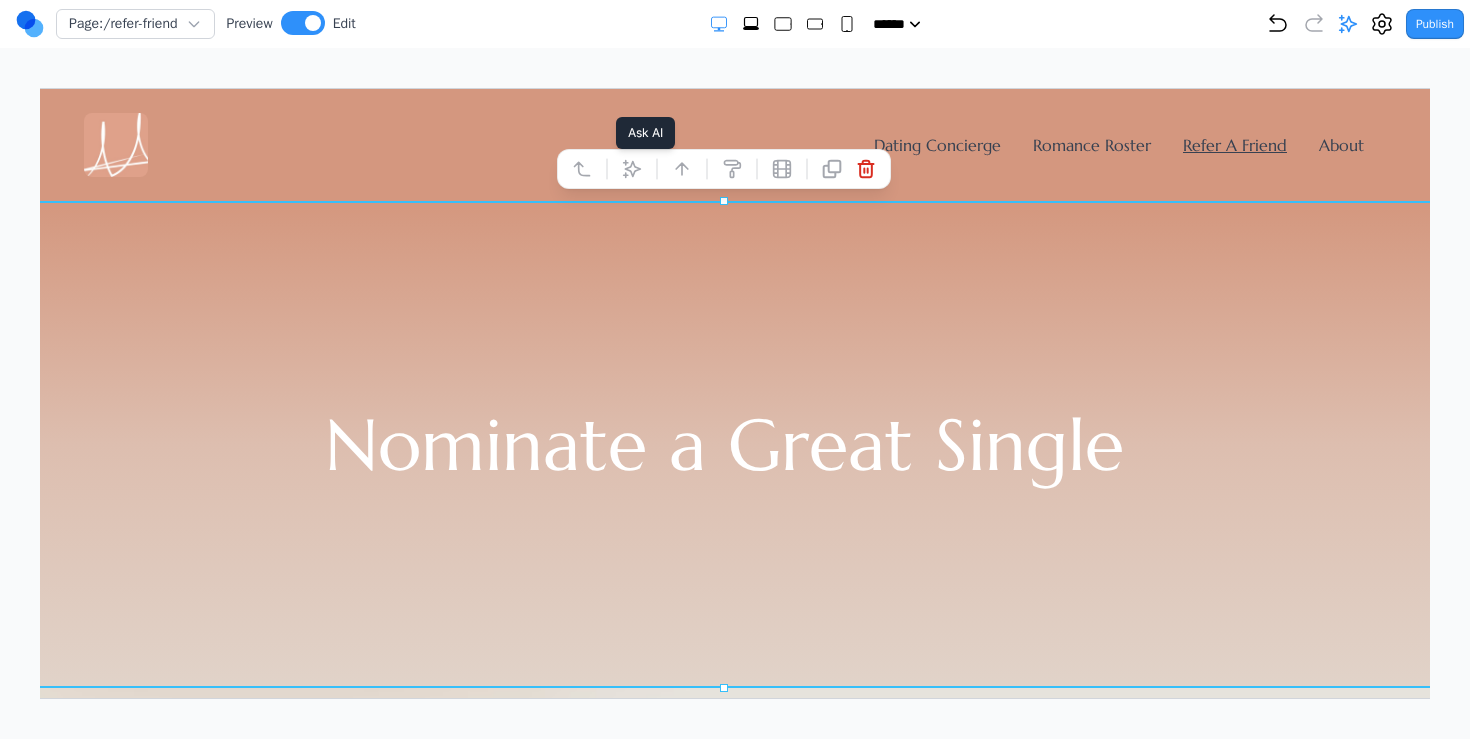 click at bounding box center [631, 168] 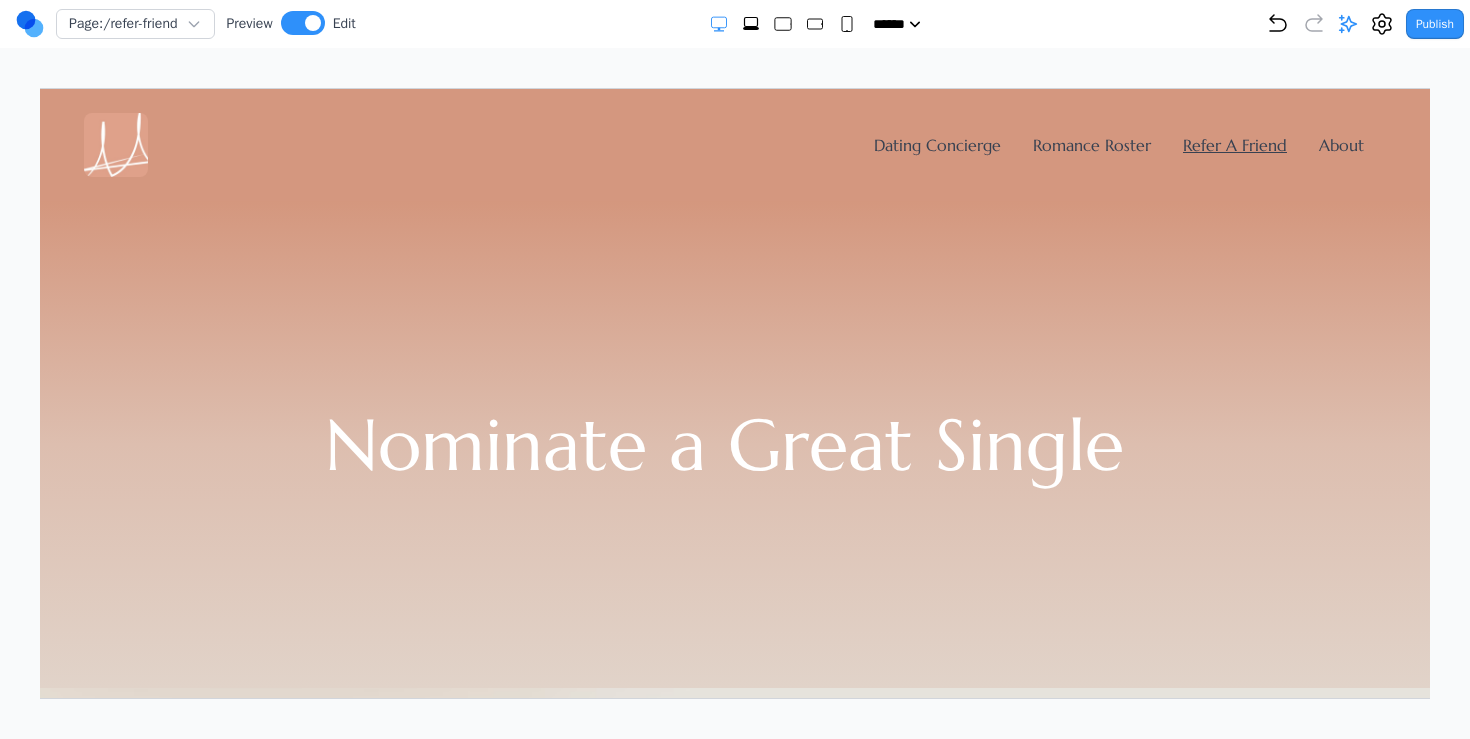 click on "Page:  /refer-friend Preview Edit ***** ***** ****** ****** ****** Publish Project Settings Form Dashboard + New Project Clone Project Delete Project Make Changes With AI update the navbar to be exactly the same as the one on the dating concierge page. then make the navbar on every page underline the page theyre currently on animate the dots in the background so they move around slowly make the animation more floaty and moving more freely around the whole of the screen, make them move a bit slower, and remove the play button in the corner make the animation more floaty and moving more freely around the whole of the screen, make them move a bit slower, and remove the play button in the corner make them move more like jellyfish, slowly and across the whole page not just in a set pattern. also make the circles get bigger and smaller as they move make the movement motion more smooth, not like intervals like it is now add a section below that looks like this make a banner that looks like this" at bounding box center (735, 349) 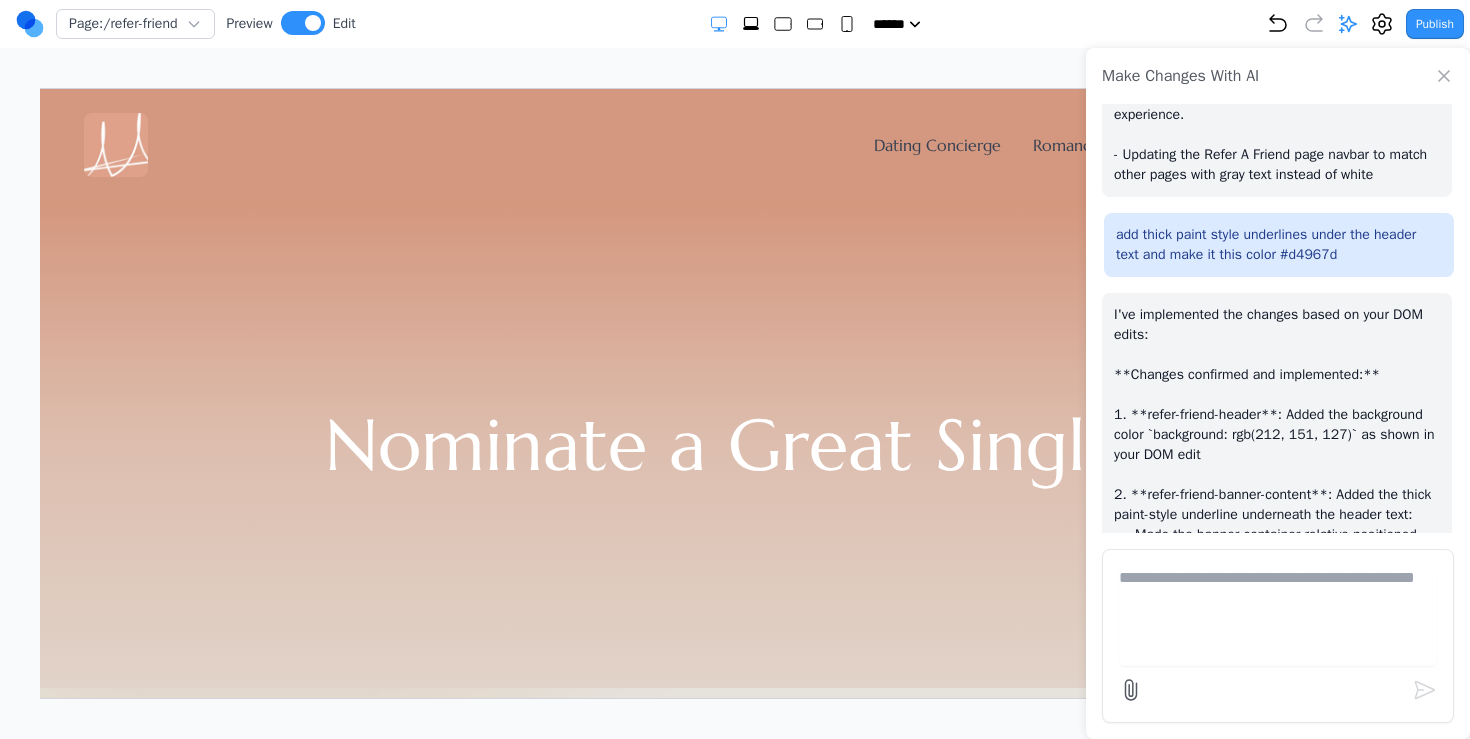 click at bounding box center [1278, 616] 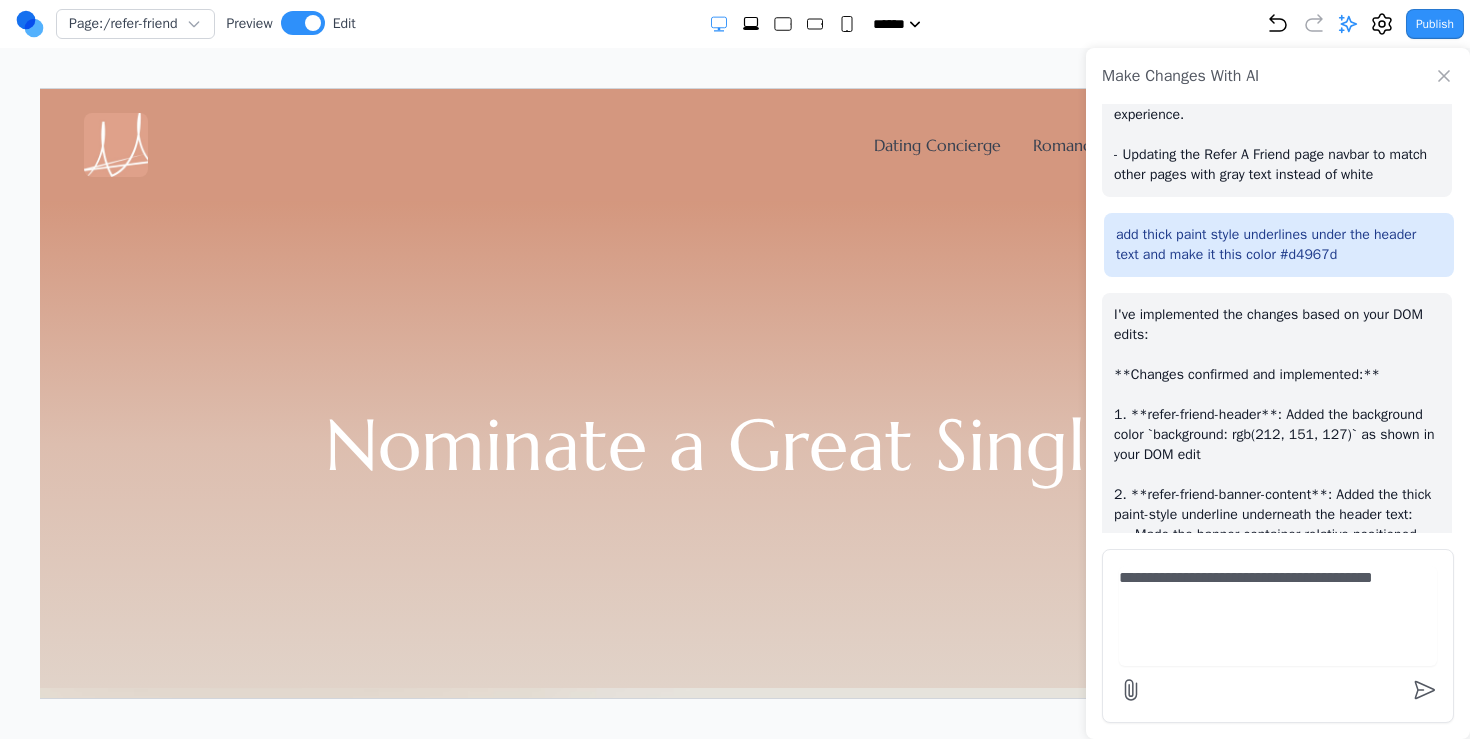 drag, startPoint x: 1449, startPoint y: 85, endPoint x: 1330, endPoint y: 614, distance: 542.2195 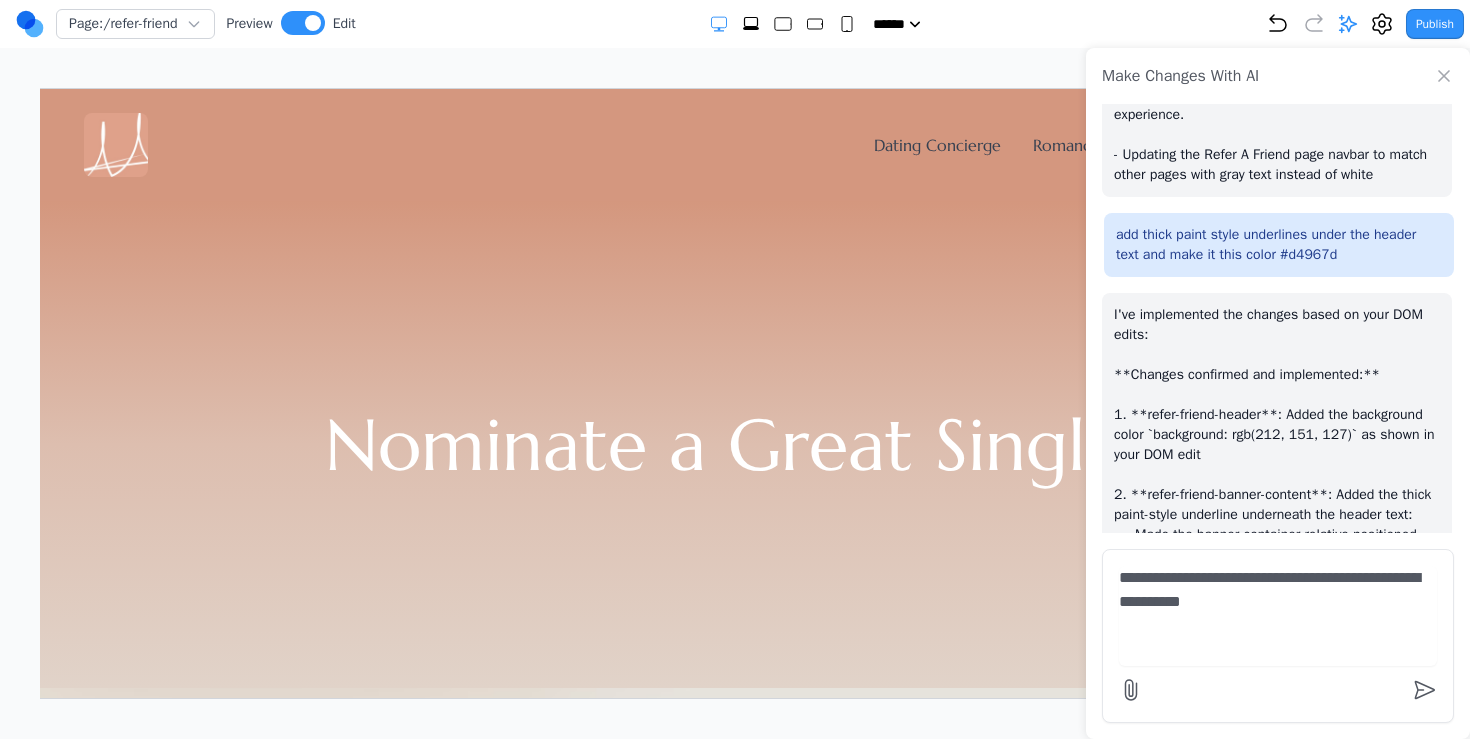 type on "**********" 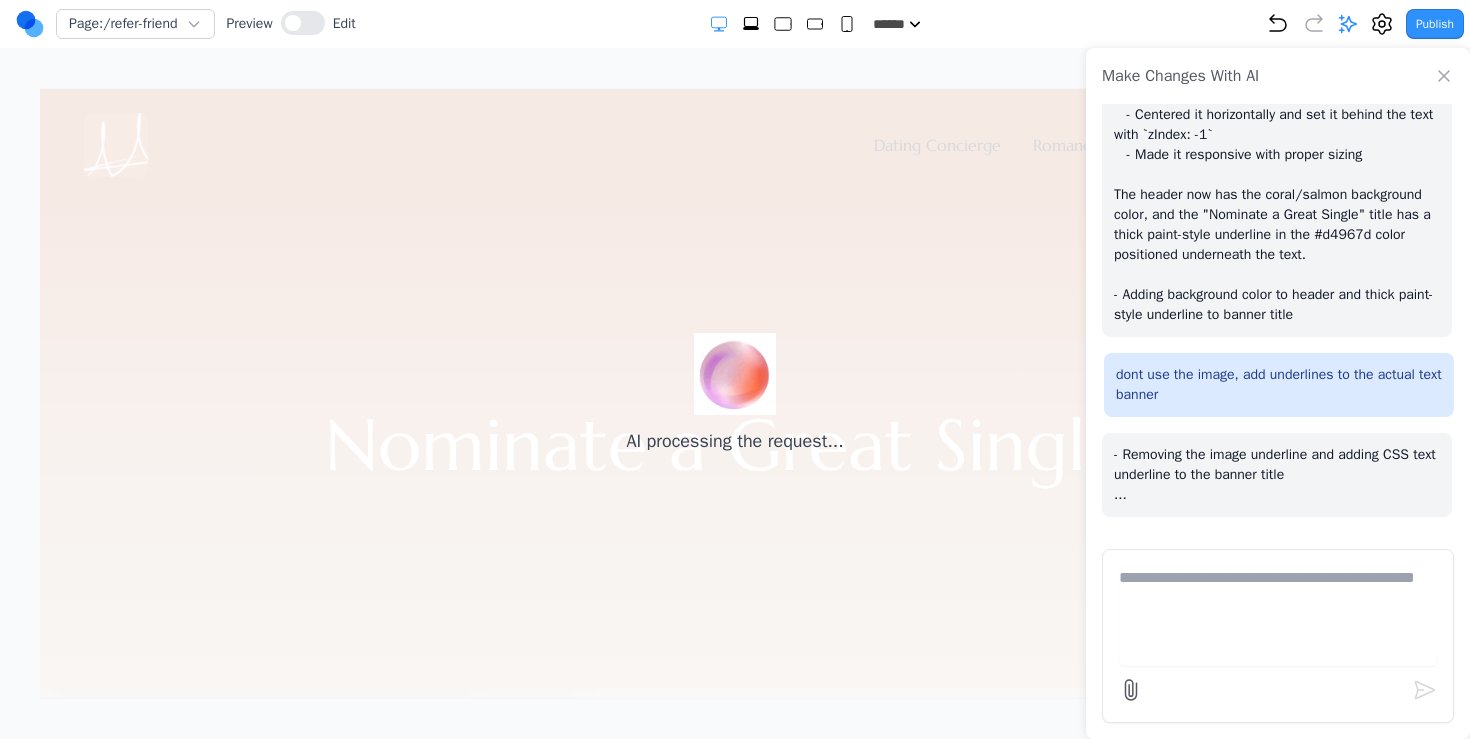scroll, scrollTop: 8607, scrollLeft: 0, axis: vertical 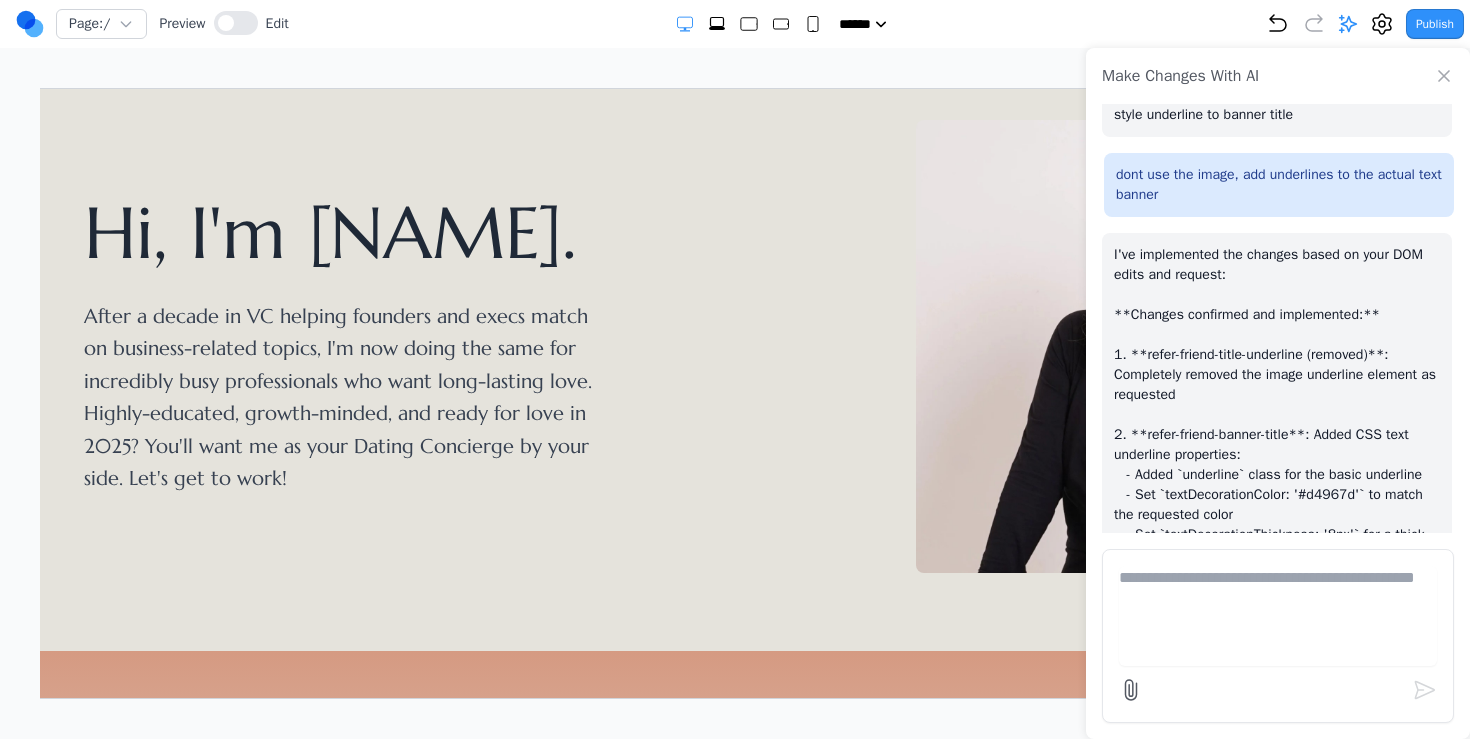 click 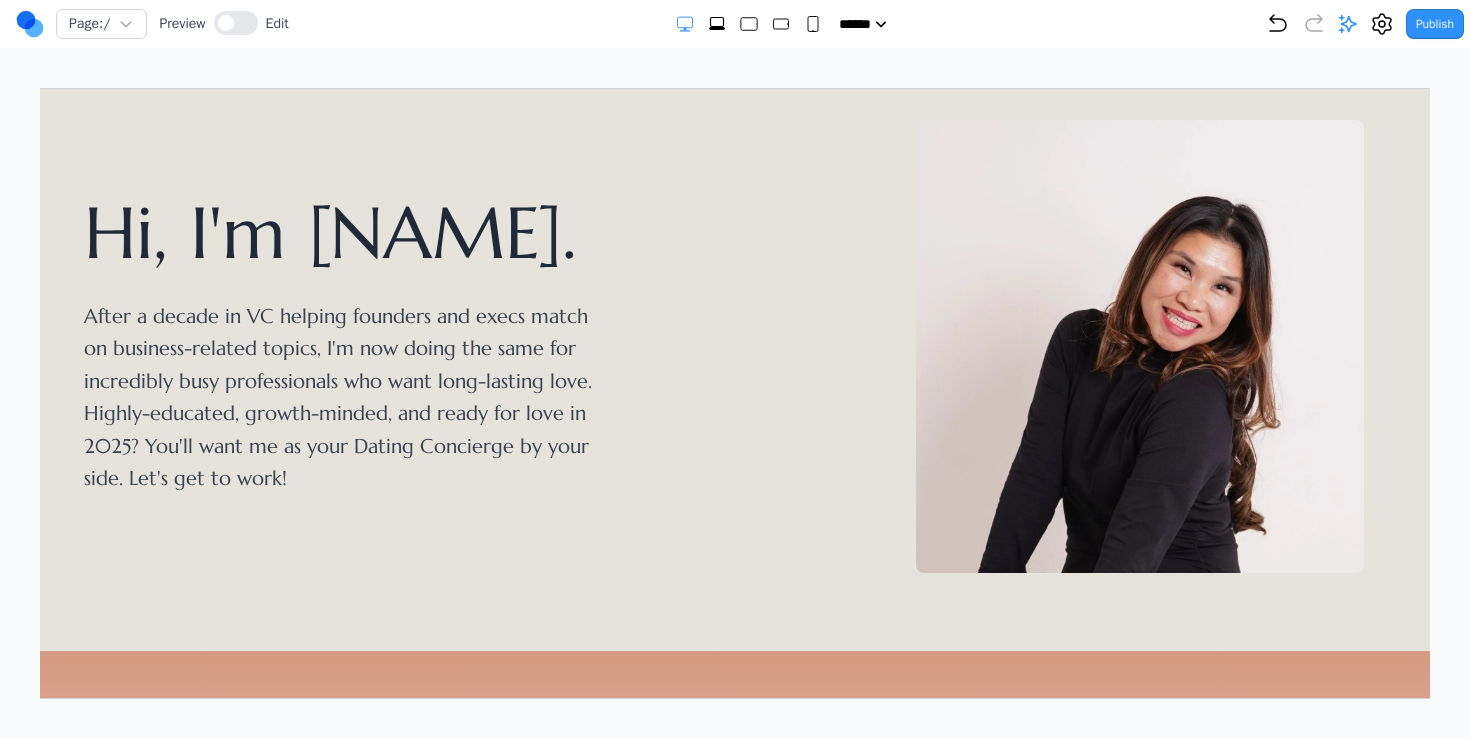 scroll, scrollTop: 0, scrollLeft: 0, axis: both 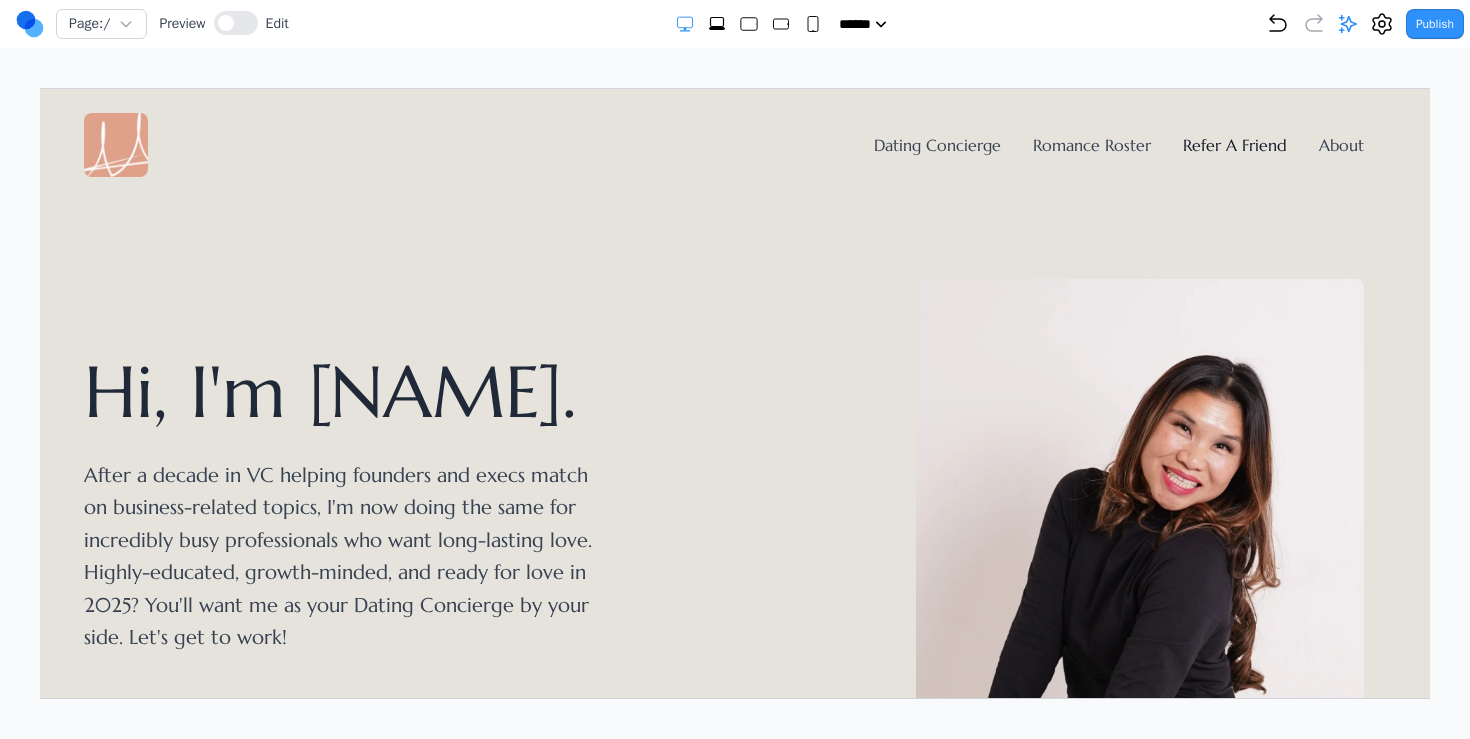 click on "Refer A Friend" at bounding box center (1234, 144) 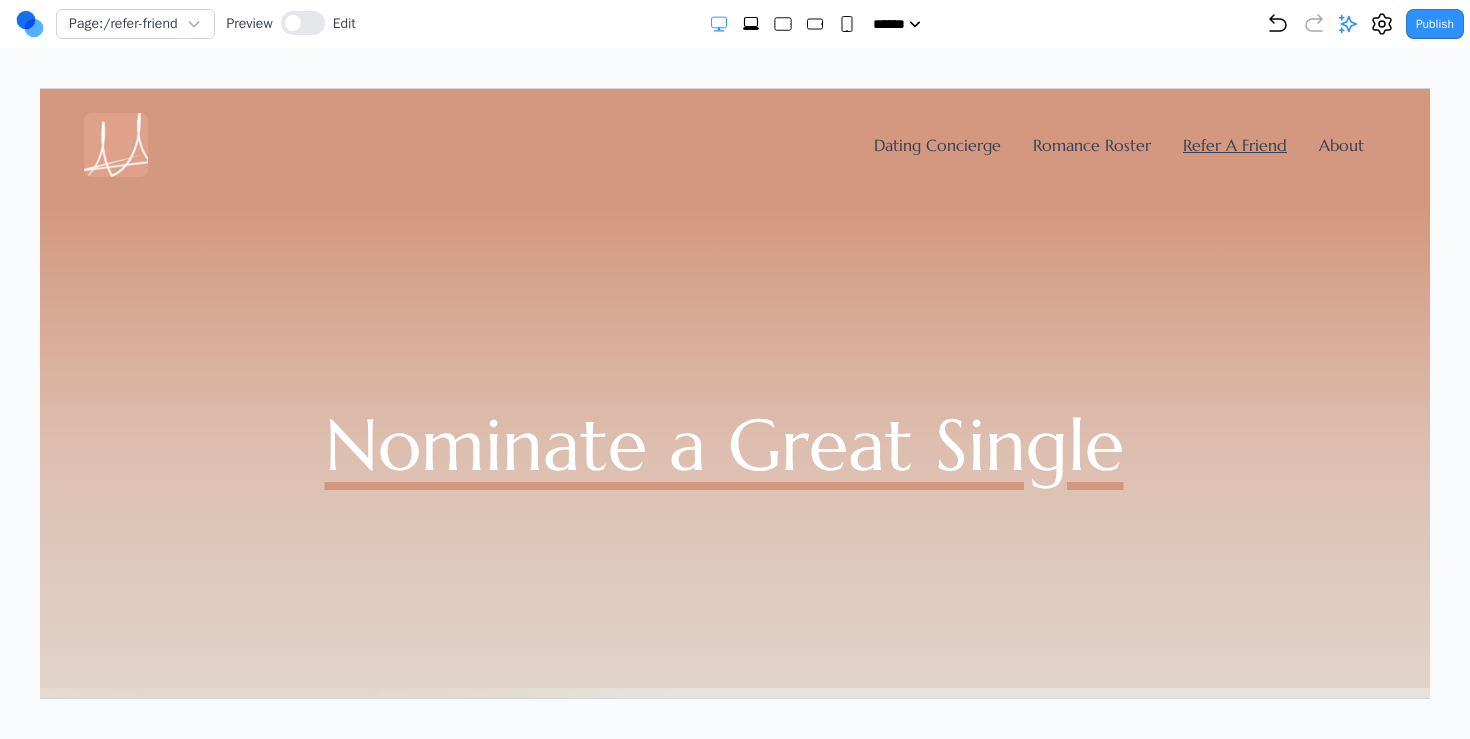 click on "Nominate a Great Single" at bounding box center (723, 443) 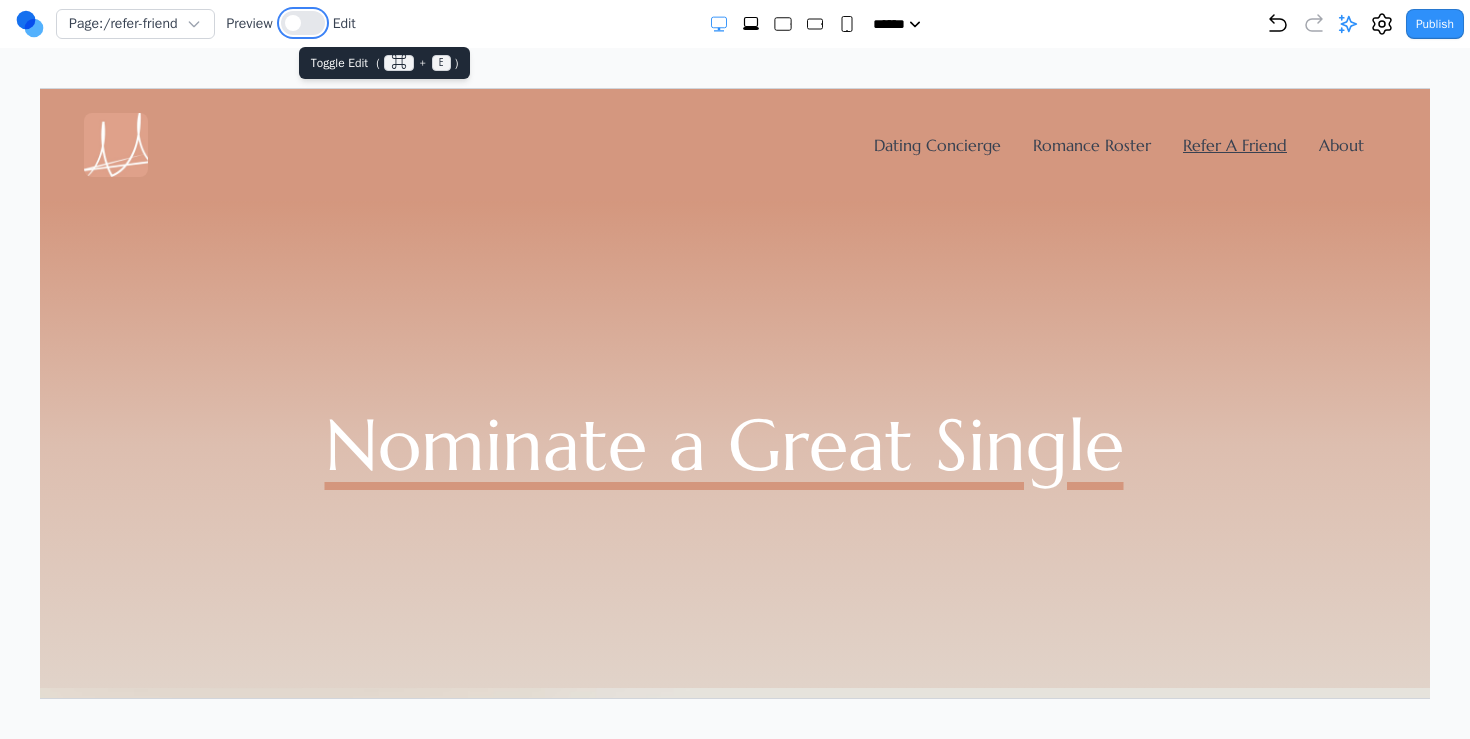 click at bounding box center (293, 23) 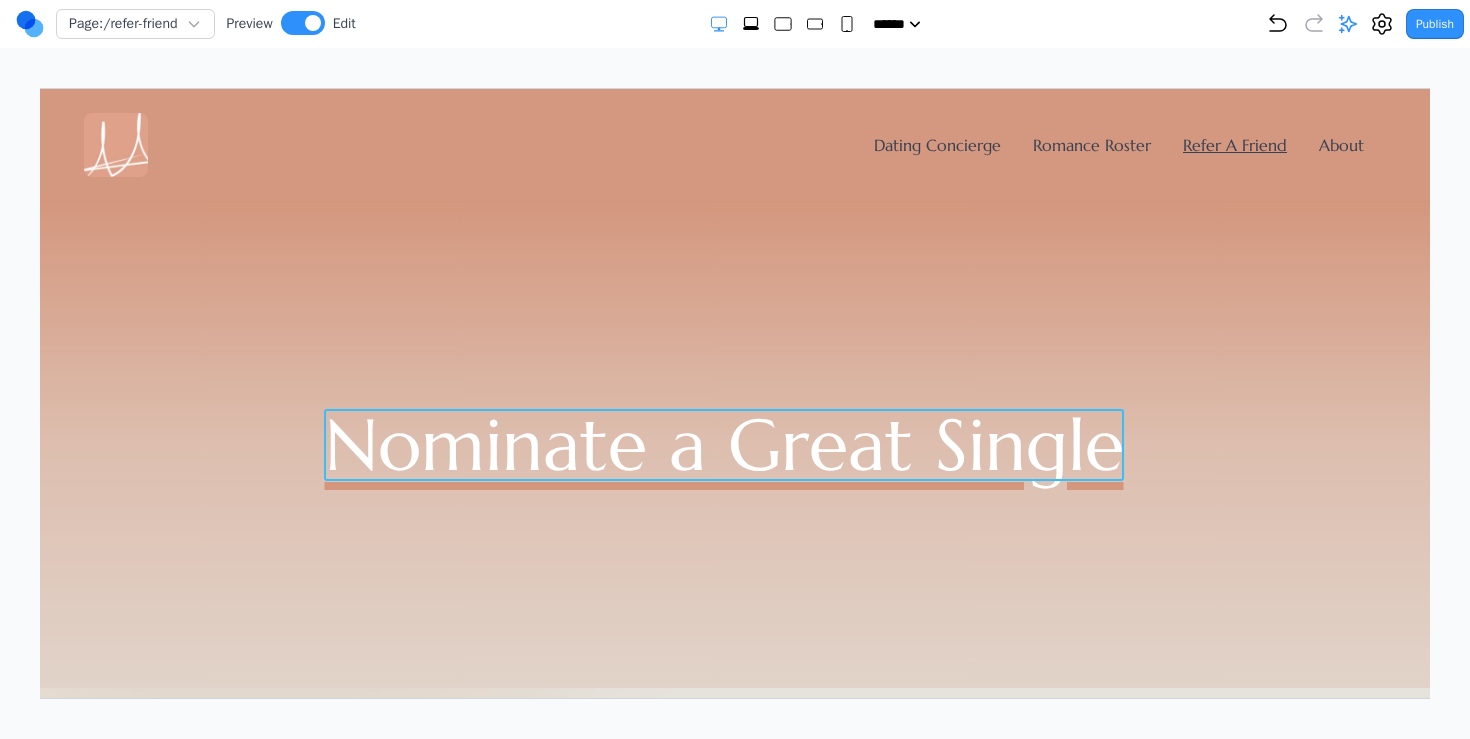 click on "Nominate a Great Single" at bounding box center [723, 444] 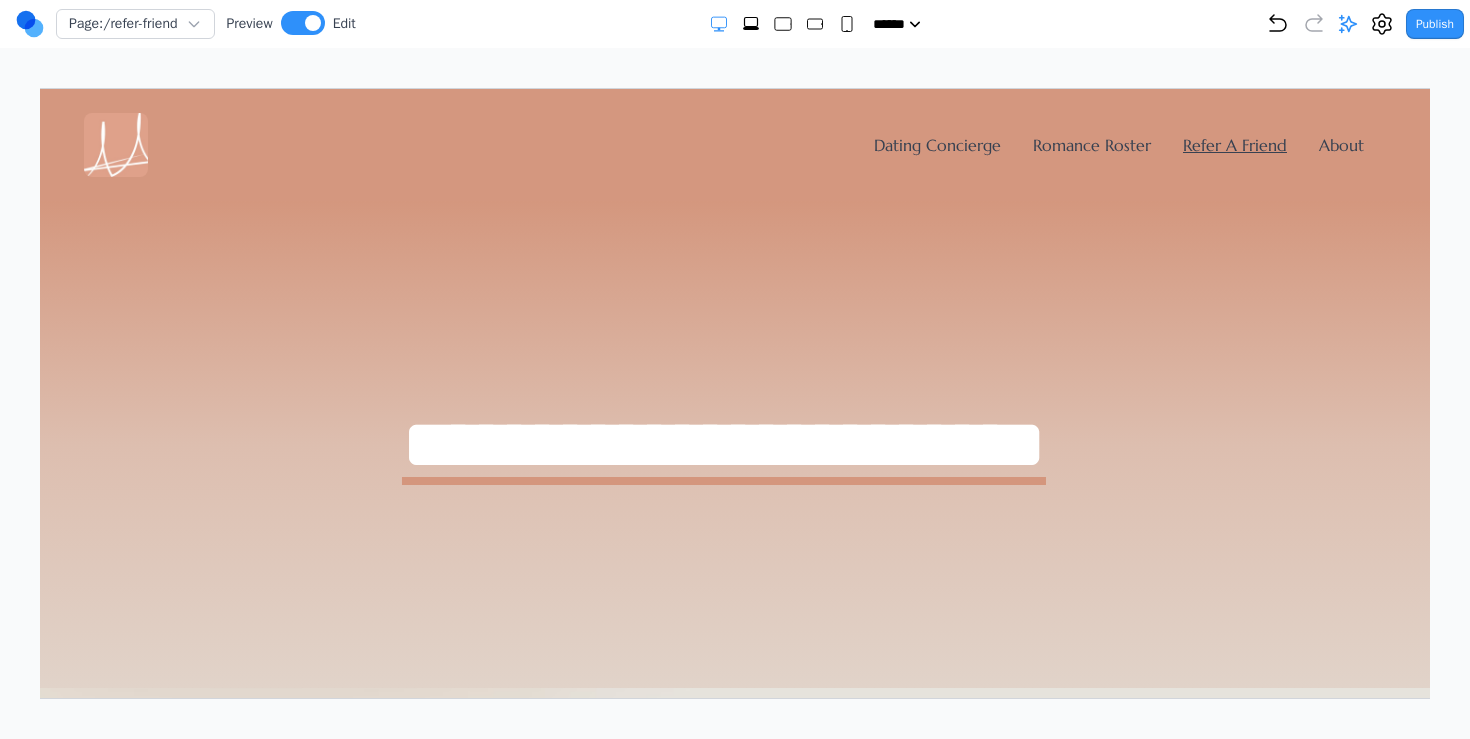 click on "**********" at bounding box center [723, 443] 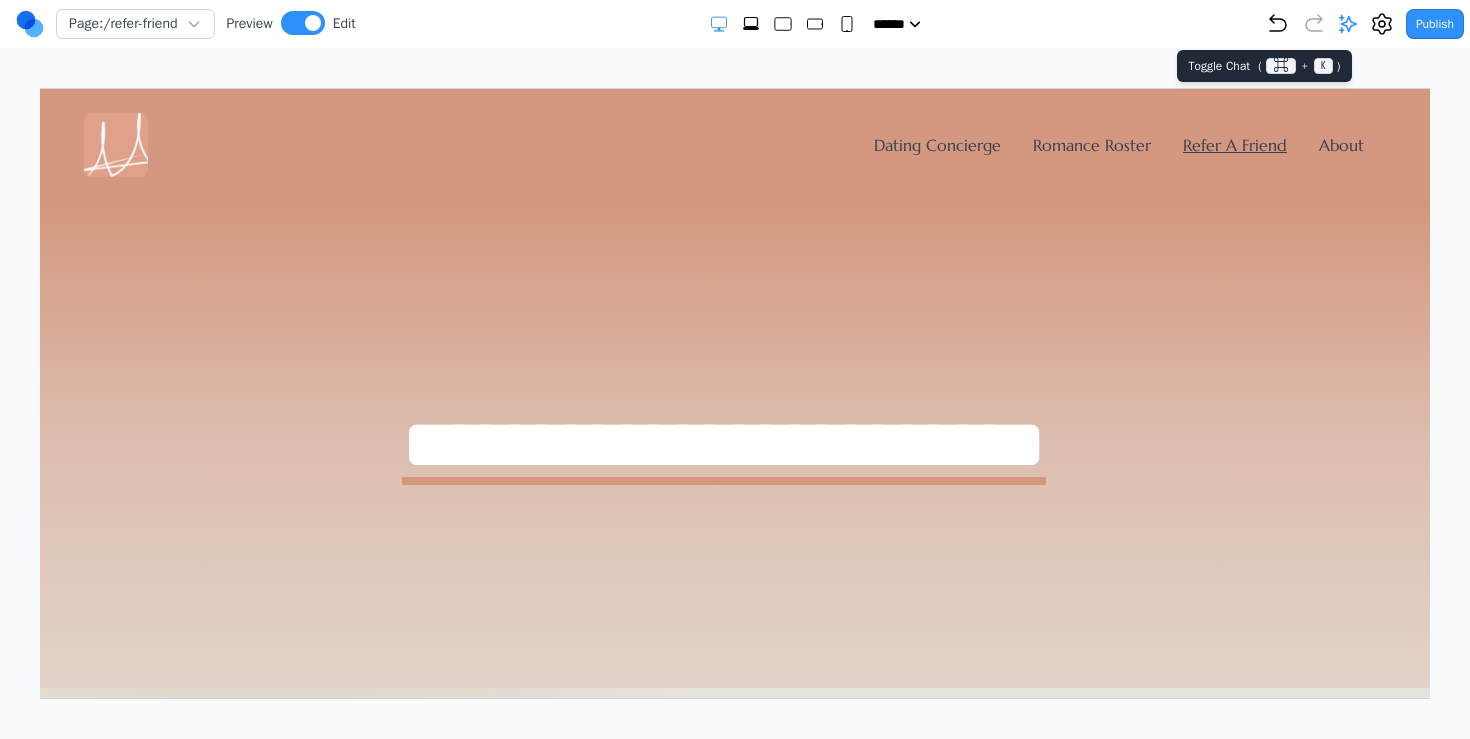 click 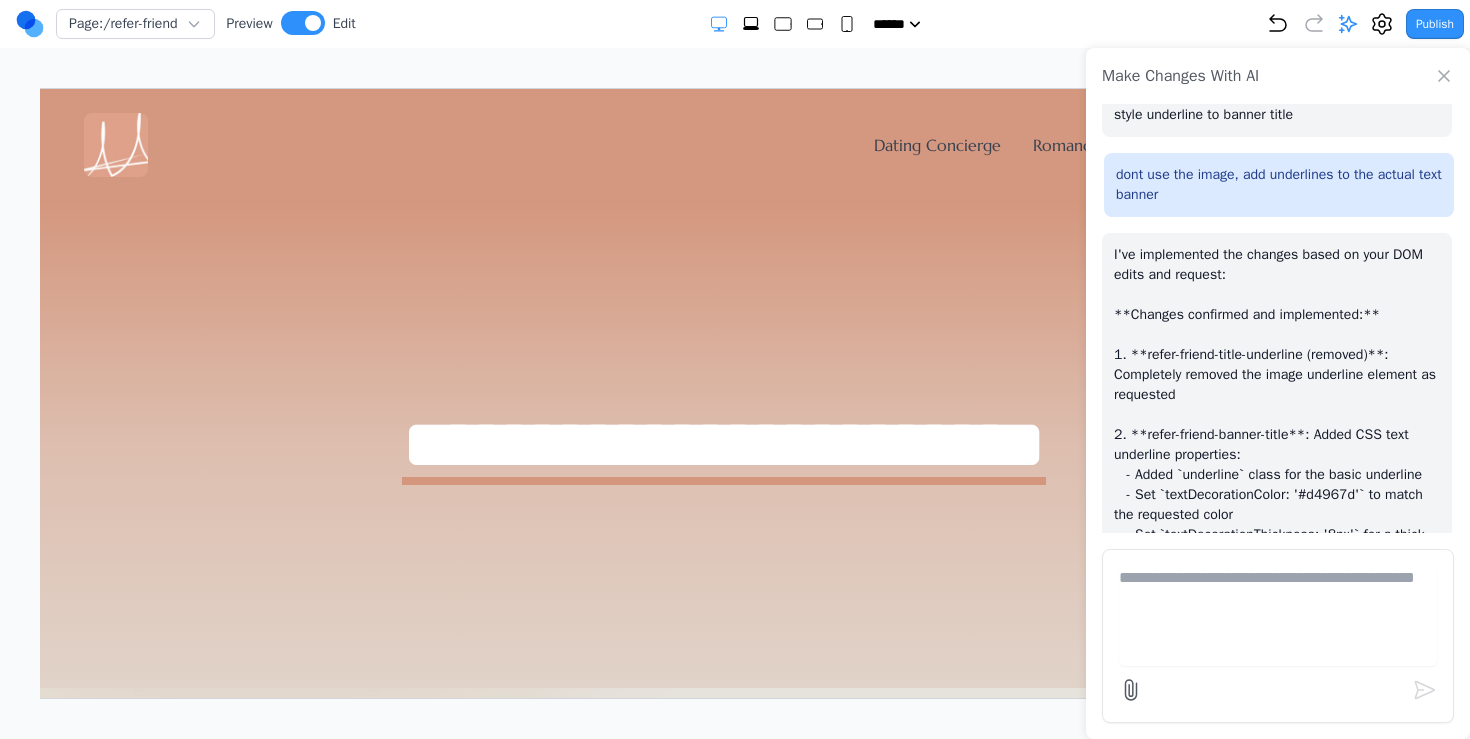 click at bounding box center (1278, 616) 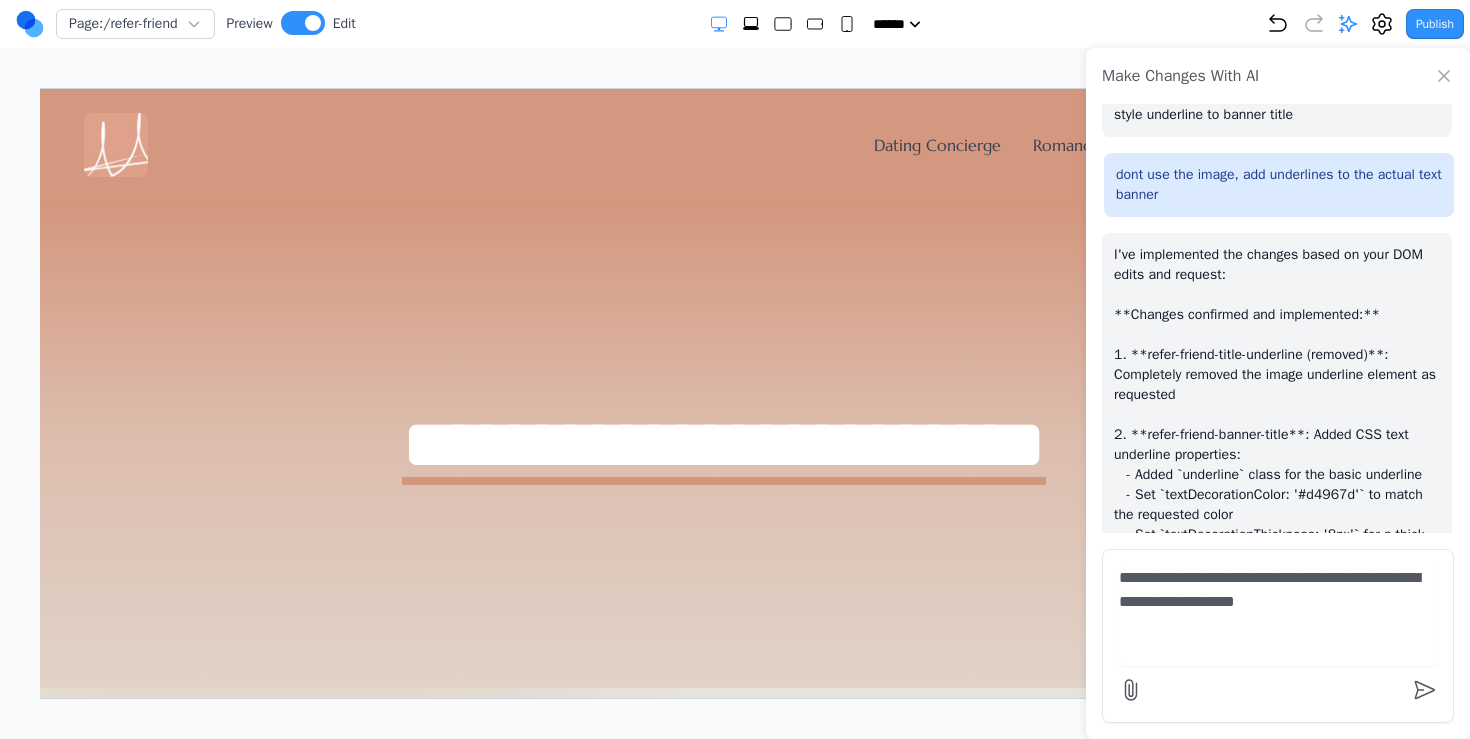 type on "**********" 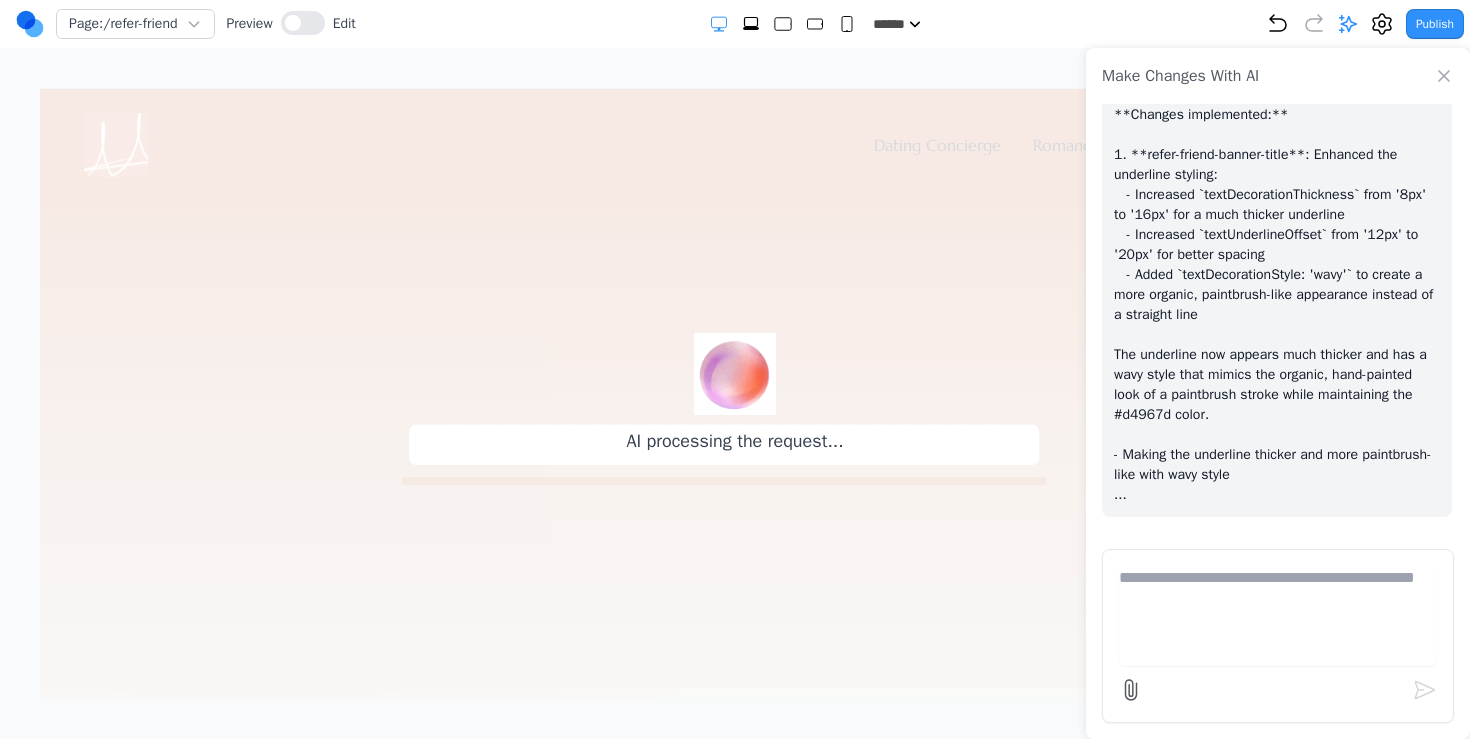 scroll, scrollTop: 9707, scrollLeft: 0, axis: vertical 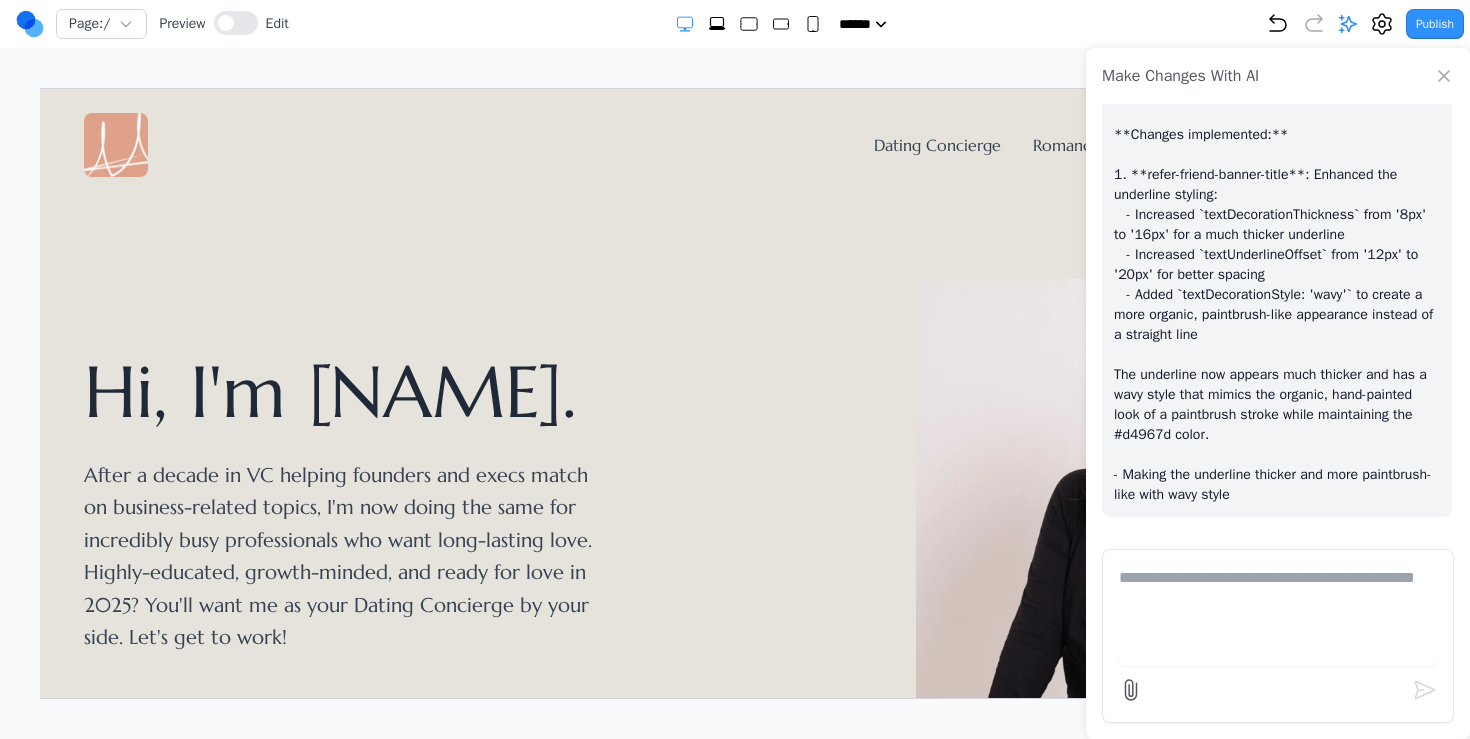click 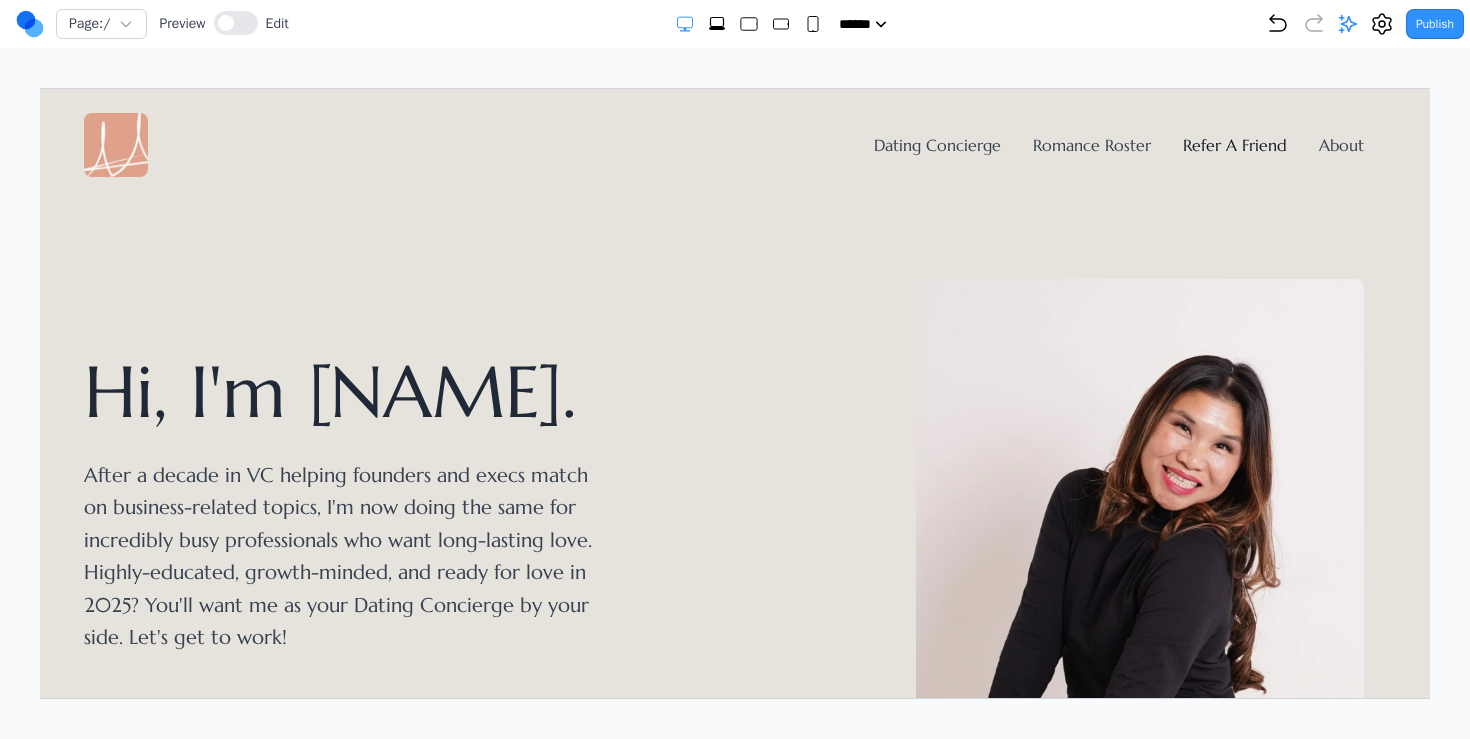 click on "Refer A Friend" at bounding box center [1234, 144] 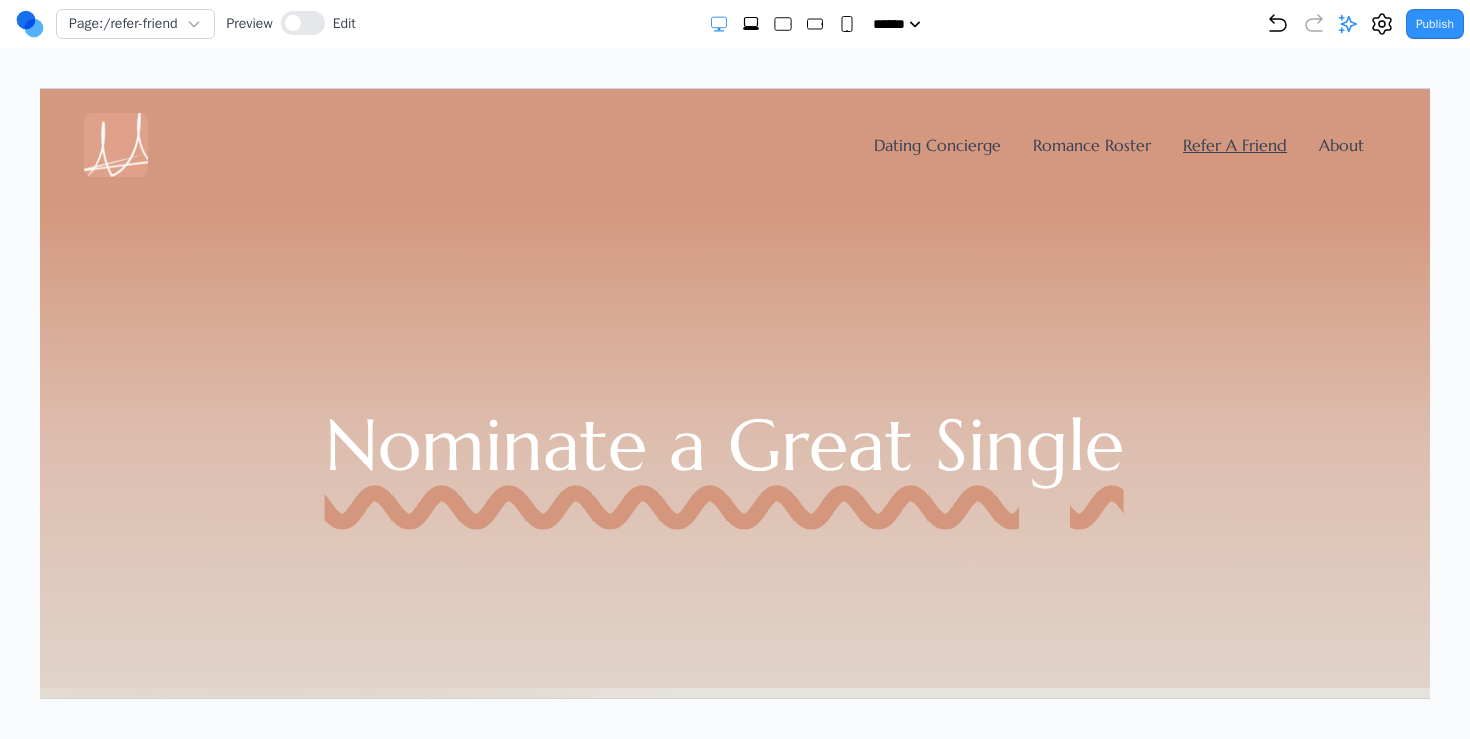 click on "Nominate a Great Single" at bounding box center (723, 444) 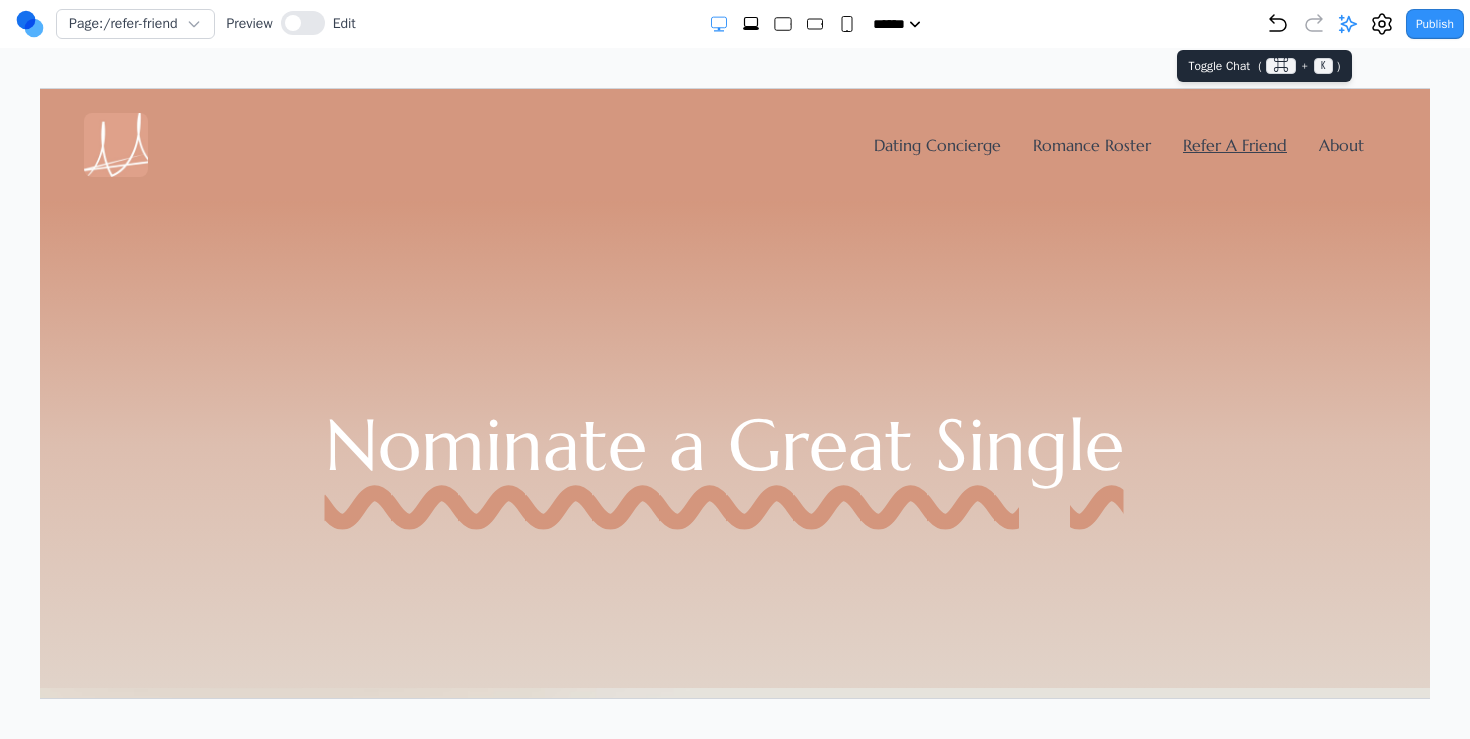 click 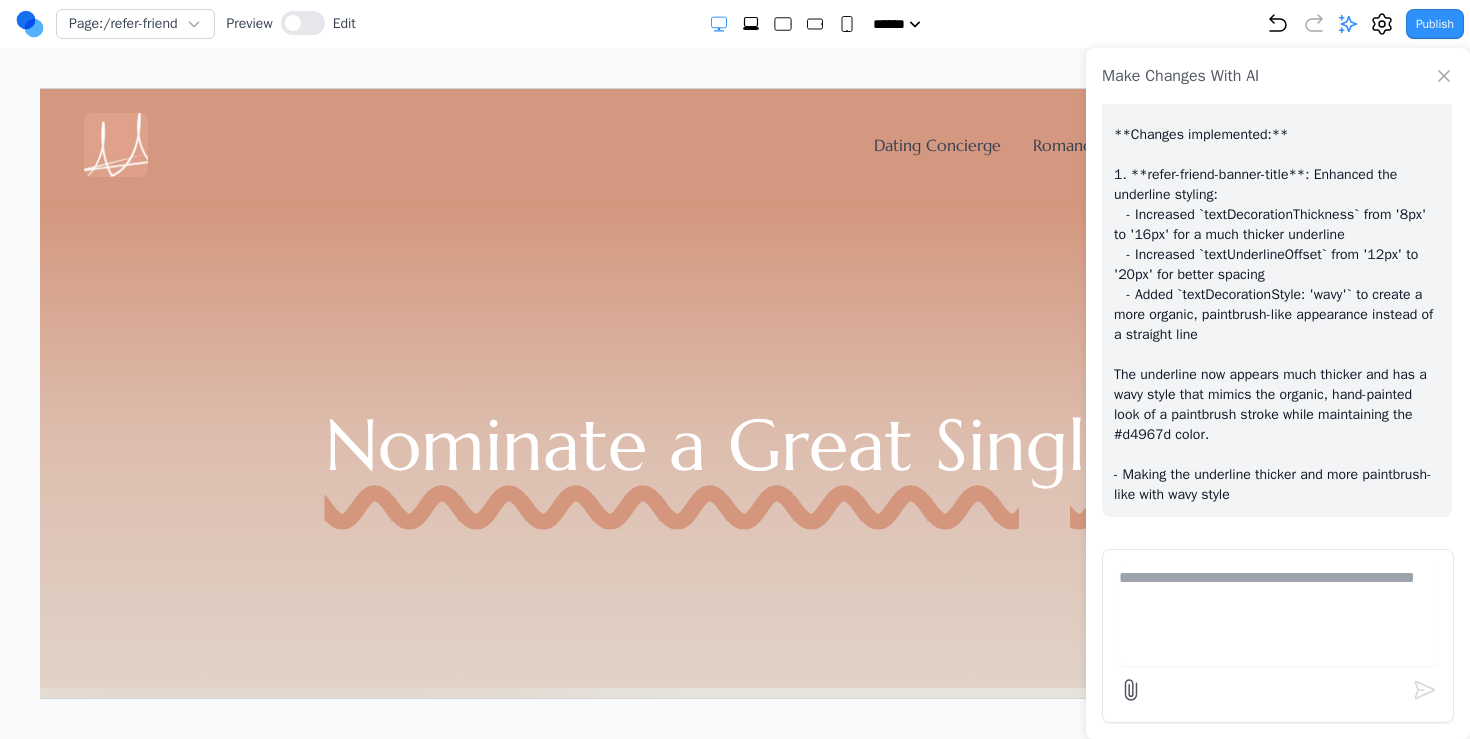click at bounding box center [1278, 636] 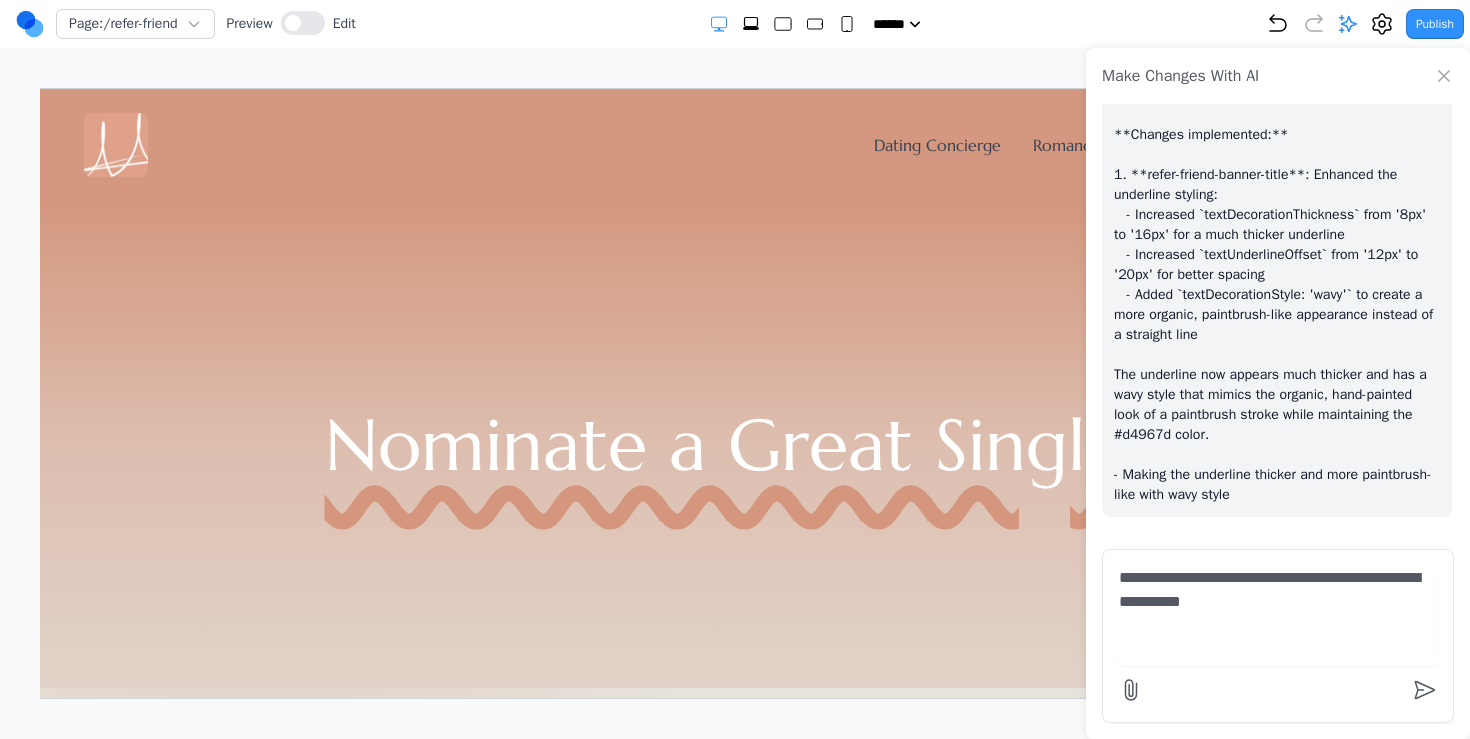 type on "**********" 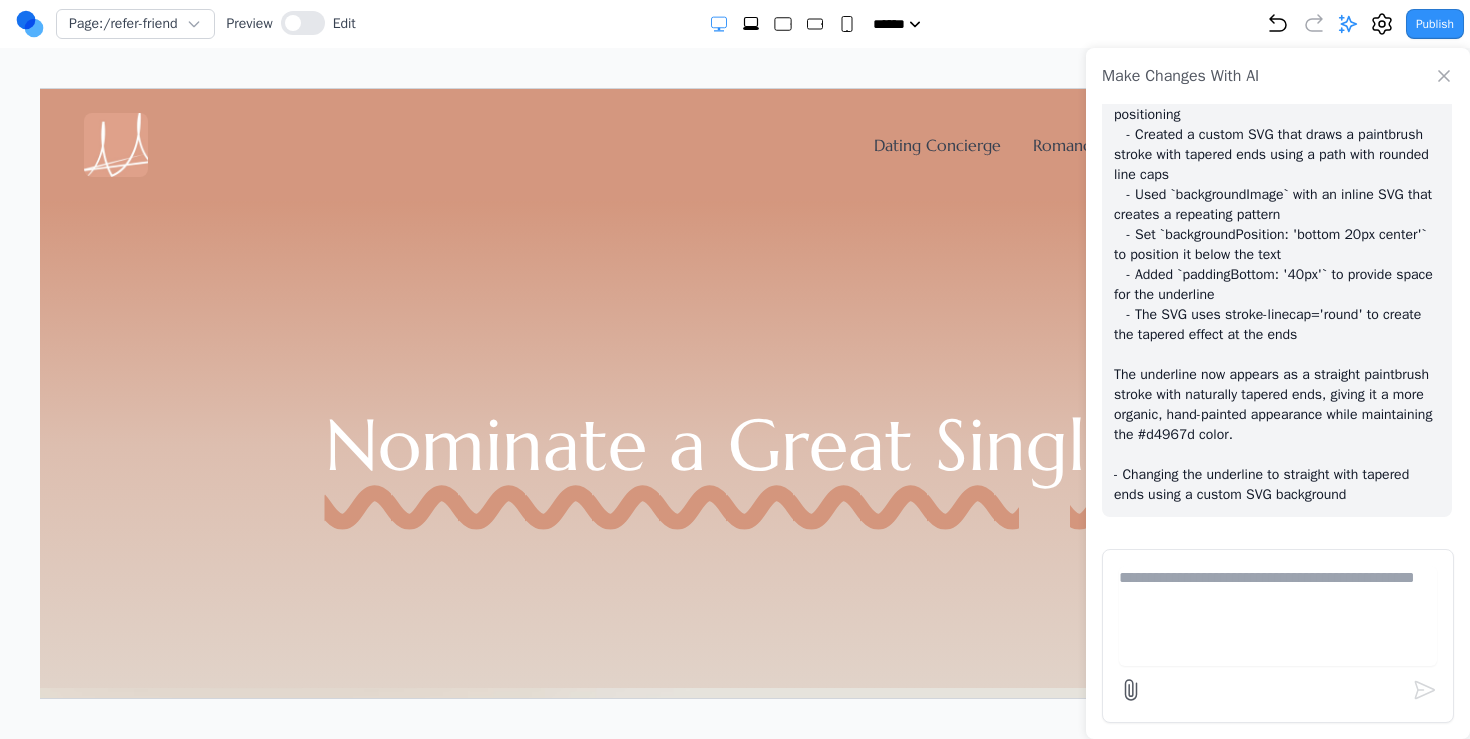 scroll, scrollTop: 10427, scrollLeft: 0, axis: vertical 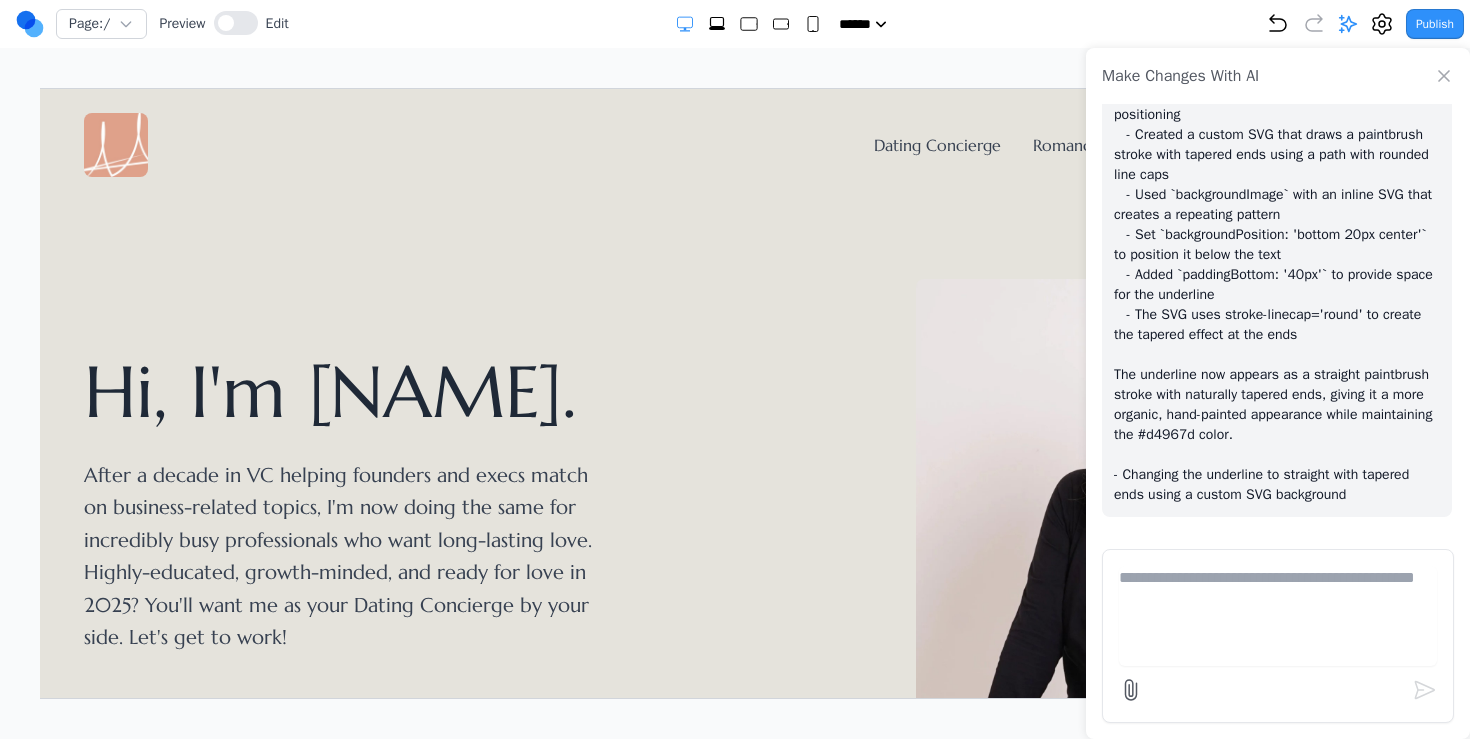 click on "Make Changes With AI" at bounding box center [1278, 76] 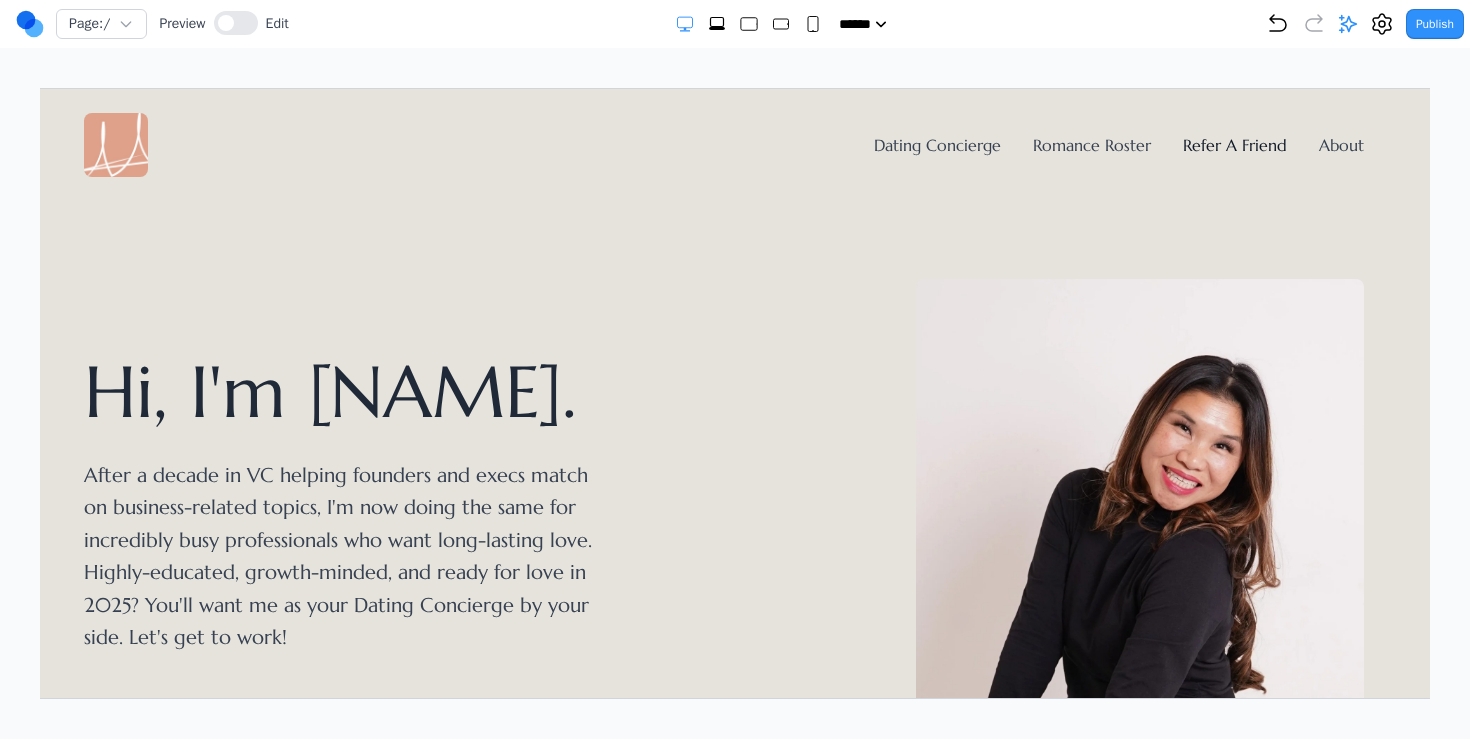 click on "Refer A Friend" at bounding box center [1234, 144] 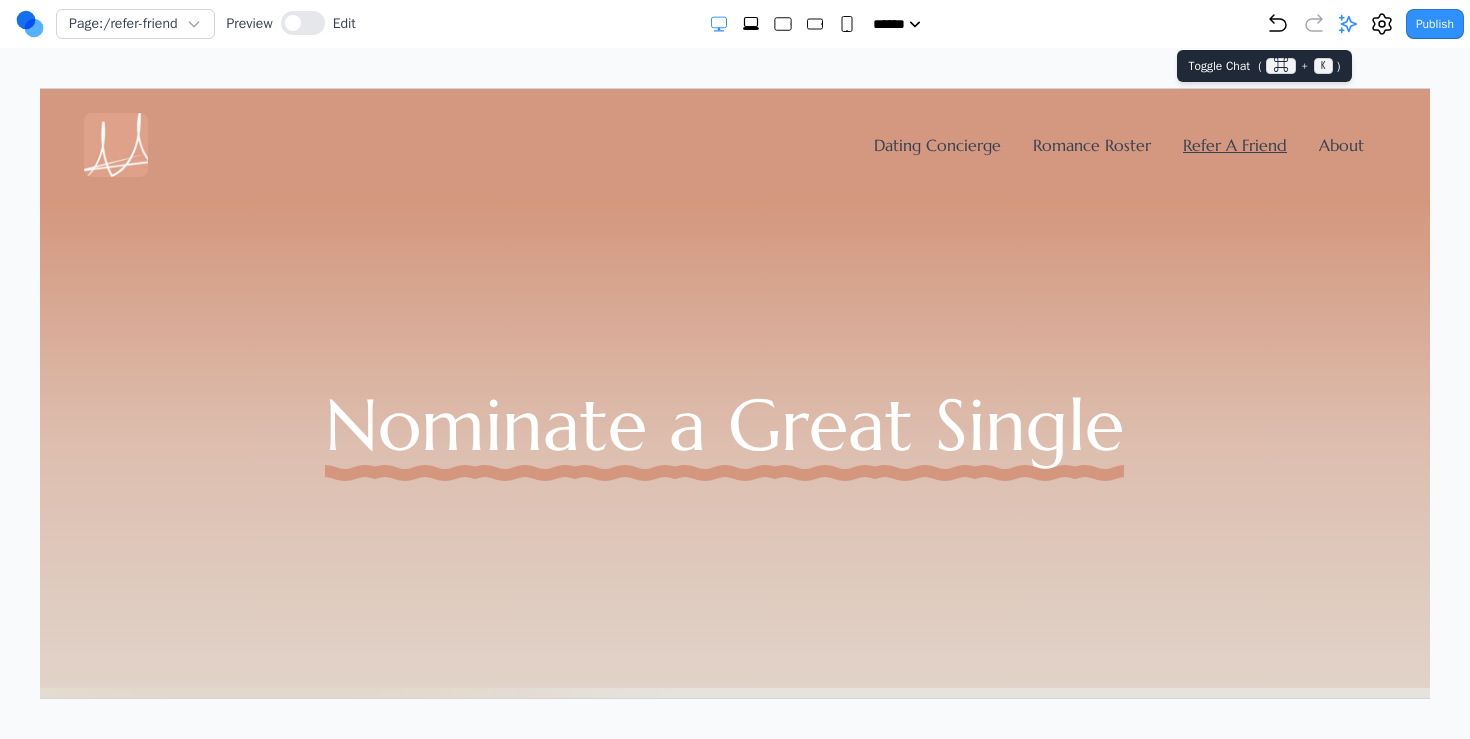 click 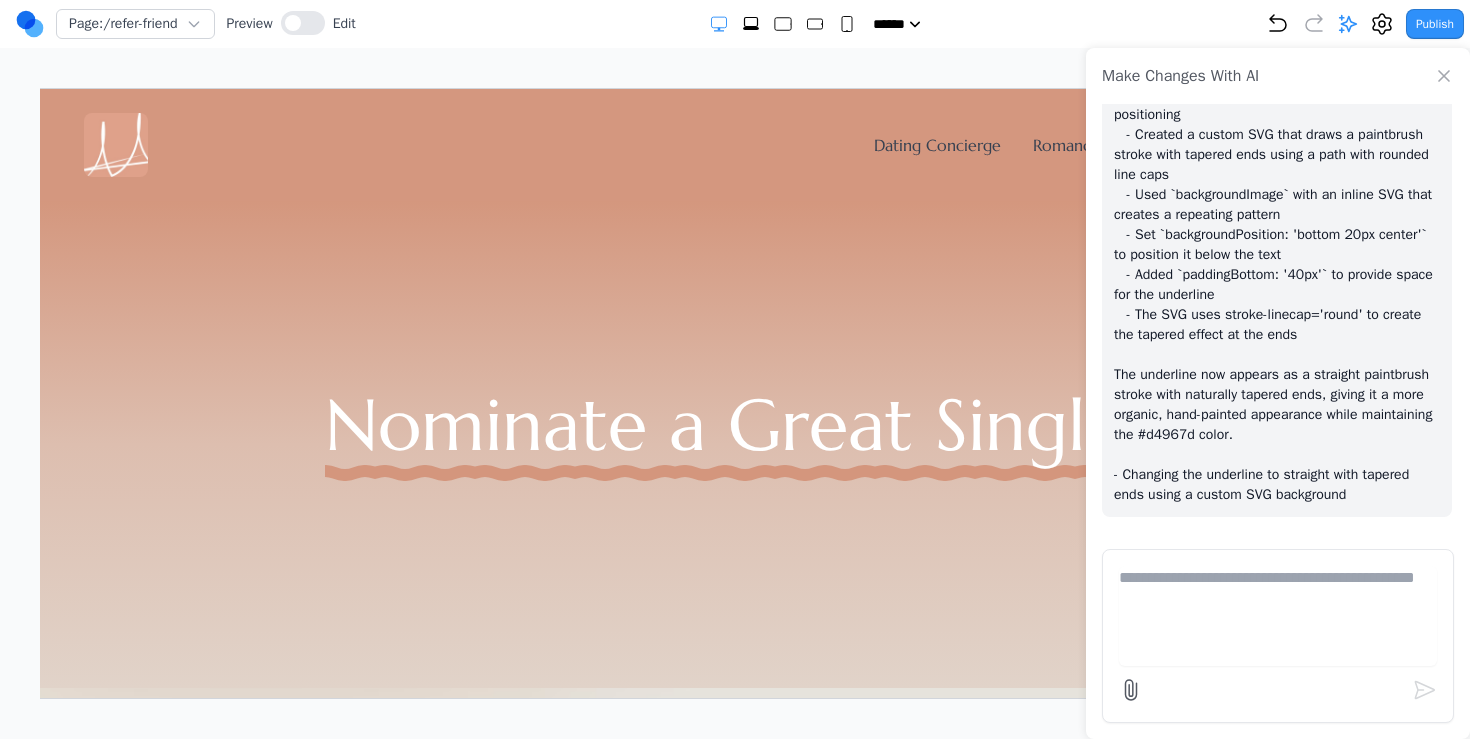 click at bounding box center [1278, 616] 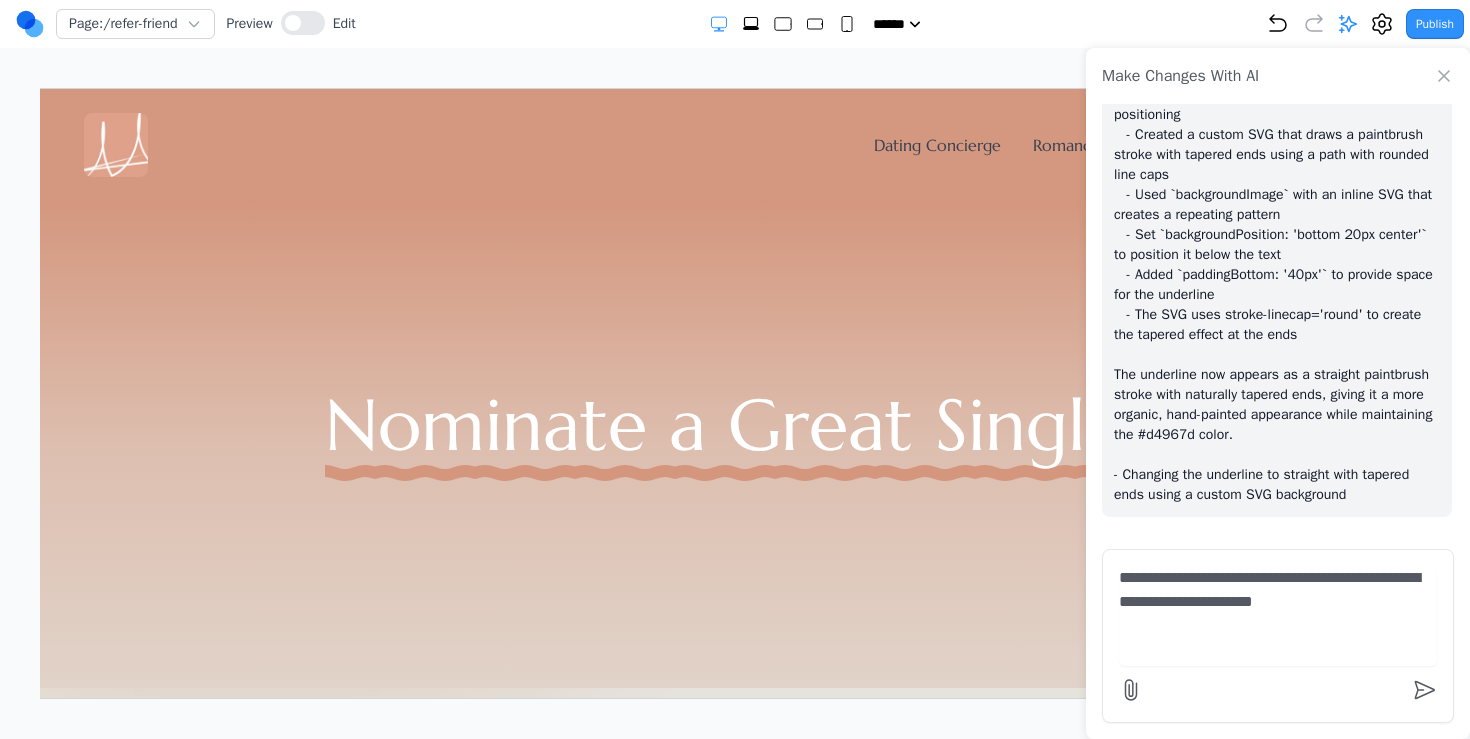 type on "**********" 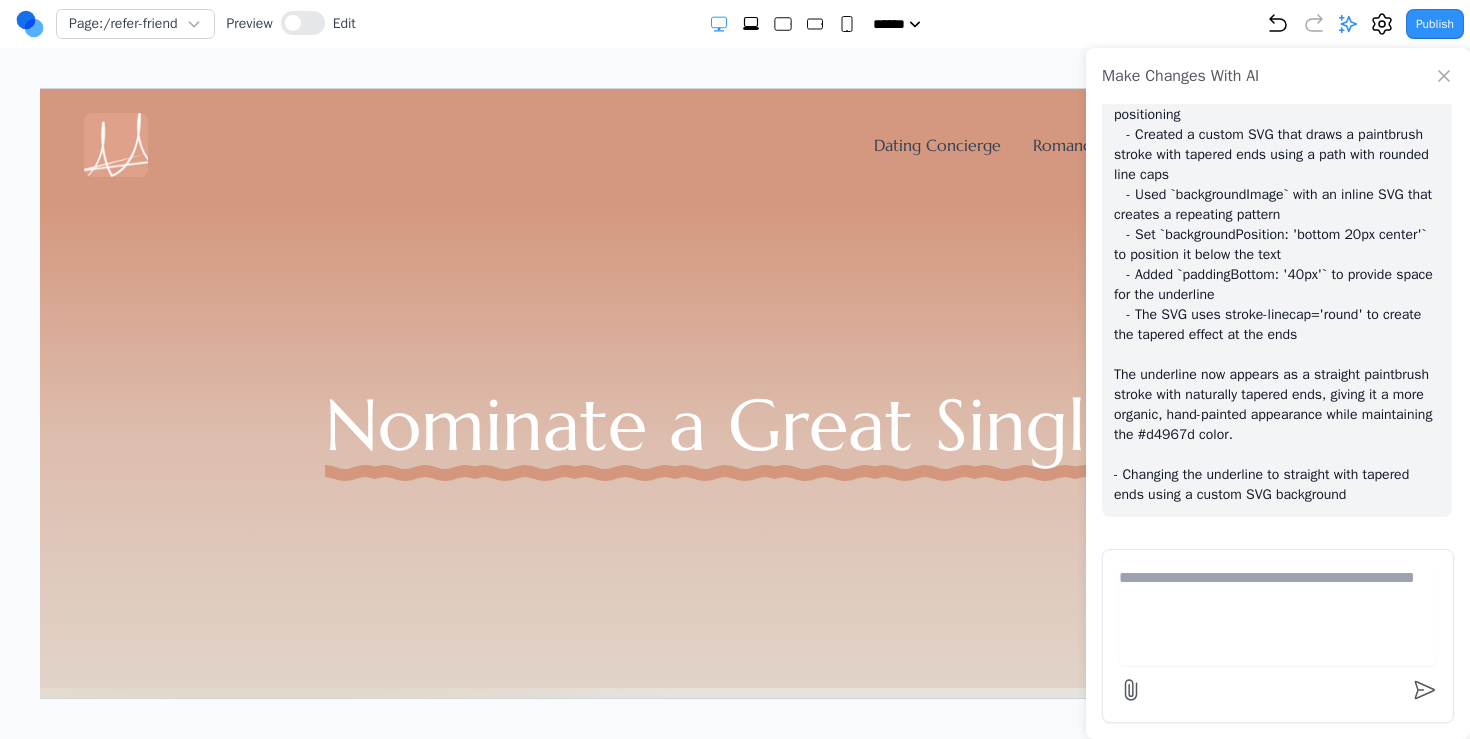 scroll, scrollTop: 10567, scrollLeft: 0, axis: vertical 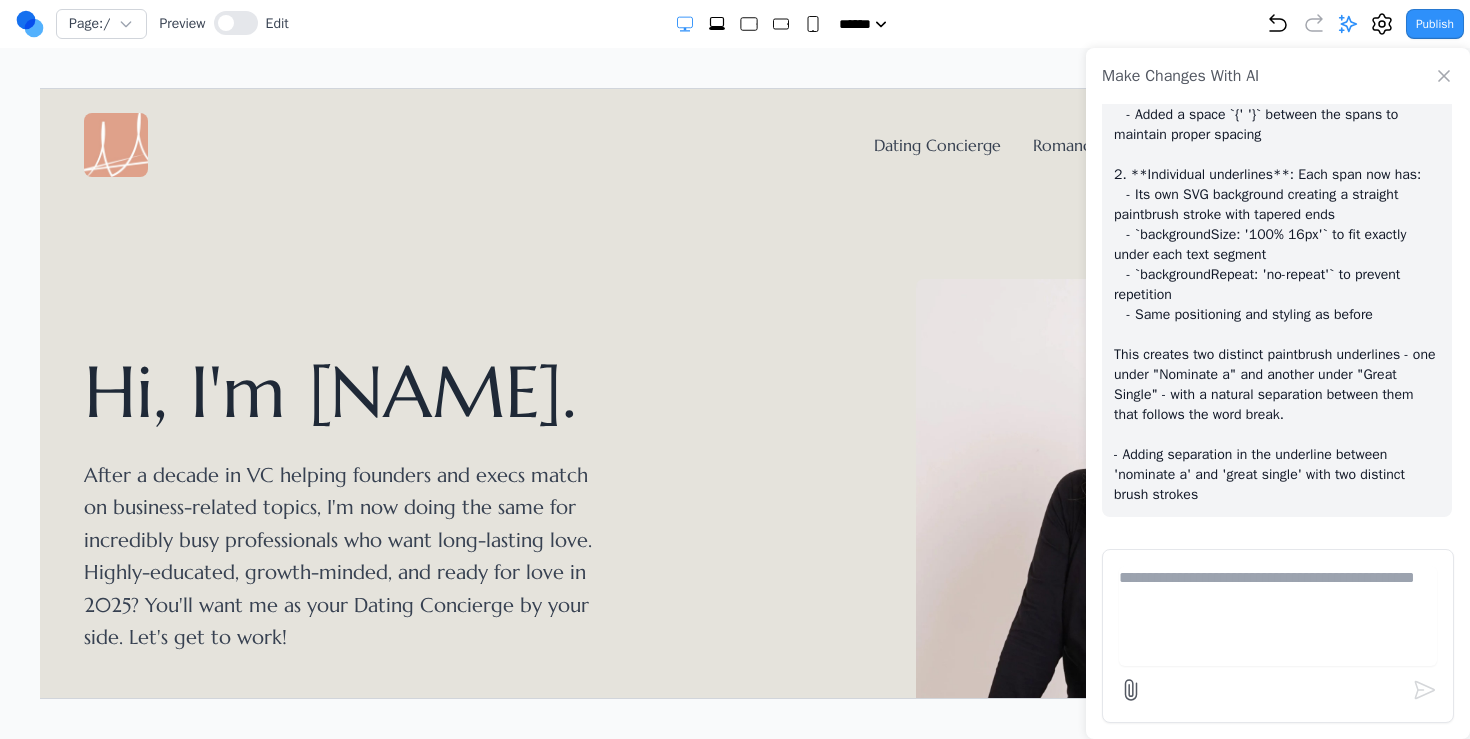 click 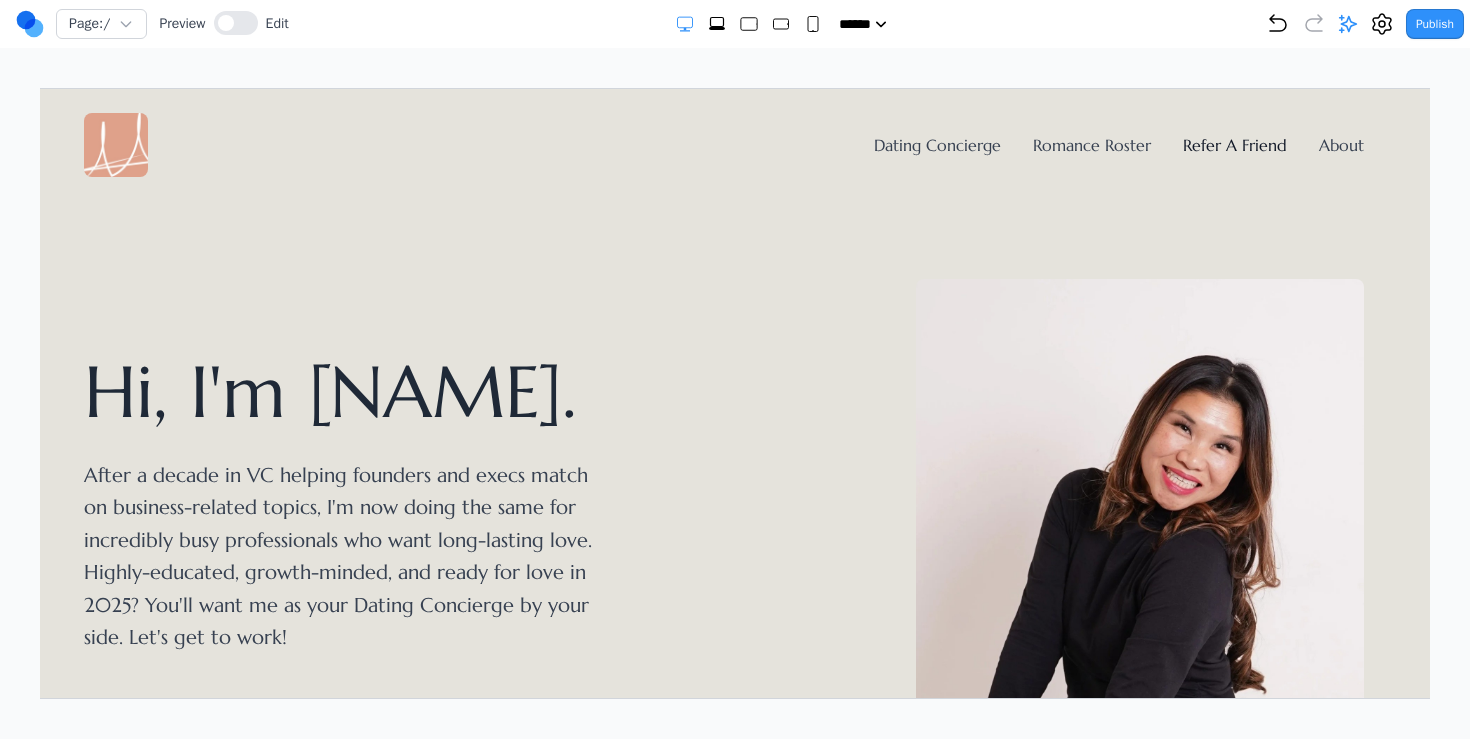 click on "Refer A Friend" at bounding box center [1234, 144] 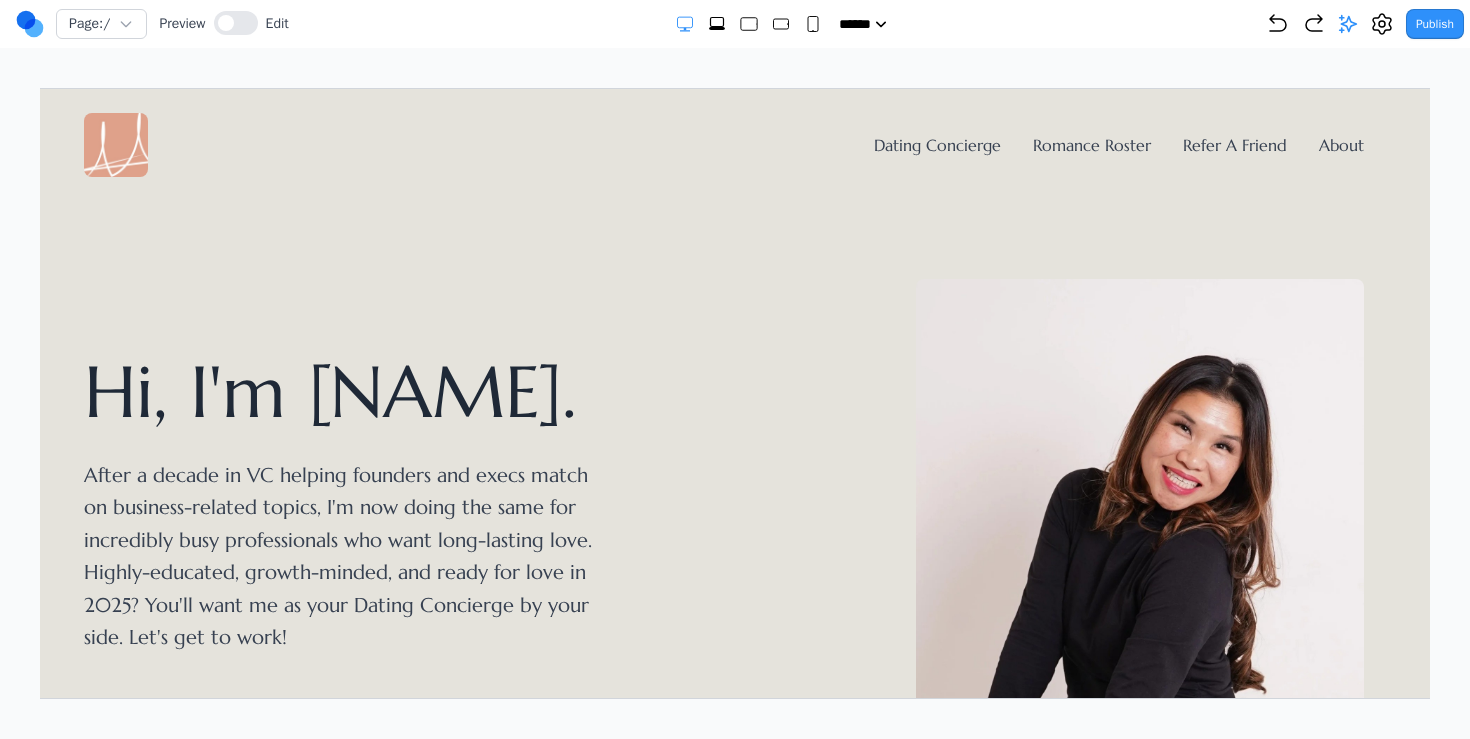 scroll, scrollTop: 0, scrollLeft: 0, axis: both 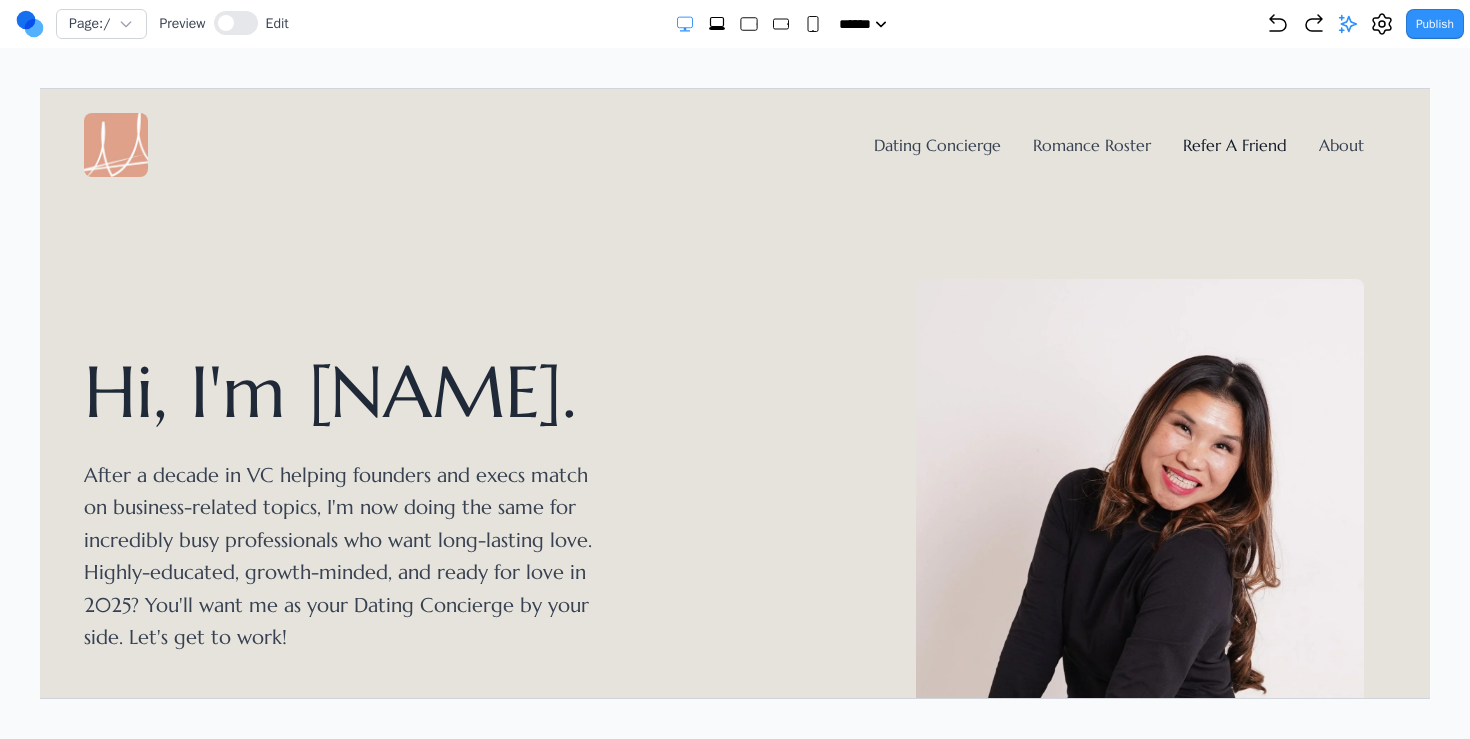 click on "Refer A Friend" at bounding box center [1234, 144] 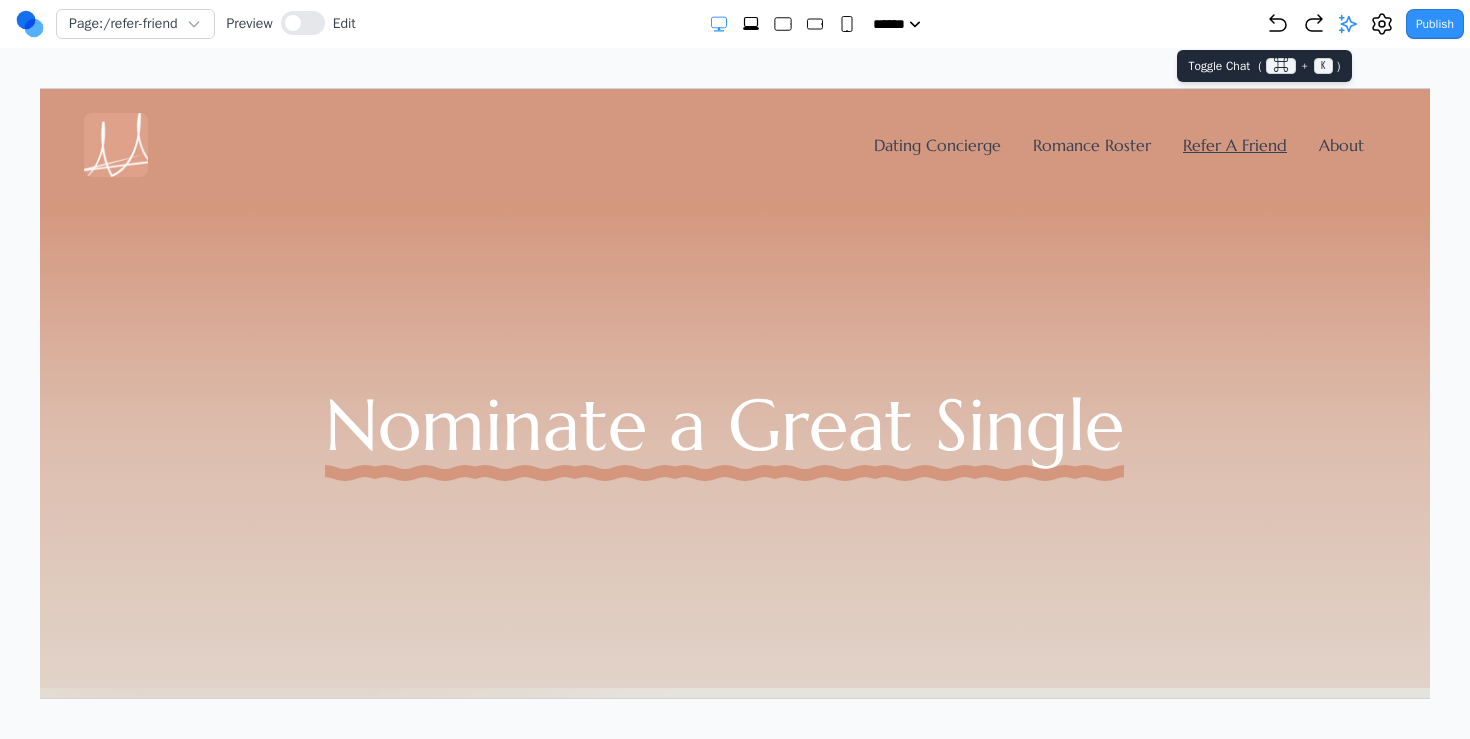 click 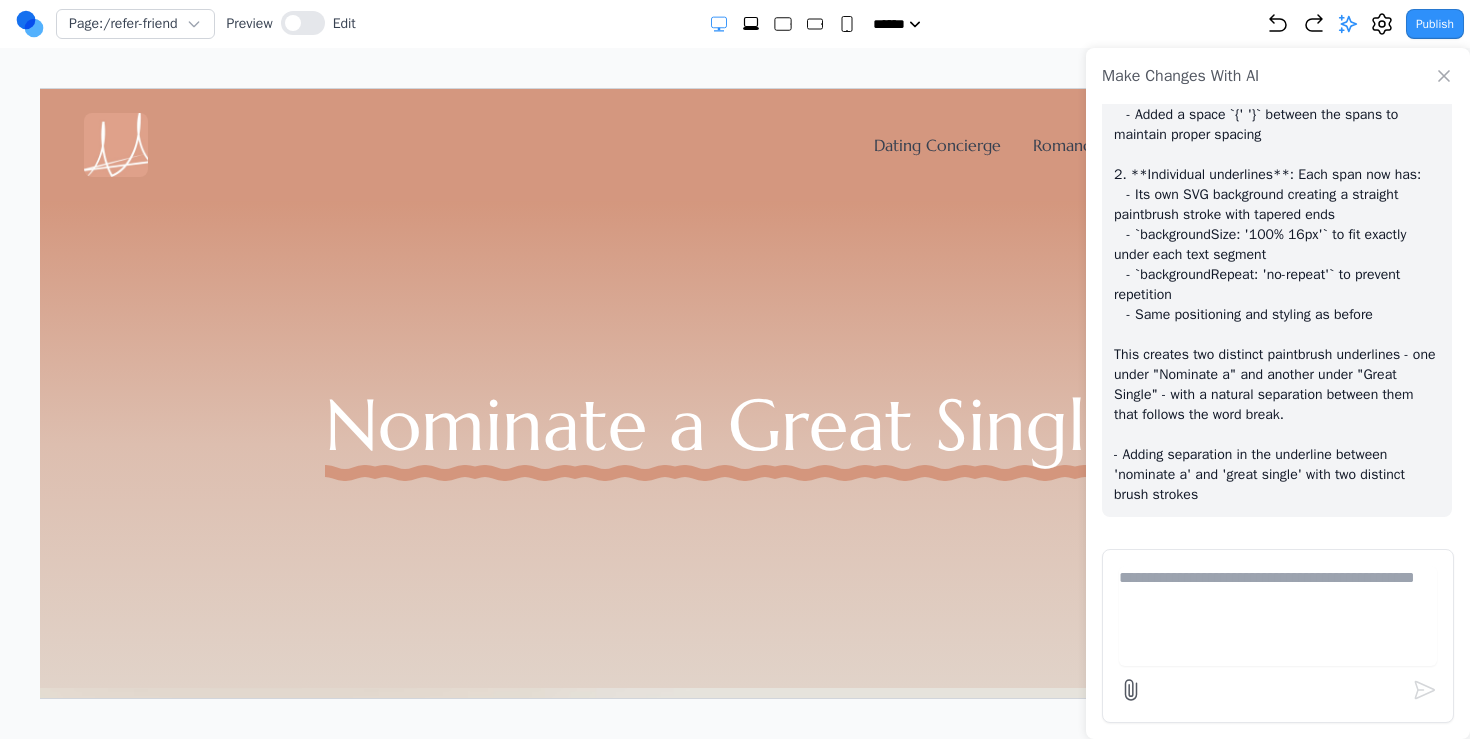click at bounding box center [1278, 616] 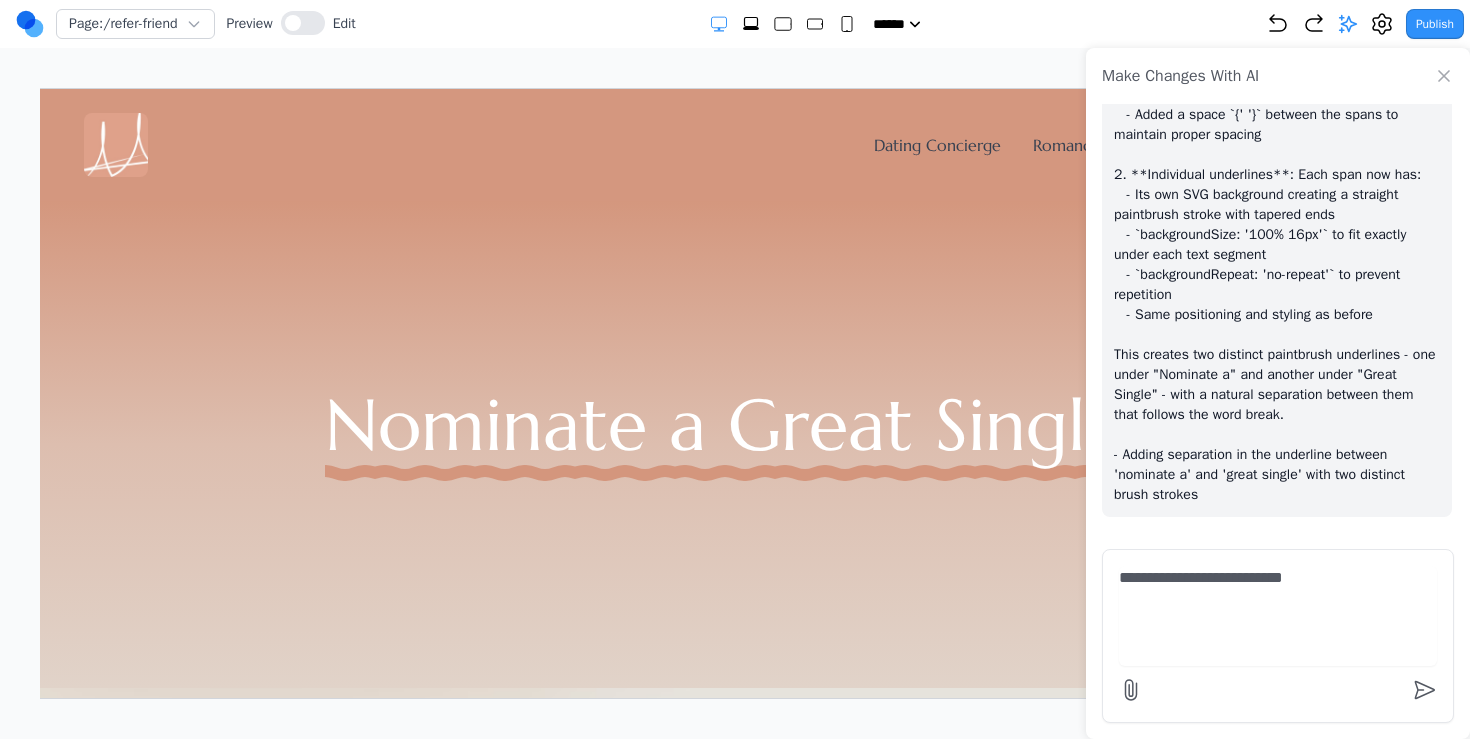 type on "**********" 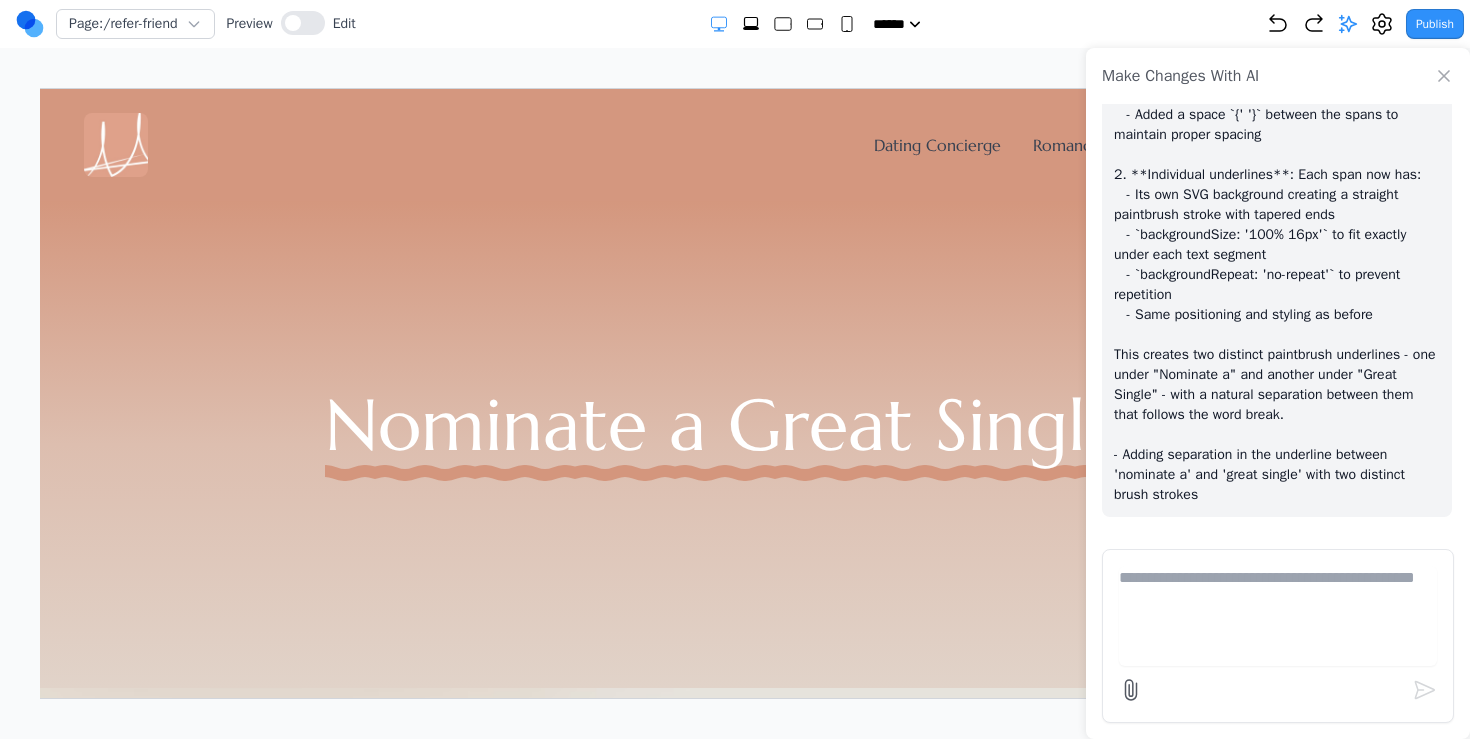 click at bounding box center (1278, 616) 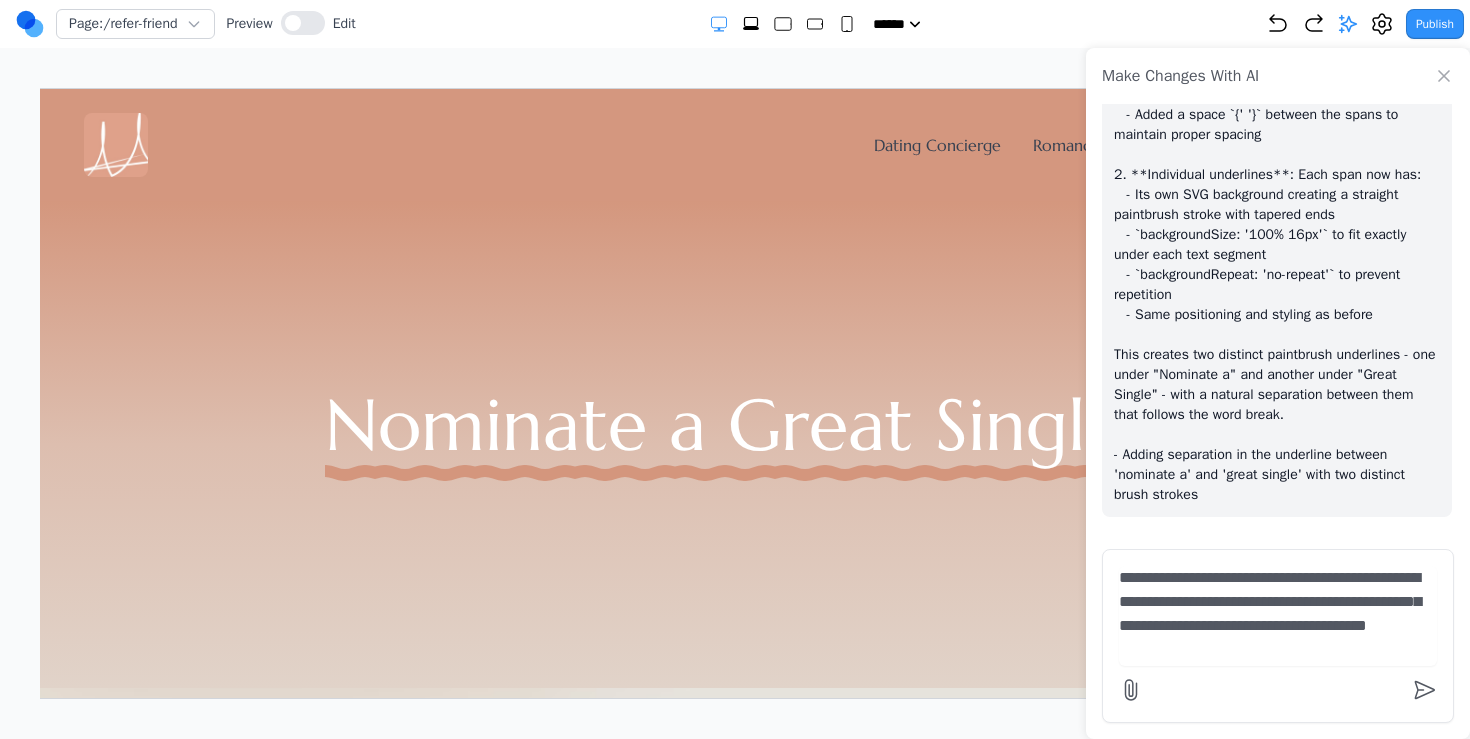type on "**********" 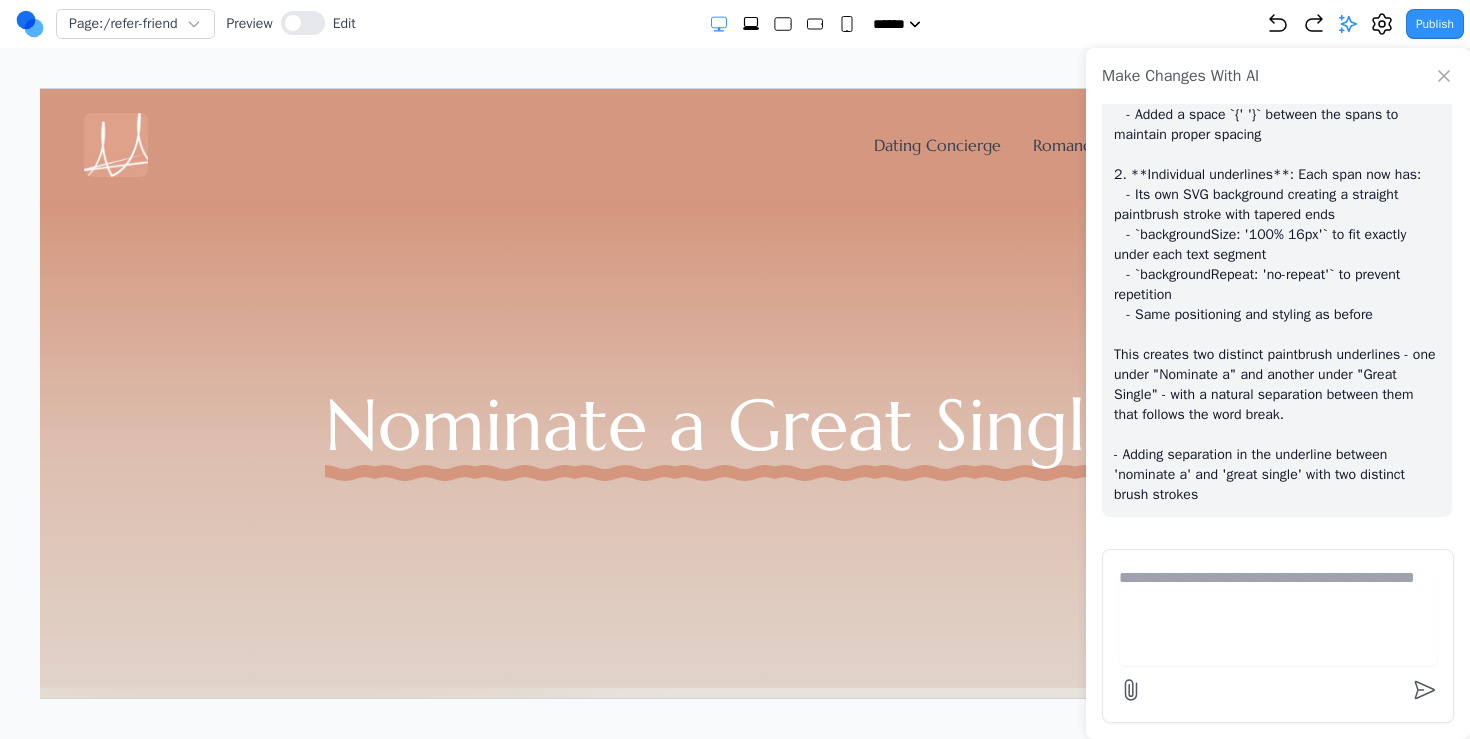 scroll, scrollTop: 11347, scrollLeft: 0, axis: vertical 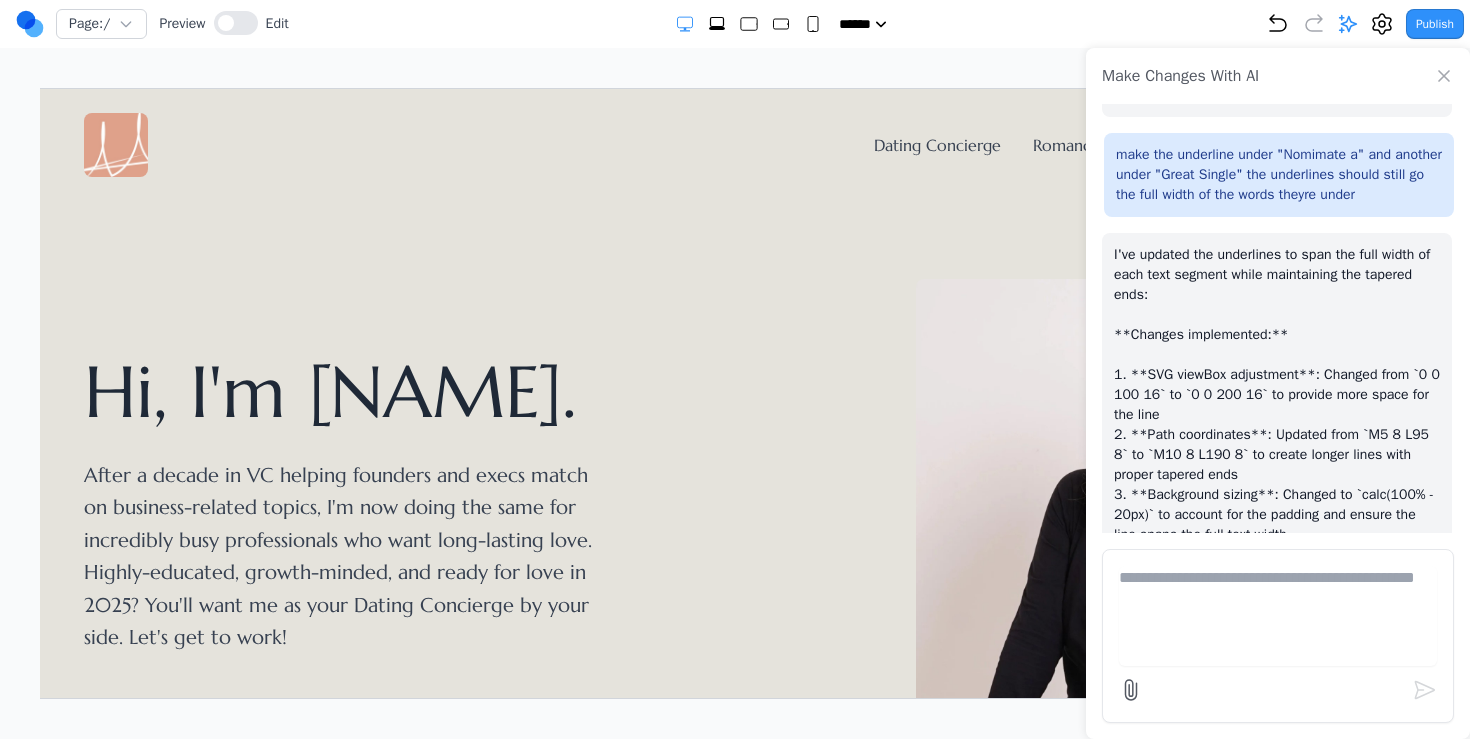 click 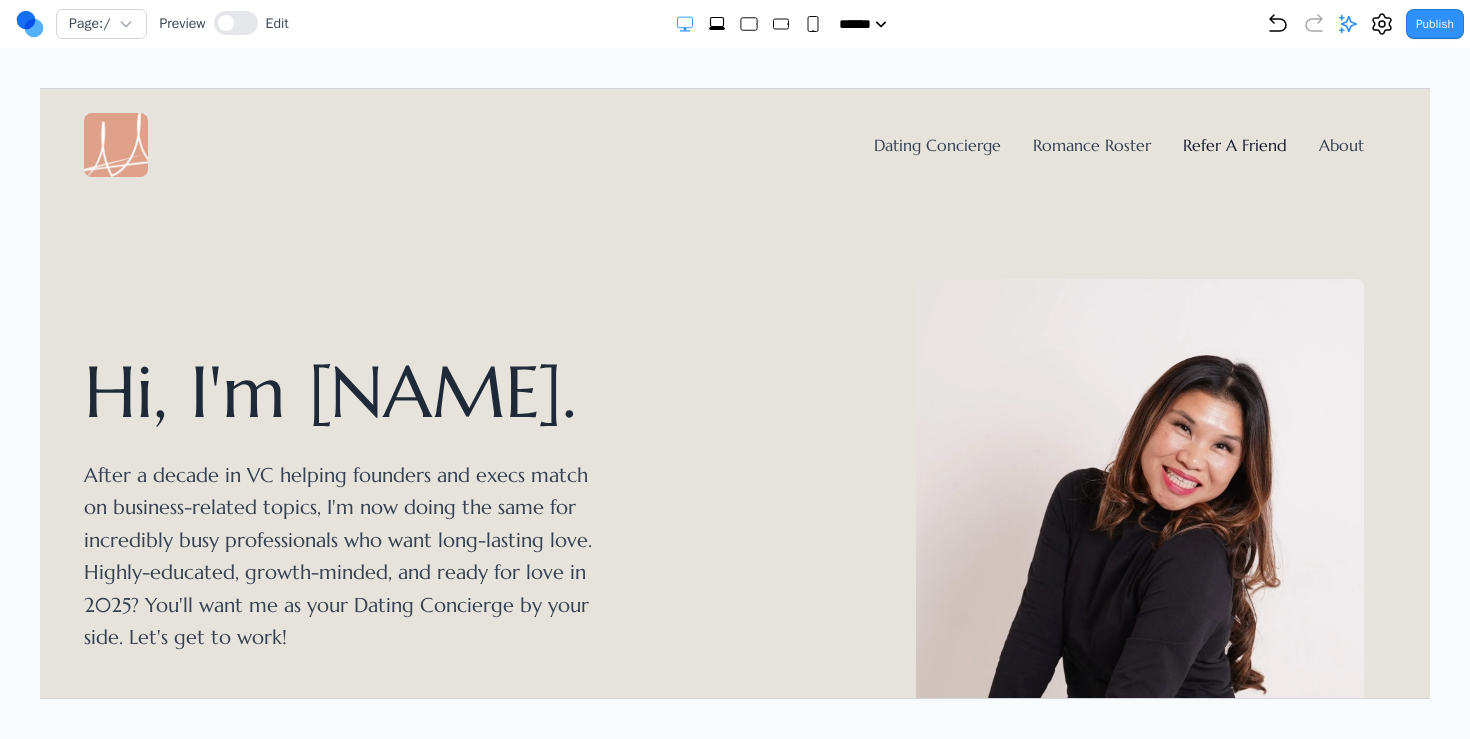 click on "Refer A Friend" at bounding box center (1234, 144) 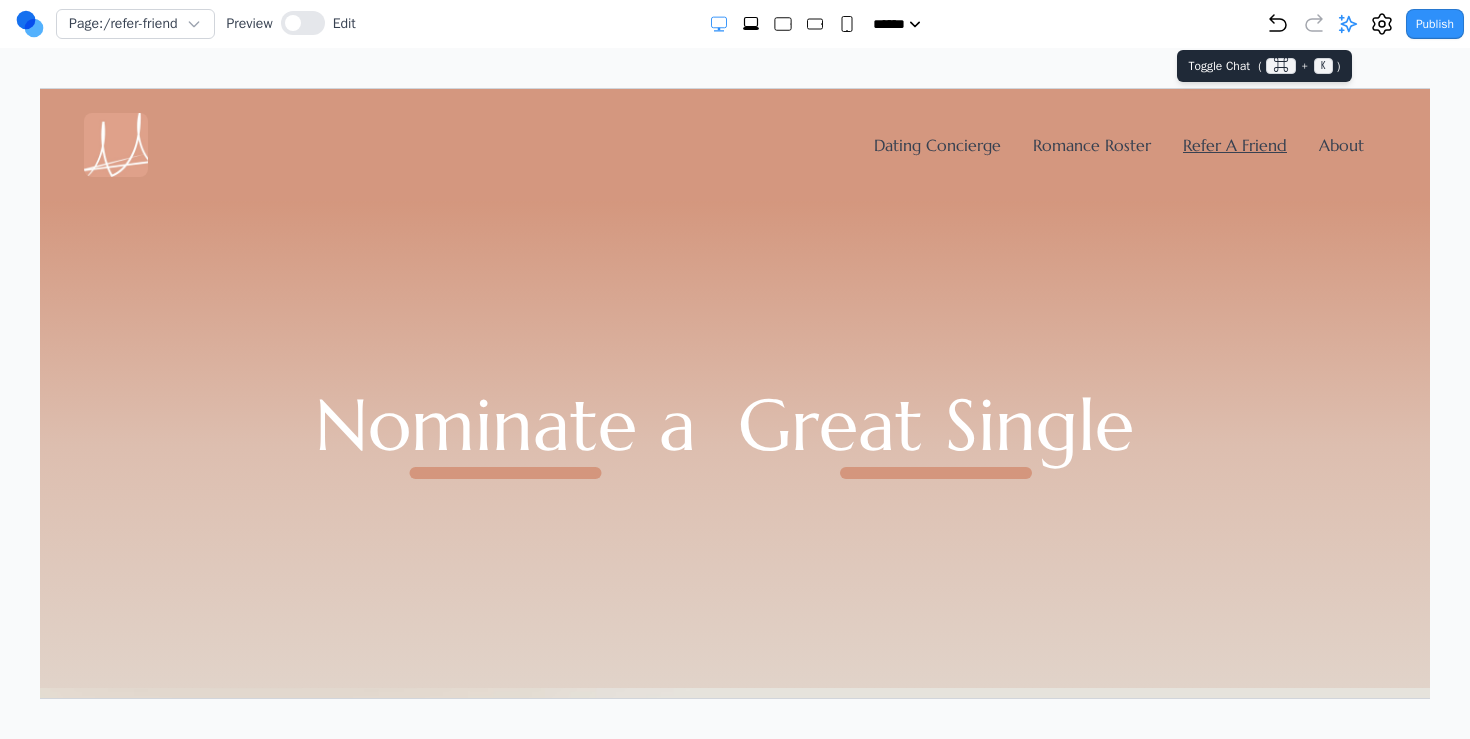click 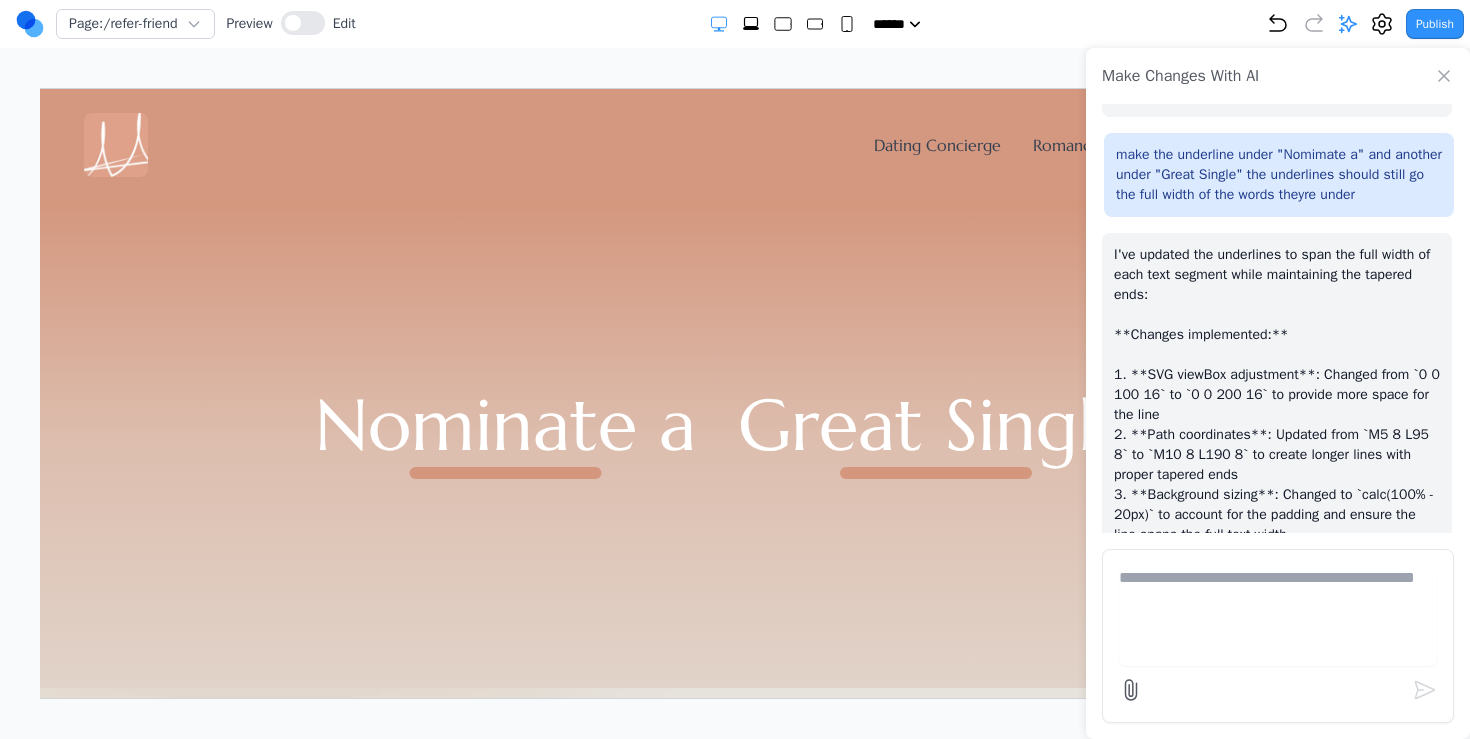 click at bounding box center (1278, 616) 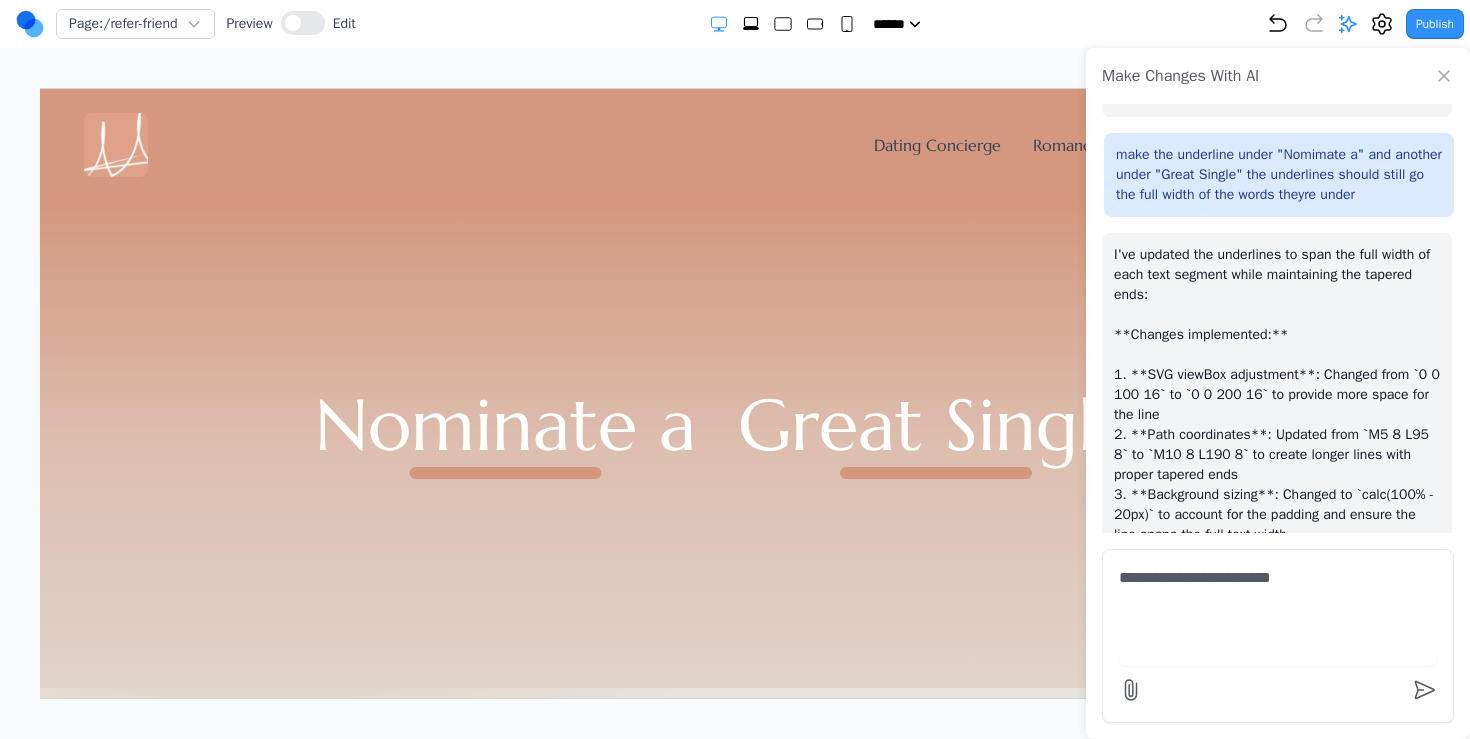 type on "**********" 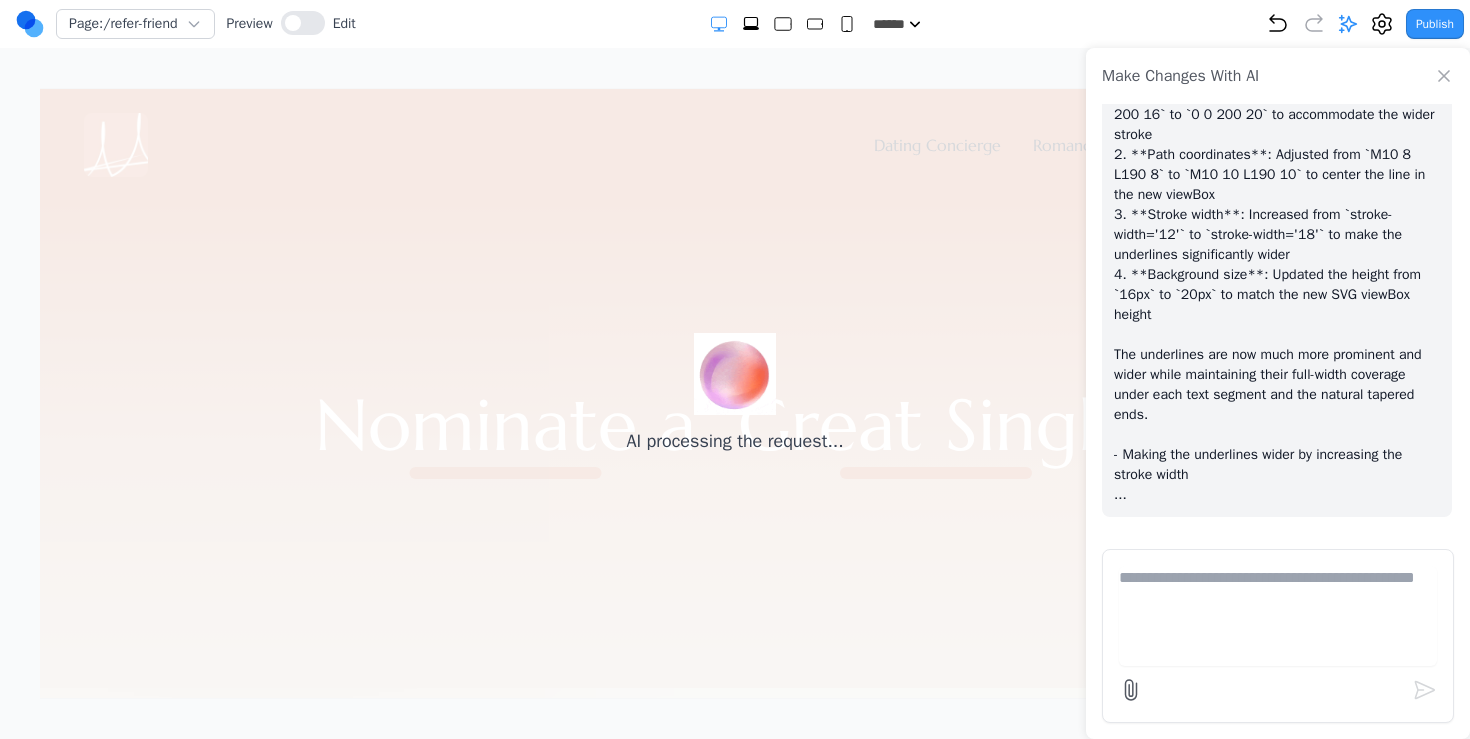 scroll, scrollTop: 12487, scrollLeft: 0, axis: vertical 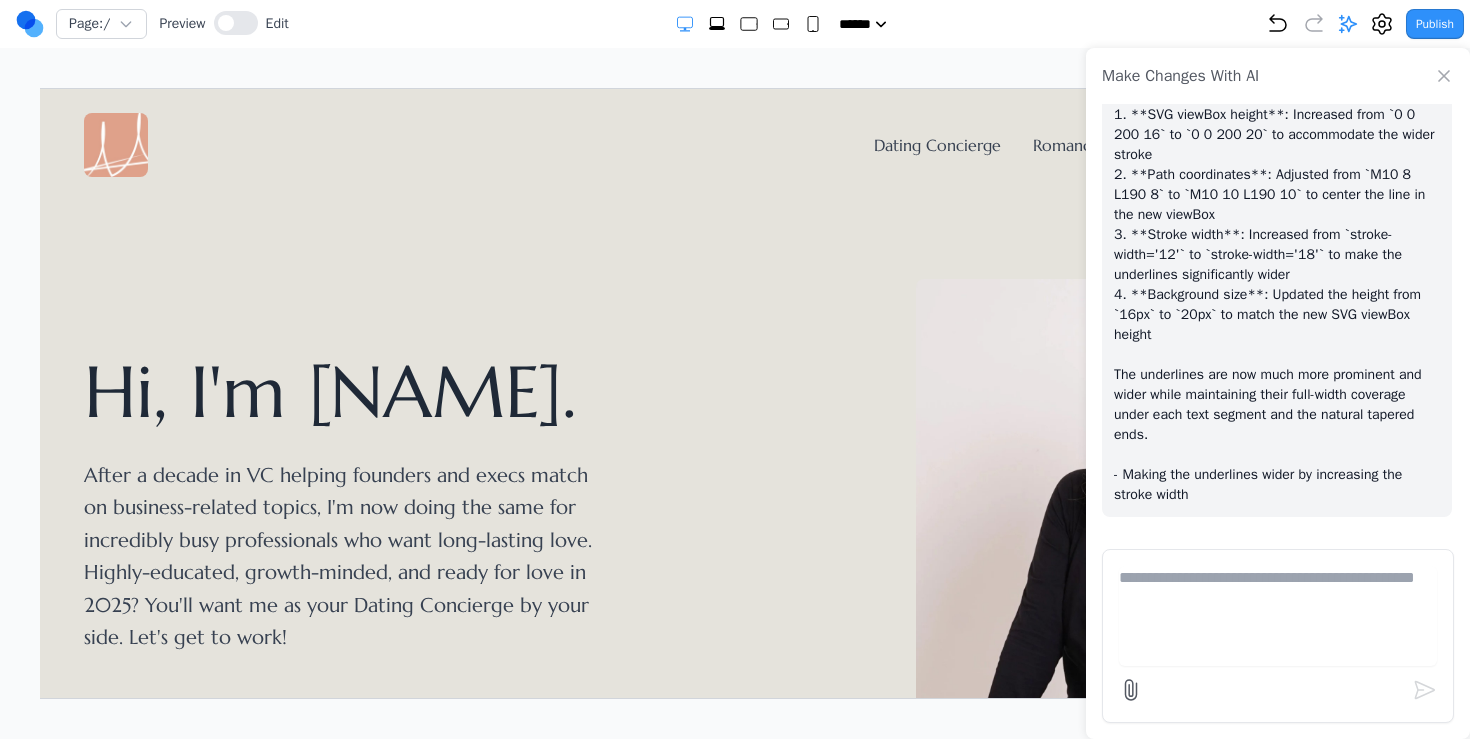 click on "Make Changes With AI" at bounding box center (1278, 76) 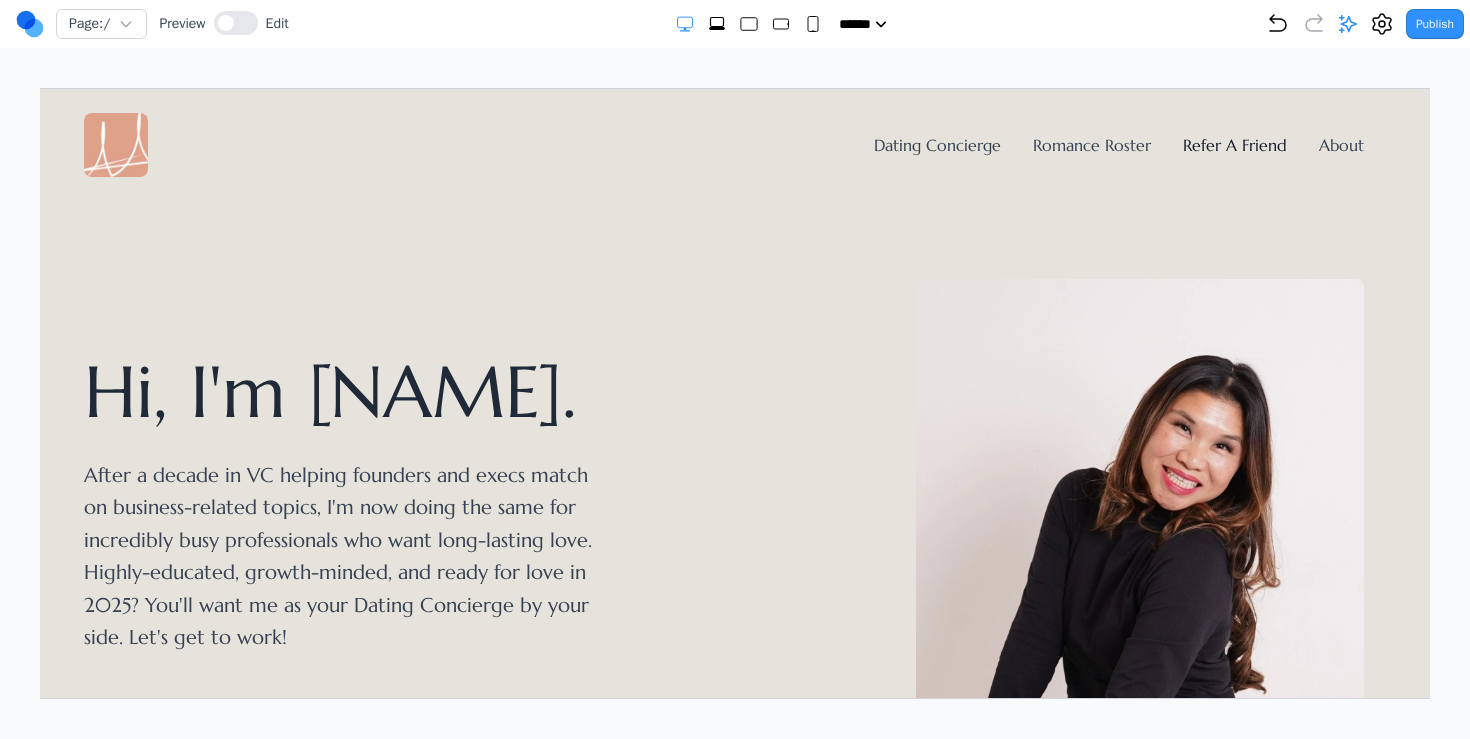 click on "Refer A Friend" at bounding box center (1234, 144) 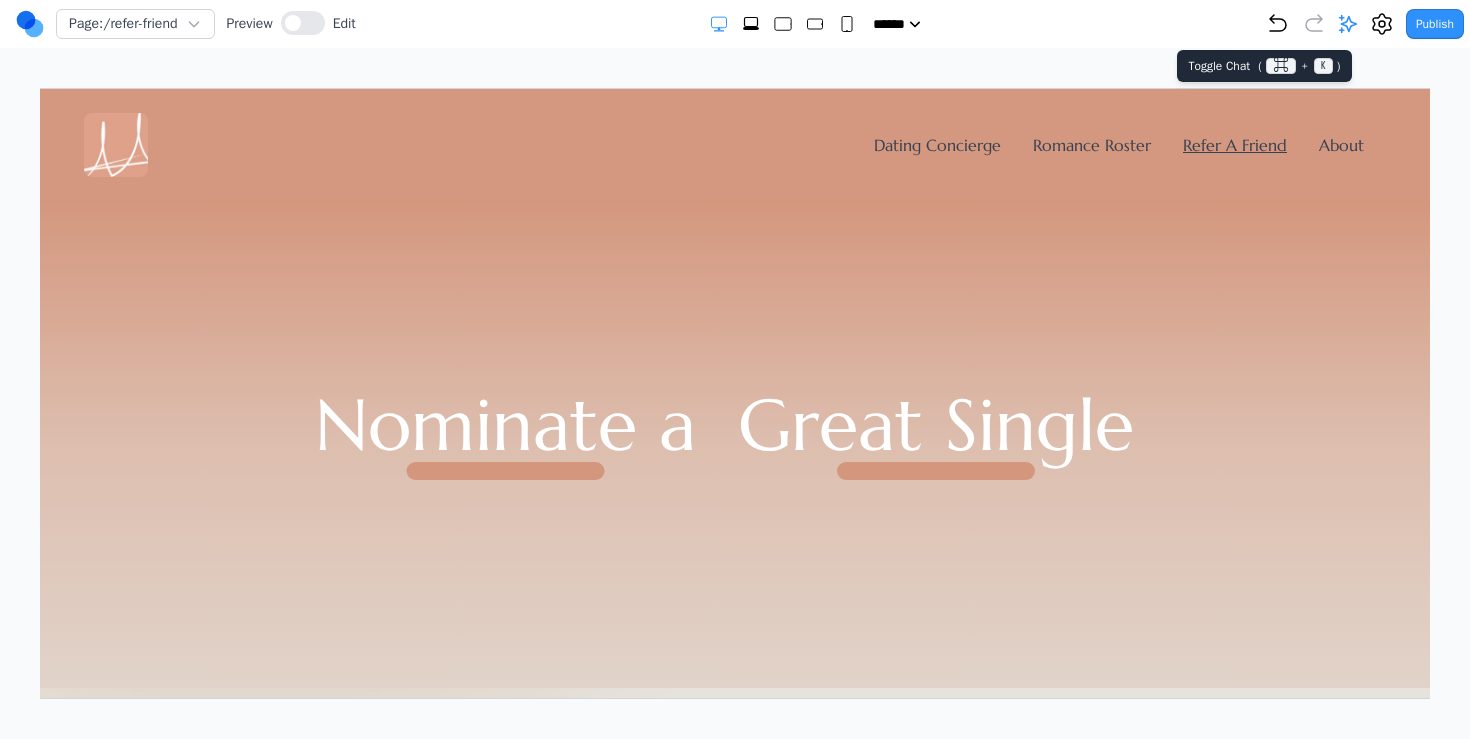click 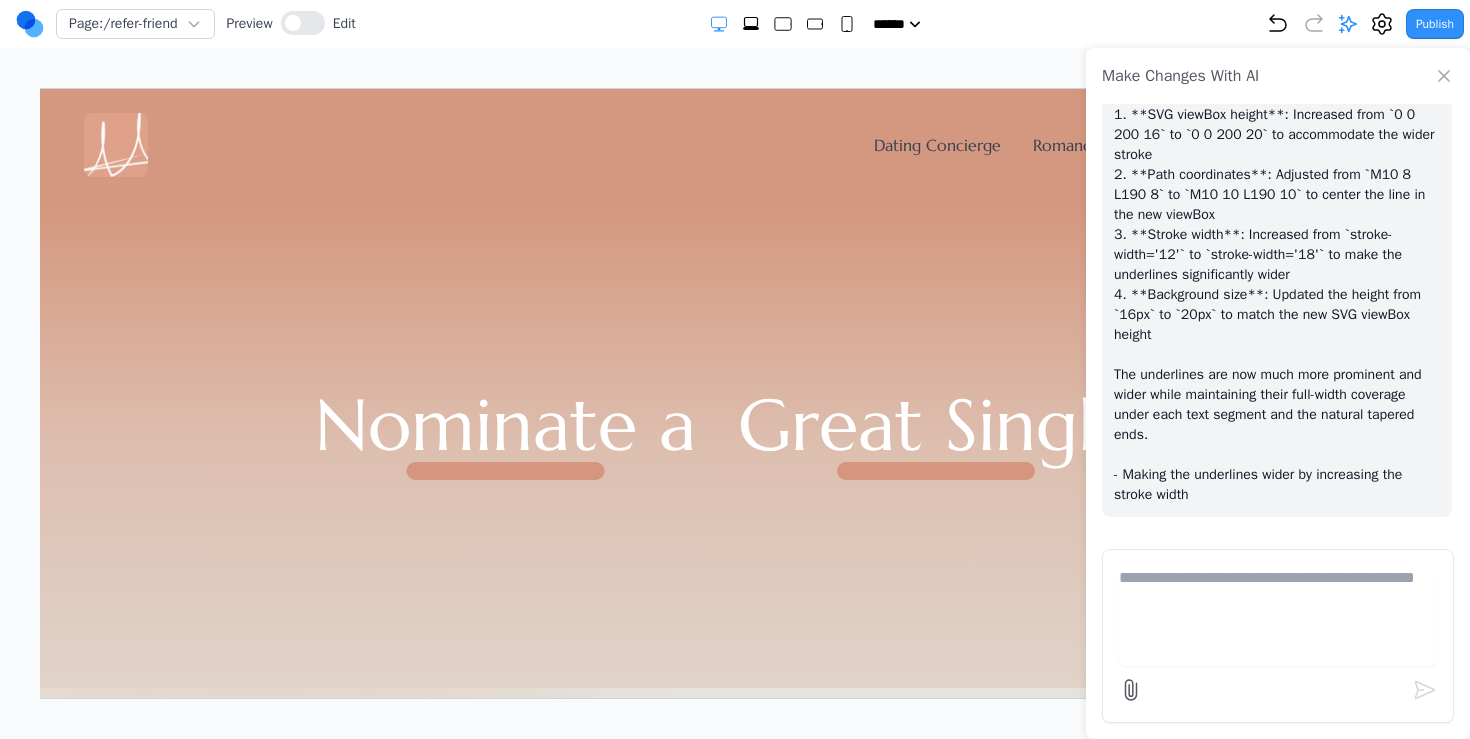 click at bounding box center (1278, 636) 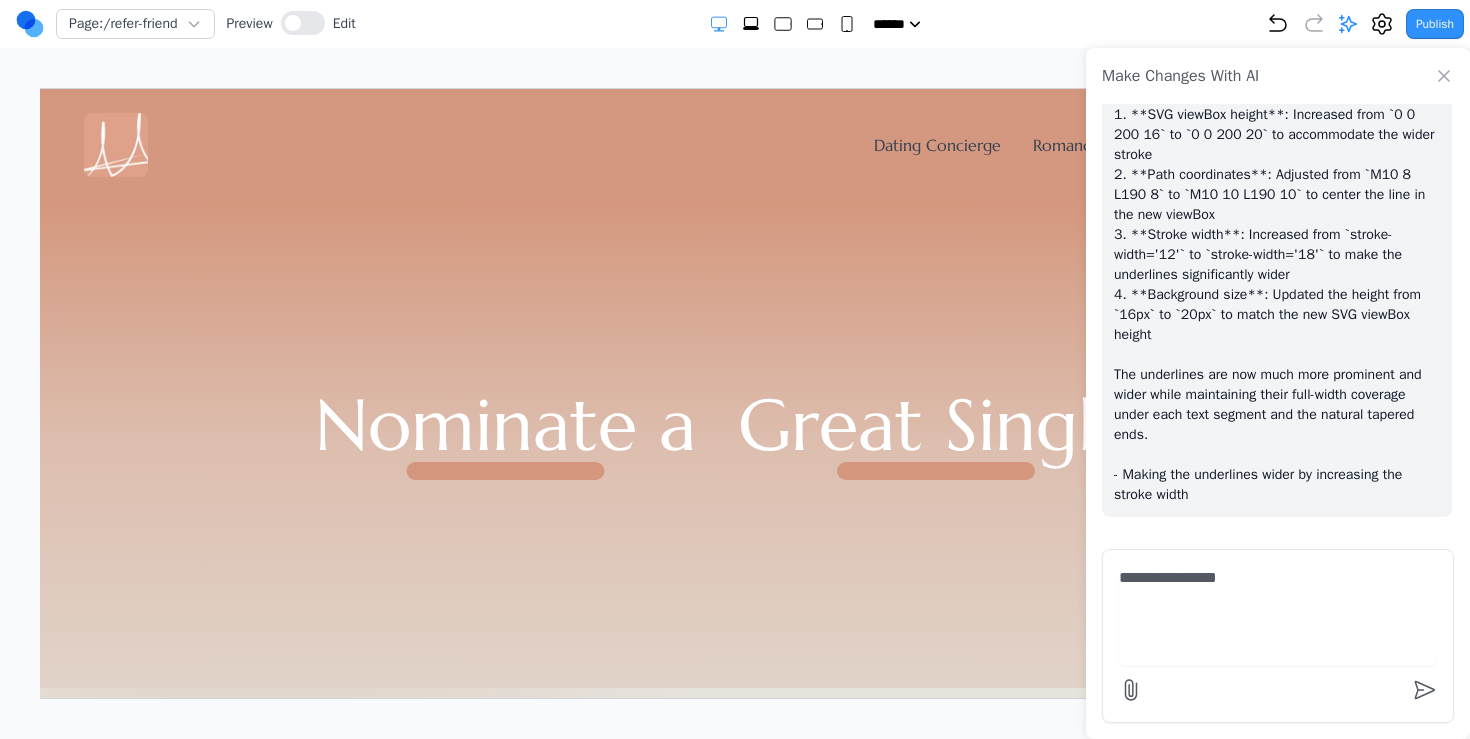 type on "**********" 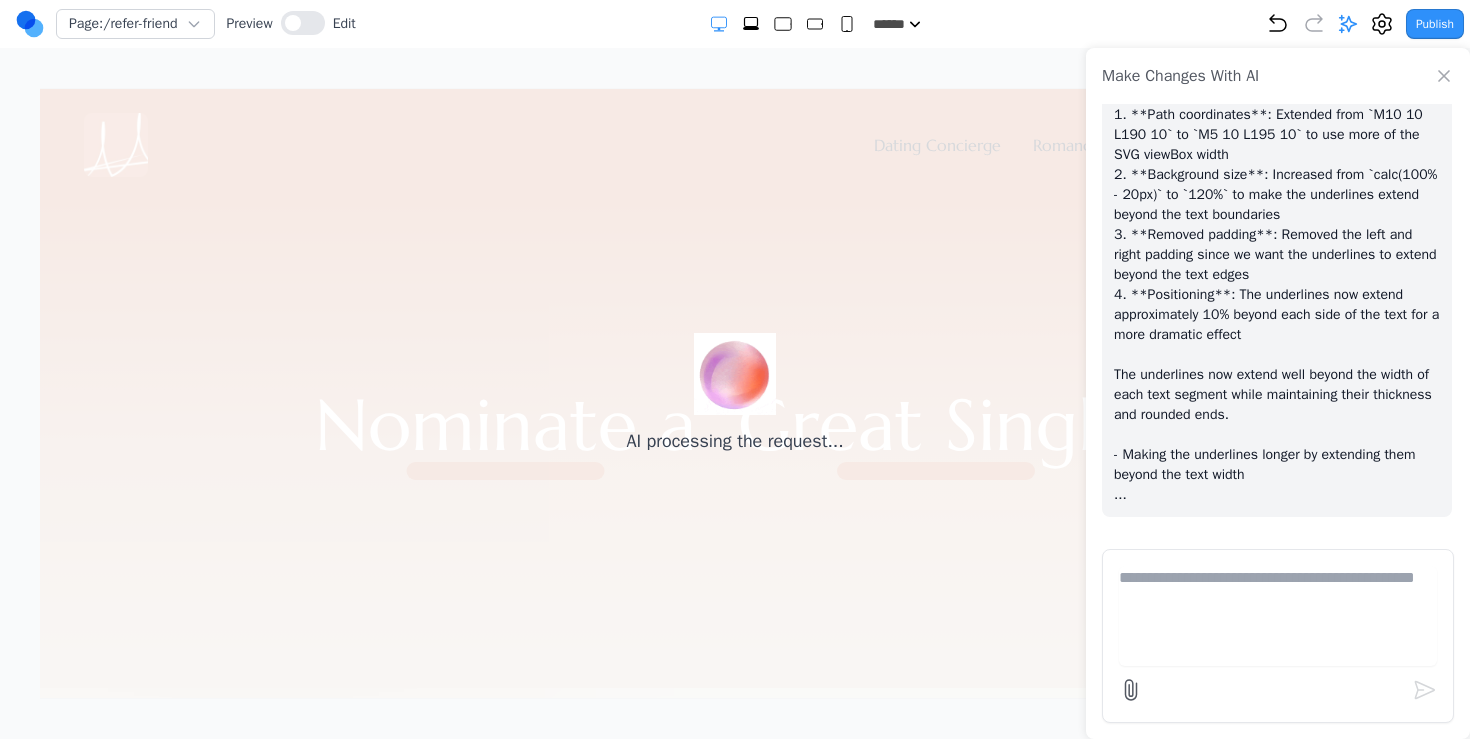 scroll, scrollTop: 13067, scrollLeft: 0, axis: vertical 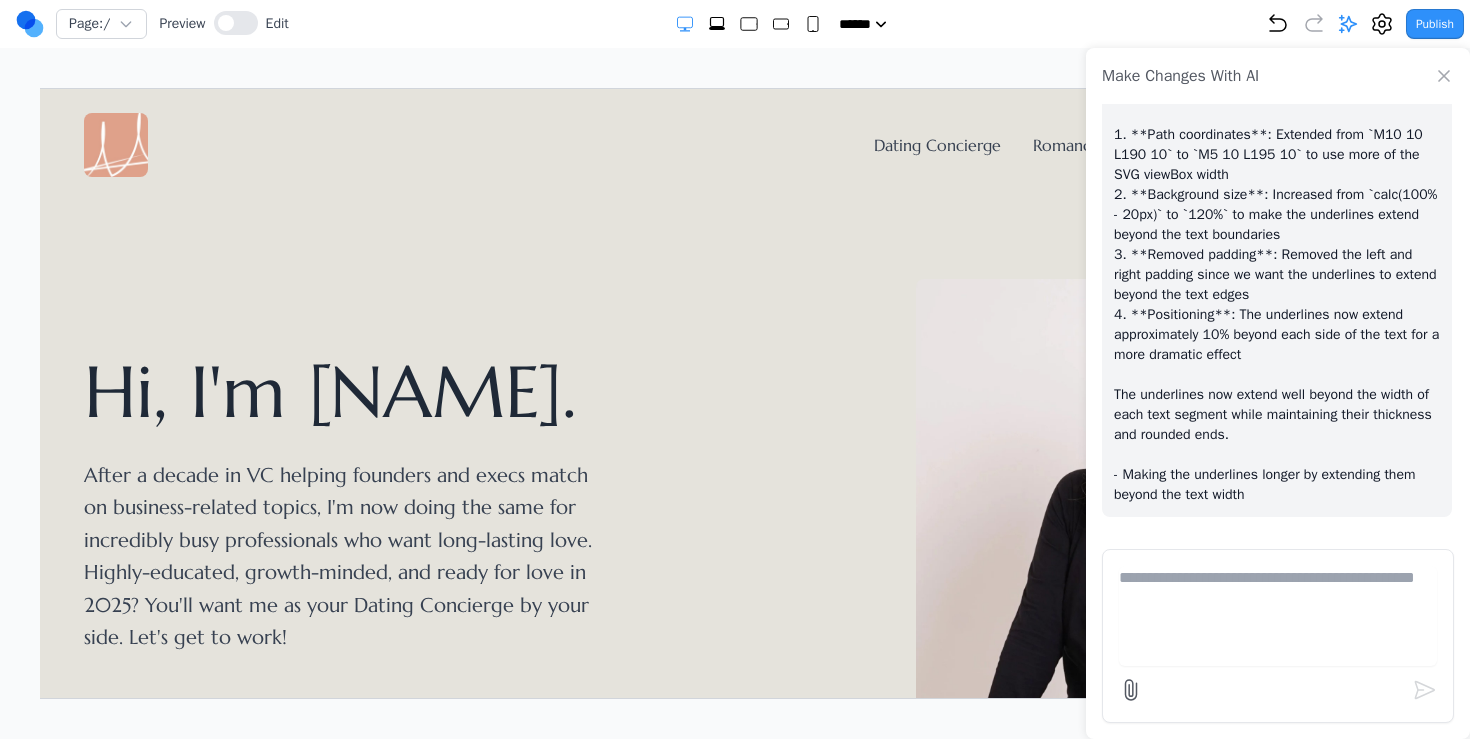 click 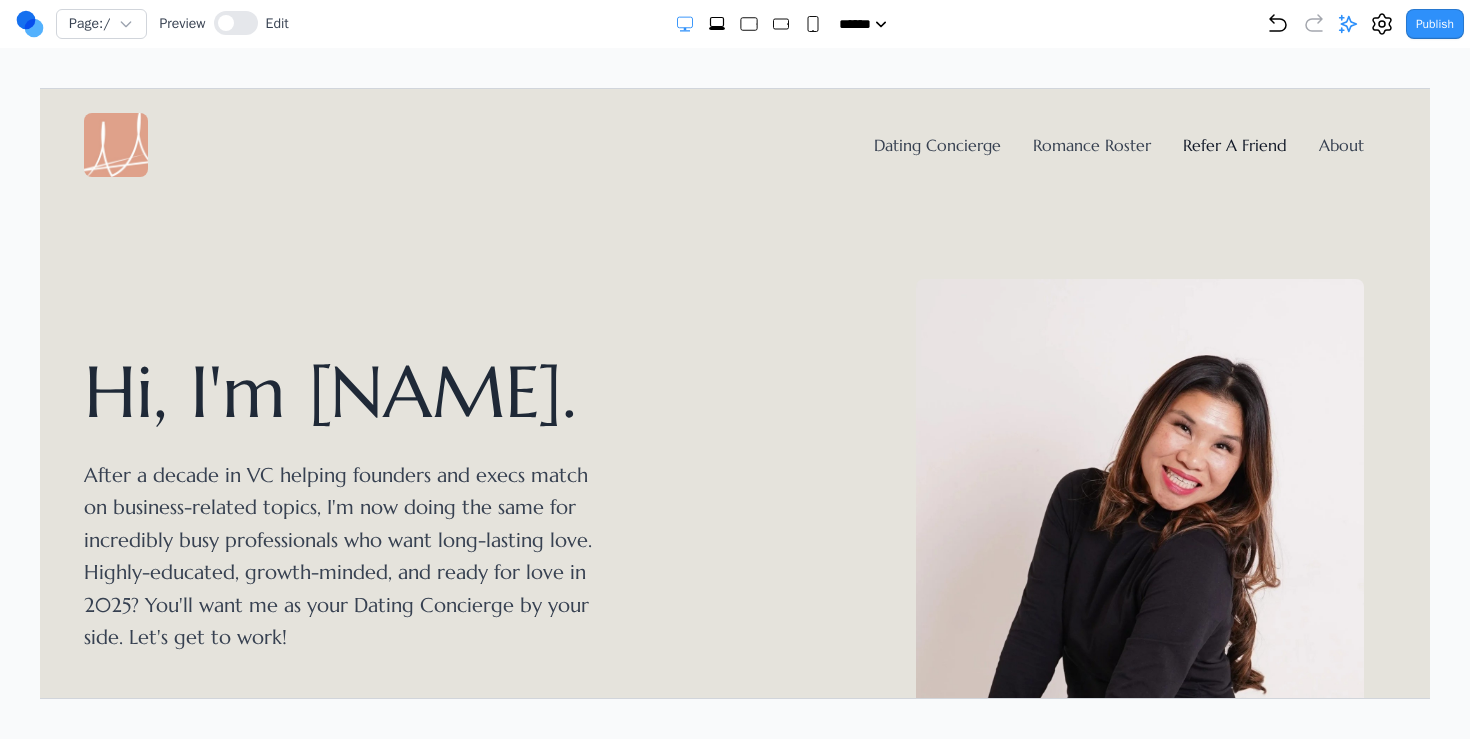 click on "Refer A Friend" at bounding box center (1234, 144) 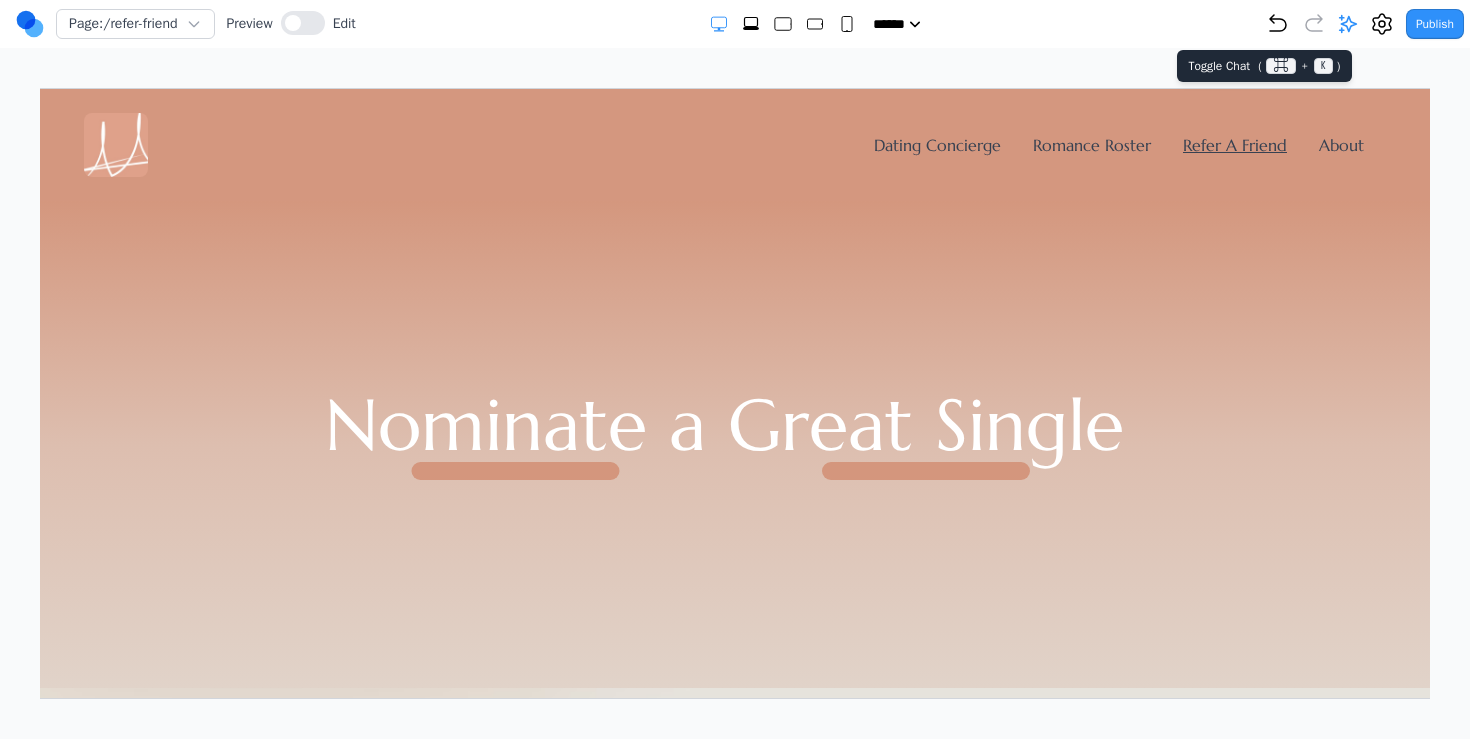click 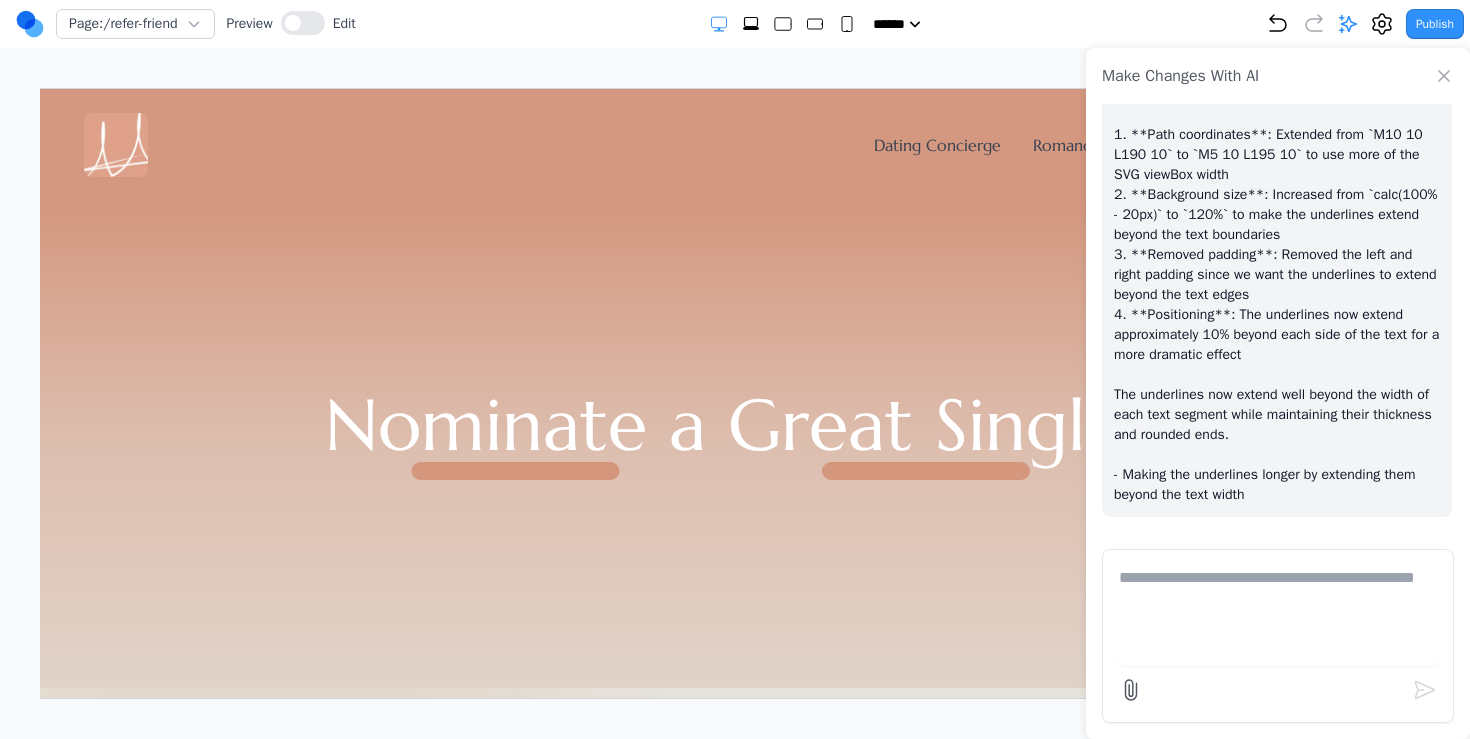 click at bounding box center [1278, 616] 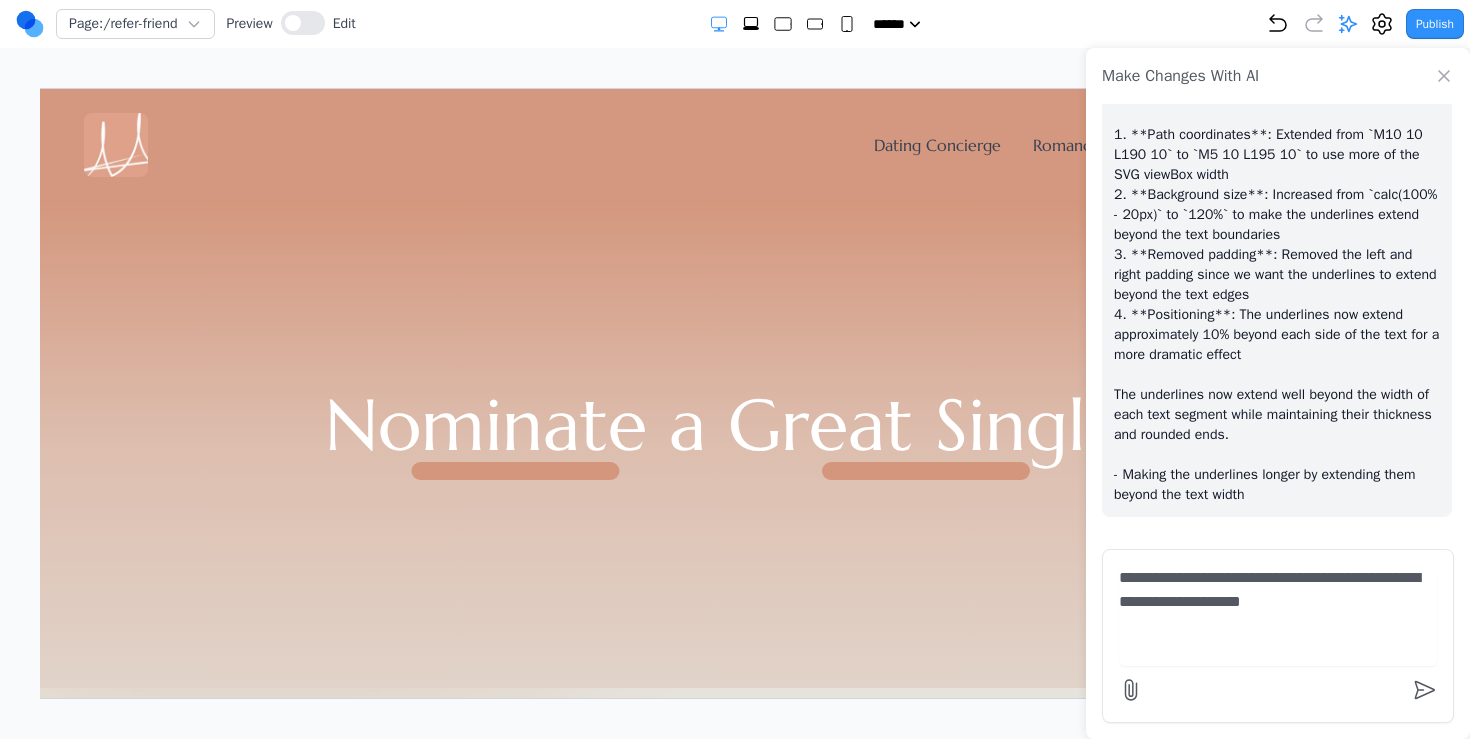 type on "**********" 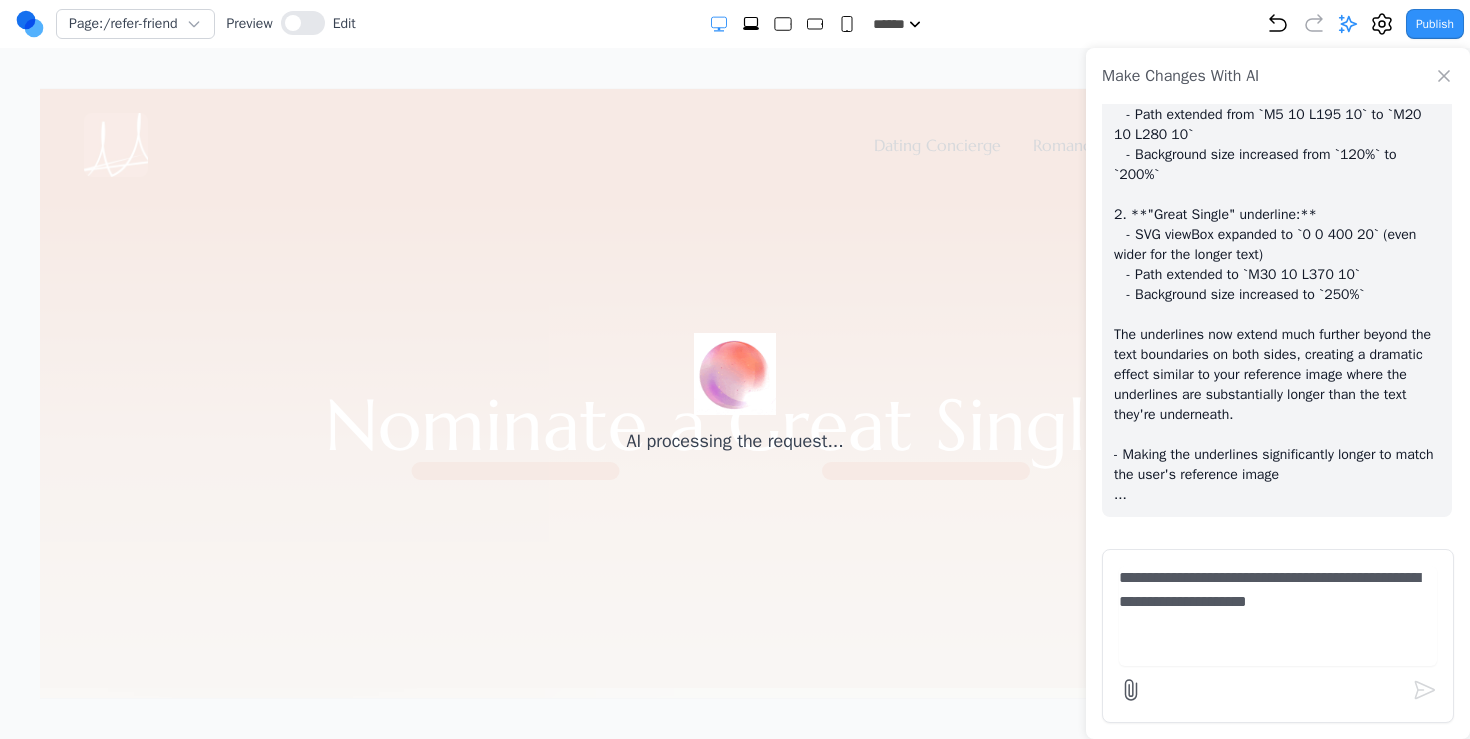 scroll, scrollTop: 13727, scrollLeft: 0, axis: vertical 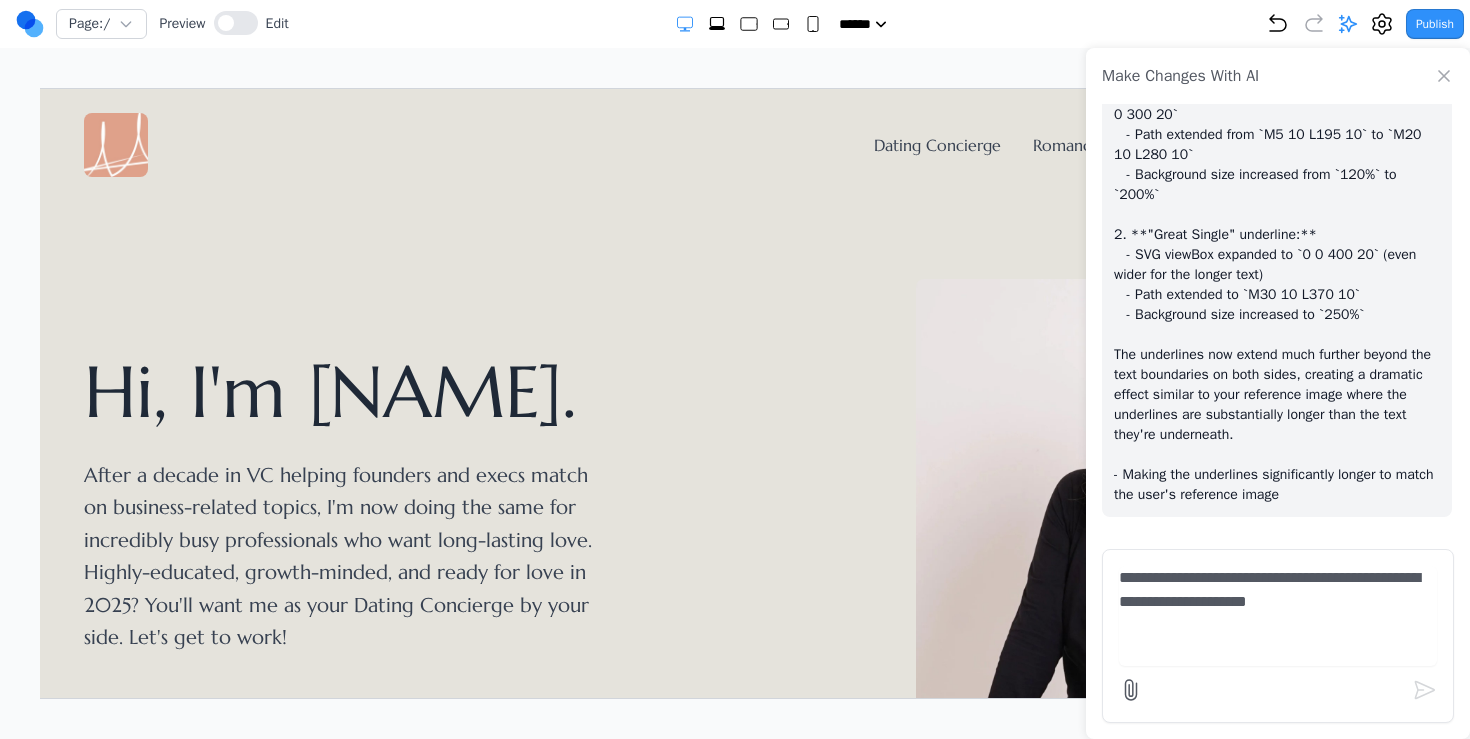 click on "Make Changes With AI" at bounding box center (1278, 76) 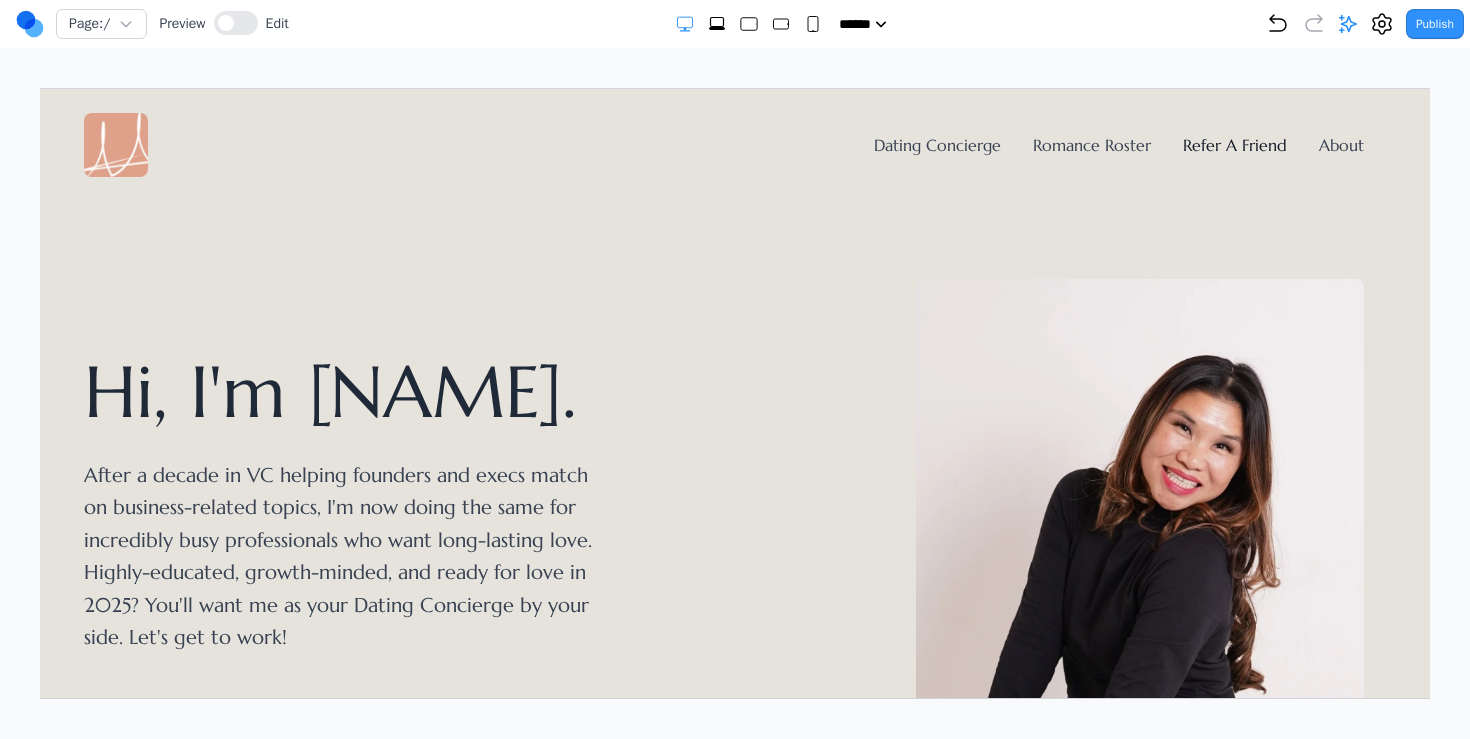 click on "Refer A Friend" at bounding box center (1234, 144) 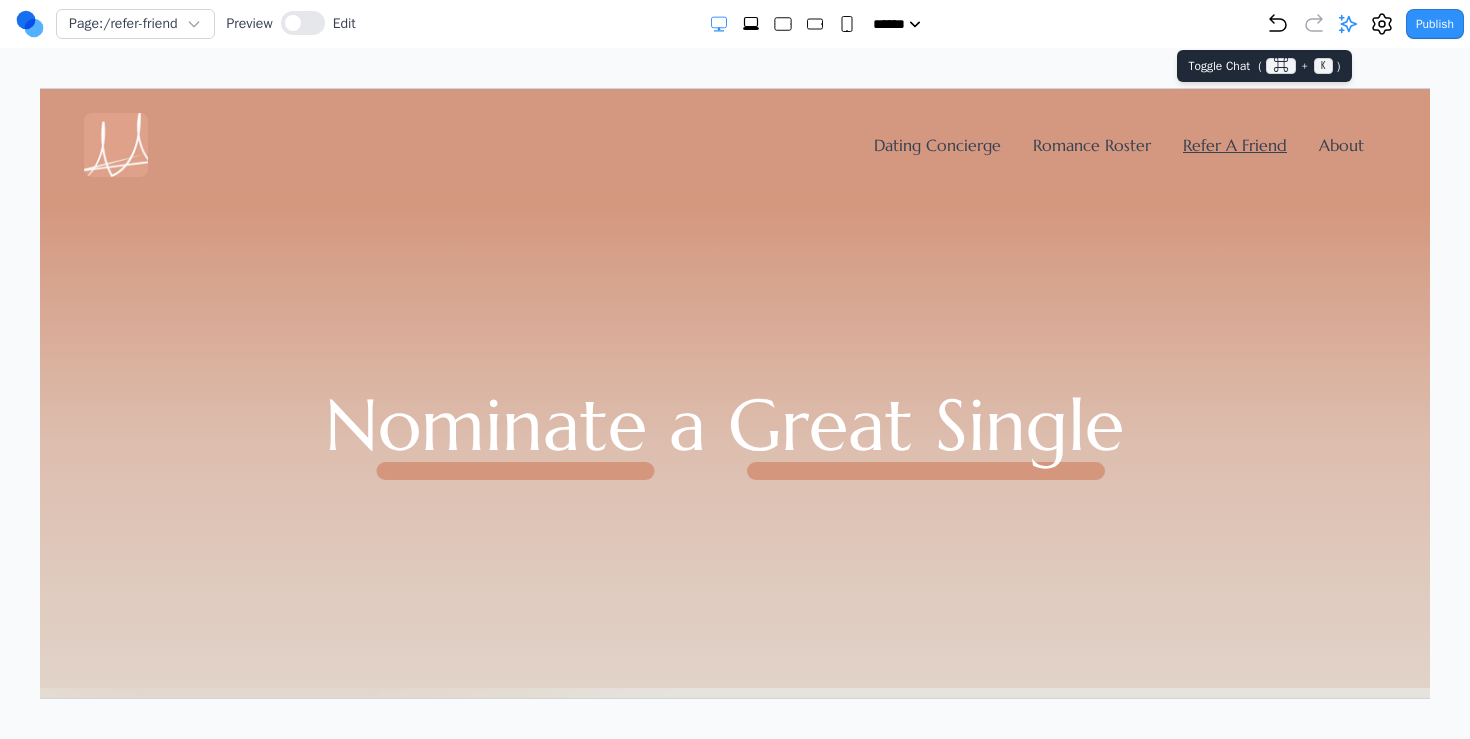 click 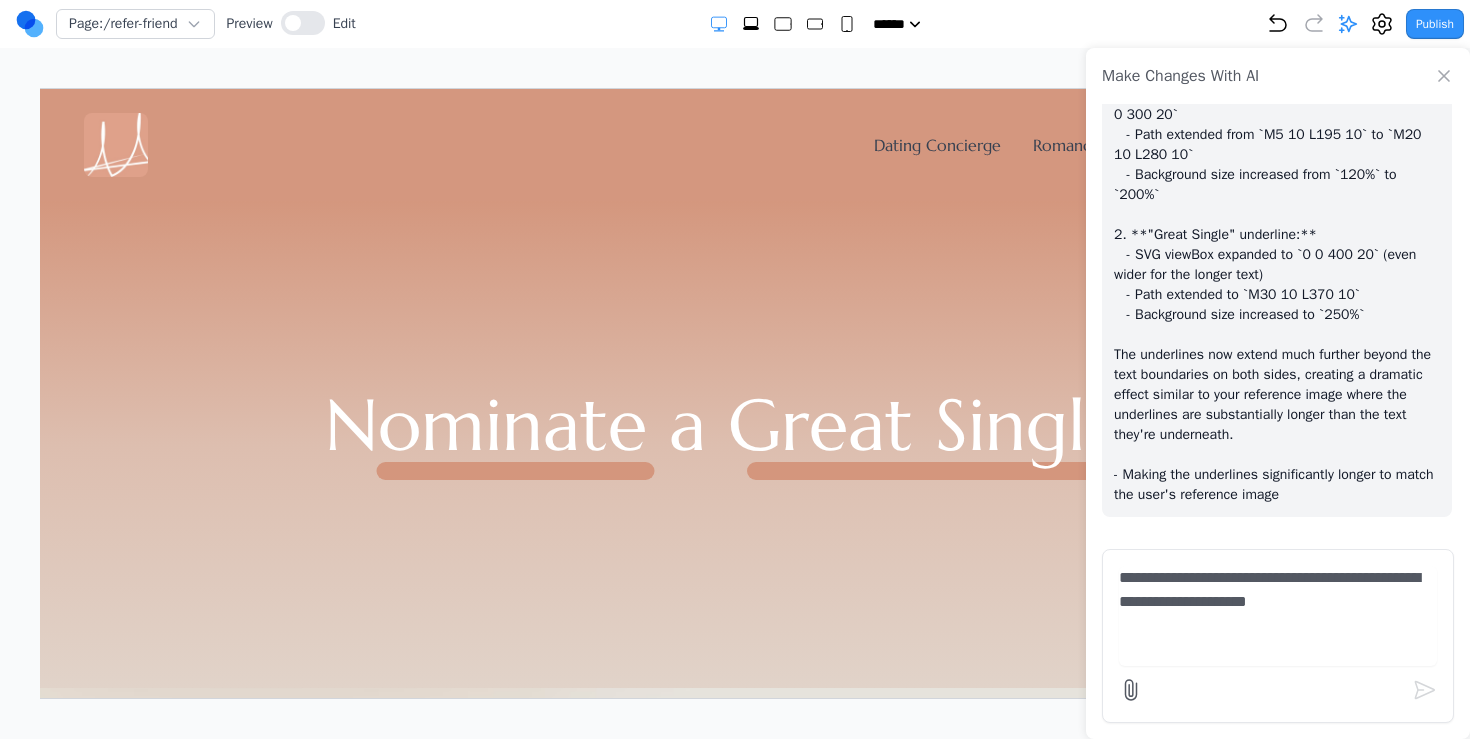 click on "**********" at bounding box center [1278, 616] 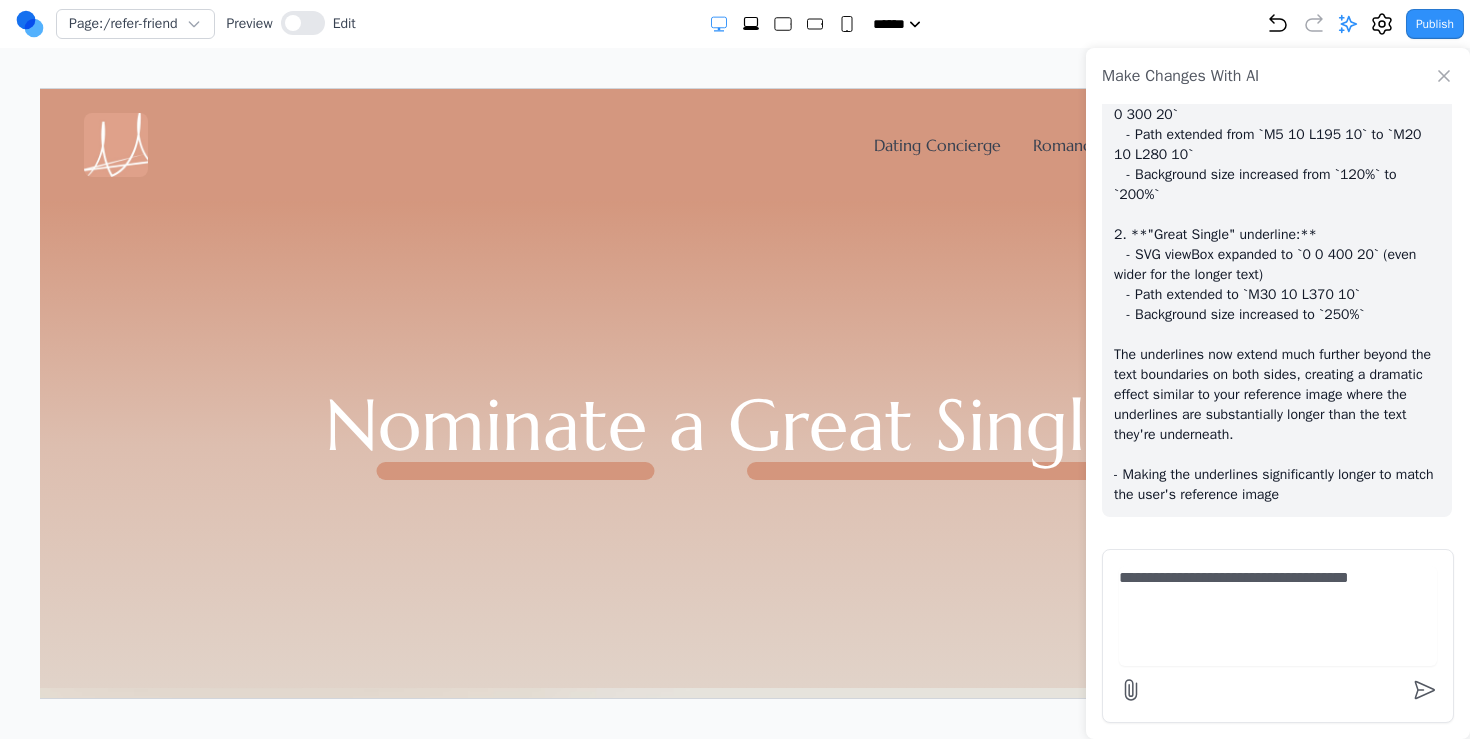 type on "**********" 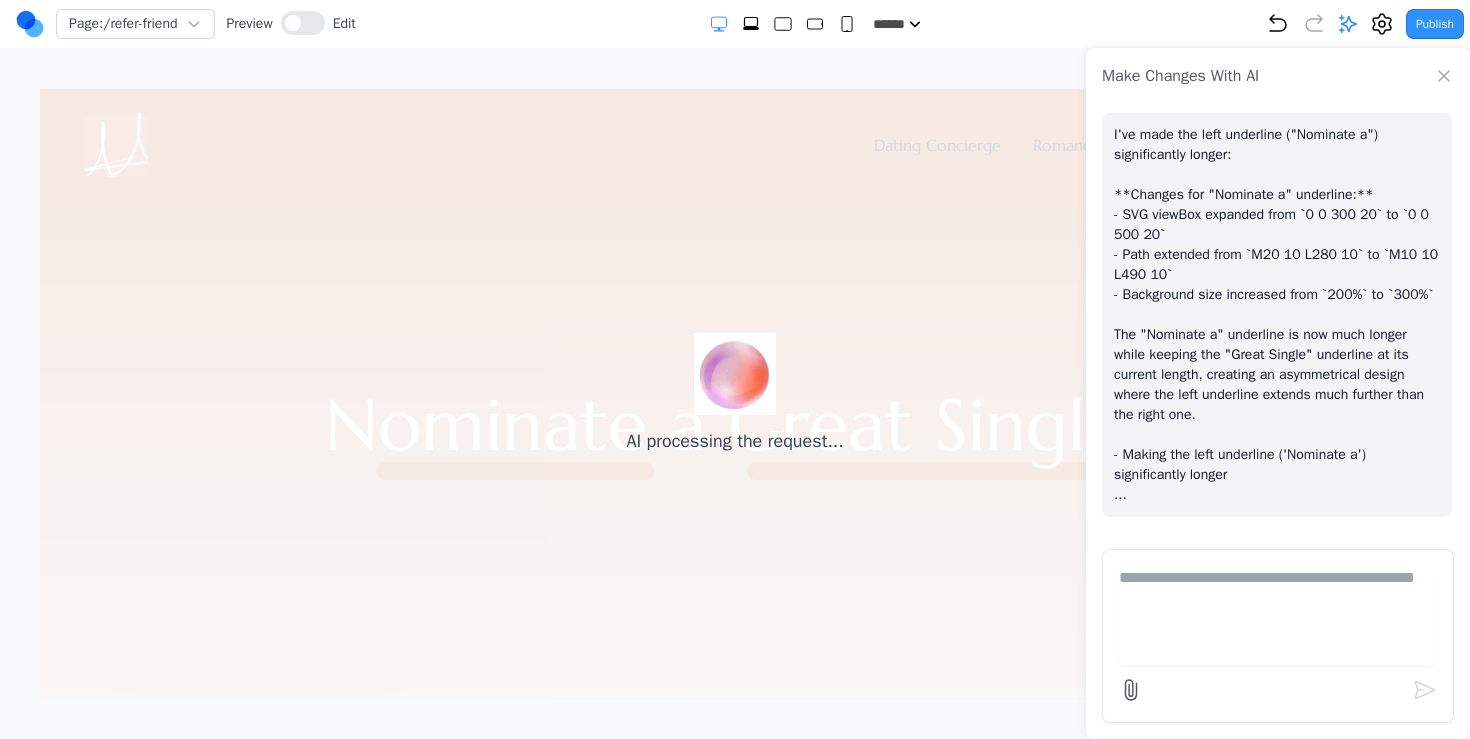 scroll, scrollTop: 14207, scrollLeft: 0, axis: vertical 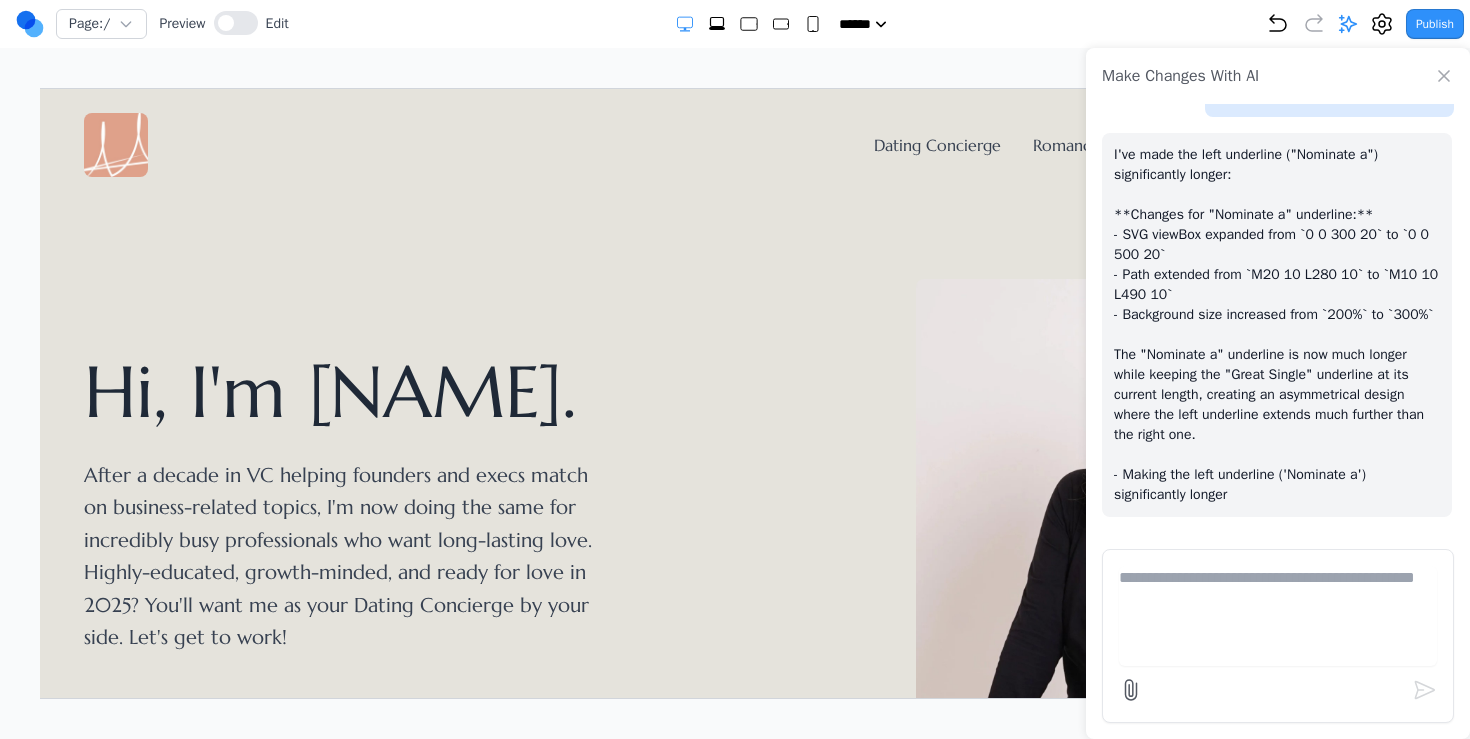 click 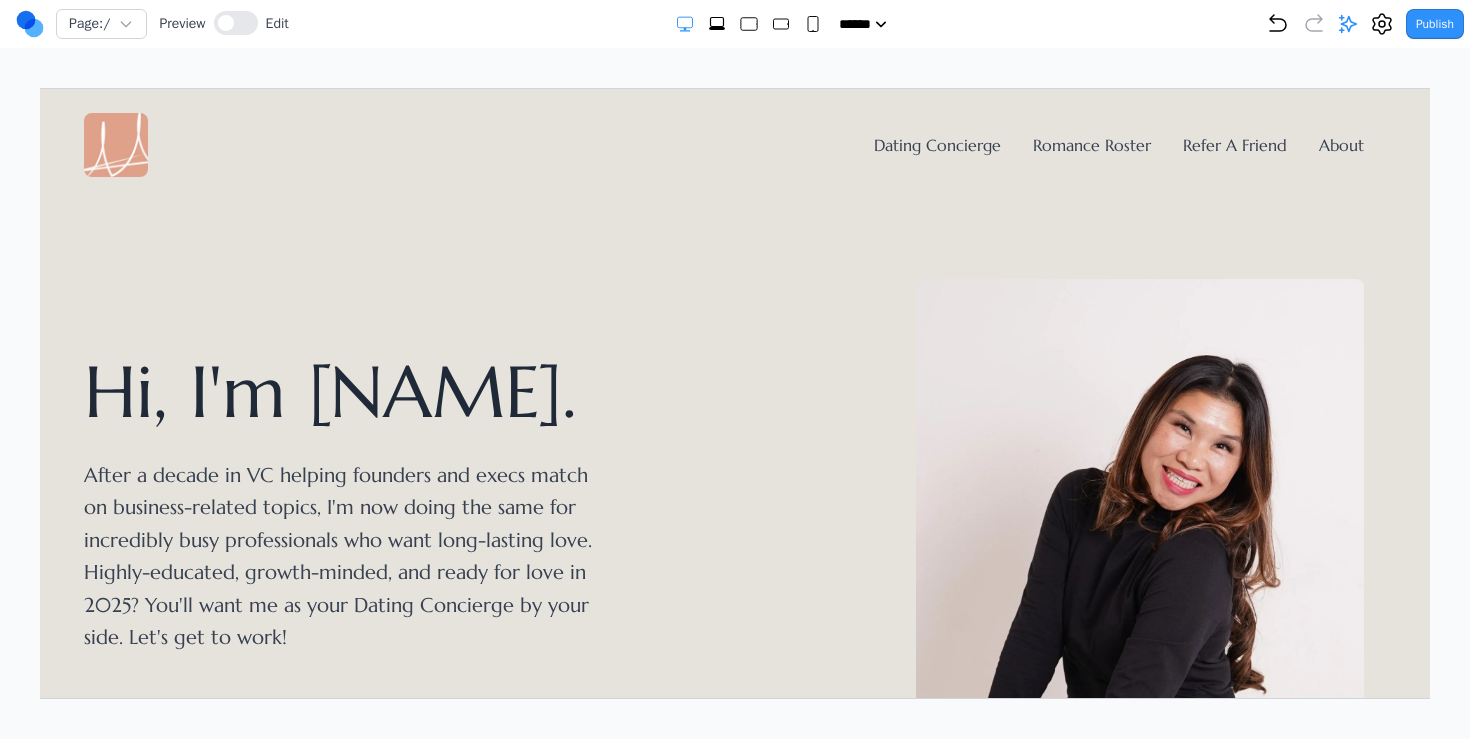 click on "Dating Concierge Romance Roster Refer A Friend About" at bounding box center [723, 144] 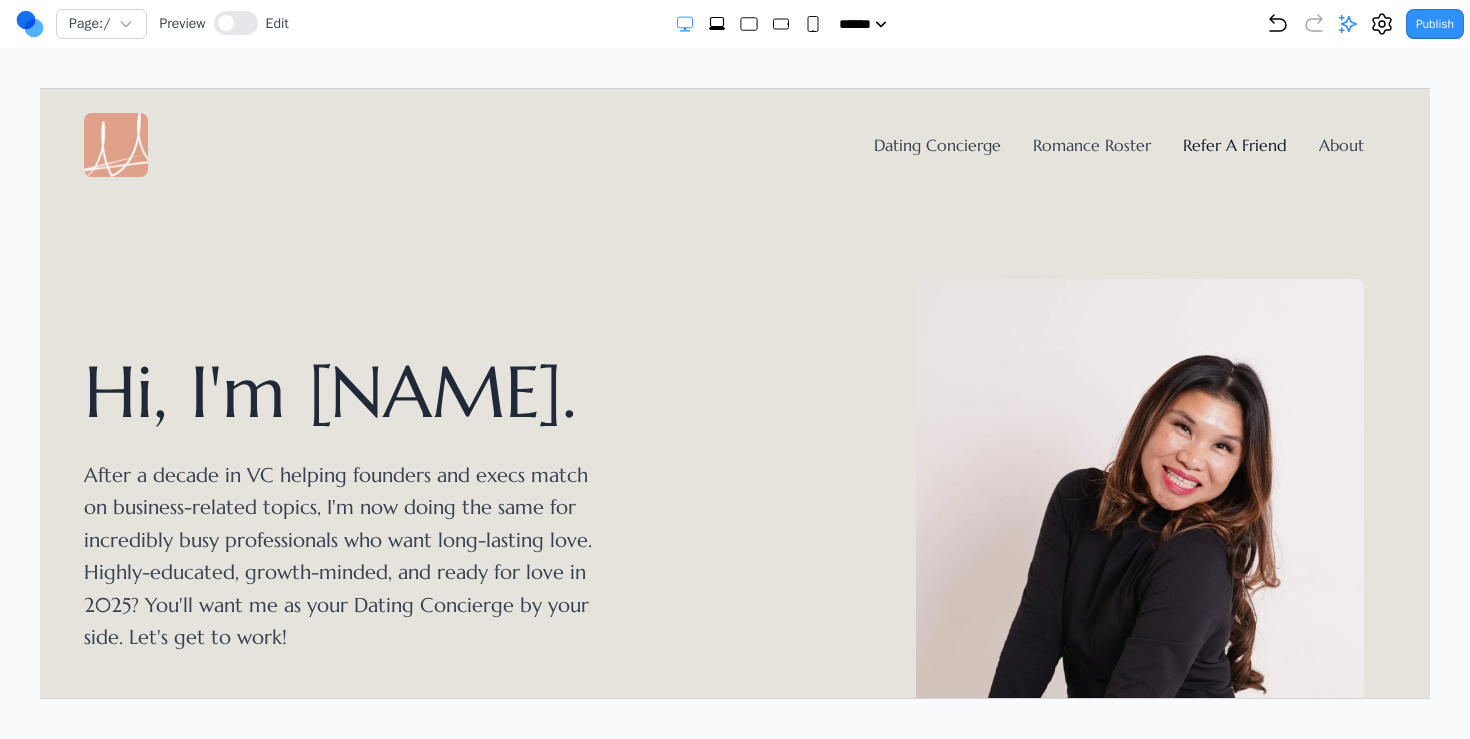 click on "Refer A Friend" at bounding box center [1234, 144] 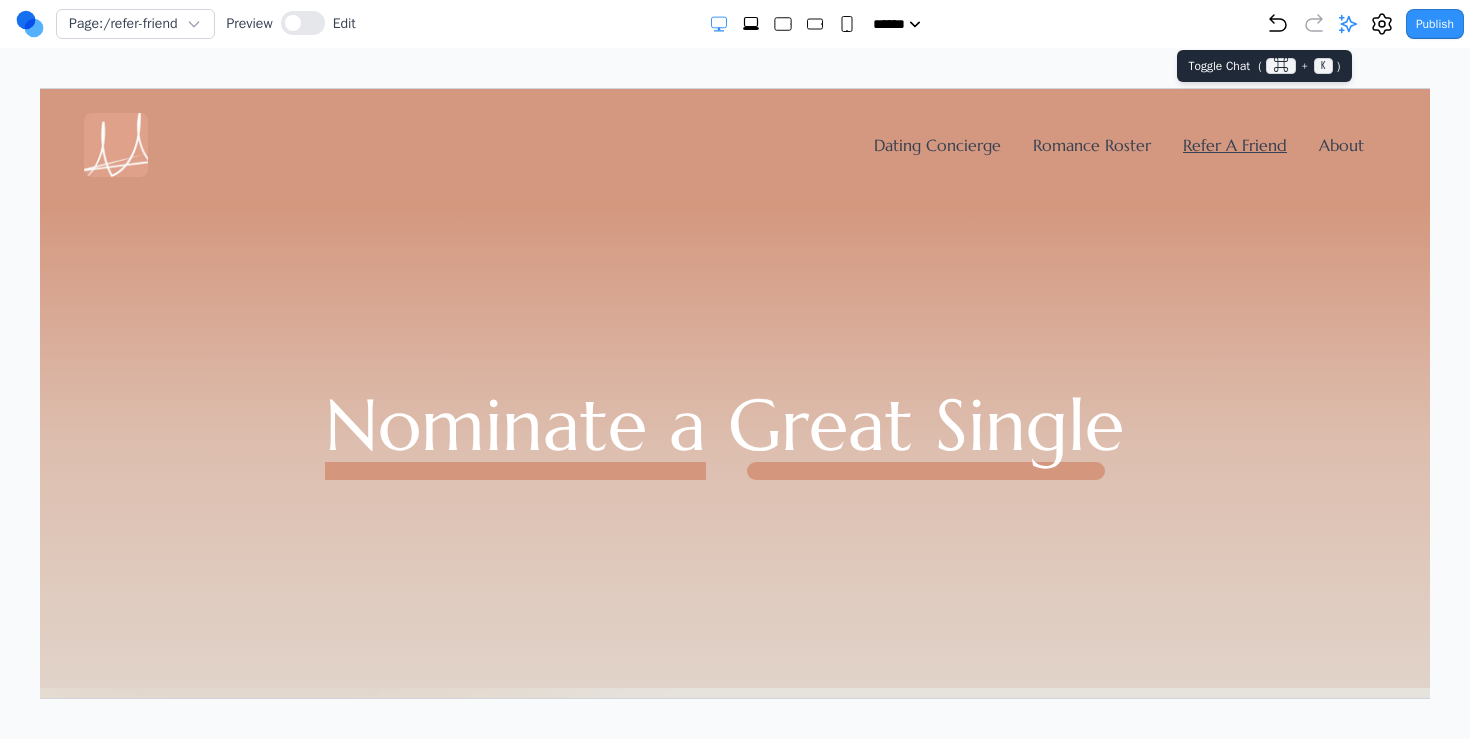 click 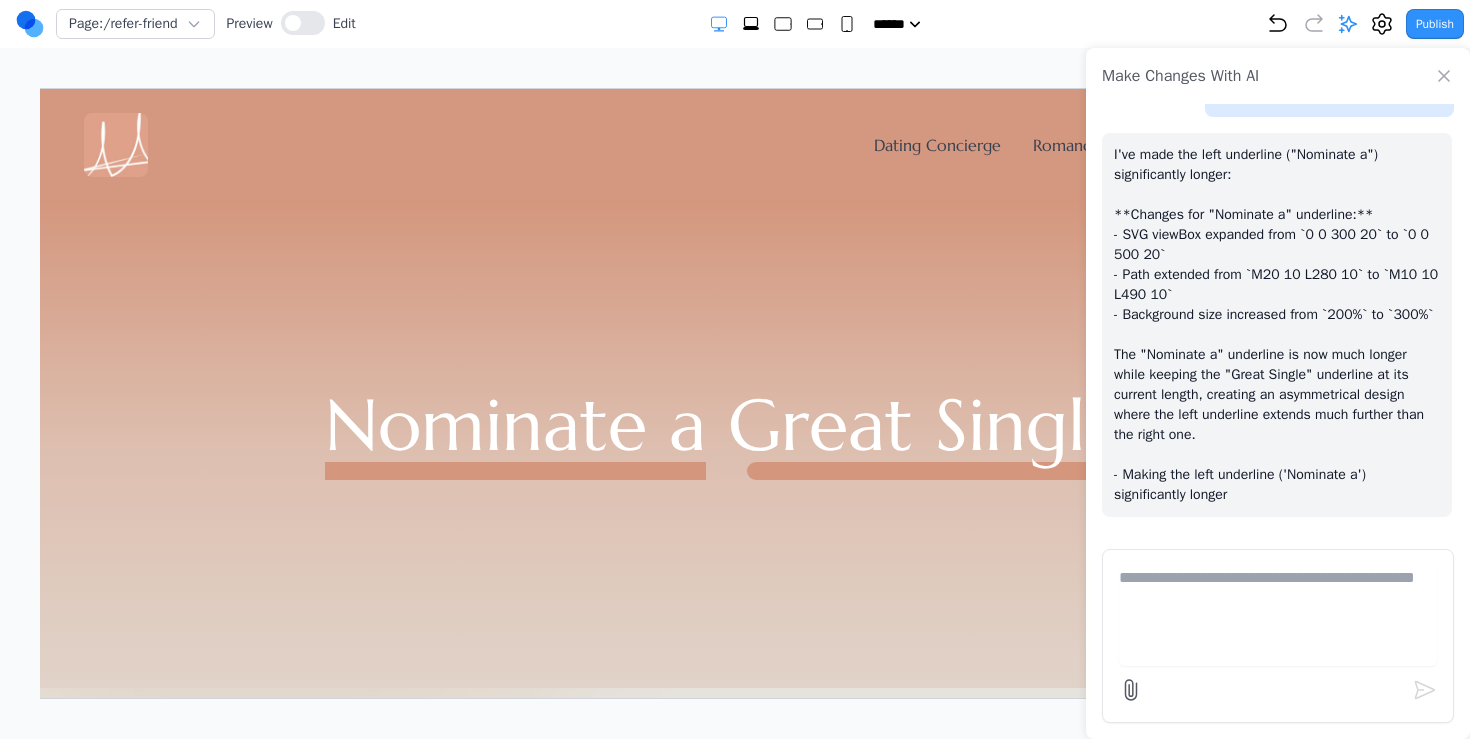 click at bounding box center (1278, 616) 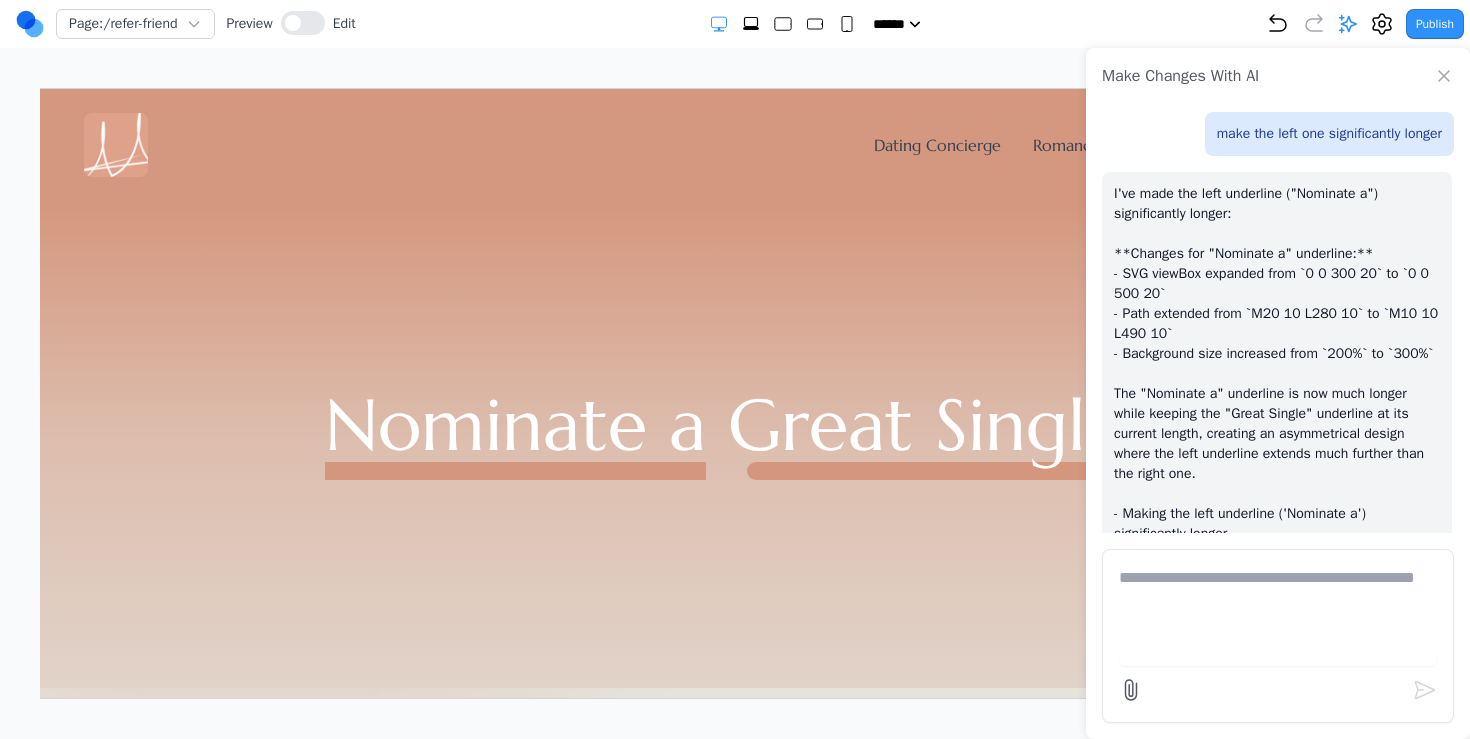 scroll, scrollTop: 14207, scrollLeft: 0, axis: vertical 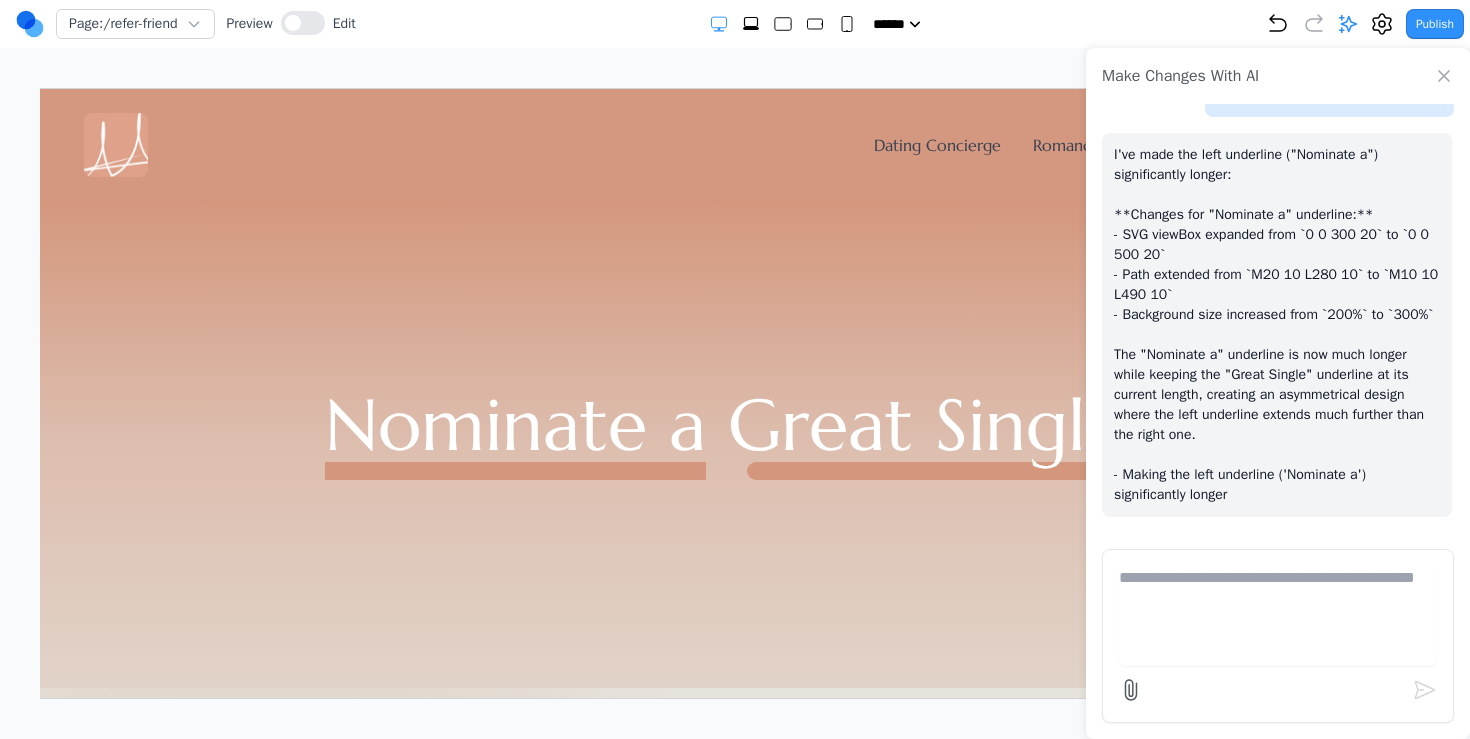 click at bounding box center (1278, 616) 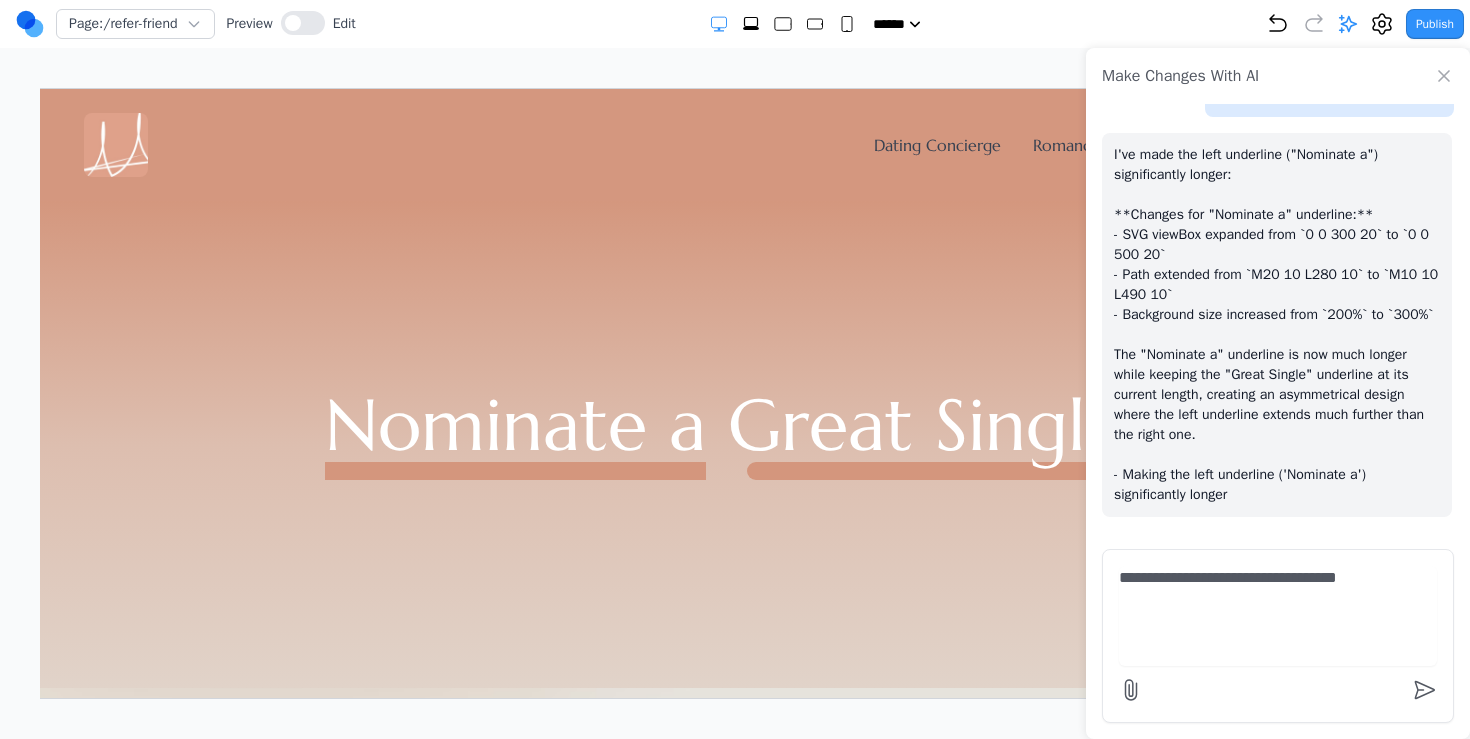 type on "**********" 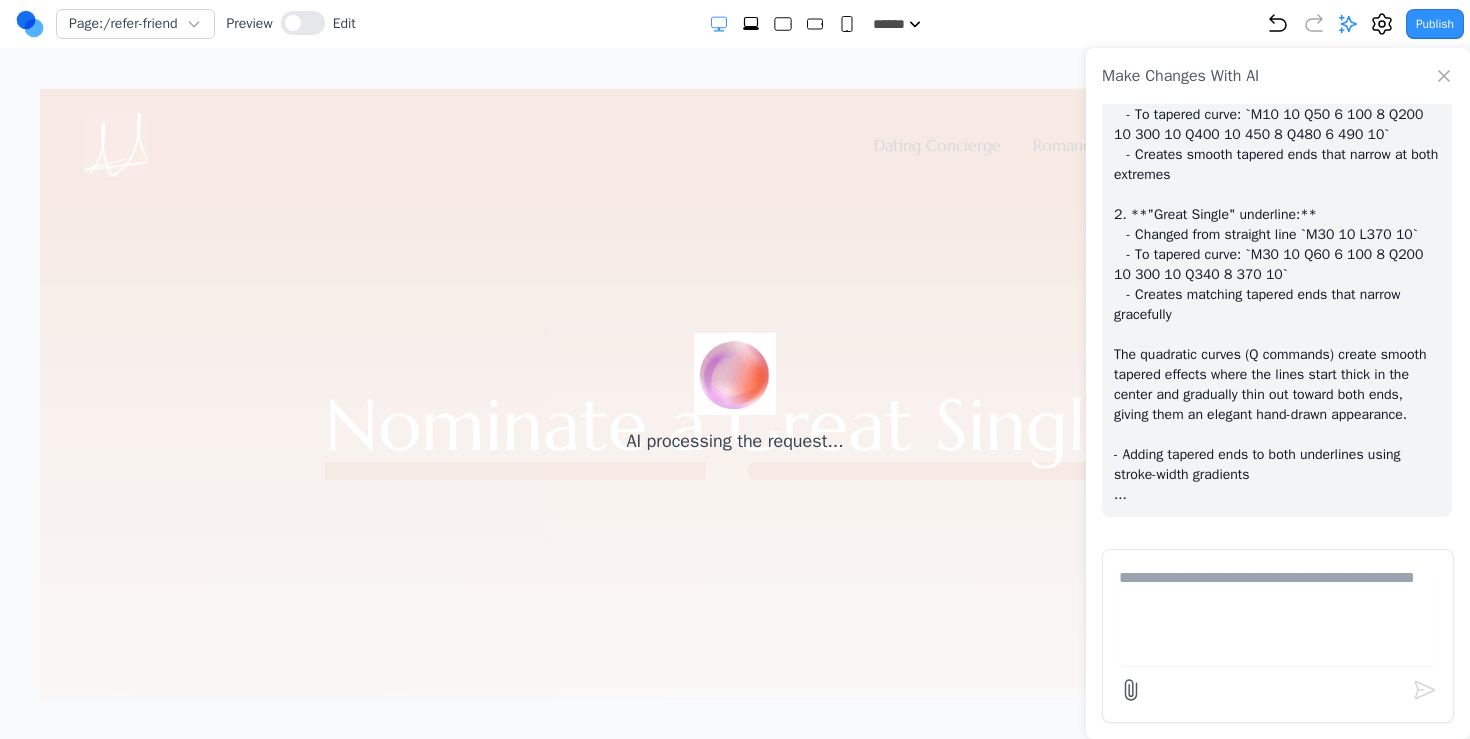 scroll, scrollTop: 14867, scrollLeft: 0, axis: vertical 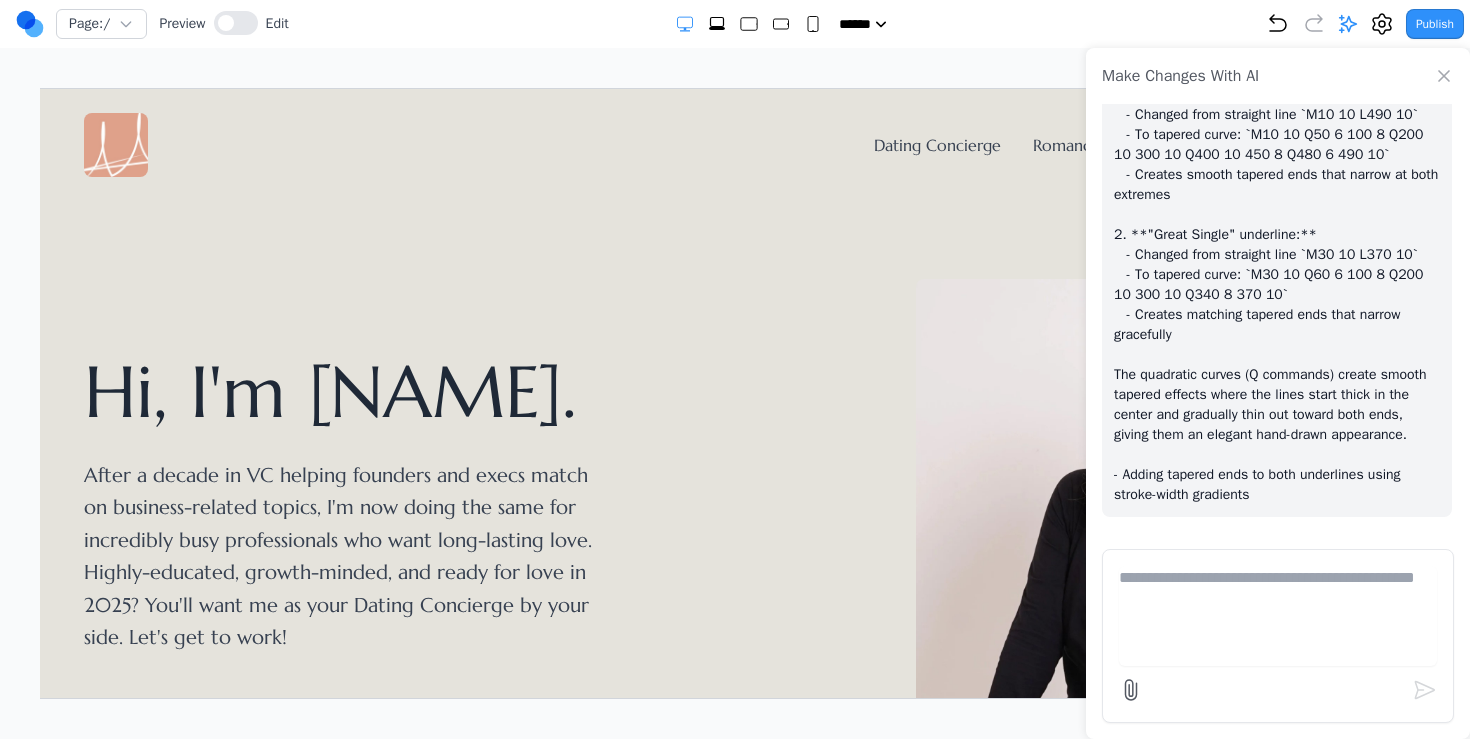 click on "Make Changes With AI" at bounding box center [1278, 76] 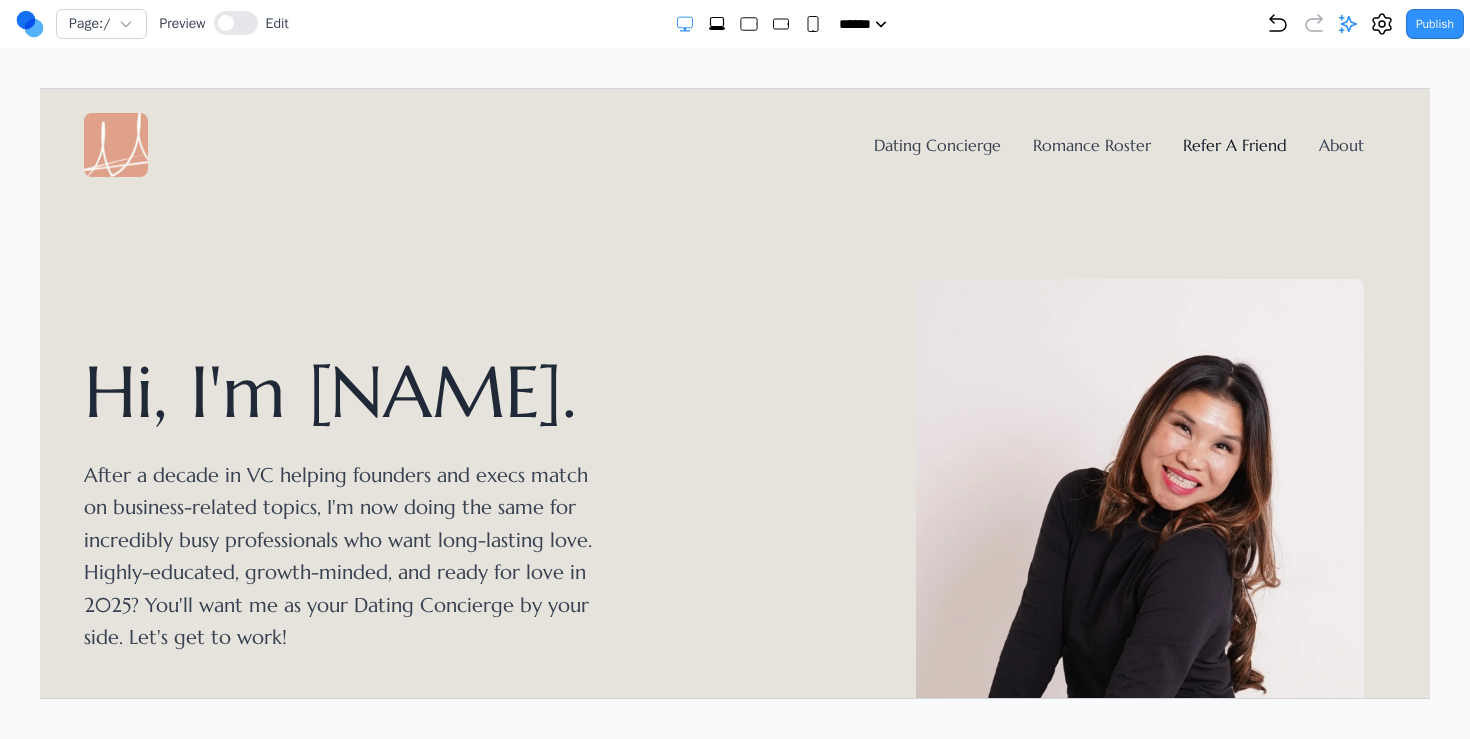 click on "Refer A Friend" at bounding box center (1234, 144) 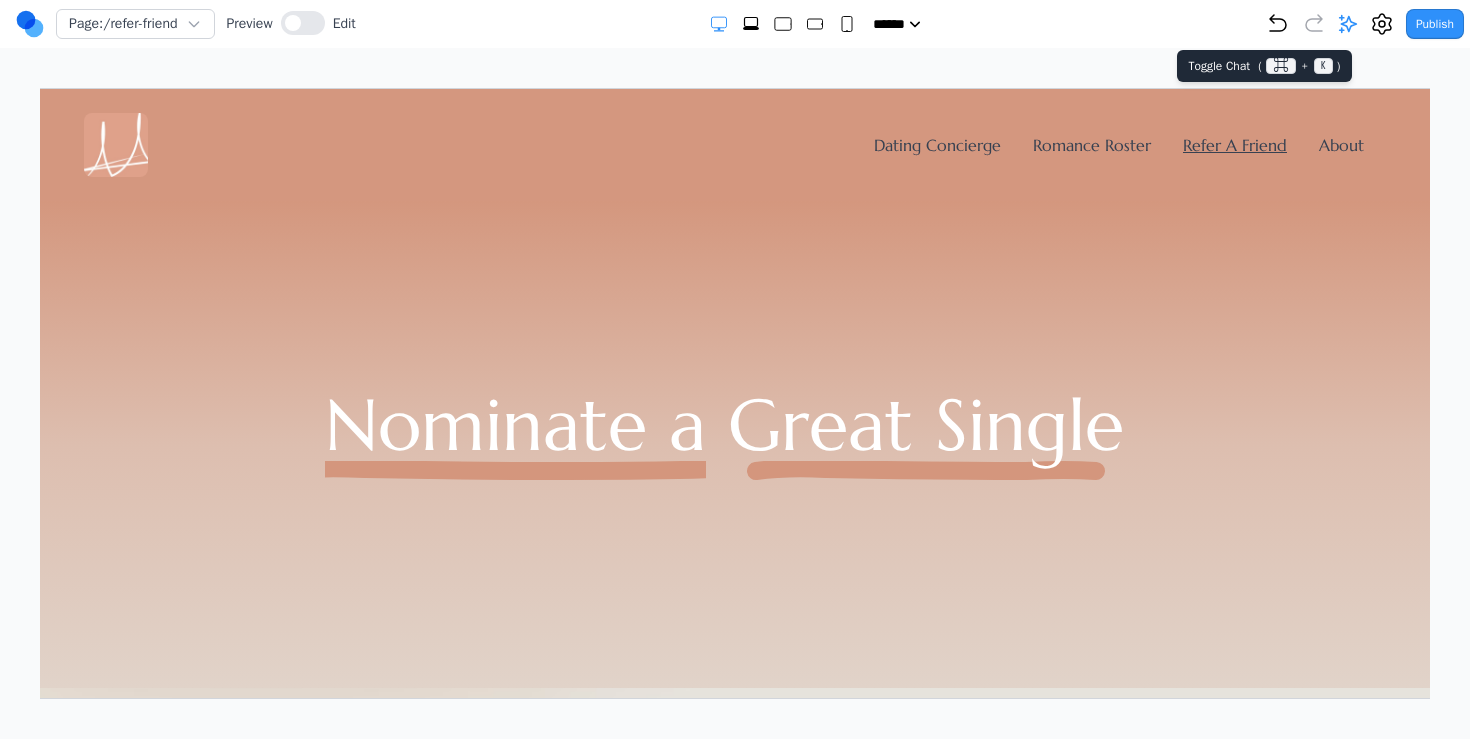 click 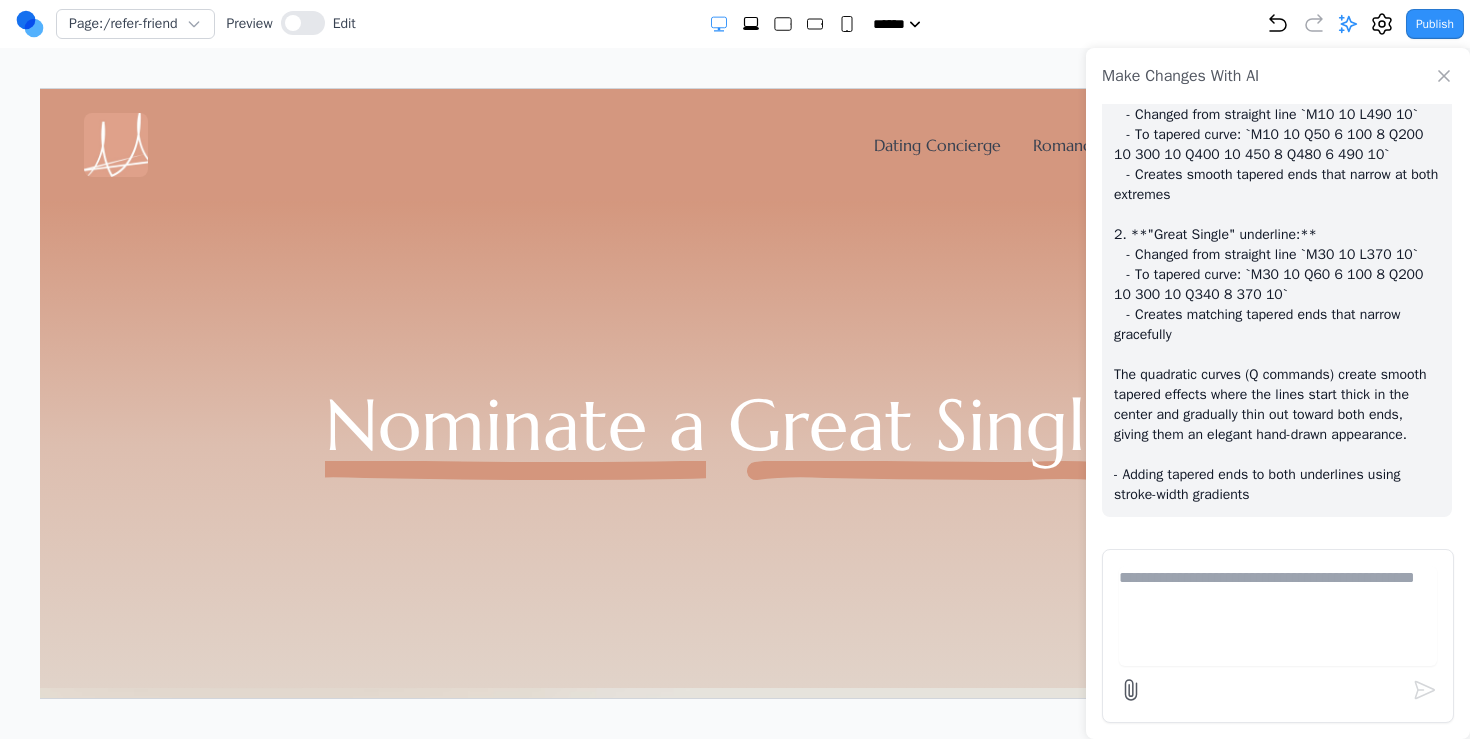 click at bounding box center [1278, 616] 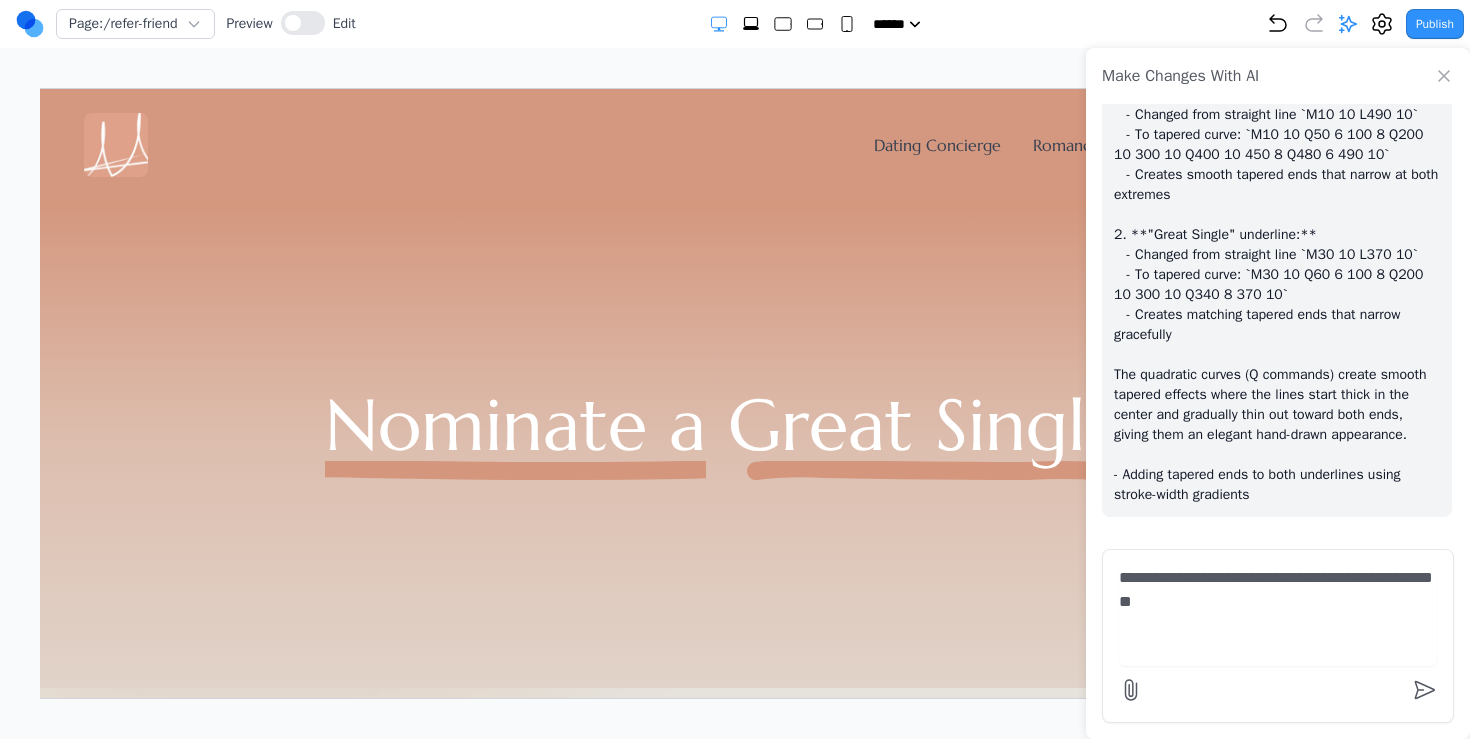 click on "**********" at bounding box center (1278, 616) 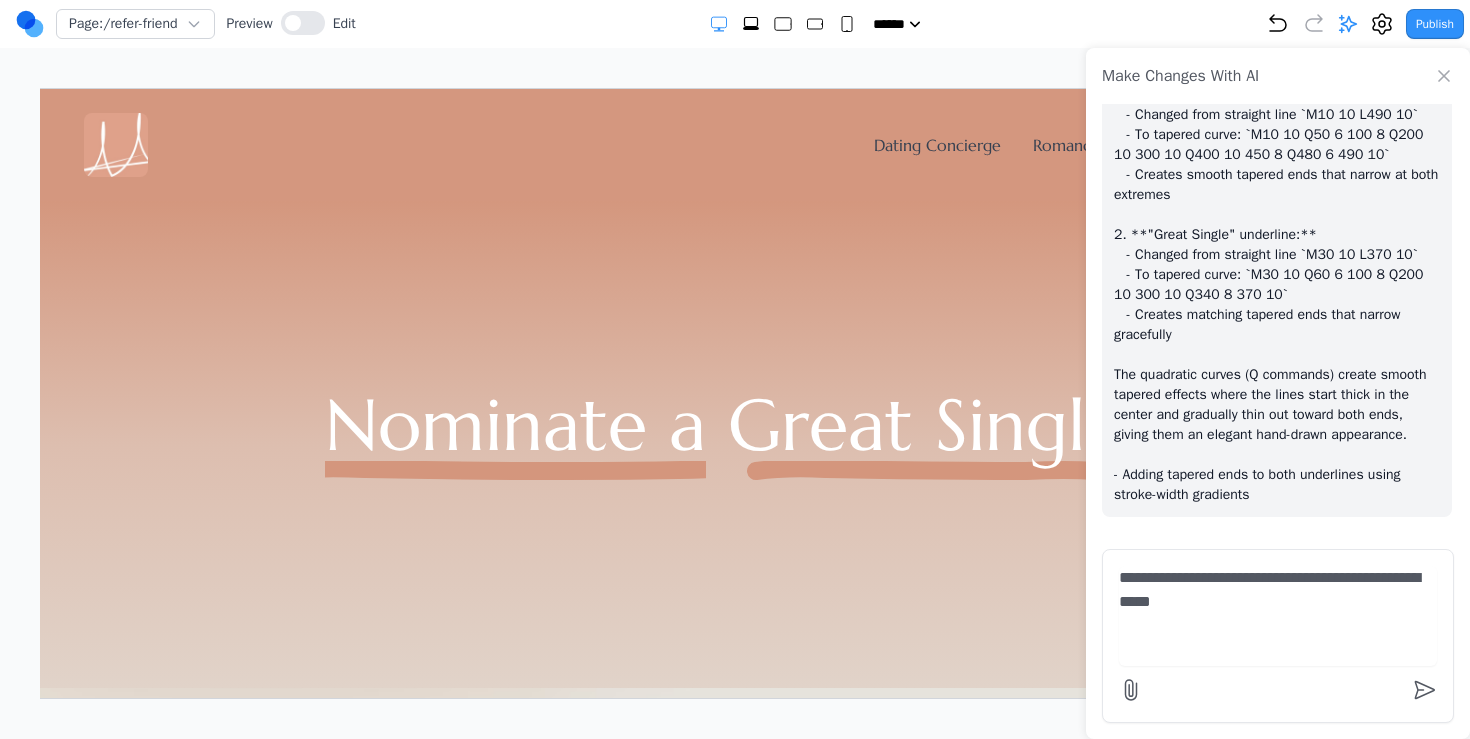 click on "**********" at bounding box center [1278, 616] 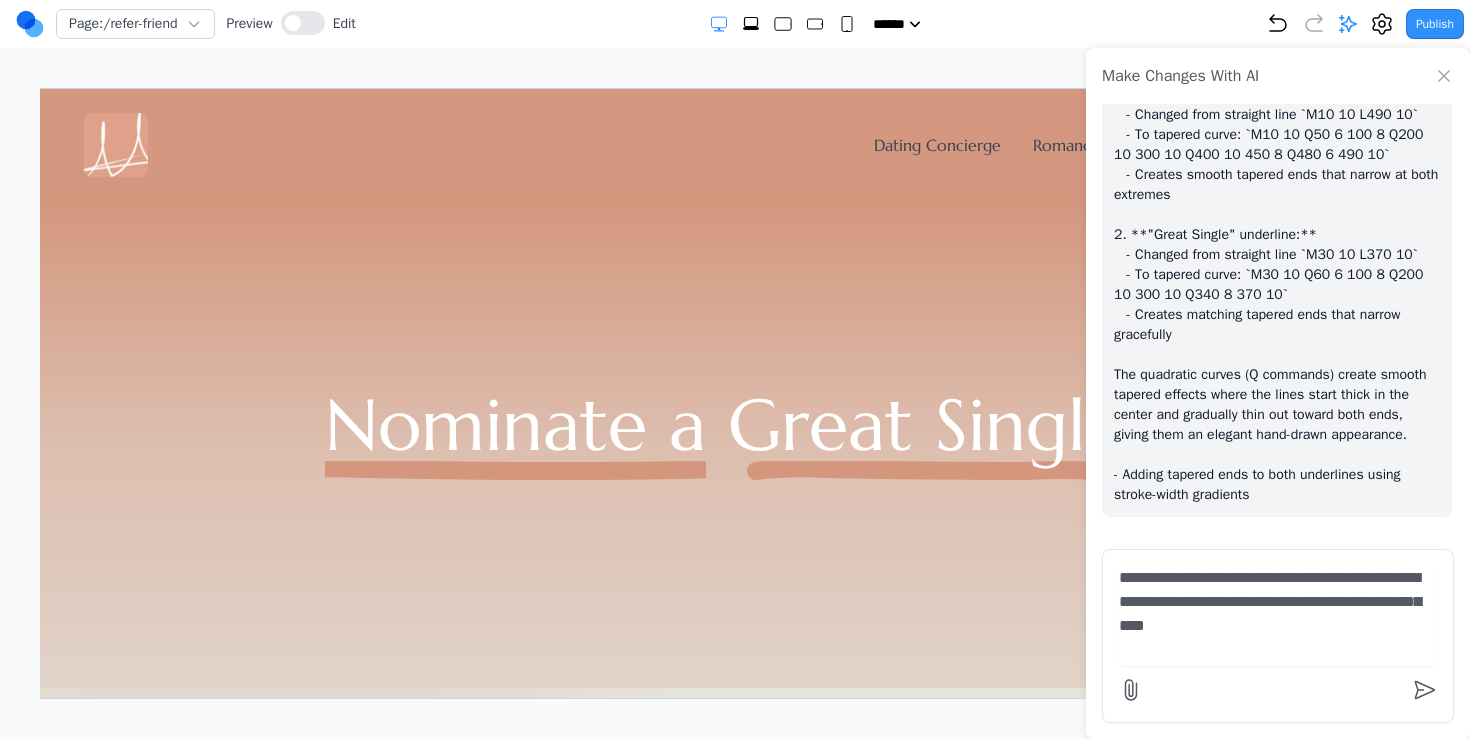 type on "**********" 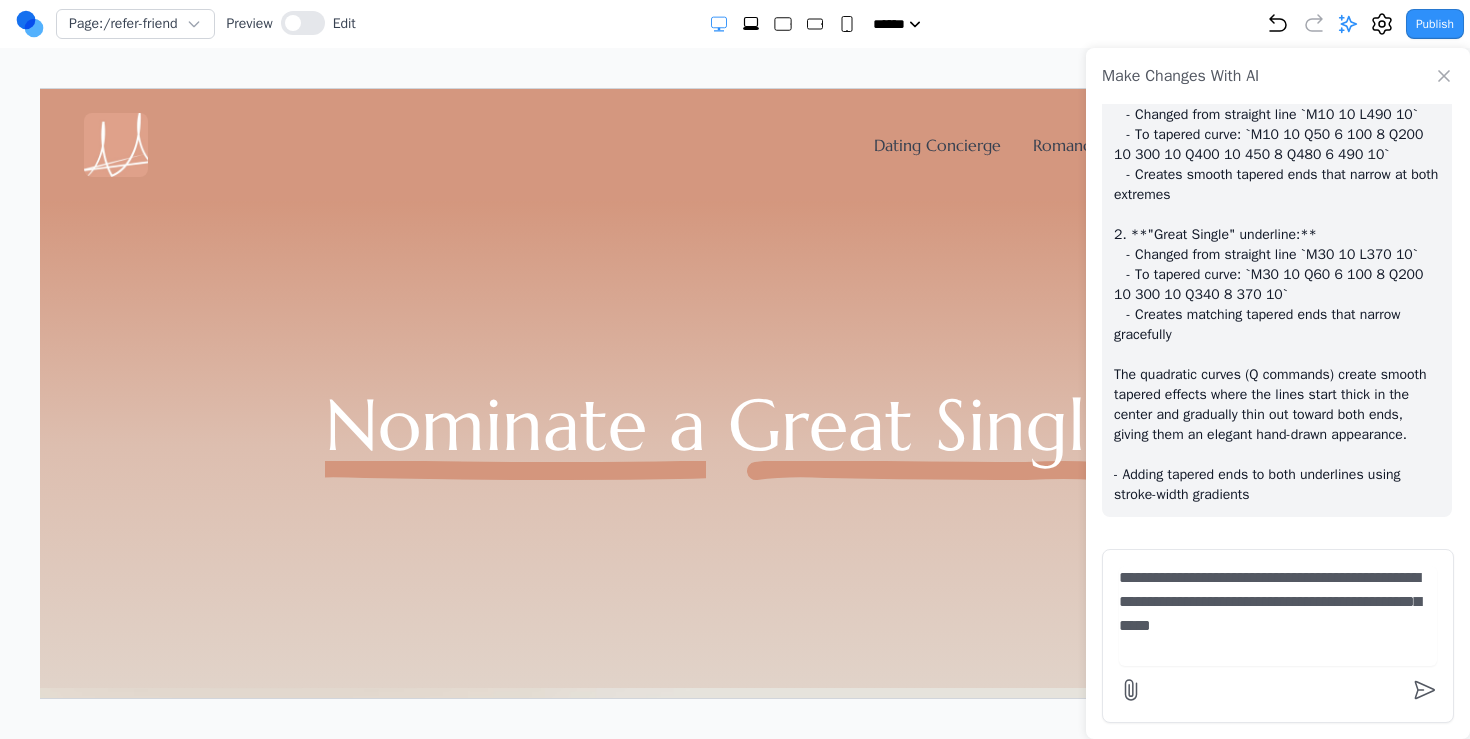 type 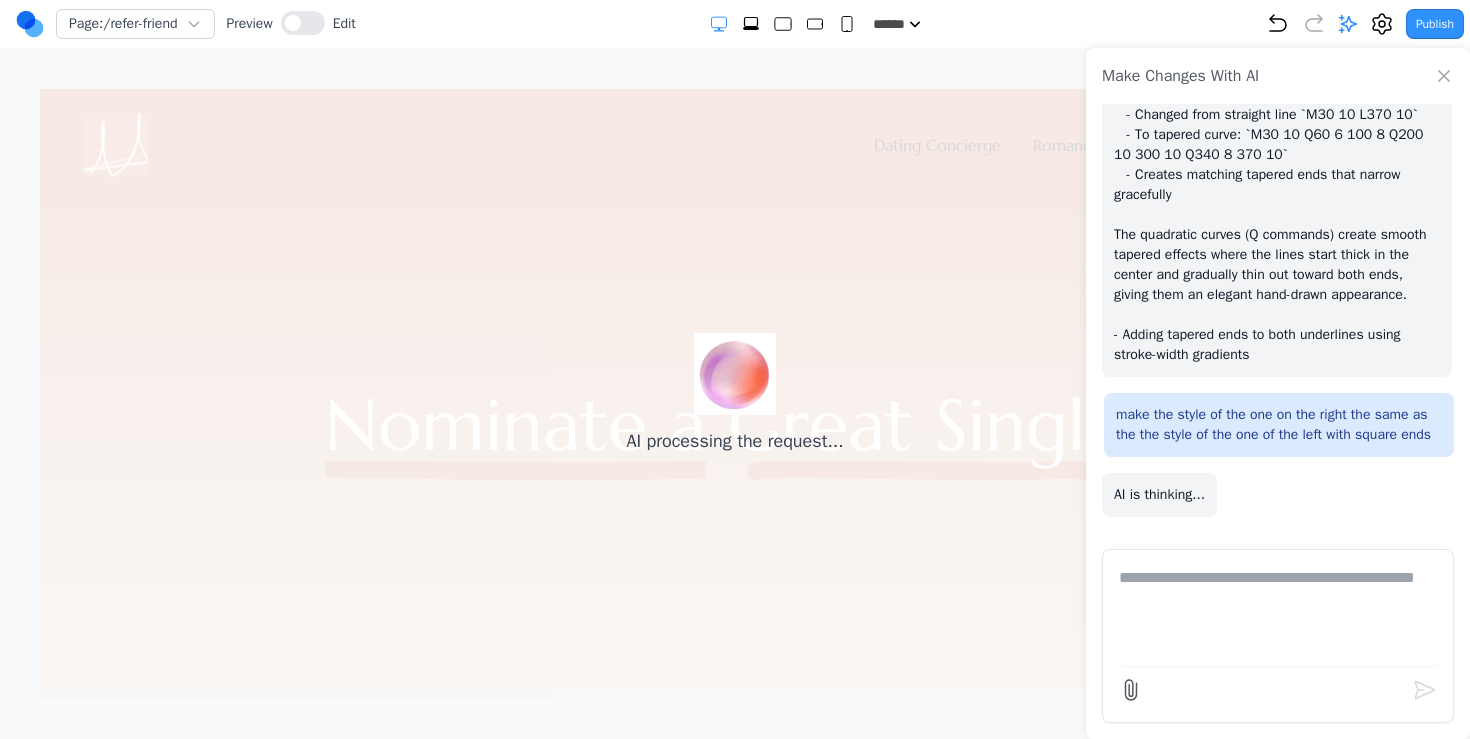 scroll, scrollTop: 15067, scrollLeft: 0, axis: vertical 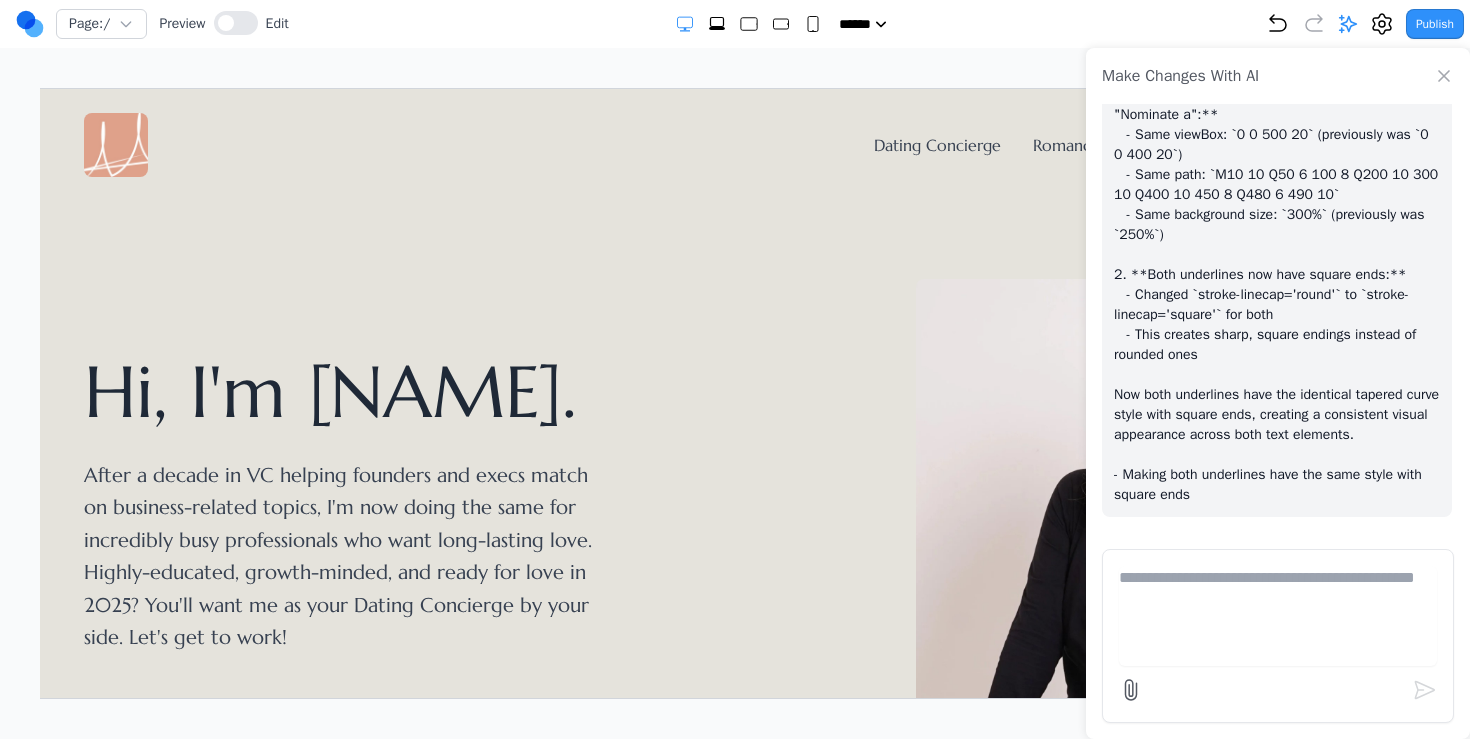 click 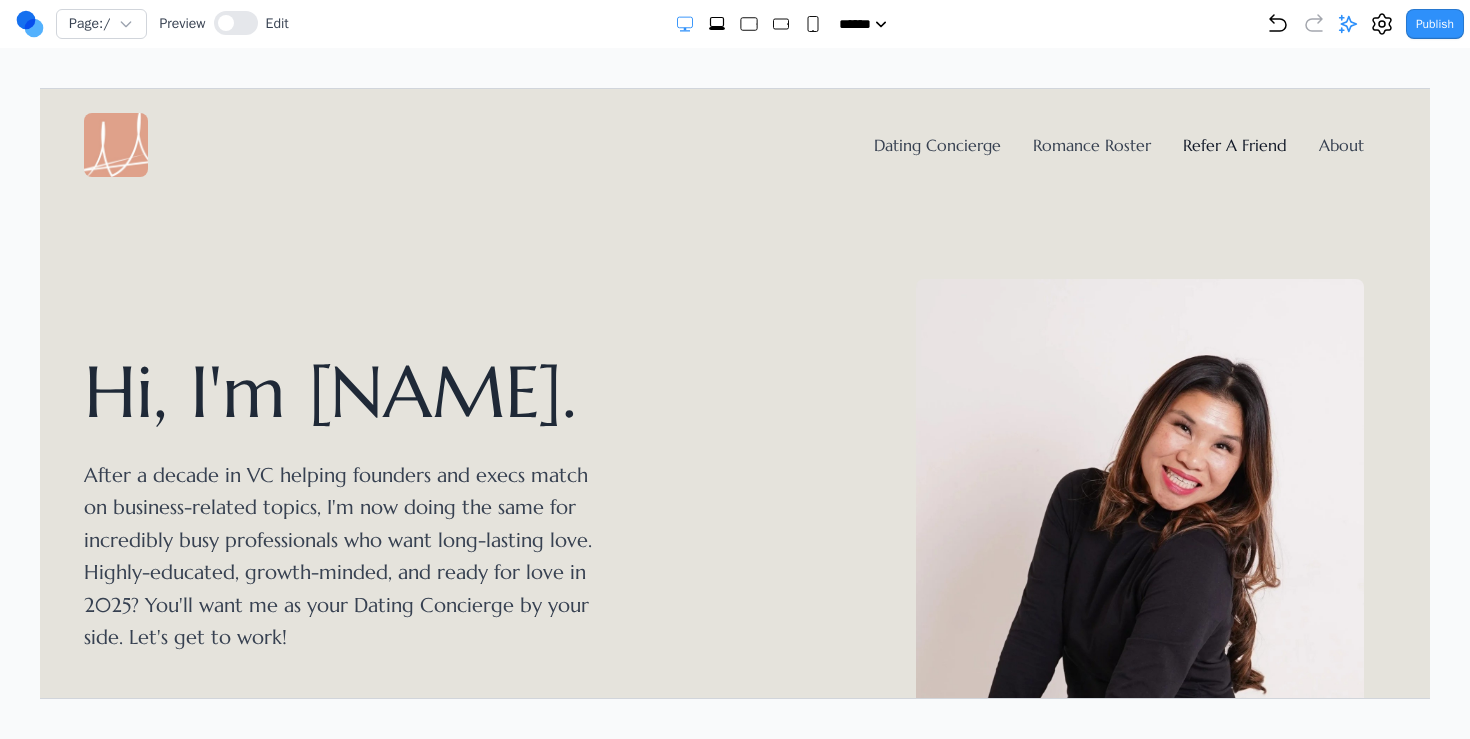 click on "Refer A Friend" at bounding box center [1234, 144] 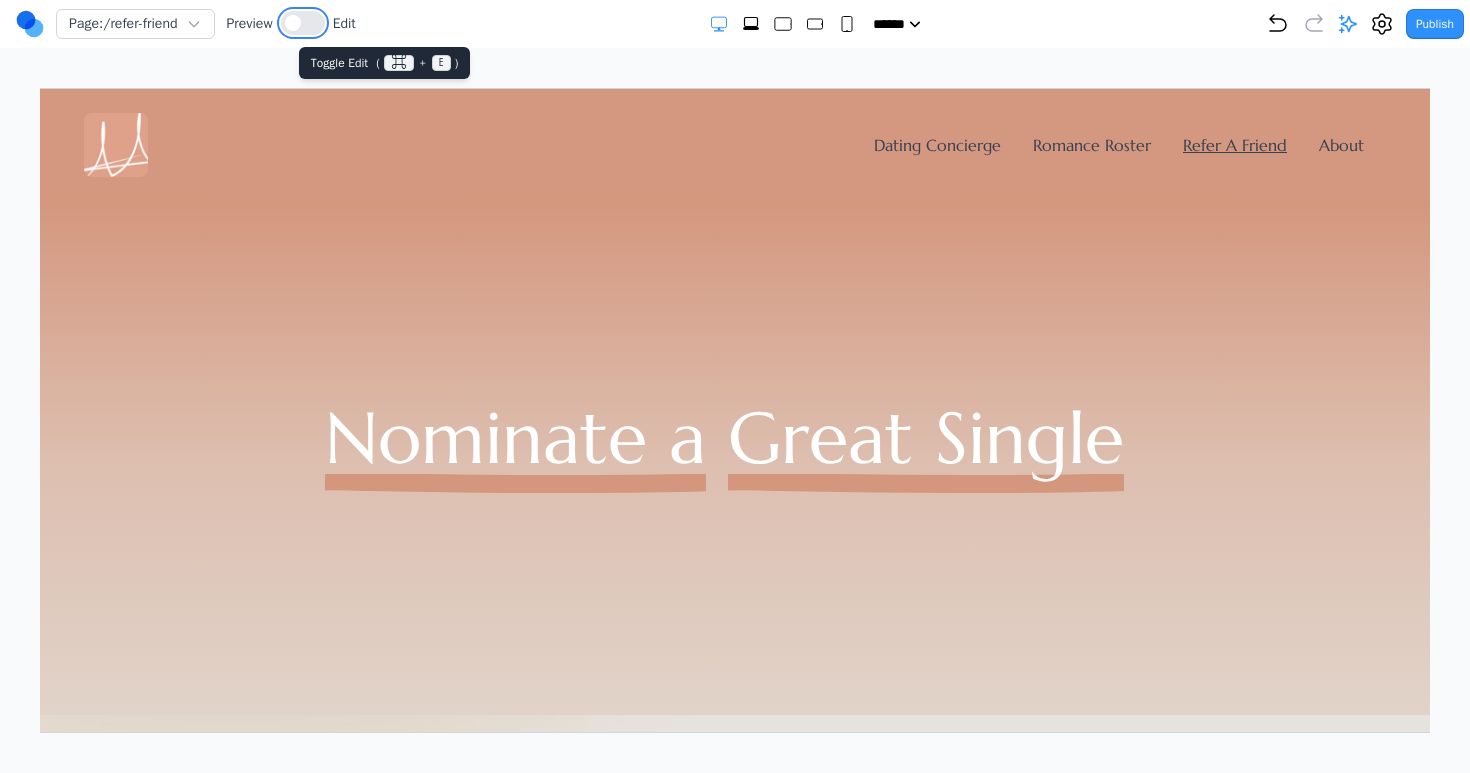 click at bounding box center (303, 23) 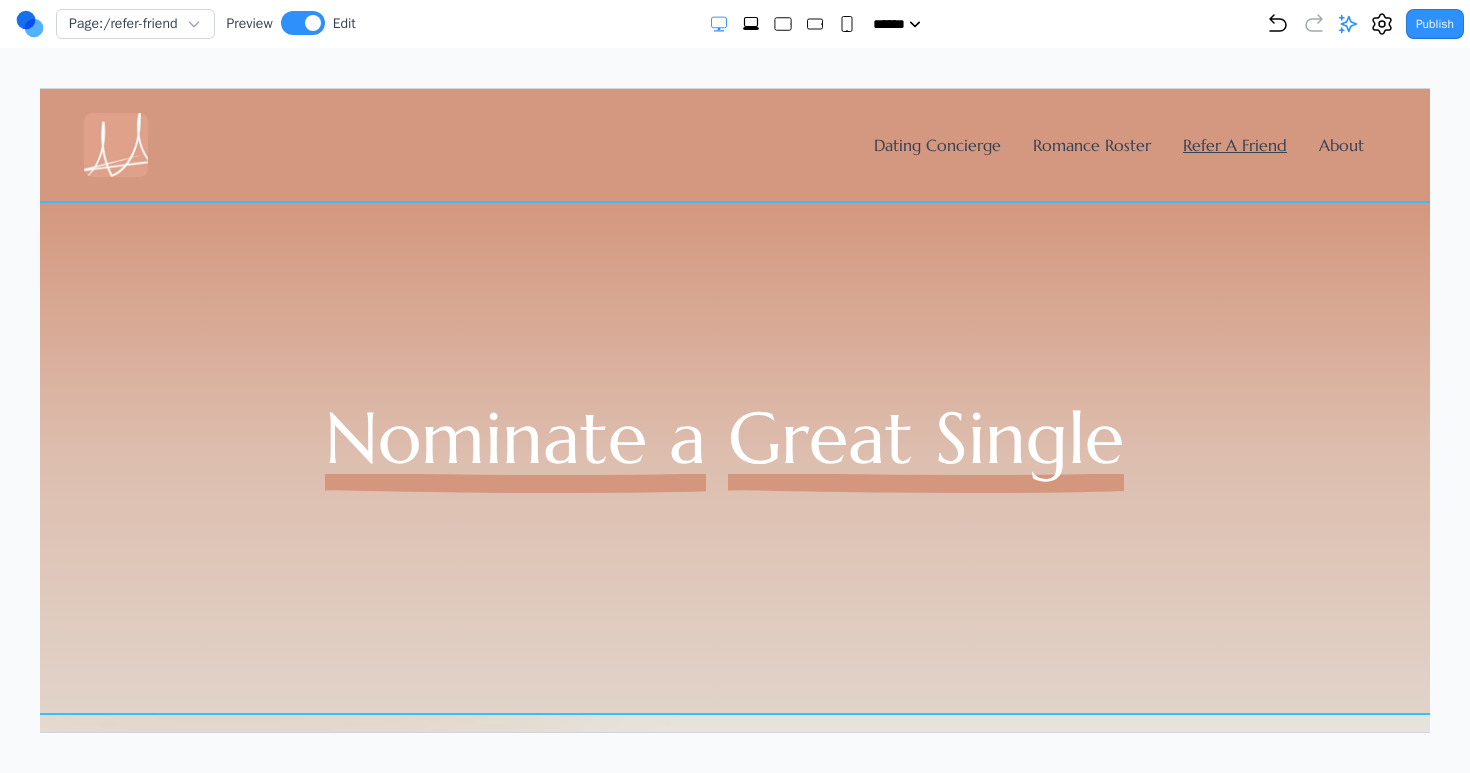 click on "Nominate a   Great Single" at bounding box center [723, 457] 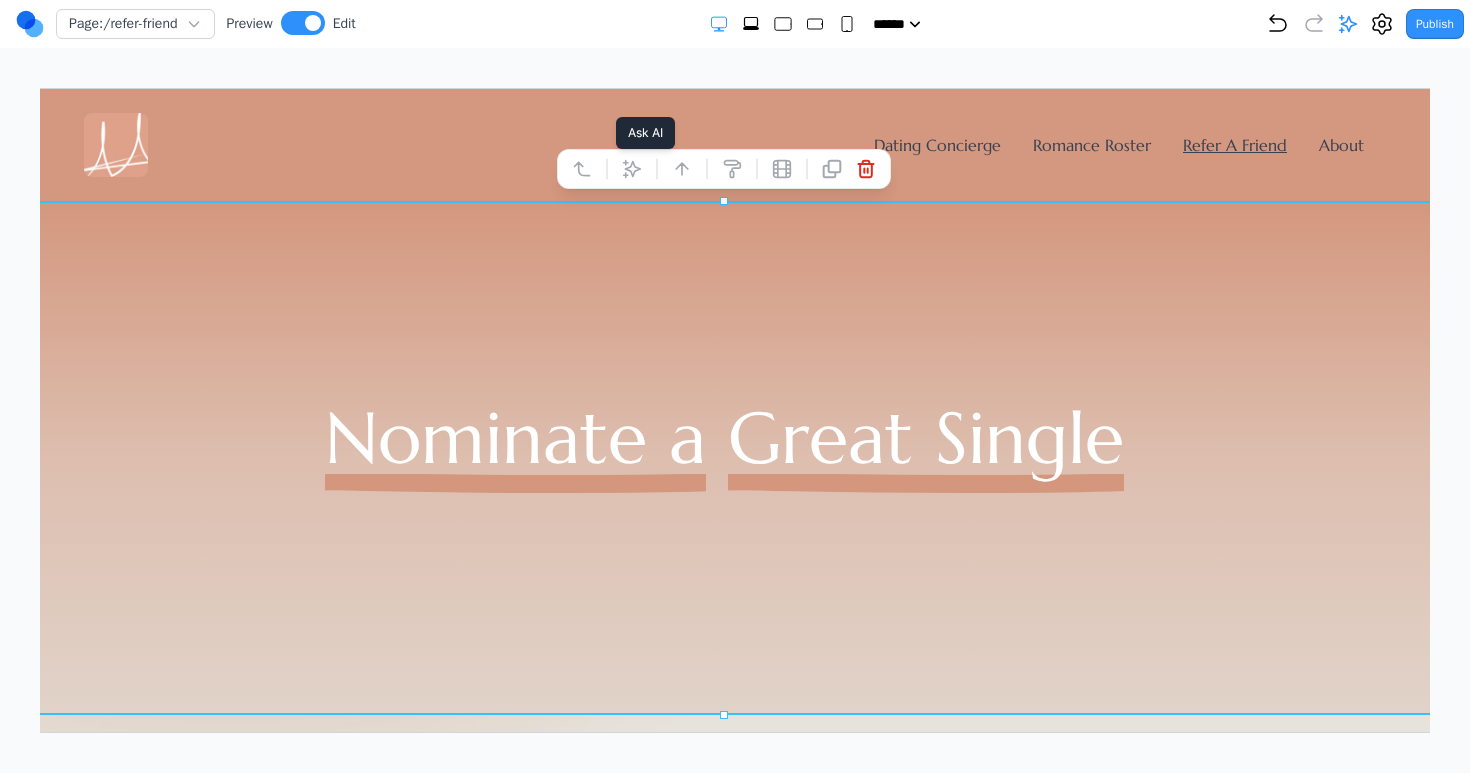 click 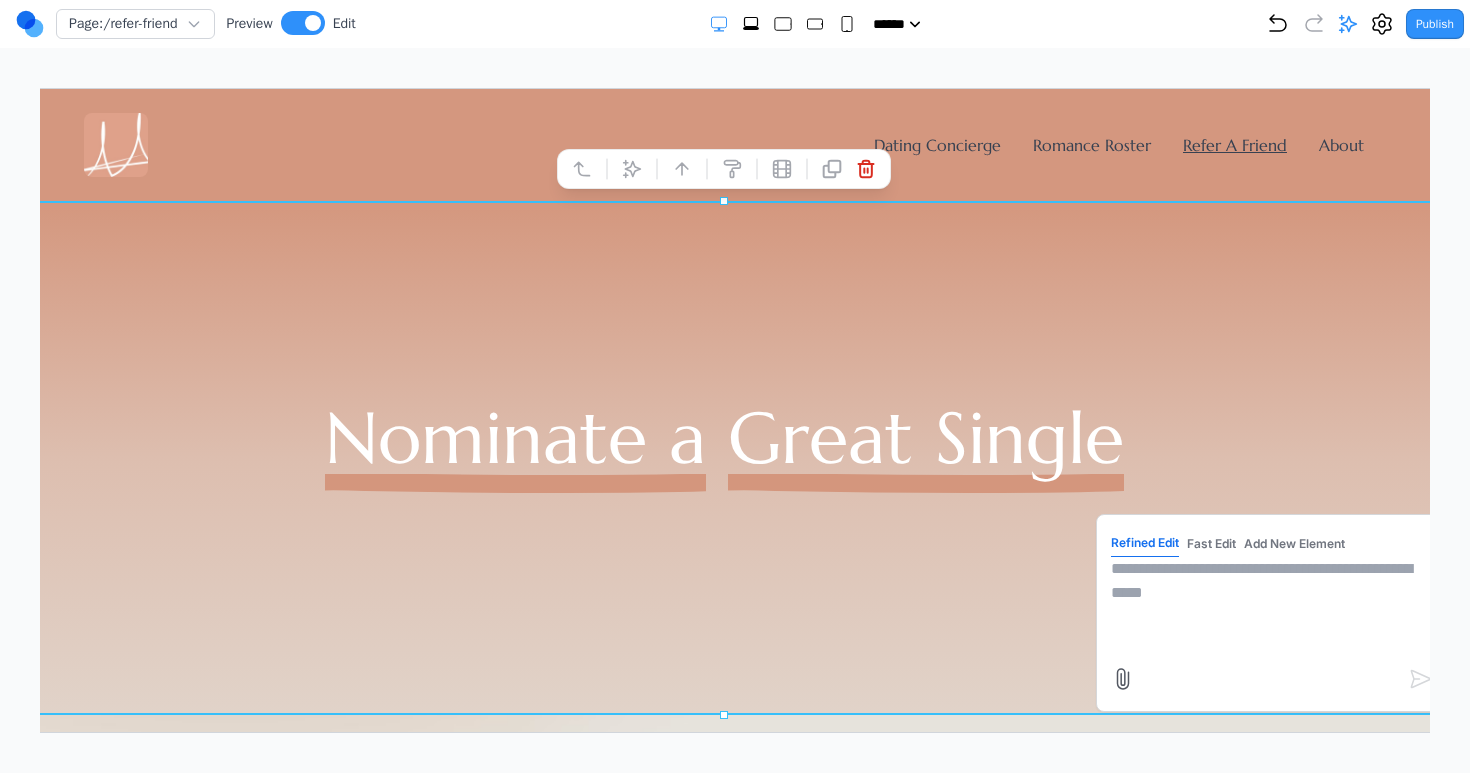 click at bounding box center (1270, 606) 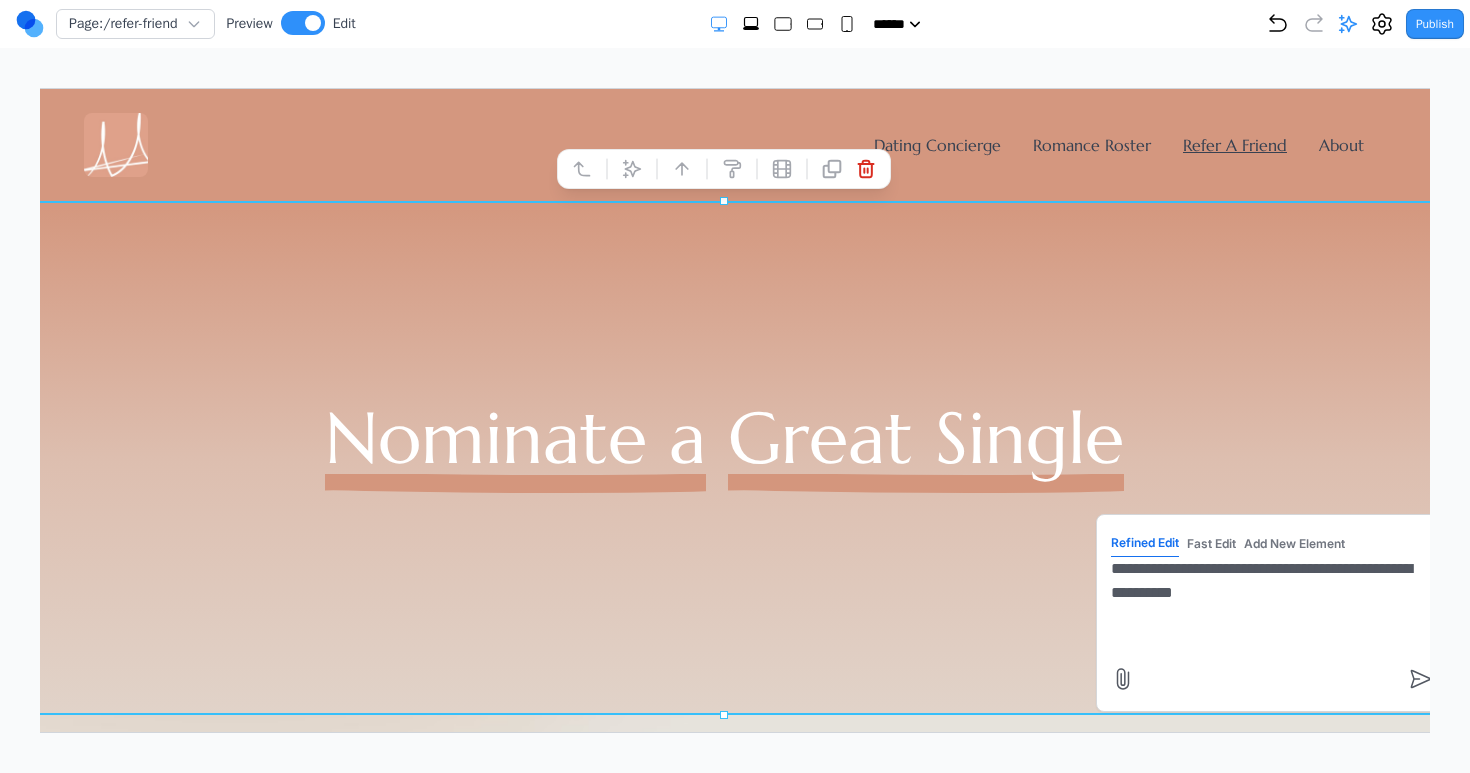 type on "**********" 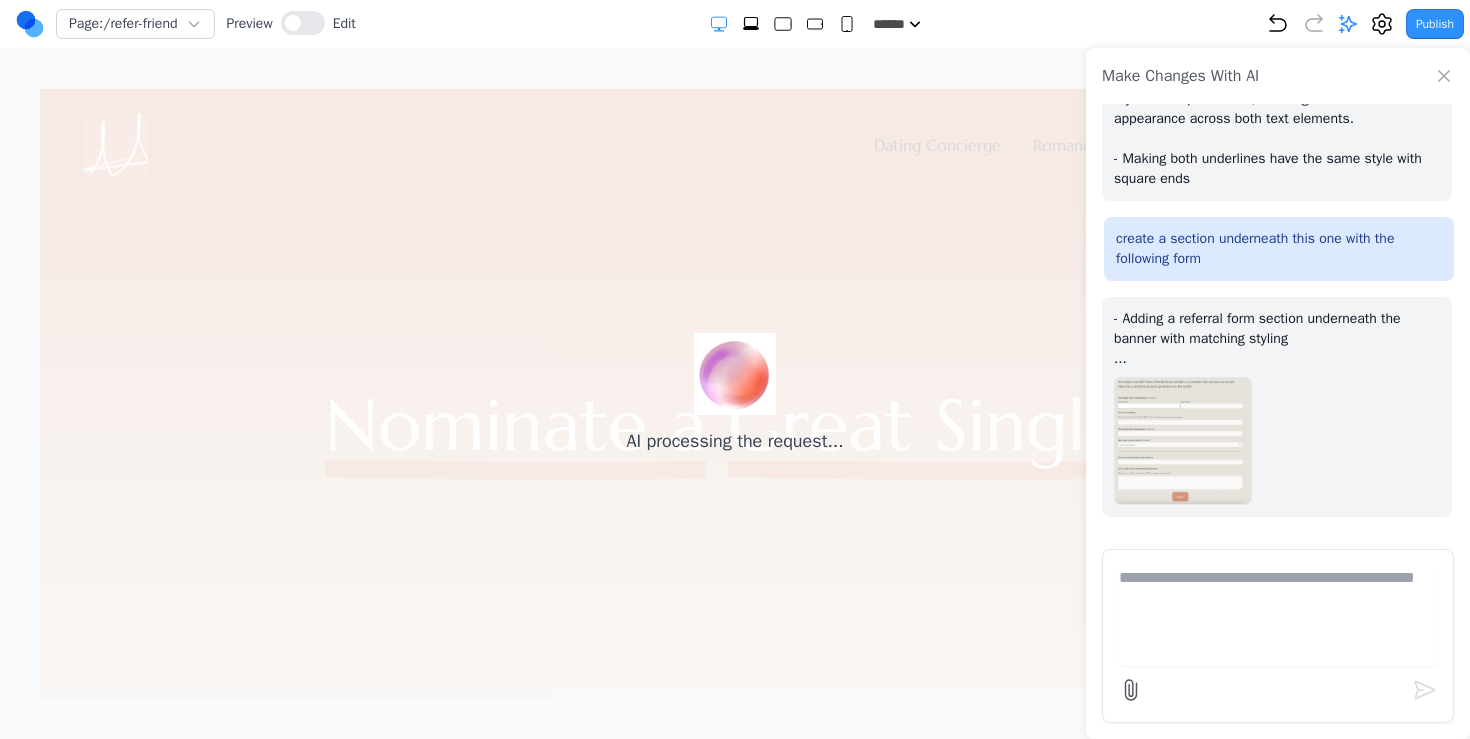 scroll, scrollTop: 15863, scrollLeft: 0, axis: vertical 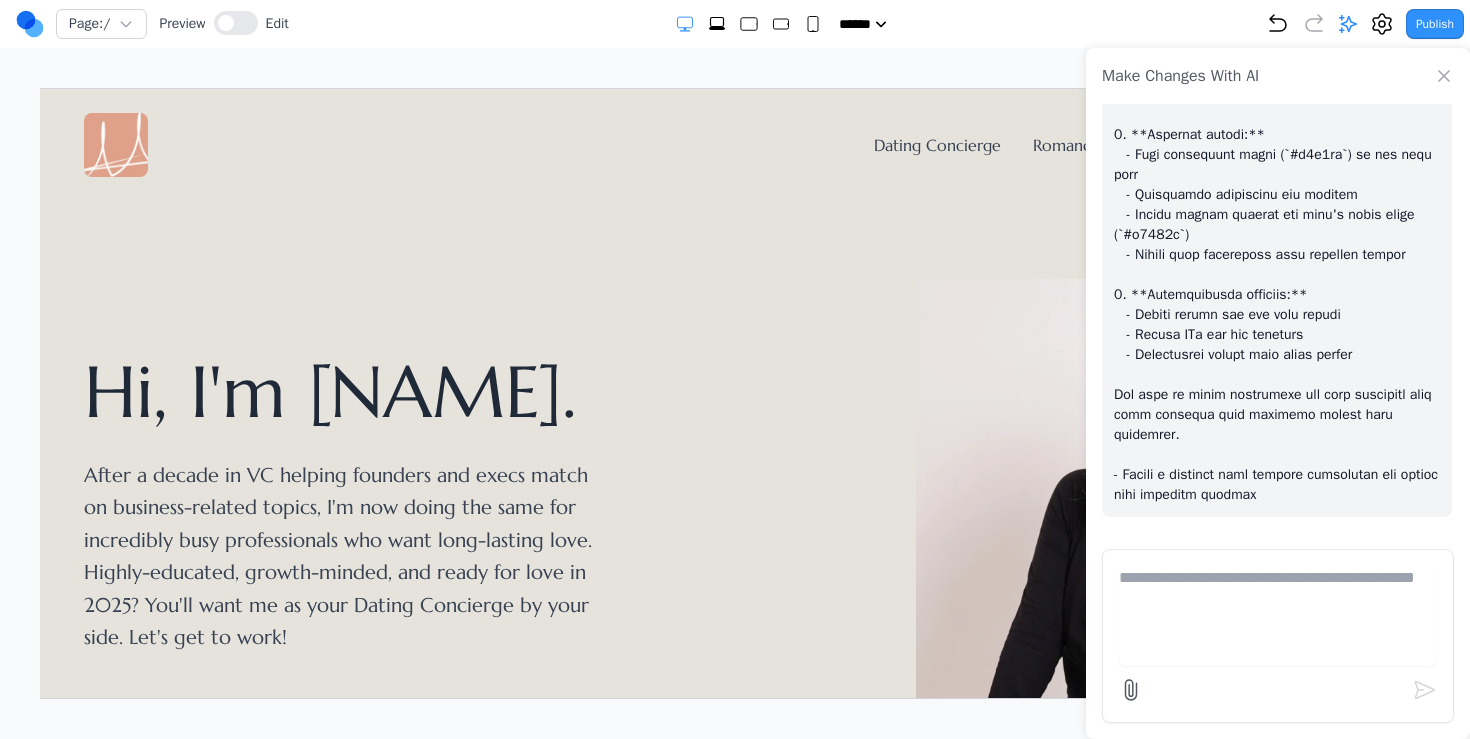 click 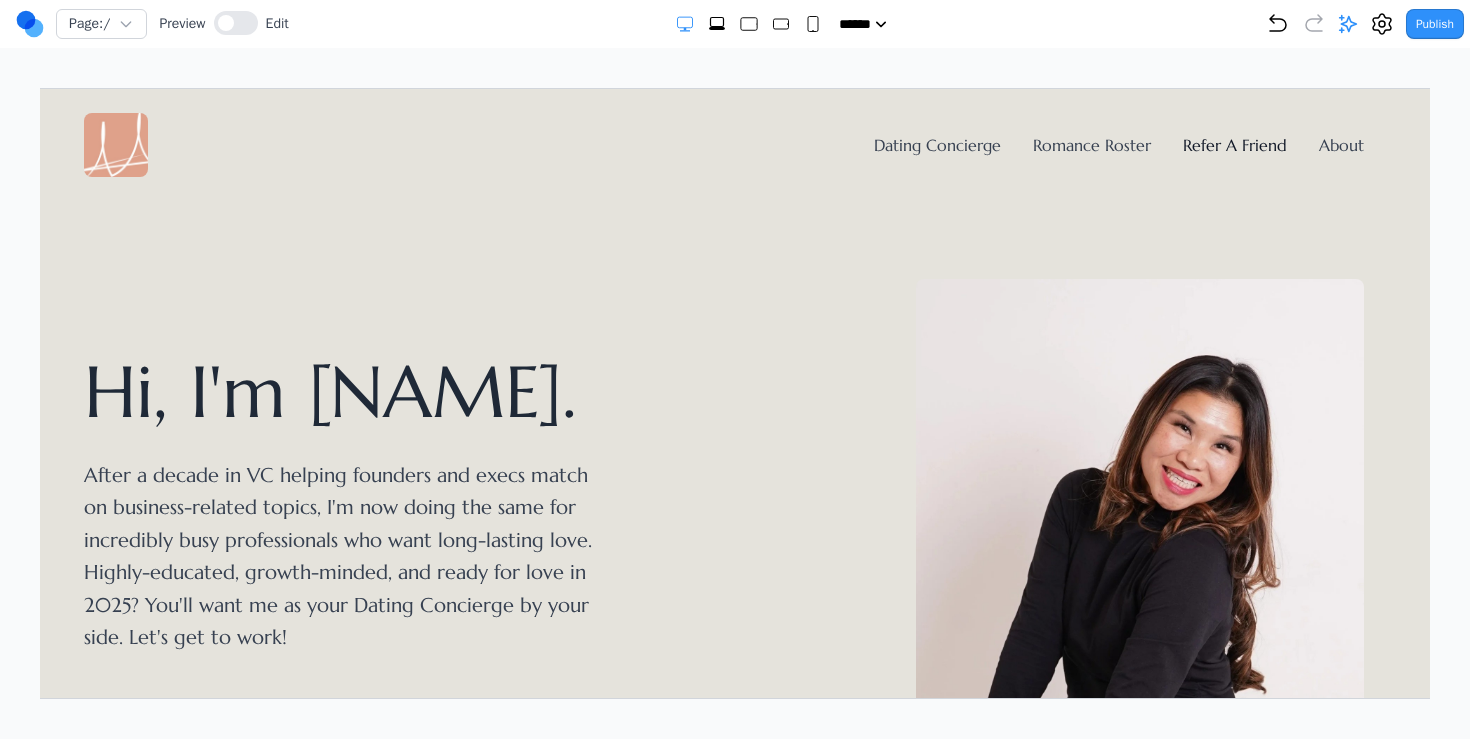 click on "Refer A Friend" at bounding box center (1234, 144) 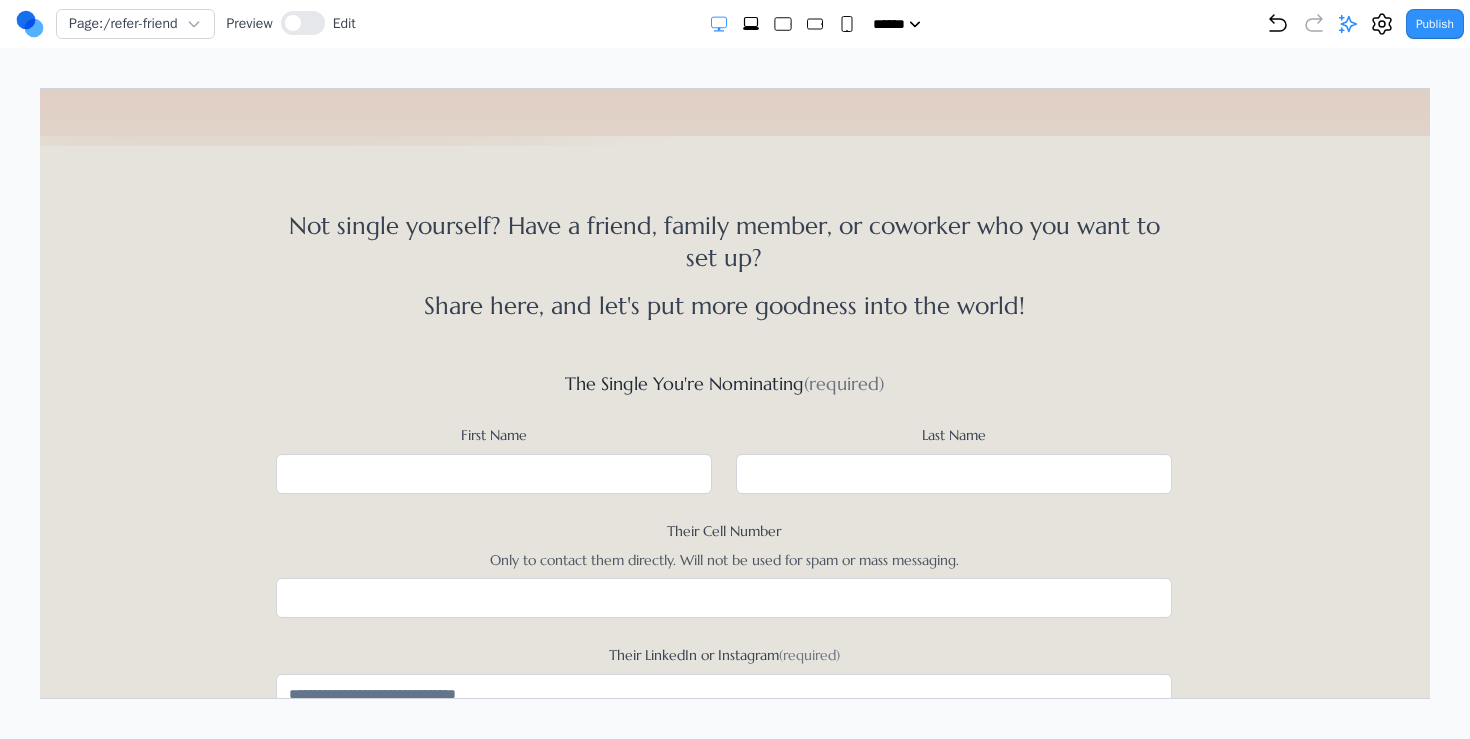 scroll, scrollTop: 554, scrollLeft: 0, axis: vertical 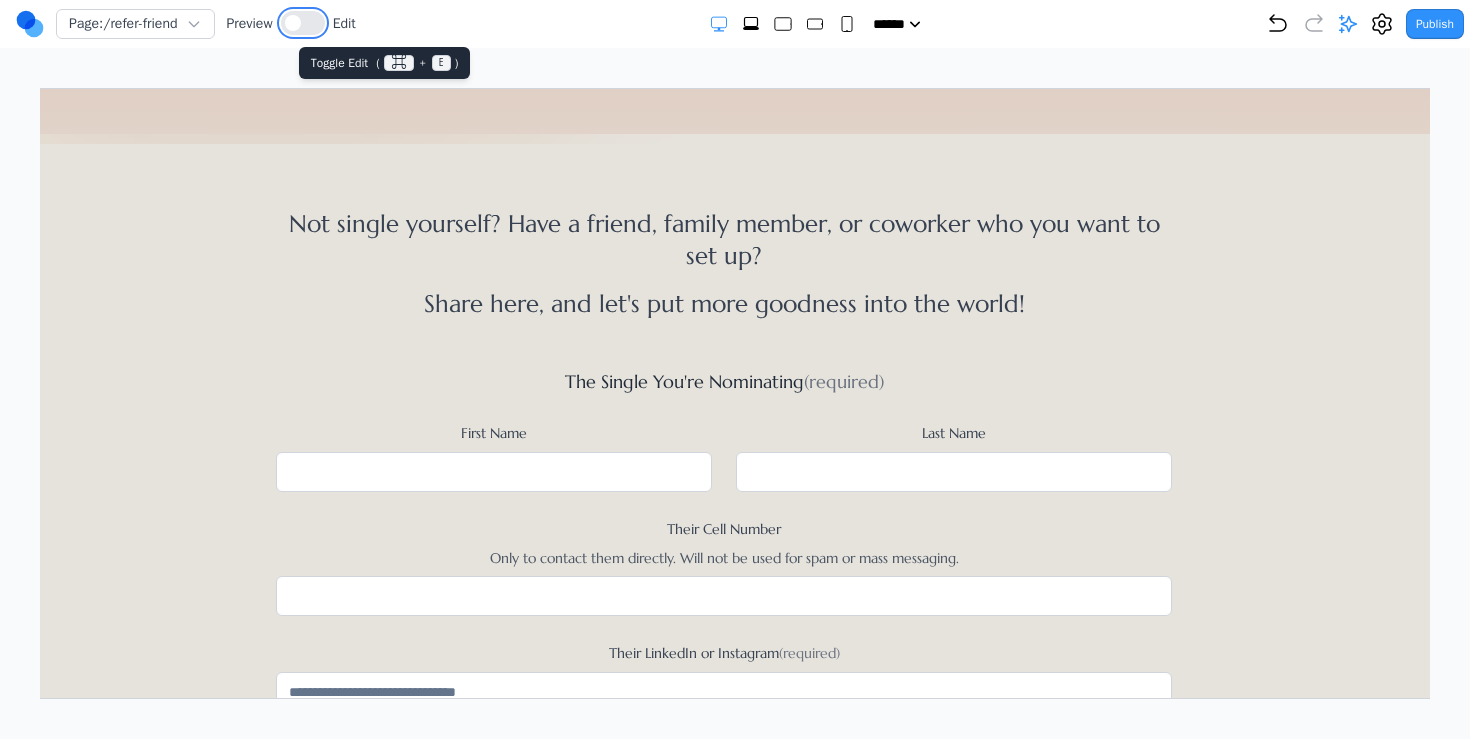 click at bounding box center [303, 23] 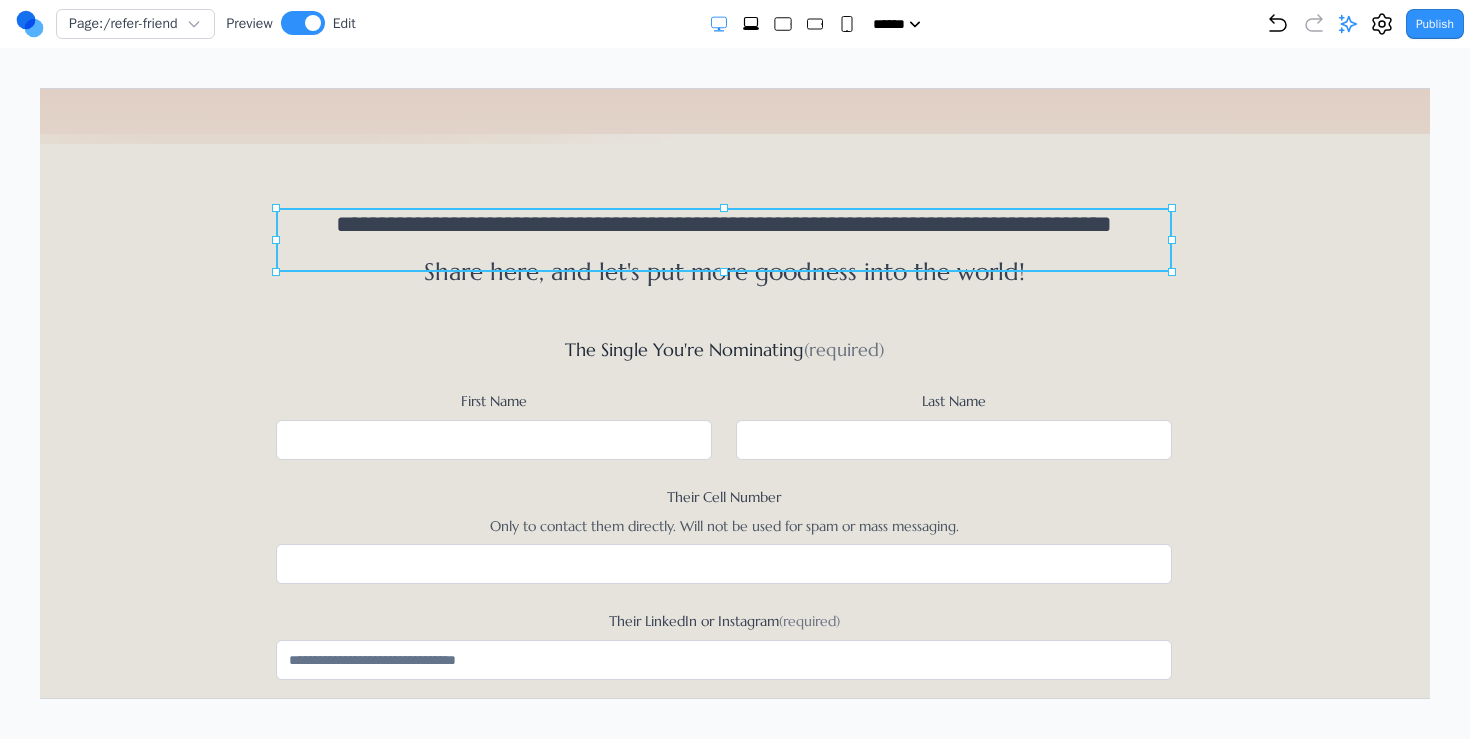 click on "**********" at bounding box center [723, 223] 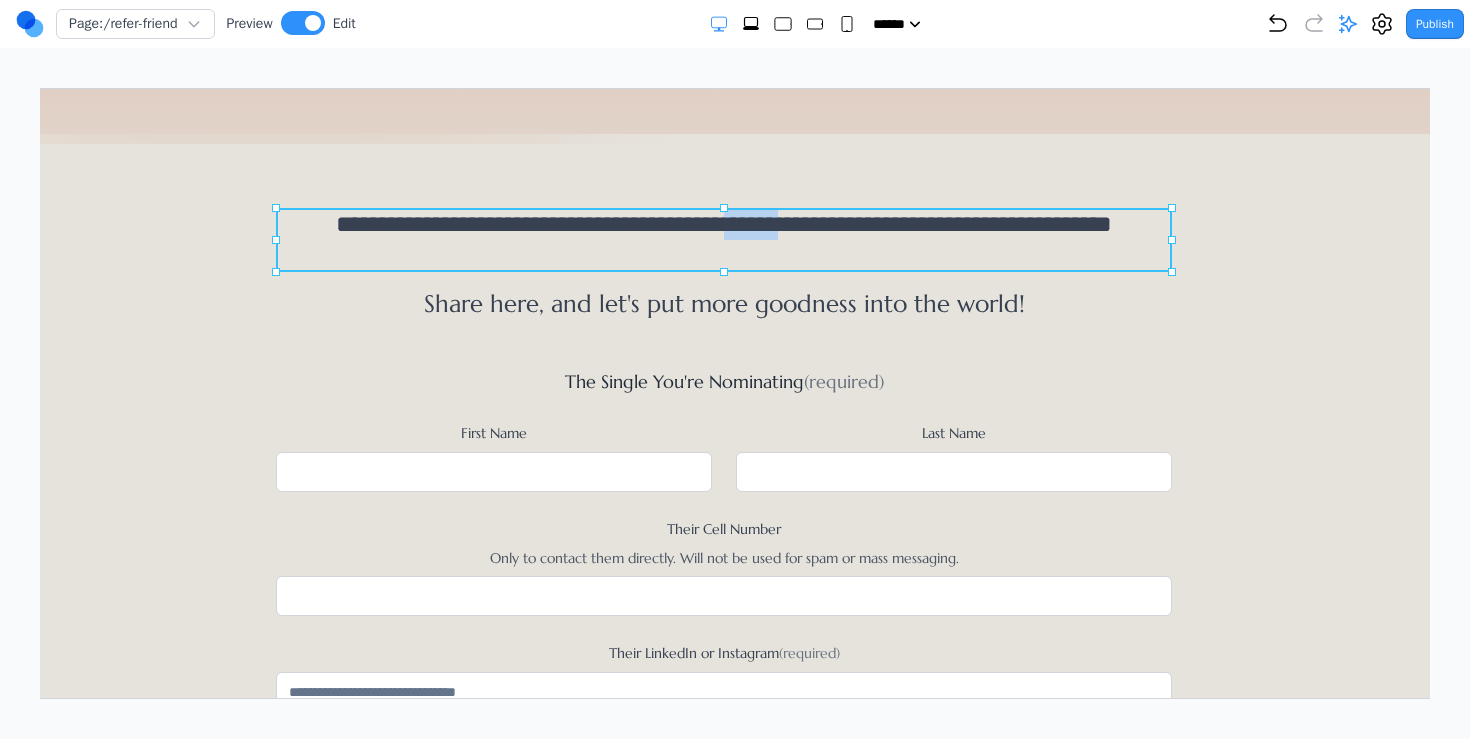 click on "**********" at bounding box center [723, 239] 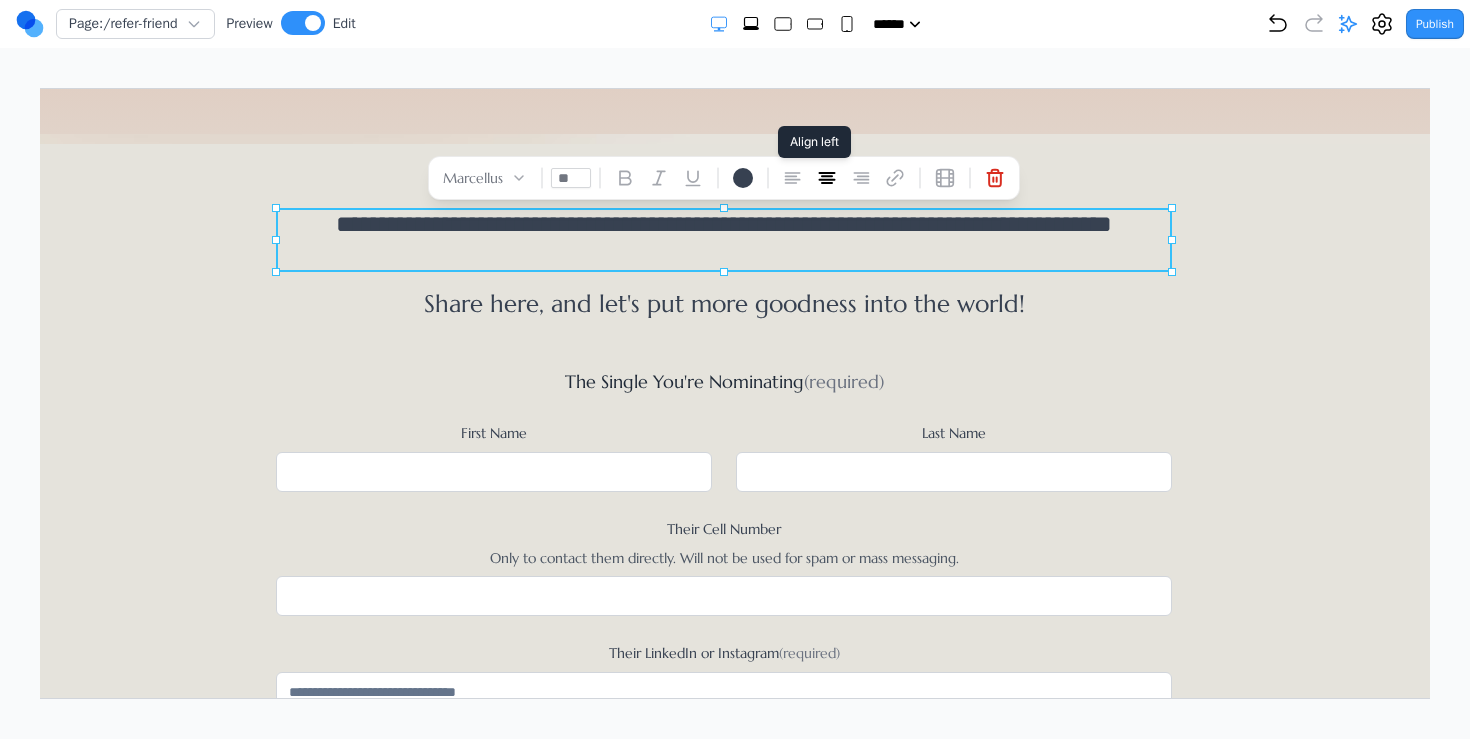 click 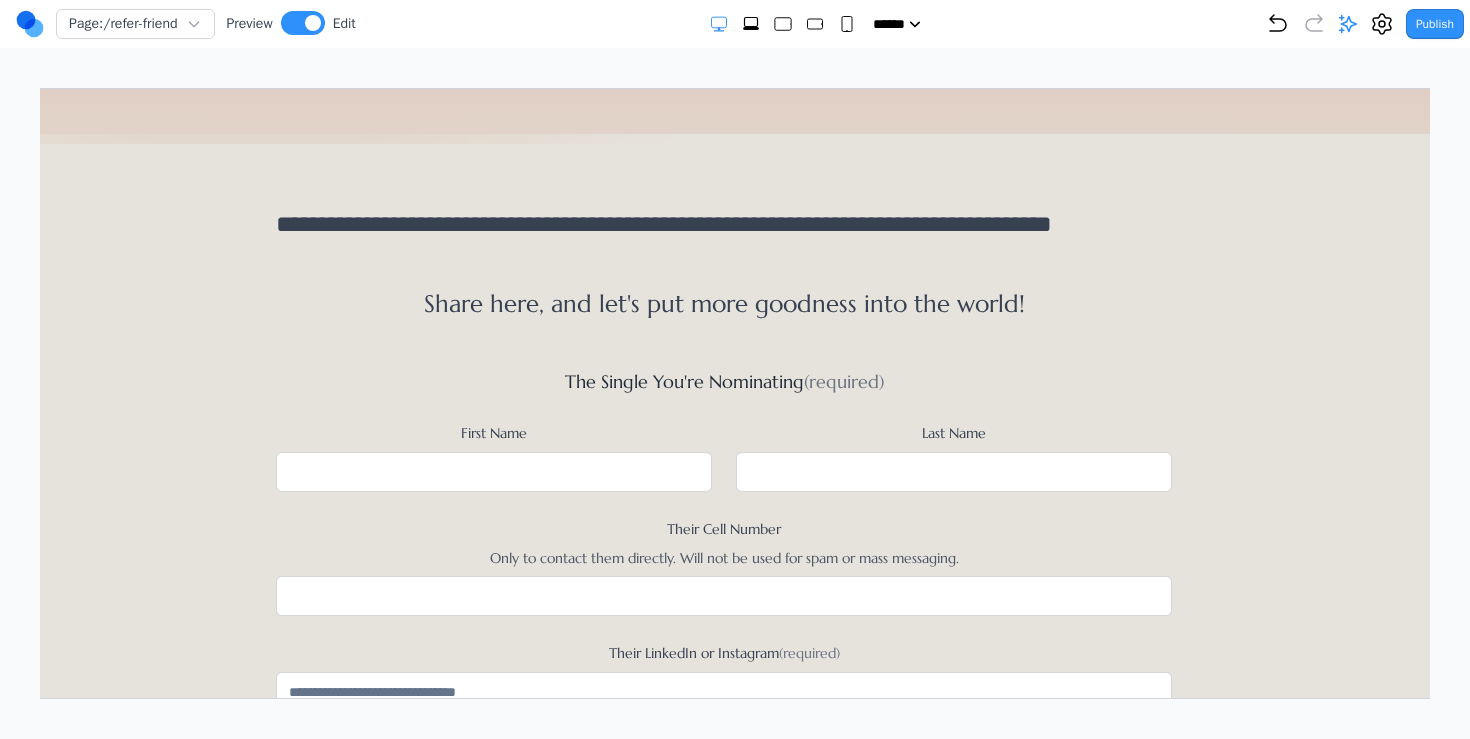 click on "Share here, and let's put more goodness into the world!" at bounding box center [723, 303] 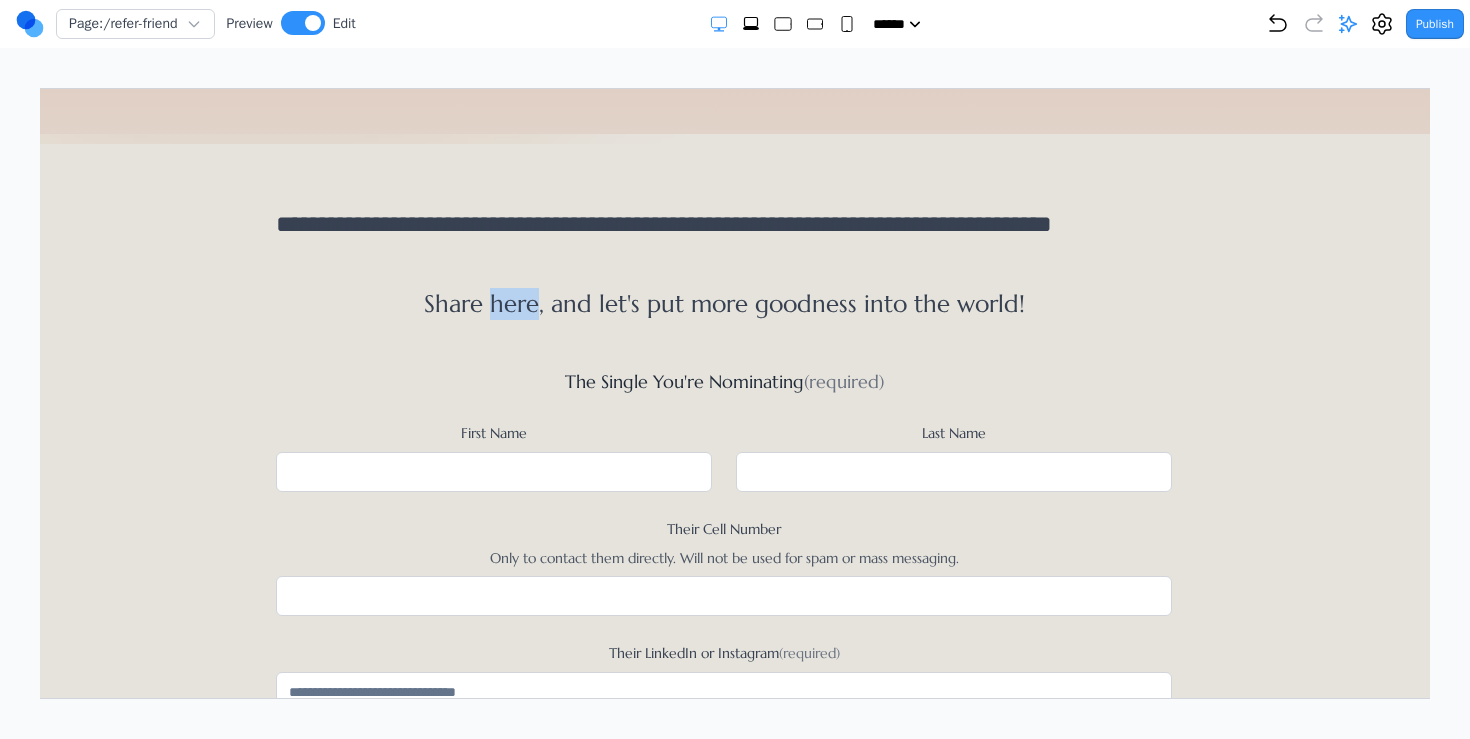 click on "Share here, and let's put more goodness into the world!" at bounding box center (723, 303) 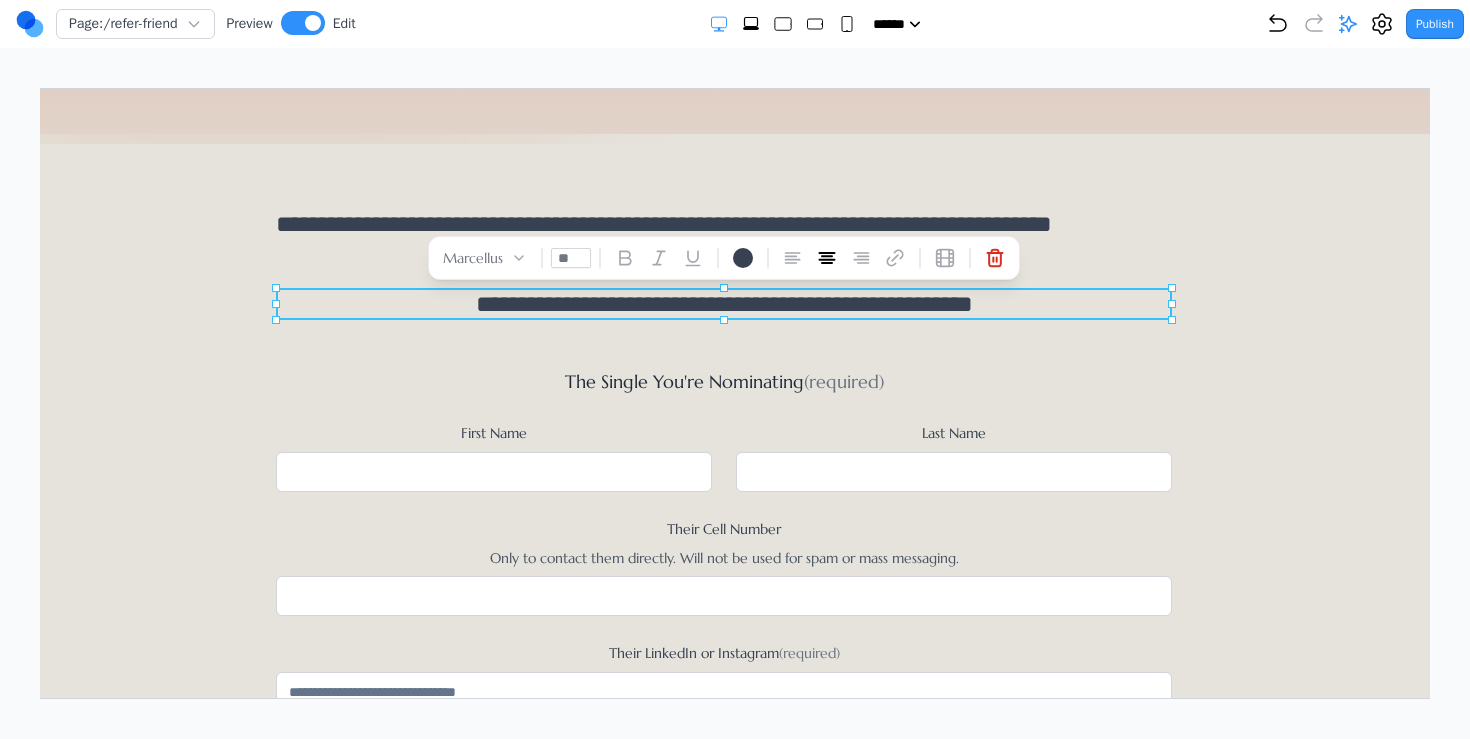 click on "**********" at bounding box center [723, 303] 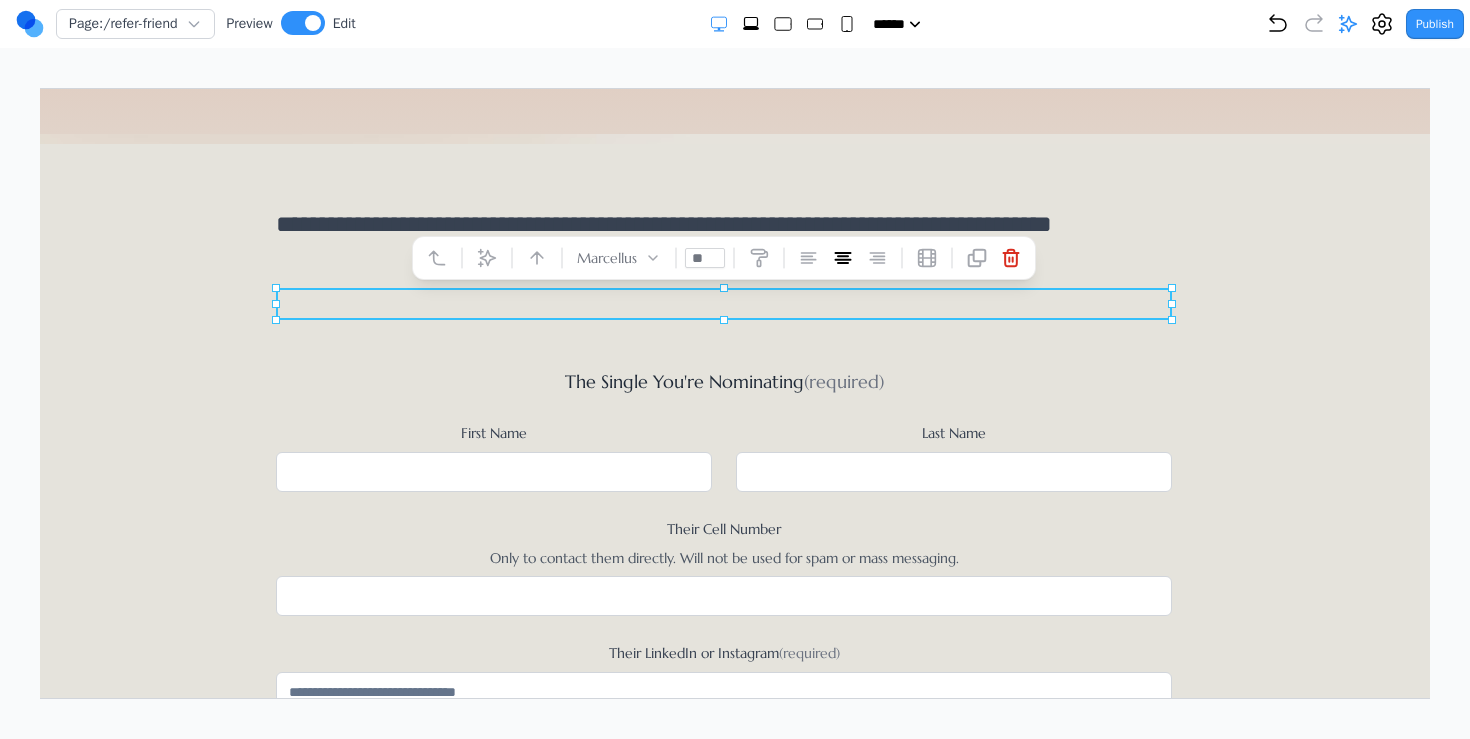 click on "**********" at bounding box center (723, 239) 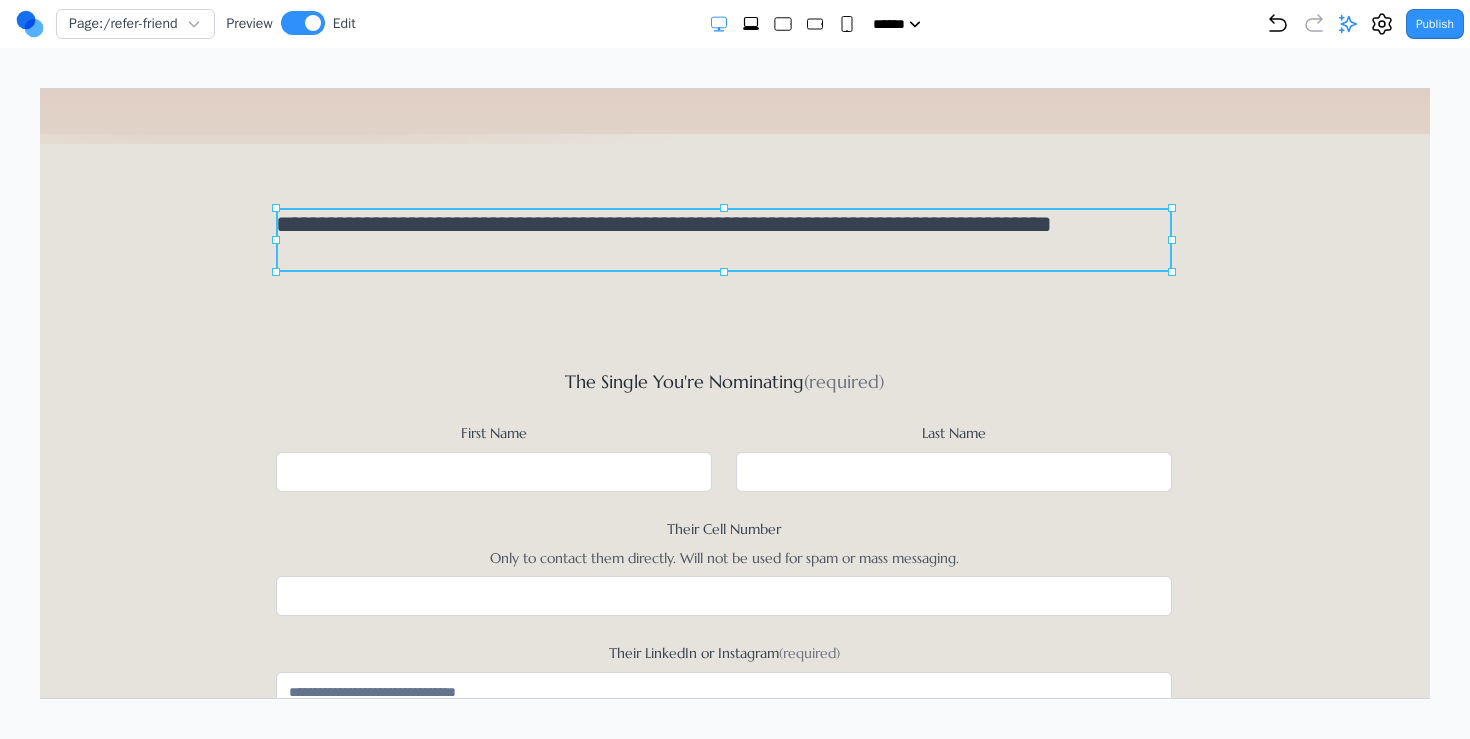 click on "**********" at bounding box center (723, 239) 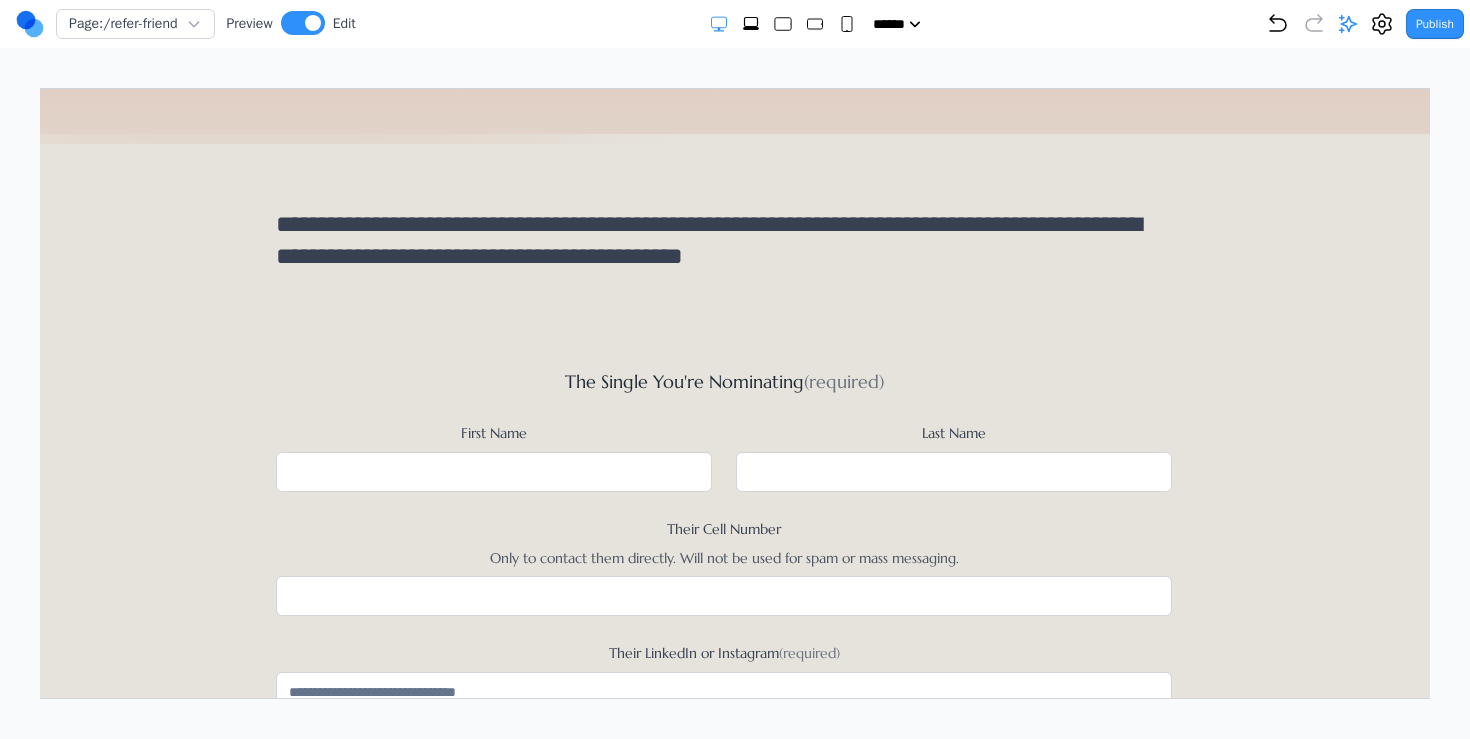 click at bounding box center [723, 303] 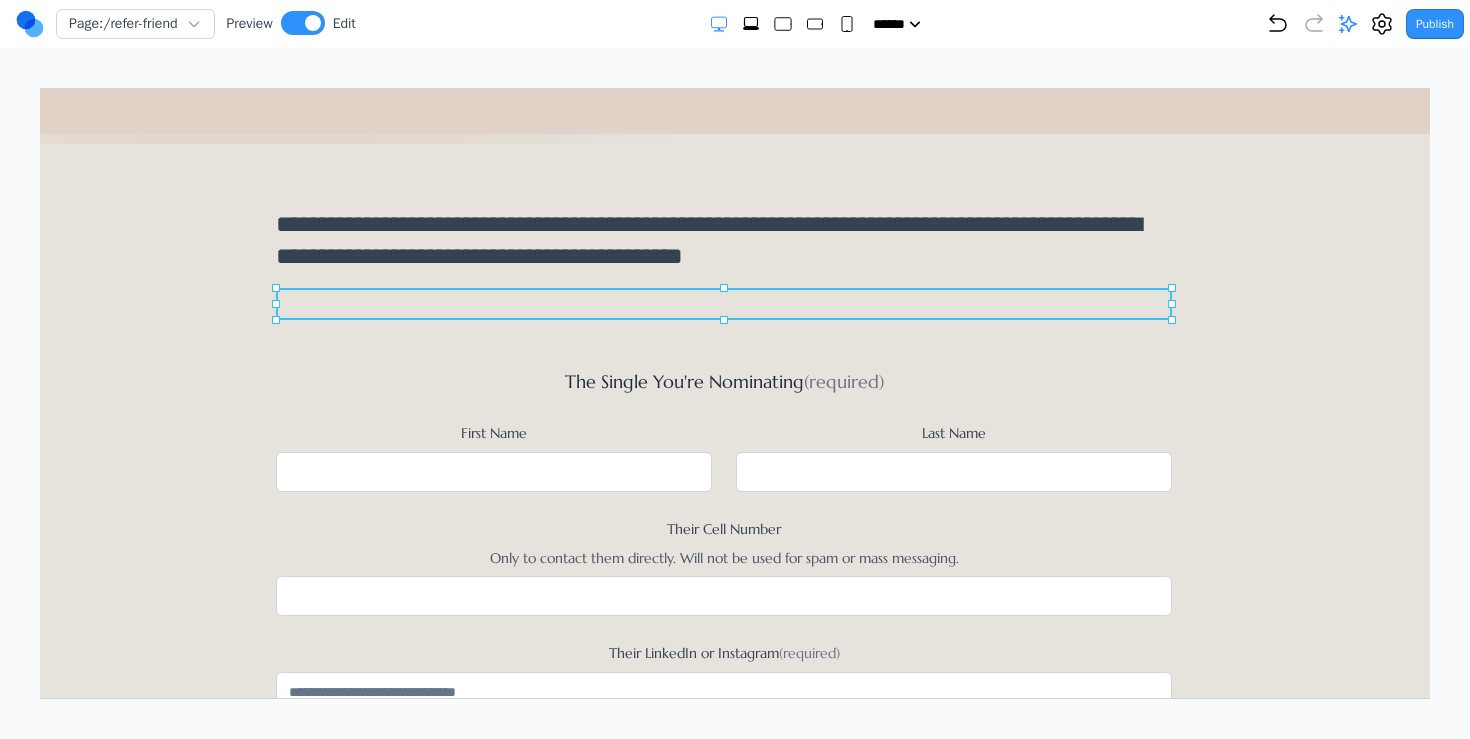 click at bounding box center (723, 303) 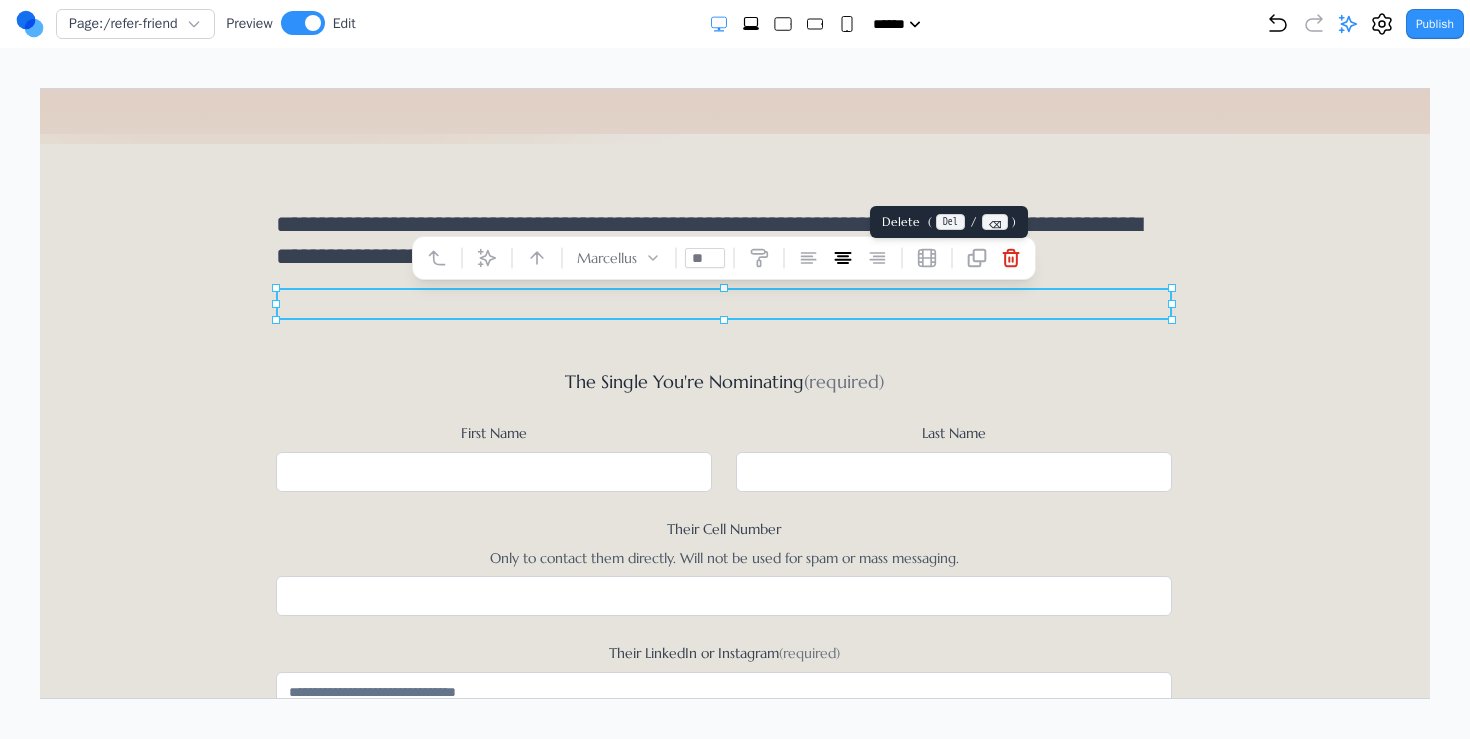 click 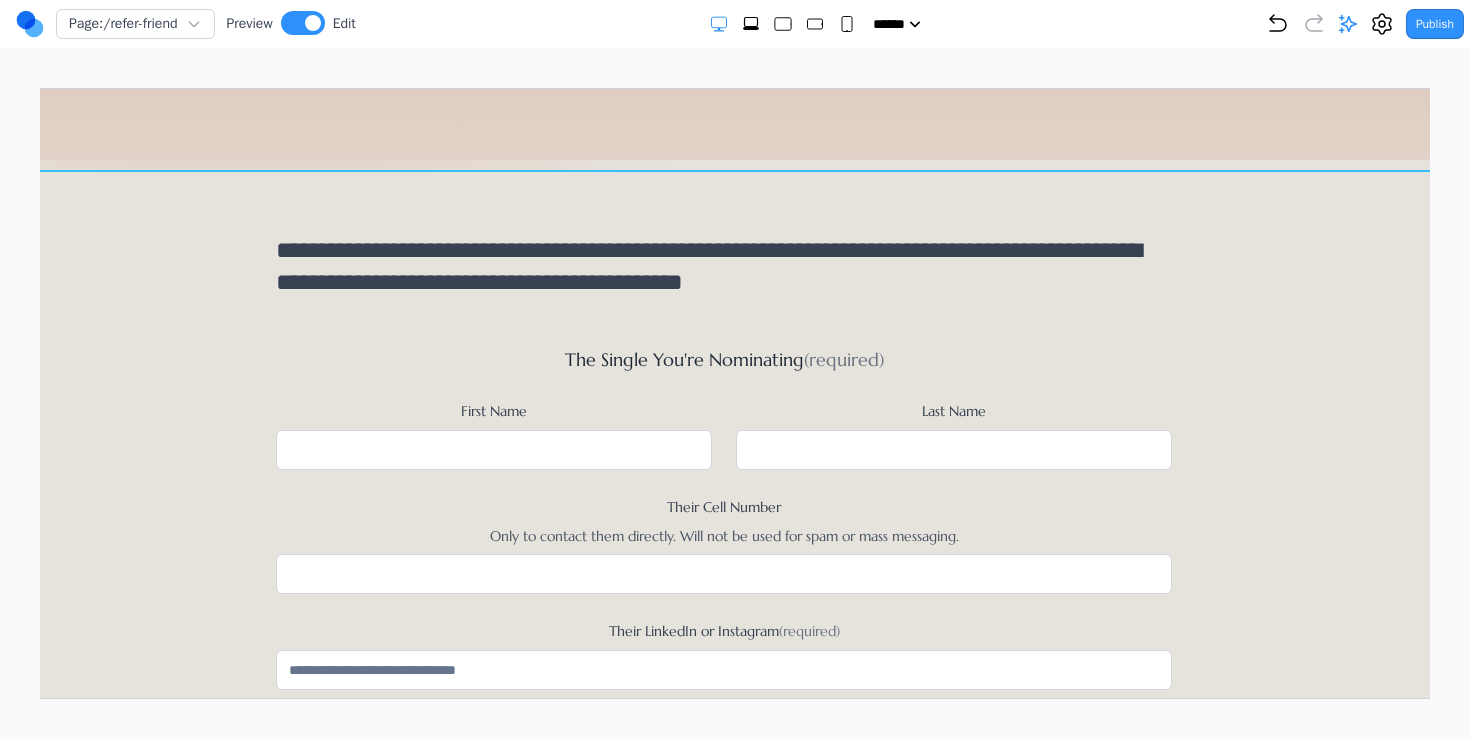 scroll, scrollTop: 542, scrollLeft: 0, axis: vertical 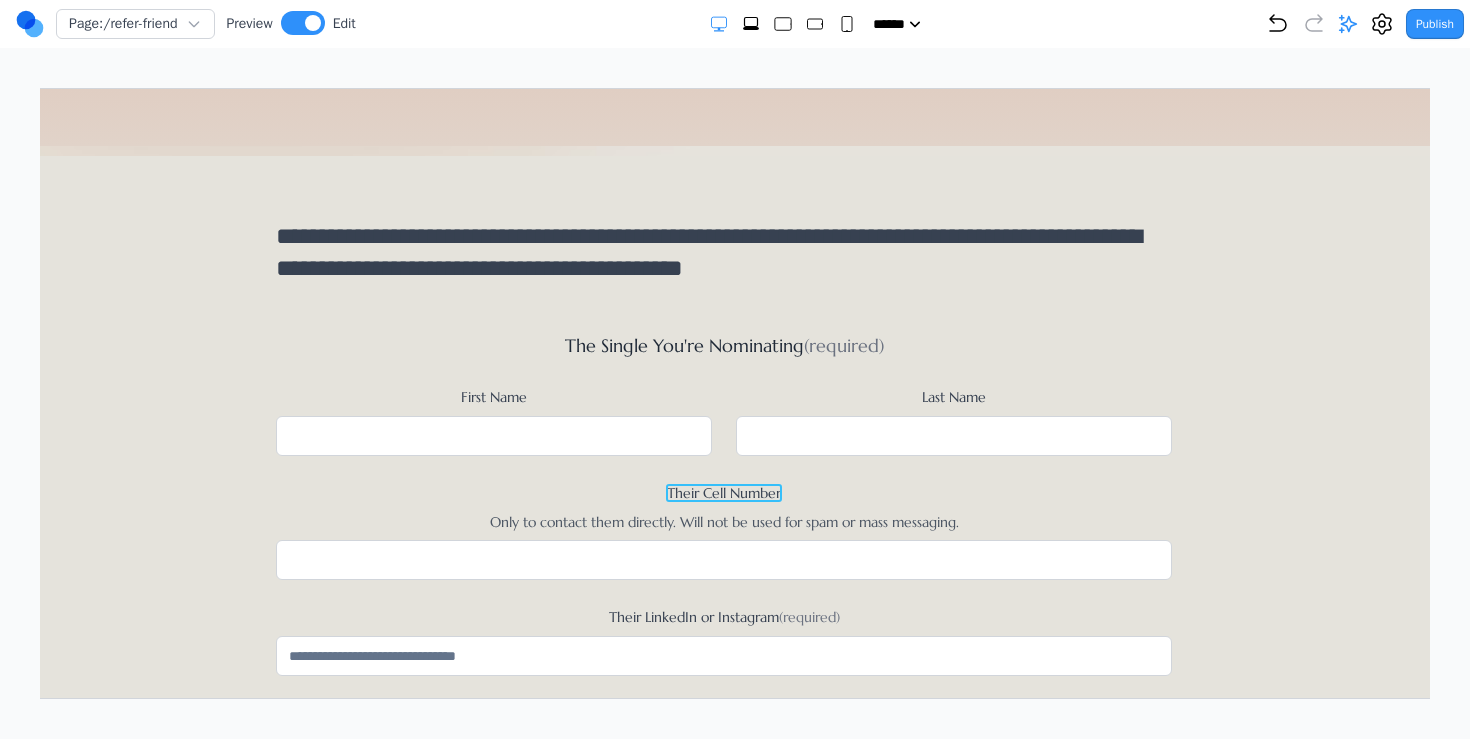 click on "Their Cell Number" at bounding box center (723, 492) 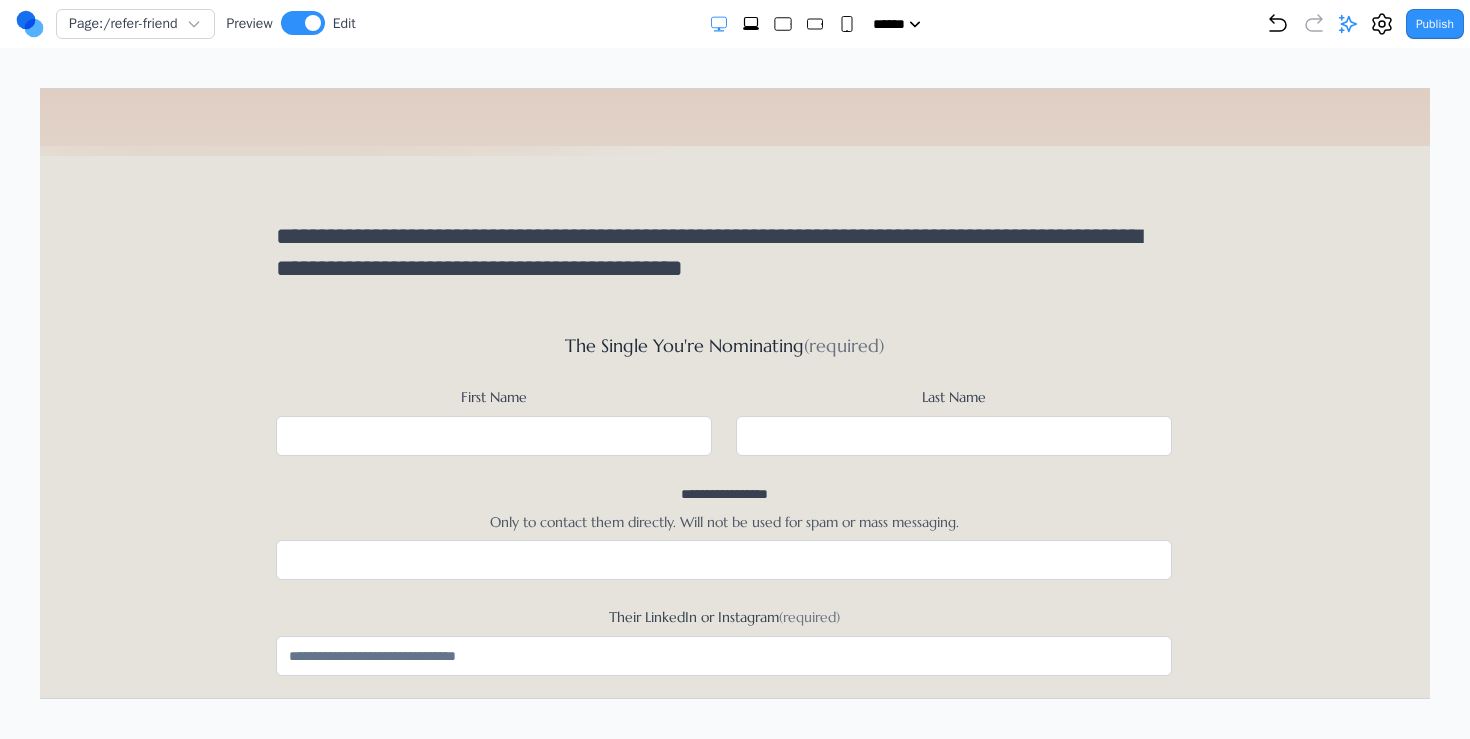 click on "**********" at bounding box center [723, 714] 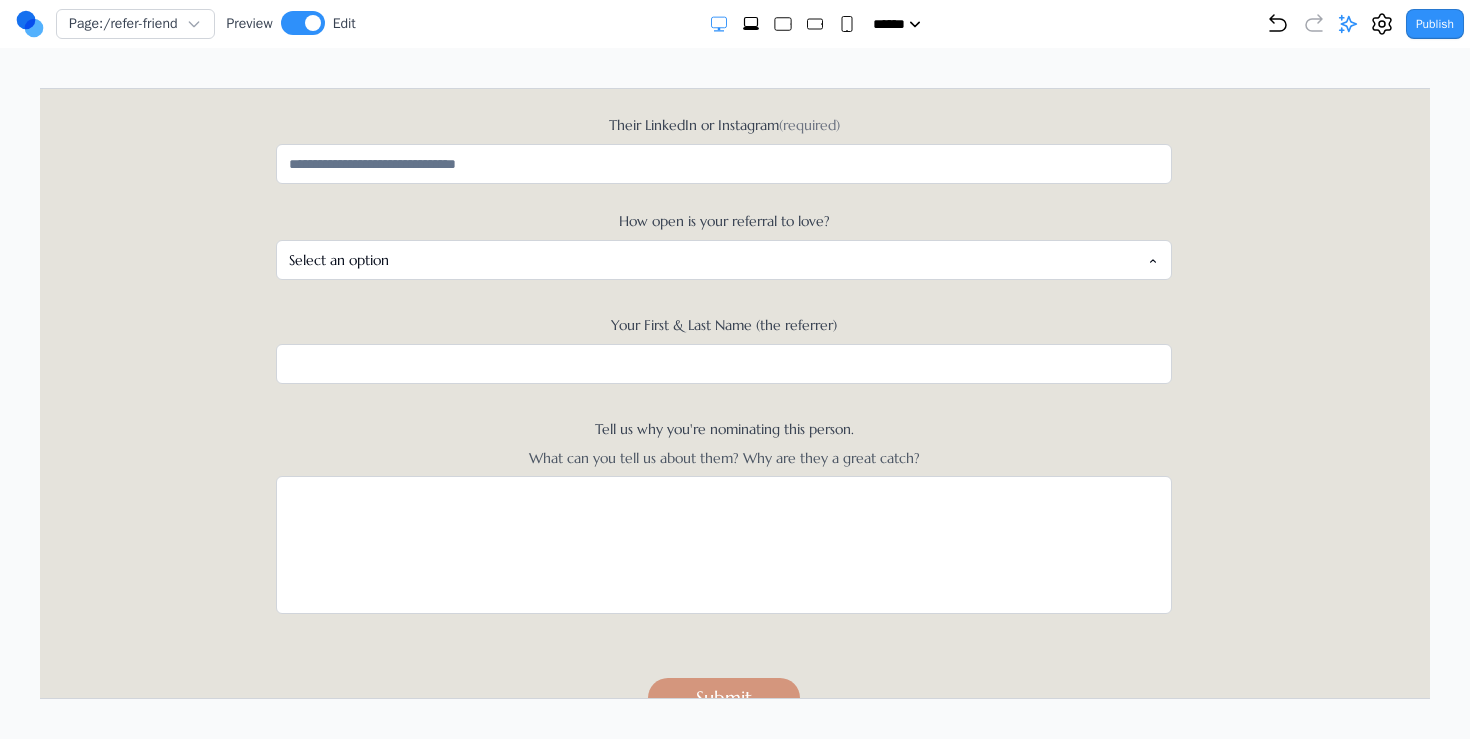 scroll, scrollTop: 1042, scrollLeft: 0, axis: vertical 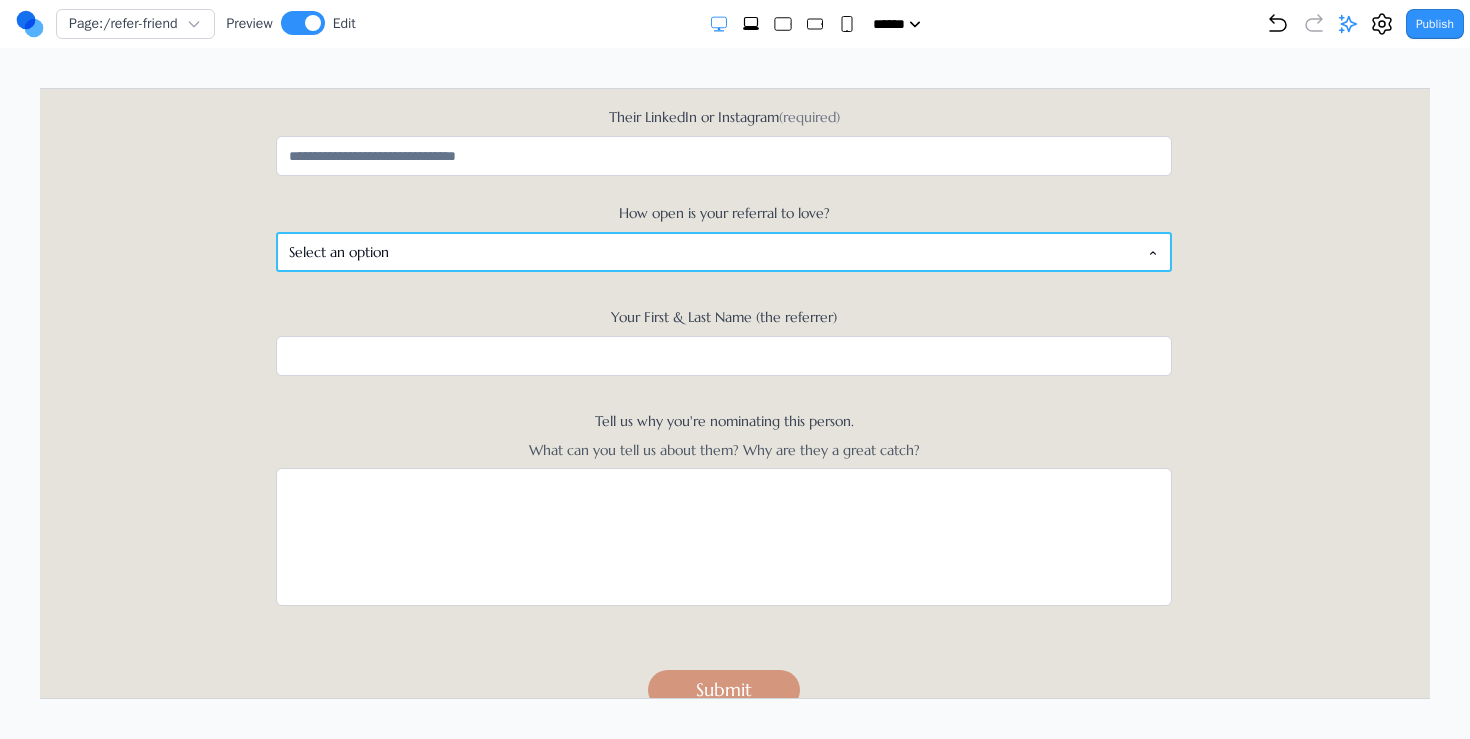 click on "**********" at bounding box center [723, -91] 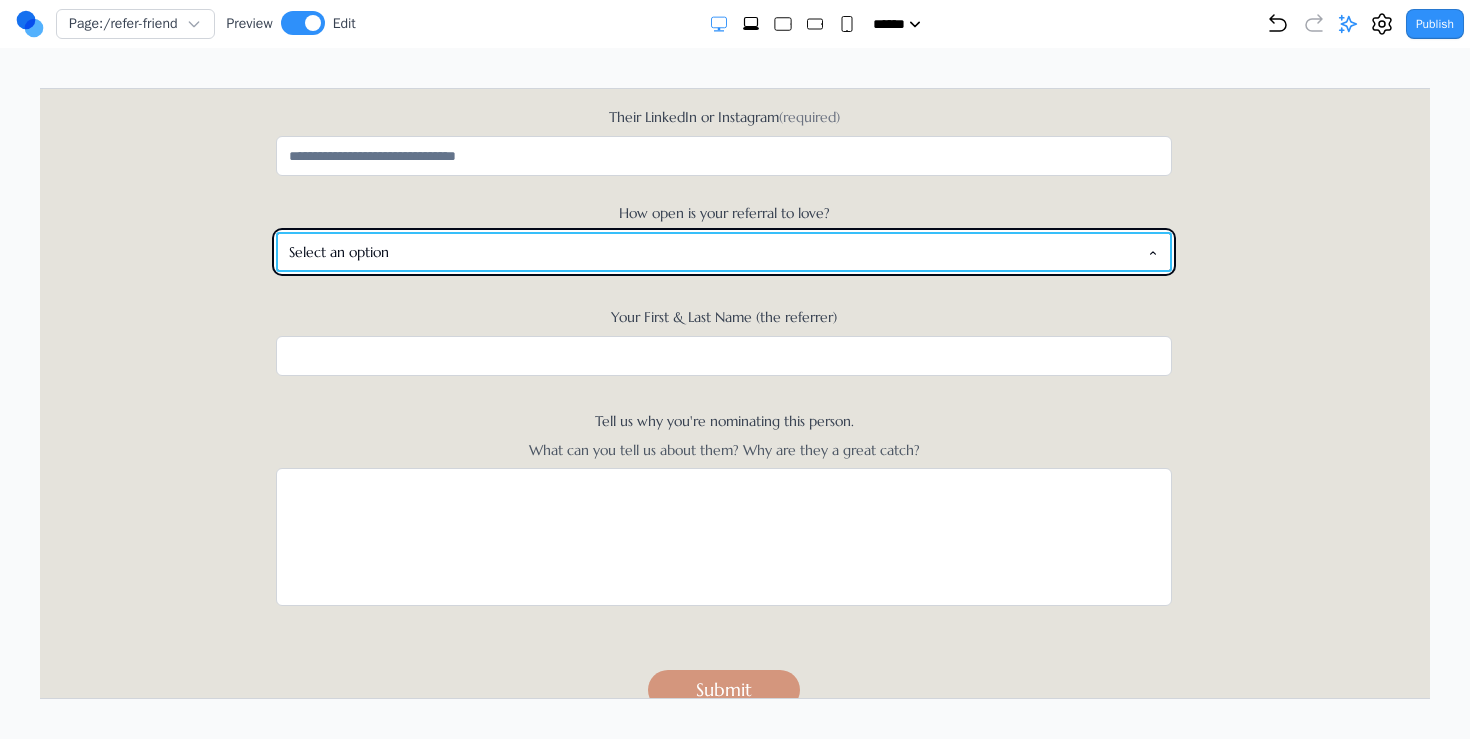 click on "**********" at bounding box center [723, -91] 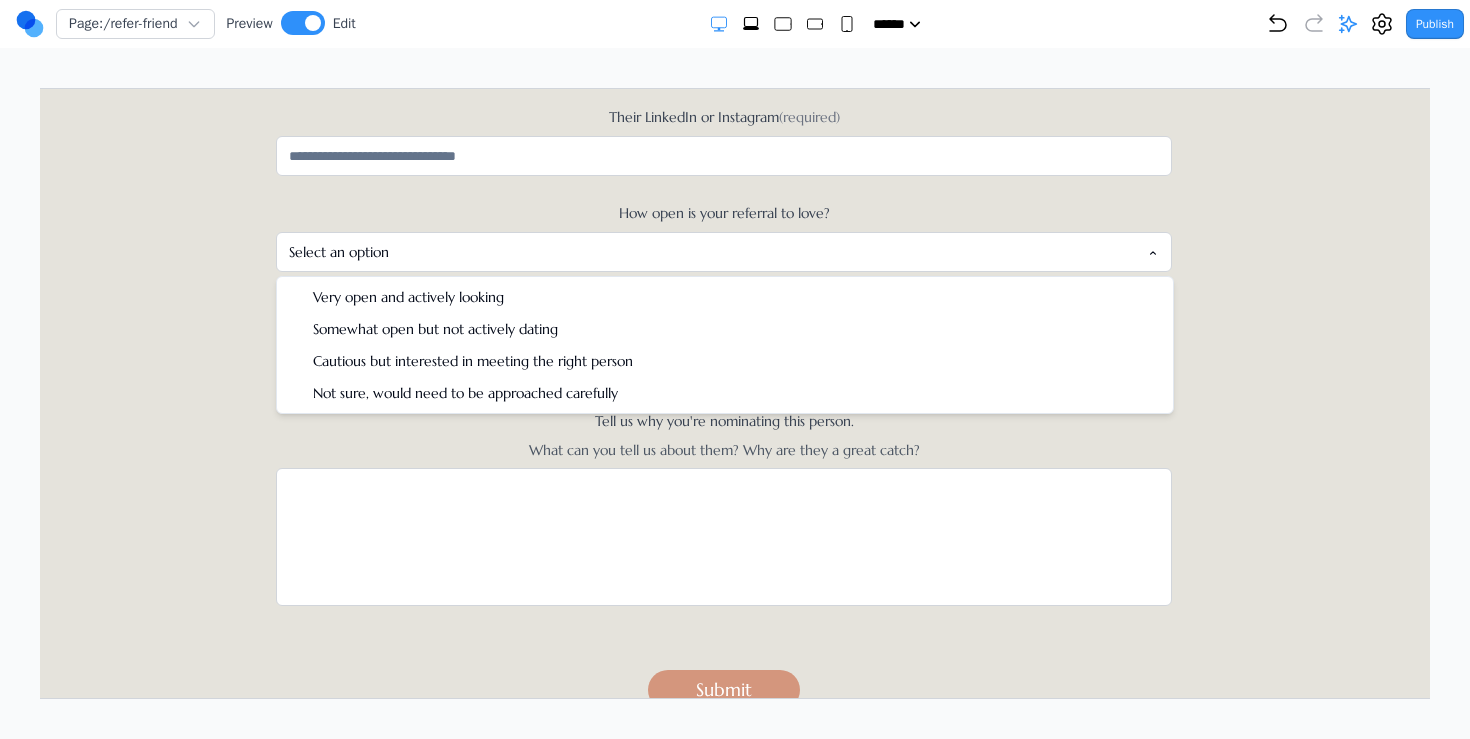 click on "**********" at bounding box center [723, -91] 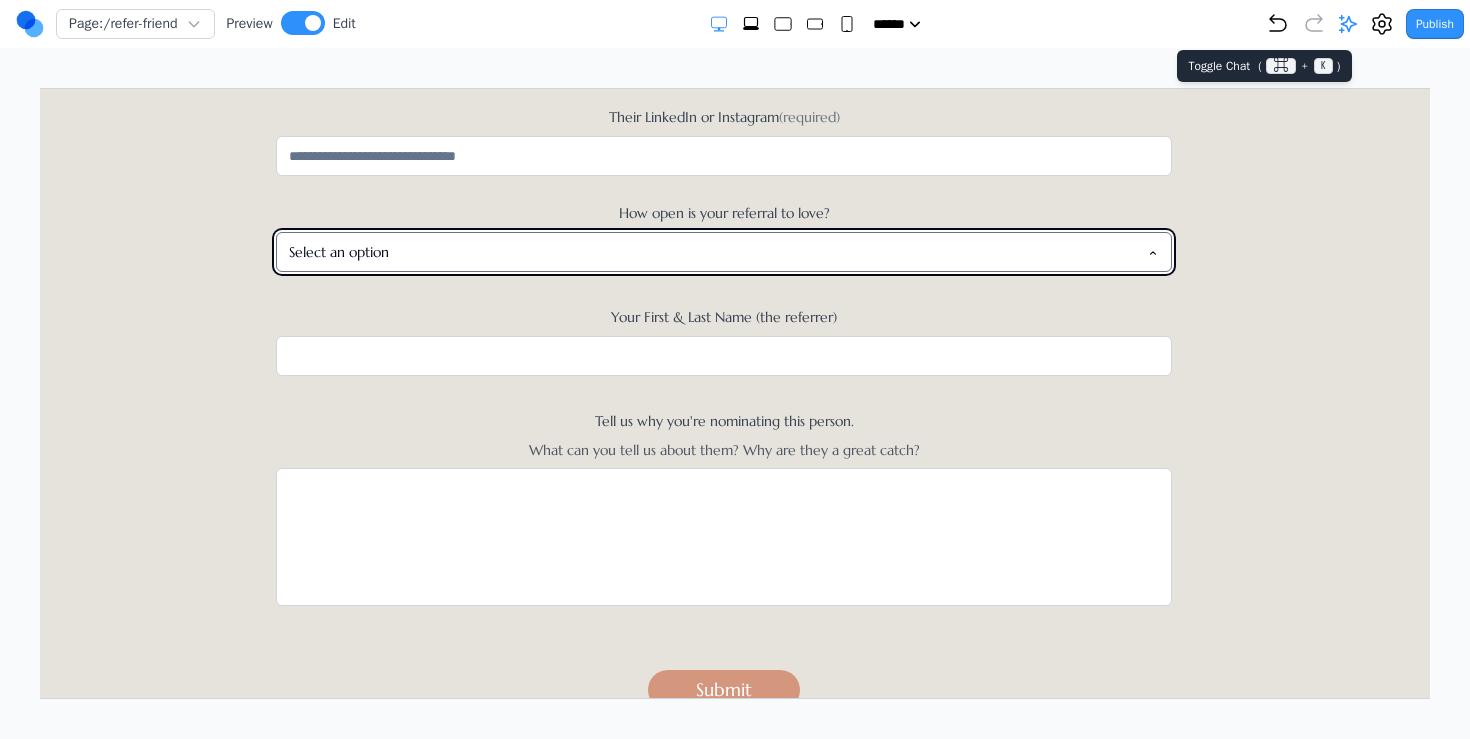 click 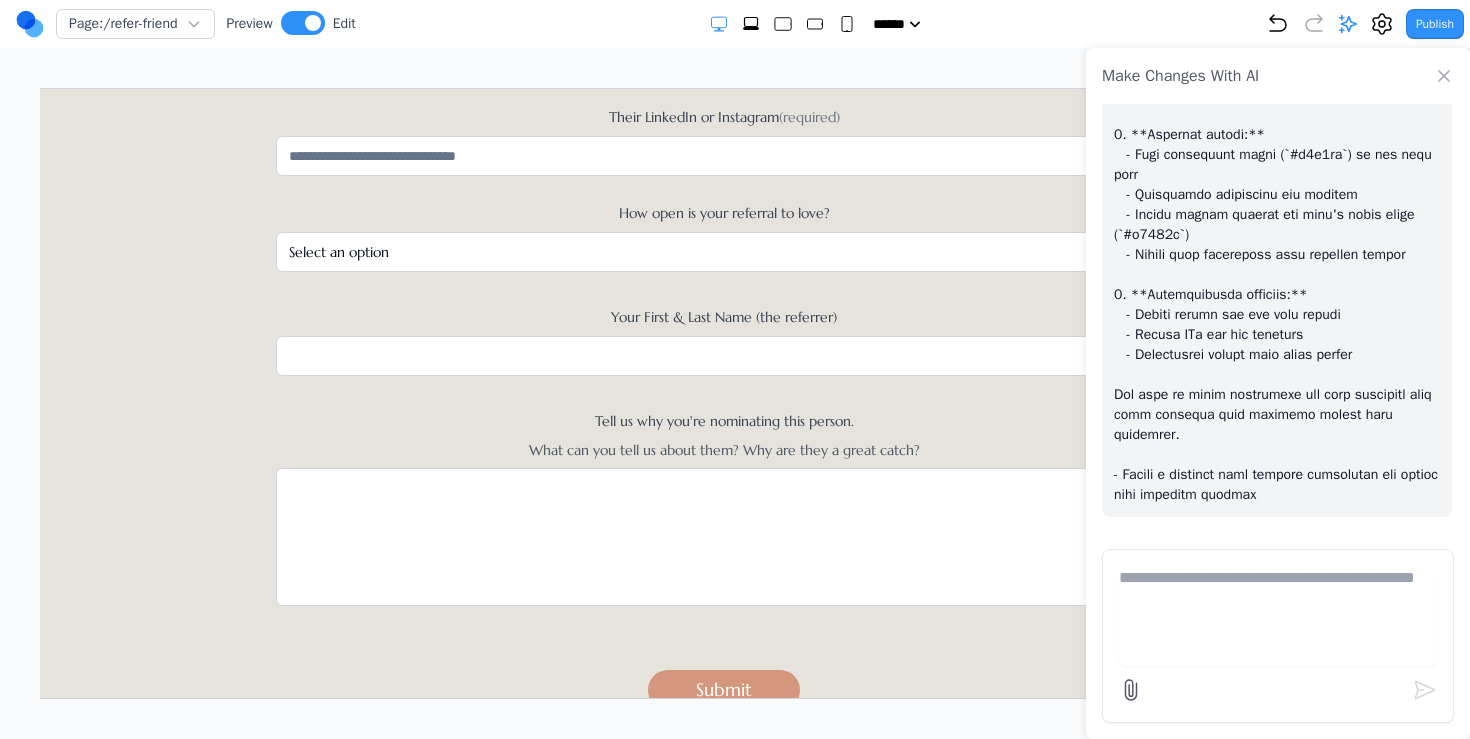 click at bounding box center (1278, 616) 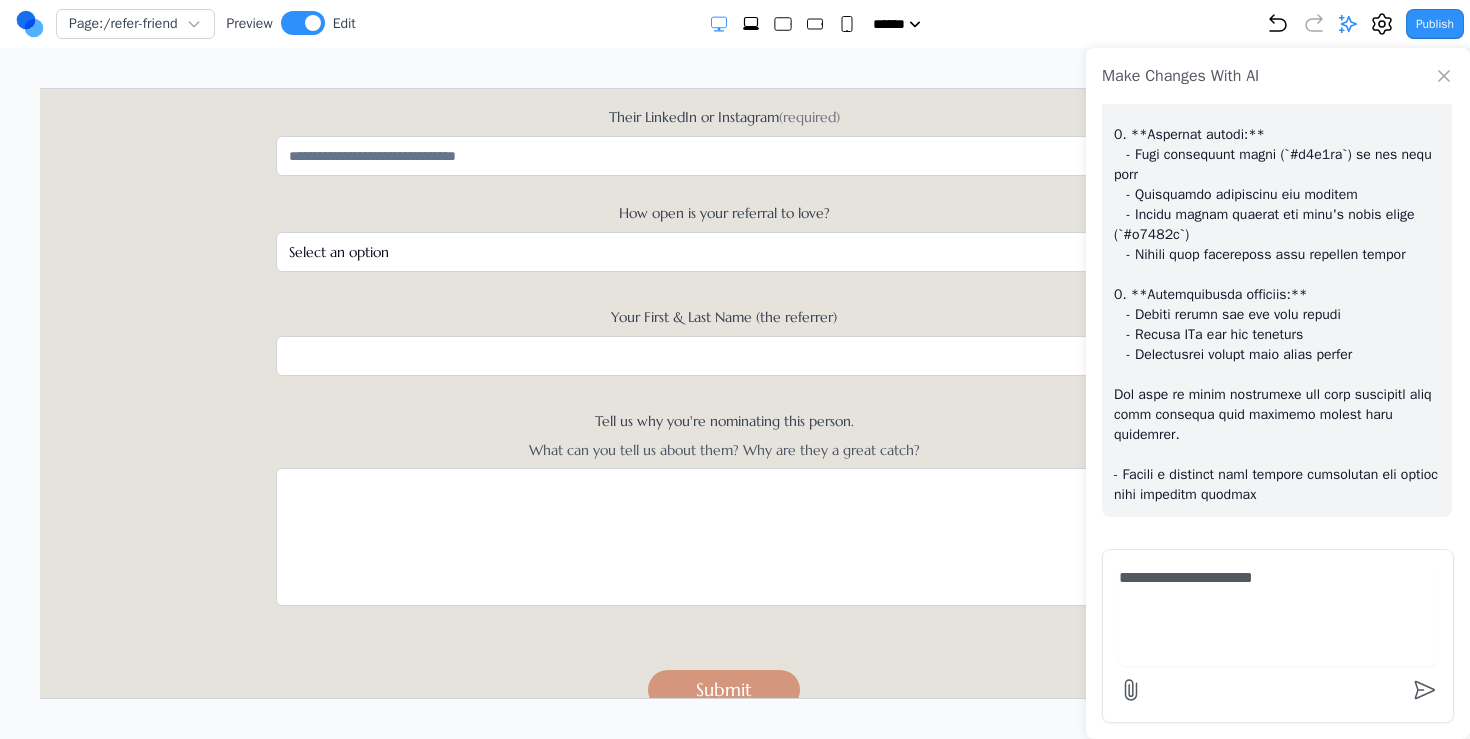 scroll, scrollTop: 16021, scrollLeft: 0, axis: vertical 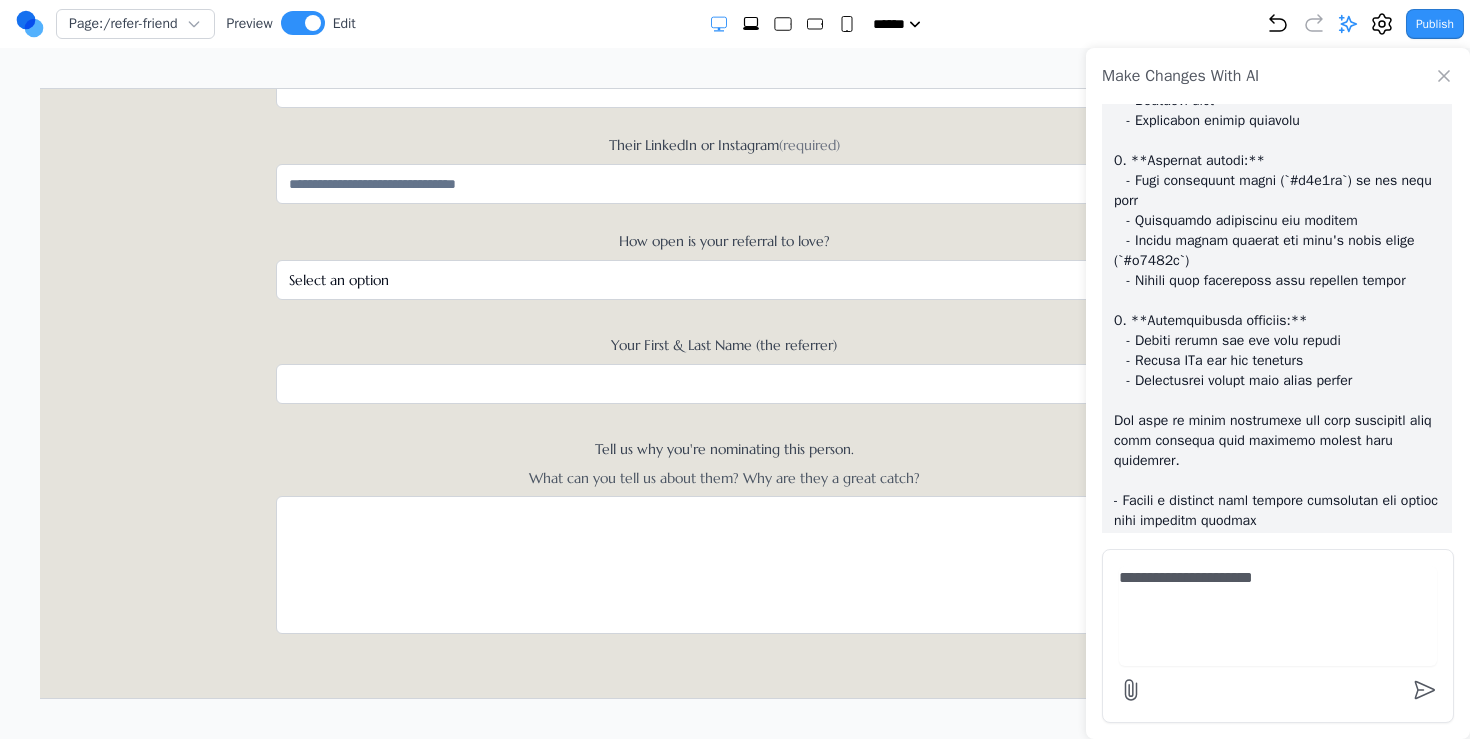 click on "**********" at bounding box center [1278, 616] 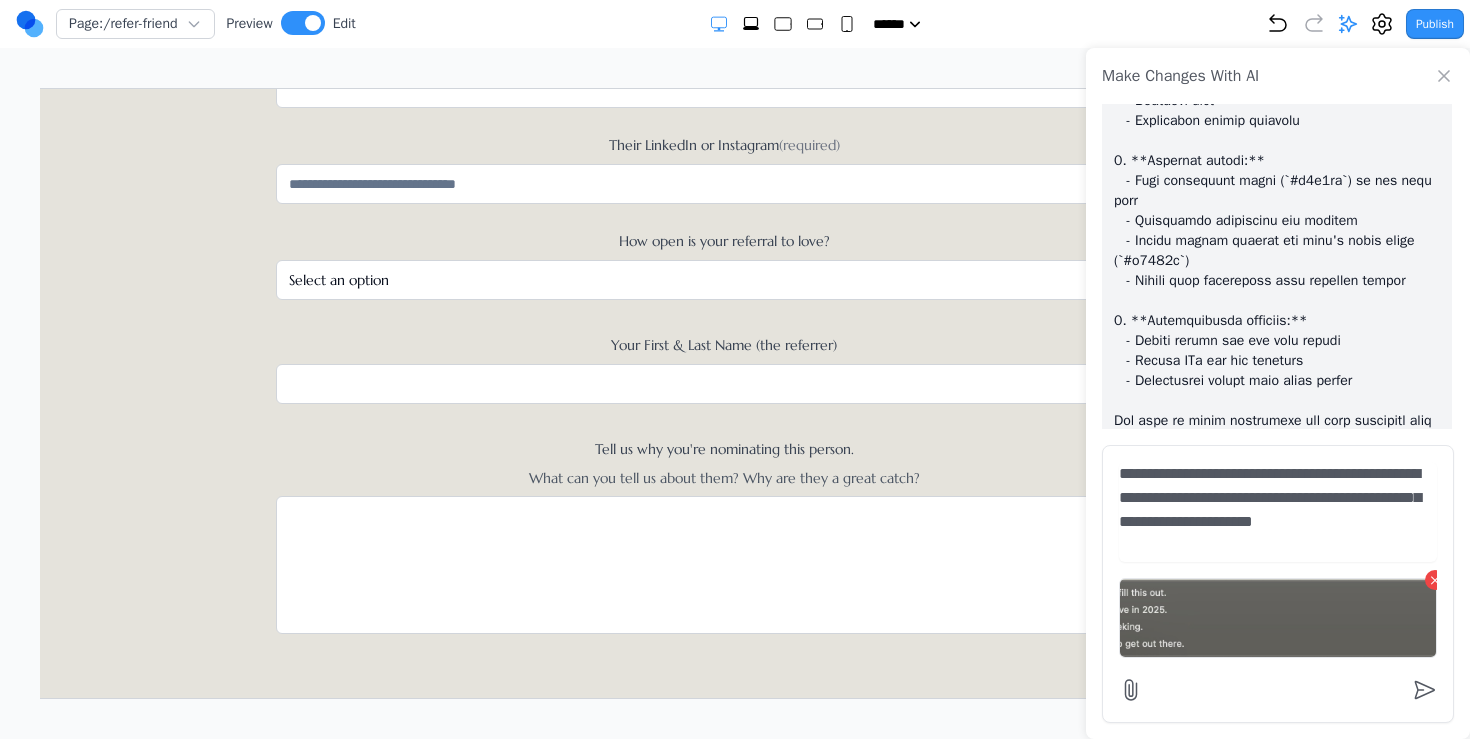 type on "**********" 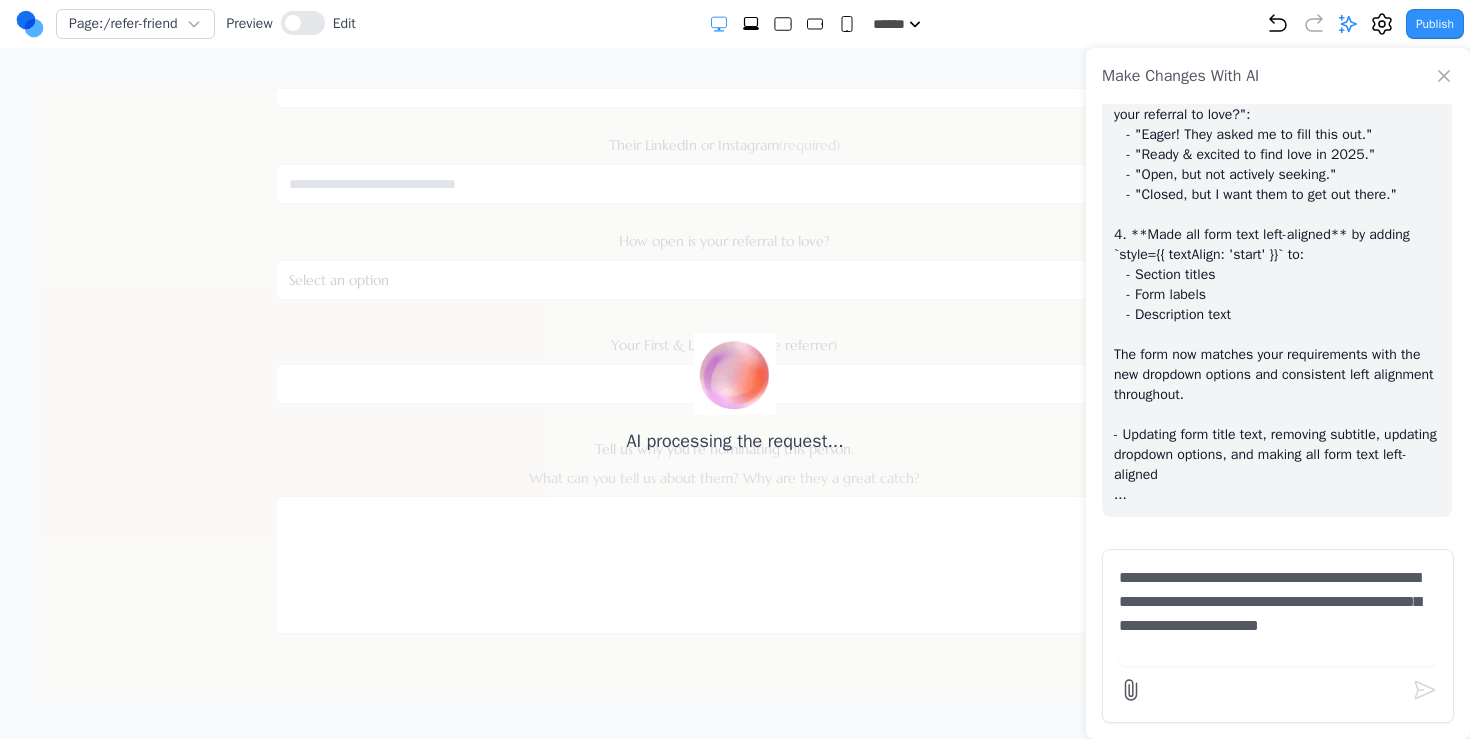 scroll, scrollTop: 17147, scrollLeft: 0, axis: vertical 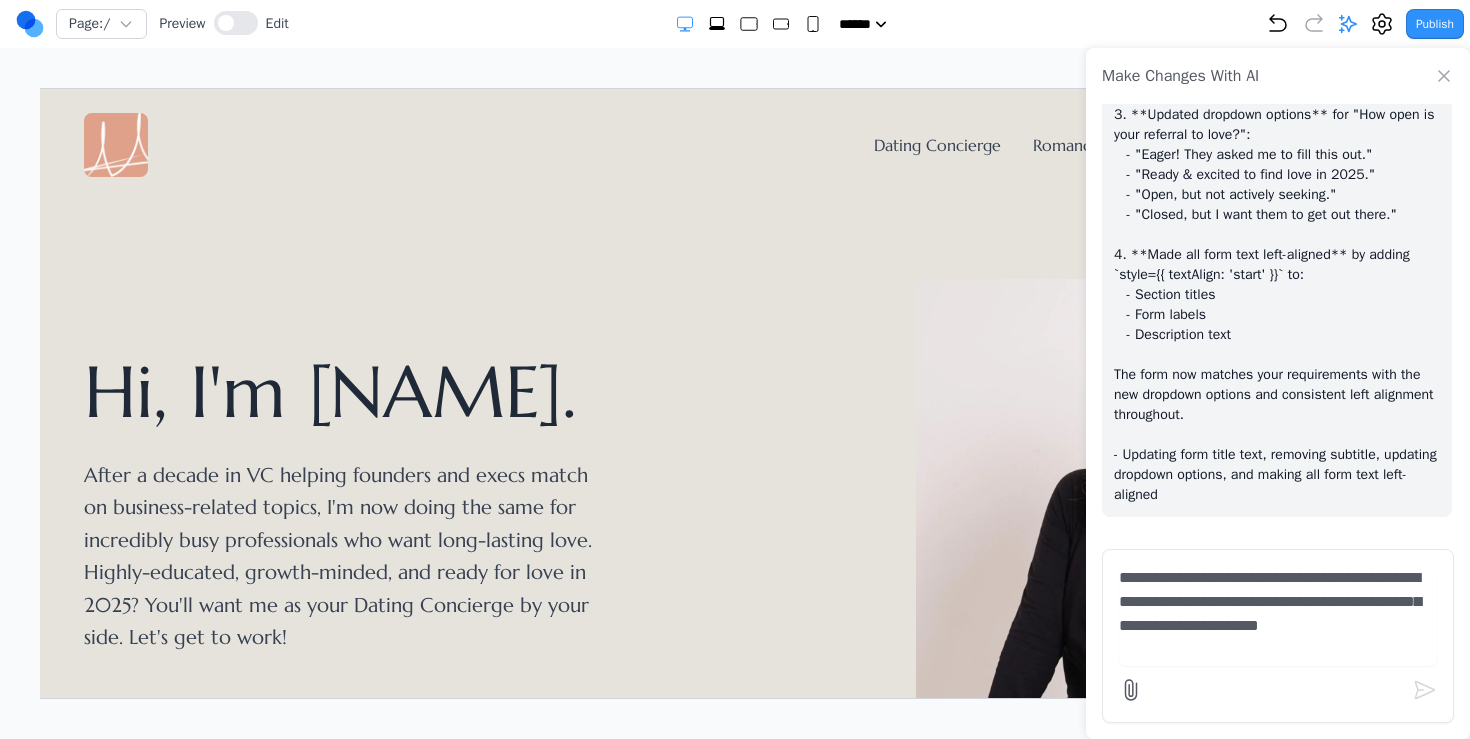 click 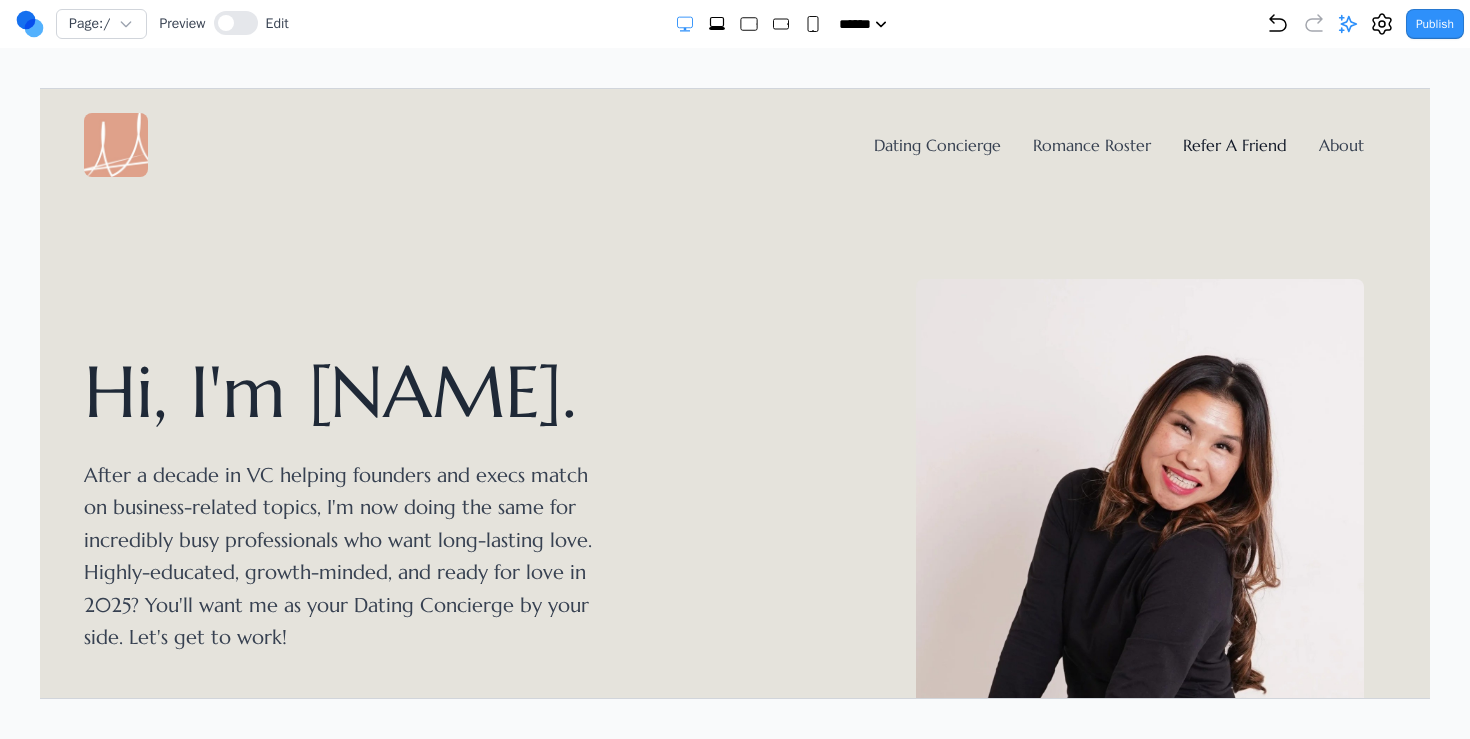 click on "Refer A Friend" at bounding box center (1234, 144) 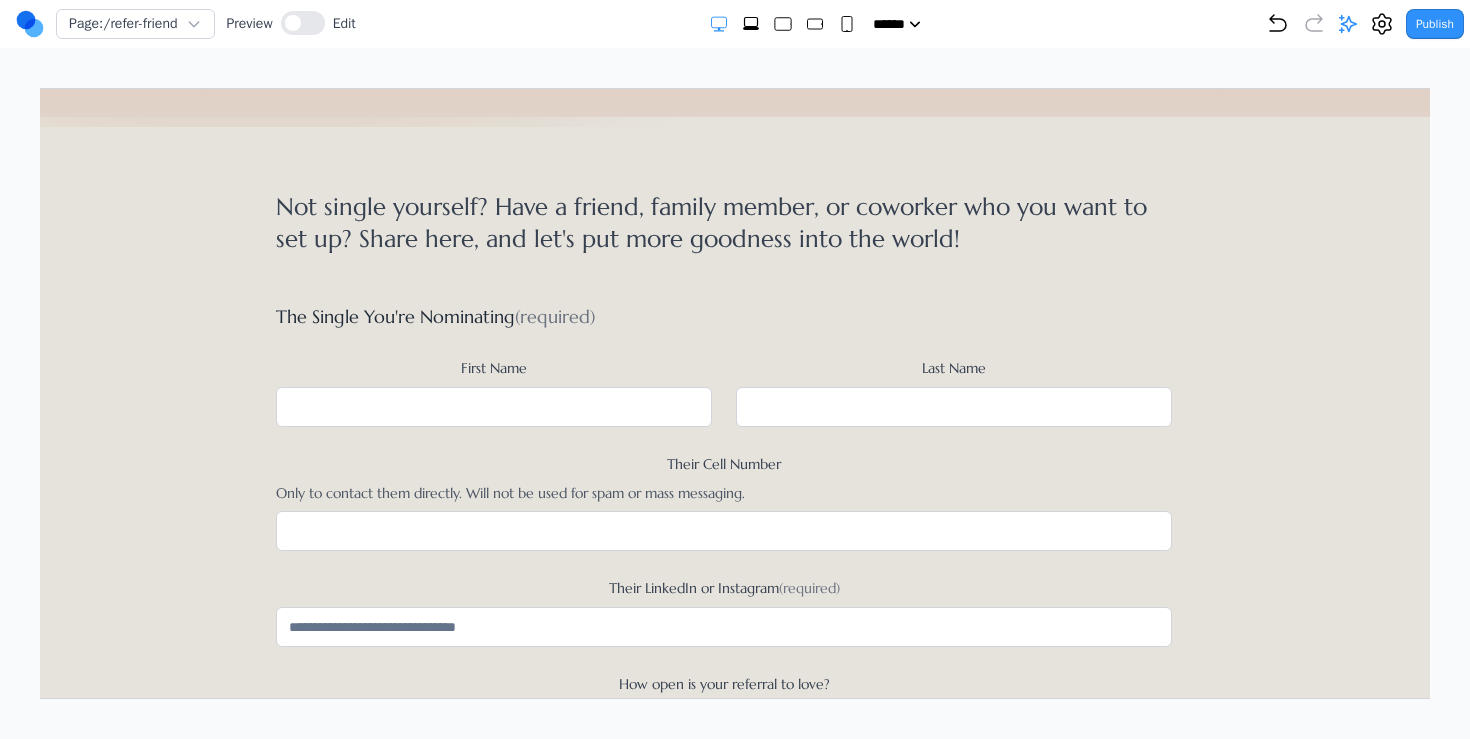scroll, scrollTop: 1034, scrollLeft: 0, axis: vertical 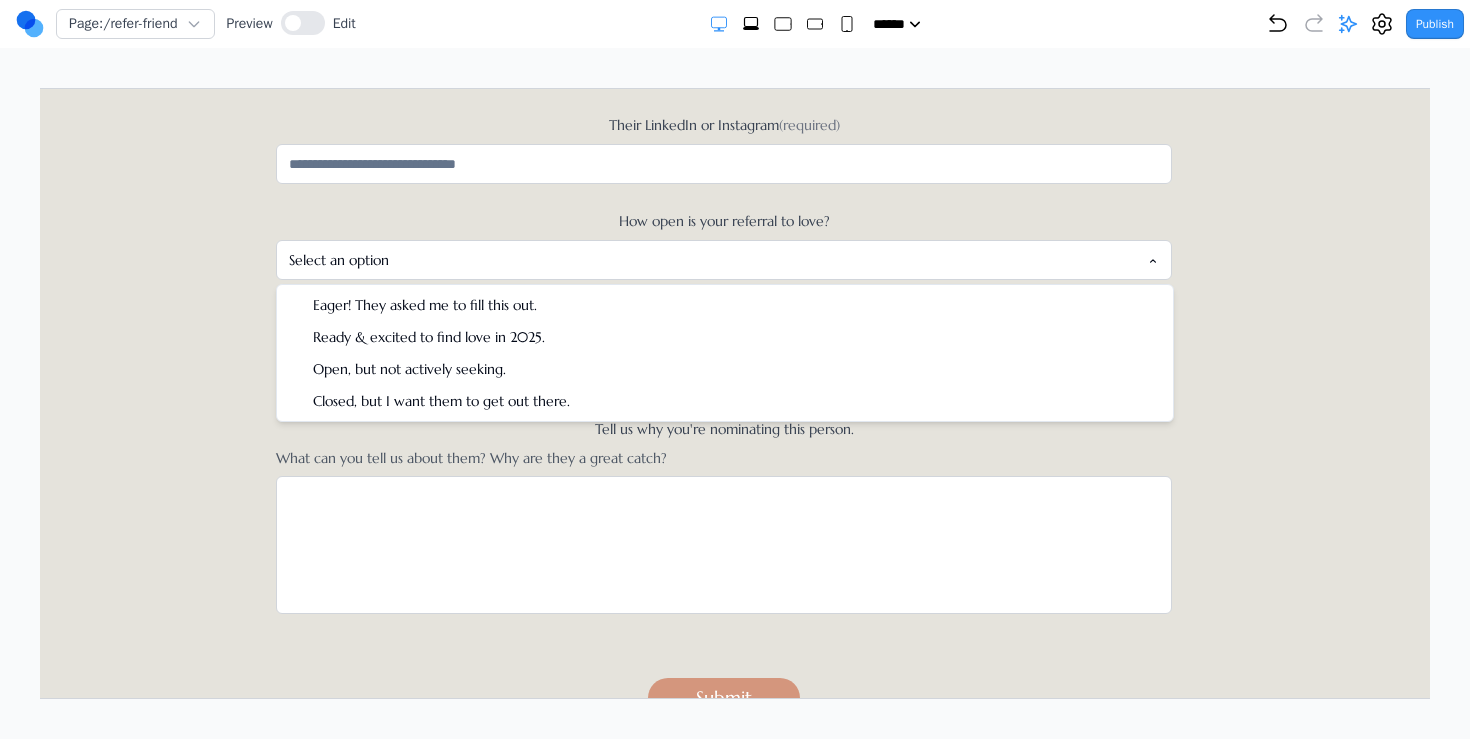 click on "**********" at bounding box center (723, -83) 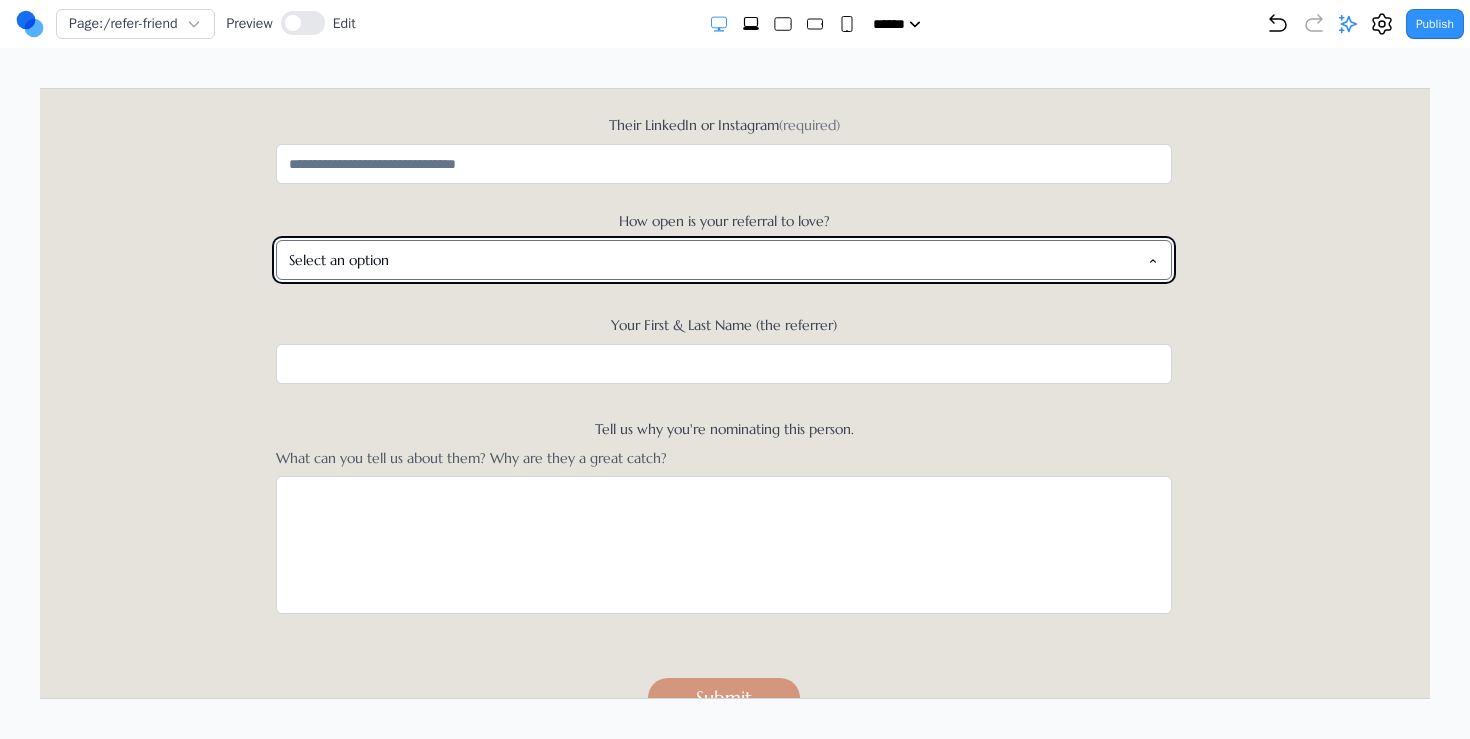 click on "**********" at bounding box center [723, -83] 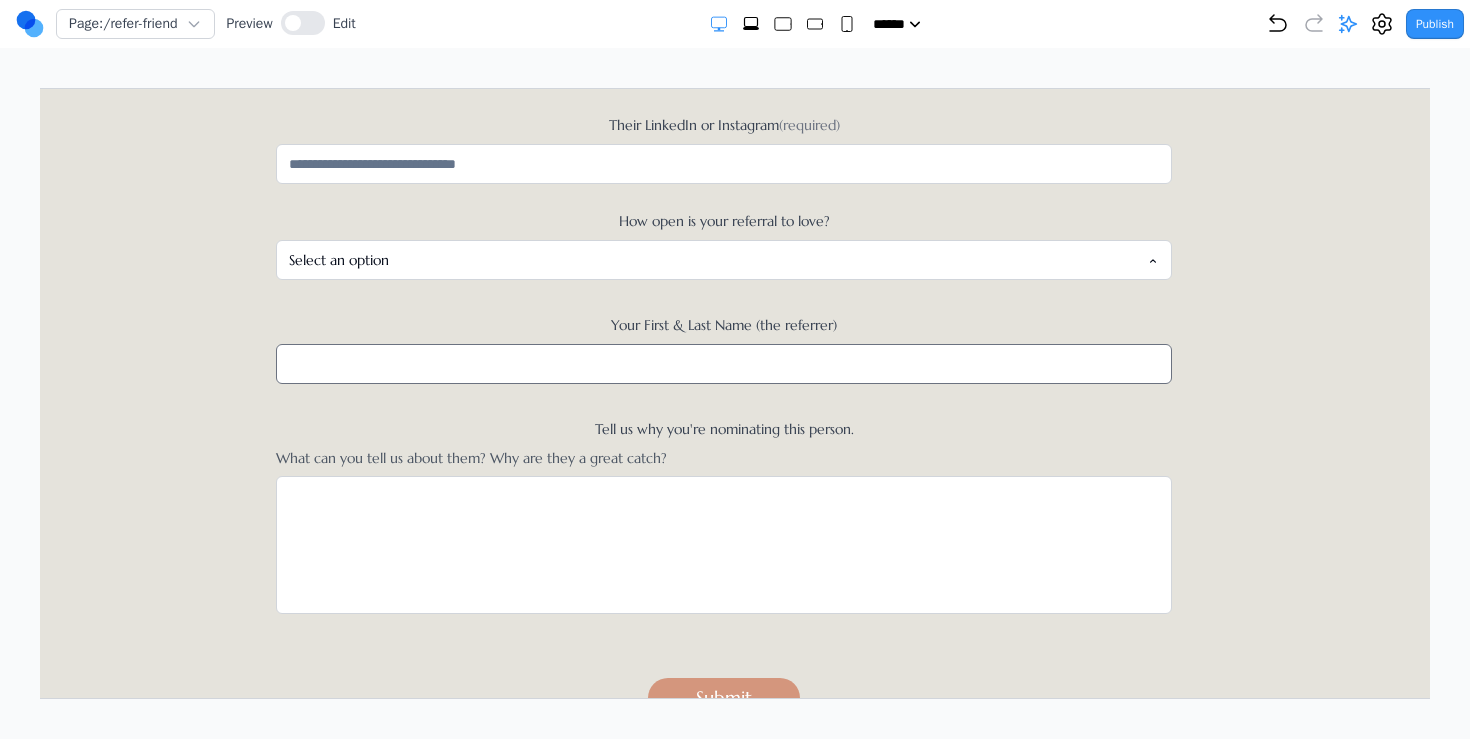 click on "Your First & Last Name (the referrer)" at bounding box center (723, 363) 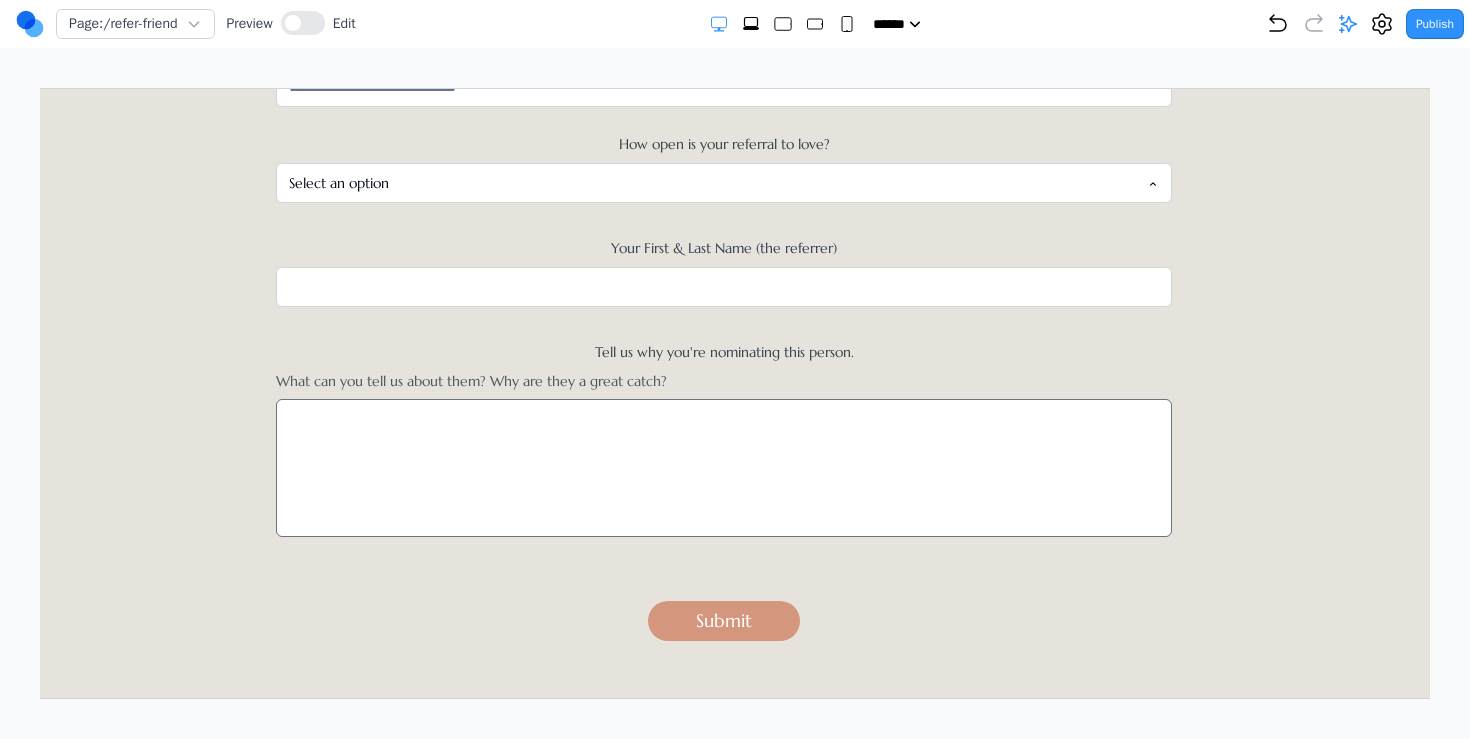 click on "Tell us why you're nominating this person." at bounding box center (723, 467) 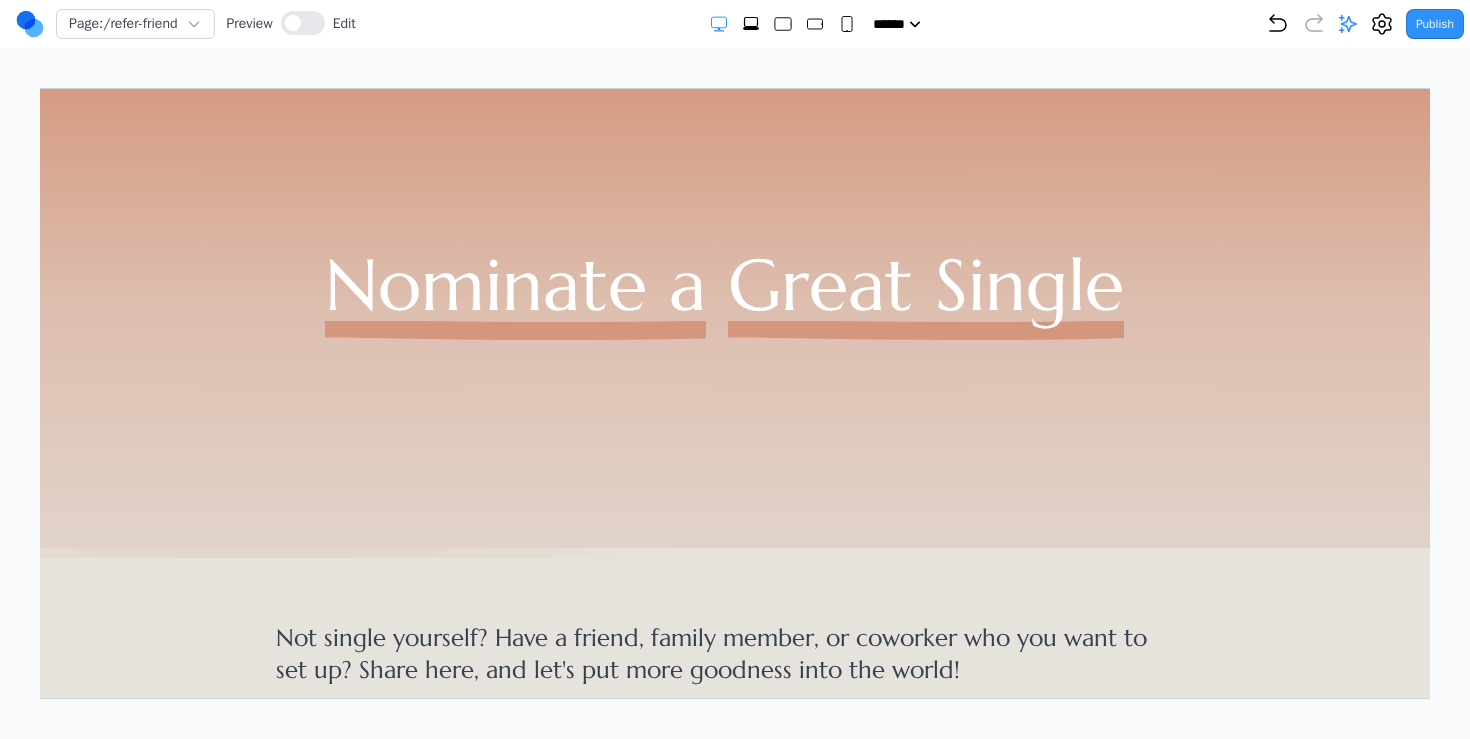 scroll, scrollTop: 0, scrollLeft: 0, axis: both 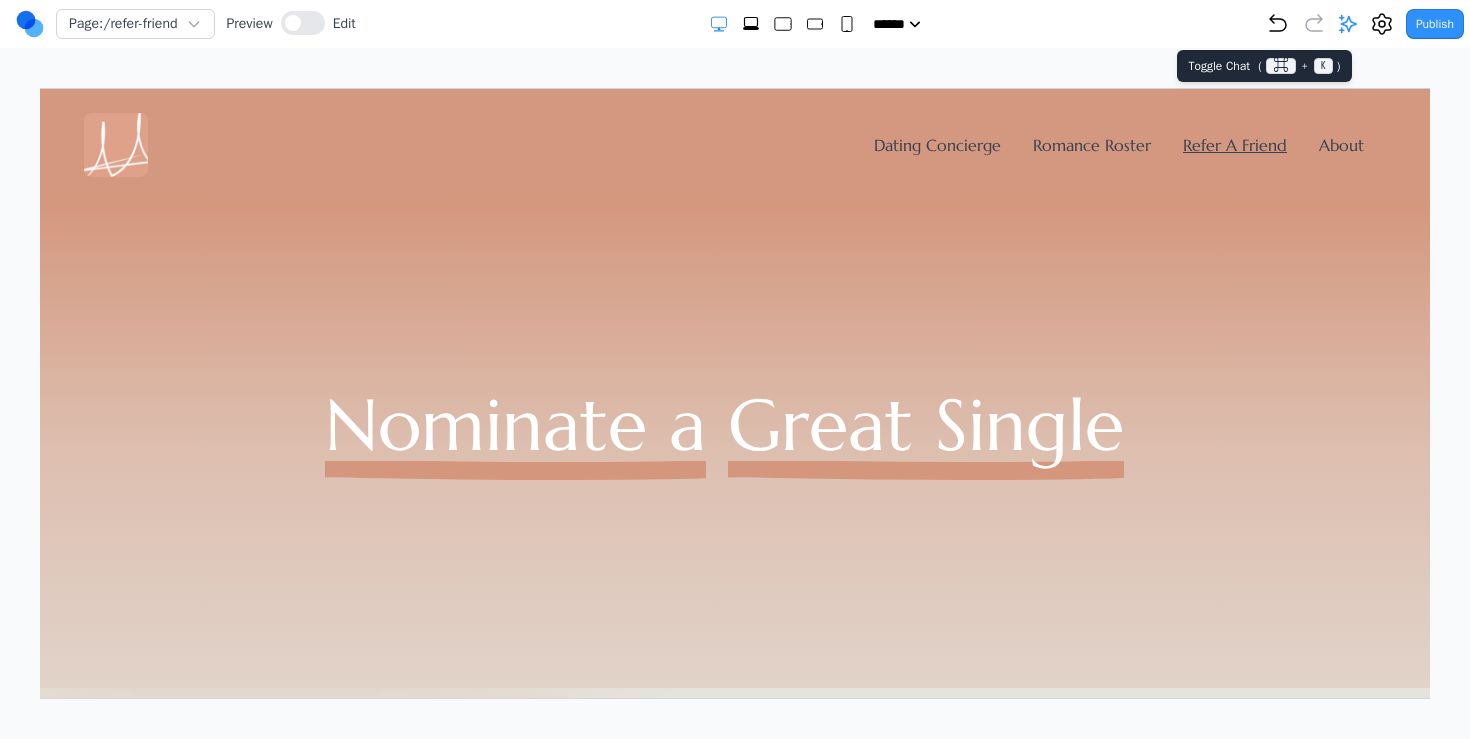 click 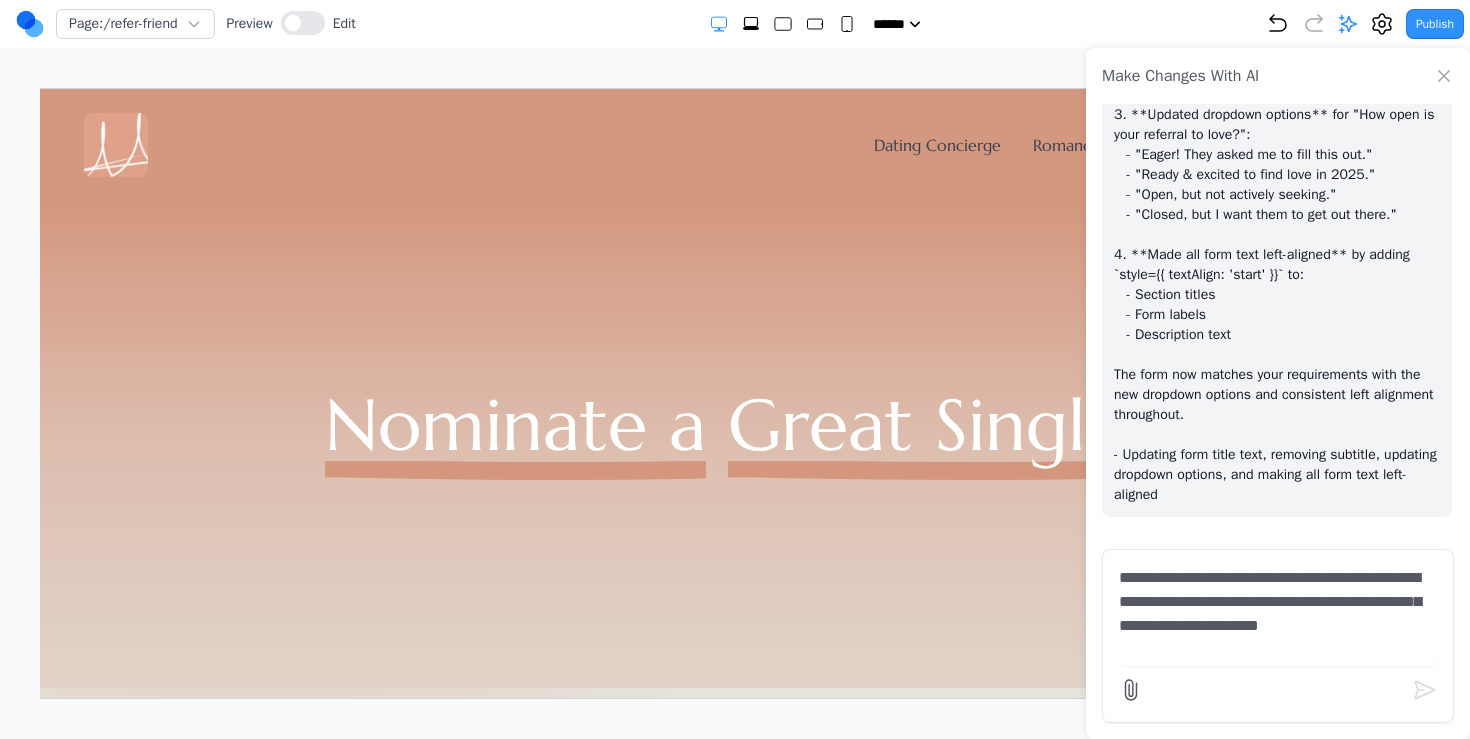 click on "**********" at bounding box center (1278, 616) 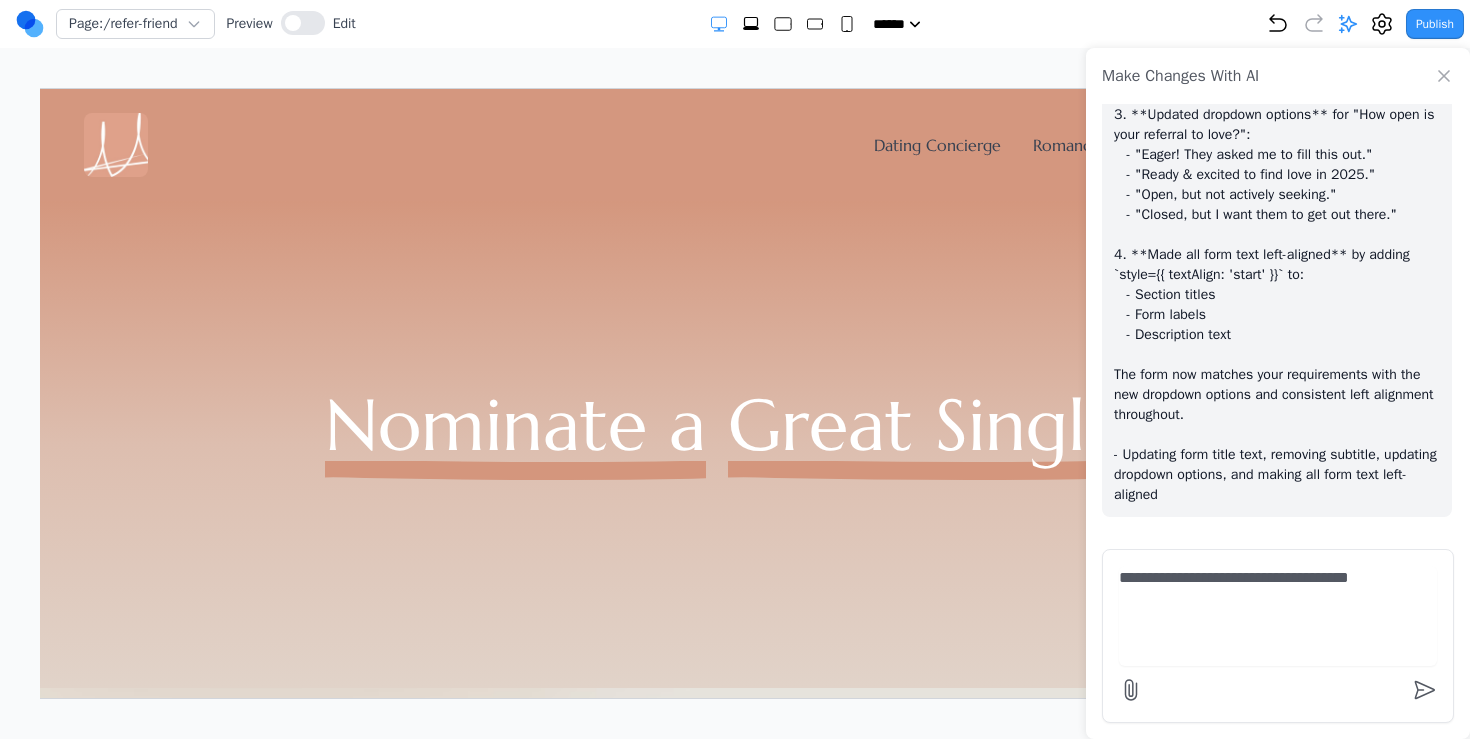 click on "**********" at bounding box center (1278, 616) 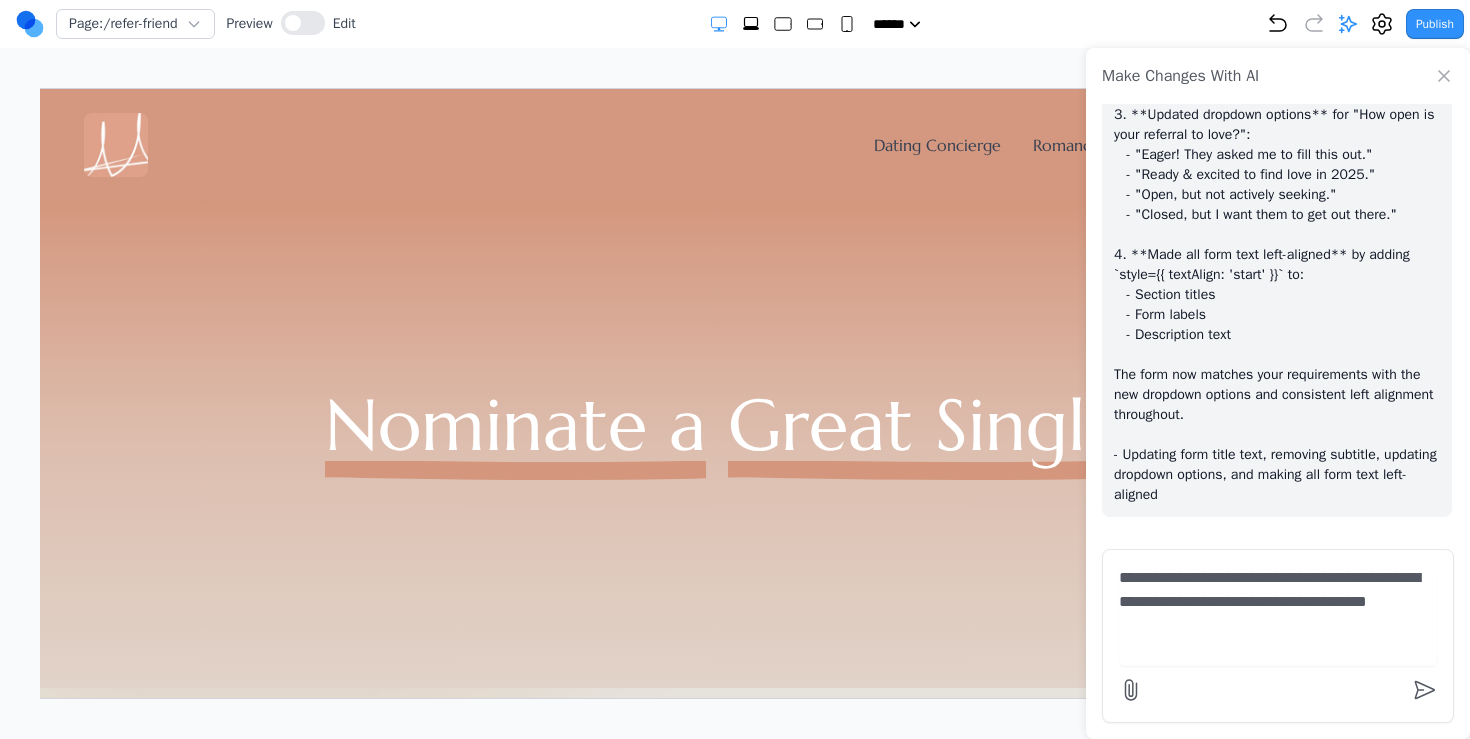 type on "**********" 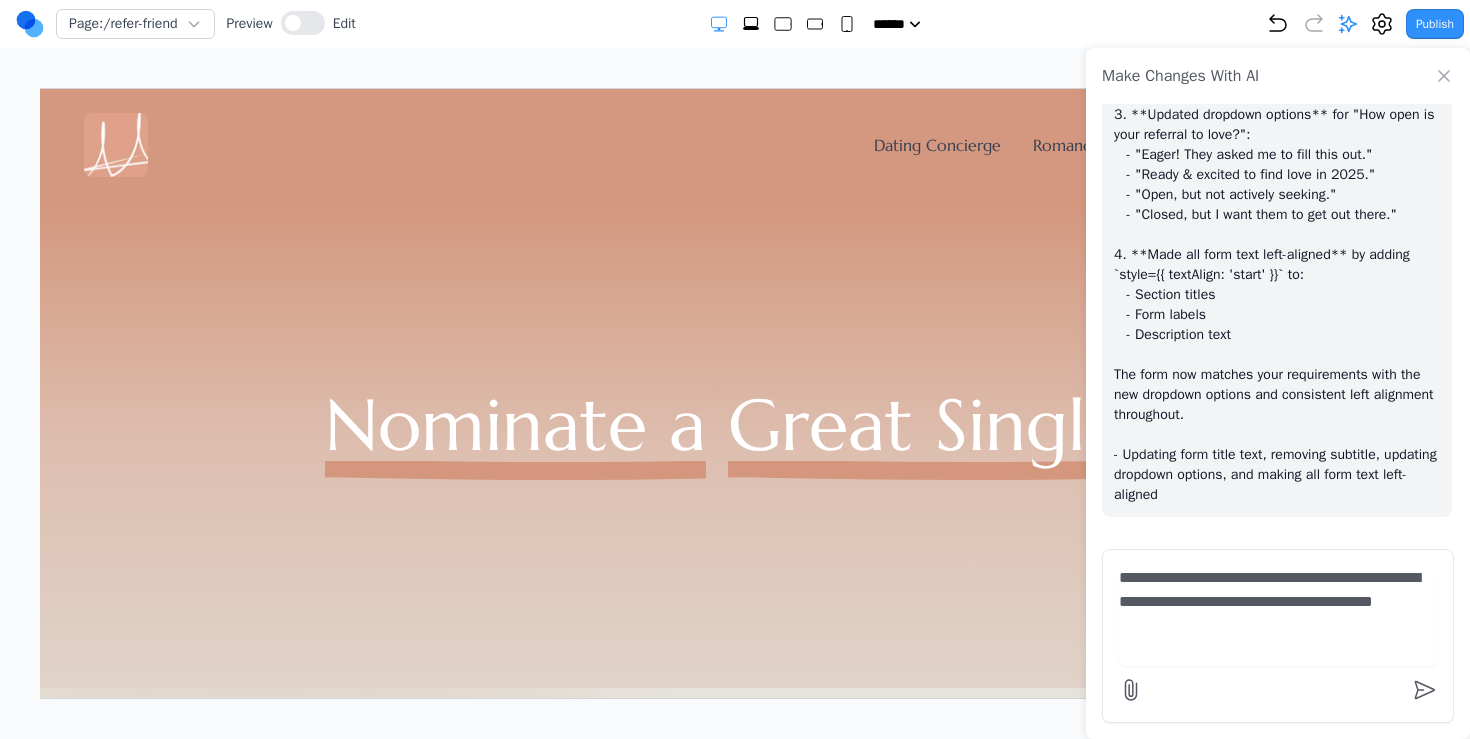 type 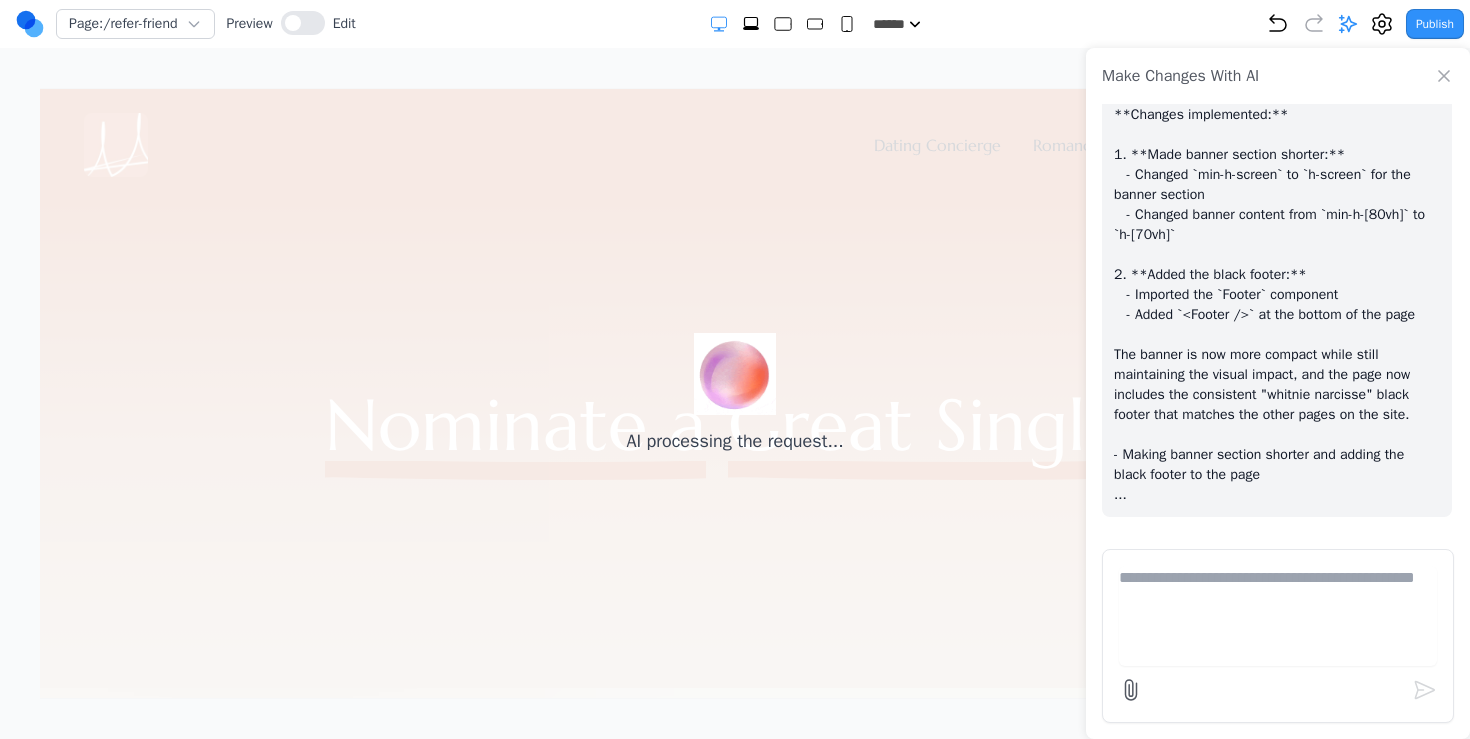 scroll, scrollTop: 17647, scrollLeft: 0, axis: vertical 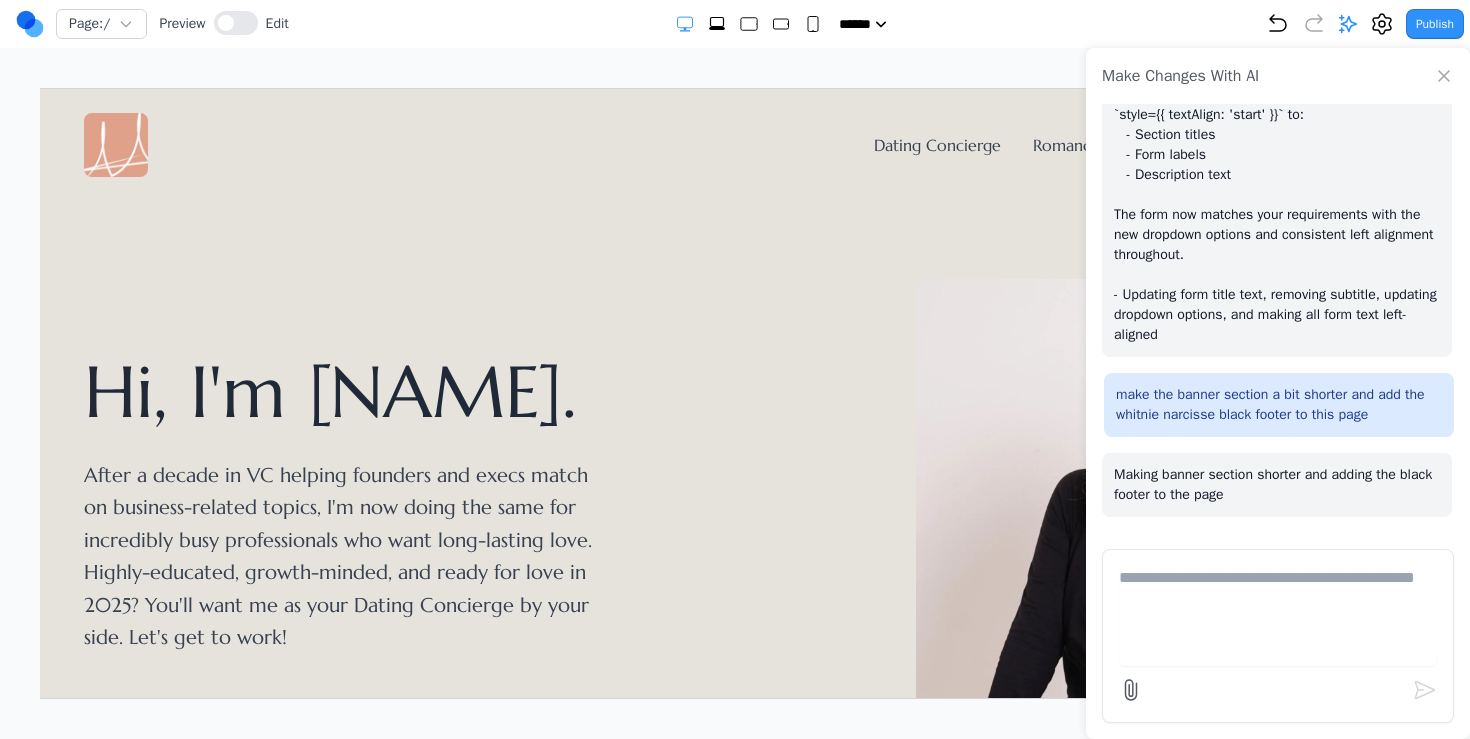 click on "Make Changes With AI" at bounding box center [1278, 76] 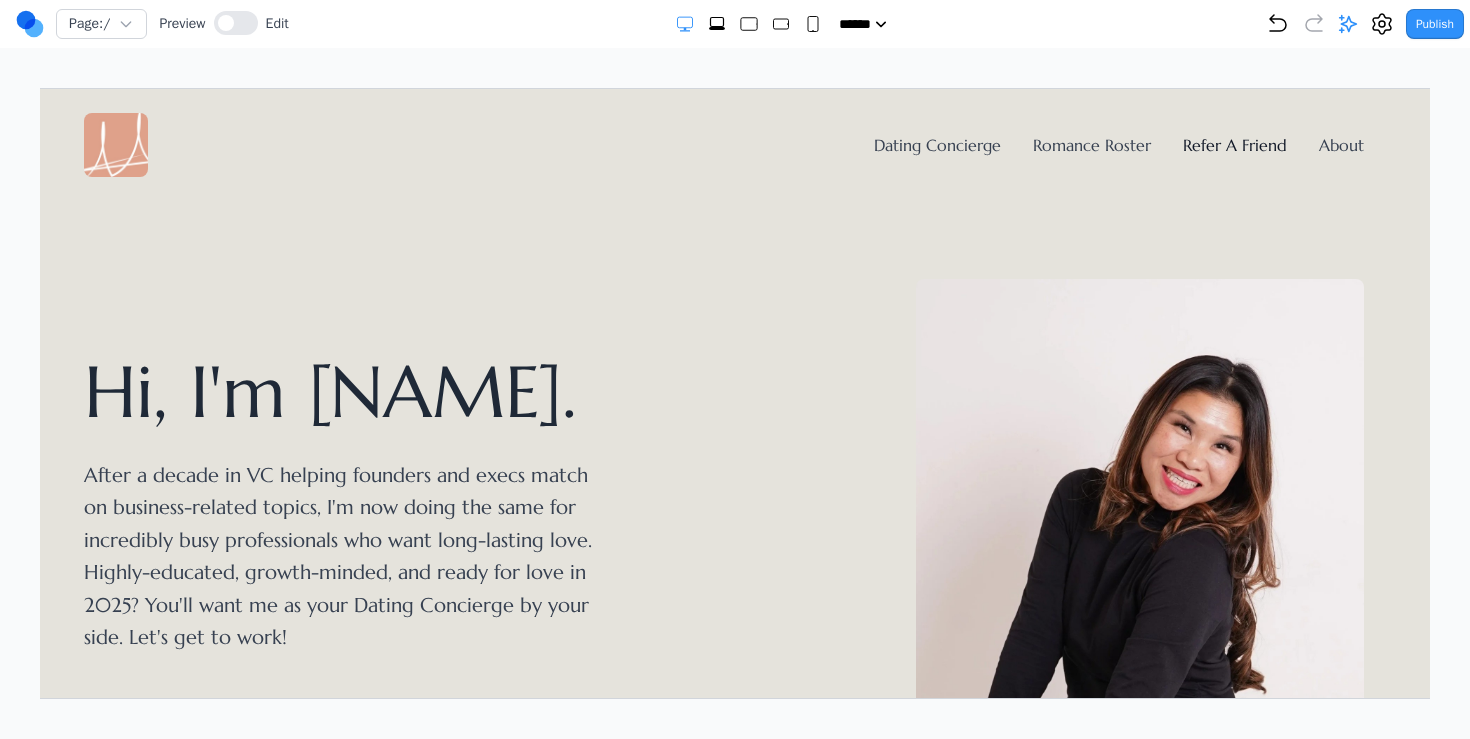 click on "Refer A Friend" at bounding box center [1234, 144] 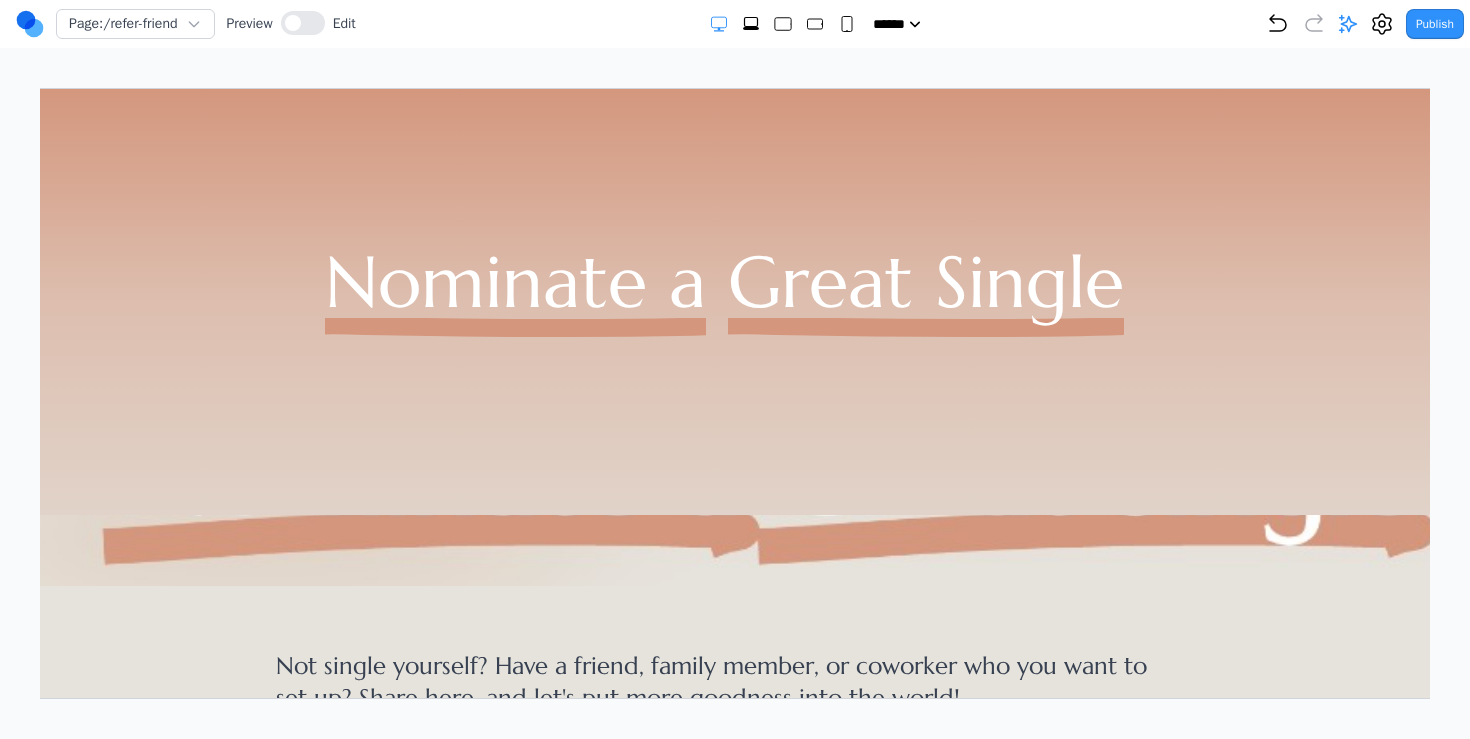 scroll, scrollTop: 106, scrollLeft: 0, axis: vertical 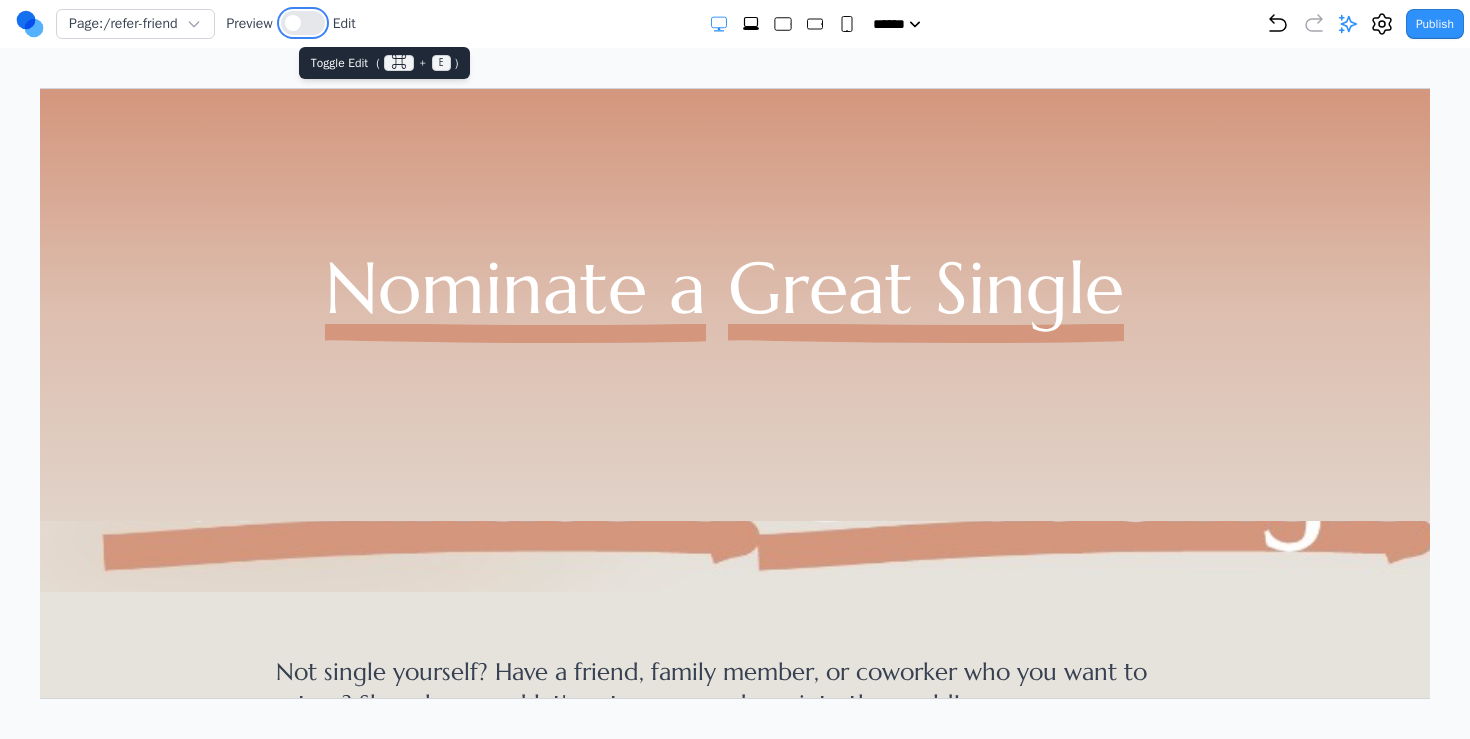click at bounding box center (303, 23) 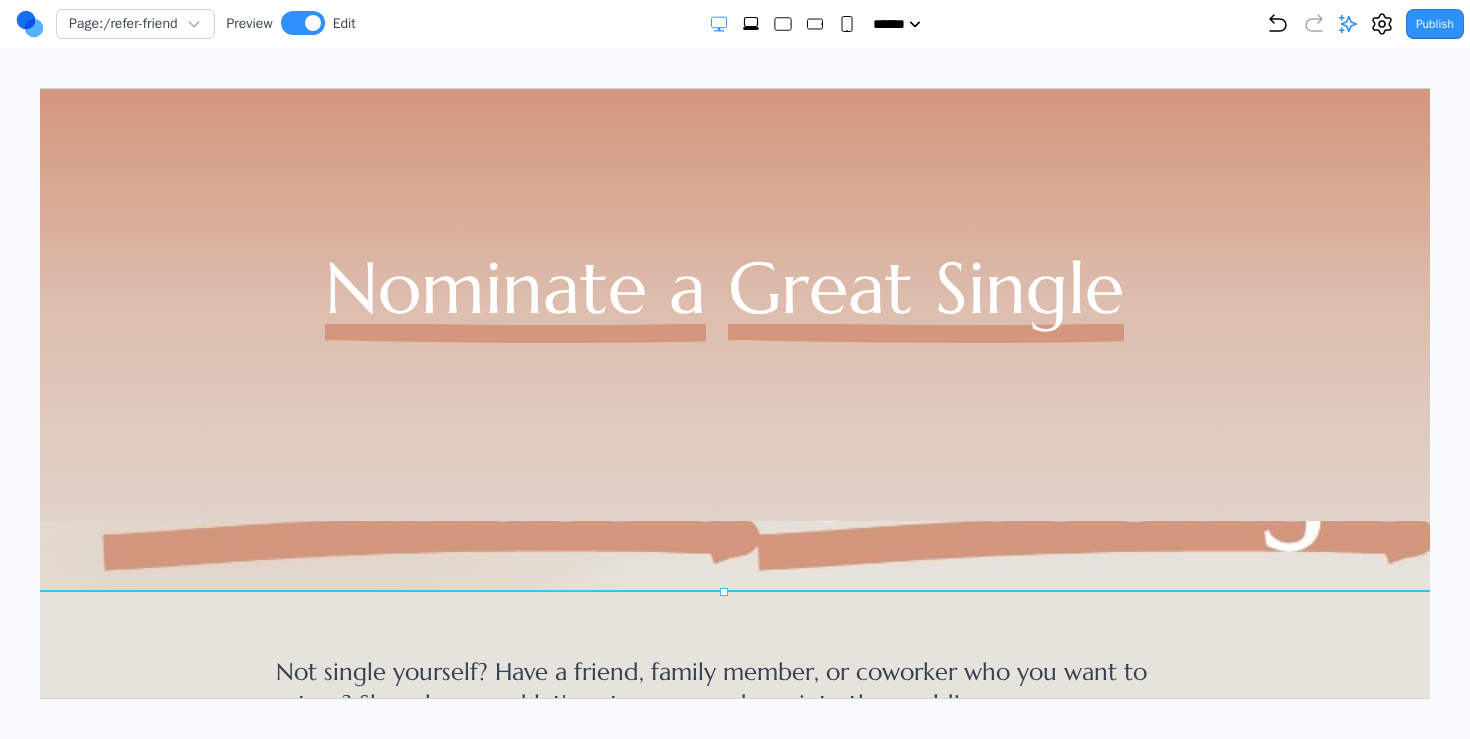 click on "Dating Concierge Romance Roster Refer A Friend About Nominate a   Great Single" at bounding box center [723, 286] 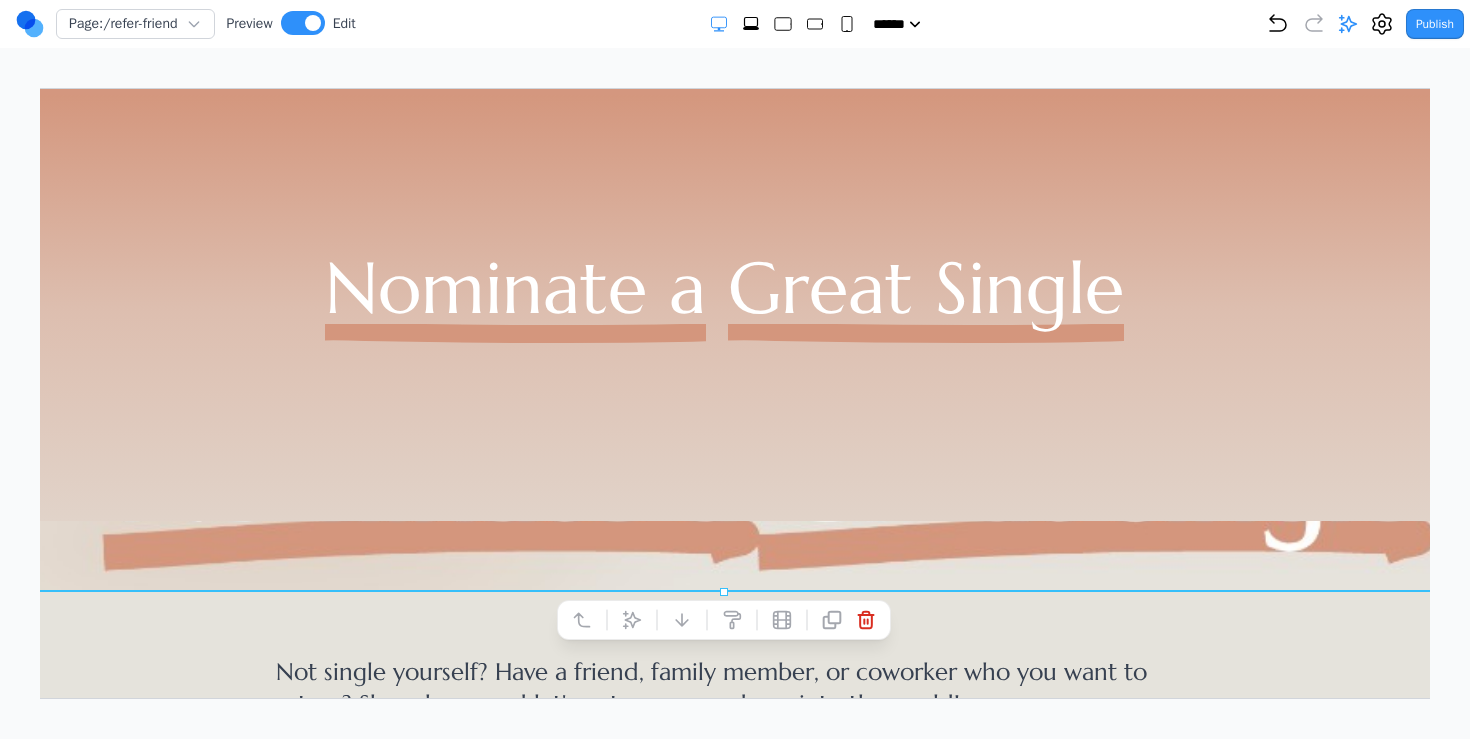 click on "Nominate a   Great Single" at bounding box center [723, 307] 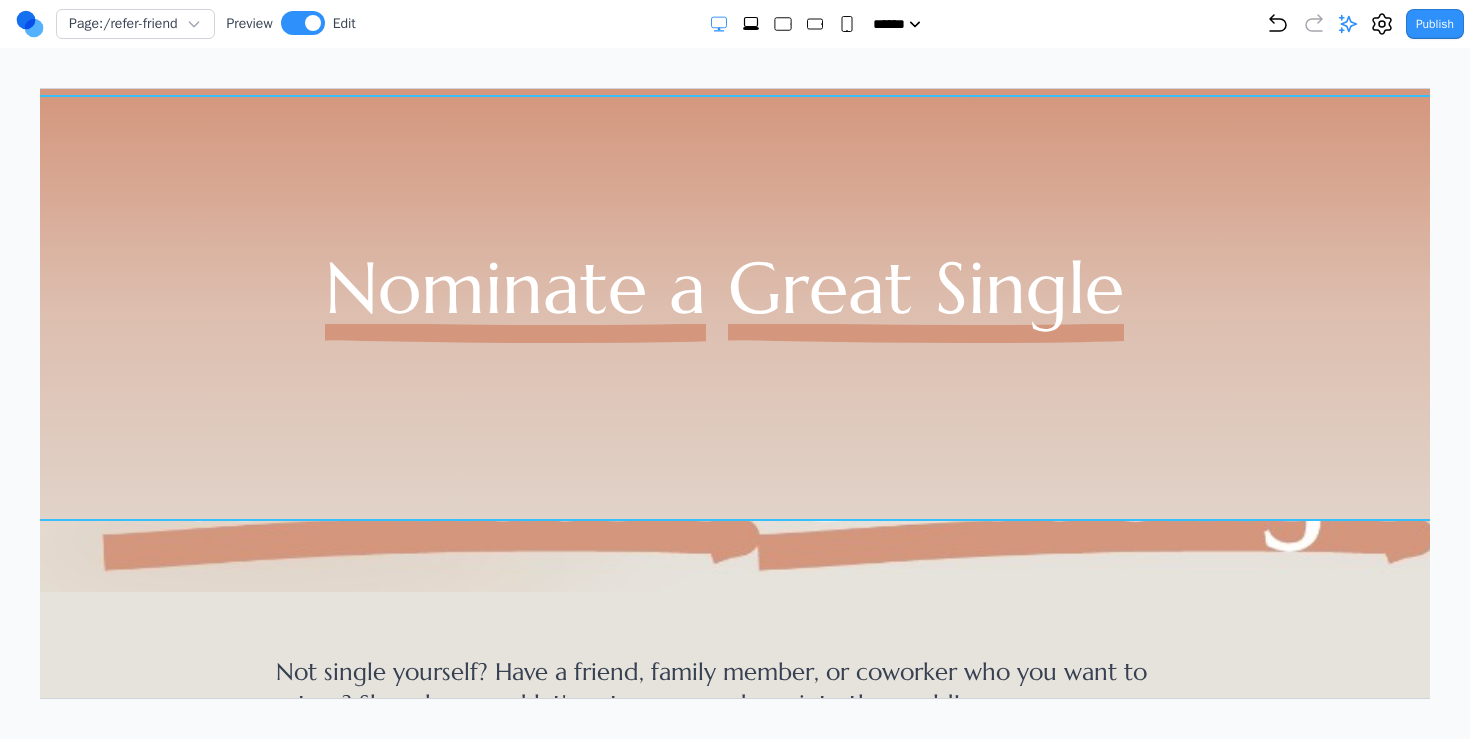 click on "Nominate a   Great Single" at bounding box center [723, 307] 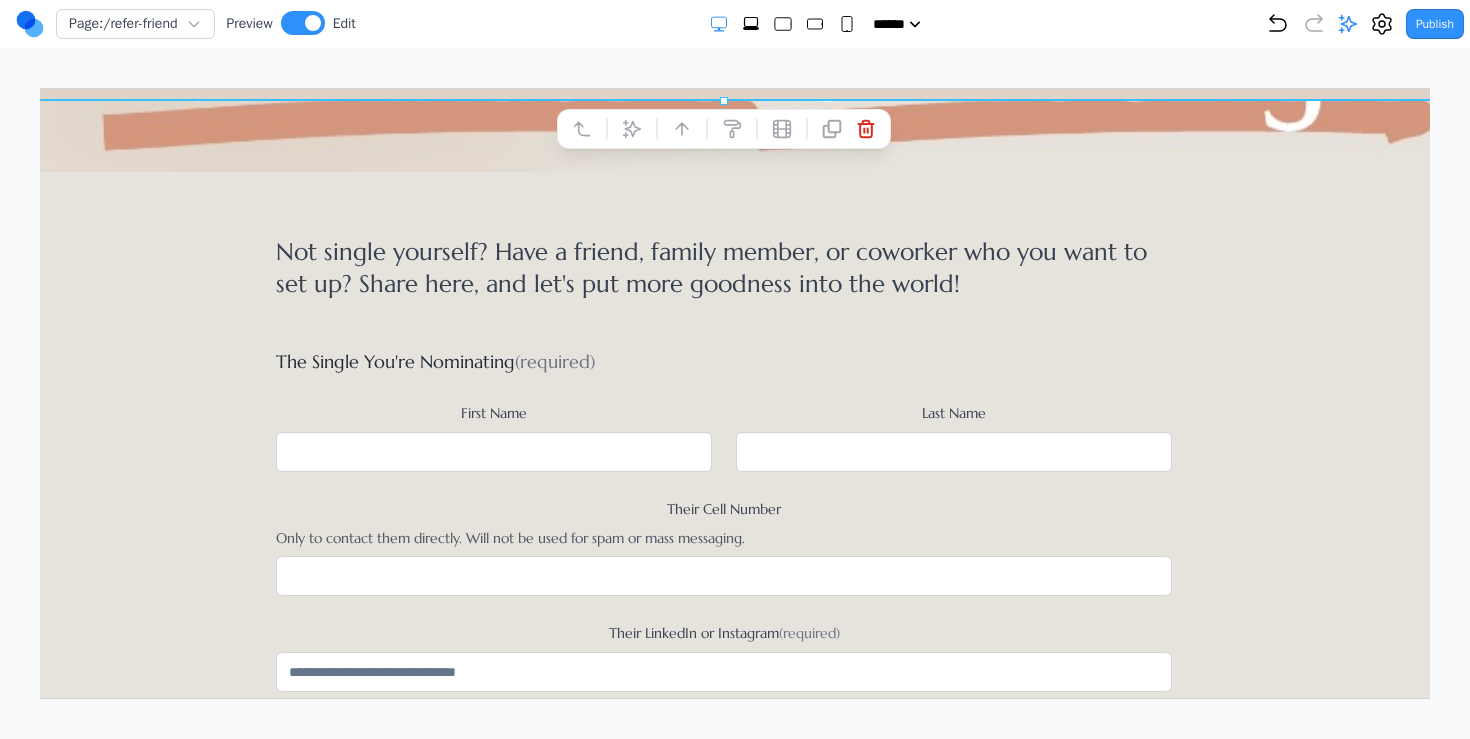 scroll, scrollTop: 457, scrollLeft: 0, axis: vertical 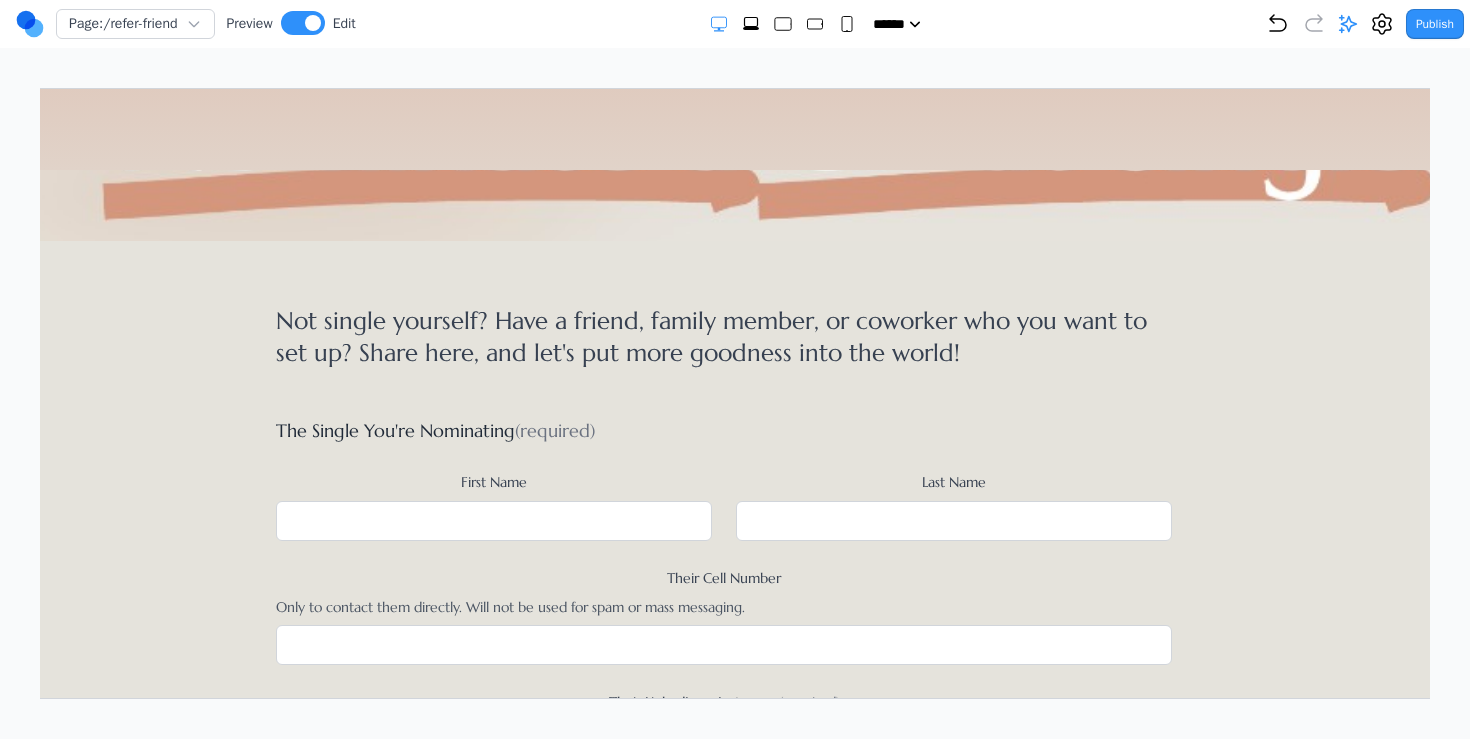 click on "**********" at bounding box center (723, 799) 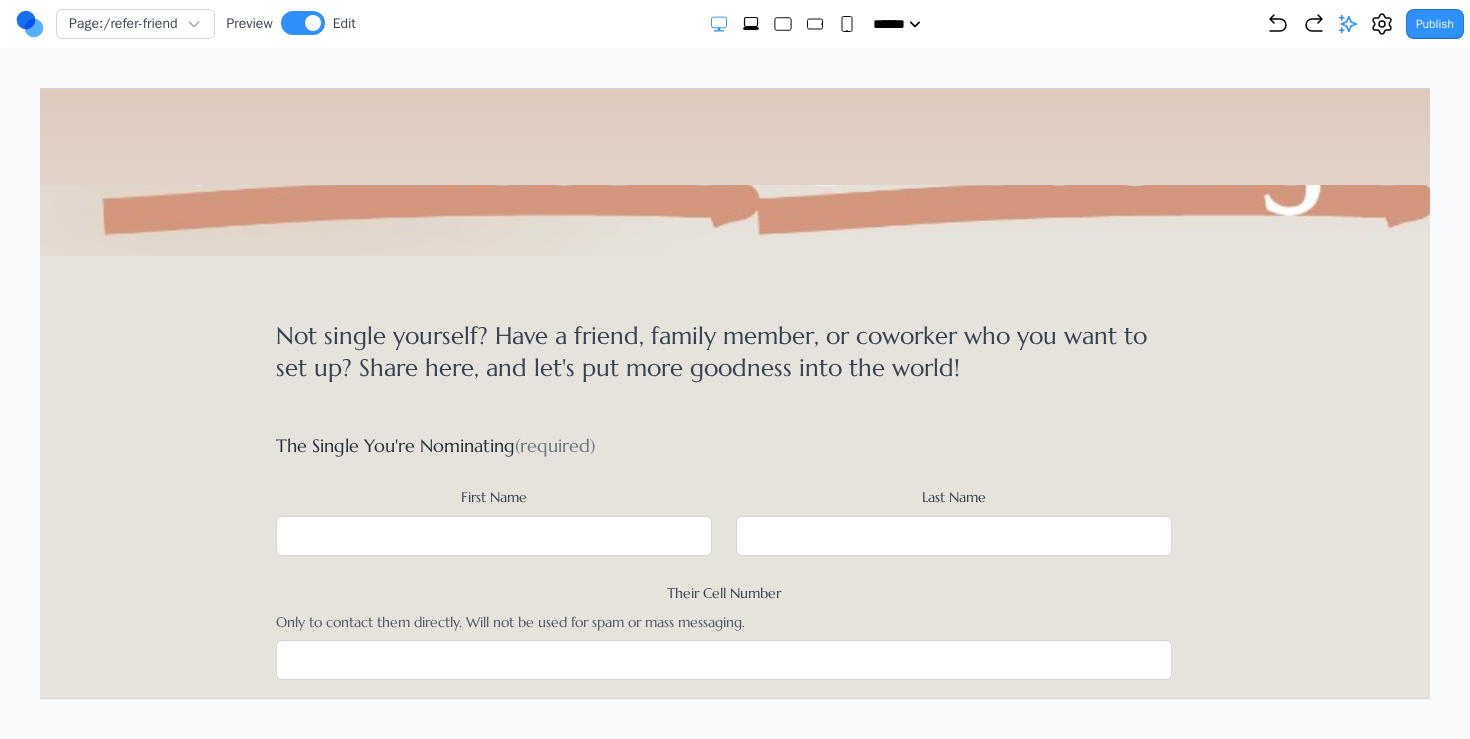 scroll, scrollTop: 0, scrollLeft: 0, axis: both 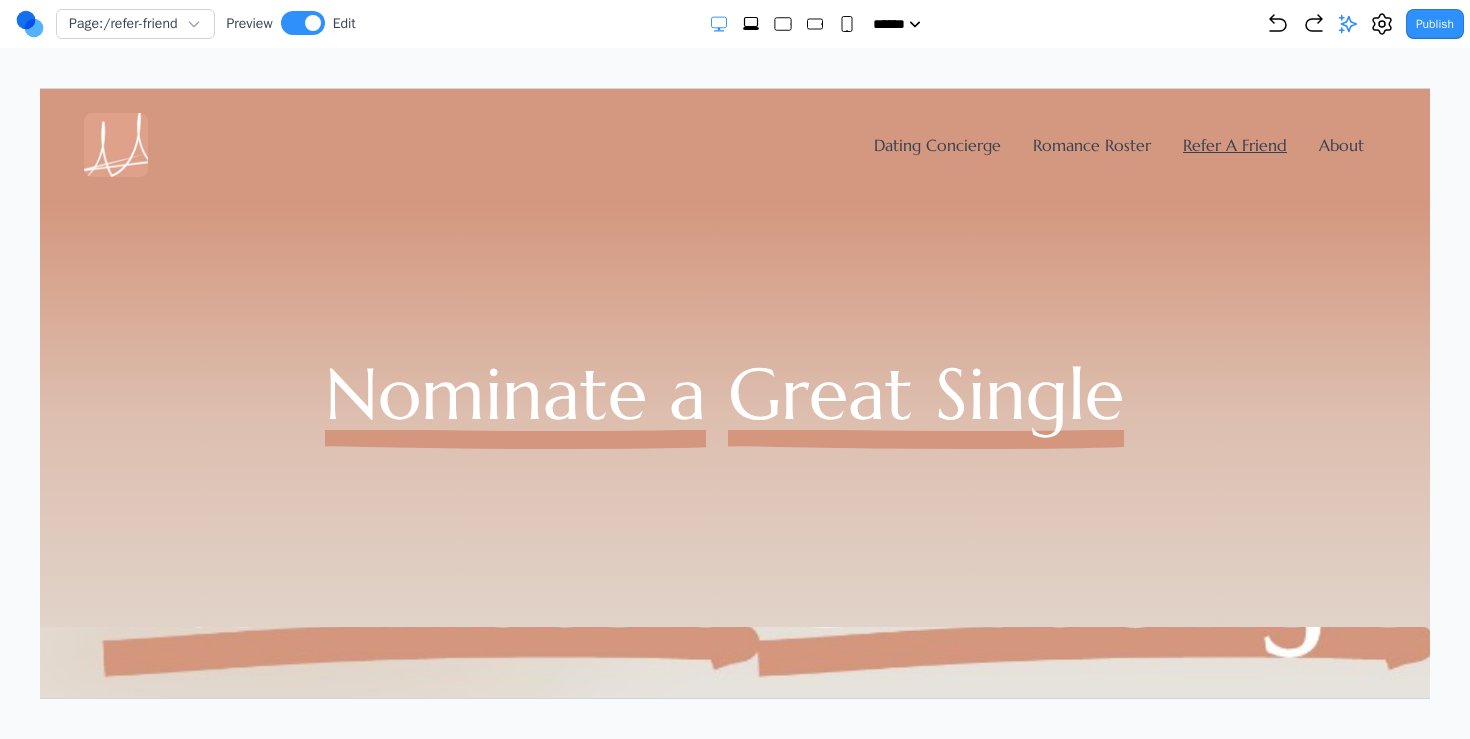 click on "Page:  /refer-friend Preview Edit ***** ***** ****** ****** ****** Publish Project Settings Form Dashboard + New Project Clone Project Delete Project Make Changes With AI update the navbar to be exactly the same as the one on the dating concierge page. then make the navbar on every page underline the page theyre currently on animate the dots in the background so they move around slowly make the animation more floaty and moving more freely around the whole of the screen, make them move a bit slower, and remove the play button in the corner make the animation more floaty and moving more freely around the whole of the screen, make them move a bit slower, and remove the play button in the corner make them move more like jellyfish, slowly and across the whole page not just in a set pattern. also make the circles get bigger and smaller as they move make the movement motion more smooth, not like intervals like it is now add a section below that looks like this make a banner that looks like this make them longer" at bounding box center [735, 349] 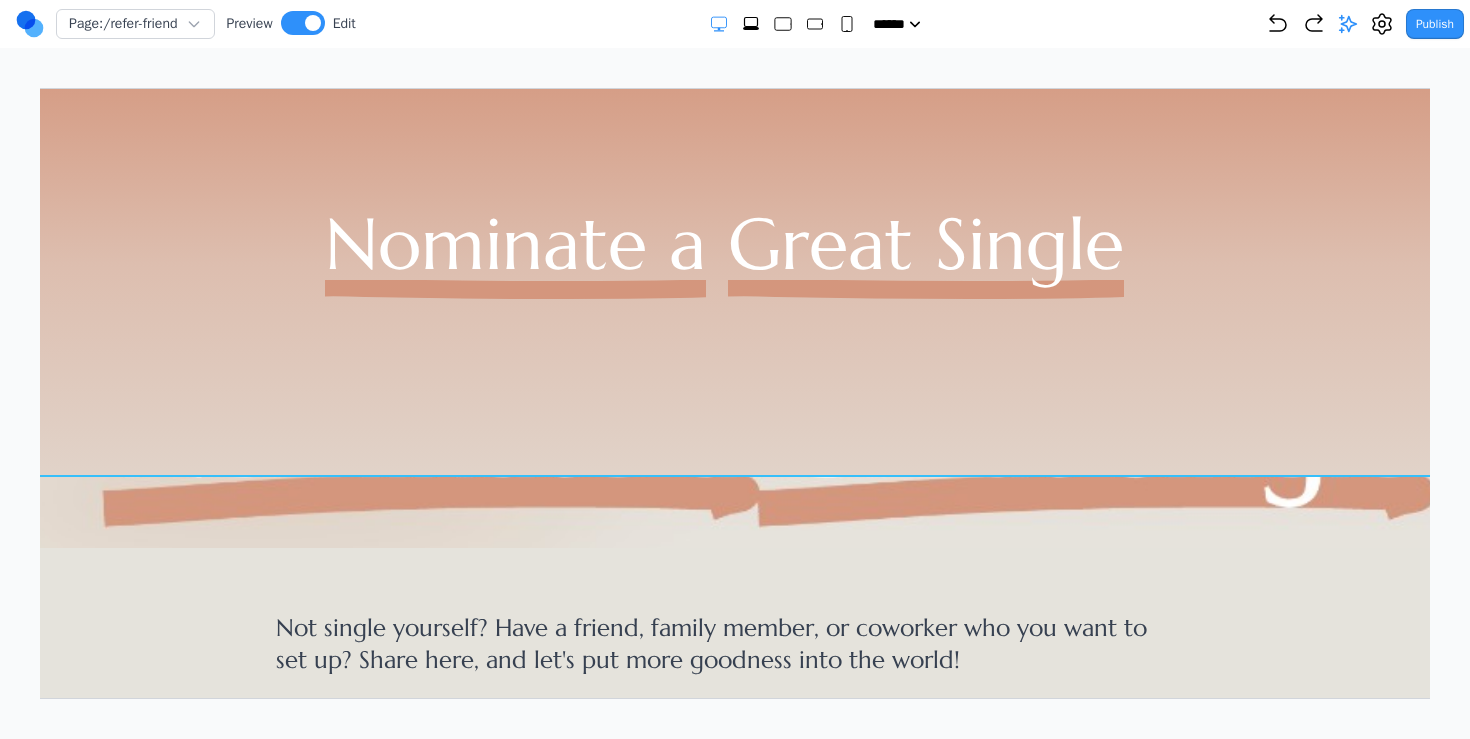 scroll, scrollTop: 178, scrollLeft: 0, axis: vertical 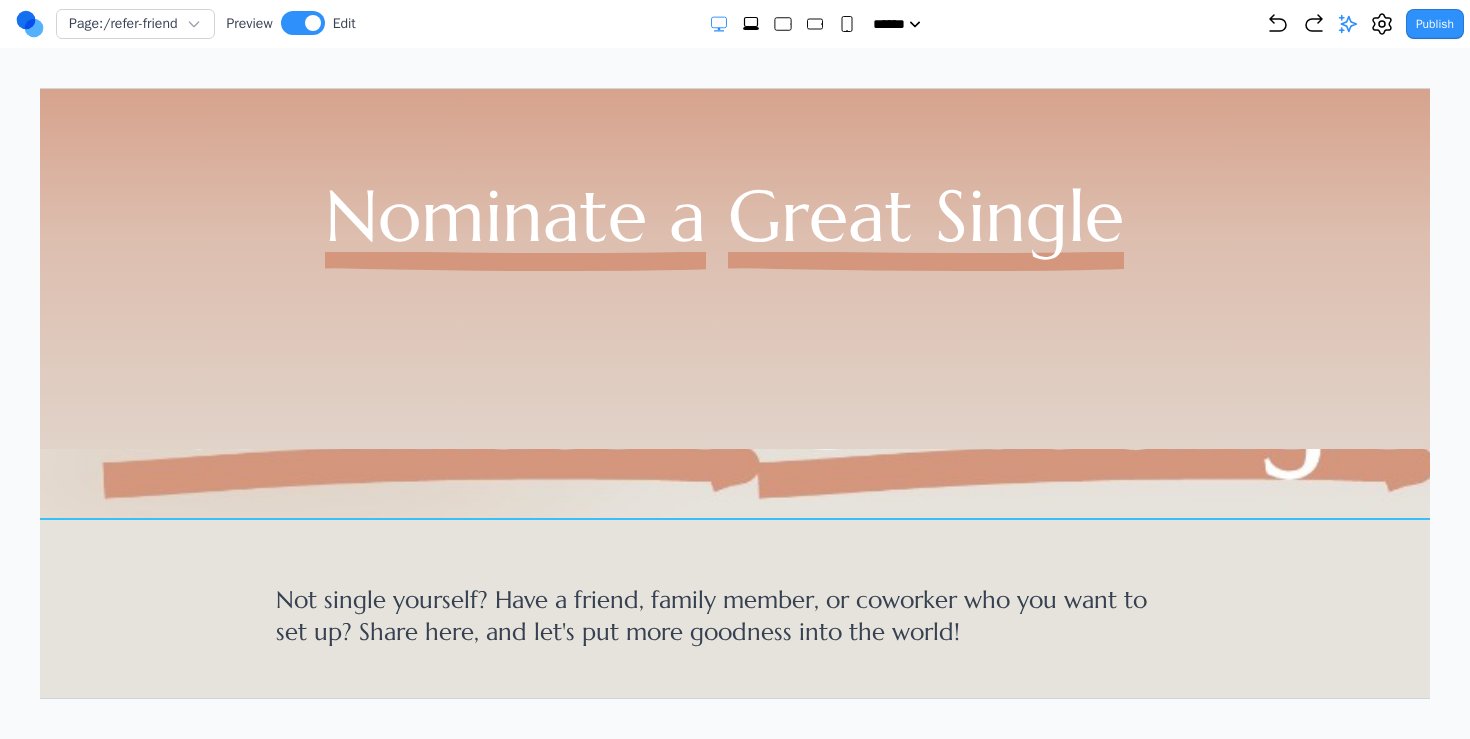 click on "Dating Concierge Romance Roster Refer A Friend About Nominate a   Great Single" at bounding box center [723, 214] 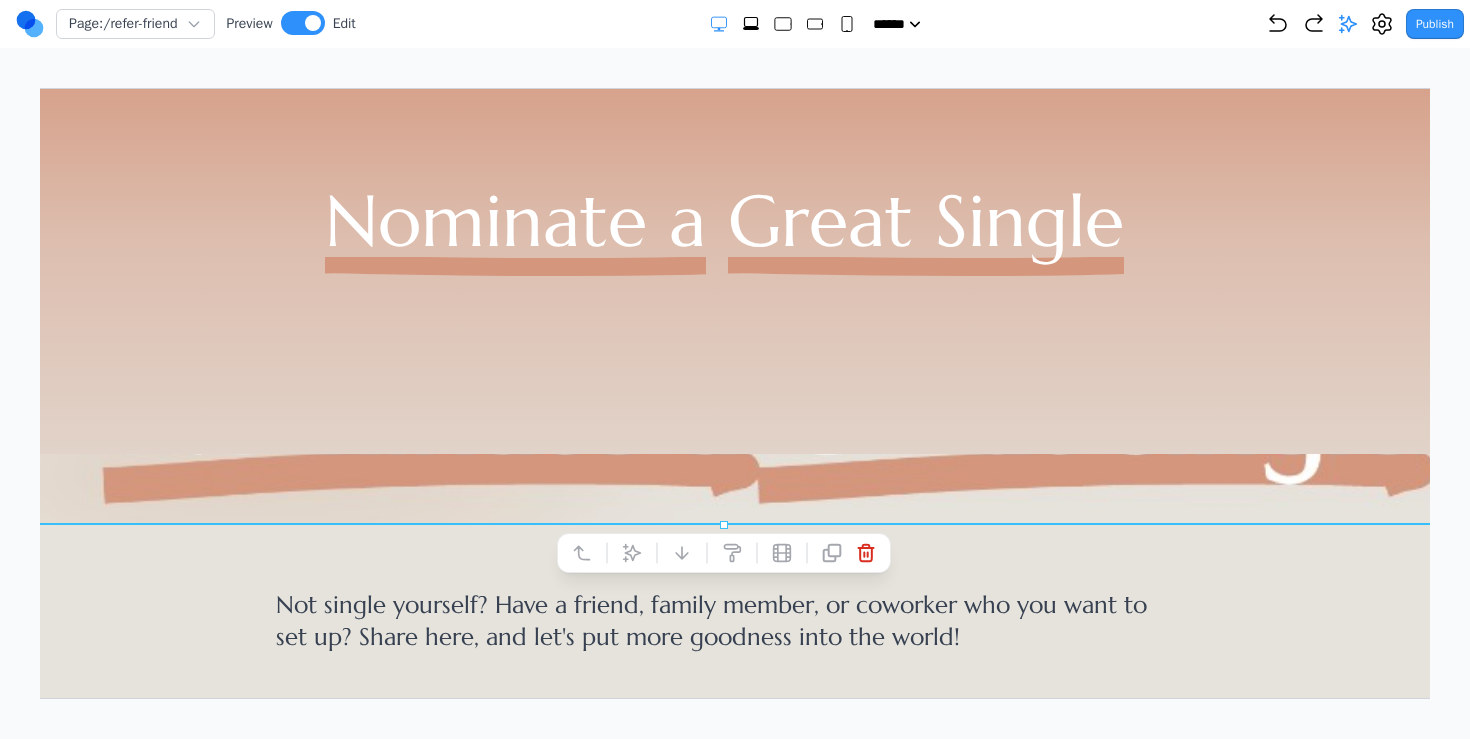 scroll, scrollTop: 214, scrollLeft: 0, axis: vertical 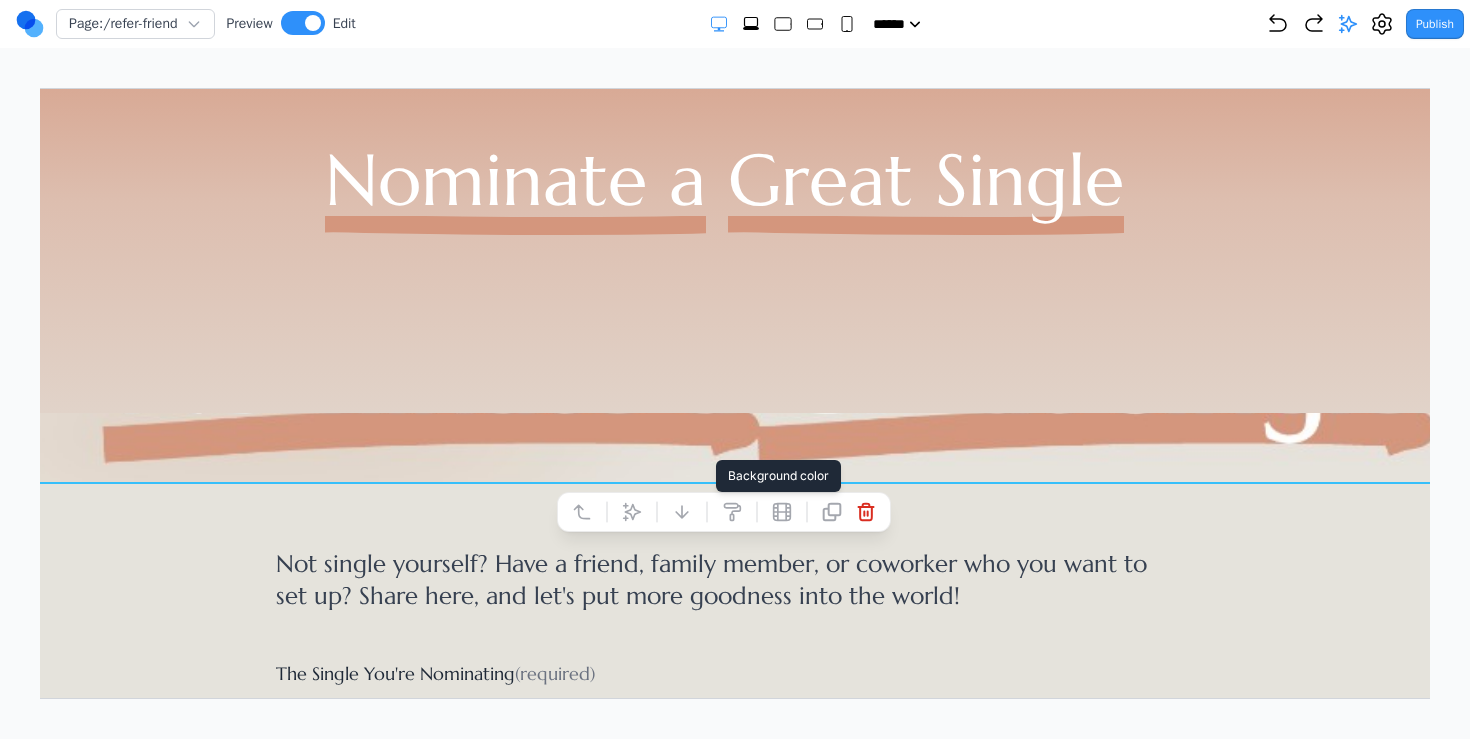 click 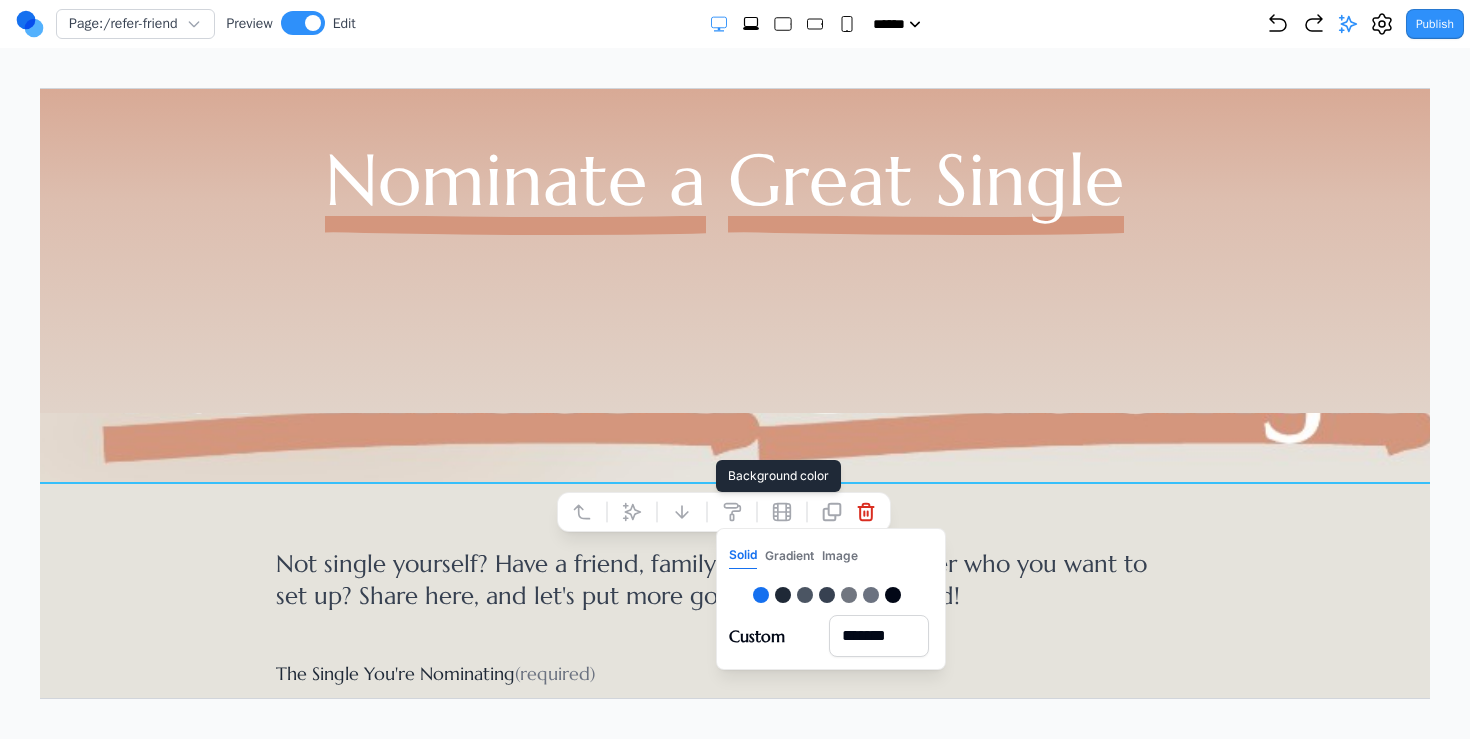 click on "Gradient" at bounding box center (788, 555) 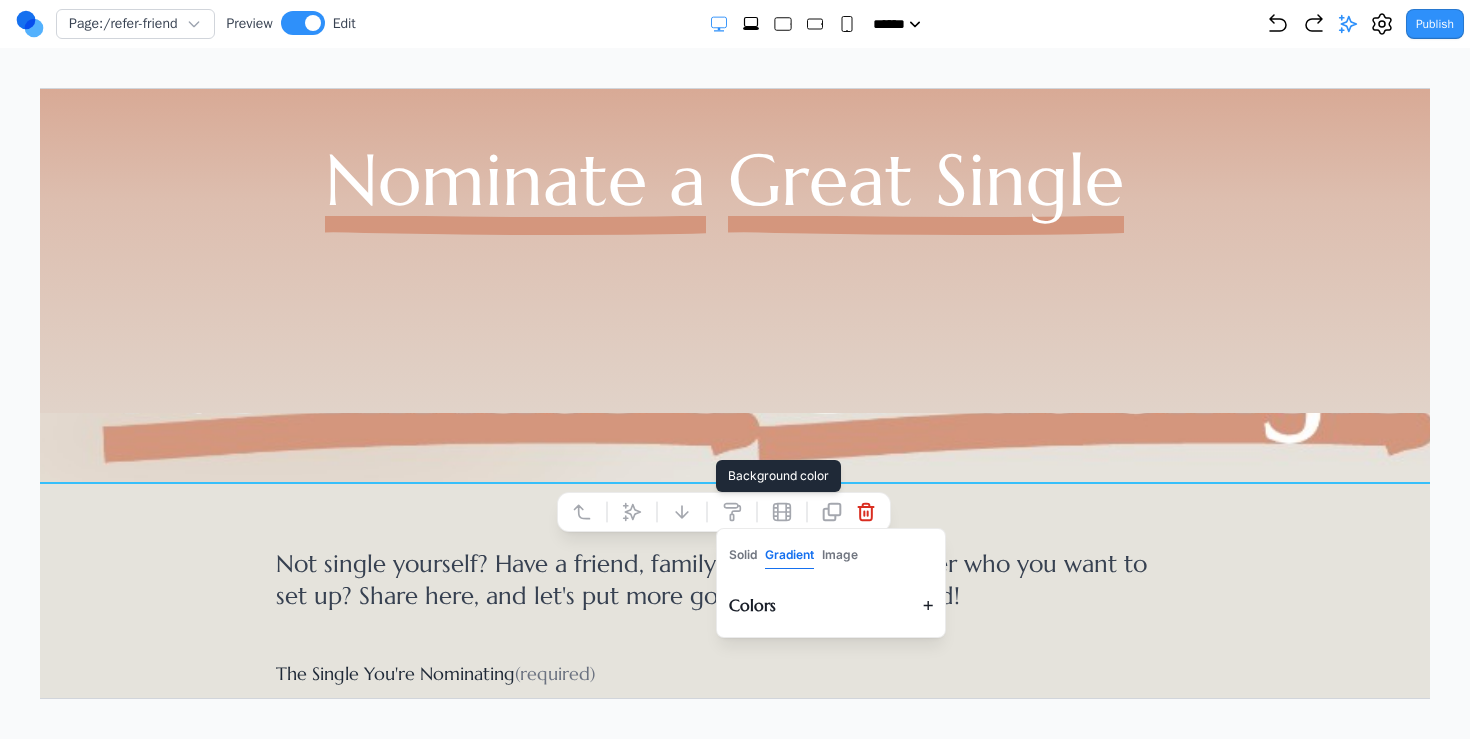 click on "Colors +" at bounding box center [830, 604] 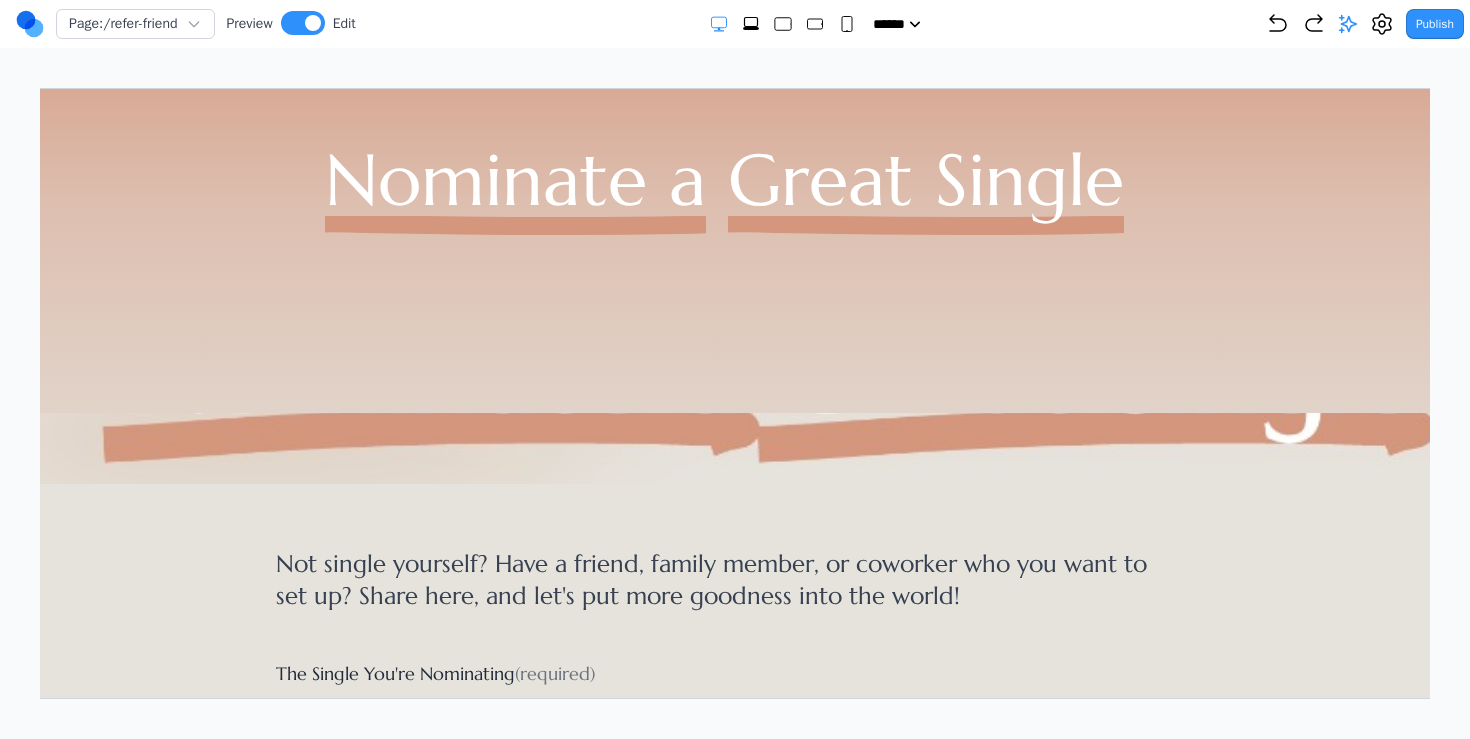 click at bounding box center (80, 796) 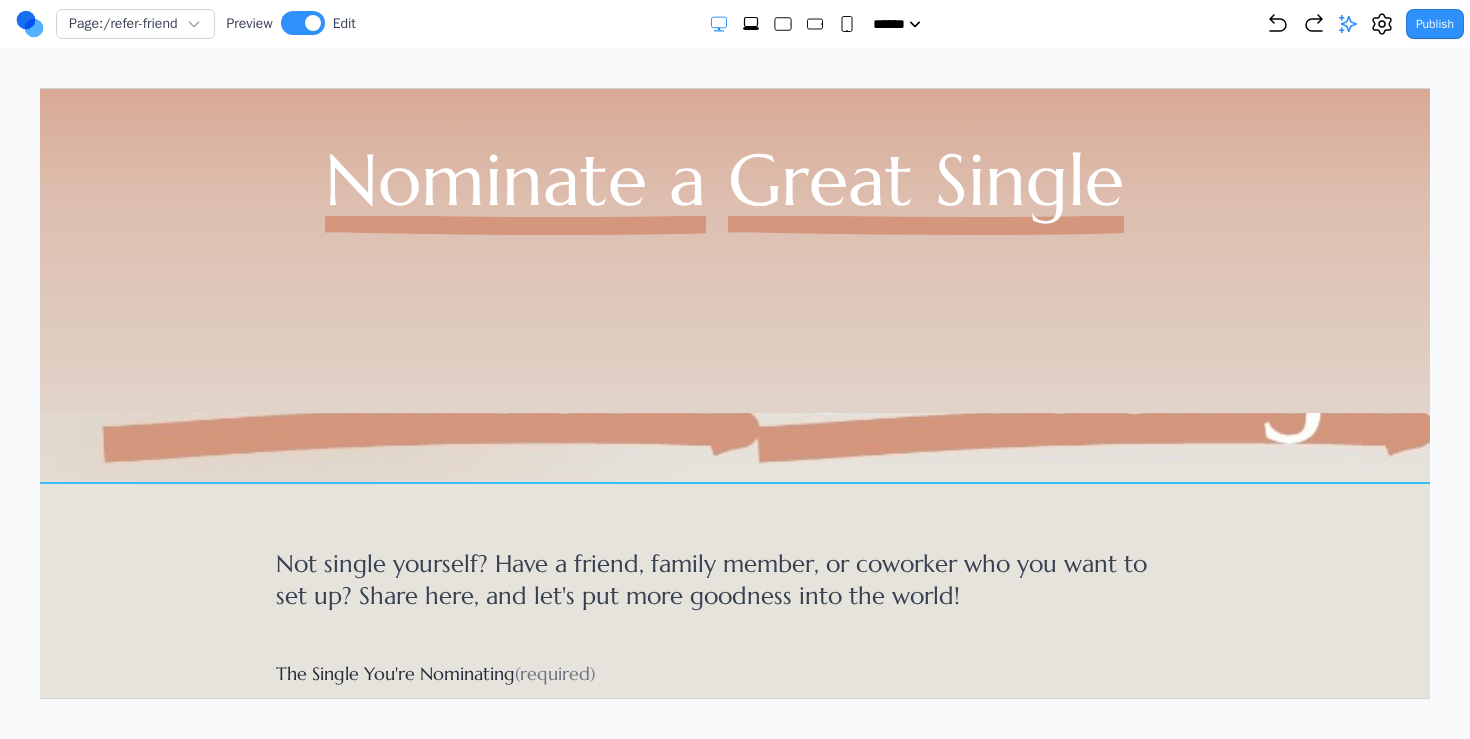 click on "Dating Concierge Romance Roster Refer A Friend About Nominate a   Great Single" at bounding box center [723, 178] 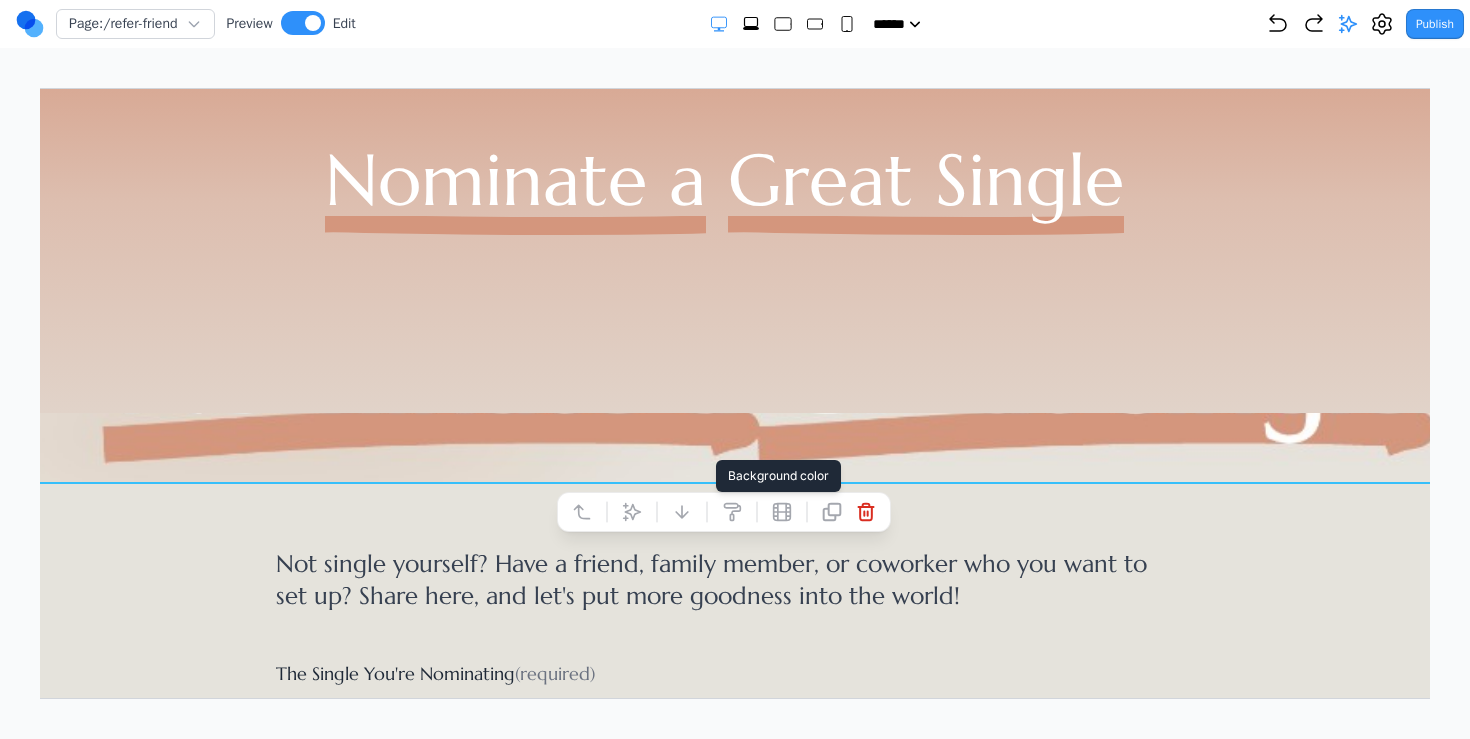 click 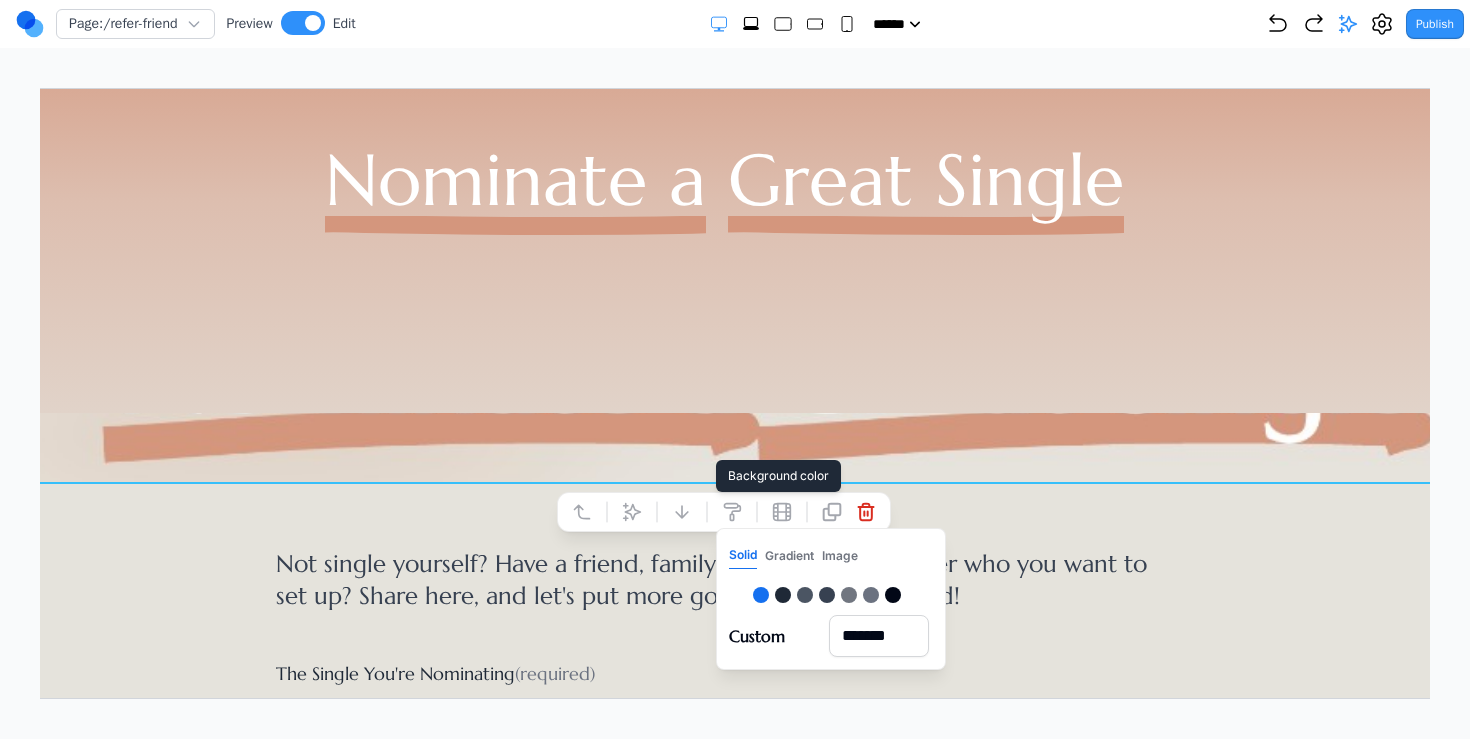click on "*******" at bounding box center (878, 635) 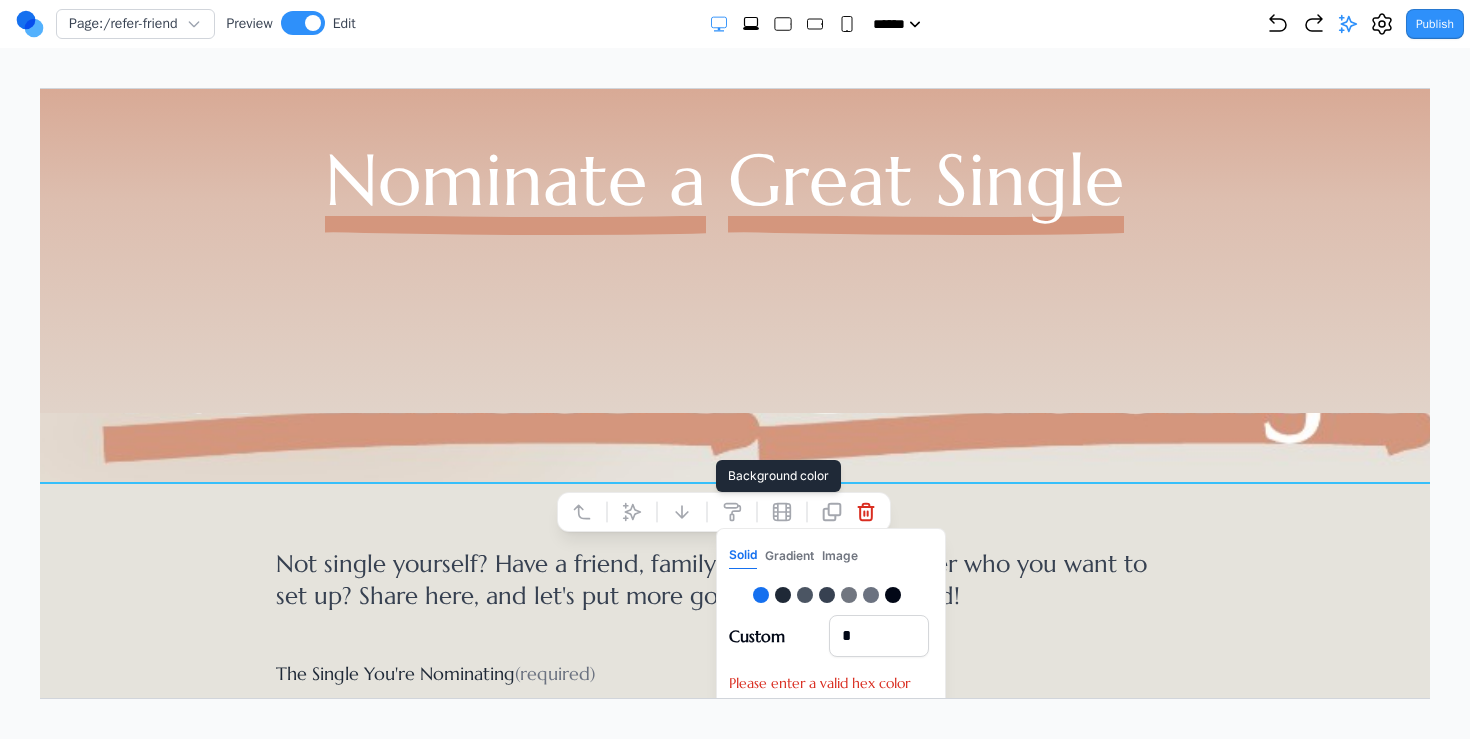 type on "*" 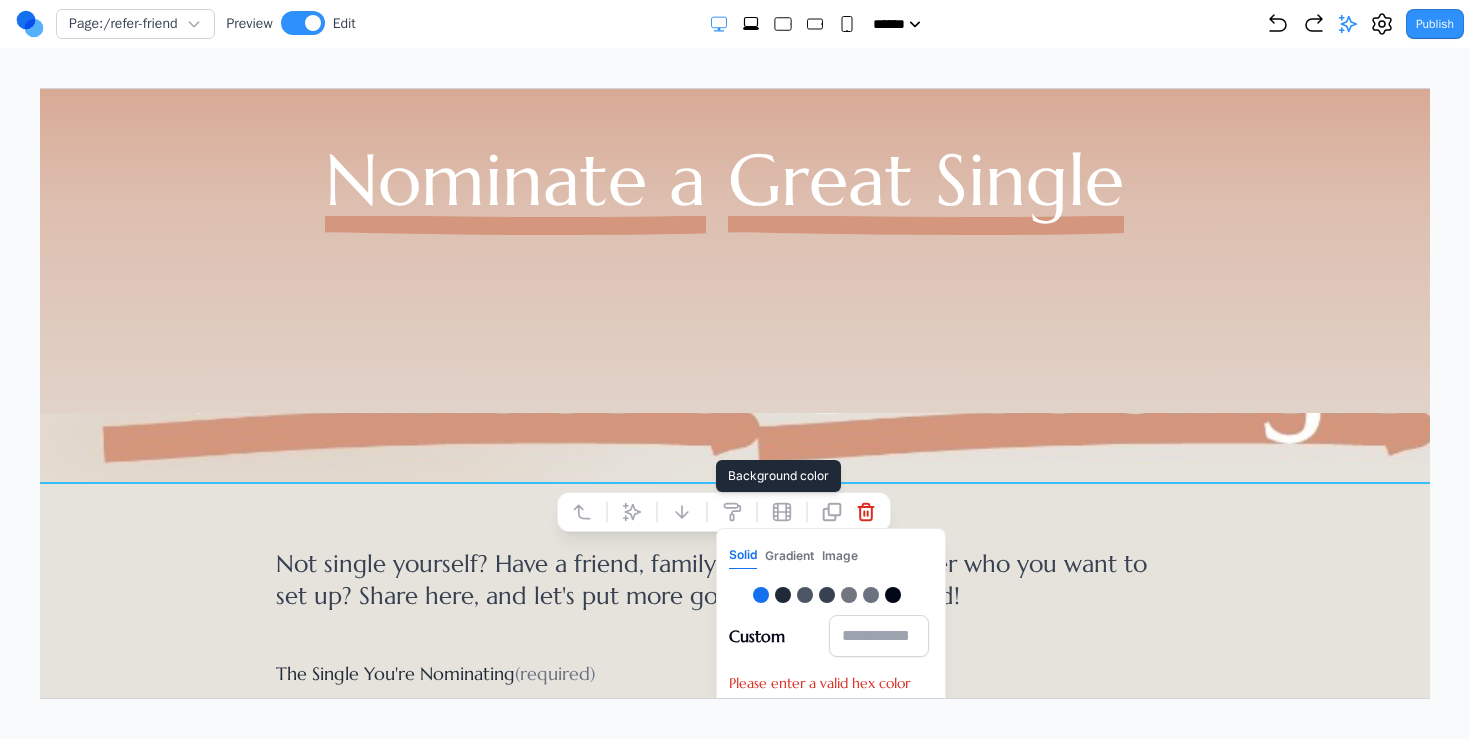 paste on "*******" 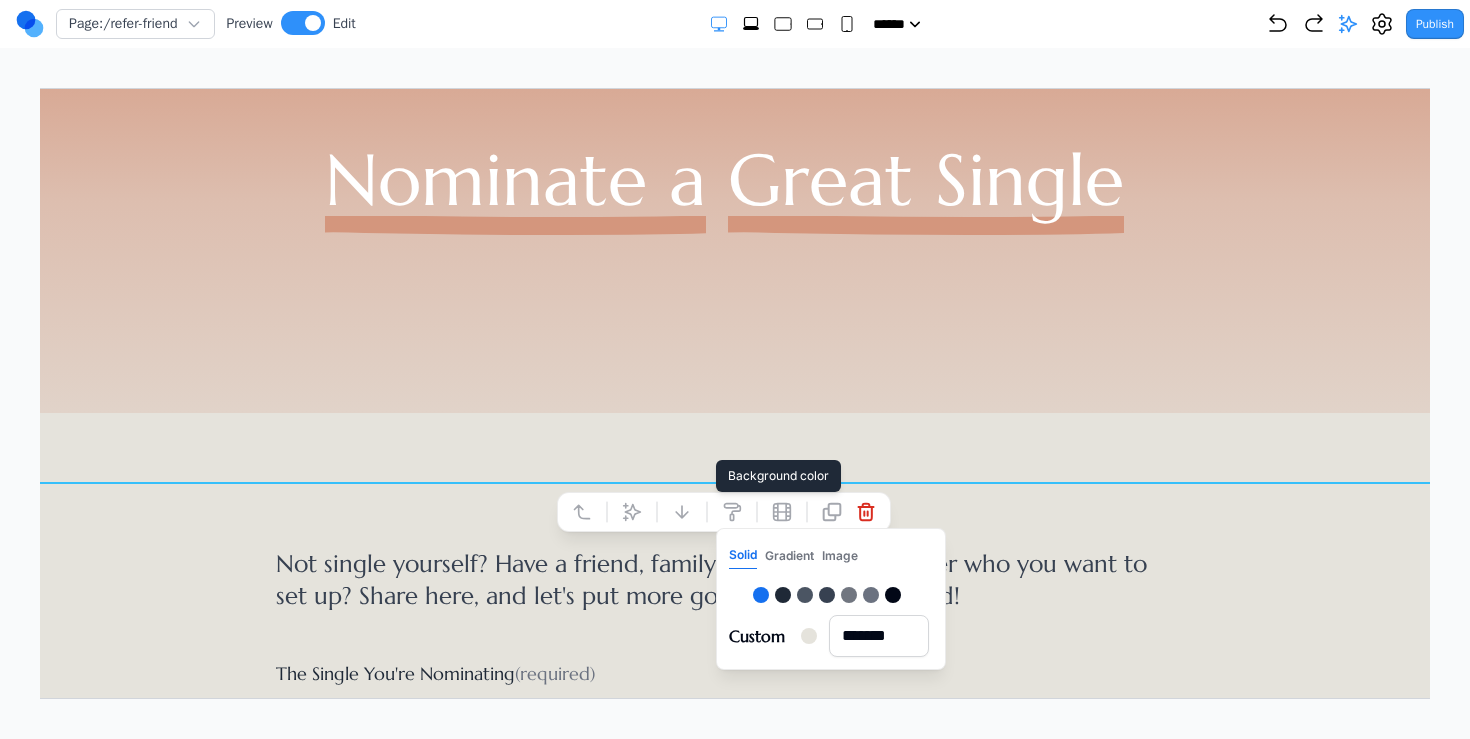 type on "*******" 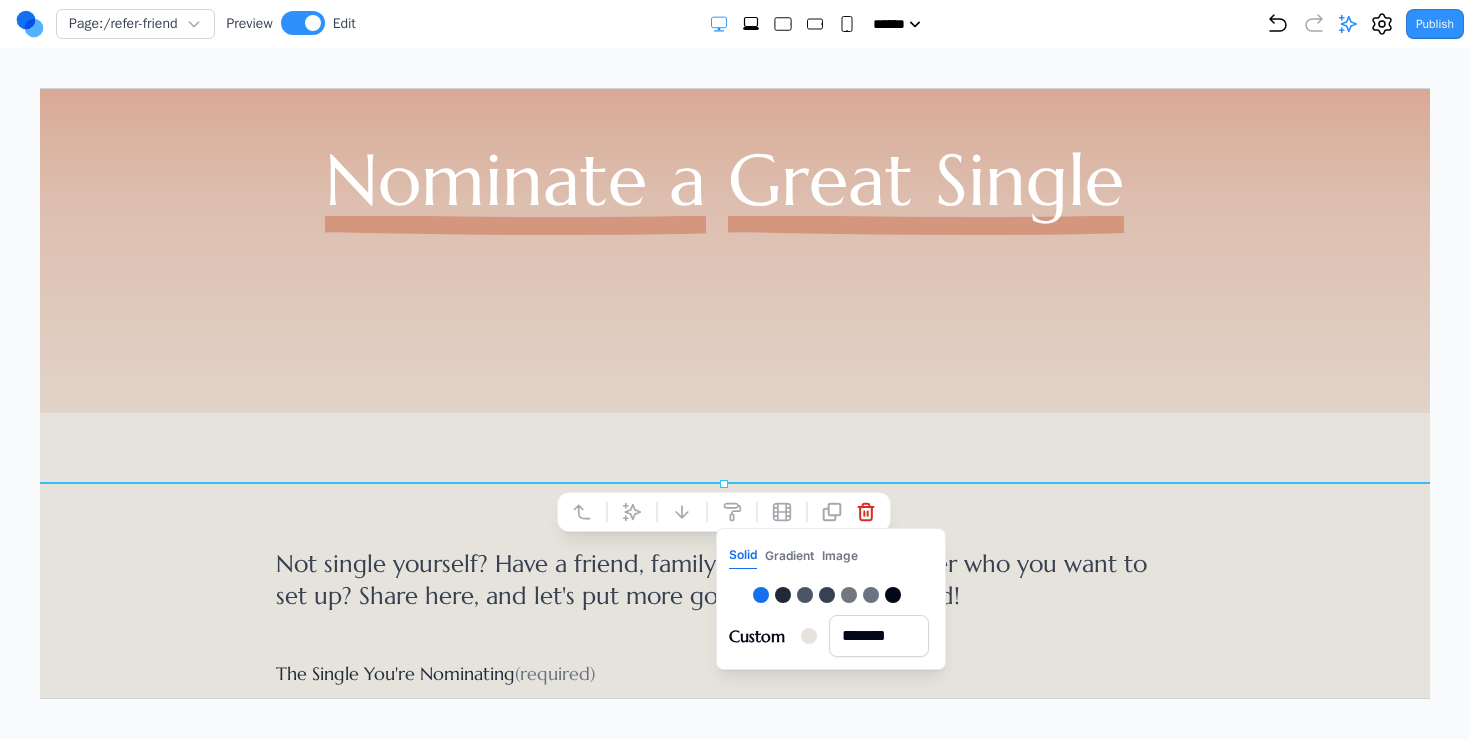 click on "Page:  /refer-friend Preview Edit ***** ***** ****** ****** ****** Publish Project Settings Form Dashboard + New Project Clone Project Delete Project Make Changes With AI update the navbar to be exactly the same as the one on the dating concierge page. then make the navbar on every page underline the page theyre currently on animate the dots in the background so they move around slowly make the animation more floaty and moving more freely around the whole of the screen, make them move a bit slower, and remove the play button in the corner make the animation more floaty and moving more freely around the whole of the screen, make them move a bit slower, and remove the play button in the corner make them move more like jellyfish, slowly and across the whole page not just in a set pattern. also make the circles get bigger and smaller as they move make the movement motion more smooth, not like intervals like it is now add a section below that looks like this make a banner that looks like this make them longer" at bounding box center [735, 349] 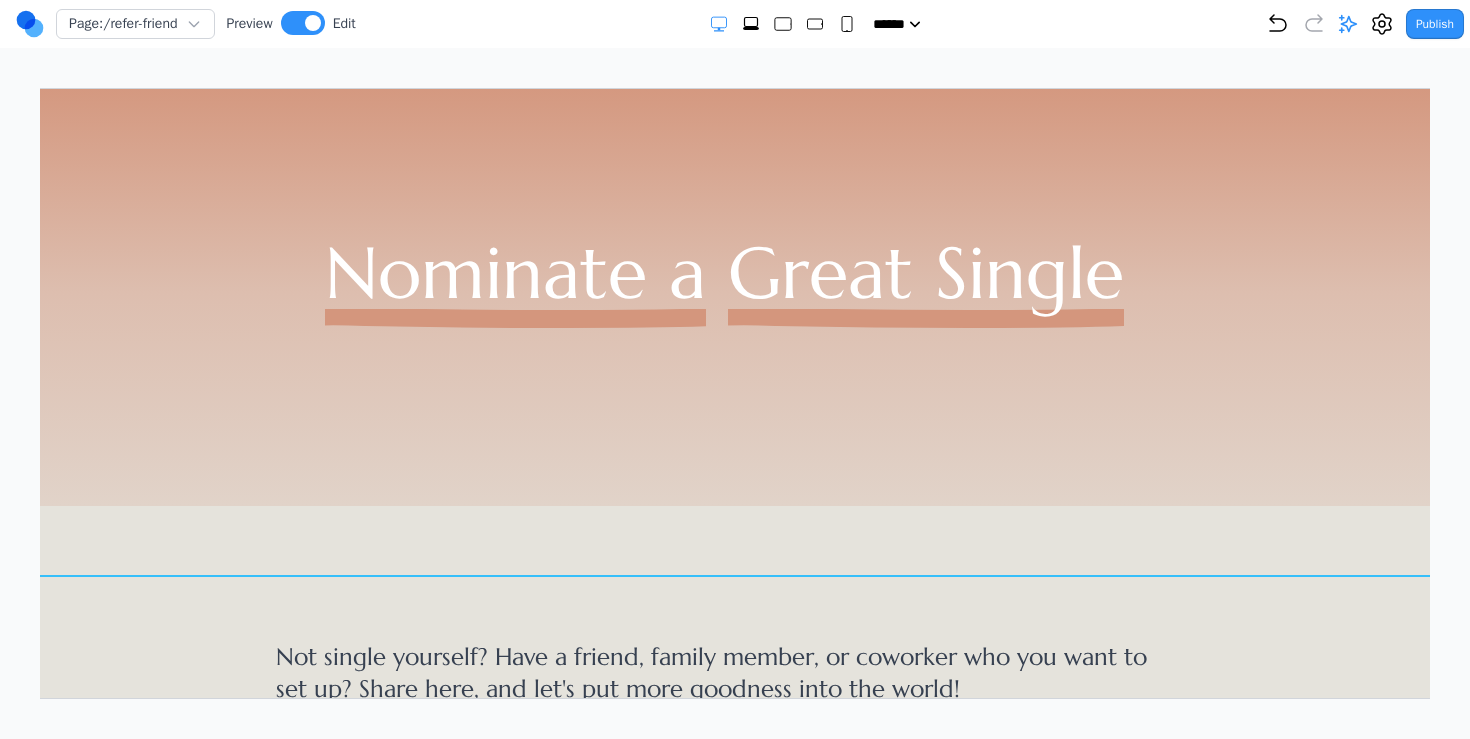 scroll, scrollTop: 0, scrollLeft: 0, axis: both 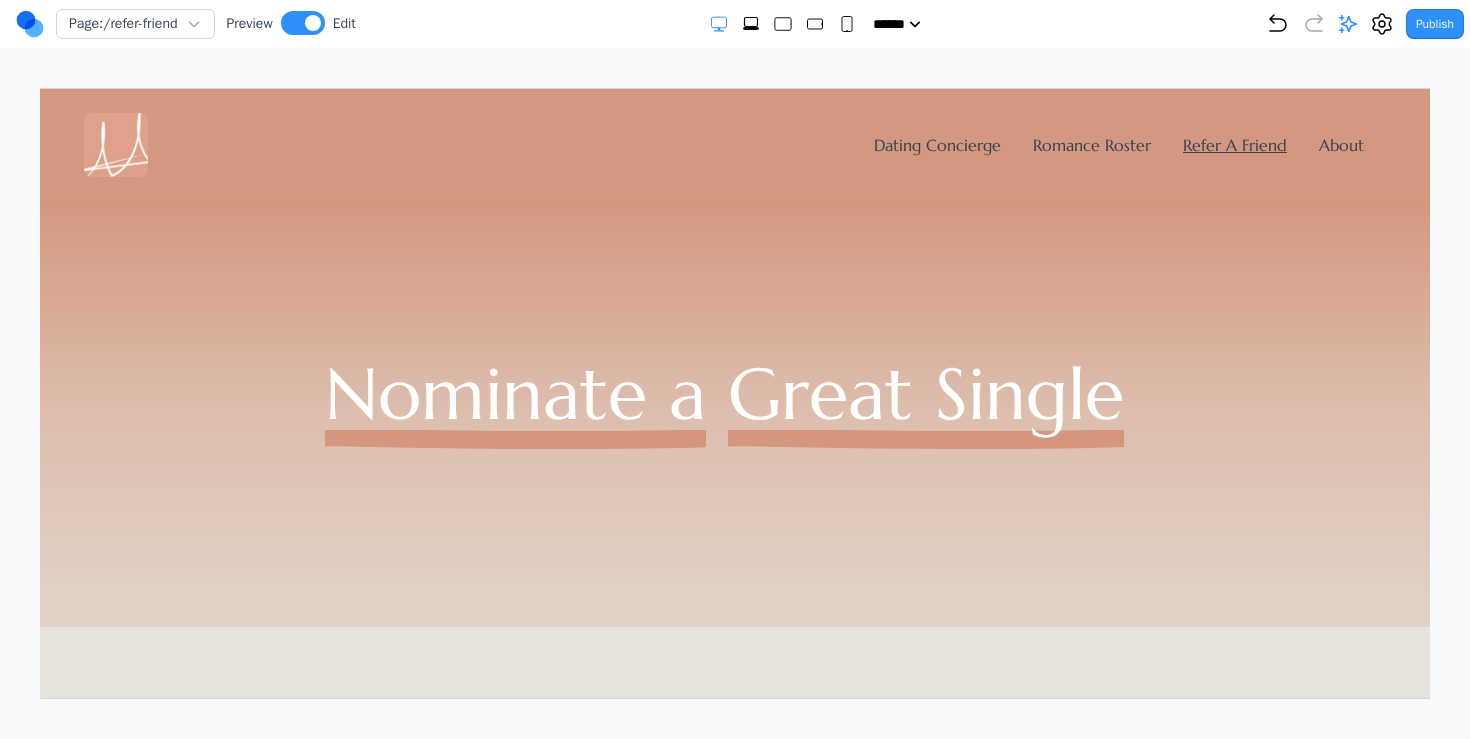 click on "Page:  /refer-friend Preview Edit ***** ***** ****** ****** ****** Publish Project Settings Form Dashboard + New Project Clone Project Delete Project Make Changes With AI update the navbar to be exactly the same as the one on the dating concierge page. then make the navbar on every page underline the page theyre currently on animate the dots in the background so they move around slowly make the animation more floaty and moving more freely around the whole of the screen, make them move a bit slower, and remove the play button in the corner make the animation more floaty and moving more freely around the whole of the screen, make them move a bit slower, and remove the play button in the corner make them move more like jellyfish, slowly and across the whole page not just in a set pattern. also make the circles get bigger and smaller as they move make the movement motion more smooth, not like intervals like it is now add a section below that looks like this make a banner that looks like this make them longer" at bounding box center [735, 349] 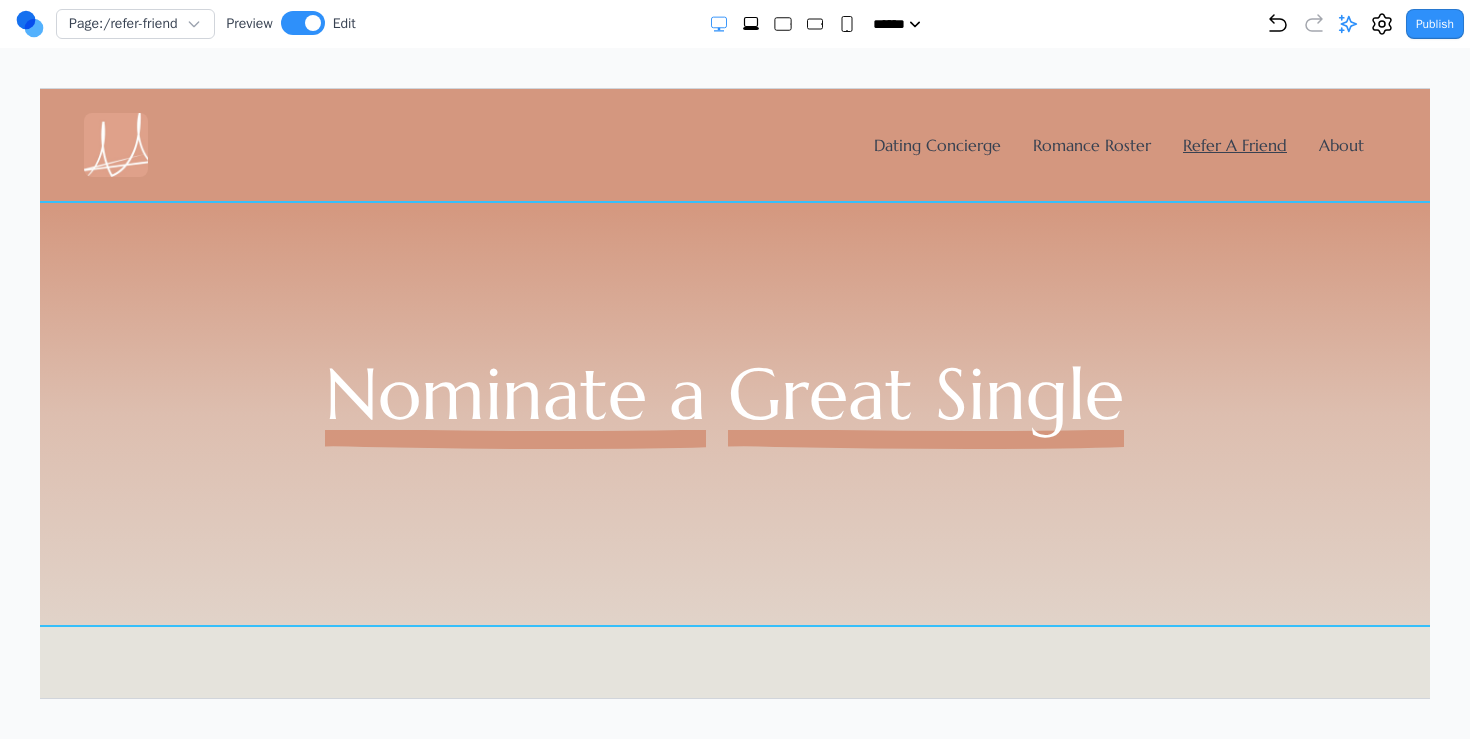 click on "Nominate a   Great Single" at bounding box center (723, 413) 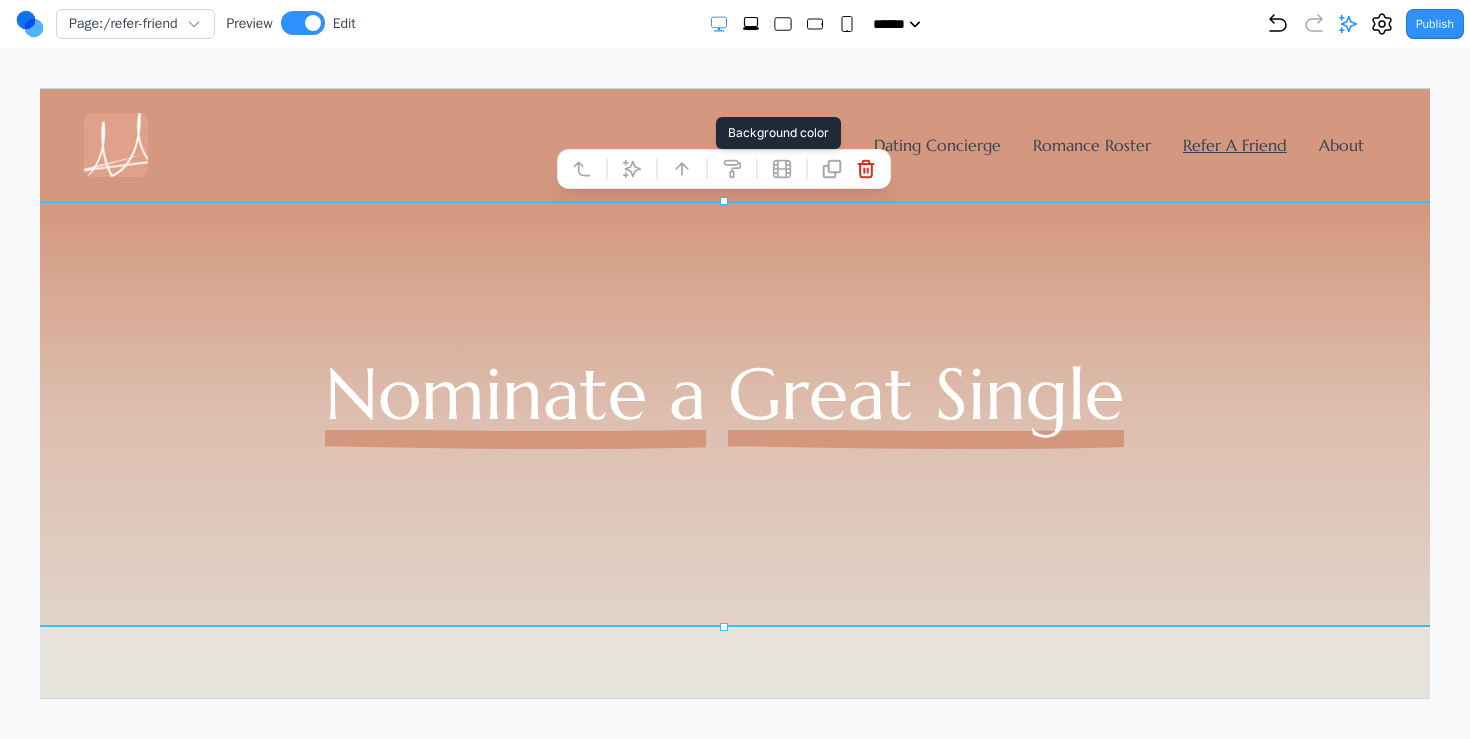 click 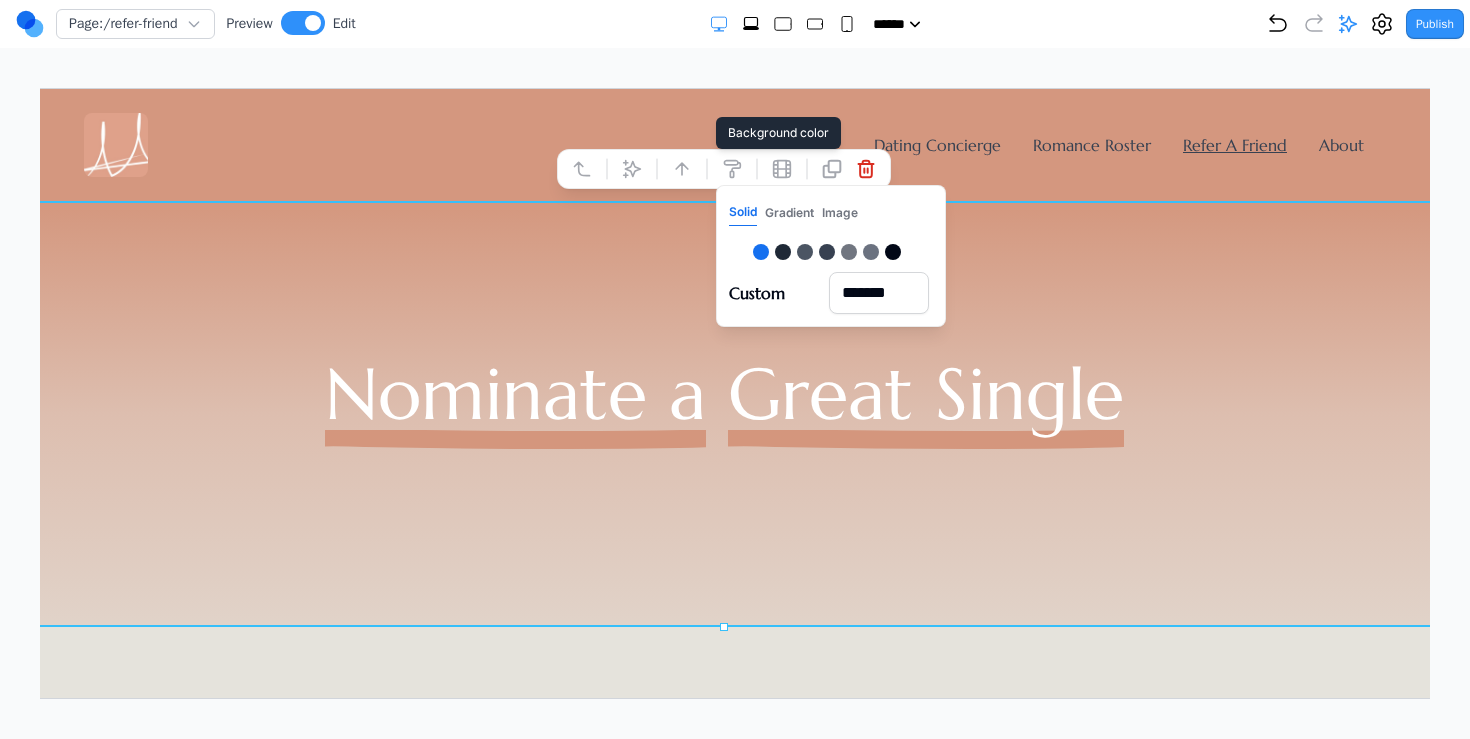 click on "Gradient" at bounding box center (788, 212) 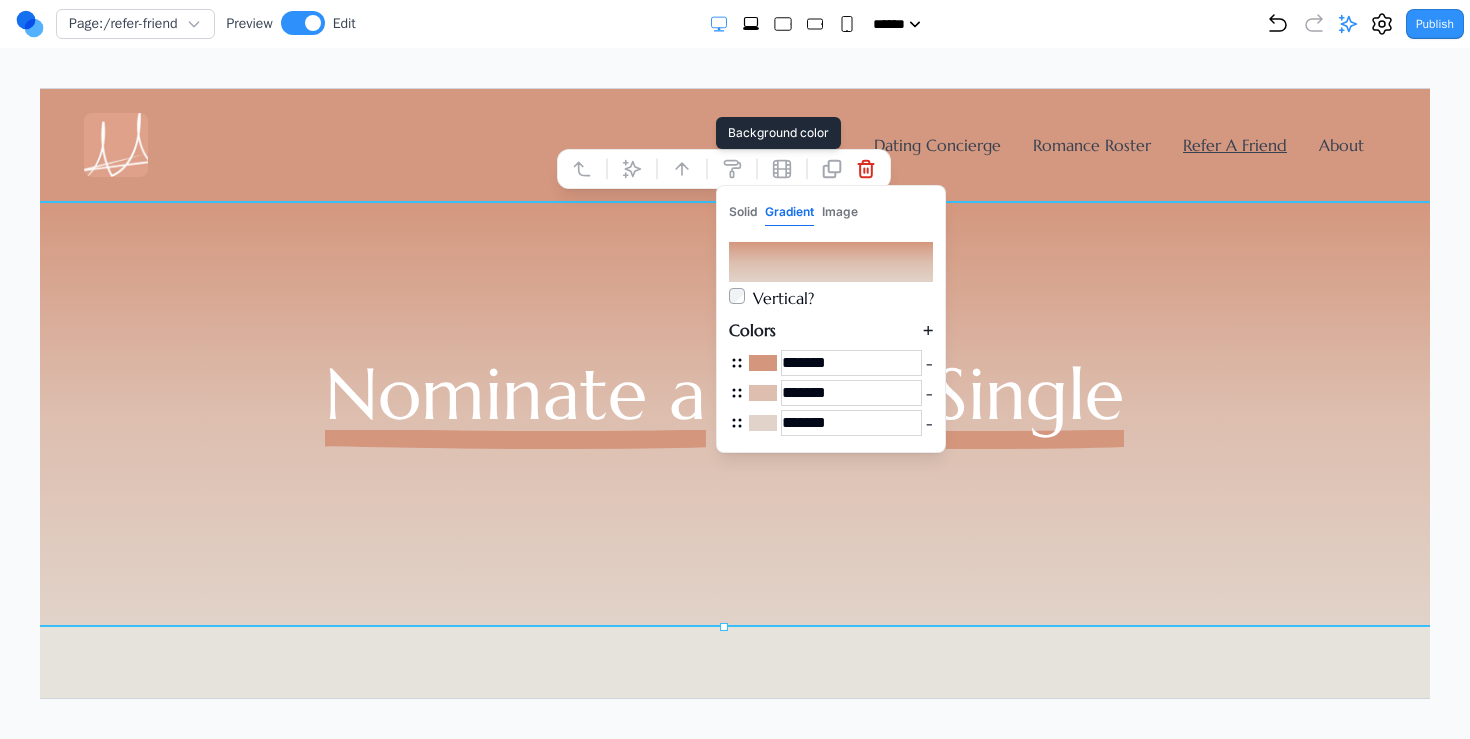 click on "*******" at bounding box center (850, 422) 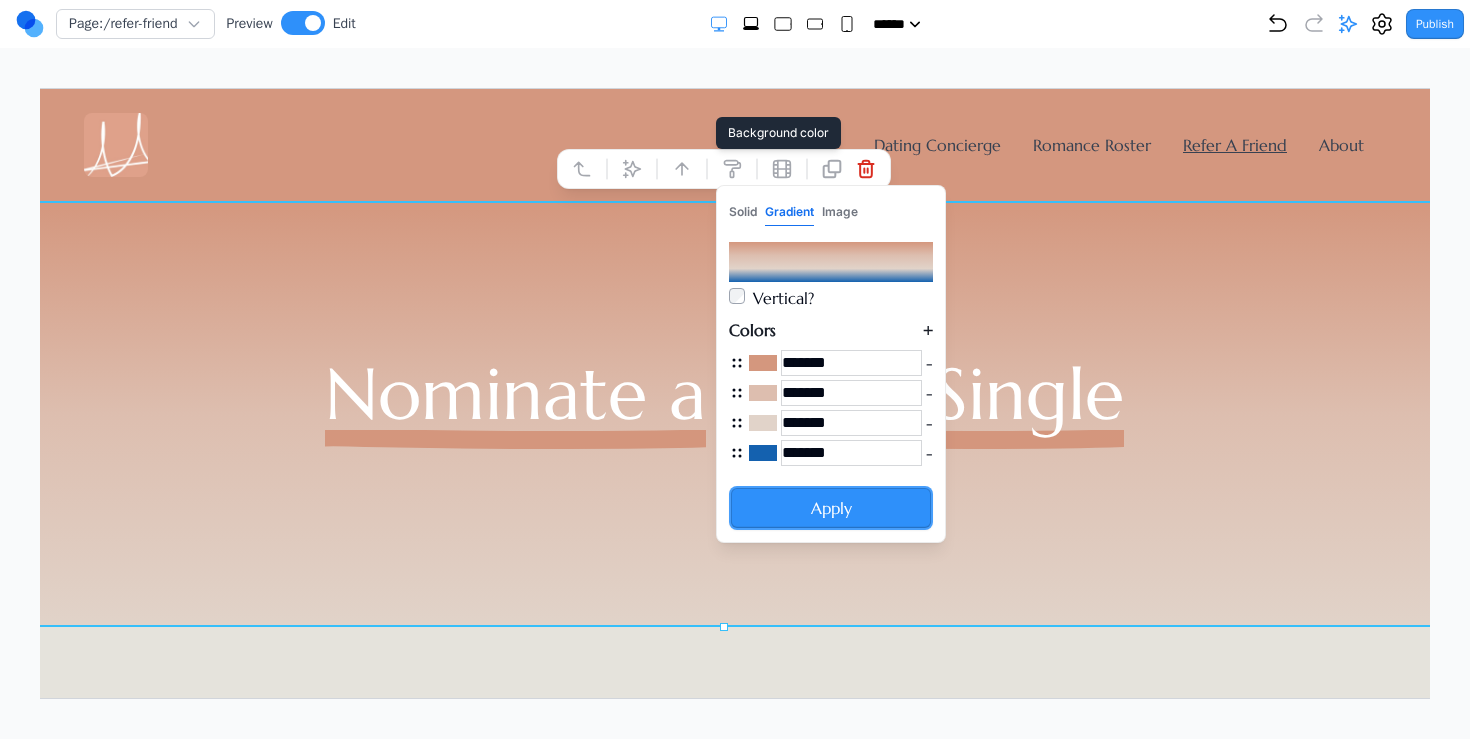 click on "-" at bounding box center (928, 452) 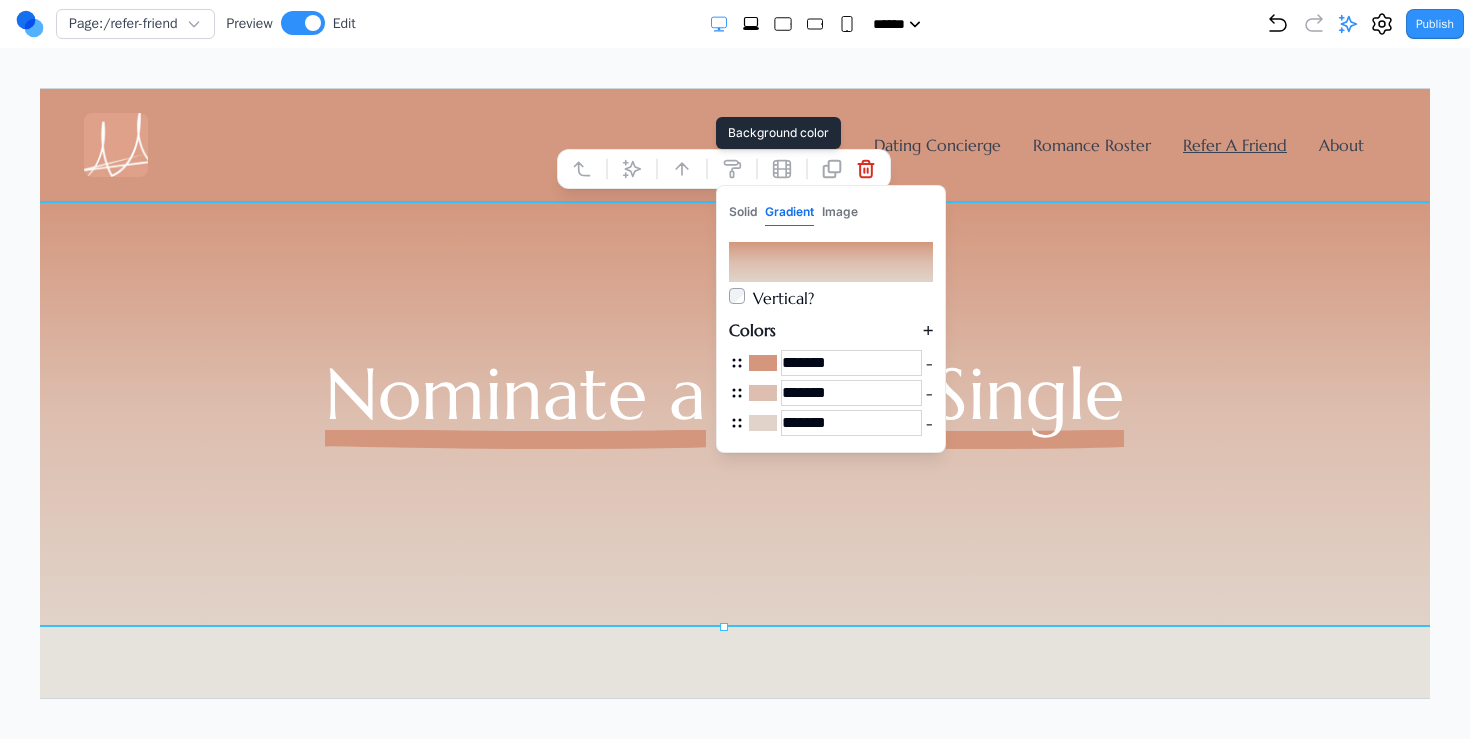 click on "-" at bounding box center [928, 422] 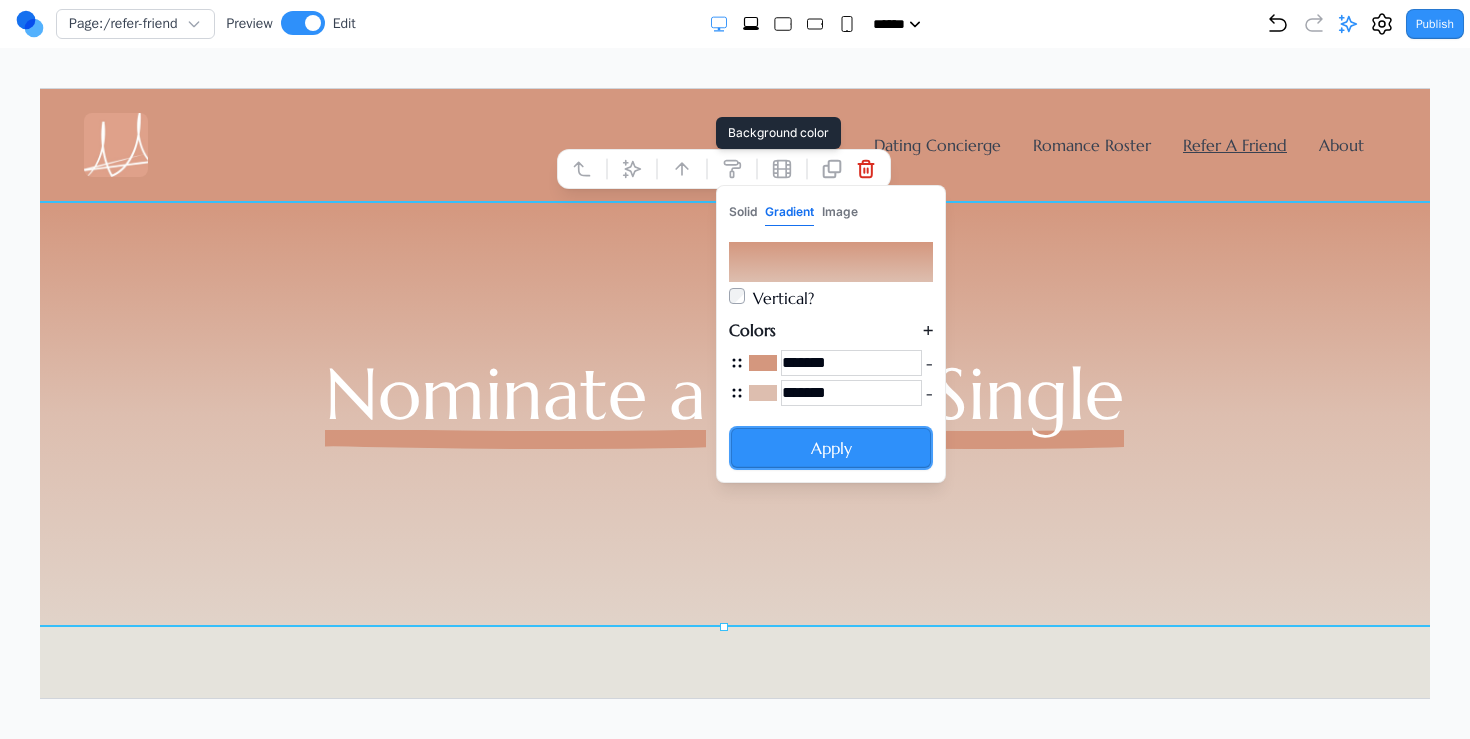 click on "Apply" at bounding box center (830, 447) 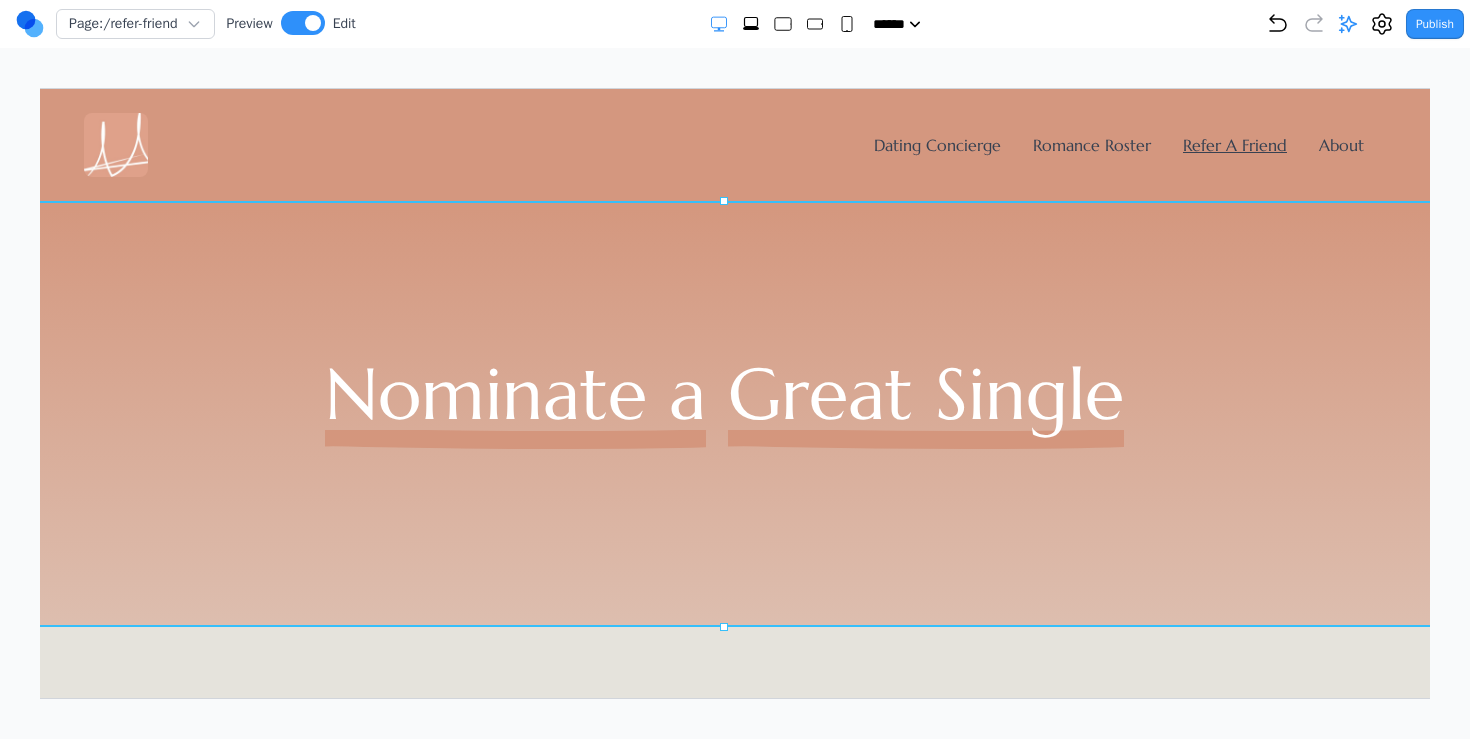 click on "Nominate a   Great Single" at bounding box center [723, 413] 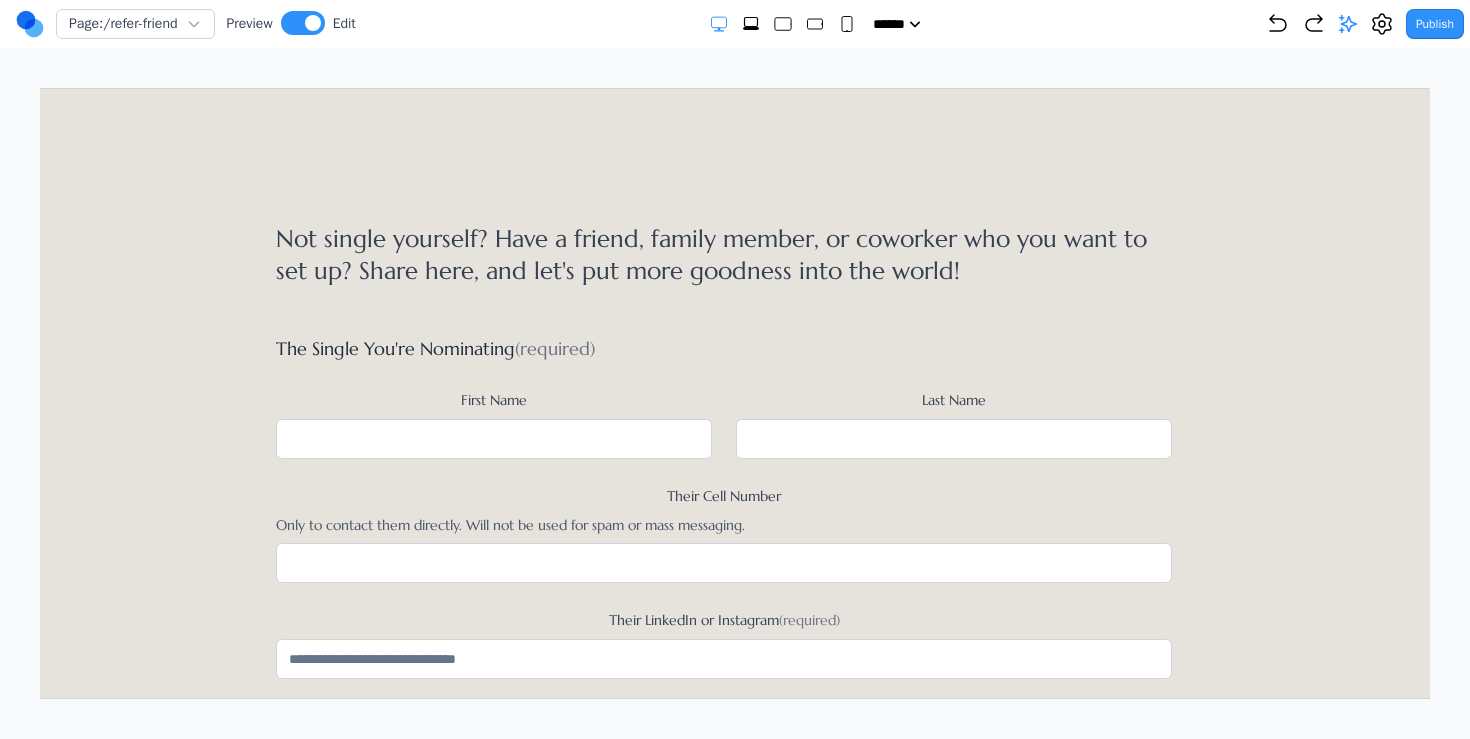 scroll, scrollTop: 296, scrollLeft: 0, axis: vertical 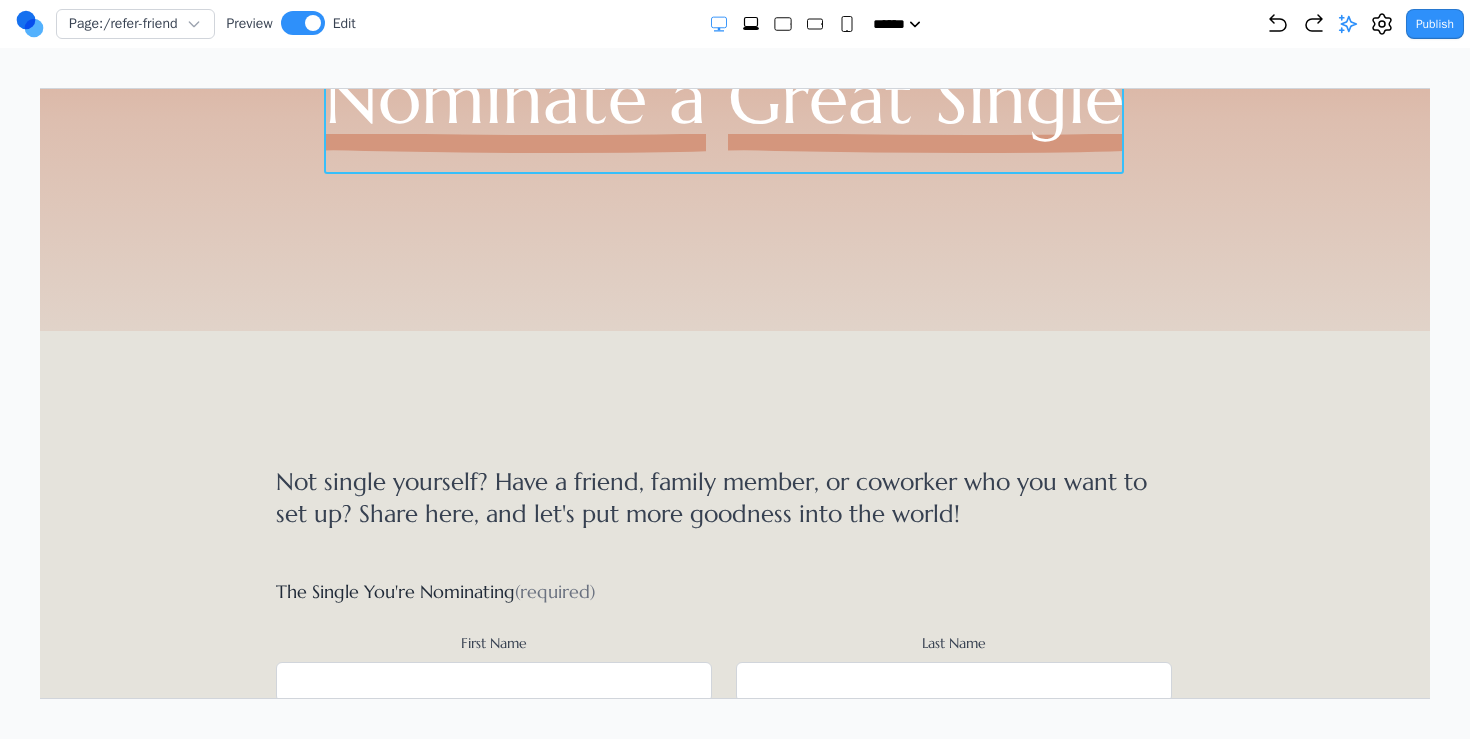 click on "**********" at bounding box center [723, 960] 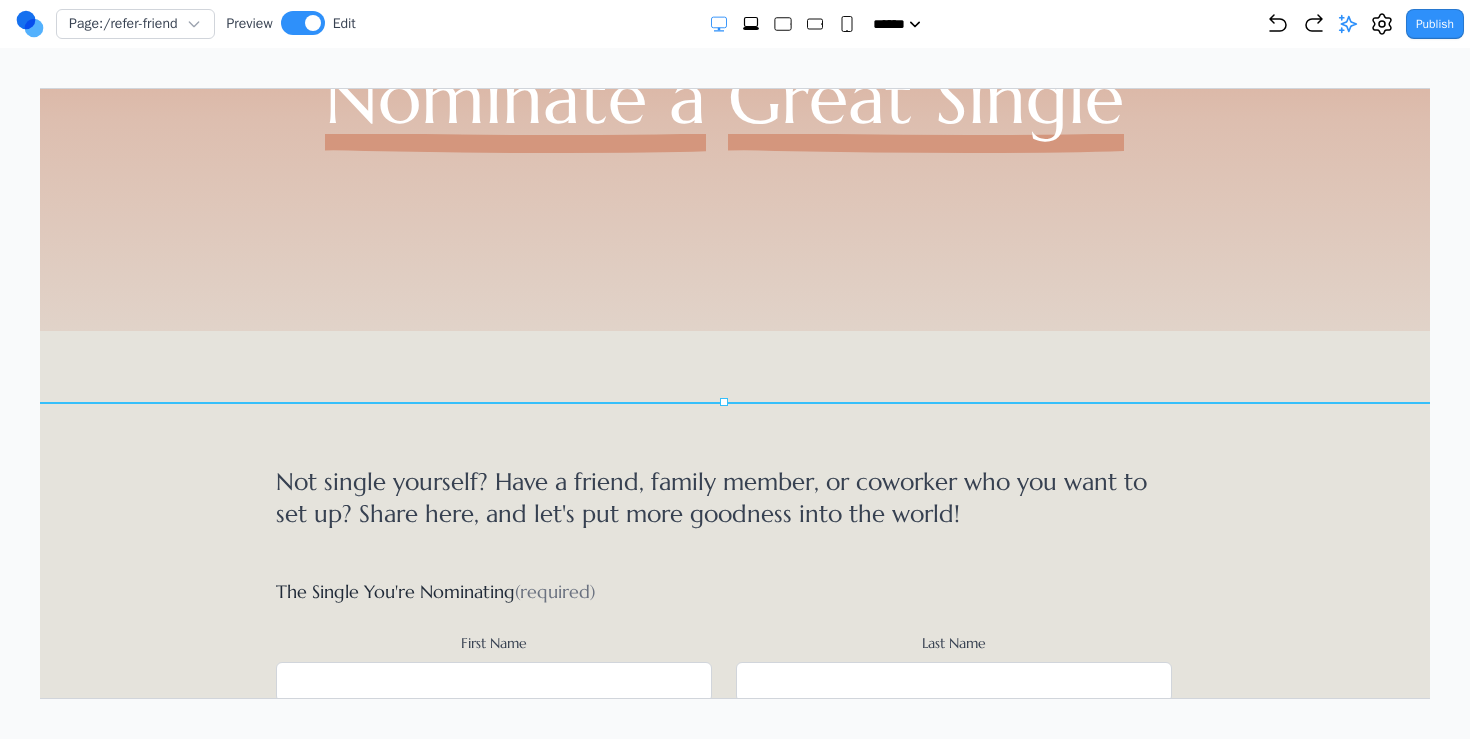 click on "**********" at bounding box center [723, 960] 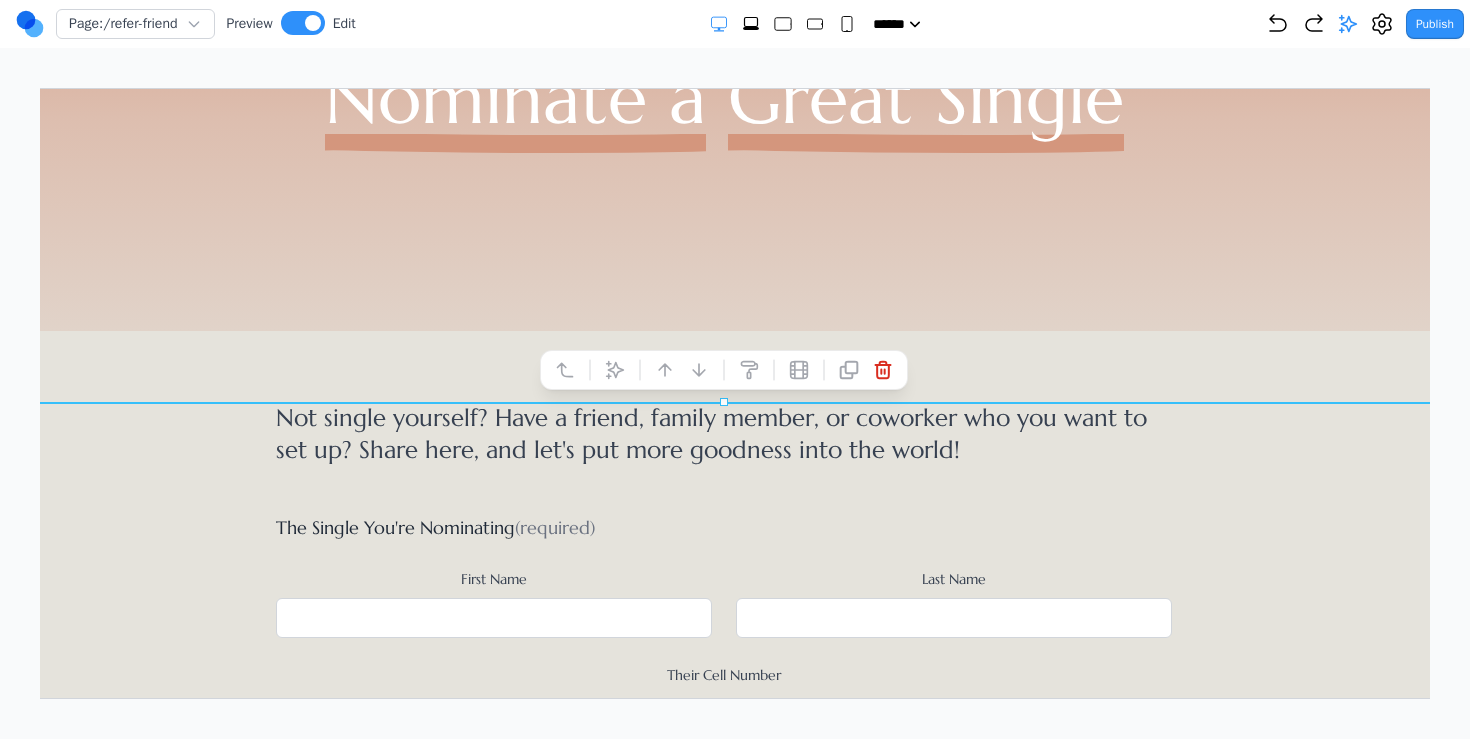 drag, startPoint x: 720, startPoint y: 402, endPoint x: 694, endPoint y: 520, distance: 120.83046 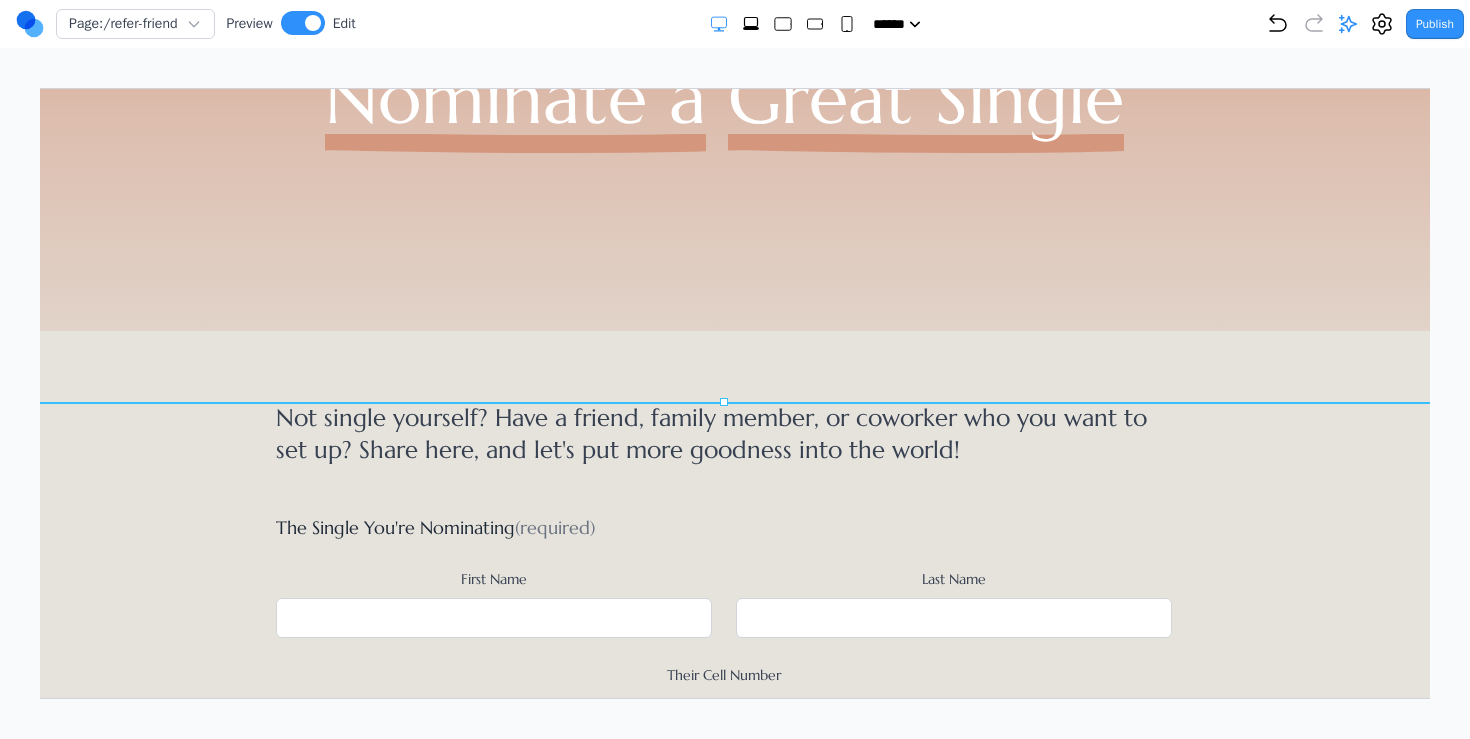 click on "**********" at bounding box center [723, 896] 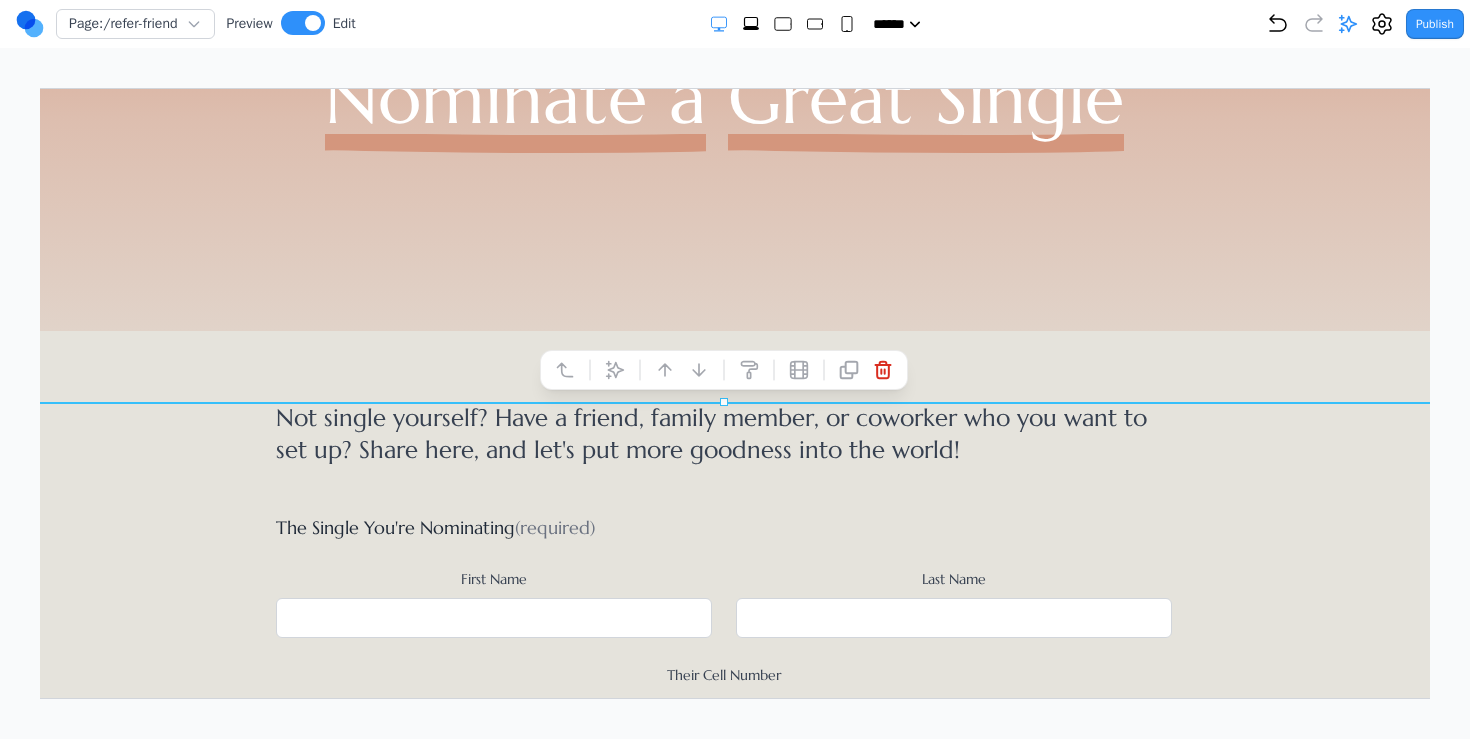 click on "Dating Concierge Romance Roster Refer A Friend About Nominate a   Great Single" at bounding box center [723, 96] 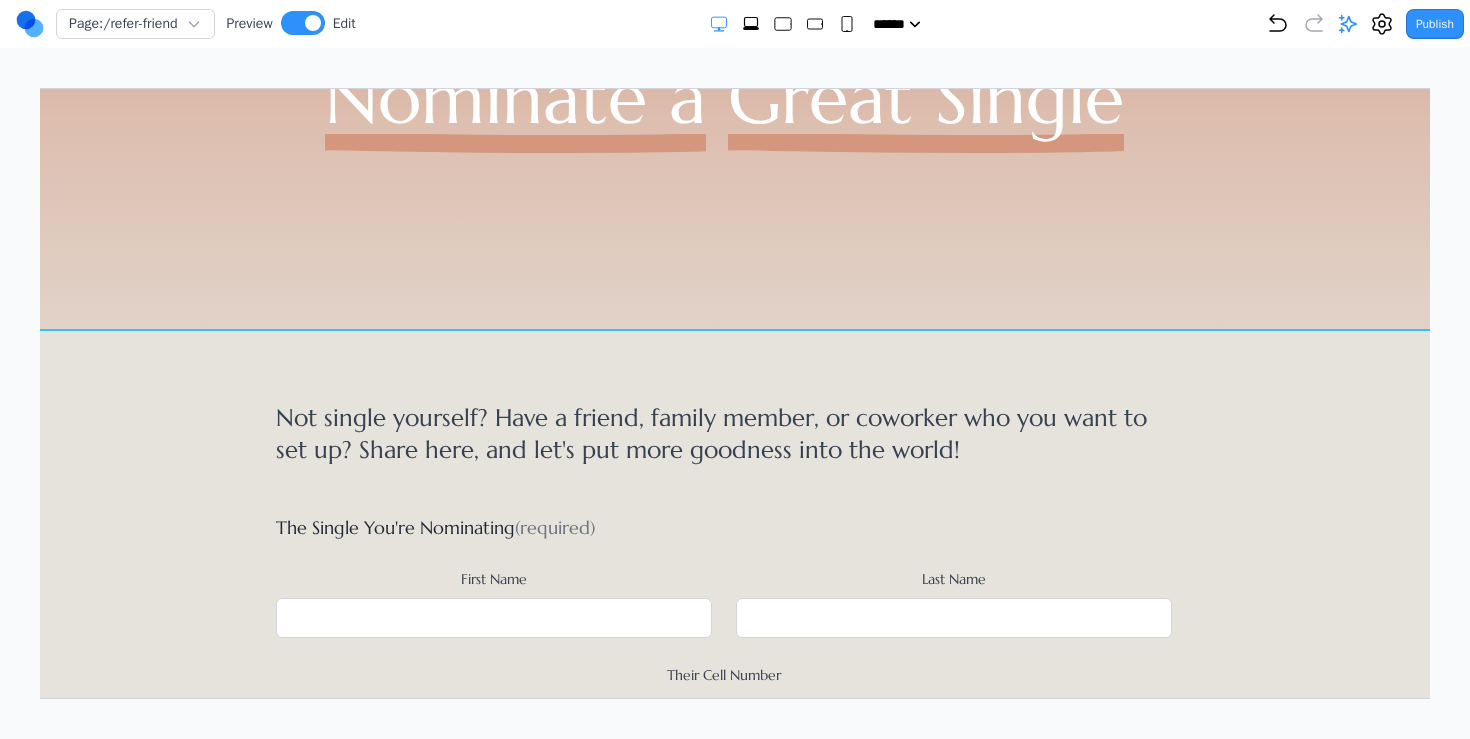 click on "Nominate a   Great Single" at bounding box center (723, 117) 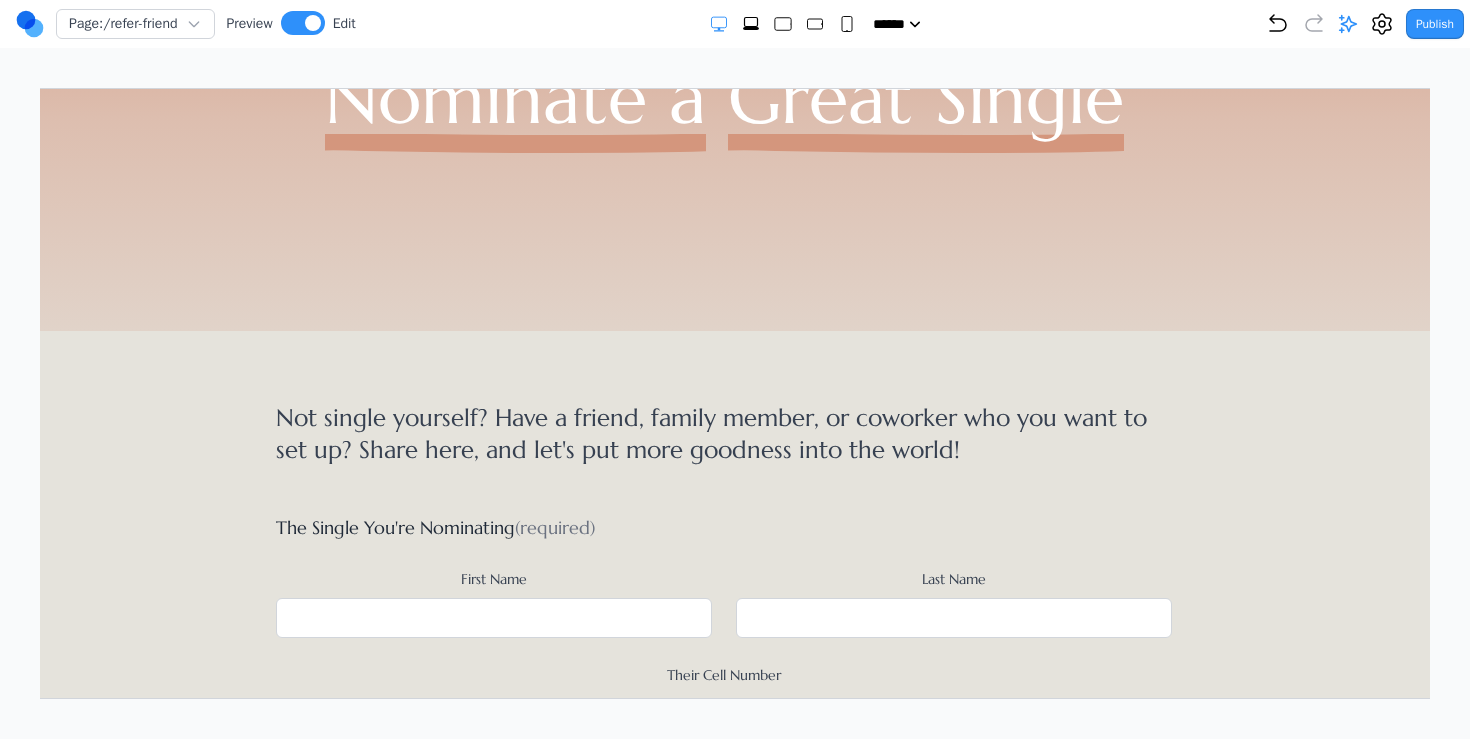 click on "Dating Concierge Romance Roster Refer A Friend About Nominate a   Great Single" at bounding box center (723, 96) 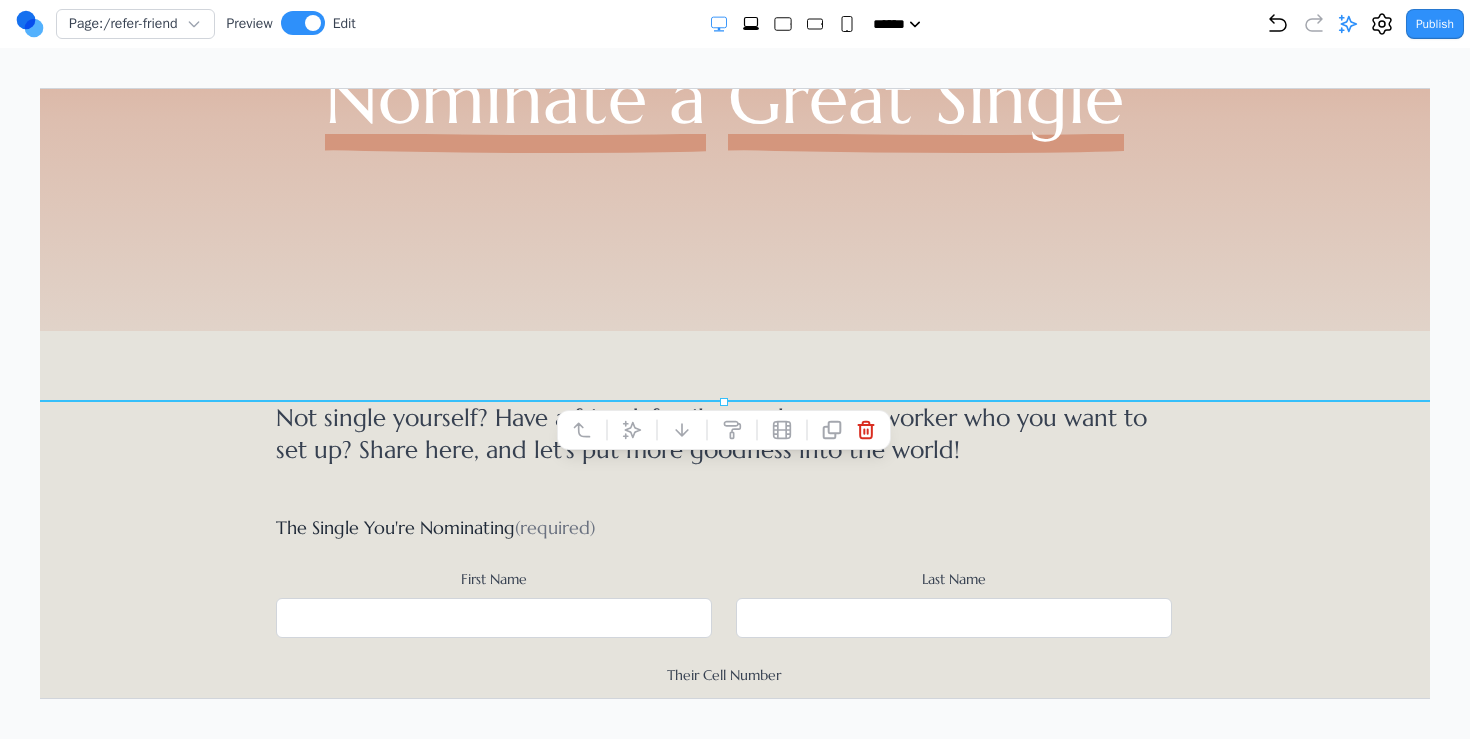 scroll, scrollTop: 0, scrollLeft: 0, axis: both 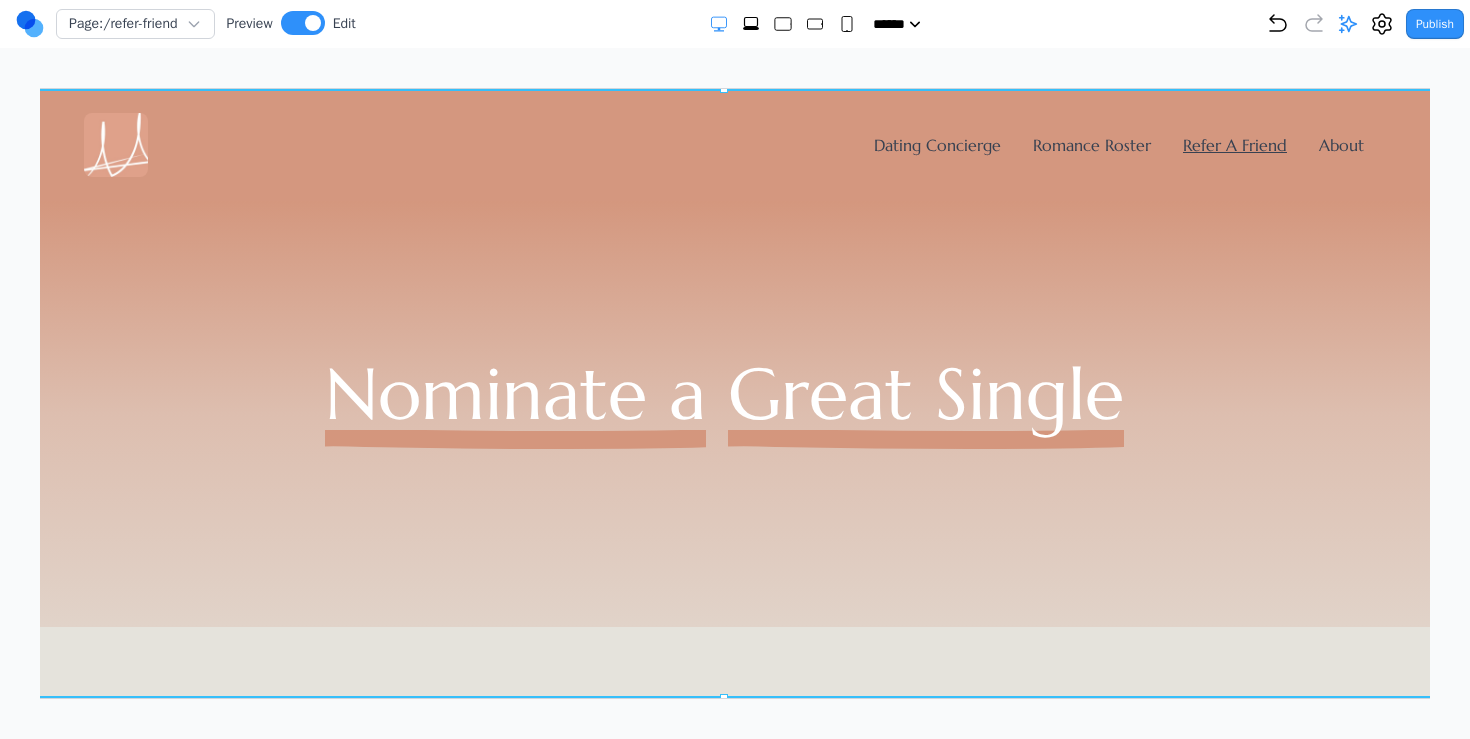 click on "Nominate a   Great Single" at bounding box center [723, 413] 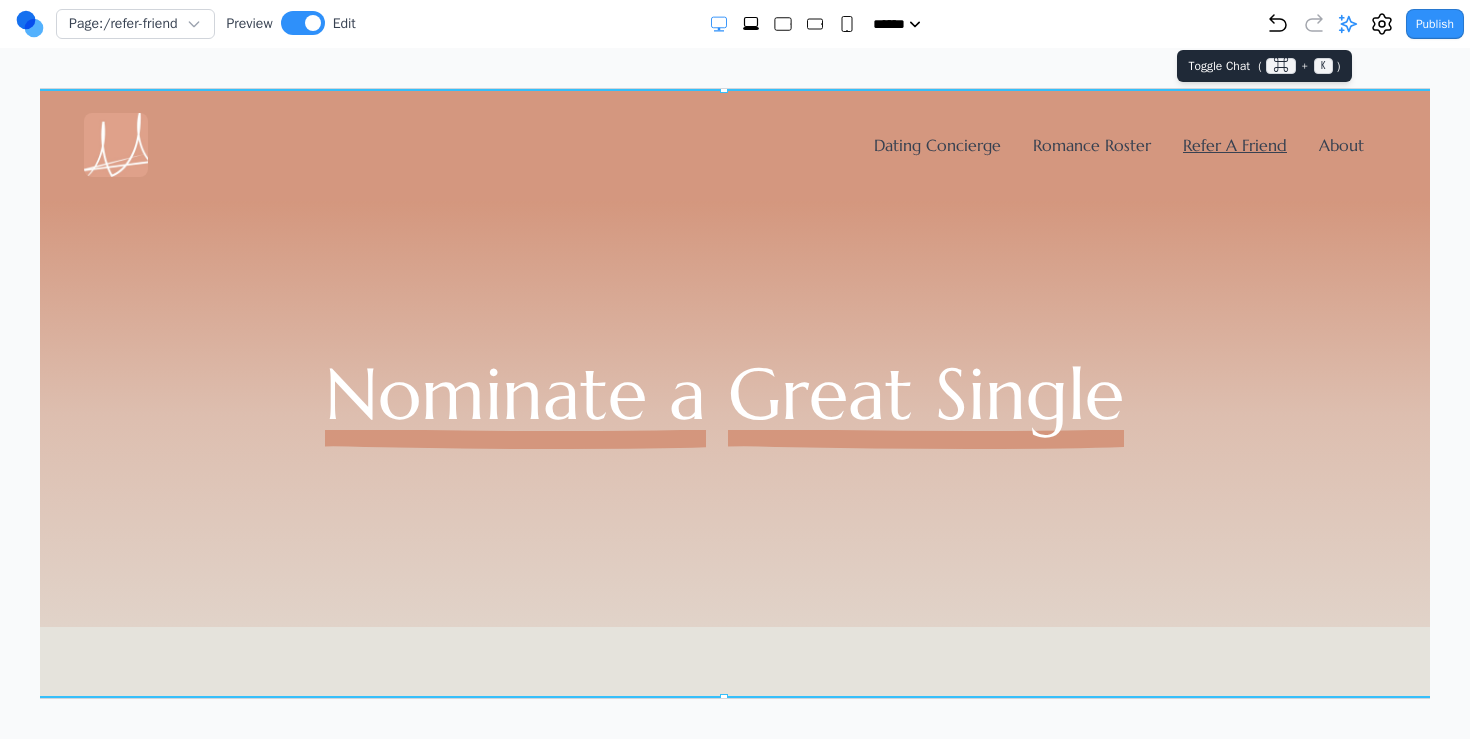 click 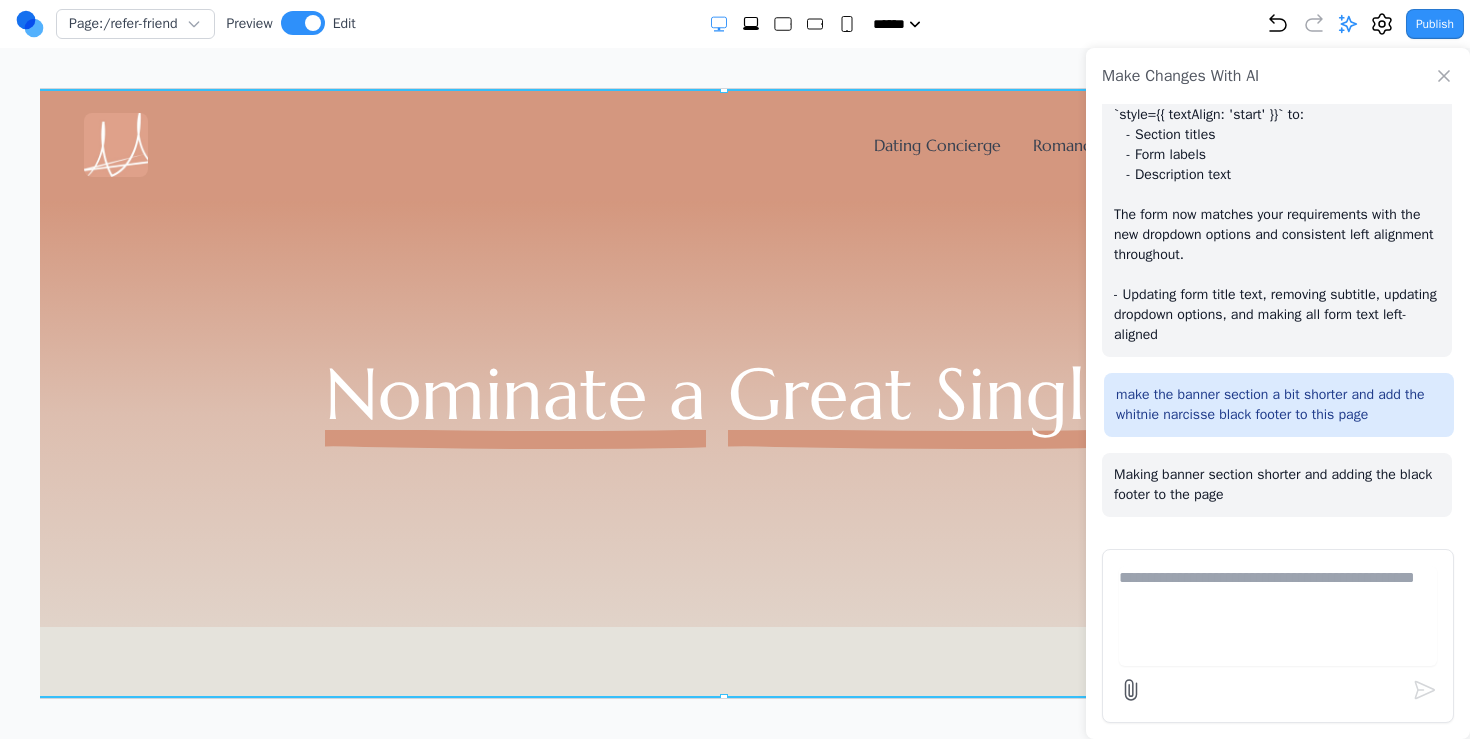 click at bounding box center [1278, 616] 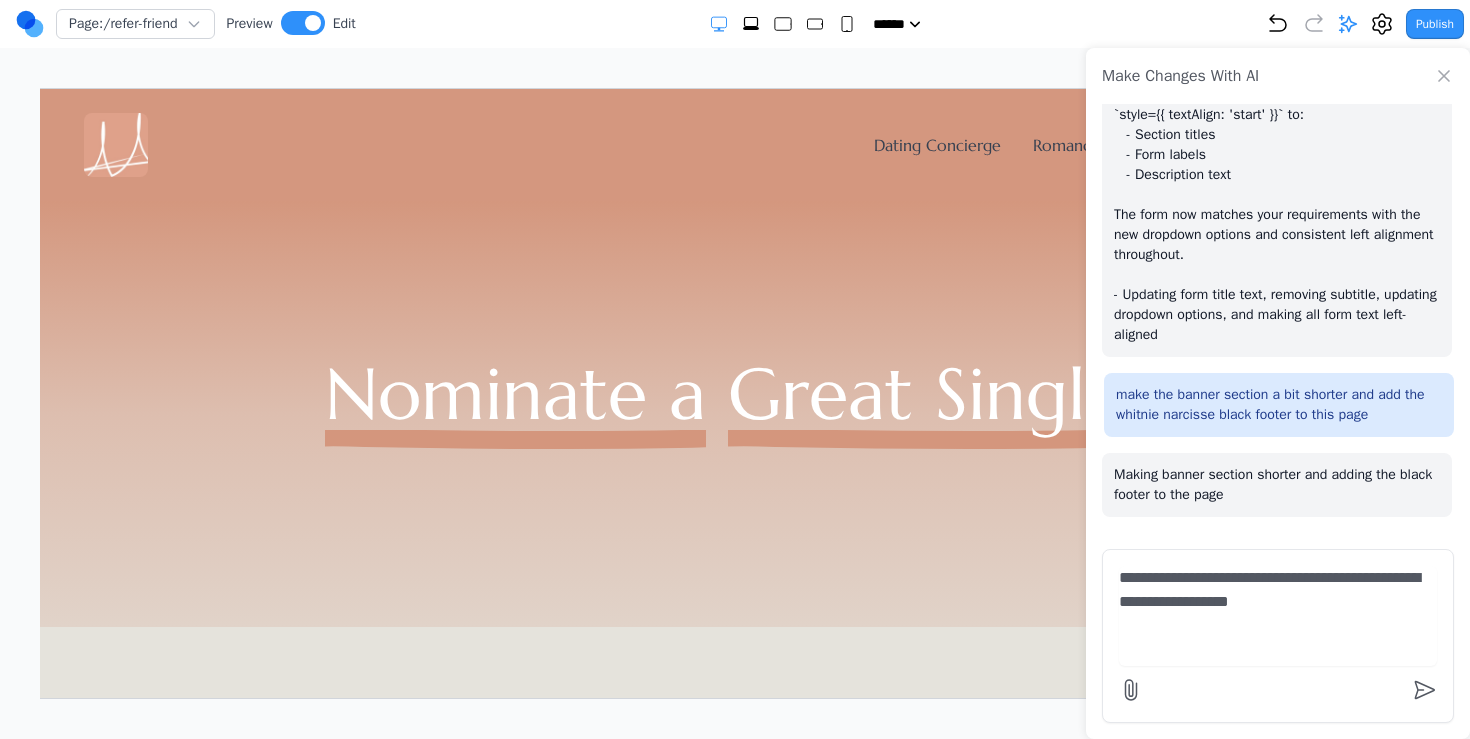 type on "**********" 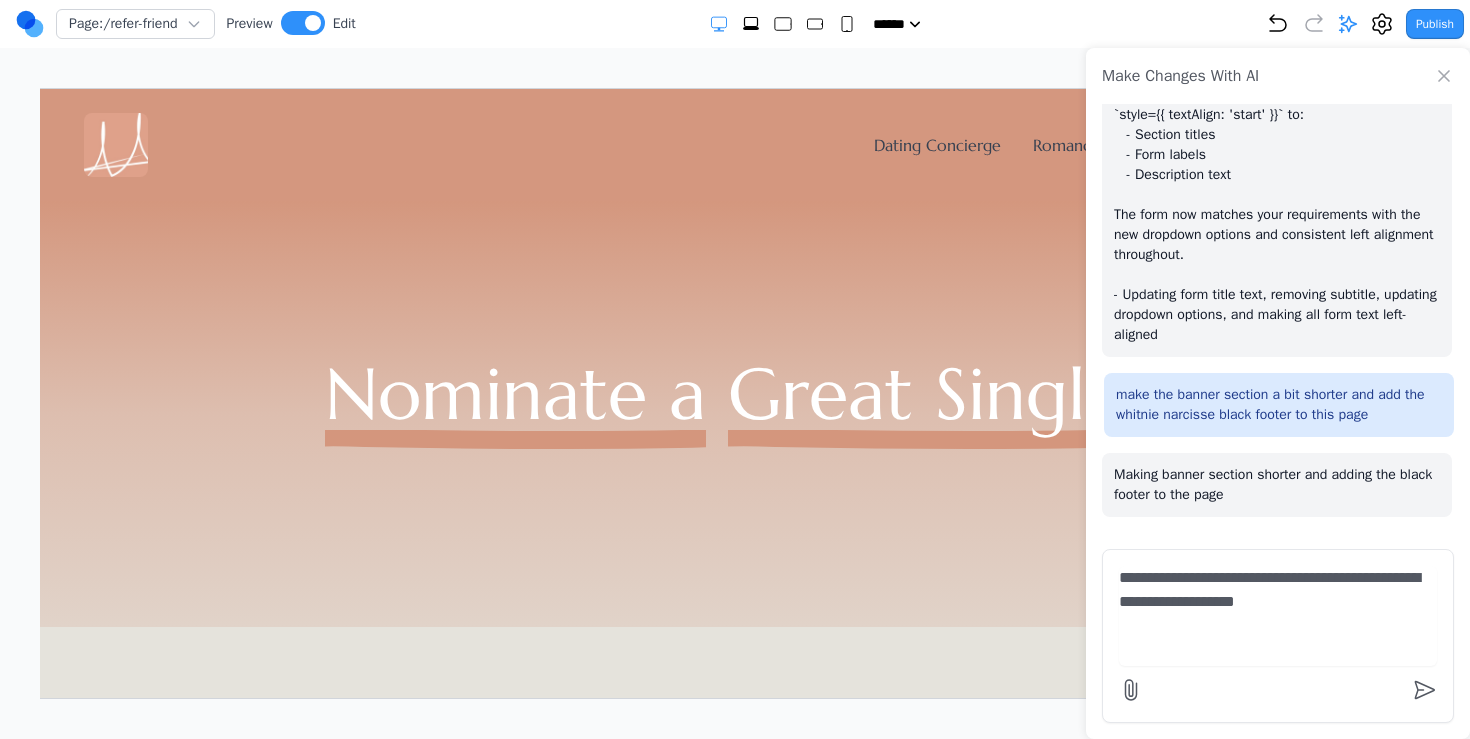 type 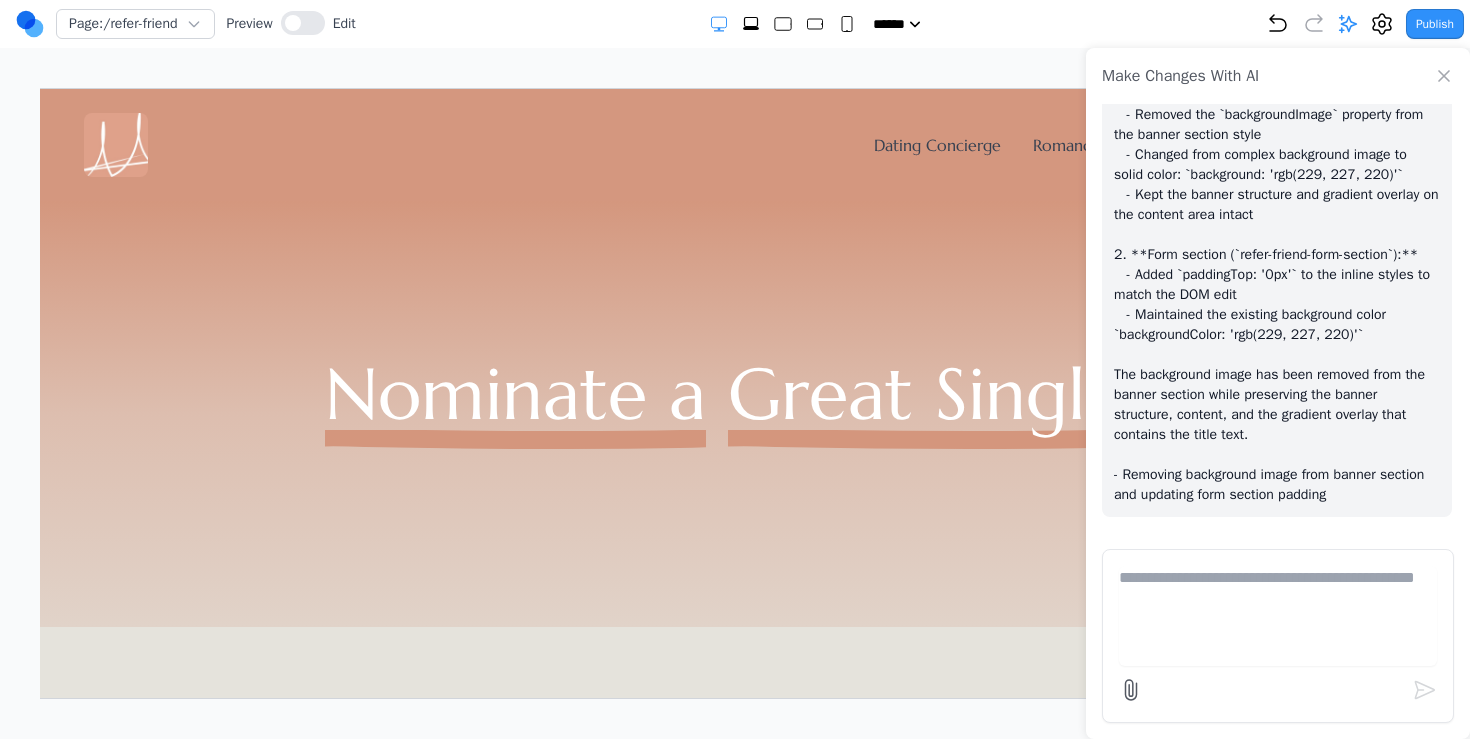 scroll, scrollTop: 18247, scrollLeft: 0, axis: vertical 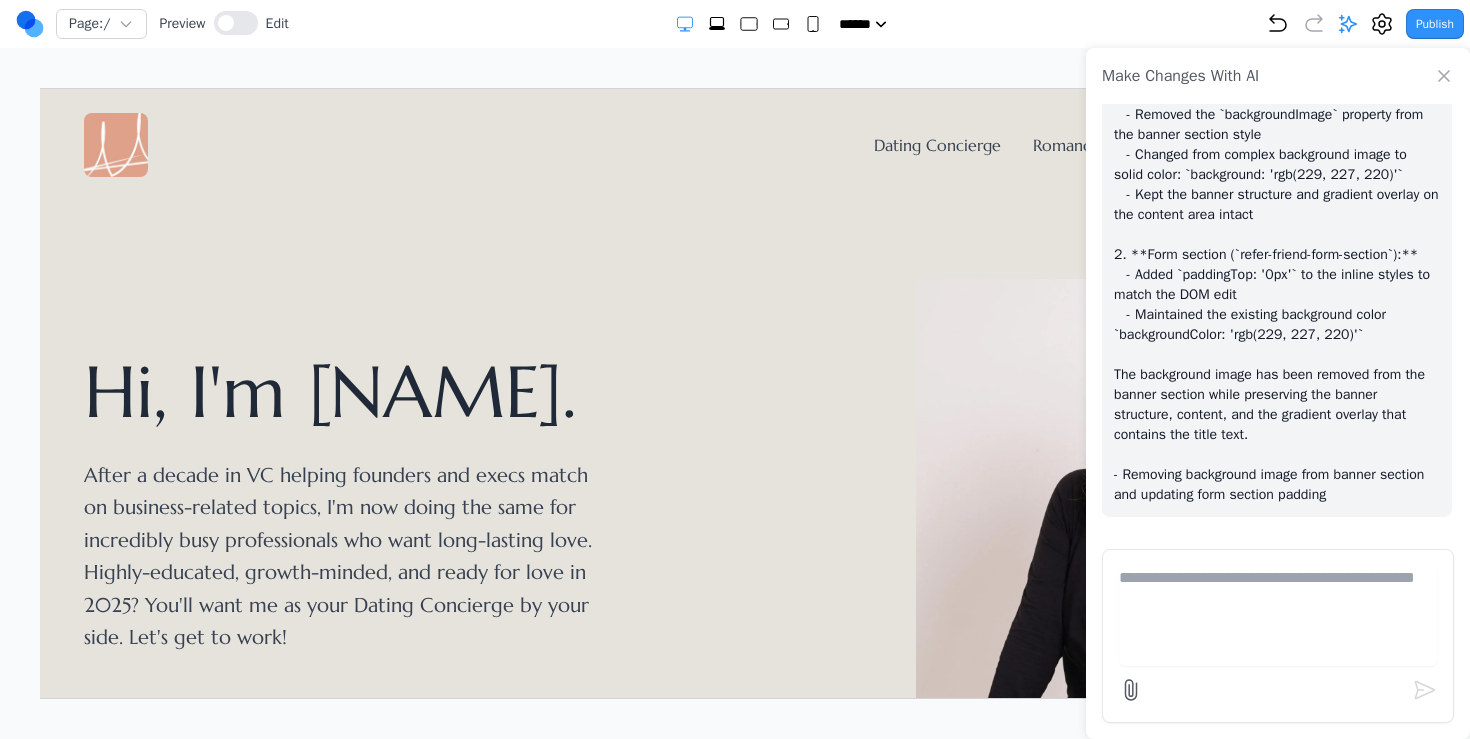 click at bounding box center [1055, 504] 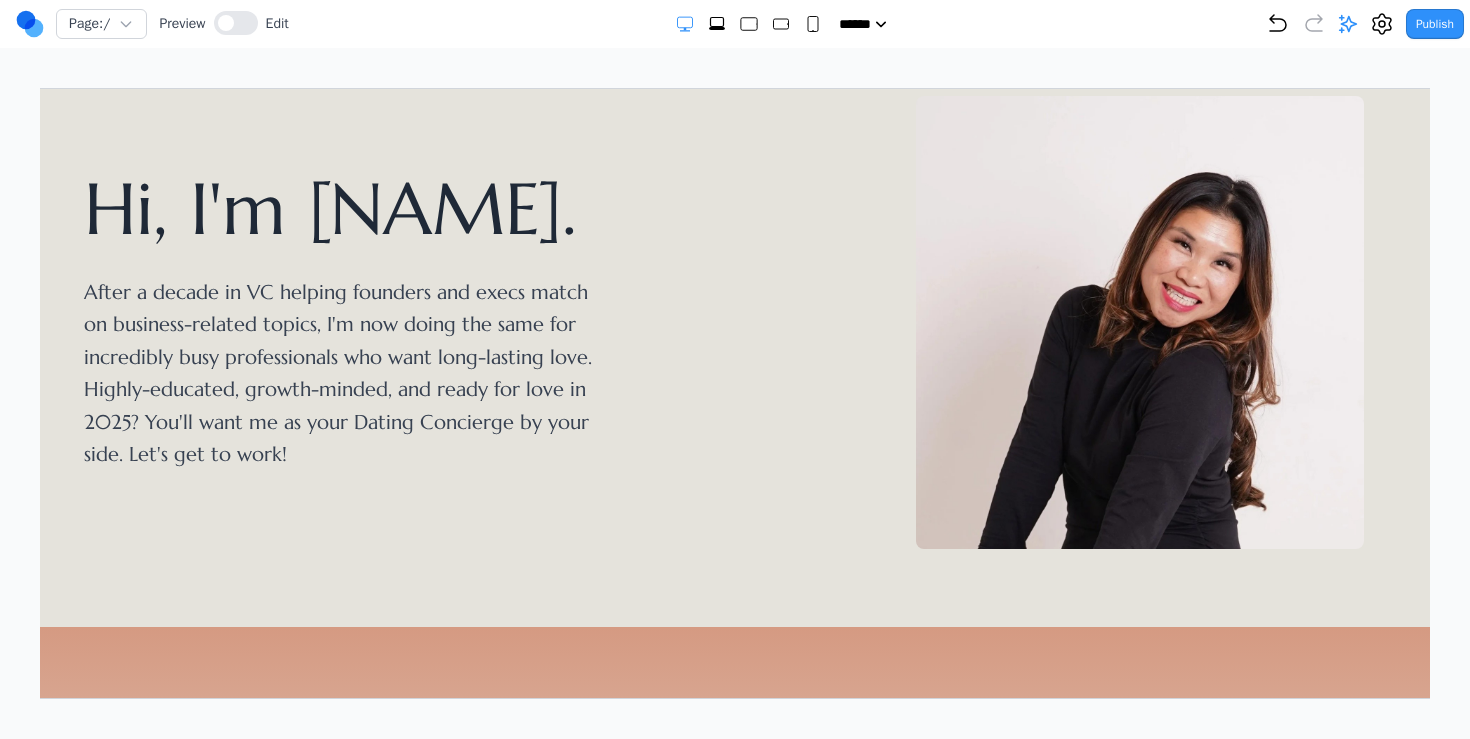 scroll, scrollTop: 208, scrollLeft: 0, axis: vertical 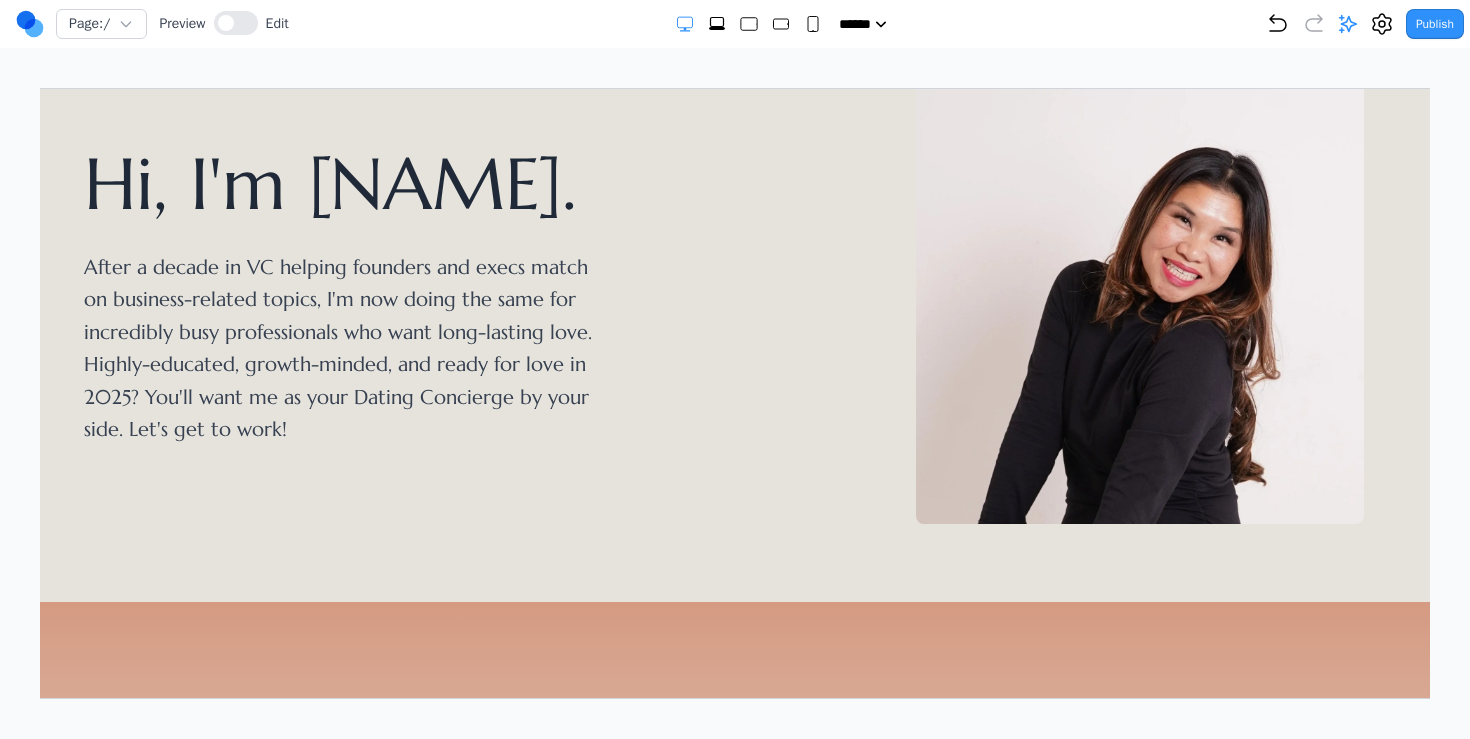 click on "Hi, I'm Whitnie. After a decade in VC helping founders and execs match on business-related topics, I'm now doing the same for incredibly busy professionals who want long-lasting love. Highly-educated, growth-minded, and ready for love in 2025? You'll want me as your Dating Concierge by your side. Let's get to work!" at bounding box center [723, 296] 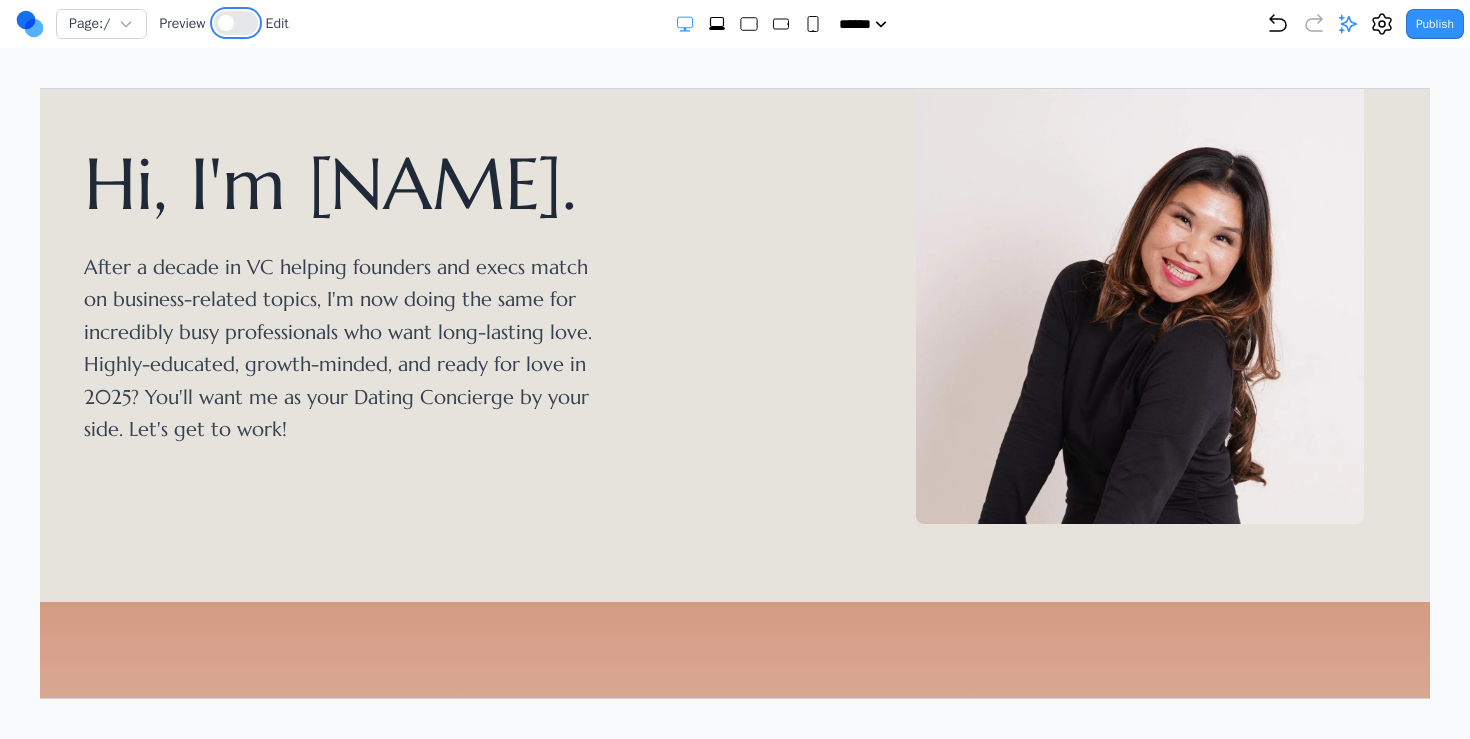 click at bounding box center (236, 23) 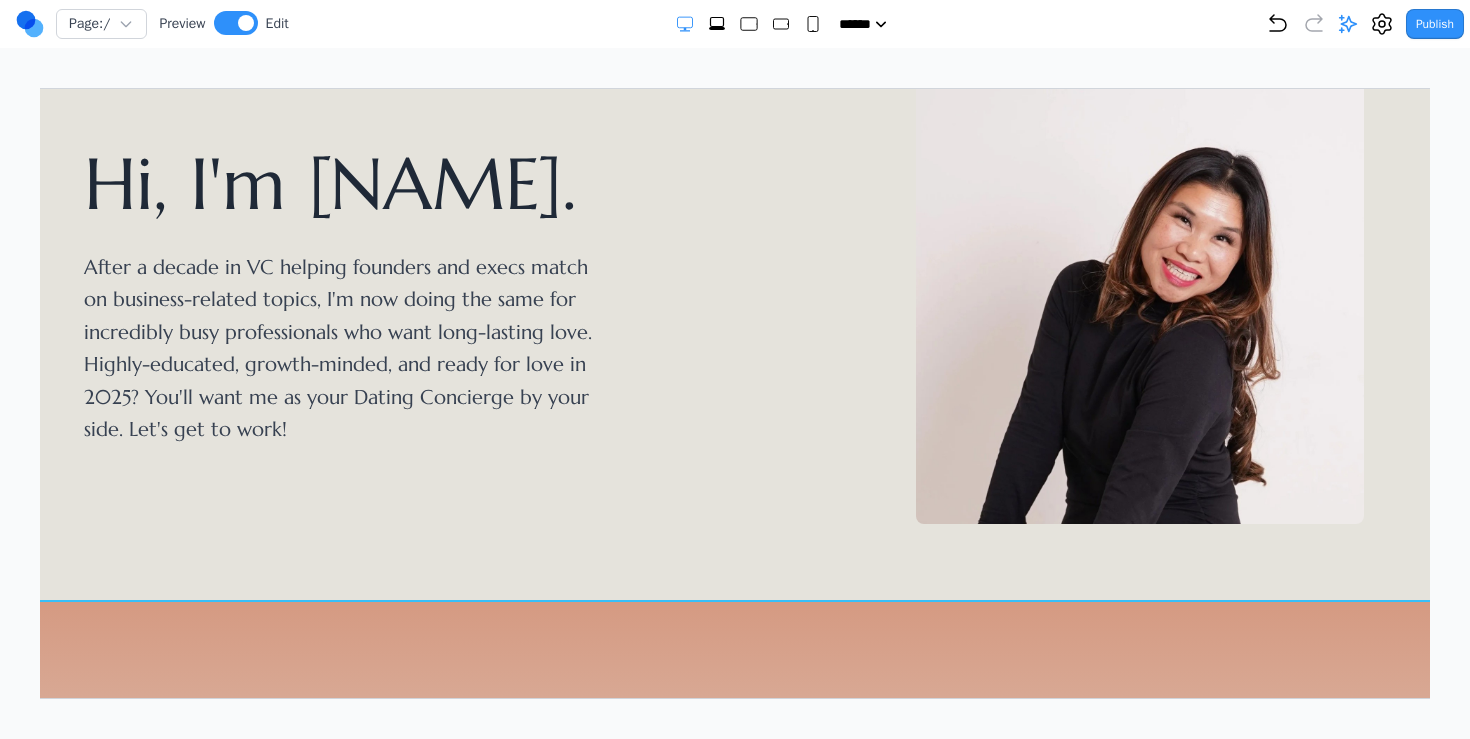 click on "Hi, I'm Whitnie. After a decade in VC helping founders and execs match on business-related topics, I'm now doing the same for incredibly busy professionals who want long-lasting love. Highly-educated, growth-minded, and ready for love in 2025? You'll want me as your Dating Concierge by your side. Let's get to work!" at bounding box center (723, 296) 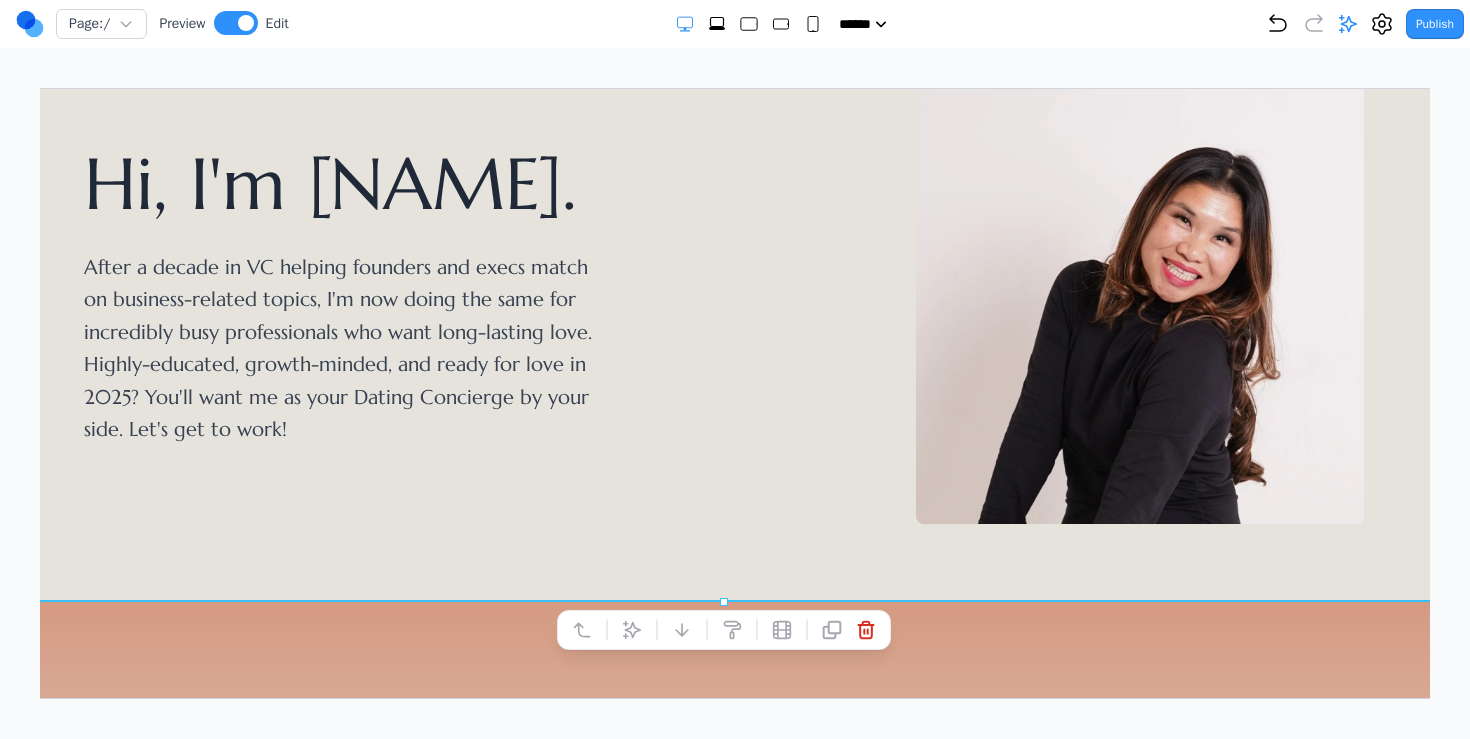 drag, startPoint x: 720, startPoint y: 601, endPoint x: 721, endPoint y: 487, distance: 114.00439 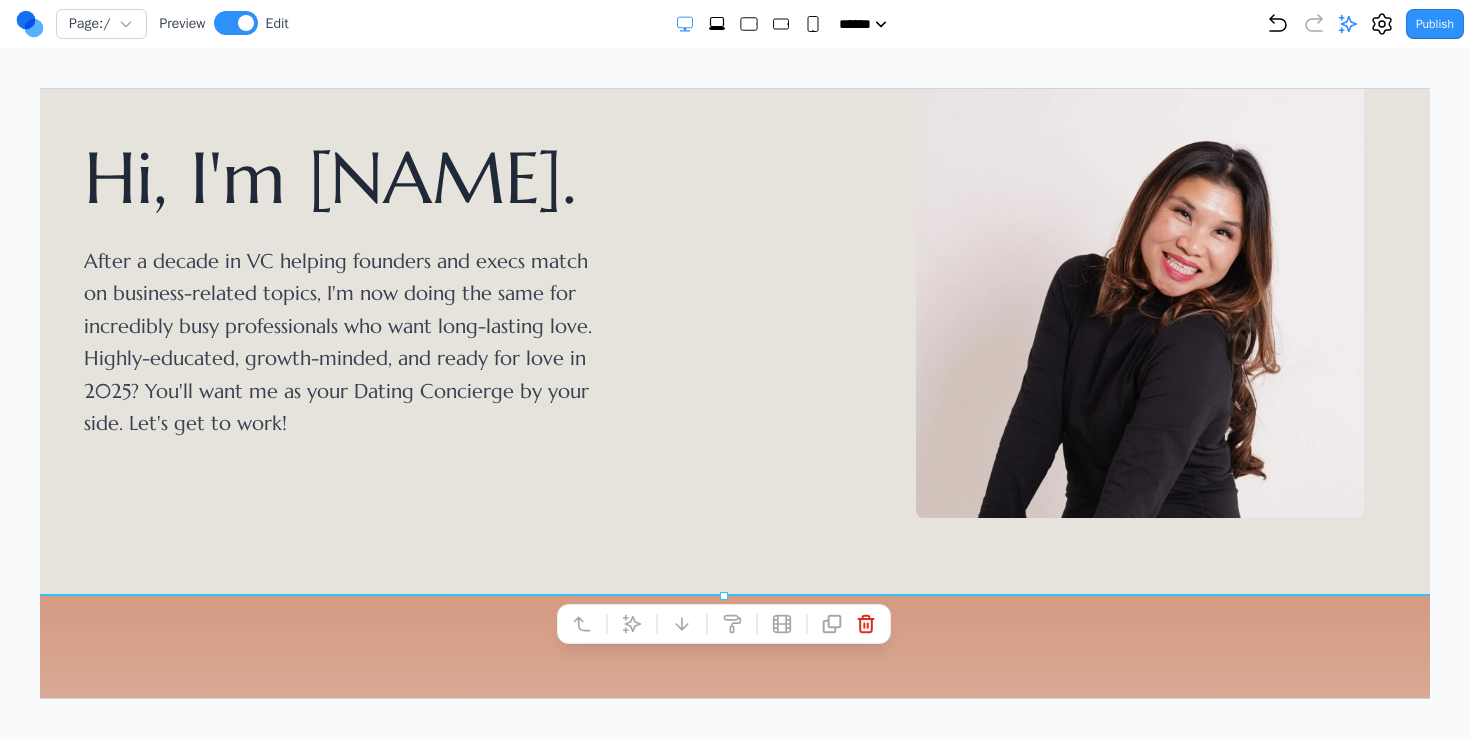 scroll, scrollTop: 3, scrollLeft: 0, axis: vertical 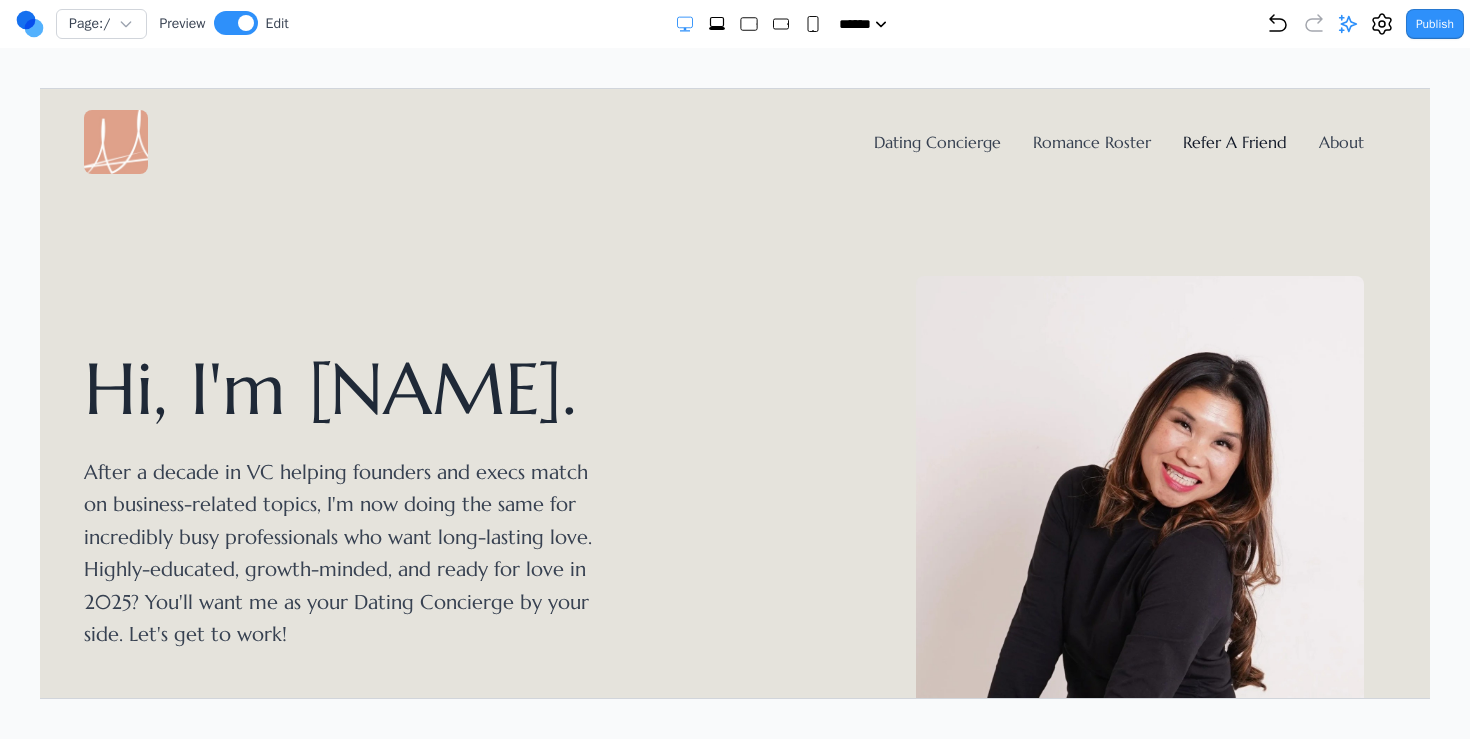 click on "Refer A Friend" at bounding box center [1234, 141] 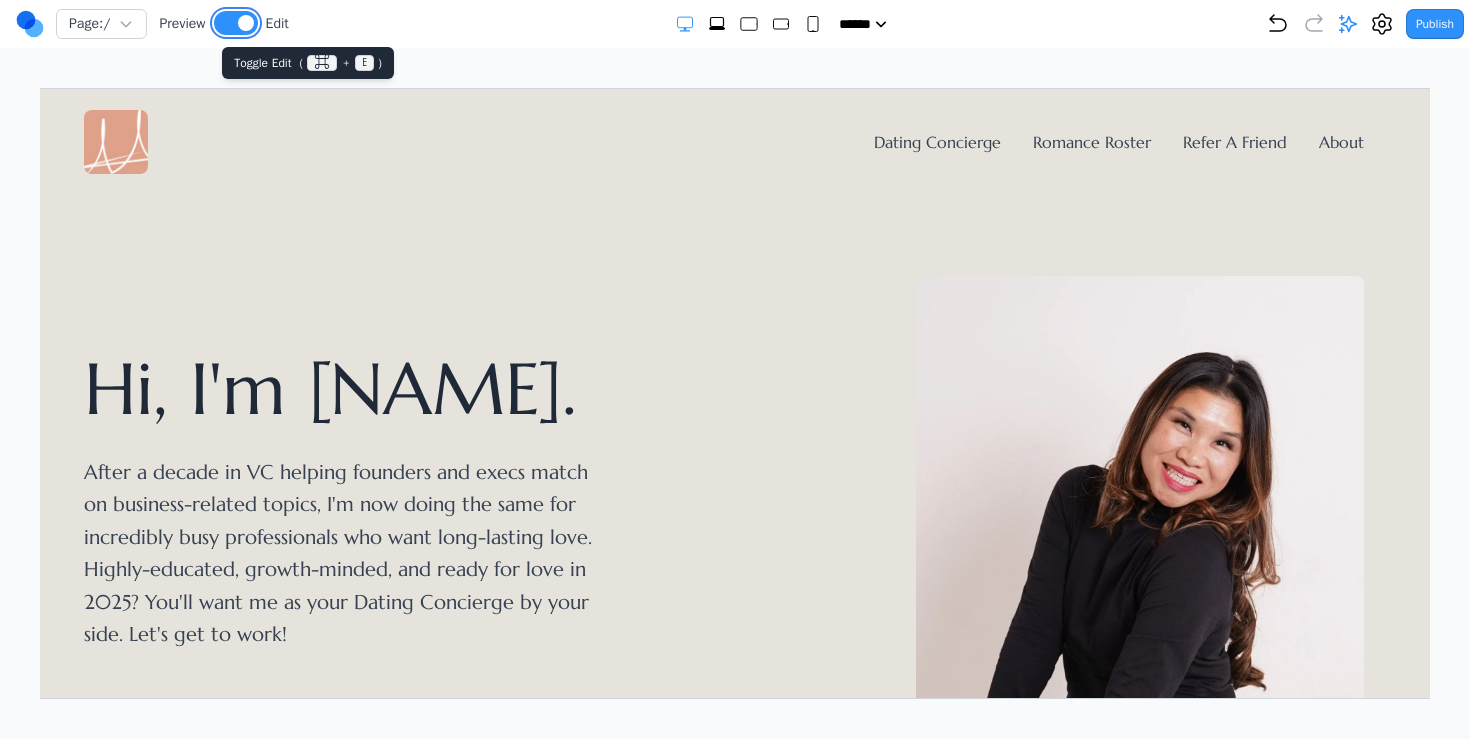 click at bounding box center (236, 23) 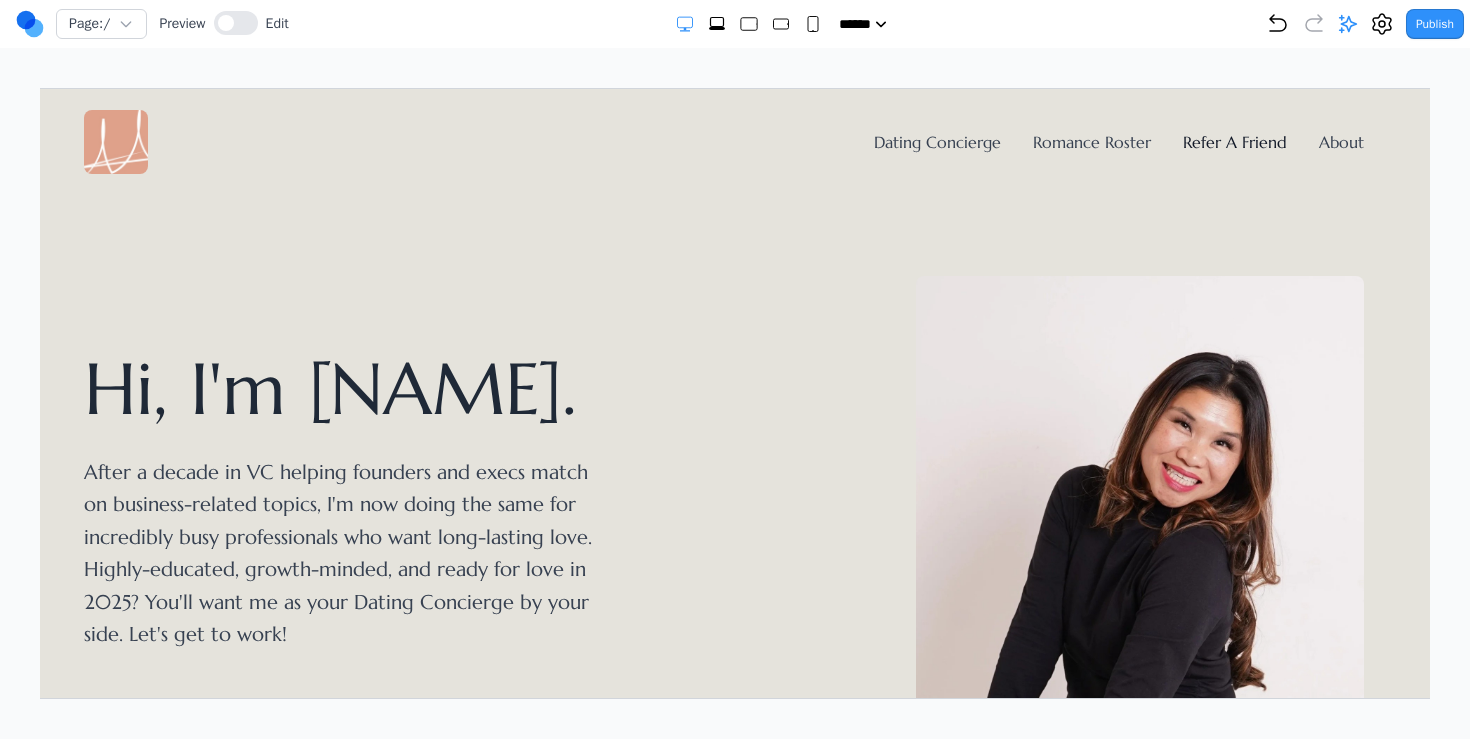 click on "Refer A Friend" at bounding box center (1234, 141) 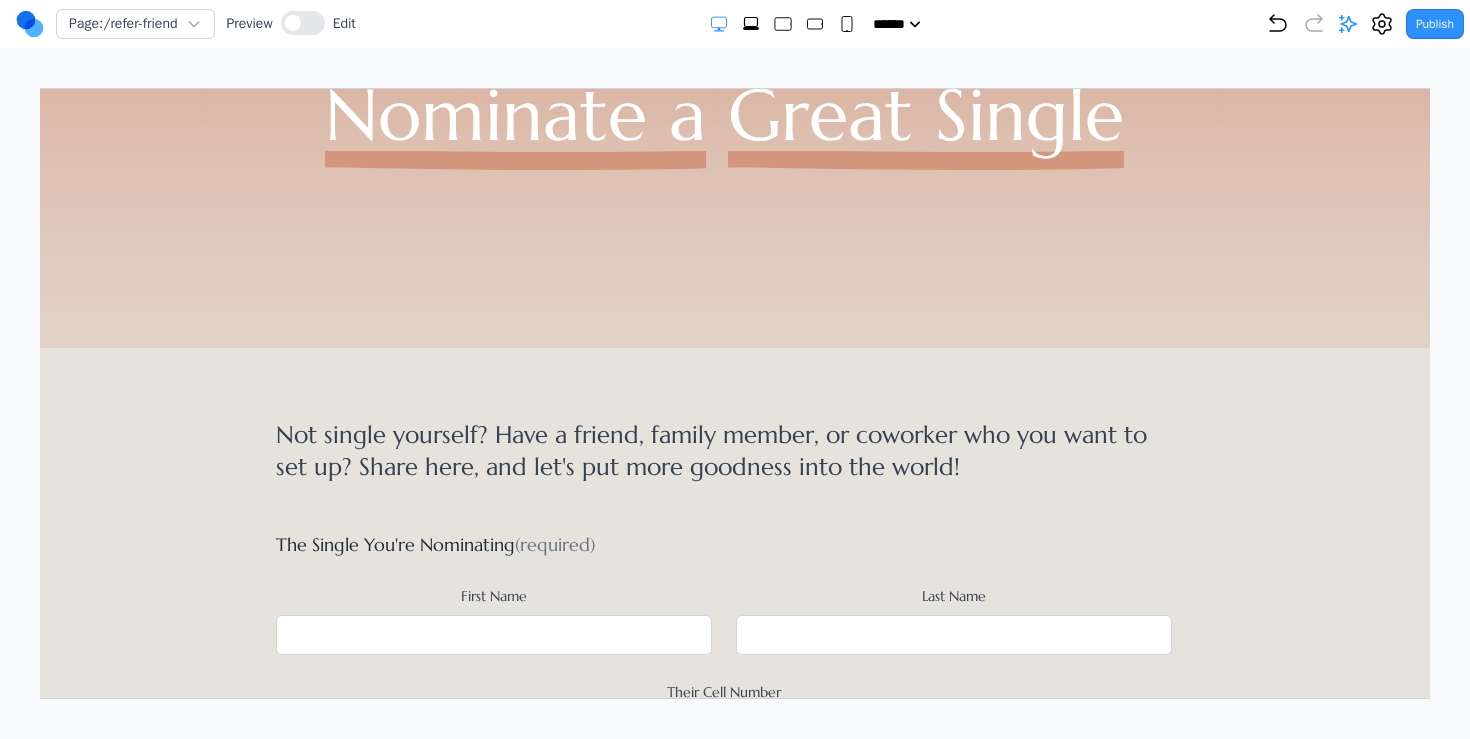 scroll, scrollTop: 0, scrollLeft: 0, axis: both 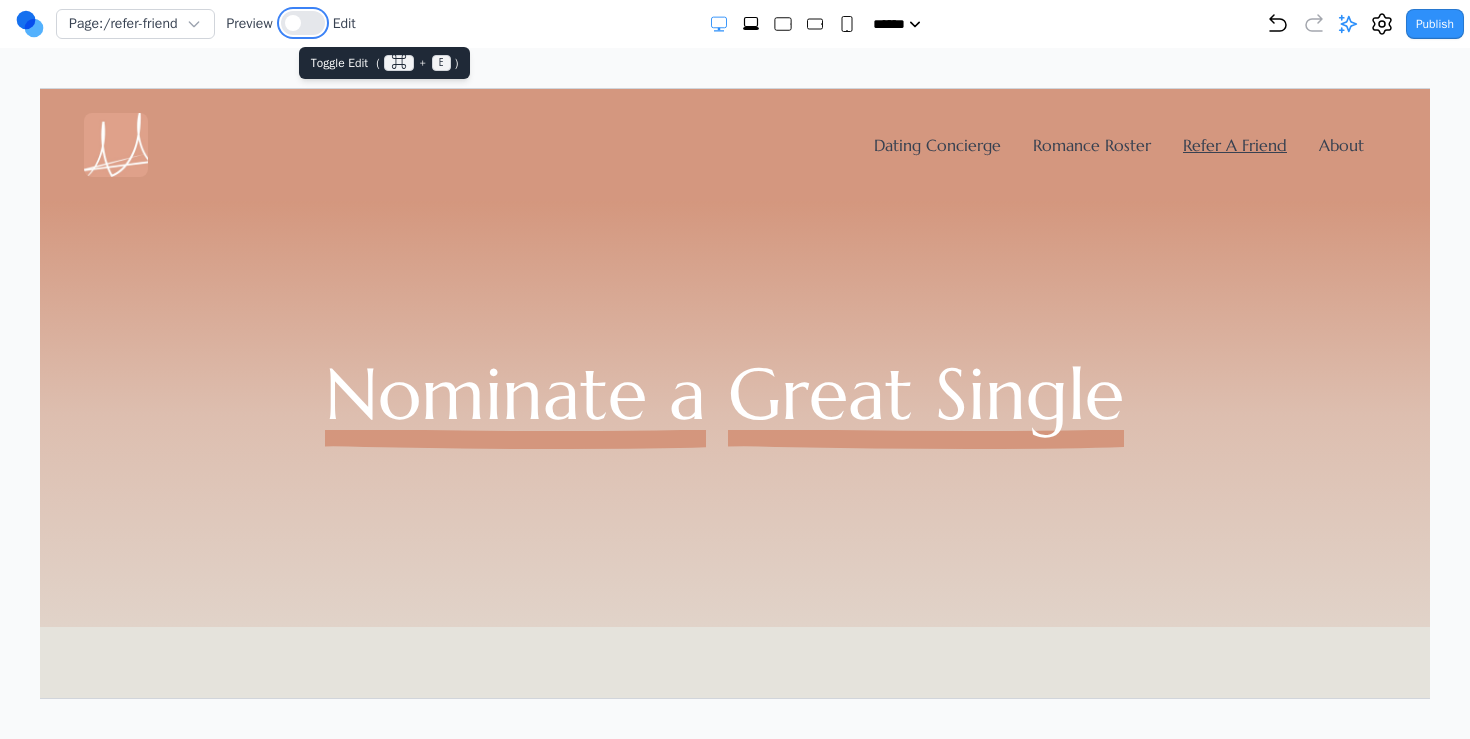click at bounding box center (293, 23) 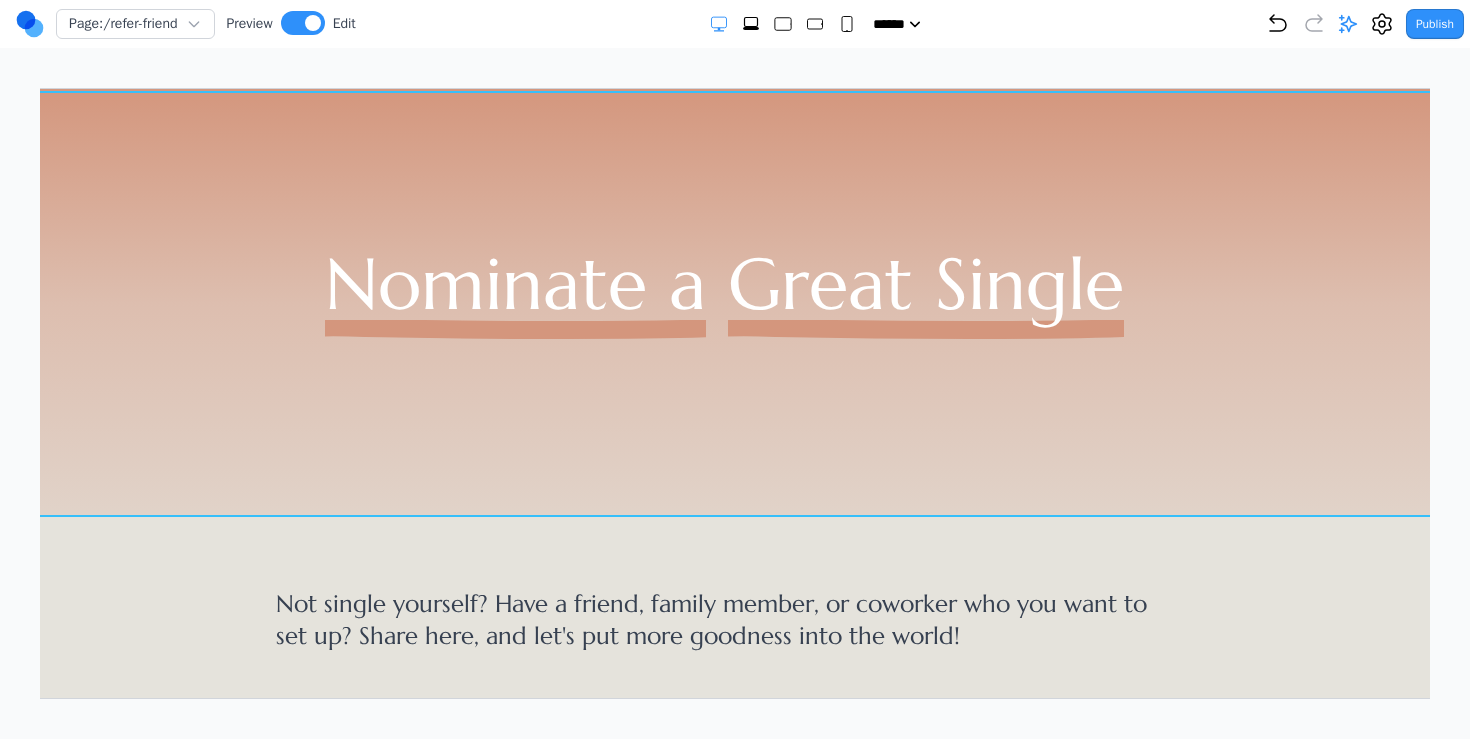 scroll, scrollTop: 167, scrollLeft: 0, axis: vertical 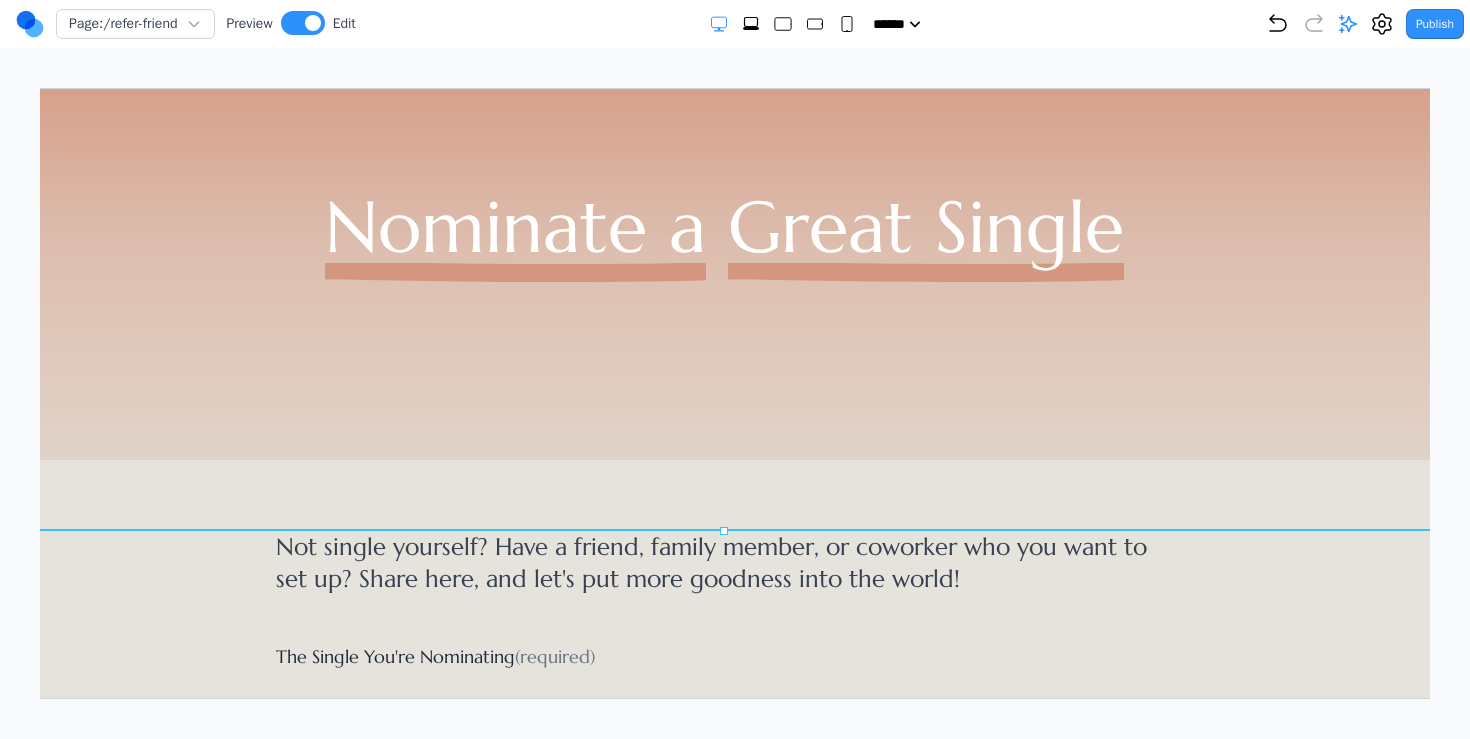 click on "Dating Concierge Romance Roster Refer A Friend About Nominate a   Great Single" at bounding box center (723, 225) 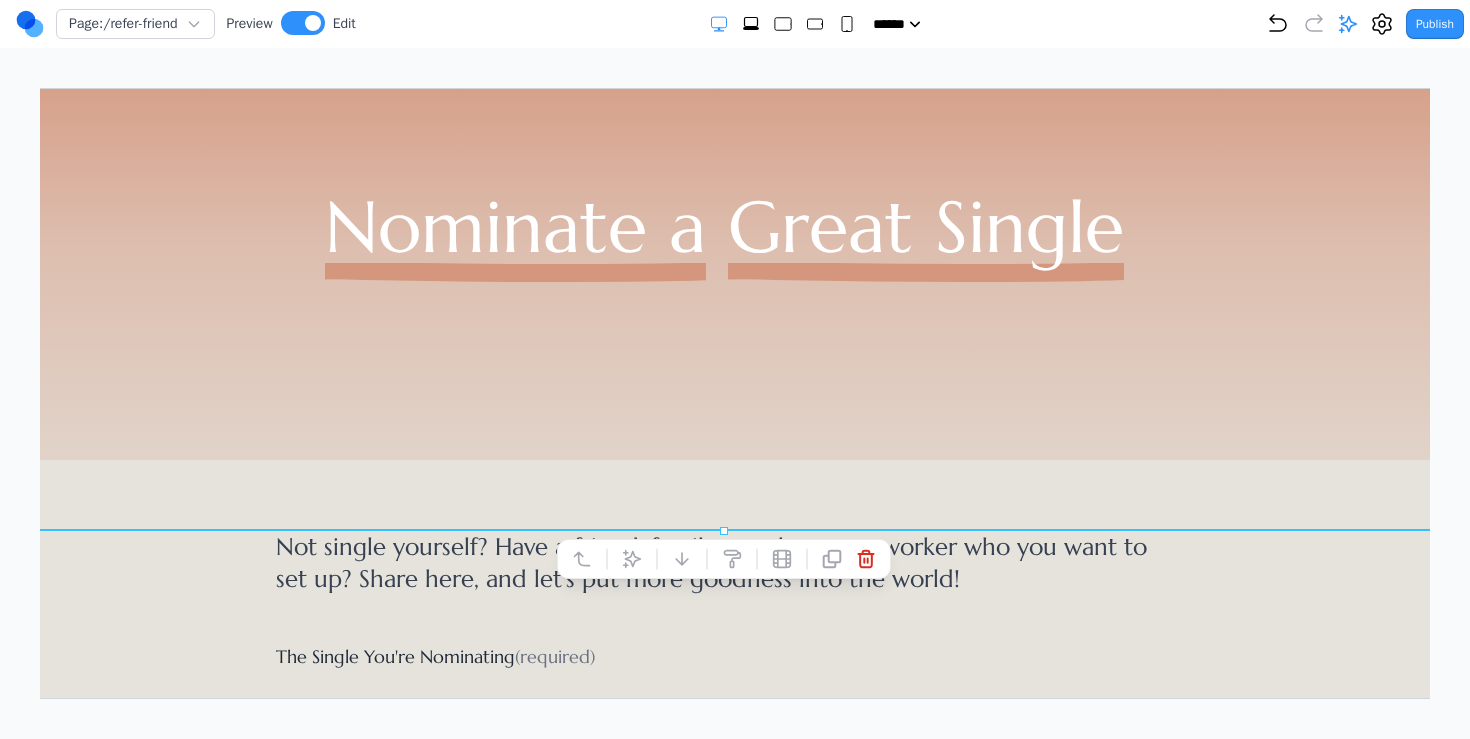 scroll, scrollTop: 0, scrollLeft: 0, axis: both 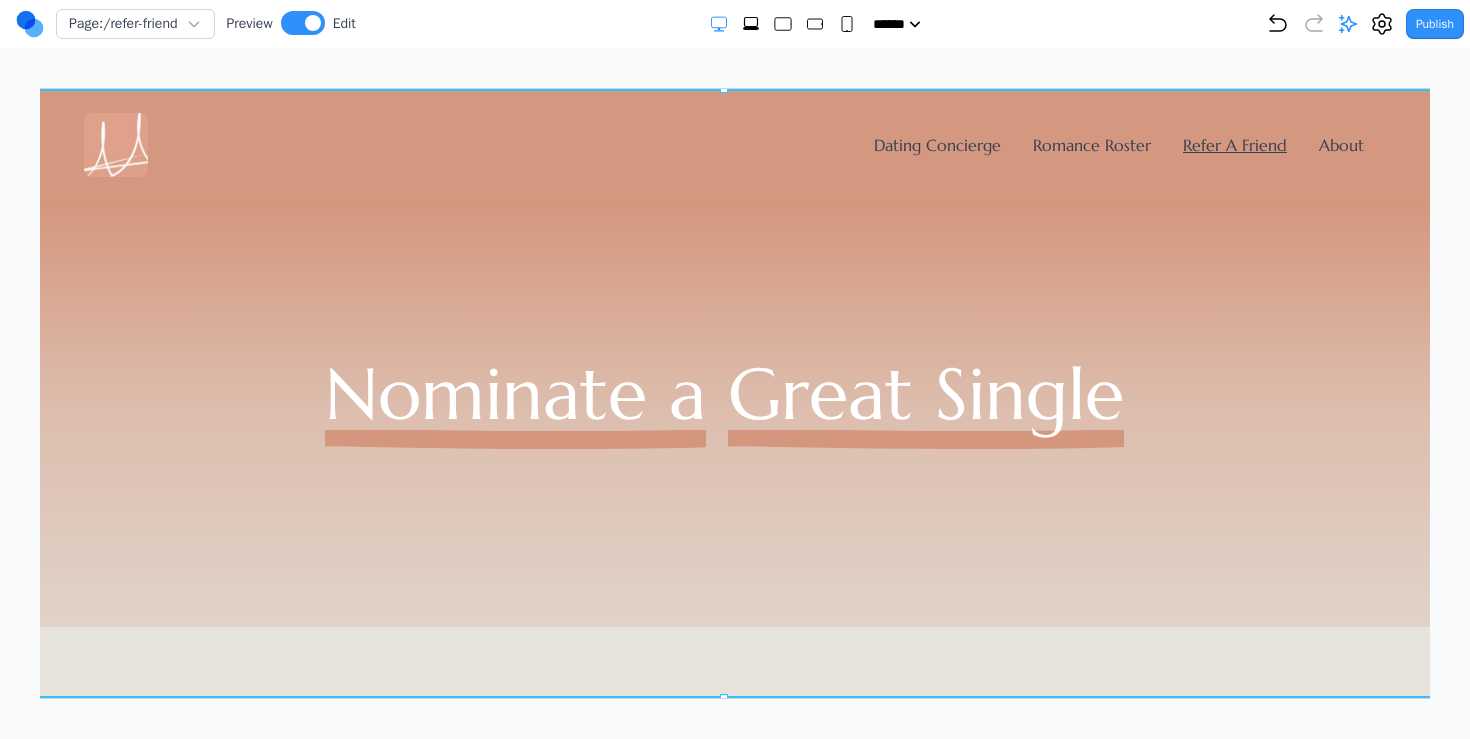 click on "Dating Concierge Romance Roster Refer A Friend About" at bounding box center [723, 144] 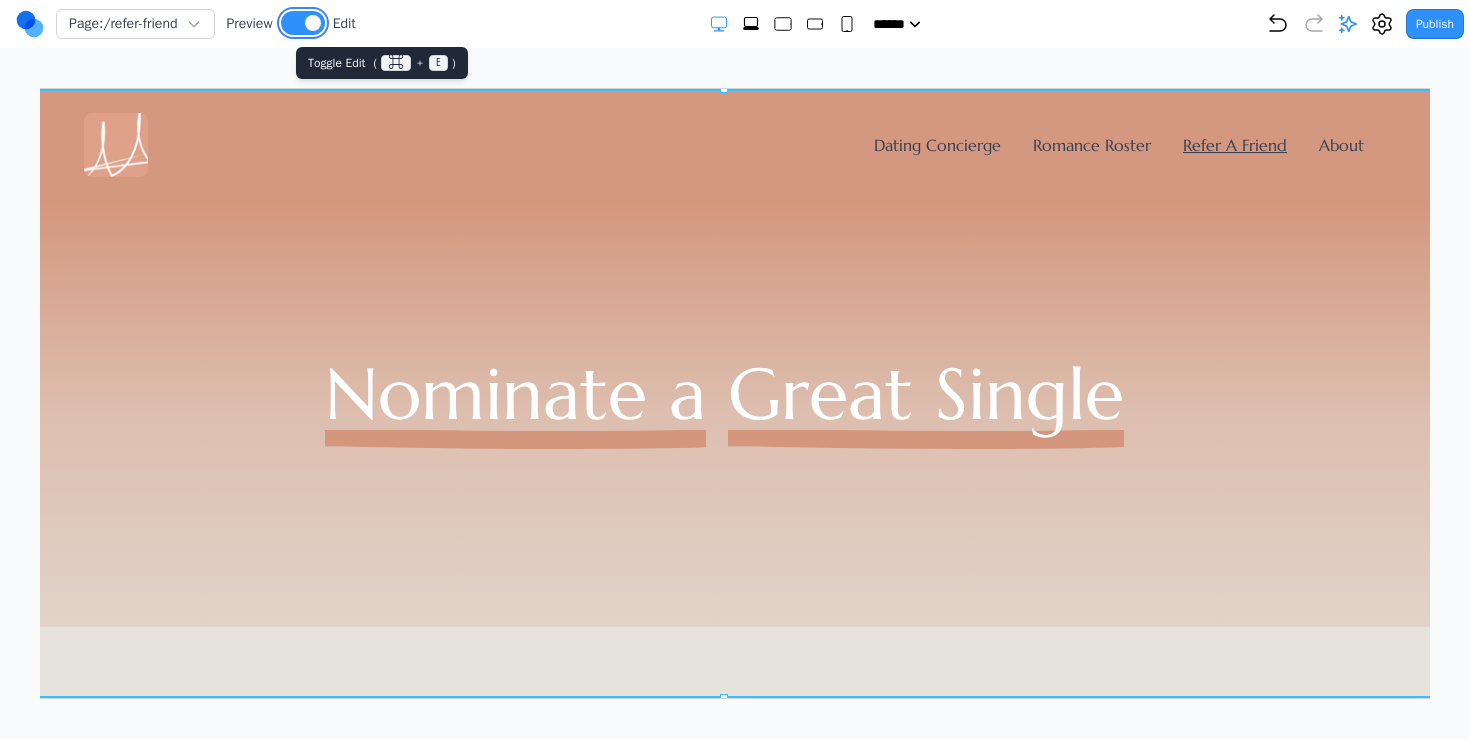 click at bounding box center (313, 23) 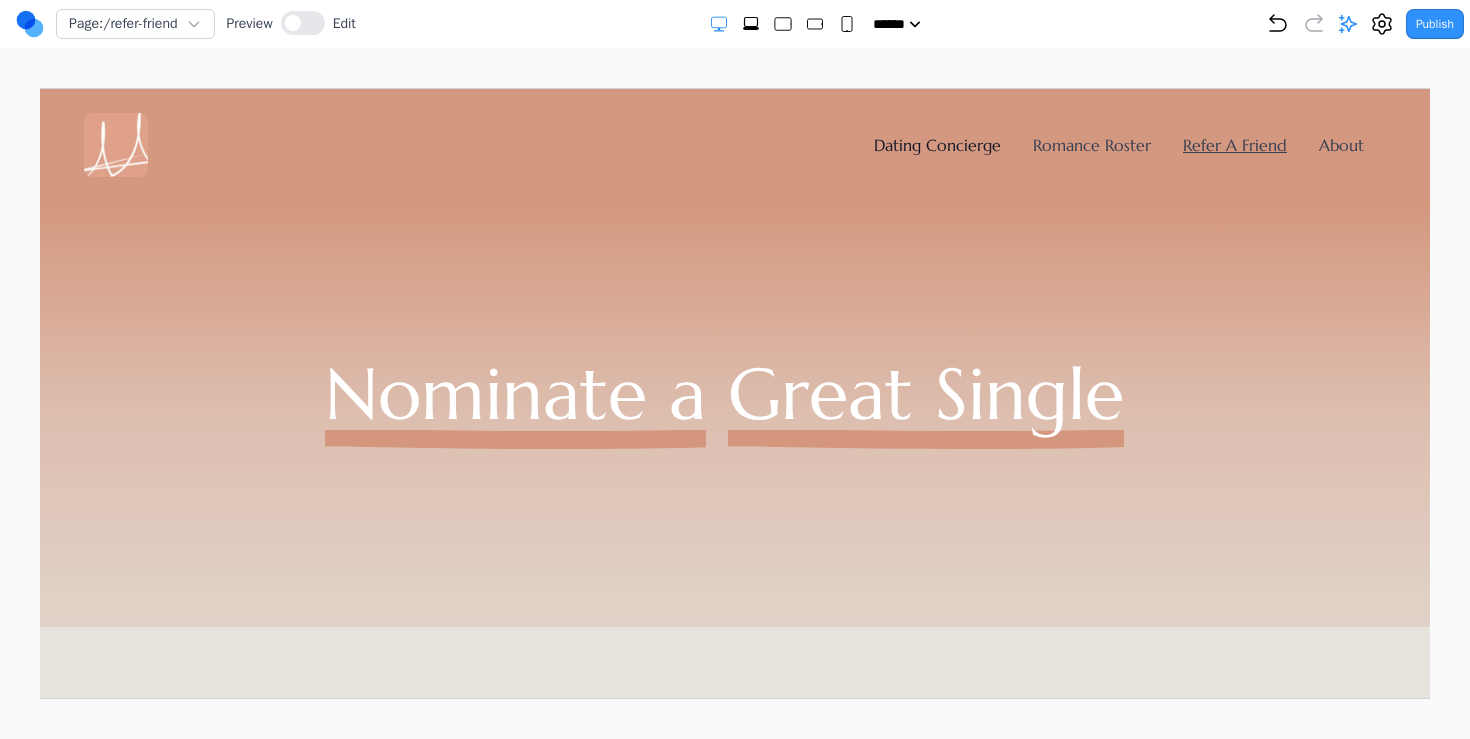 click on "Dating Concierge" at bounding box center [936, 144] 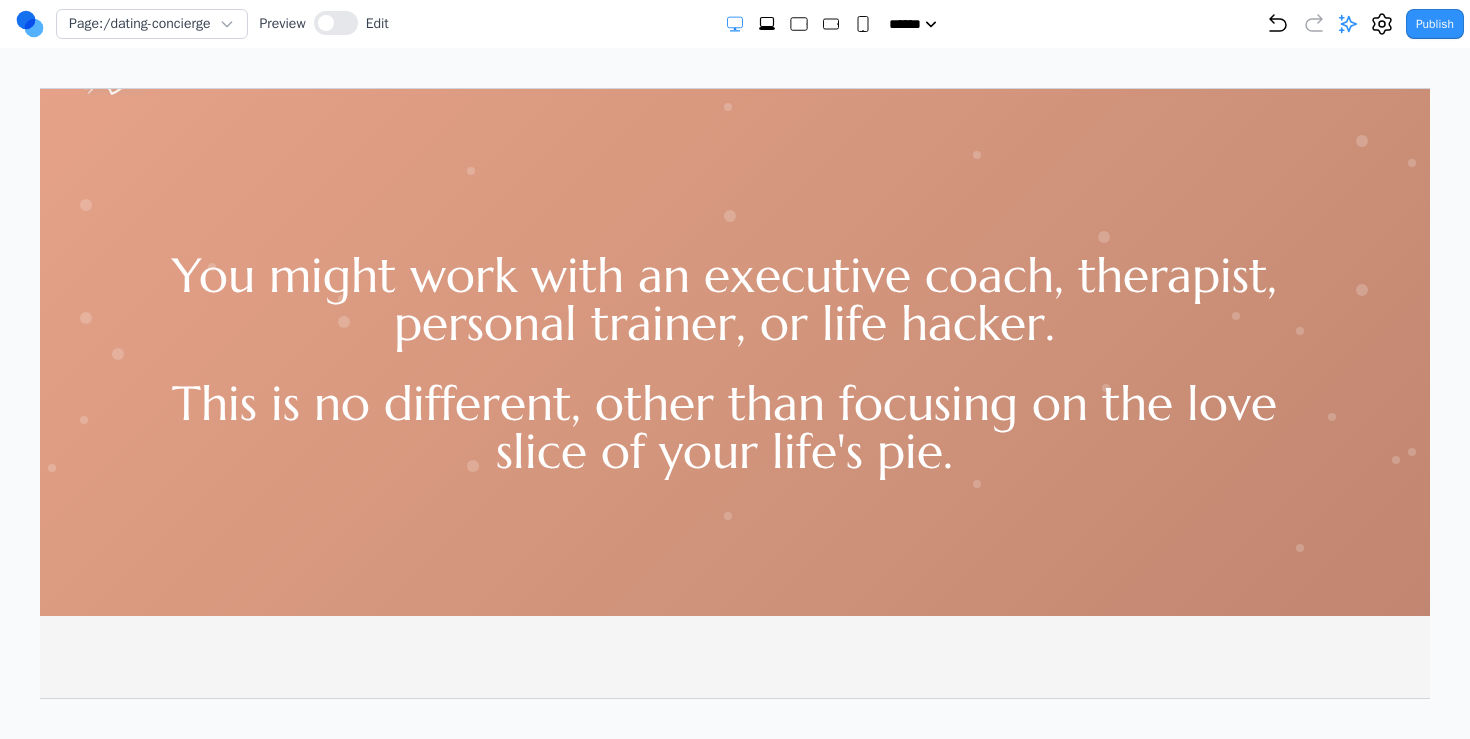 scroll, scrollTop: 0, scrollLeft: 0, axis: both 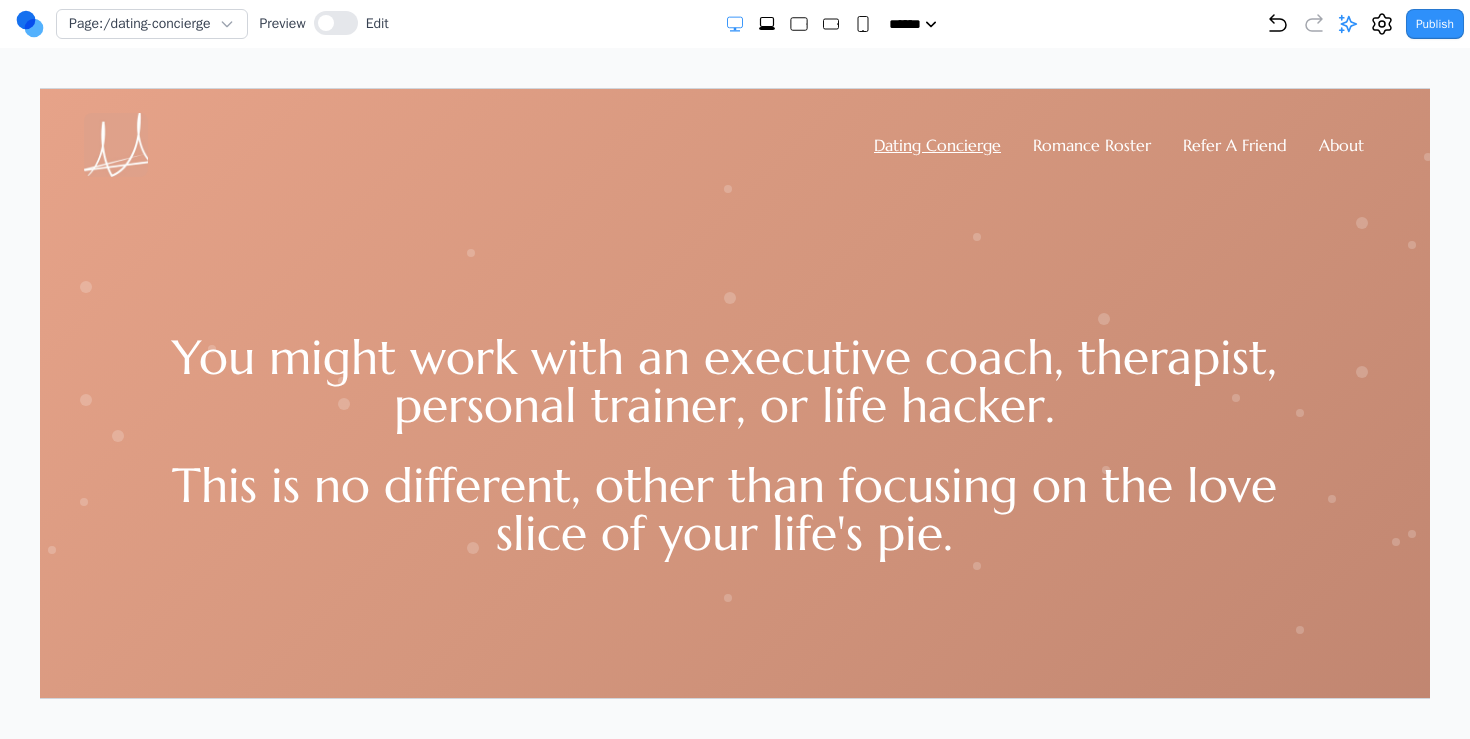 click at bounding box center (115, 144) 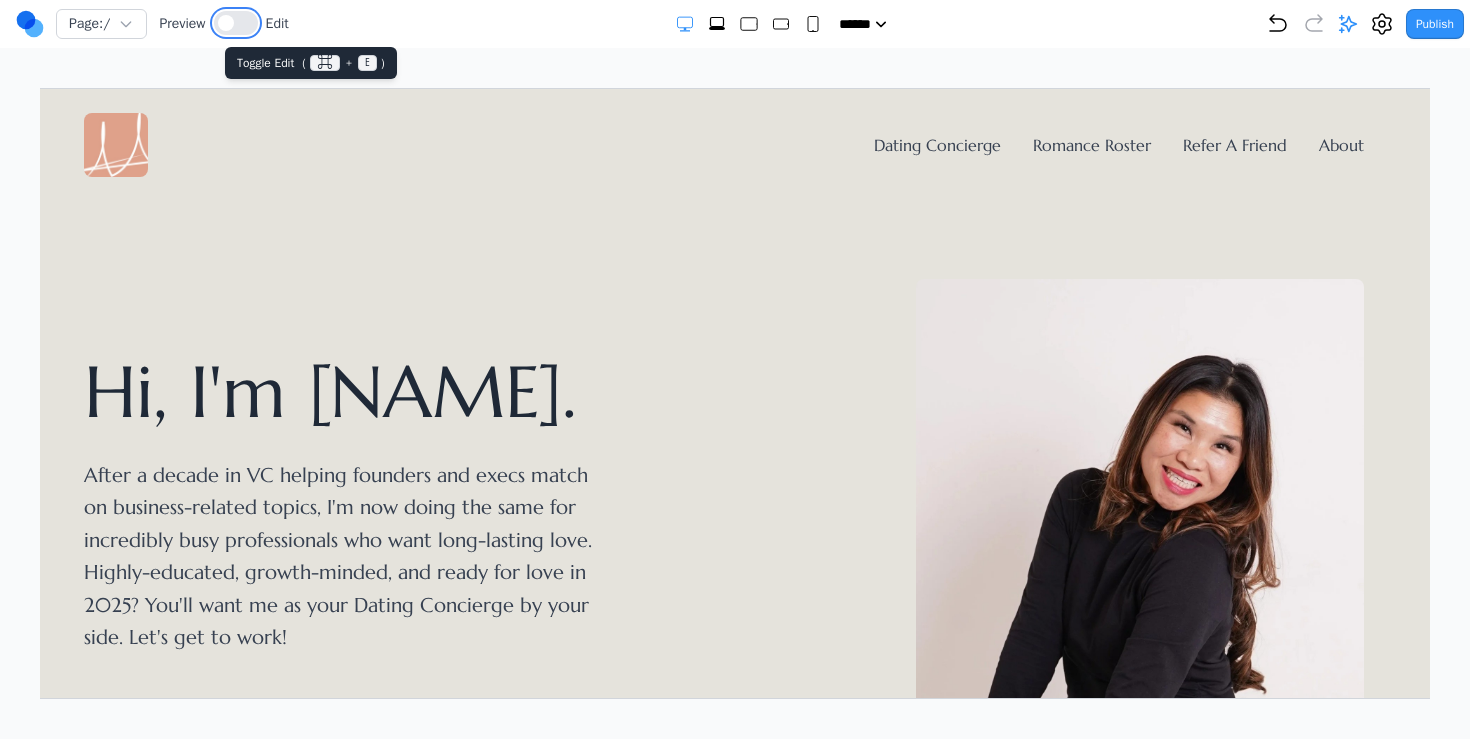 click at bounding box center (236, 23) 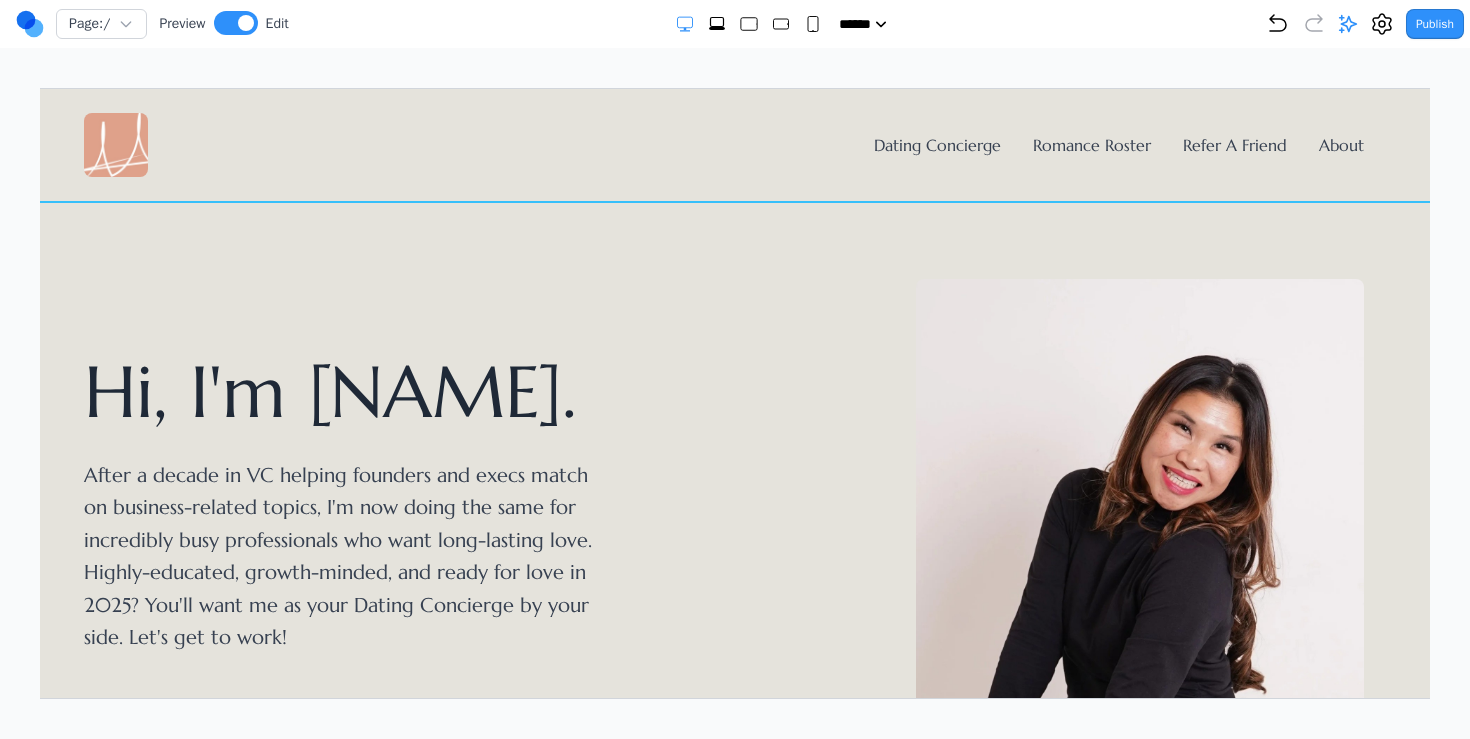 scroll, scrollTop: 374, scrollLeft: 0, axis: vertical 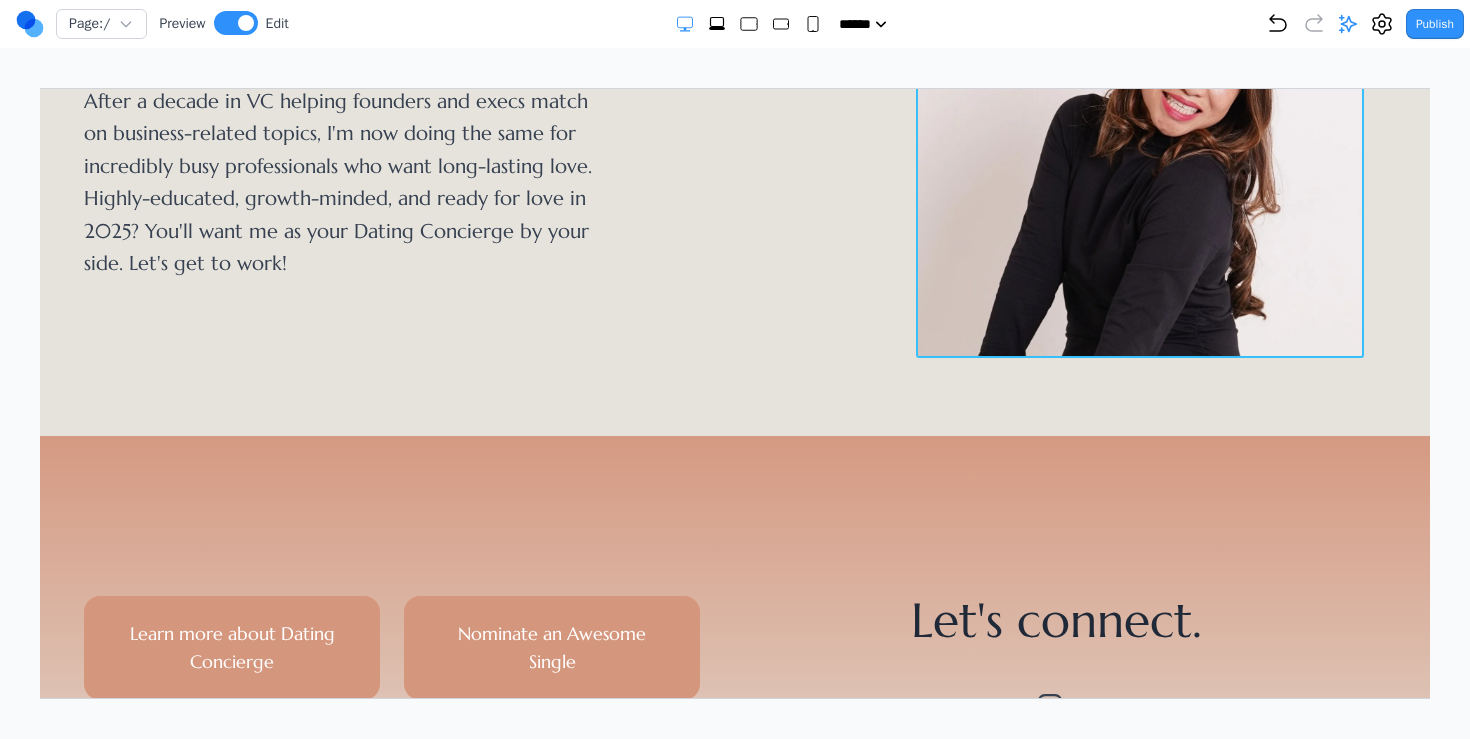 click at bounding box center [1139, 130] 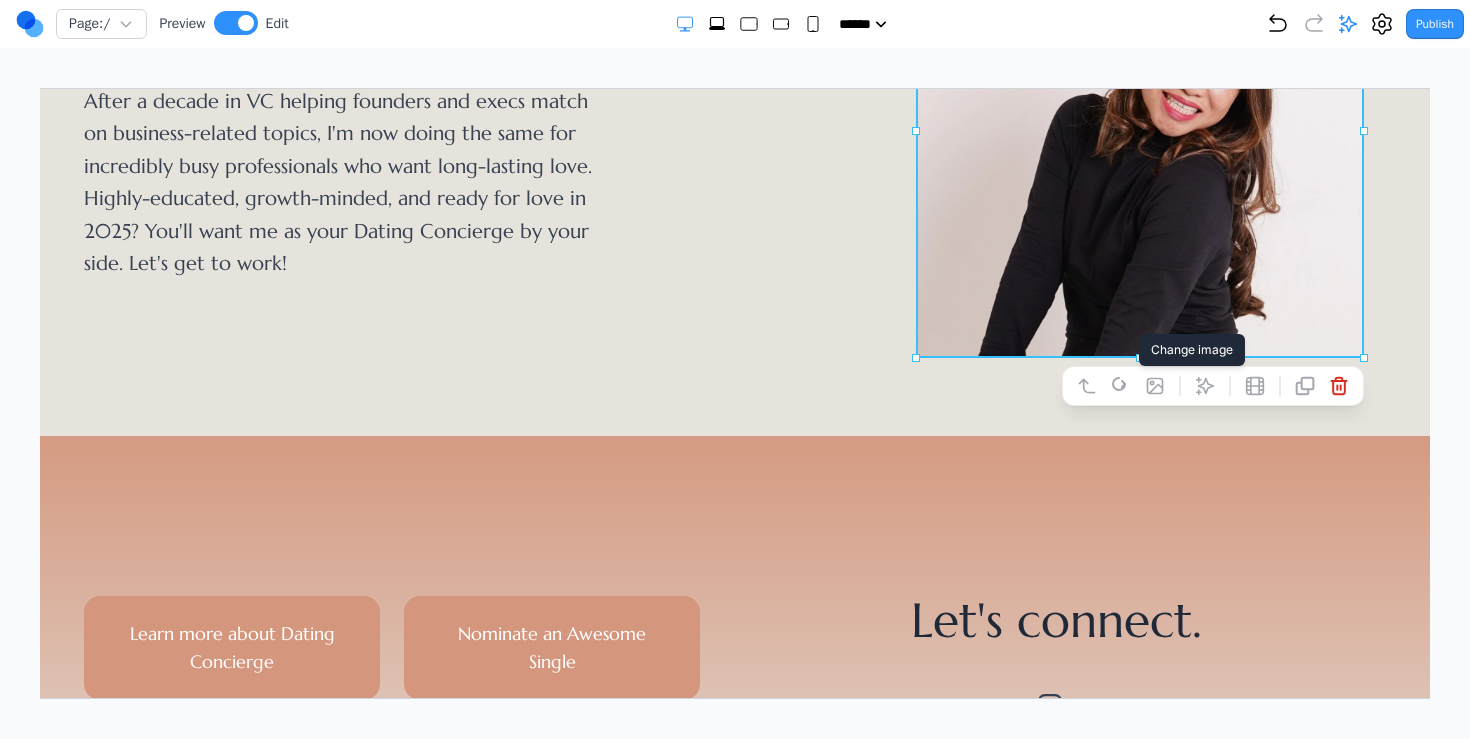click at bounding box center (1154, 385) 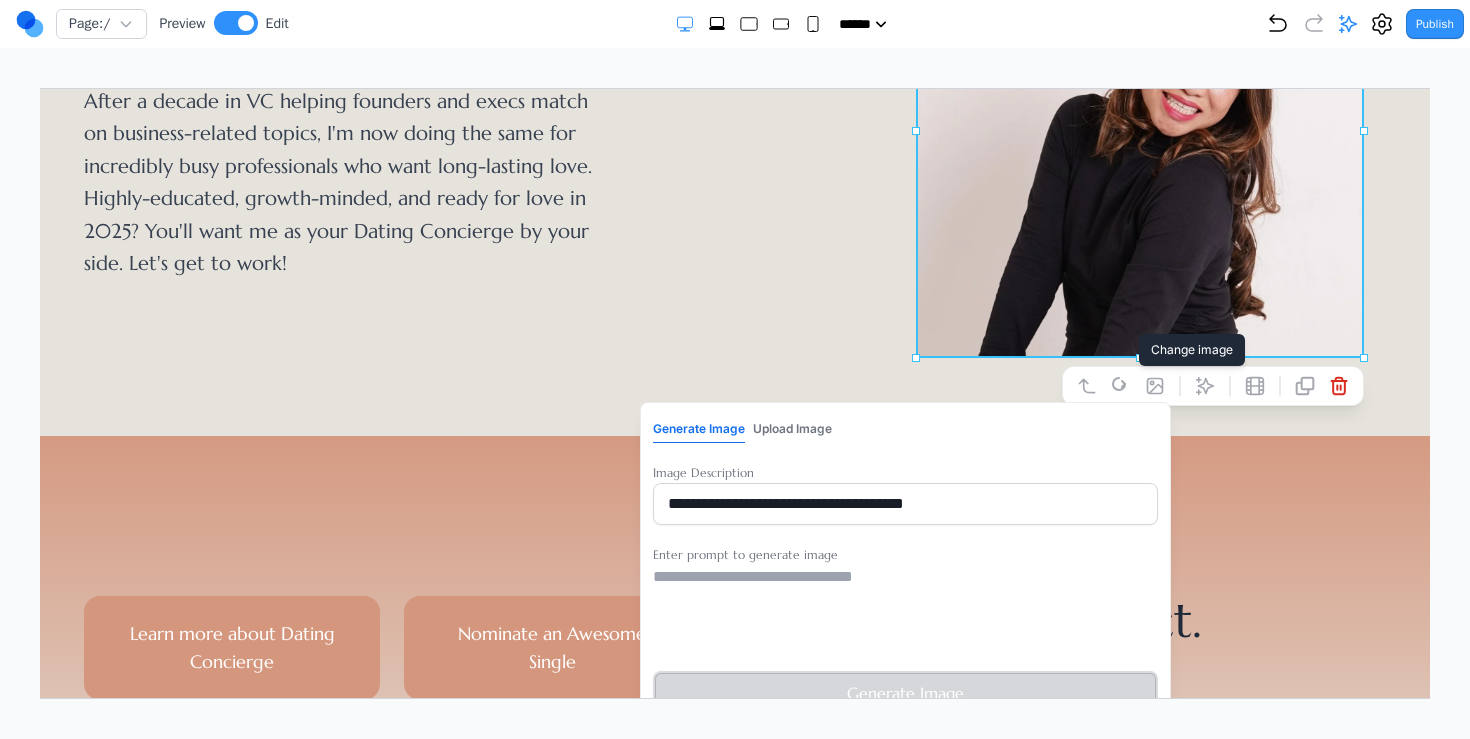 scroll, scrollTop: 443, scrollLeft: 0, axis: vertical 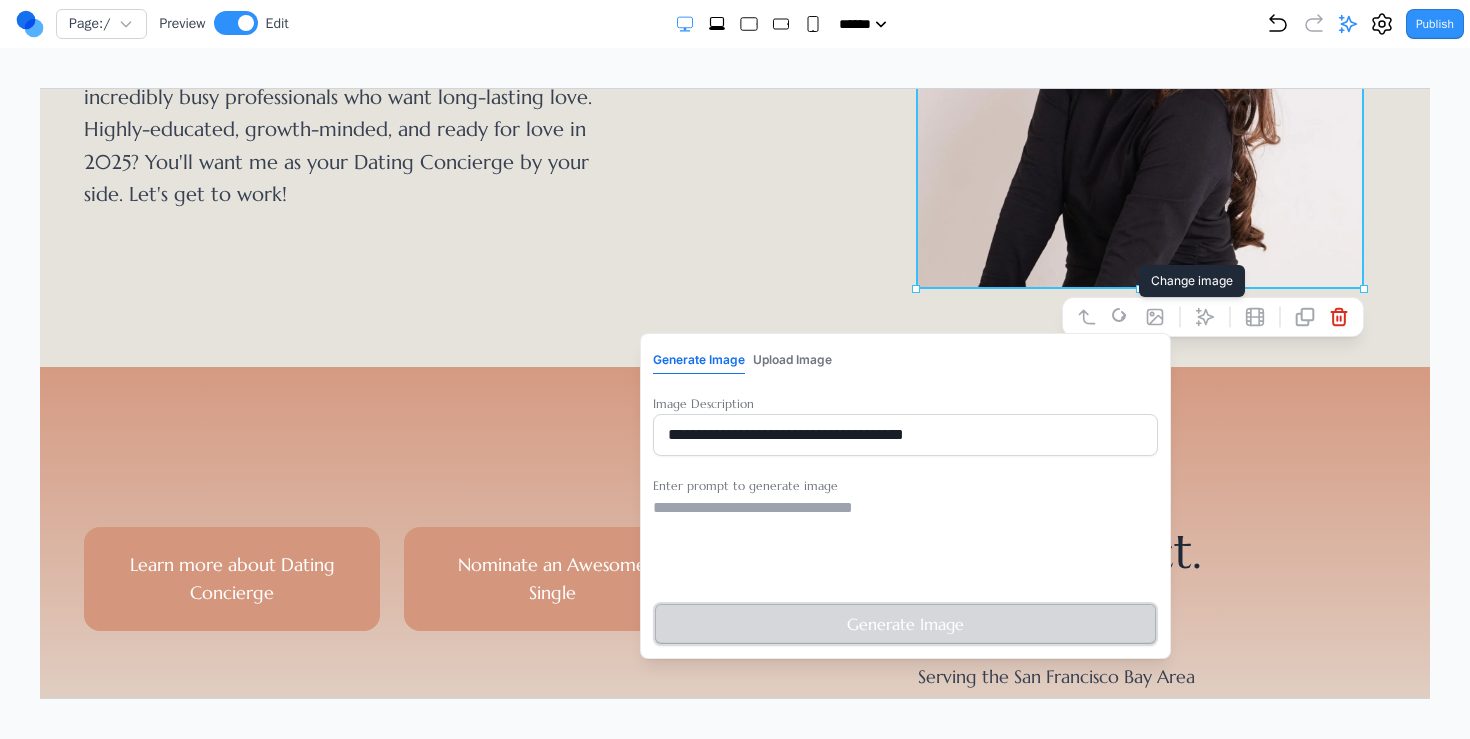 type 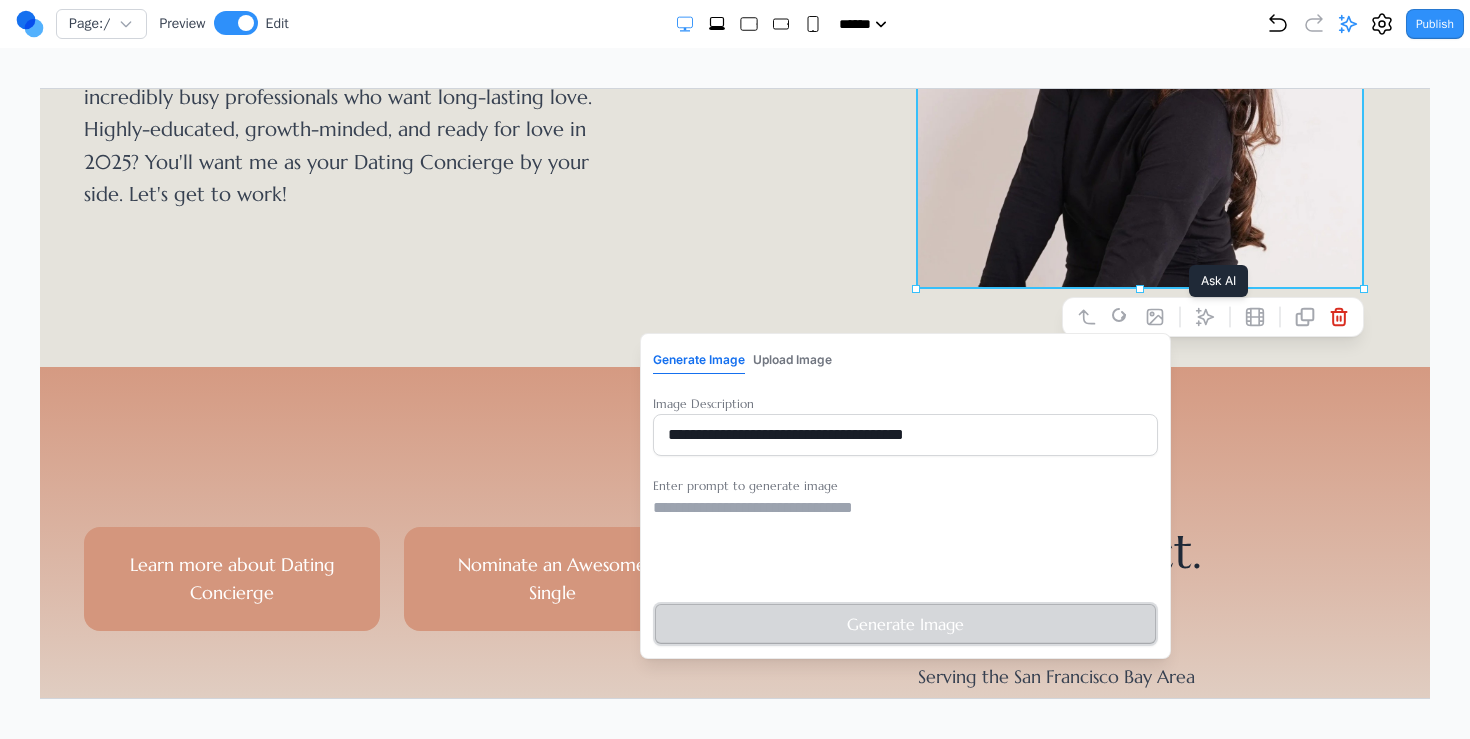 click 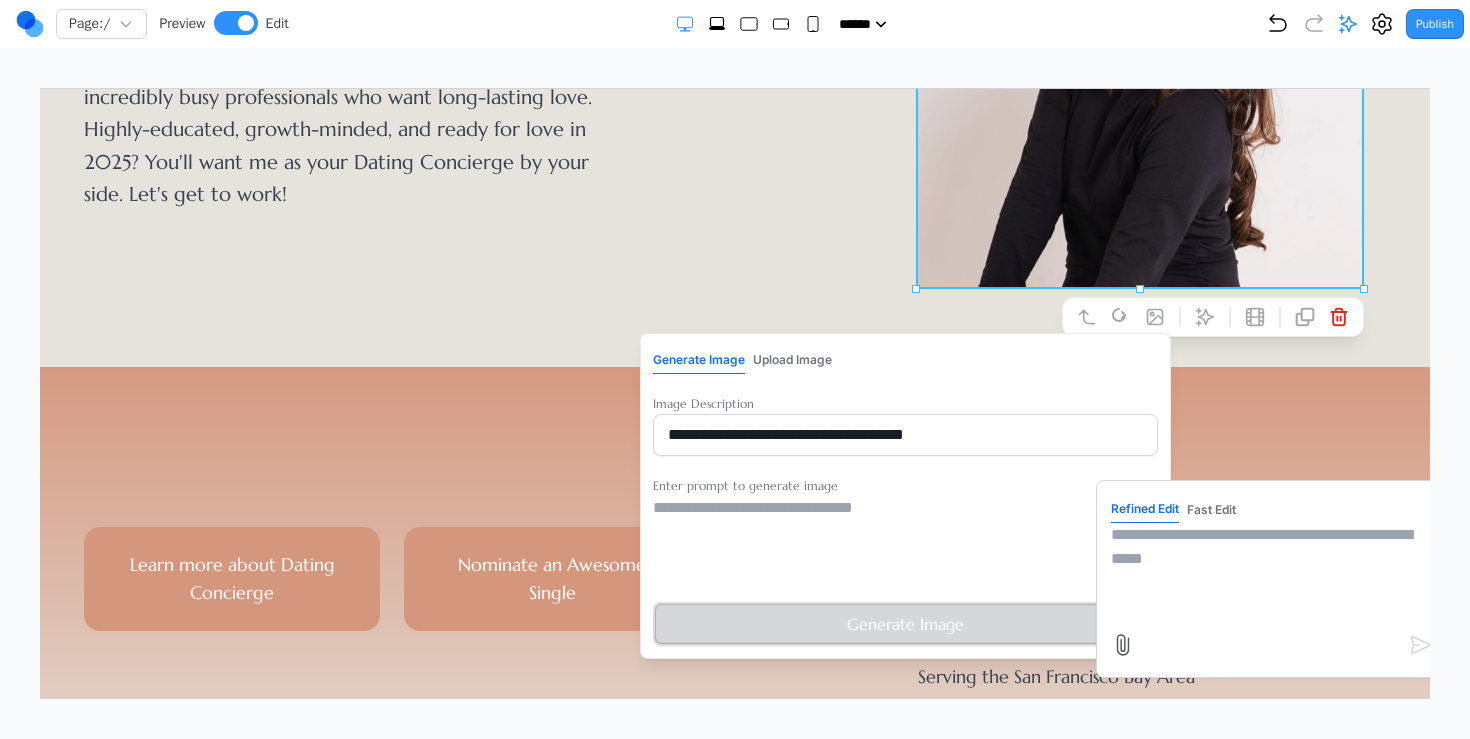 click at bounding box center (1270, 572) 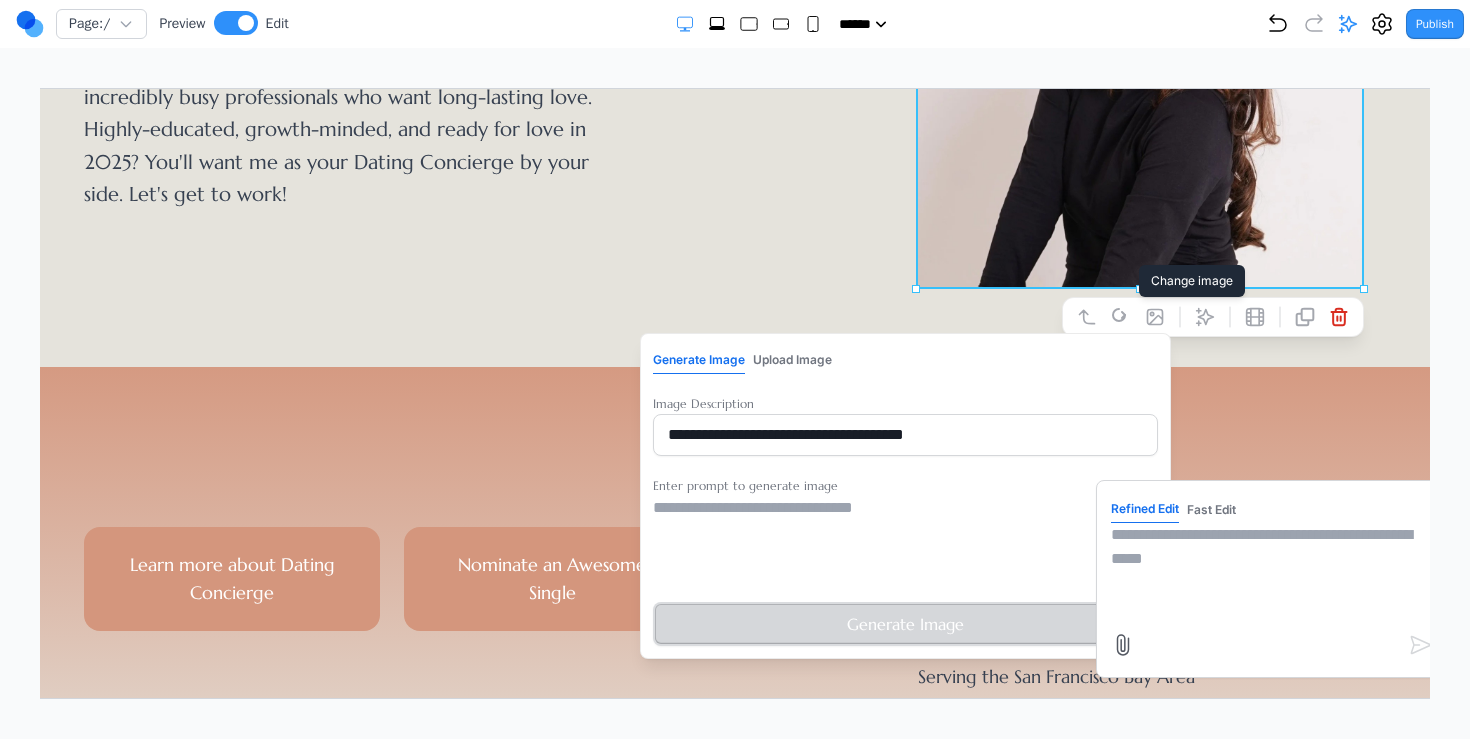 click 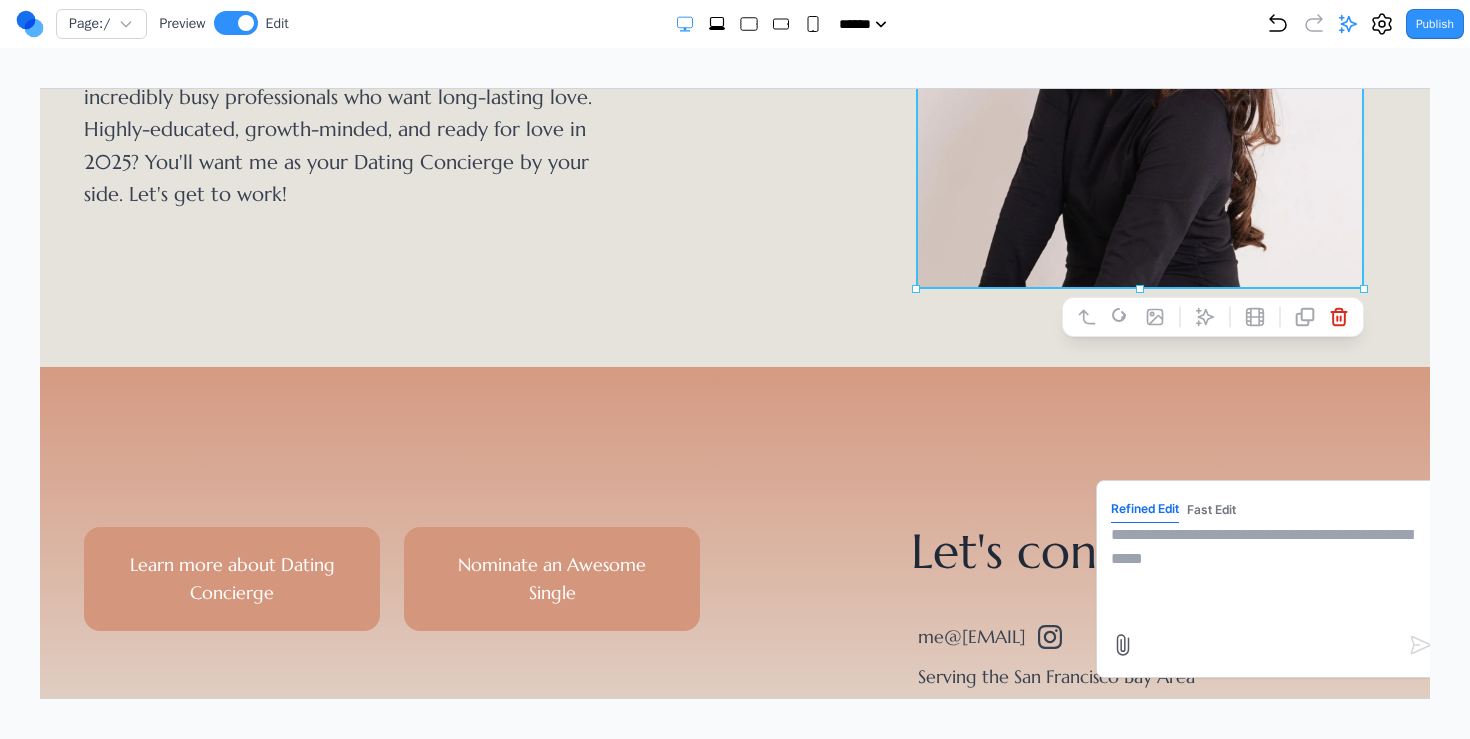 click on "Refined Edit Fast Edit" at bounding box center [1270, 578] 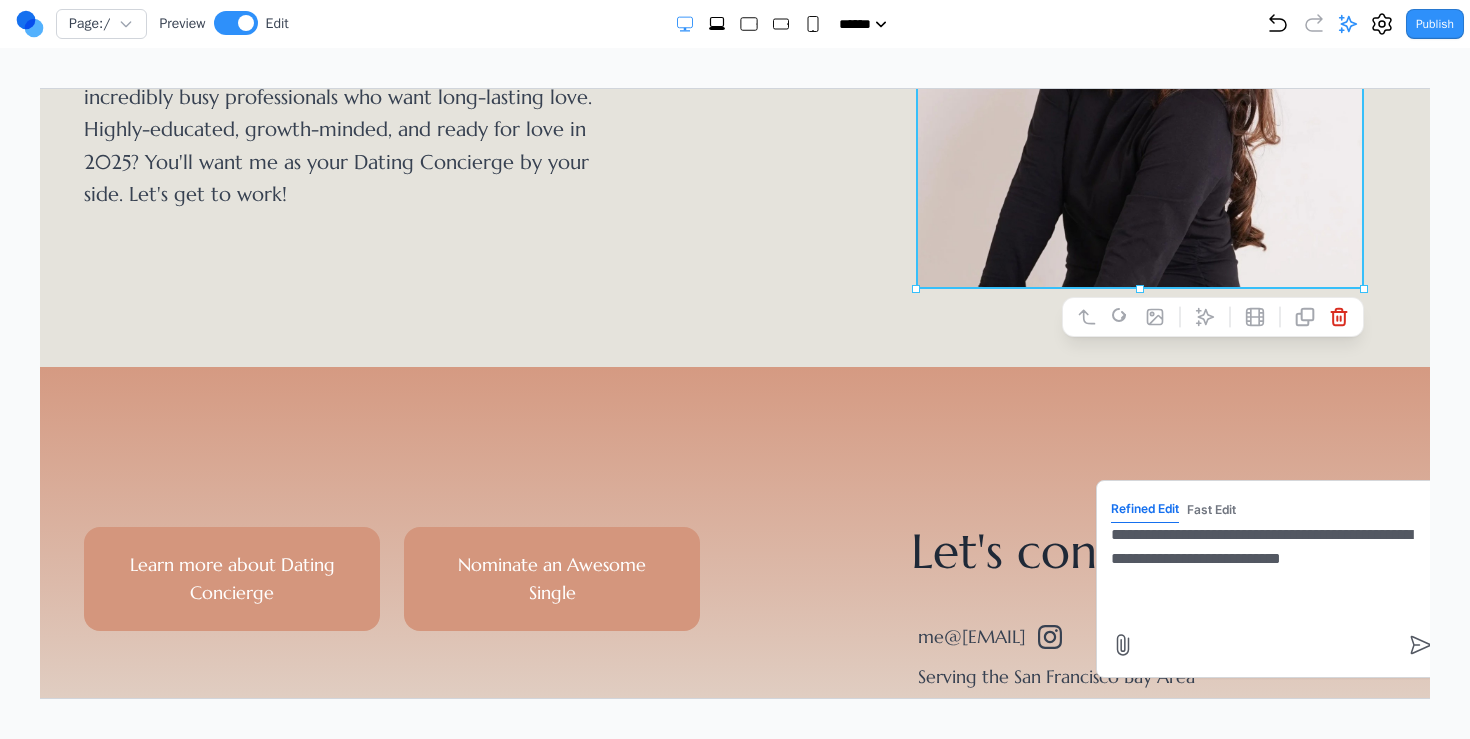 click on "**********" at bounding box center [1270, 572] 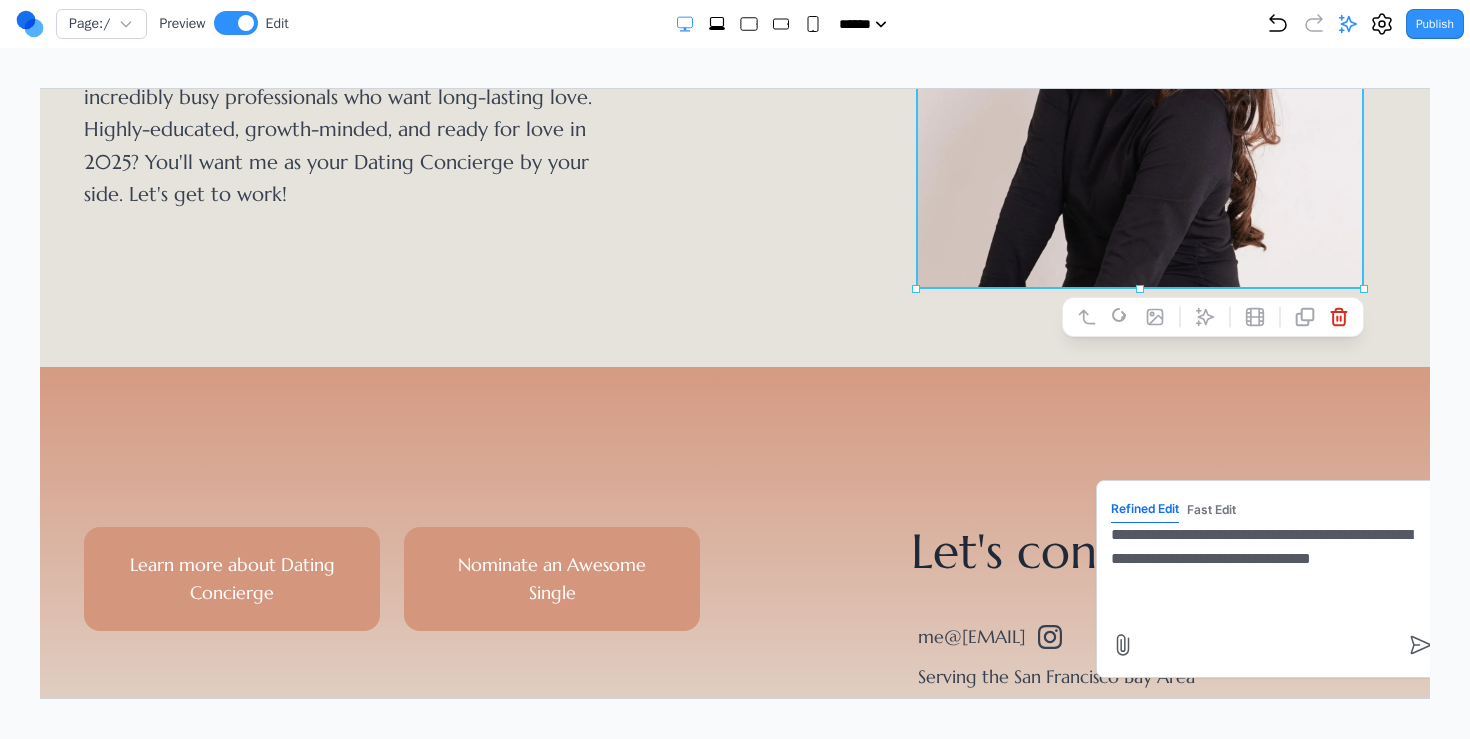 type on "**********" 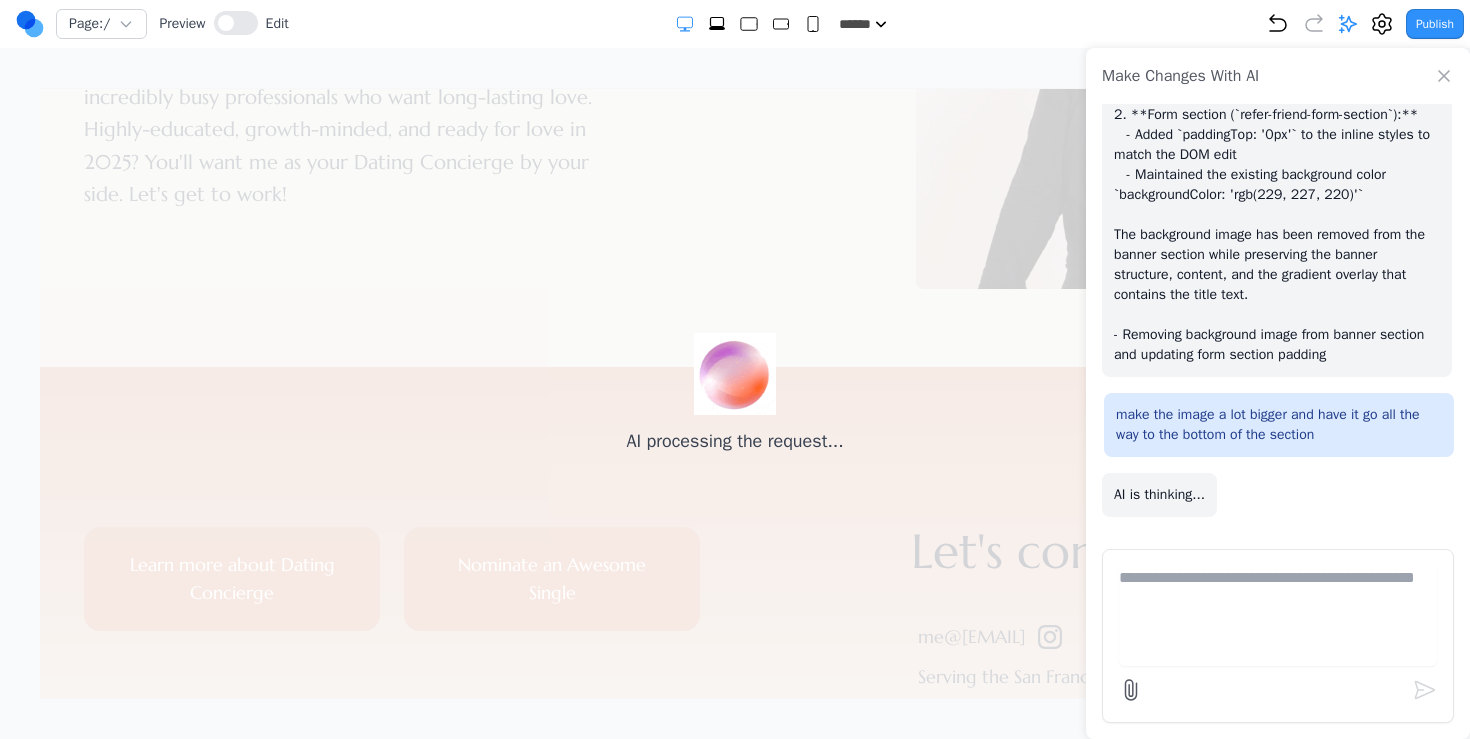 scroll, scrollTop: 18447, scrollLeft: 0, axis: vertical 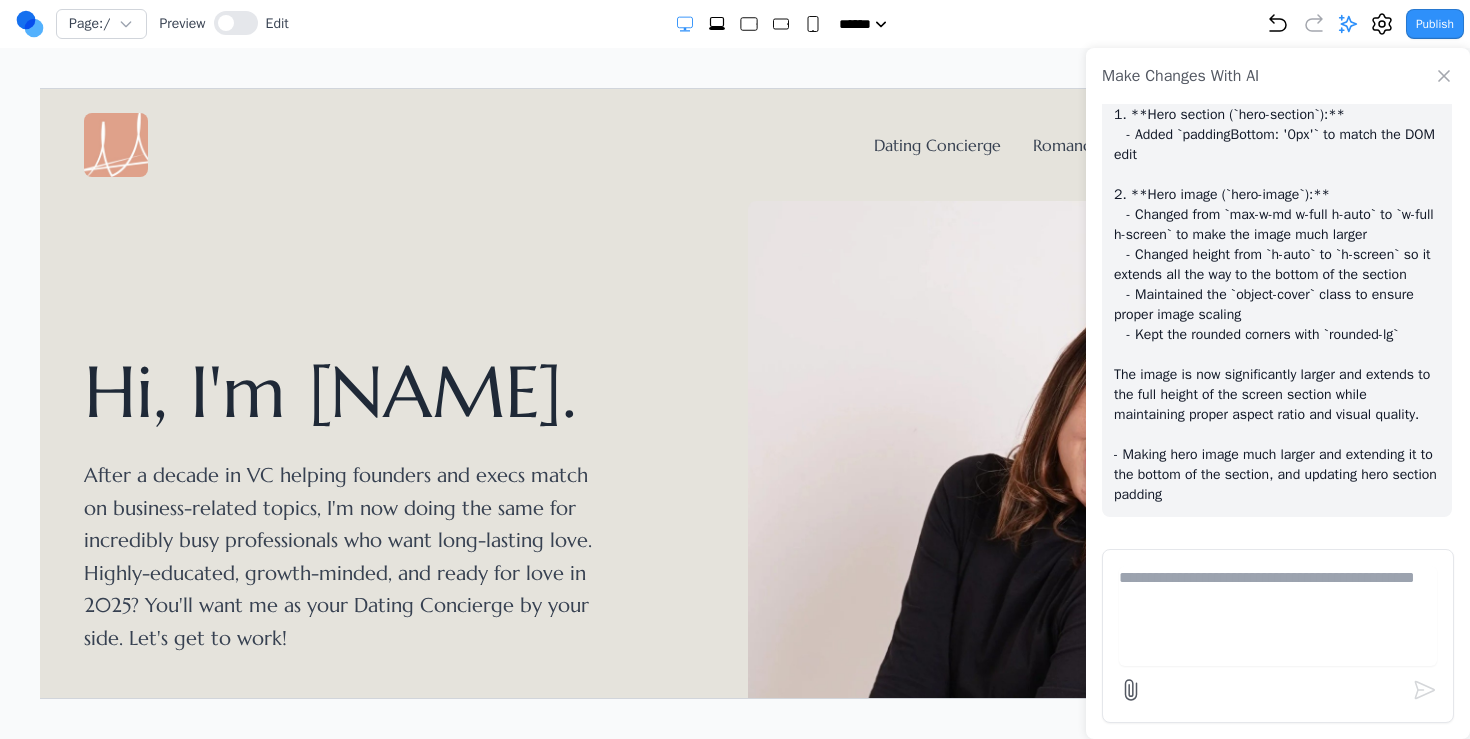 click 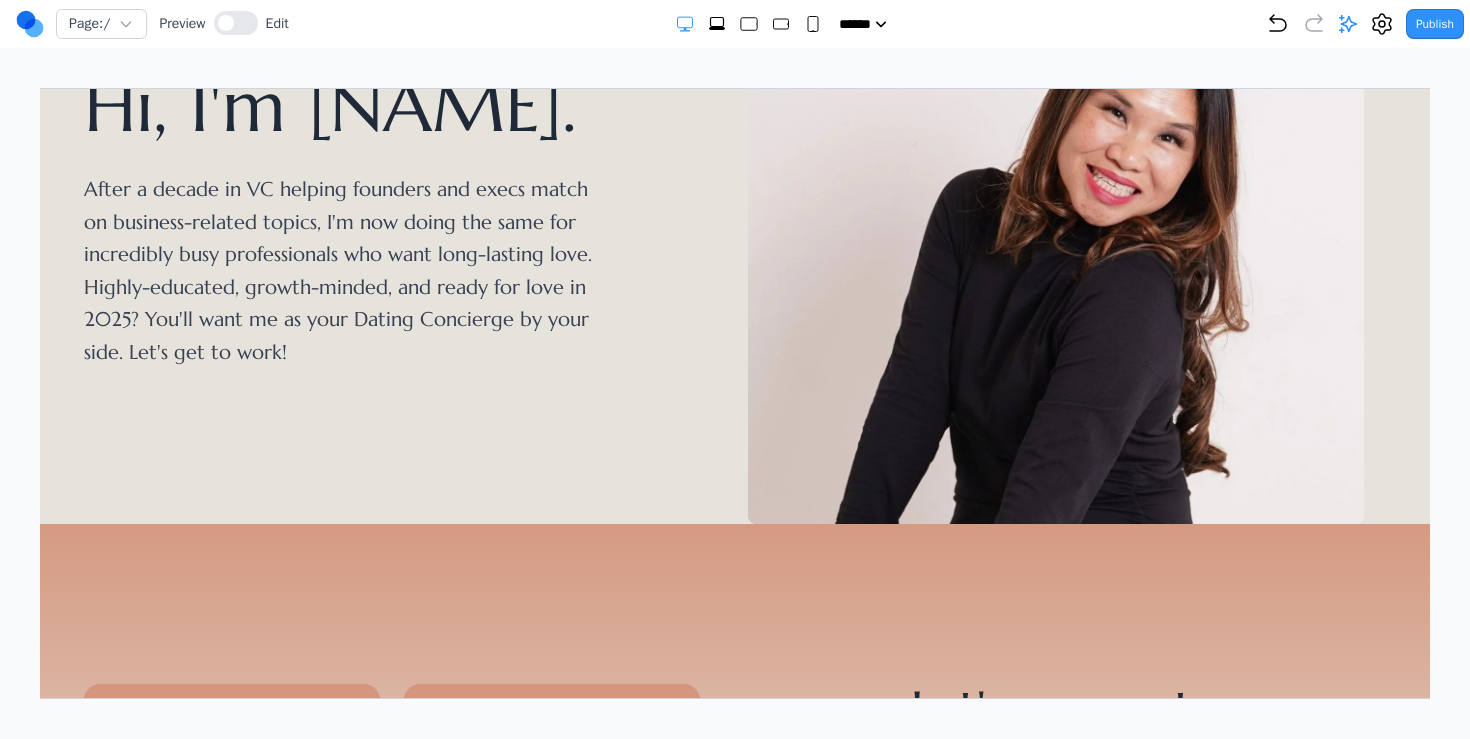 scroll, scrollTop: 0, scrollLeft: 0, axis: both 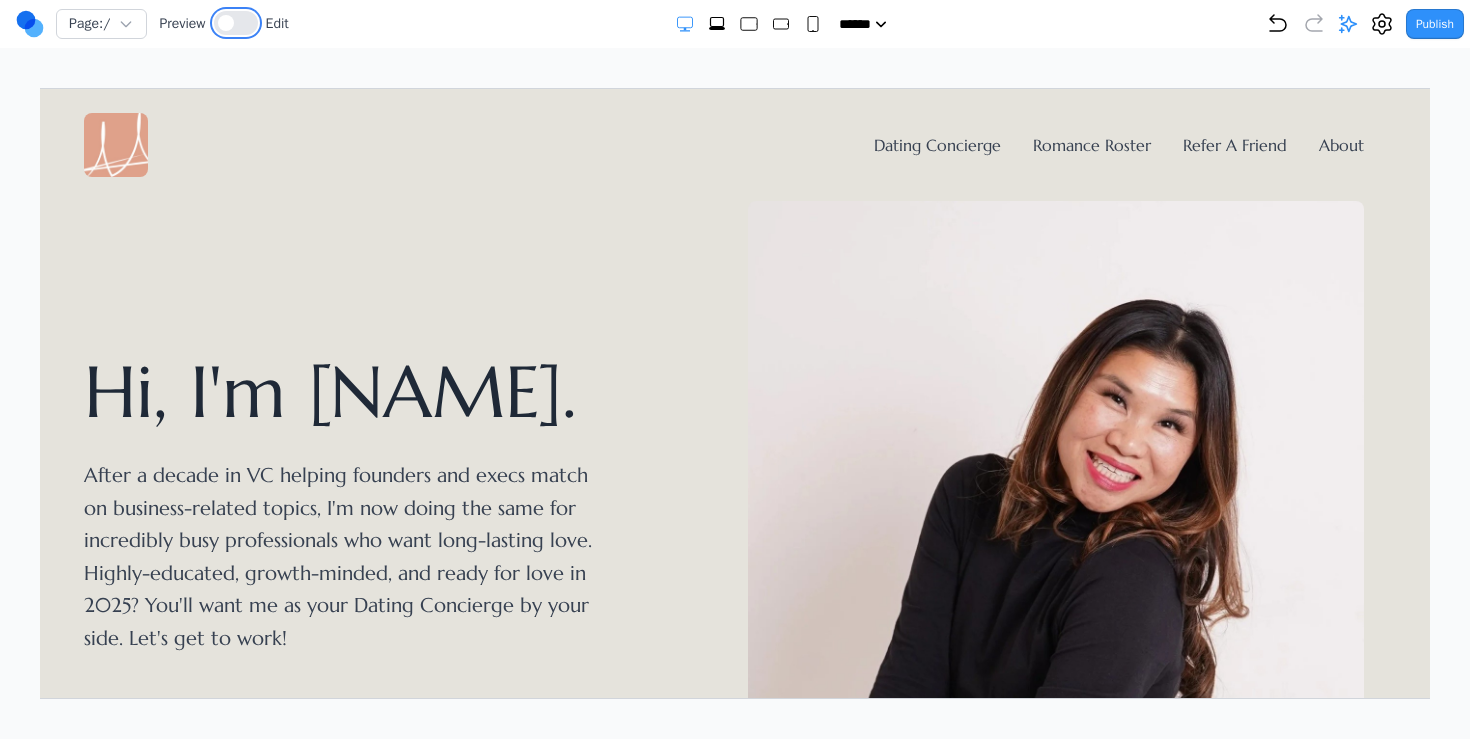 click at bounding box center (226, 23) 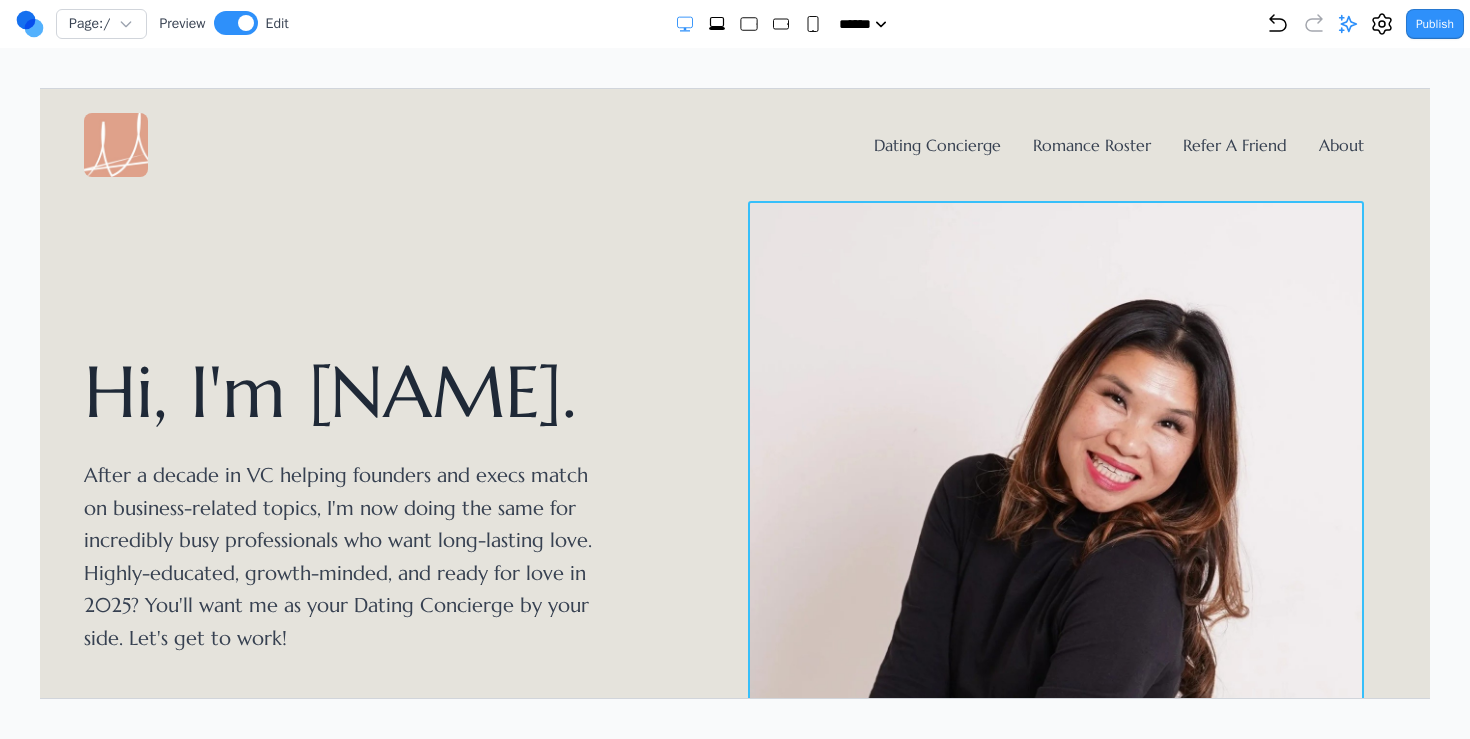 click at bounding box center (1055, 504) 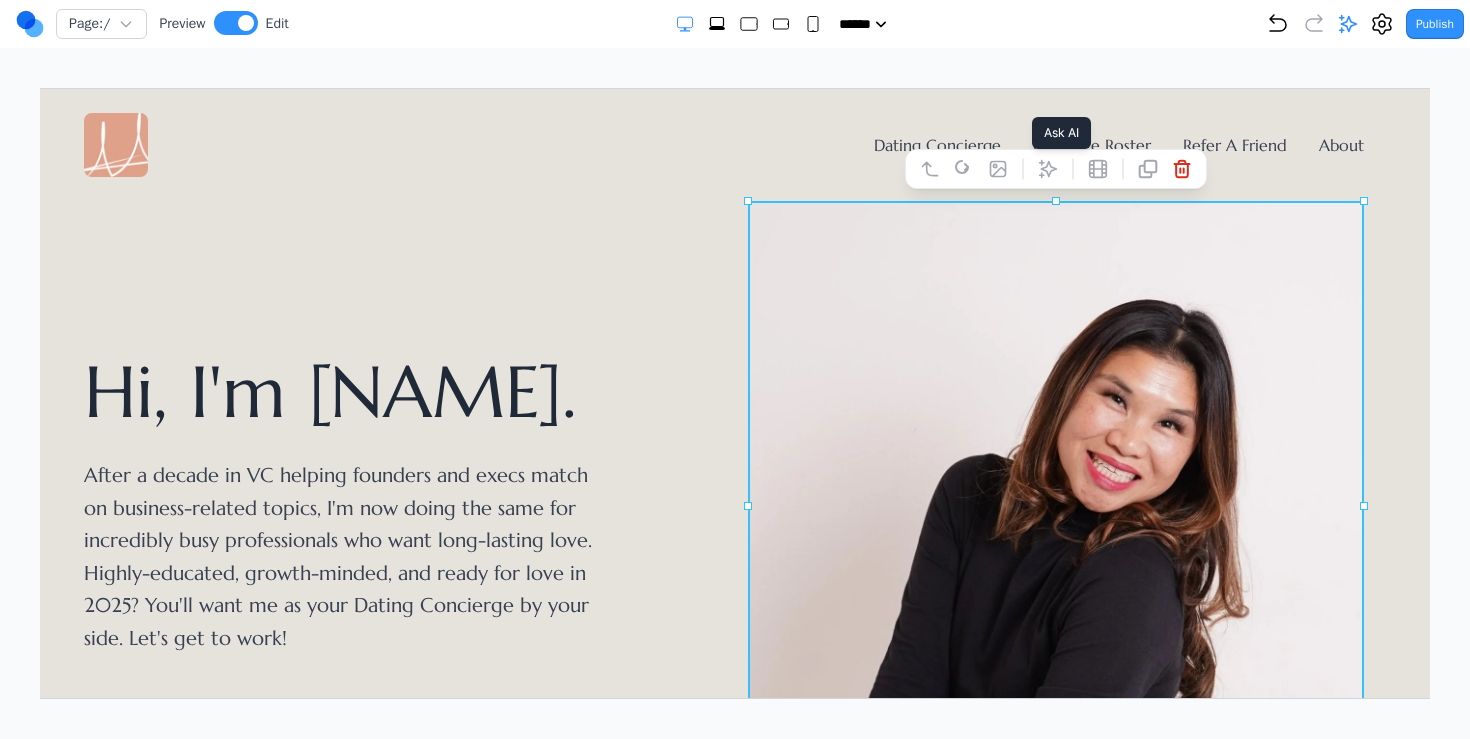 click 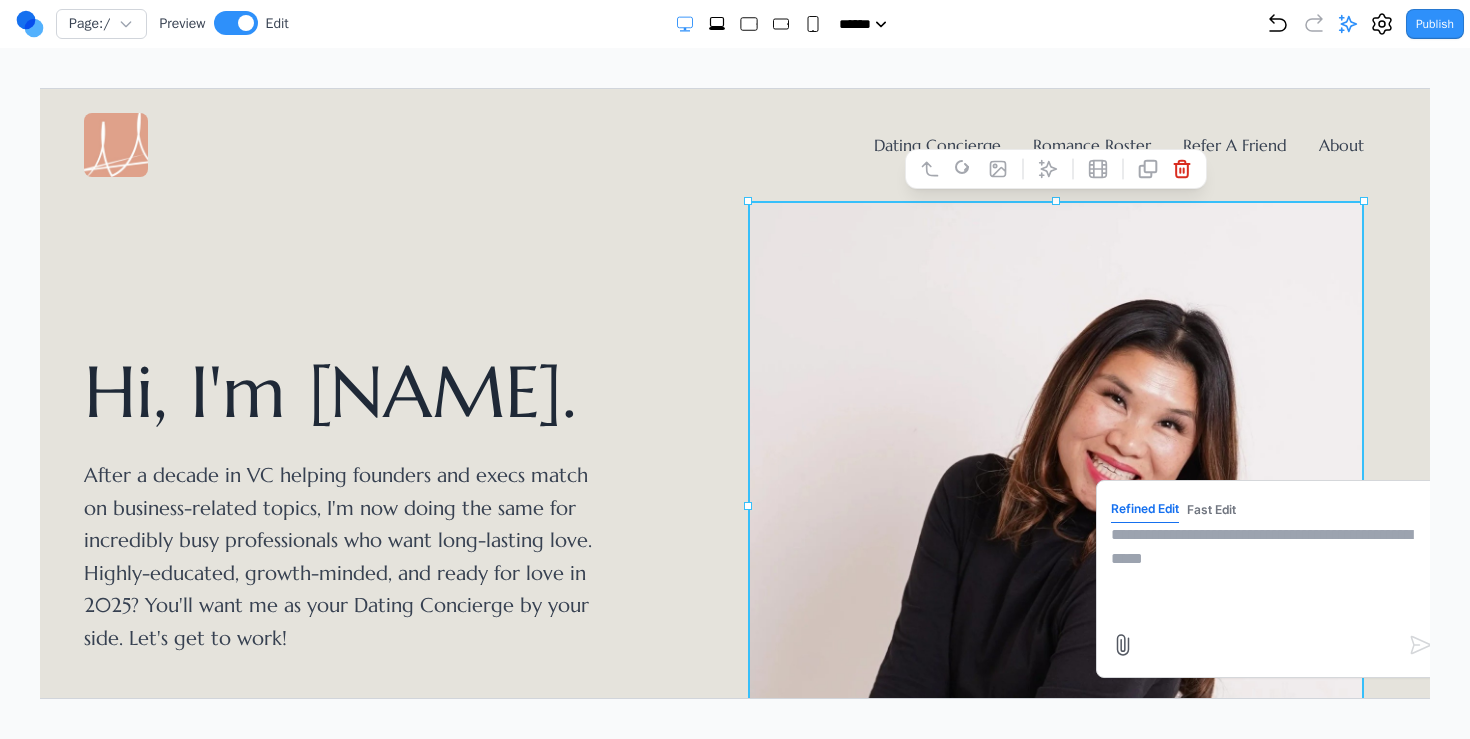 click at bounding box center (1270, 572) 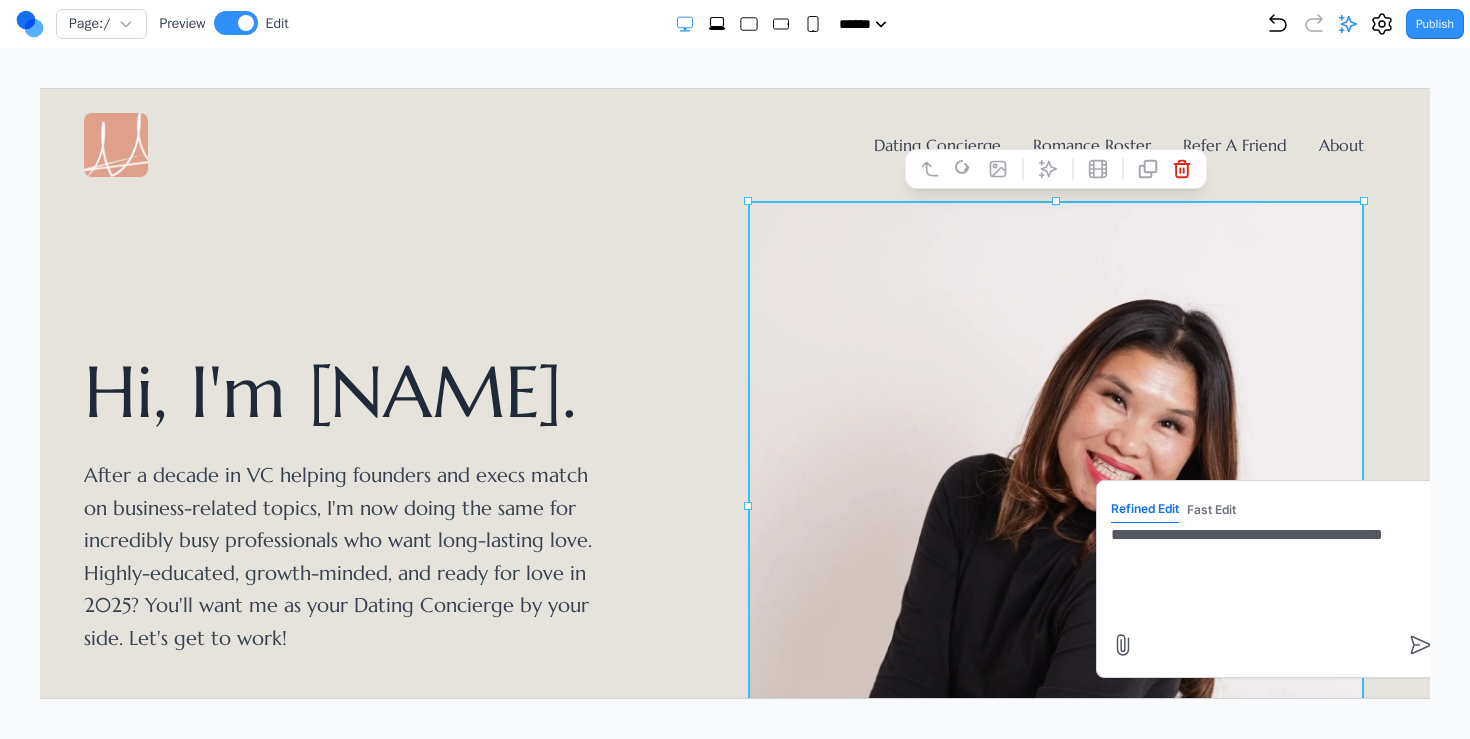 type on "**********" 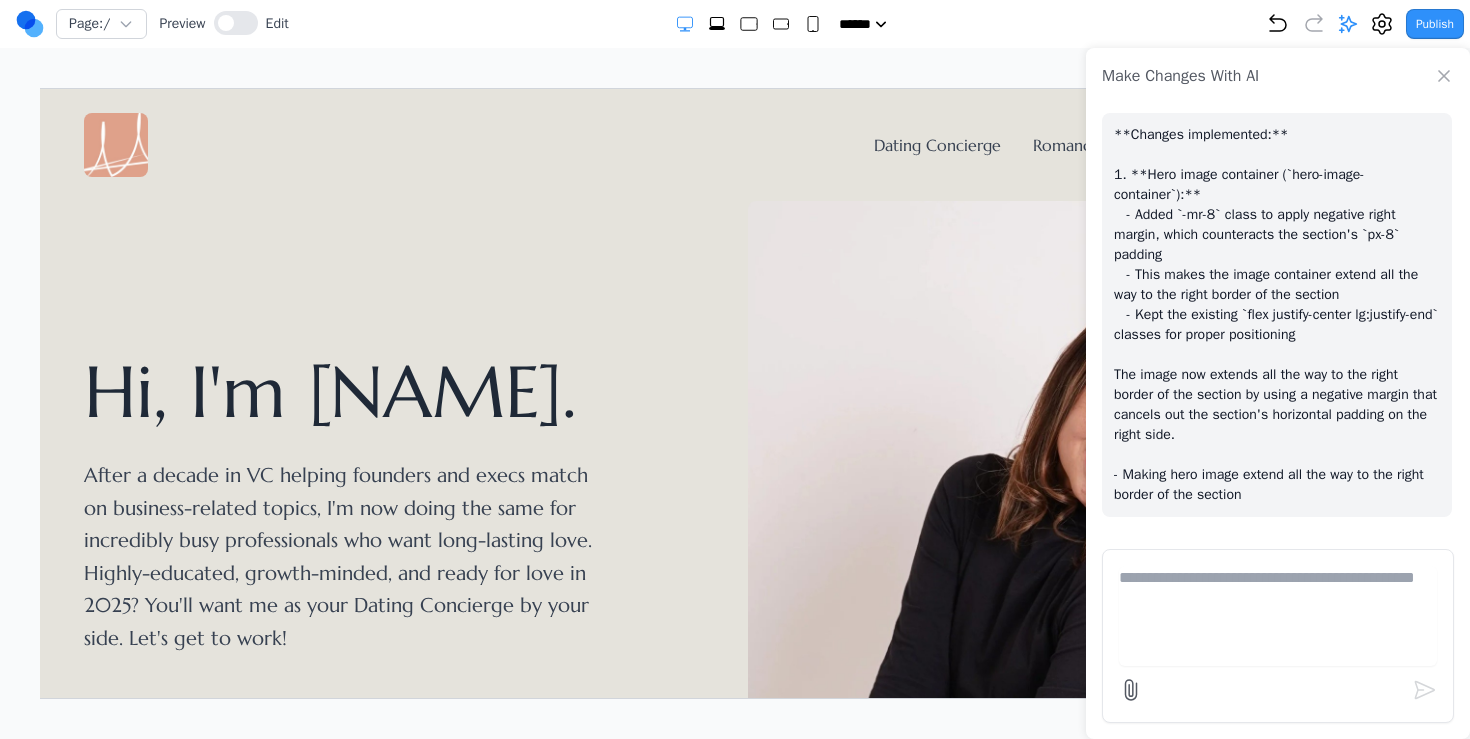 scroll, scrollTop: 19327, scrollLeft: 0, axis: vertical 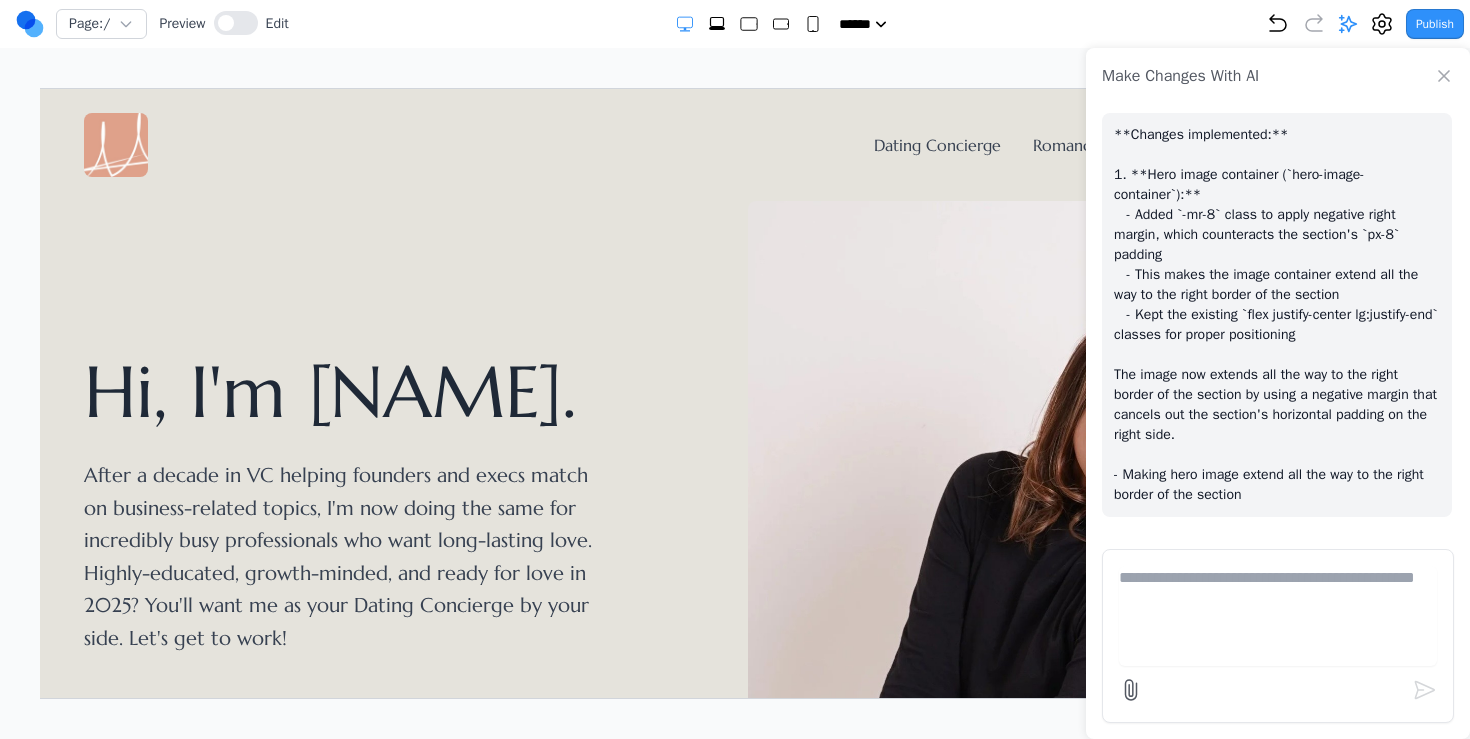 click 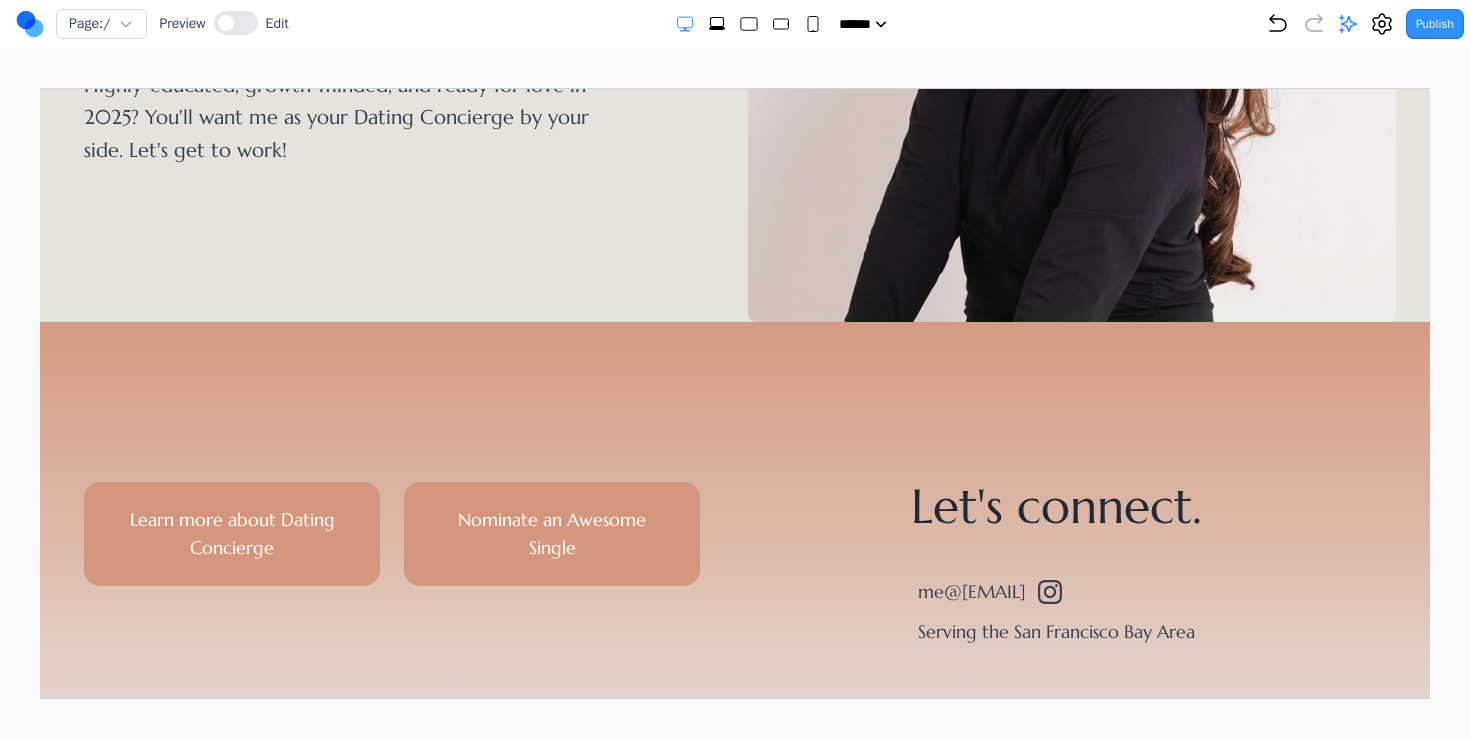 scroll, scrollTop: 626, scrollLeft: 0, axis: vertical 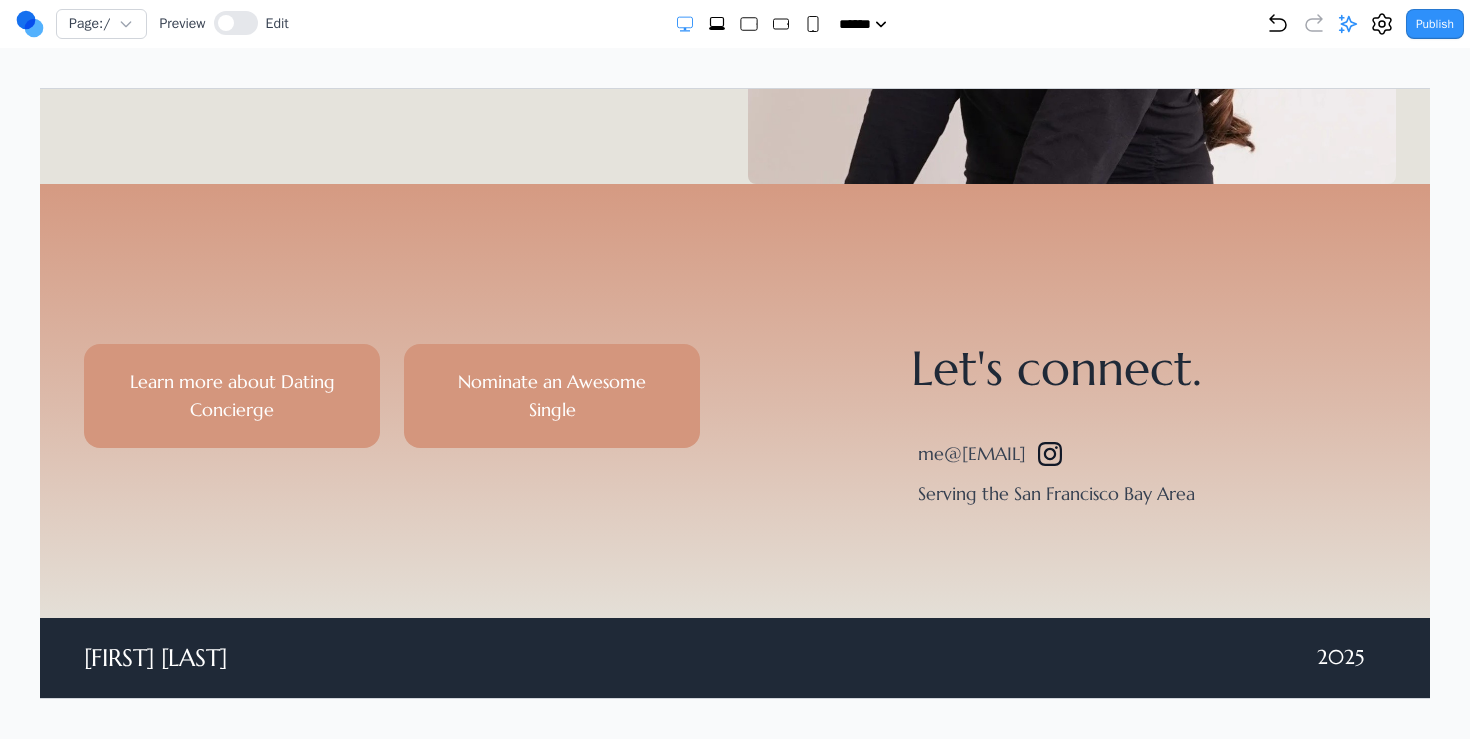 click 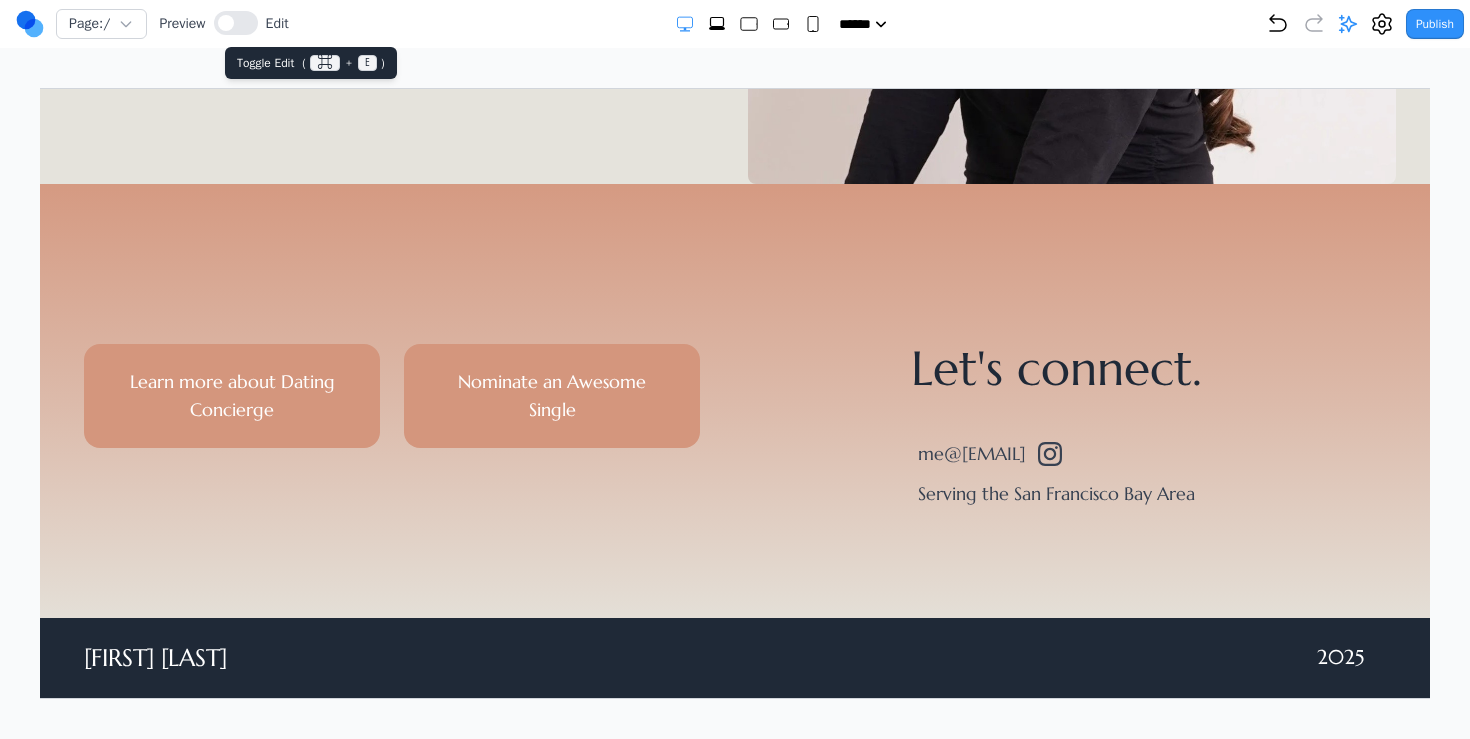 click at bounding box center (236, 23) 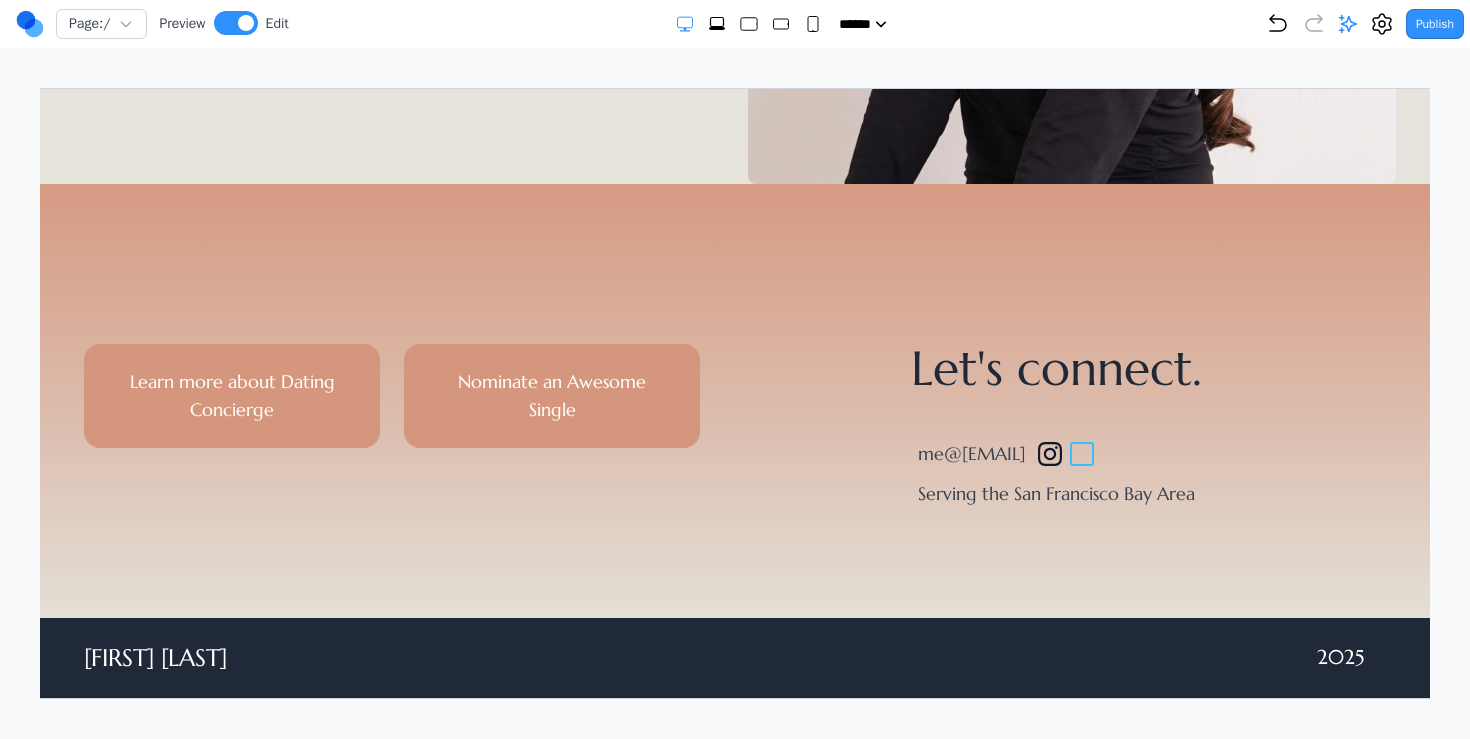 click 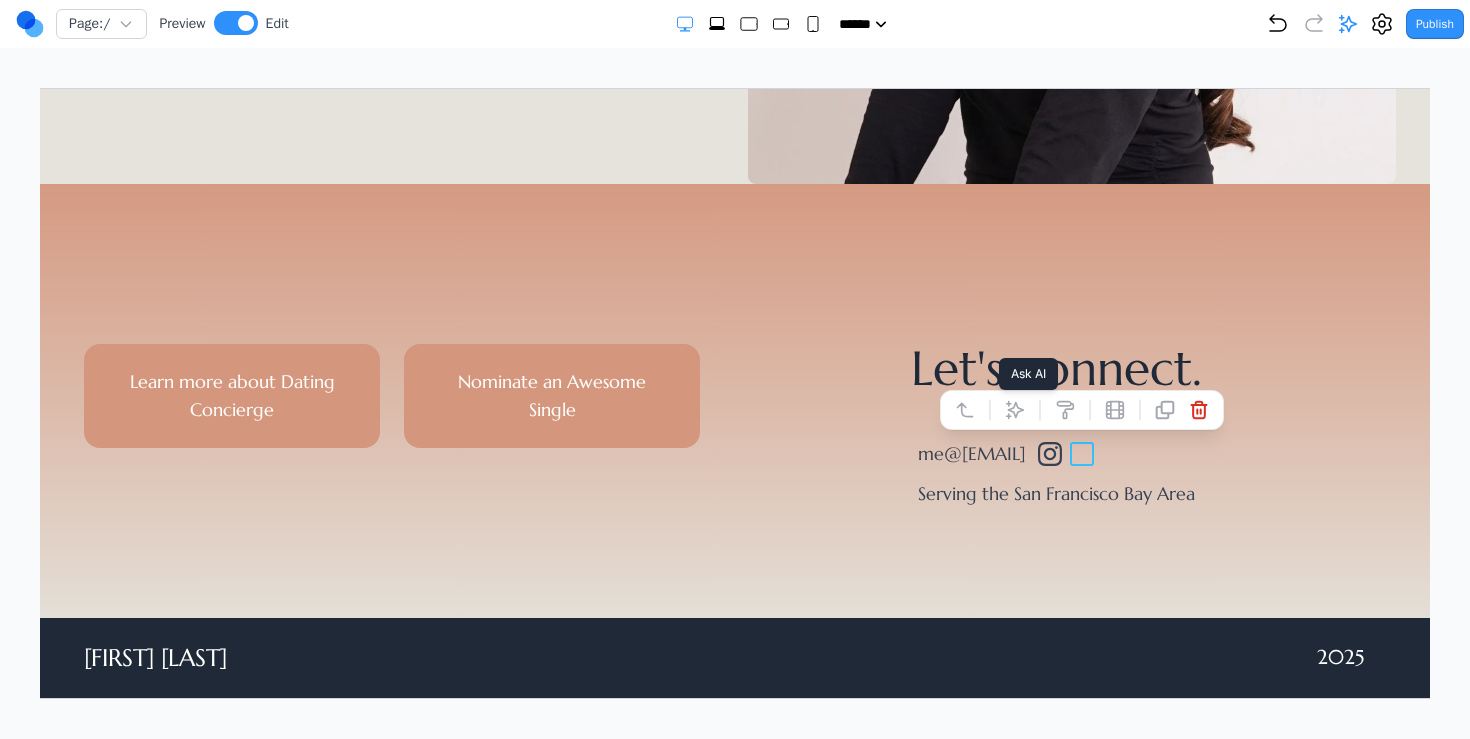click 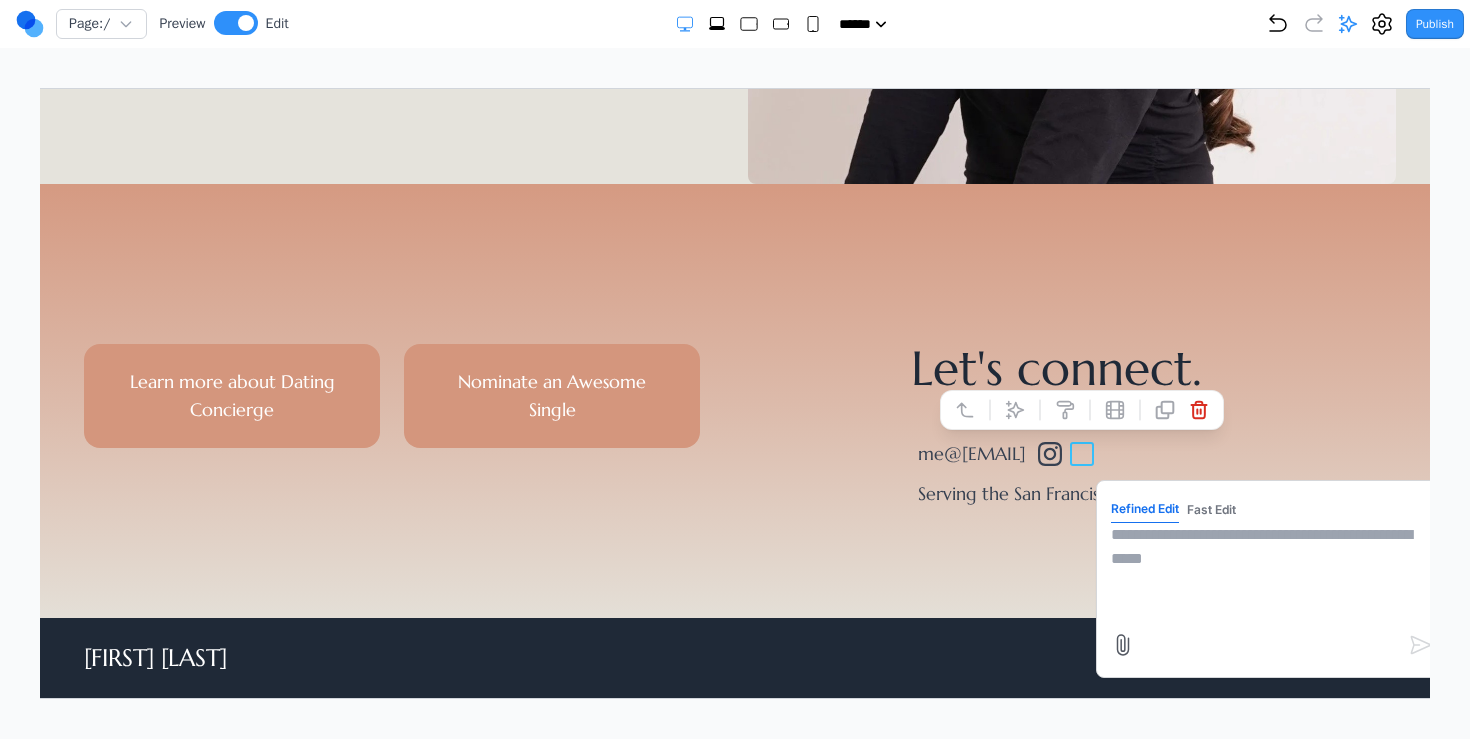 click at bounding box center [1270, 572] 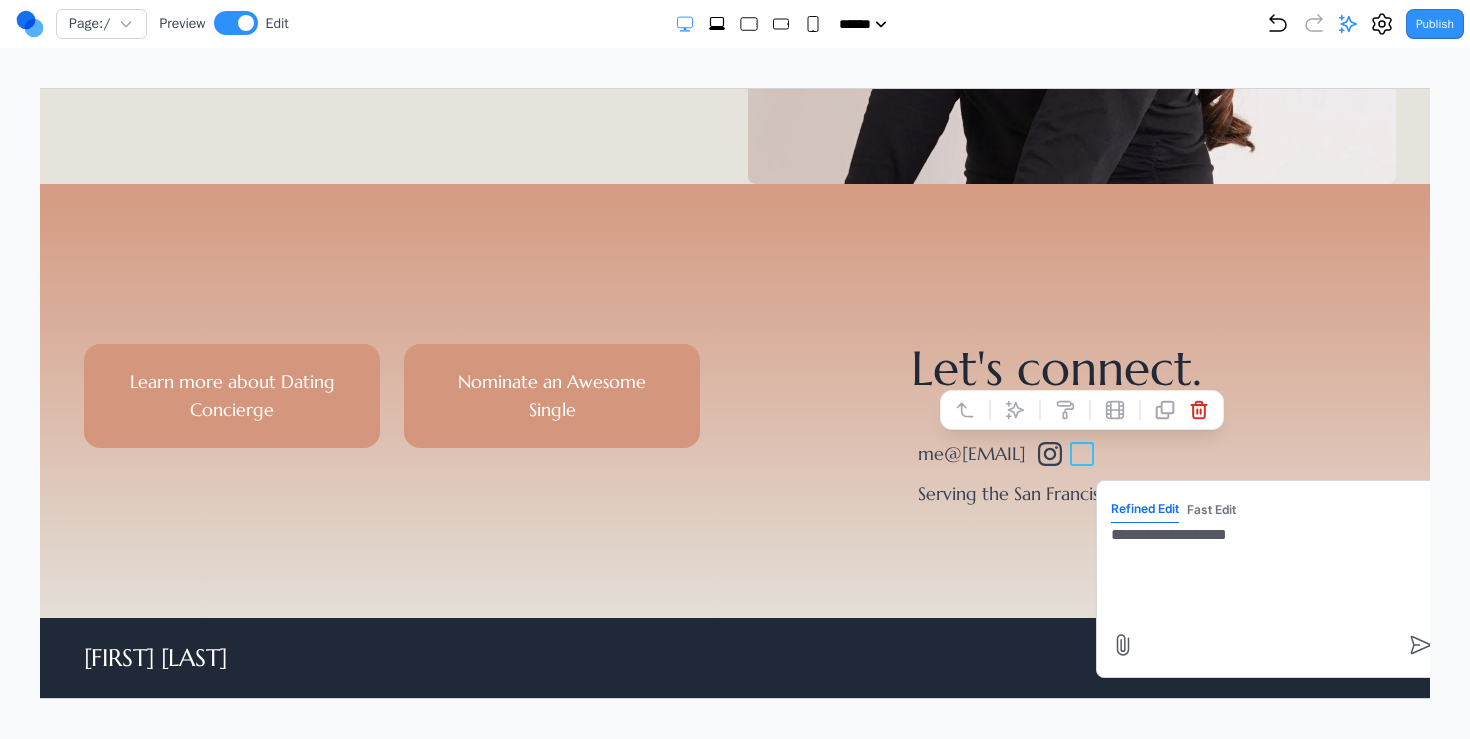 paste on "**********" 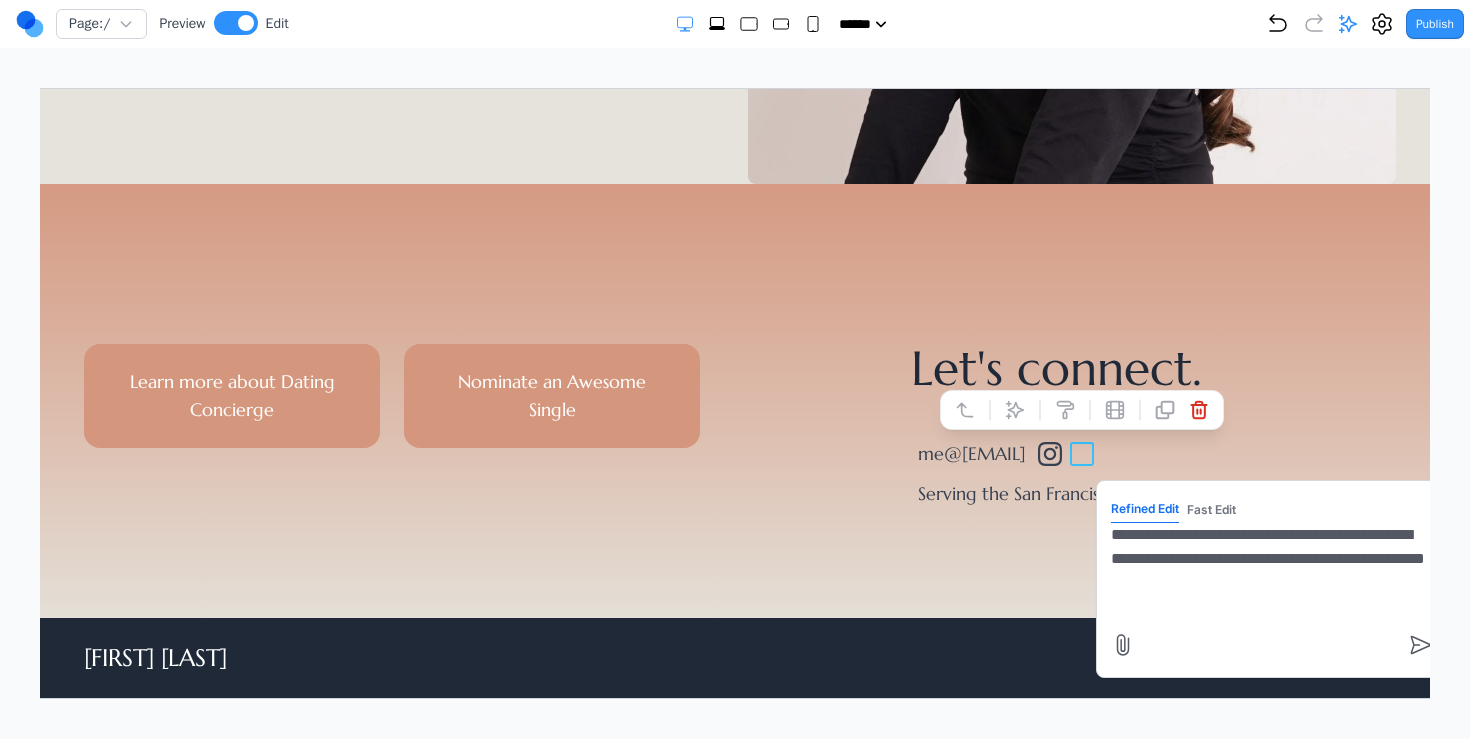 type on "**********" 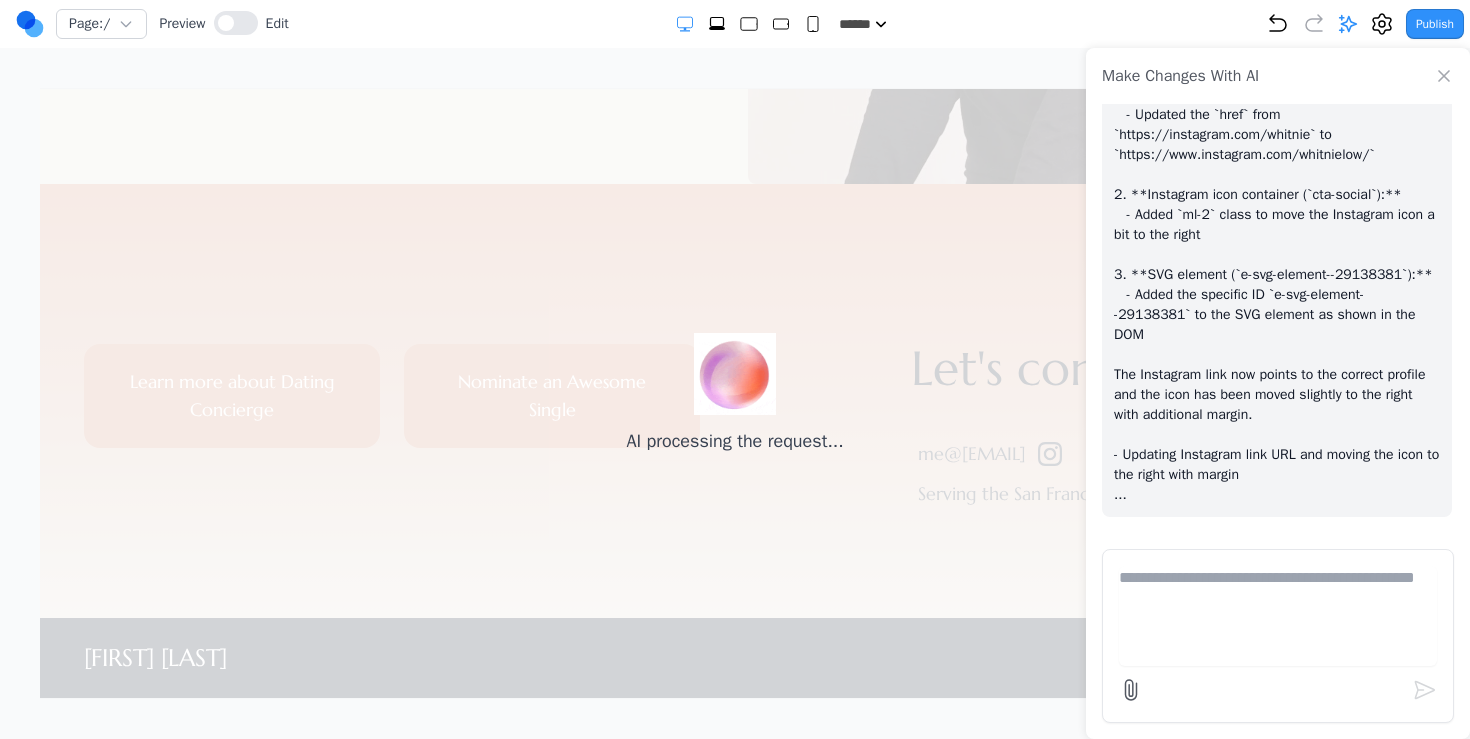scroll, scrollTop: 19947, scrollLeft: 0, axis: vertical 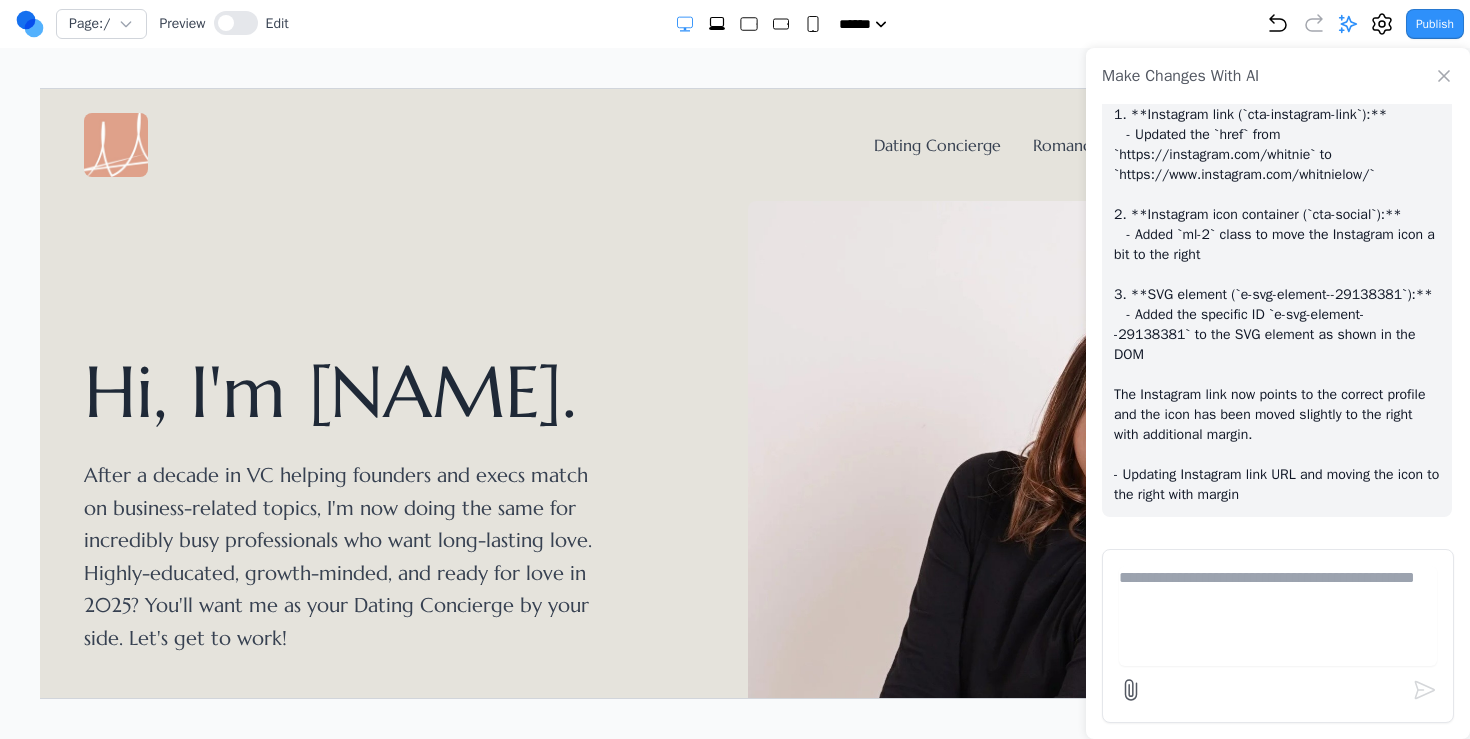 click 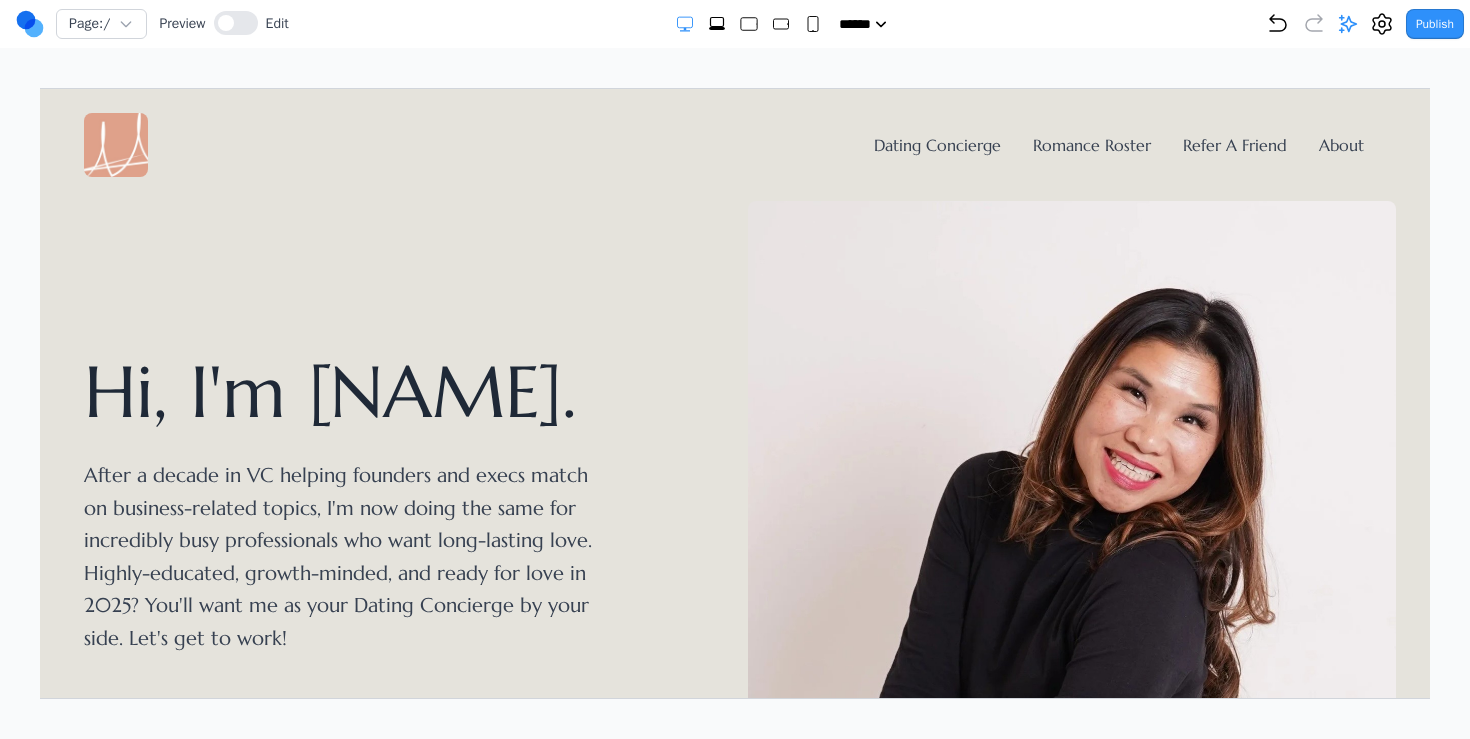 scroll, scrollTop: 626, scrollLeft: 0, axis: vertical 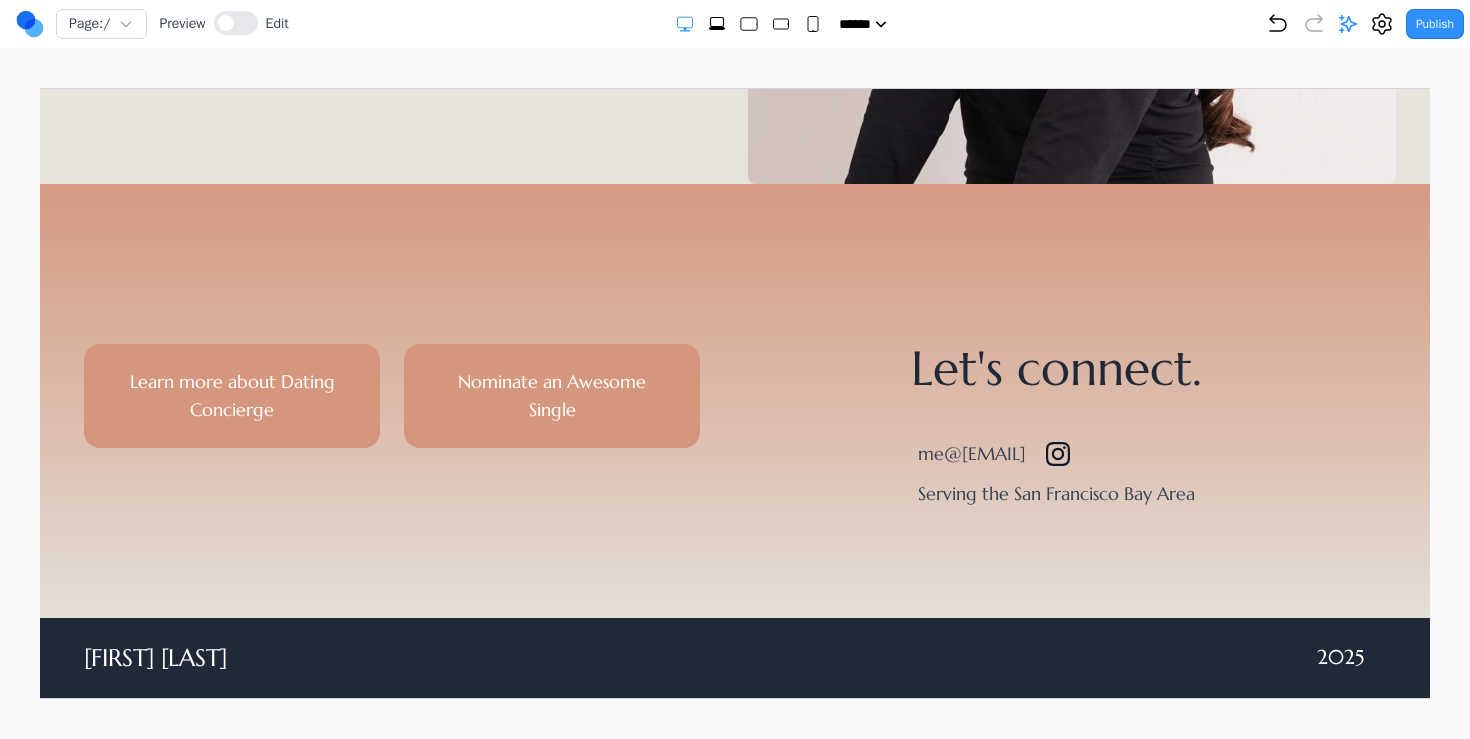click 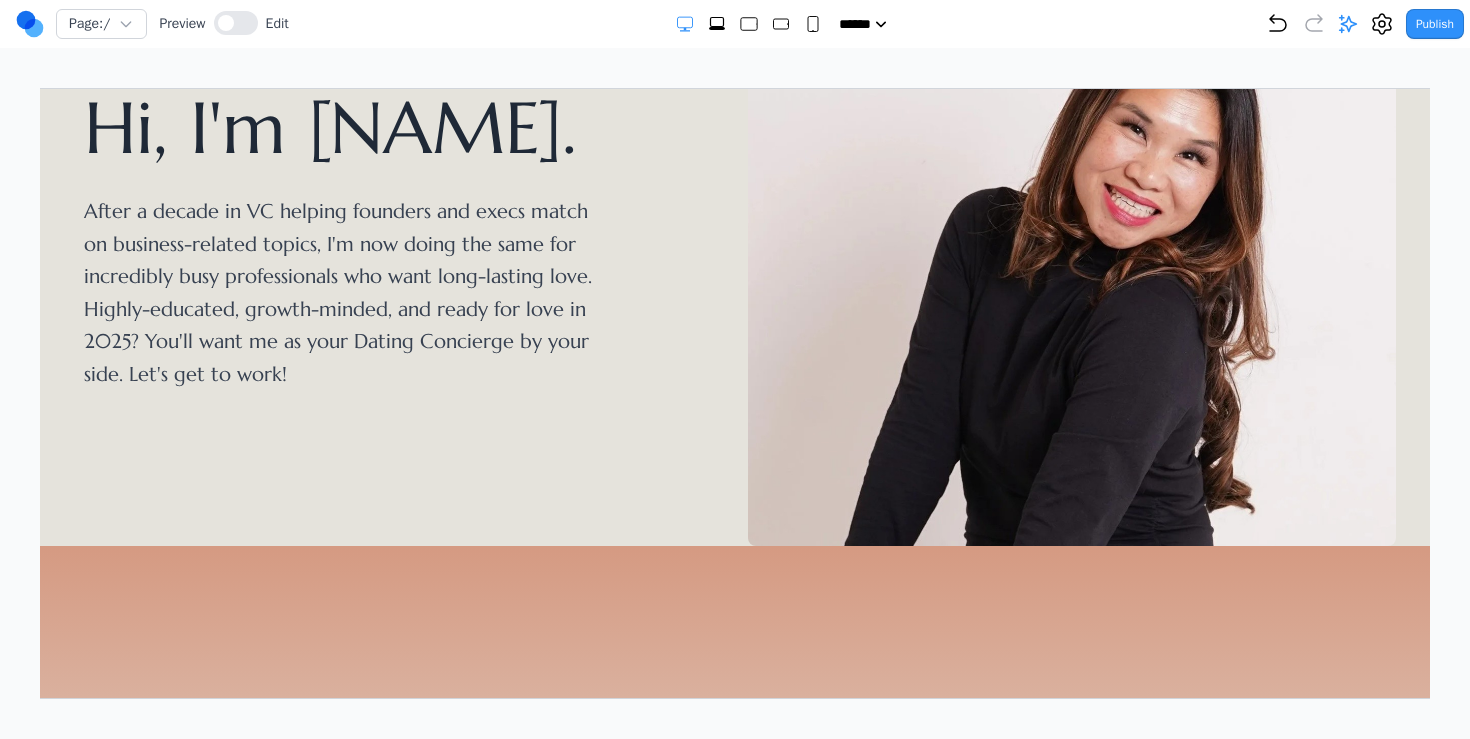 scroll, scrollTop: 0, scrollLeft: 0, axis: both 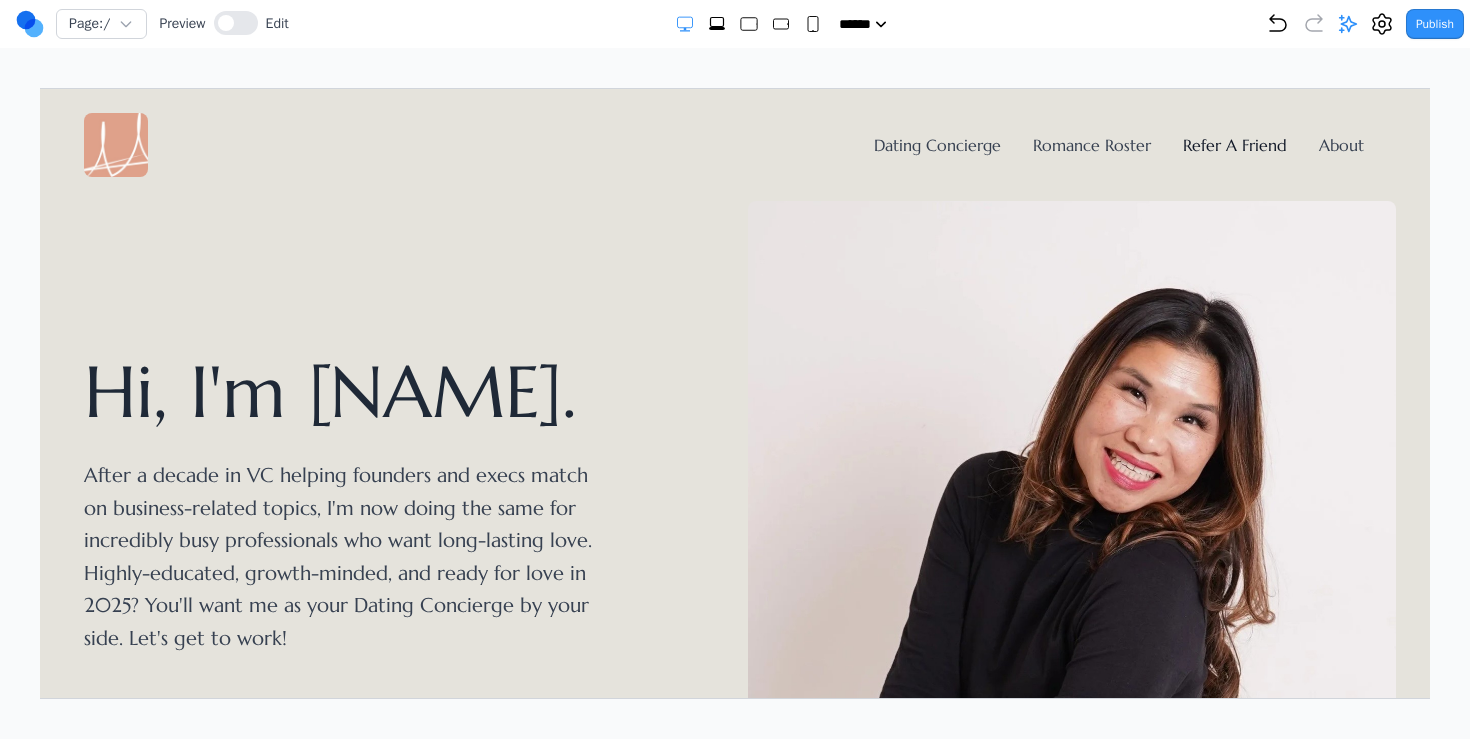 click on "Refer A Friend" at bounding box center [1234, 144] 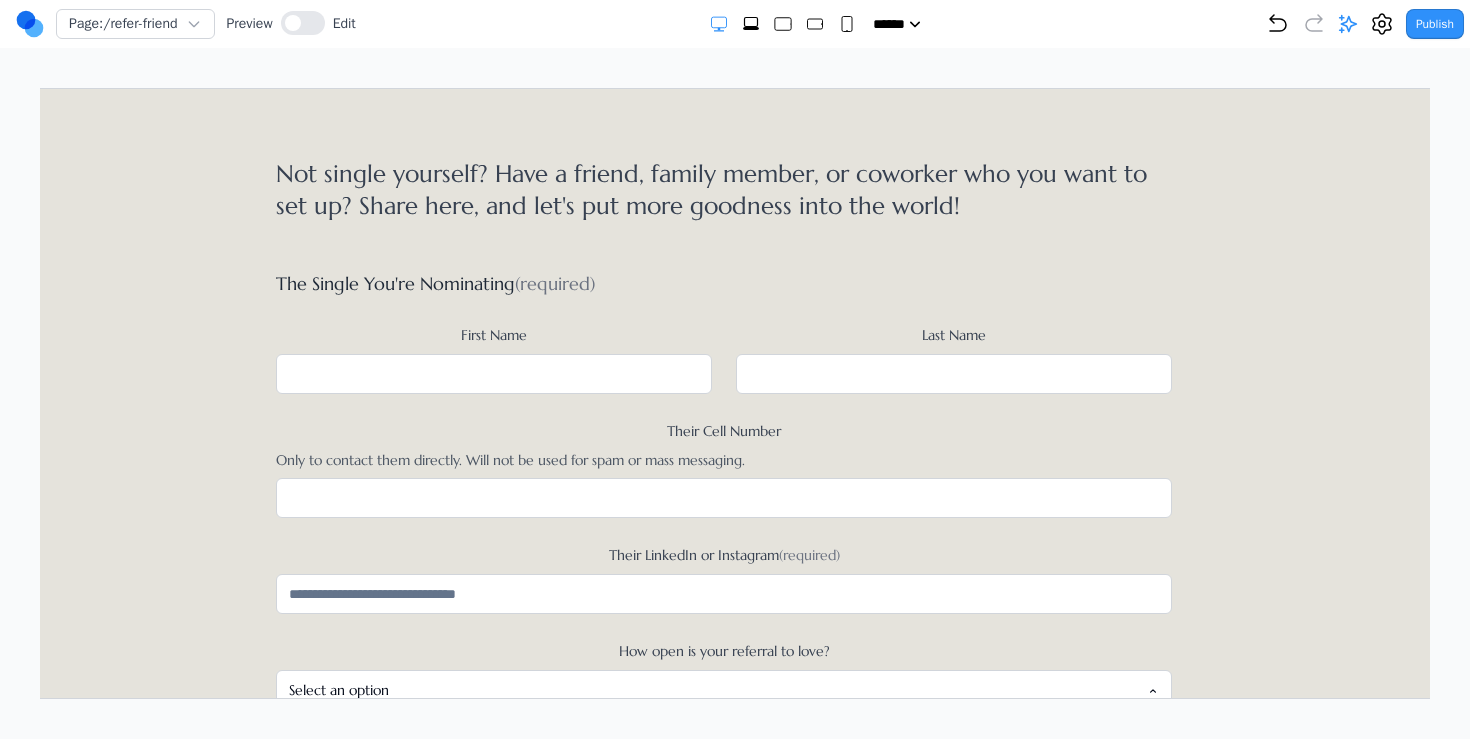 scroll, scrollTop: 0, scrollLeft: 0, axis: both 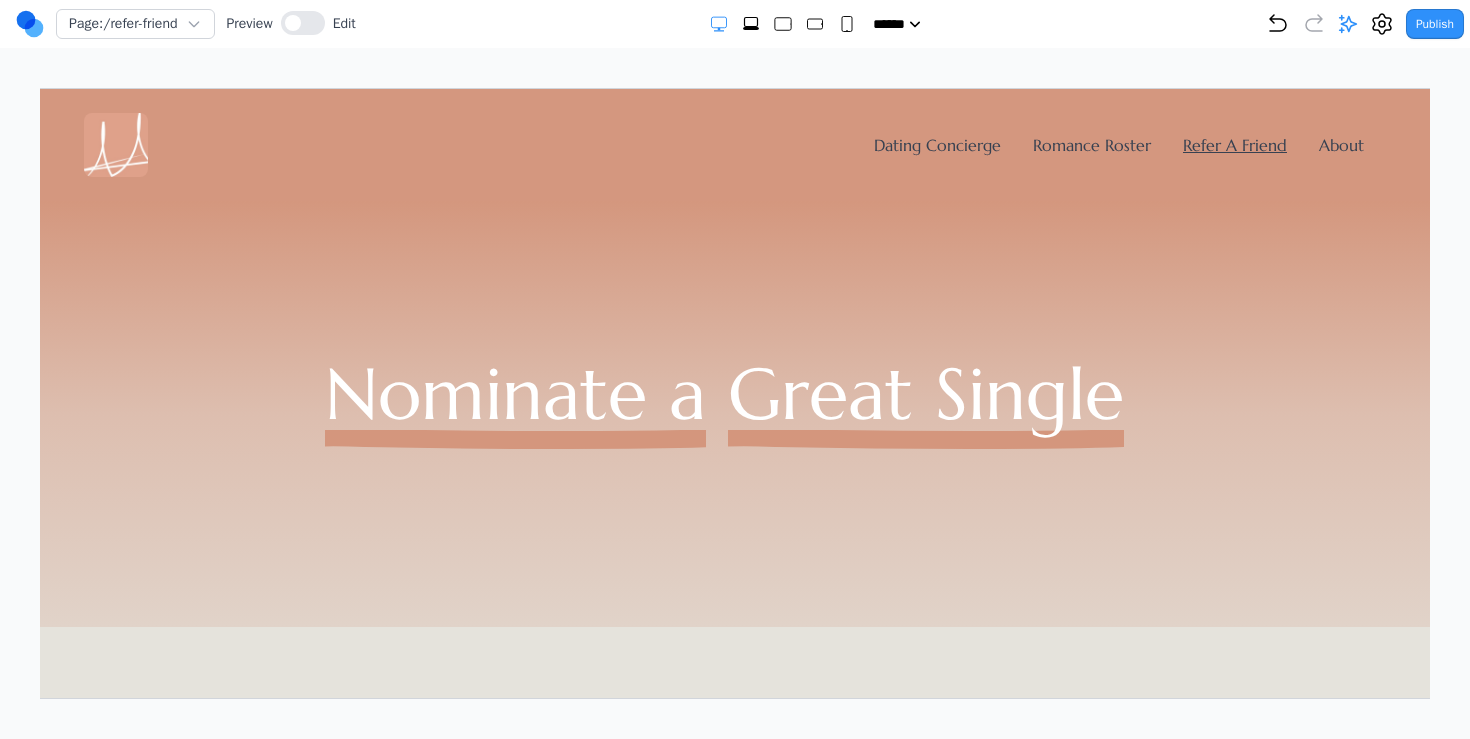 click on "About" at bounding box center [1340, 144] 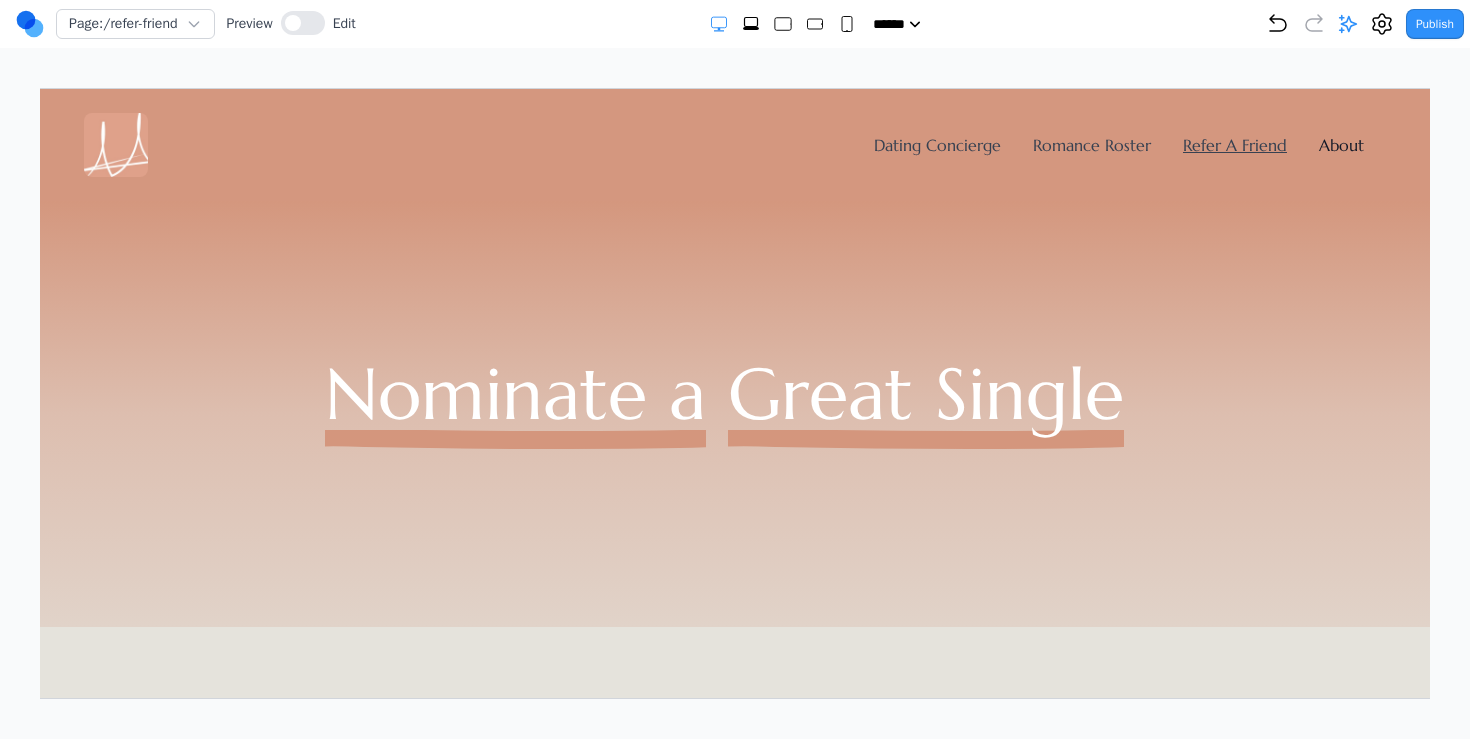 click on "About" at bounding box center [1340, 144] 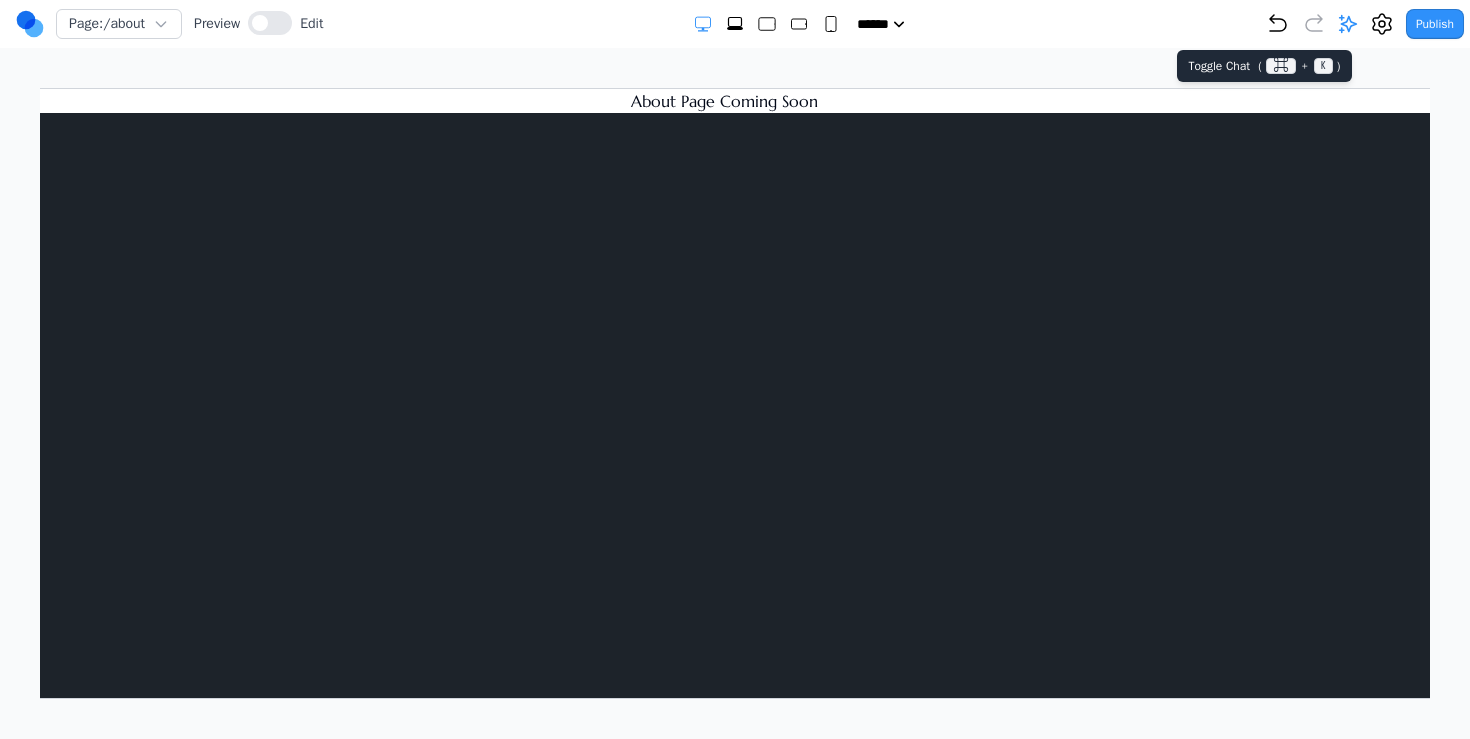 click 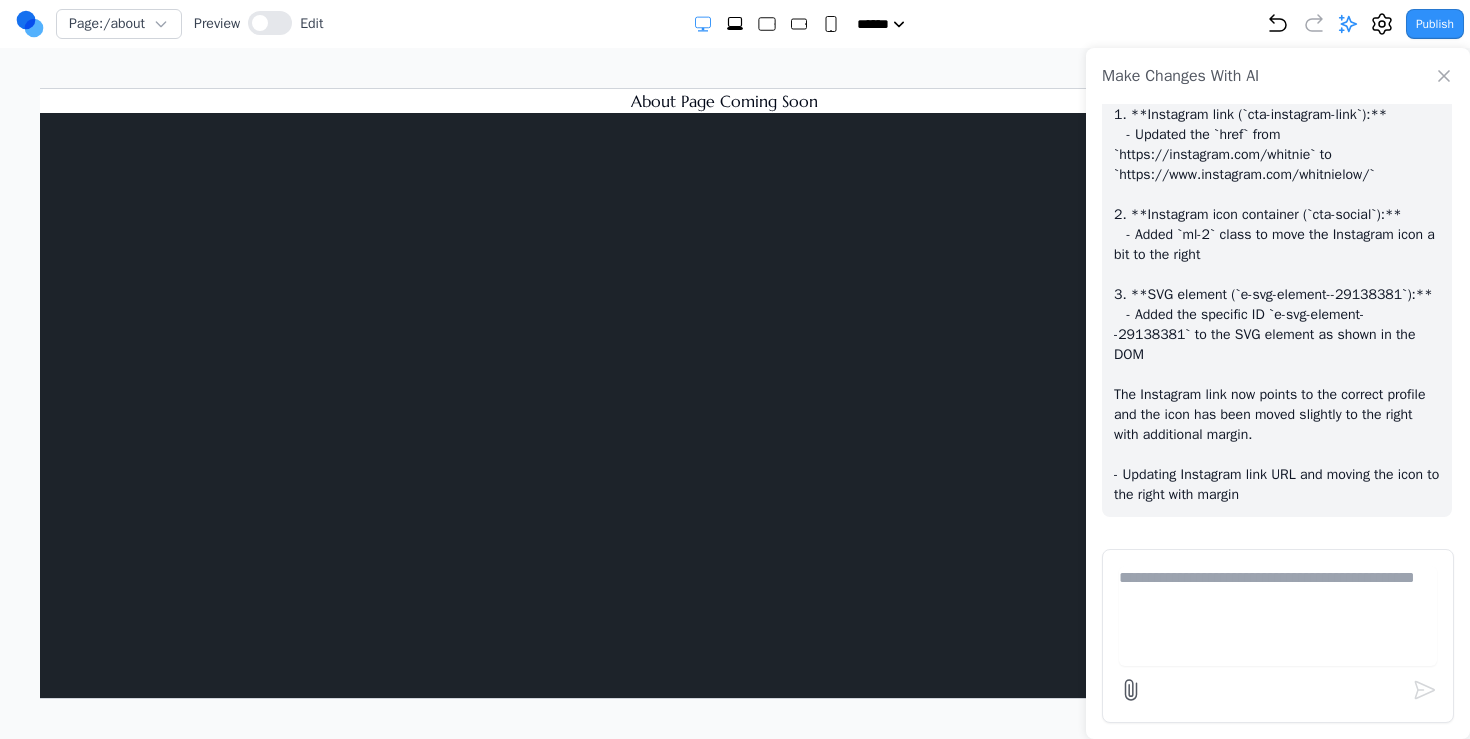 click 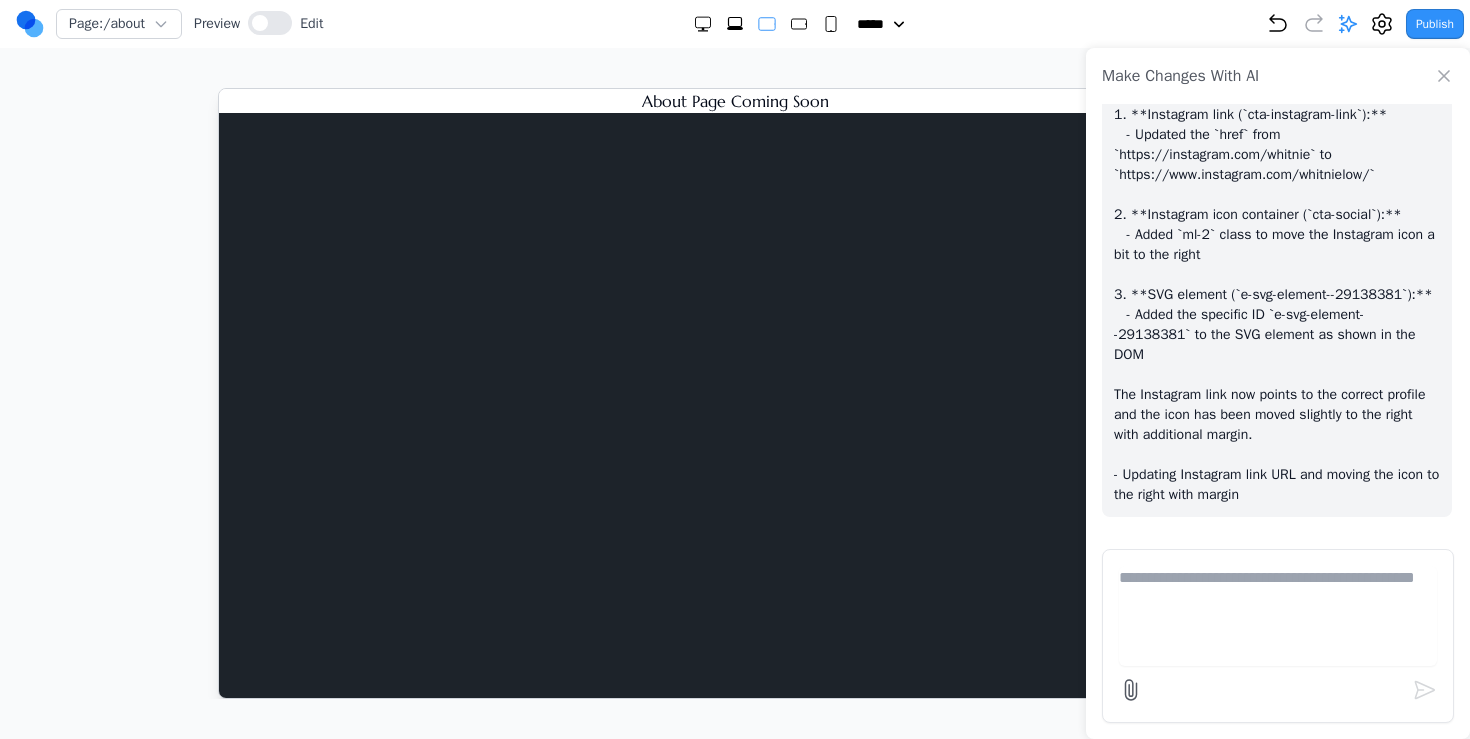 scroll, scrollTop: 0, scrollLeft: 0, axis: both 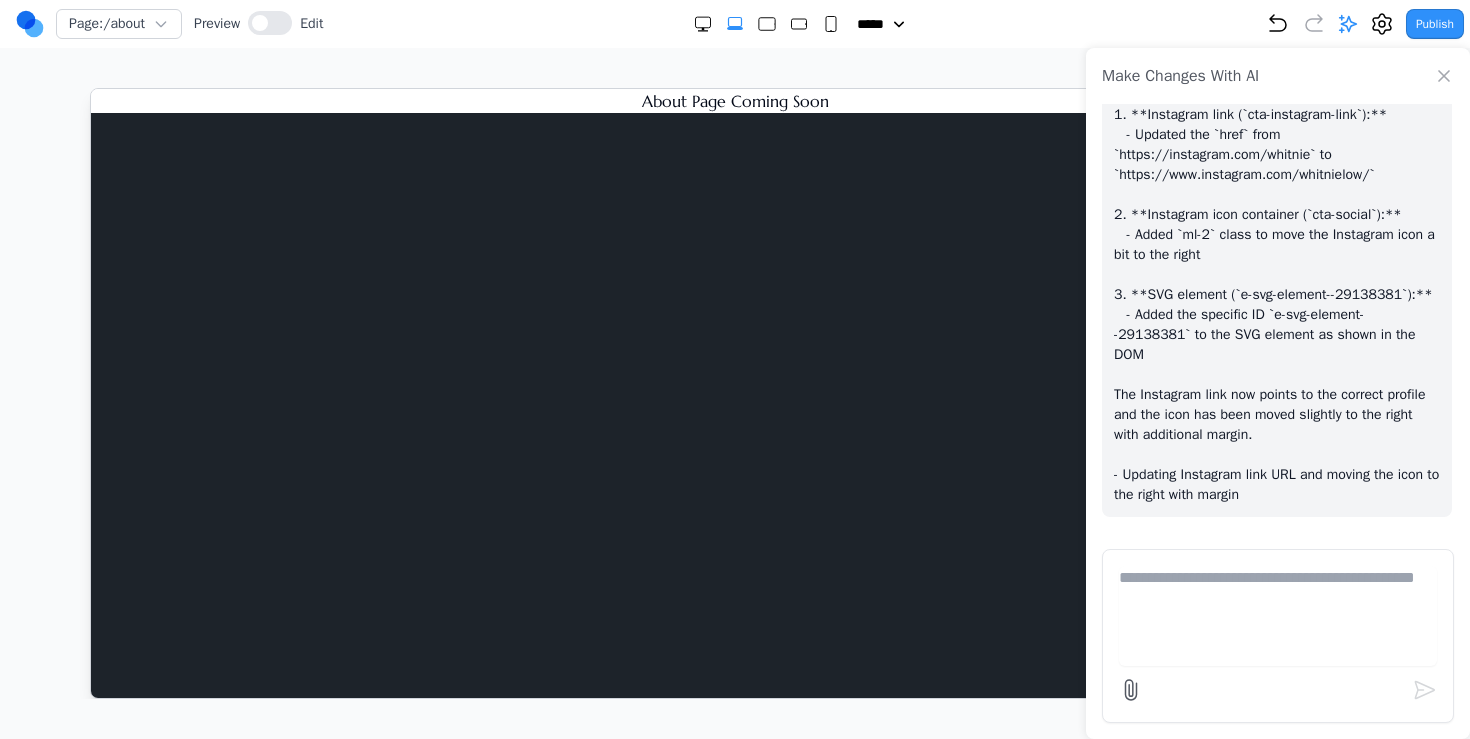 click at bounding box center [1278, 616] 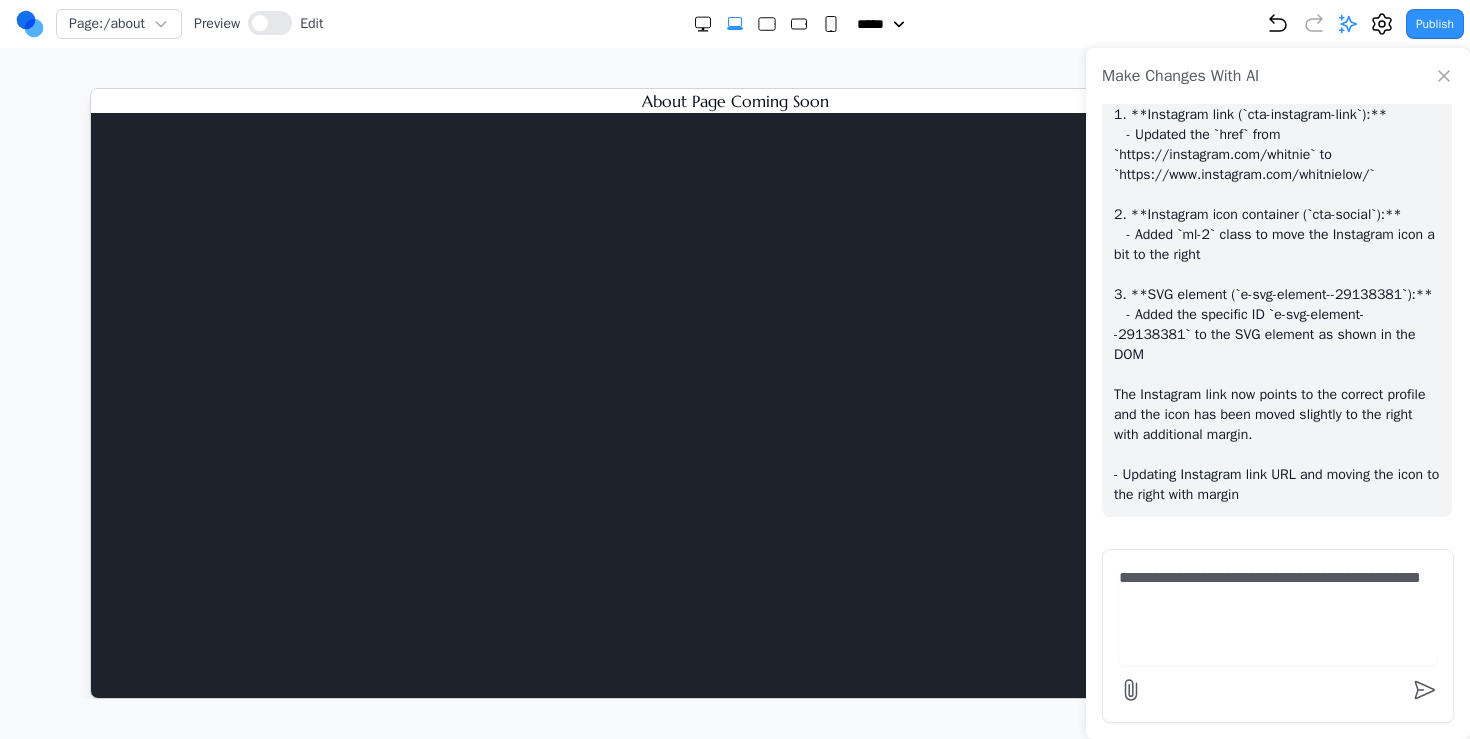 type on "**********" 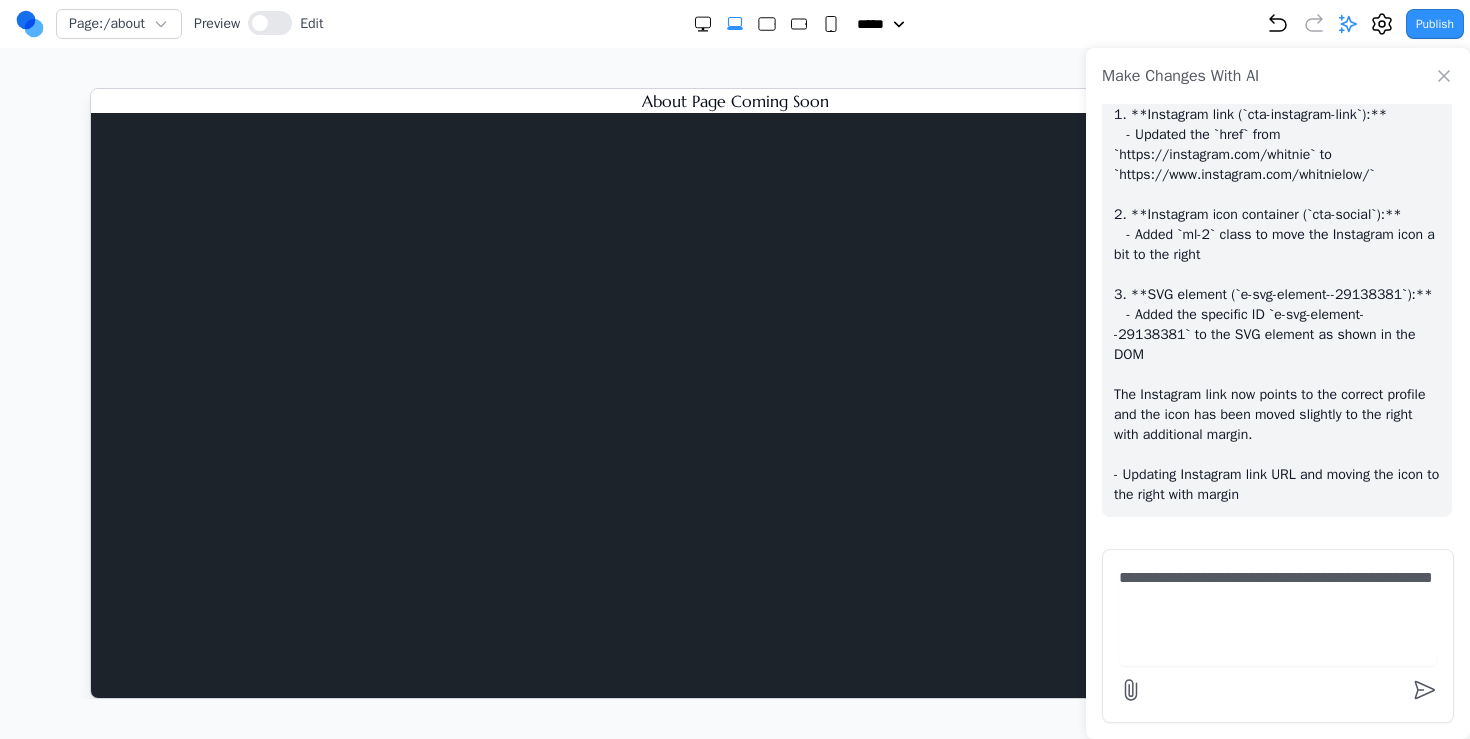 click on "**********" at bounding box center [1278, 616] 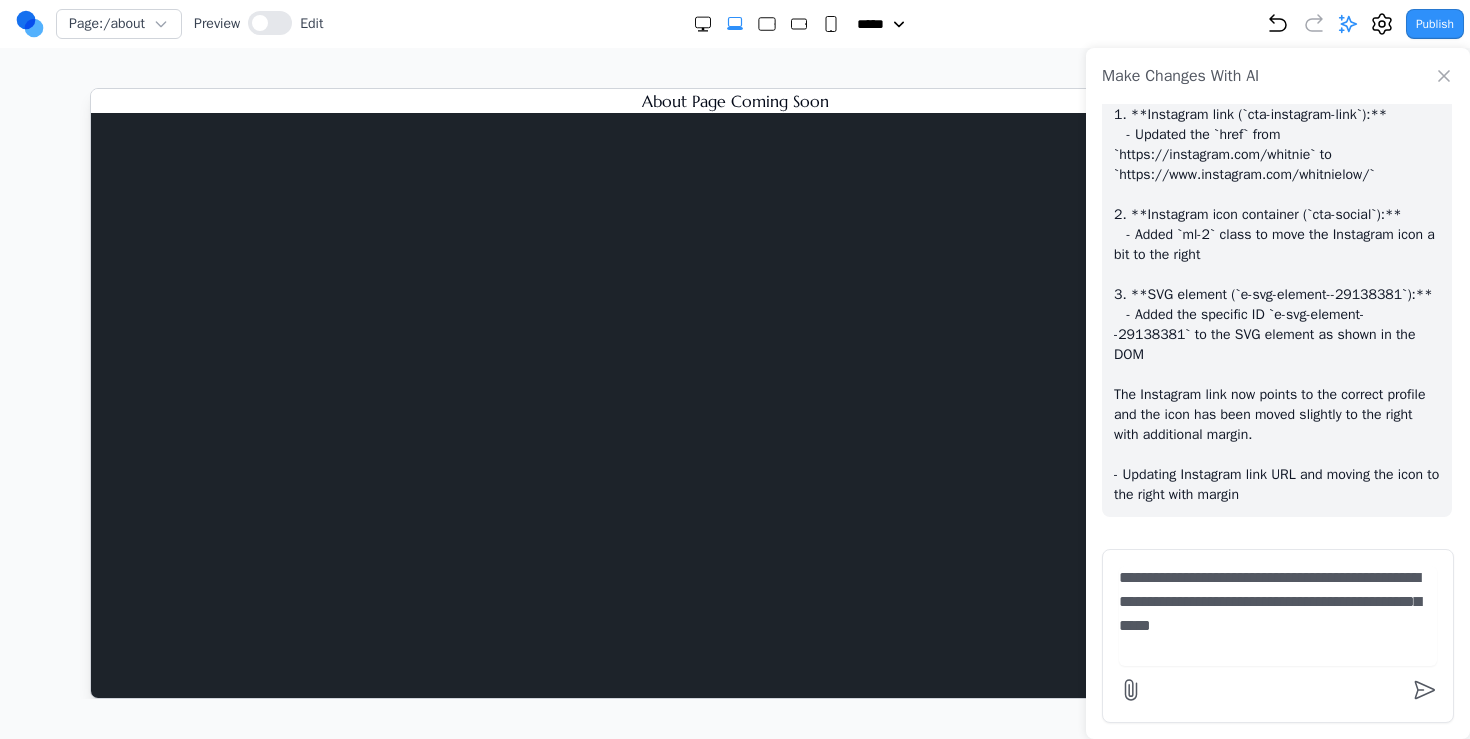 type on "**********" 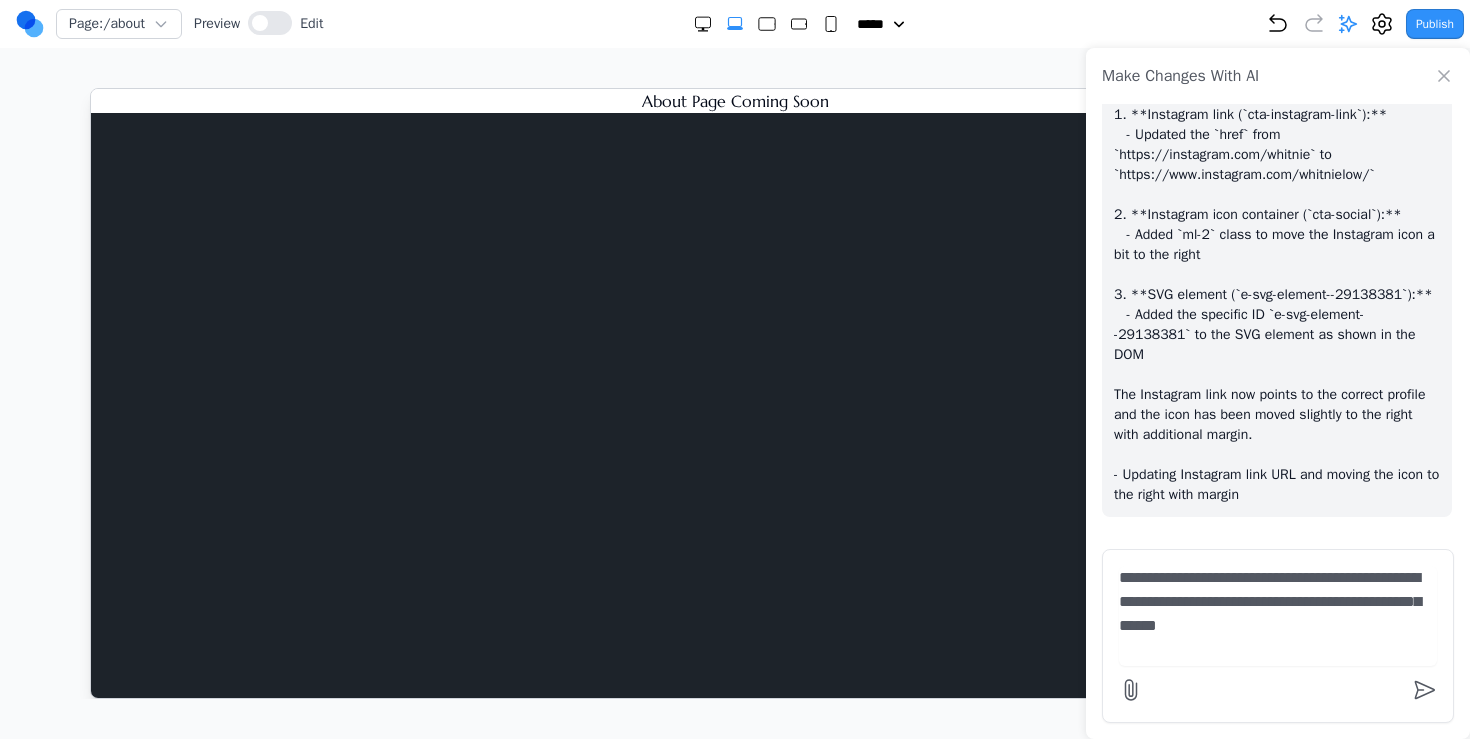 type 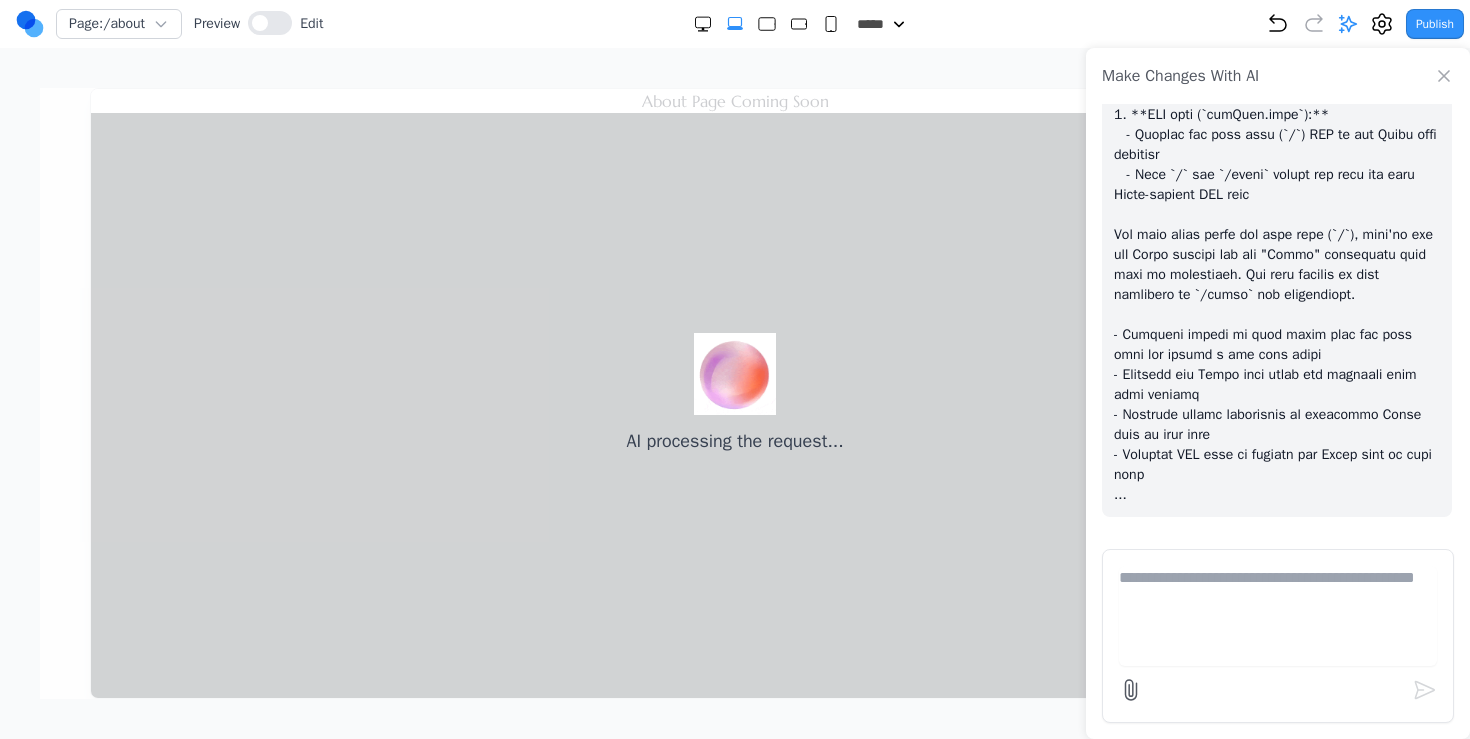 scroll, scrollTop: 20907, scrollLeft: 0, axis: vertical 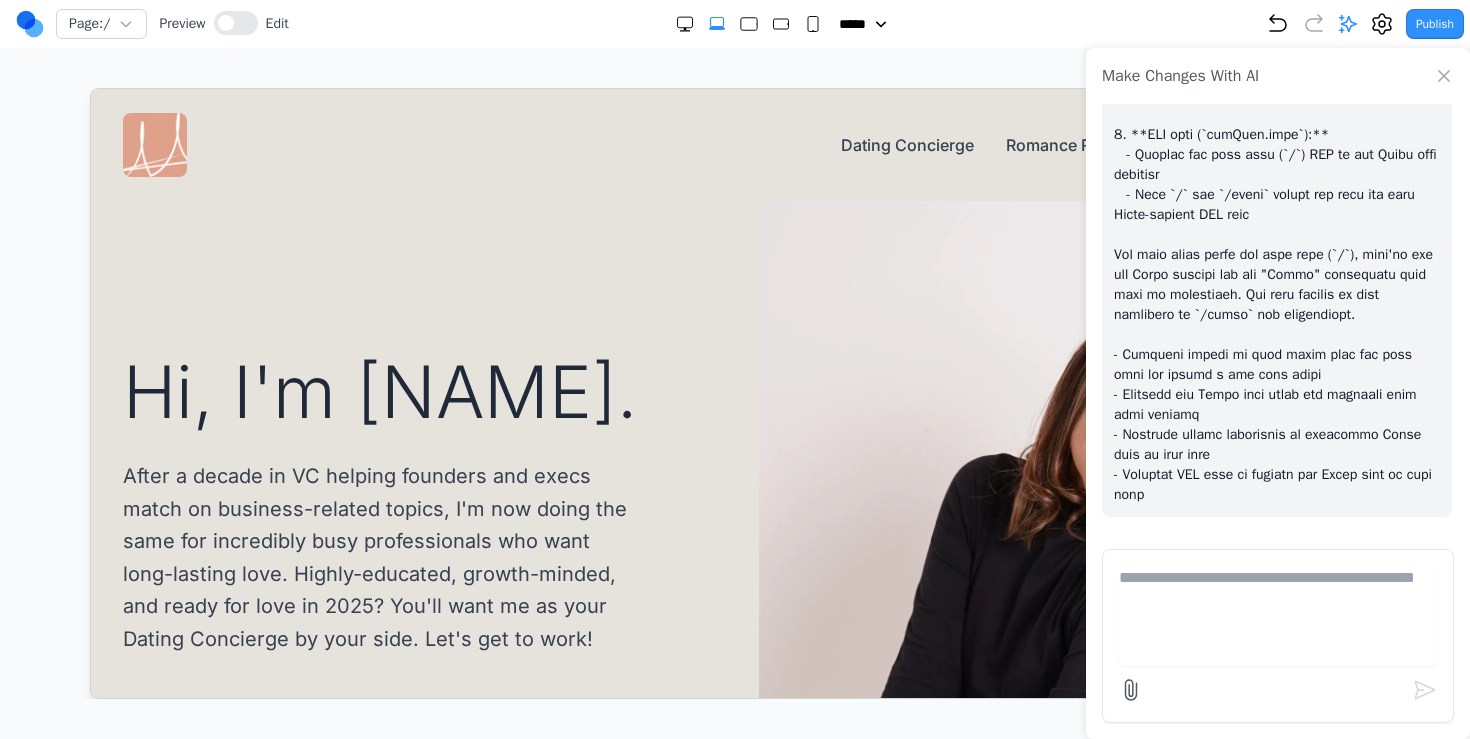 click 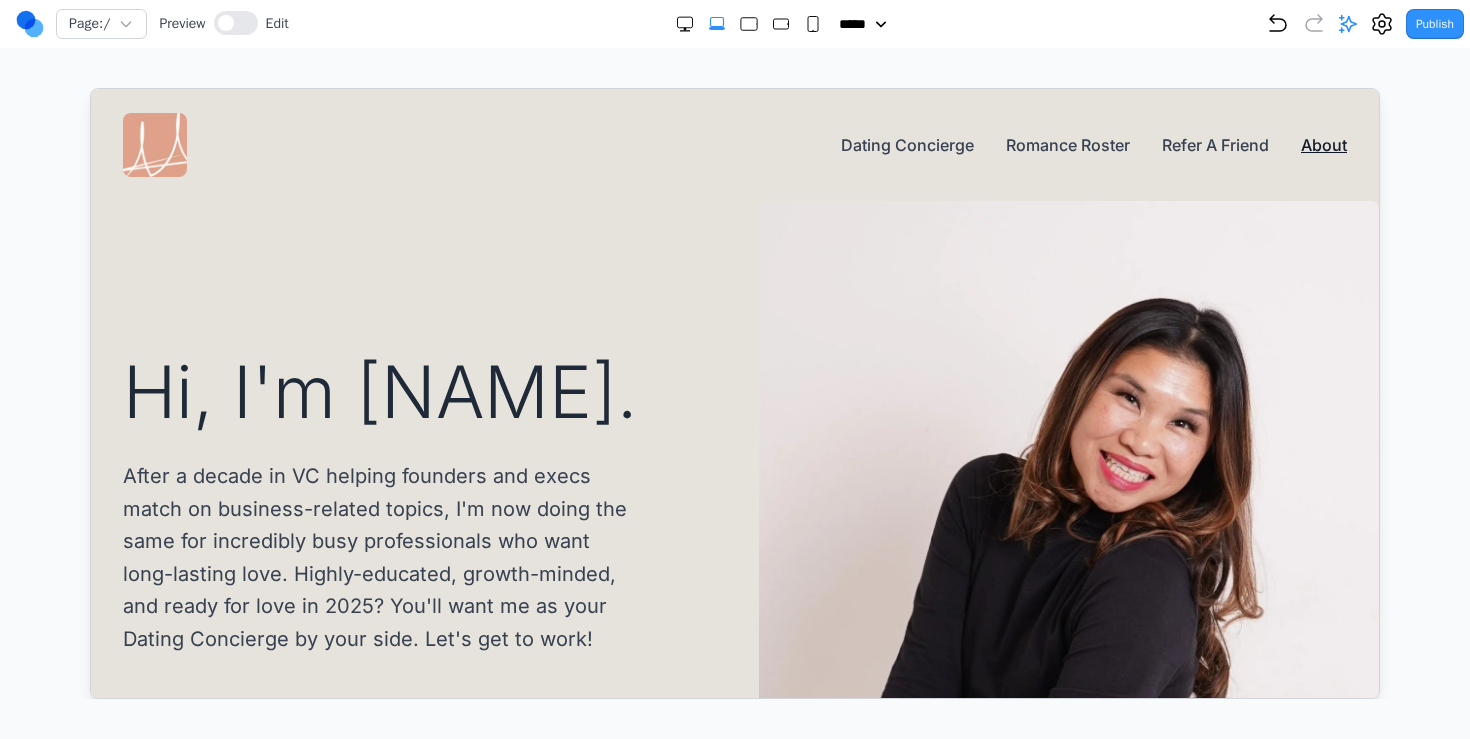 click on "About" at bounding box center (1323, 144) 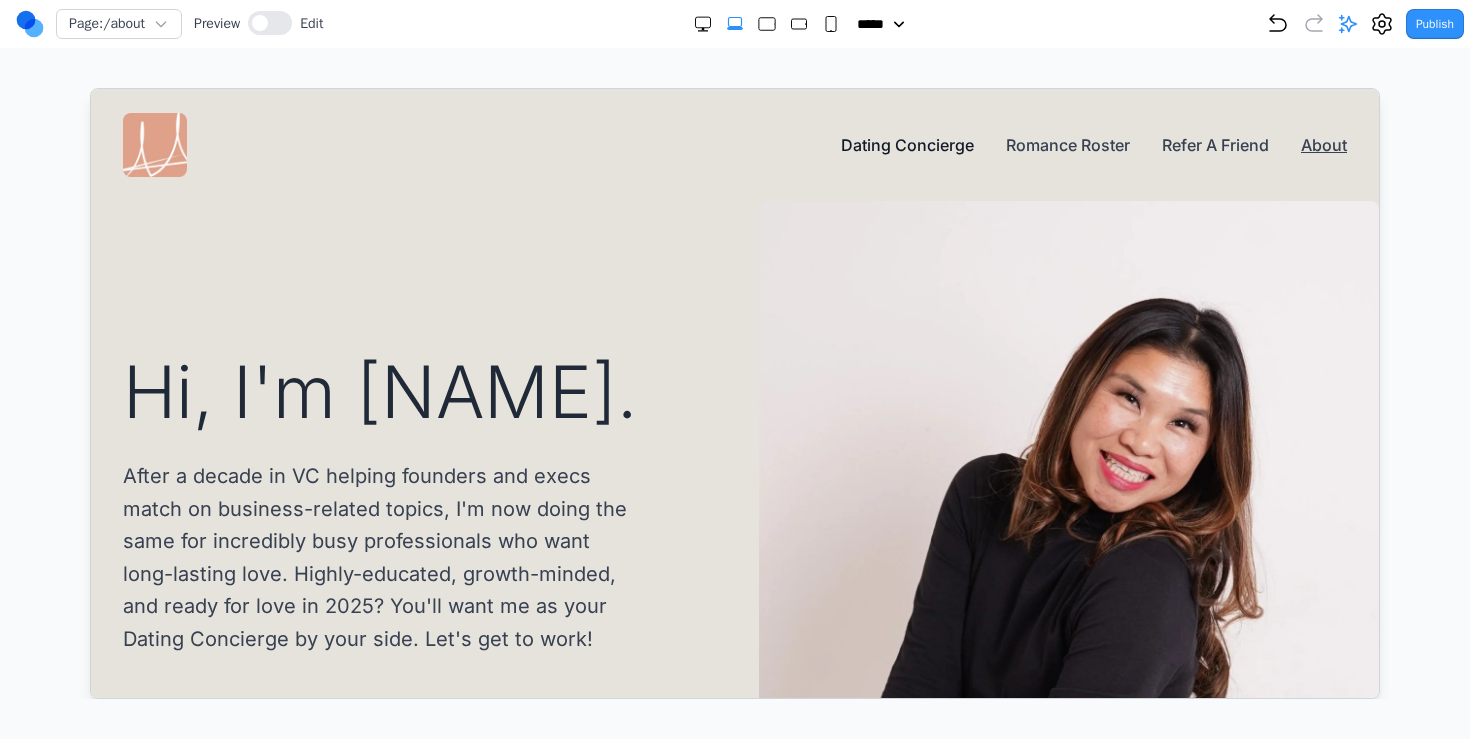 click on "Dating Concierge" at bounding box center [906, 144] 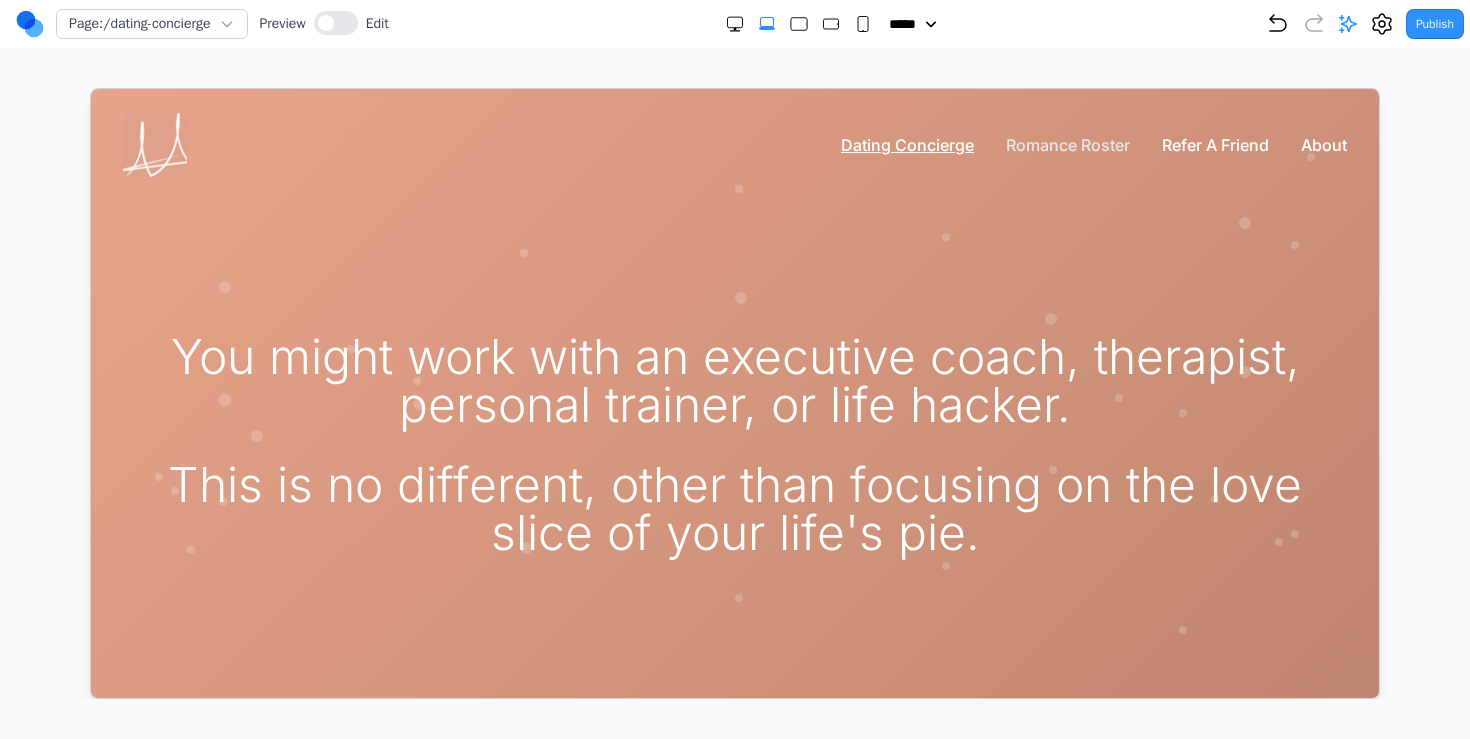 click on "Romance Roster" at bounding box center (1067, 144) 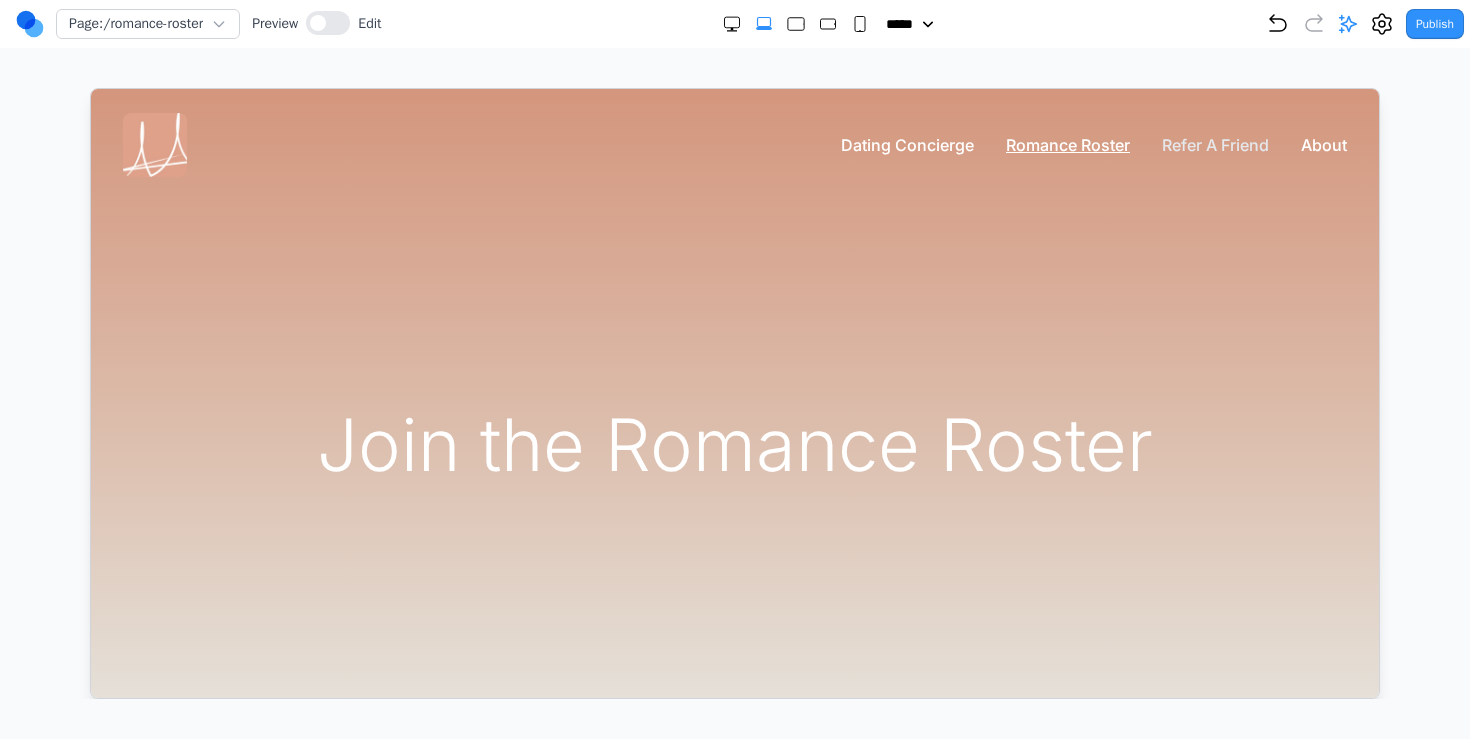 click on "Refer A Friend" at bounding box center [1214, 144] 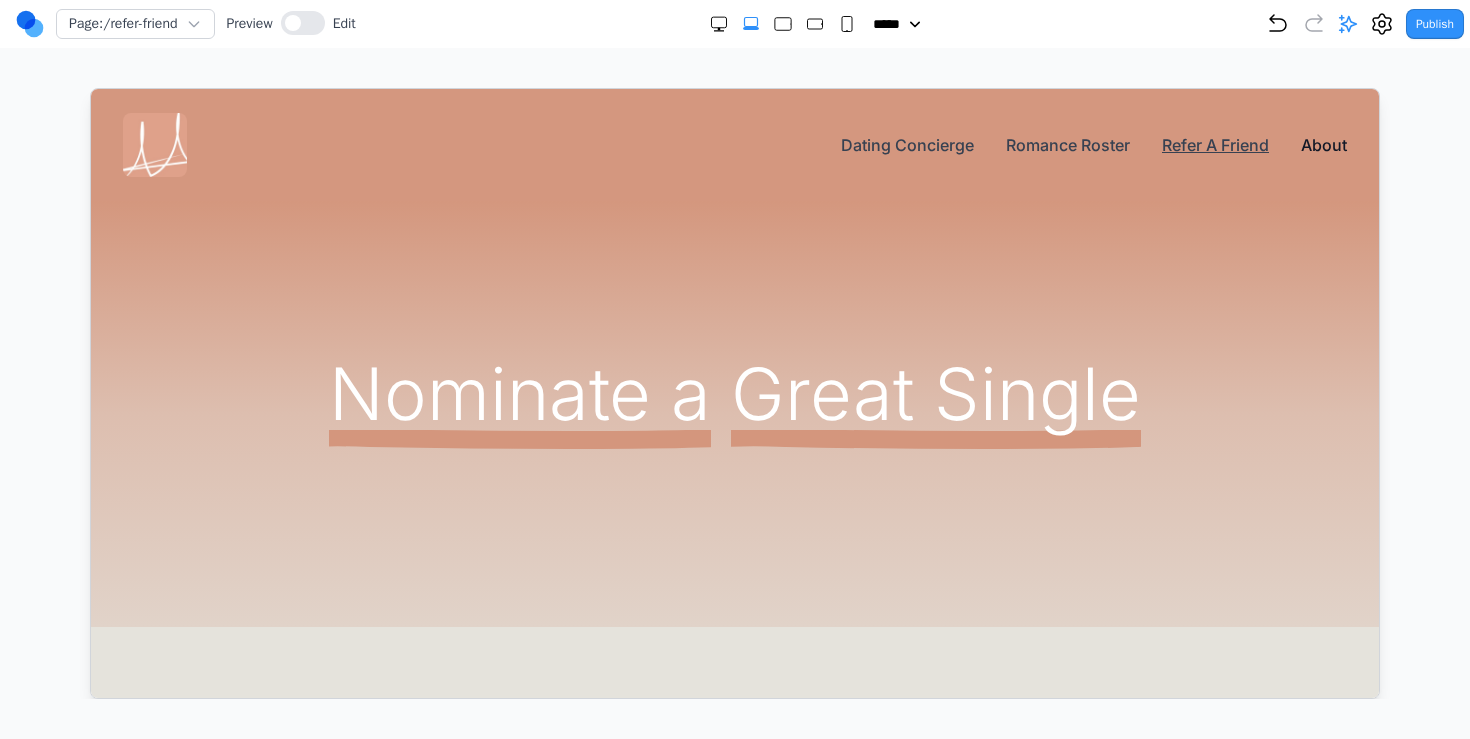 click on "About" at bounding box center (1323, 144) 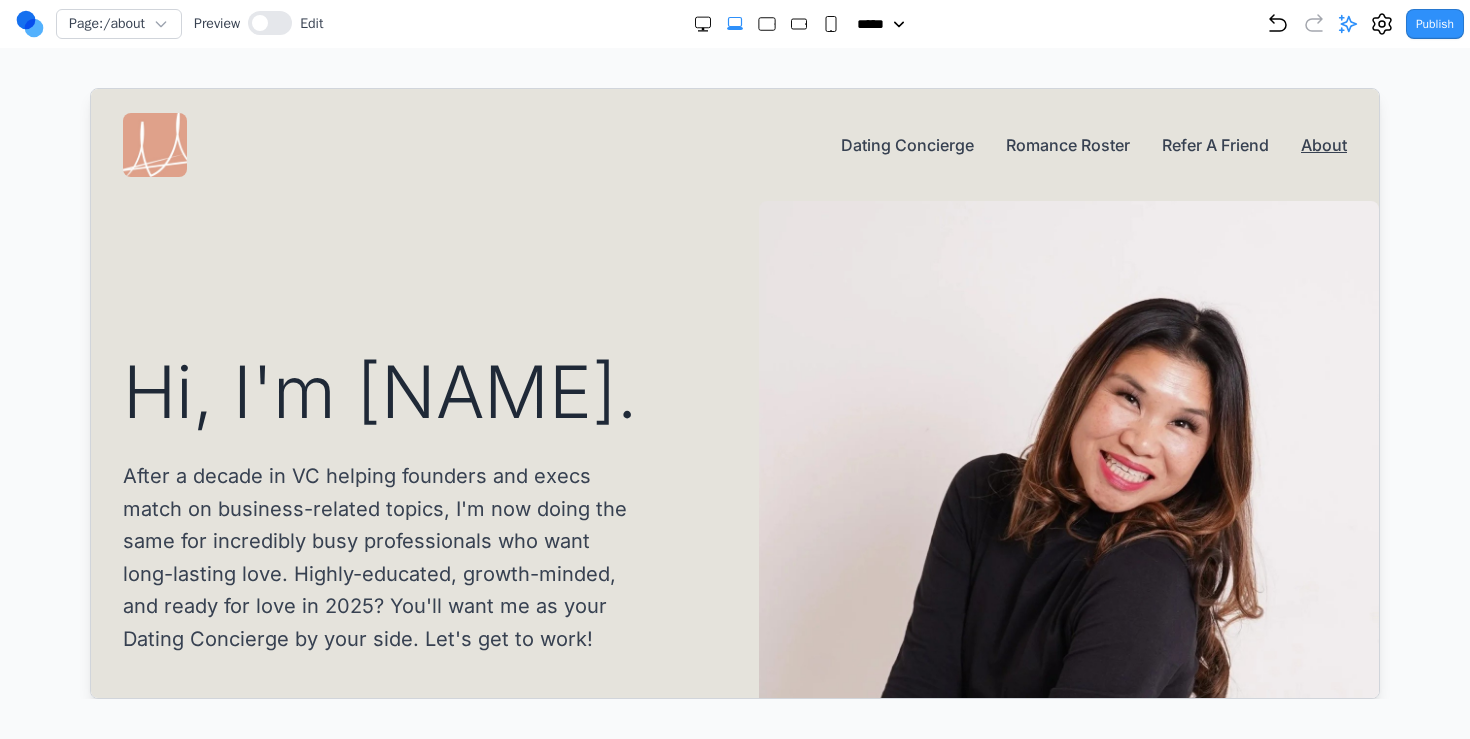 click at bounding box center [154, 144] 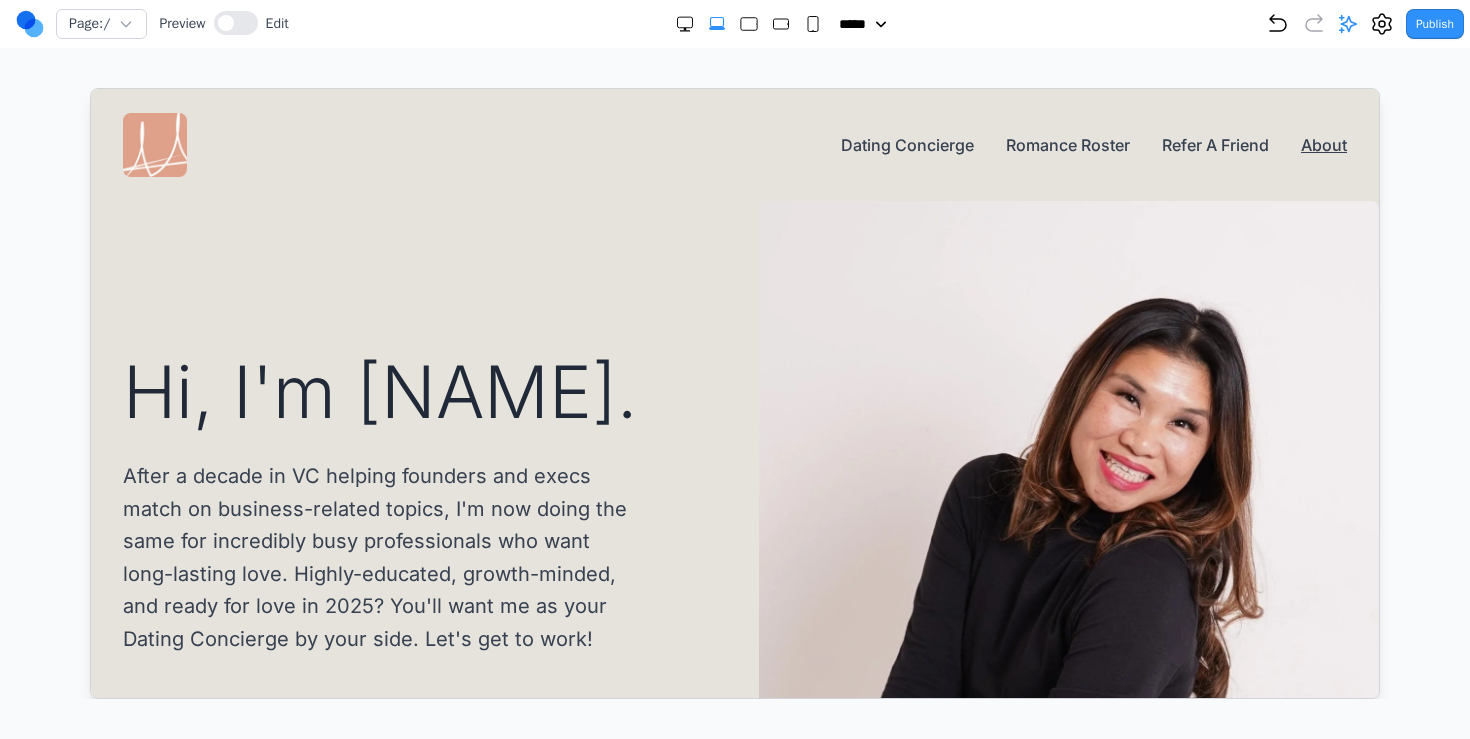 click on "Dating Concierge" at bounding box center [906, 144] 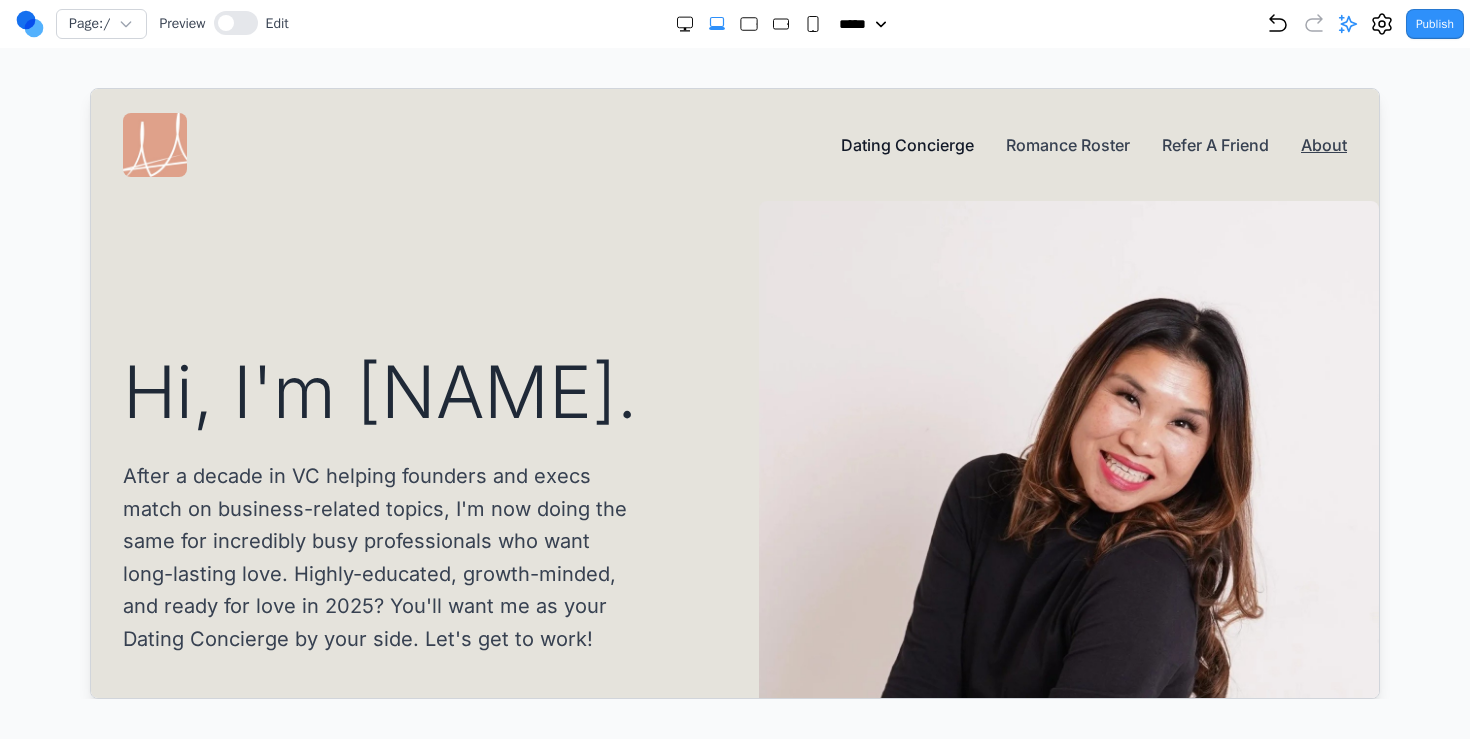 click on "Dating Concierge" at bounding box center (906, 144) 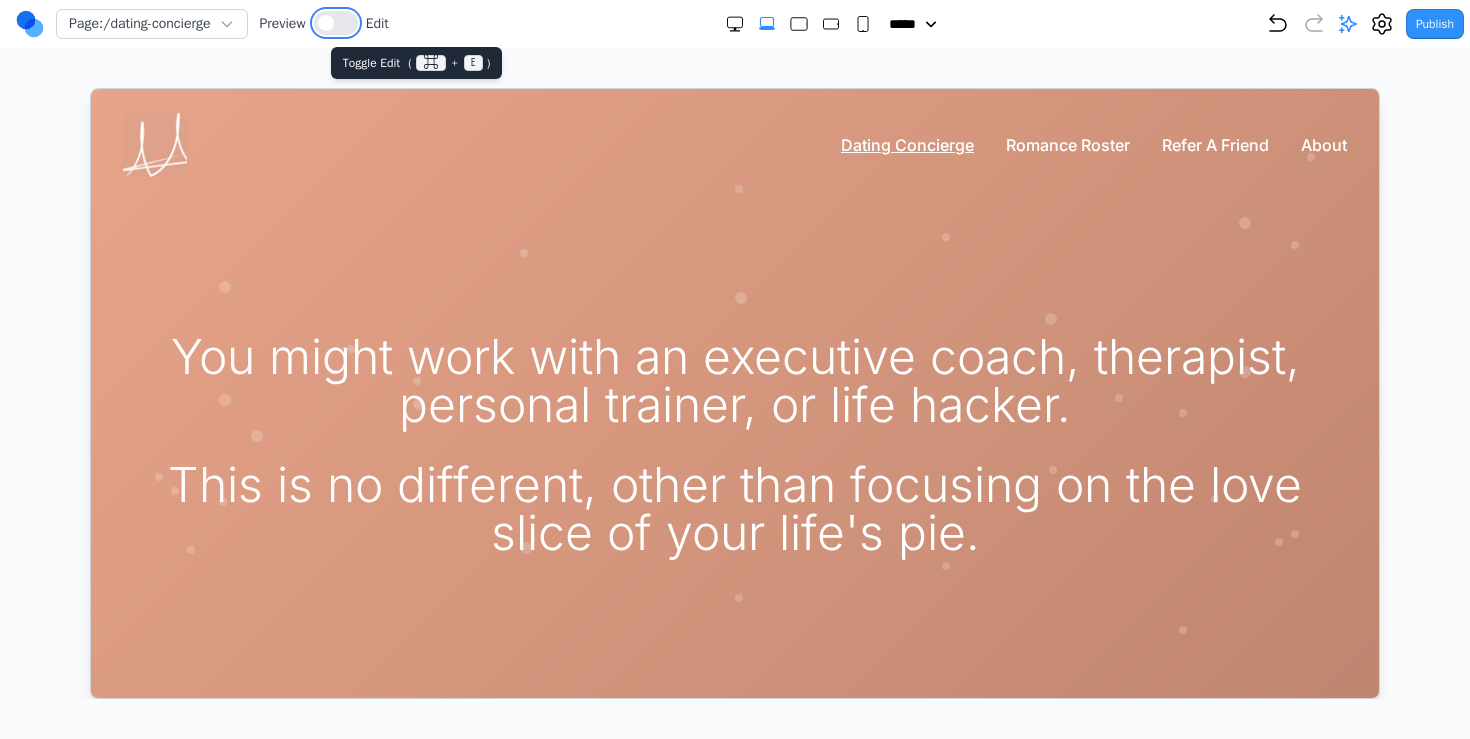 click at bounding box center (336, 23) 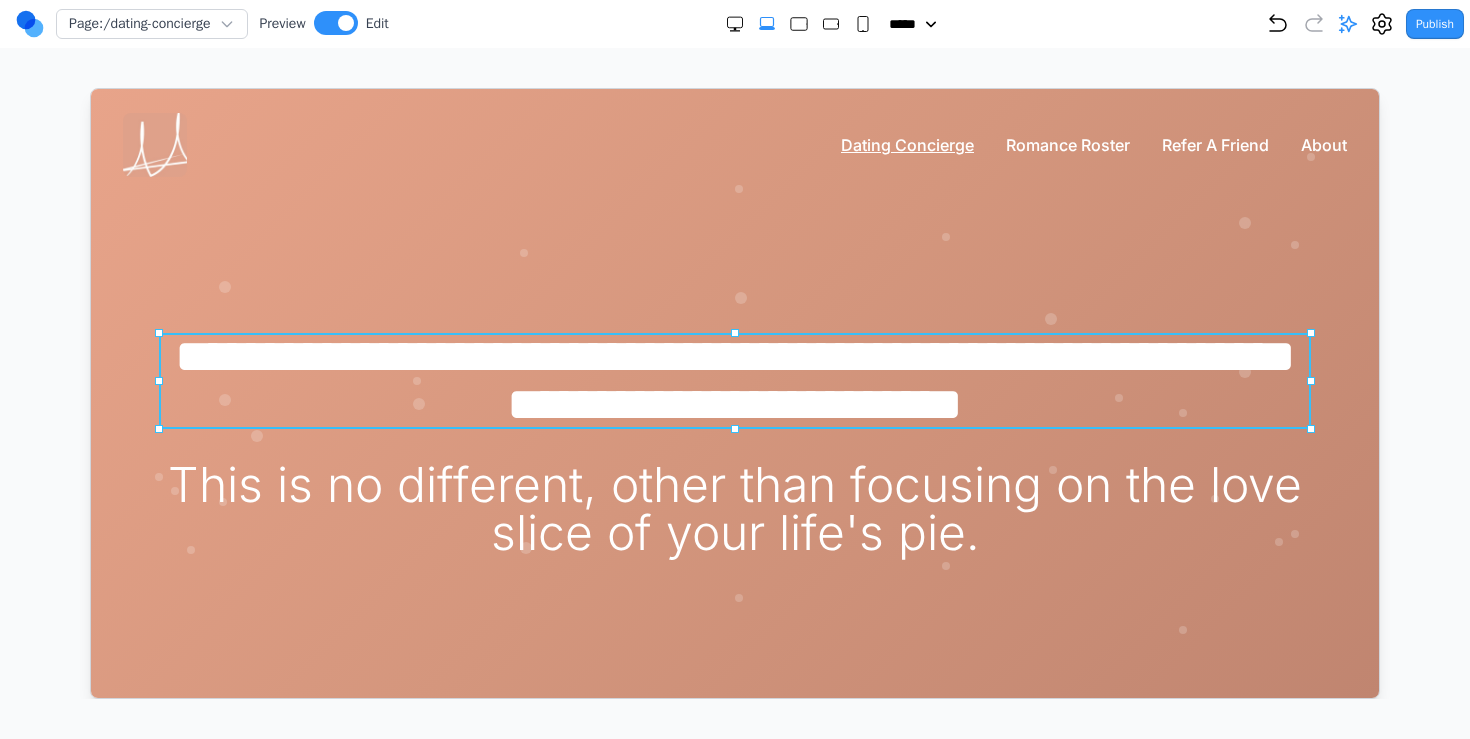 click on "**********" at bounding box center [734, 380] 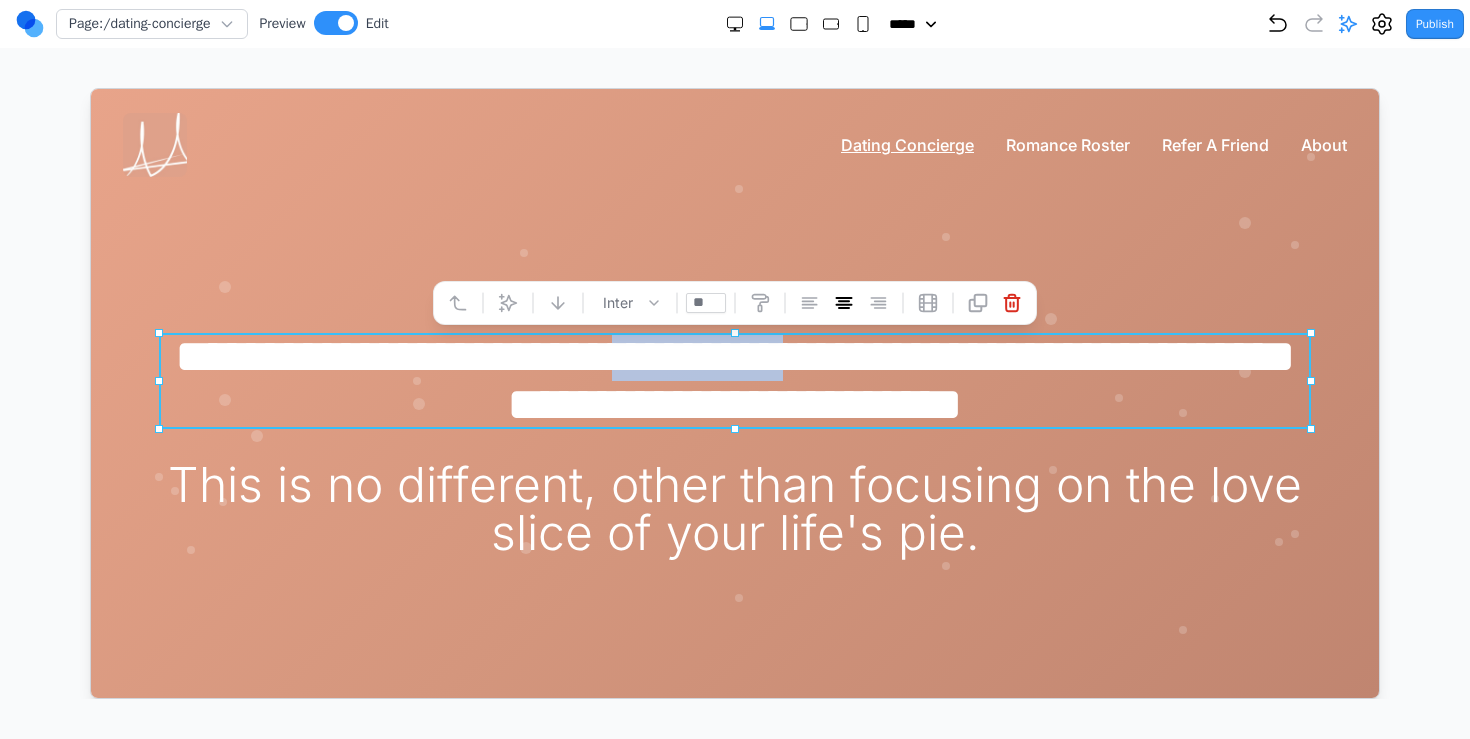 click on "**********" at bounding box center [734, 380] 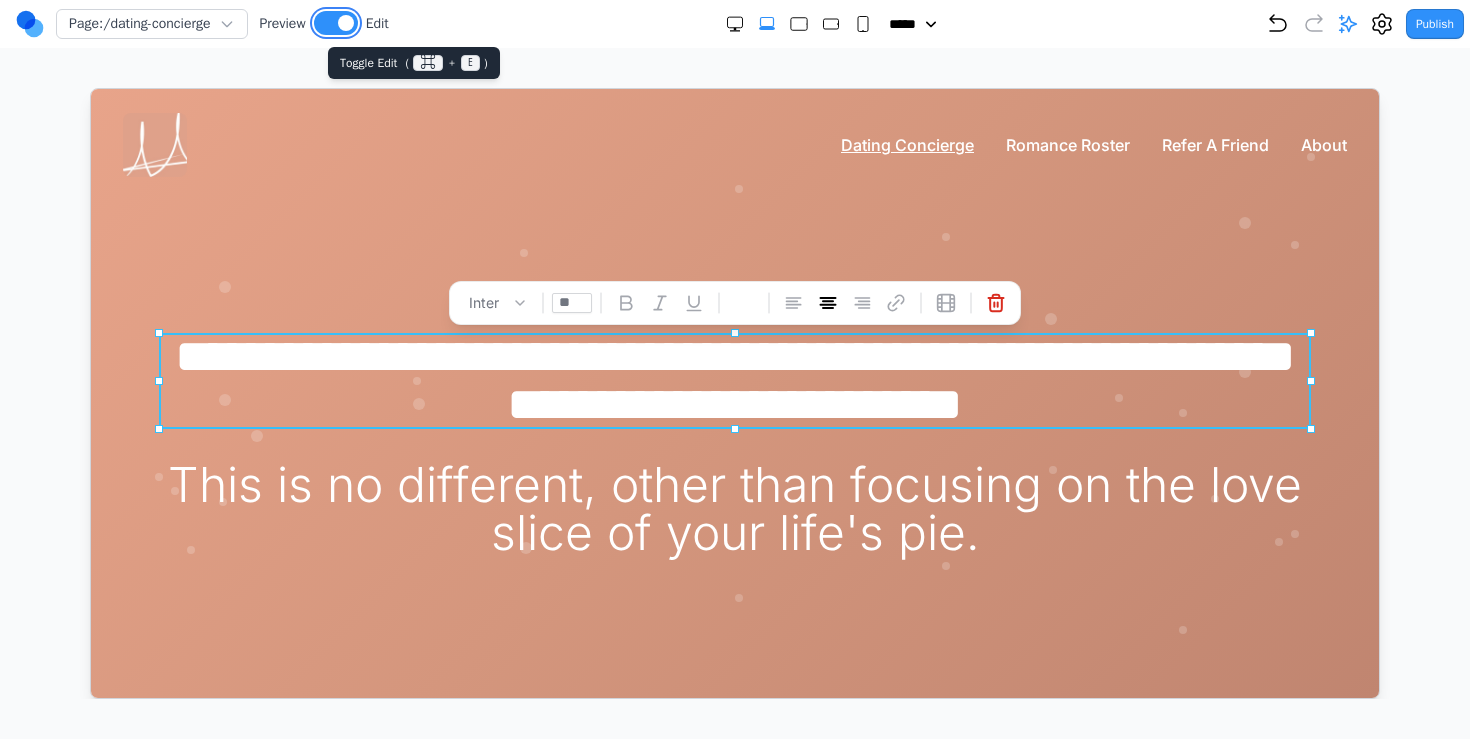 click at bounding box center (336, 23) 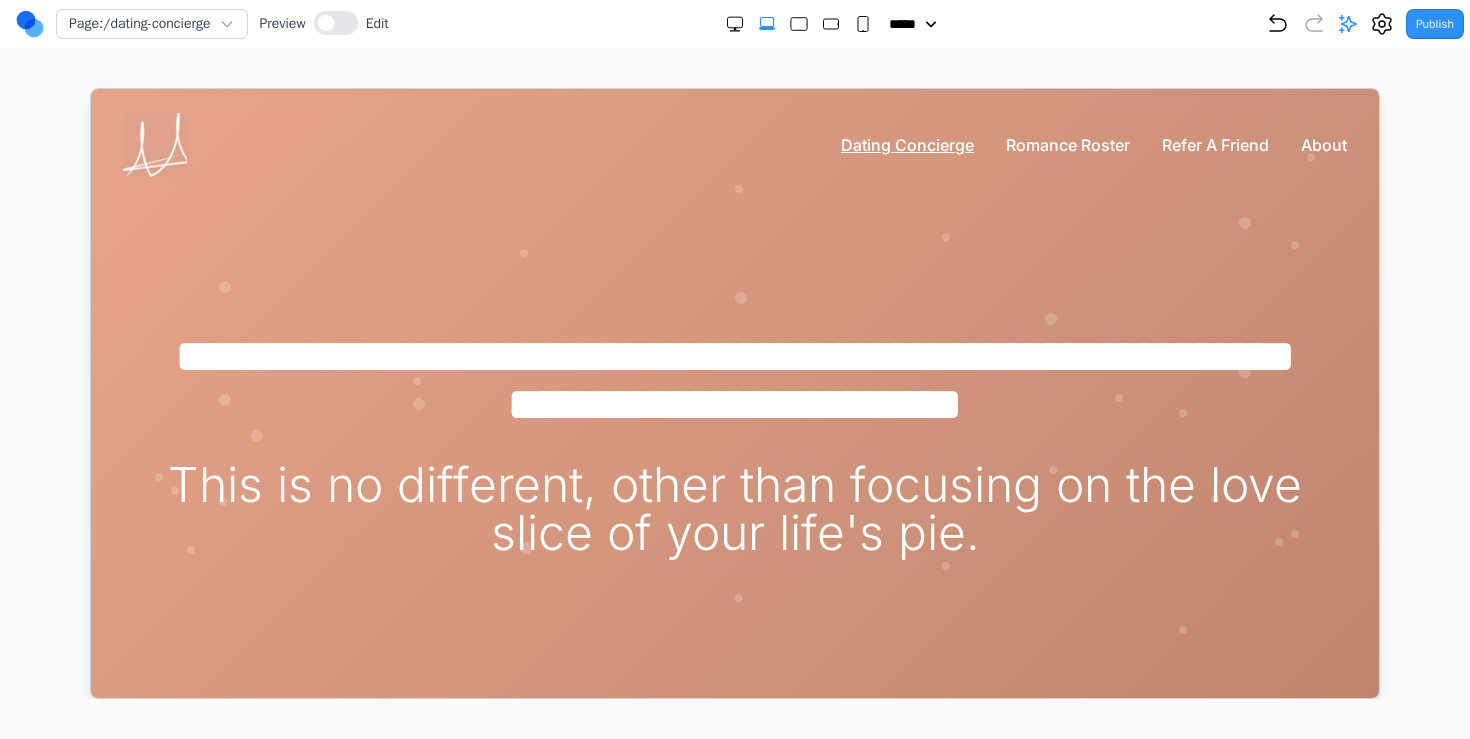 click at bounding box center (154, 144) 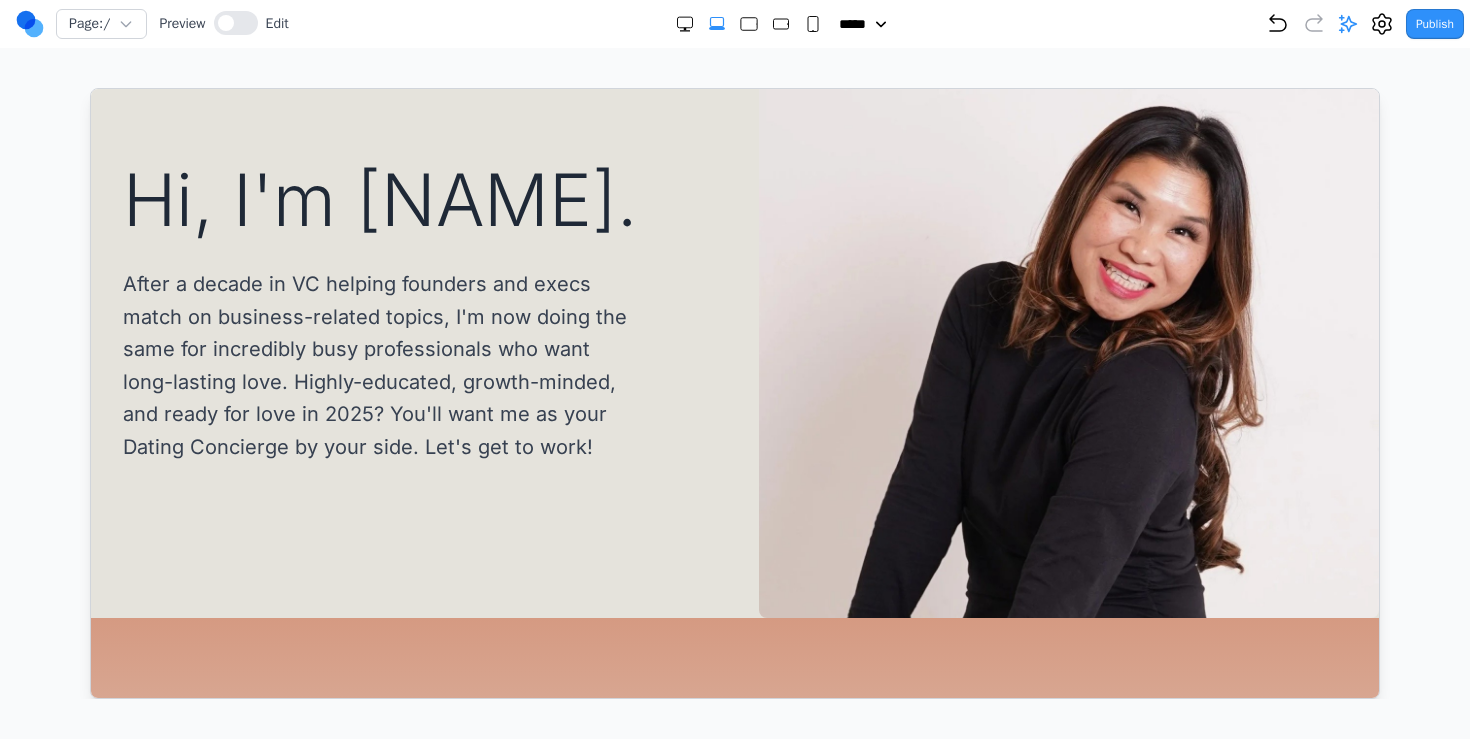 scroll, scrollTop: 0, scrollLeft: 0, axis: both 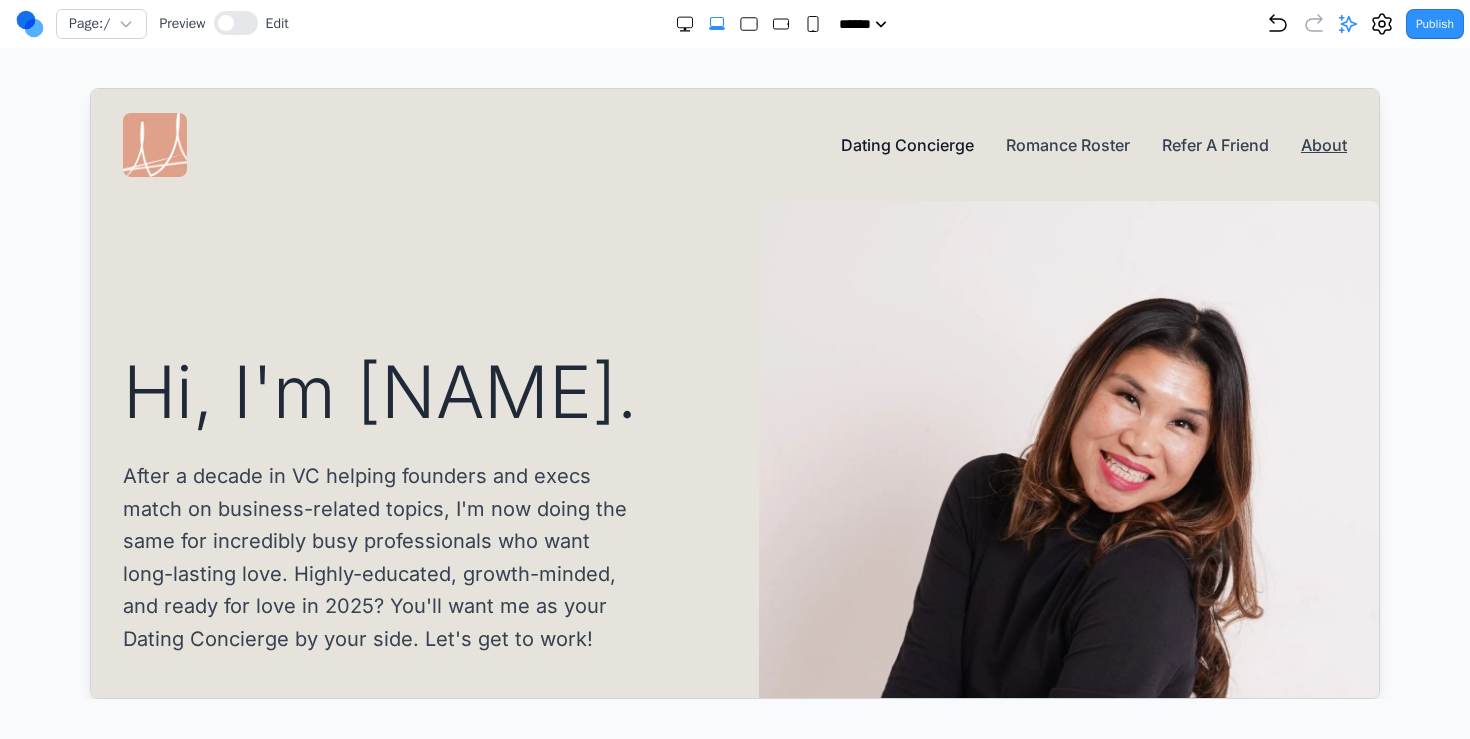 click on "Dating Concierge" at bounding box center [906, 144] 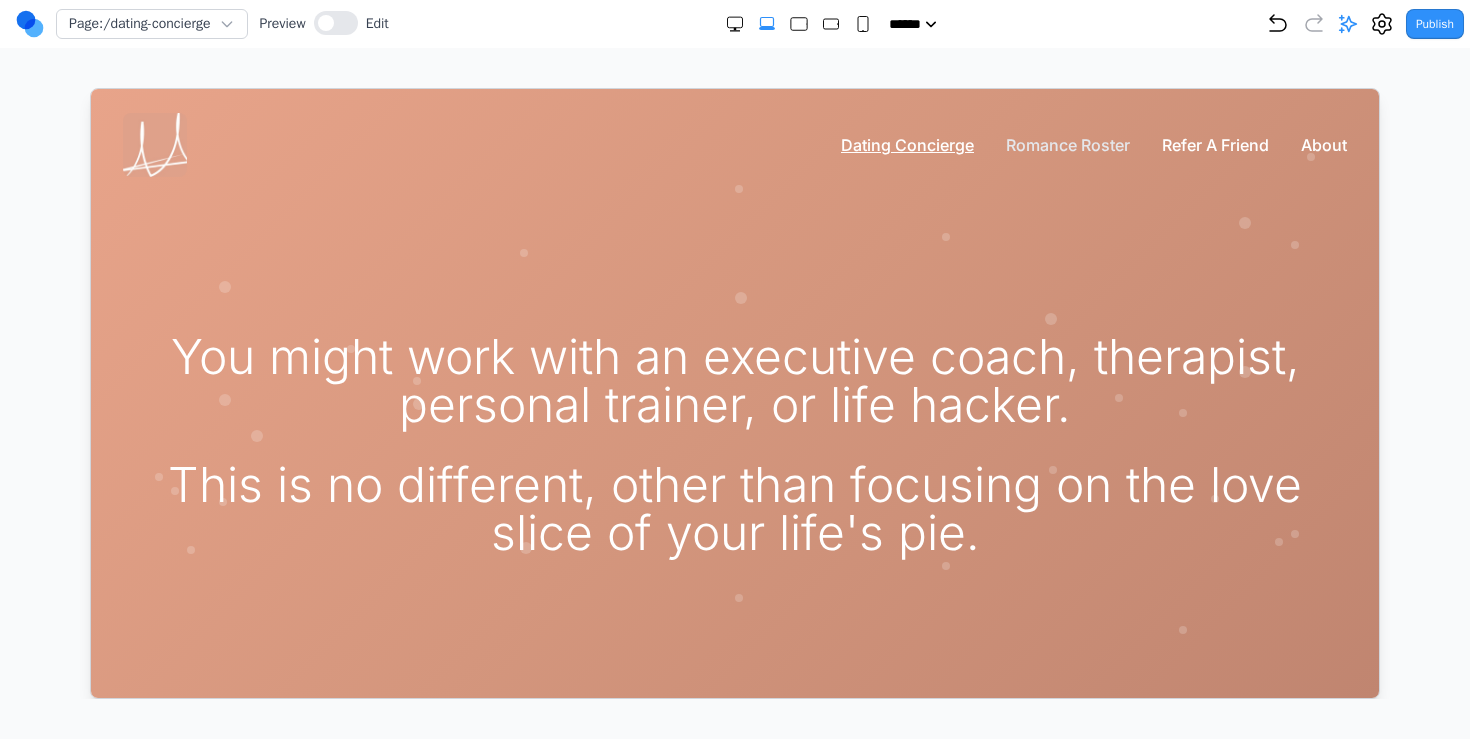 click on "Romance Roster" at bounding box center [1067, 144] 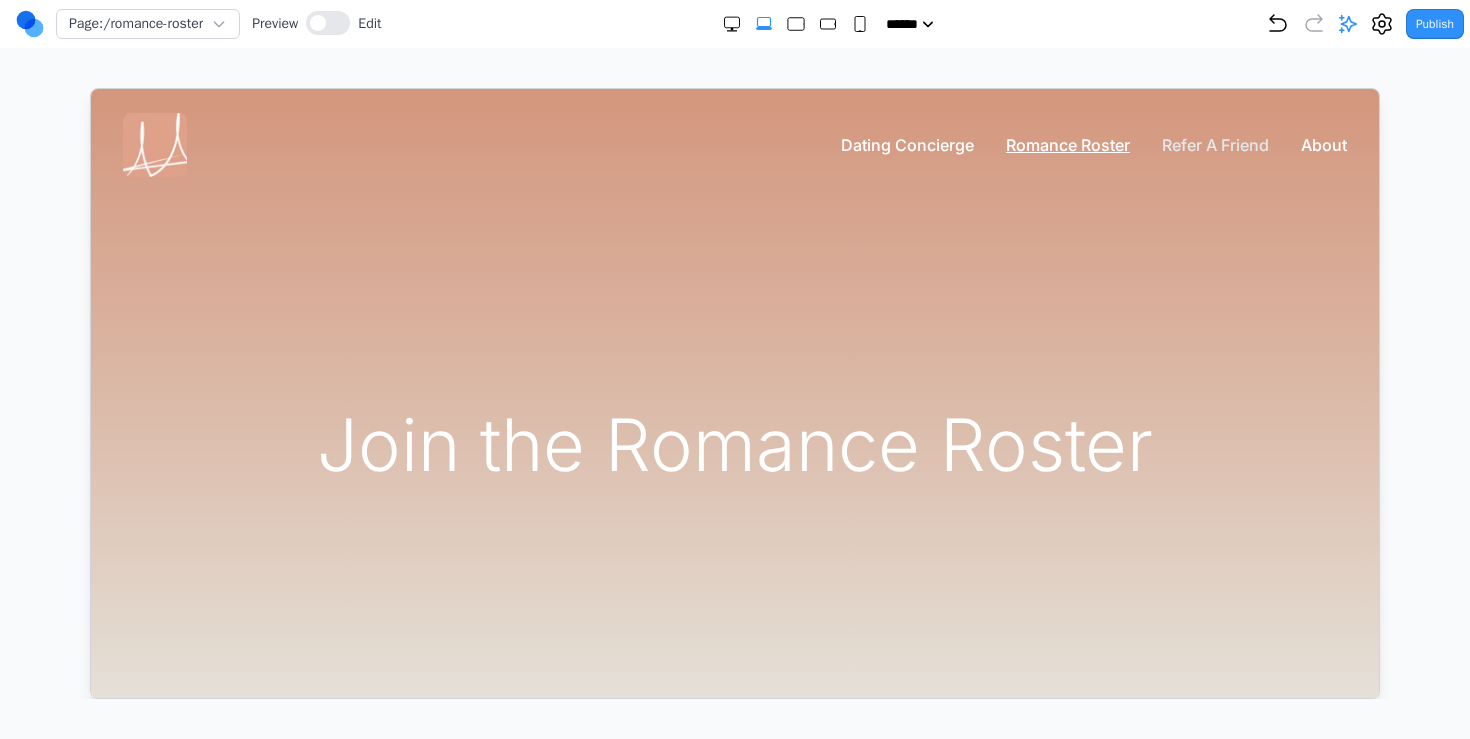click on "Refer A Friend" at bounding box center (1214, 144) 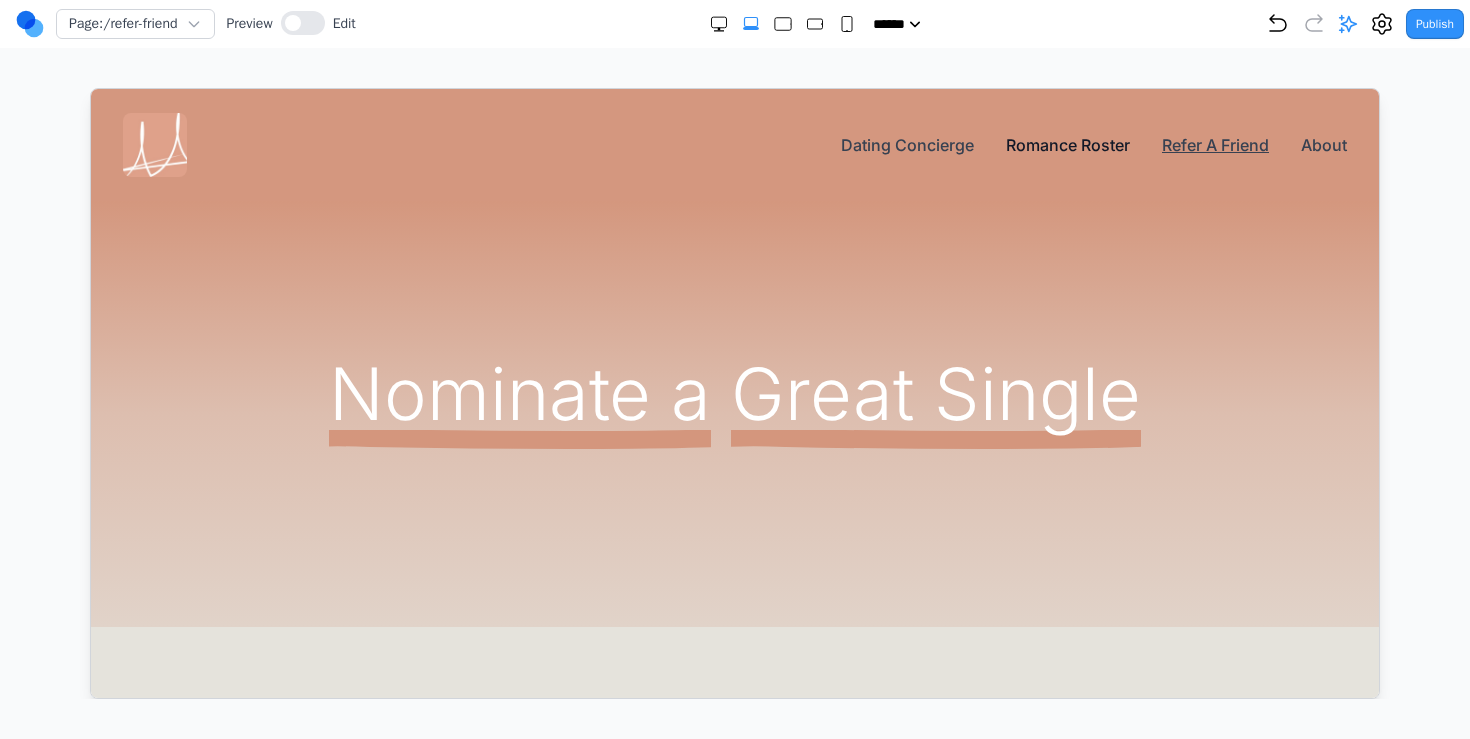 click on "Romance Roster" at bounding box center (1067, 144) 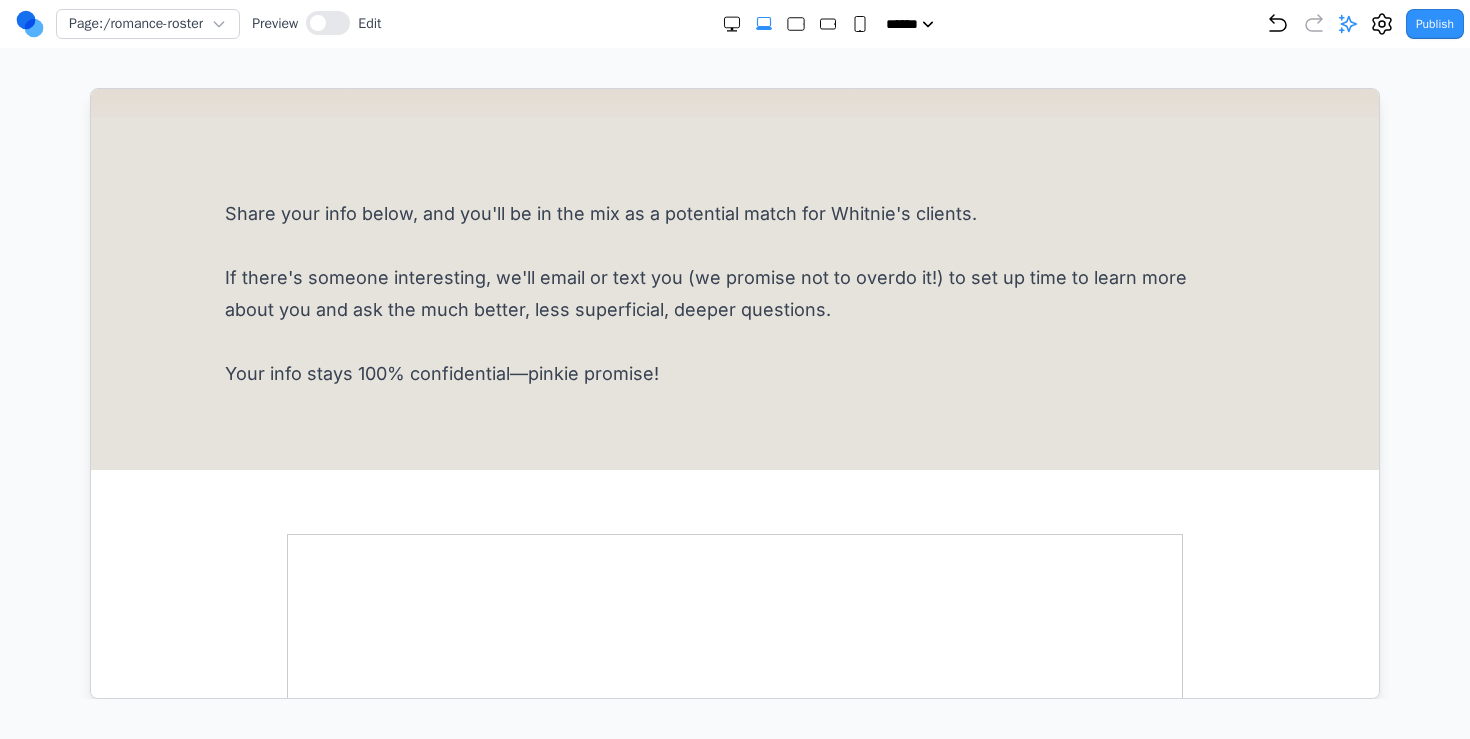 scroll, scrollTop: 0, scrollLeft: 0, axis: both 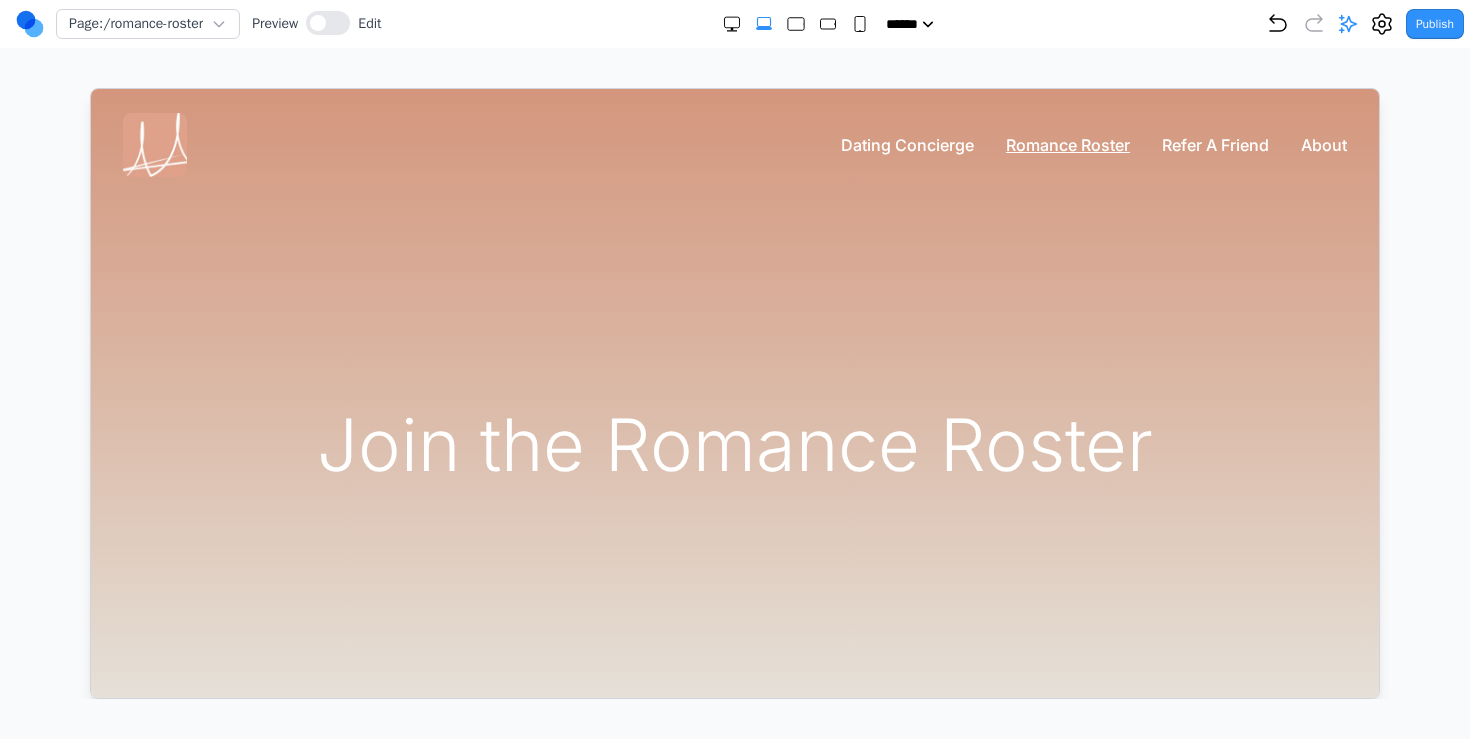 click on "Join the Romance Roster" at bounding box center [734, 443] 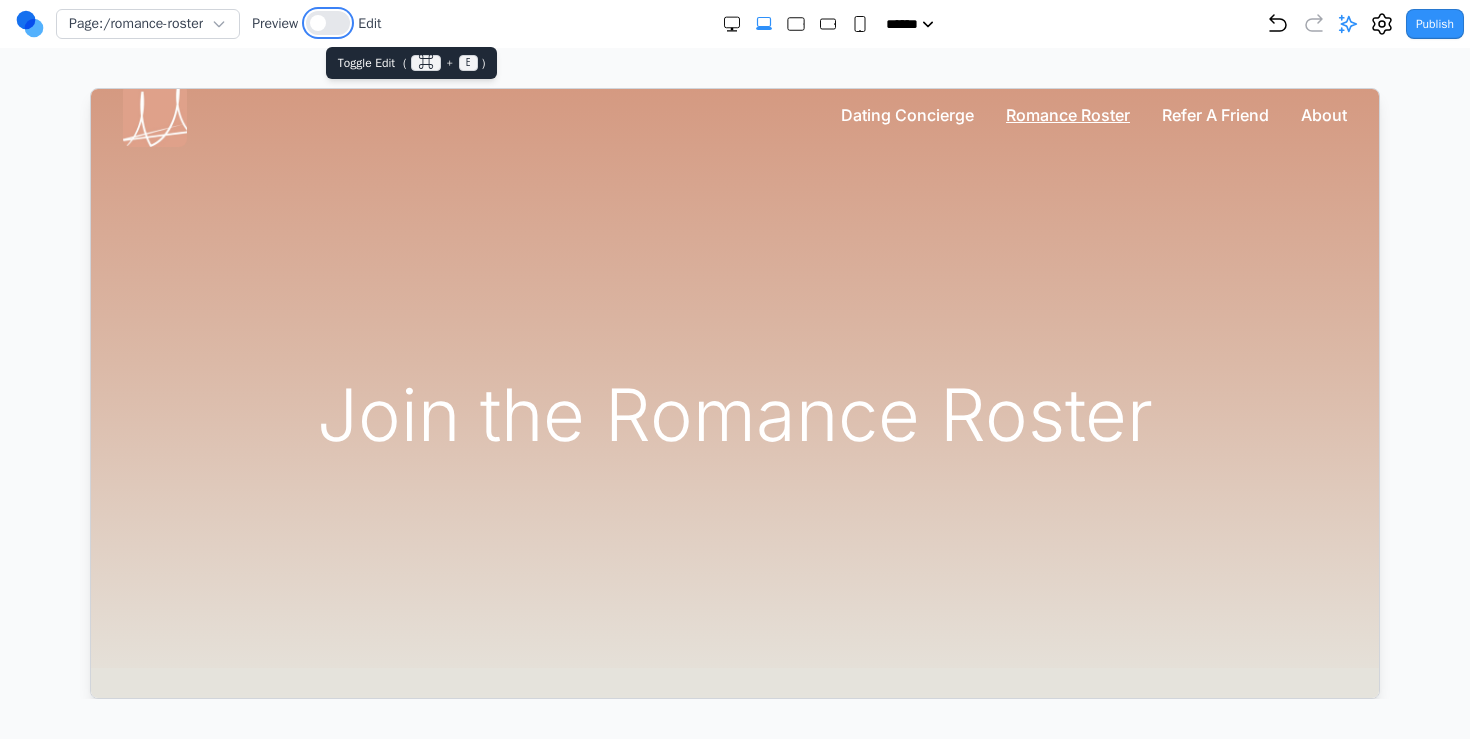 click at bounding box center [318, 23] 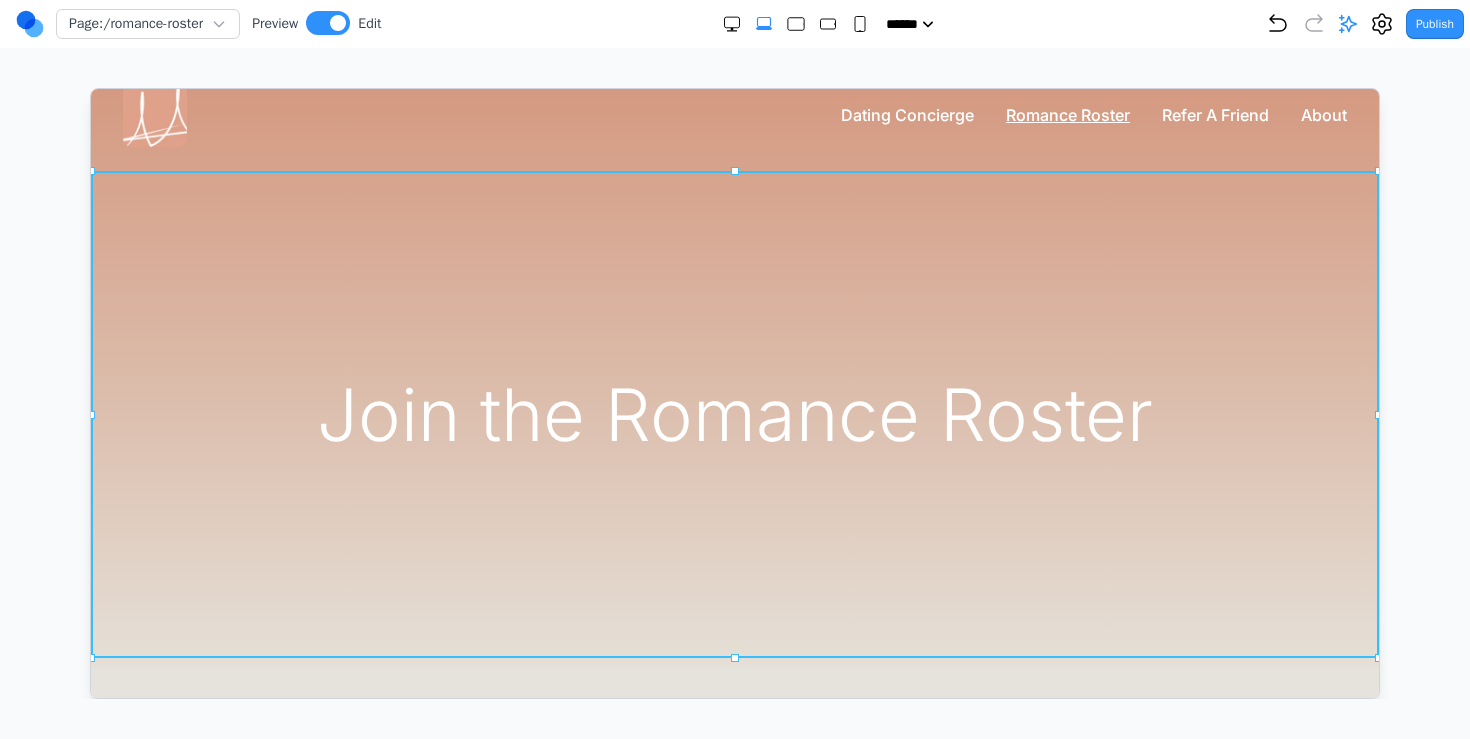 click on "Join the Romance Roster" at bounding box center [734, 413] 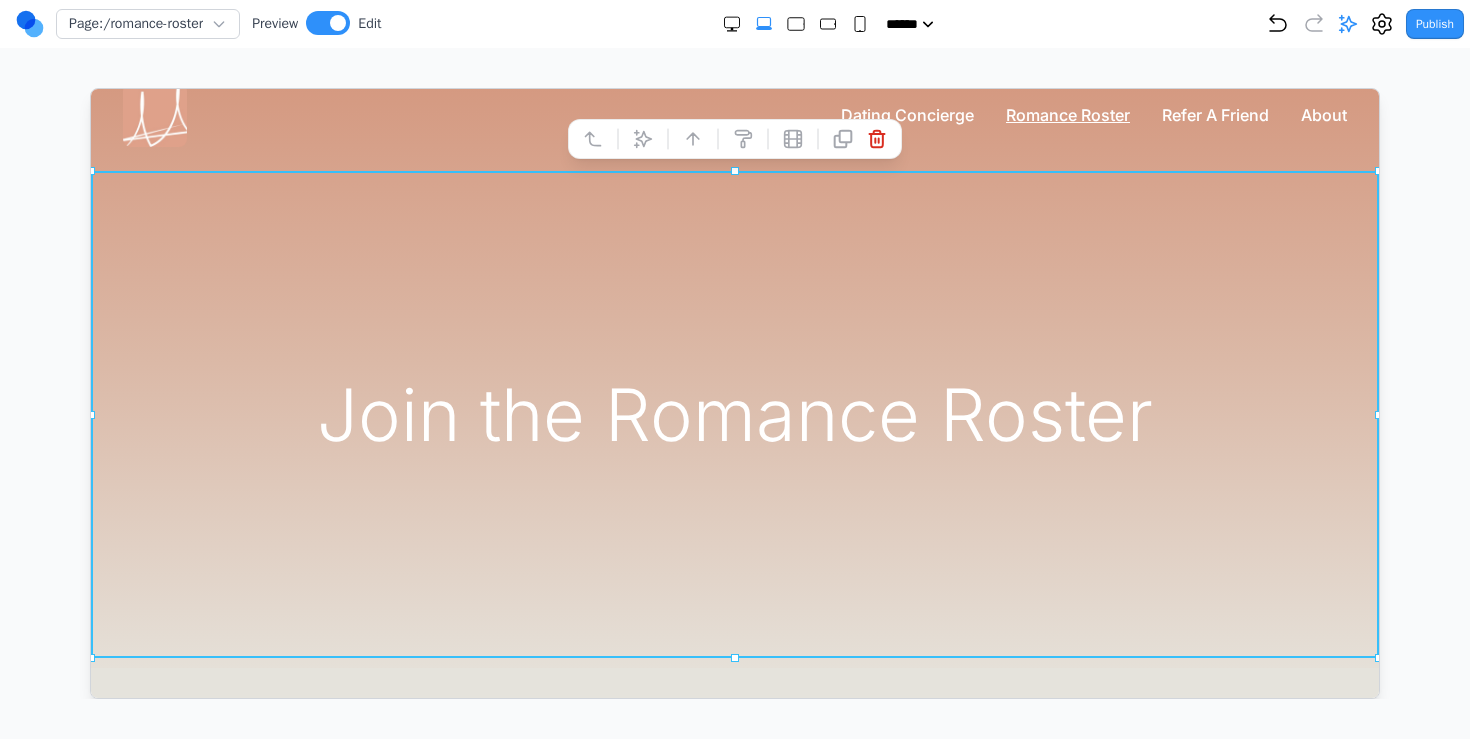 drag, startPoint x: 732, startPoint y: 653, endPoint x: 745, endPoint y: 450, distance: 203.41583 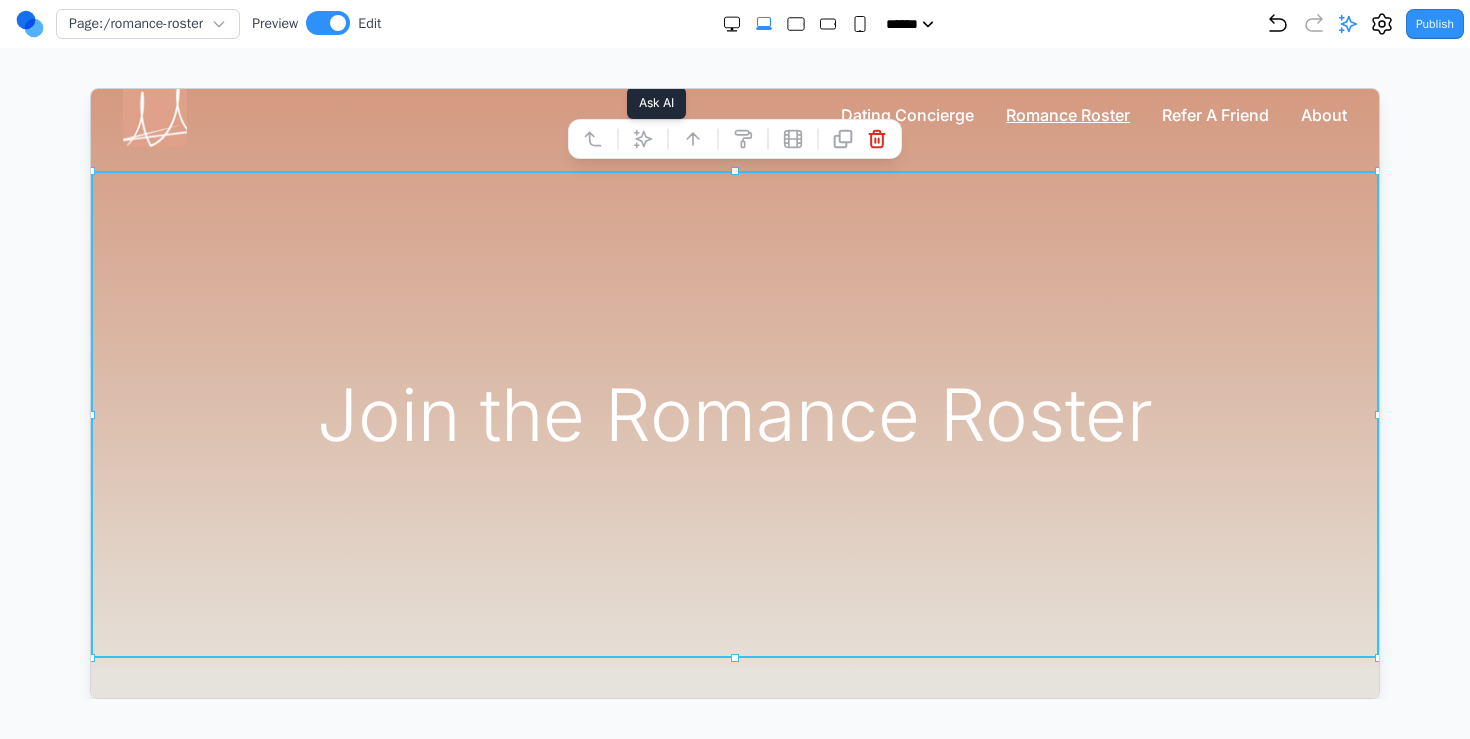 click 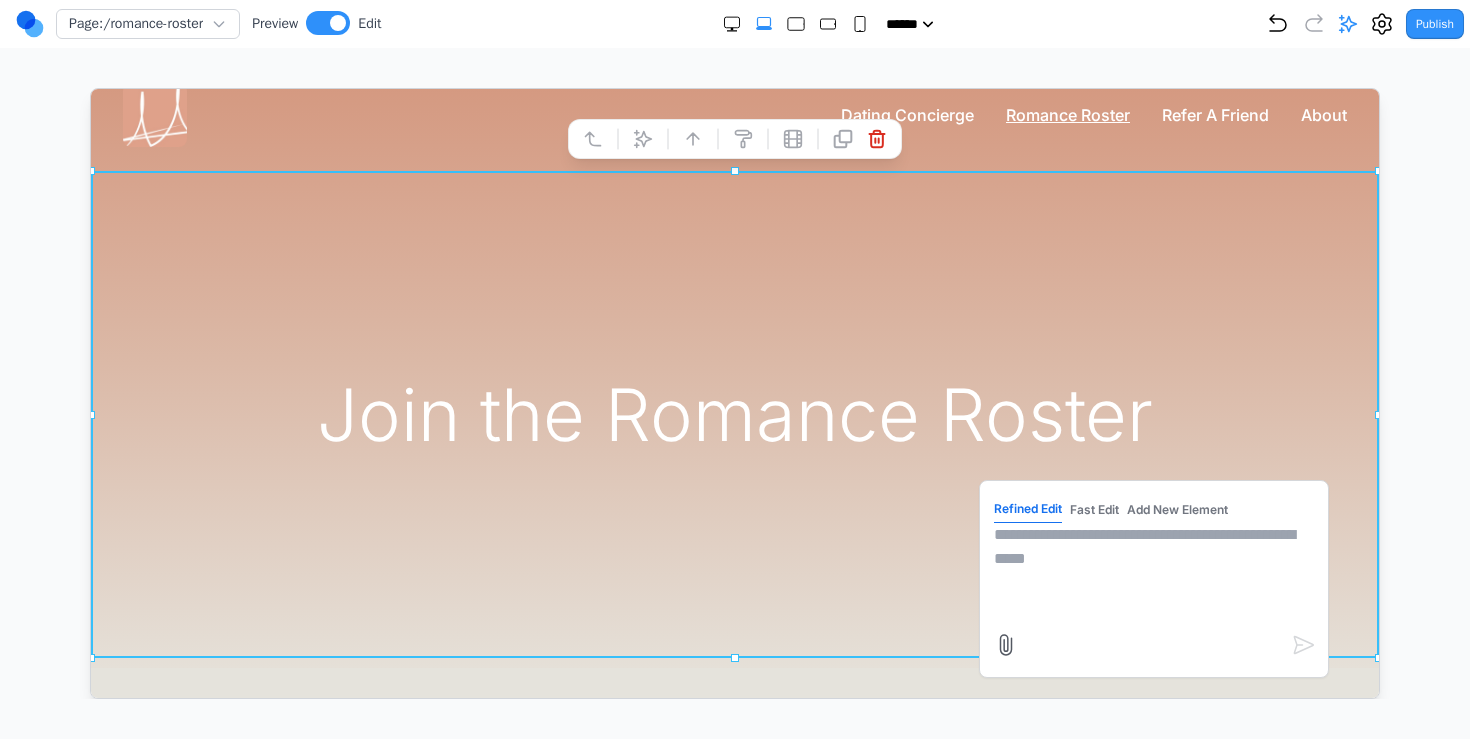 click at bounding box center [1153, 572] 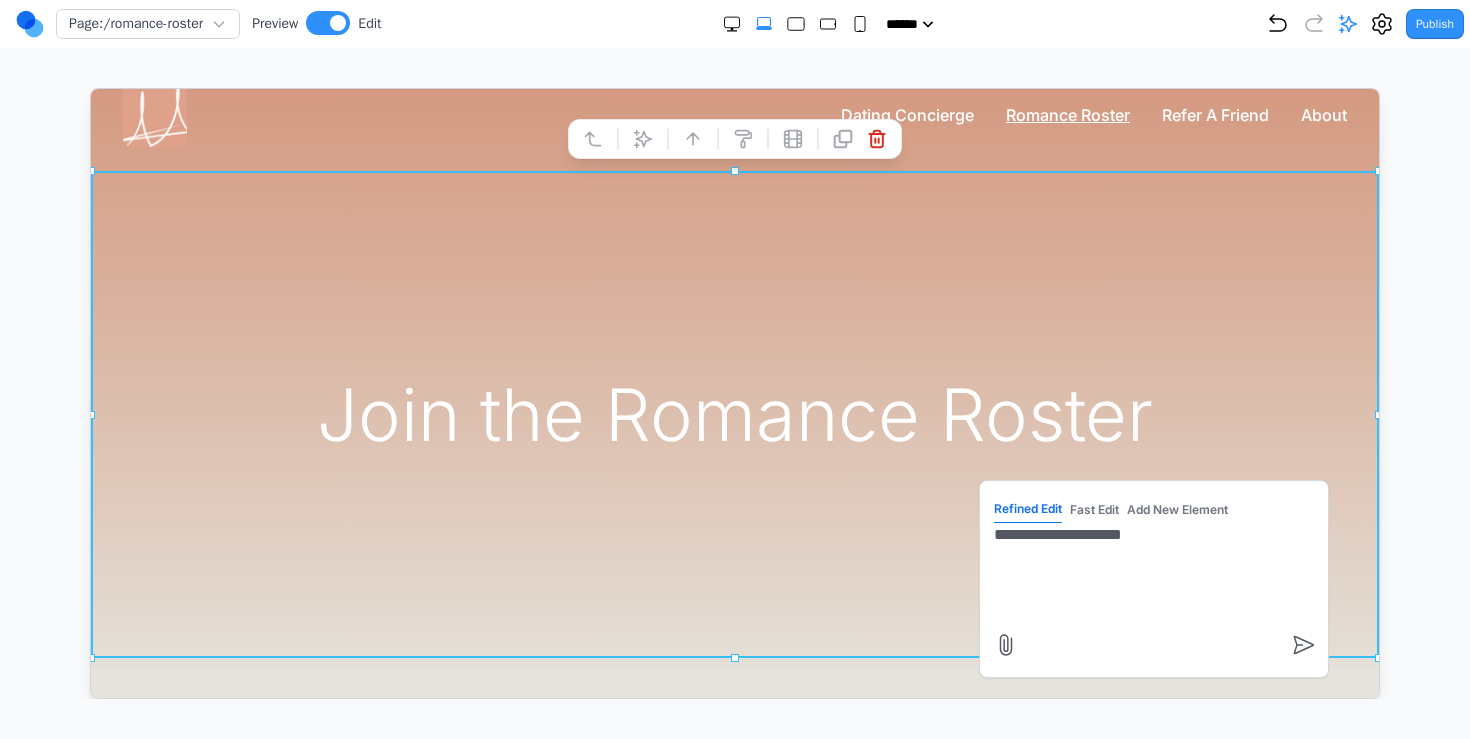 type on "**********" 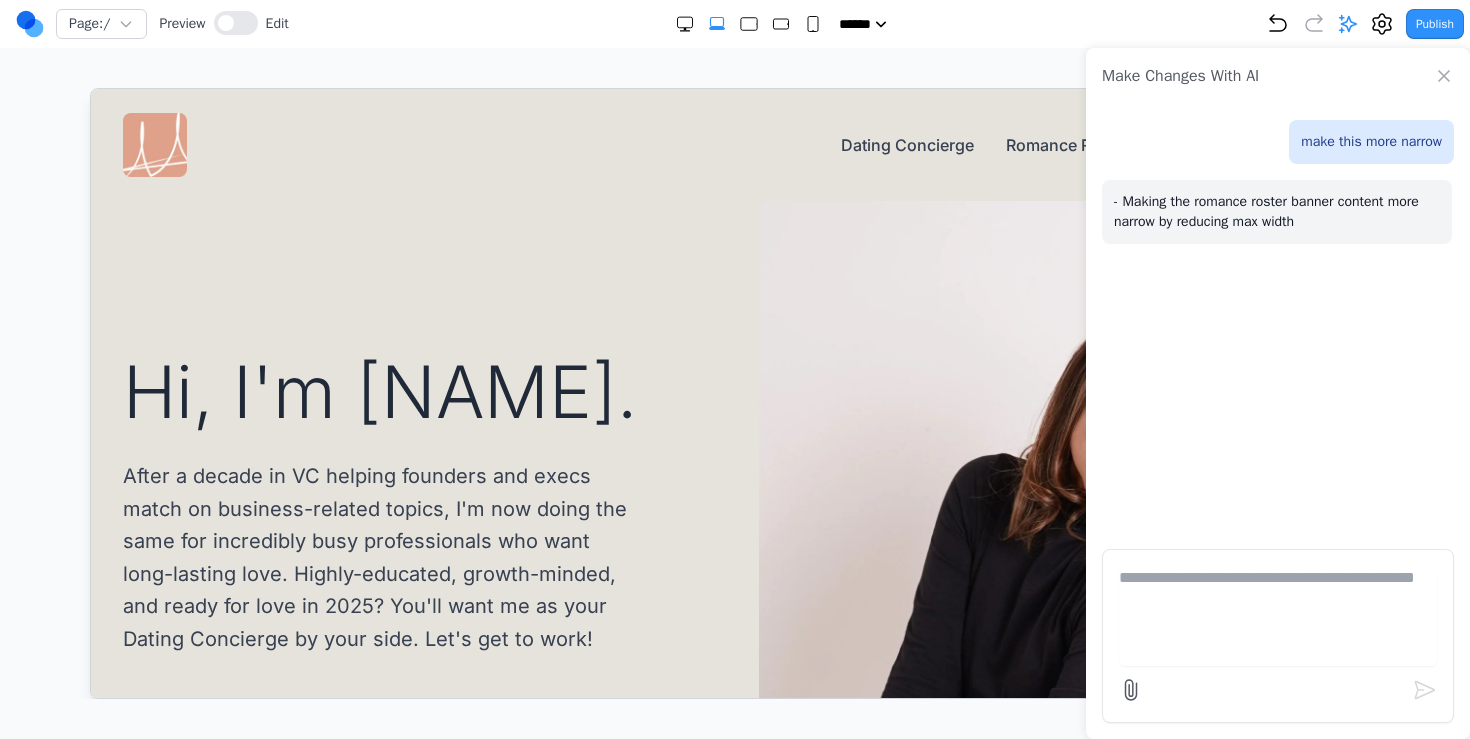 scroll, scrollTop: 0, scrollLeft: 0, axis: both 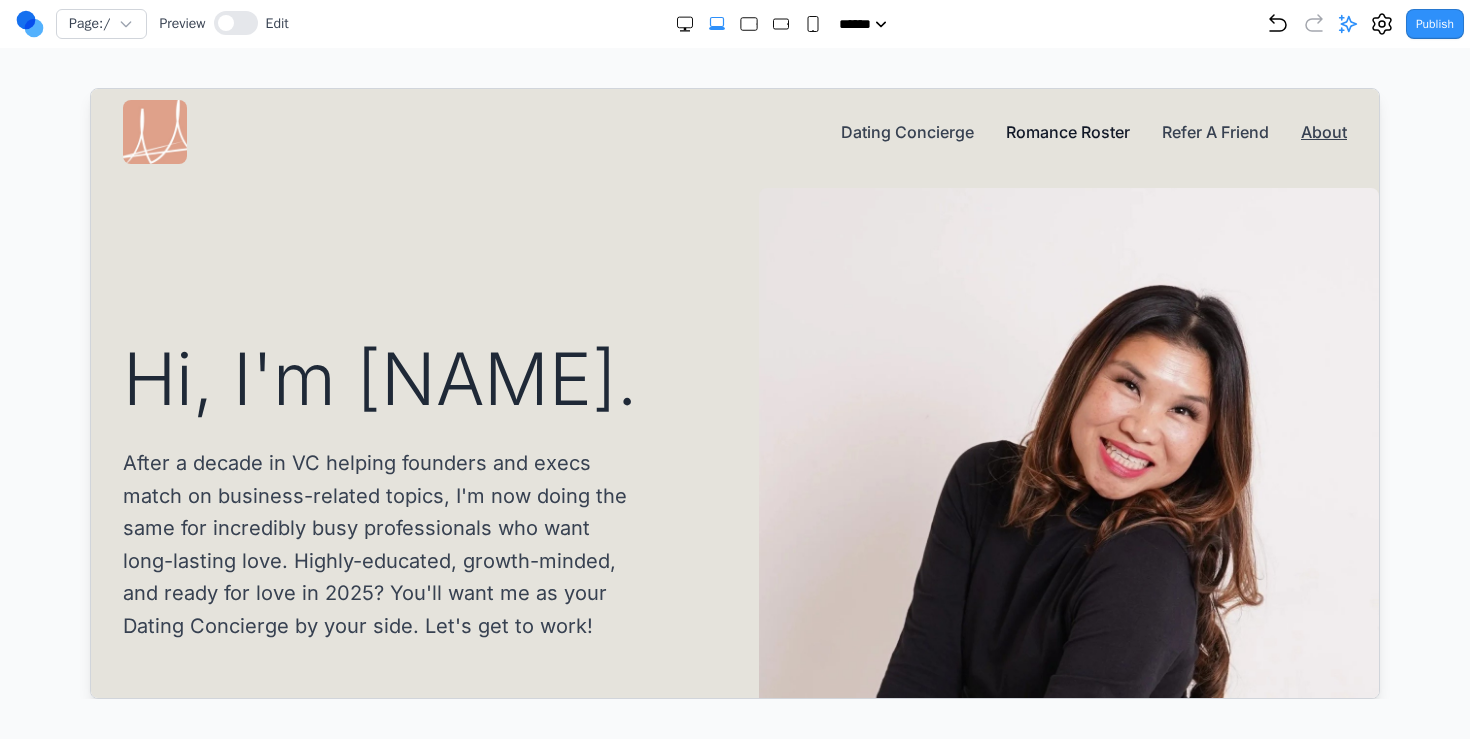 click on "Romance Roster" at bounding box center [1067, 131] 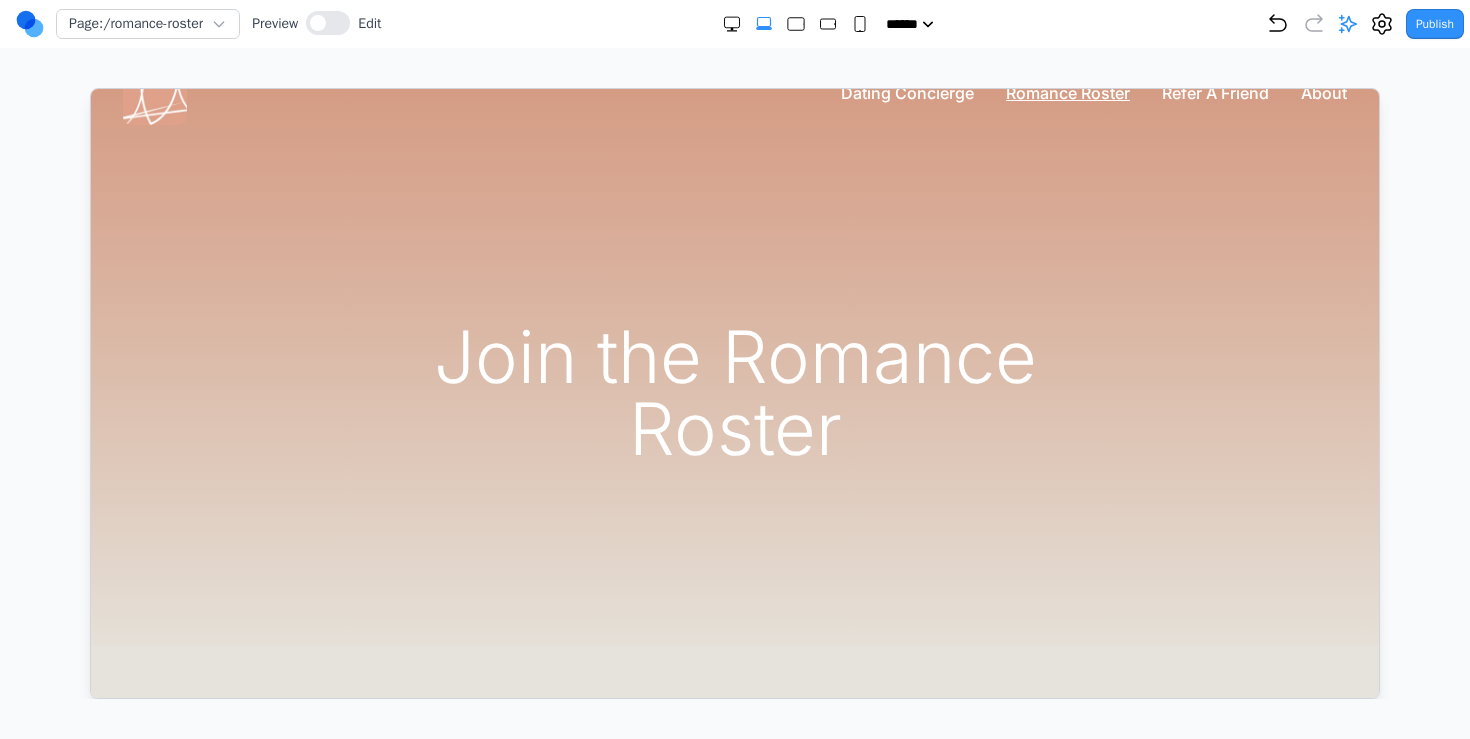 scroll, scrollTop: 0, scrollLeft: 0, axis: both 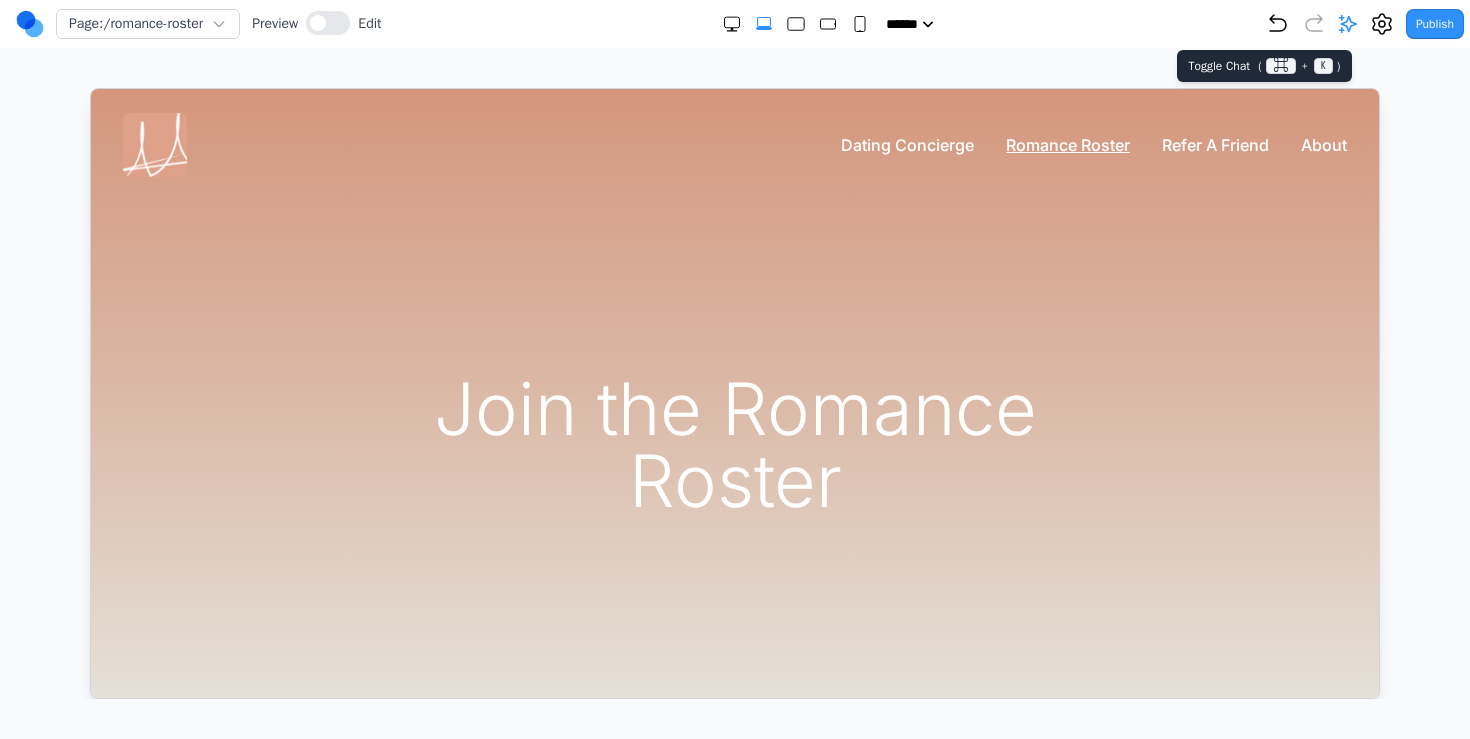 click 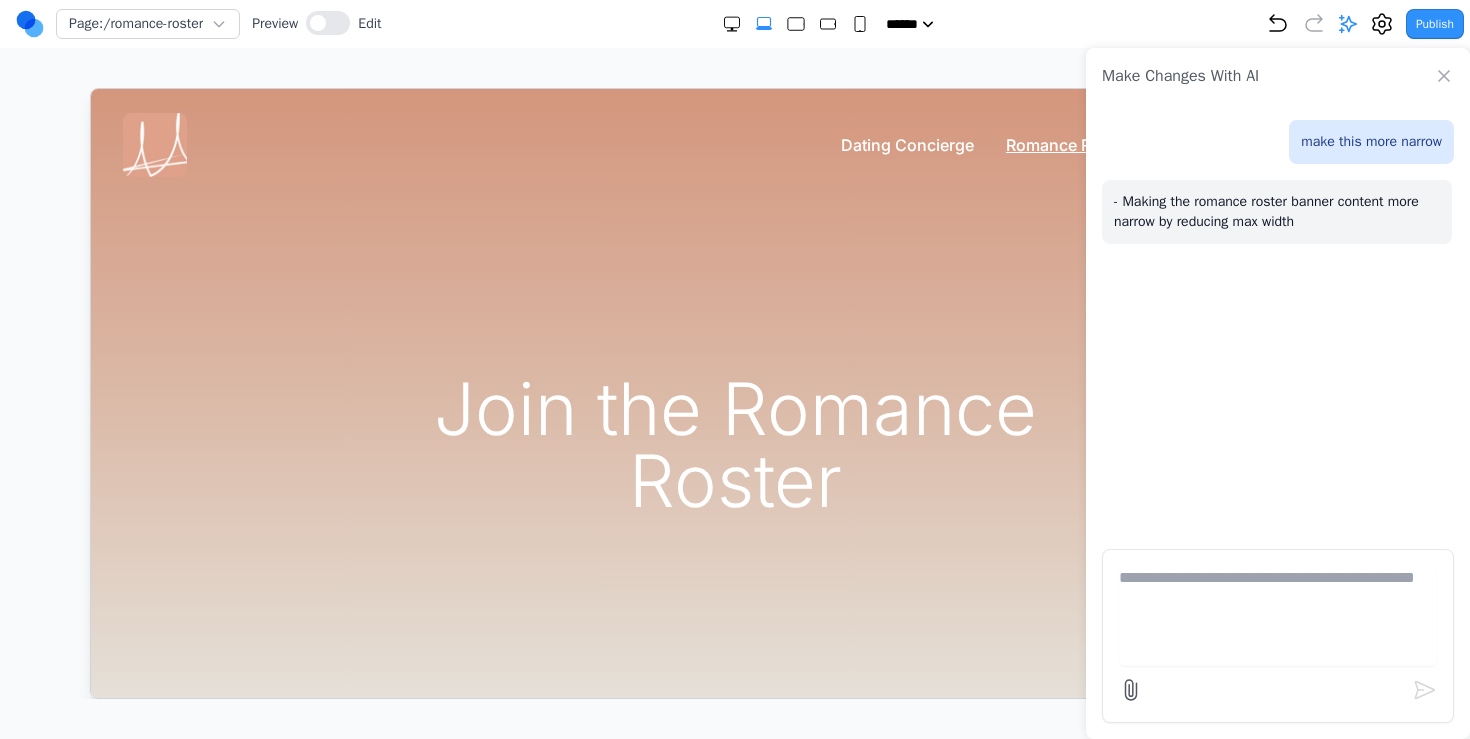 click at bounding box center (1278, 636) 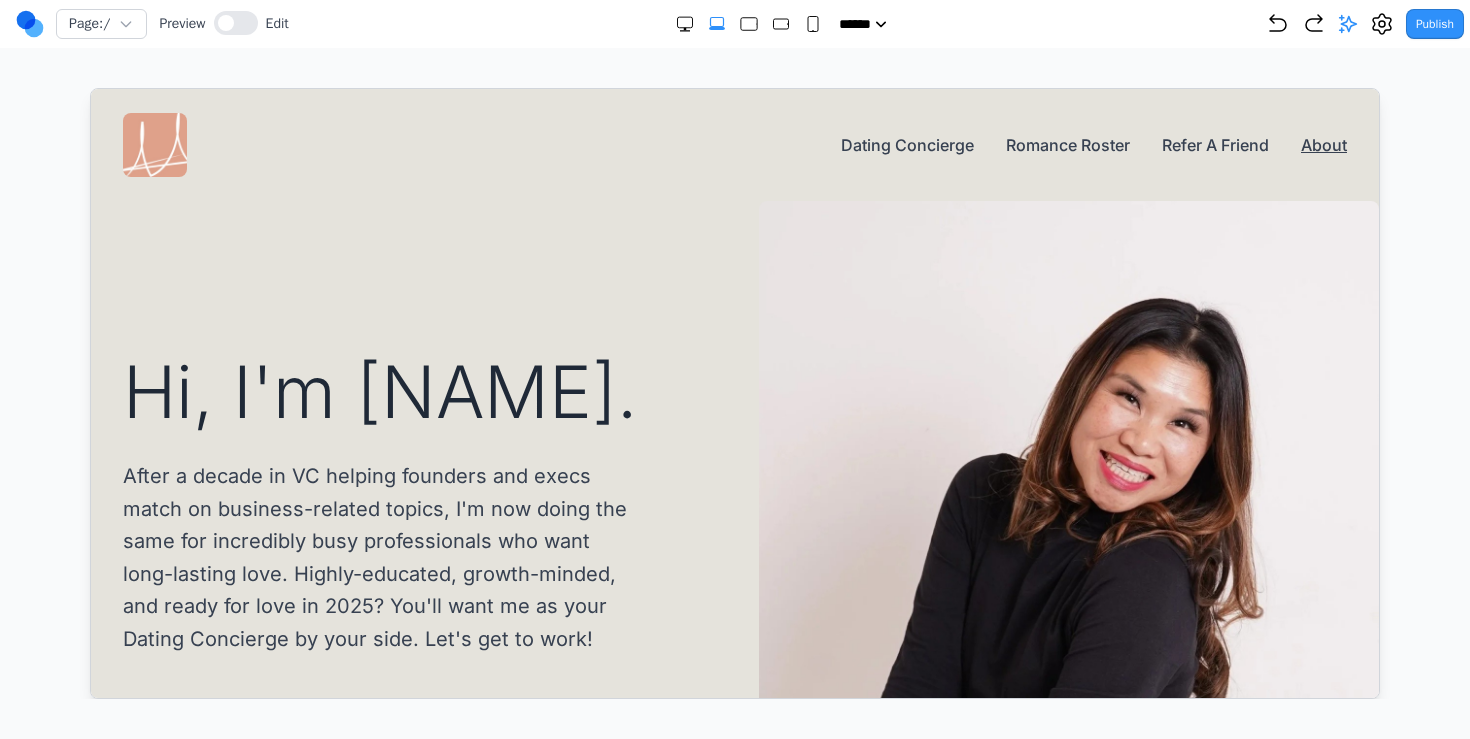 scroll, scrollTop: 0, scrollLeft: 0, axis: both 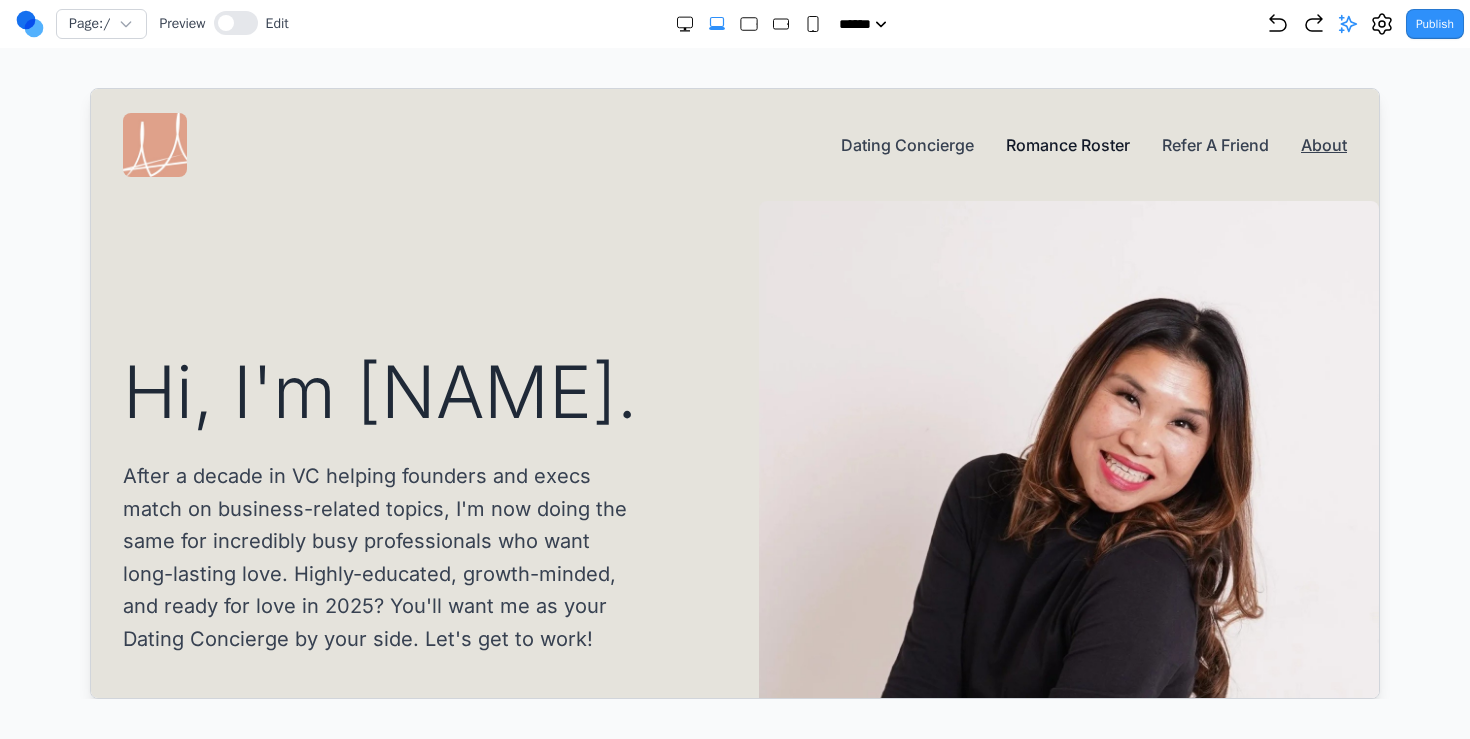 click on "Romance Roster" at bounding box center [1067, 144] 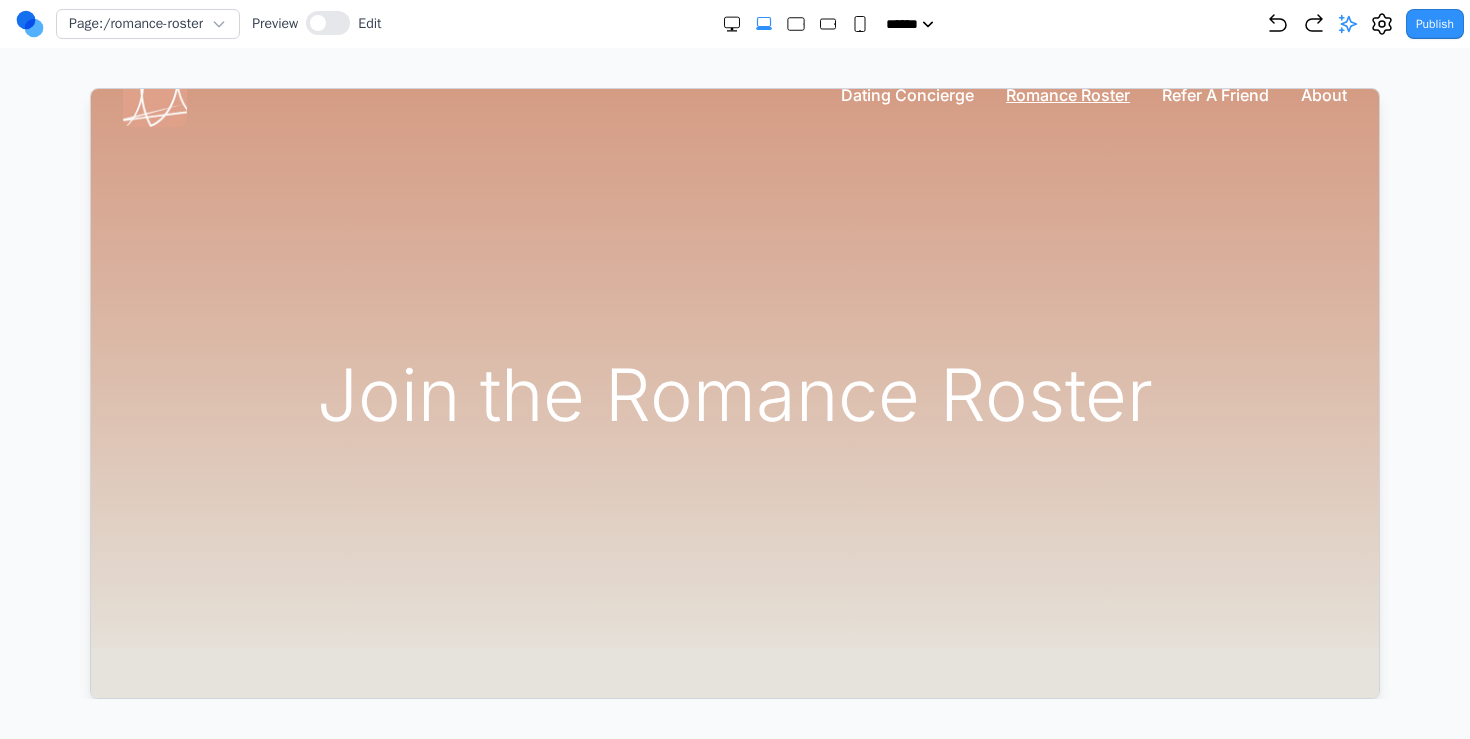 scroll, scrollTop: 0, scrollLeft: 0, axis: both 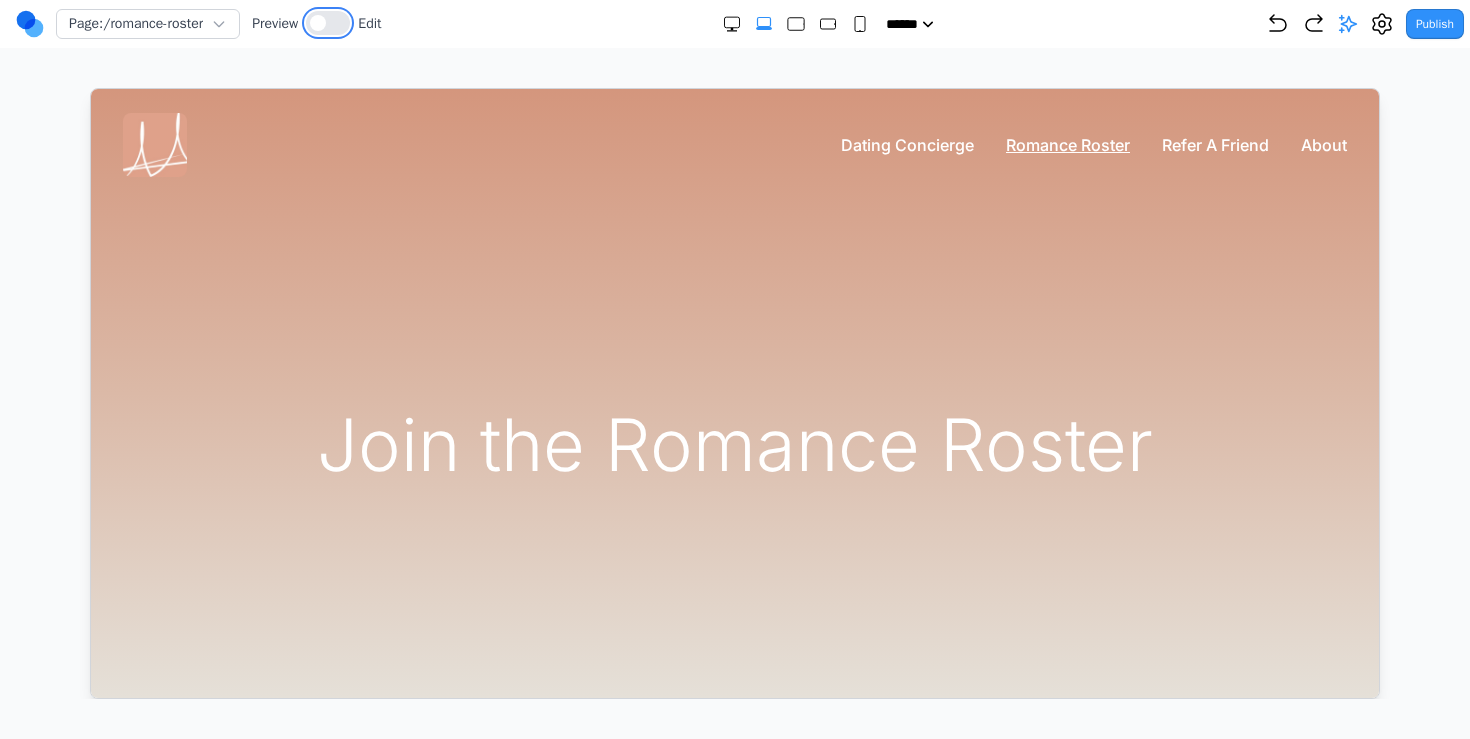 click at bounding box center [328, 23] 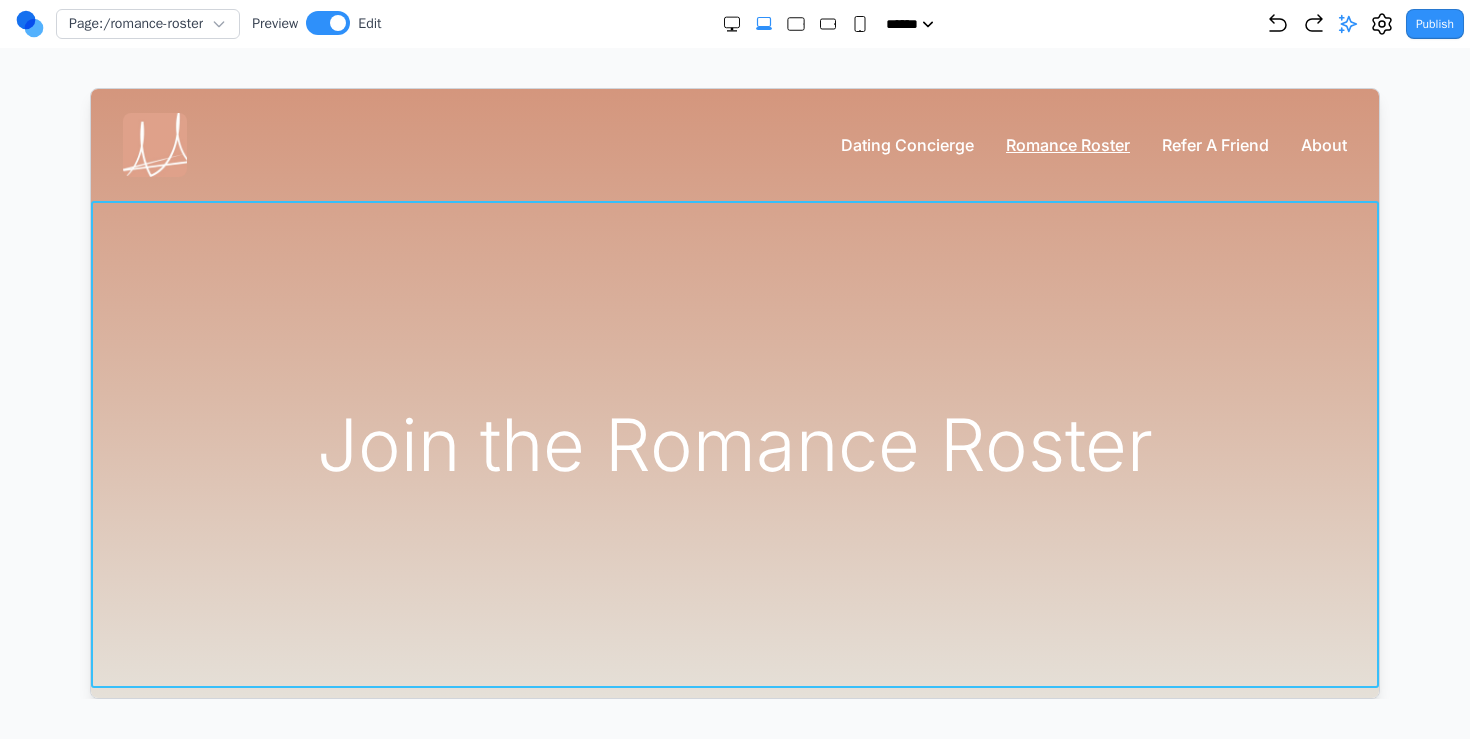 click on "Join the Romance Roster" at bounding box center [734, 443] 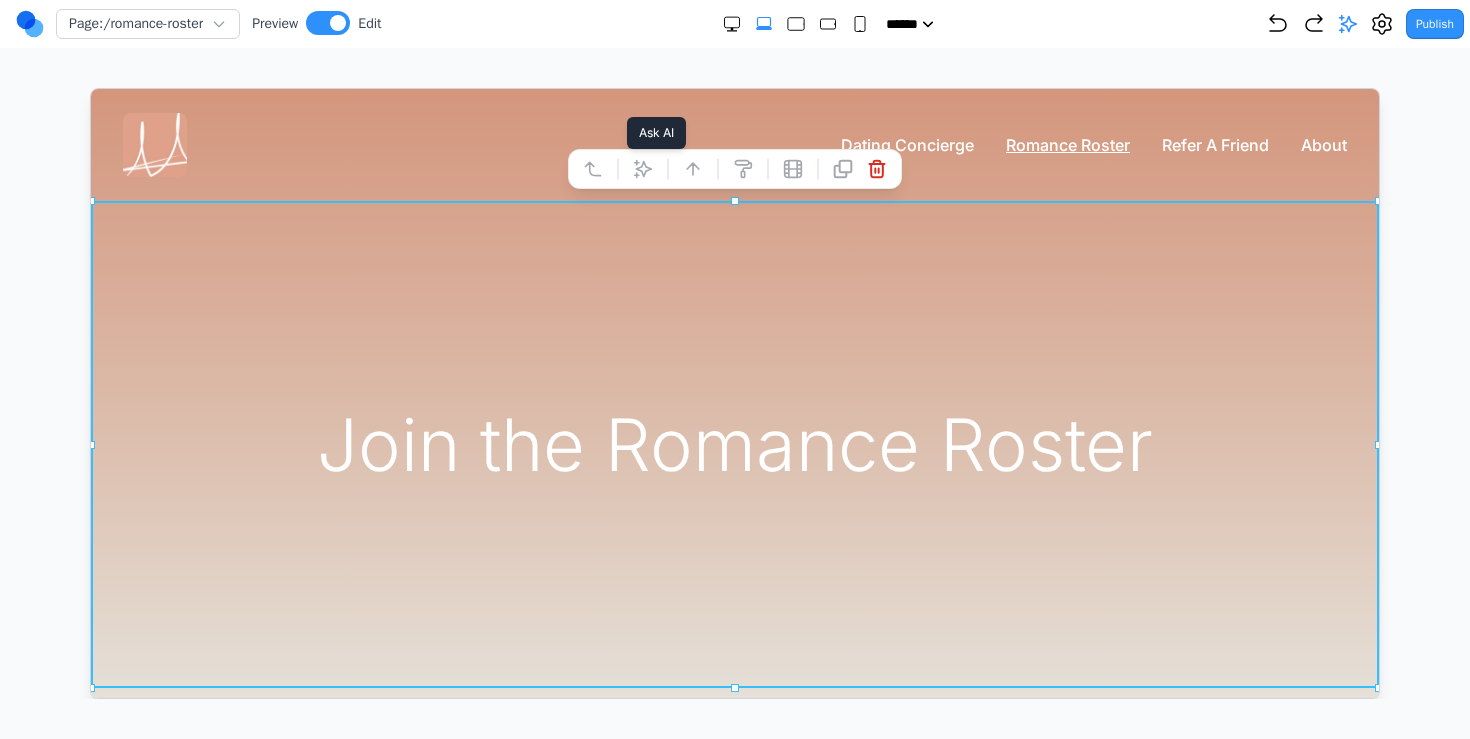 click 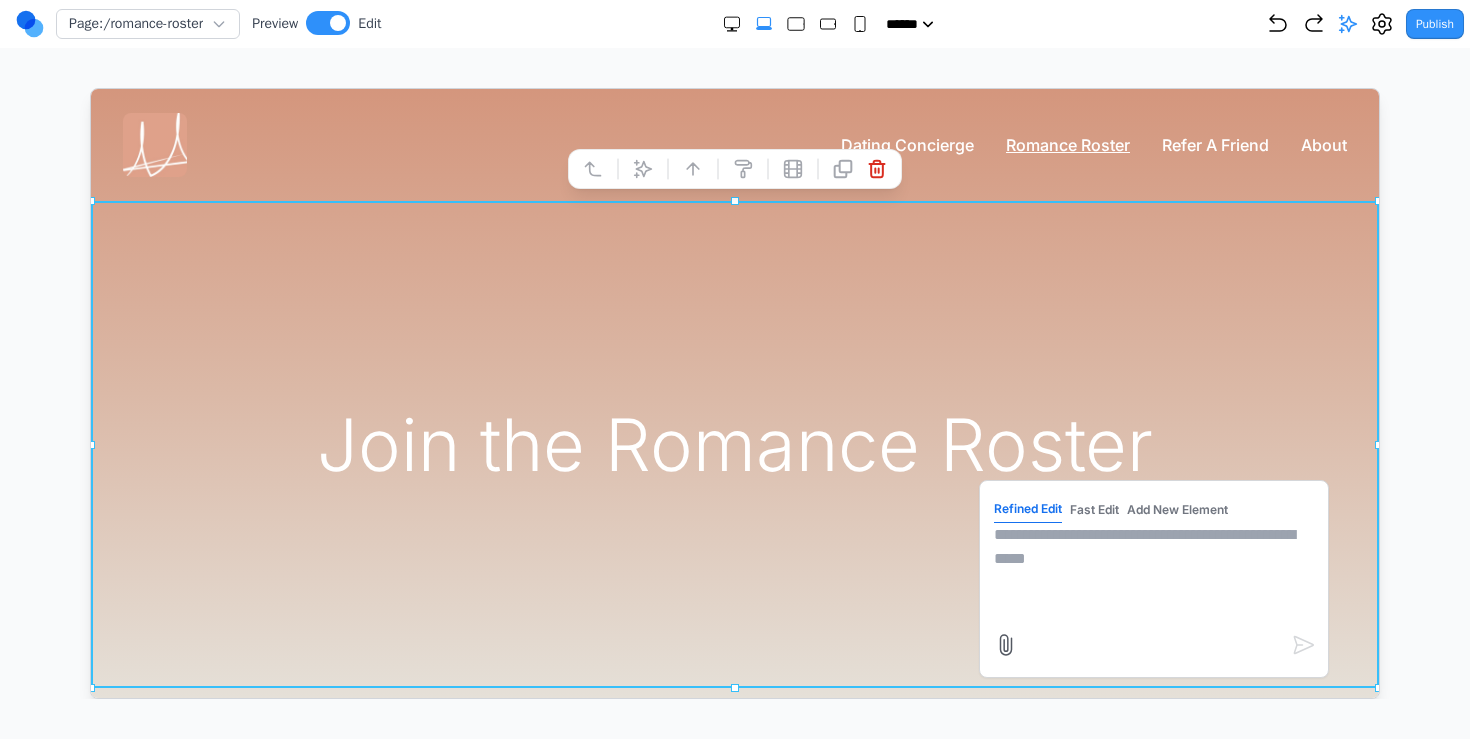 click at bounding box center [1153, 572] 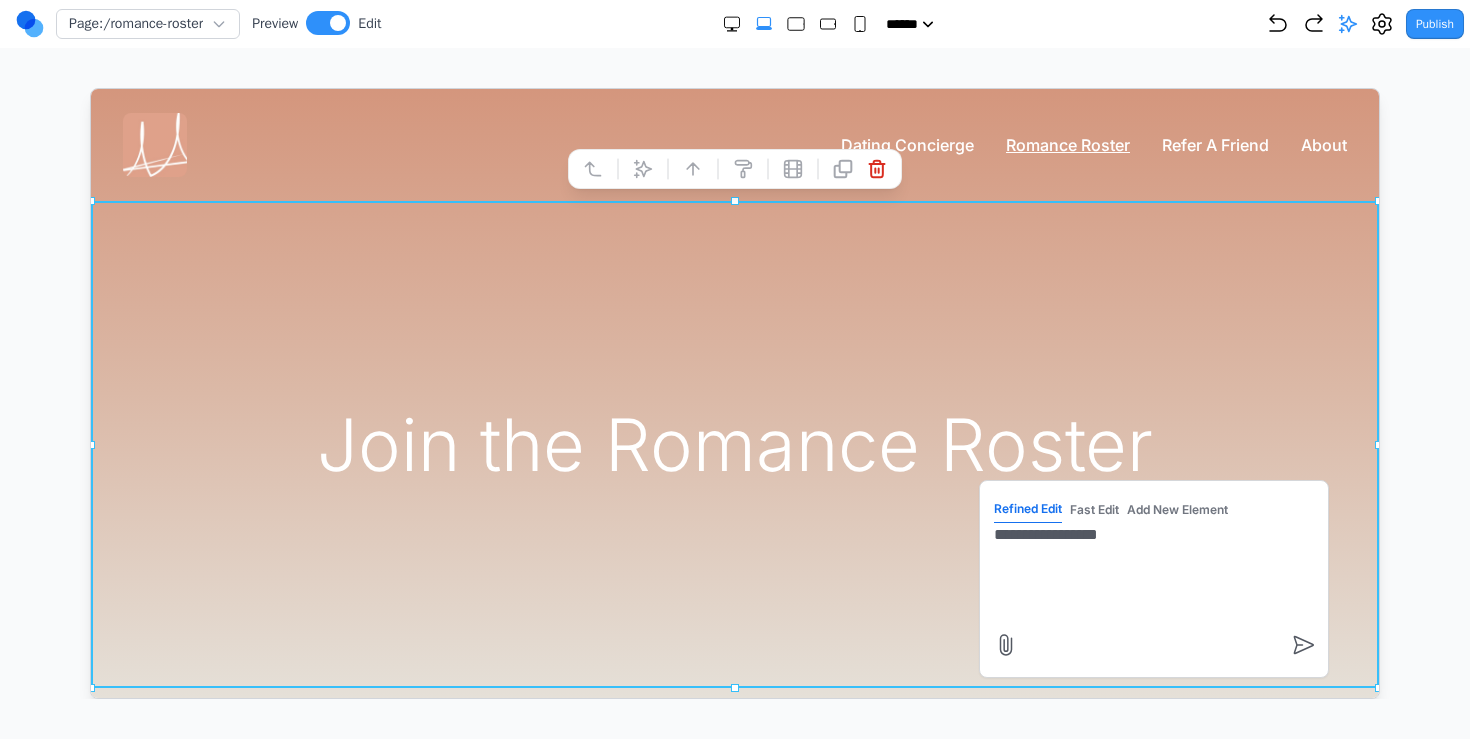type on "**********" 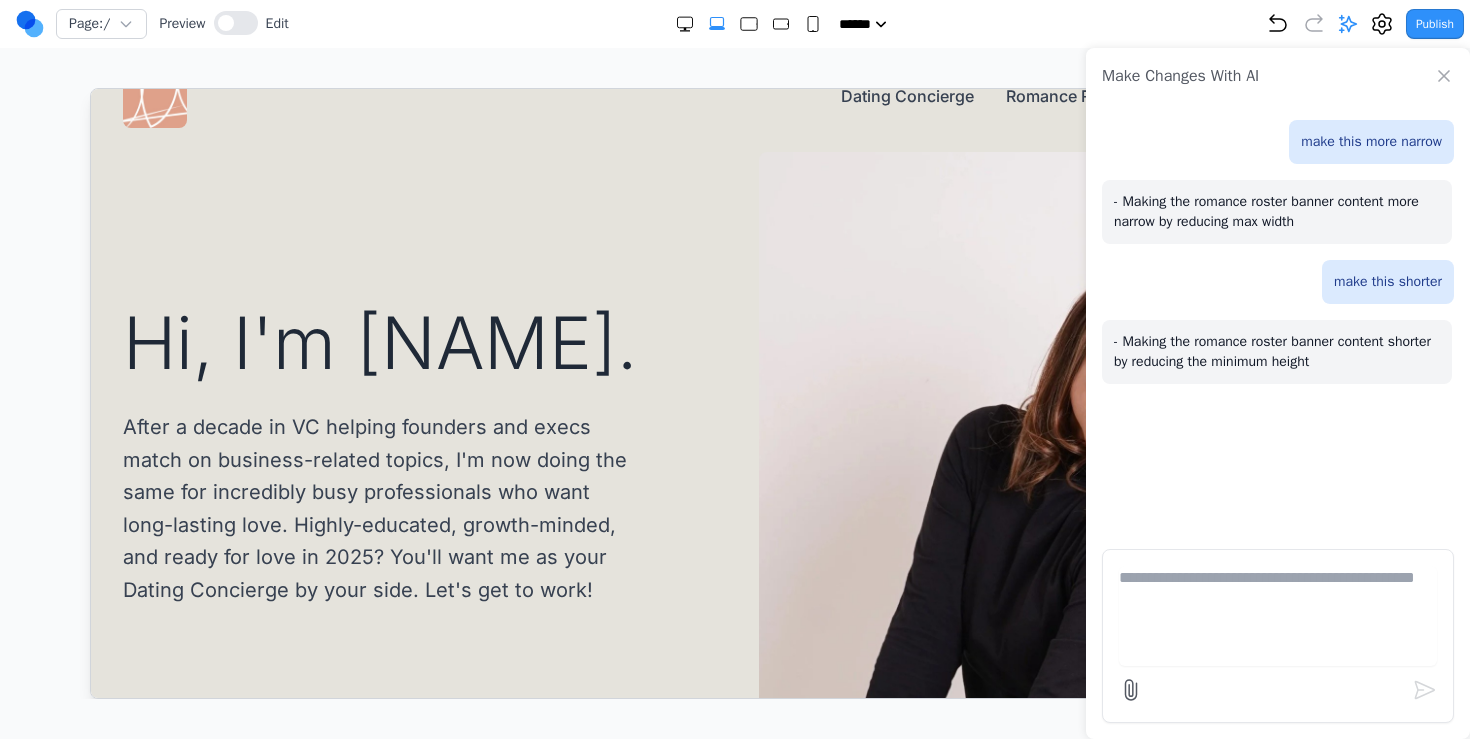 scroll, scrollTop: 77, scrollLeft: 0, axis: vertical 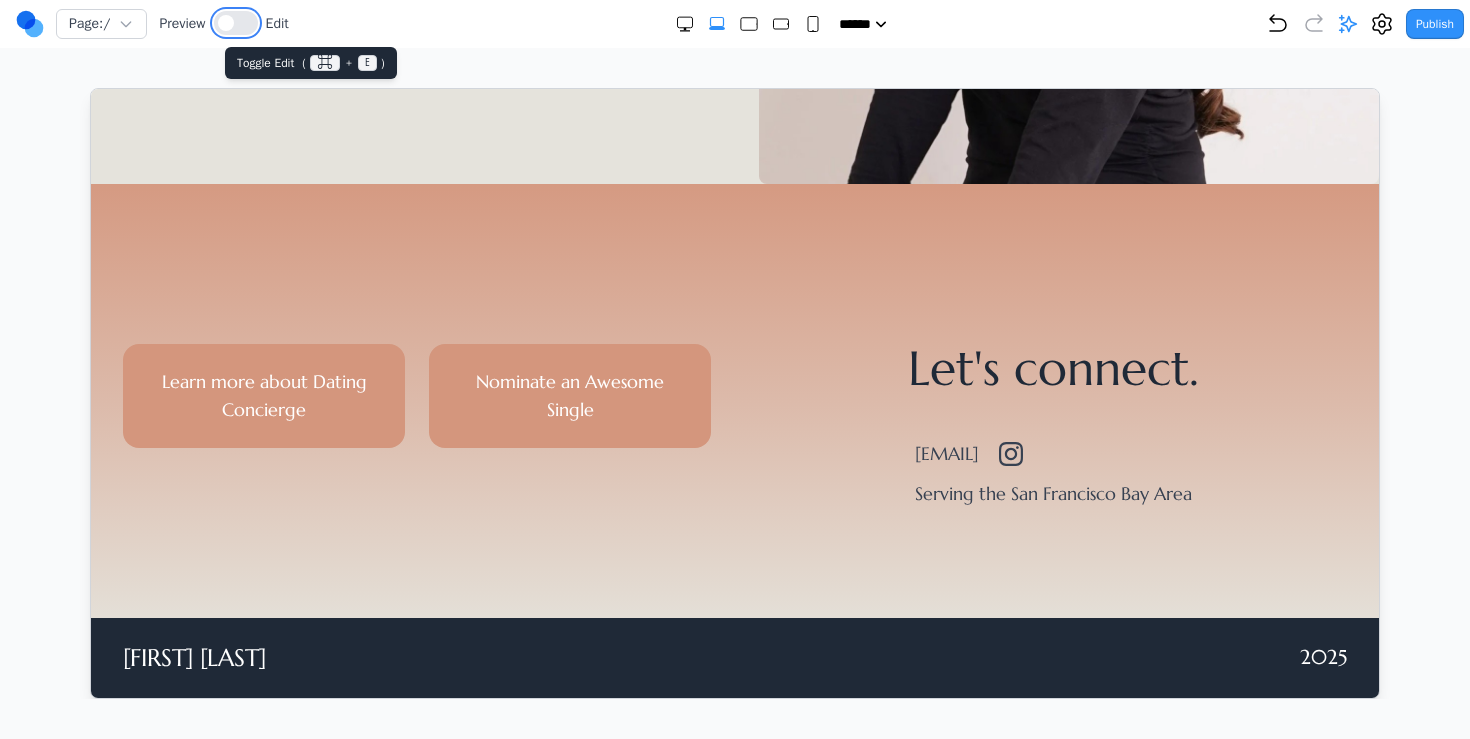click at bounding box center (226, 23) 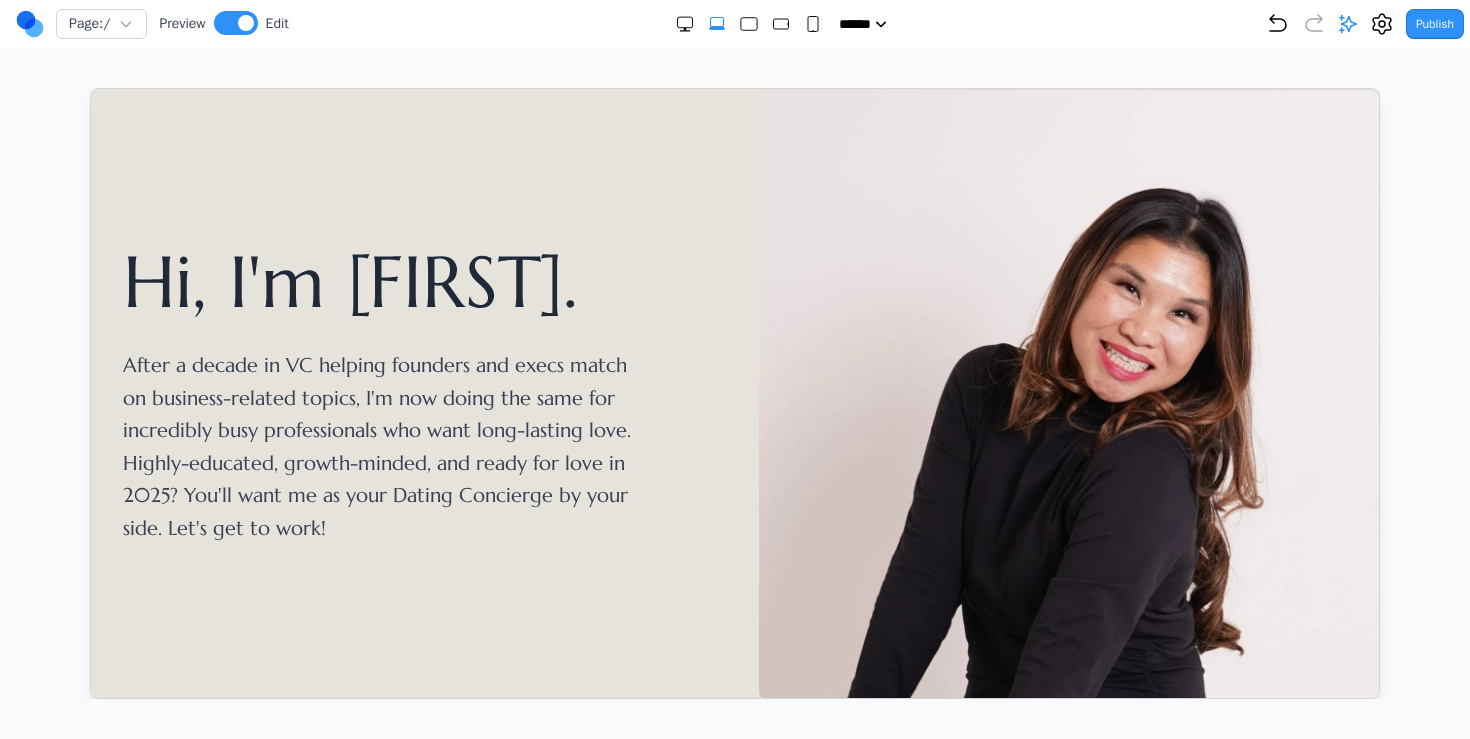 scroll, scrollTop: 0, scrollLeft: 0, axis: both 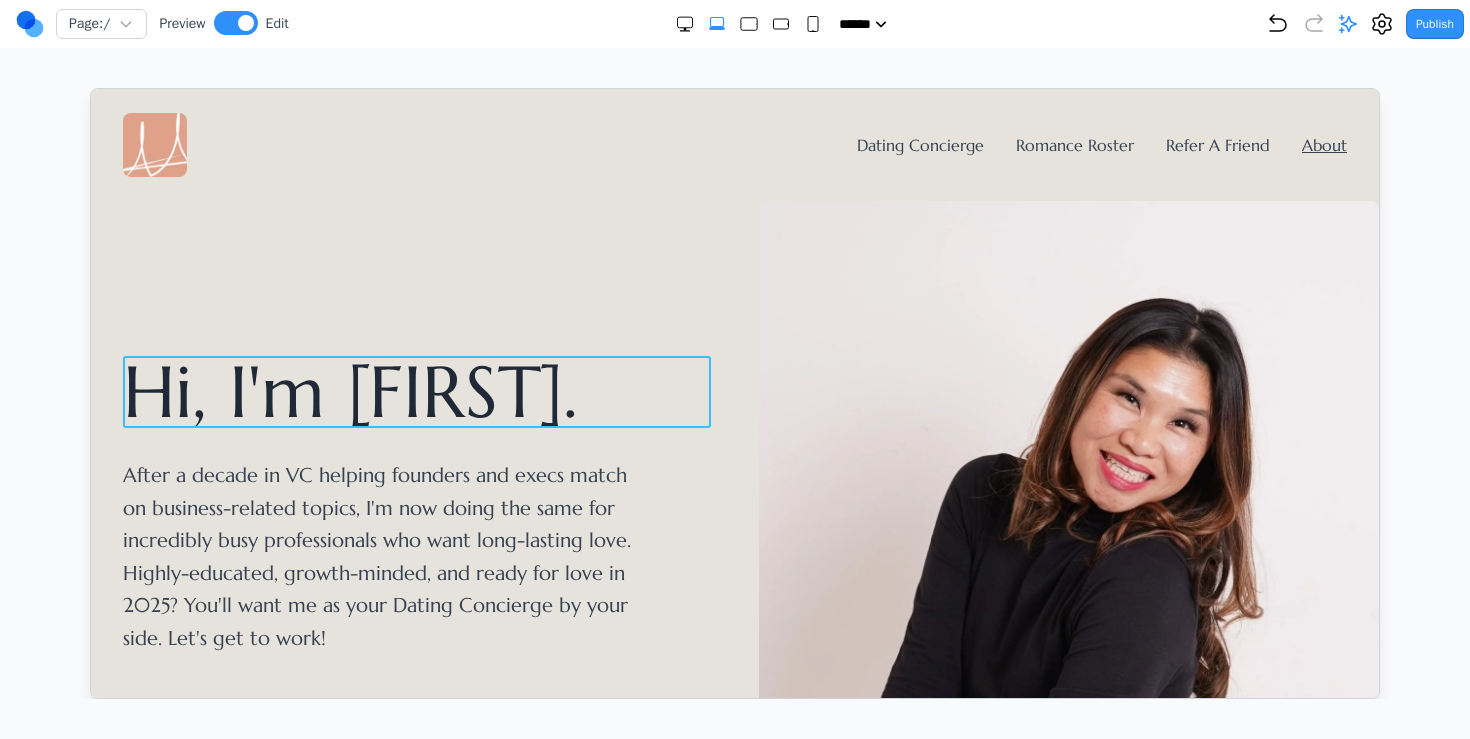 click on "Hi, I'm [FIRST]." at bounding box center (416, 391) 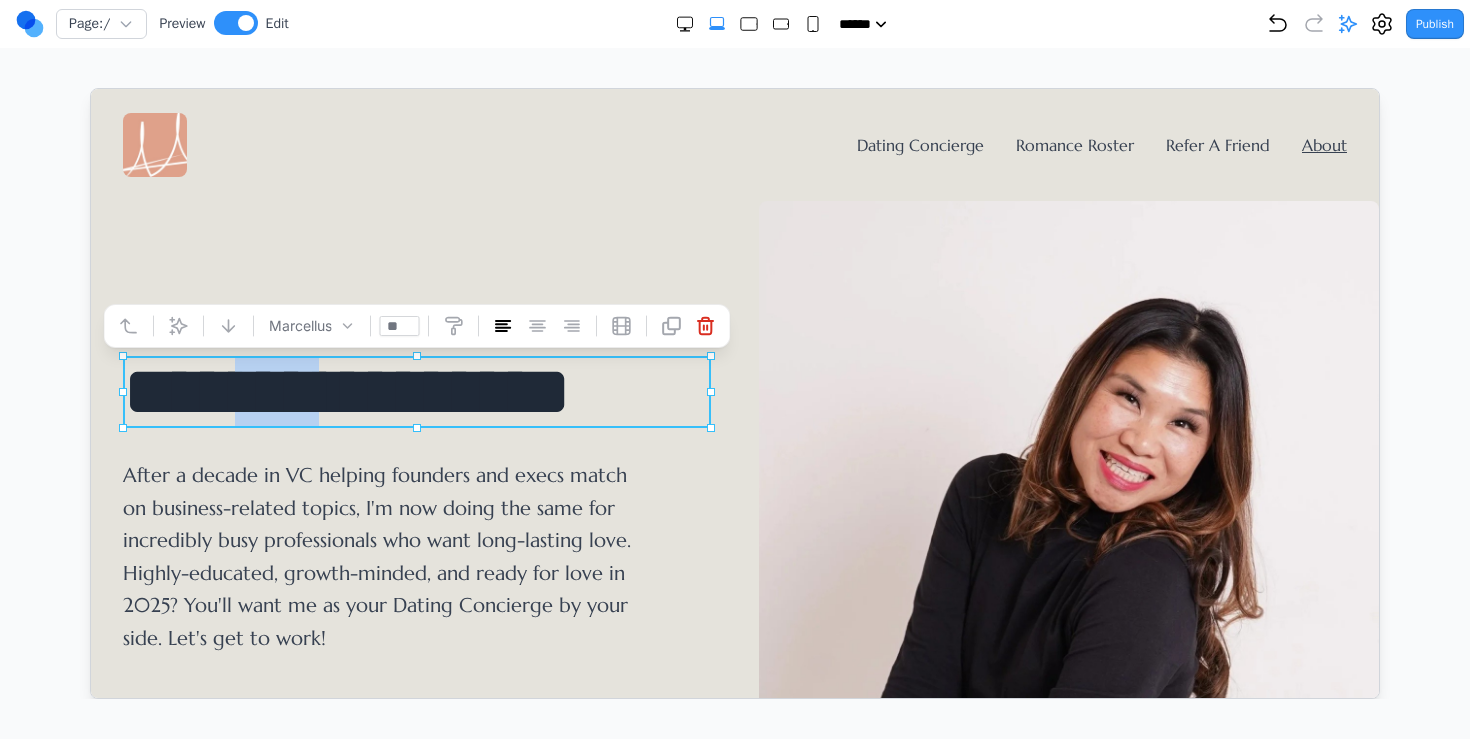 click on "**********" at bounding box center (416, 391) 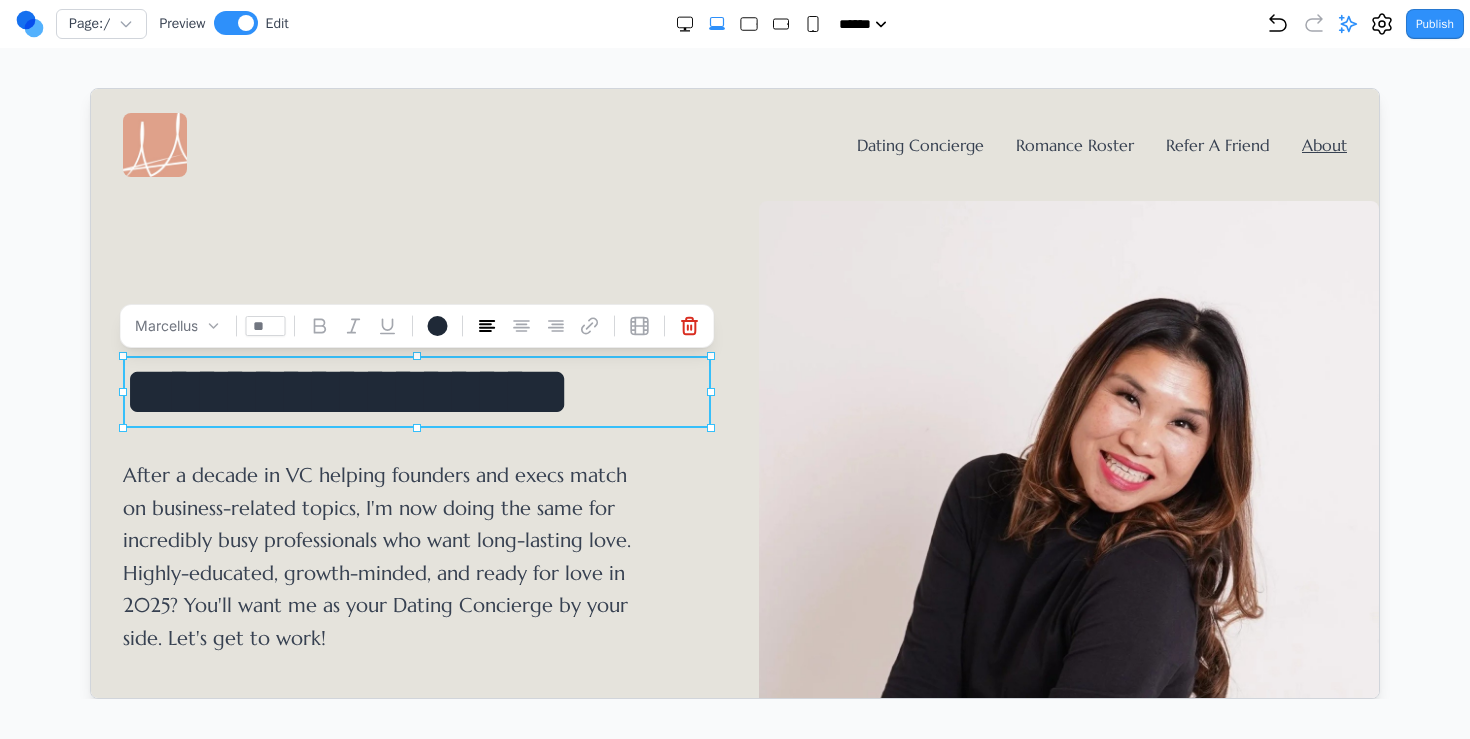click on "After a decade in VC helping founders and execs match on business-related topics, I'm now doing the same for incredibly busy professionals who want long-lasting love. Highly-educated, growth-minded, and ready for love in 2025? You'll want me as your Dating Concierge by your side. Let's get to work!" at bounding box center [378, 556] 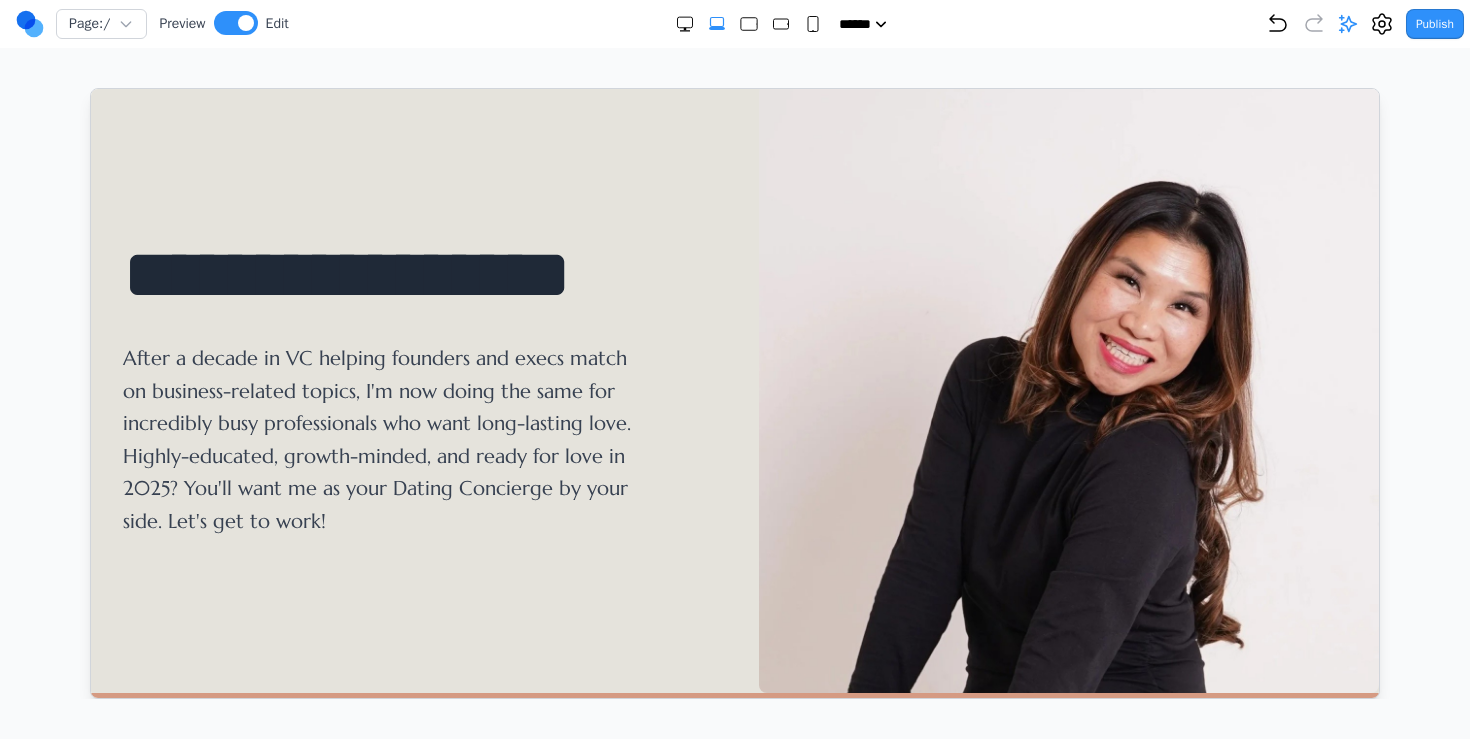 scroll, scrollTop: 0, scrollLeft: 0, axis: both 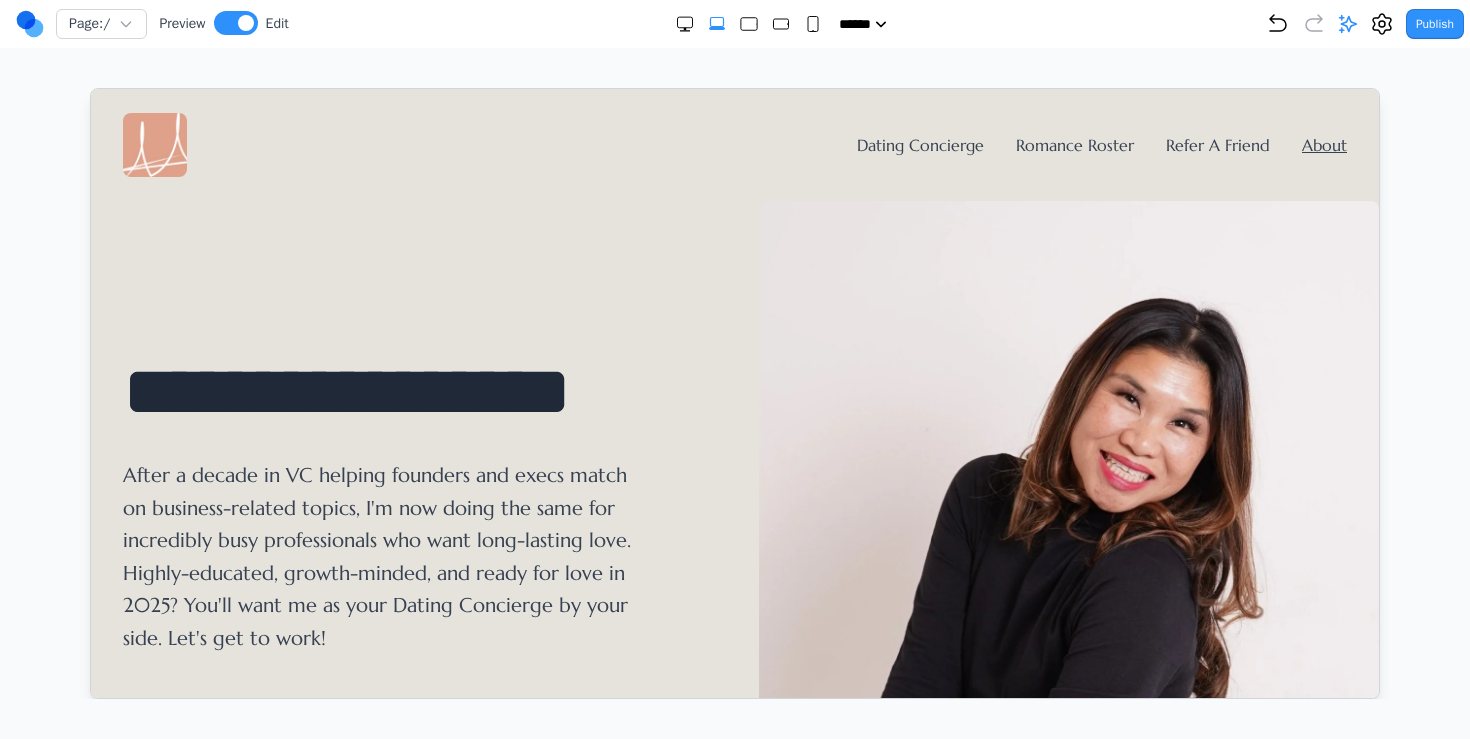 click 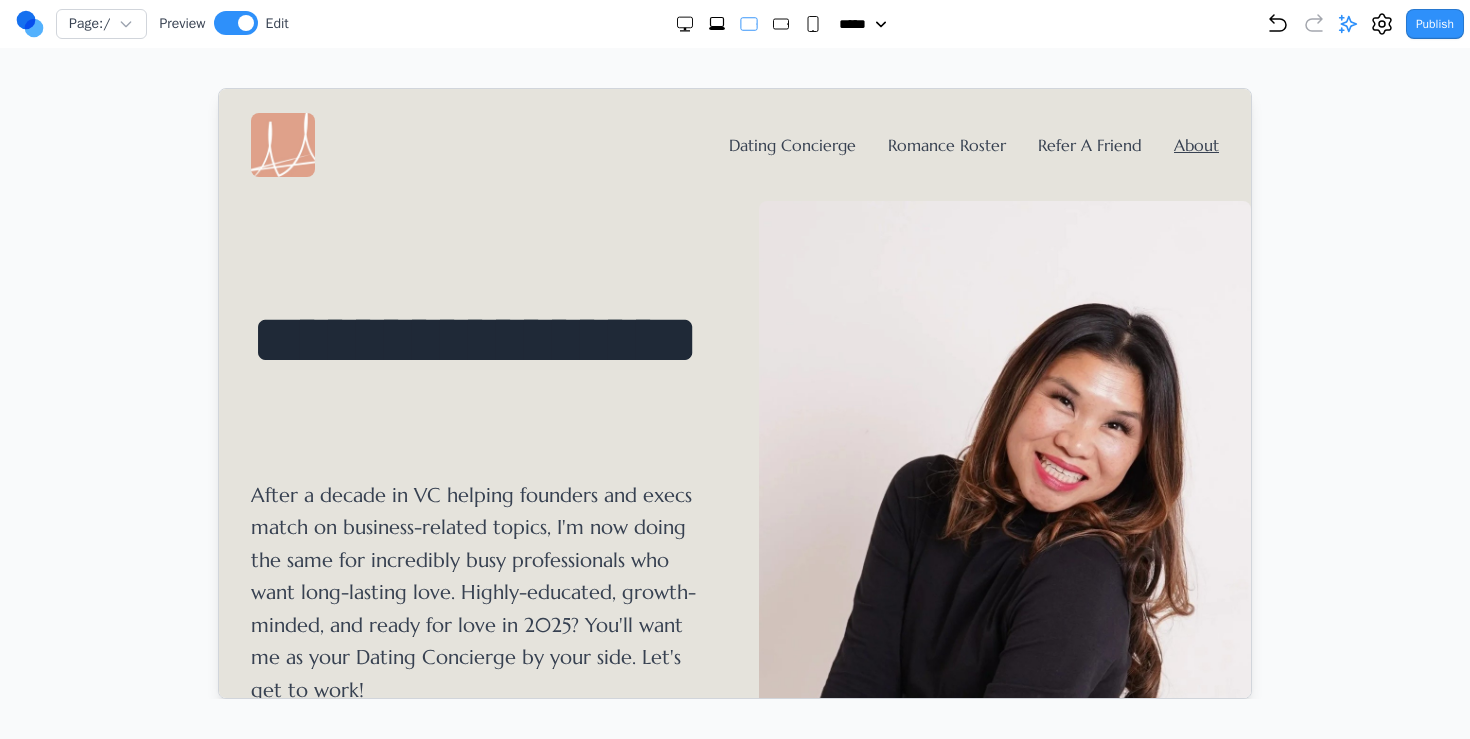 click at bounding box center [749, 24] 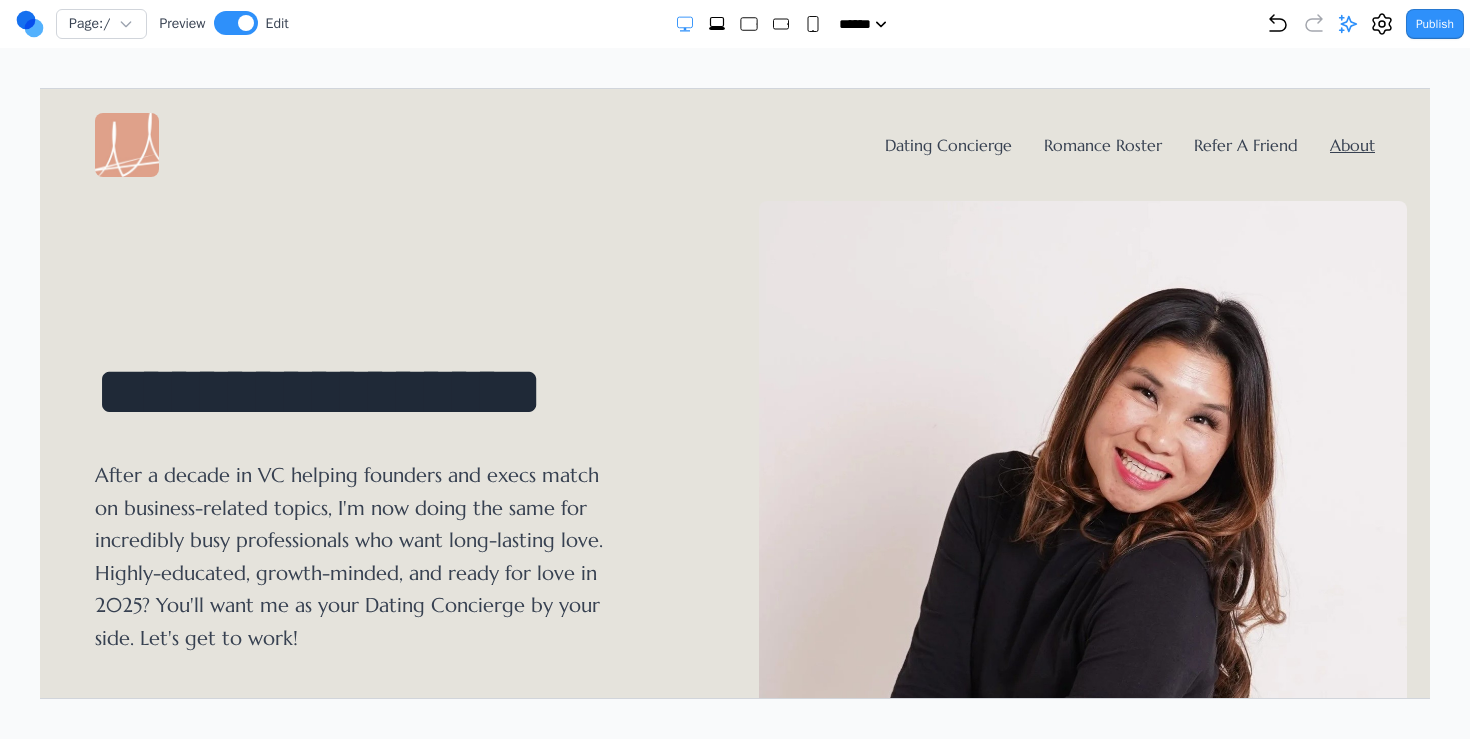 click at bounding box center [749, 24] 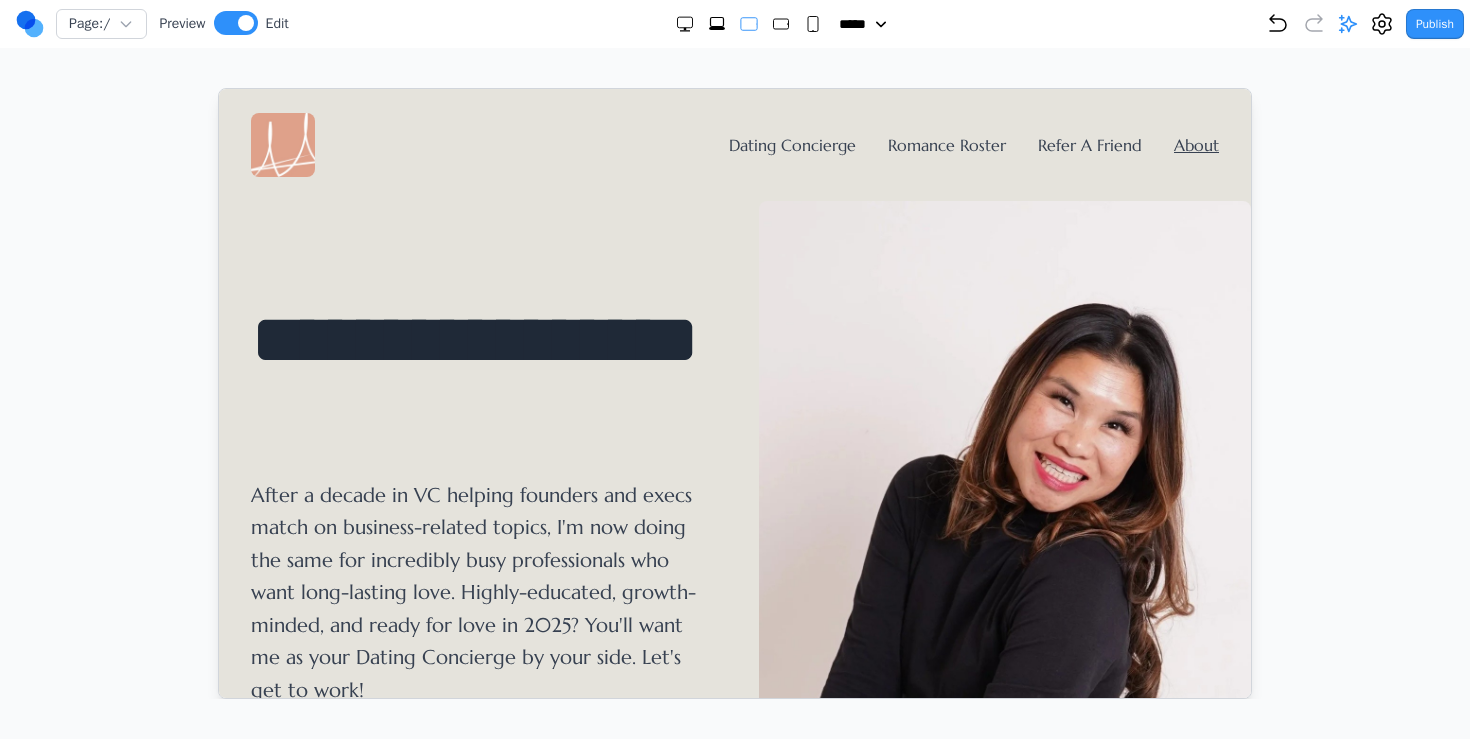 click 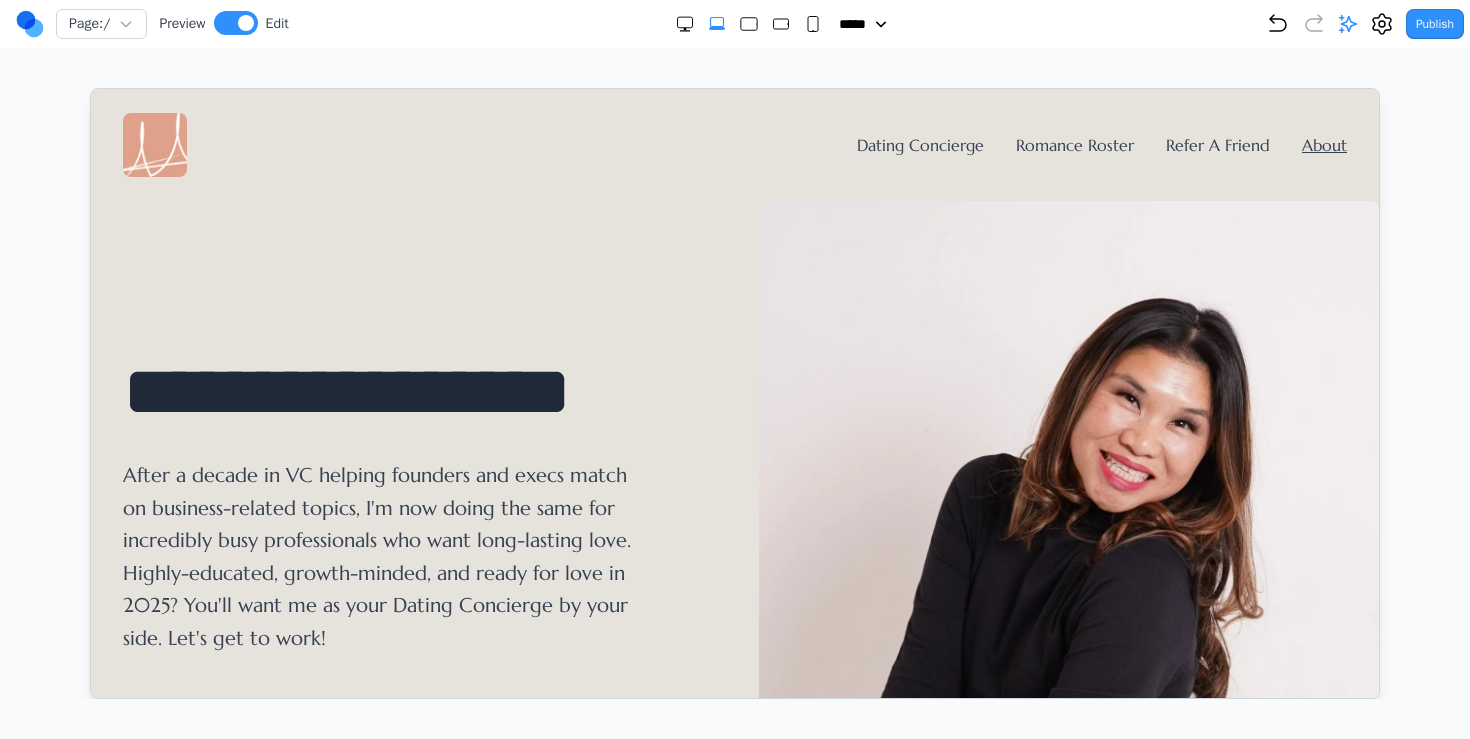 click 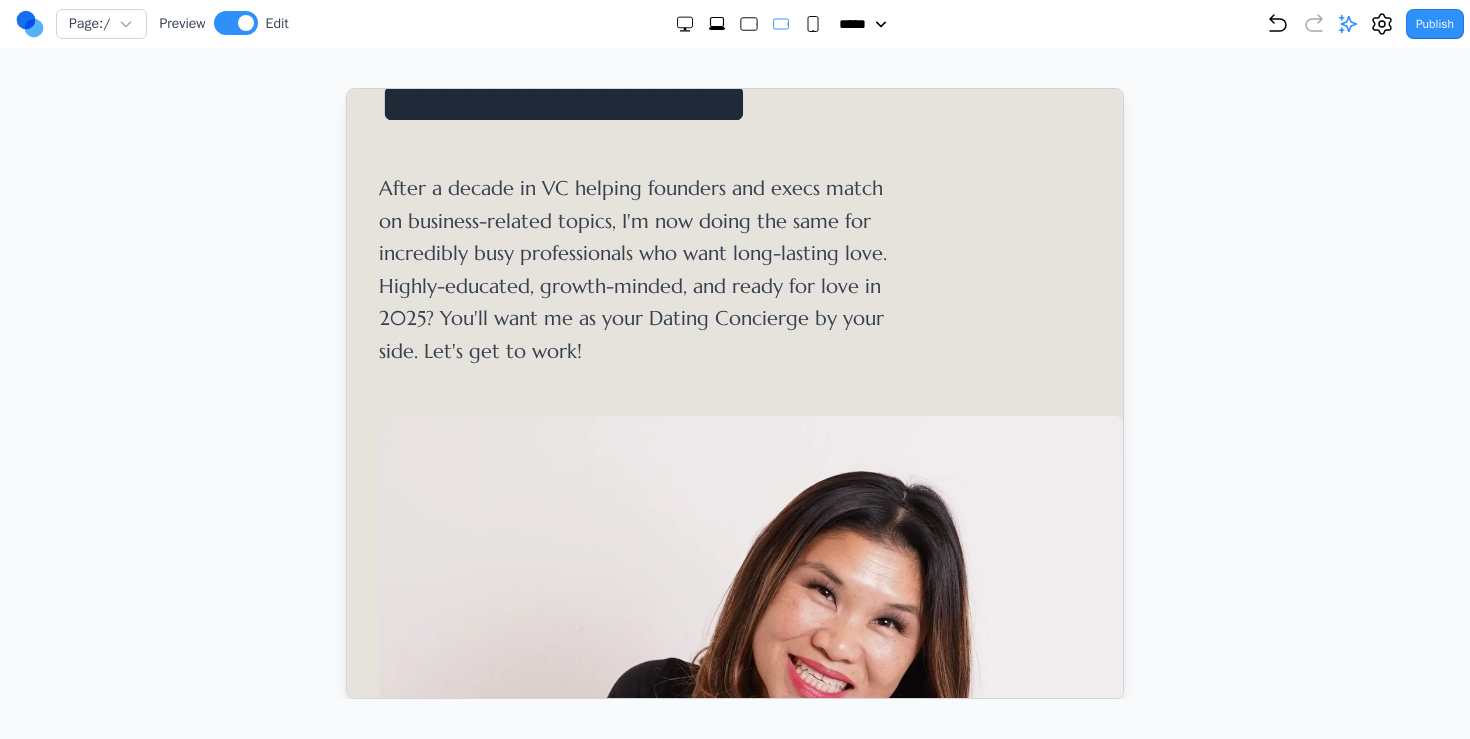 scroll, scrollTop: 0, scrollLeft: 0, axis: both 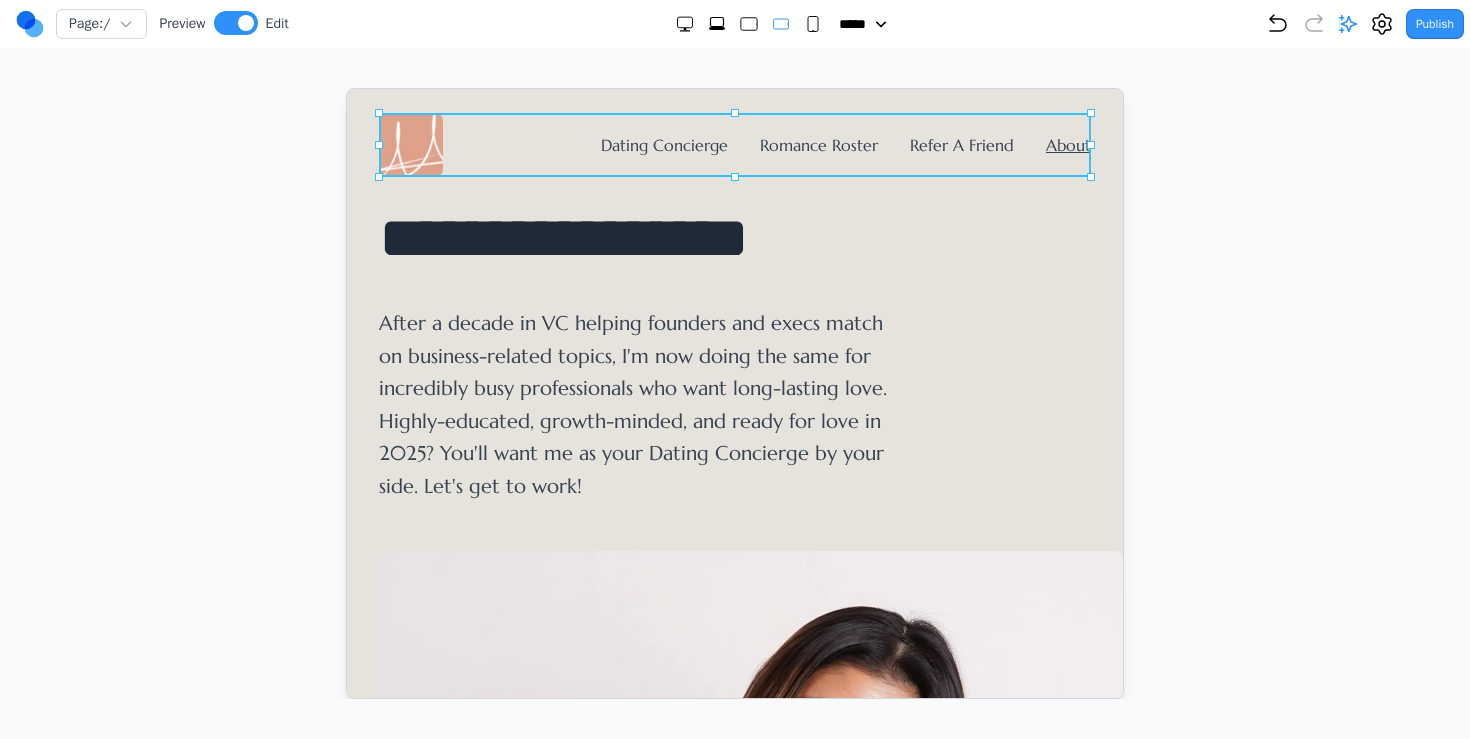 click on "Dating Concierge Romance Roster Refer A Friend About" at bounding box center (734, 144) 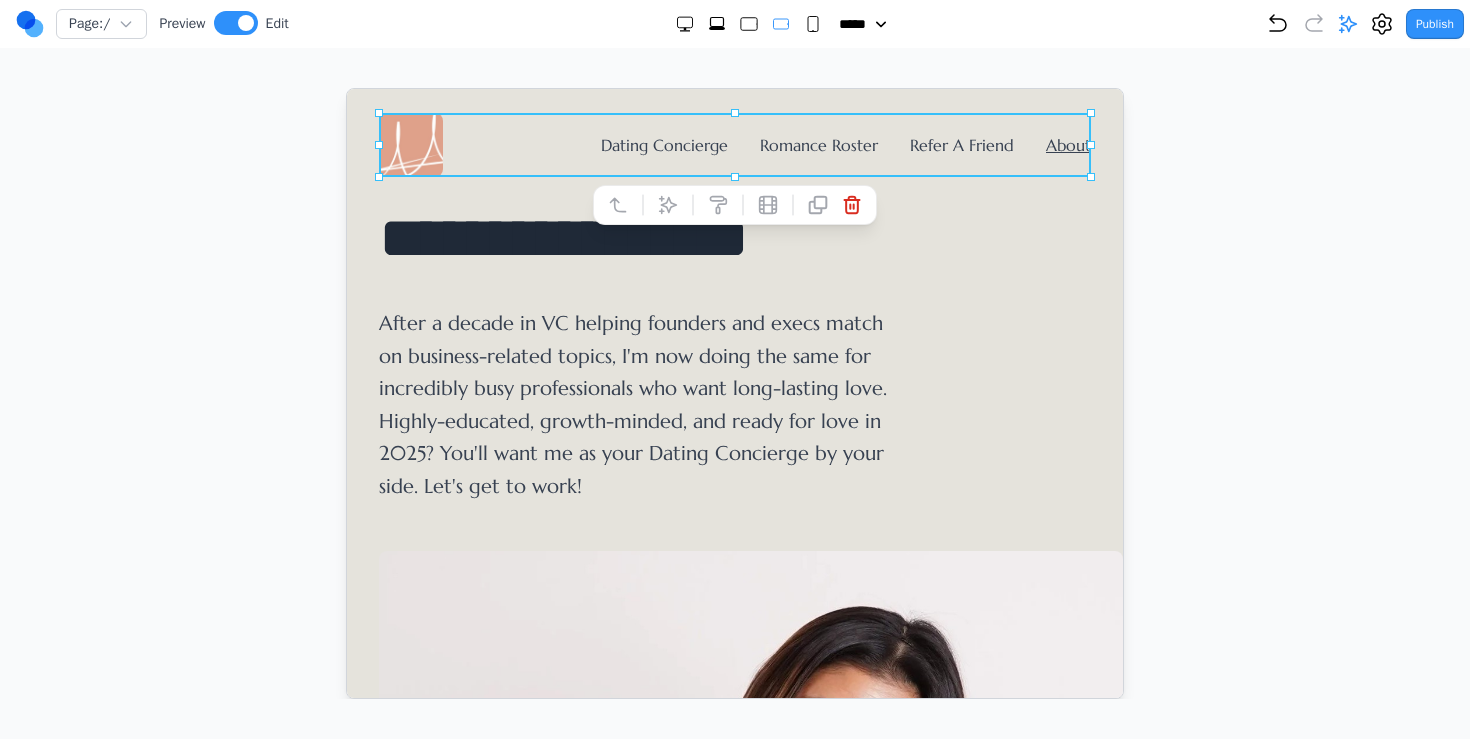 click at bounding box center [749, 24] 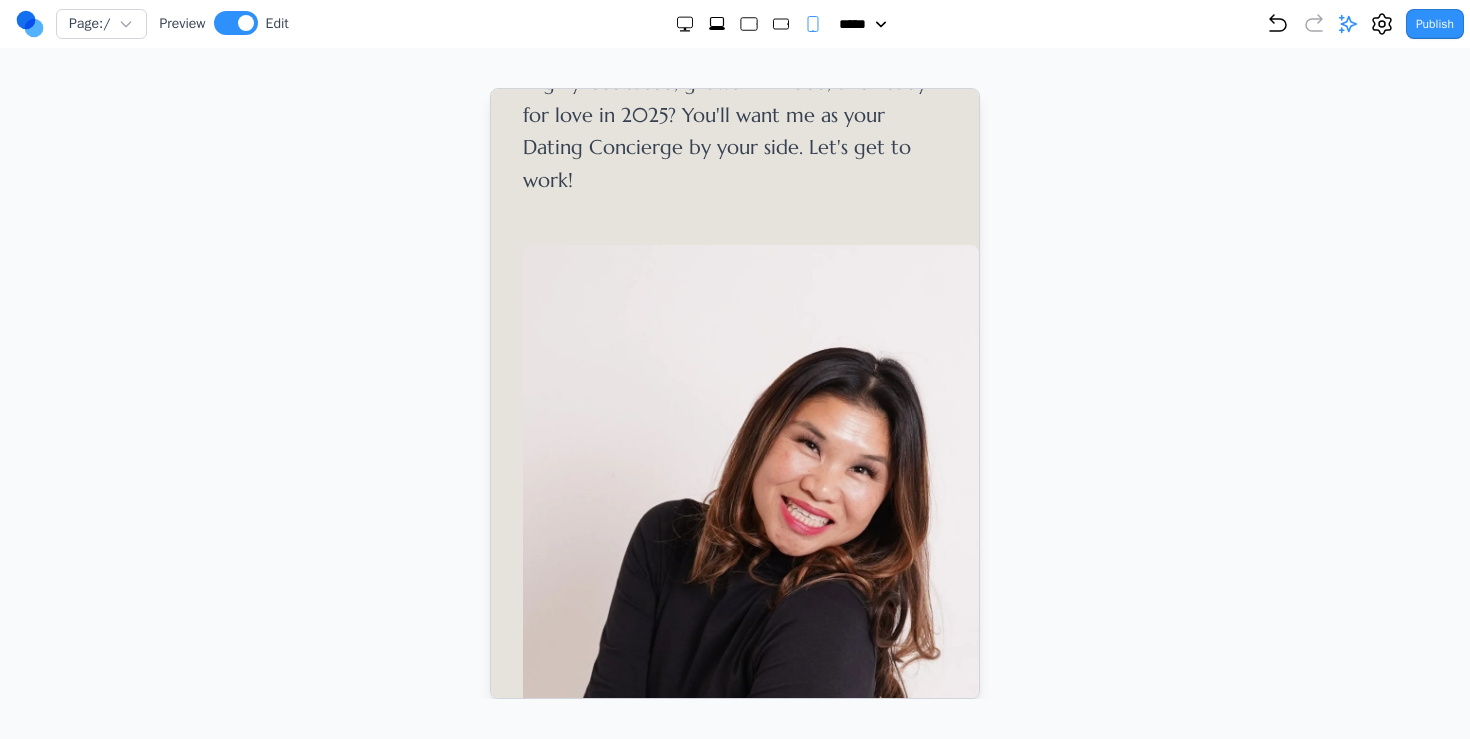 scroll, scrollTop: 0, scrollLeft: 0, axis: both 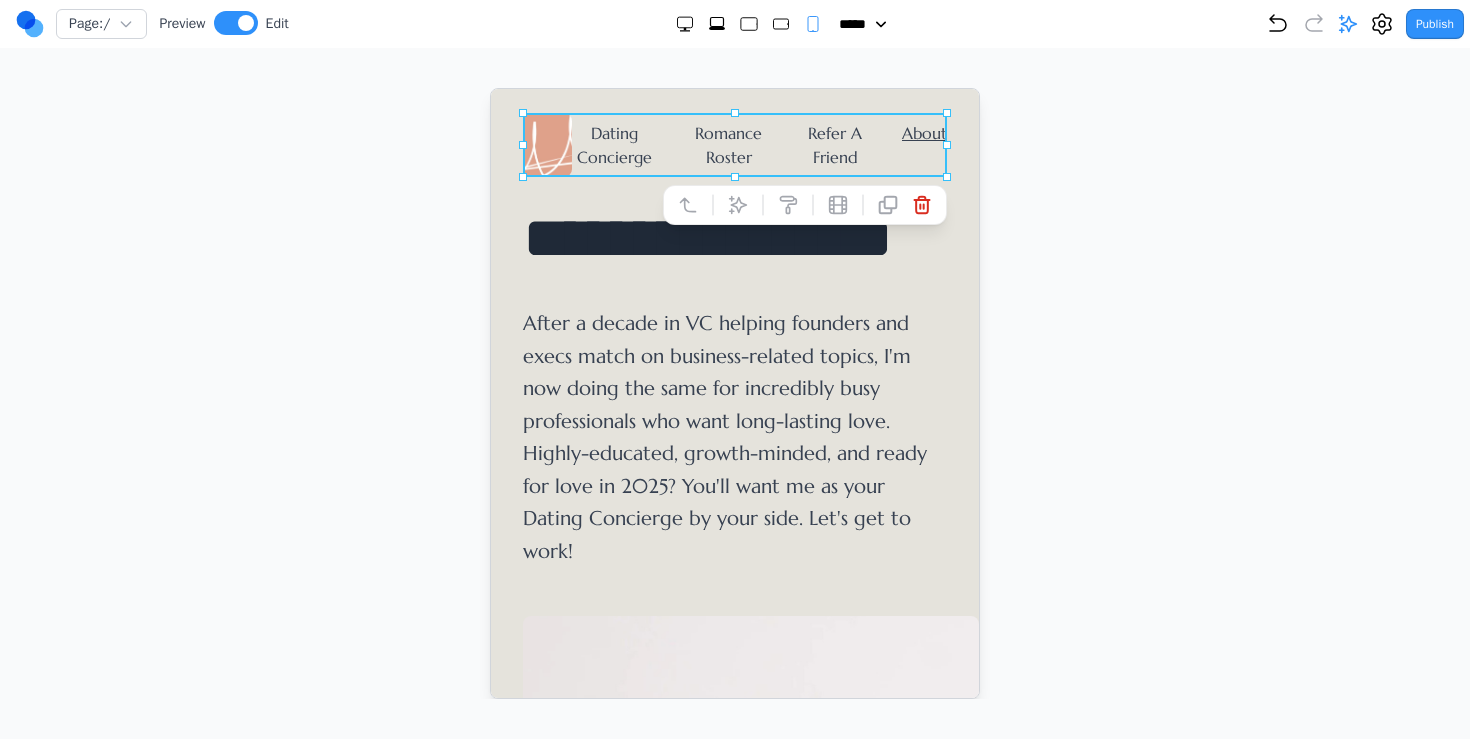 click 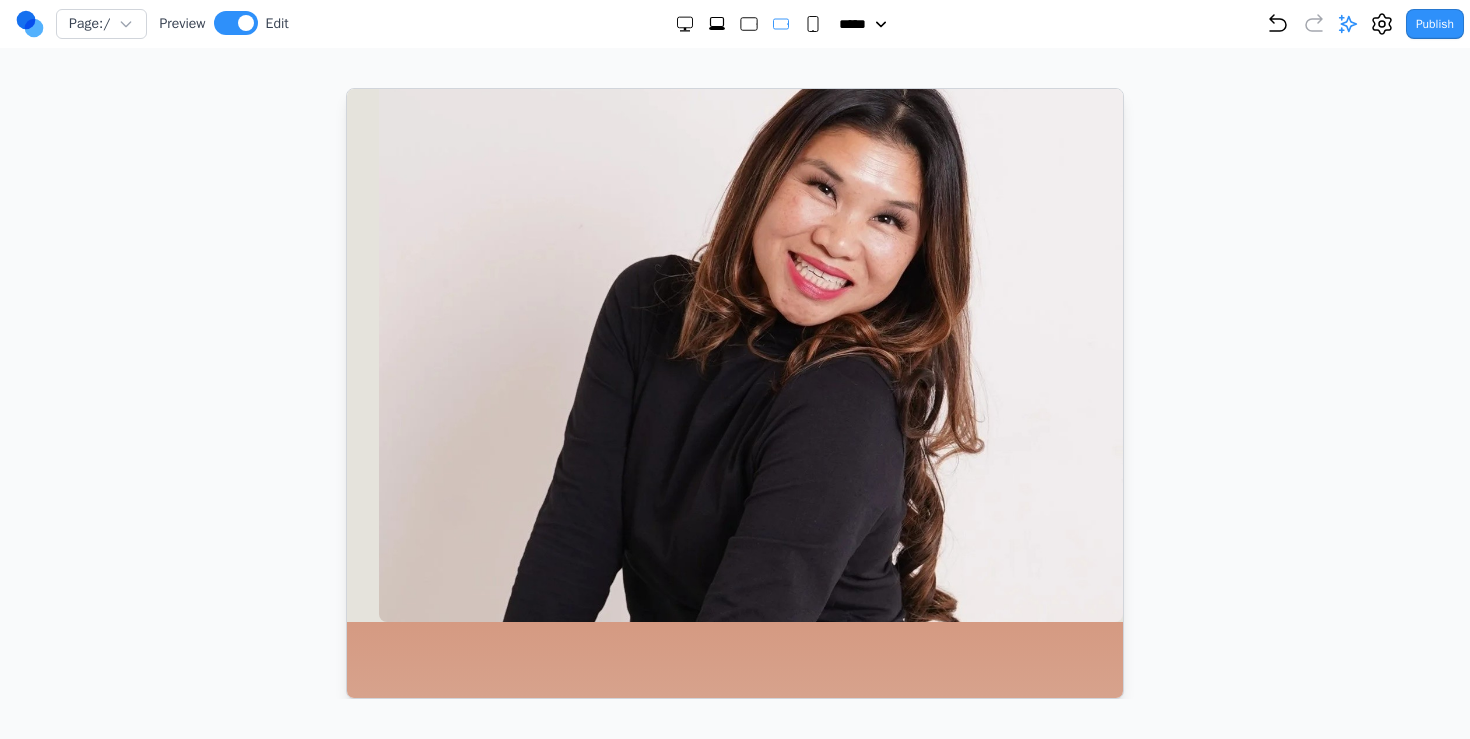 scroll, scrollTop: 0, scrollLeft: 0, axis: both 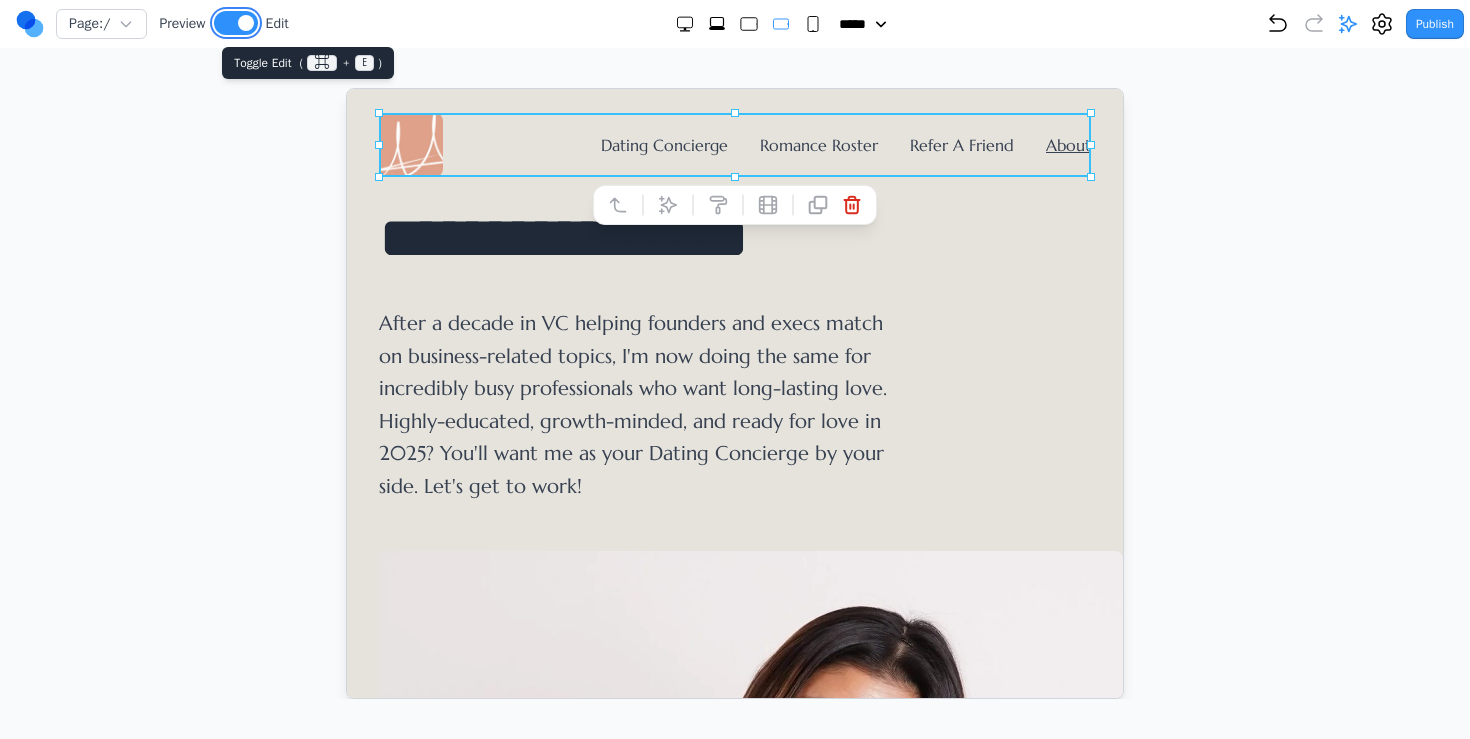 click at bounding box center [246, 23] 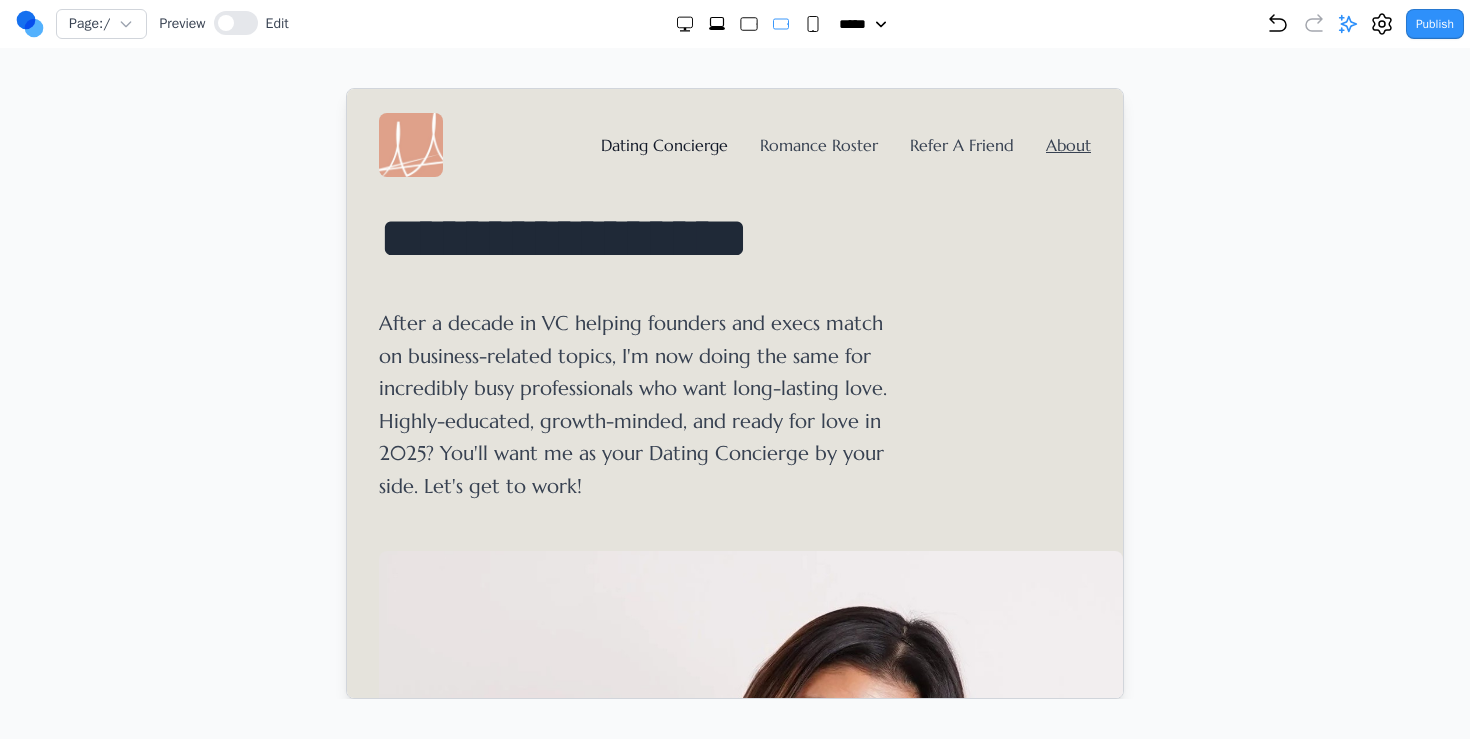 click on "Dating Concierge" at bounding box center (663, 144) 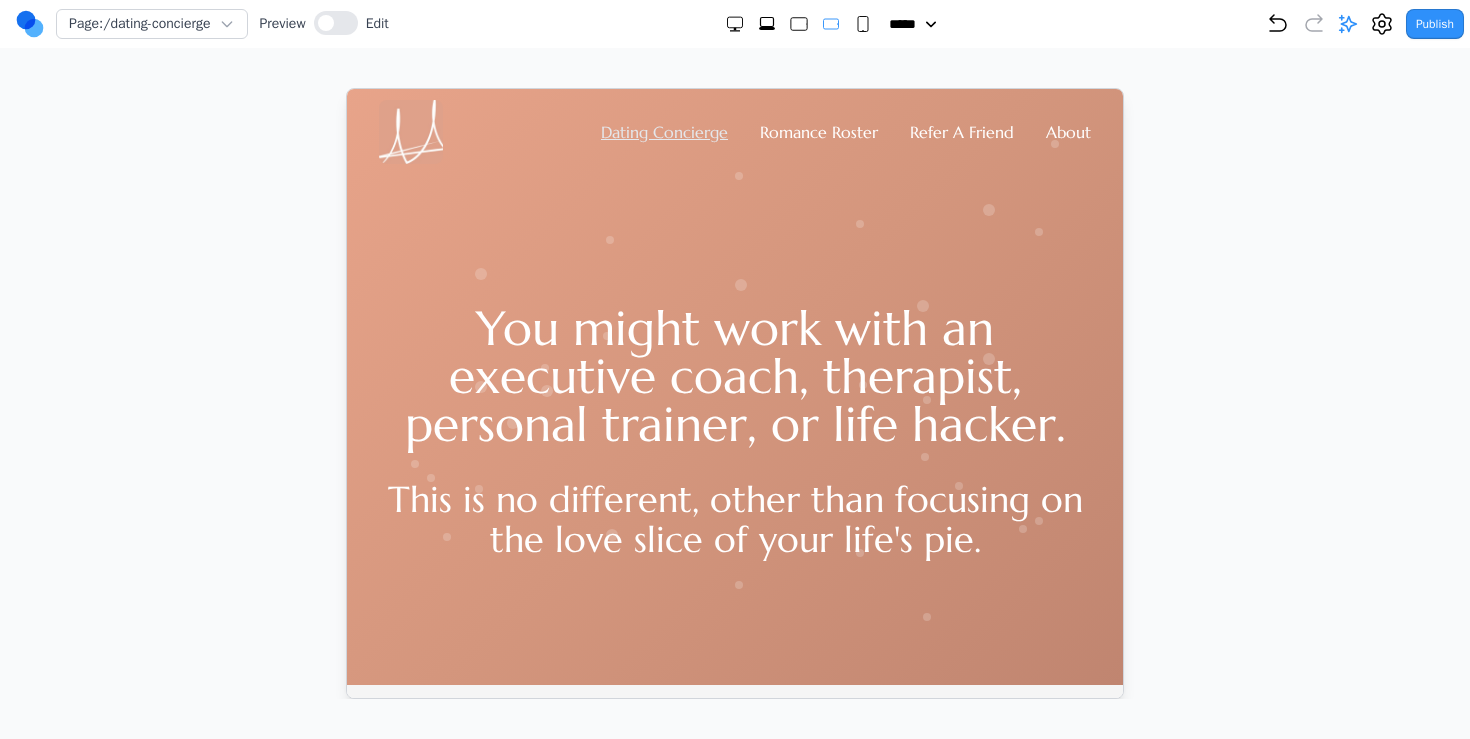 scroll, scrollTop: 0, scrollLeft: 0, axis: both 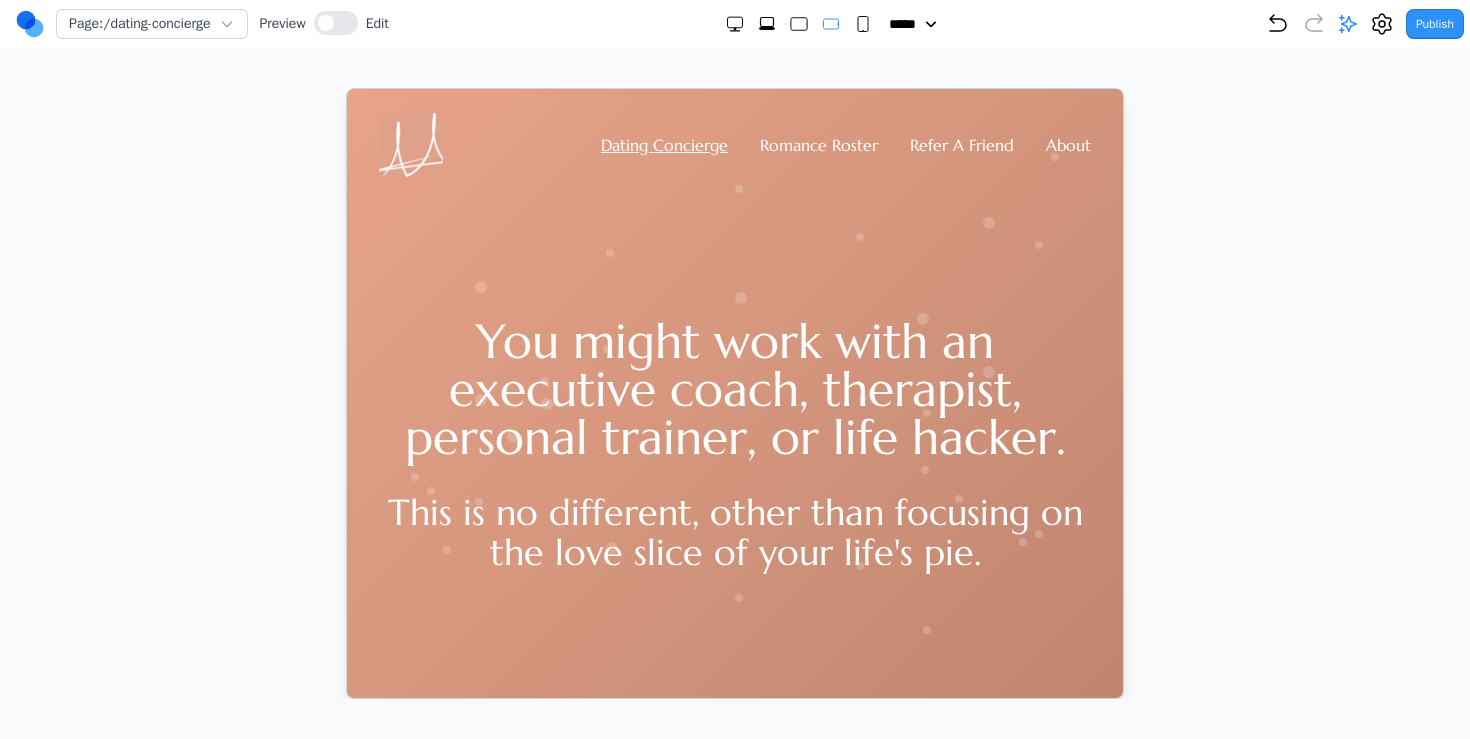 click 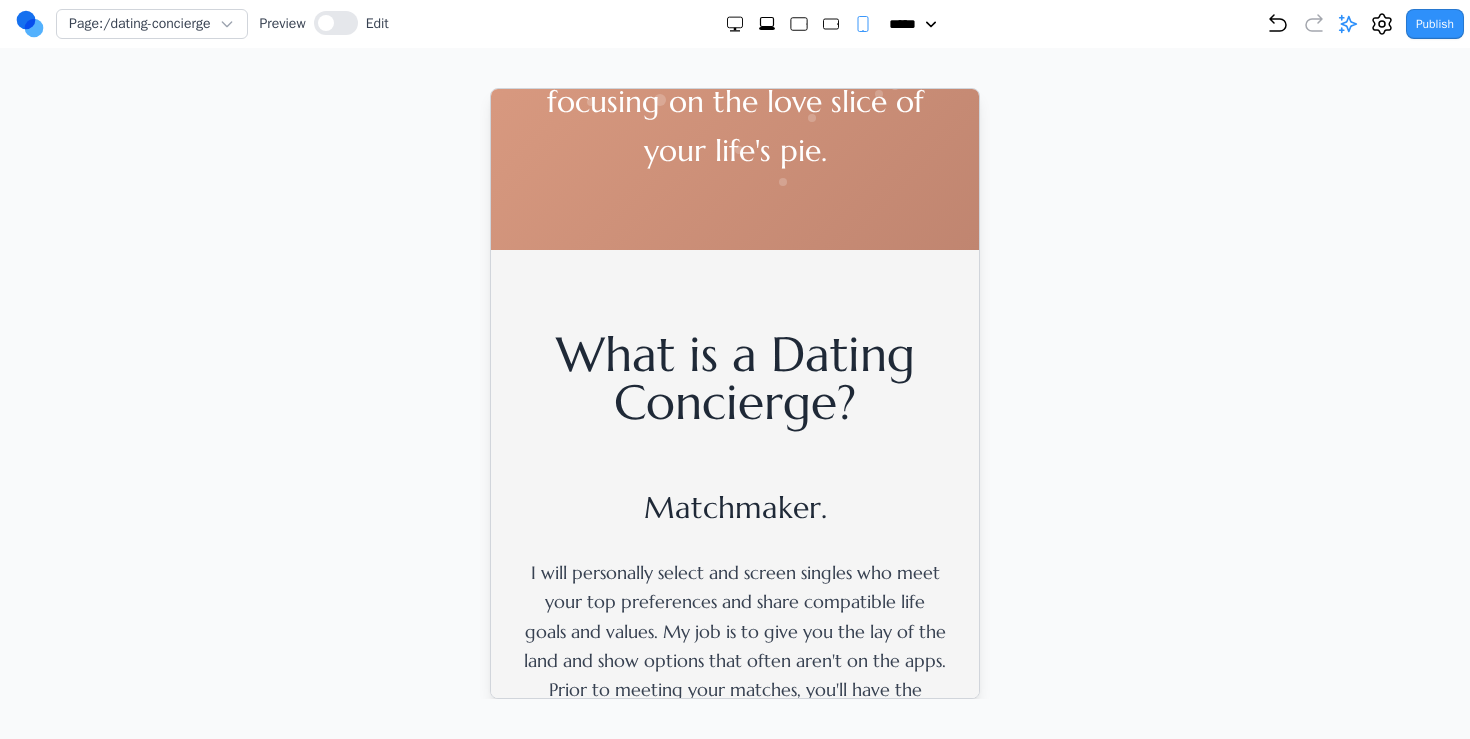 scroll, scrollTop: 0, scrollLeft: 0, axis: both 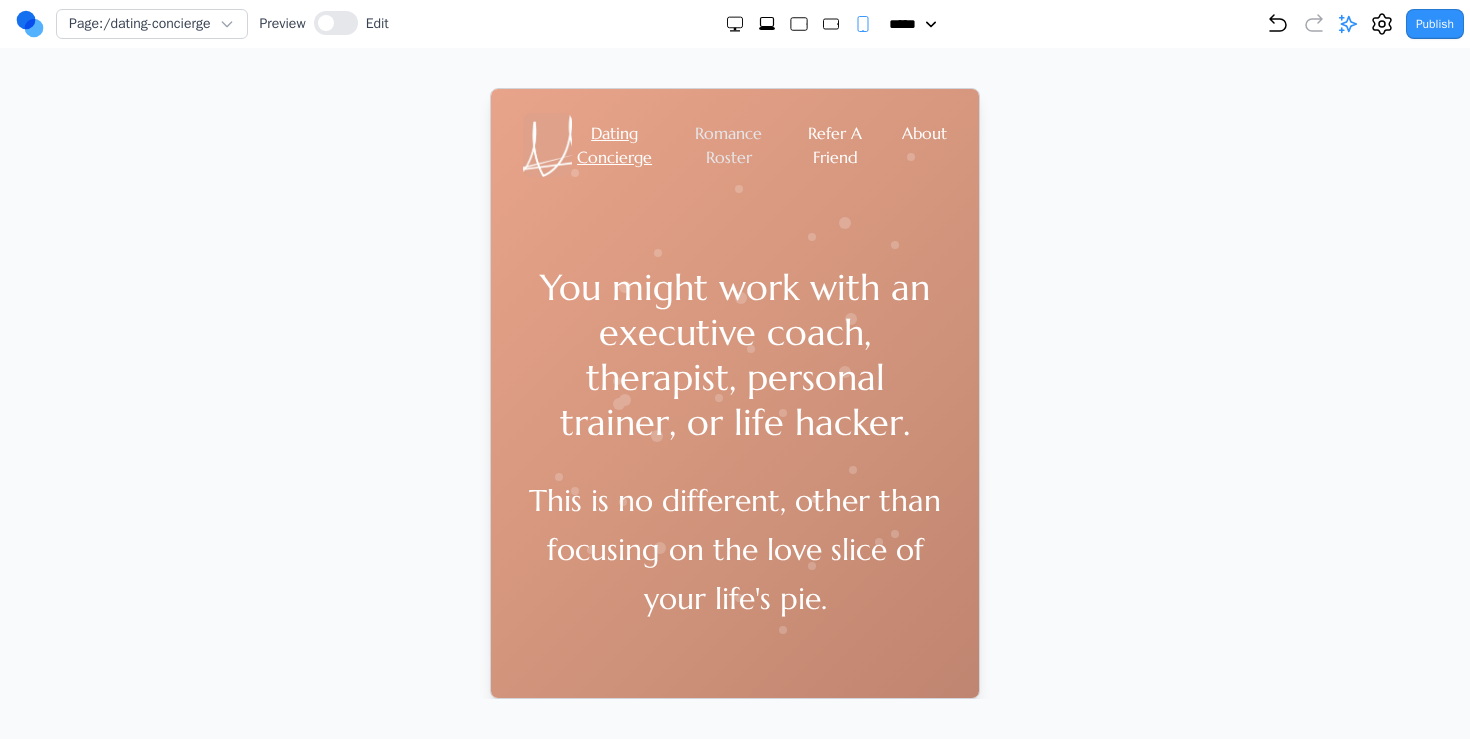 click on "Romance Roster" at bounding box center (727, 144) 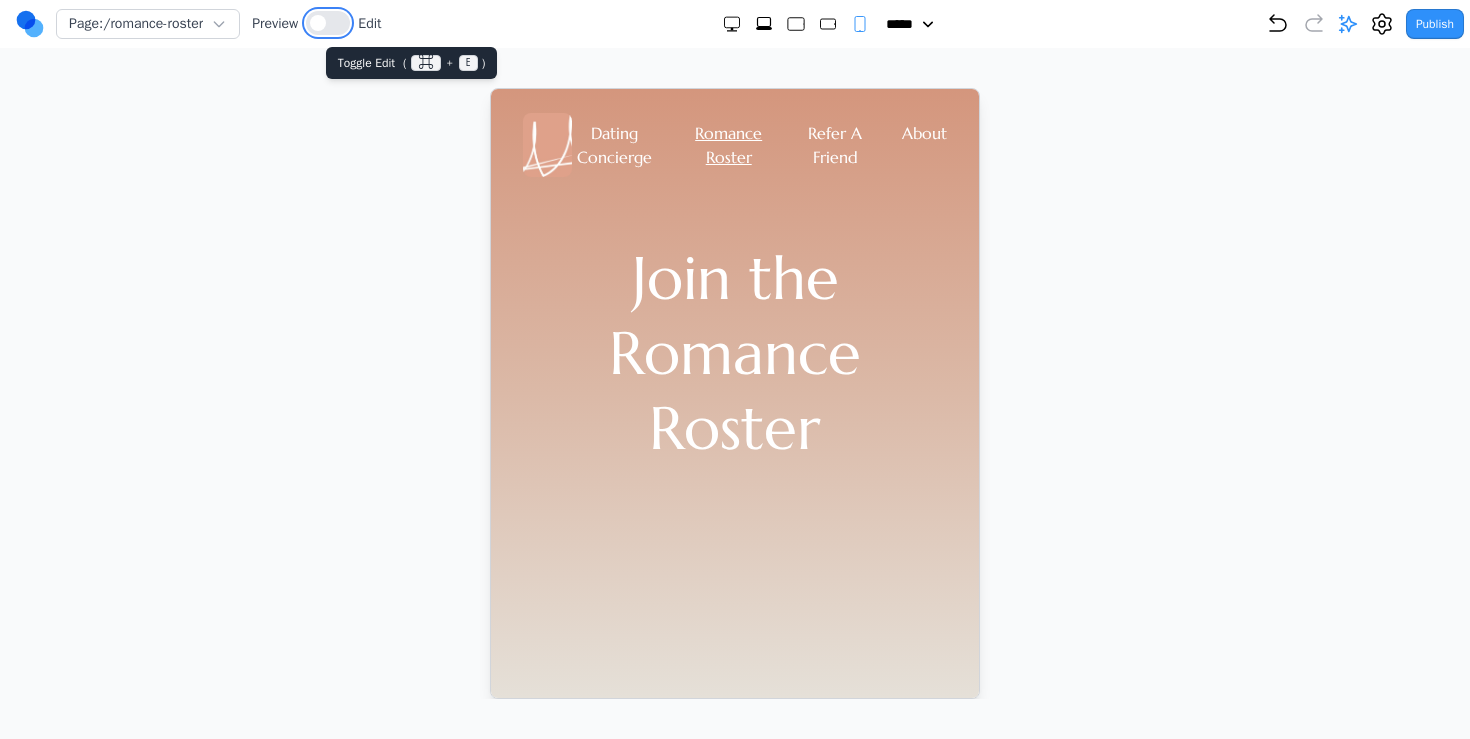 click at bounding box center (328, 23) 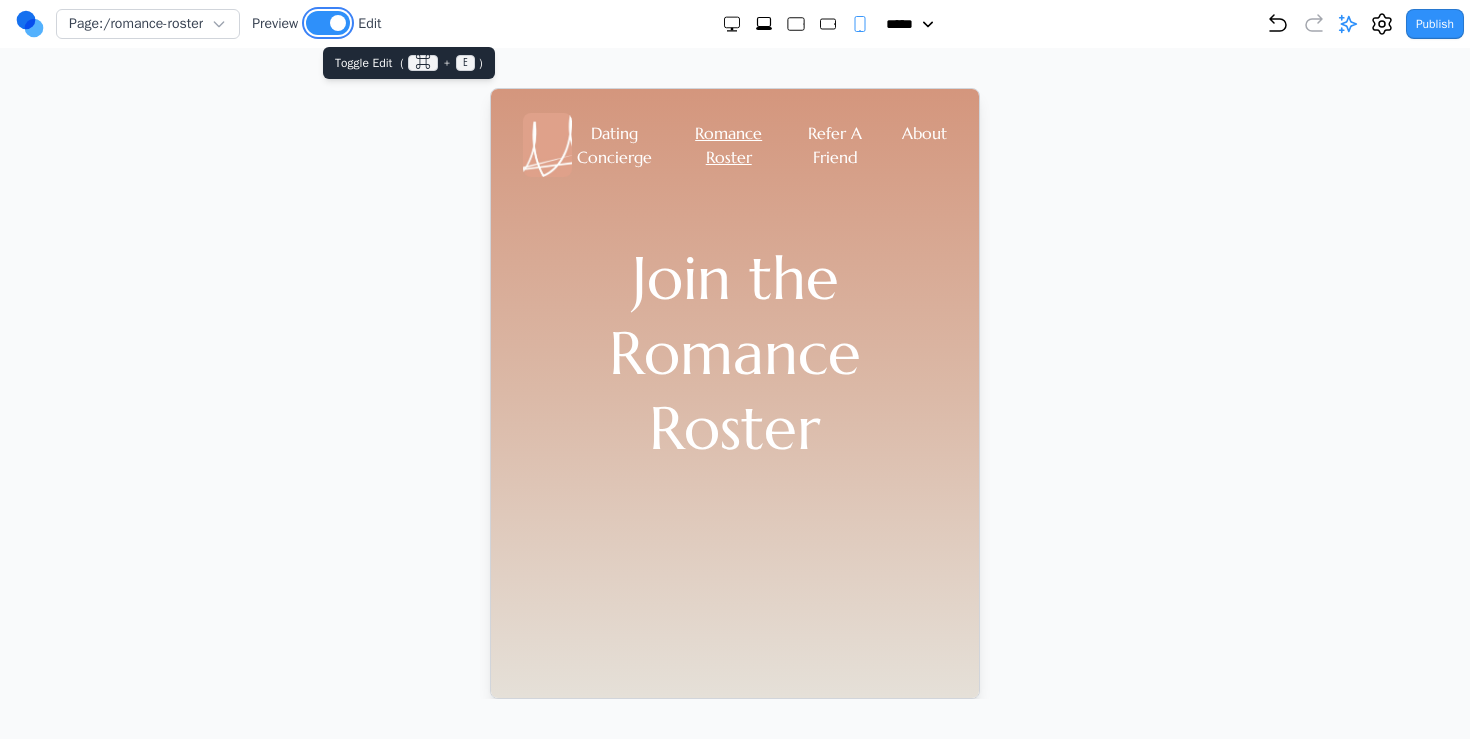 click at bounding box center [338, 23] 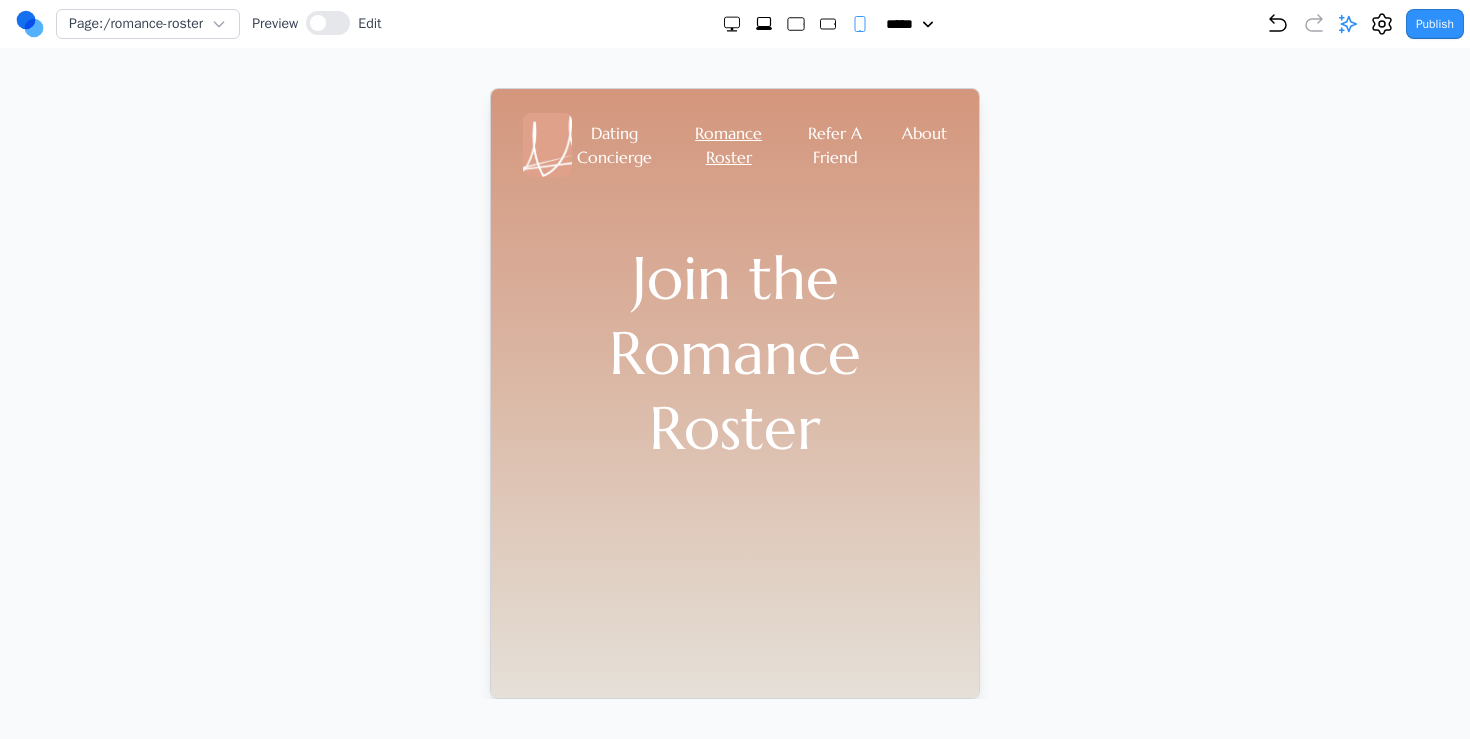 click 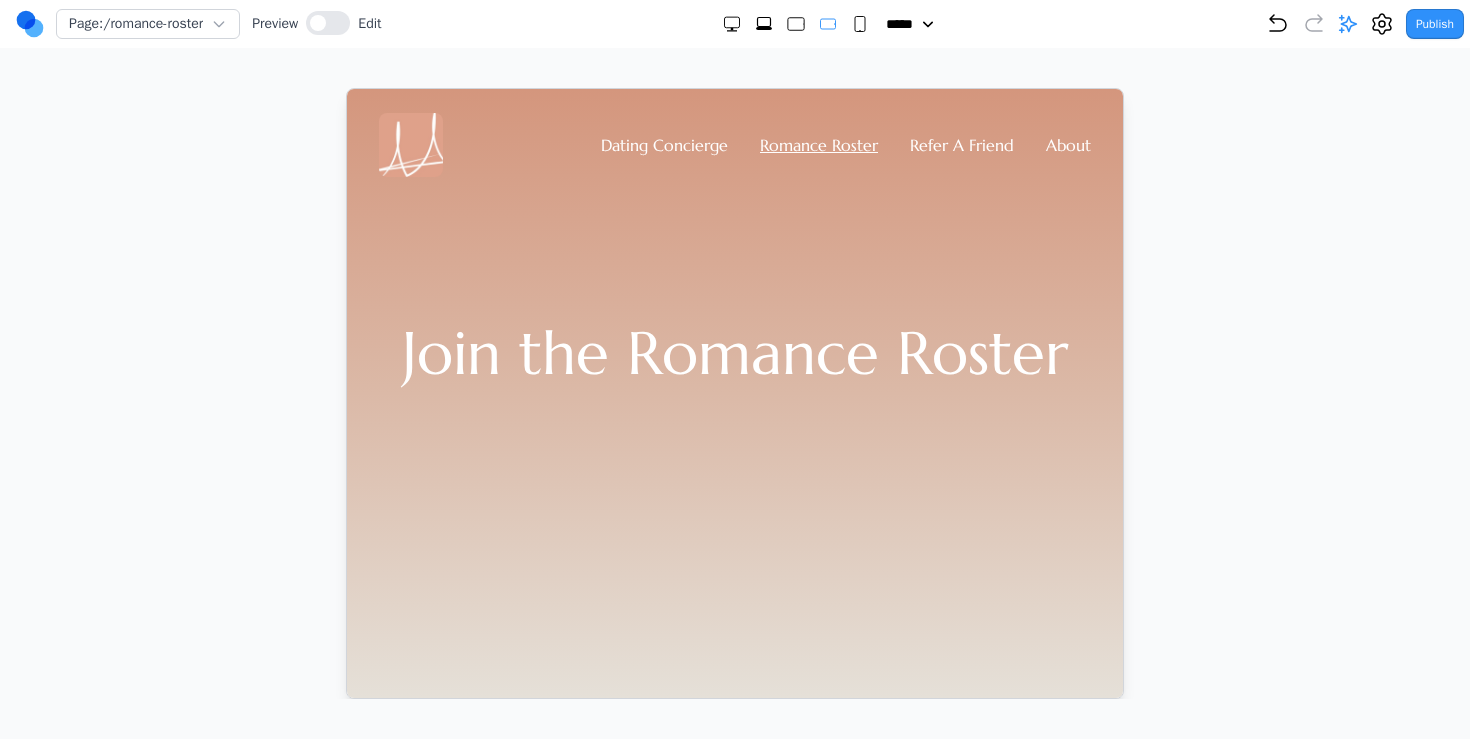 click 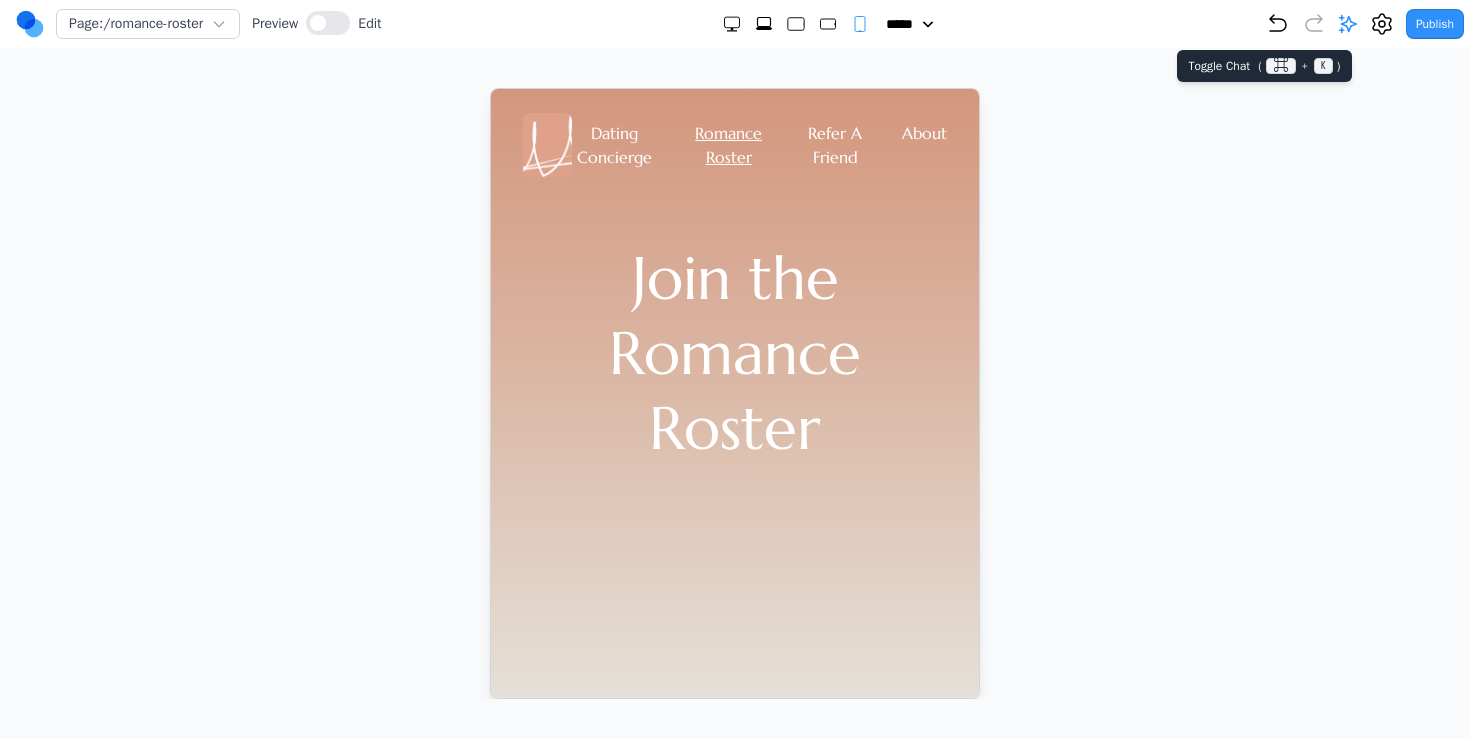 click 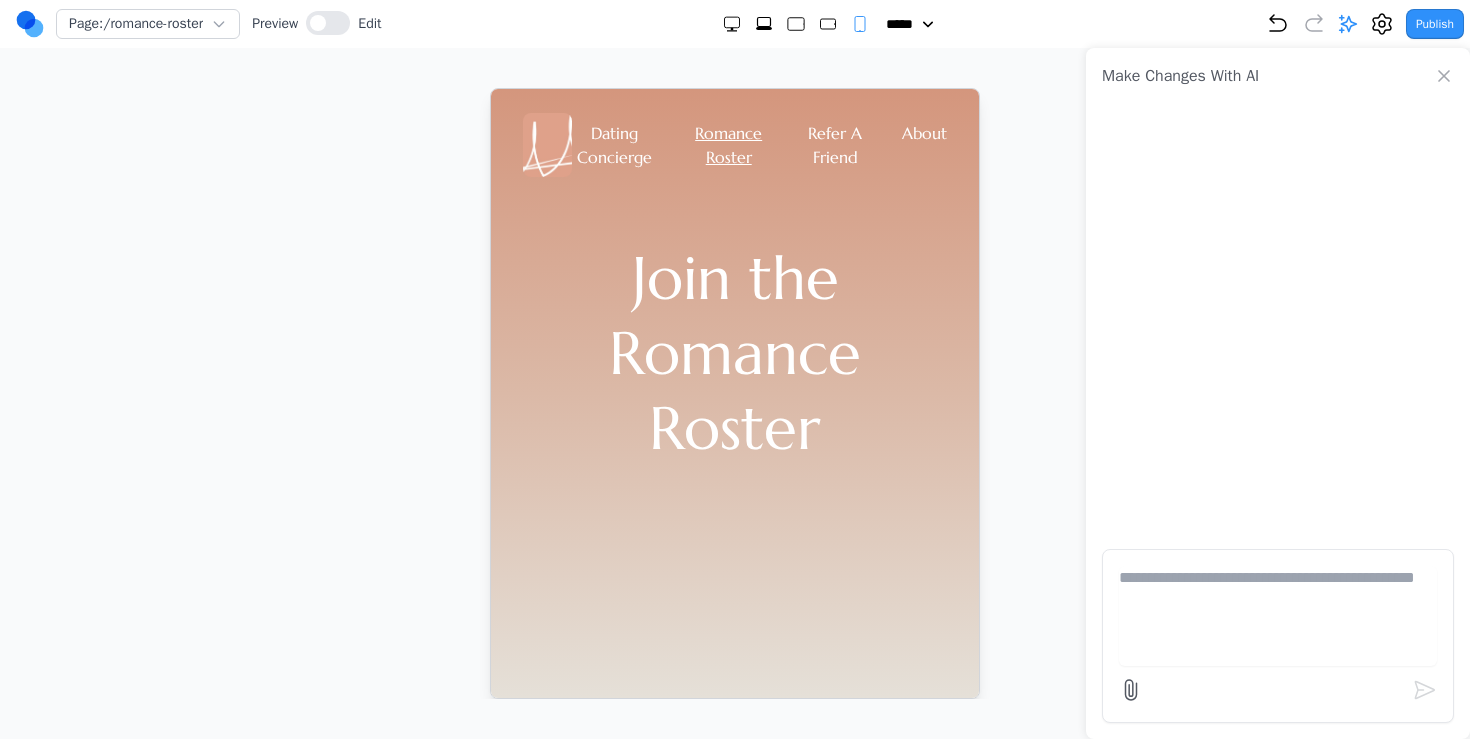 click at bounding box center (1278, 616) 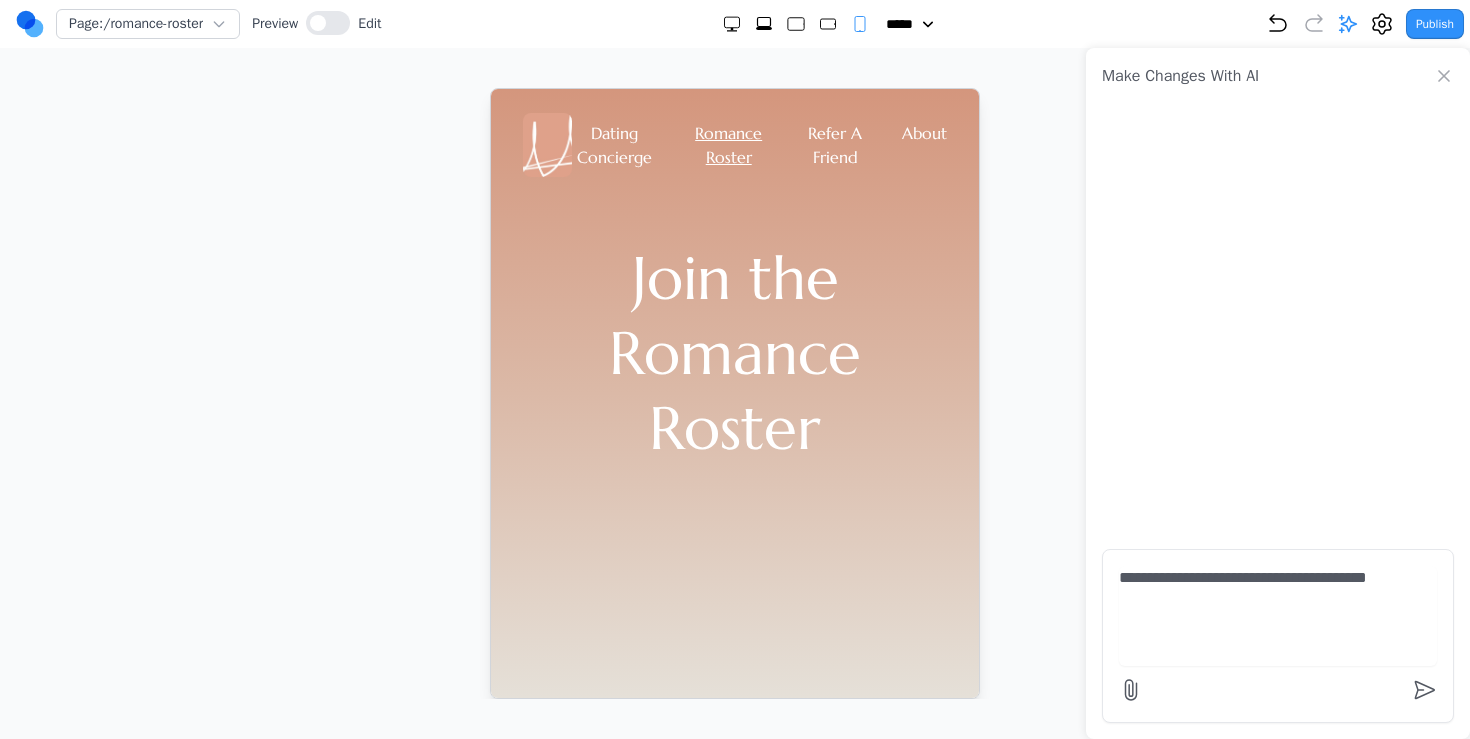 type on "**********" 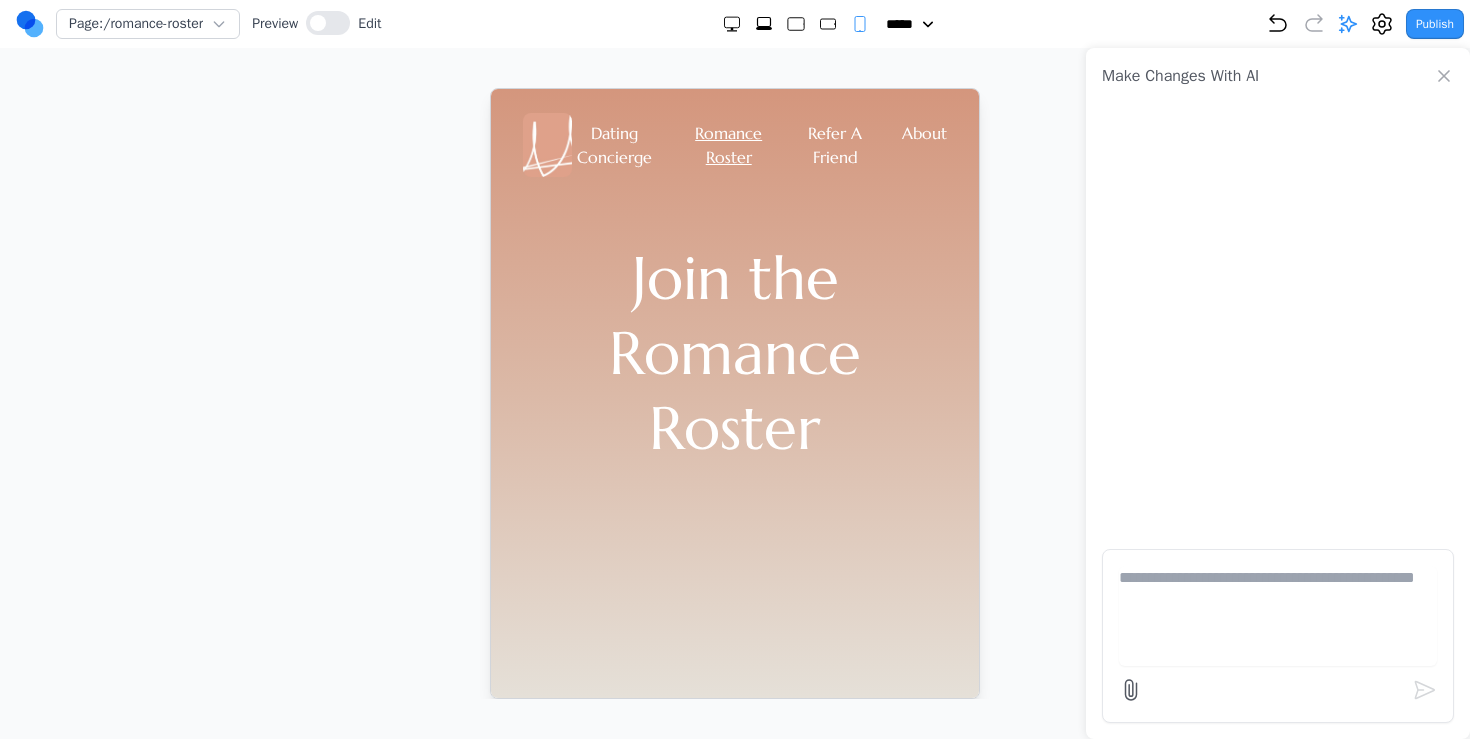 click at bounding box center (1278, 616) 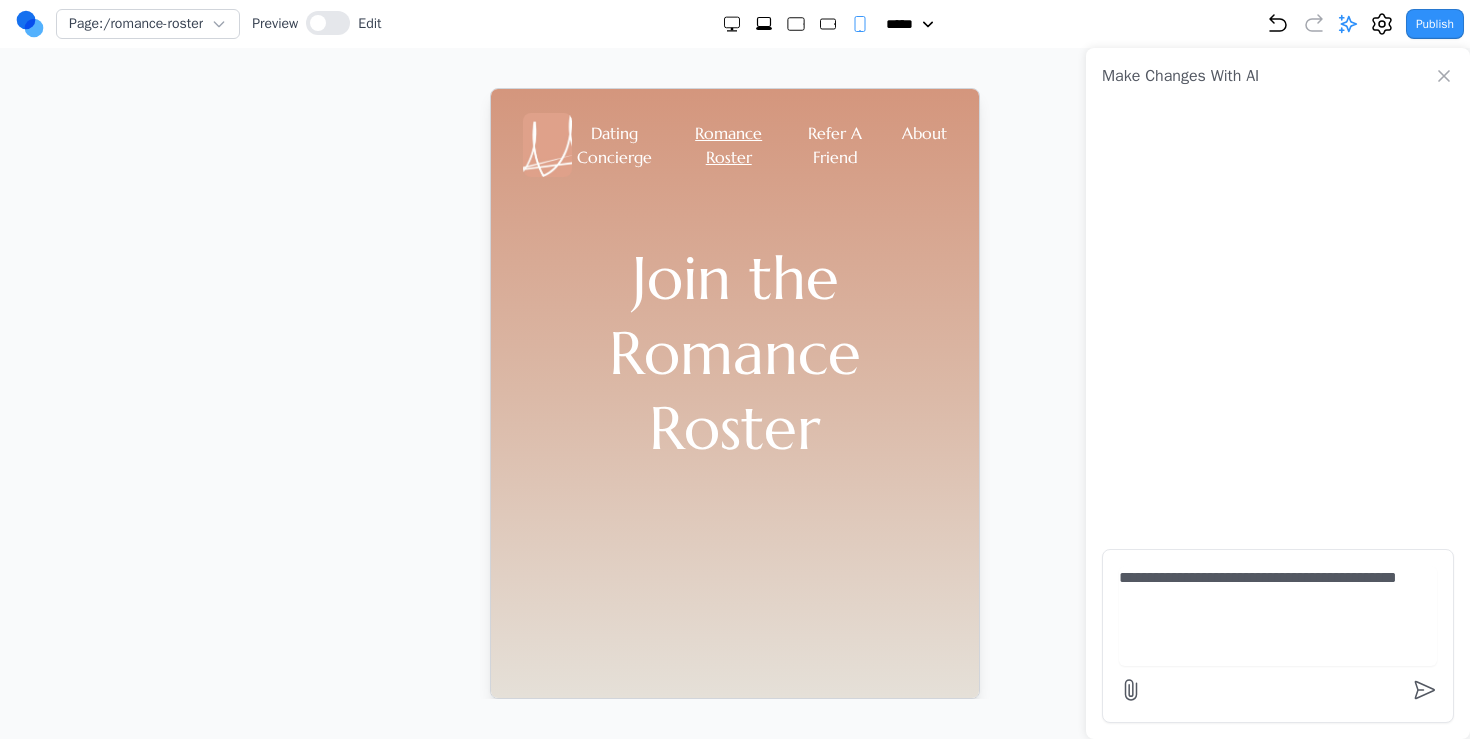 type on "**********" 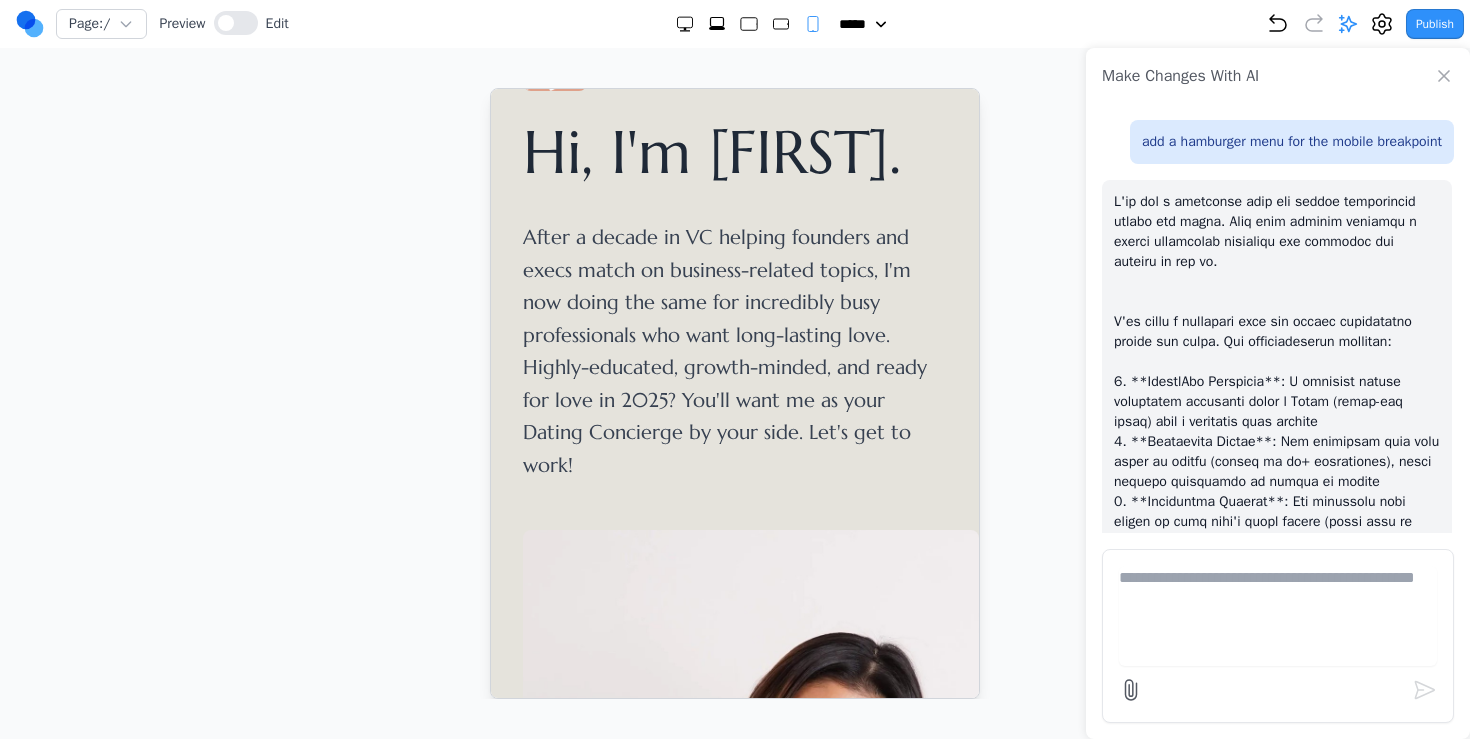 scroll, scrollTop: 0, scrollLeft: 0, axis: both 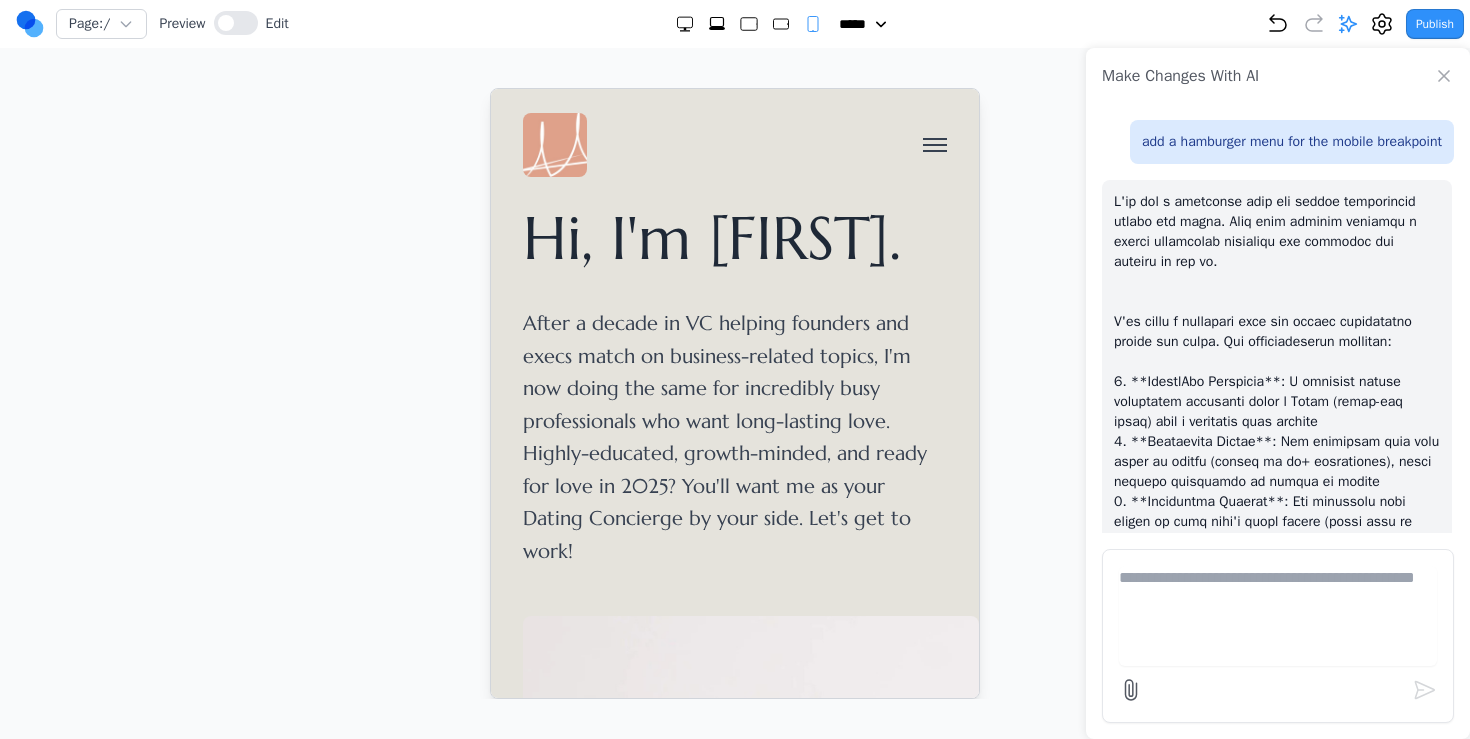 click at bounding box center (934, 144) 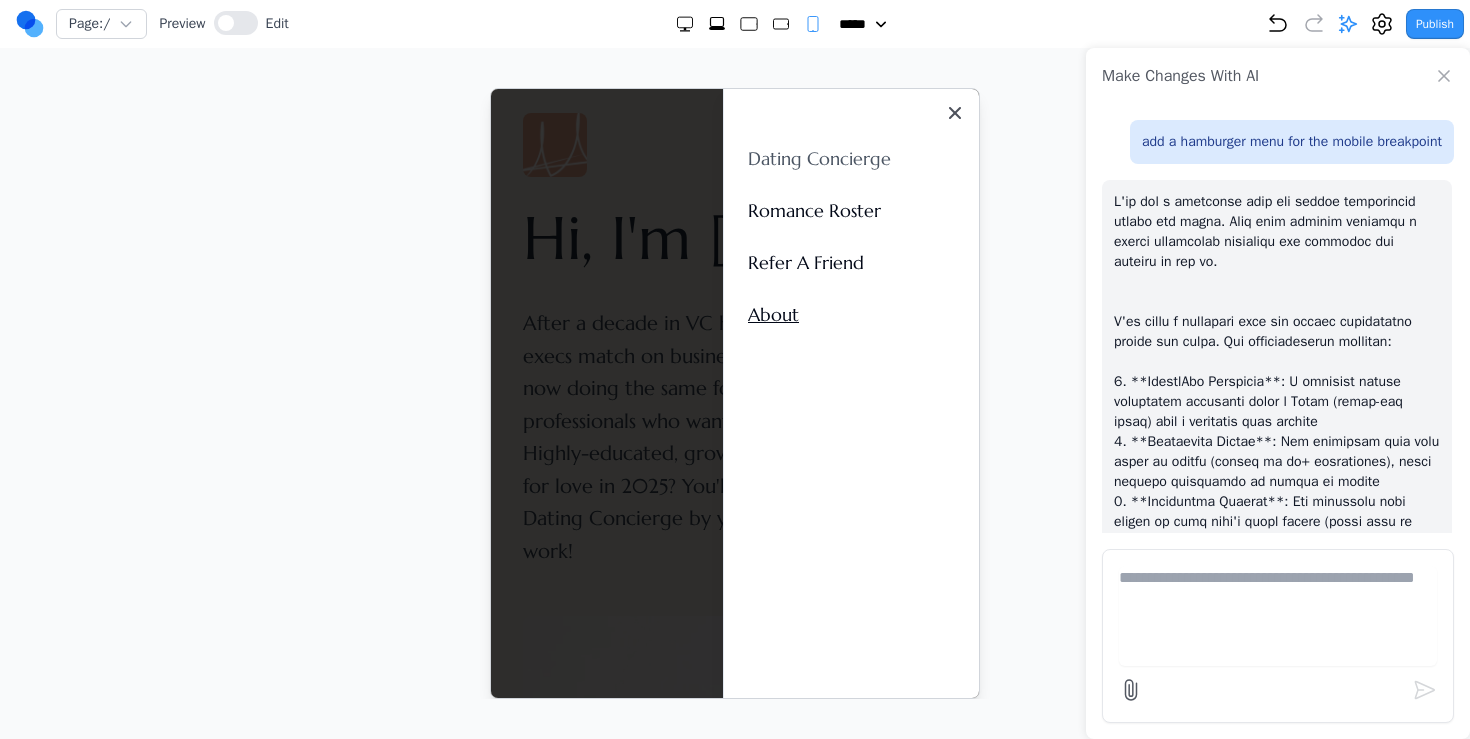 click on "Dating Concierge" at bounding box center [850, 158] 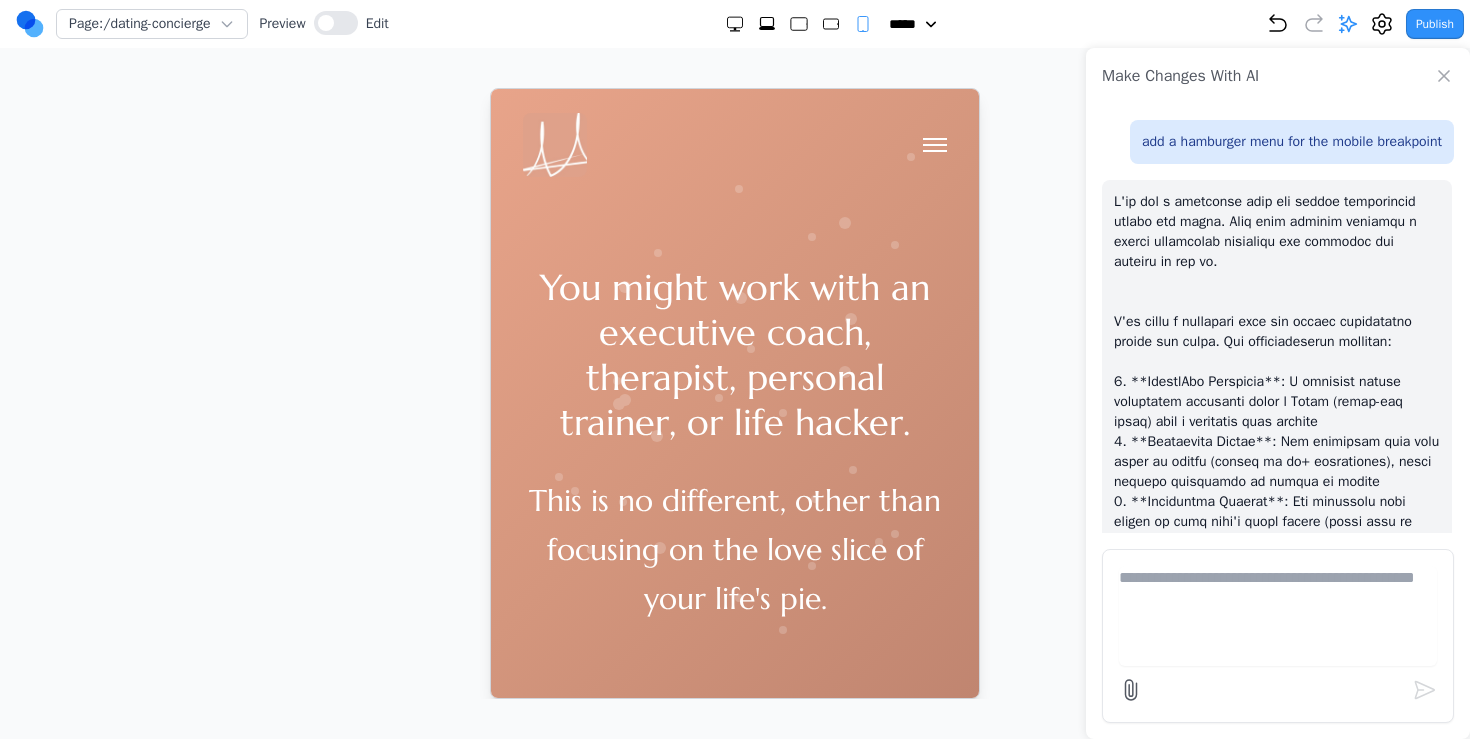 click at bounding box center [934, 138] 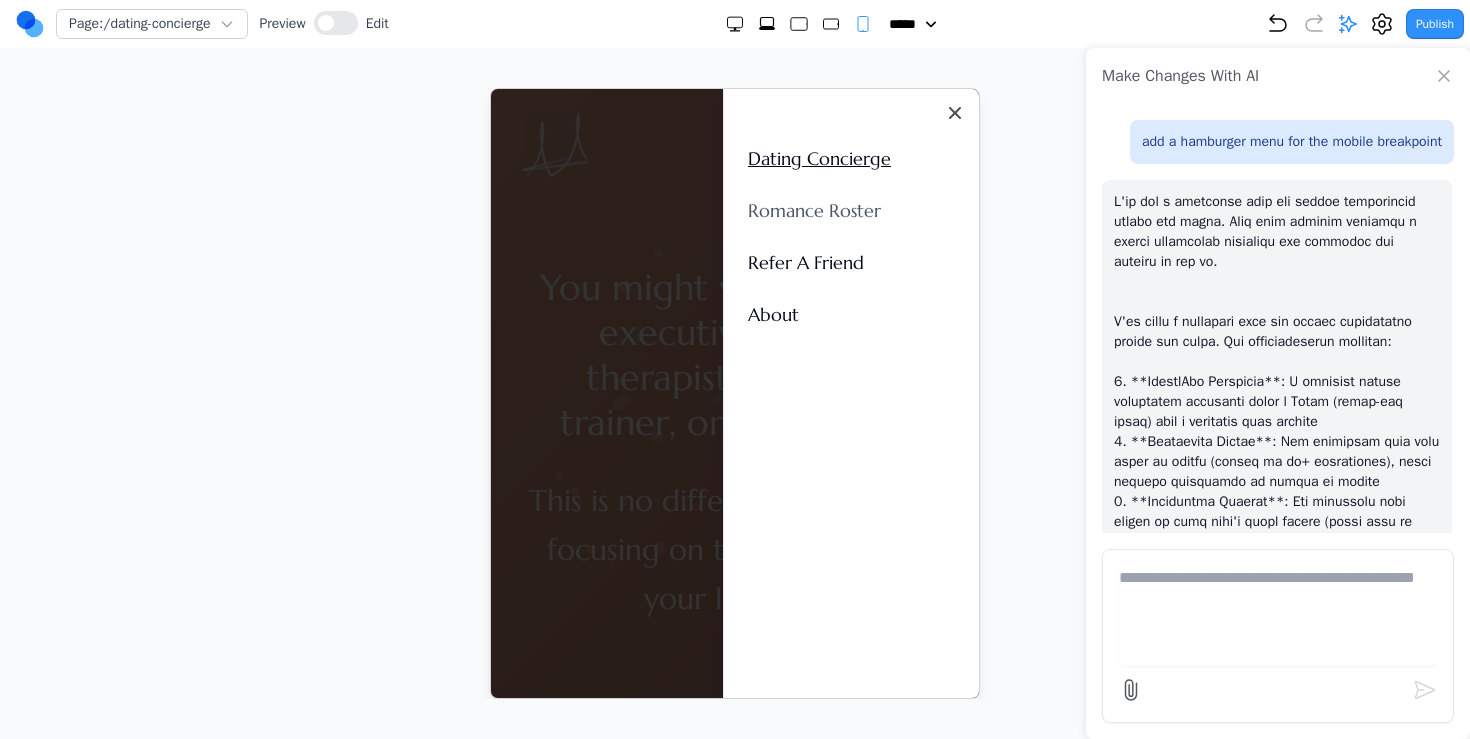 click on "Romance Roster" at bounding box center [850, 210] 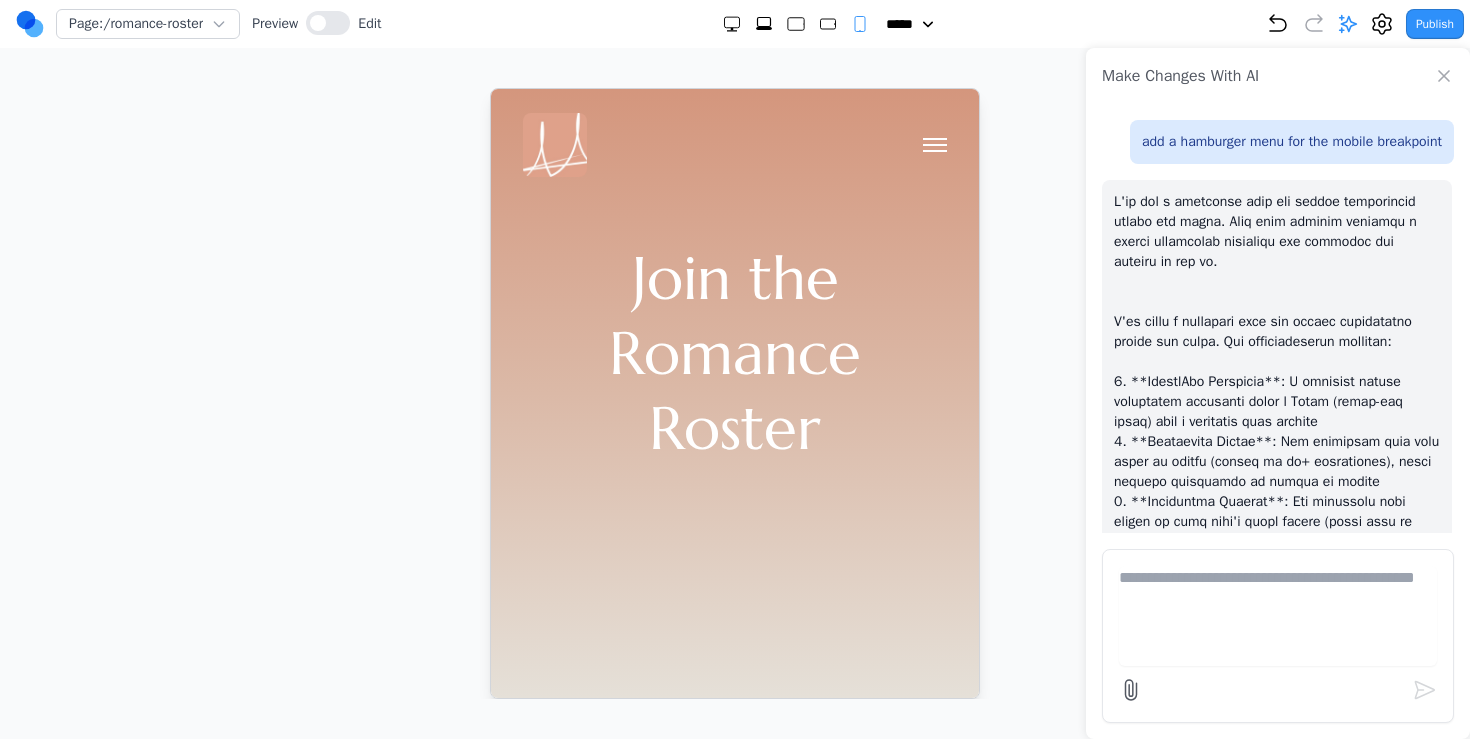 click on "Dating Concierge Romance Roster Refer A Friend About" at bounding box center [734, 144] 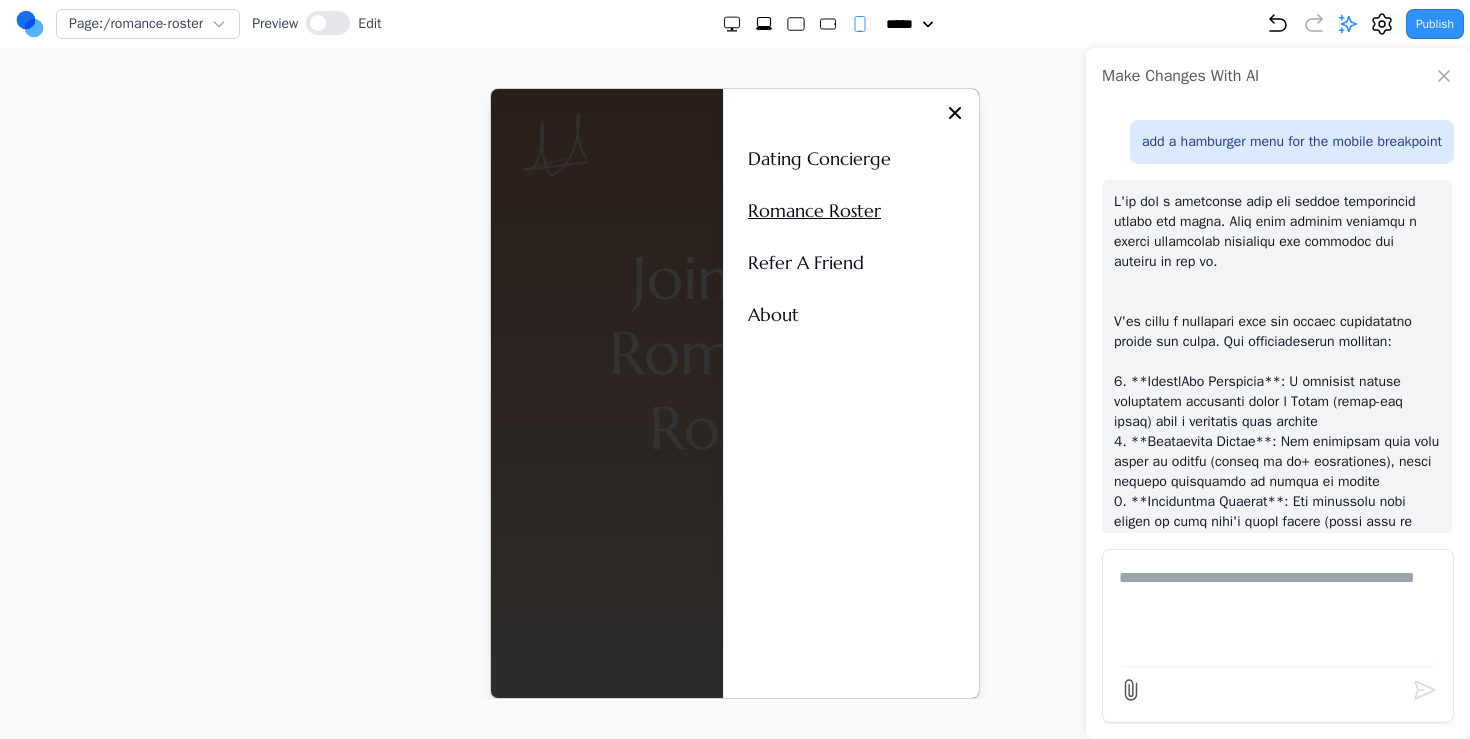 click 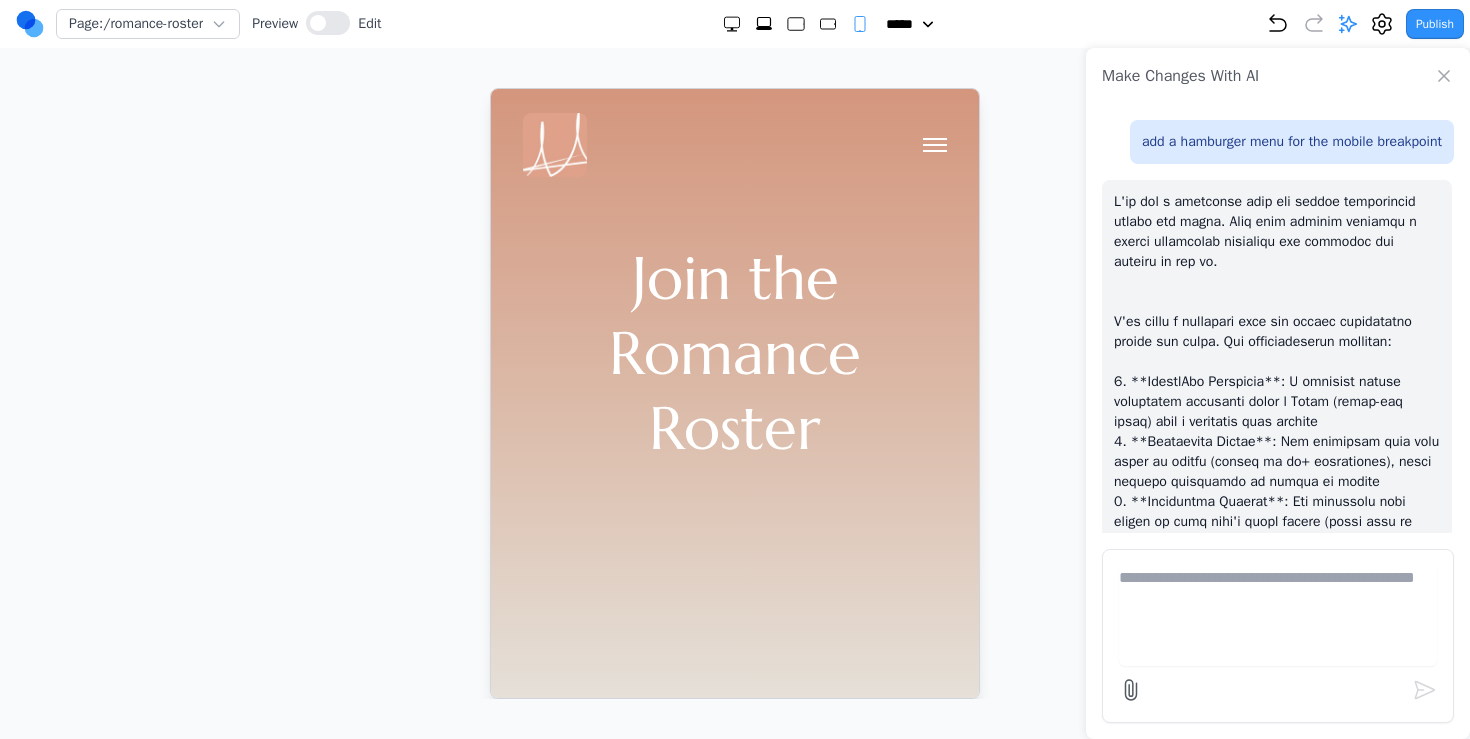 click at bounding box center (934, 144) 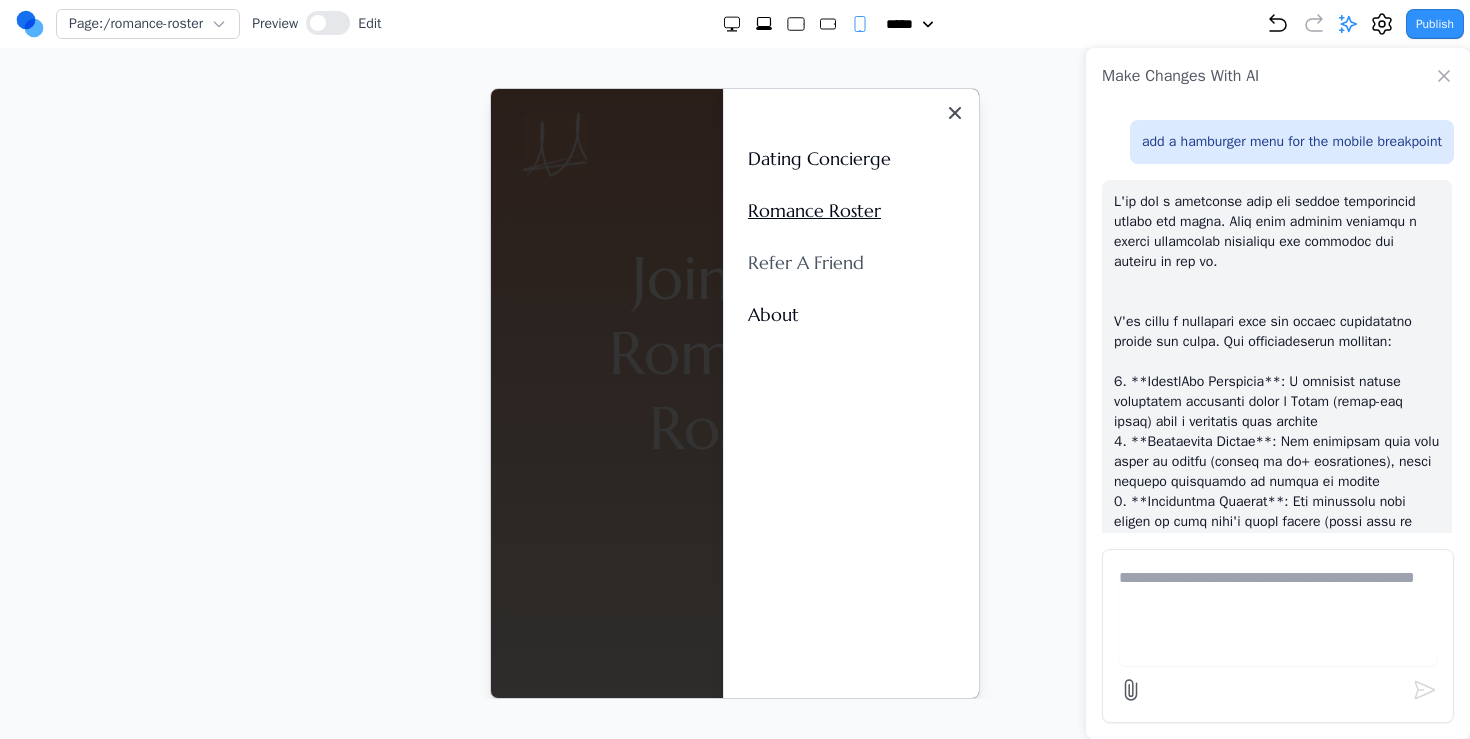 click on "Refer A Friend" at bounding box center [850, 262] 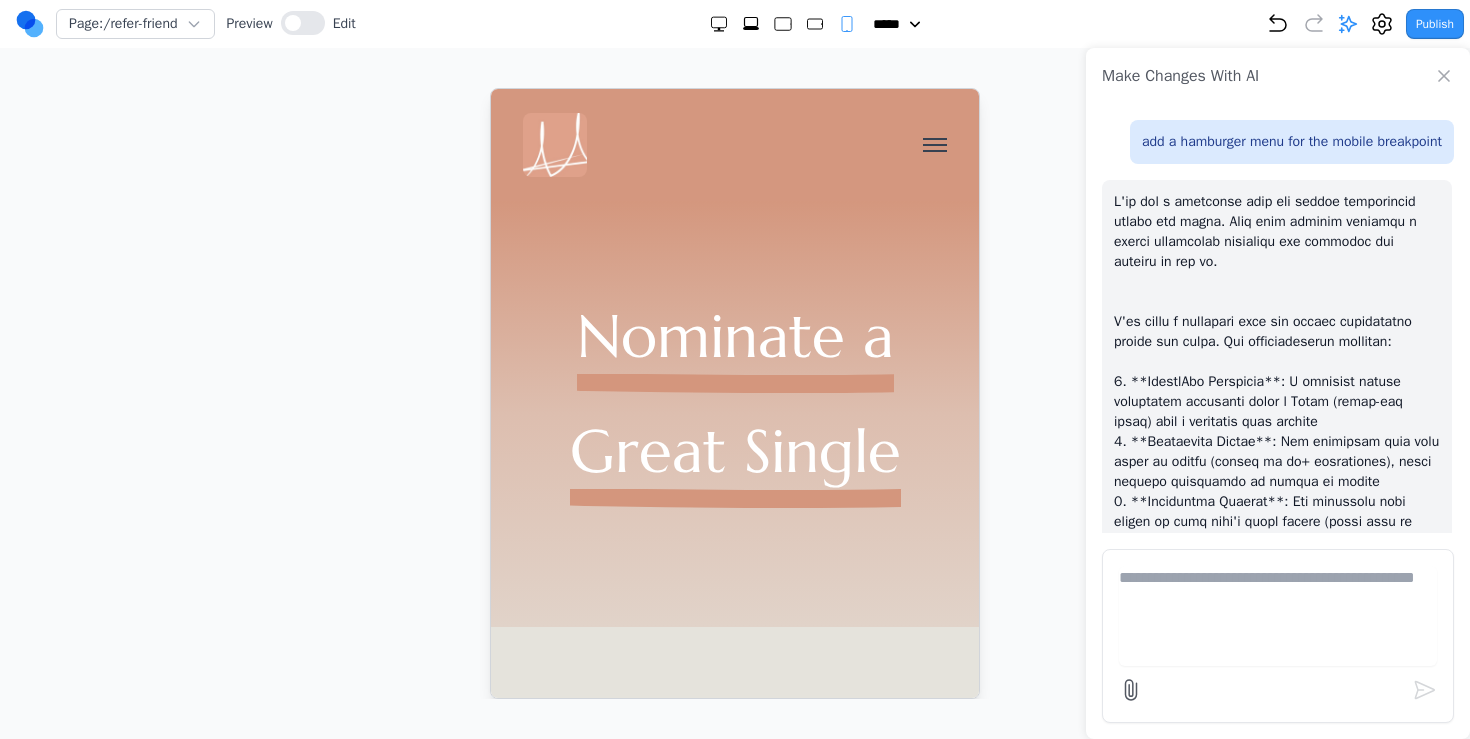 click on "Dating Concierge Romance Roster Refer A Friend About" at bounding box center (734, 144) 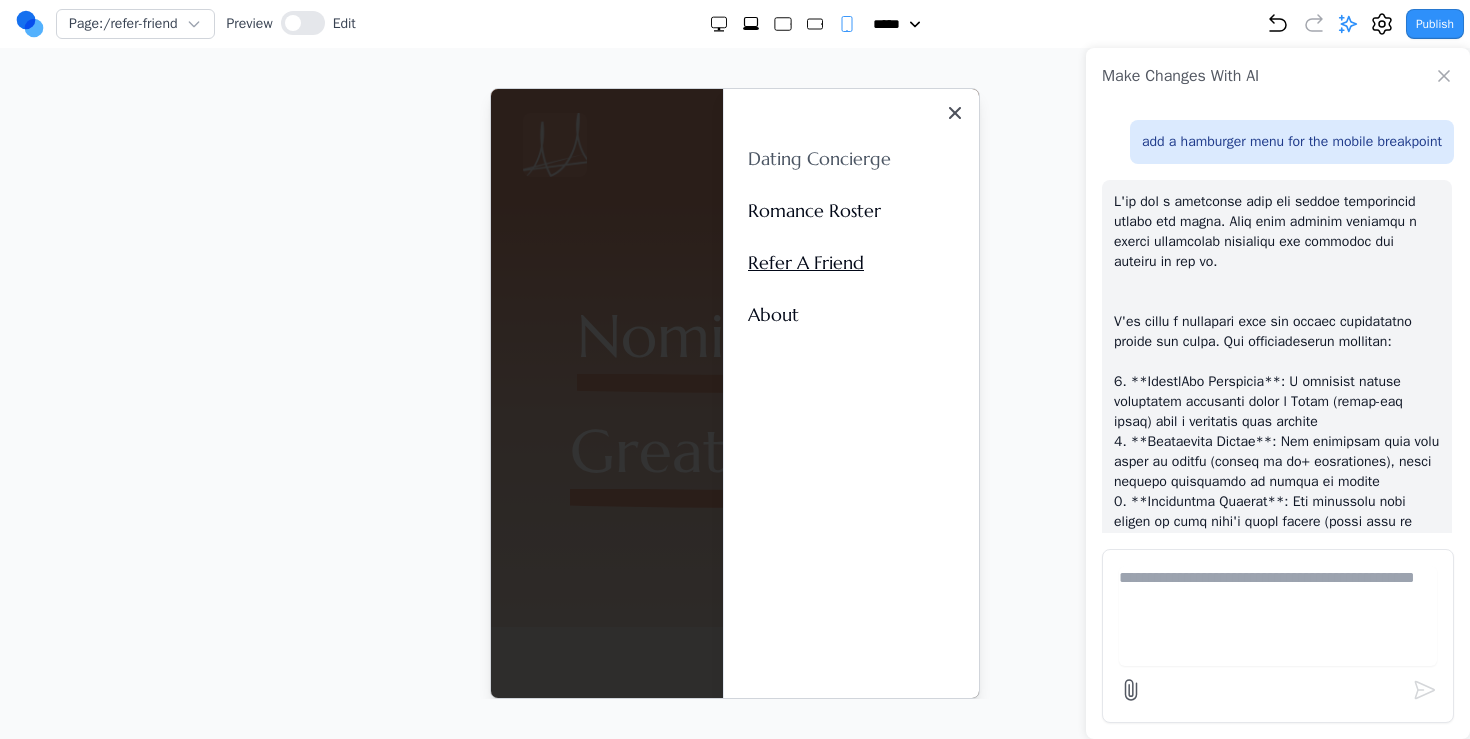 click on "Dating Concierge" at bounding box center (850, 158) 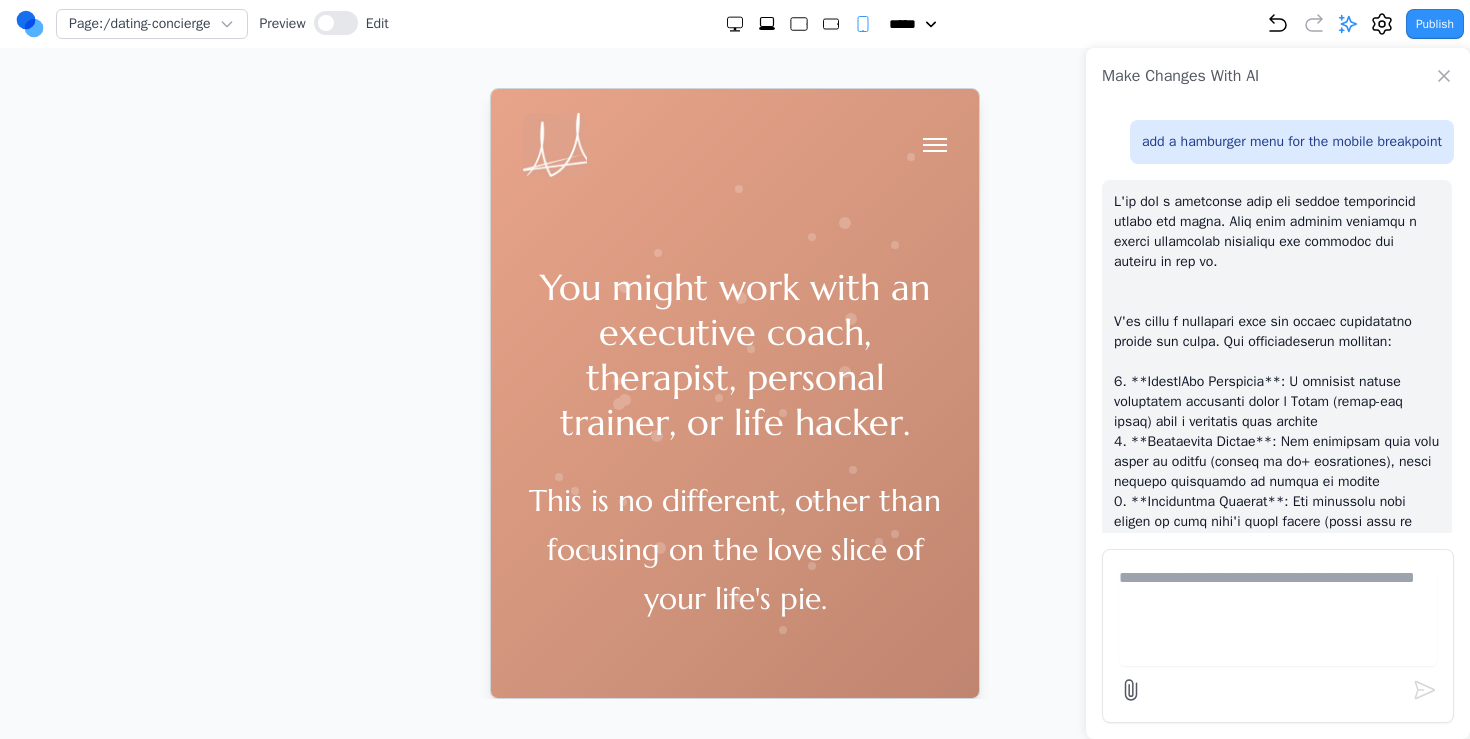 click on "Dating Concierge Romance Roster Refer A Friend About" at bounding box center [734, 144] 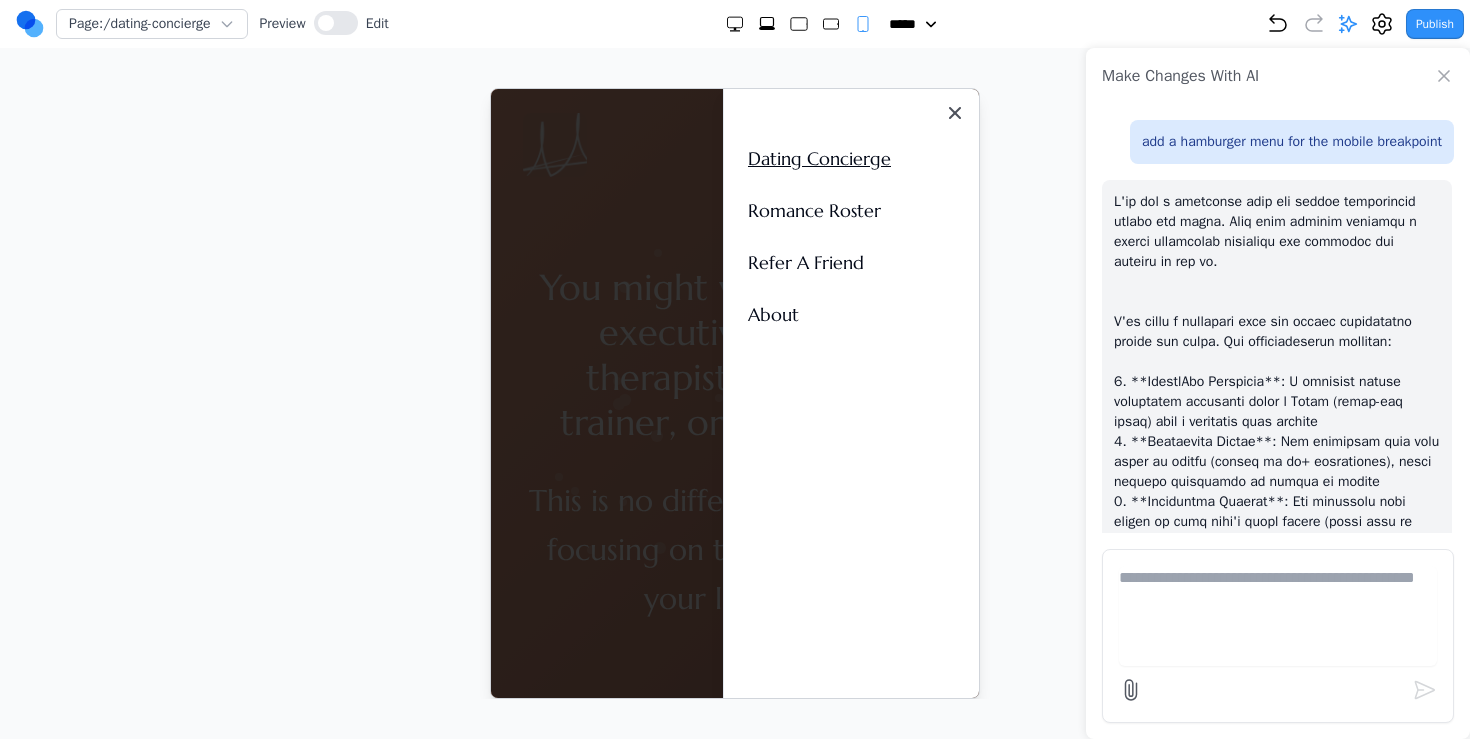 click at bounding box center [1278, 616] 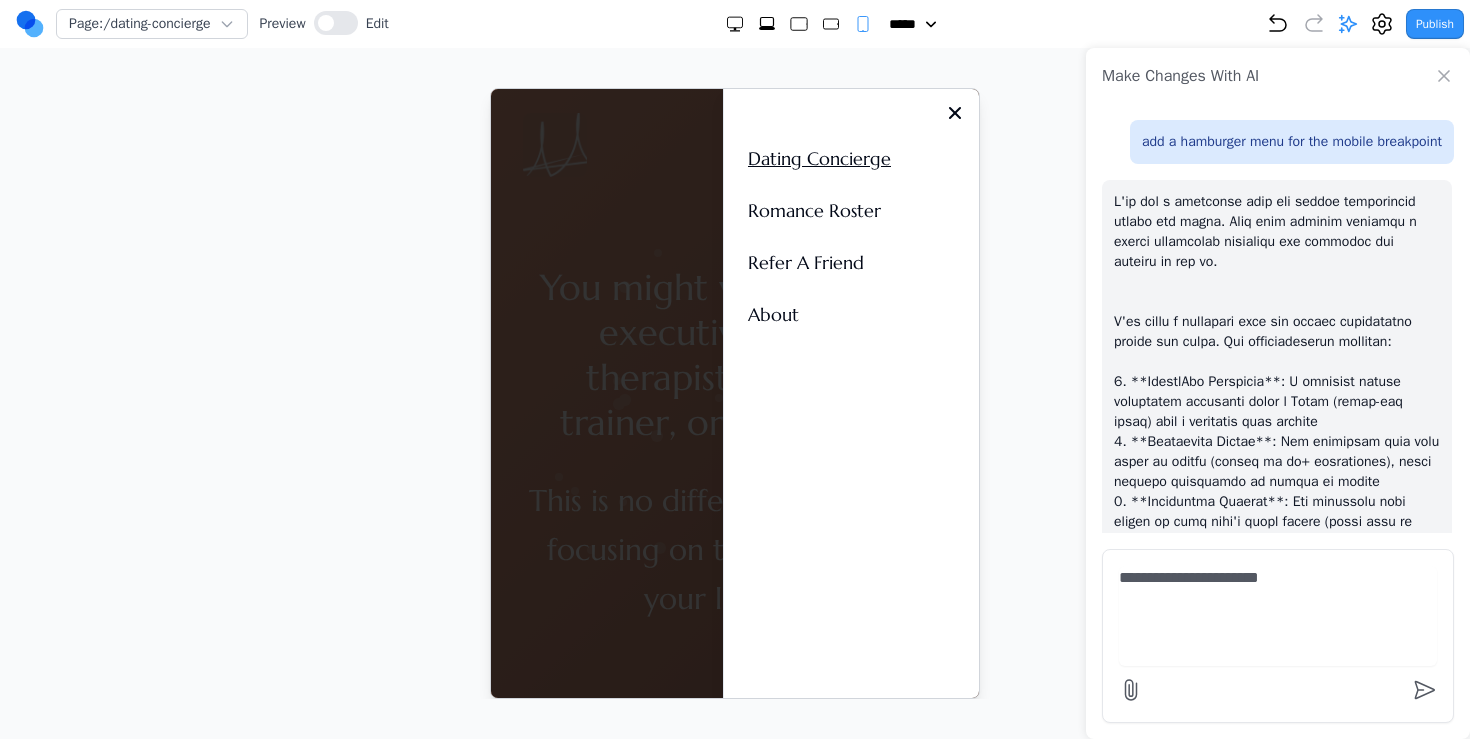 type on "**********" 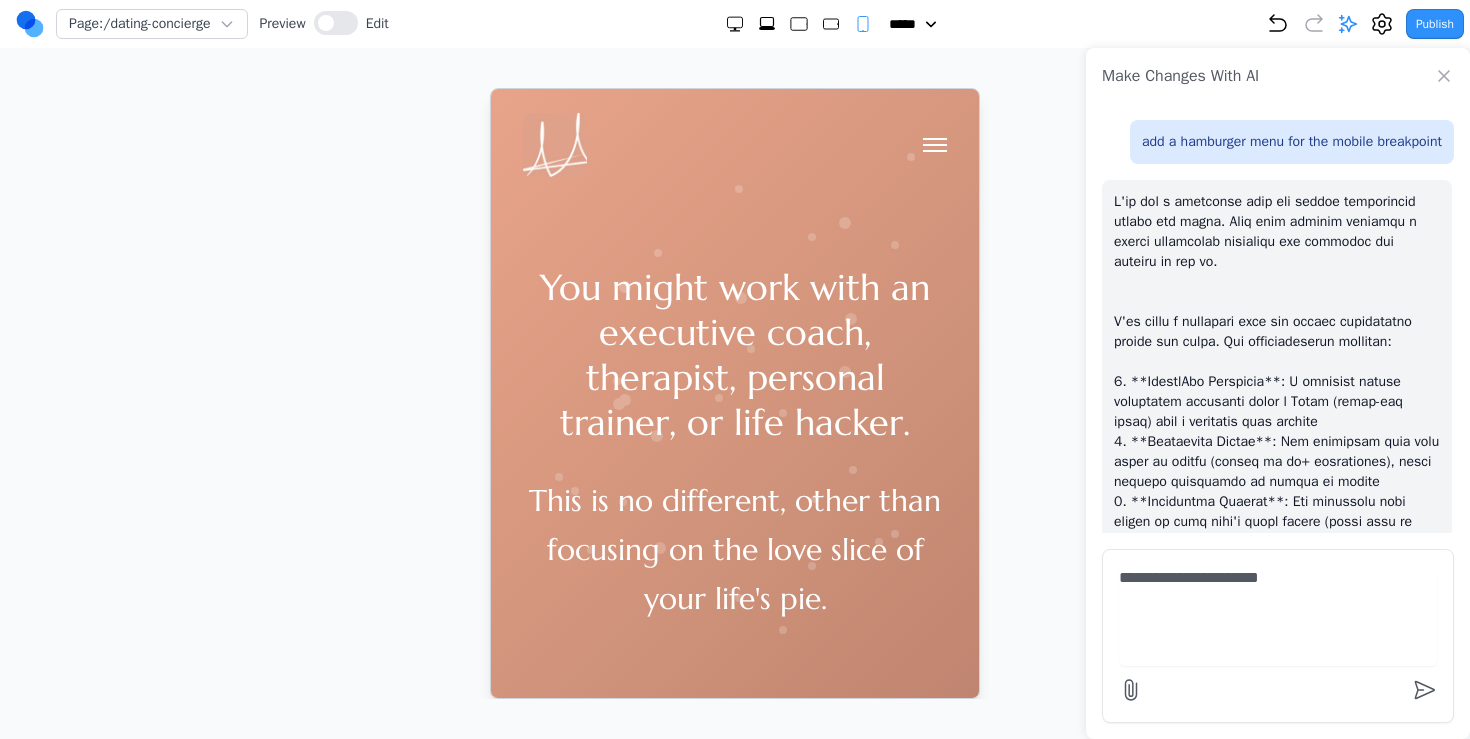 click at bounding box center (934, 144) 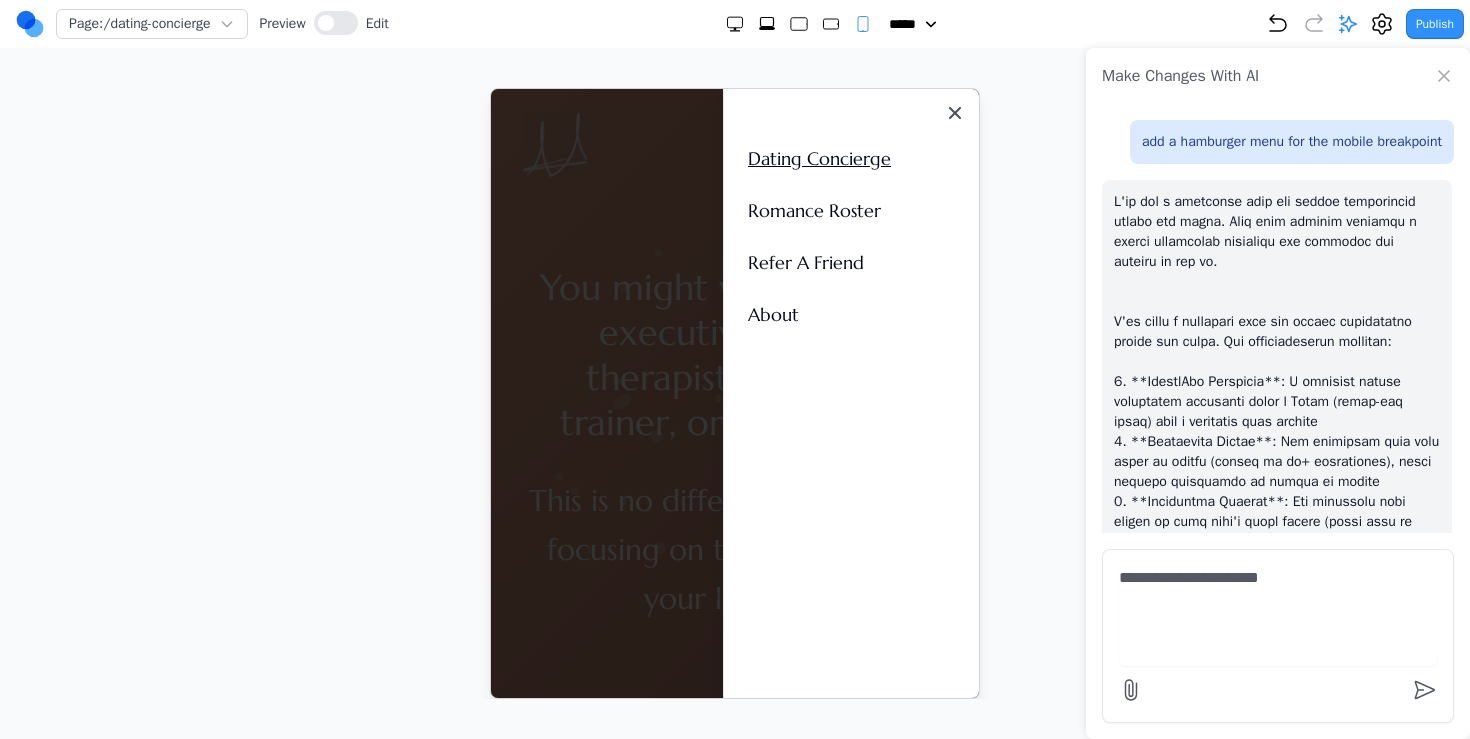 type 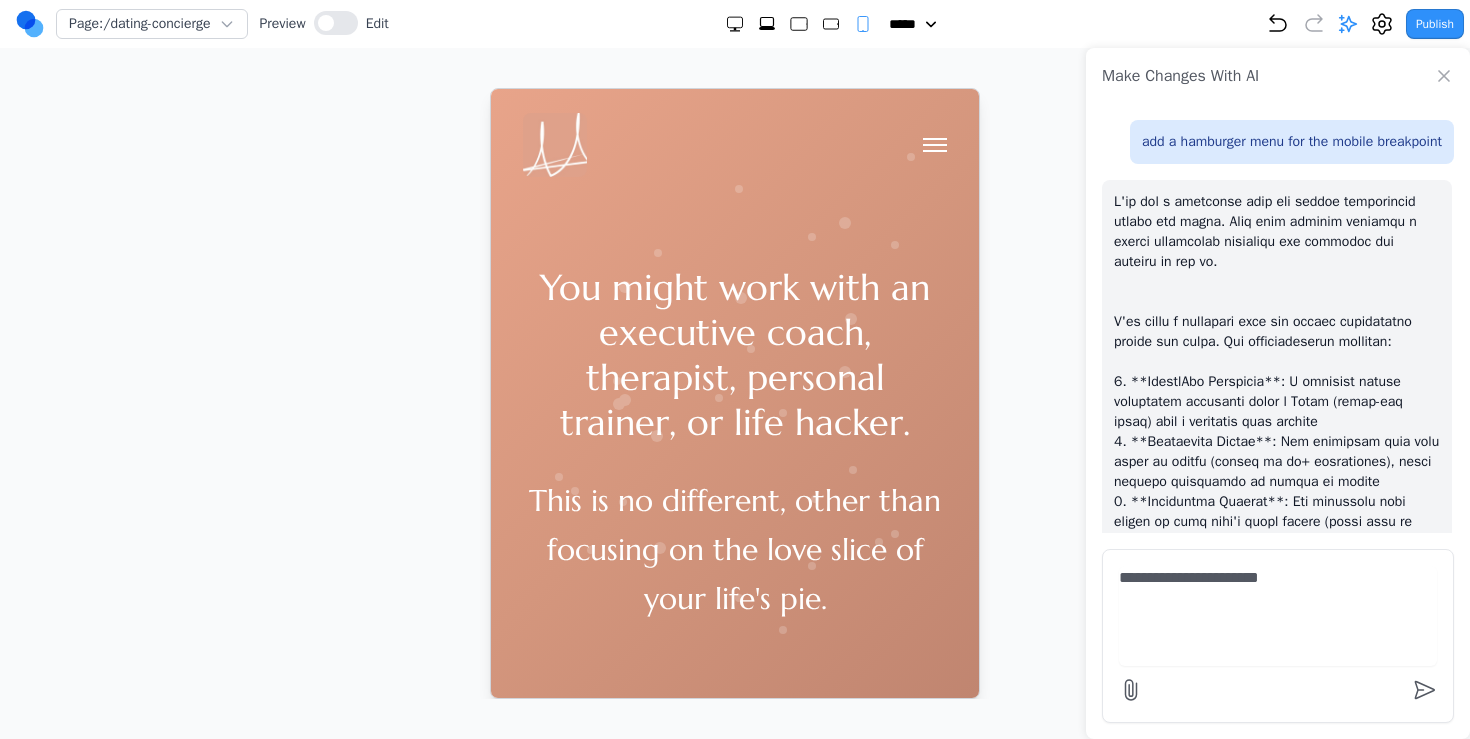 click 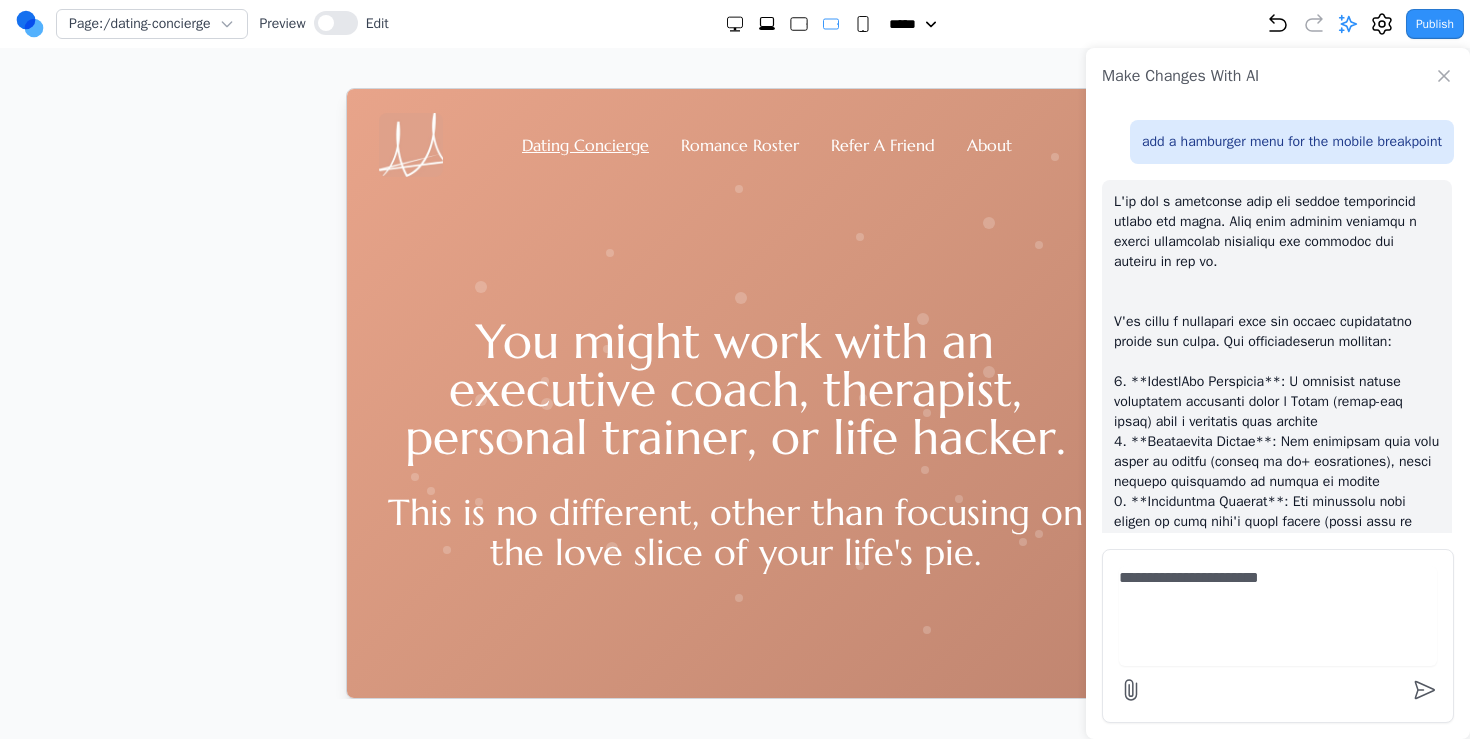 click 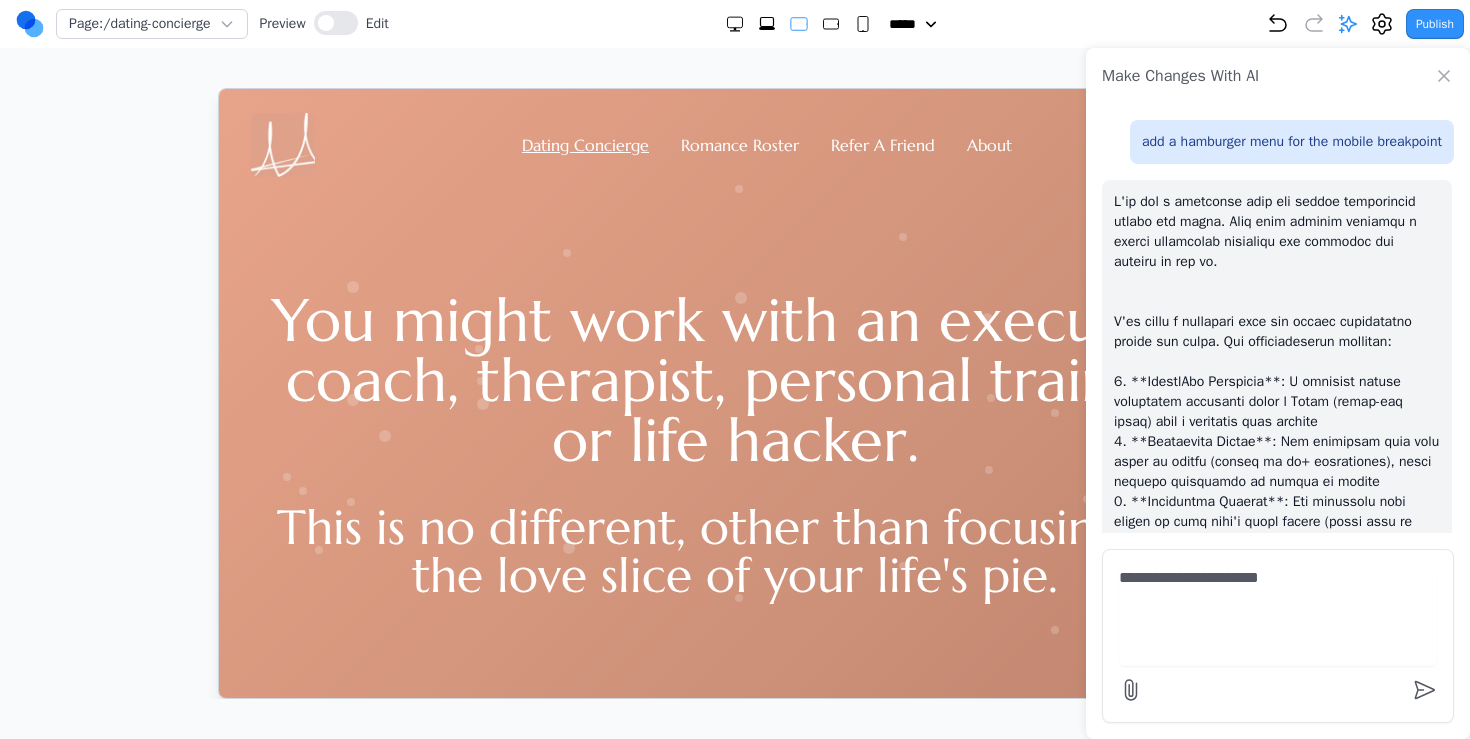 click at bounding box center [799, 24] 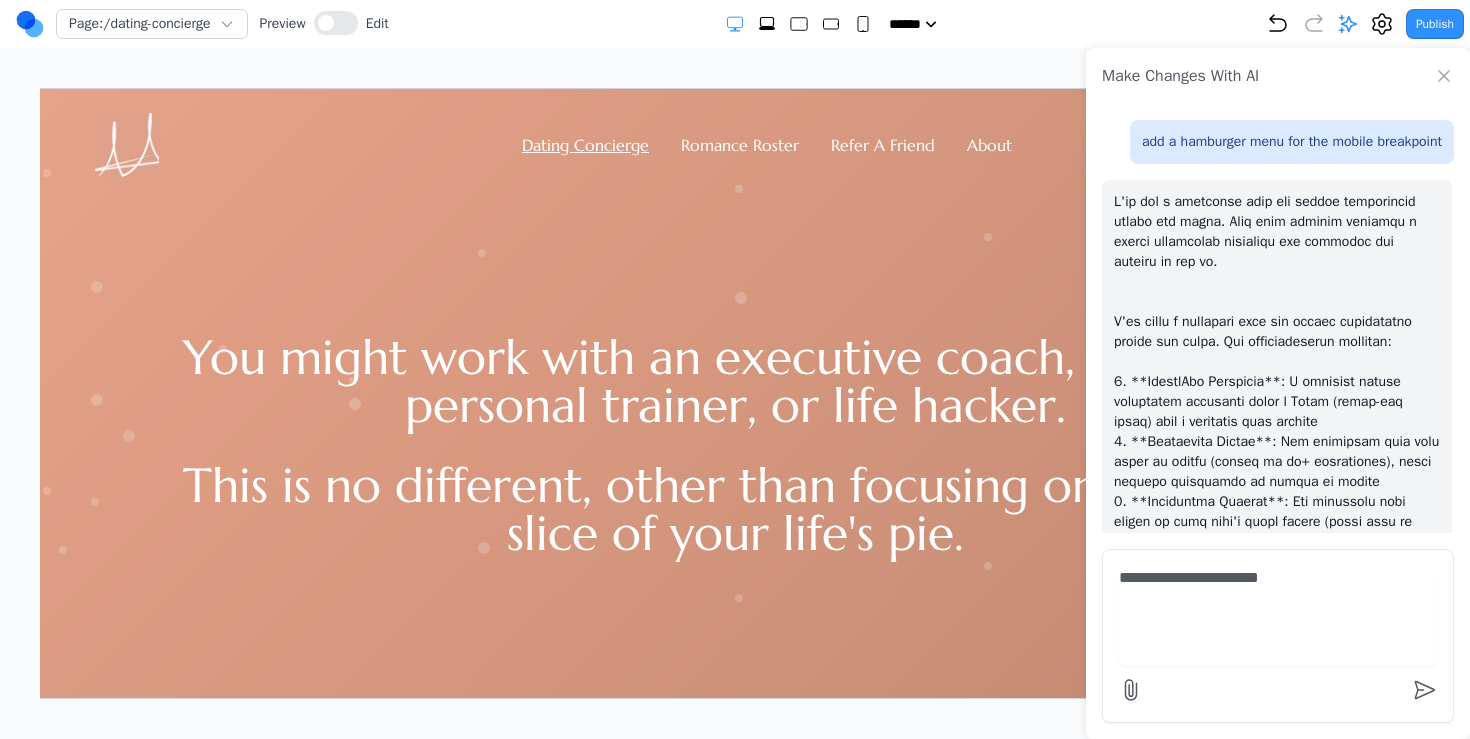 click 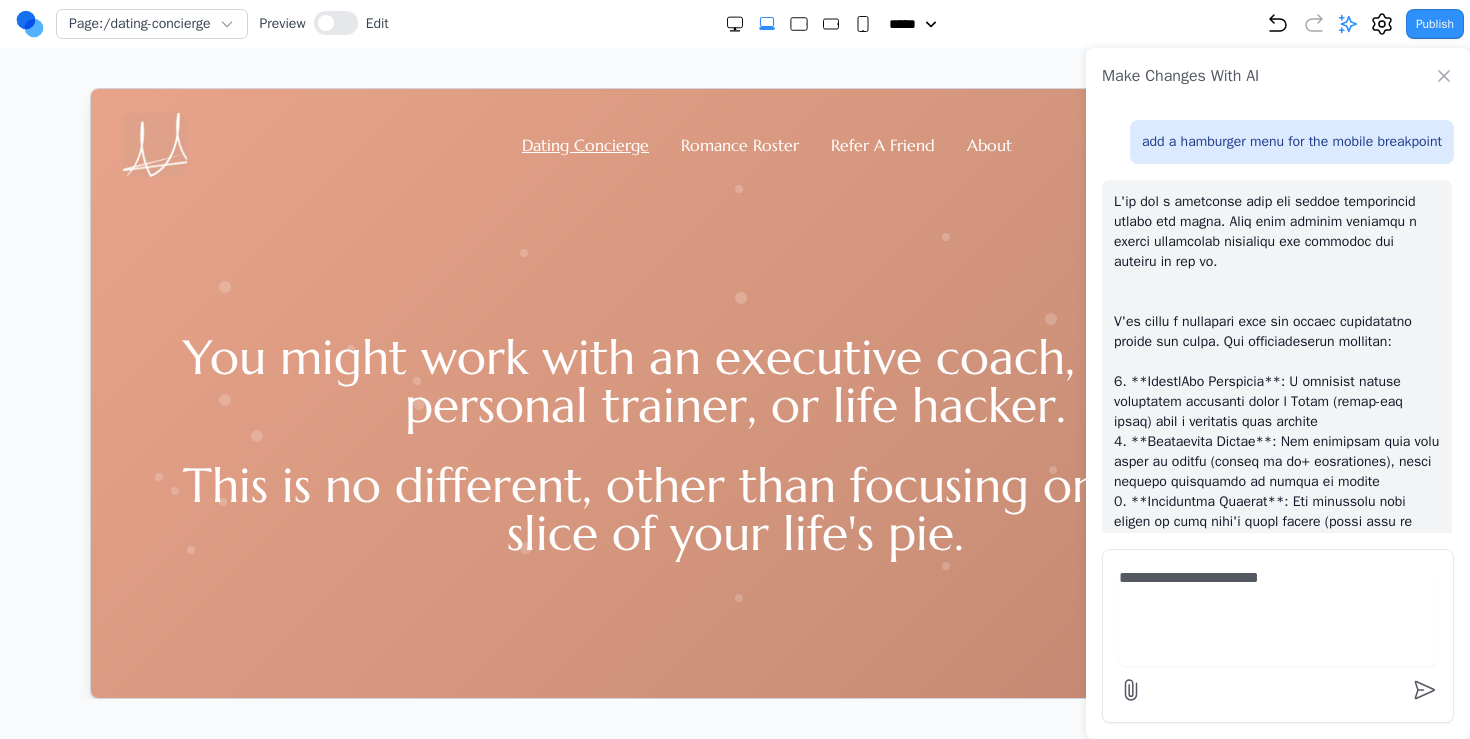 click 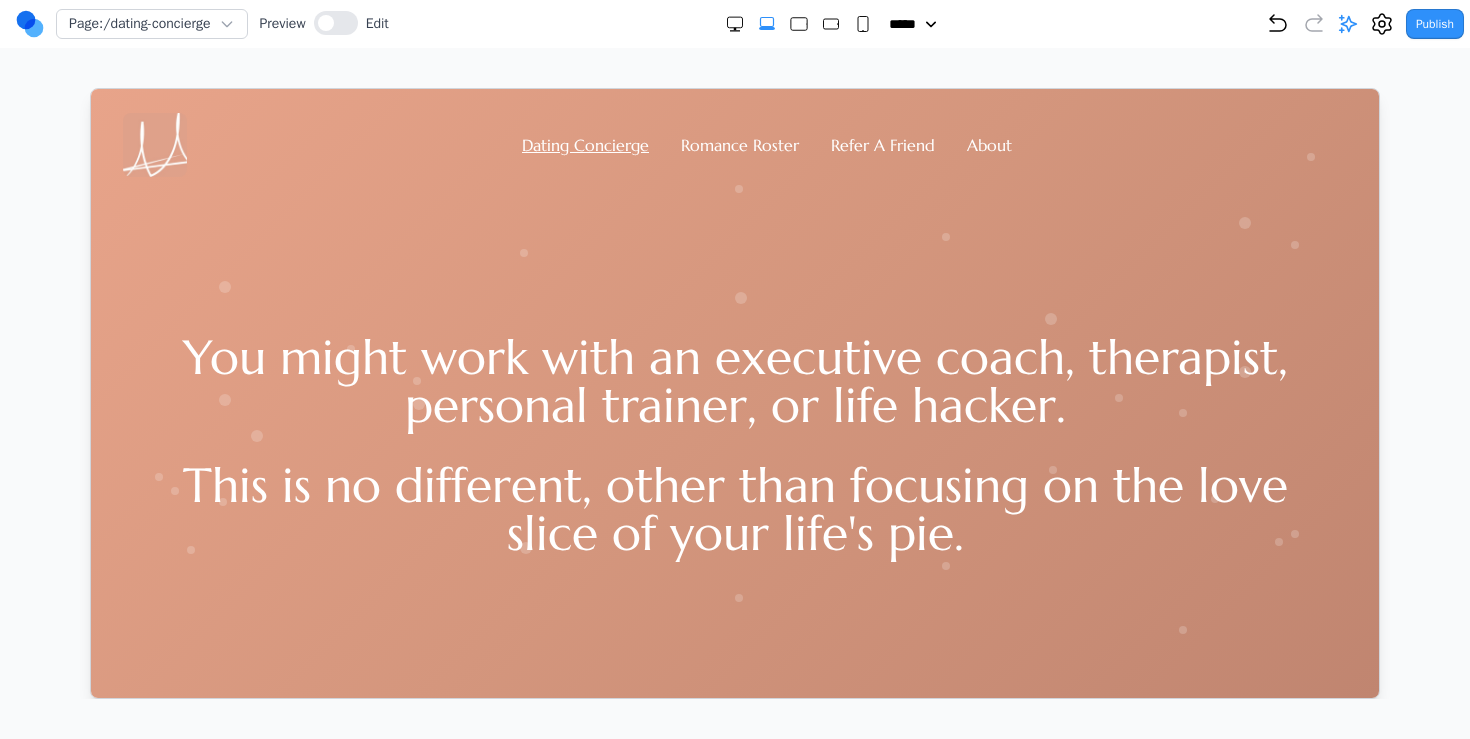 click 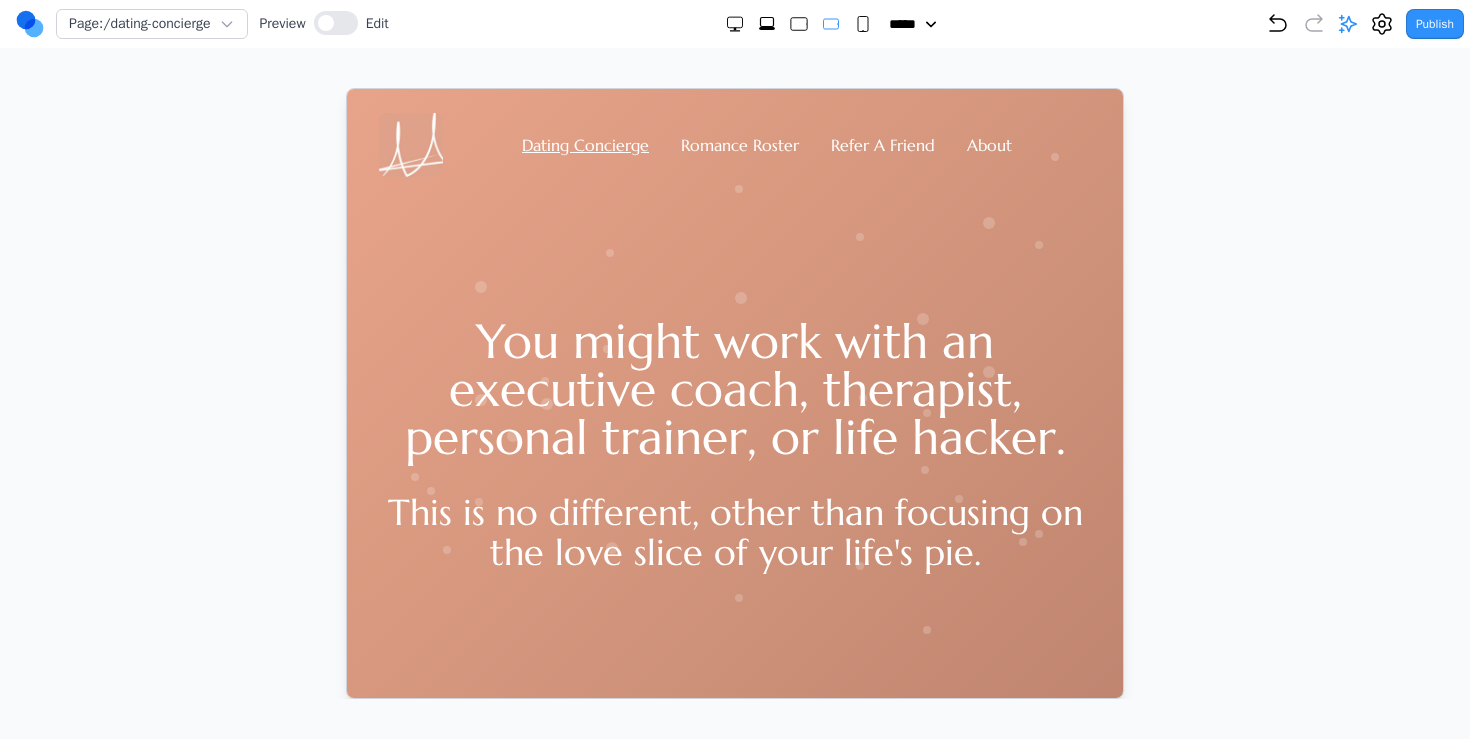 click 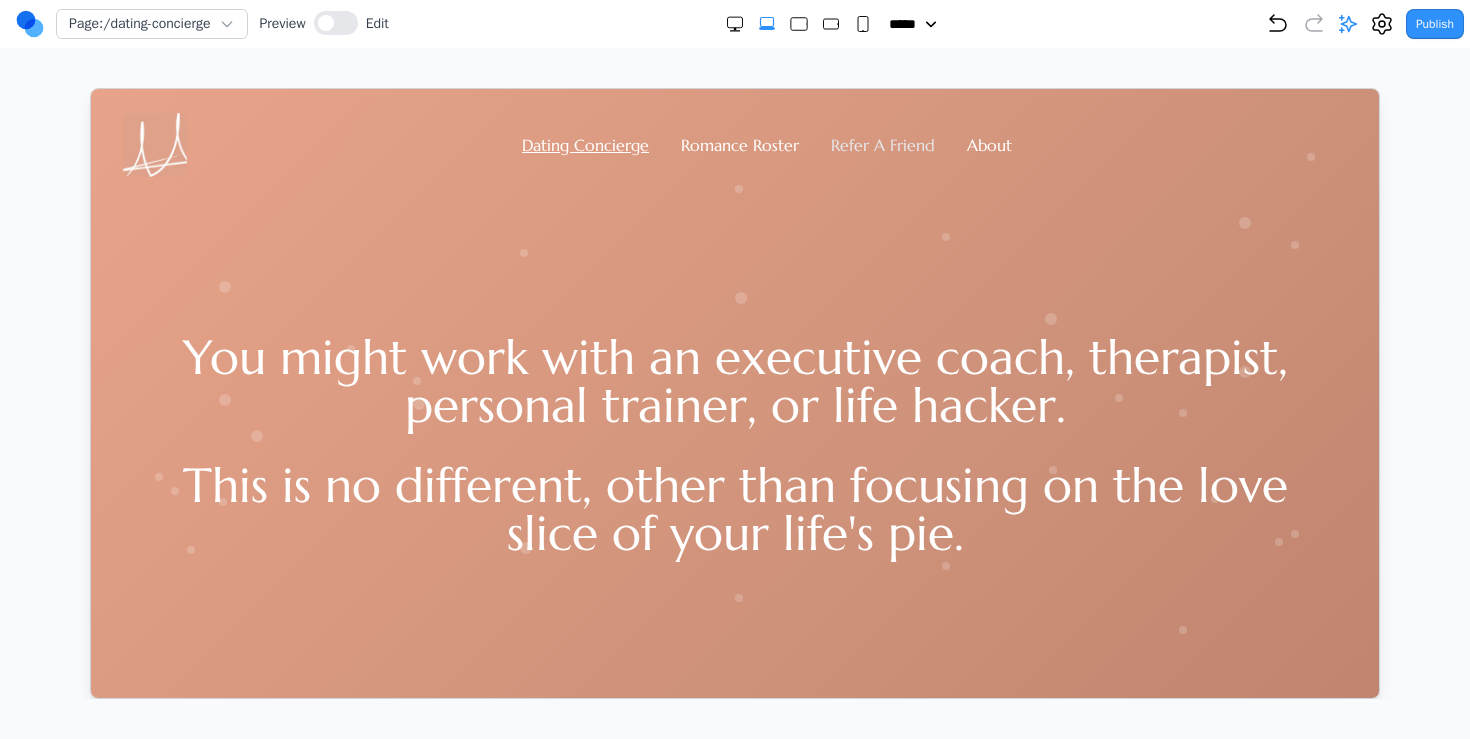 click on "Refer A Friend" at bounding box center (882, 144) 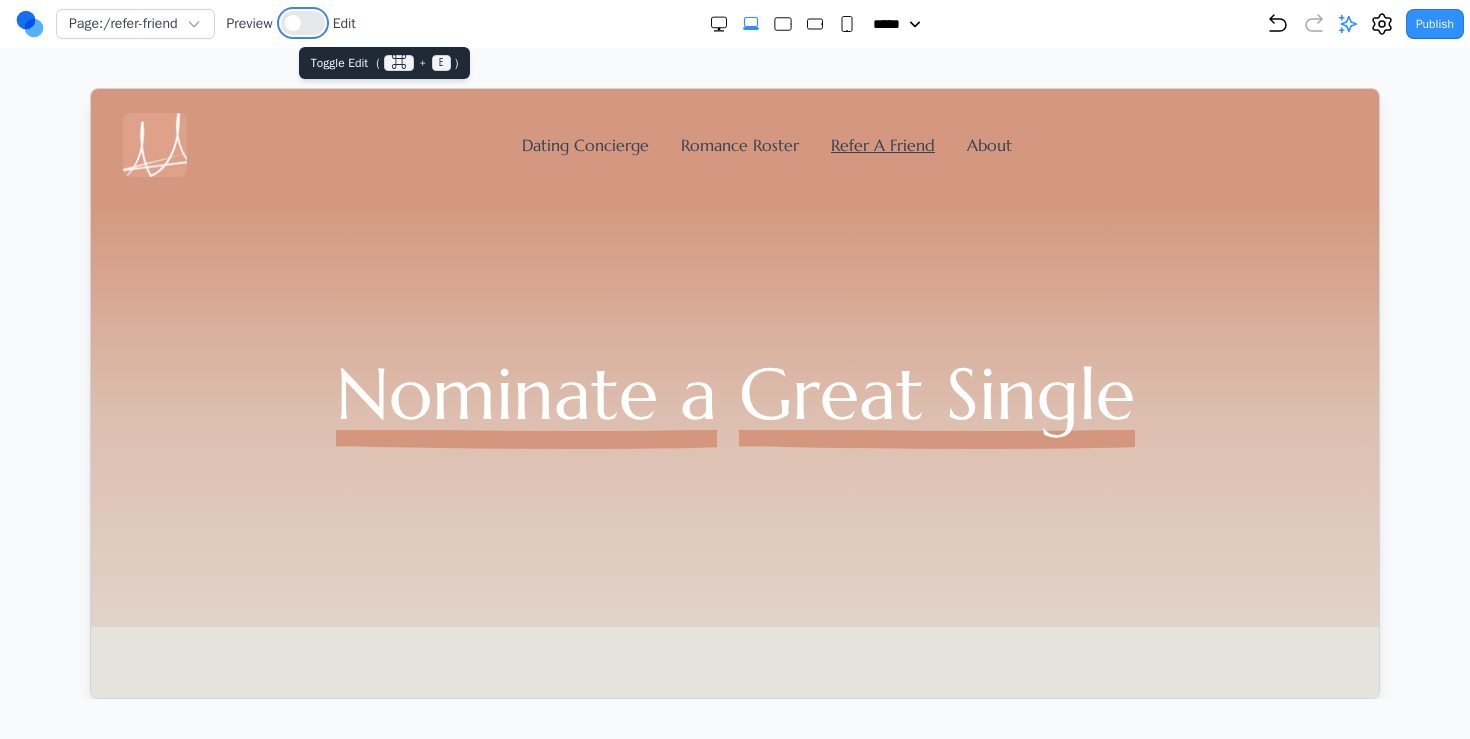 click at bounding box center [303, 23] 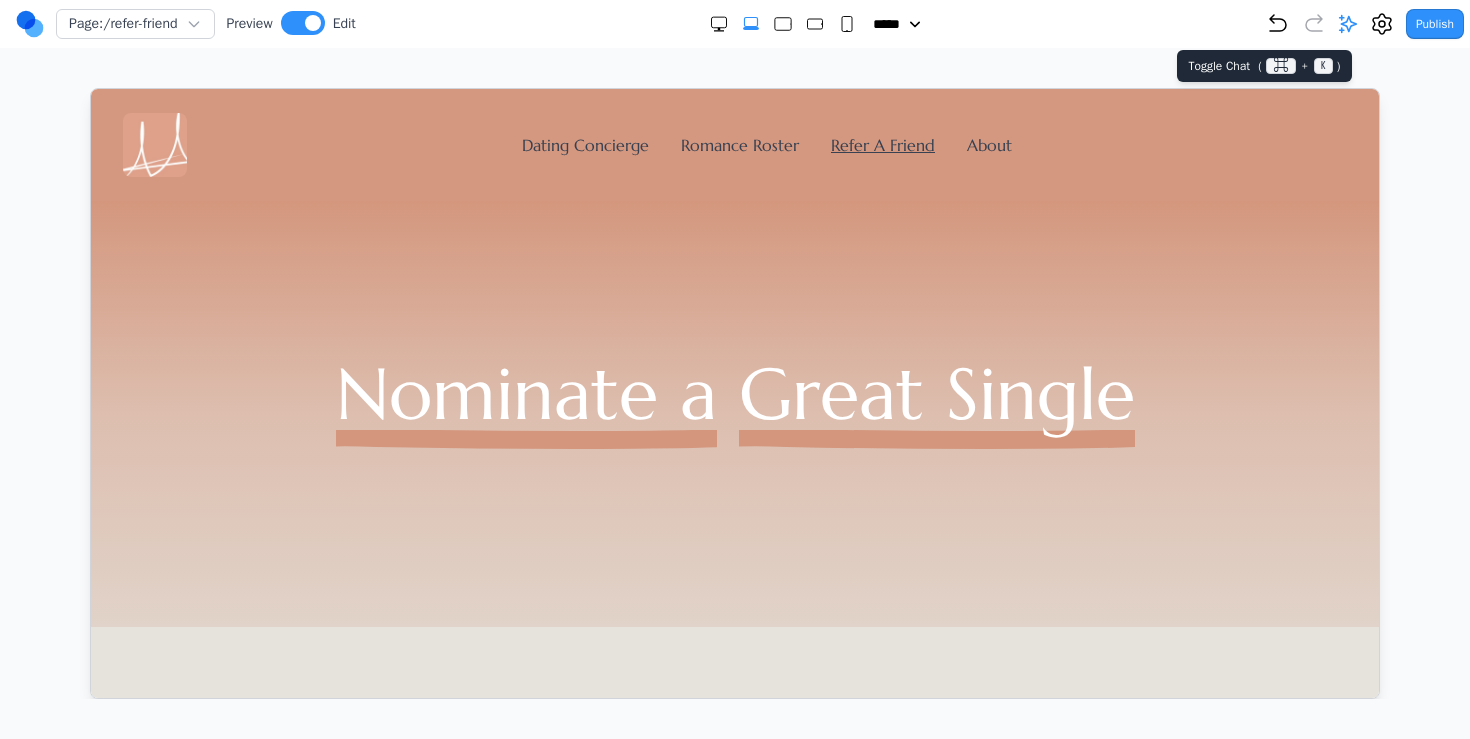 click 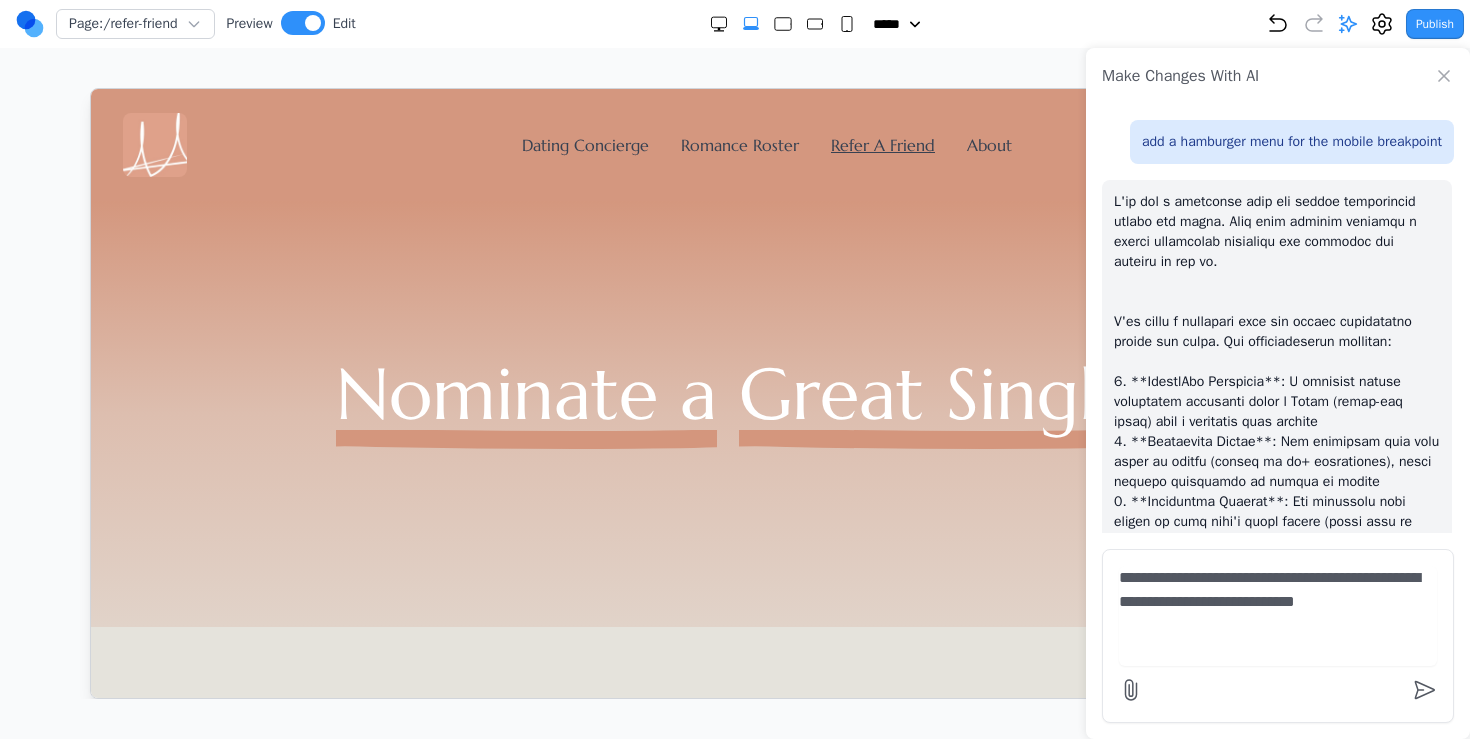 click on "**********" at bounding box center (1278, 616) 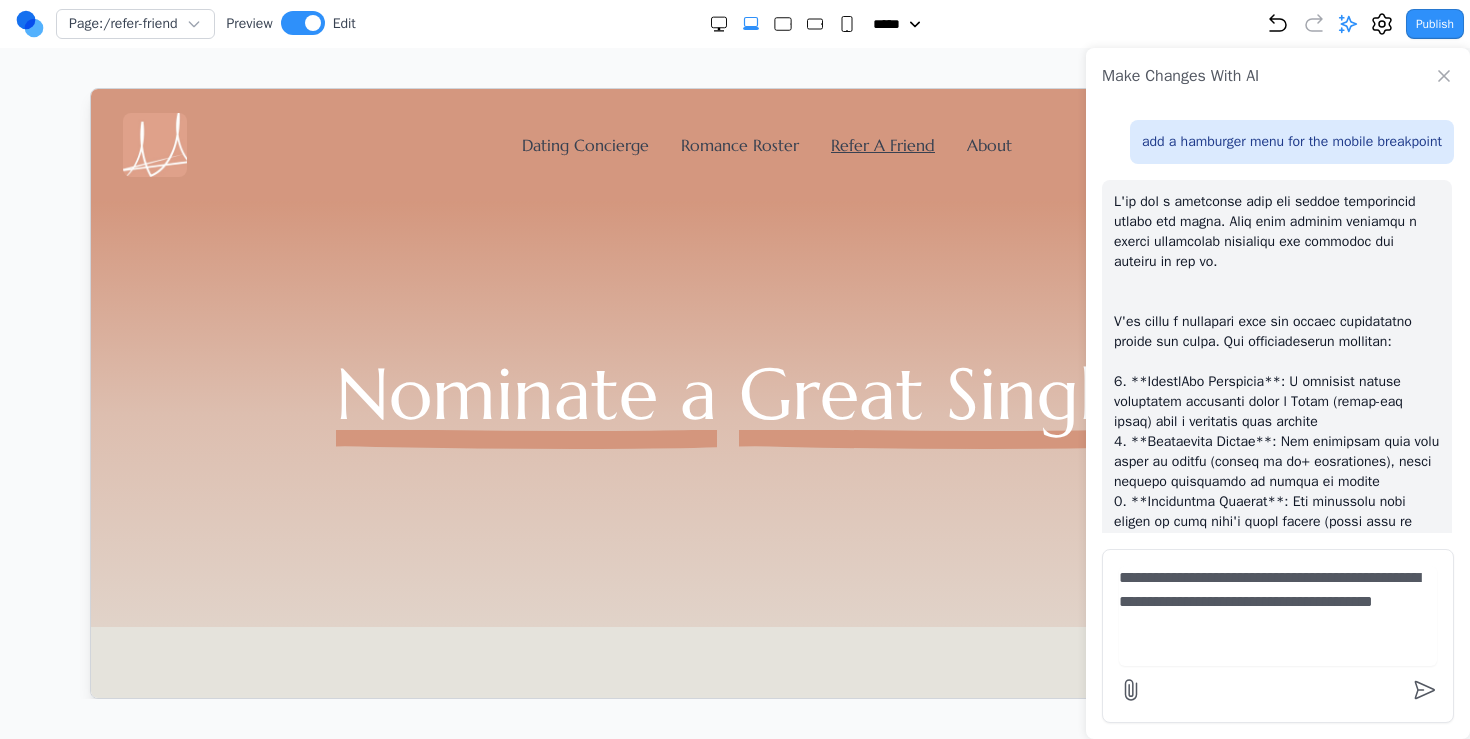 type on "**********" 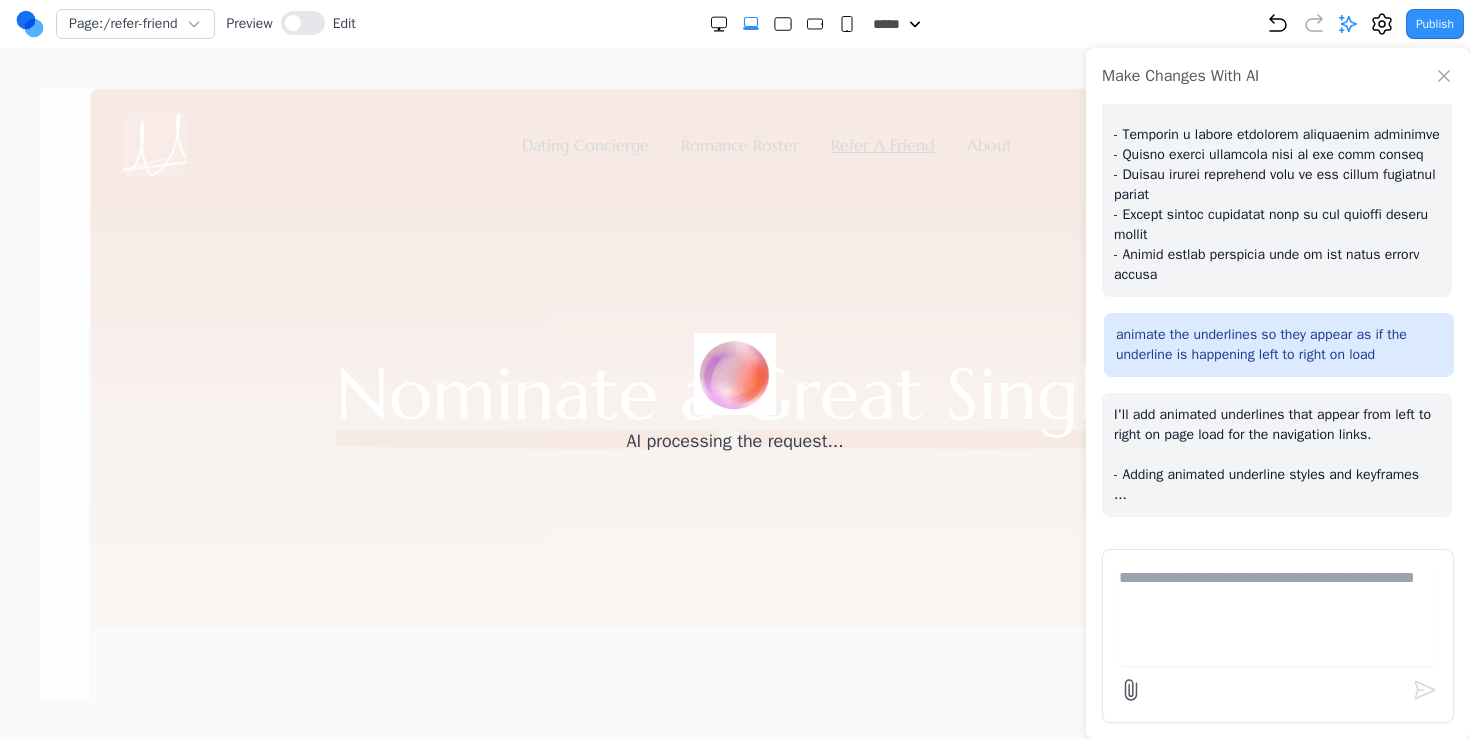 scroll, scrollTop: 707, scrollLeft: 0, axis: vertical 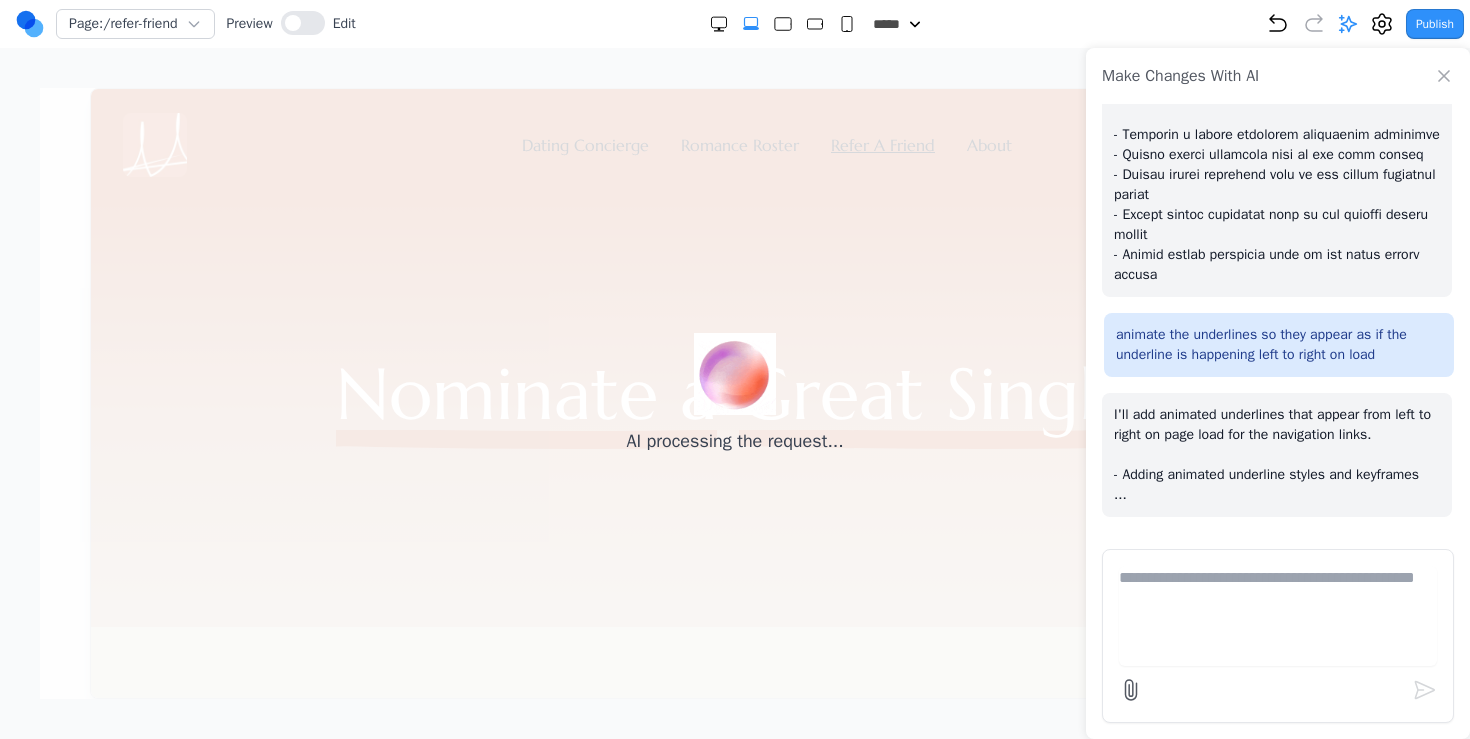 type 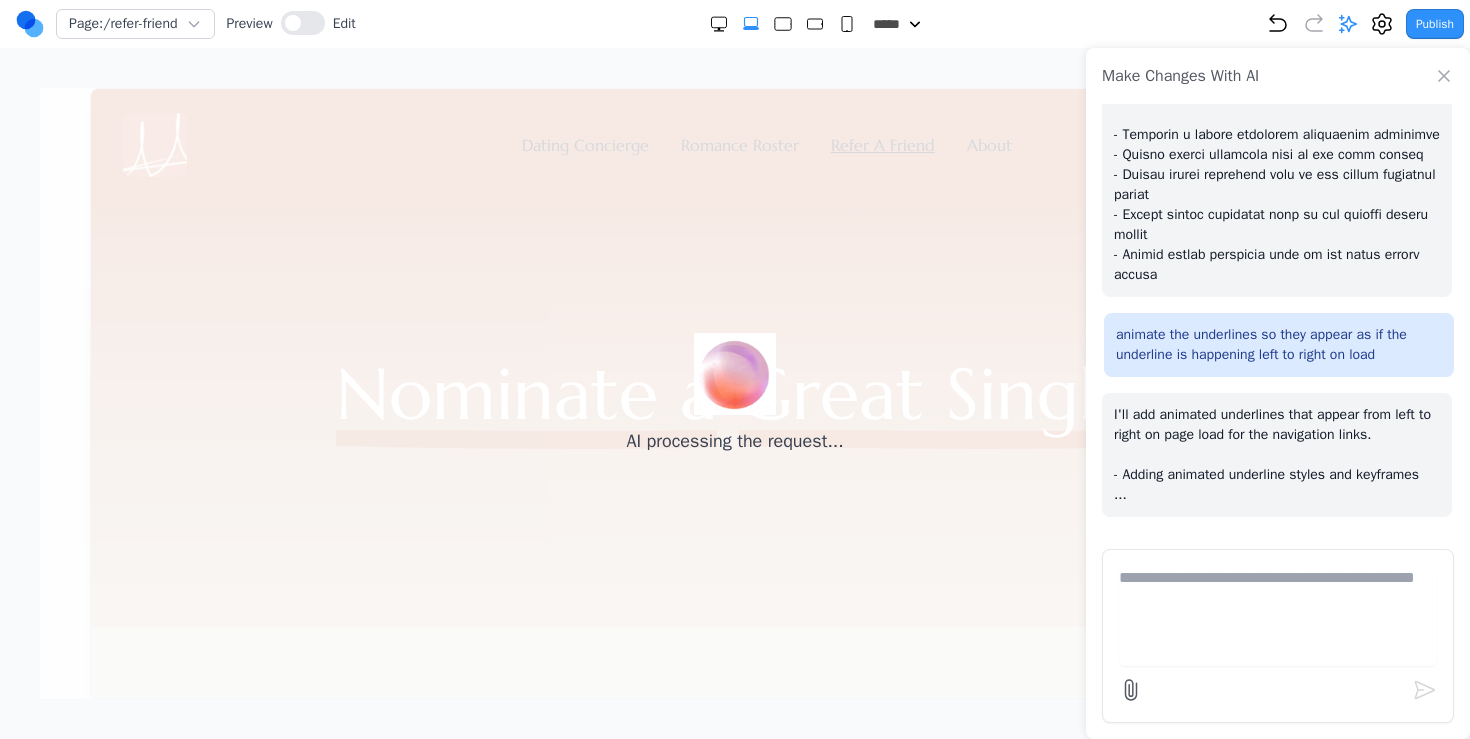 scroll, scrollTop: 747, scrollLeft: 0, axis: vertical 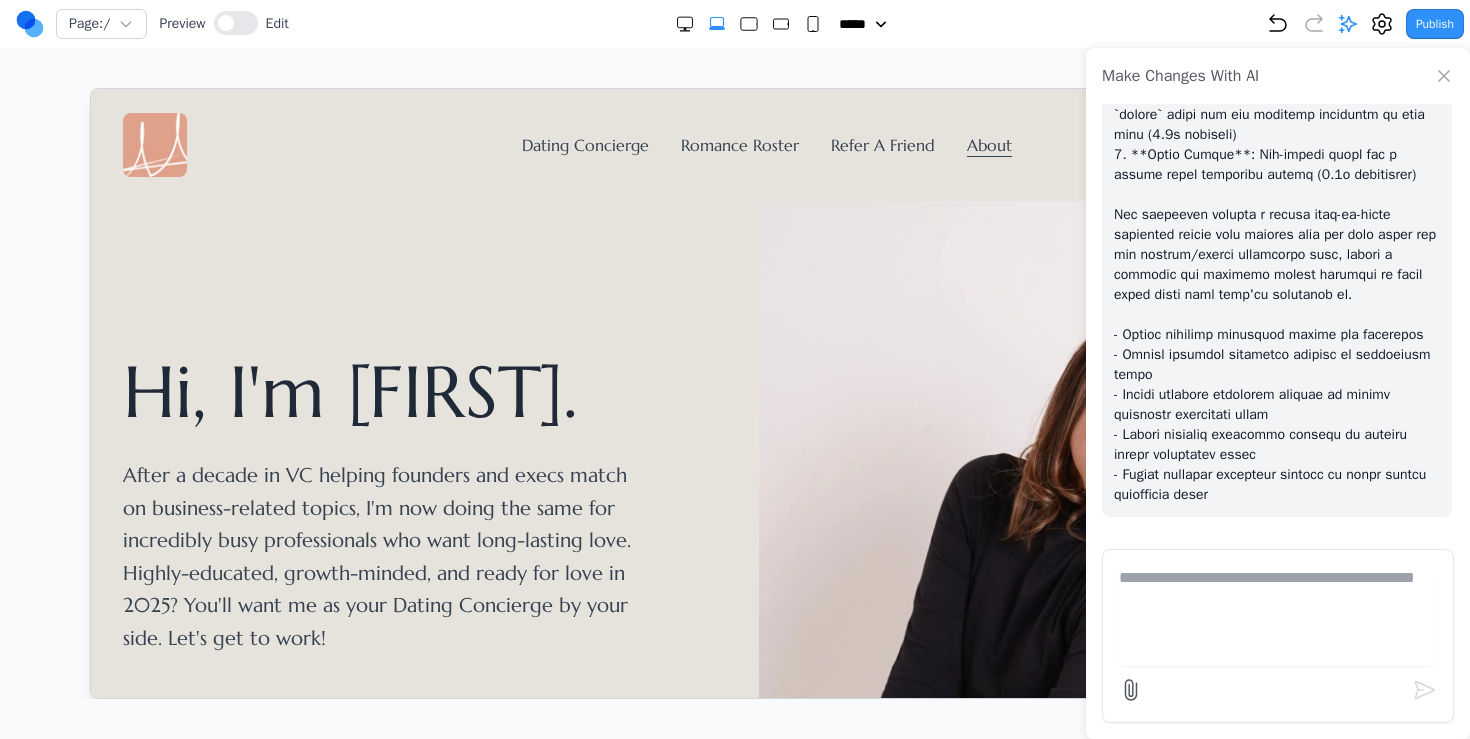 click on "Make Changes With AI" at bounding box center [1278, 76] 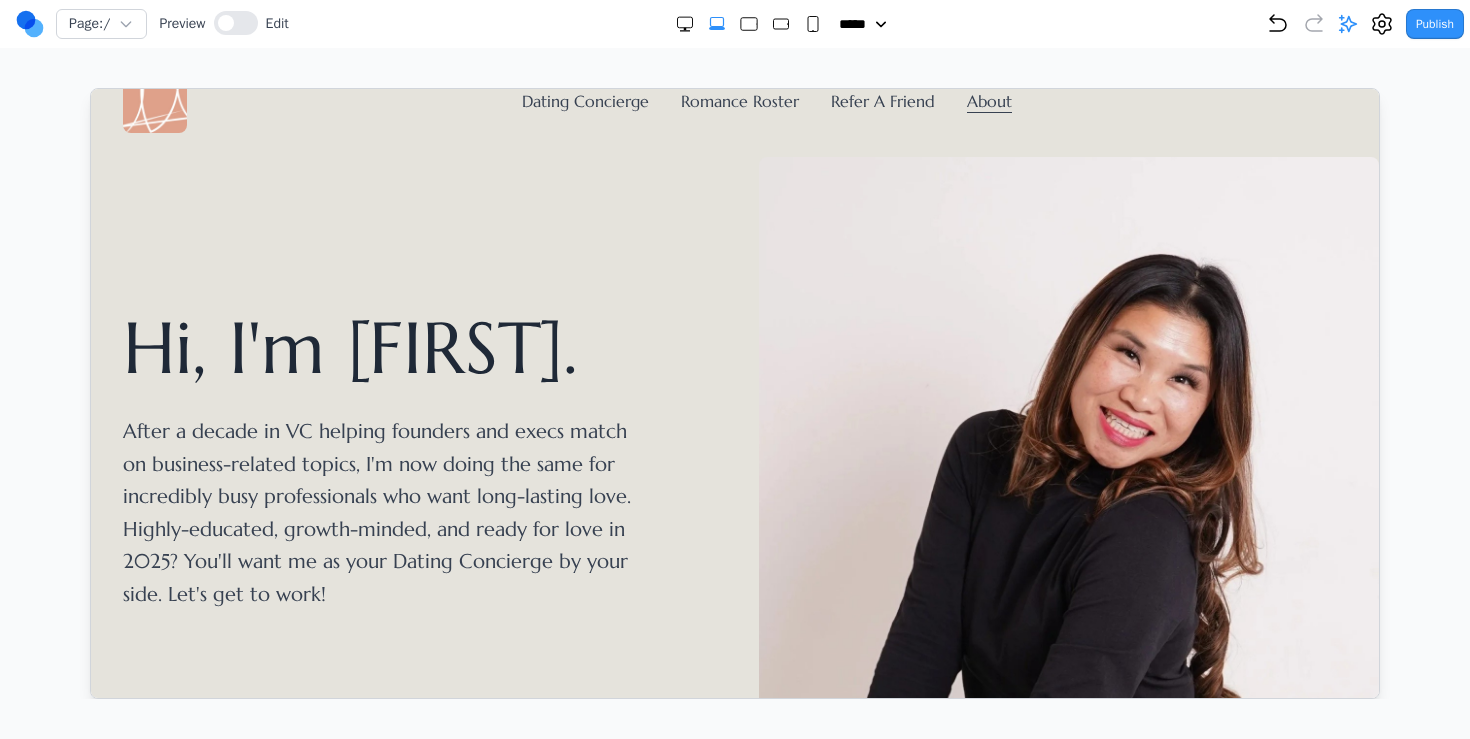 scroll, scrollTop: 0, scrollLeft: 0, axis: both 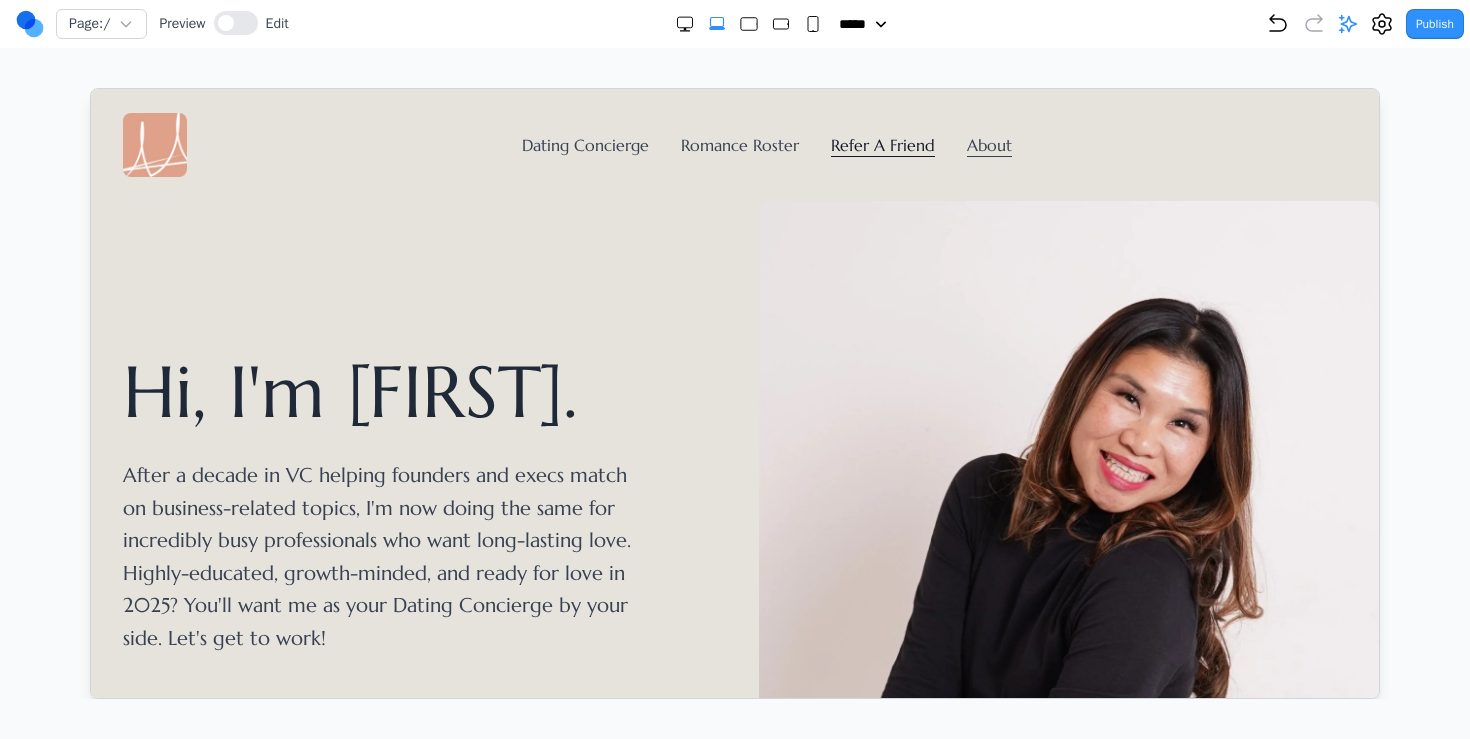 click on "Refer A Friend" at bounding box center [882, 144] 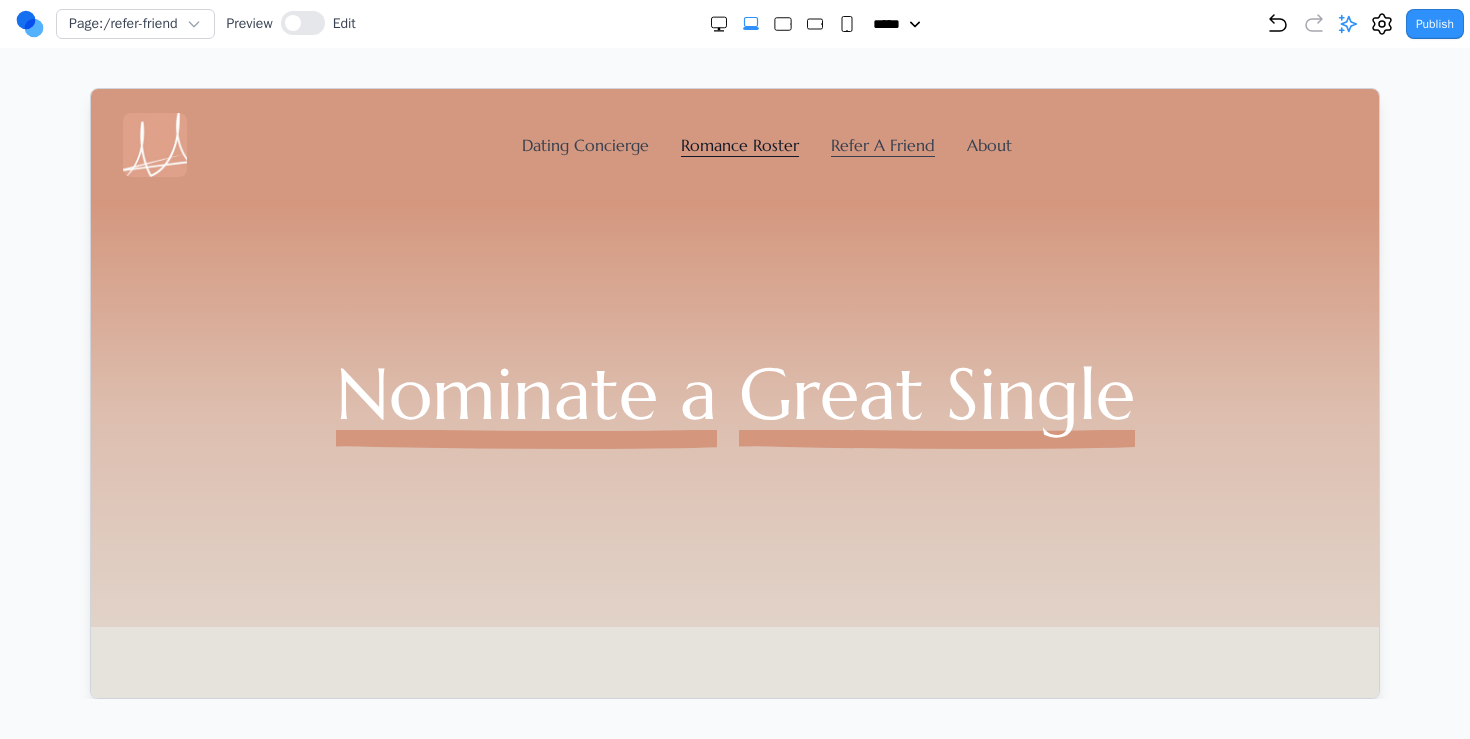 click on "Romance Roster" at bounding box center (739, 144) 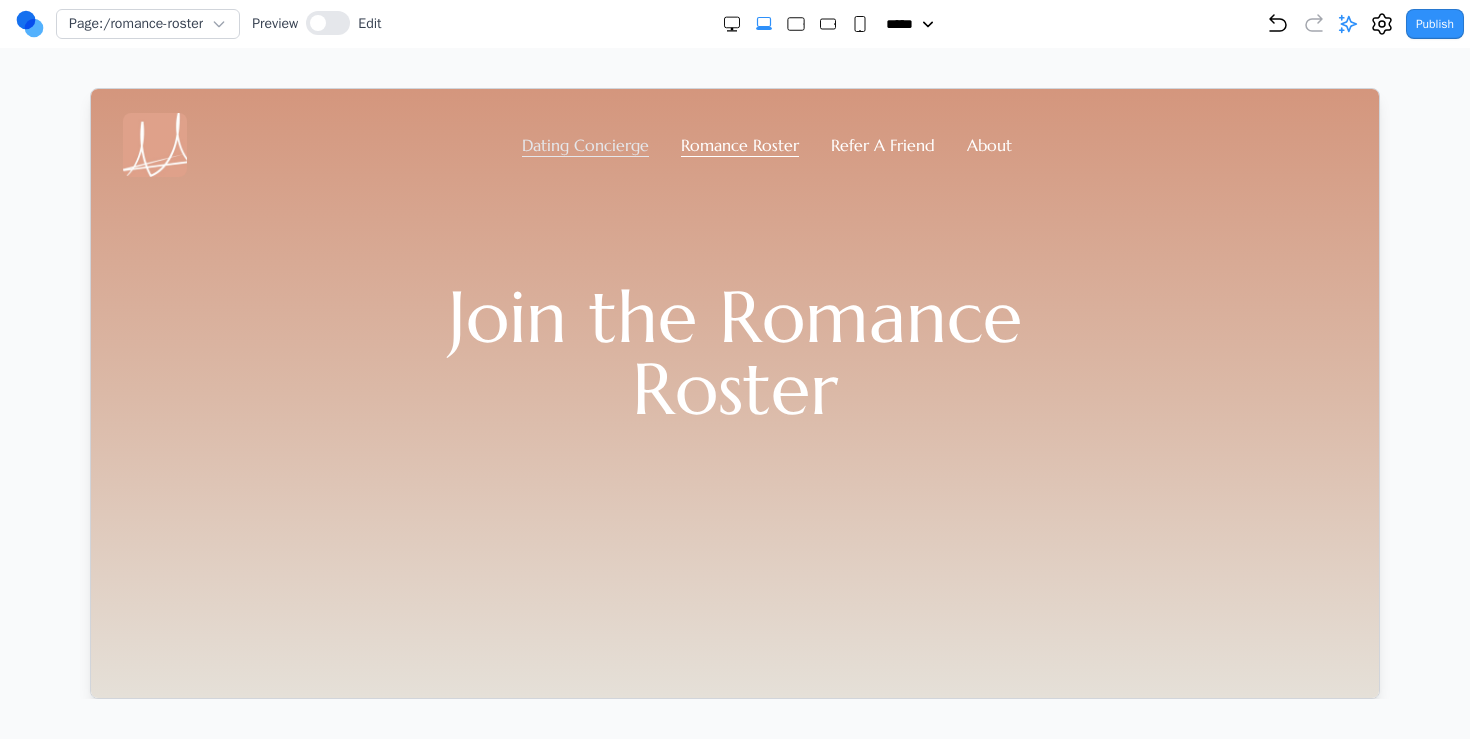 click on "Dating Concierge" at bounding box center (584, 144) 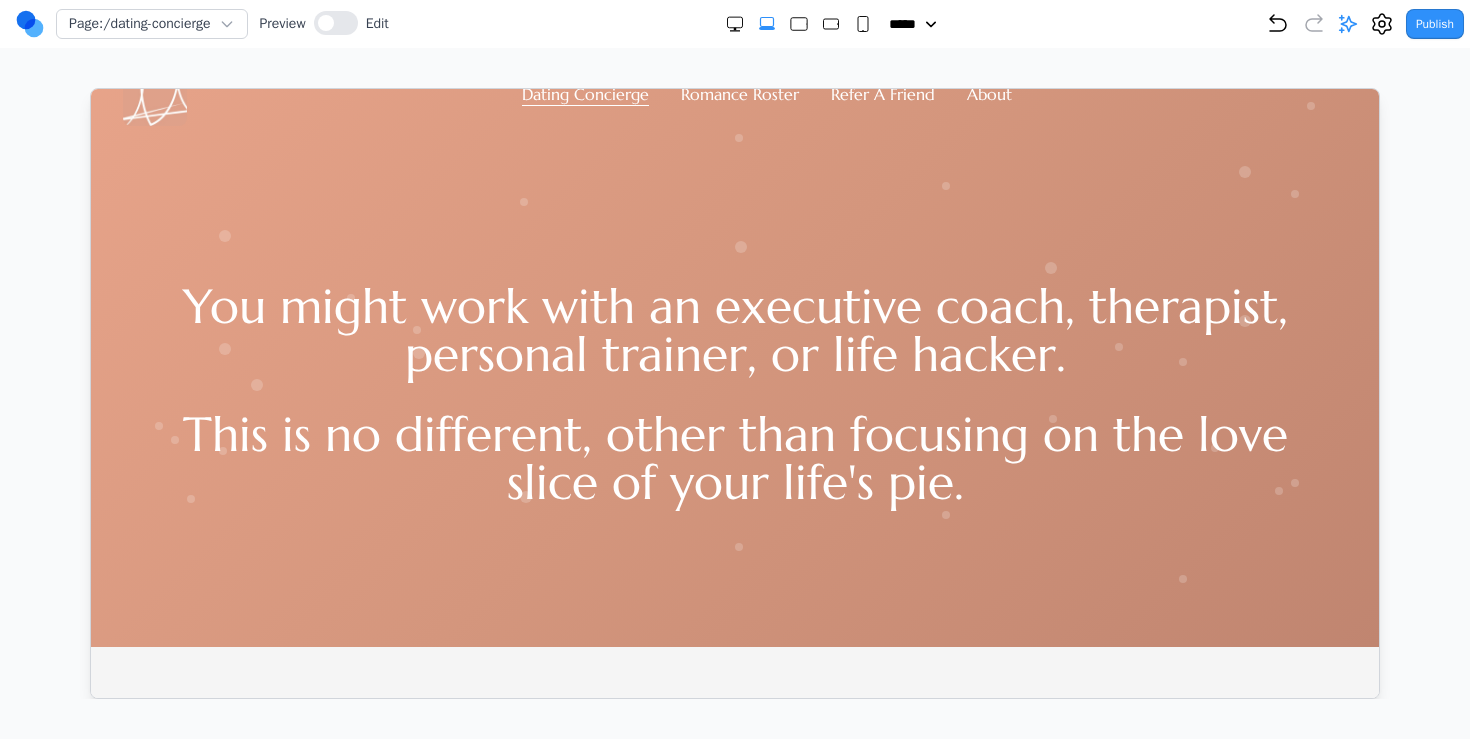 scroll, scrollTop: 0, scrollLeft: 0, axis: both 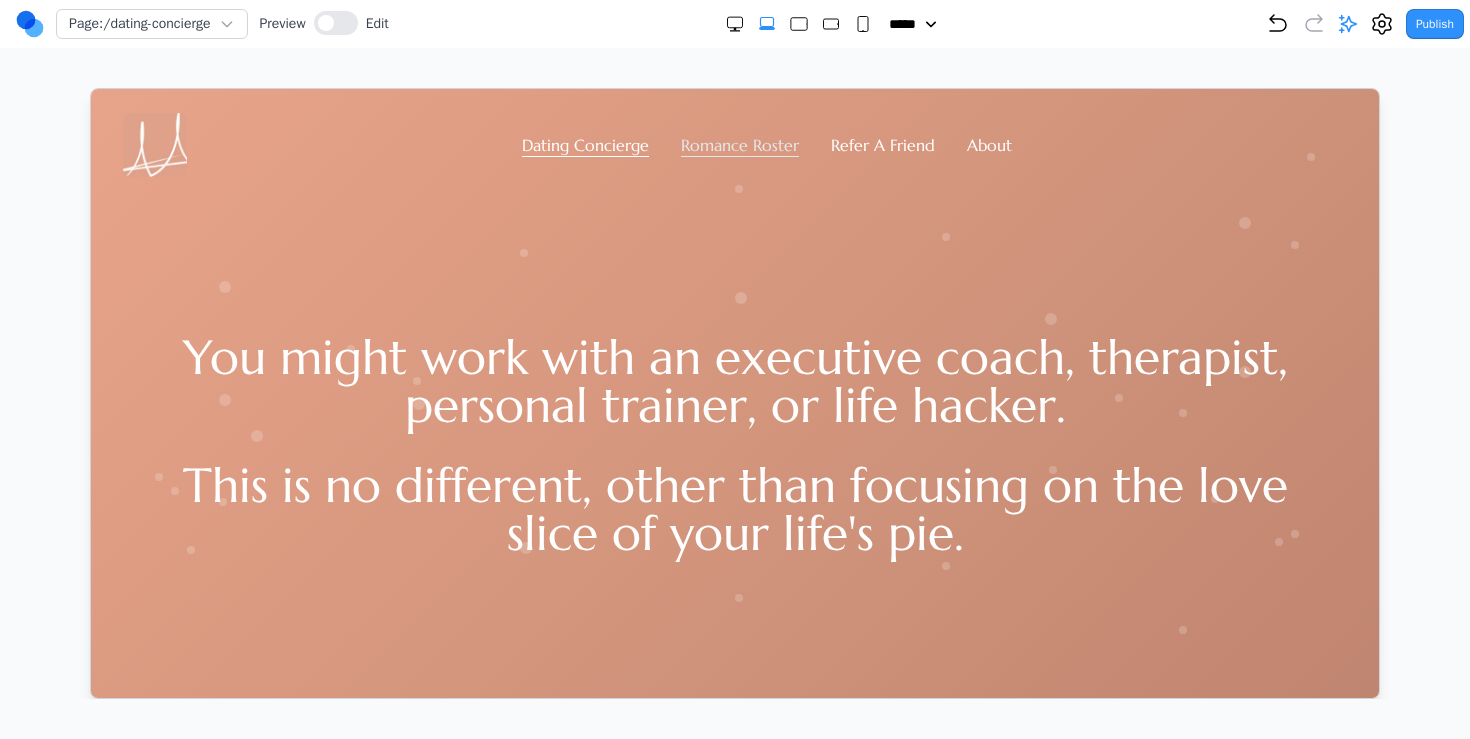 click on "Romance Roster" at bounding box center [739, 144] 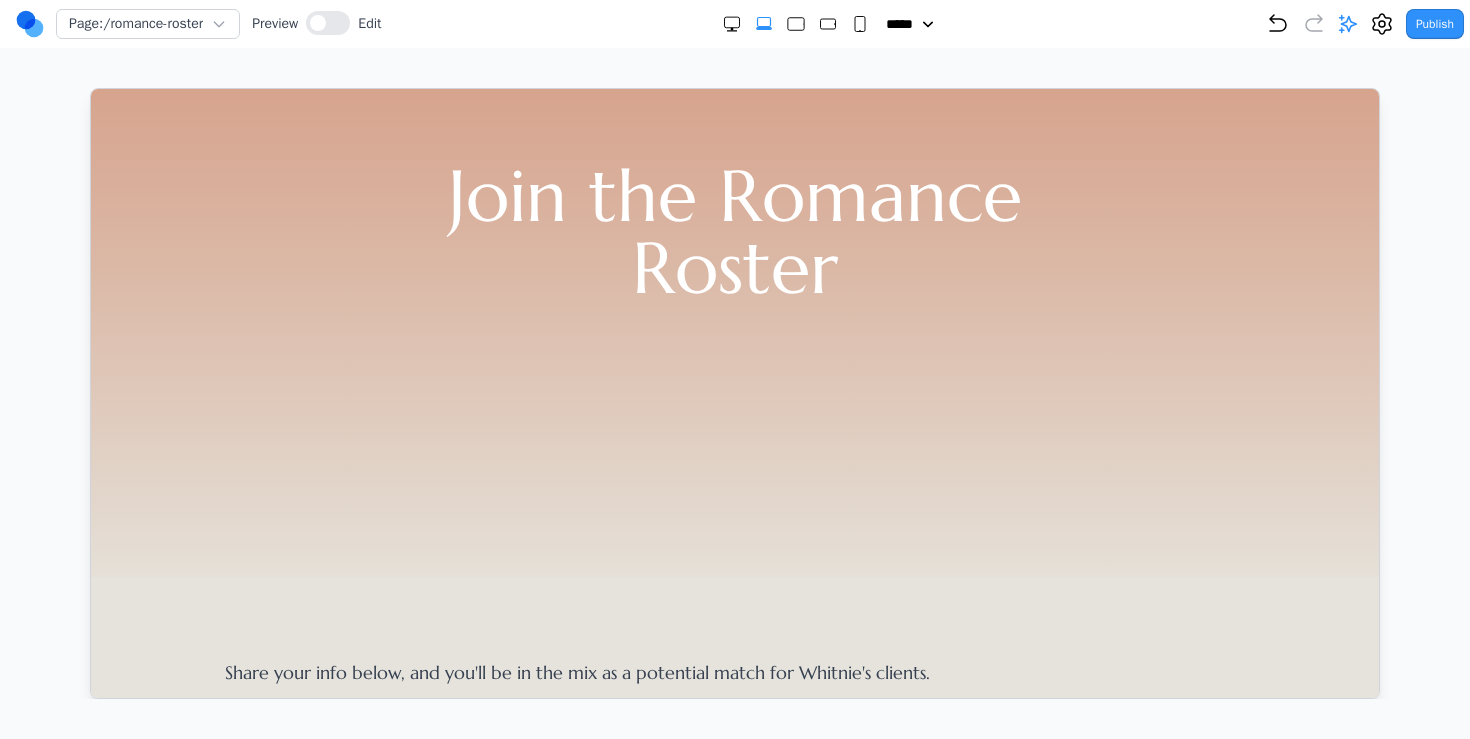 scroll, scrollTop: 0, scrollLeft: 0, axis: both 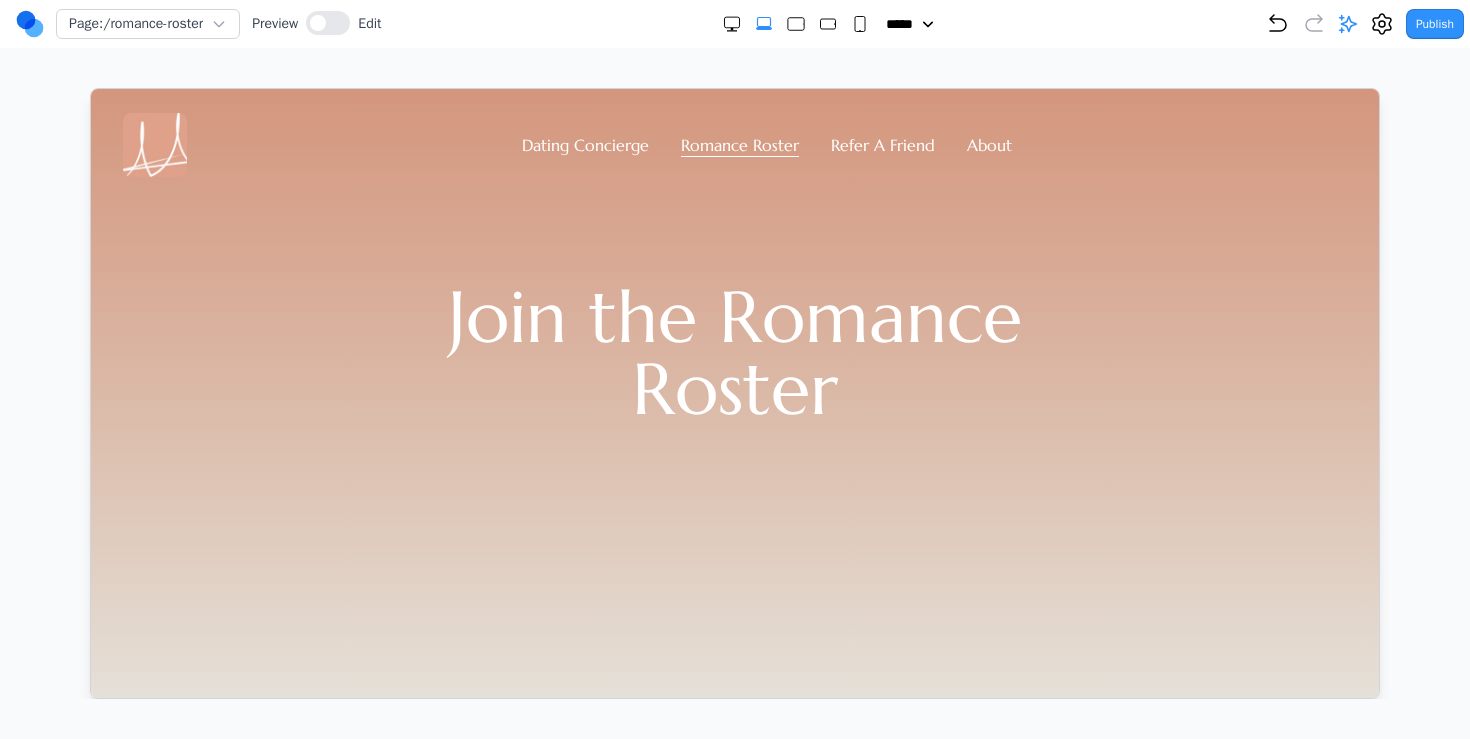click on "Dating Concierge Romance Roster Refer A Friend About" at bounding box center (734, 144) 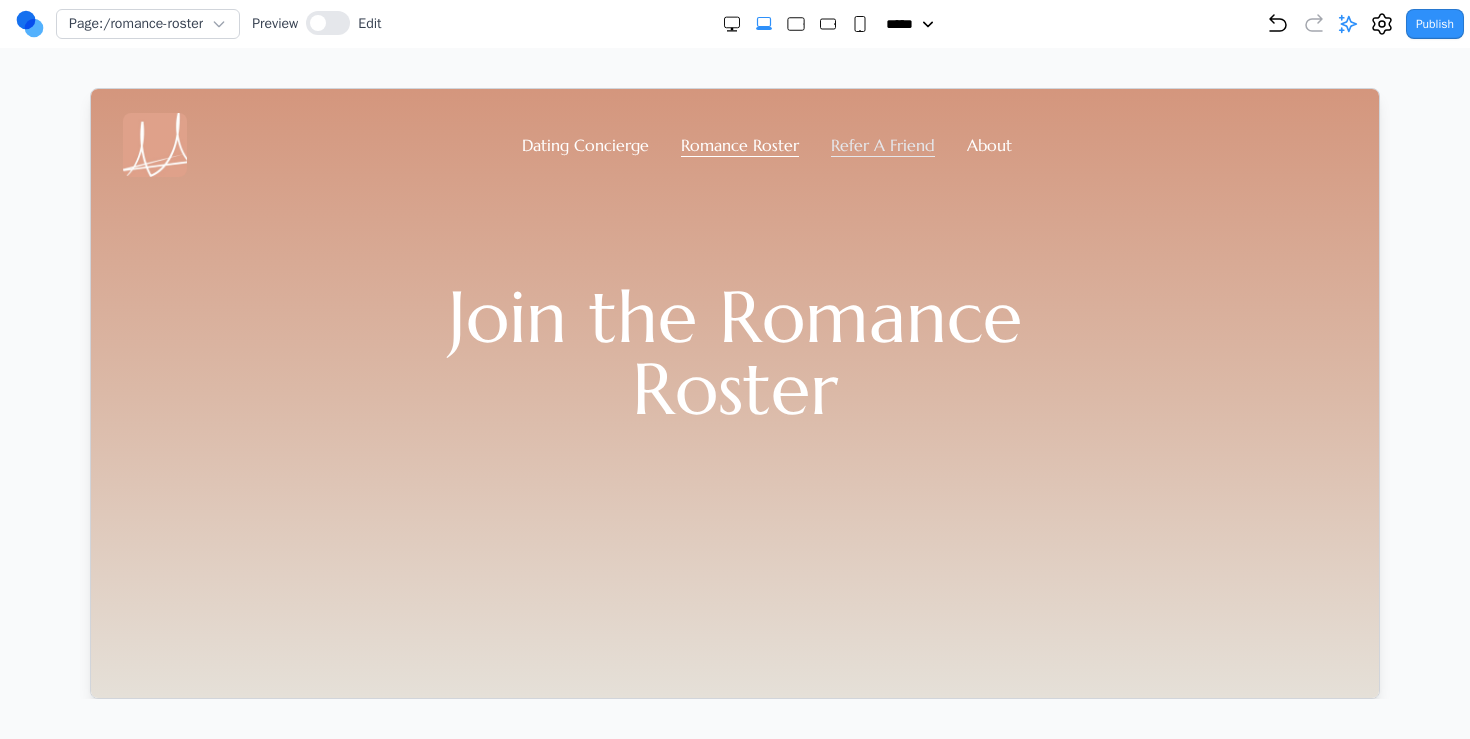 click on "Refer A Friend" at bounding box center (882, 144) 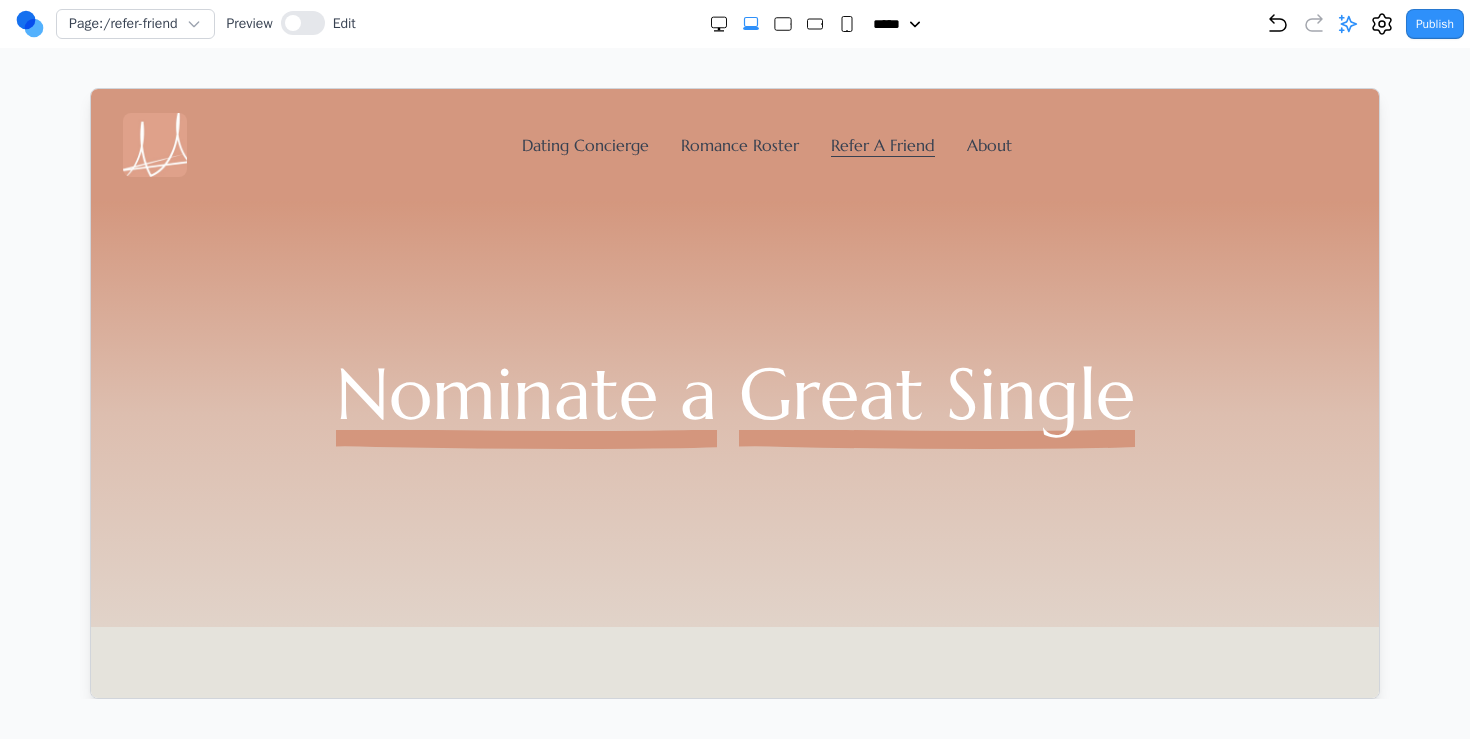 click on "Dating Concierge Romance Roster Refer A Friend About" at bounding box center (734, 144) 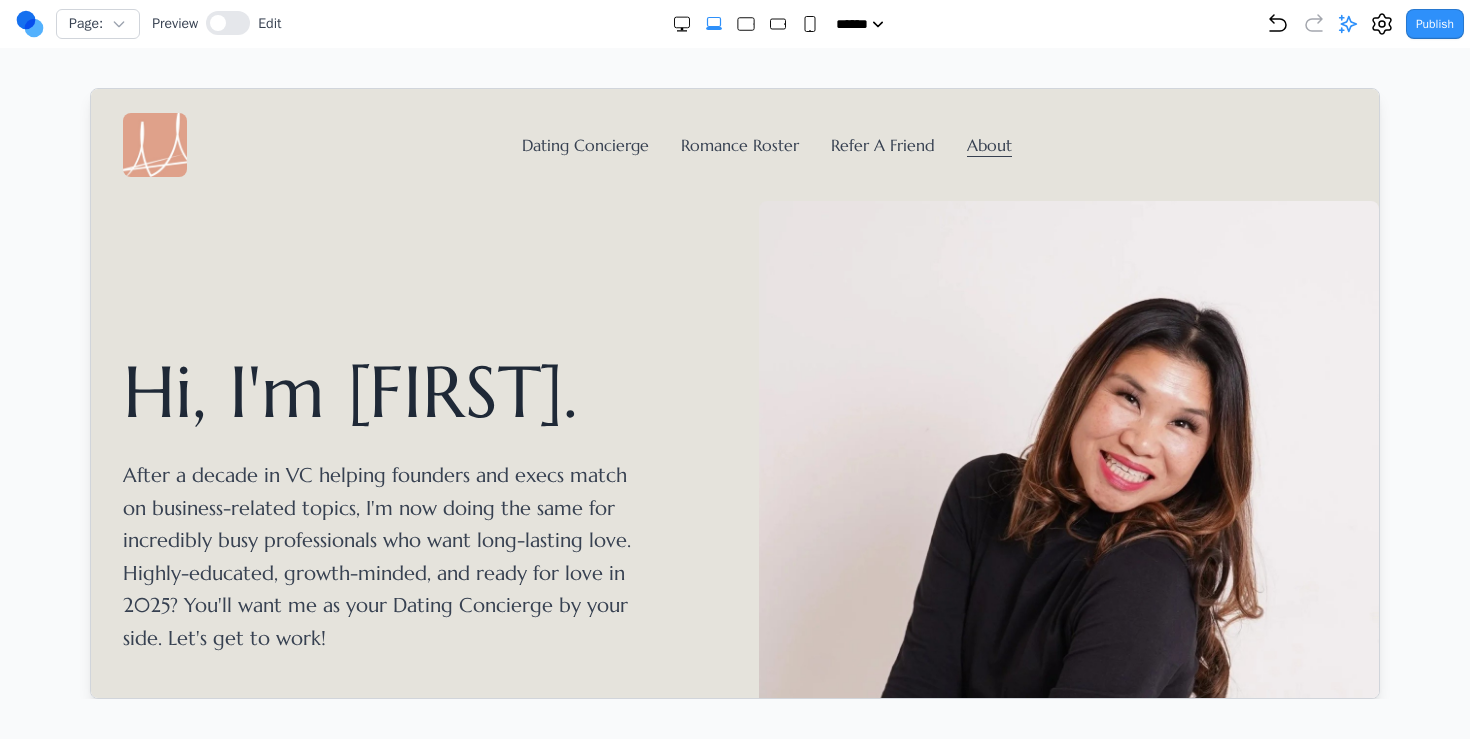 scroll, scrollTop: 0, scrollLeft: 0, axis: both 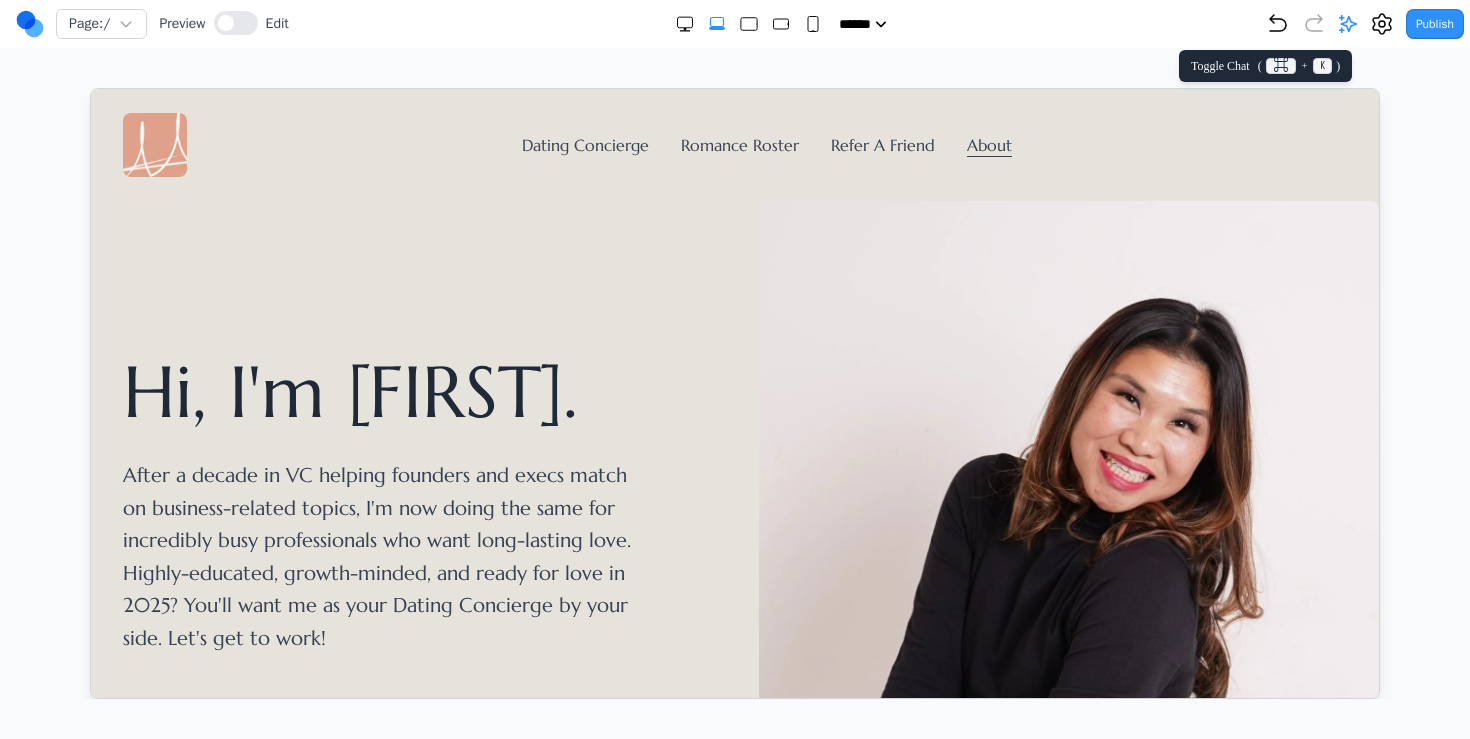 click 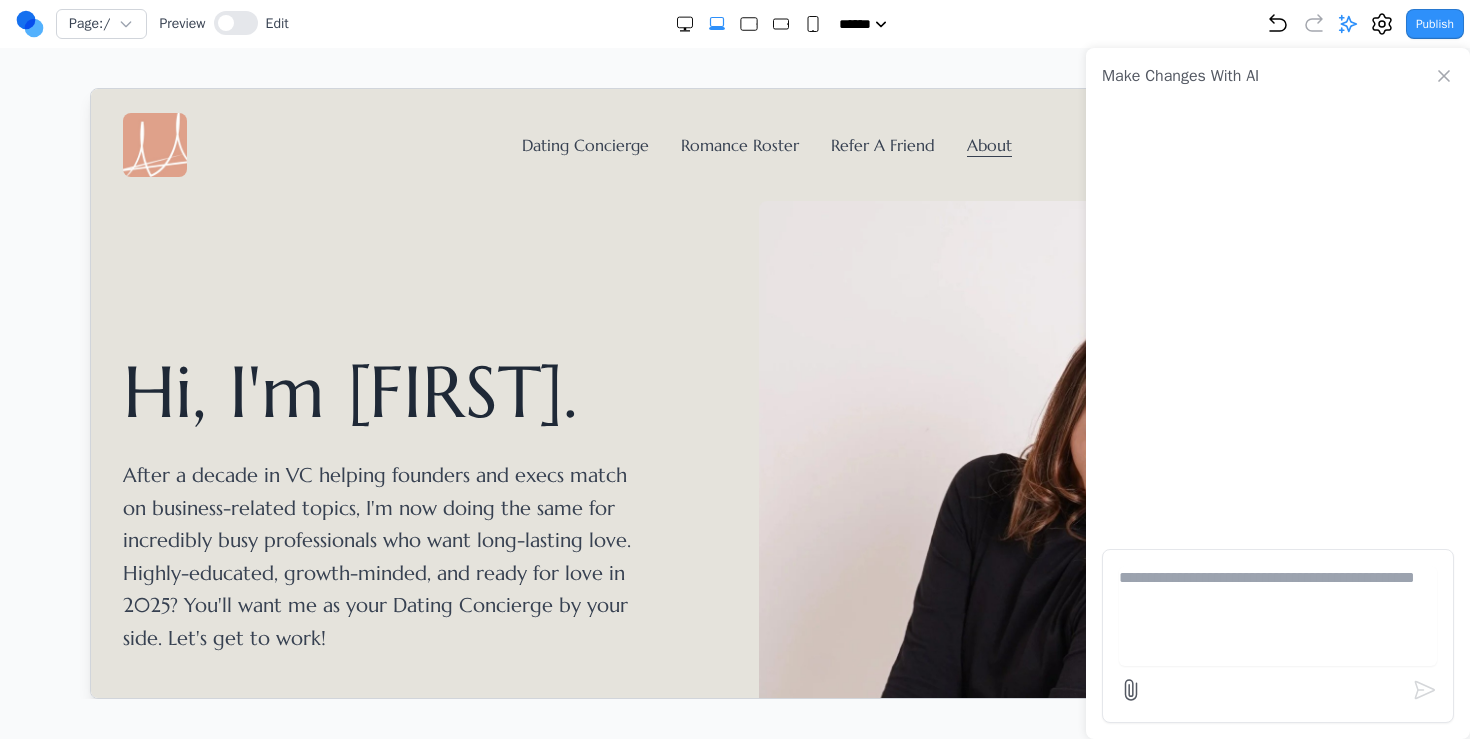 click 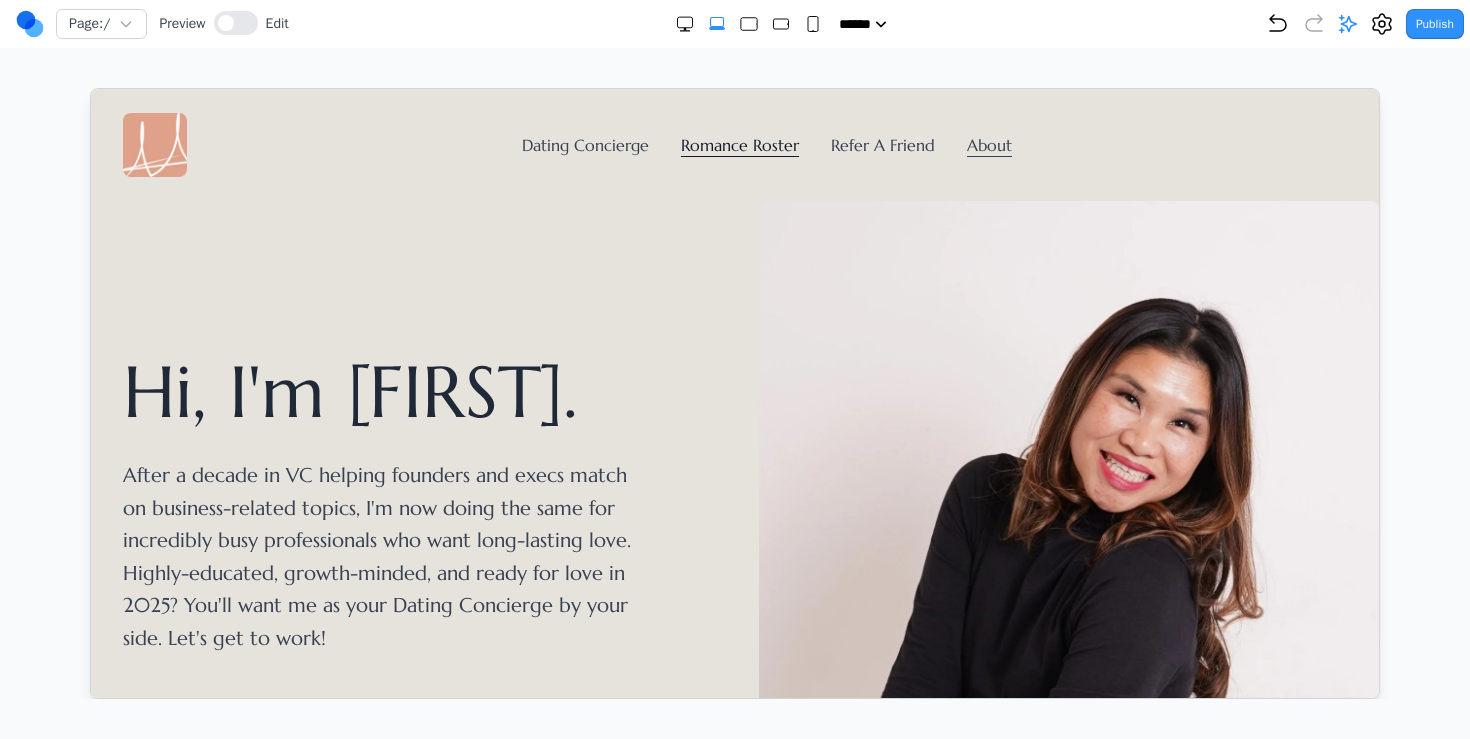 click on "Romance Roster" at bounding box center (739, 144) 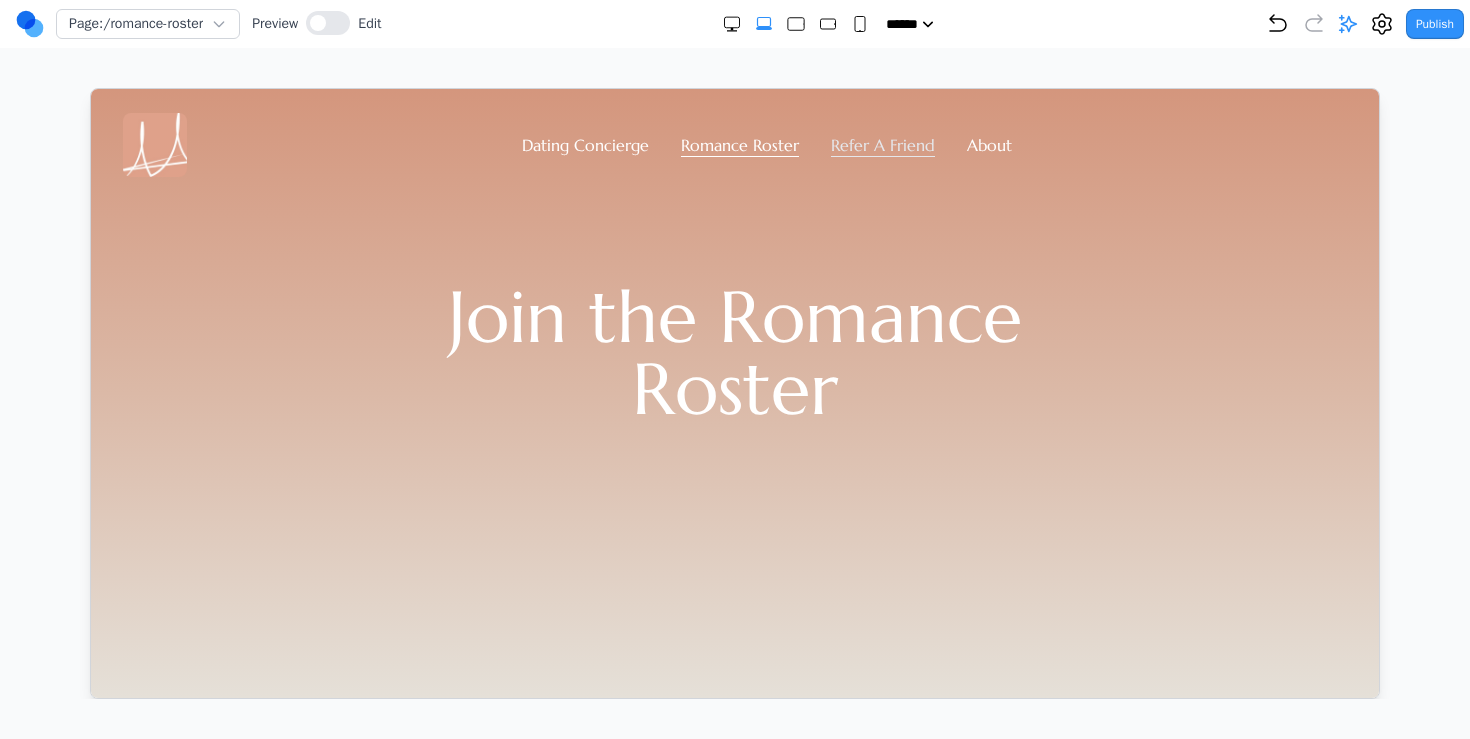 click on "Refer A Friend" at bounding box center [882, 144] 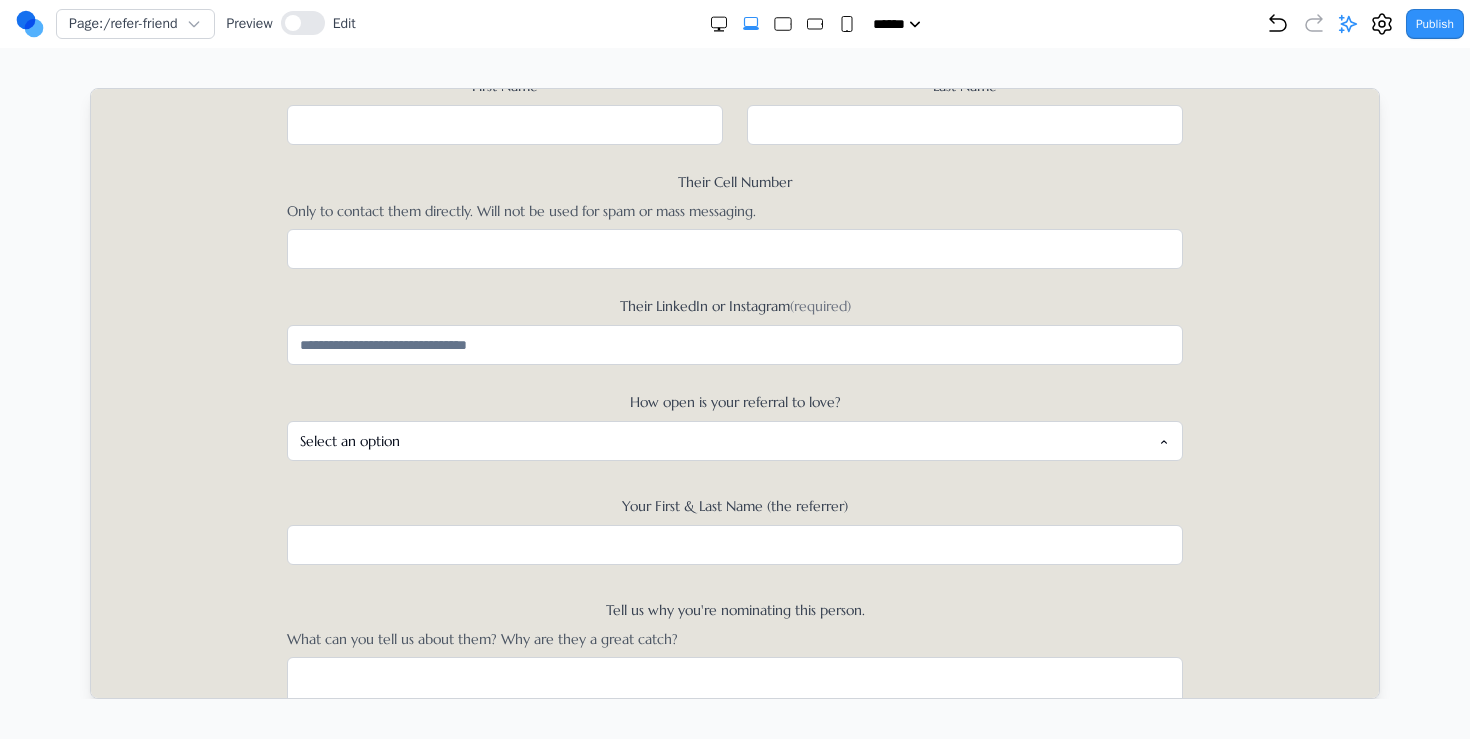 scroll, scrollTop: 0, scrollLeft: 0, axis: both 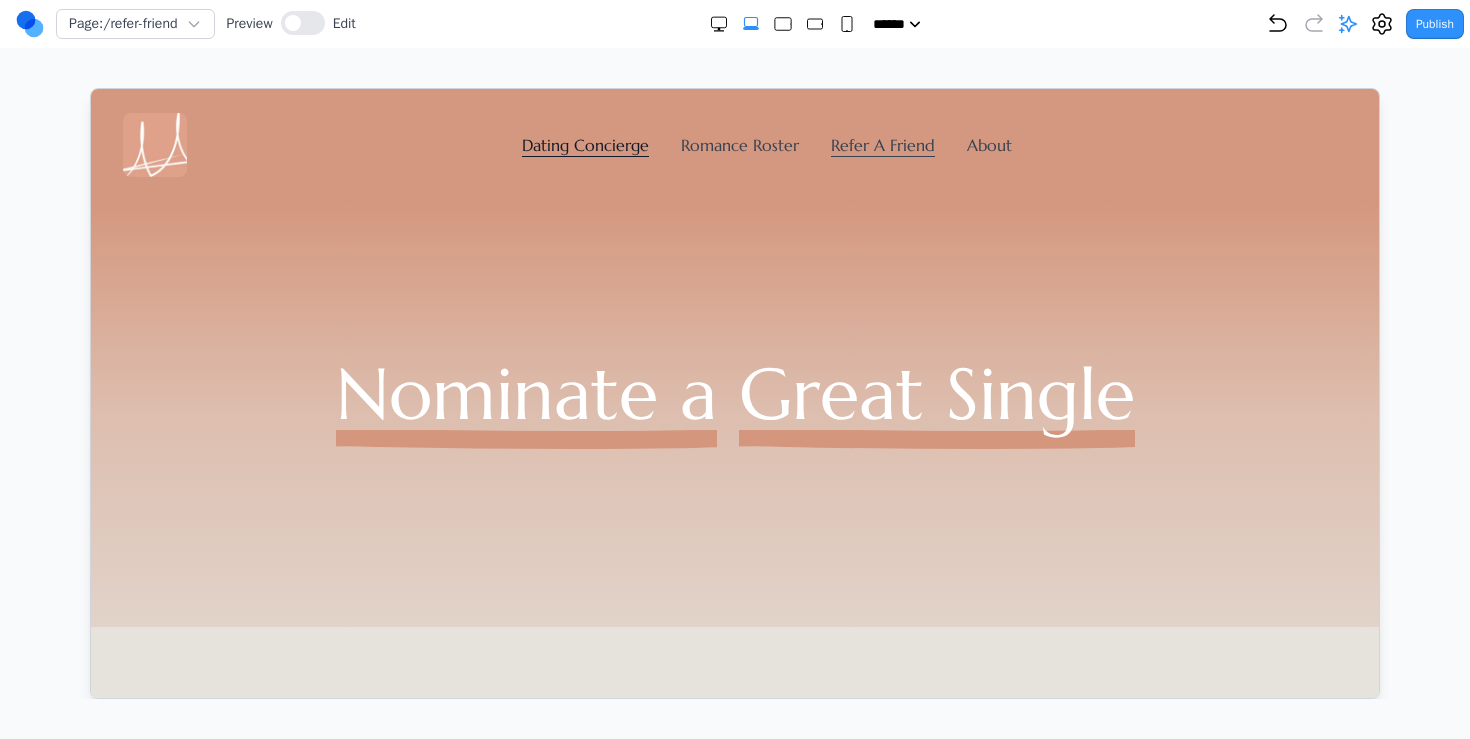 click on "Dating Concierge" at bounding box center (584, 144) 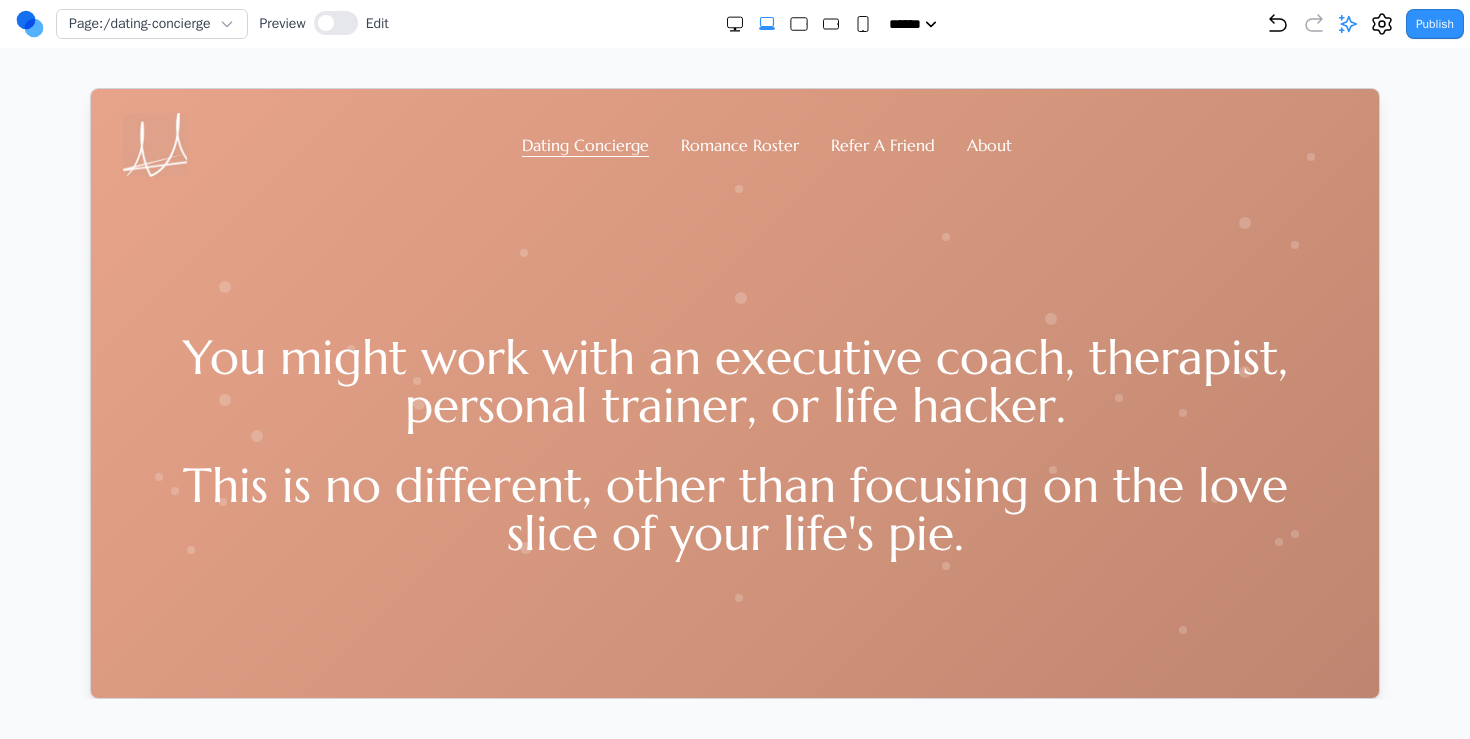 click on "Romance Roster" at bounding box center [739, 144] 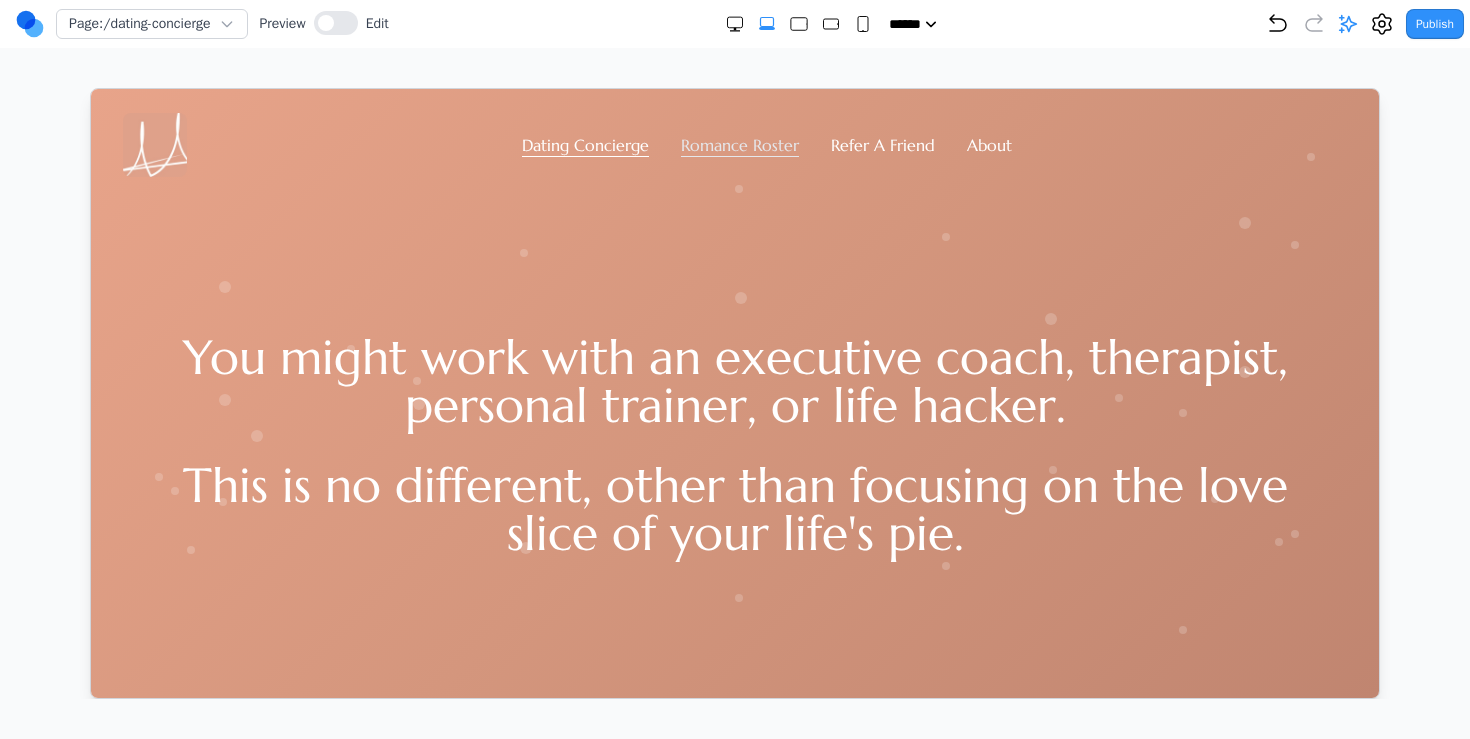 click on "Romance Roster" at bounding box center (739, 144) 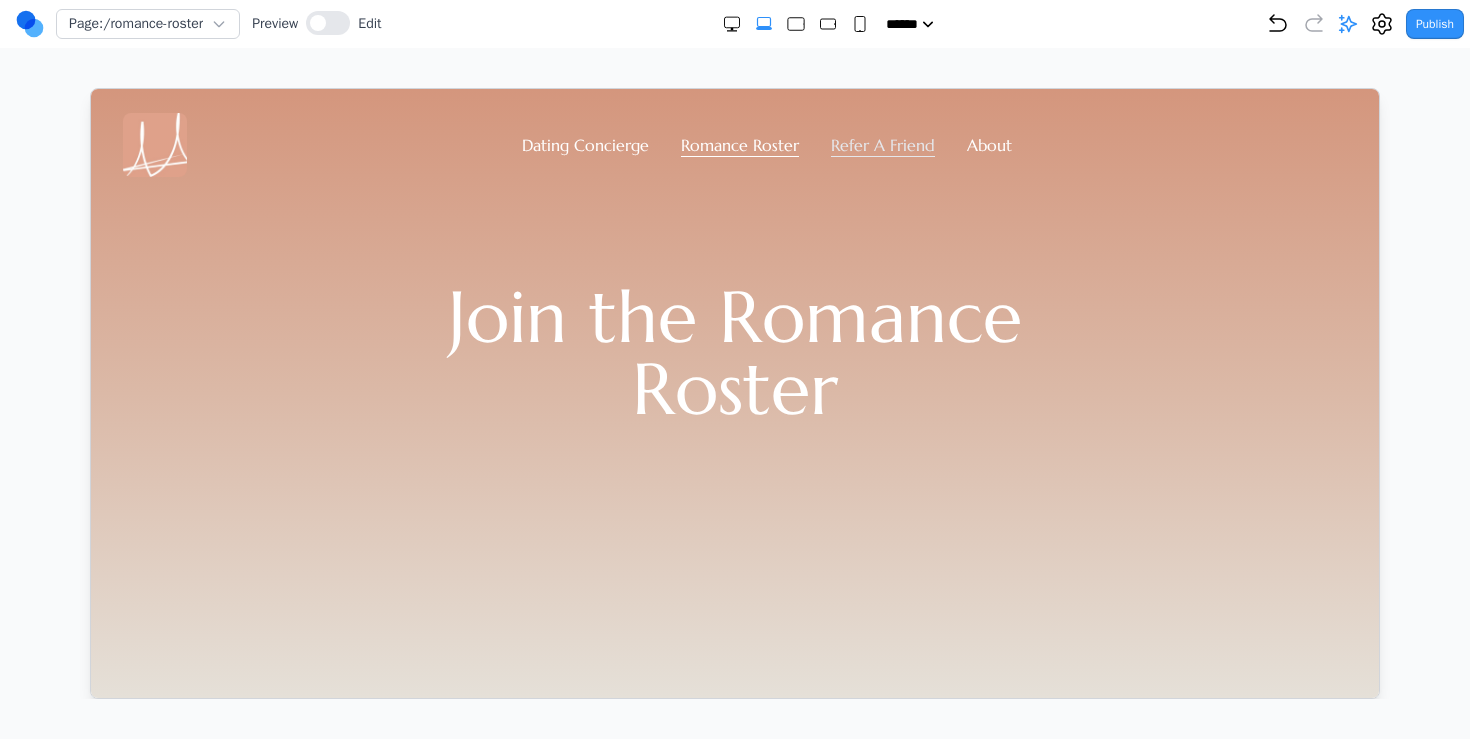 click on "Refer A Friend" at bounding box center [882, 144] 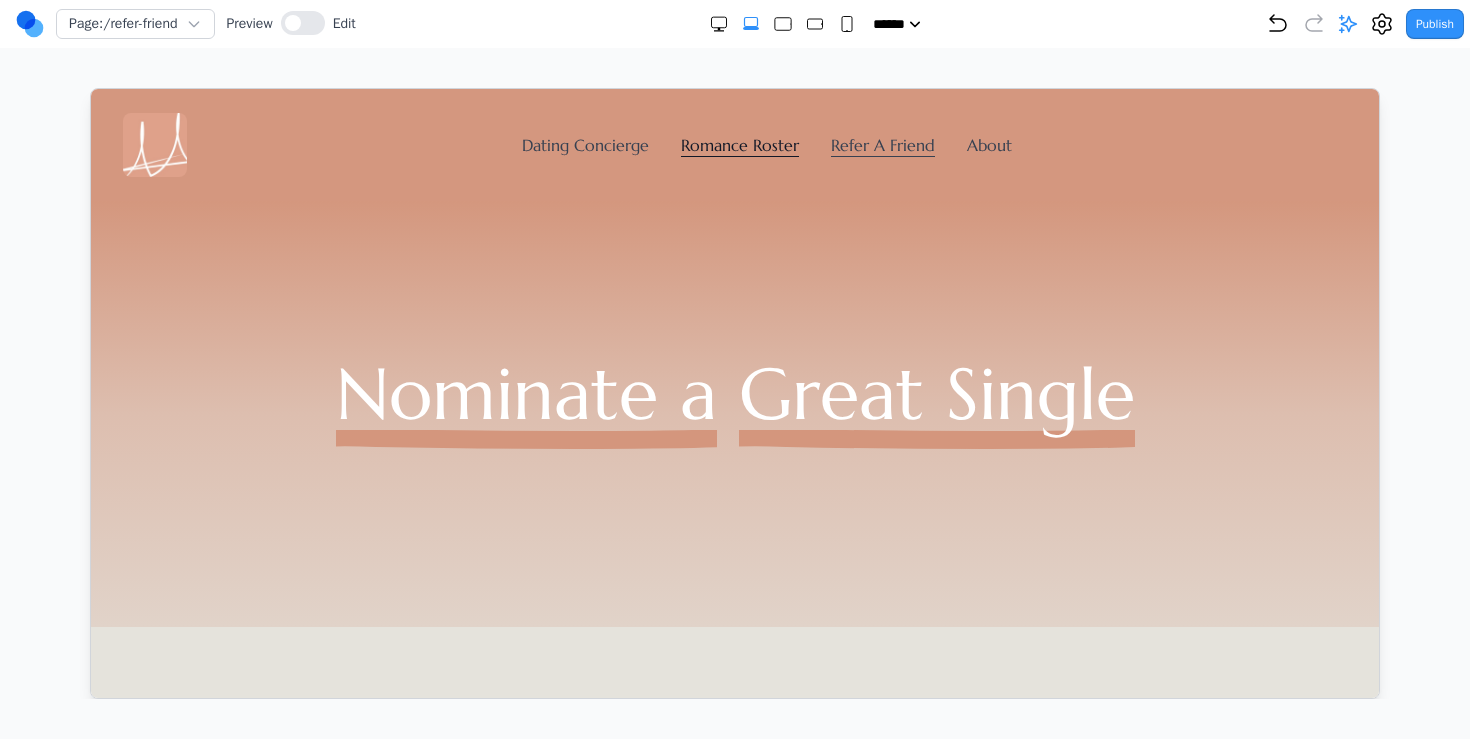 click on "Romance Roster" at bounding box center (739, 144) 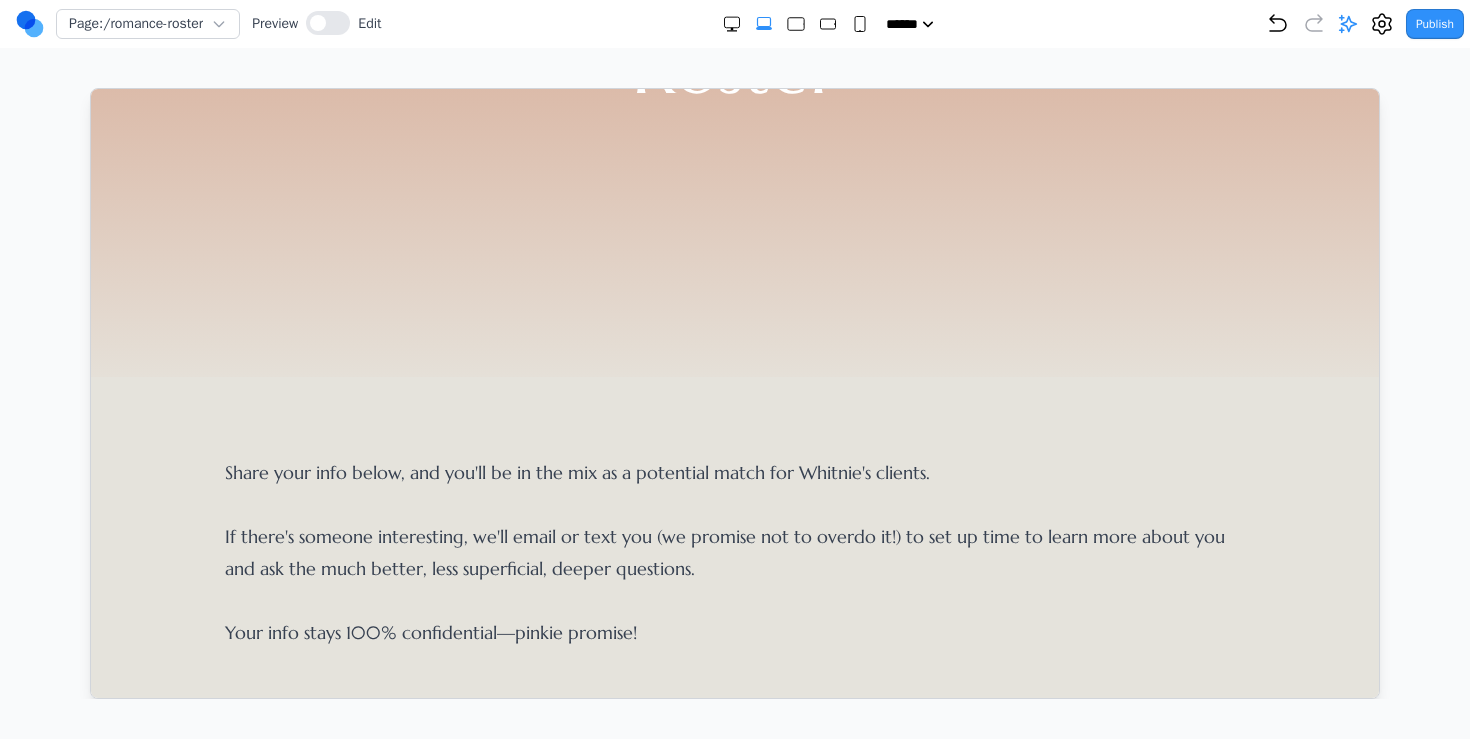 scroll, scrollTop: 0, scrollLeft: 0, axis: both 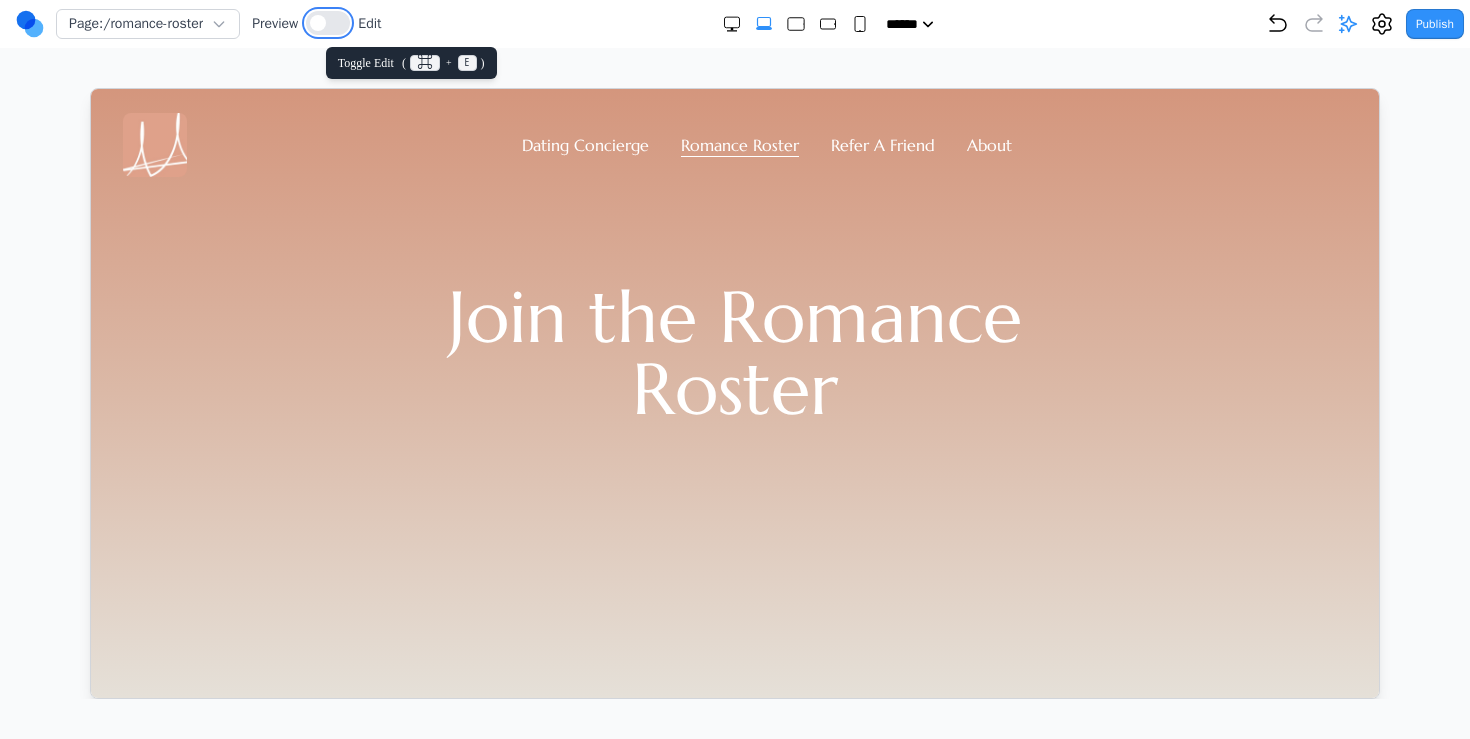 click at bounding box center [318, 23] 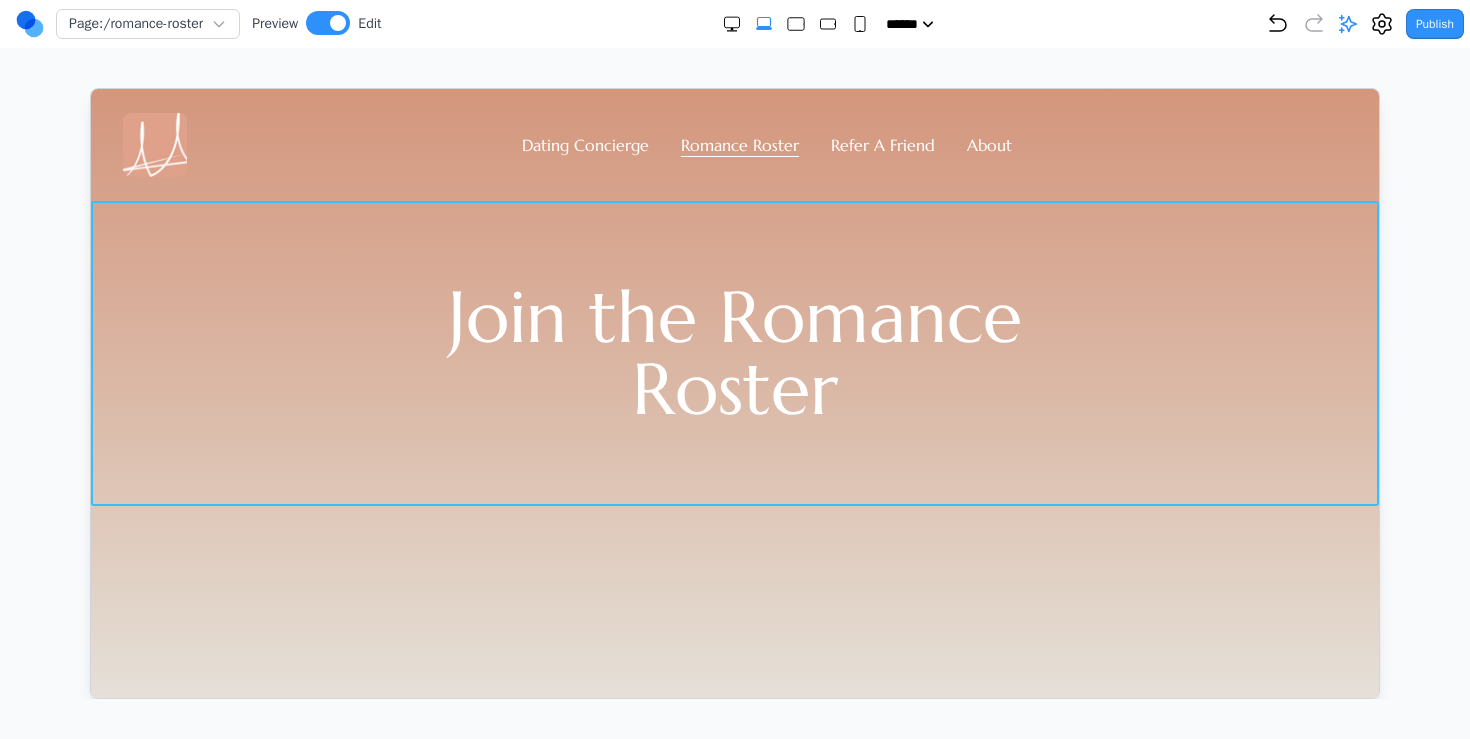 click on "Join the Romance Roster" at bounding box center [734, 352] 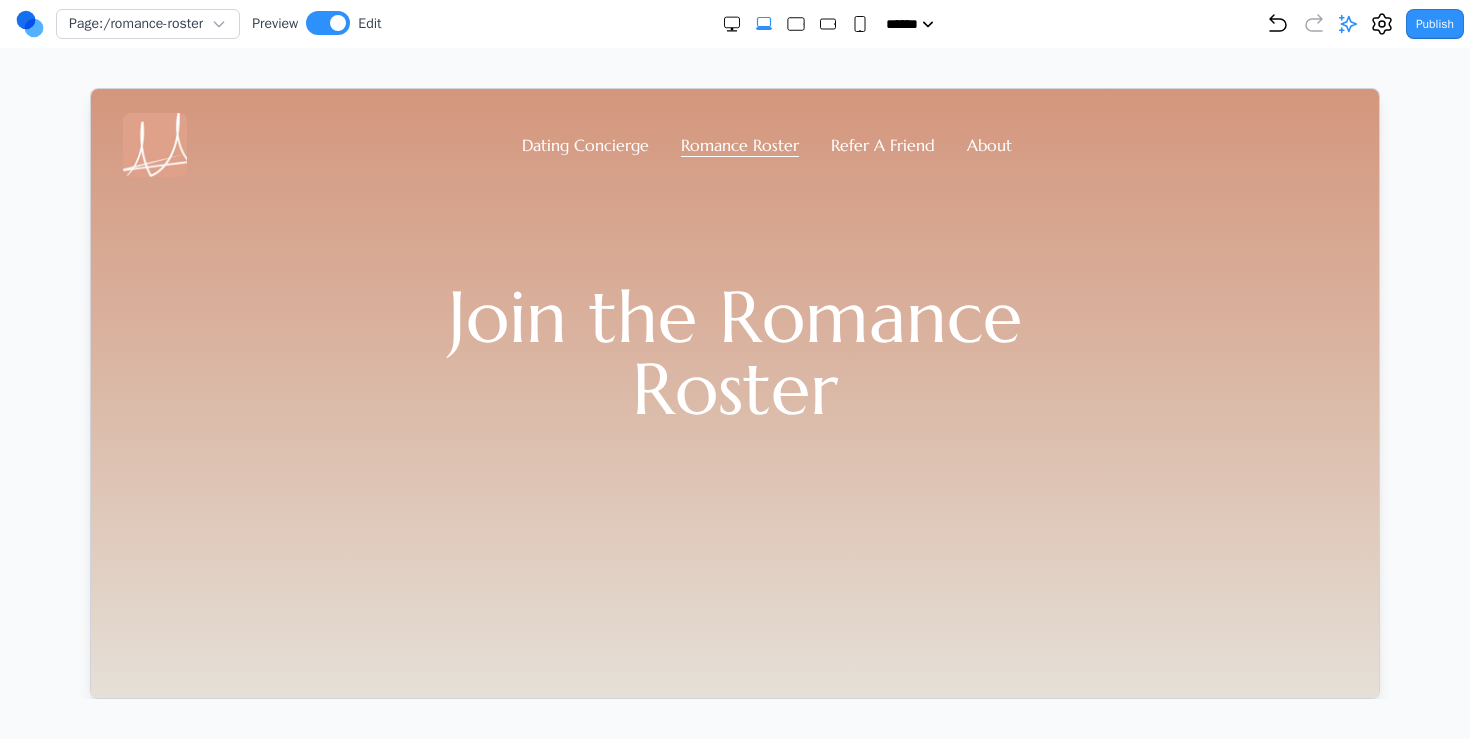 click on "Dating Concierge Romance Roster Refer A Friend About Join the Romance Roster" at bounding box center (734, 392) 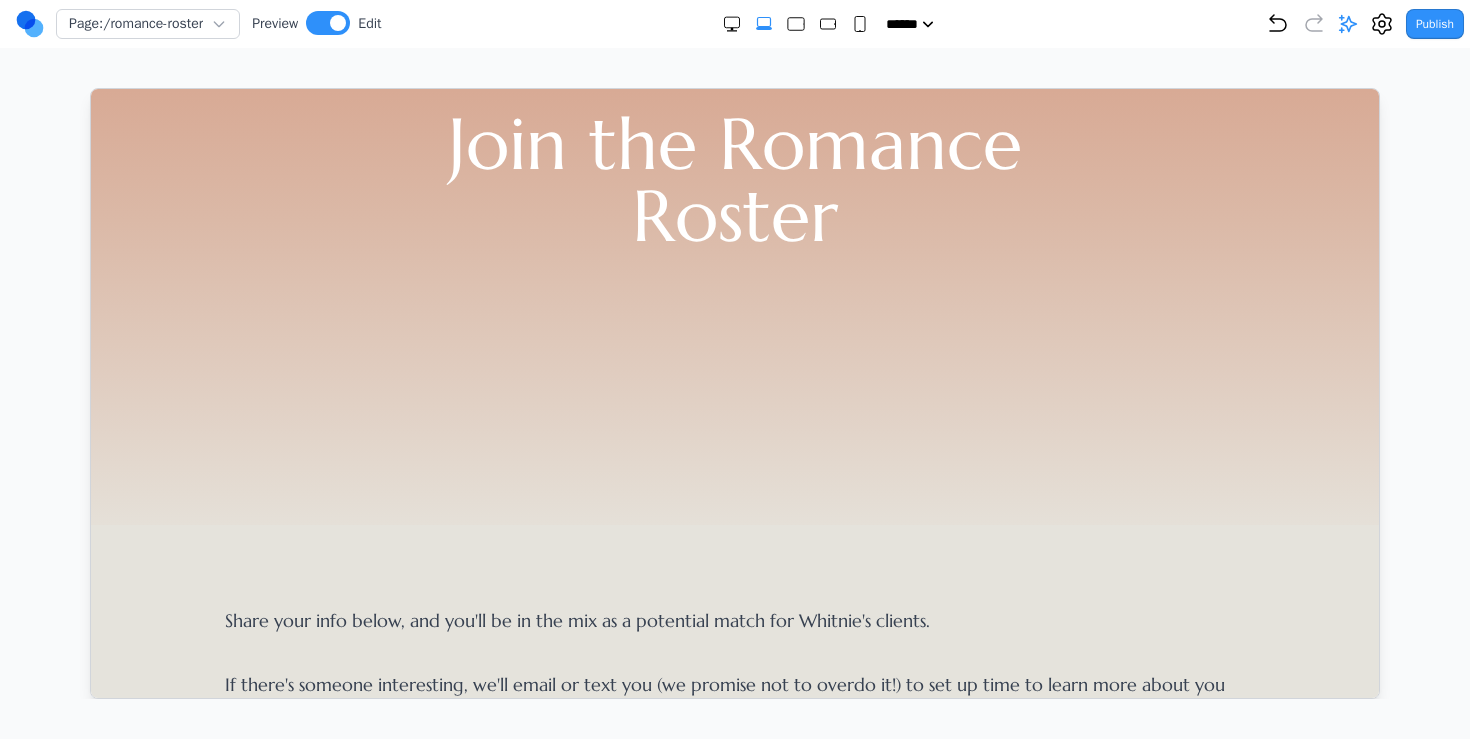 scroll, scrollTop: 230, scrollLeft: 0, axis: vertical 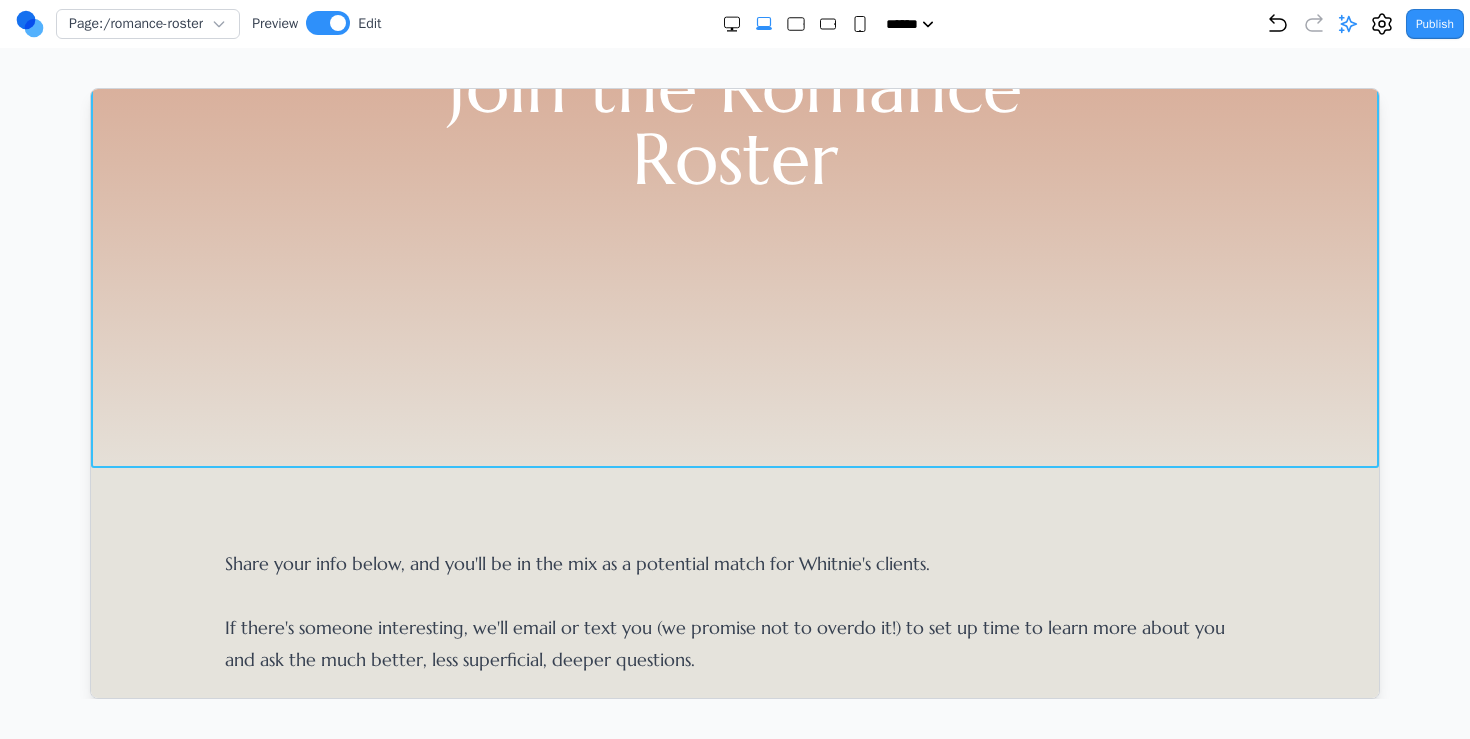click on "Dating Concierge Romance Roster Refer A Friend About Join the Romance Roster" at bounding box center (734, 162) 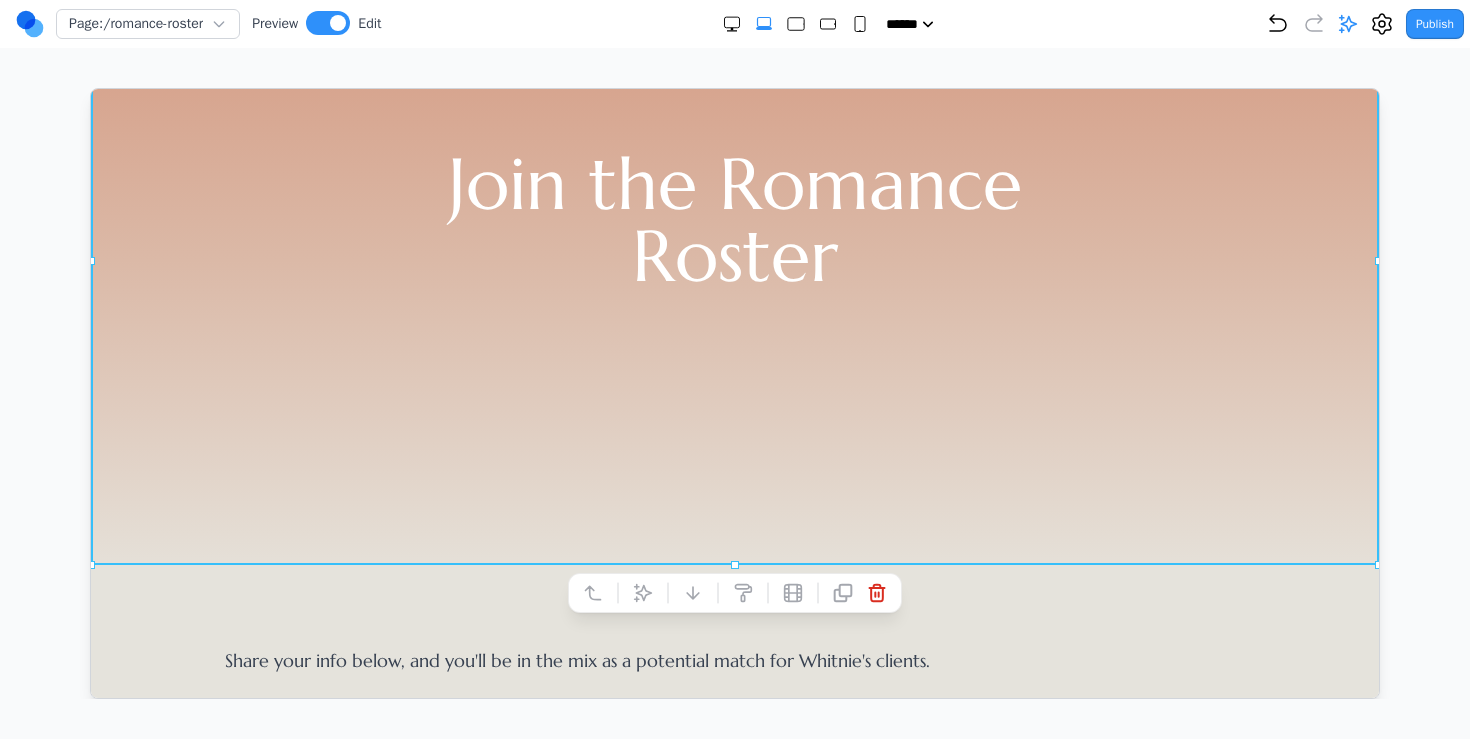 scroll, scrollTop: 145, scrollLeft: 0, axis: vertical 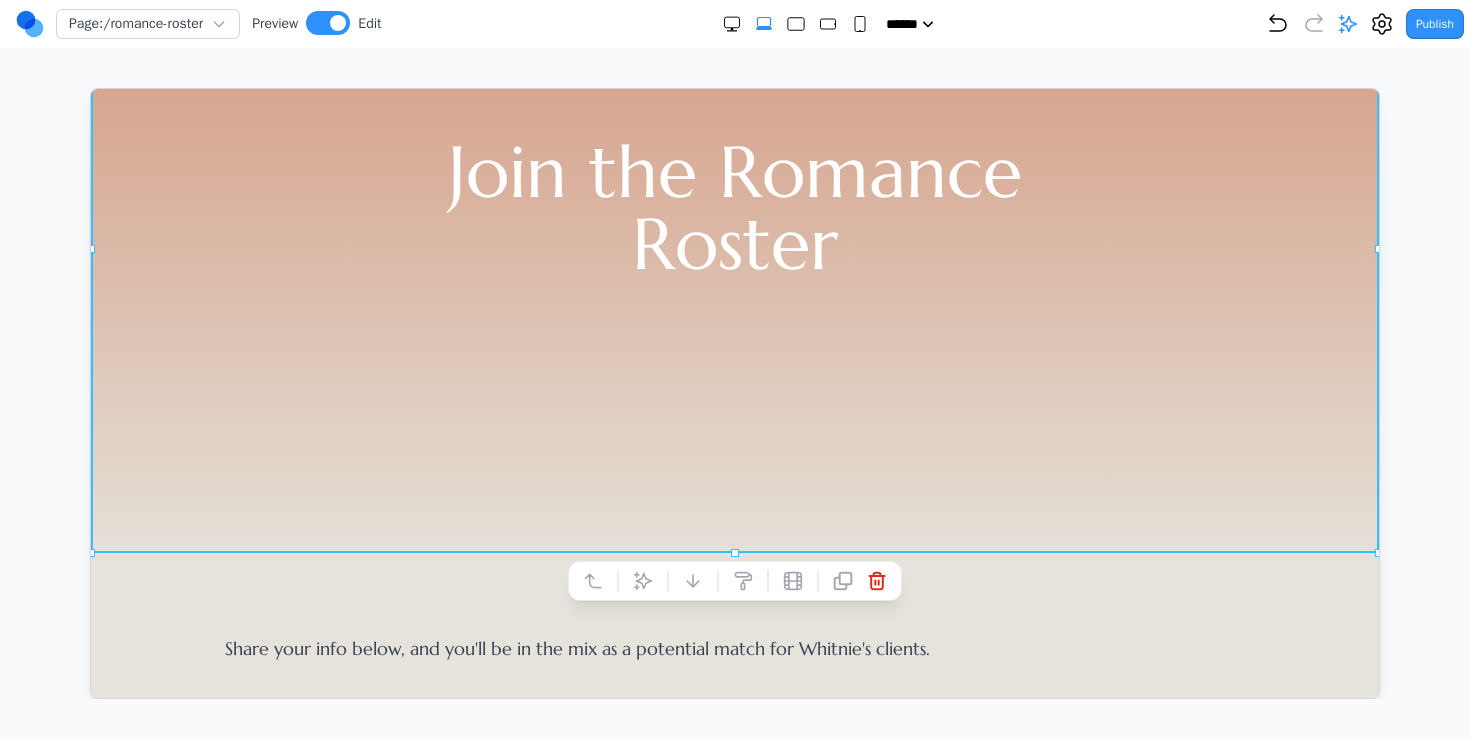 drag, startPoint x: 733, startPoint y: 548, endPoint x: 744, endPoint y: 388, distance: 160.37769 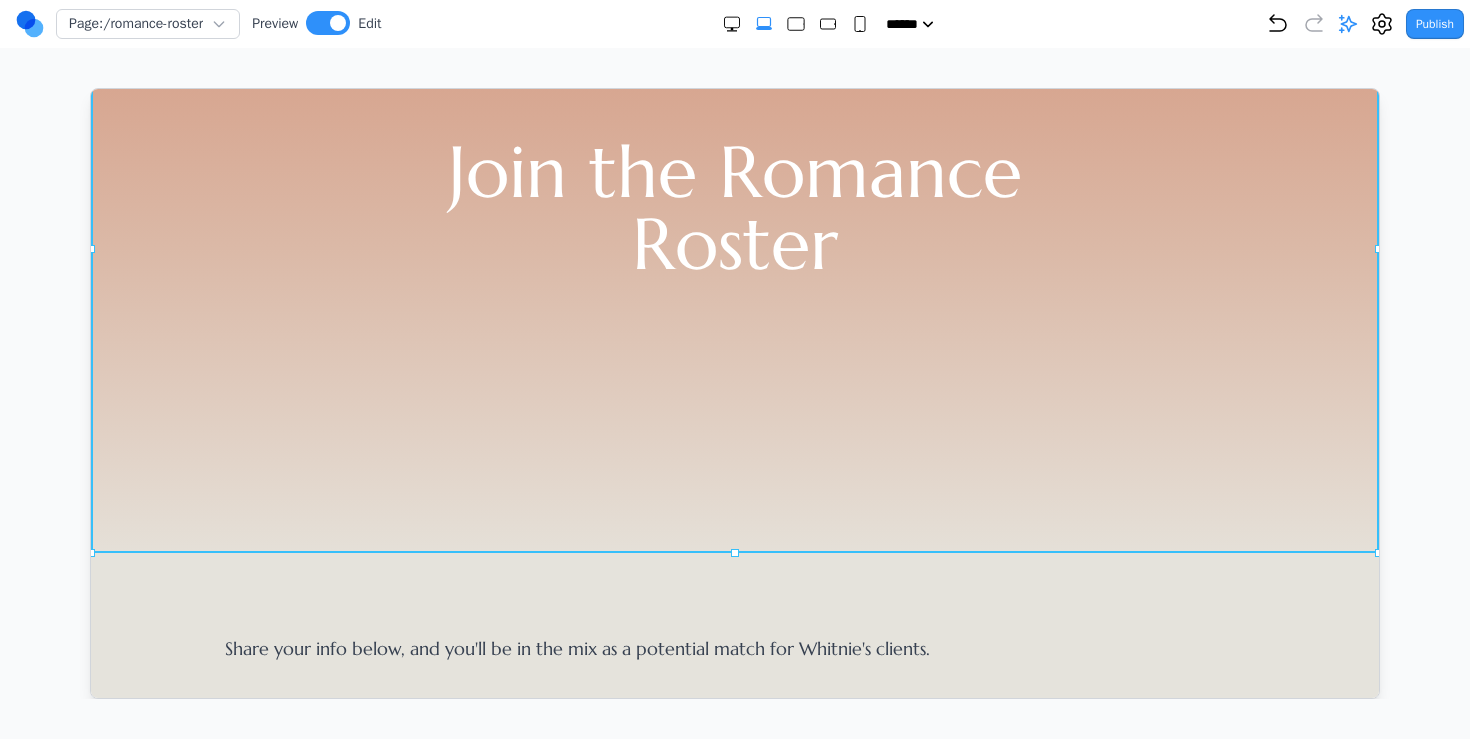 click on "Dating Concierge Romance Roster Refer A Friend About Join the Romance Roster" at bounding box center (734, 247) 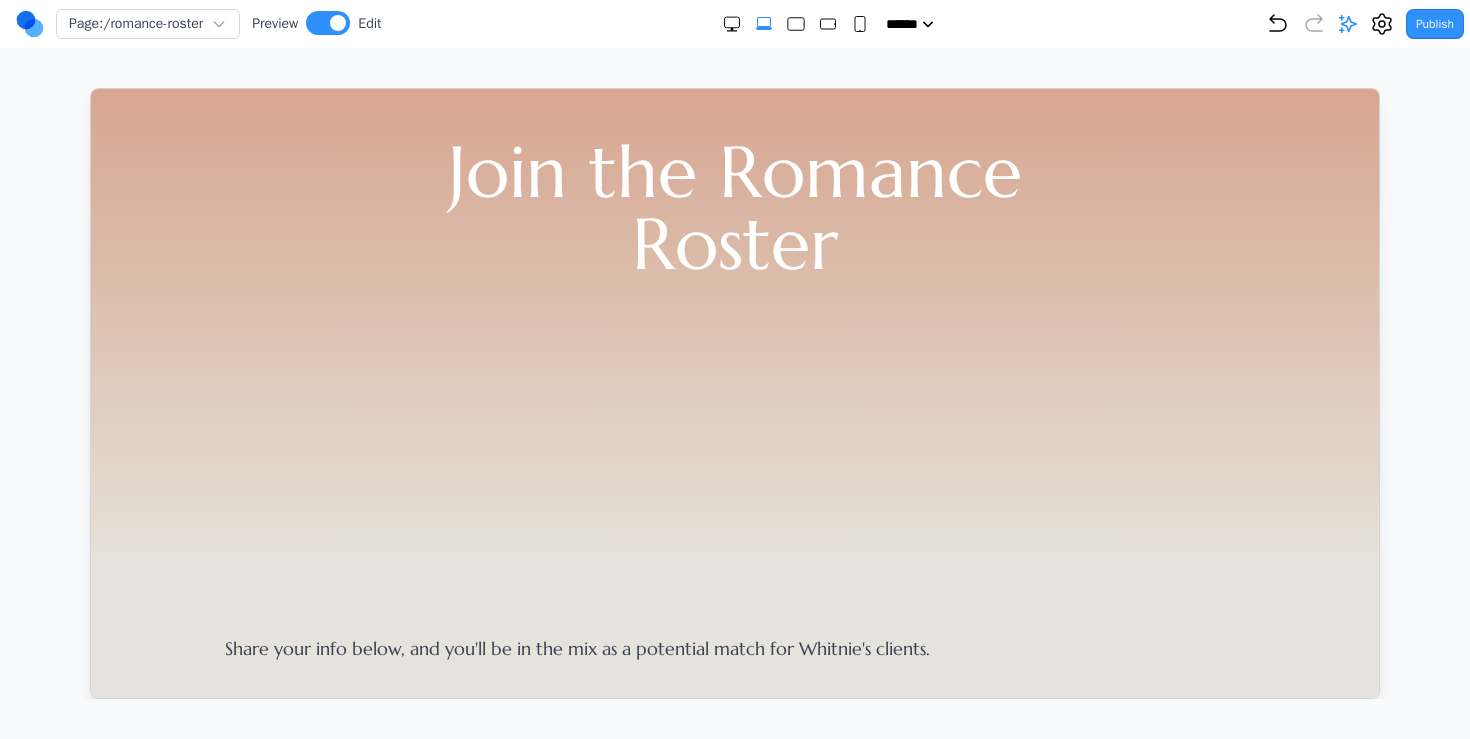 click on "Share your info below, and you'll be in the mix as a potential match for [PERSON]'s clients. If there's someone interesting, we'll email or text you (we promise not to overdo it!) to set up time to learn more about you and ask the much better, less superficial, deeper questions. Your info stays 100% confidential—pinkie promise!" at bounding box center (734, 728) 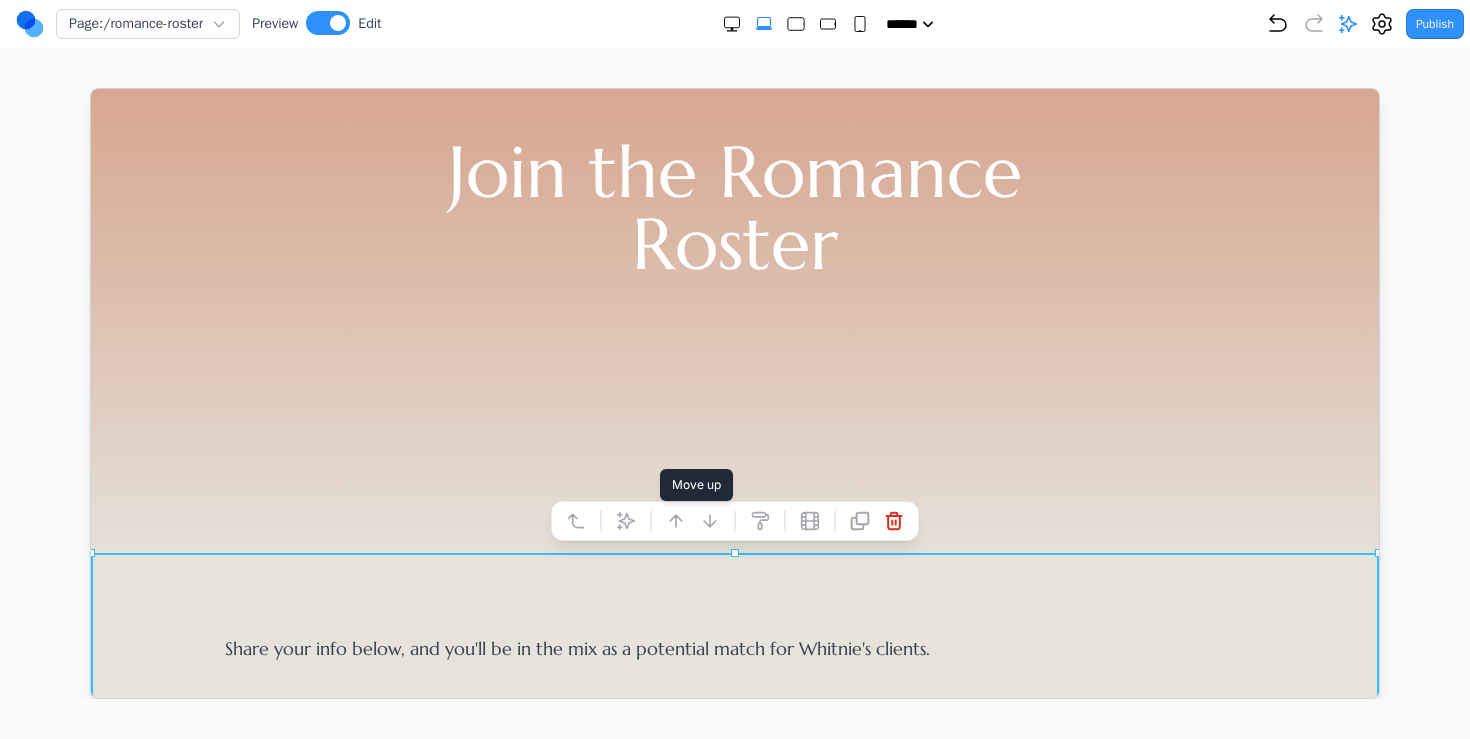 click 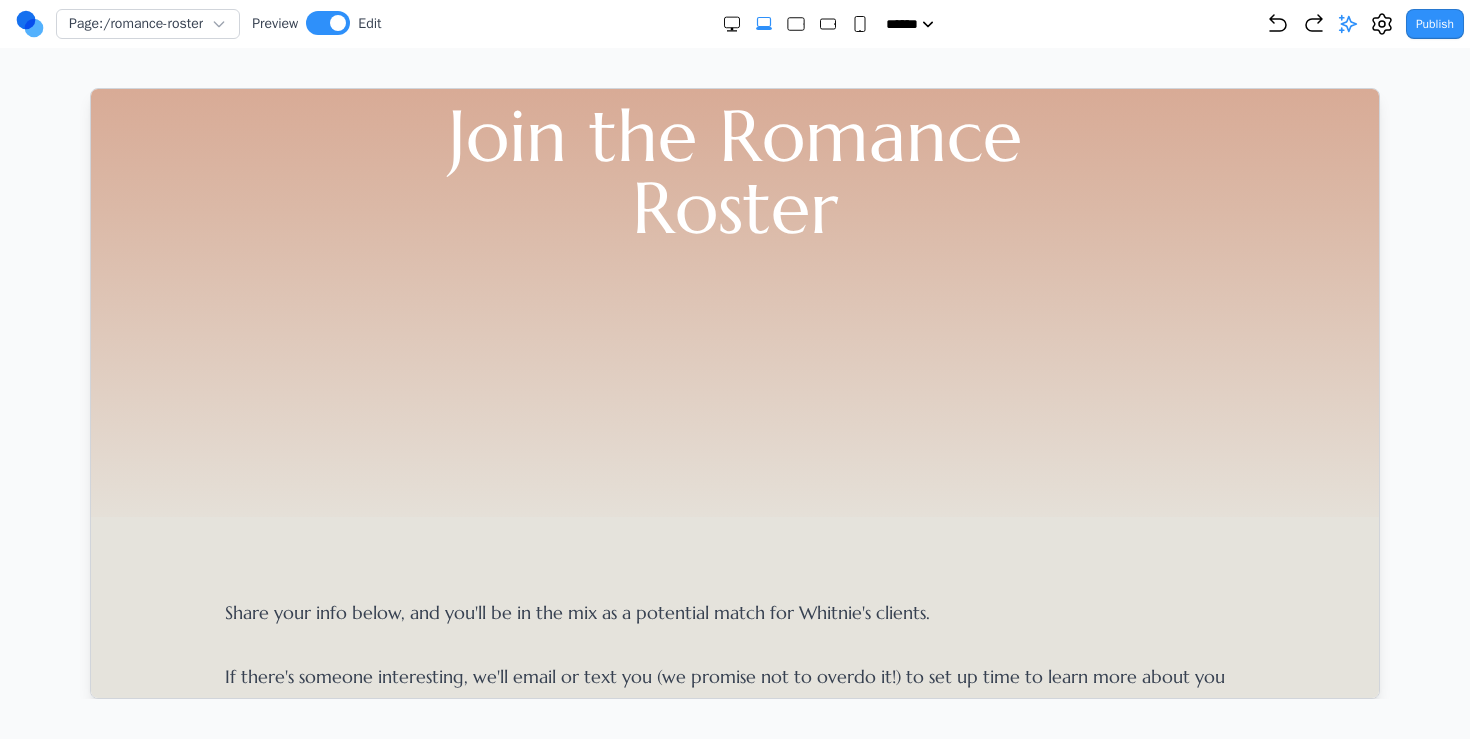 scroll, scrollTop: 182, scrollLeft: 0, axis: vertical 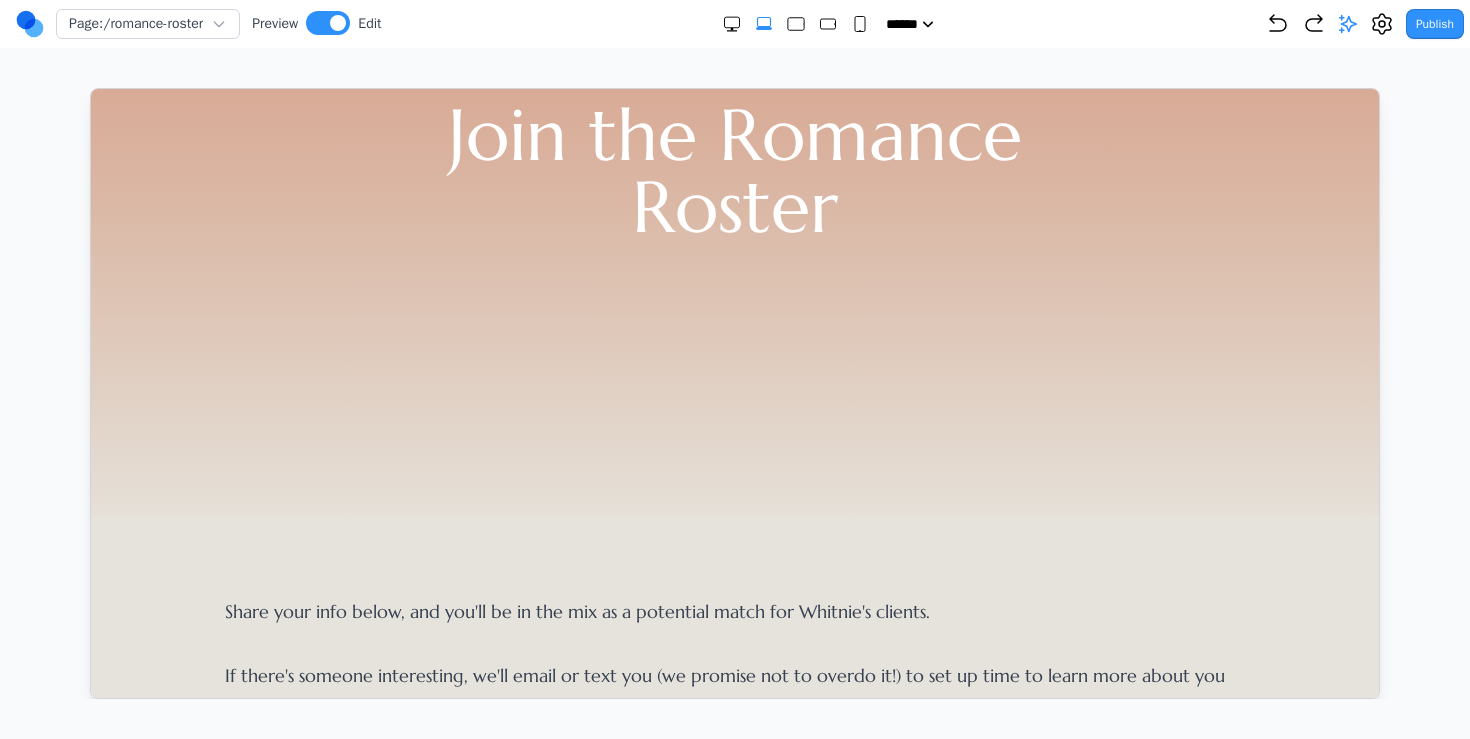 click on "Share your info below, and you'll be in the mix as a potential match for [PERSON]'s clients. If there's someone interesting, we'll email or text you (we promise not to overdo it!) to set up time to learn more about you and ask the much better, less superficial, deeper questions. Your info stays 100% confidential—pinkie promise!" at bounding box center [734, 691] 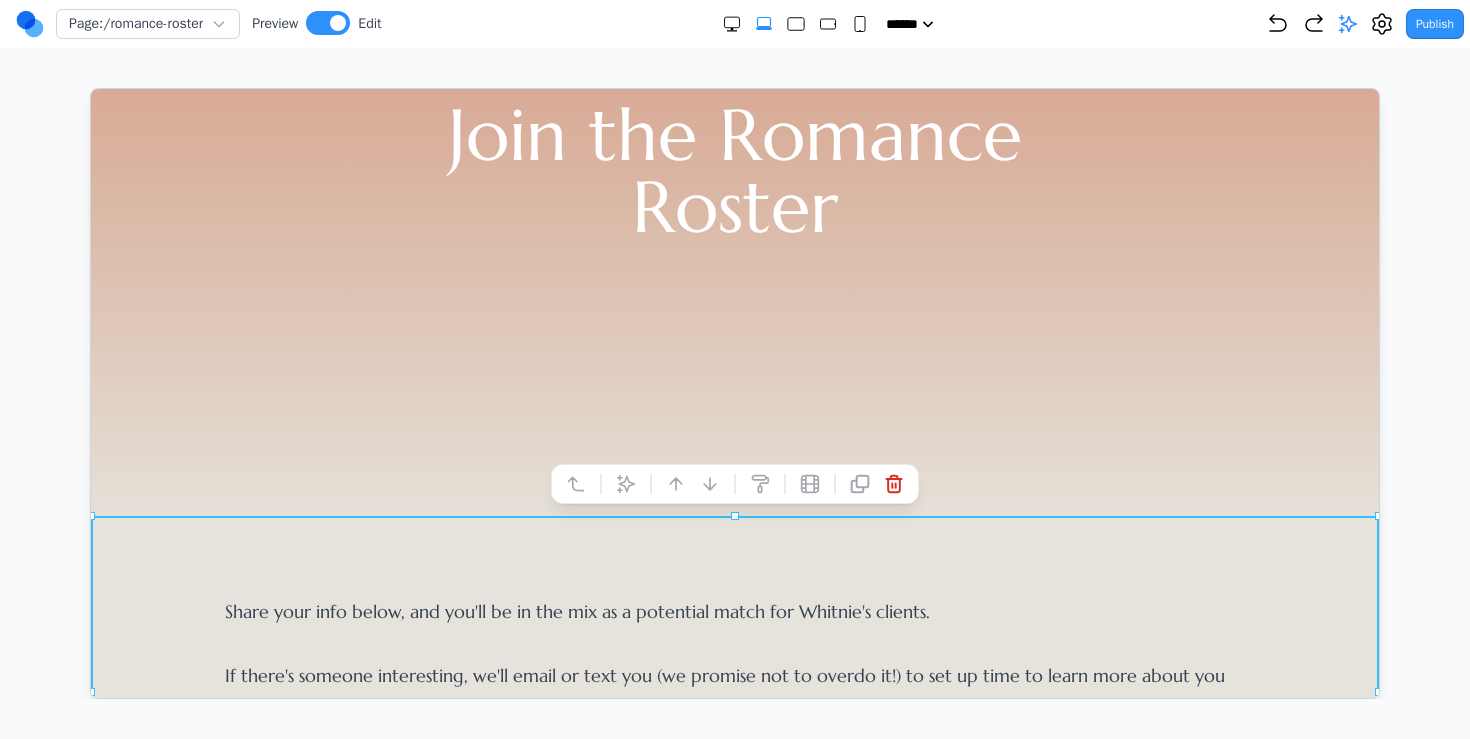click on "Dating Concierge Romance Roster Refer A Friend About Join the Romance Roster" at bounding box center (734, 210) 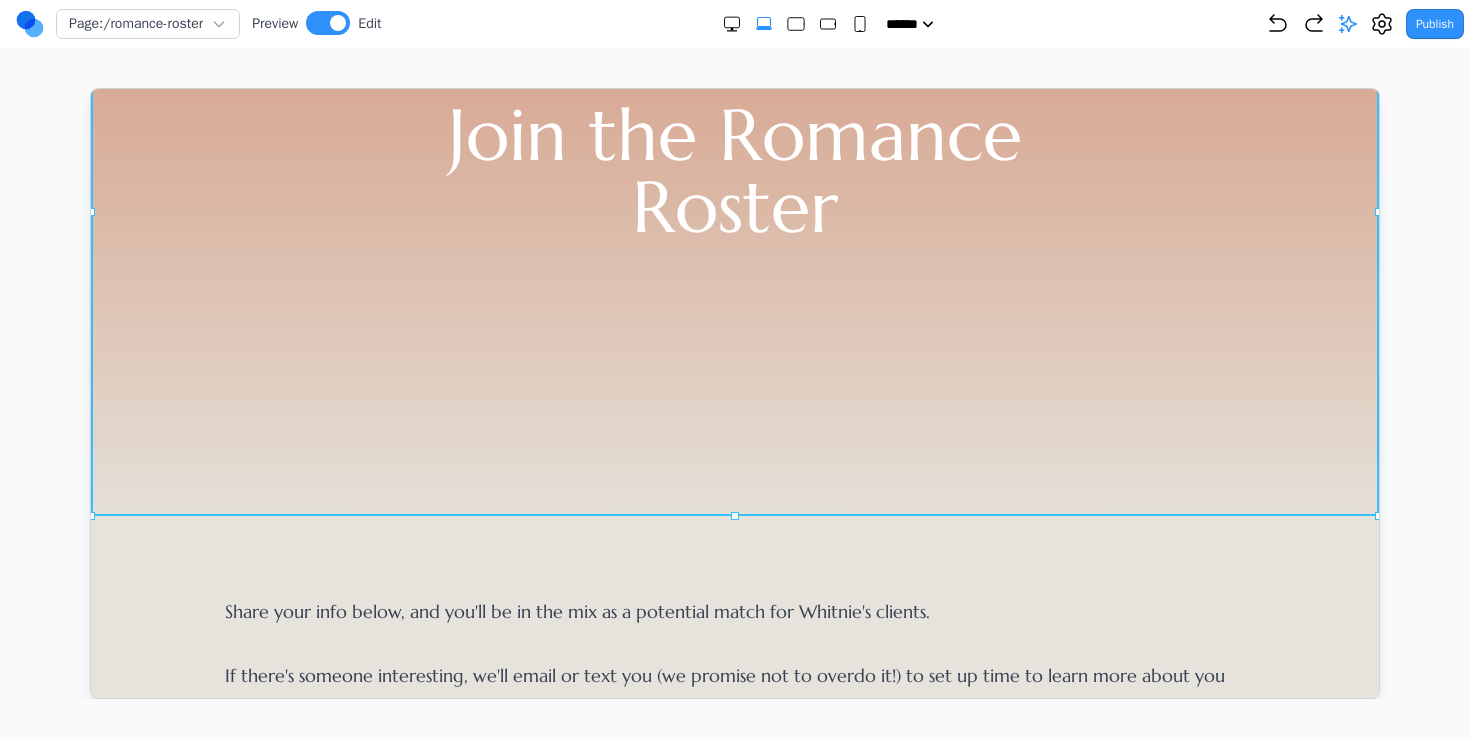 click on "Dating Concierge Romance Roster Refer A Friend About Join the Romance Roster" at bounding box center (734, 210) 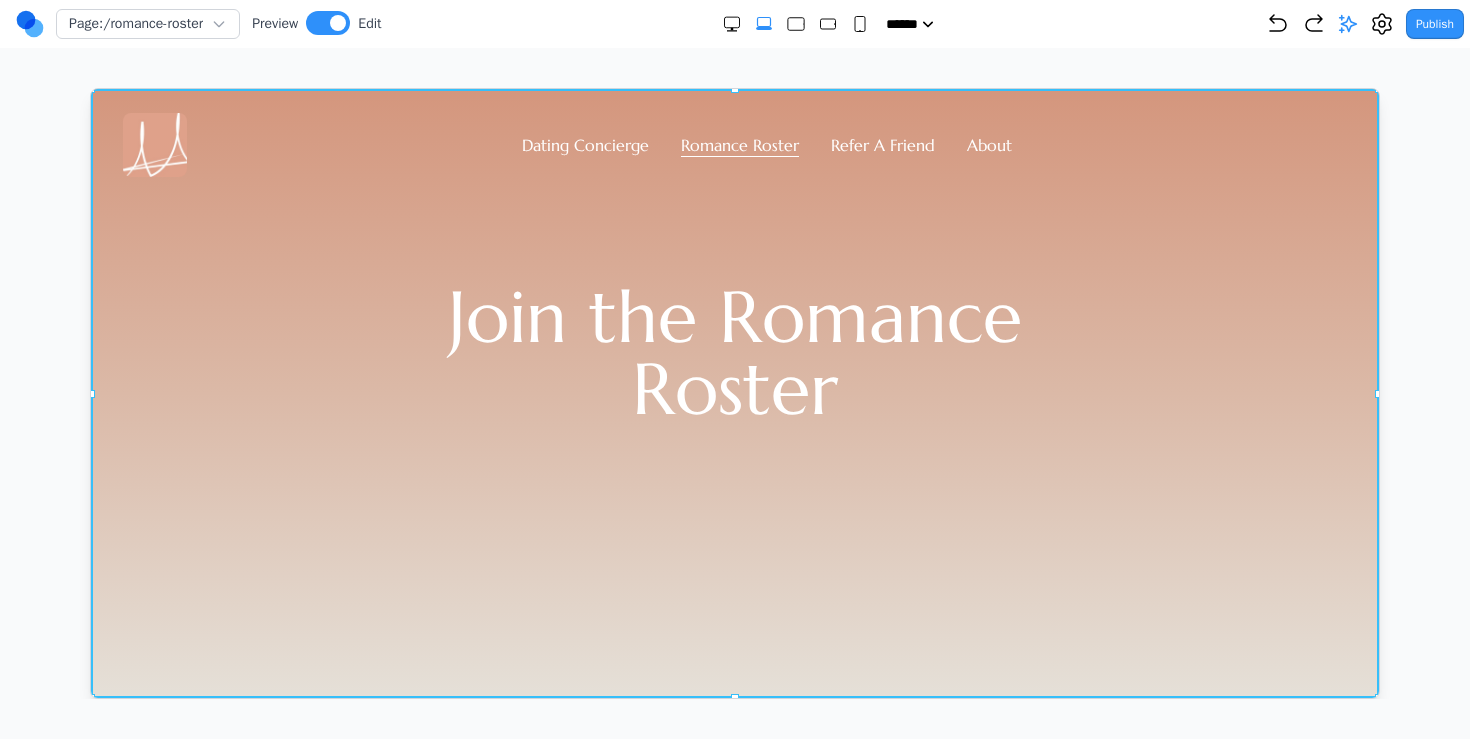 scroll, scrollTop: 18, scrollLeft: 0, axis: vertical 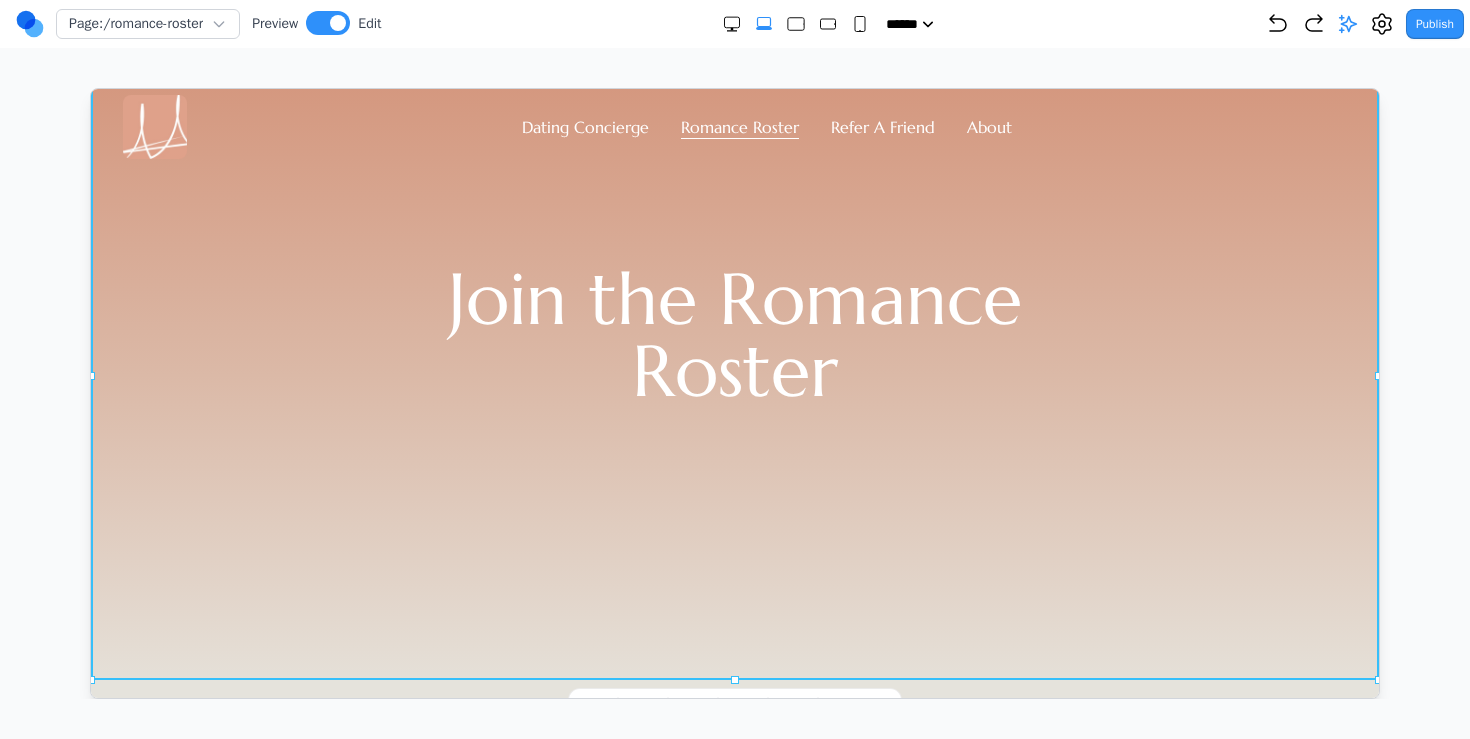 click on "Publish" at bounding box center (1365, 24) 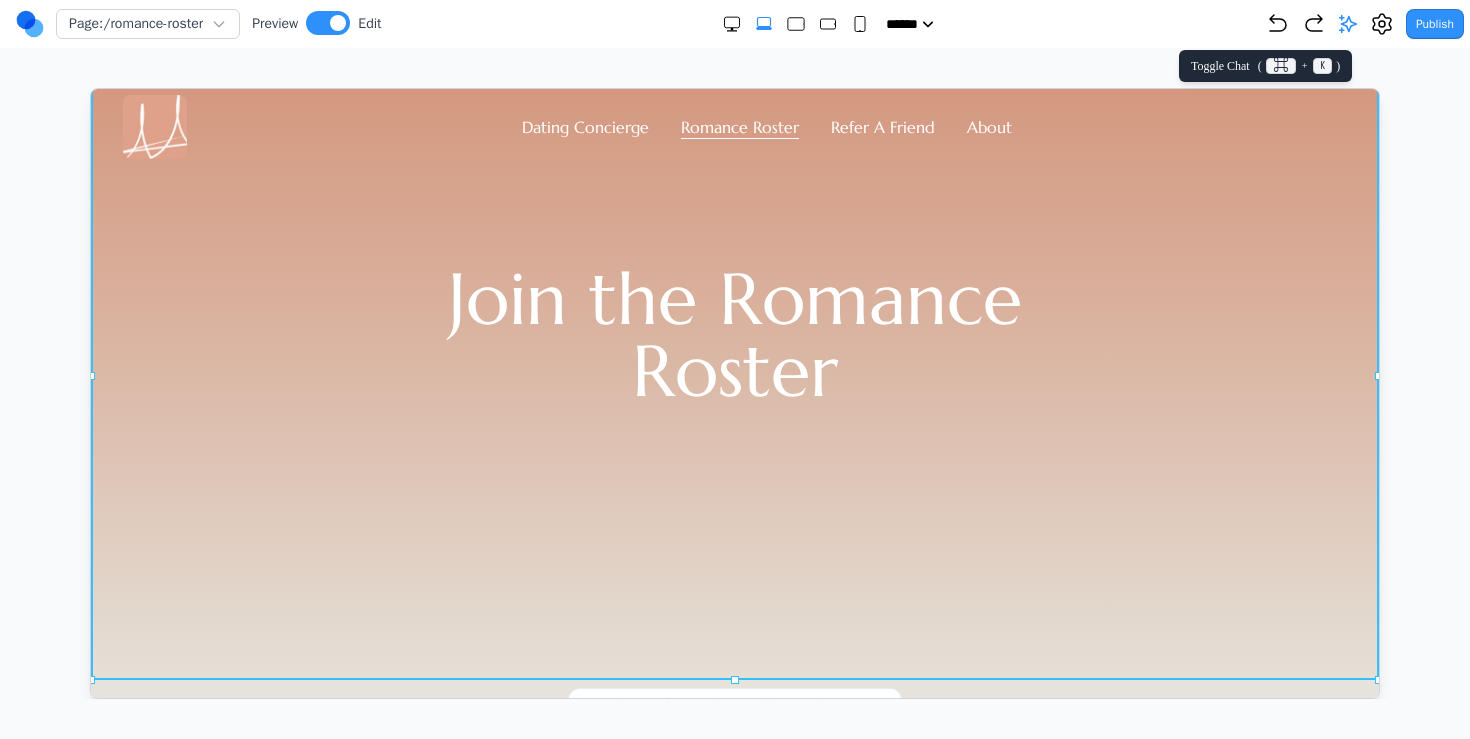click 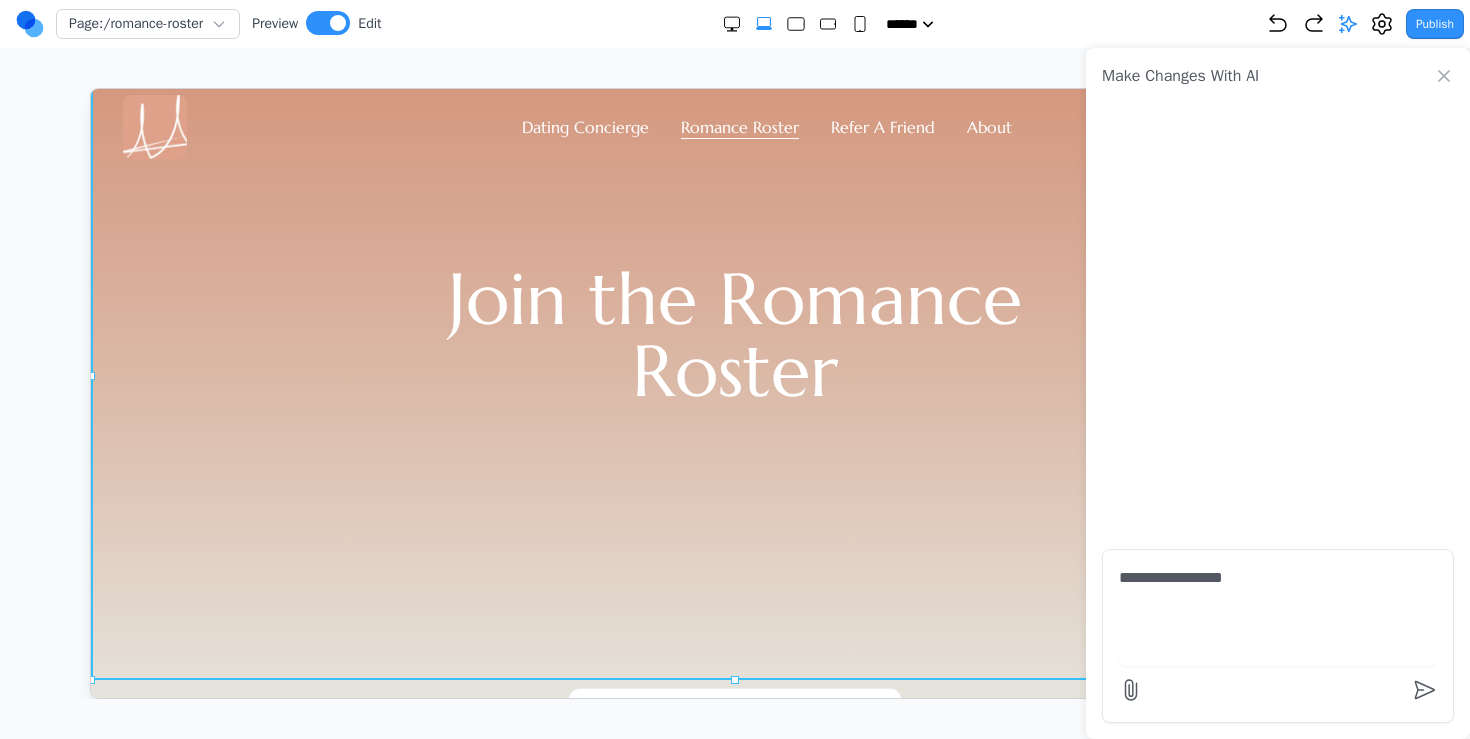 type on "**********" 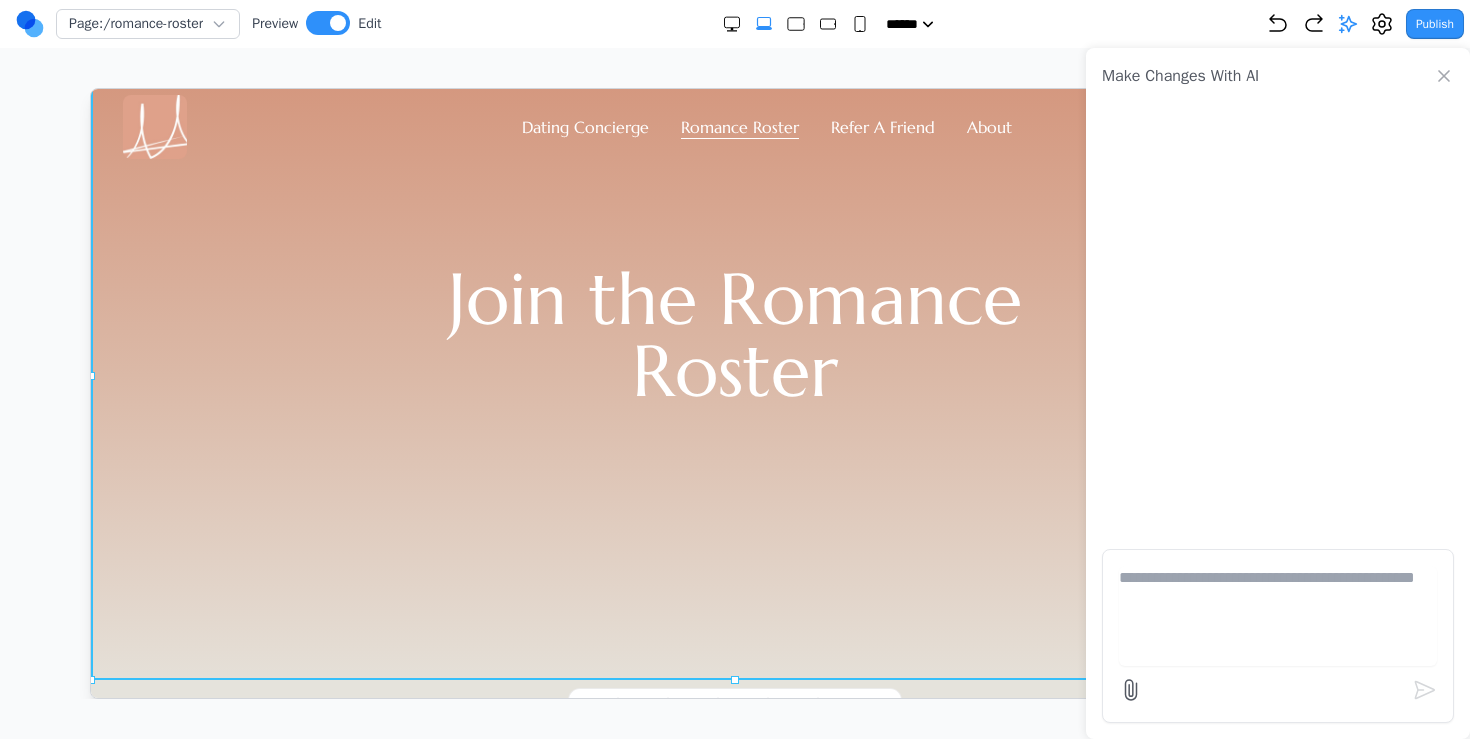 click 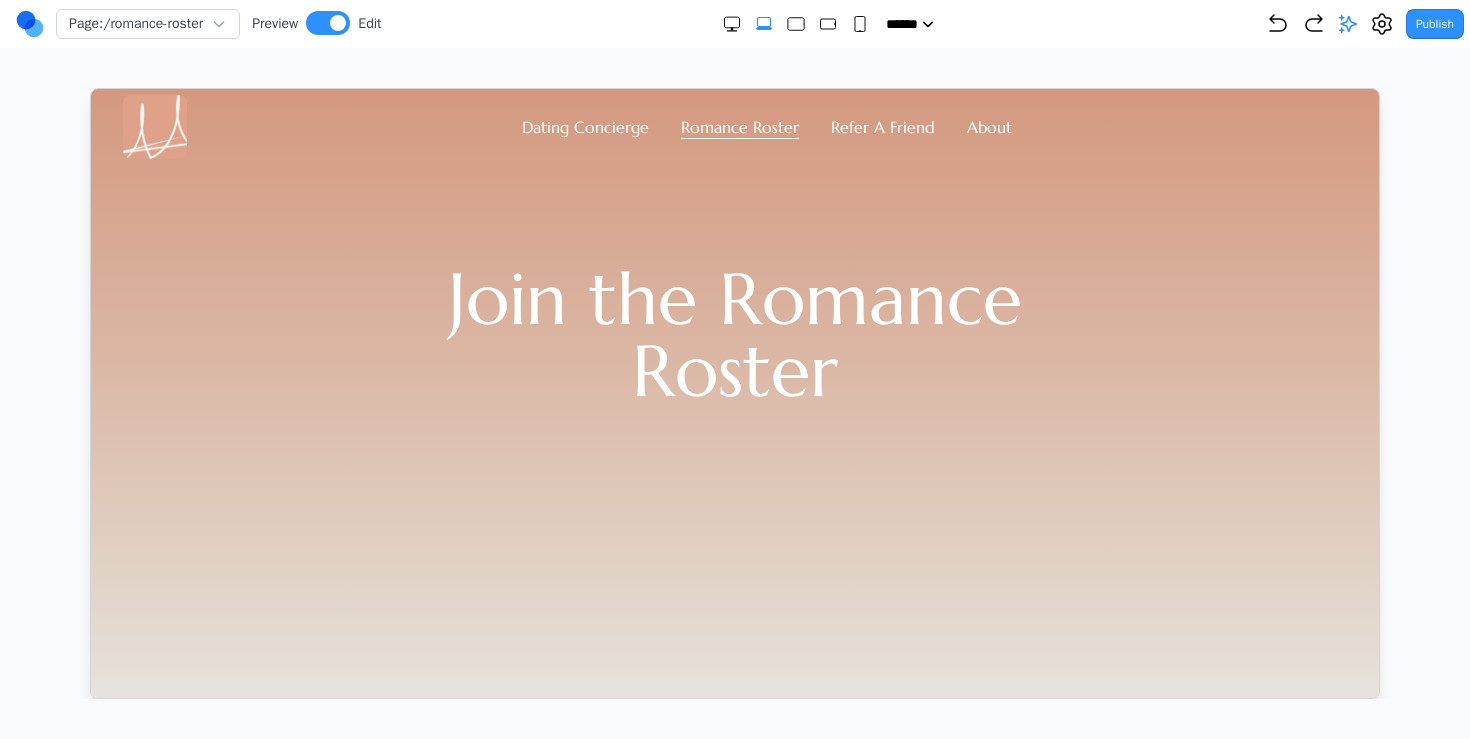 click on "Page:  /romance-roster Preview Edit ***** ***** ****** ****** ****** Publish Project Settings Form Dashboard + New Project Clone Project Delete Project Make Changes With AI" at bounding box center [735, 349] 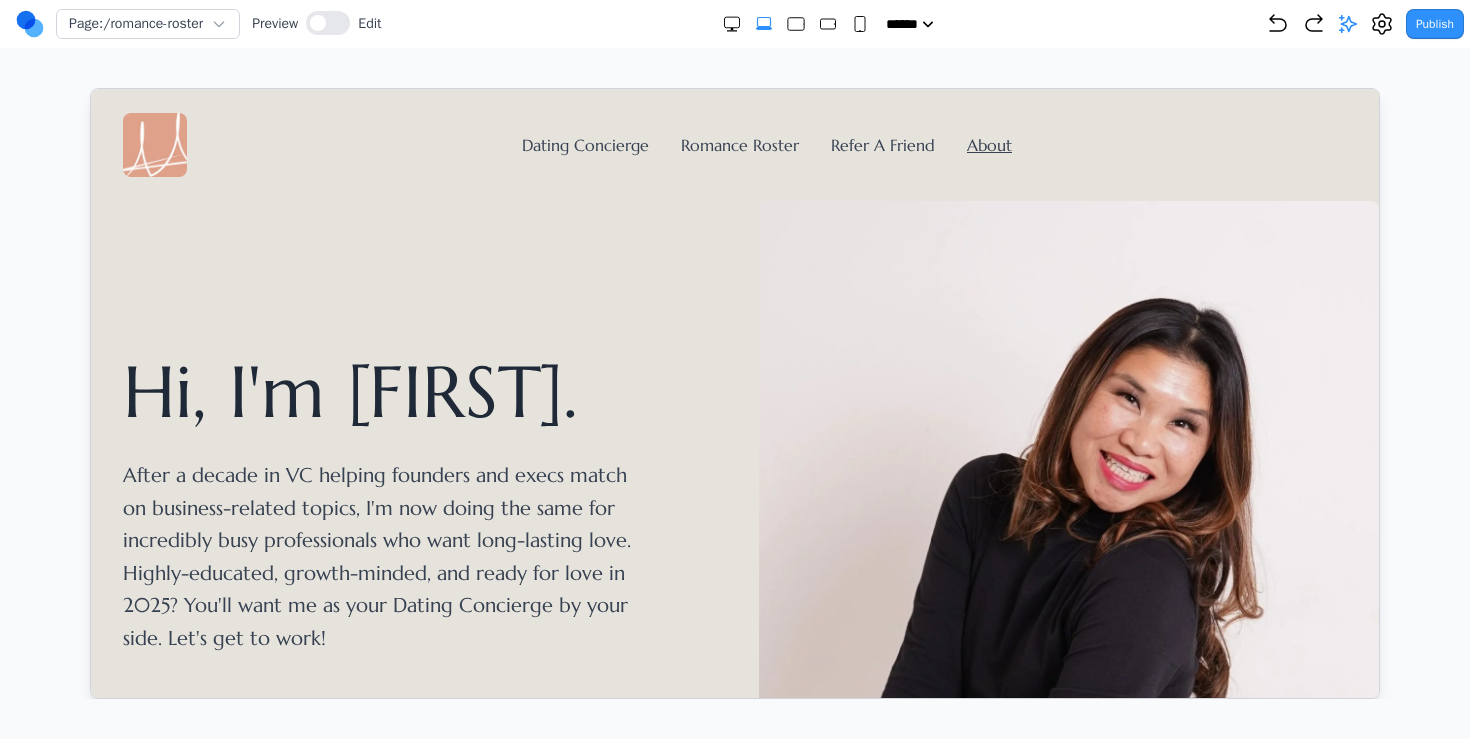 scroll, scrollTop: 0, scrollLeft: 0, axis: both 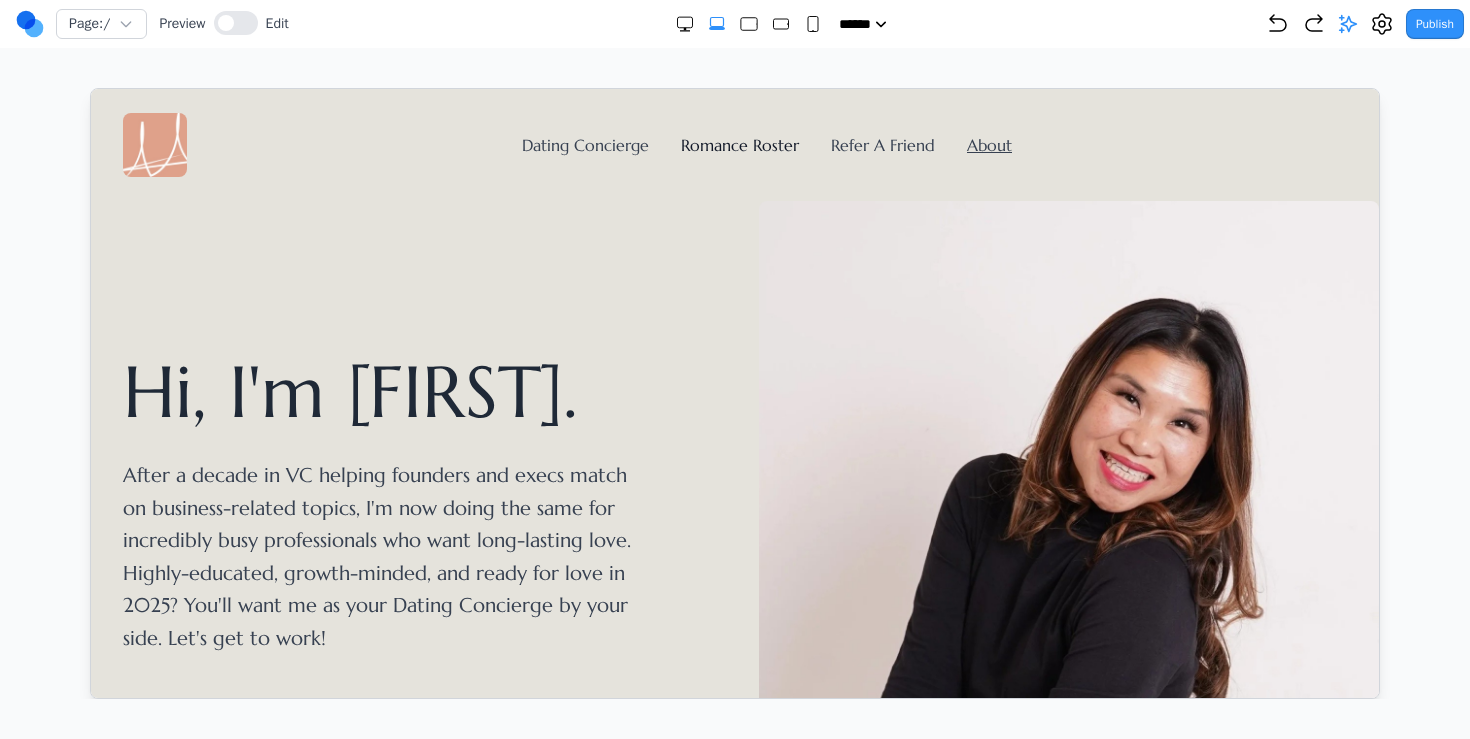 click on "Romance Roster" at bounding box center [739, 144] 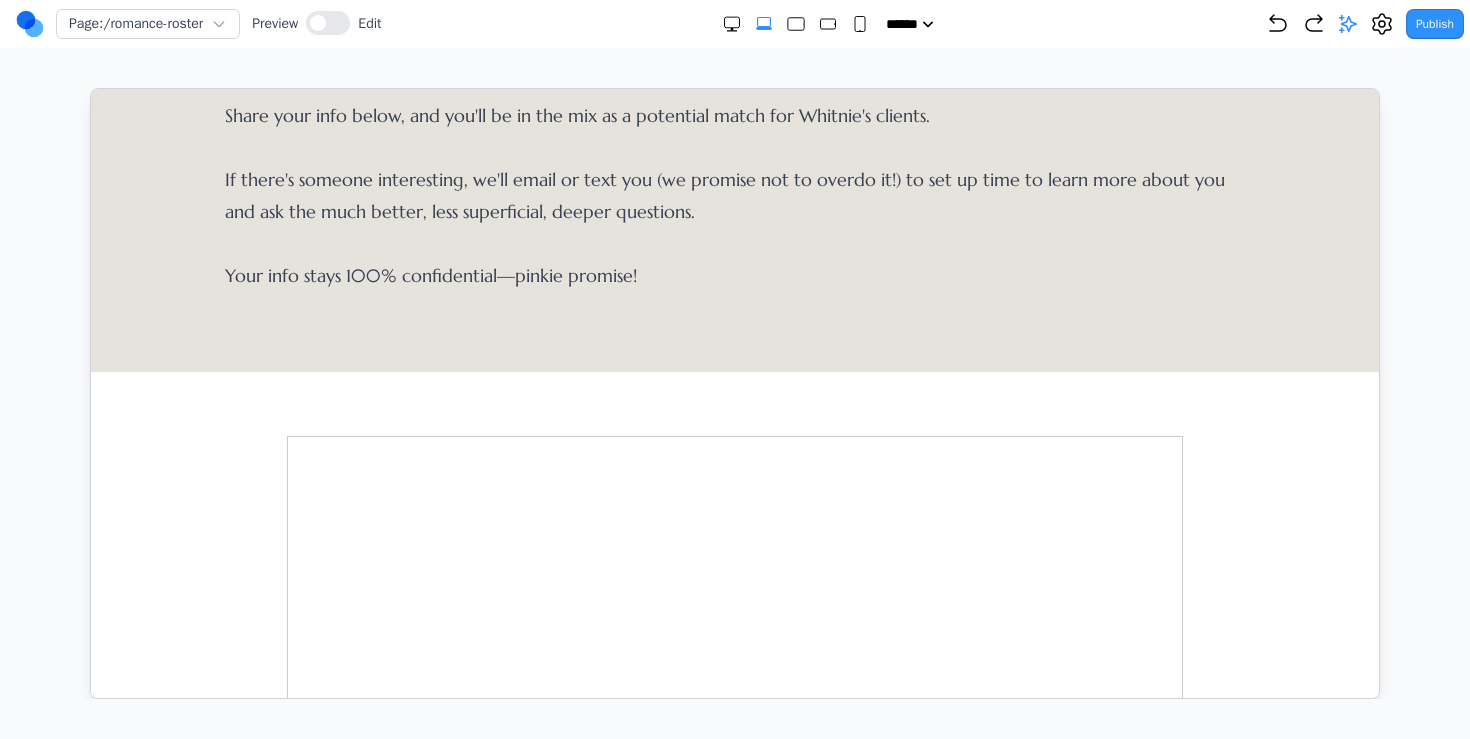 scroll, scrollTop: 0, scrollLeft: 0, axis: both 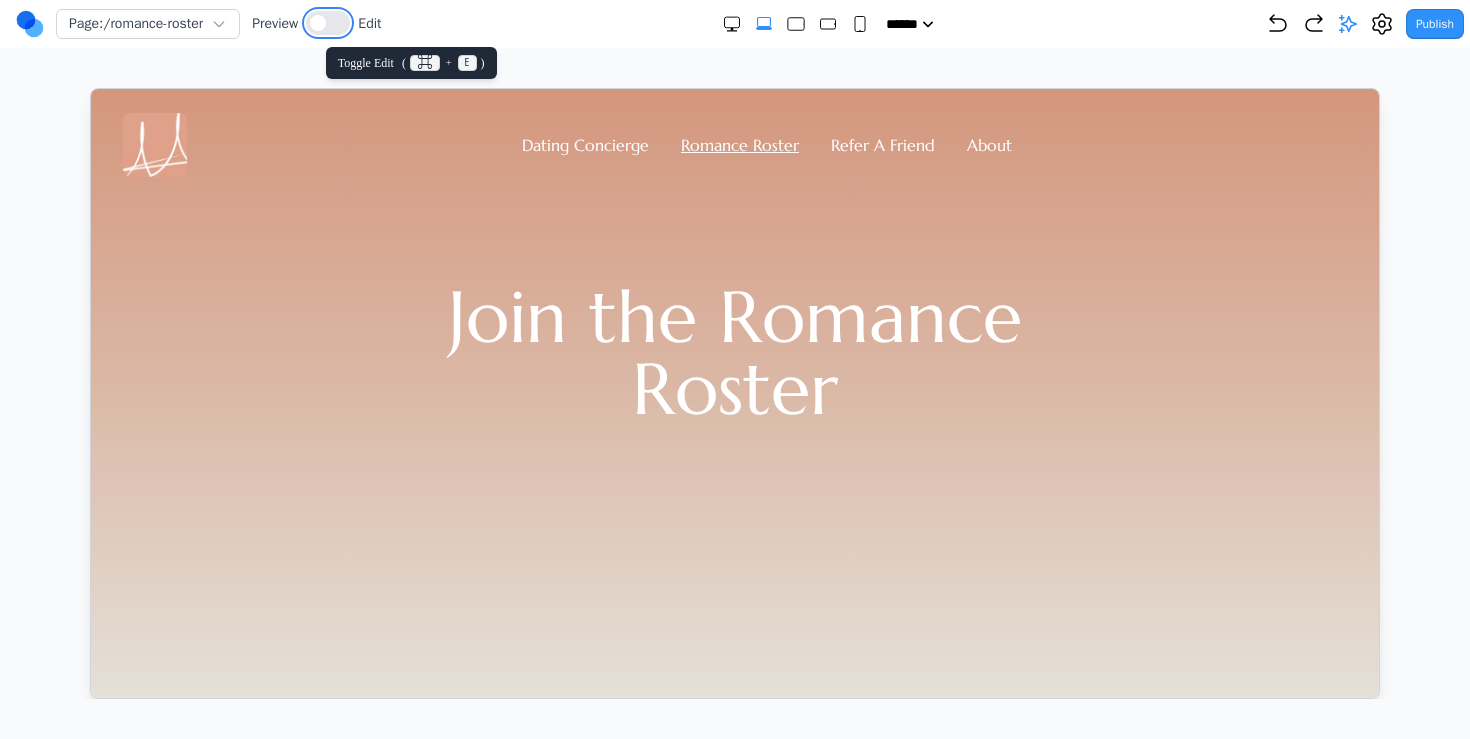 click at bounding box center (328, 23) 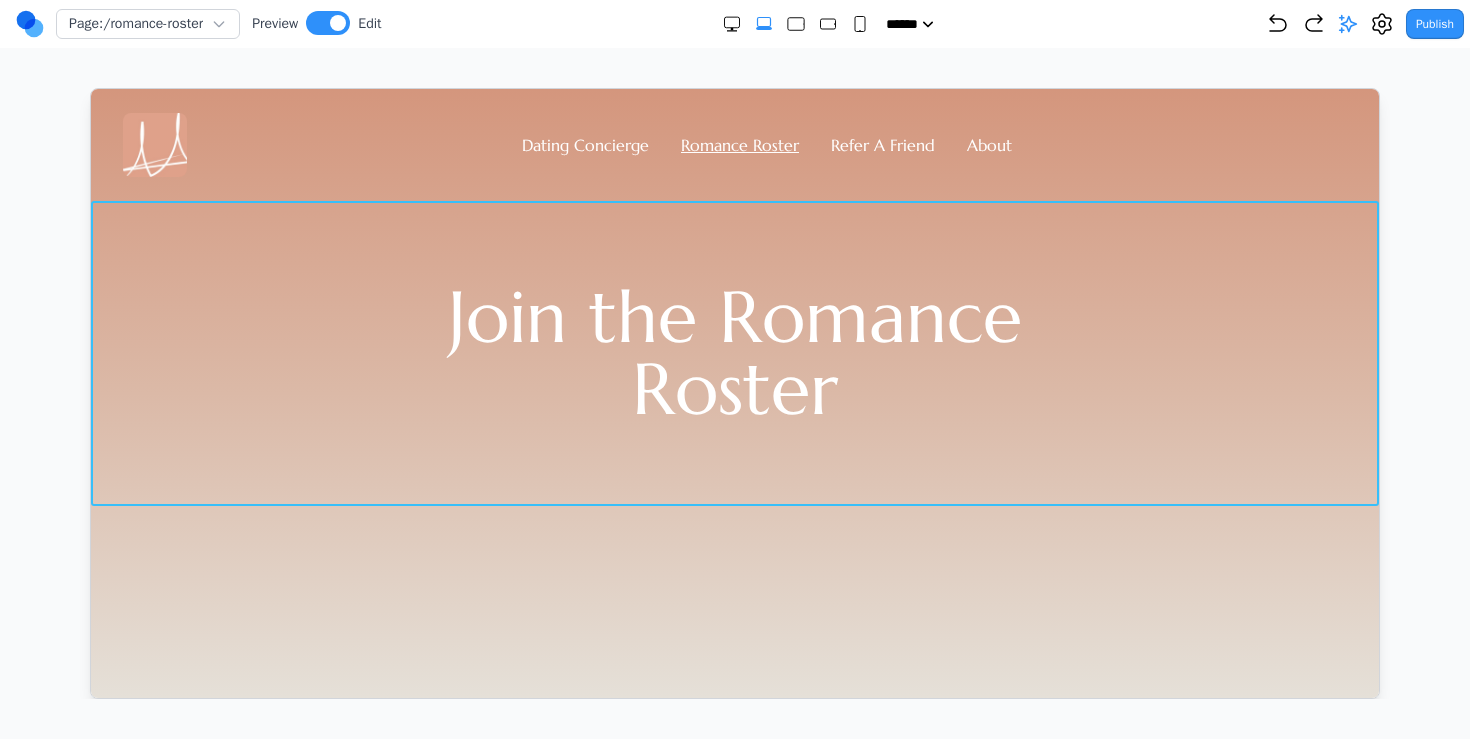 click on "Join the Romance Roster" at bounding box center [734, 352] 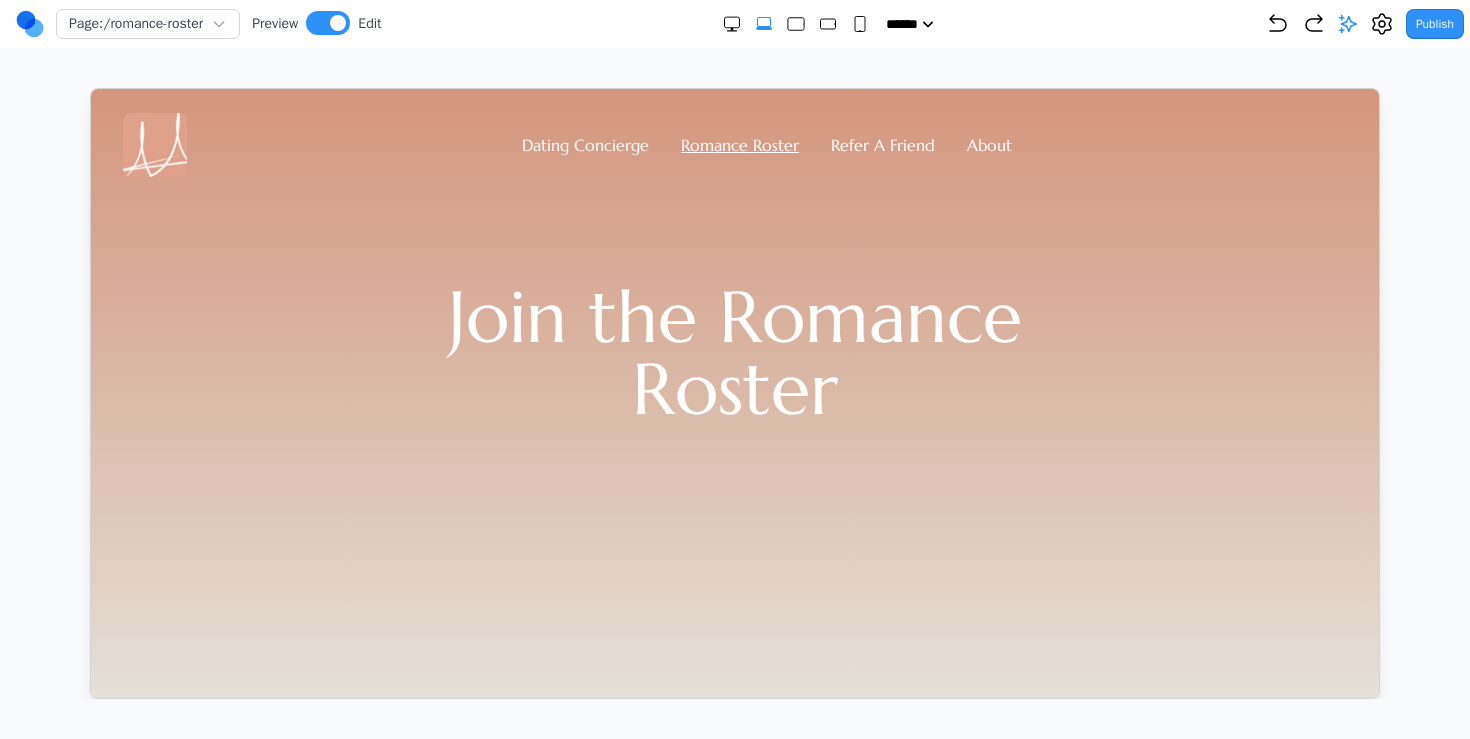 click on "Dating Concierge Romance Roster Refer A Friend About Join the Romance Roster" at bounding box center [734, 392] 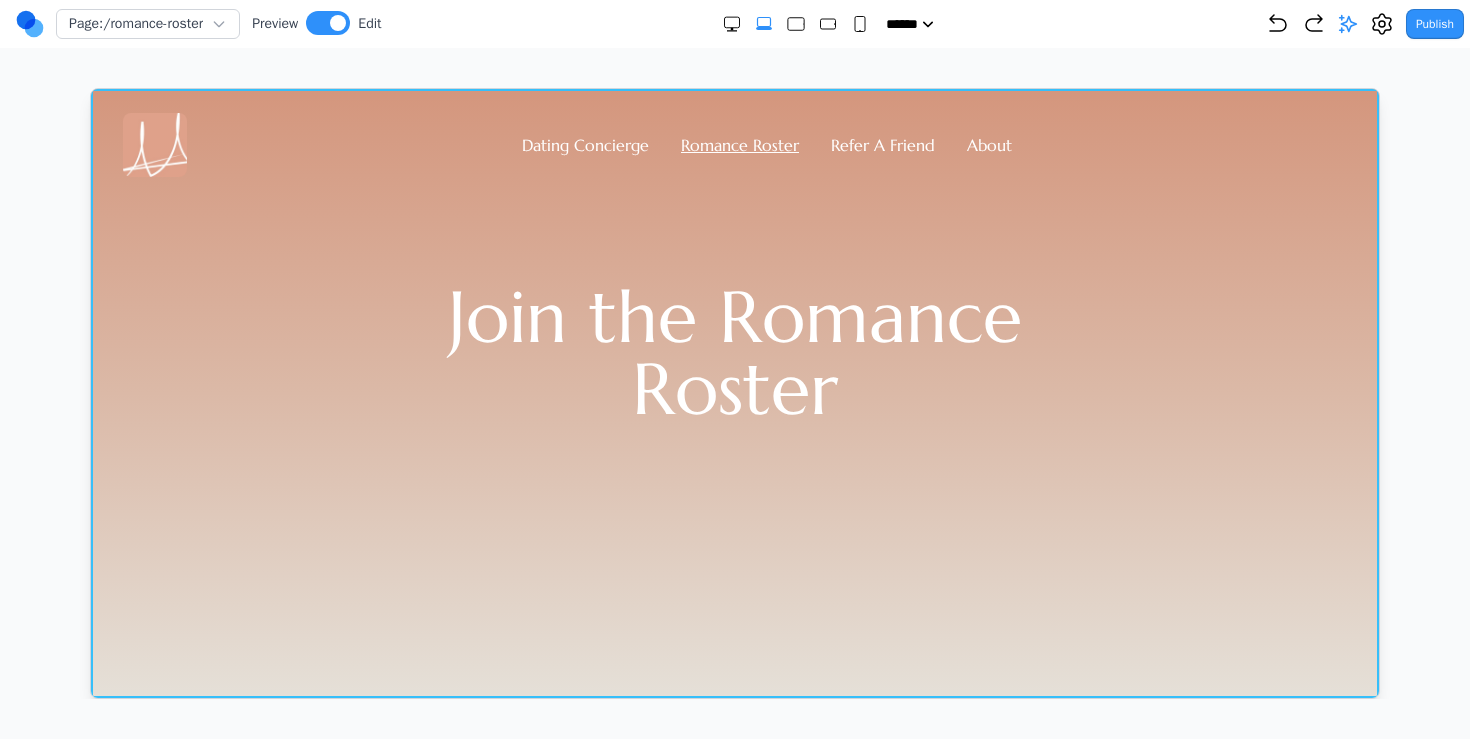 click on "Dating Concierge Romance Roster Refer A Friend About Join the Romance Roster" at bounding box center (734, 392) 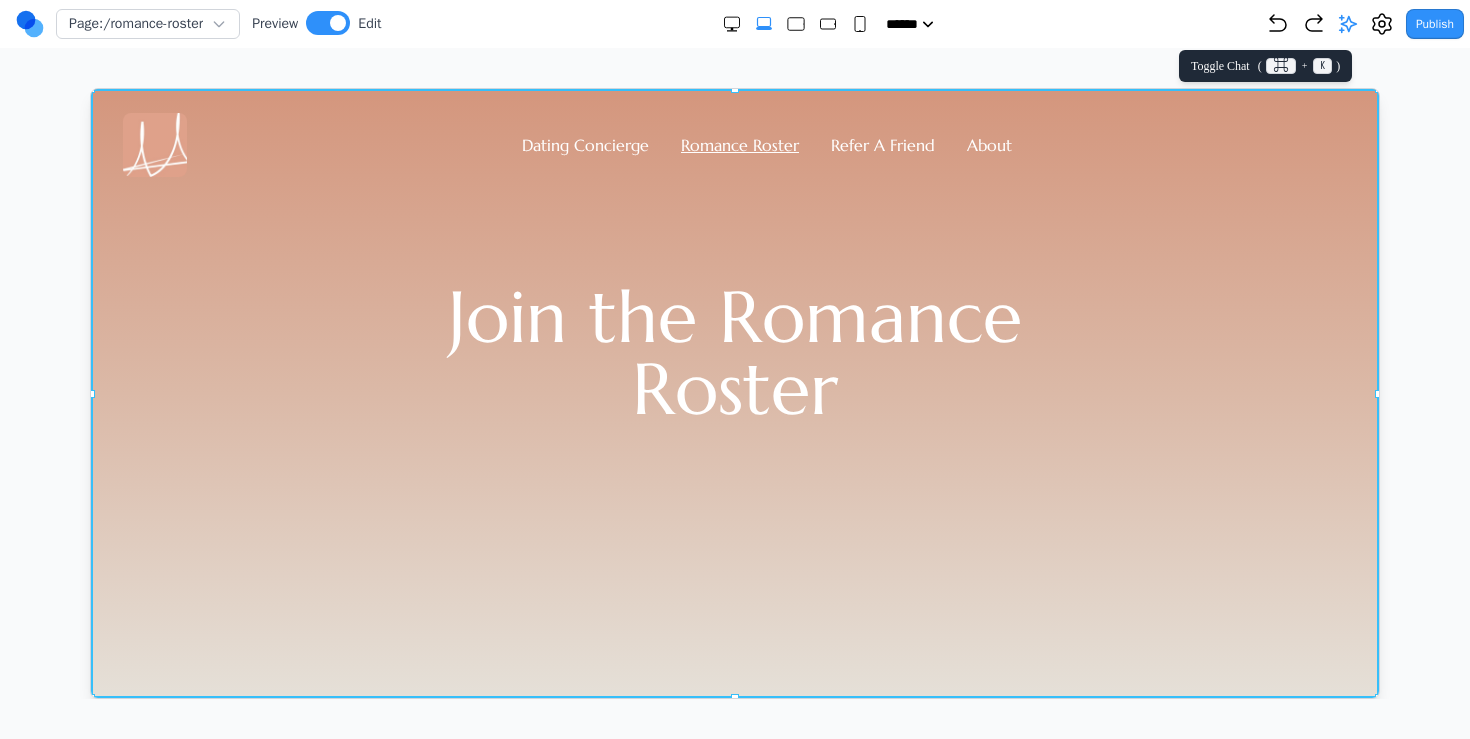 click 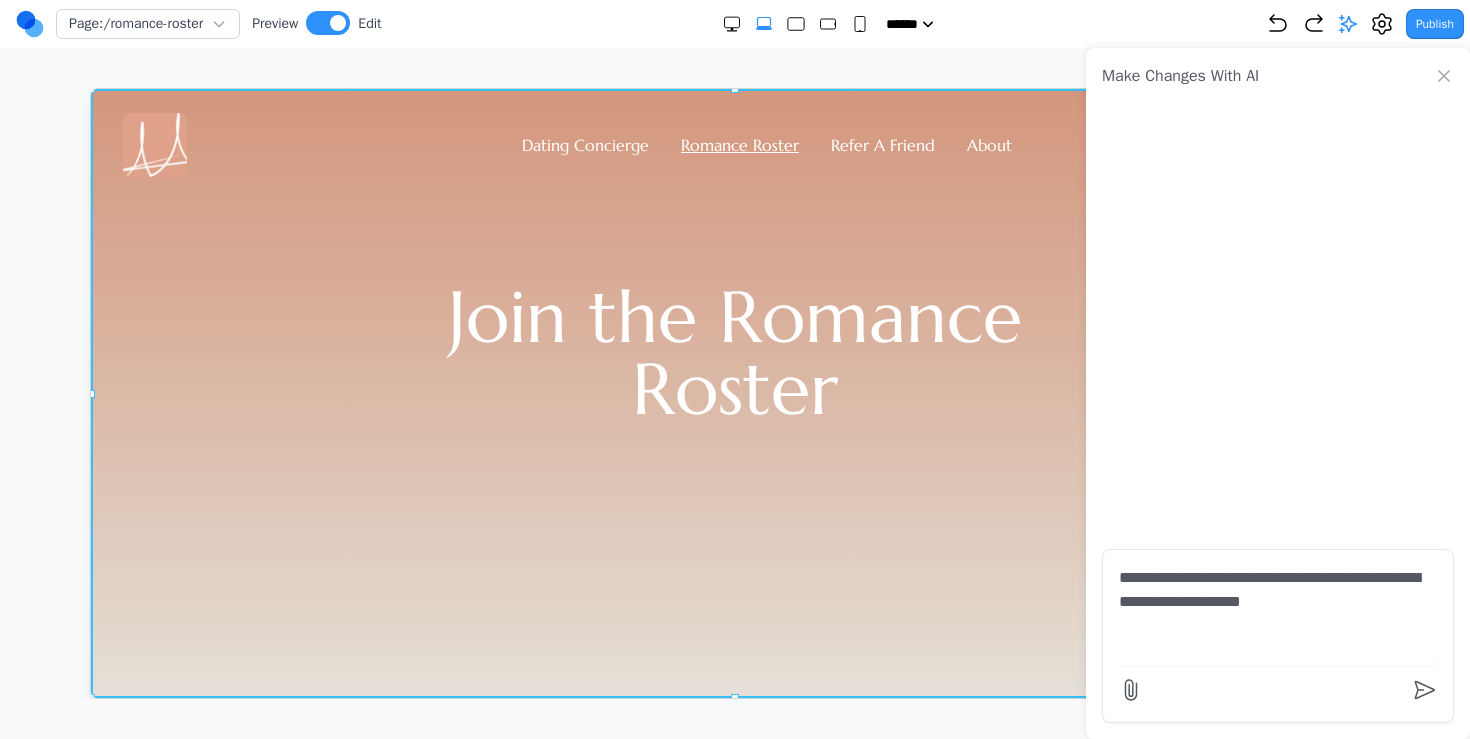 type on "**********" 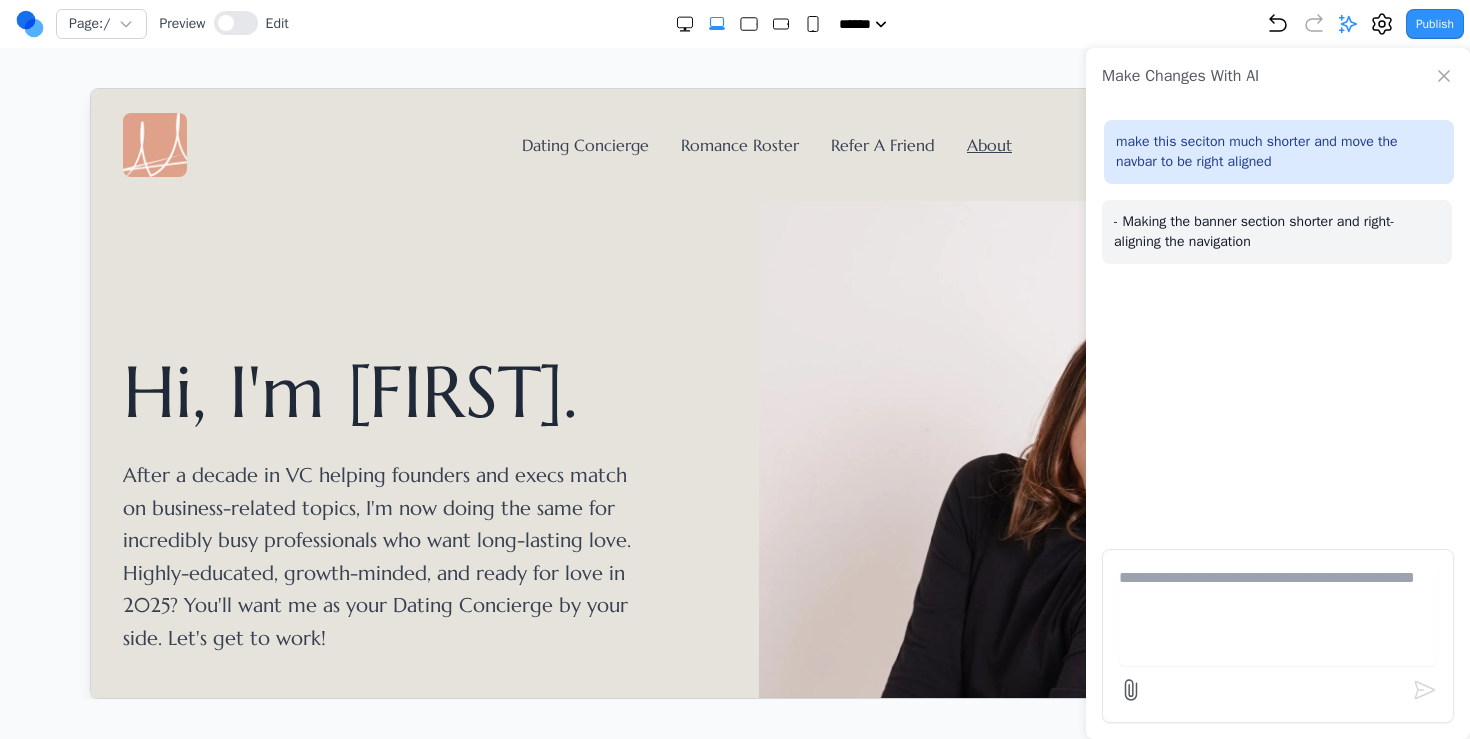 scroll, scrollTop: 0, scrollLeft: 0, axis: both 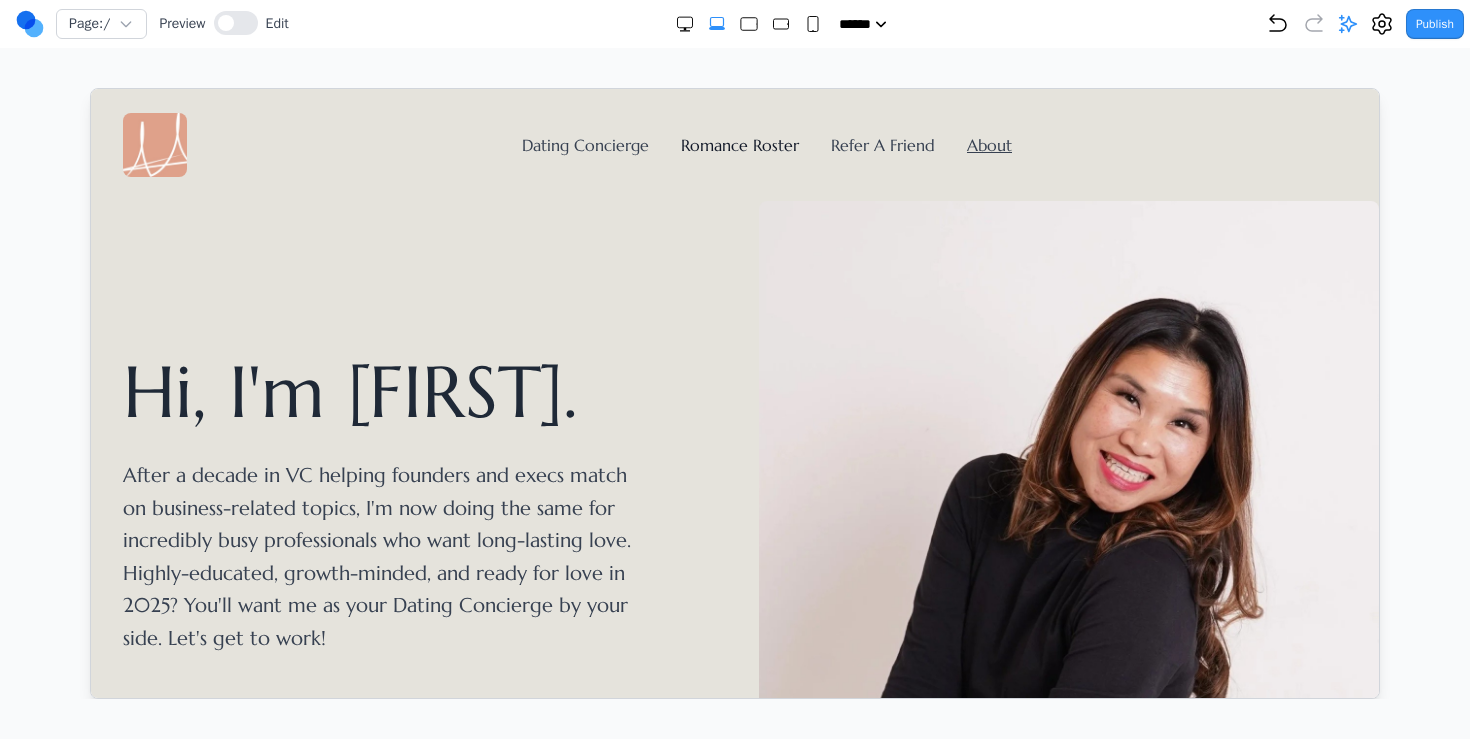 click on "Romance Roster" at bounding box center [739, 144] 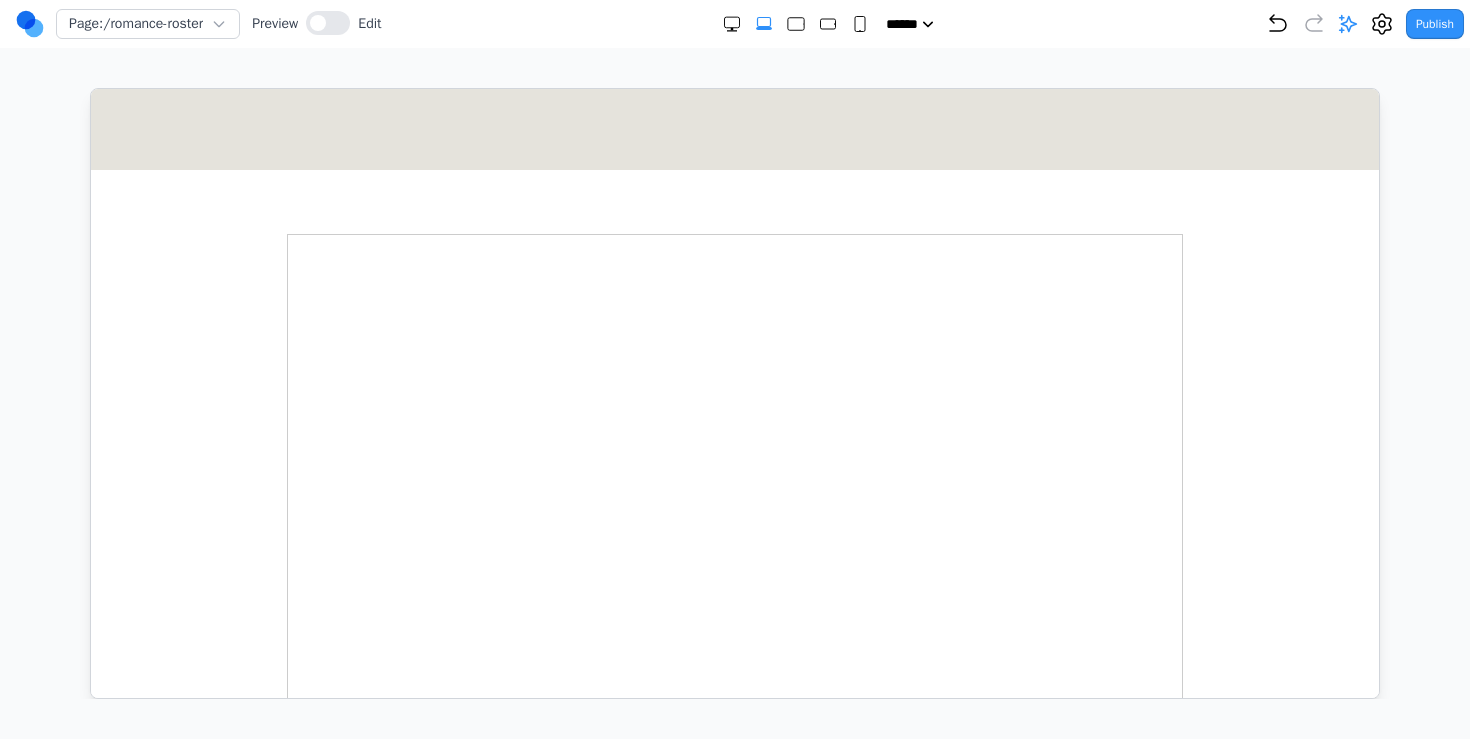 scroll, scrollTop: 0, scrollLeft: 0, axis: both 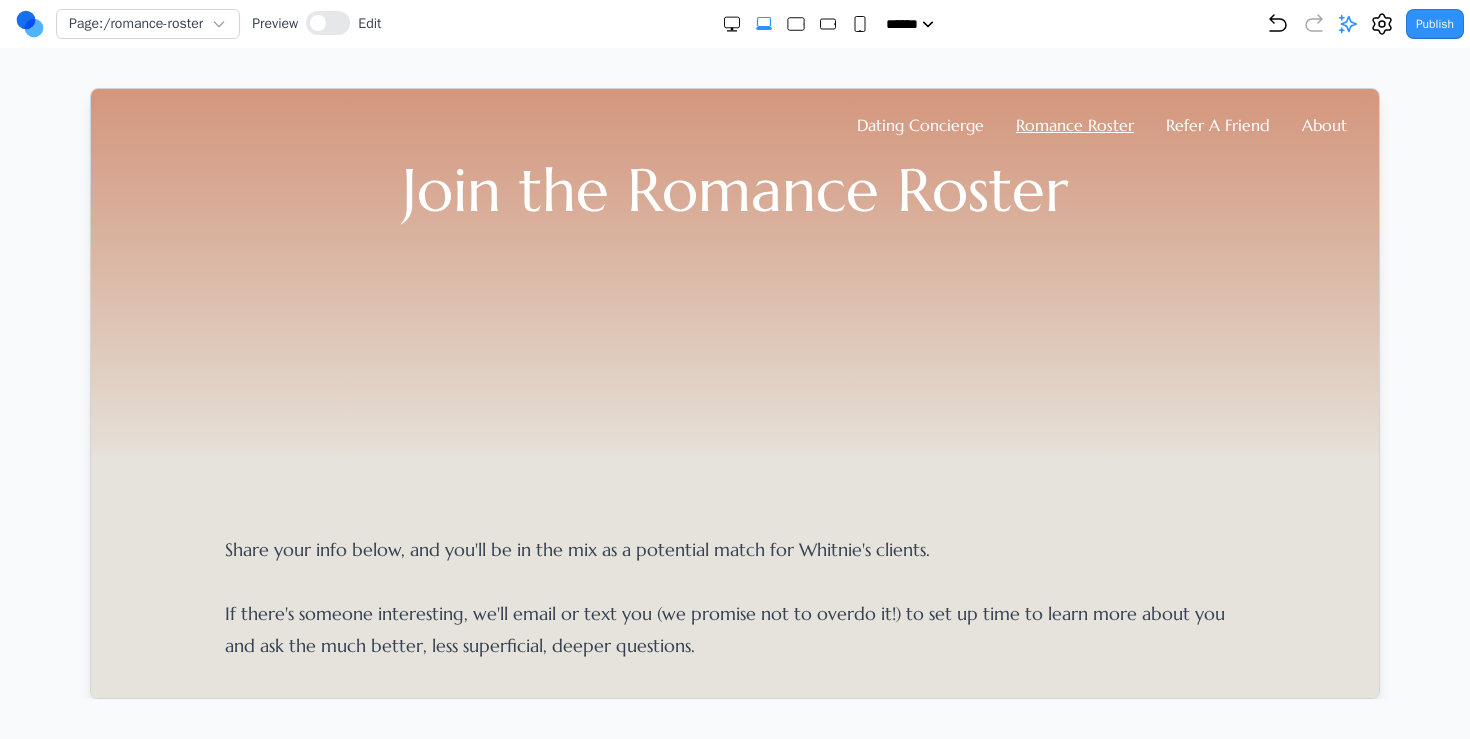 click on "Dating Concierge Romance Roster Refer A Friend About Join the Romance Roster" at bounding box center [734, 270] 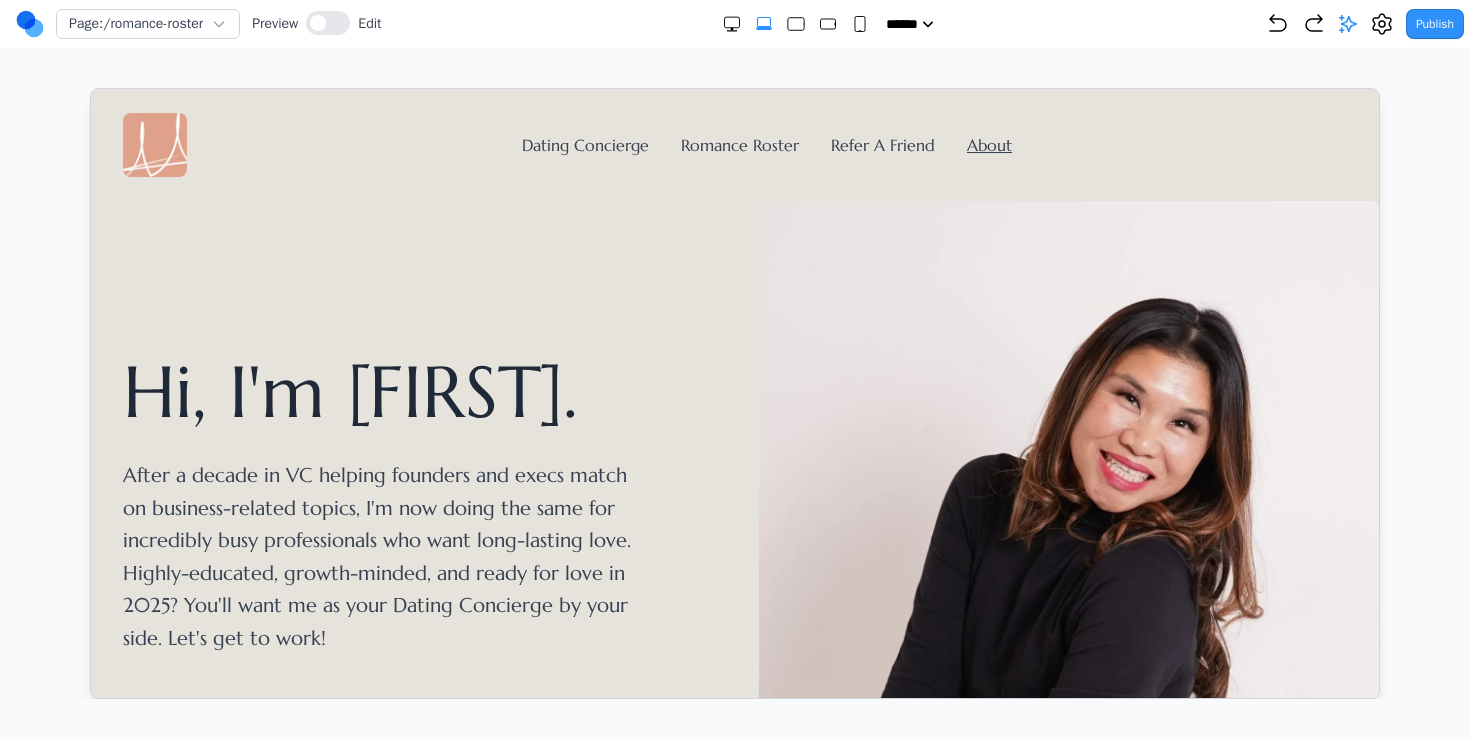 scroll, scrollTop: 0, scrollLeft: 0, axis: both 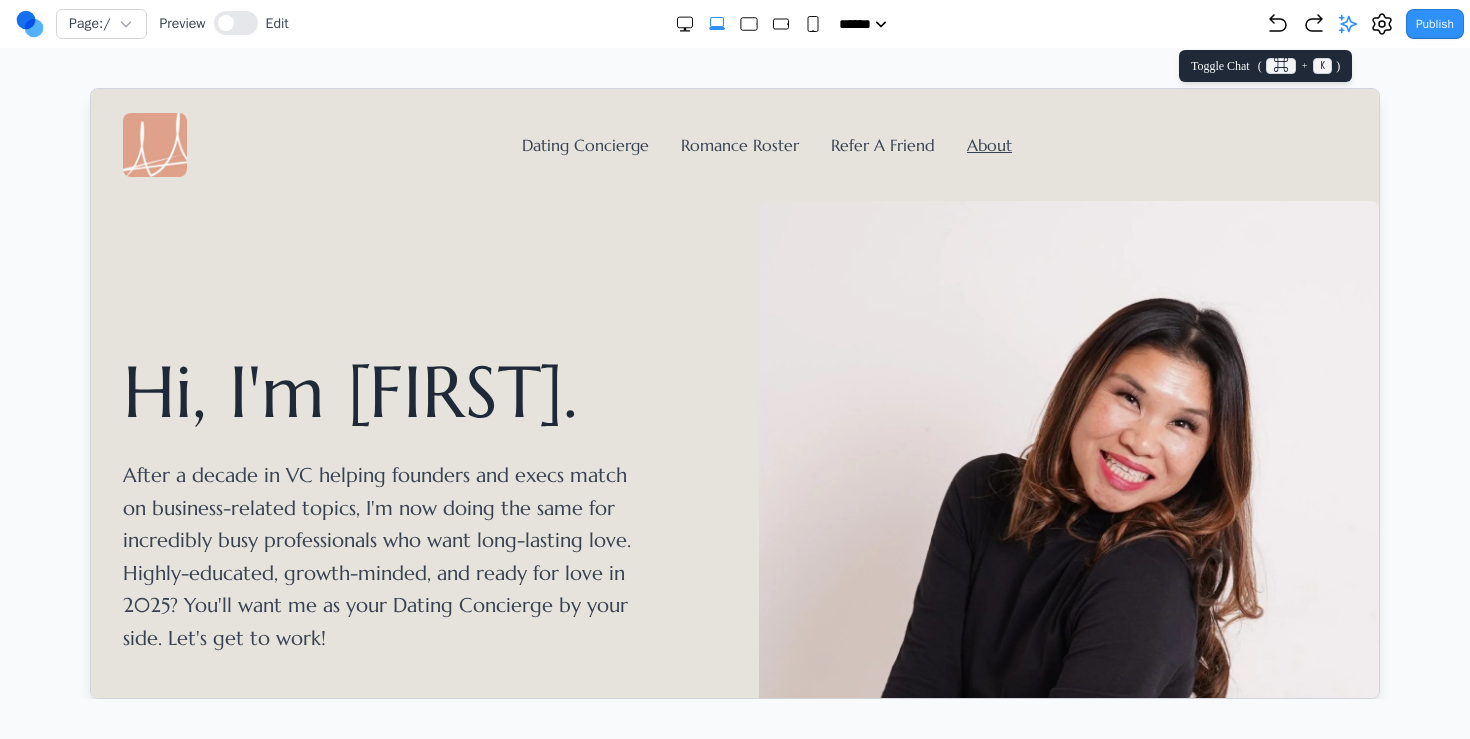 click 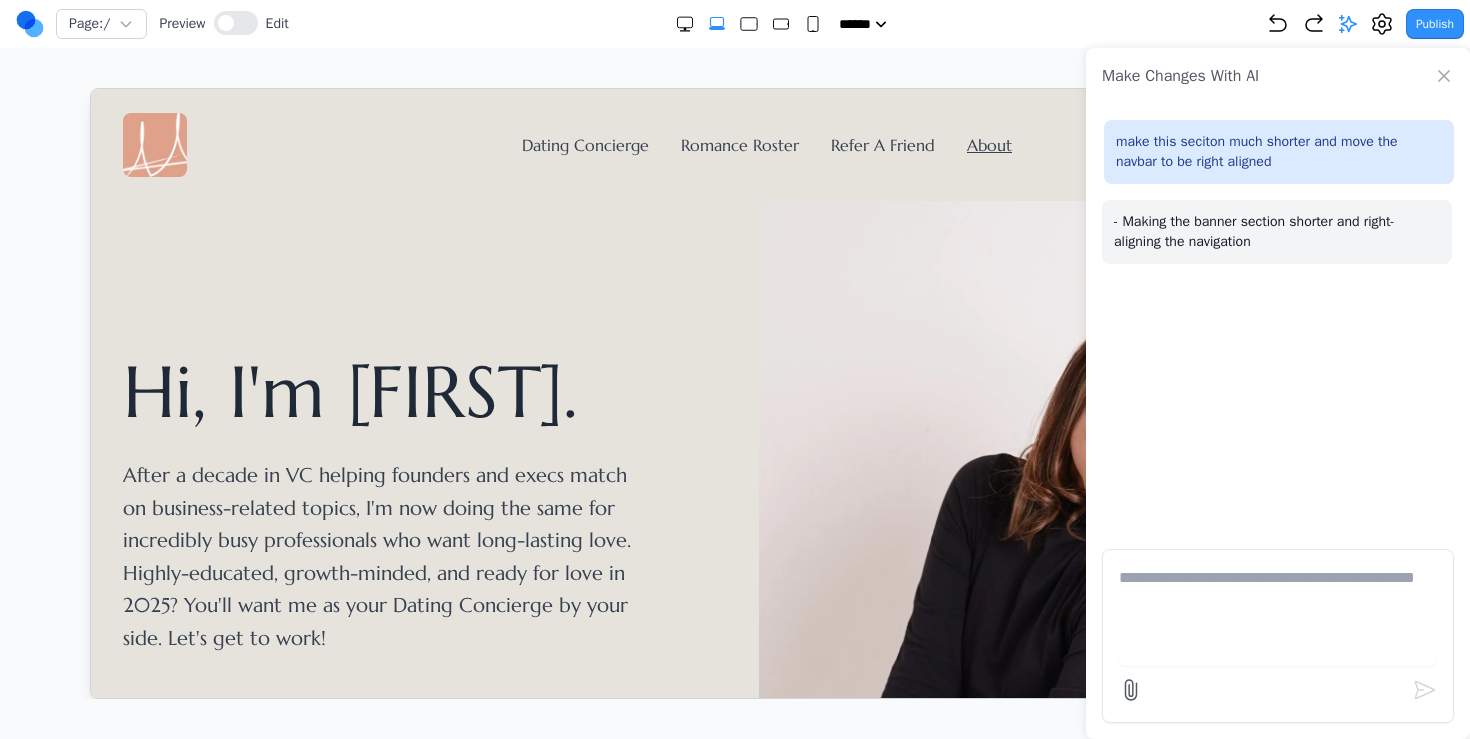 click at bounding box center (1278, 616) 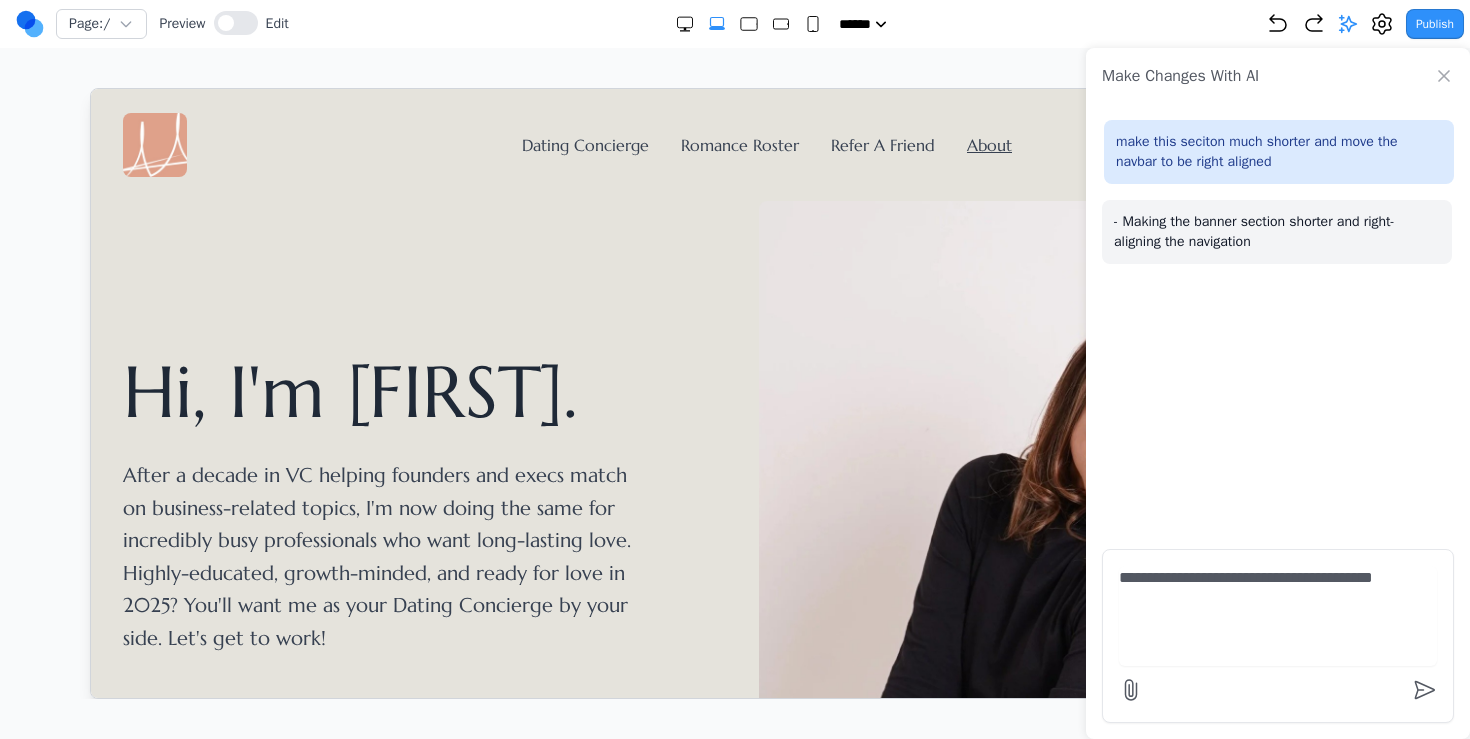 type on "**********" 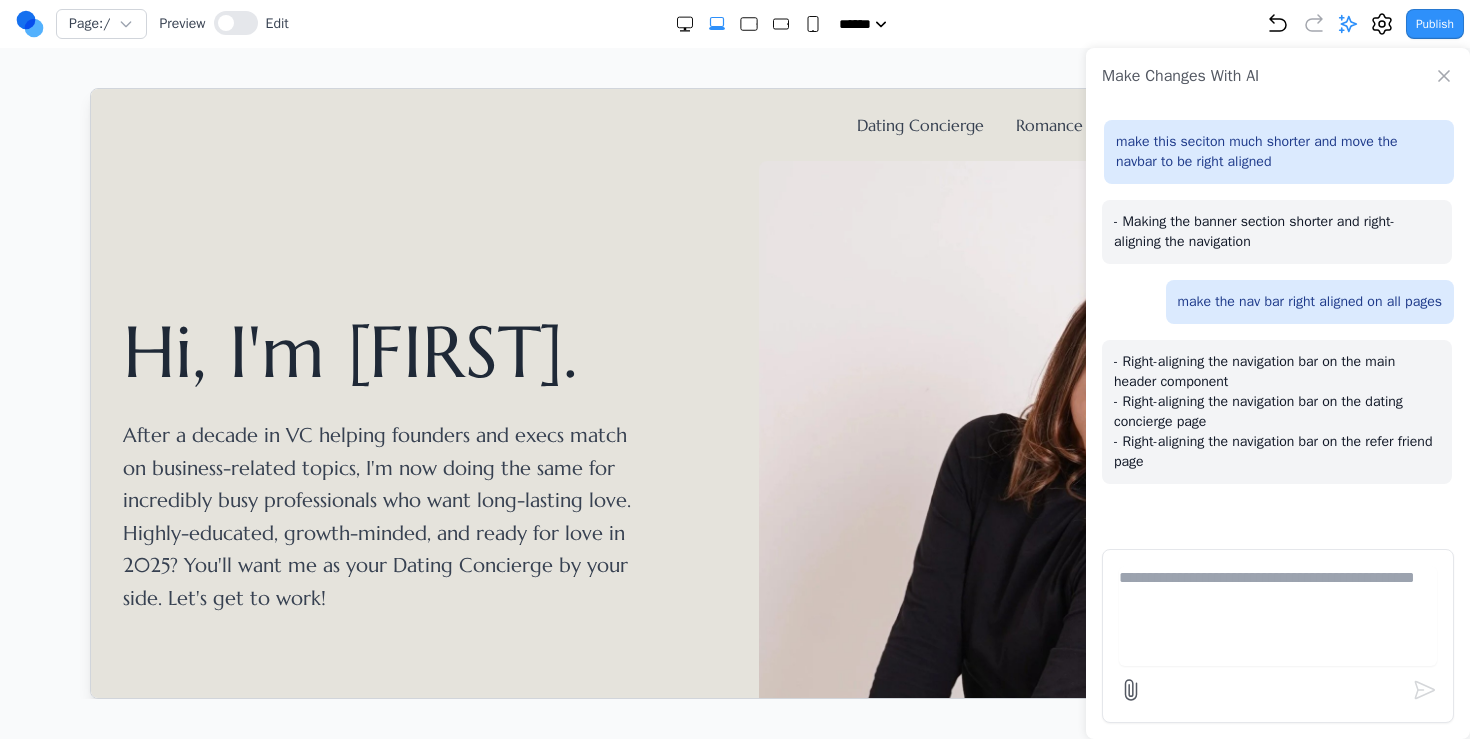 scroll, scrollTop: 0, scrollLeft: 0, axis: both 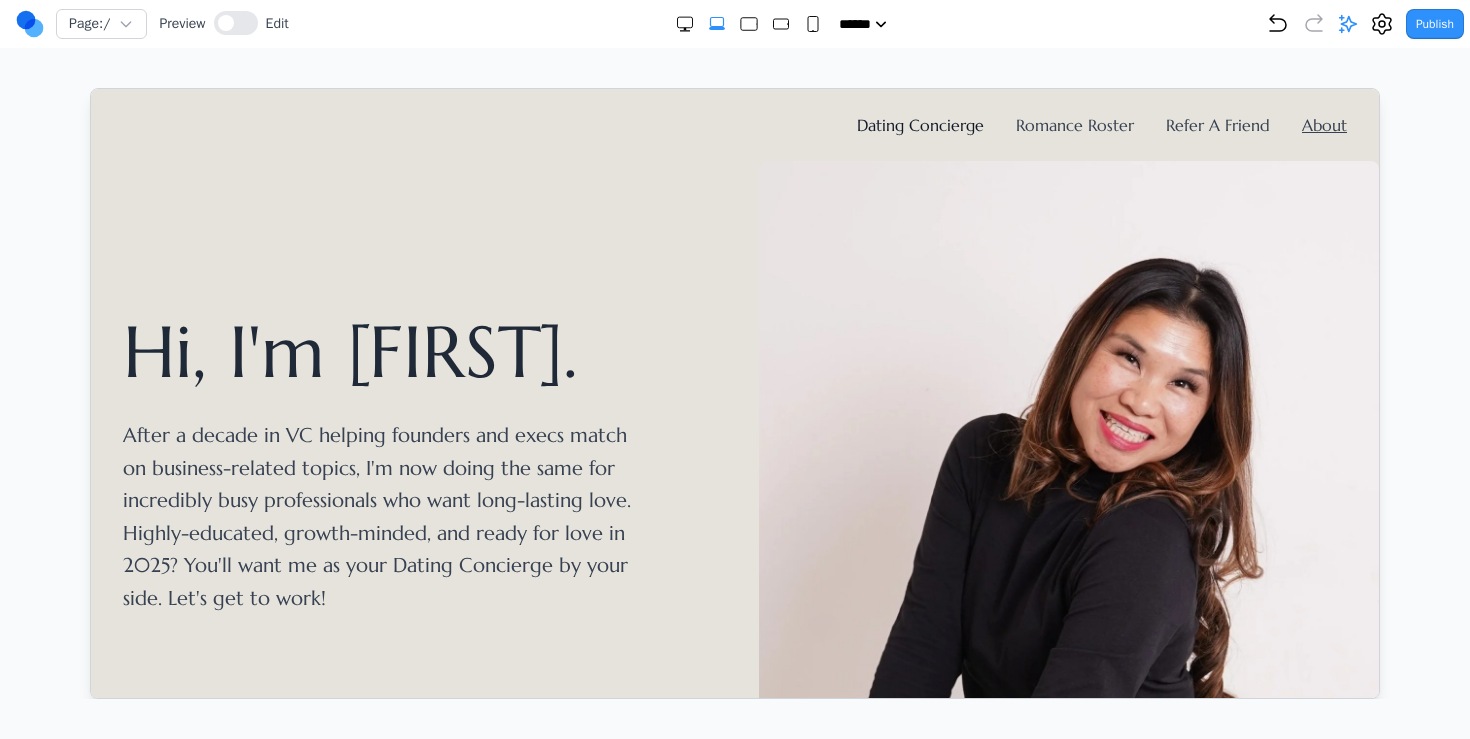 click on "Dating Concierge" at bounding box center (919, 124) 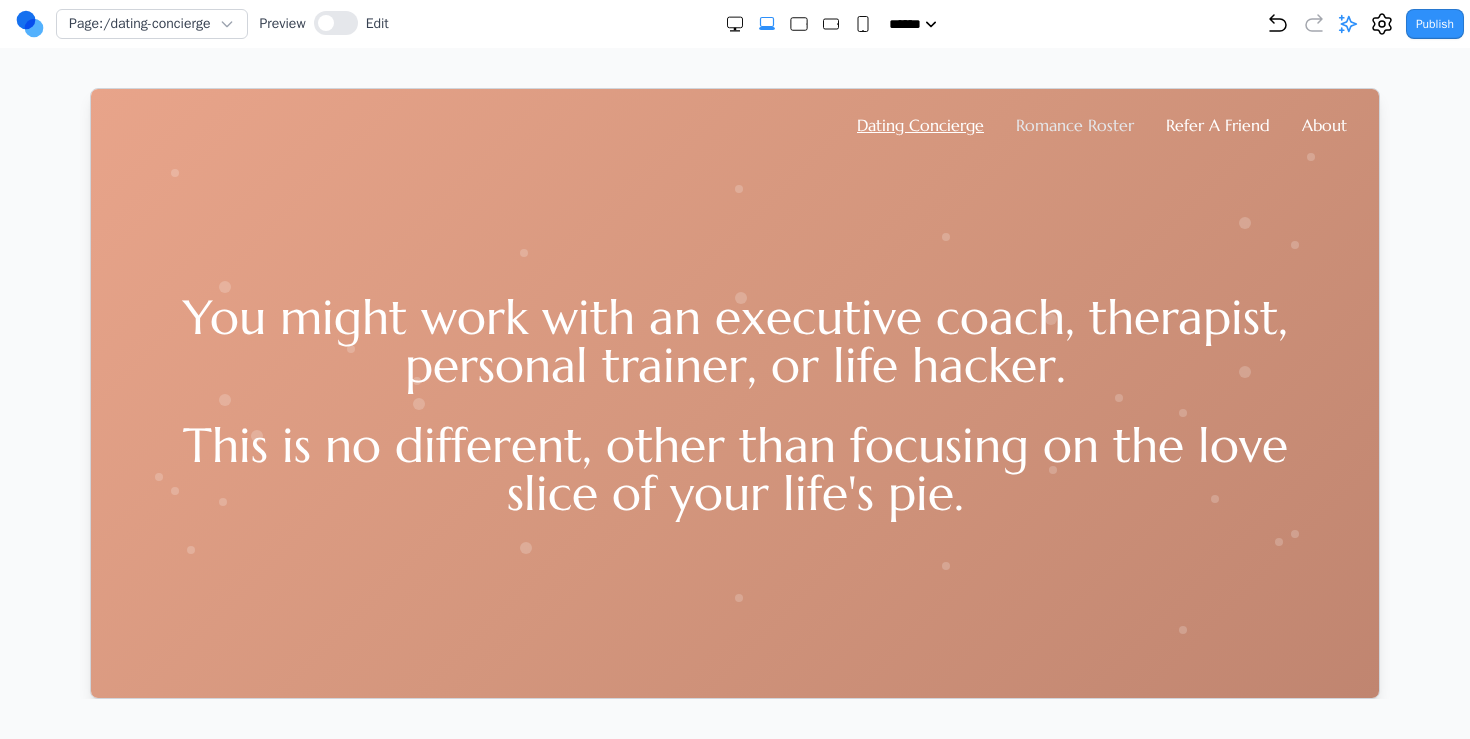 click on "Romance Roster" at bounding box center [1074, 124] 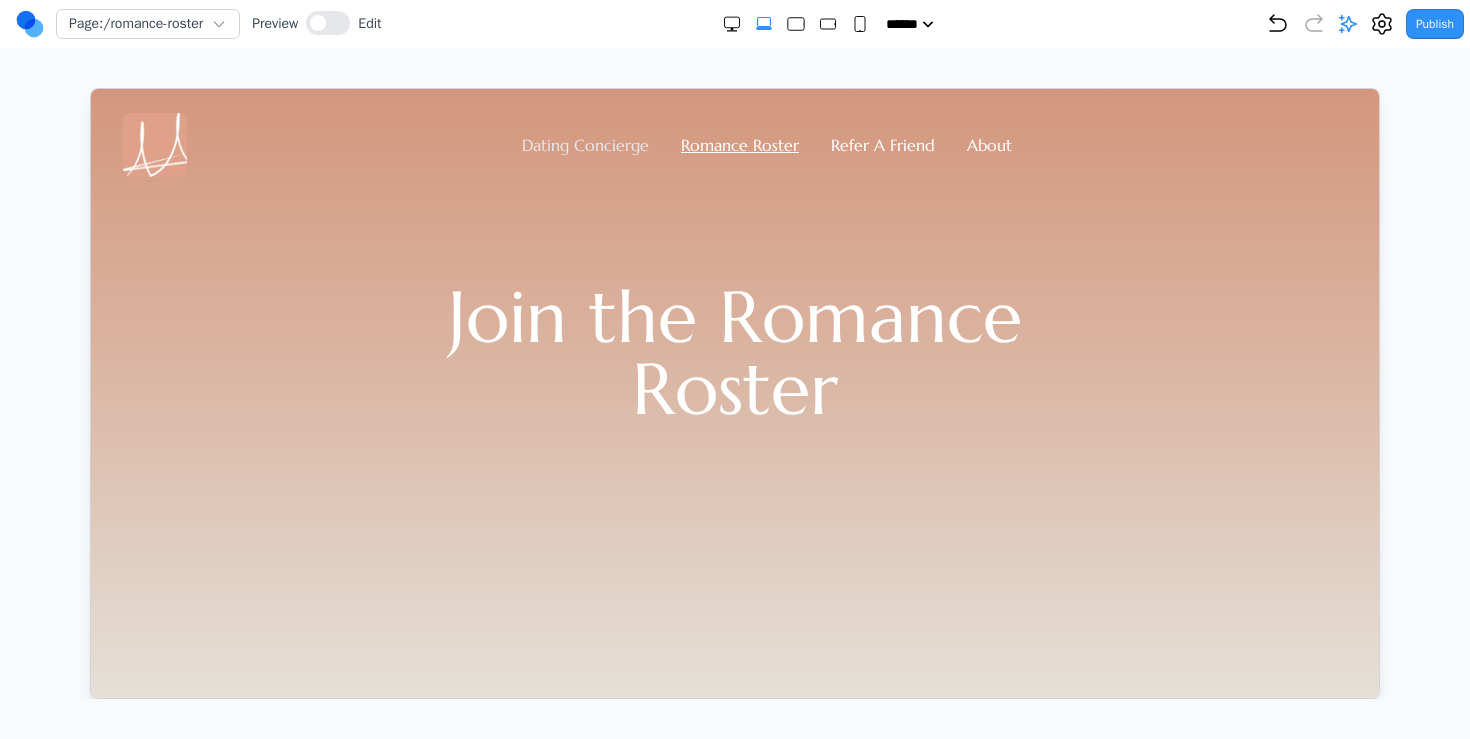 click on "Dating Concierge" at bounding box center (584, 144) 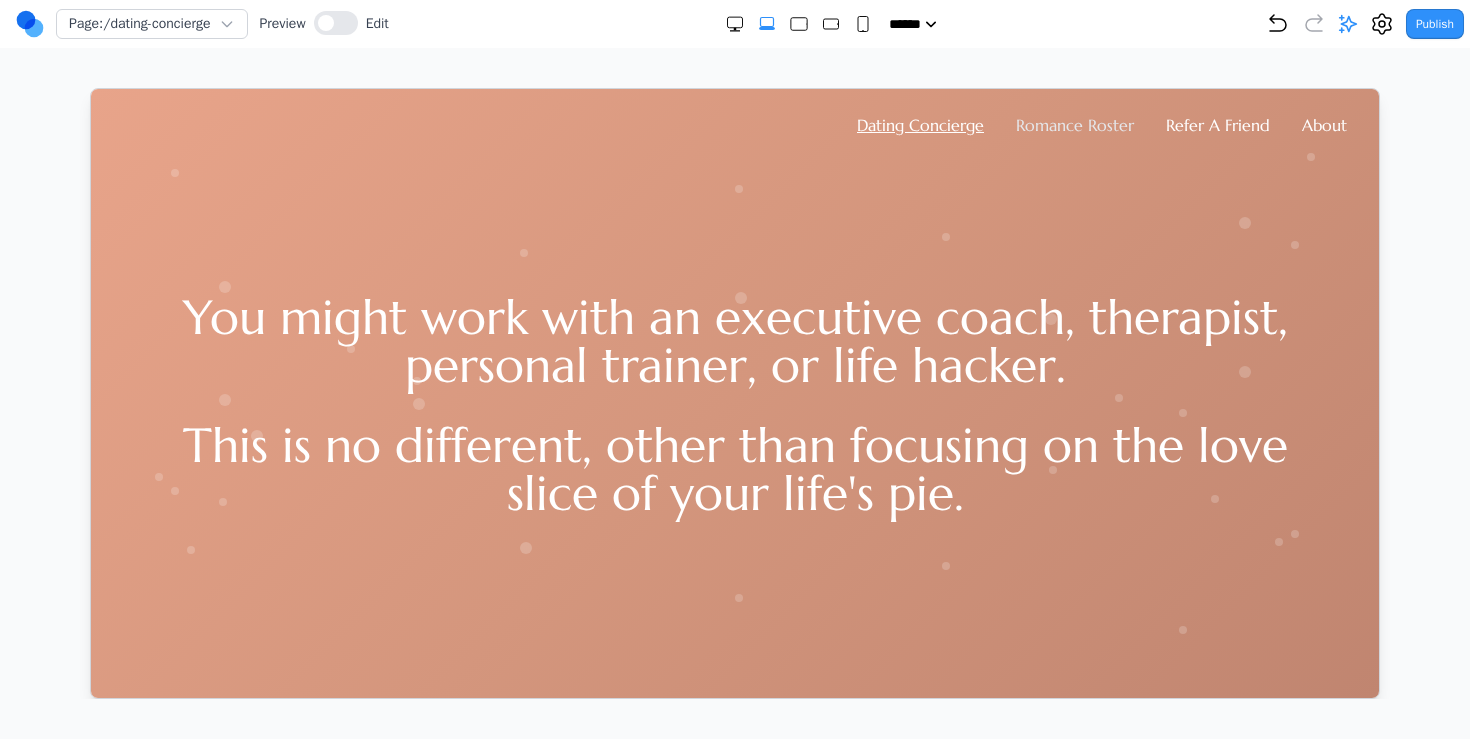 click on "Romance Roster" at bounding box center (1074, 124) 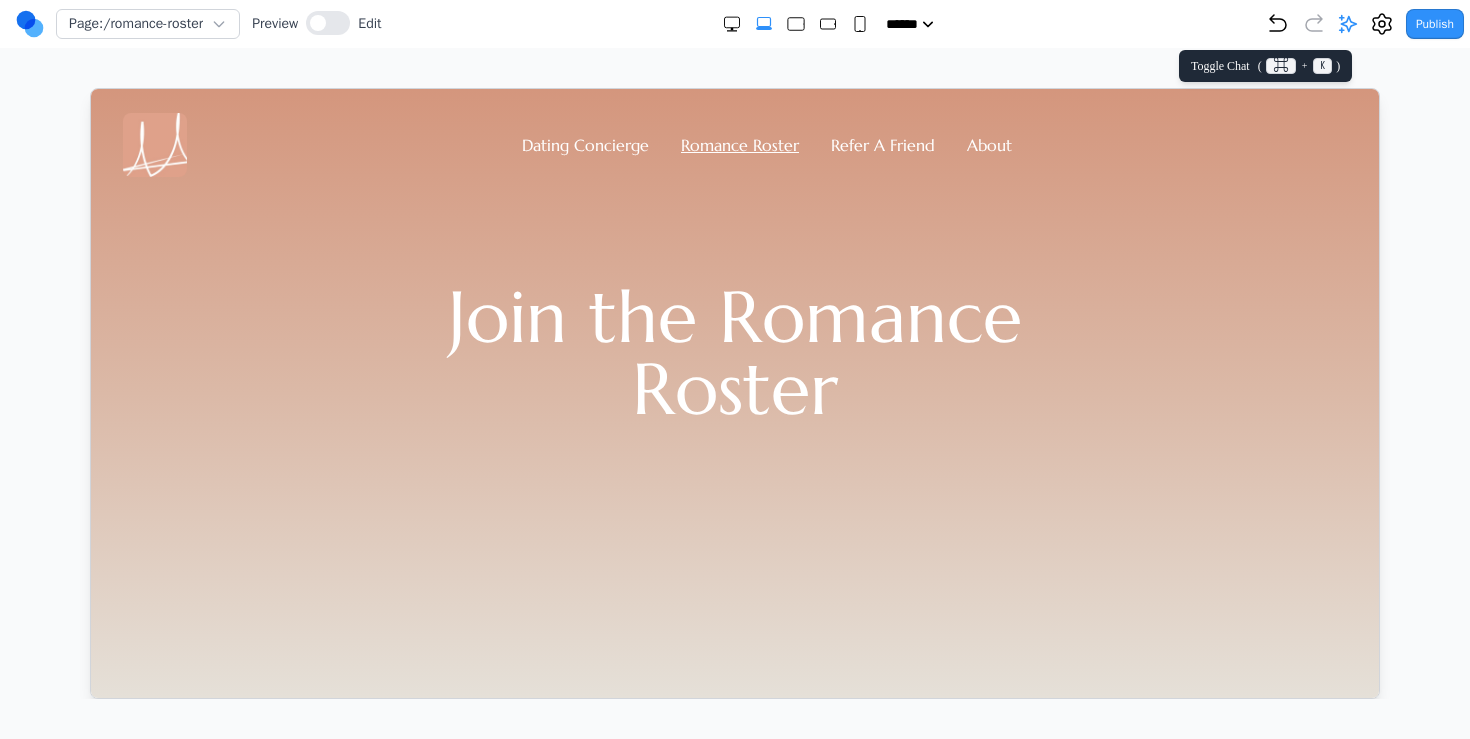 click 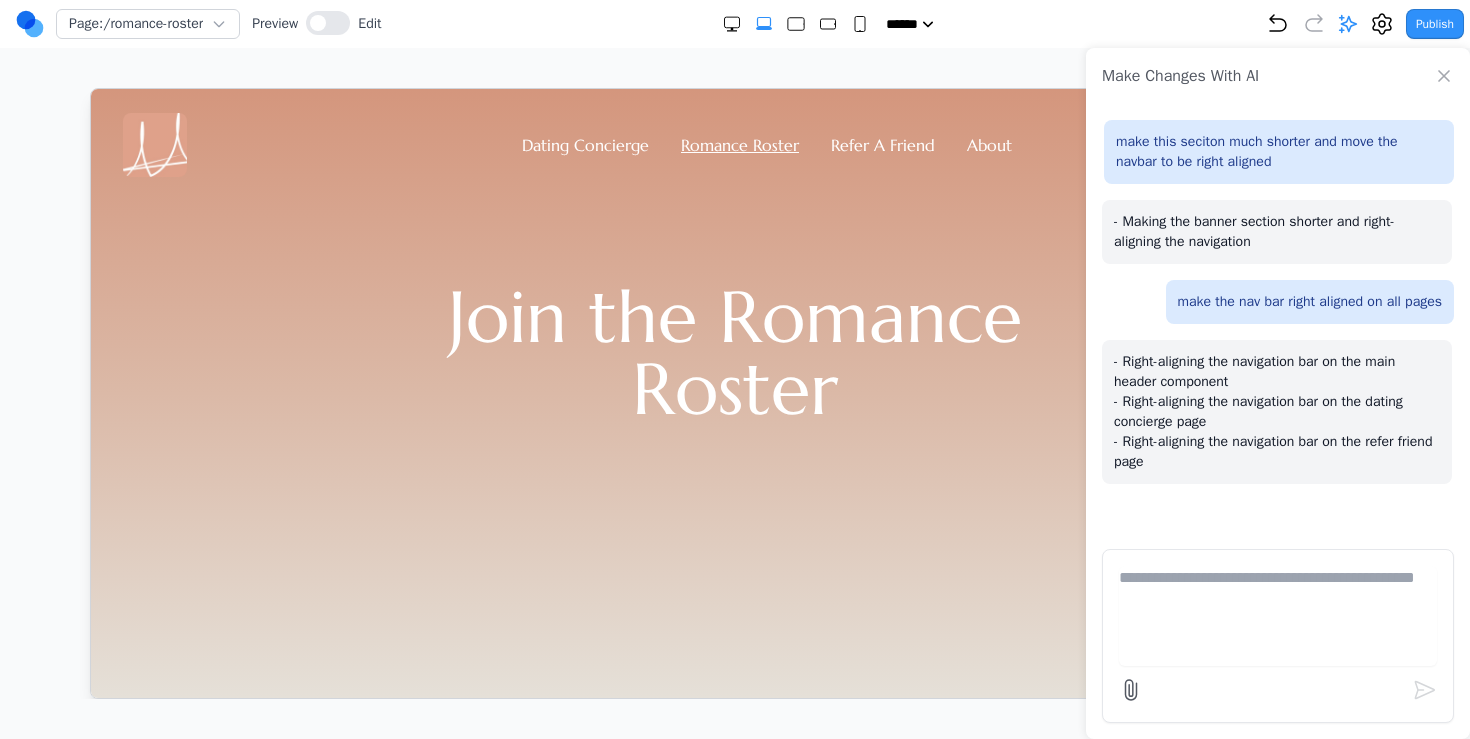 click at bounding box center (1278, 636) 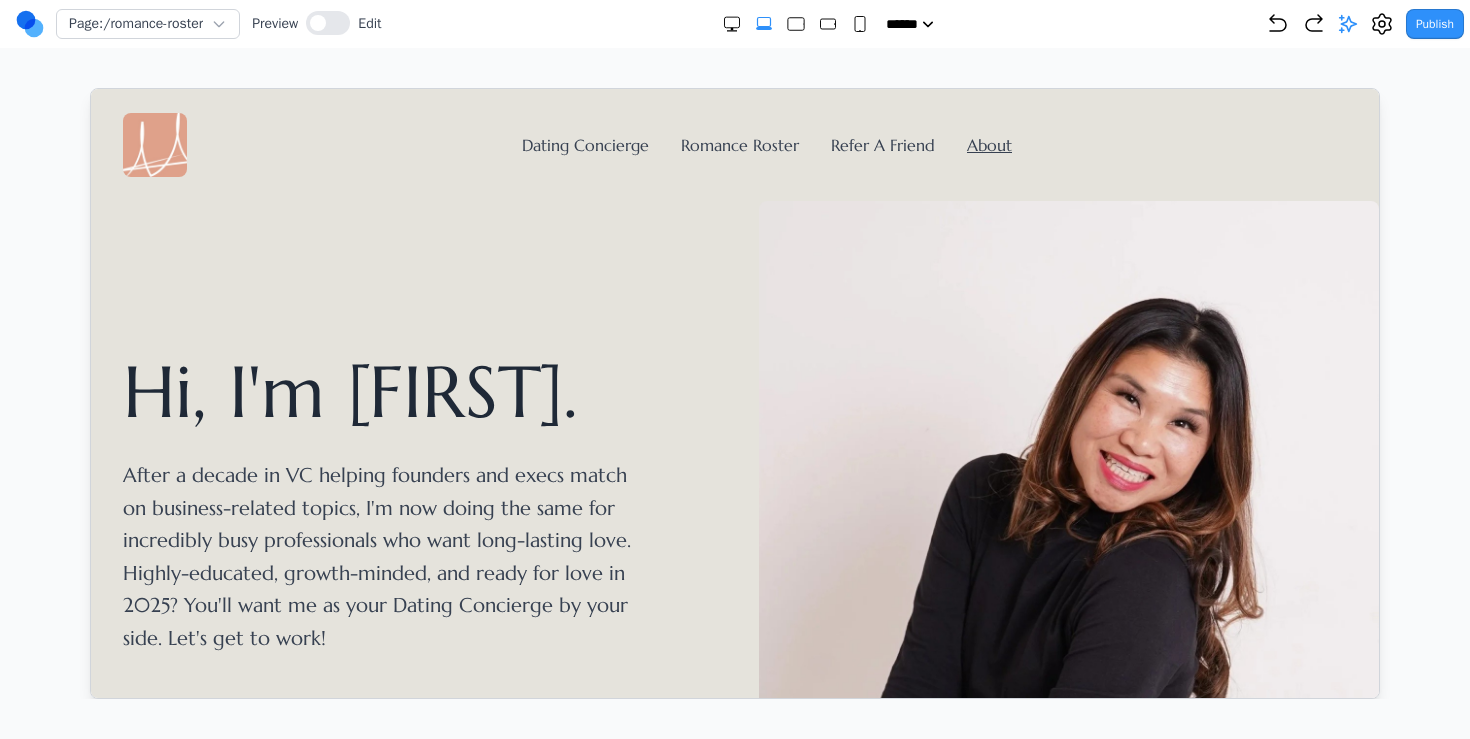 scroll, scrollTop: 0, scrollLeft: 0, axis: both 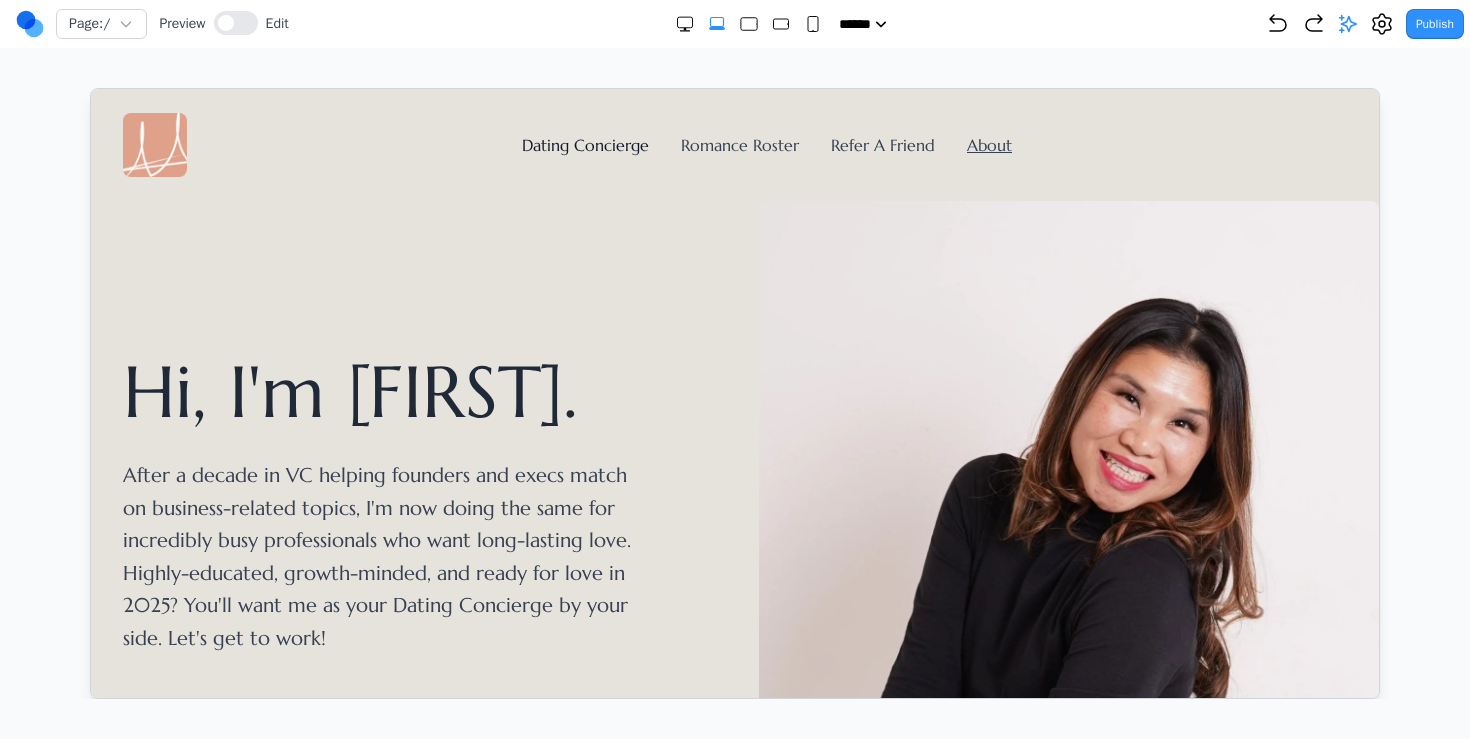 click on "Dating Concierge" at bounding box center (584, 144) 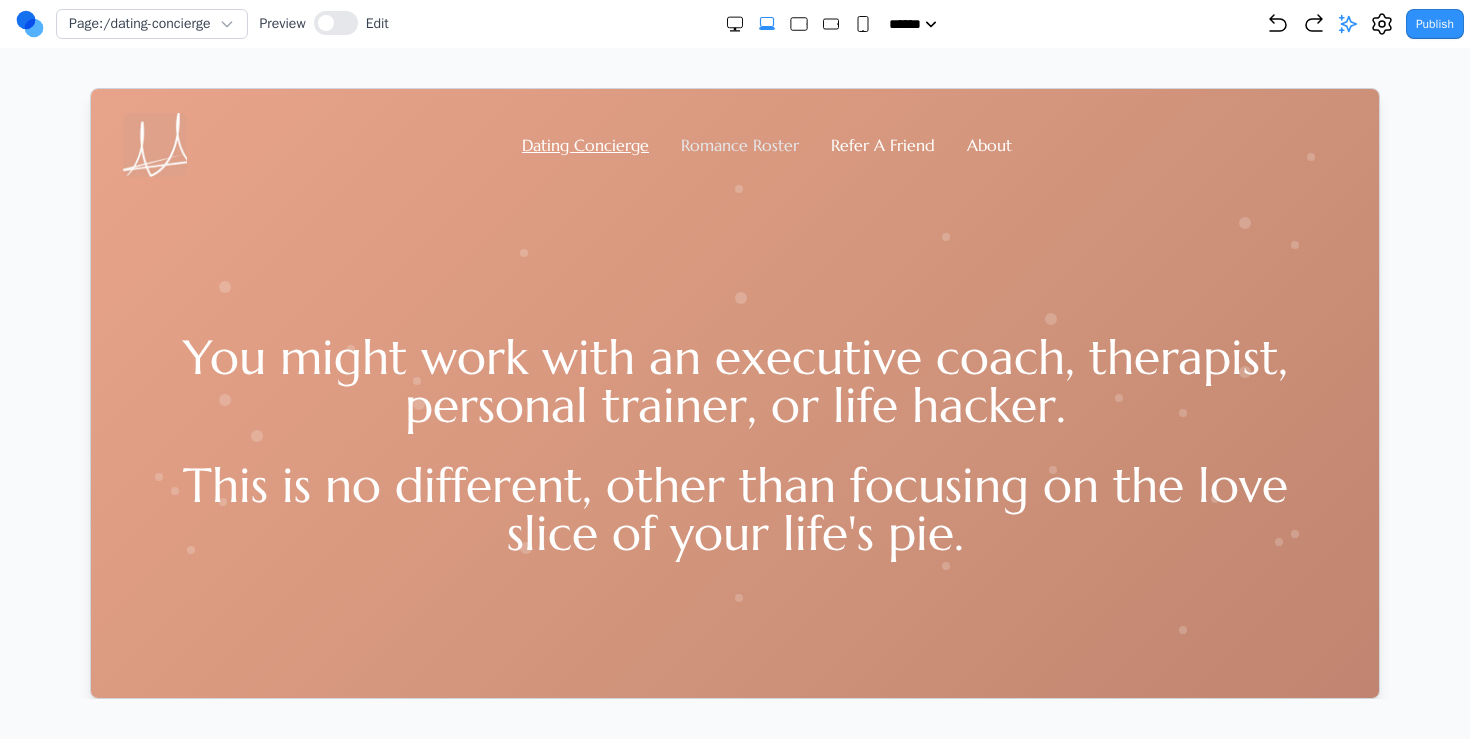 click on "Romance Roster" at bounding box center (739, 144) 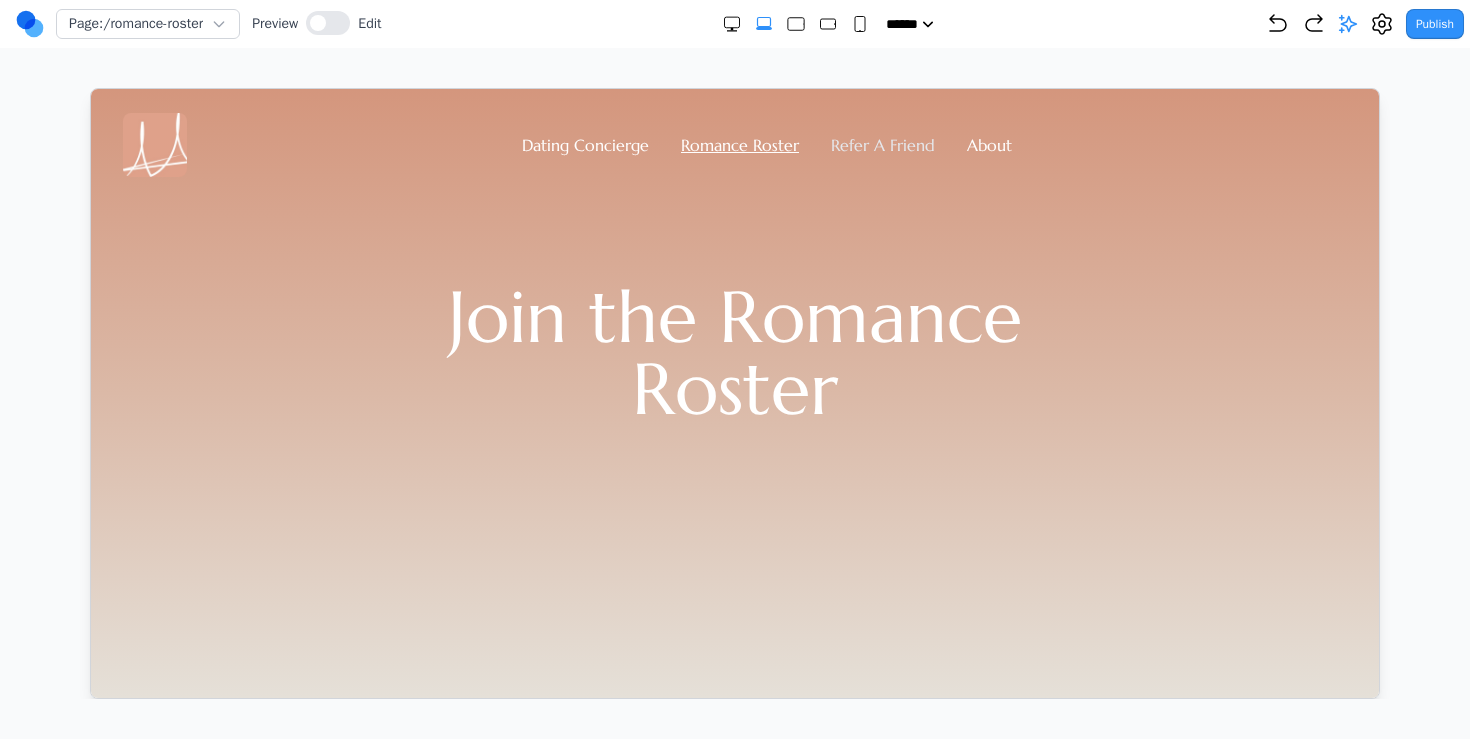 click on "Refer A Friend" at bounding box center (882, 144) 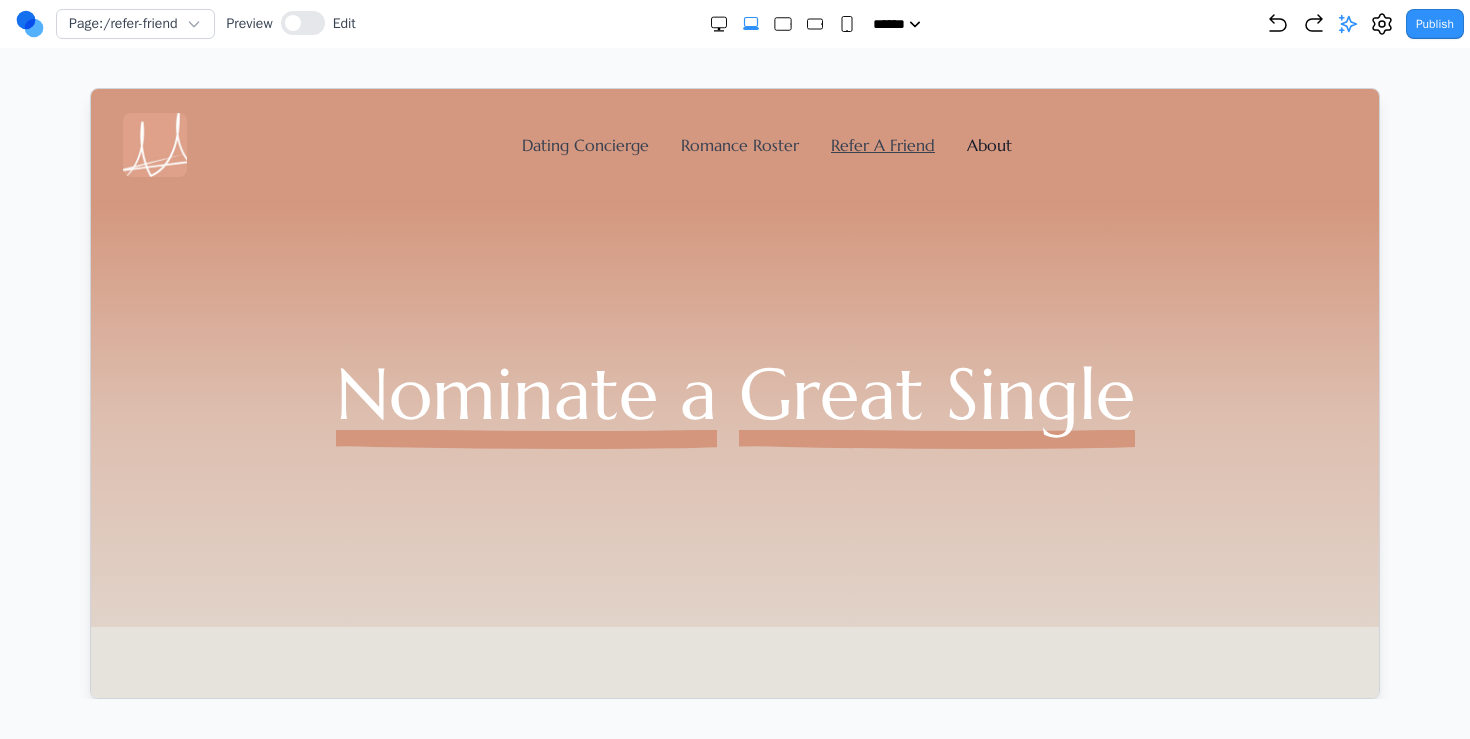 click on "About" at bounding box center (988, 144) 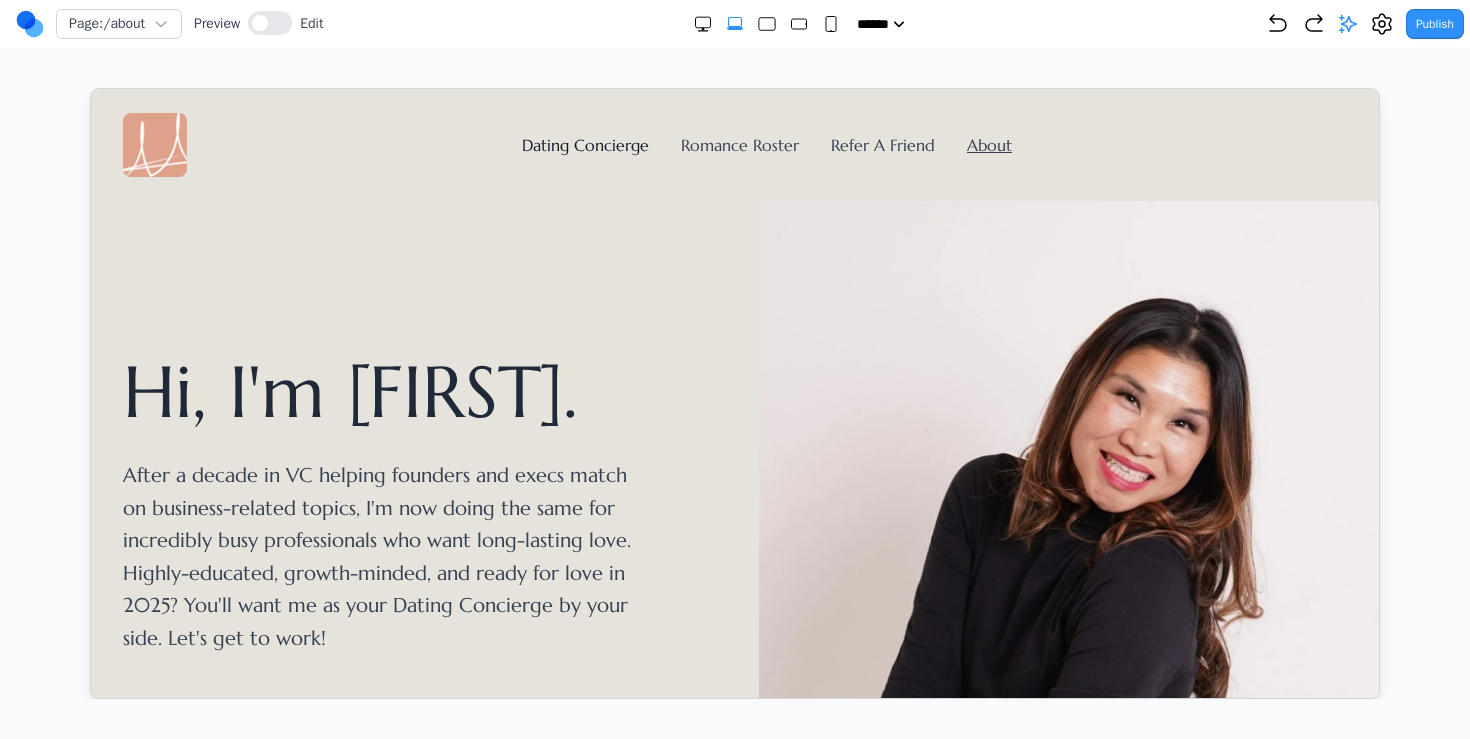 click on "Dating Concierge" at bounding box center [584, 144] 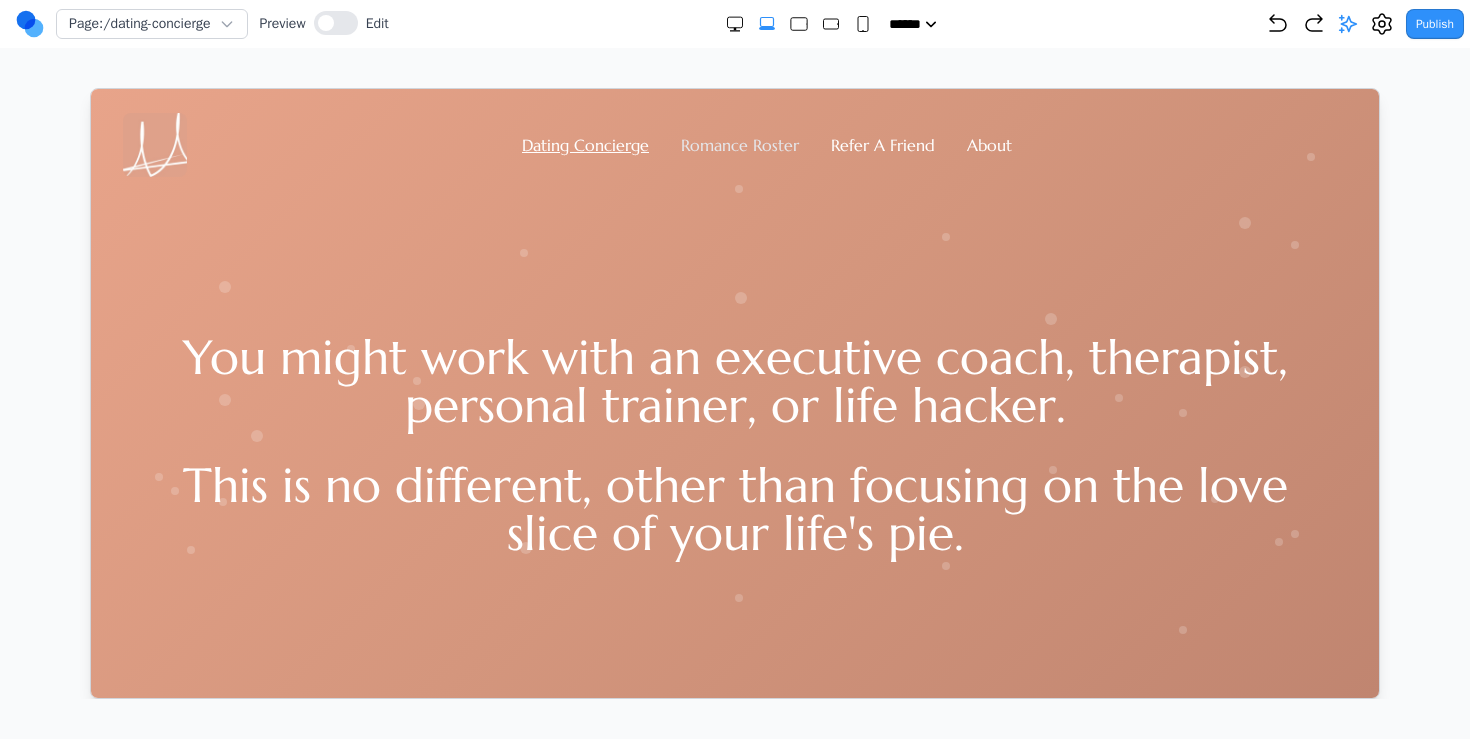 click on "Romance Roster" at bounding box center [739, 144] 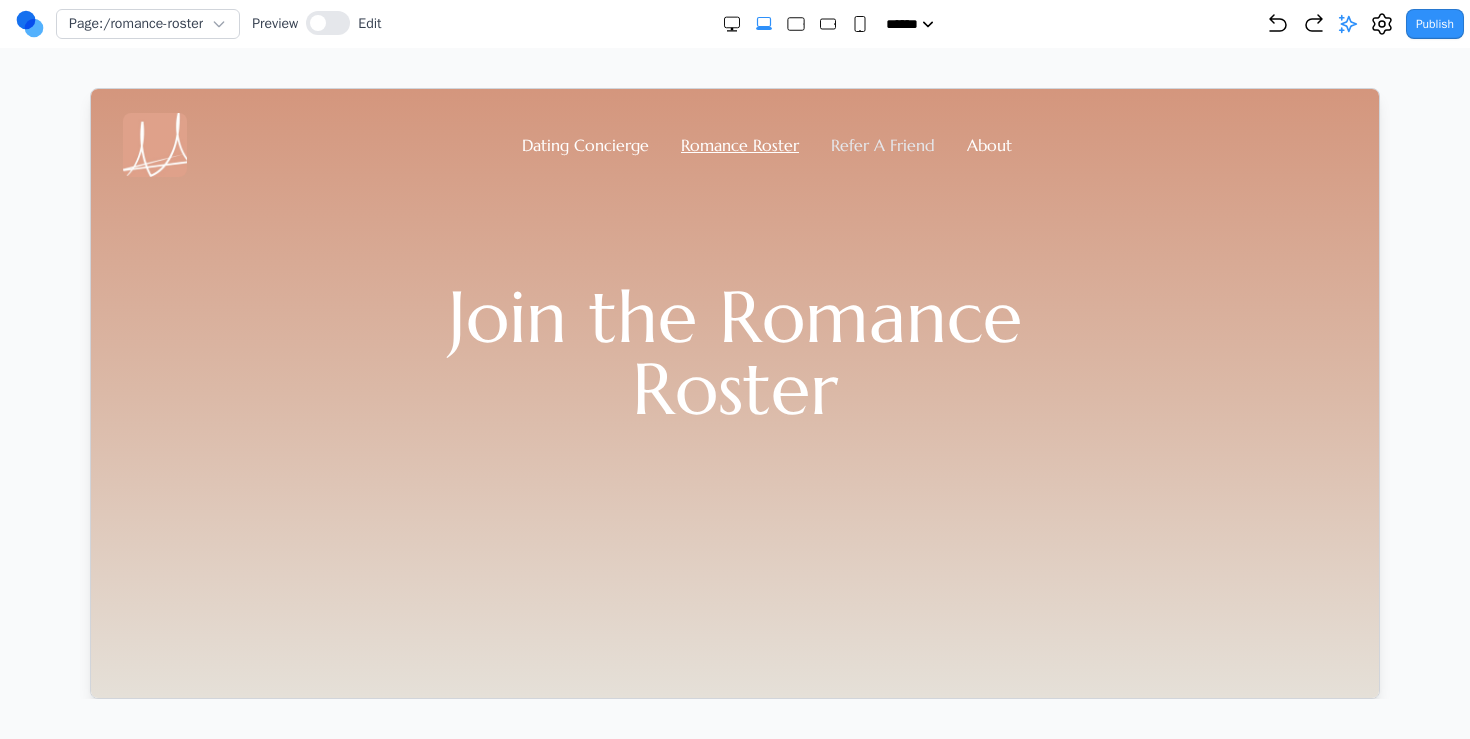 click on "Refer A Friend" at bounding box center (882, 144) 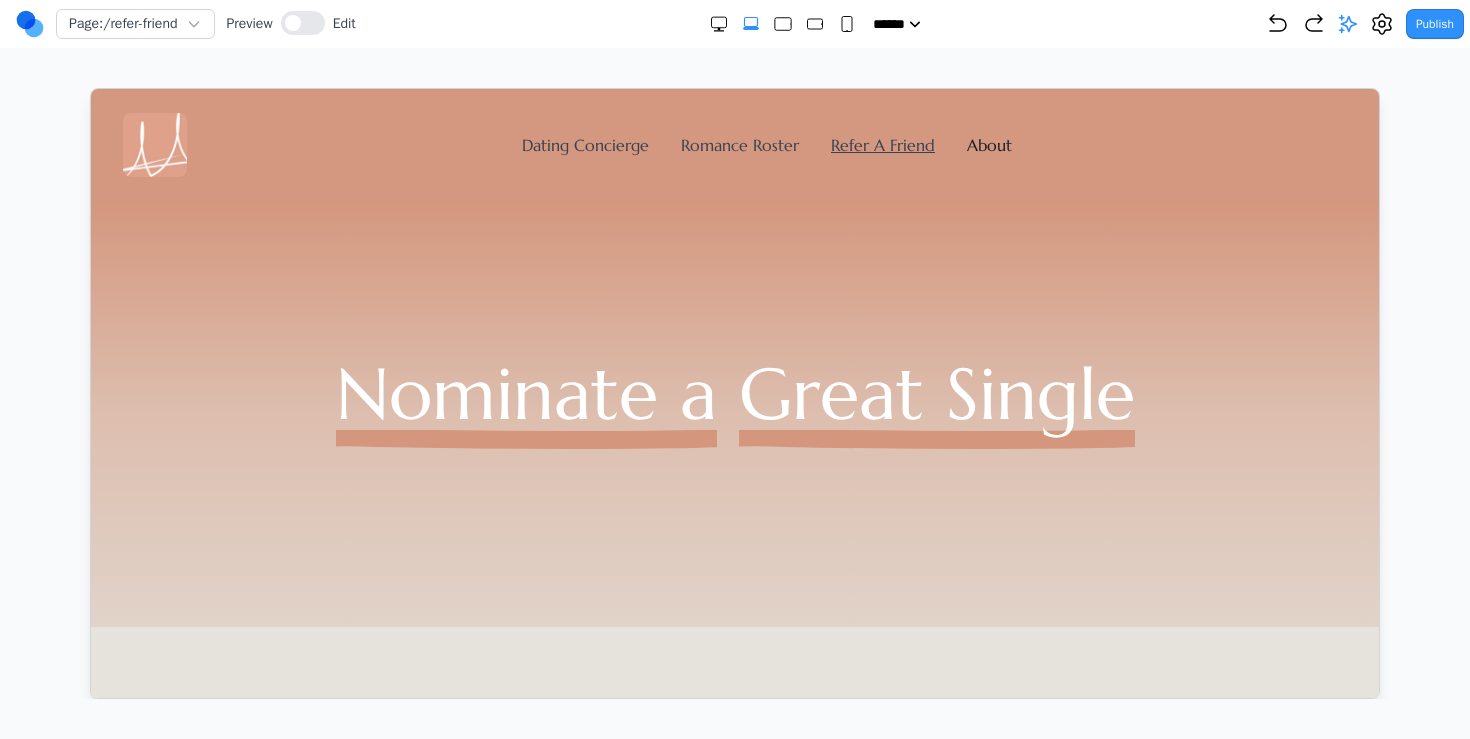 click on "About" at bounding box center [988, 144] 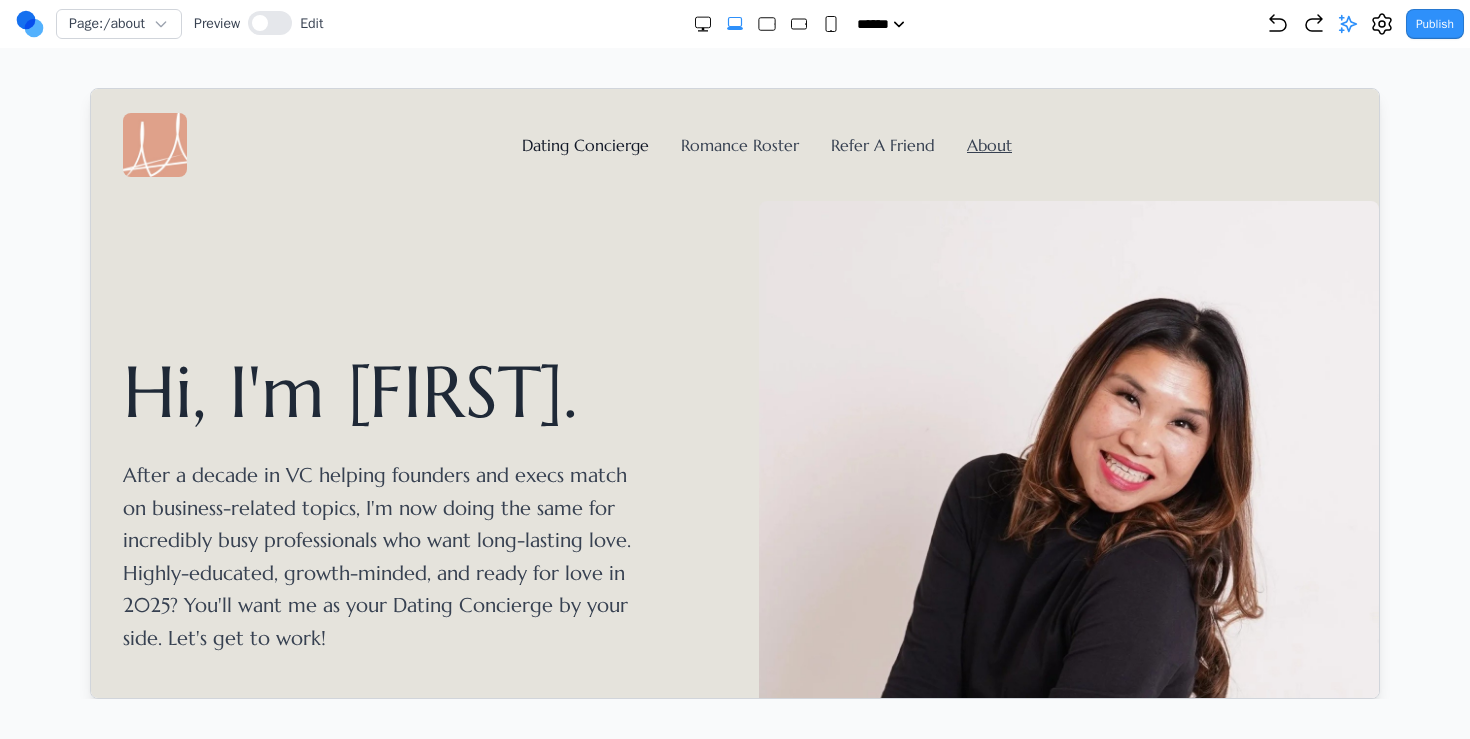 click on "Dating Concierge" at bounding box center [584, 144] 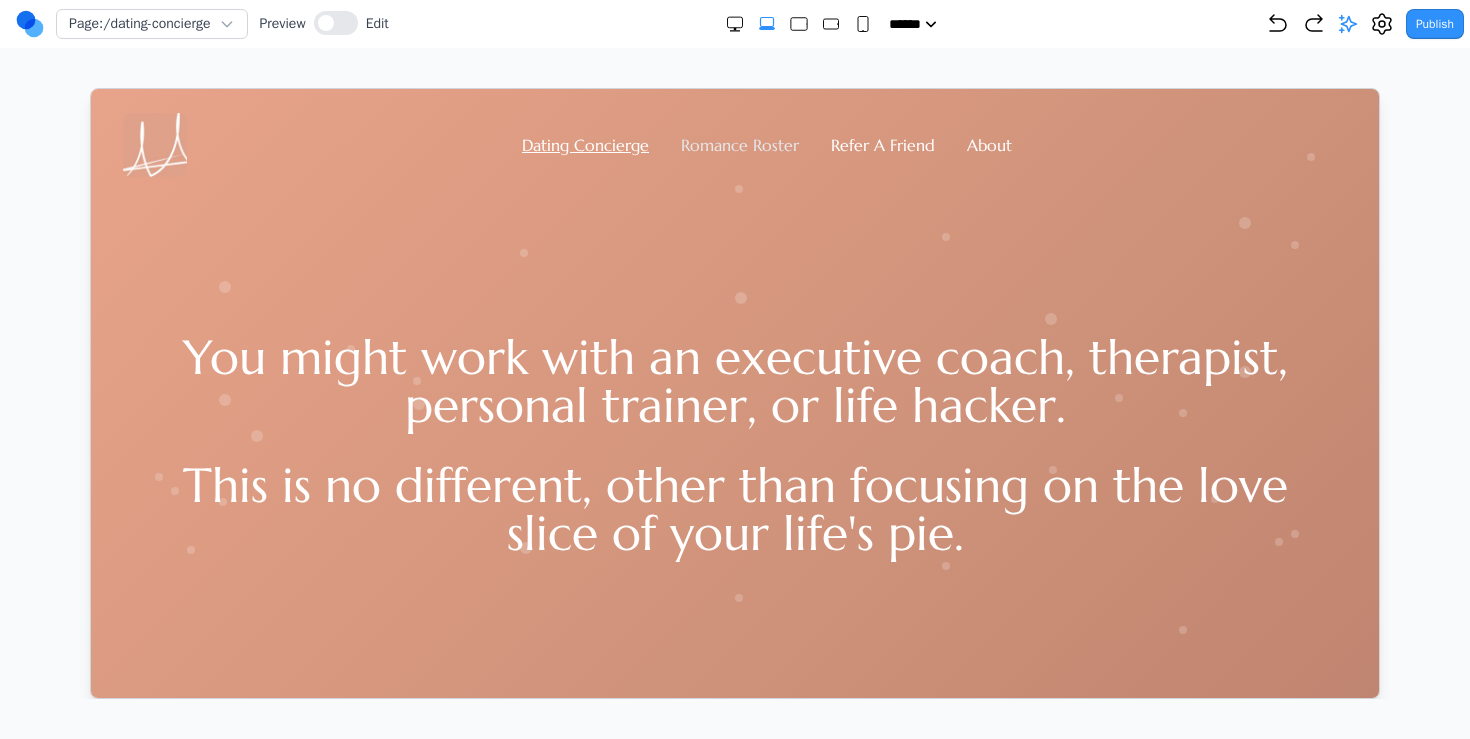 click on "Romance Roster" at bounding box center (739, 144) 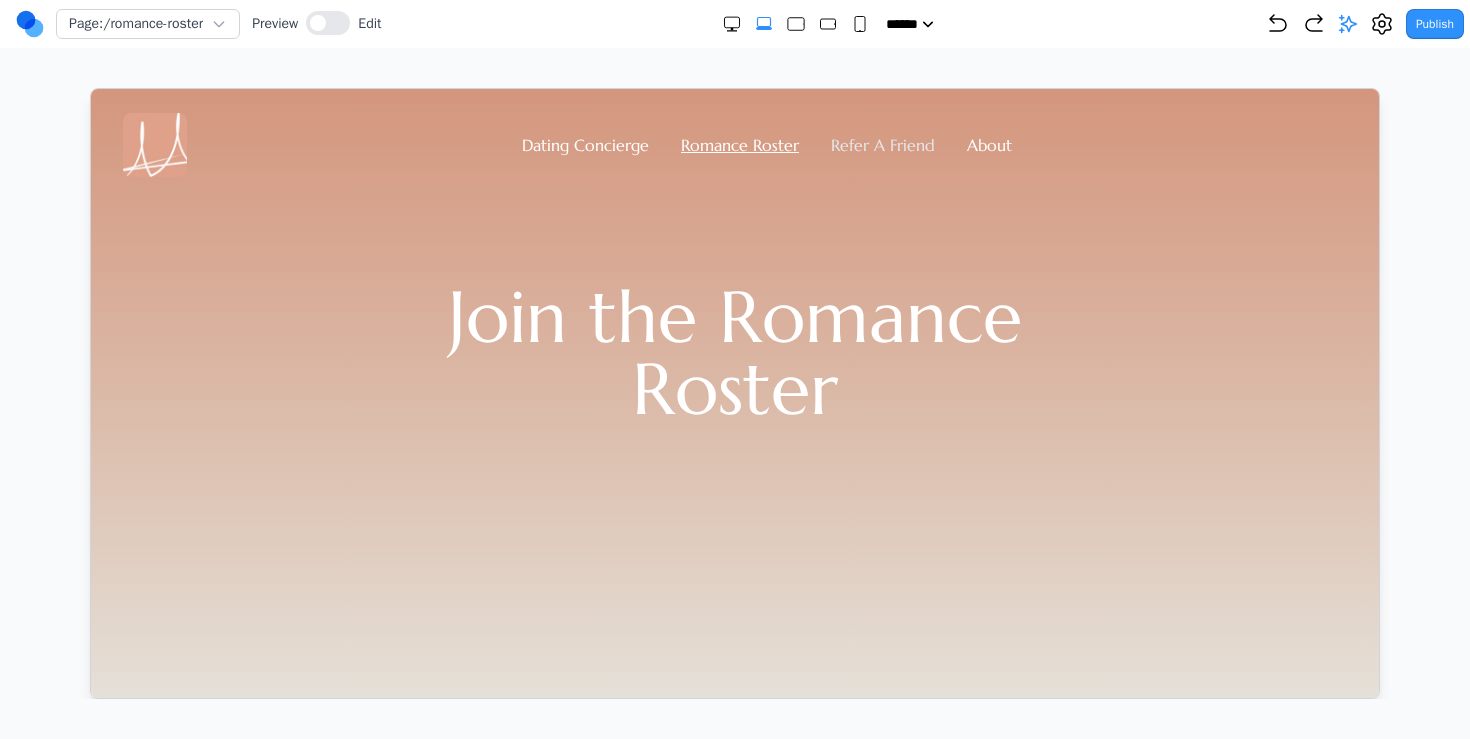 click on "Refer A Friend" at bounding box center [882, 144] 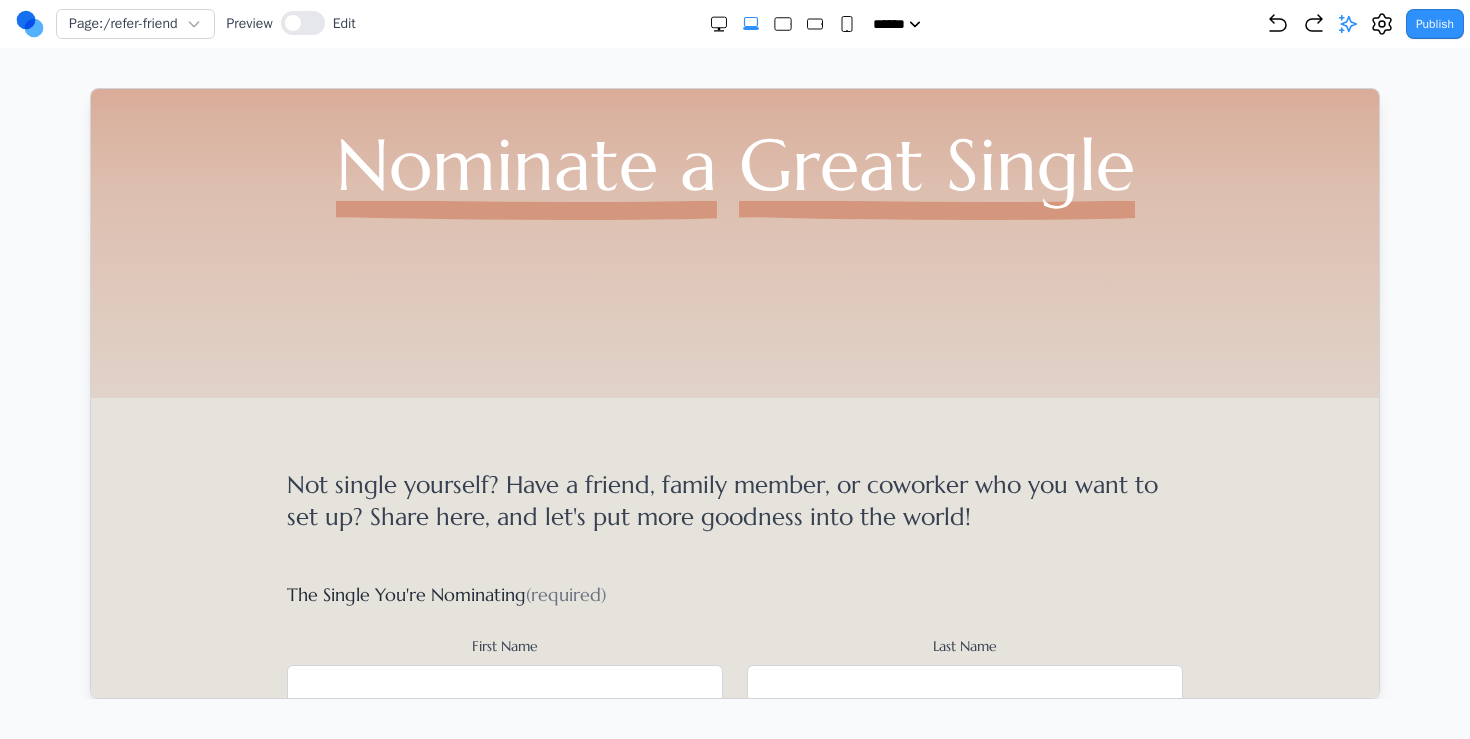 scroll, scrollTop: 0, scrollLeft: 0, axis: both 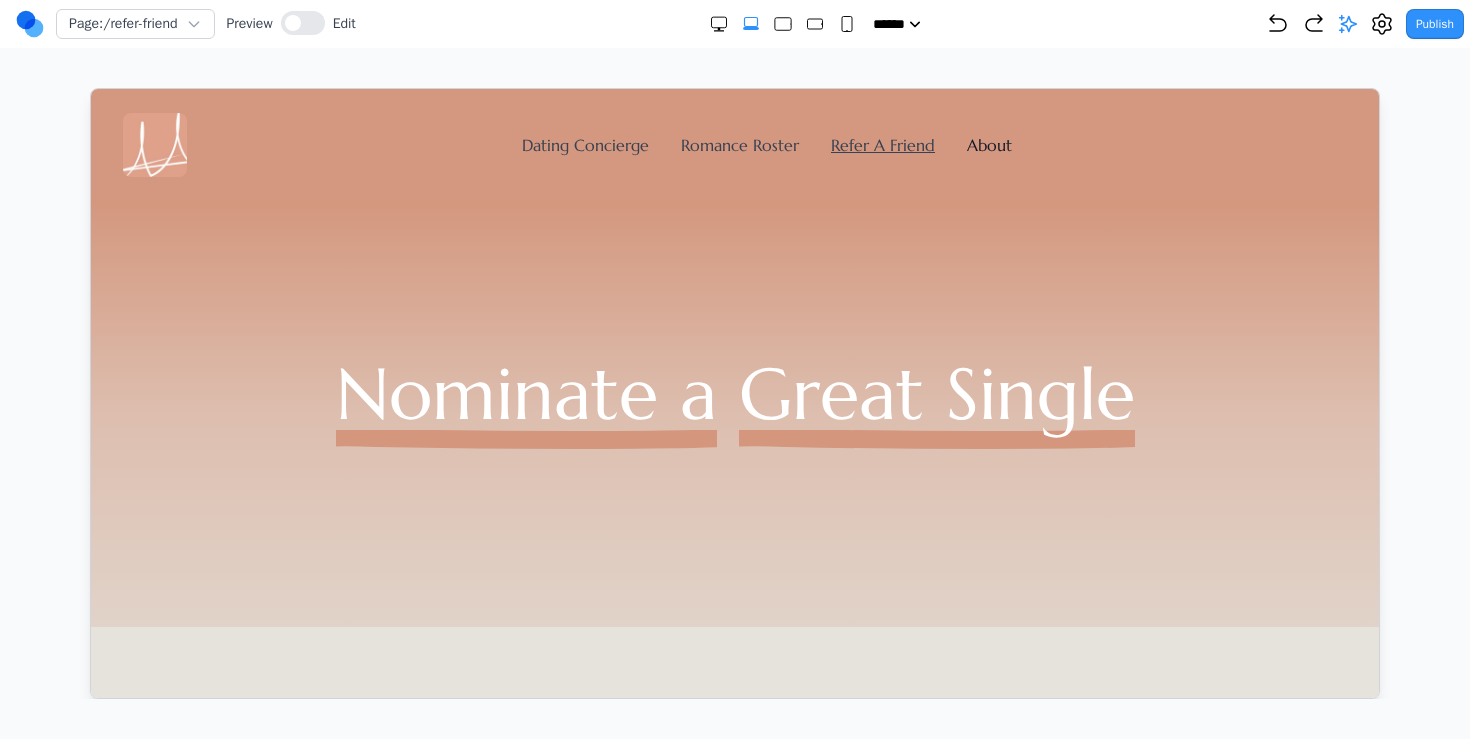 click on "About" at bounding box center (988, 144) 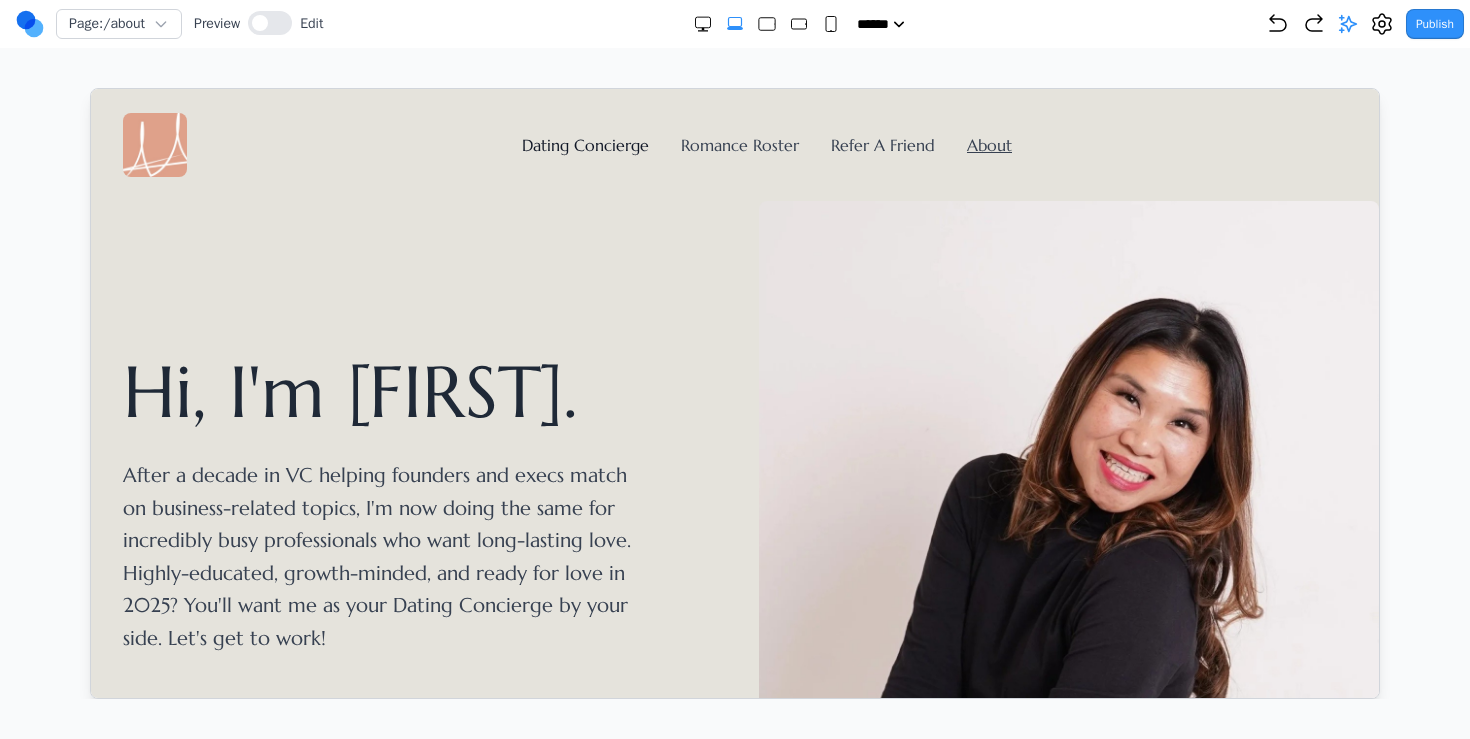 click on "Dating Concierge" at bounding box center (584, 144) 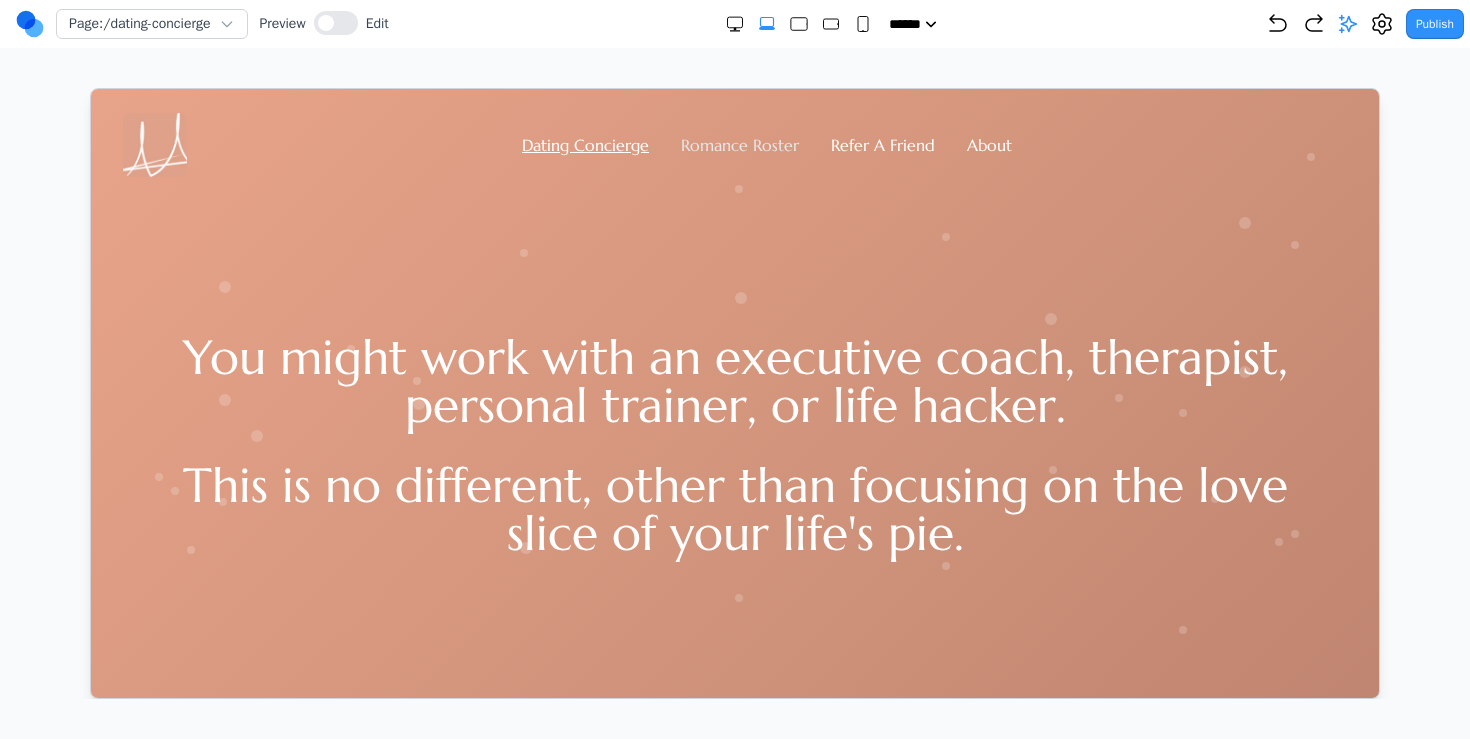 click on "Romance Roster" at bounding box center (739, 144) 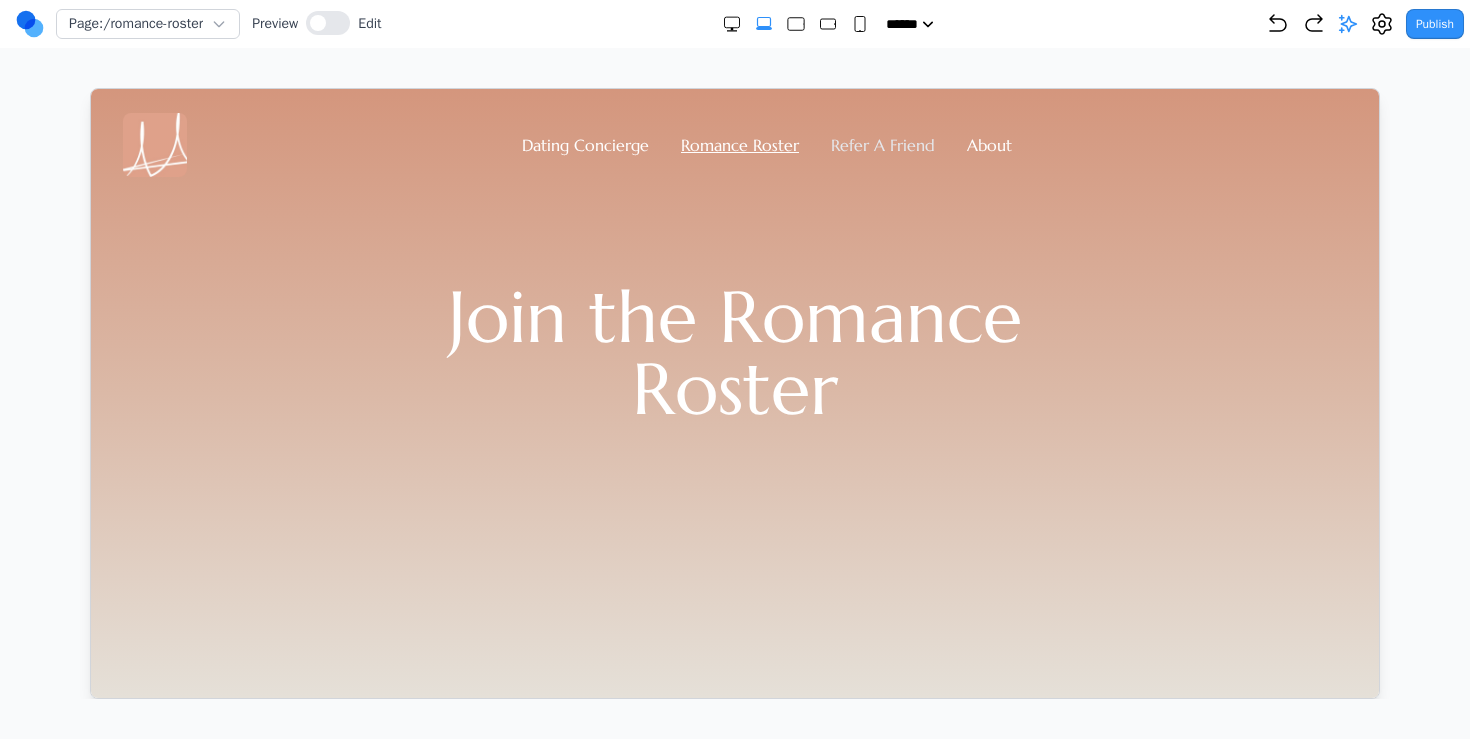 click on "Refer A Friend" at bounding box center (882, 144) 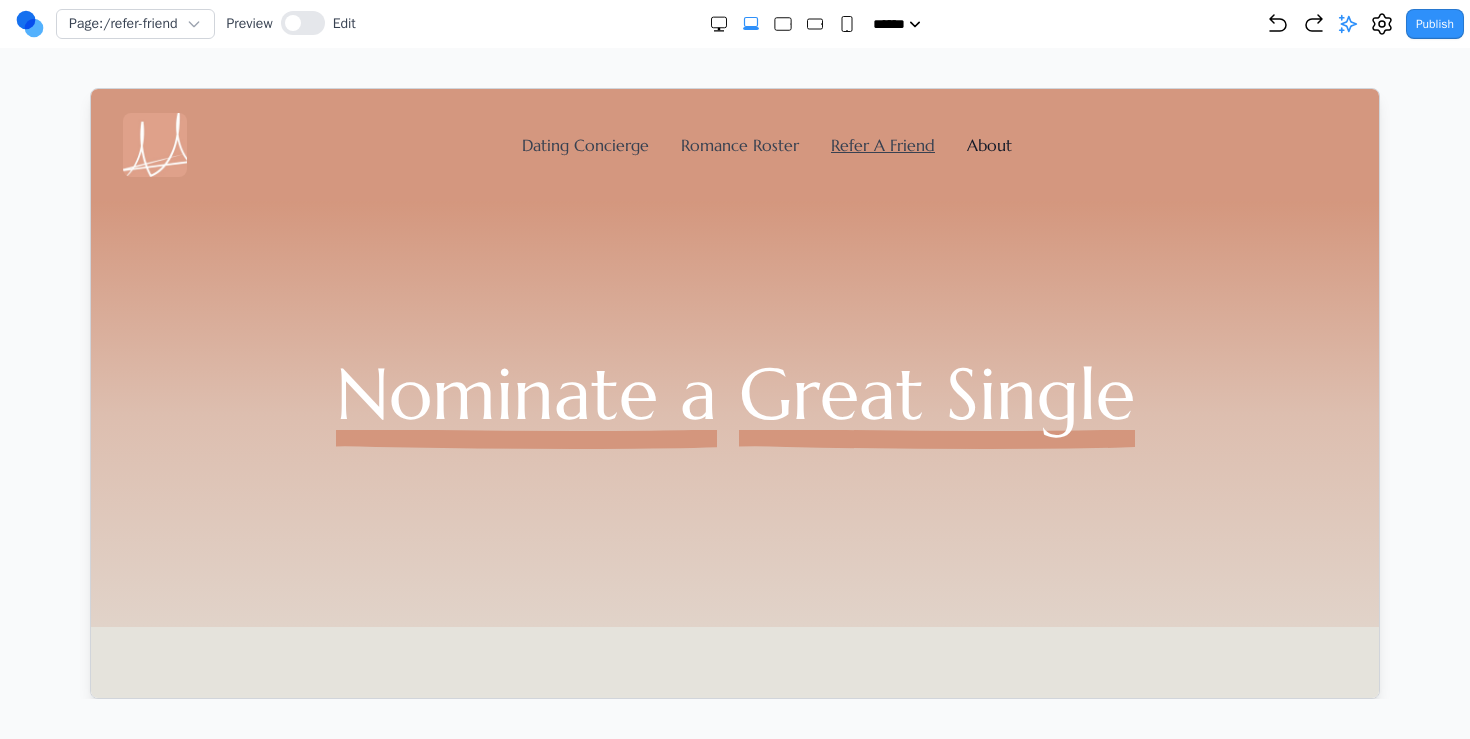 click on "About" at bounding box center [988, 144] 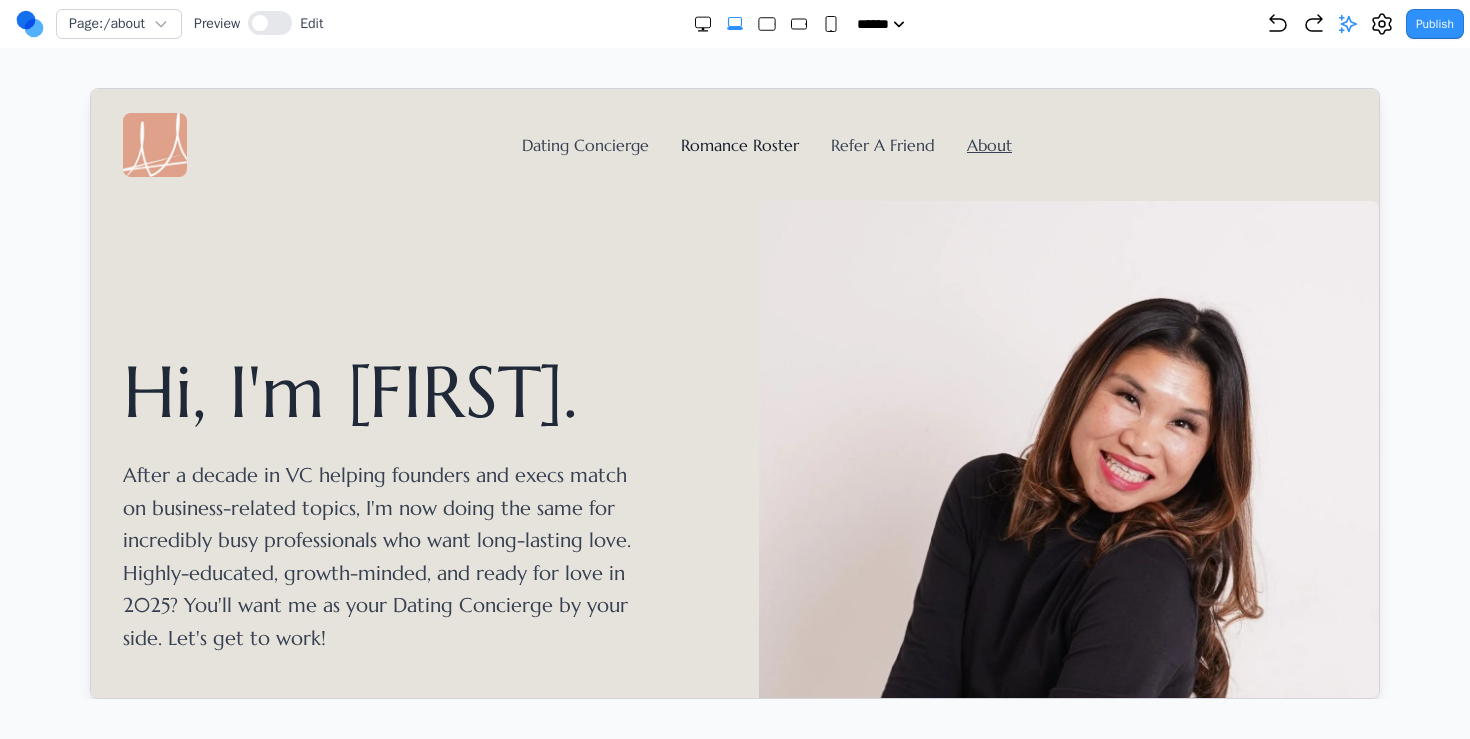 click on "Romance Roster" at bounding box center (739, 144) 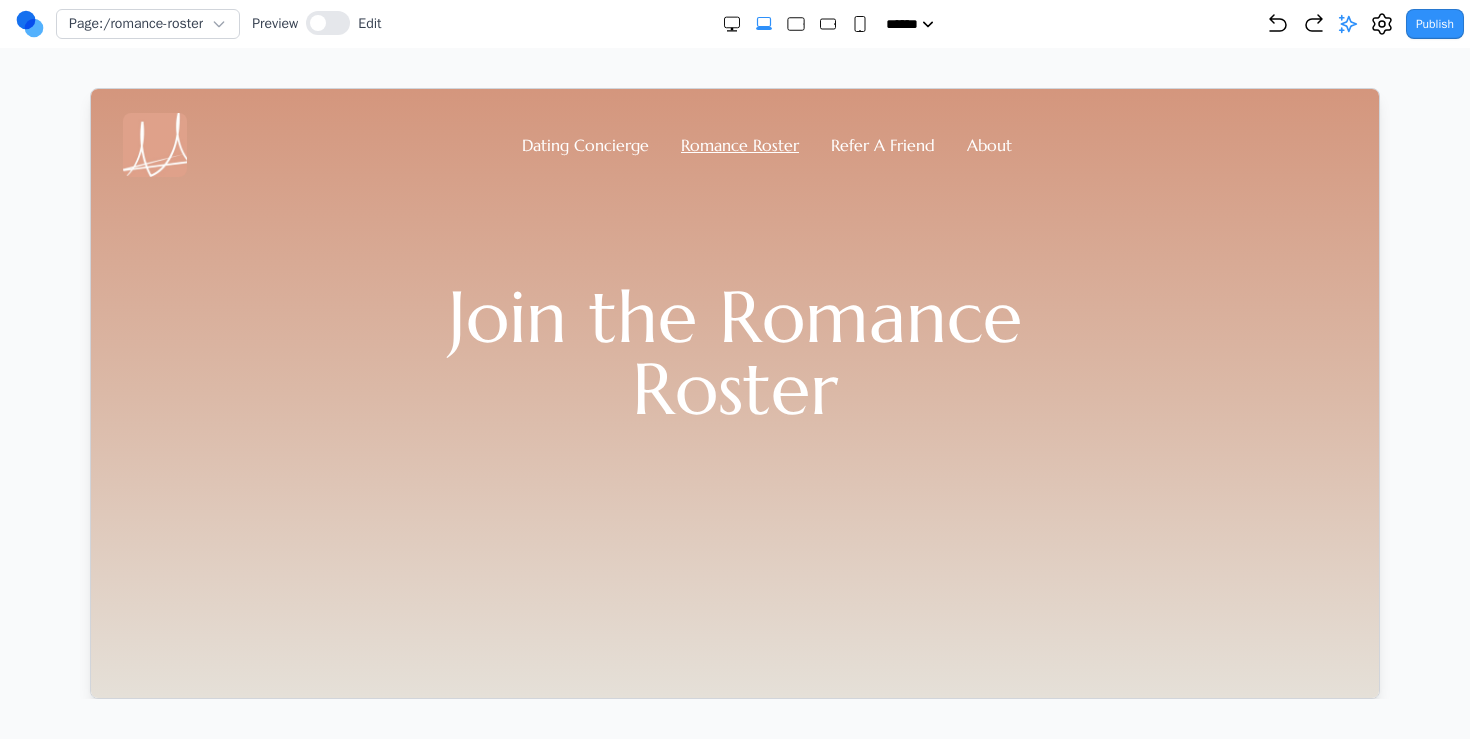 click on "Dating Concierge Romance Roster Refer A Friend About" at bounding box center (734, 144) 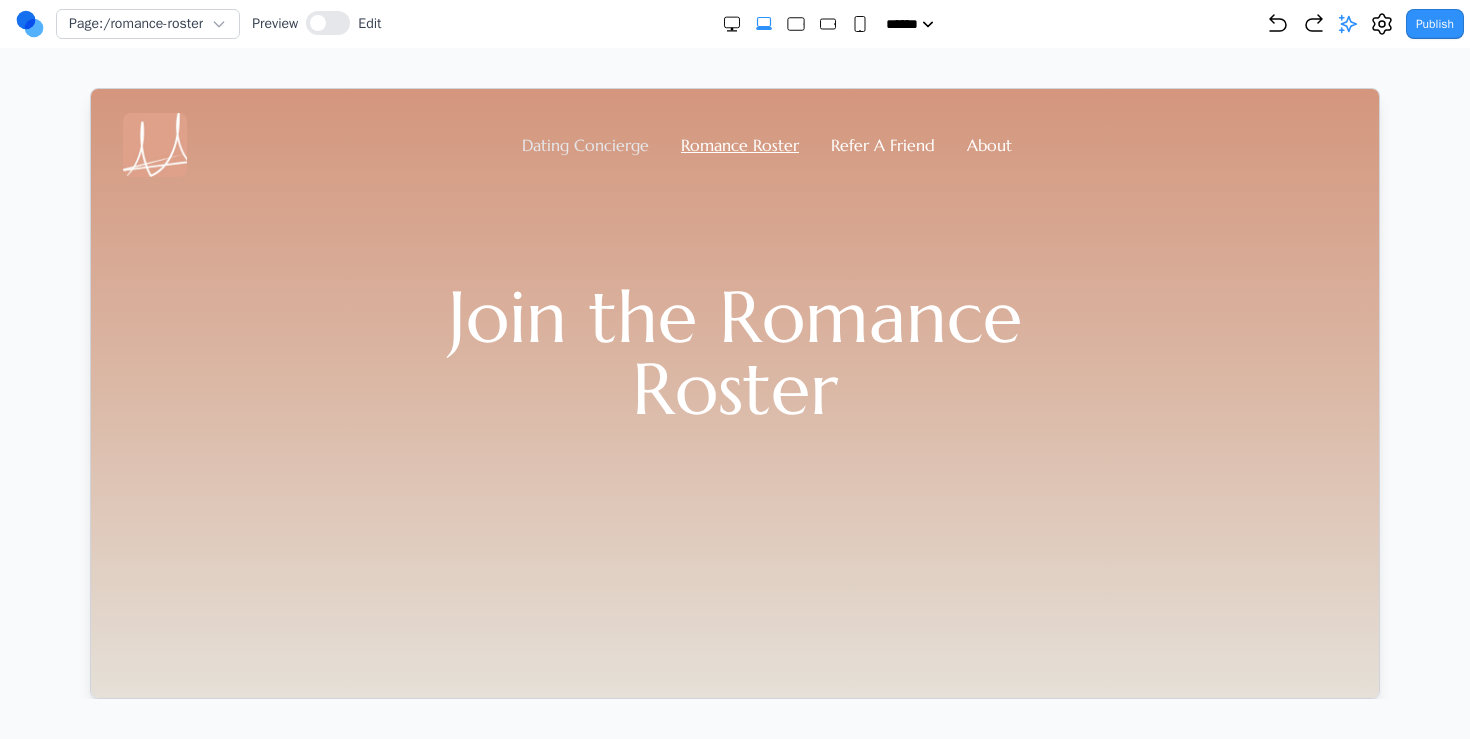 click on "Dating Concierge" at bounding box center (584, 144) 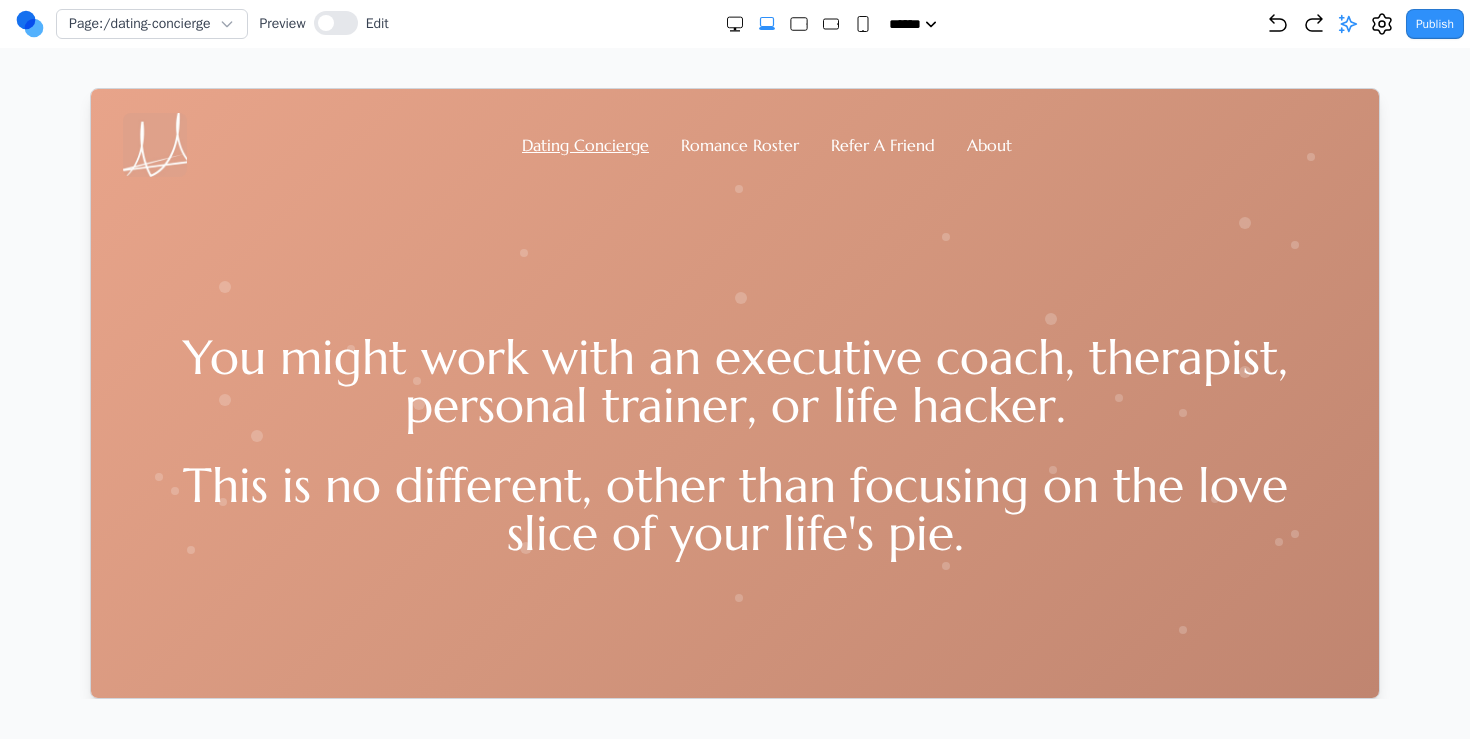 click on "Refer A Friend" at bounding box center [882, 144] 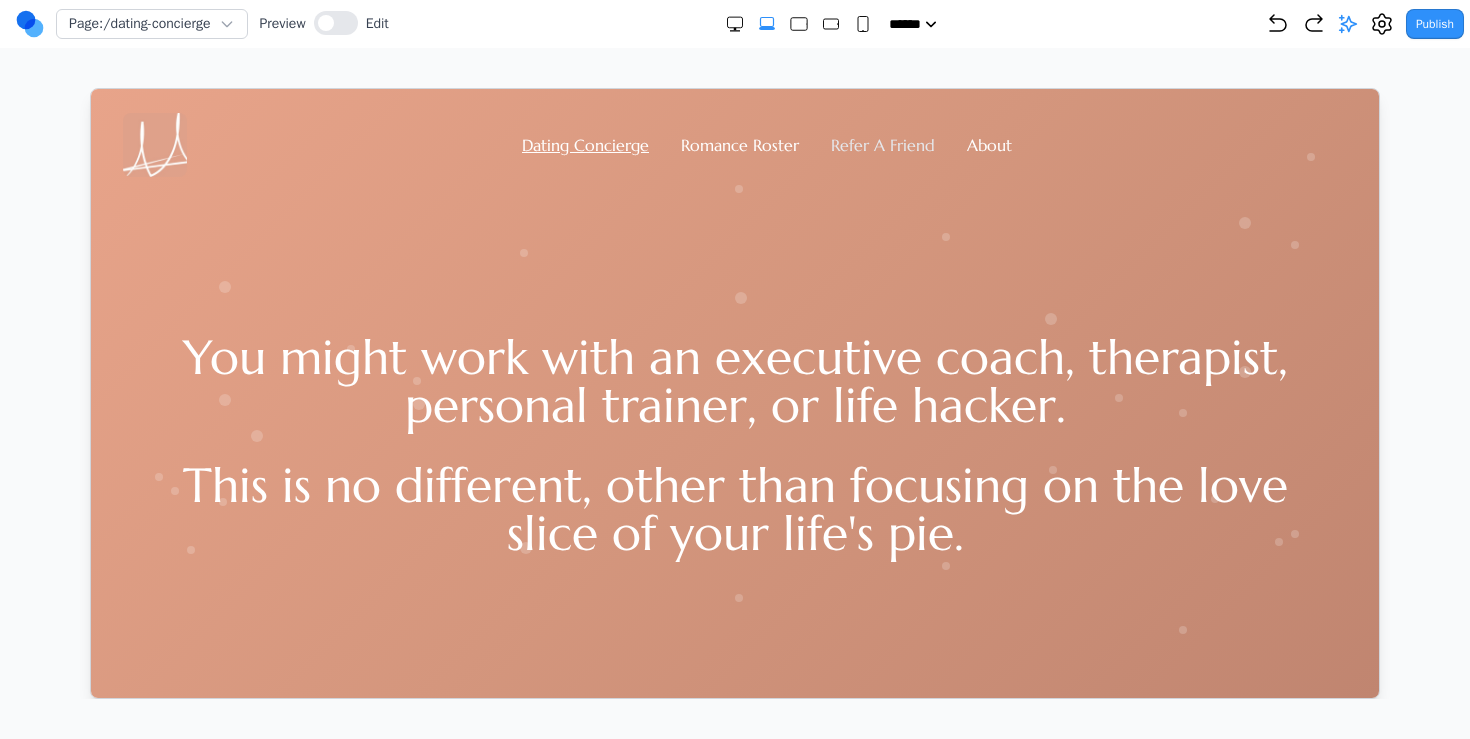click on "Refer A Friend" at bounding box center (882, 144) 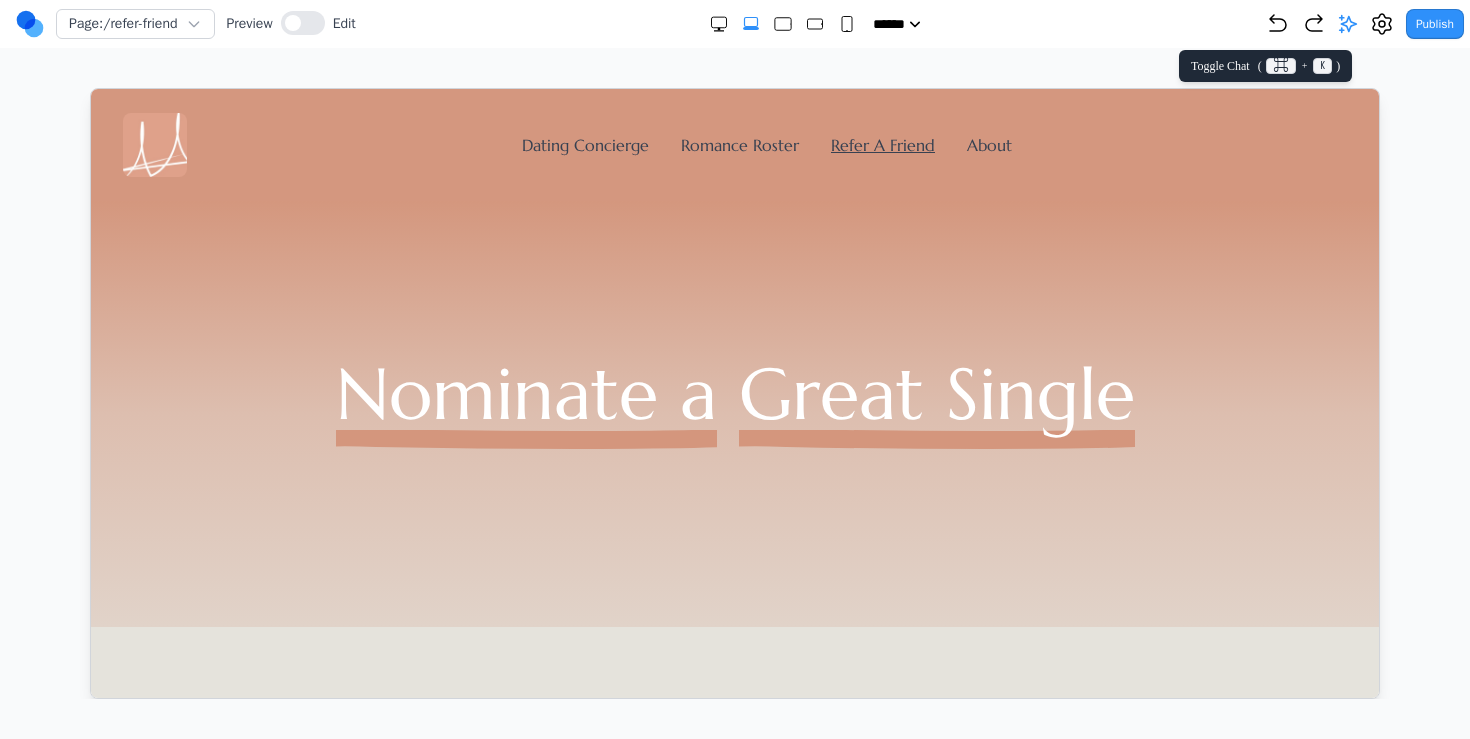 click 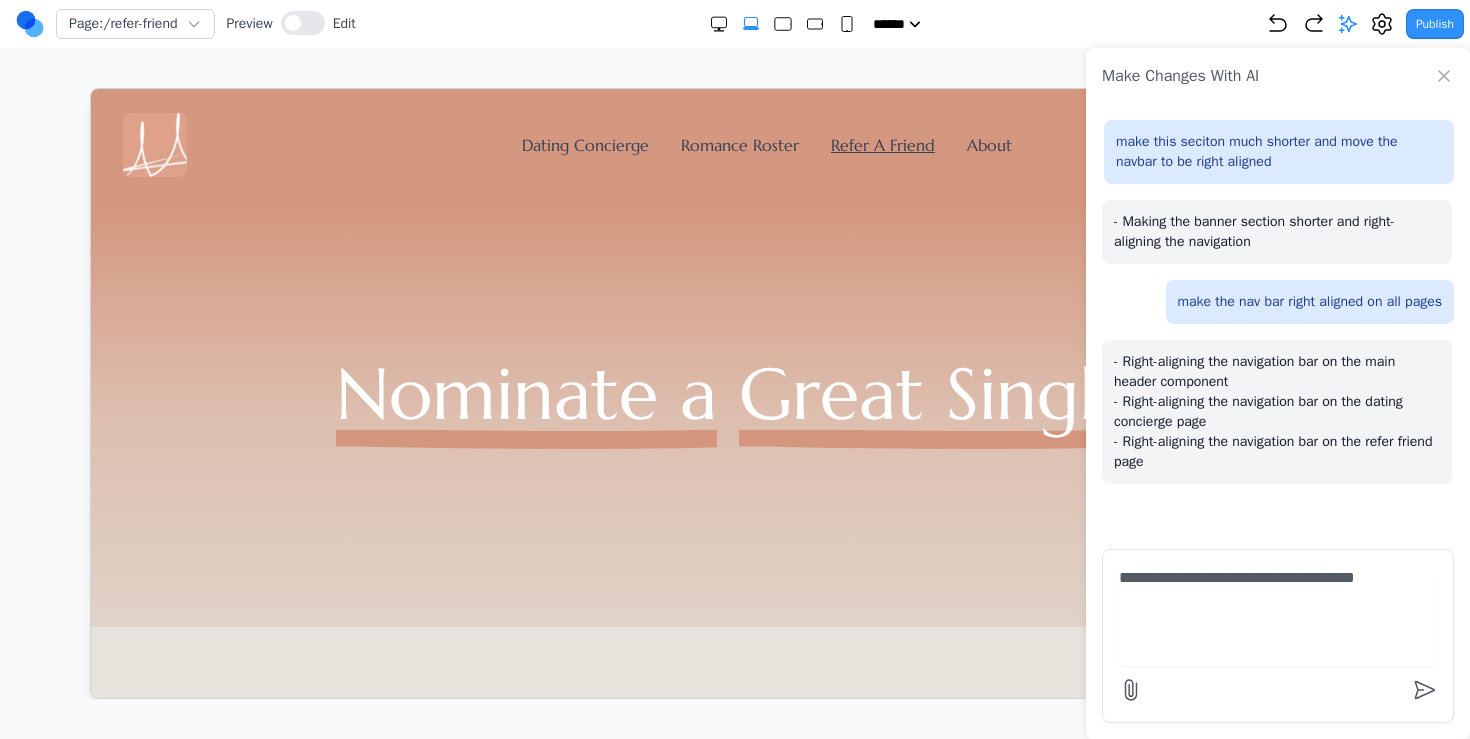 type on "**********" 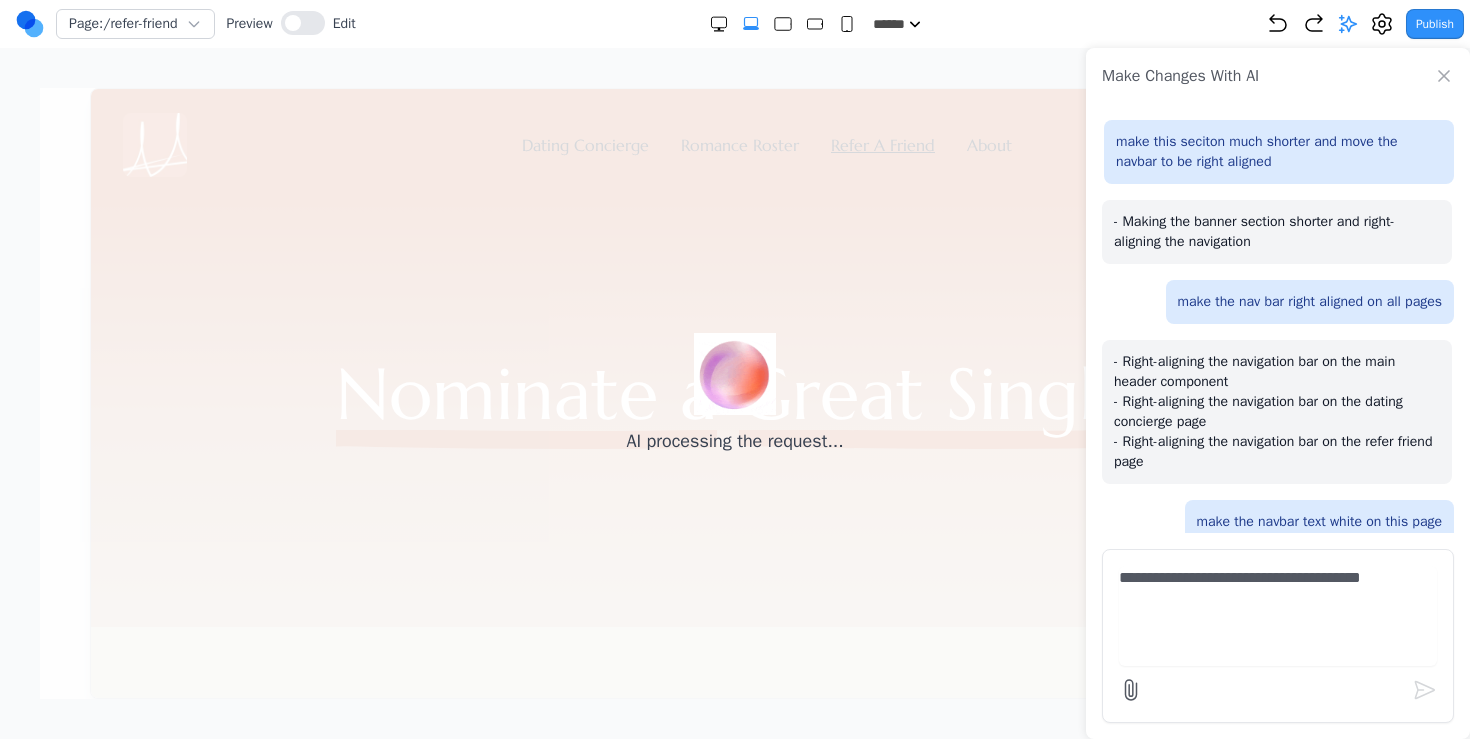scroll, scrollTop: 87, scrollLeft: 0, axis: vertical 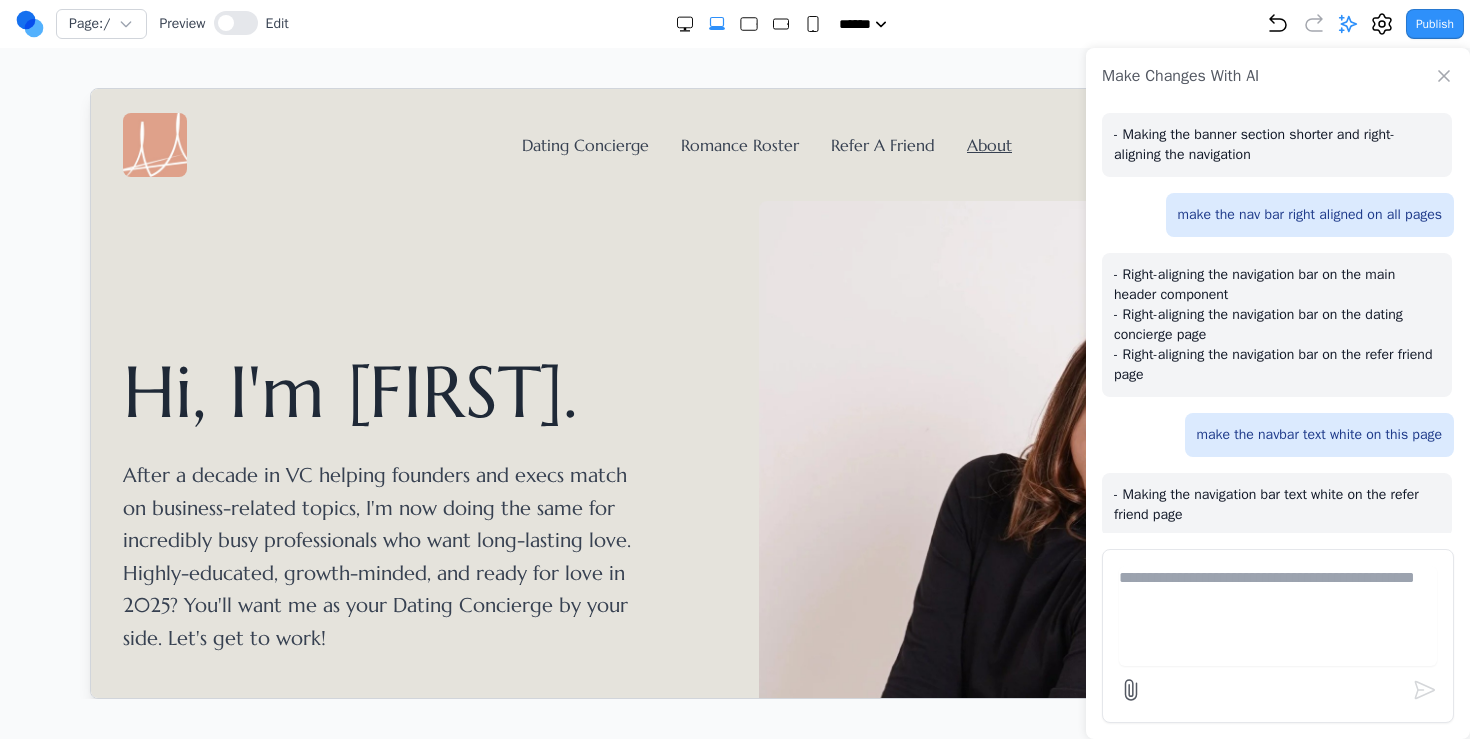 click on "Make Changes With AI" at bounding box center (1278, 76) 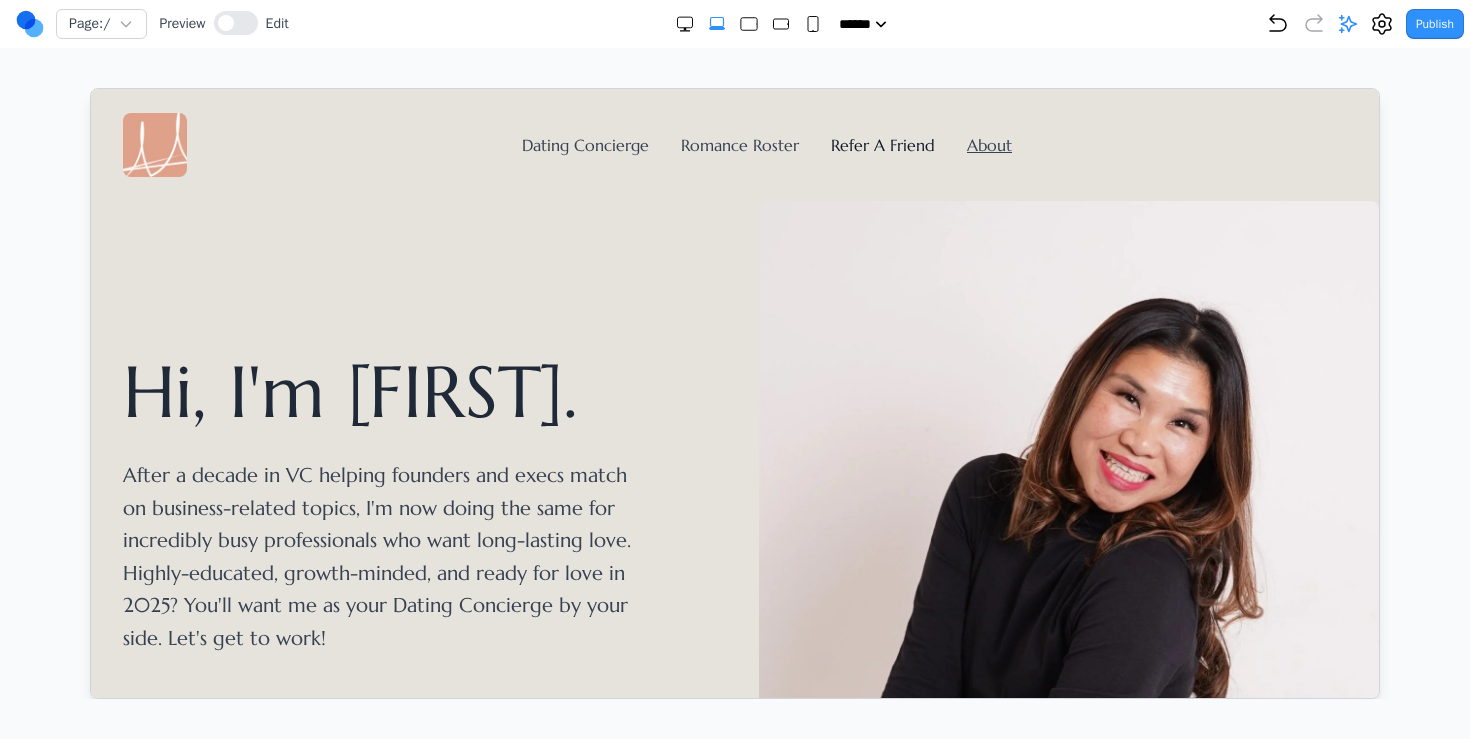 click on "Refer A Friend" at bounding box center (882, 144) 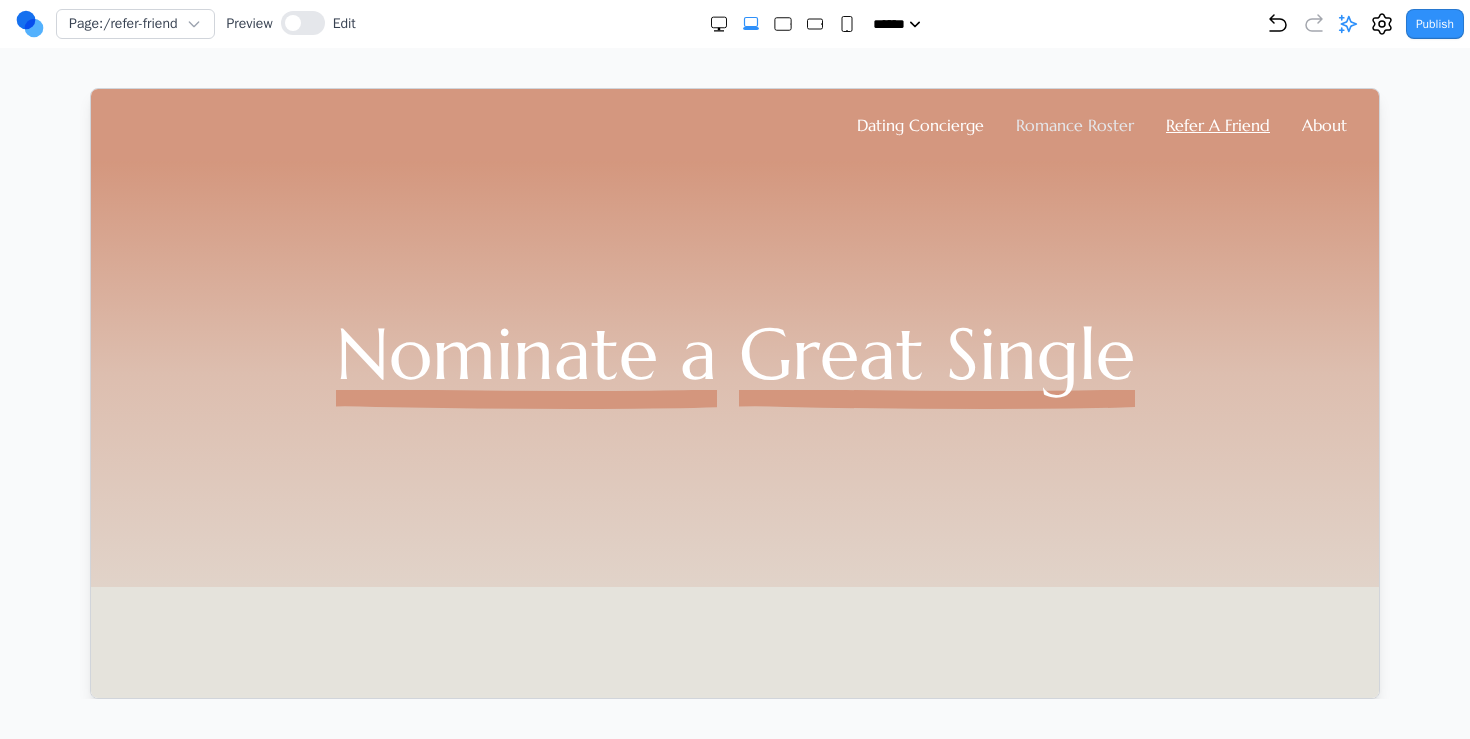 click on "Romance Roster" at bounding box center (1074, 124) 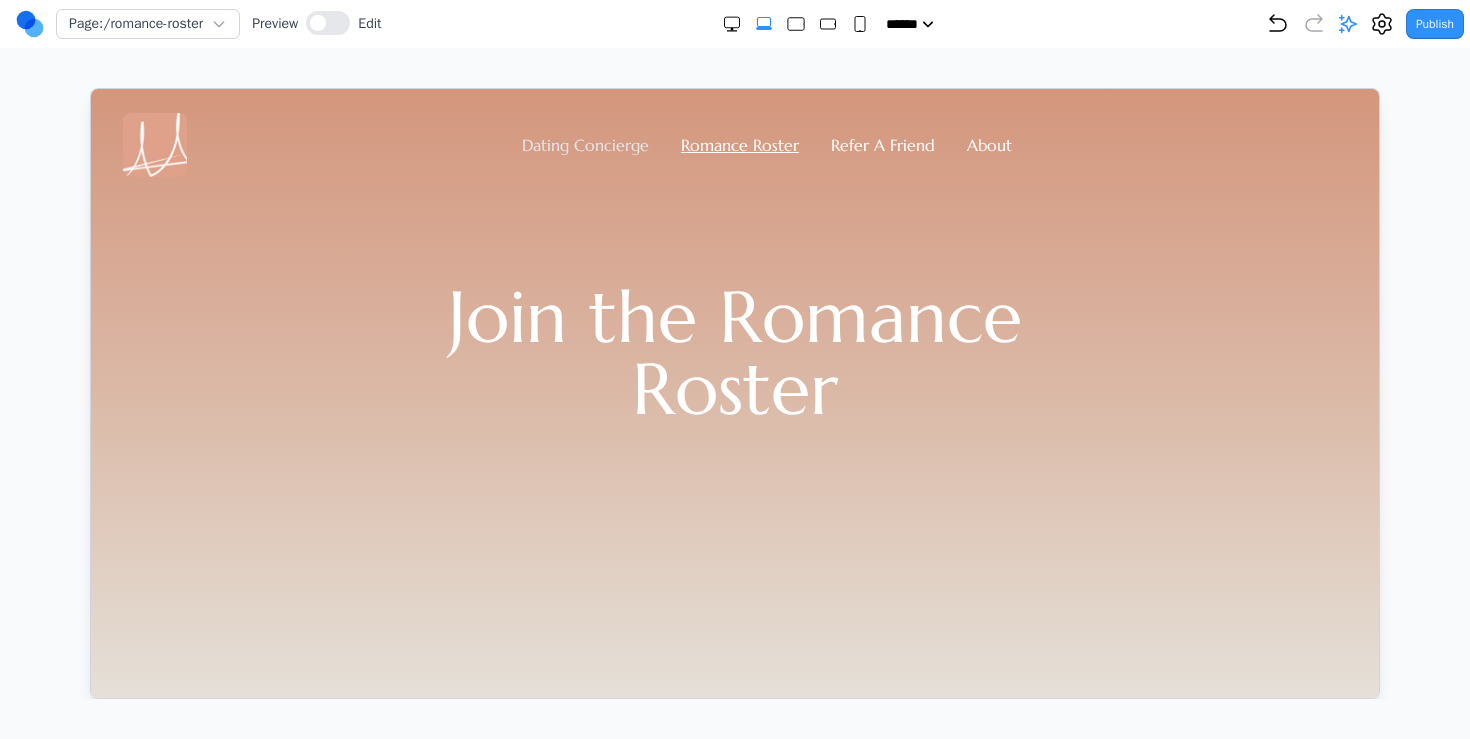 click on "Dating Concierge" at bounding box center (584, 144) 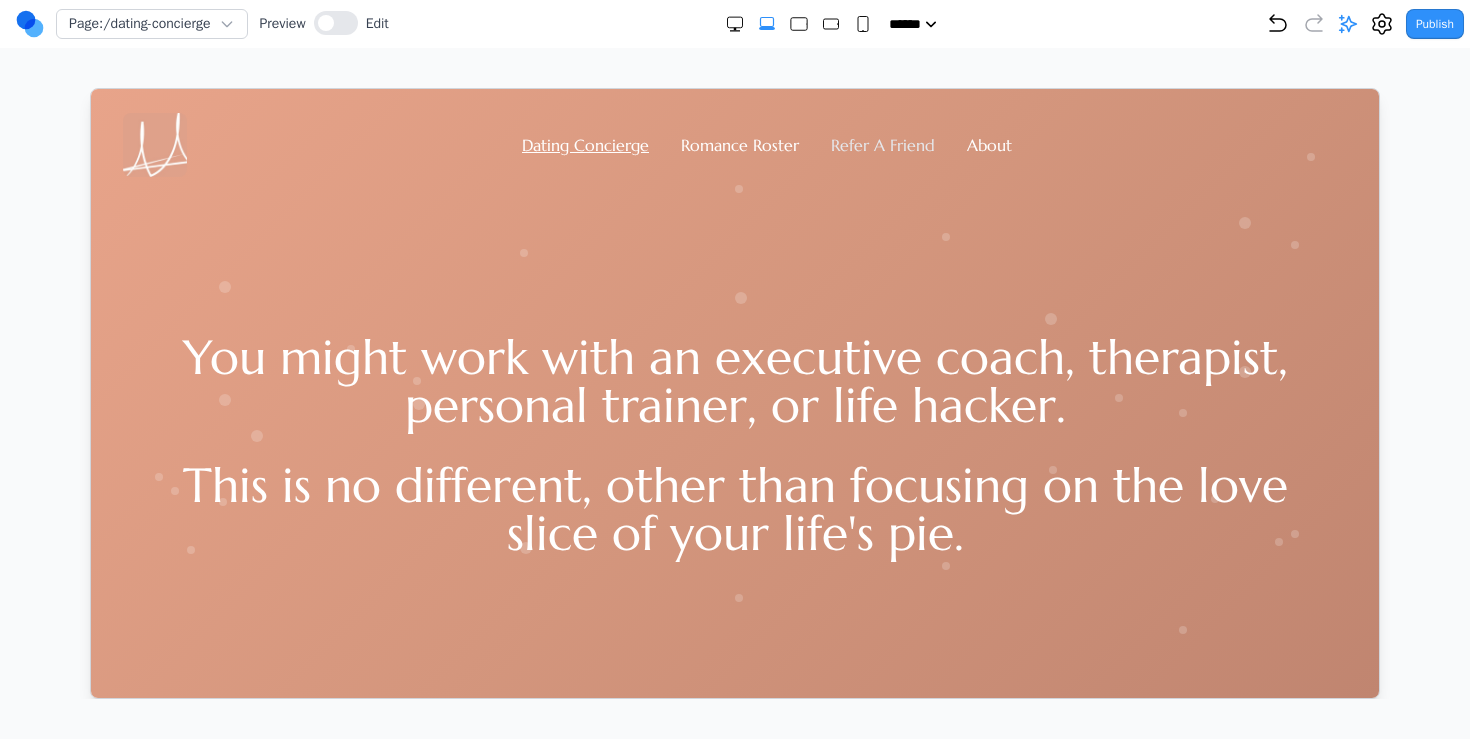 click on "Refer A Friend" at bounding box center [882, 144] 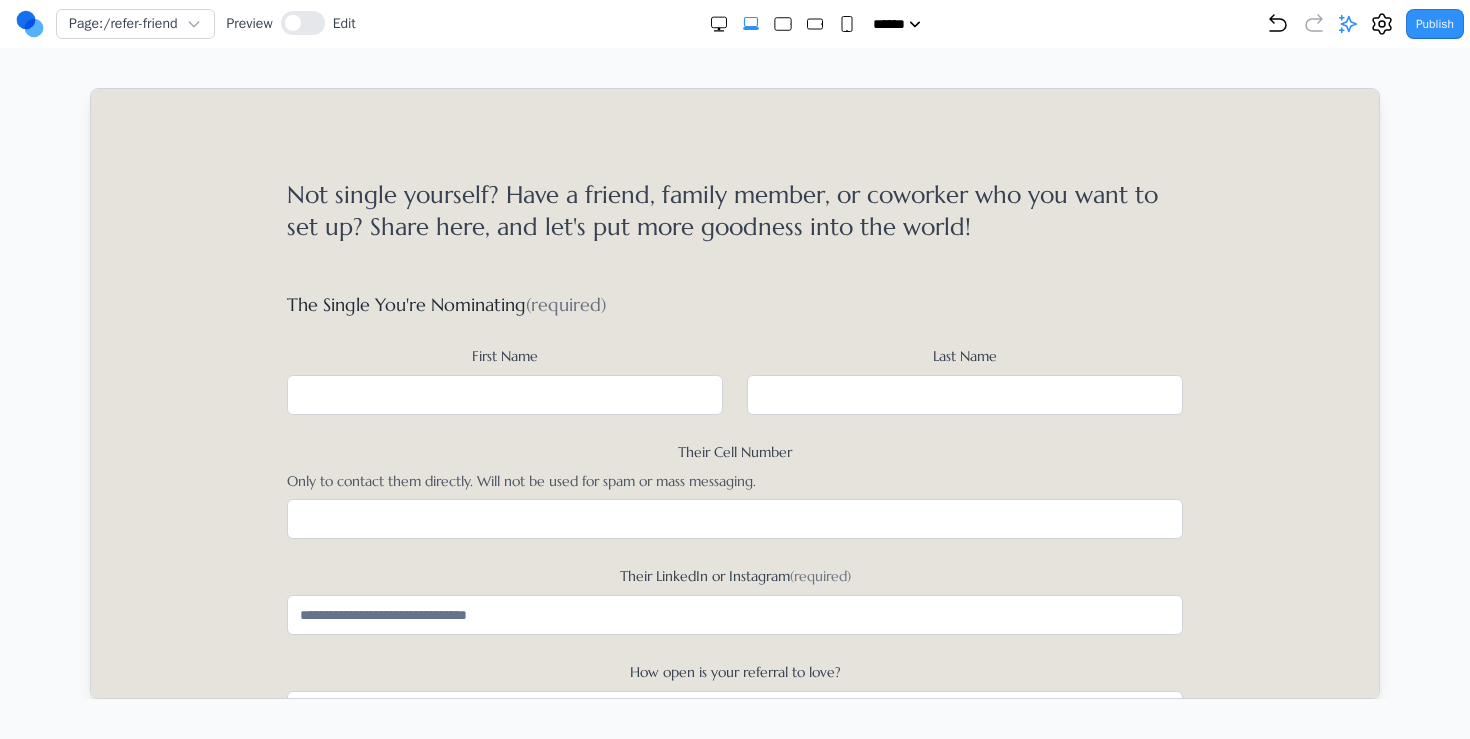 scroll, scrollTop: 0, scrollLeft: 0, axis: both 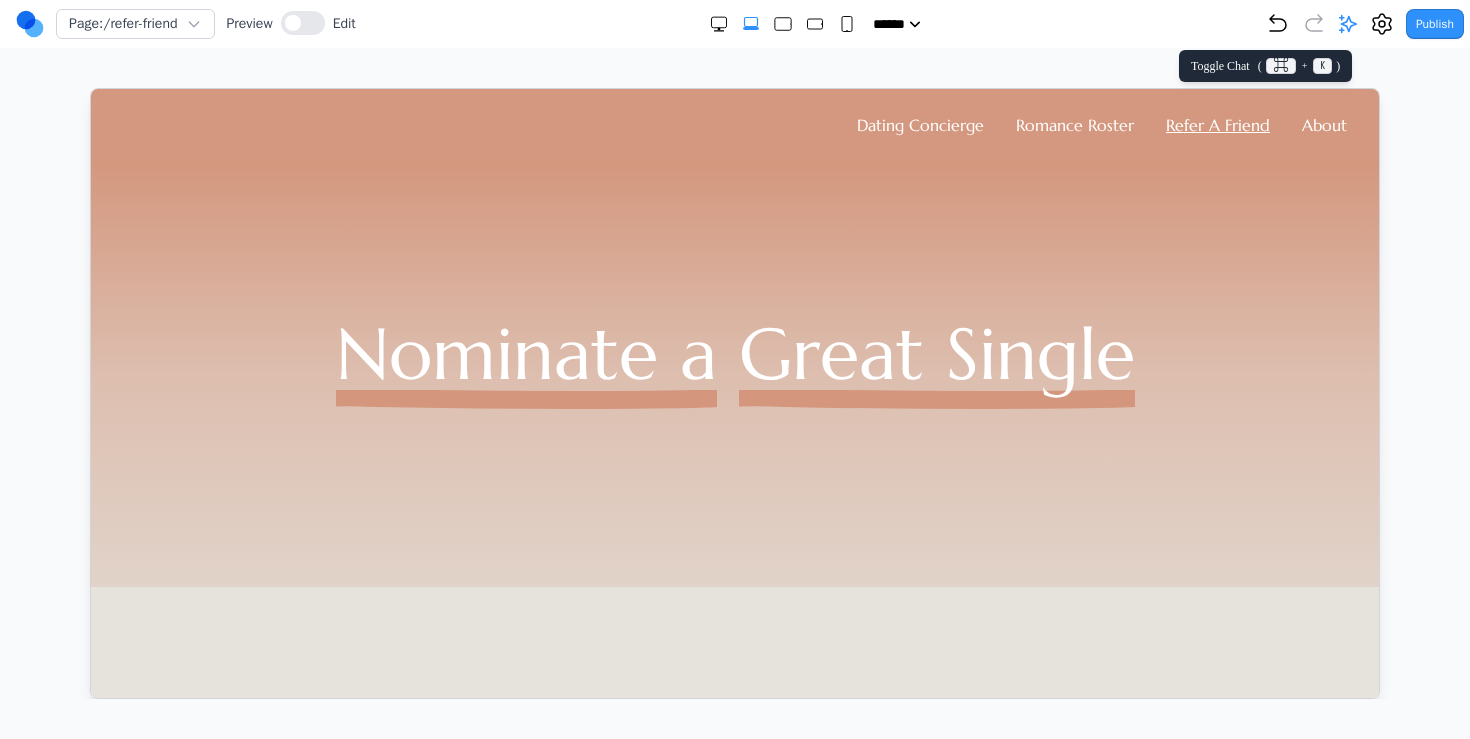 click 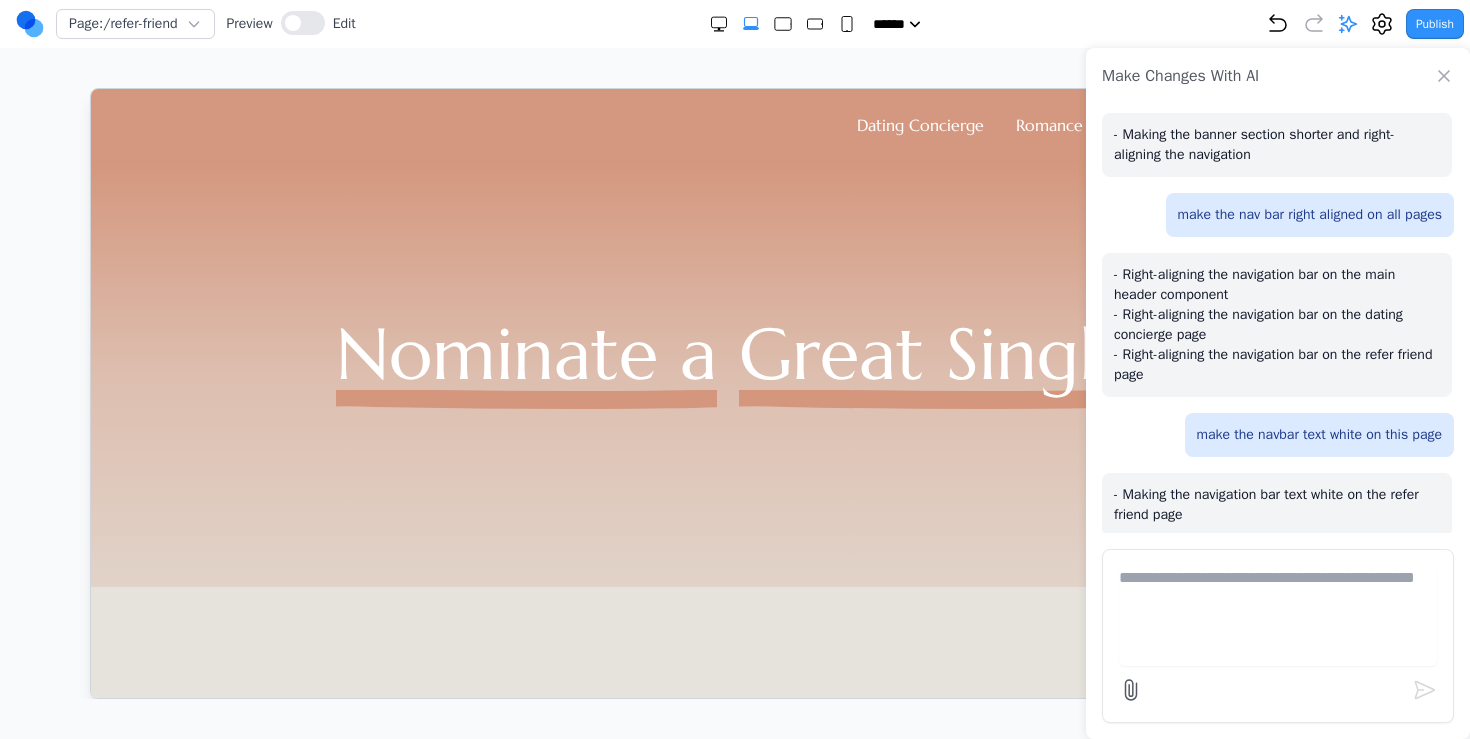 click at bounding box center (1278, 616) 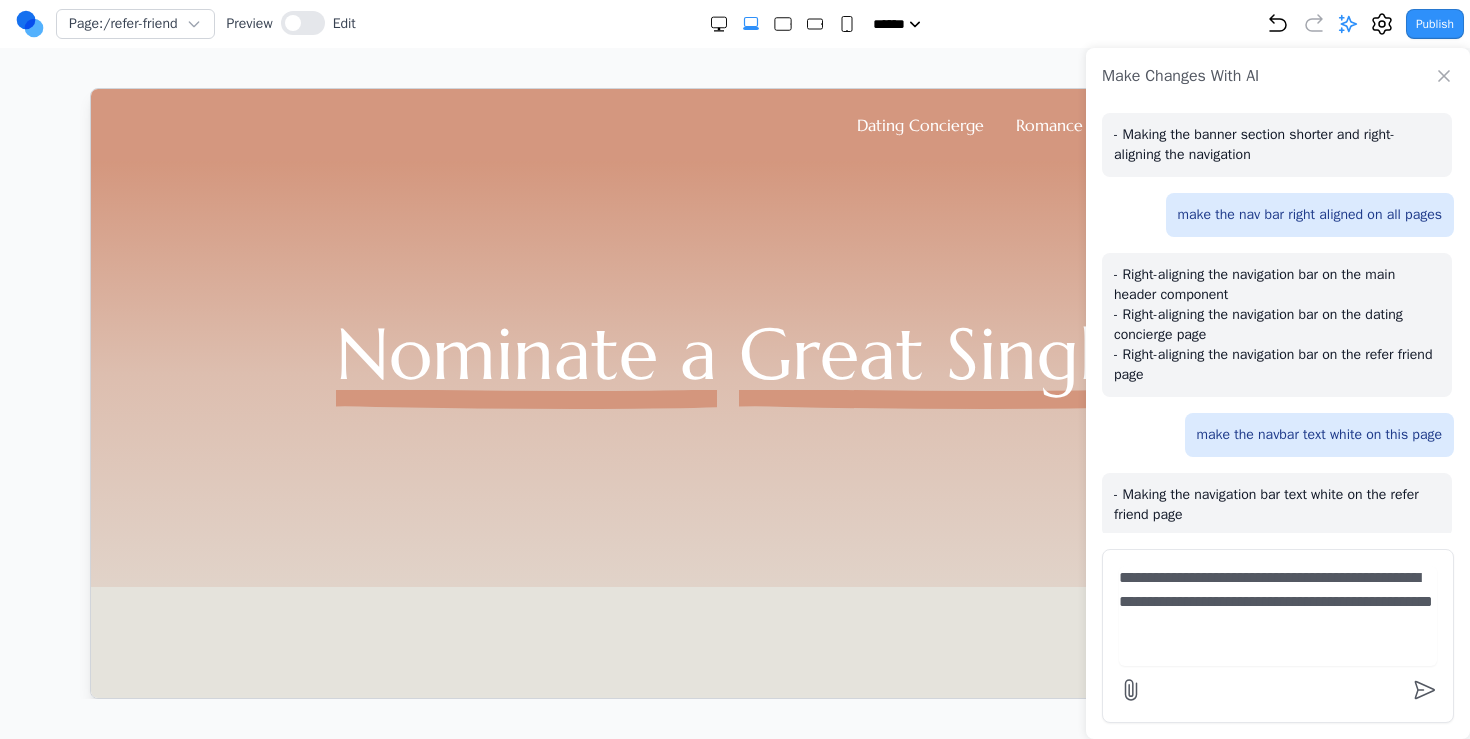 type on "**********" 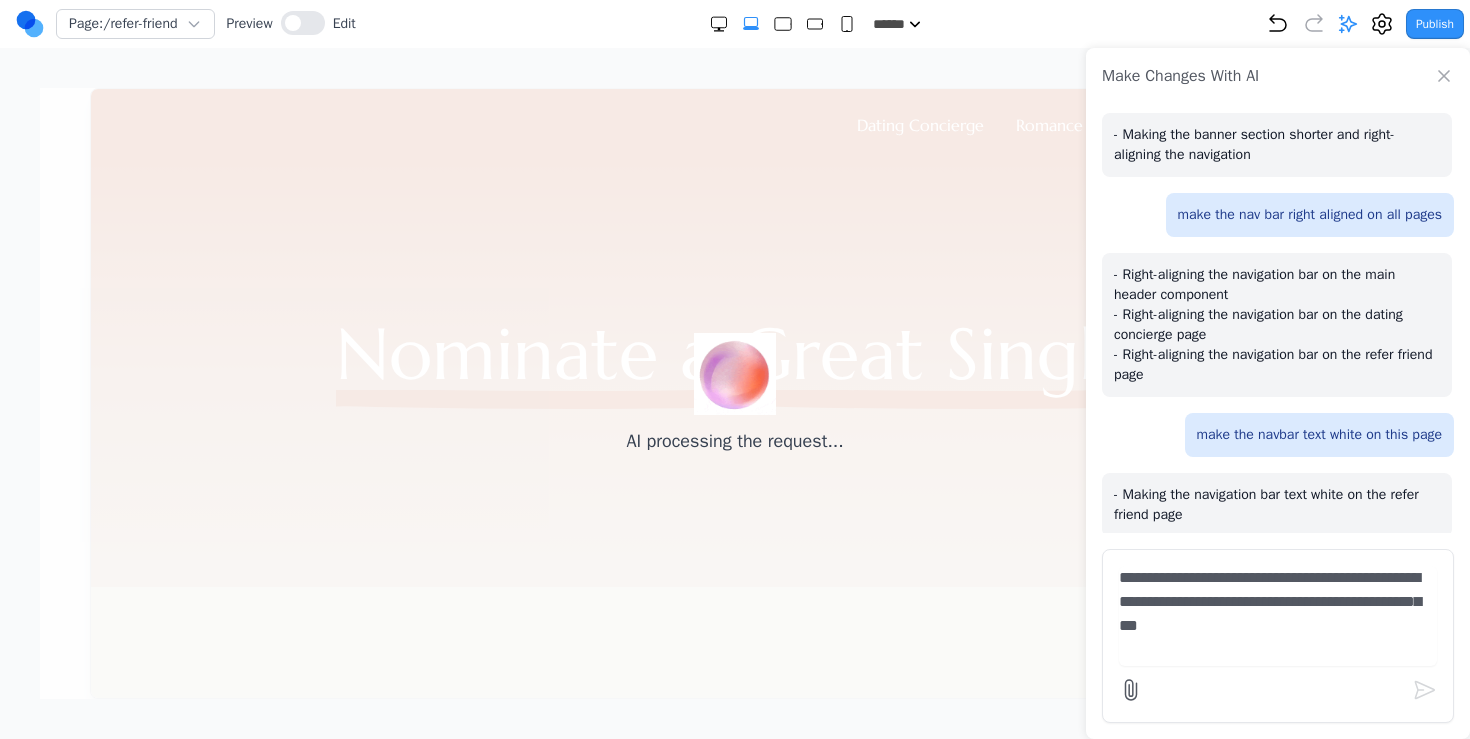 type 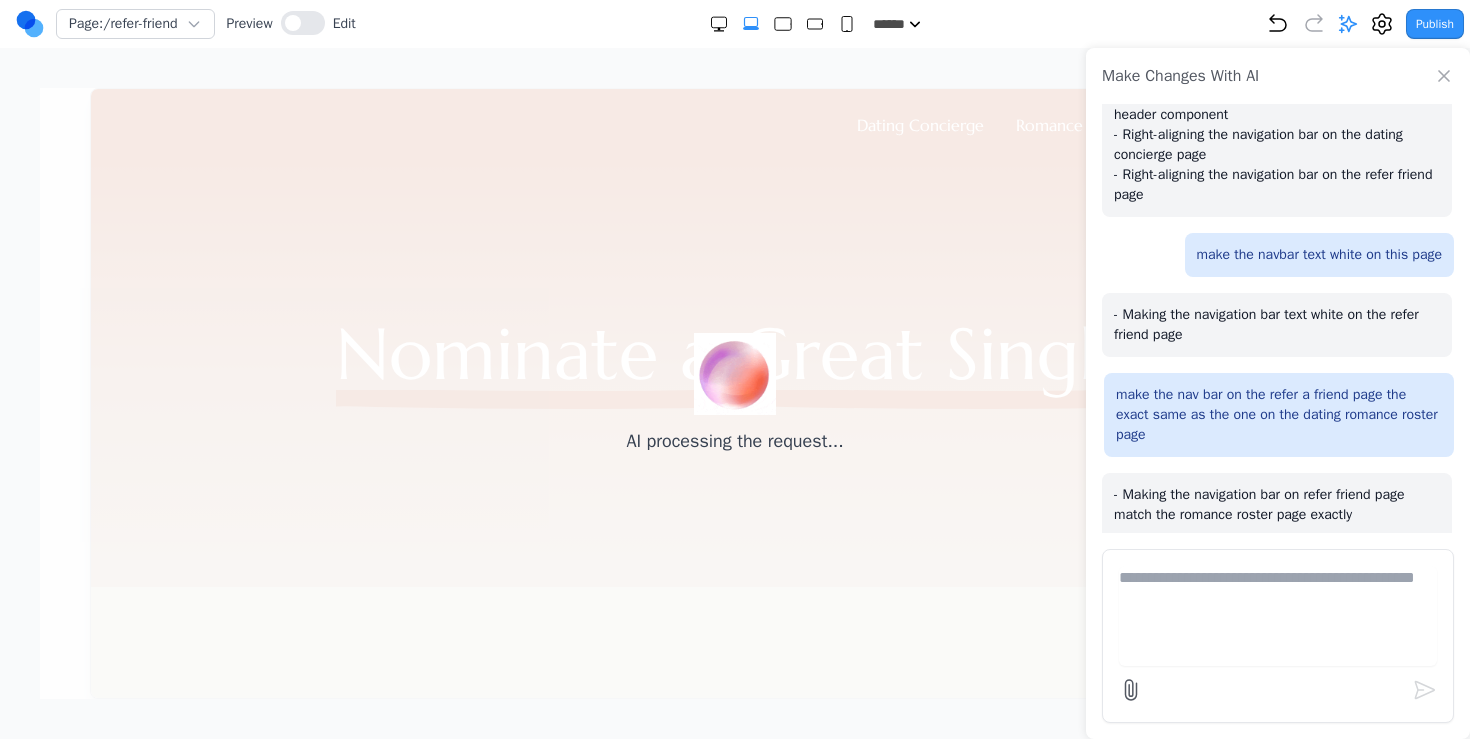scroll, scrollTop: 307, scrollLeft: 0, axis: vertical 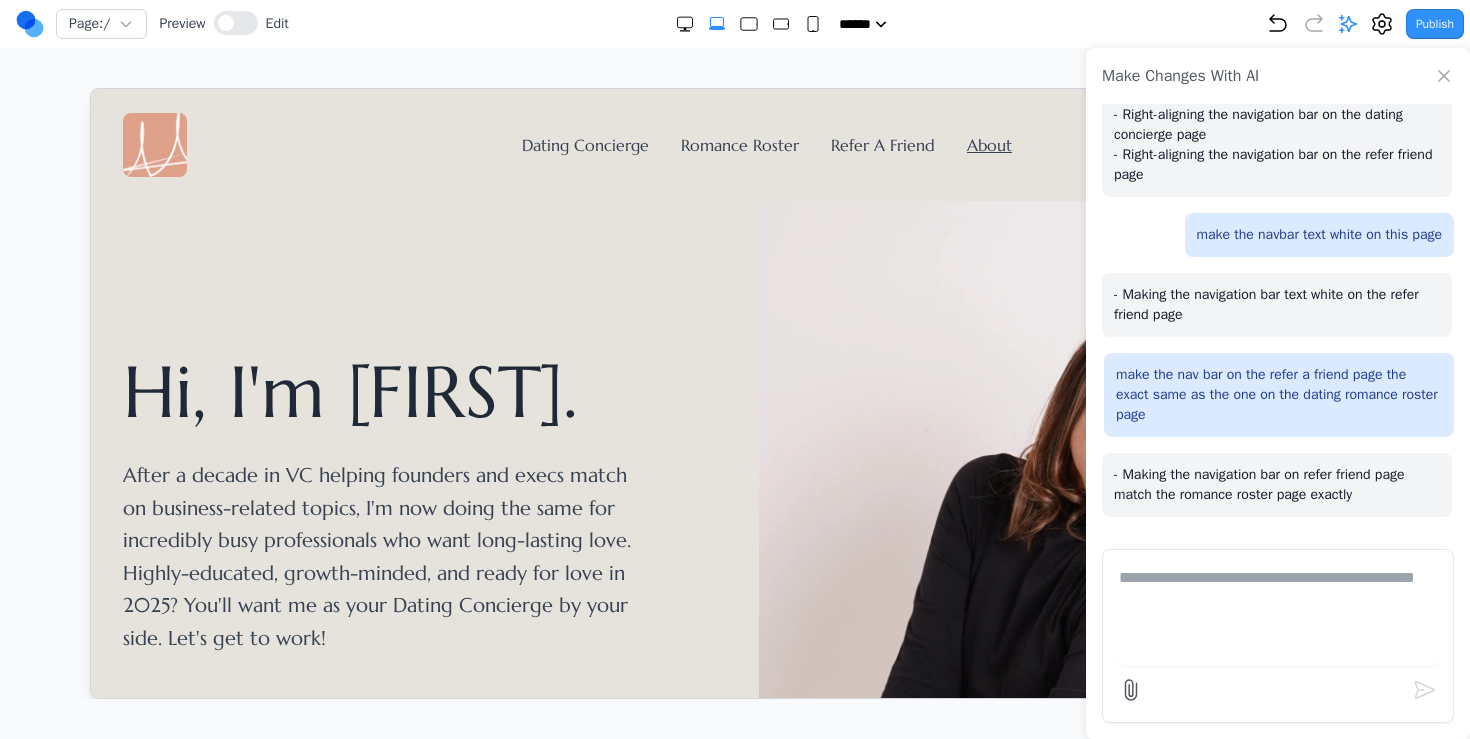 click 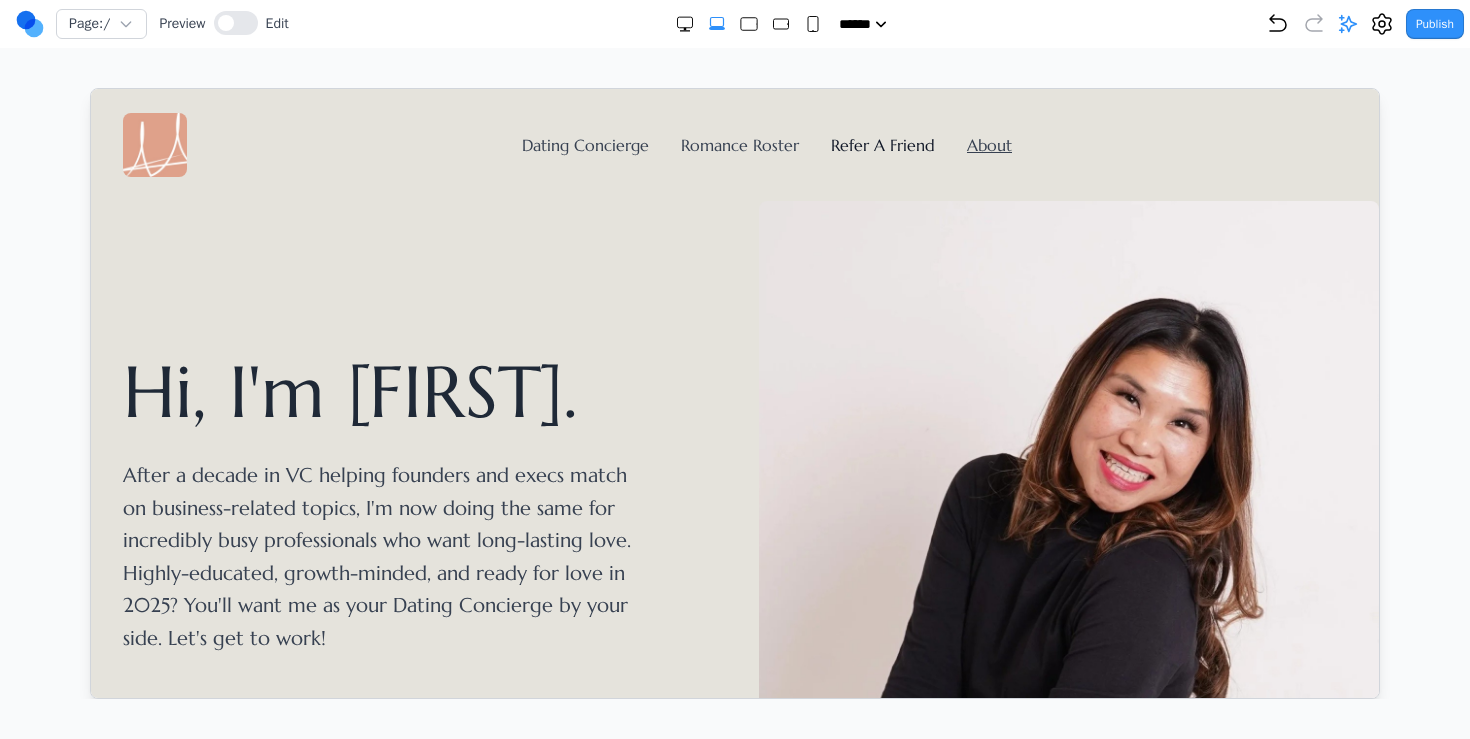 click on "Refer A Friend" at bounding box center [882, 144] 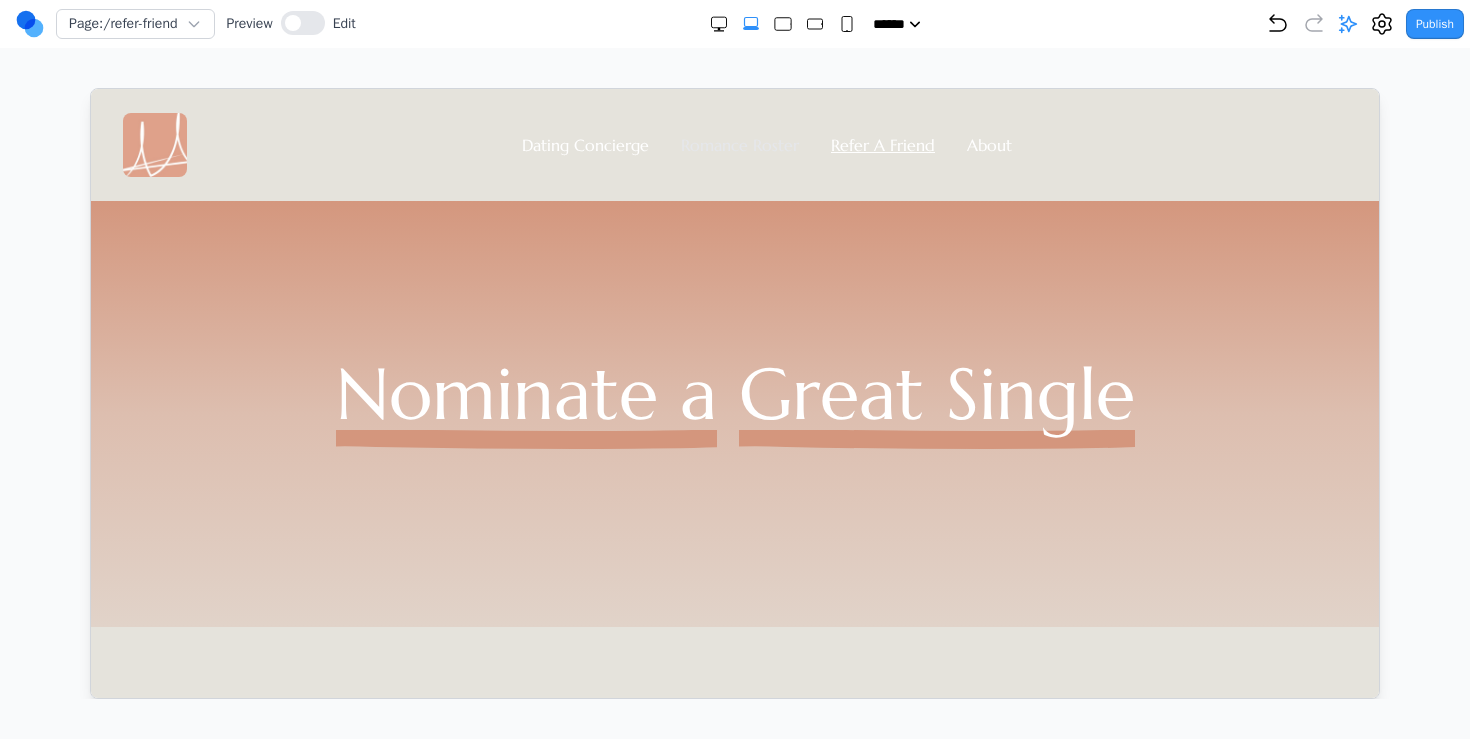 click on "Romance Roster" at bounding box center (739, 144) 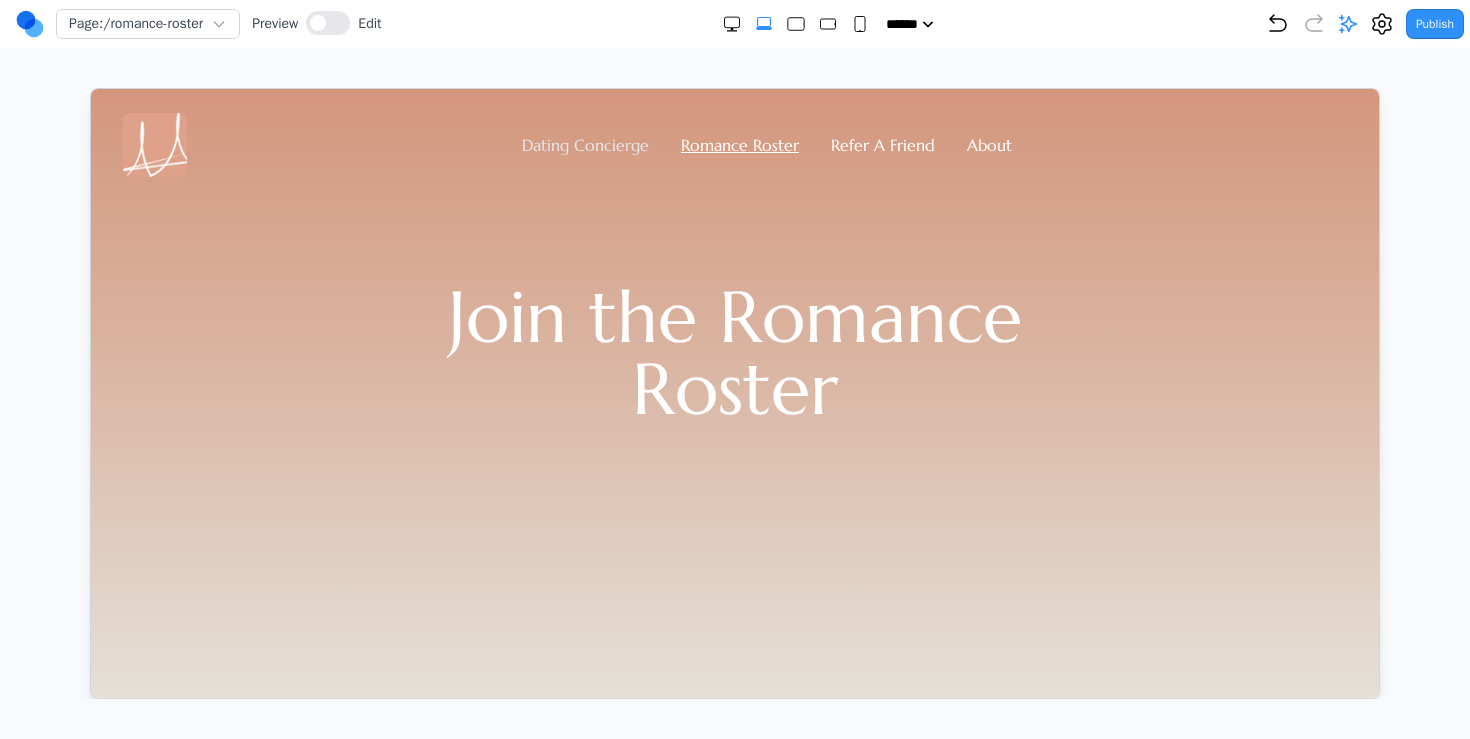 click on "Dating Concierge" at bounding box center (584, 144) 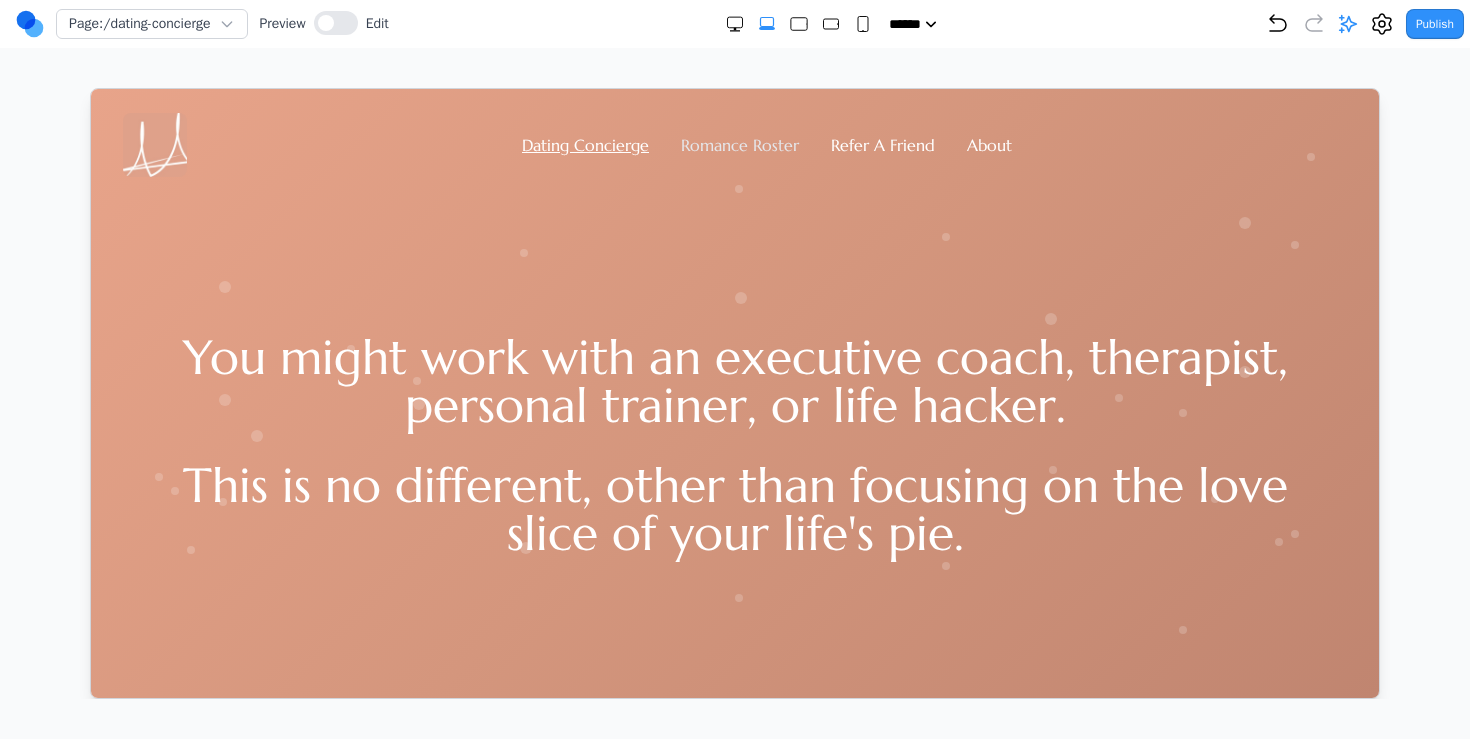 click on "Romance Roster" at bounding box center [739, 144] 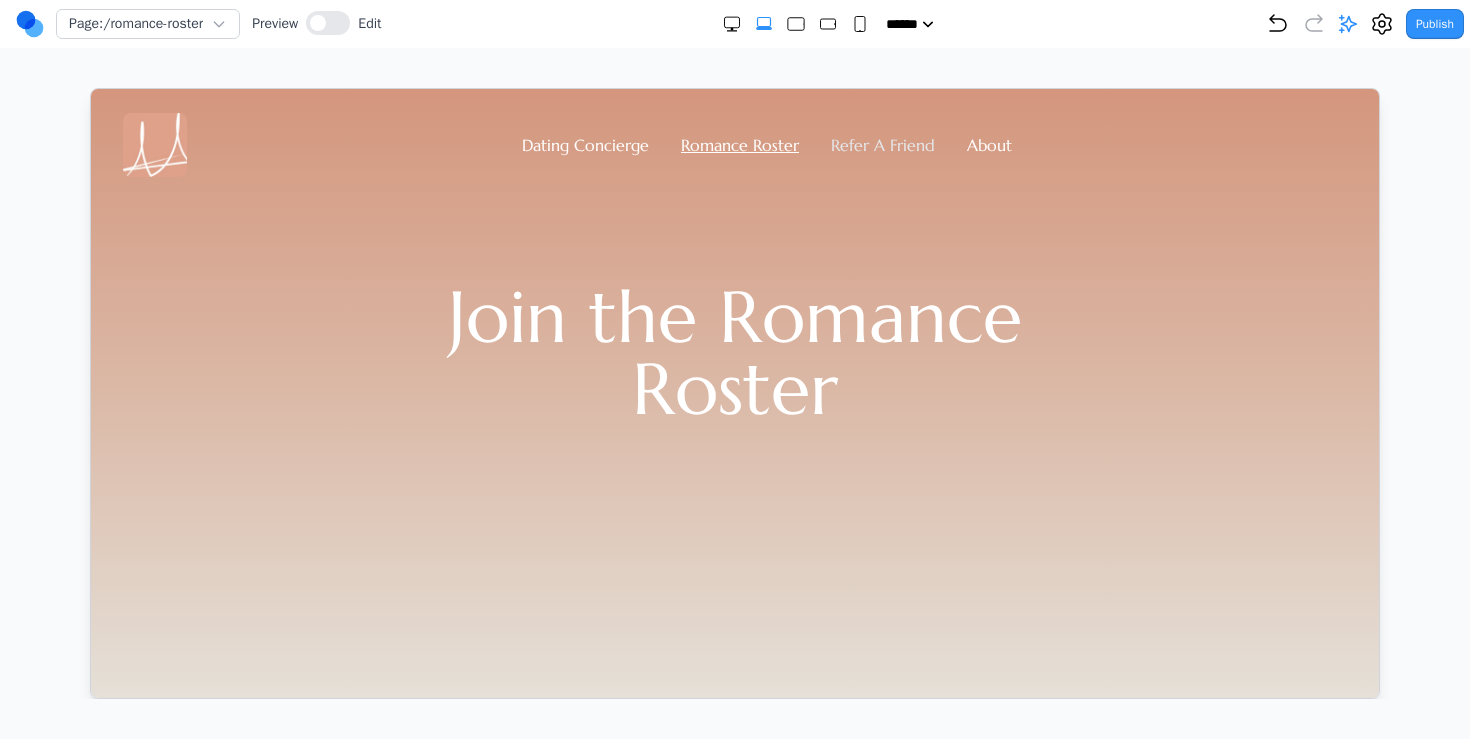 click on "Refer A Friend" at bounding box center [882, 144] 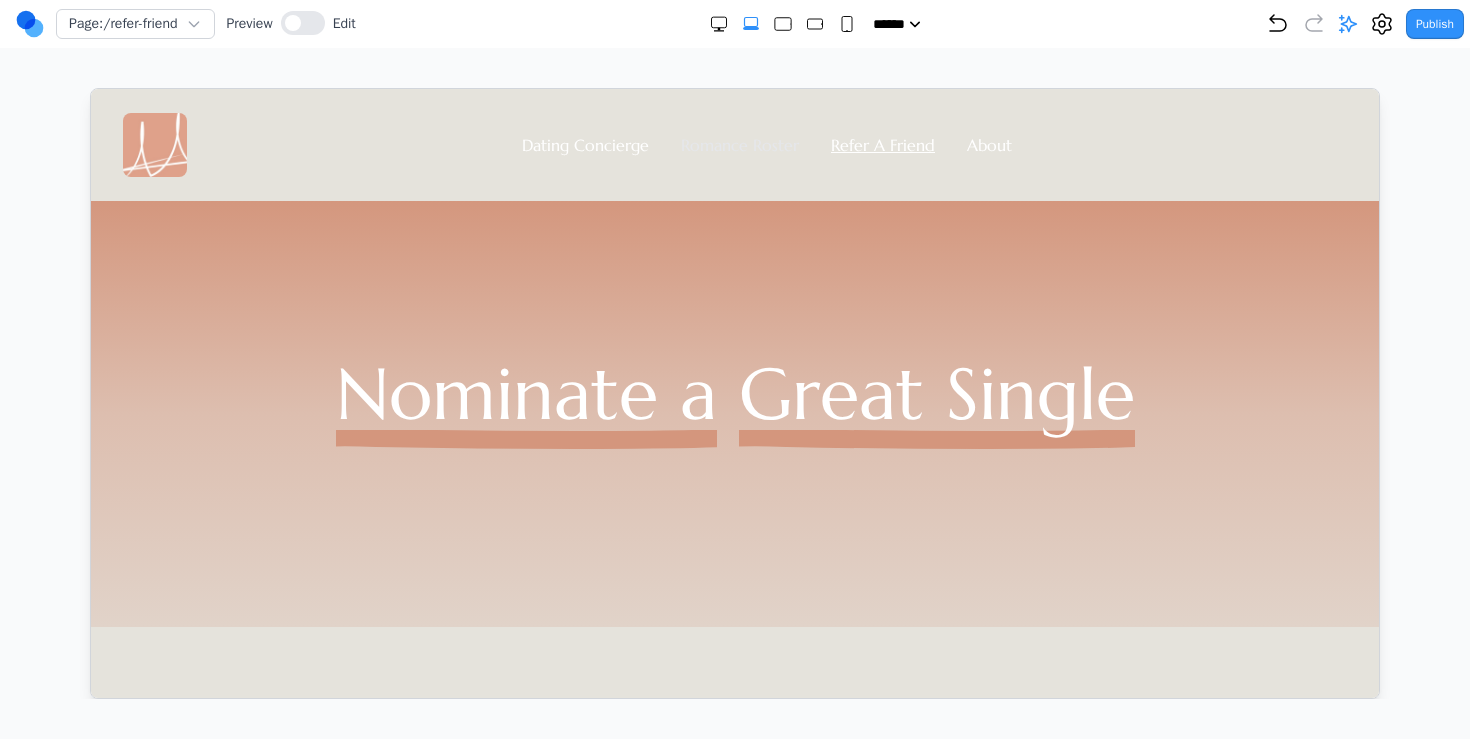 click on "Romance Roster" at bounding box center [739, 144] 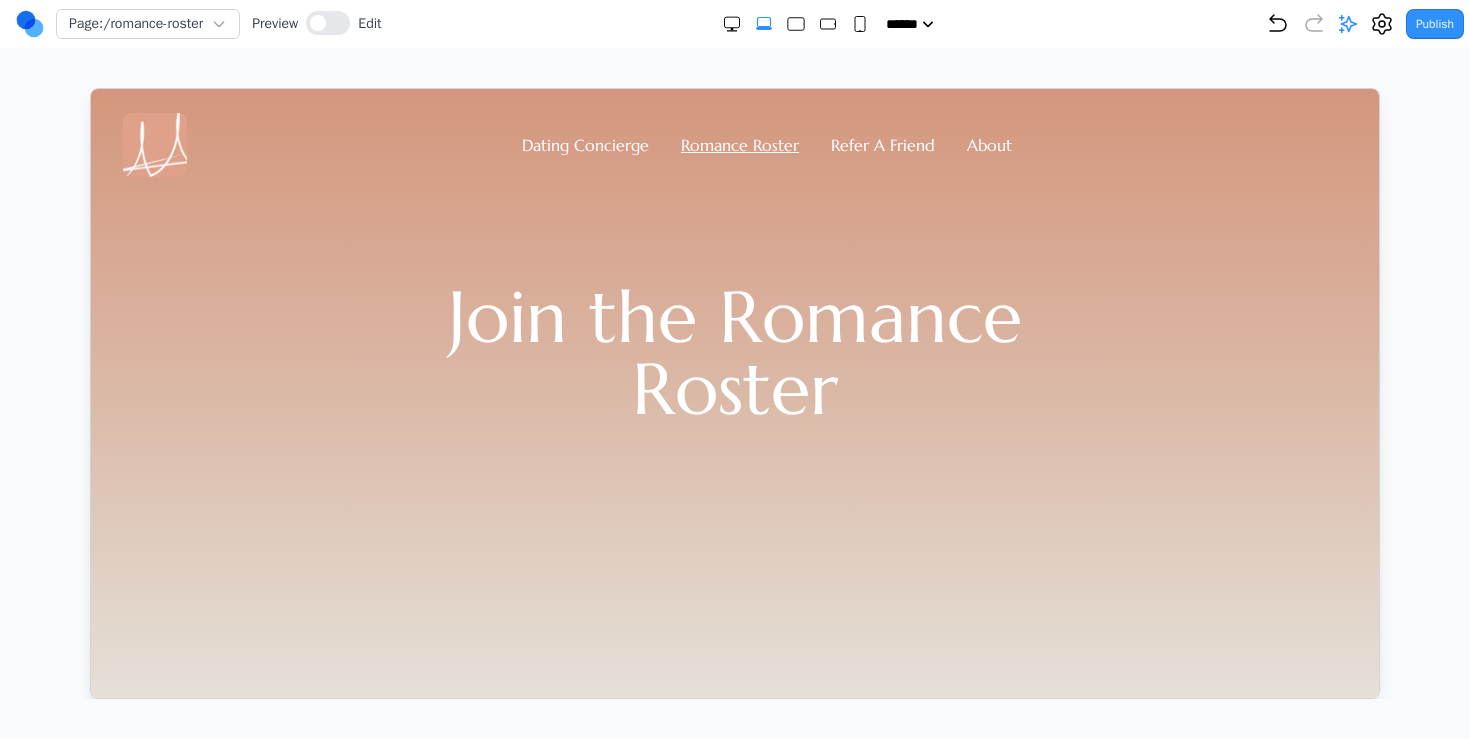 click on "Dating Concierge Romance Roster Refer A Friend About" at bounding box center [734, 144] 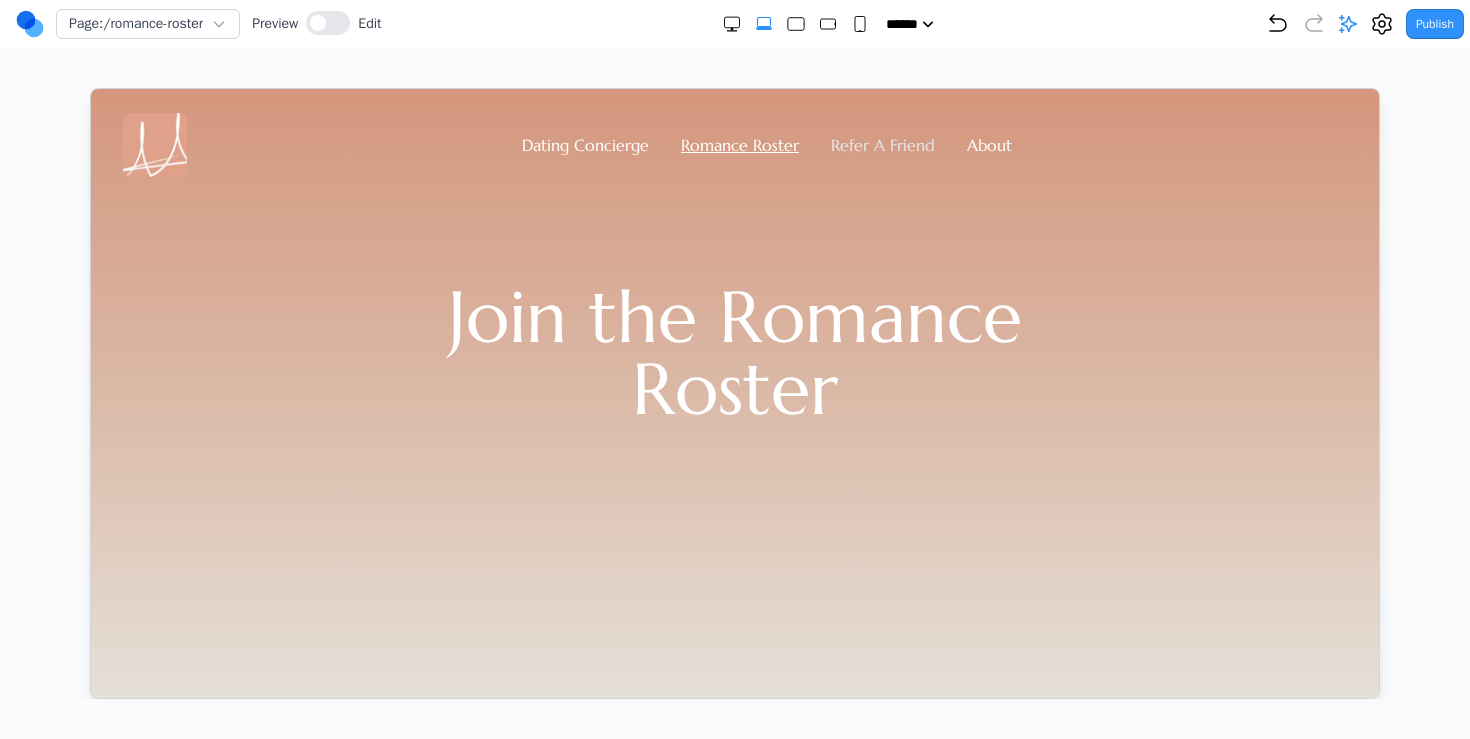 click on "Refer A Friend" at bounding box center [882, 144] 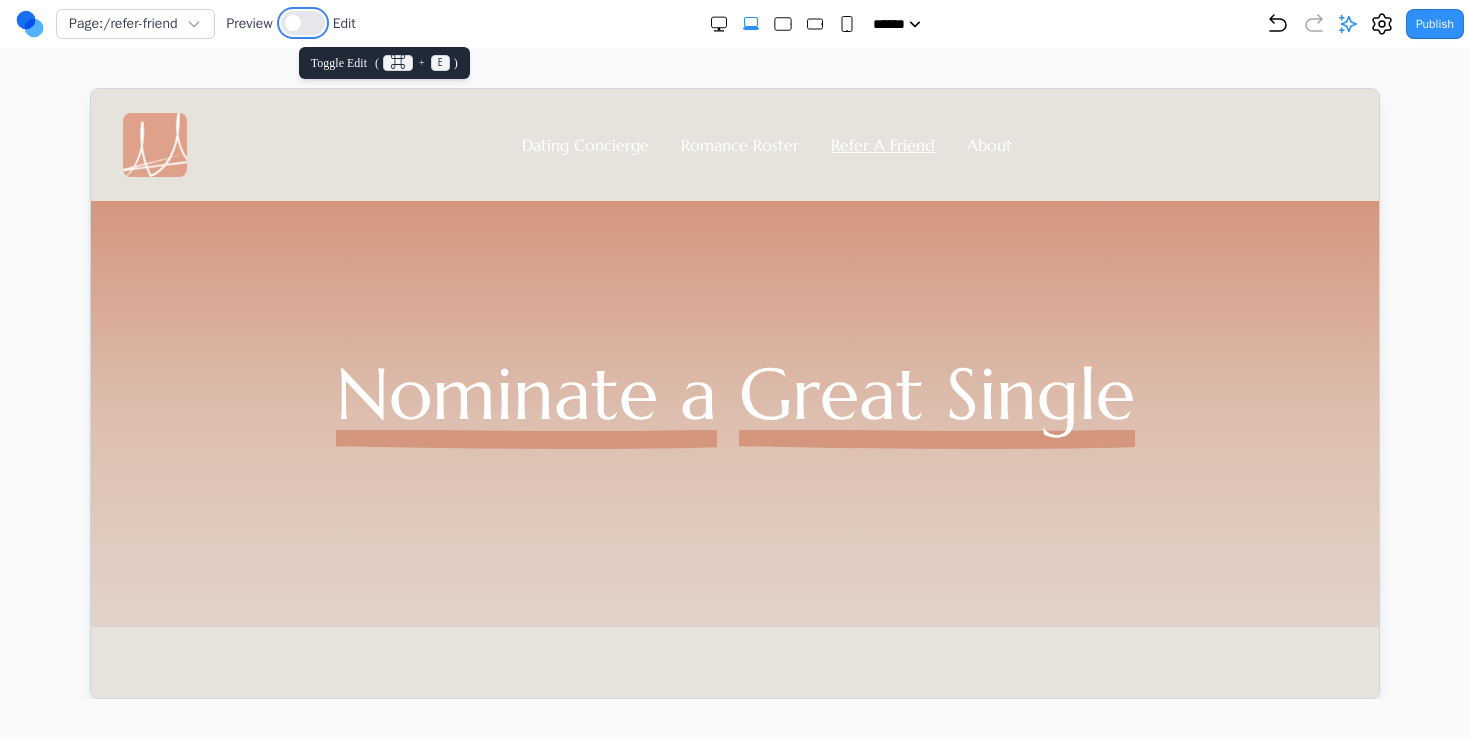click at bounding box center (303, 23) 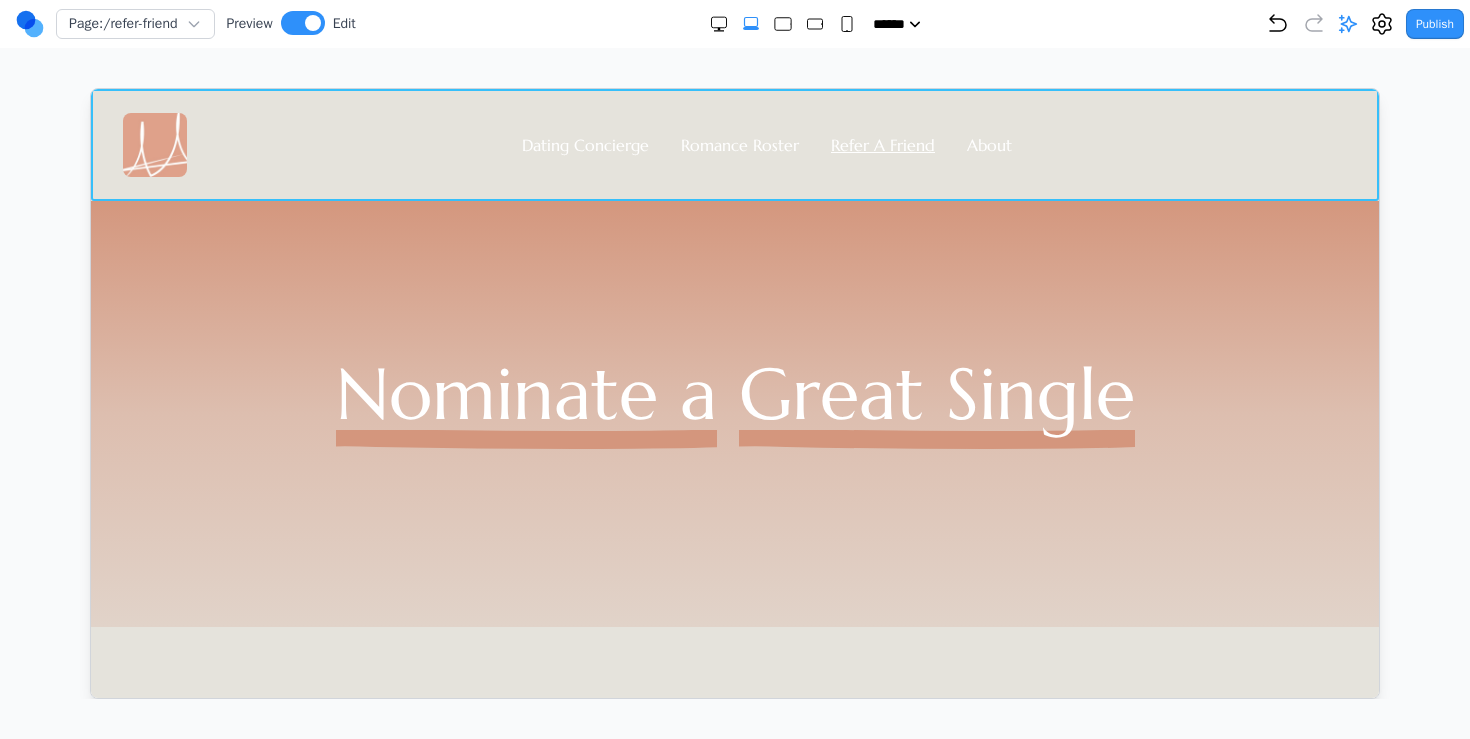 click on "Dating Concierge Romance Roster Refer A Friend About" at bounding box center [734, 144] 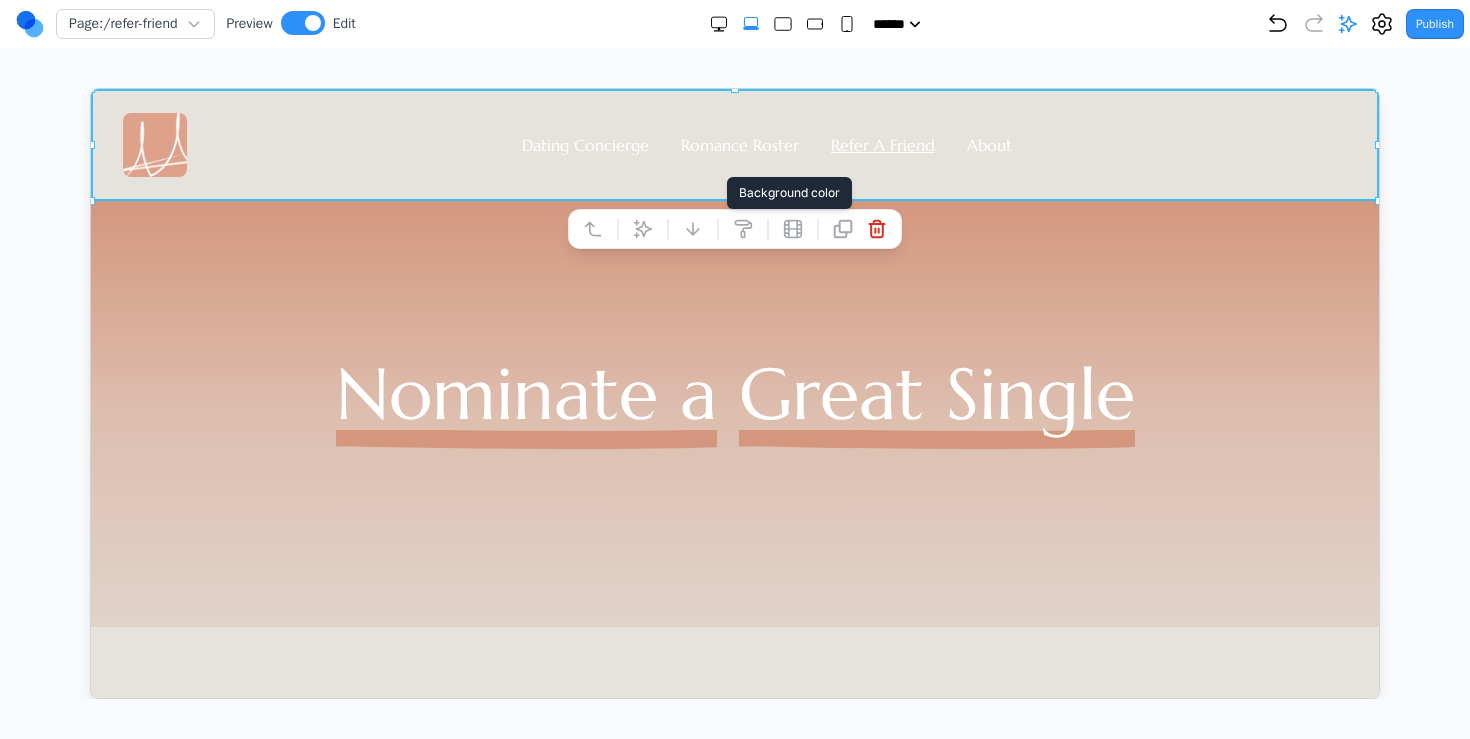 click 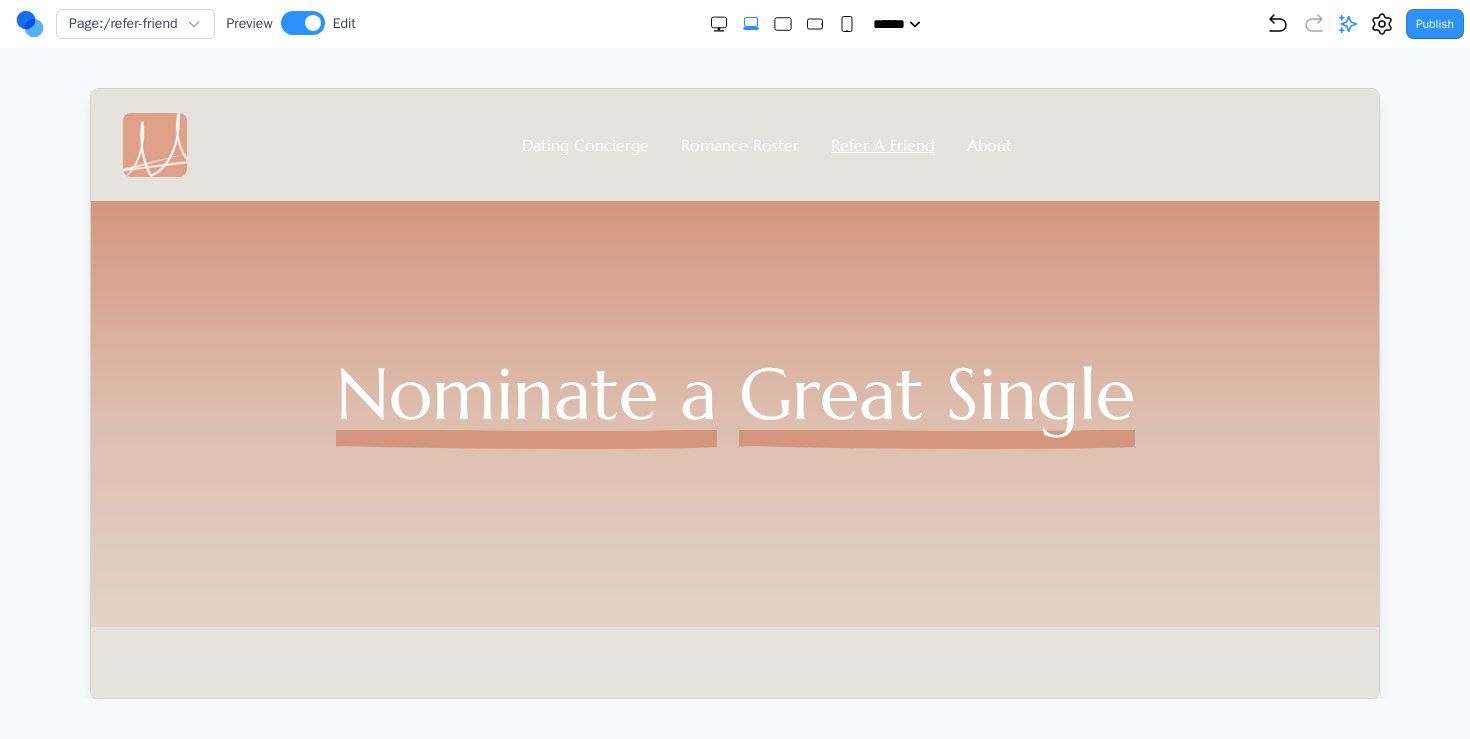 click on "X" at bounding box center [735, 1632] 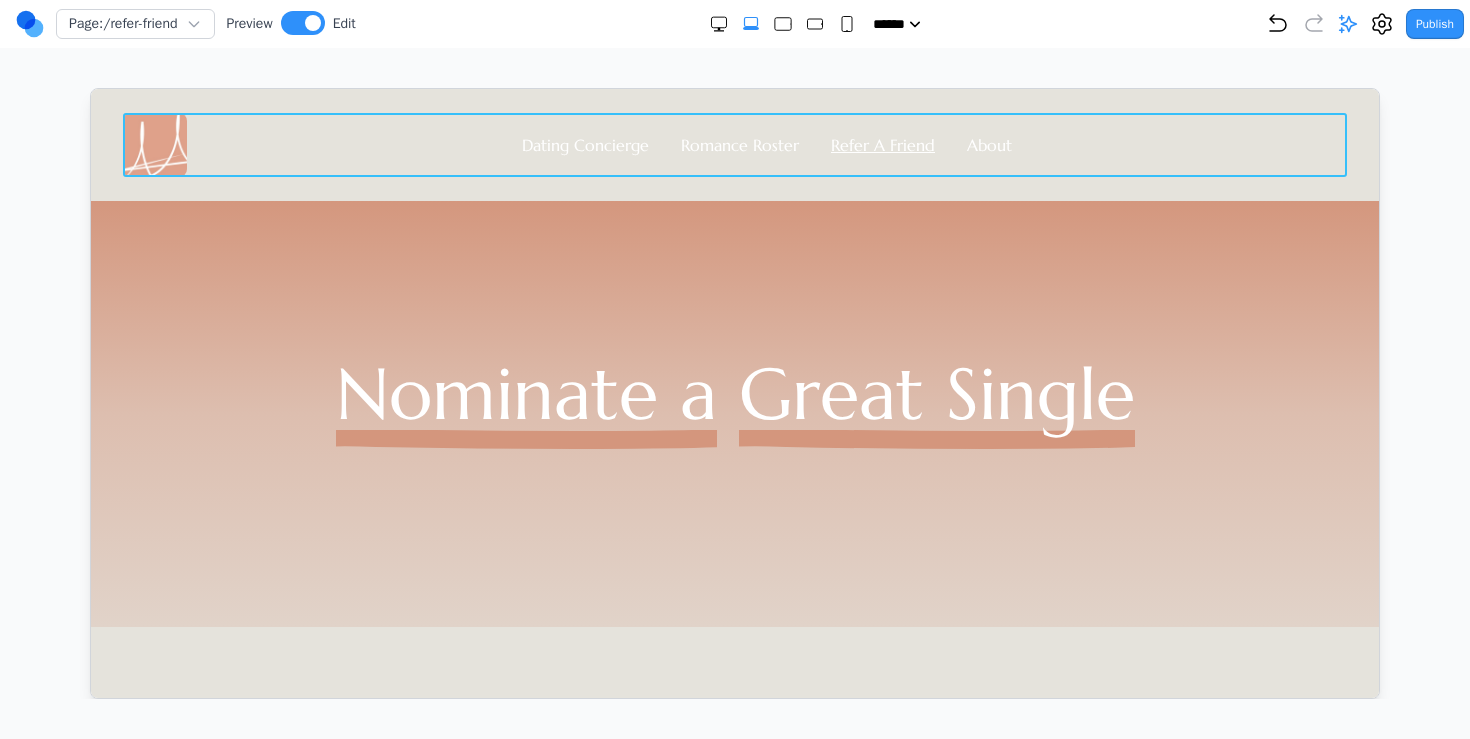 click on "Dating Concierge Romance Roster Refer A Friend About" at bounding box center [734, 144] 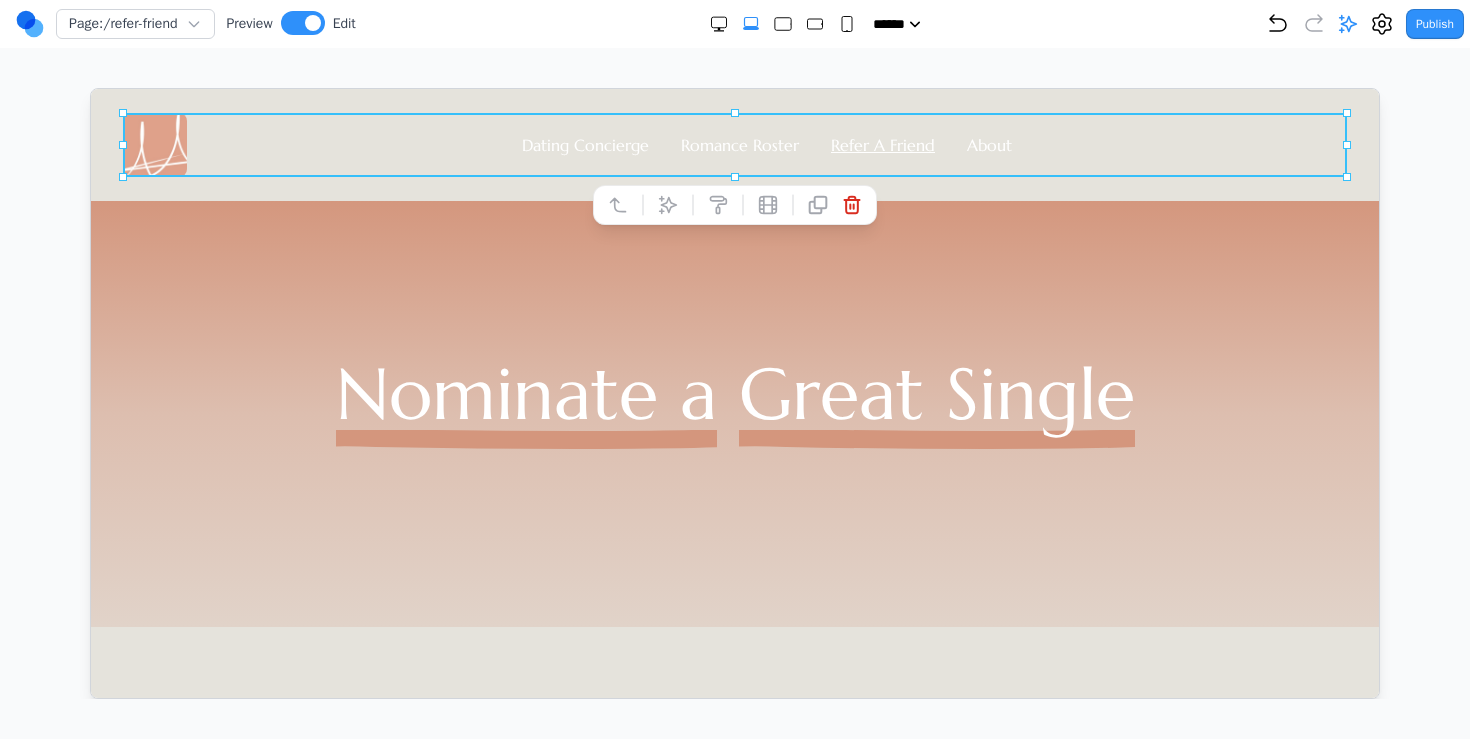 click on "Dating Concierge Romance Roster Refer A Friend About" at bounding box center [734, 144] 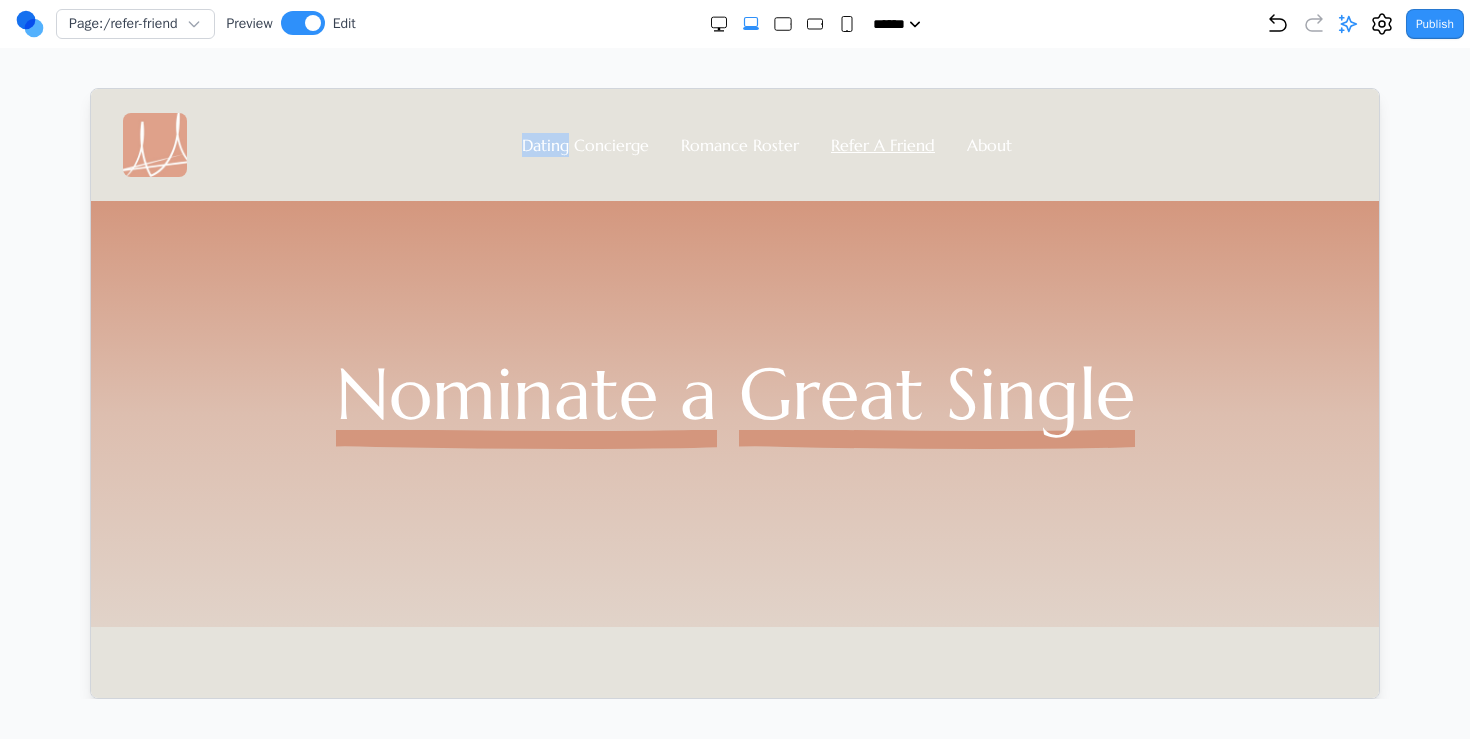 click on "Dating Concierge Romance Roster Refer A Friend About" at bounding box center (734, 144) 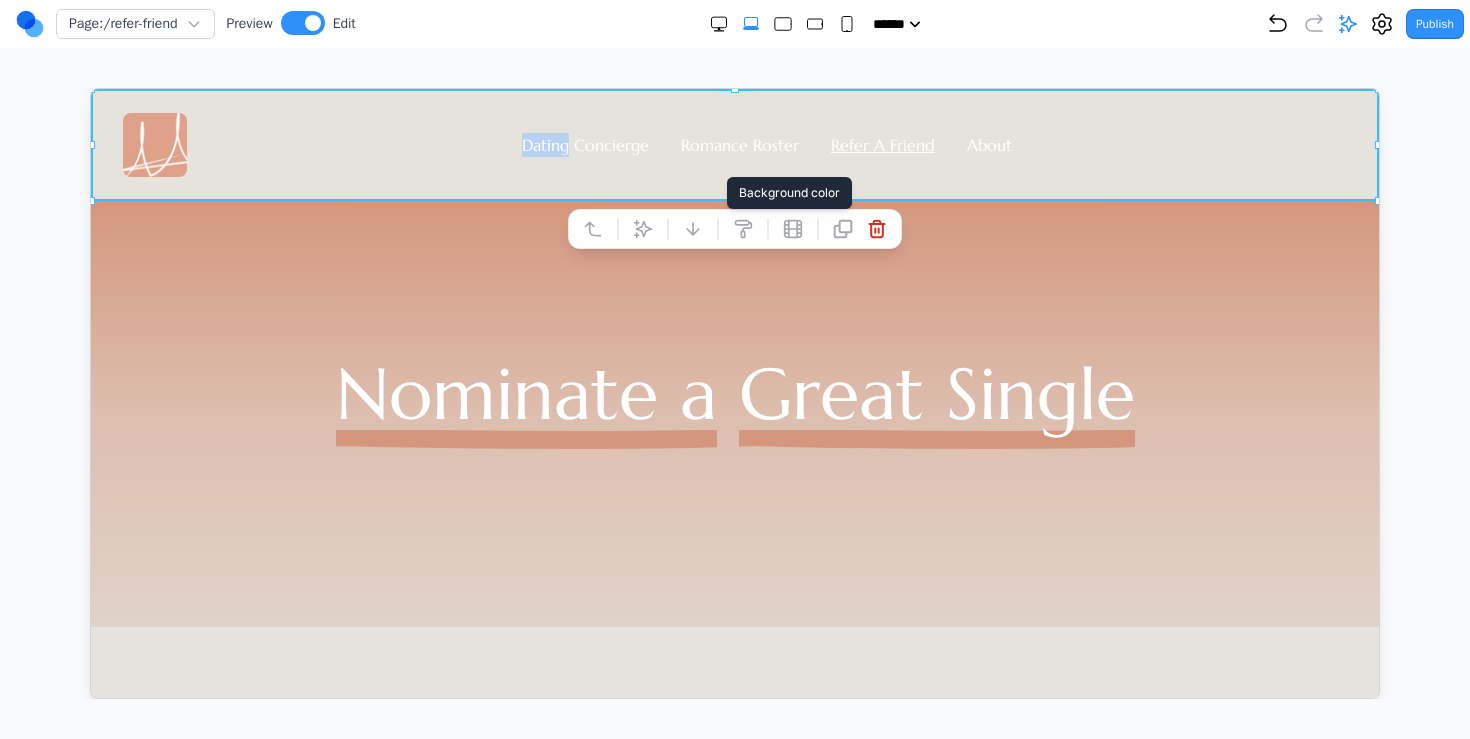 click 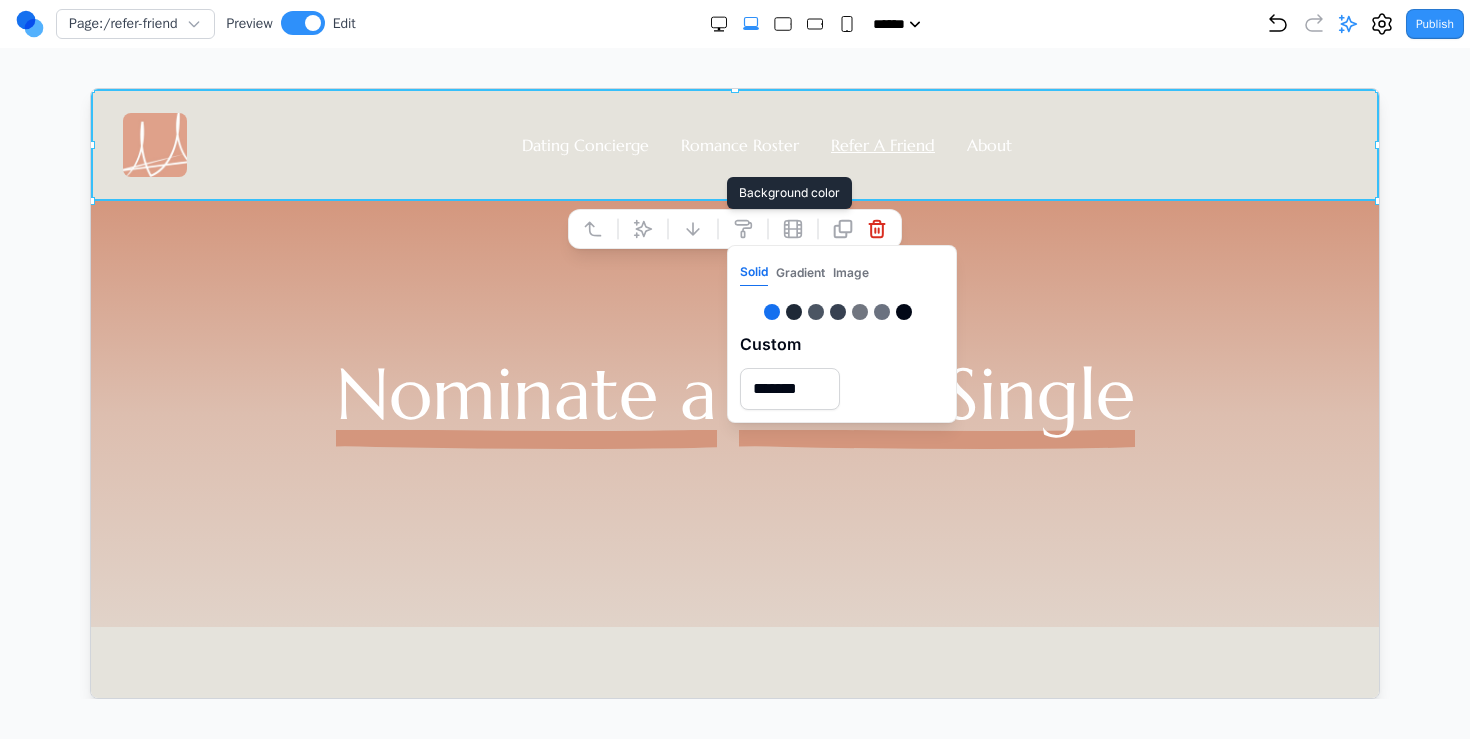 click on "*******" at bounding box center (789, 388) 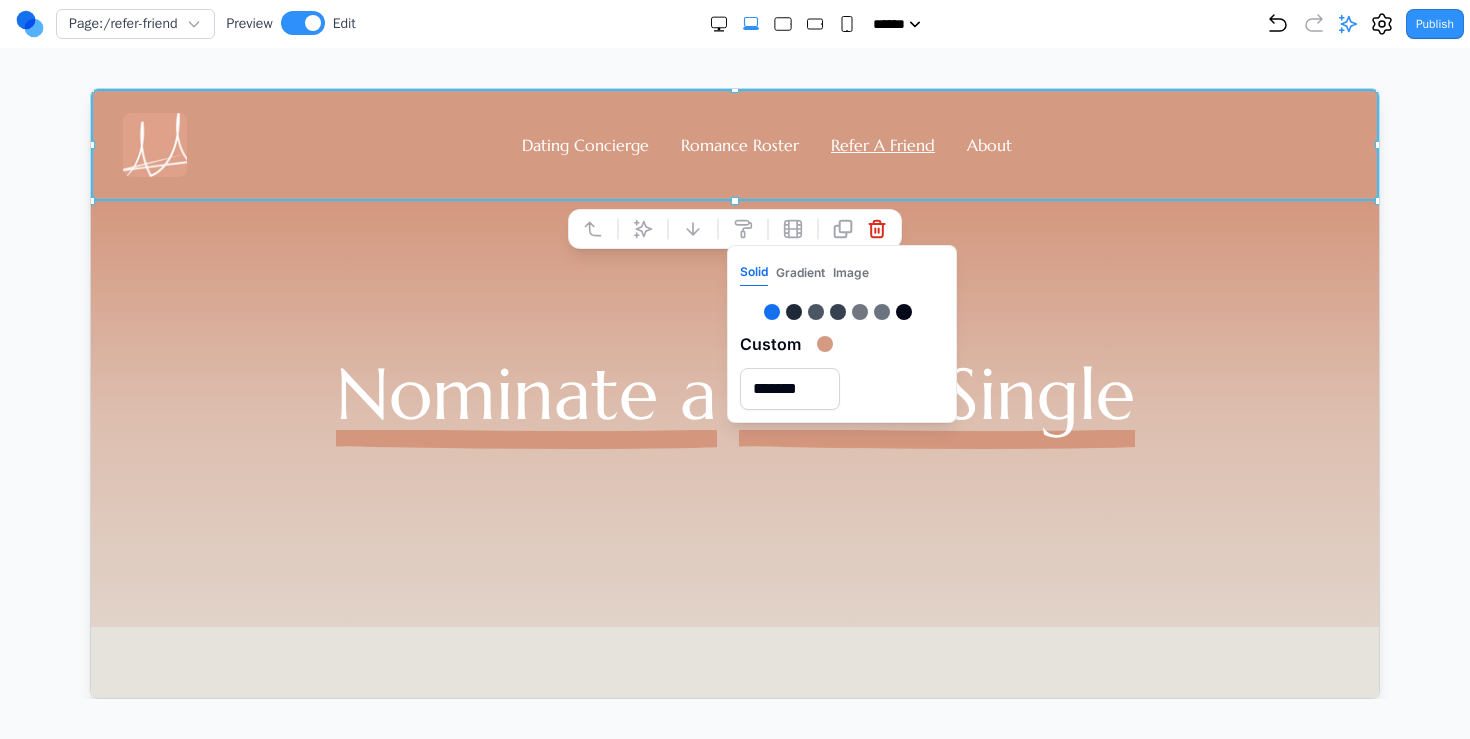 click on "Nominate a   Great Single" at bounding box center [734, 413] 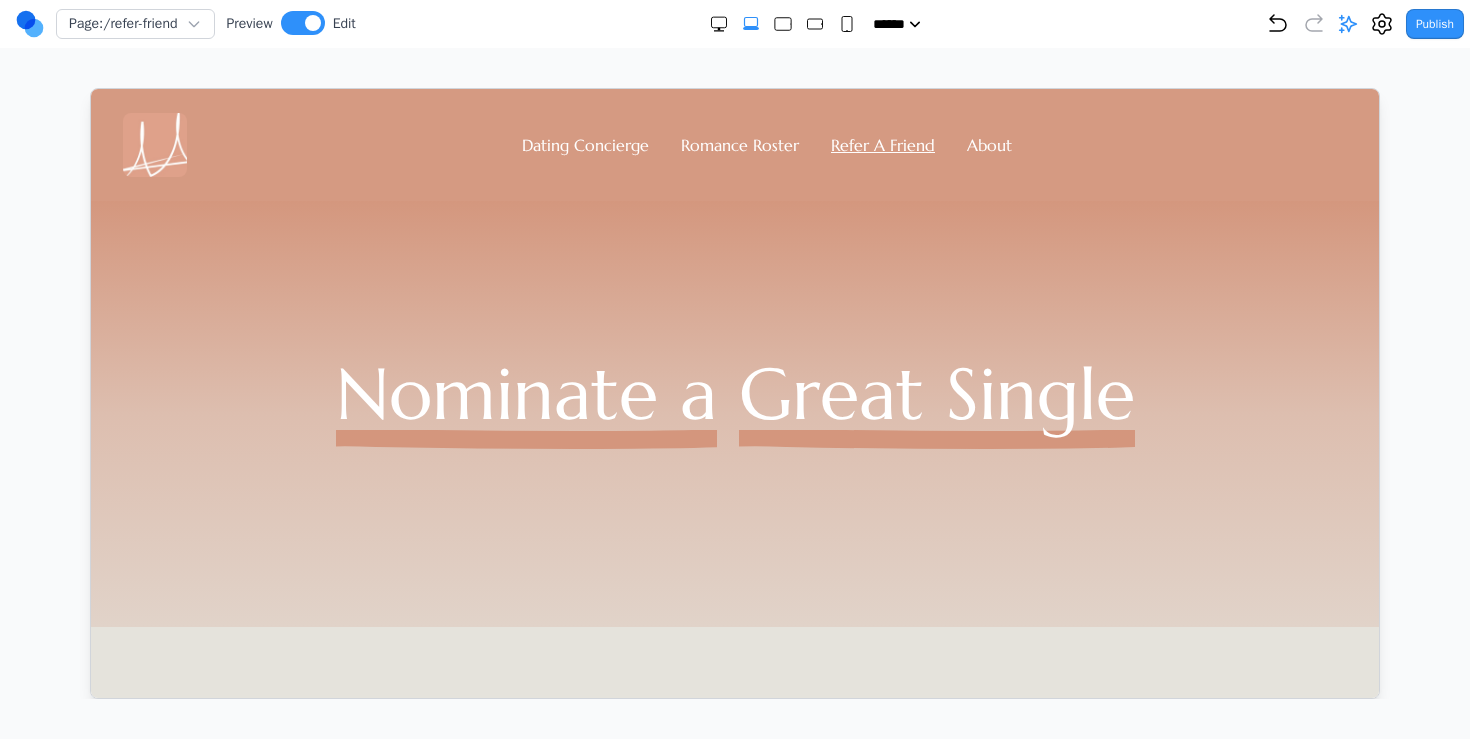 click on "X" at bounding box center [4, 751] 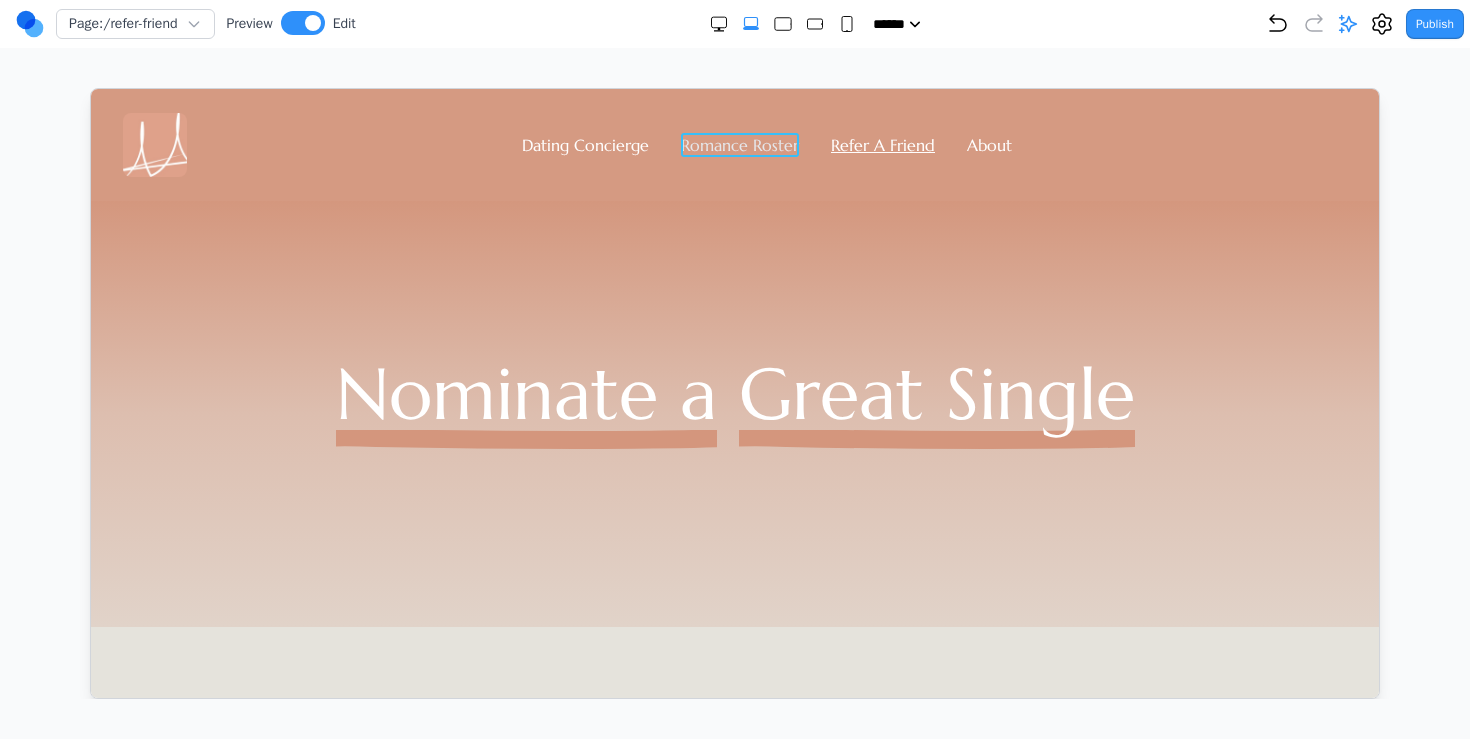 click on "Romance Roster" at bounding box center [739, 144] 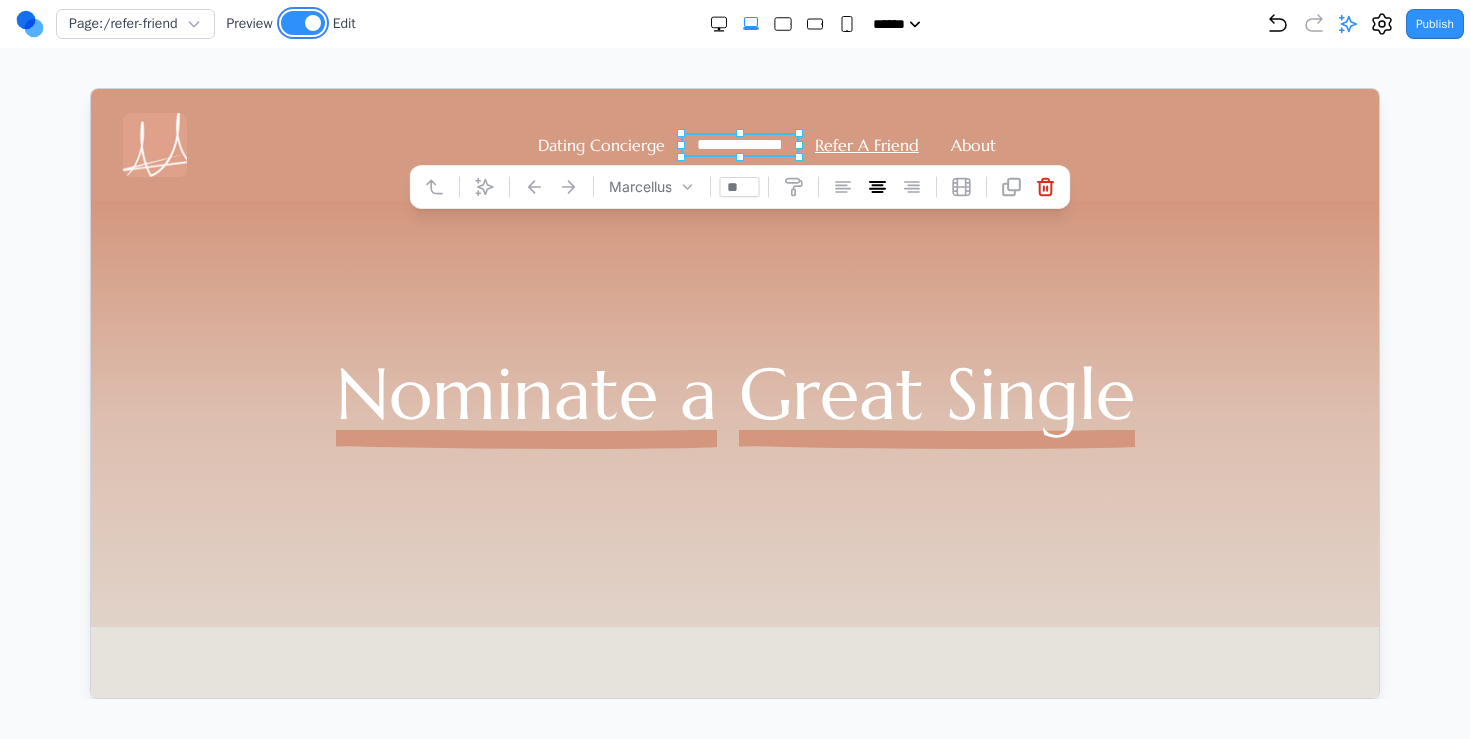 click at bounding box center (303, 23) 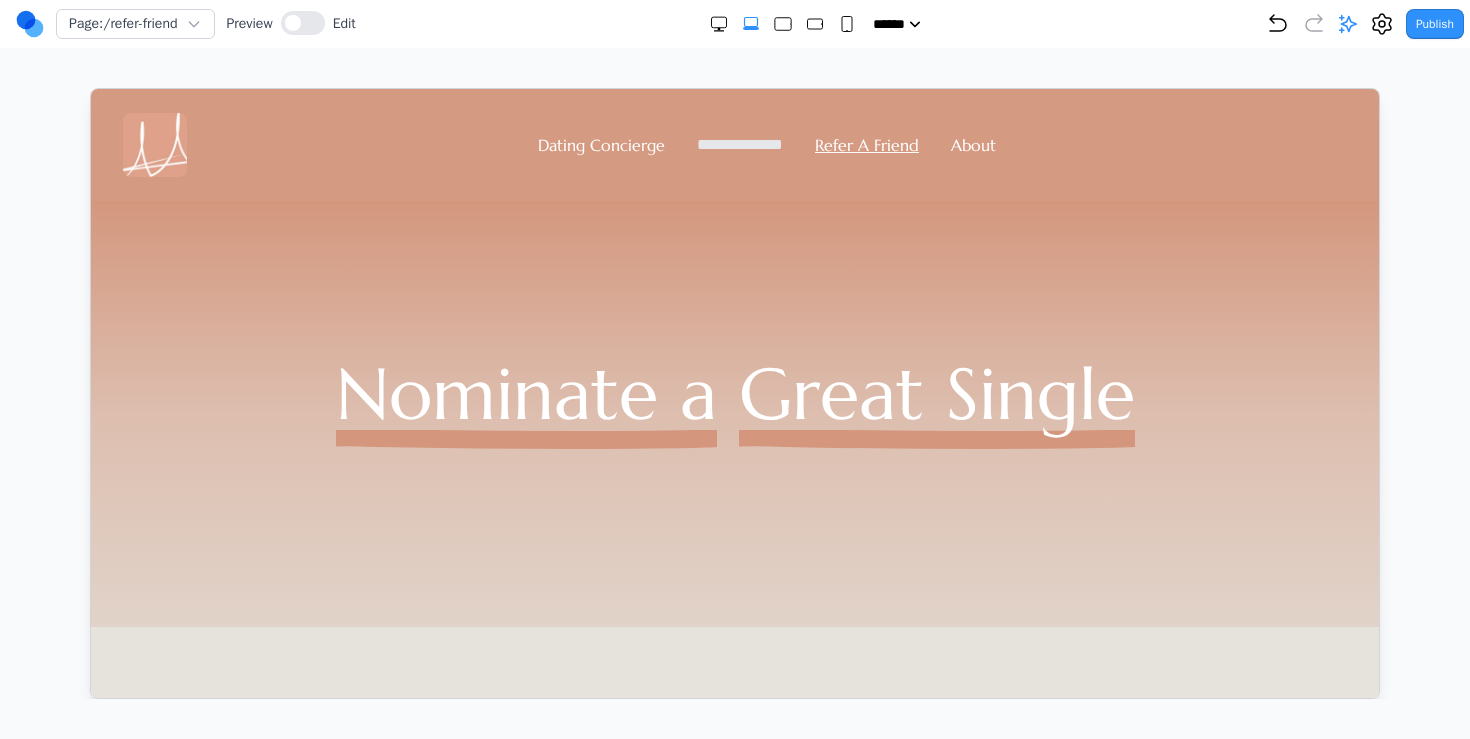 click on "**********" at bounding box center (739, 143) 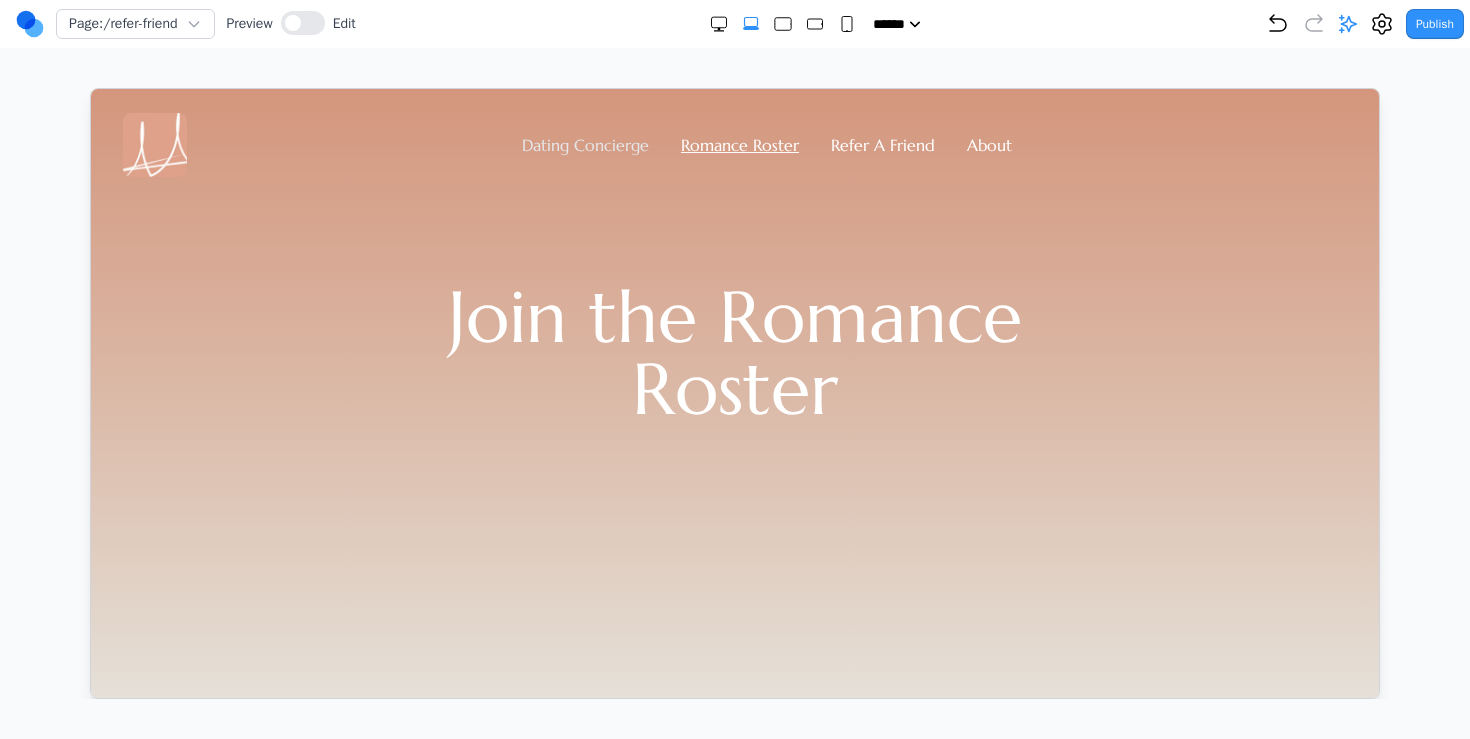 scroll, scrollTop: 0, scrollLeft: 0, axis: both 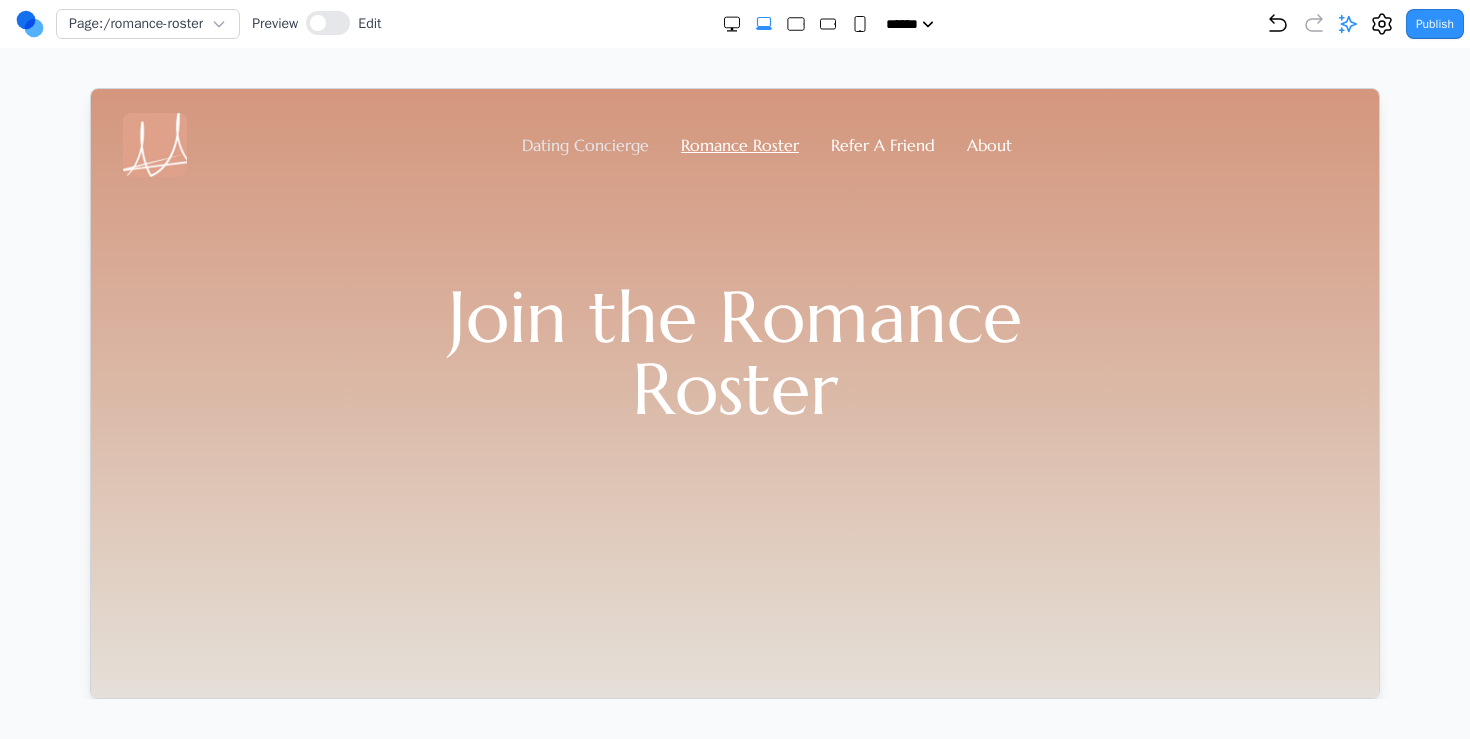 click on "Dating Concierge" at bounding box center (584, 144) 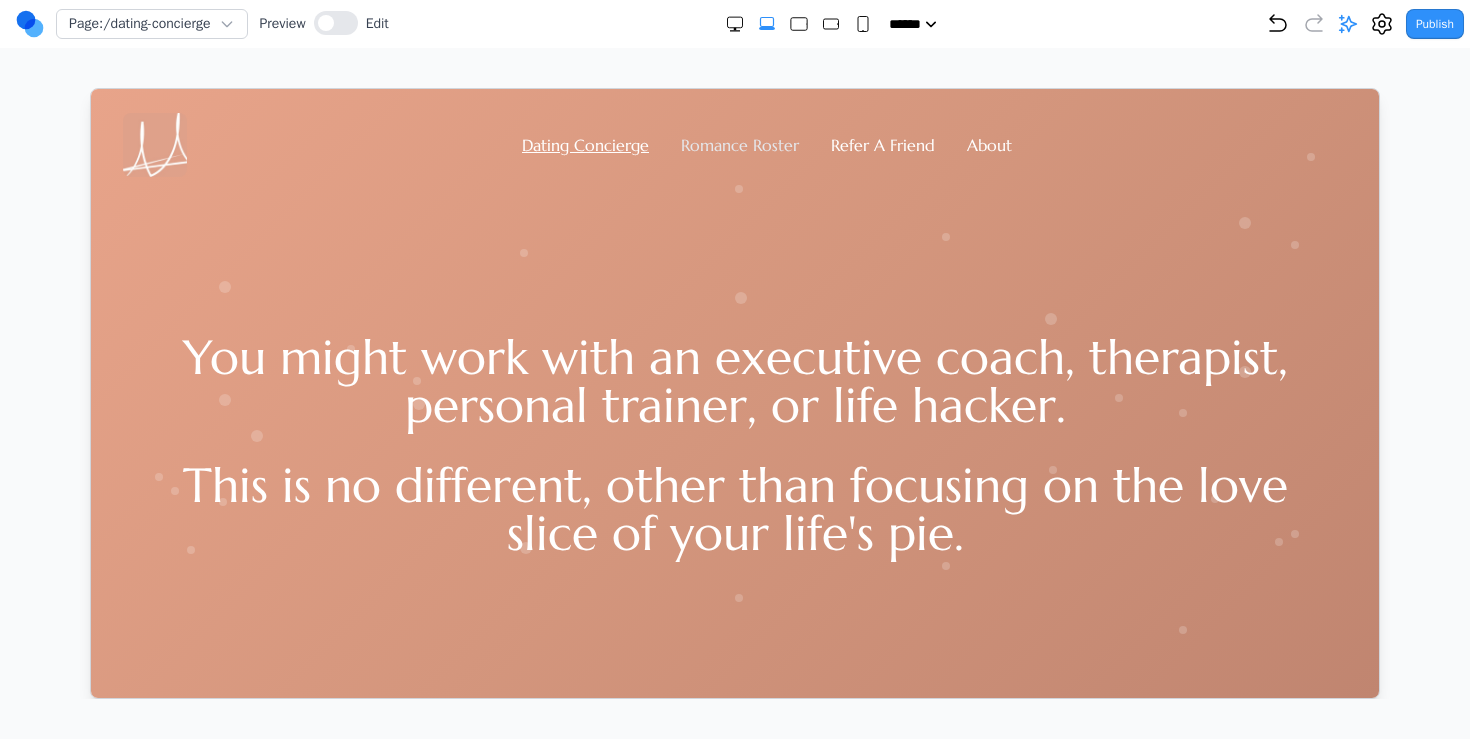 click on "Romance Roster" at bounding box center [739, 144] 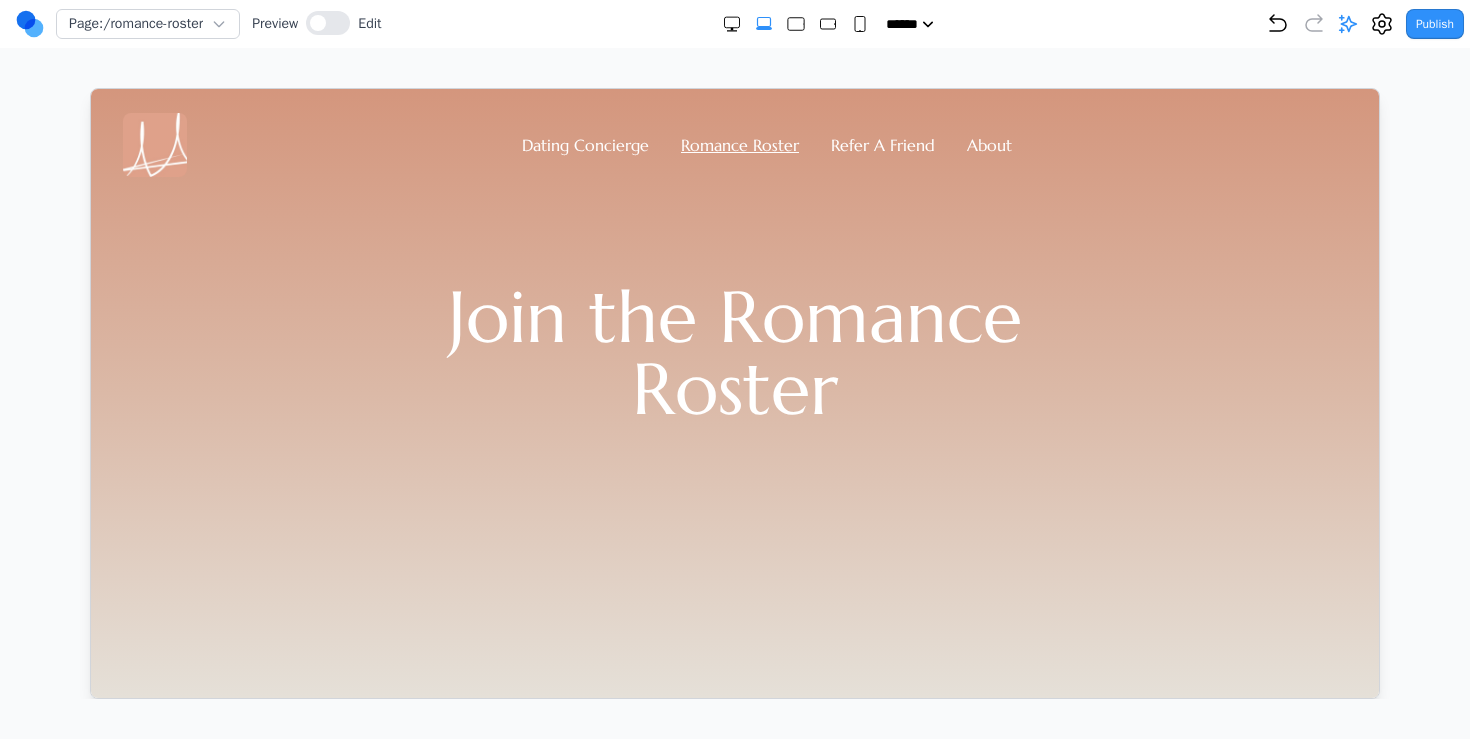 click on "Dating Concierge Romance Roster Refer A Friend About" at bounding box center (734, 144) 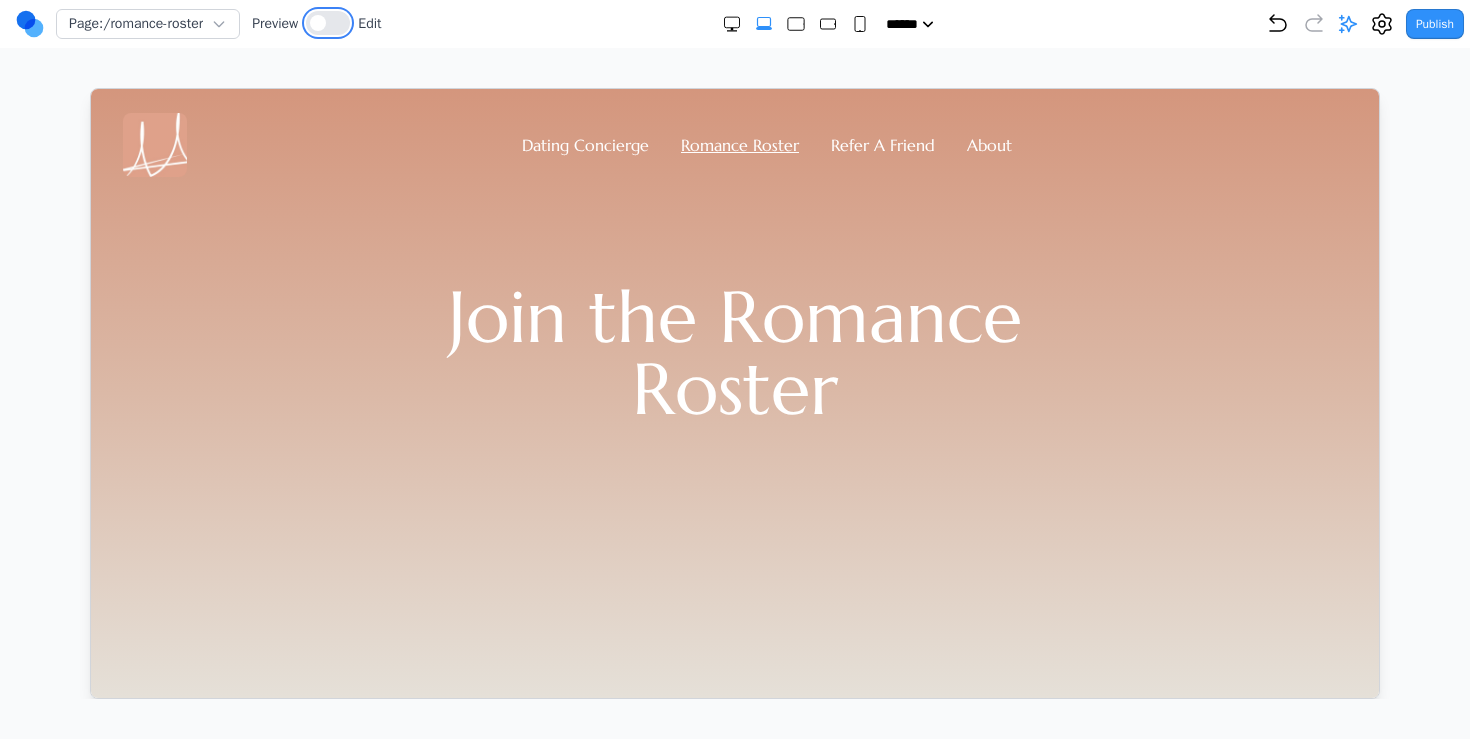 click at bounding box center [328, 23] 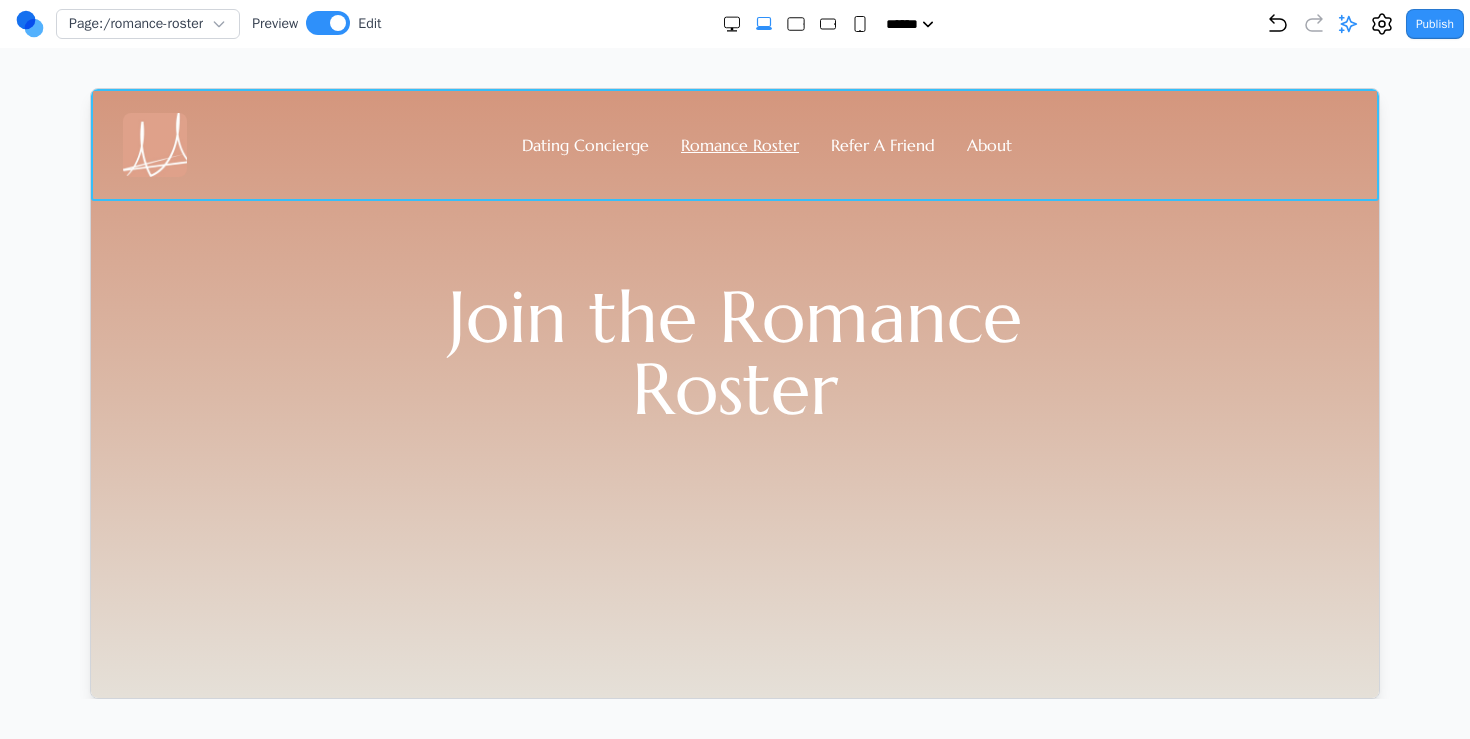 click on "Dating Concierge Romance Roster Refer A Friend About" at bounding box center [734, 144] 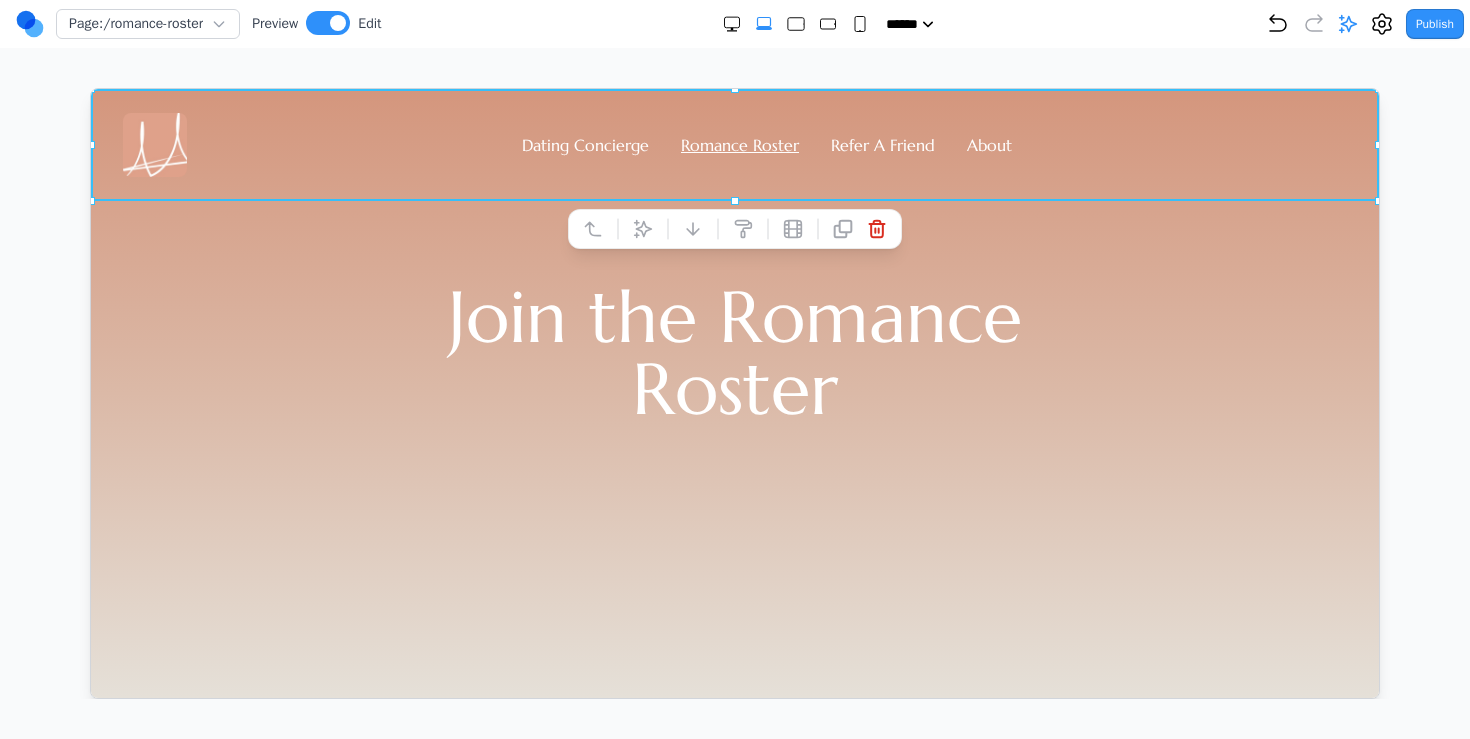 click 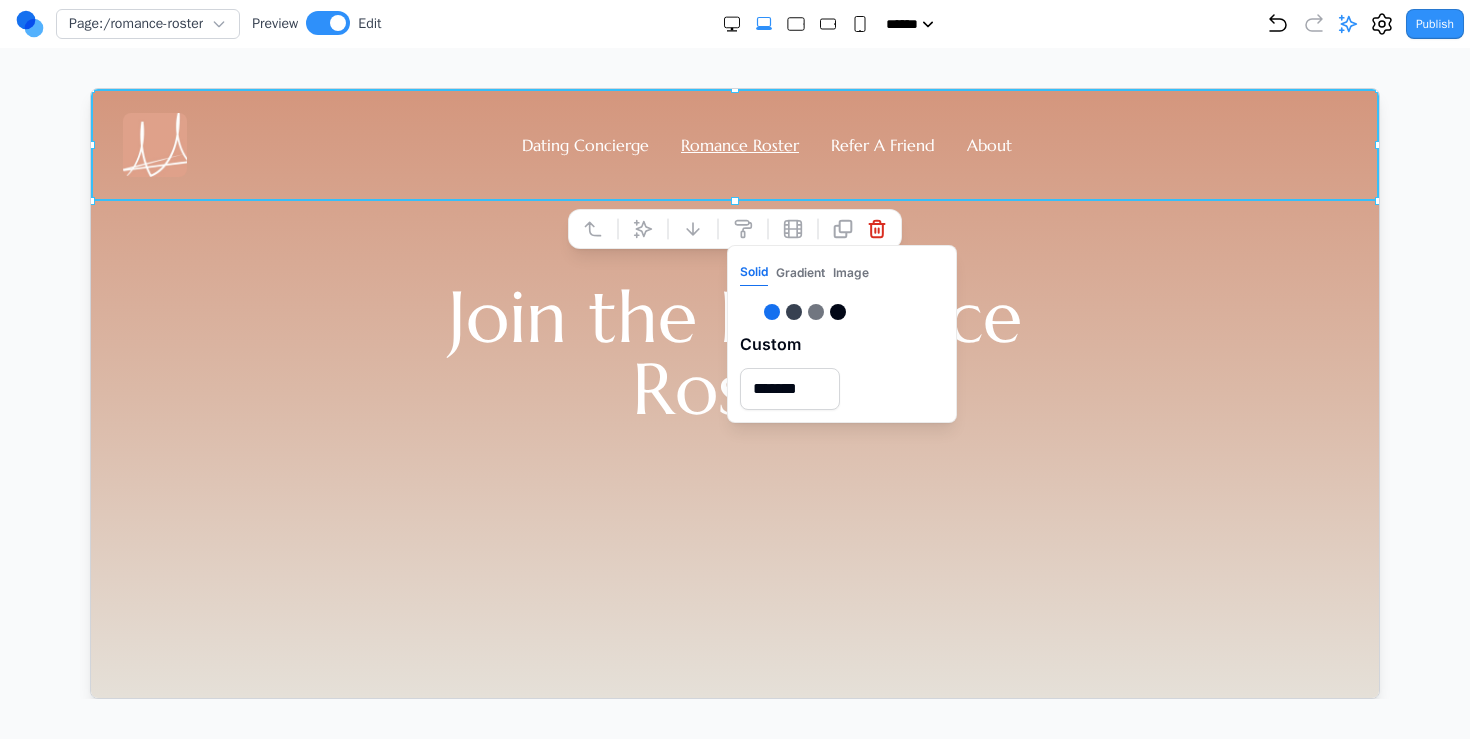 click on "Page:  /romance-roster Preview Edit ***** ***** ****** ****** ****** Publish Project Settings Form Dashboard + New Project Clone Project Delete Project Make Changes With AI make this seciton much shorter and move the navbar to be right aligned - Making the banner section shorter and right-aligning the navigation make the nav bar right aligned on all pages - Right-aligning the navigation bar on the main header component
- Right-aligning the navigation bar on the dating concierge page
- Right-aligning the navigation bar on the refer friend page make the navbar text white on this page - Making the navigation bar text white on the refer friend page make the nav bar on the refer a friend page the exact same as the one on the dating romance roster page - Making the navigation bar on refer friend page match the romance roster page exactly" at bounding box center (735, 349) 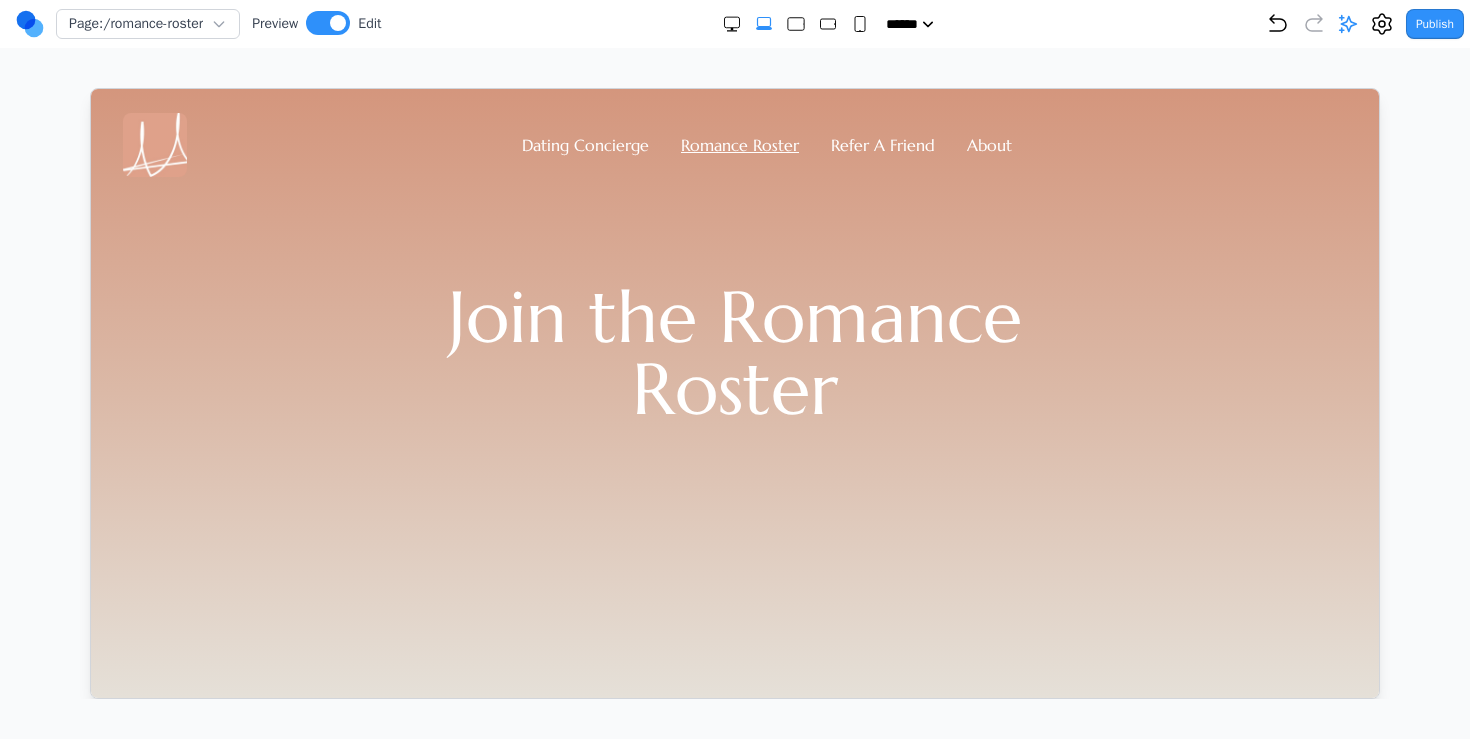 click on "X" at bounding box center [735, 1632] 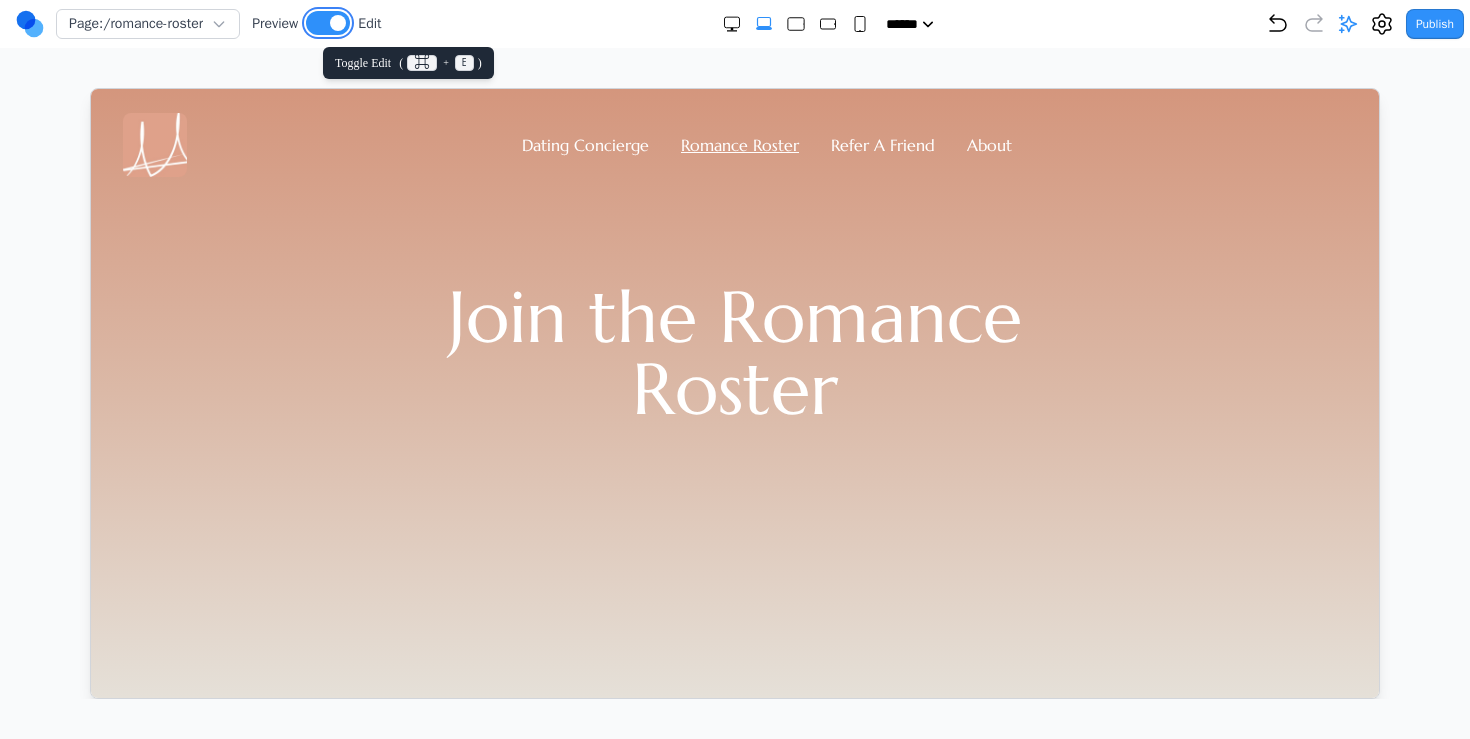 click at bounding box center (328, 23) 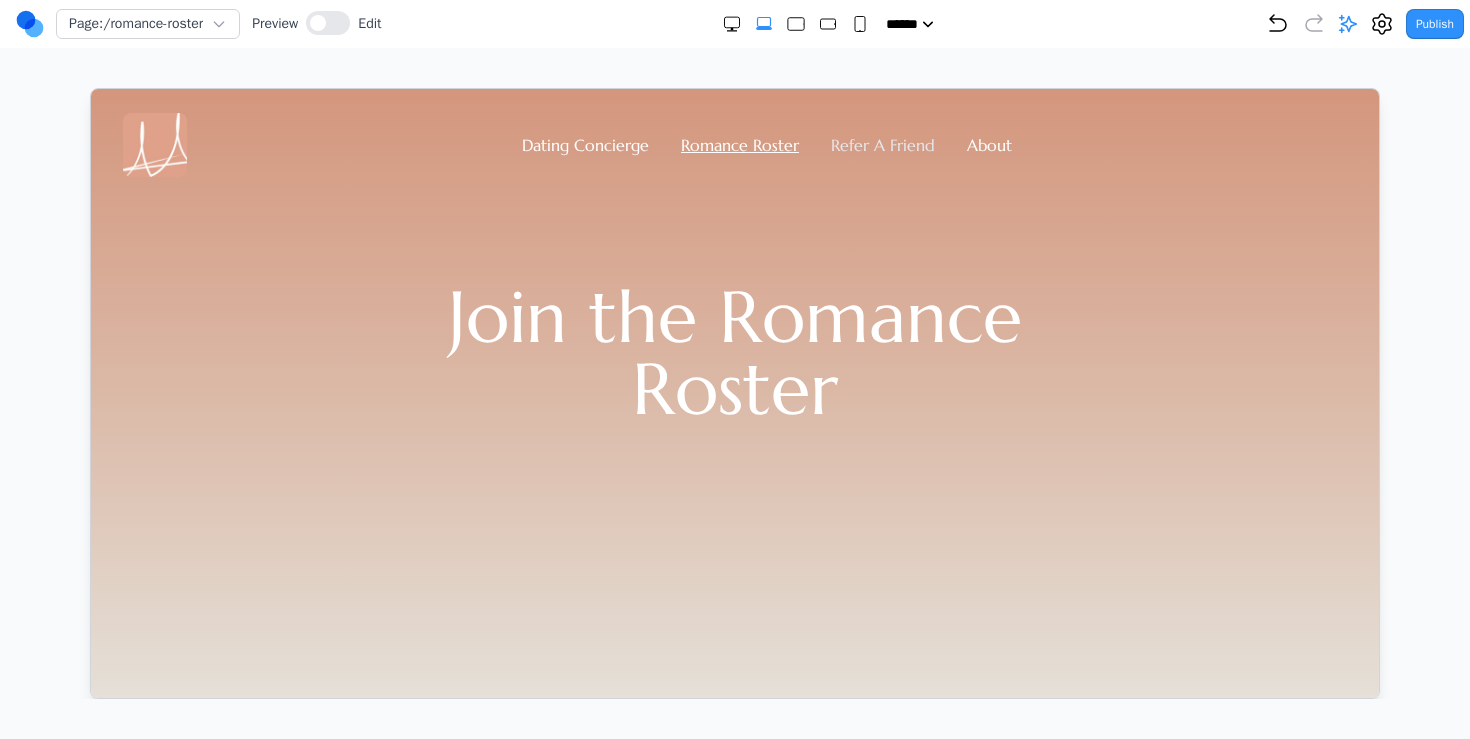 click on "Refer A Friend" at bounding box center (882, 144) 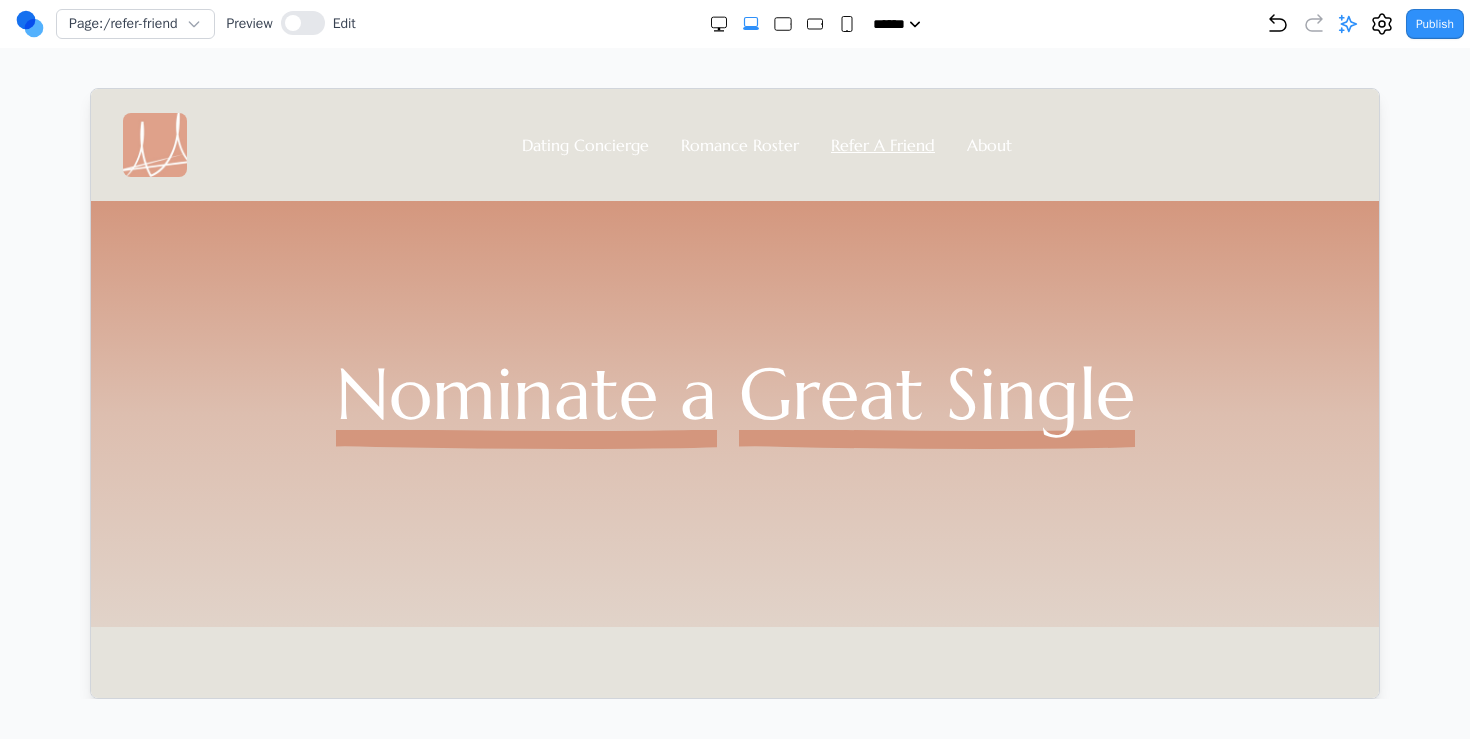 click on "Dating Concierge Romance Roster Refer A Friend About" at bounding box center [734, 144] 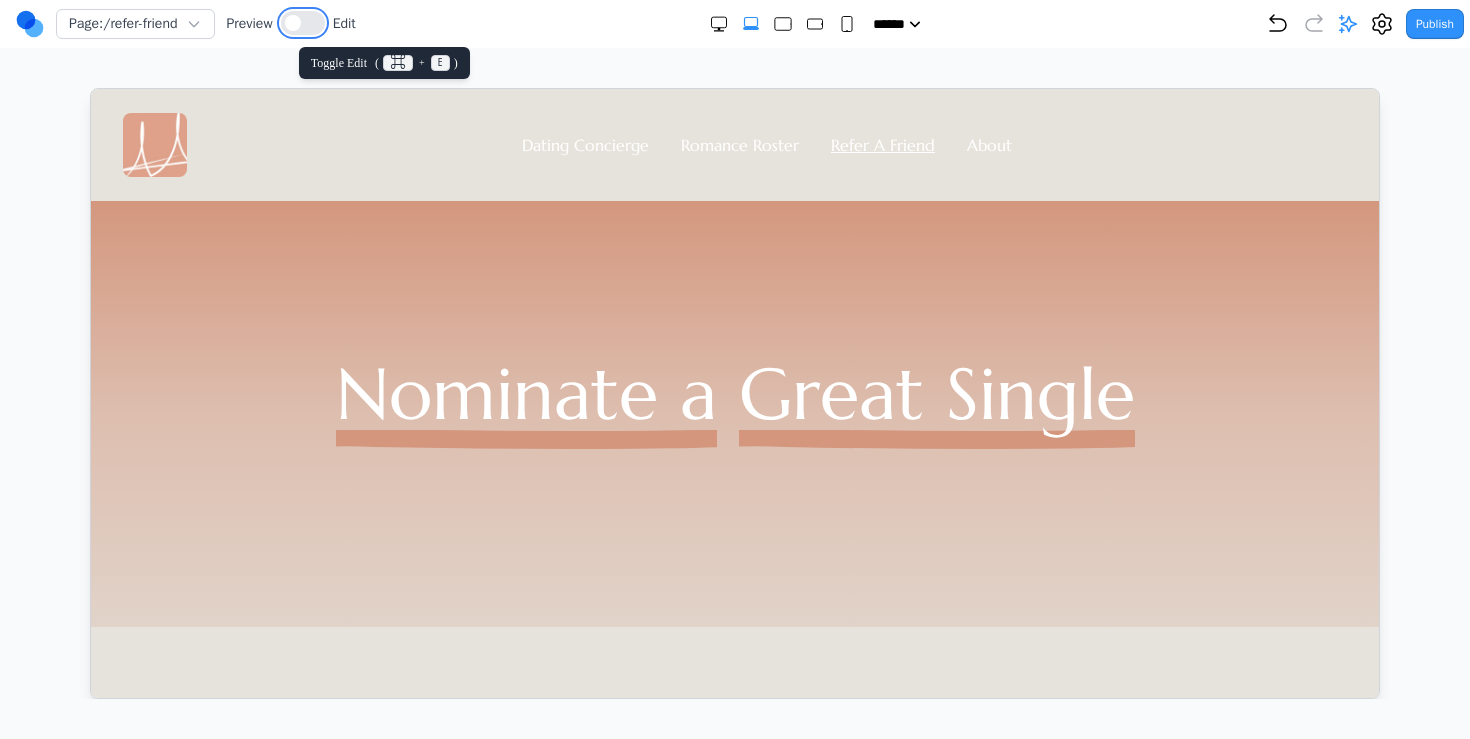 click at bounding box center (303, 23) 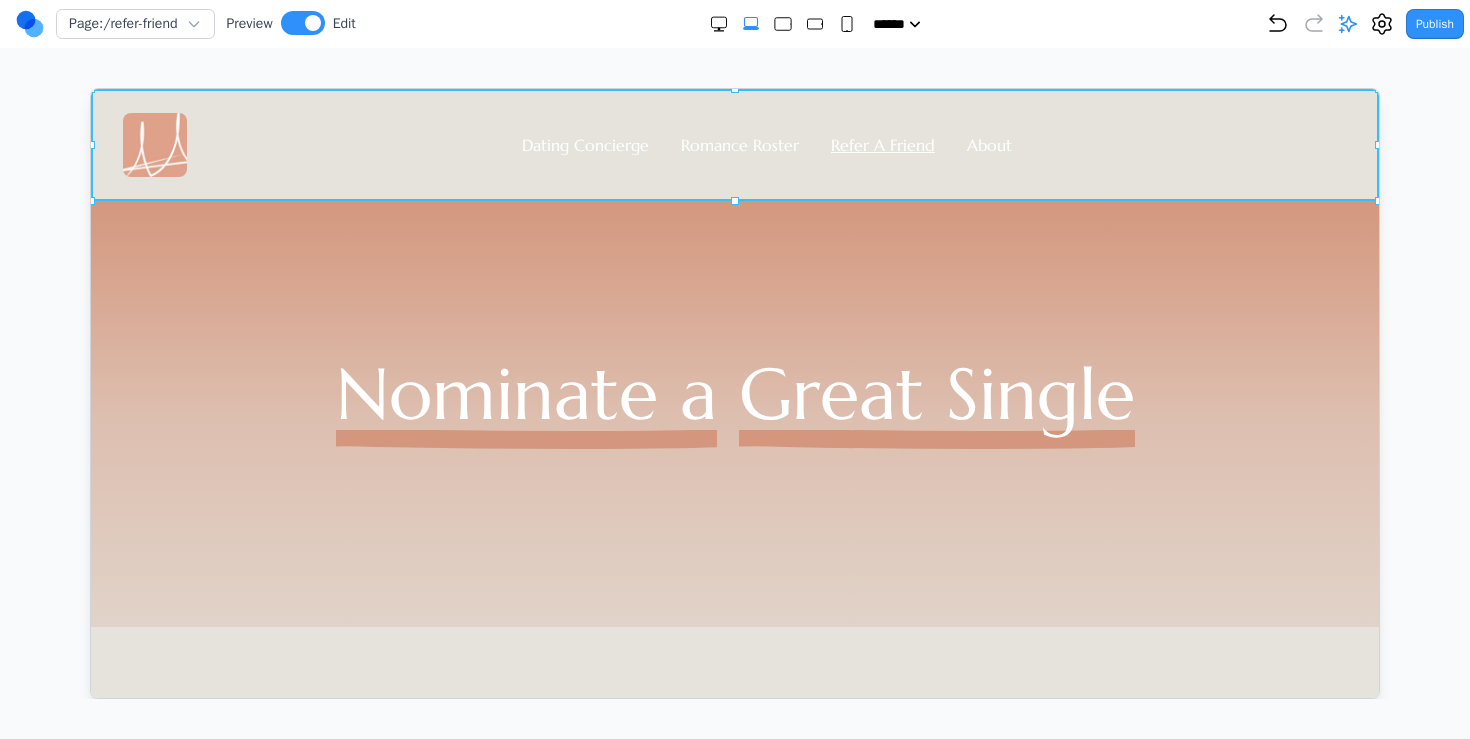 click on "Dating Concierge Romance Roster Refer A Friend About" at bounding box center (734, 144) 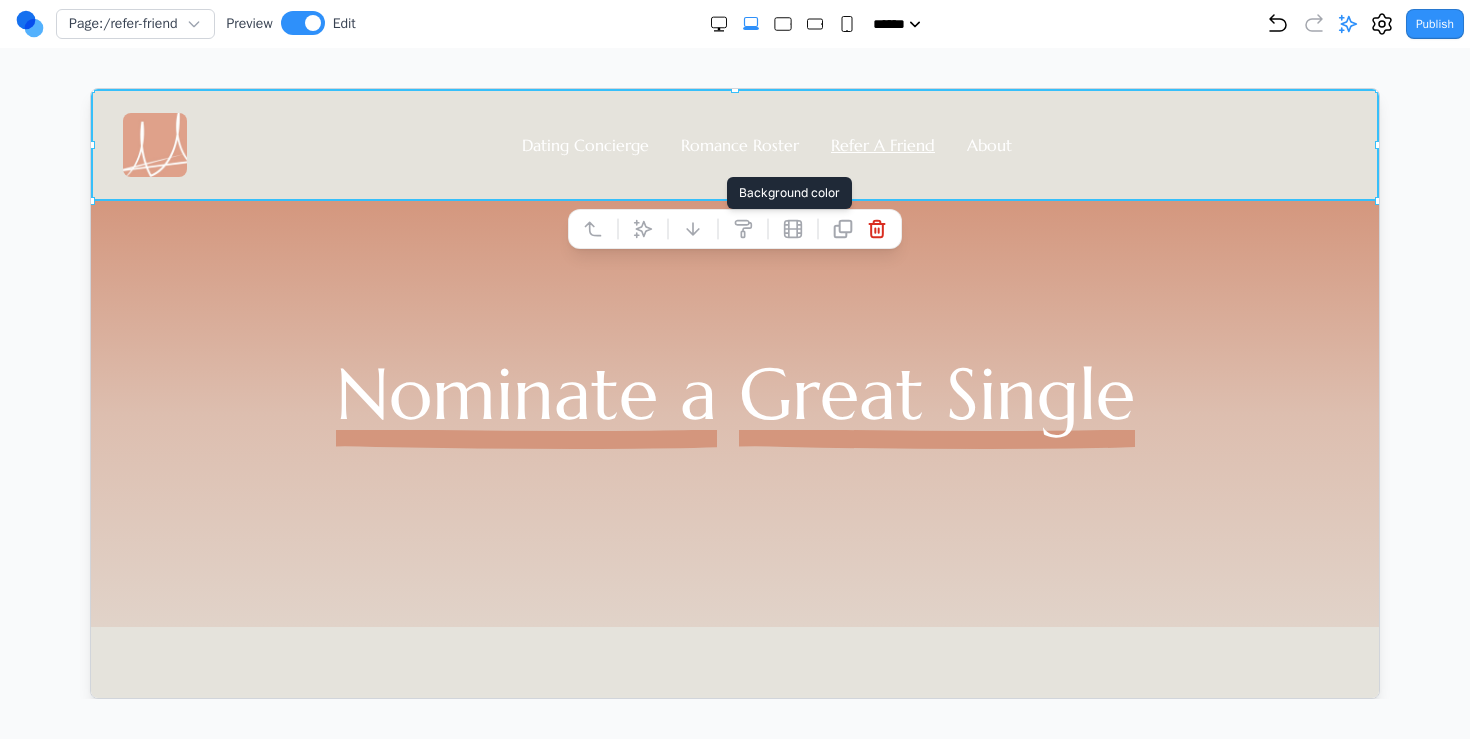 click 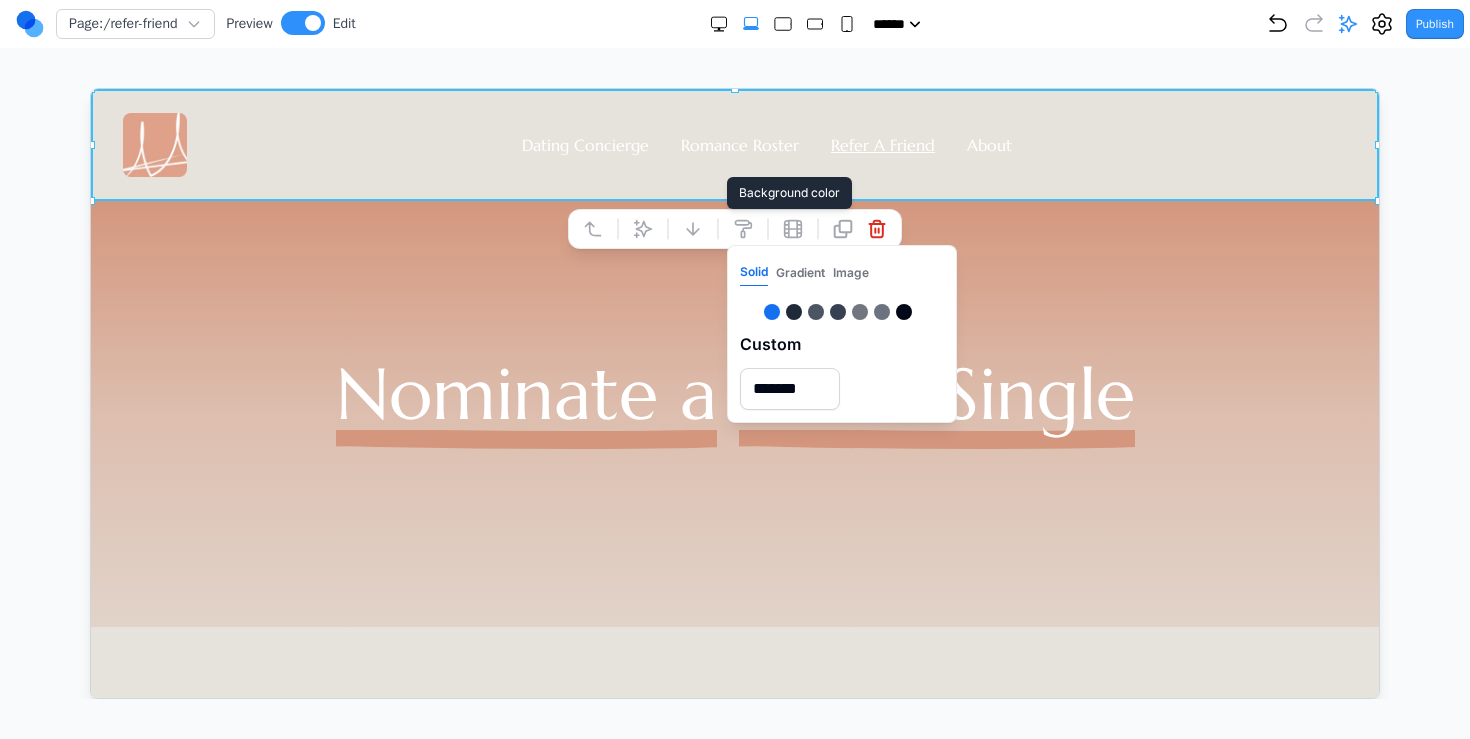 click on "*******" at bounding box center [789, 388] 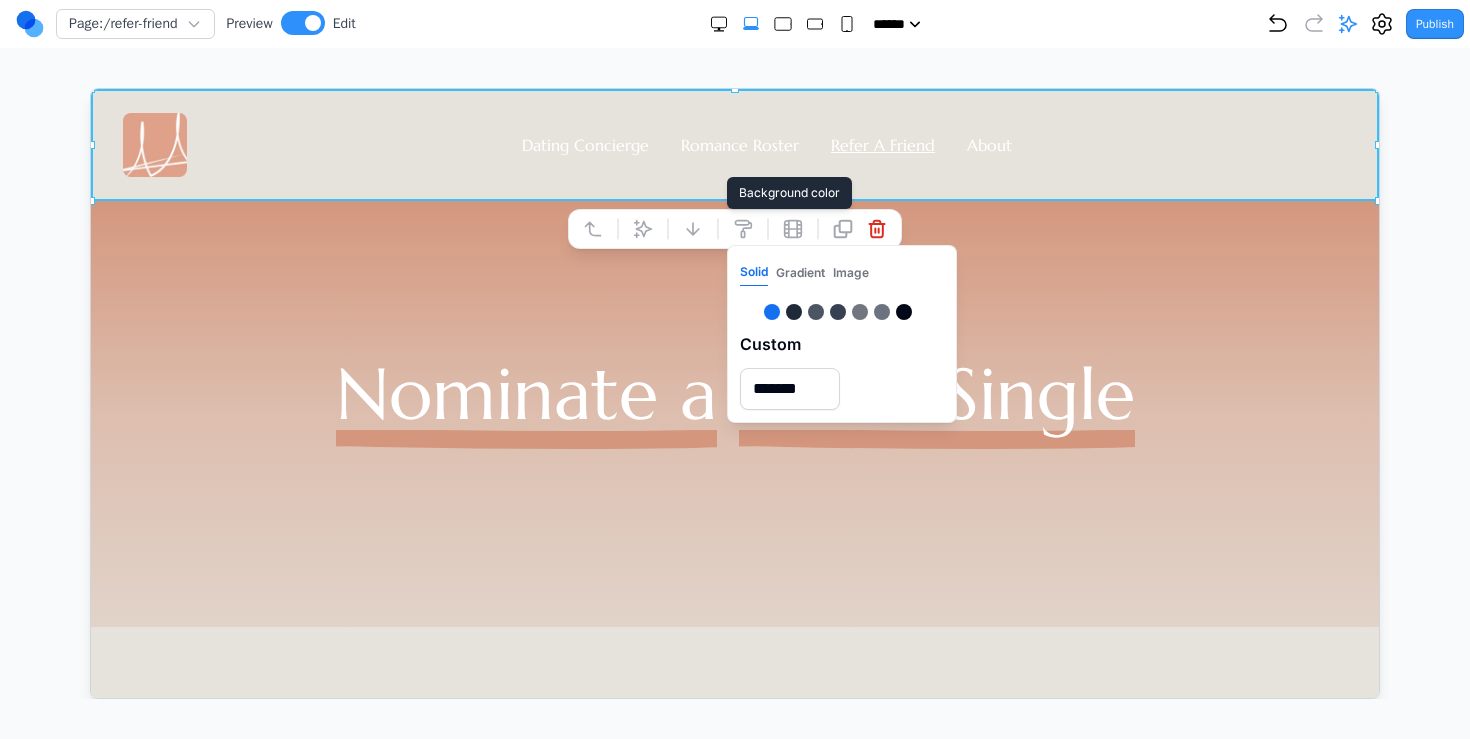 paste 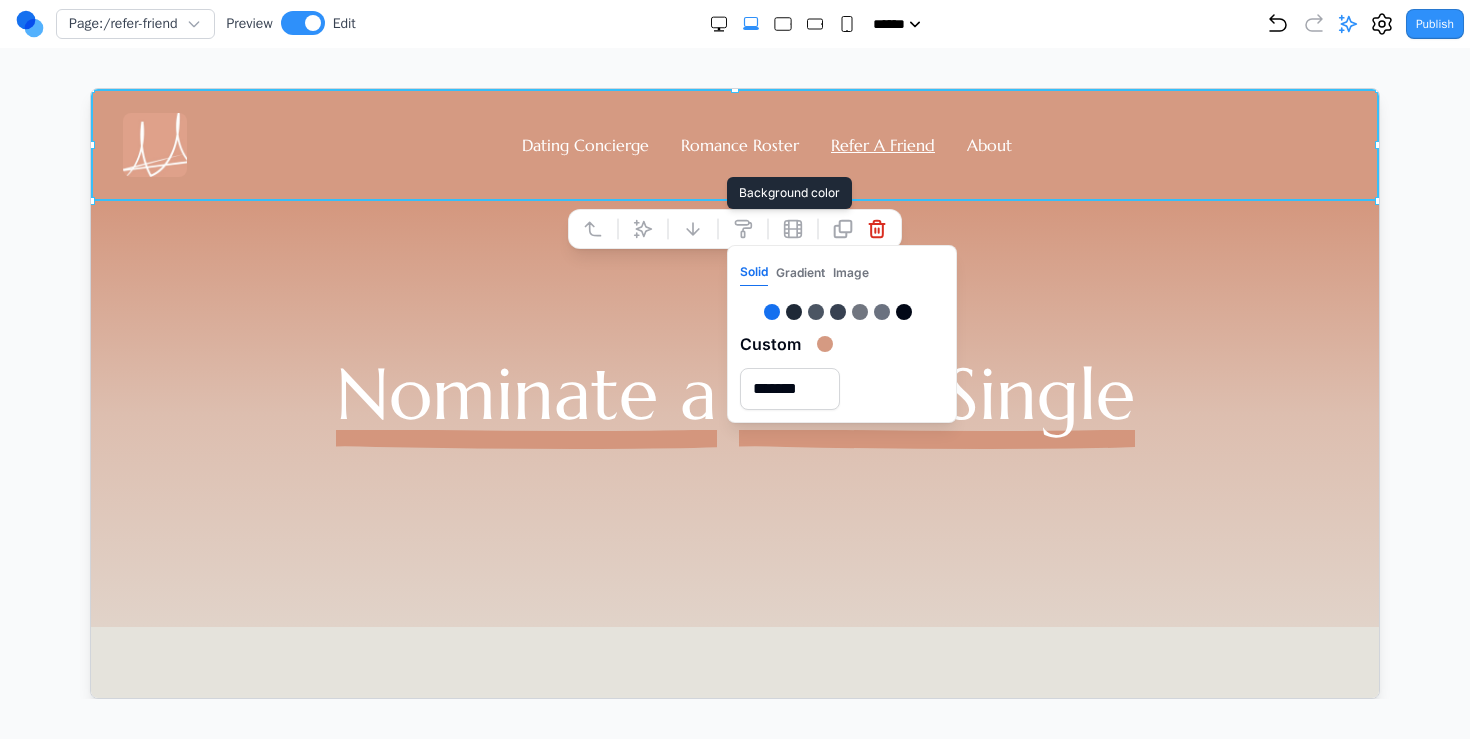type on "*******" 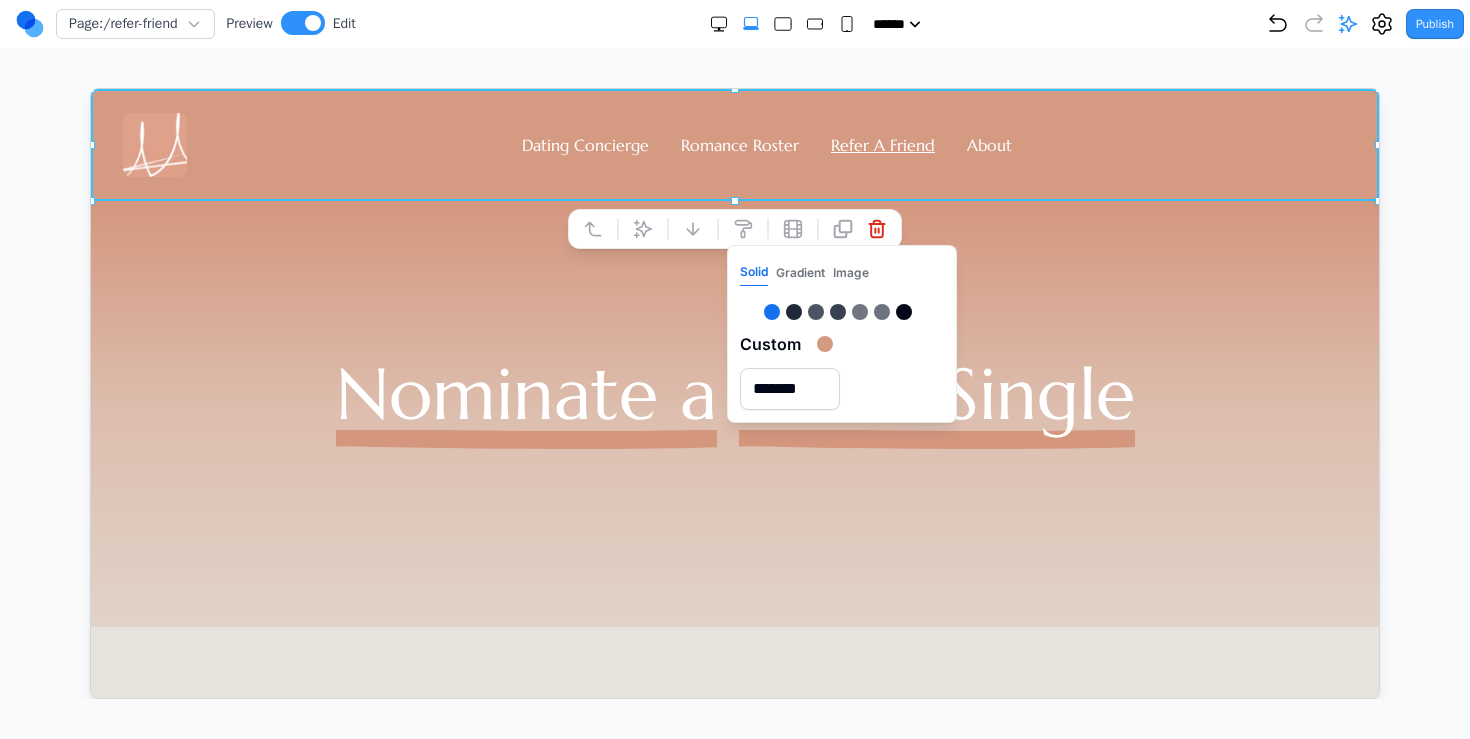 click on "Nominate a   Great Single" at bounding box center (734, 413) 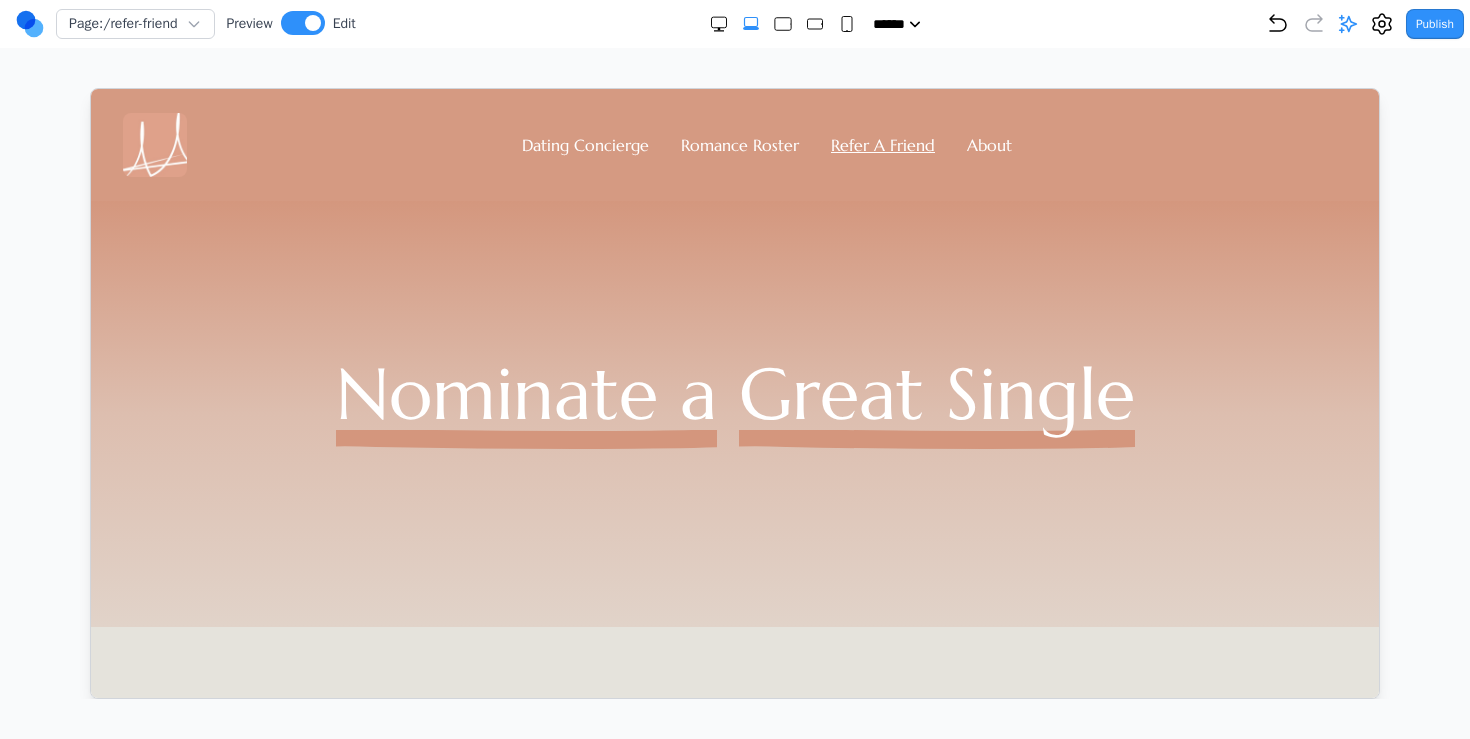 click on "X" at bounding box center (4, 751) 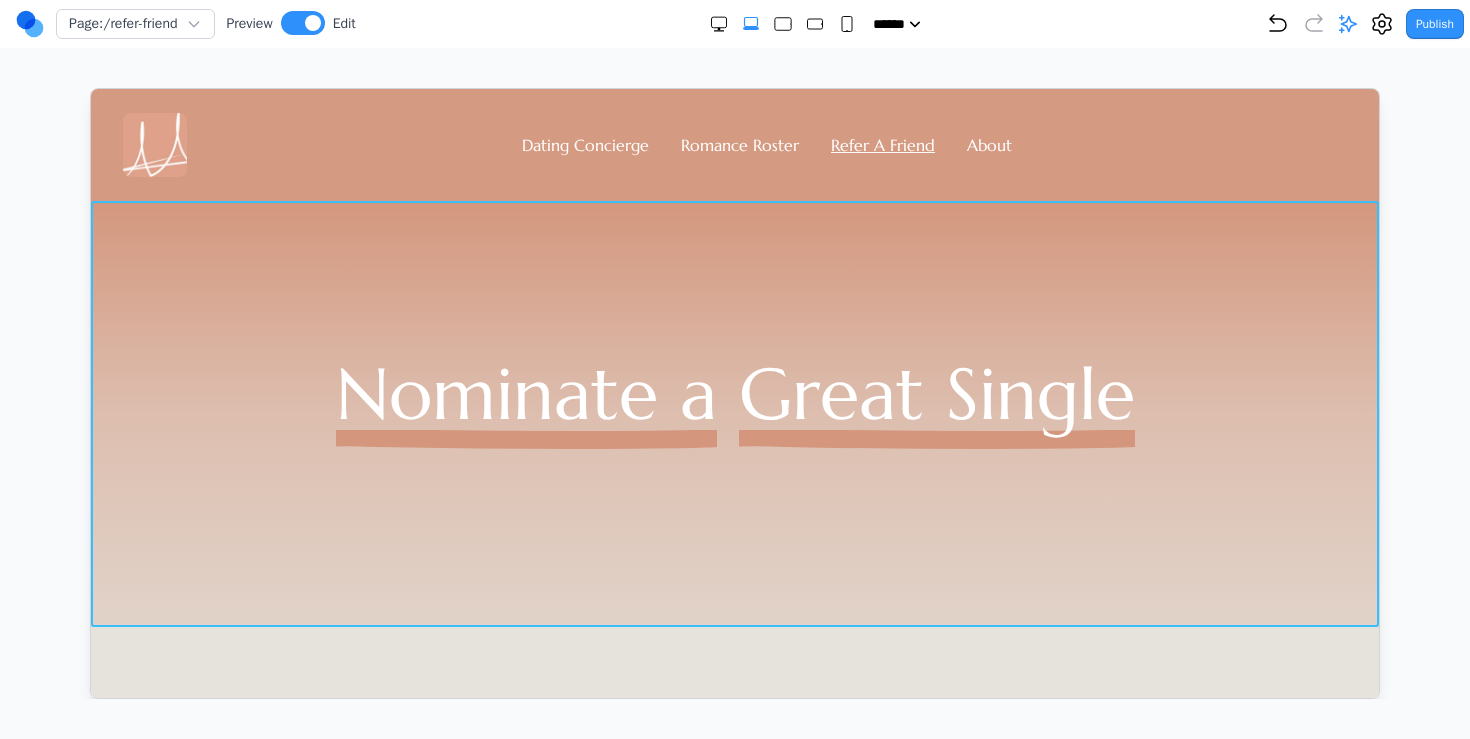 click on "Nominate a   Great Single" at bounding box center [734, 413] 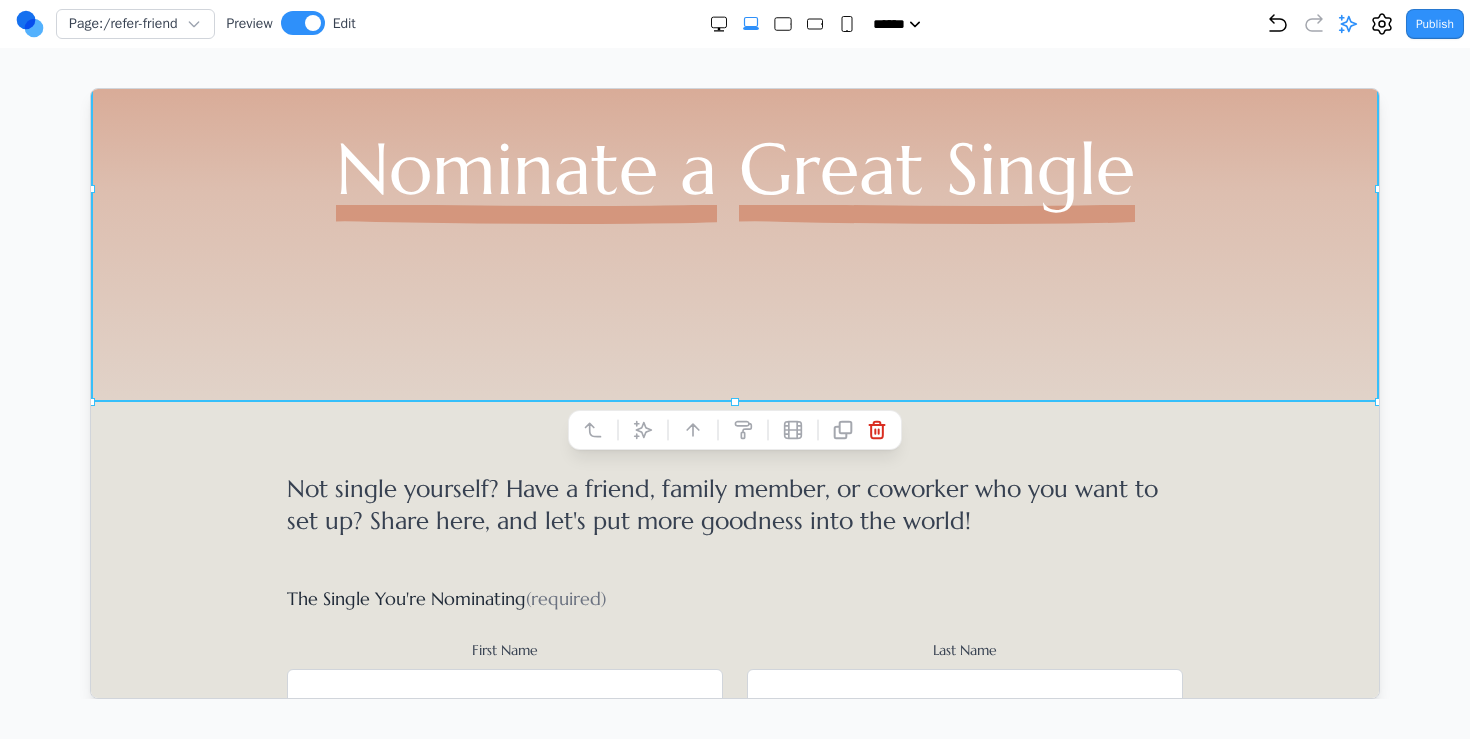 scroll, scrollTop: 0, scrollLeft: 0, axis: both 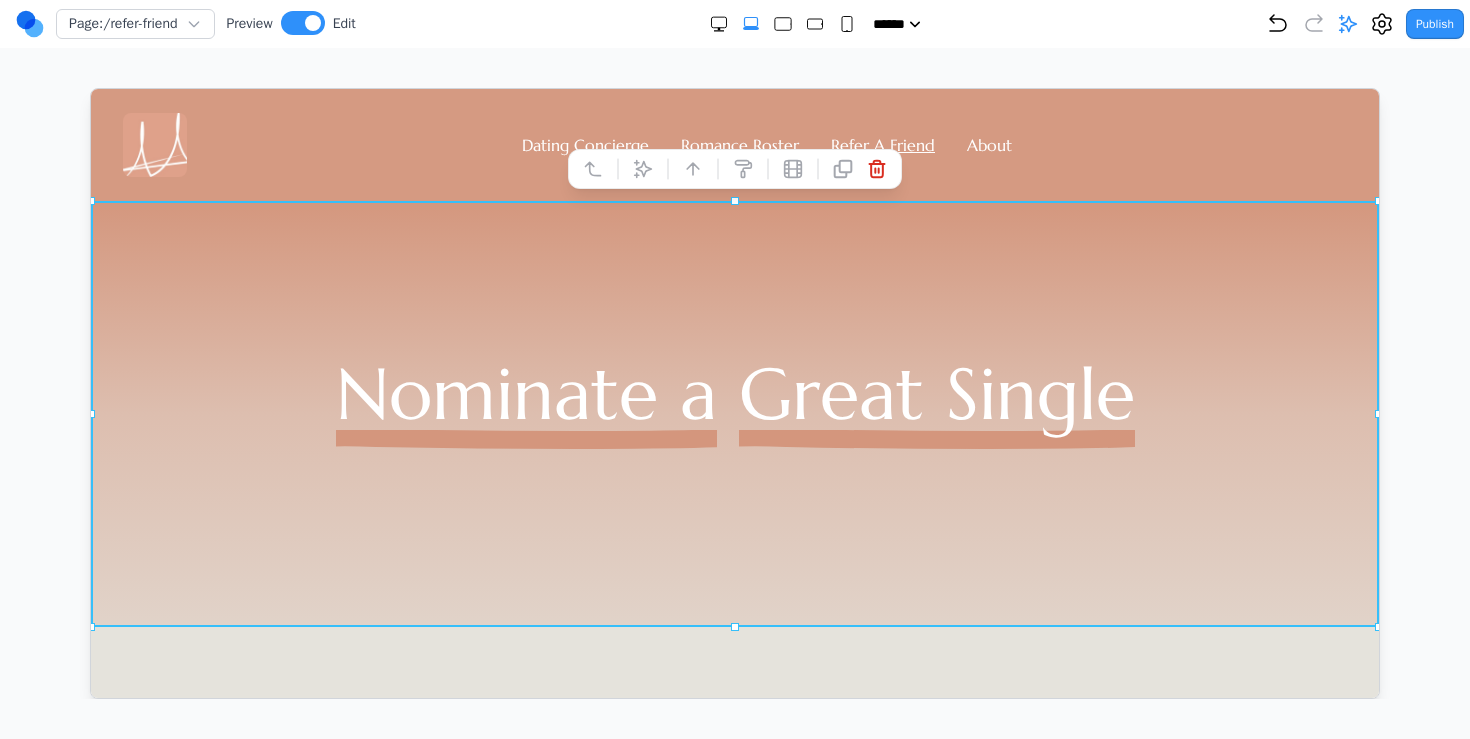 click on "Page:  /refer-friend Preview Edit ***** ***** ****** ****** ****** Publish Project Settings Form Dashboard + New Project Clone Project Delete Project Make Changes With AI make this seciton much shorter and move the navbar to be right aligned - Making the banner section shorter and right-aligning the navigation make the nav bar right aligned on all pages - Right-aligning the navigation bar on the main header component
- Right-aligning the navigation bar on the dating concierge page
- Right-aligning the navigation bar on the refer friend page make the navbar text white on this page - Making the navigation bar text white on the refer friend page make the nav bar on the refer a friend page the exact same as the one on the dating romance roster page - Making the navigation bar on refer friend page match the romance roster page exactly" at bounding box center (735, 349) 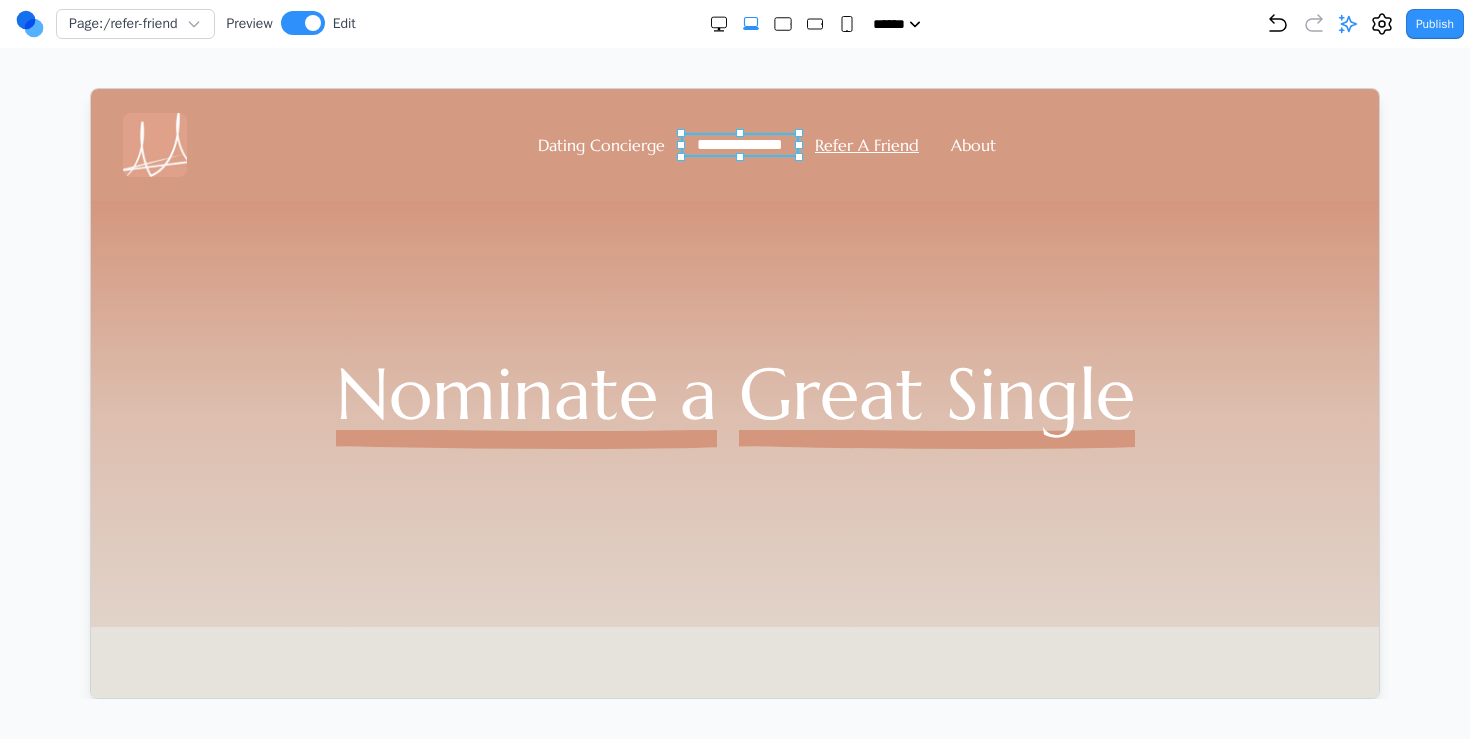 click on "**********" at bounding box center [739, 143] 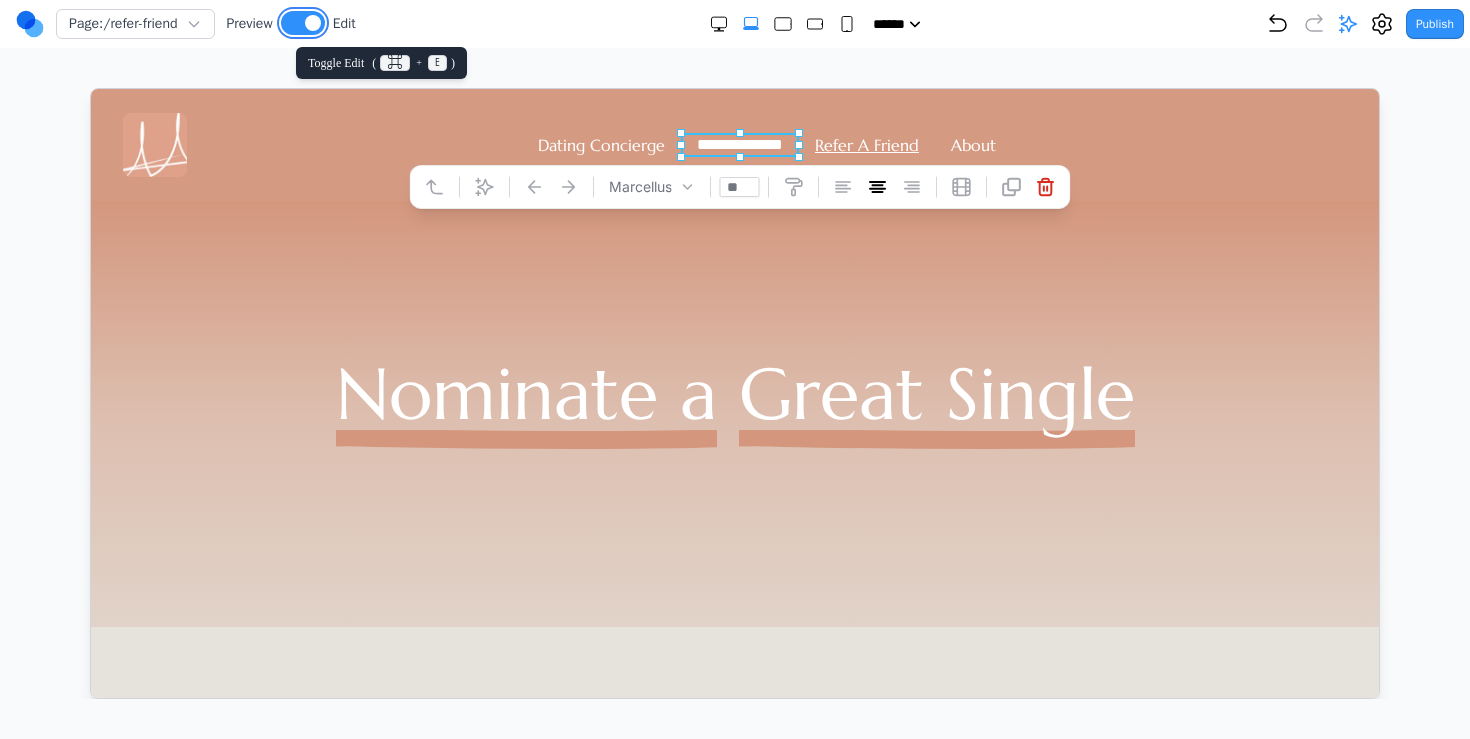 click at bounding box center (303, 23) 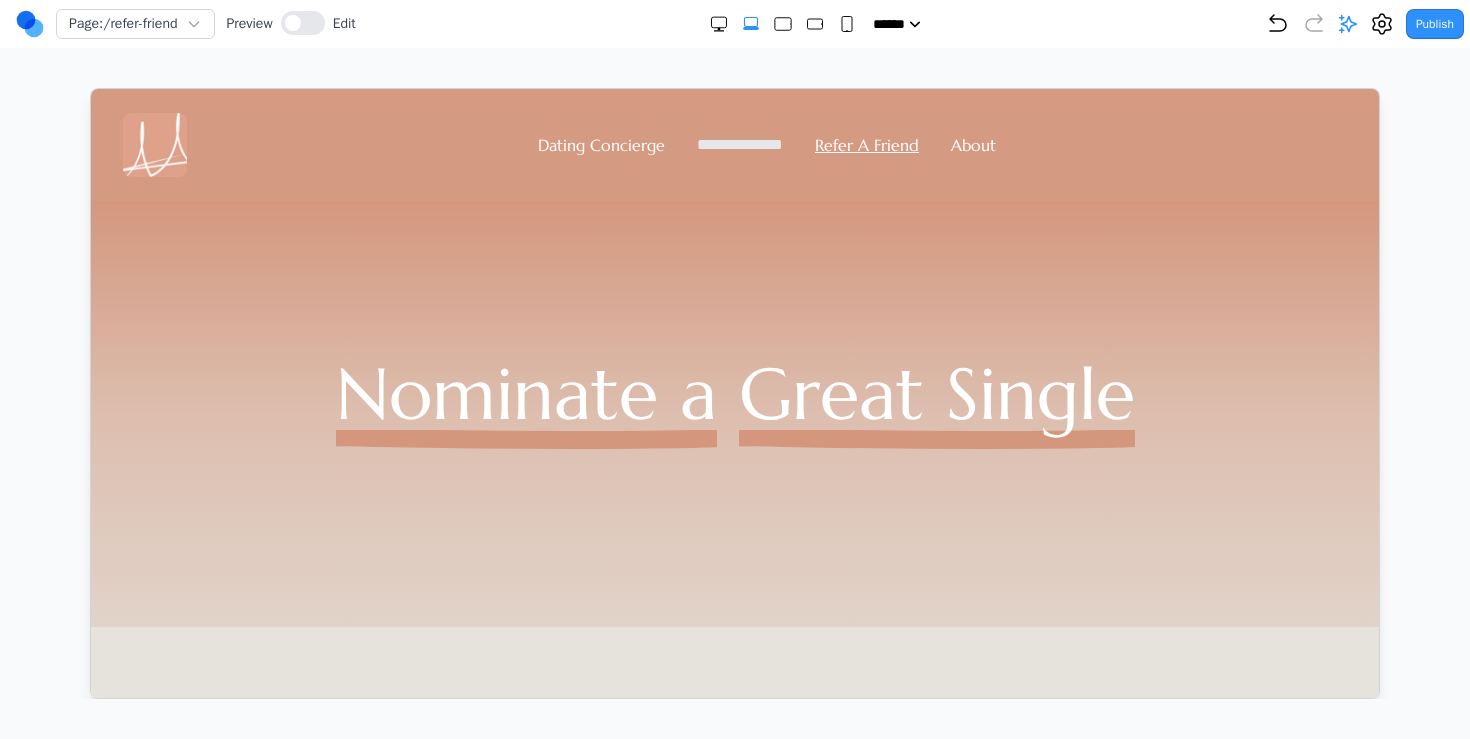 click on "**********" at bounding box center [739, 143] 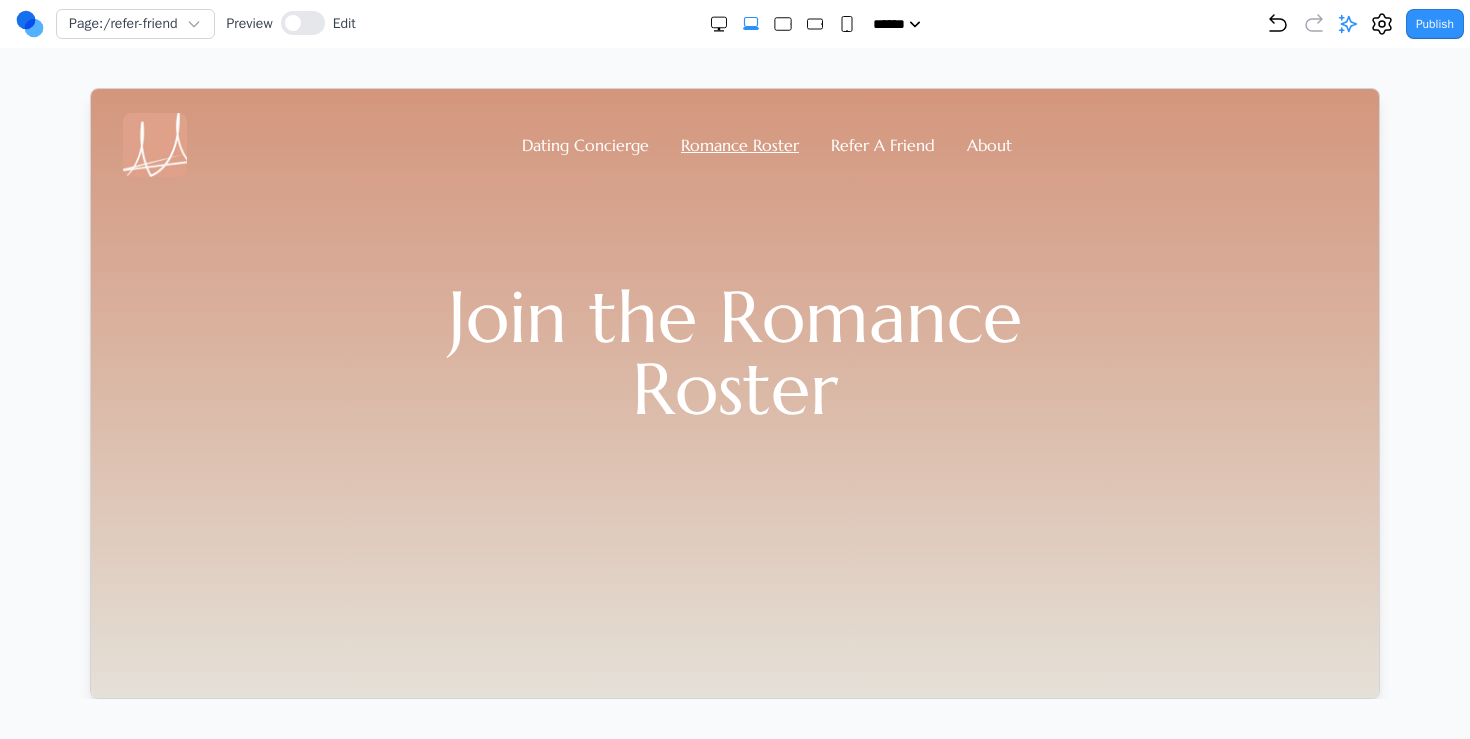 scroll, scrollTop: 0, scrollLeft: 0, axis: both 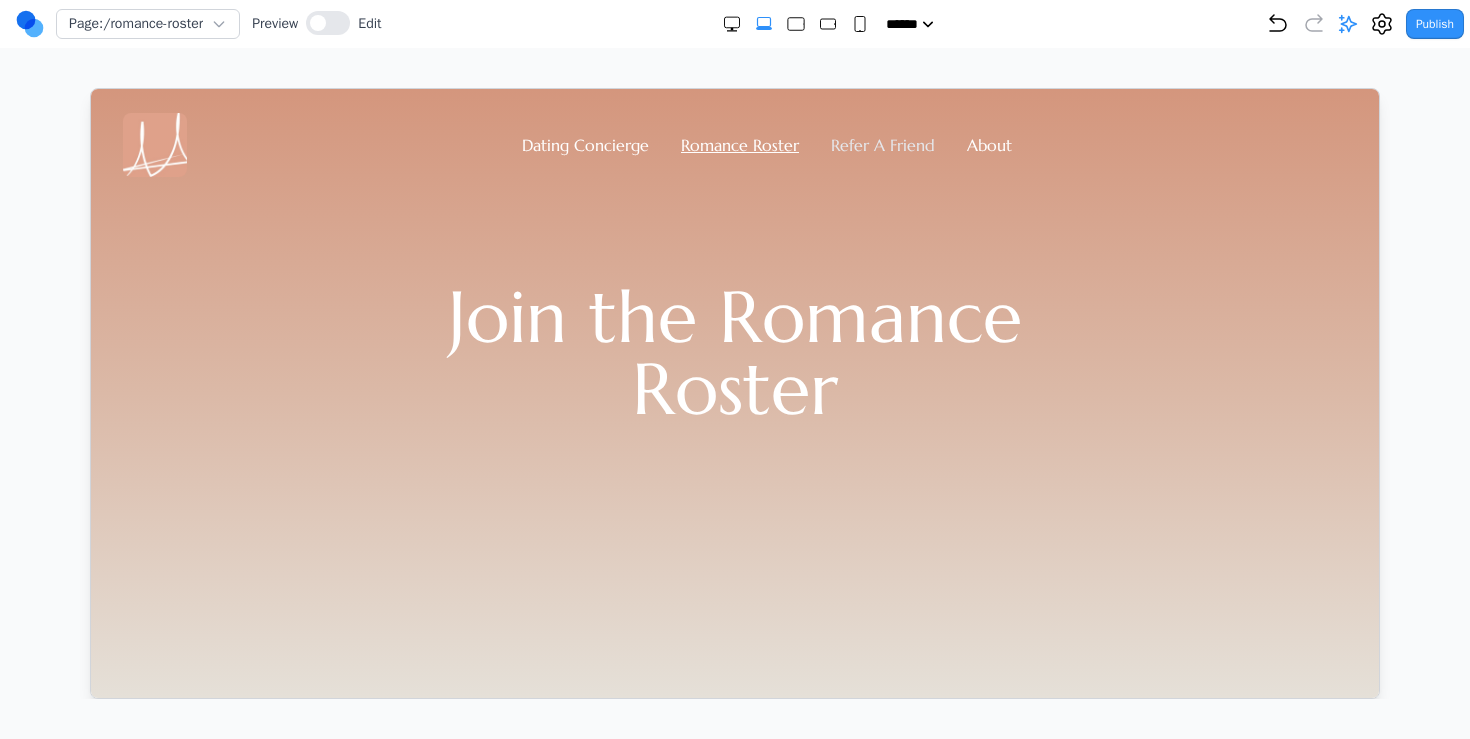 click on "Refer A Friend" at bounding box center (882, 144) 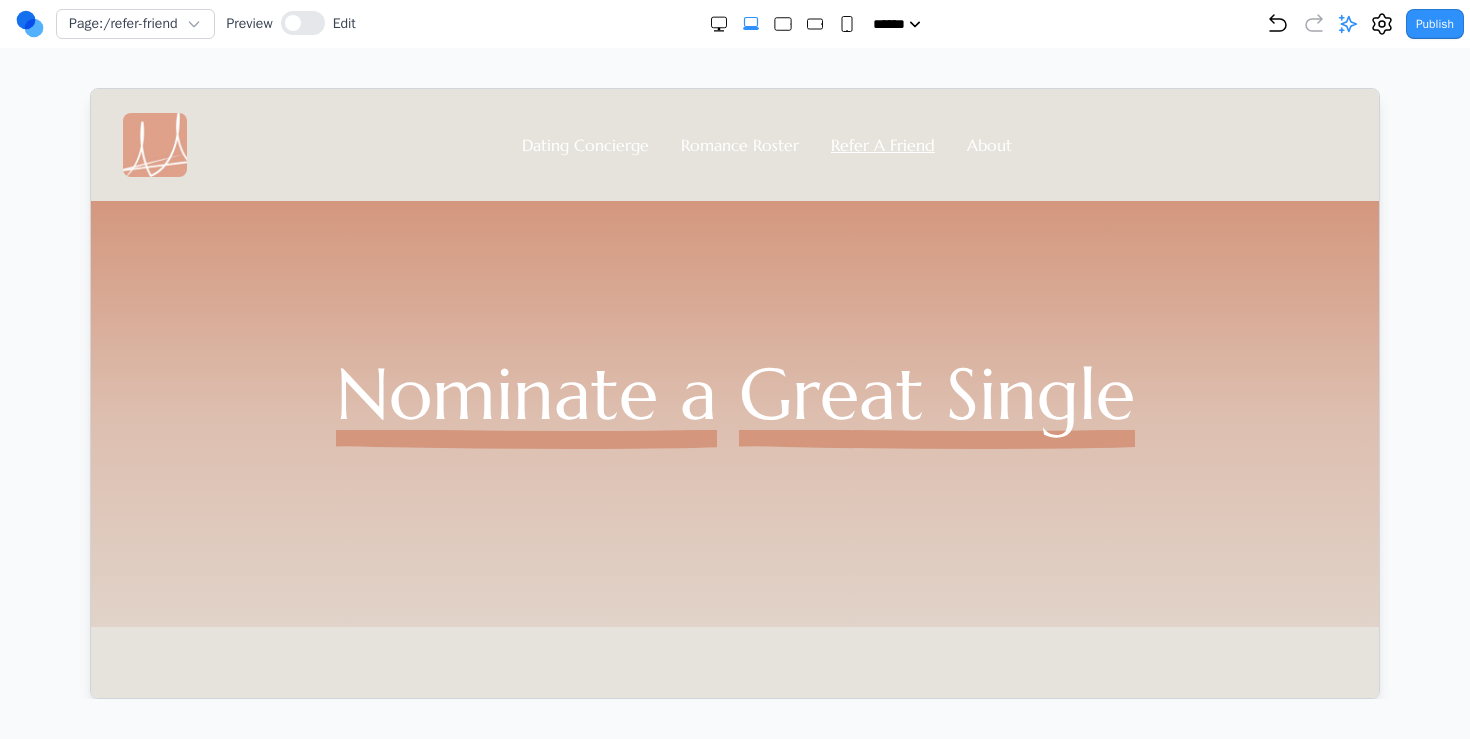click on "Dating Concierge Romance Roster Refer A Friend About" at bounding box center (734, 144) 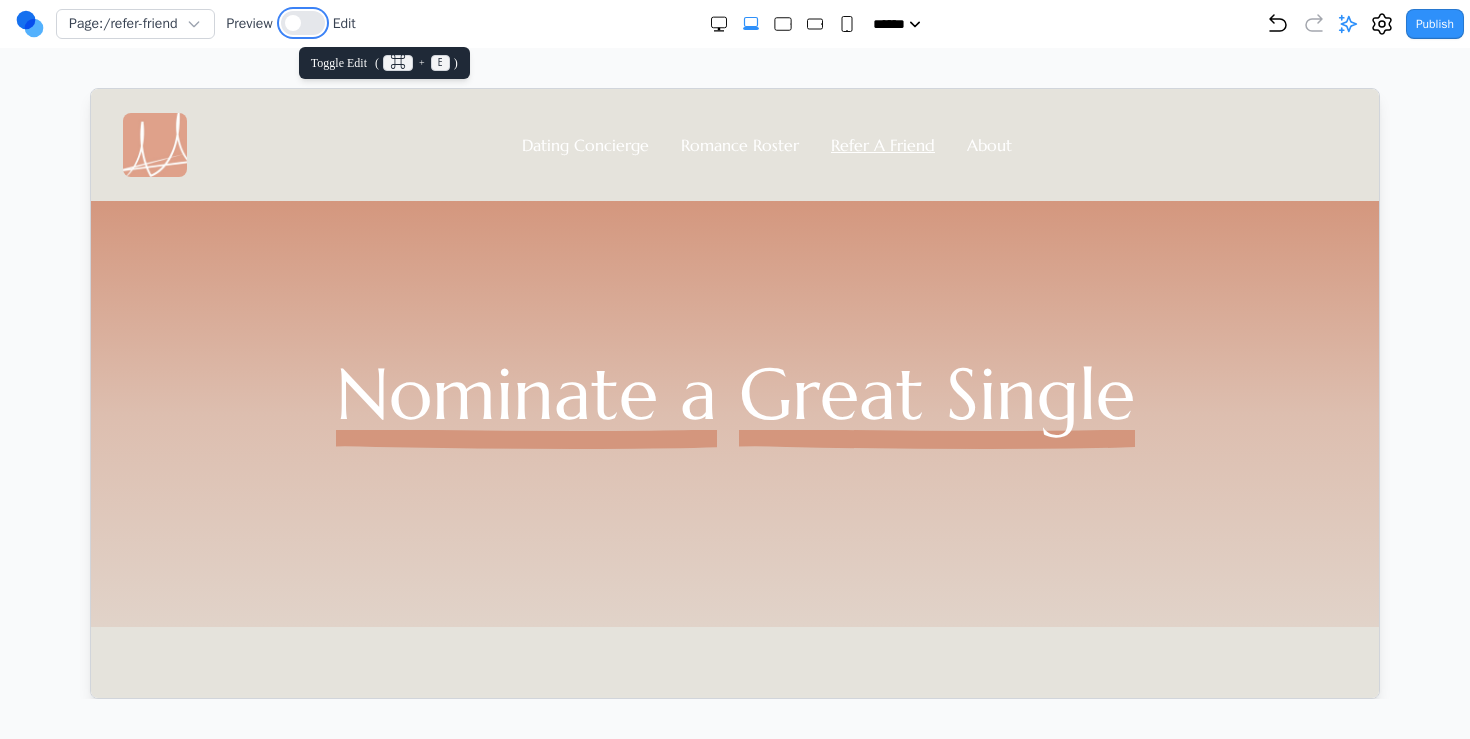 click at bounding box center [303, 23] 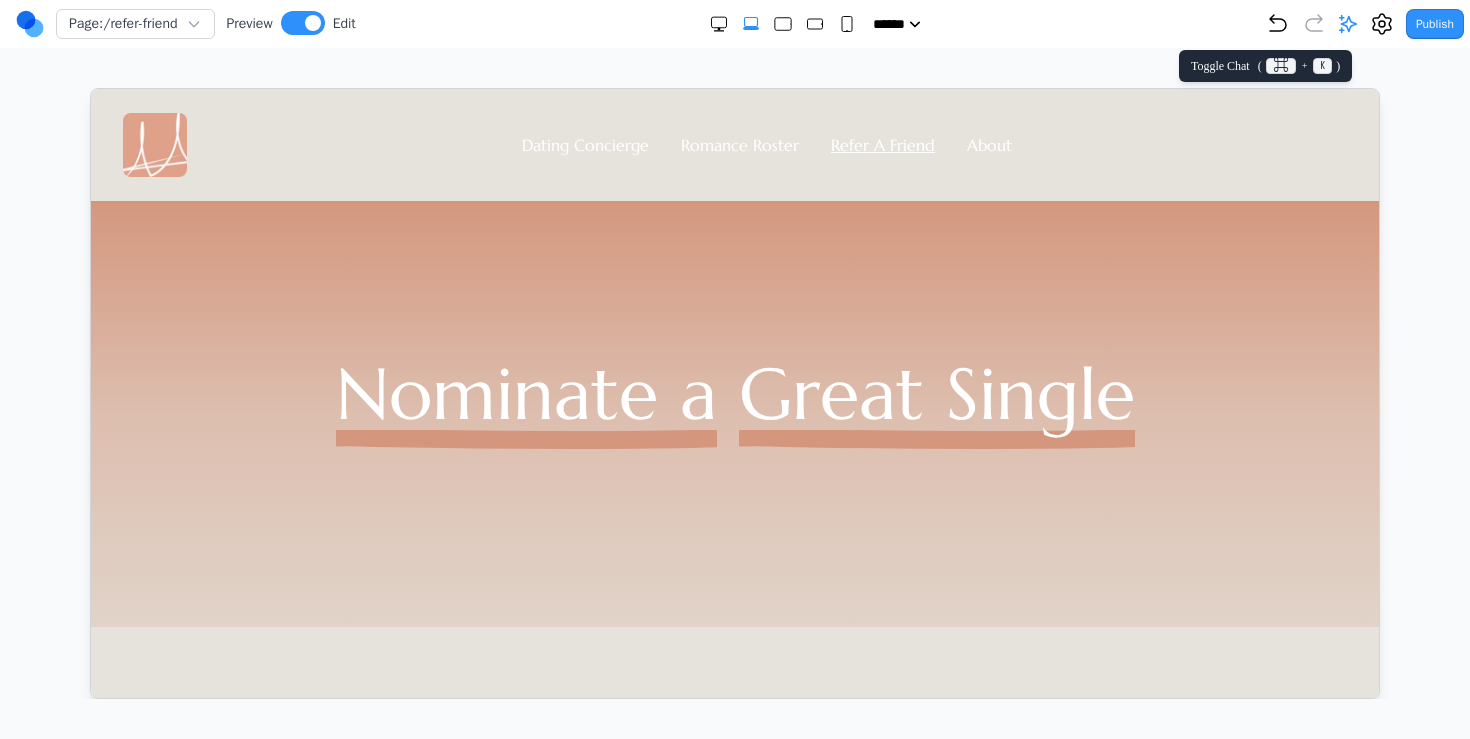click 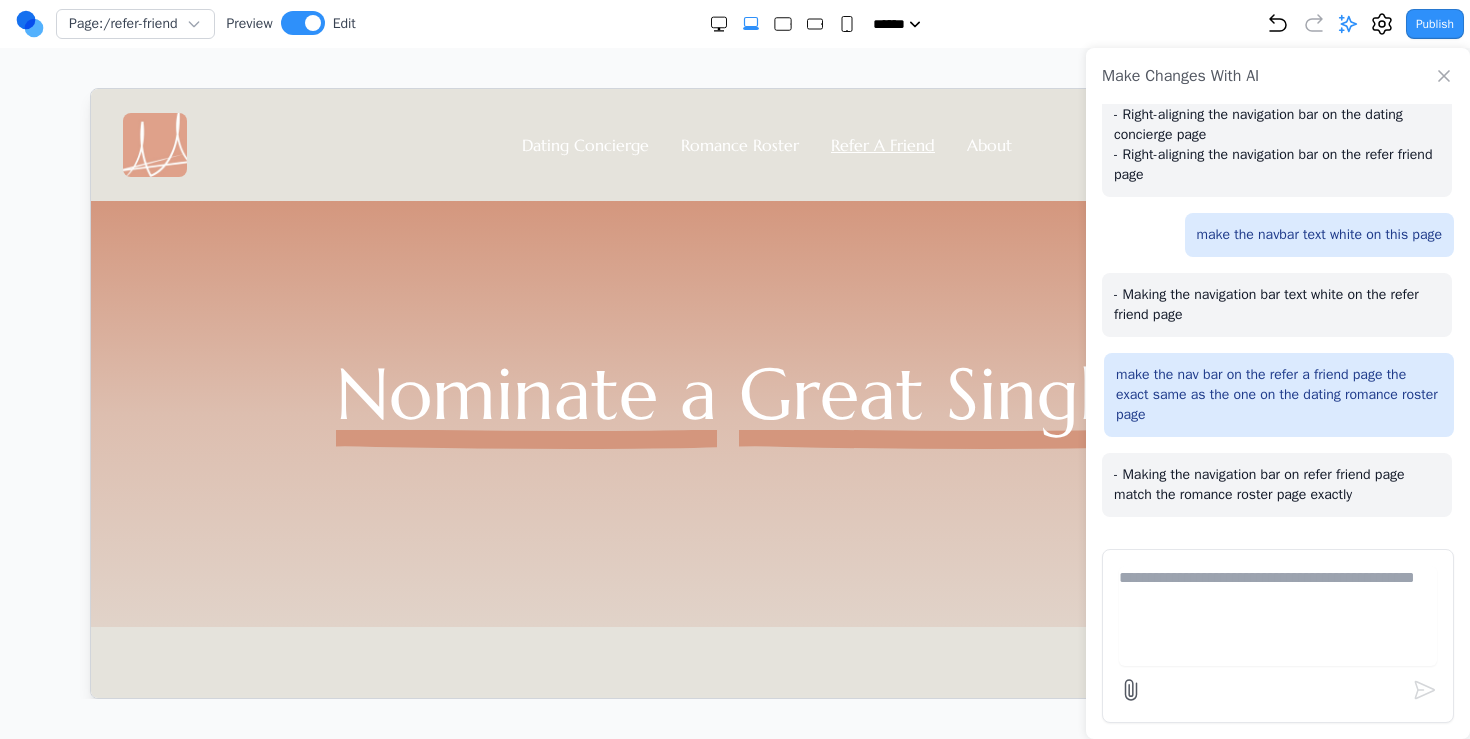 click at bounding box center [1278, 616] 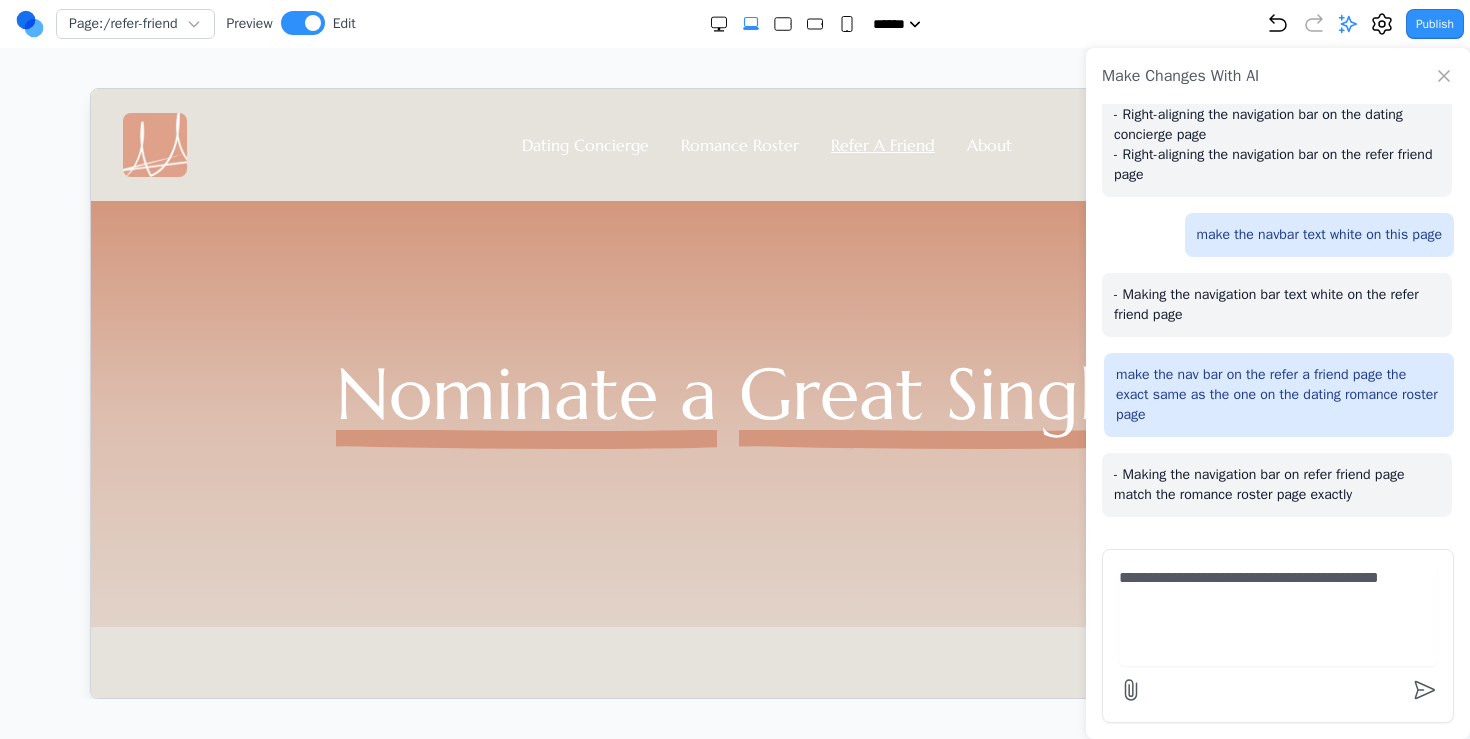 paste on "********" 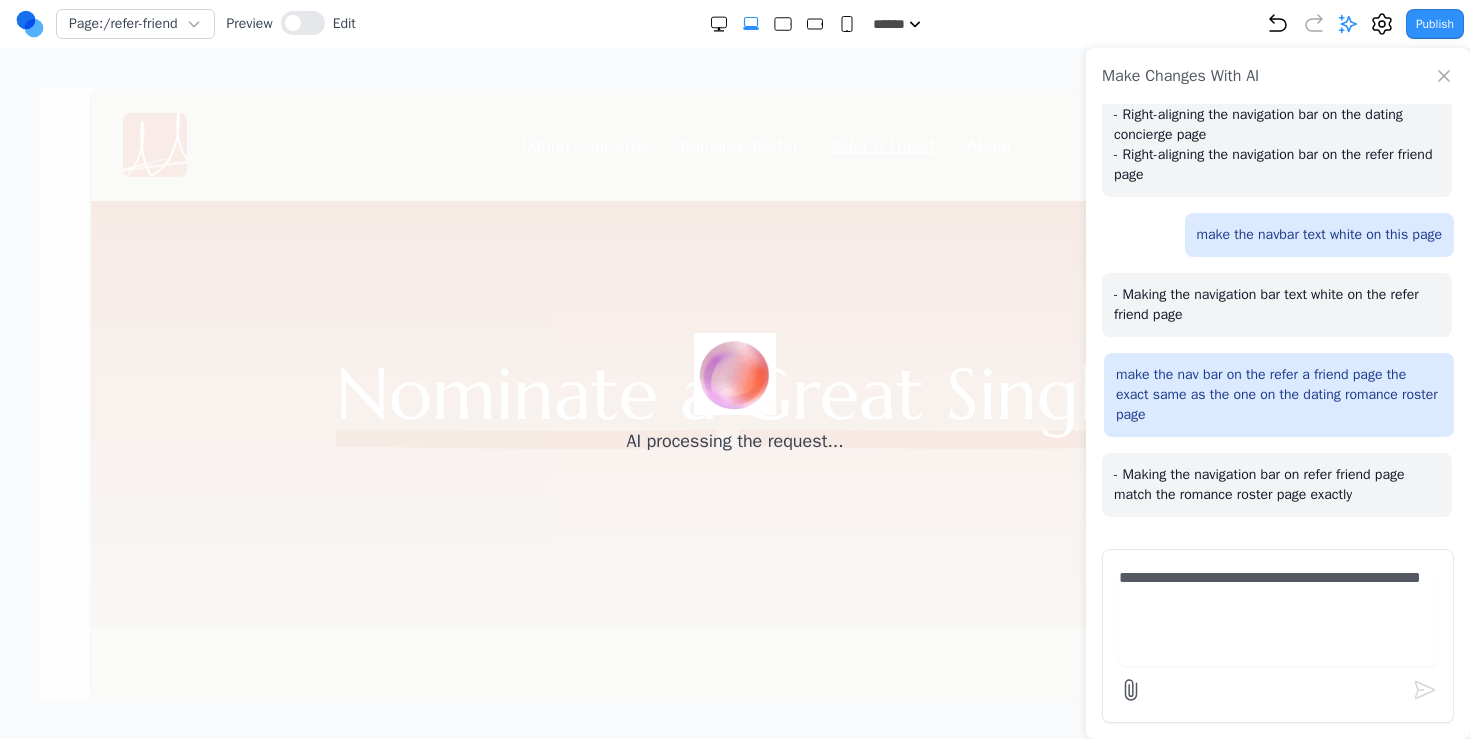 type 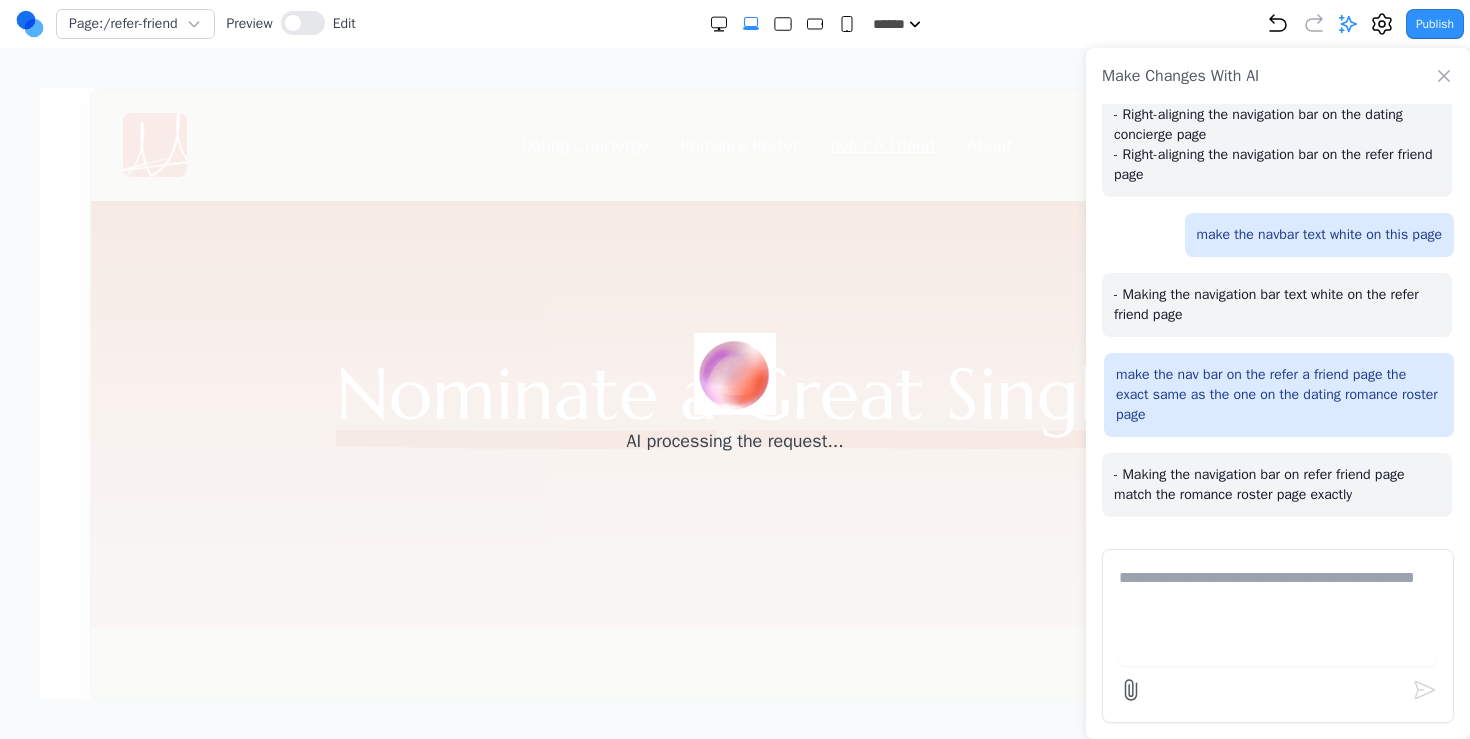 scroll, scrollTop: 427, scrollLeft: 0, axis: vertical 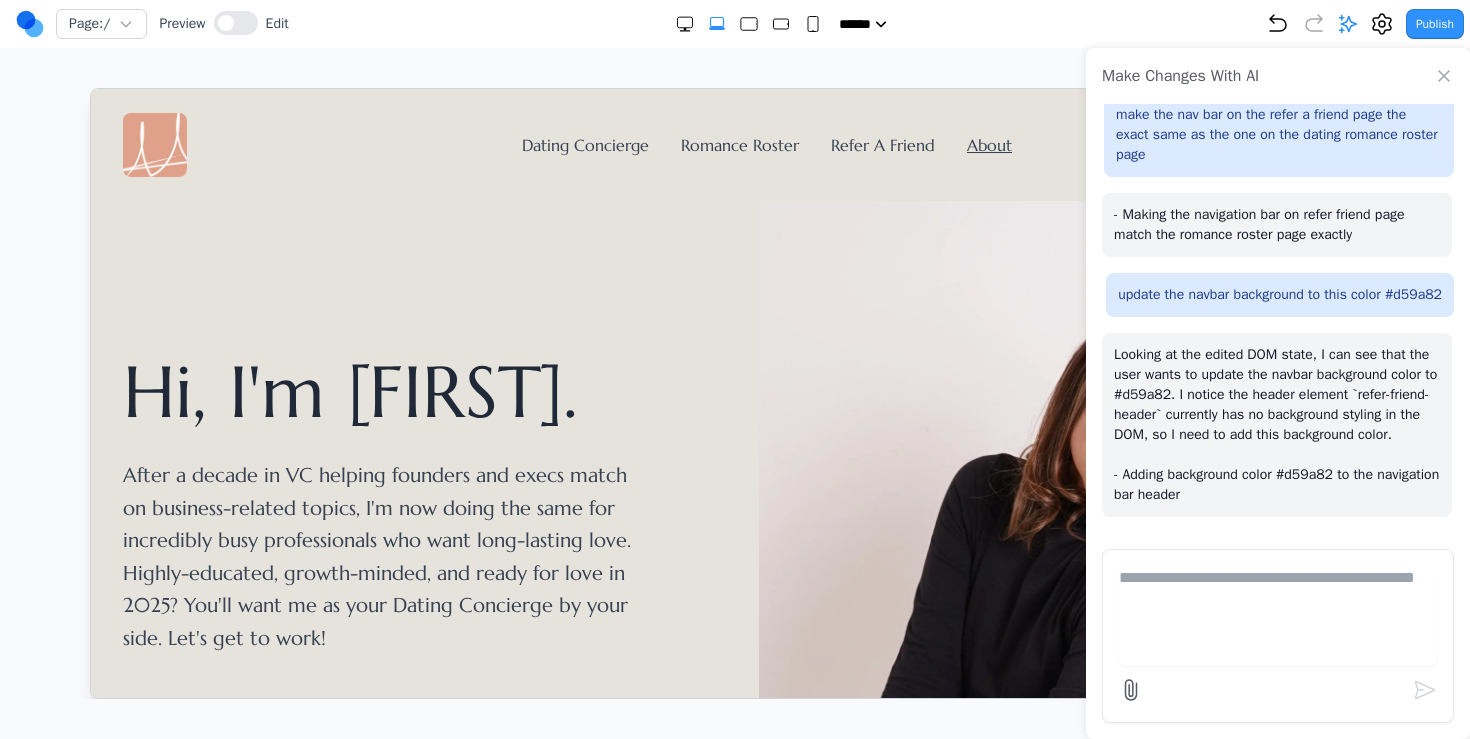 click on "Make Changes With AI" at bounding box center (1278, 76) 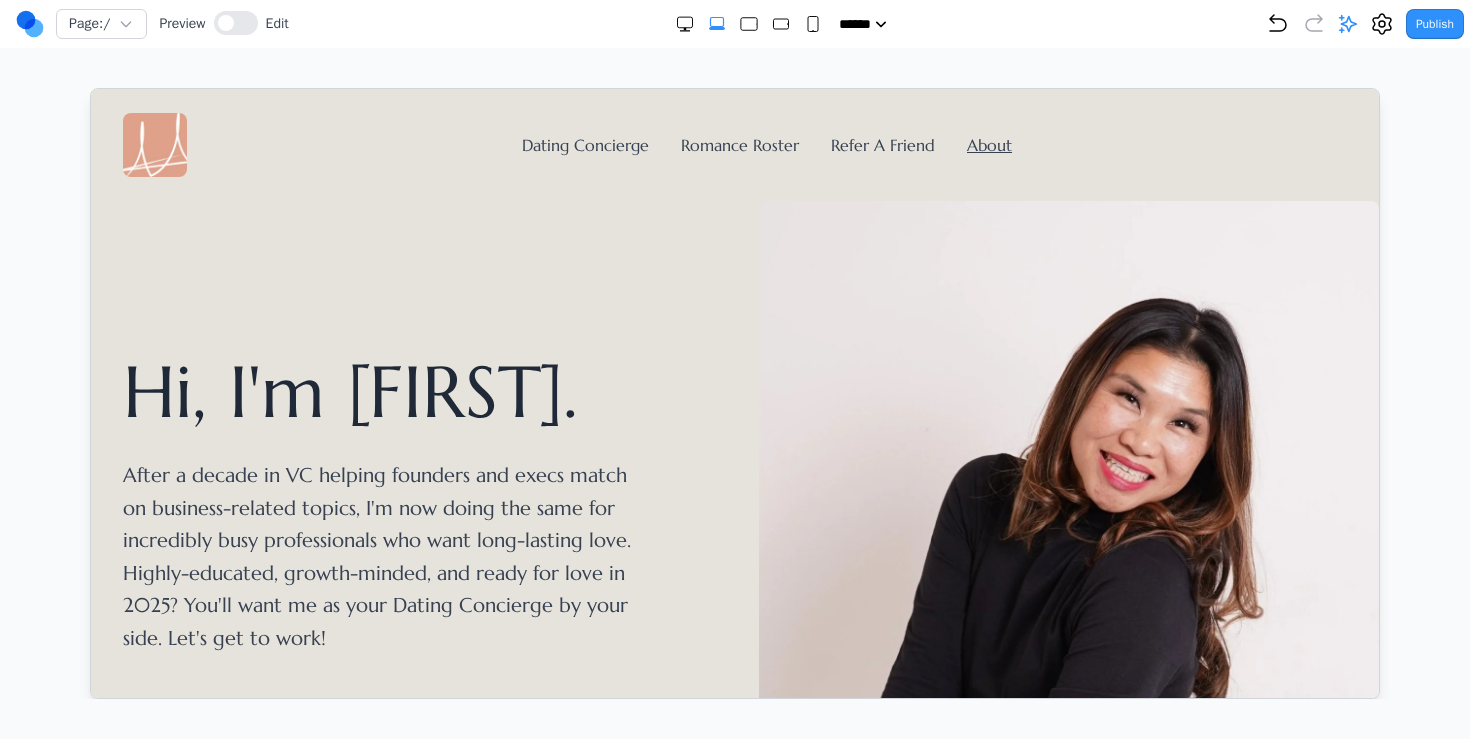 click on "Dating Concierge Romance Roster Refer A Friend About" at bounding box center (734, 144) 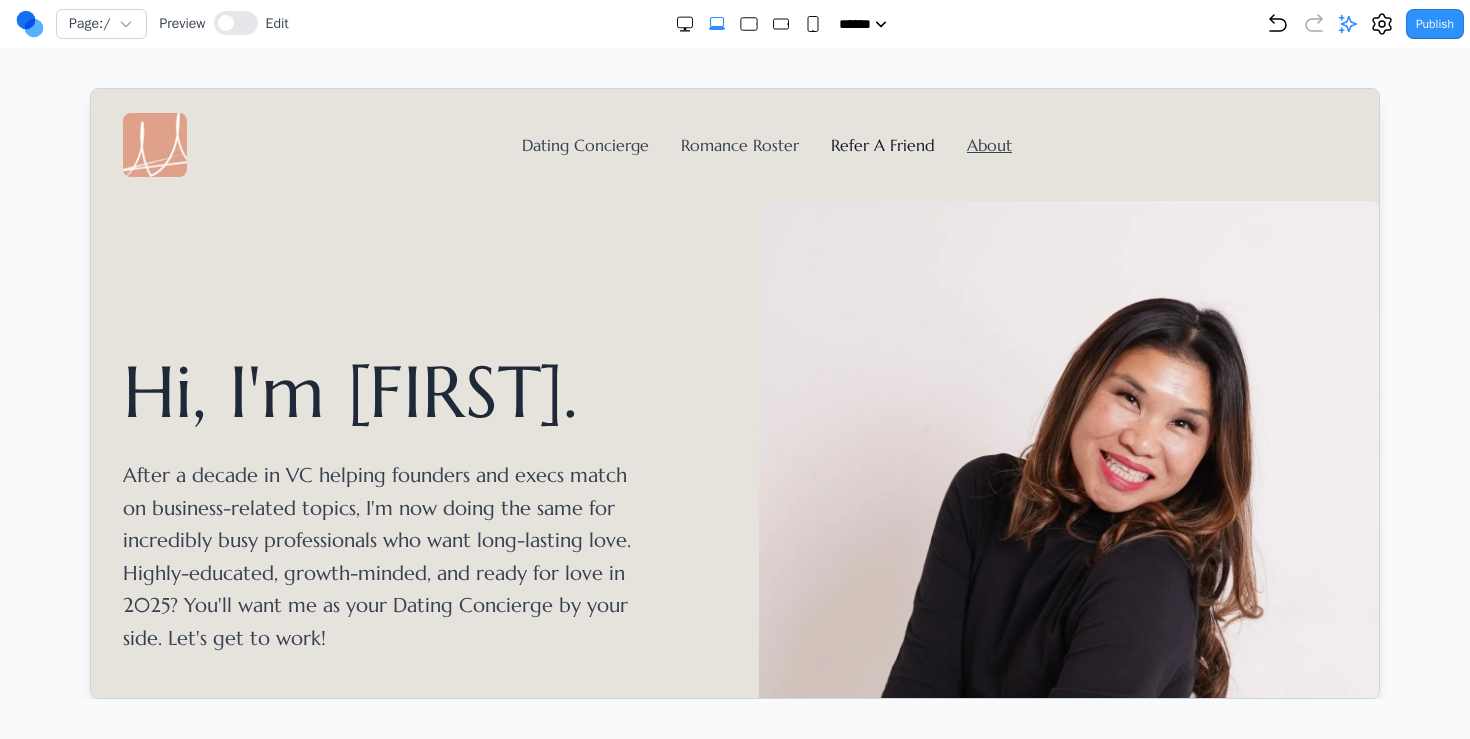 click on "Refer A Friend" at bounding box center [882, 144] 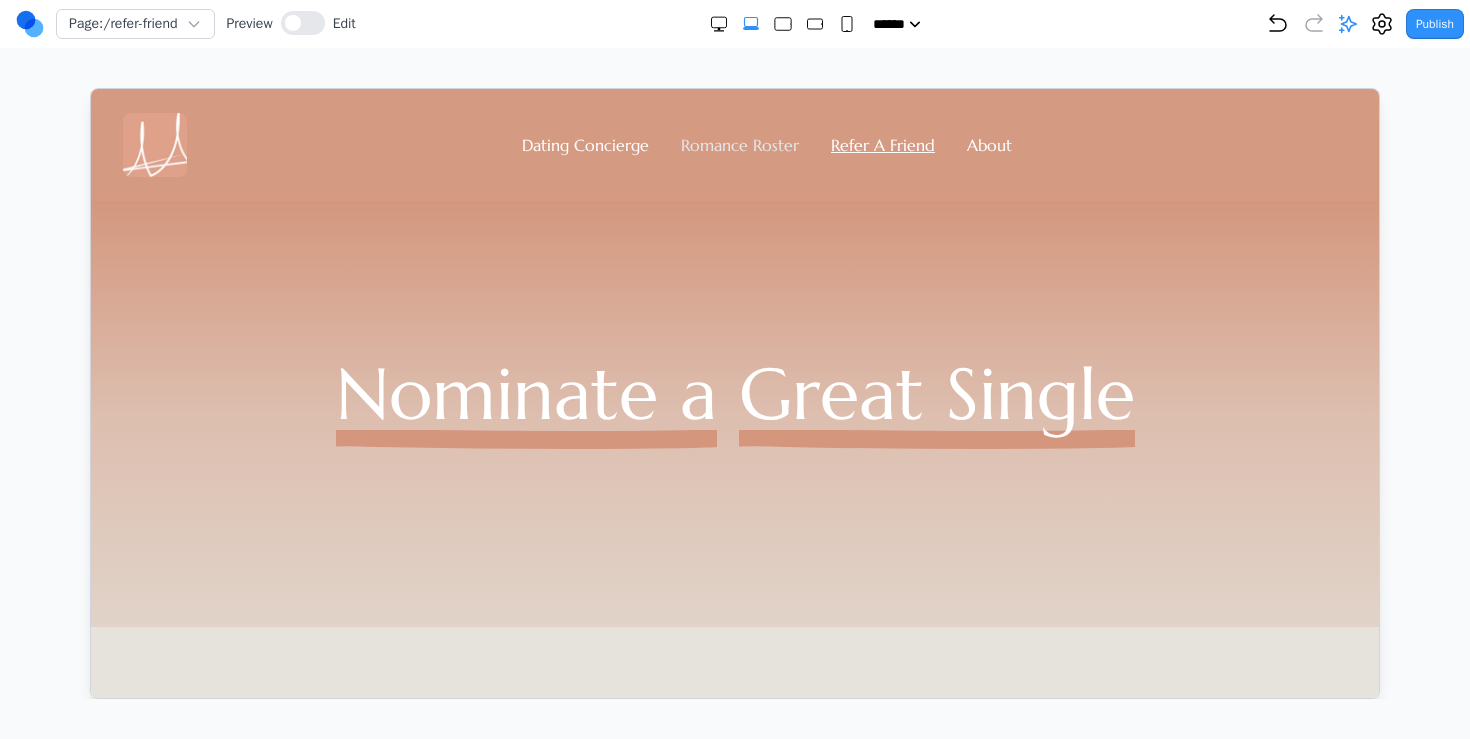 click on "Romance Roster" at bounding box center [739, 144] 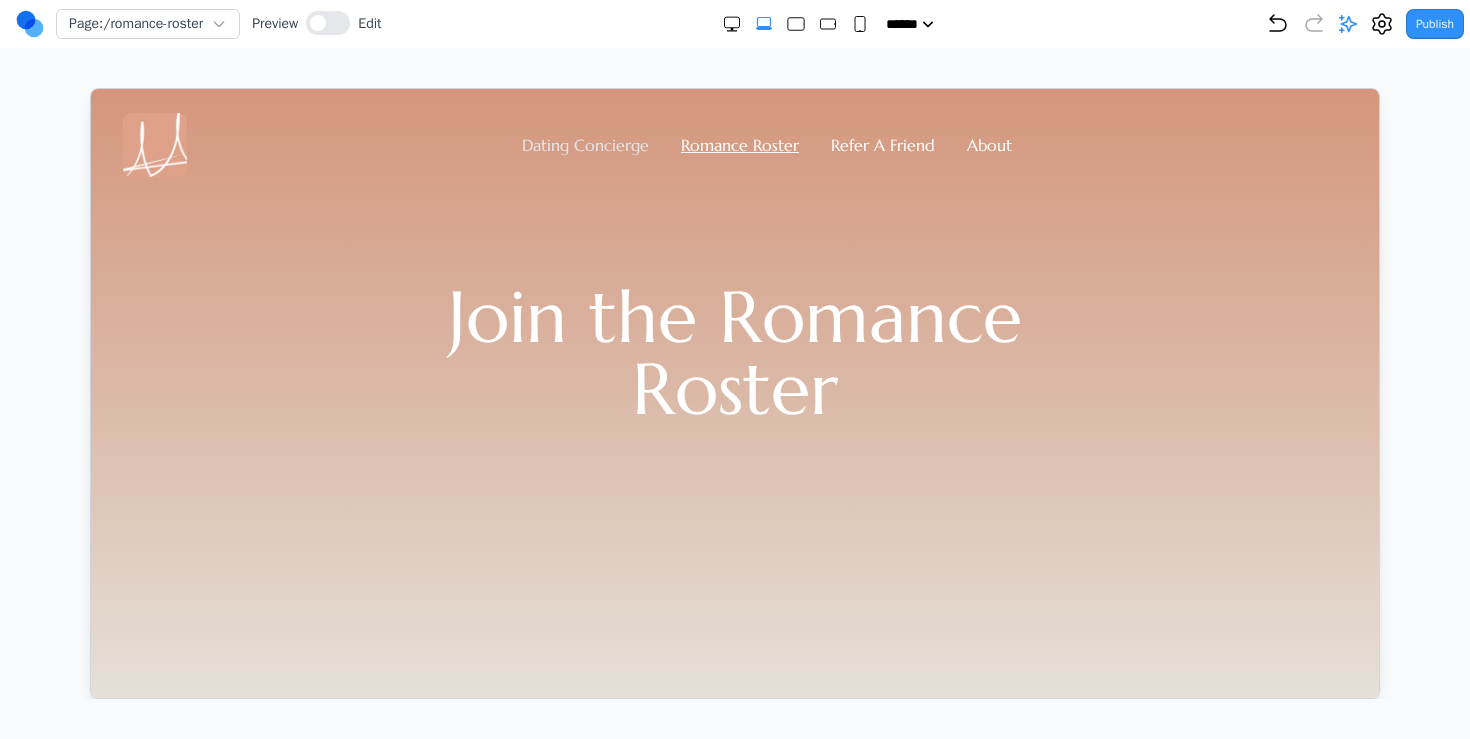 click on "Dating Concierge" at bounding box center (584, 144) 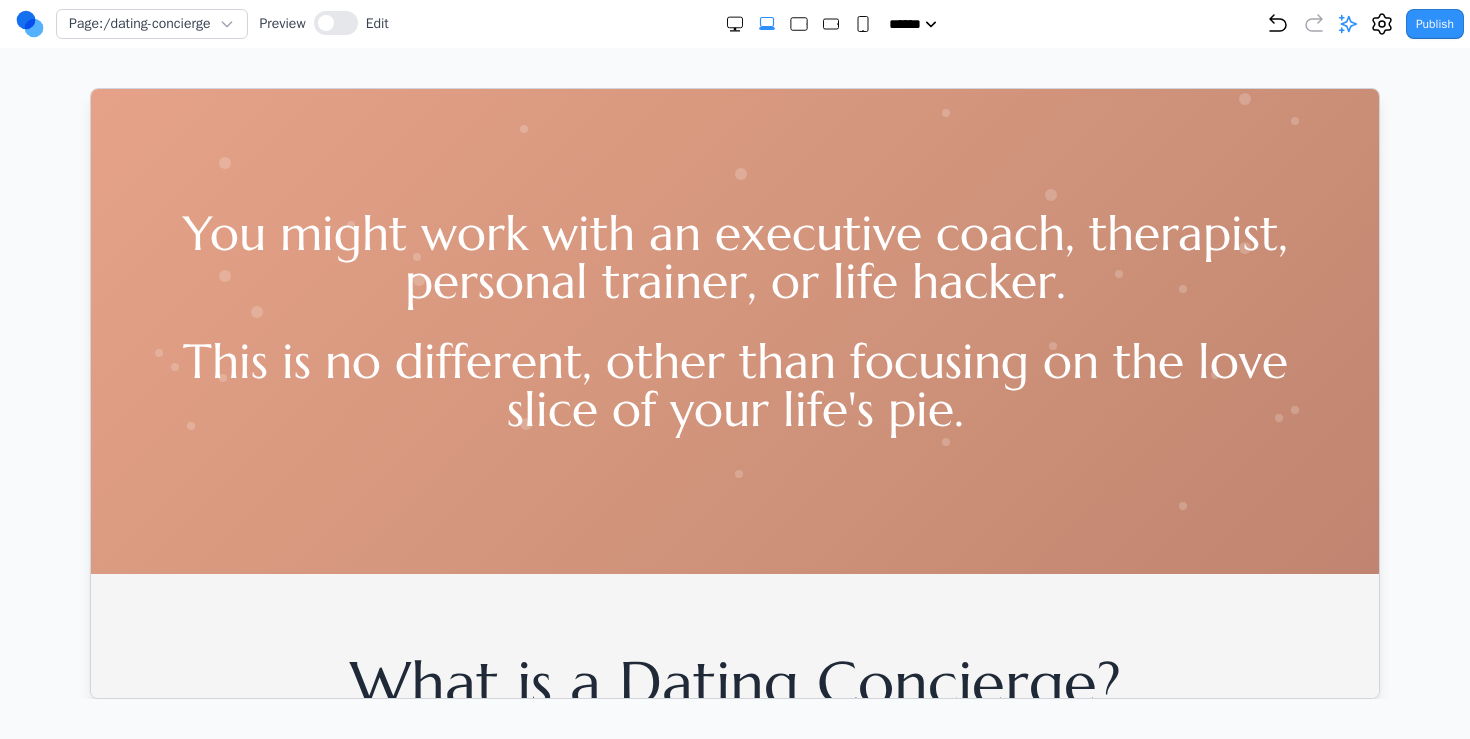 scroll, scrollTop: 0, scrollLeft: 0, axis: both 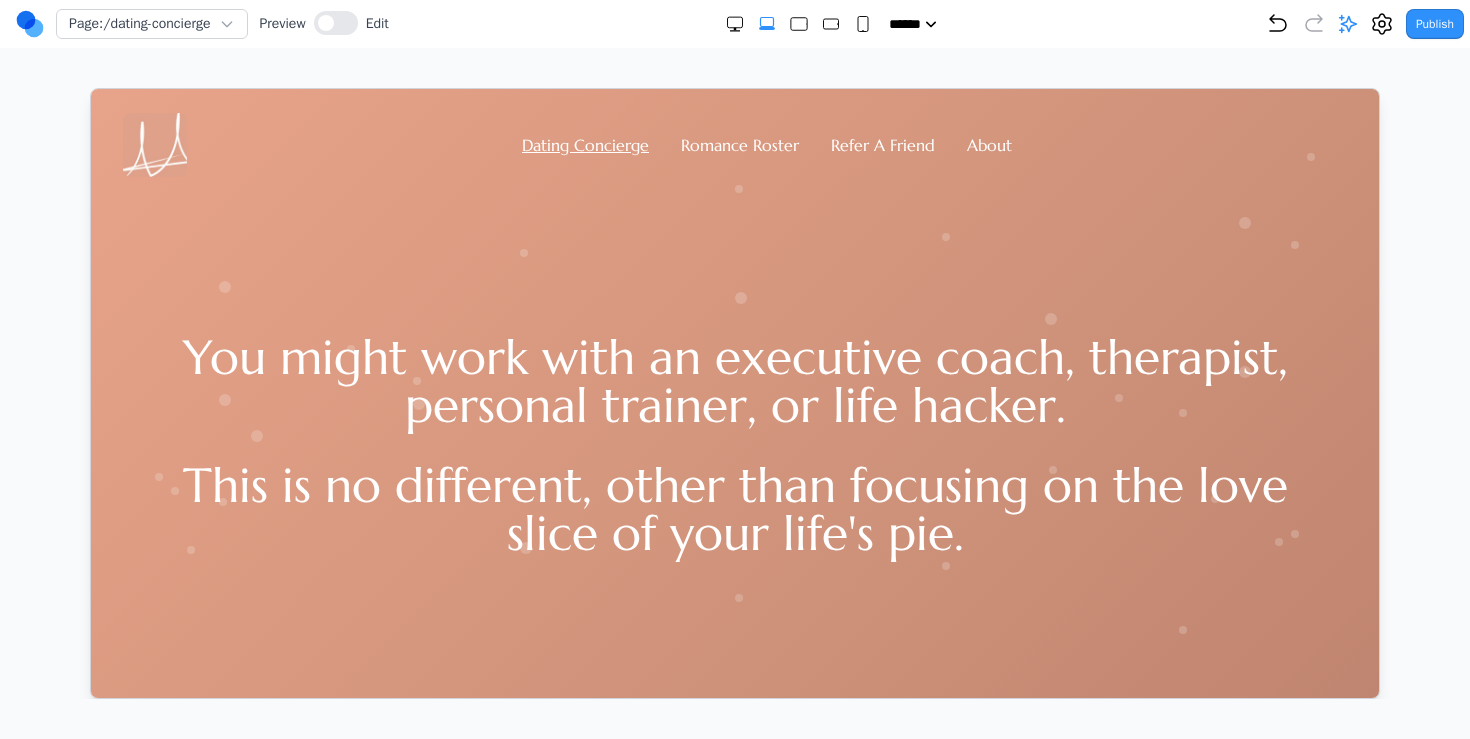 click on "Romance Roster" at bounding box center (739, 144) 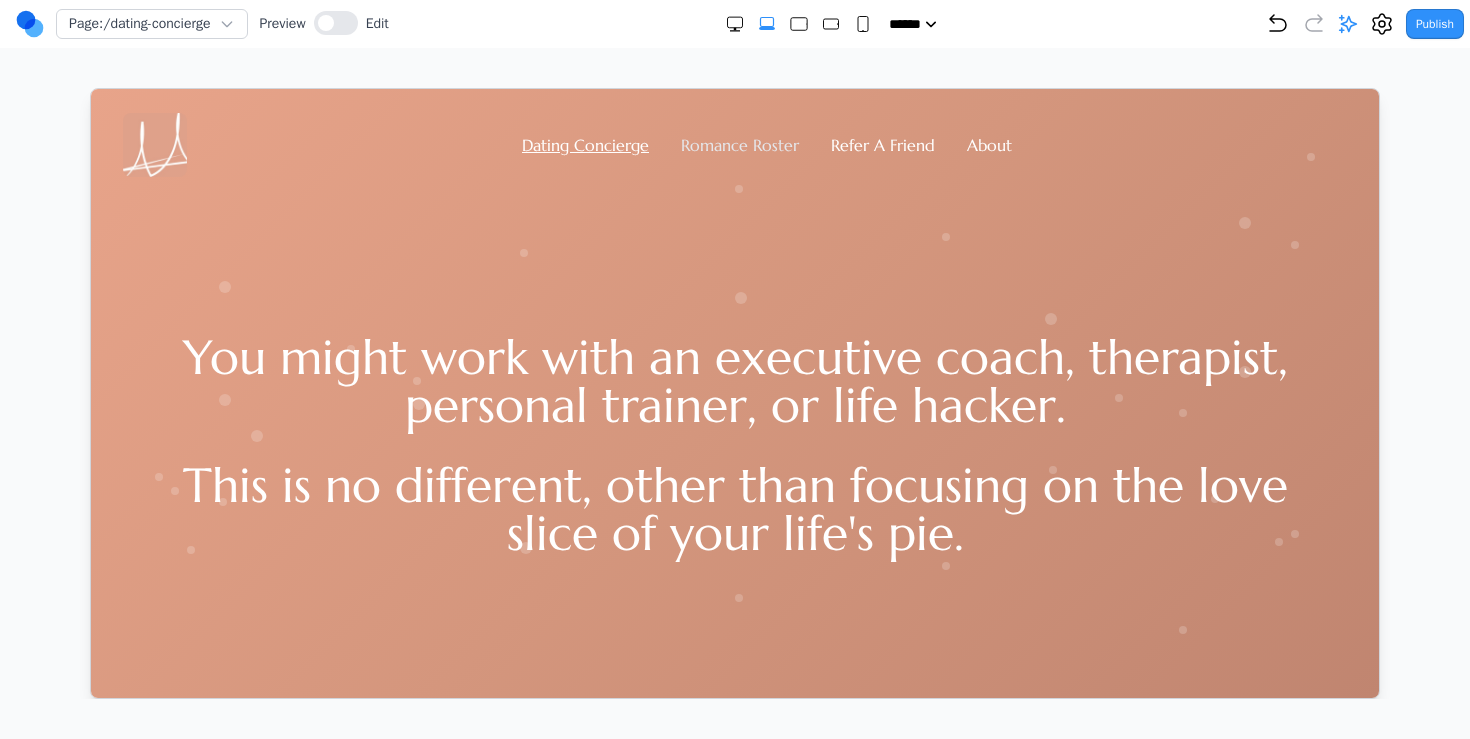 click on "Romance Roster" at bounding box center (739, 144) 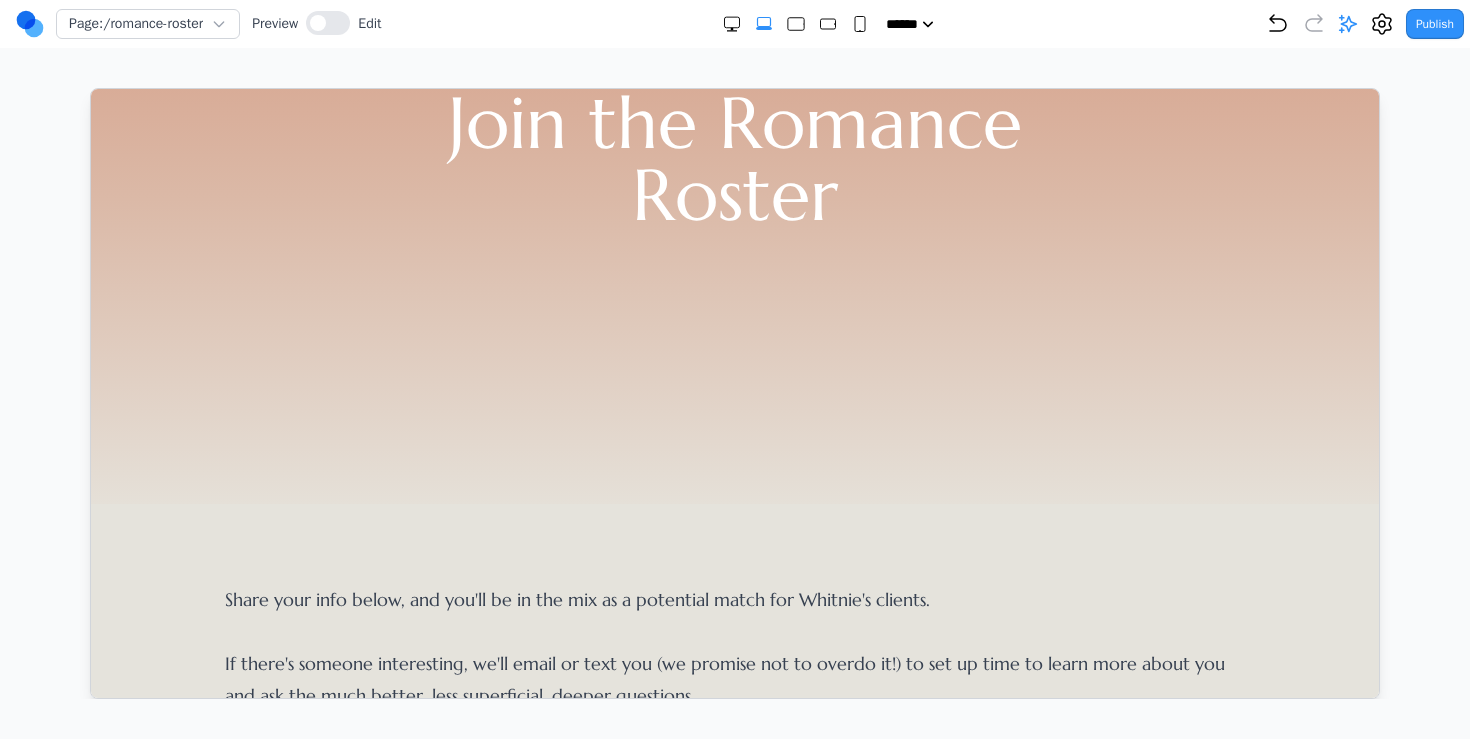 scroll, scrollTop: 186, scrollLeft: 0, axis: vertical 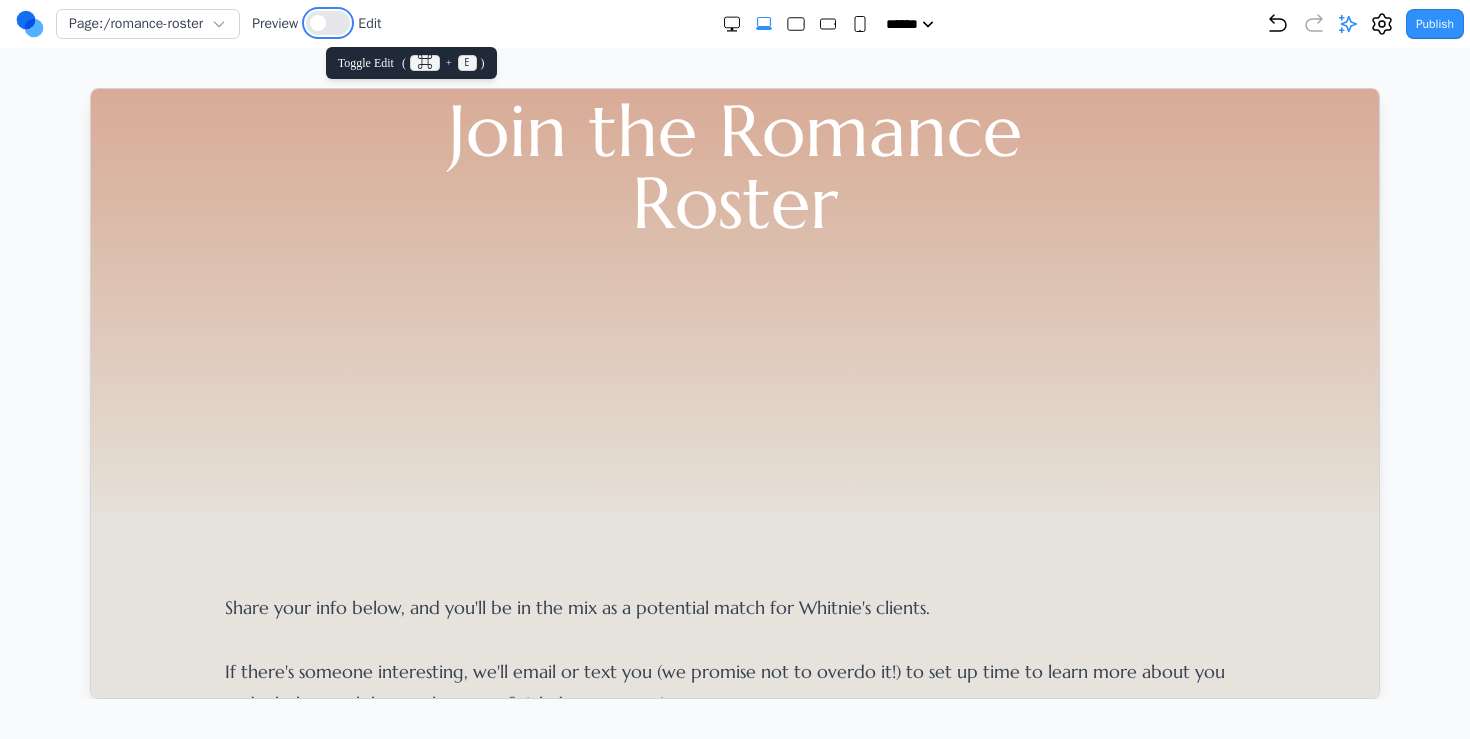 click at bounding box center [318, 23] 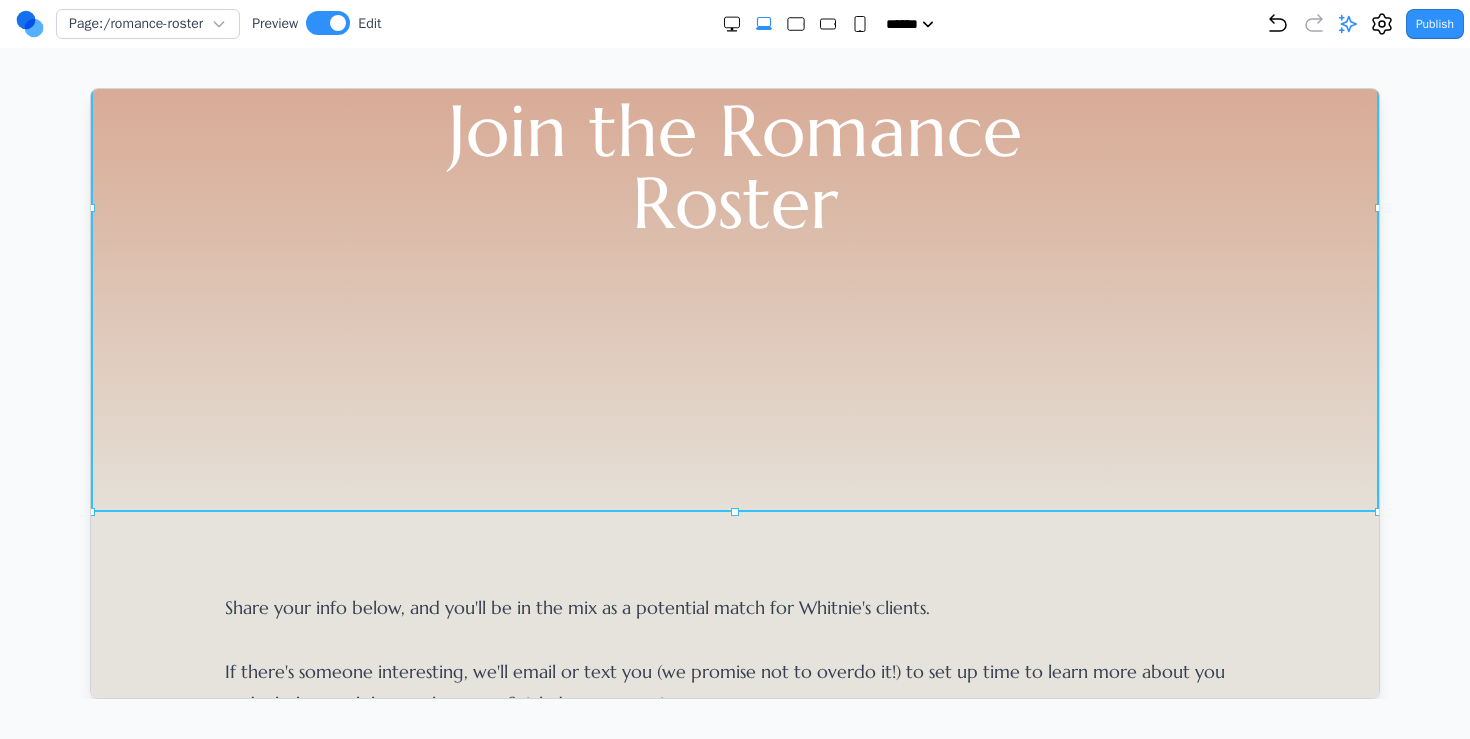 click on "Dating Concierge Romance Roster Refer A Friend About Join the Romance Roster" at bounding box center [734, 206] 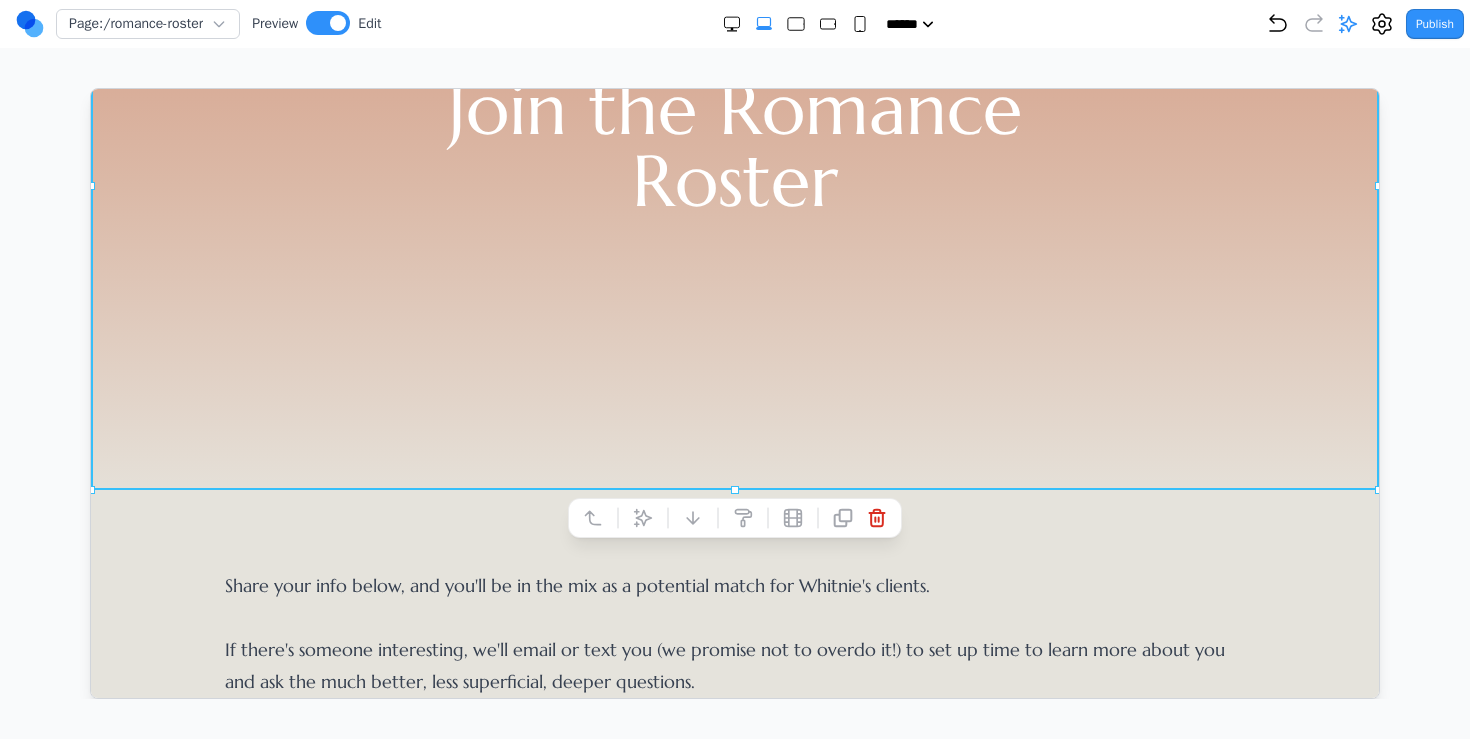 scroll, scrollTop: 219, scrollLeft: 0, axis: vertical 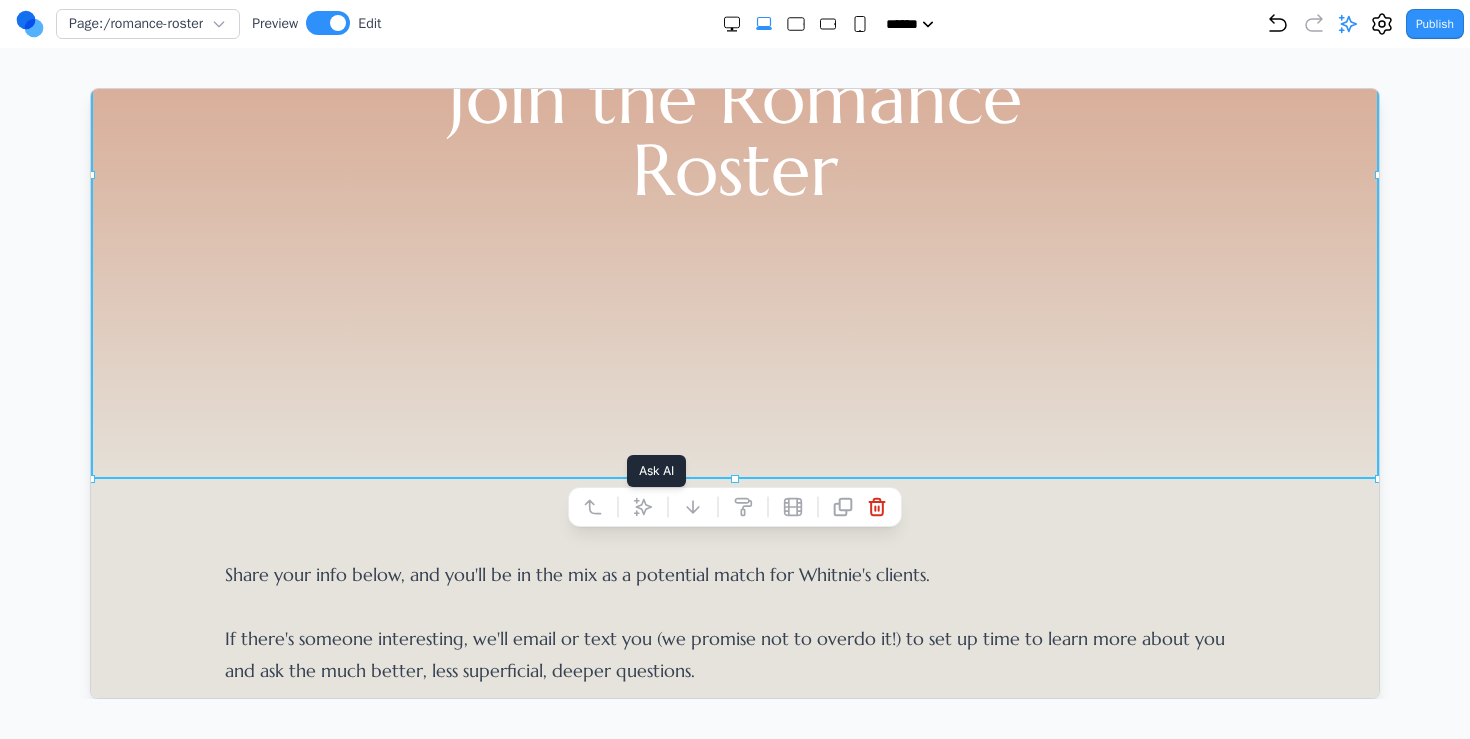click 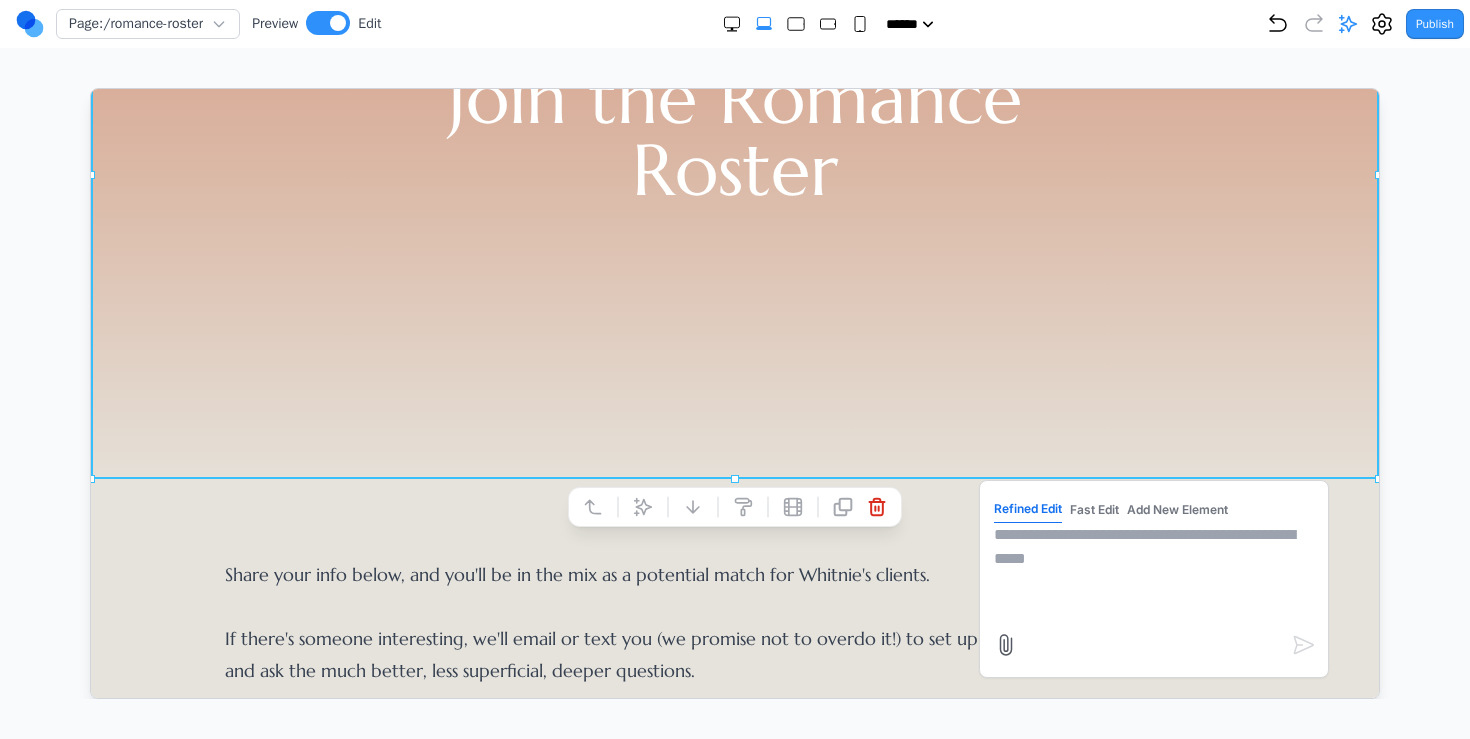 click on "Refined Edit Fast Edit Add New Element" at bounding box center (1153, 578) 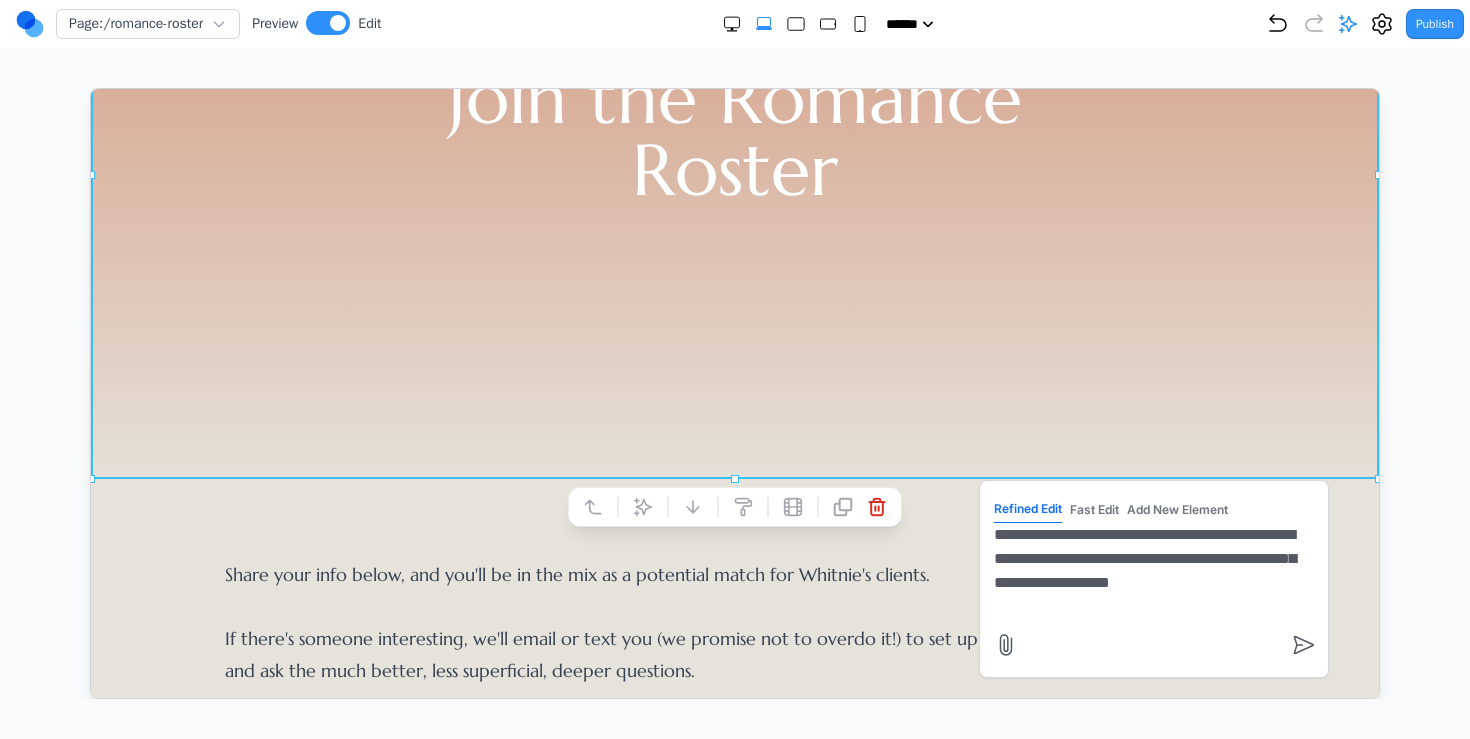 type on "**********" 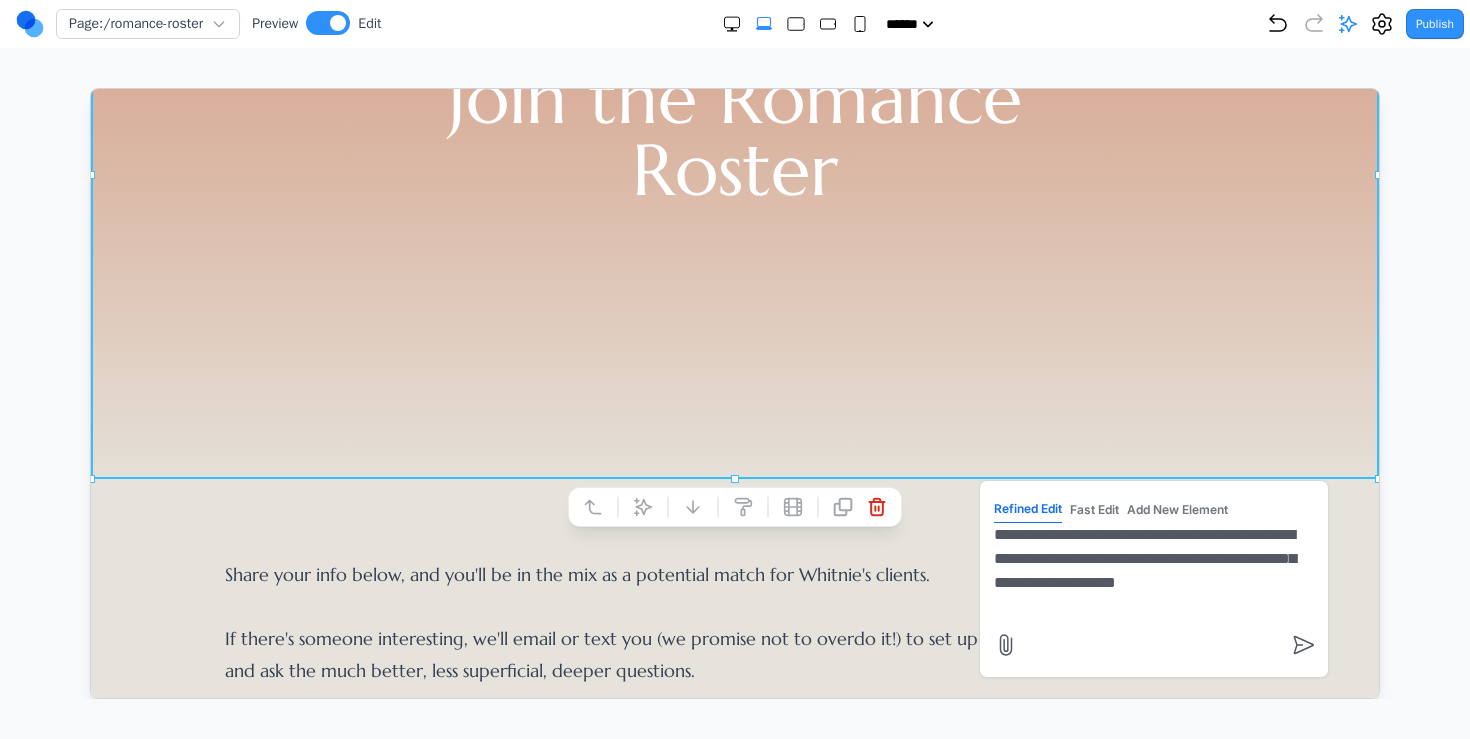 scroll, scrollTop: 747, scrollLeft: 0, axis: vertical 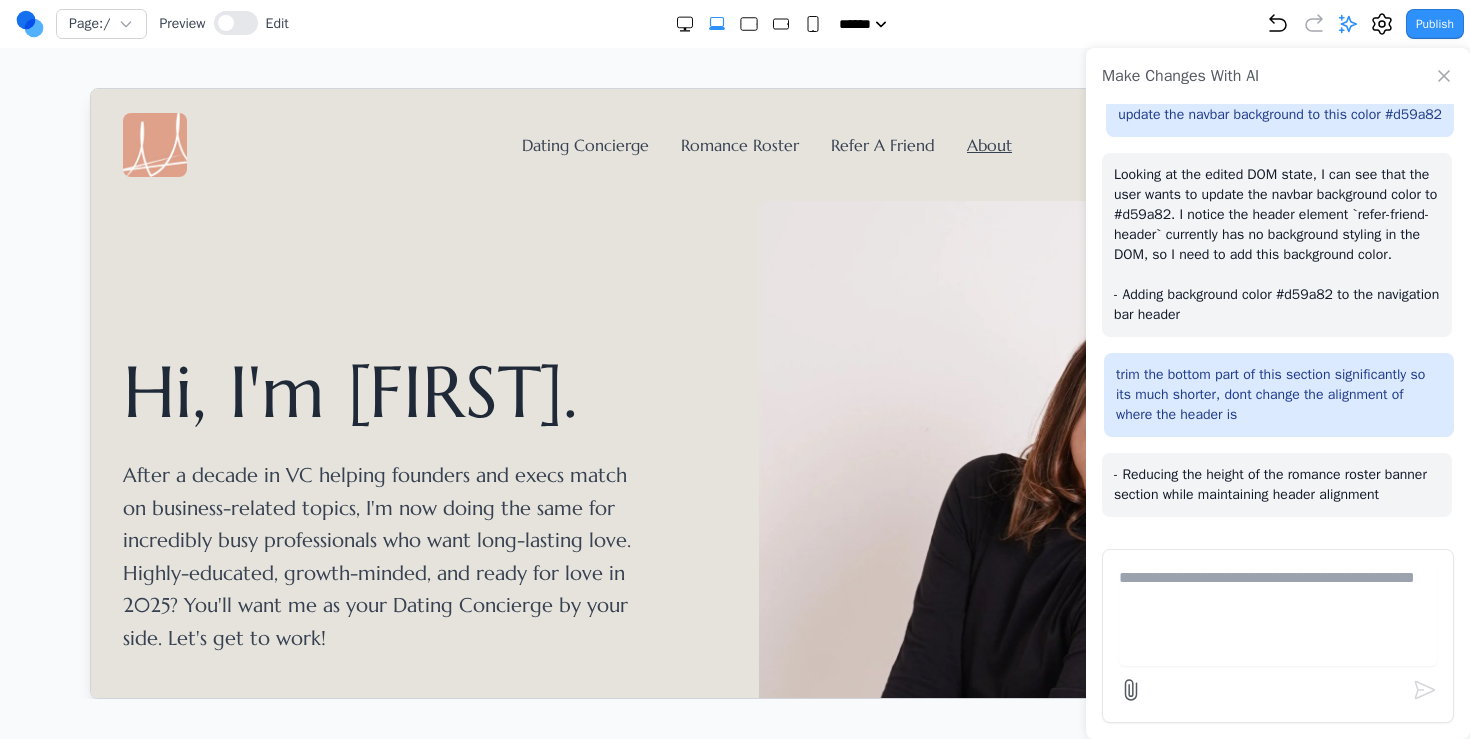 click 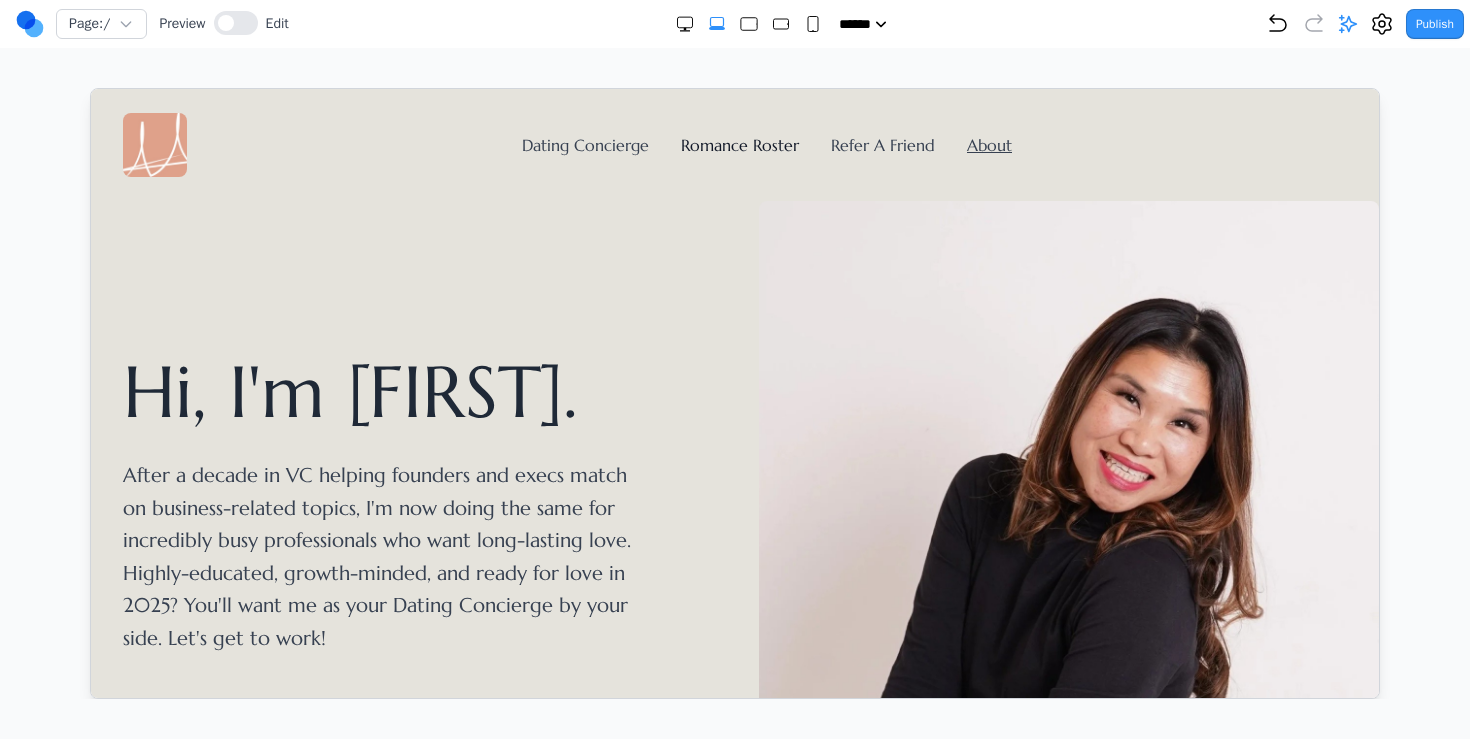 click on "Romance Roster" at bounding box center [739, 144] 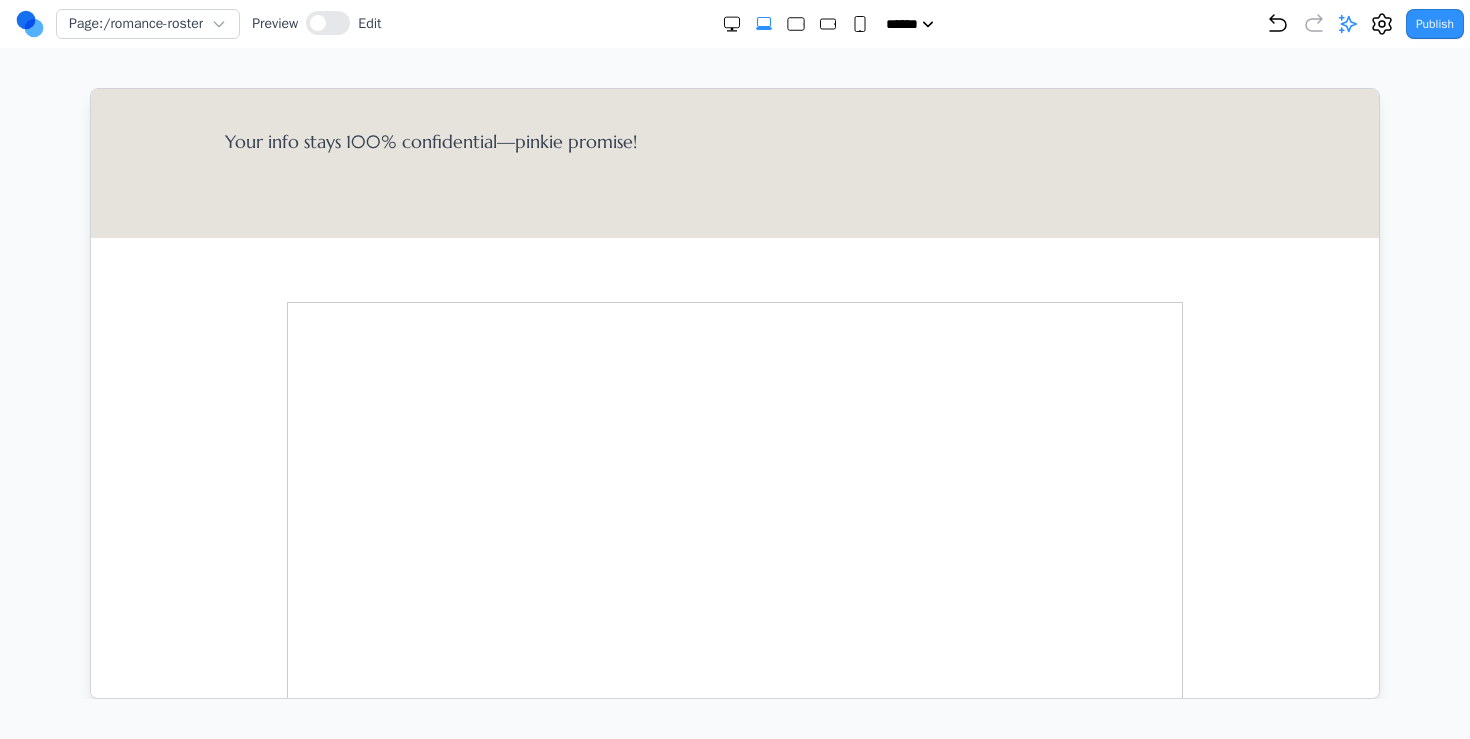 scroll, scrollTop: 0, scrollLeft: 0, axis: both 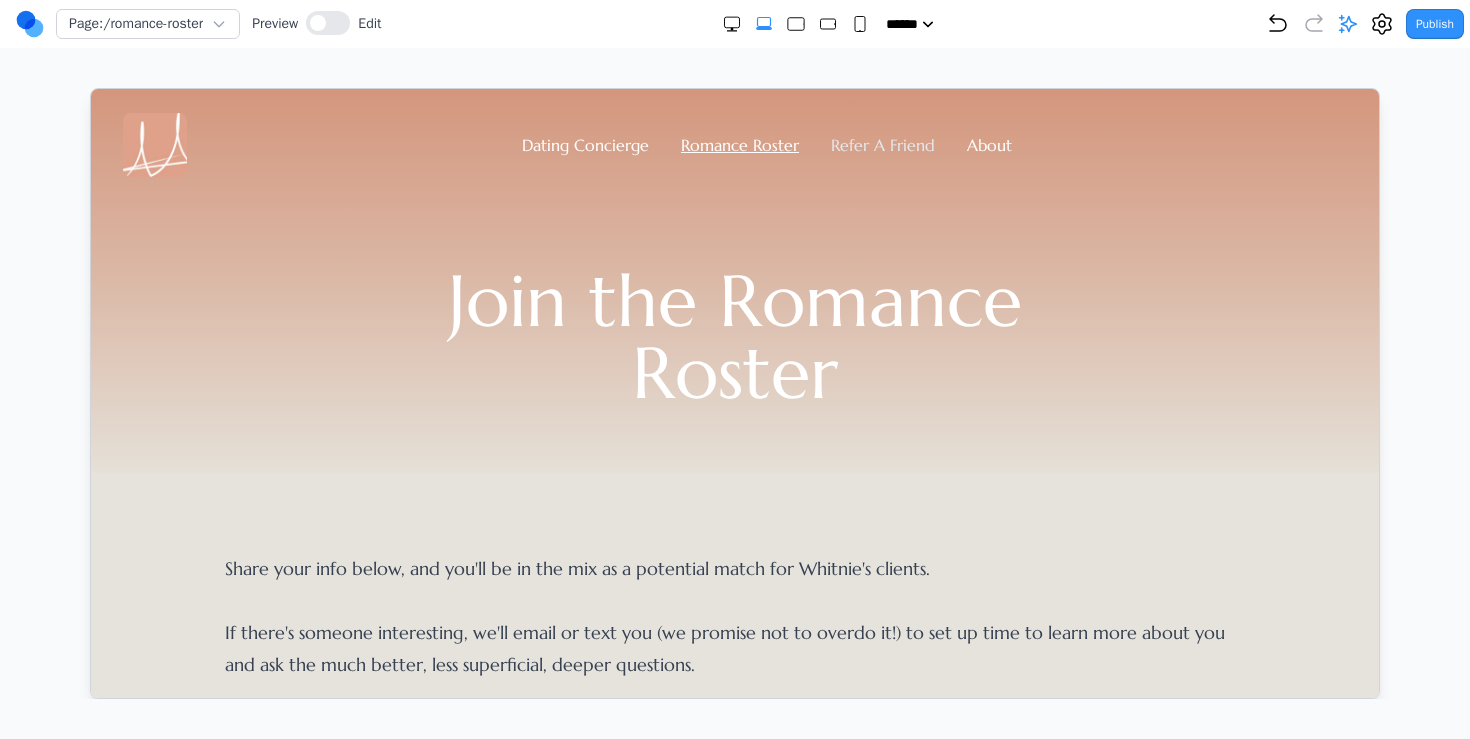 click on "Refer A Friend" at bounding box center [882, 144] 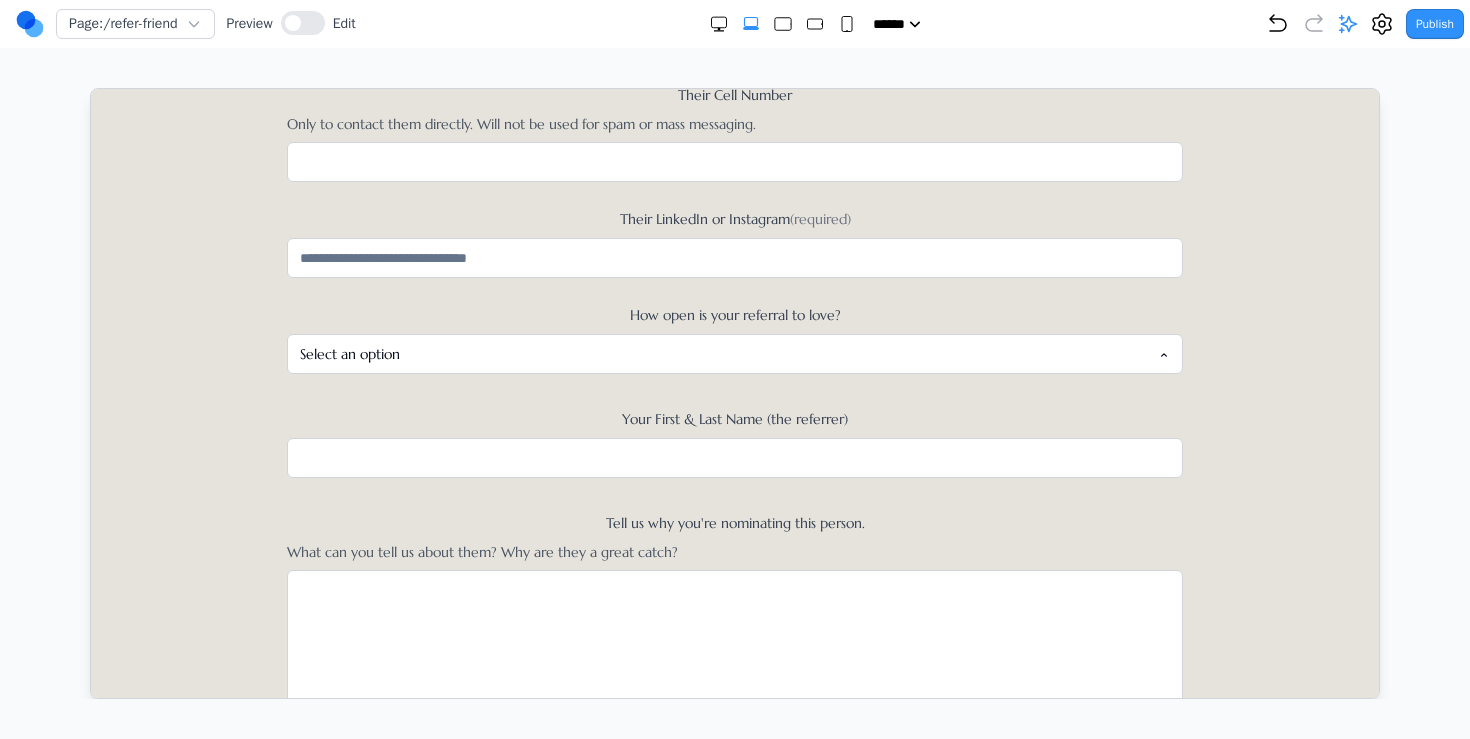 scroll, scrollTop: 0, scrollLeft: 0, axis: both 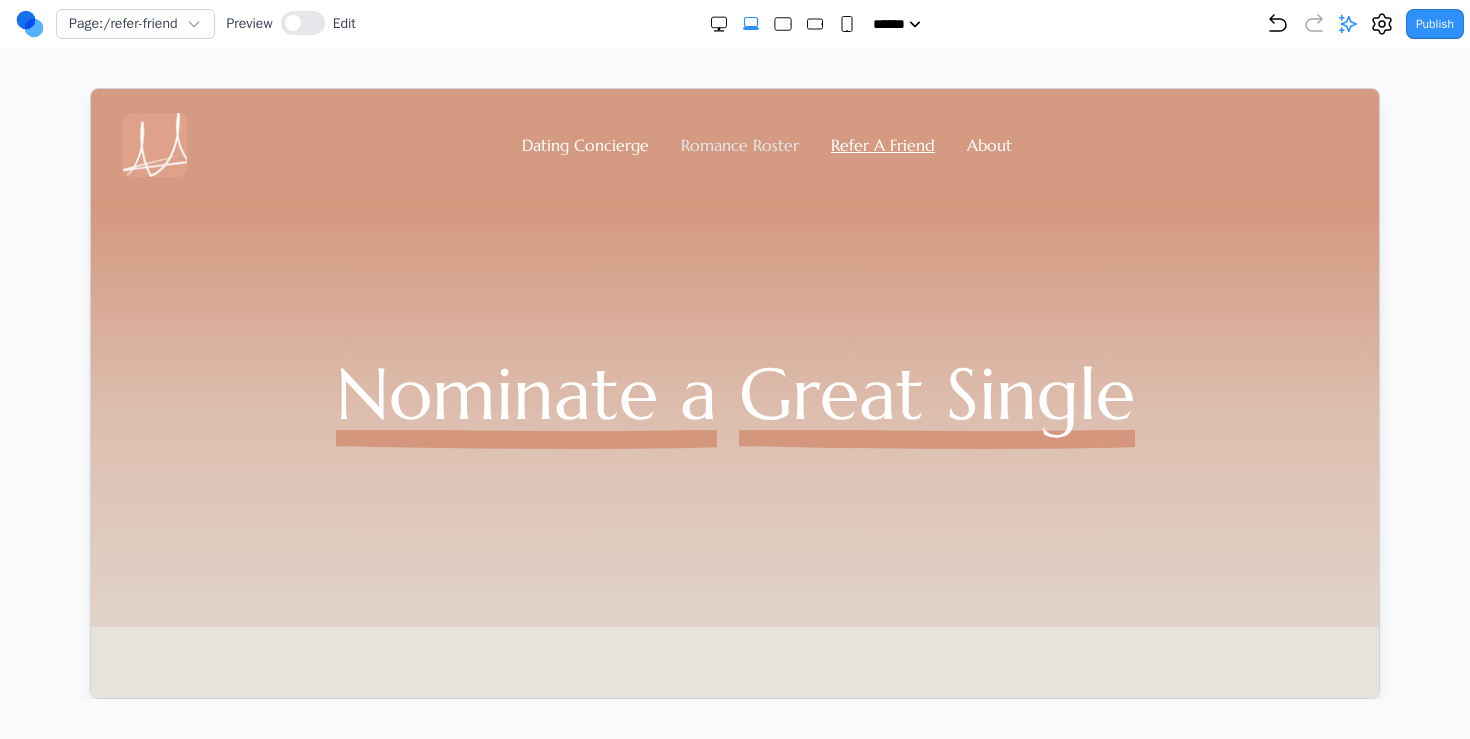 click on "Romance Roster" at bounding box center (739, 144) 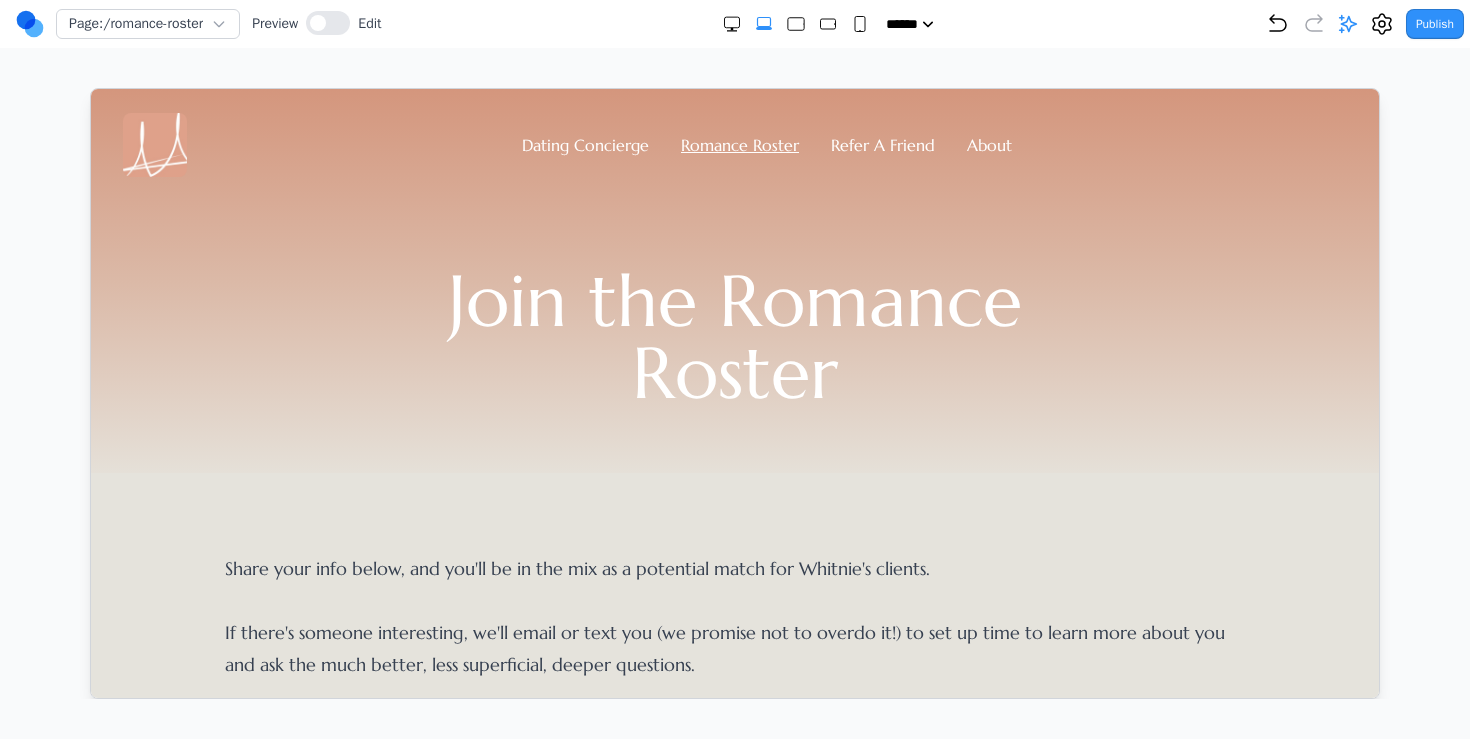 click on "Dating Concierge Romance Roster Refer A Friend About" at bounding box center [734, 144] 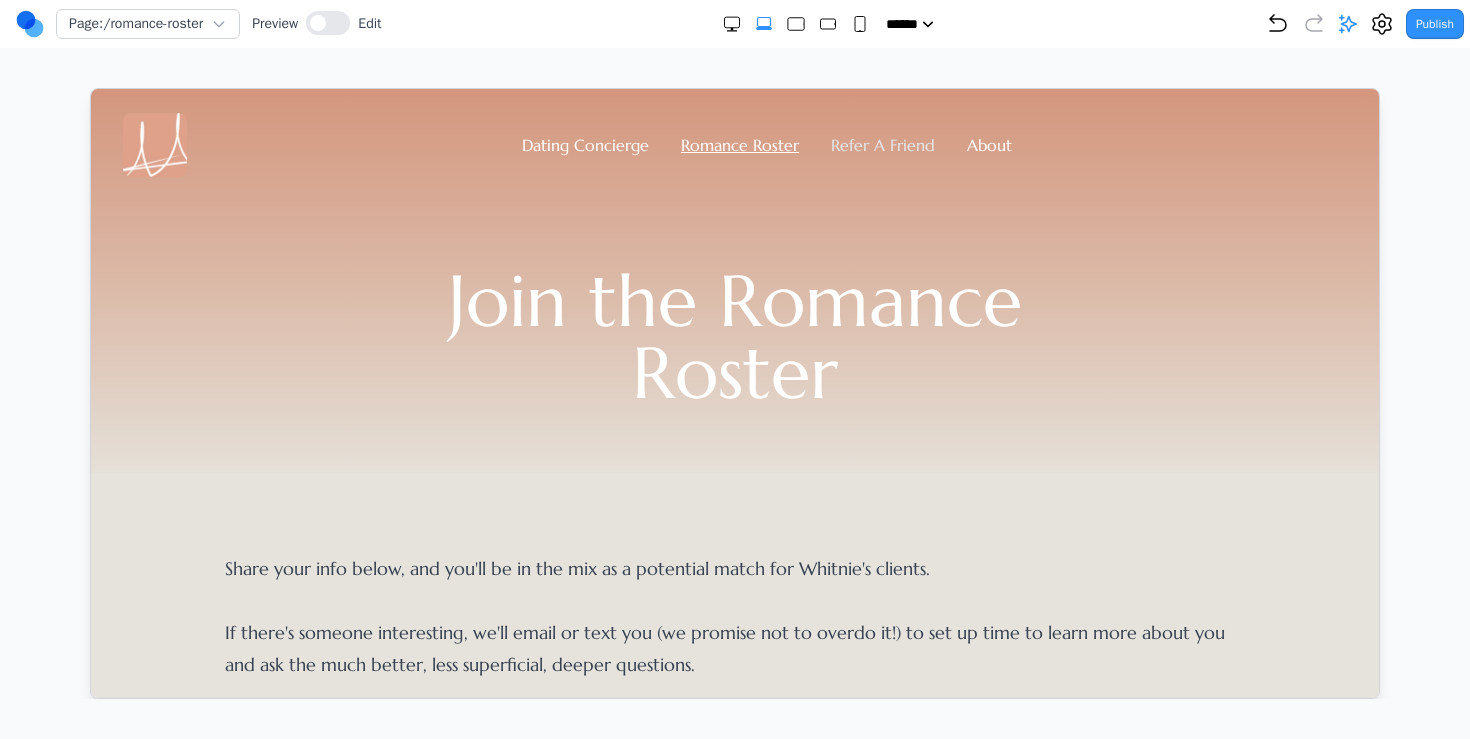 click on "Refer A Friend" at bounding box center [882, 144] 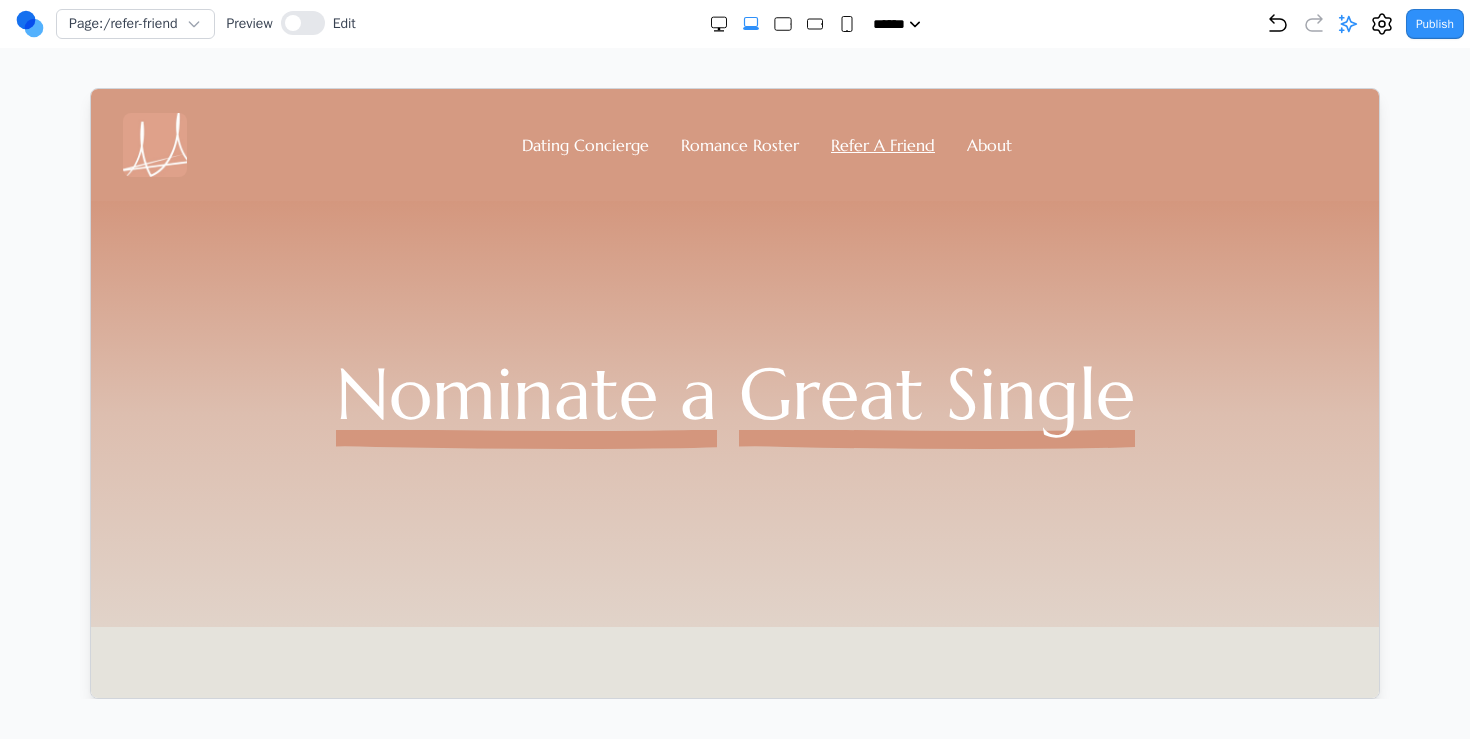 click on "Nominate a   Great Single" at bounding box center [734, 413] 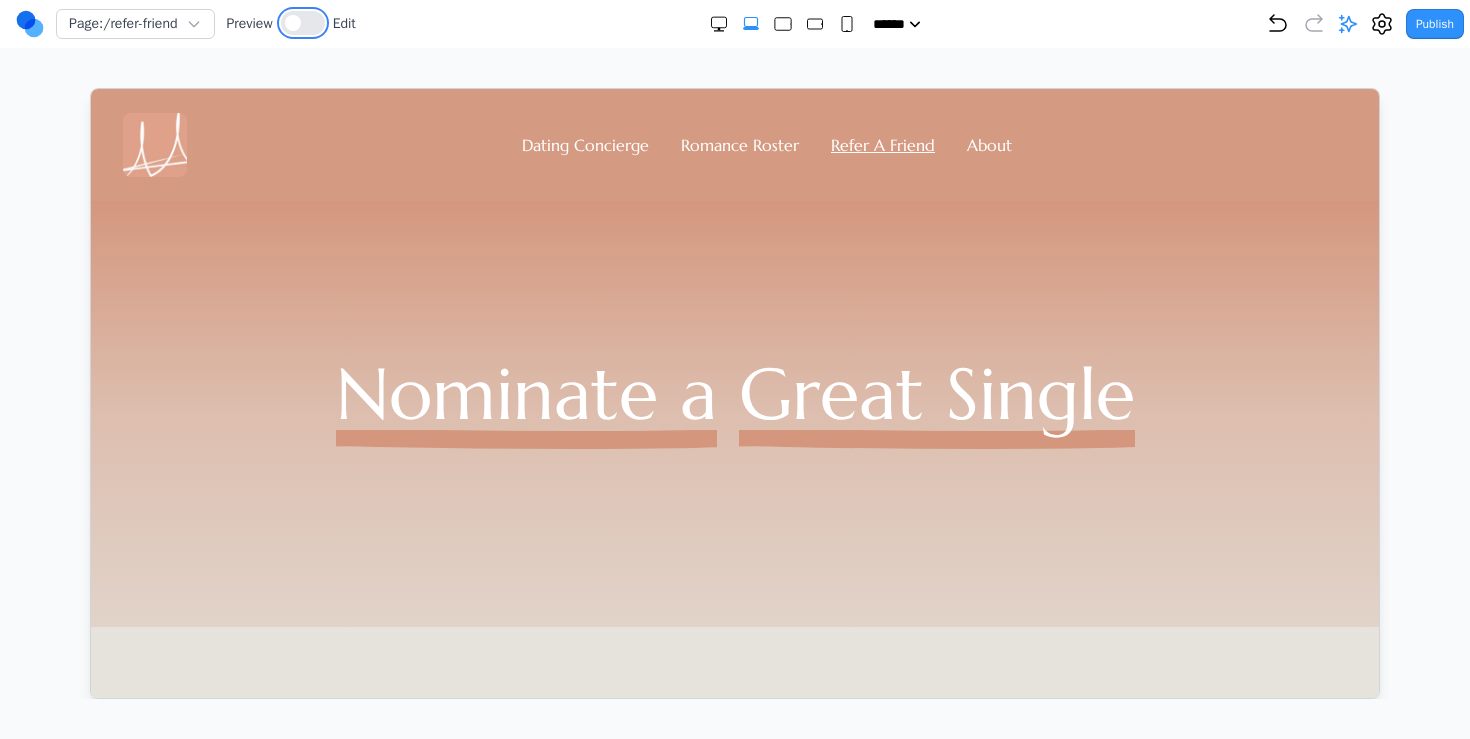 click at bounding box center (303, 23) 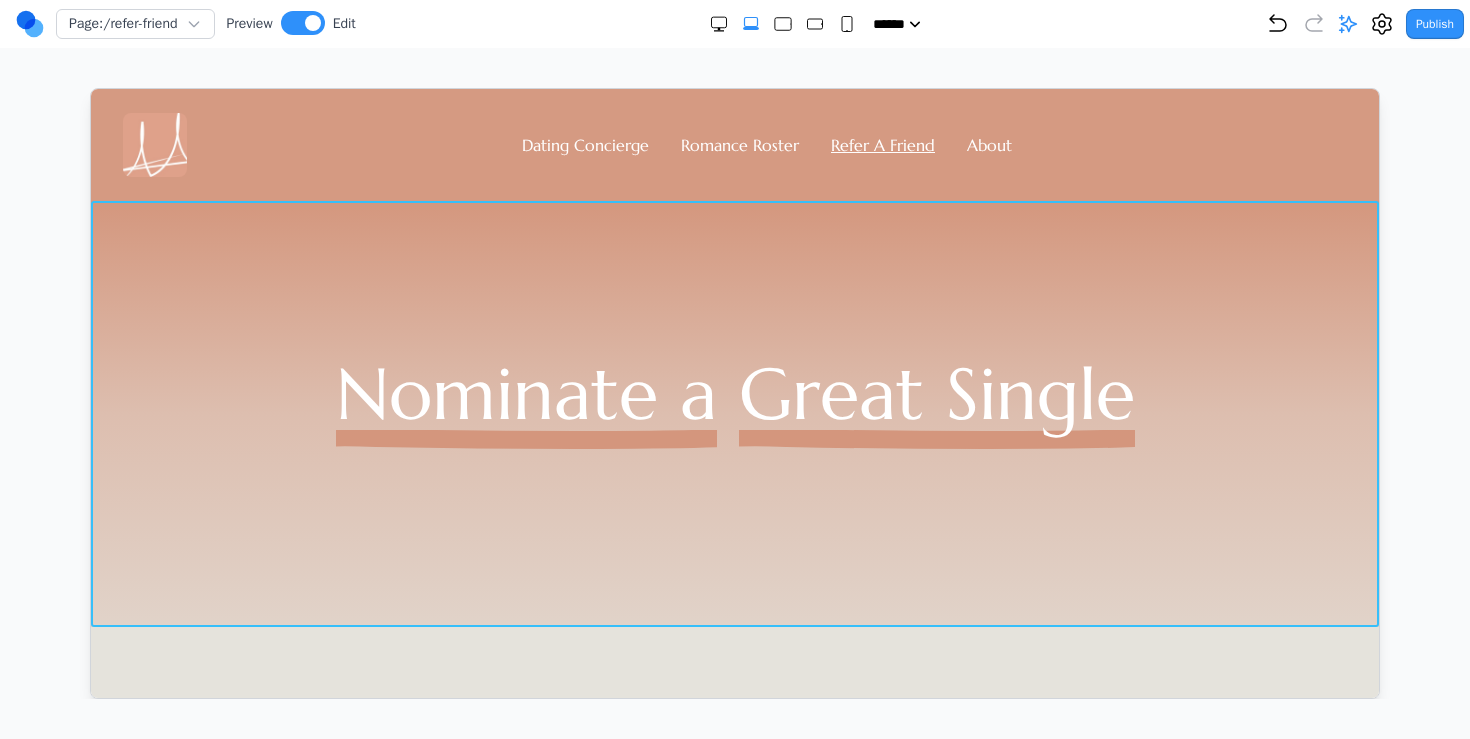 click on "Nominate a   Great Single" at bounding box center [734, 413] 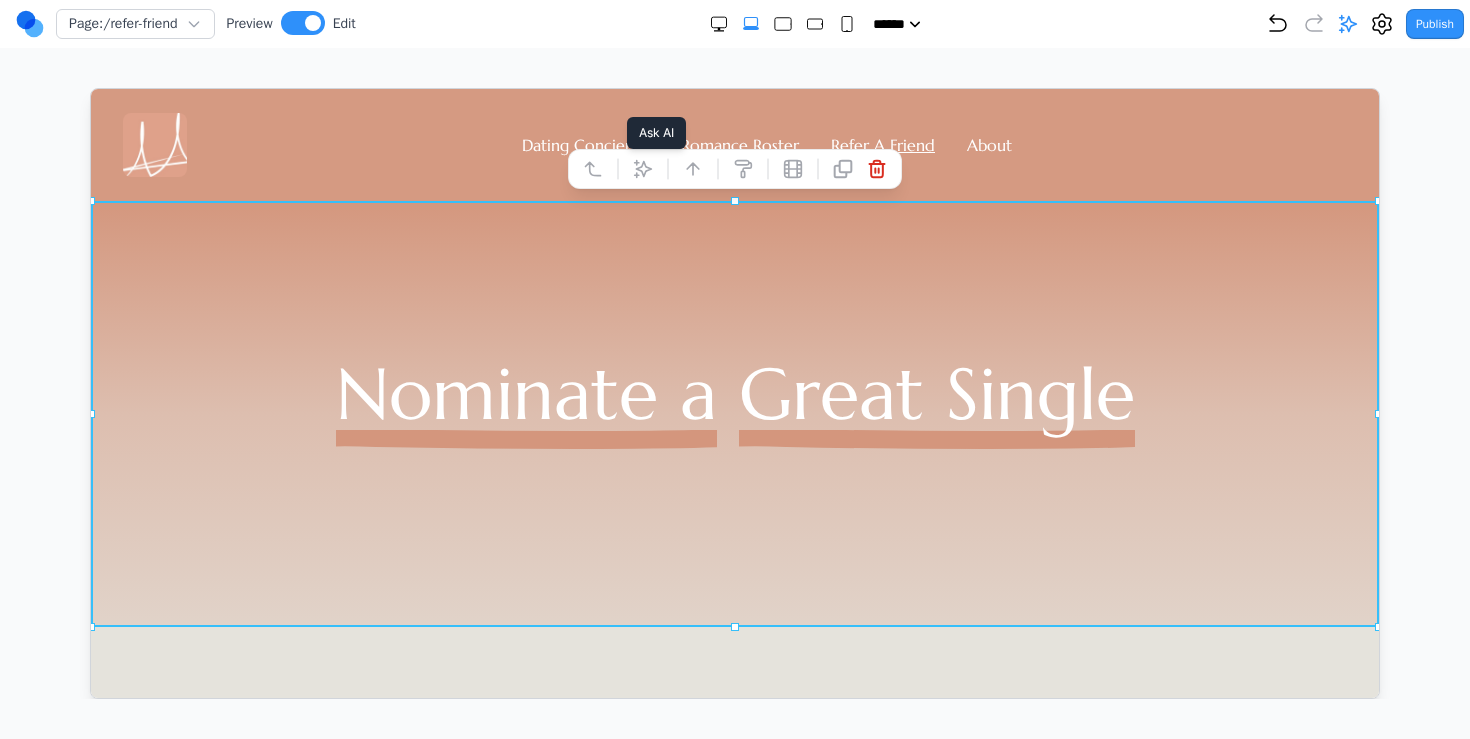 click 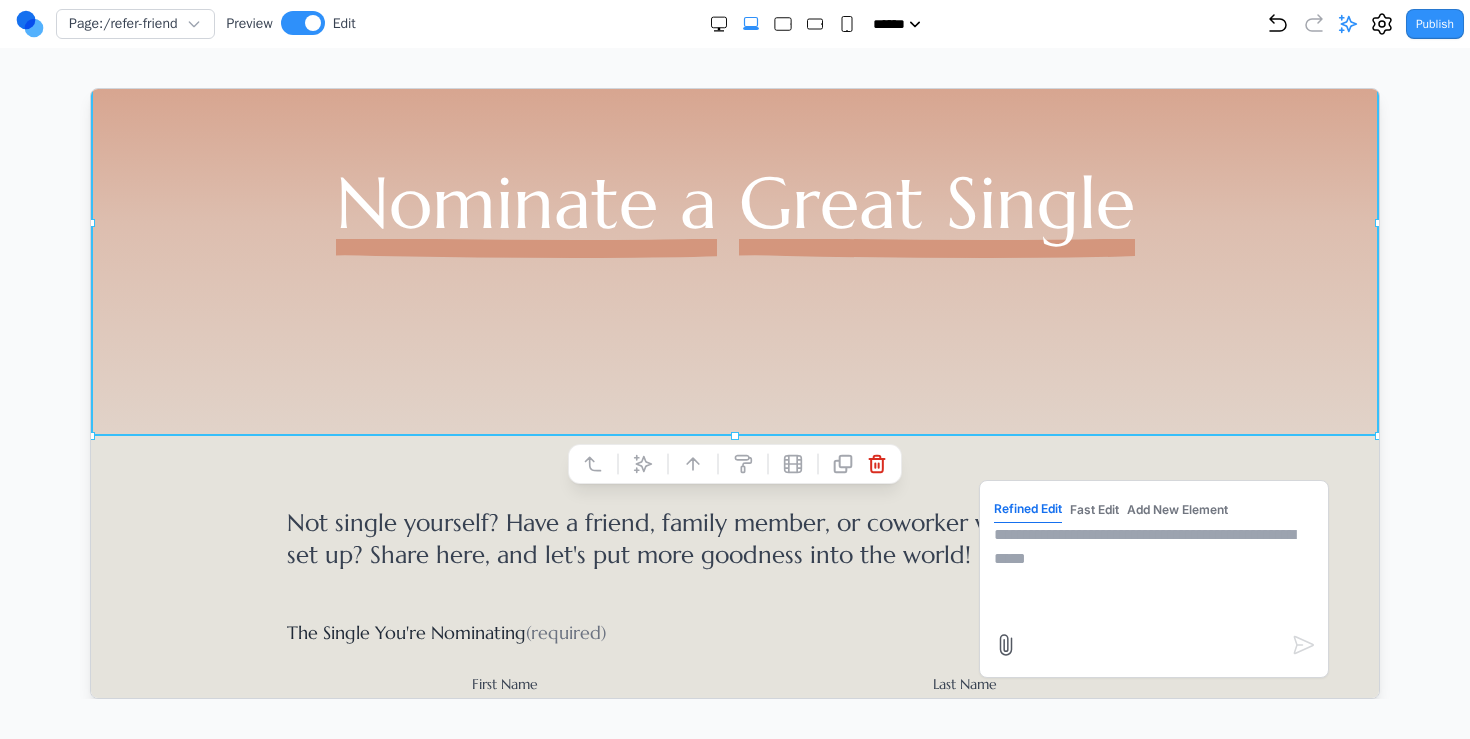 scroll, scrollTop: 175, scrollLeft: 0, axis: vertical 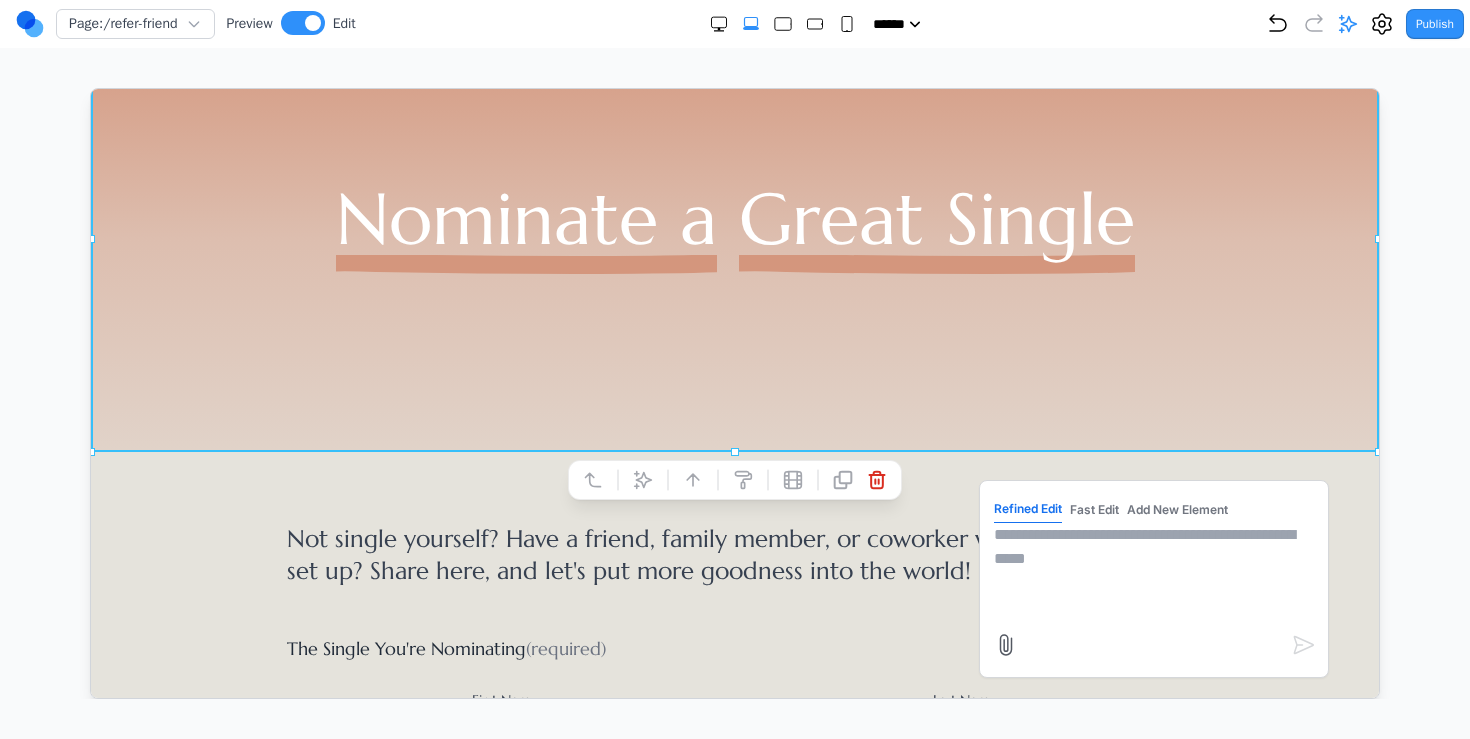 click at bounding box center [1153, 572] 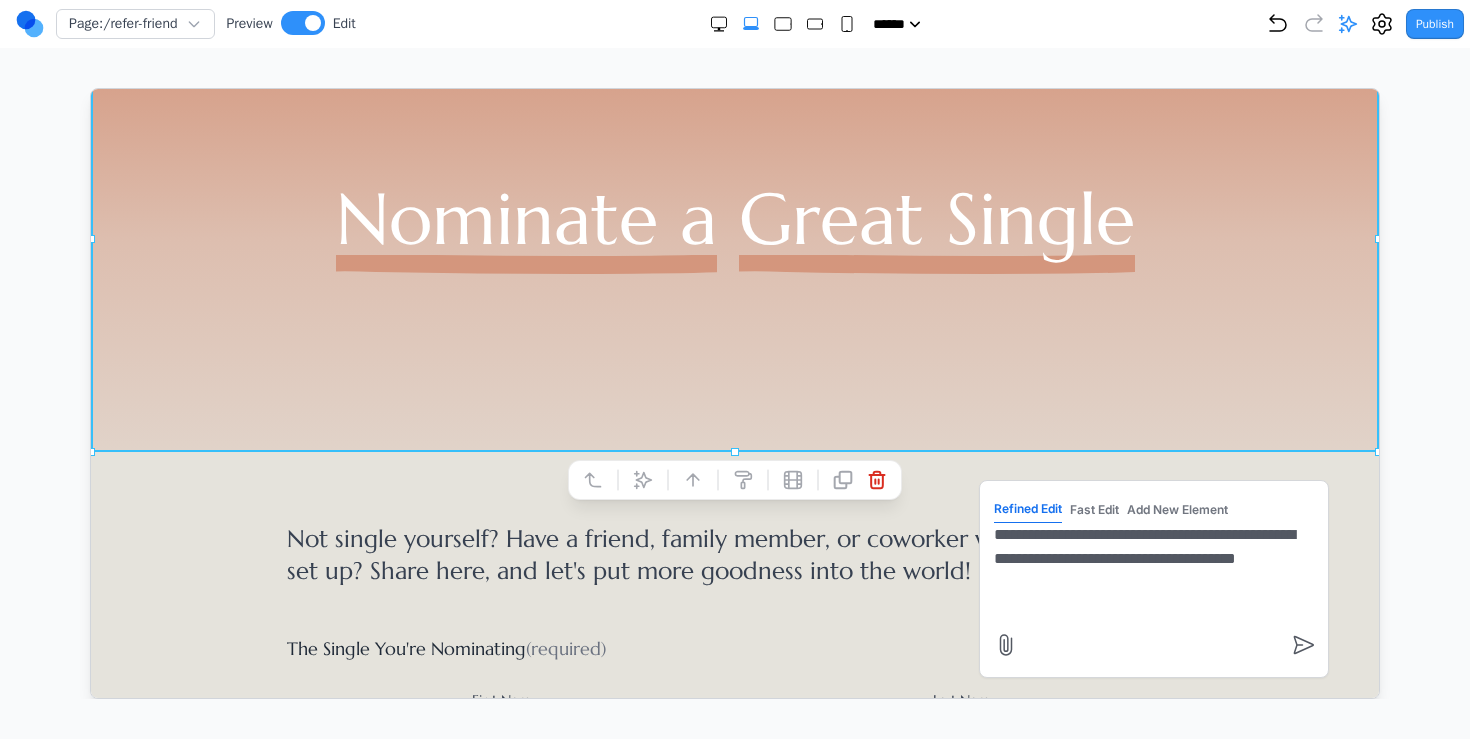 type on "**********" 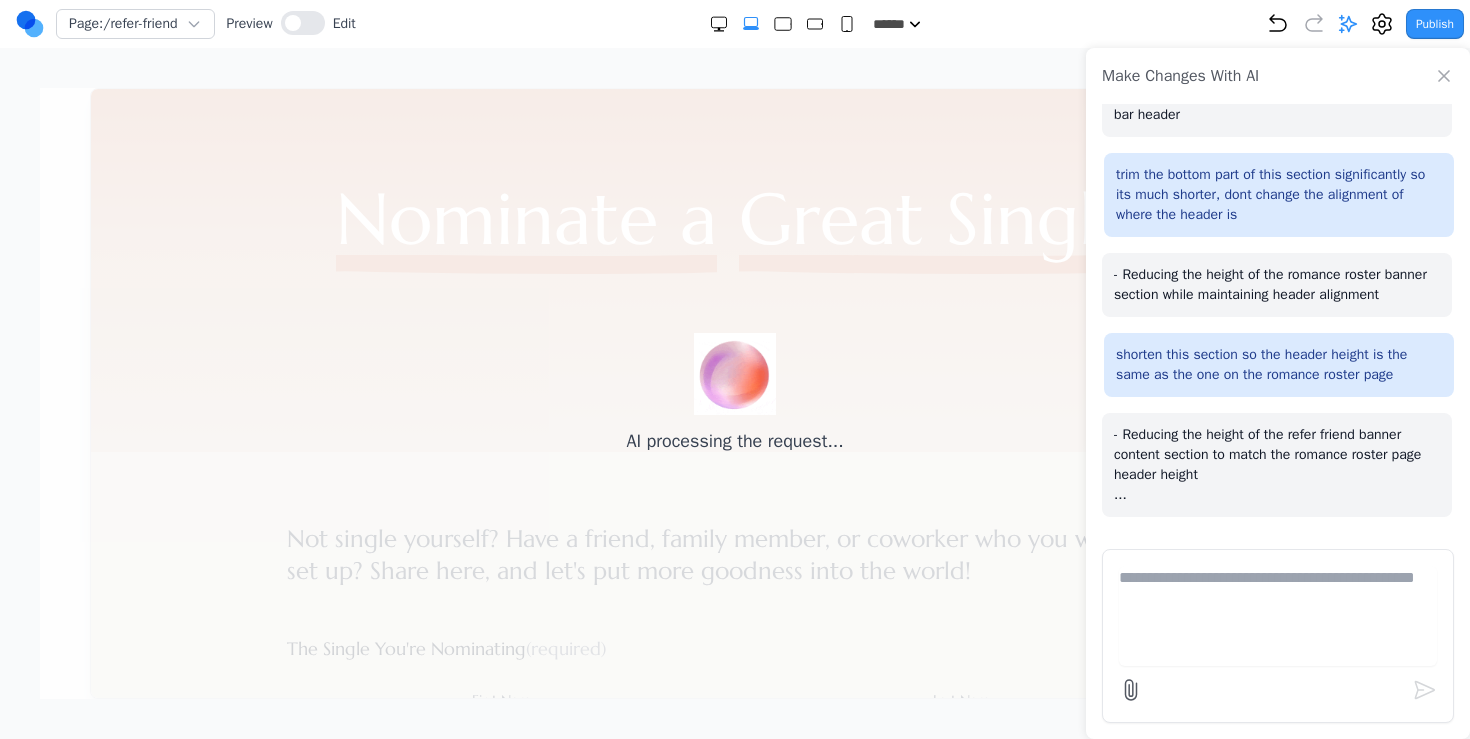 scroll, scrollTop: 987, scrollLeft: 0, axis: vertical 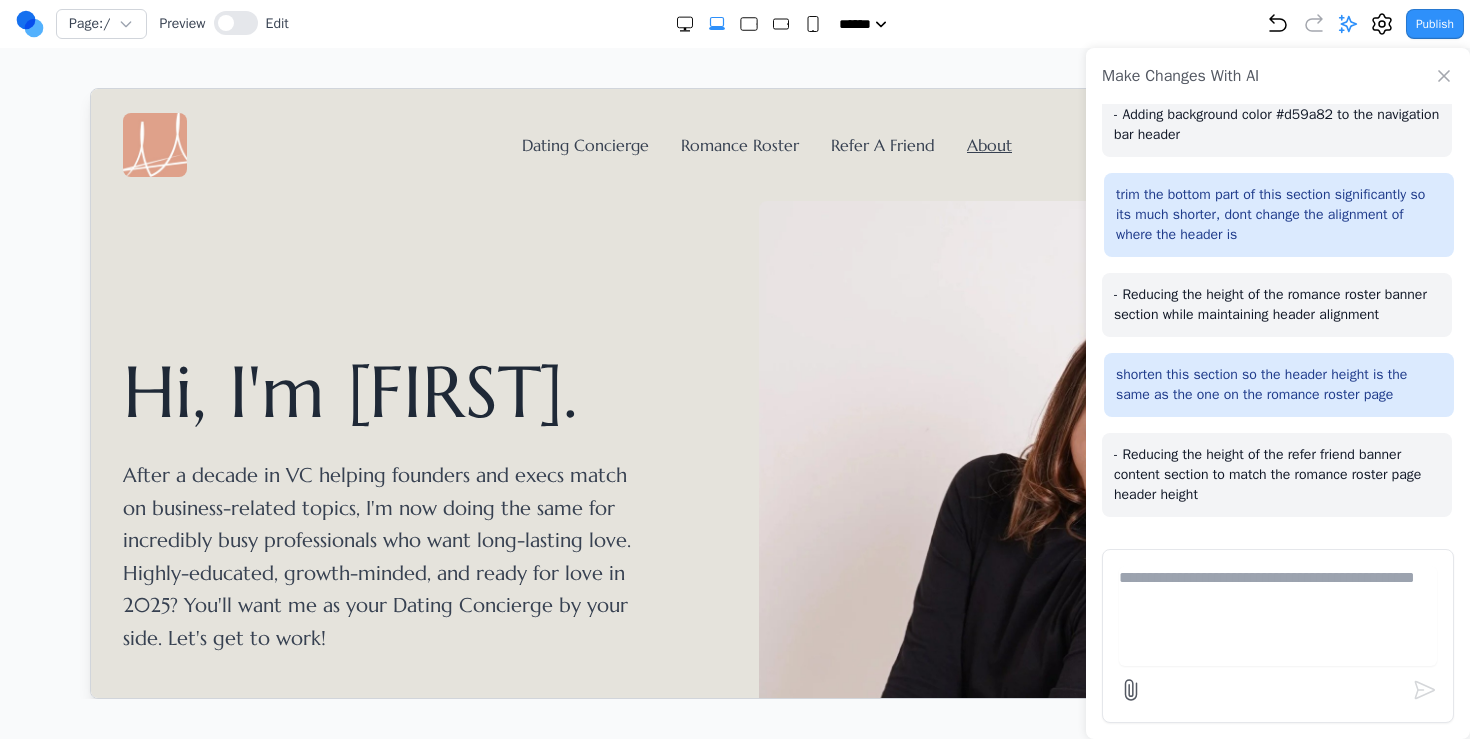 click at bounding box center (1068, 504) 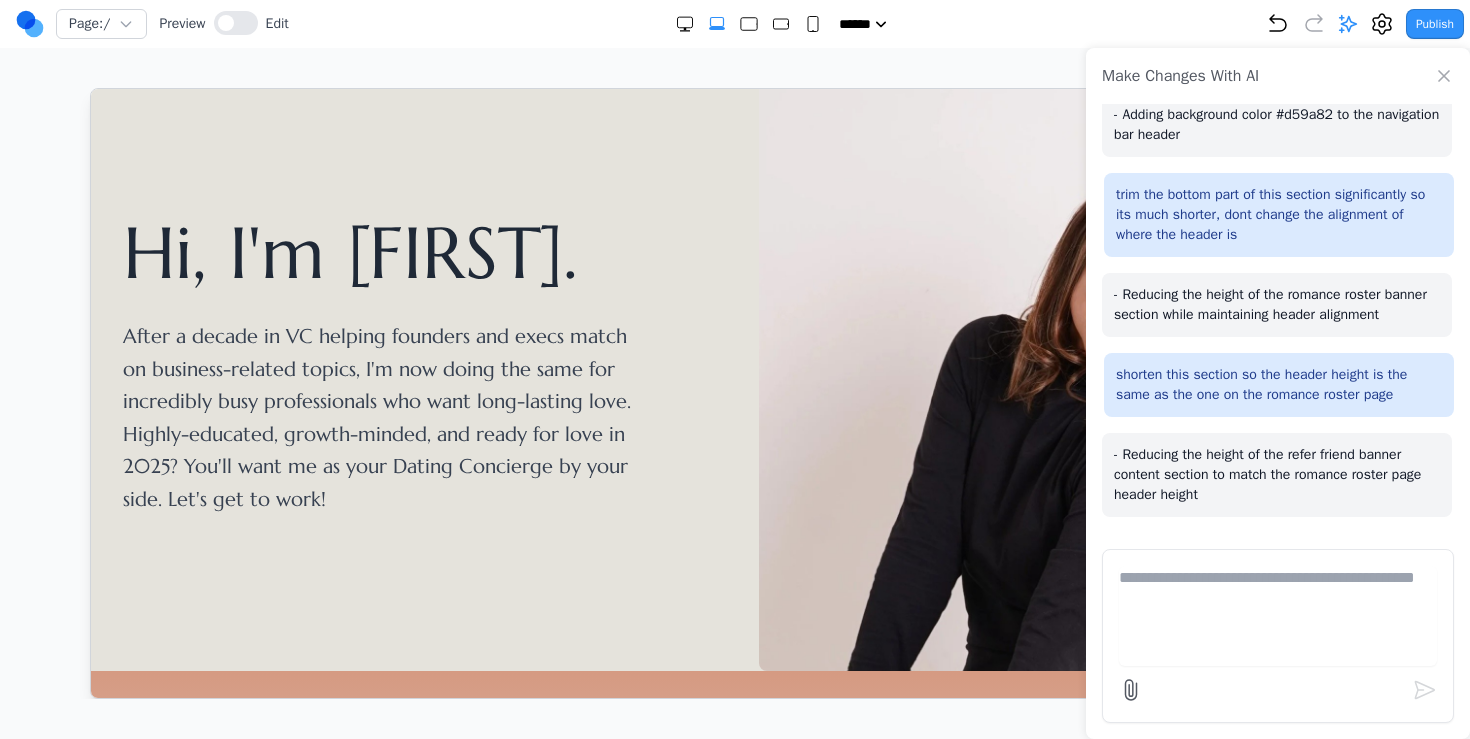 scroll, scrollTop: 0, scrollLeft: 0, axis: both 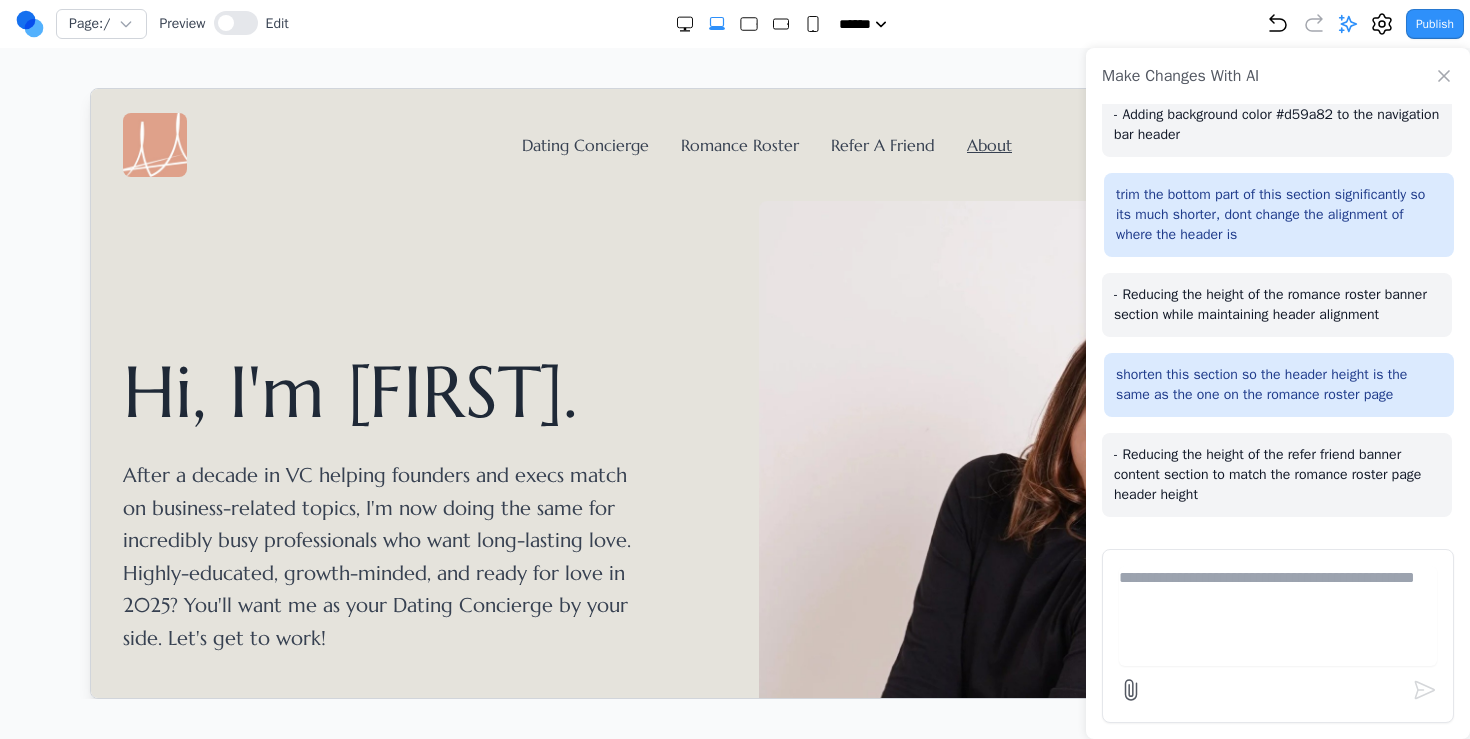 click 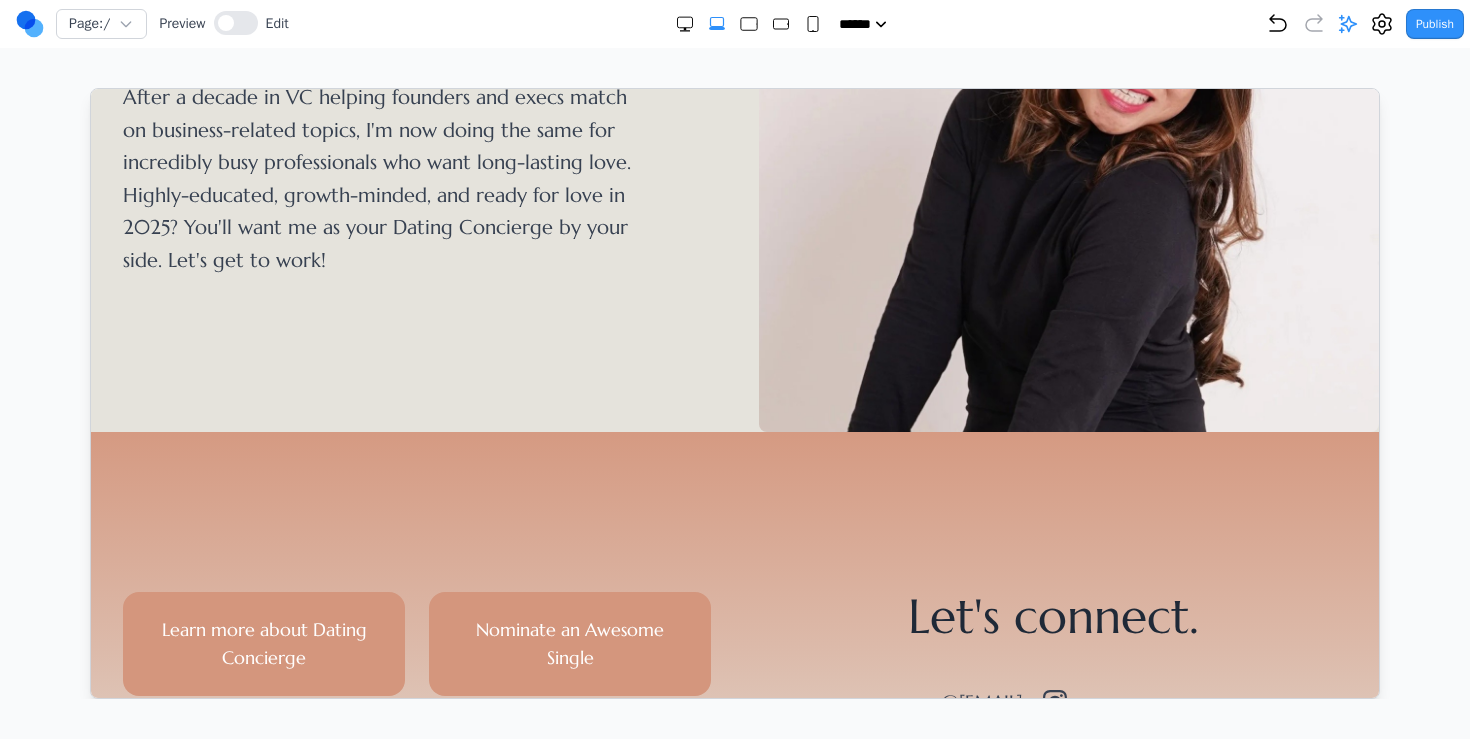 scroll, scrollTop: 0, scrollLeft: 0, axis: both 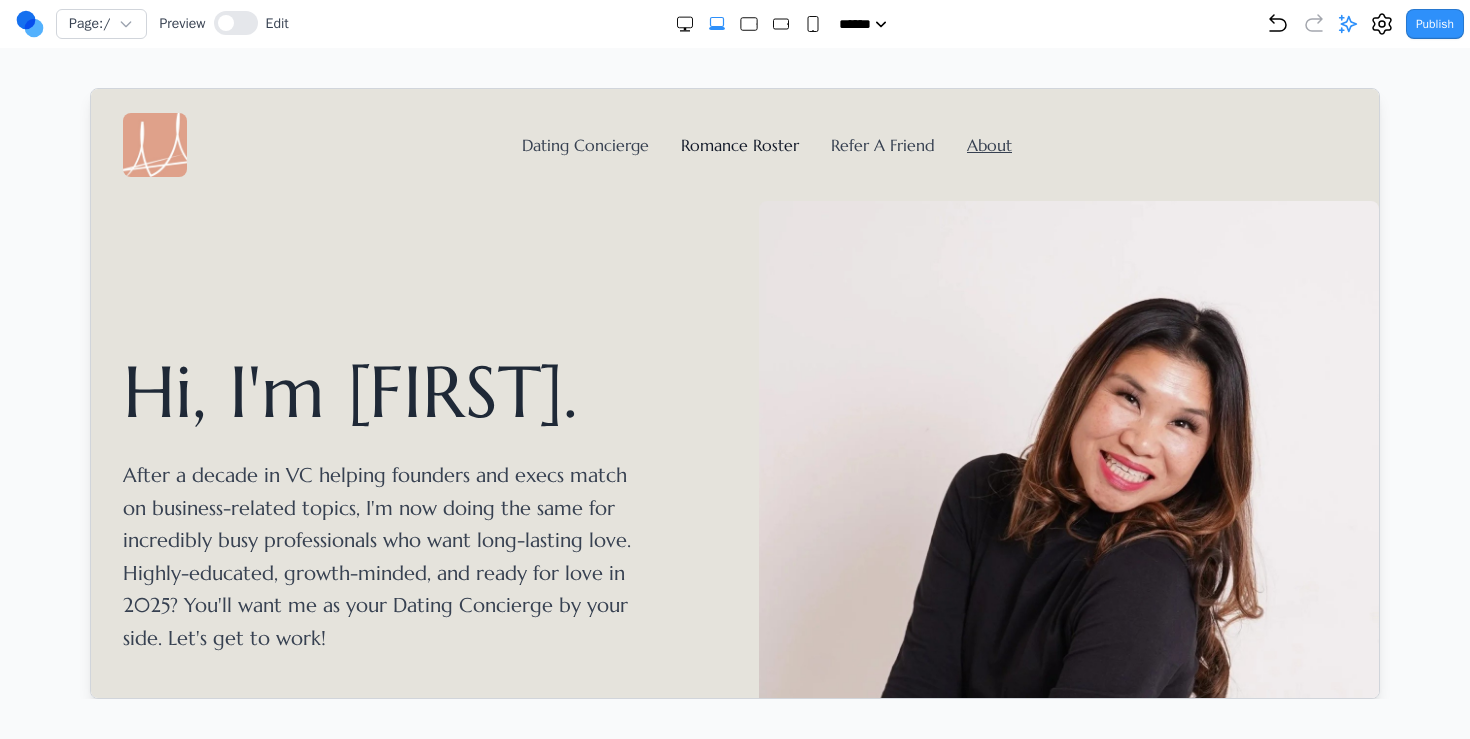 click on "Romance Roster" at bounding box center (739, 144) 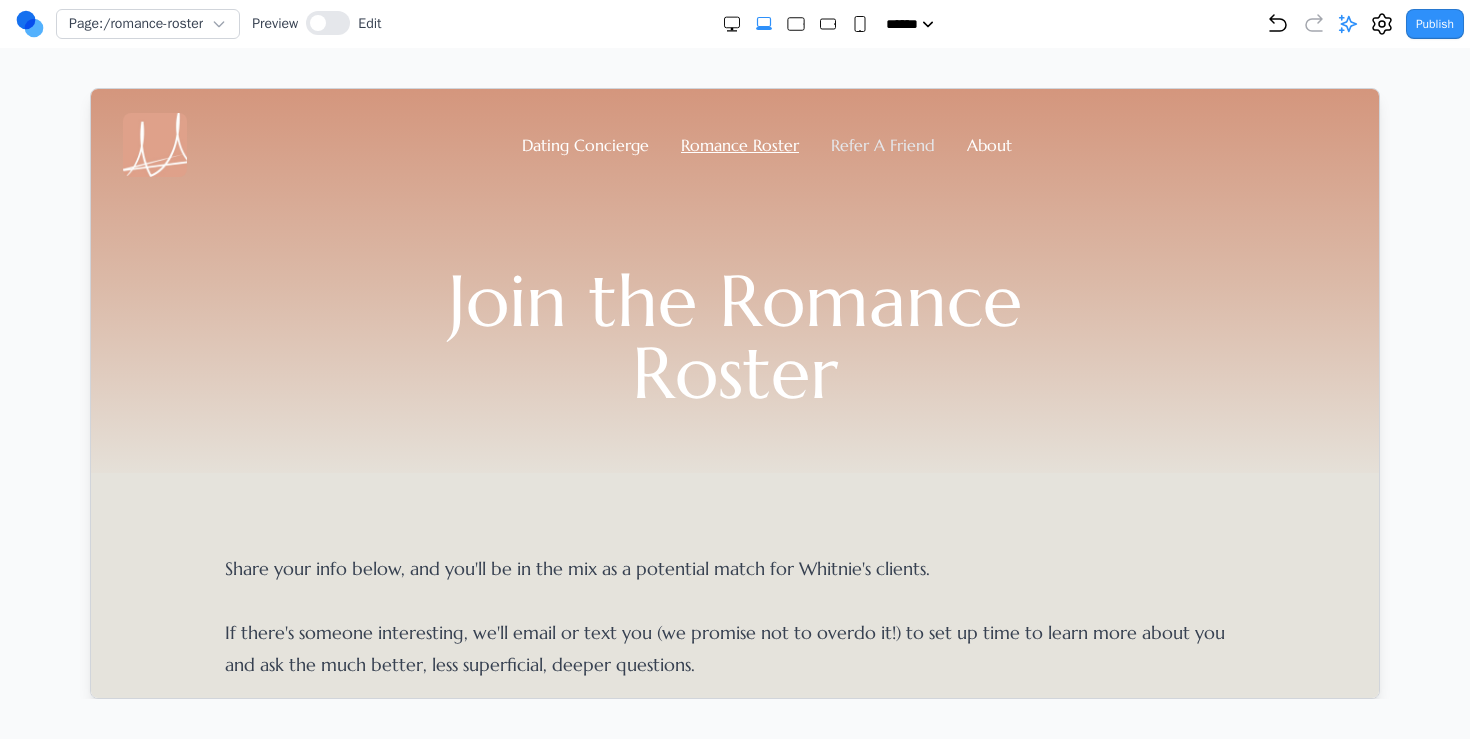 click on "Refer A Friend" at bounding box center (882, 144) 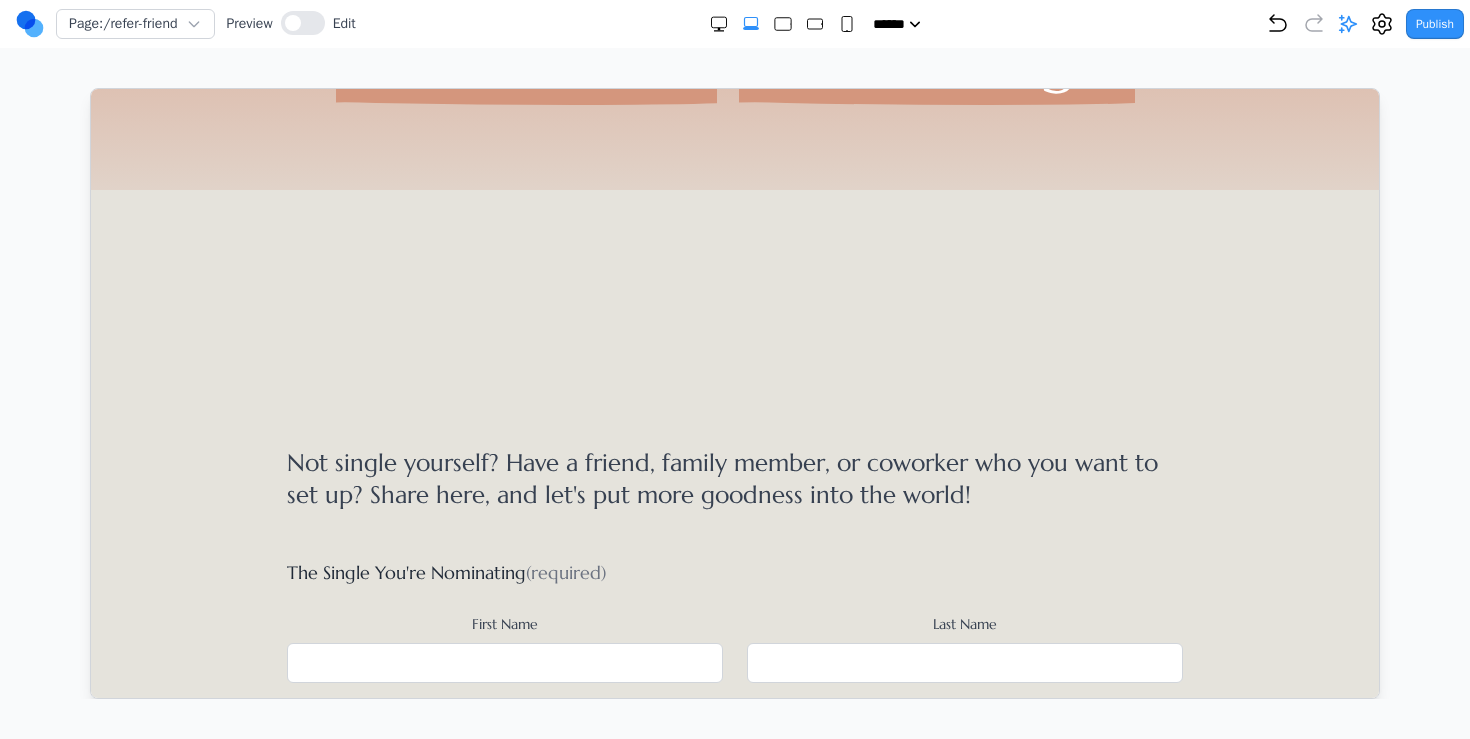 scroll, scrollTop: 115, scrollLeft: 0, axis: vertical 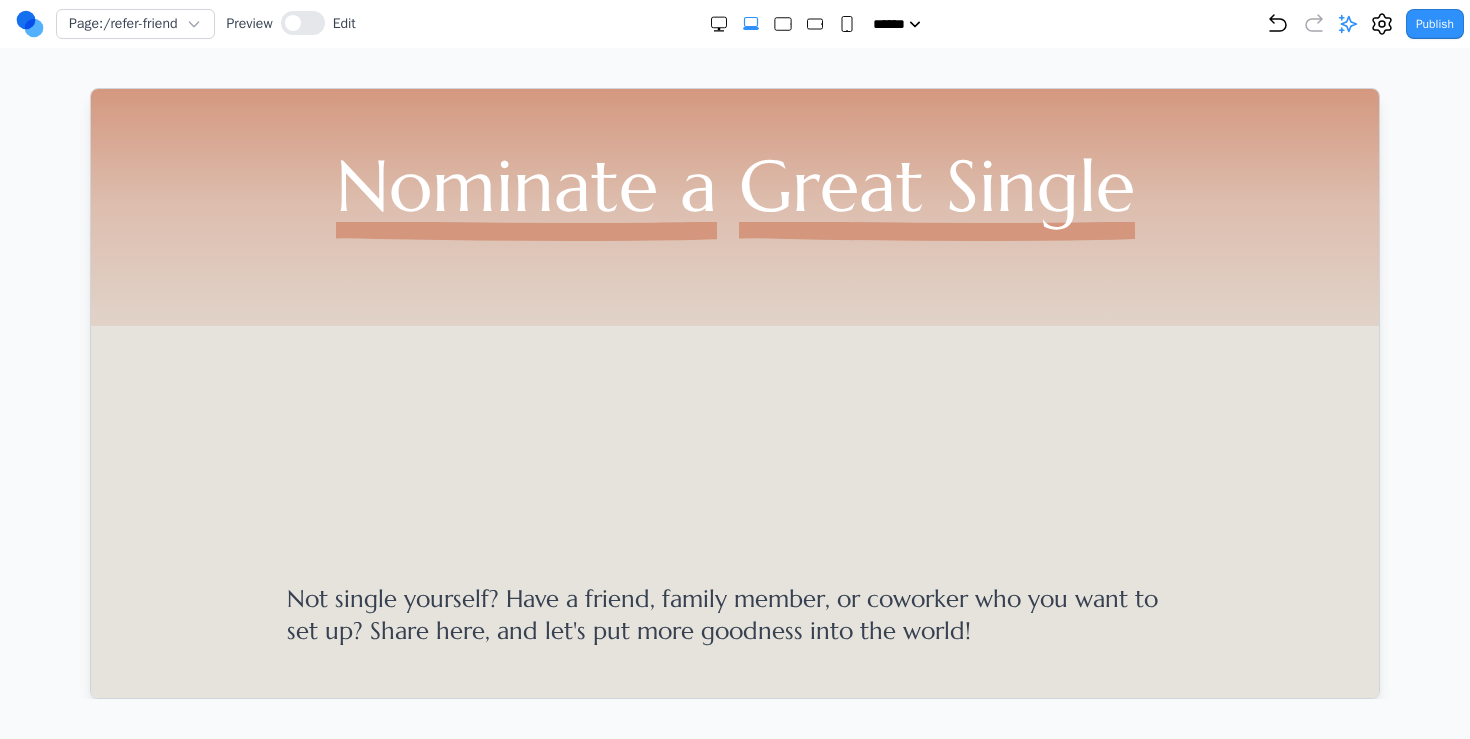 click on "Dating Concierge Romance Roster Refer A Friend About Nominate a   Great Single" at bounding box center [734, 277] 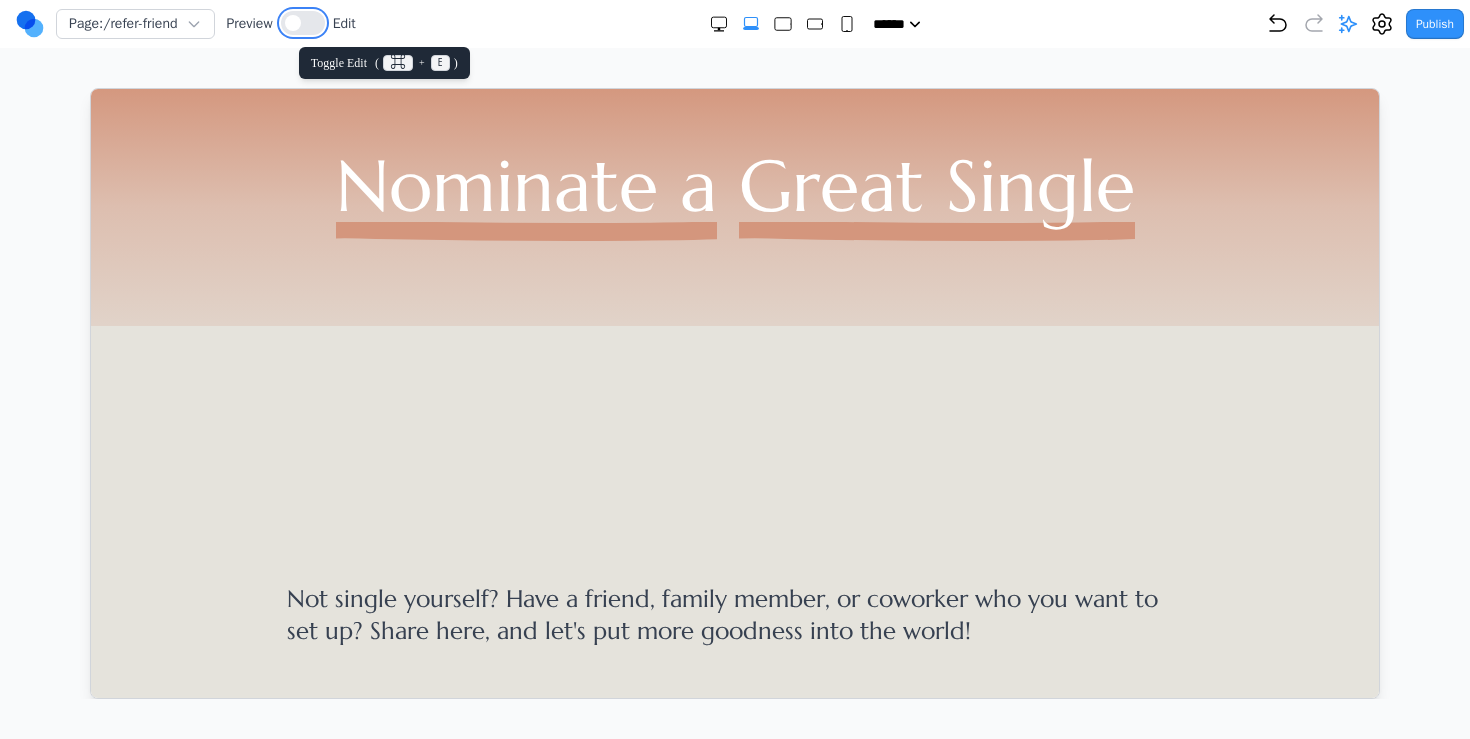 click at bounding box center (293, 23) 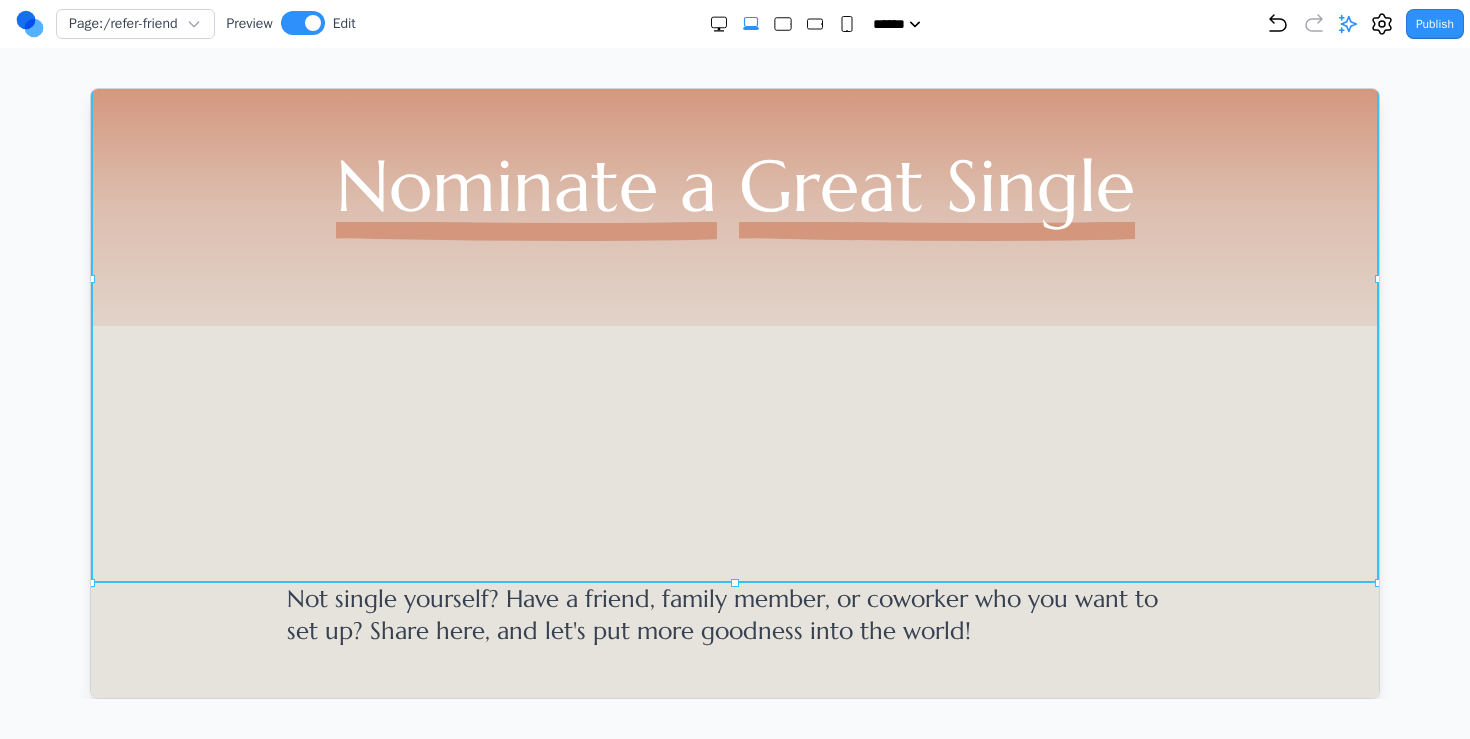 click on "Dating Concierge Romance Roster Refer A Friend About Nominate a   Great Single" at bounding box center [734, 277] 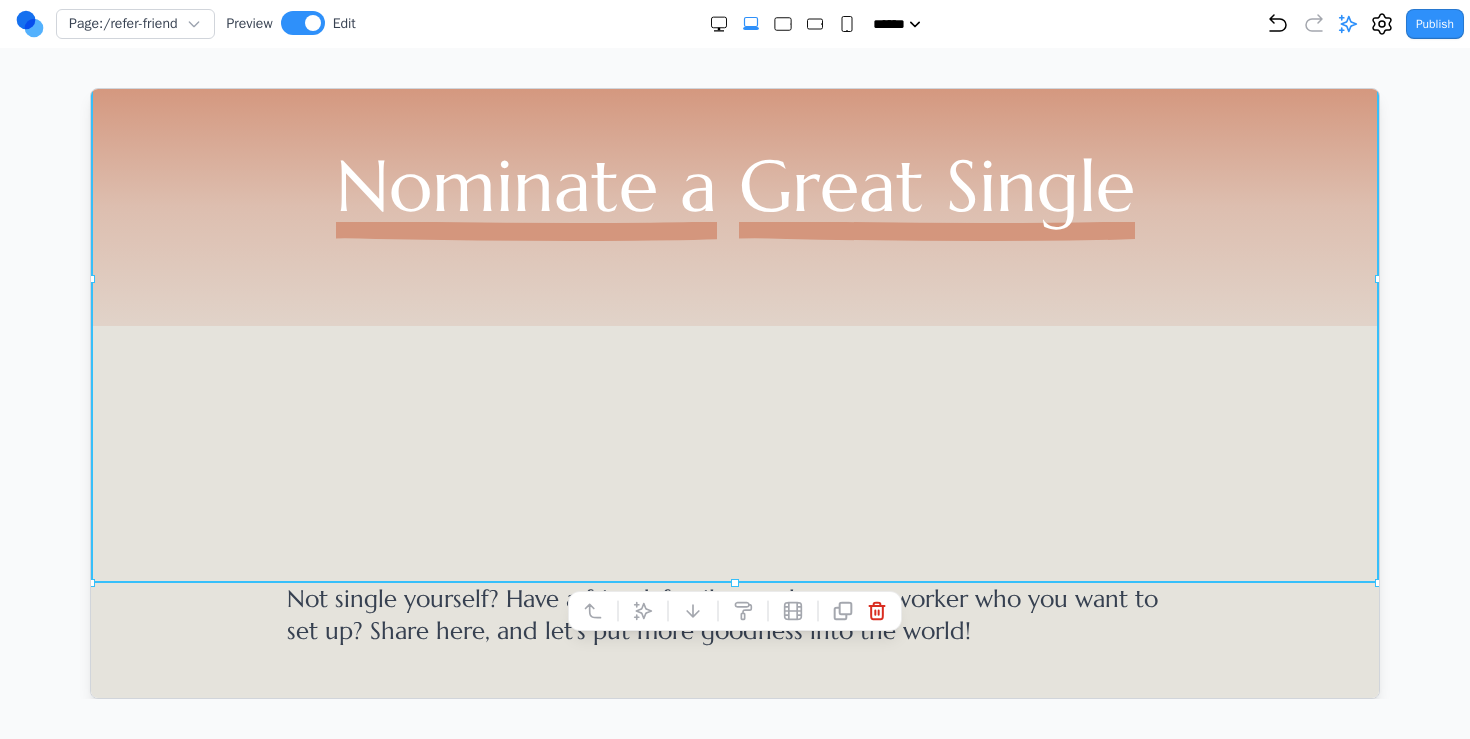 drag, startPoint x: 732, startPoint y: 581, endPoint x: 717, endPoint y: 318, distance: 263.4274 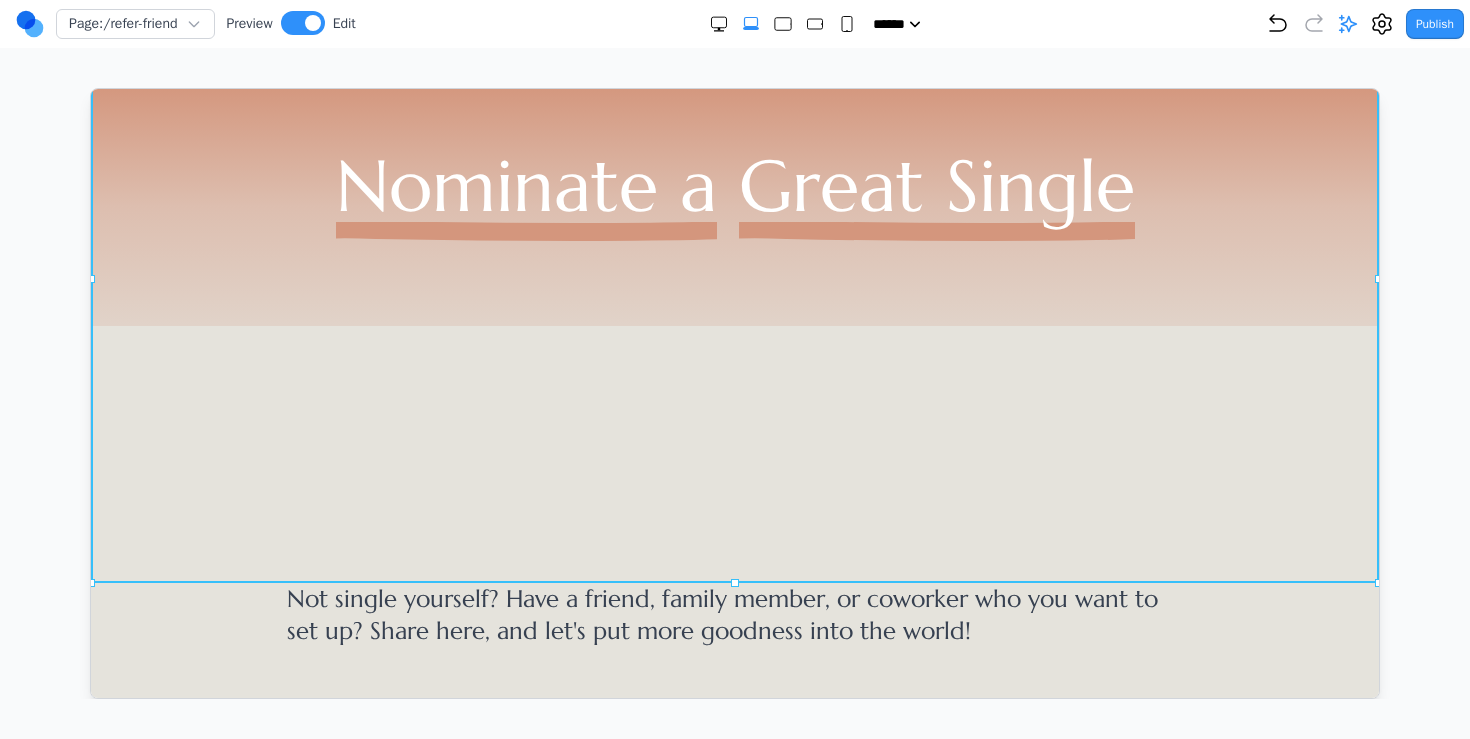 click on "Dating Concierge Romance Roster Refer A Friend About Nominate a   Great Single" at bounding box center [734, 277] 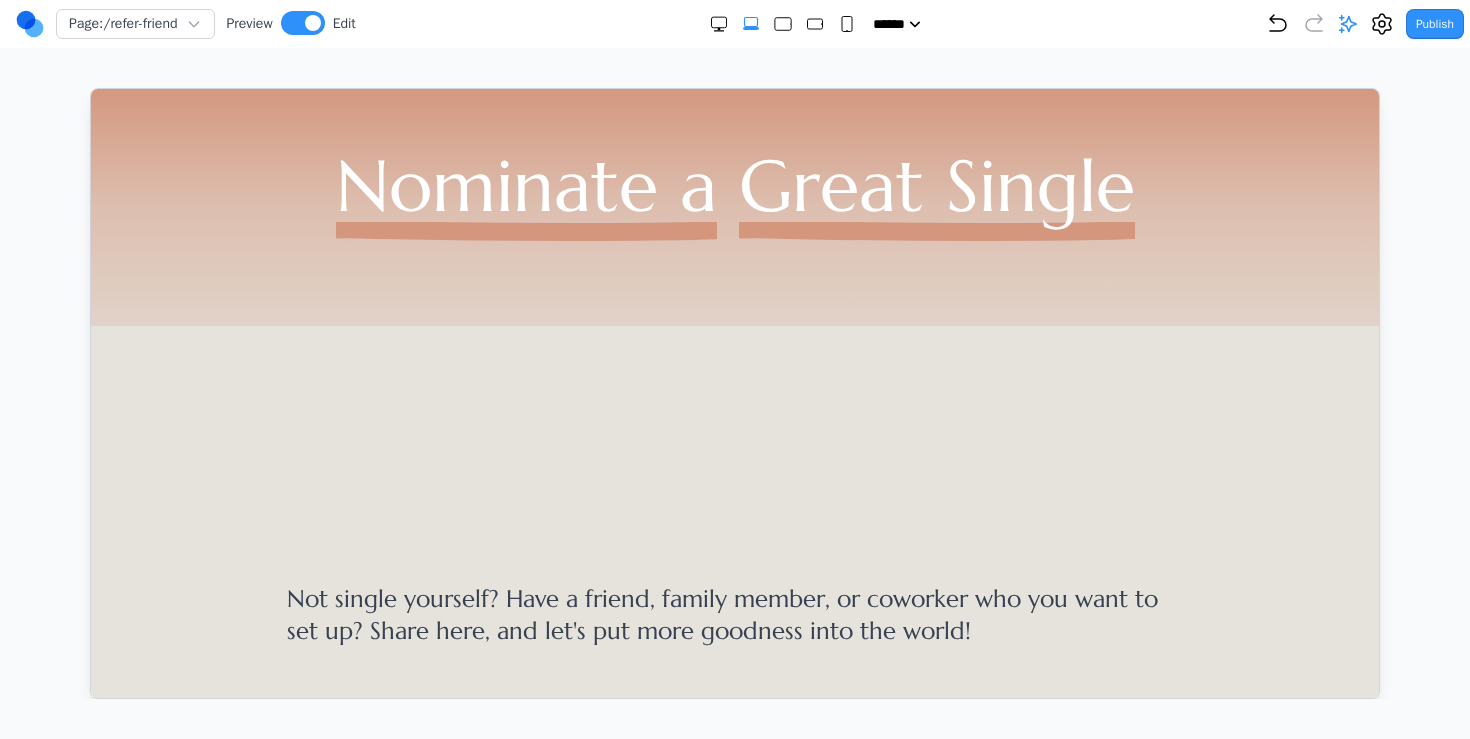 click on "**********" at bounding box center [734, 1109] 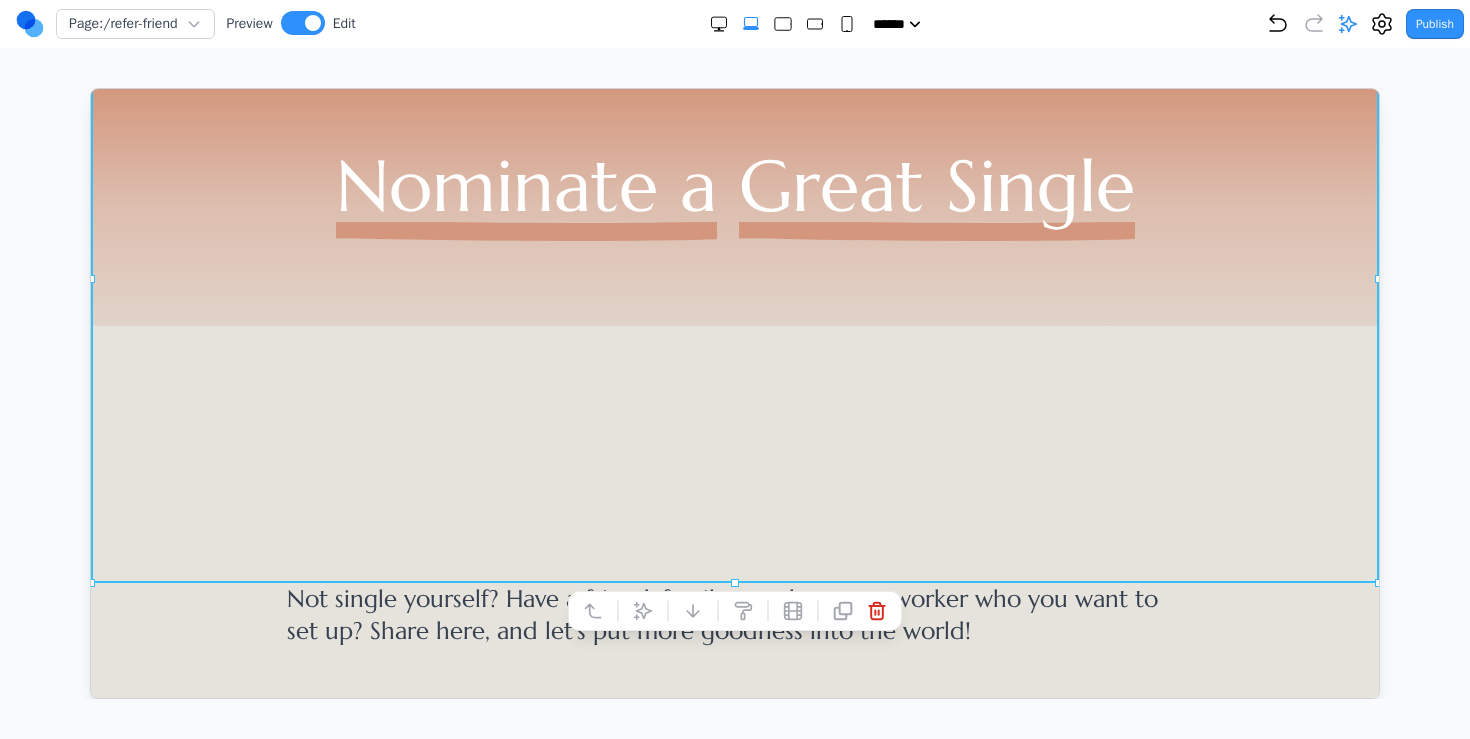 scroll, scrollTop: 0, scrollLeft: 0, axis: both 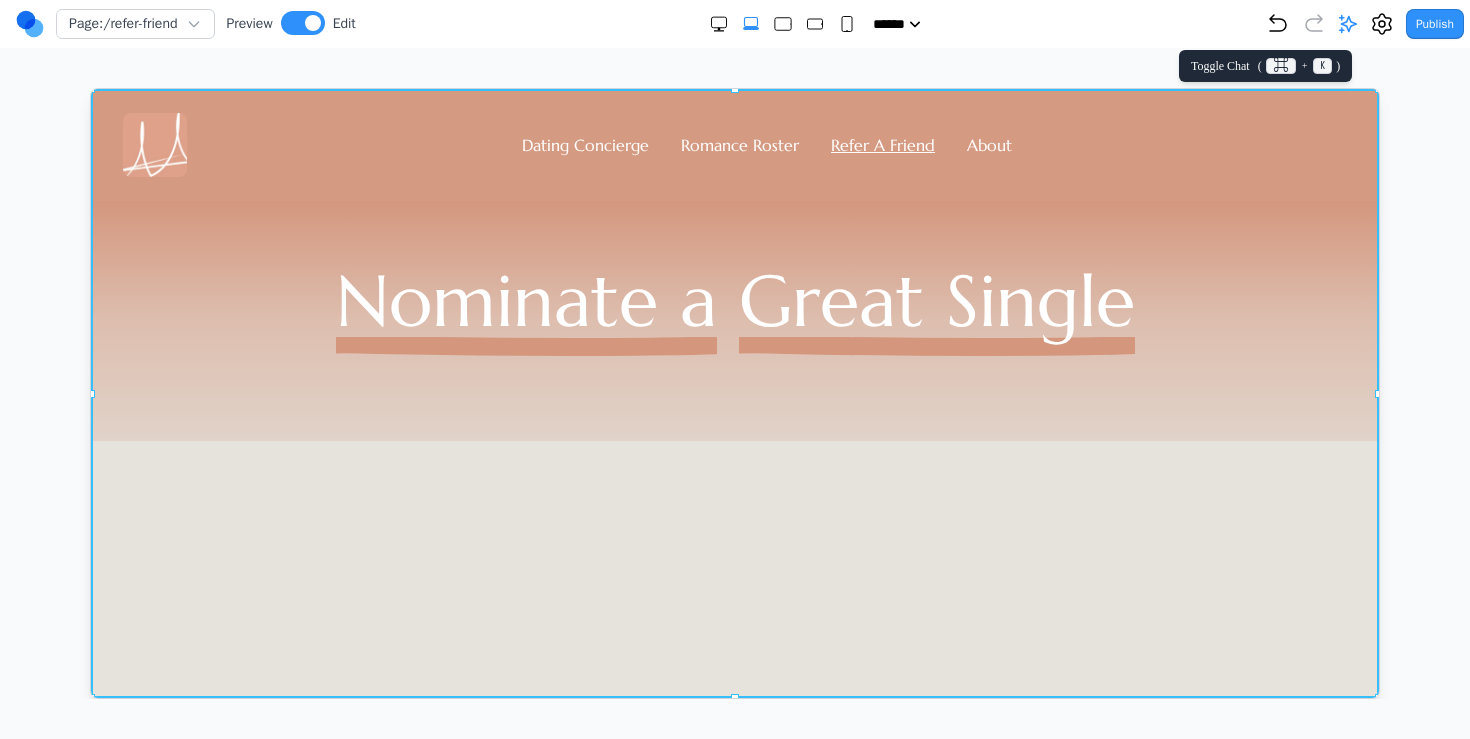 click 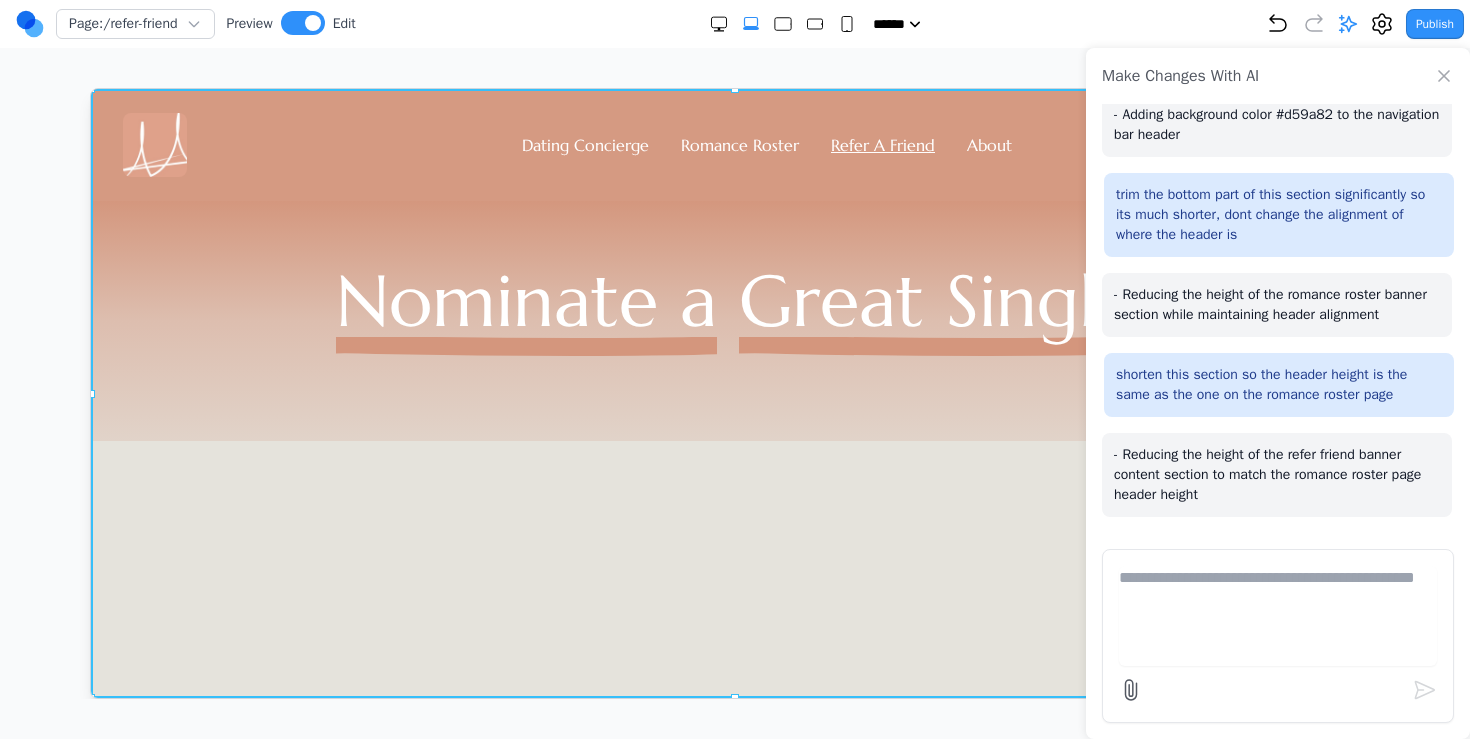 click at bounding box center [1278, 616] 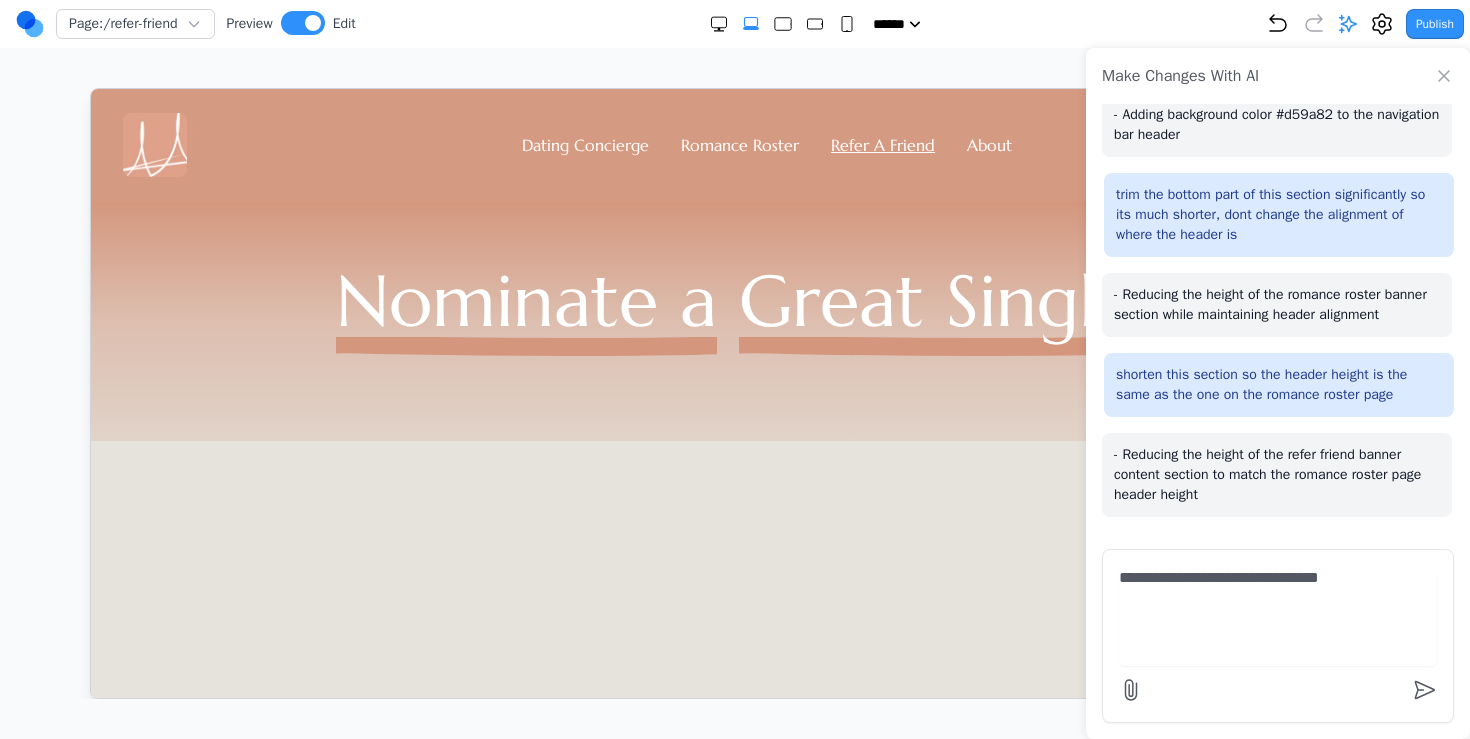 type on "**********" 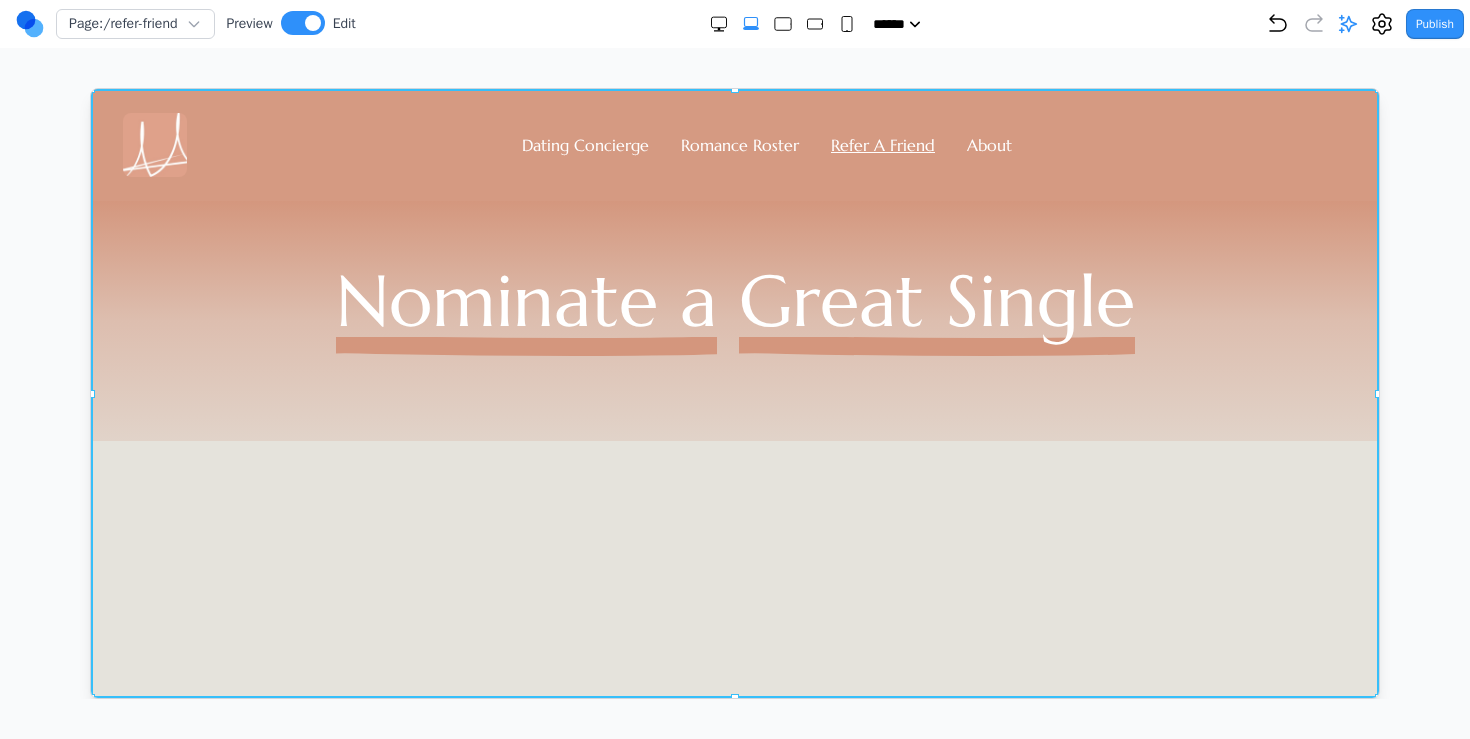 click on "Dating Concierge Romance Roster Refer A Friend About Nominate a   Great Single" at bounding box center (734, 392) 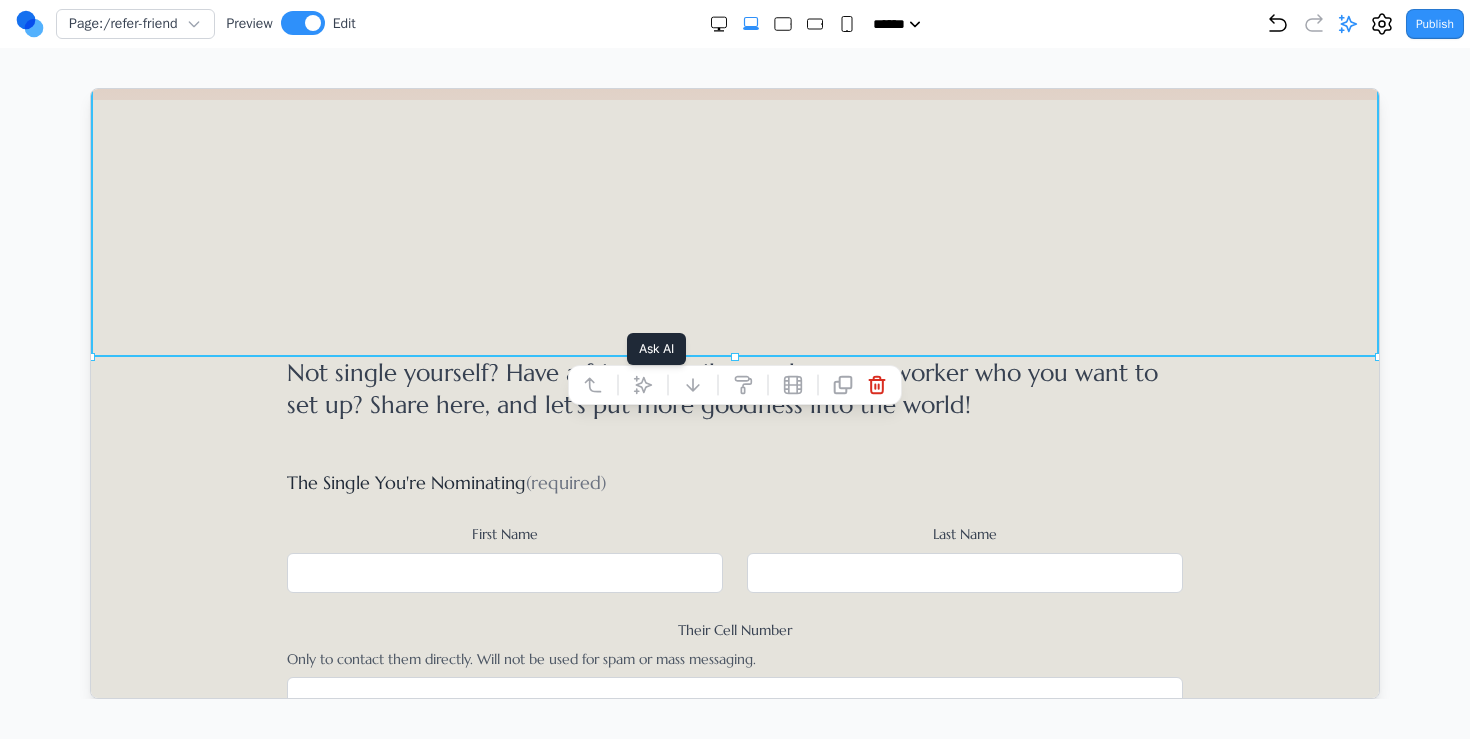 click 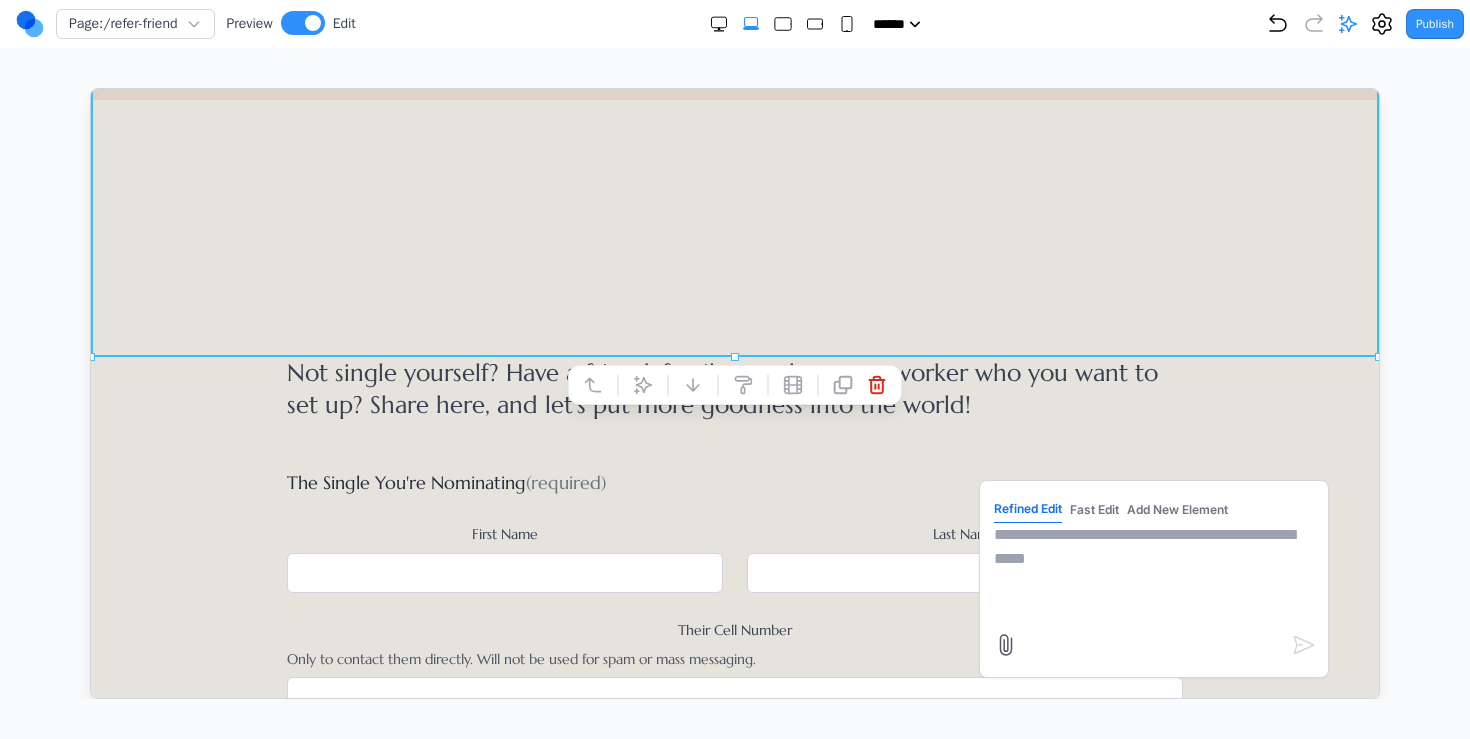 click at bounding box center (1153, 572) 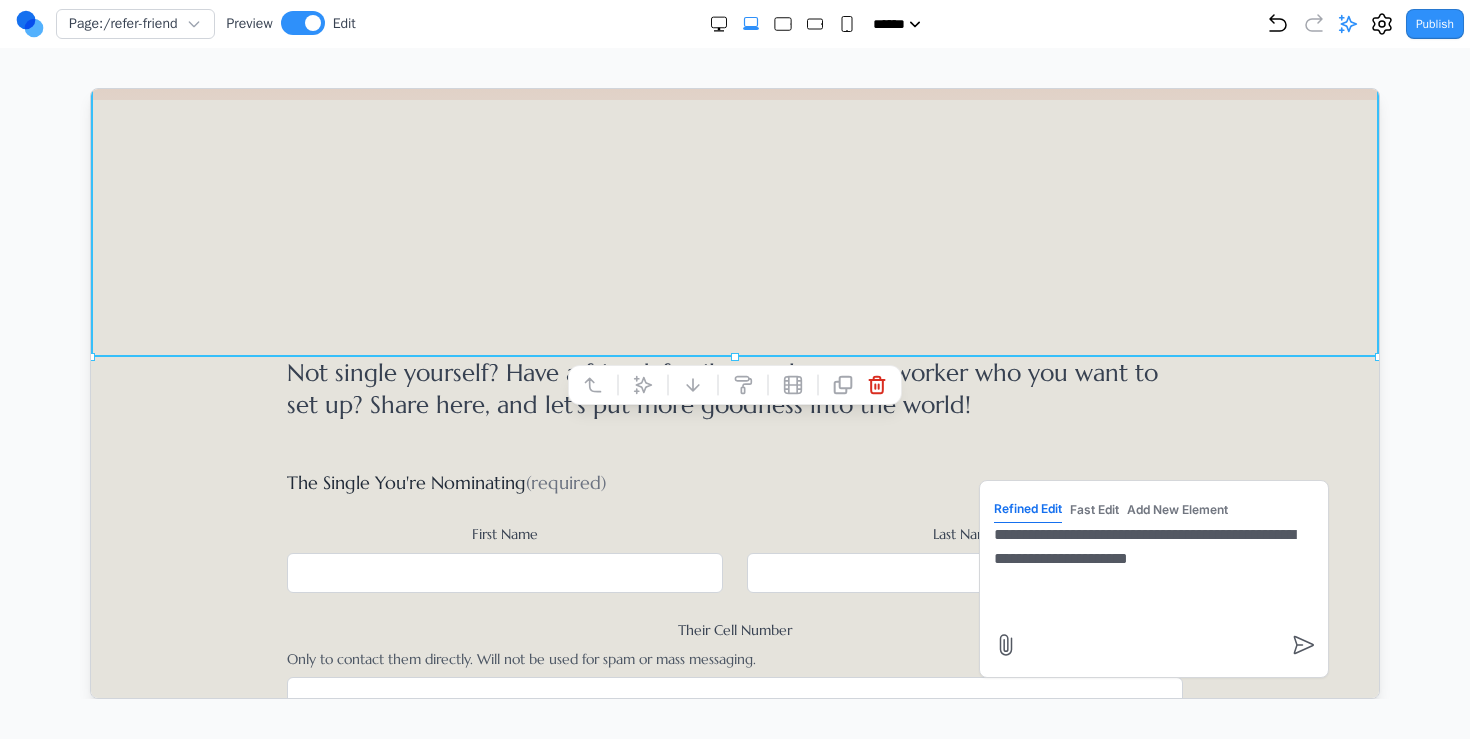 type on "**********" 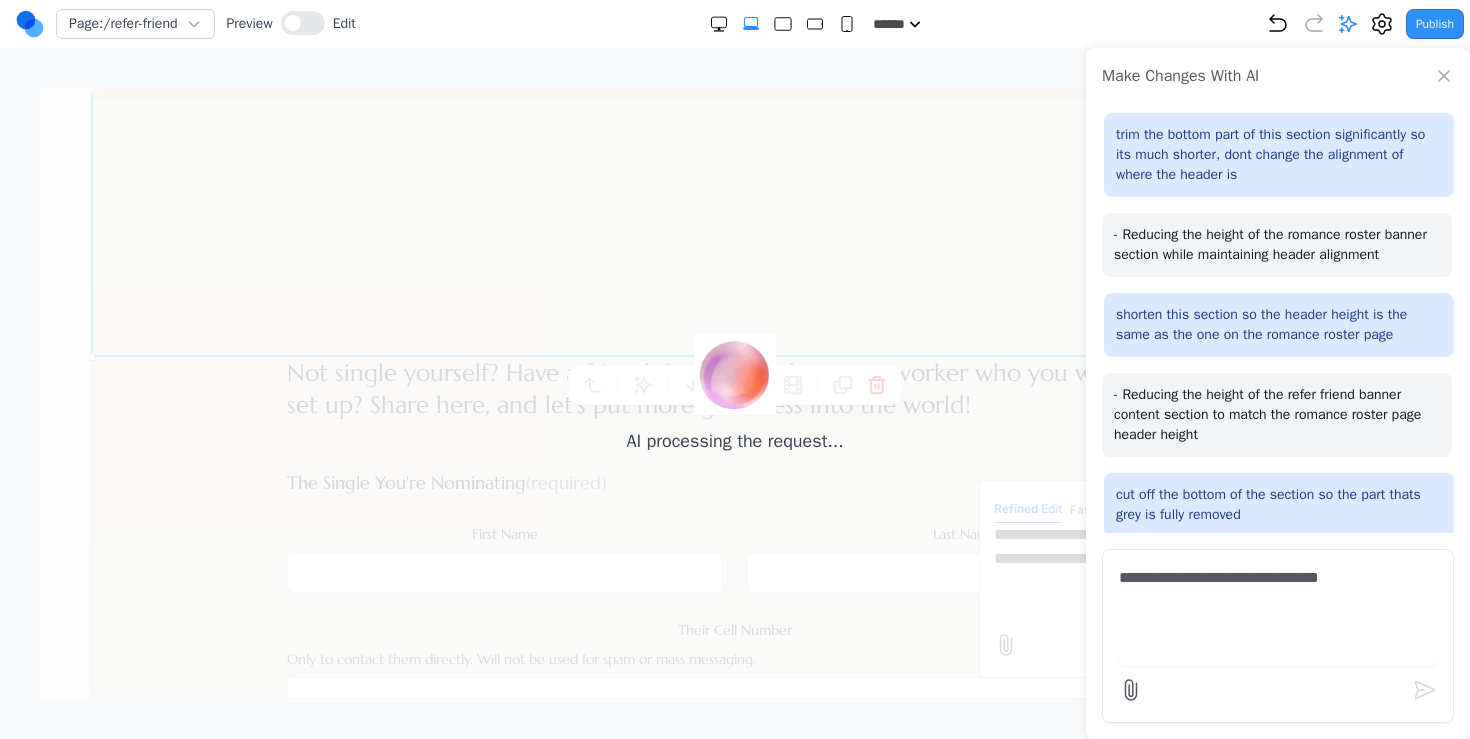 scroll, scrollTop: 1107, scrollLeft: 0, axis: vertical 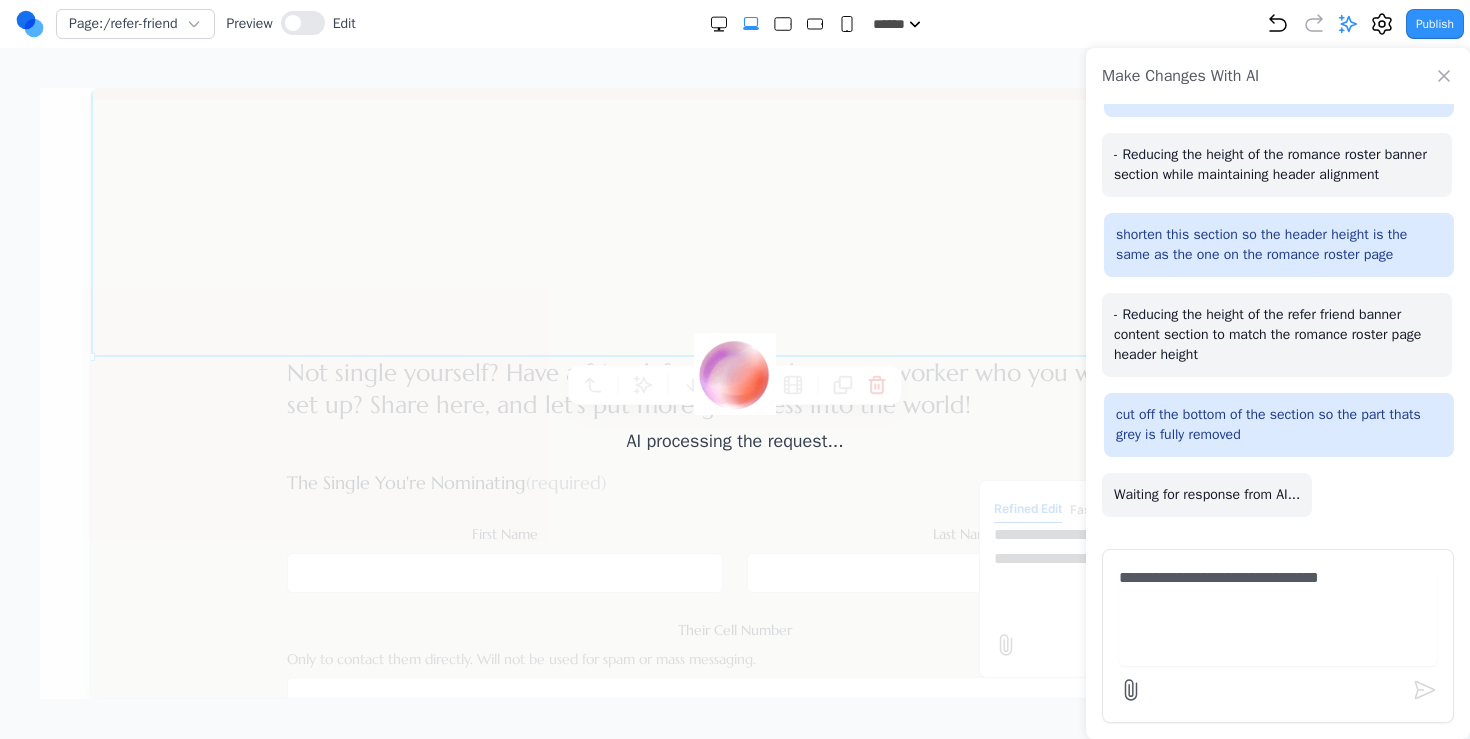 type 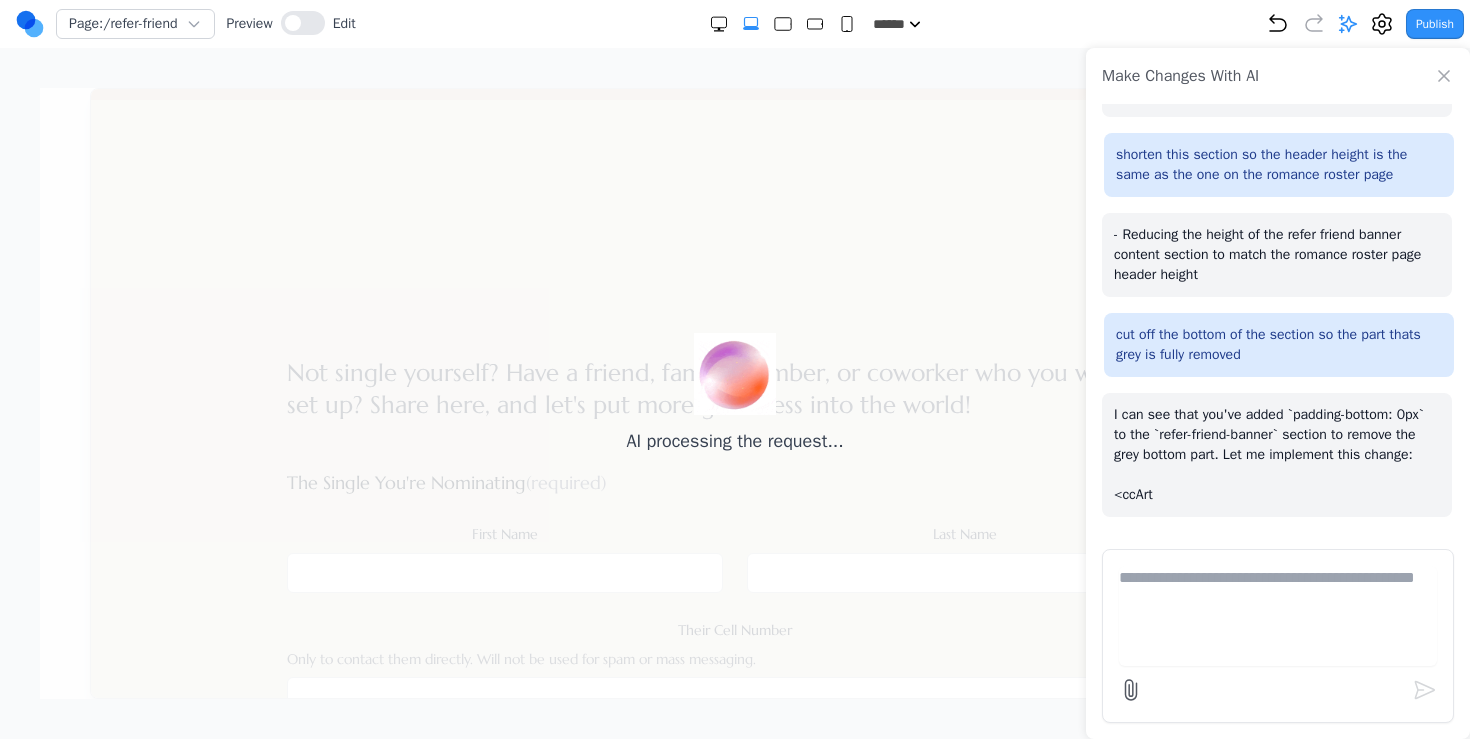 scroll, scrollTop: 1167, scrollLeft: 0, axis: vertical 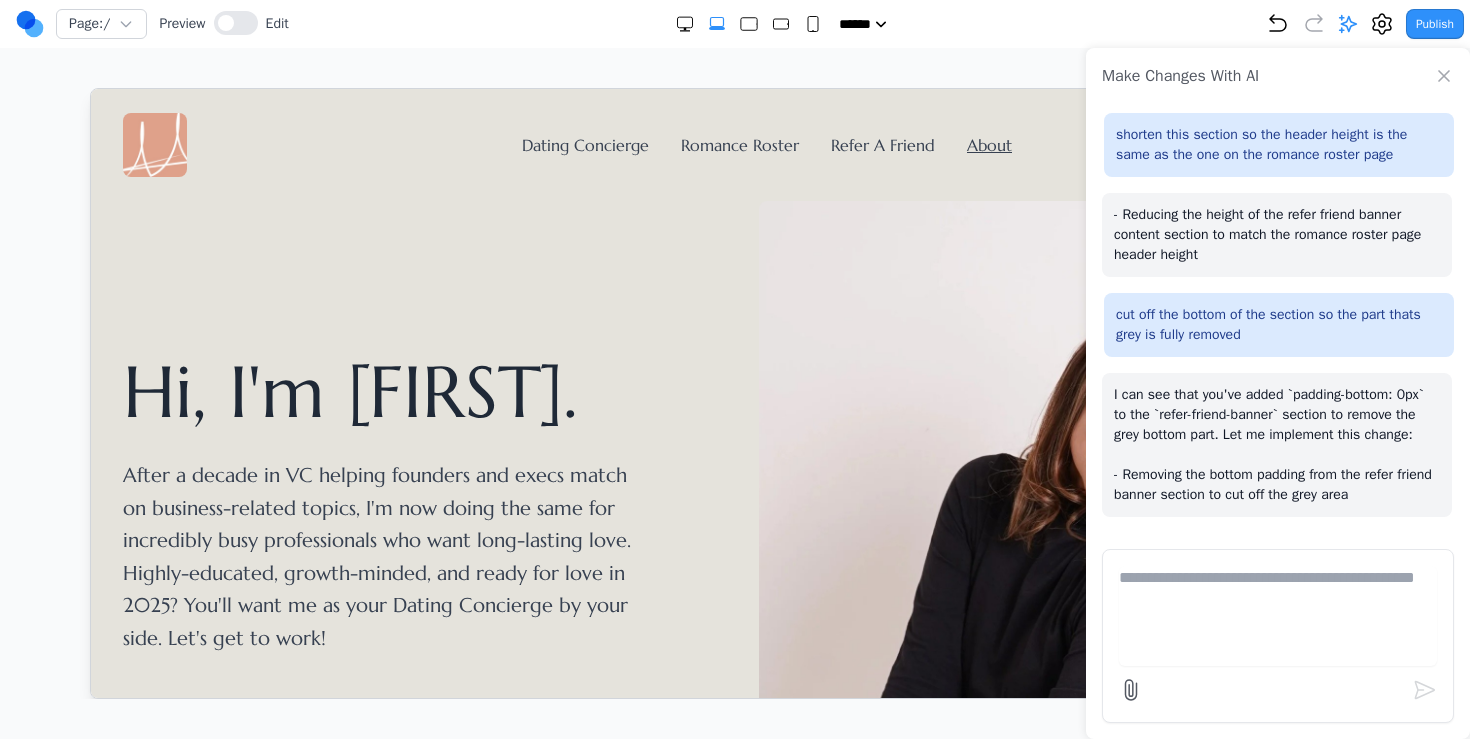 click 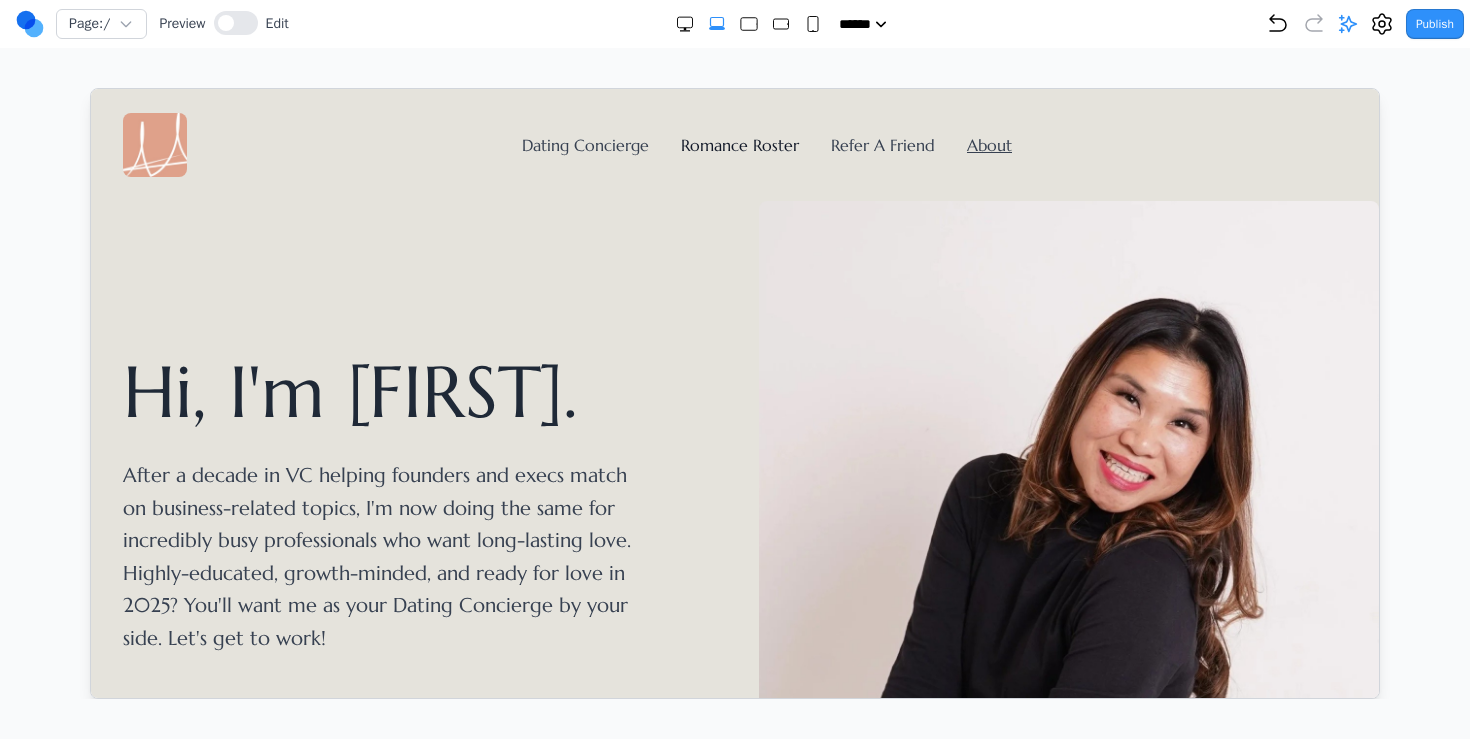 click on "Romance Roster" at bounding box center (739, 144) 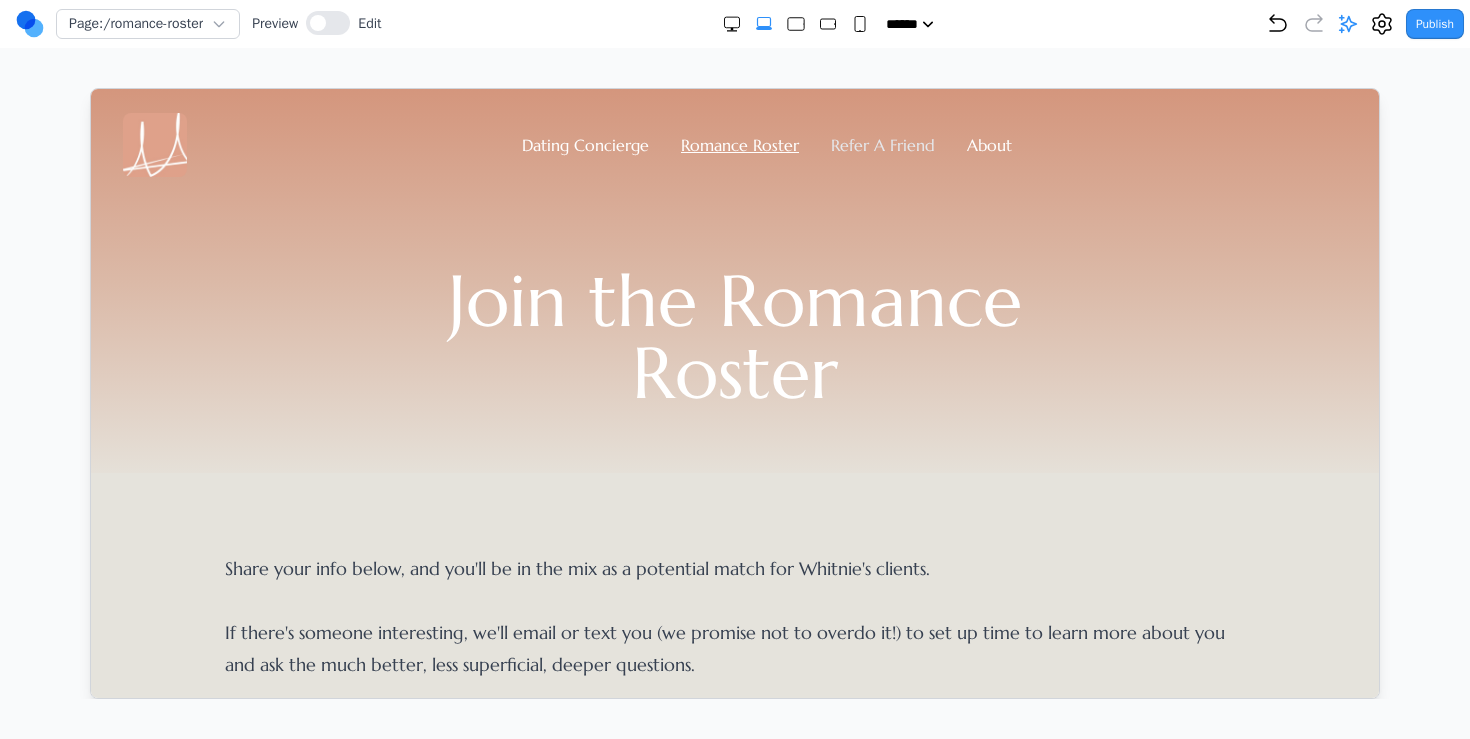 click on "Refer A Friend" at bounding box center [882, 144] 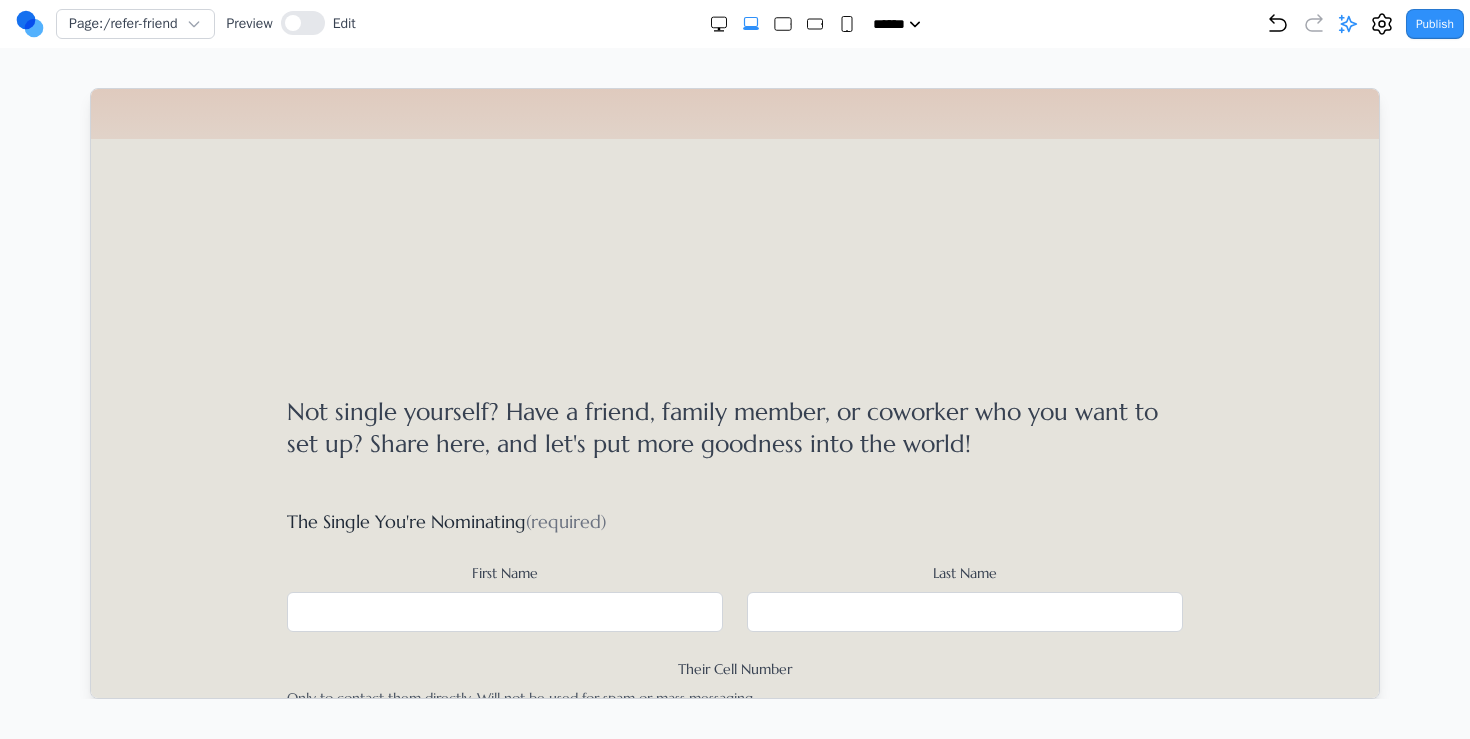 scroll, scrollTop: 291, scrollLeft: 0, axis: vertical 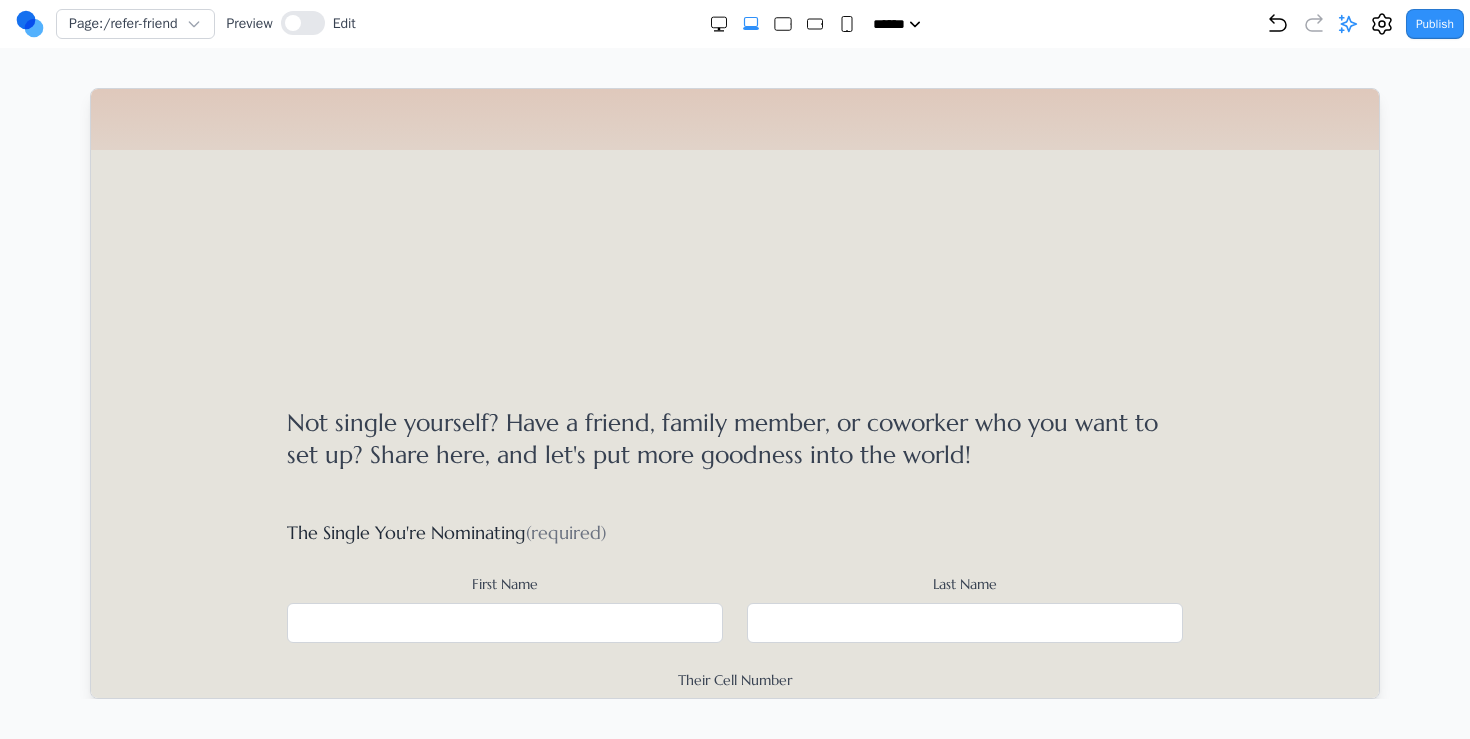 click on "Dating Concierge Romance Roster Refer A Friend About Nominate a   Great Single" at bounding box center (734, 101) 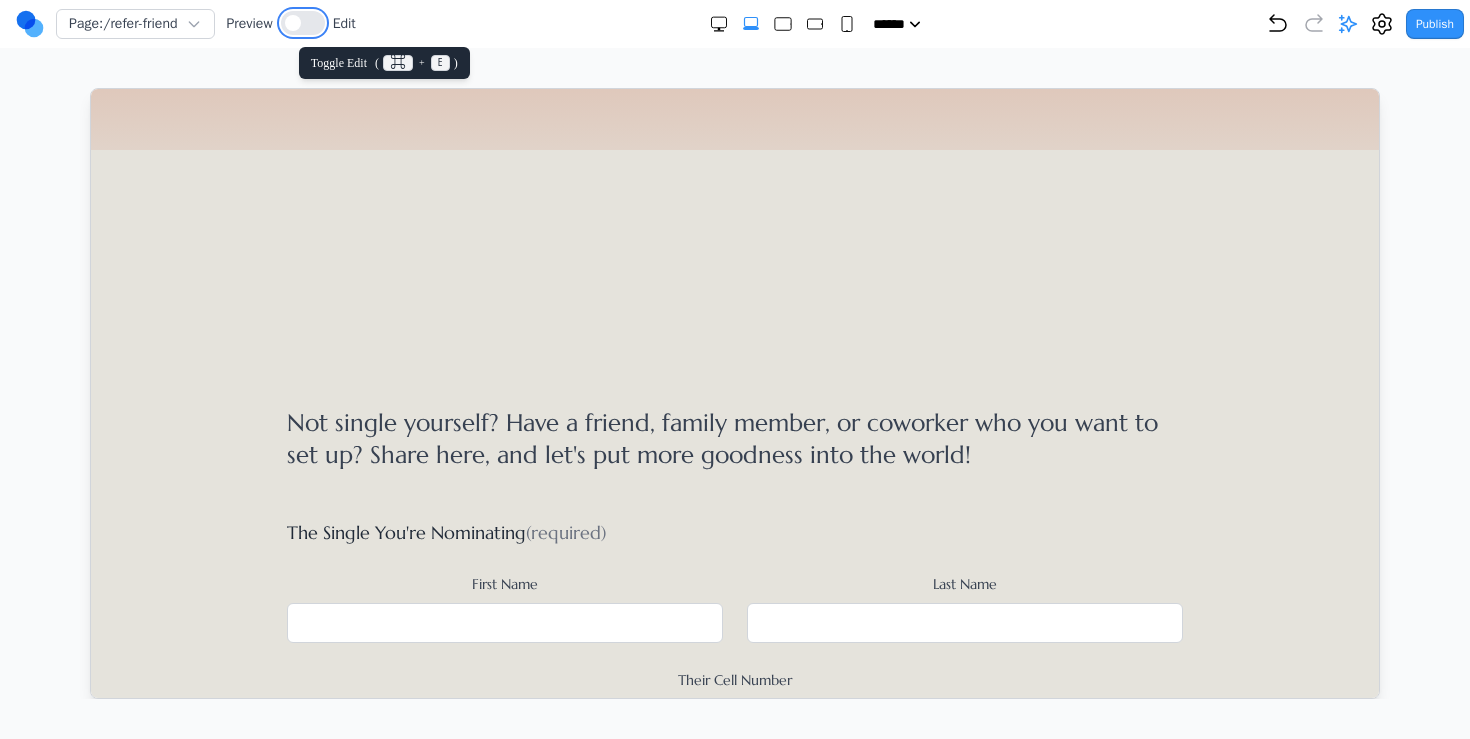 click at bounding box center (303, 23) 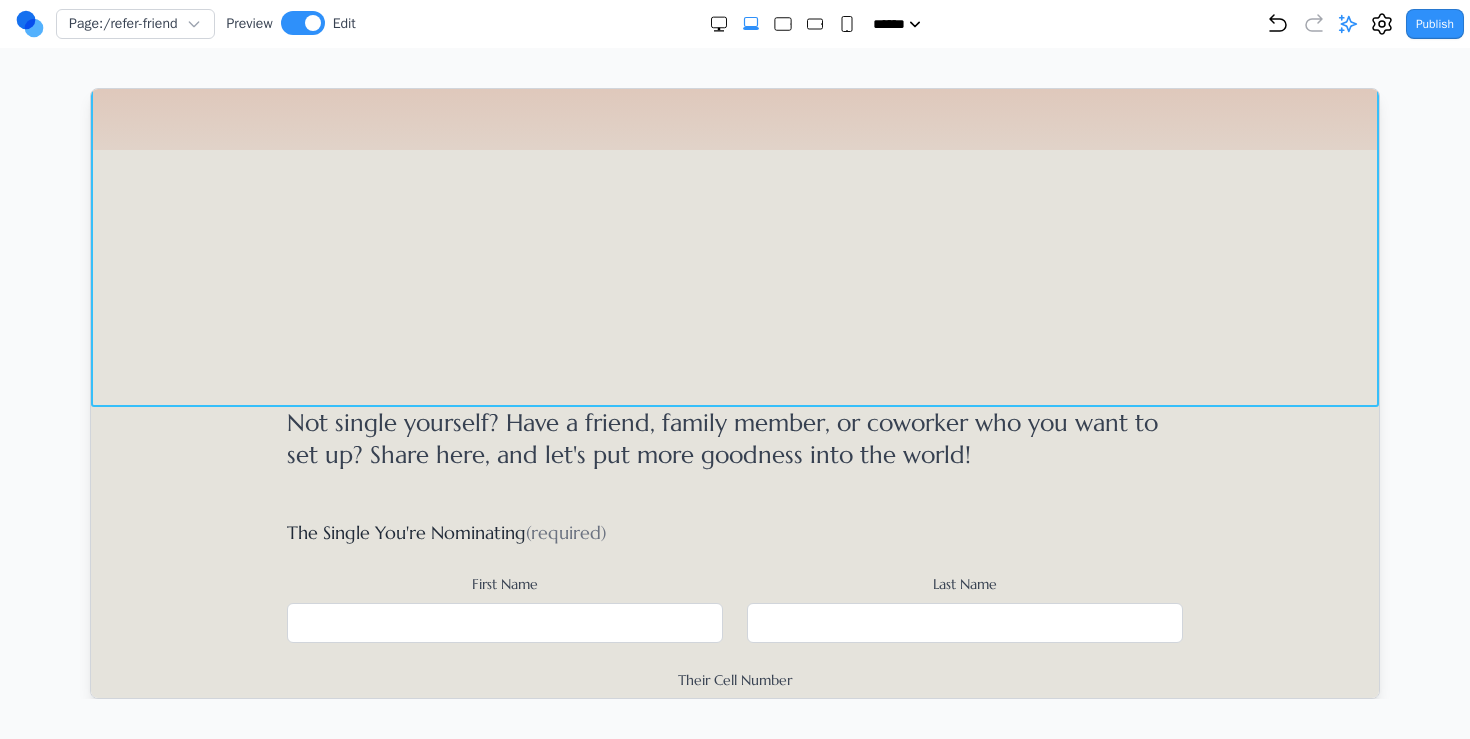click on "Dating Concierge Romance Roster Refer A Friend About Nominate a   Great Single" at bounding box center (734, 101) 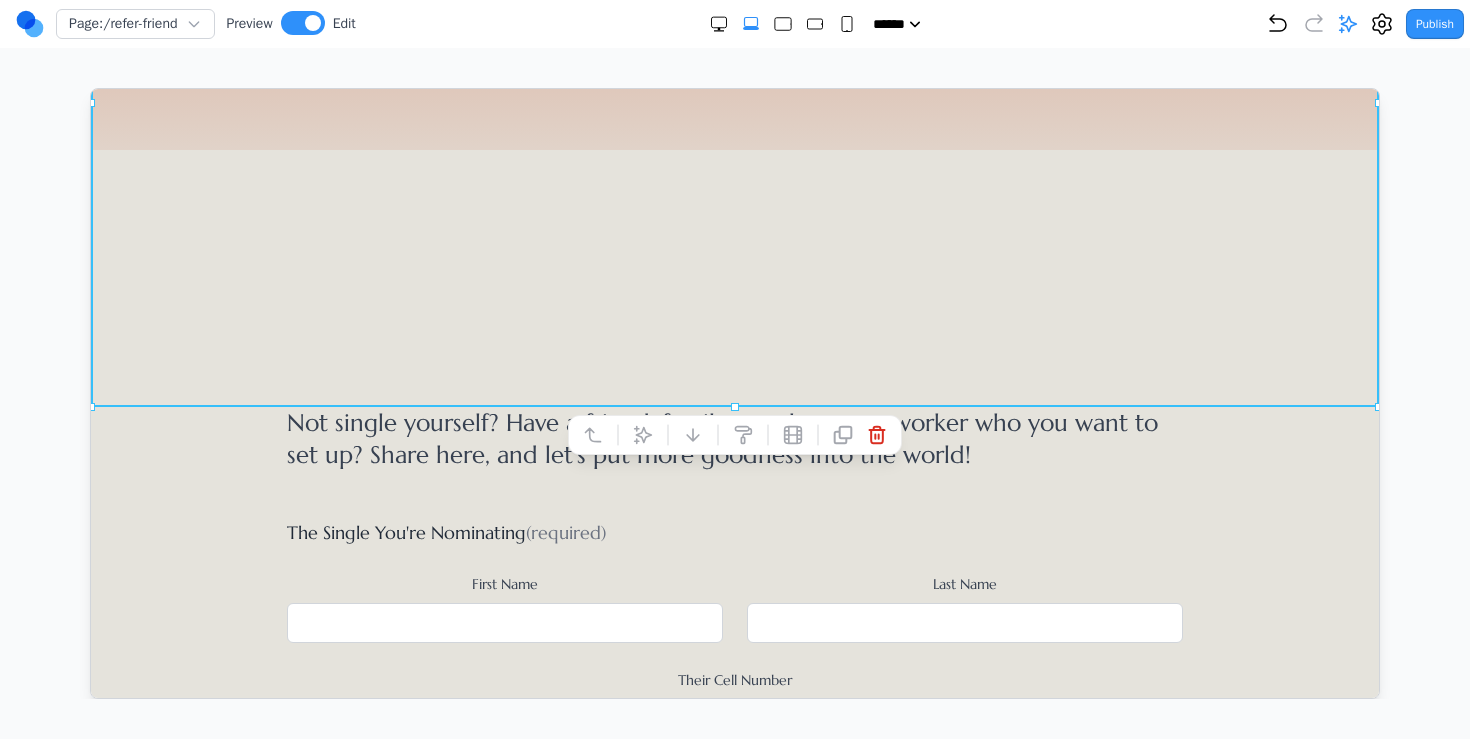drag, startPoint x: 733, startPoint y: 406, endPoint x: 726, endPoint y: 181, distance: 225.10886 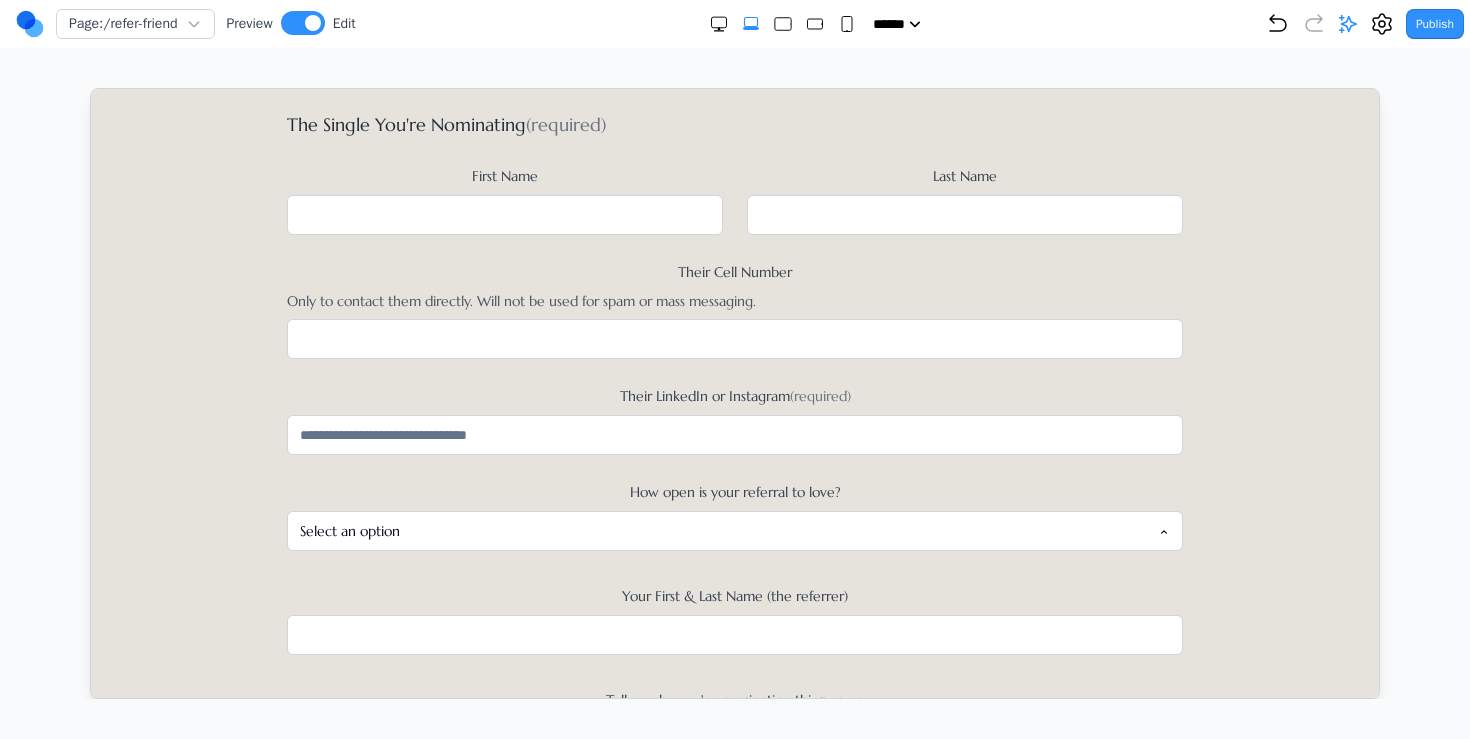 scroll, scrollTop: 0, scrollLeft: 0, axis: both 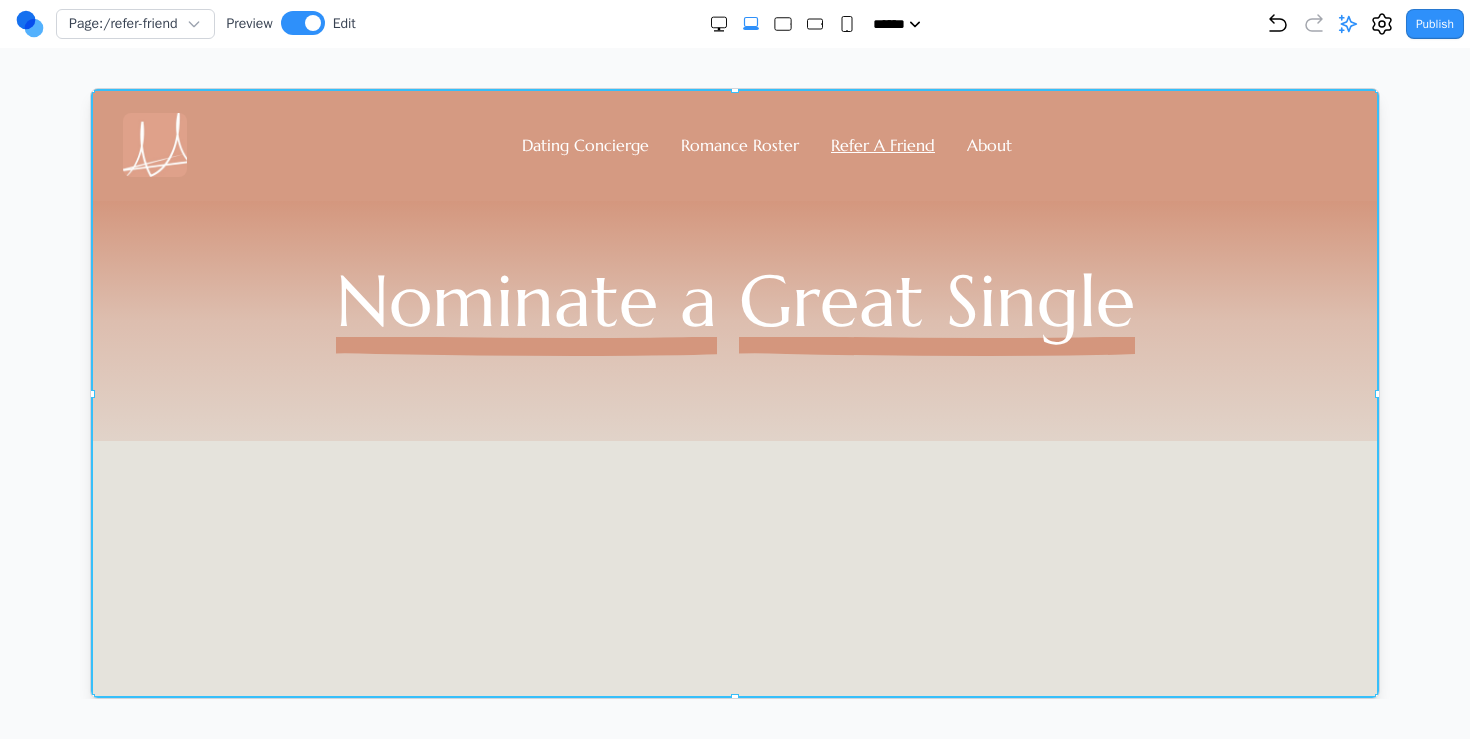 drag, startPoint x: 732, startPoint y: 90, endPoint x: 732, endPoint y: 480, distance: 390 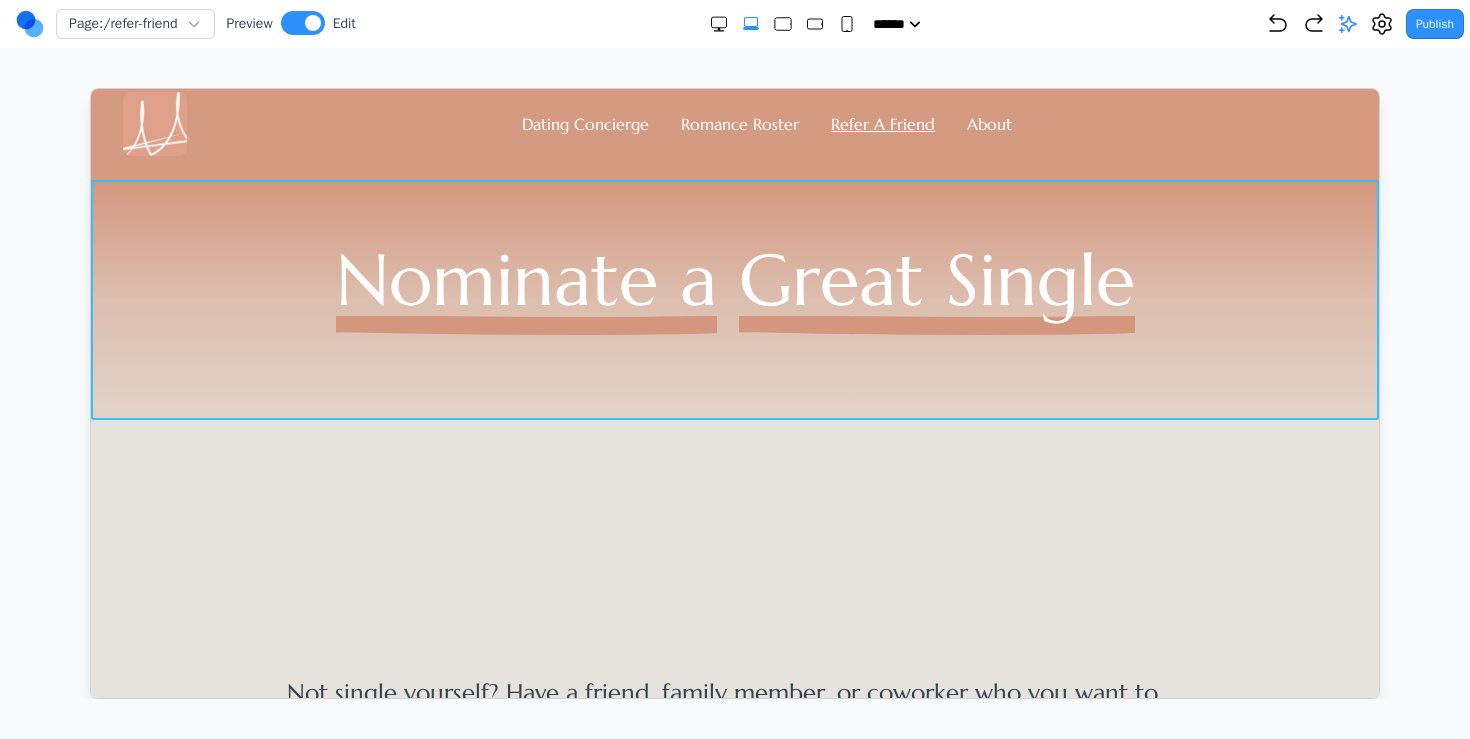 scroll, scrollTop: 20, scrollLeft: 0, axis: vertical 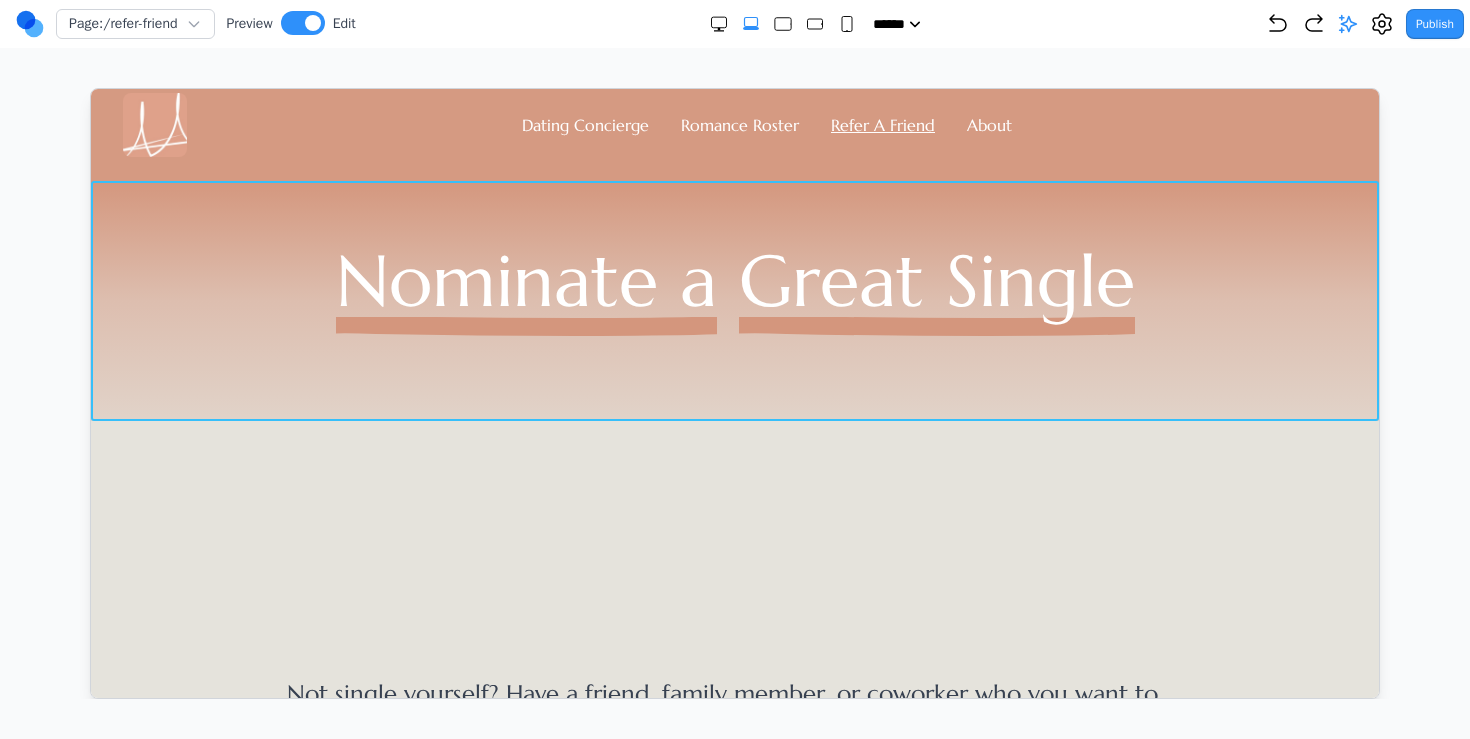 click on "Nominate a   Great Single" at bounding box center [734, 300] 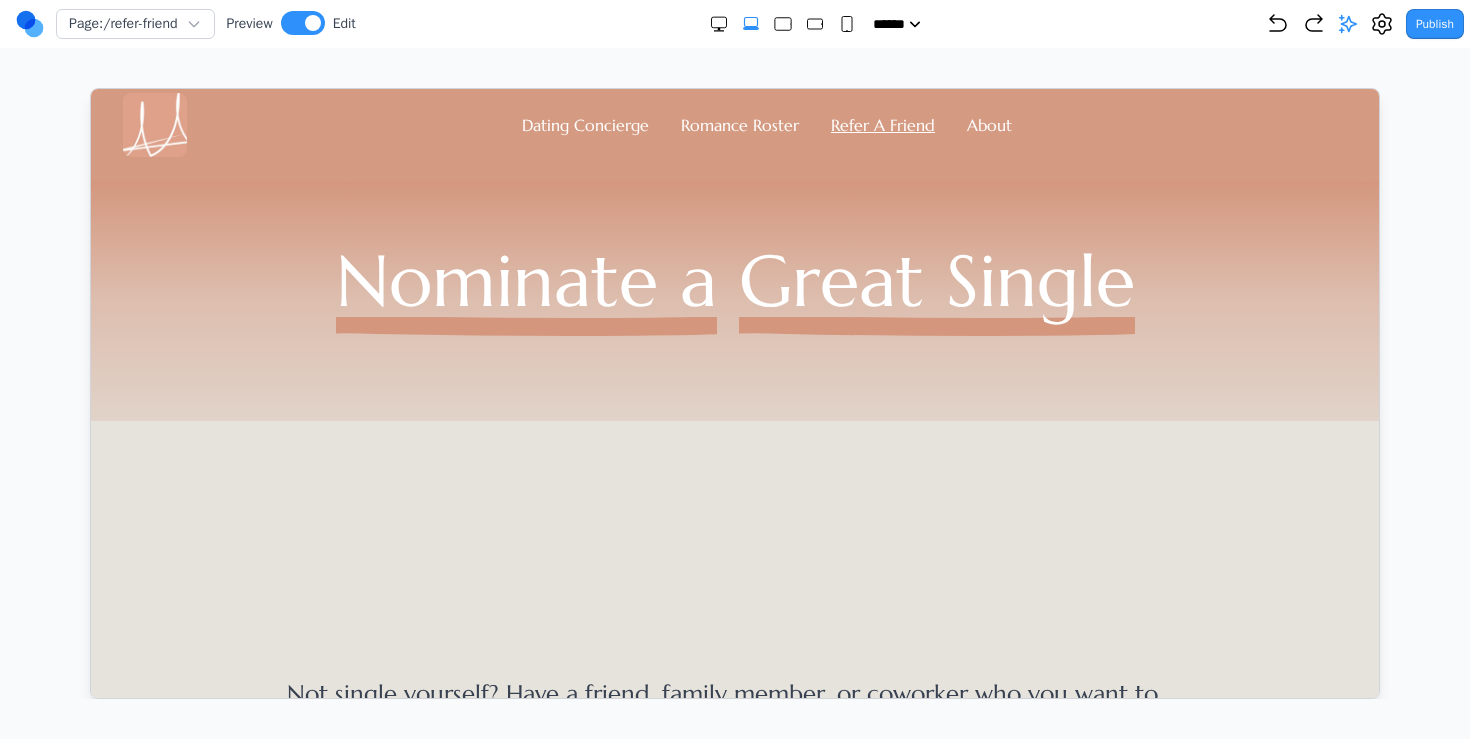 click on "Dating Concierge Romance Roster Refer A Friend About" at bounding box center [734, 124] 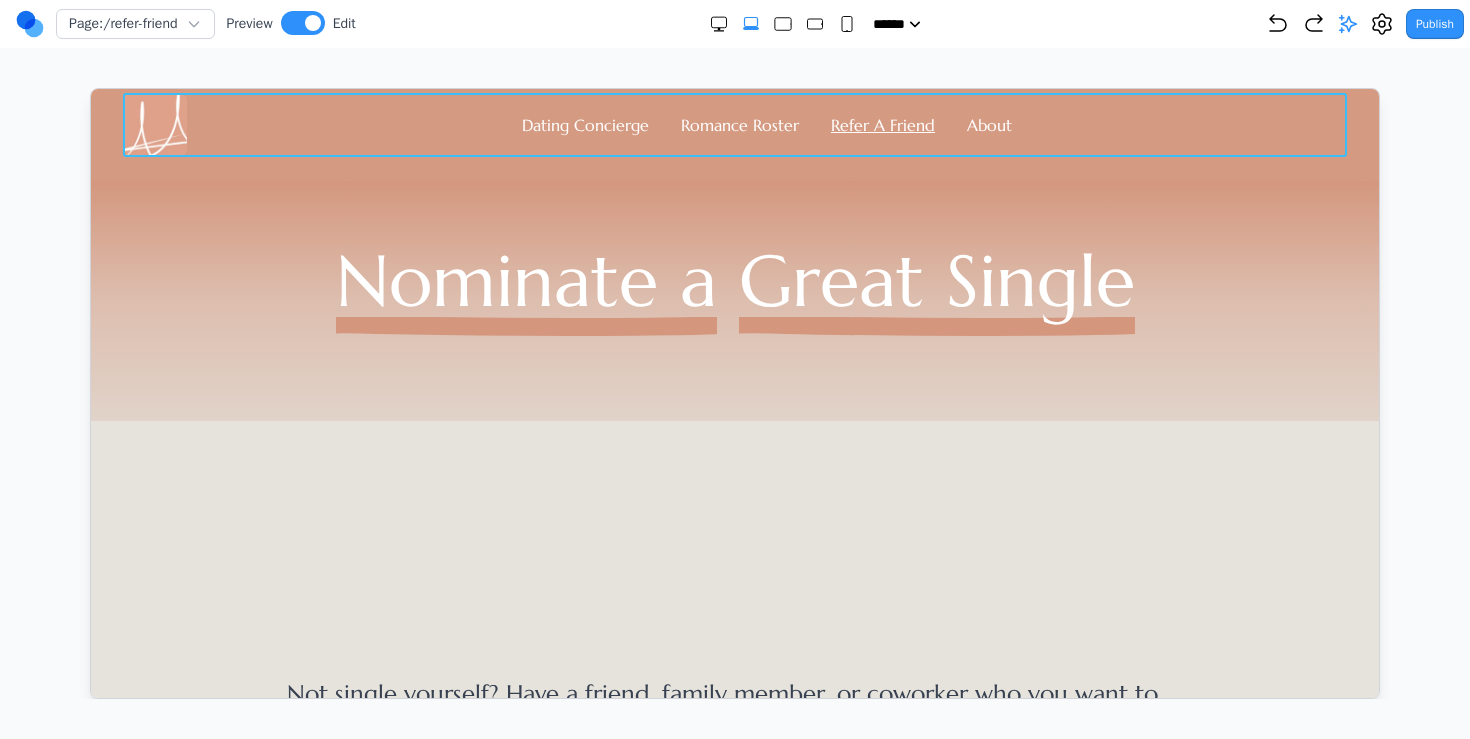 click on "Dating Concierge Romance Roster Refer A Friend About" at bounding box center [734, 124] 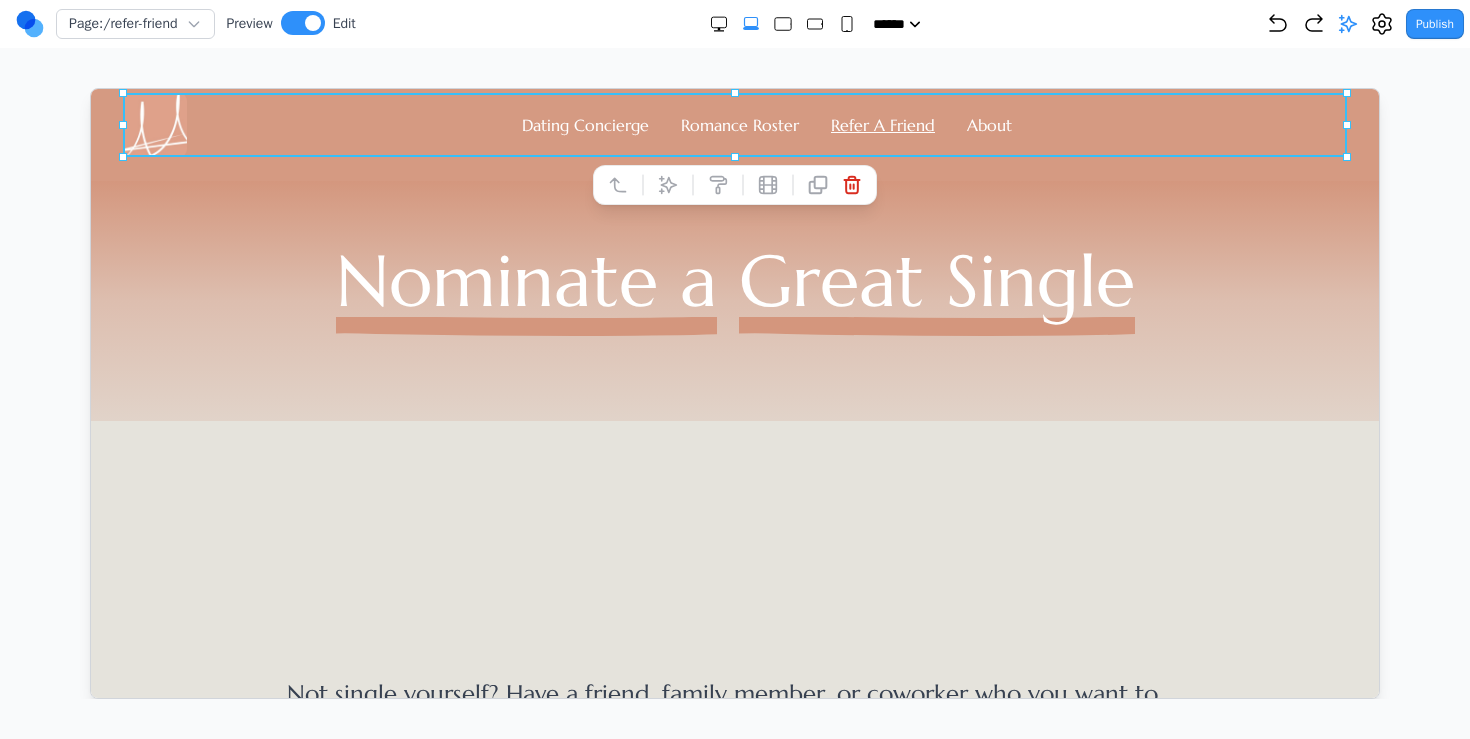 scroll, scrollTop: 0, scrollLeft: 0, axis: both 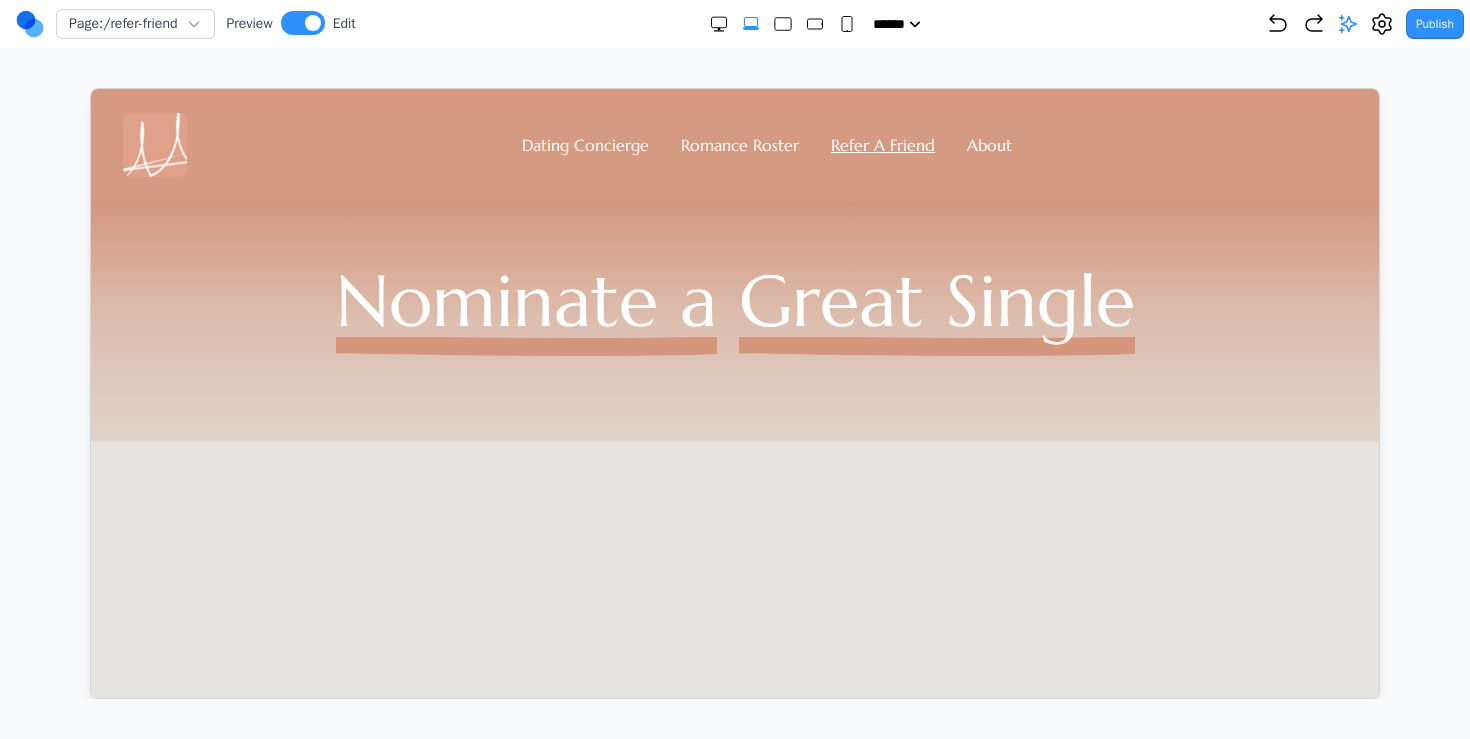 click on "Nominate a   Great Single" at bounding box center [734, 320] 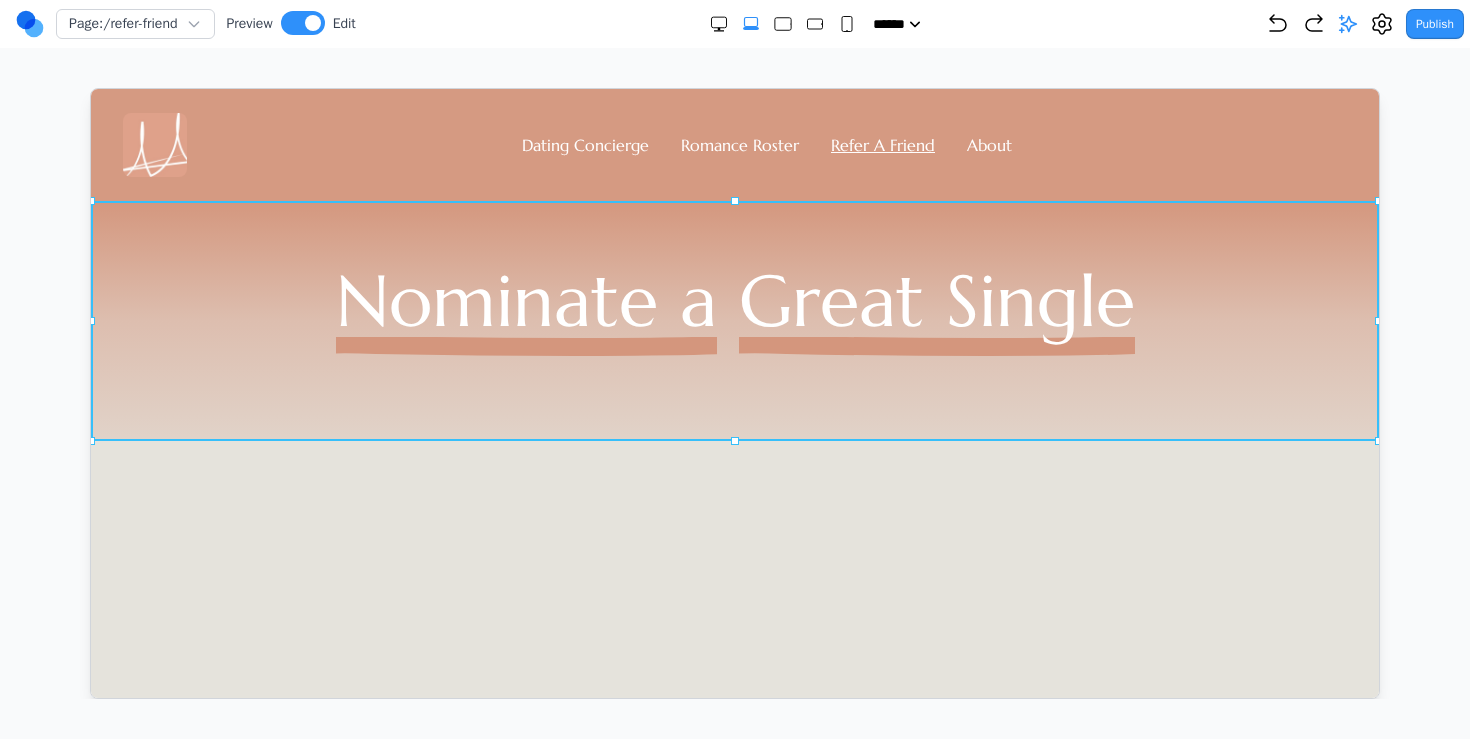 click on "Nominate a   Great Single" at bounding box center (734, 320) 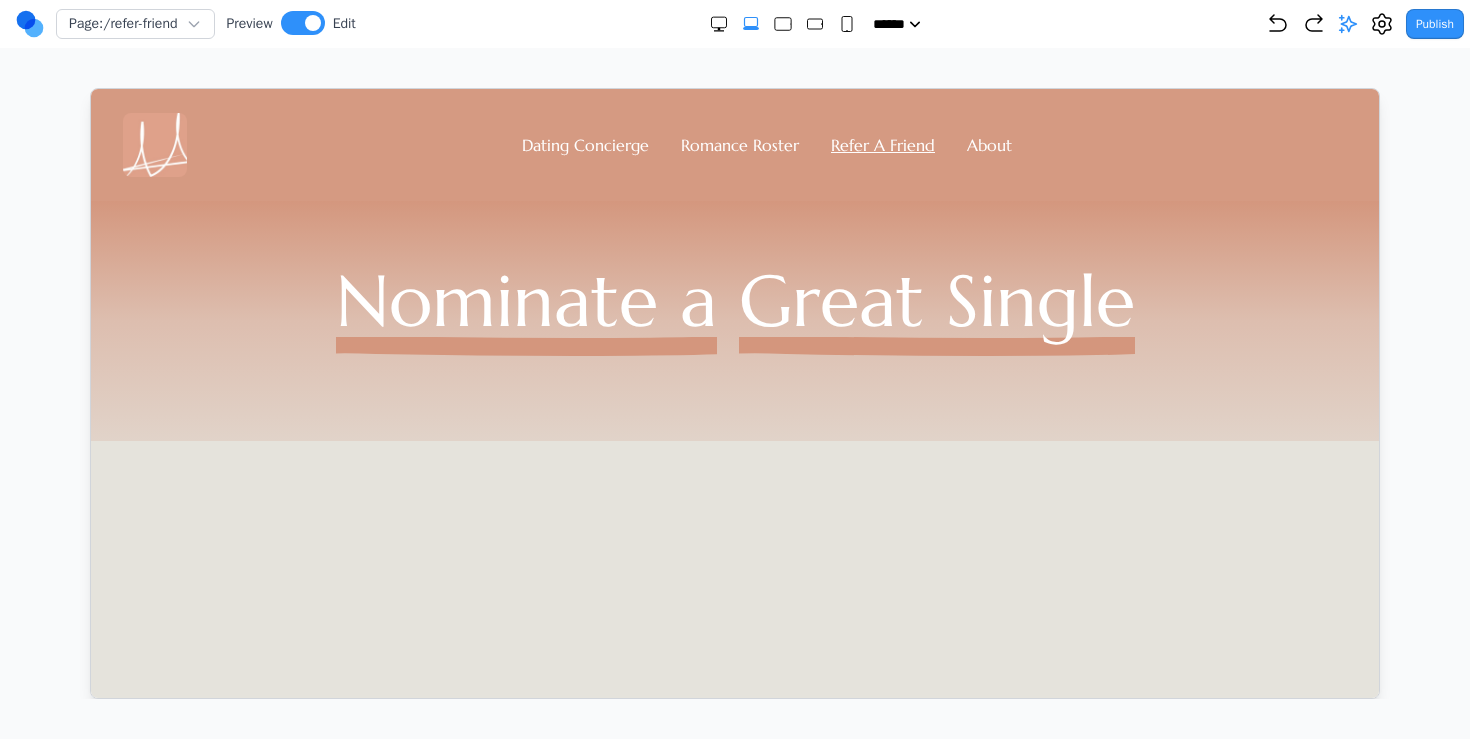 click on "Dating Concierge Romance Roster Refer A Friend About Nominate a   Great Single" at bounding box center [734, 392] 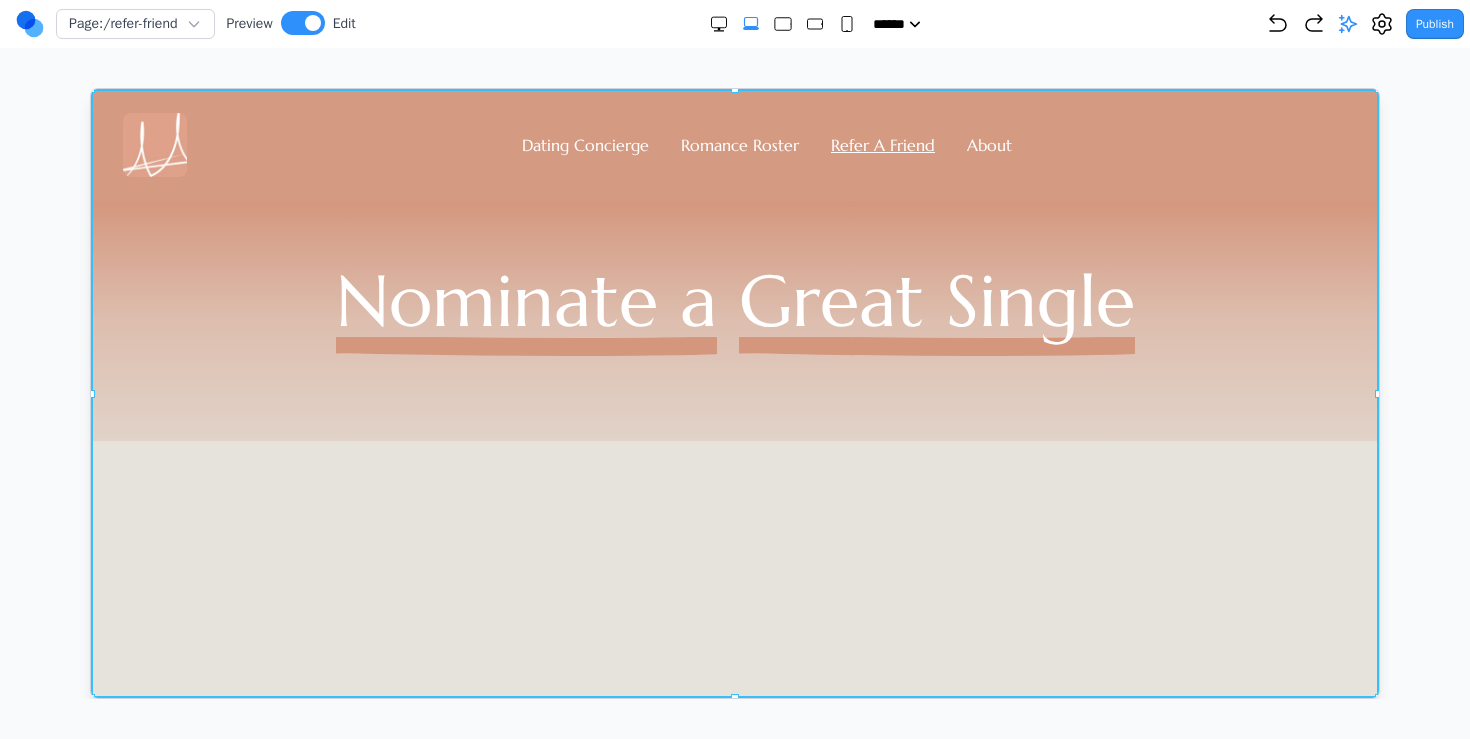 click on "Dating Concierge Romance Roster Refer A Friend About Nominate a   Great Single" at bounding box center [734, 392] 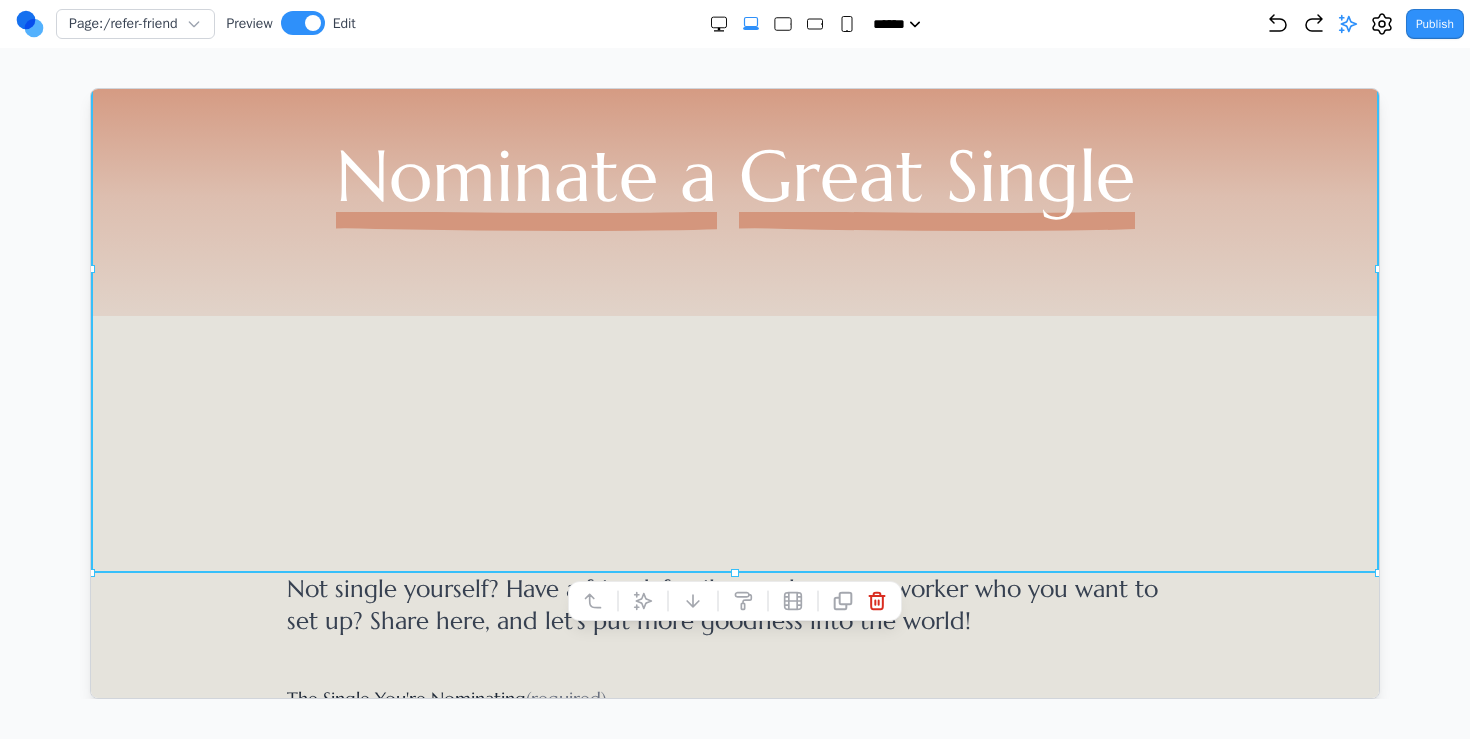 scroll, scrollTop: 131, scrollLeft: 0, axis: vertical 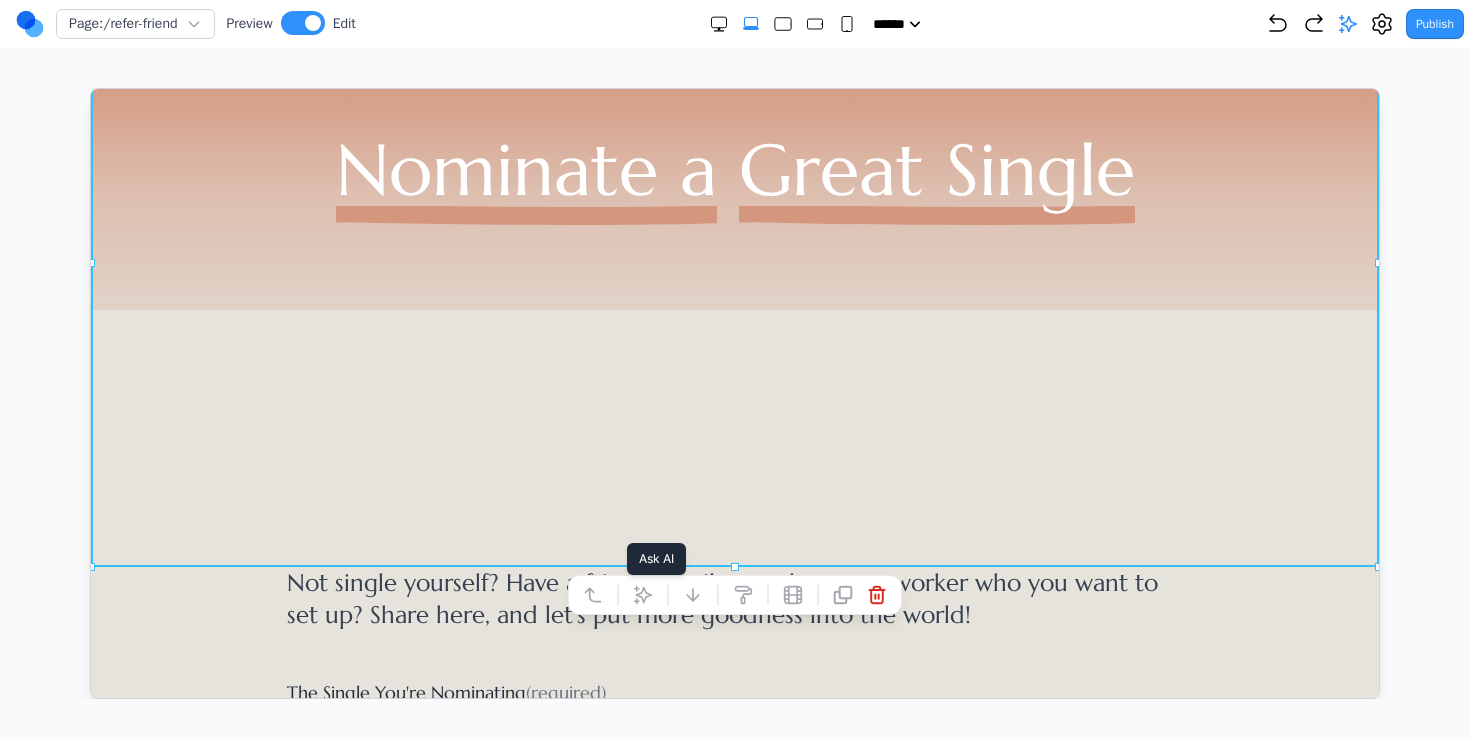 click 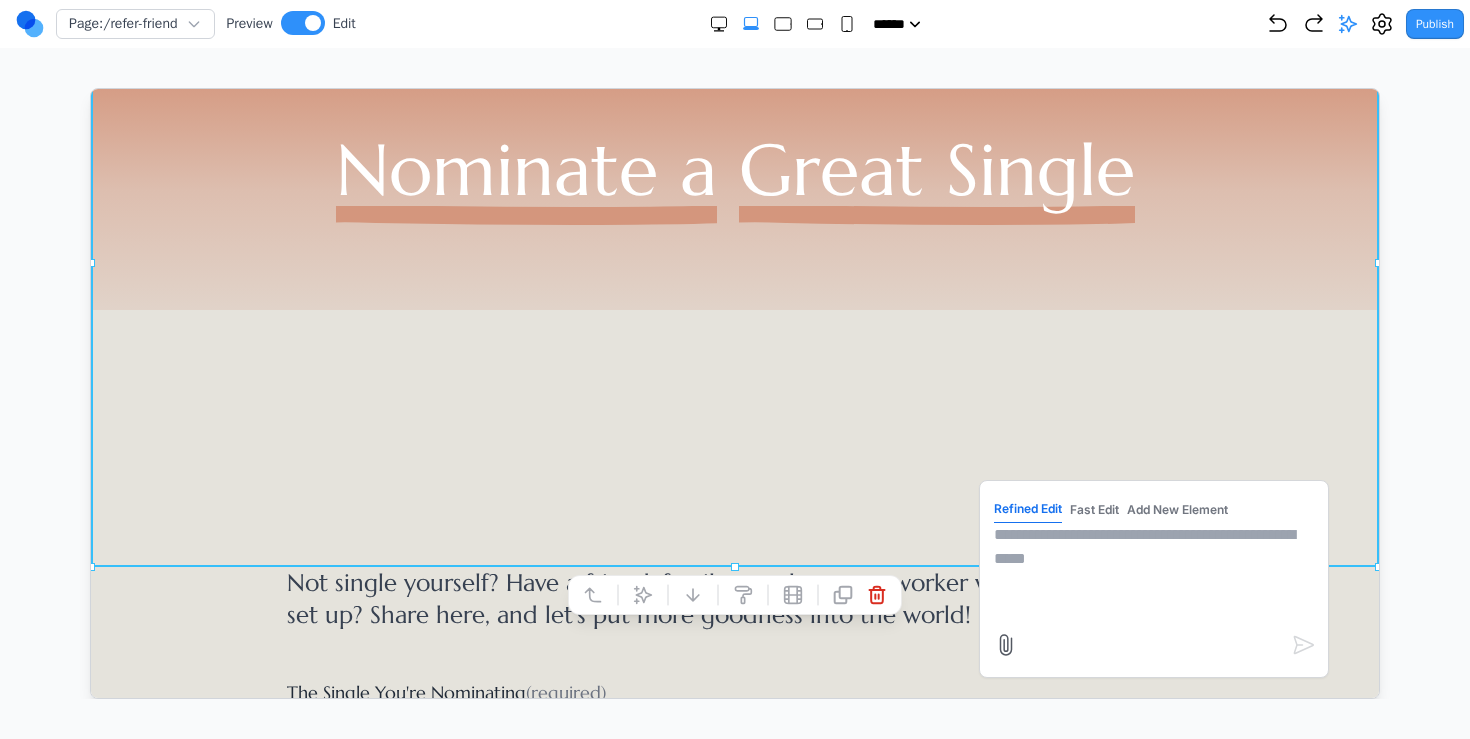 click at bounding box center [1153, 572] 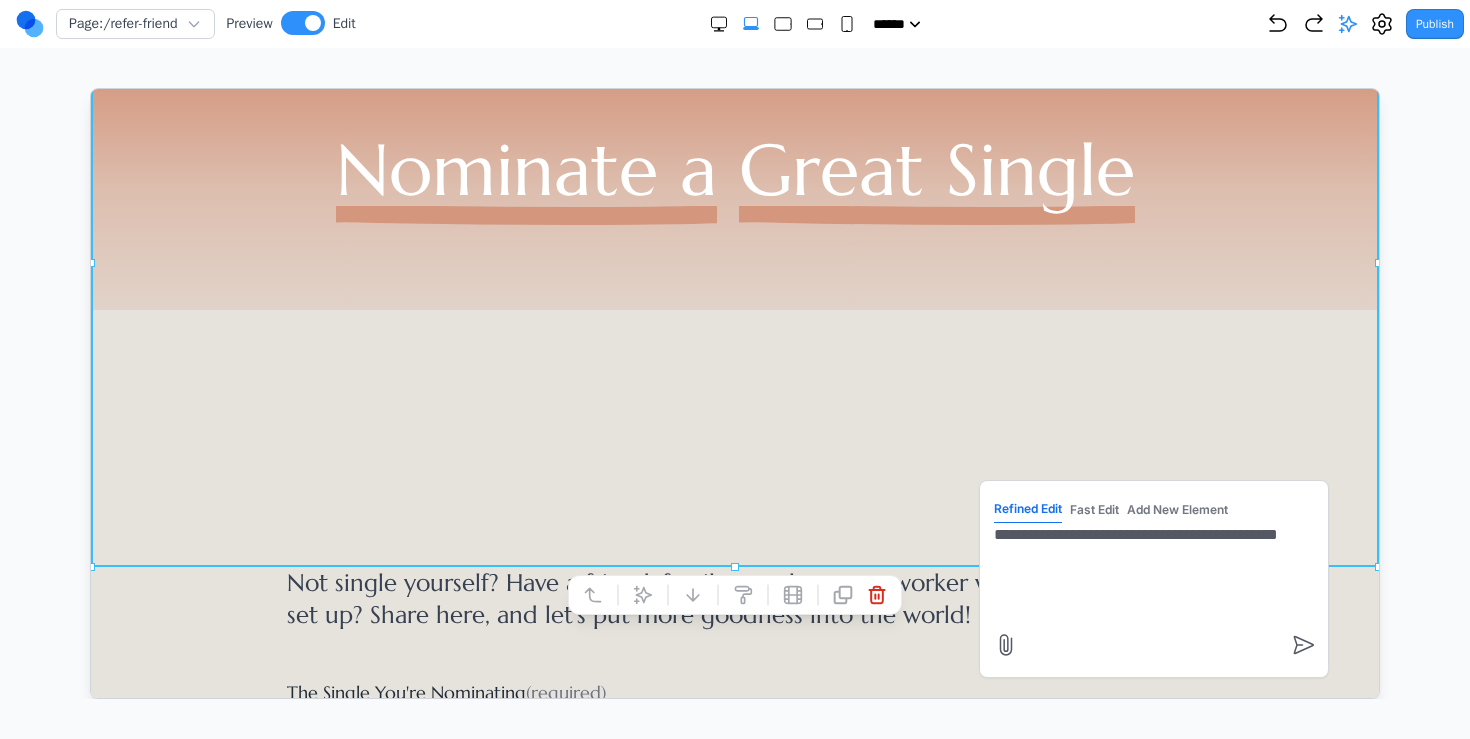 scroll, scrollTop: 0, scrollLeft: 0, axis: both 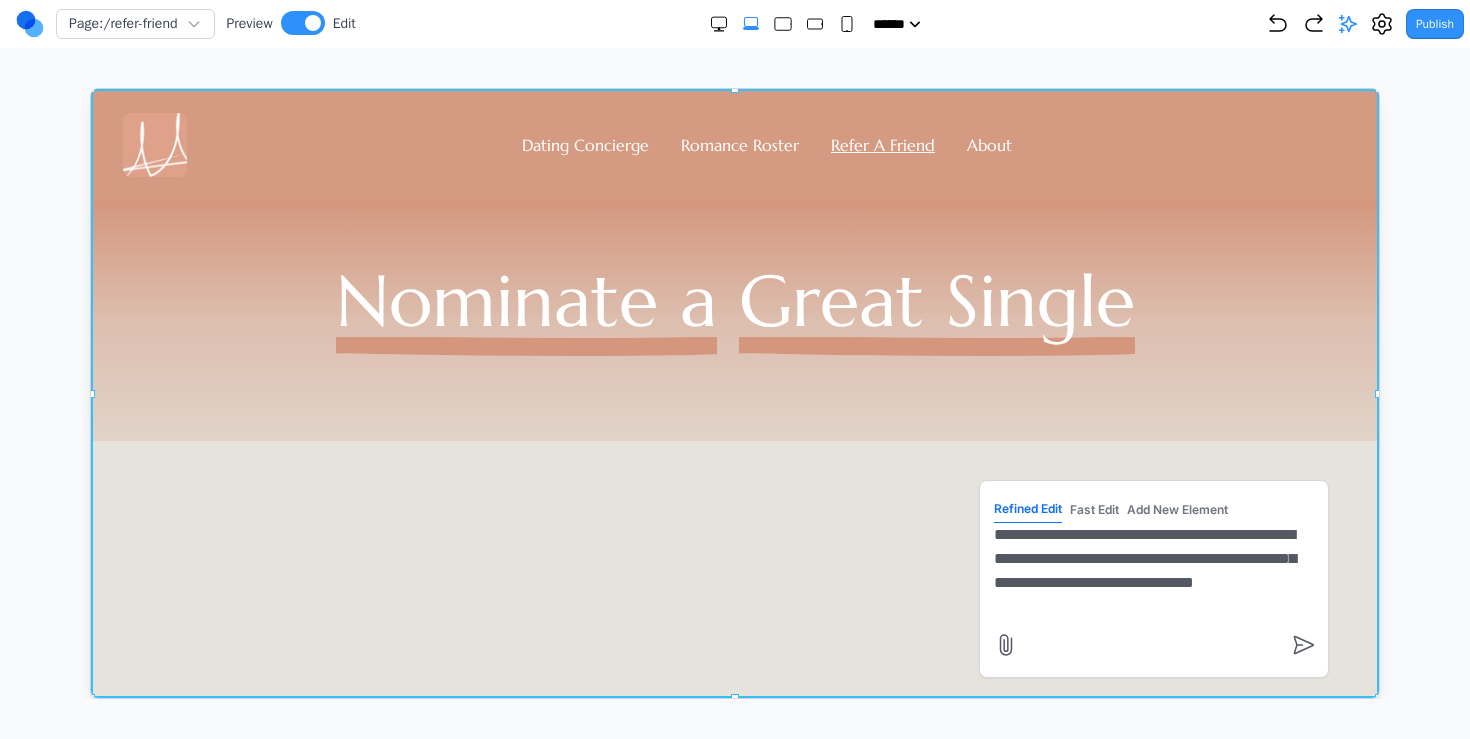 type on "**********" 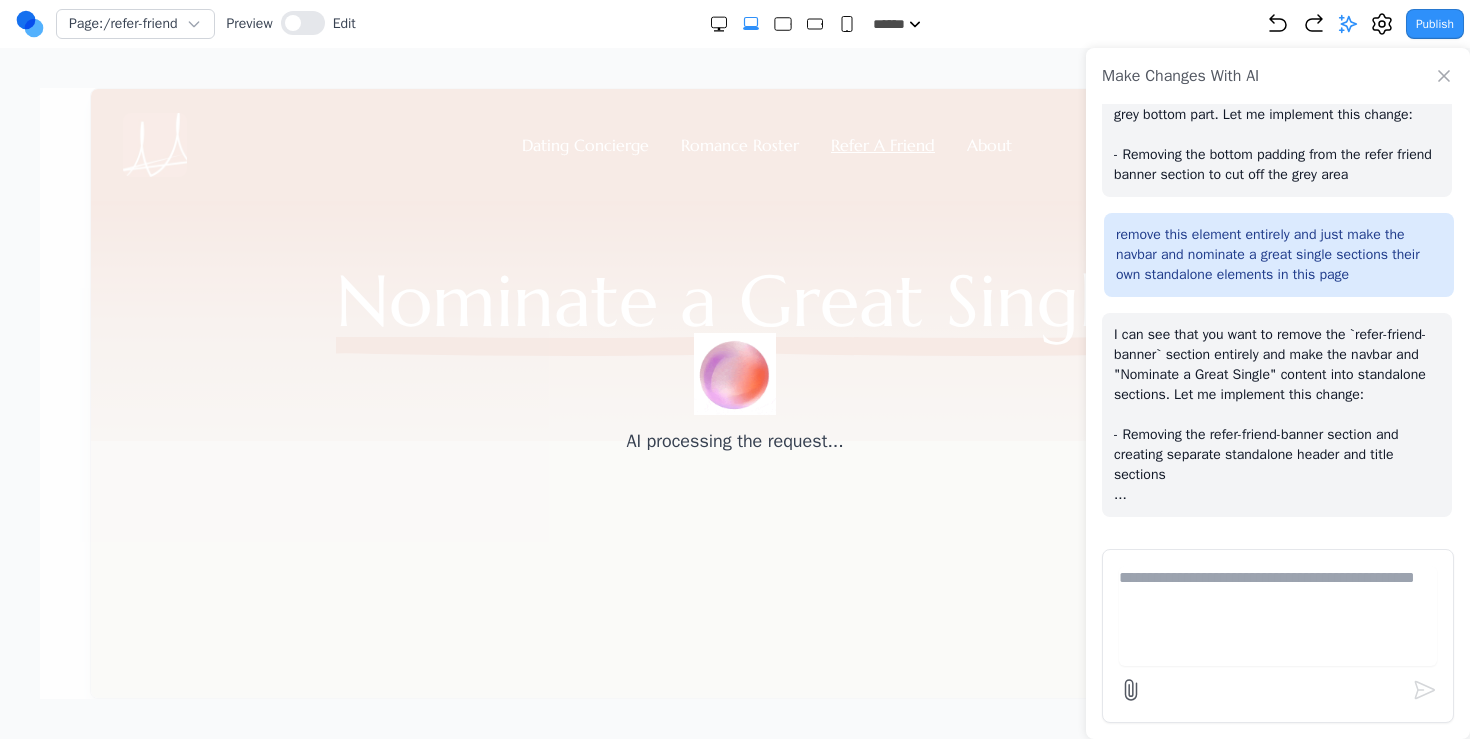 scroll, scrollTop: 1567, scrollLeft: 0, axis: vertical 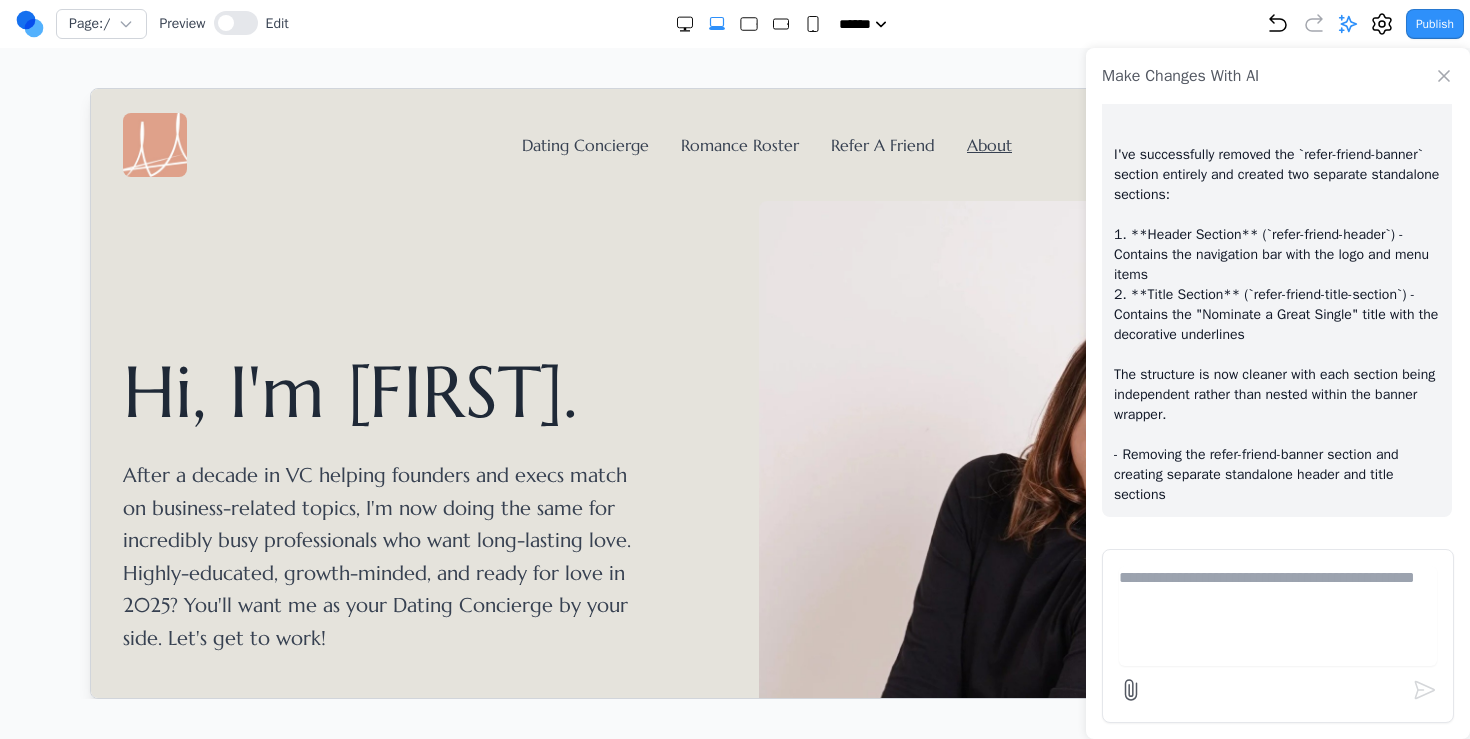 click 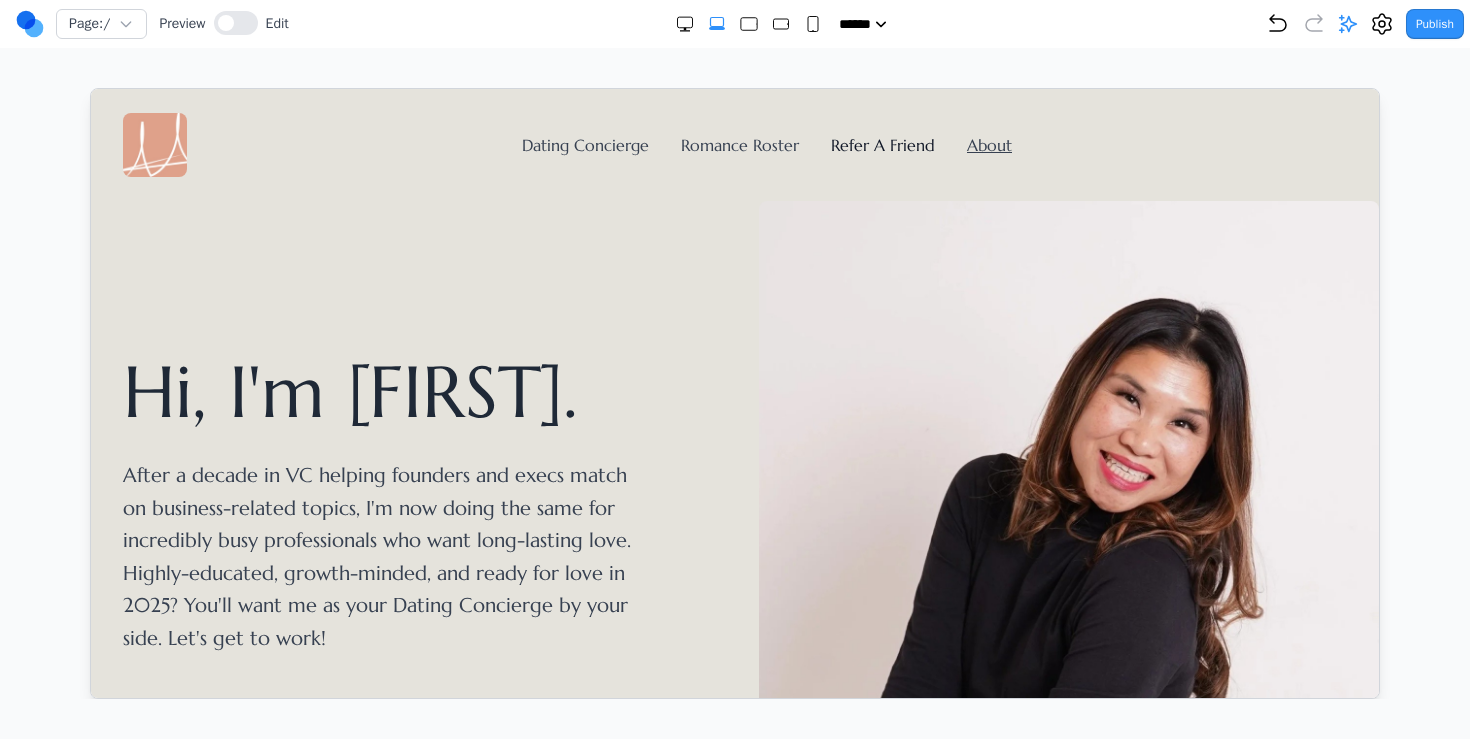 click on "Refer A Friend" at bounding box center (882, 144) 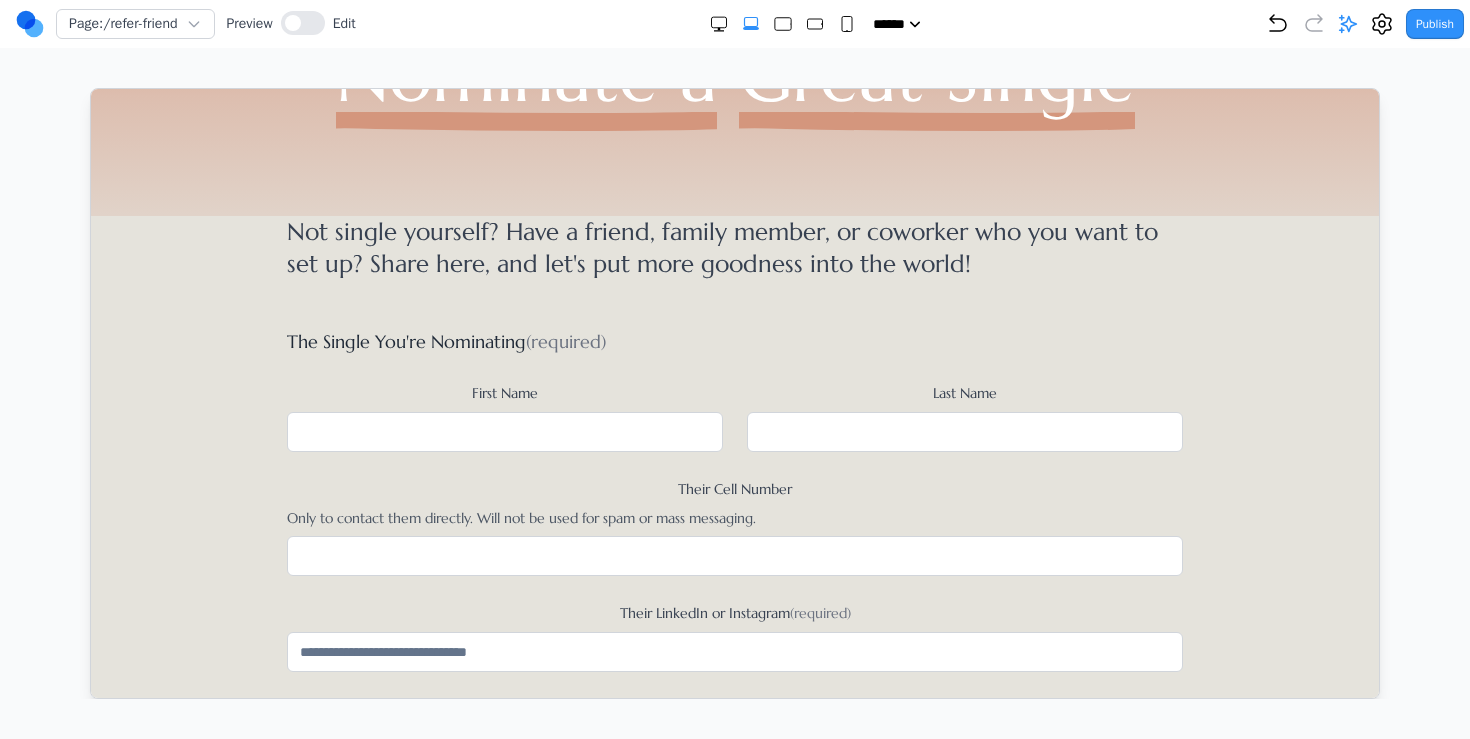 scroll, scrollTop: 0, scrollLeft: 0, axis: both 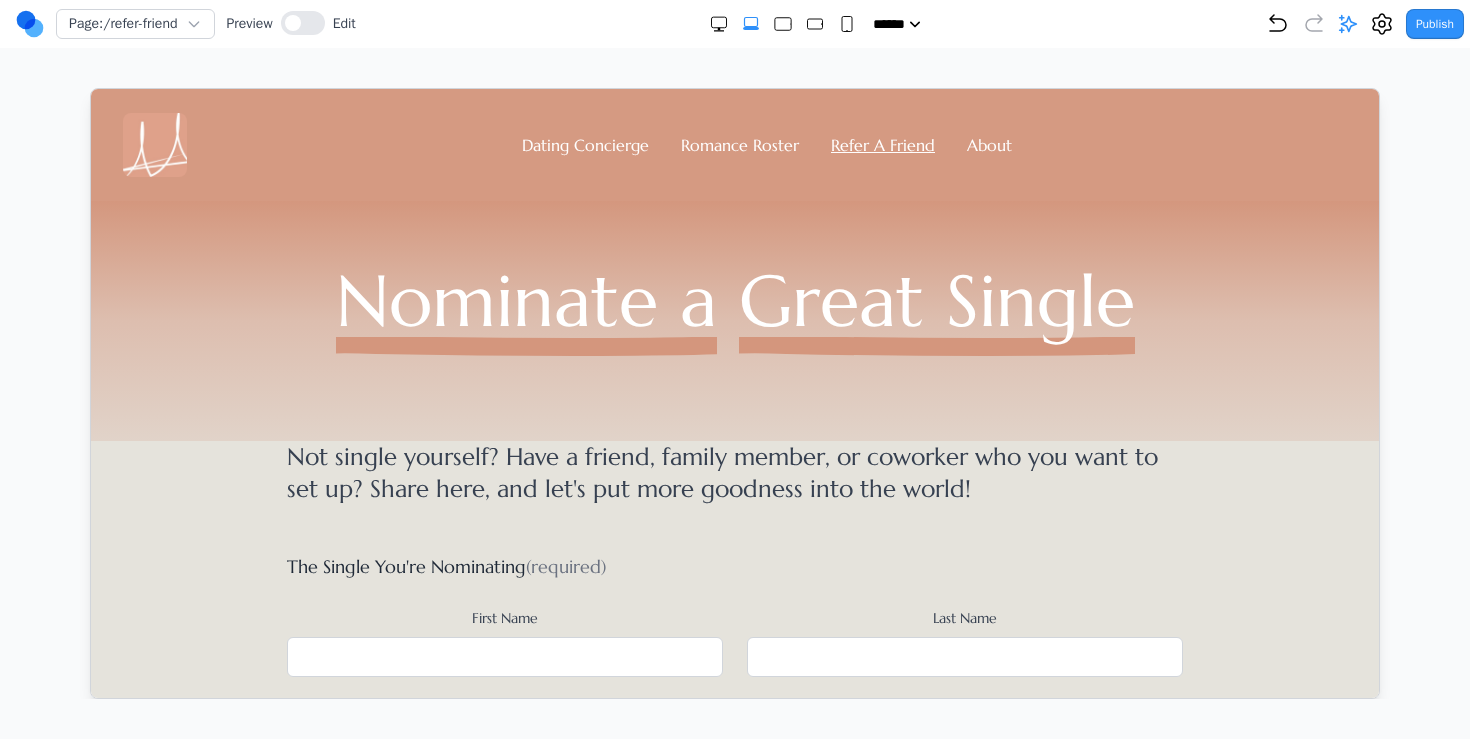 click on "**********" at bounding box center [734, 967] 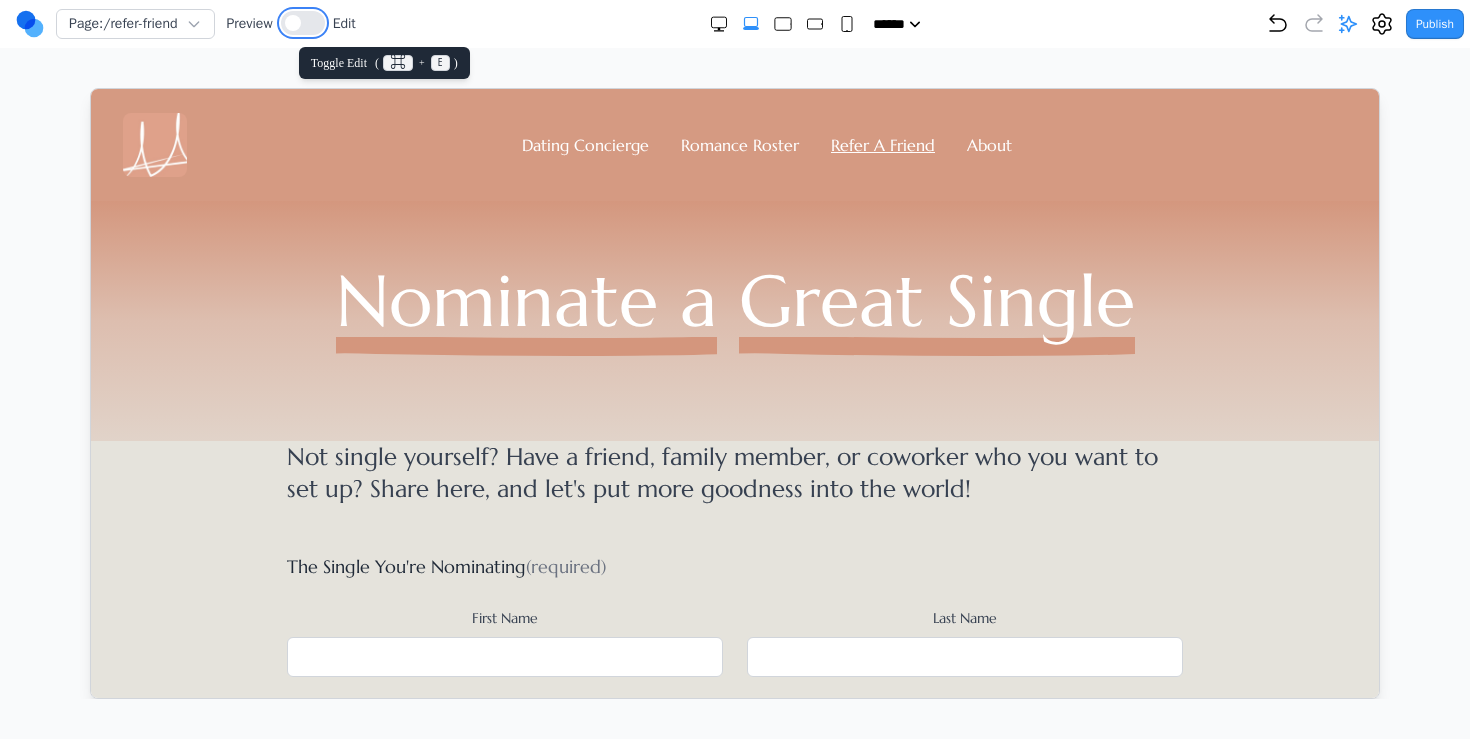 click at bounding box center (303, 23) 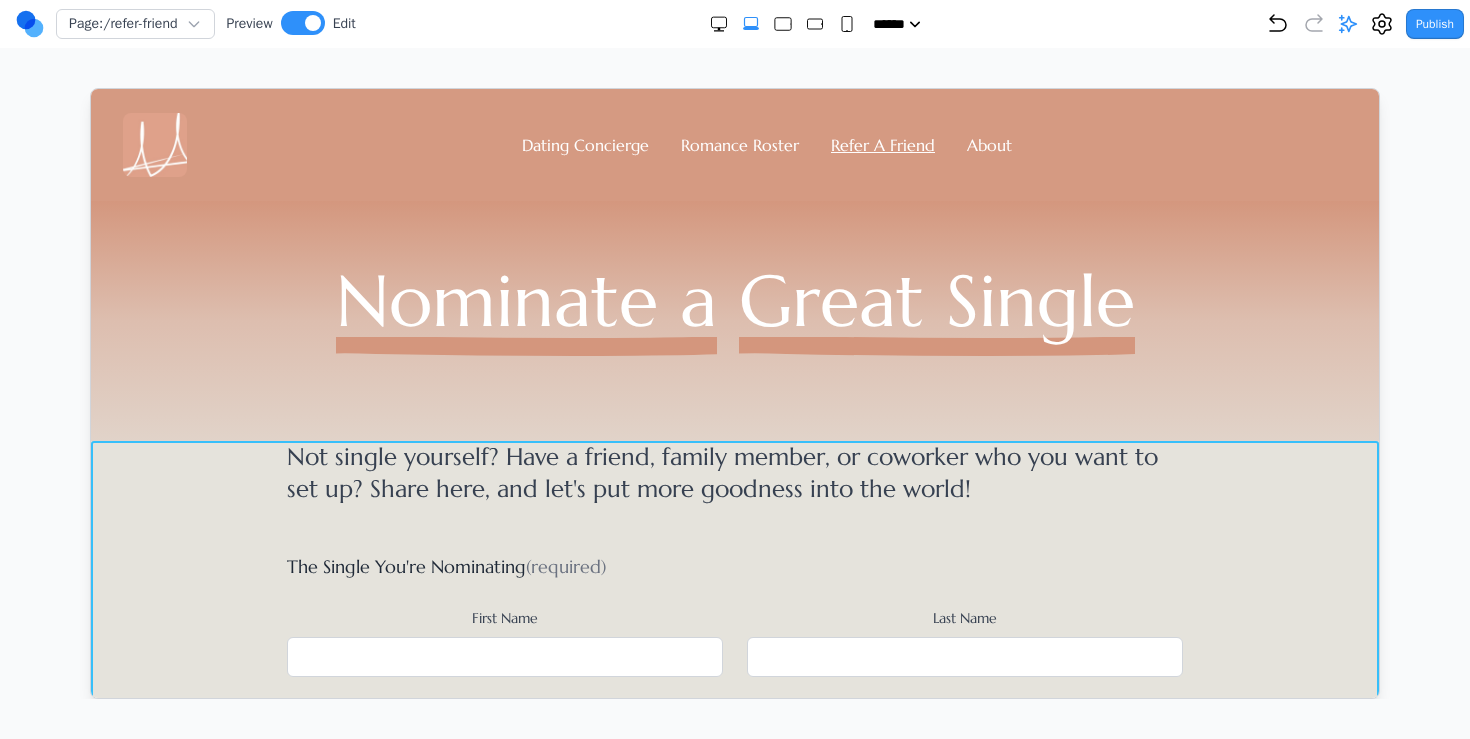 click on "**********" at bounding box center (734, 967) 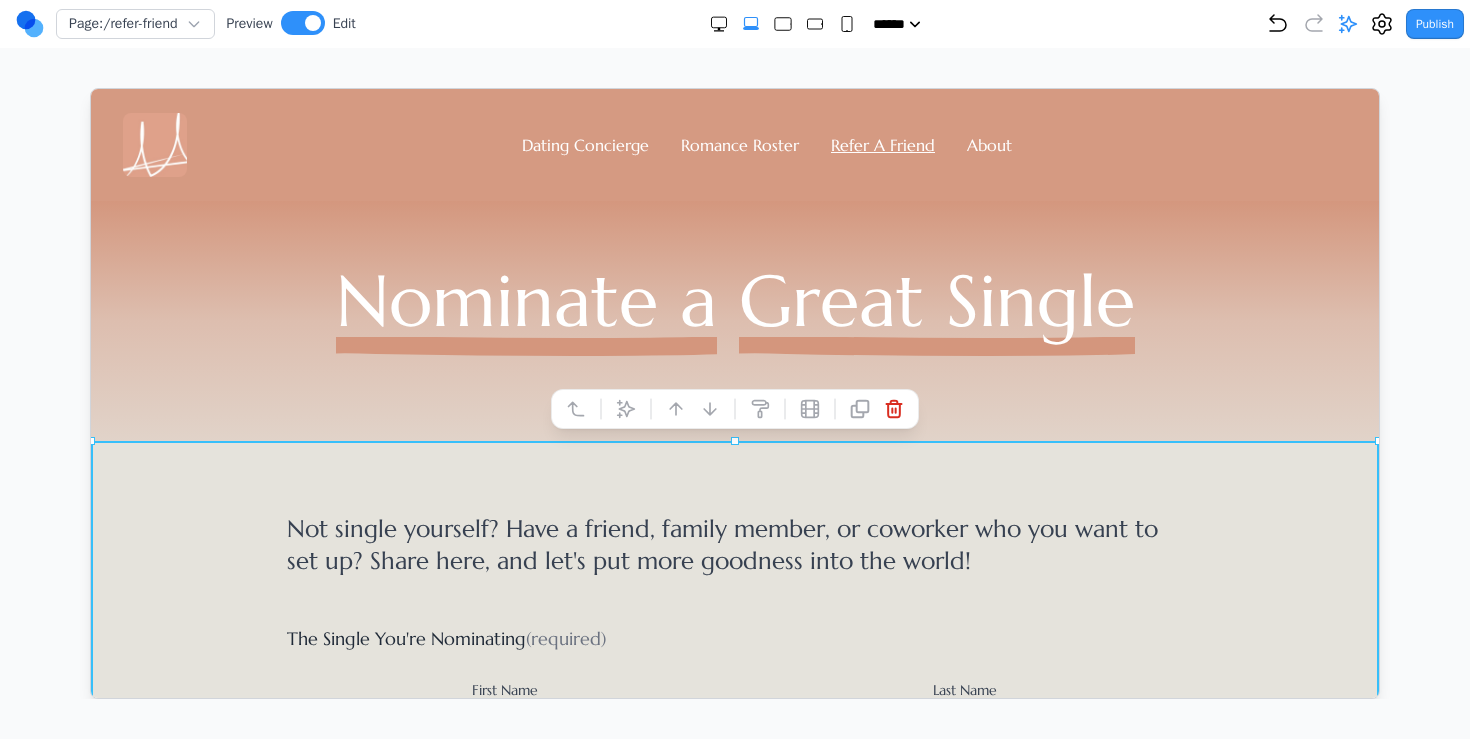 drag, startPoint x: 733, startPoint y: 437, endPoint x: 742, endPoint y: 367, distance: 70.5762 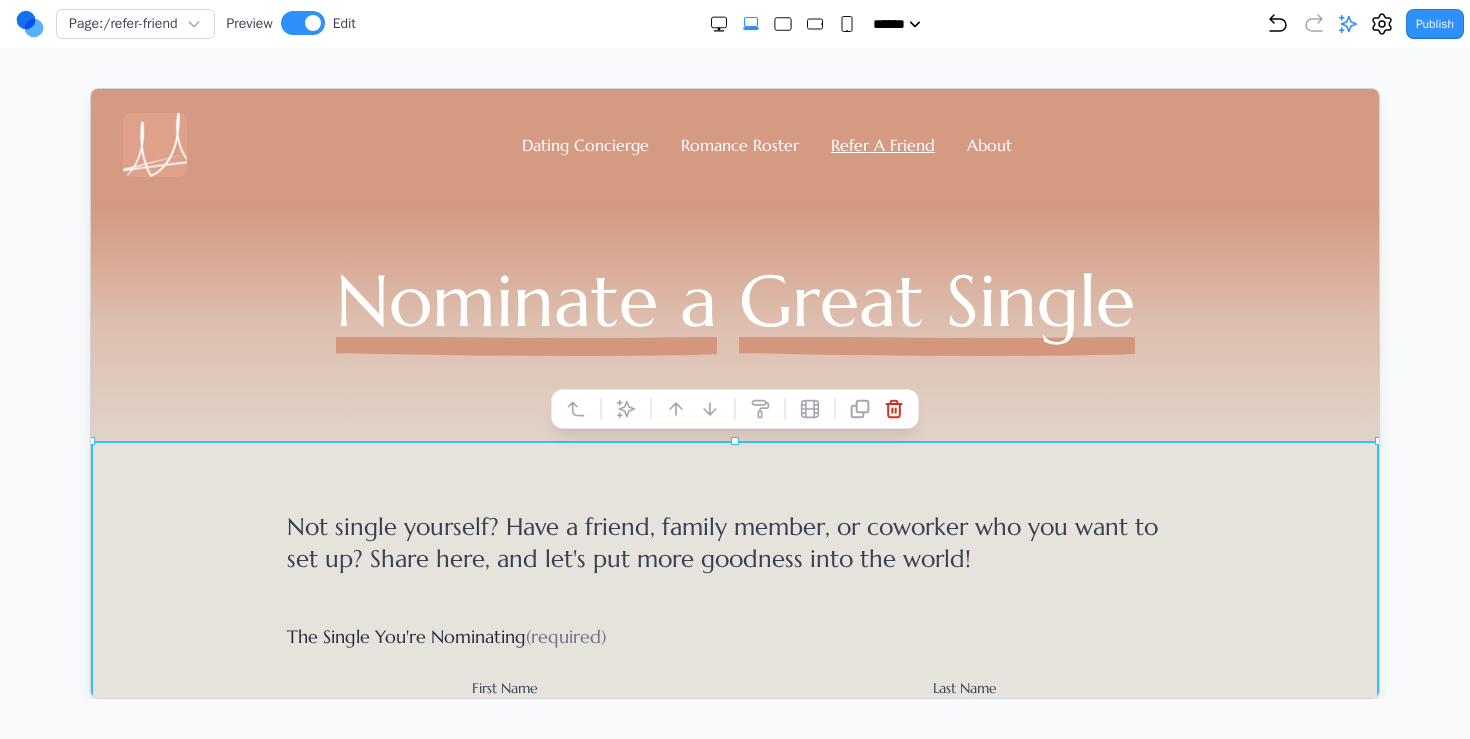 click on "Nominate a   Great Single" at bounding box center [734, 320] 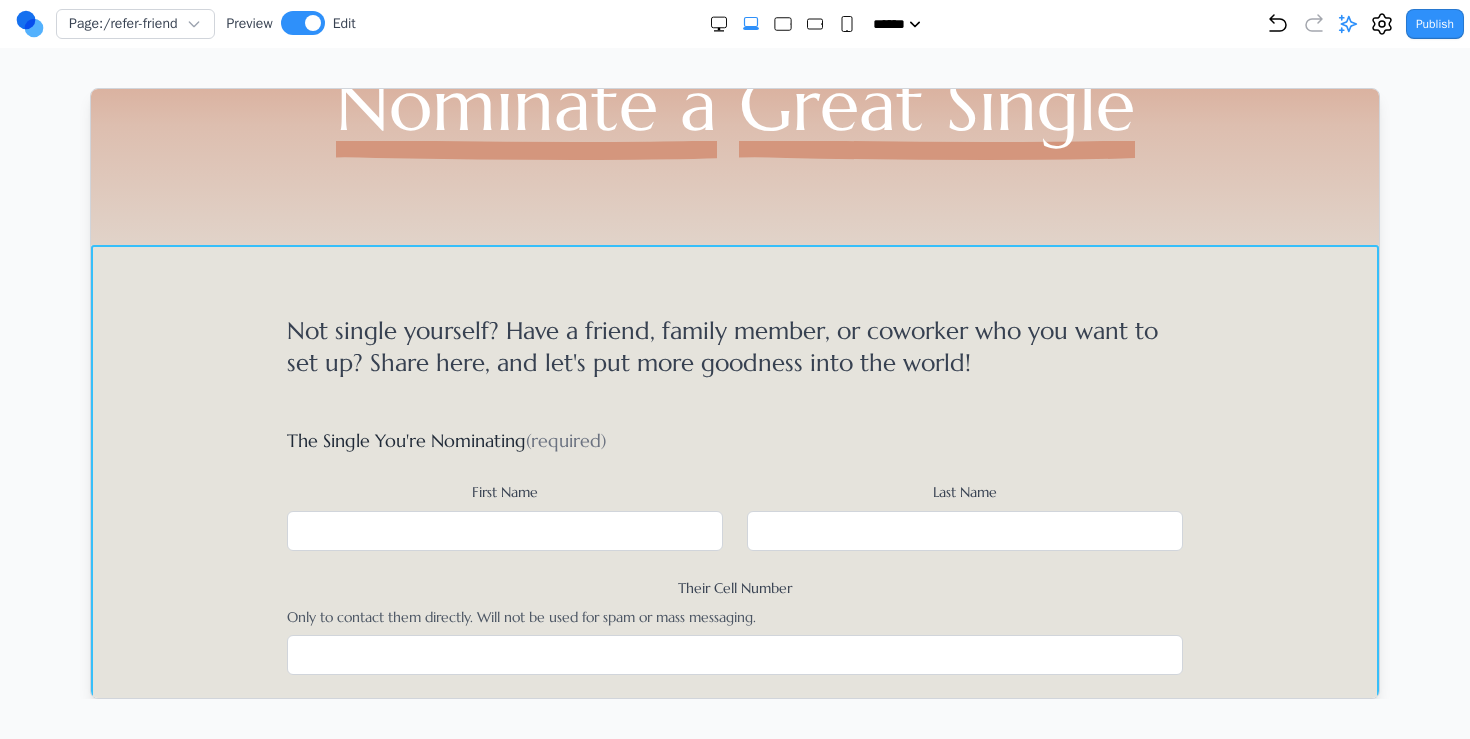 scroll, scrollTop: 0, scrollLeft: 0, axis: both 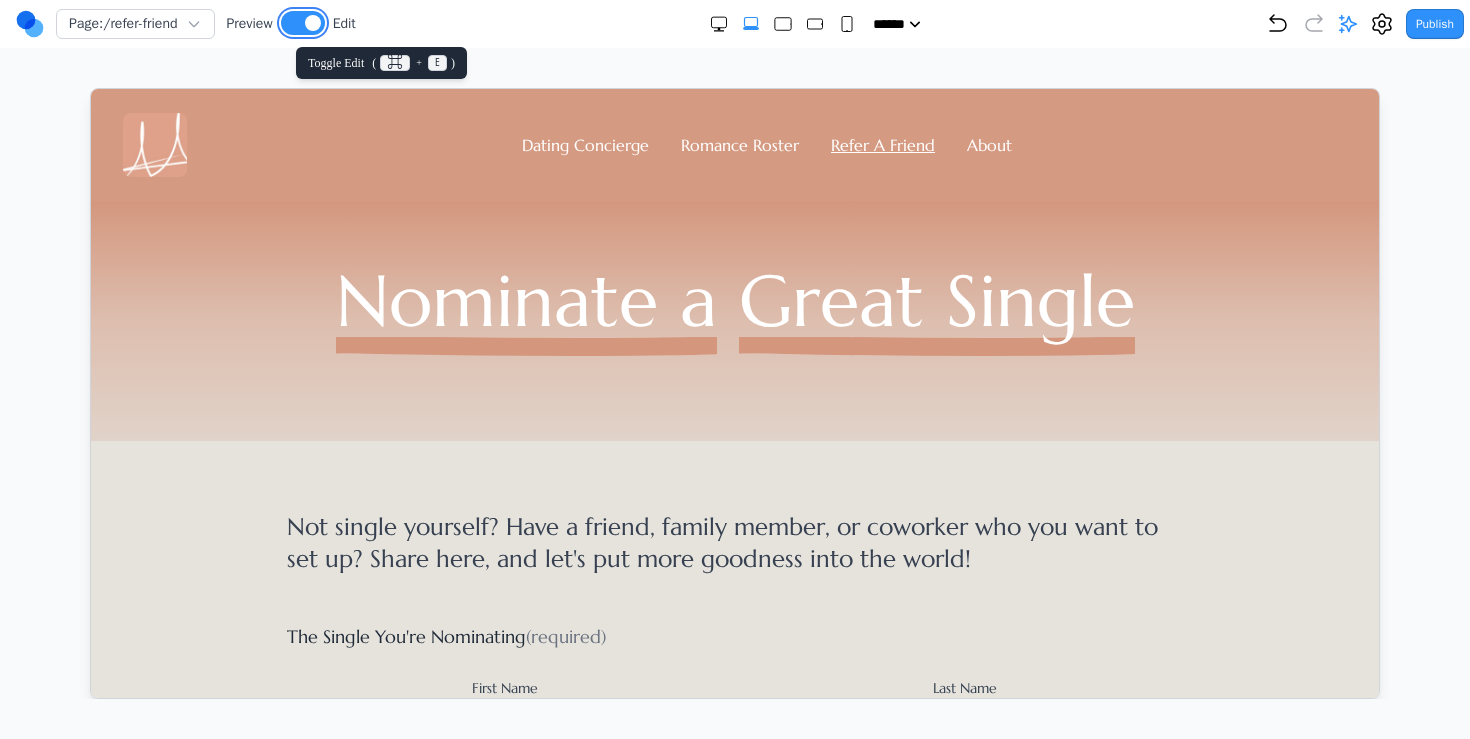 click at bounding box center (313, 23) 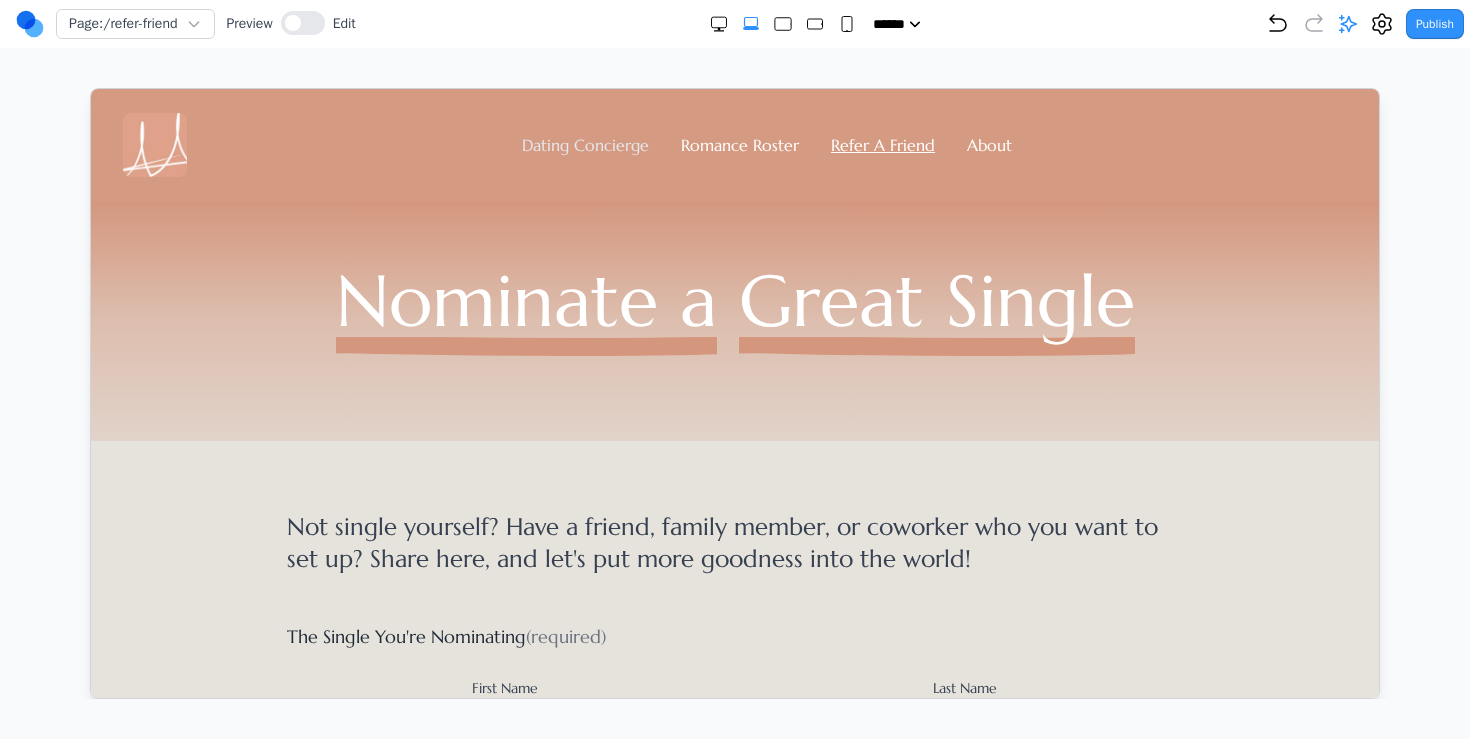 click on "Dating Concierge" at bounding box center [584, 144] 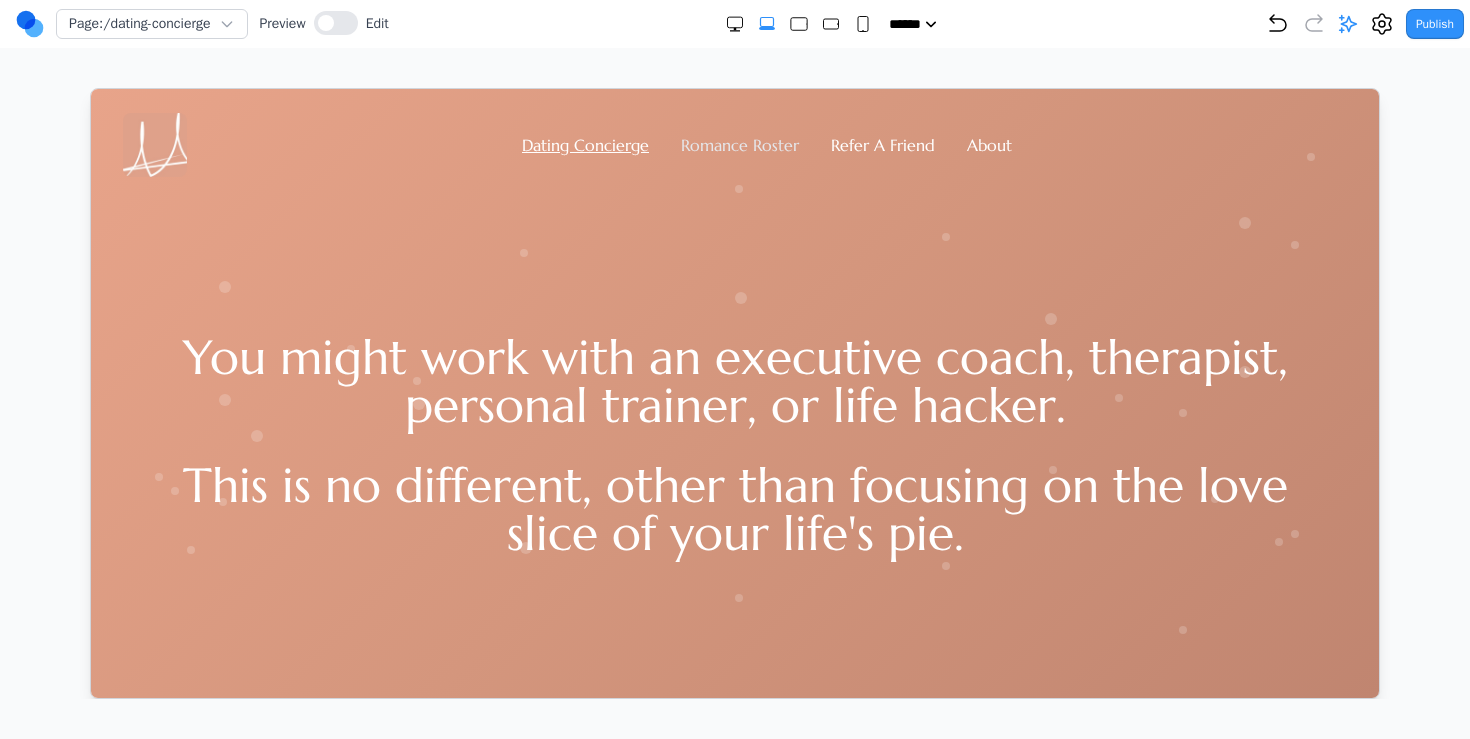 click on "Romance Roster" at bounding box center [739, 144] 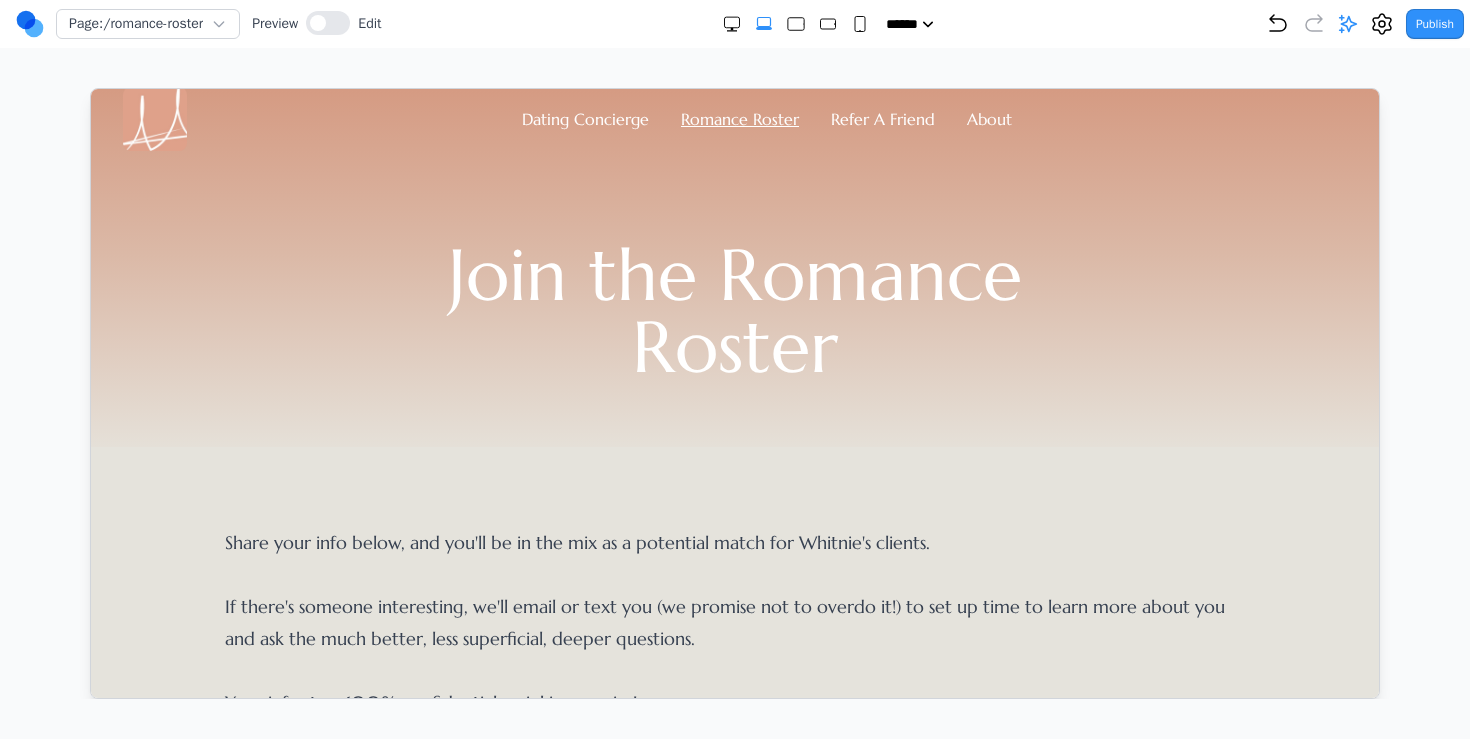 scroll, scrollTop: 0, scrollLeft: 0, axis: both 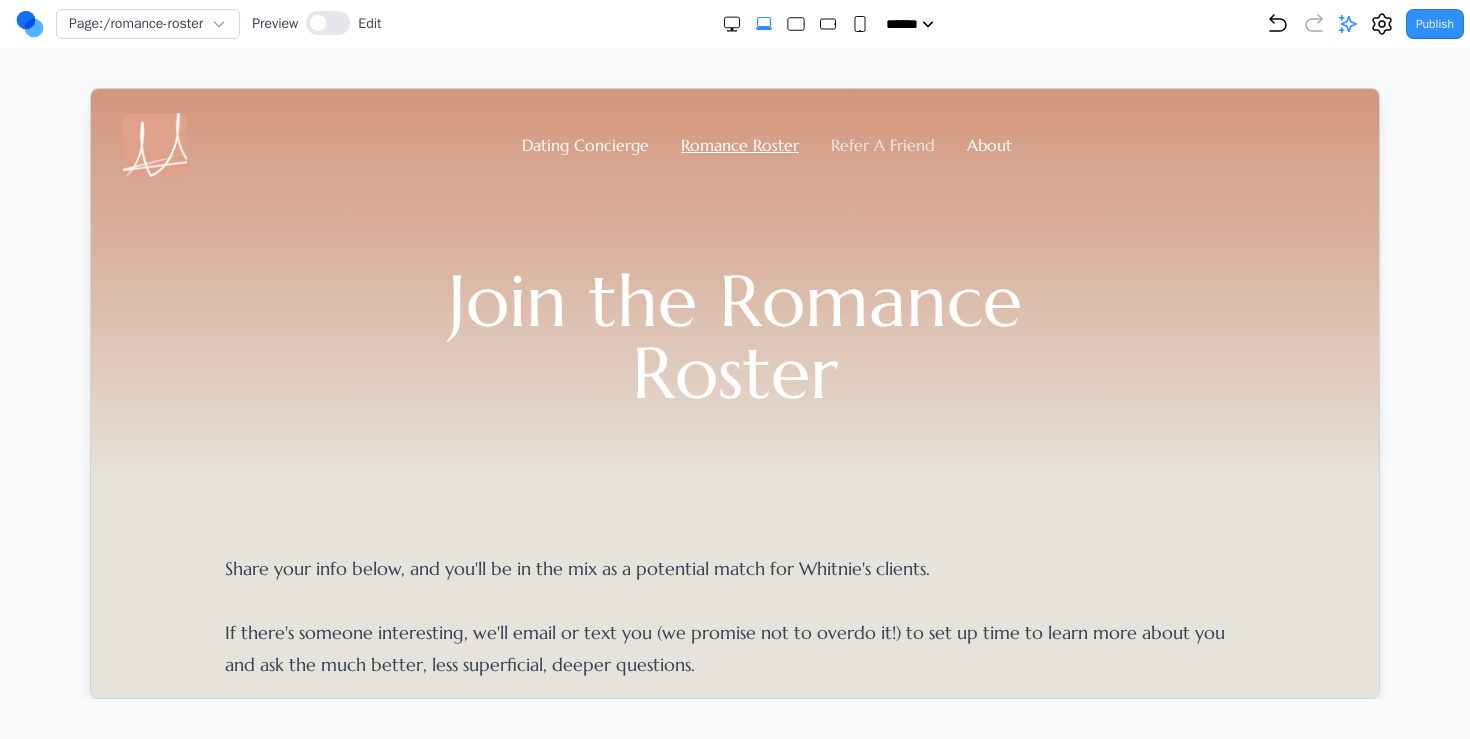 click on "Refer A Friend" at bounding box center (882, 144) 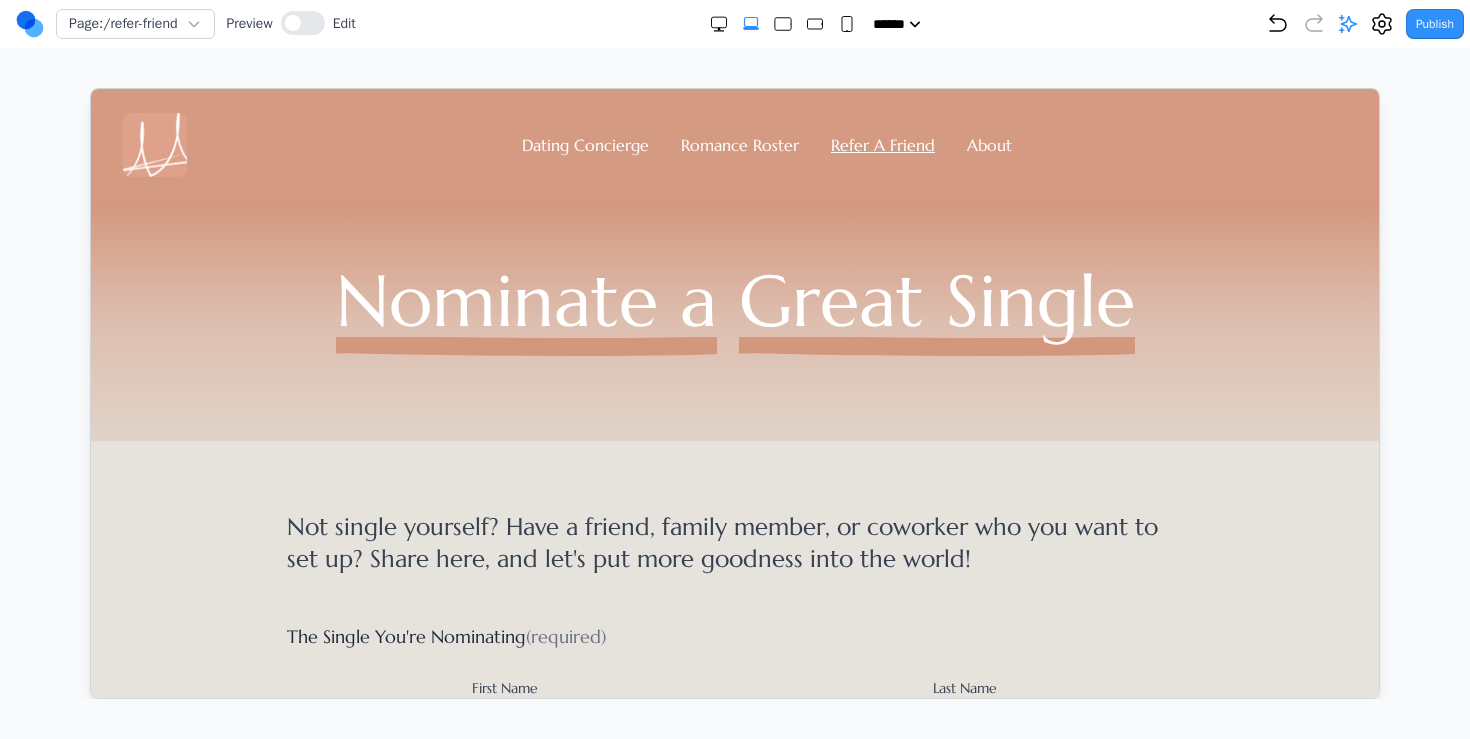 click on "Romance Roster" at bounding box center (739, 144) 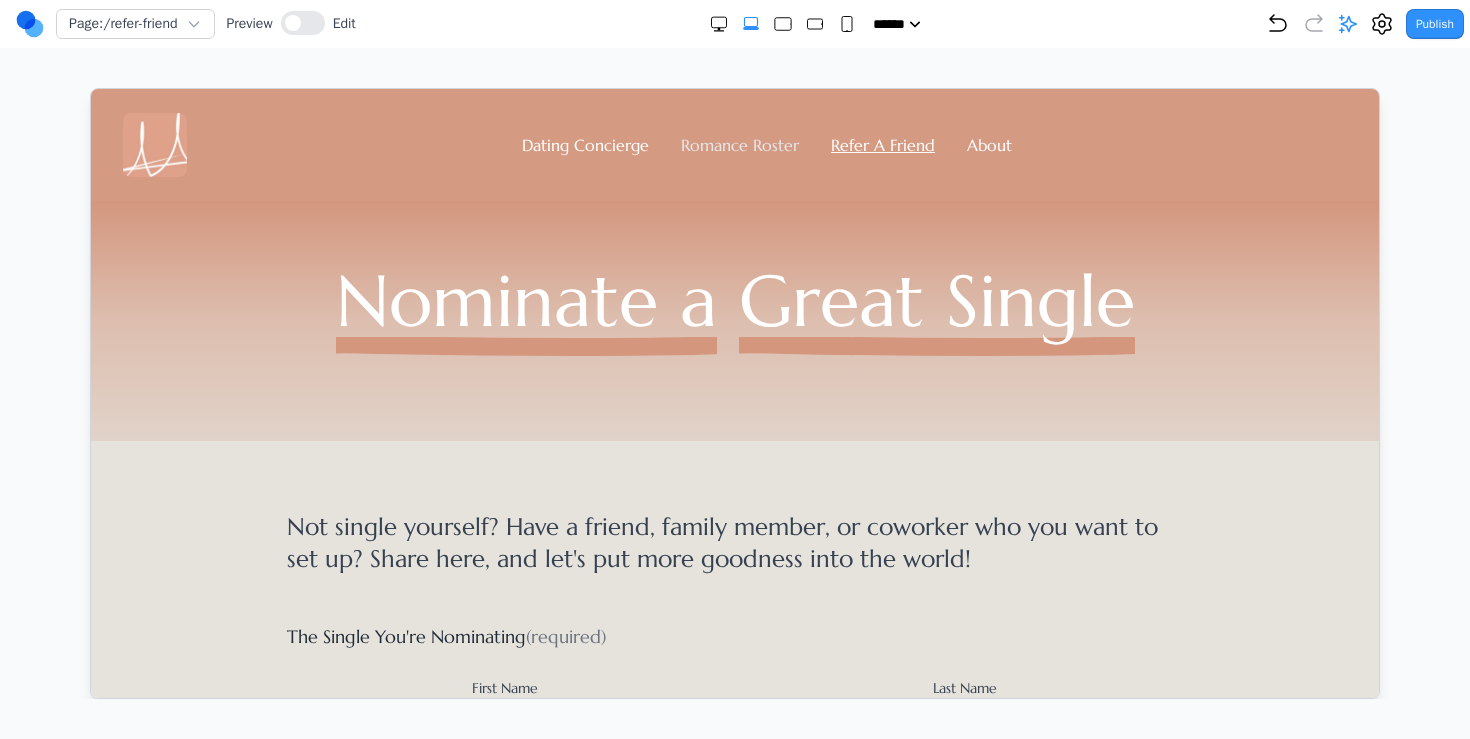 click on "Romance Roster" at bounding box center [739, 144] 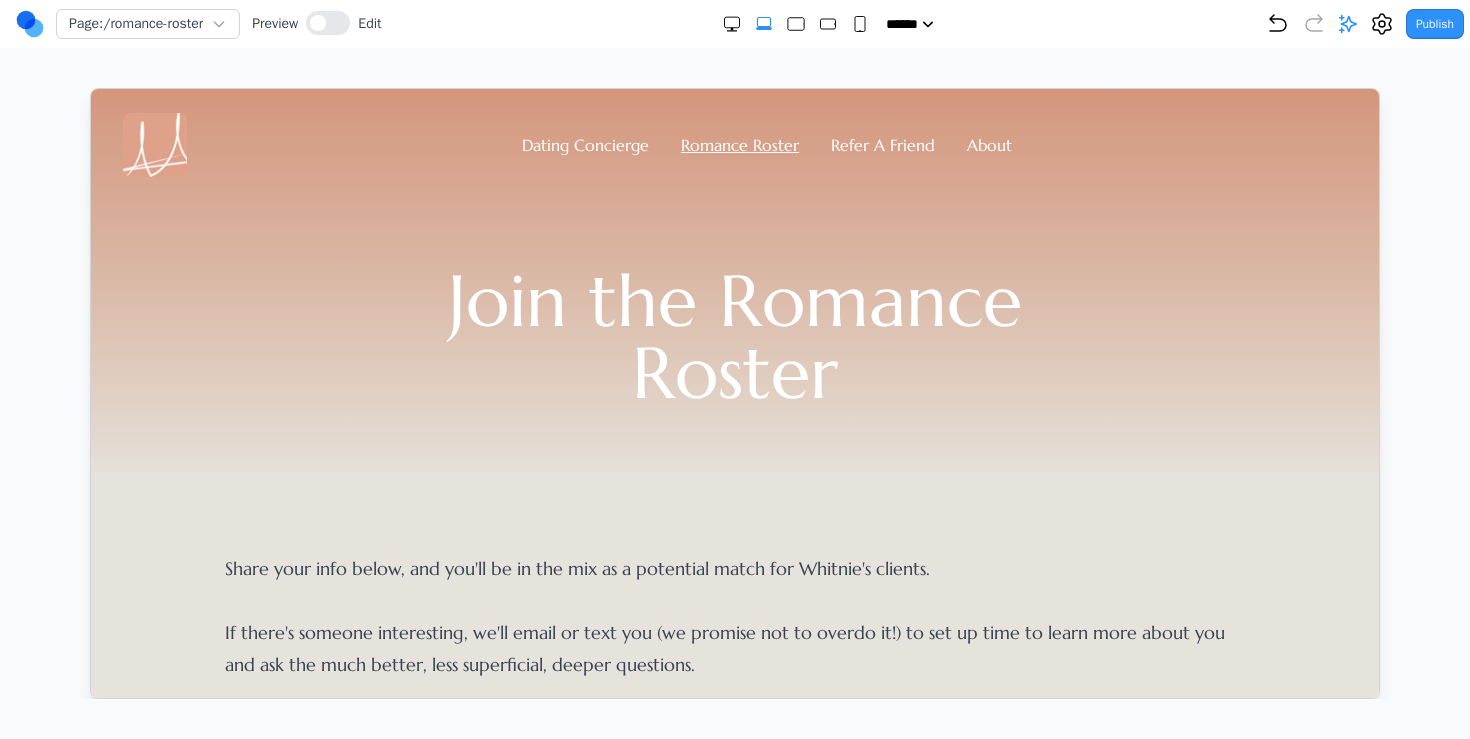 click on "Join the Romance Roster" at bounding box center (734, 336) 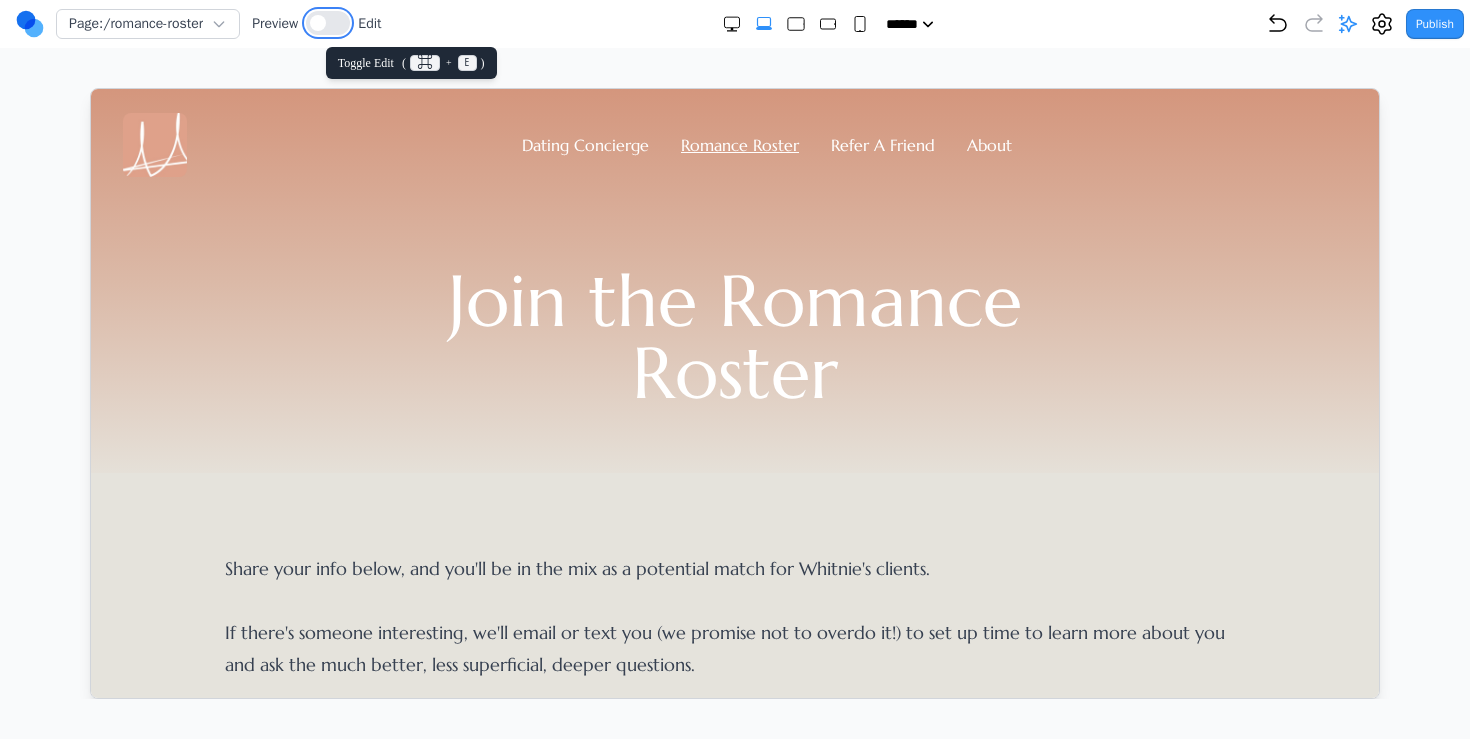 click at bounding box center [328, 23] 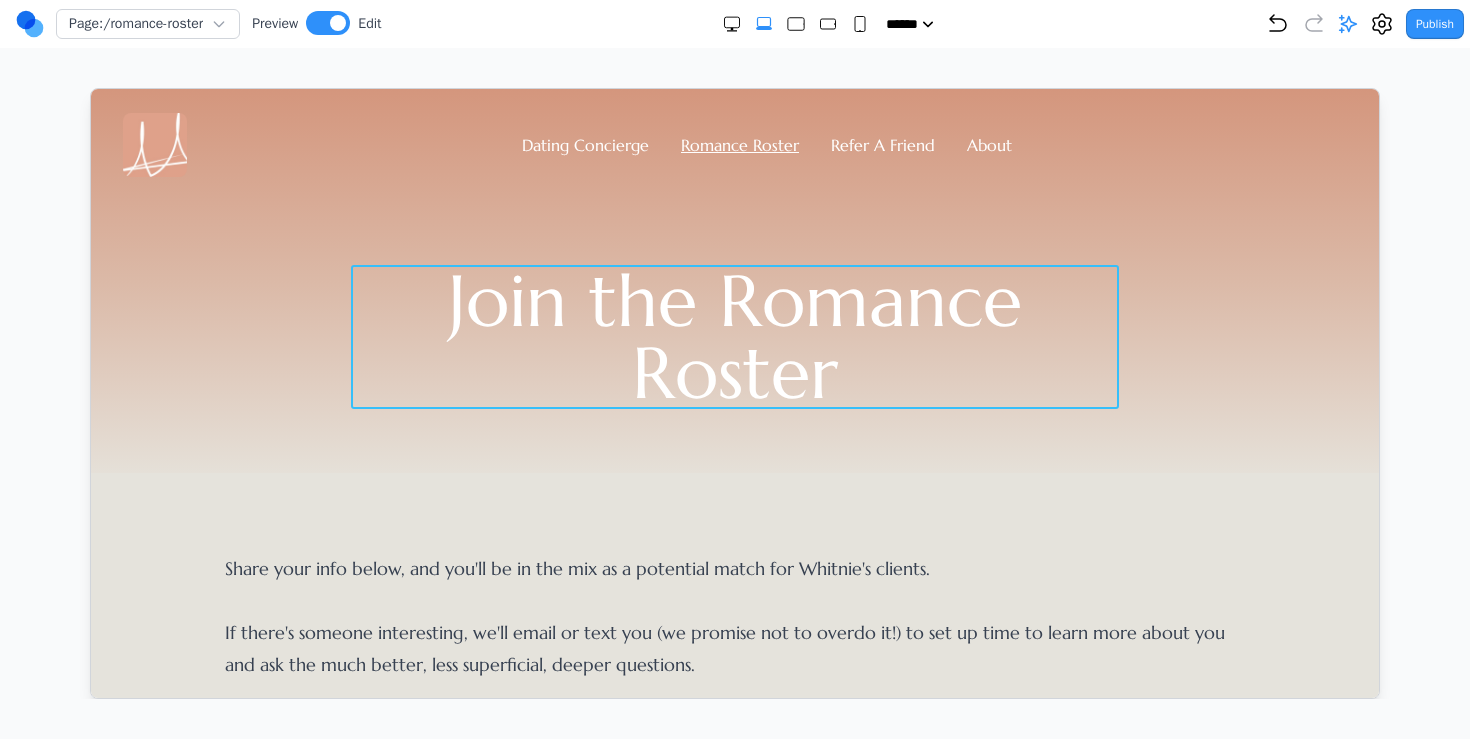 click on "Join the Romance Roster" at bounding box center (734, 336) 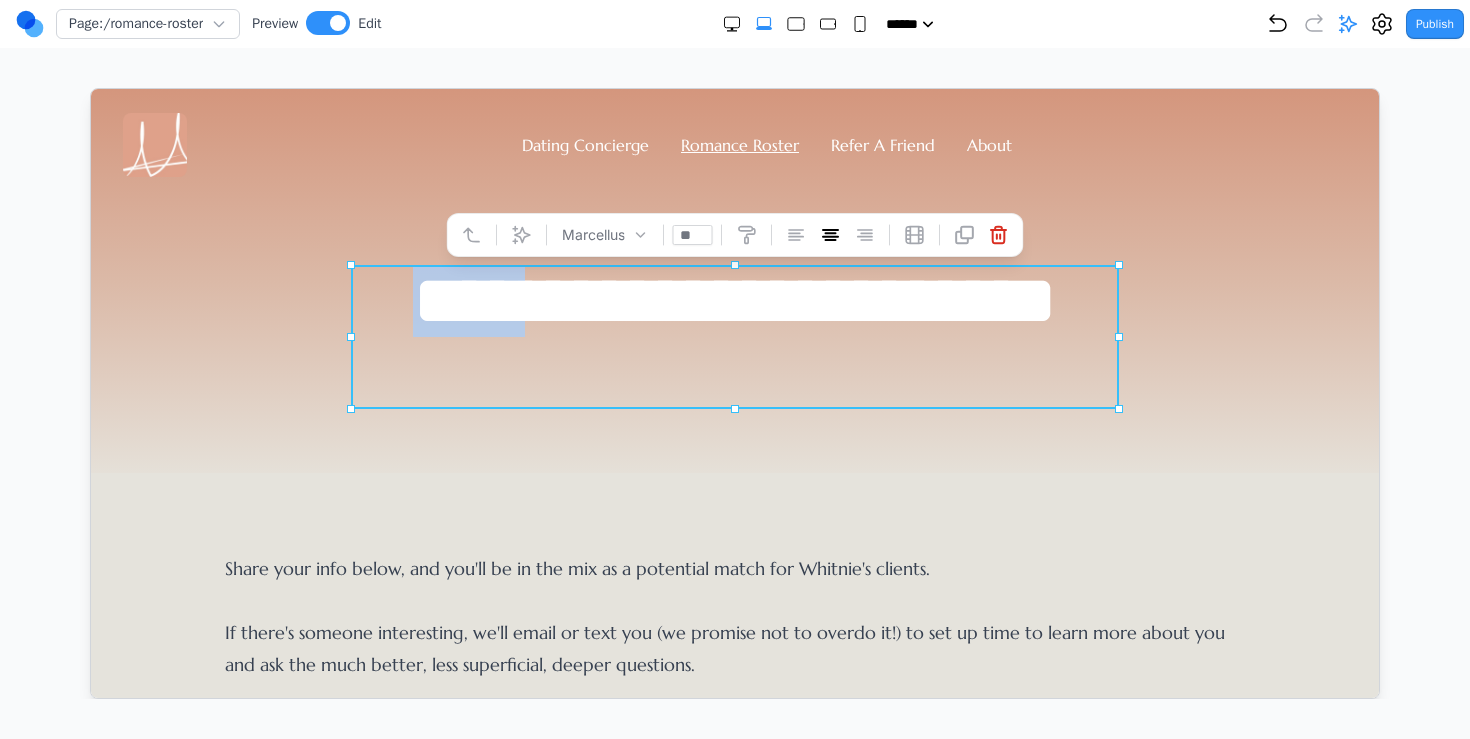 click on "**********" at bounding box center [734, 336] 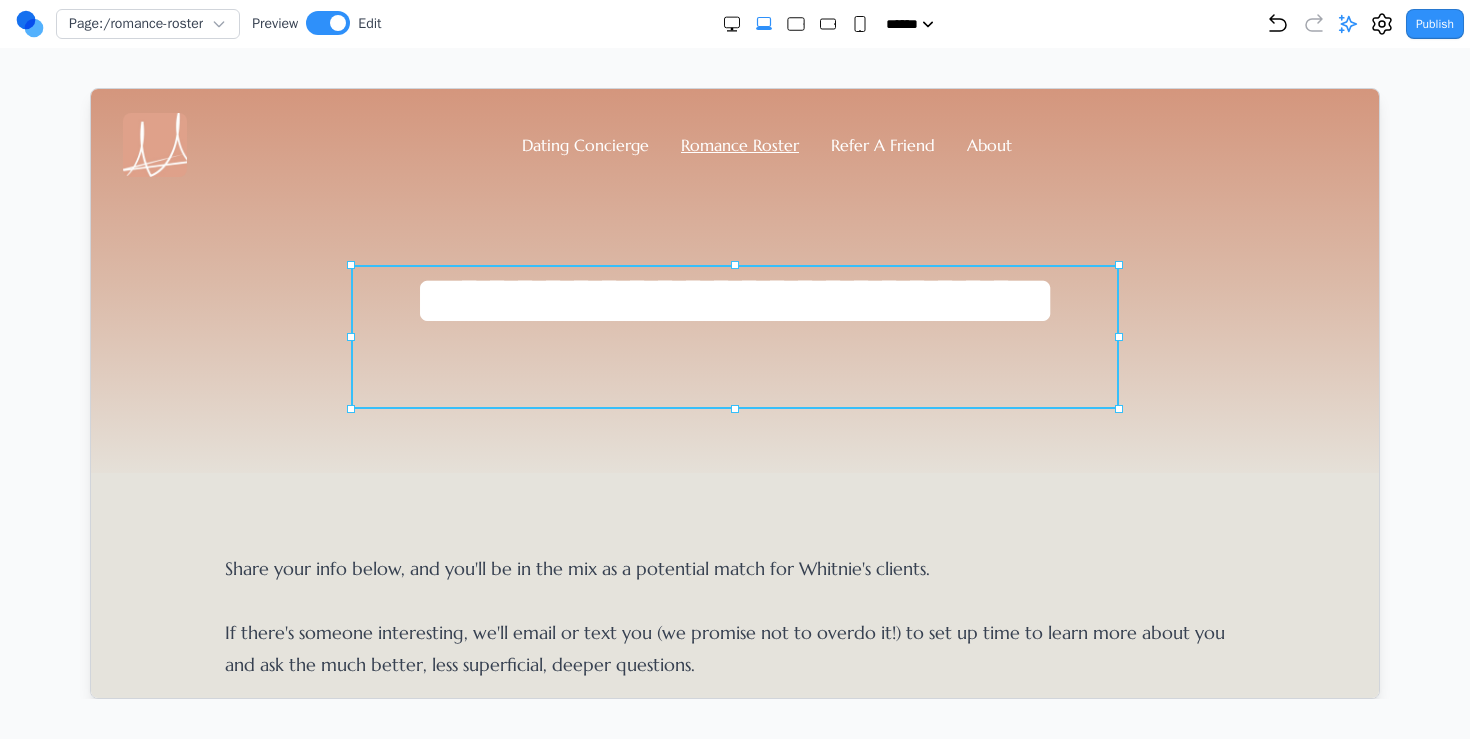 click on "**********" at bounding box center [734, 336] 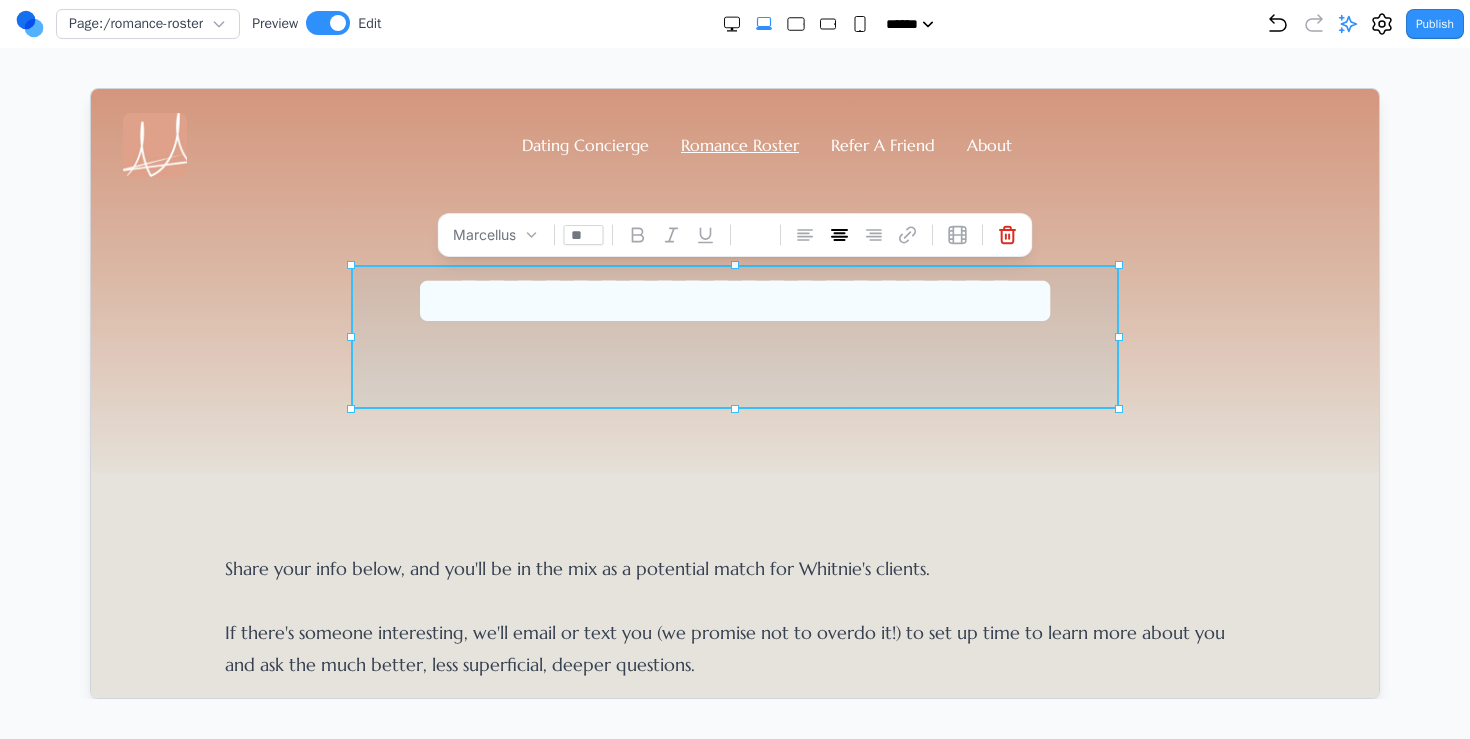 drag, startPoint x: 1118, startPoint y: 335, endPoint x: 1210, endPoint y: 338, distance: 92.0489 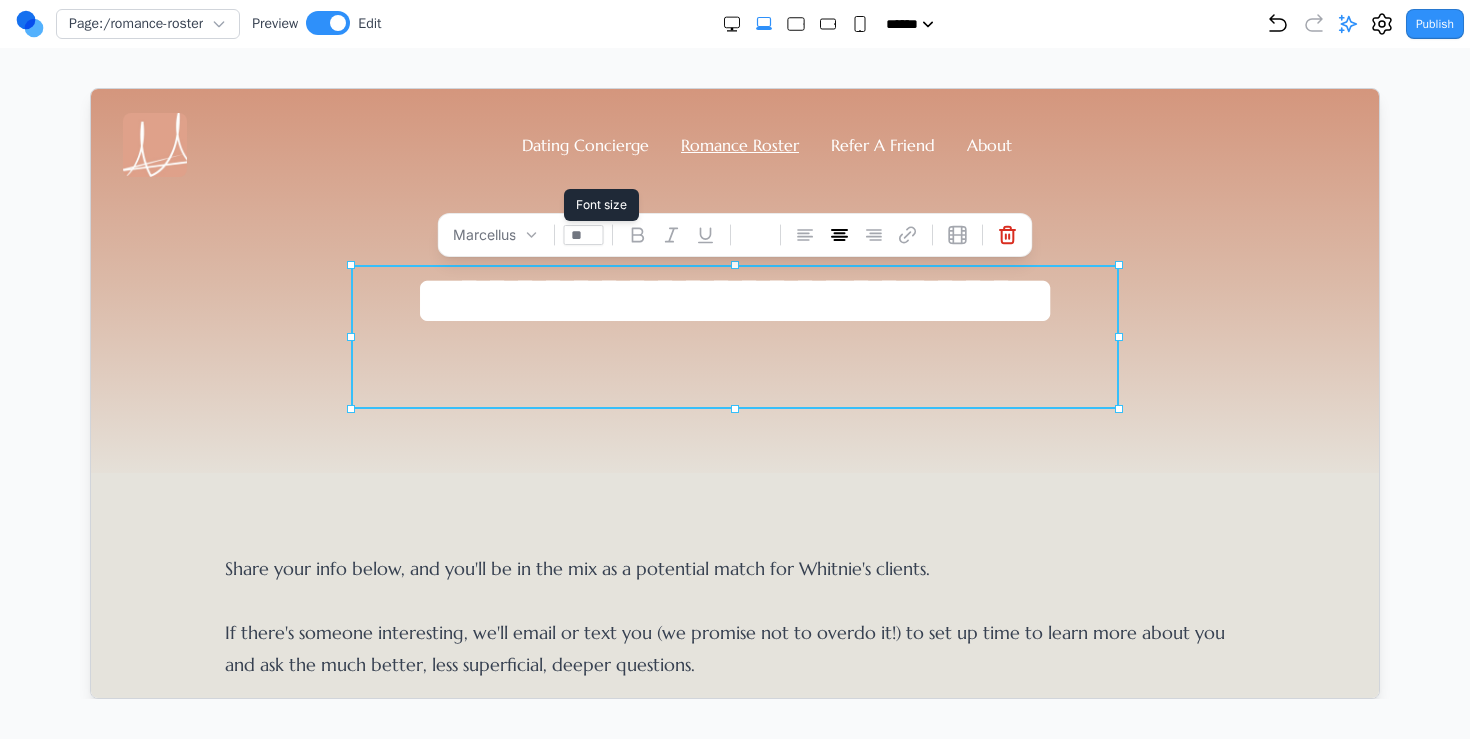drag, startPoint x: 593, startPoint y: 236, endPoint x: 546, endPoint y: 236, distance: 47 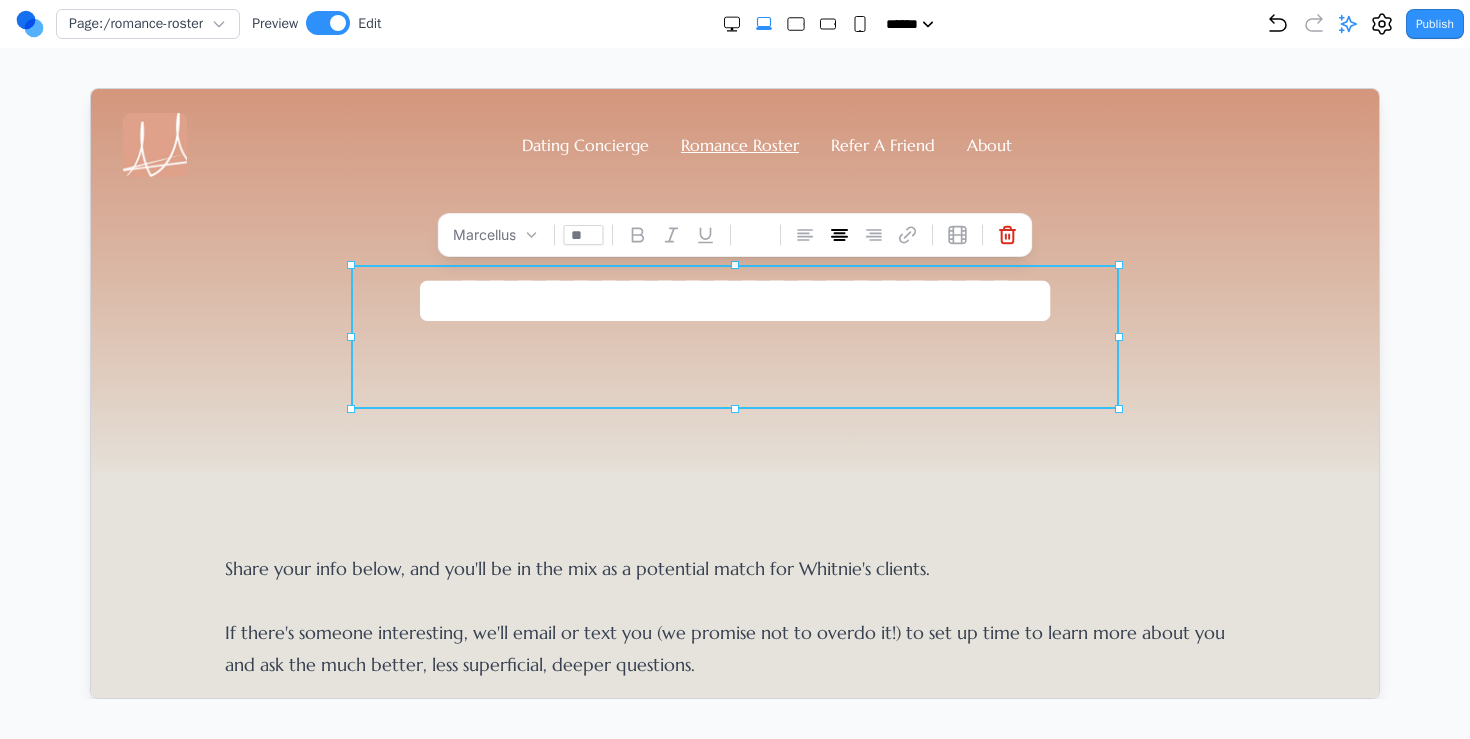type on "*" 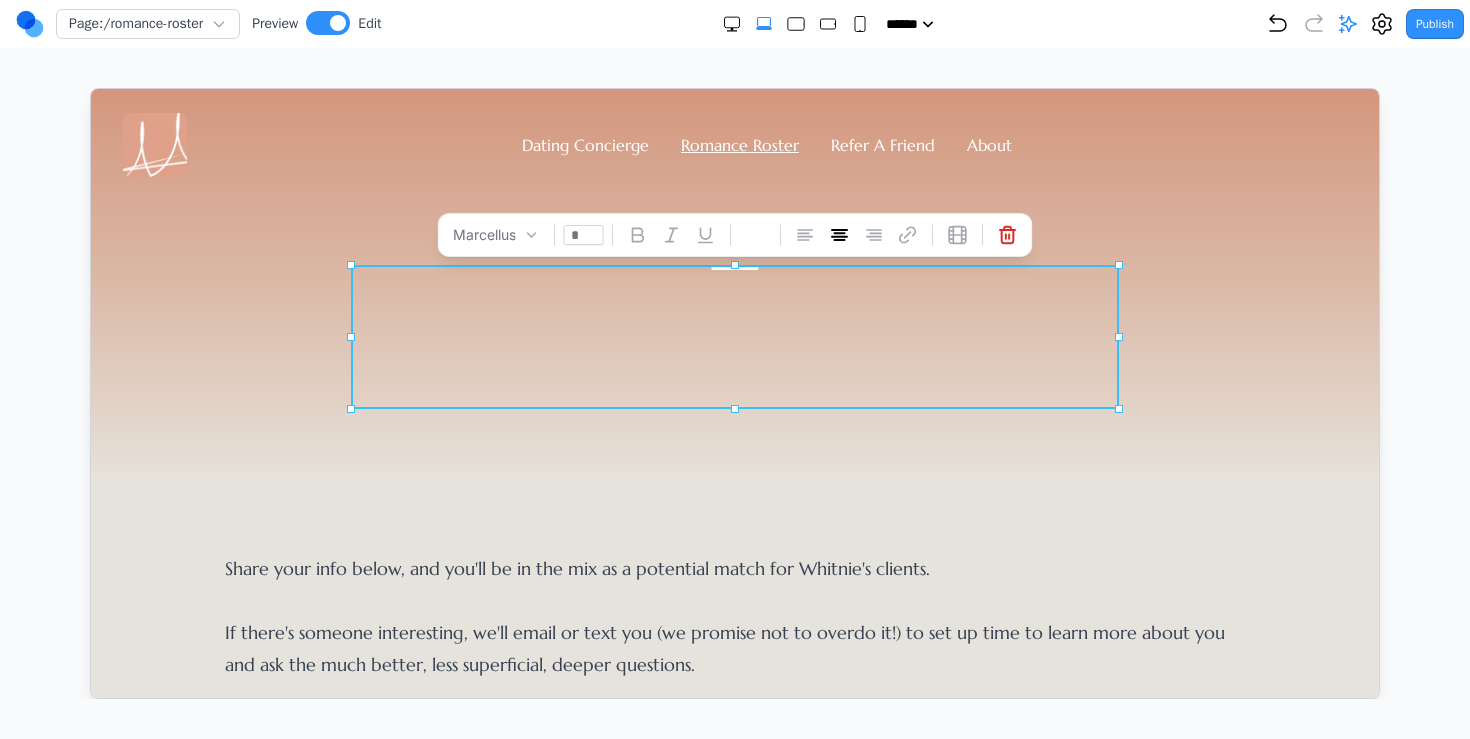 type on "**" 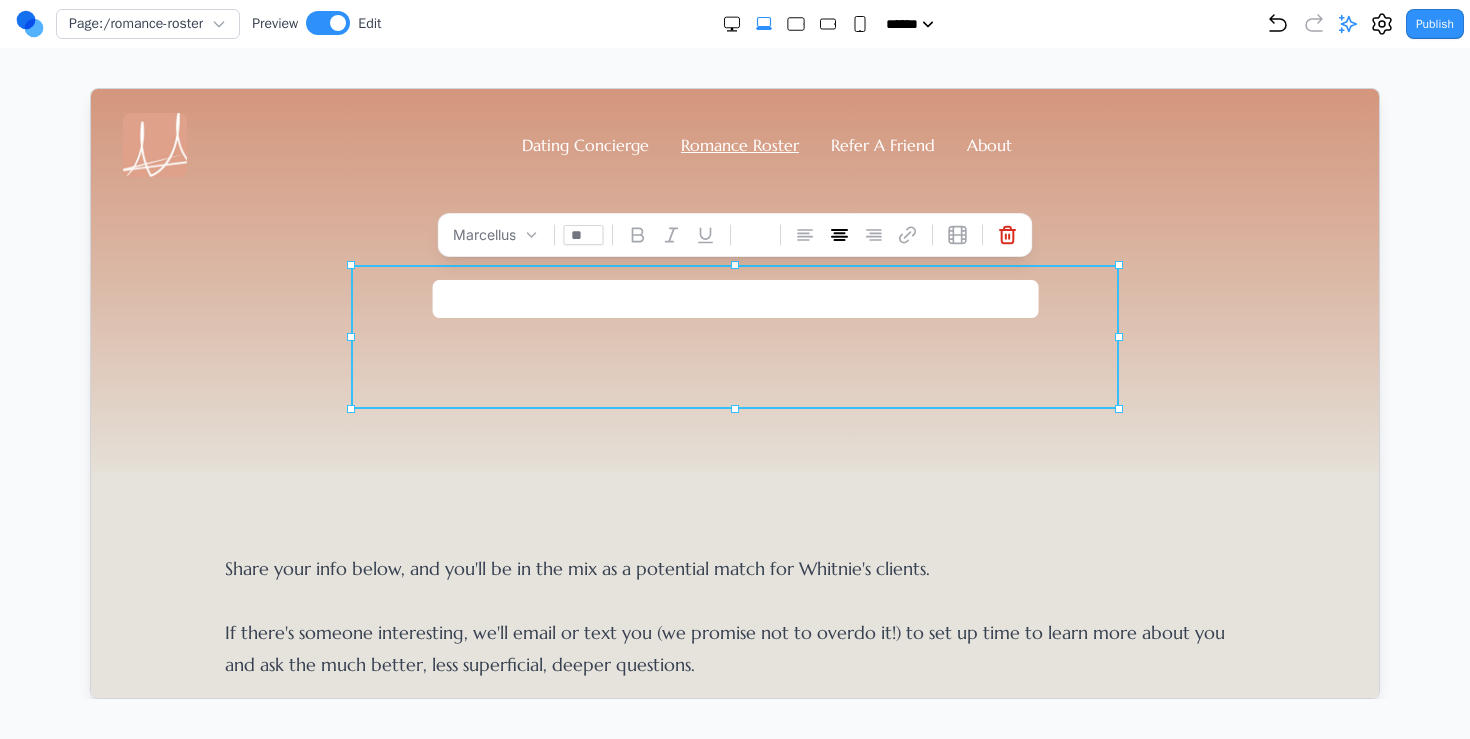 click on "Share your info below, and you'll be in the mix as a potential match for [PERSON]'s clients. If there's someone interesting, we'll email or text you (we promise not to overdo it!) to set up time to learn more about you and ask the much better, less superficial, deeper questions. Your info stays 100% confidential—pinkie promise!" at bounding box center (734, 648) 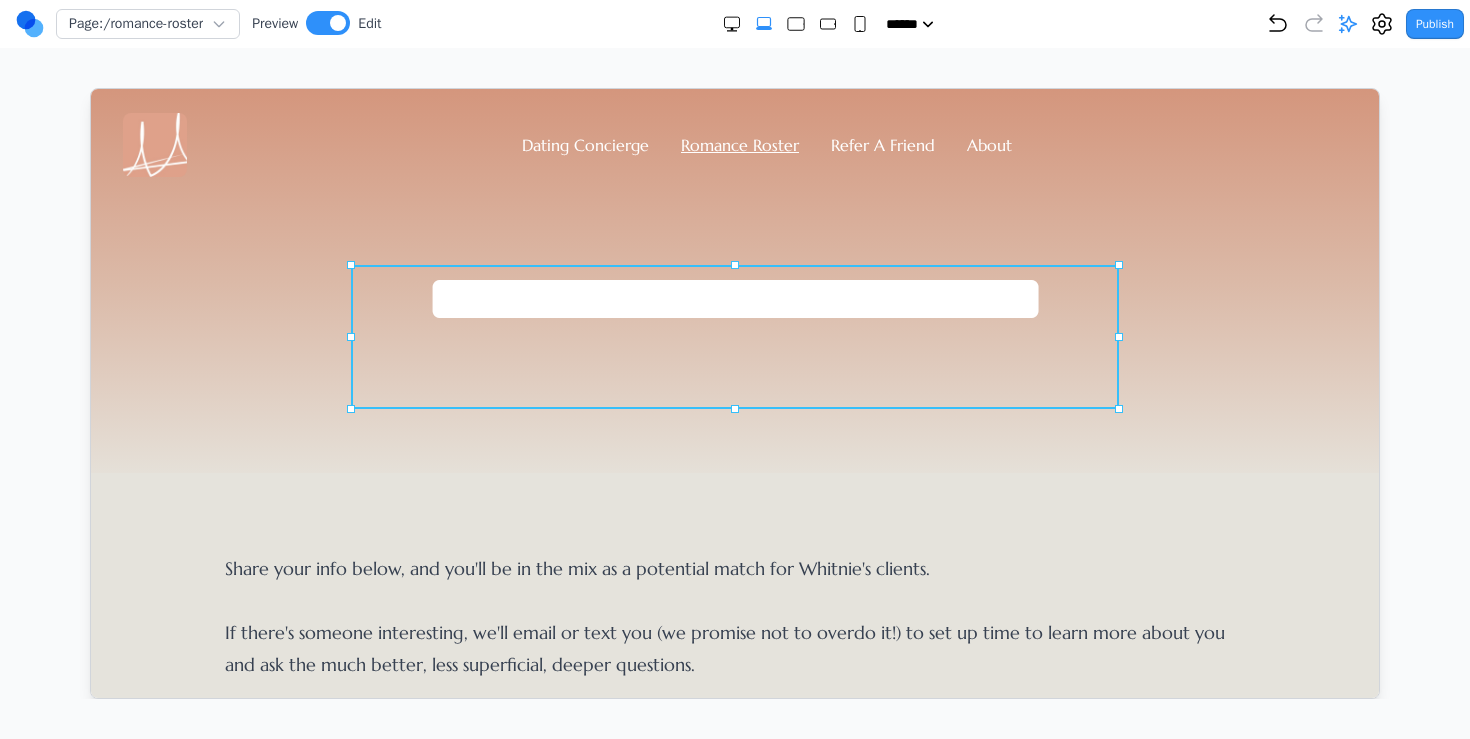 click on "**********" at bounding box center (734, 336) 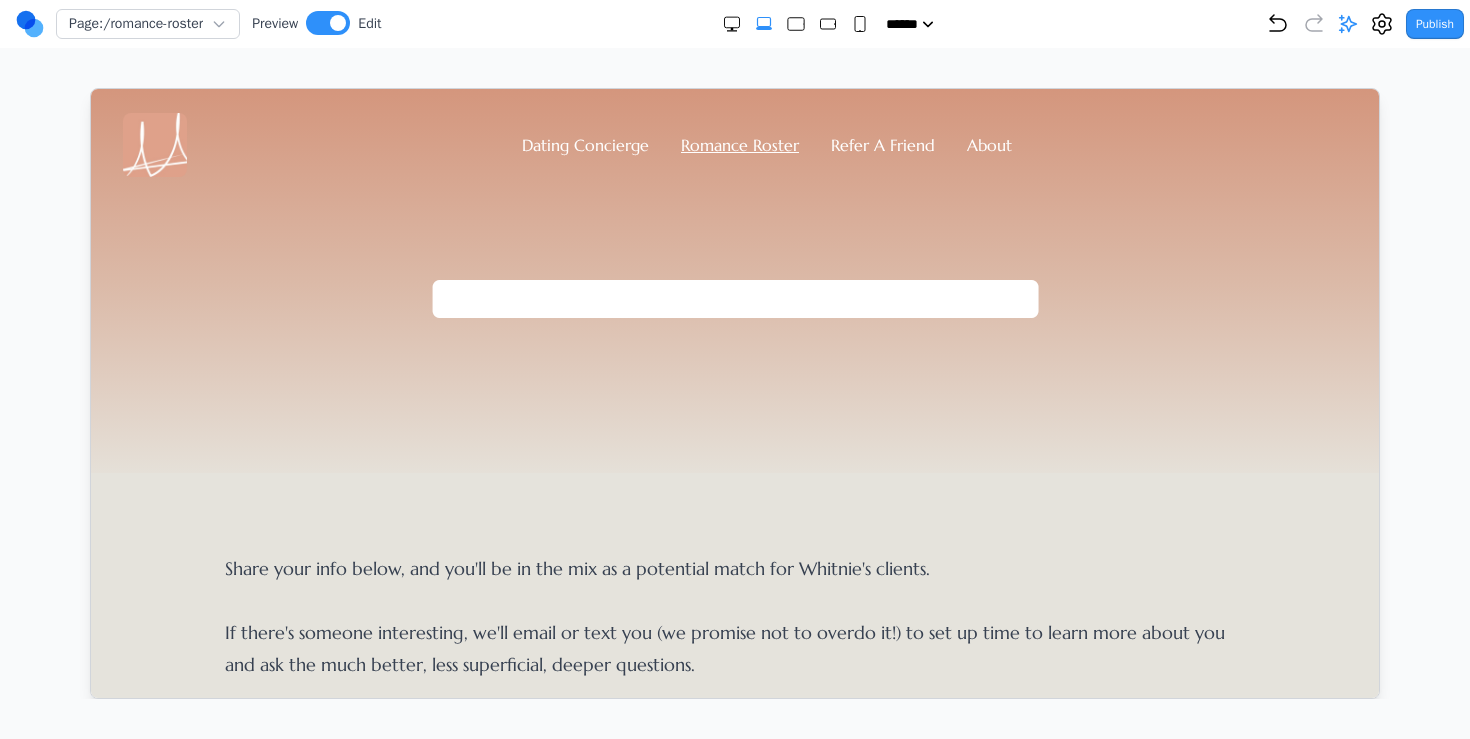 click on "Dating Concierge Romance Roster Refer A Friend About" at bounding box center (734, 144) 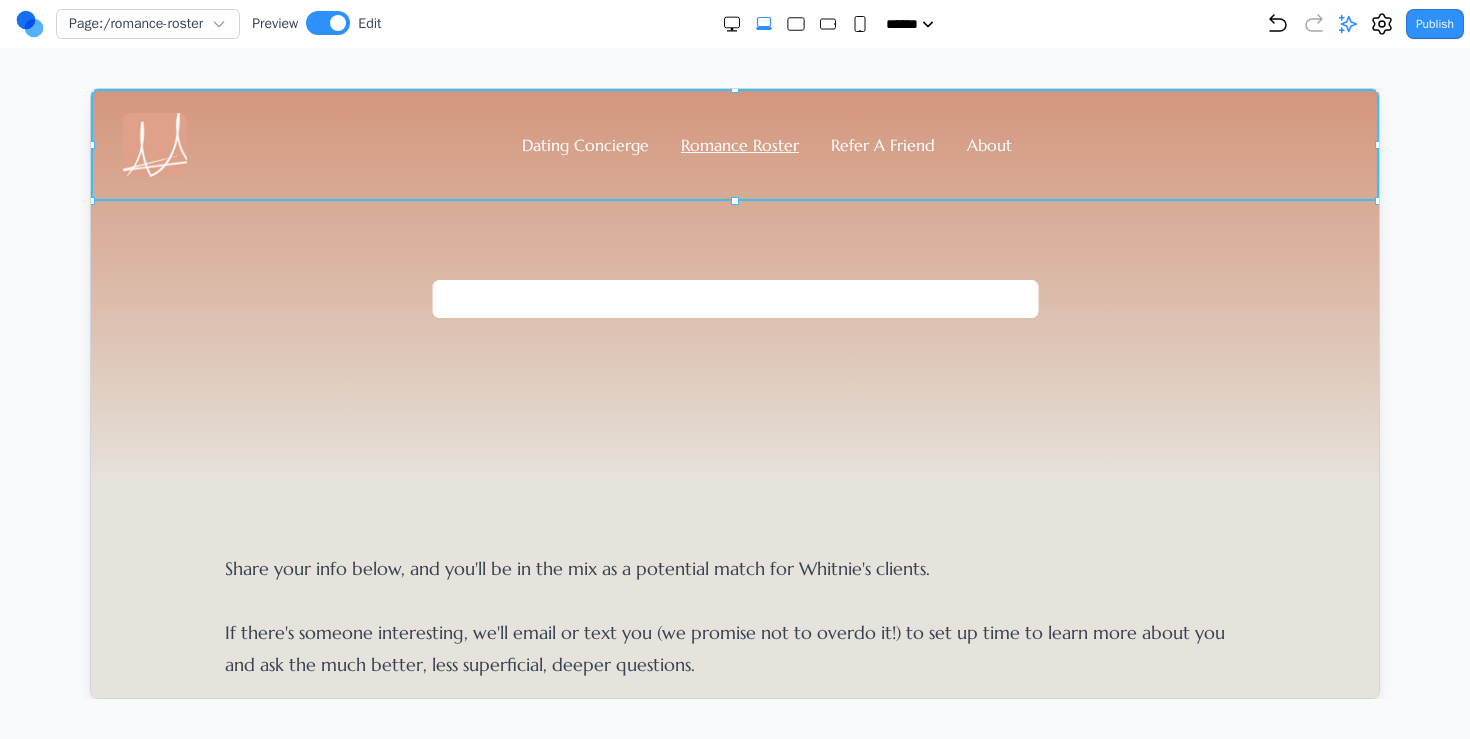 click on "Dating Concierge Romance Roster Refer A Friend About" at bounding box center [734, 144] 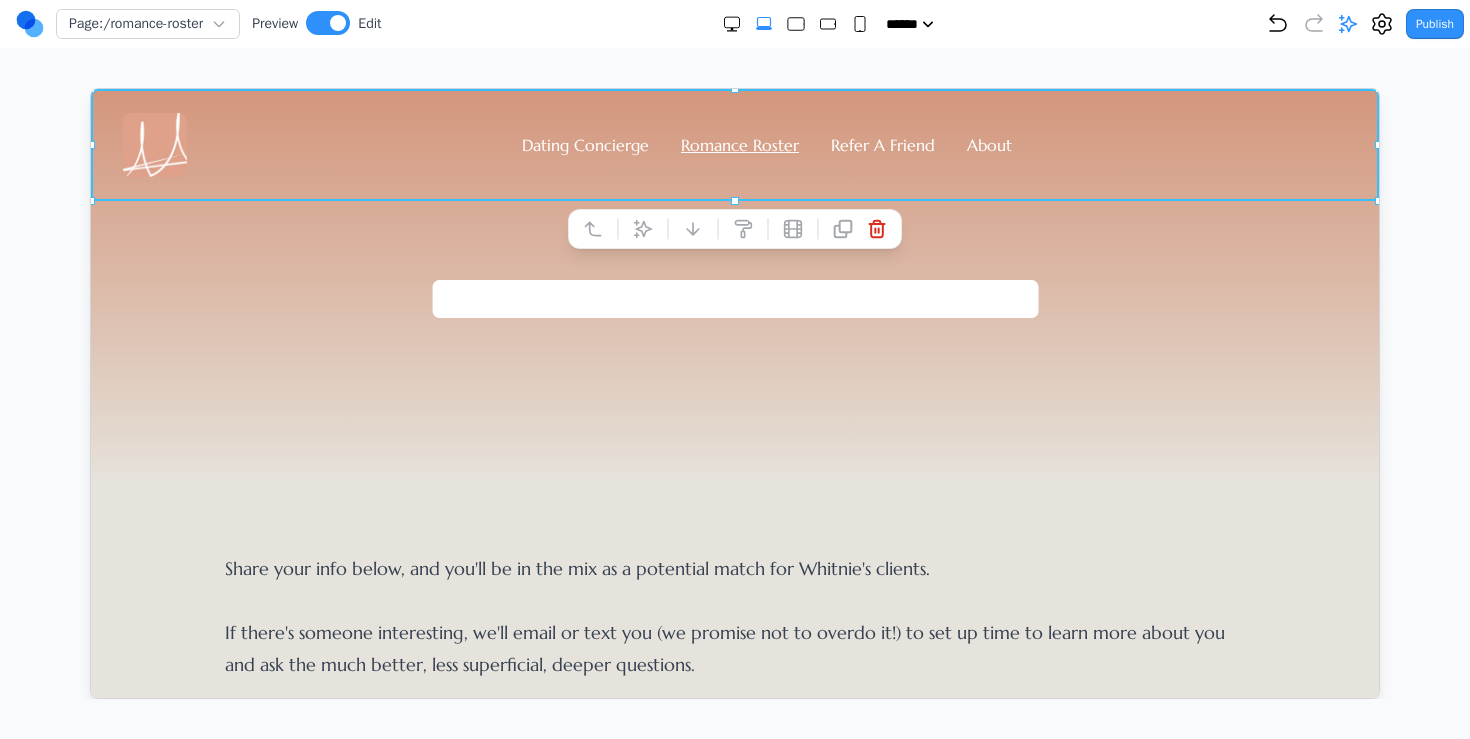 click on "**********" at bounding box center [734, 336] 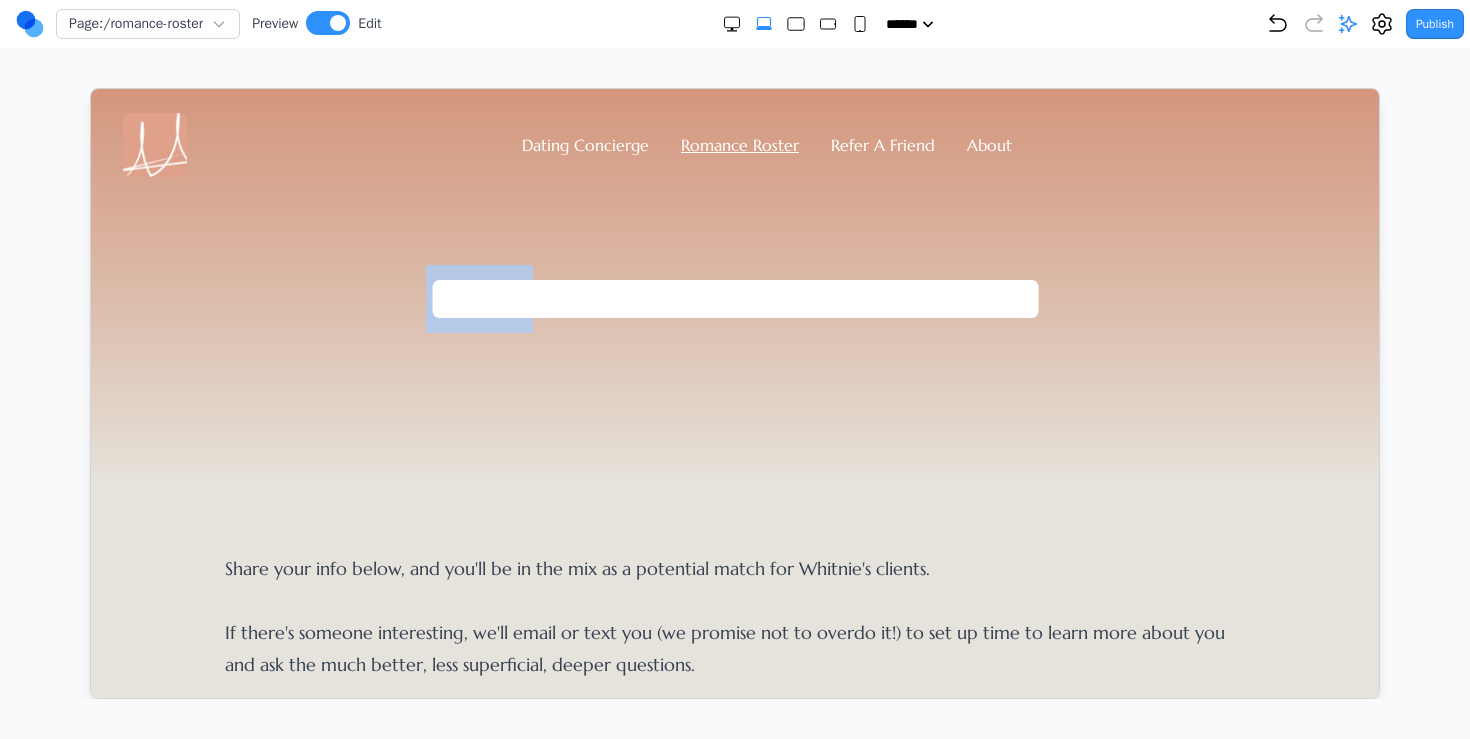 click on "**********" at bounding box center (734, 336) 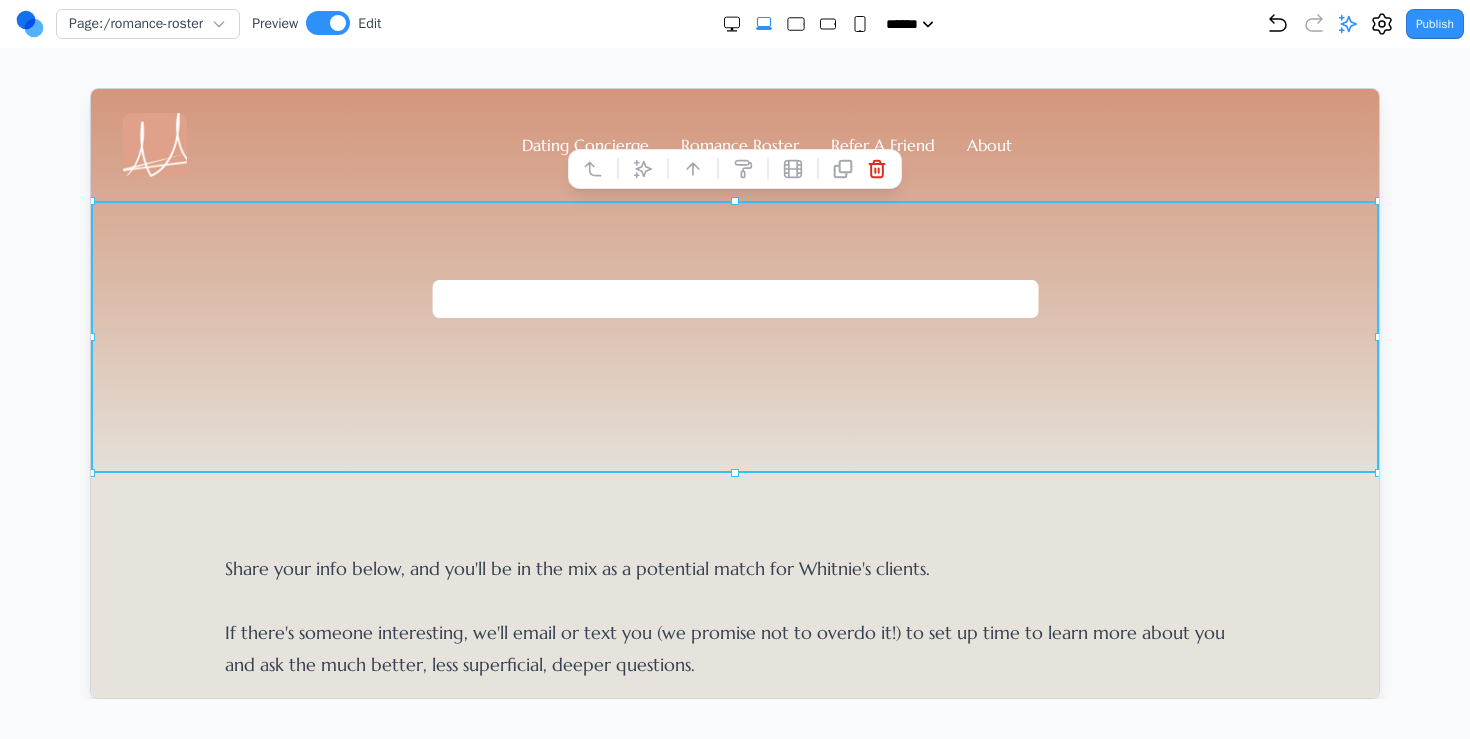 click on "Dating Concierge Romance Roster Refer A Friend About" at bounding box center [734, 144] 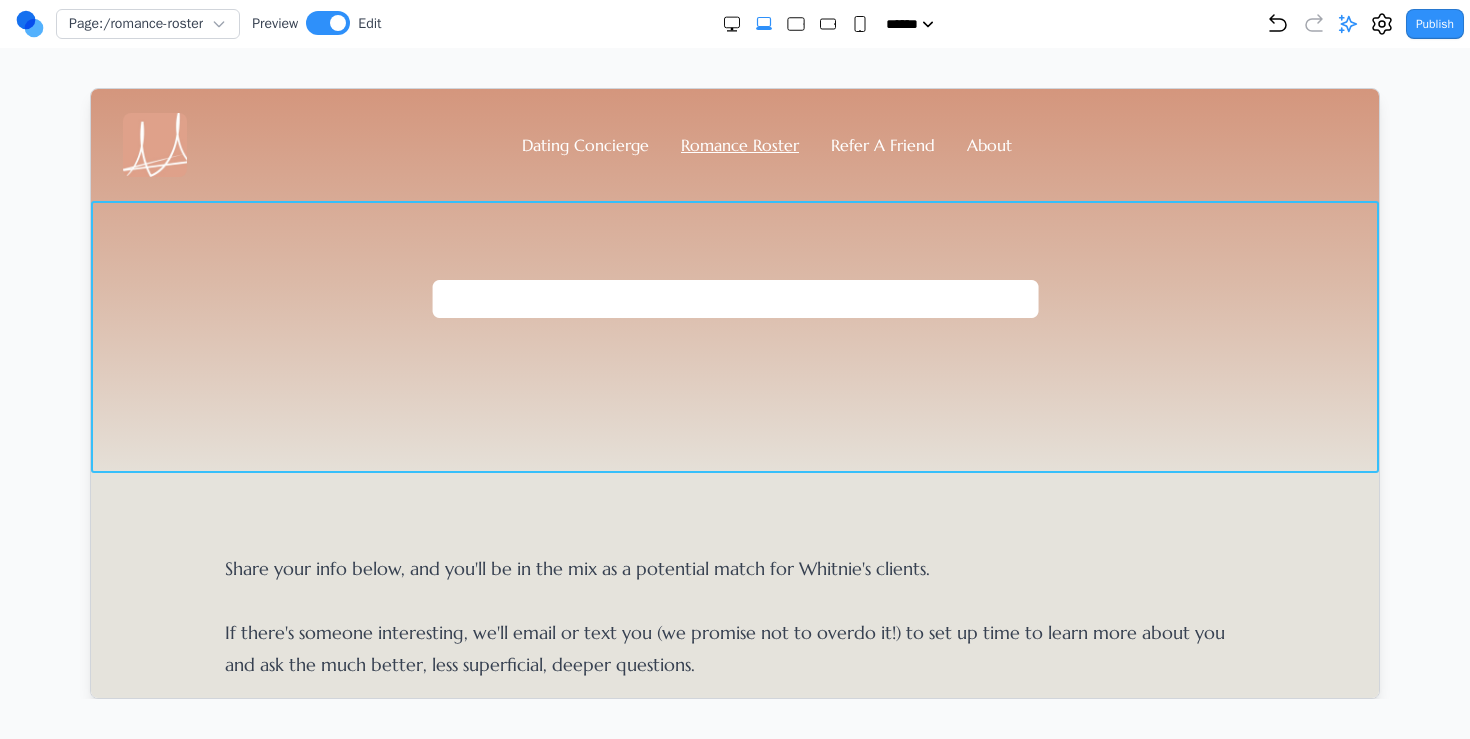 click on "**********" at bounding box center [734, 336] 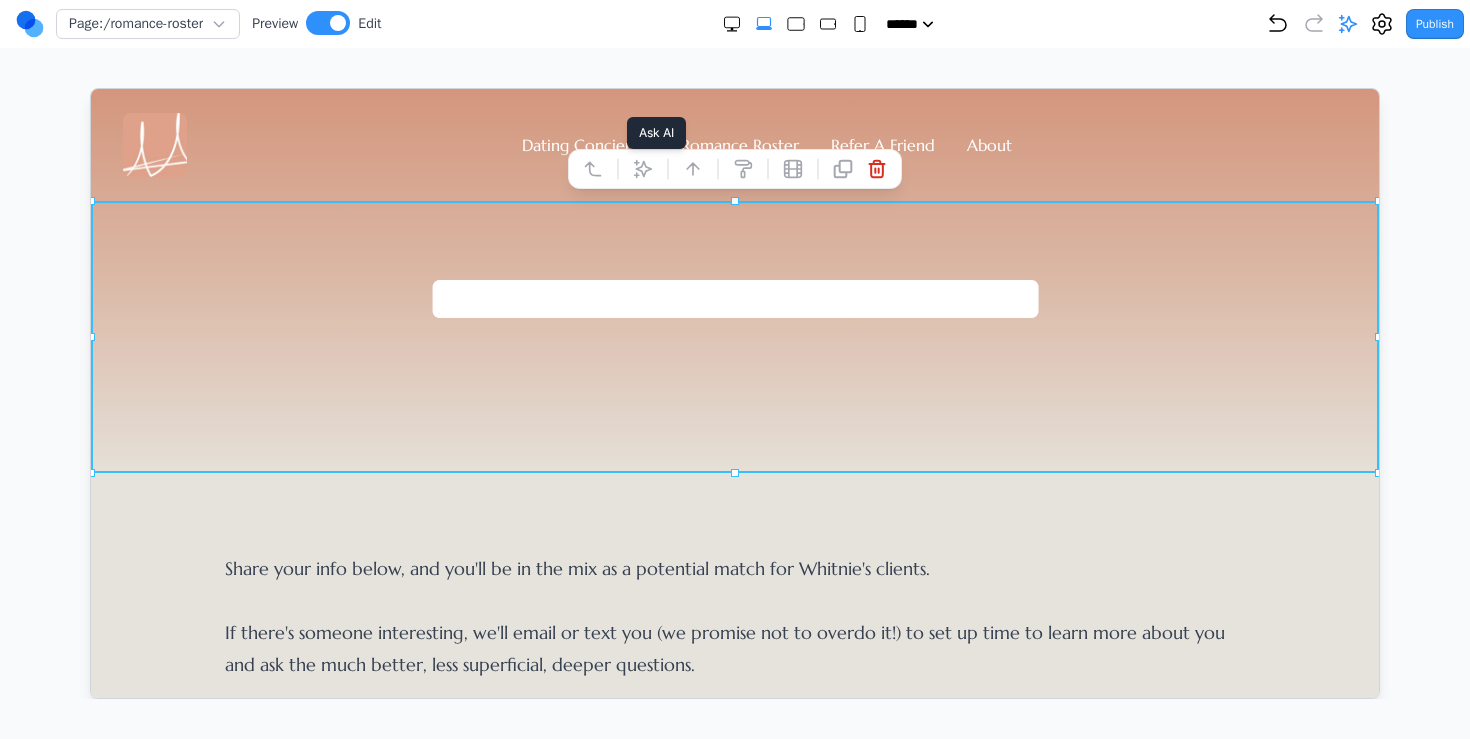 click 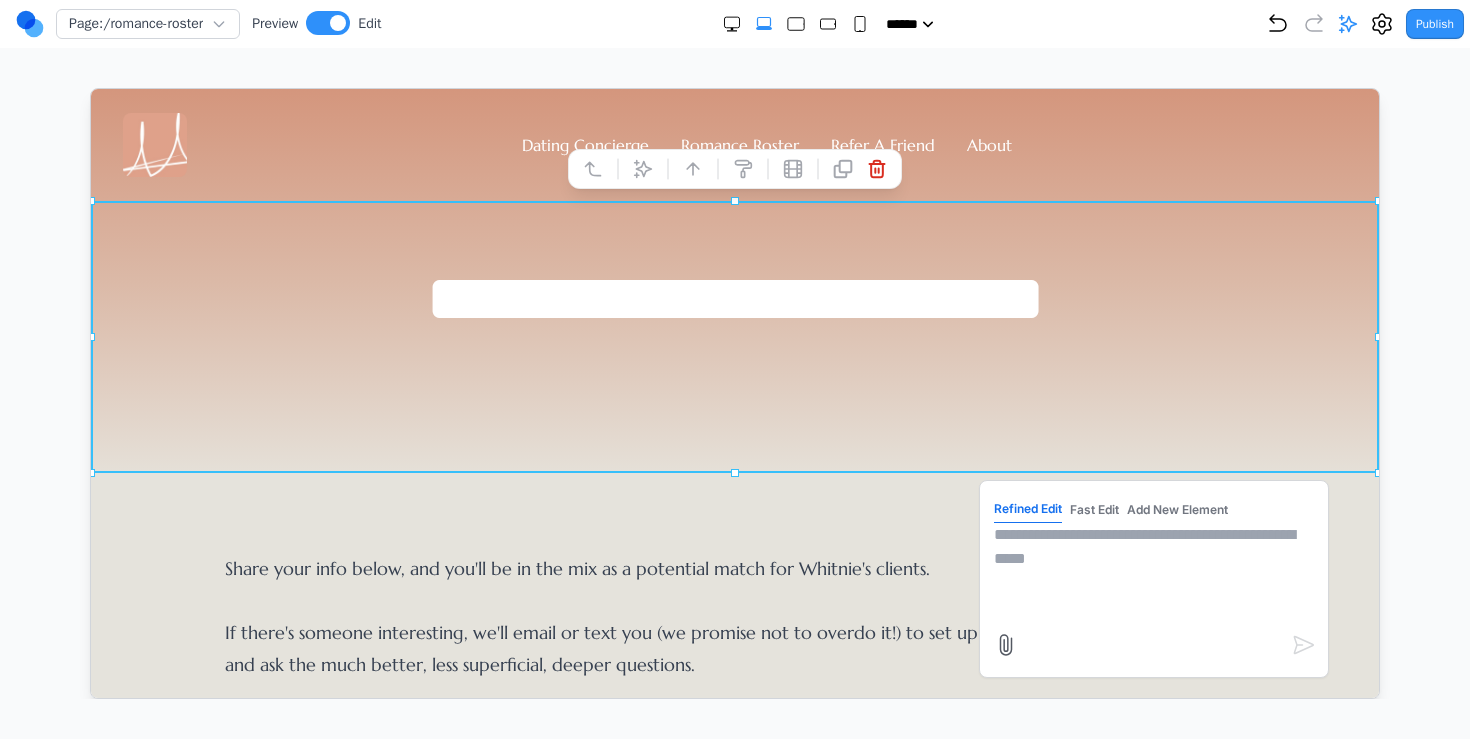 click at bounding box center [1153, 572] 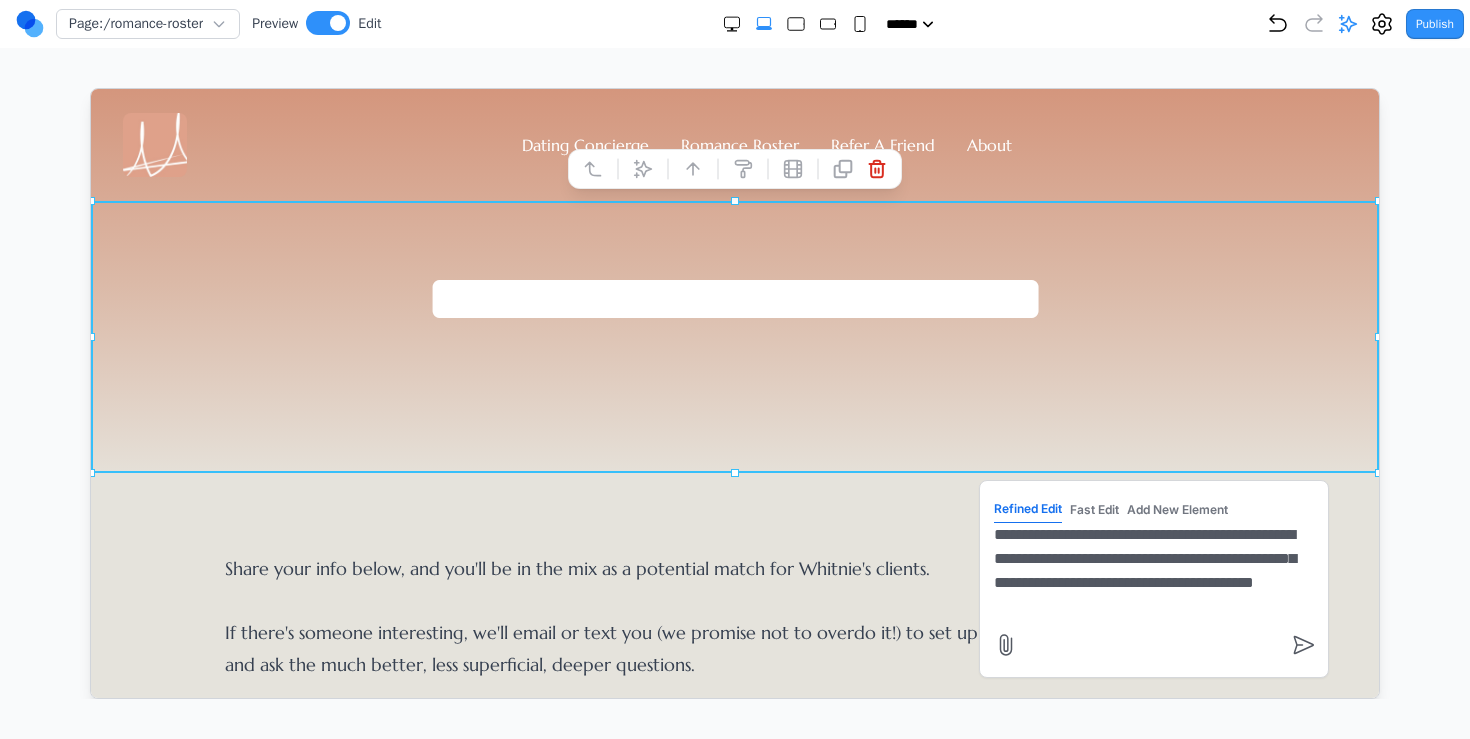 type on "**********" 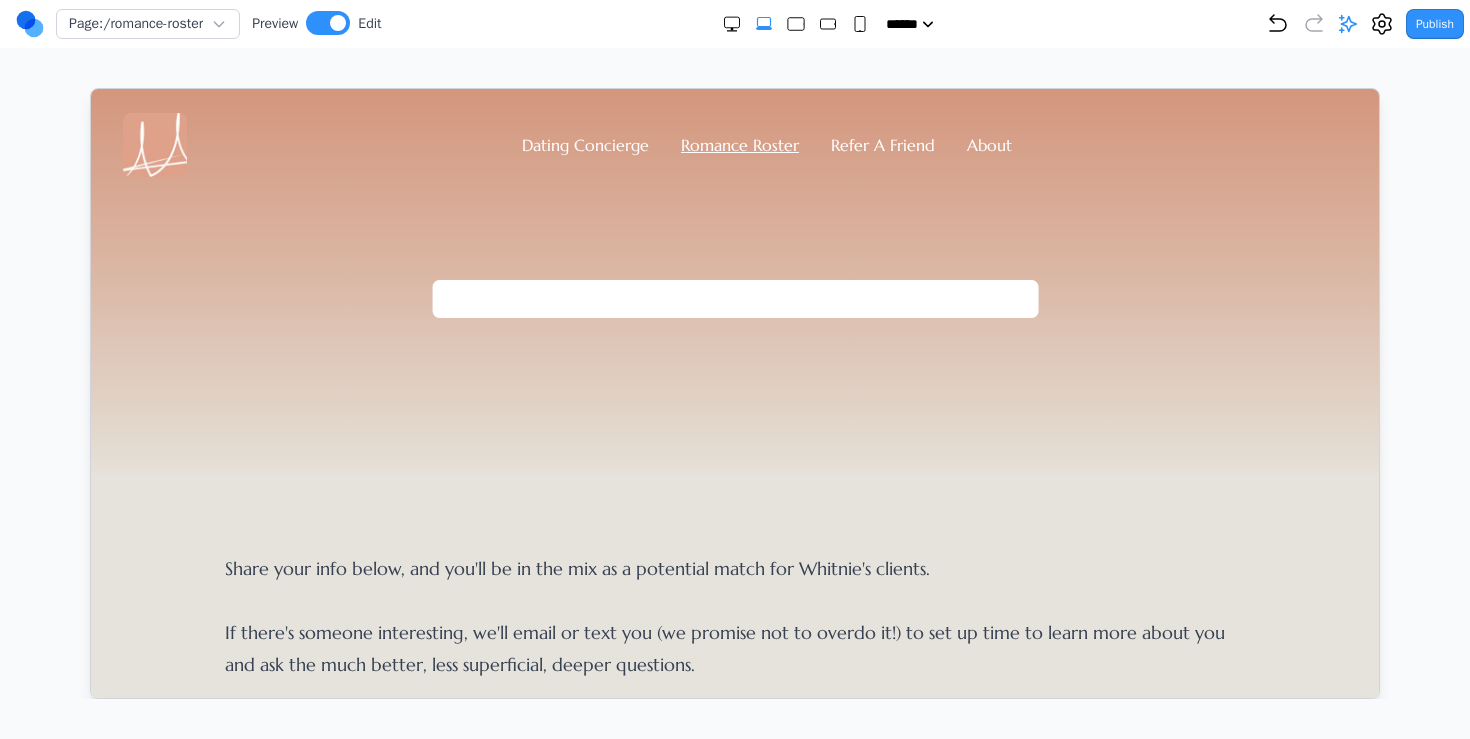 scroll, scrollTop: 2047, scrollLeft: 0, axis: vertical 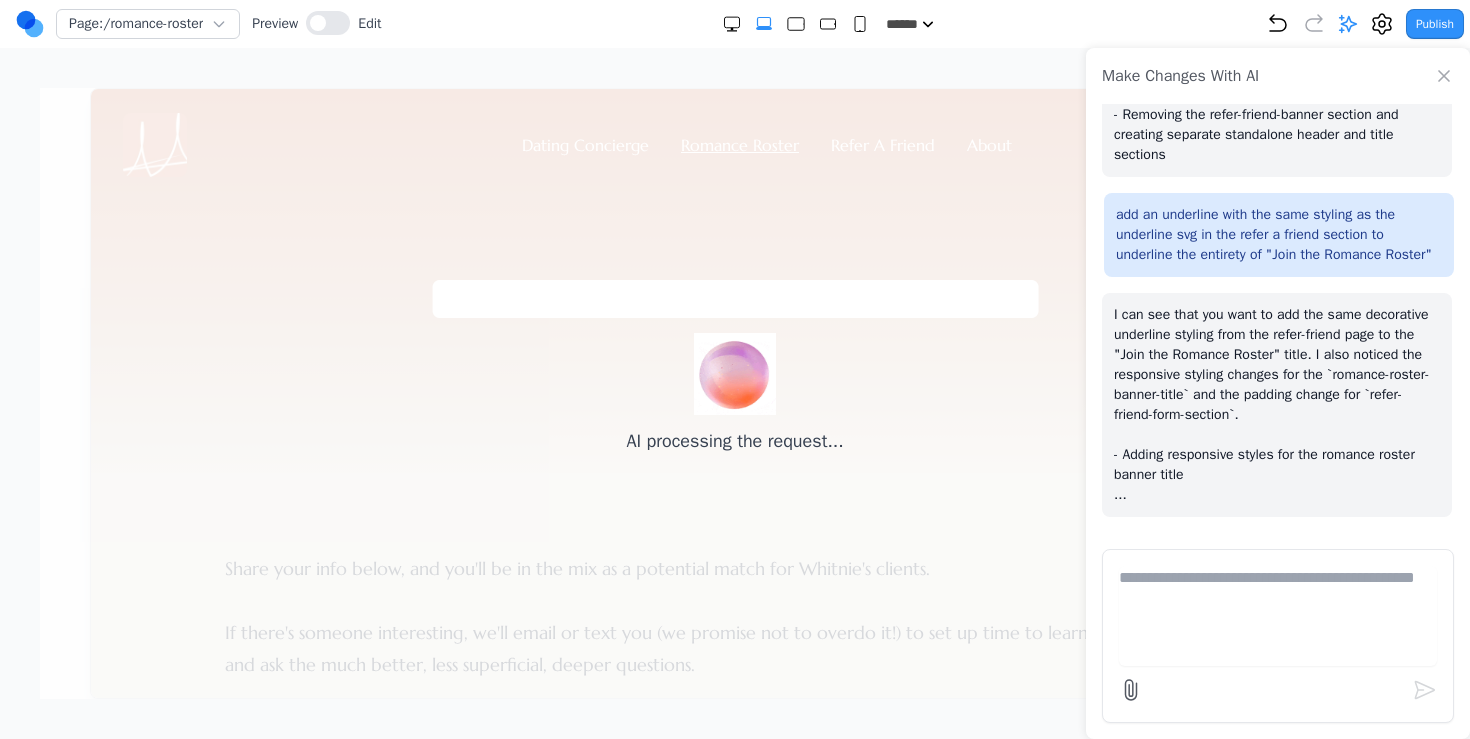click on "AI processing the request..." at bounding box center [735, 393] 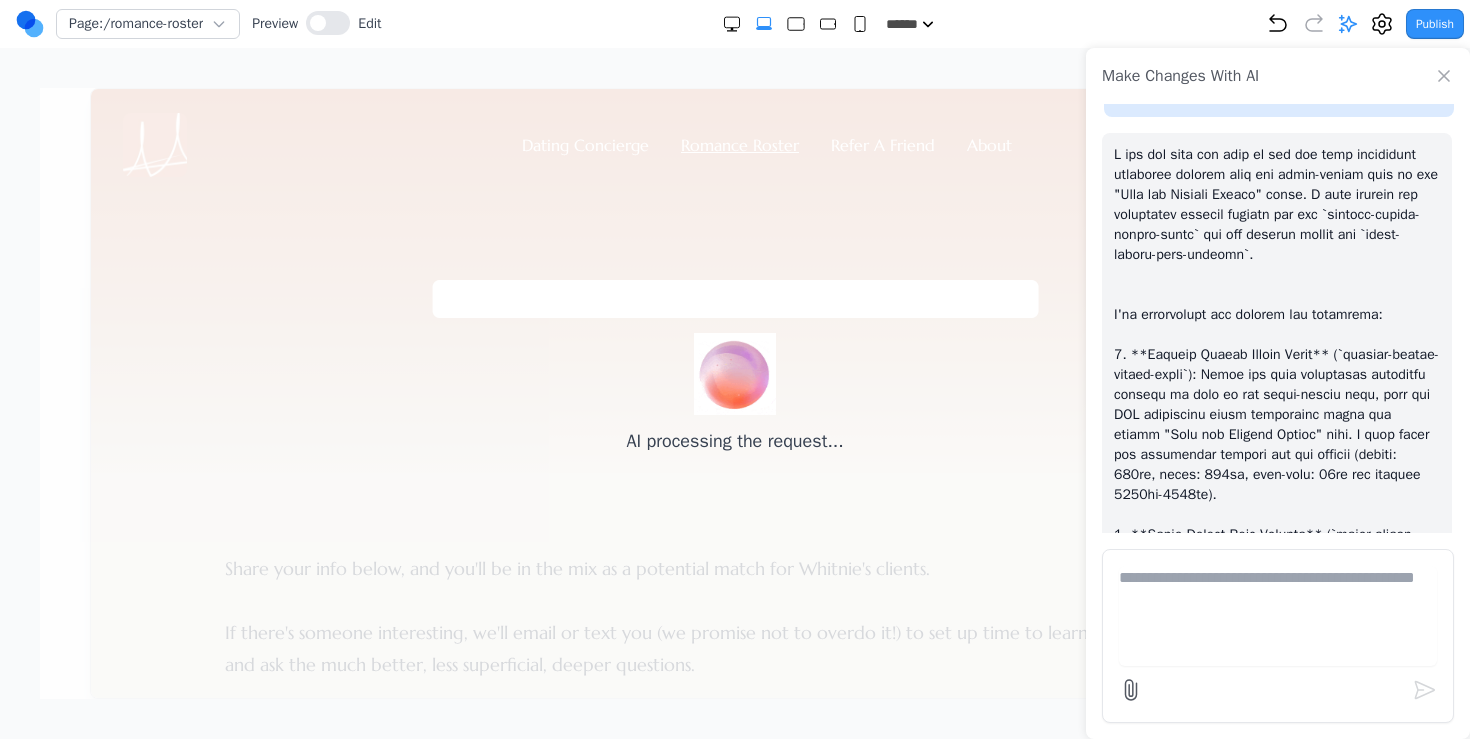 scroll, scrollTop: 2727, scrollLeft: 0, axis: vertical 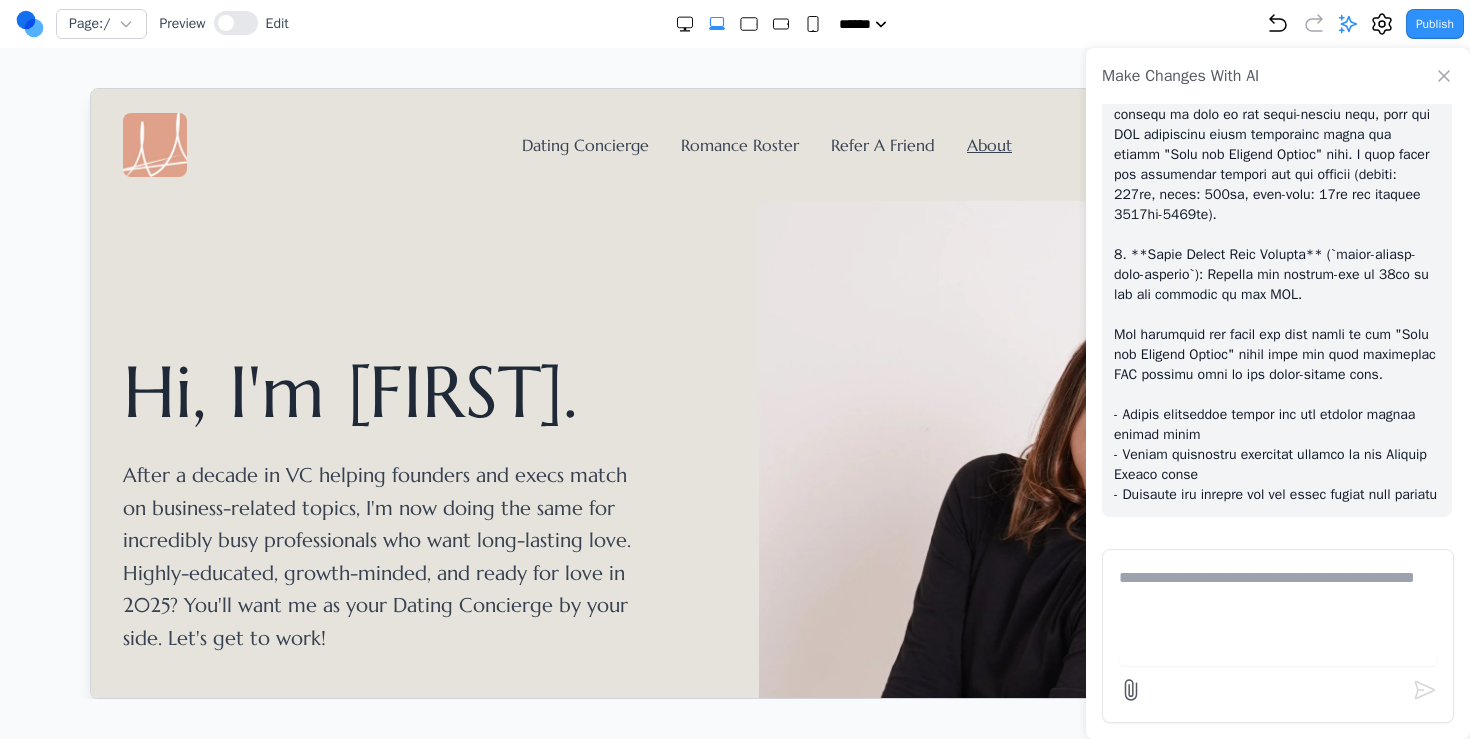 click 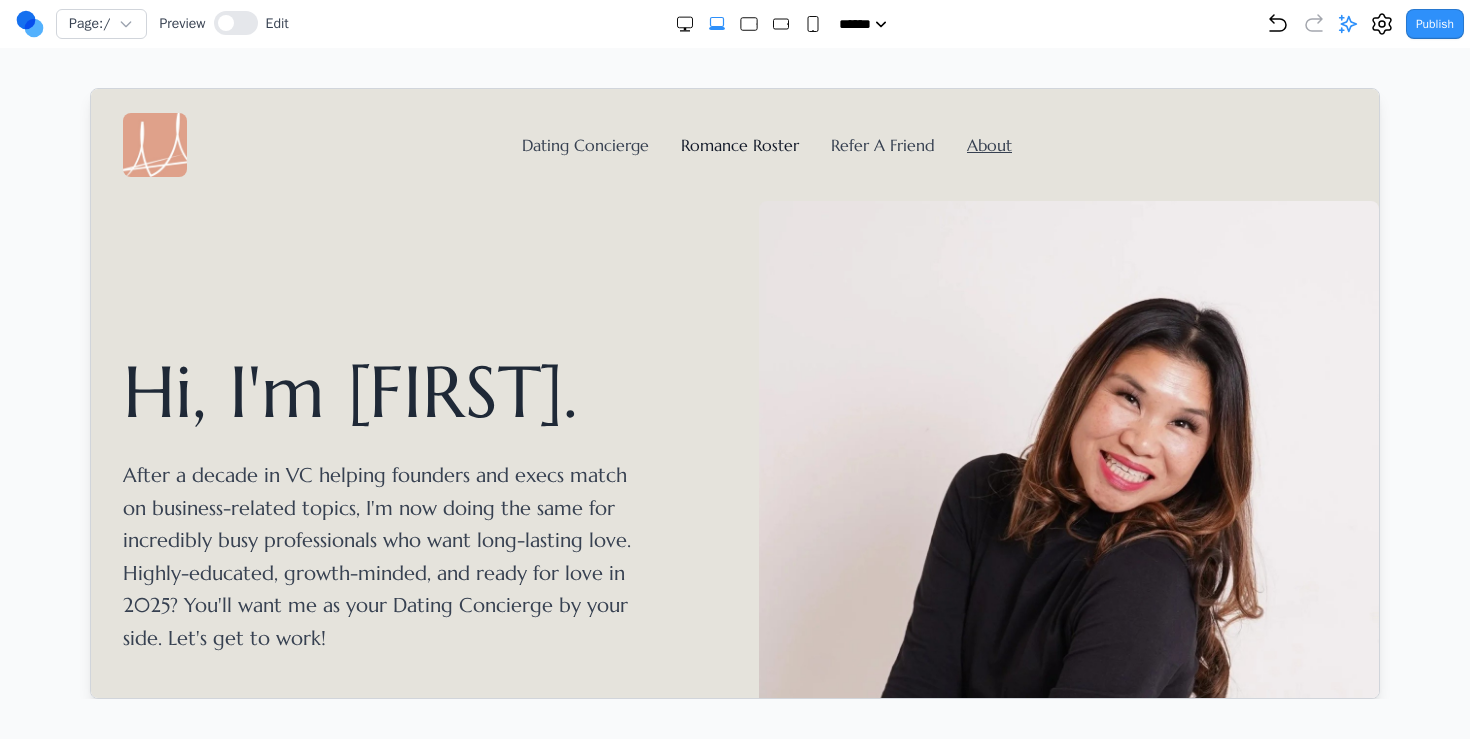 click on "Romance Roster" at bounding box center (739, 144) 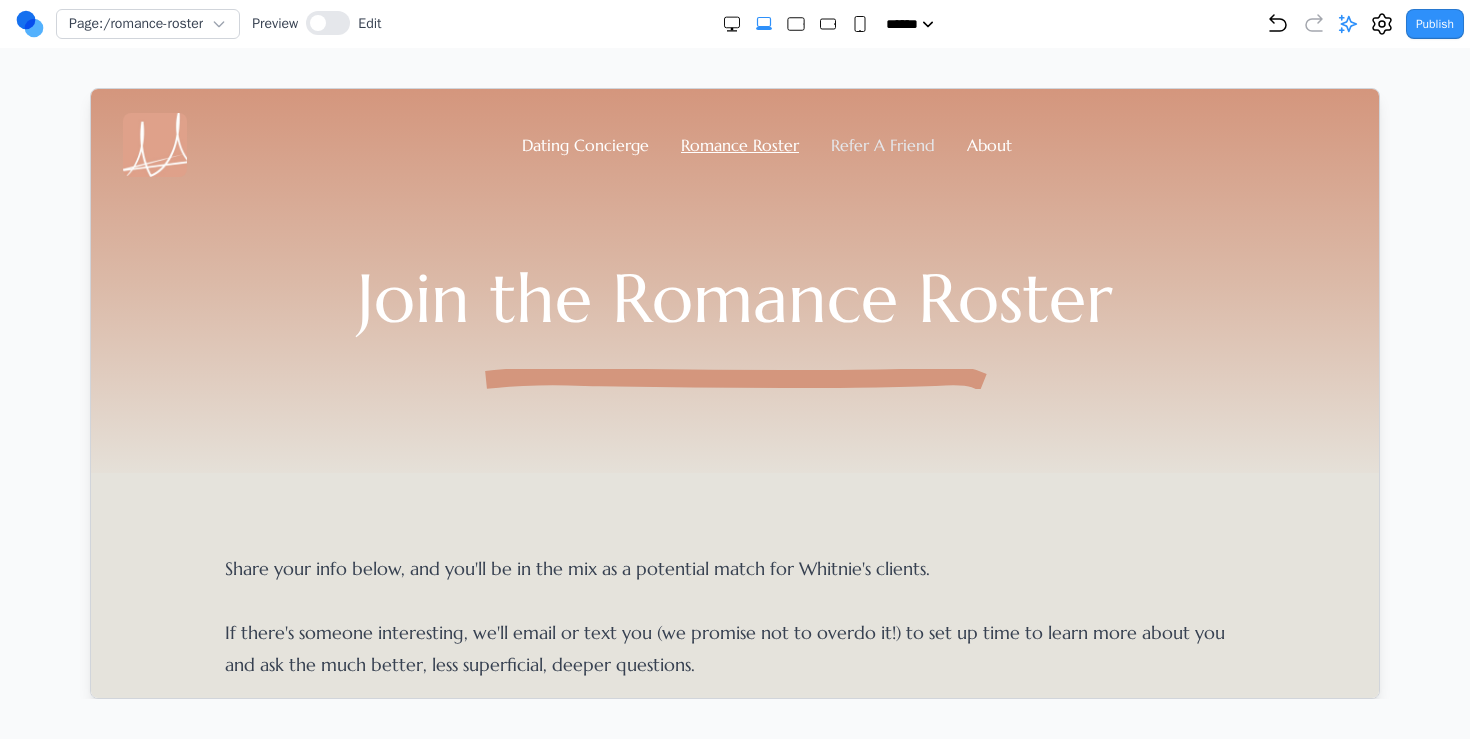click on "Refer A Friend" at bounding box center [882, 144] 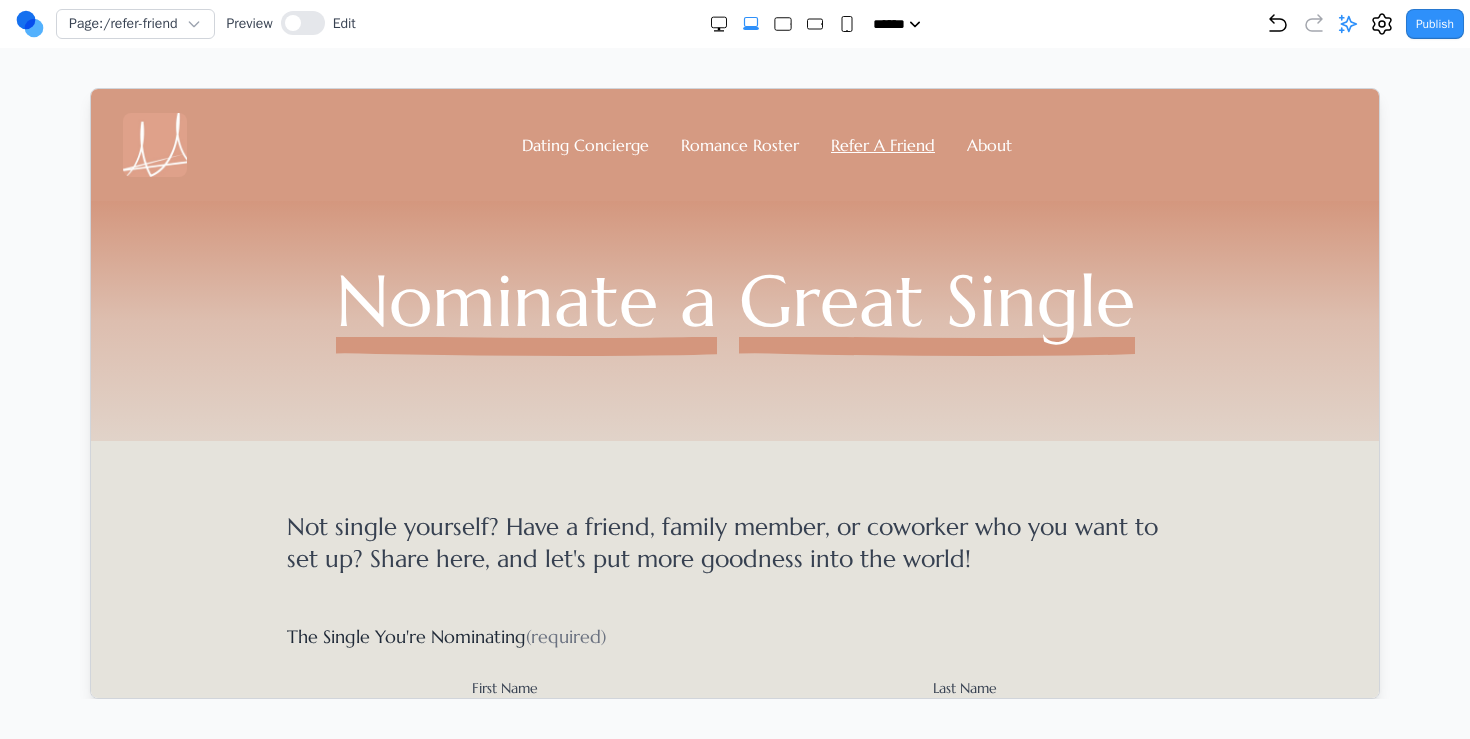 click on "Dating Concierge Romance Roster Refer A Friend About" at bounding box center (734, 144) 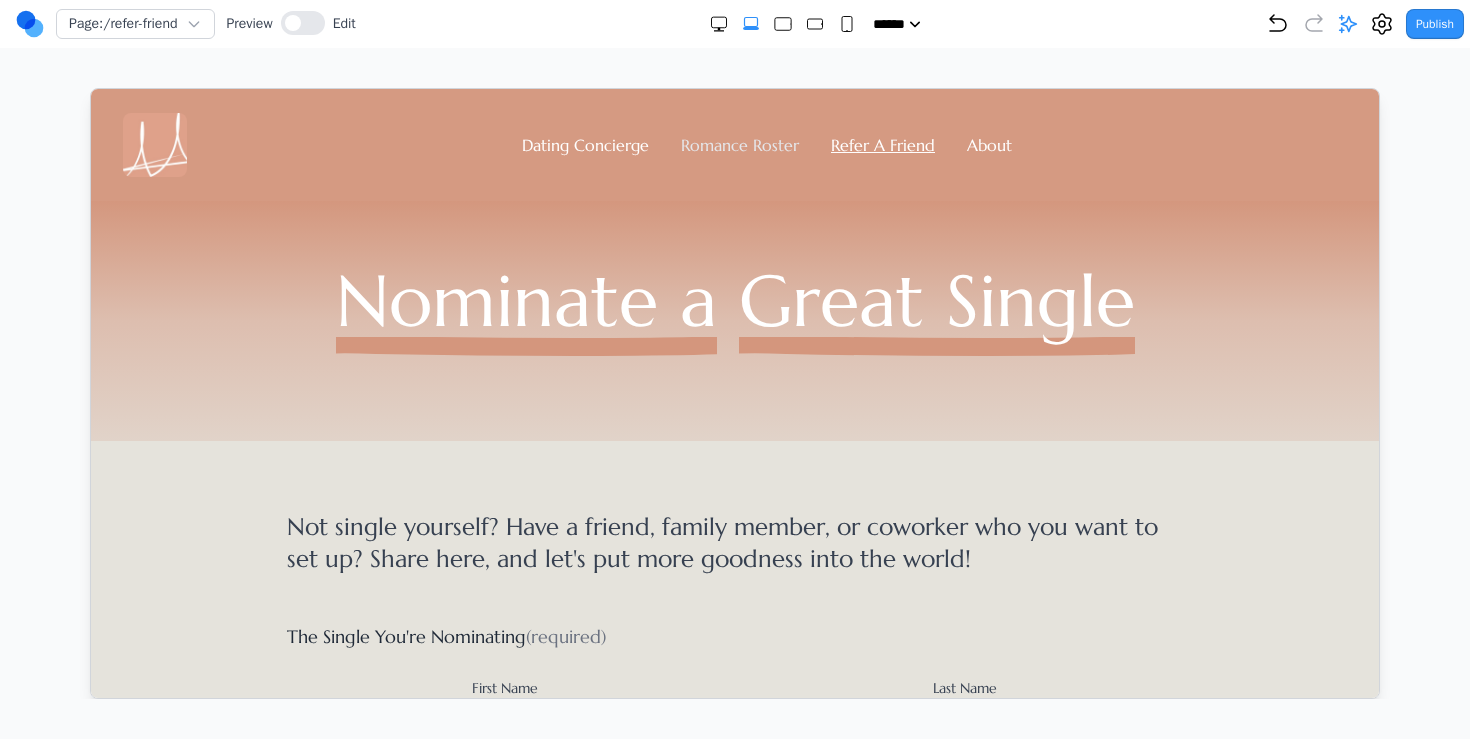 click on "Romance Roster" at bounding box center (739, 144) 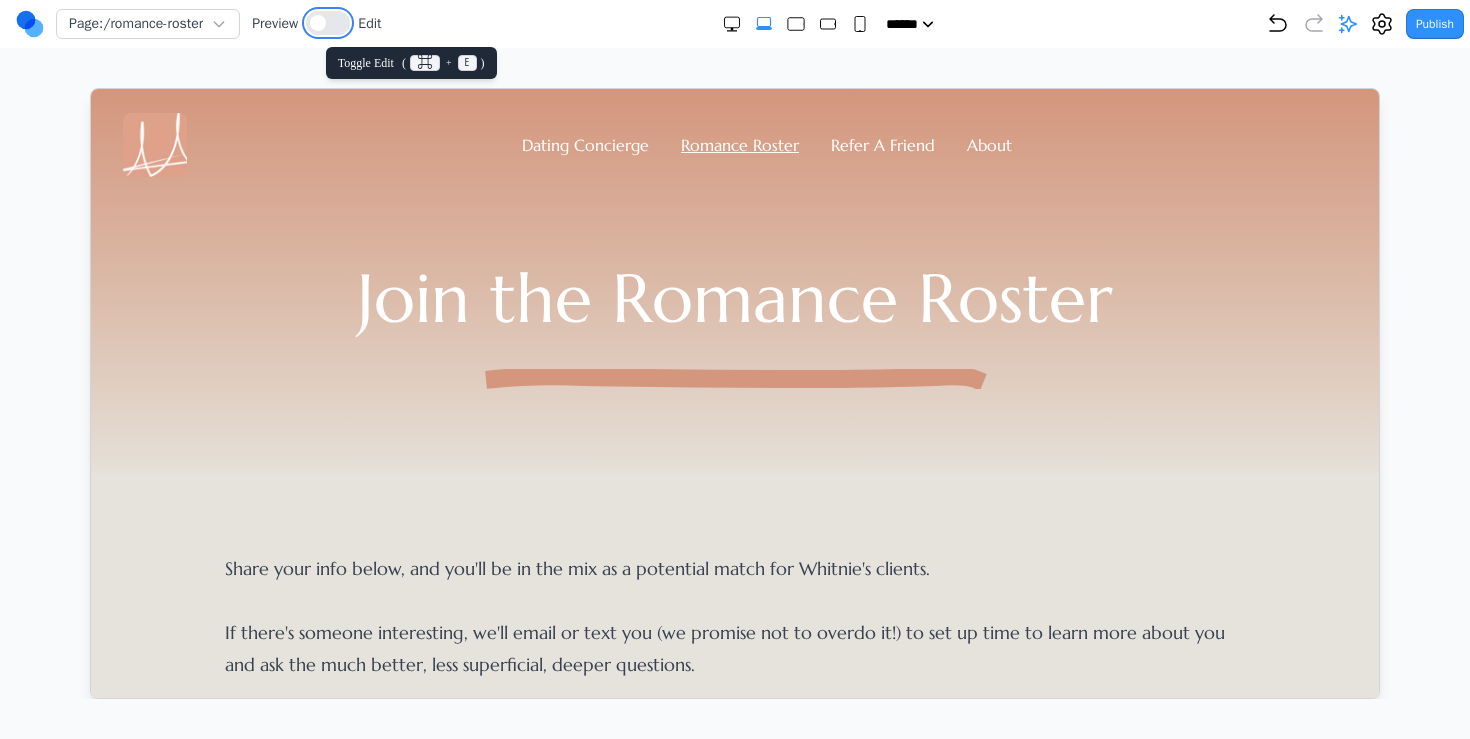 click at bounding box center (328, 23) 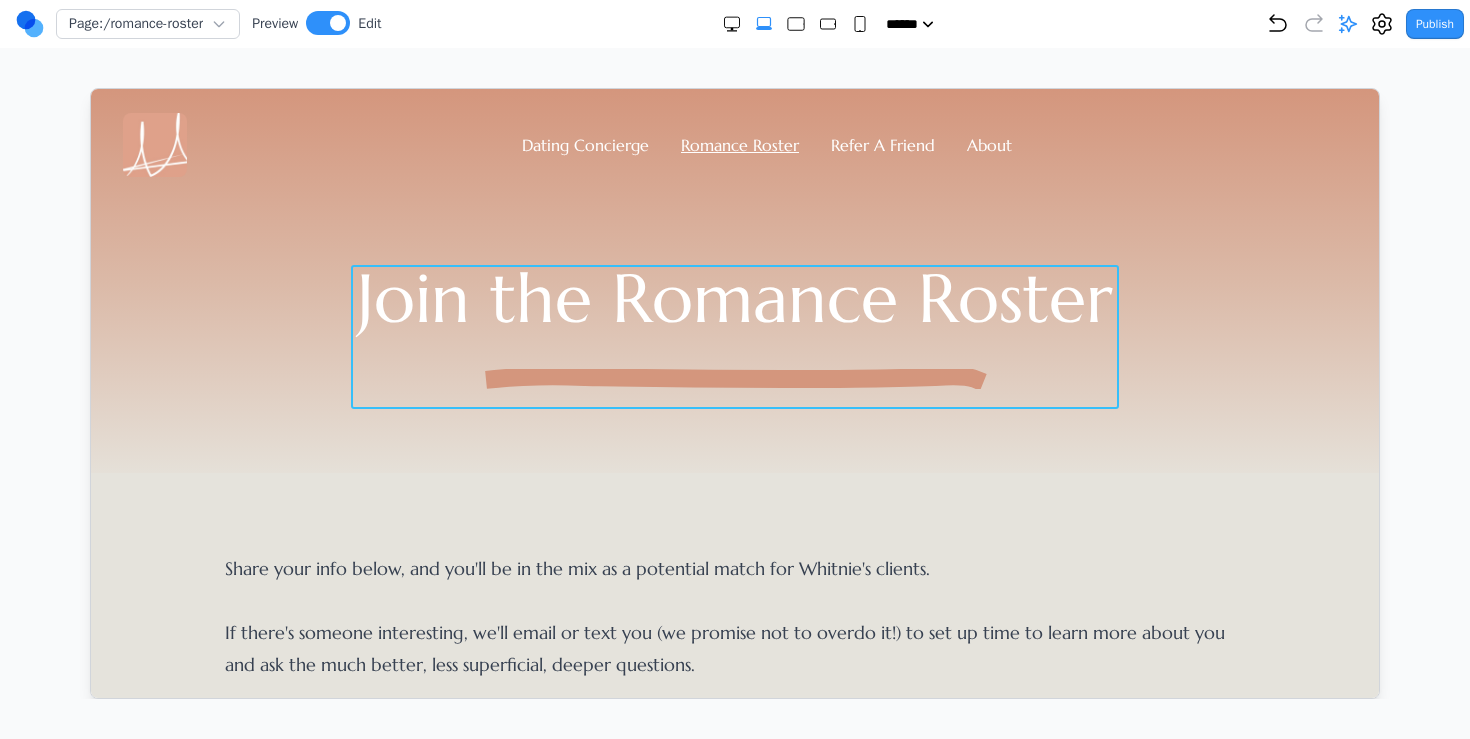 click on "Join the Romance Roster" at bounding box center [734, 336] 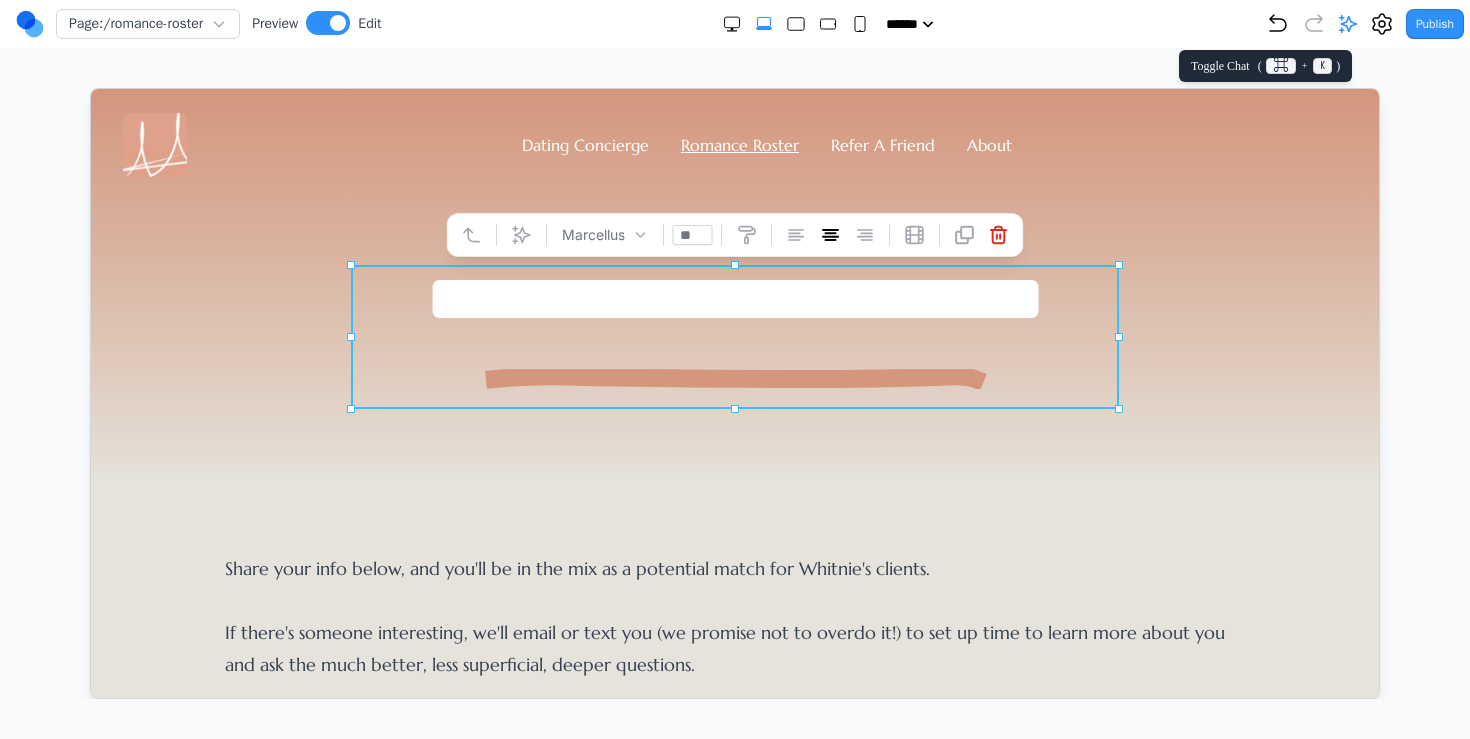 click 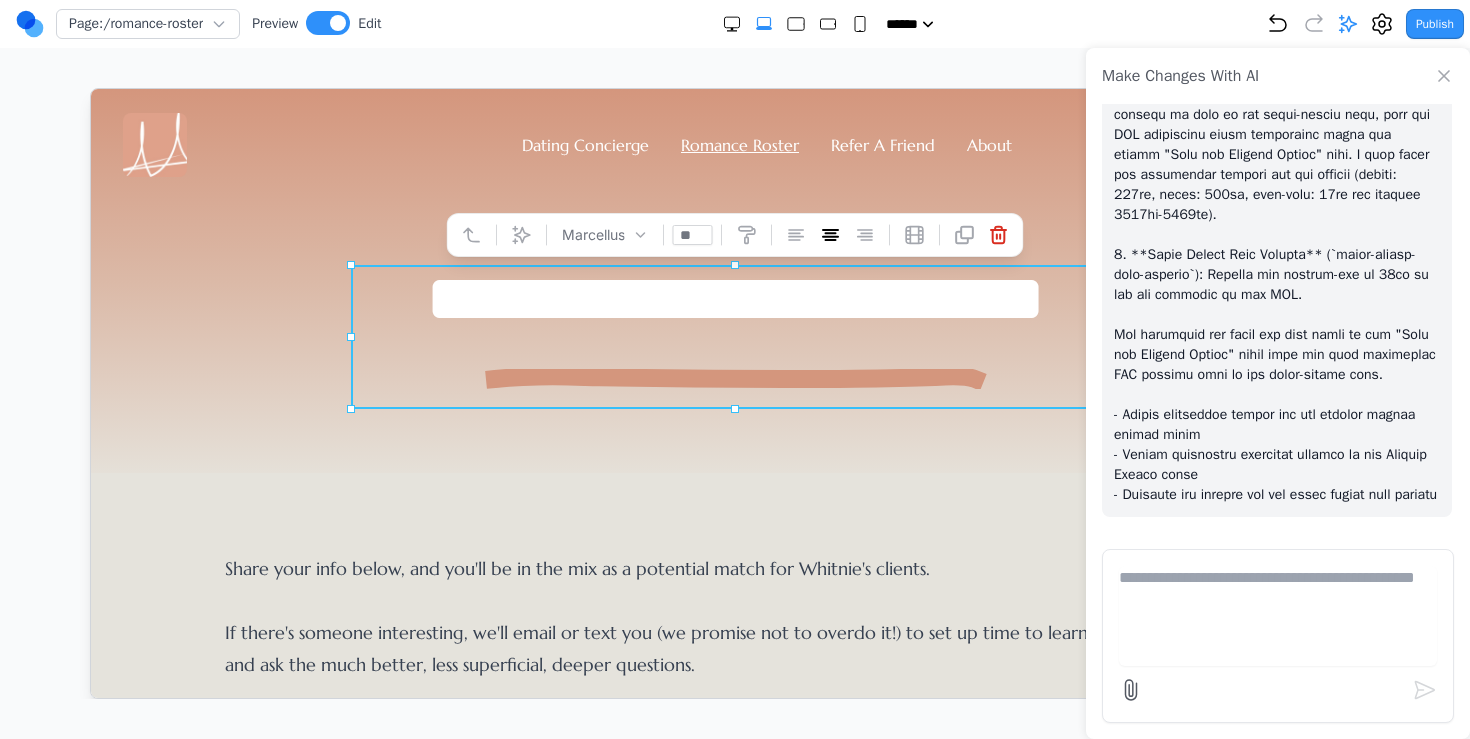 click at bounding box center [1278, 616] 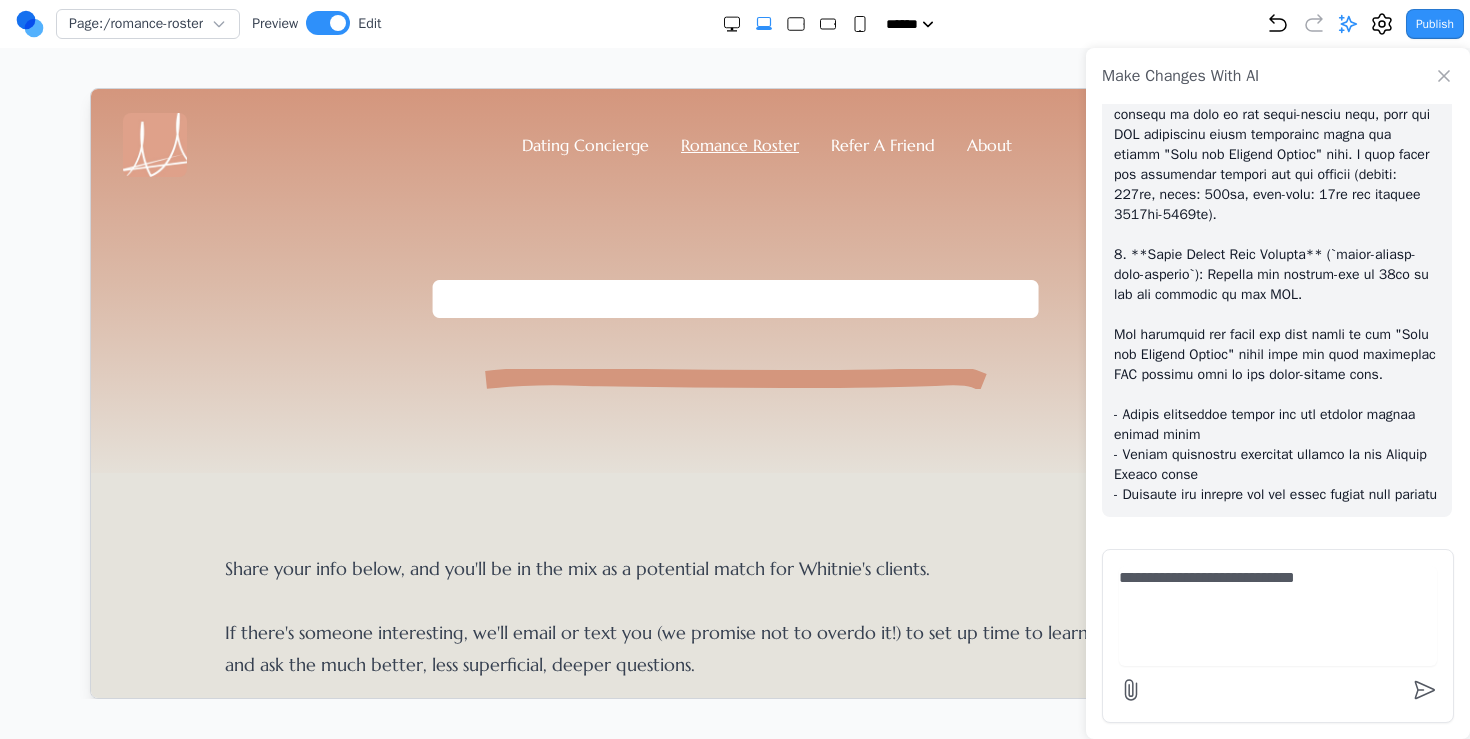 type on "**********" 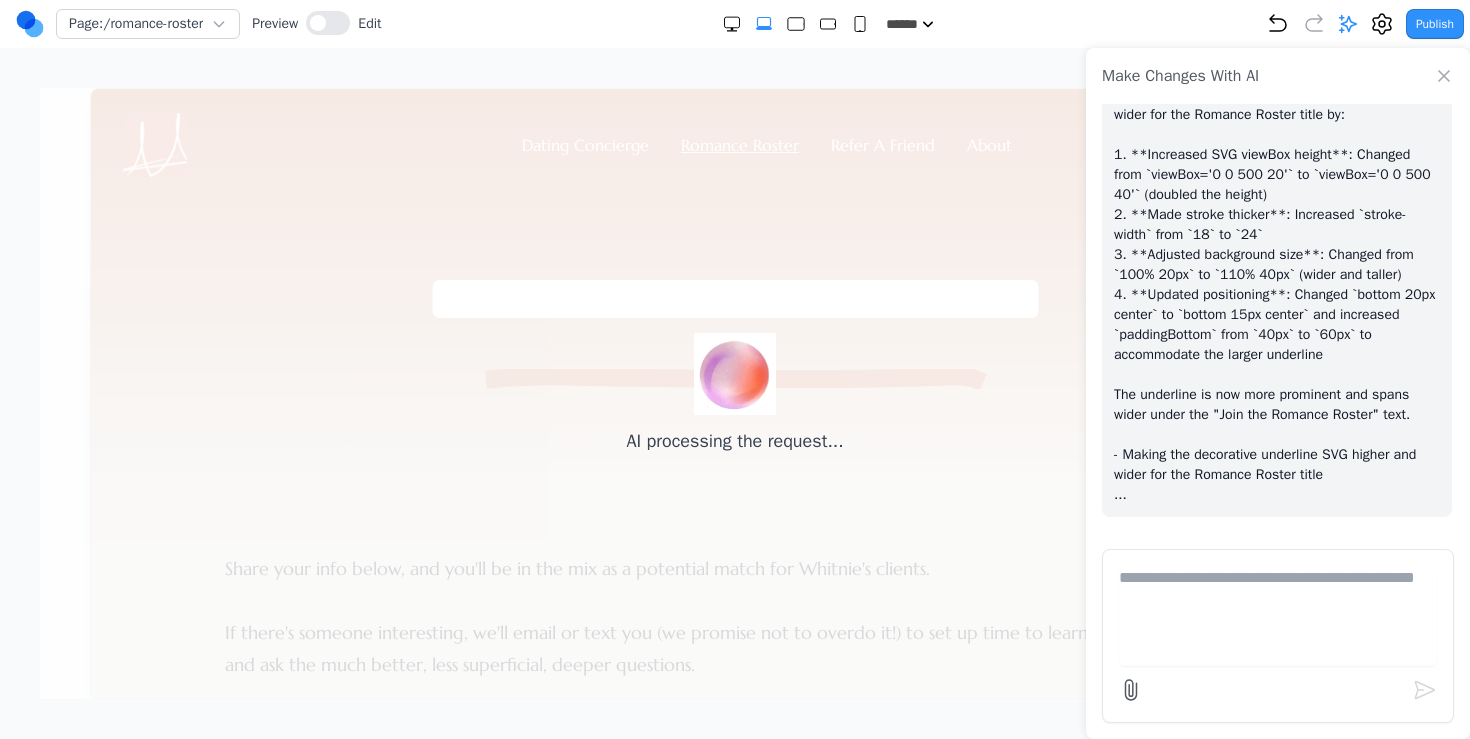 scroll, scrollTop: 3207, scrollLeft: 0, axis: vertical 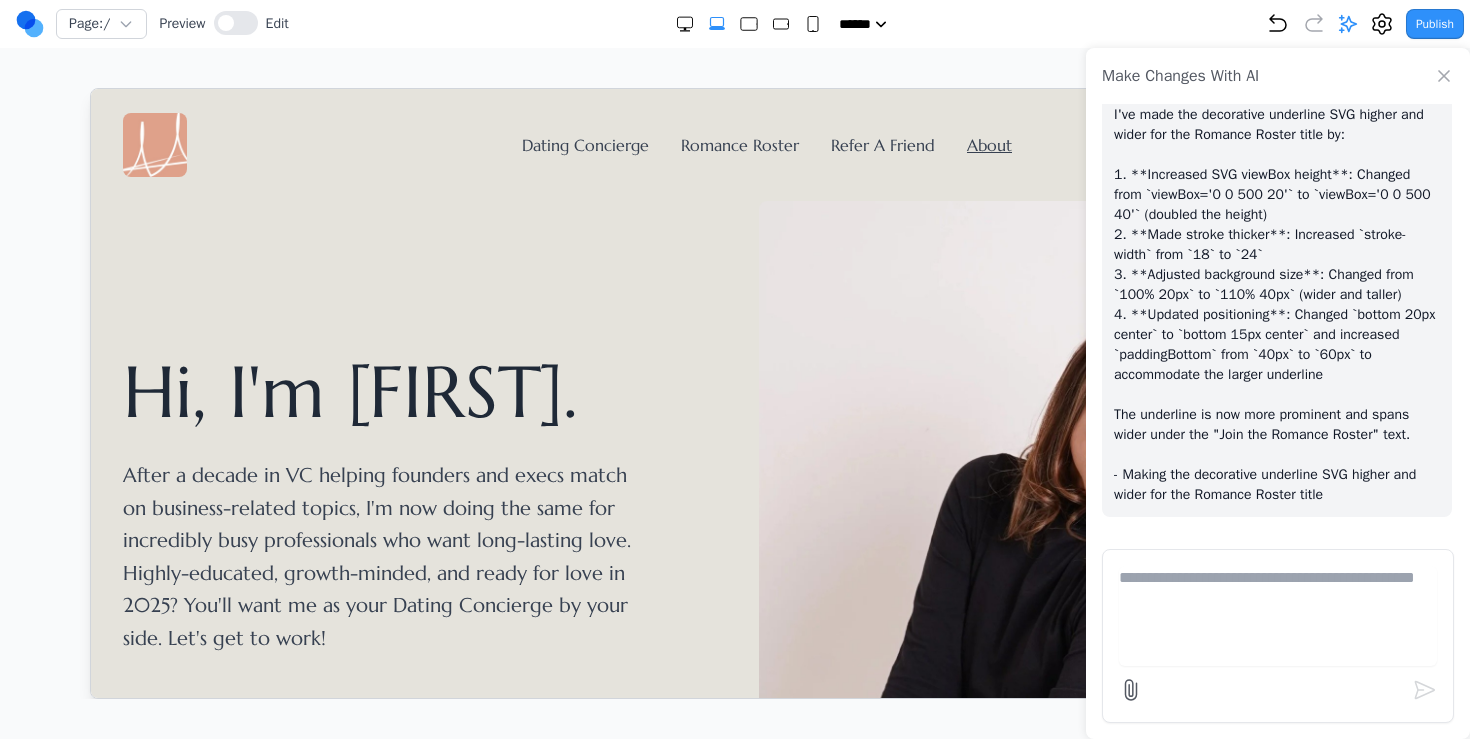 click 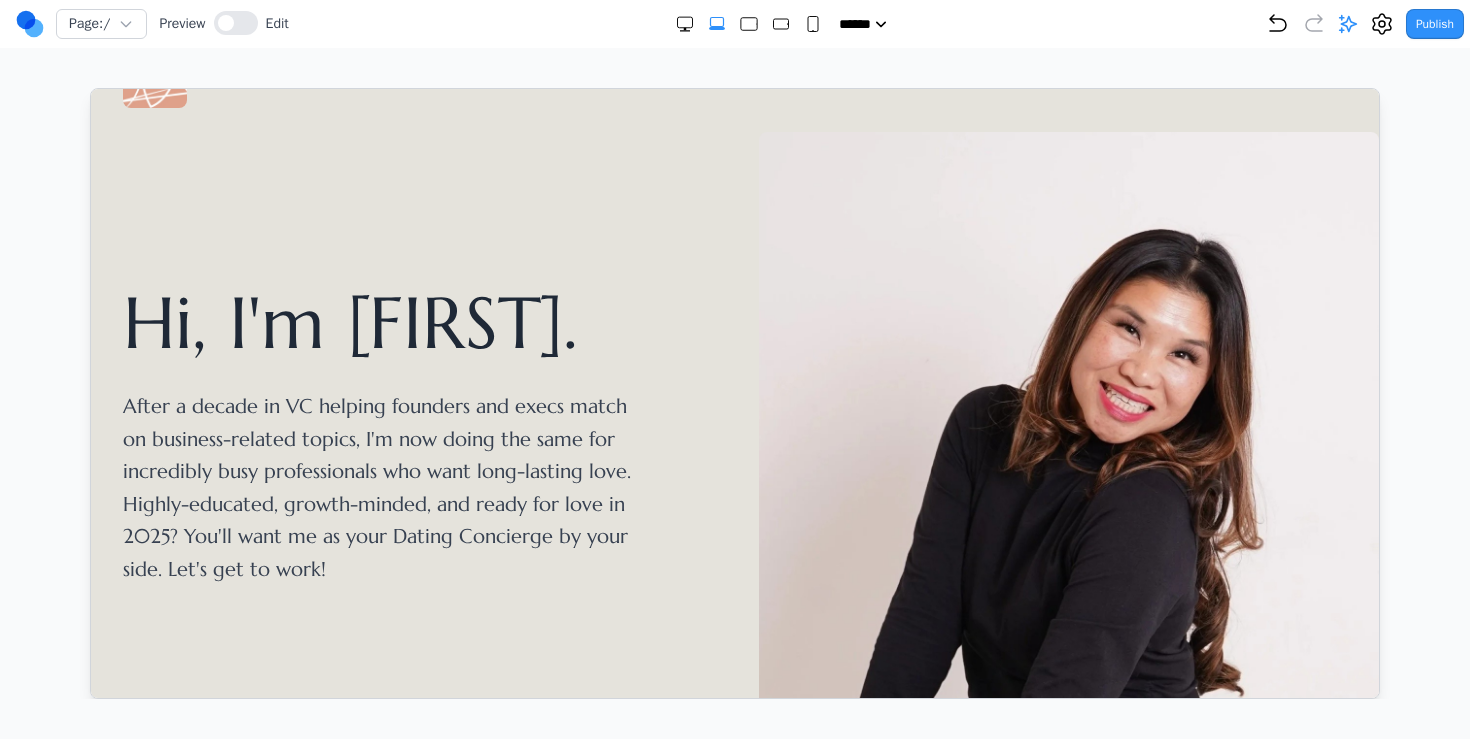 scroll, scrollTop: 0, scrollLeft: 0, axis: both 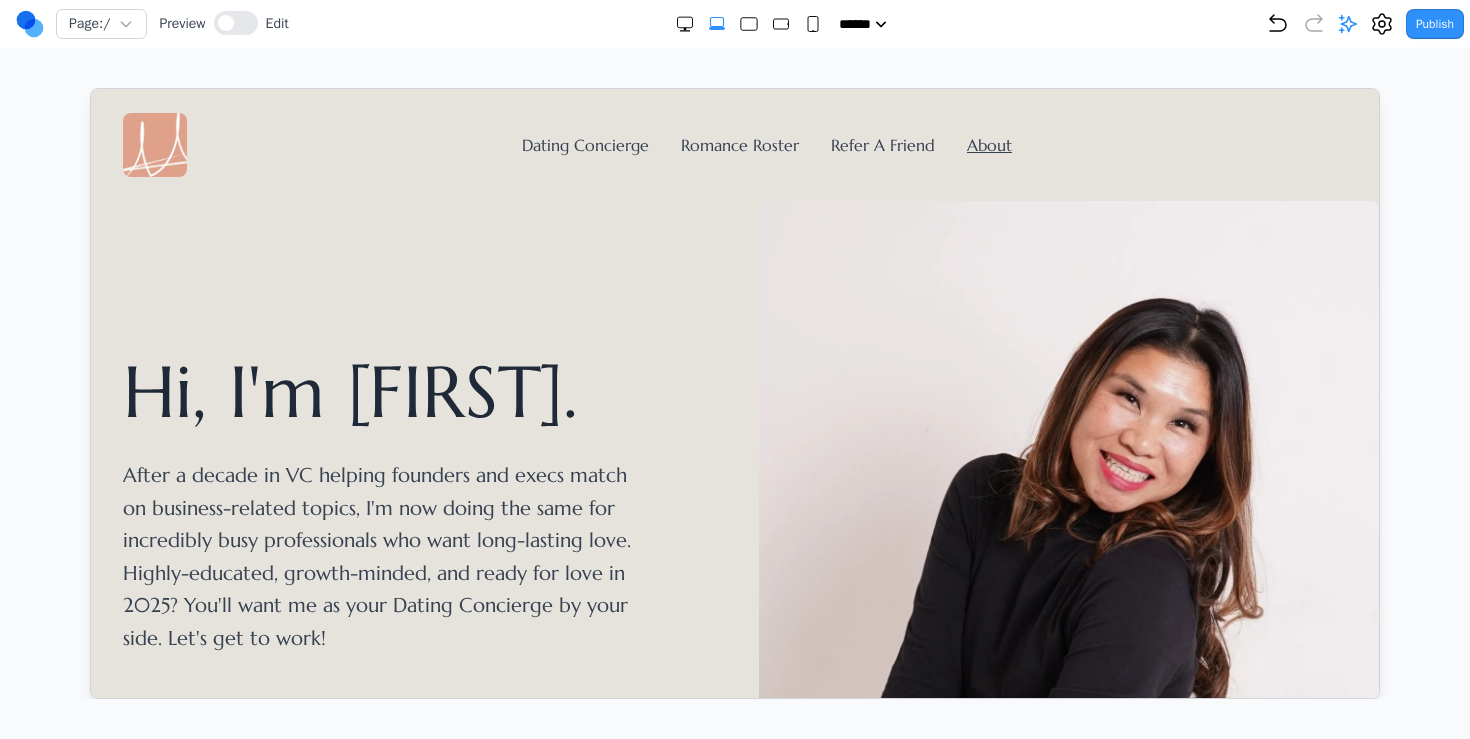 click on "Dating Concierge Romance Roster Refer A Friend About" at bounding box center (766, 144) 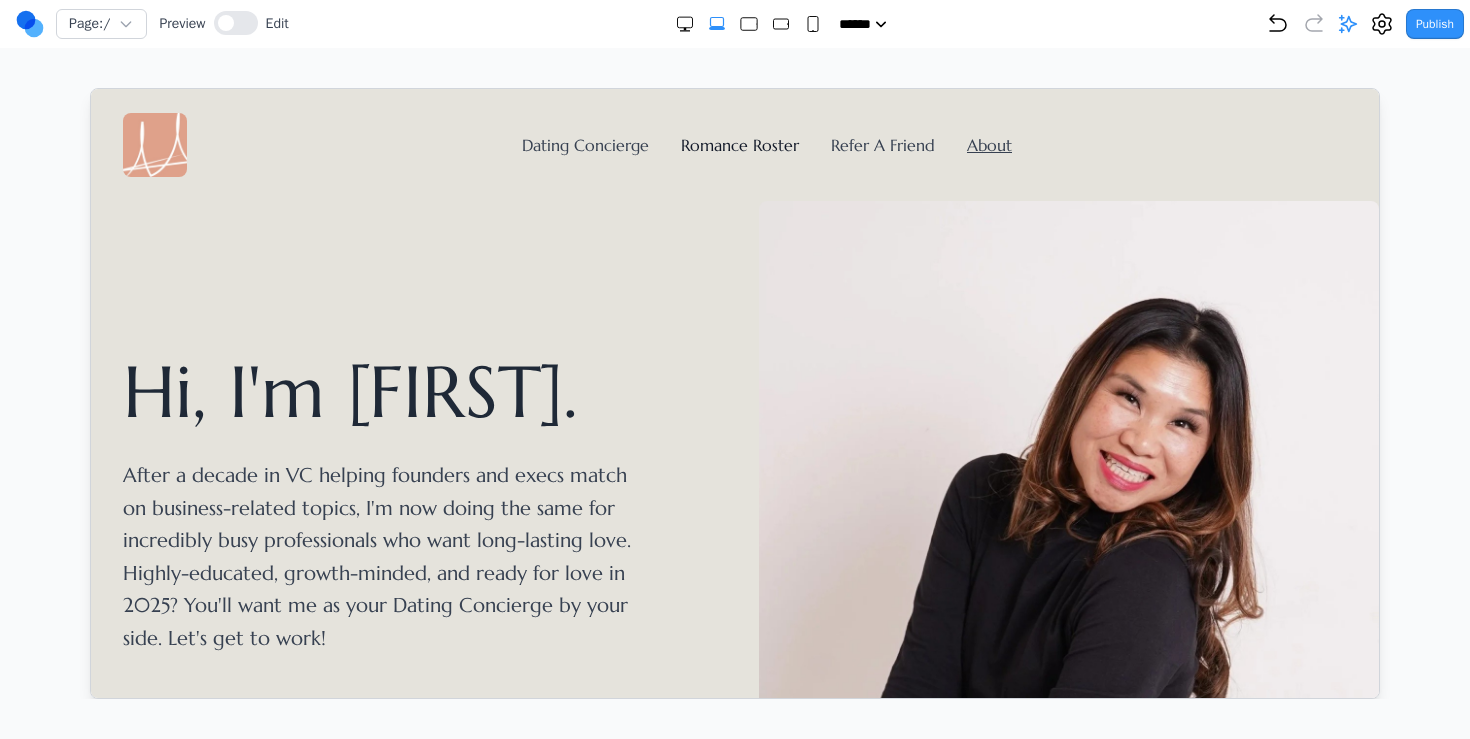 click on "Romance Roster" at bounding box center (739, 144) 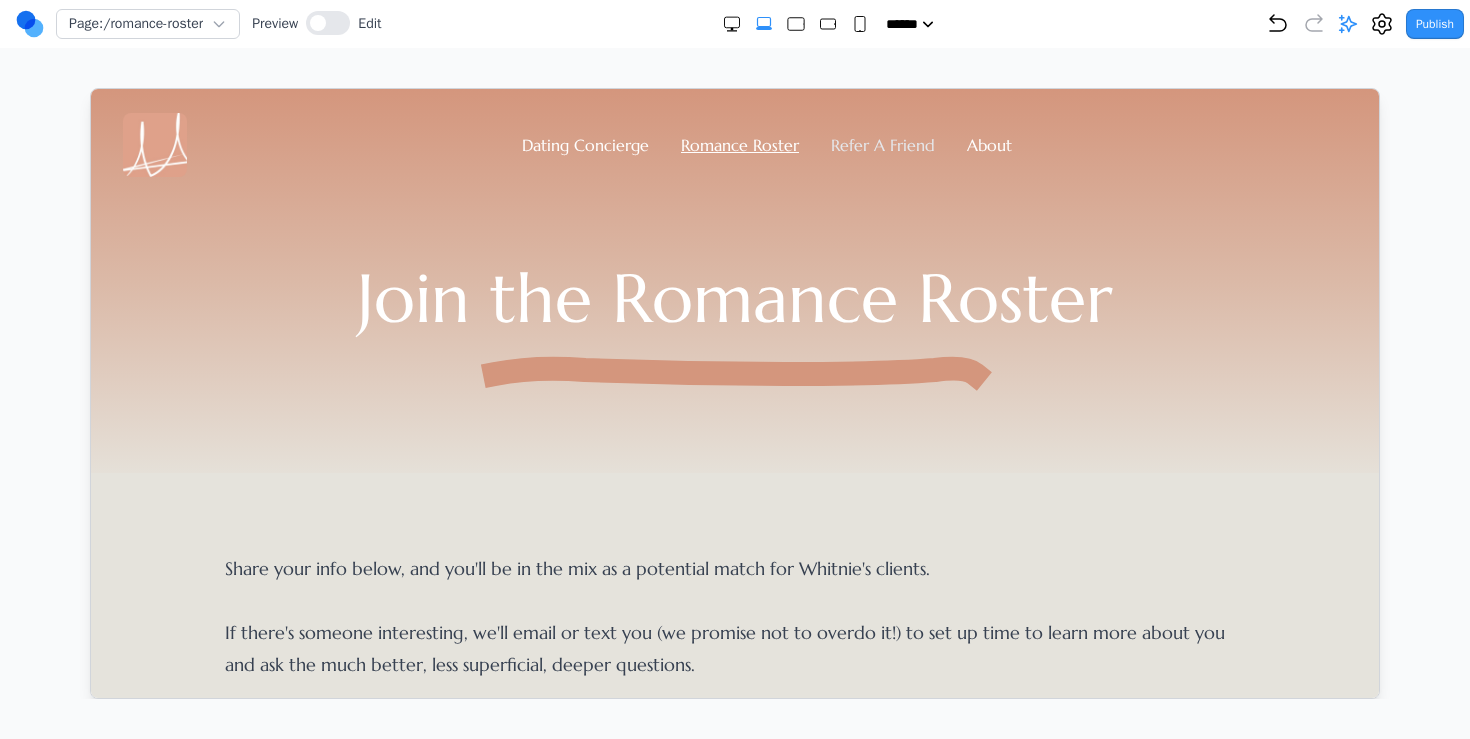 click on "Refer A Friend" at bounding box center [882, 144] 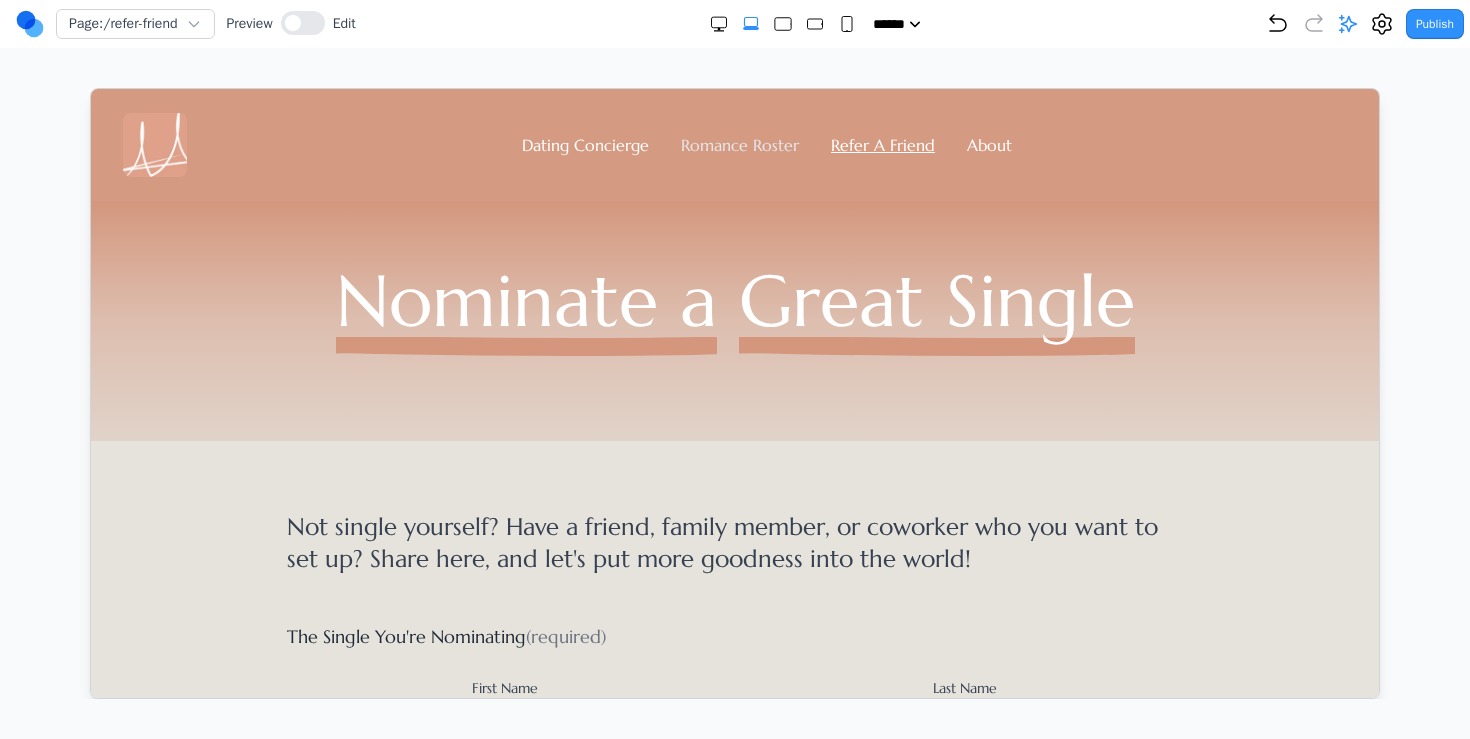 click on "Romance Roster" at bounding box center [739, 144] 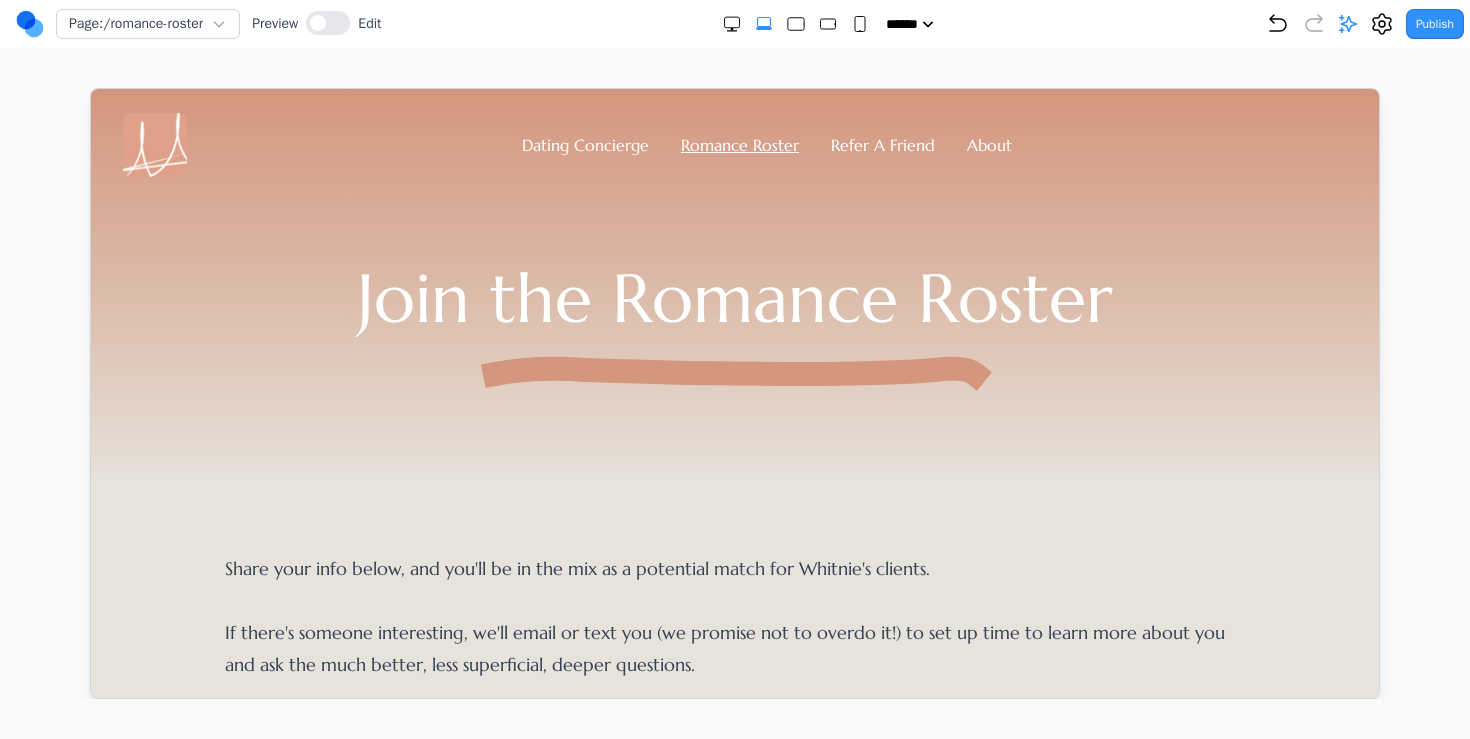 click 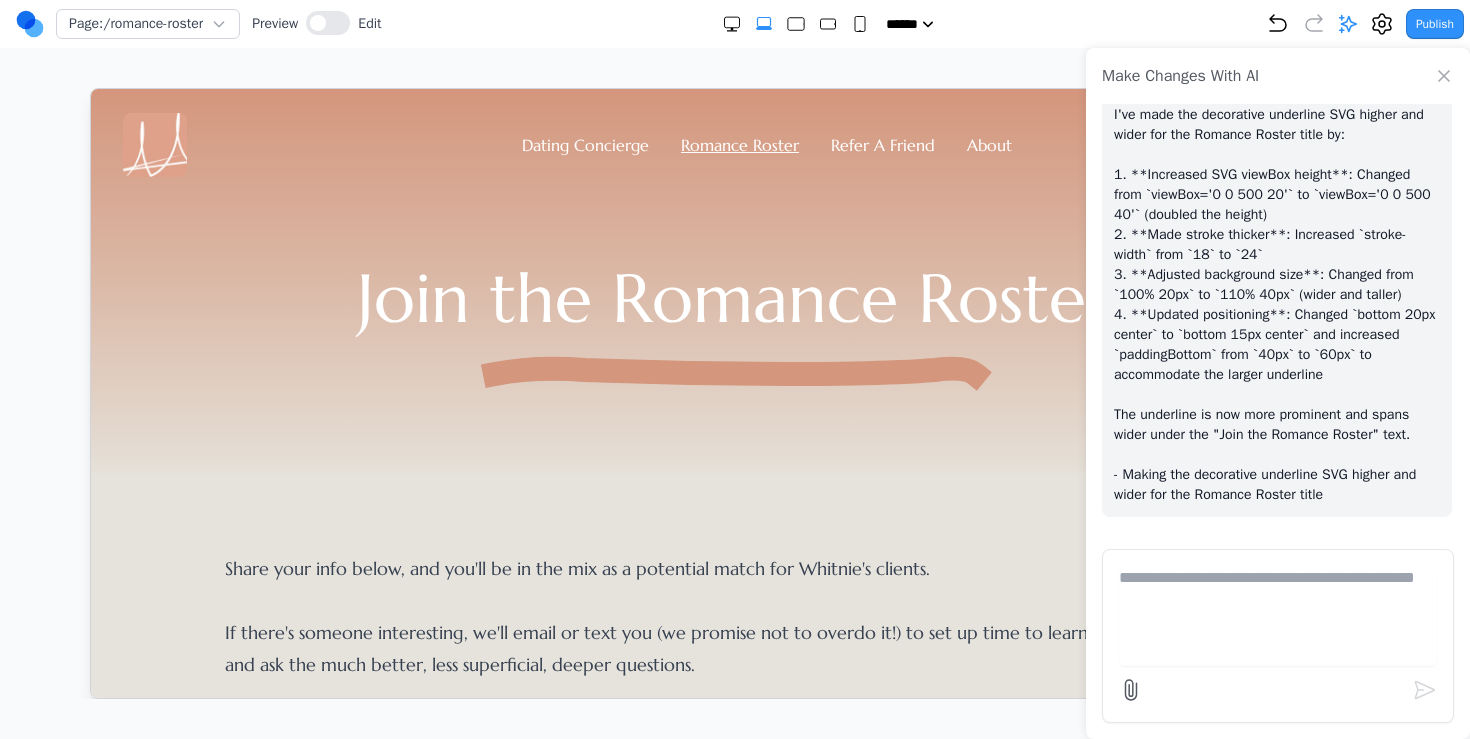 click at bounding box center [1278, 616] 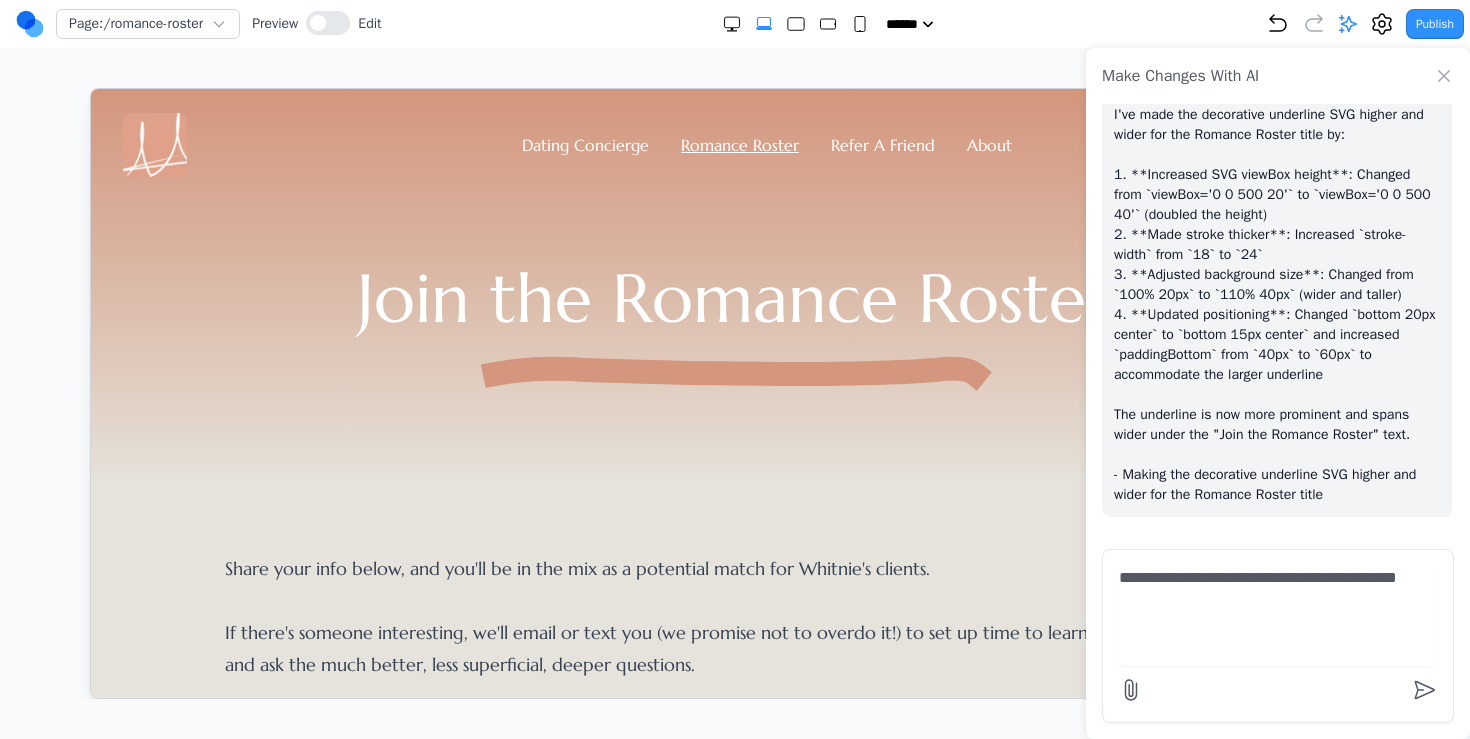 type on "**********" 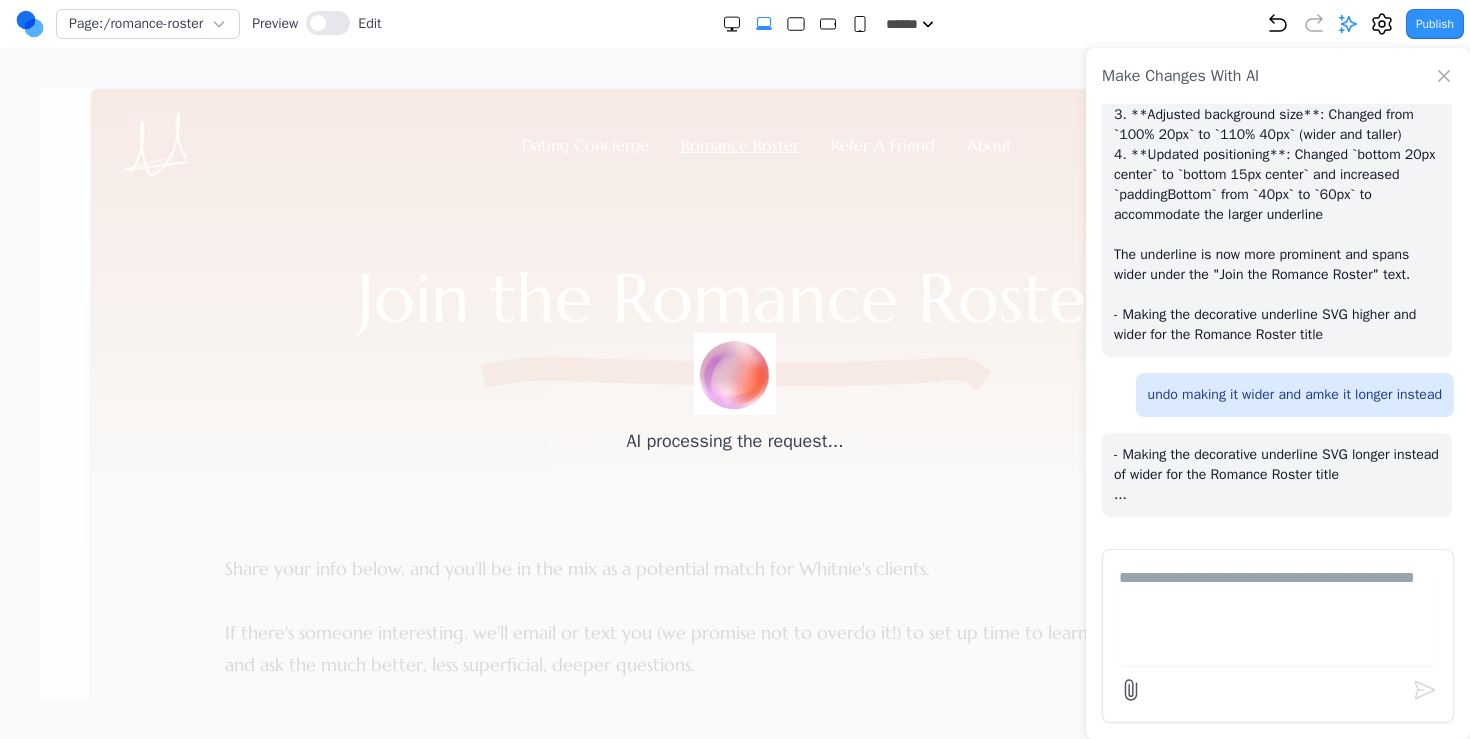 scroll, scrollTop: 3367, scrollLeft: 0, axis: vertical 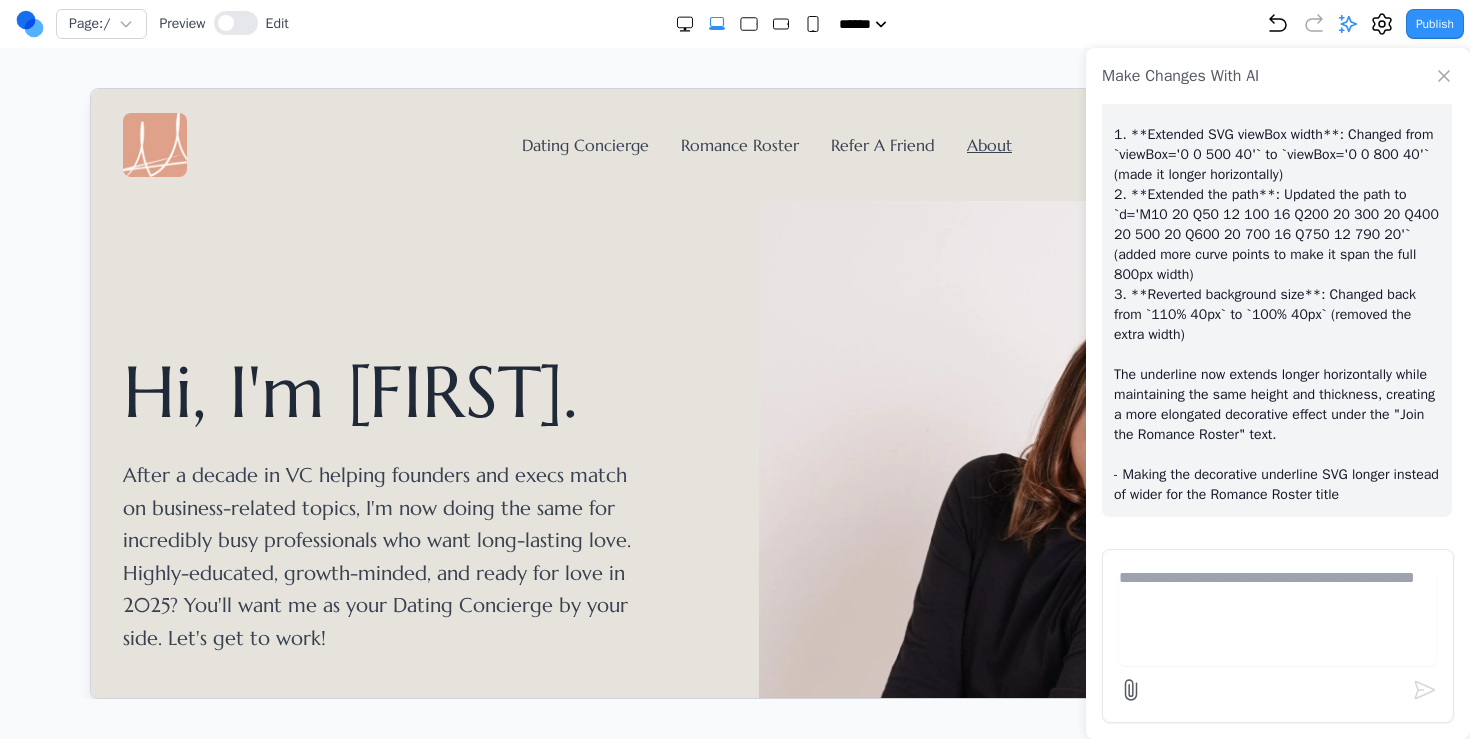 click 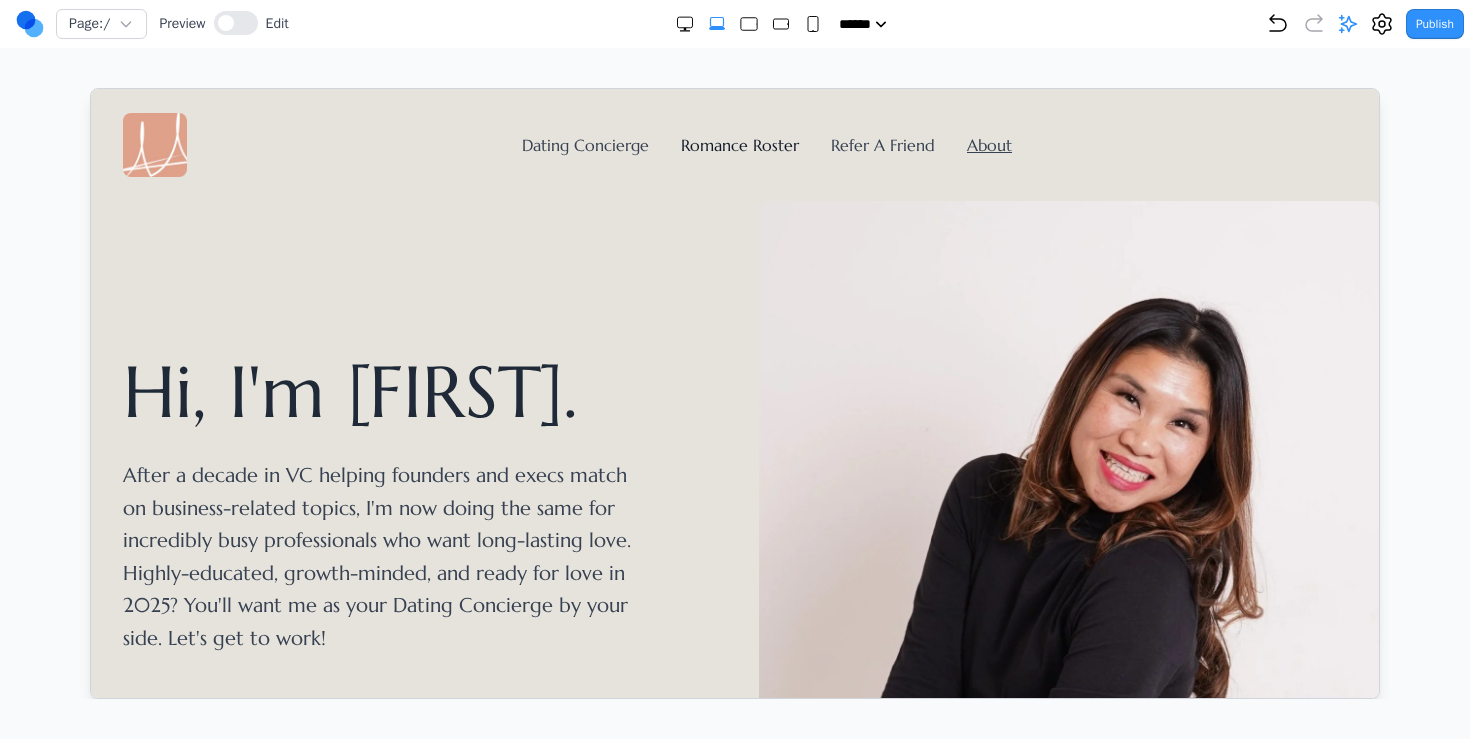 click on "Romance Roster" at bounding box center (739, 144) 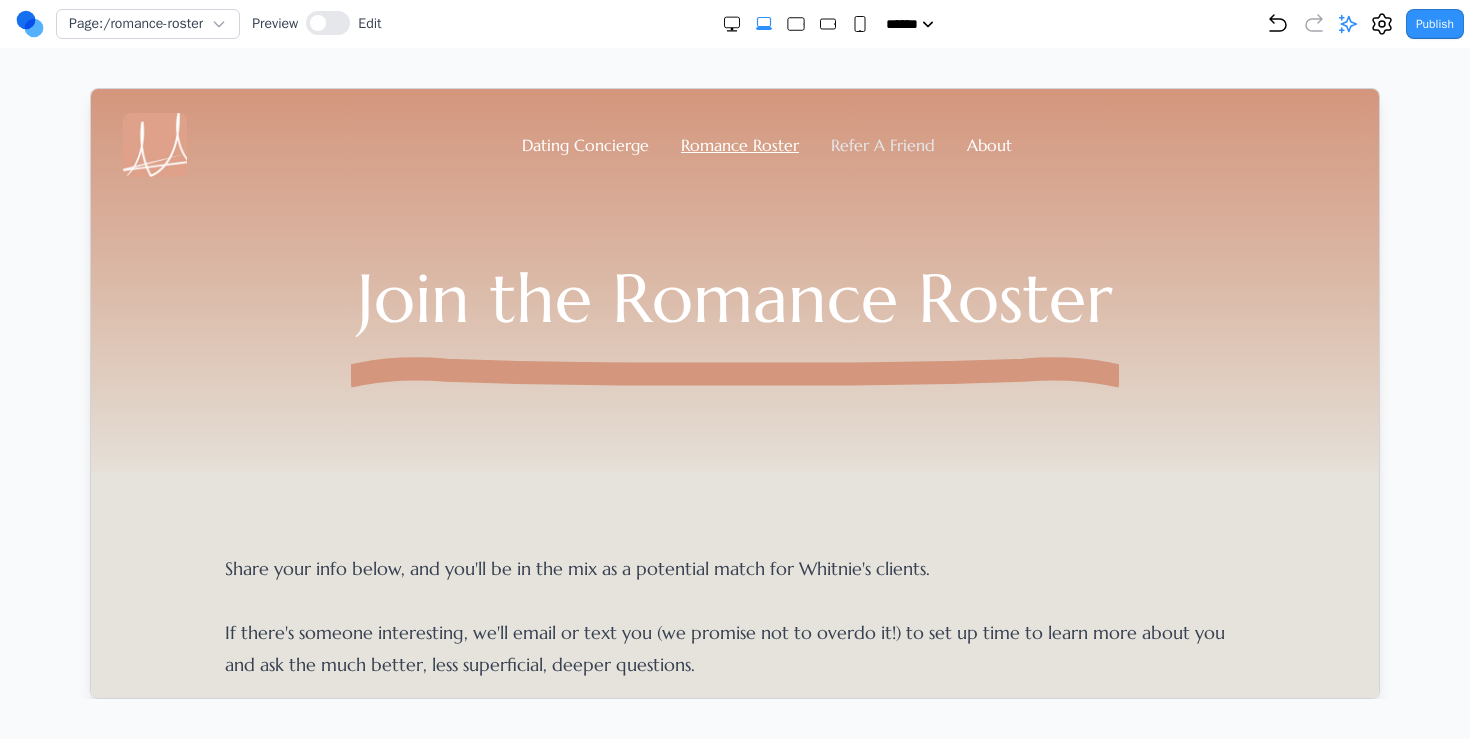 click on "Refer A Friend" at bounding box center (882, 144) 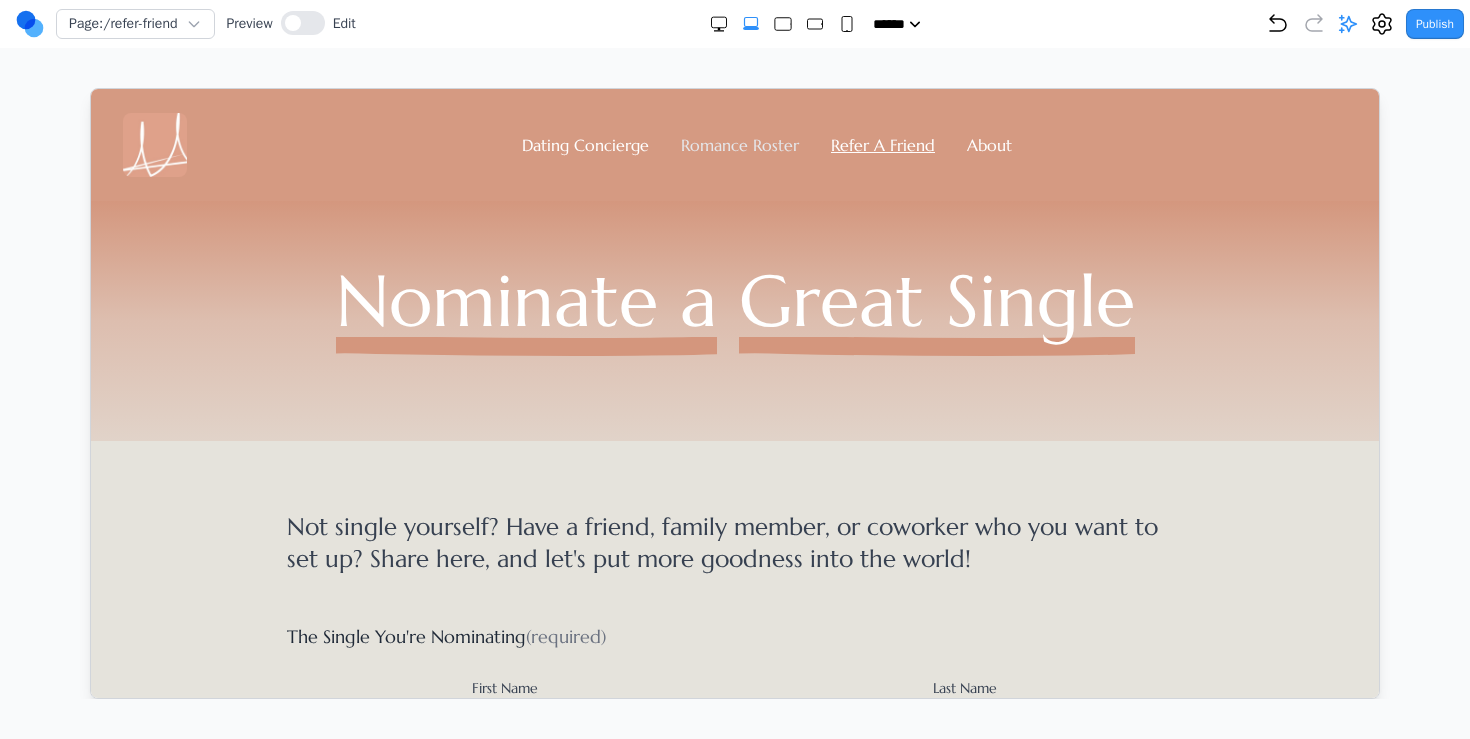 click on "Romance Roster" at bounding box center (739, 144) 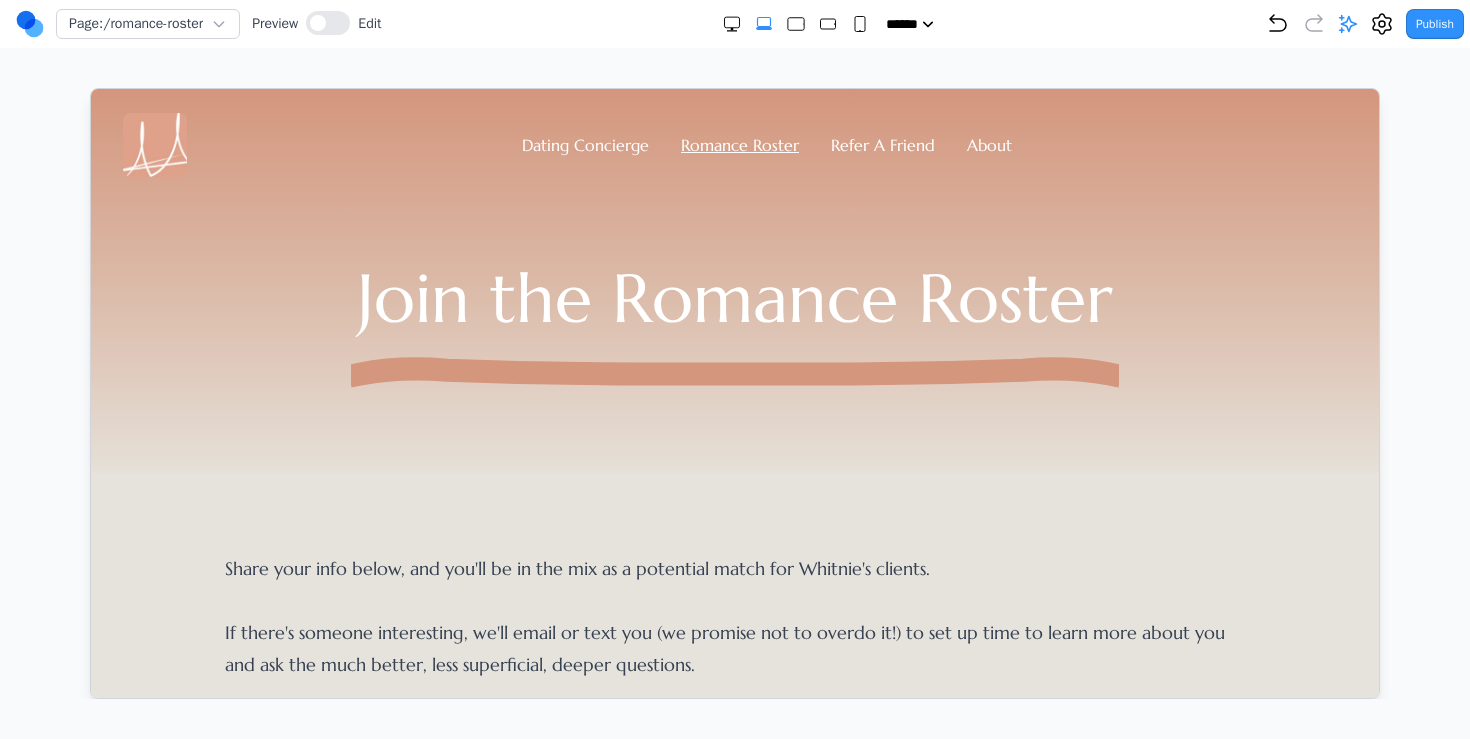 click on "Publish" at bounding box center (1365, 24) 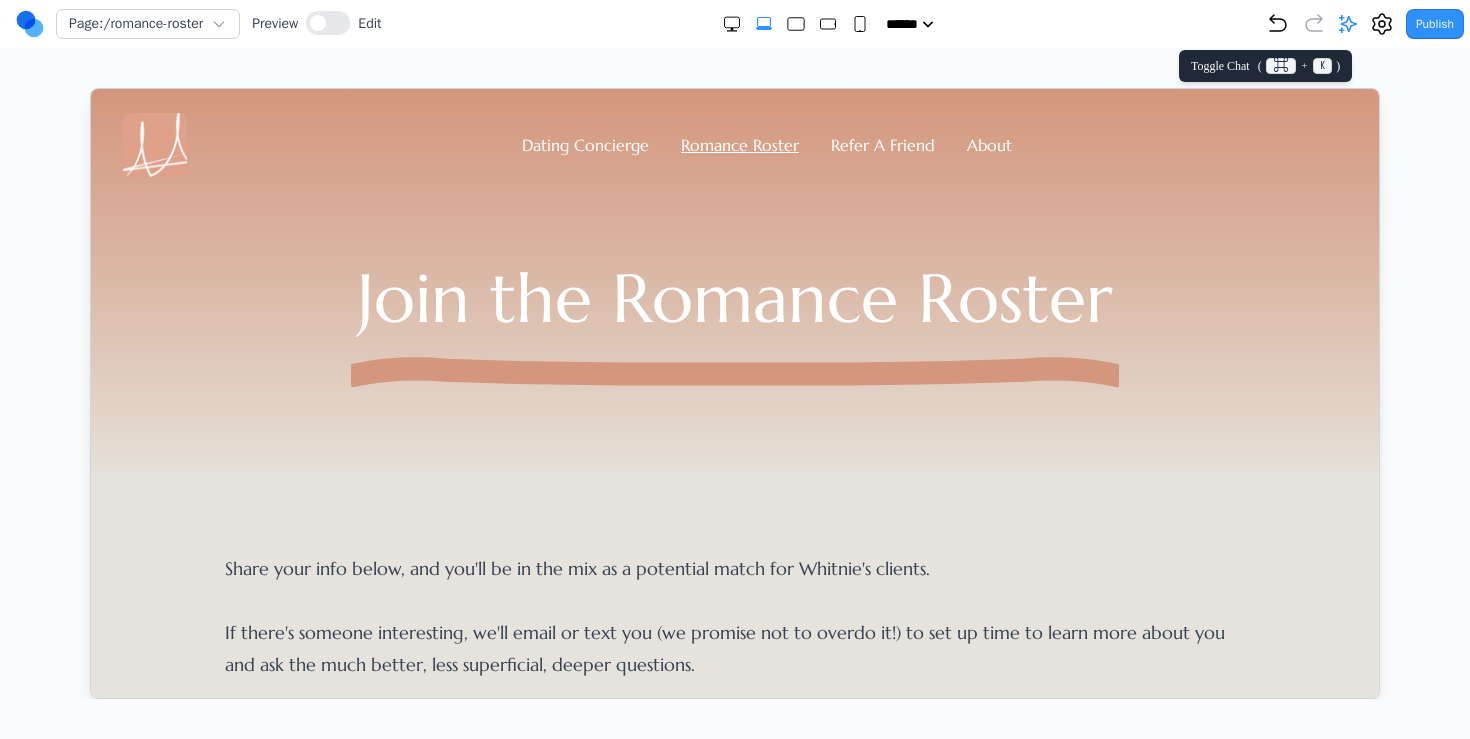 click 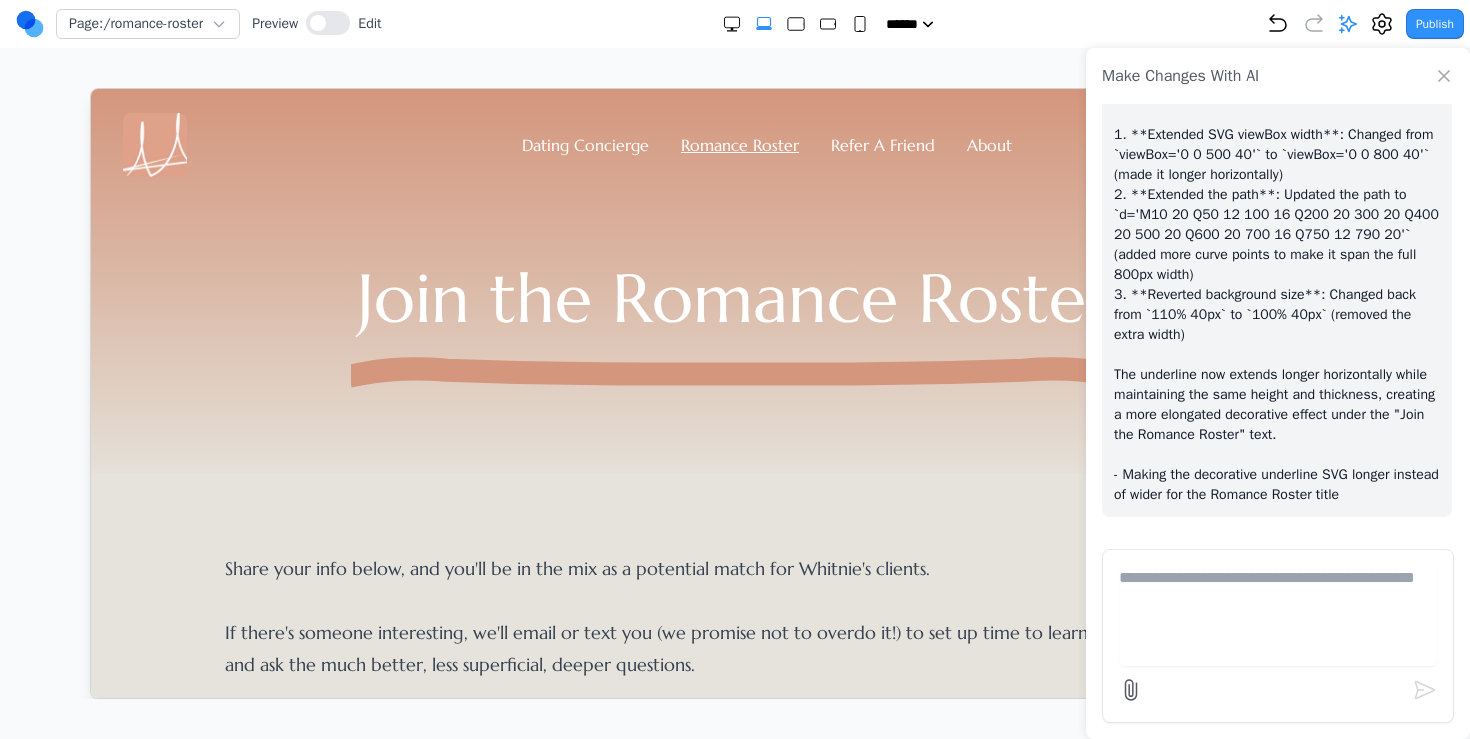 click at bounding box center [1278, 616] 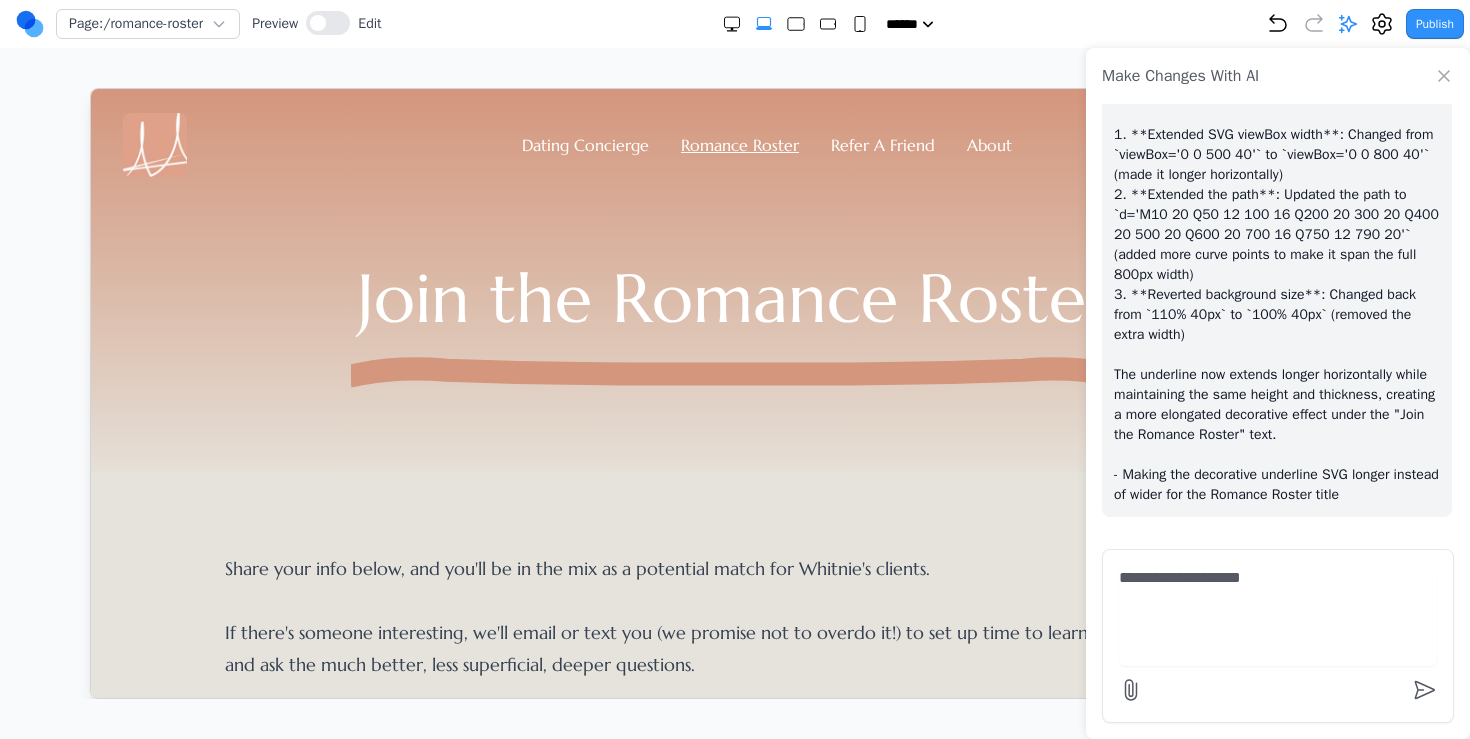 type on "**********" 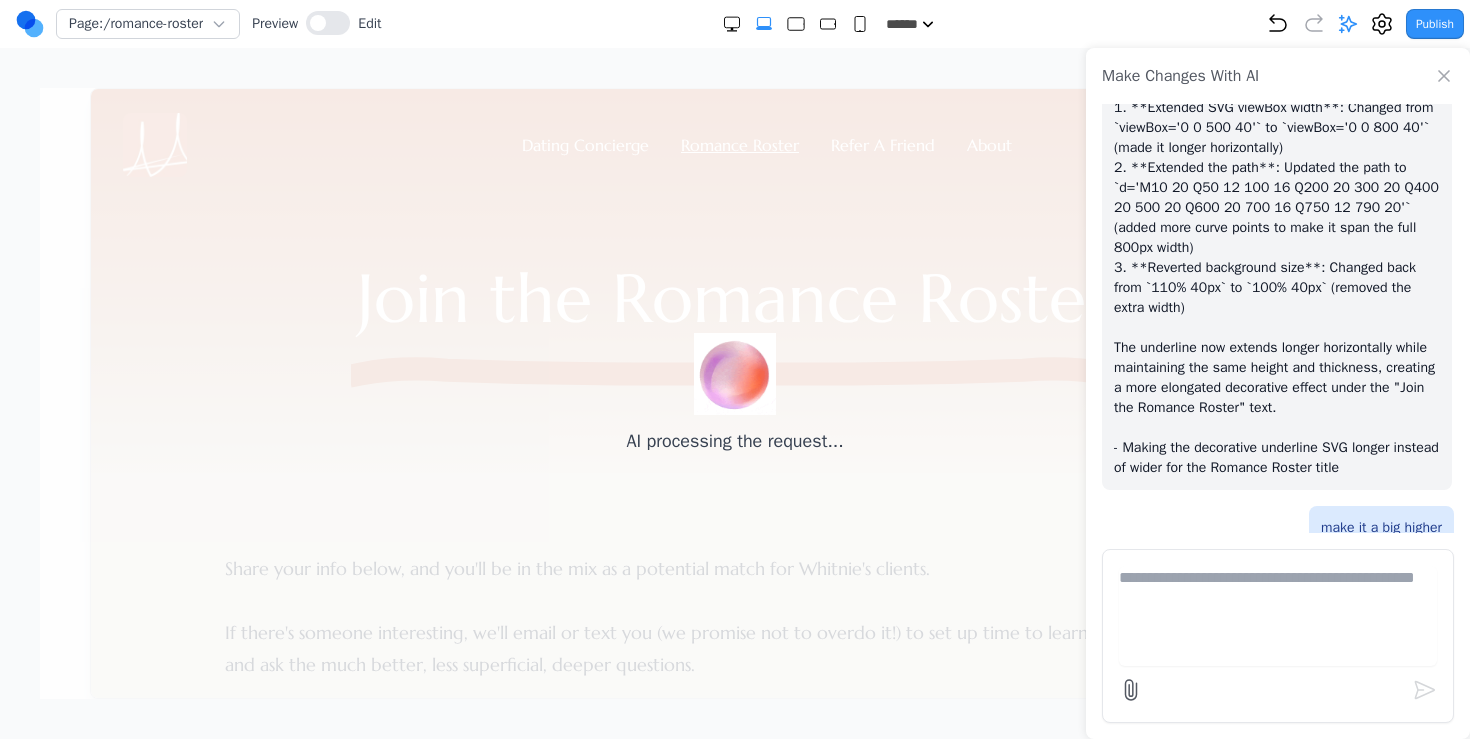 scroll, scrollTop: 3616, scrollLeft: 0, axis: vertical 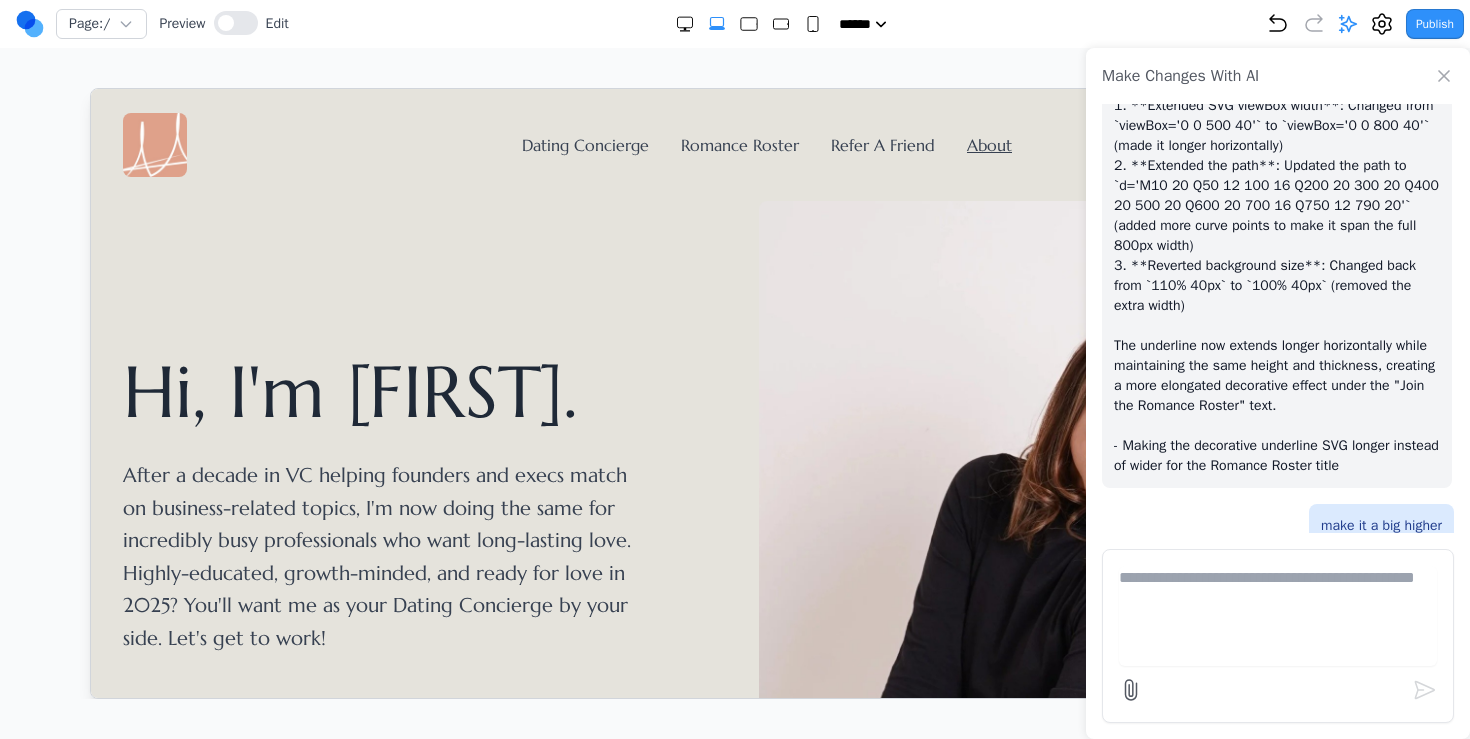 click 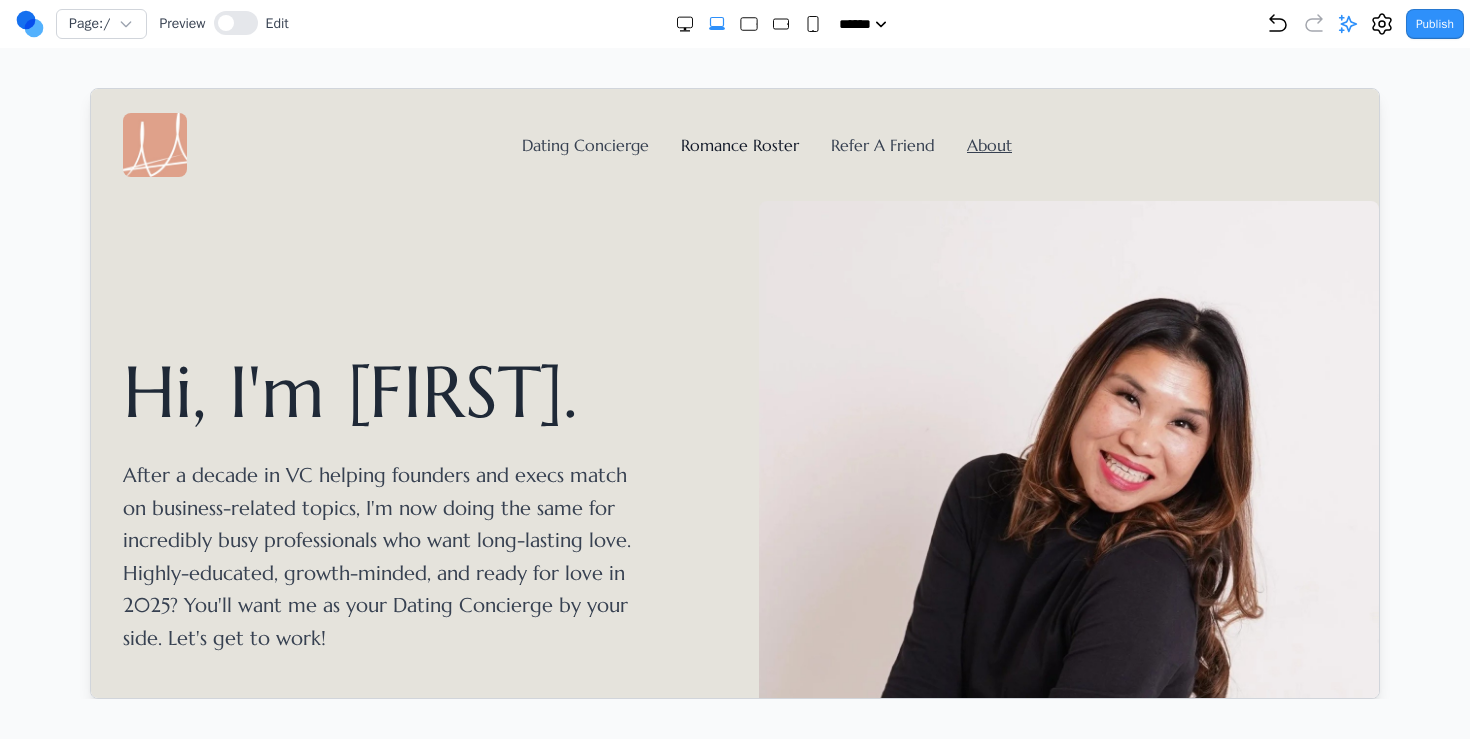 click on "Romance Roster" at bounding box center [739, 144] 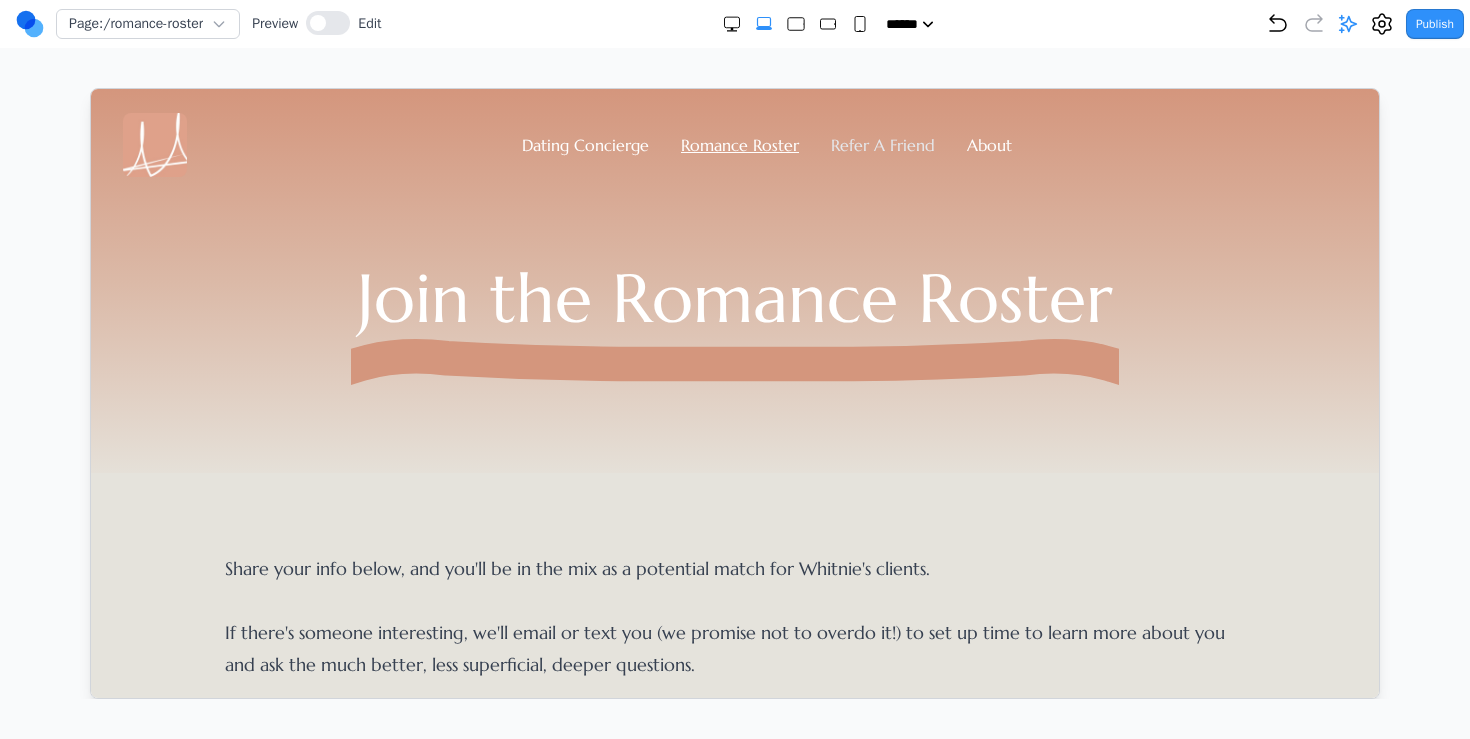 click on "Refer A Friend" at bounding box center [882, 144] 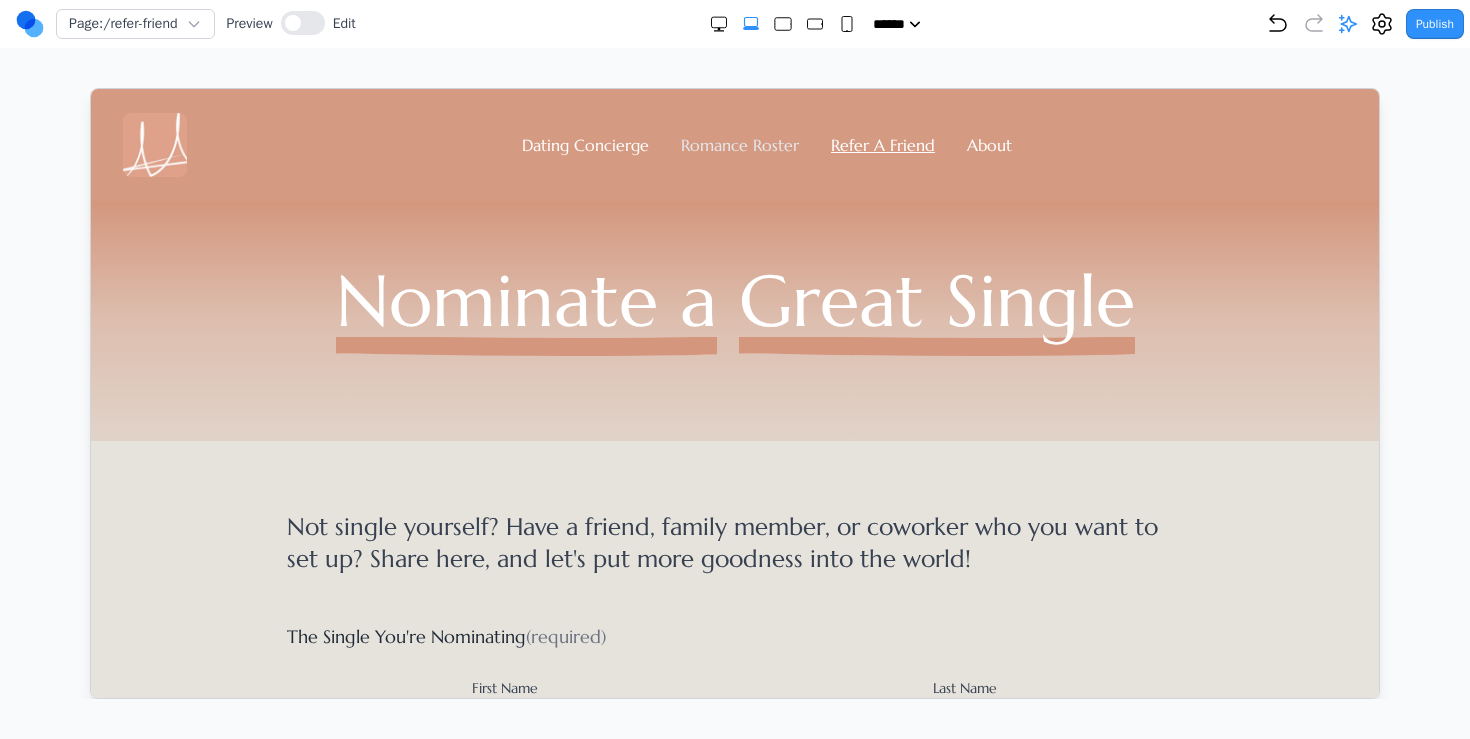 click on "Romance Roster" at bounding box center (739, 144) 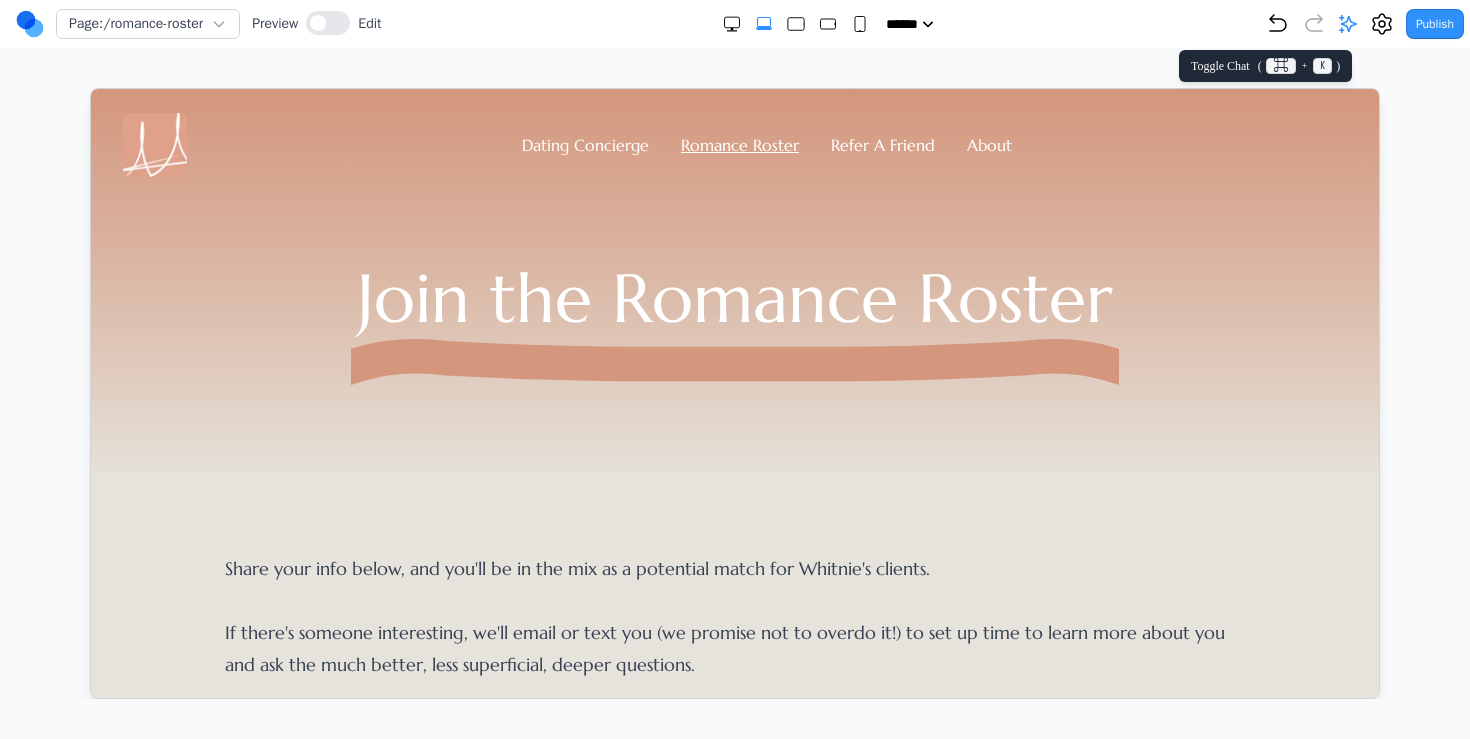 click 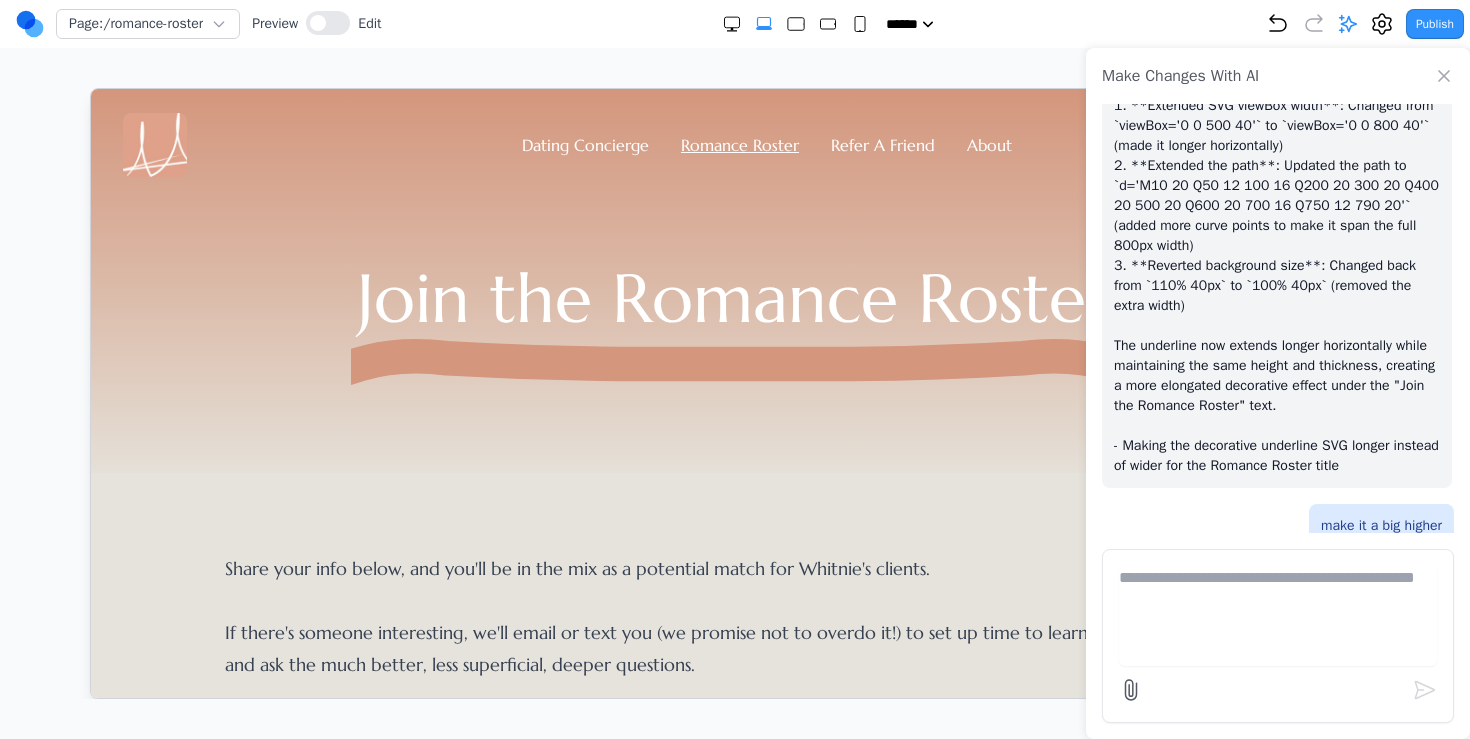 click at bounding box center (1278, 616) 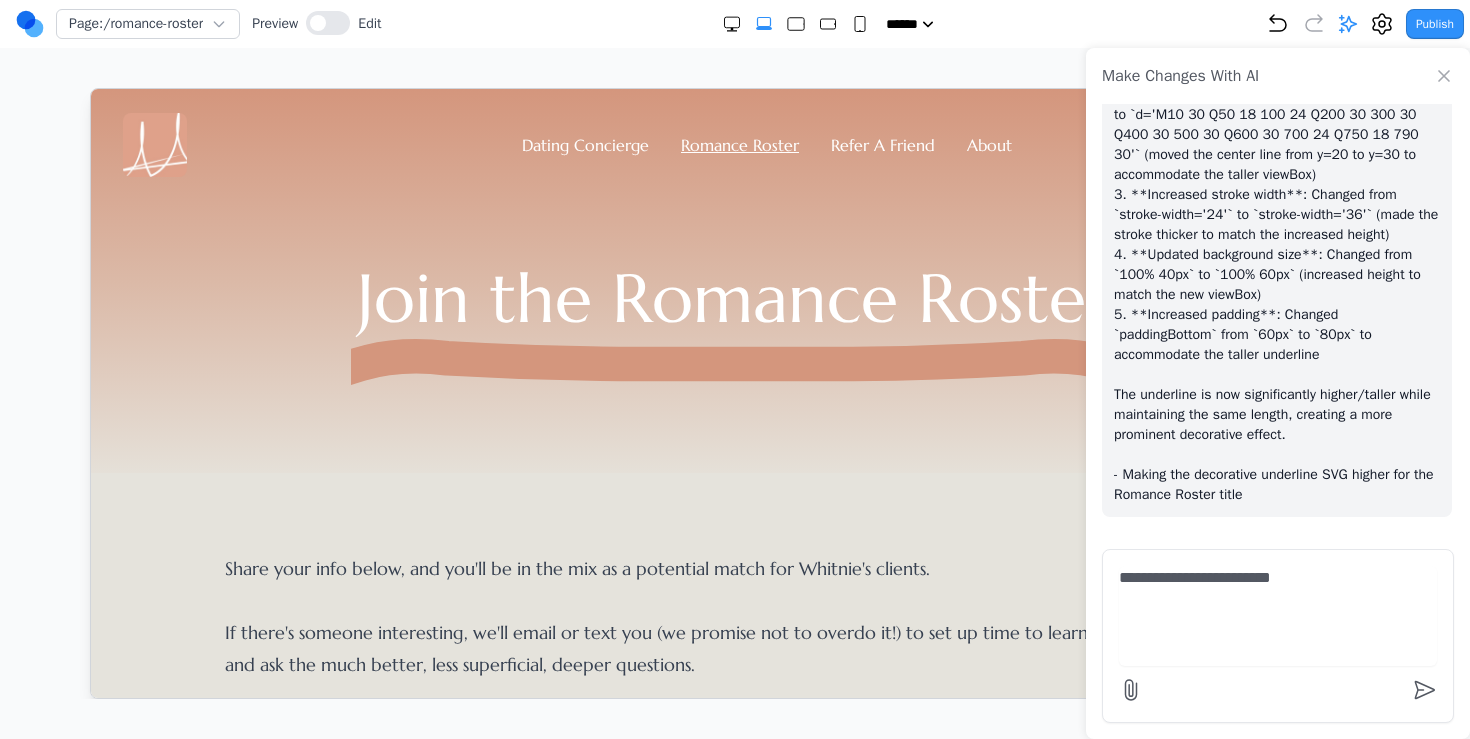 click on "**********" at bounding box center (1278, 616) 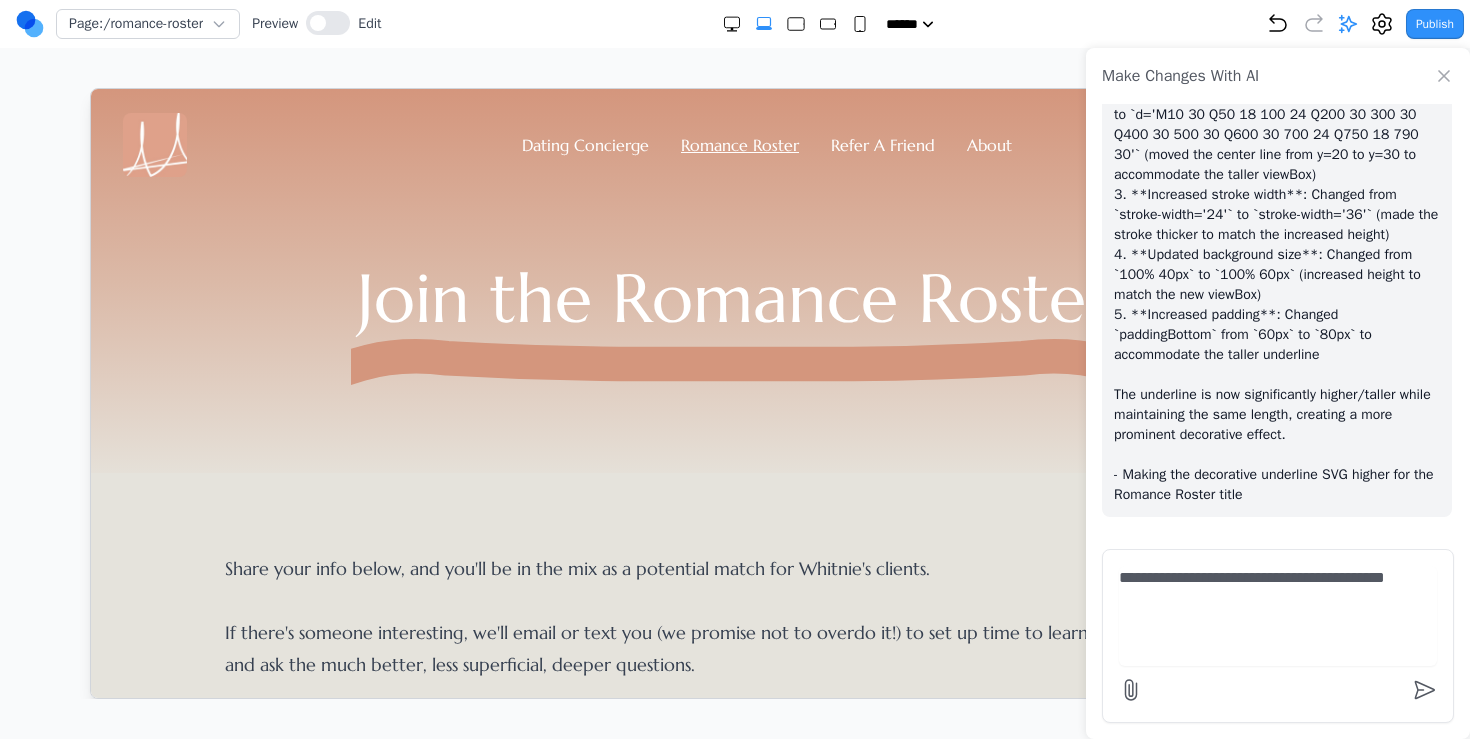 click on "**********" at bounding box center (1278, 616) 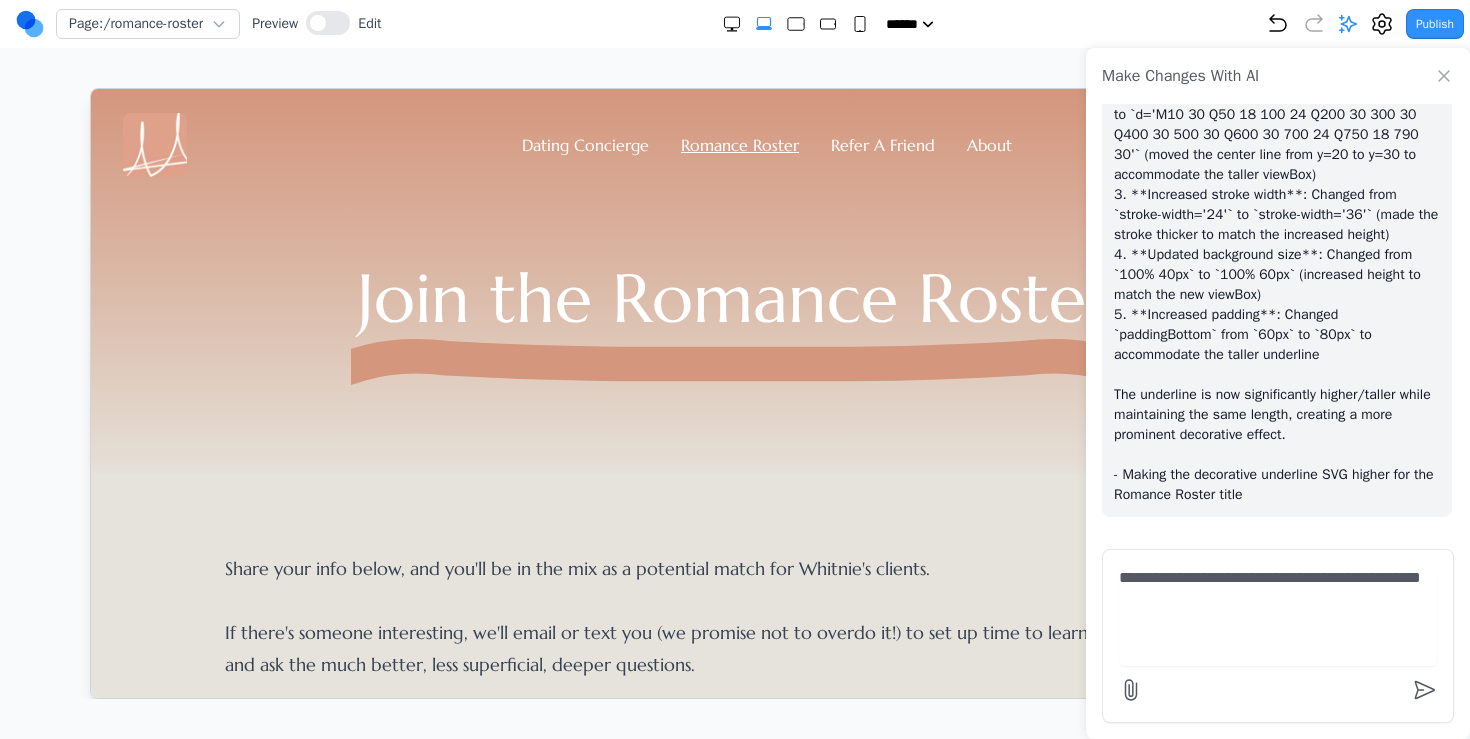 scroll, scrollTop: 4305, scrollLeft: 0, axis: vertical 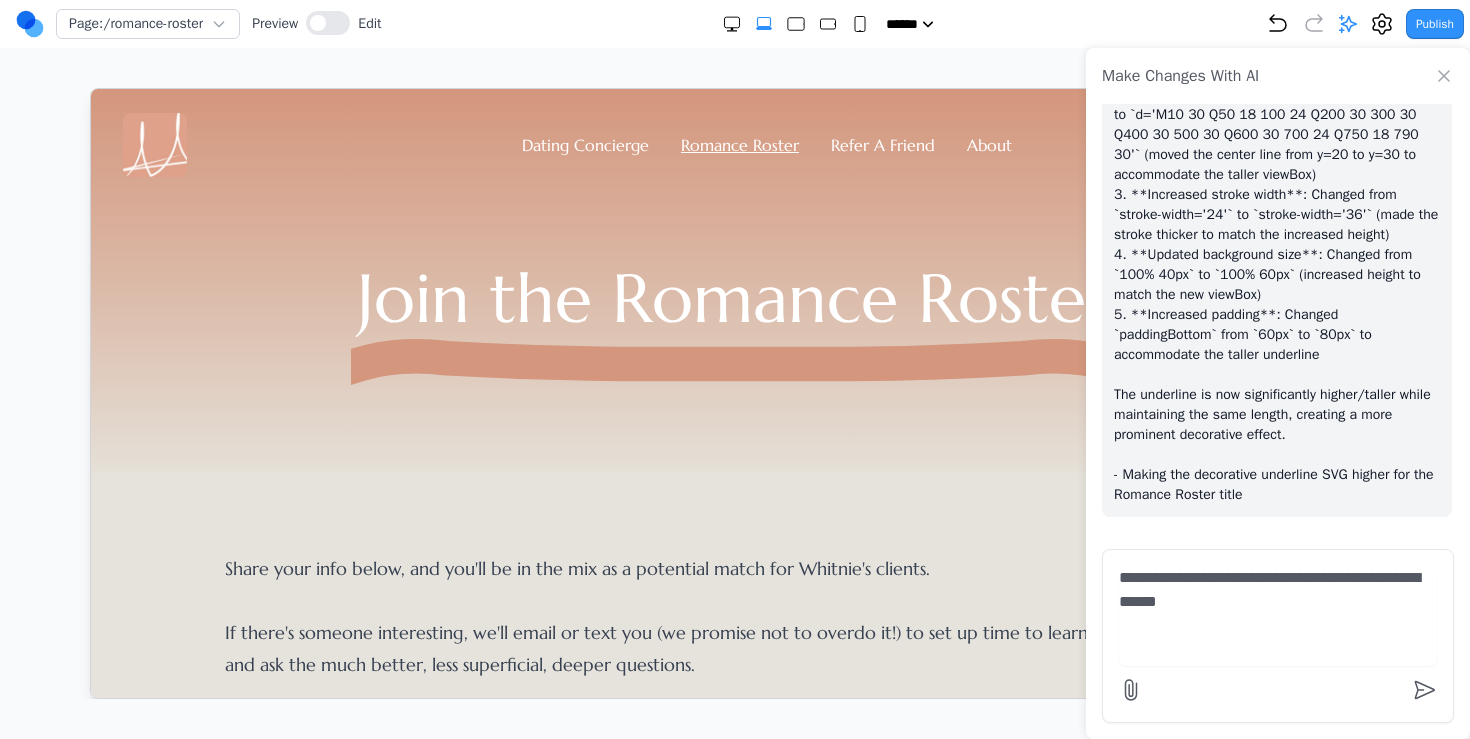 type on "**********" 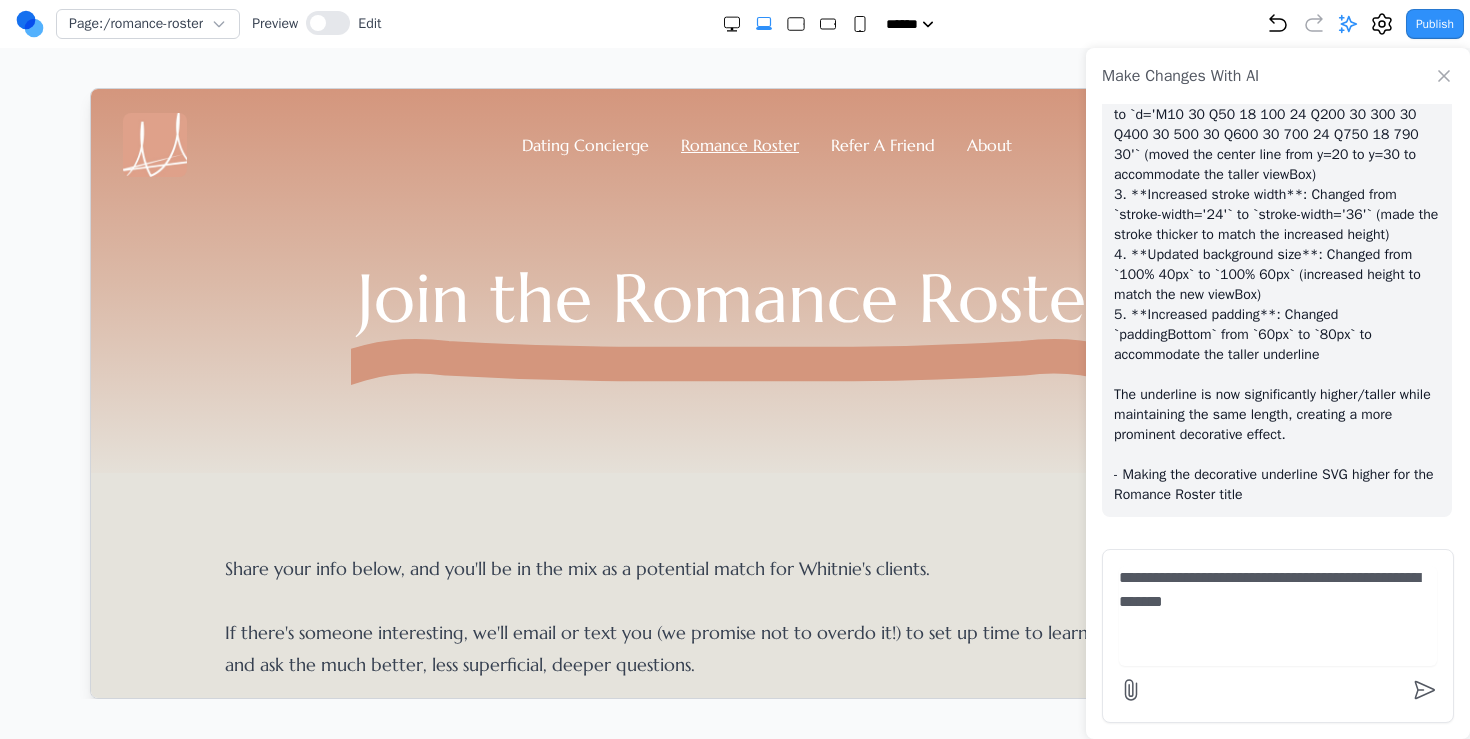 type 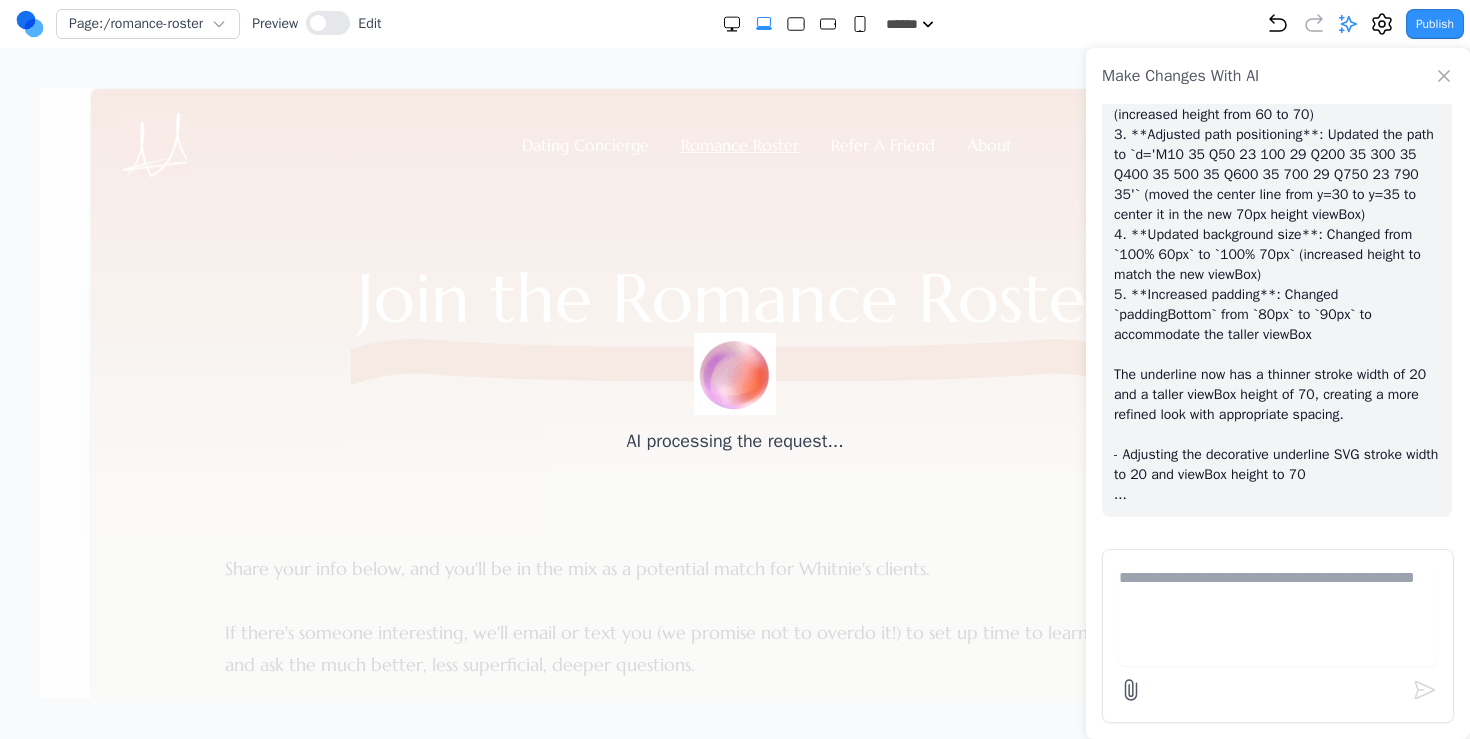 scroll, scrollTop: 5027, scrollLeft: 0, axis: vertical 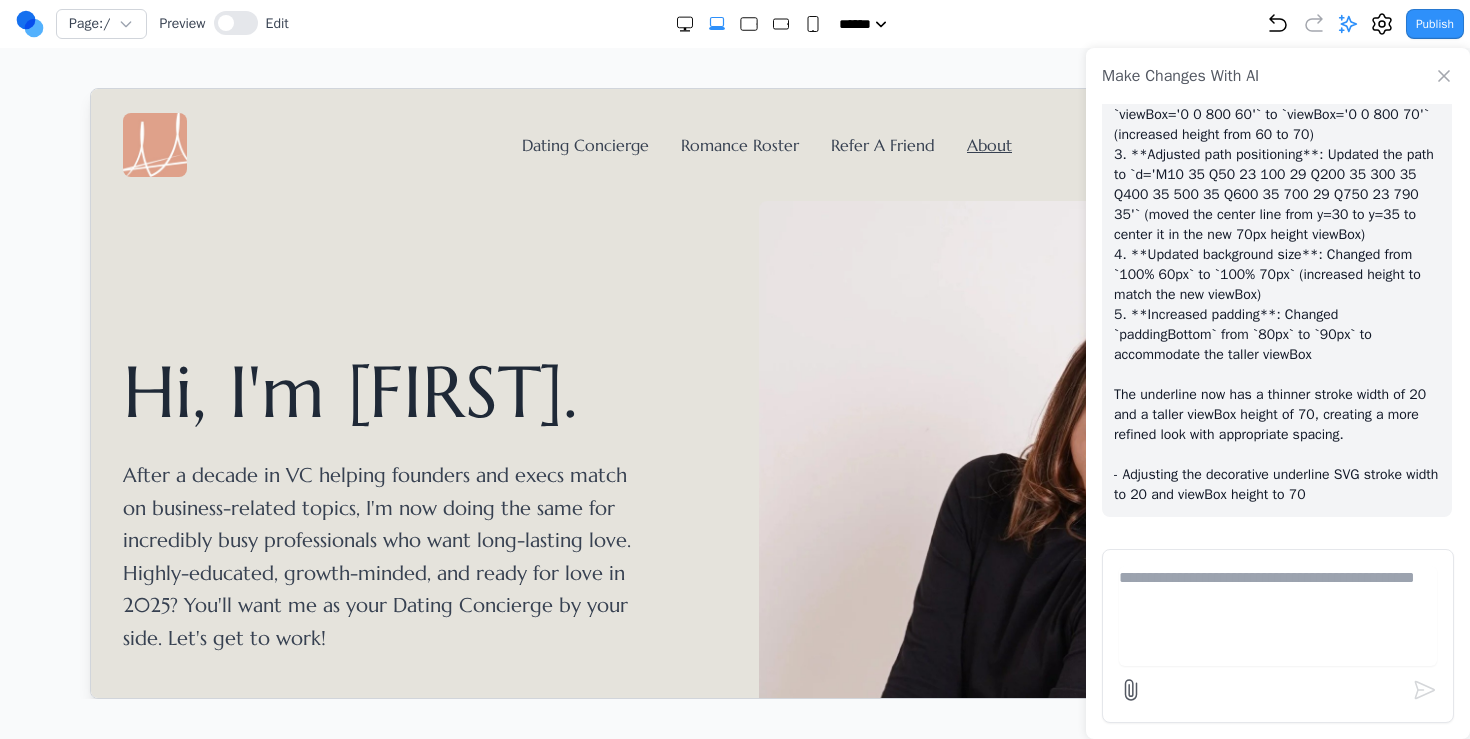 click on "Make Changes With AI" at bounding box center [1278, 76] 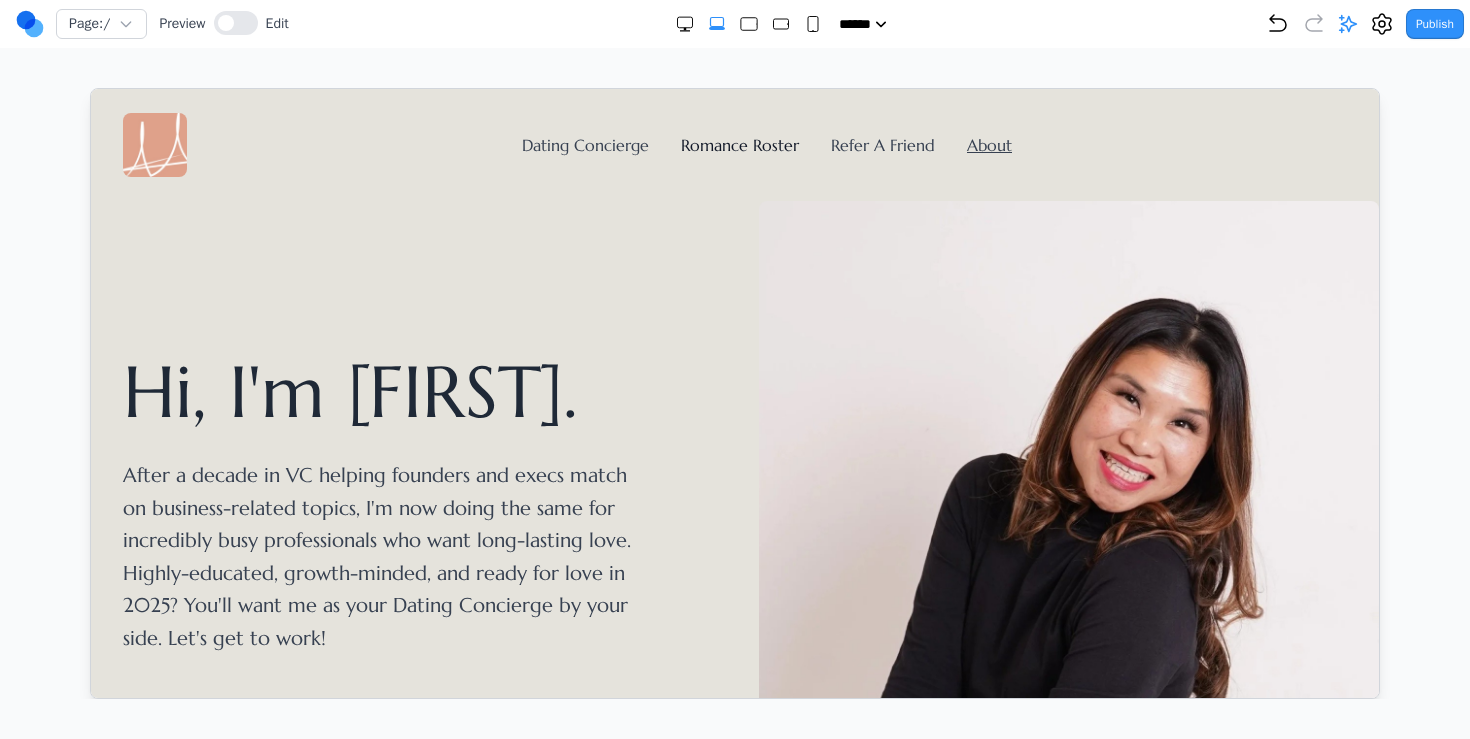 click on "Romance Roster" at bounding box center [739, 144] 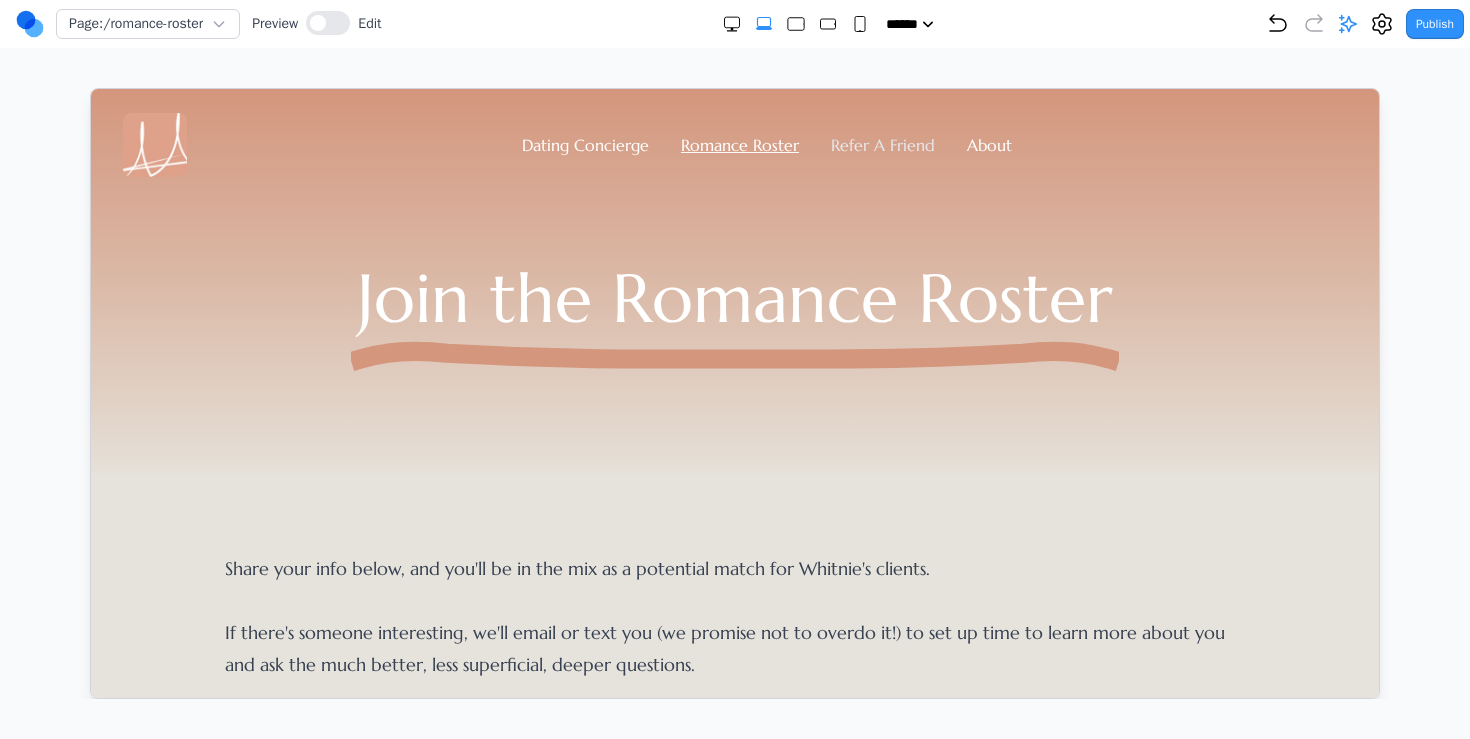 click on "Refer A Friend" at bounding box center (882, 144) 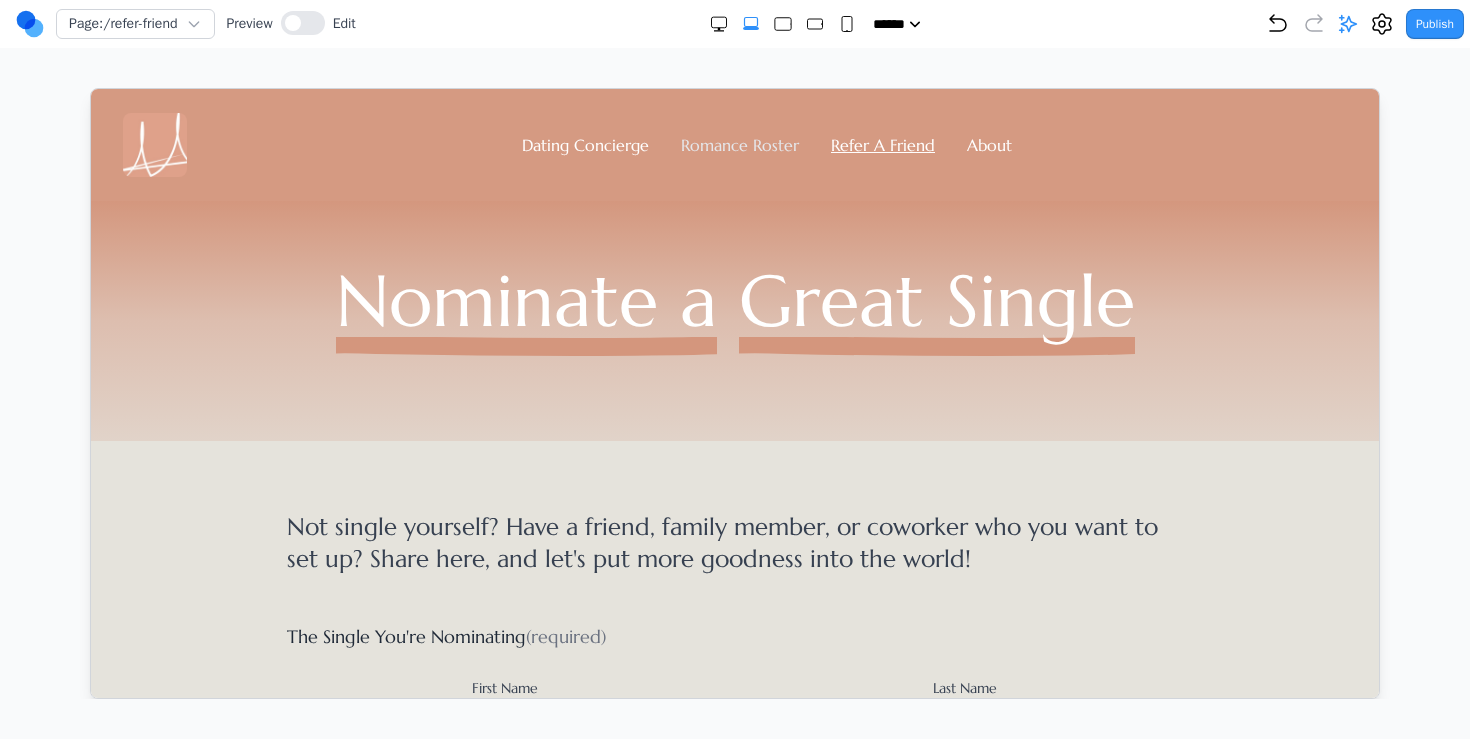 click on "Romance Roster" at bounding box center (739, 144) 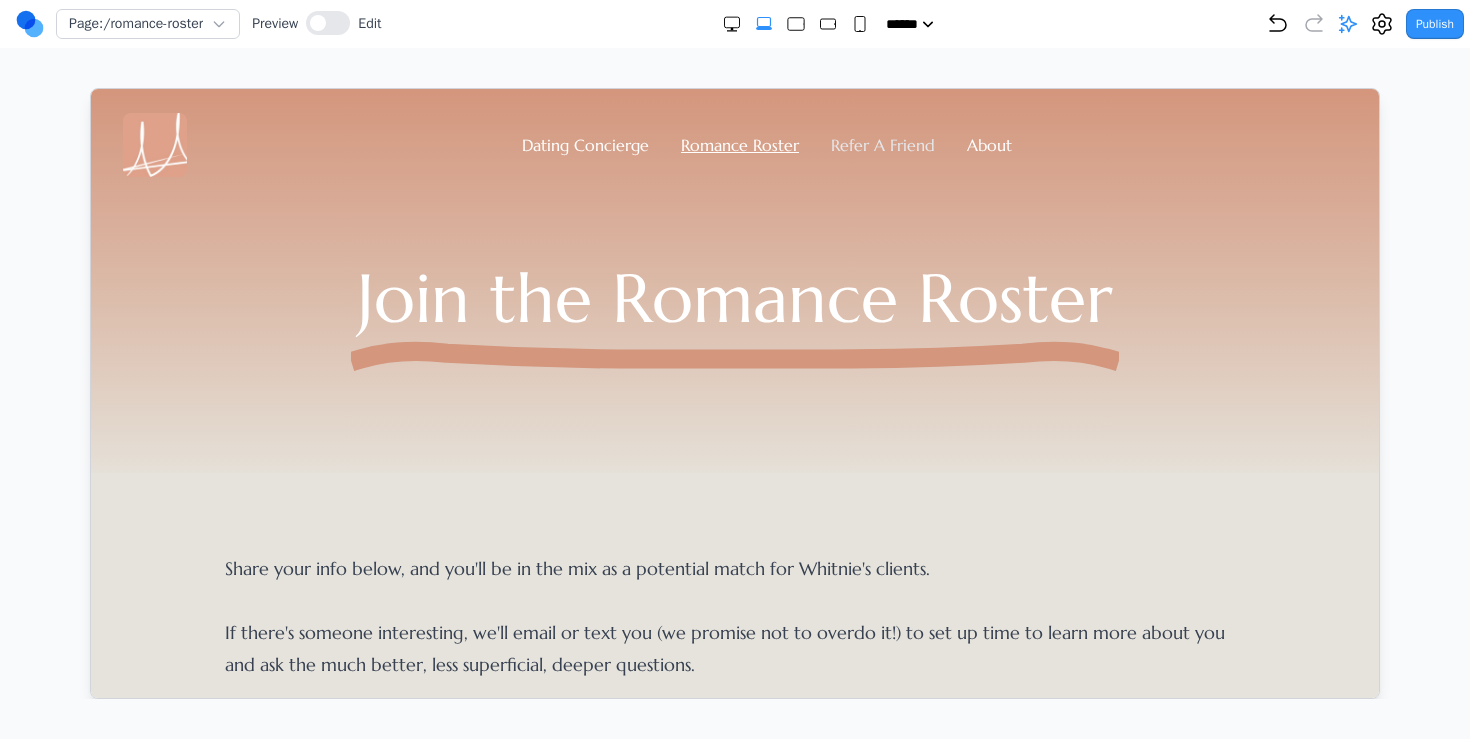 click on "Refer A Friend" at bounding box center (882, 144) 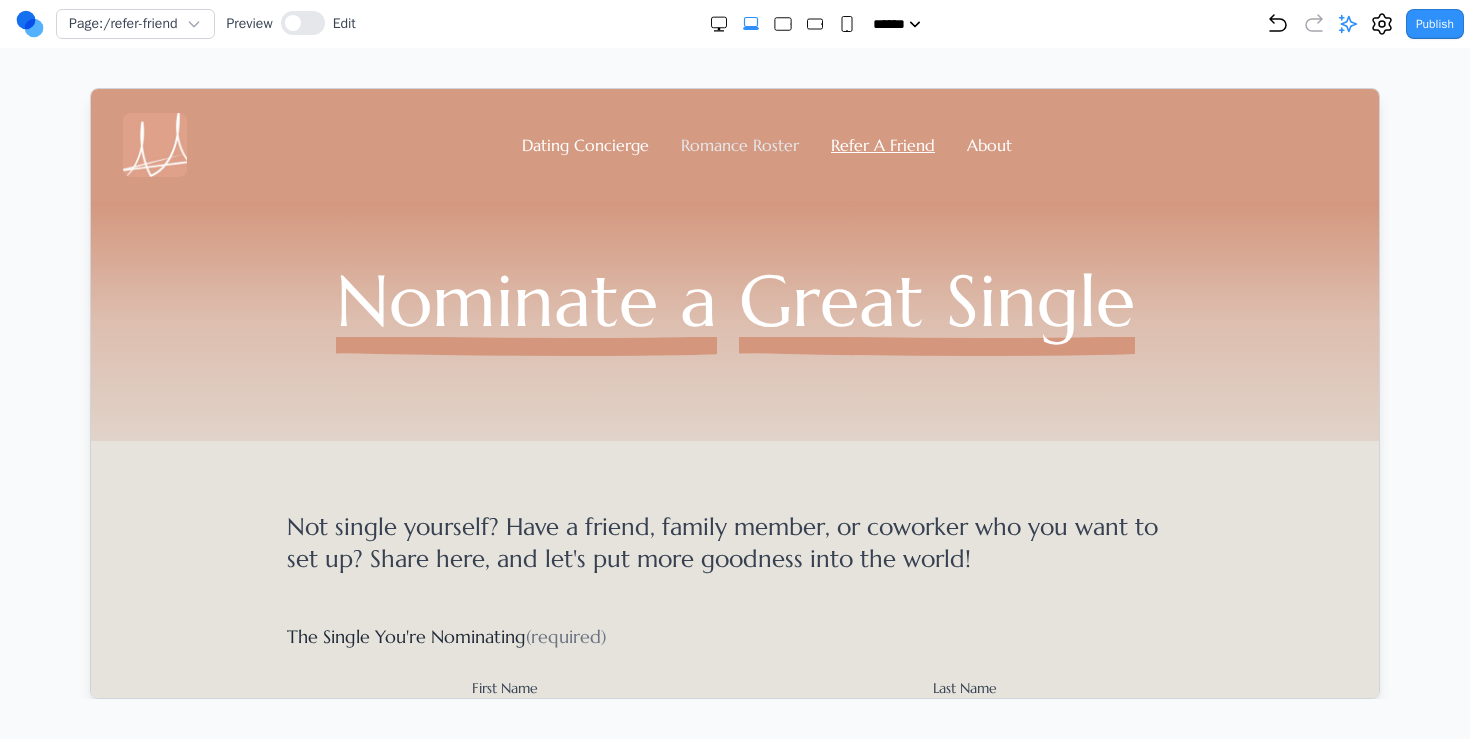 click on "Romance Roster" at bounding box center (739, 144) 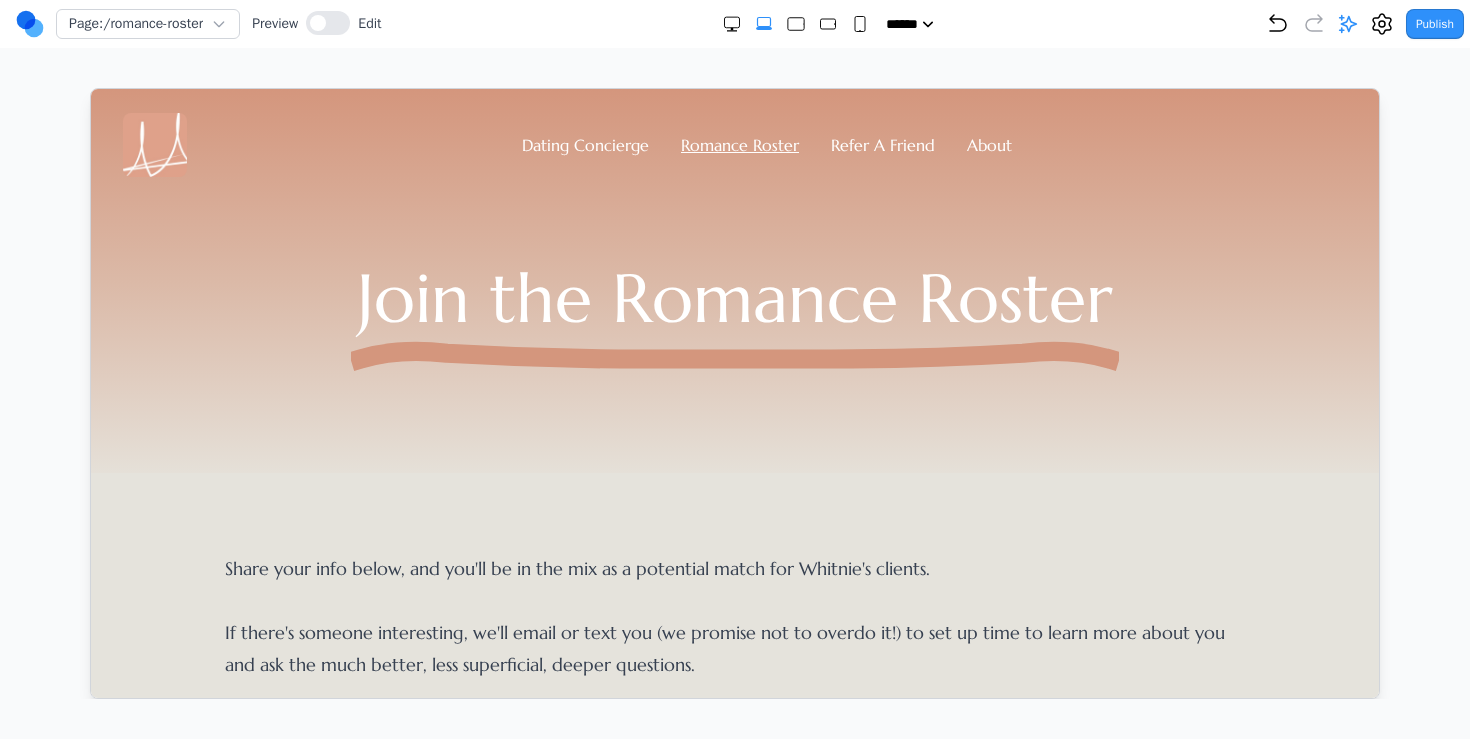 click at bounding box center [796, 24] 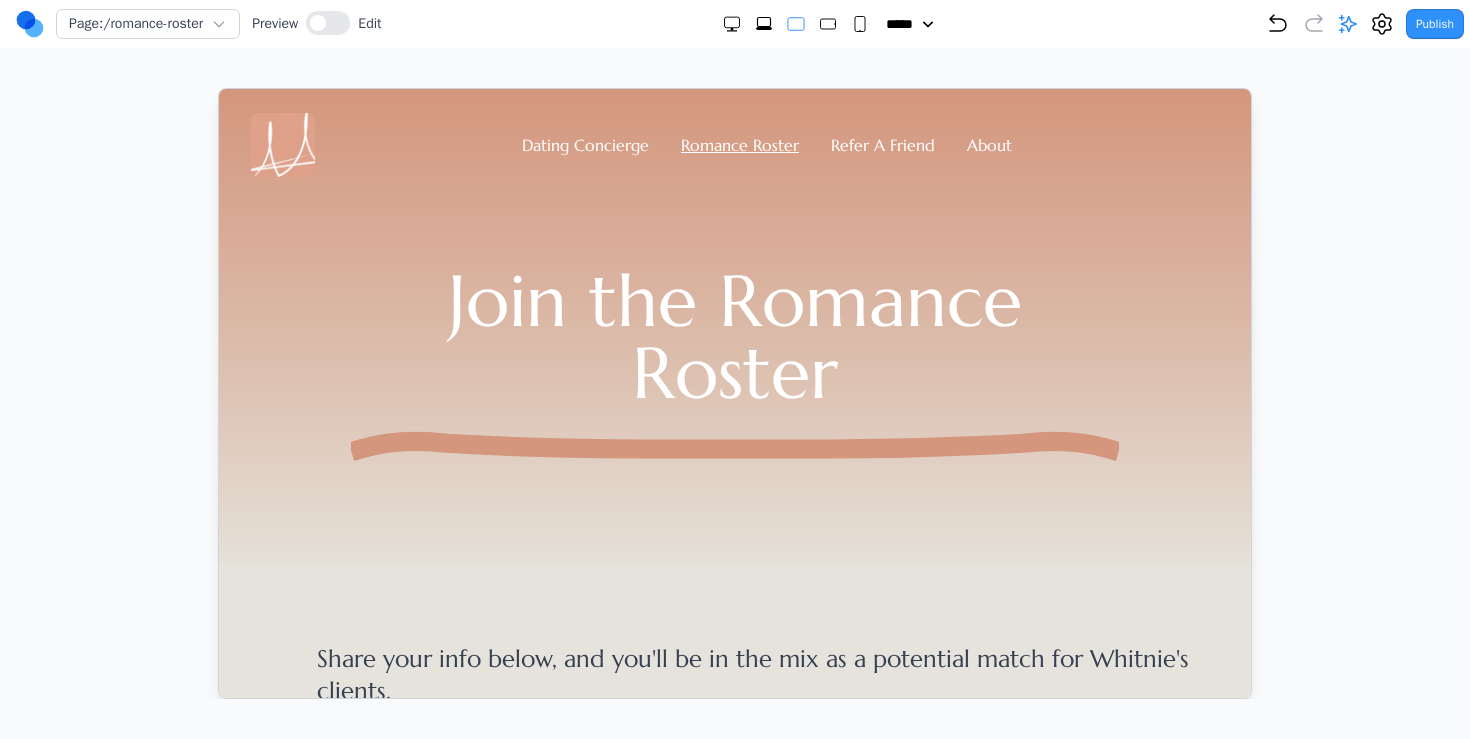 click at bounding box center (796, 24) 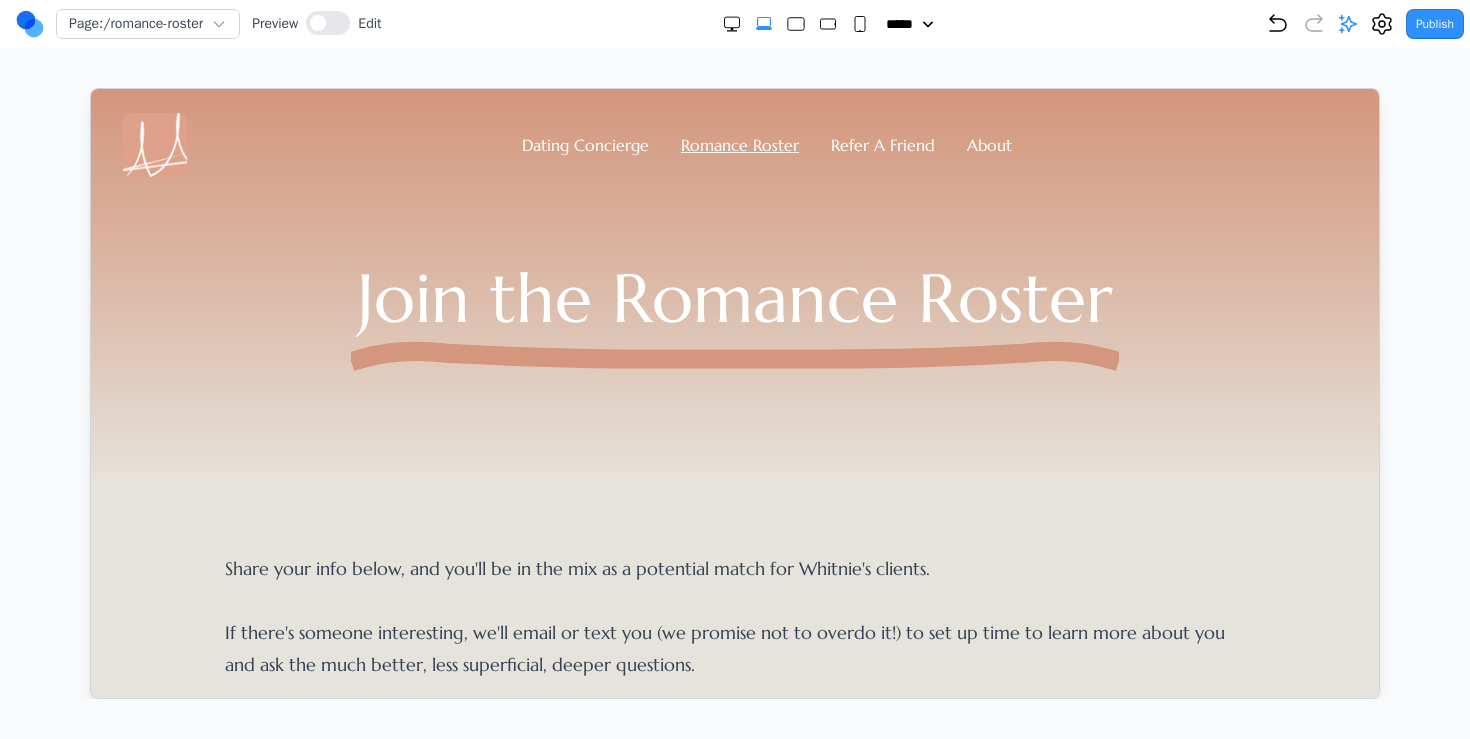 click 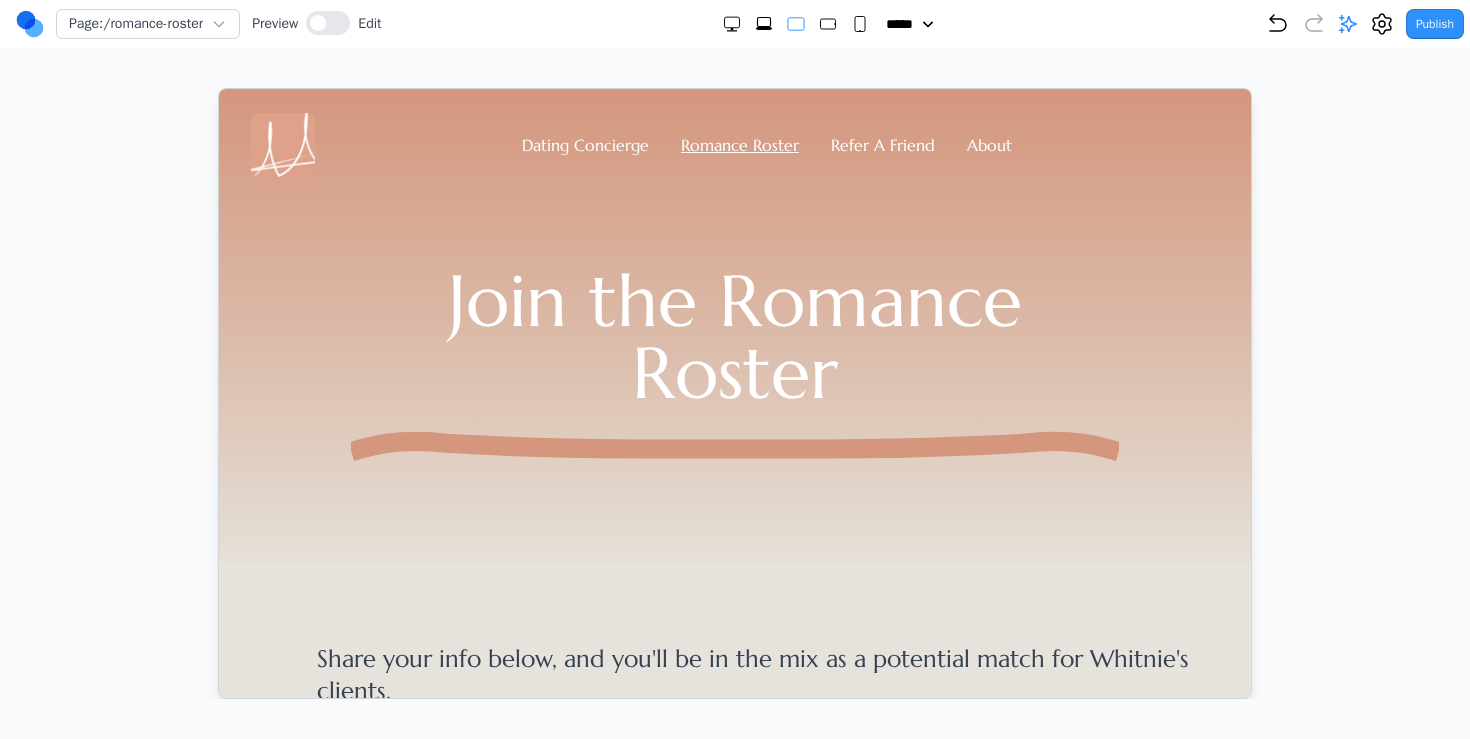 click 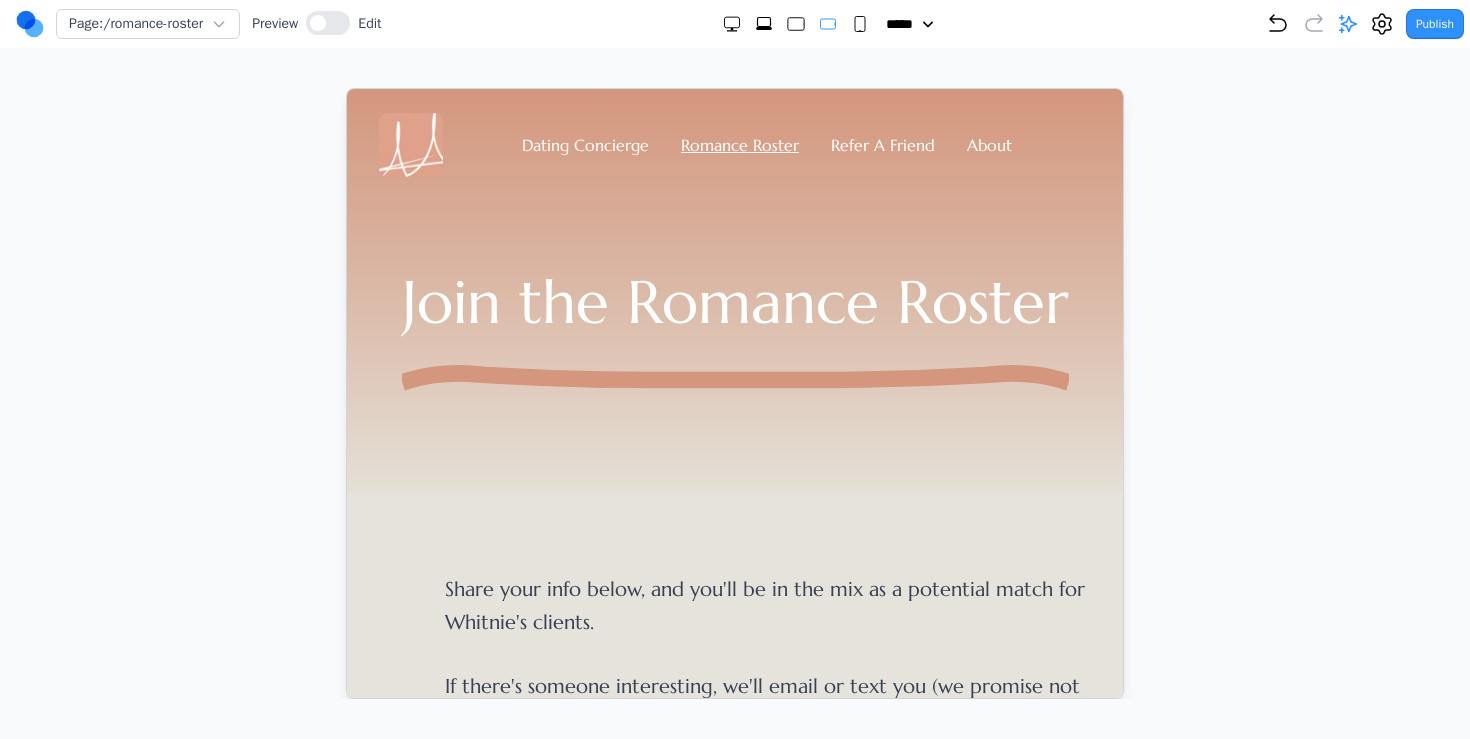 click 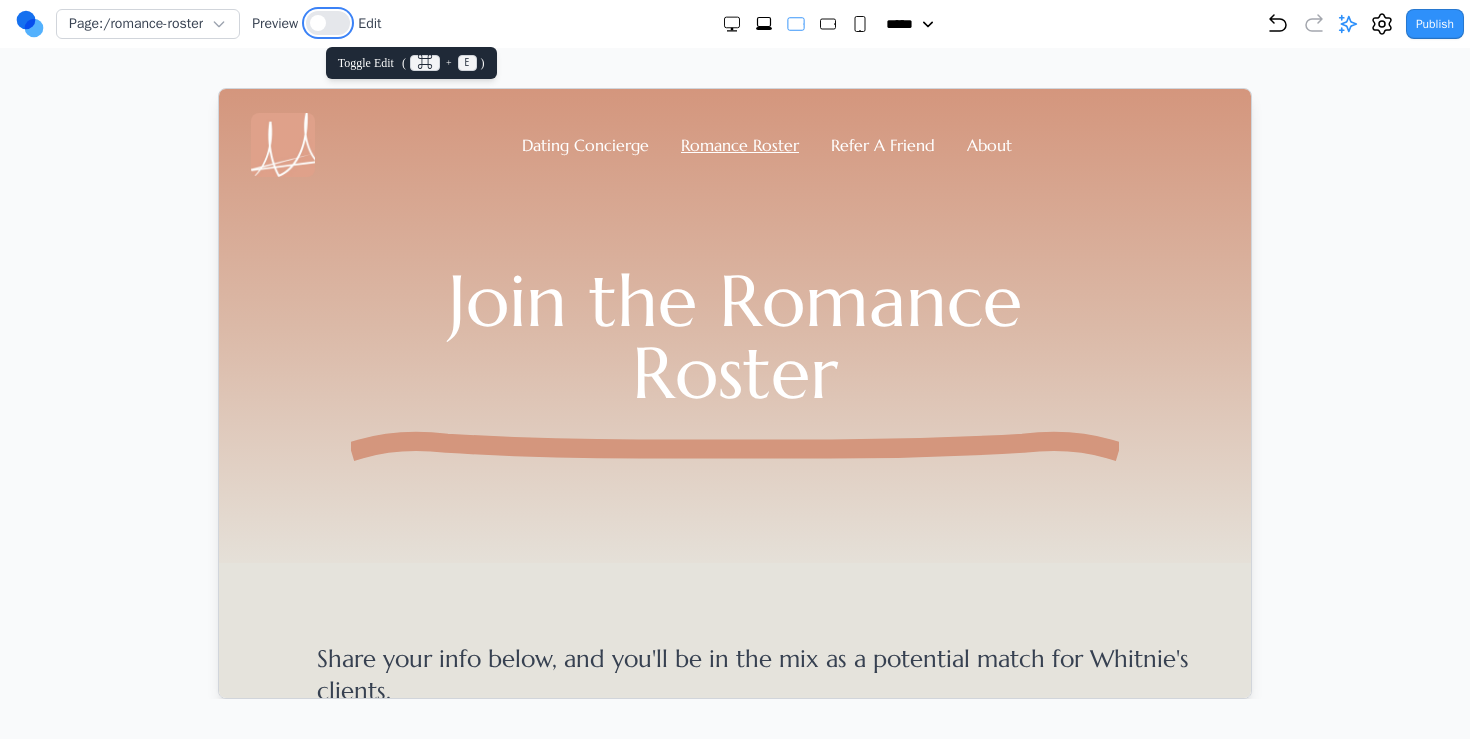 click at bounding box center [328, 23] 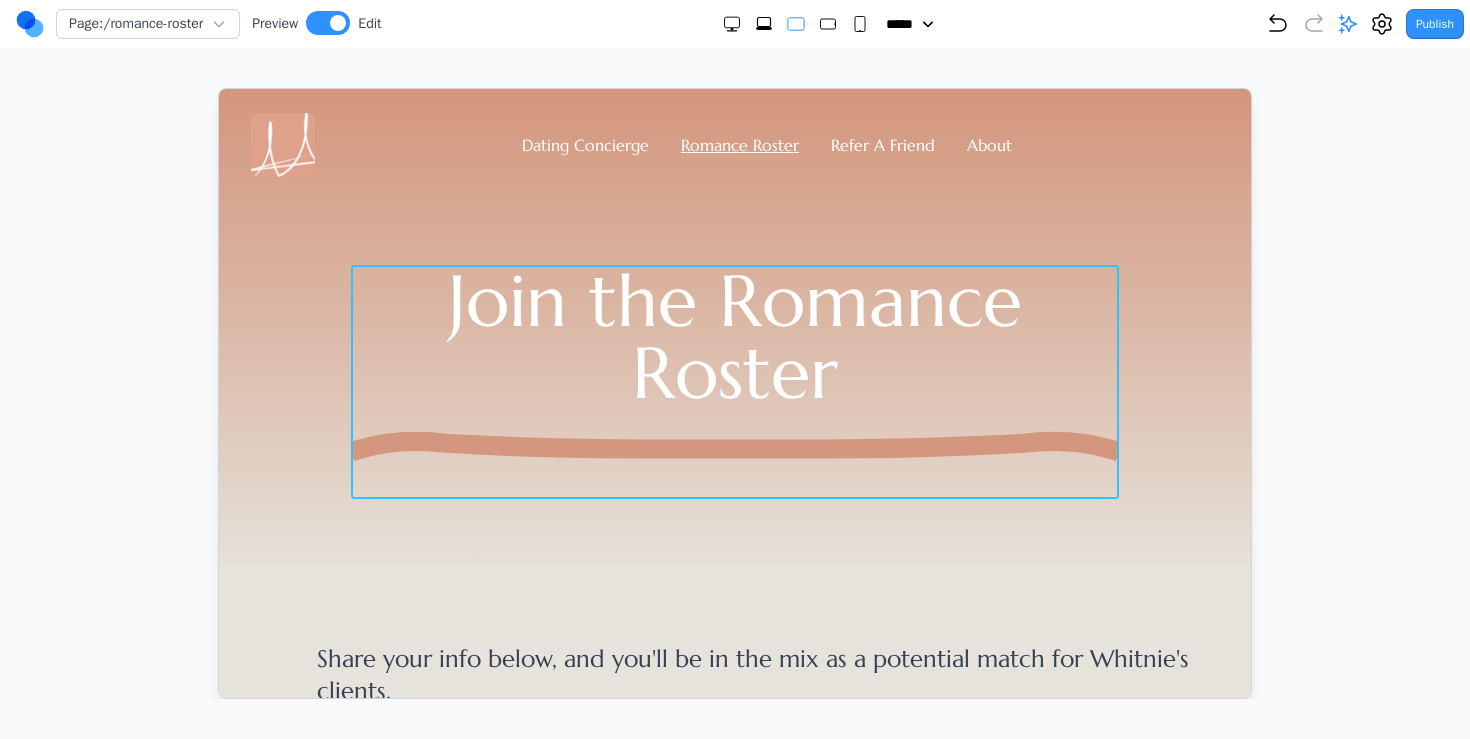 click on "Join the Romance Roster" at bounding box center (734, 381) 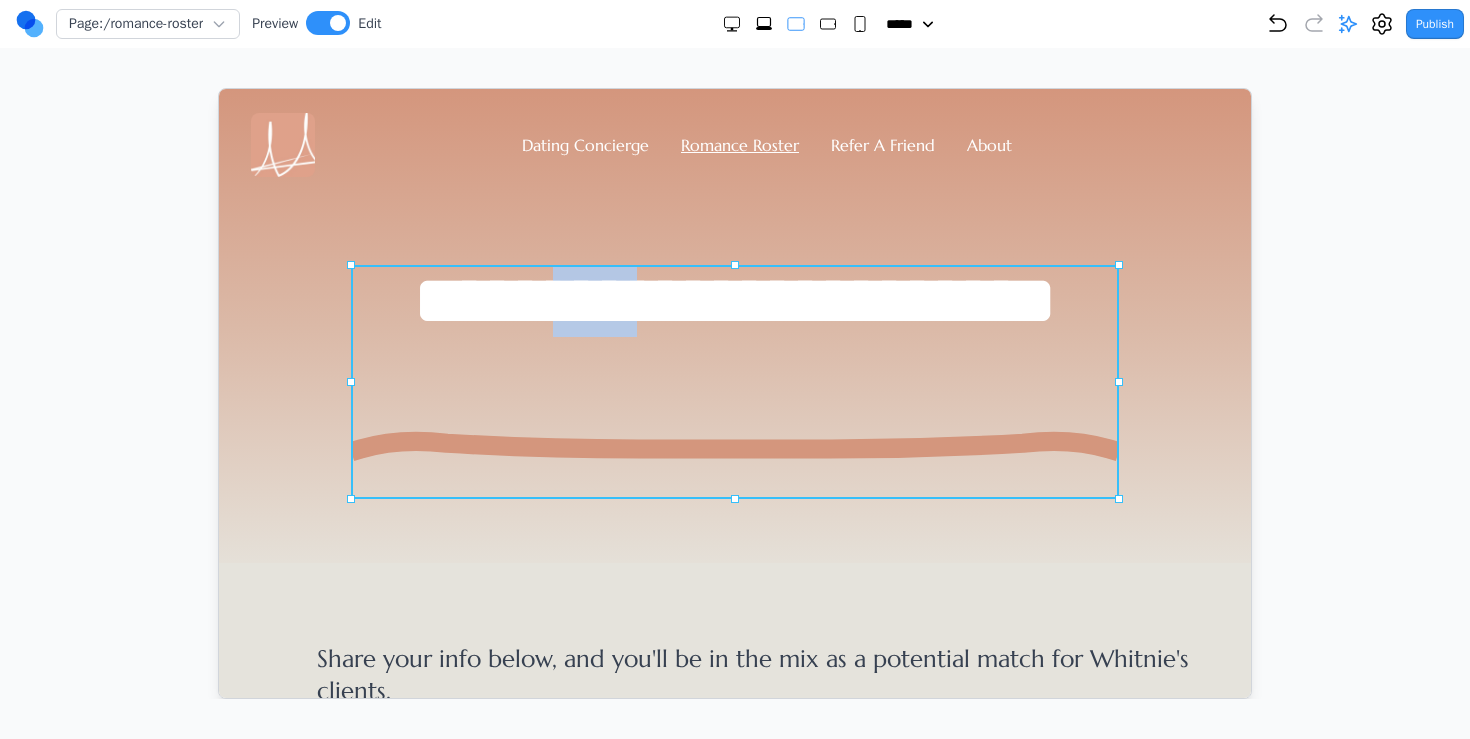 click on "**********" at bounding box center (734, 381) 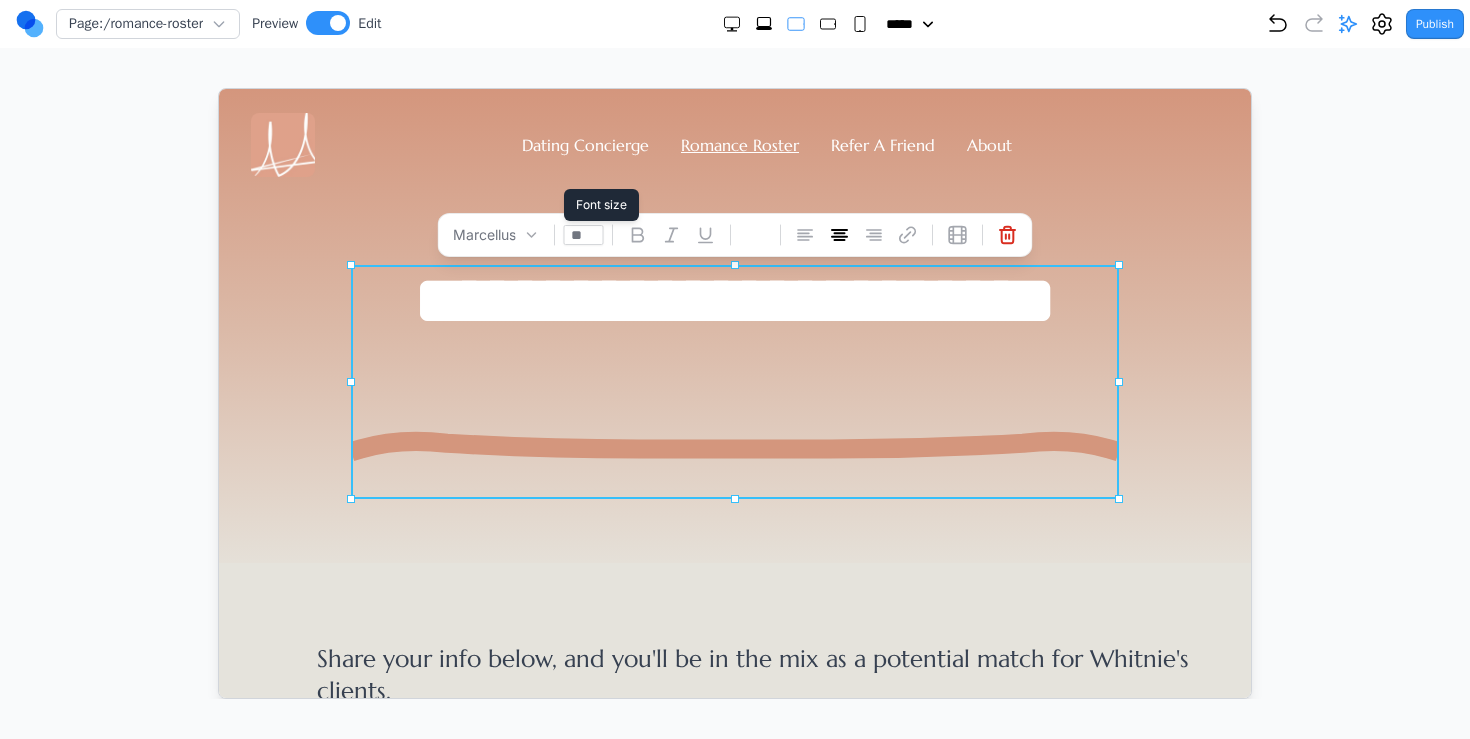 click on "**" at bounding box center (583, 234) 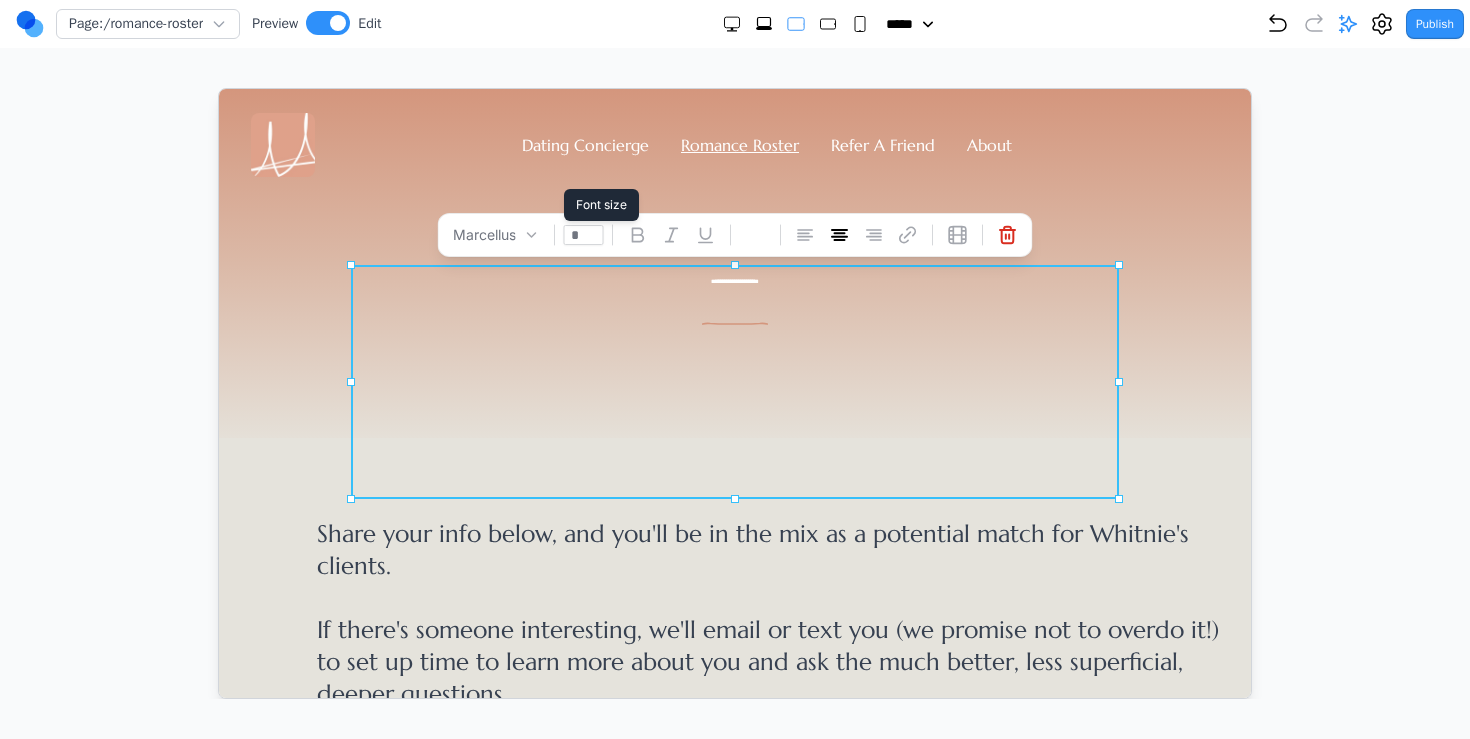 type on "**" 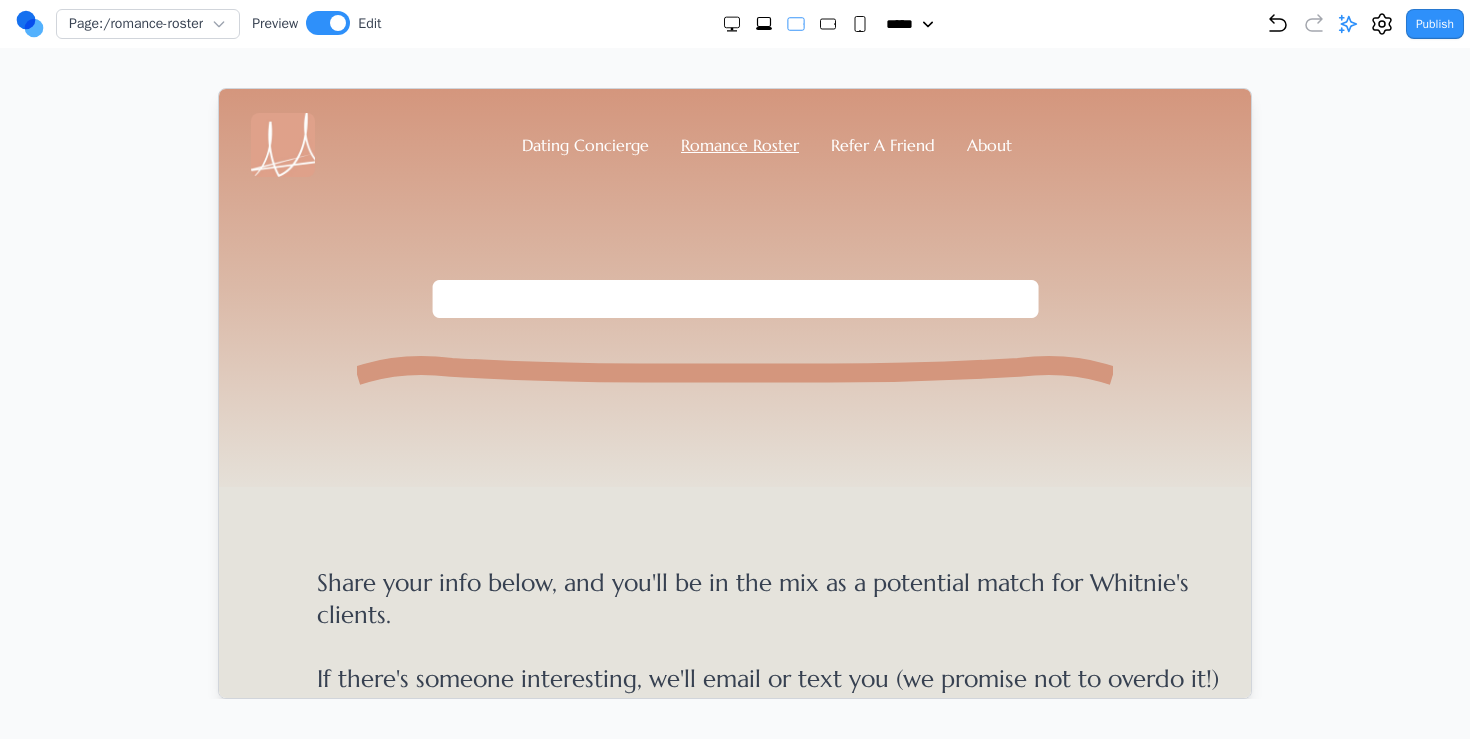 click at bounding box center [735, 393] 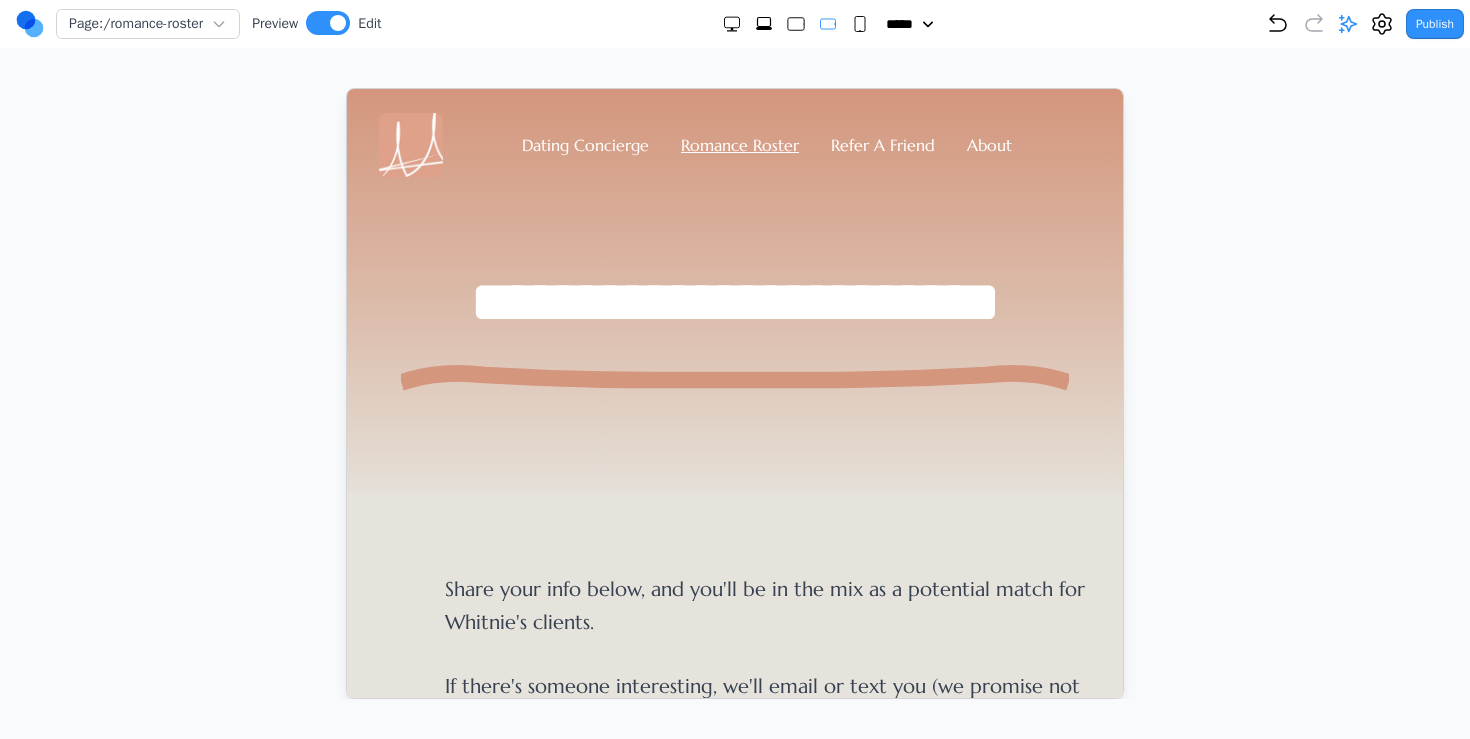 click 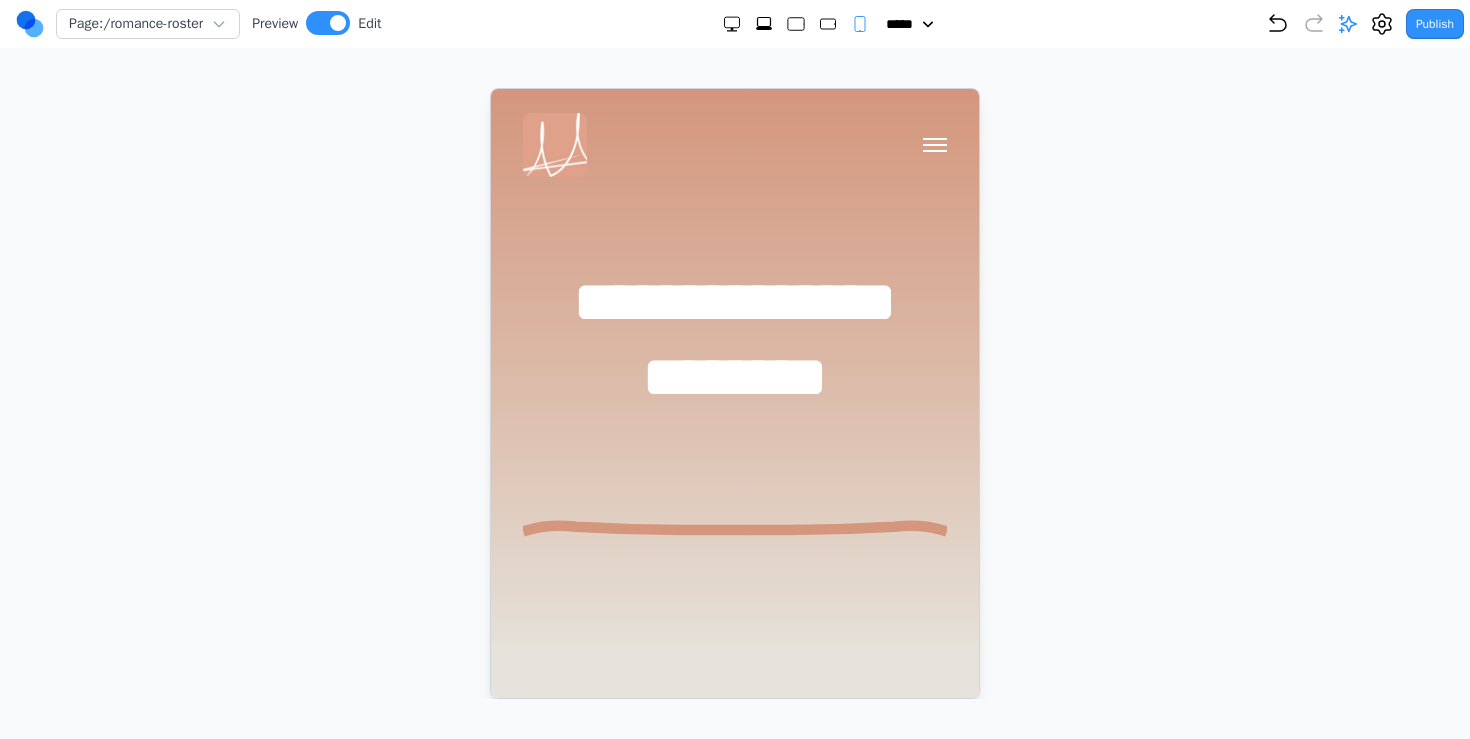 click 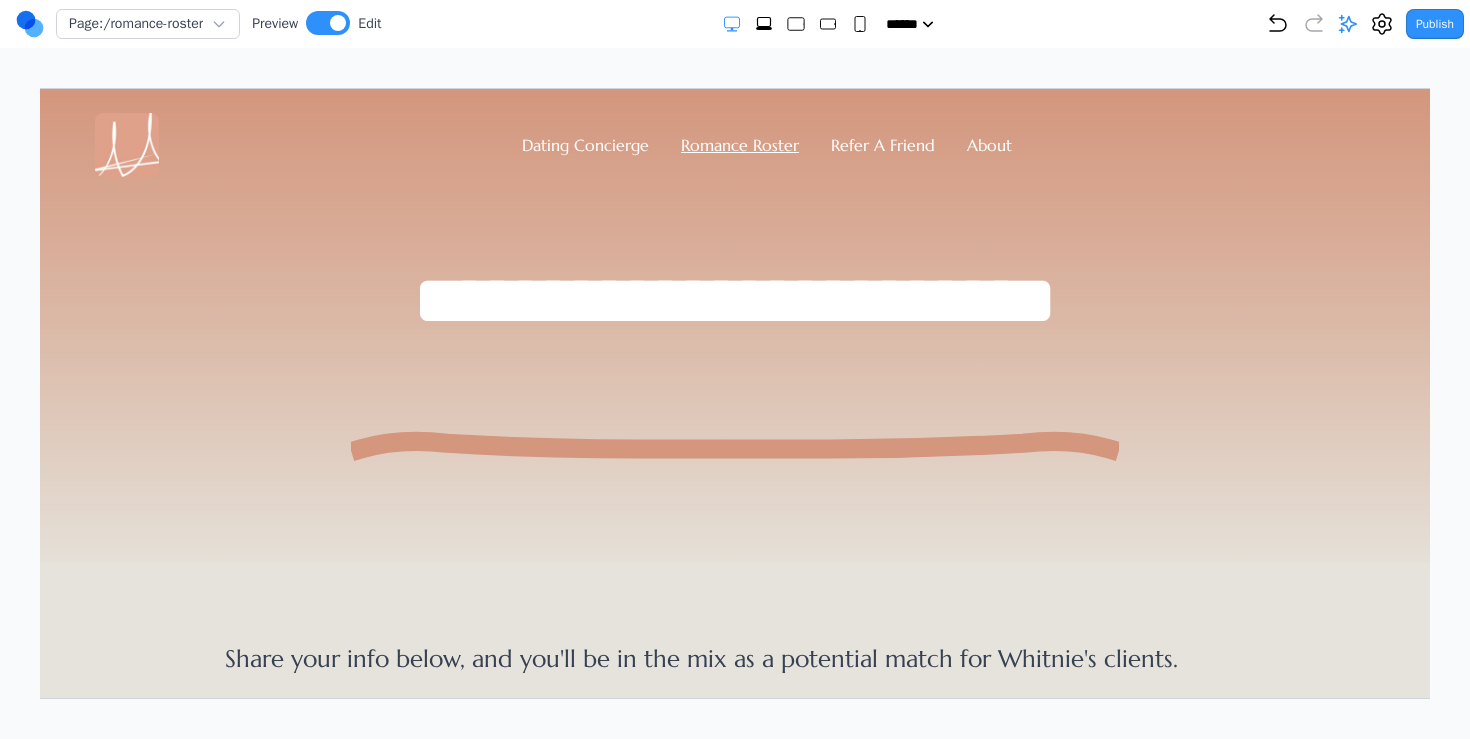 click 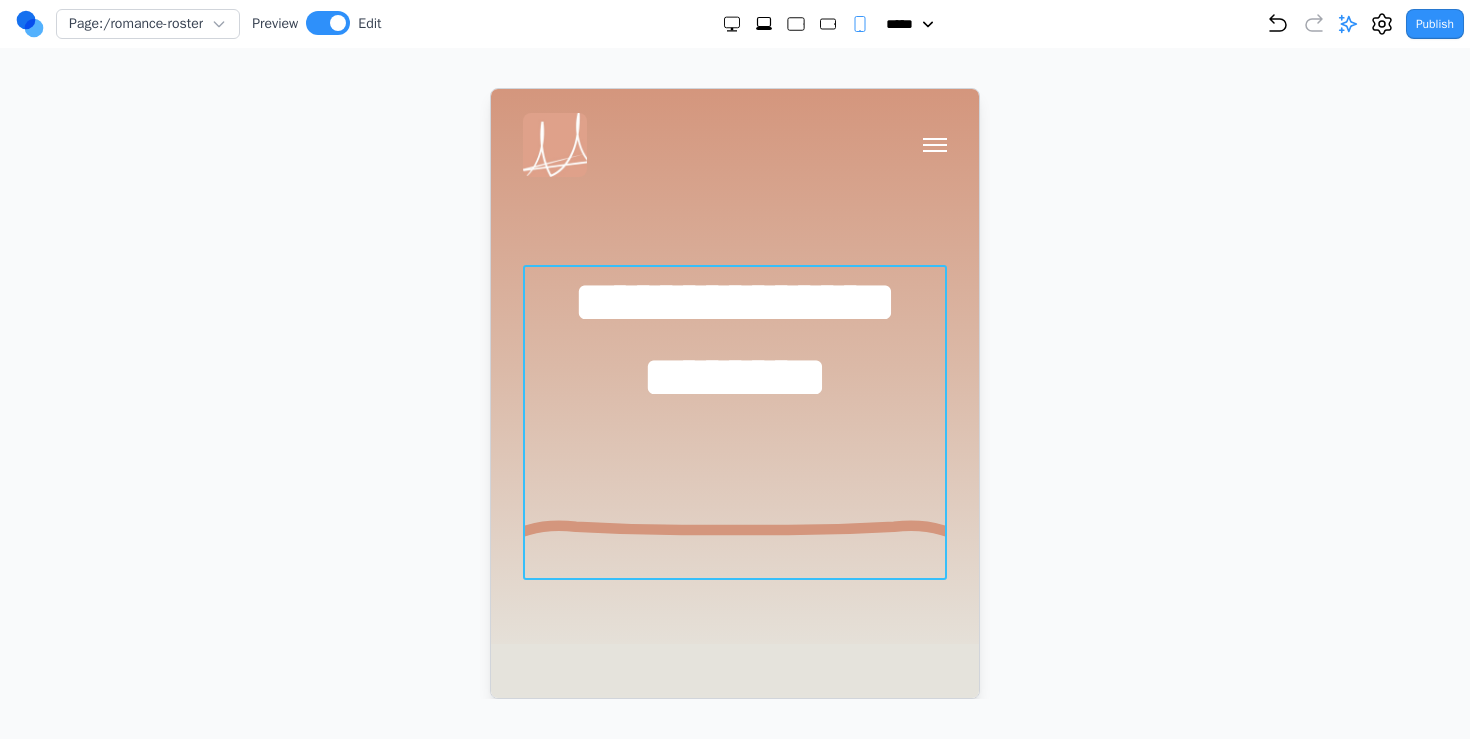 click on "**********" at bounding box center [734, 421] 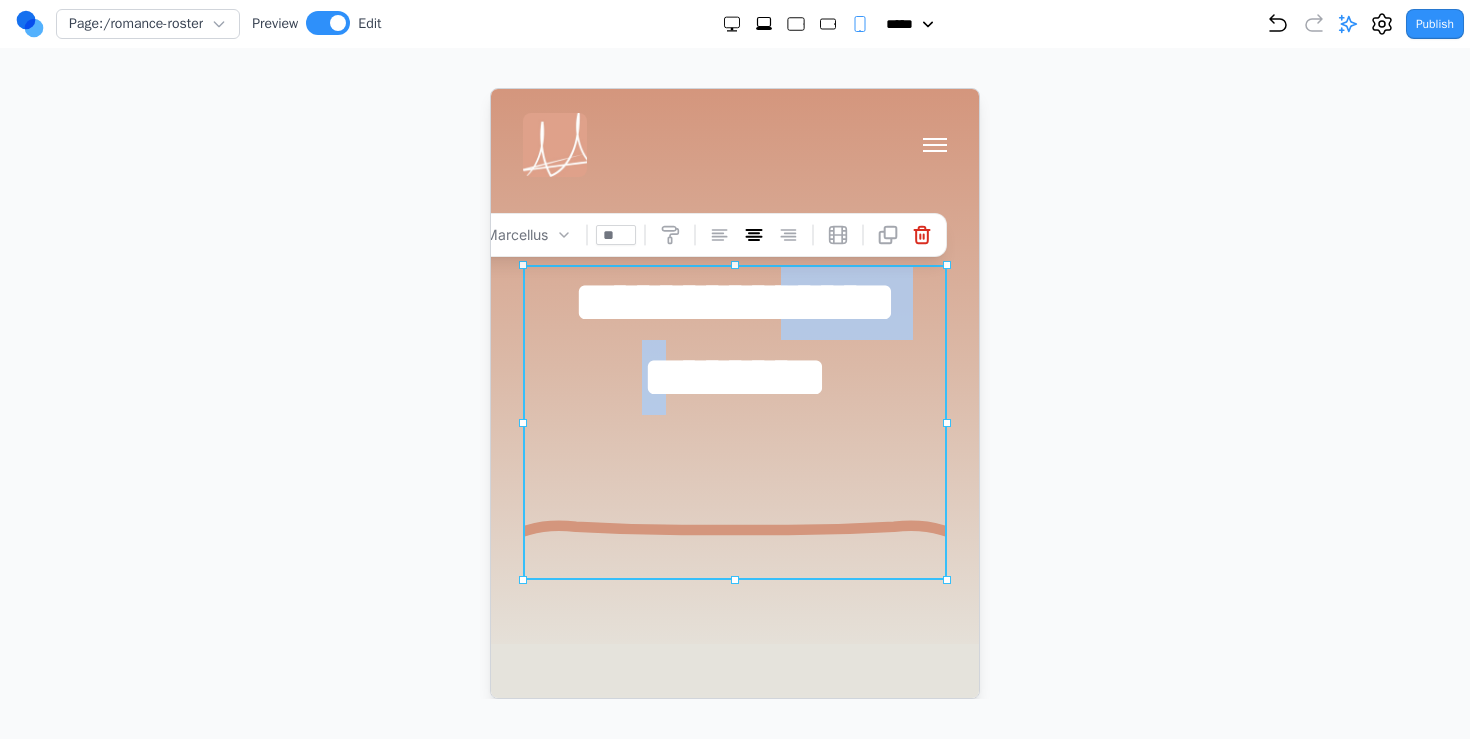 click on "**********" at bounding box center [734, 421] 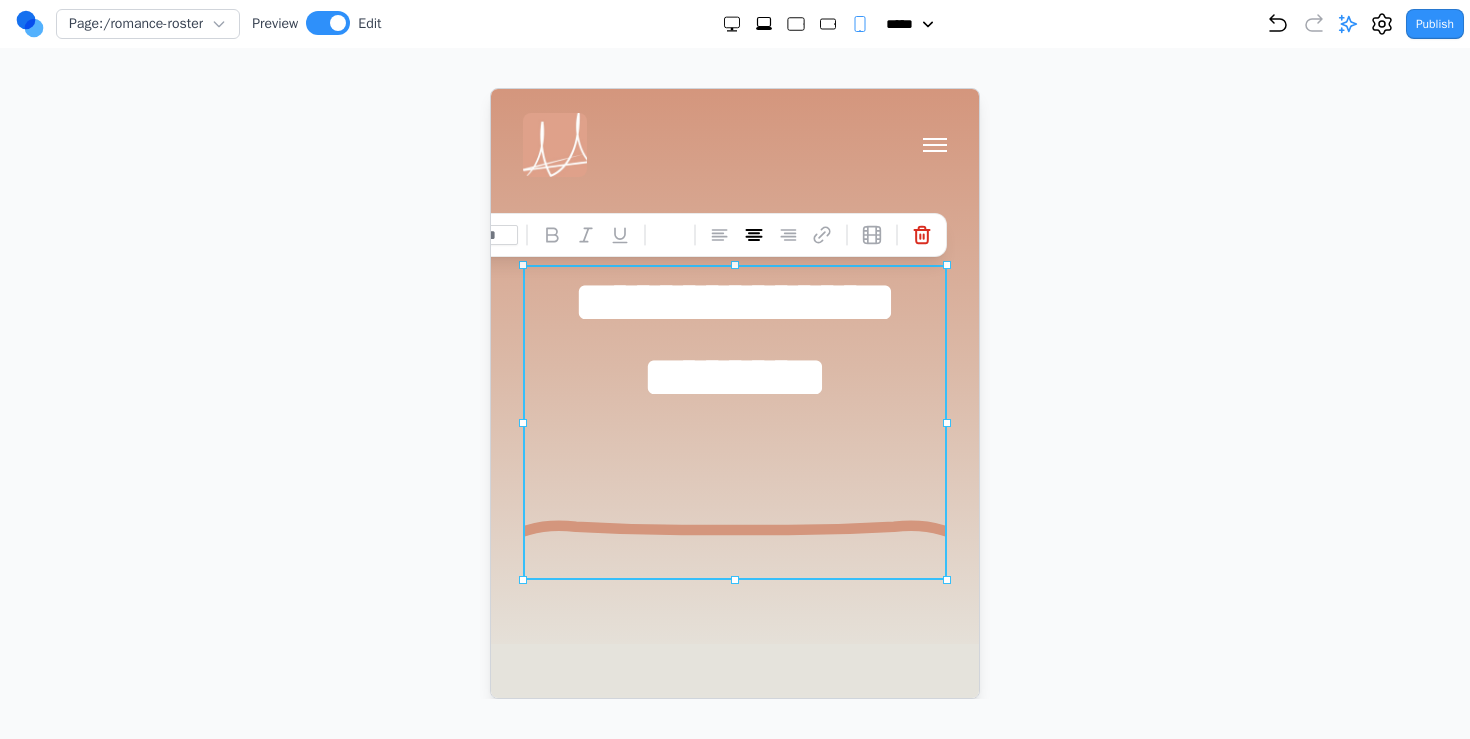 click on "**********" at bounding box center (734, 421) 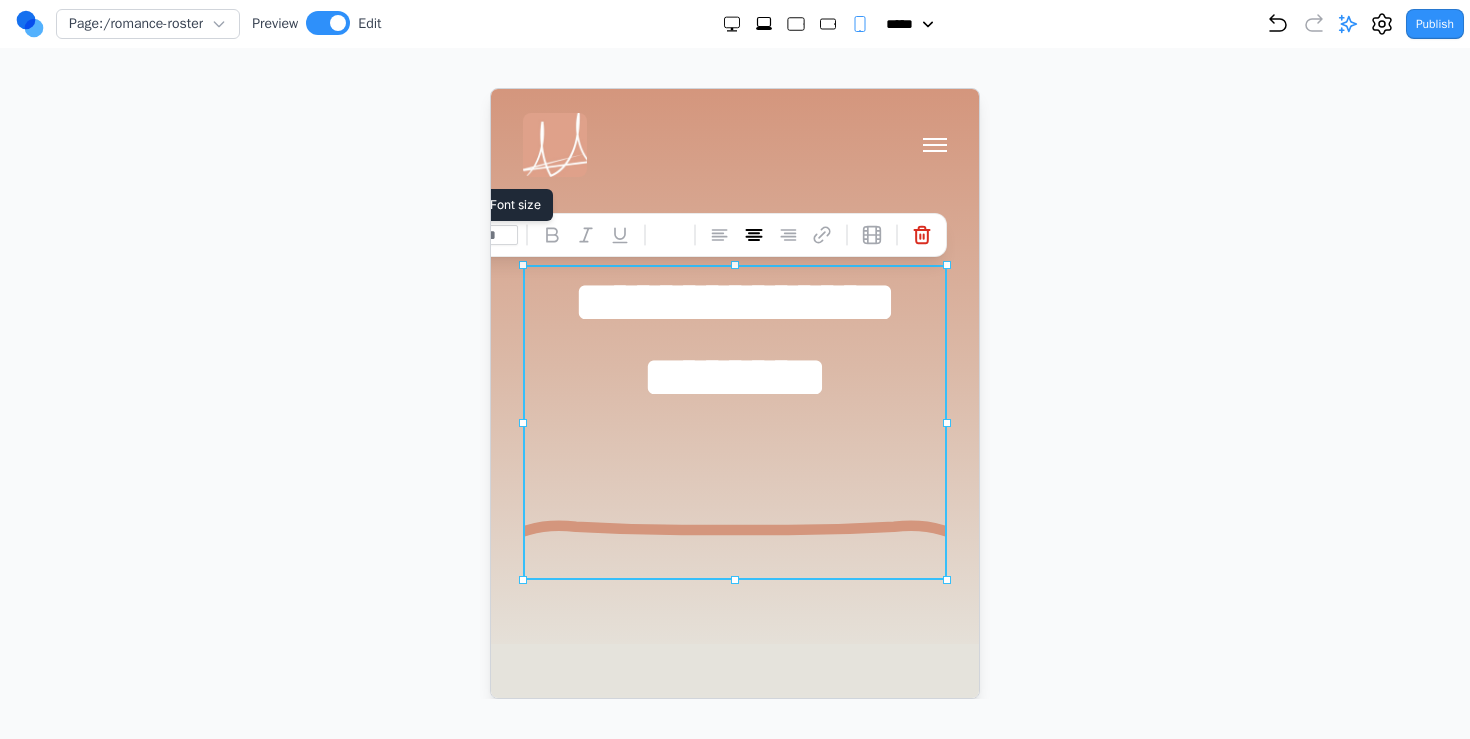 click on "**" at bounding box center (497, 234) 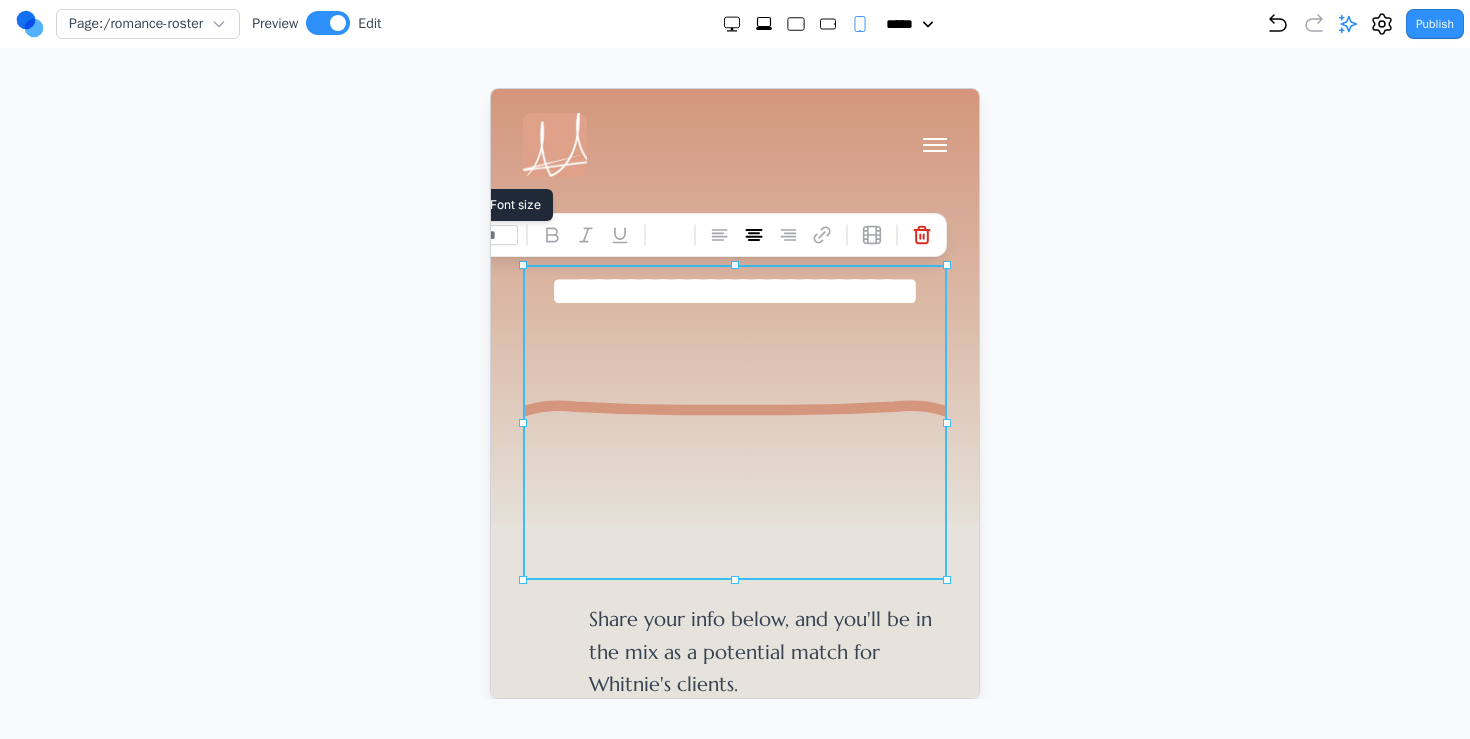 type on "*" 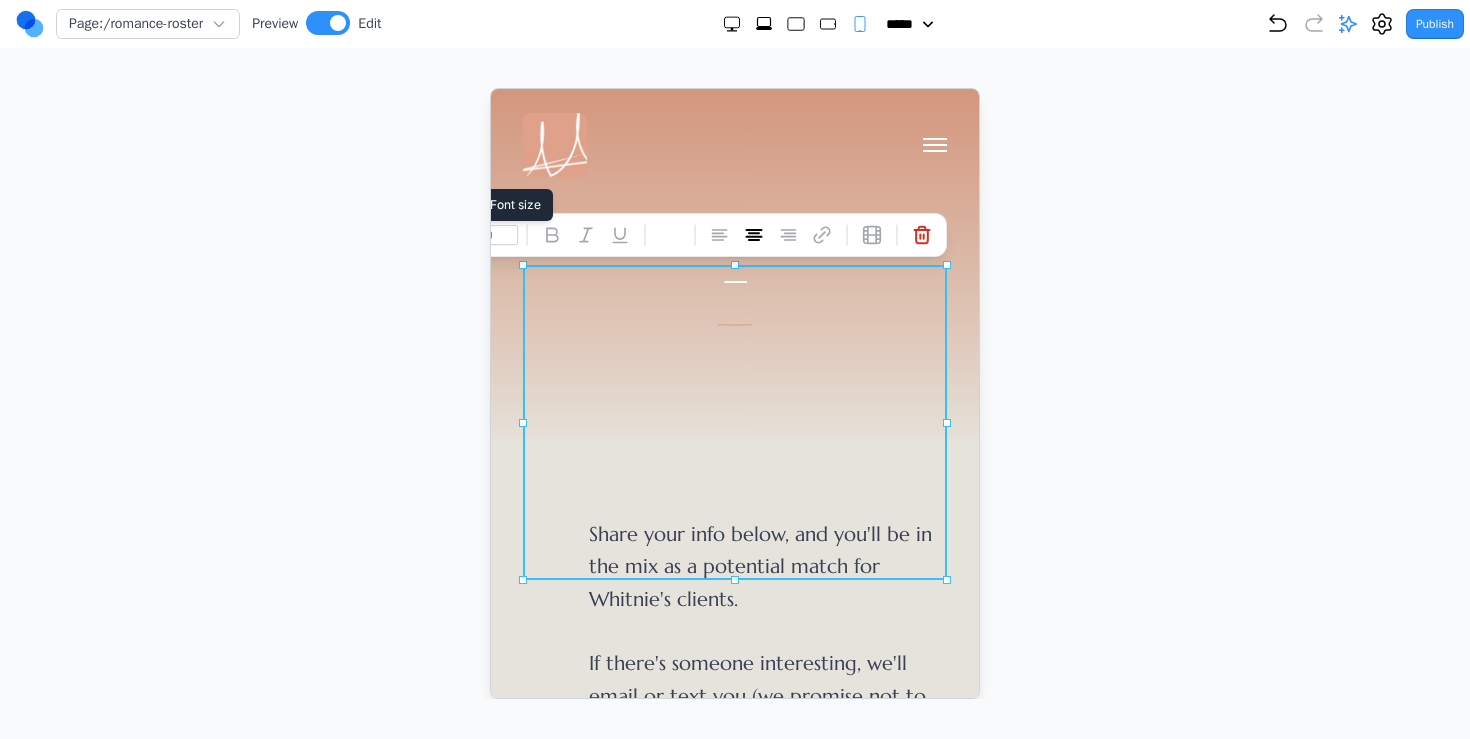 type on "**" 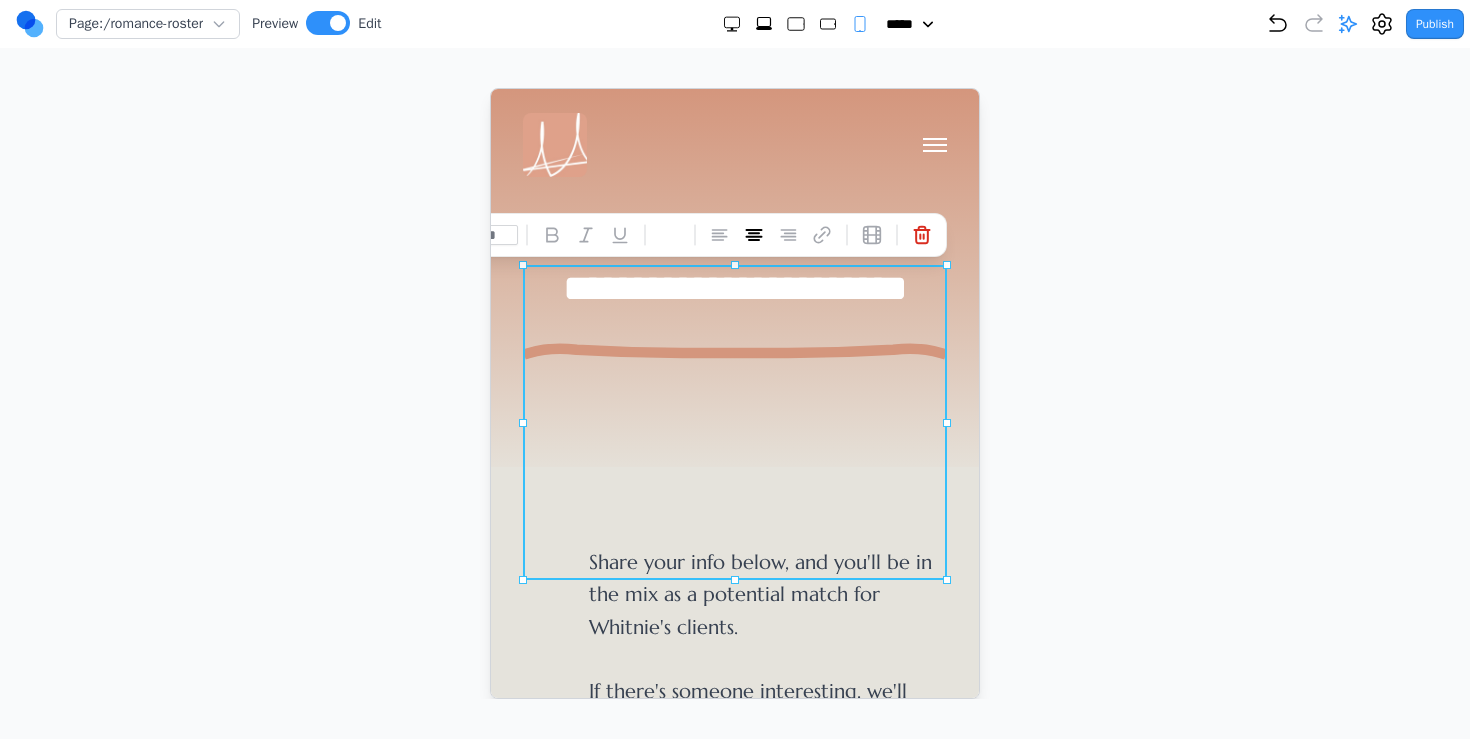 click at bounding box center [735, 393] 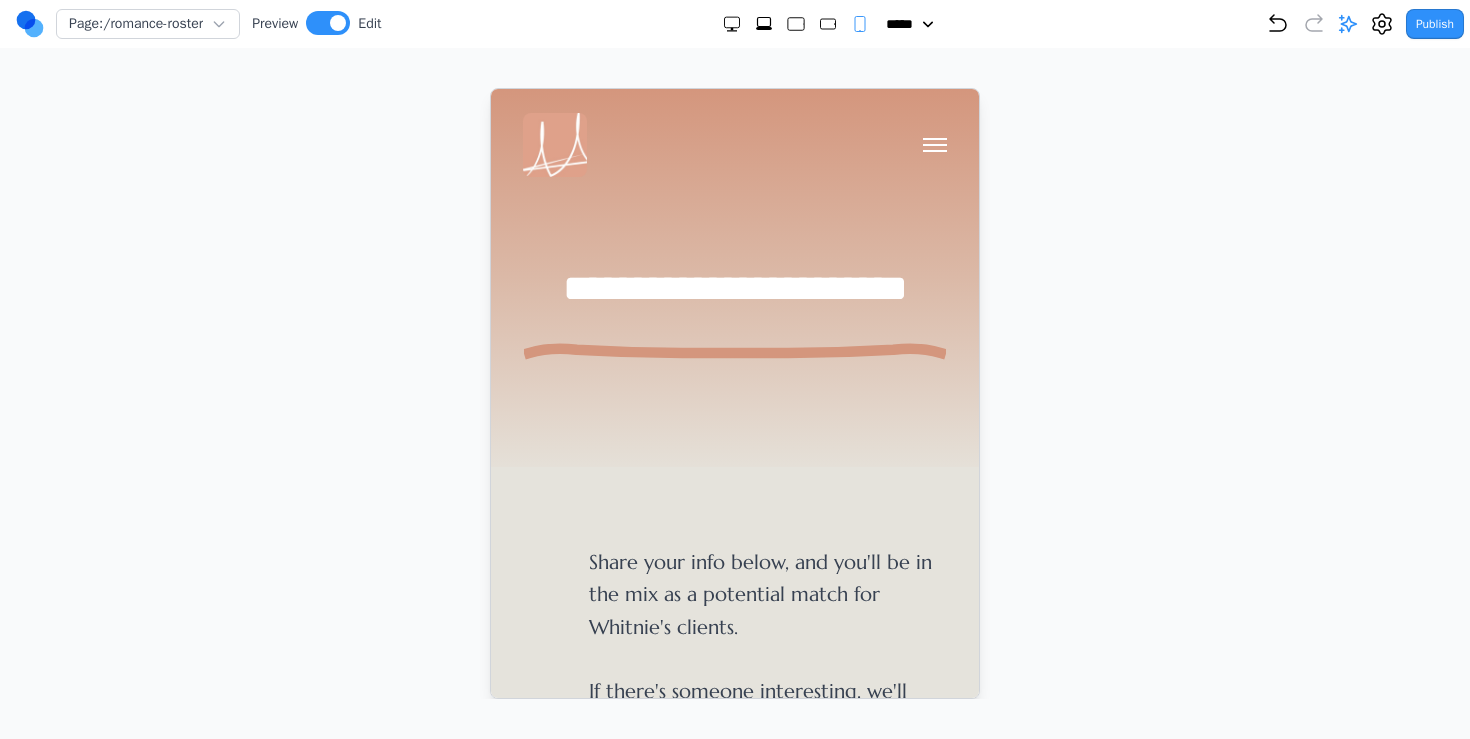 click 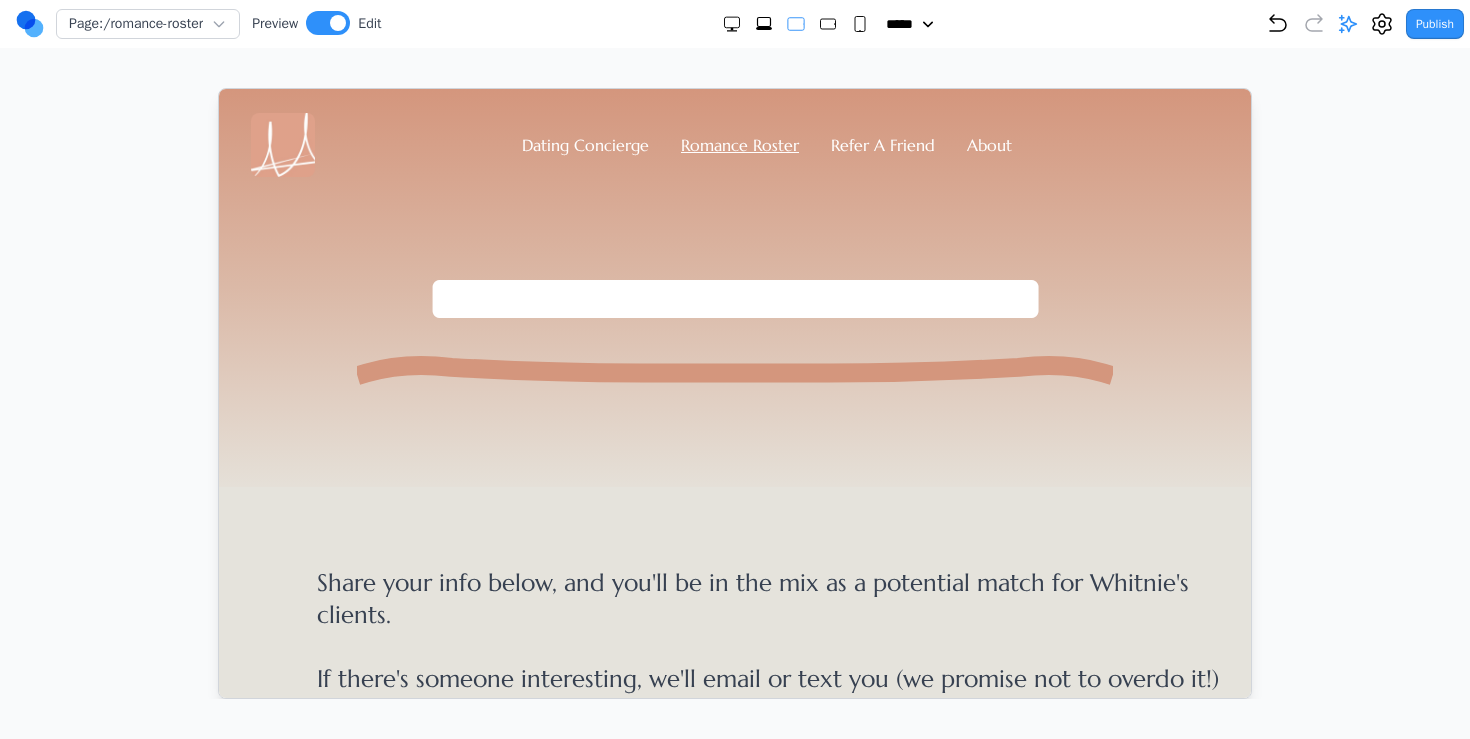 click 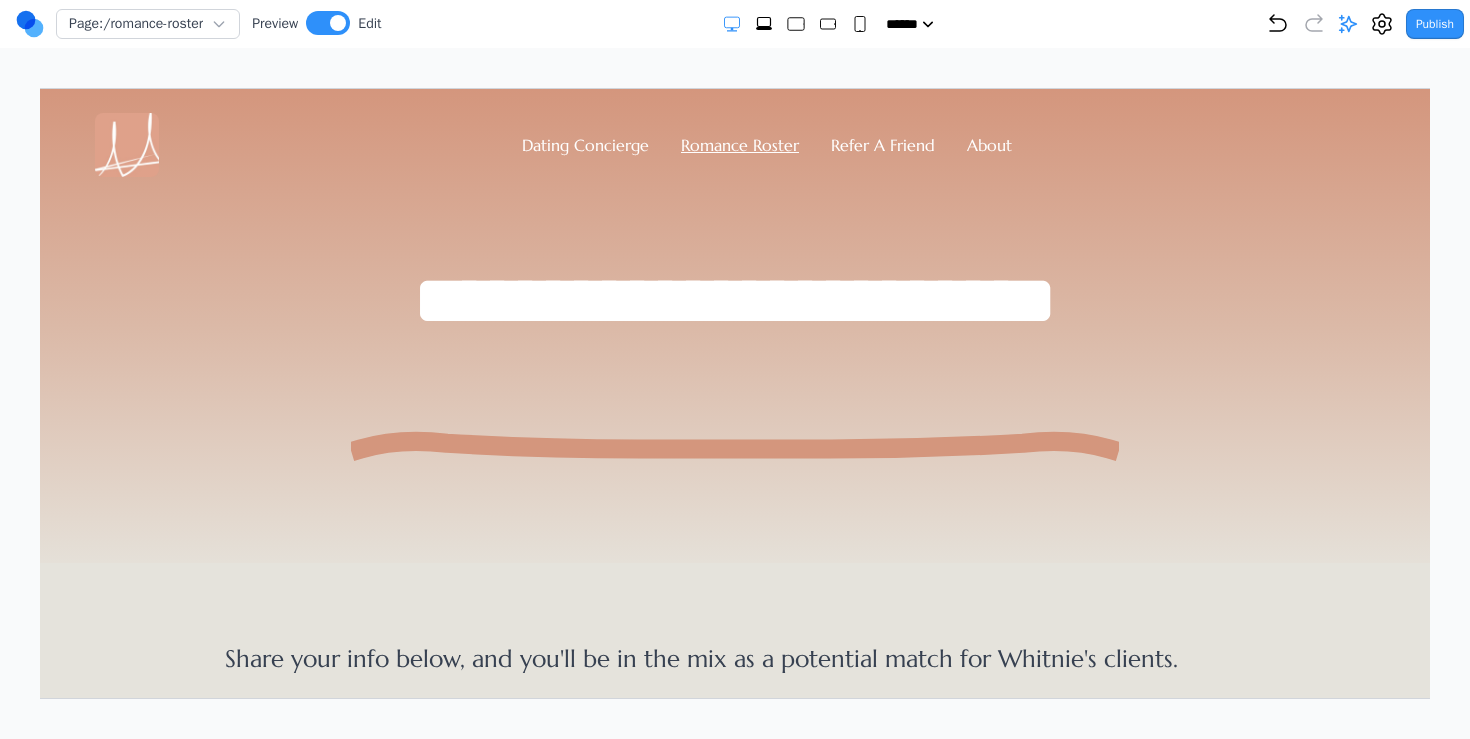 click 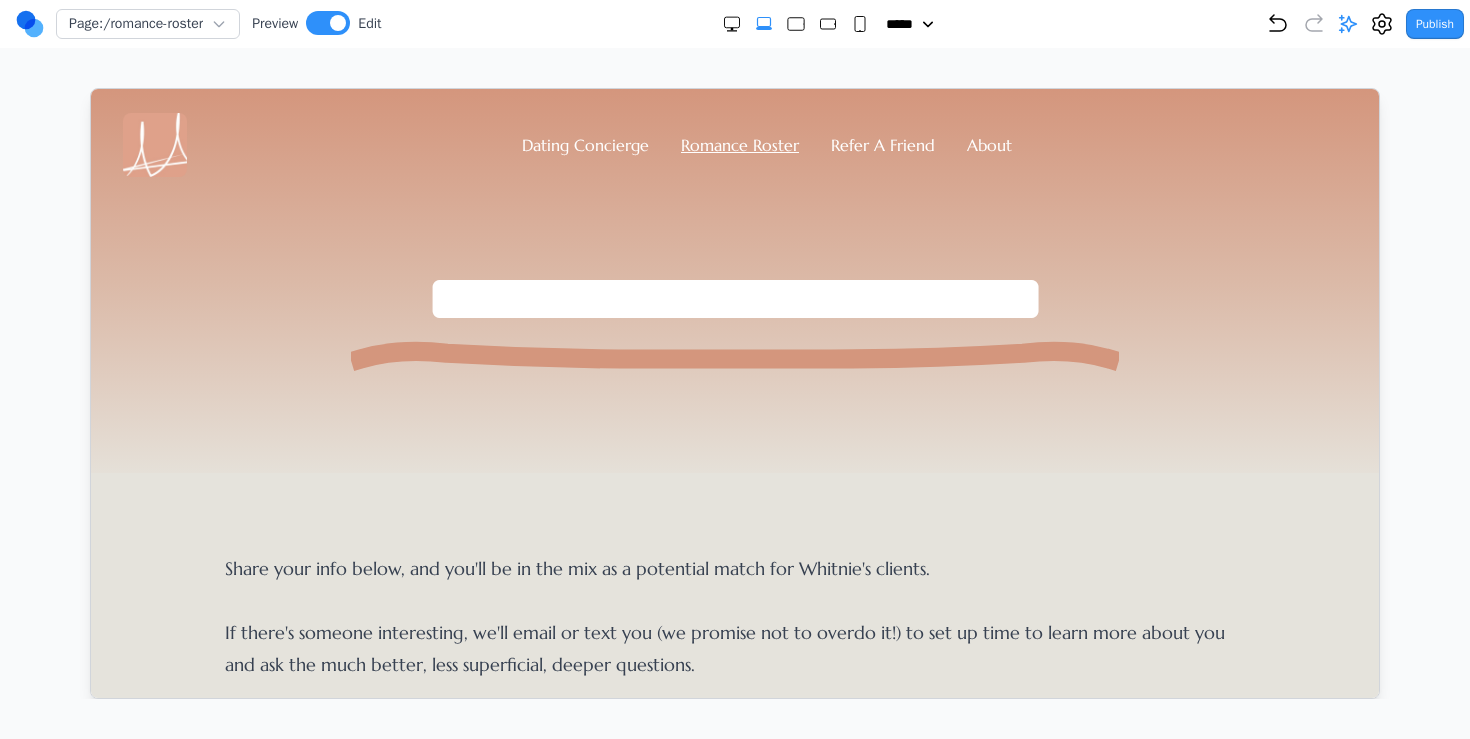 click 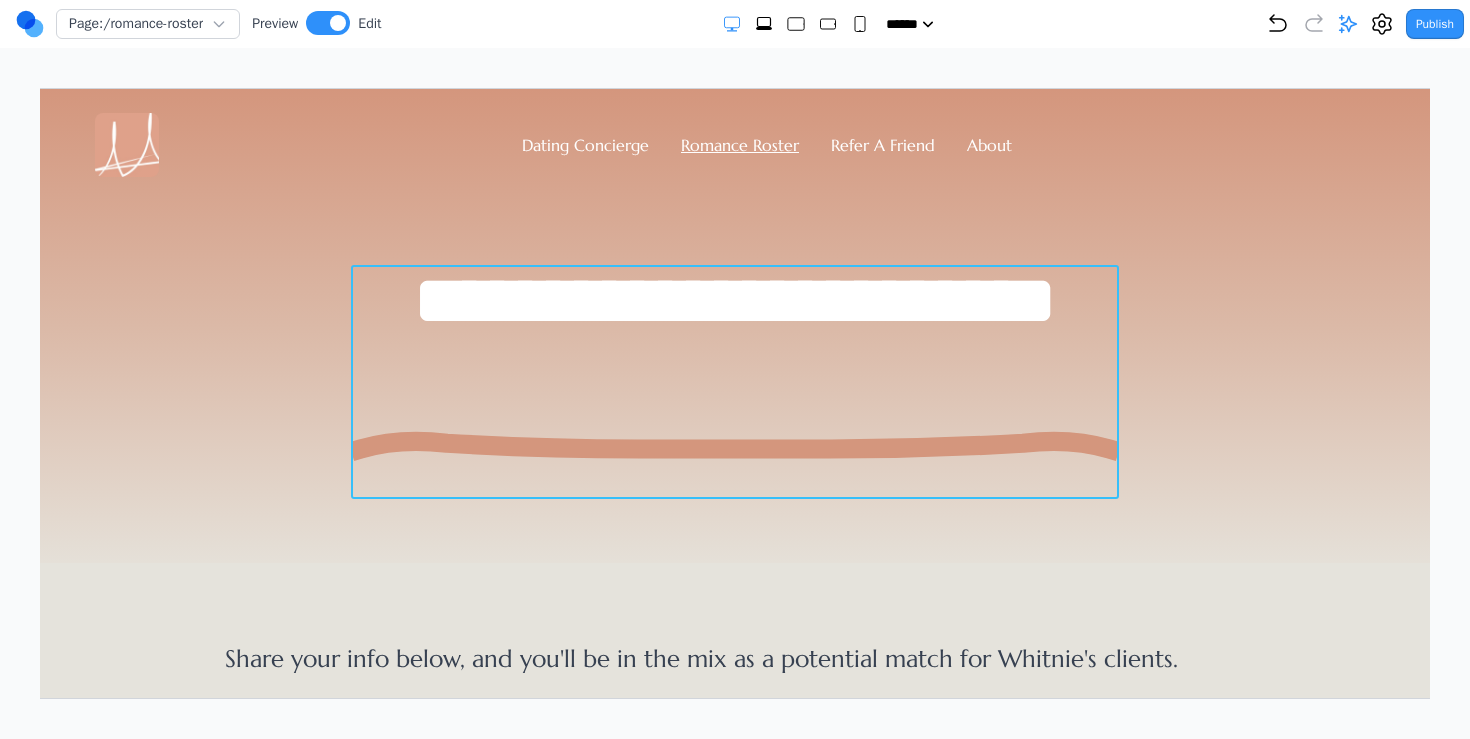 click on "**********" at bounding box center (734, 381) 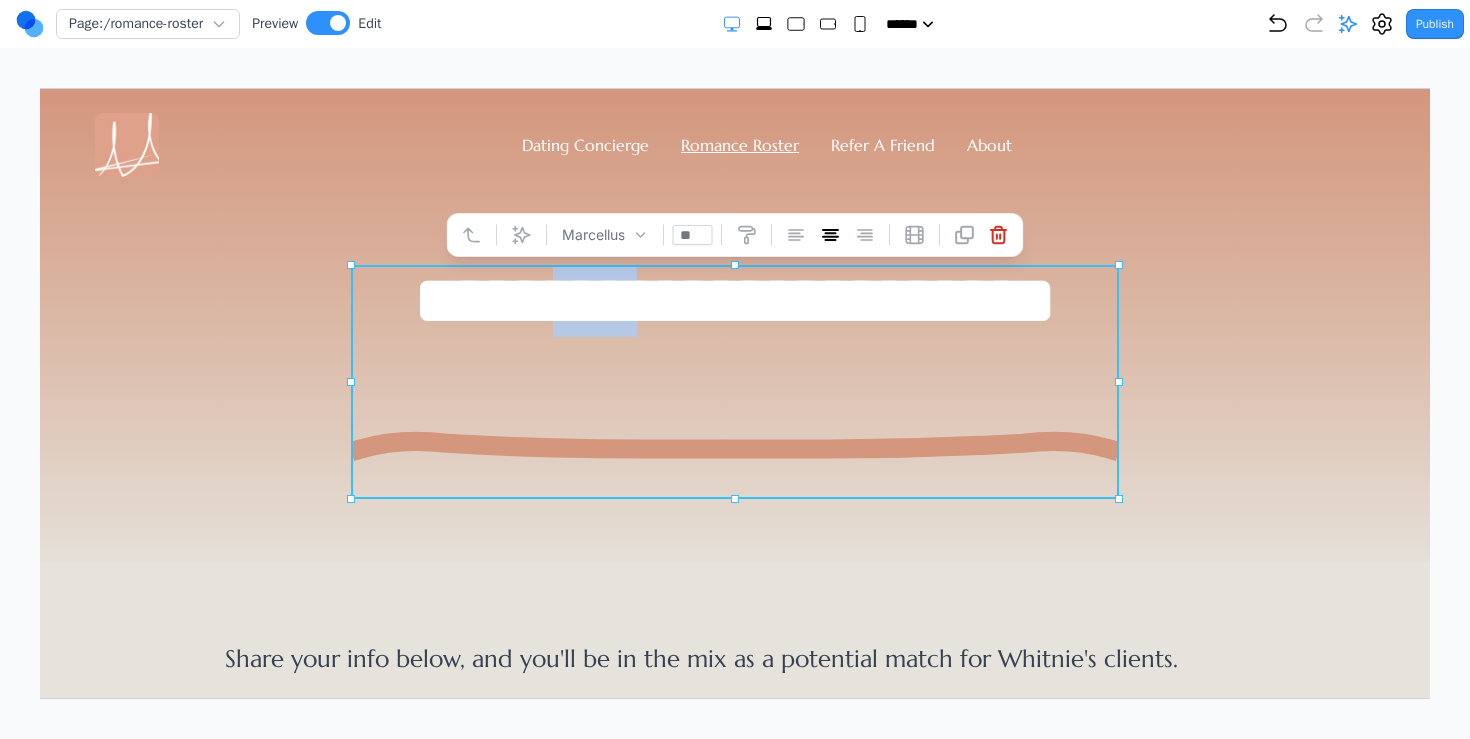 click on "**********" at bounding box center [734, 381] 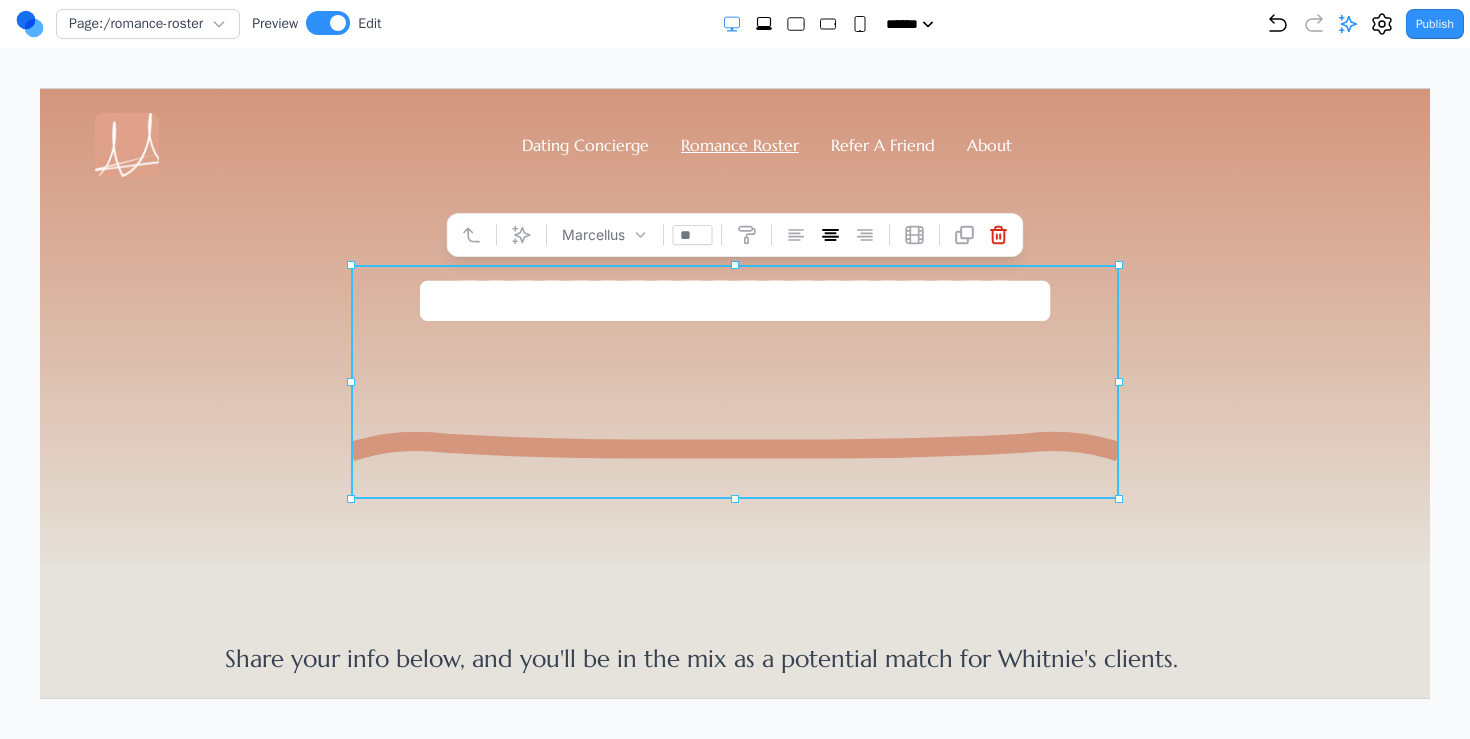 click on "**********" at bounding box center (734, 381) 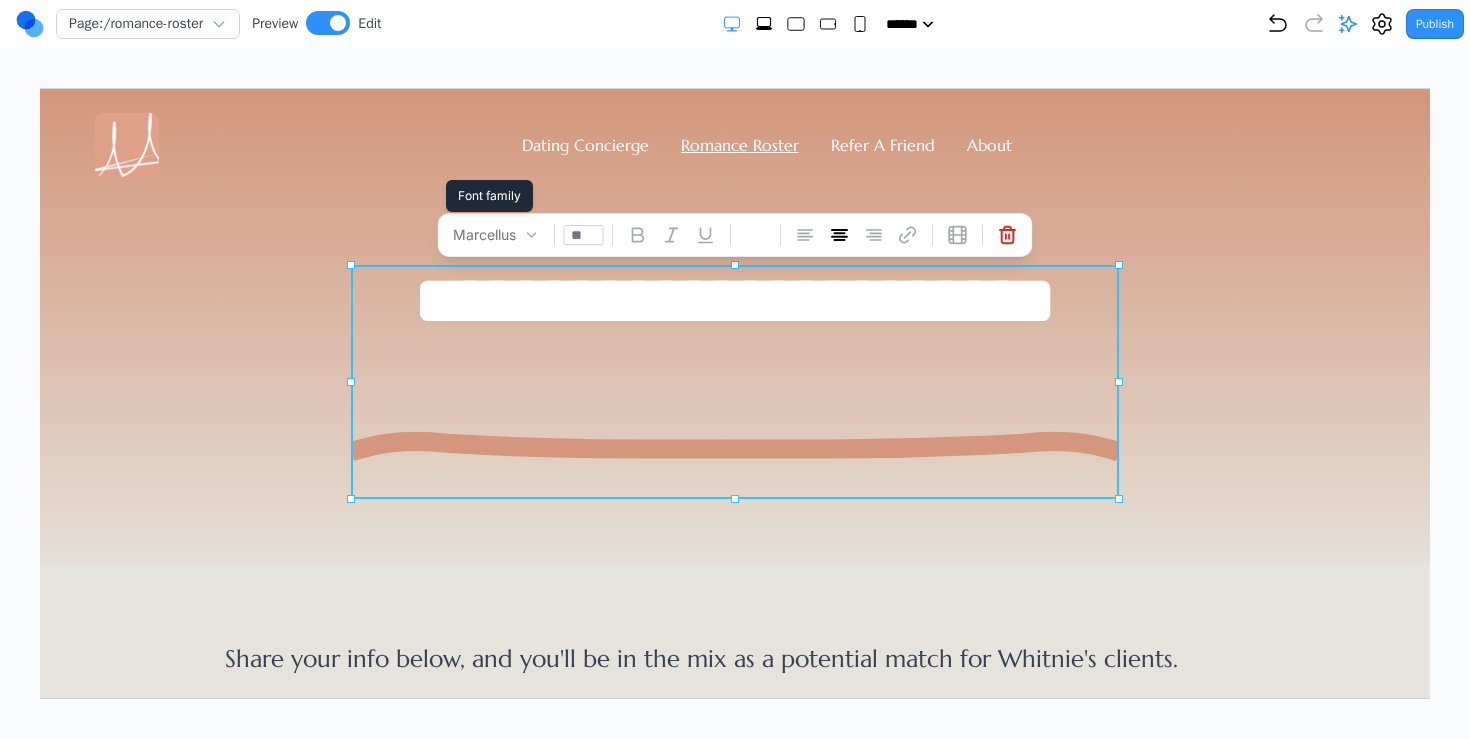 drag, startPoint x: 592, startPoint y: 239, endPoint x: 521, endPoint y: 222, distance: 73.00685 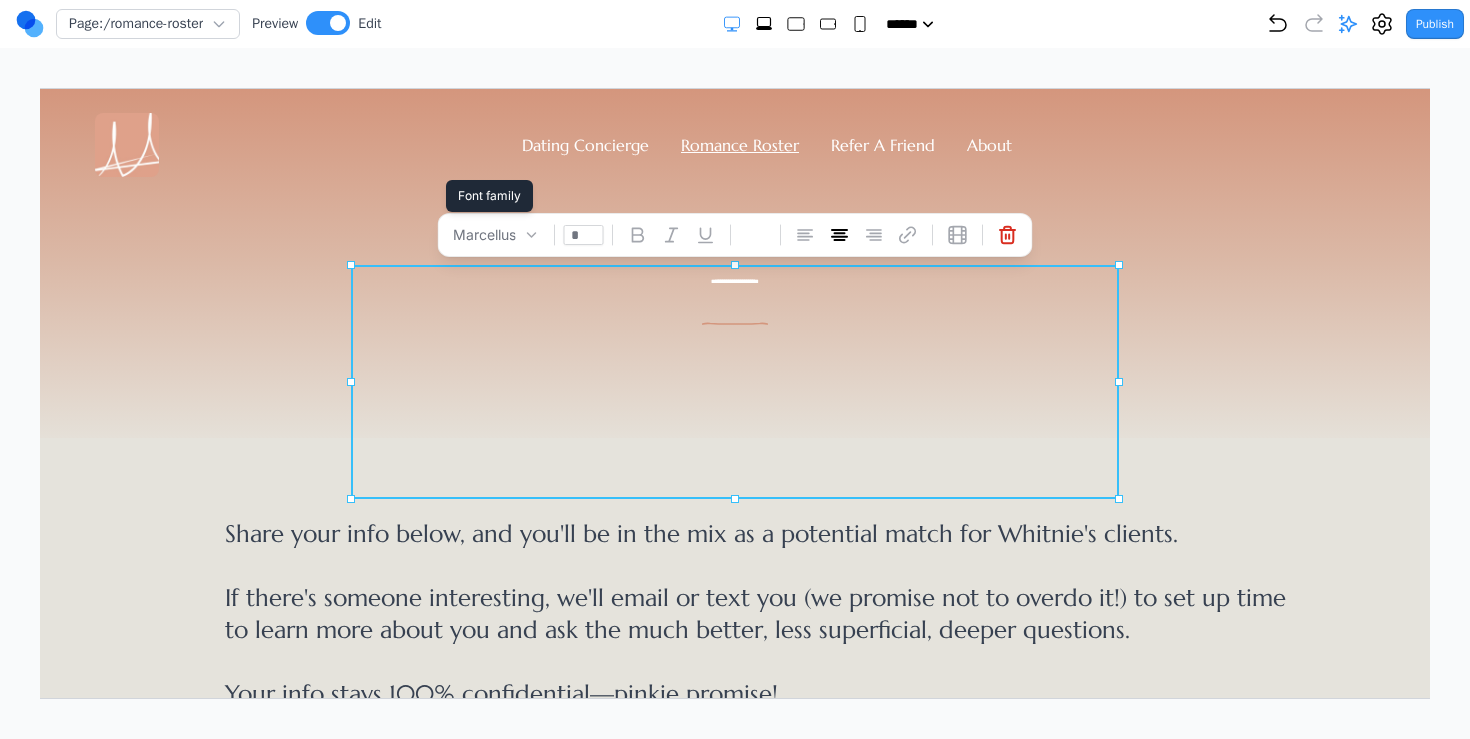 type on "**" 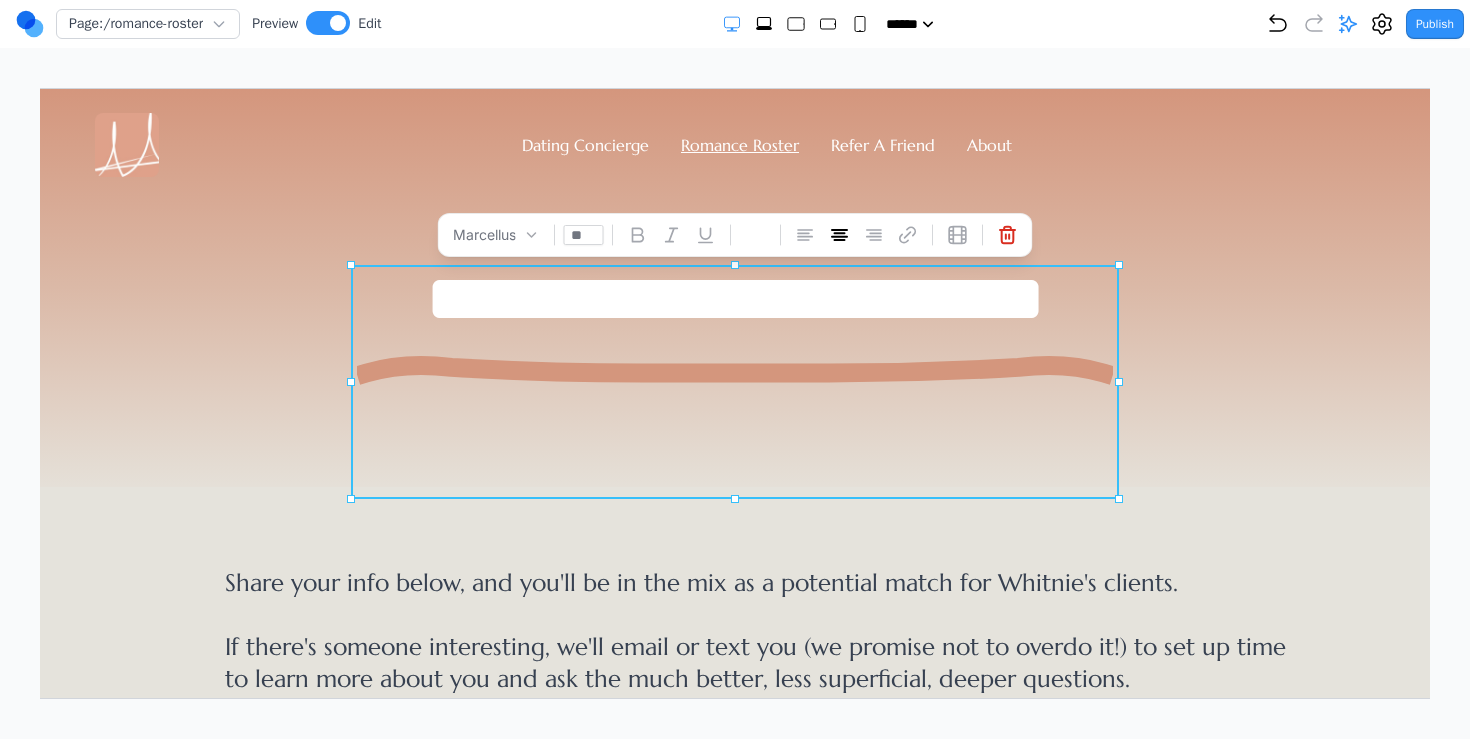 click on "Dating Concierge Romance Roster Refer A Friend About" at bounding box center (734, 144) 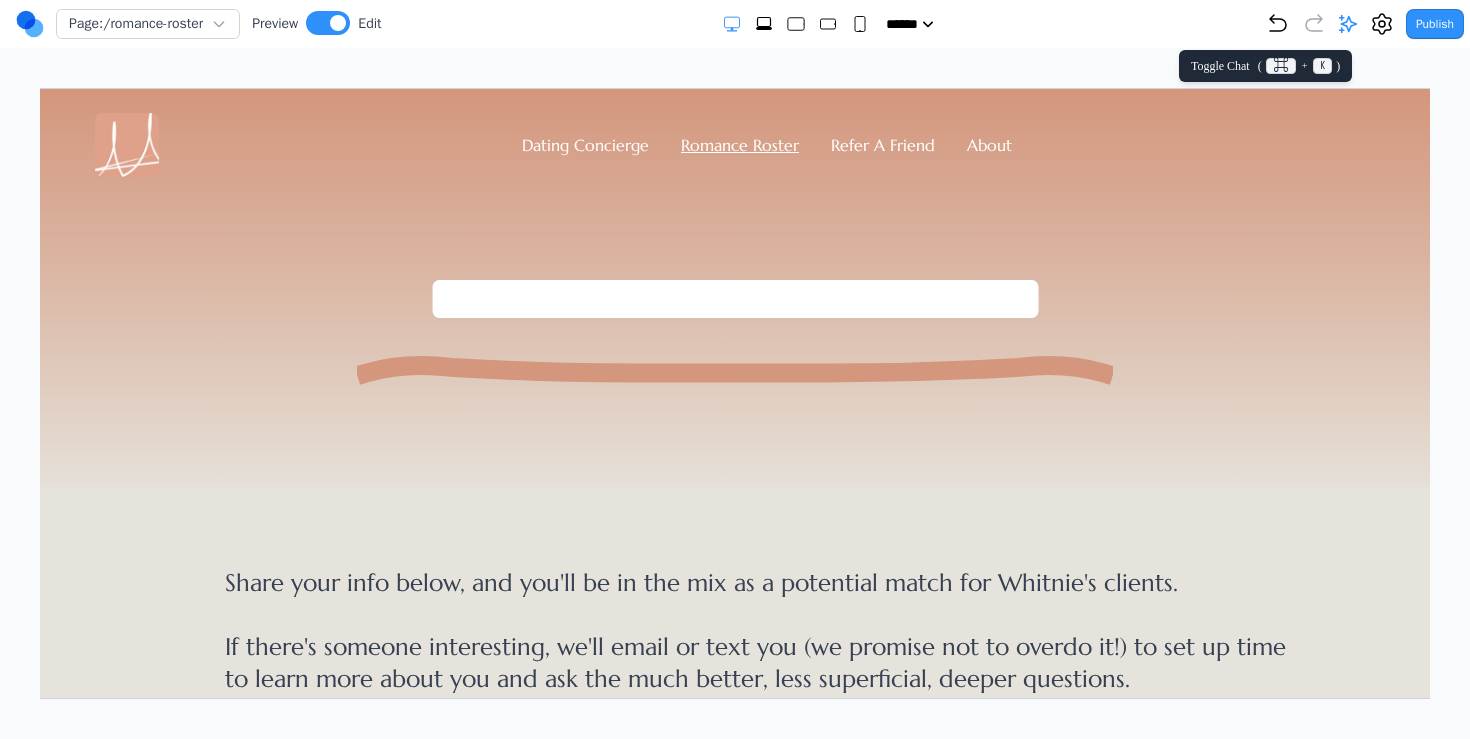 click 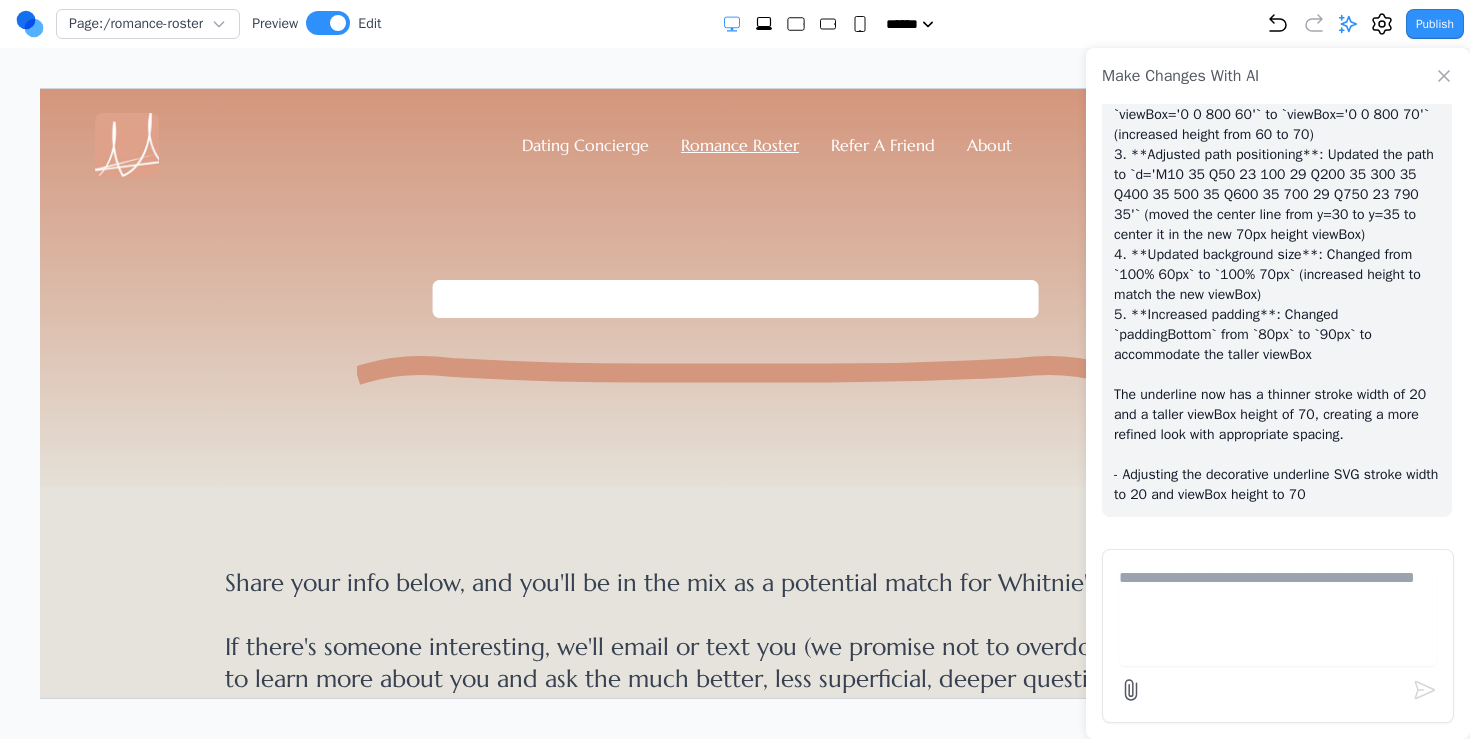 click at bounding box center (1278, 616) 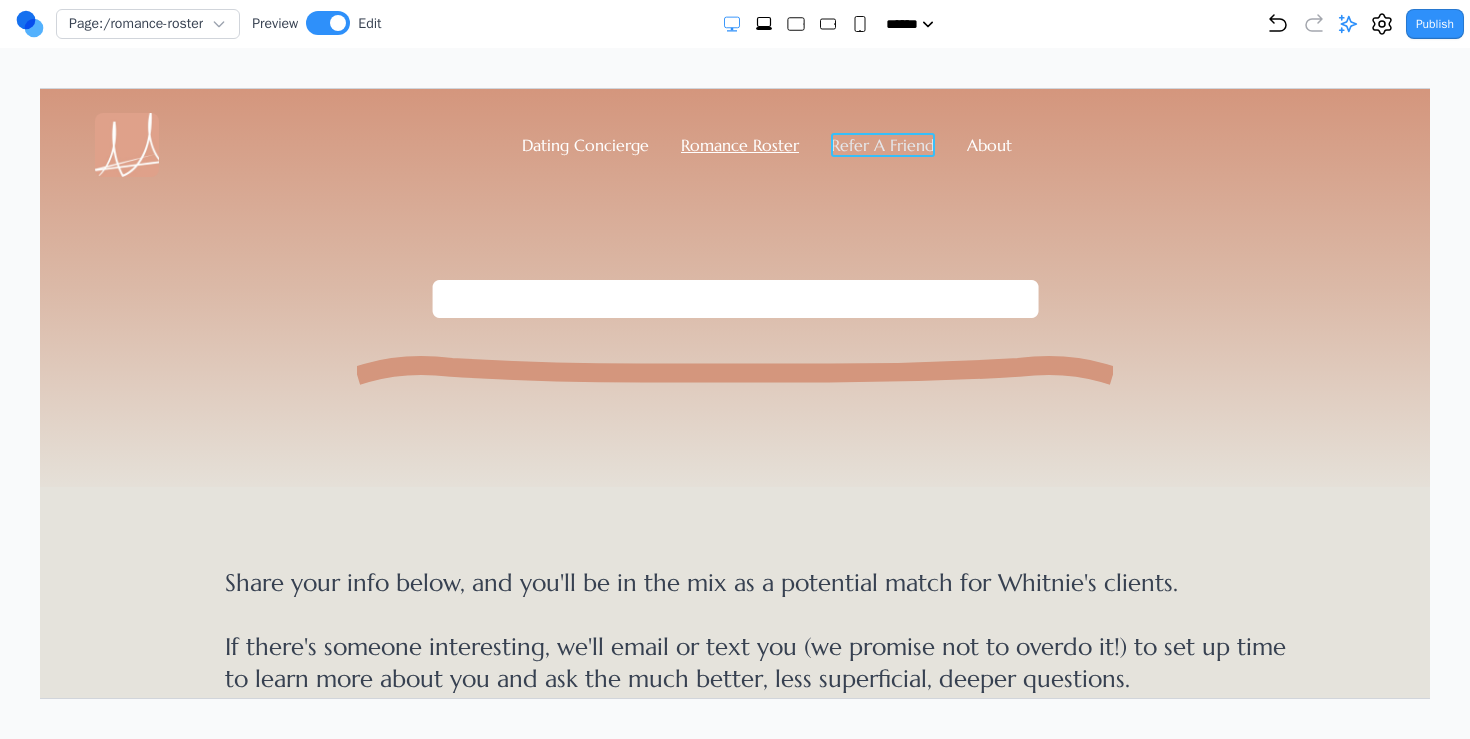 click on "Refer A Friend" at bounding box center [882, 144] 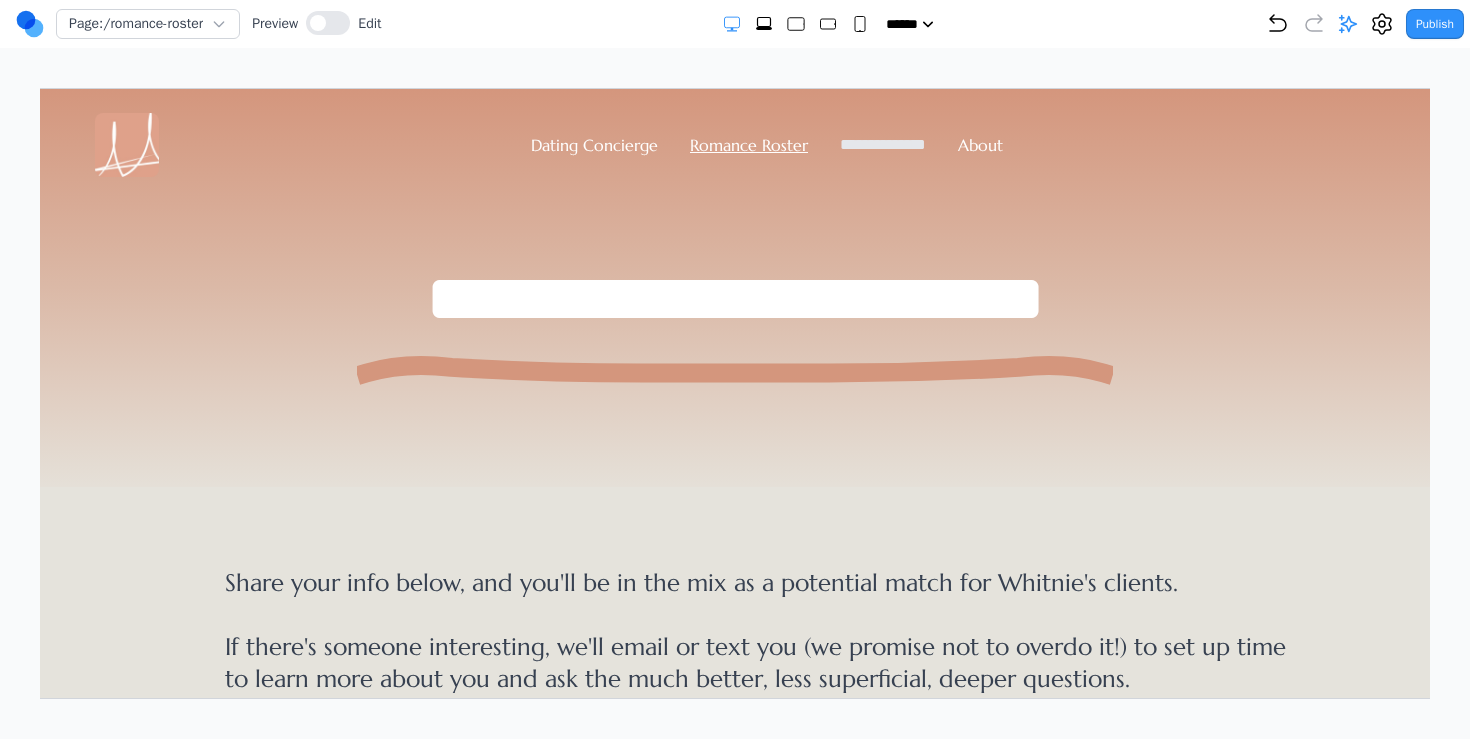 click on "**********" at bounding box center [882, 143] 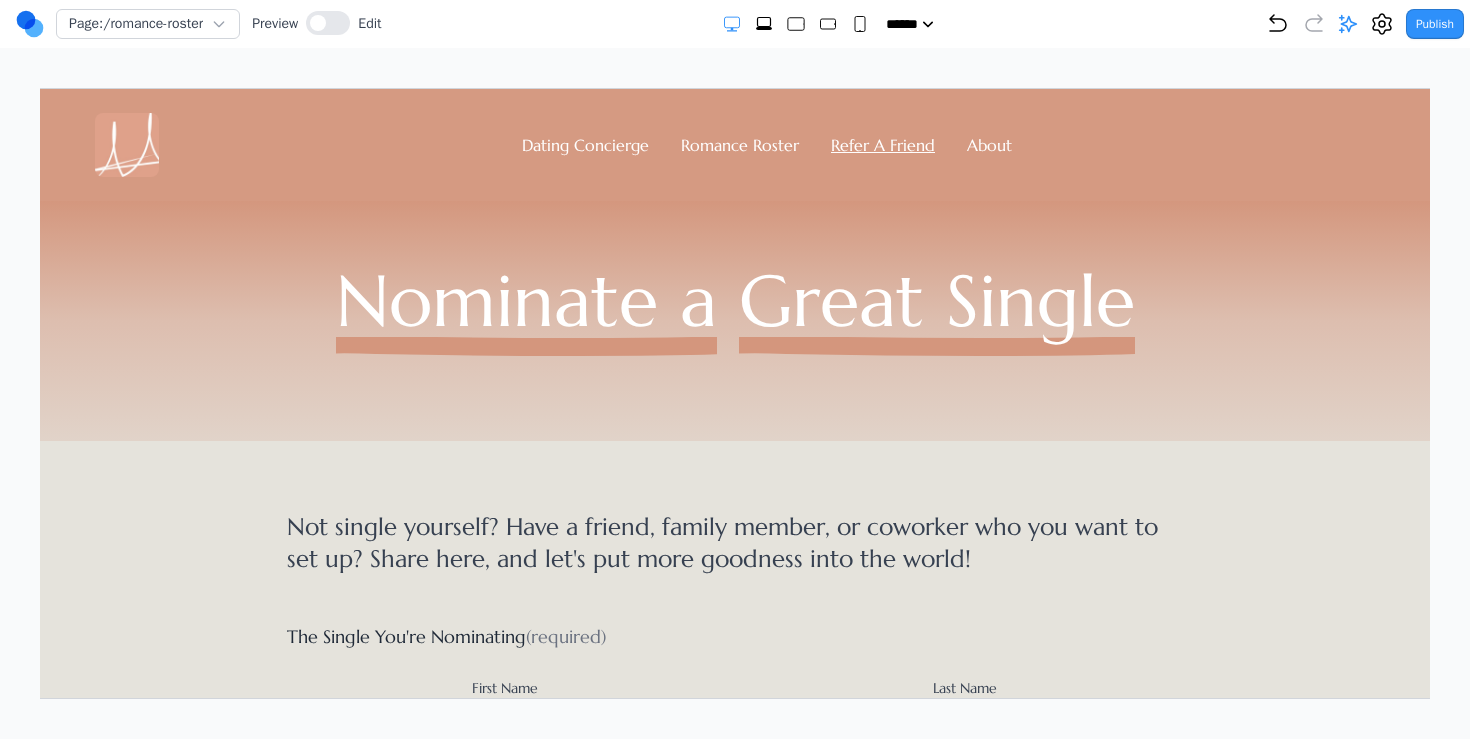 scroll, scrollTop: 0, scrollLeft: 0, axis: both 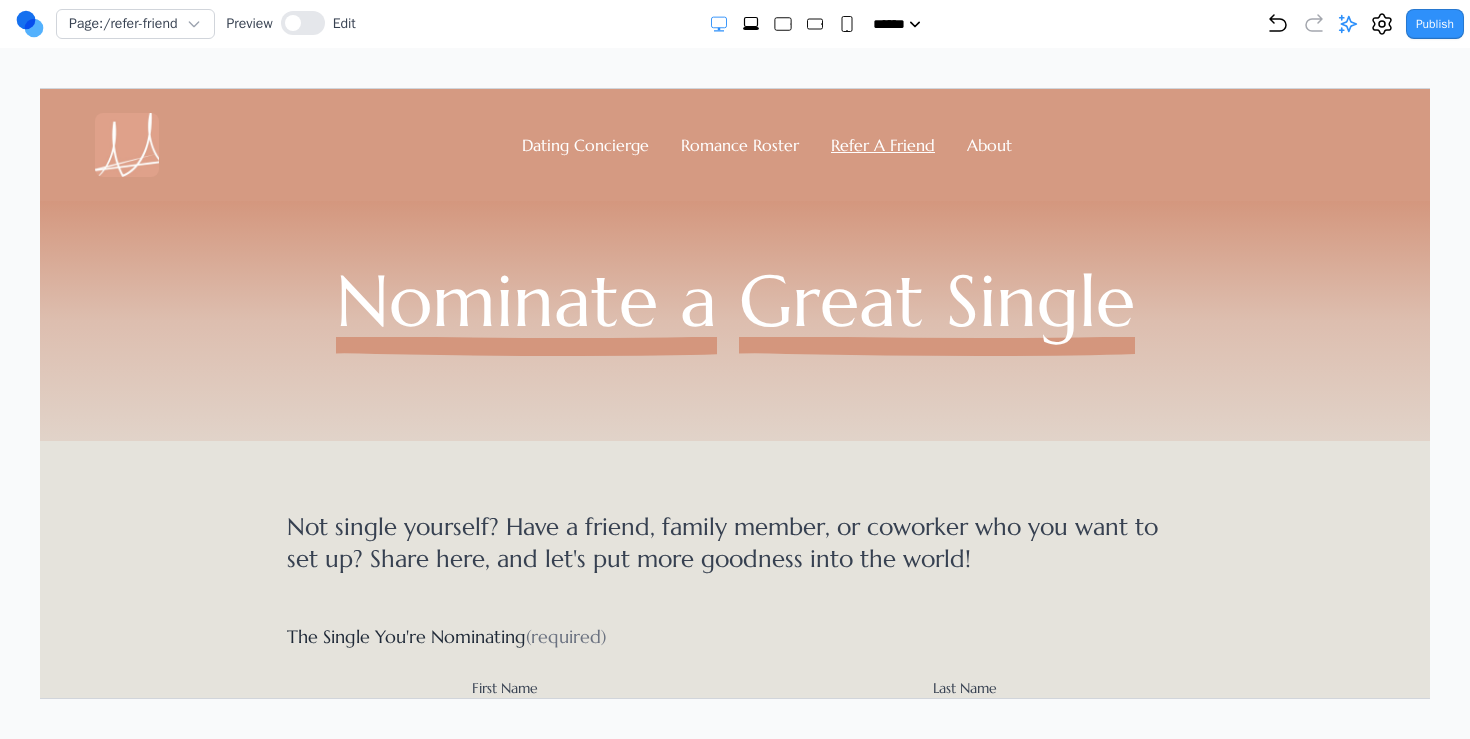 click 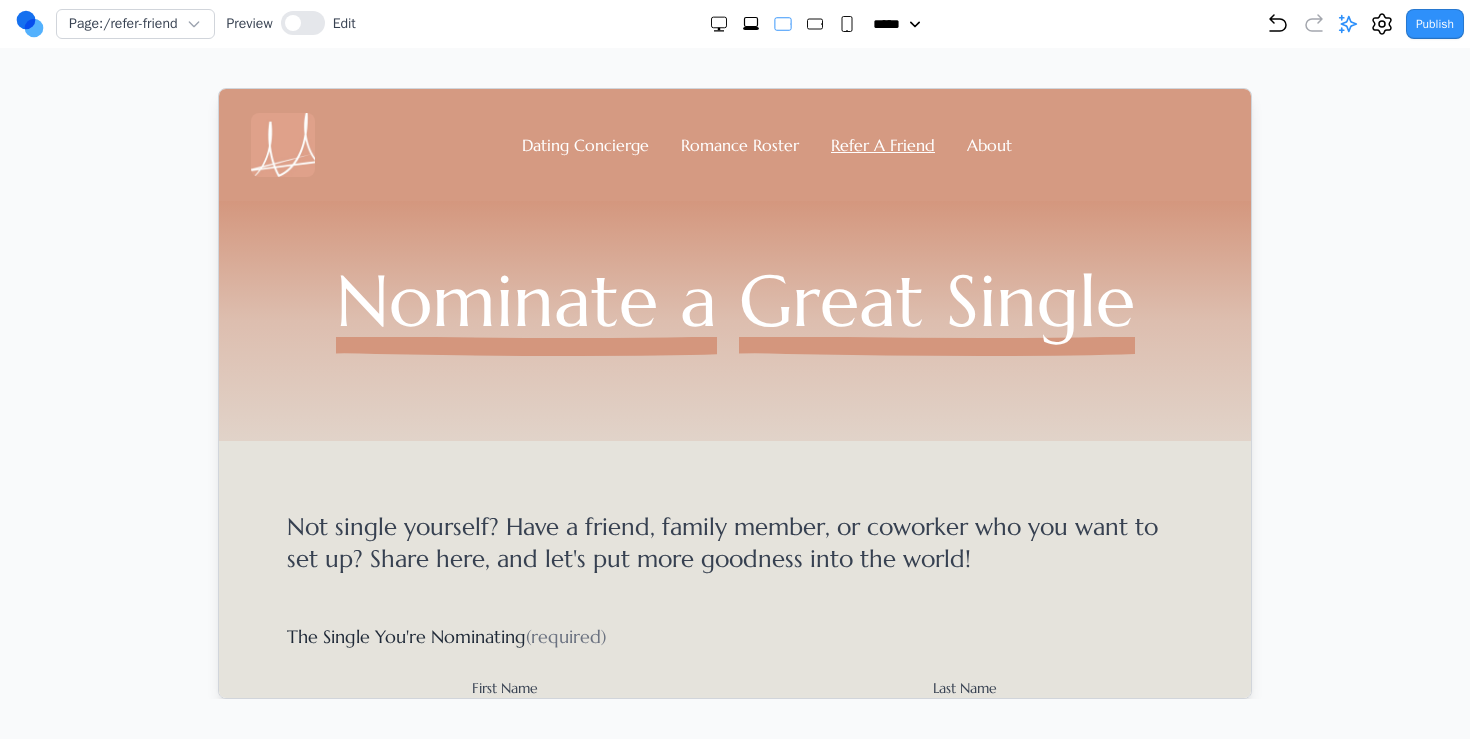 click 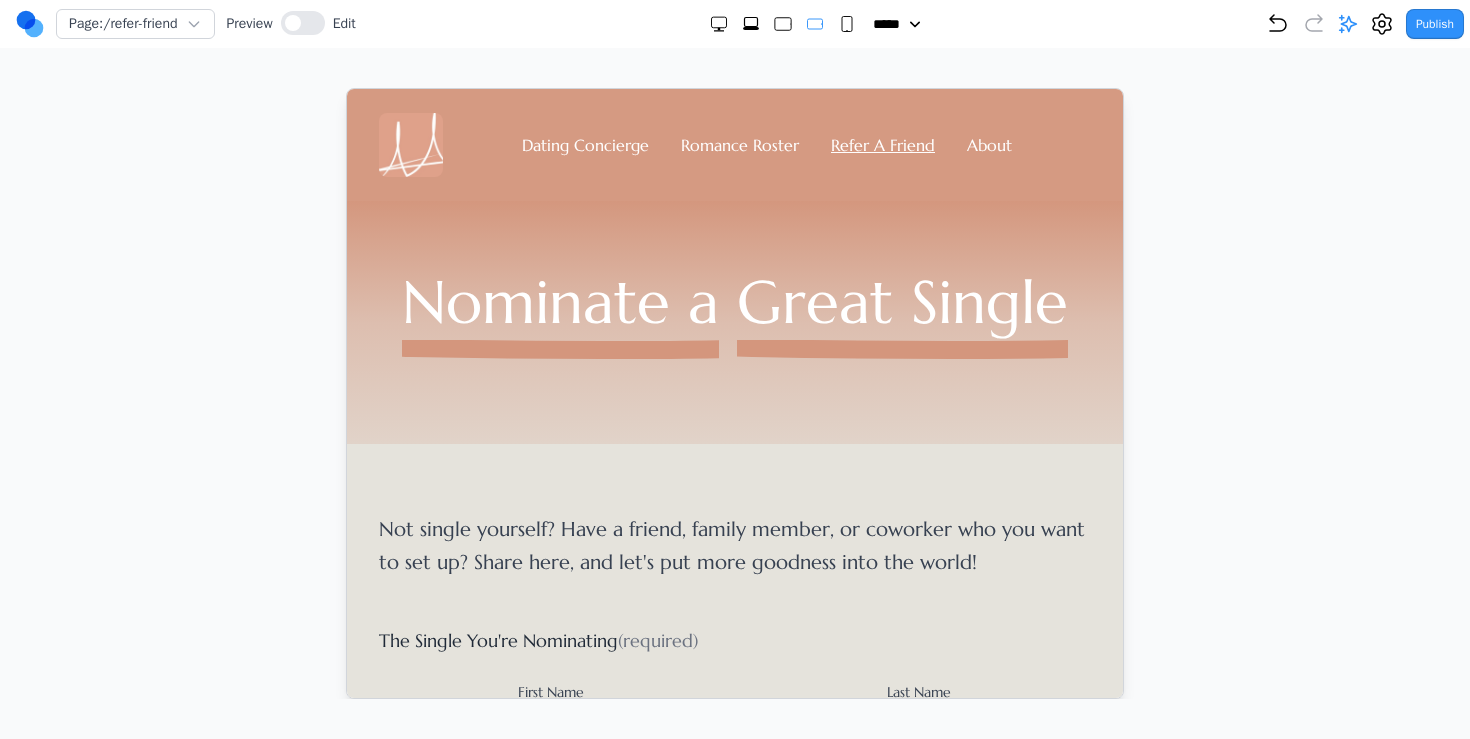 click at bounding box center (783, 24) 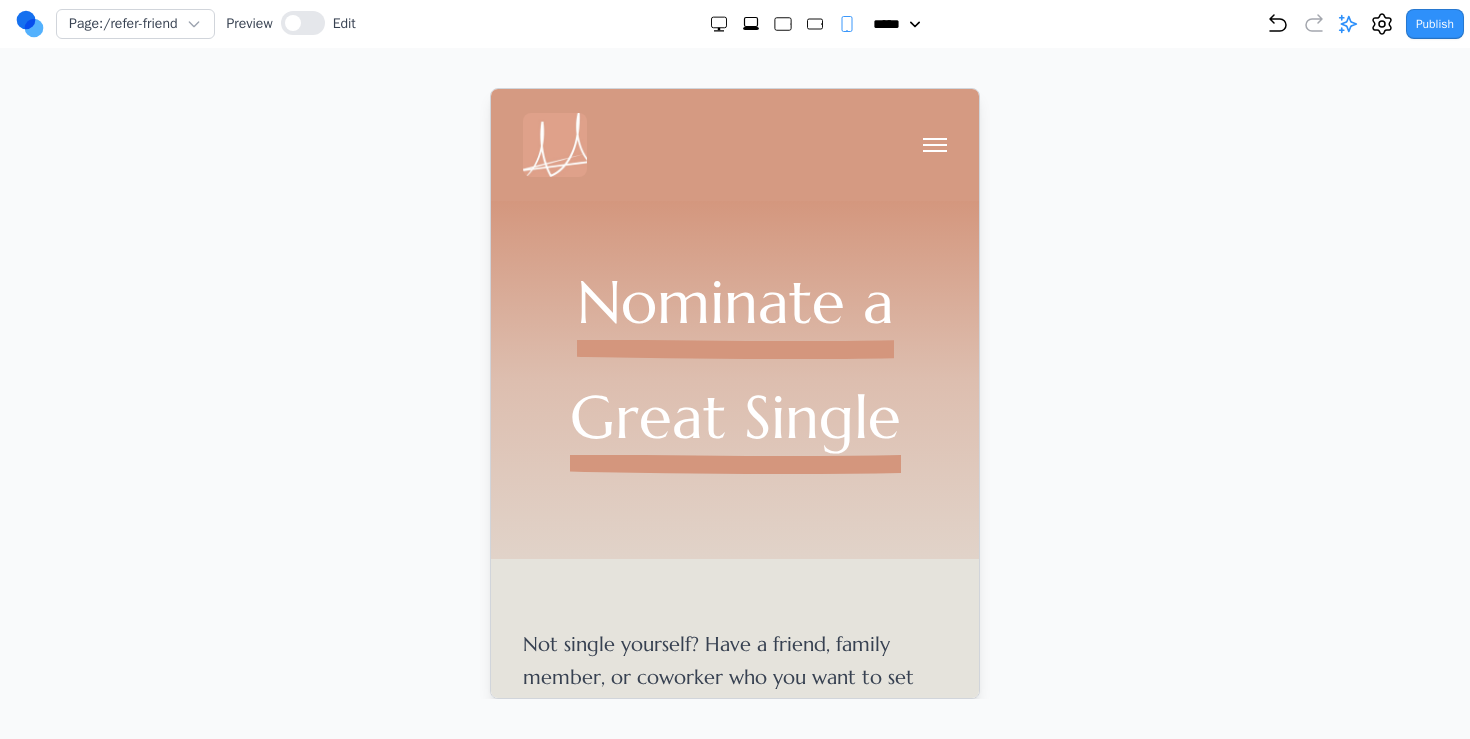 click at bounding box center (783, 24) 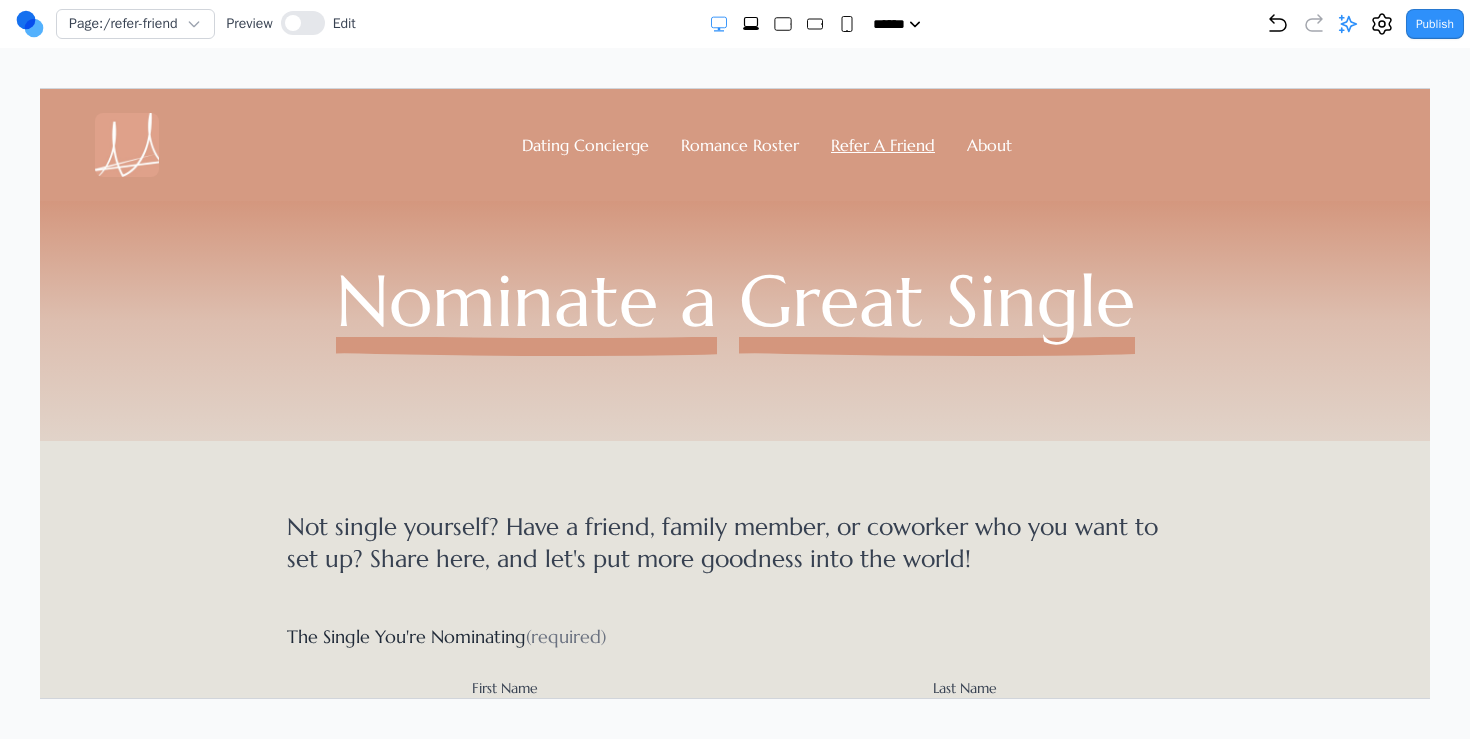 click 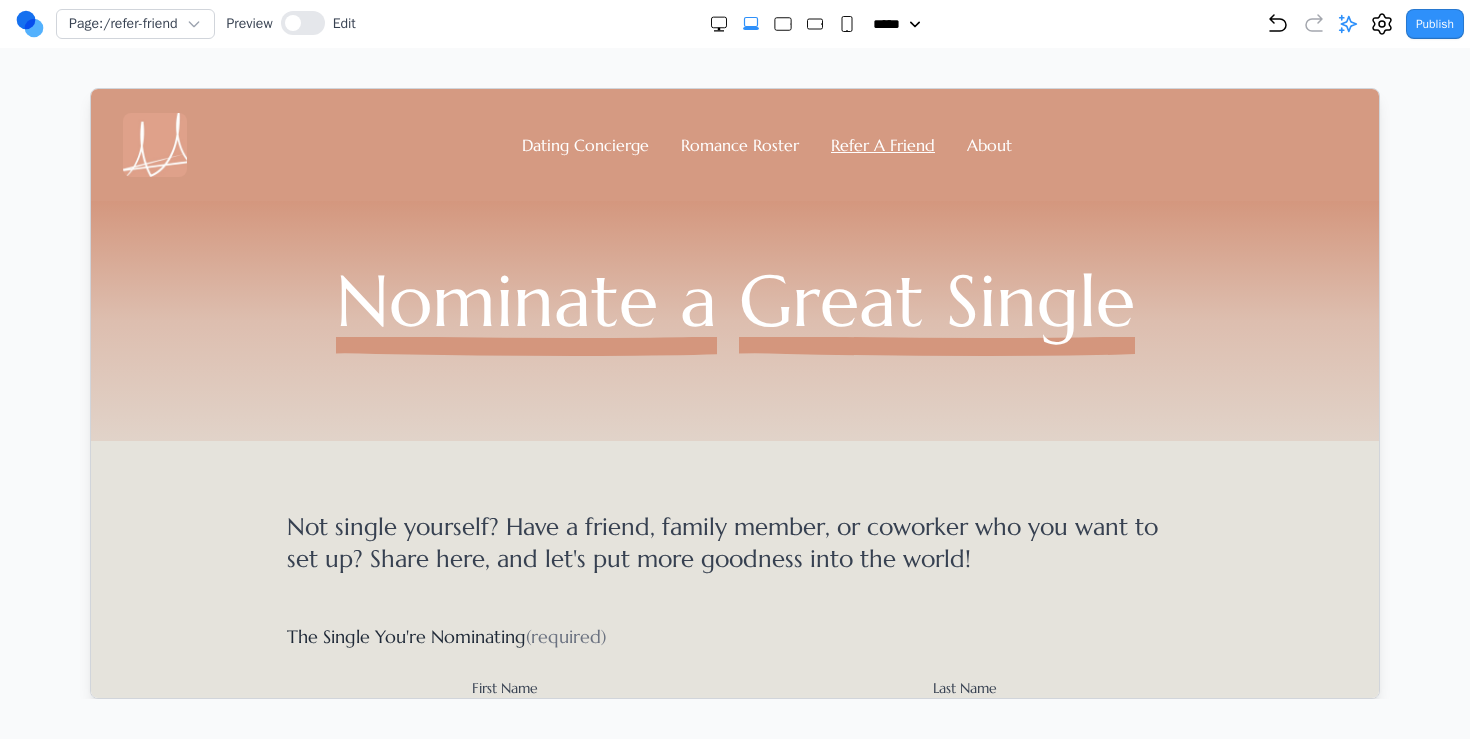 click 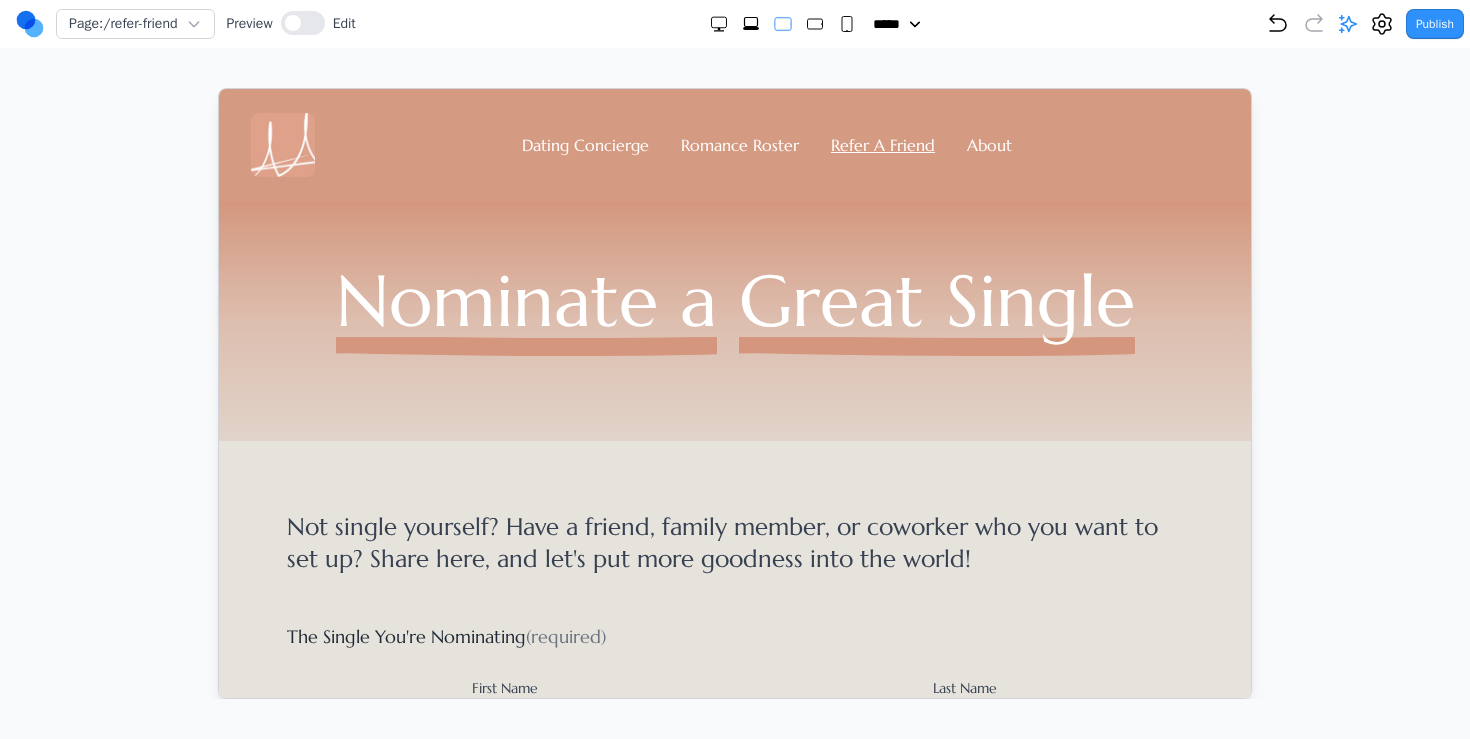 click 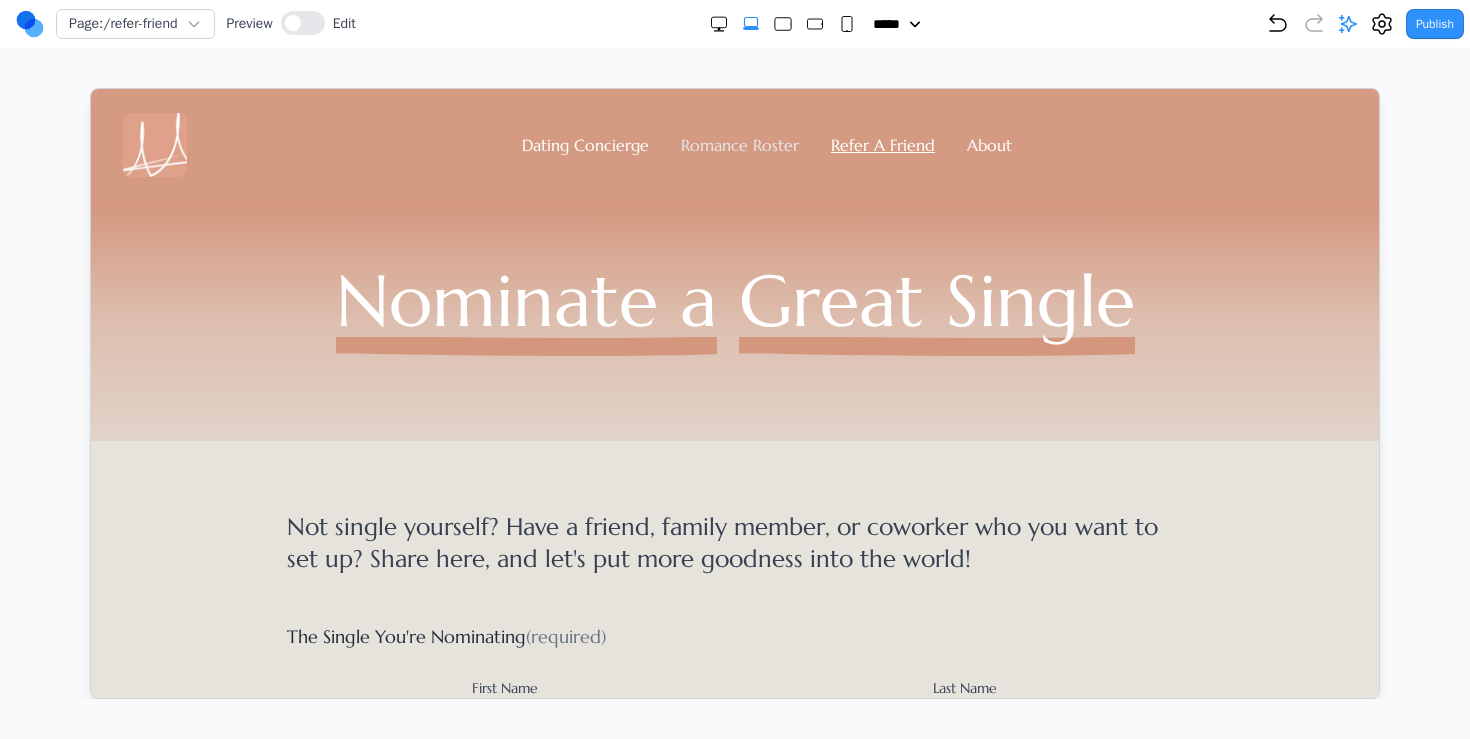 click on "Romance Roster" at bounding box center [739, 144] 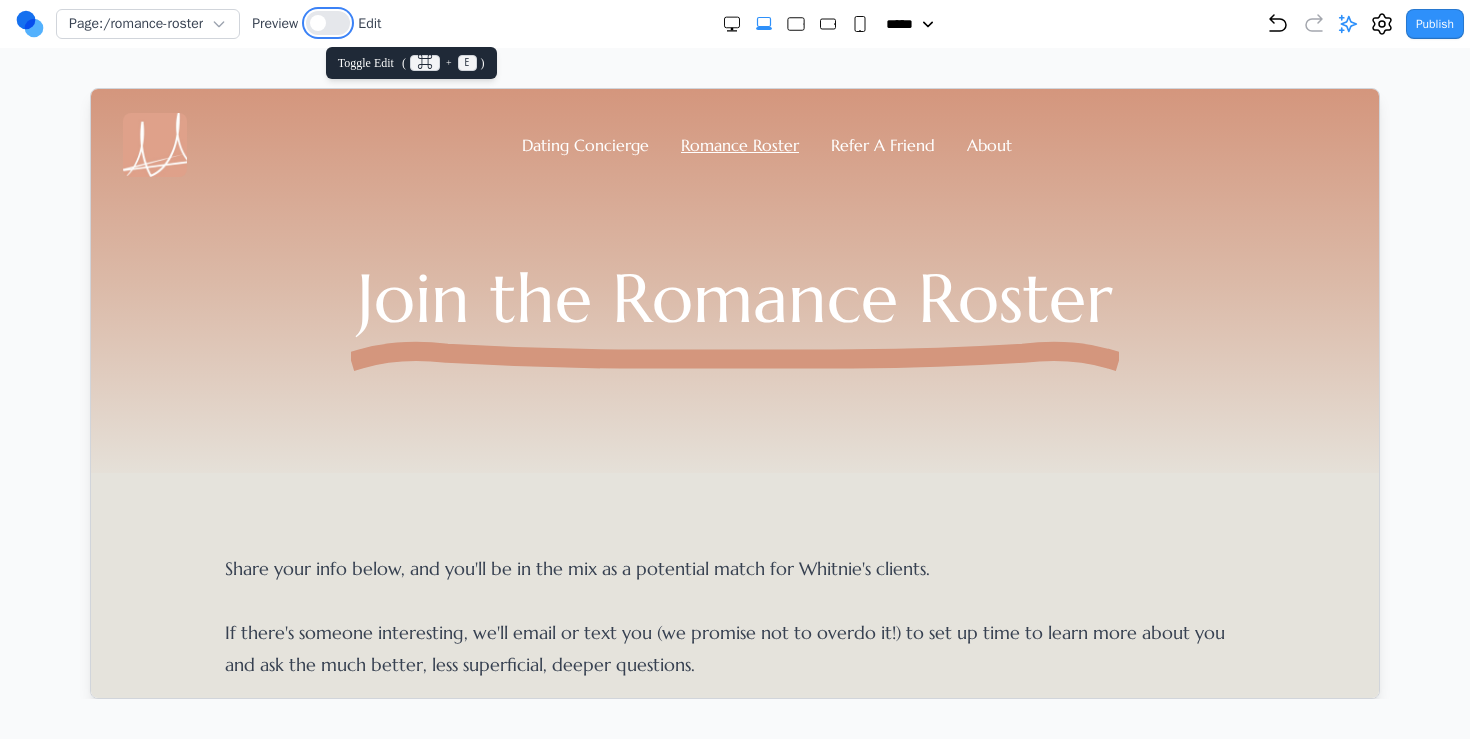 click at bounding box center [328, 23] 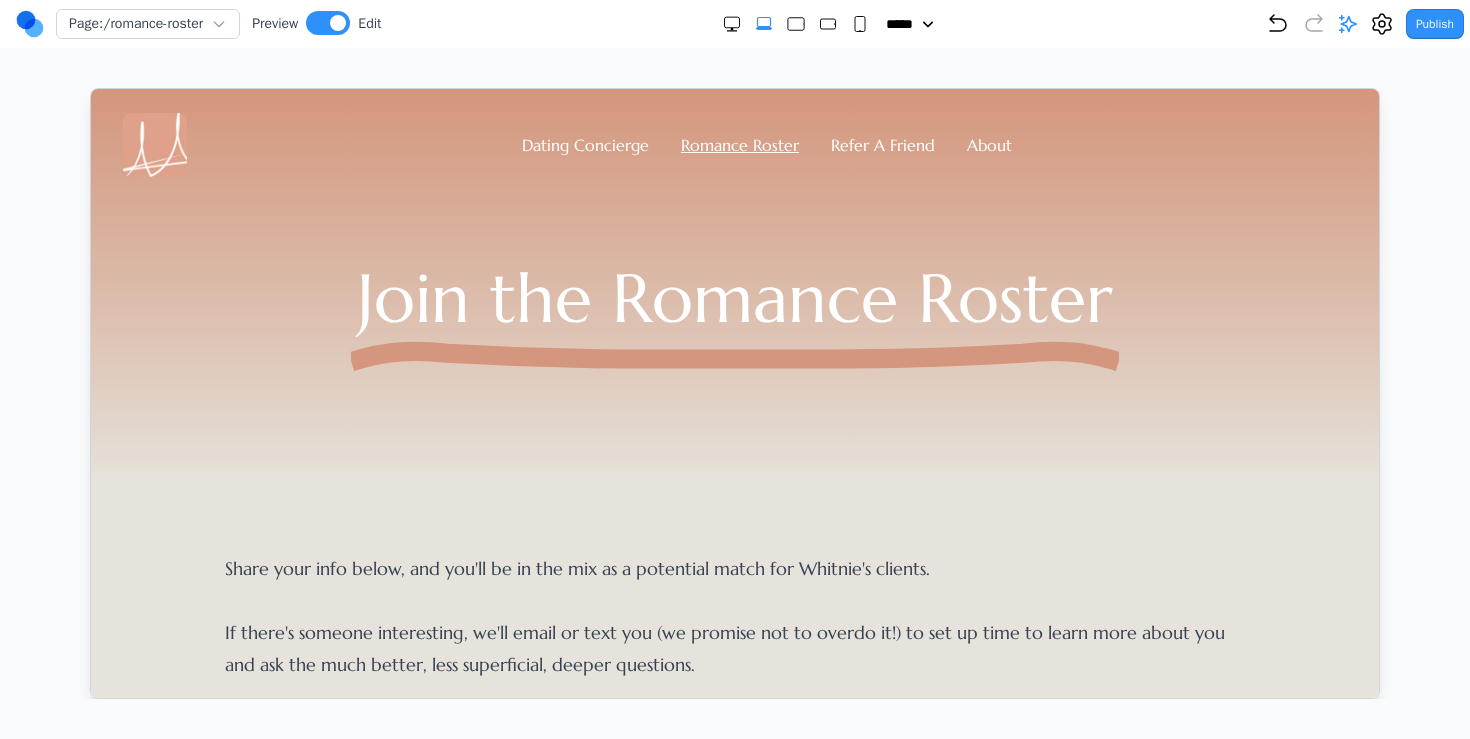 click on "Publish" at bounding box center (1365, 24) 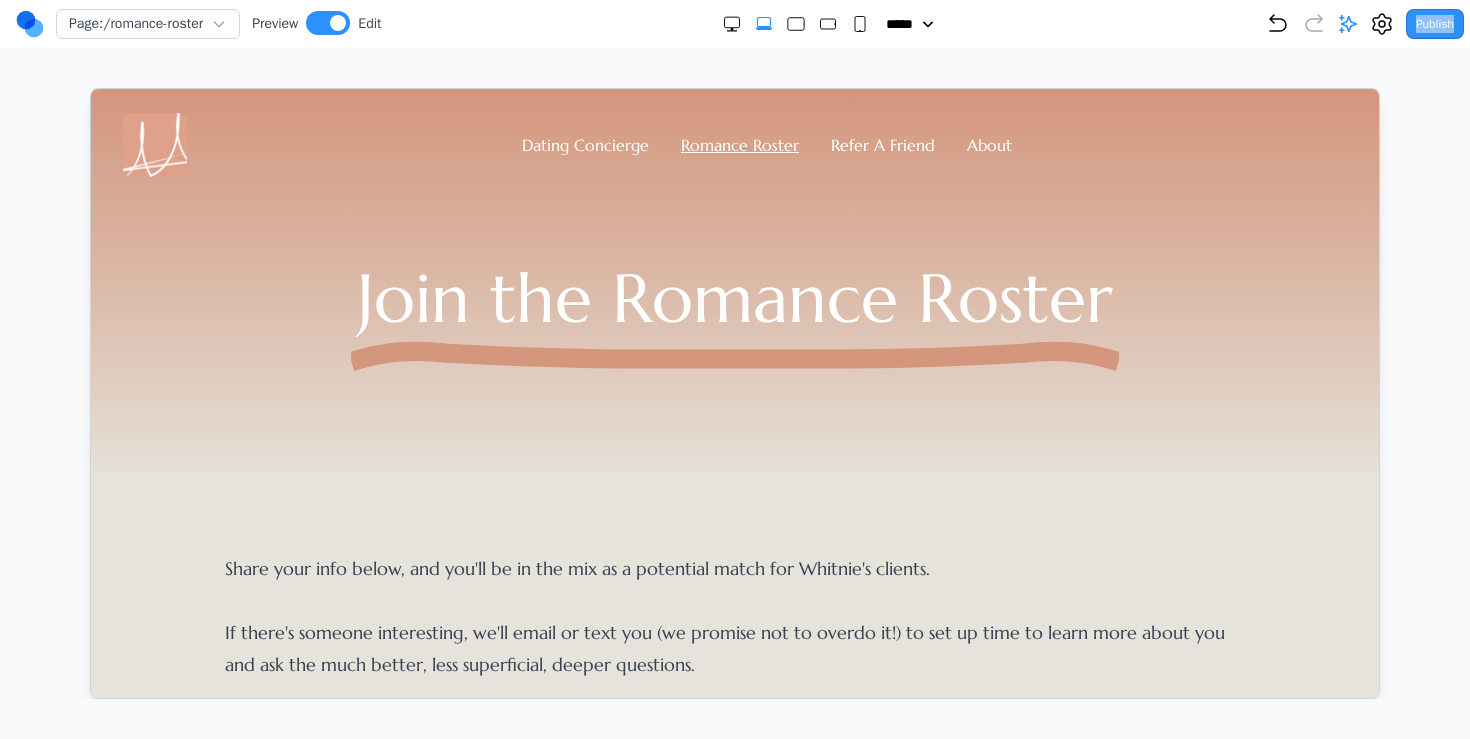 click on "Publish" at bounding box center [1365, 24] 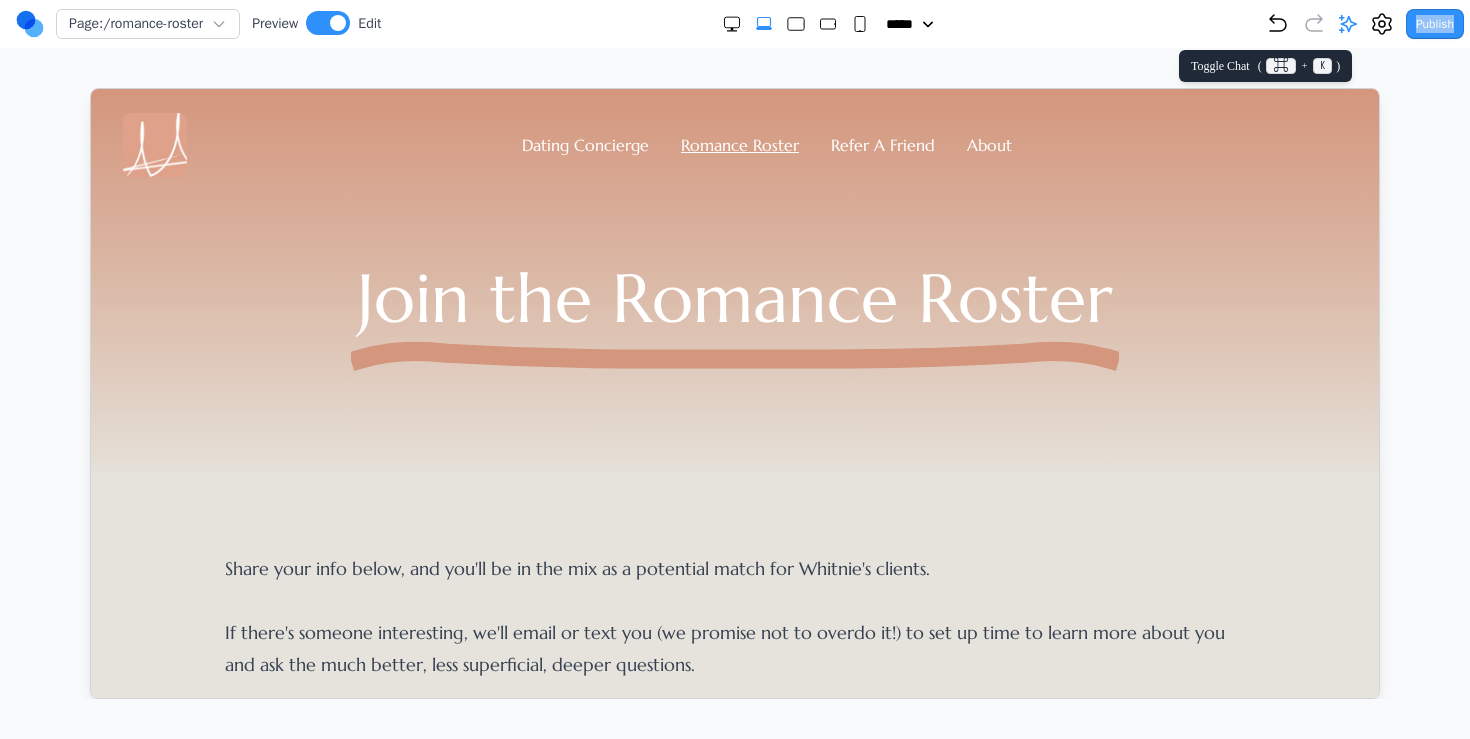 click 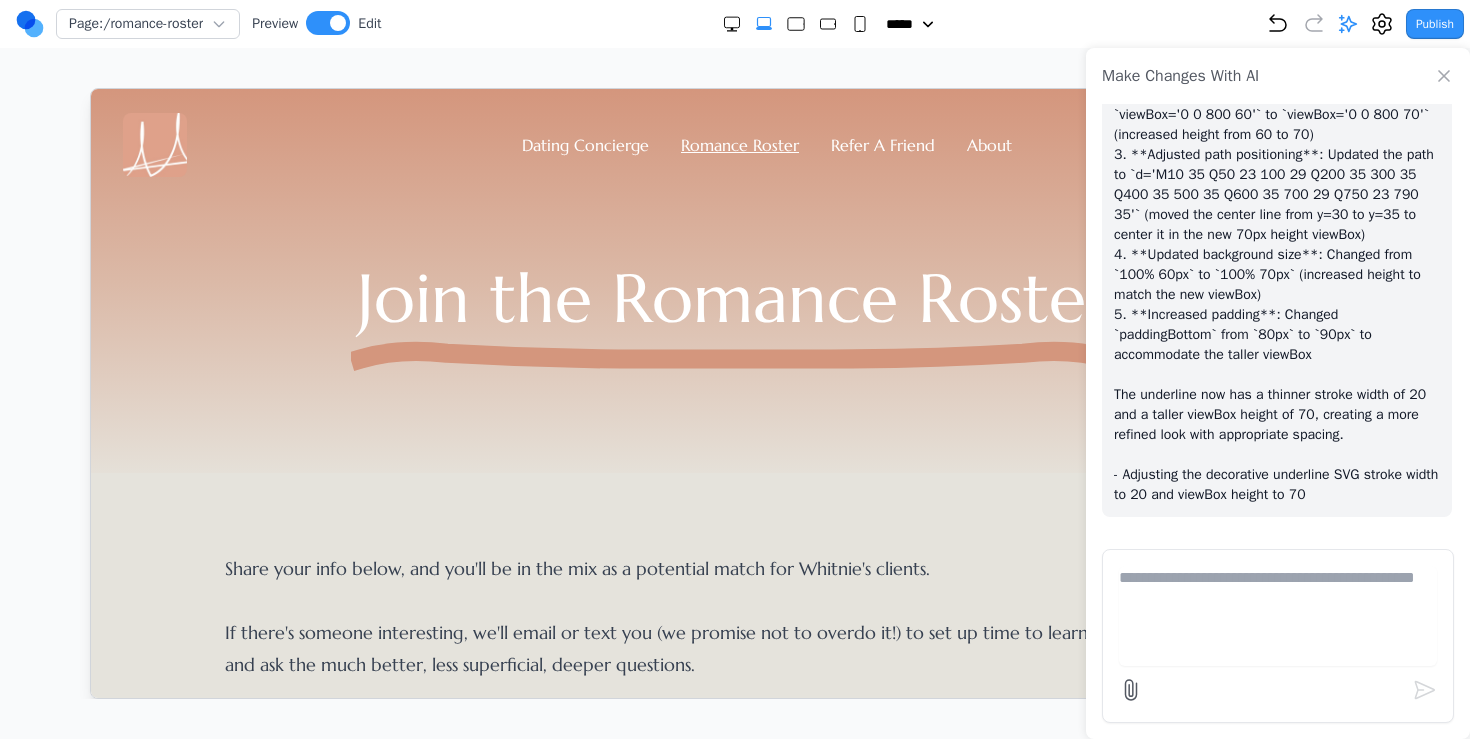 click at bounding box center (1278, 616) 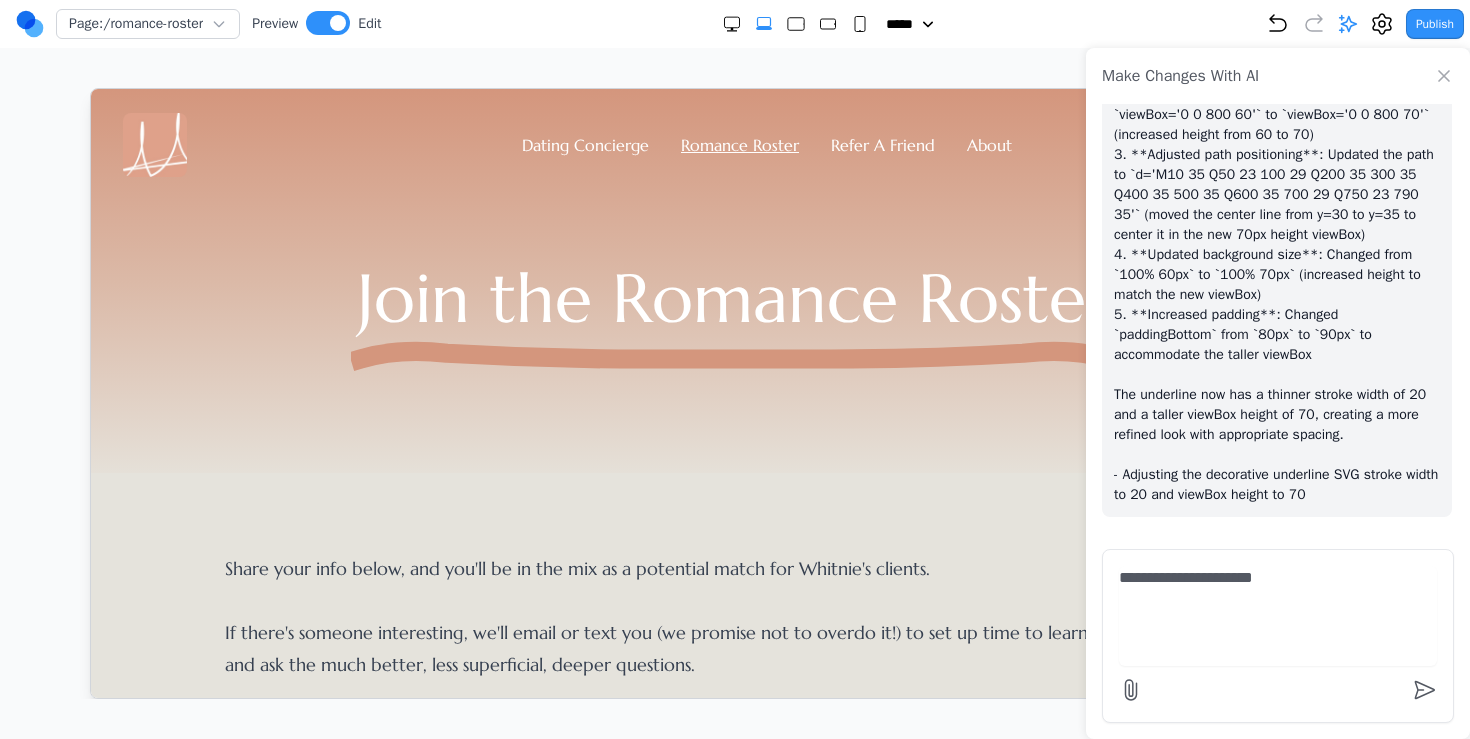 type on "**********" 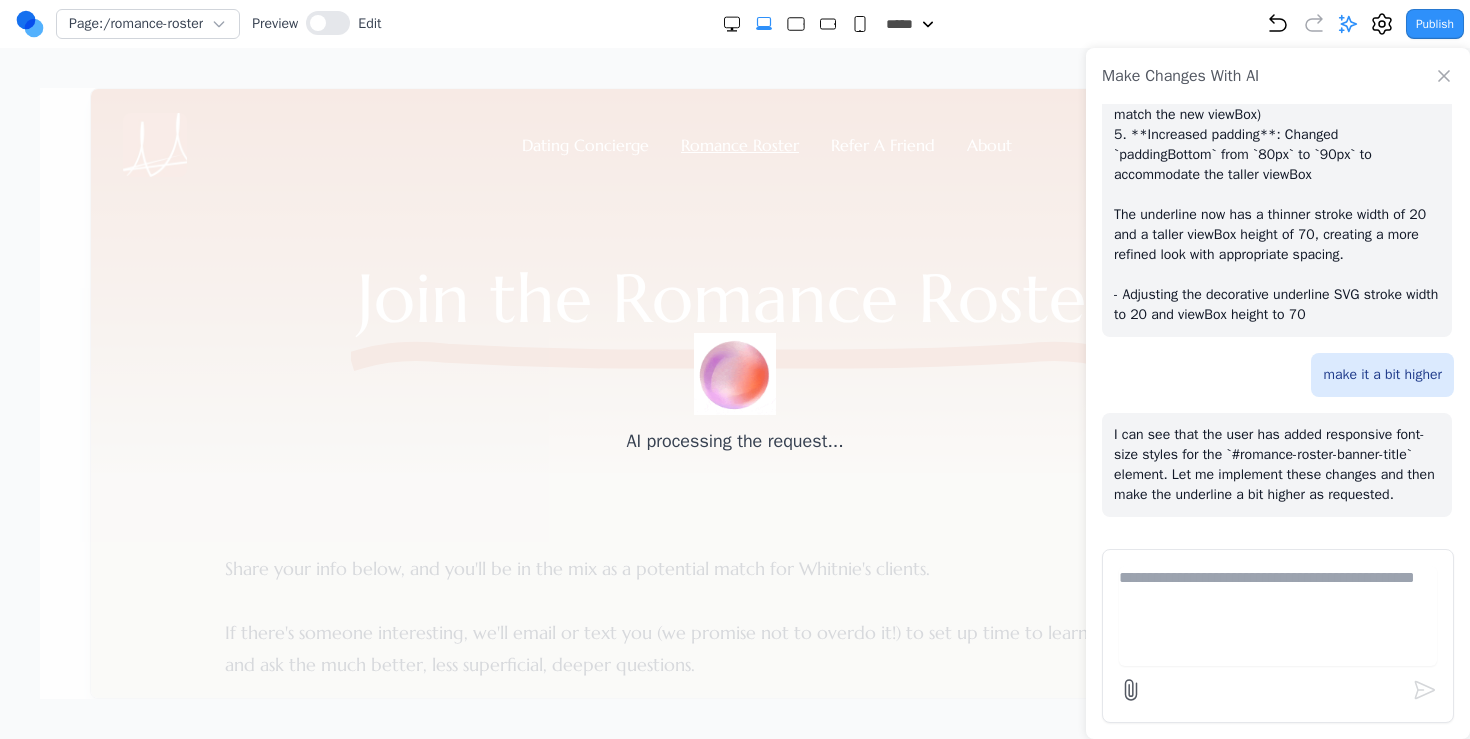 scroll, scrollTop: 5287, scrollLeft: 0, axis: vertical 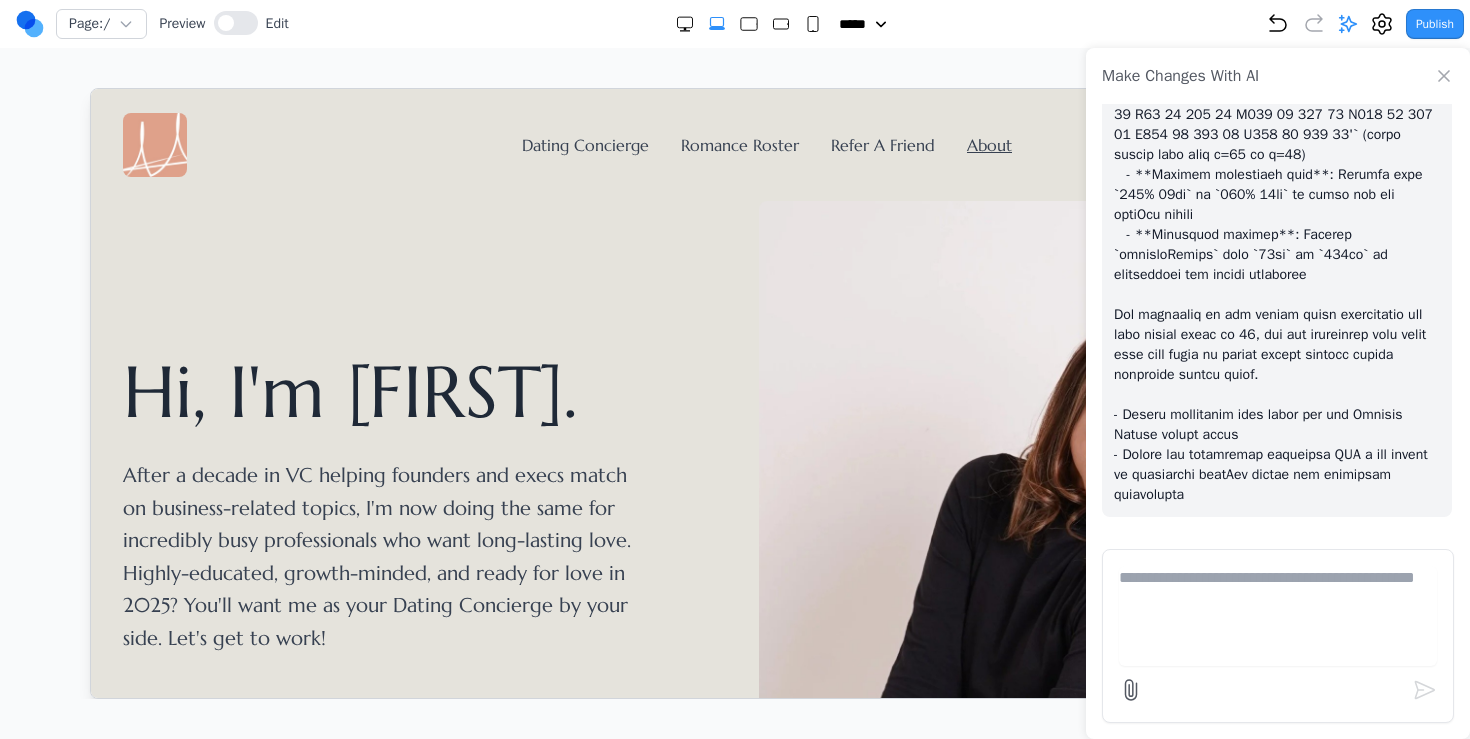 click on "Make Changes With AI" at bounding box center (1278, 76) 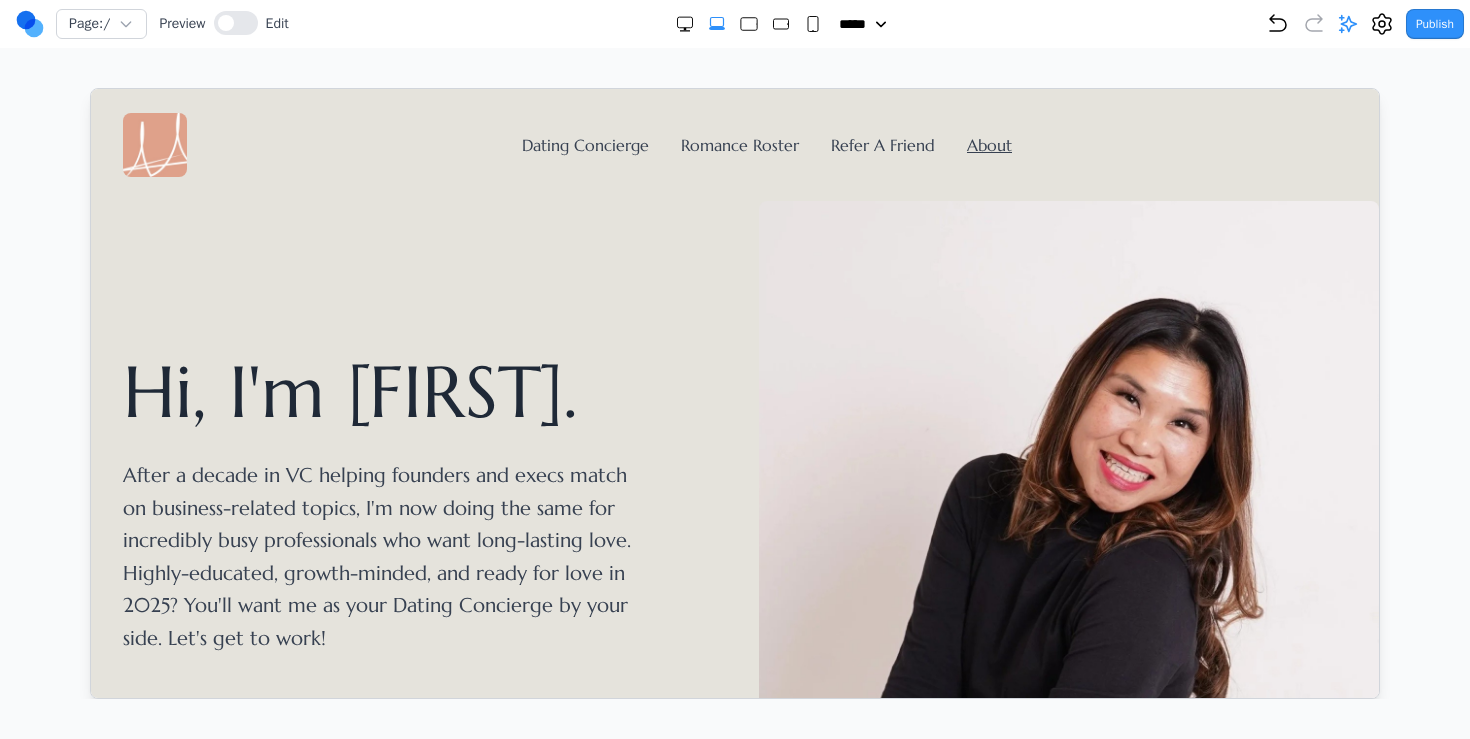 click on "Dating Concierge Romance Roster Refer A Friend About" at bounding box center (734, 144) 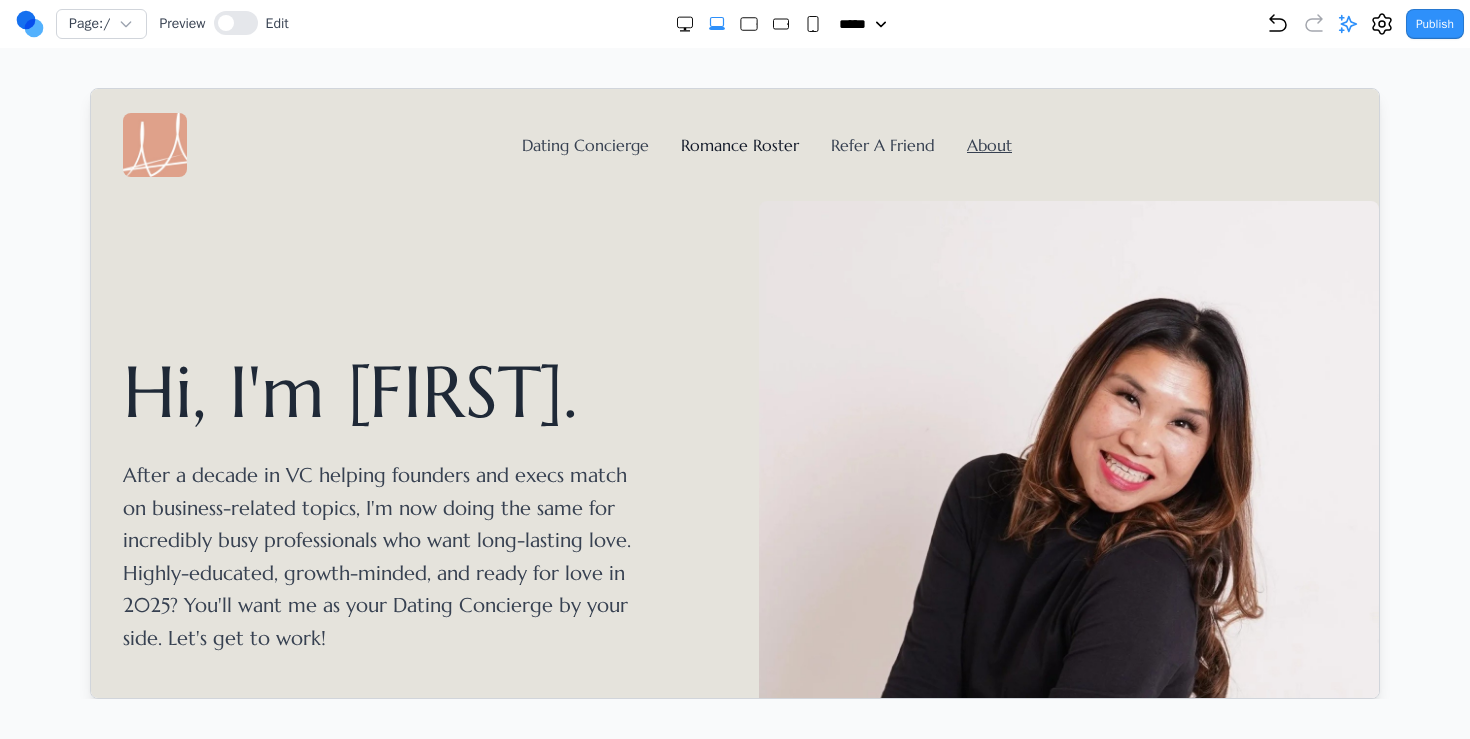 click on "Romance Roster" at bounding box center [739, 144] 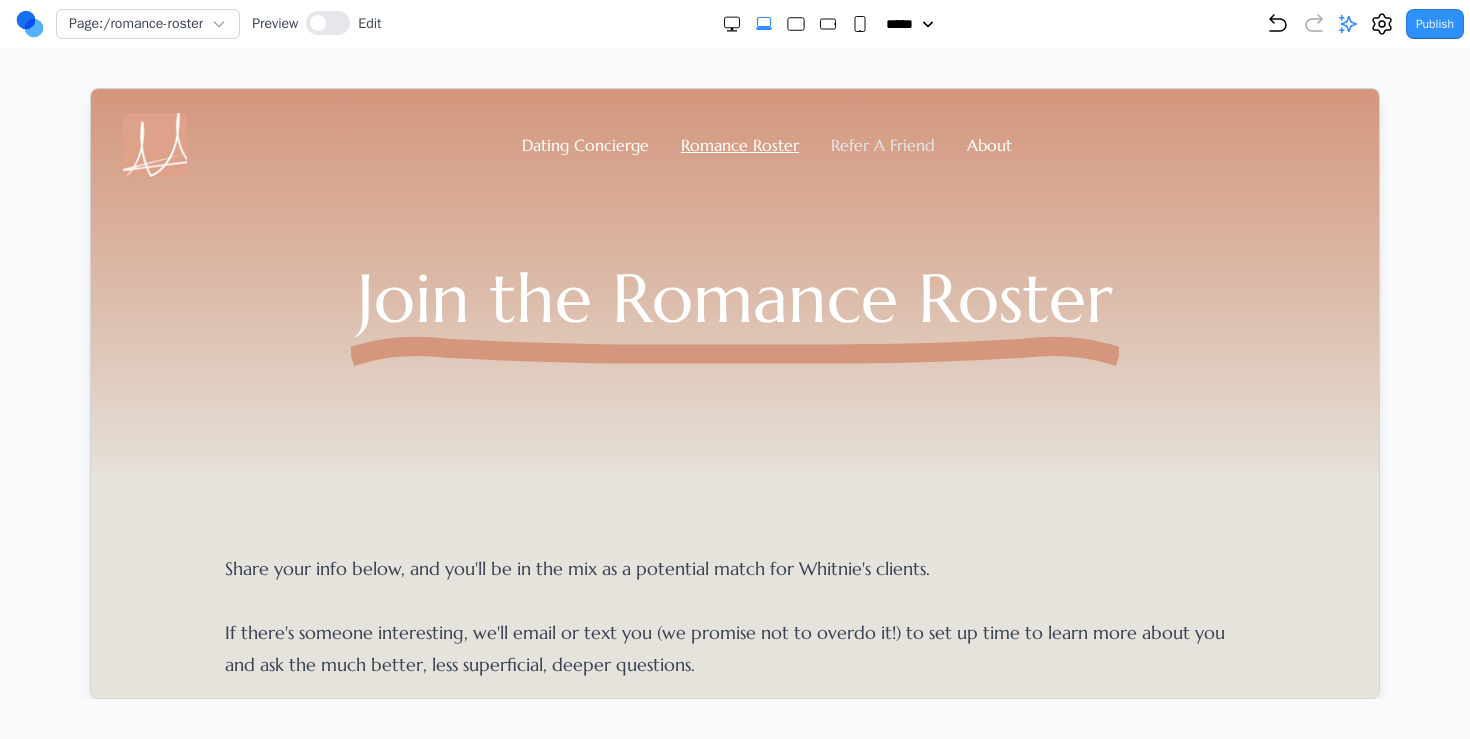 click on "Refer A Friend" at bounding box center (882, 144) 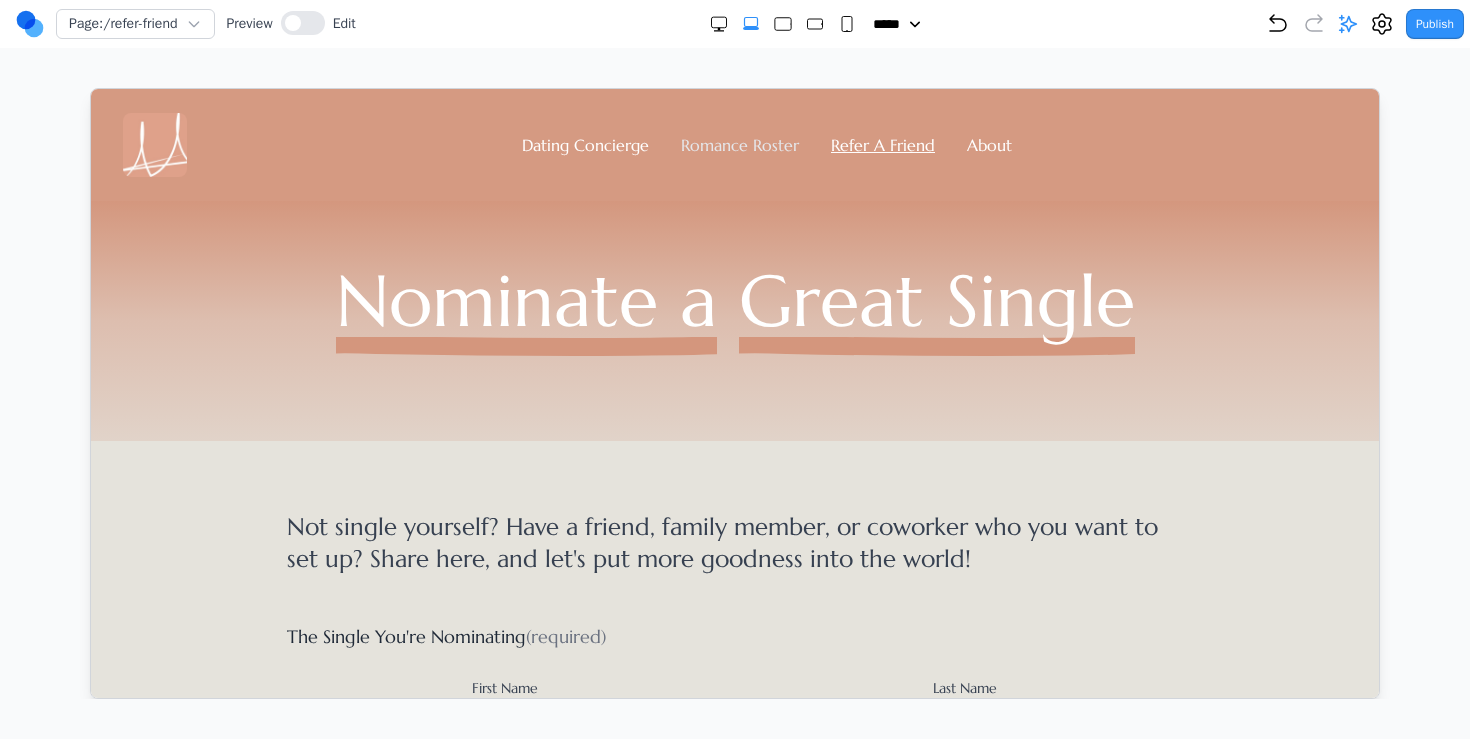 click on "Romance Roster" at bounding box center [739, 144] 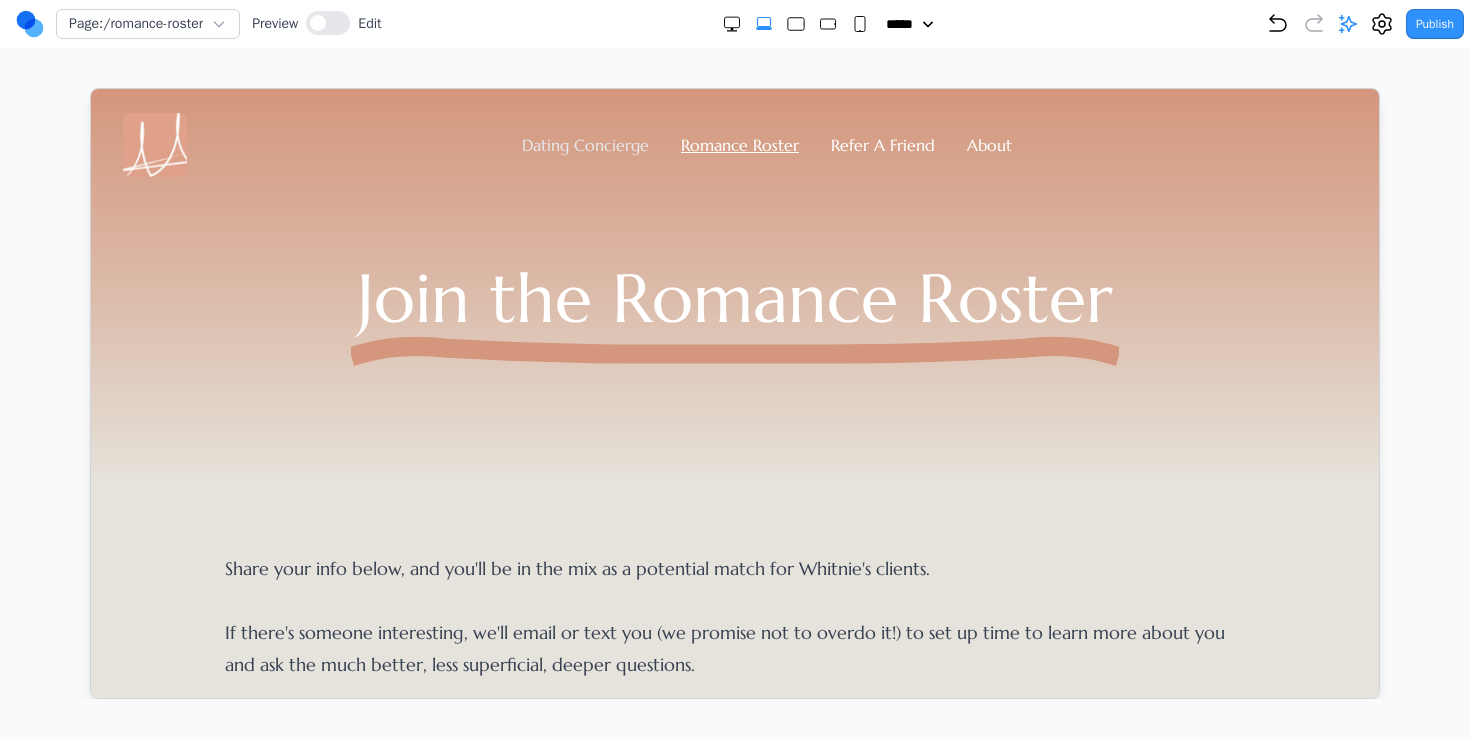 click on "Dating Concierge" at bounding box center [584, 144] 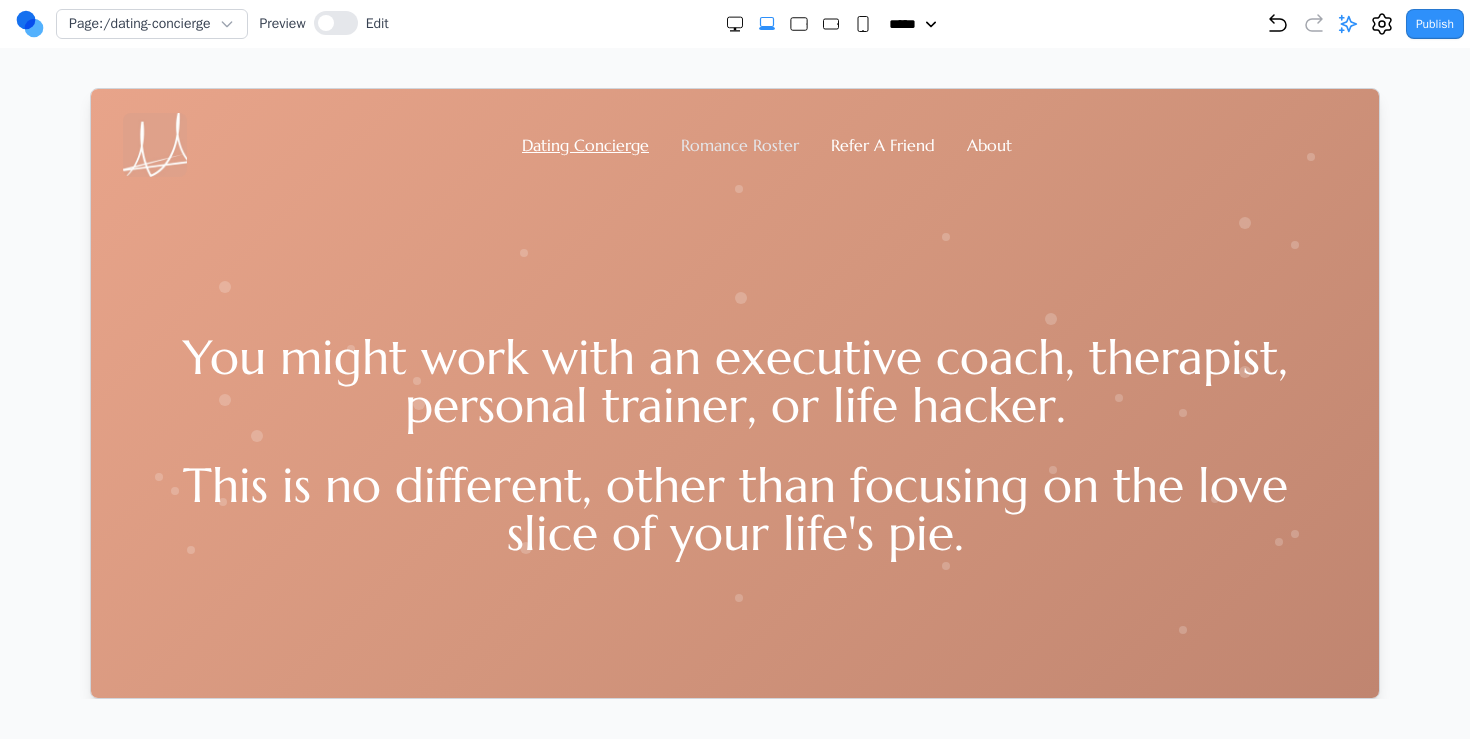 click on "Romance Roster" at bounding box center (739, 144) 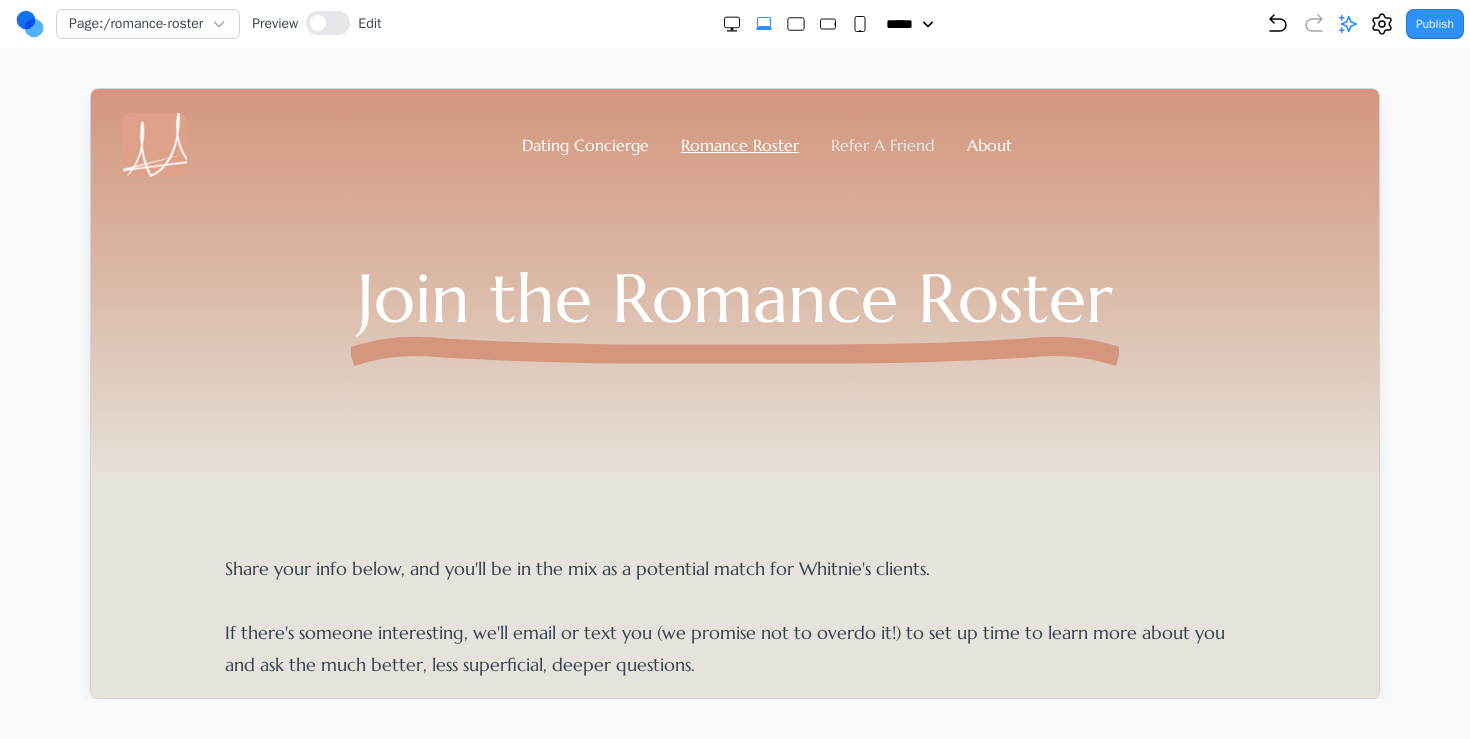 click on "Refer A Friend" at bounding box center [882, 144] 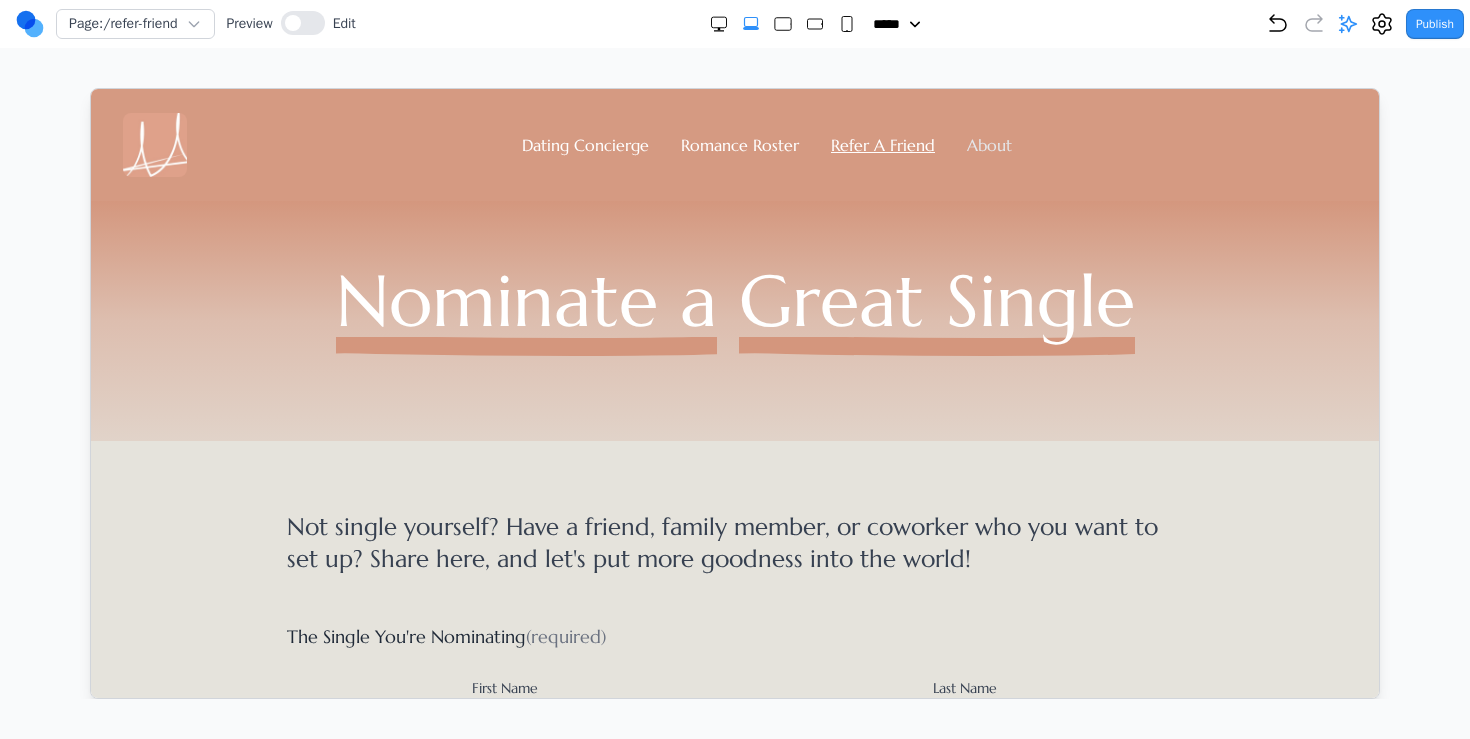 click on "About" at bounding box center [988, 144] 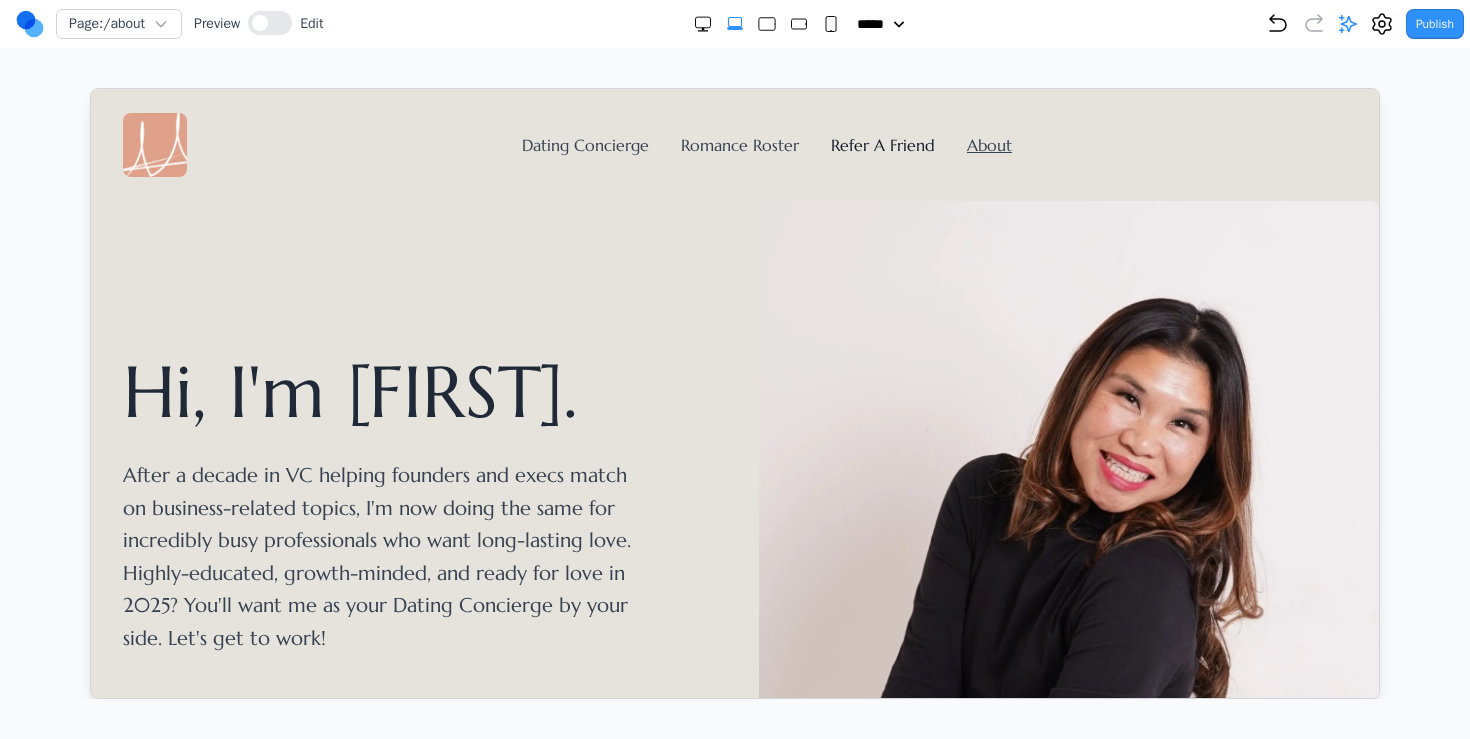 click on "Refer A Friend" at bounding box center [882, 144] 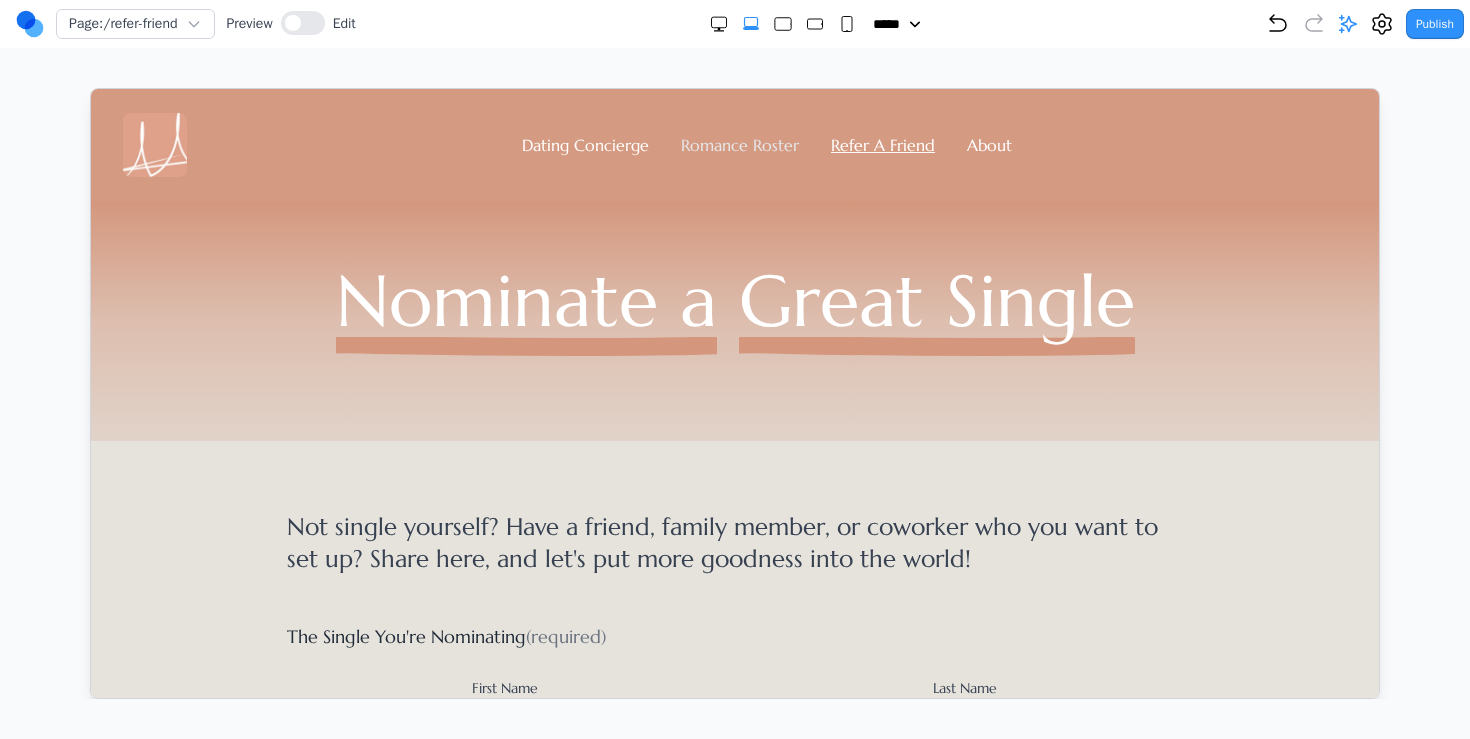 click on "Romance Roster" at bounding box center (739, 144) 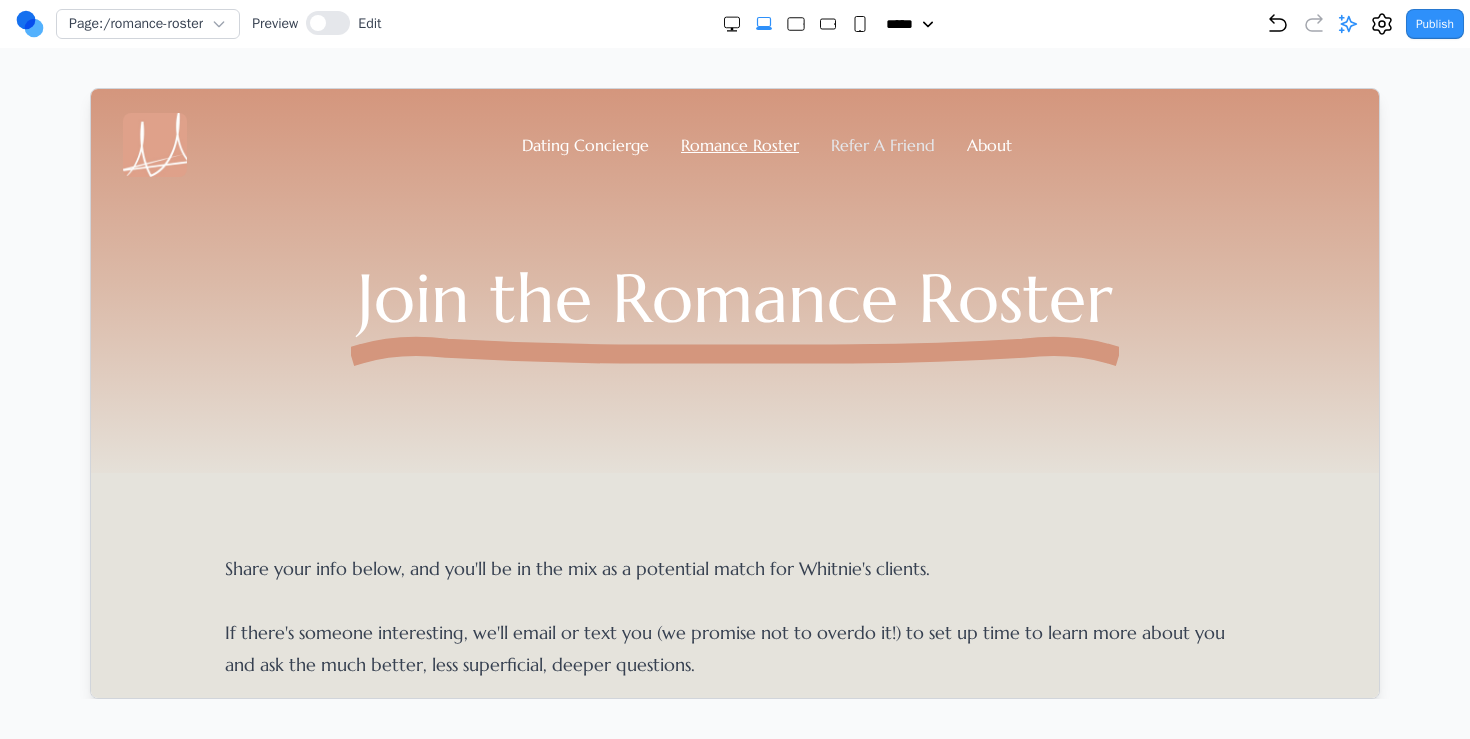 click on "Refer A Friend" at bounding box center [882, 144] 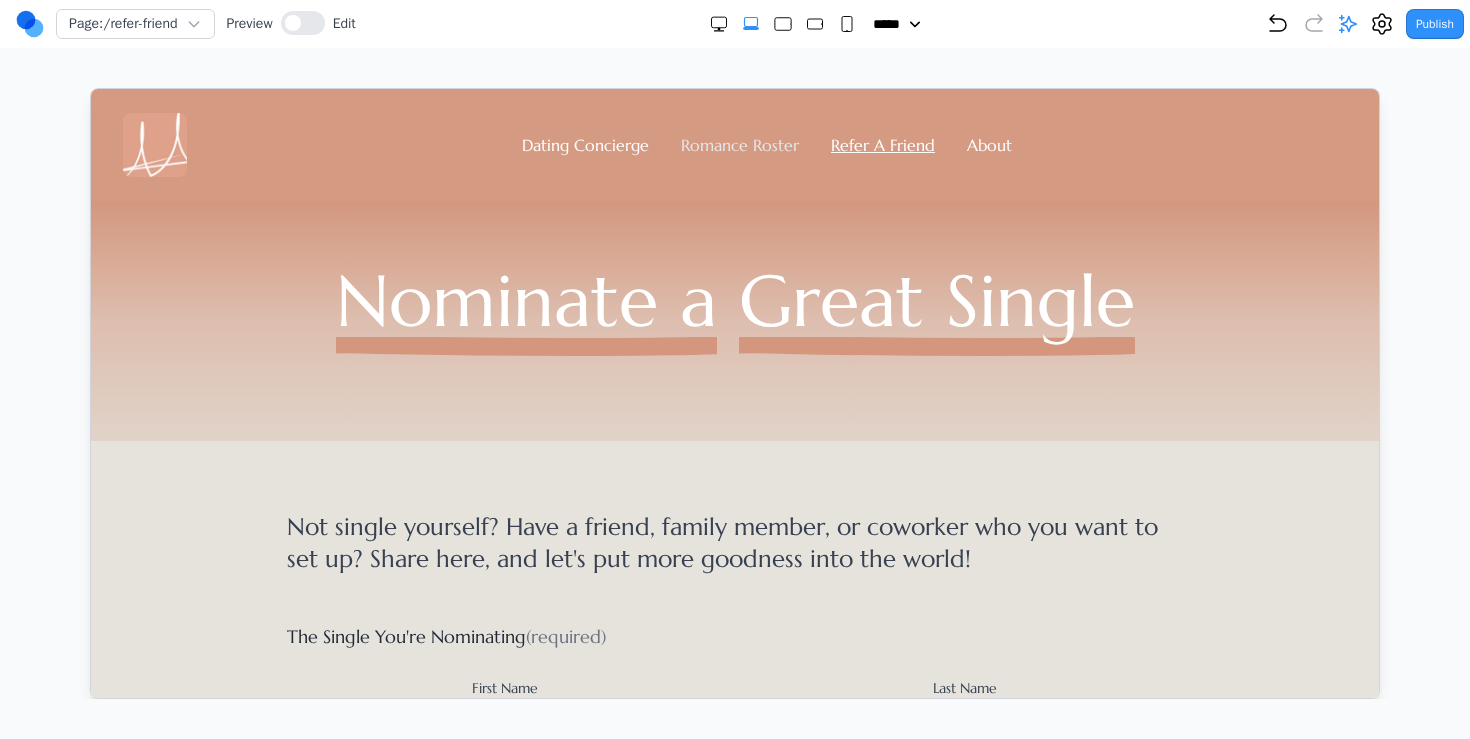 click on "Romance Roster" at bounding box center [739, 144] 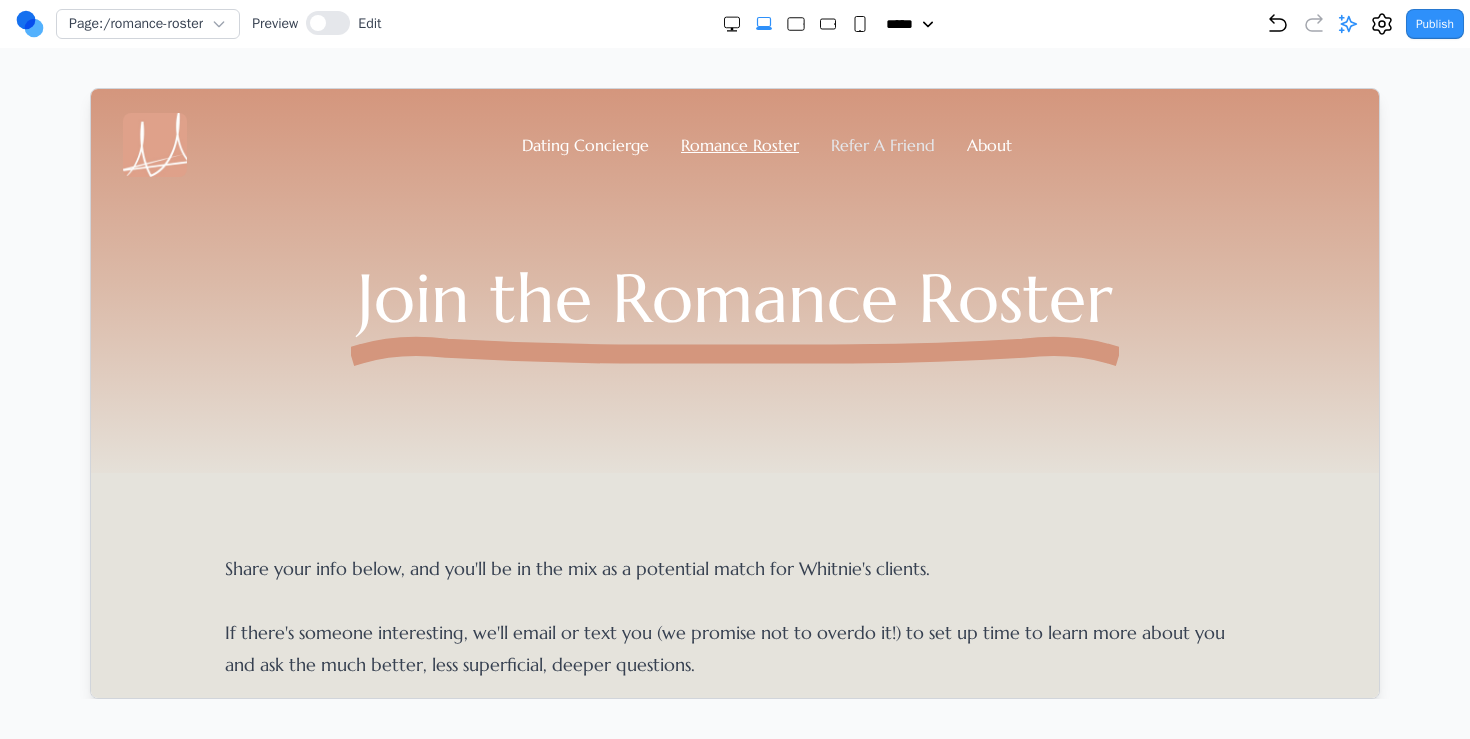click on "Refer A Friend" at bounding box center (882, 144) 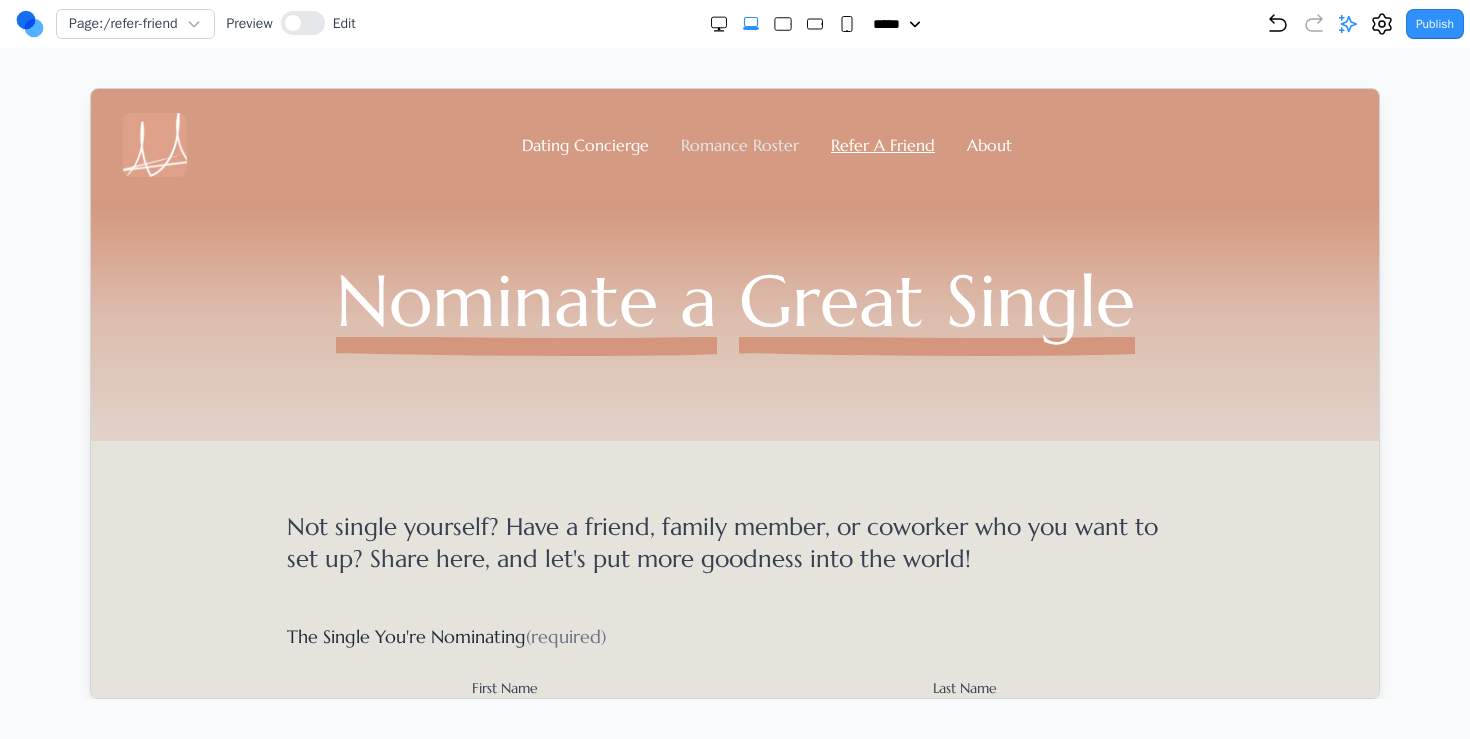 click on "Romance Roster" at bounding box center [739, 144] 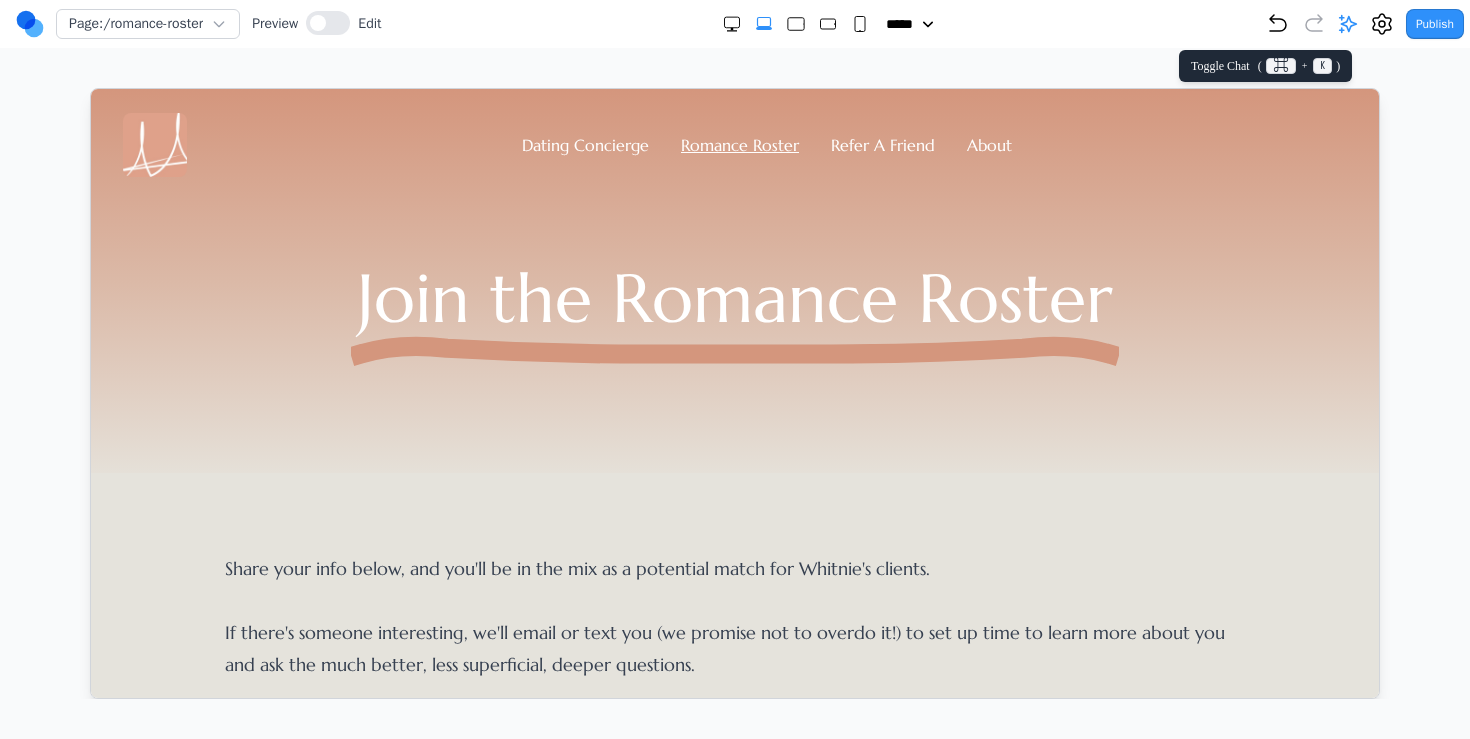 click 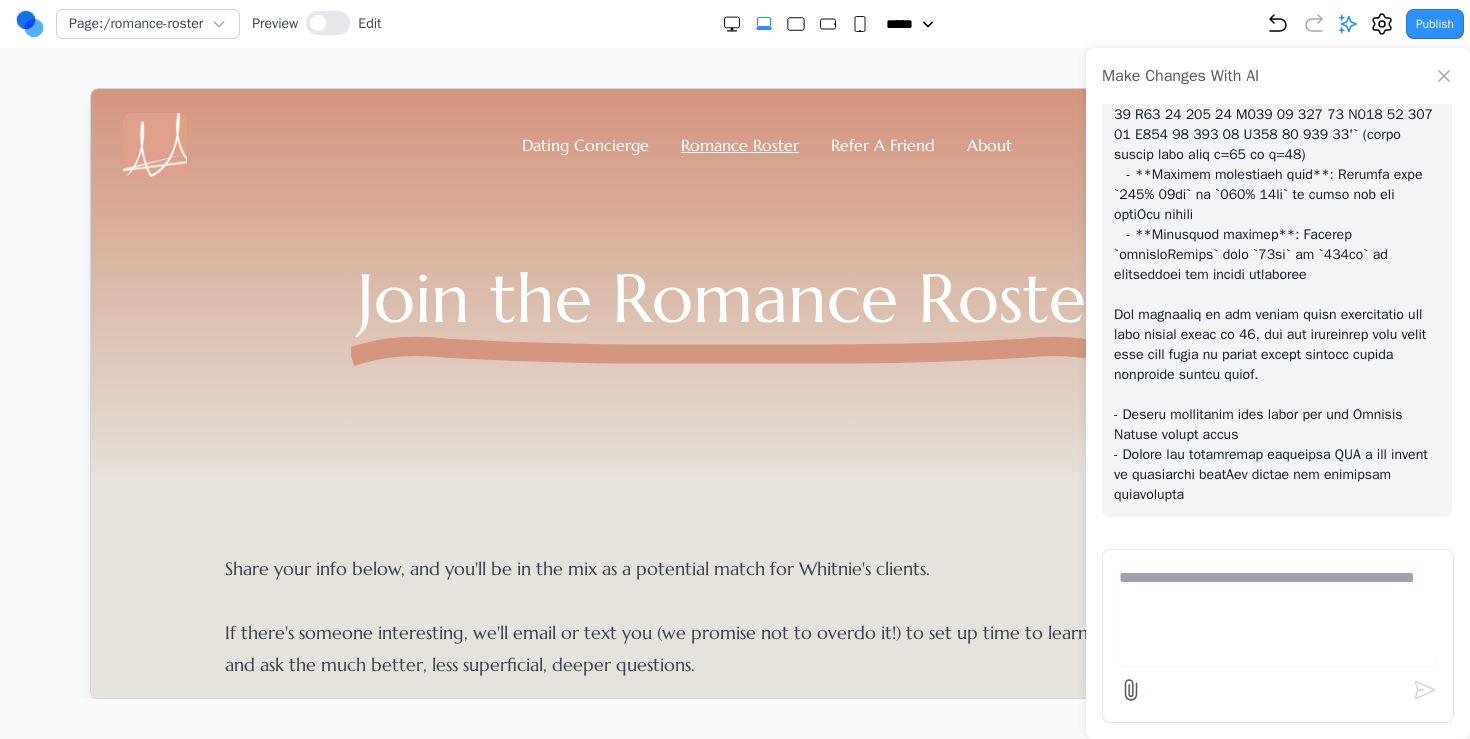 click at bounding box center [1278, 616] 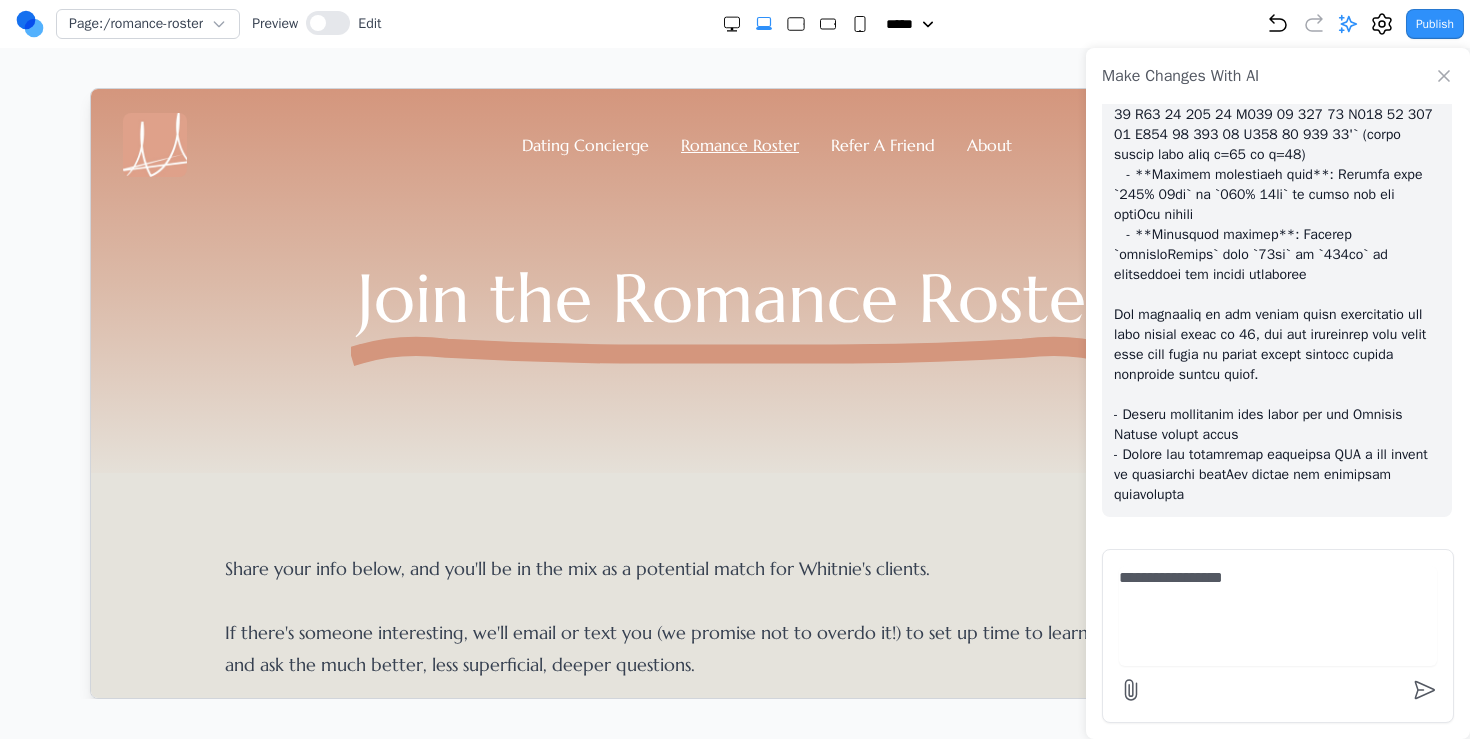 type on "**********" 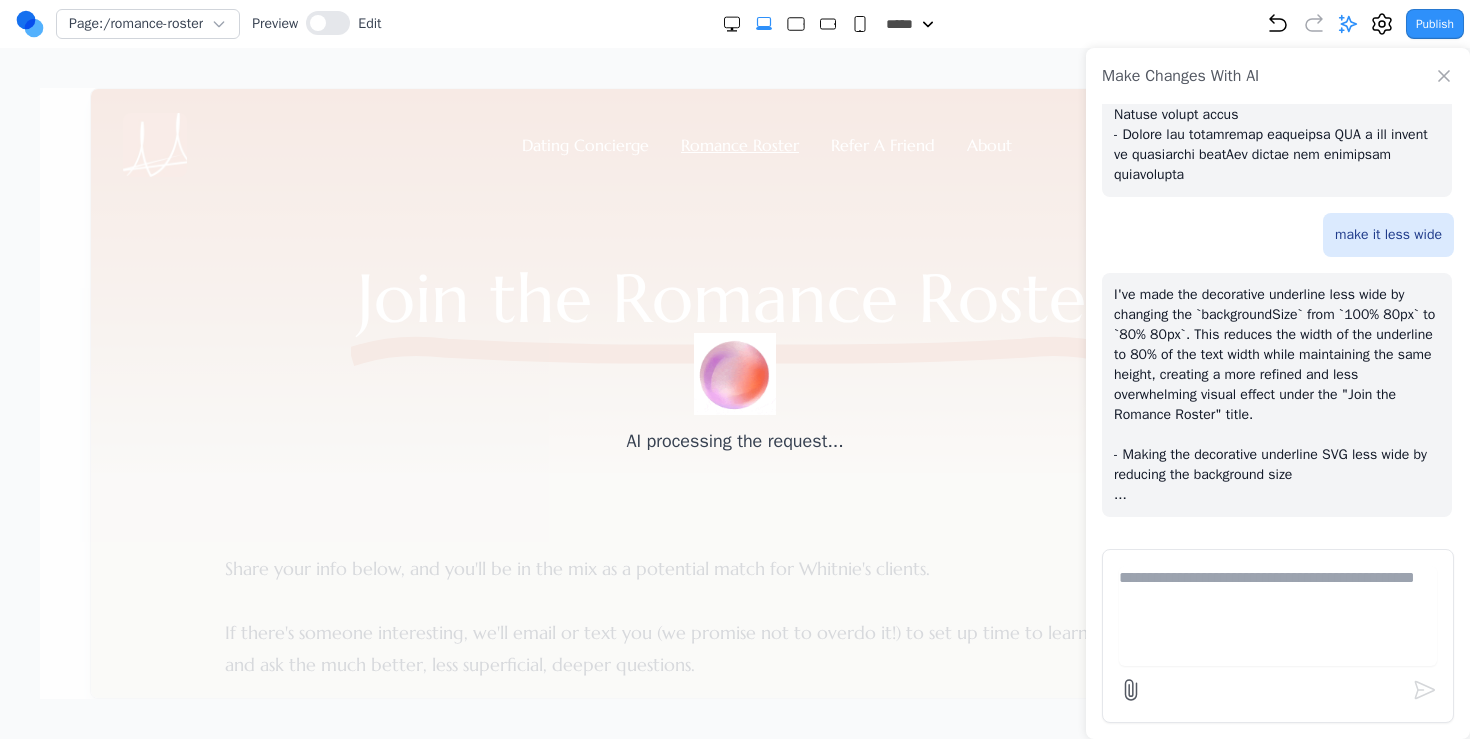 scroll, scrollTop: 6307, scrollLeft: 0, axis: vertical 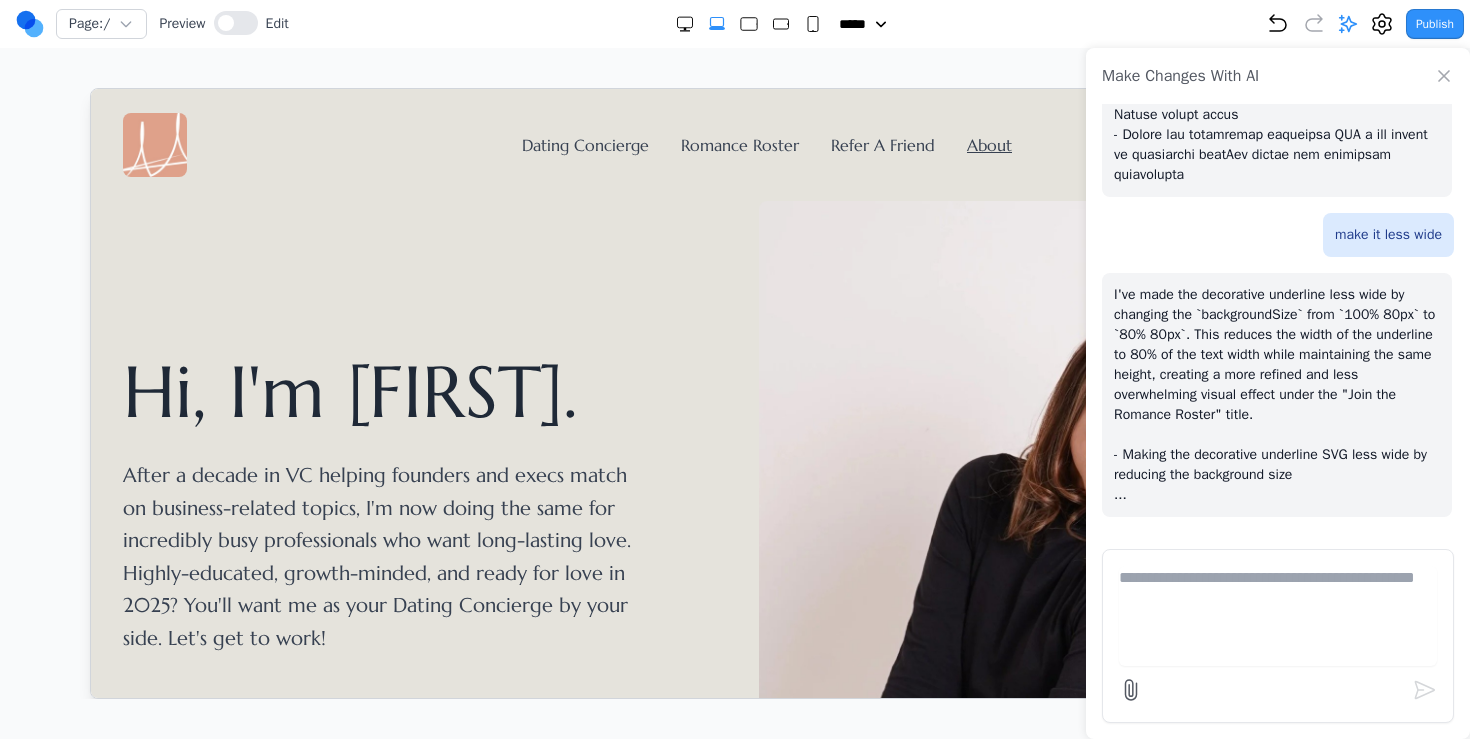 click 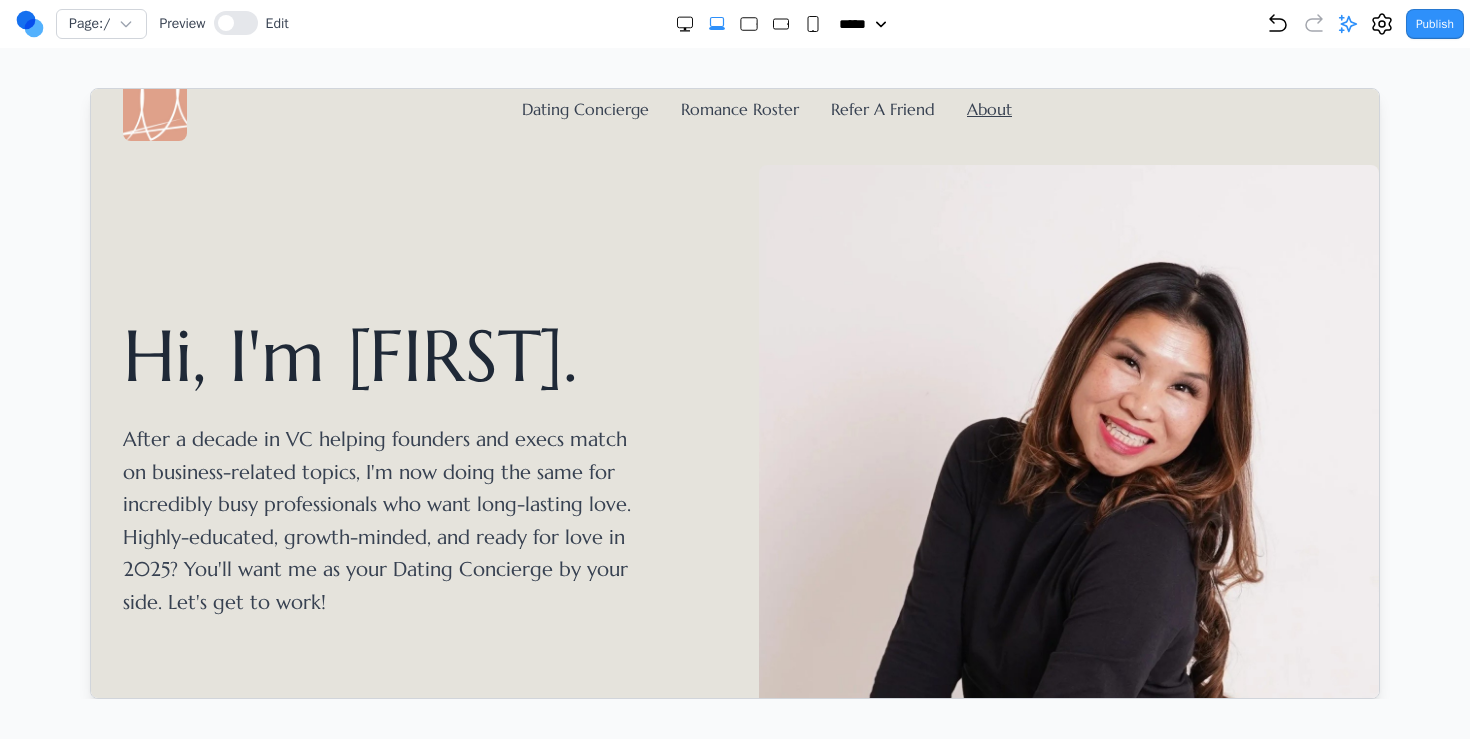 scroll, scrollTop: 0, scrollLeft: 0, axis: both 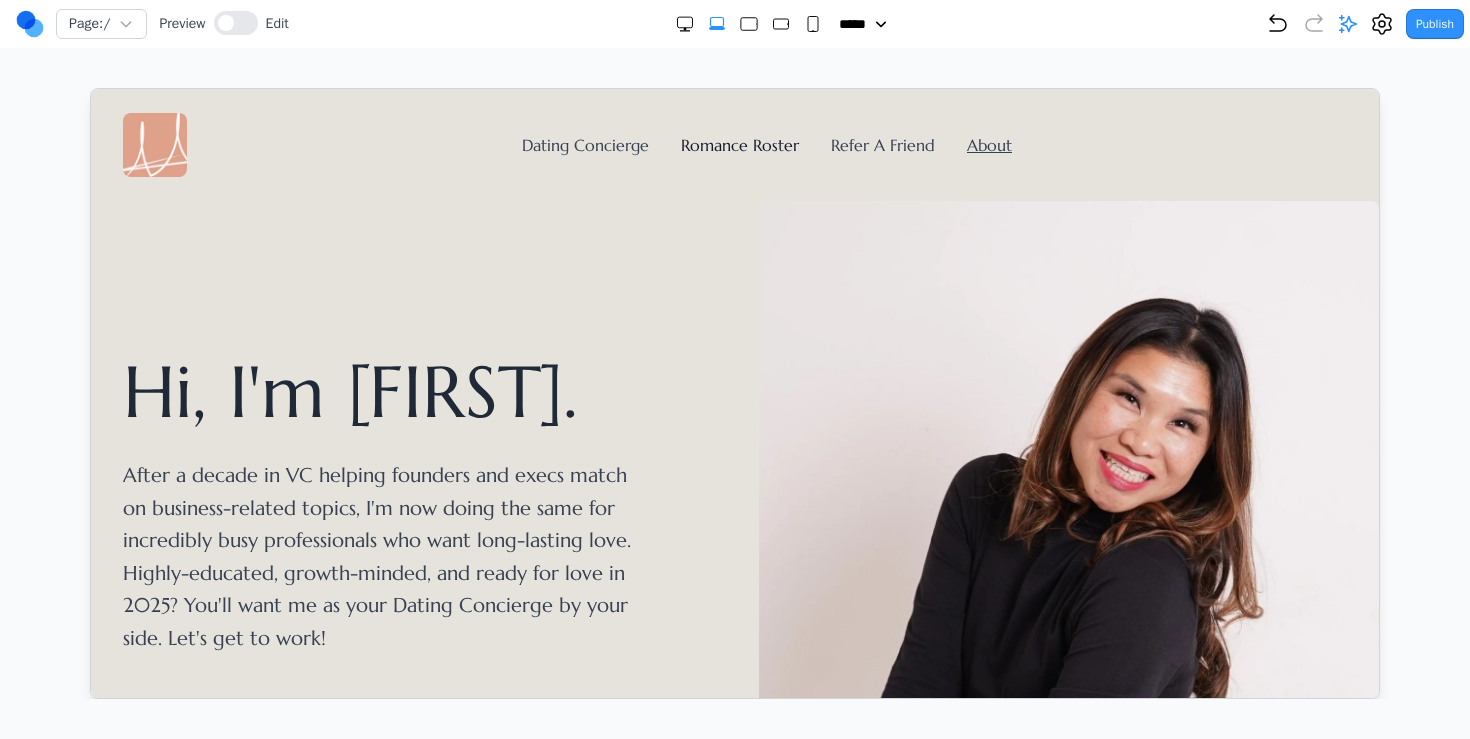 click on "Romance Roster" at bounding box center [739, 144] 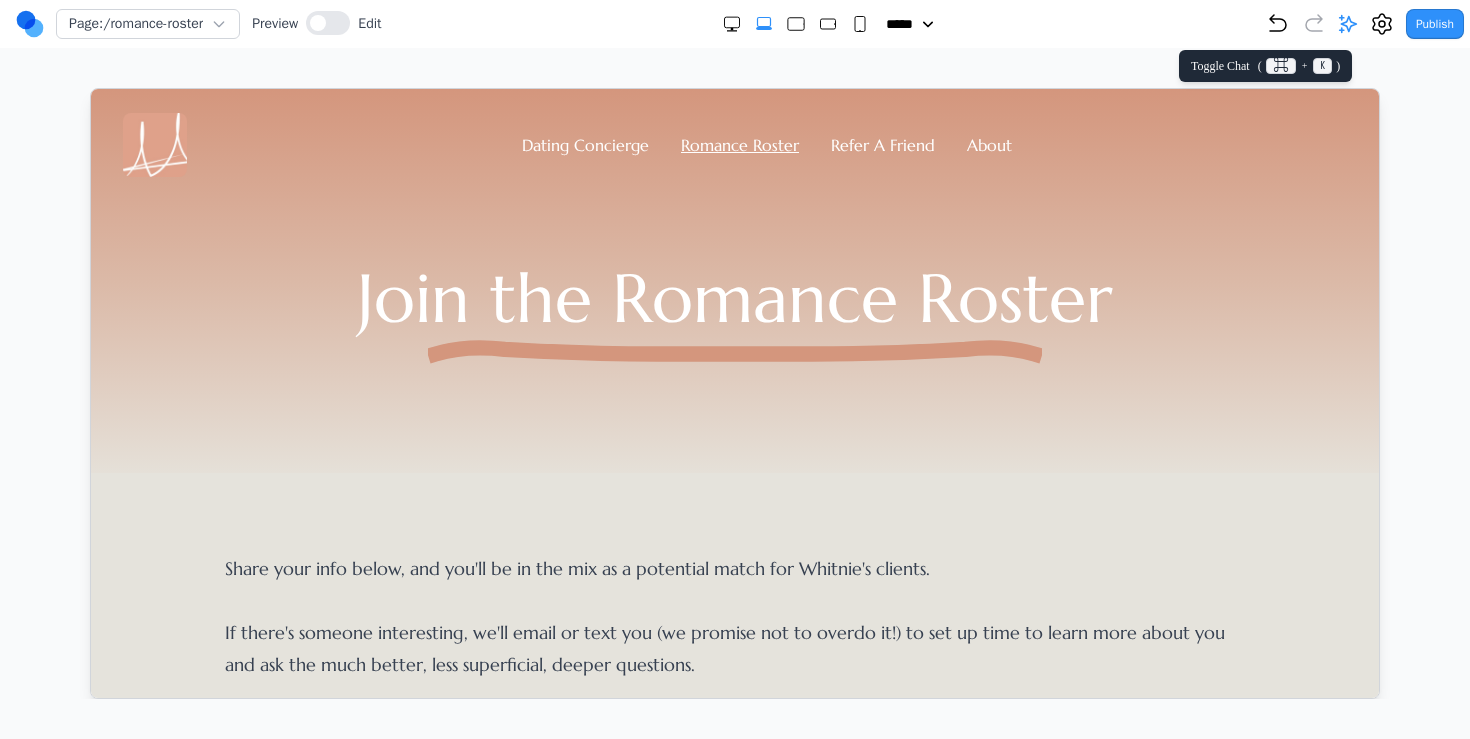 click 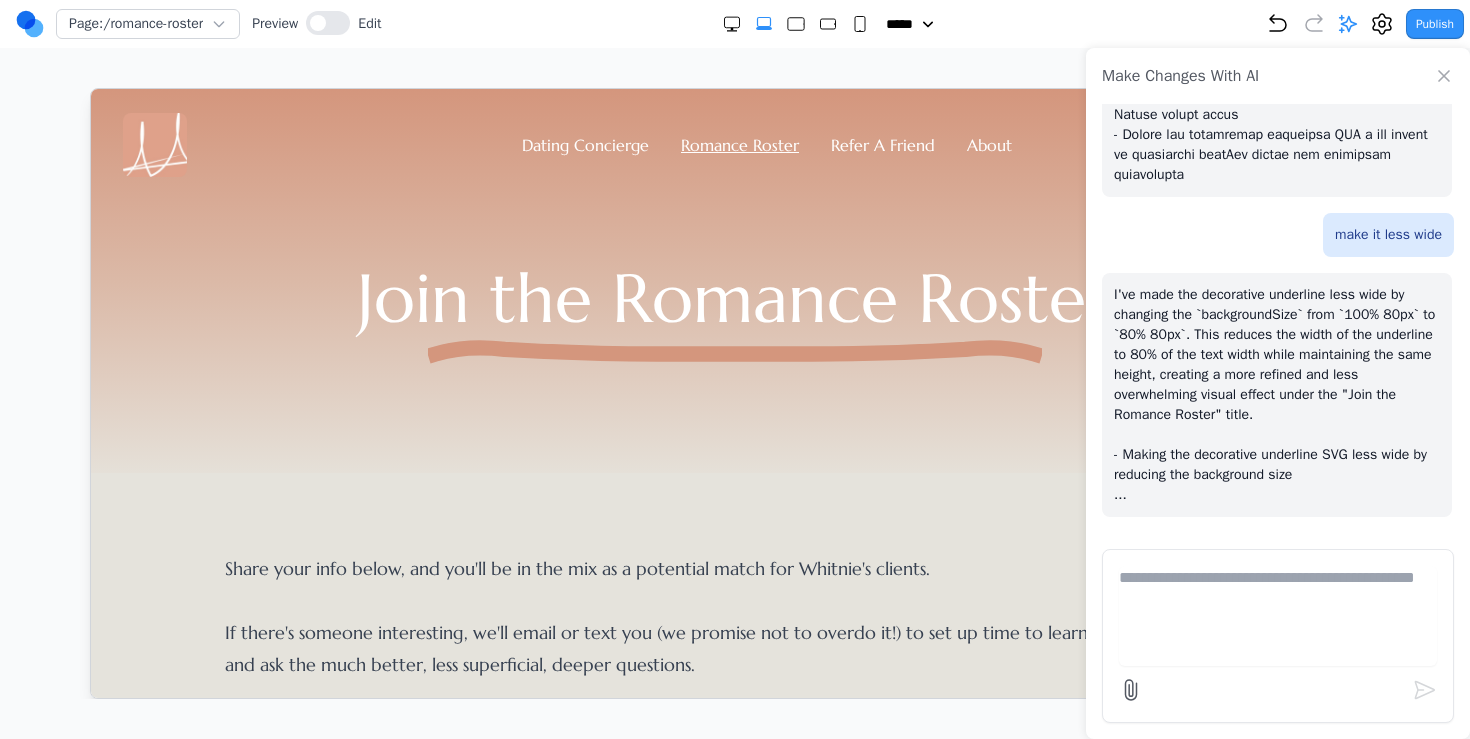 click 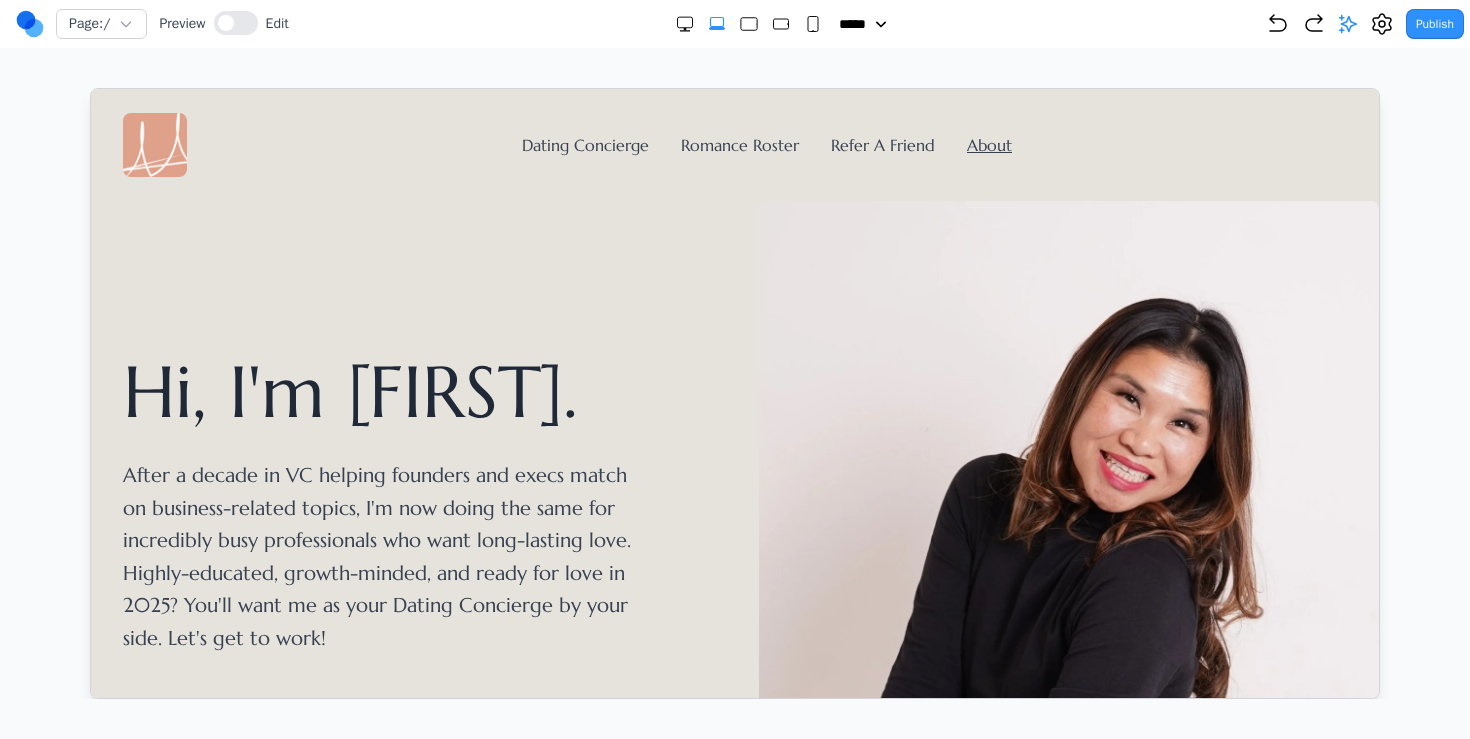 scroll, scrollTop: 0, scrollLeft: 0, axis: both 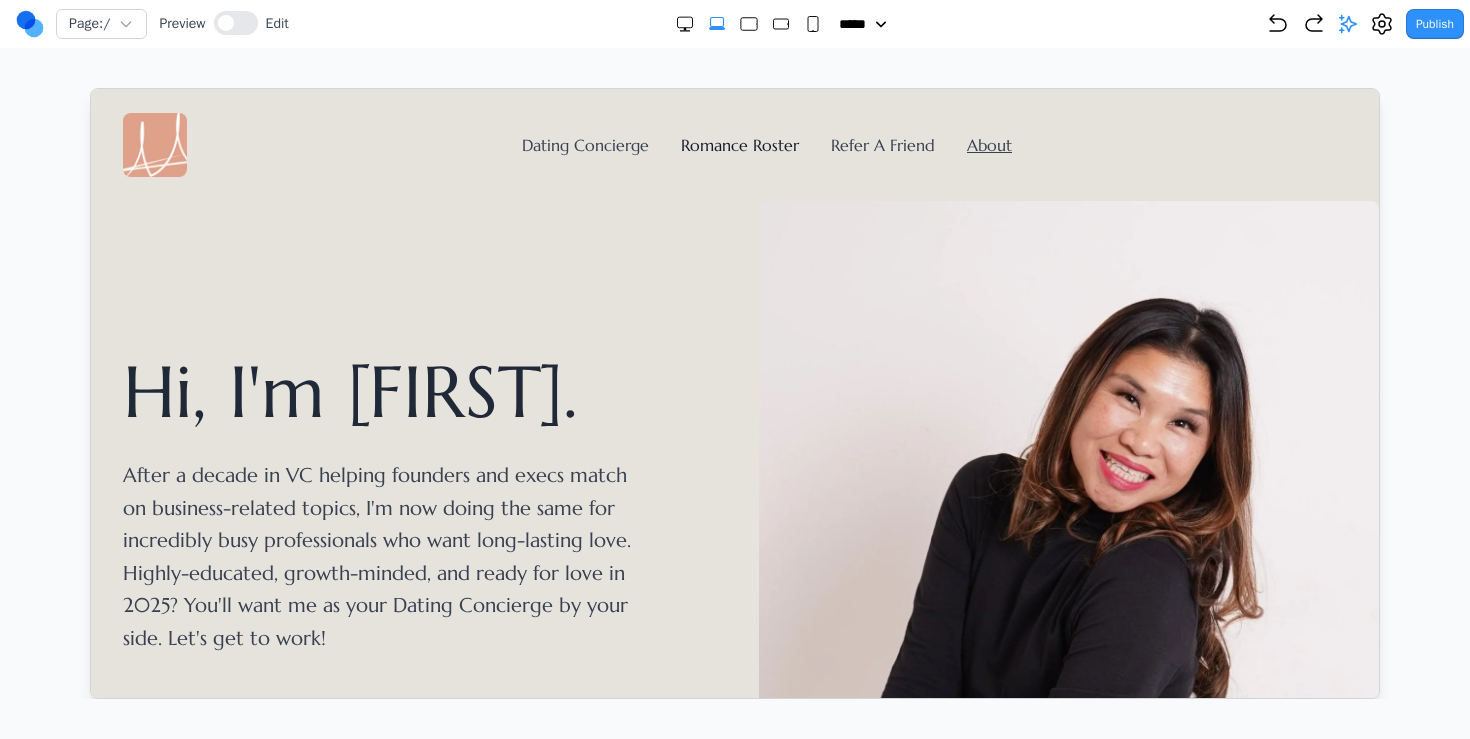 click on "Romance Roster" at bounding box center (739, 144) 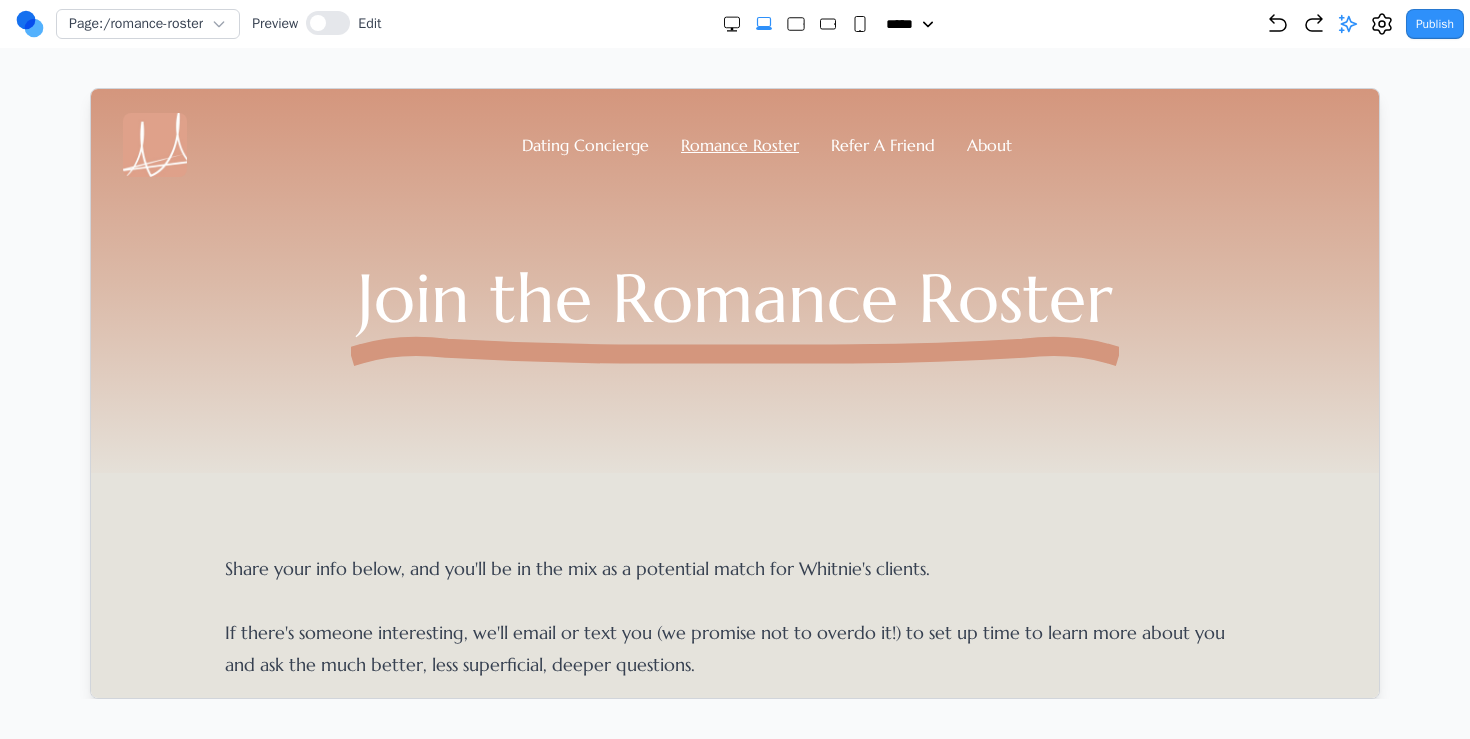 click on "Dating Concierge Romance Roster Refer A Friend About" at bounding box center (734, 144) 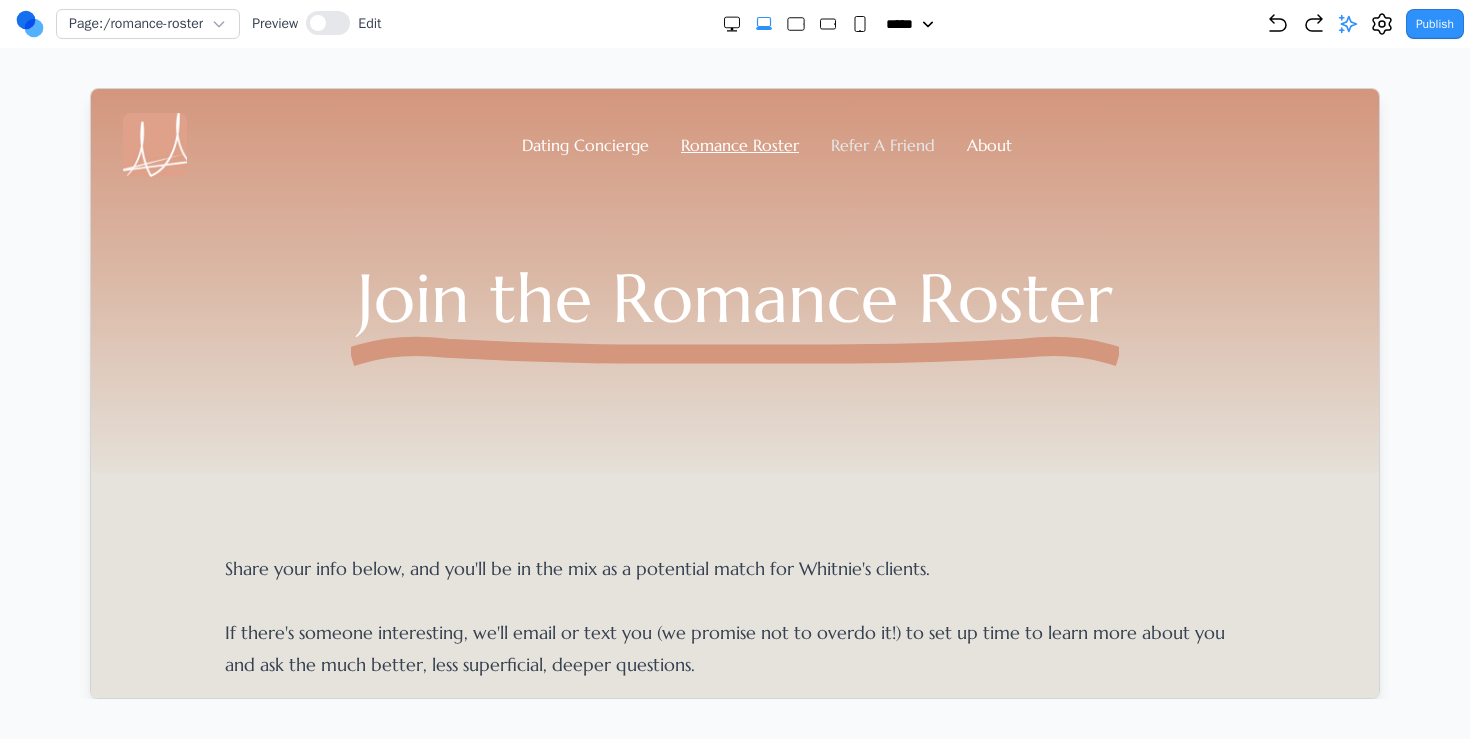 click on "Refer A Friend" at bounding box center (882, 144) 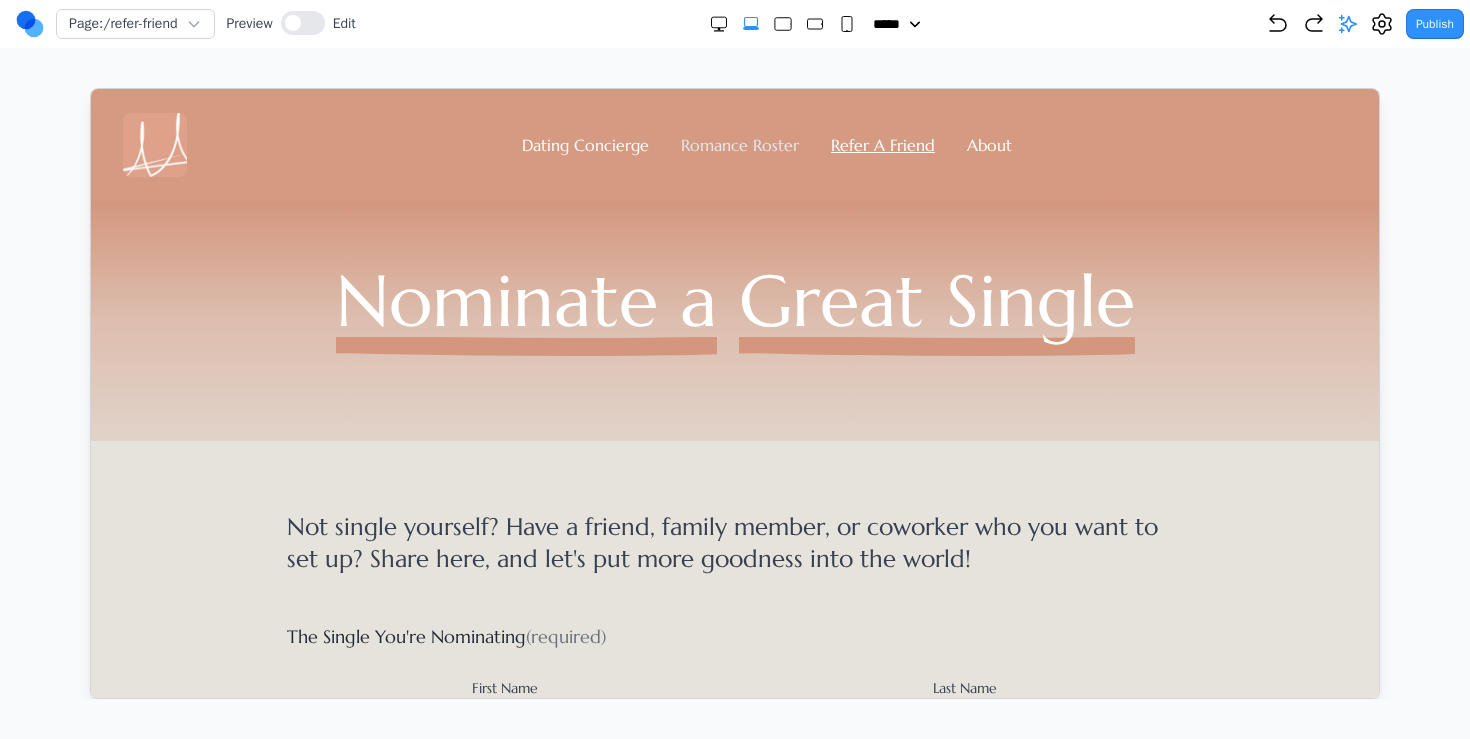 click on "Romance Roster" at bounding box center [739, 144] 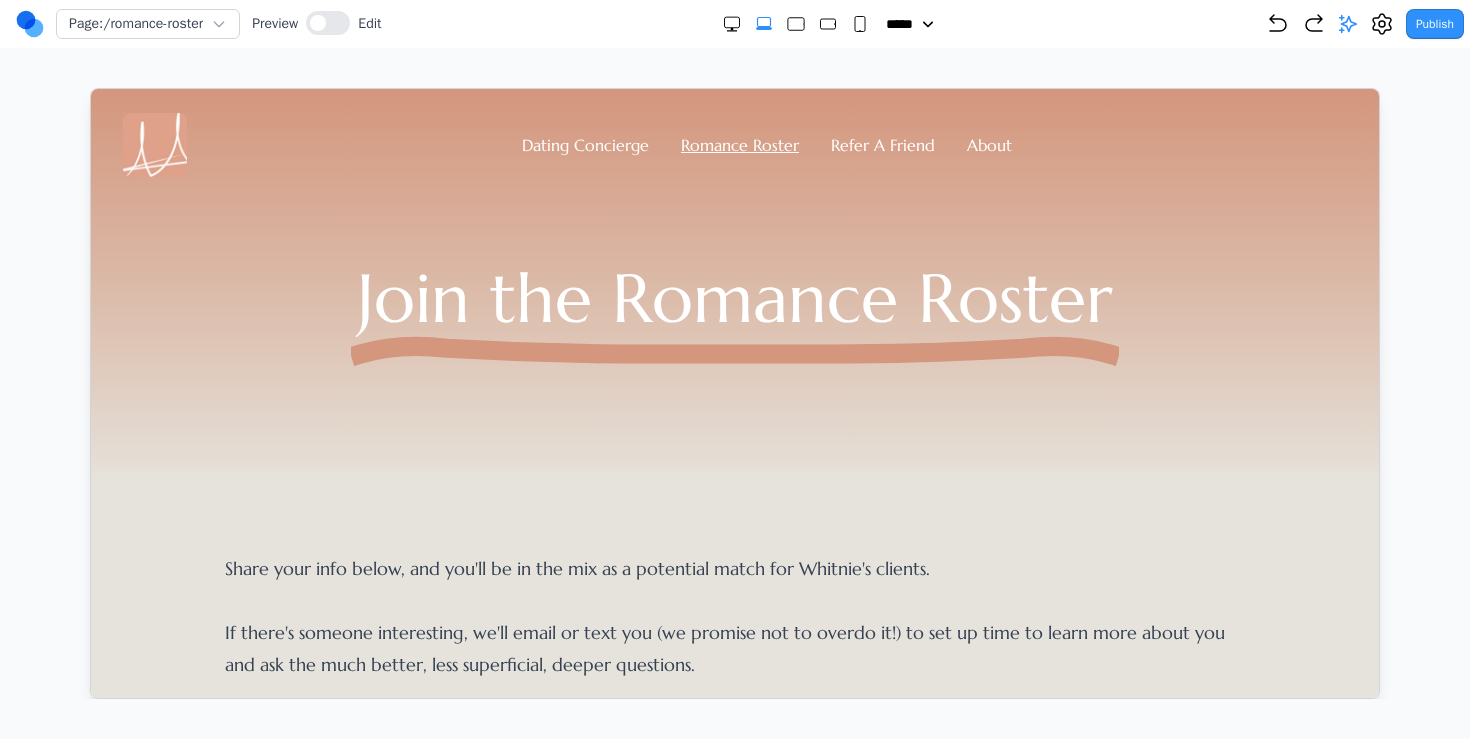 click 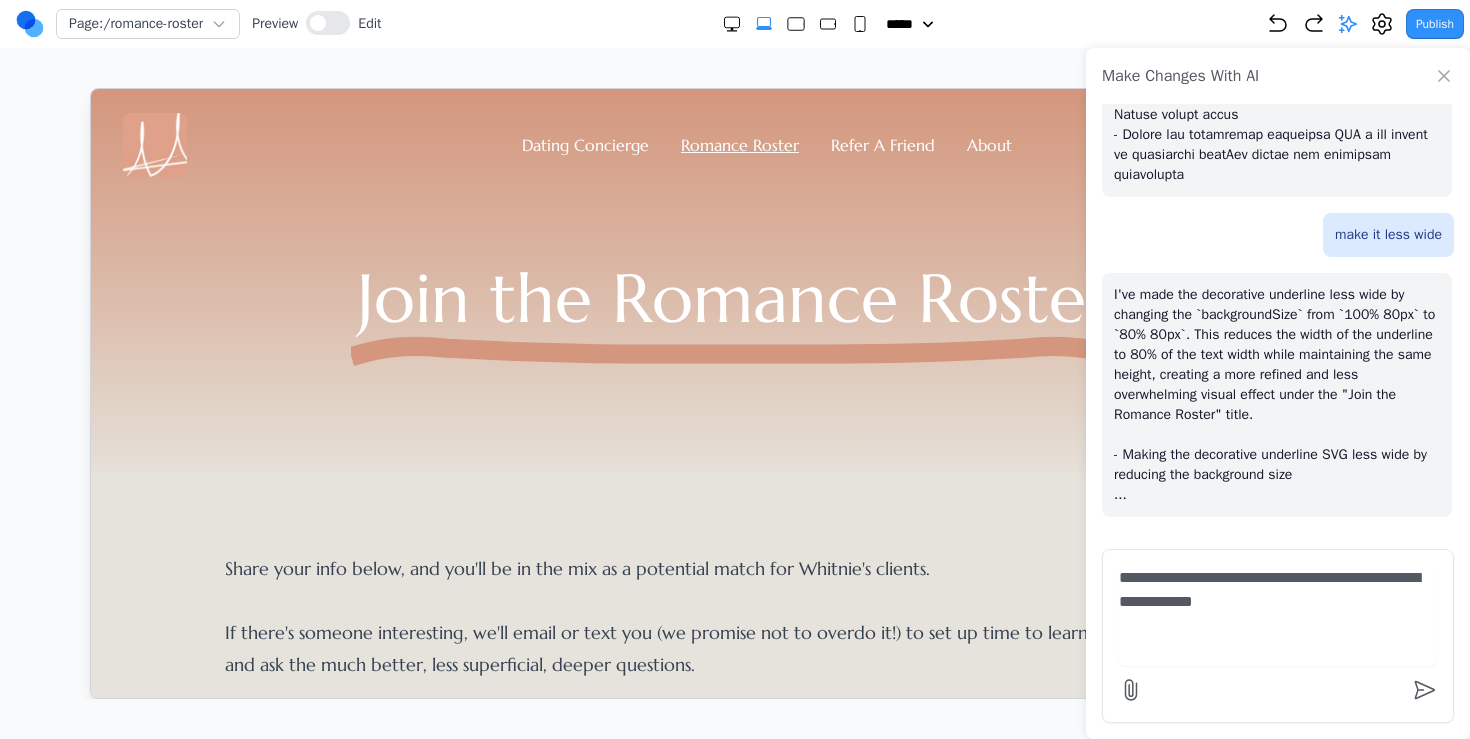 click on "**********" at bounding box center [1278, 616] 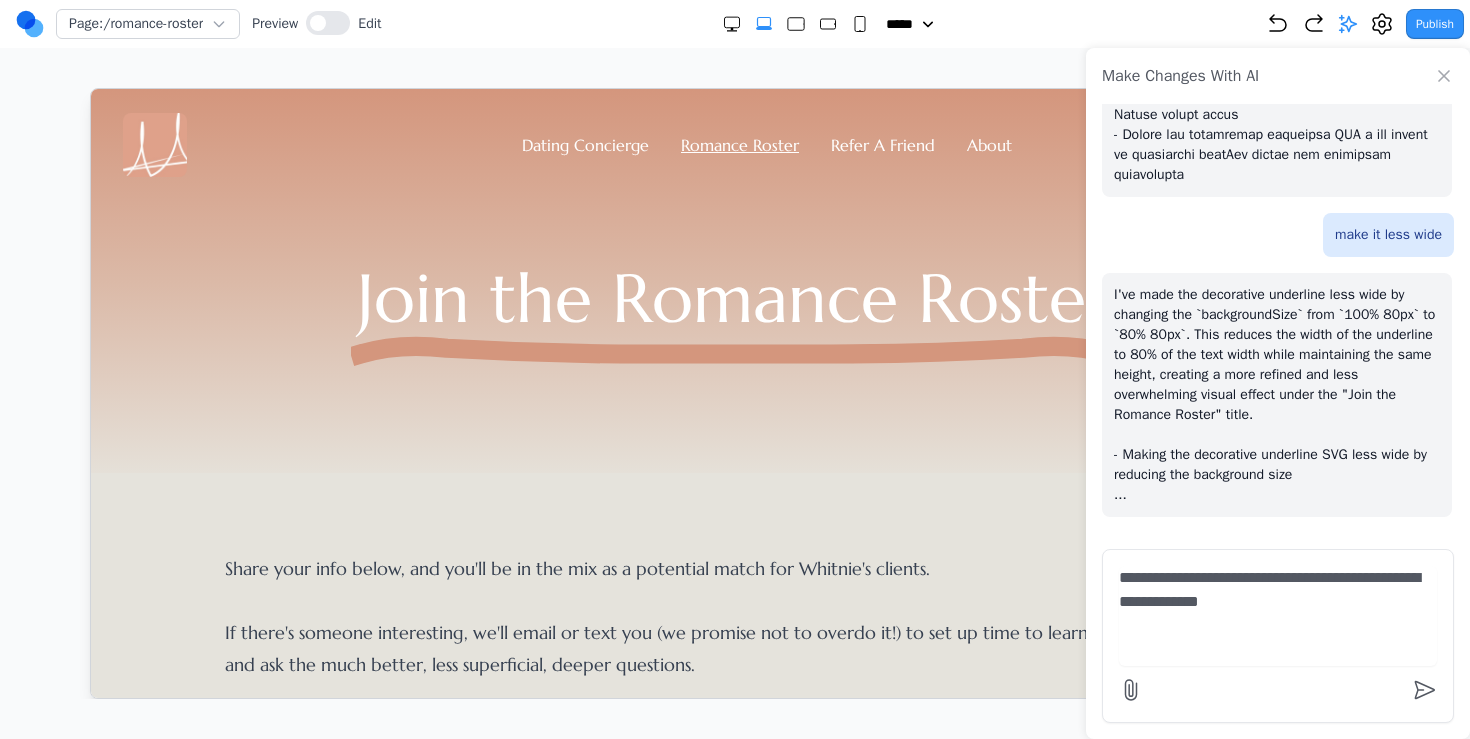 click on "**********" at bounding box center [1278, 616] 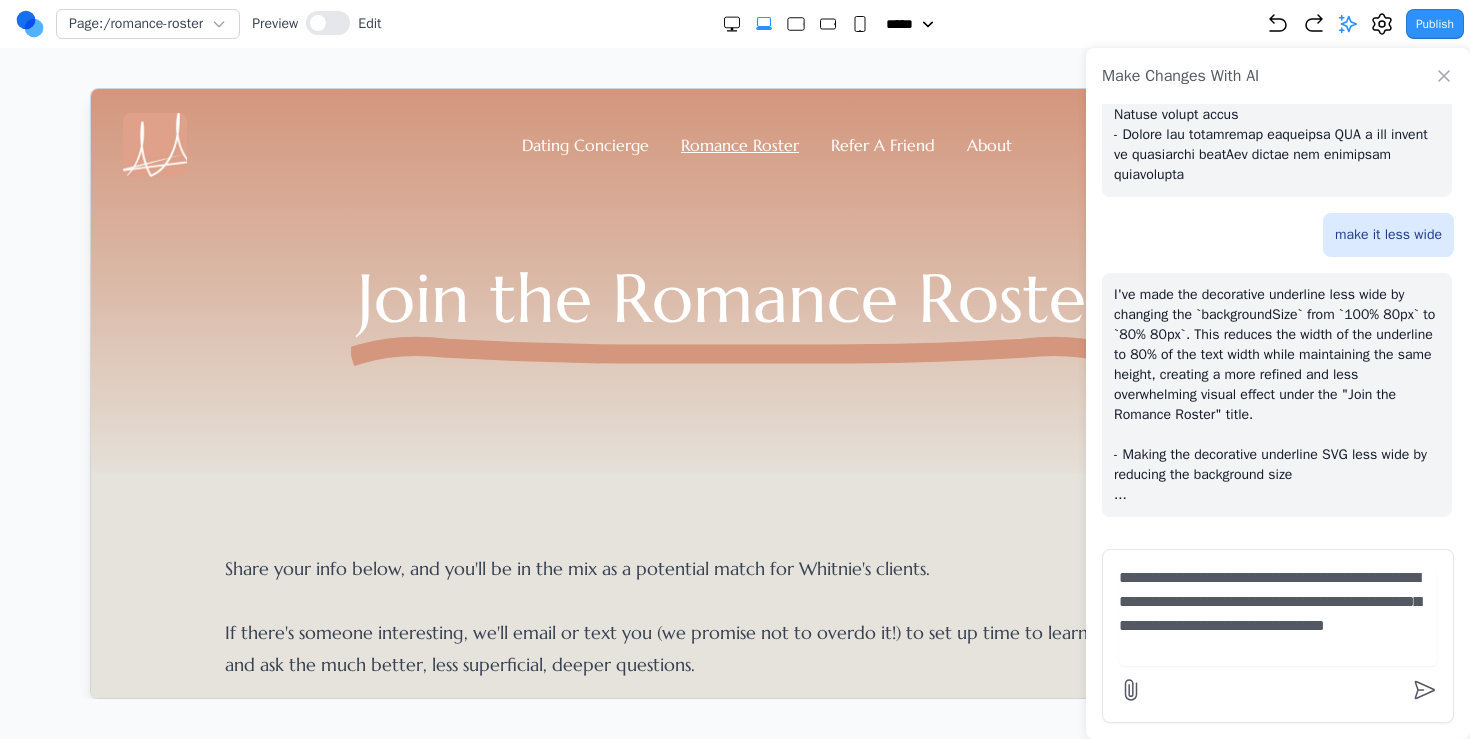 type on "**********" 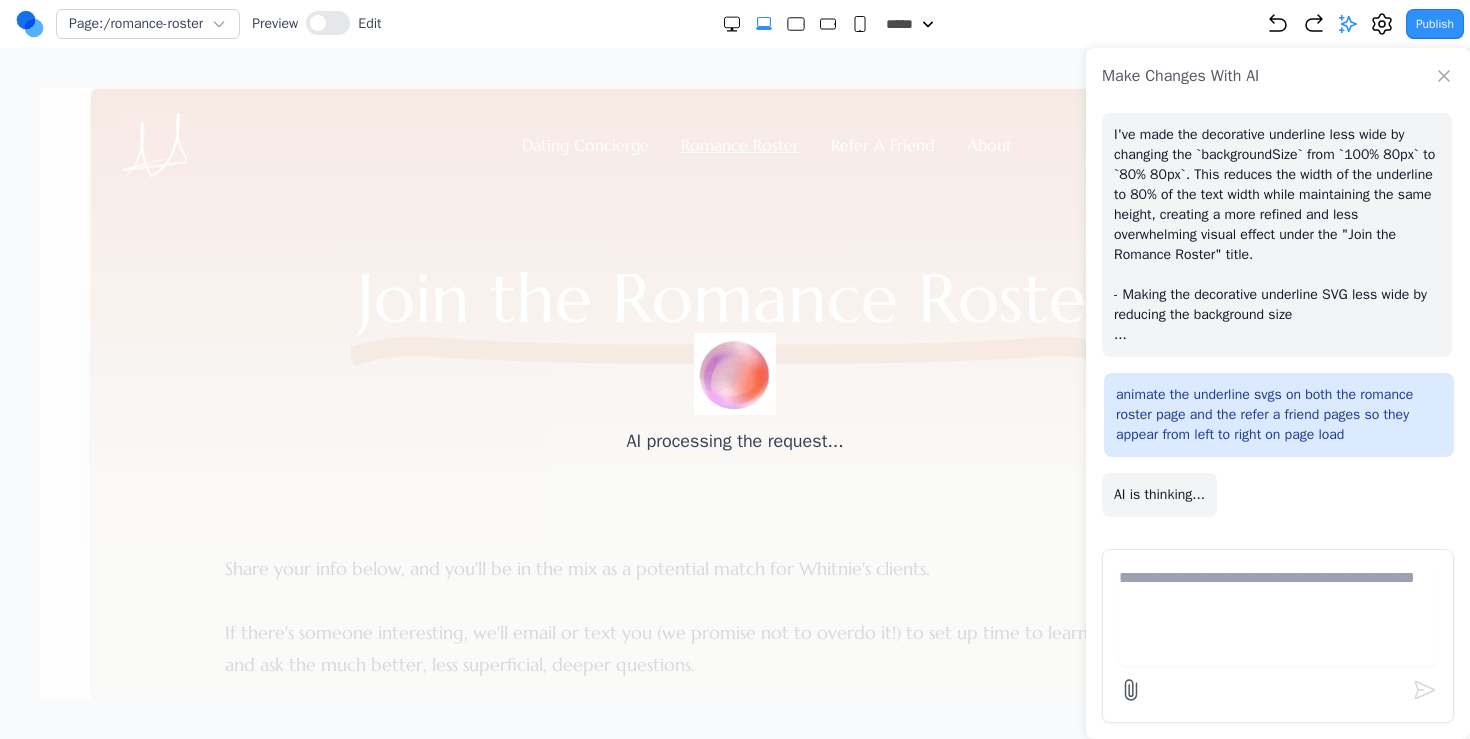 scroll, scrollTop: 6527, scrollLeft: 0, axis: vertical 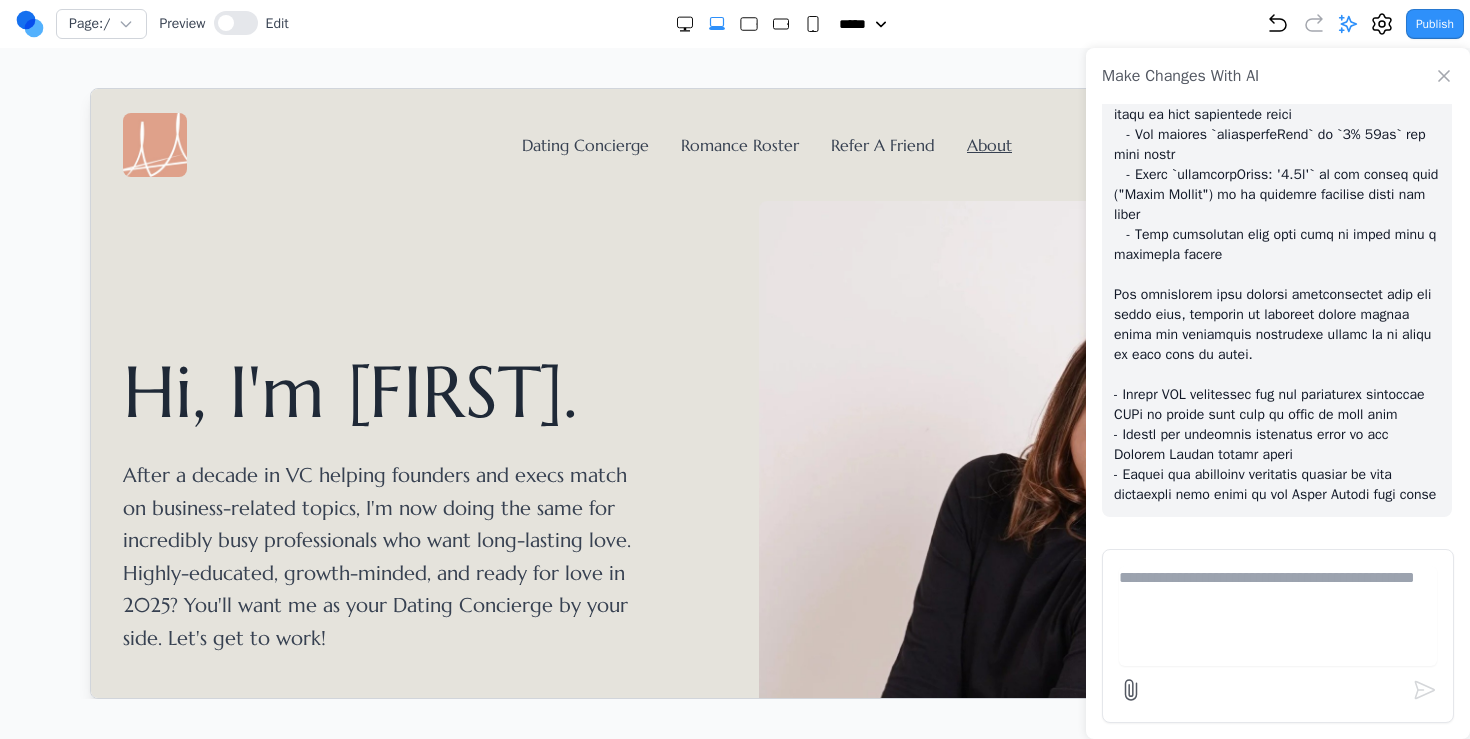 click 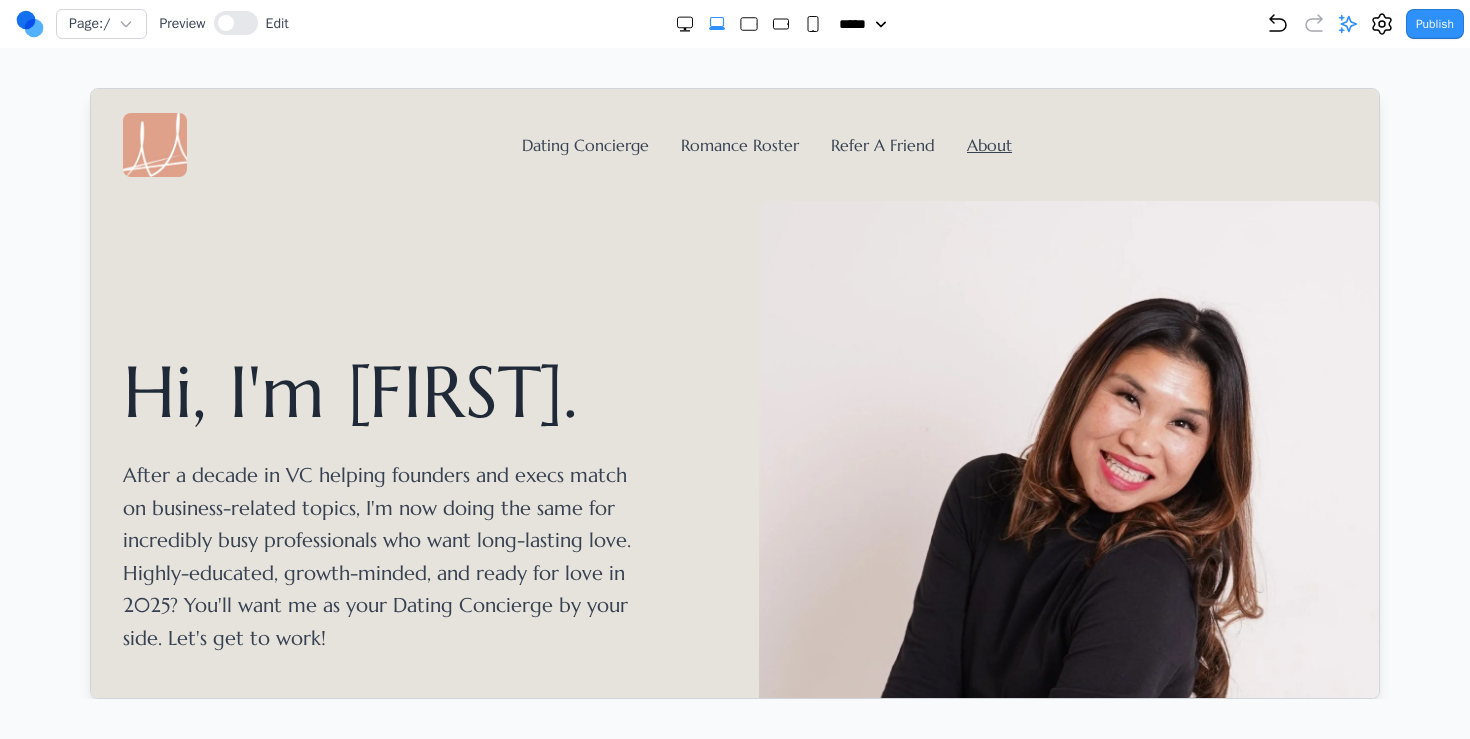 click on "Dating Concierge Romance Roster Refer A Friend About" at bounding box center [734, 144] 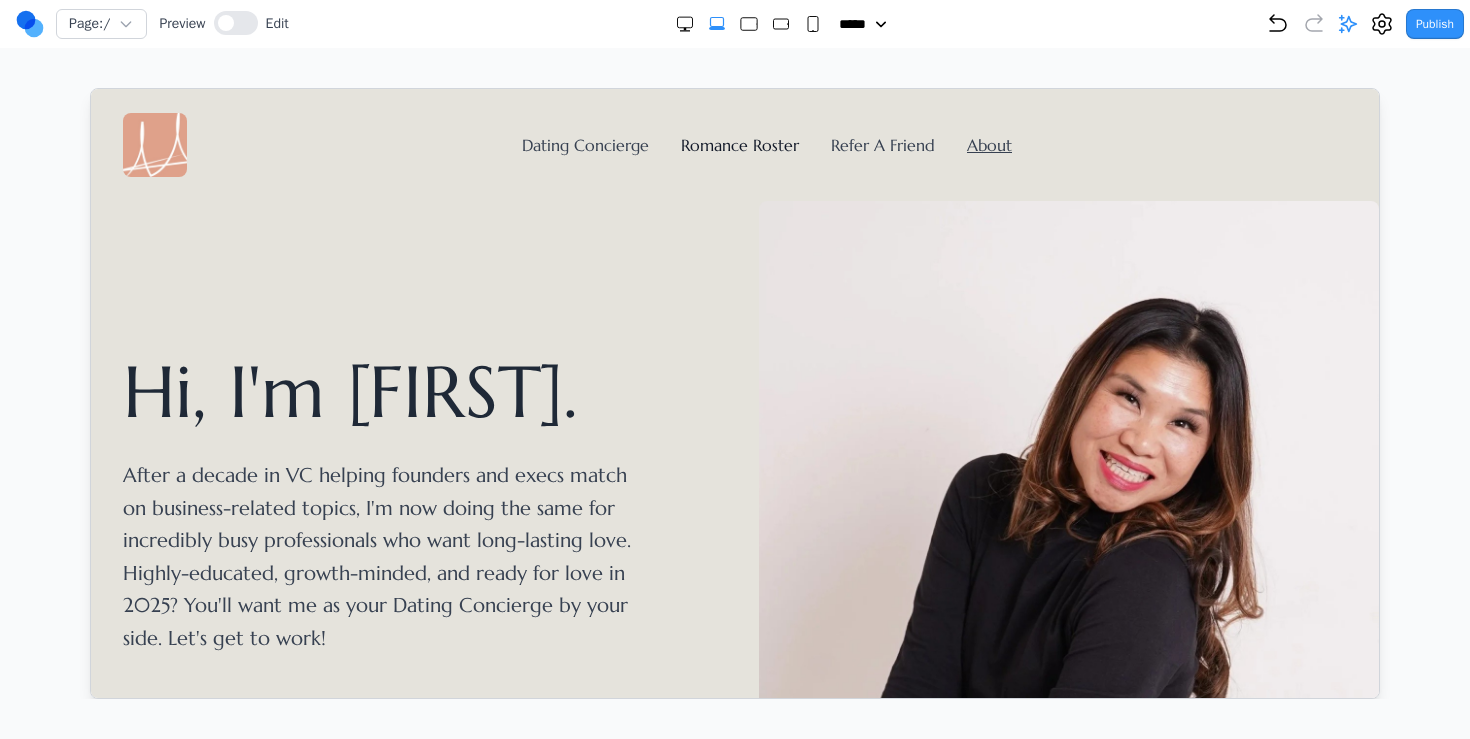 click on "Romance Roster" at bounding box center [739, 144] 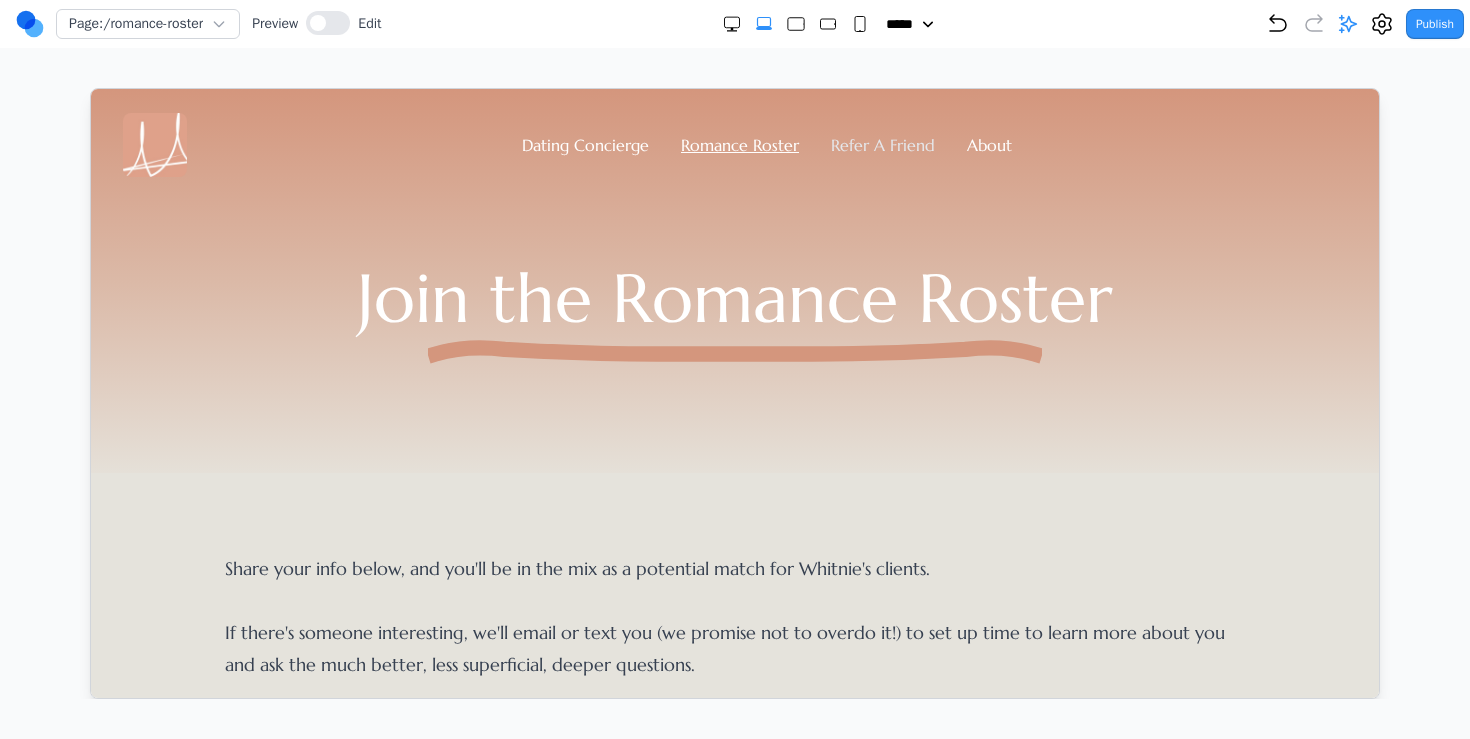 click on "Refer A Friend" at bounding box center (882, 144) 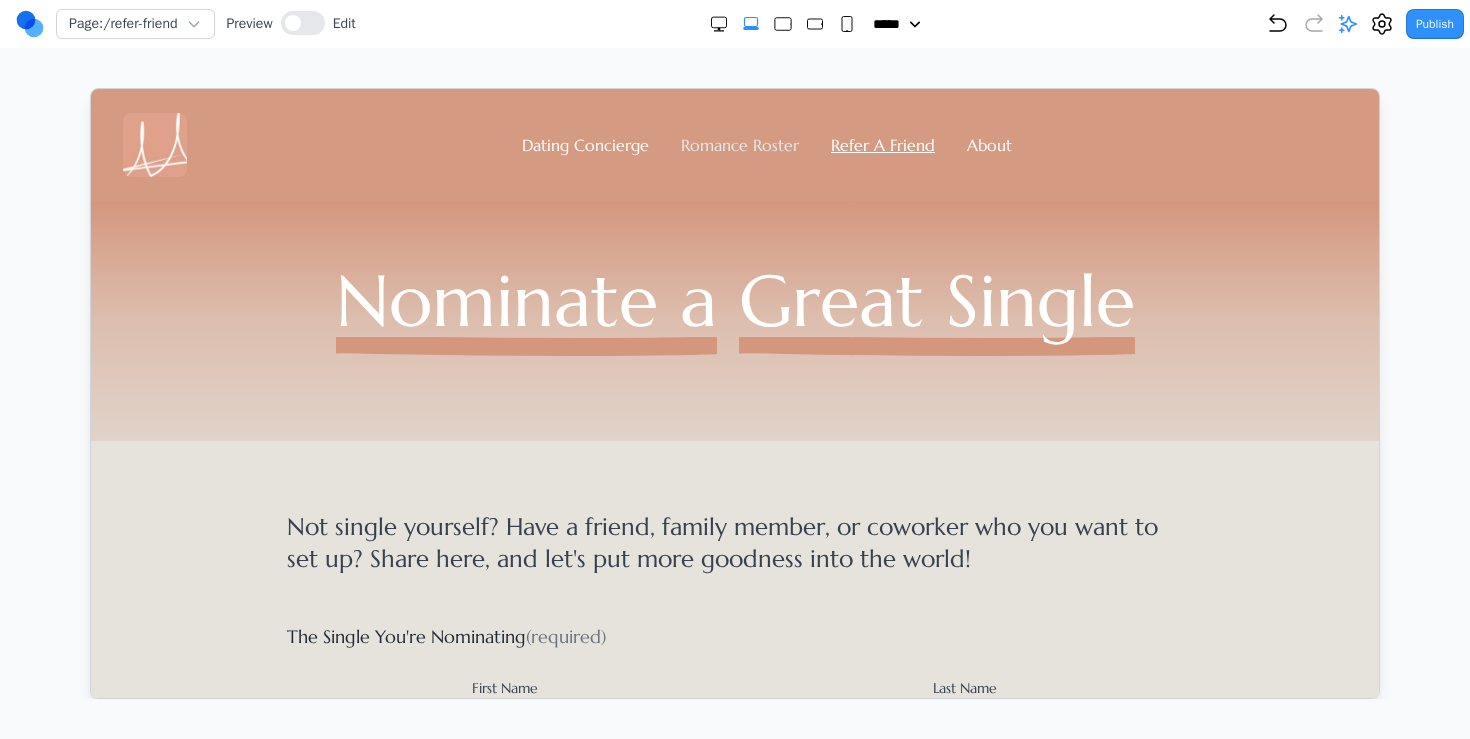 click on "Romance Roster" at bounding box center [739, 144] 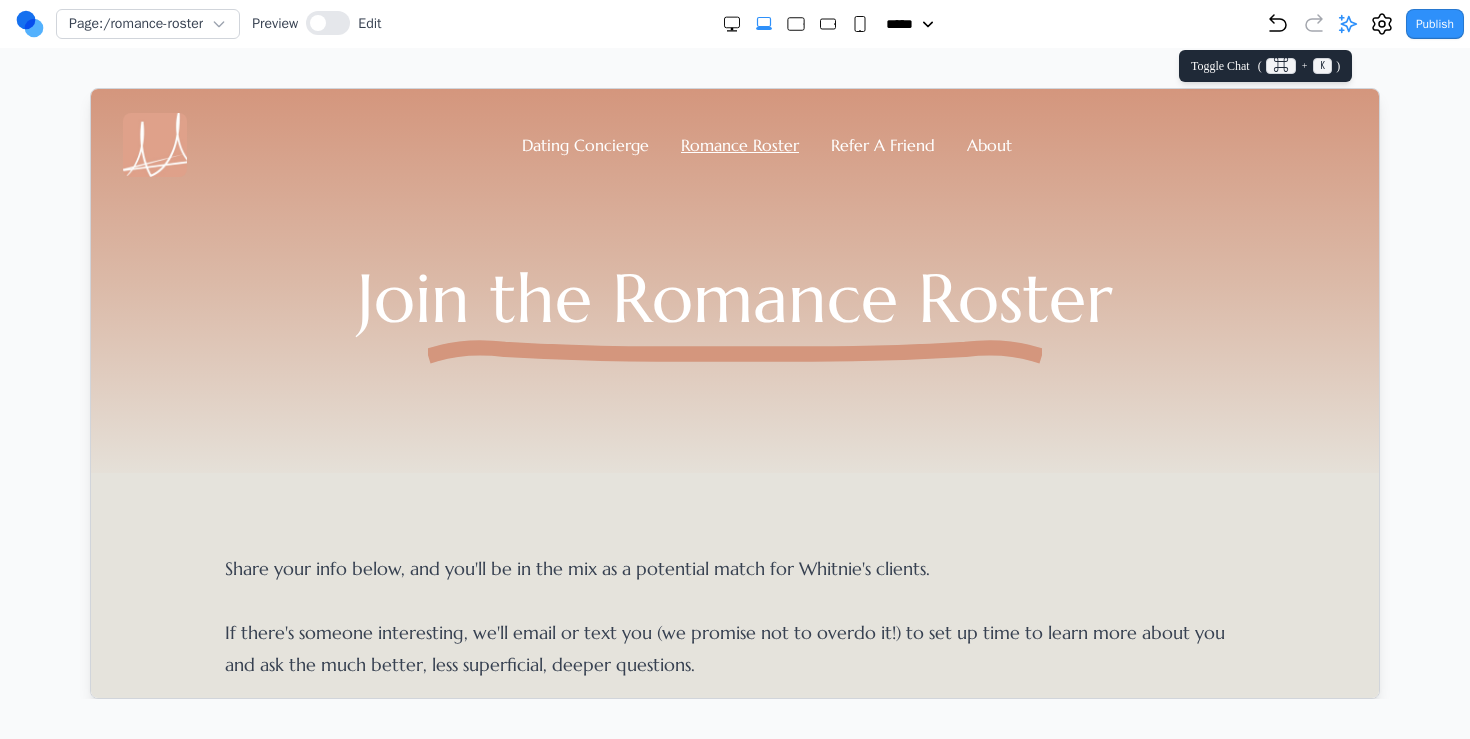 click 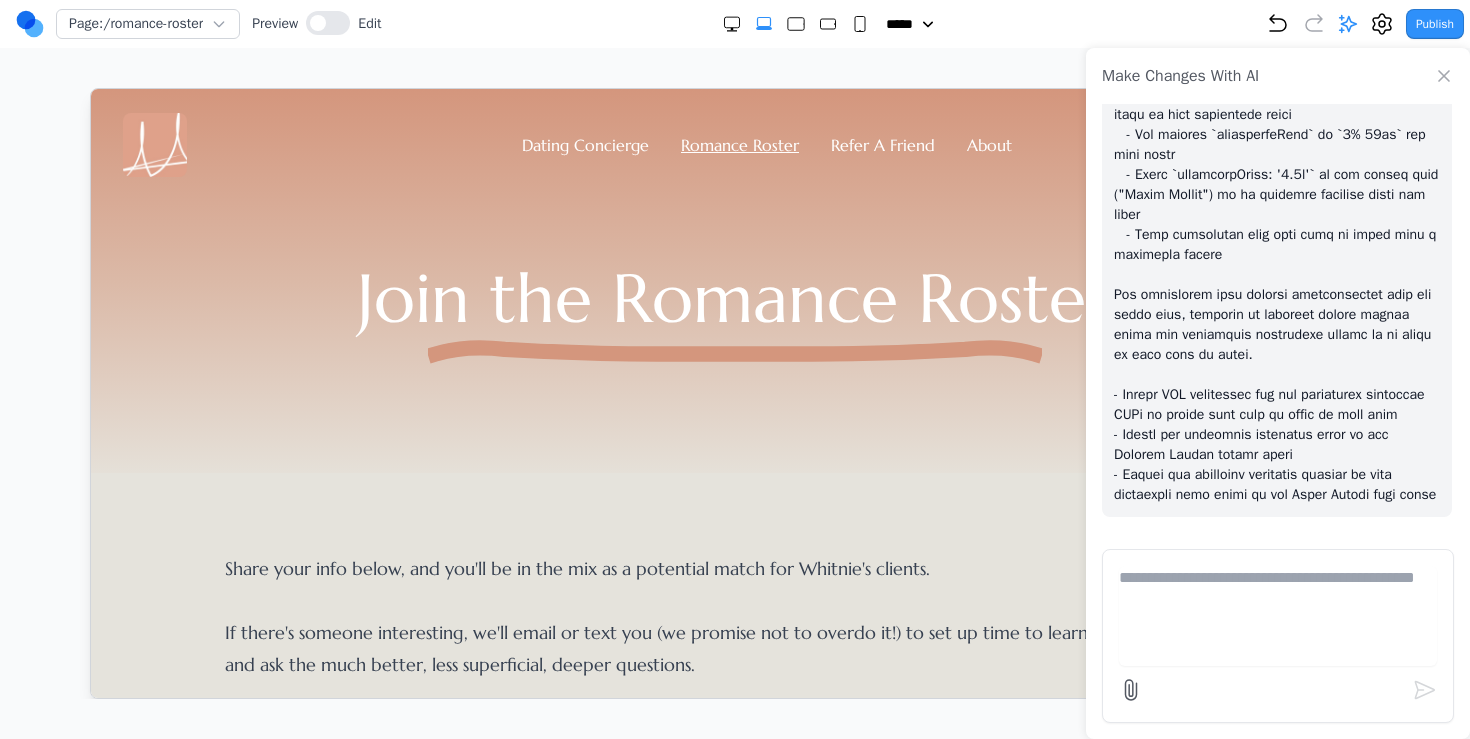 click at bounding box center (1278, 616) 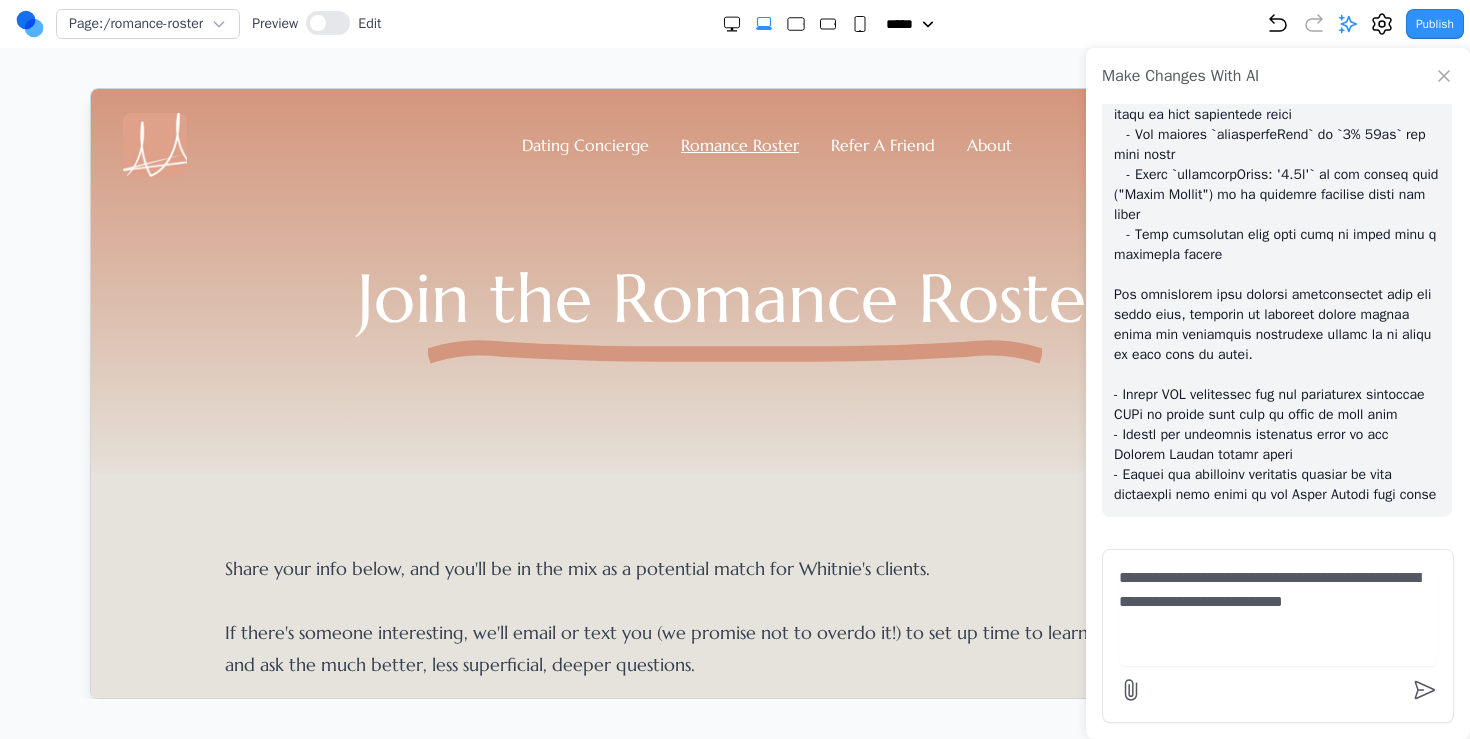 click on "**********" at bounding box center [1278, 616] 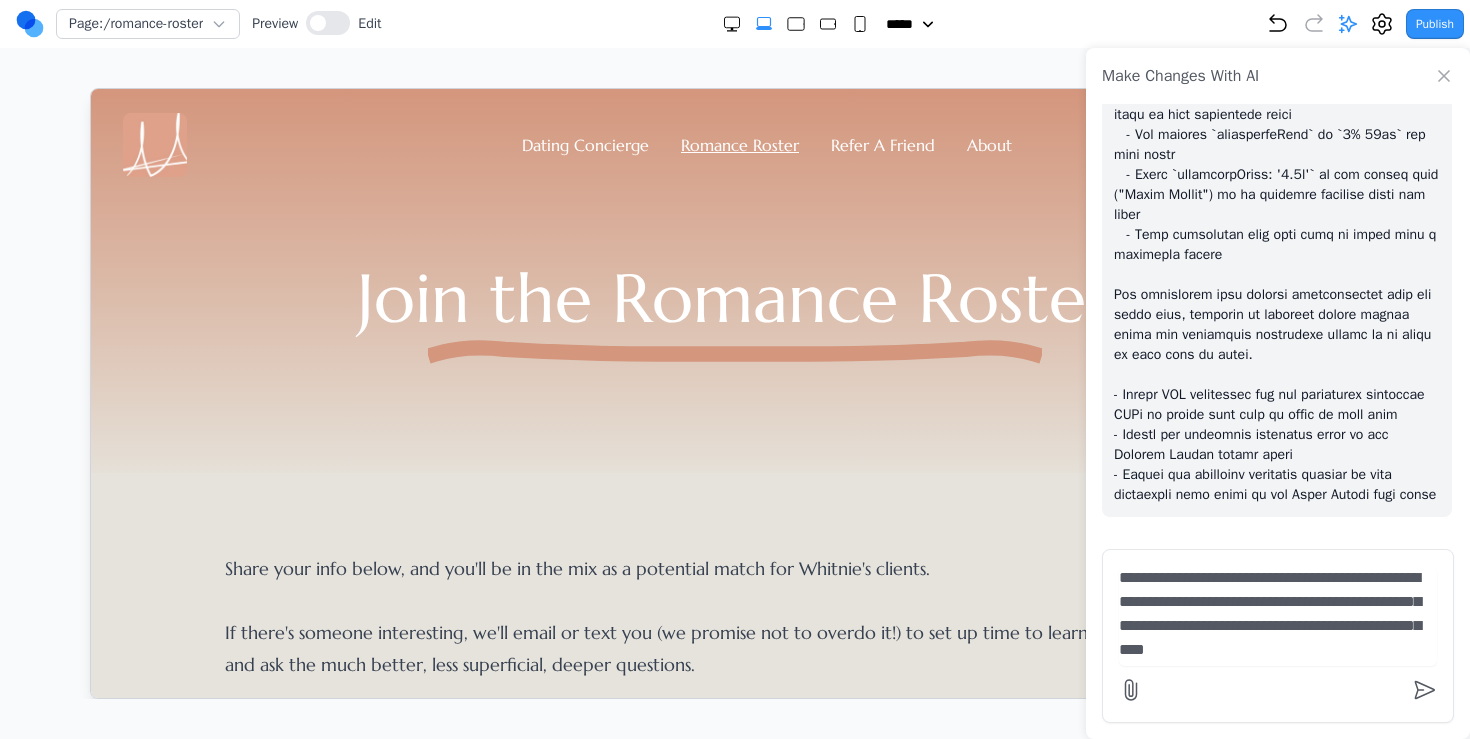 type on "**********" 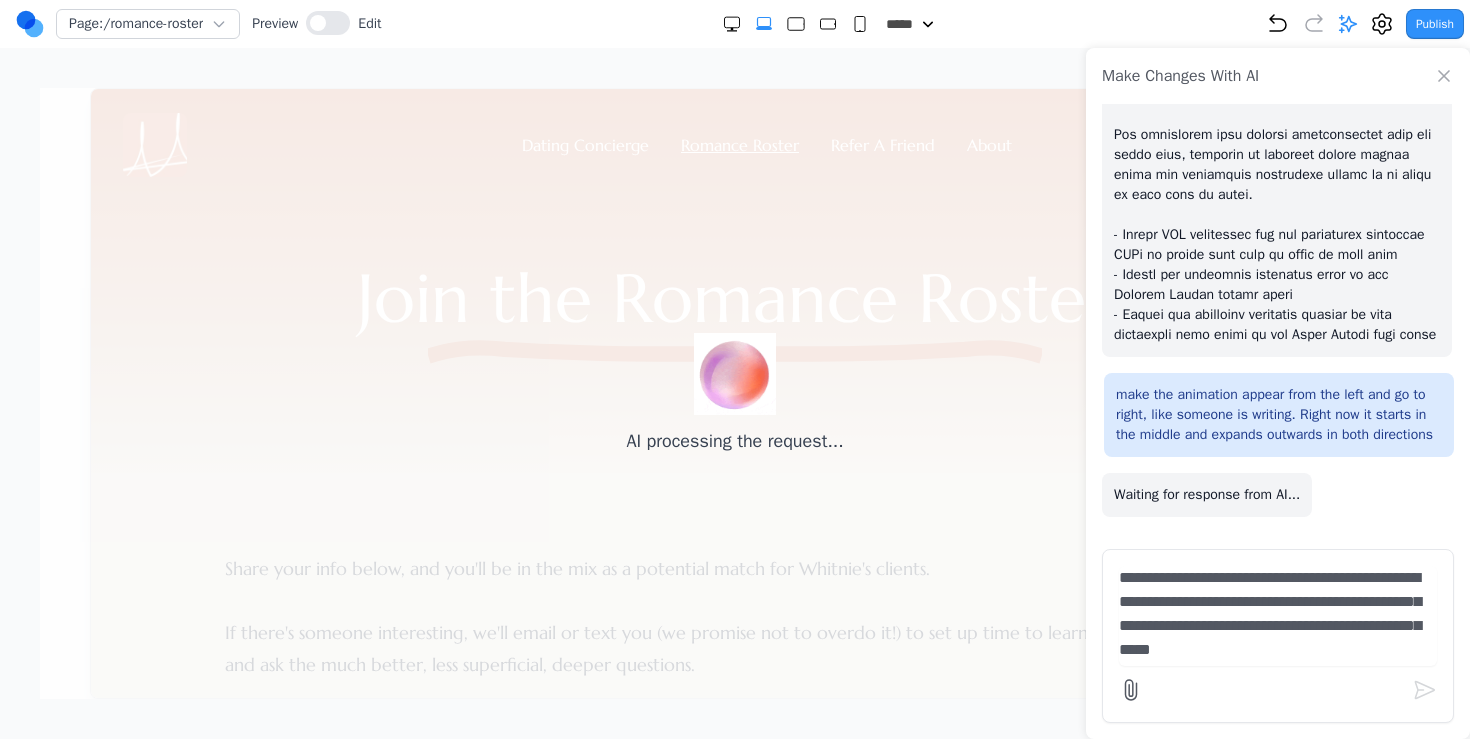 scroll, scrollTop: 7547, scrollLeft: 0, axis: vertical 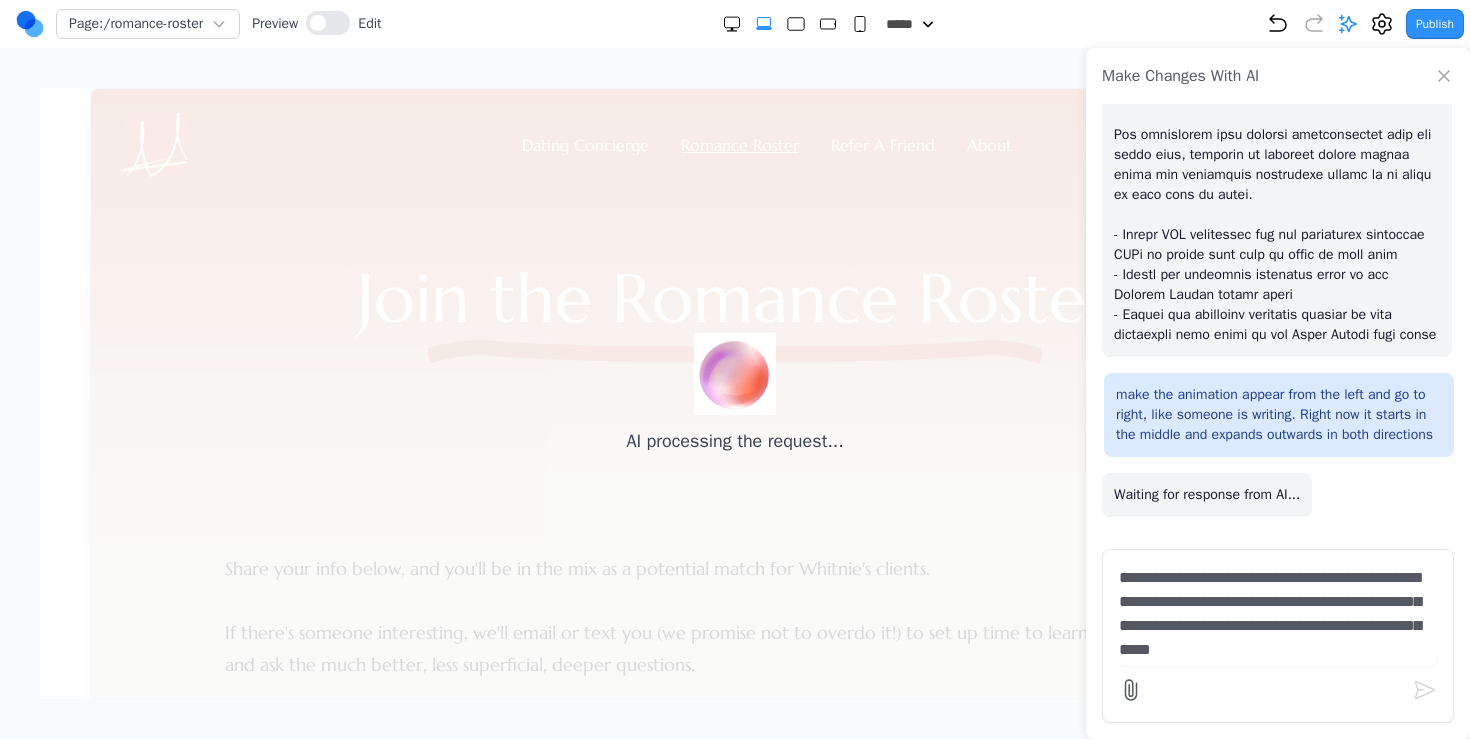 type 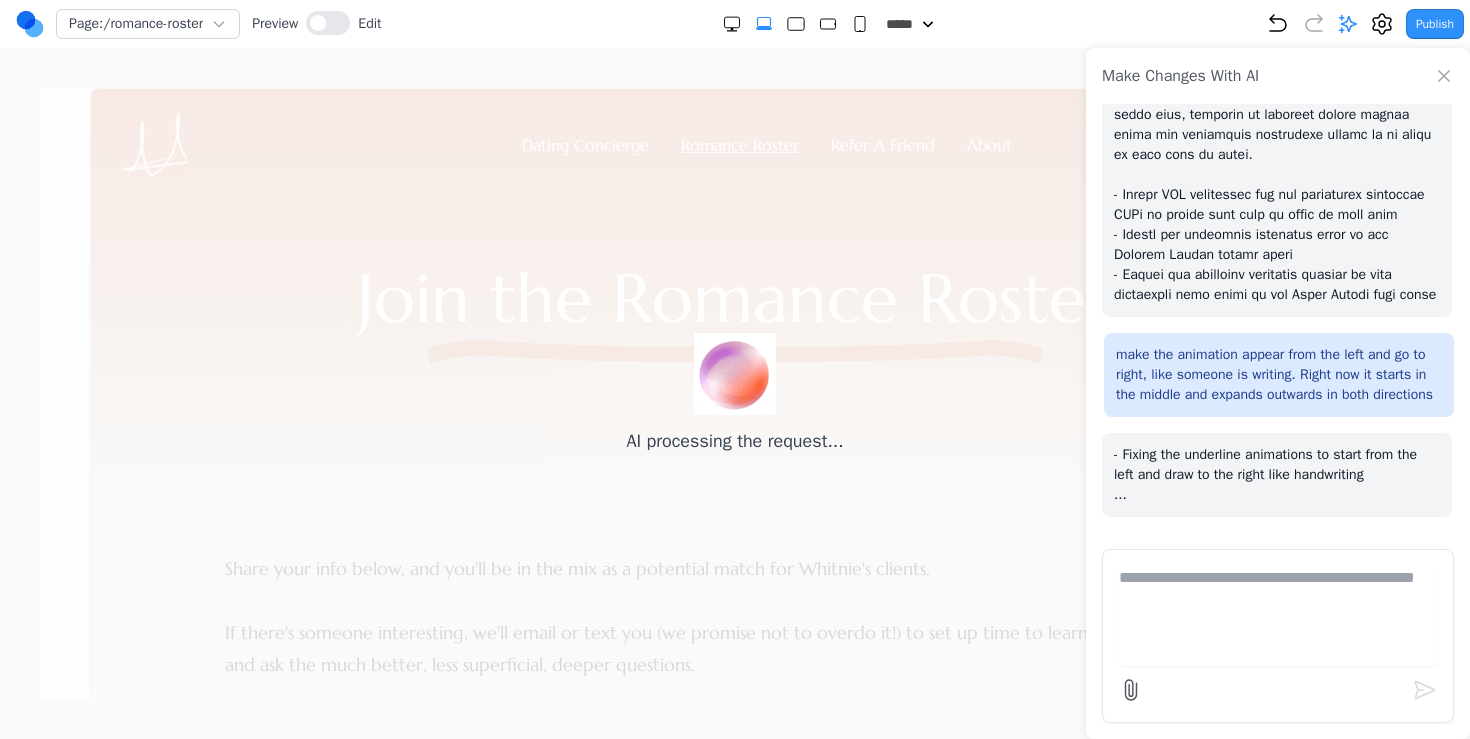scroll, scrollTop: 7587, scrollLeft: 0, axis: vertical 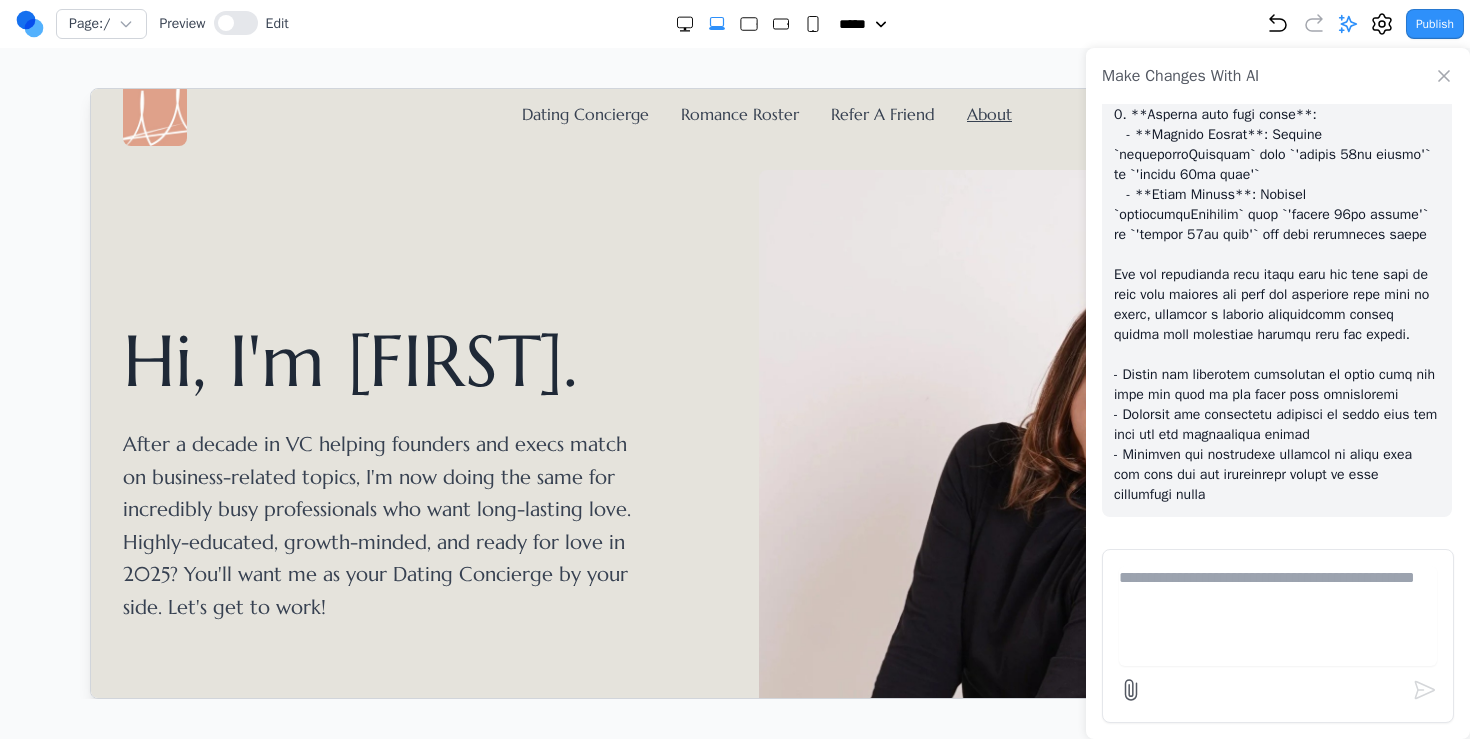 type 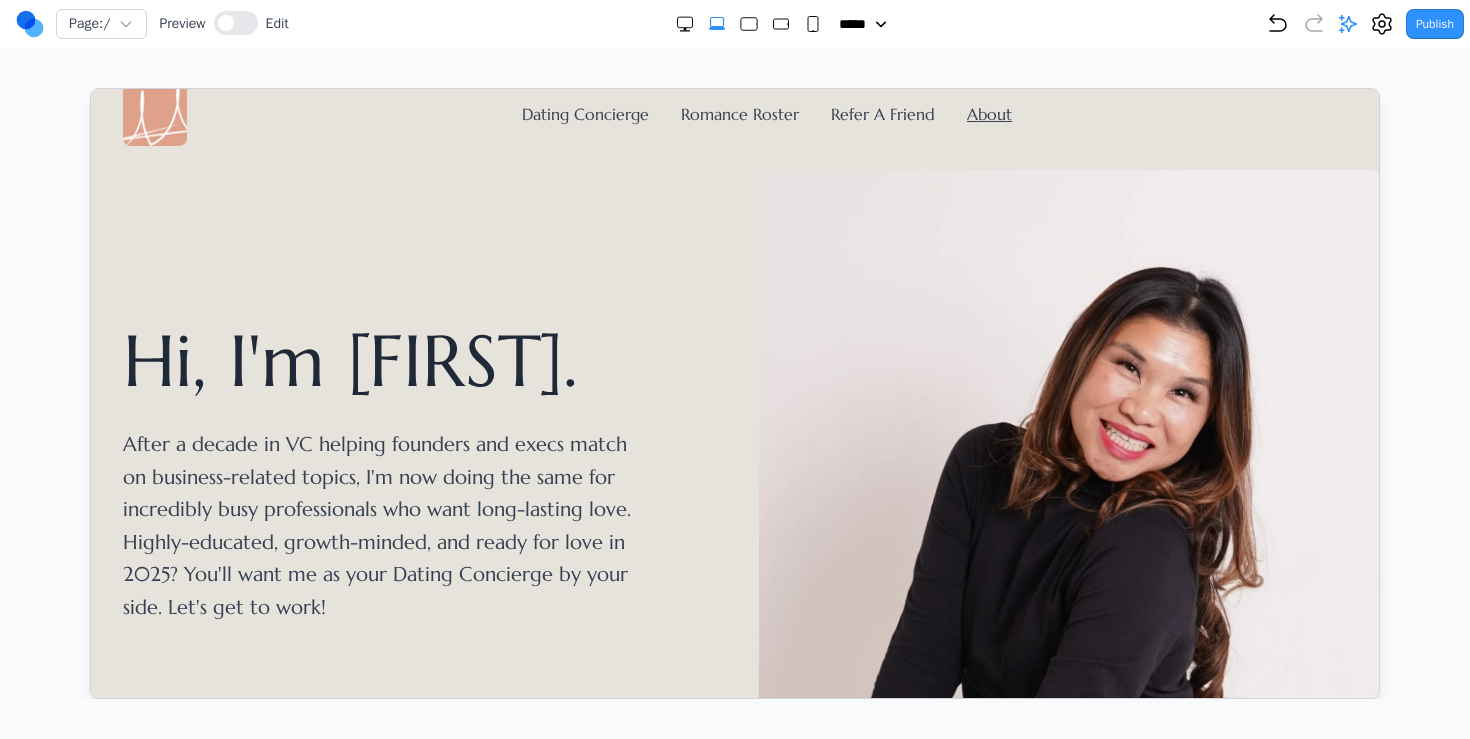 scroll, scrollTop: 0, scrollLeft: 0, axis: both 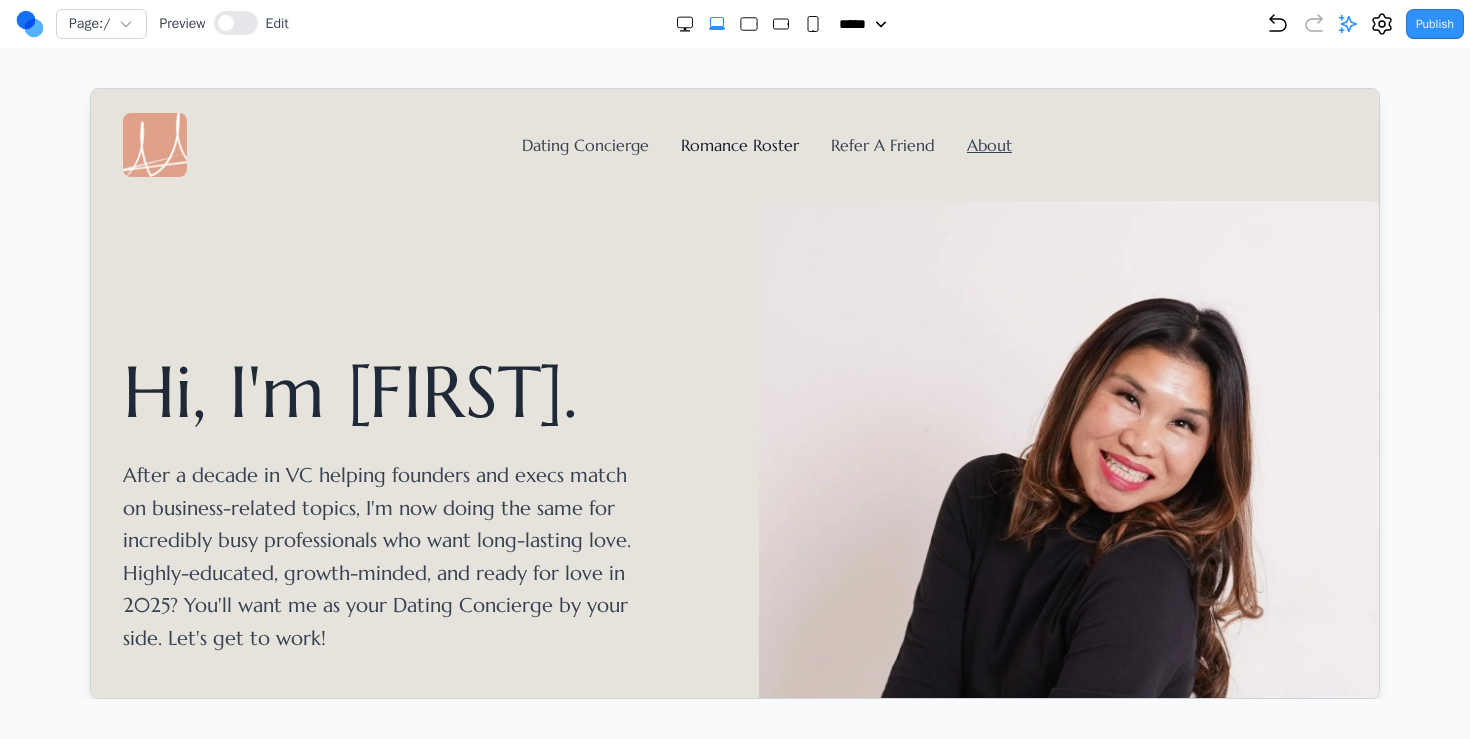 click on "Romance Roster" at bounding box center [739, 144] 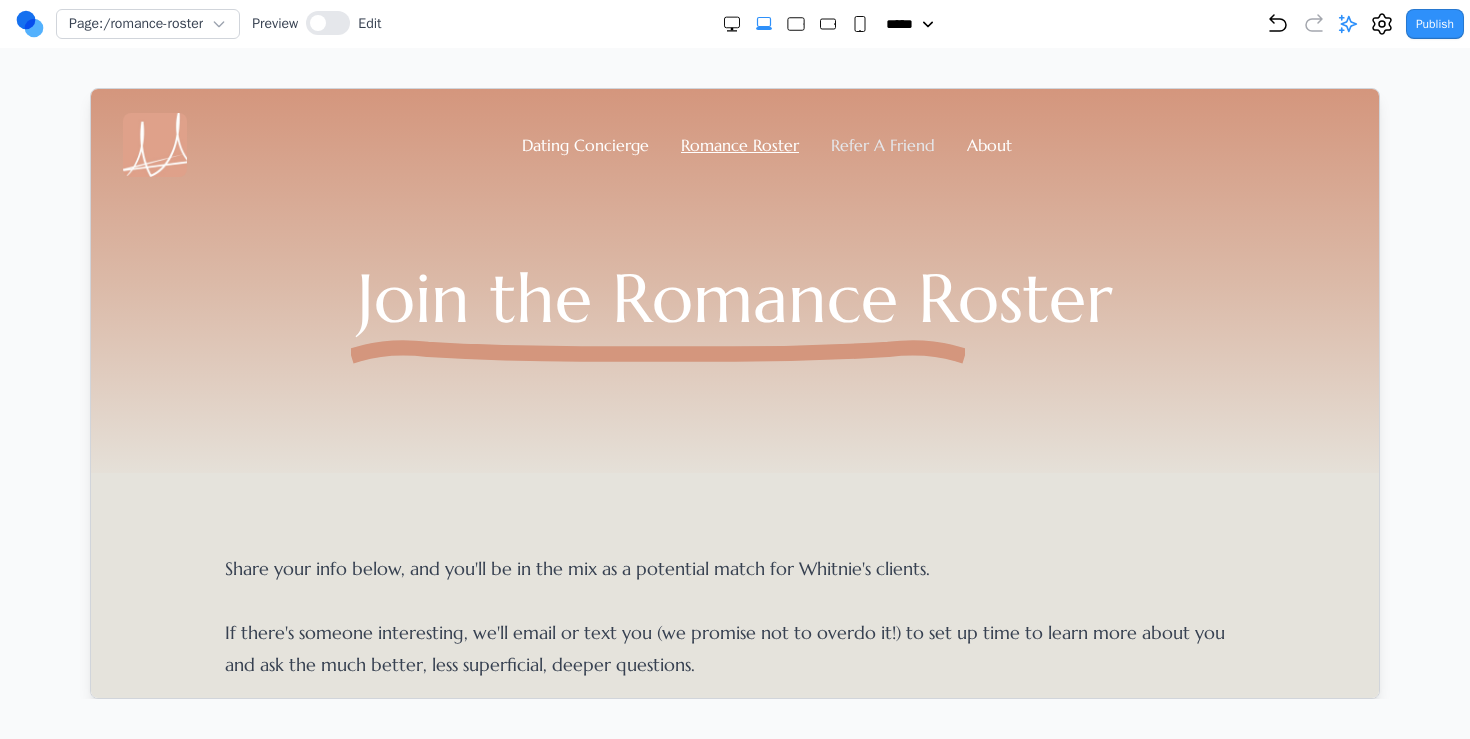 click on "Refer A Friend" at bounding box center [882, 144] 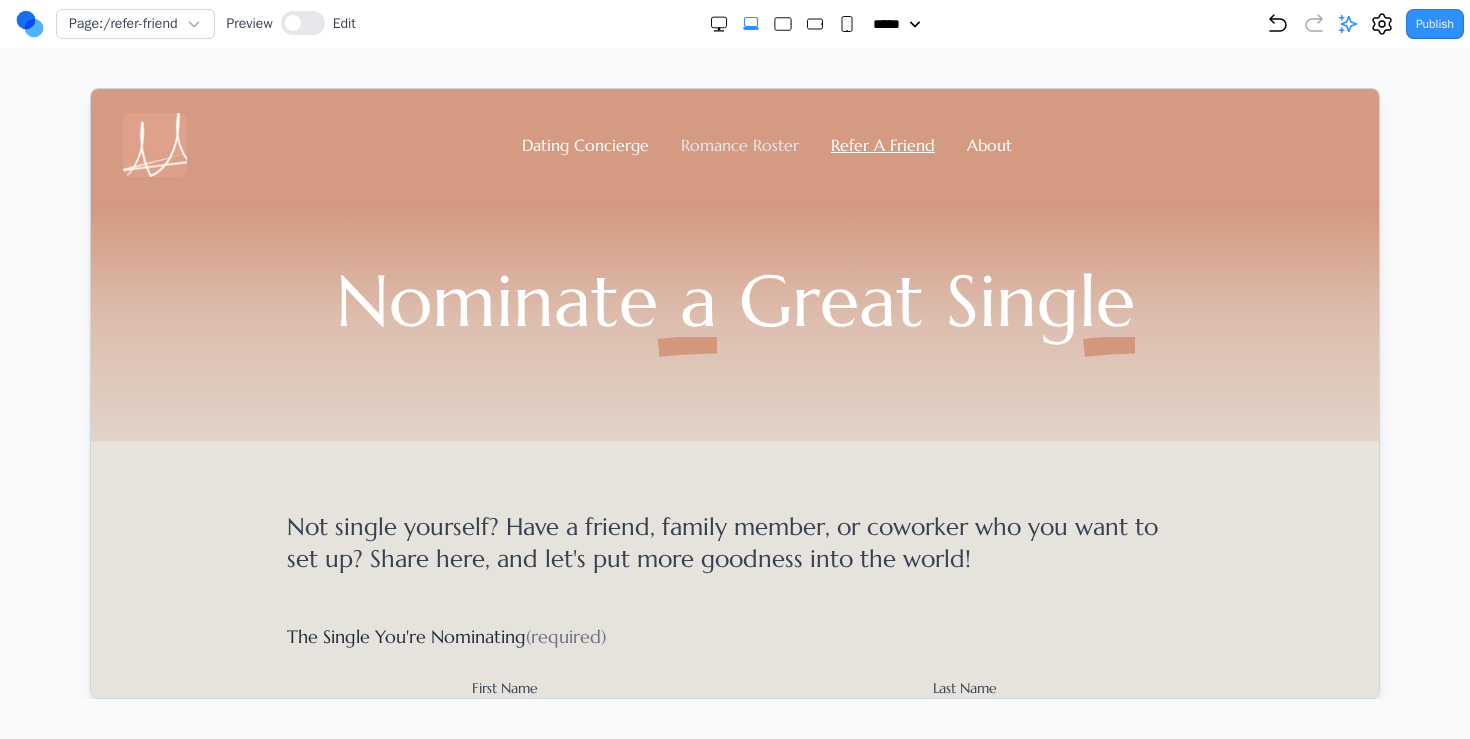 click on "Romance Roster" at bounding box center [739, 144] 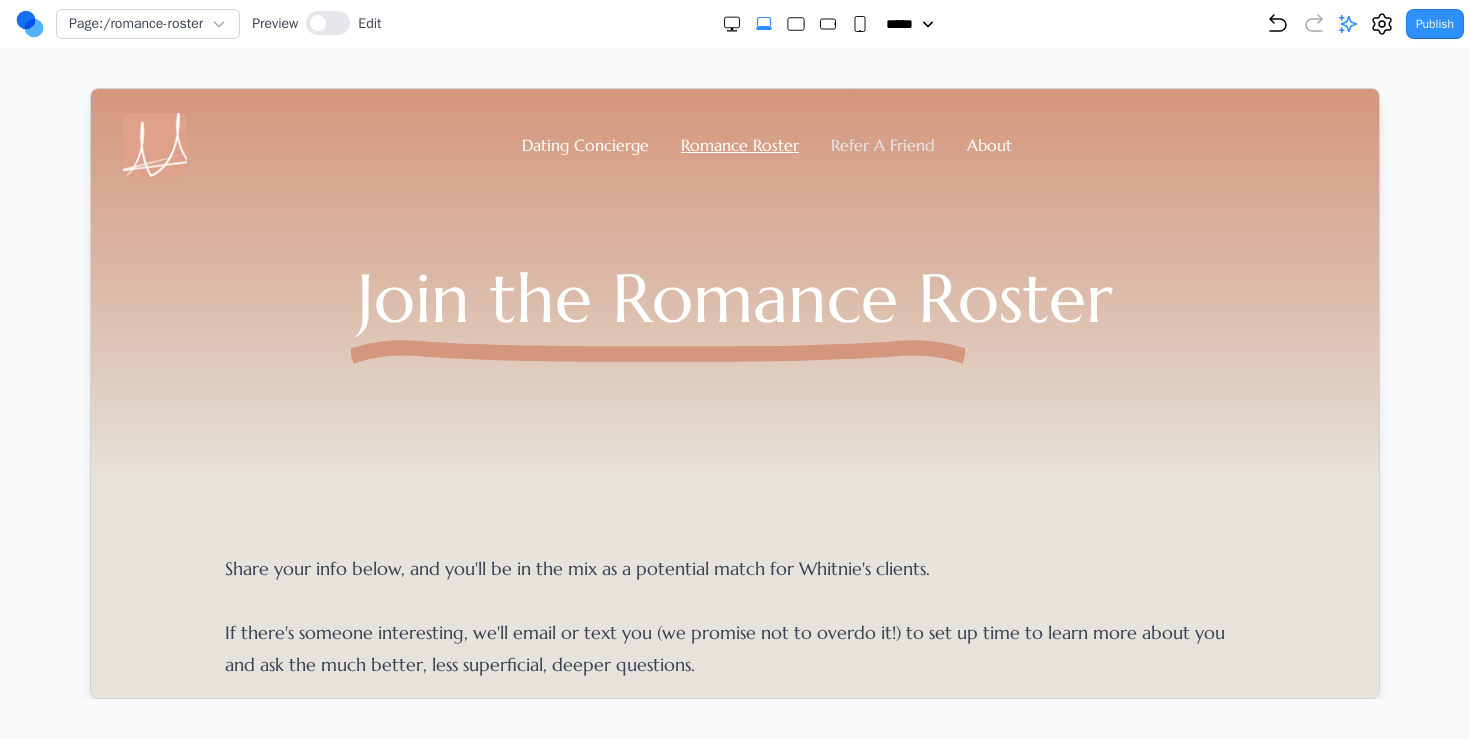 click on "Refer A Friend" at bounding box center [882, 144] 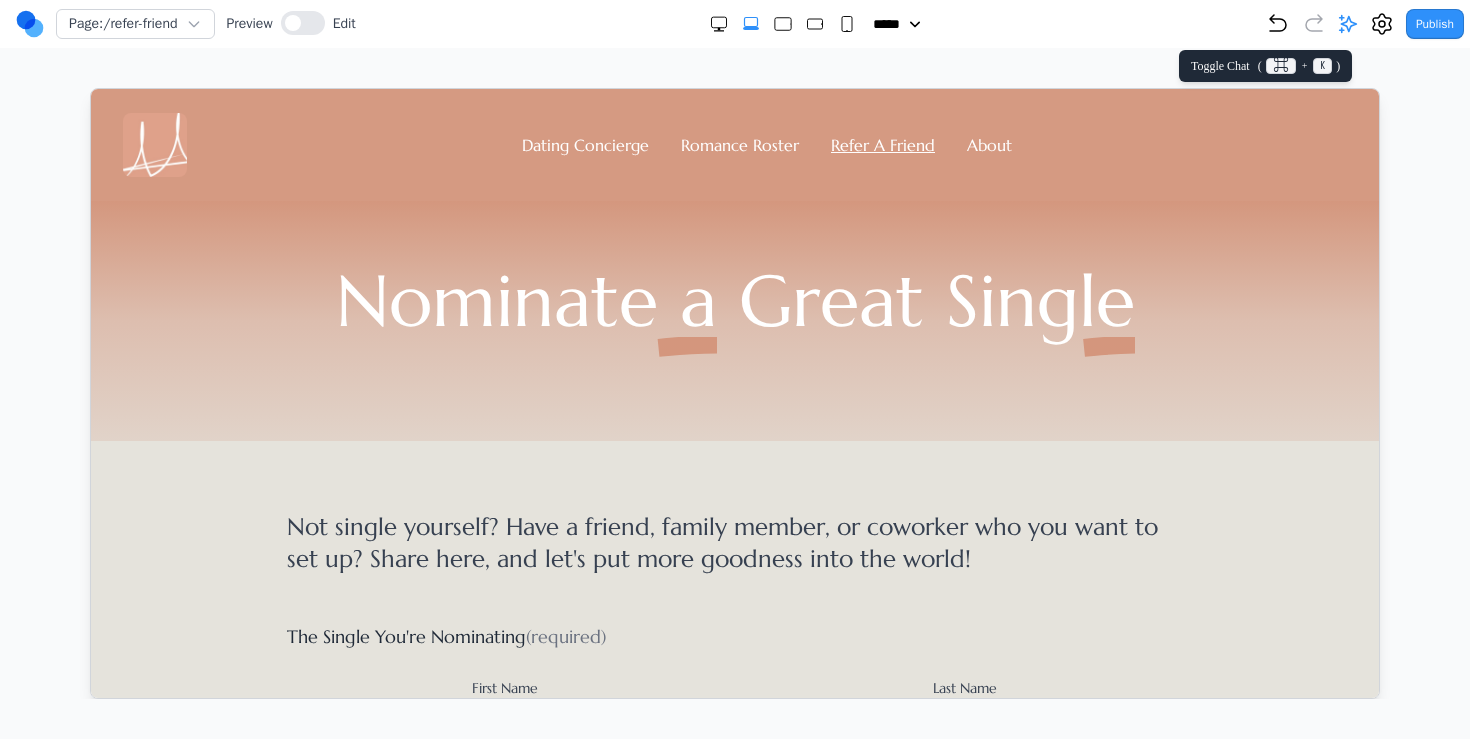 click 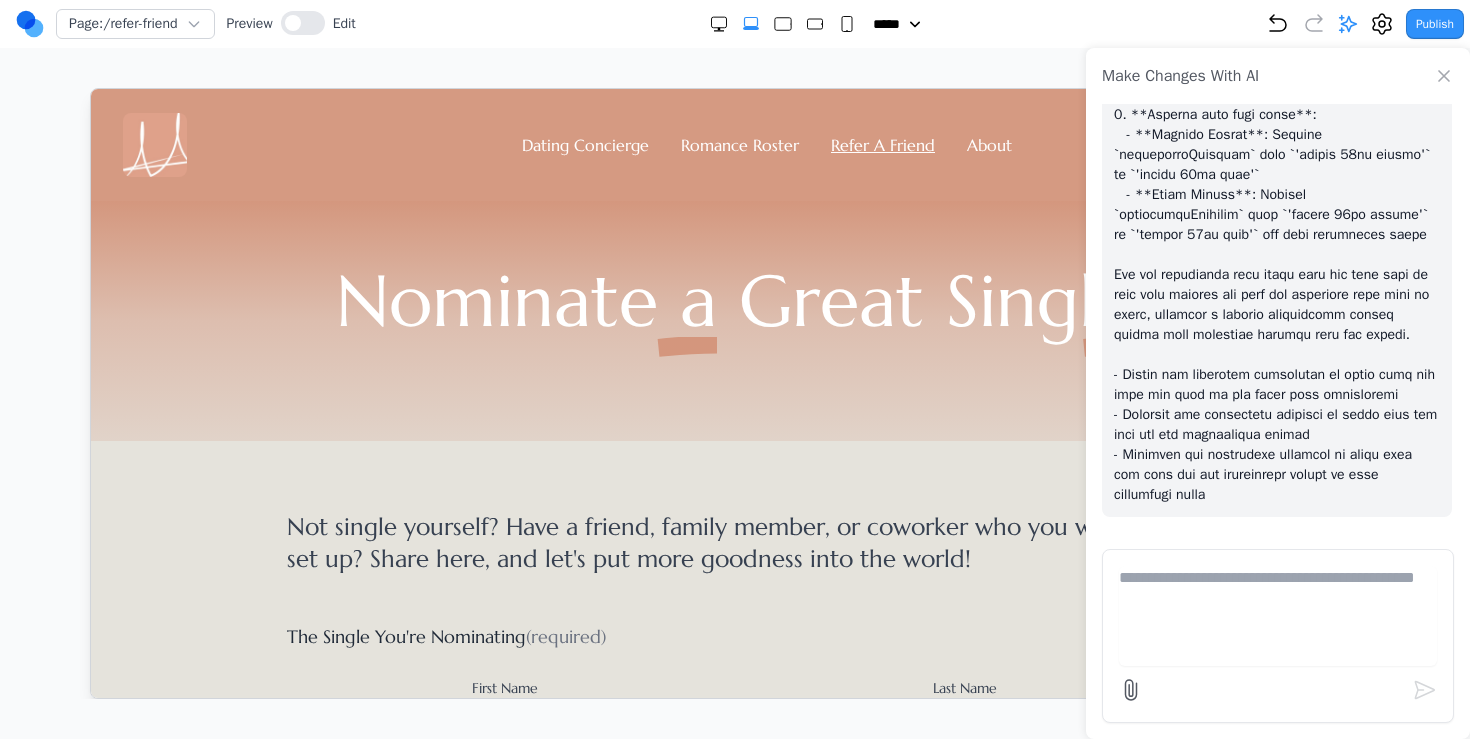 click at bounding box center (1278, 616) 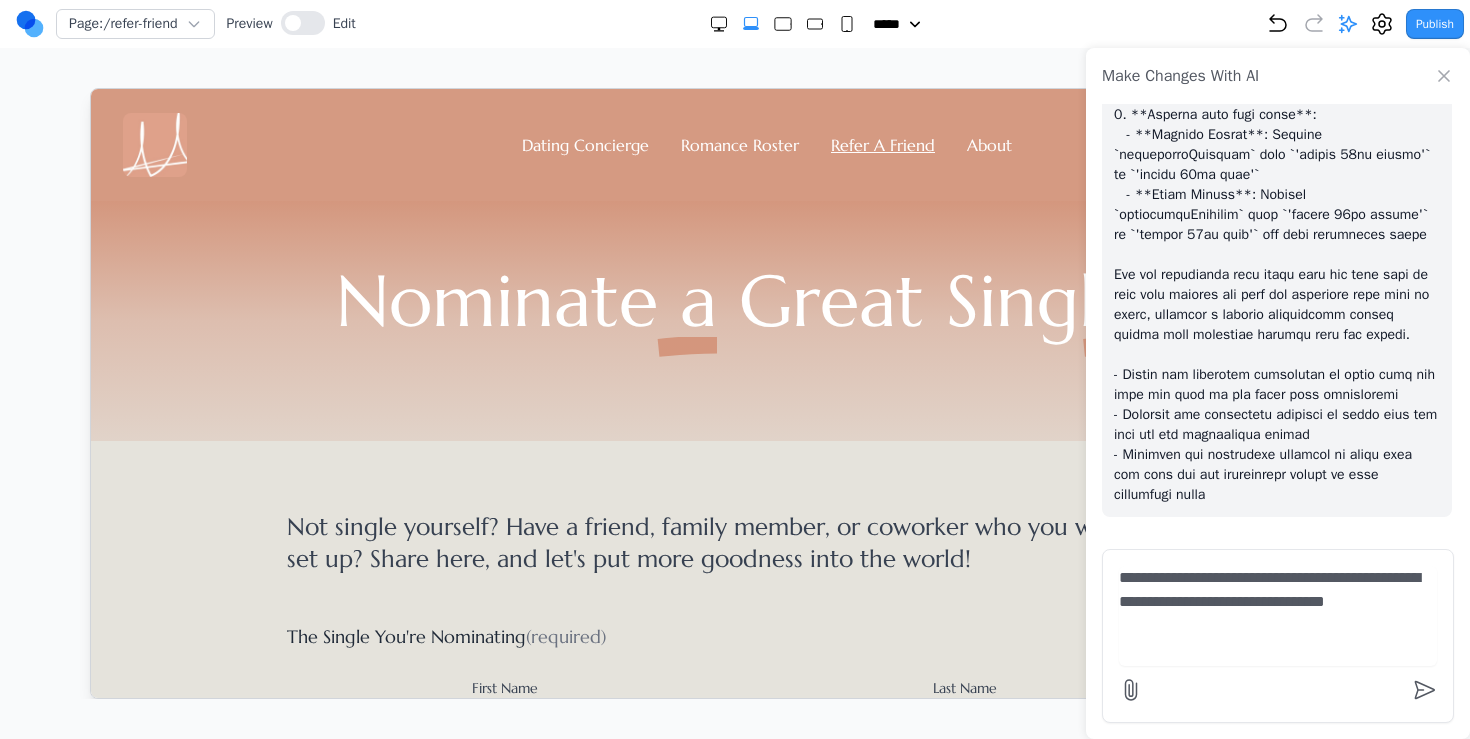 type on "**********" 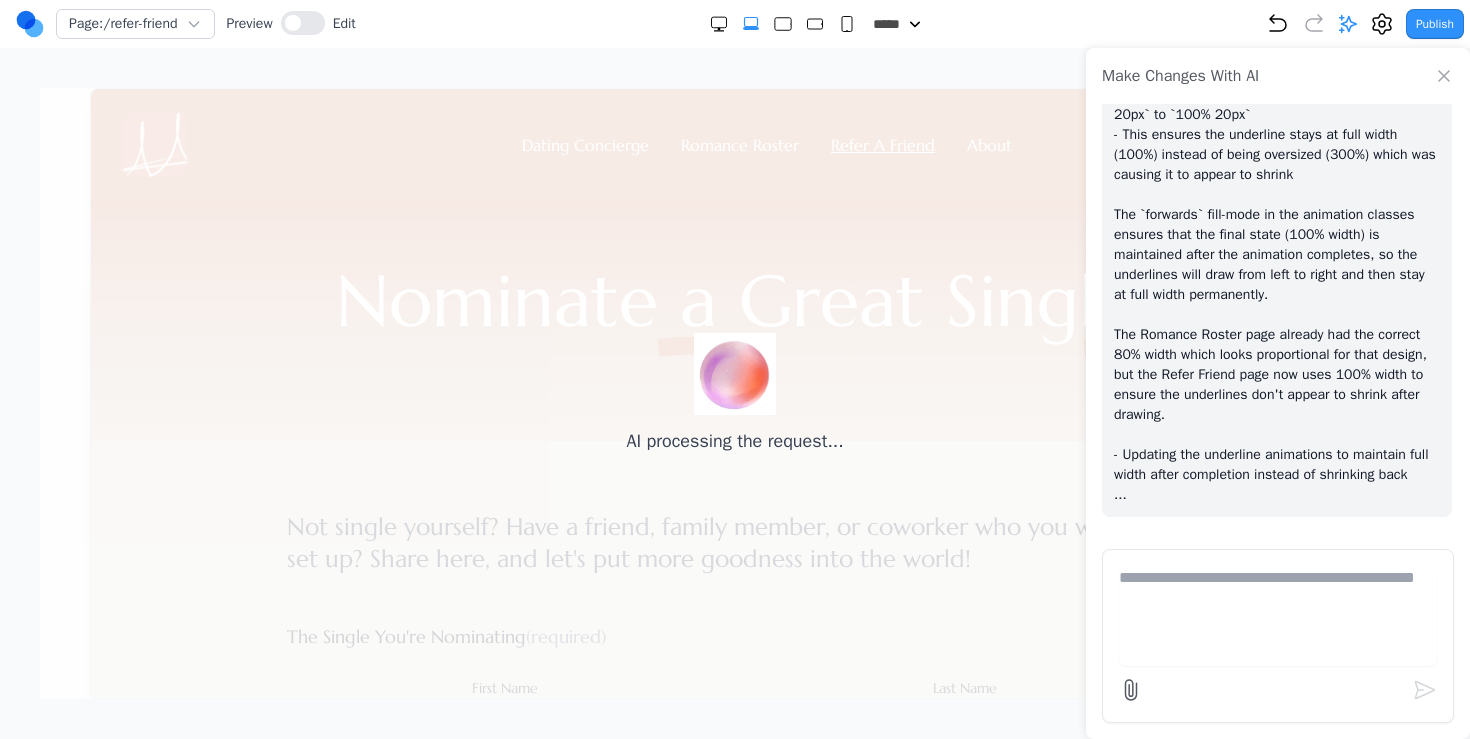 scroll, scrollTop: 8927, scrollLeft: 0, axis: vertical 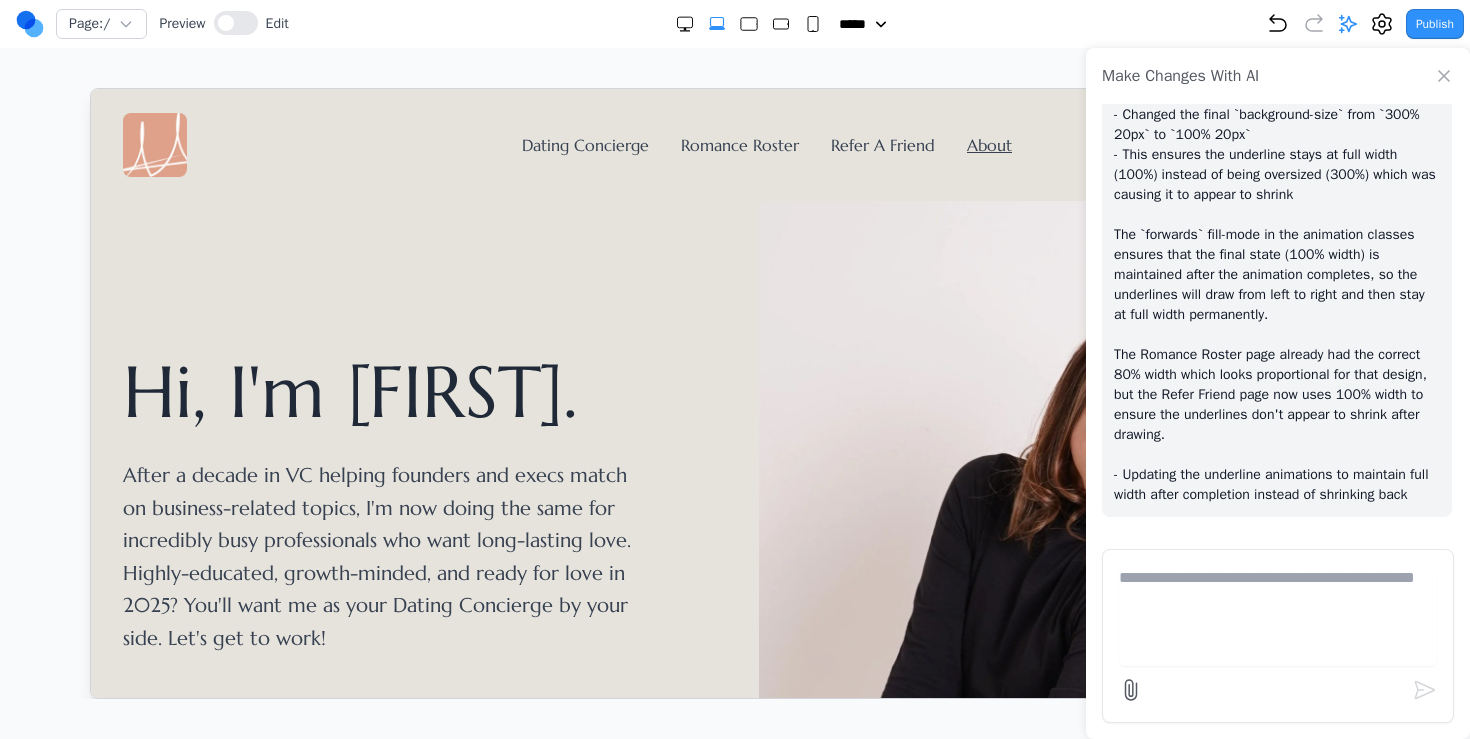 click 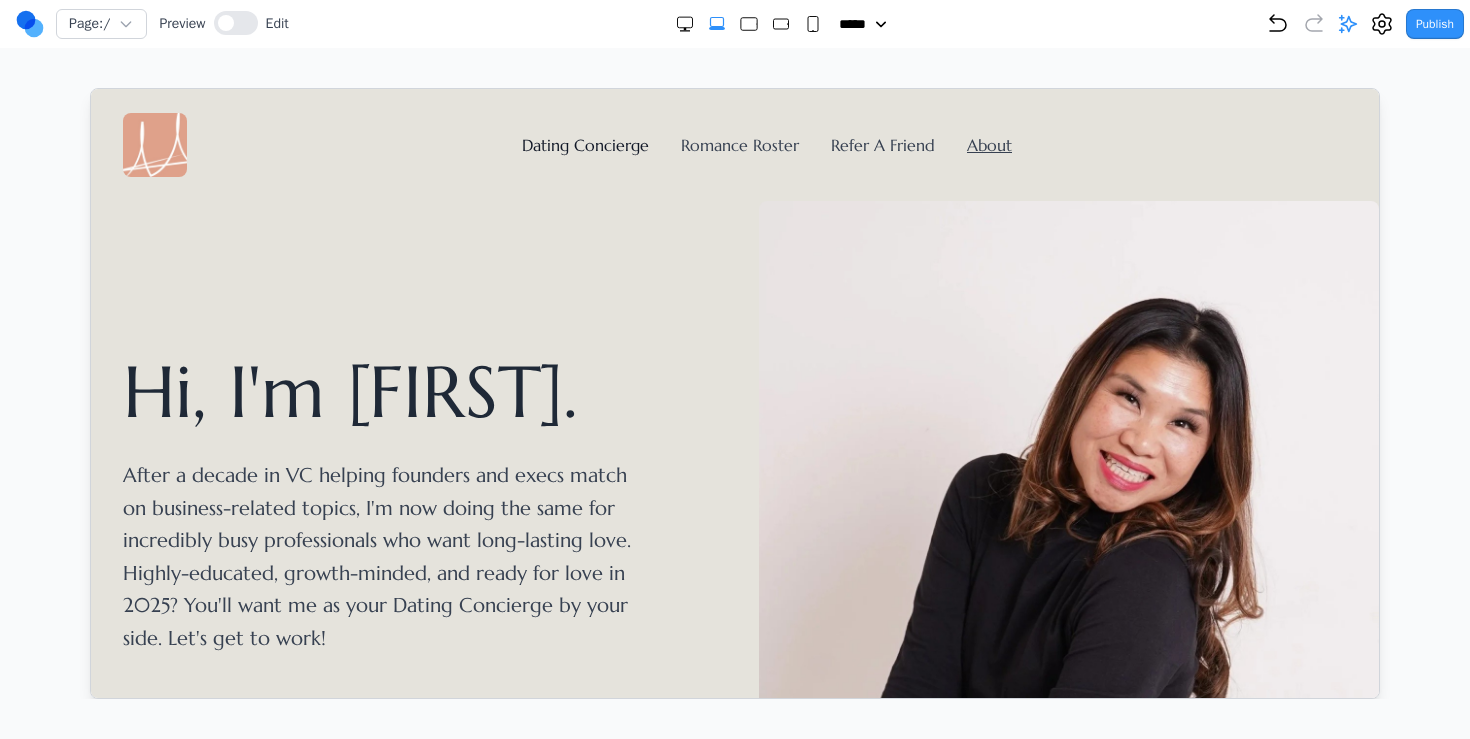 click on "Dating Concierge" at bounding box center (584, 144) 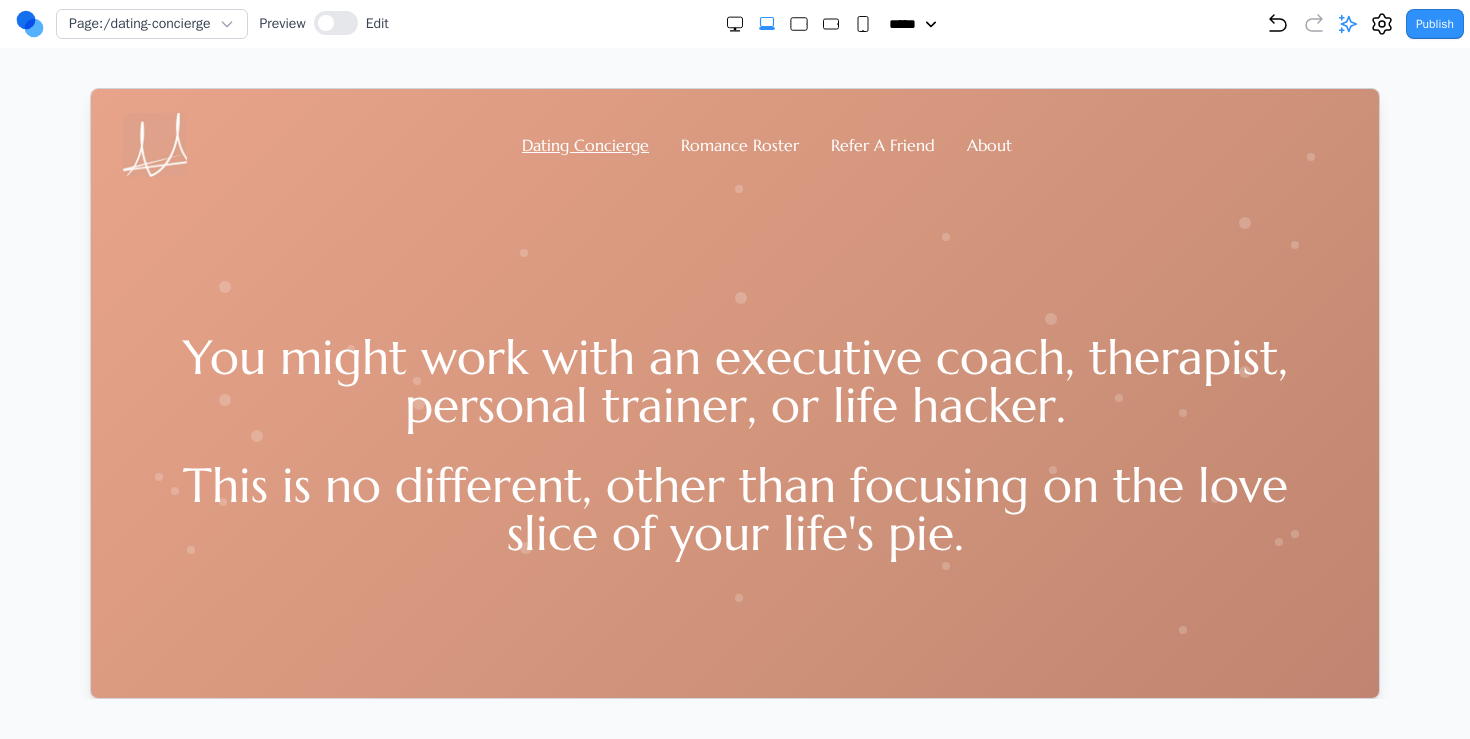 click on "Romance Roster" at bounding box center (739, 144) 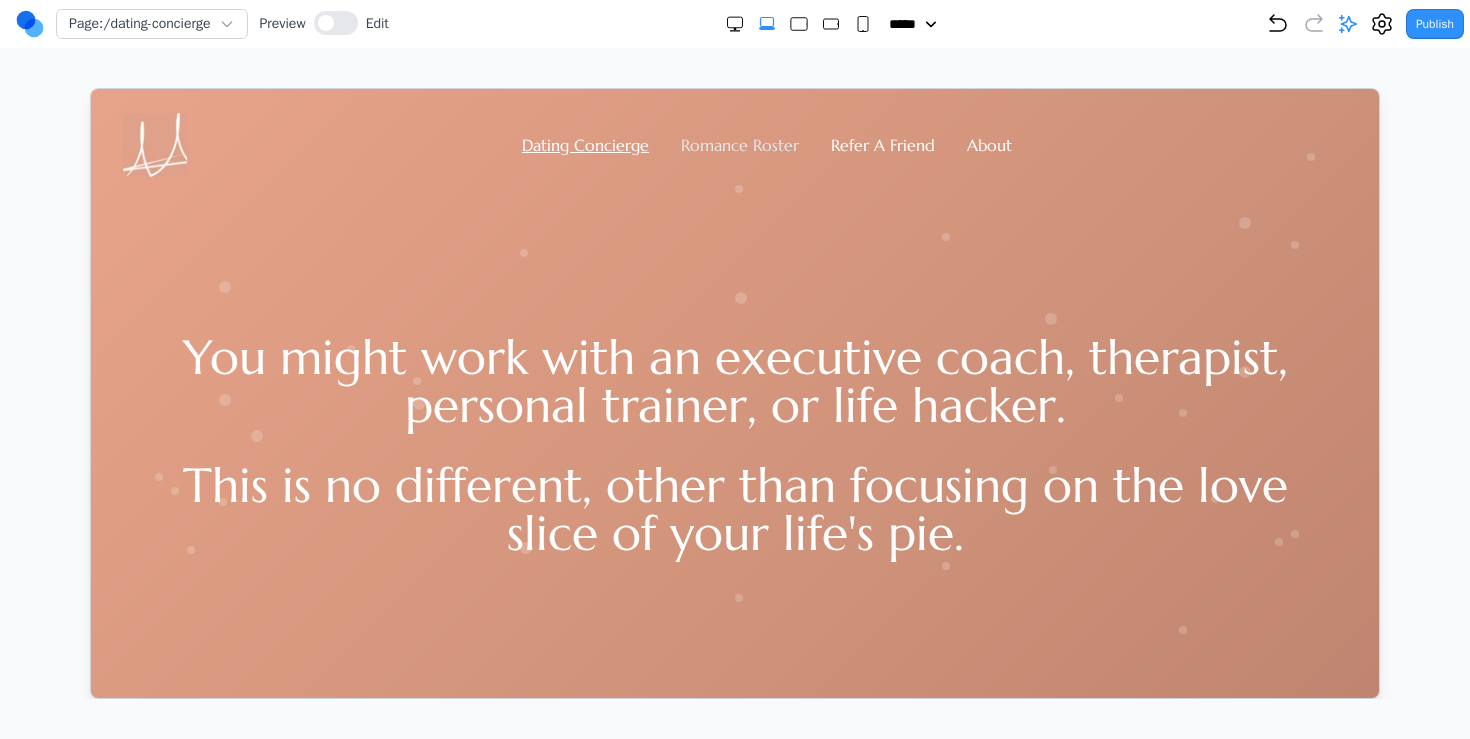 click on "Romance Roster" at bounding box center (739, 144) 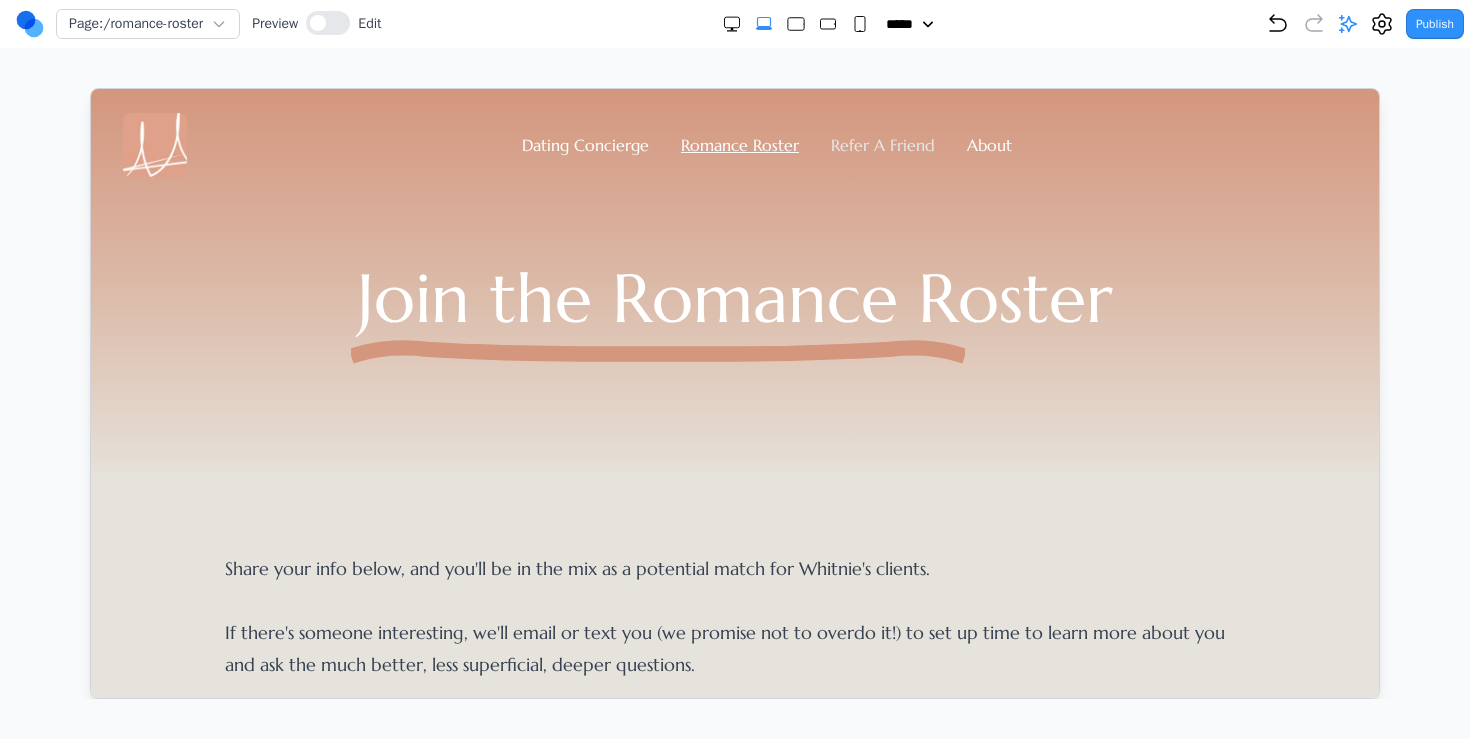 click on "Refer A Friend" at bounding box center [882, 144] 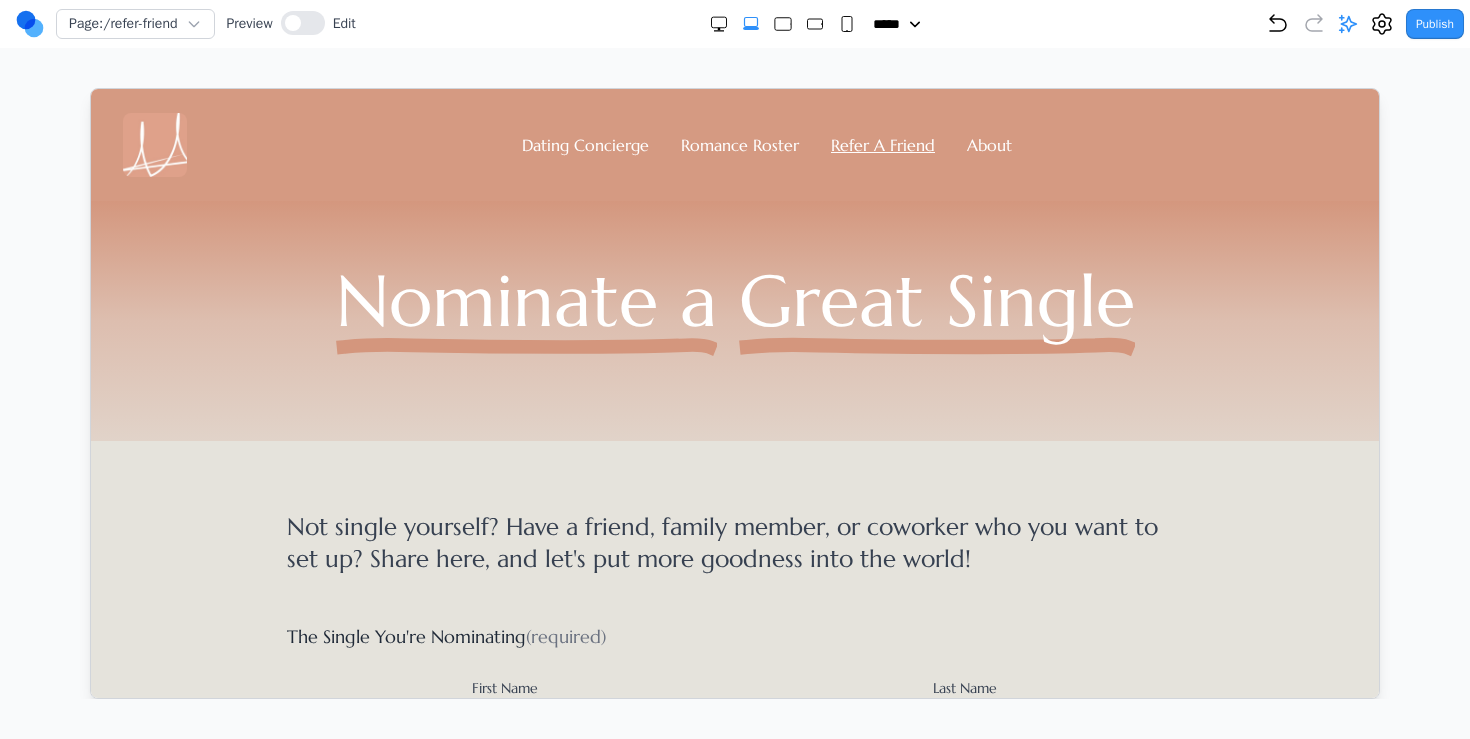 click on "Dating Concierge Romance Roster Refer A Friend About" at bounding box center (734, 144) 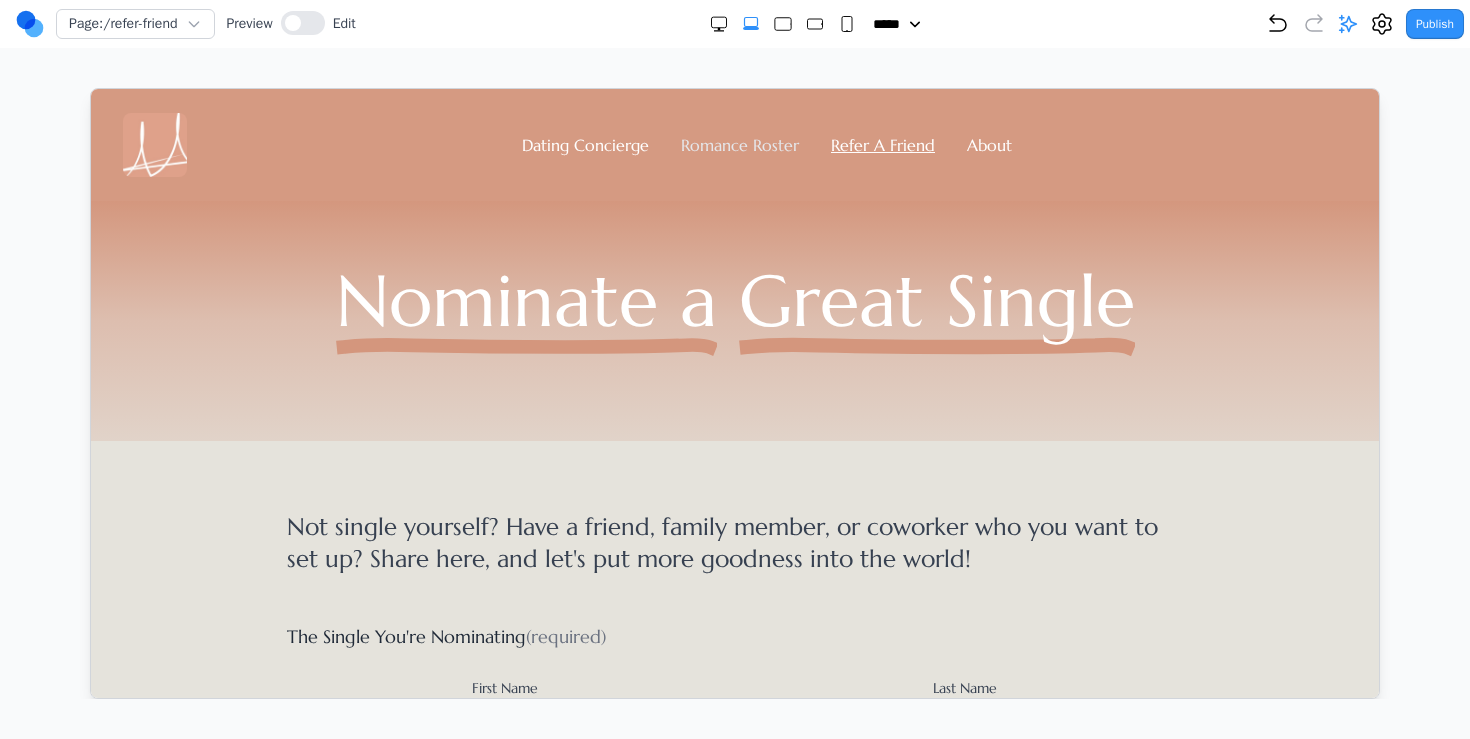 click on "Romance Roster" at bounding box center (739, 144) 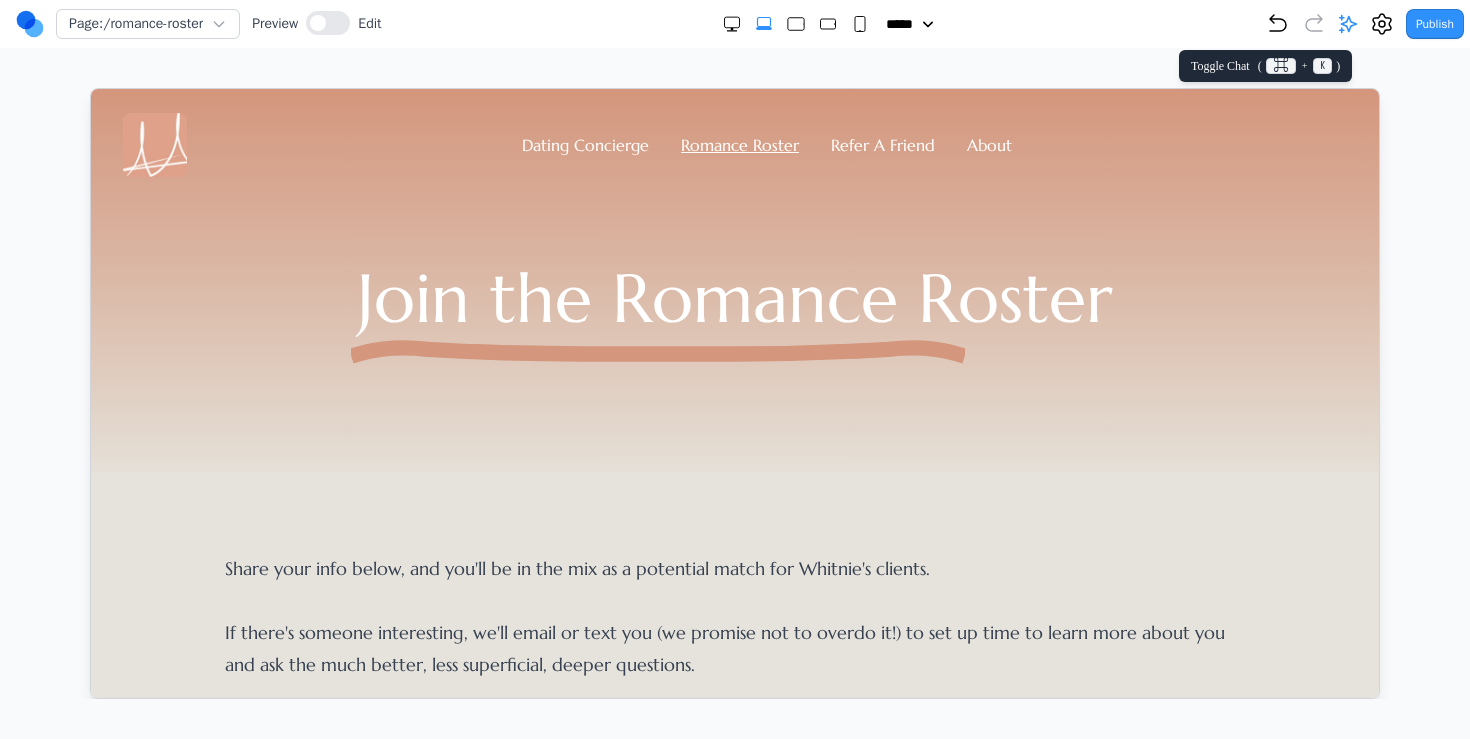 click 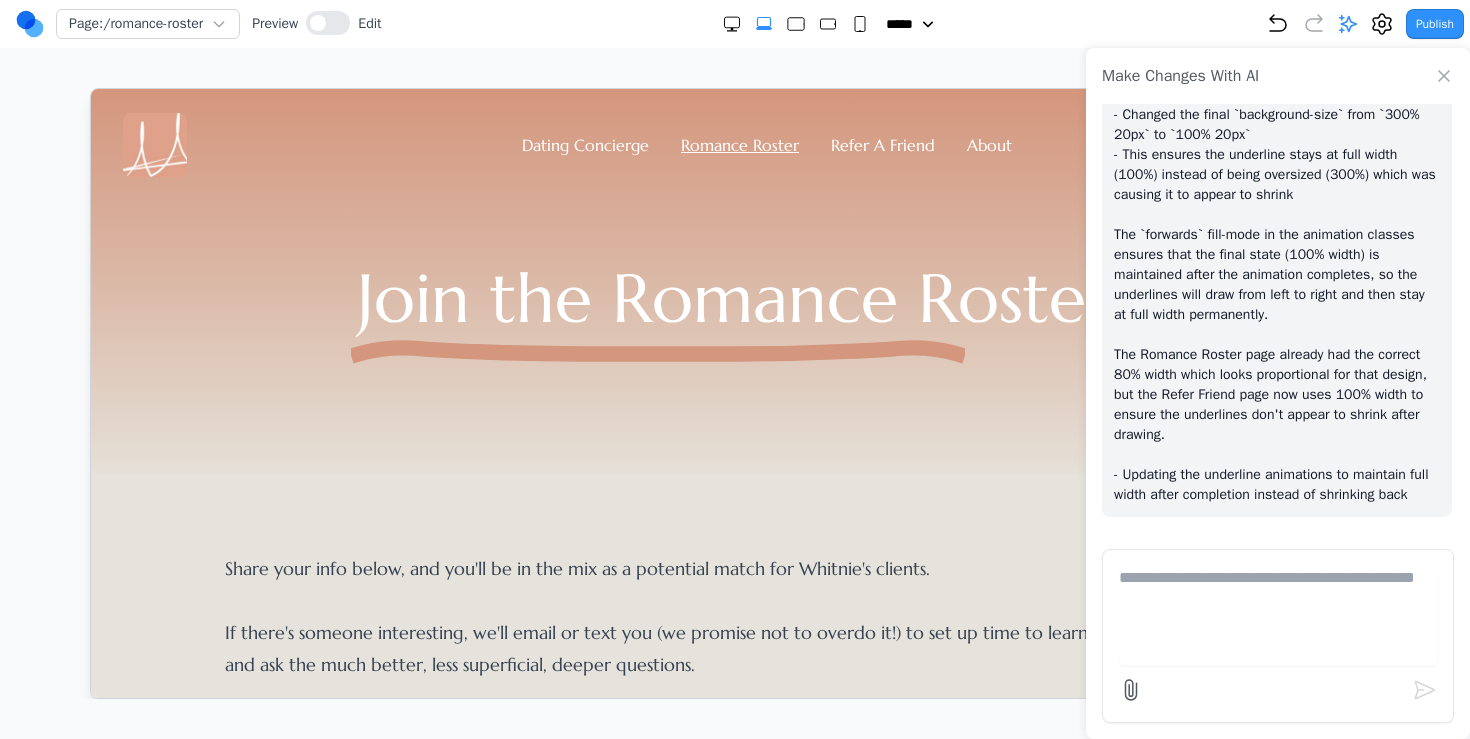 click at bounding box center (1278, 616) 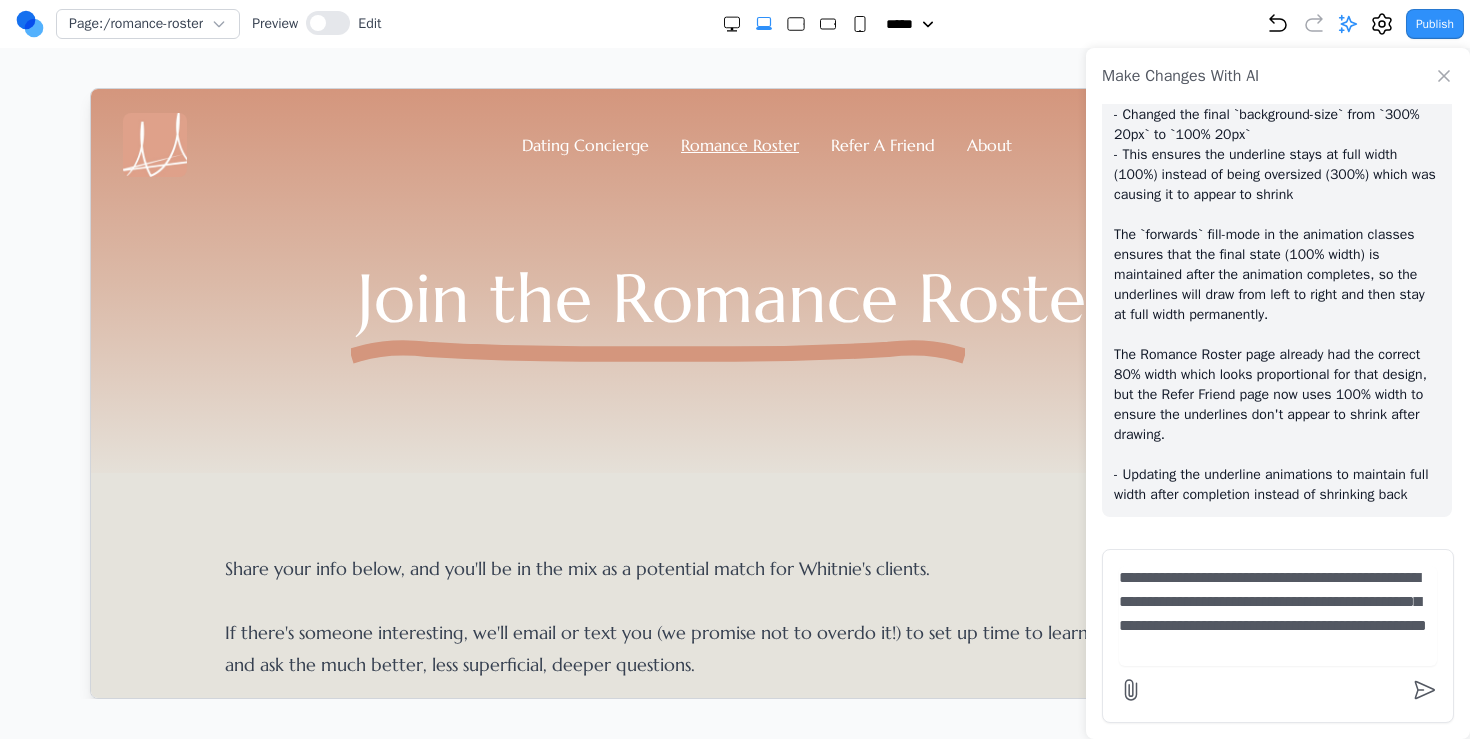 type on "**********" 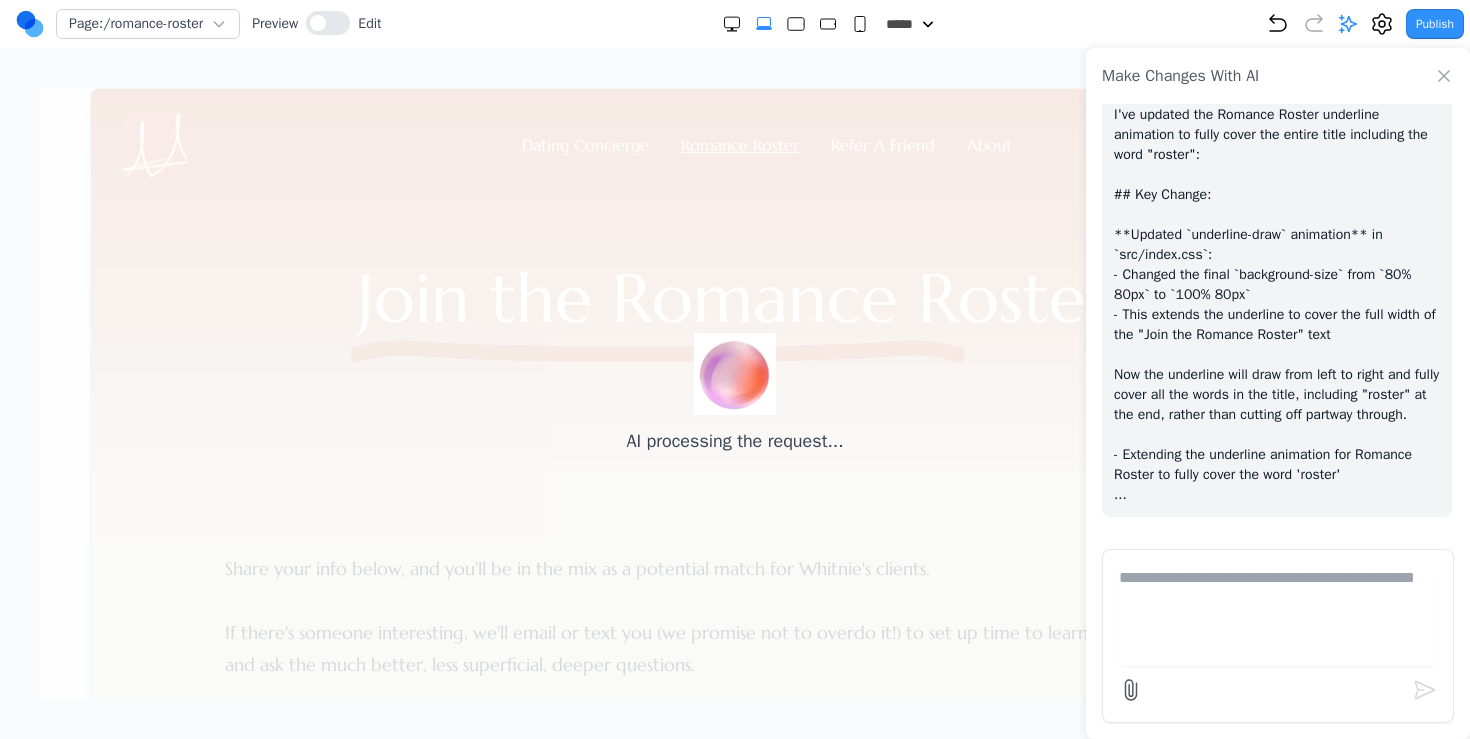 scroll, scrollTop: 9467, scrollLeft: 0, axis: vertical 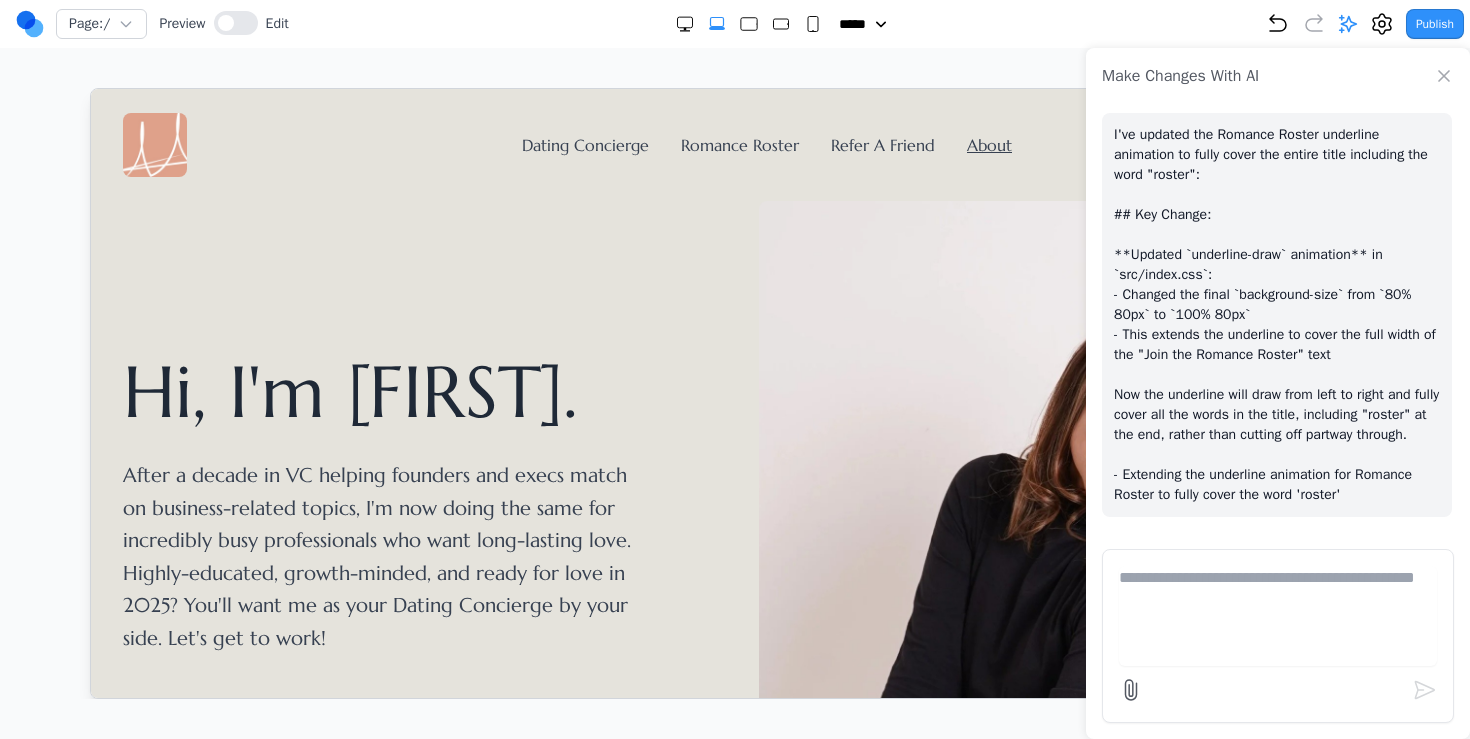 click 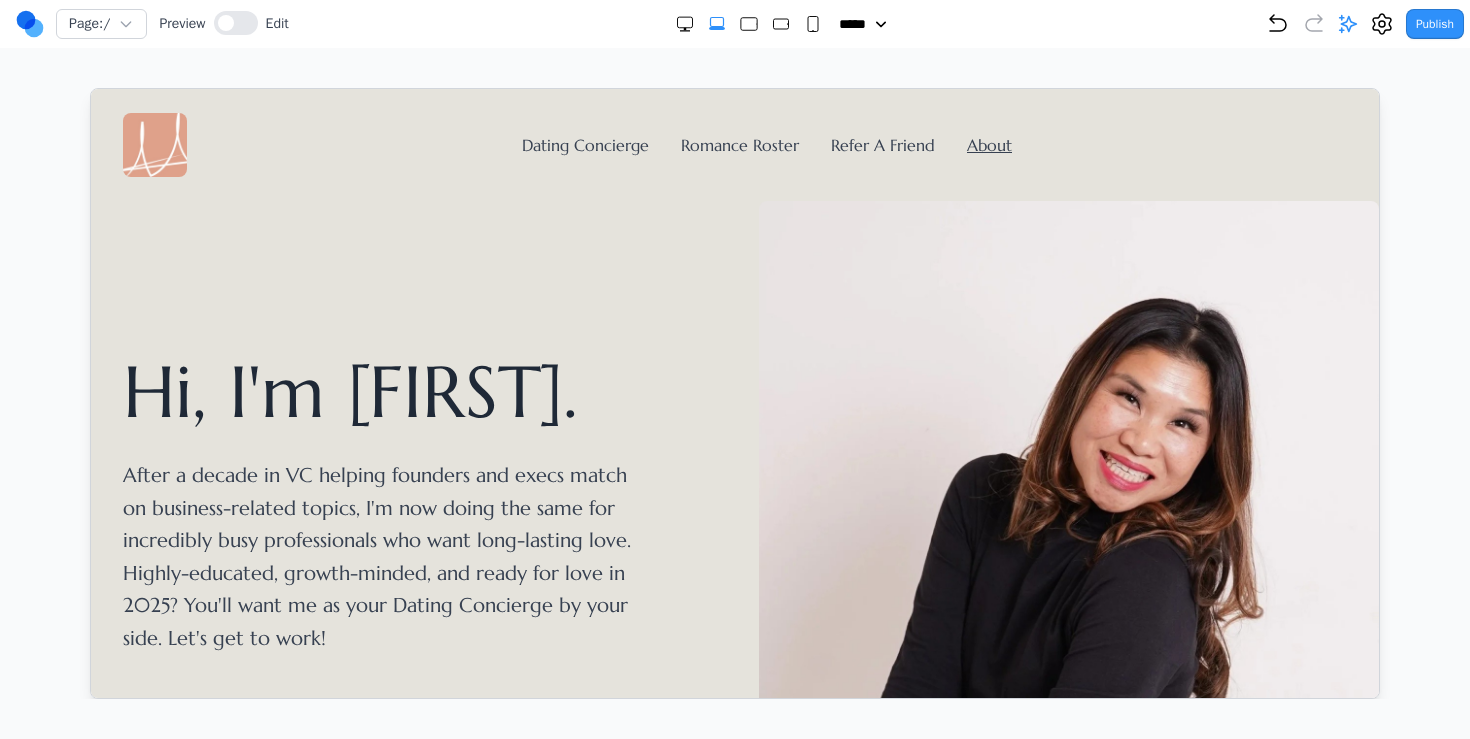 click on "Dating Concierge Romance Roster Refer A Friend About" at bounding box center (734, 144) 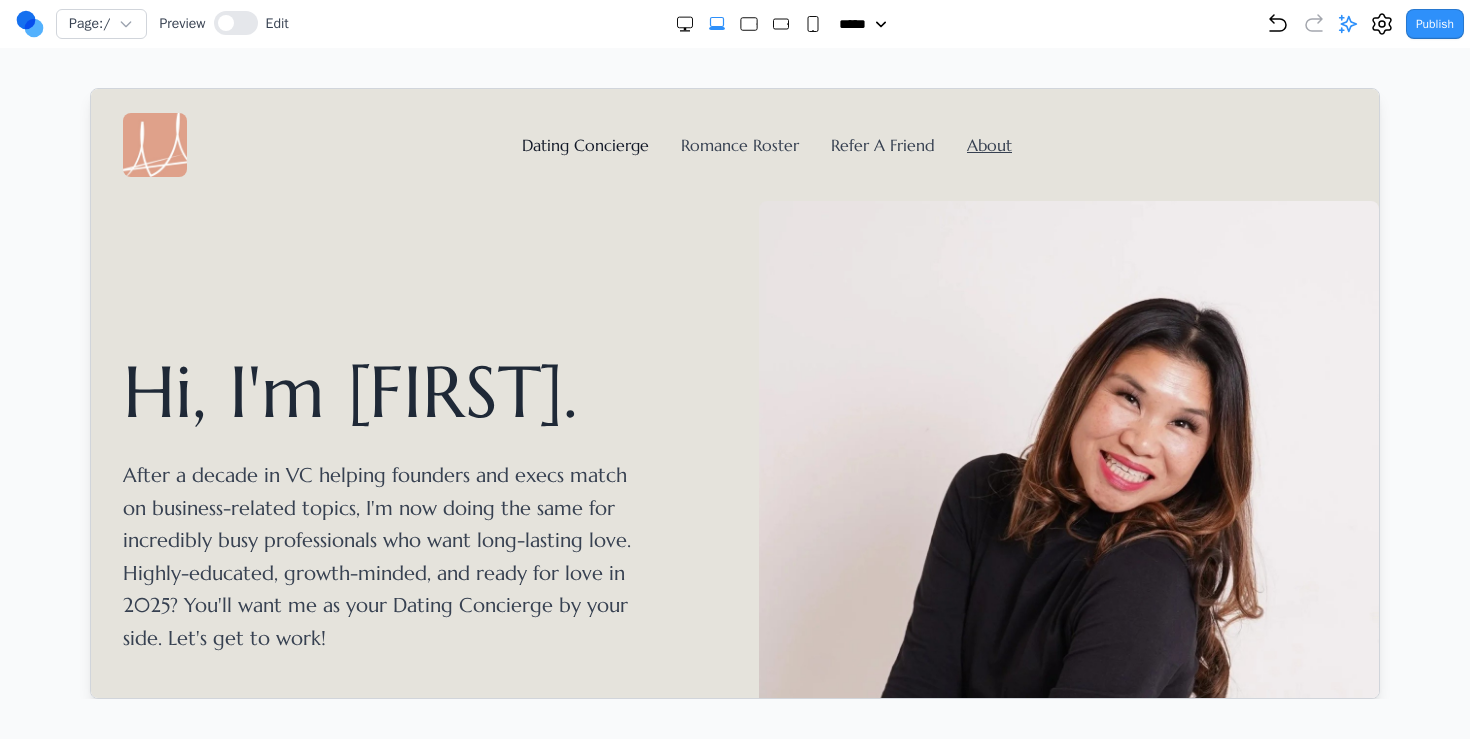 click on "Dating Concierge" at bounding box center (584, 144) 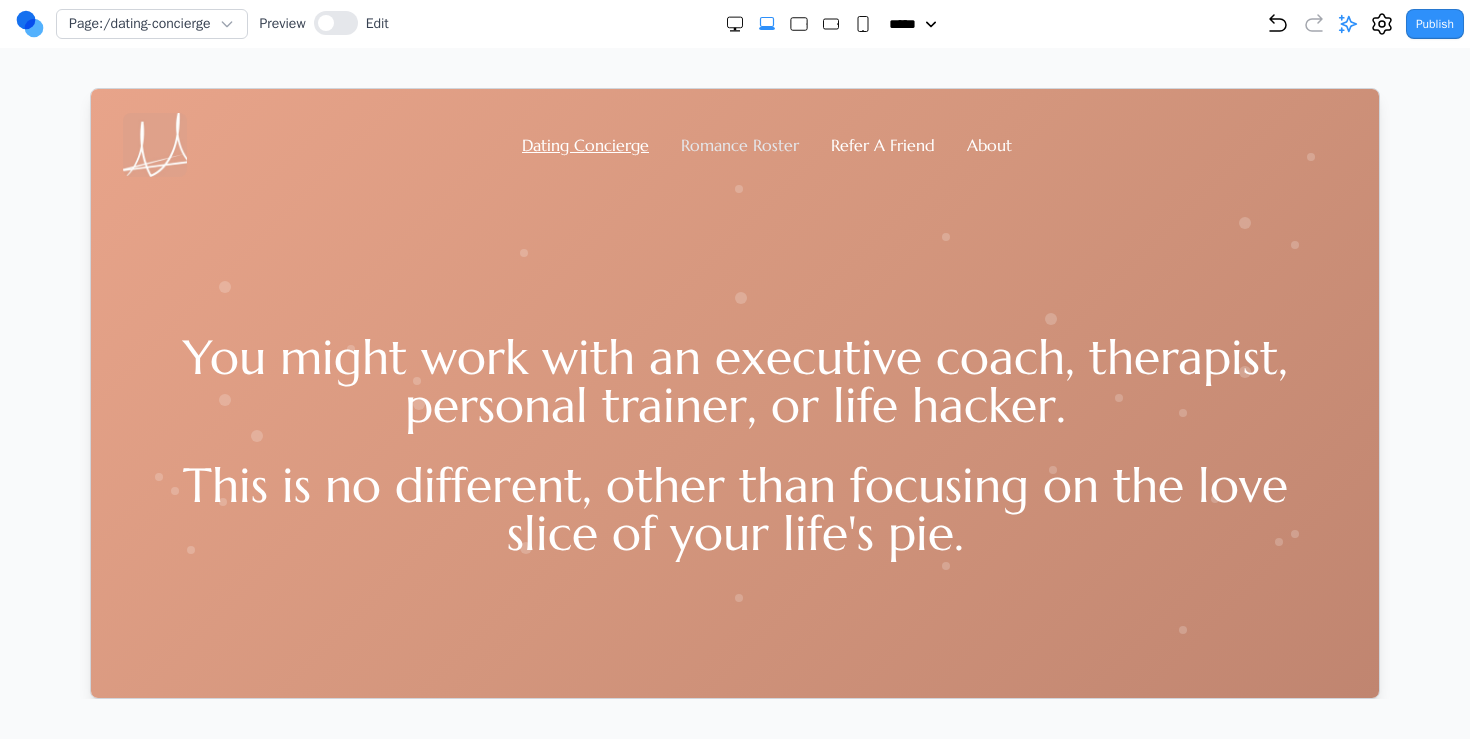 click on "Romance Roster" at bounding box center [739, 144] 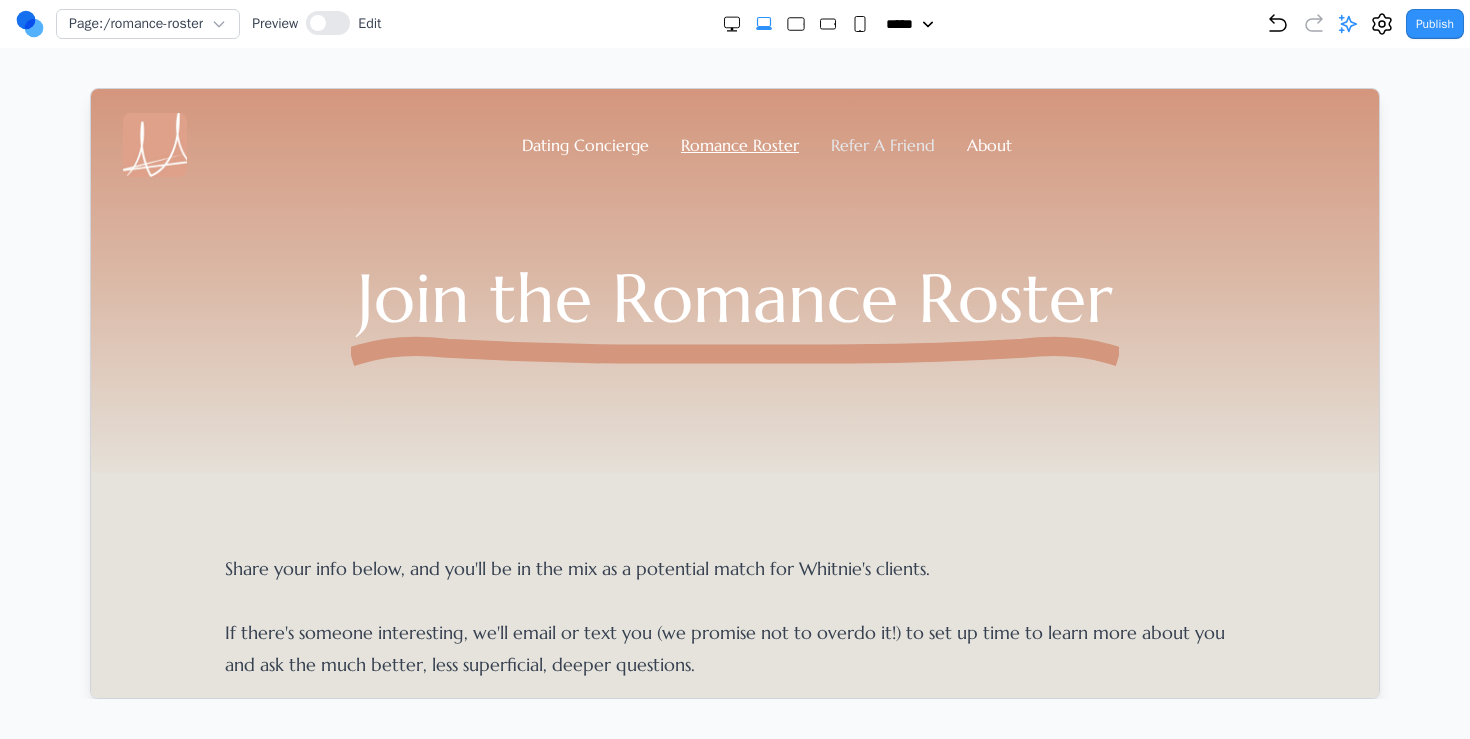 click on "Refer A Friend" at bounding box center [882, 144] 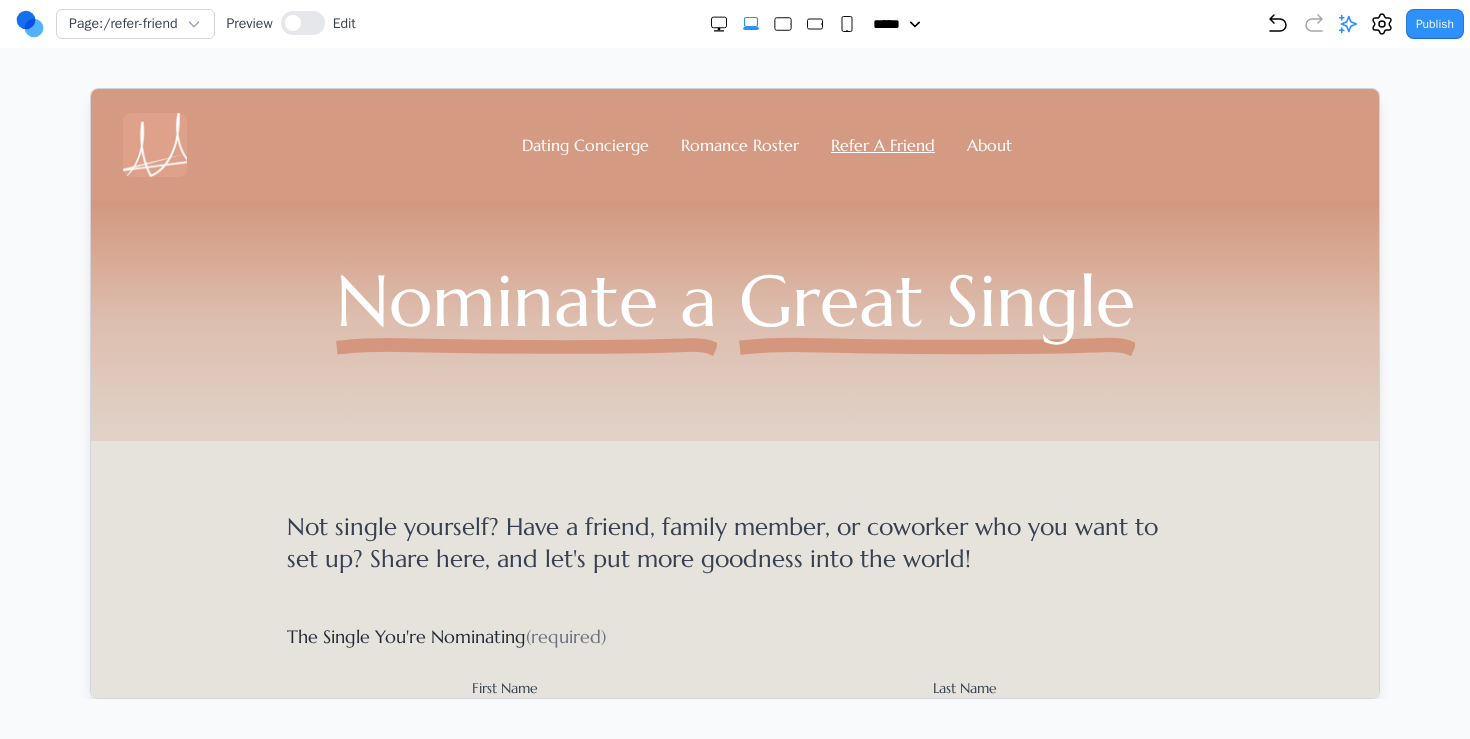 click on "Dating Concierge Romance Roster Refer A Friend About" at bounding box center (734, 144) 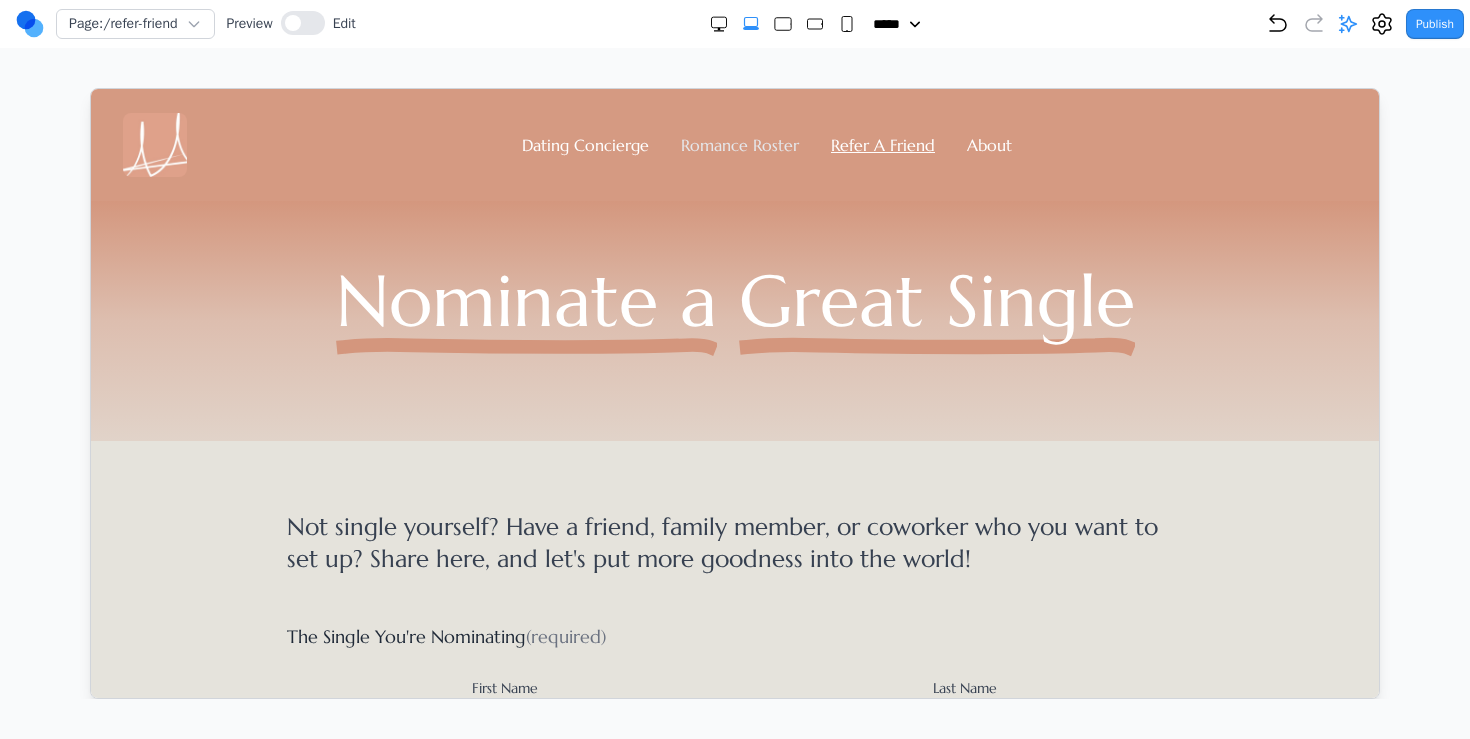 click on "Romance Roster" at bounding box center (739, 144) 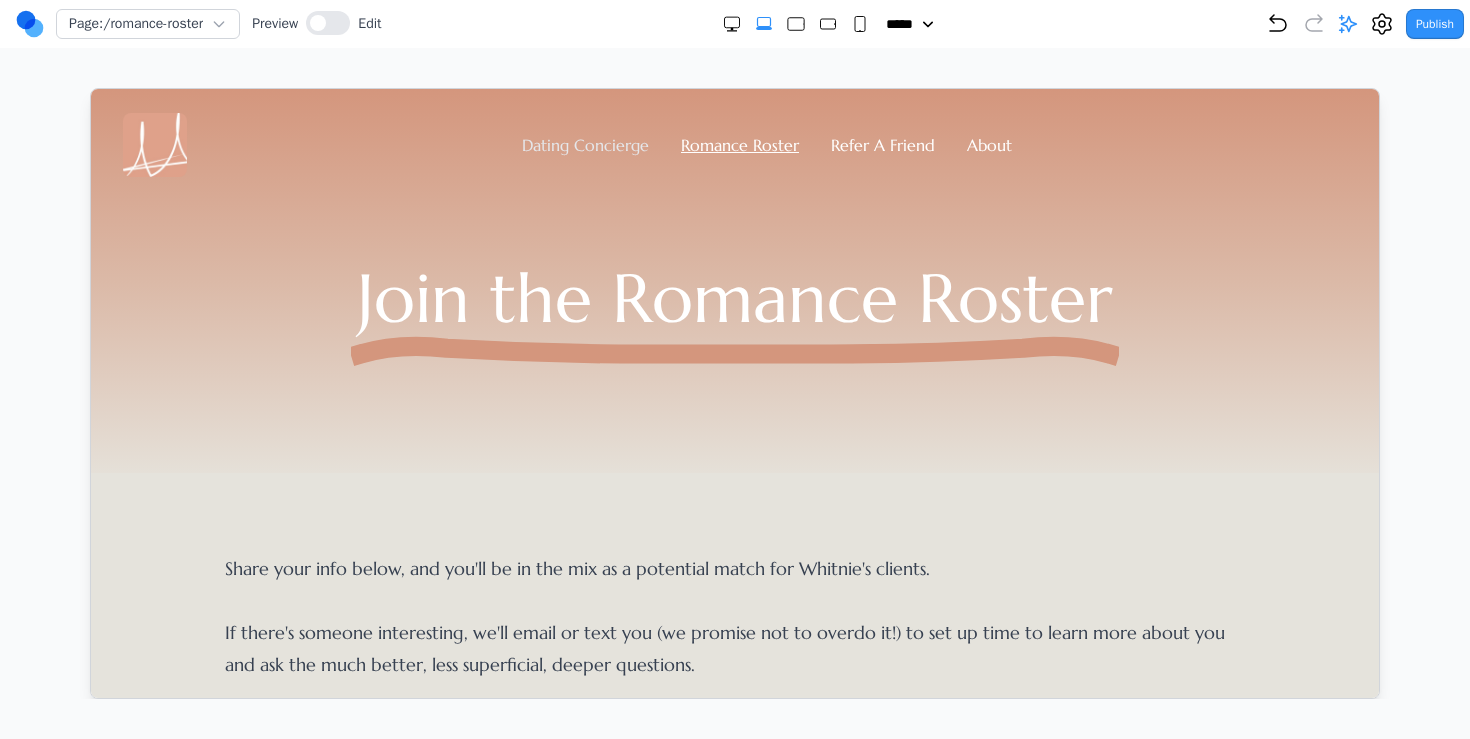 click on "Dating Concierge" at bounding box center [584, 144] 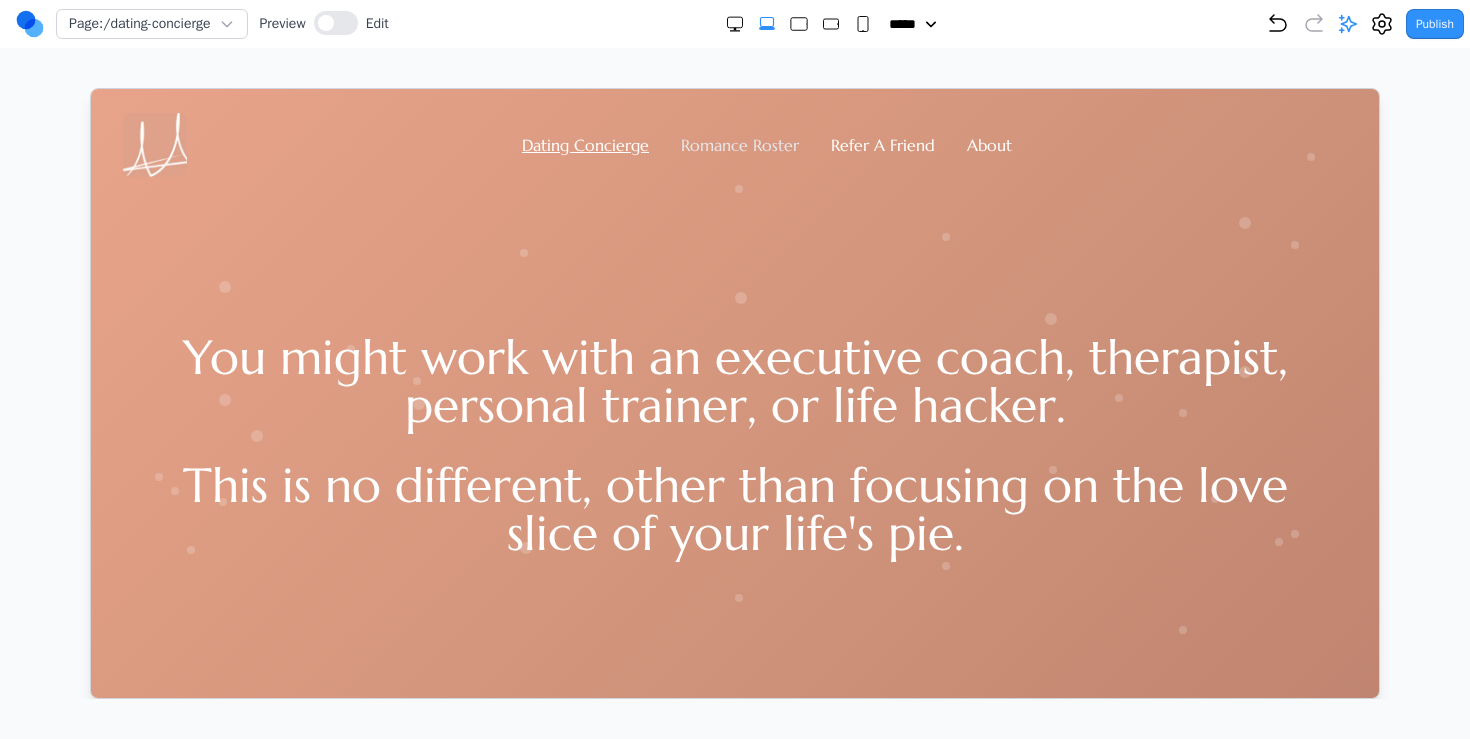 click on "Romance Roster" at bounding box center [739, 144] 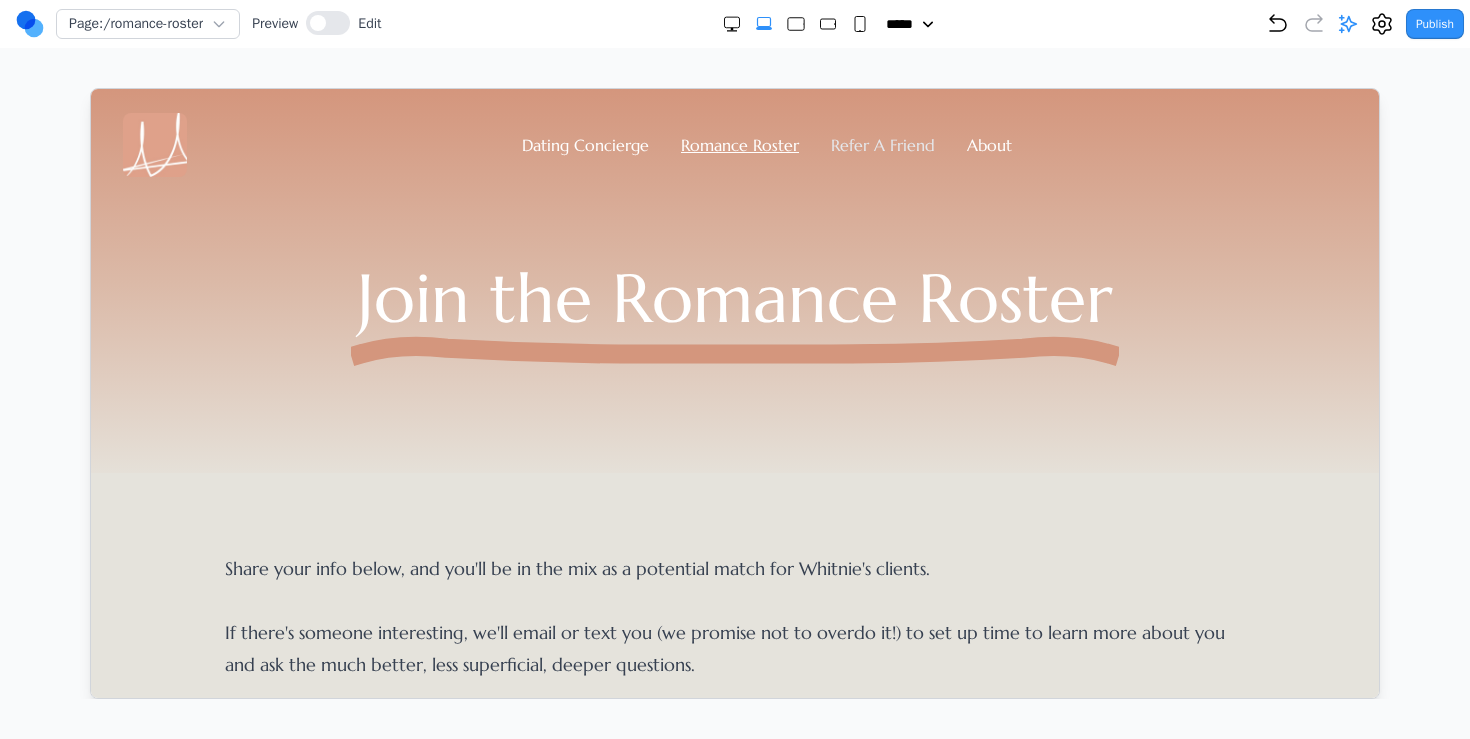 click on "Refer A Friend" at bounding box center (882, 144) 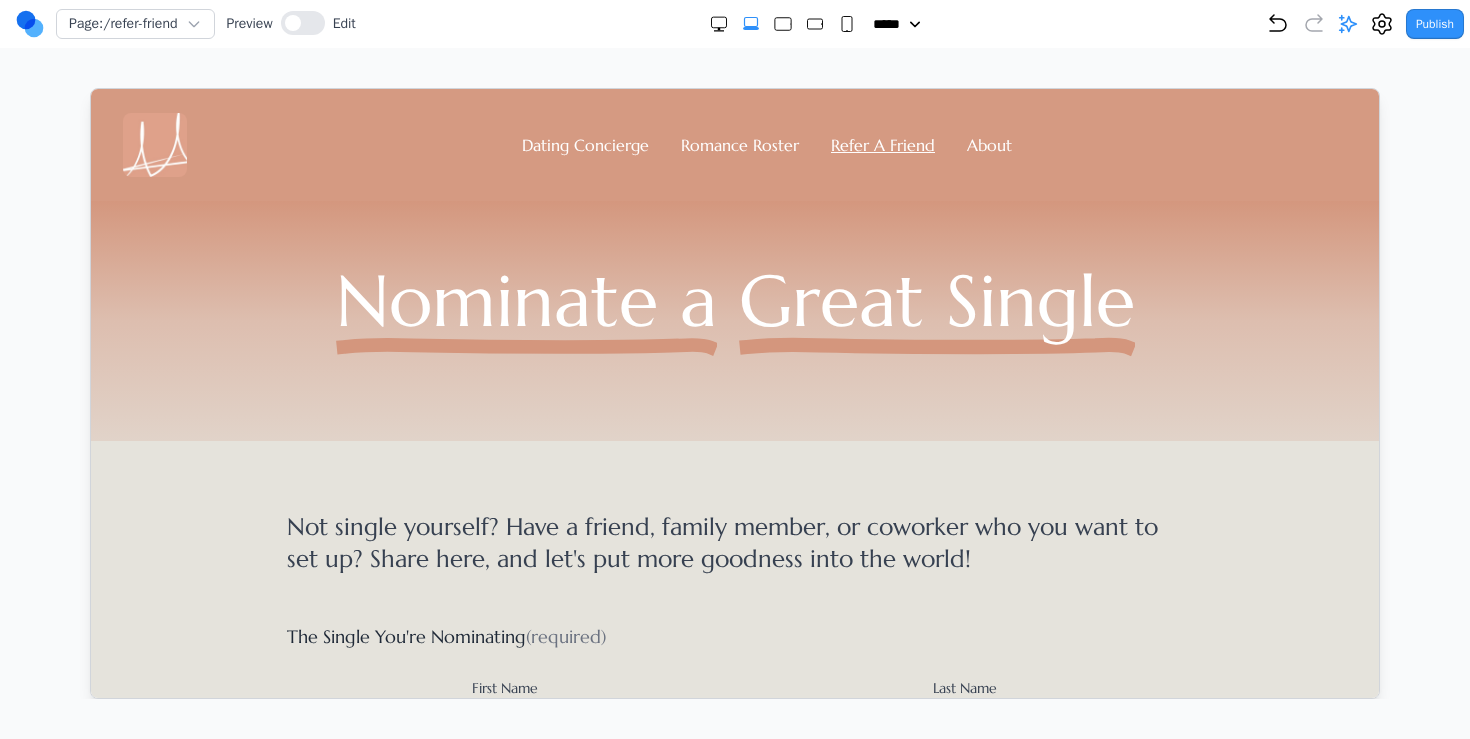 click on "Publish" at bounding box center (1365, 24) 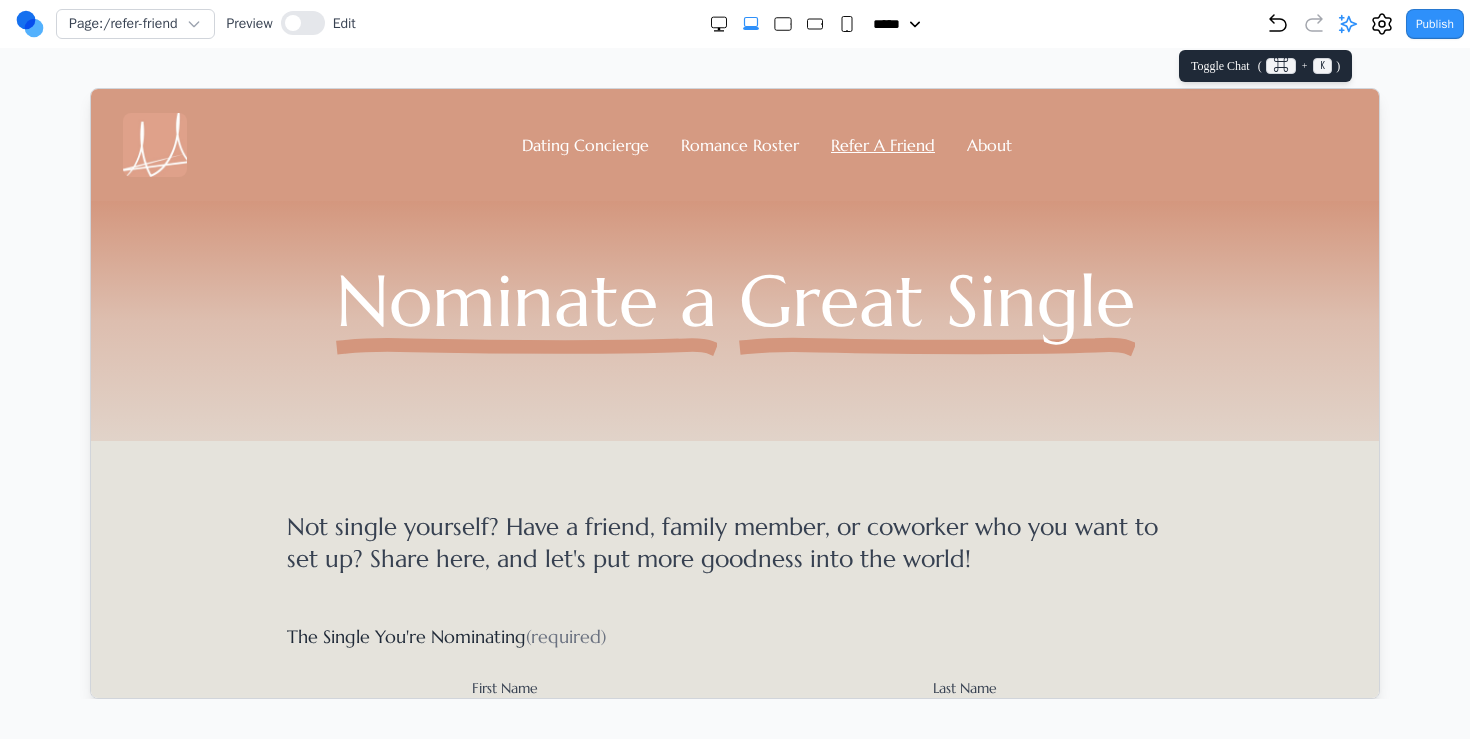 click 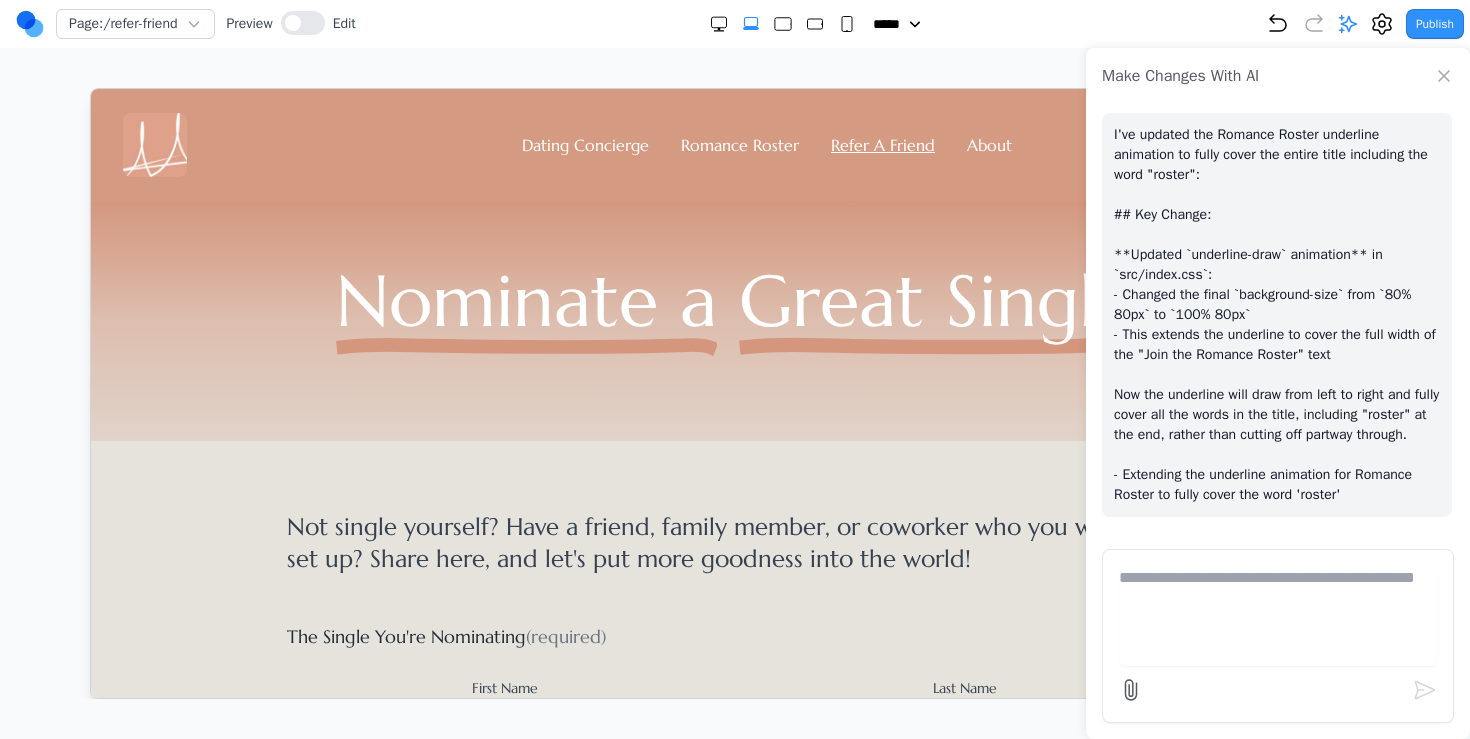 click at bounding box center [1278, 616] 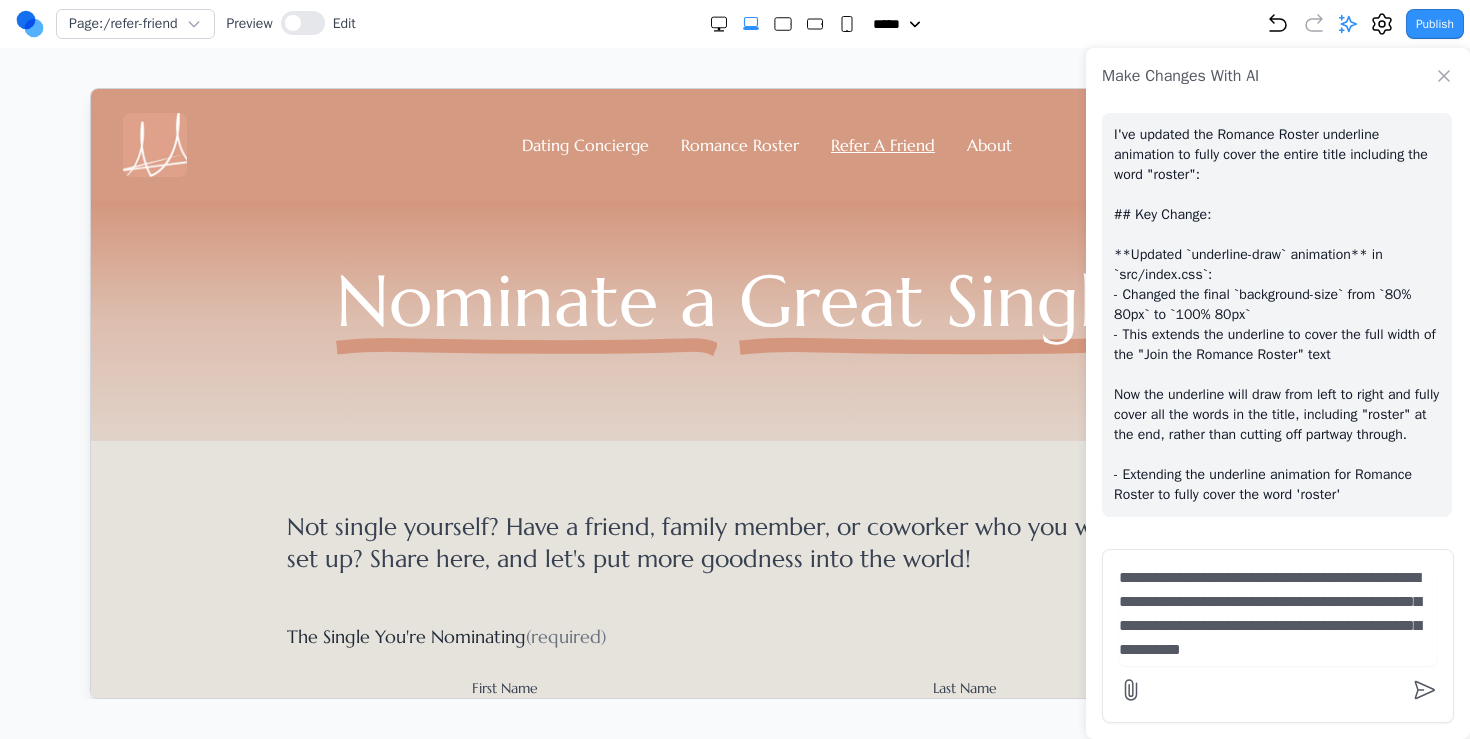 click on "**********" at bounding box center (1278, 616) 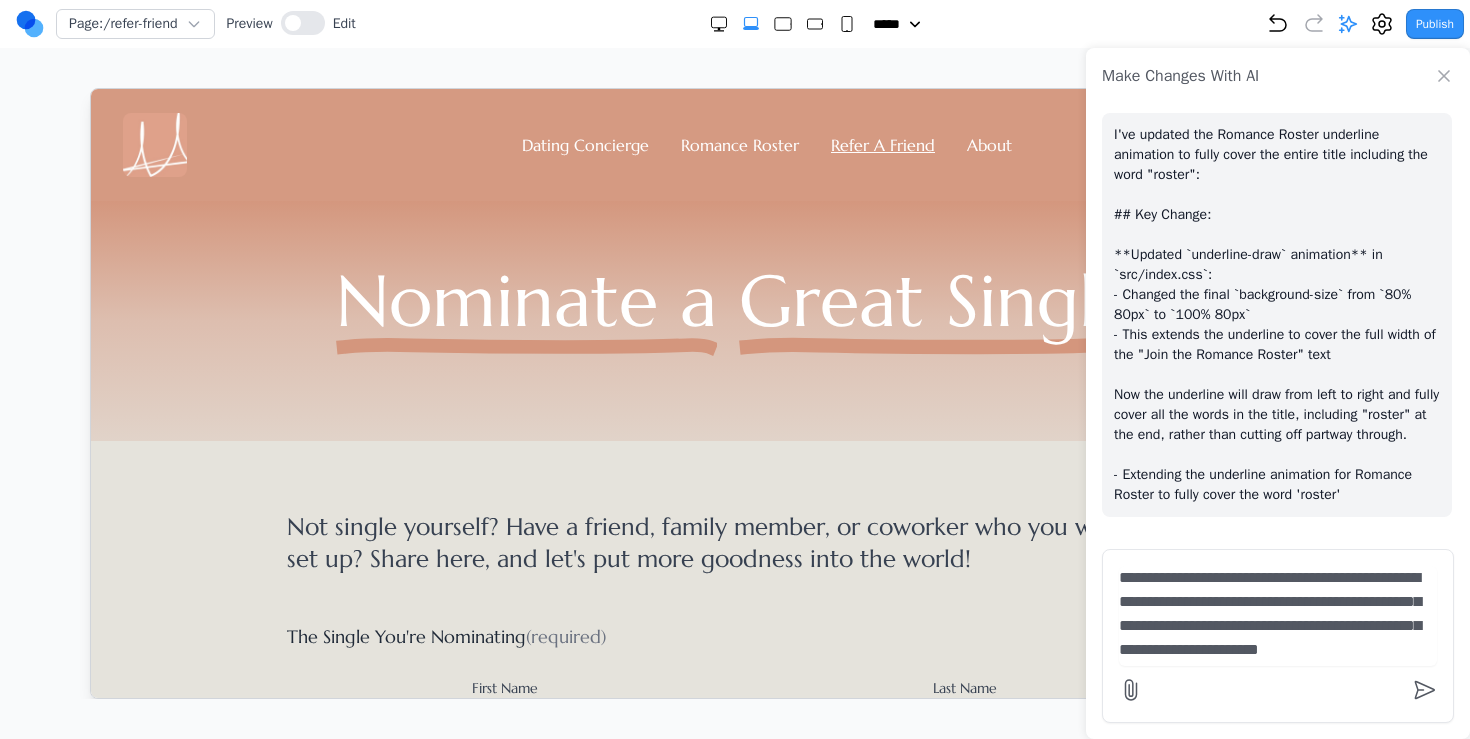 type on "**********" 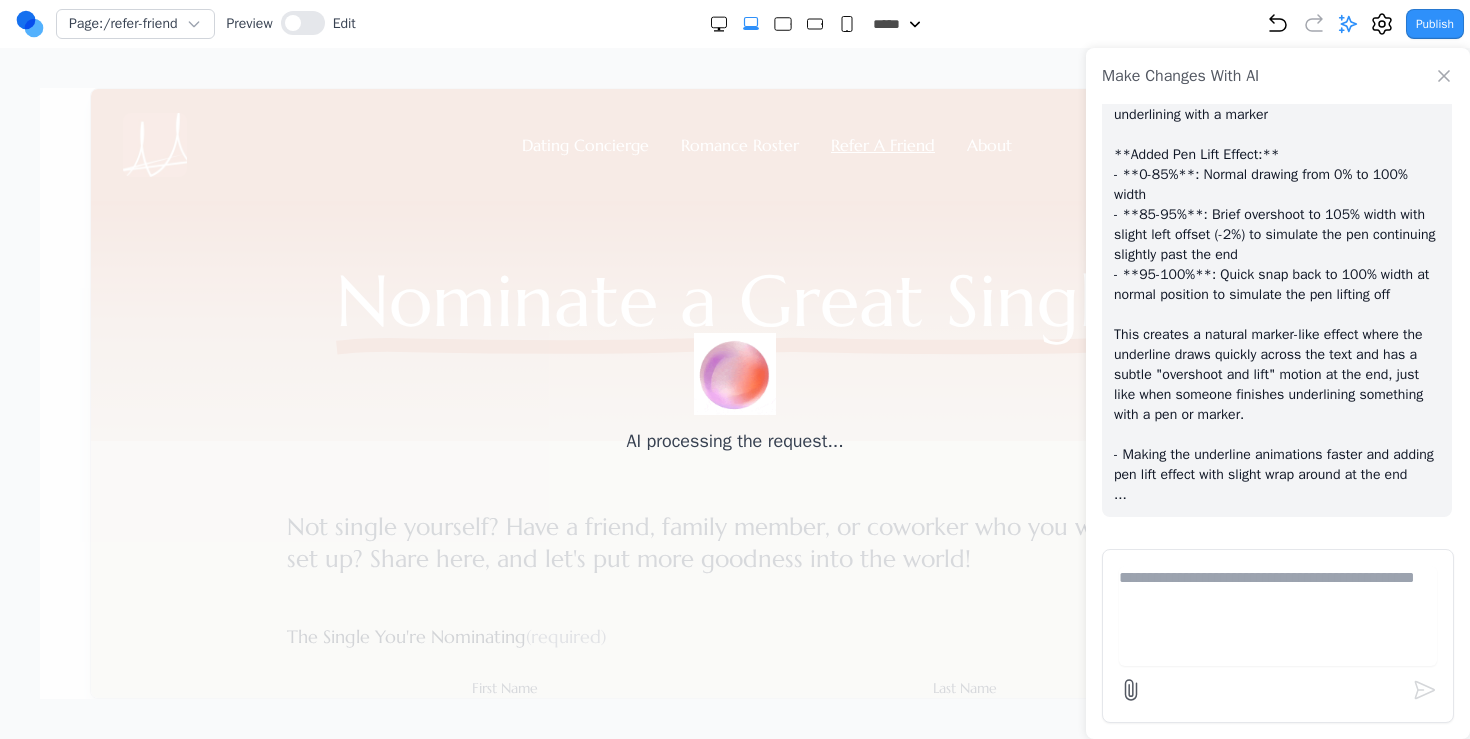 scroll, scrollTop: 10207, scrollLeft: 0, axis: vertical 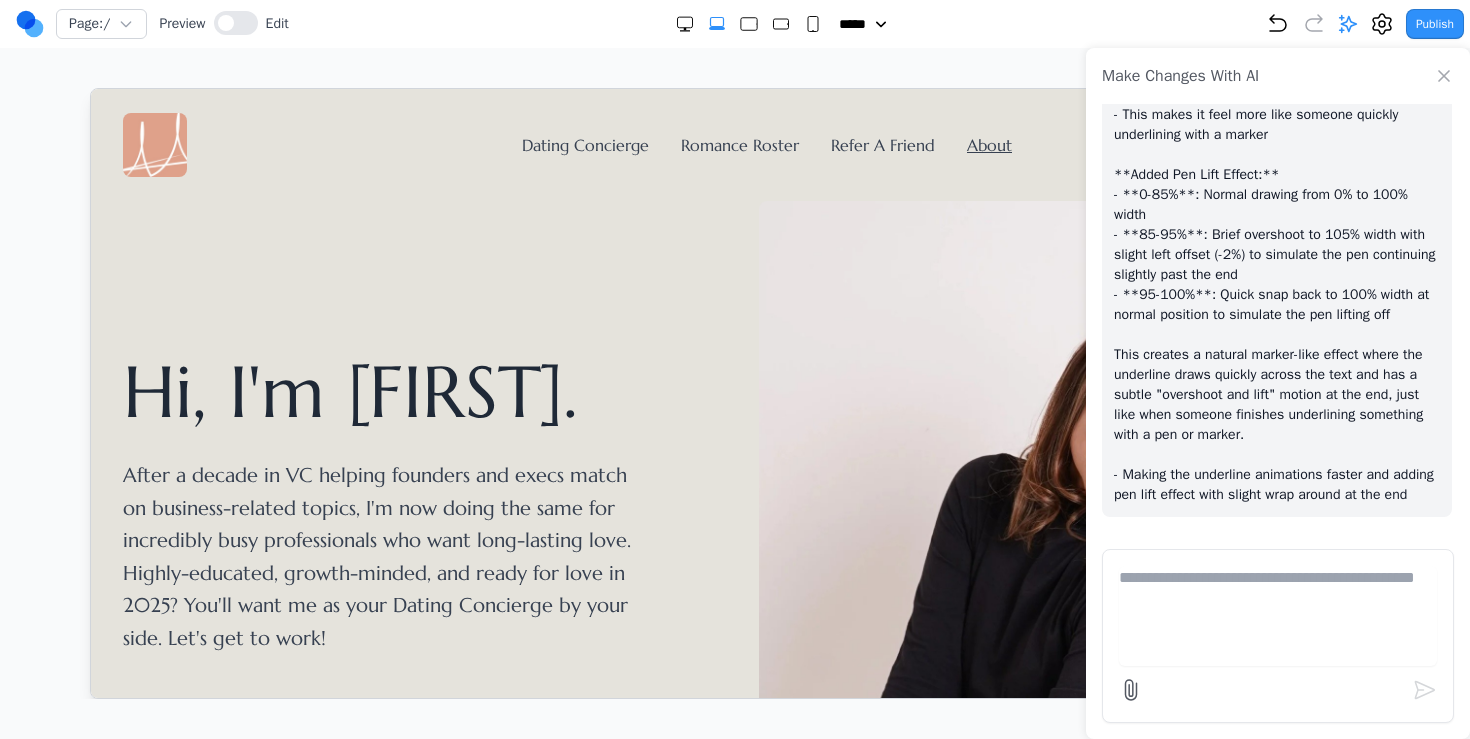click 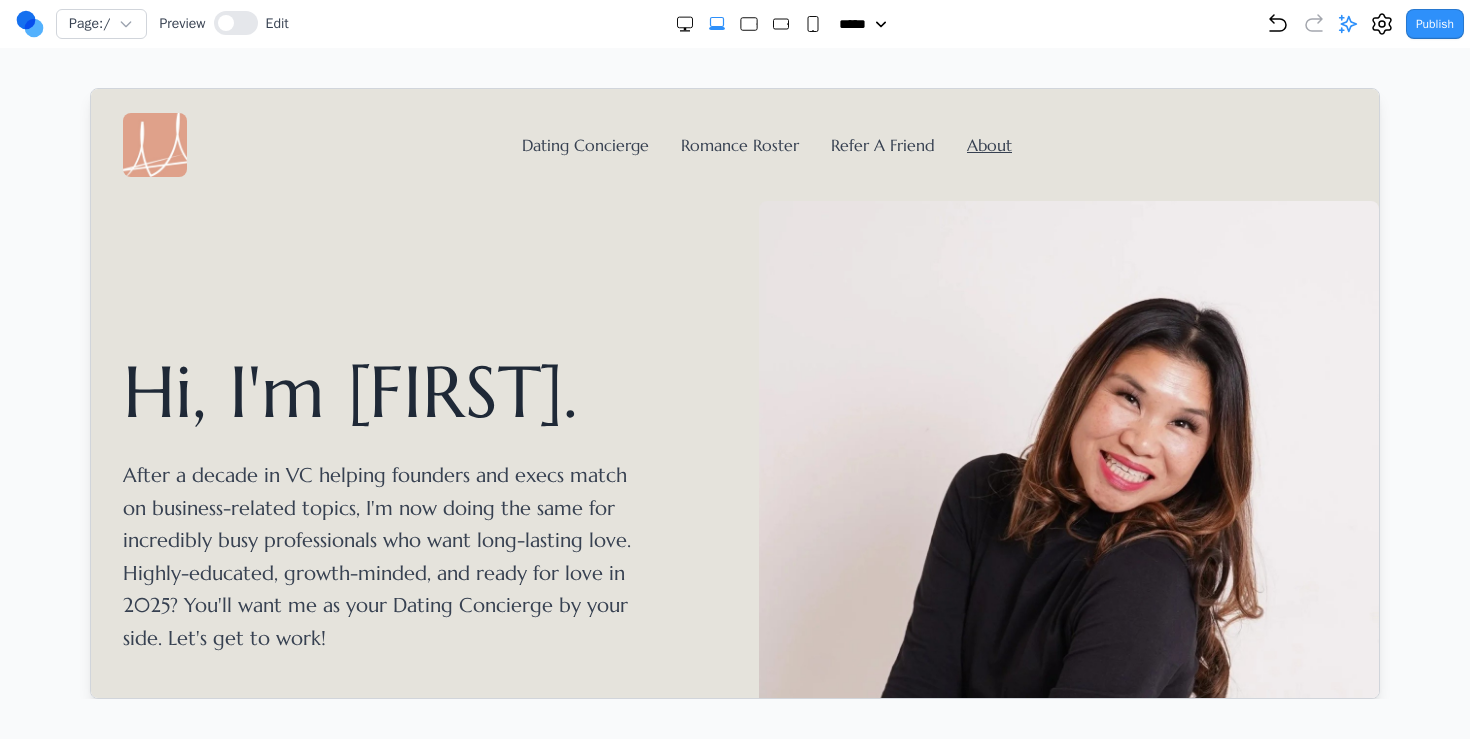 click on "Romance Roster" at bounding box center (739, 144) 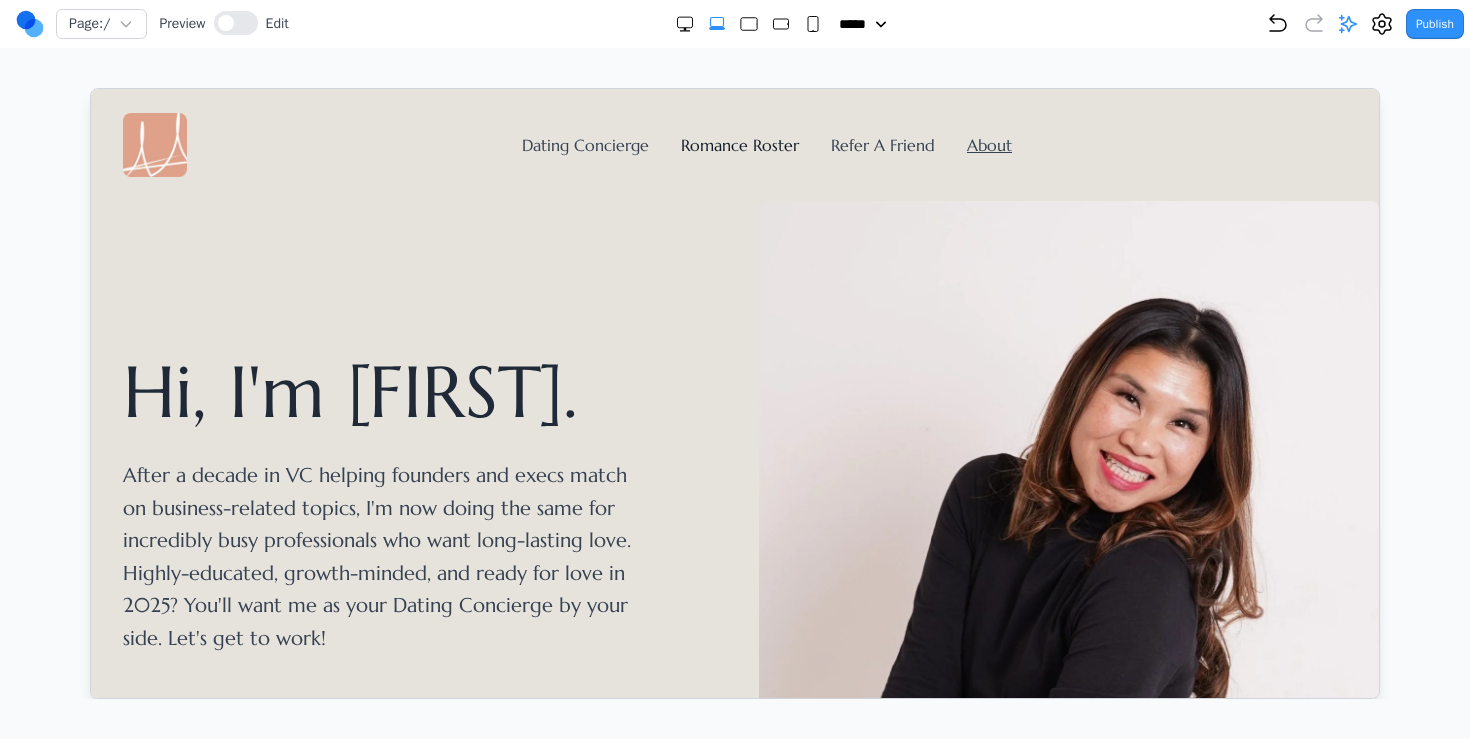 click on "Romance Roster" at bounding box center (739, 144) 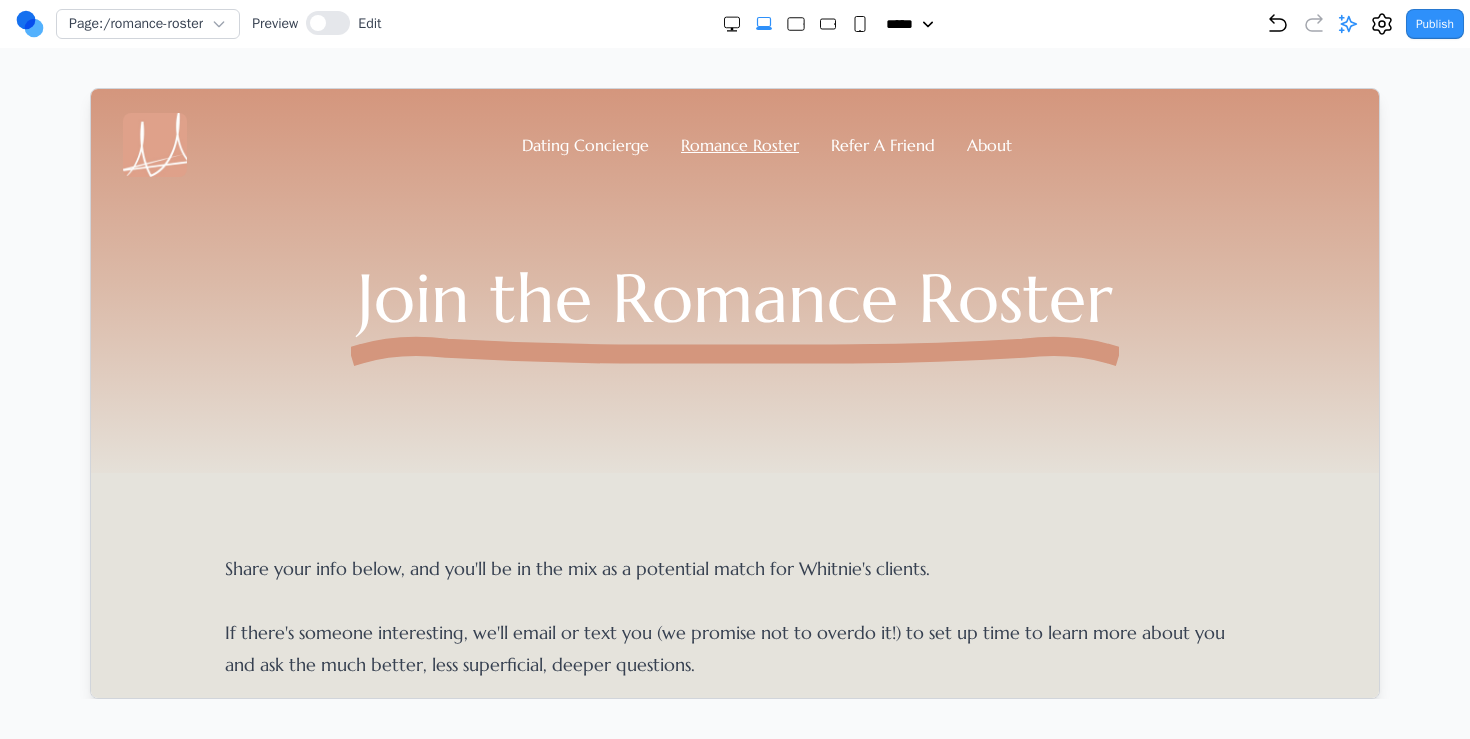 click on "Dating Concierge Romance Roster Refer A Friend About" at bounding box center [734, 144] 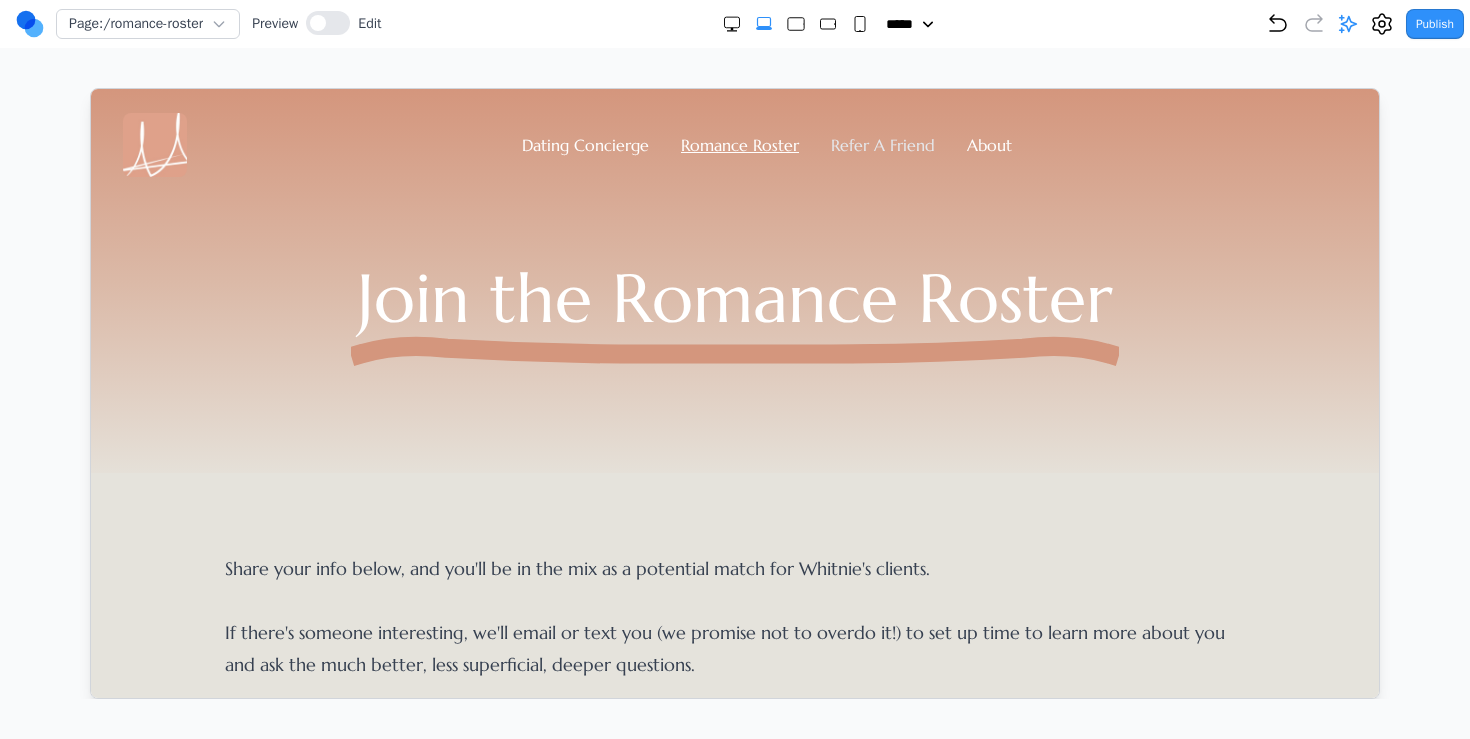 click on "Refer A Friend" at bounding box center [882, 144] 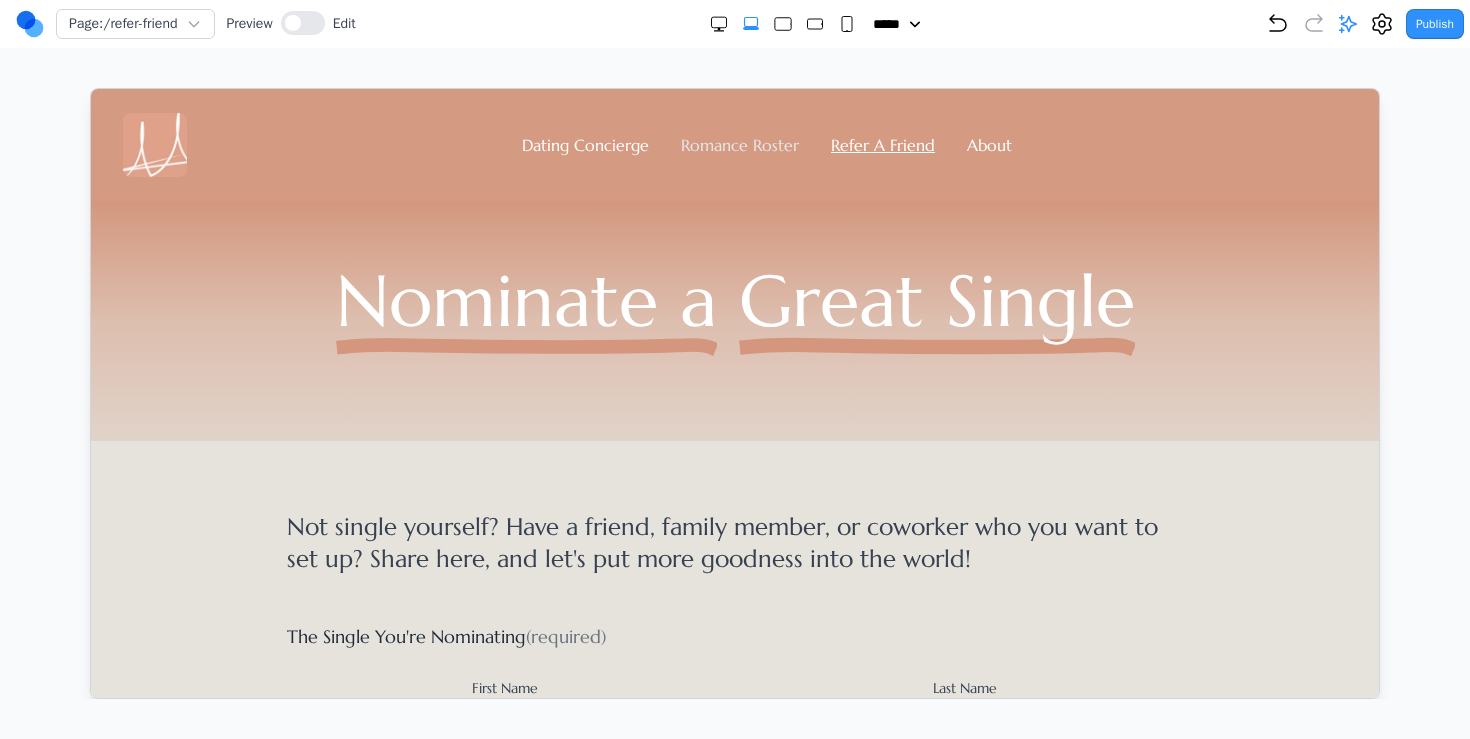 click on "Romance Roster" at bounding box center [739, 144] 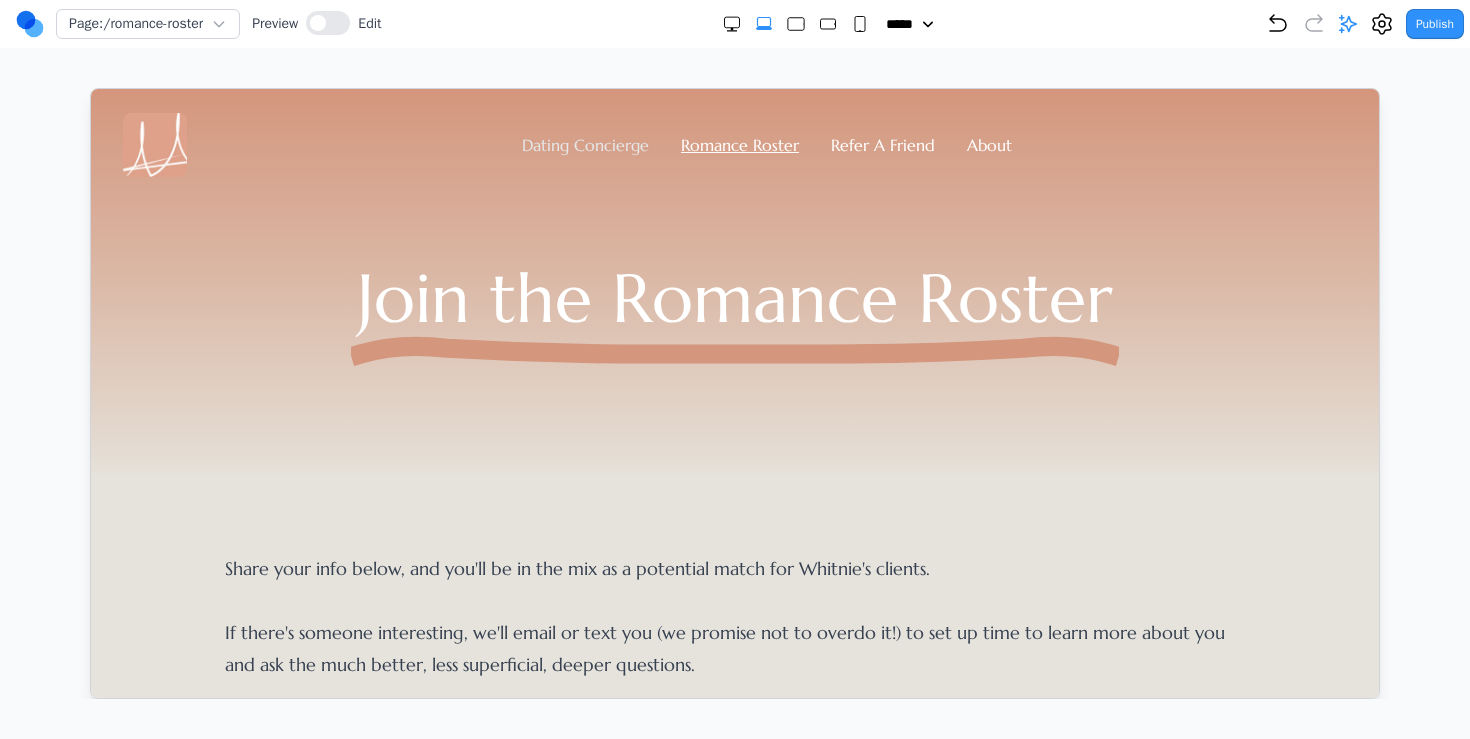 click on "Dating Concierge" at bounding box center [584, 144] 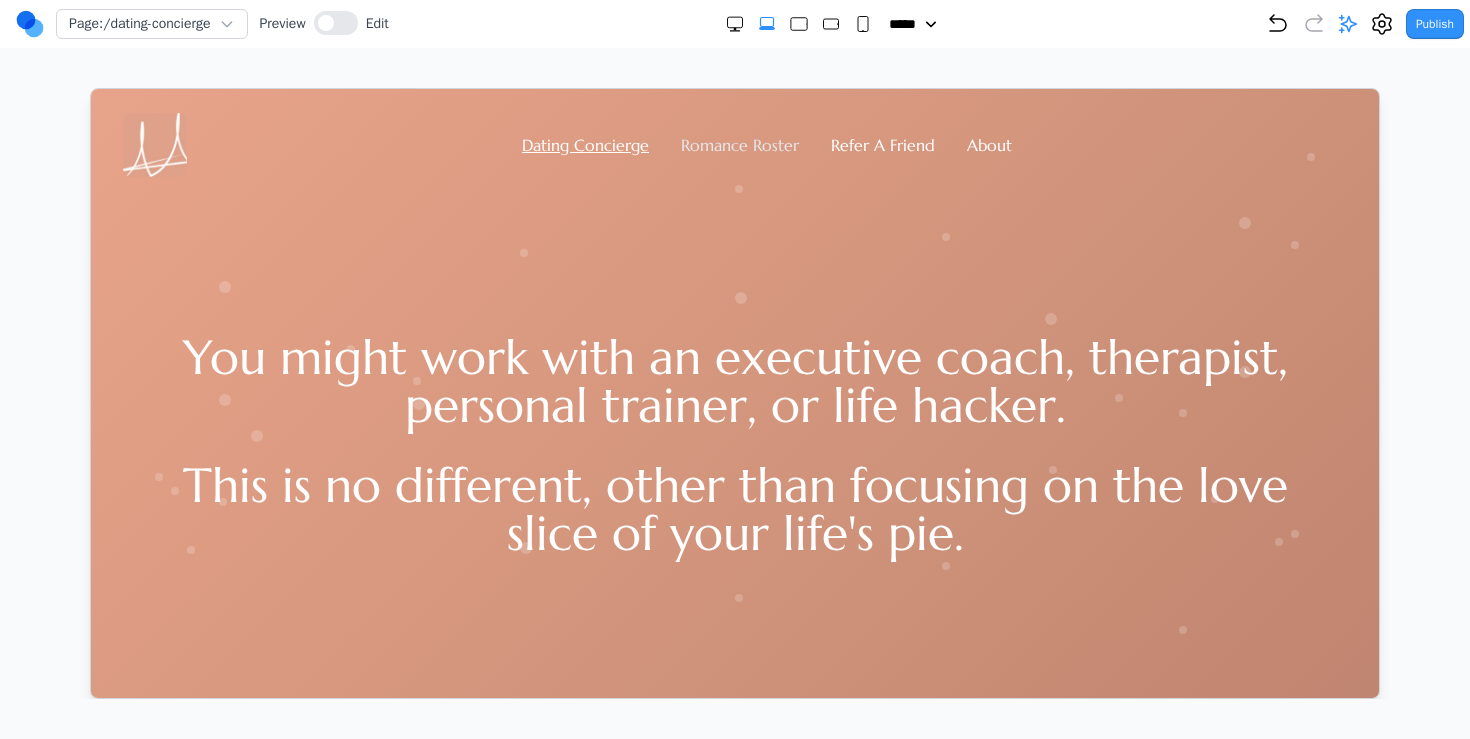 click on "Romance Roster" at bounding box center [739, 144] 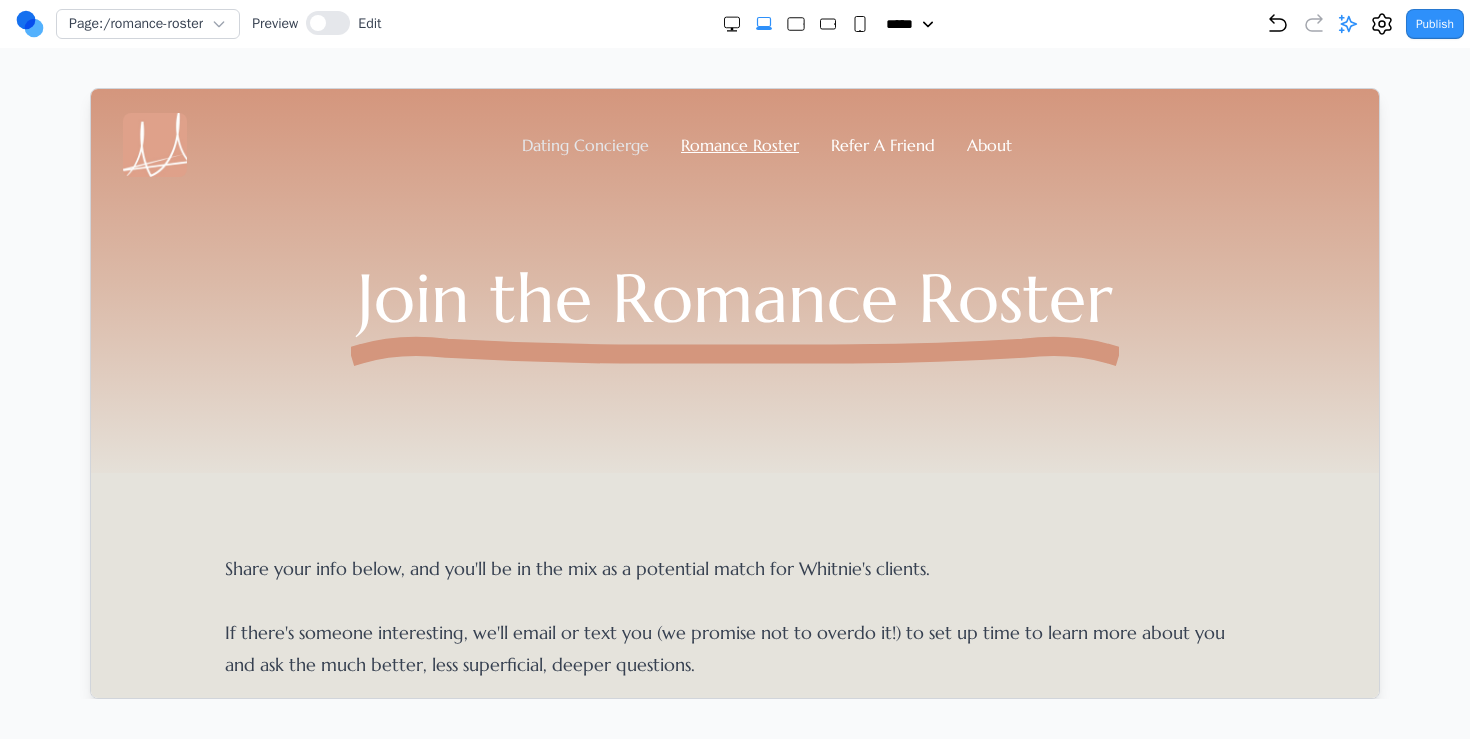 click on "Dating Concierge" at bounding box center (584, 144) 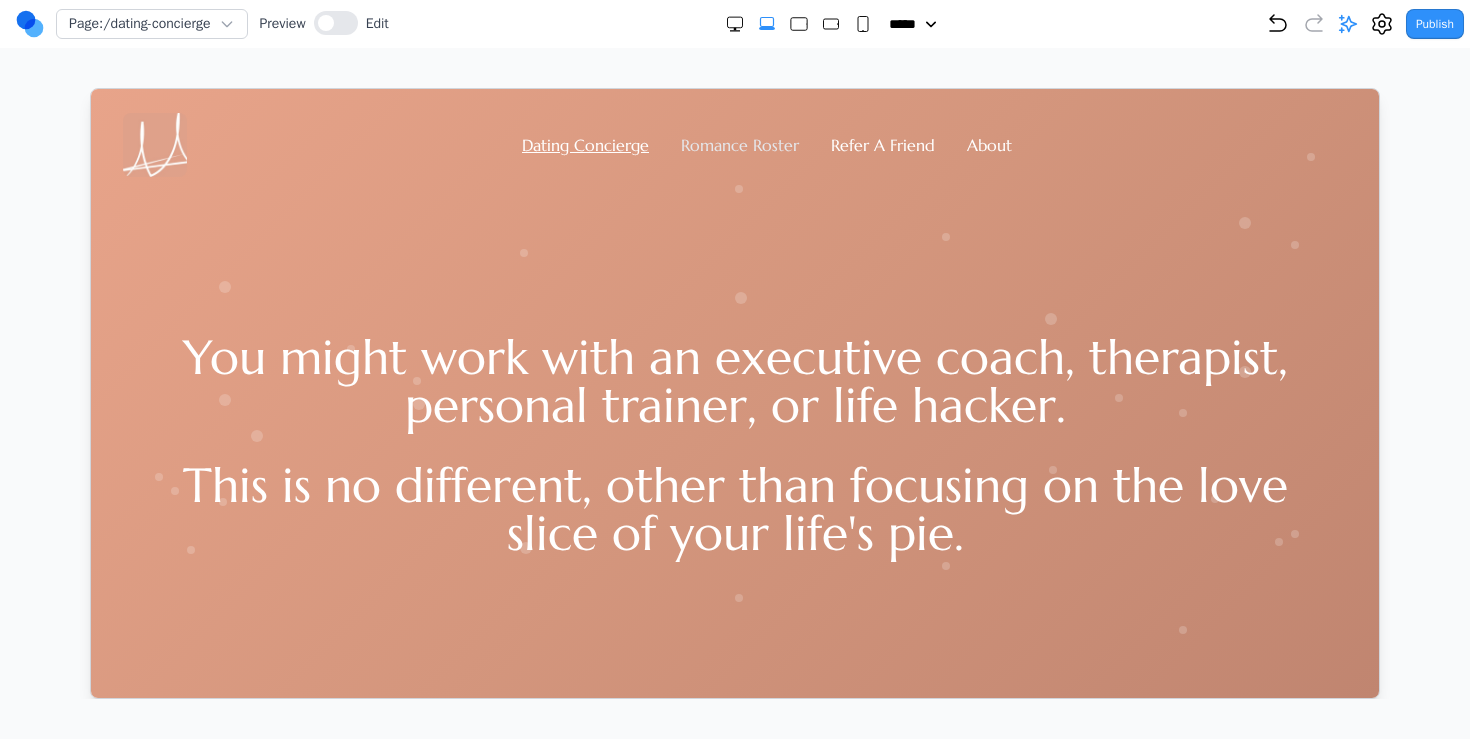 click on "Romance Roster" at bounding box center [739, 144] 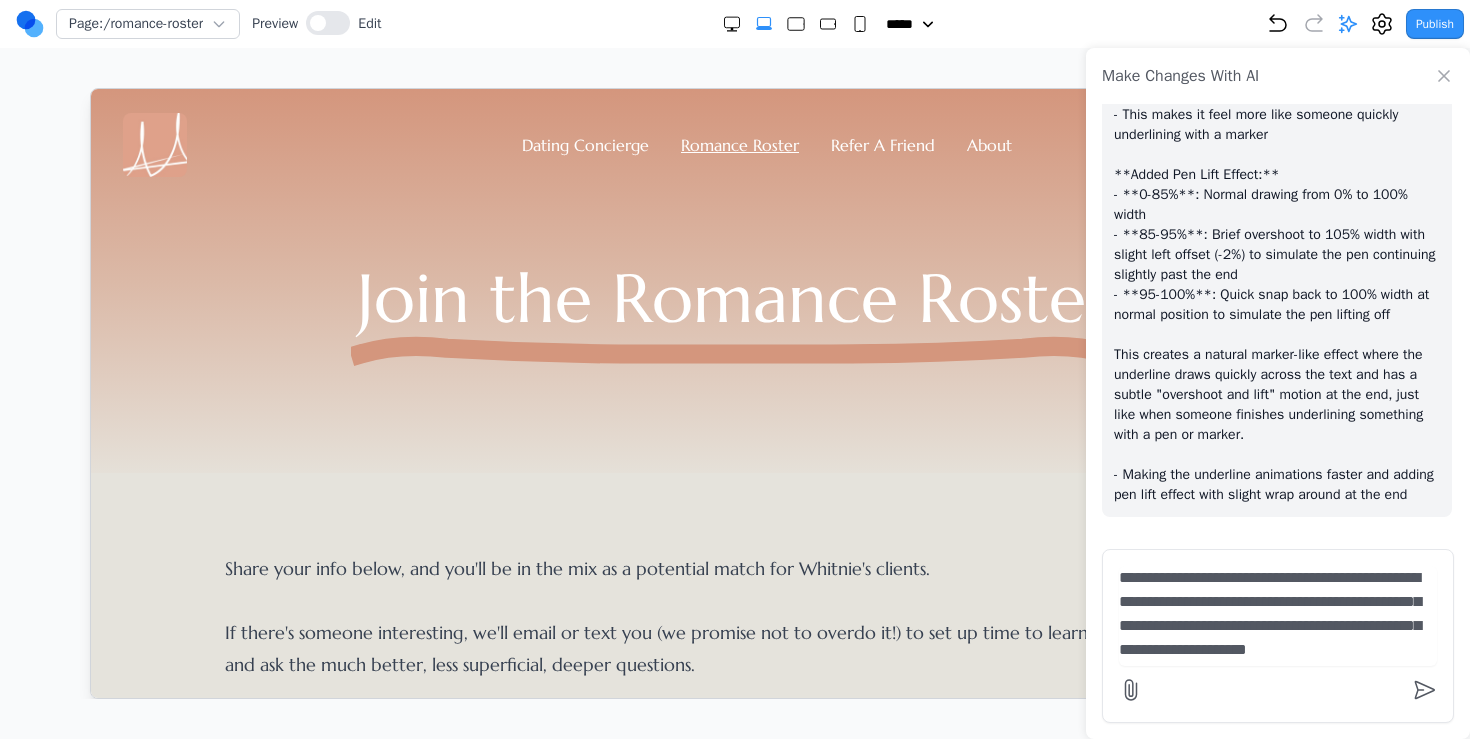 scroll, scrollTop: 17, scrollLeft: 0, axis: vertical 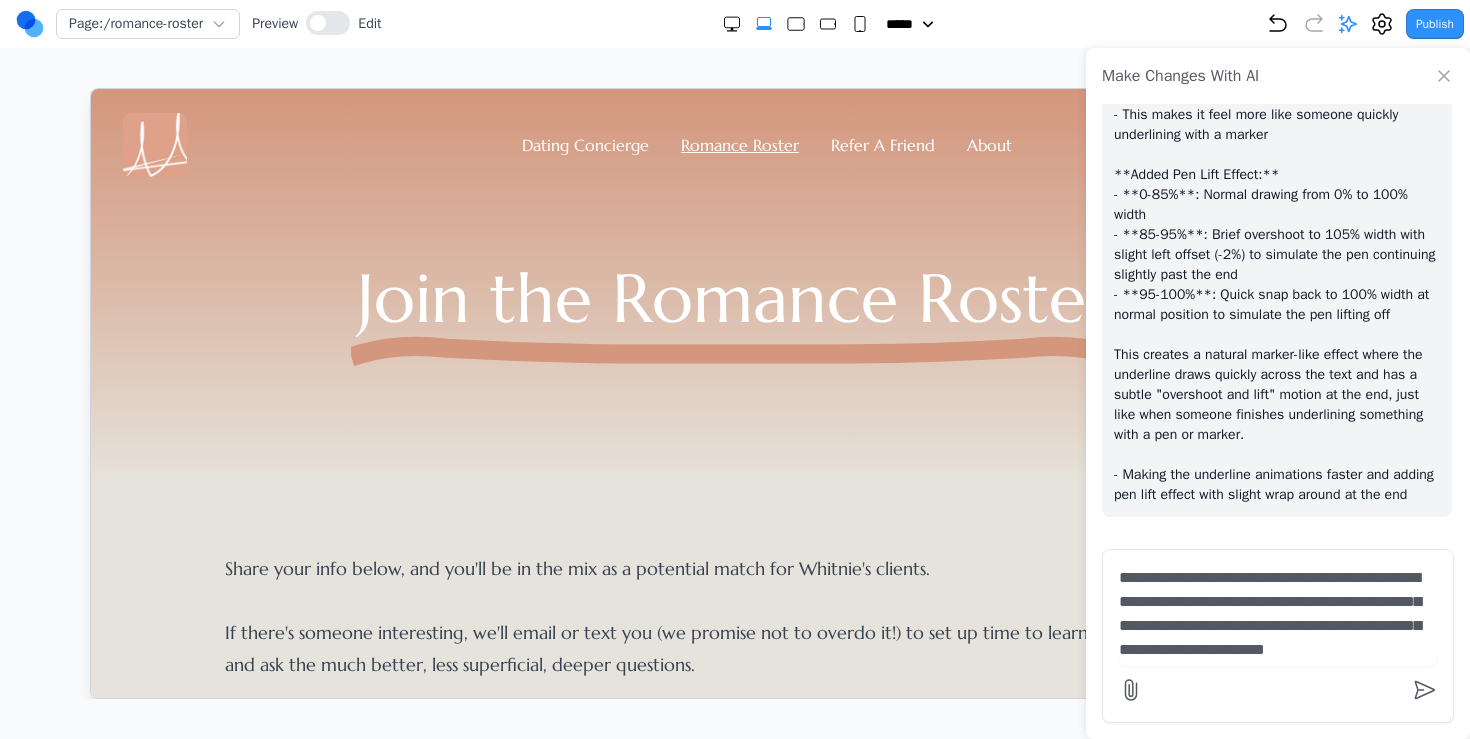 type on "**********" 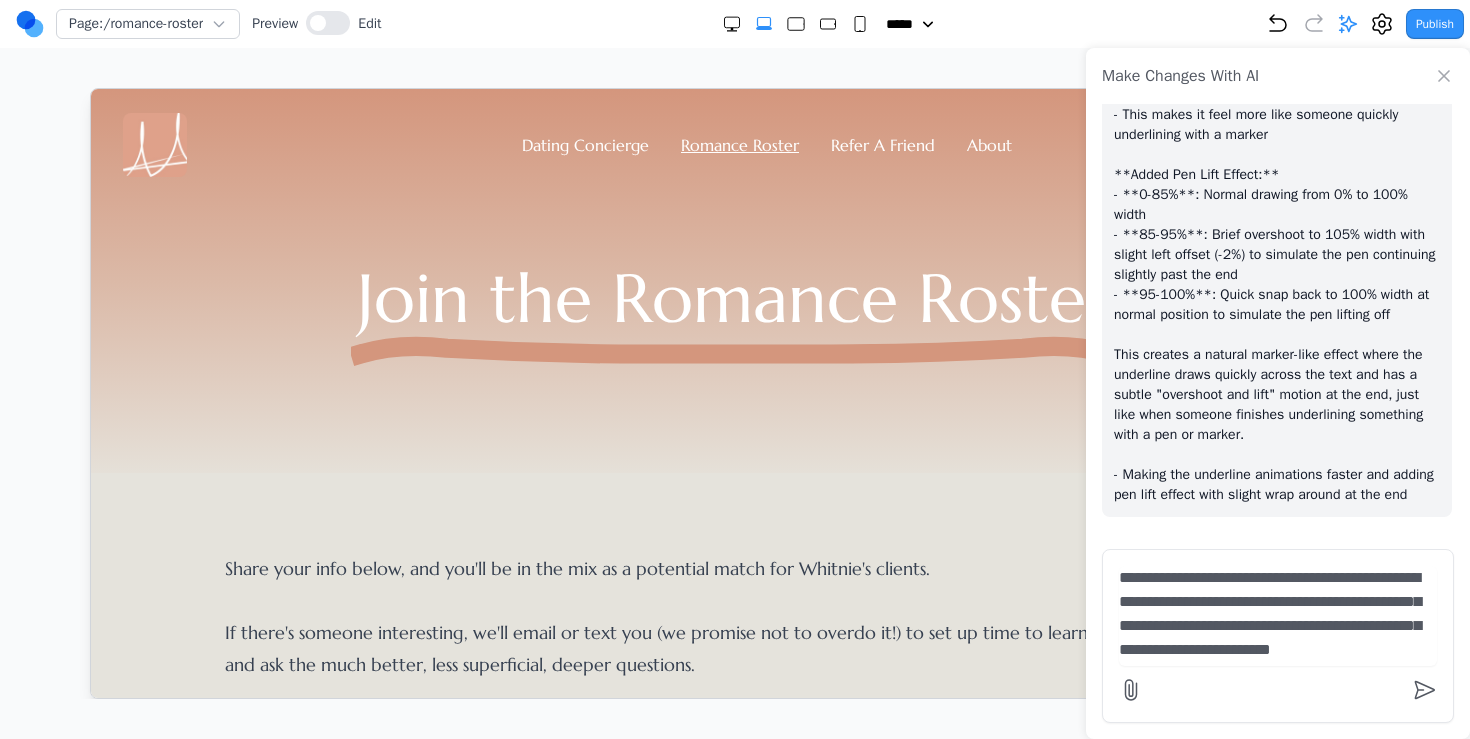 scroll, scrollTop: 10387, scrollLeft: 0, axis: vertical 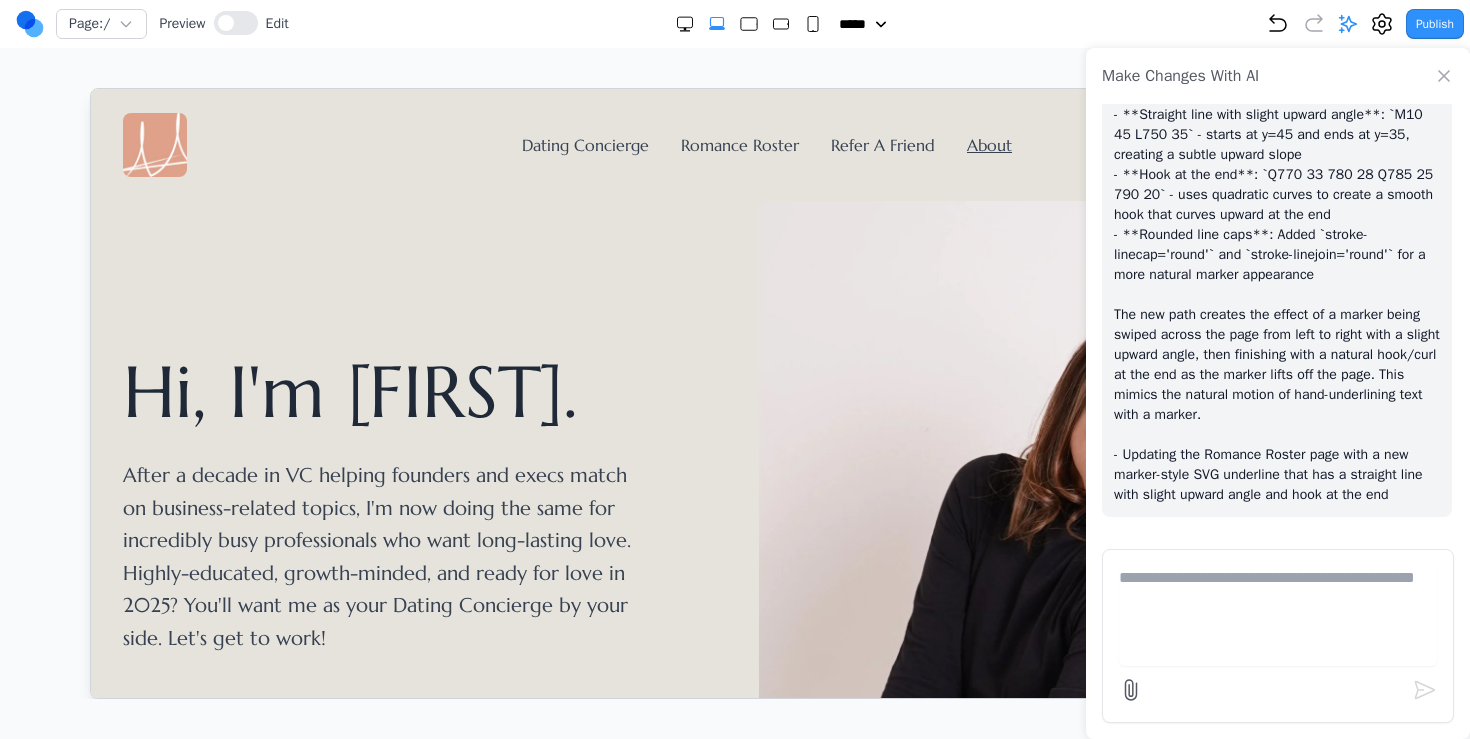 click 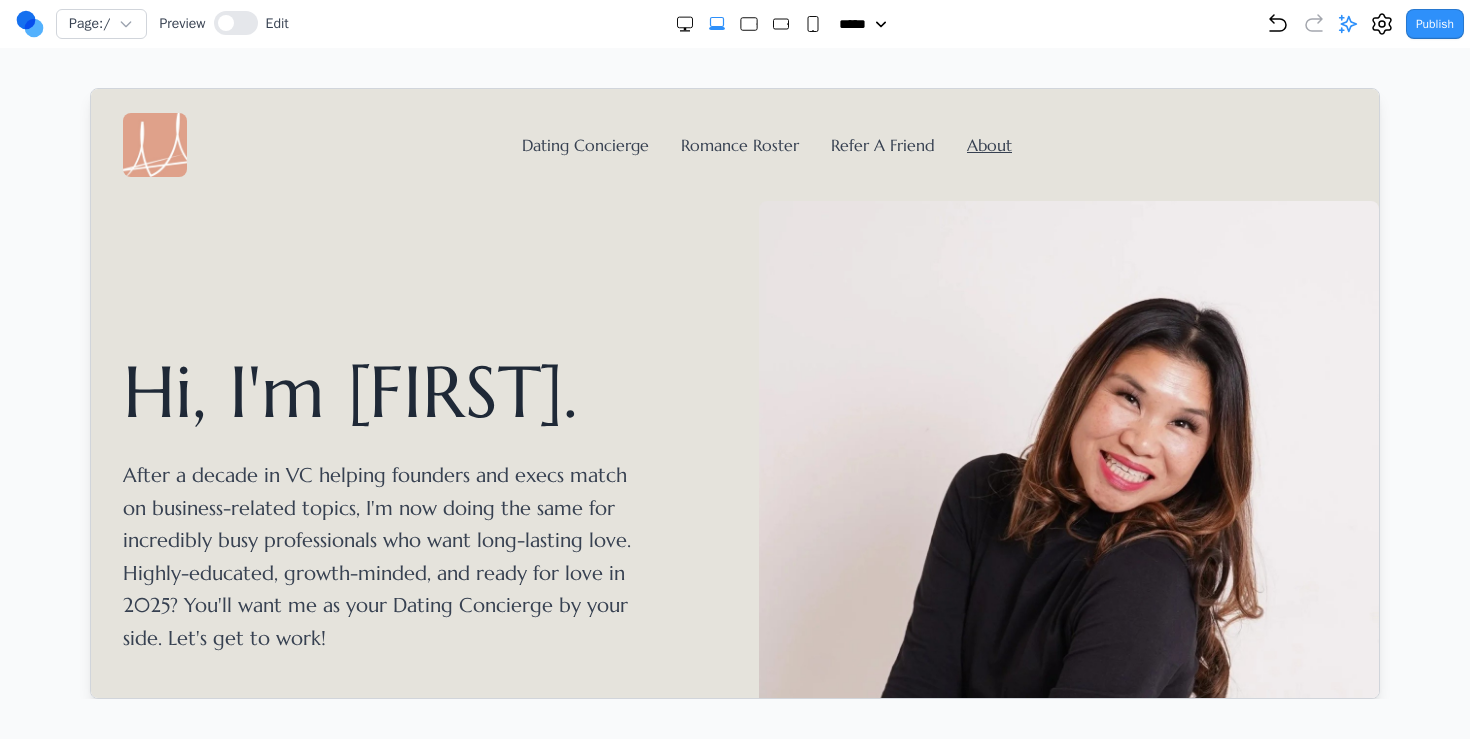 click on "Dating Concierge Romance Roster Refer A Friend About" at bounding box center (734, 144) 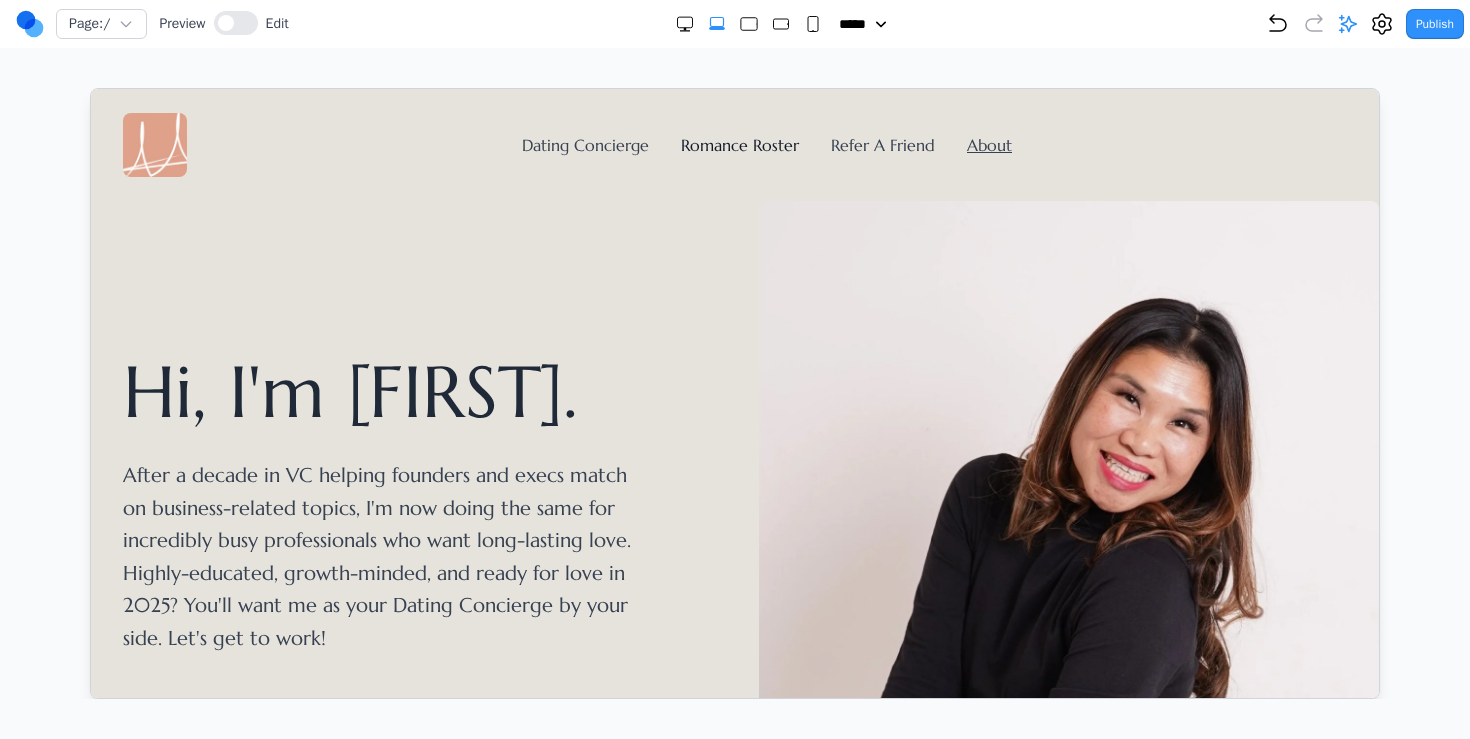 click on "Romance Roster" at bounding box center [739, 144] 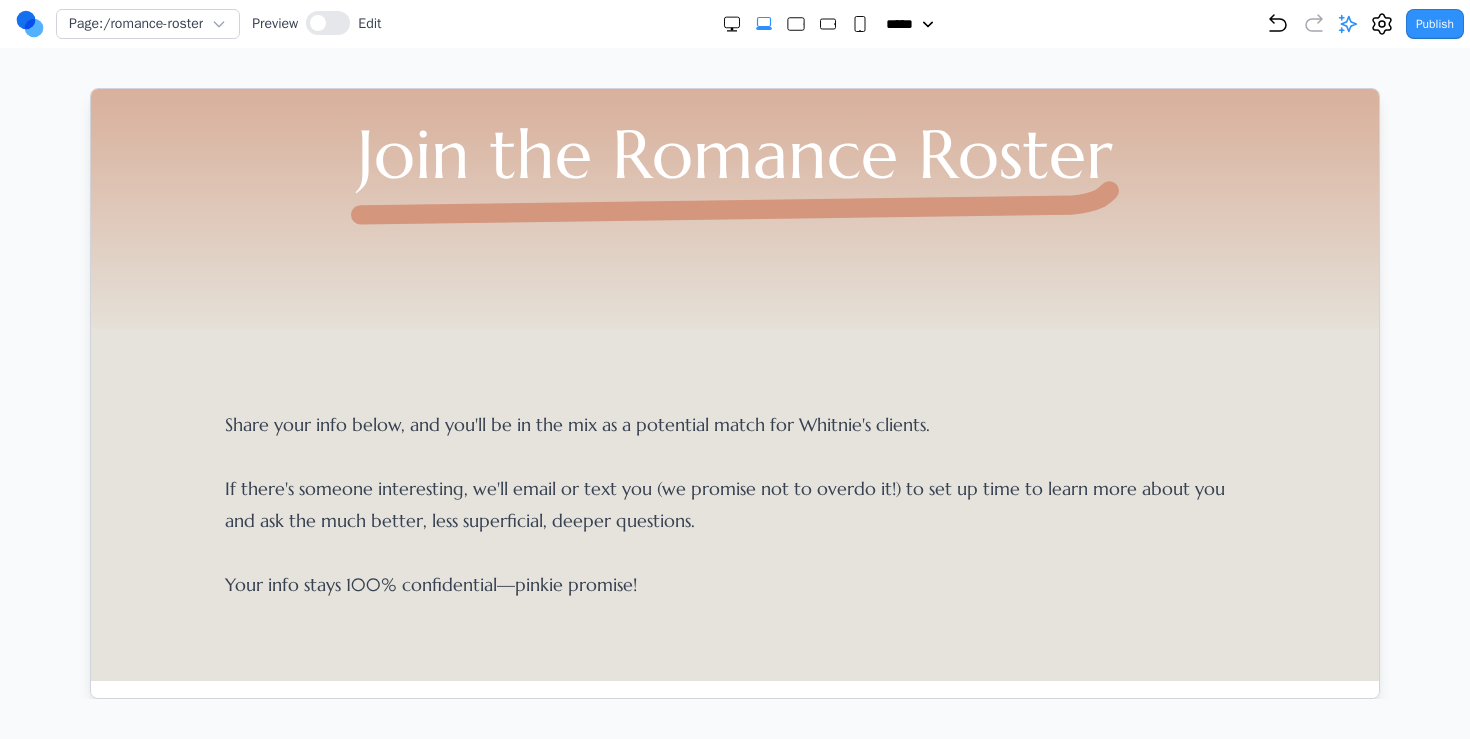 scroll, scrollTop: 9, scrollLeft: 0, axis: vertical 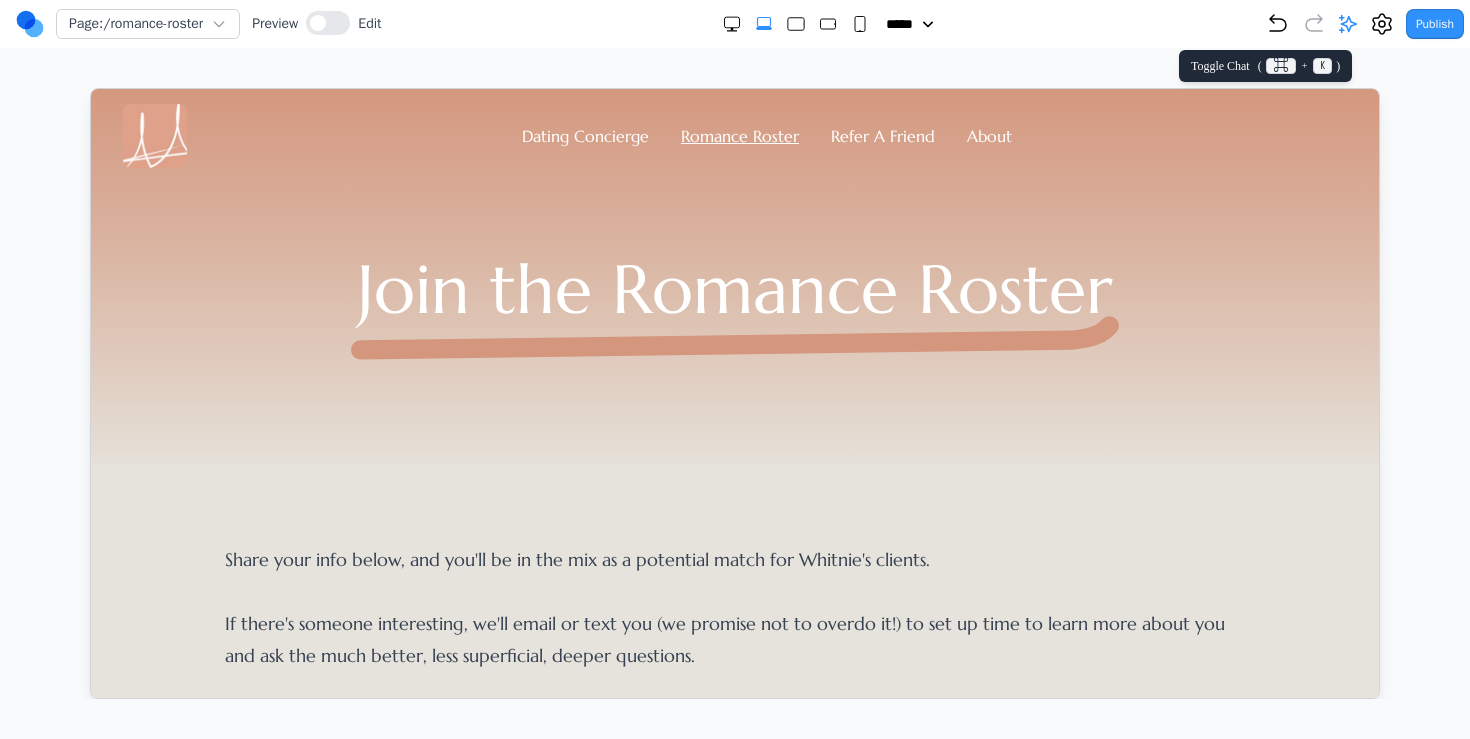 click 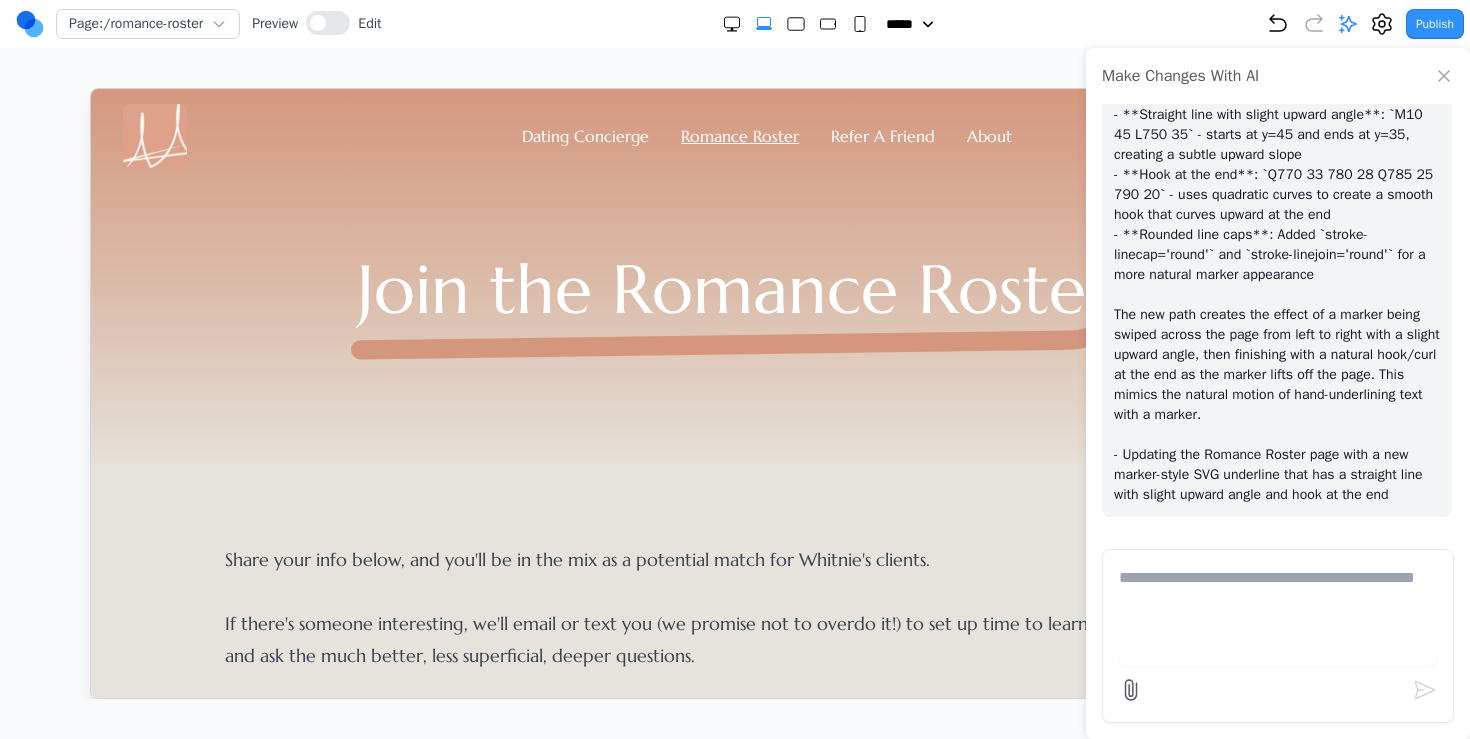 click at bounding box center (1278, 616) 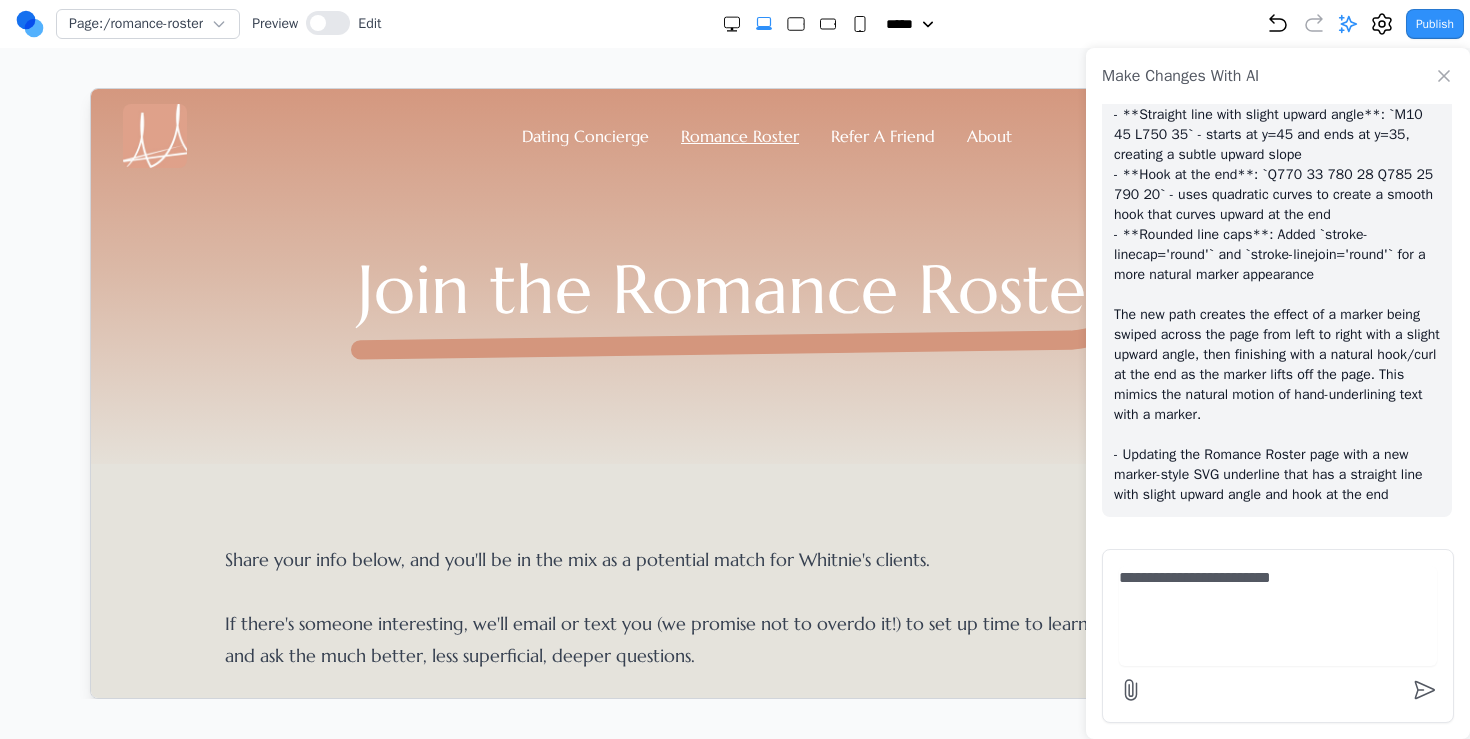type on "**********" 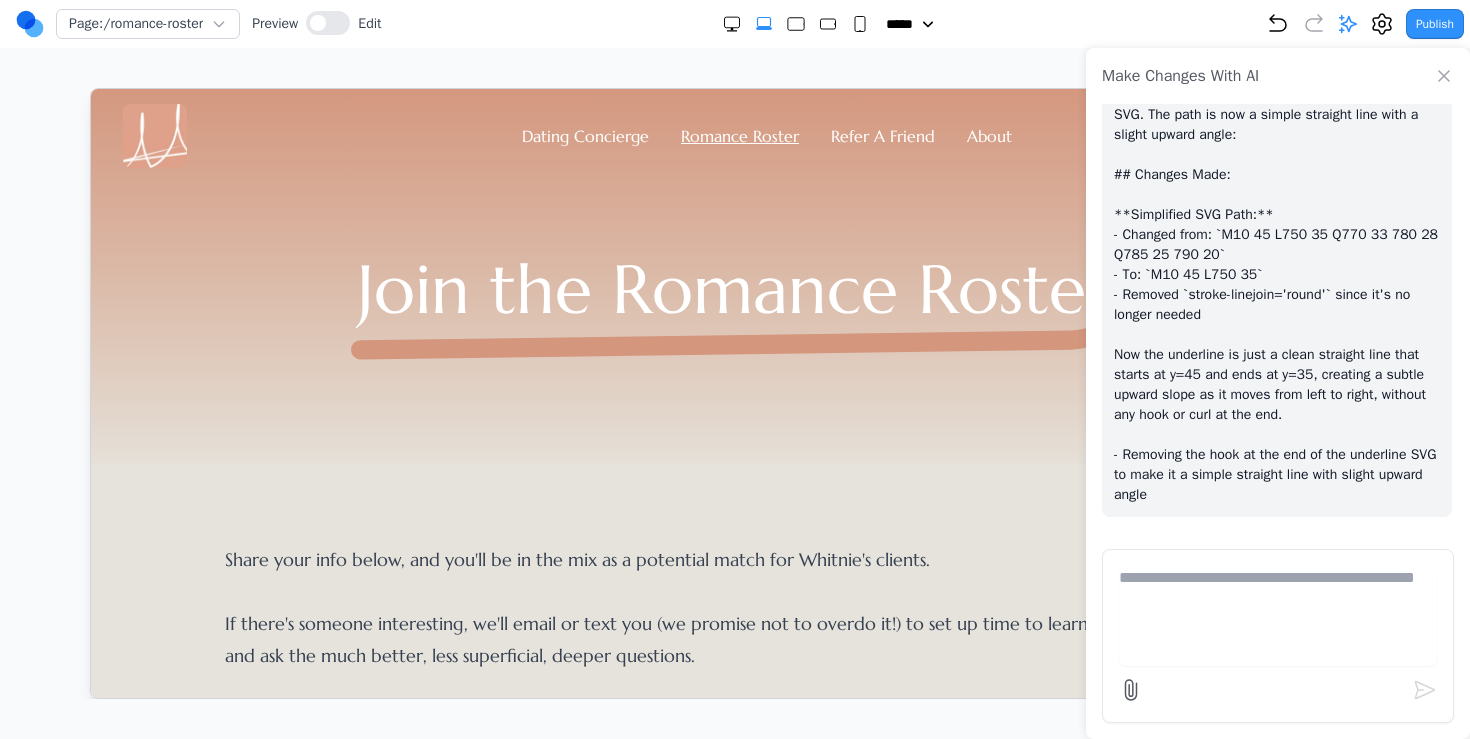 scroll, scrollTop: 11427, scrollLeft: 0, axis: vertical 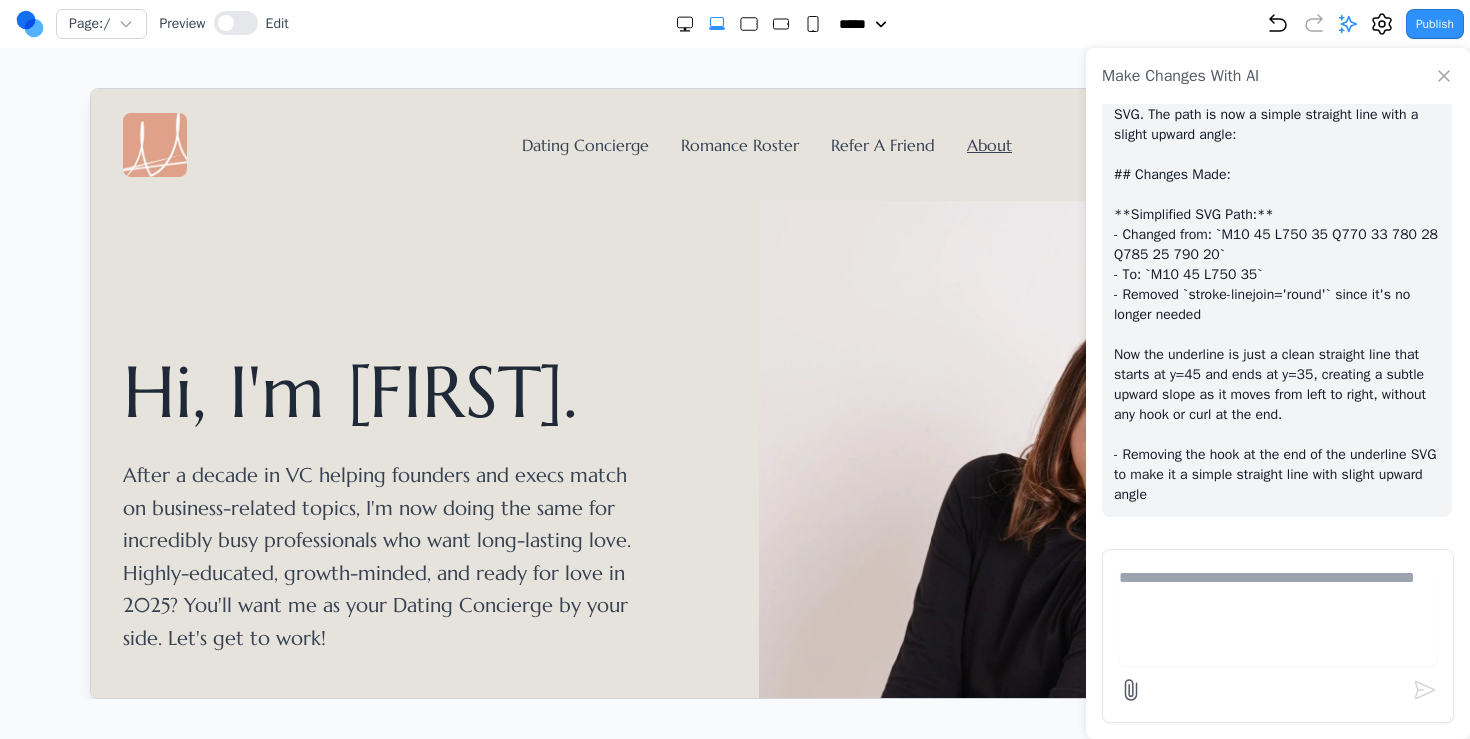 click at bounding box center [1068, 504] 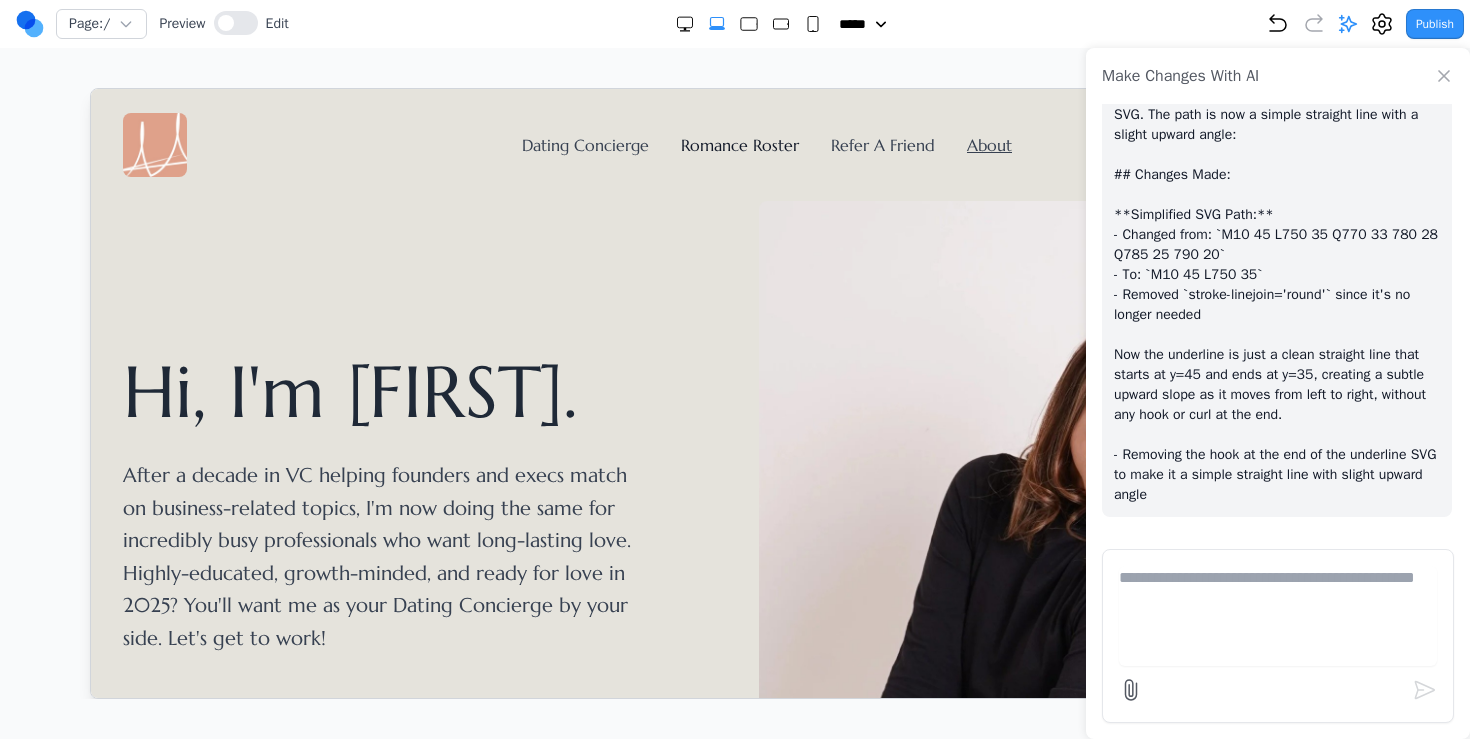 click on "Romance Roster" at bounding box center (739, 144) 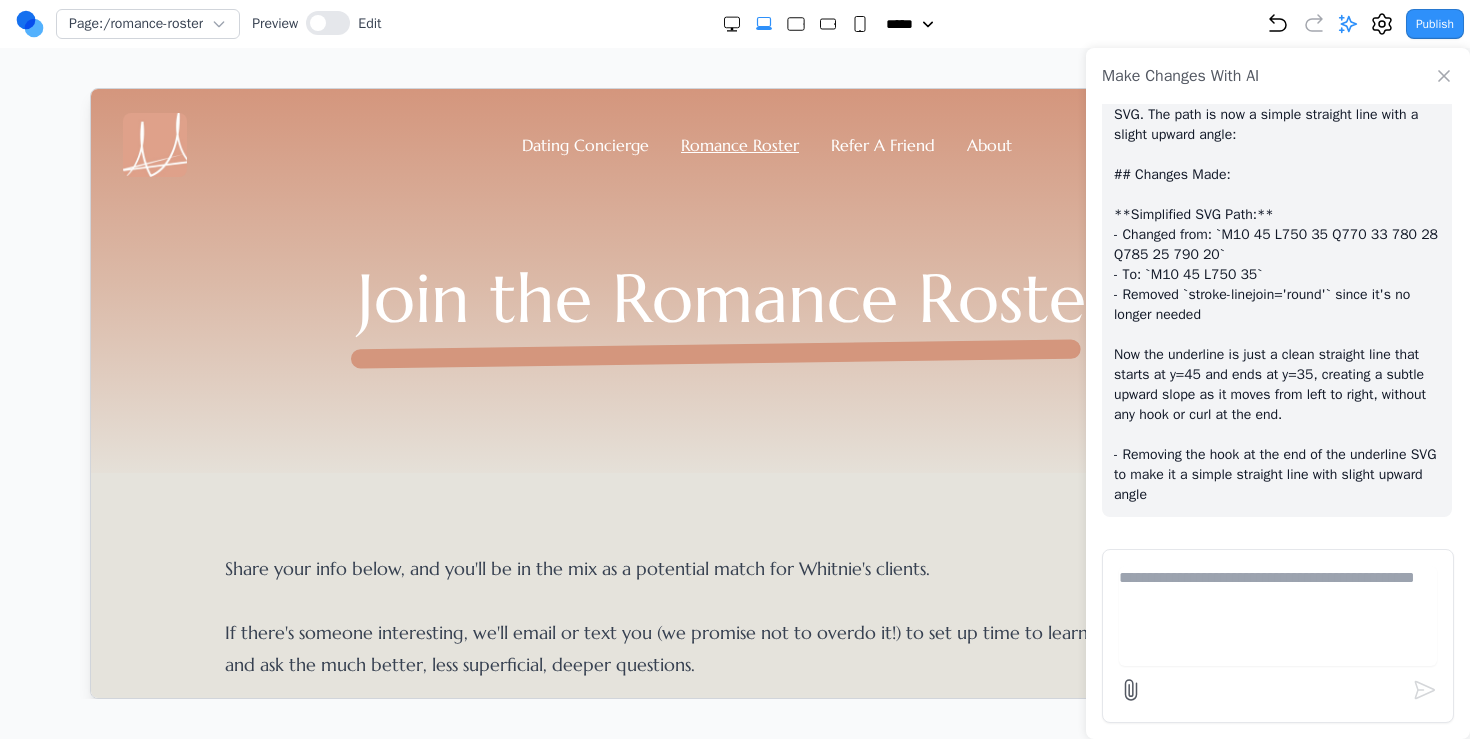 click 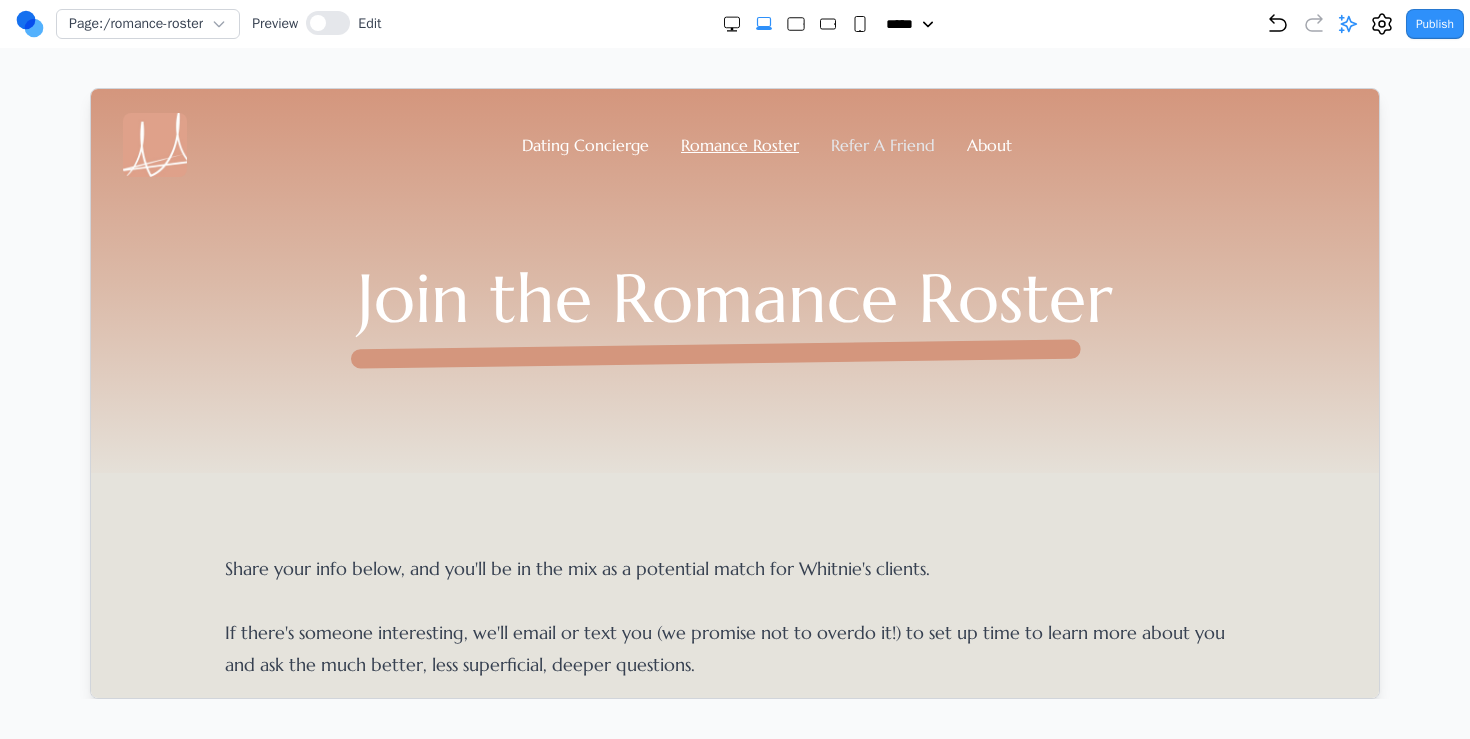 click on "Refer A Friend" at bounding box center (882, 144) 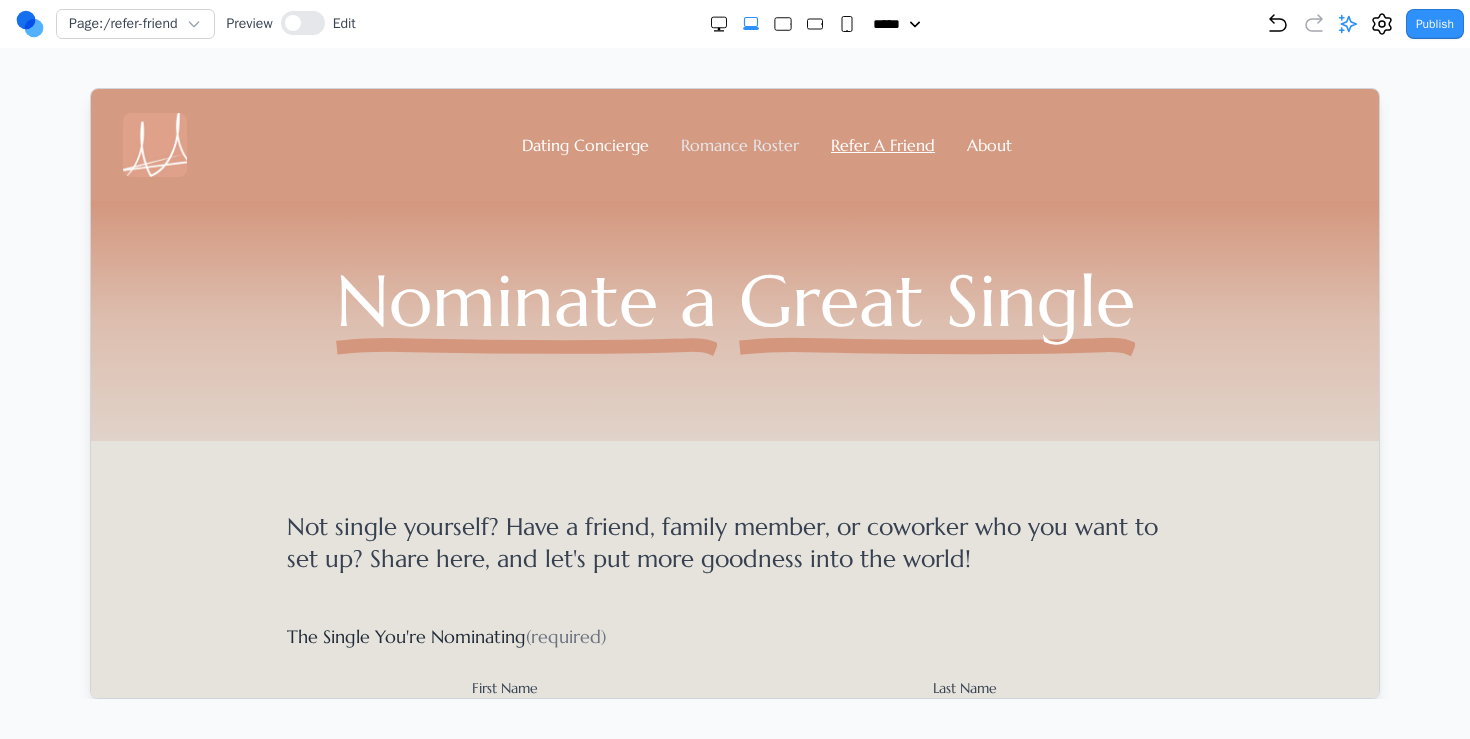 click on "Romance Roster" at bounding box center (739, 144) 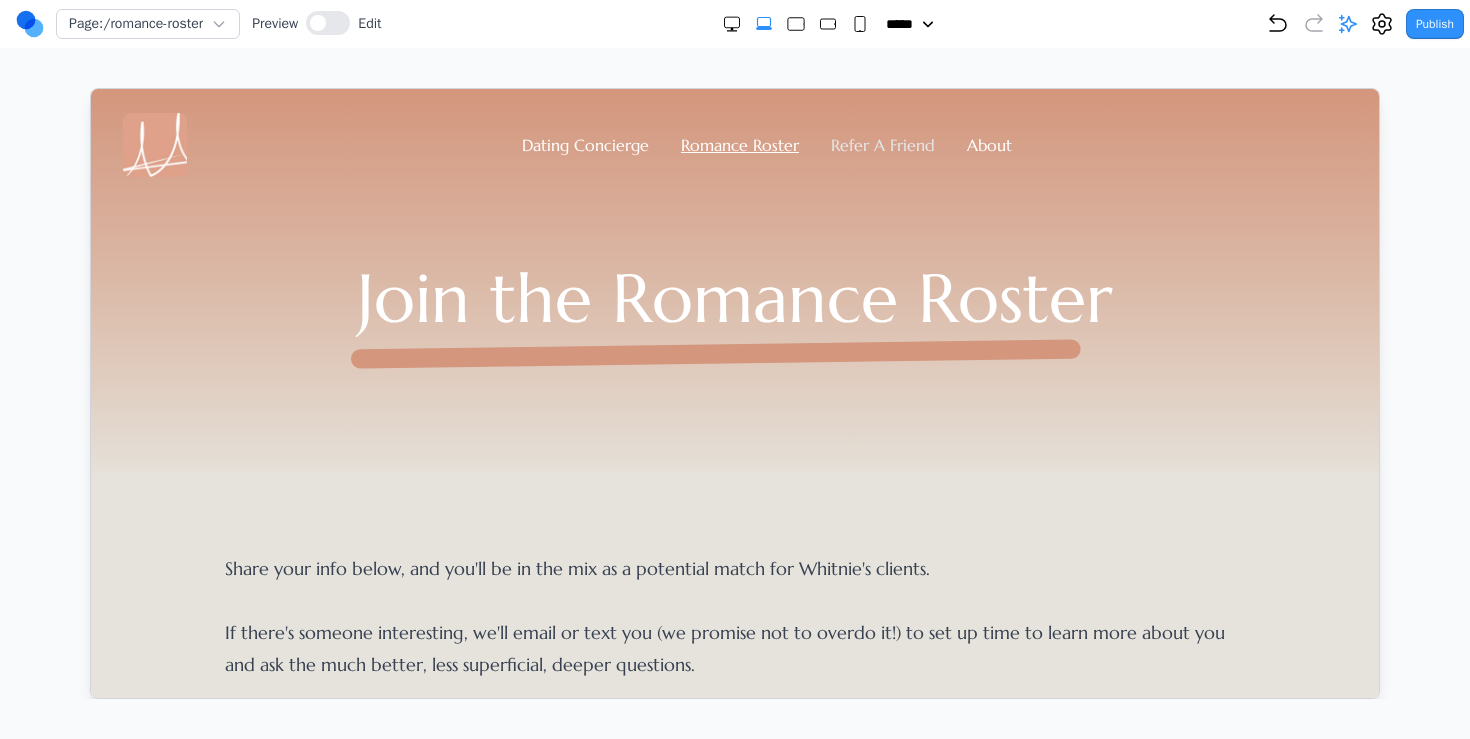 click on "Refer A Friend" at bounding box center (882, 144) 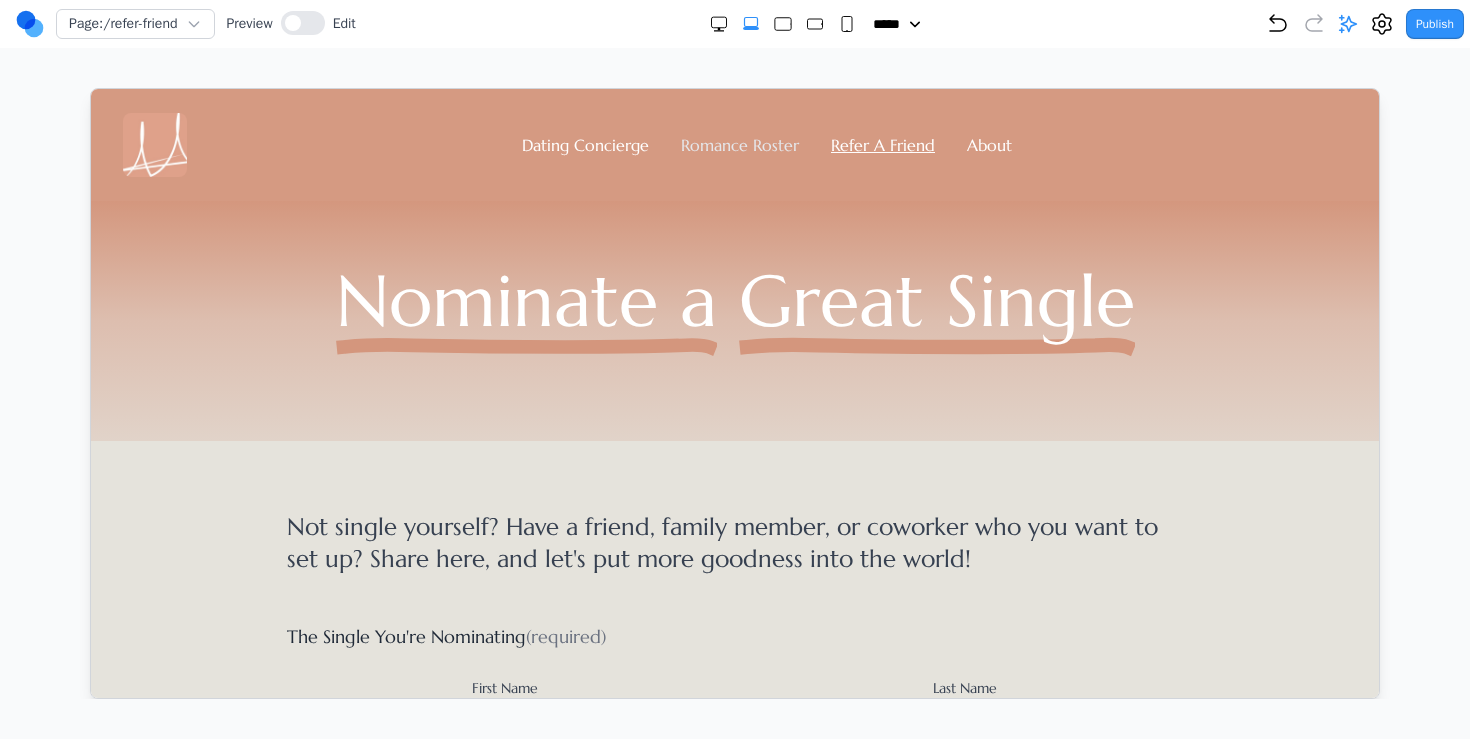 click on "Romance Roster" at bounding box center [739, 144] 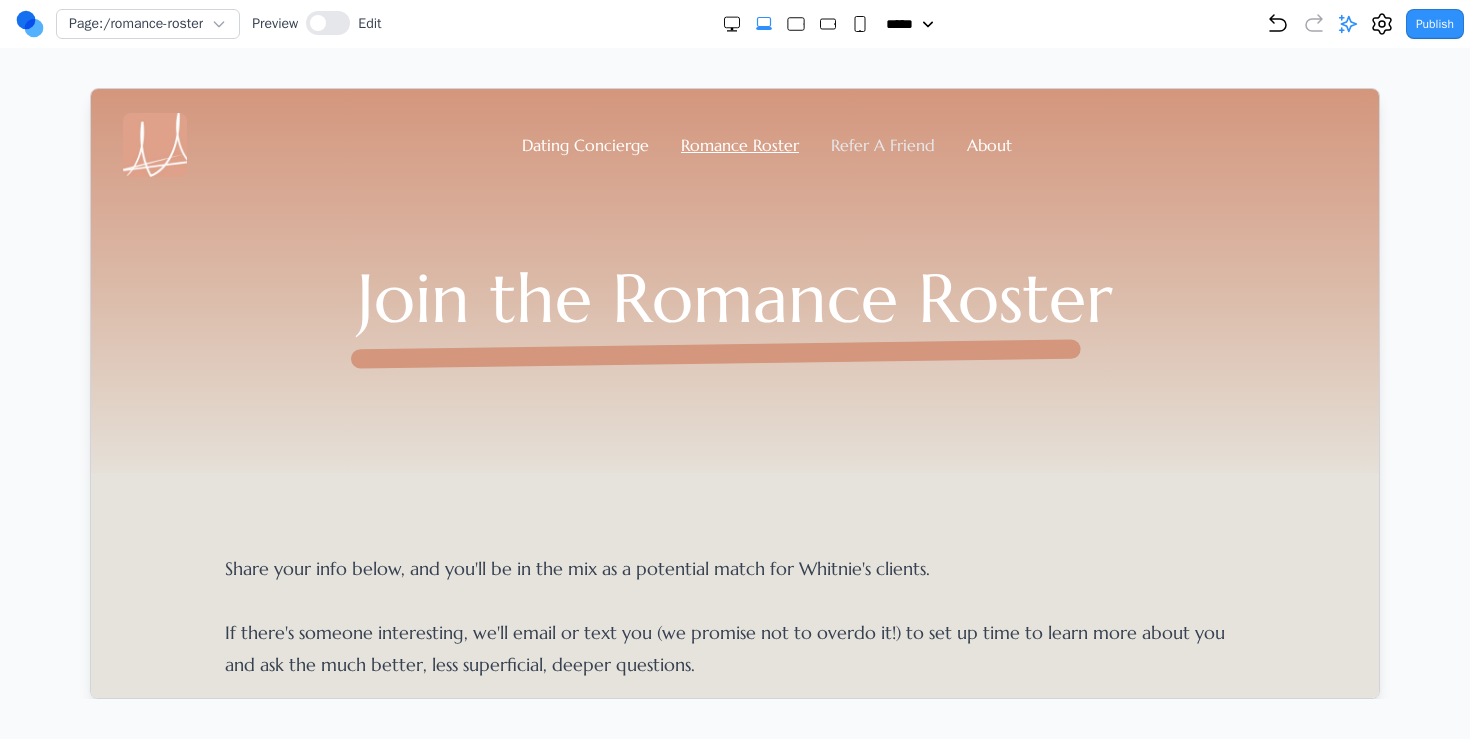 click on "Refer A Friend" at bounding box center [882, 144] 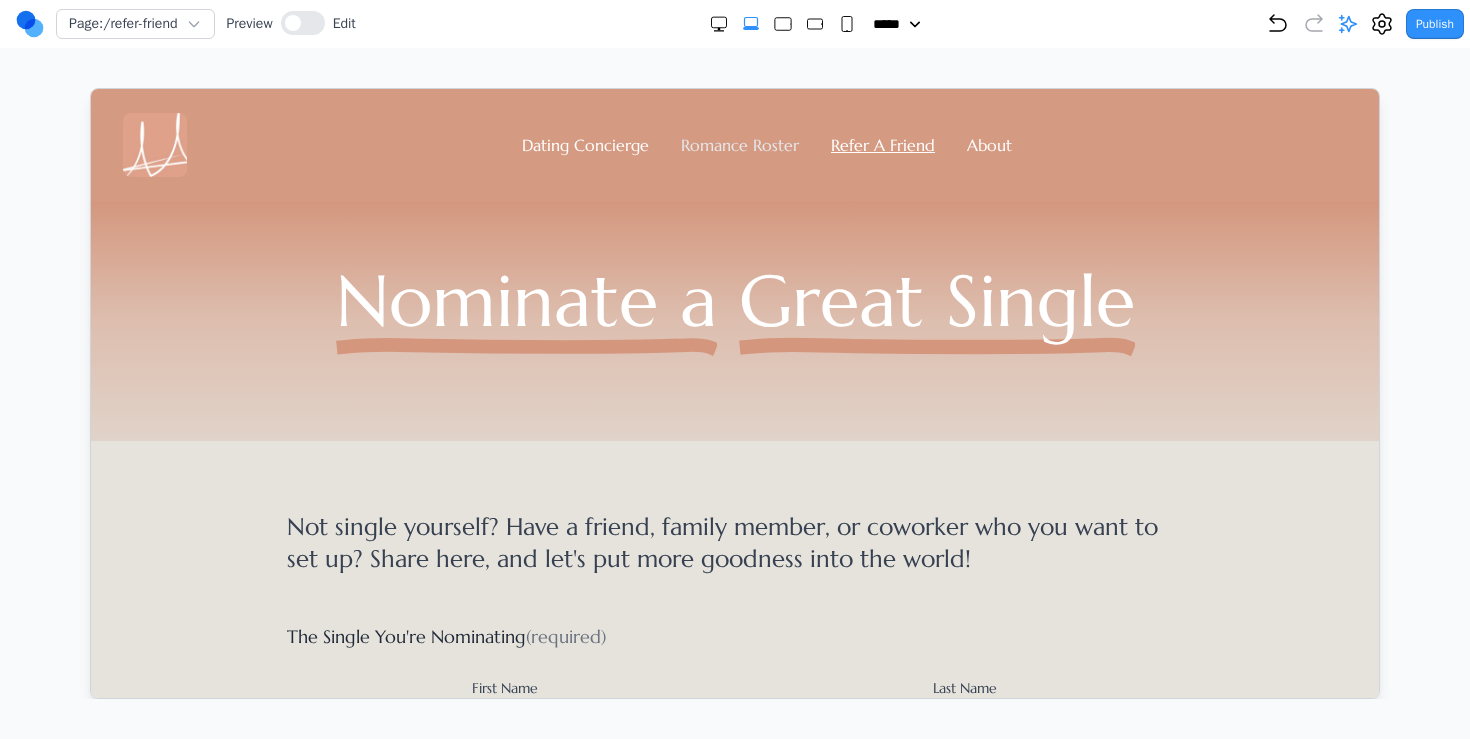 click on "Romance Roster" at bounding box center [739, 144] 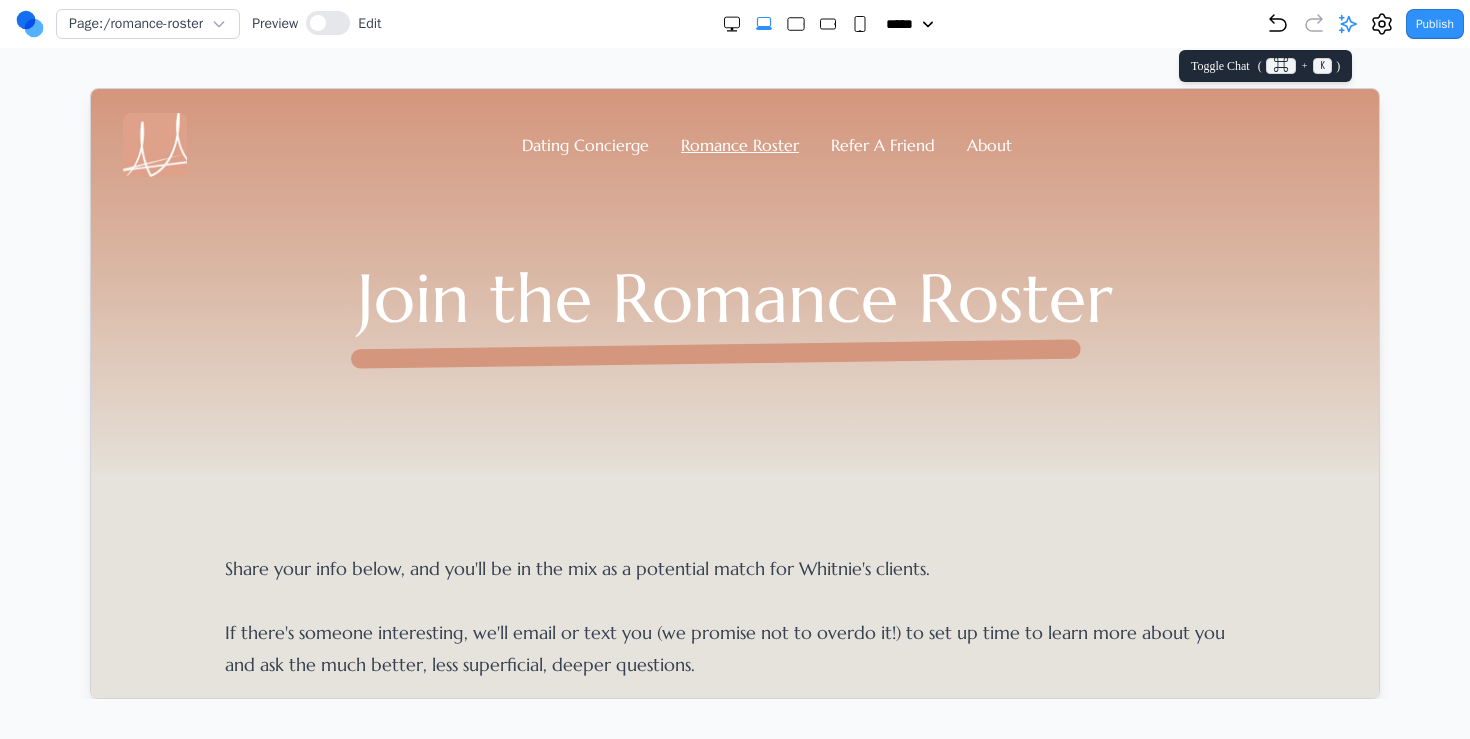 click 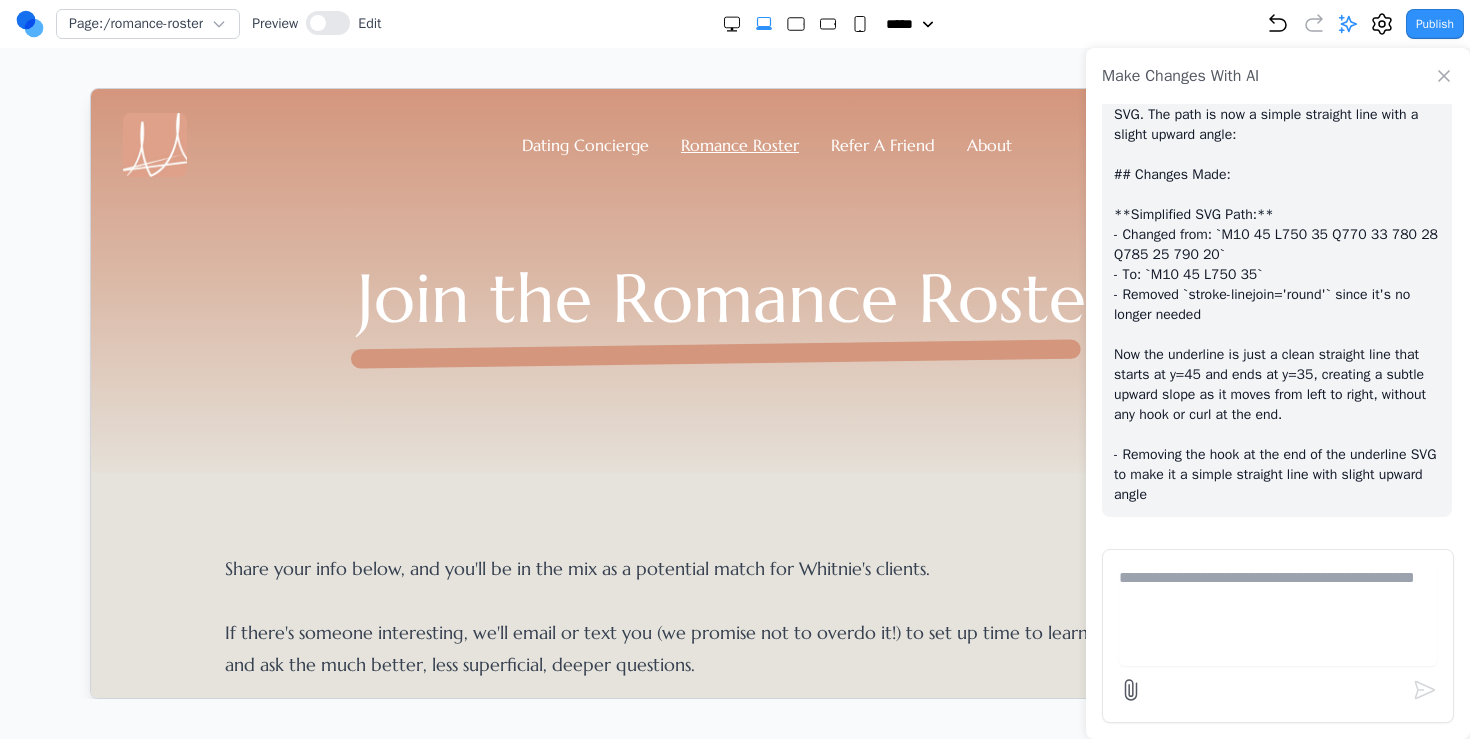 click at bounding box center [1278, 616] 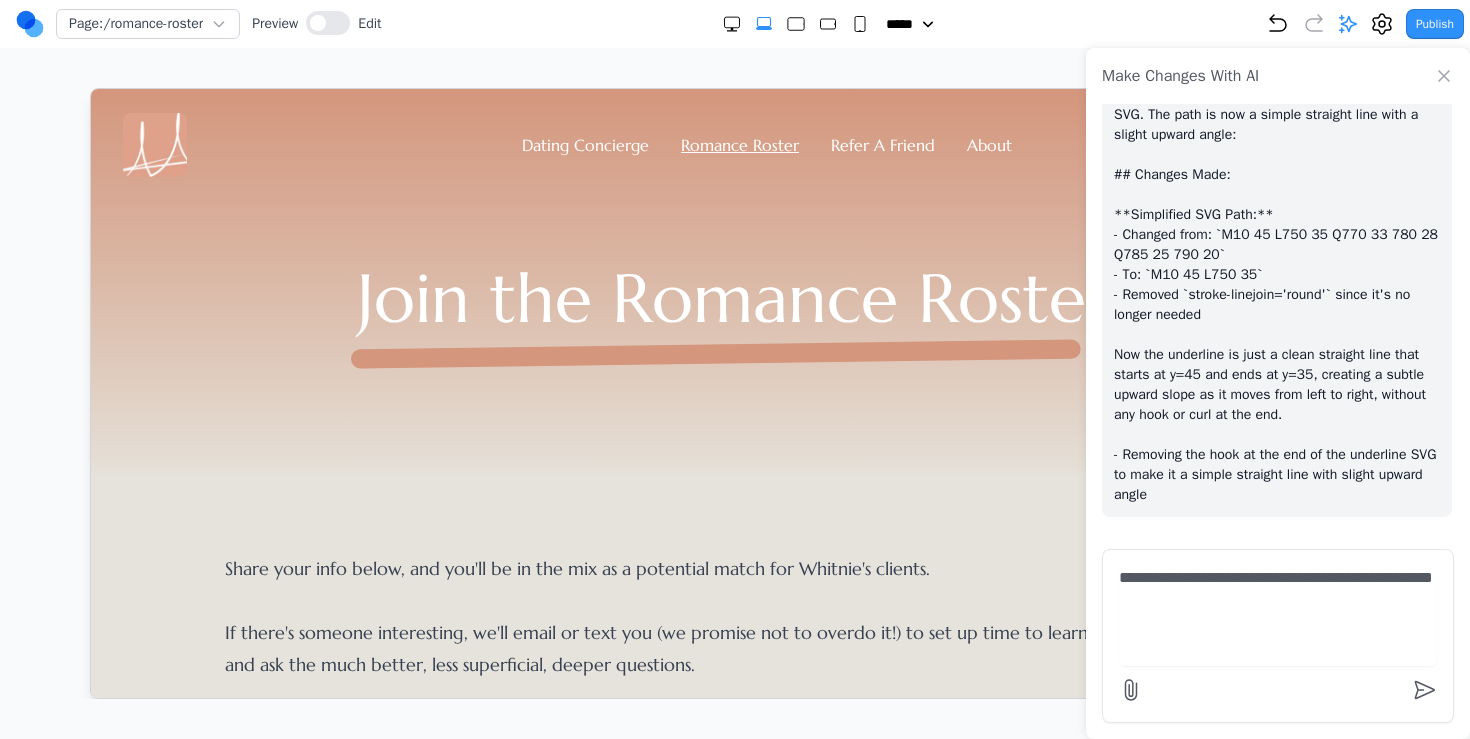 click on "**********" at bounding box center [1278, 616] 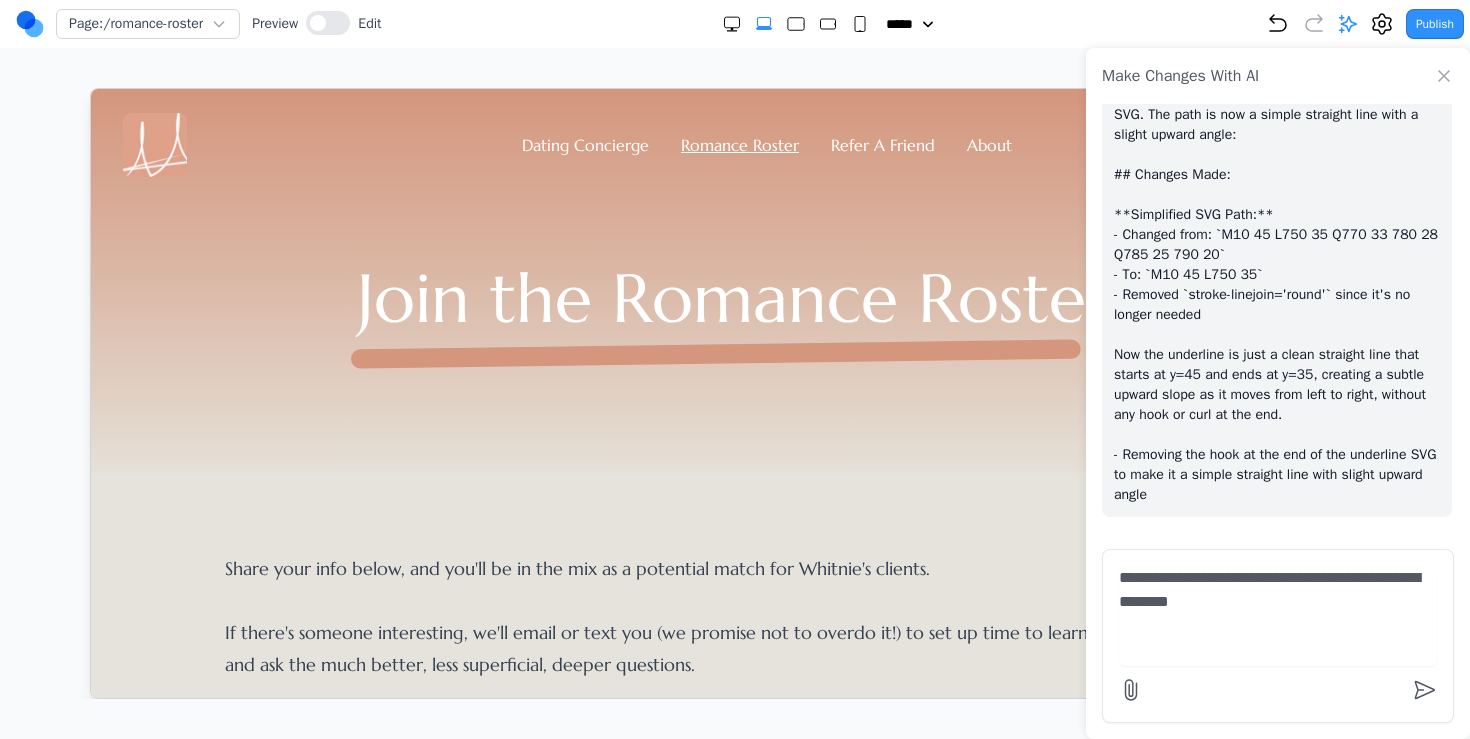 click on "**********" at bounding box center (1278, 616) 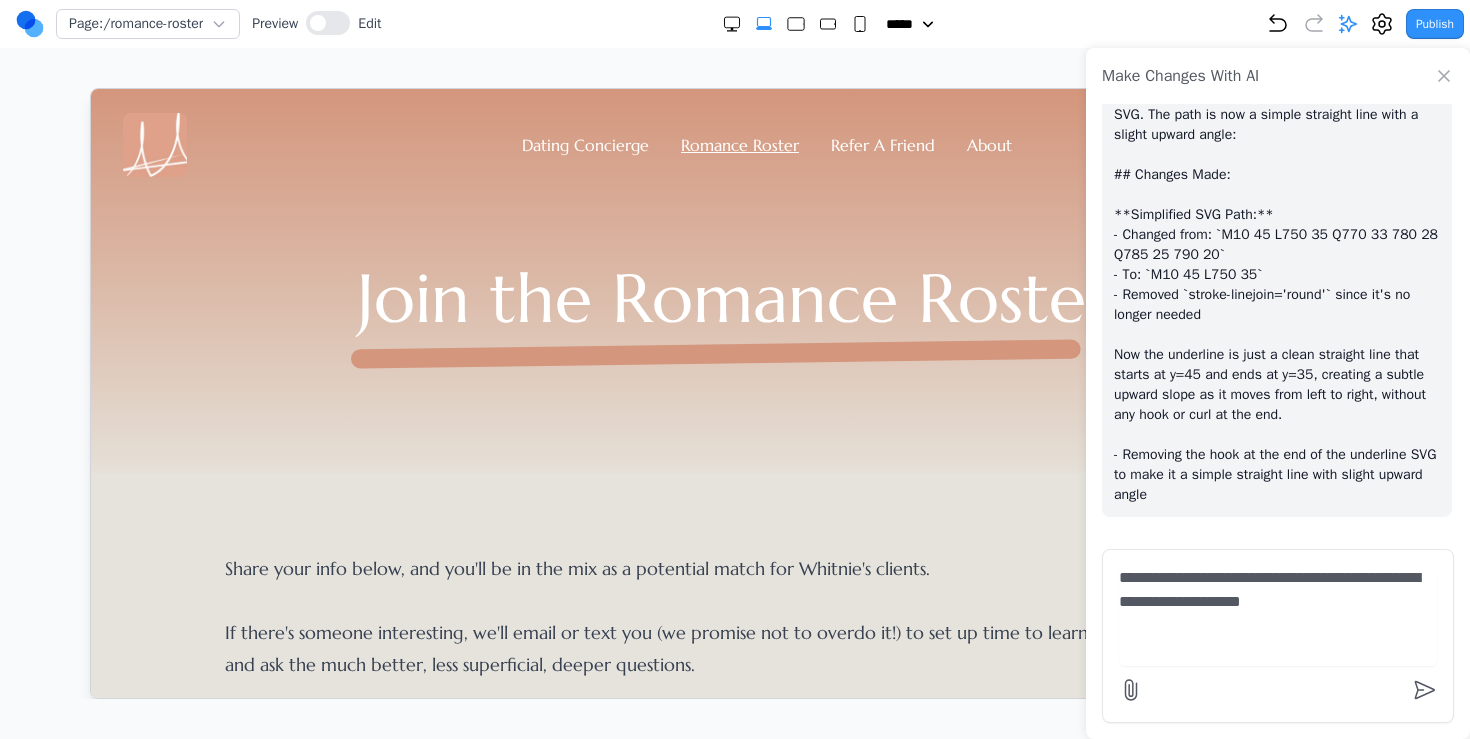 type on "**********" 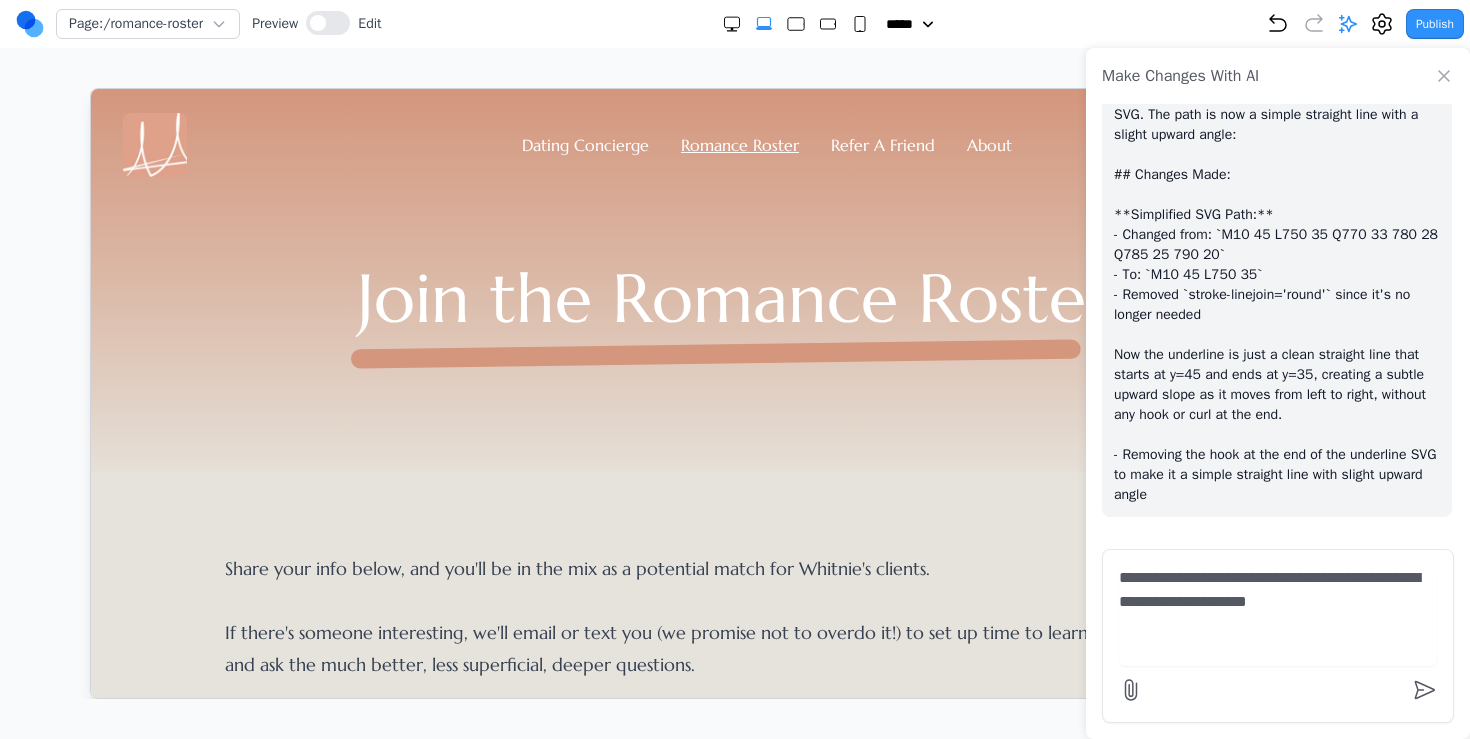 scroll, scrollTop: 11567, scrollLeft: 0, axis: vertical 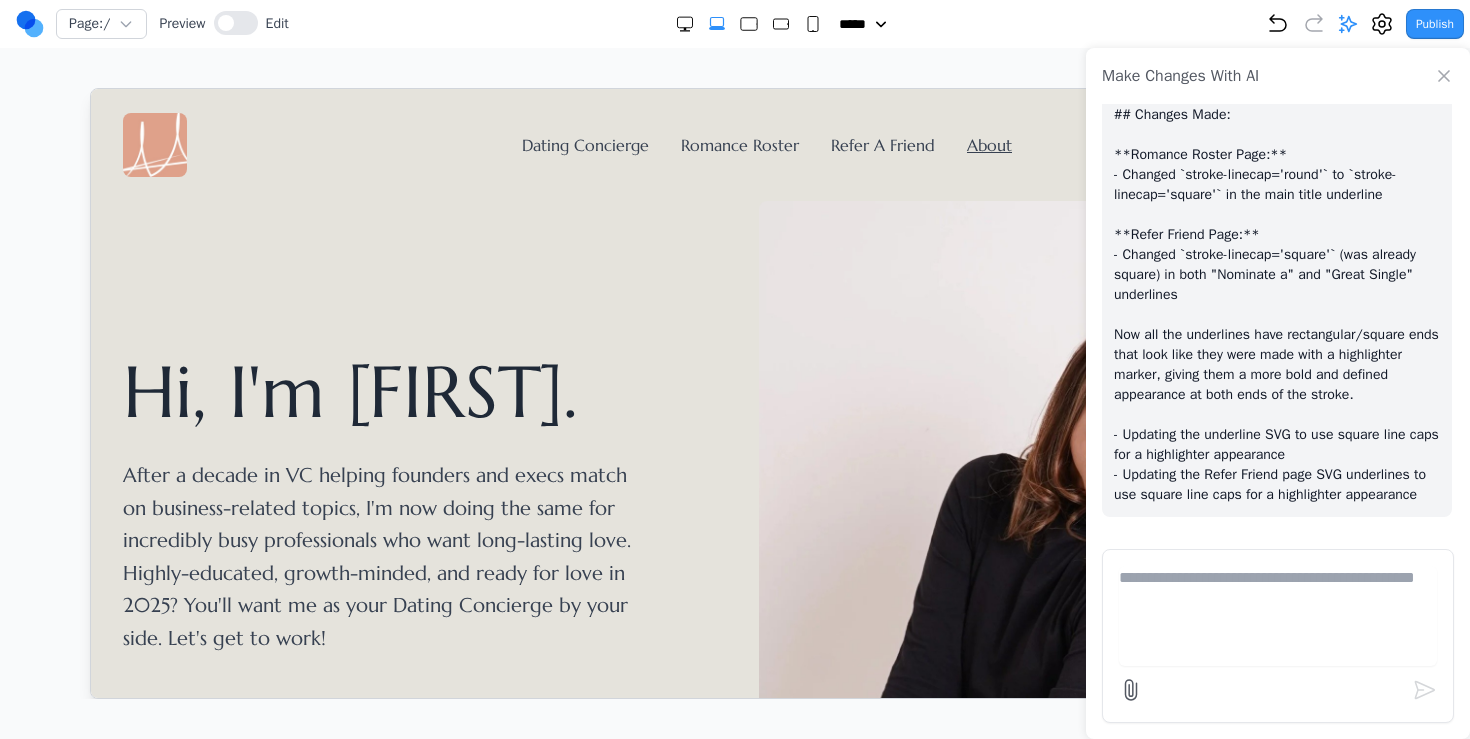 click on "Hi, I'm Whitnie. After a decade in VC helping founders and execs match on business-related topics, I'm now doing the same for incredibly busy professionals who want long-lasting love. Highly-educated, growth-minded, and ready for love in 2025? You'll want me as your Dating Concierge by your side. Let's get to work!" at bounding box center (734, 504) 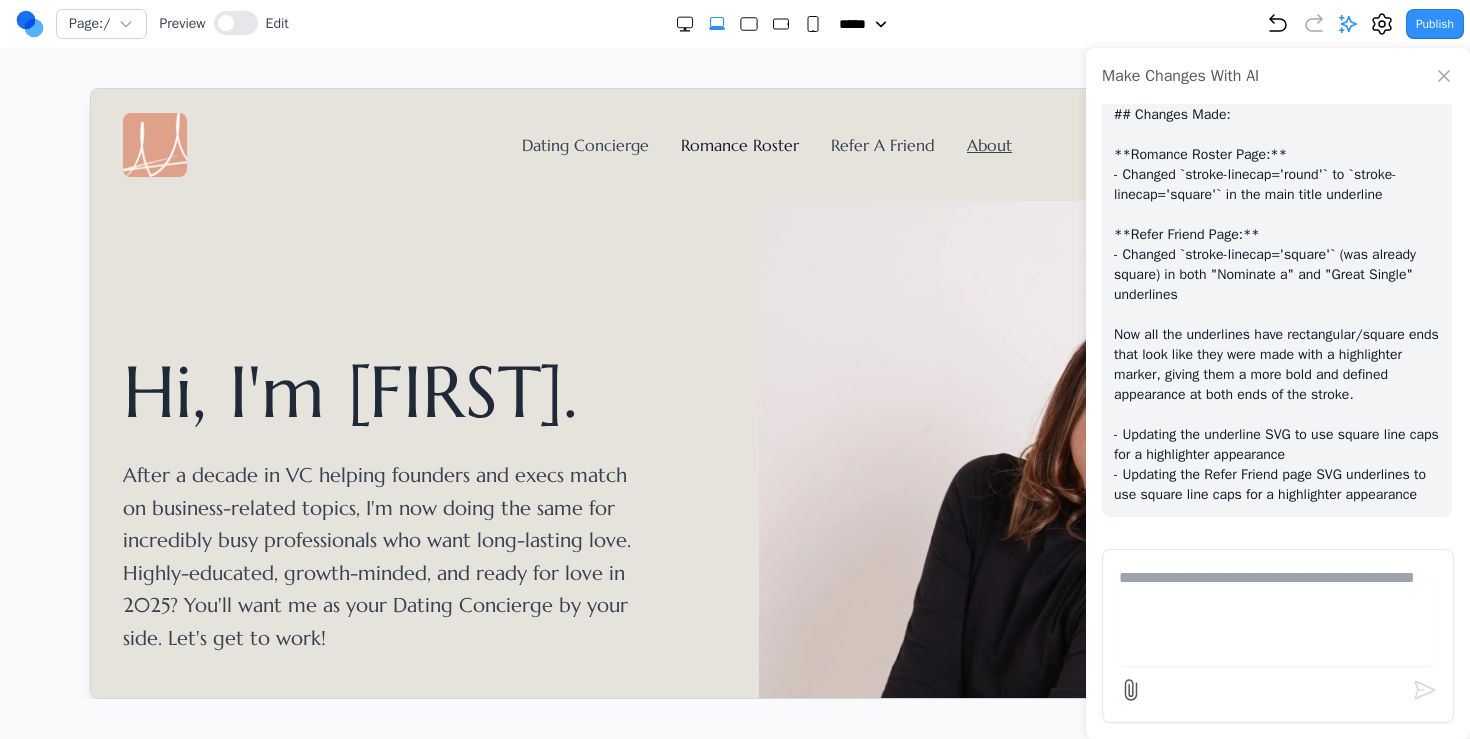 click on "Romance Roster" at bounding box center [739, 144] 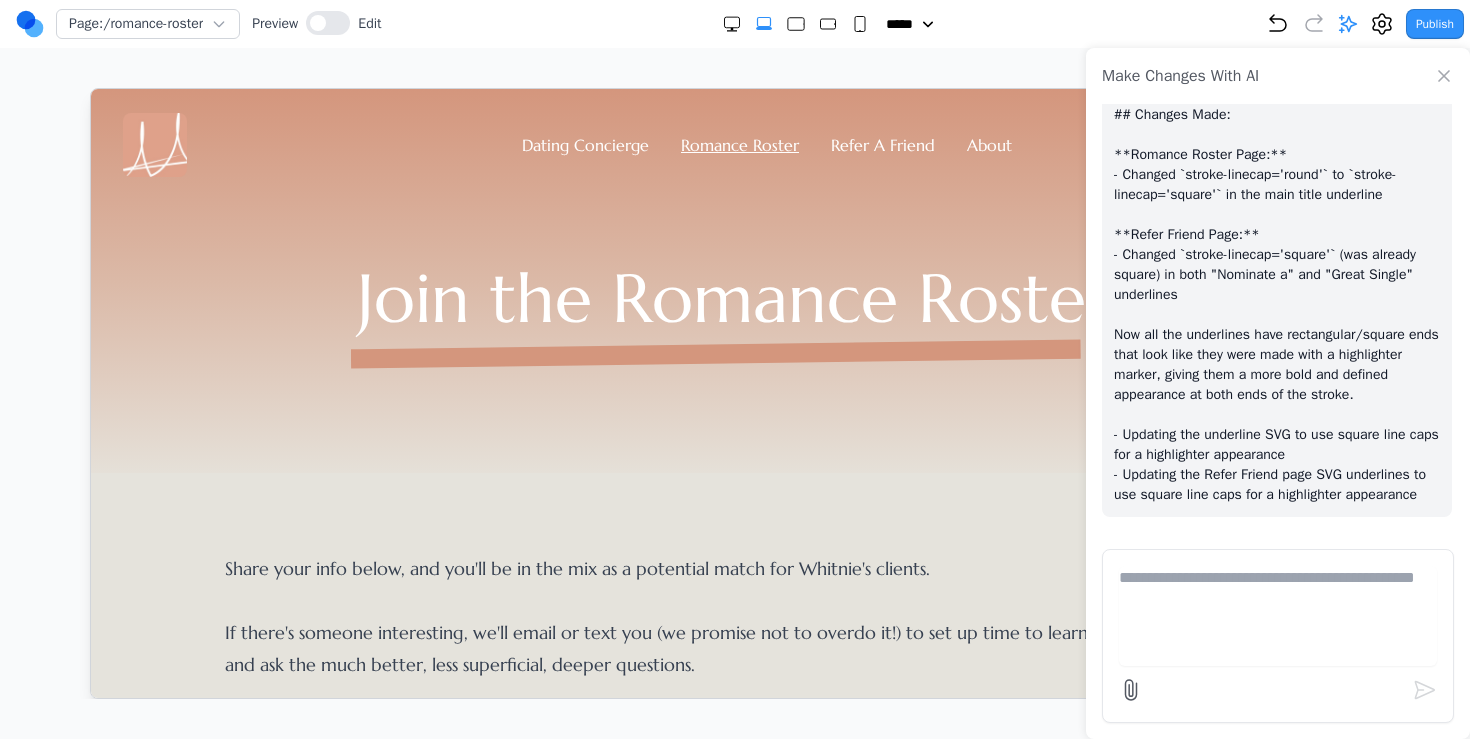 click 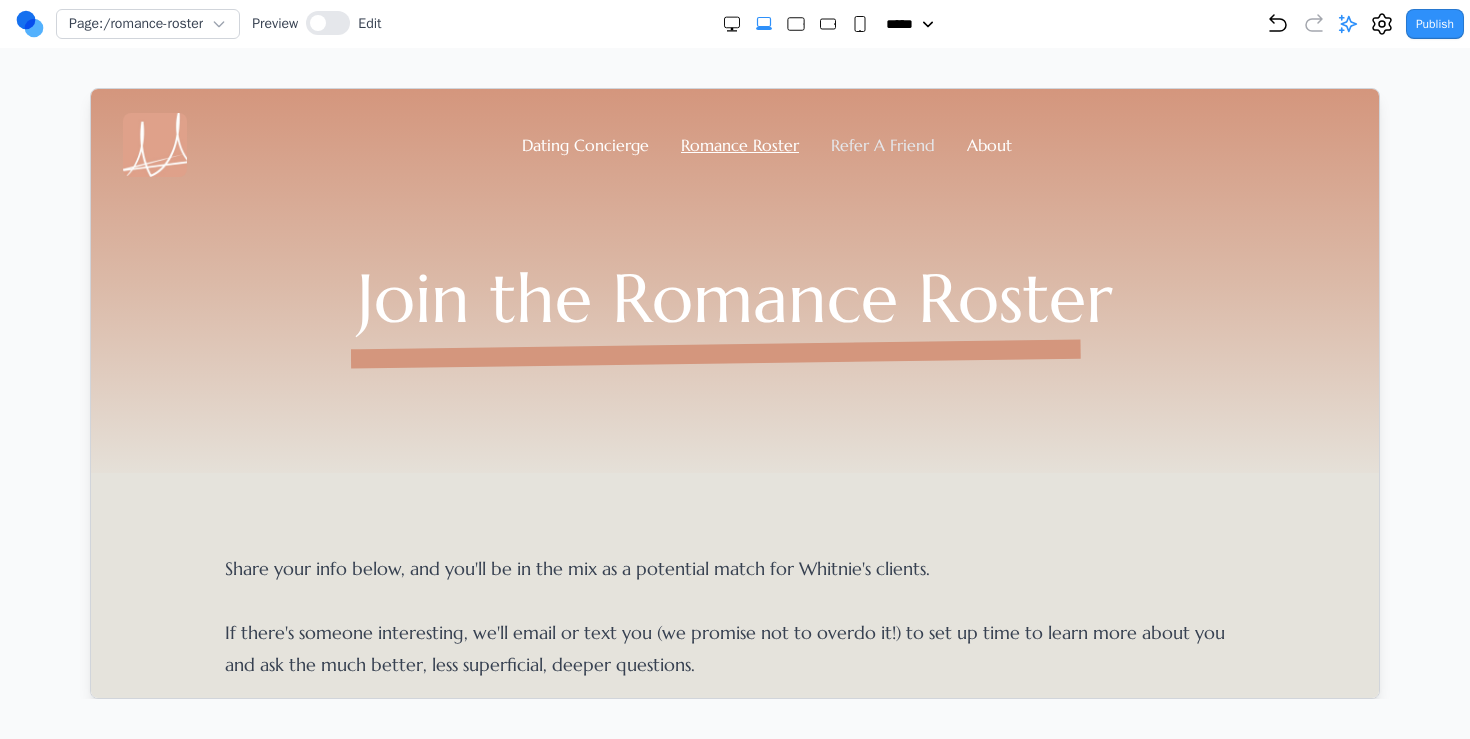 click on "Refer A Friend" at bounding box center (882, 144) 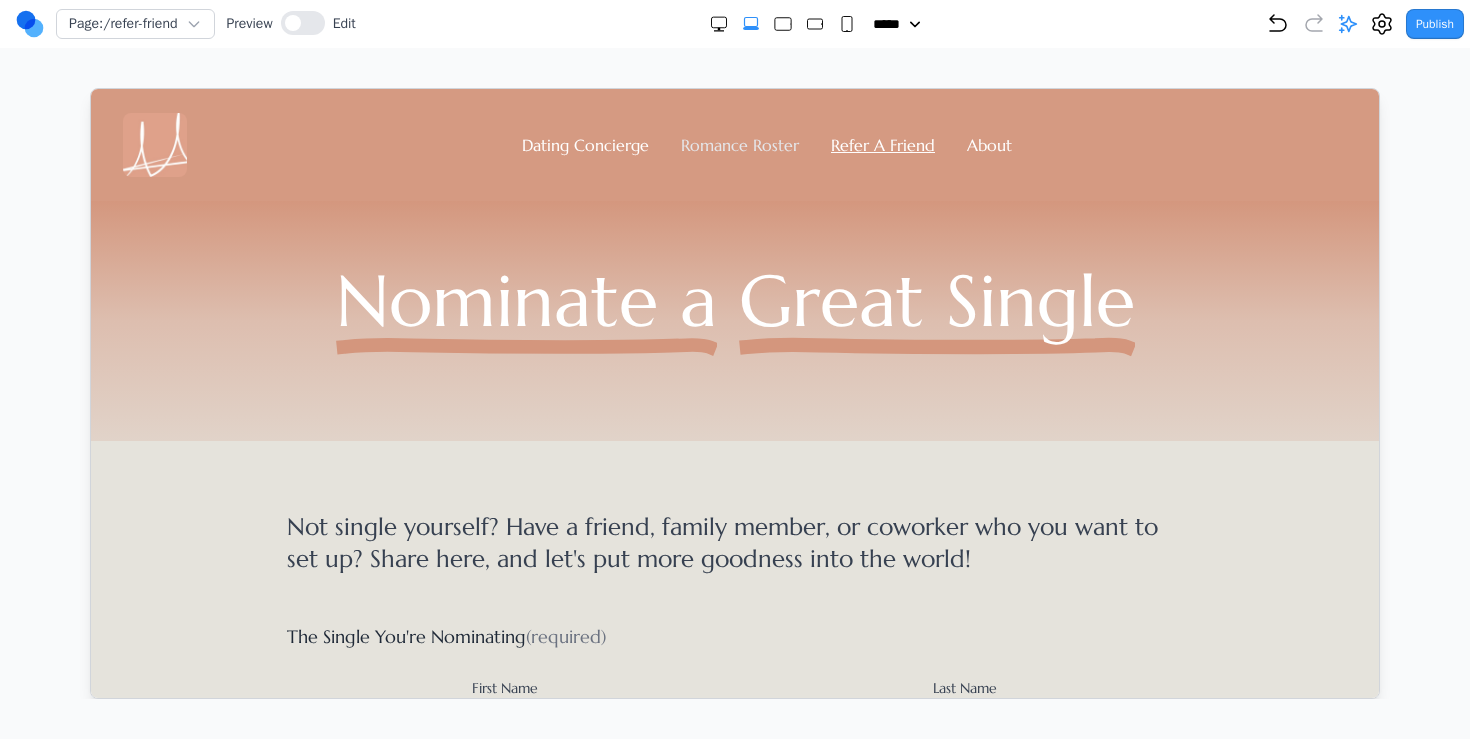 click on "Romance Roster" at bounding box center (739, 144) 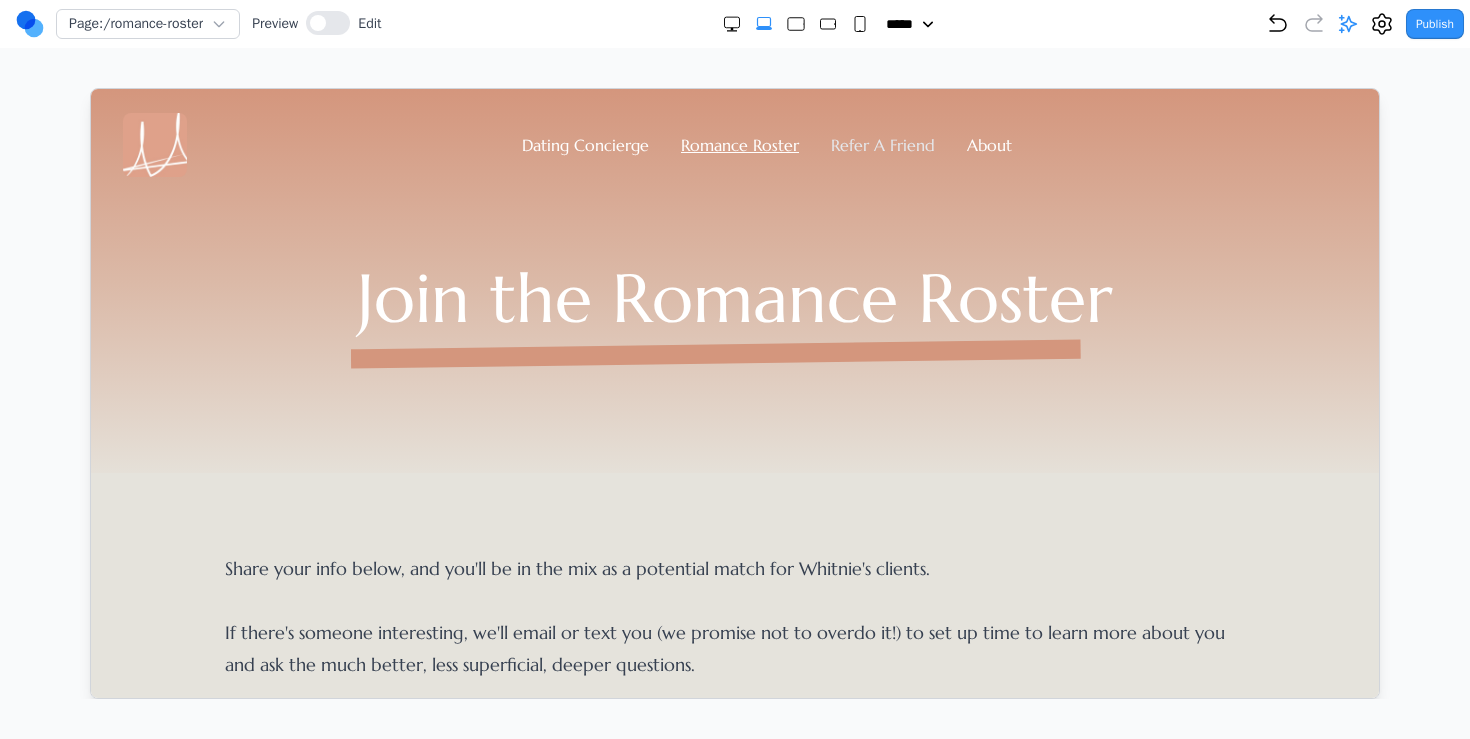 click on "Refer A Friend" at bounding box center (882, 144) 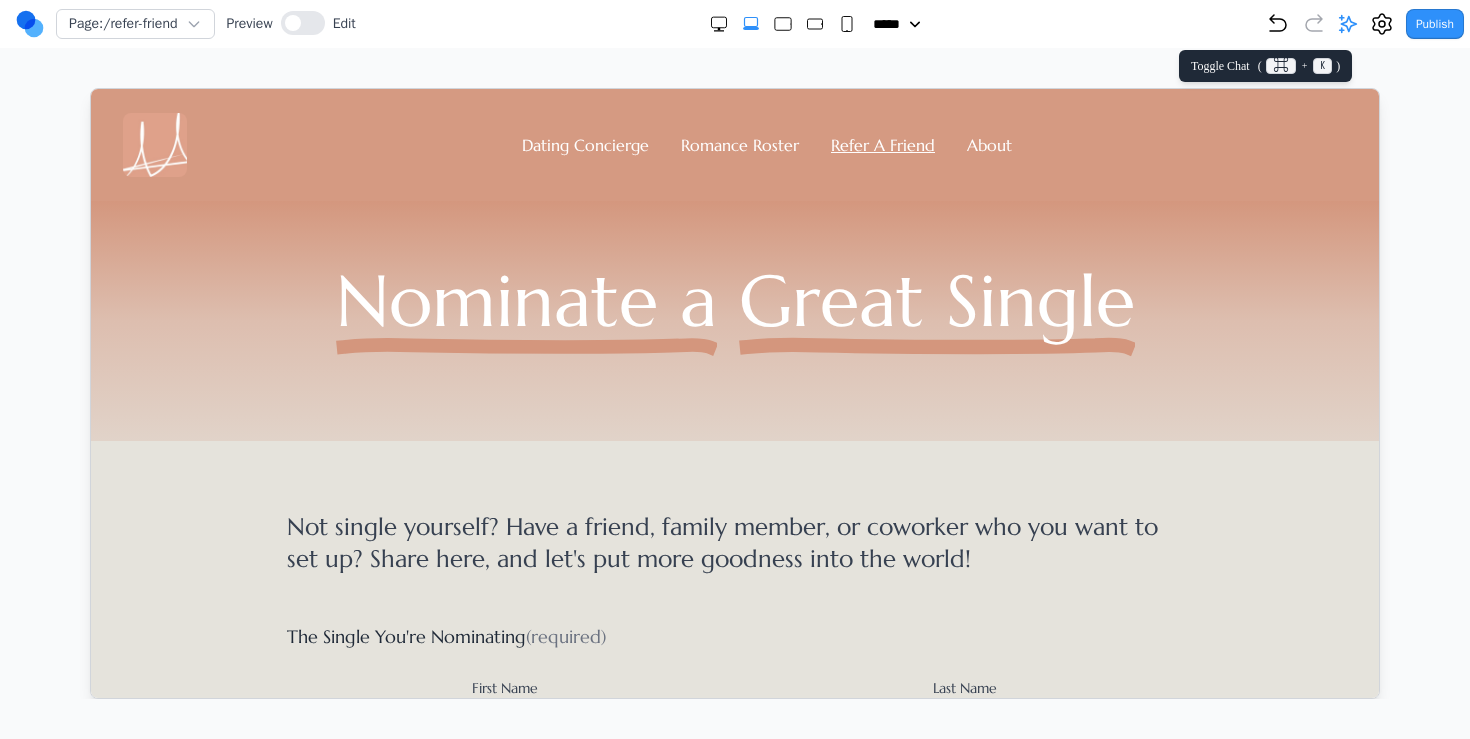 click 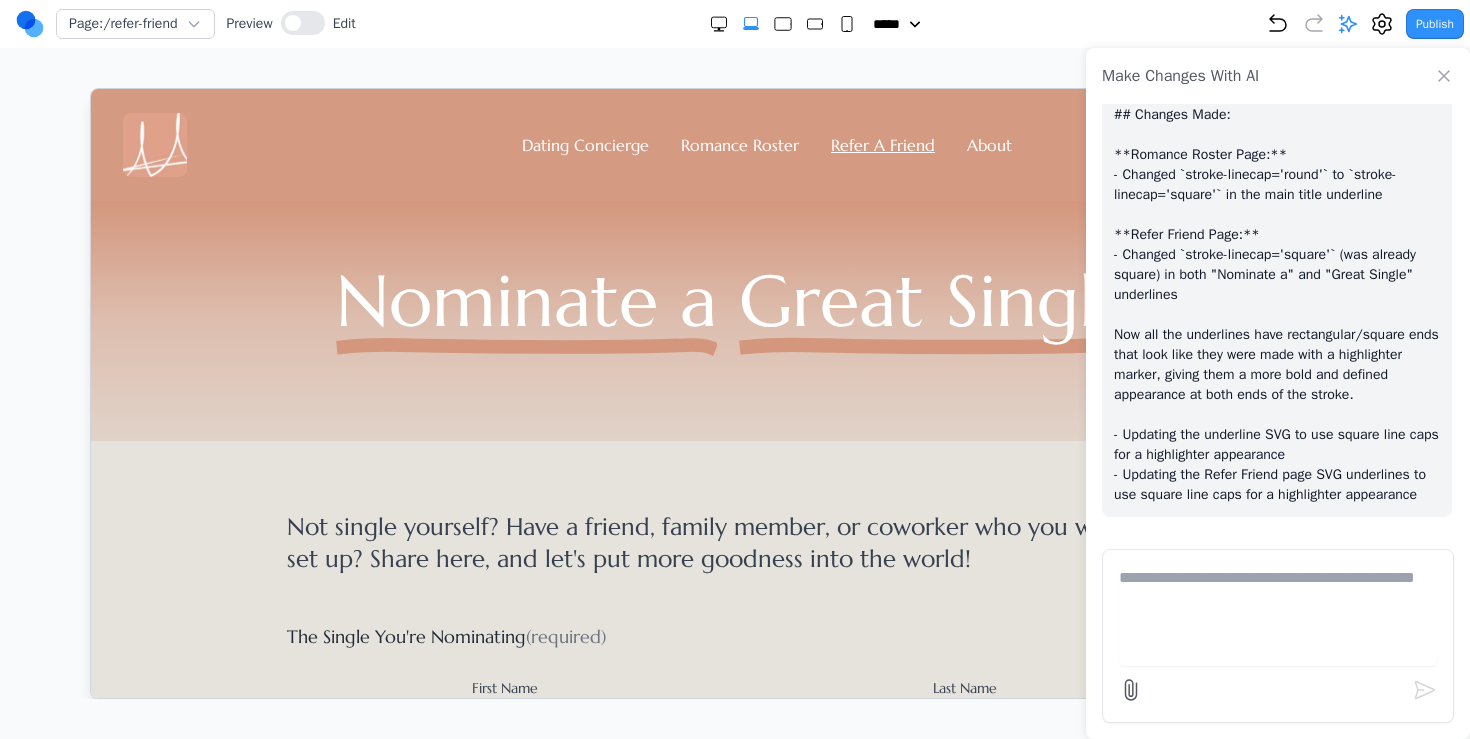 click at bounding box center (1278, 616) 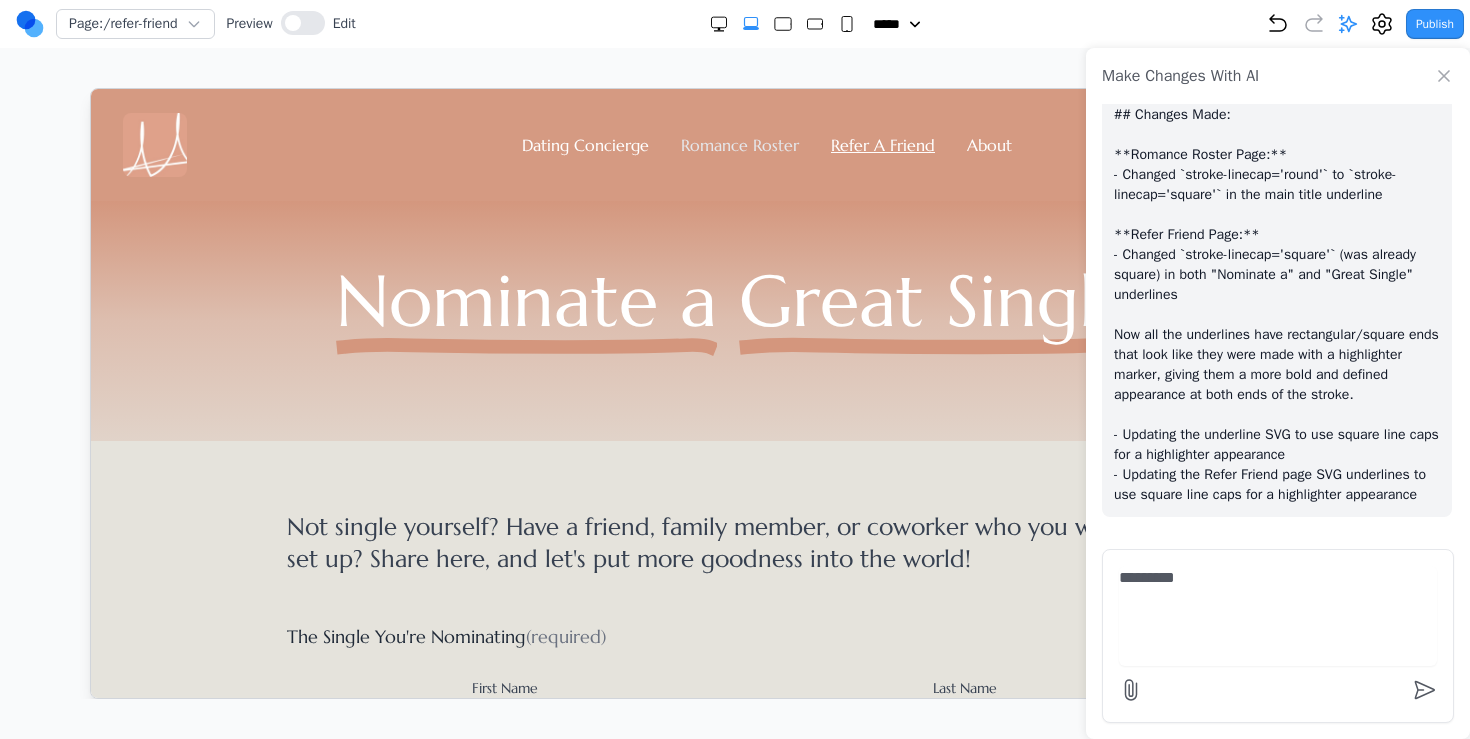 click on "Romance Roster" at bounding box center [739, 144] 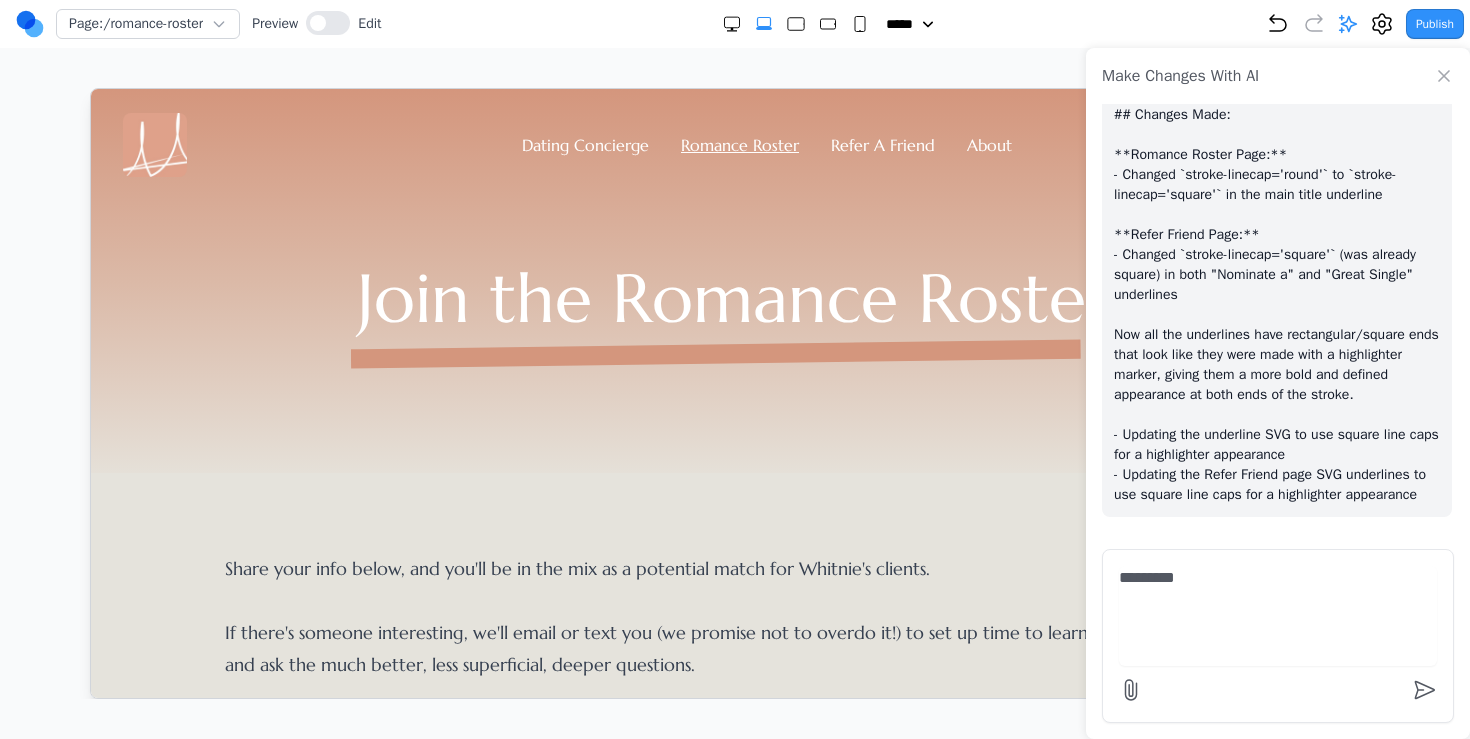 click on "********" at bounding box center (1278, 616) 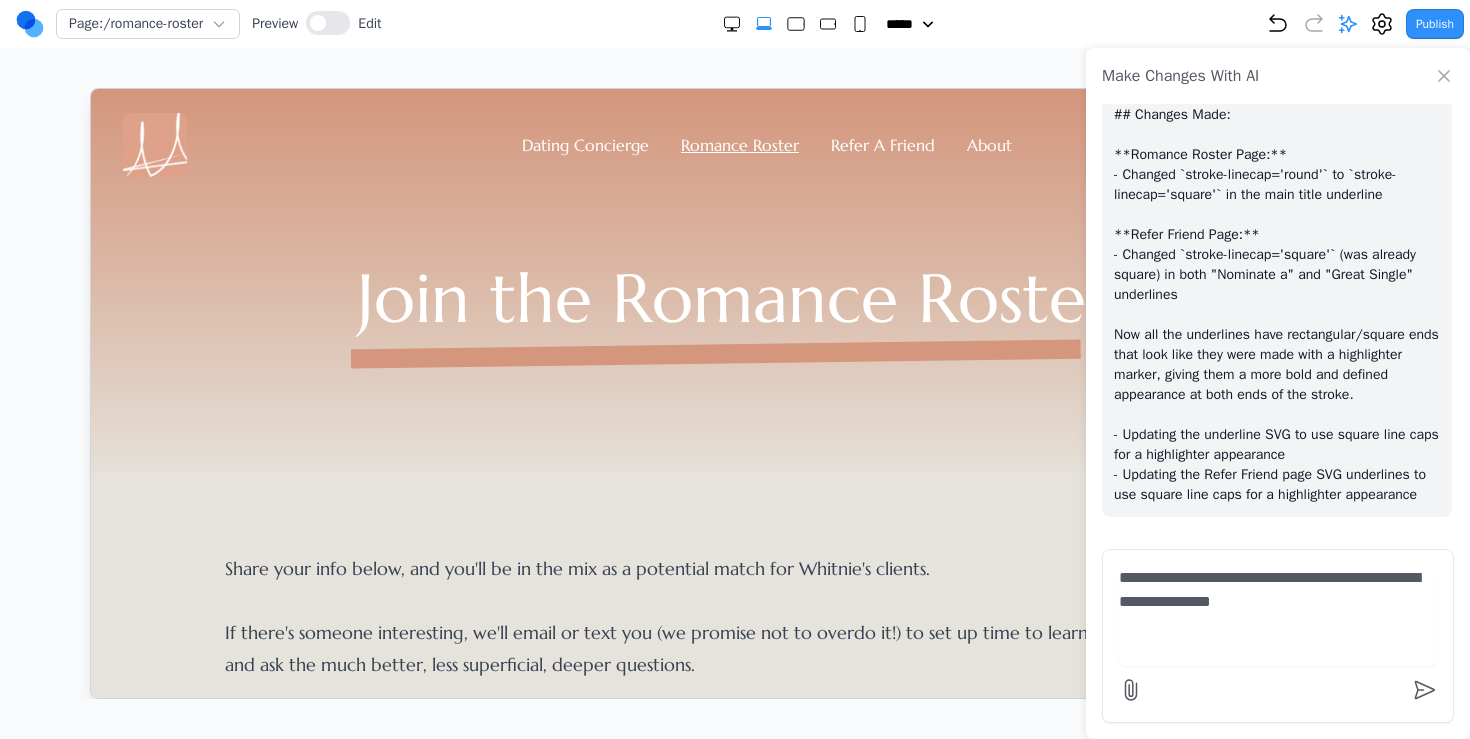 type on "**********" 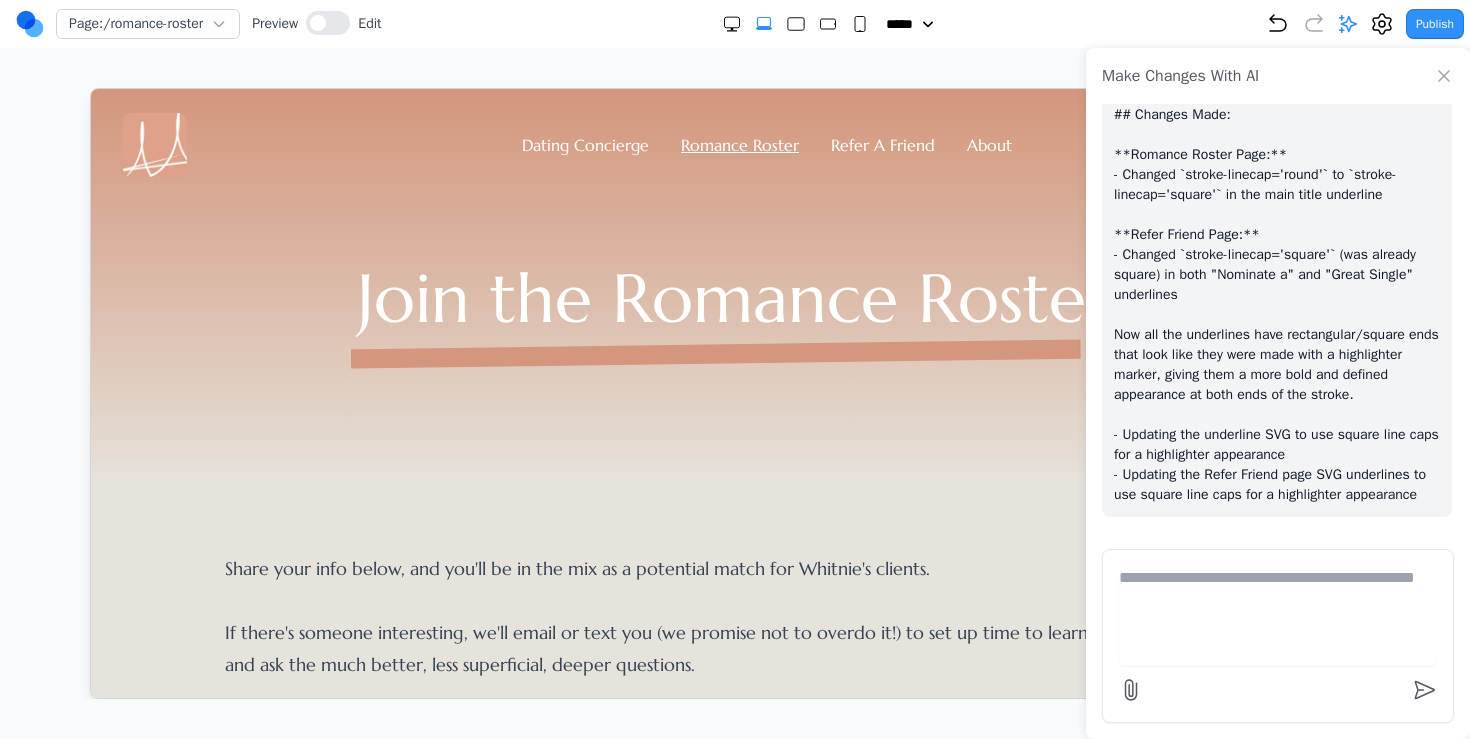 scroll, scrollTop: 12187, scrollLeft: 0, axis: vertical 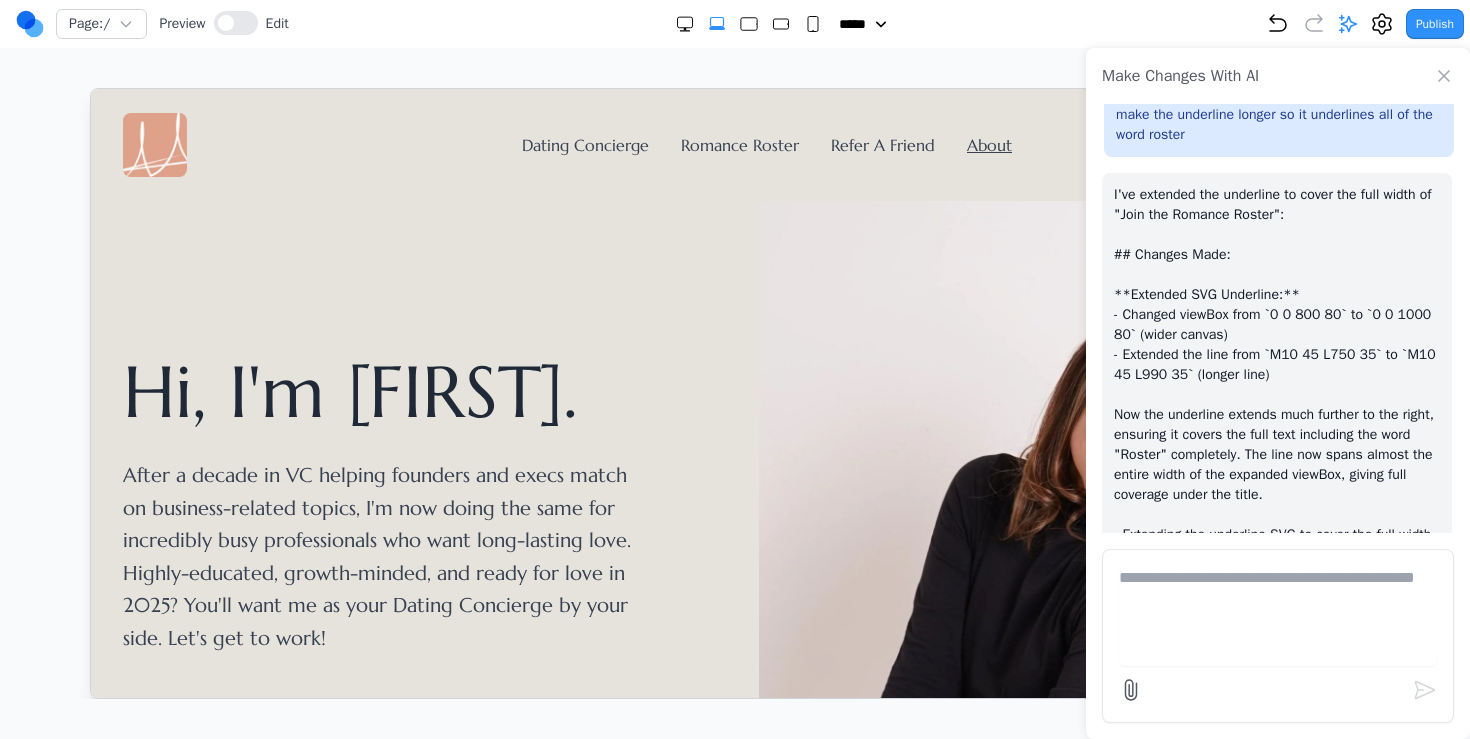 click on "Hi, I'm [FIRST]." at bounding box center (416, 391) 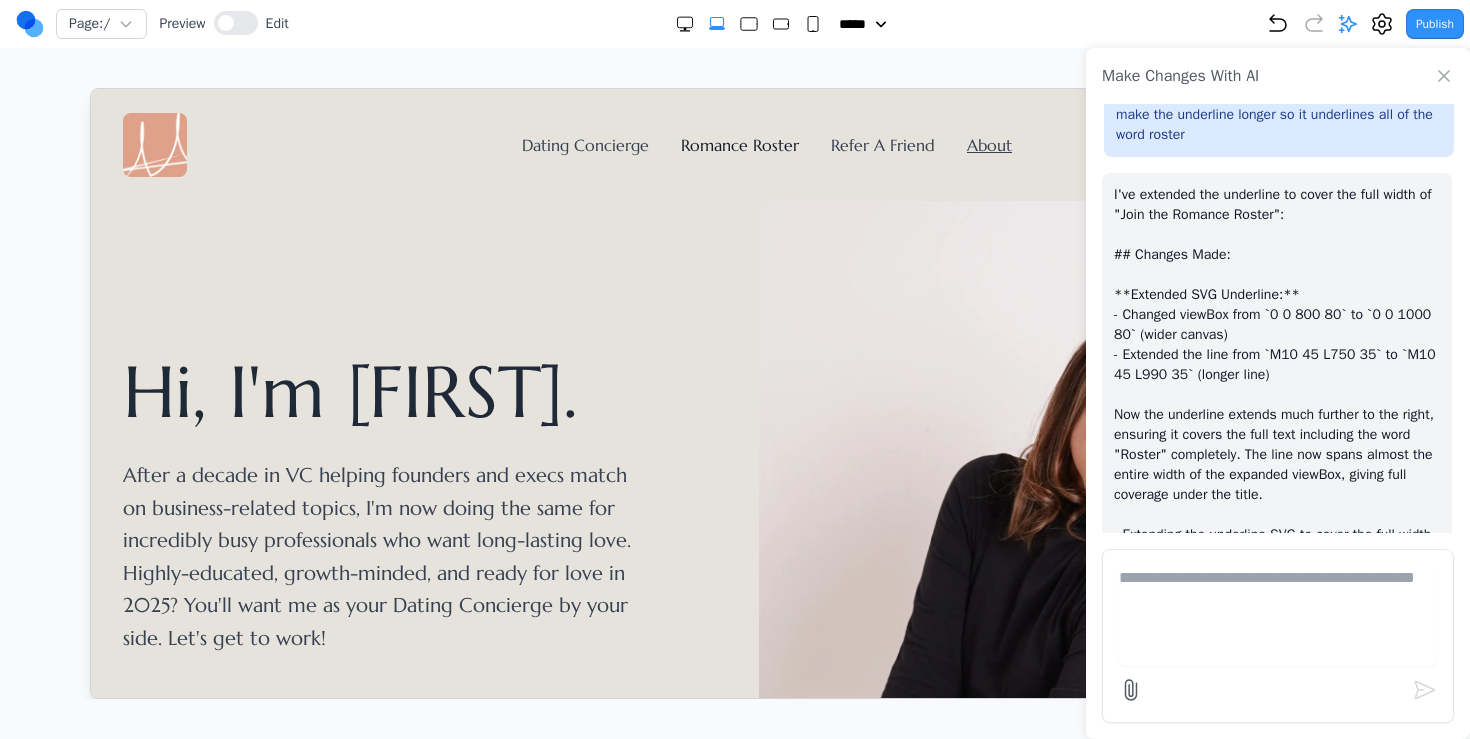 click on "Romance Roster" at bounding box center (739, 144) 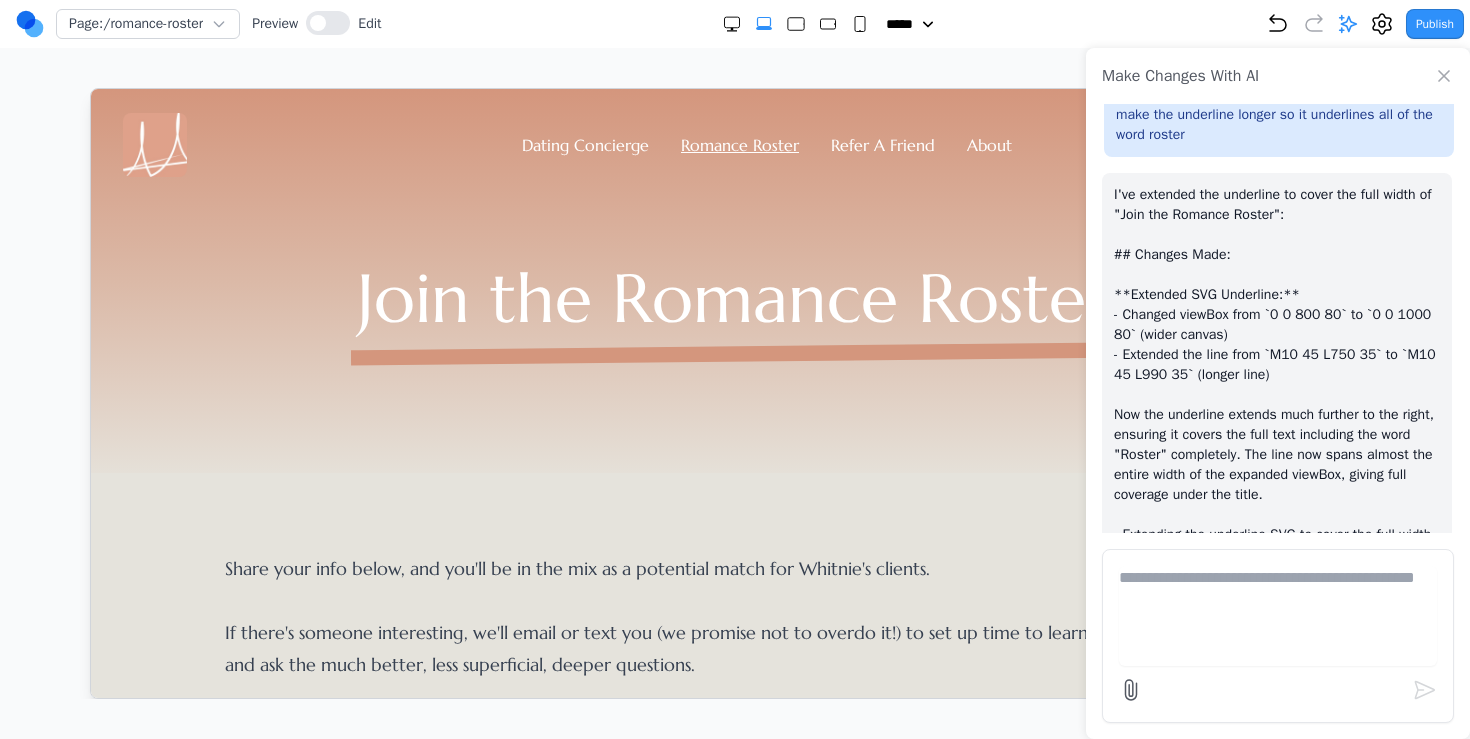 click on "Make Changes With AI" at bounding box center [1278, 76] 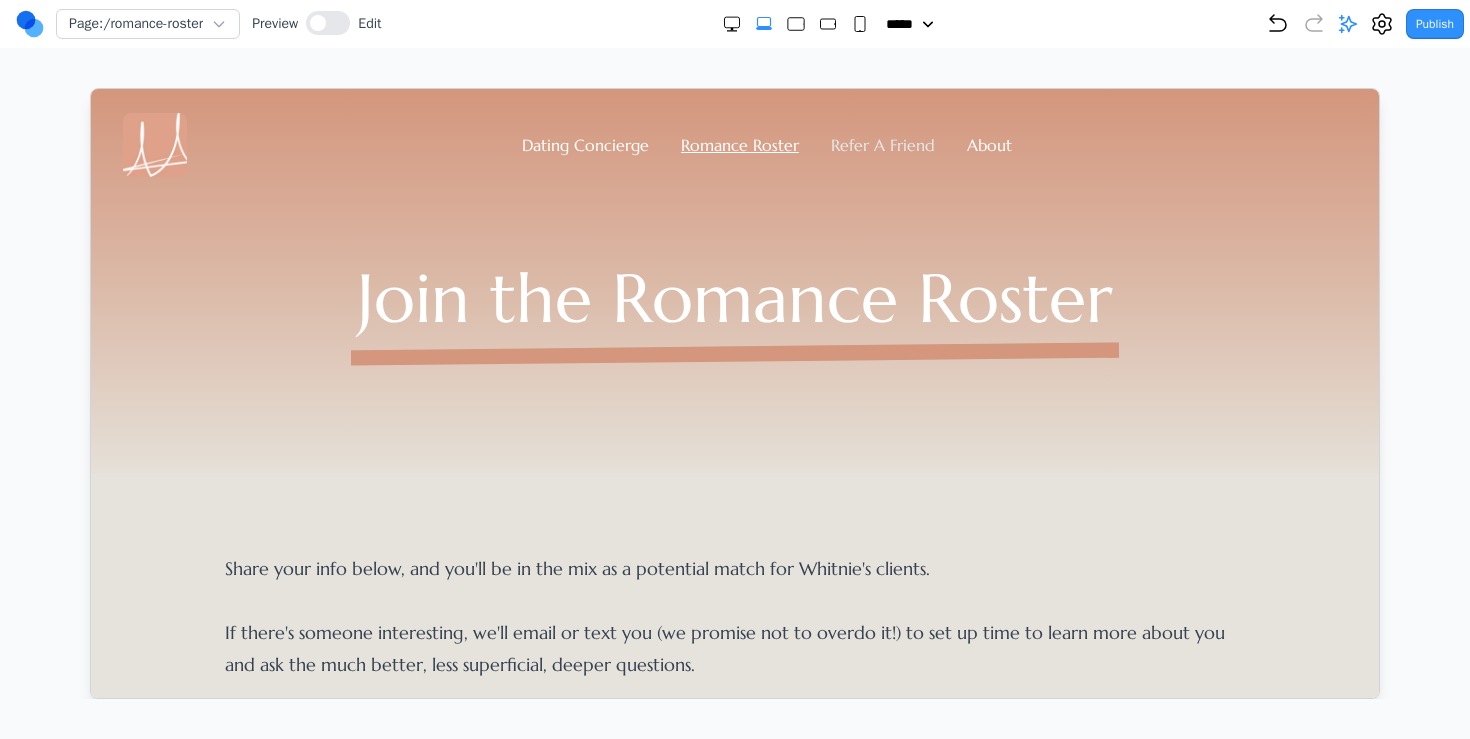 click on "Refer A Friend" at bounding box center [882, 144] 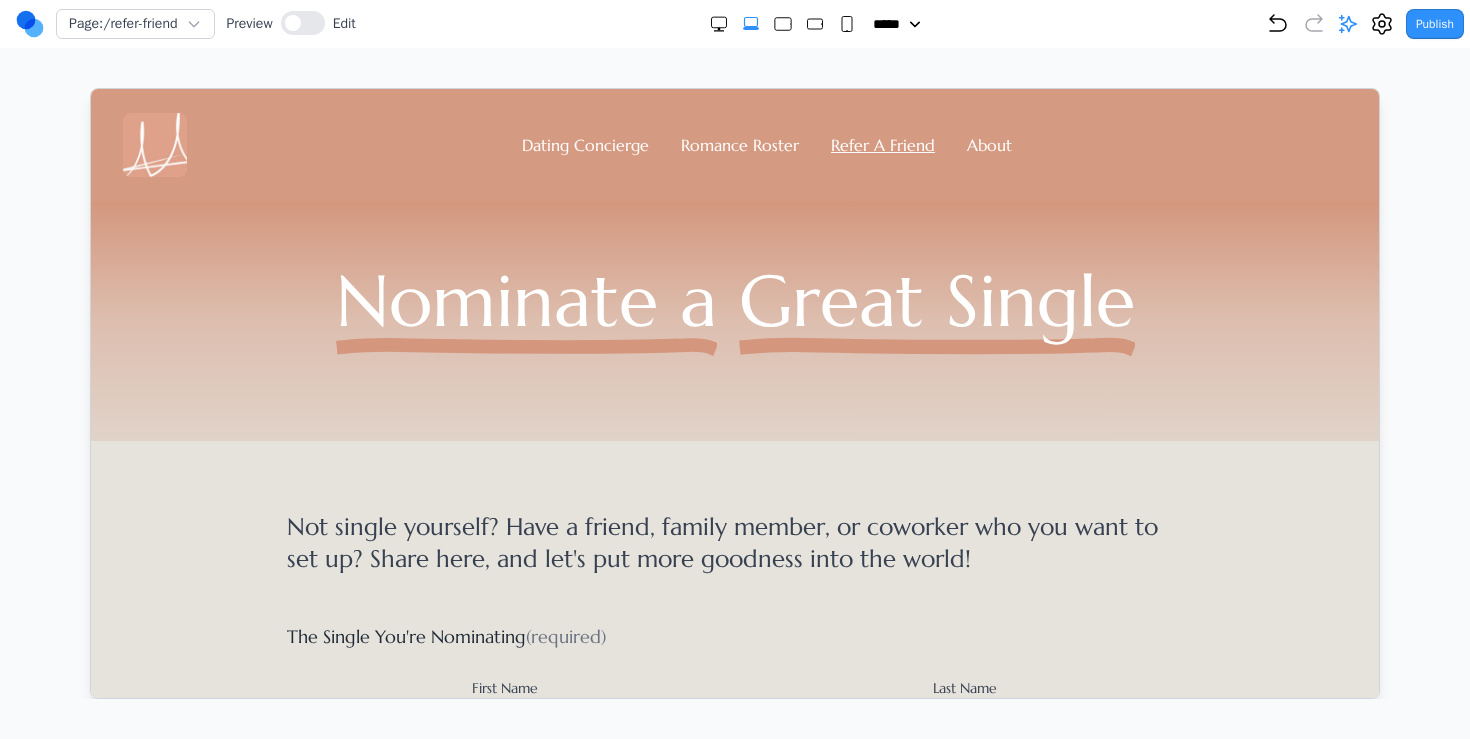 click on "Romance Roster" at bounding box center (739, 144) 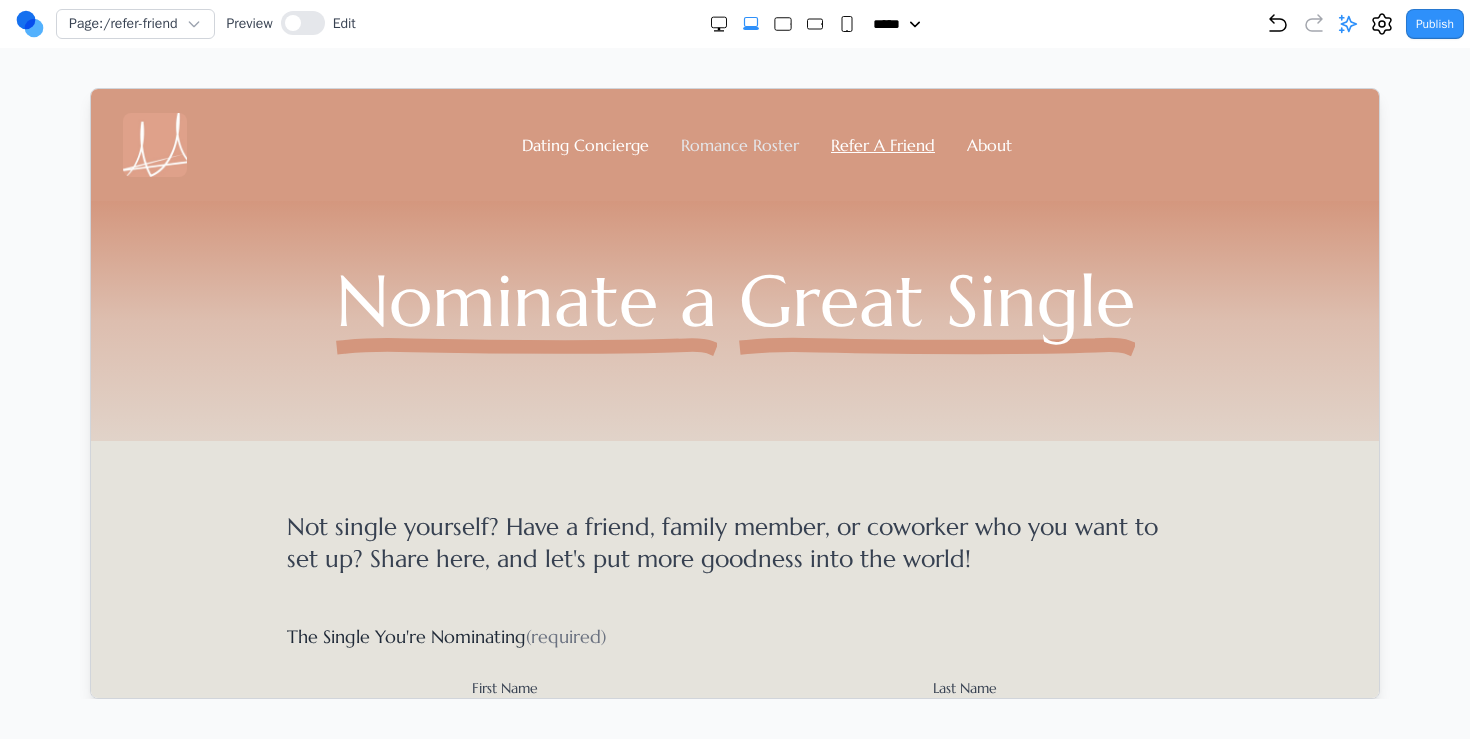 click on "Romance Roster" at bounding box center [739, 144] 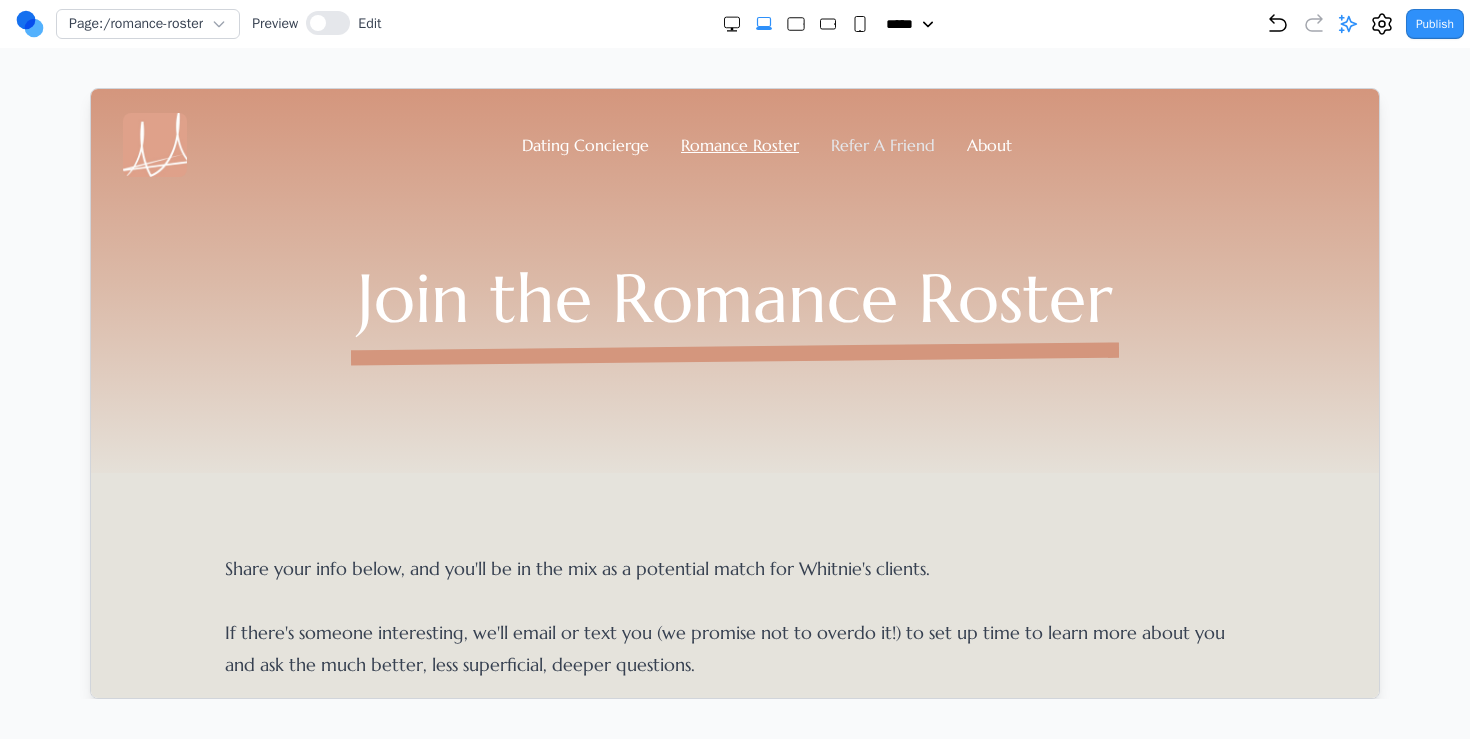 click on "Refer A Friend" at bounding box center [882, 144] 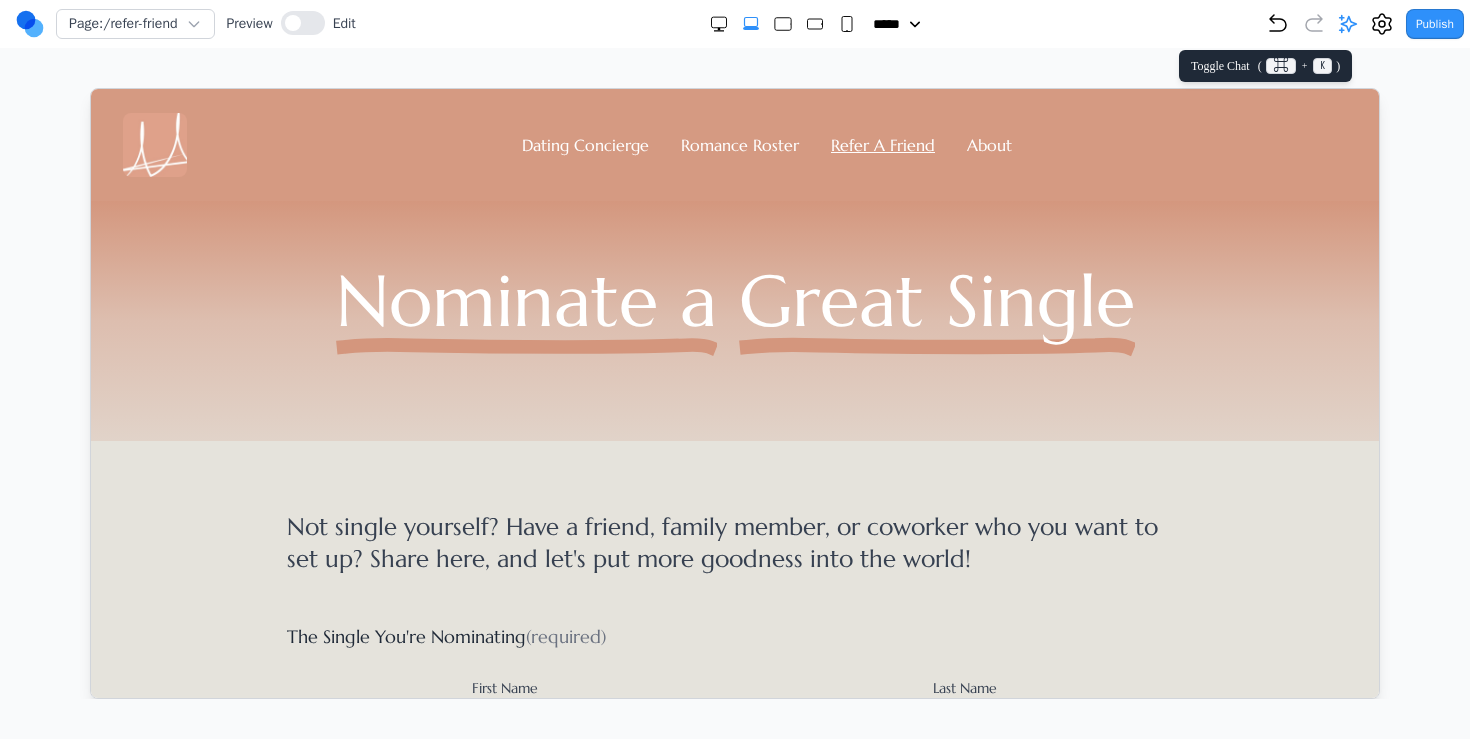 click 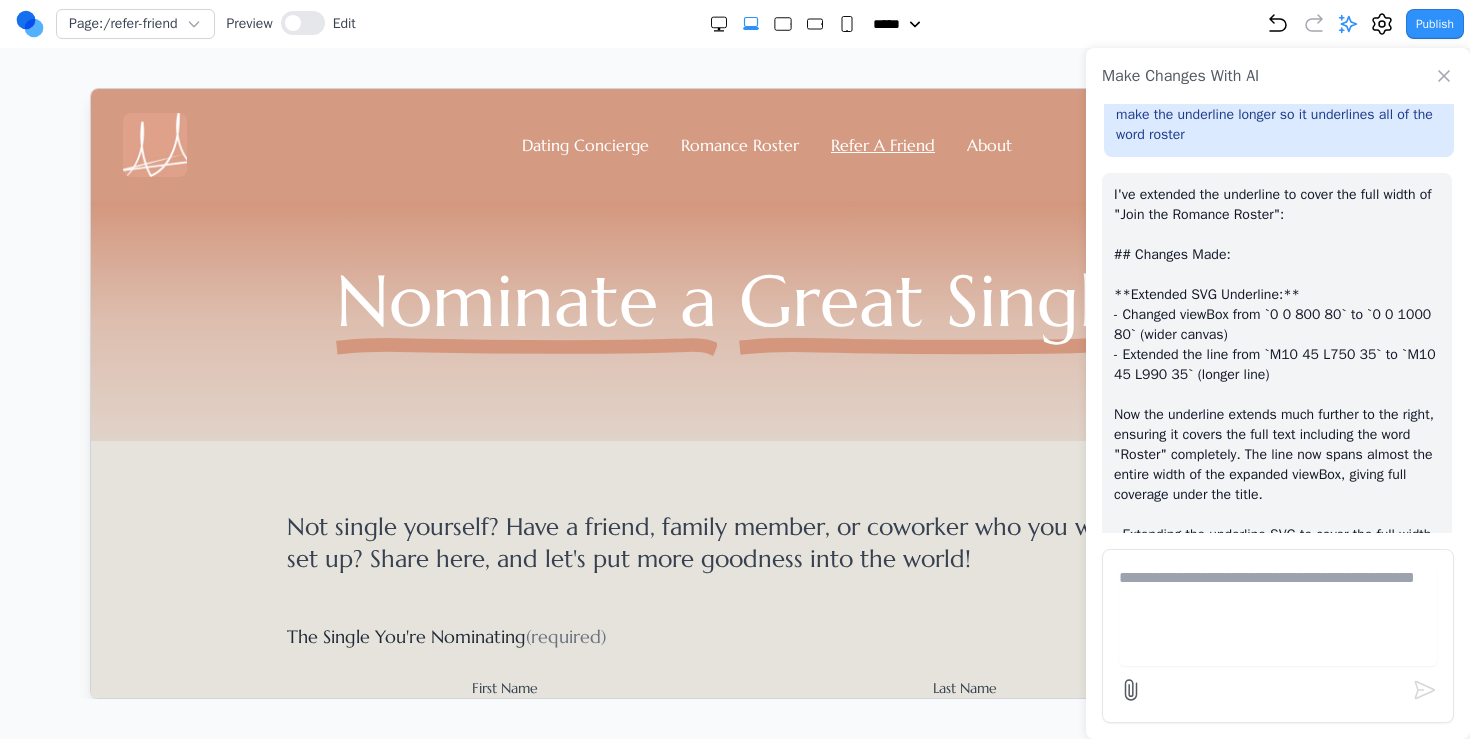 click at bounding box center (1278, 616) 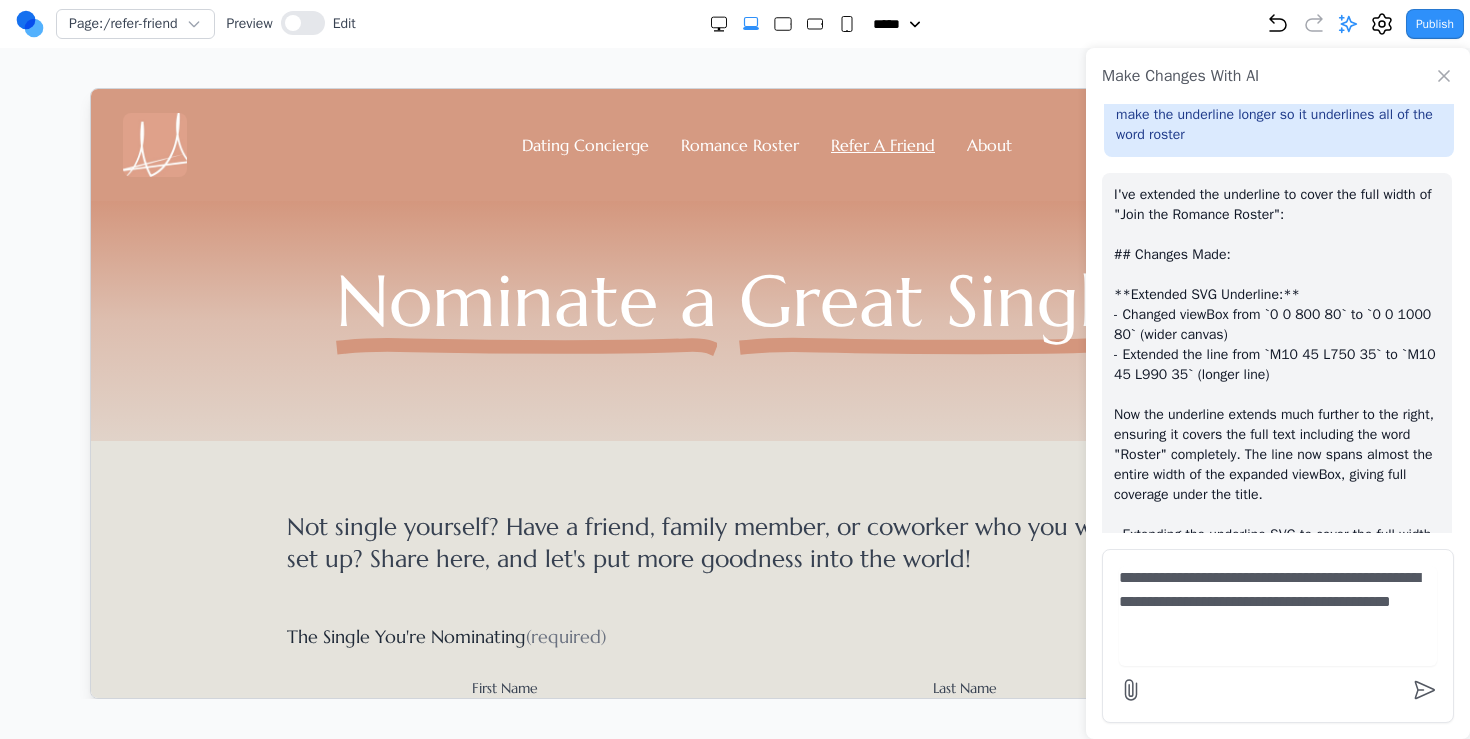 type on "**********" 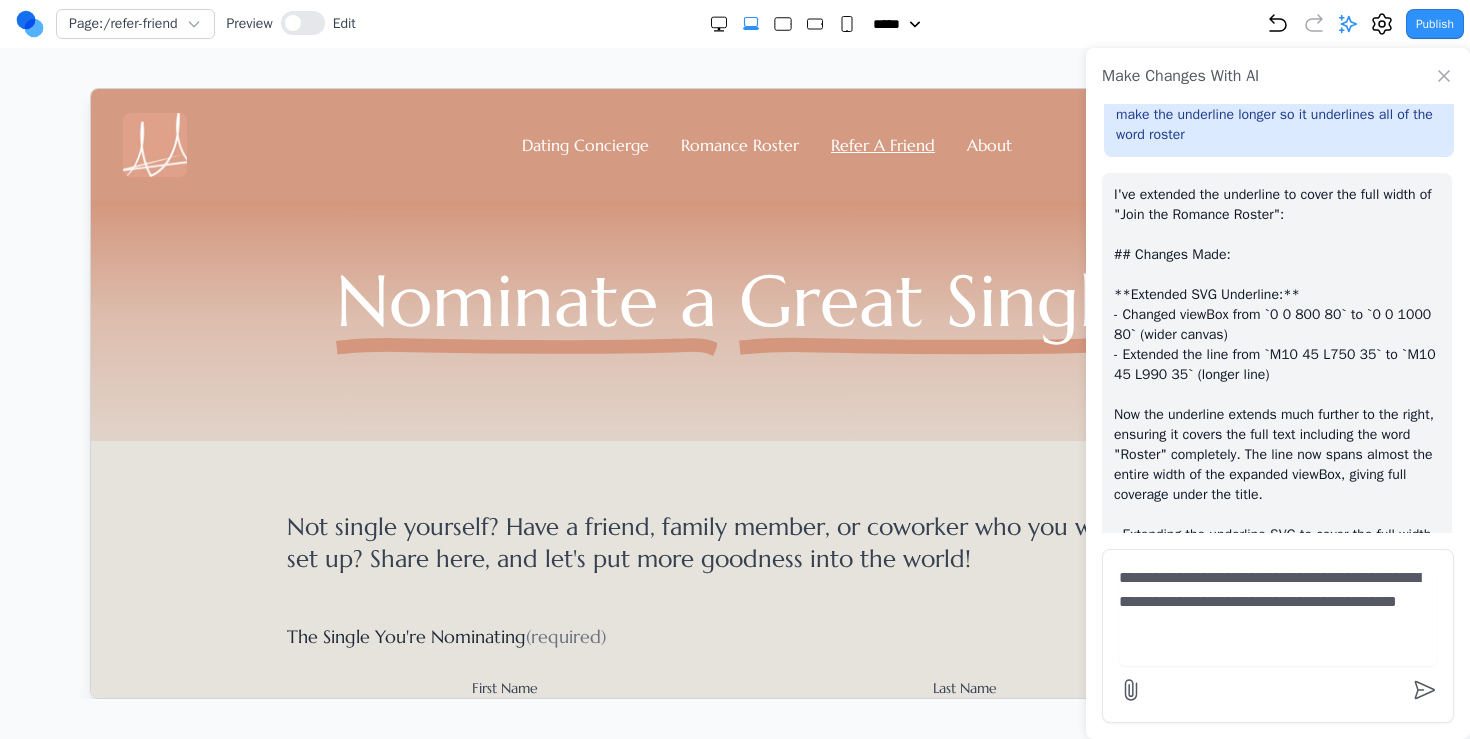 scroll, scrollTop: 12687, scrollLeft: 0, axis: vertical 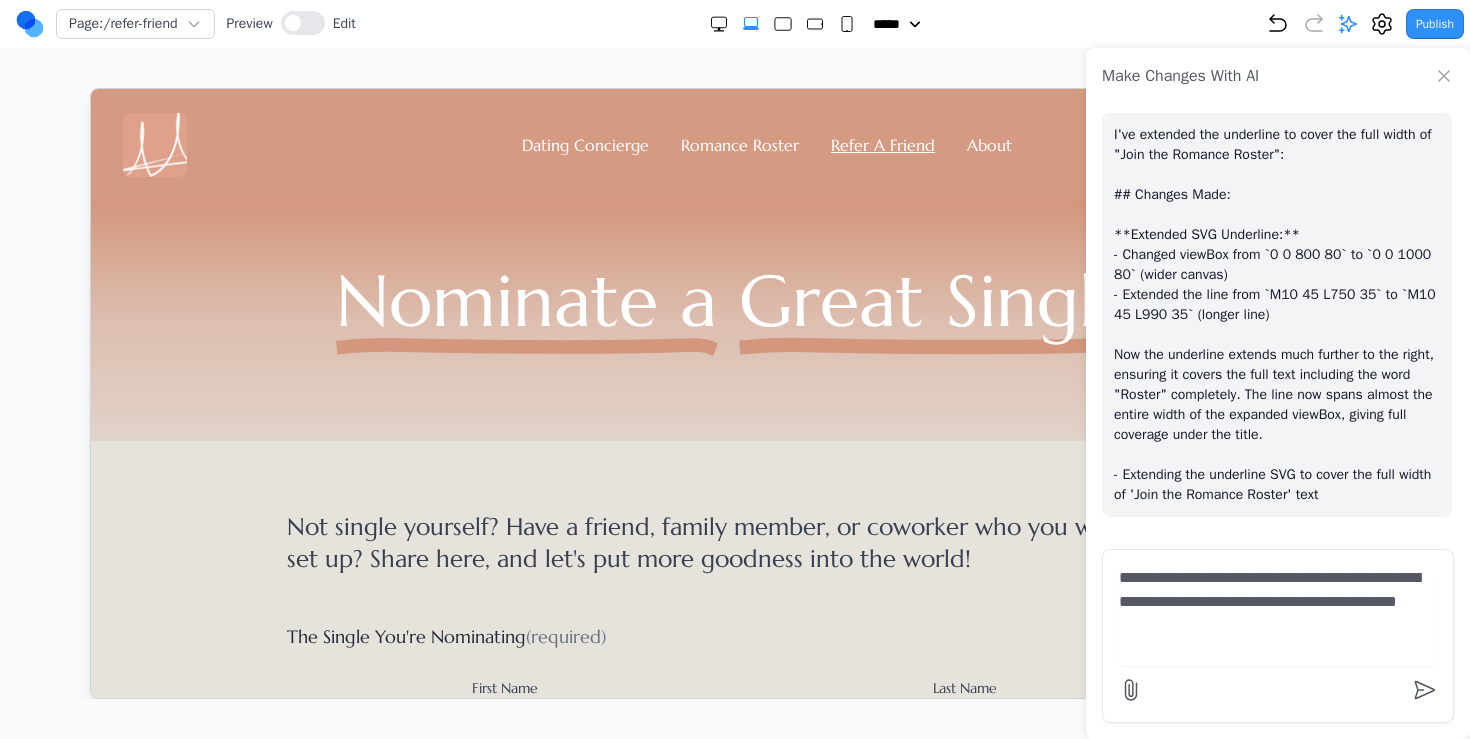 type 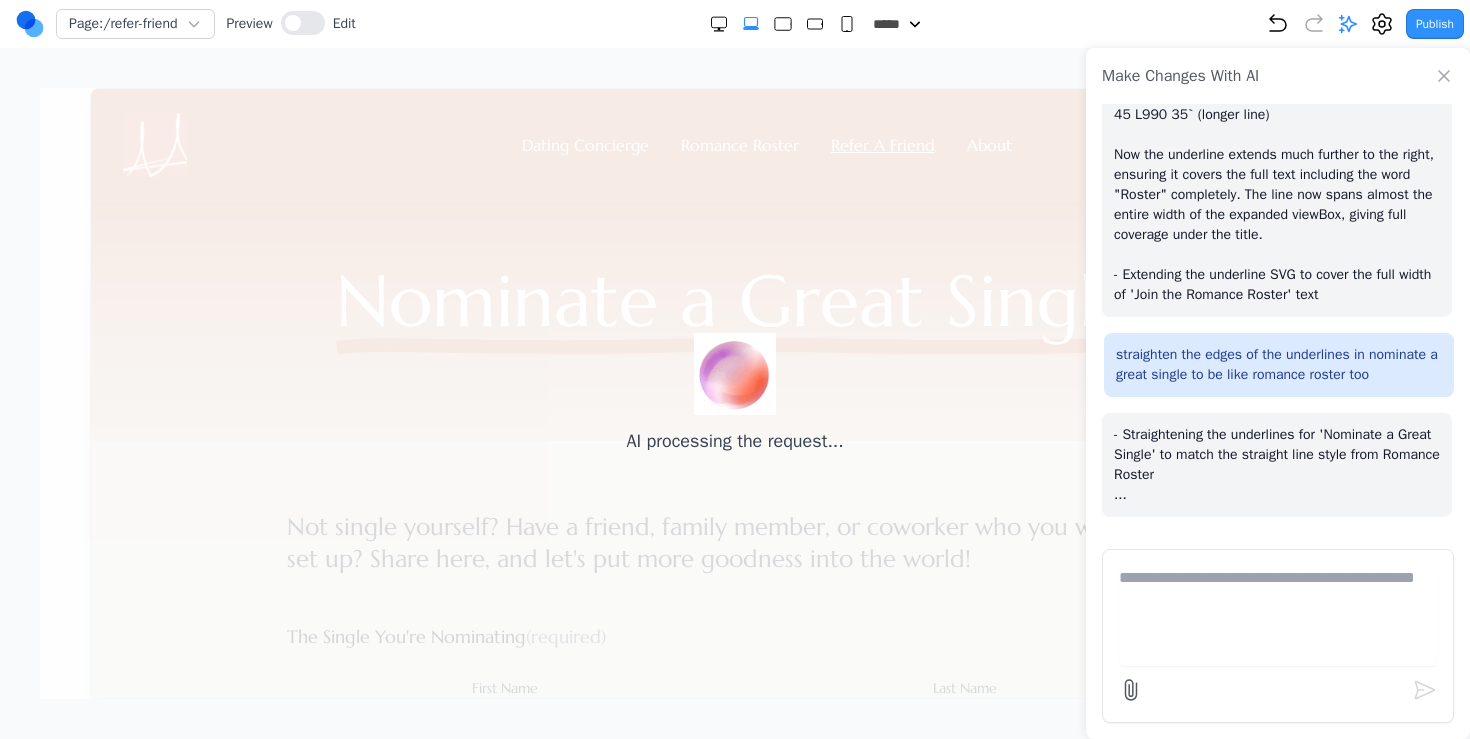 scroll, scrollTop: 12747, scrollLeft: 0, axis: vertical 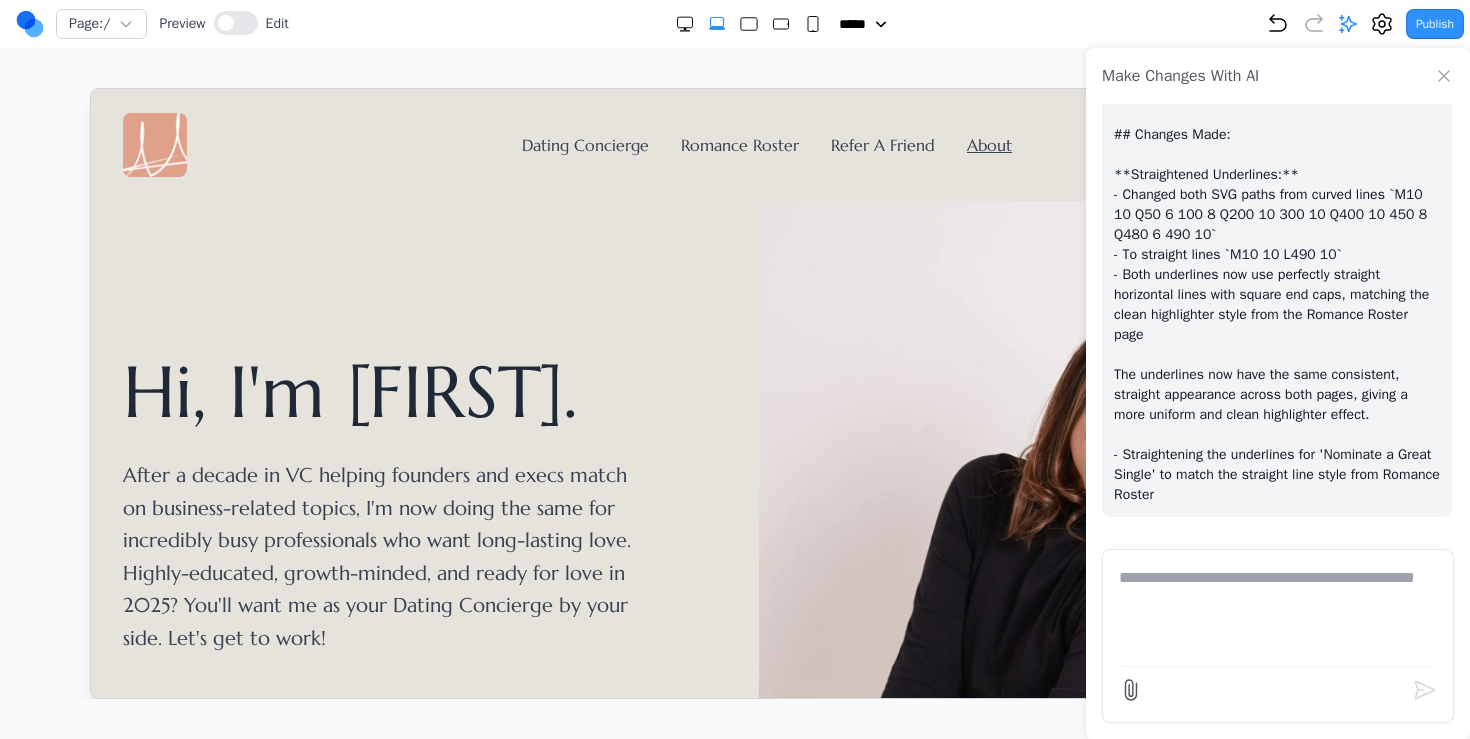 click 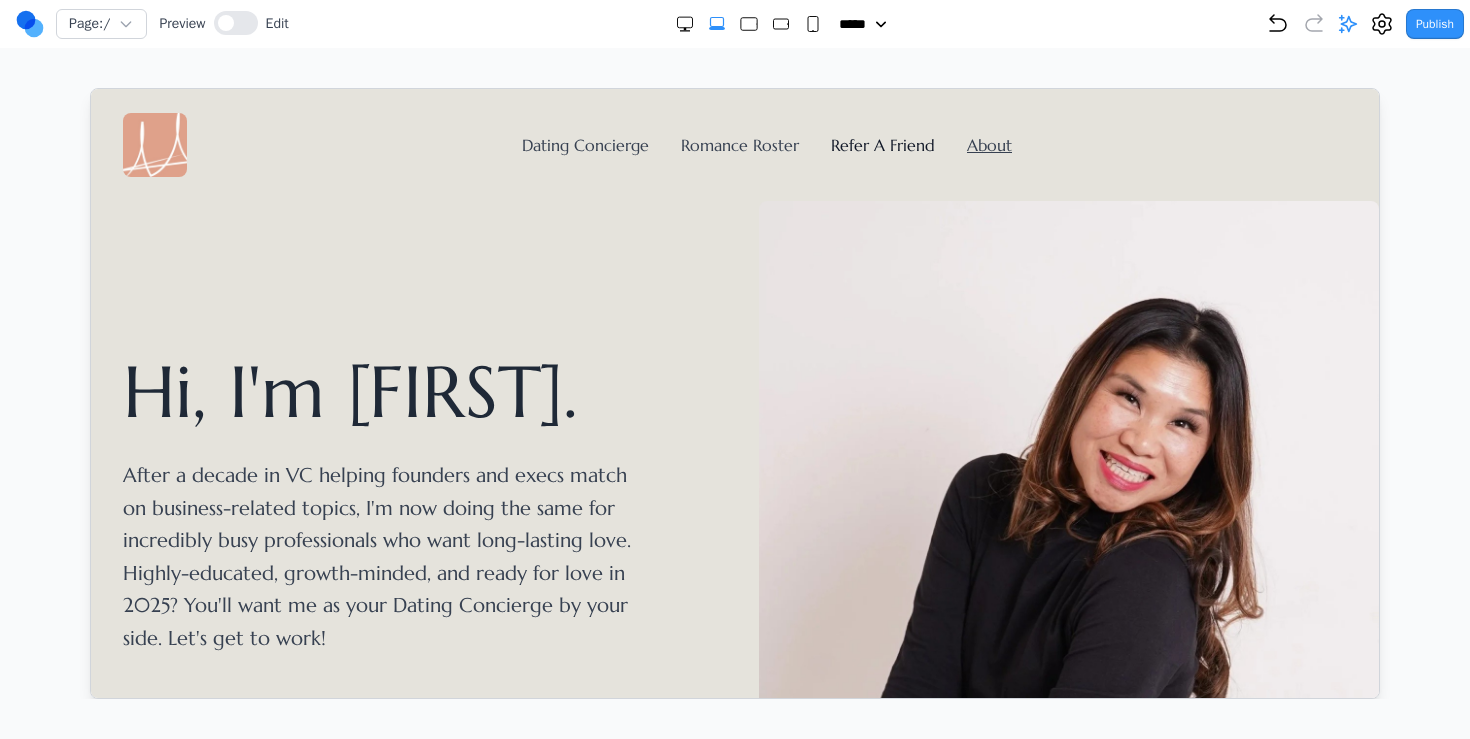 click on "Refer A Friend" at bounding box center (882, 144) 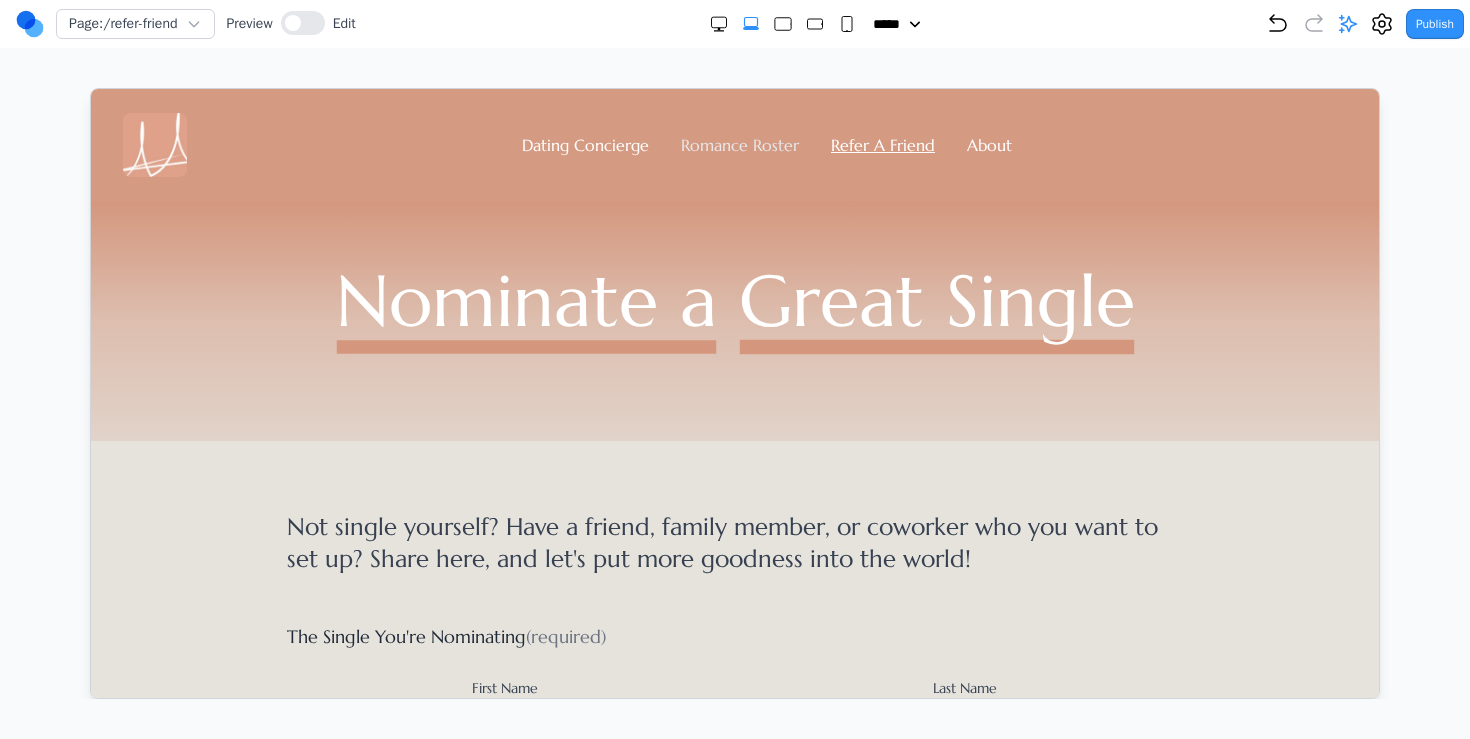 click on "Romance Roster" at bounding box center (739, 144) 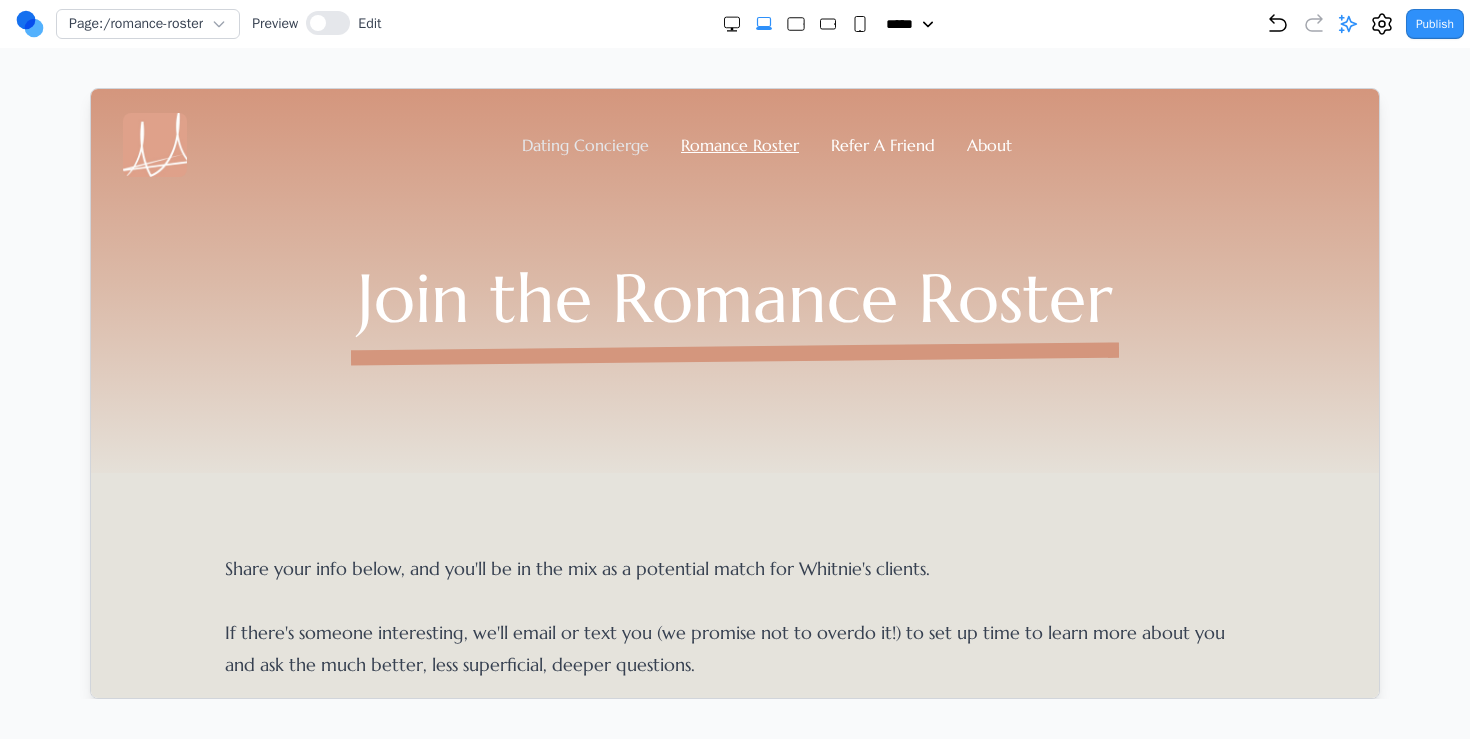 click on "Dating Concierge" at bounding box center [584, 144] 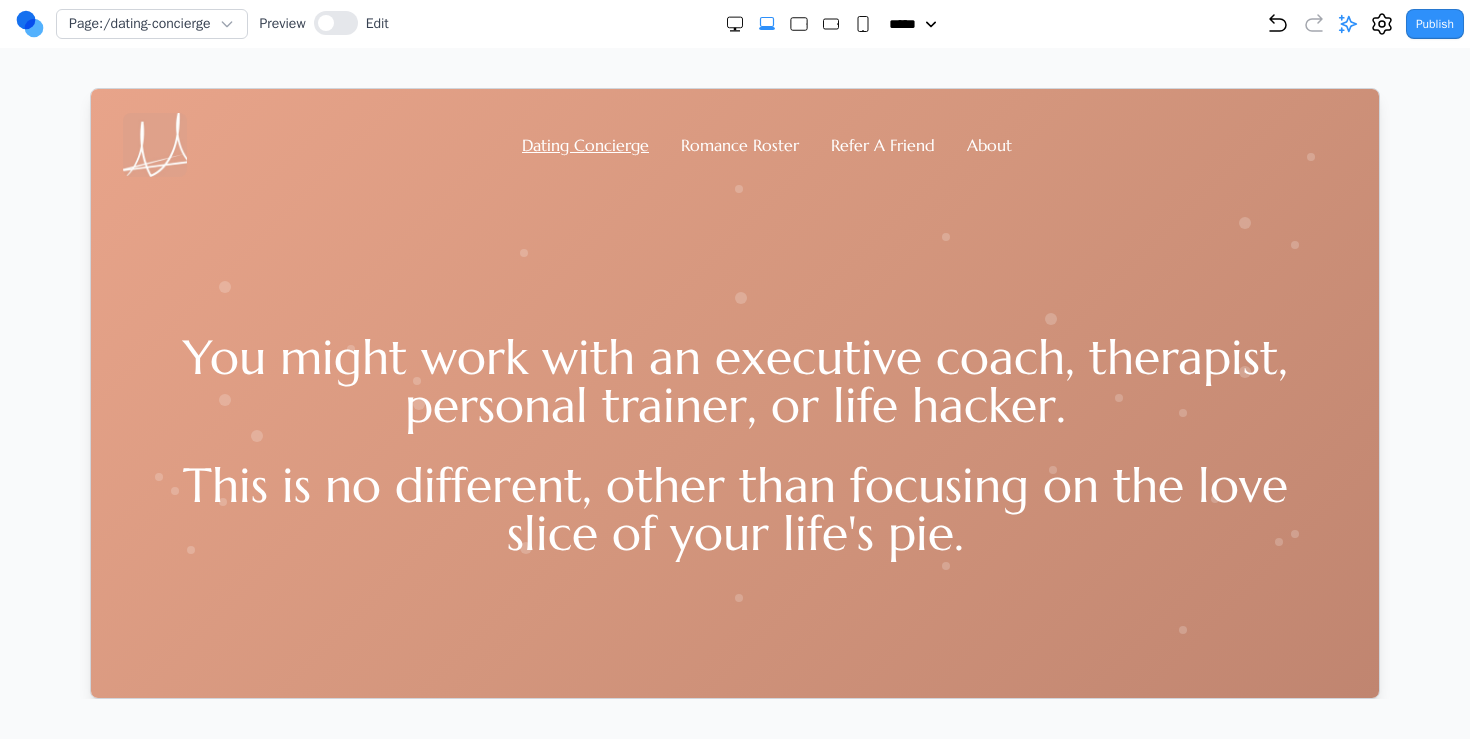 click at bounding box center [154, 144] 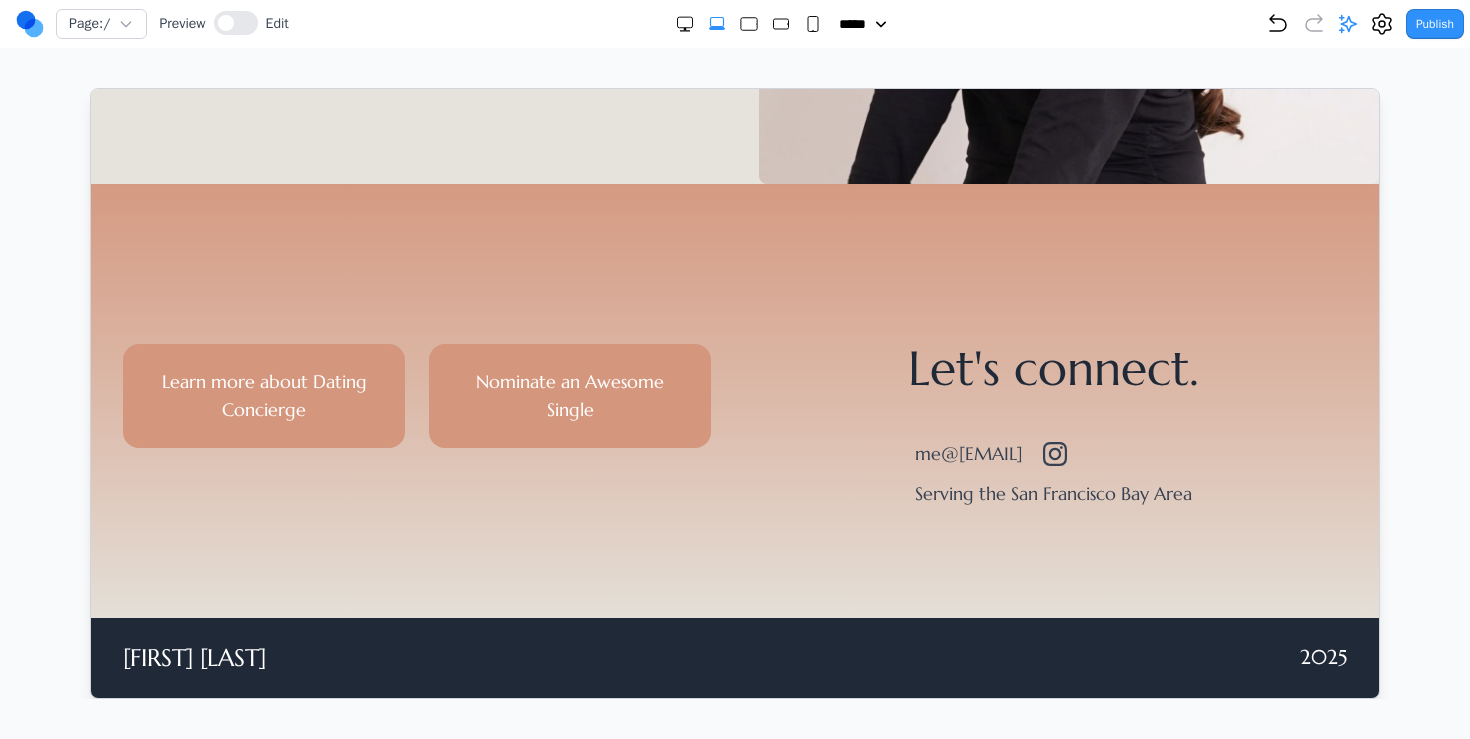 scroll, scrollTop: 0, scrollLeft: 0, axis: both 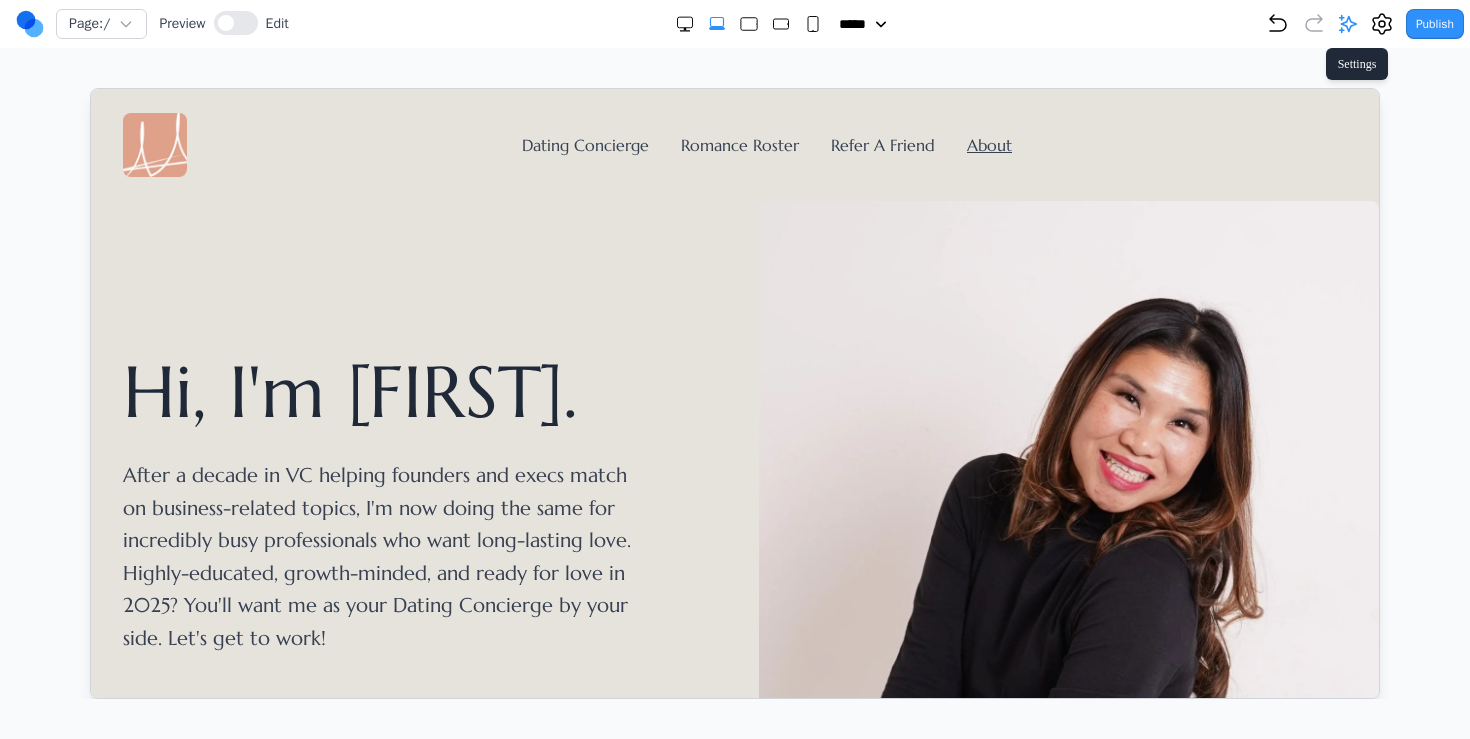 click 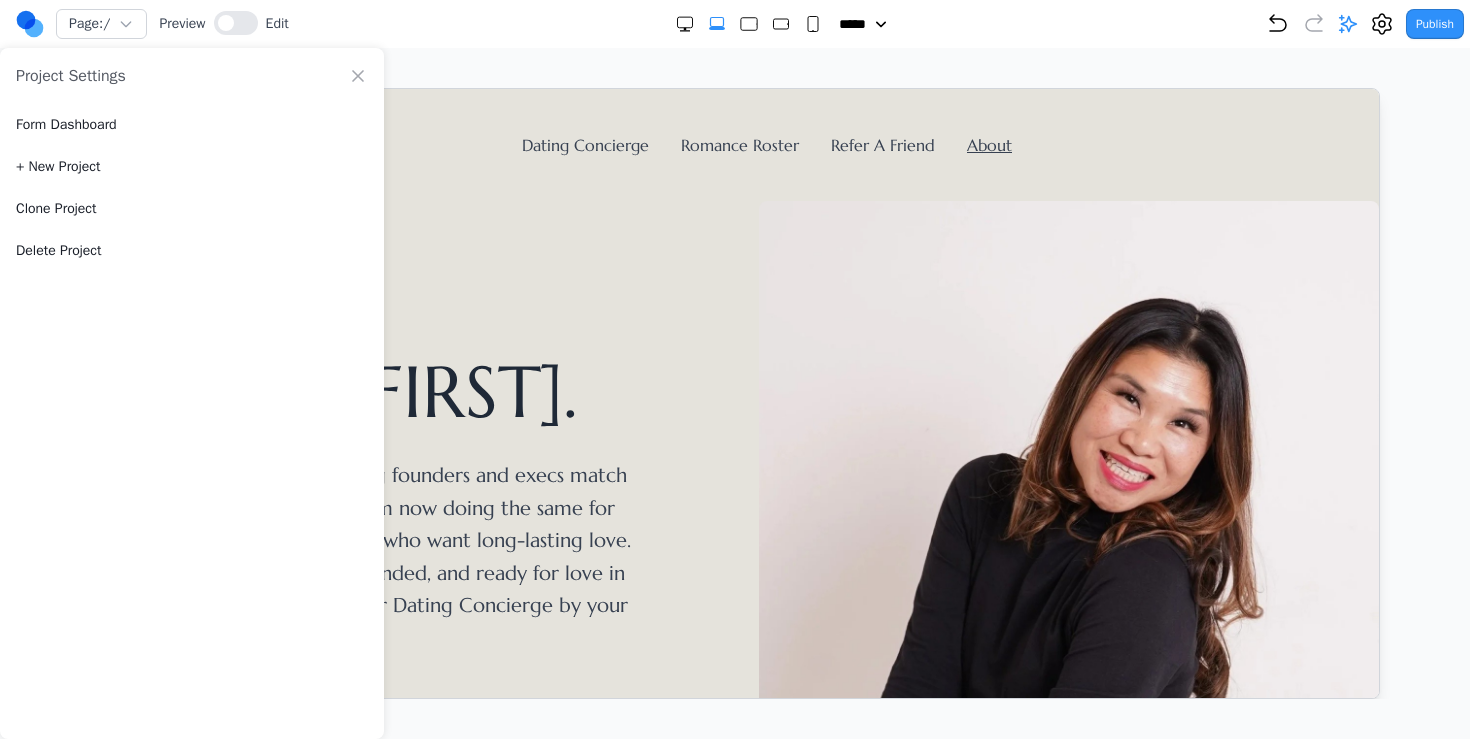 click 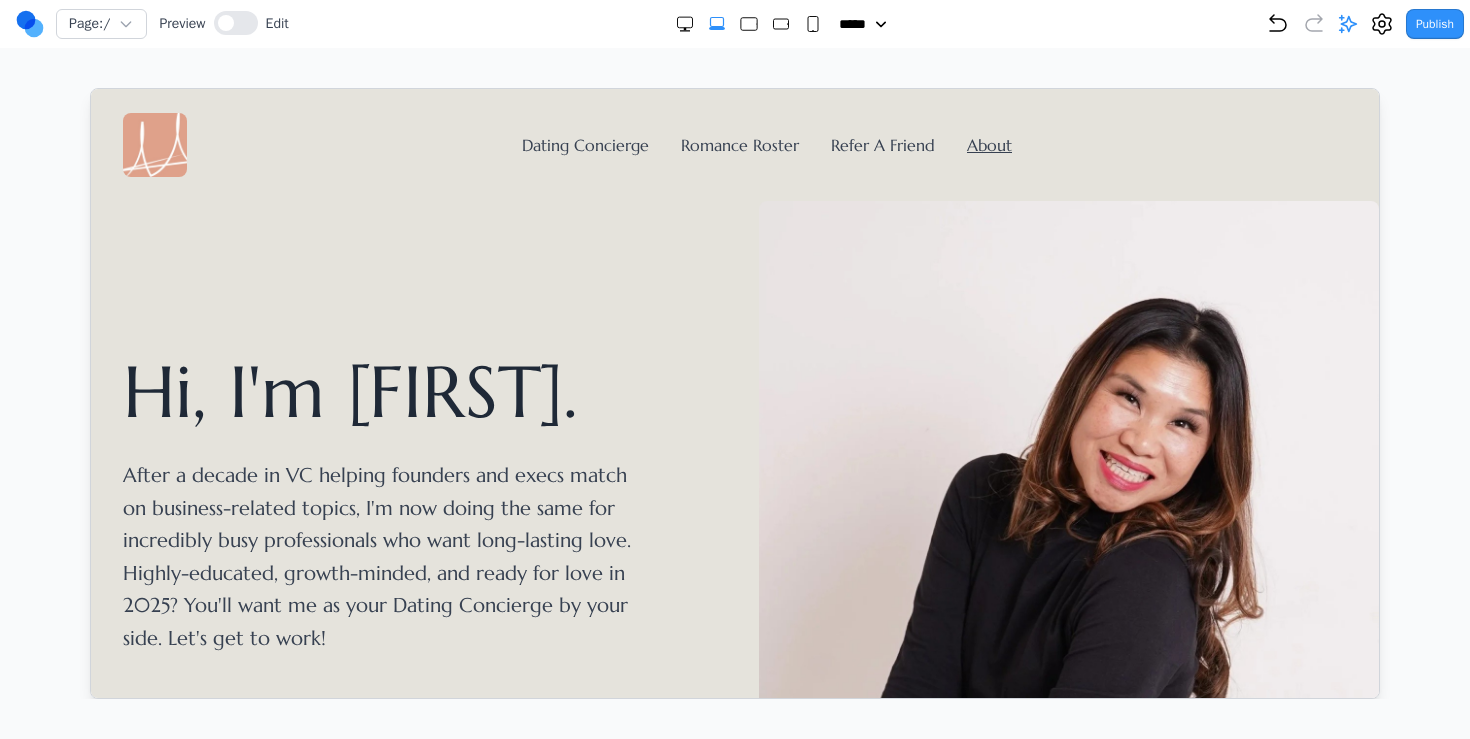 click on "Publish" at bounding box center [1435, 24] 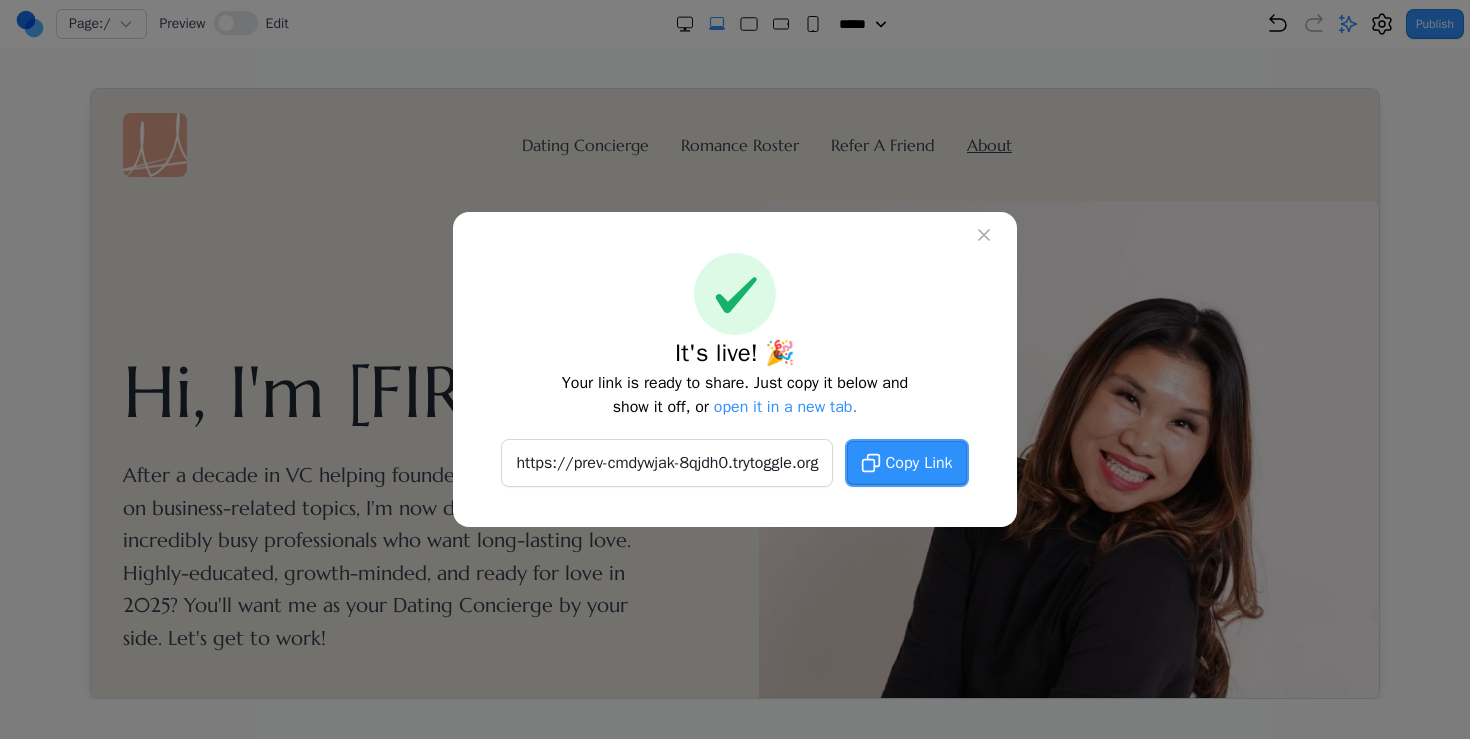 click on "Copy Link" at bounding box center (918, 463) 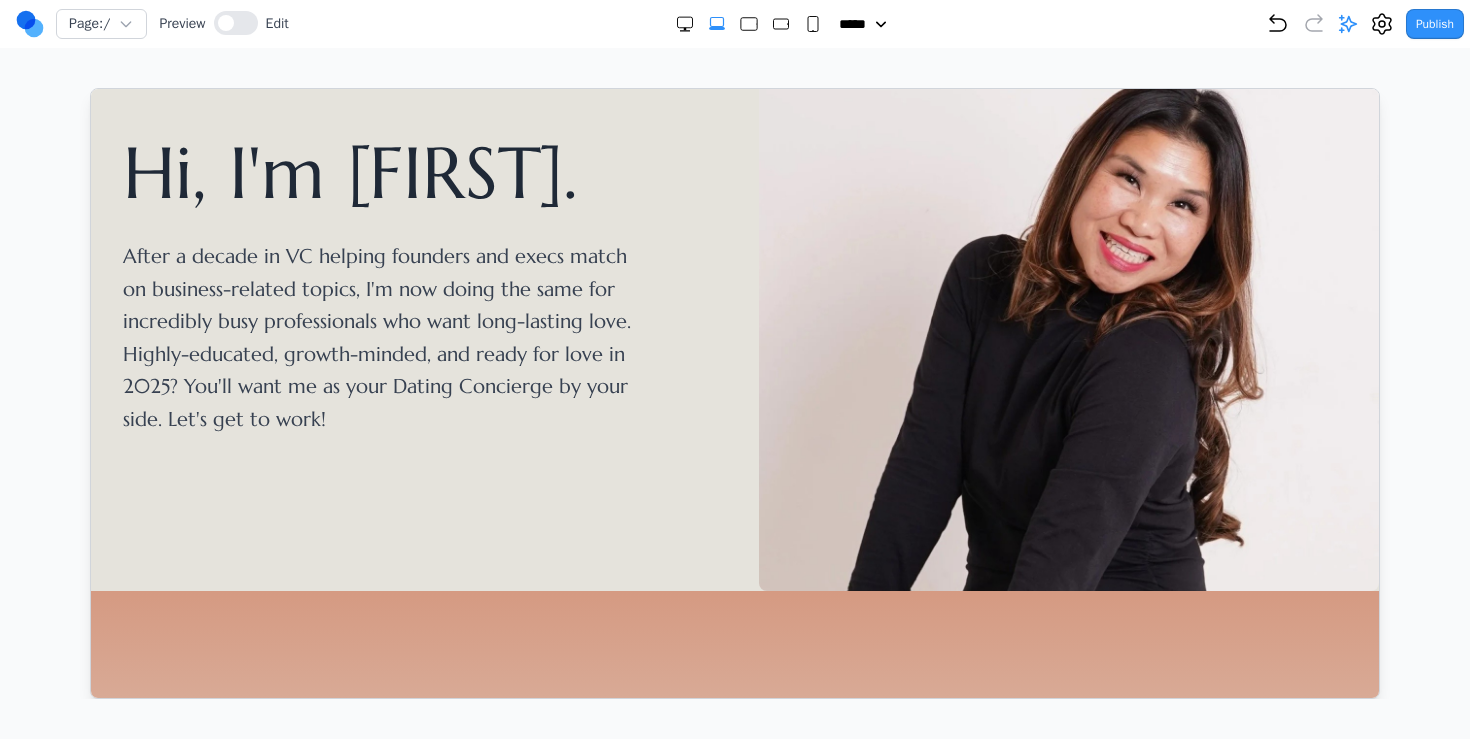 scroll, scrollTop: 223, scrollLeft: 0, axis: vertical 